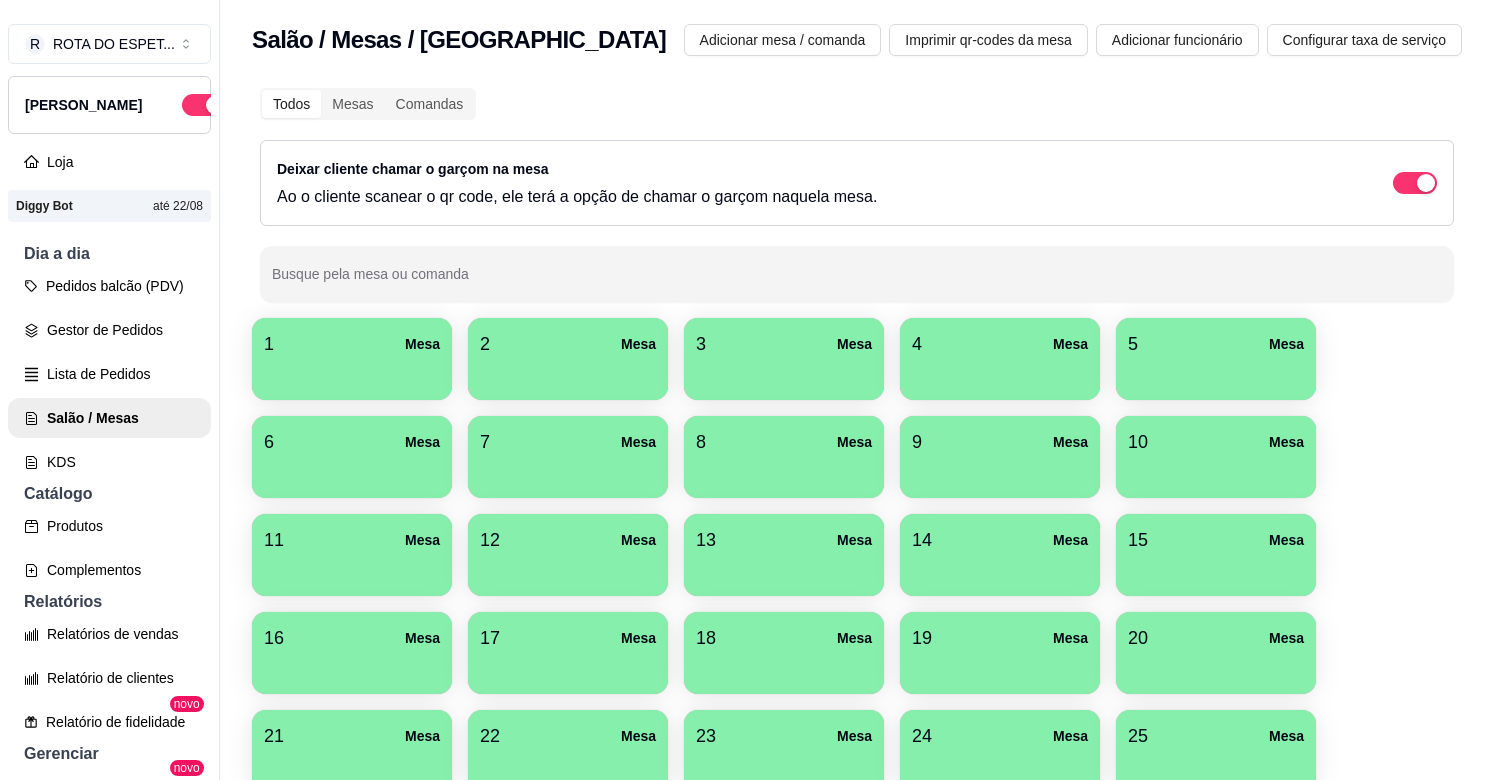 scroll, scrollTop: 0, scrollLeft: 0, axis: both 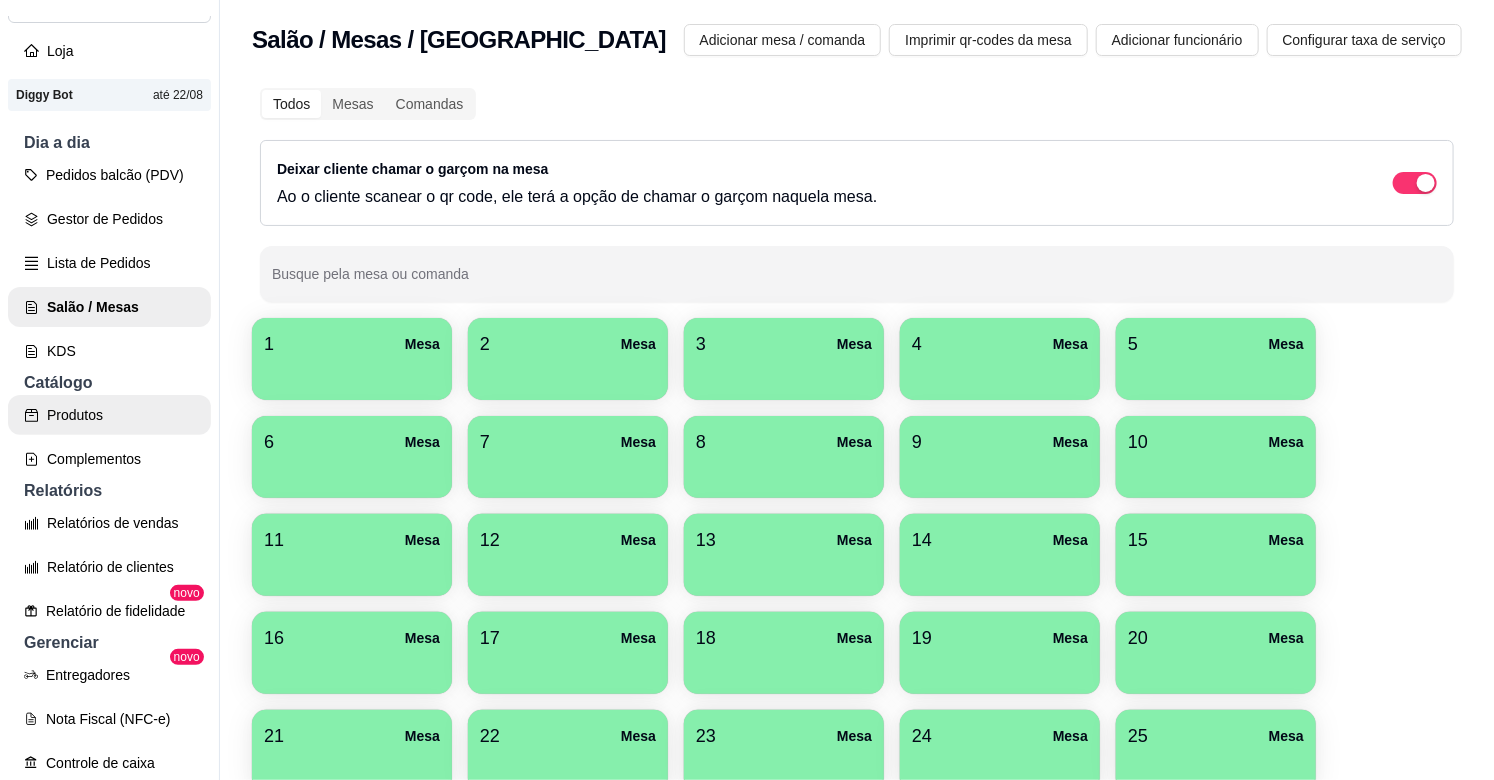 click on "Produtos" at bounding box center [109, 415] 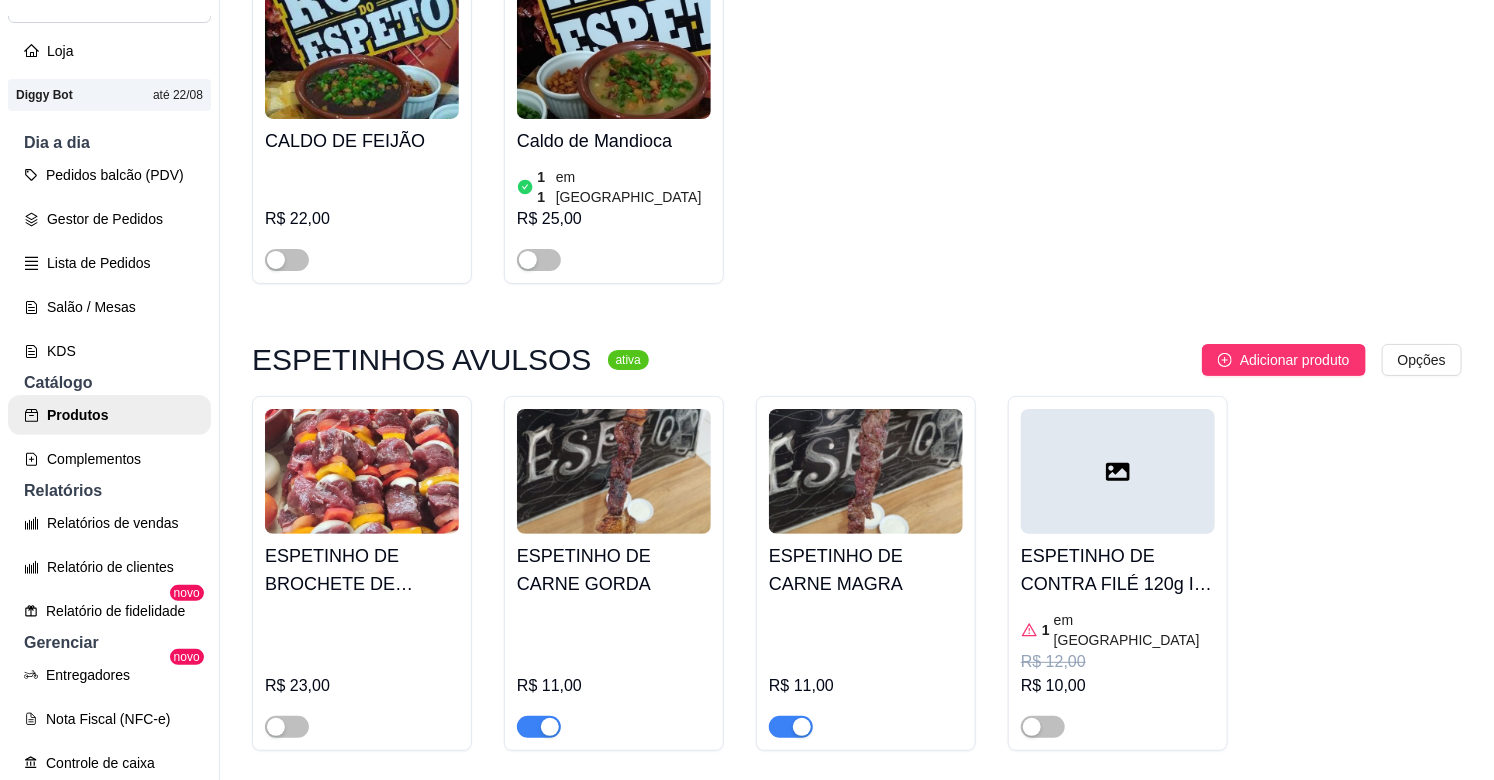 scroll, scrollTop: 777, scrollLeft: 0, axis: vertical 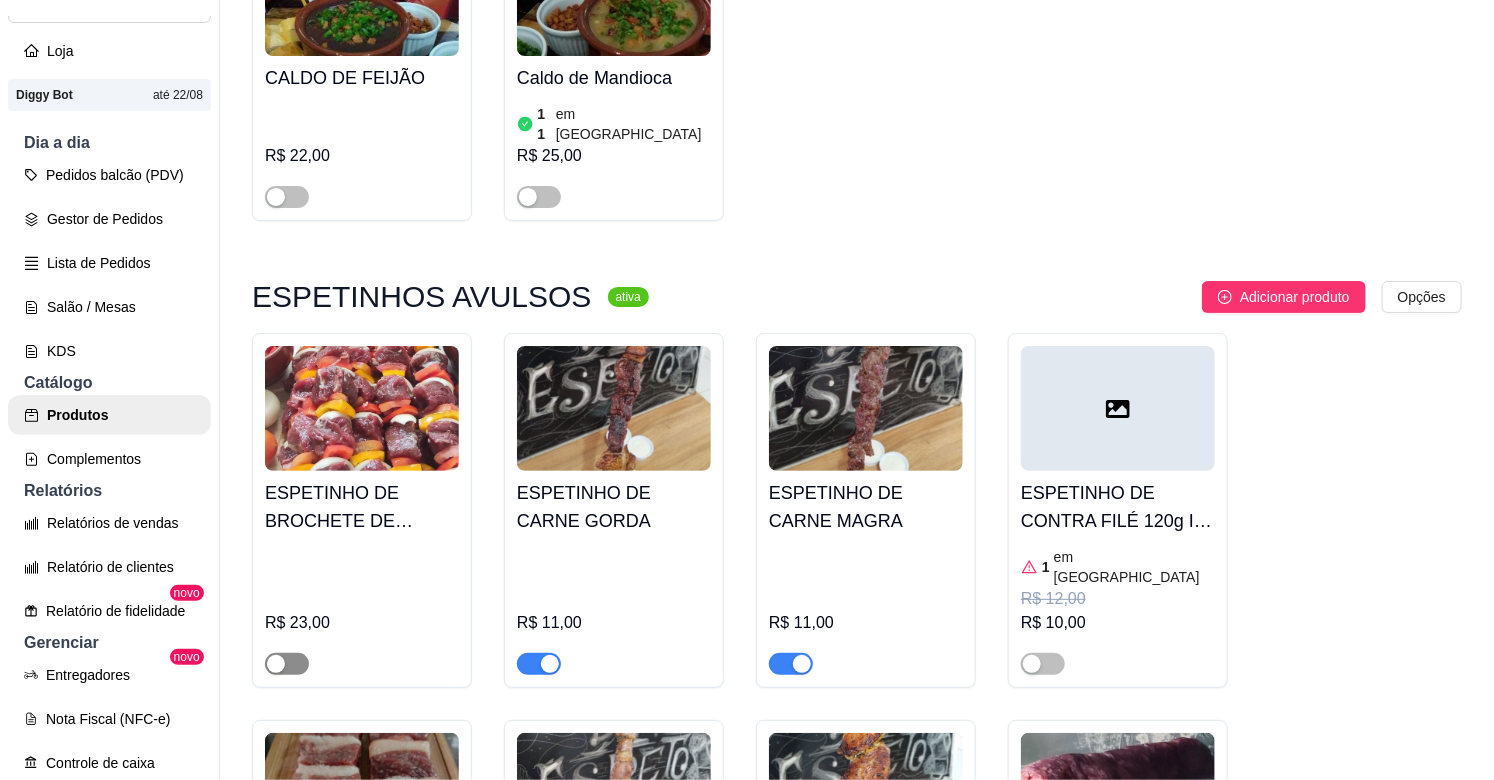 click at bounding box center (287, 664) 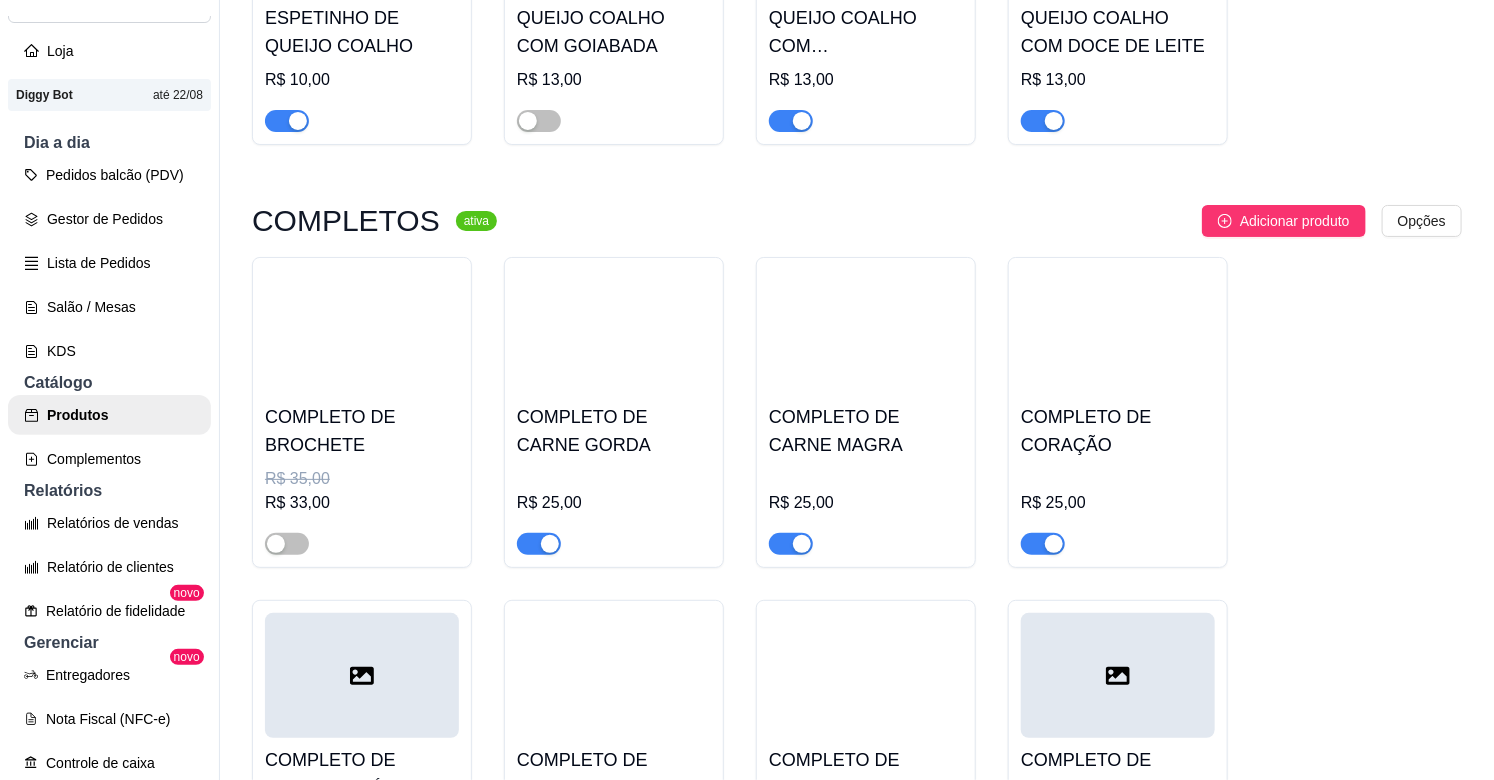 scroll, scrollTop: 2444, scrollLeft: 0, axis: vertical 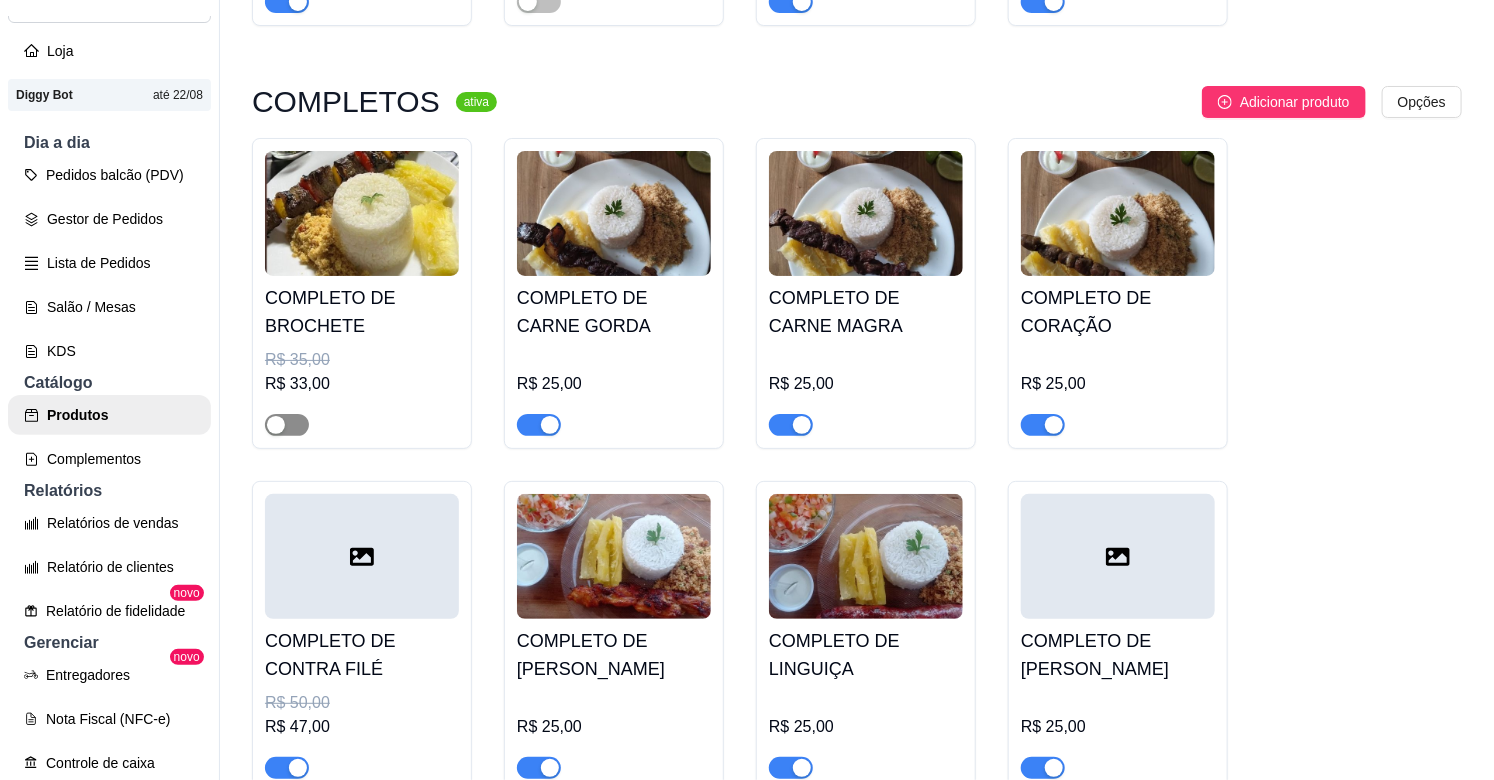 click at bounding box center [287, 425] 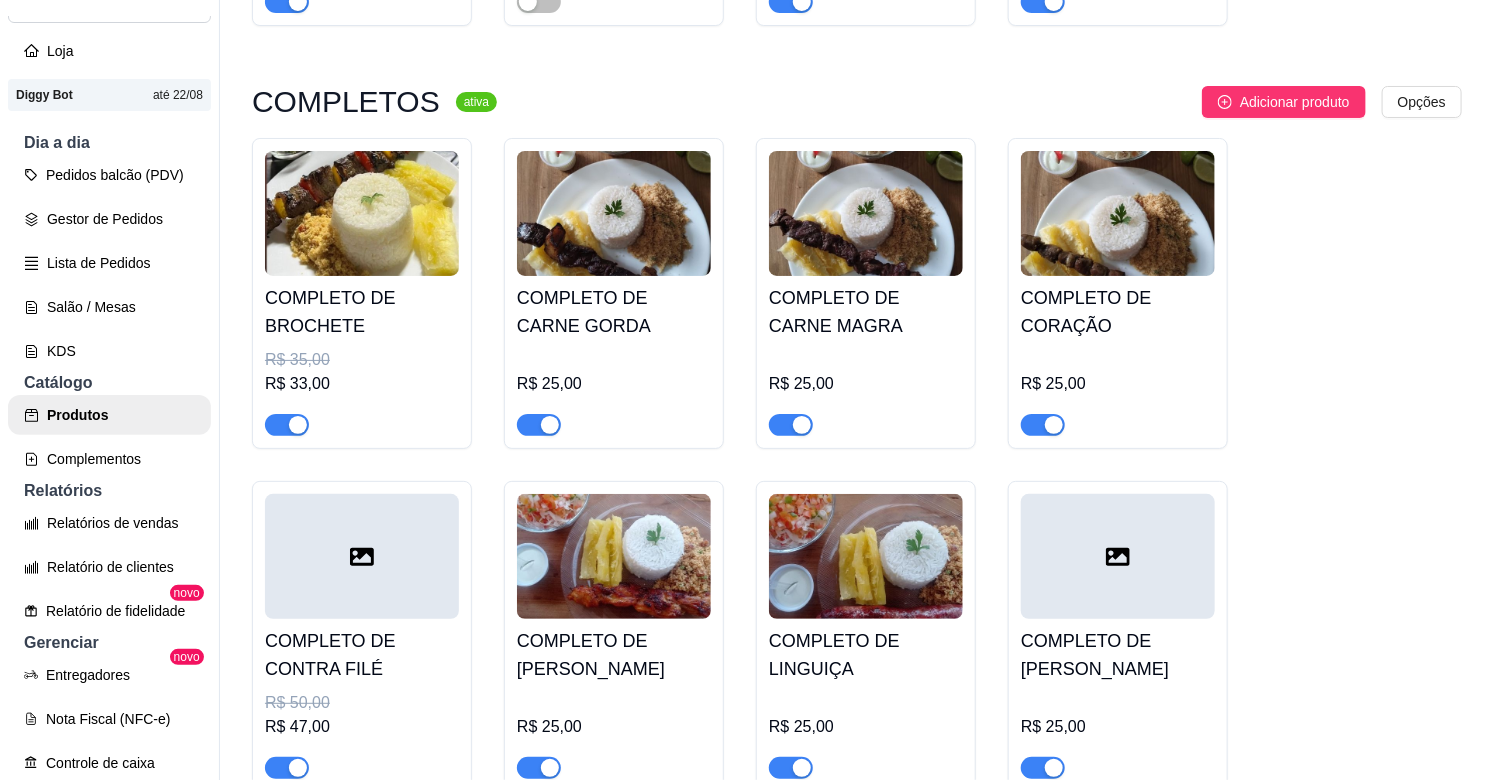 click on "COMPLETO DE BROCHETE    R$ 35,00 R$ 33,00" at bounding box center (362, 356) 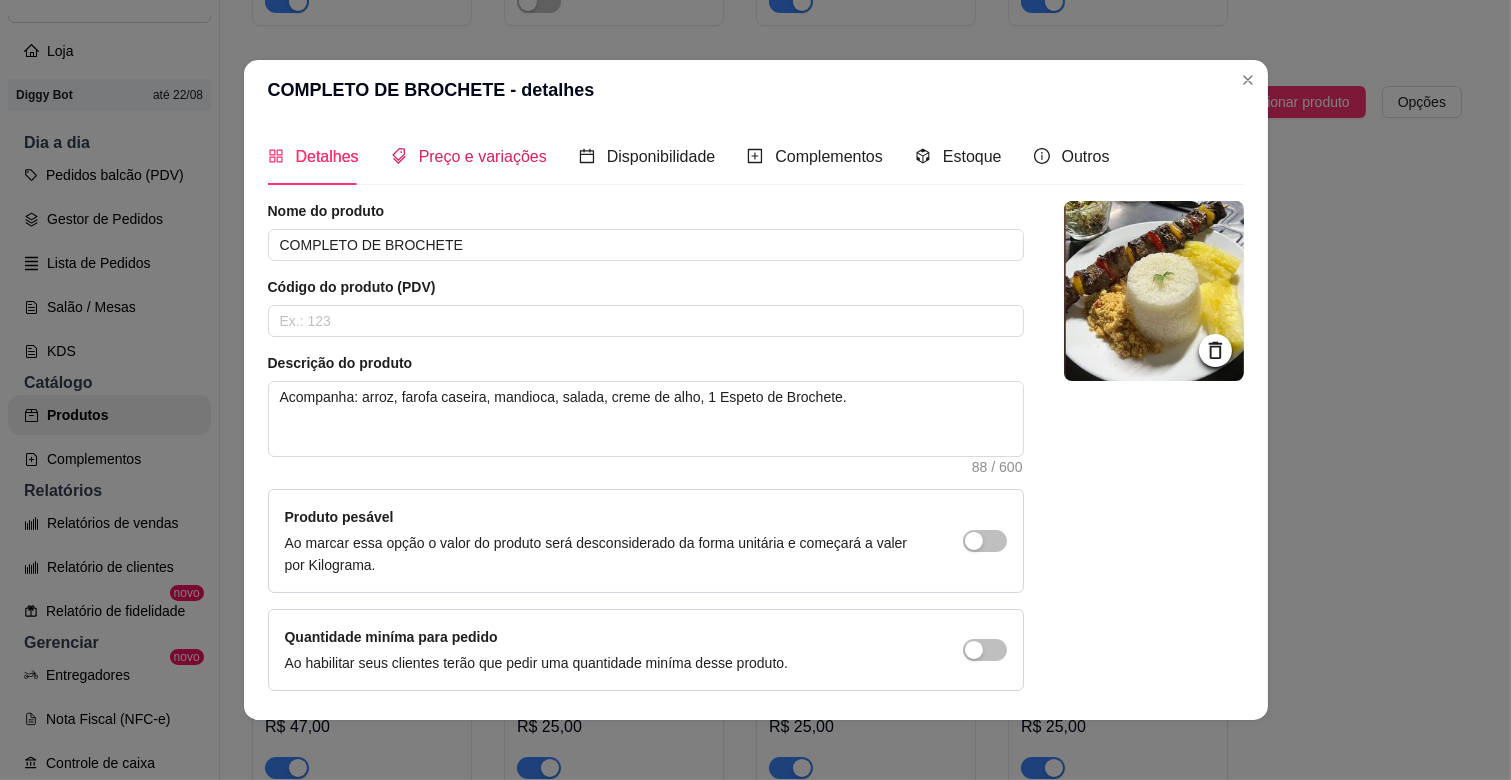 click on "Preço e variações" at bounding box center (483, 156) 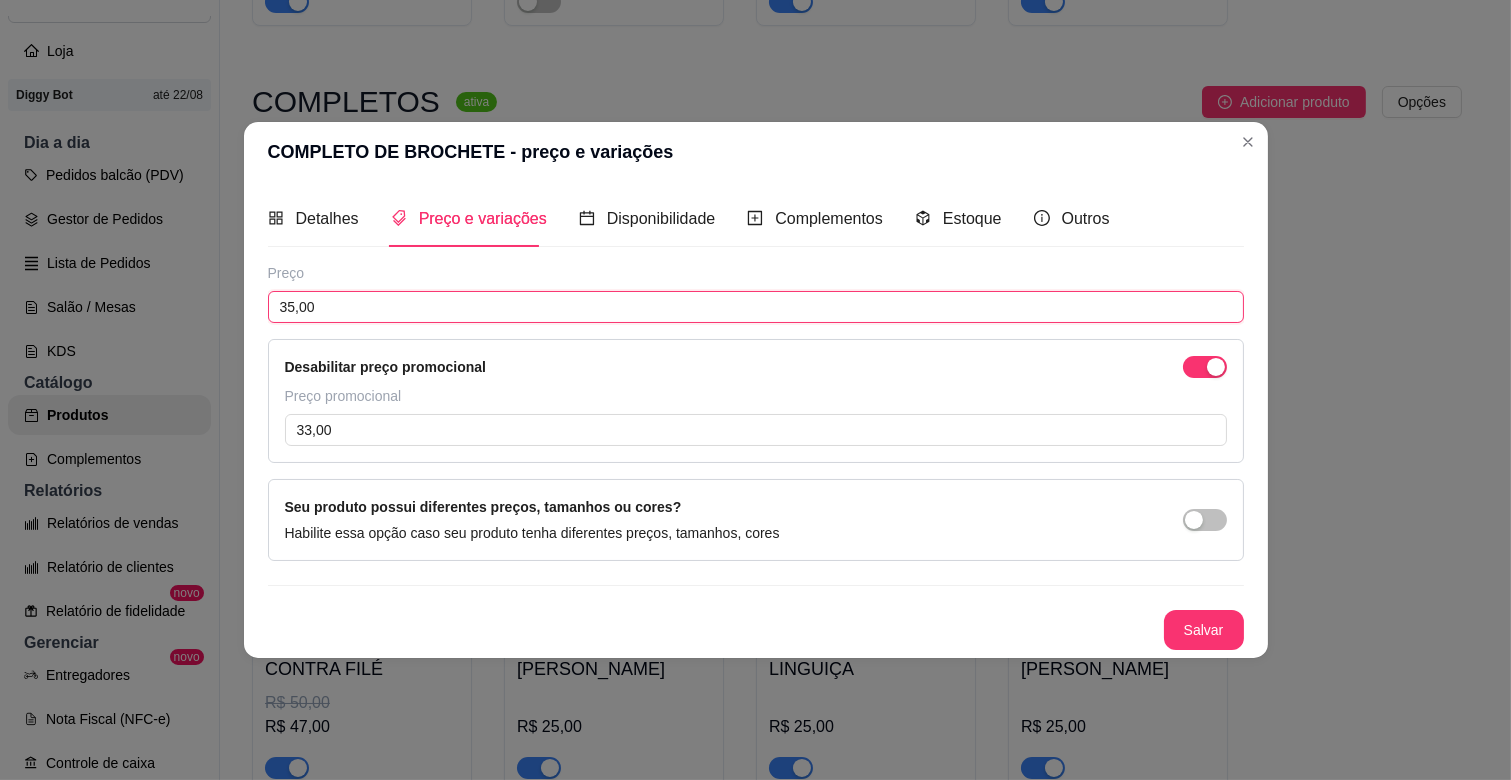 click on "35,00" at bounding box center (756, 307) 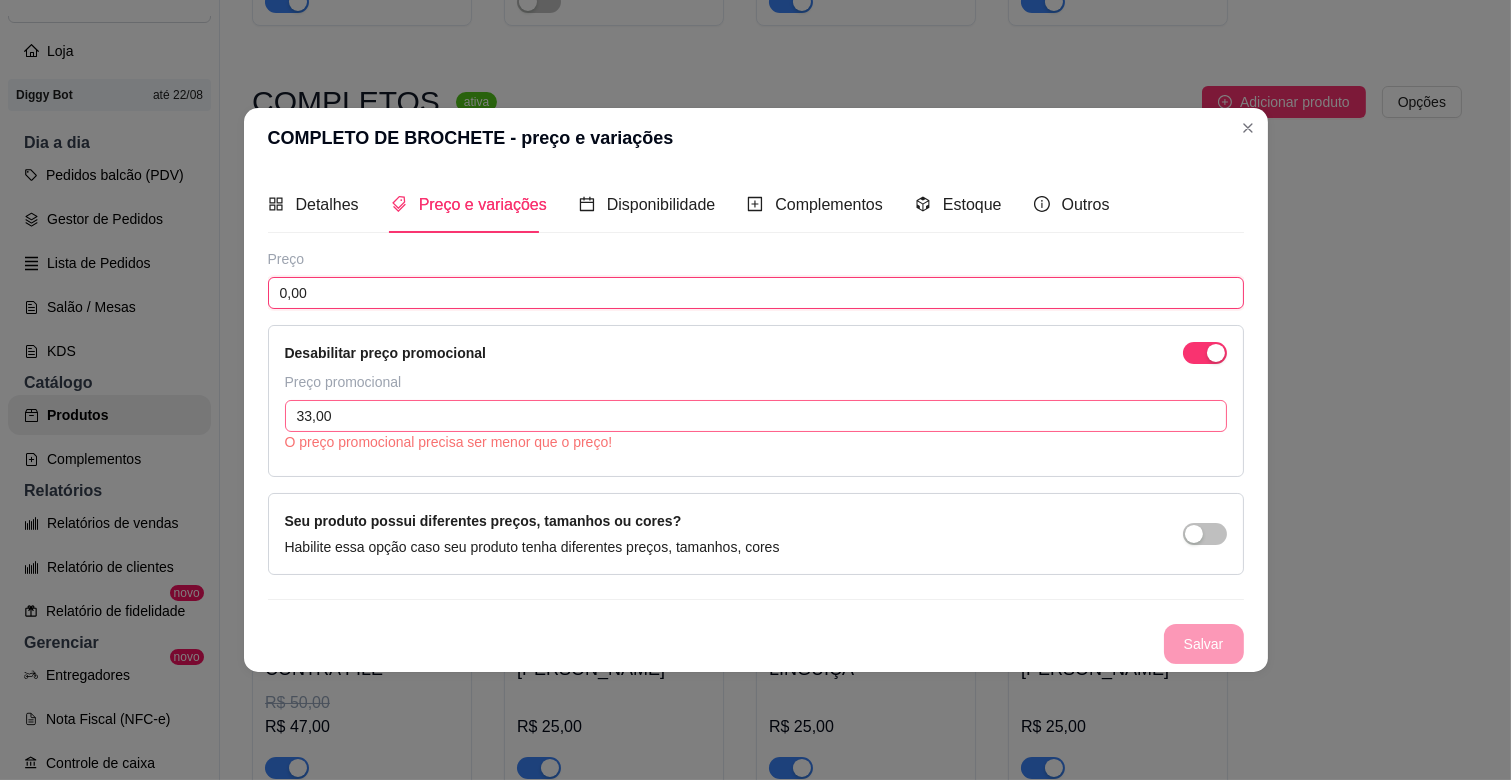 type on "0,00" 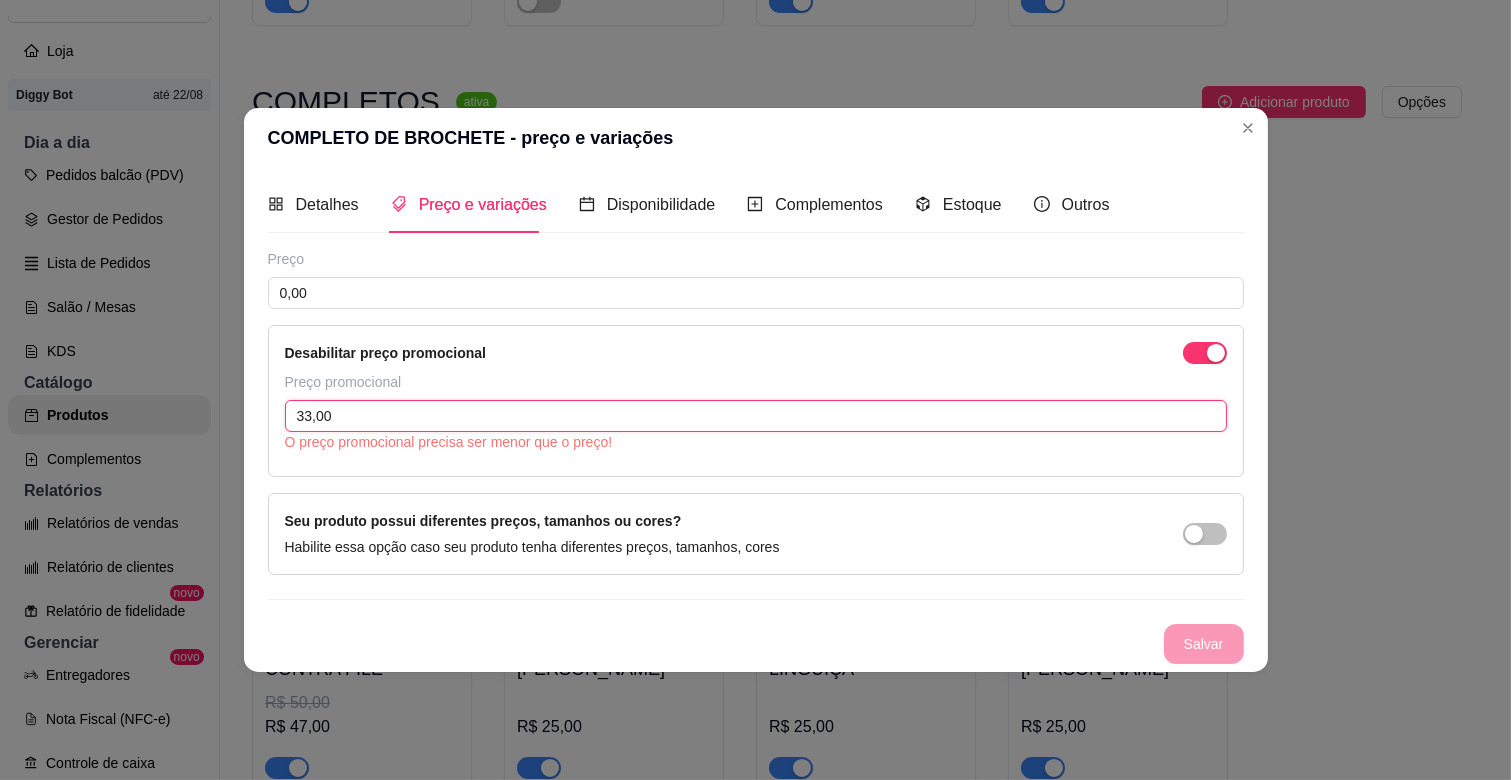 click on "33,00" at bounding box center (756, 416) 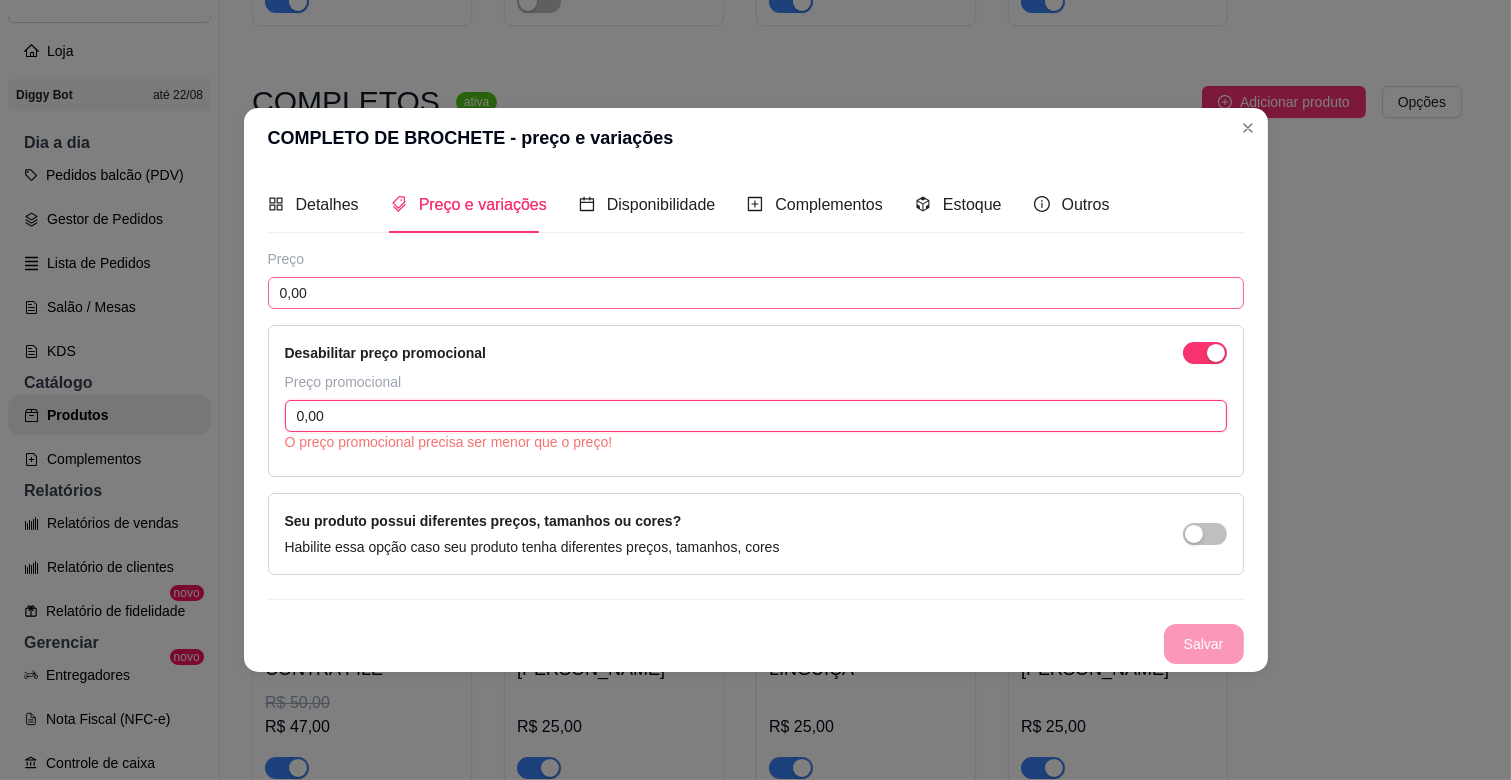 type on "0,00" 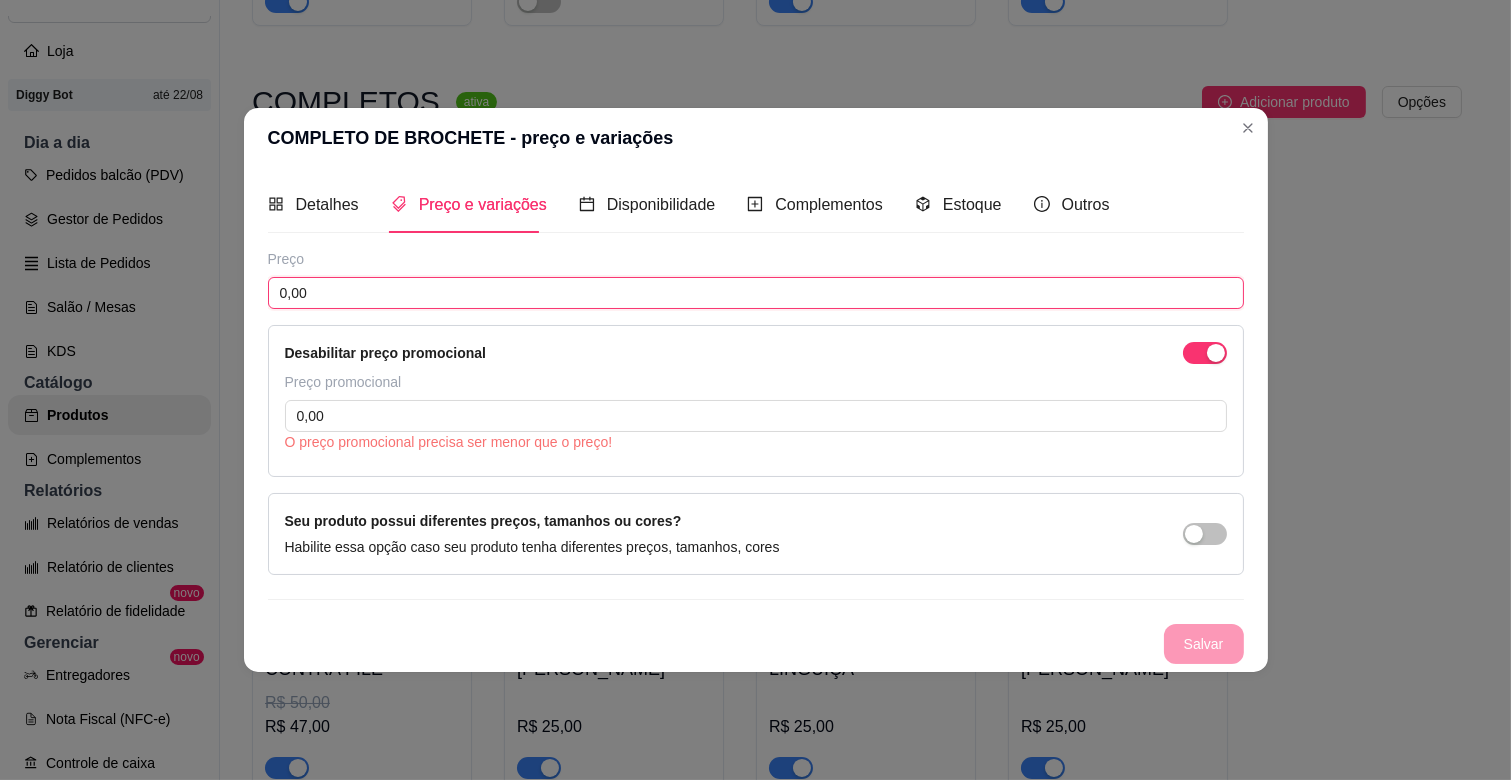 click on "0,00" at bounding box center [756, 293] 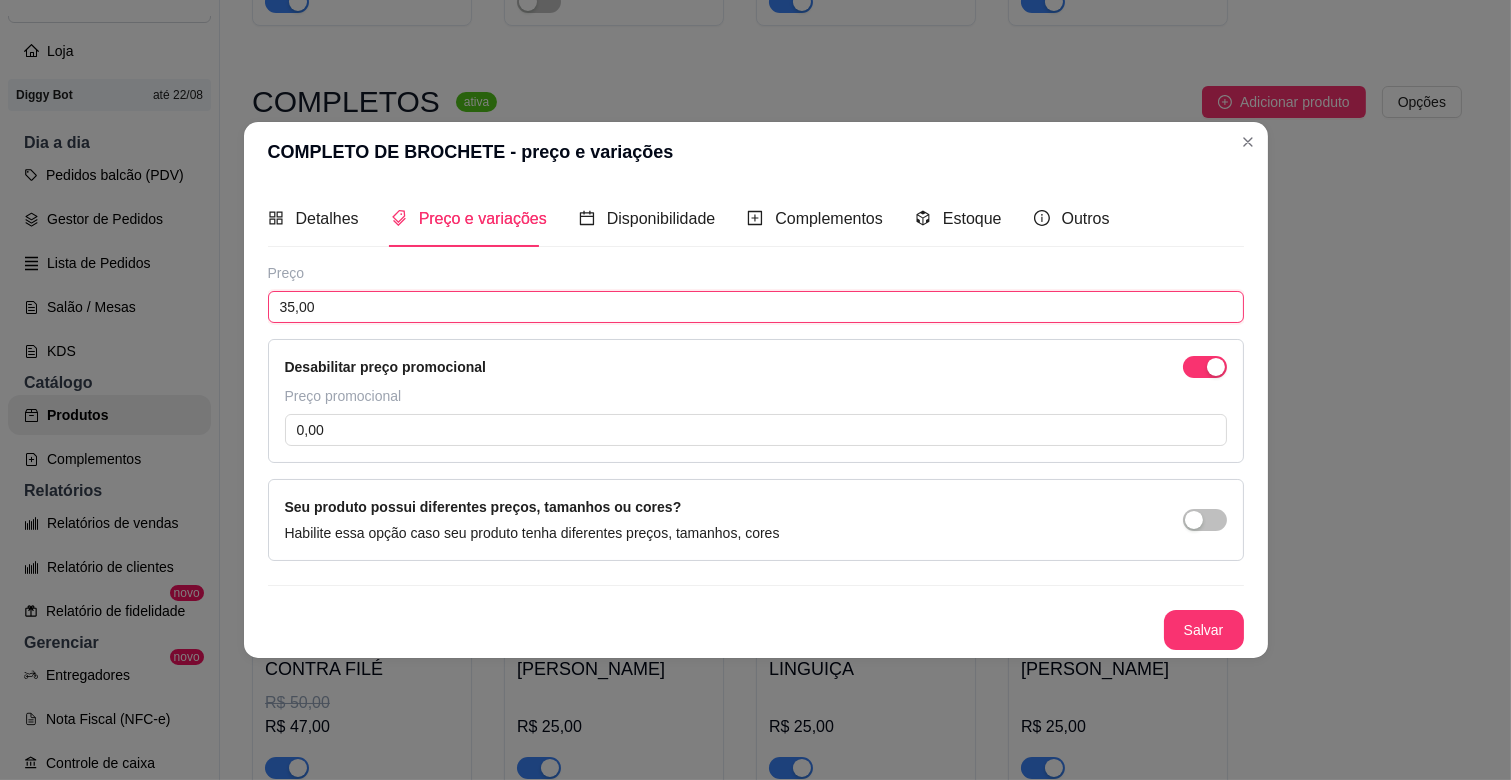 type on "35,00" 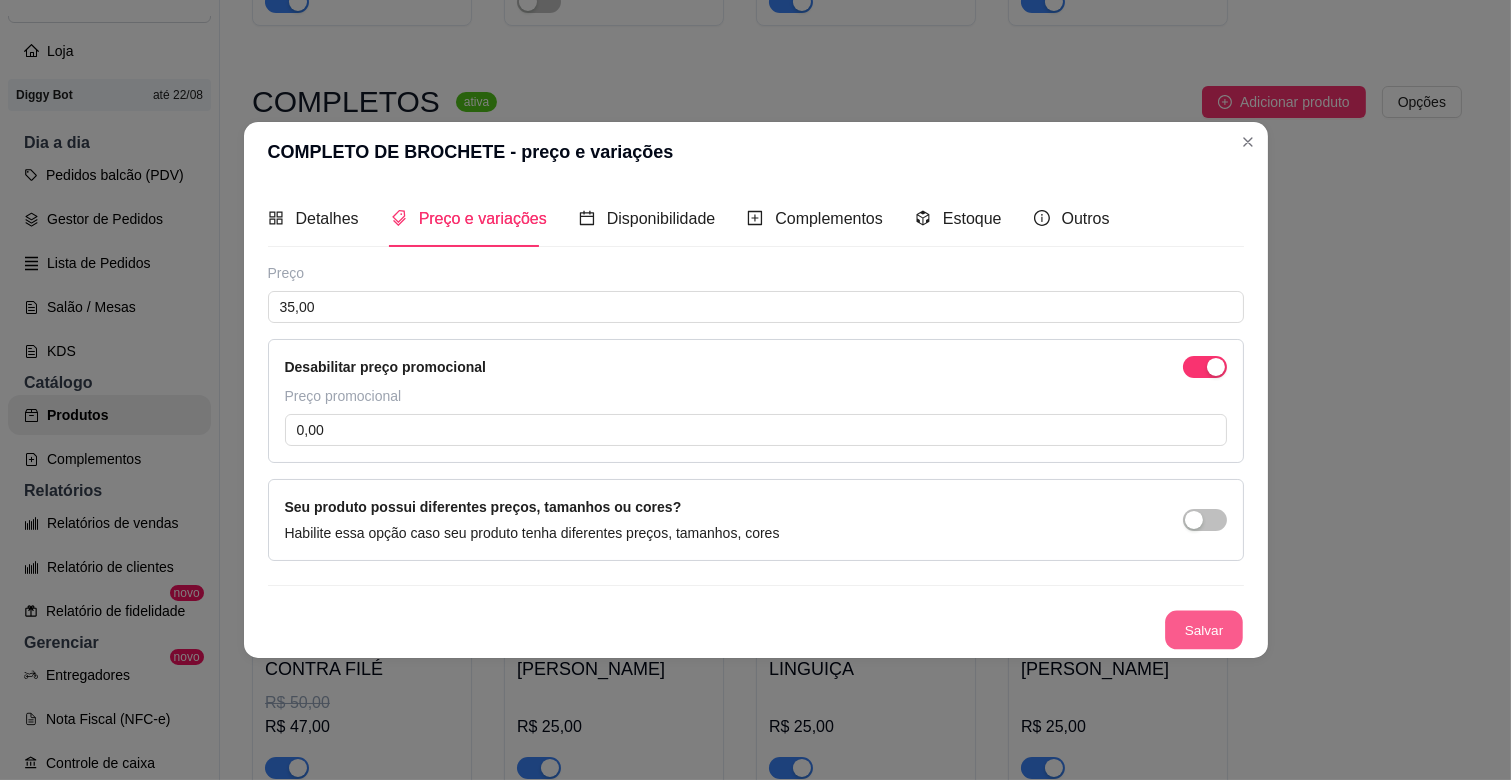 click on "Salvar" at bounding box center (1204, 630) 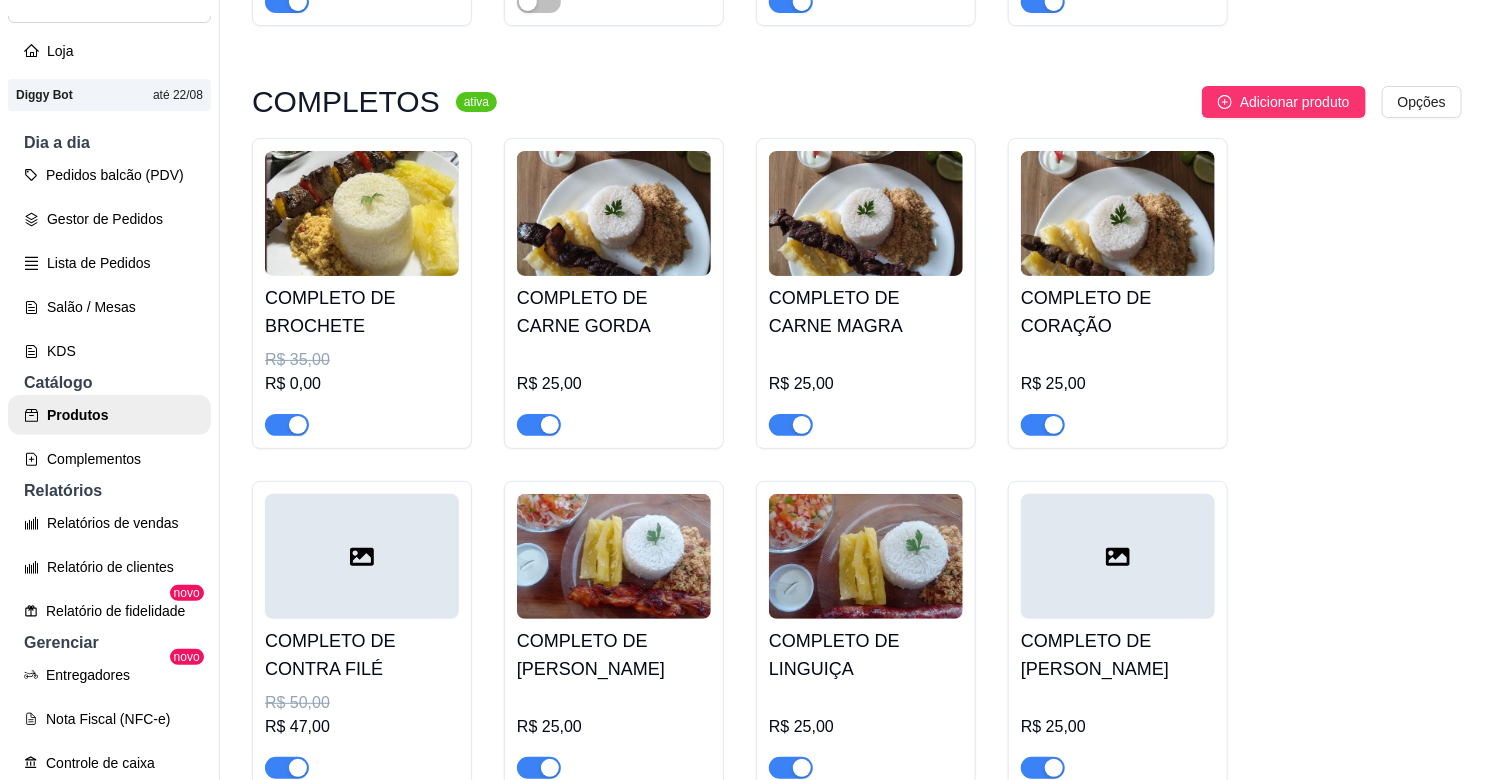 scroll, scrollTop: 2333, scrollLeft: 0, axis: vertical 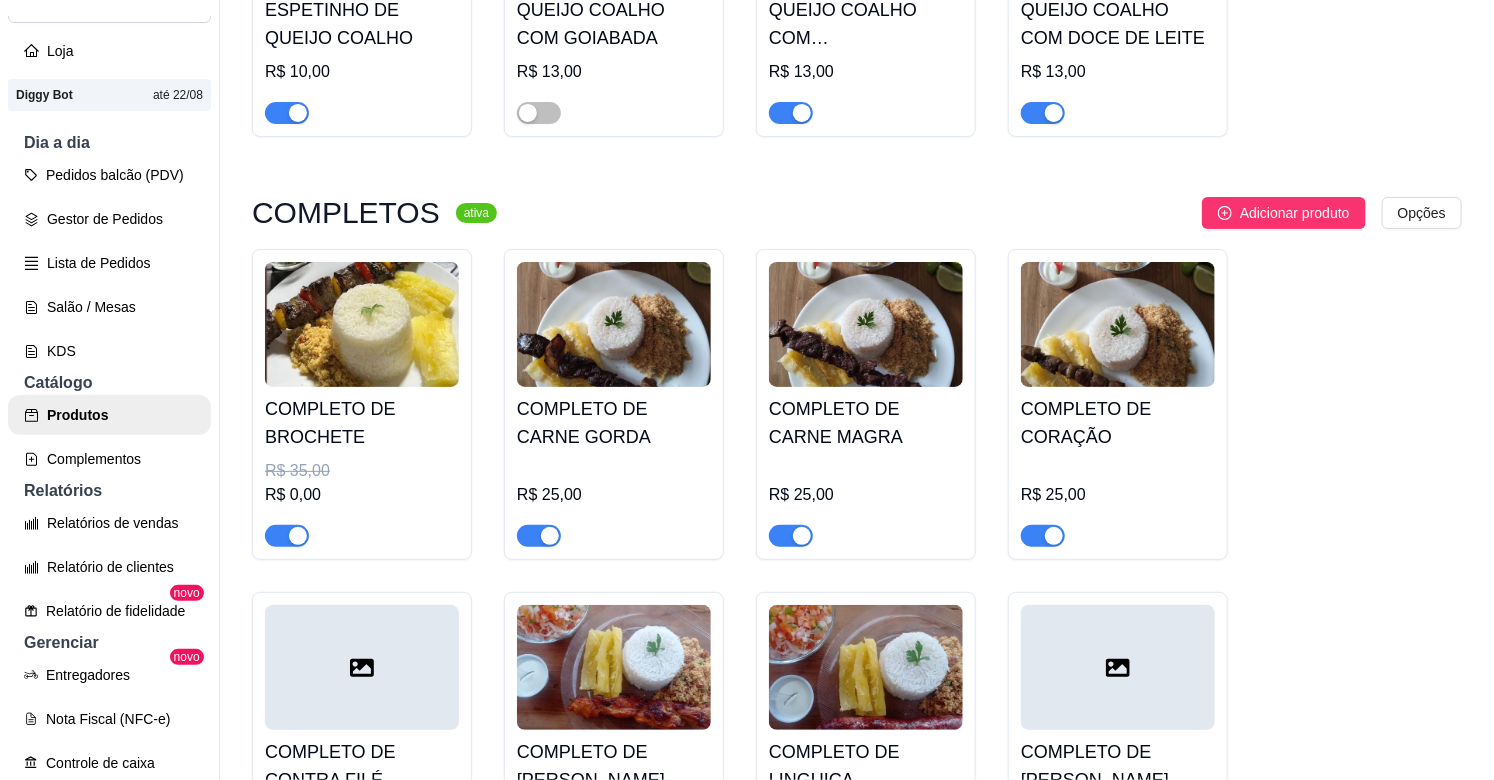 click on "R$ 35,00" at bounding box center (362, 471) 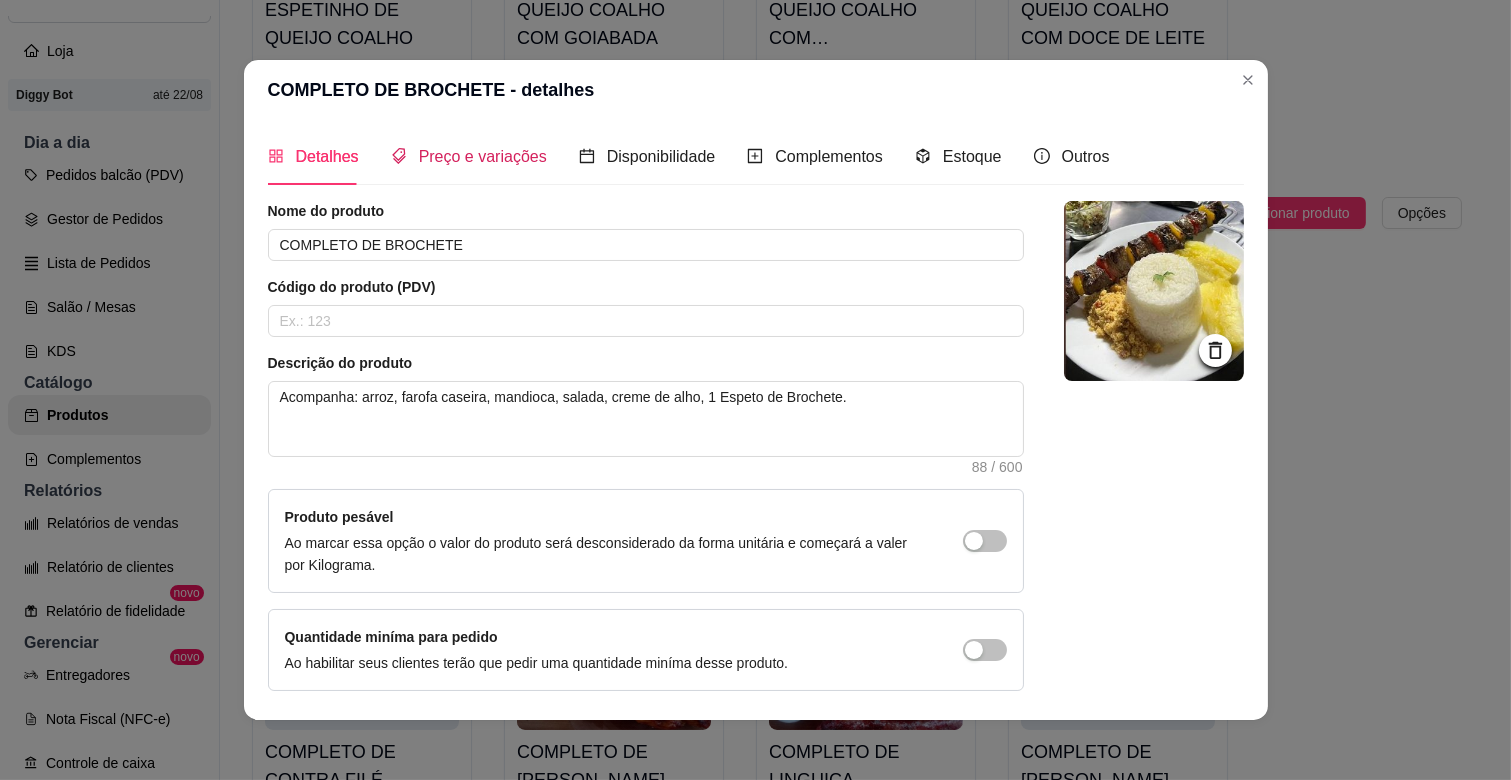 click on "Preço e variações" at bounding box center (469, 156) 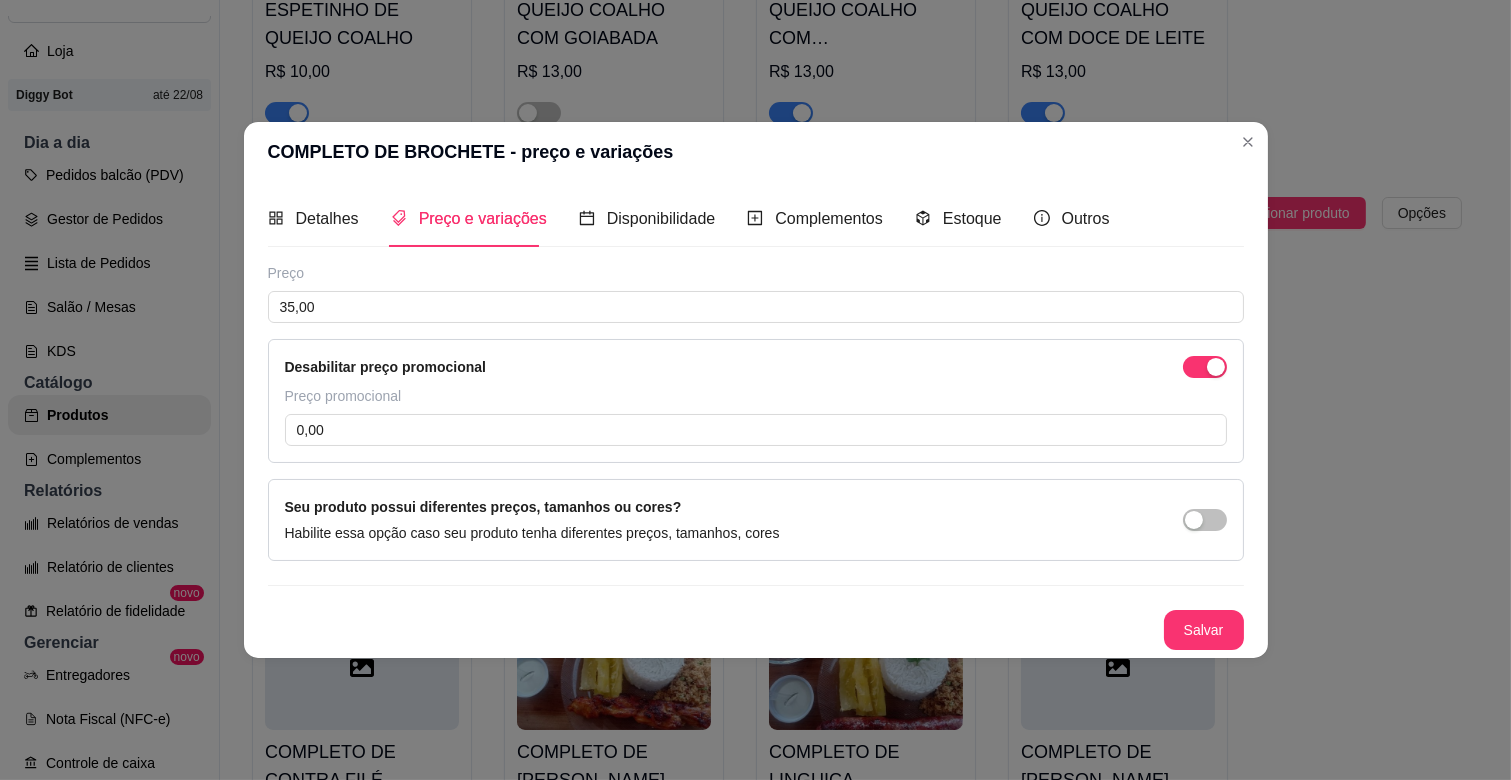 type 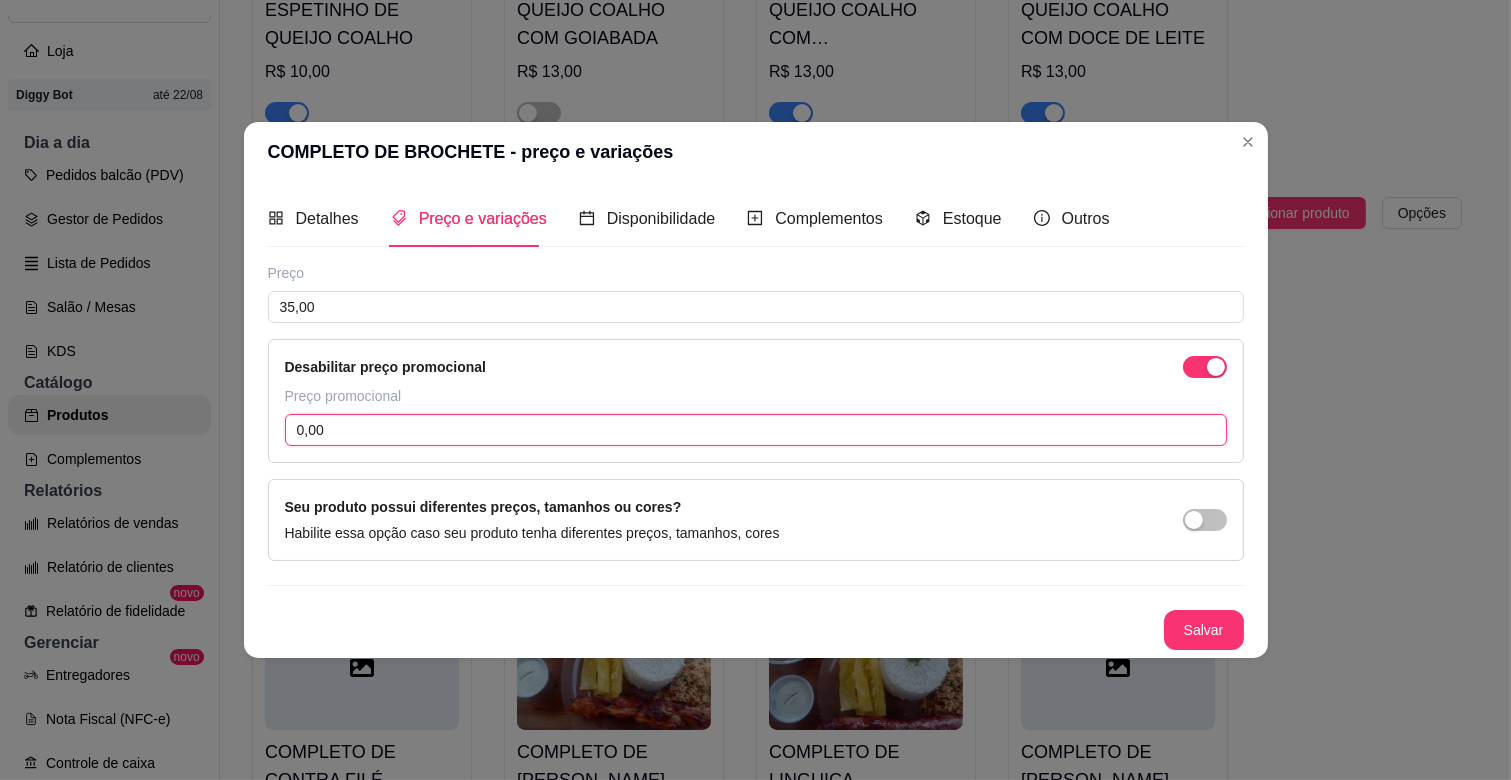 click on "0,00" at bounding box center [756, 430] 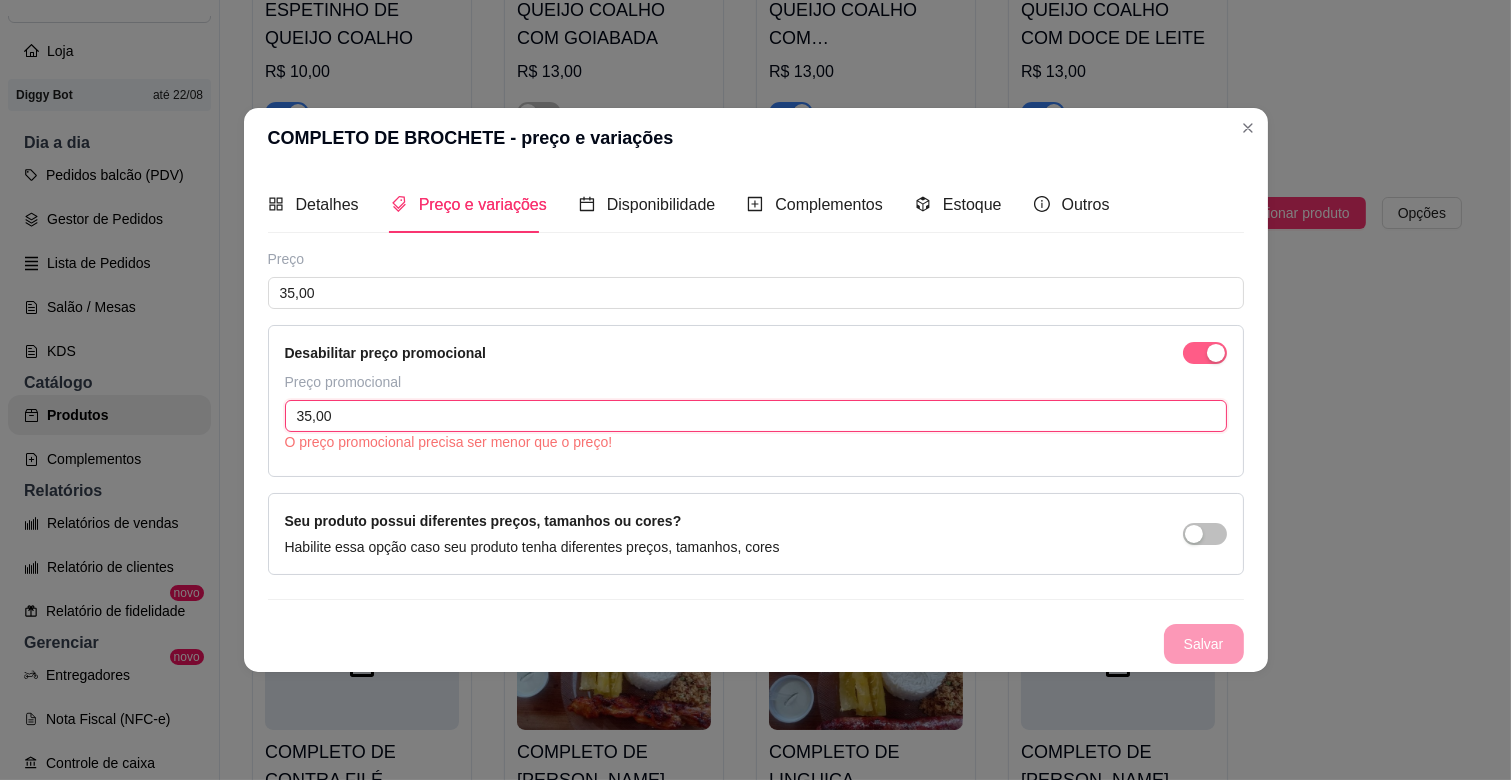 type on "35,00" 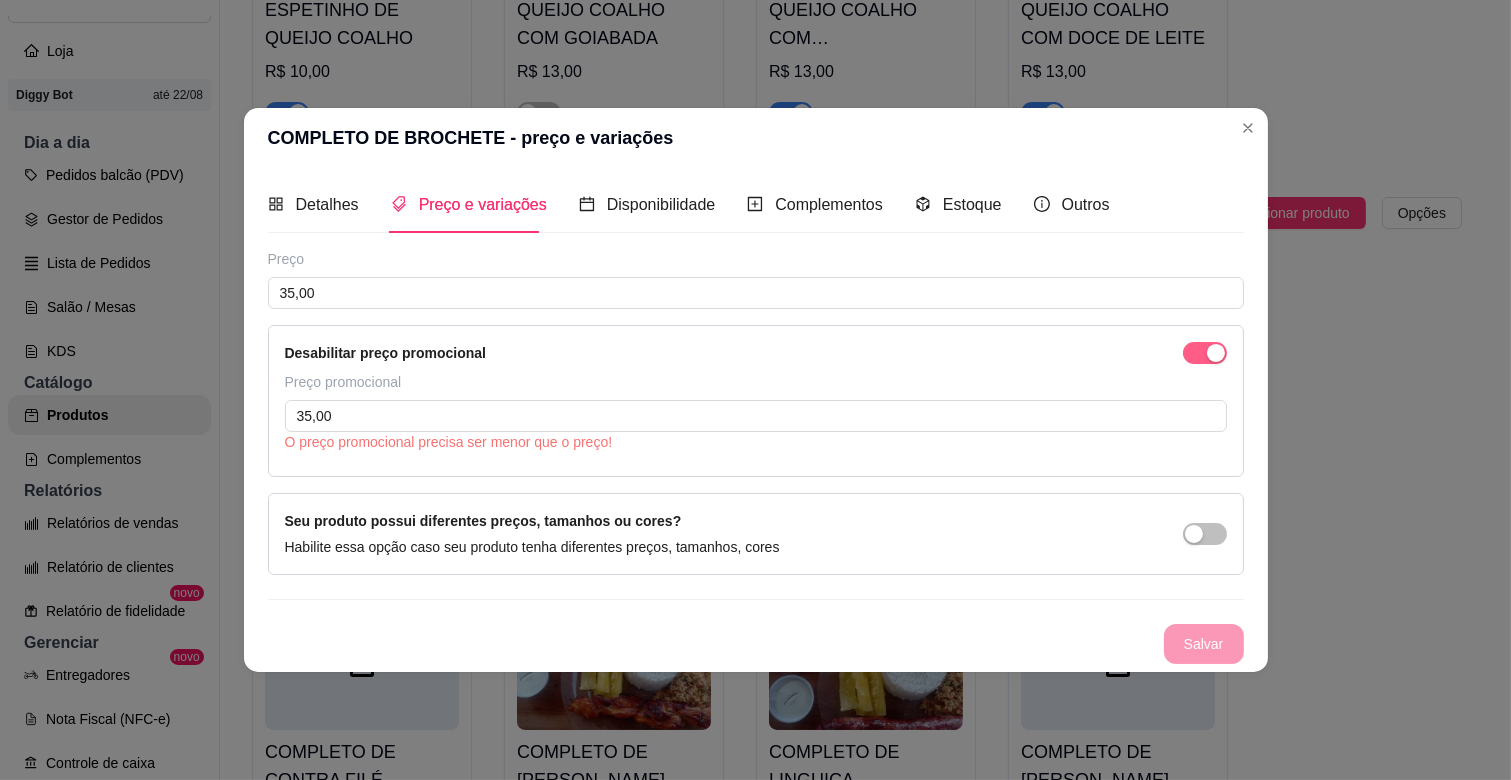 click at bounding box center [1205, 353] 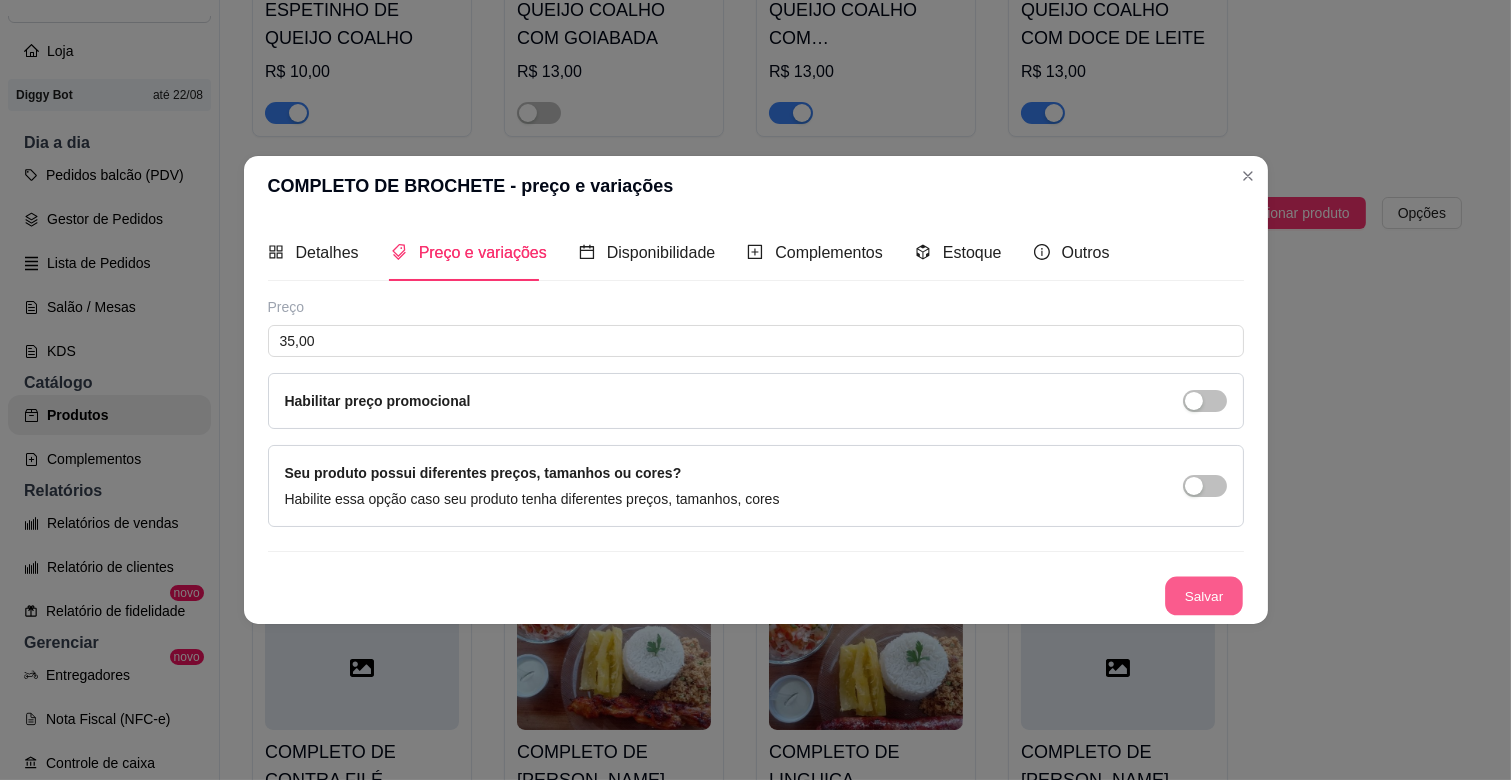 click on "Salvar" at bounding box center [1204, 596] 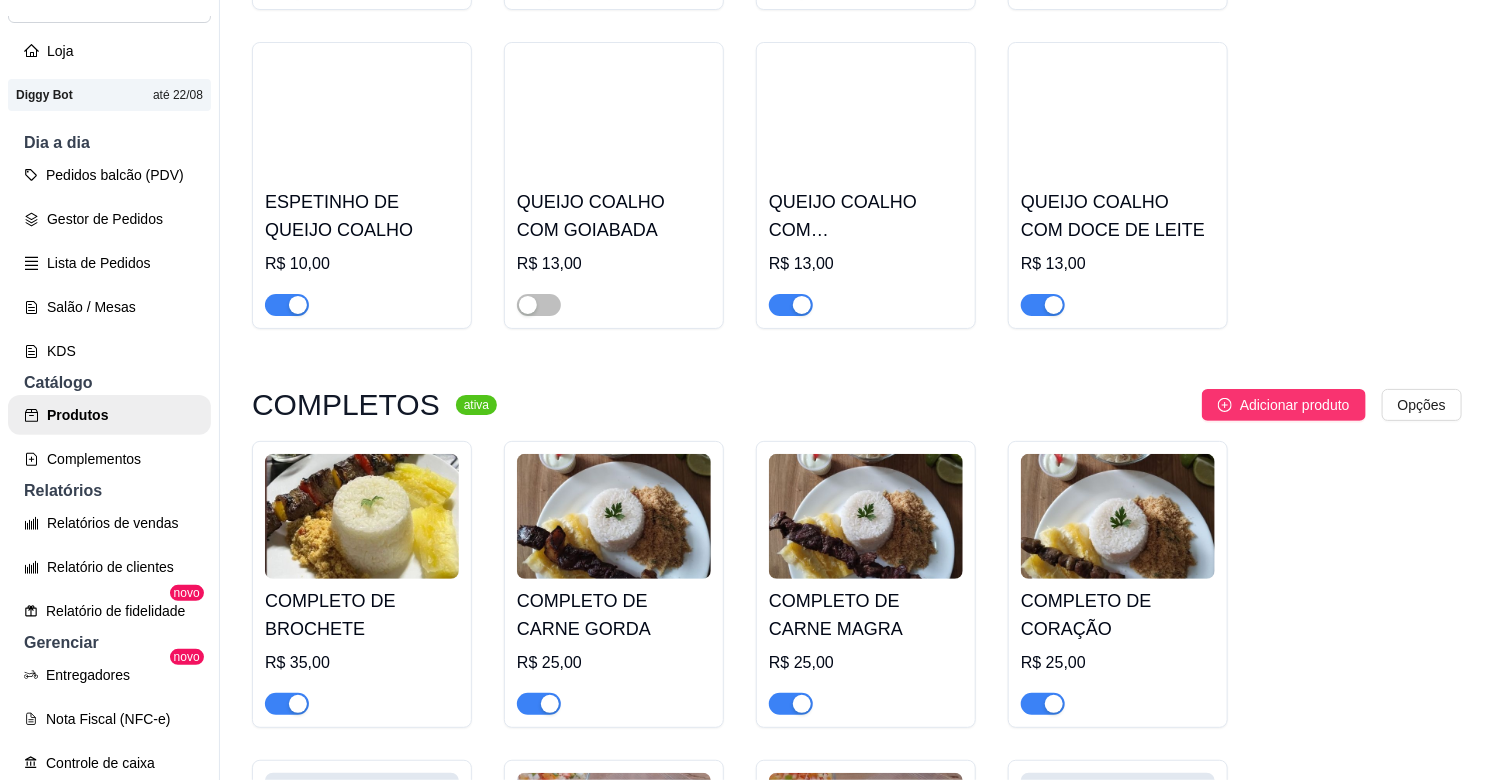 scroll, scrollTop: 2000, scrollLeft: 0, axis: vertical 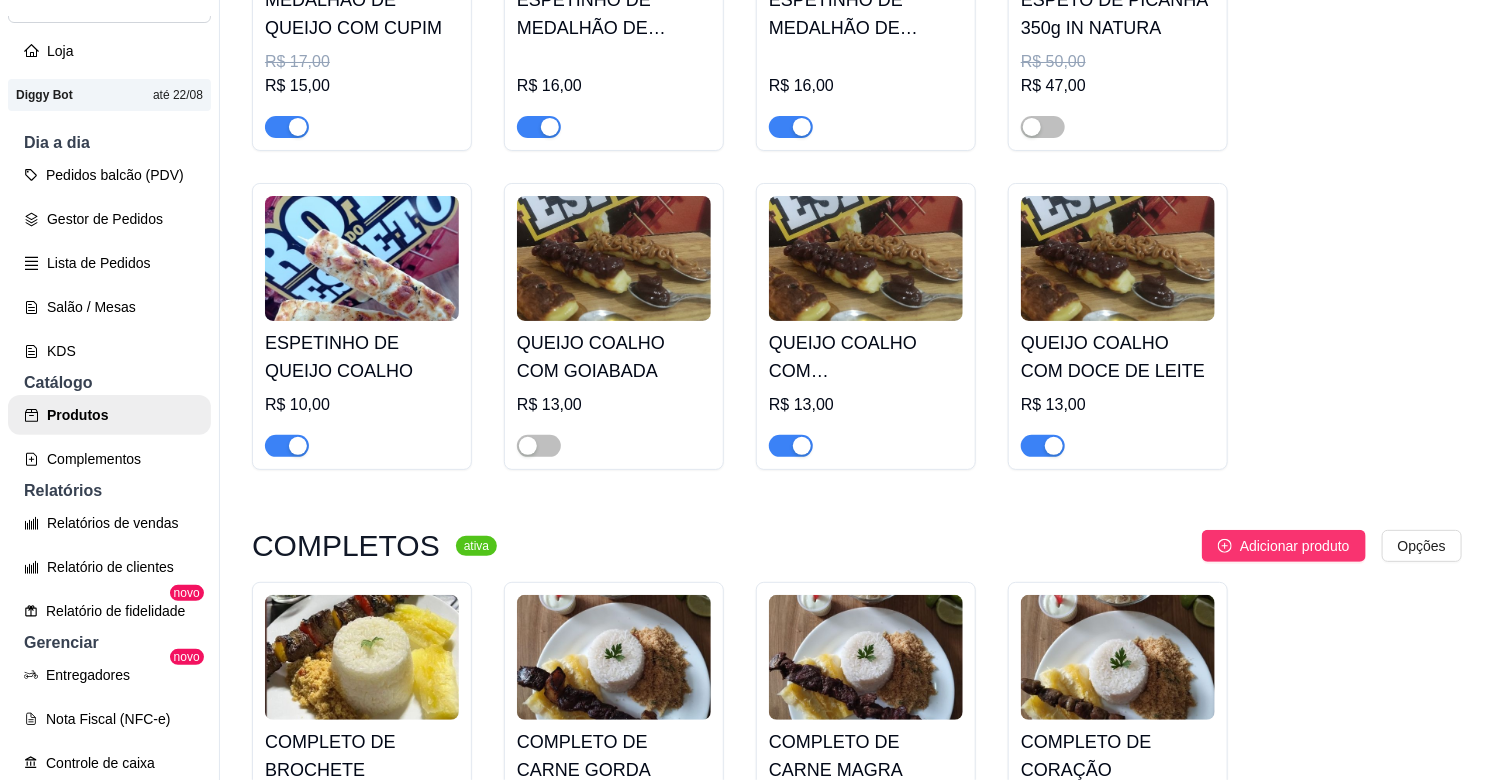 click on "ESPETINHO DE QUEIJO COALHO    R$ 10,00" at bounding box center (362, 326) 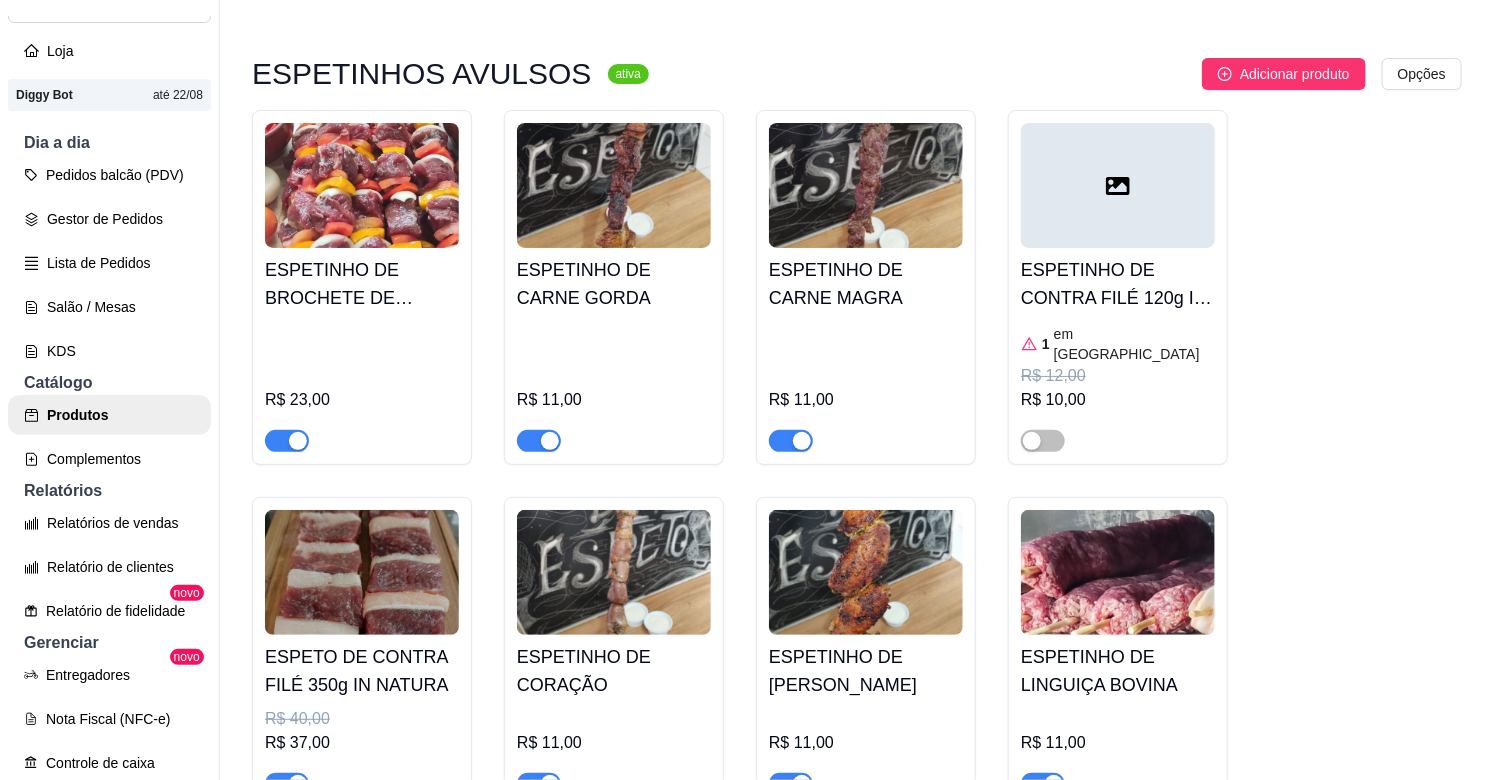 scroll, scrollTop: 888, scrollLeft: 0, axis: vertical 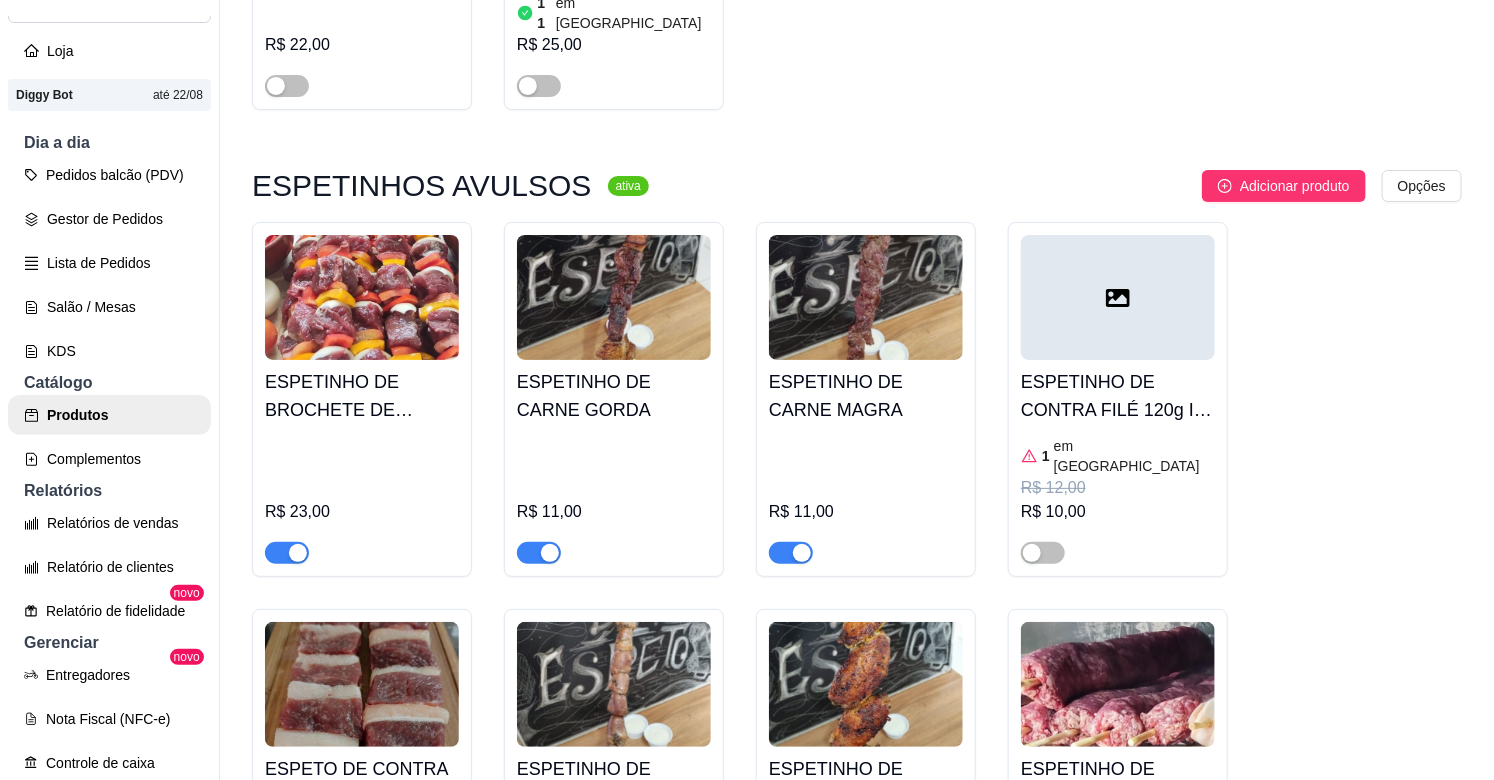 click on "R$ 23,00" at bounding box center (362, 512) 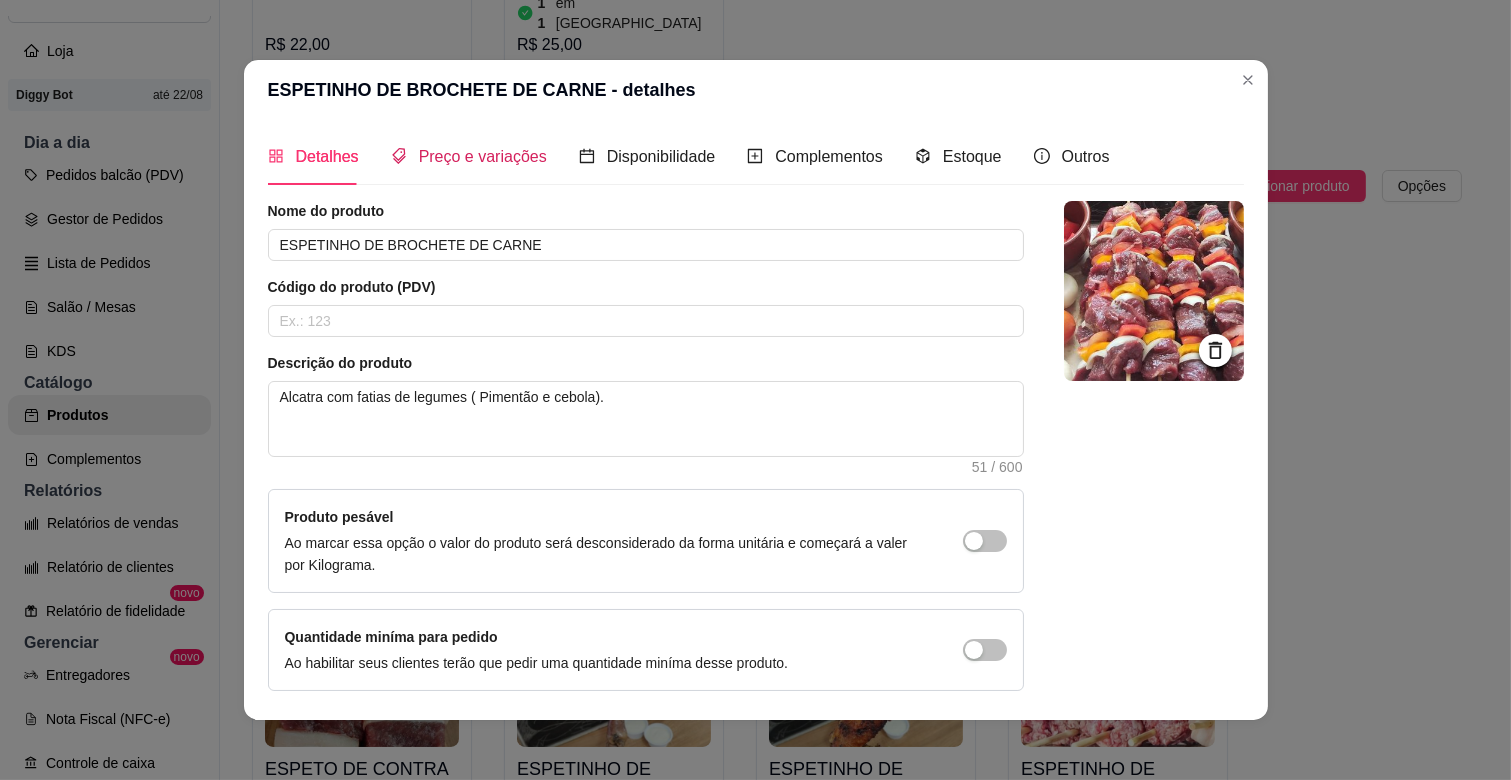 click on "Preço e variações" at bounding box center [483, 156] 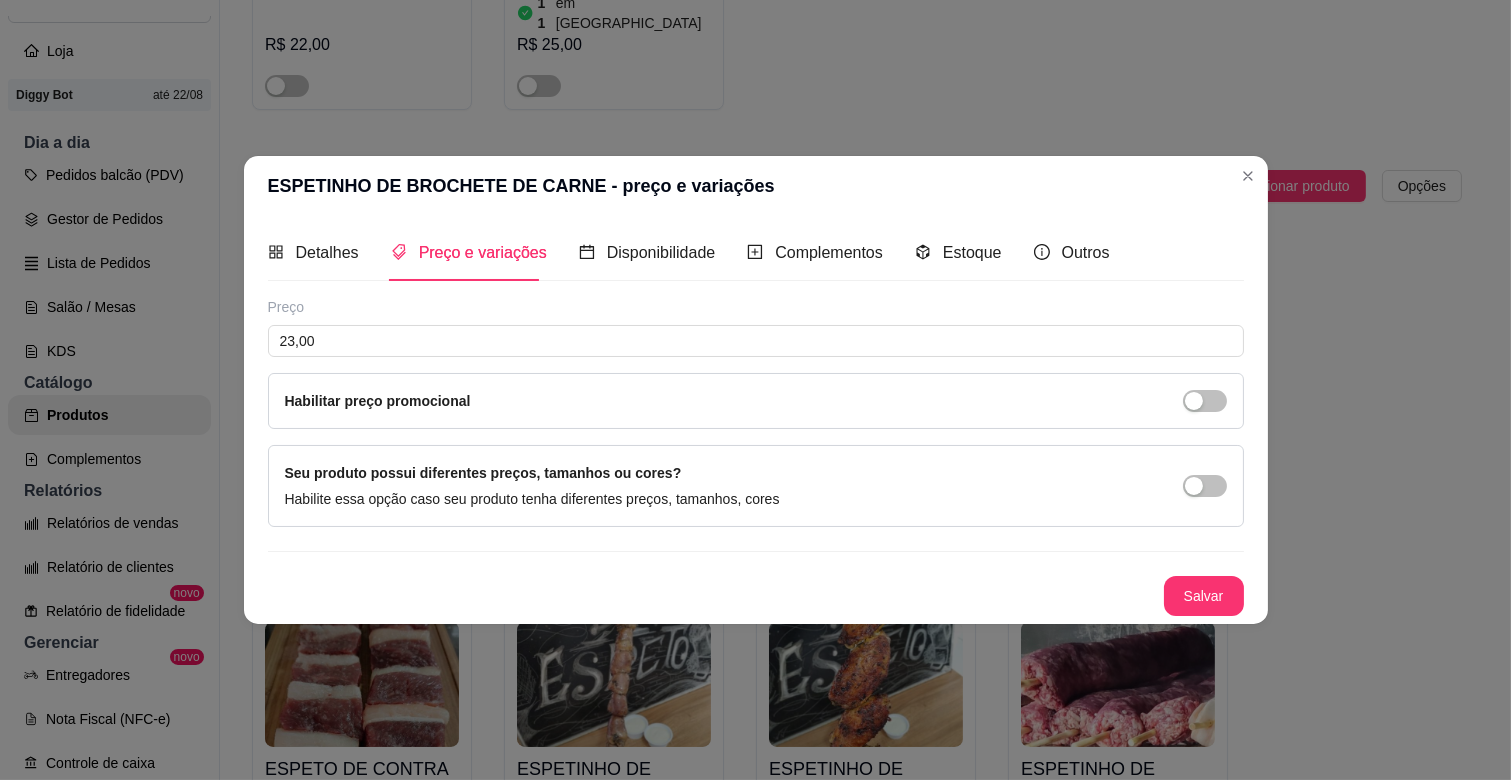 type 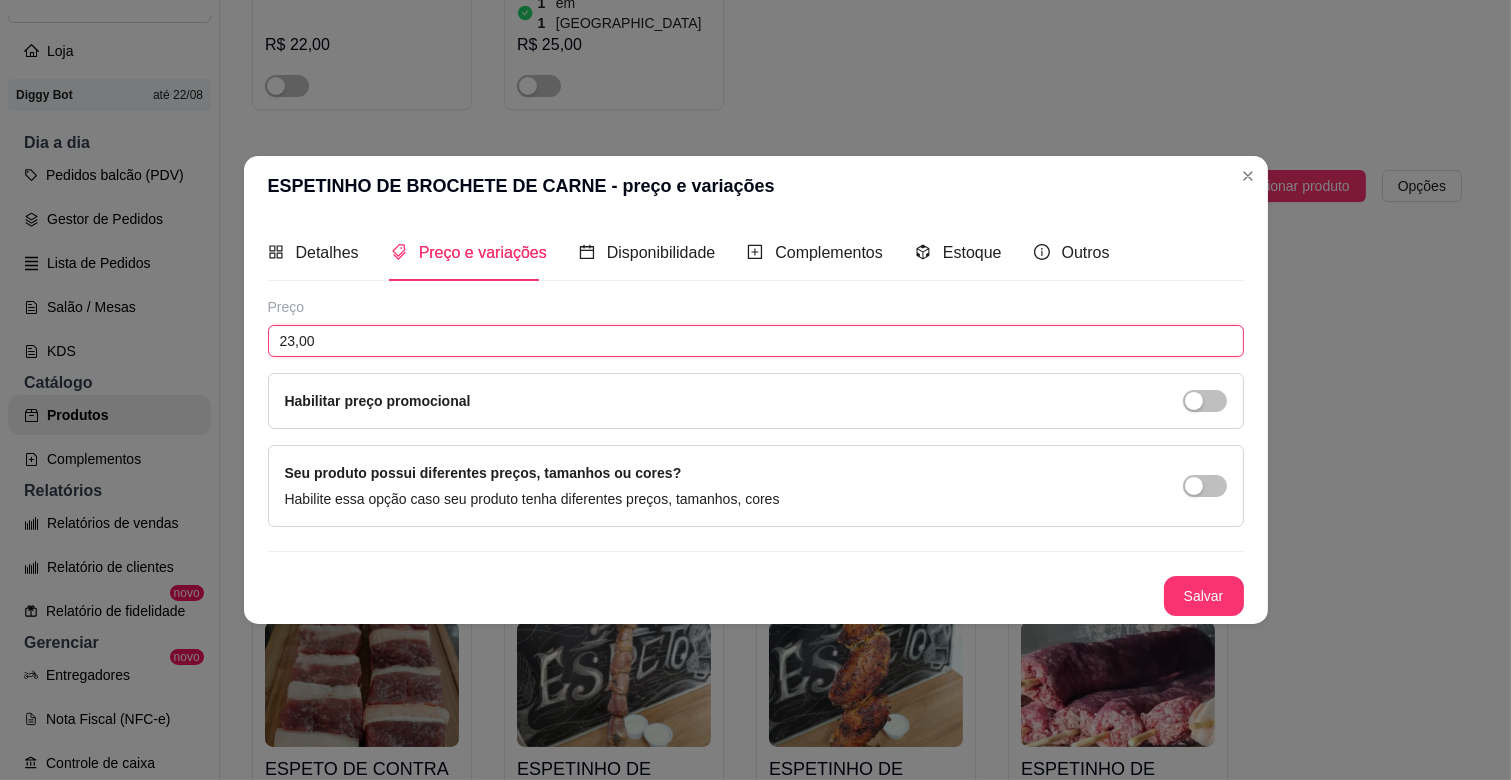 click on "23,00" at bounding box center [756, 341] 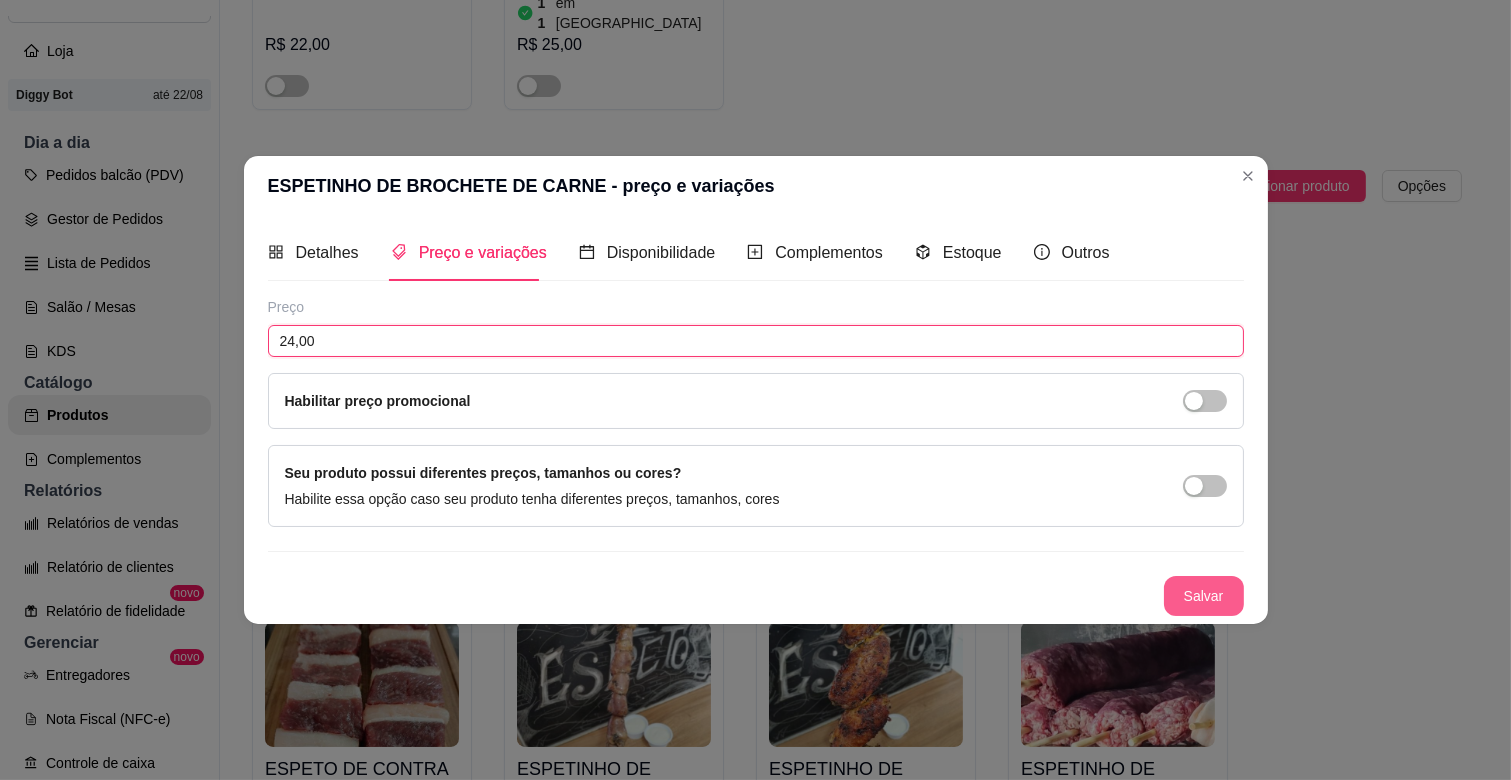 type on "24,00" 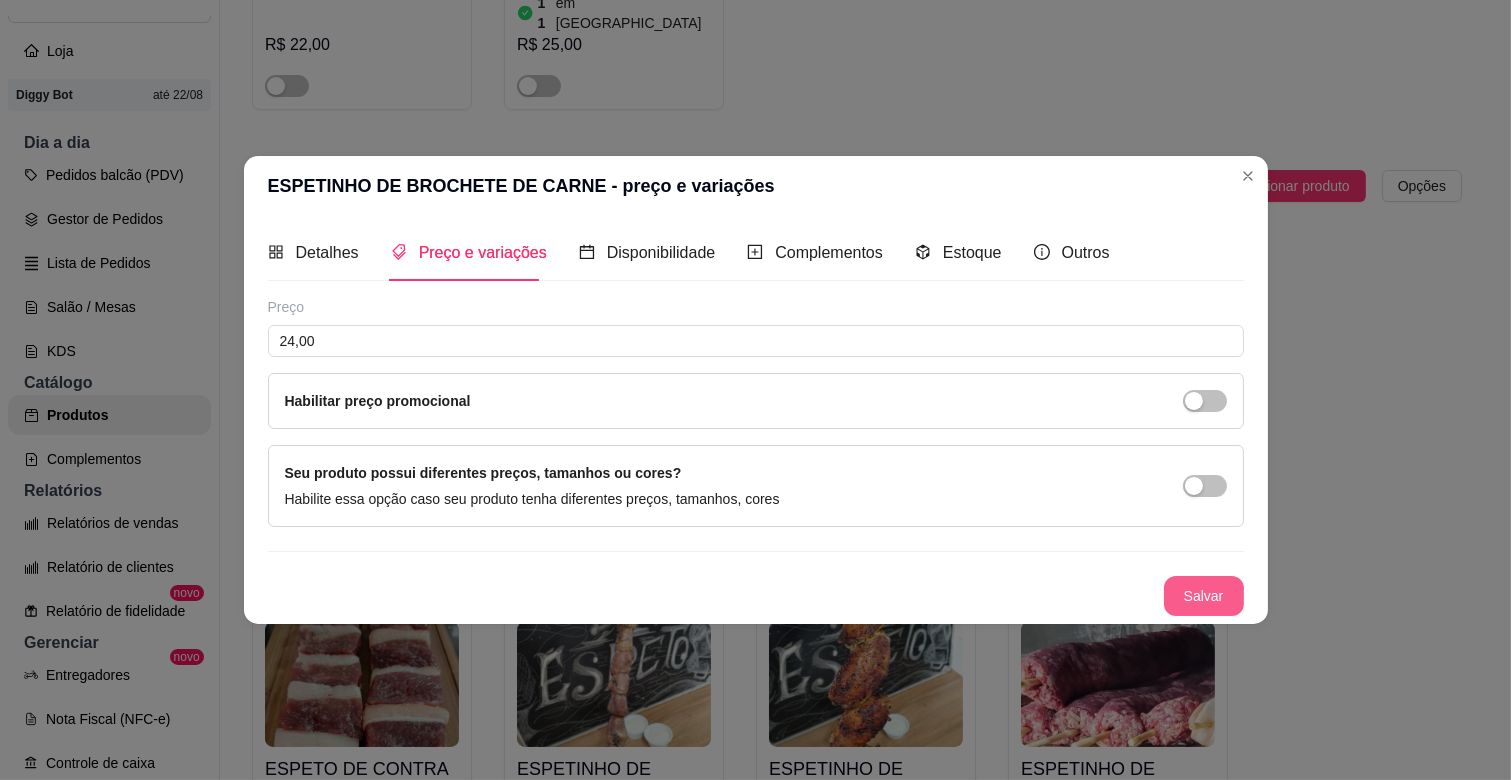 click on "Salvar" at bounding box center (1204, 596) 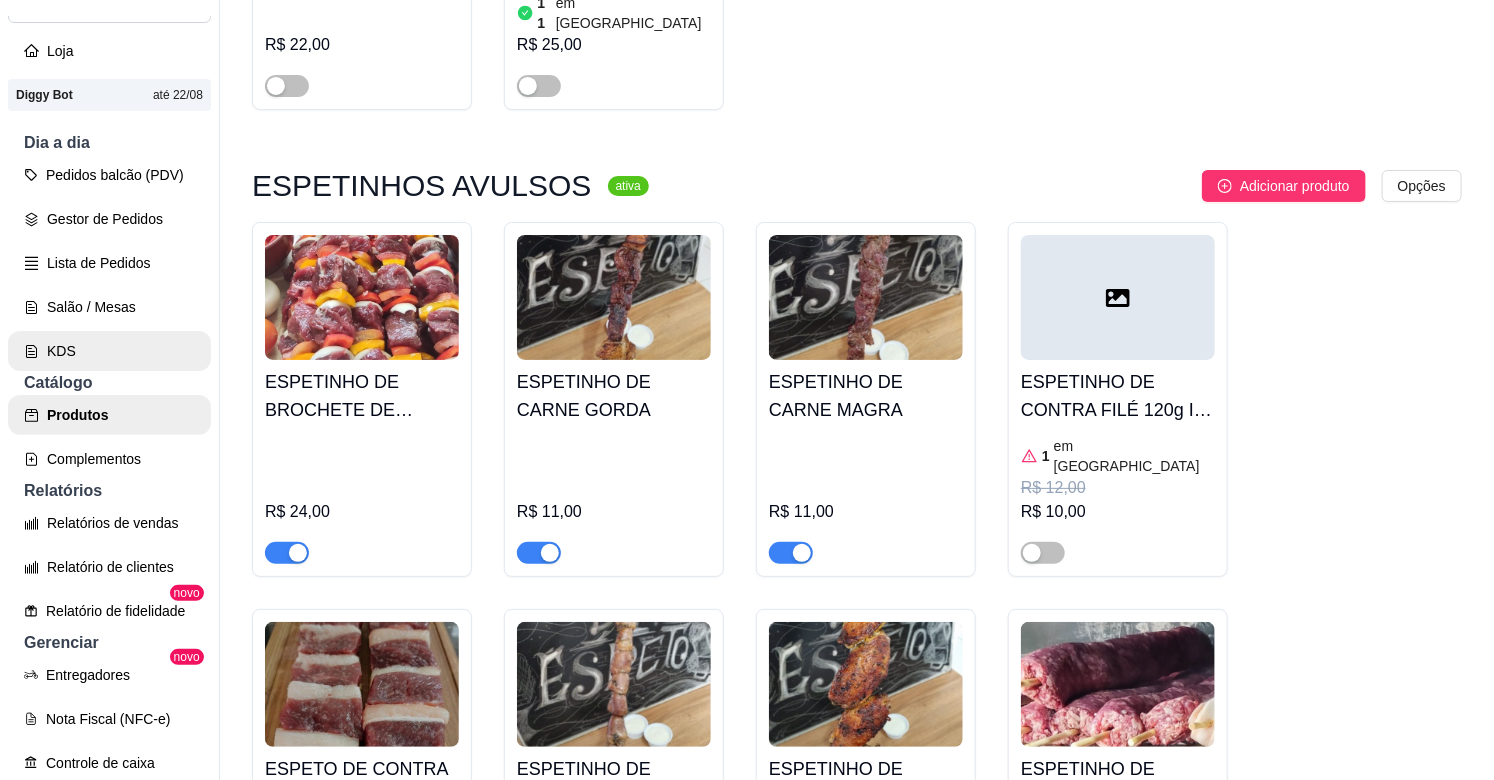 click on "KDS" at bounding box center (109, 351) 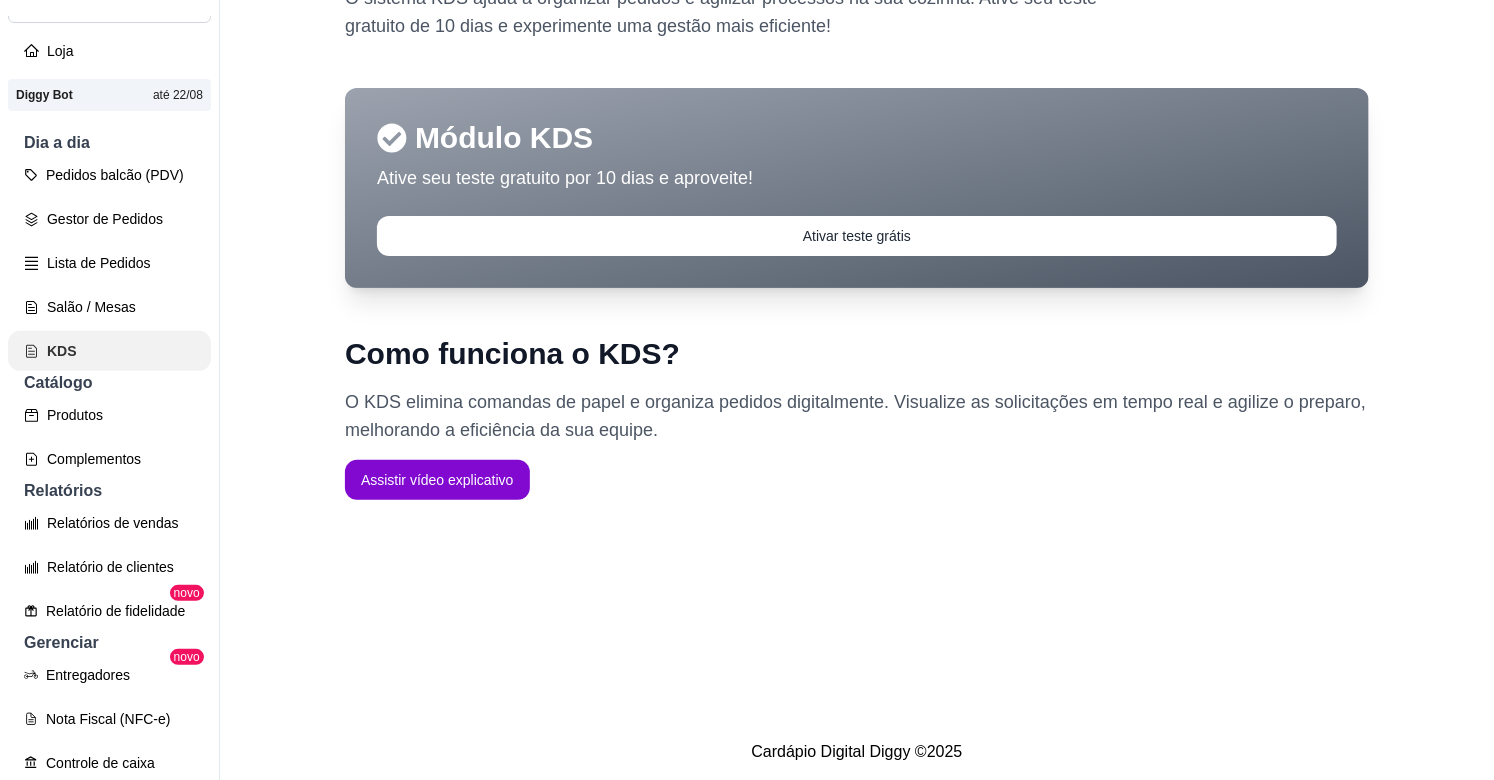 scroll, scrollTop: 0, scrollLeft: 0, axis: both 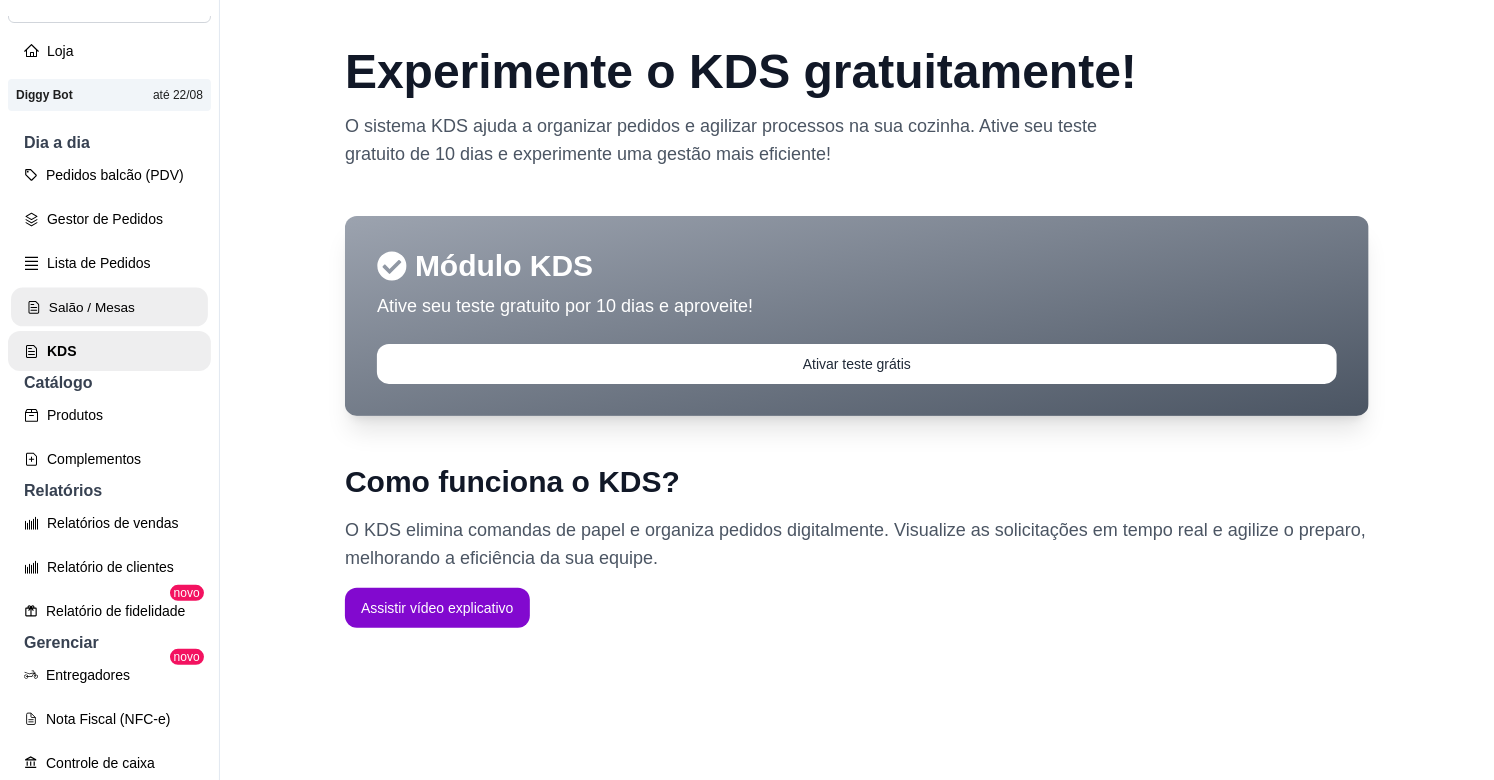 click on "Salão / Mesas" at bounding box center (109, 307) 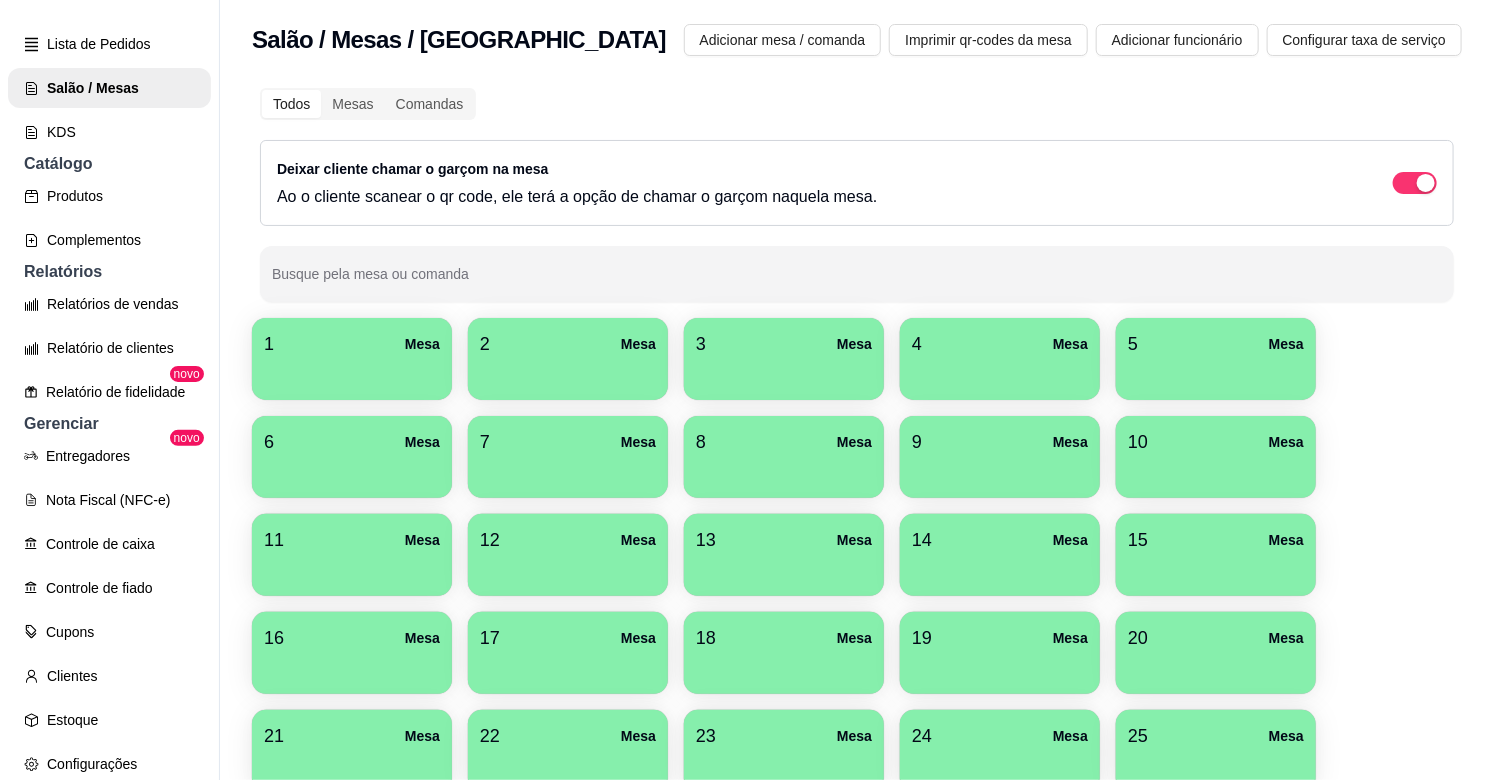 scroll, scrollTop: 333, scrollLeft: 0, axis: vertical 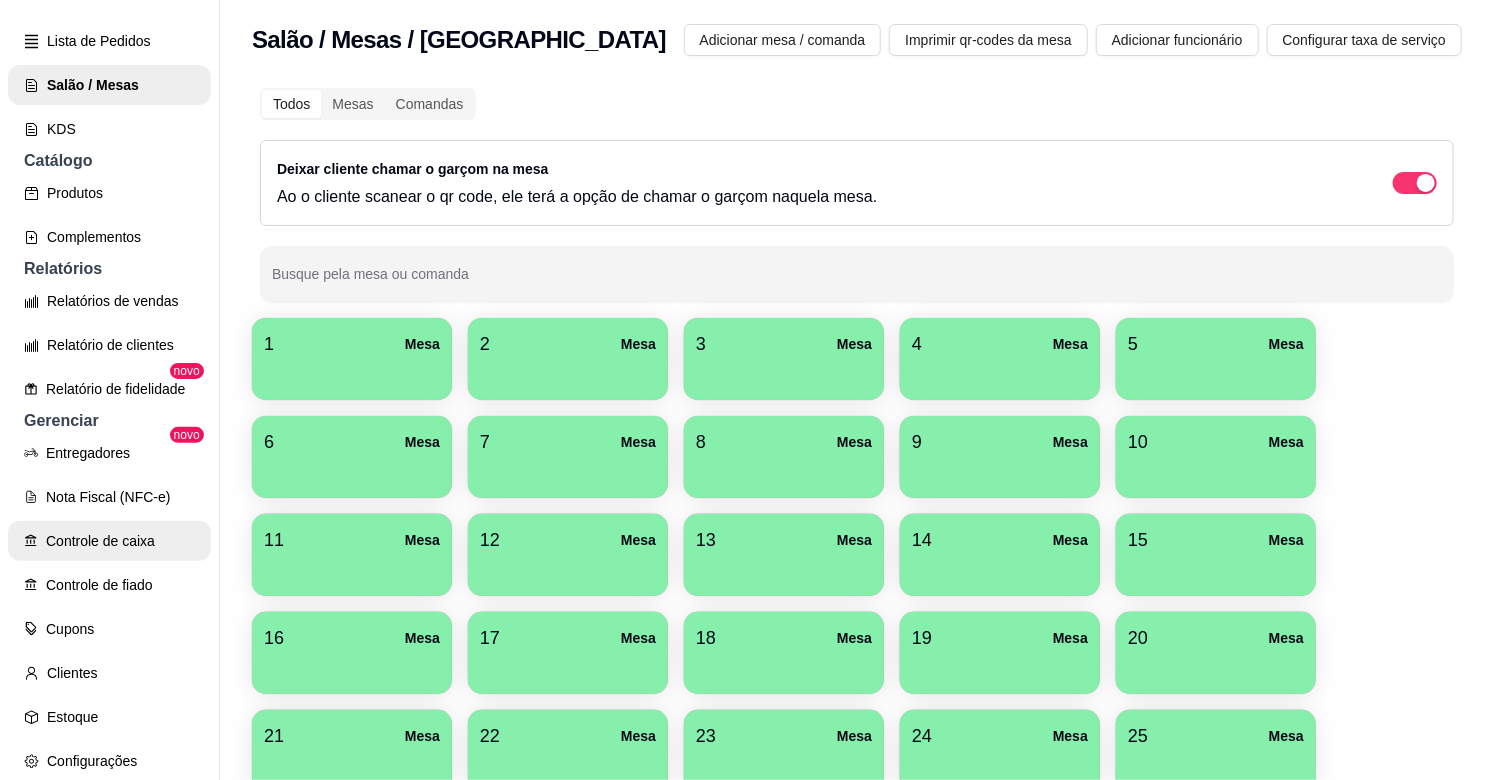 click on "Controle de caixa" at bounding box center (109, 541) 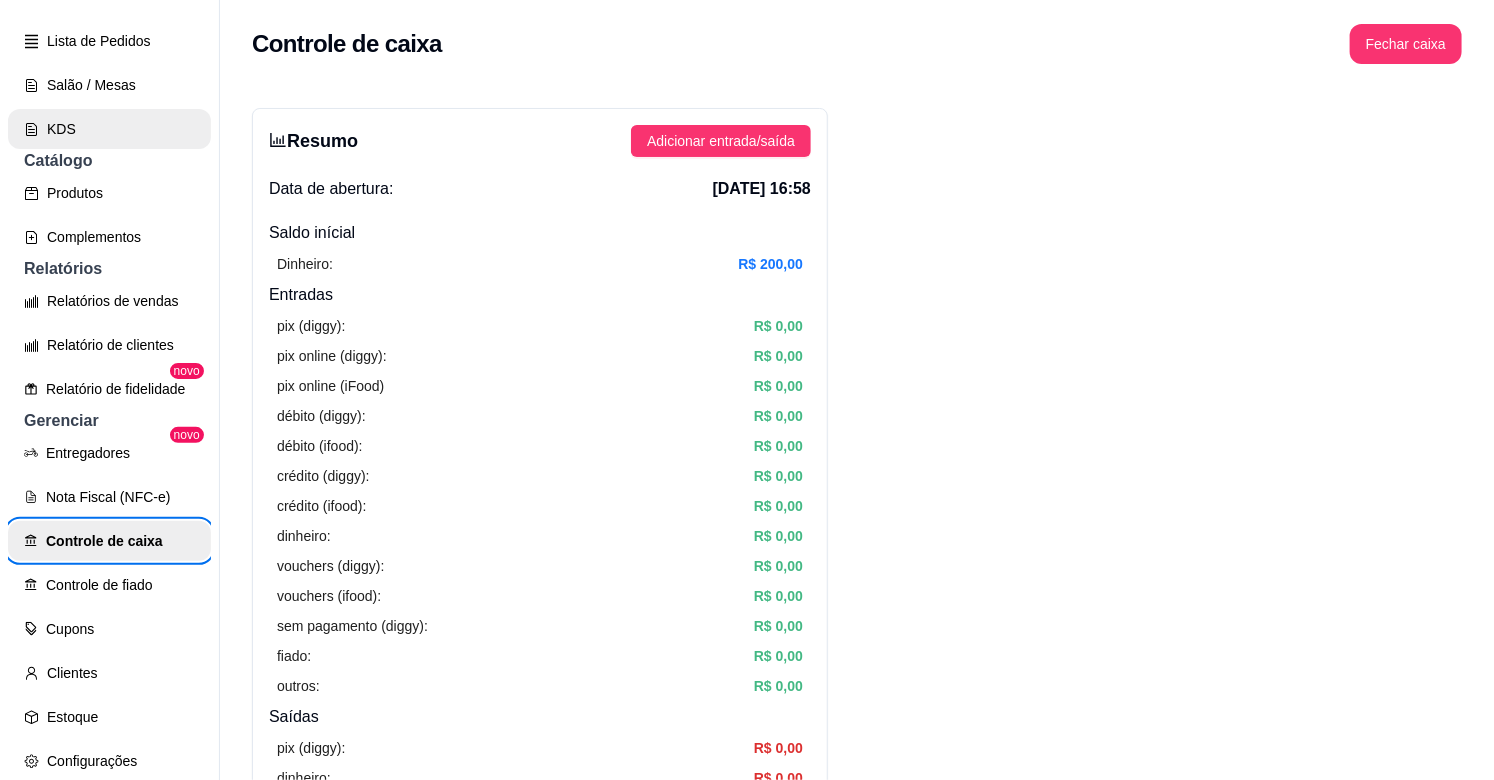 click on "Salão / Mesas" at bounding box center [109, 85] 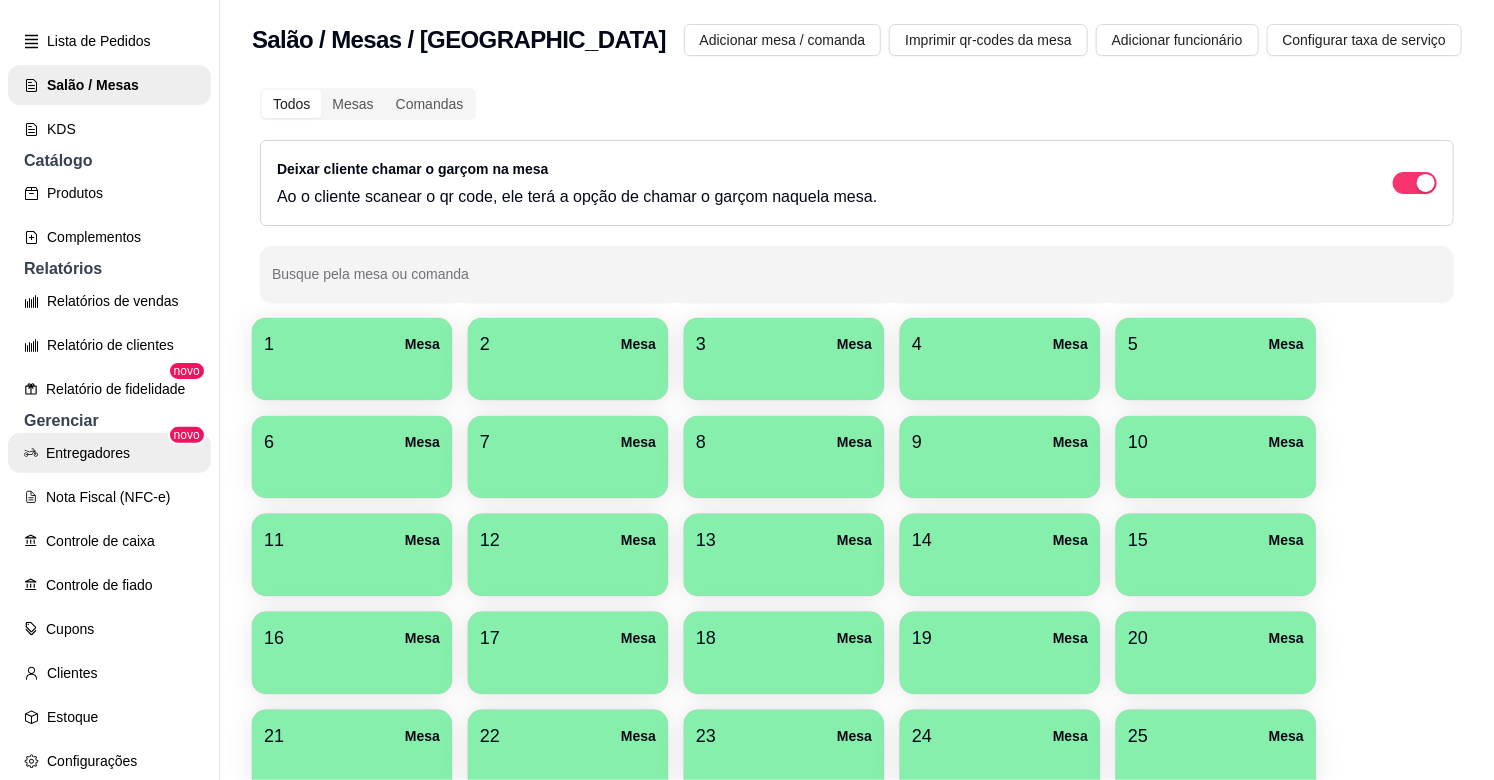 click on "Entregadores" at bounding box center (109, 453) 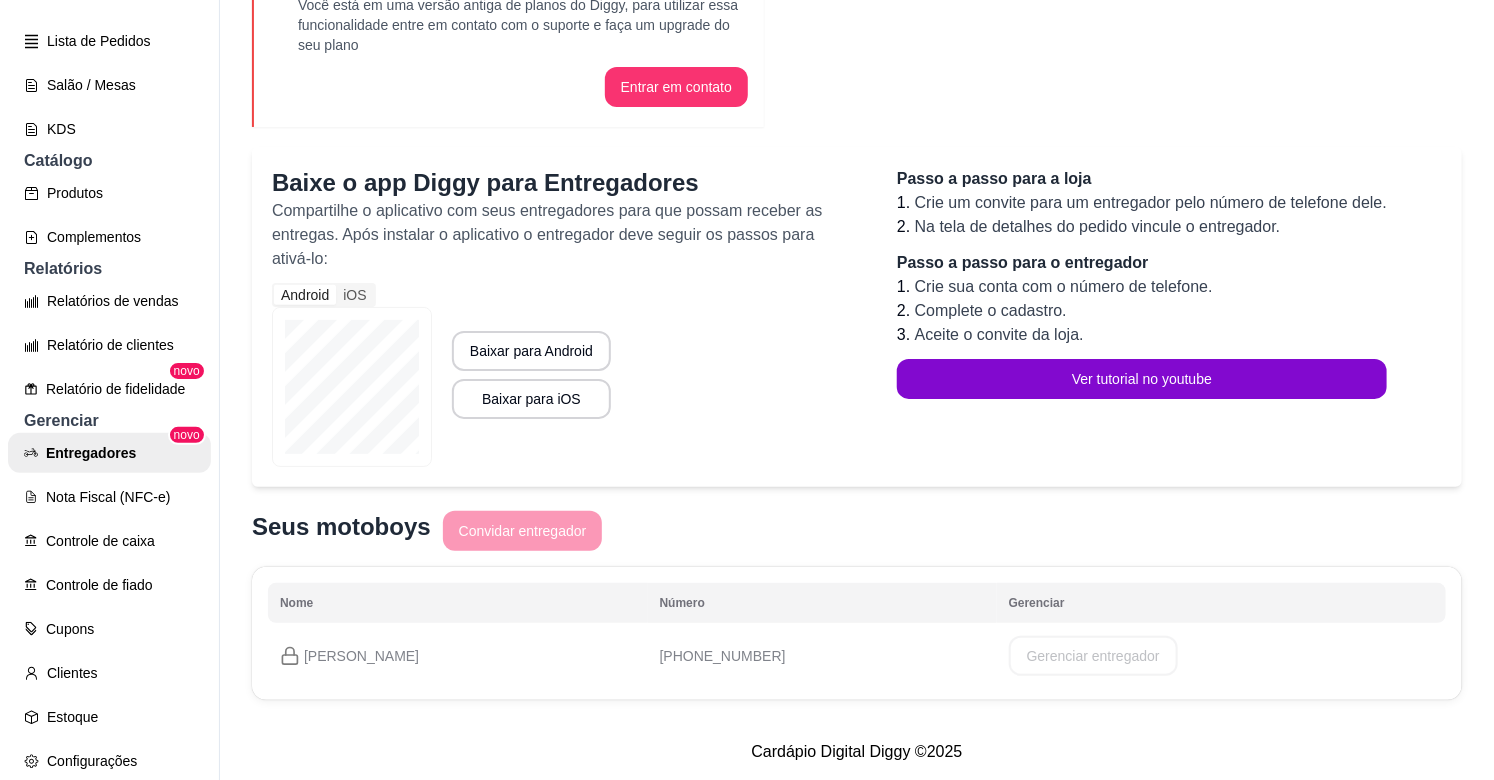 scroll, scrollTop: 153, scrollLeft: 0, axis: vertical 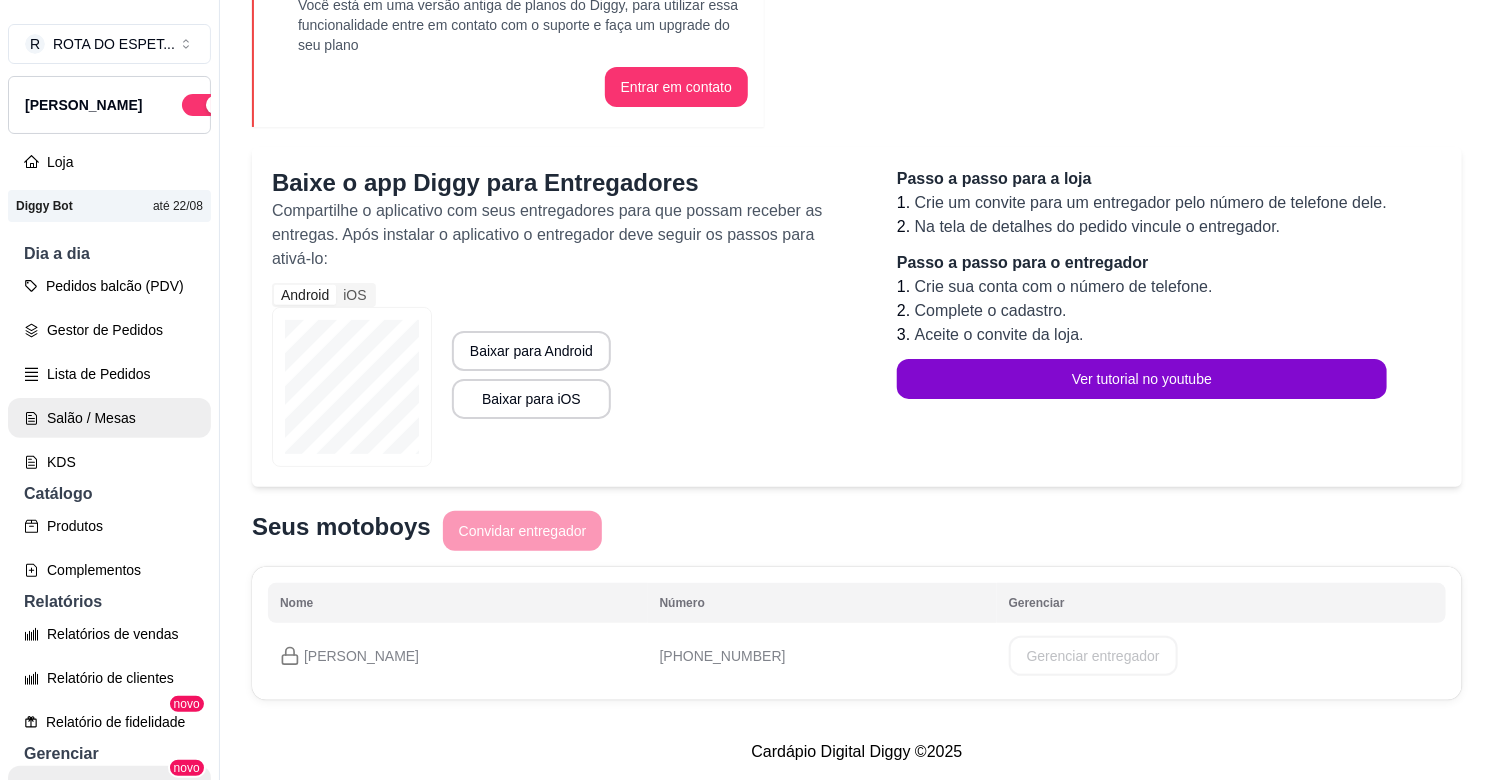click on "Salão / Mesas" at bounding box center [109, 418] 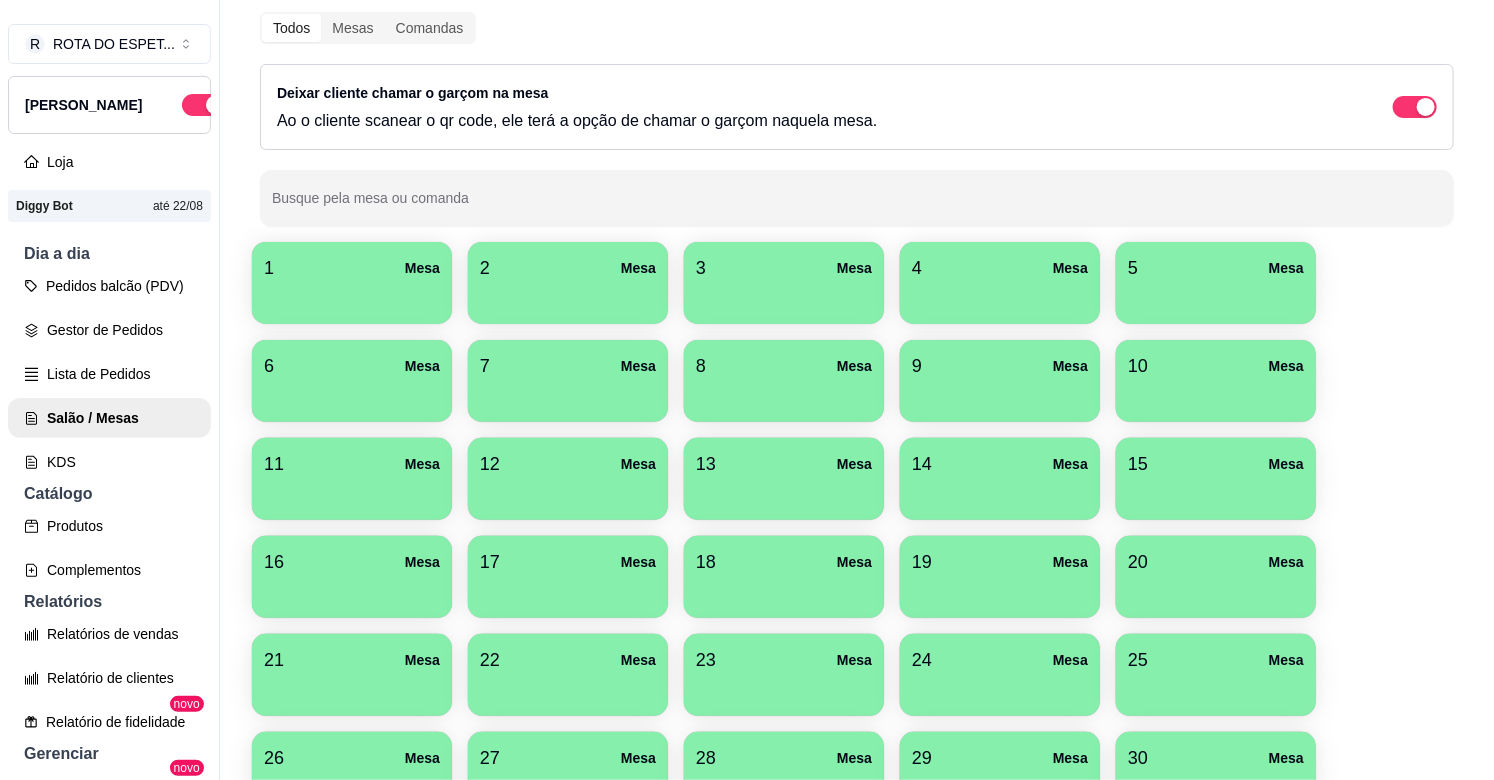 scroll, scrollTop: 304, scrollLeft: 0, axis: vertical 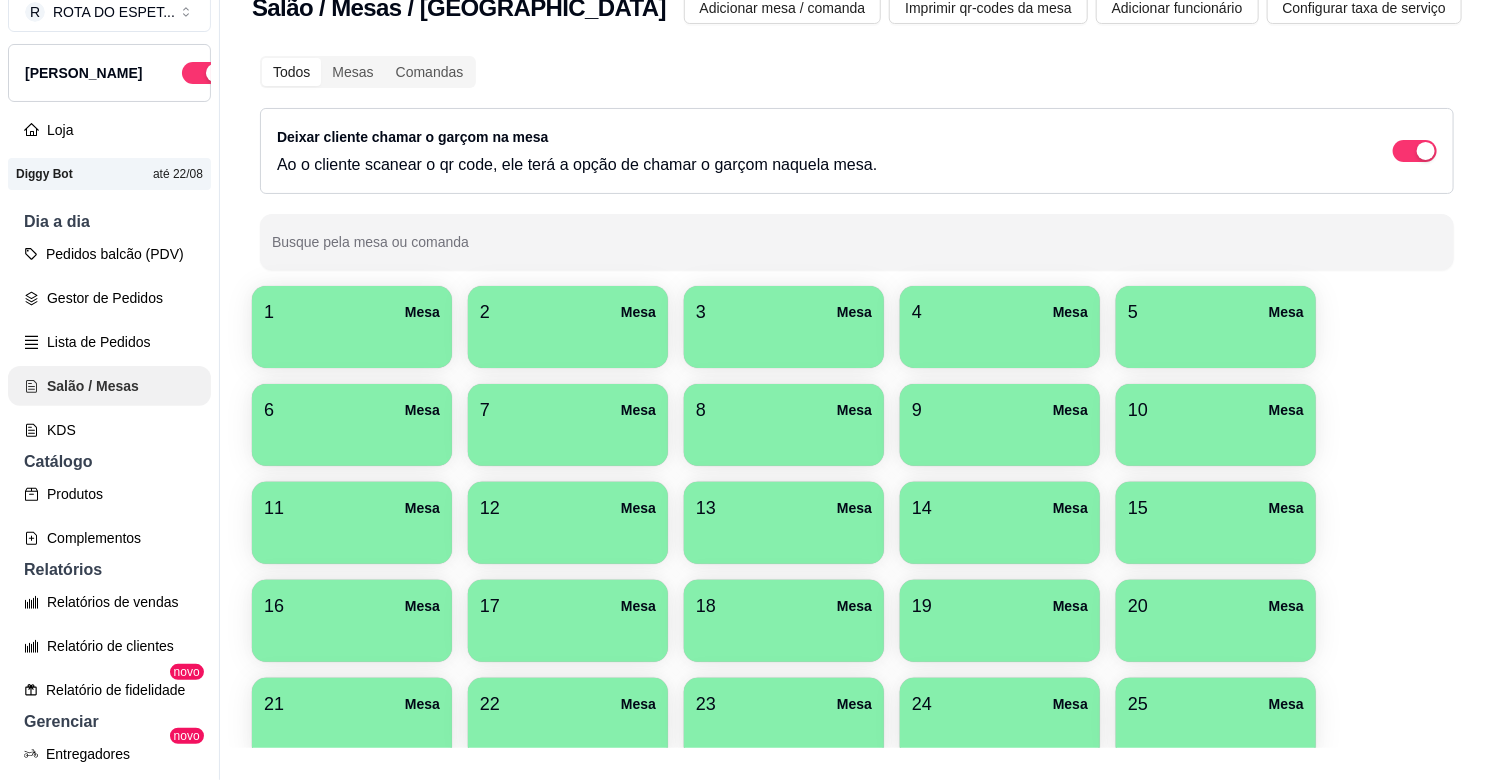 click on "Salão / Mesas" at bounding box center [109, 386] 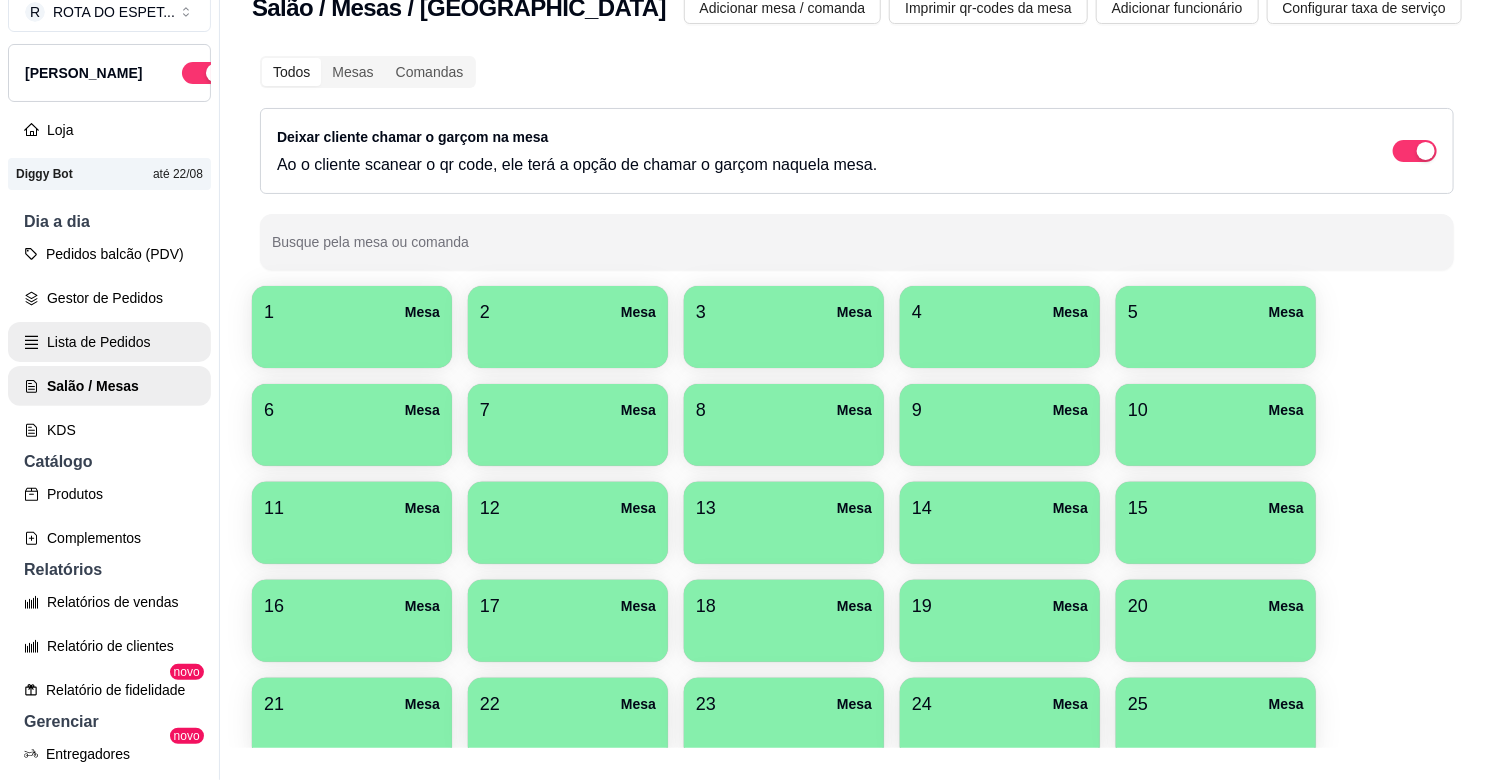 scroll, scrollTop: 0, scrollLeft: 0, axis: both 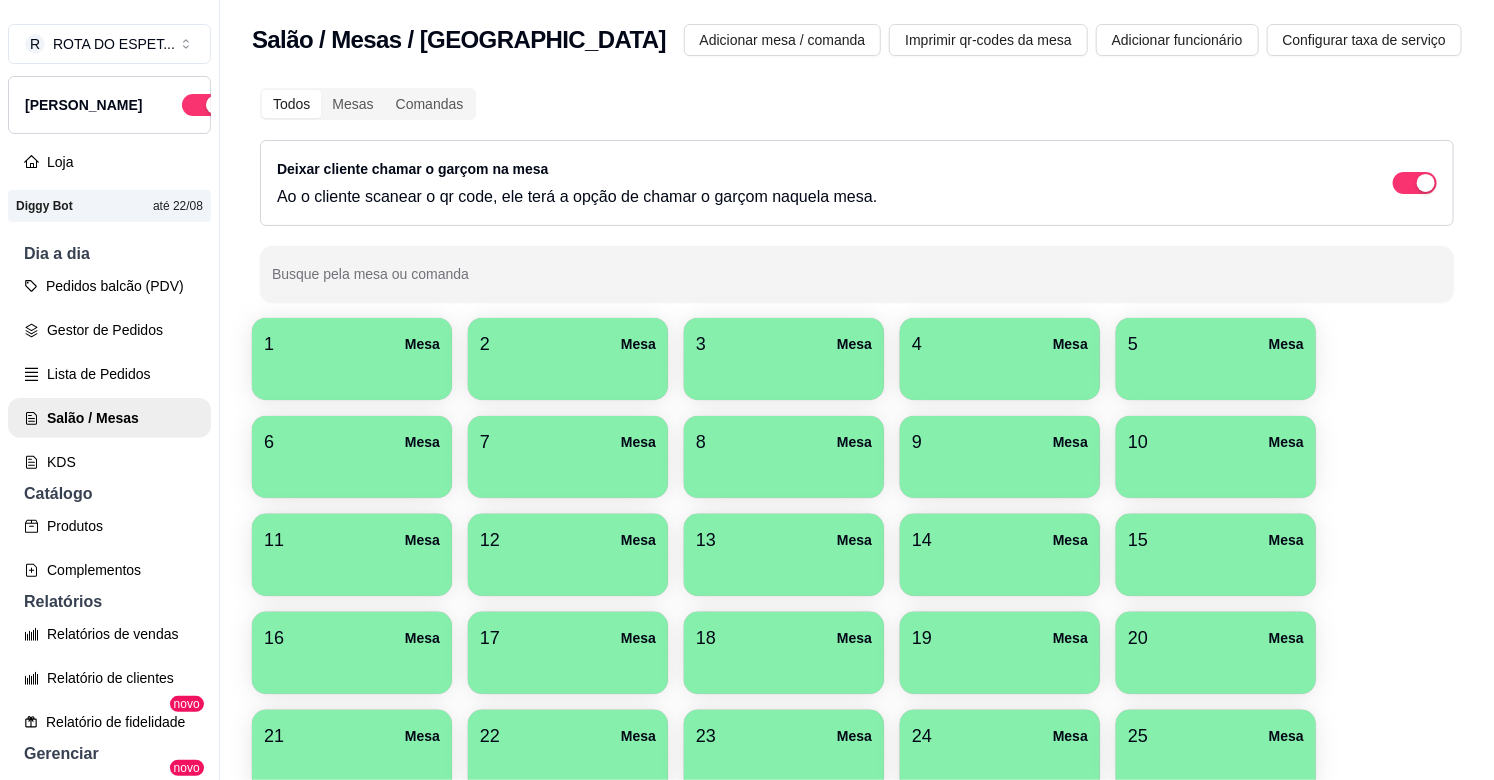 click on "Deixar cliente chamar o garçom na mesa Ao o cliente scanear o qr code, ele terá a opção de chamar o garçom naquela mesa." at bounding box center (857, 183) 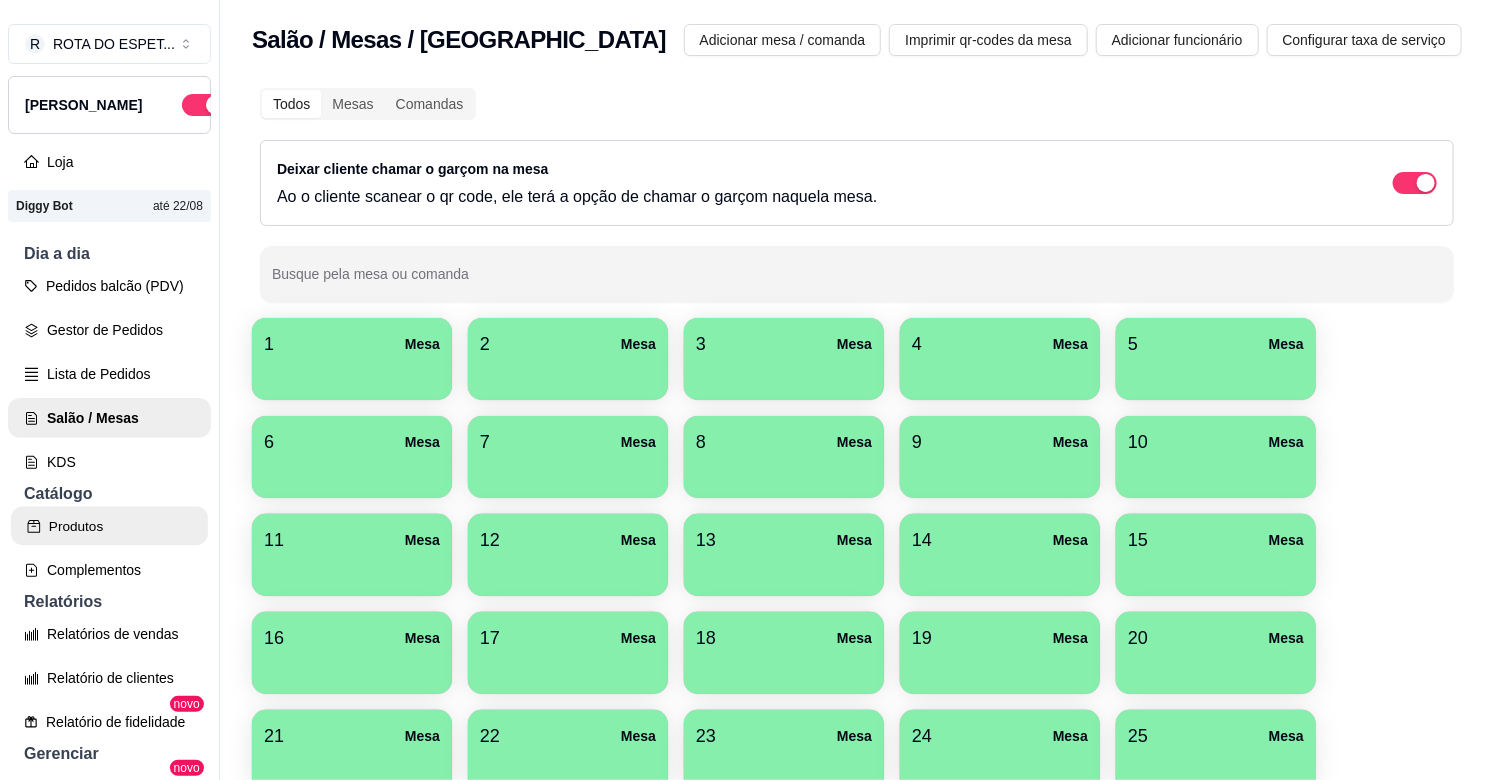 click on "Produtos" at bounding box center [109, 526] 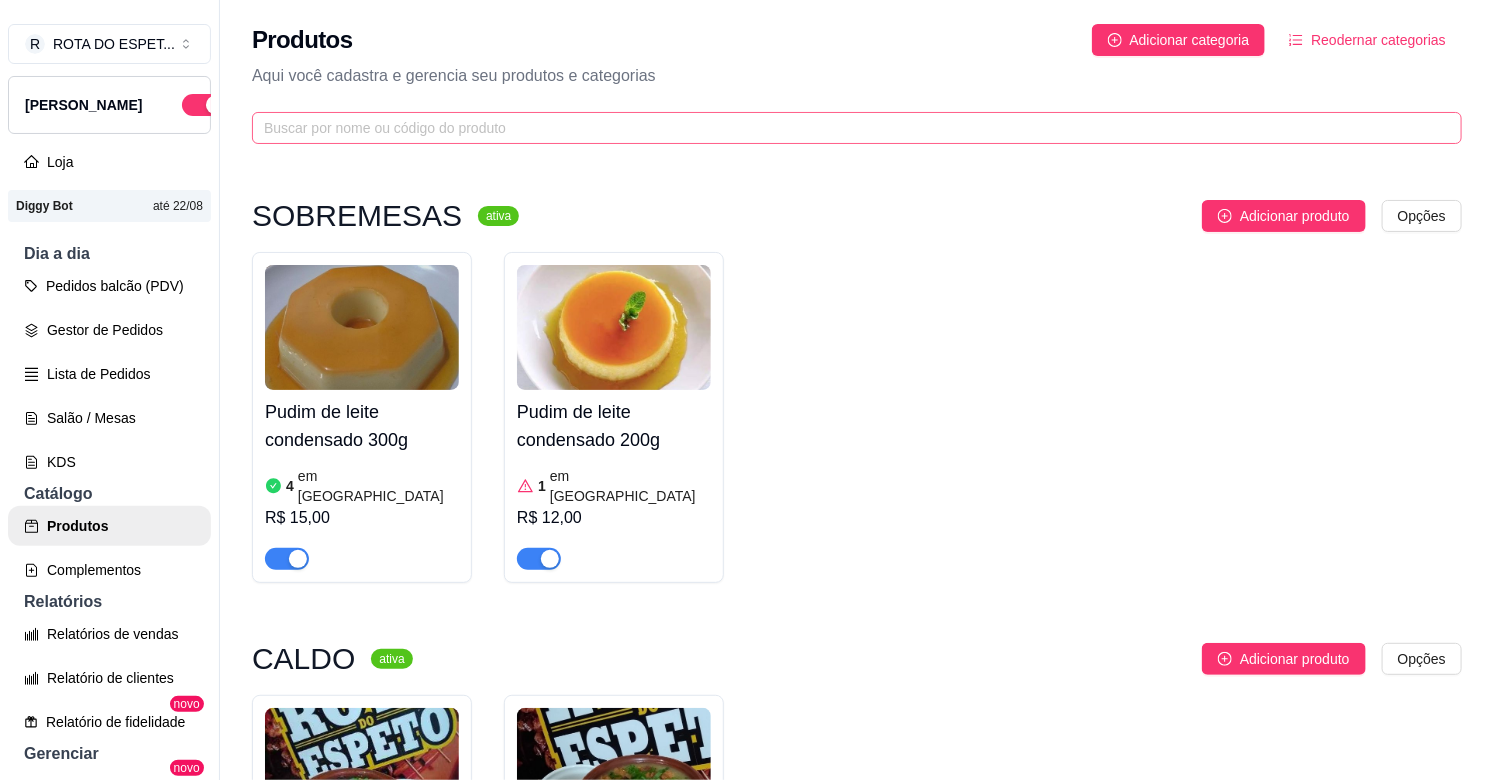 click at bounding box center (857, 128) 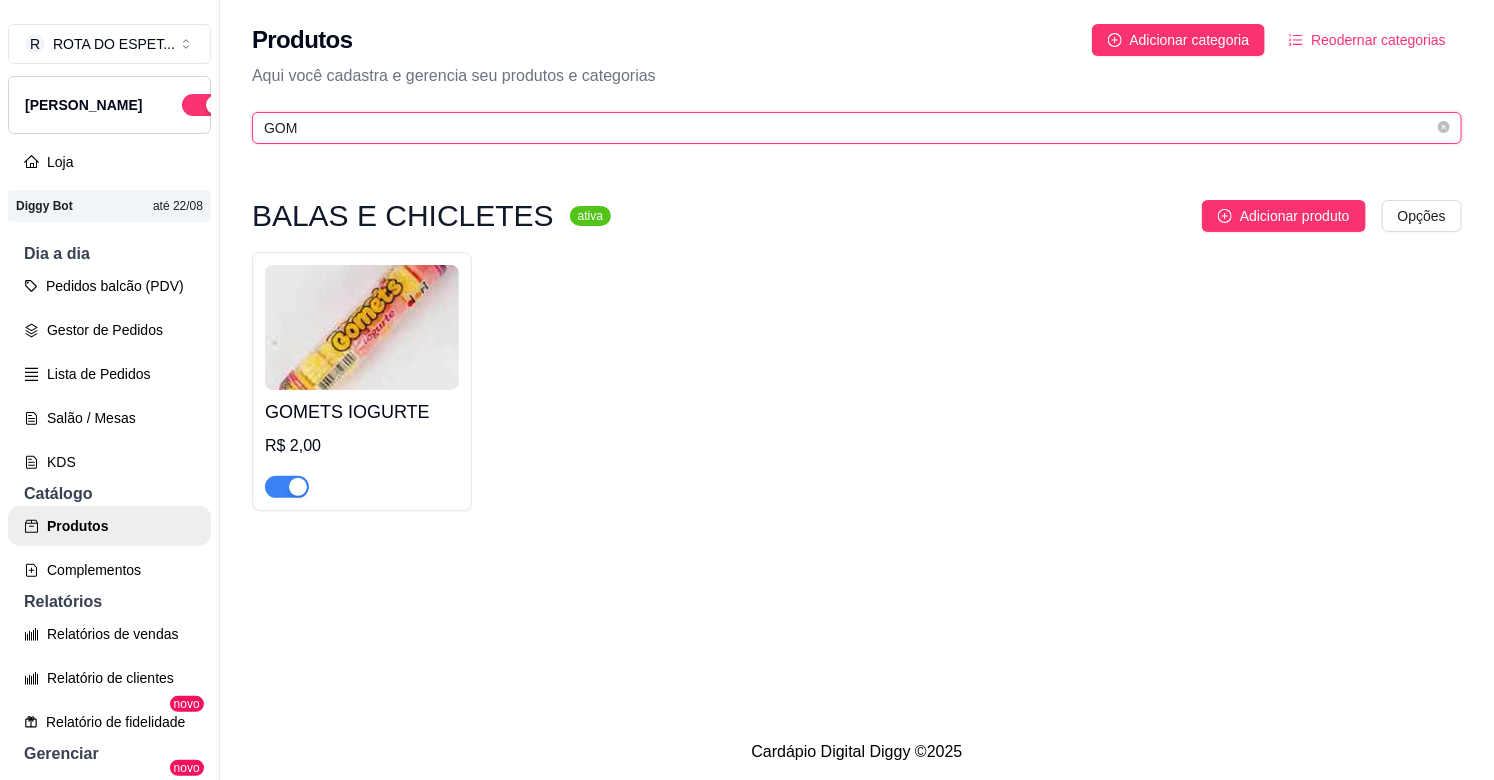 type on "GOM" 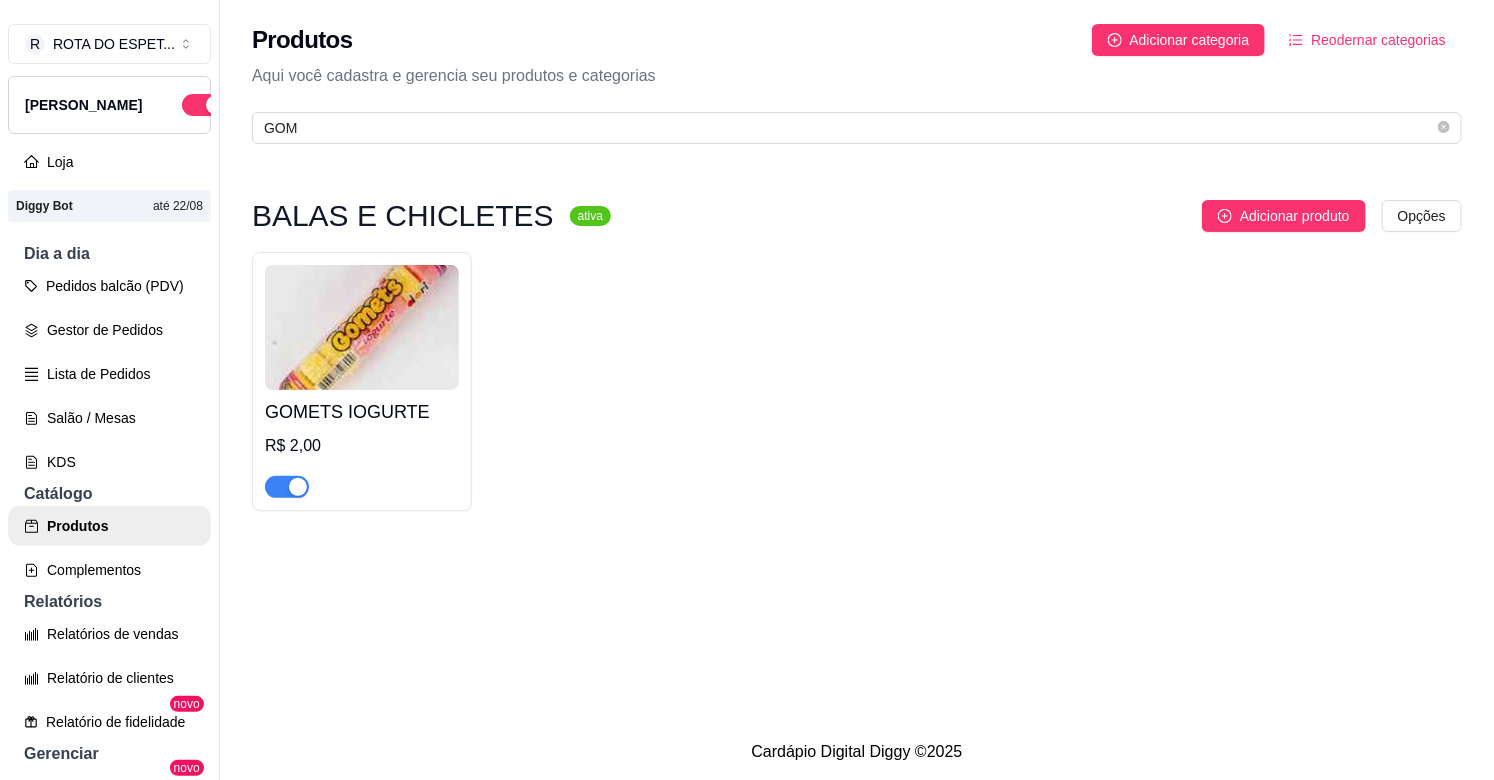 click on "GOMETS IOGURTE" at bounding box center [362, 412] 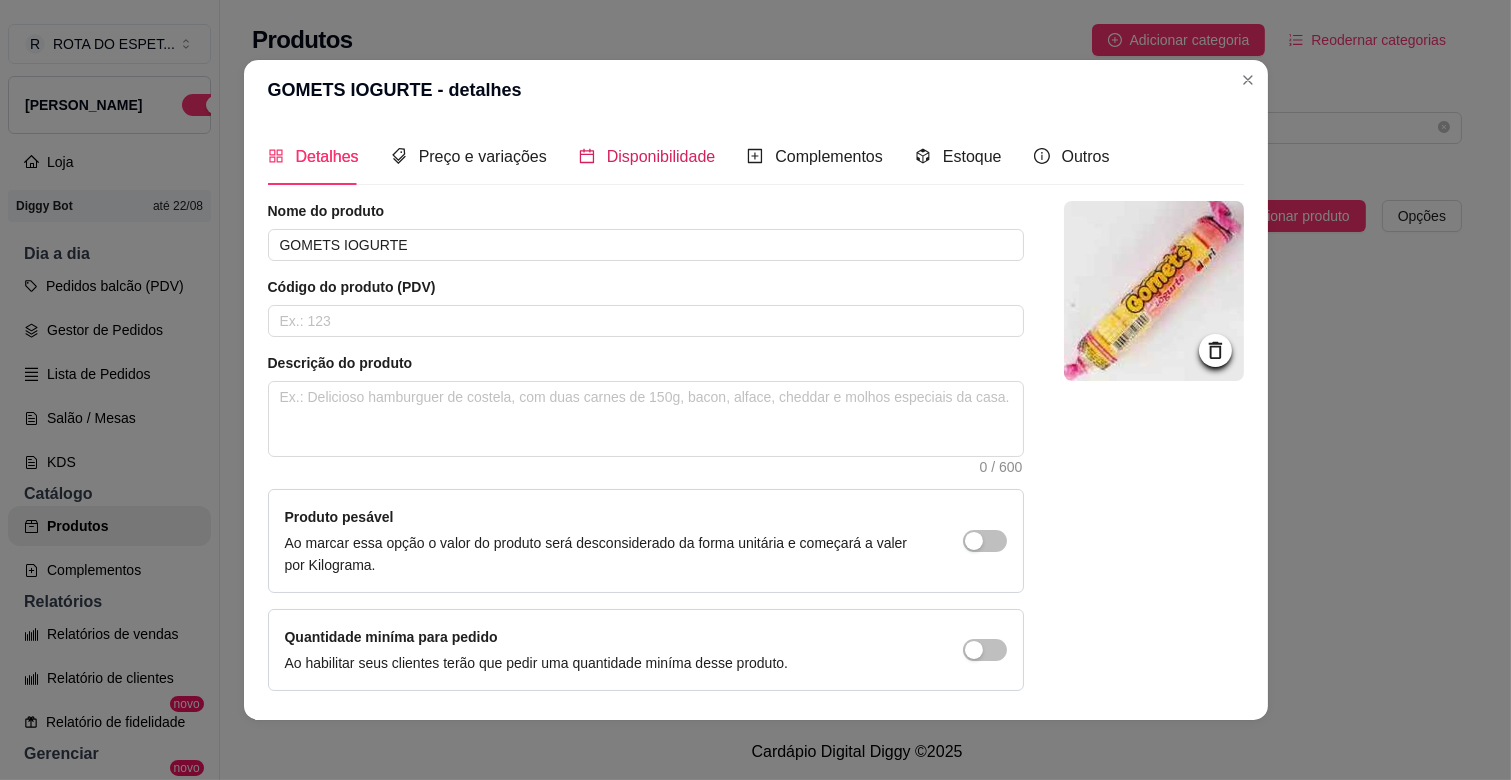 click on "Disponibilidade" at bounding box center [661, 156] 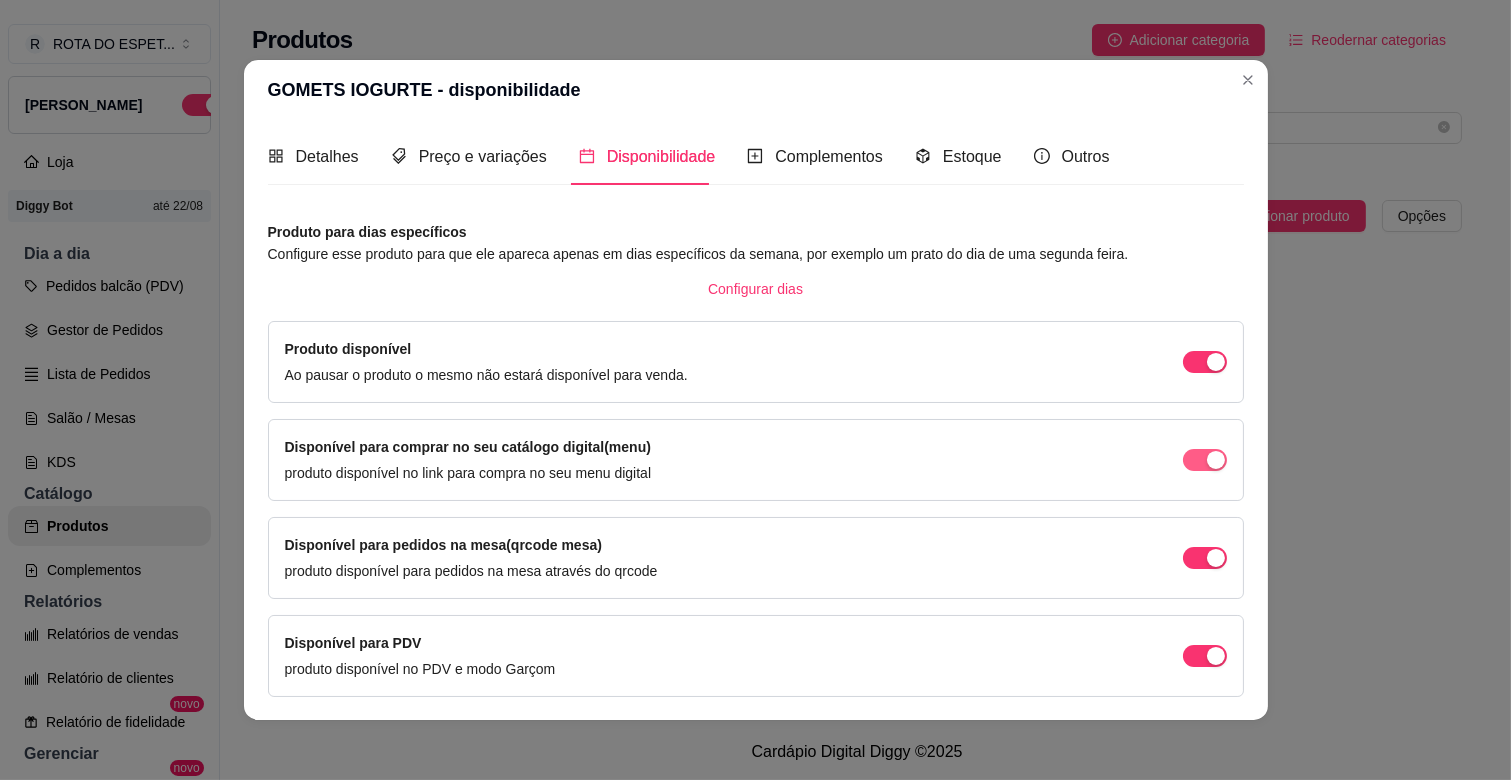 click at bounding box center [1205, 362] 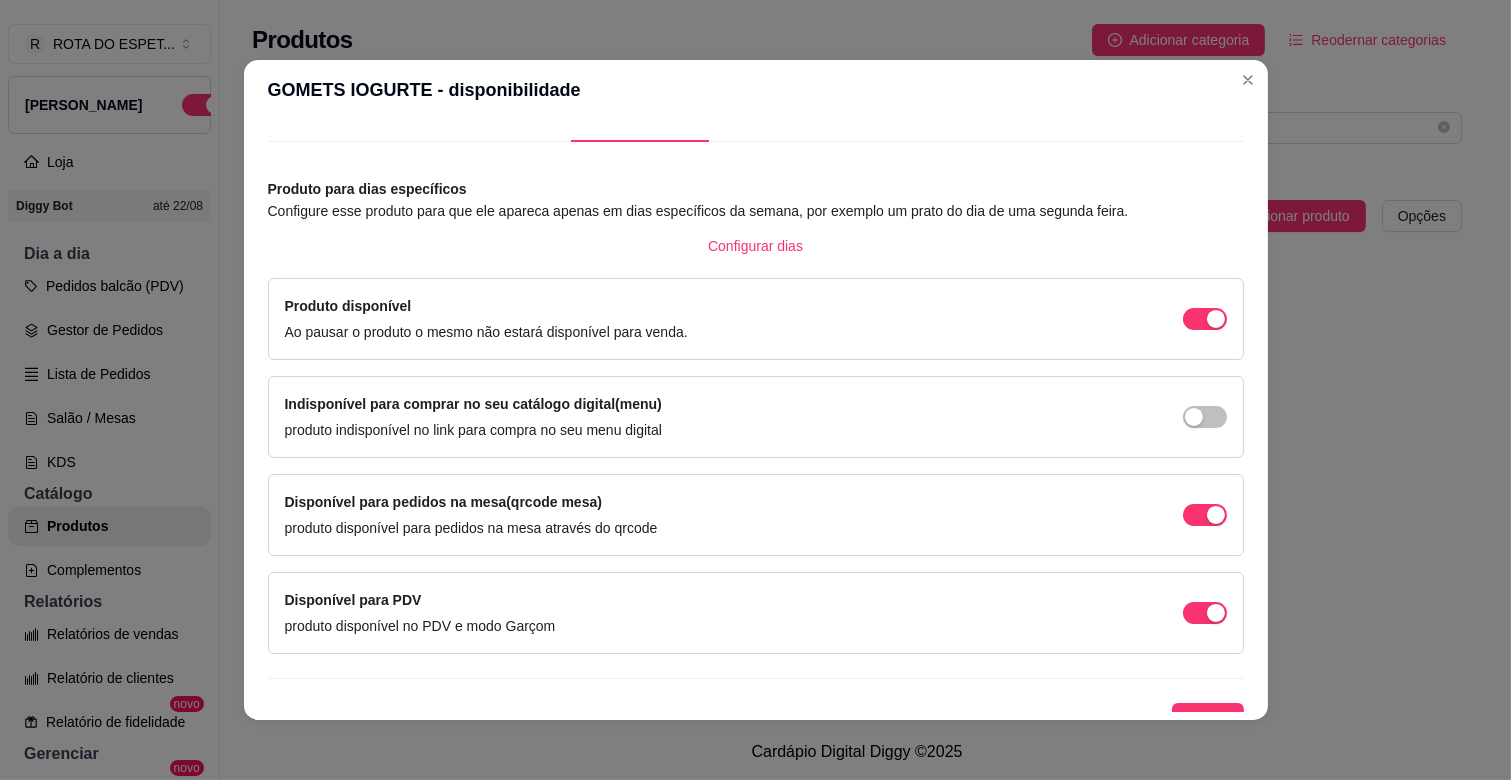 scroll, scrollTop: 66, scrollLeft: 0, axis: vertical 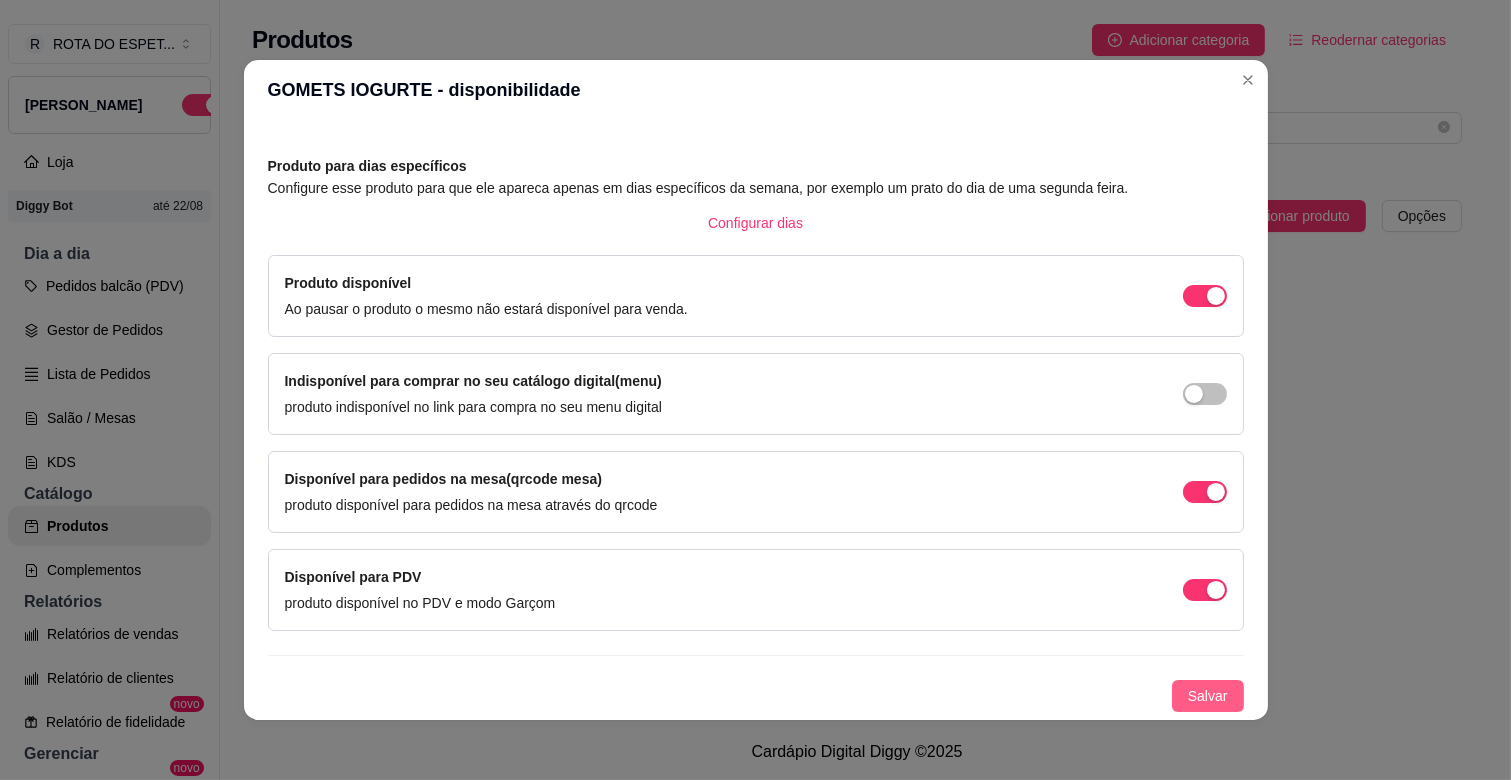 click on "Salvar" at bounding box center (1208, 696) 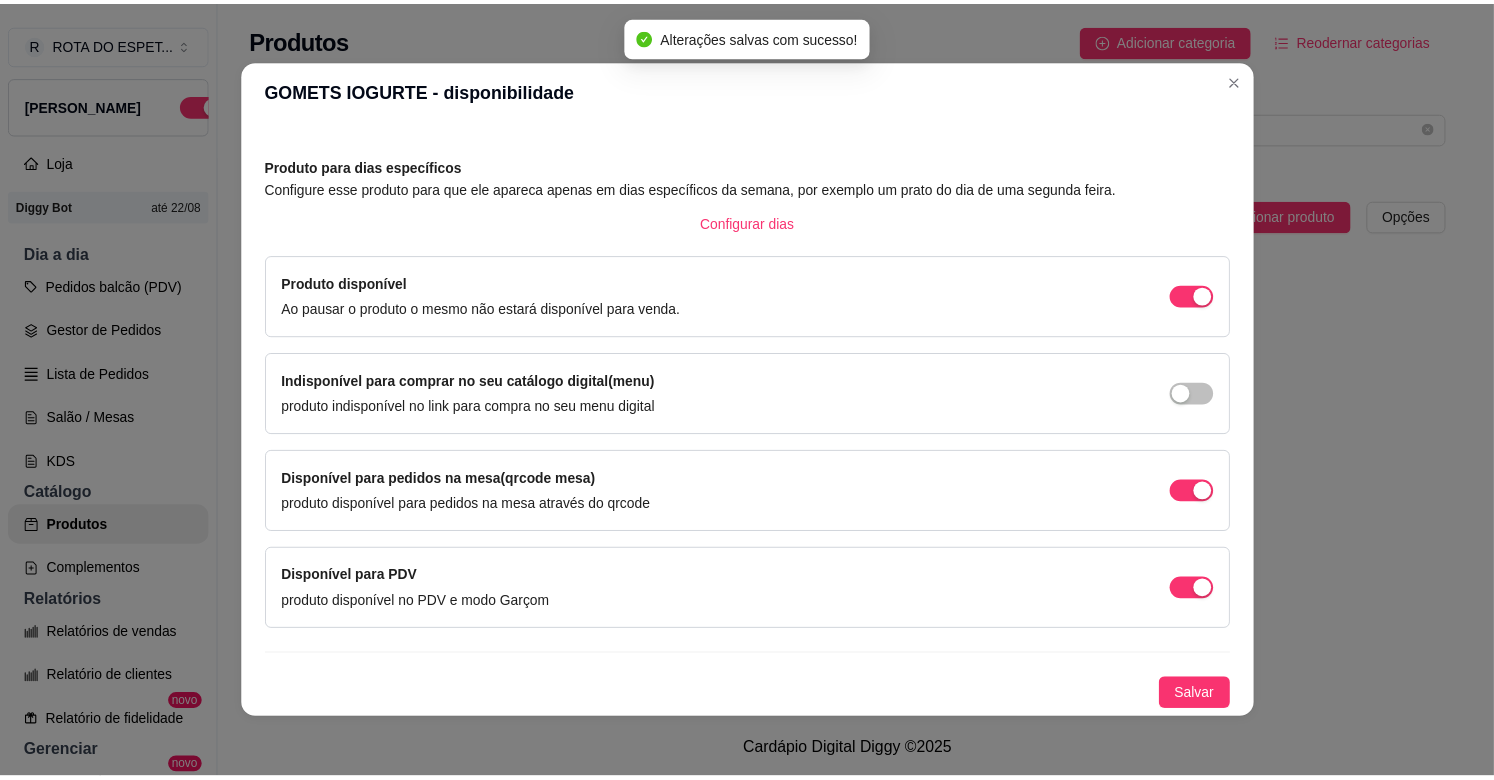 scroll, scrollTop: 4, scrollLeft: 0, axis: vertical 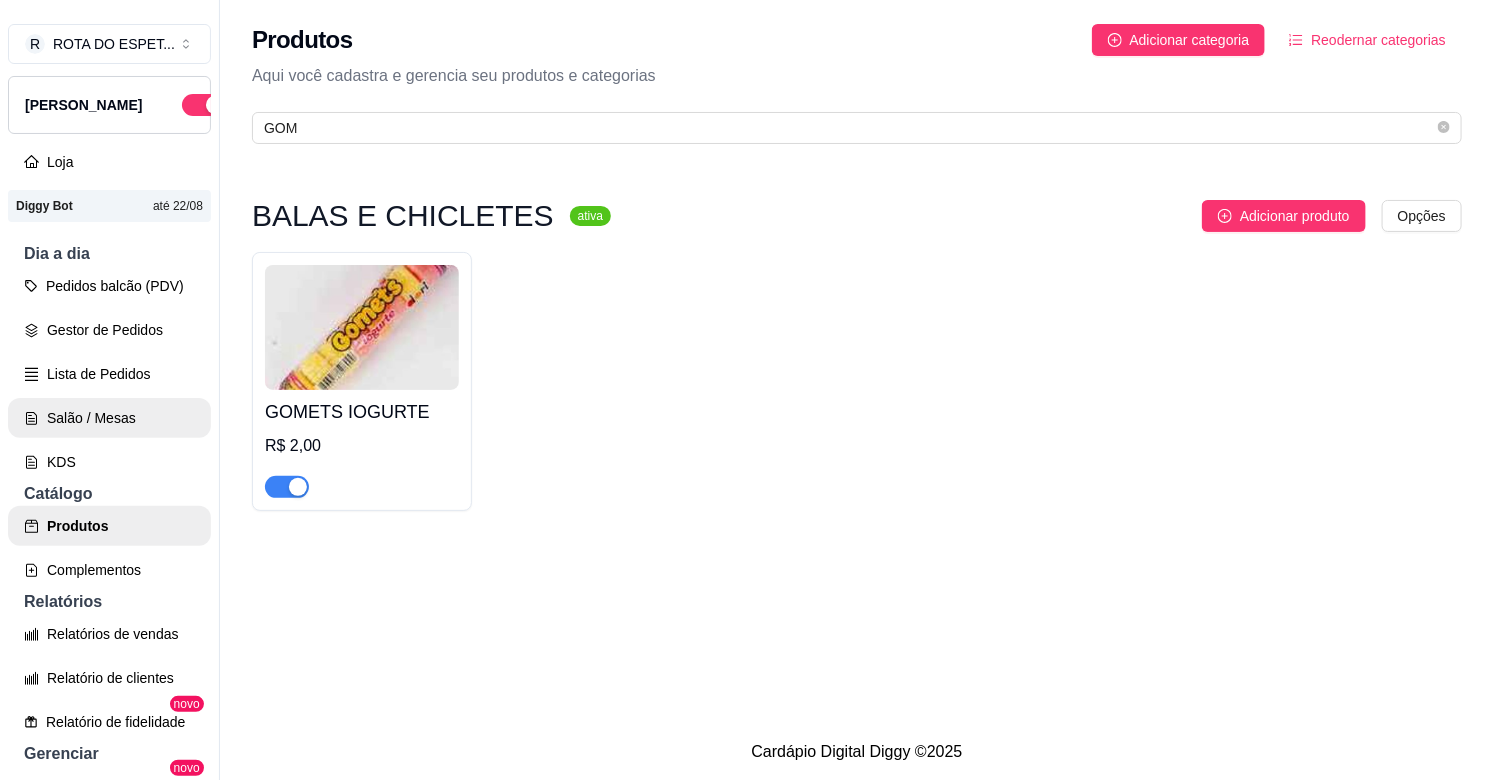 click on "Salão / Mesas" at bounding box center (109, 418) 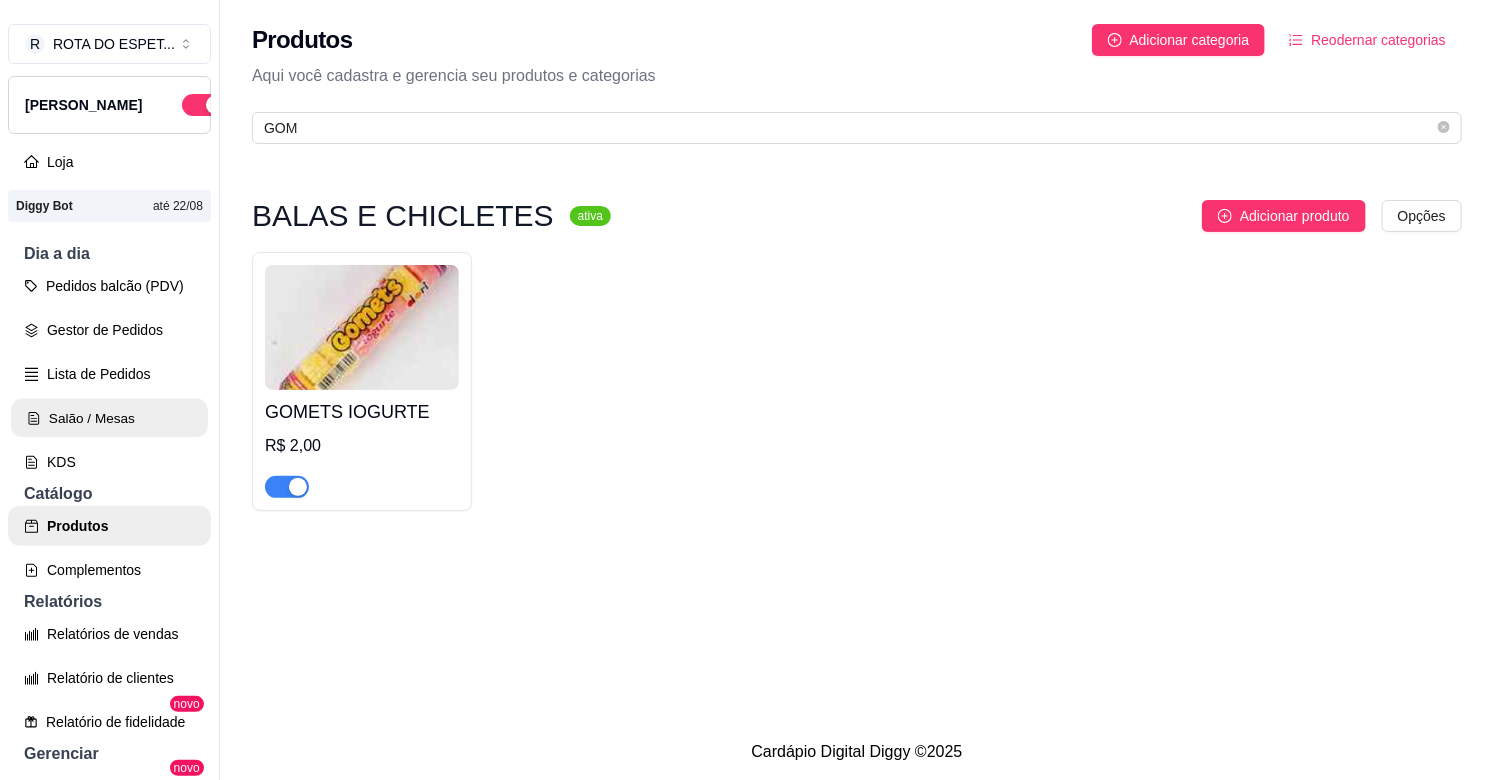 click on "Salão / Mesas" at bounding box center [109, 418] 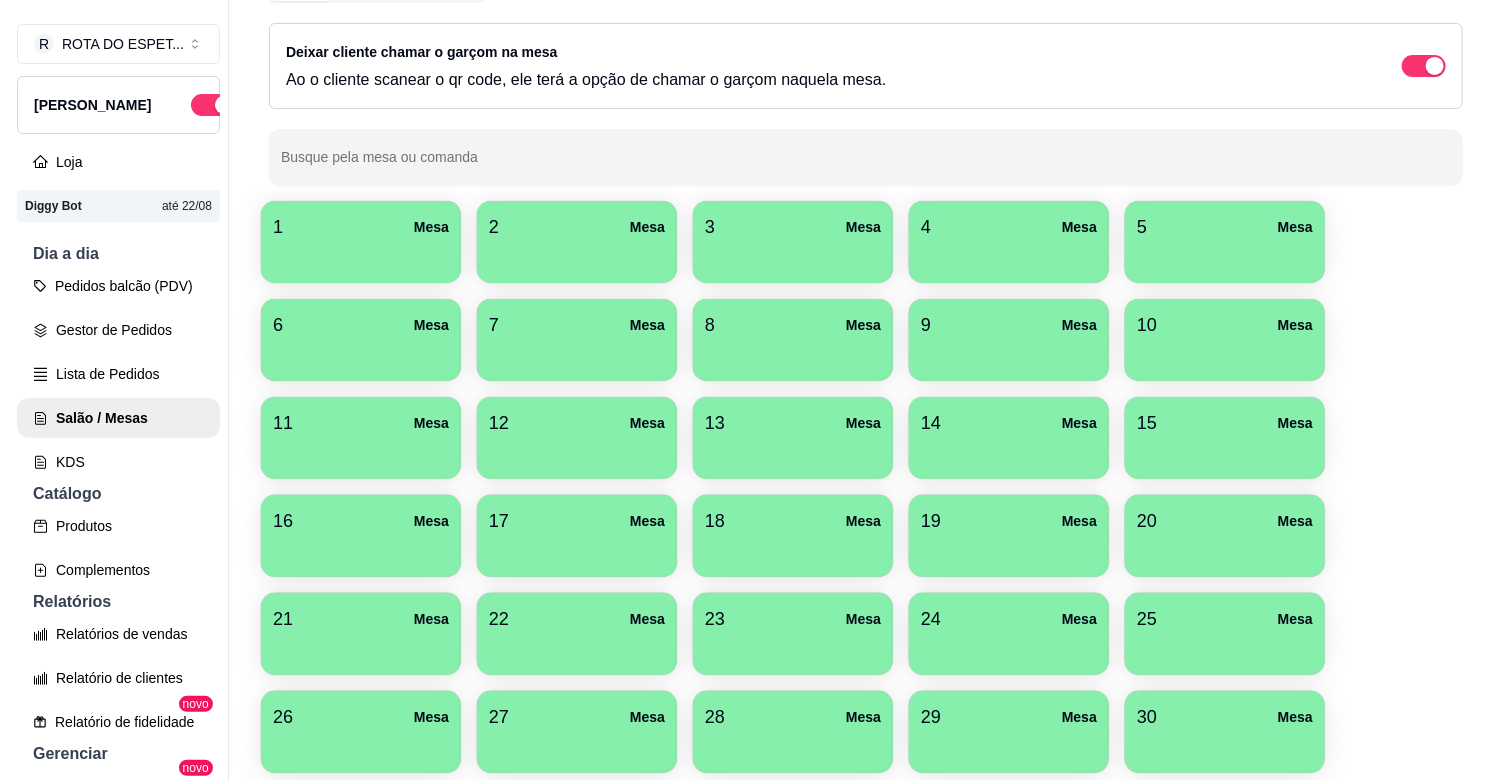 scroll, scrollTop: 222, scrollLeft: 0, axis: vertical 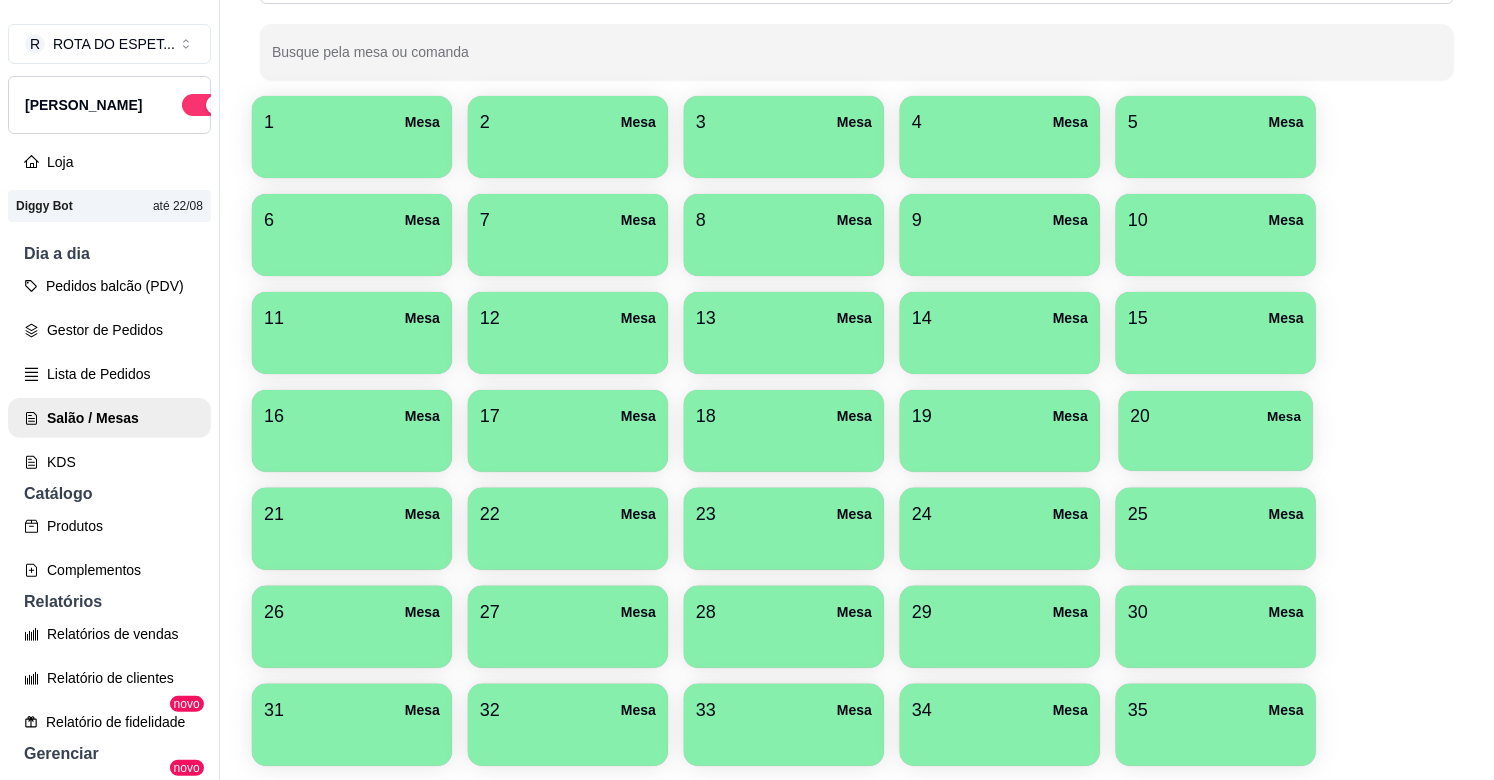click at bounding box center [1216, 444] 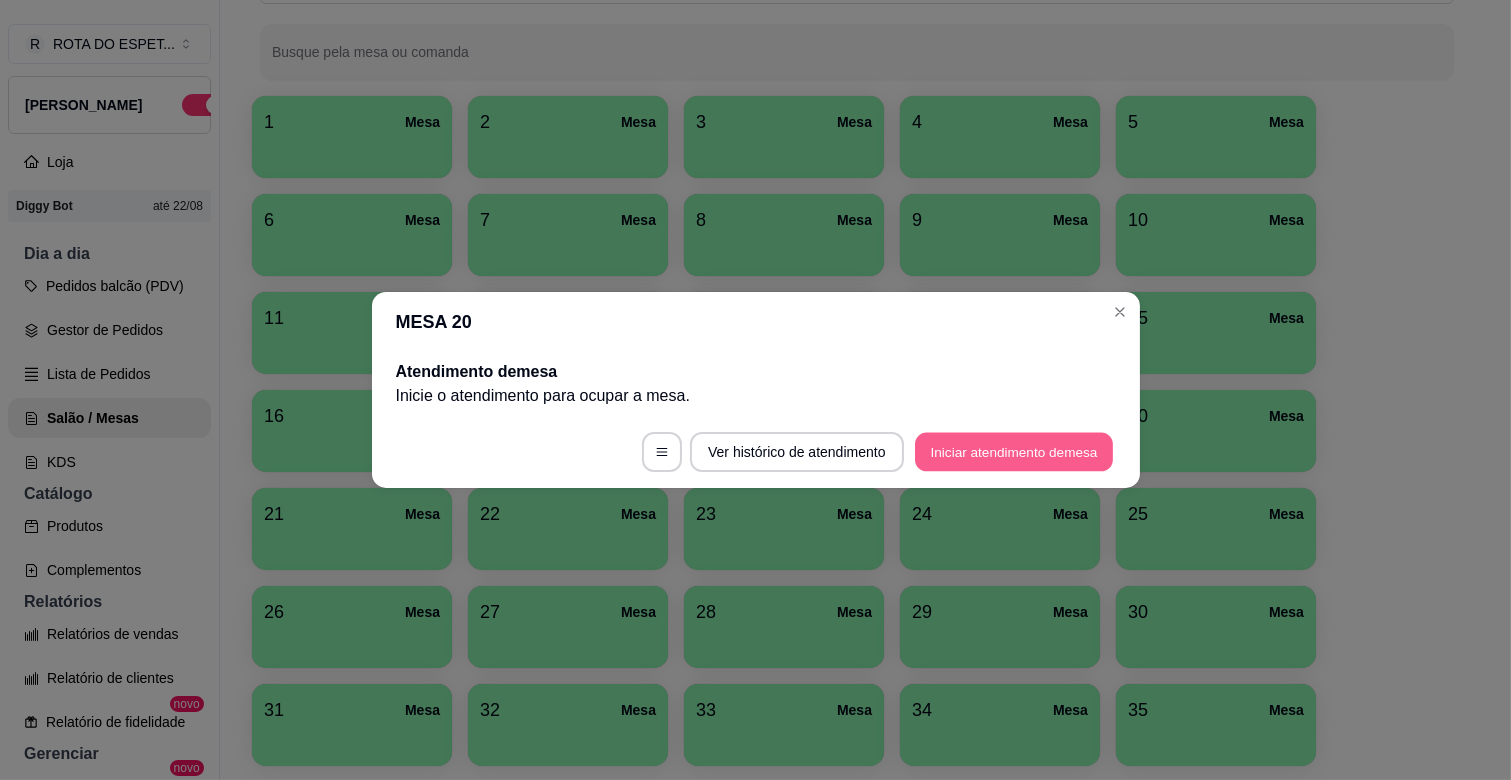 click on "Iniciar atendimento de  mesa" at bounding box center [1014, 452] 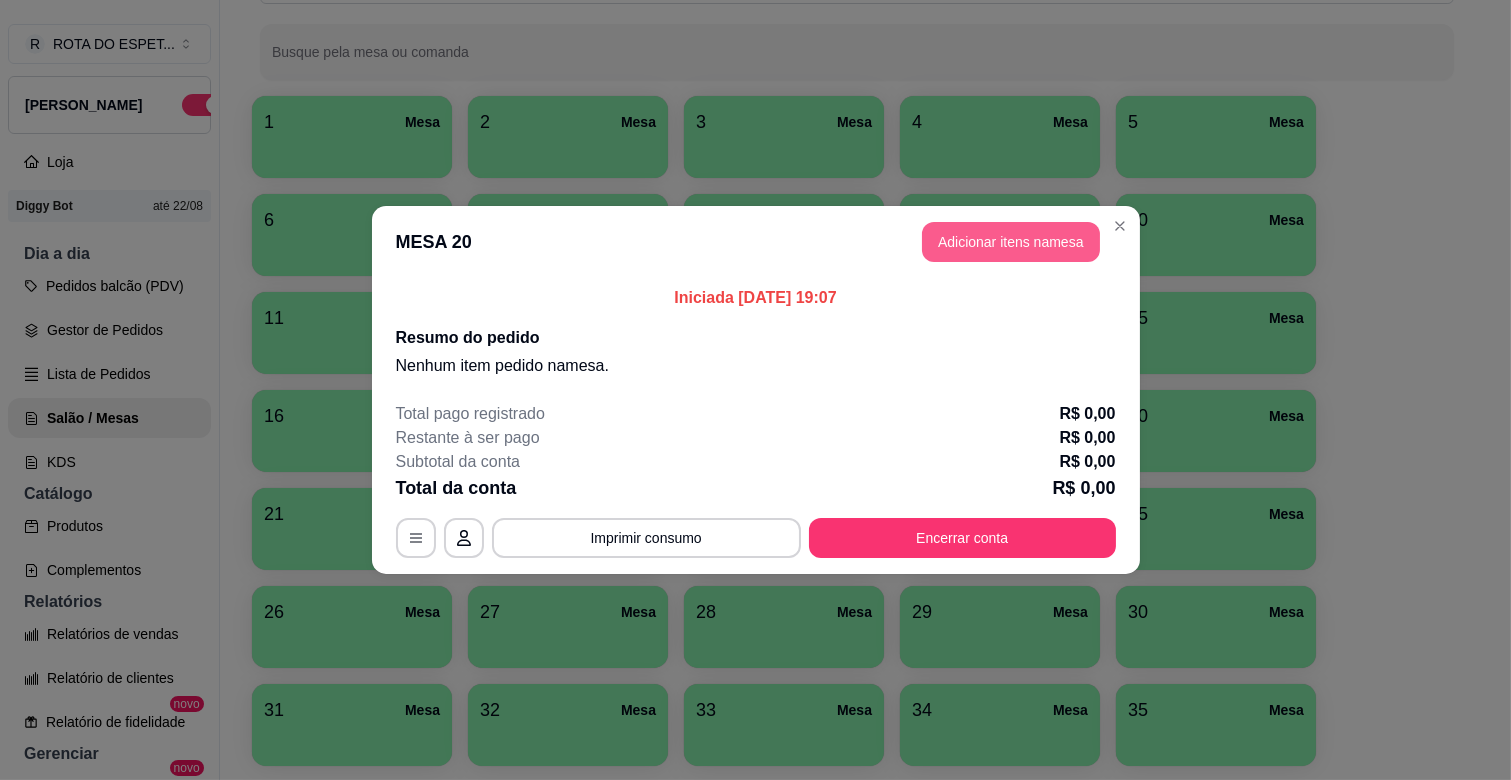 click on "Adicionar itens na  mesa" at bounding box center (1011, 242) 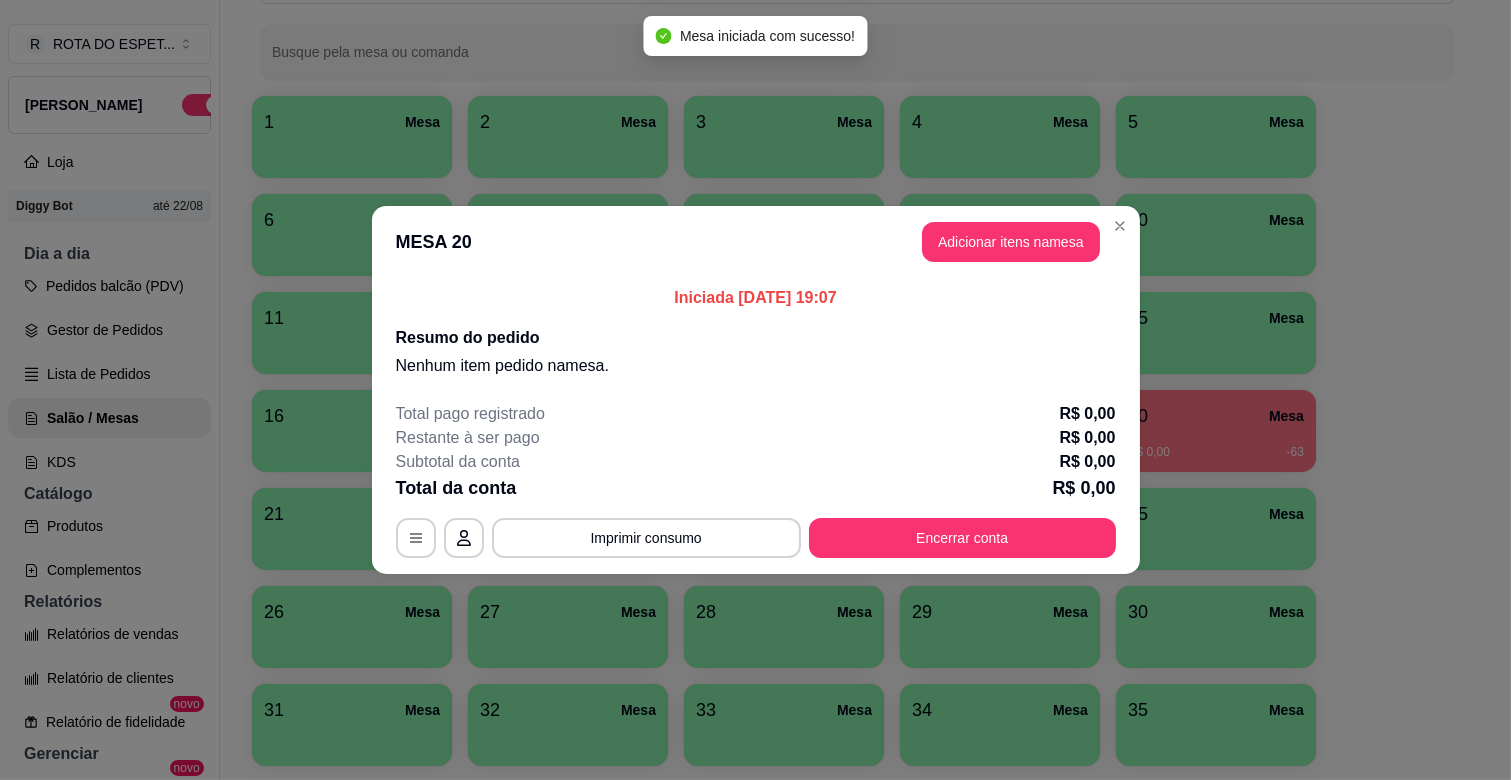click on "ESPETINHOS AVULSOS" at bounding box center (279, 64) 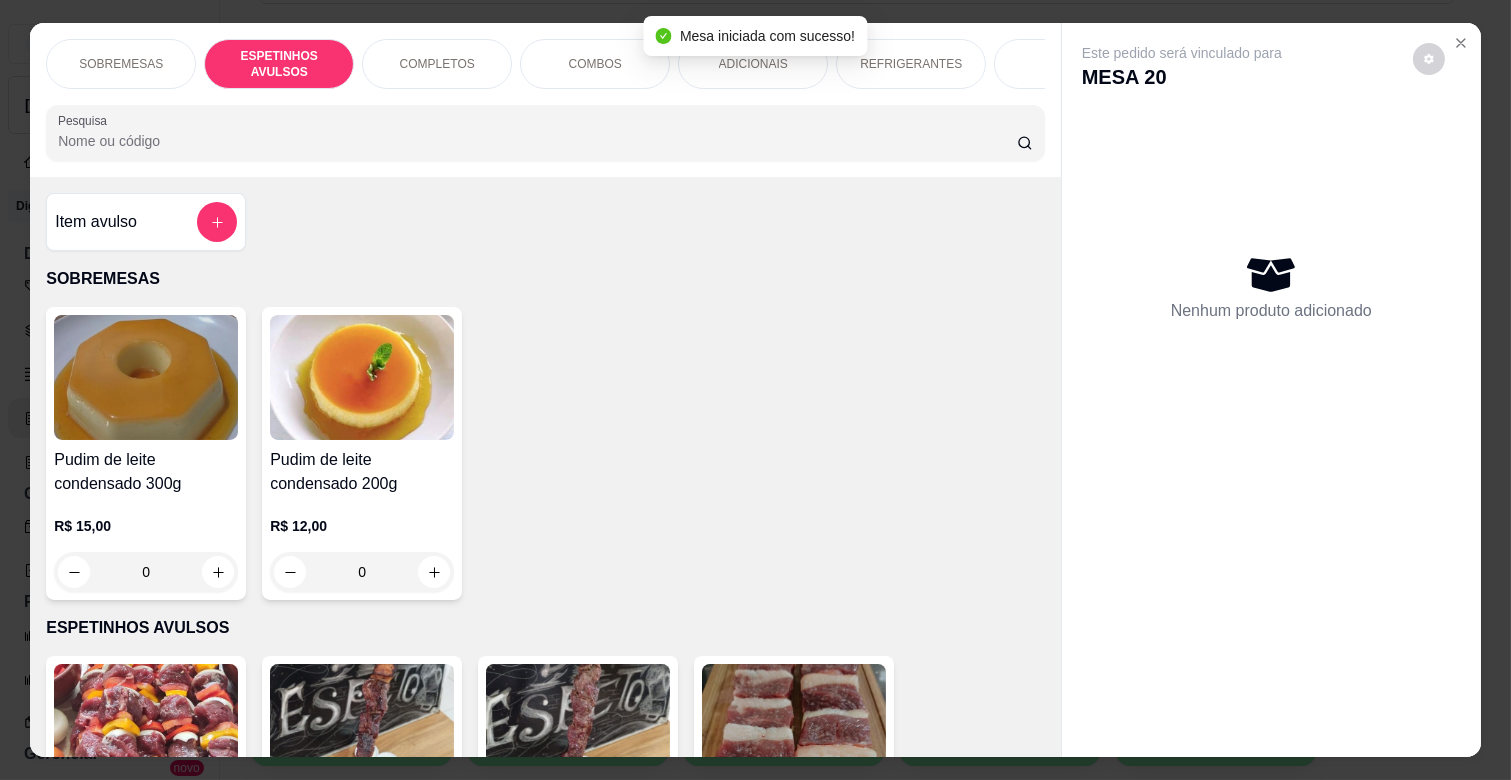 scroll, scrollTop: 438, scrollLeft: 0, axis: vertical 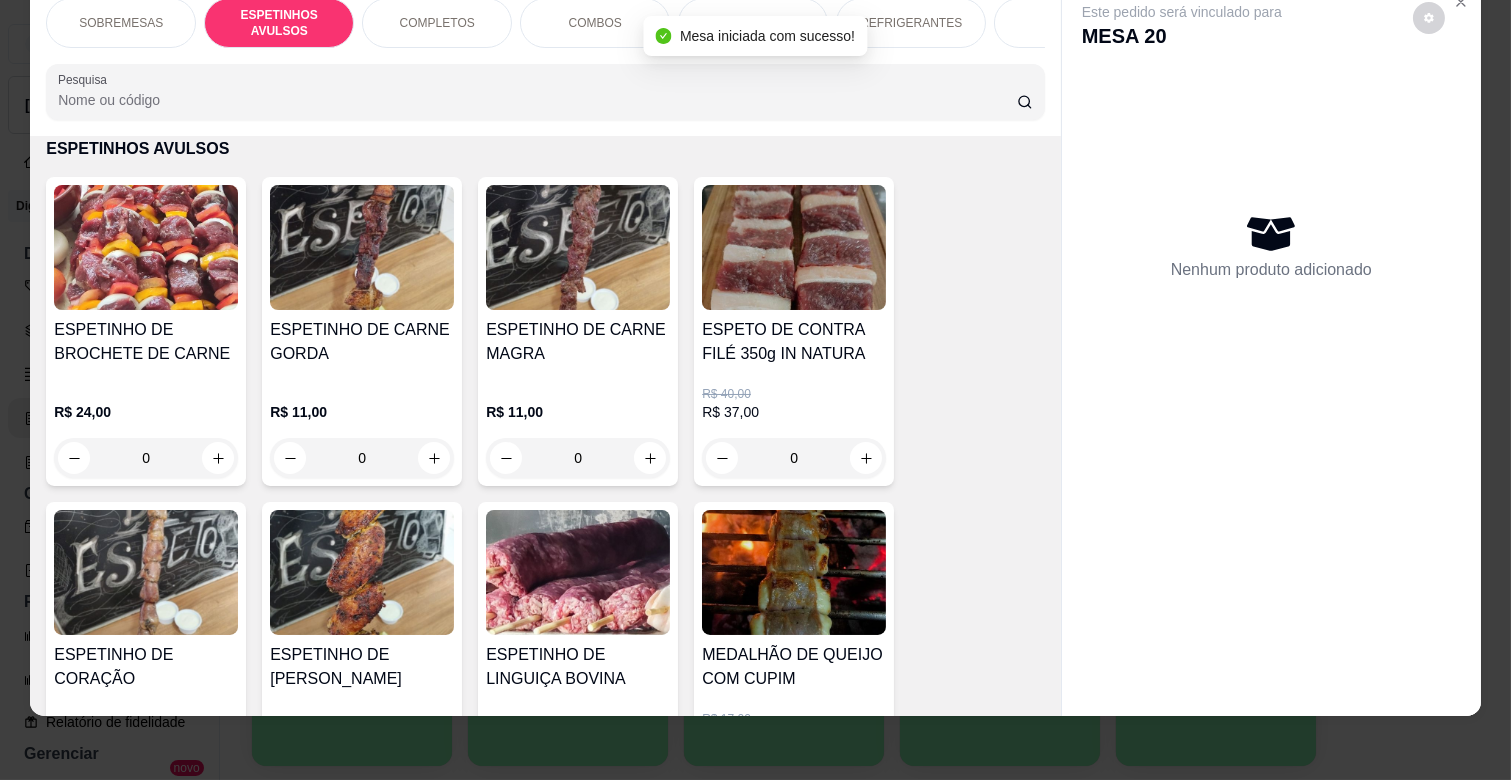 click on "0" at bounding box center (362, 458) 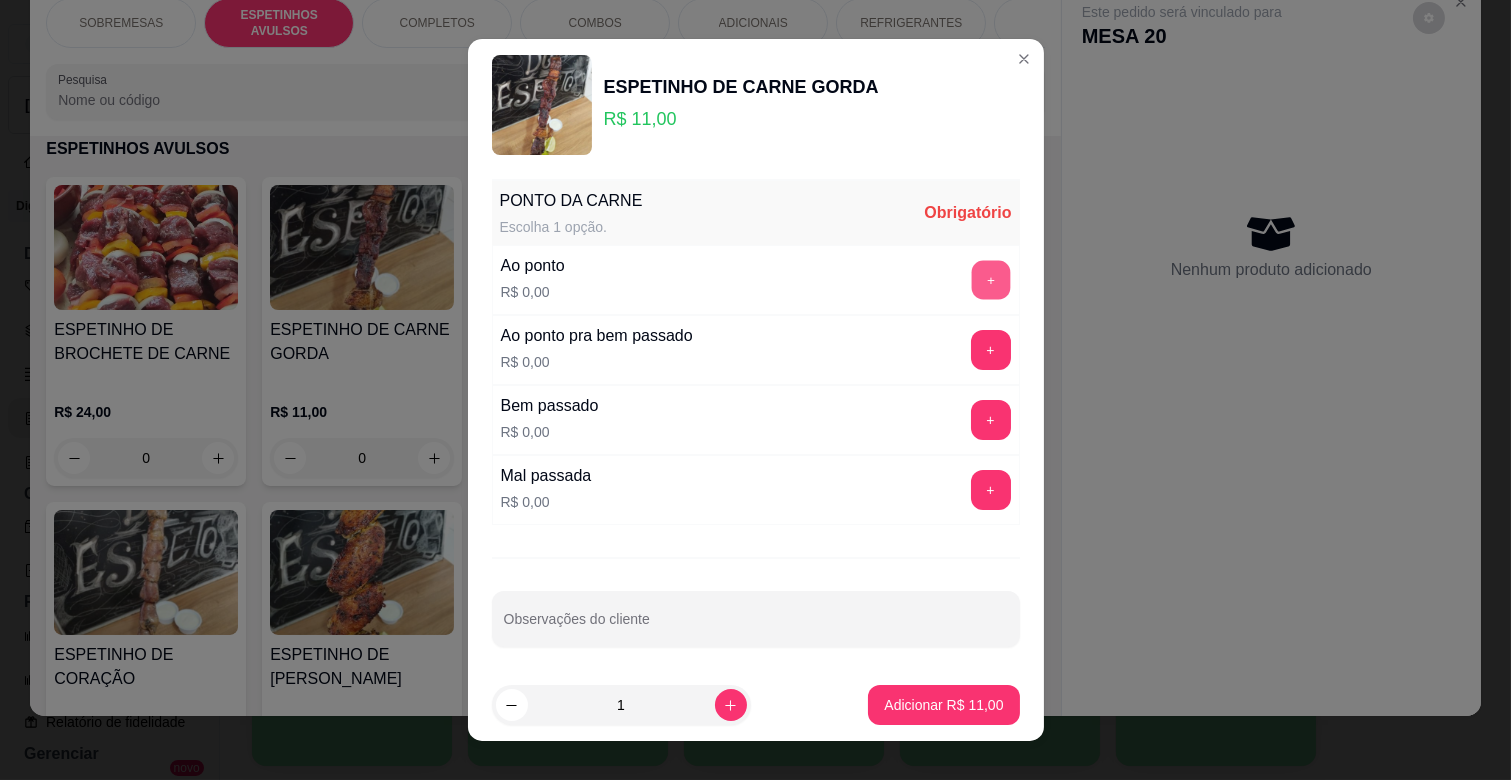 click on "+" at bounding box center [990, 280] 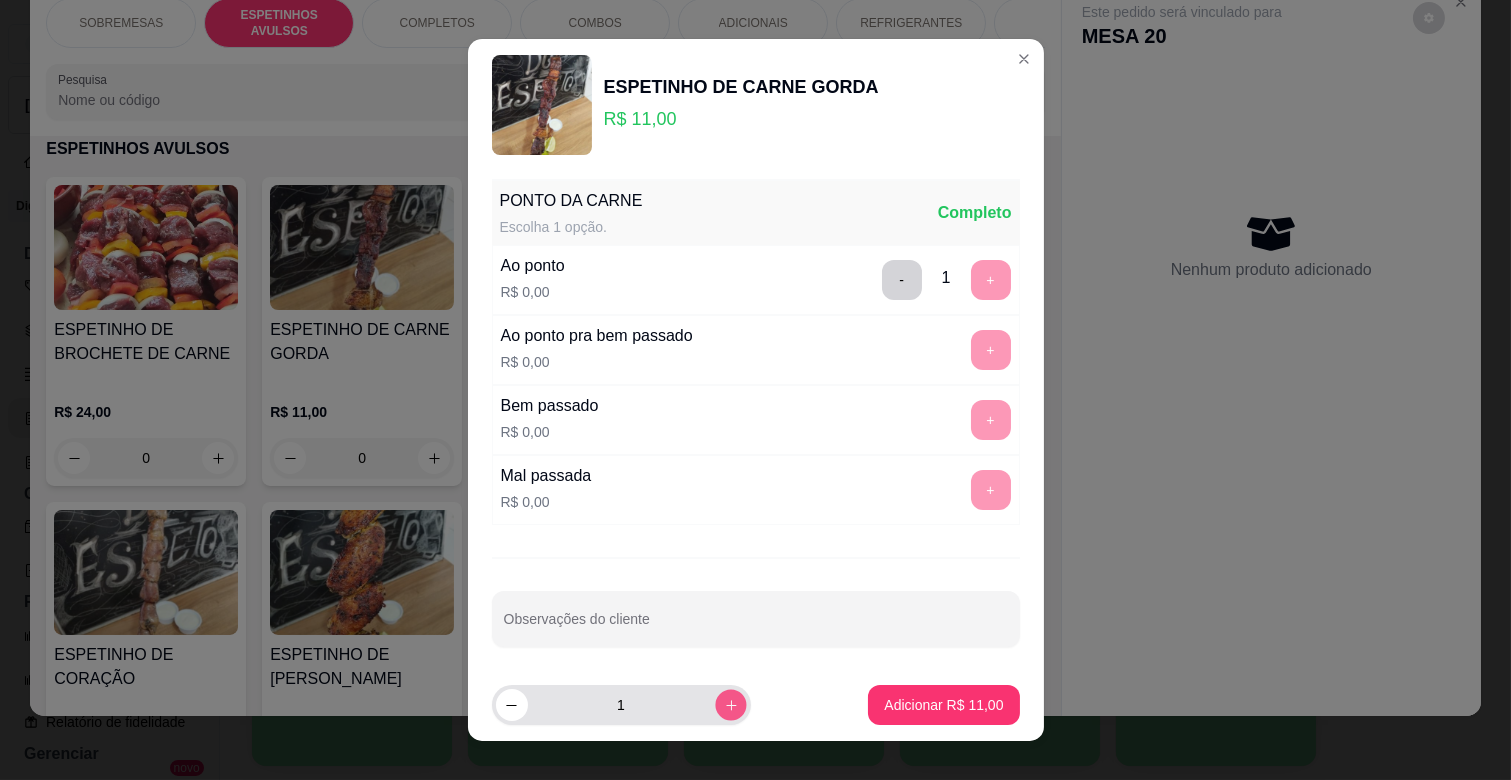 click 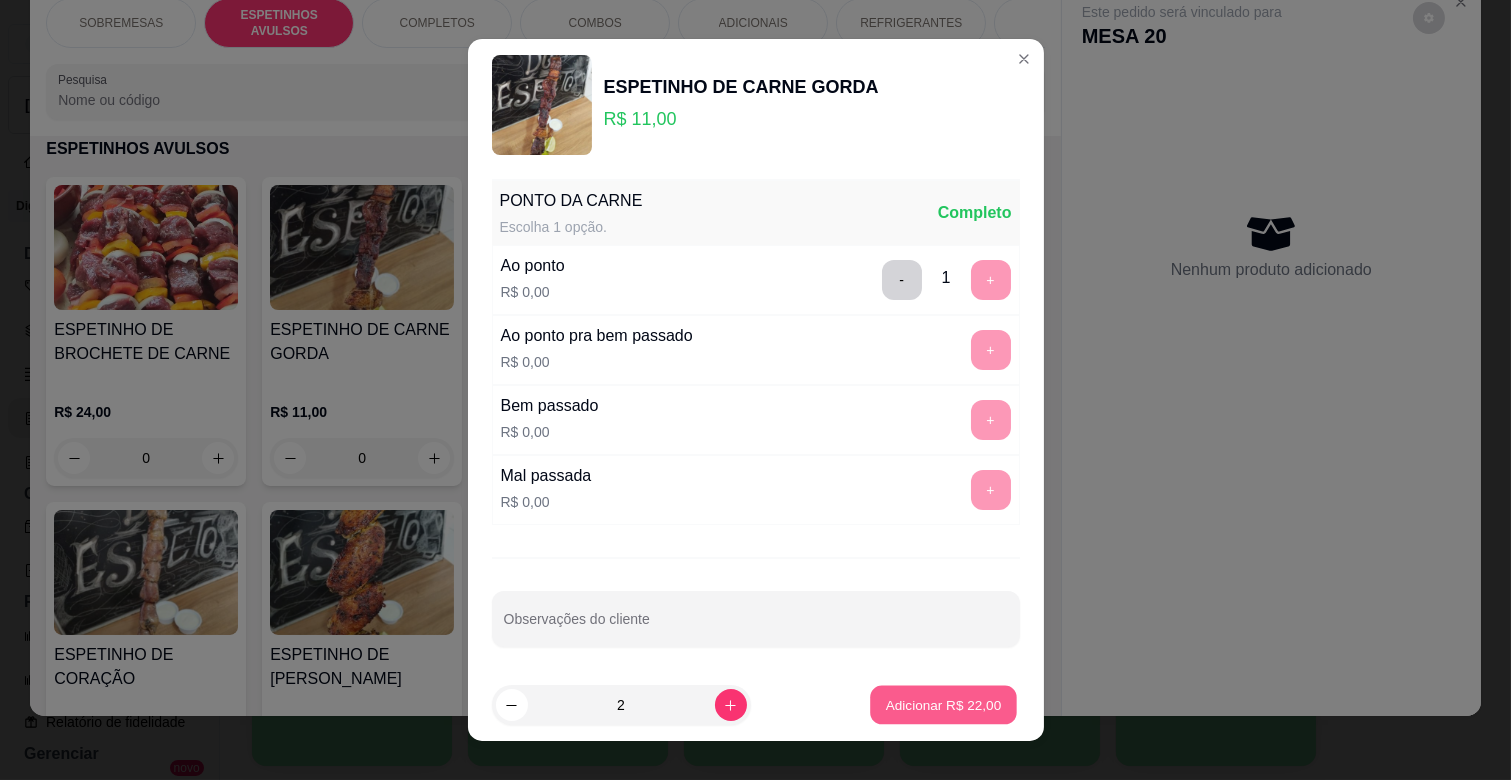 click on "Adicionar   R$ 22,00" at bounding box center (944, 704) 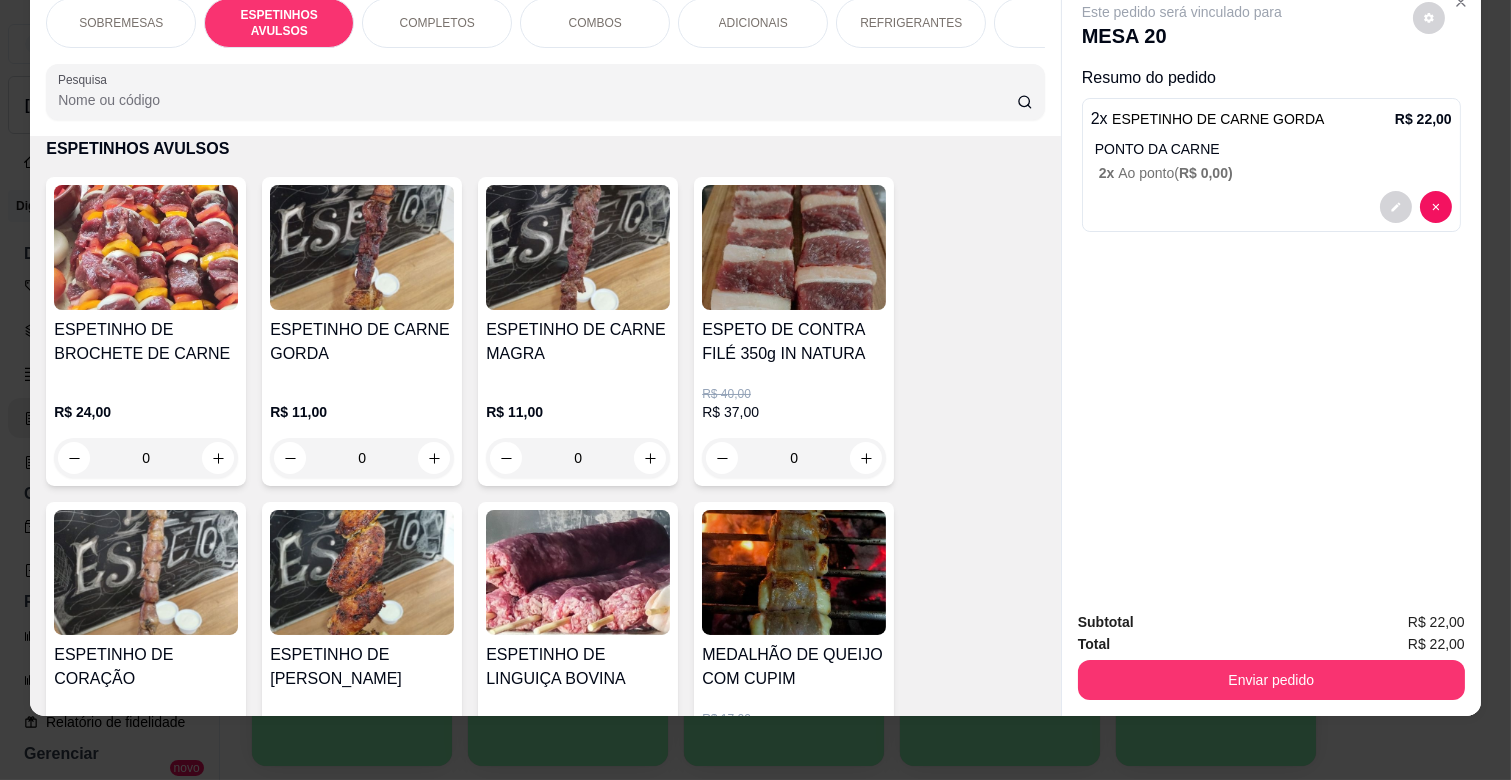 scroll, scrollTop: 661, scrollLeft: 0, axis: vertical 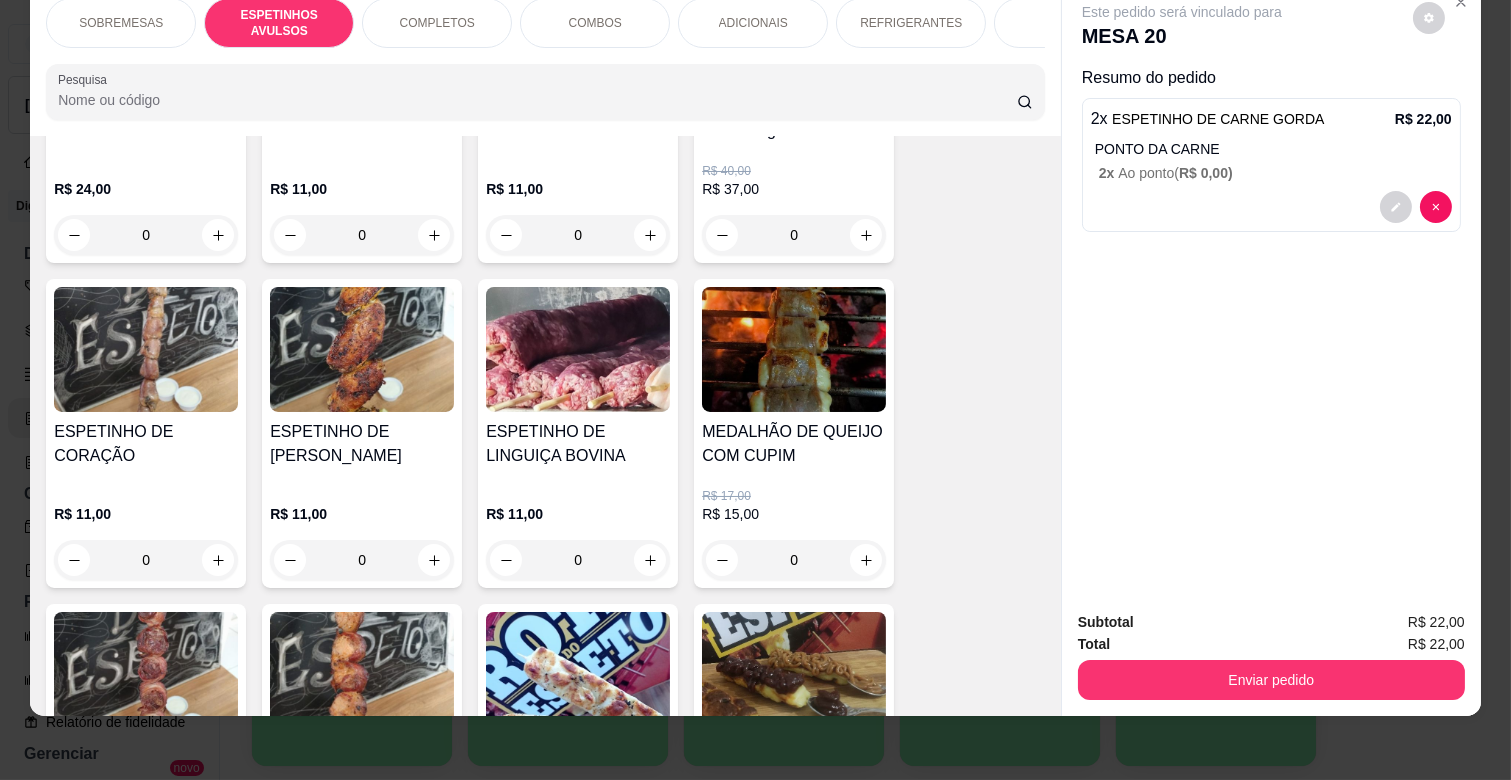 click on "0" at bounding box center (578, 560) 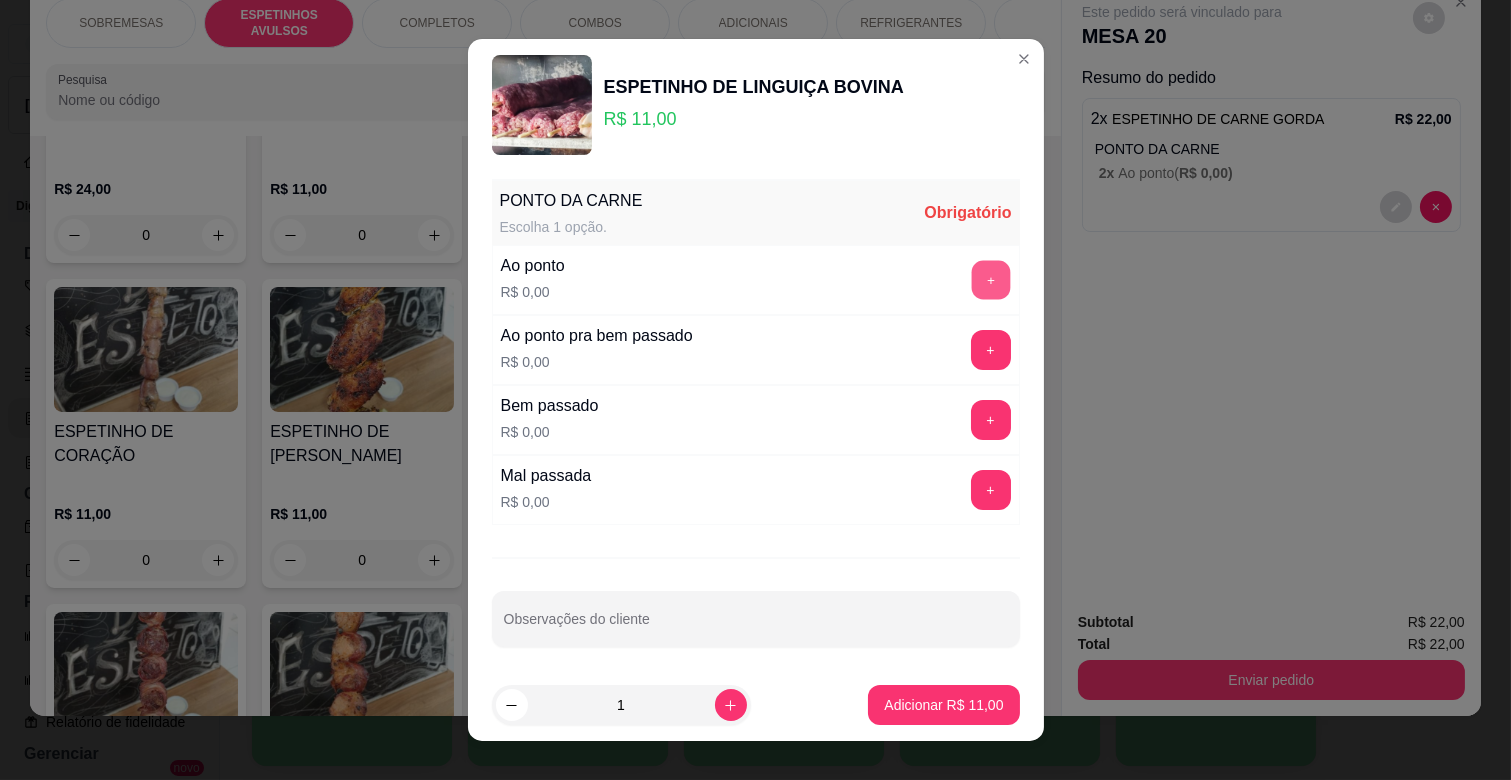 click on "+" at bounding box center (990, 280) 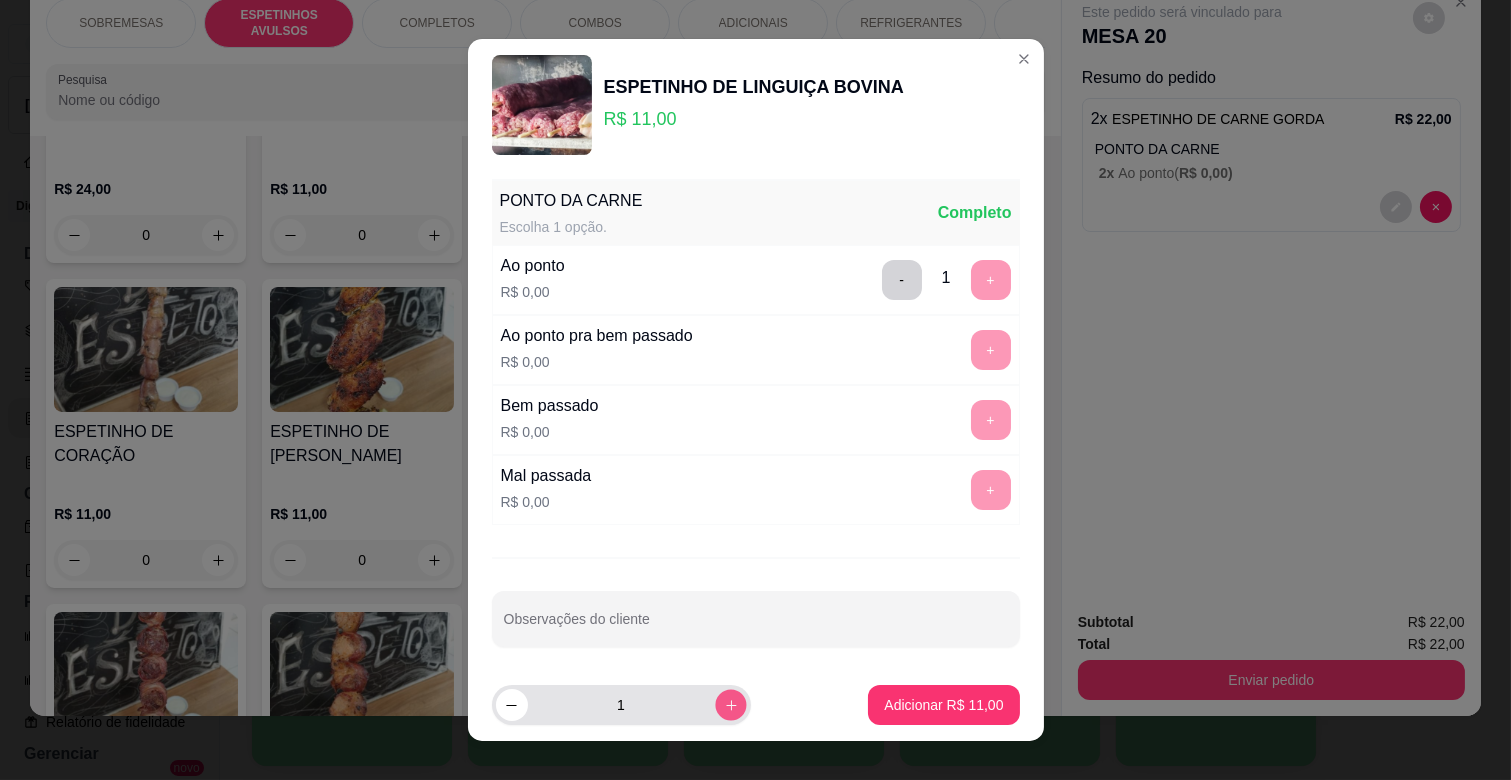 click 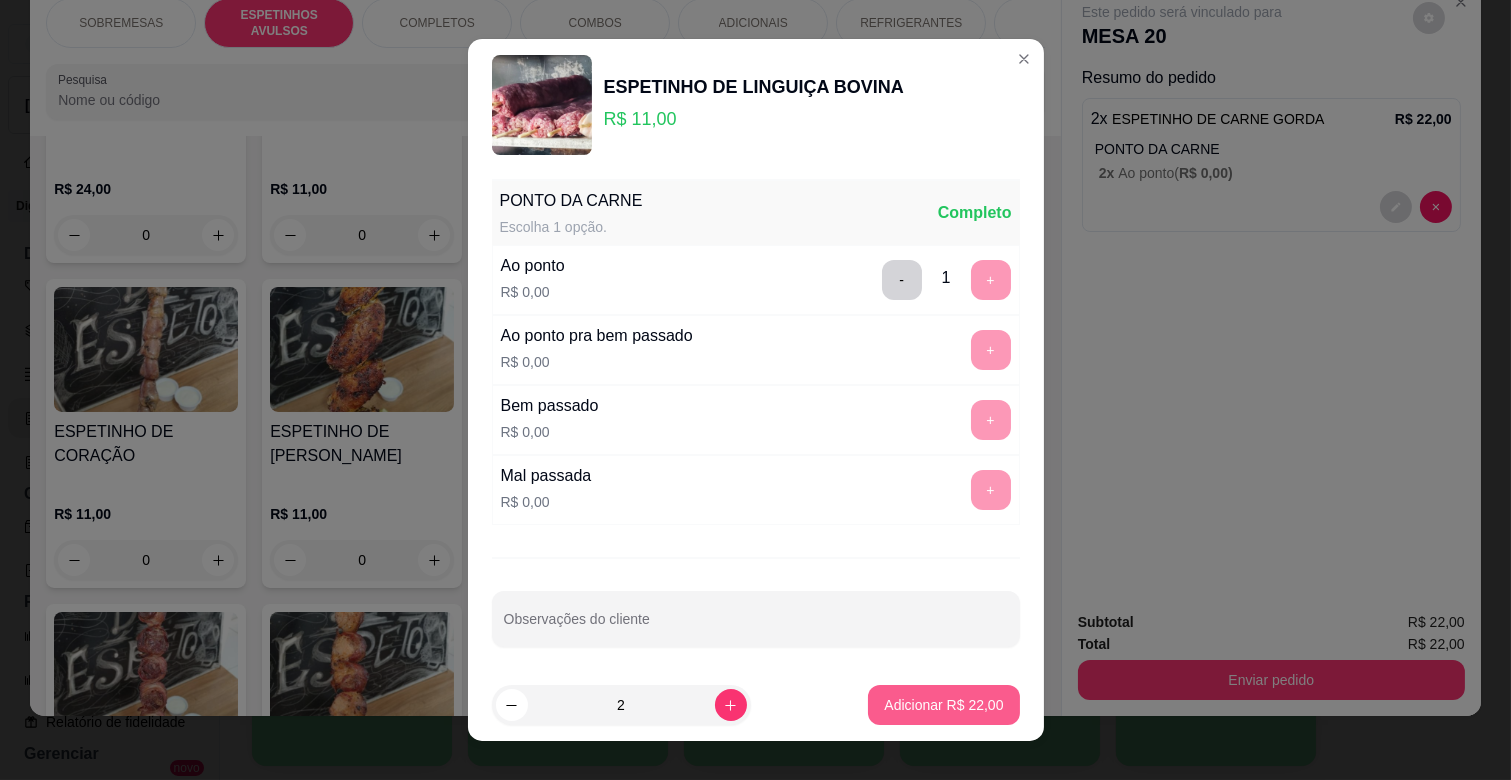 click on "Adicionar   R$ 22,00" at bounding box center (943, 705) 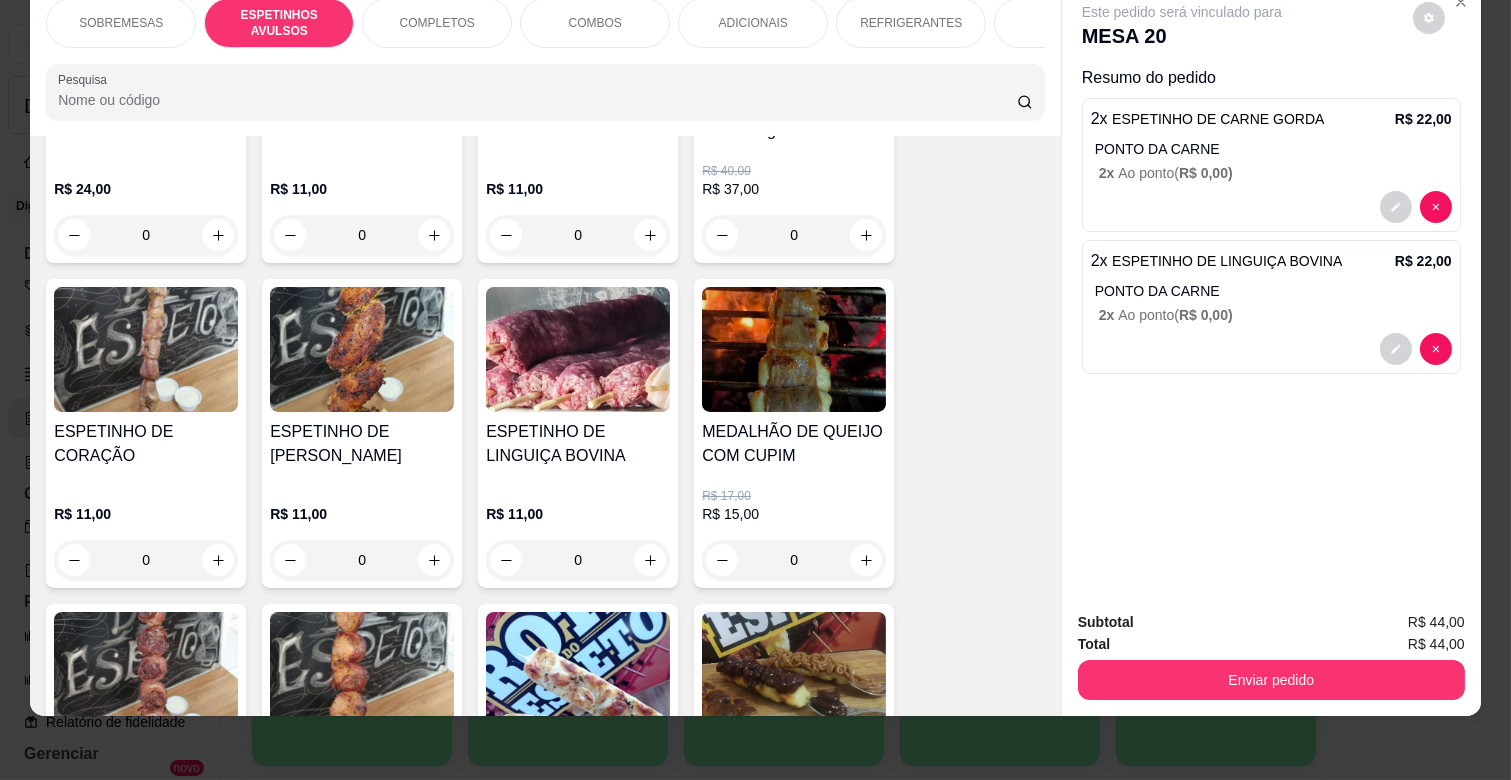 click on "0" at bounding box center [794, 560] 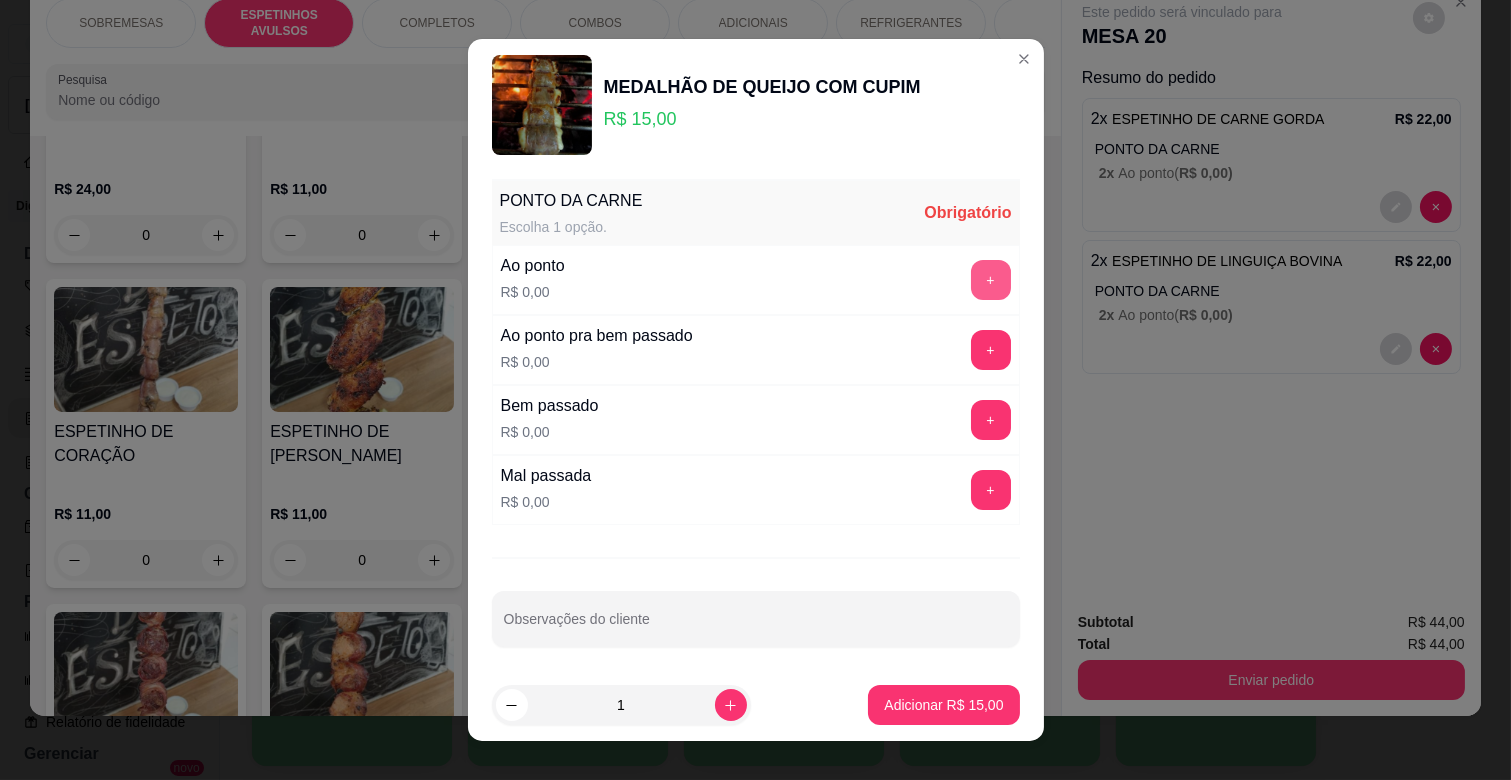 click on "+" at bounding box center (991, 280) 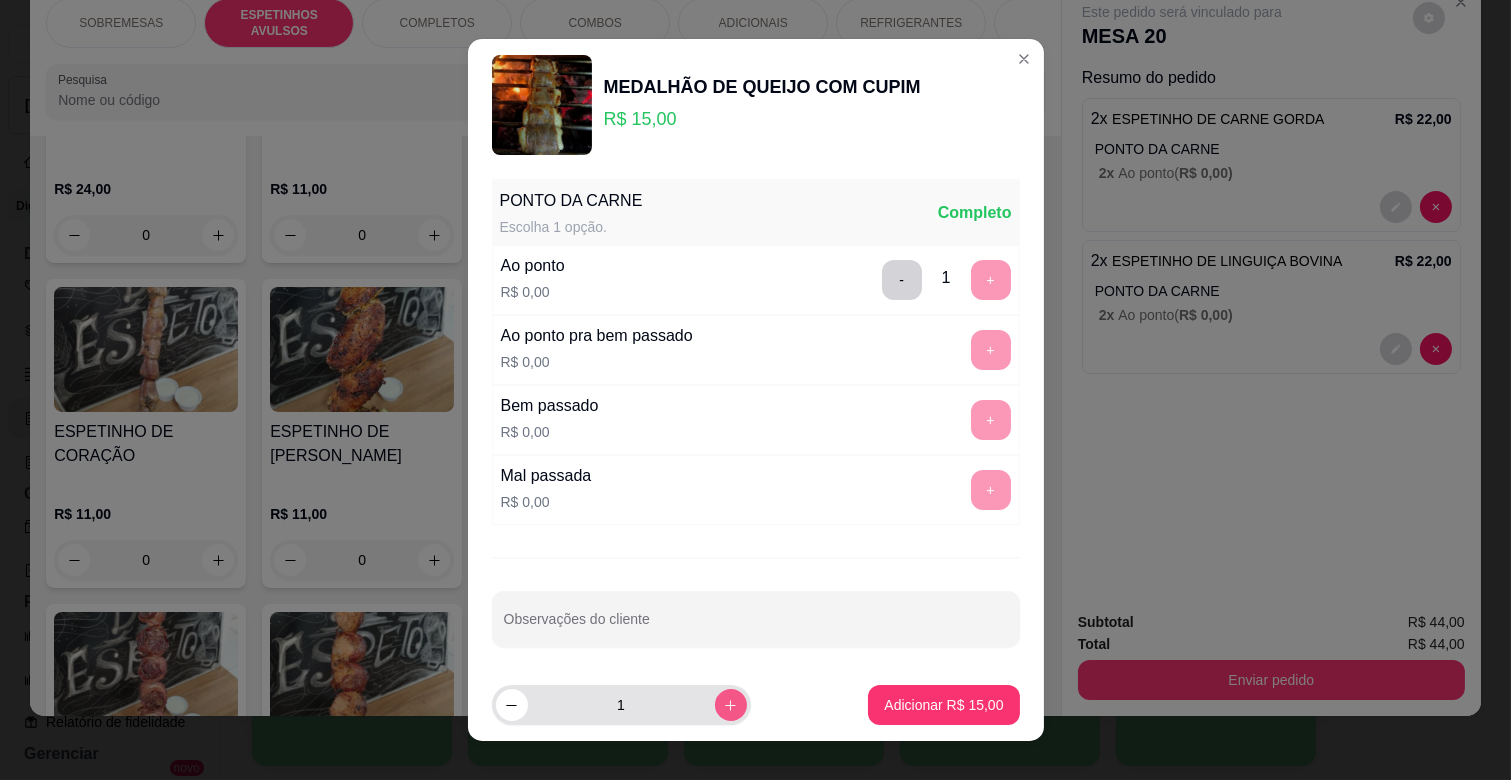 click 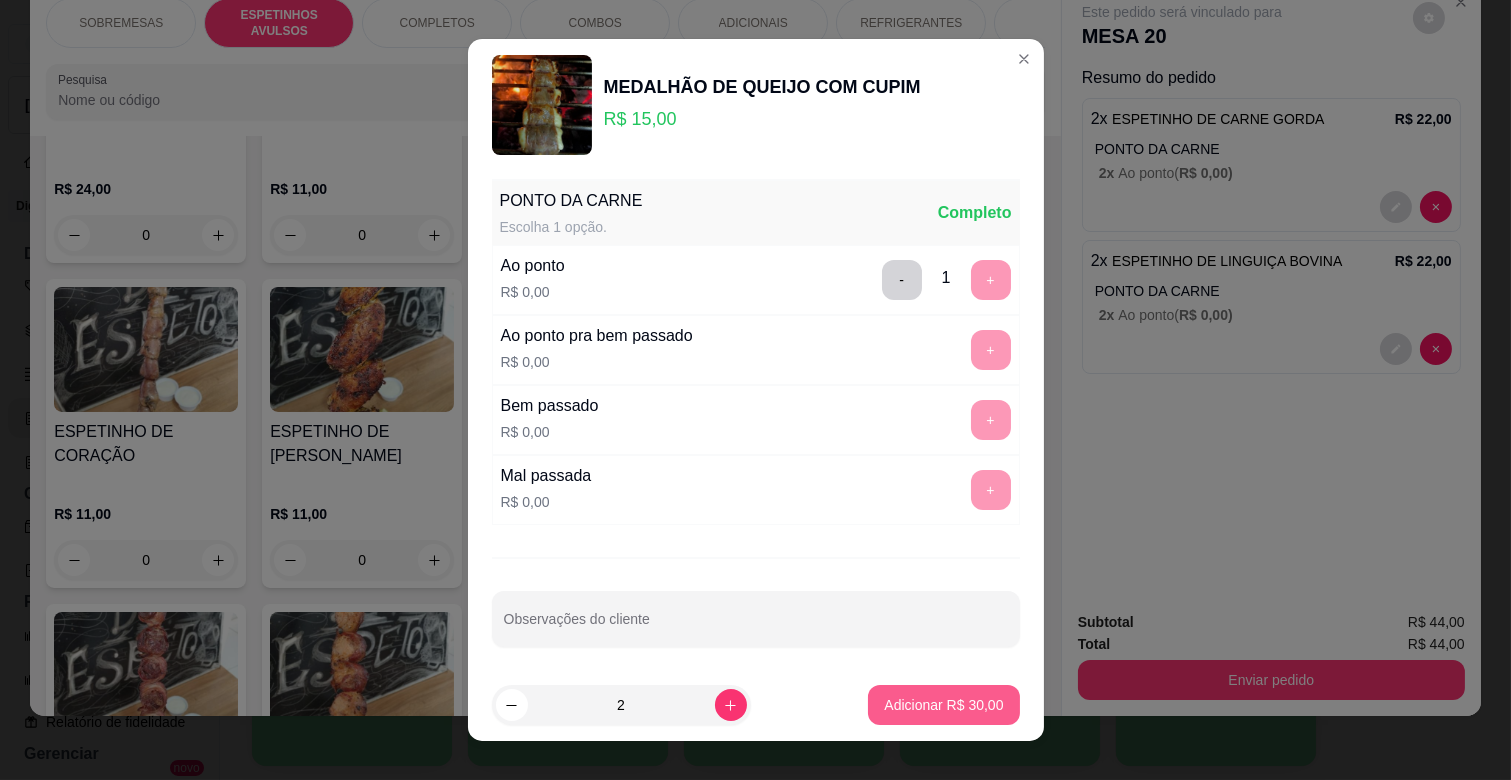 click on "Adicionar   R$ 30,00" at bounding box center (943, 705) 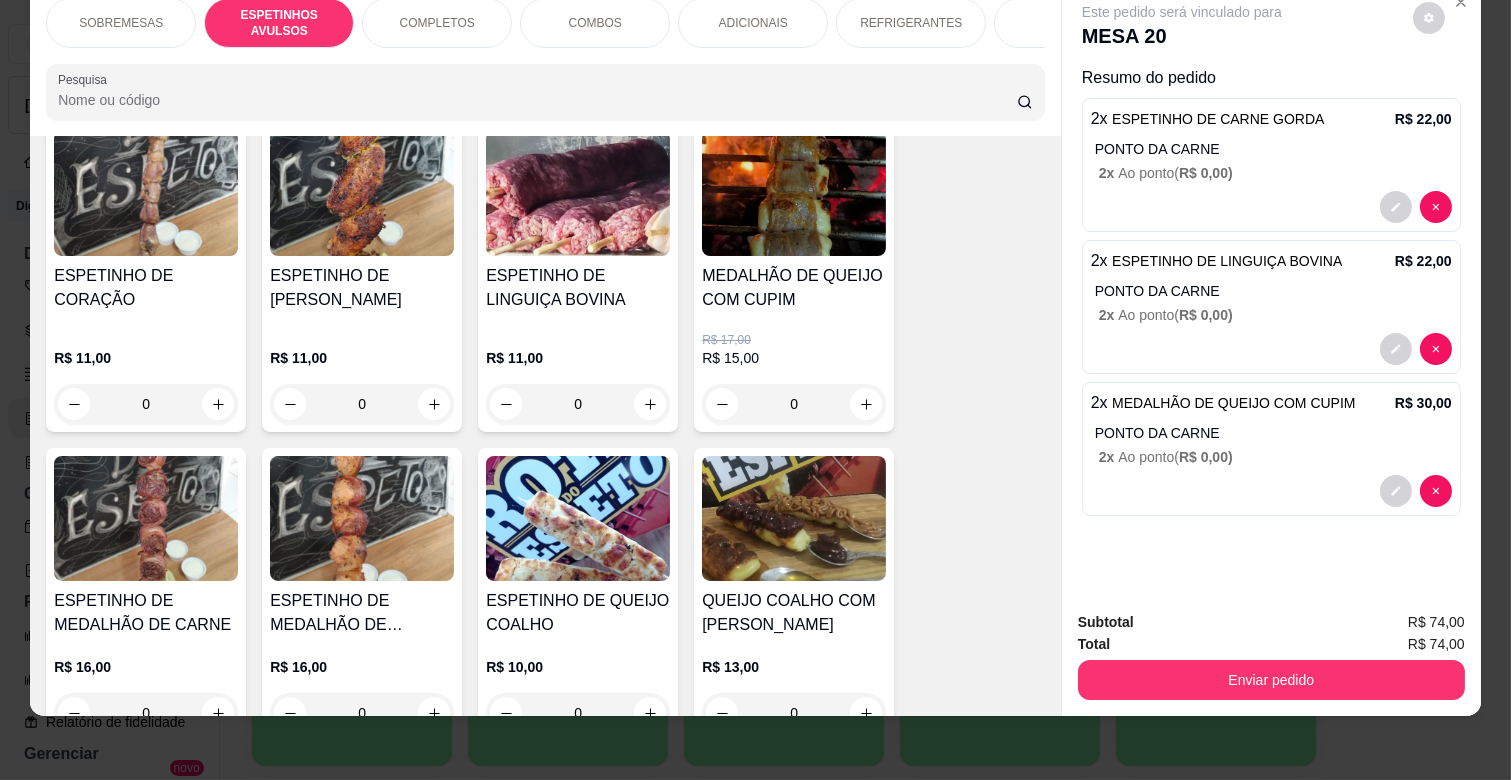 scroll, scrollTop: 1105, scrollLeft: 0, axis: vertical 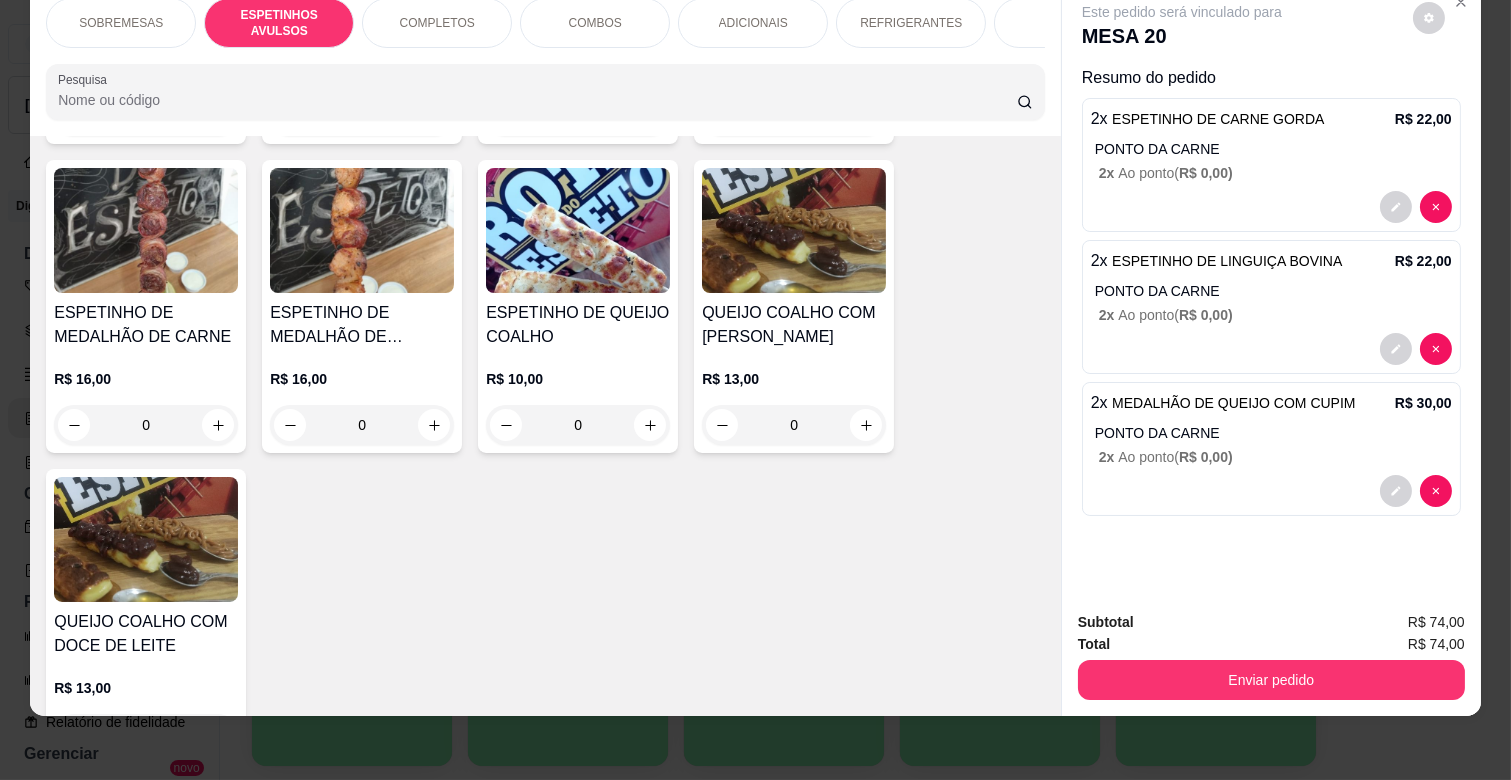 click on "0" at bounding box center [578, 425] 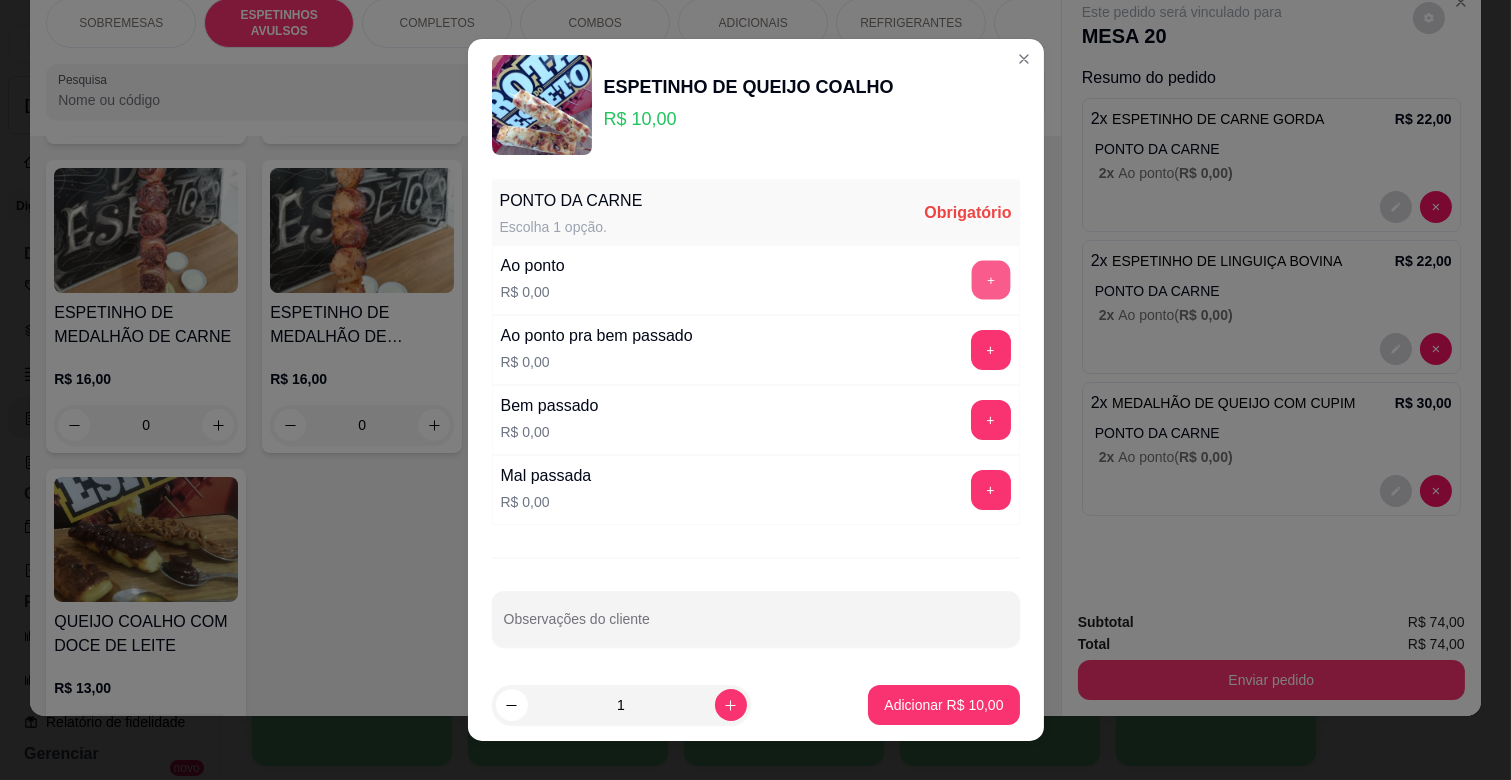 click on "+" at bounding box center (990, 280) 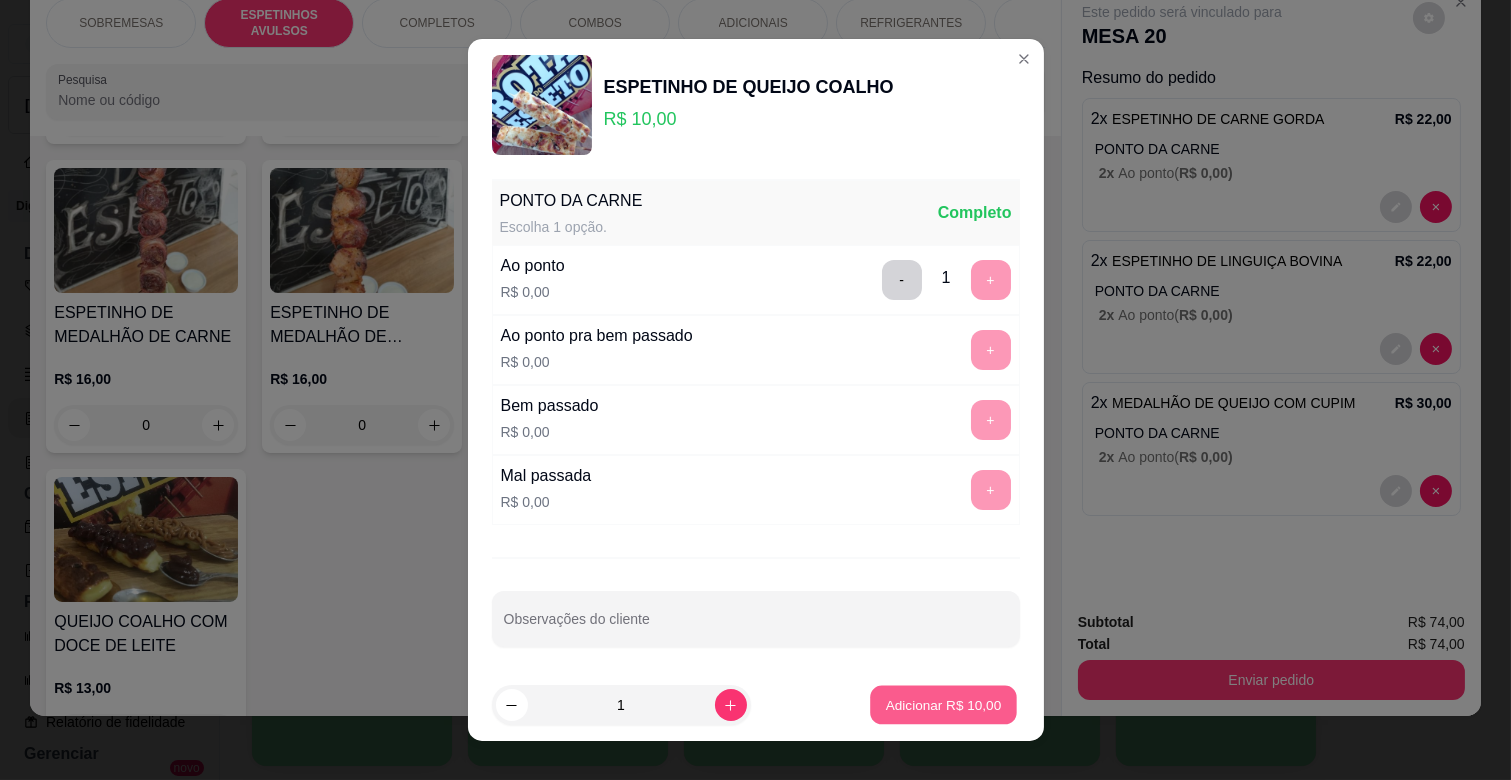 click on "Adicionar   R$ 10,00" at bounding box center (944, 704) 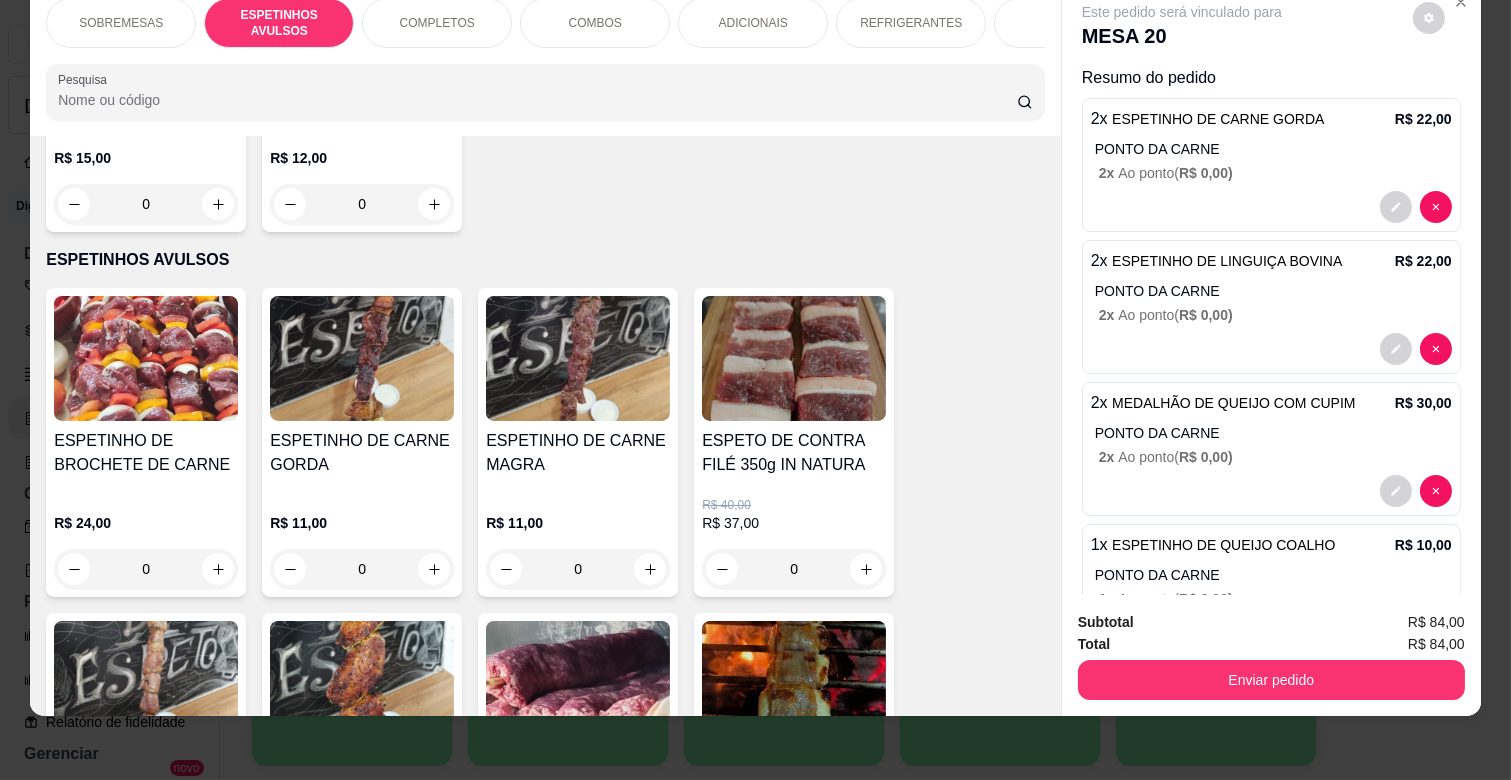scroll, scrollTop: 0, scrollLeft: 0, axis: both 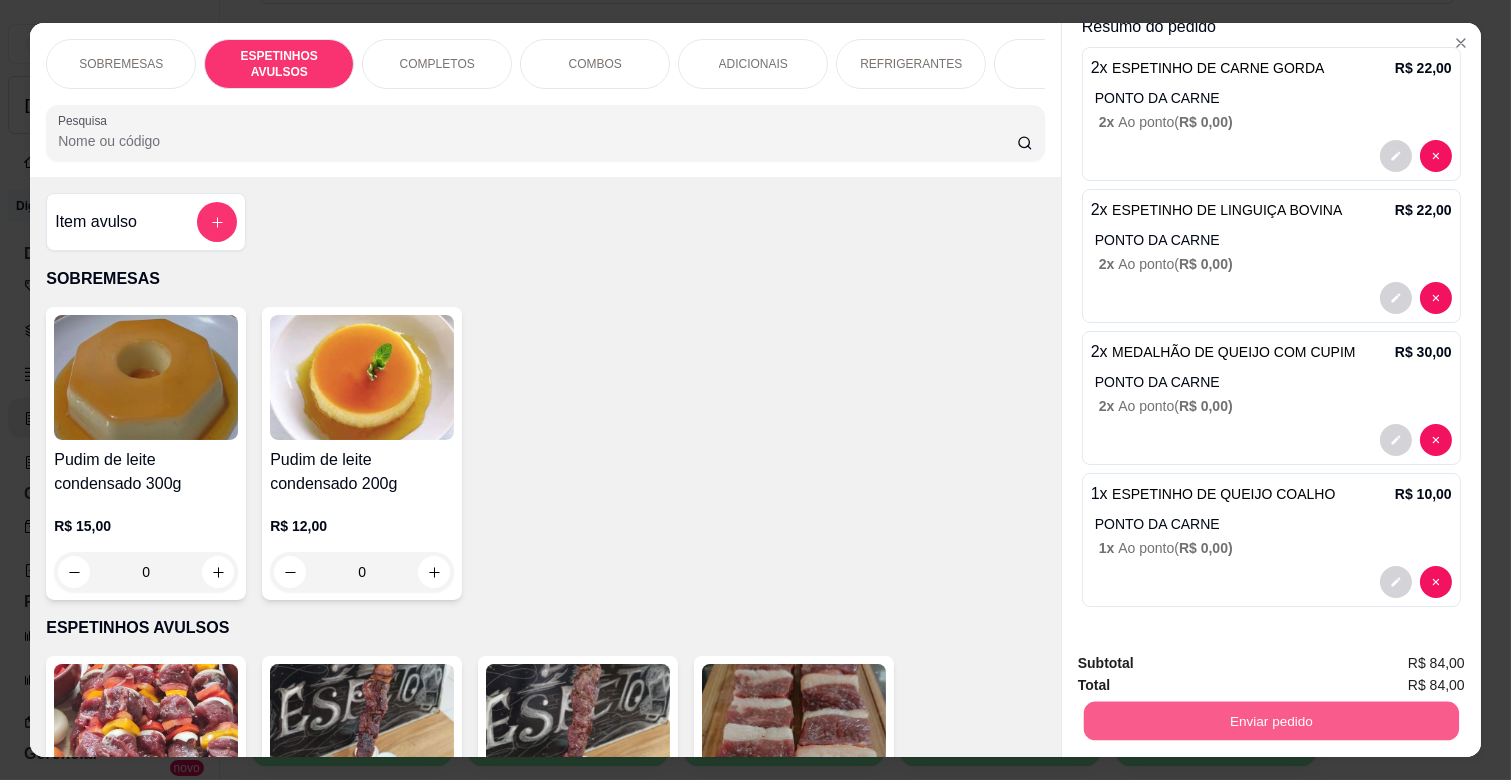 click on "Enviar pedido" at bounding box center [1271, 720] 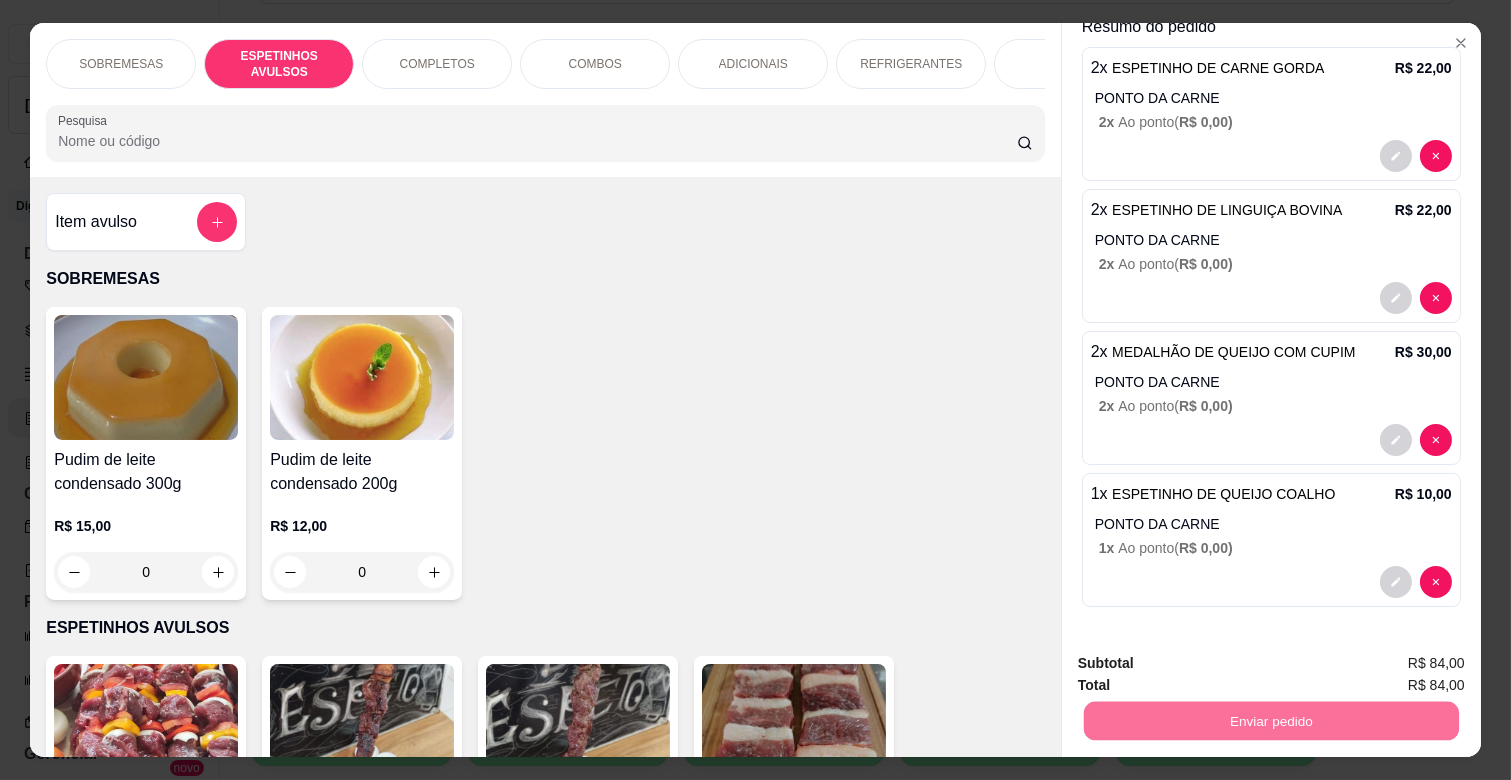 click on "Não registrar e enviar pedido" at bounding box center (1205, 662) 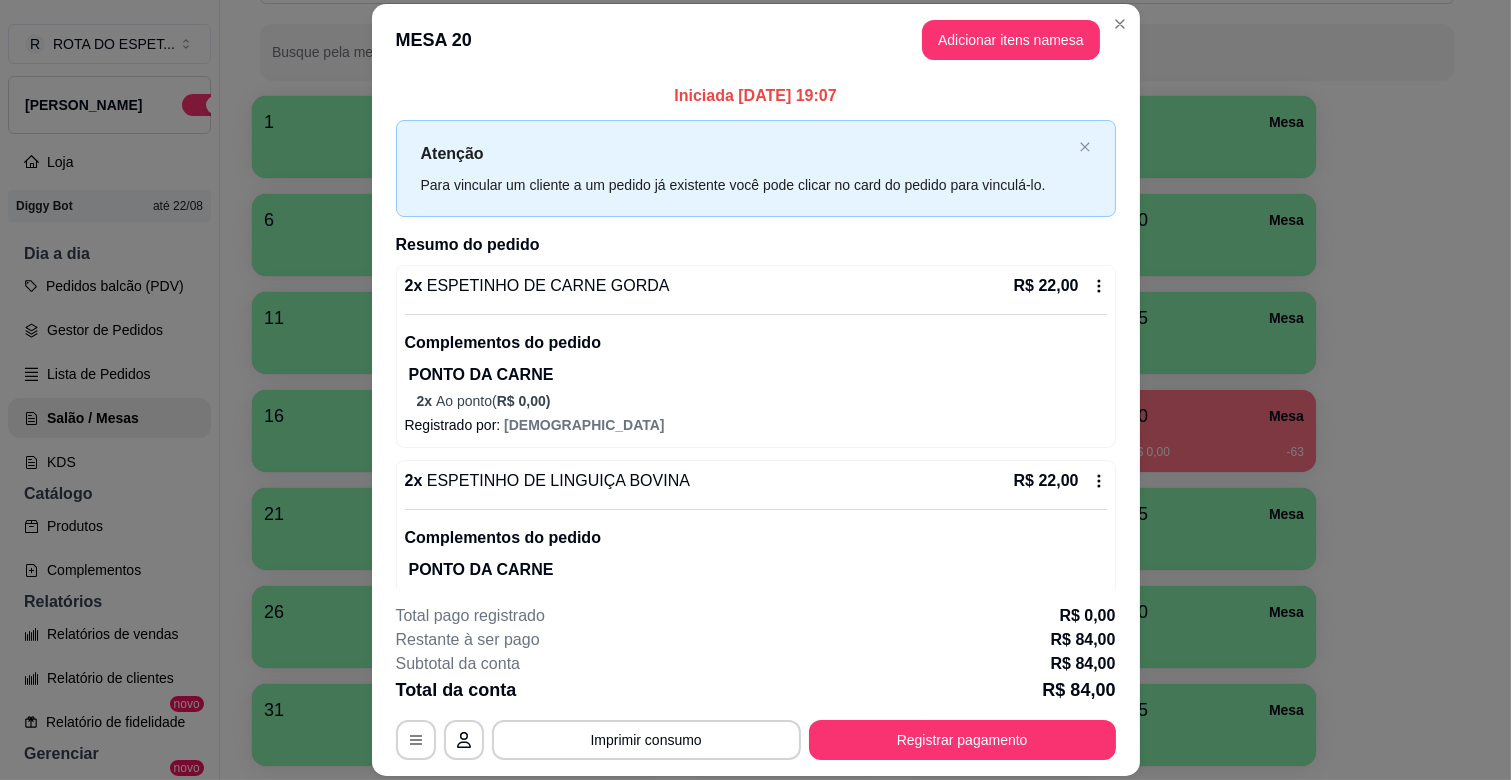 scroll, scrollTop: 453, scrollLeft: 0, axis: vertical 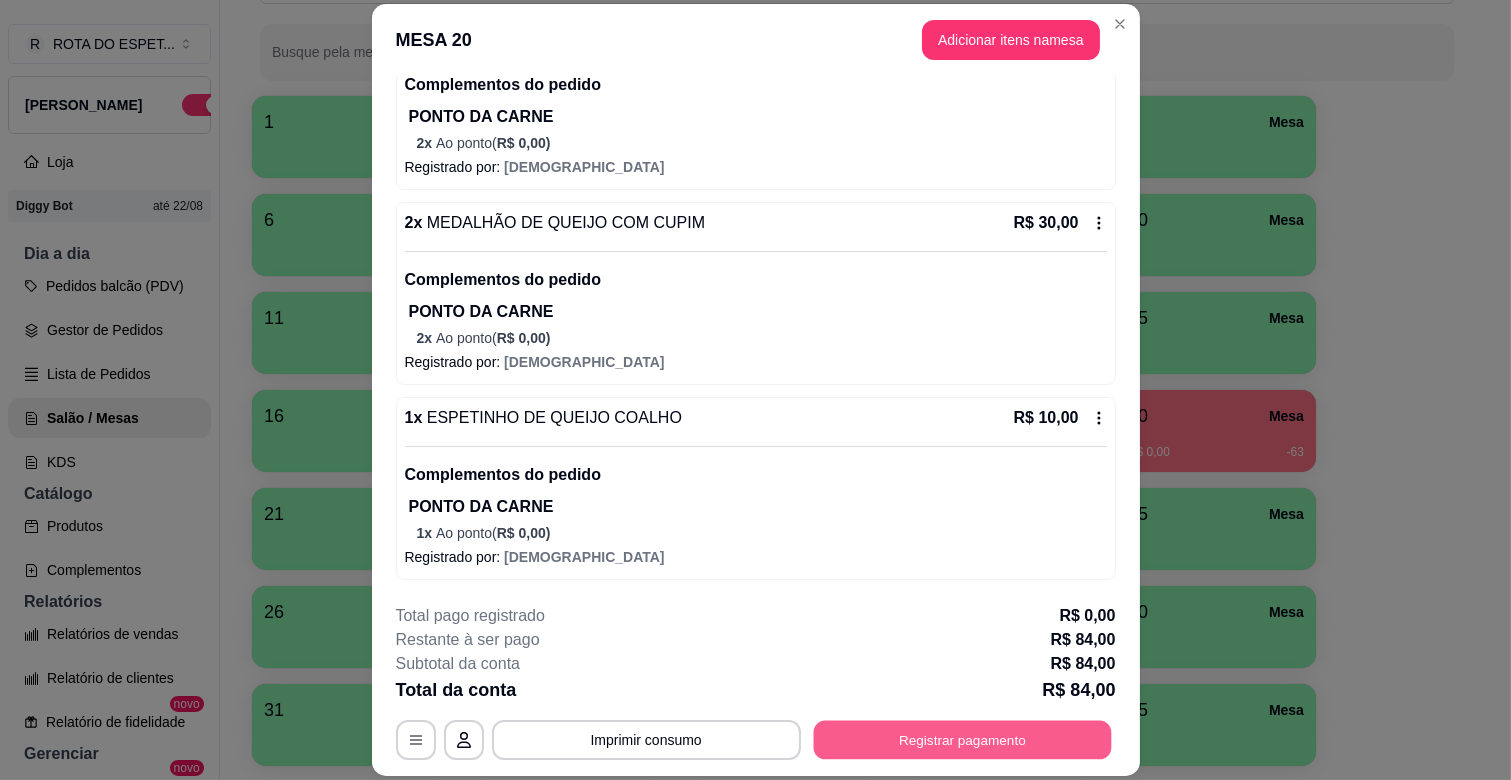 click on "Registrar pagamento" at bounding box center (962, 740) 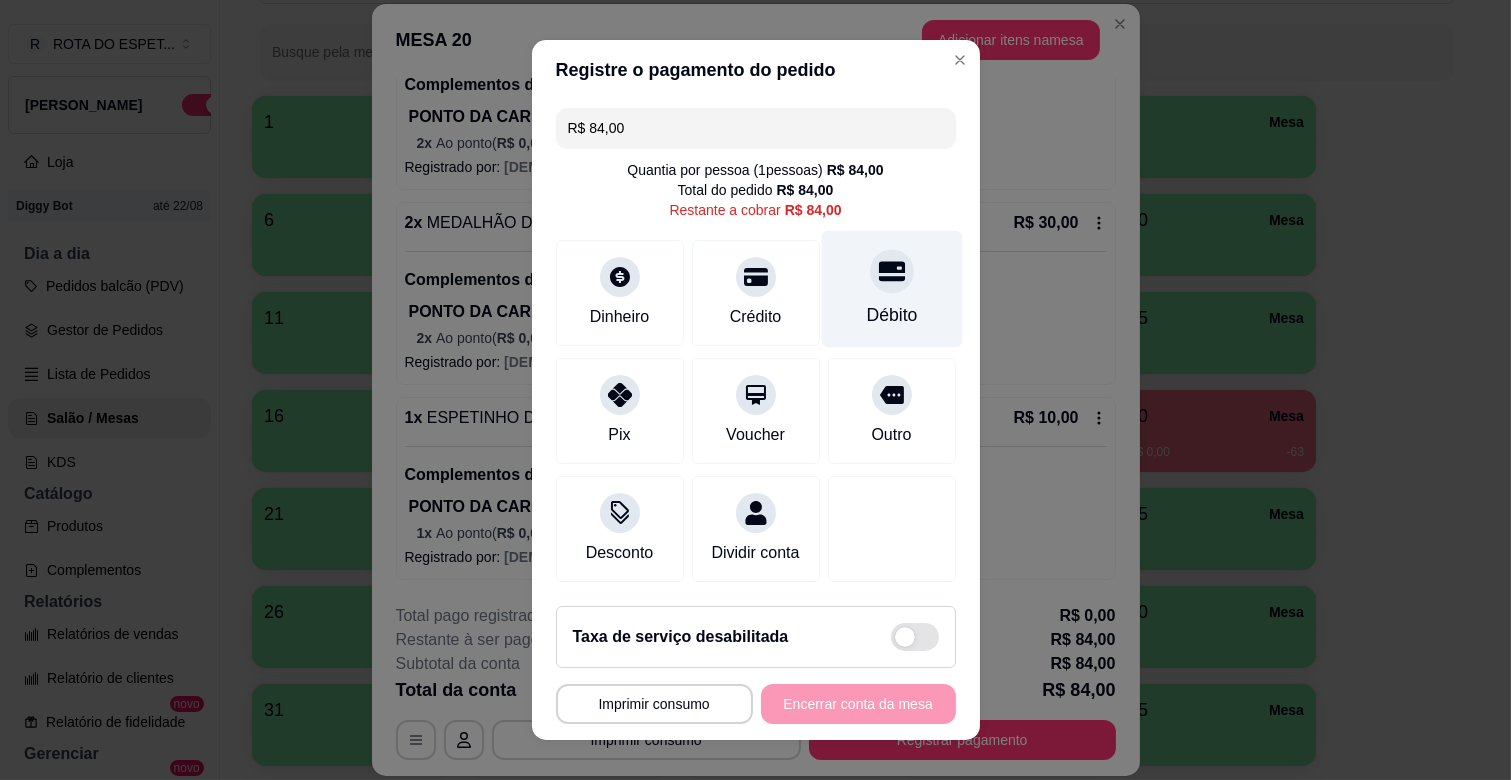 click at bounding box center (892, 271) 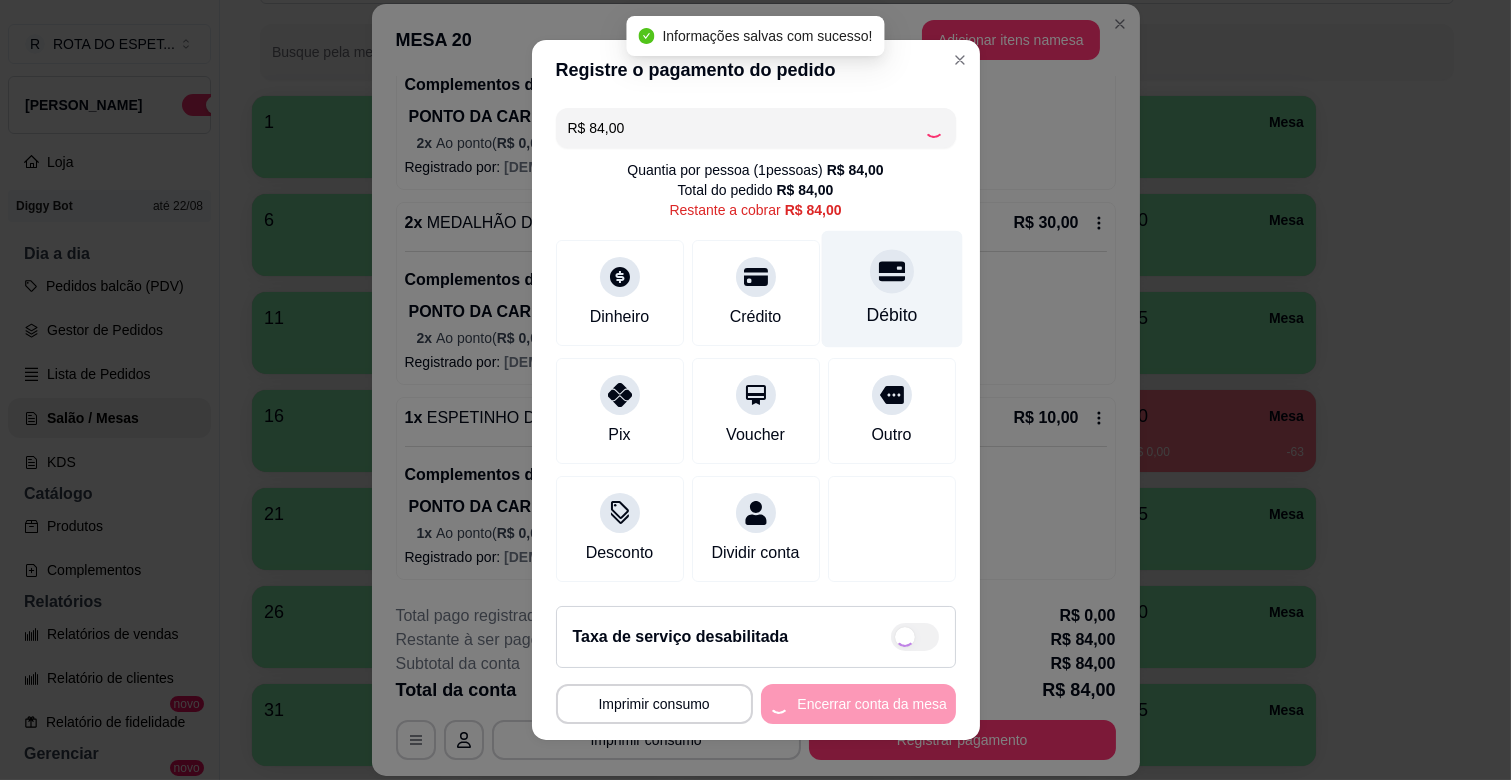 type on "R$ 0,00" 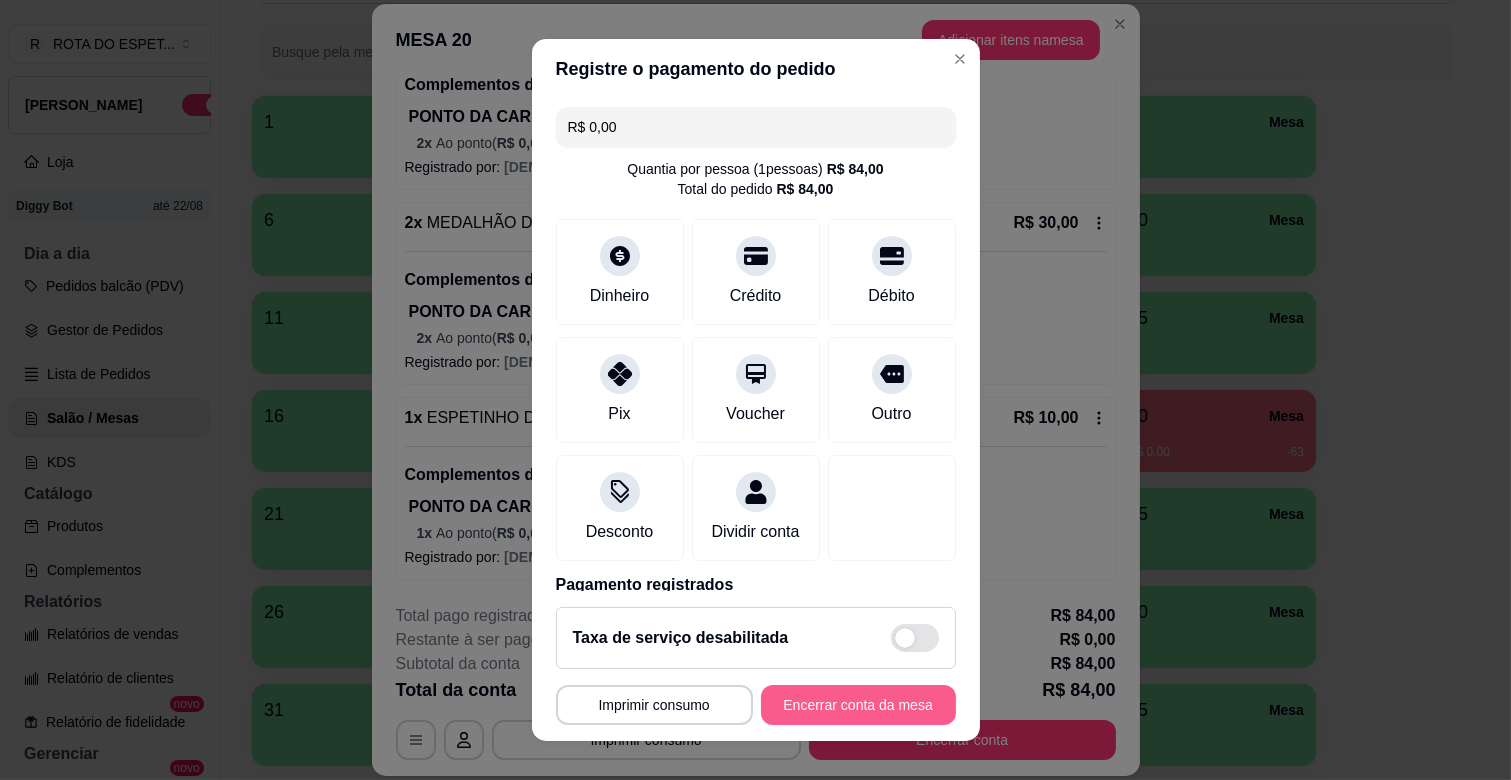 click on "Encerrar conta da mesa" at bounding box center (858, 705) 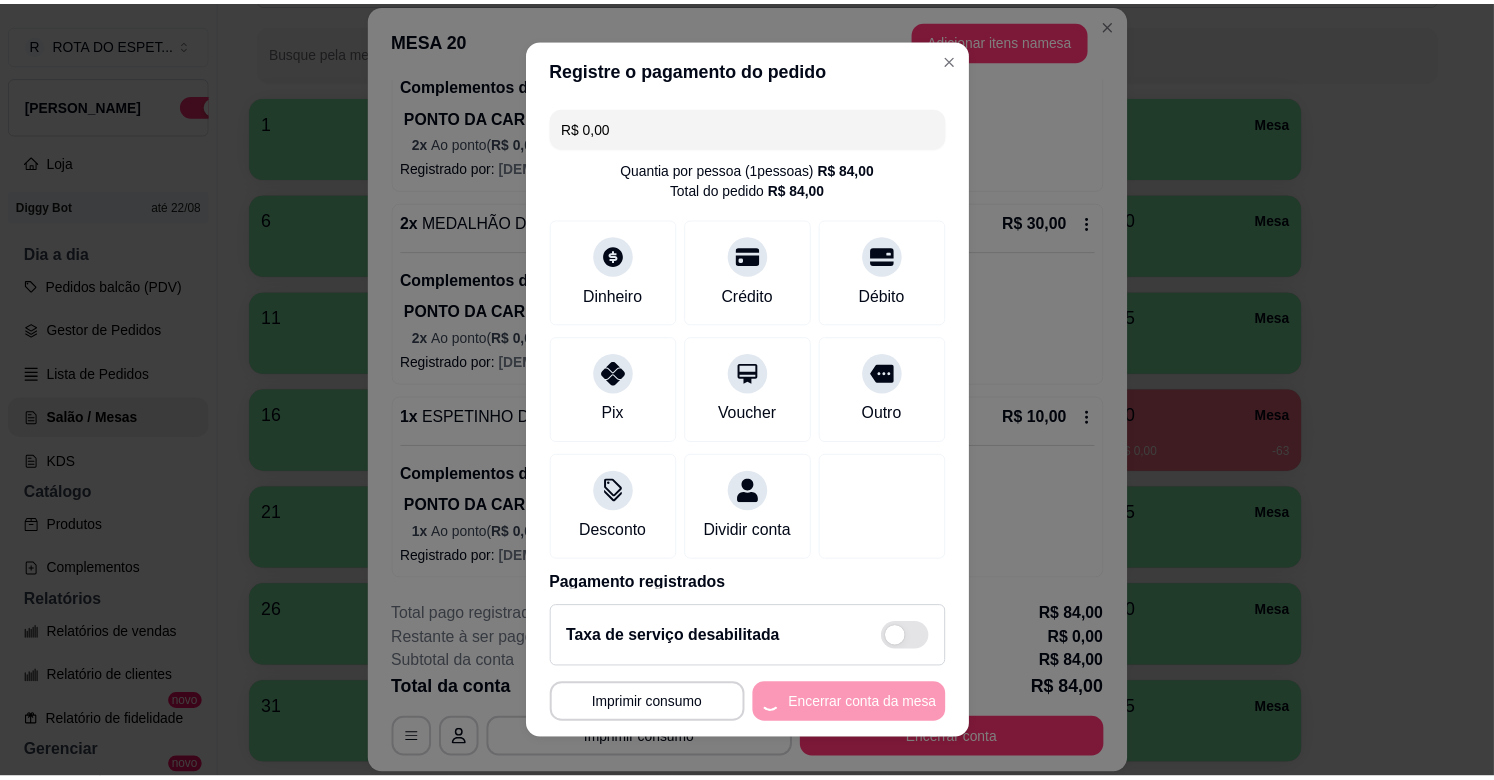 scroll, scrollTop: 0, scrollLeft: 0, axis: both 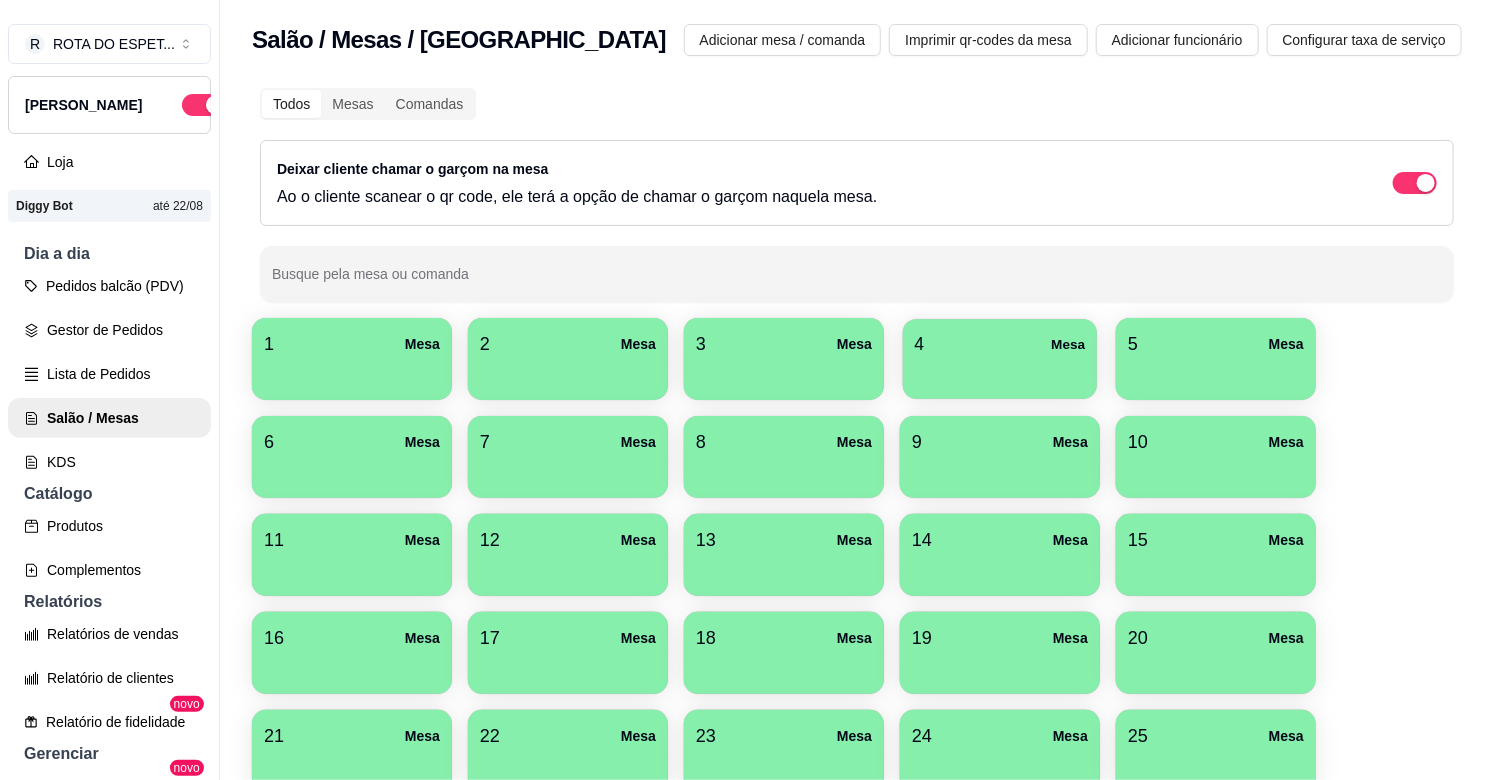 click at bounding box center (1000, 372) 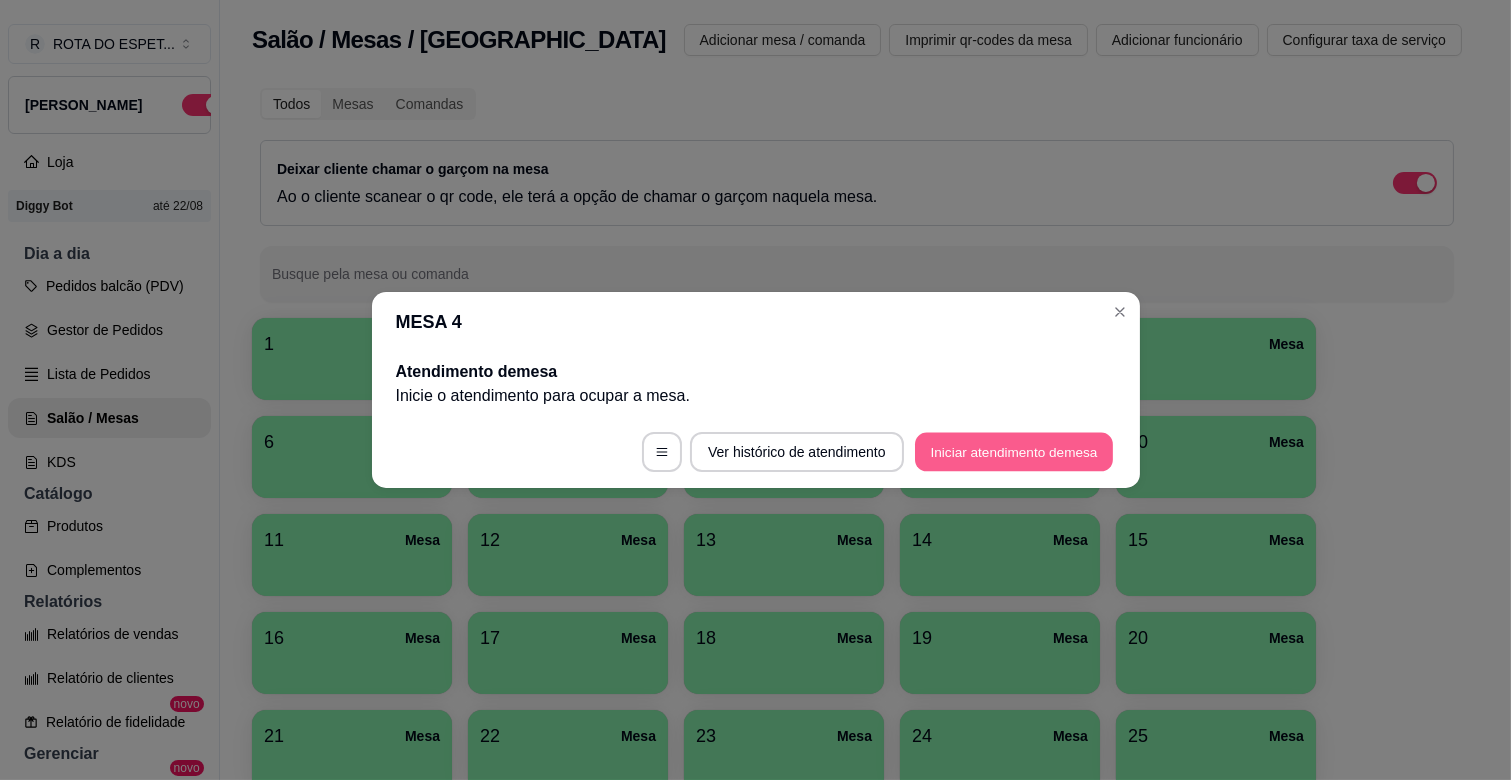 click on "Iniciar atendimento de  mesa" at bounding box center (1014, 452) 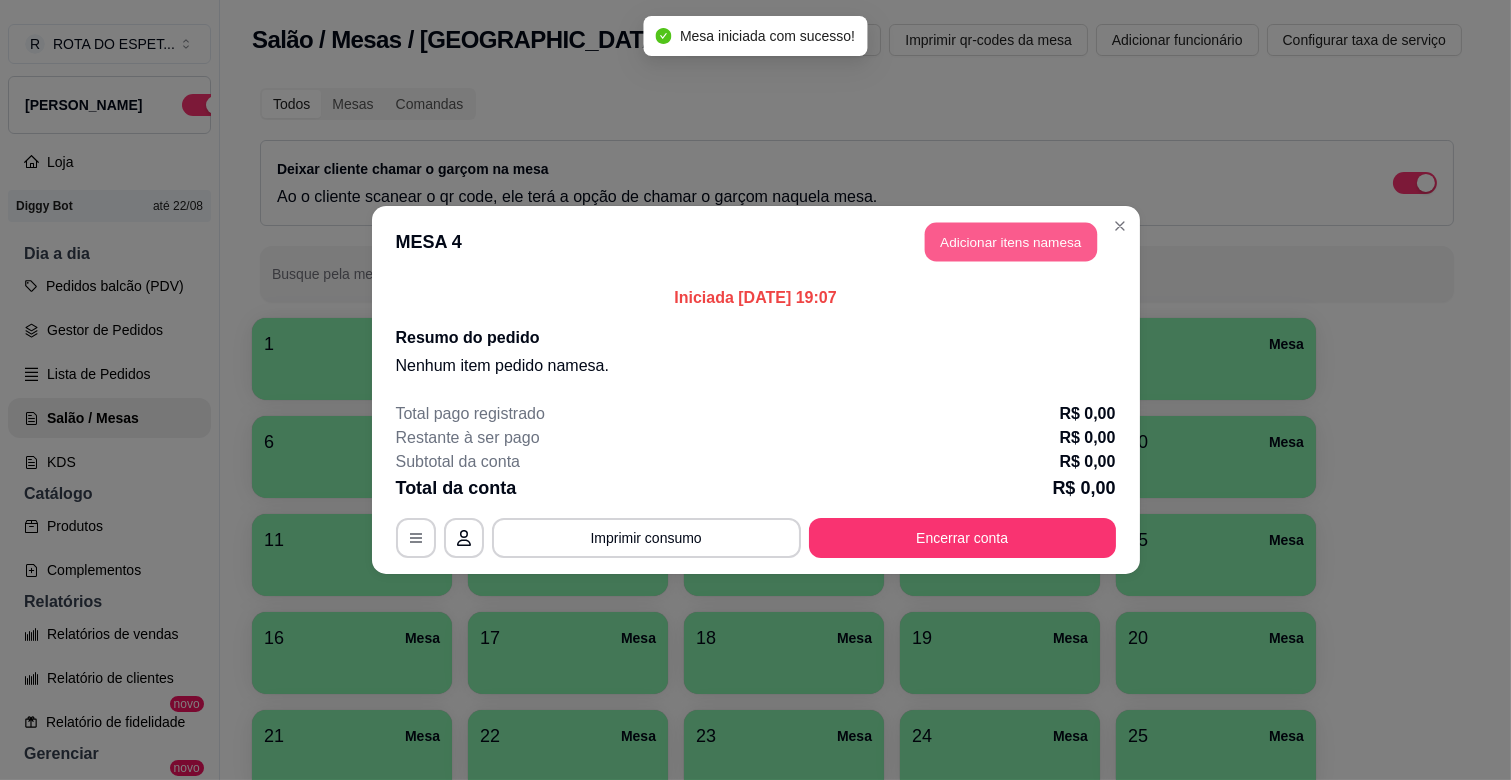 click on "Adicionar itens na  mesa" at bounding box center (1011, 242) 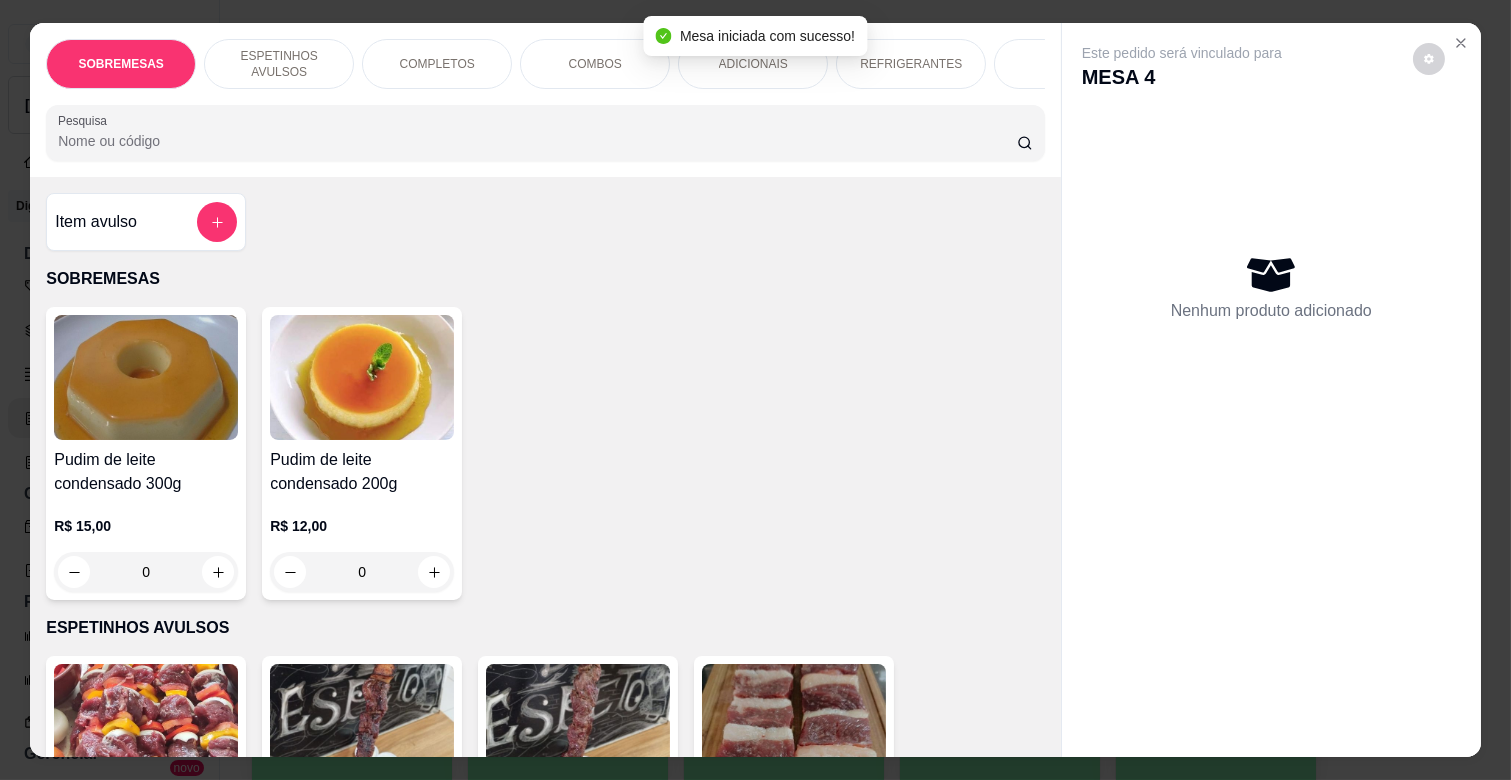 click on "COMPLETOS" at bounding box center [437, 64] 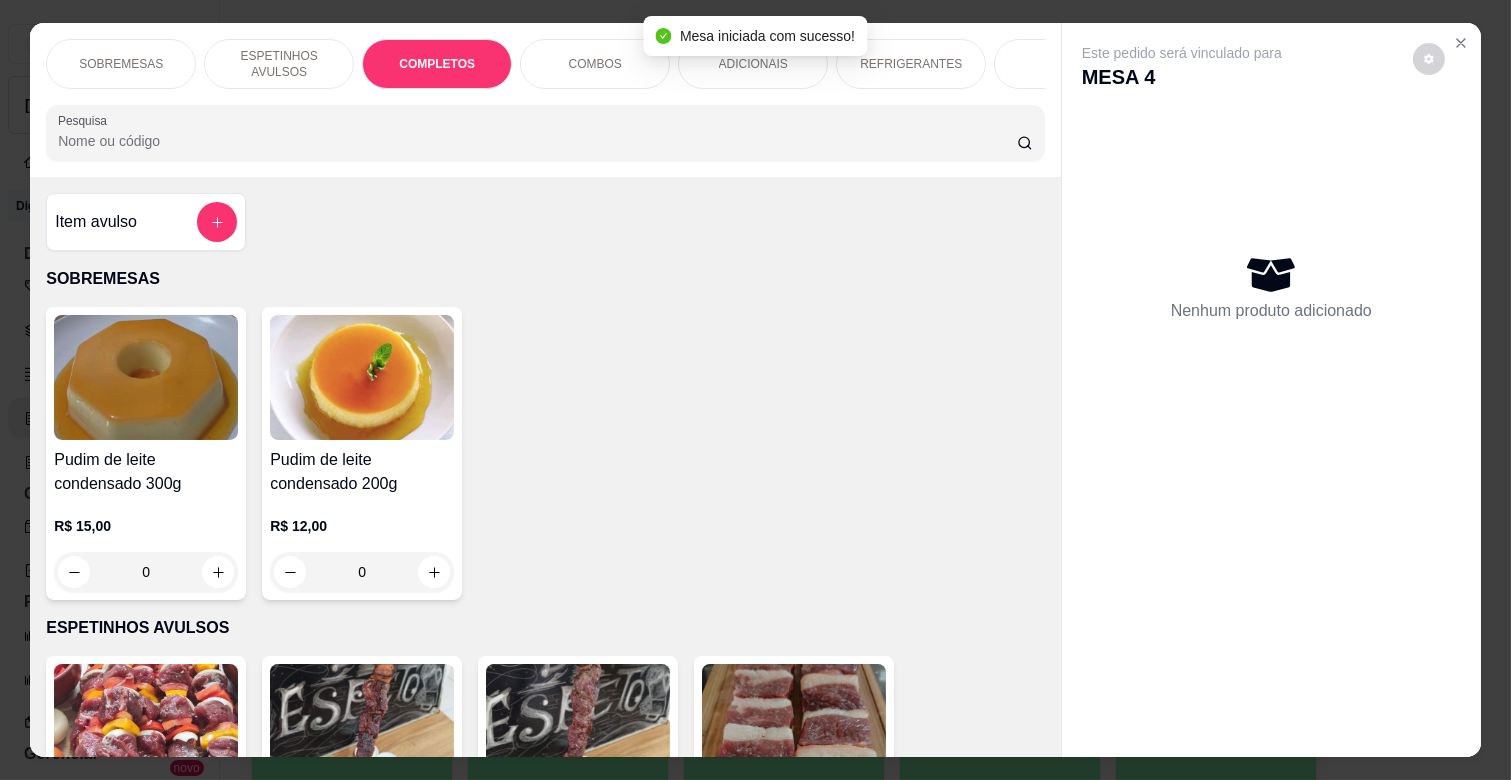 scroll, scrollTop: 1746, scrollLeft: 0, axis: vertical 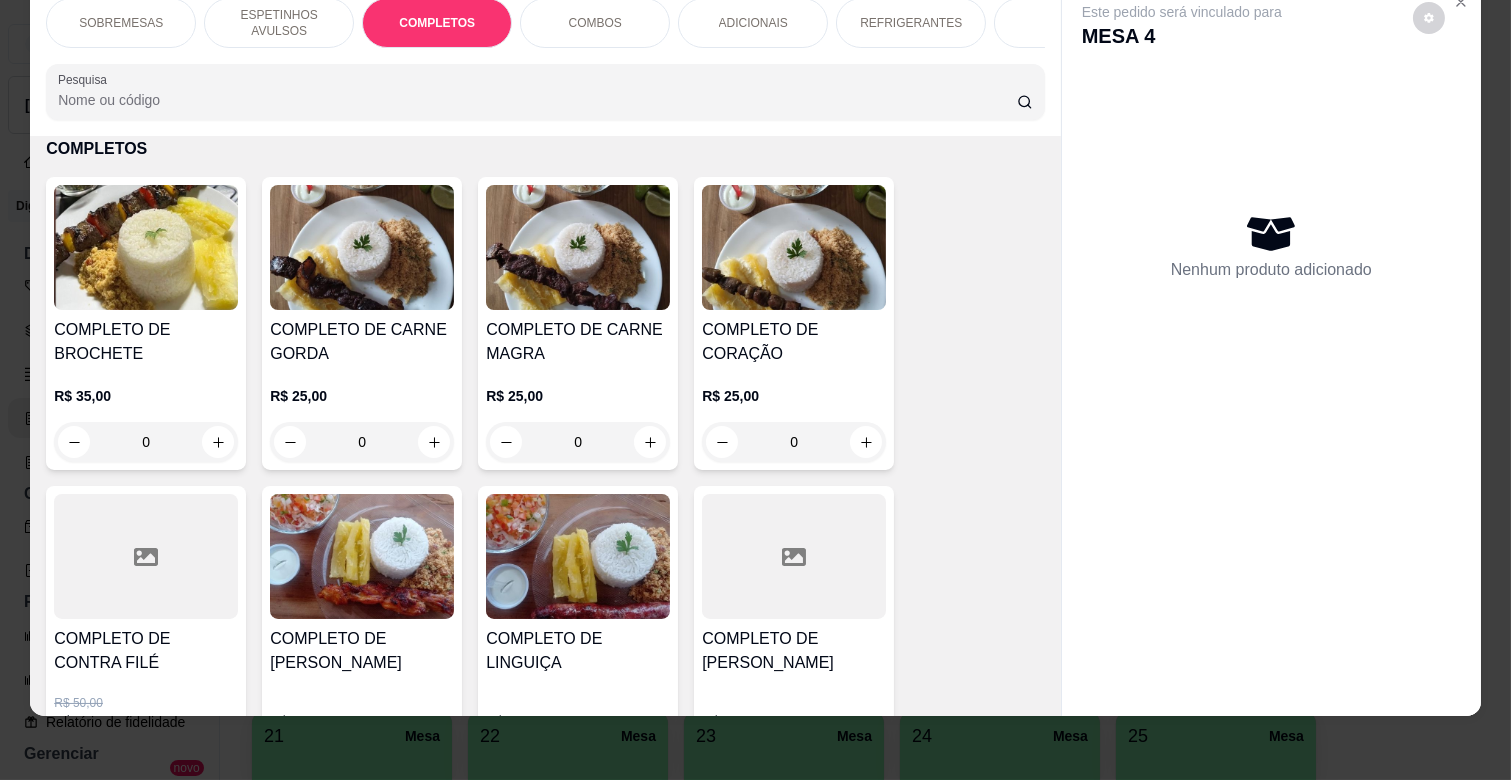 click on "0" at bounding box center [578, 442] 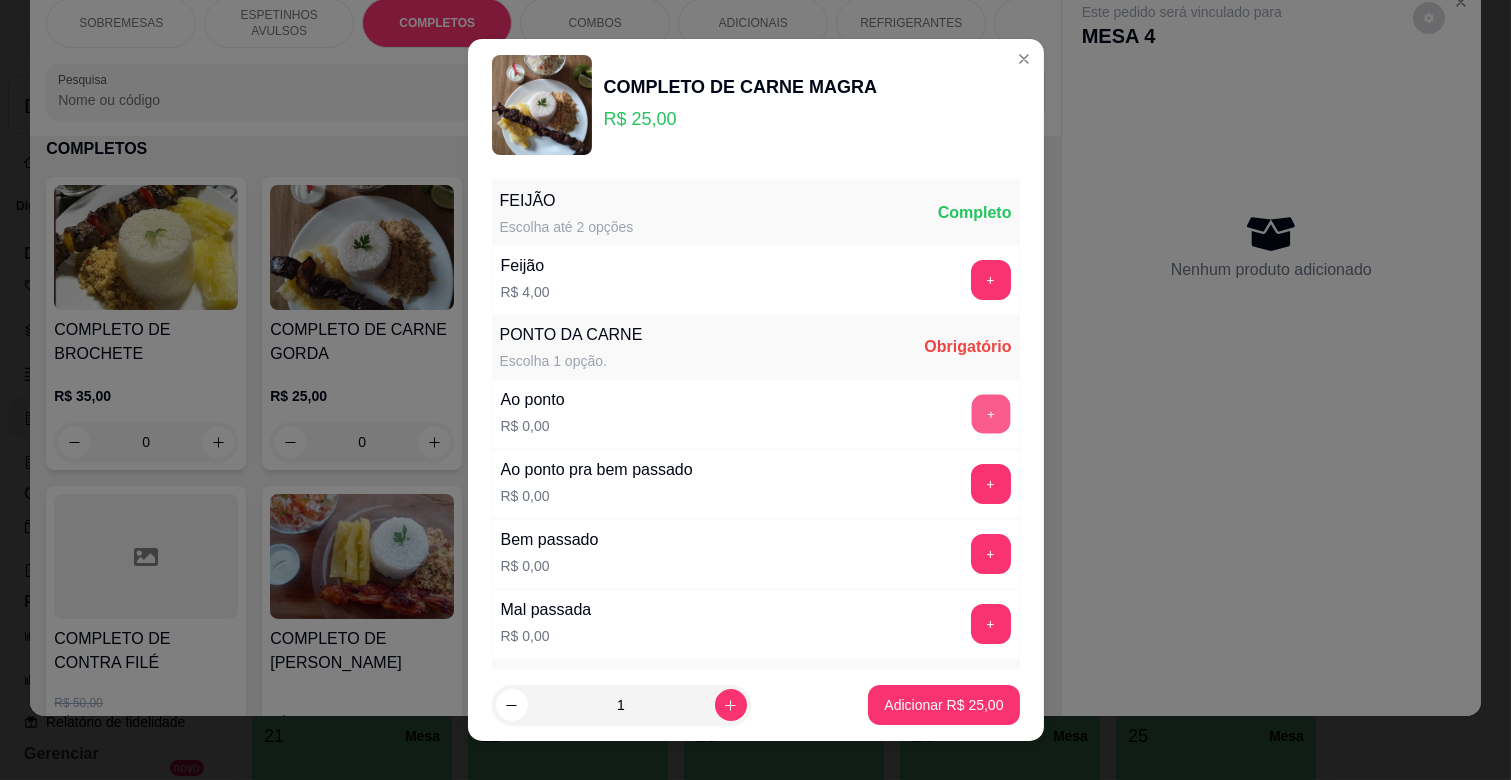 click on "+" at bounding box center (990, 414) 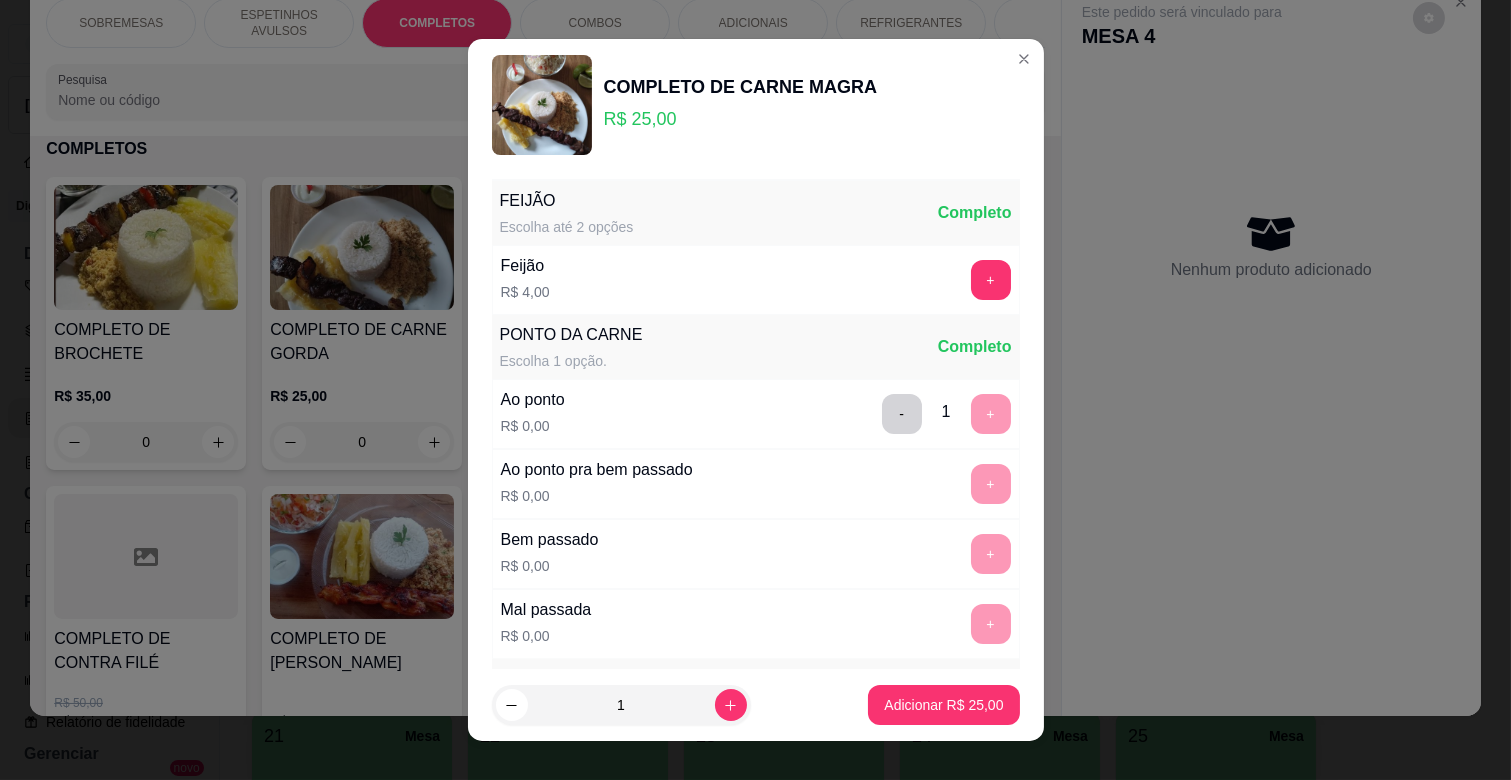 scroll, scrollTop: 486, scrollLeft: 0, axis: vertical 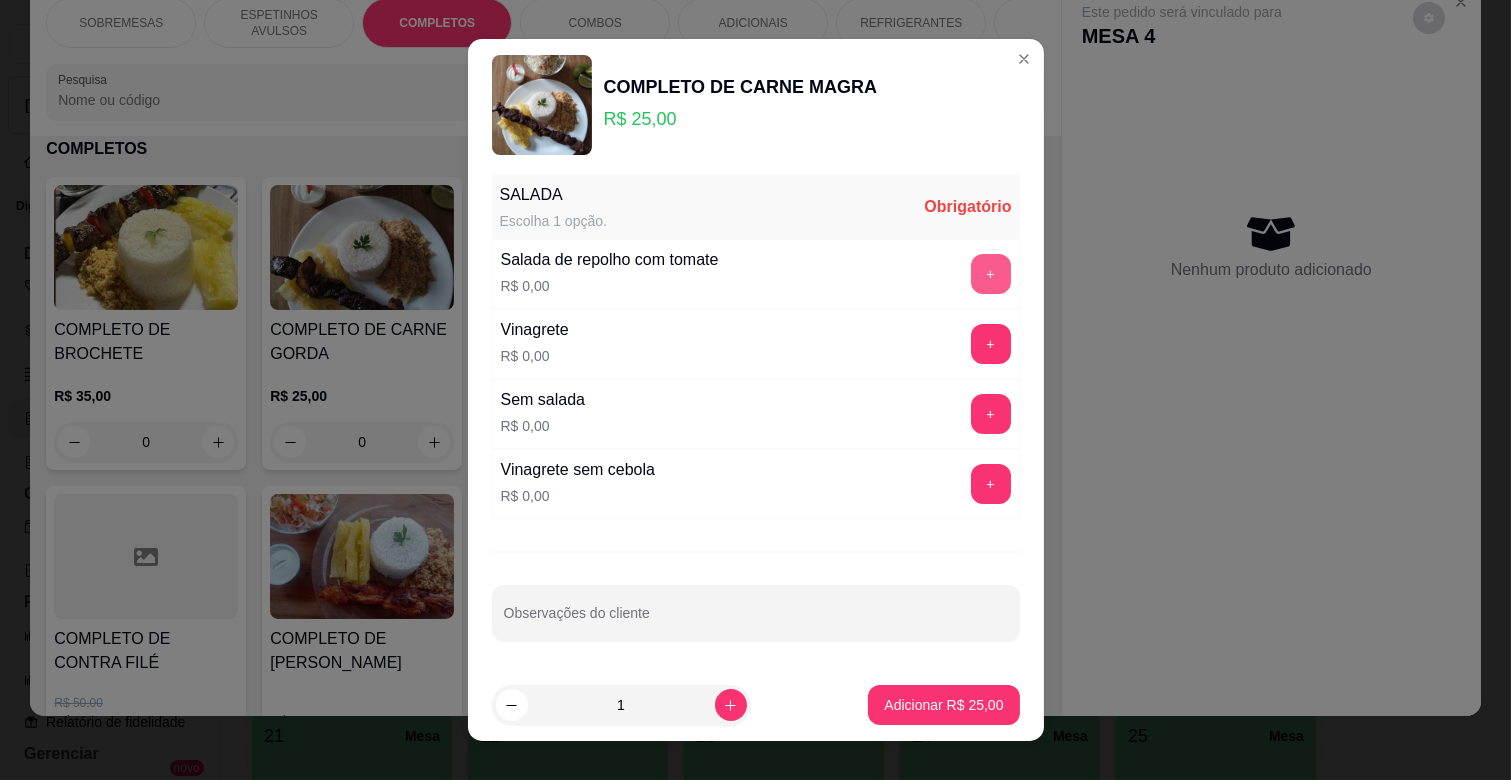 click on "+" at bounding box center (991, 274) 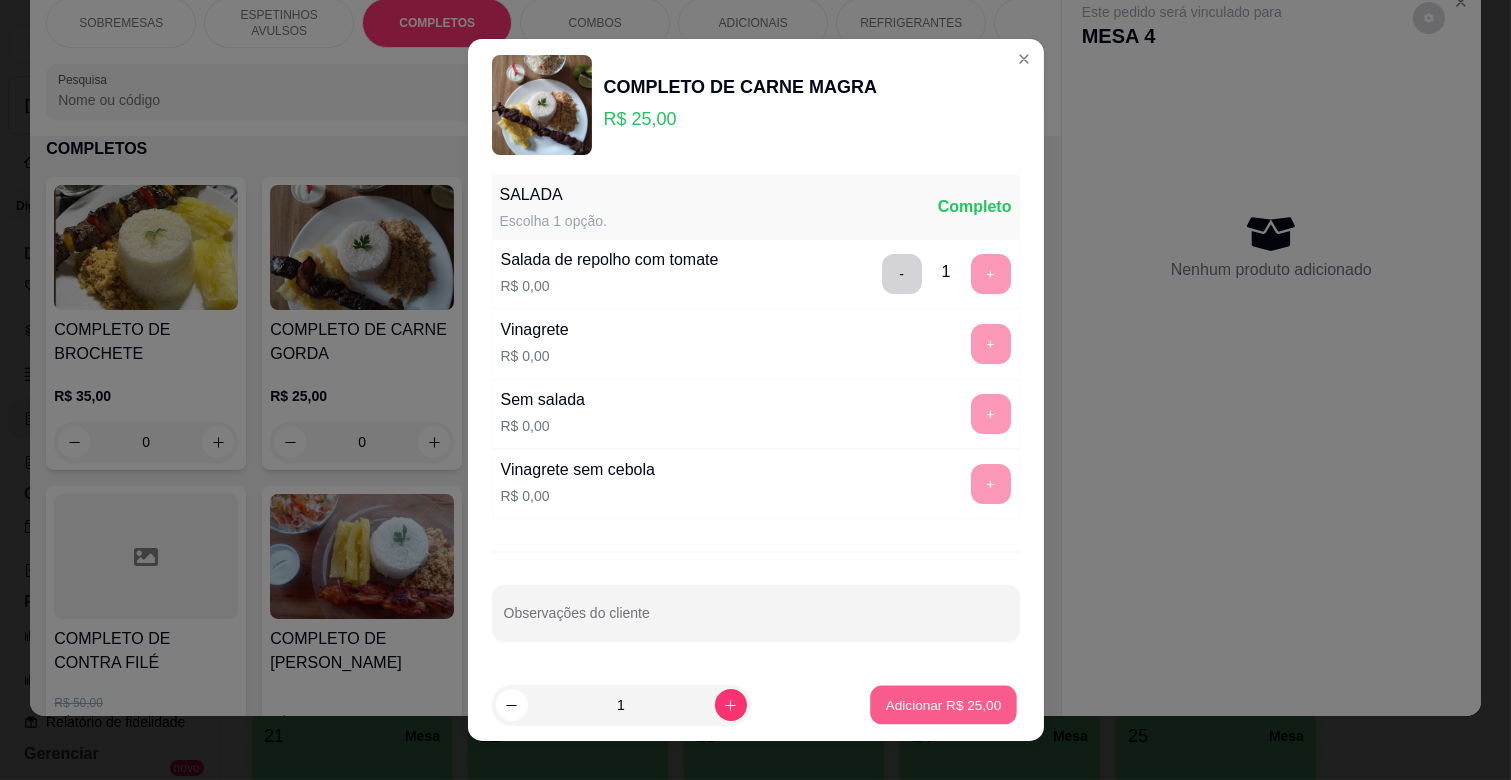 click on "Adicionar   R$ 25,00" at bounding box center (944, 704) 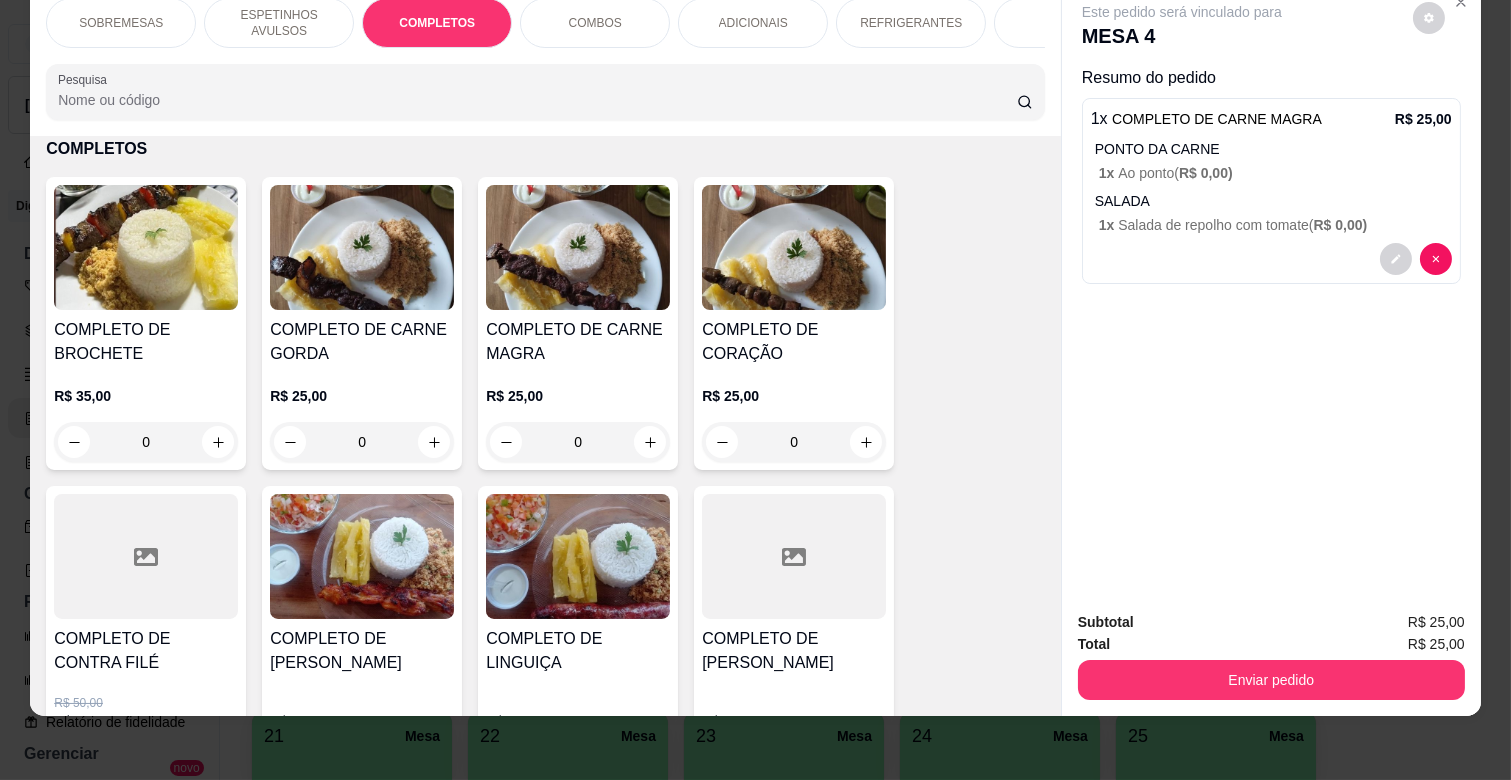 click on "0" at bounding box center (362, 442) 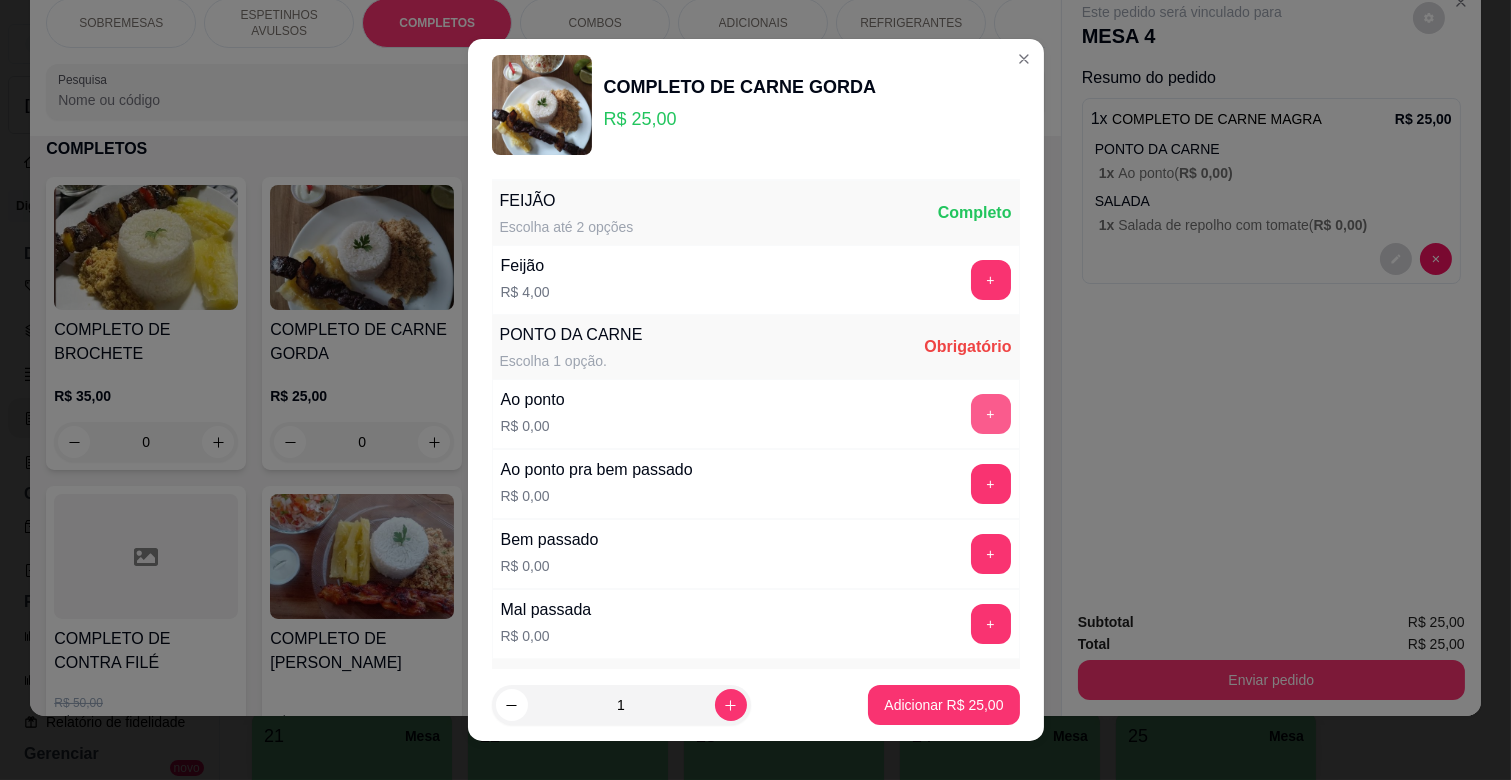click on "+" at bounding box center (991, 414) 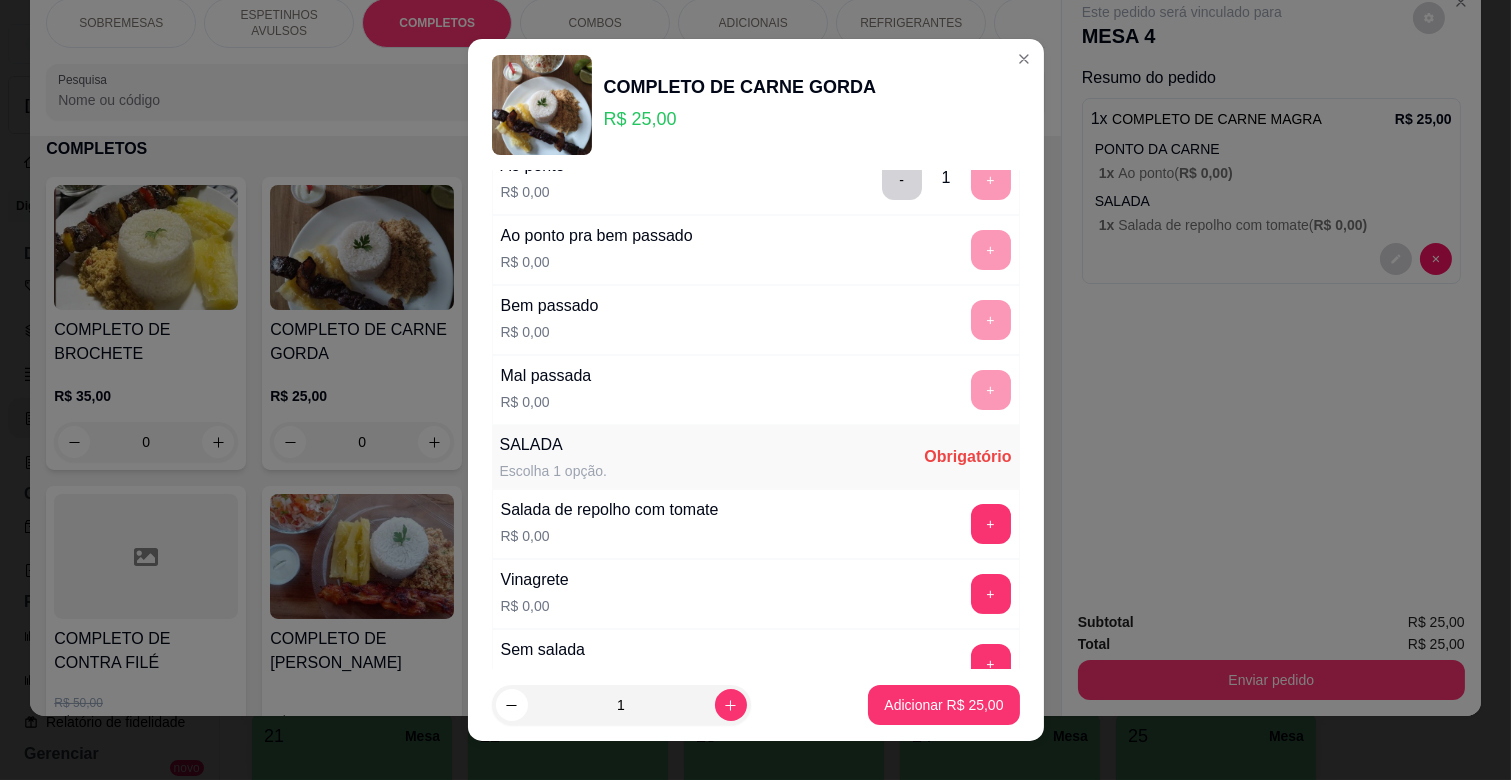scroll, scrollTop: 486, scrollLeft: 0, axis: vertical 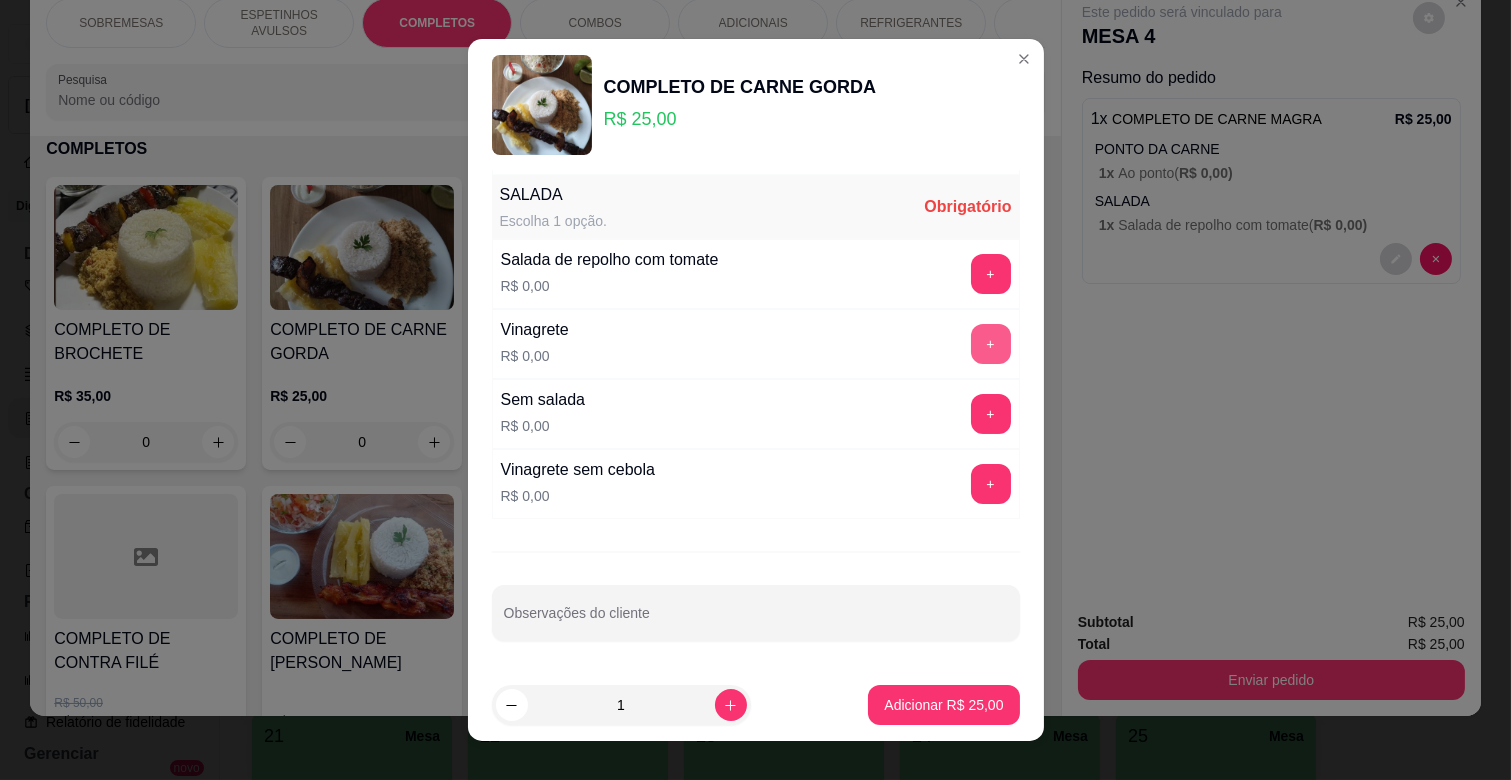 click on "+" at bounding box center [991, 344] 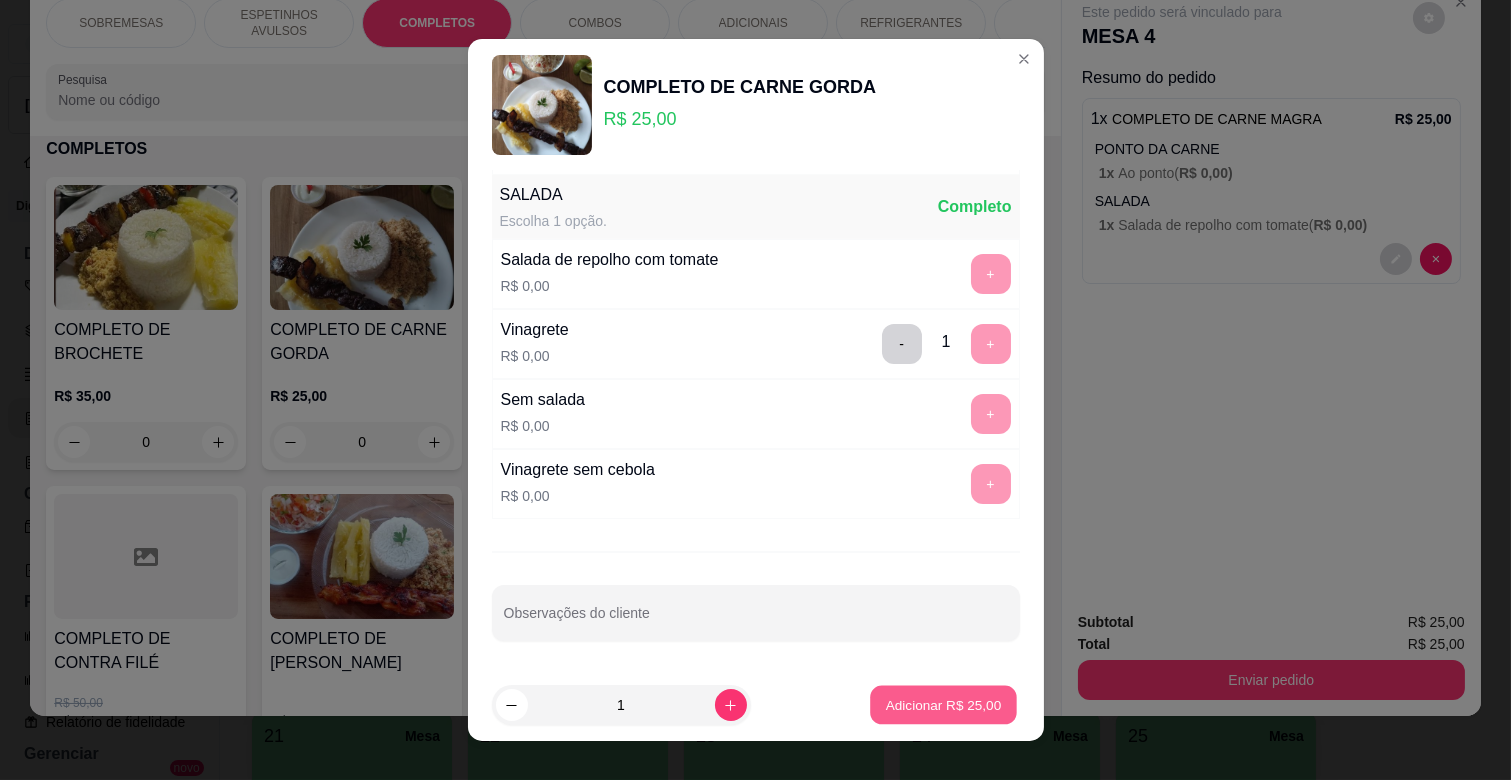 click on "Adicionar   R$ 25,00" at bounding box center (944, 704) 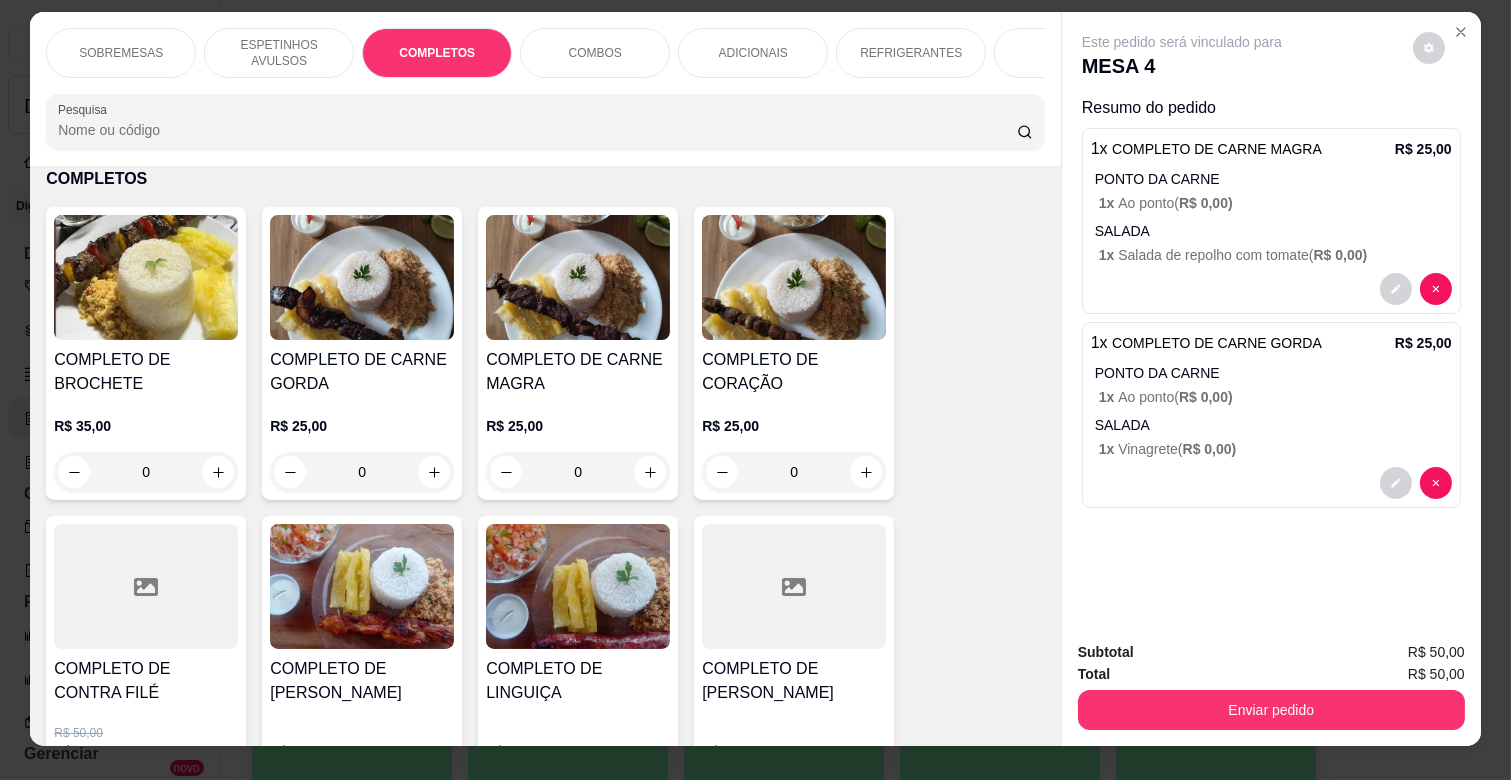 scroll, scrollTop: 0, scrollLeft: 0, axis: both 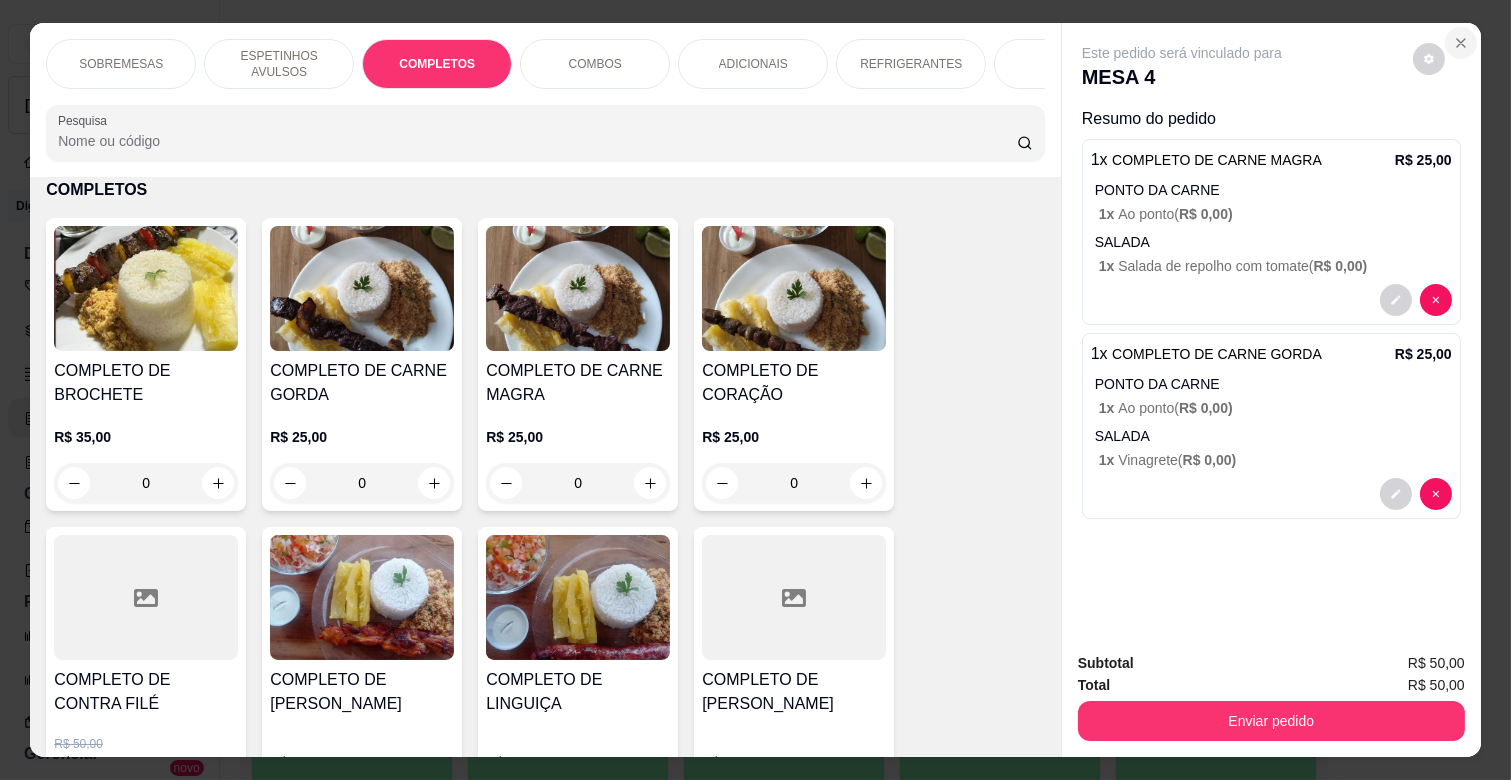 click 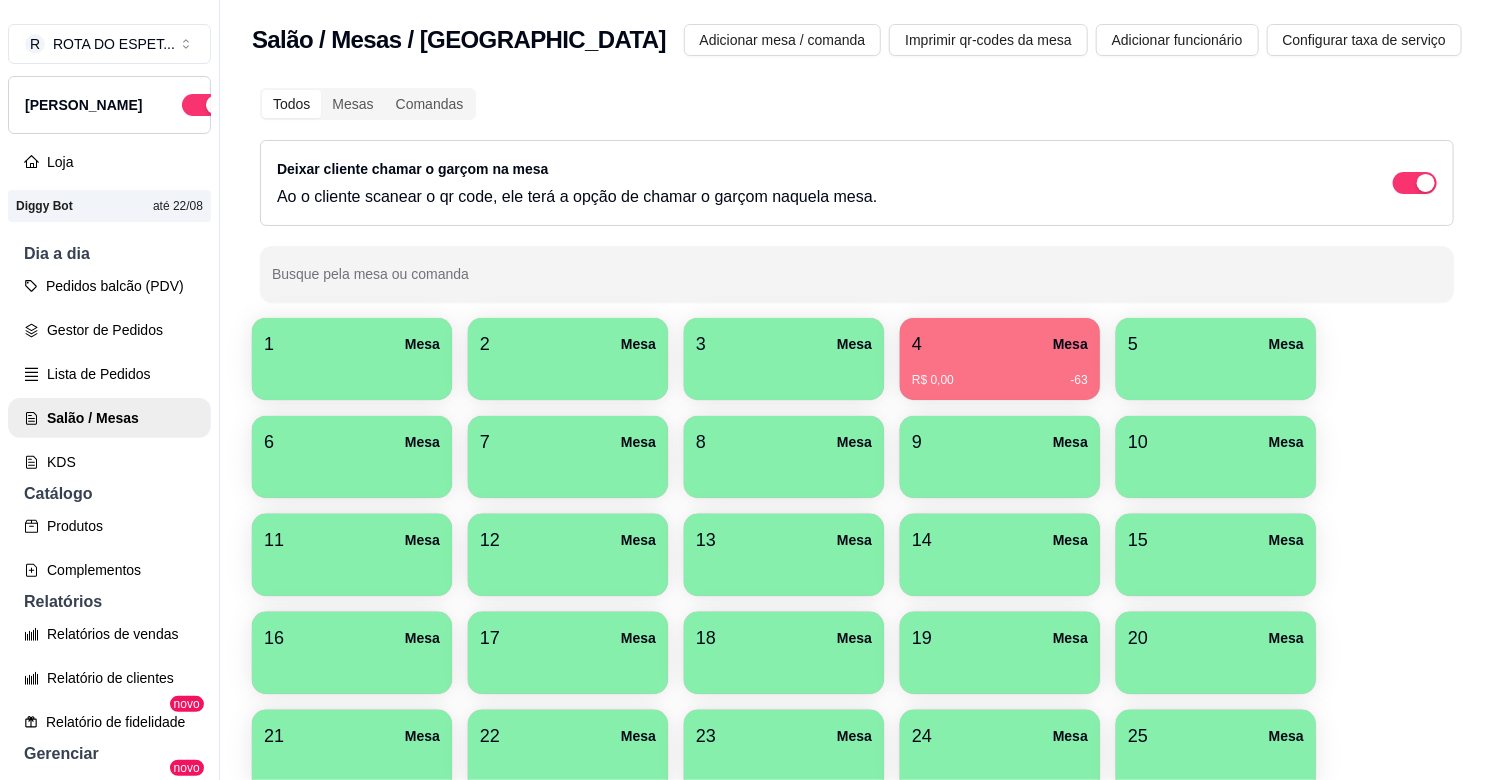 click on "3 Mesa" at bounding box center (784, 344) 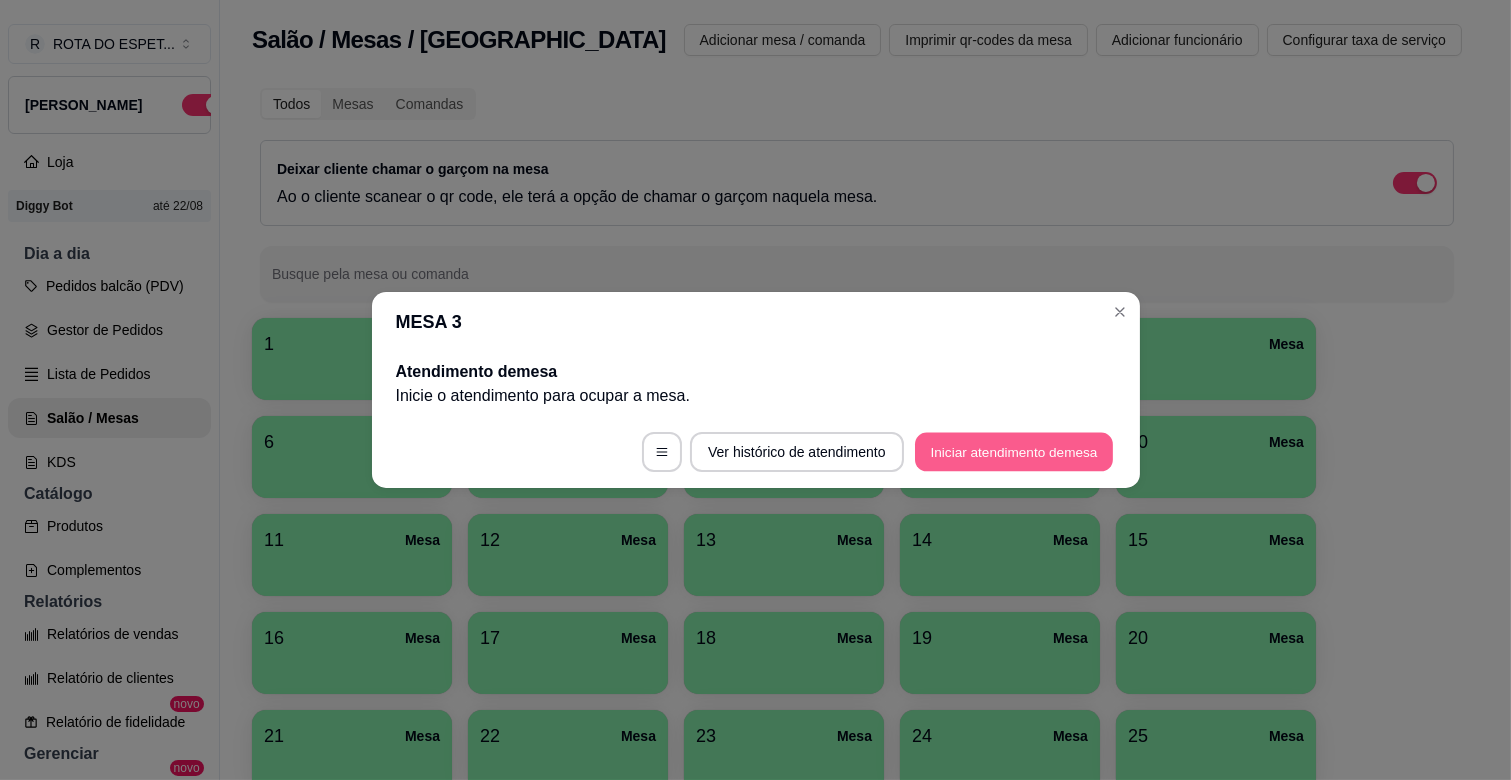 click on "Iniciar atendimento de  mesa" at bounding box center [1014, 452] 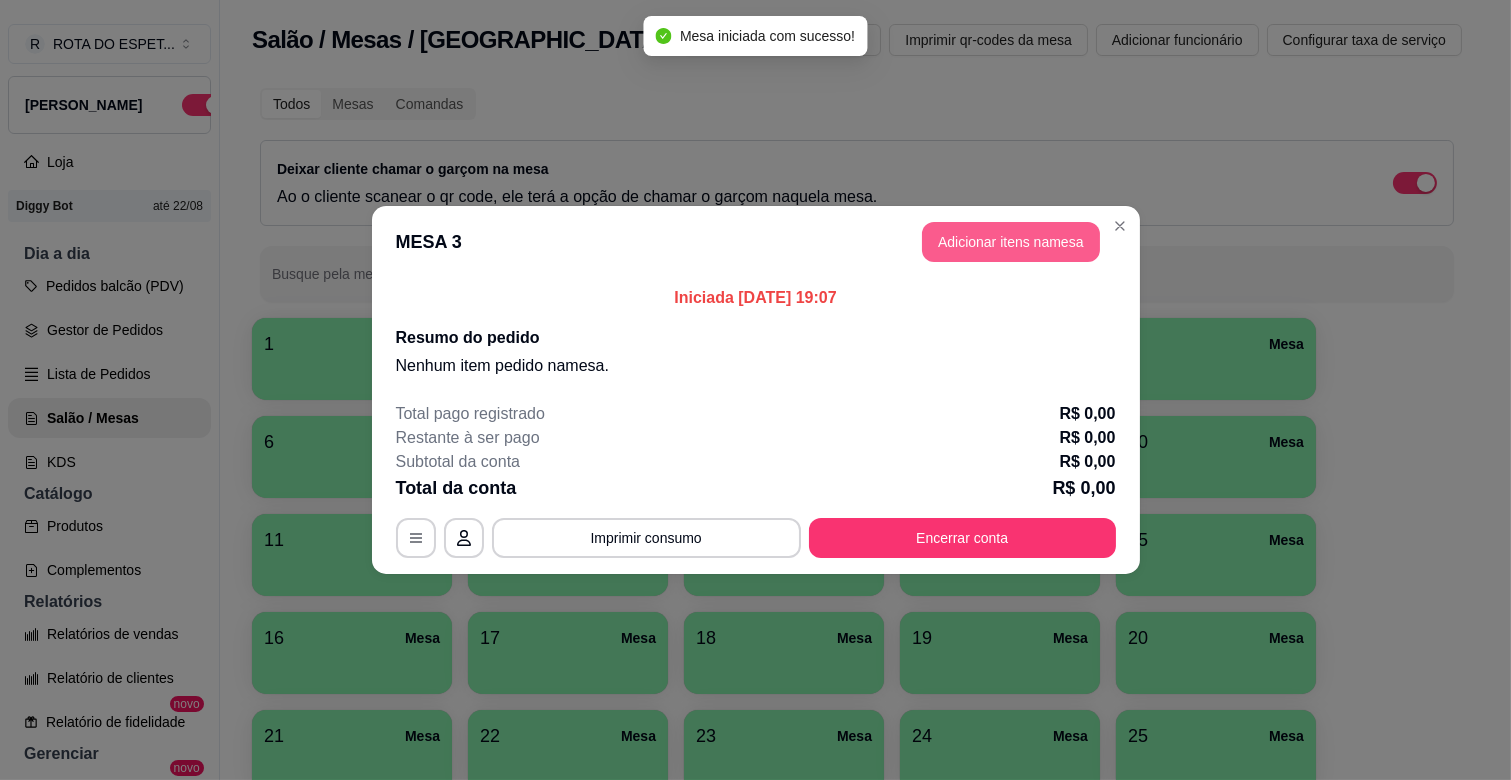 click on "Adicionar itens na  mesa" at bounding box center (1011, 242) 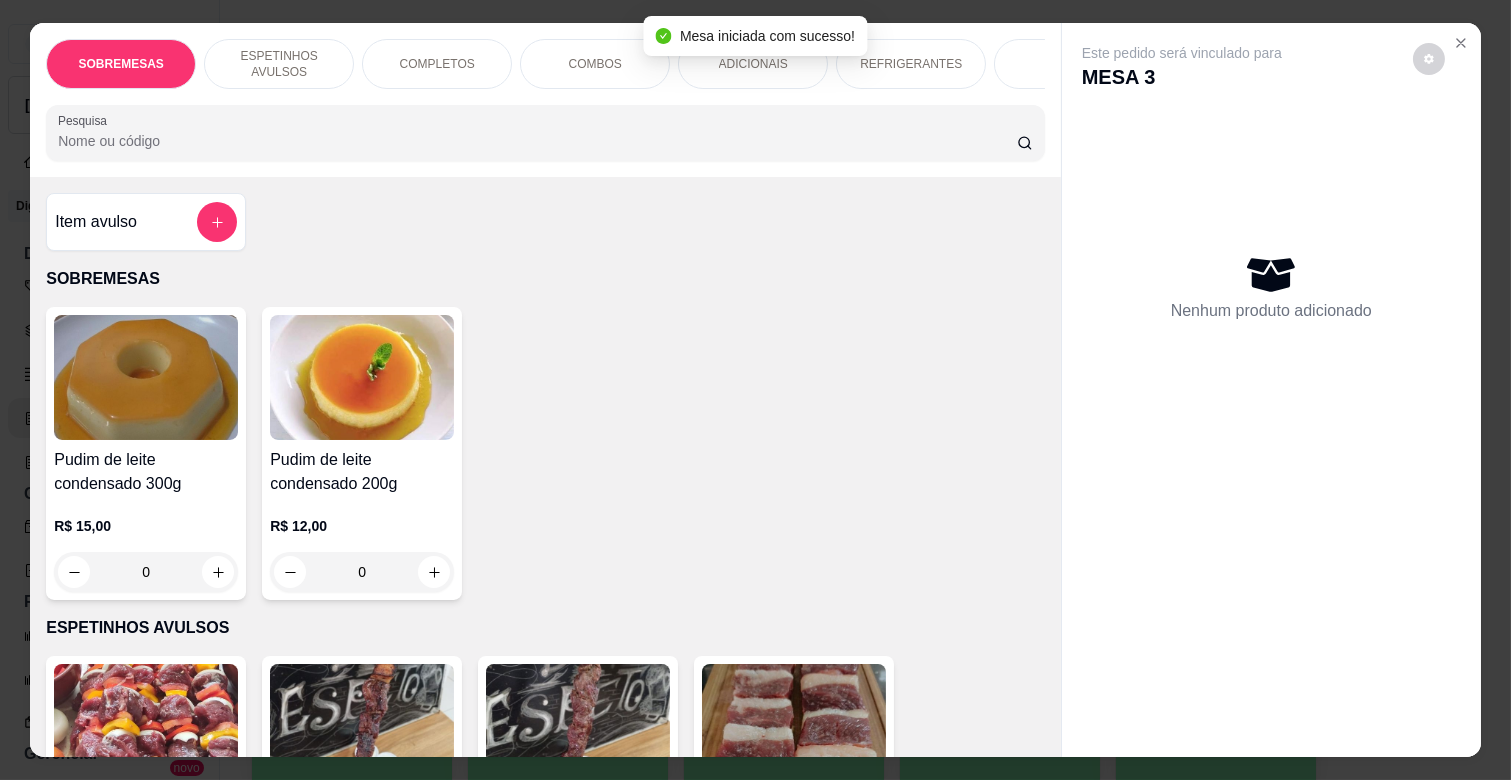 click on "COMPLETOS" at bounding box center [437, 64] 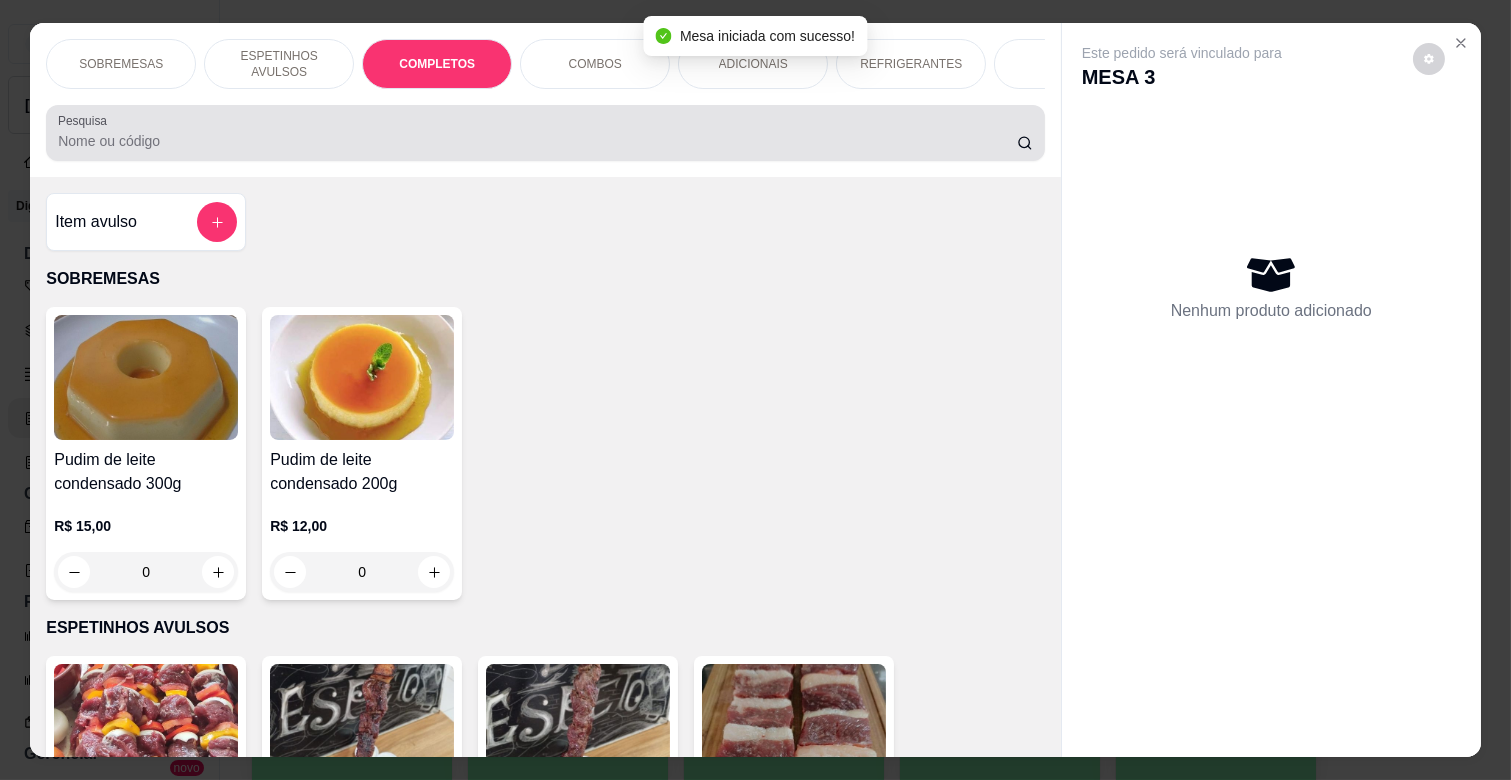 scroll, scrollTop: 1746, scrollLeft: 0, axis: vertical 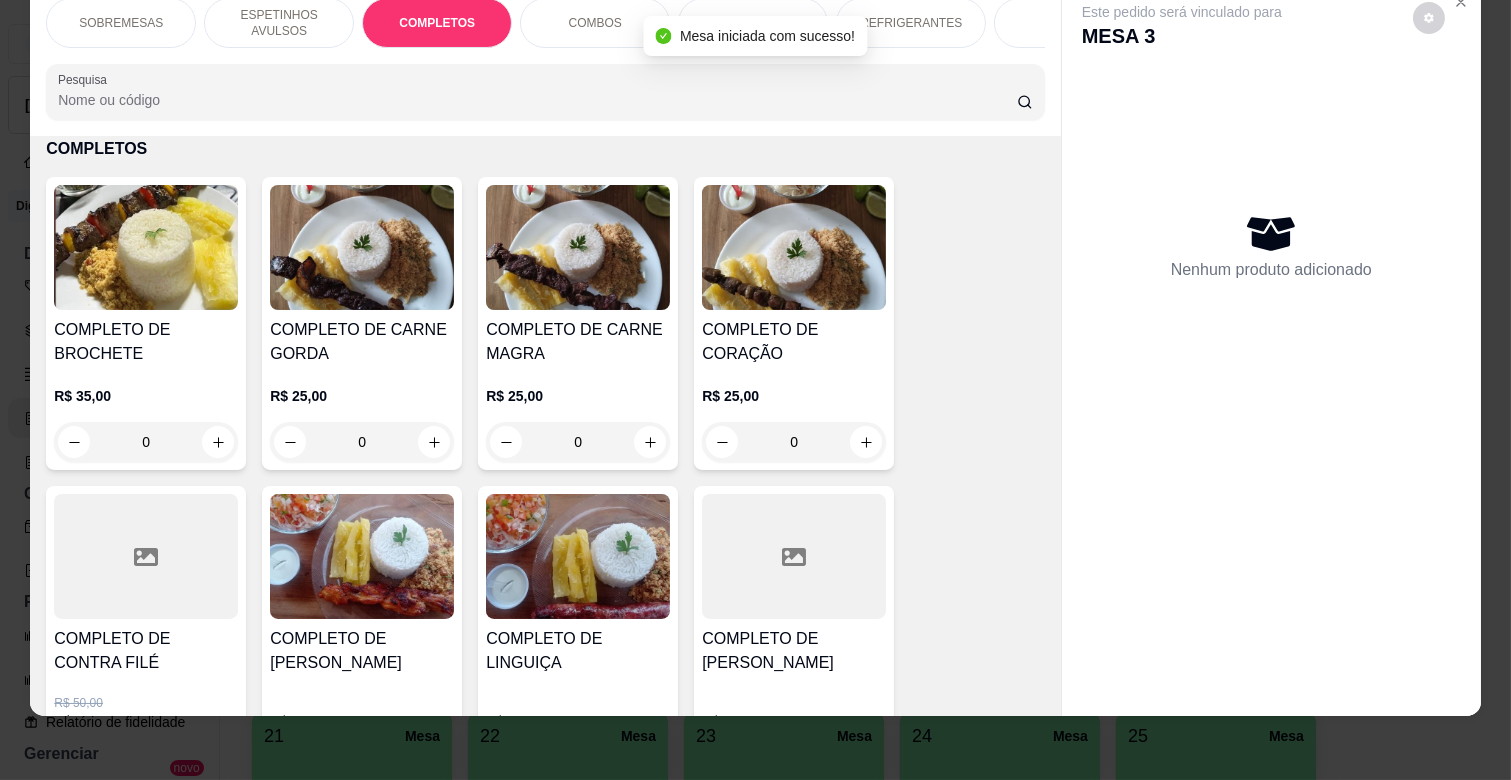 click on "0" at bounding box center [362, 442] 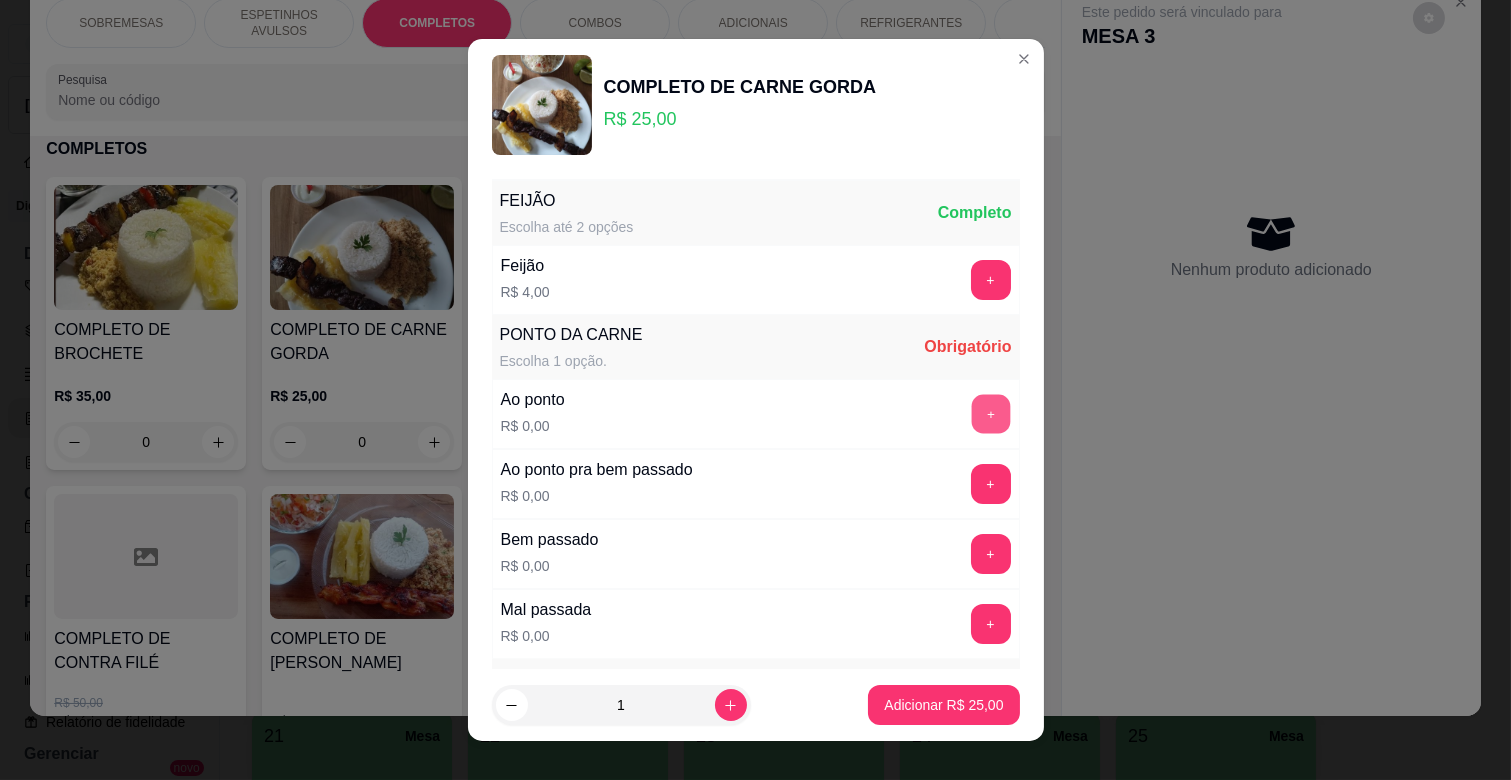click on "+" at bounding box center [990, 414] 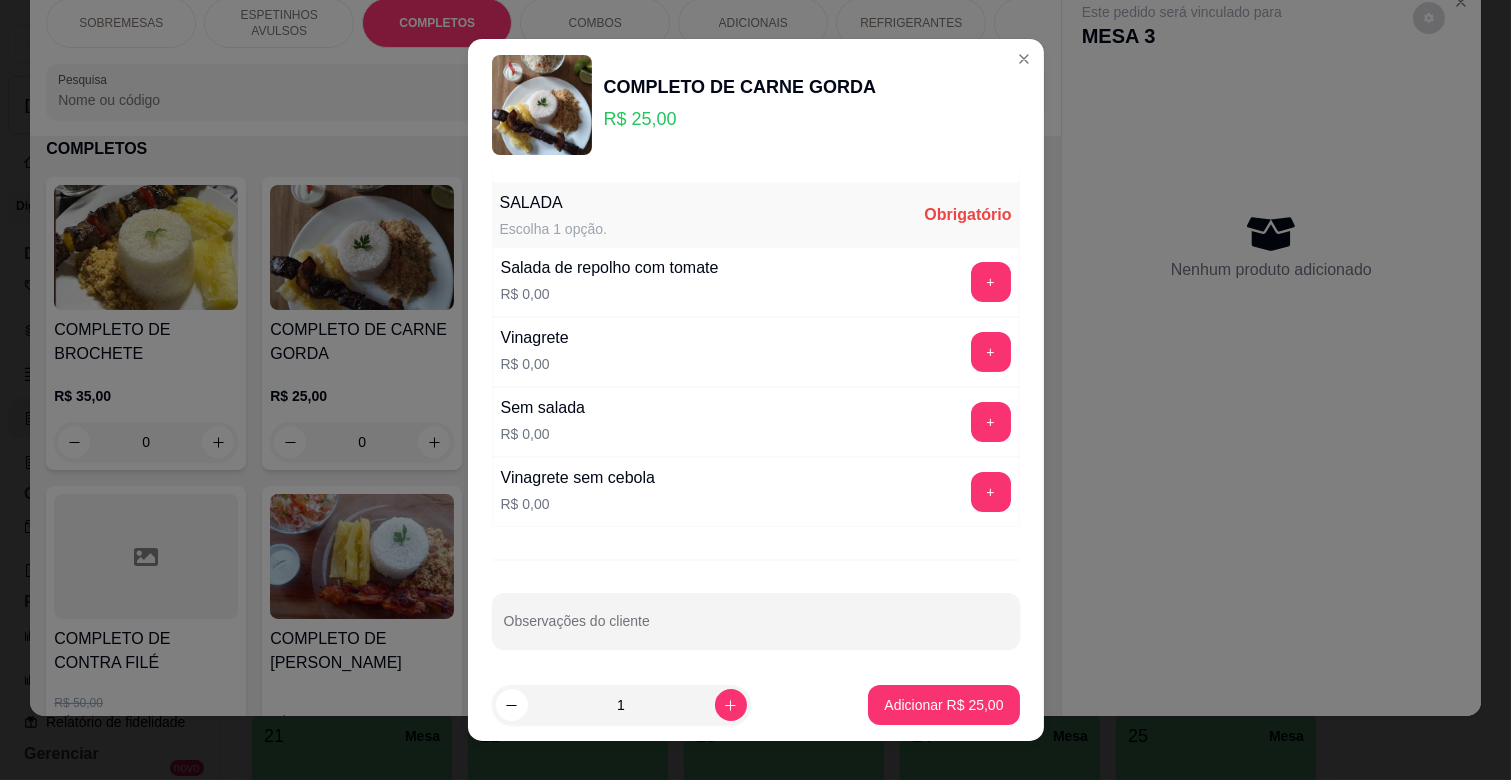 scroll, scrollTop: 486, scrollLeft: 0, axis: vertical 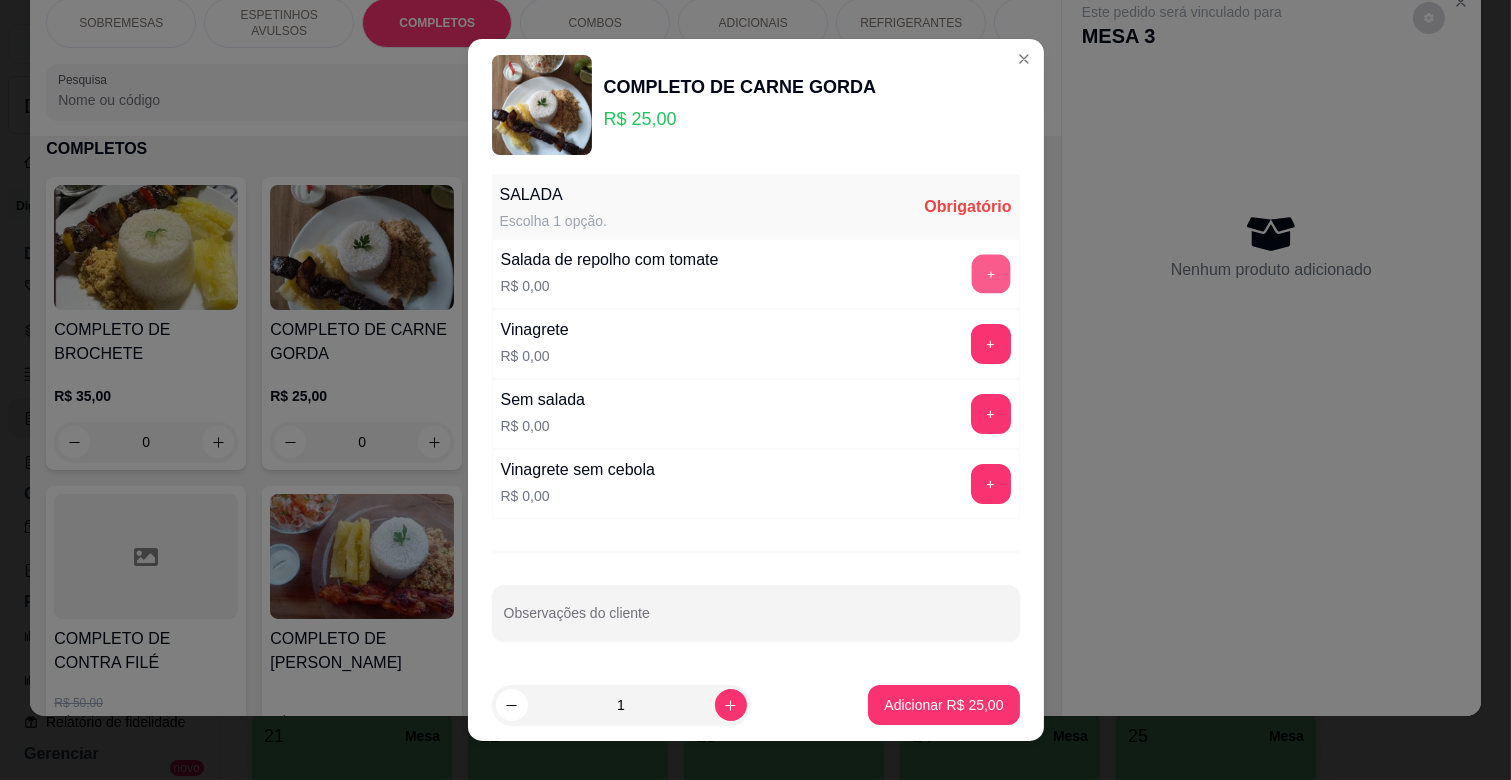 click on "+" at bounding box center [990, 274] 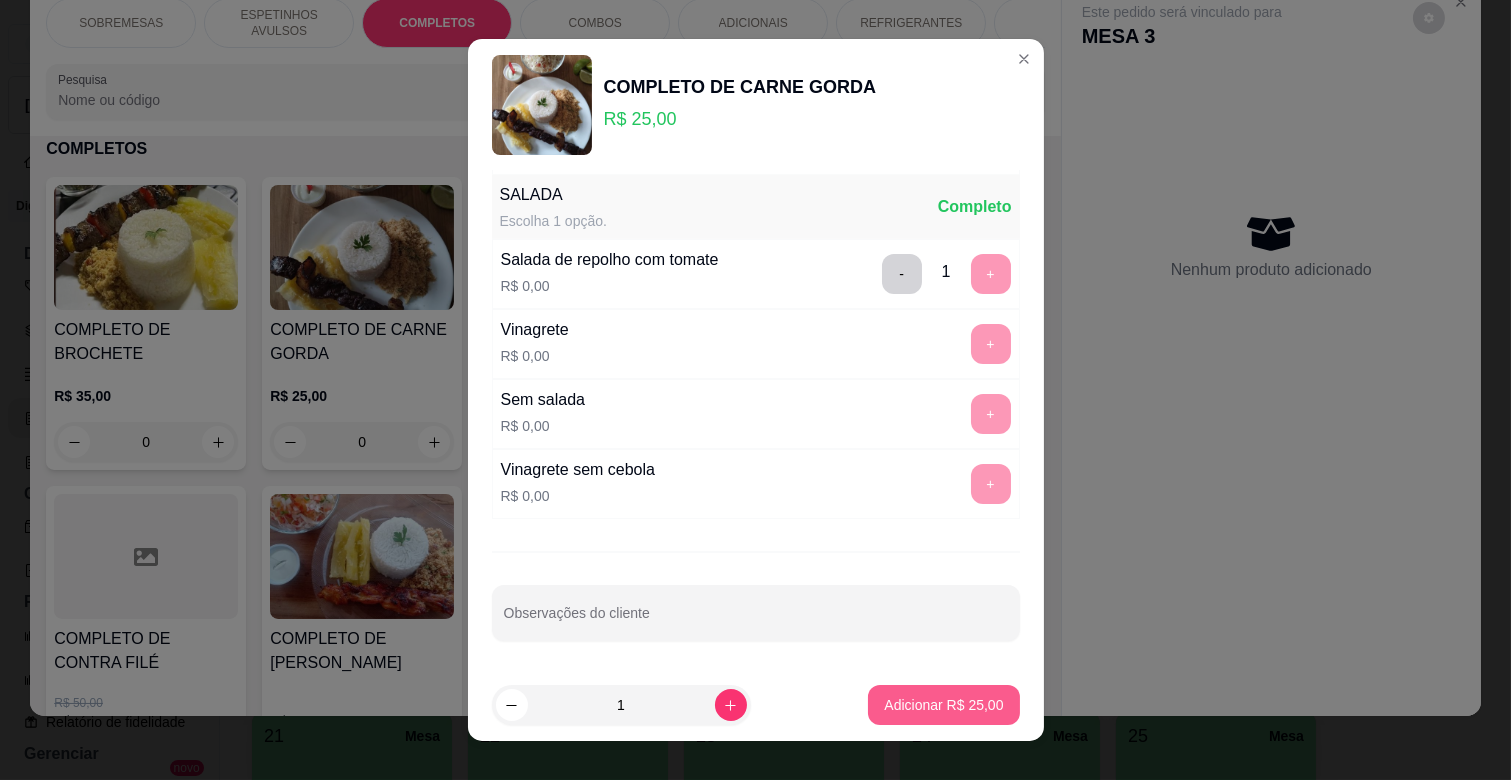 click on "Adicionar   R$ 25,00" at bounding box center [943, 705] 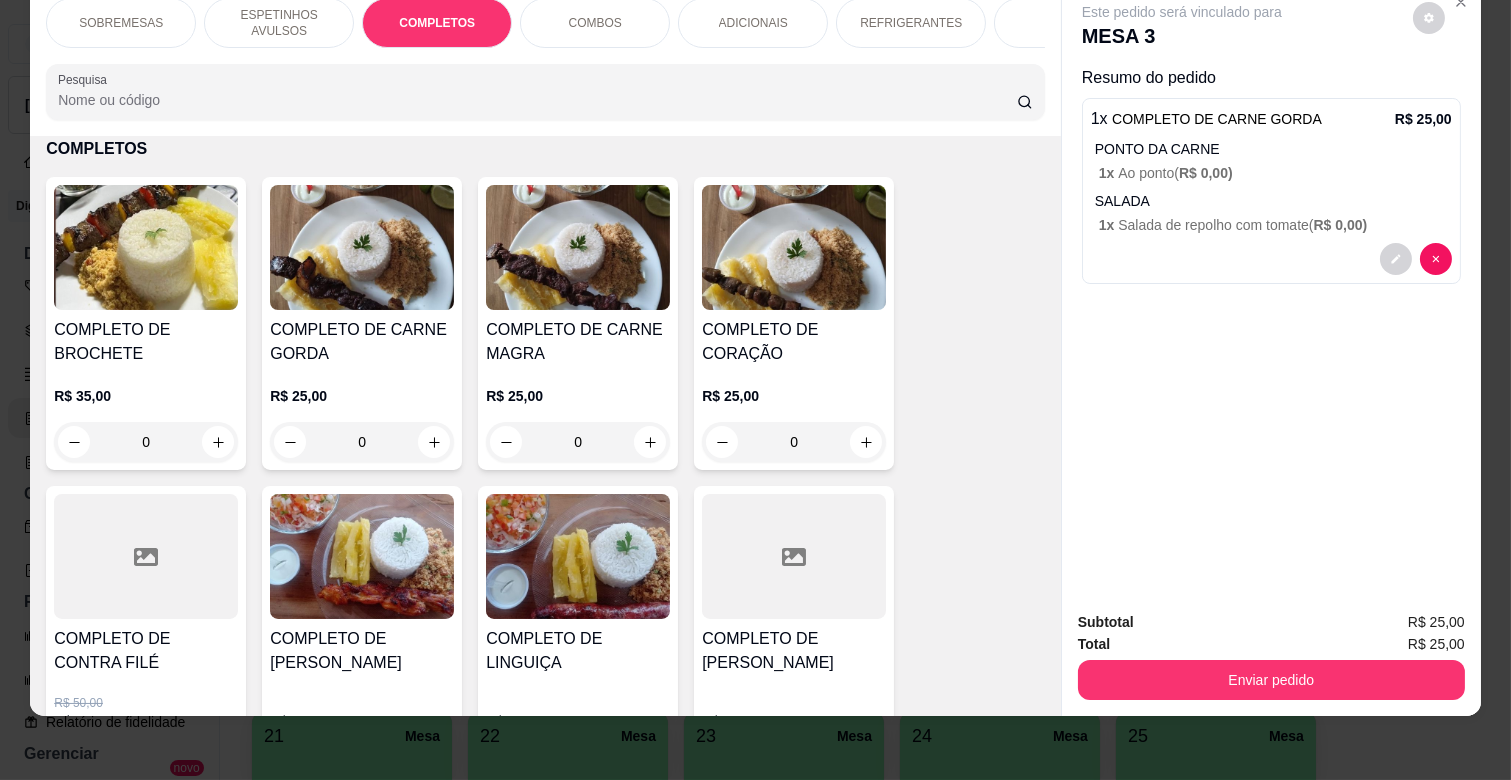 click on "0" at bounding box center [578, 442] 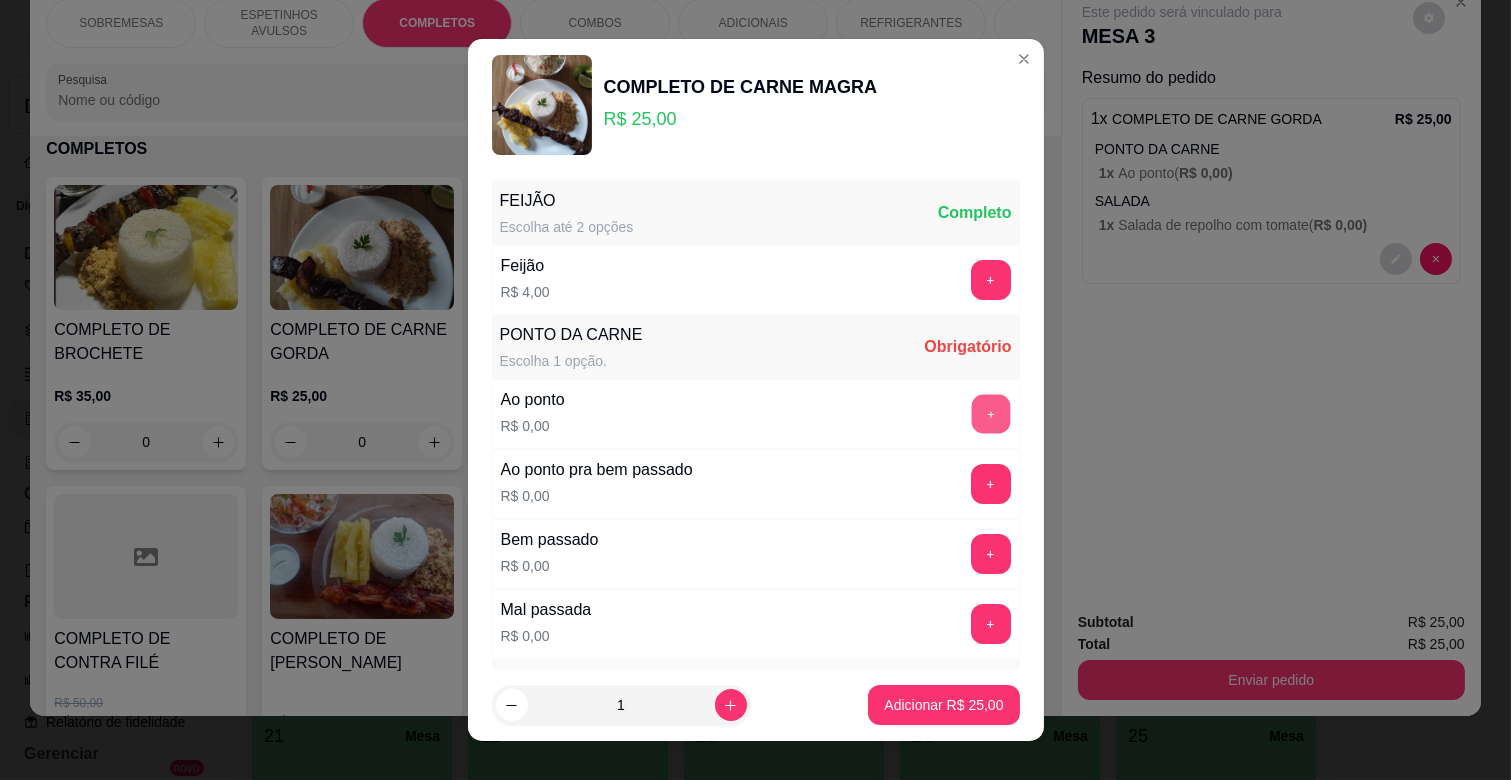 click on "+" at bounding box center [990, 414] 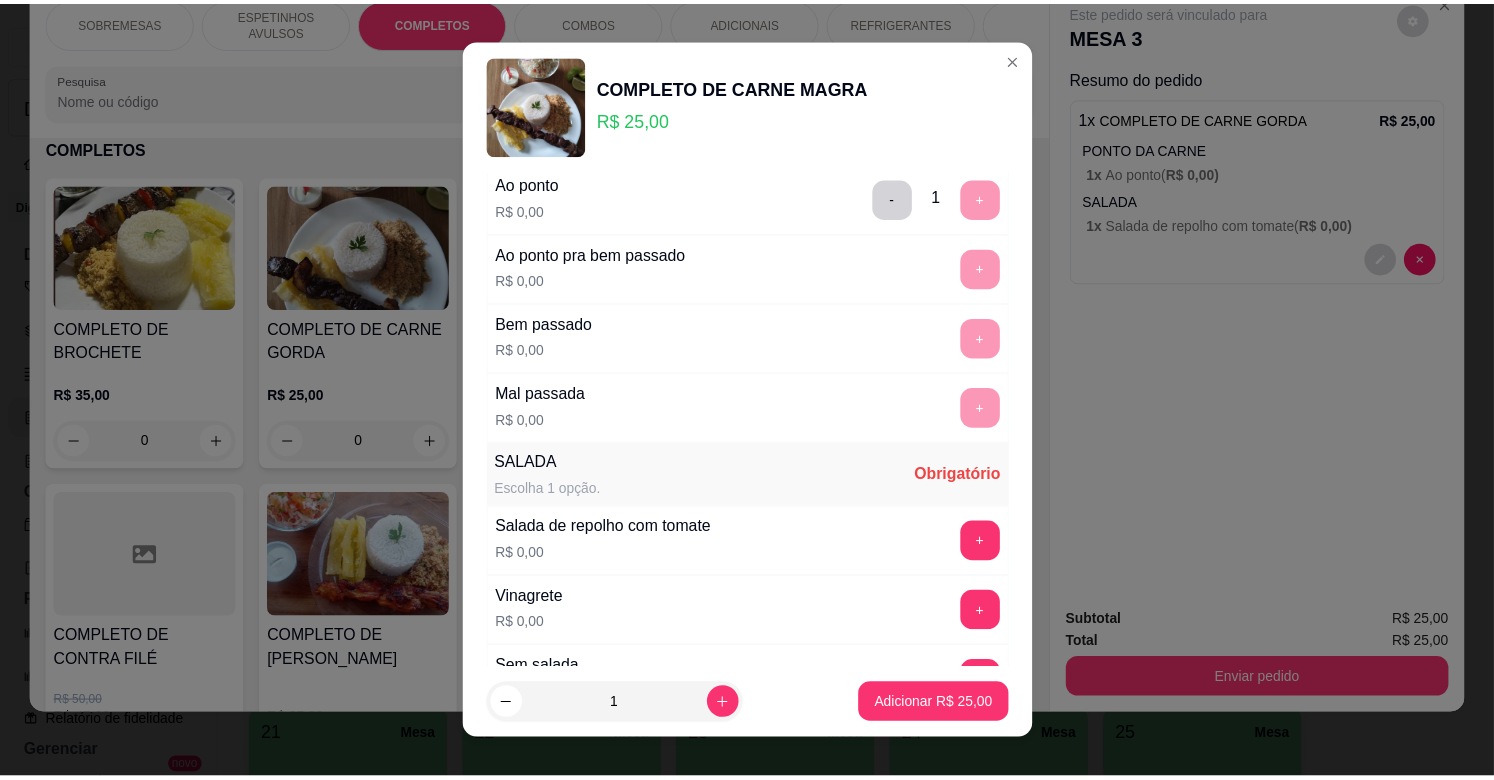 scroll, scrollTop: 444, scrollLeft: 0, axis: vertical 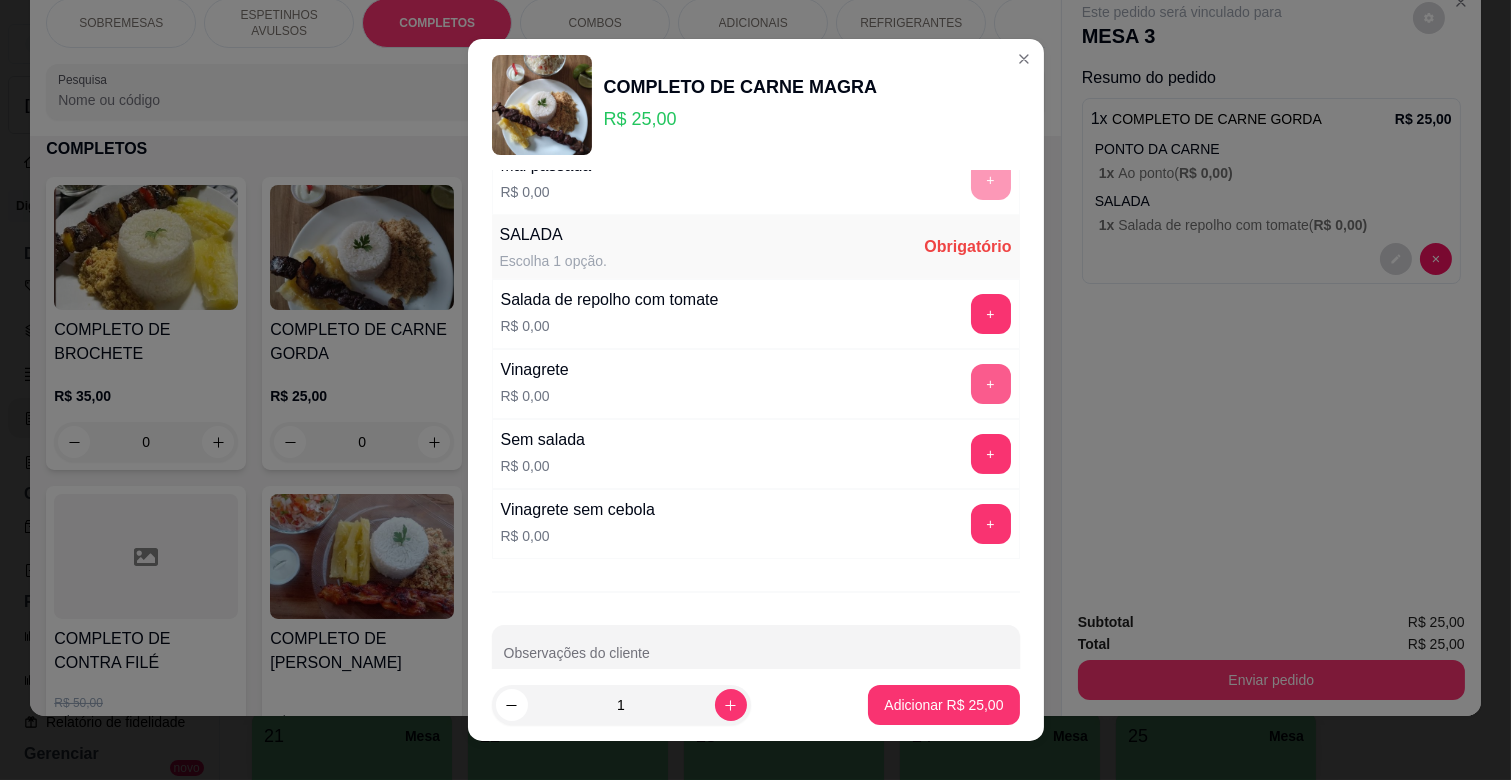 click on "+" at bounding box center (991, 384) 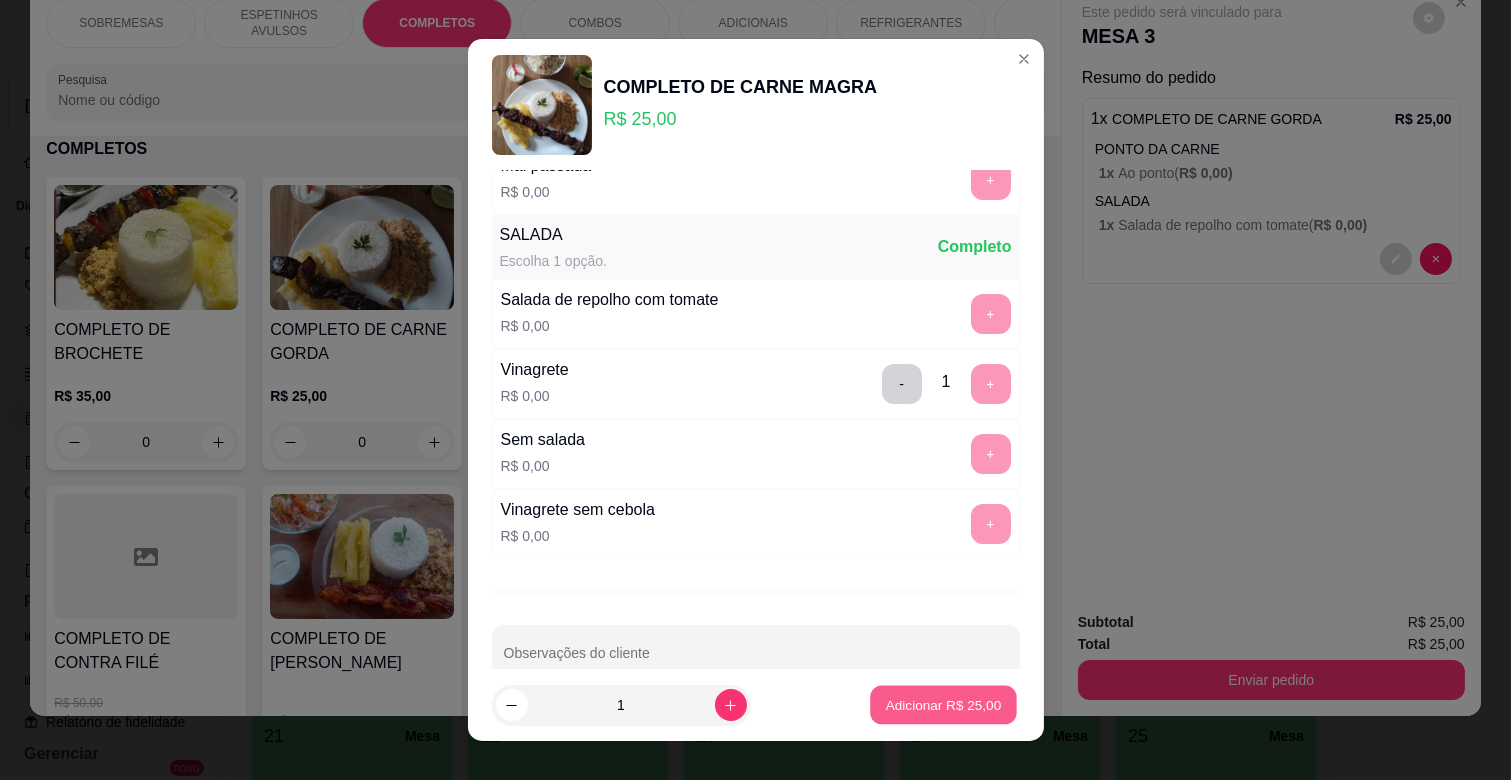 click on "Adicionar   R$ 25,00" at bounding box center [944, 704] 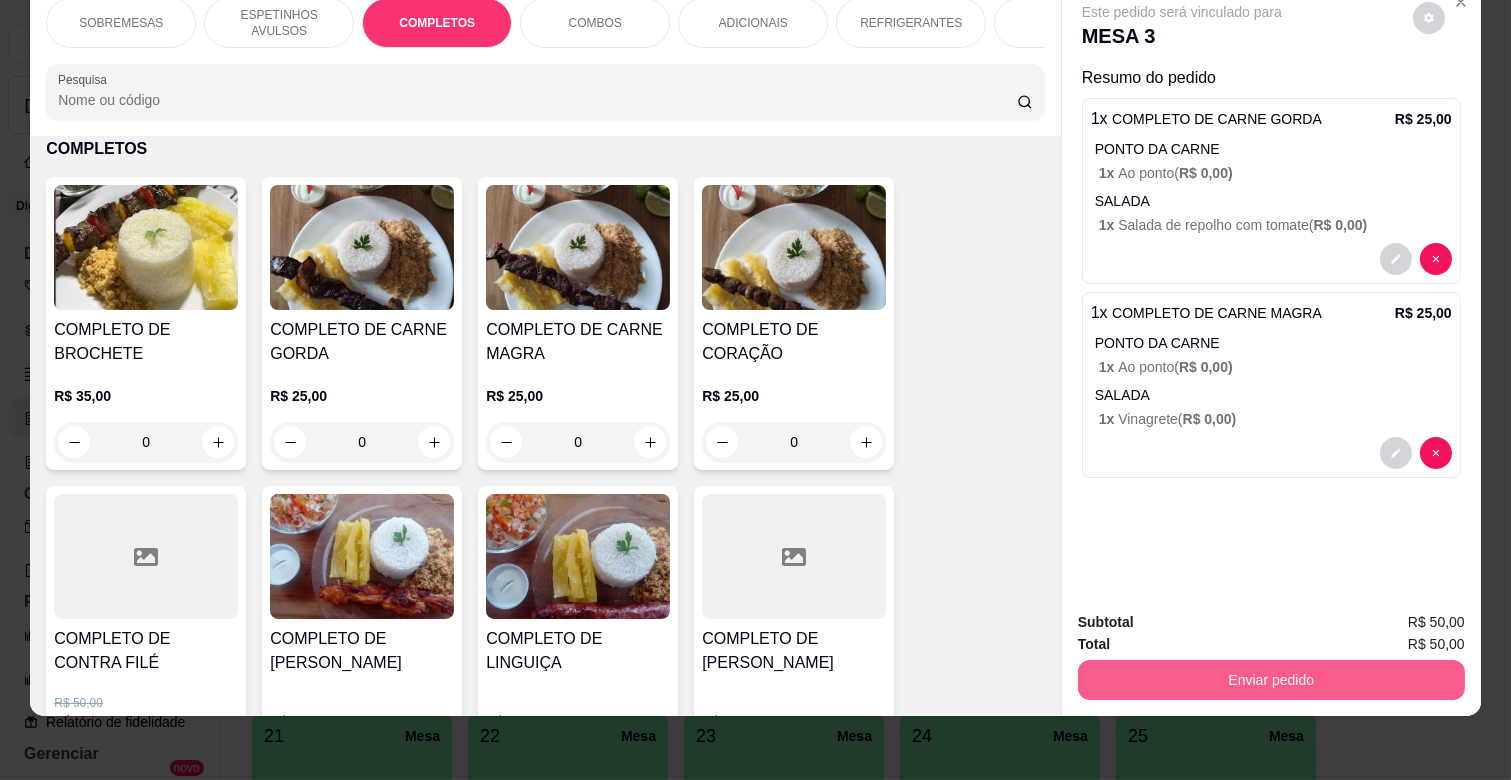 click on "Enviar pedido" at bounding box center (1271, 680) 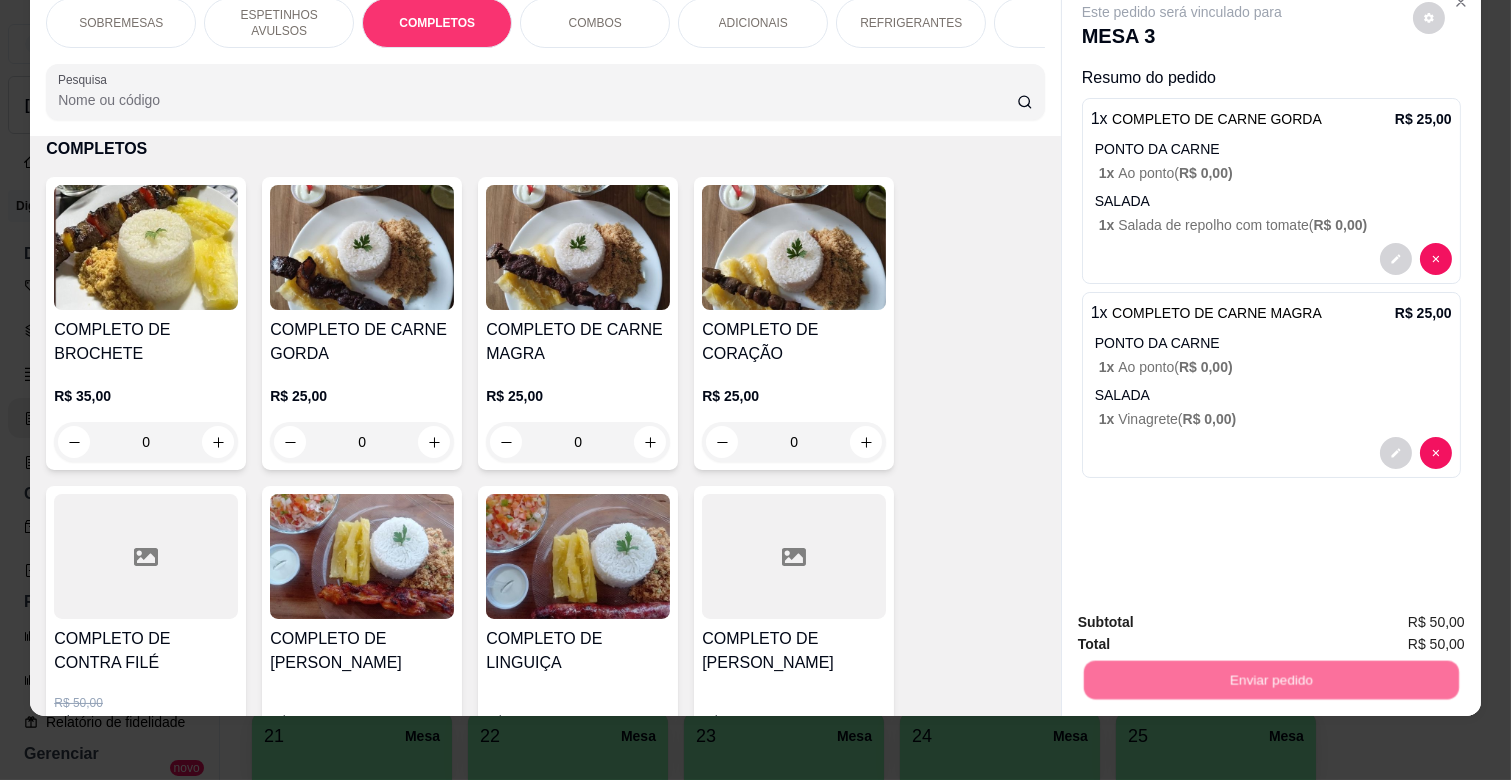 click on "Não registrar e enviar pedido" at bounding box center [1205, 613] 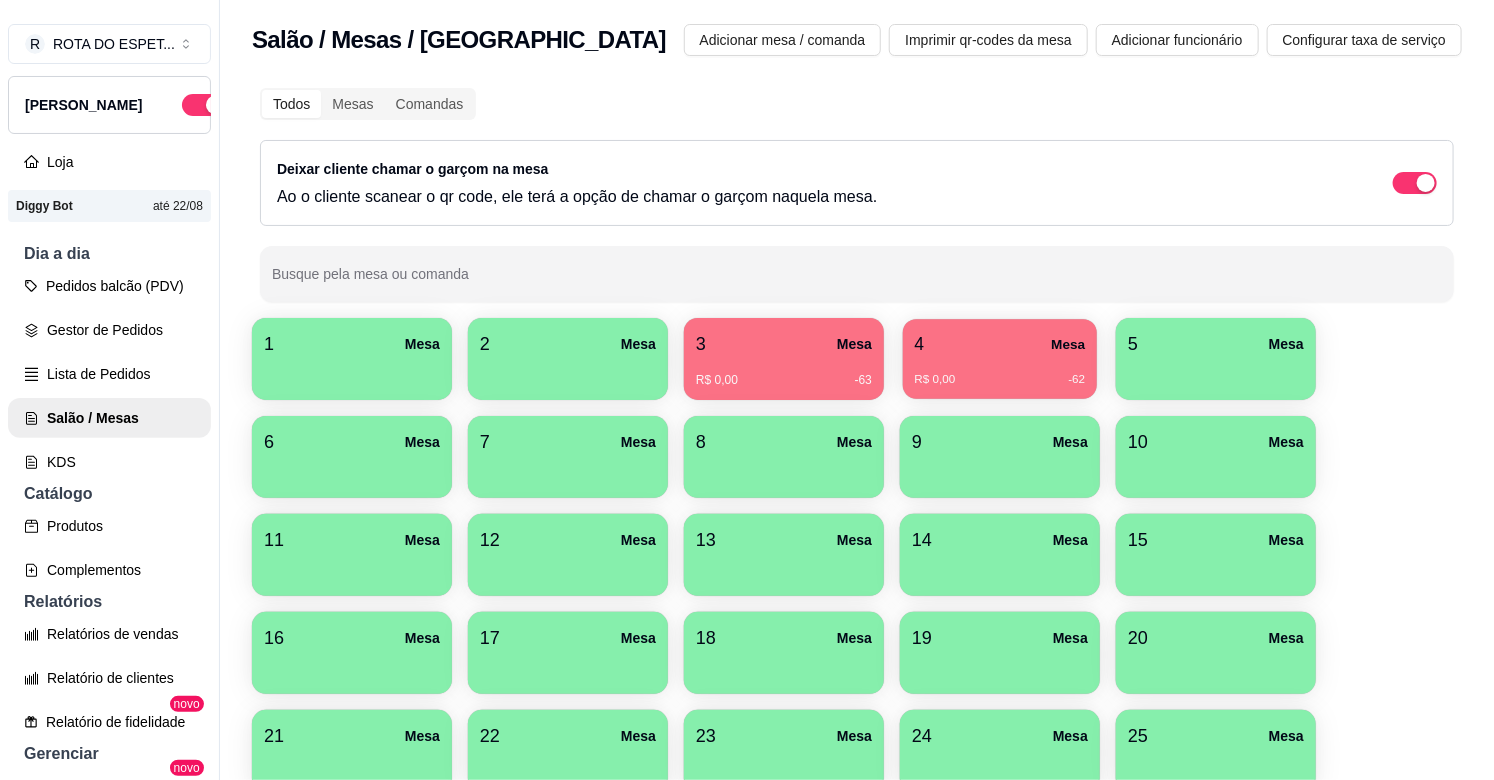 click on "4 Mesa" at bounding box center [1000, 344] 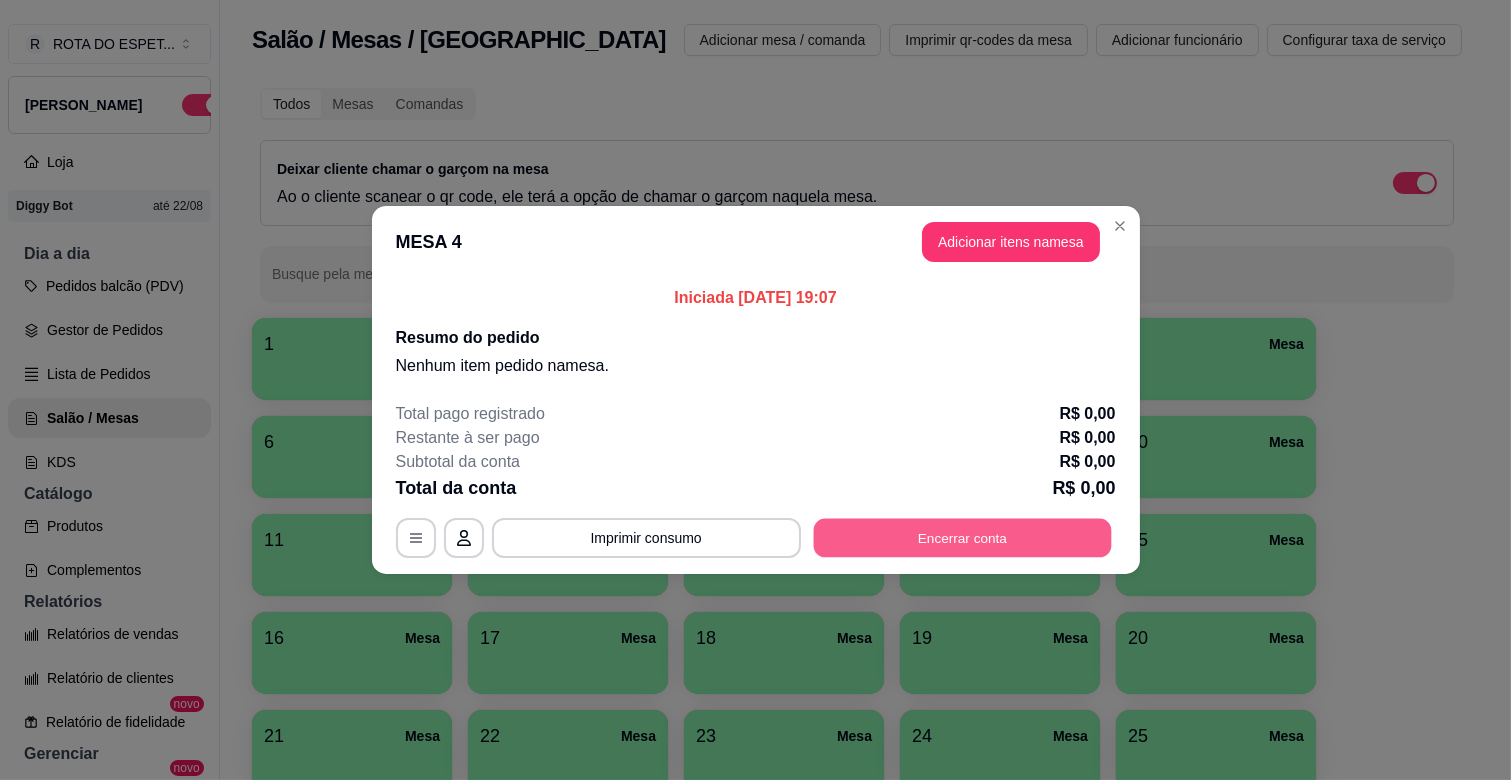 click on "Encerrar conta" at bounding box center [962, 538] 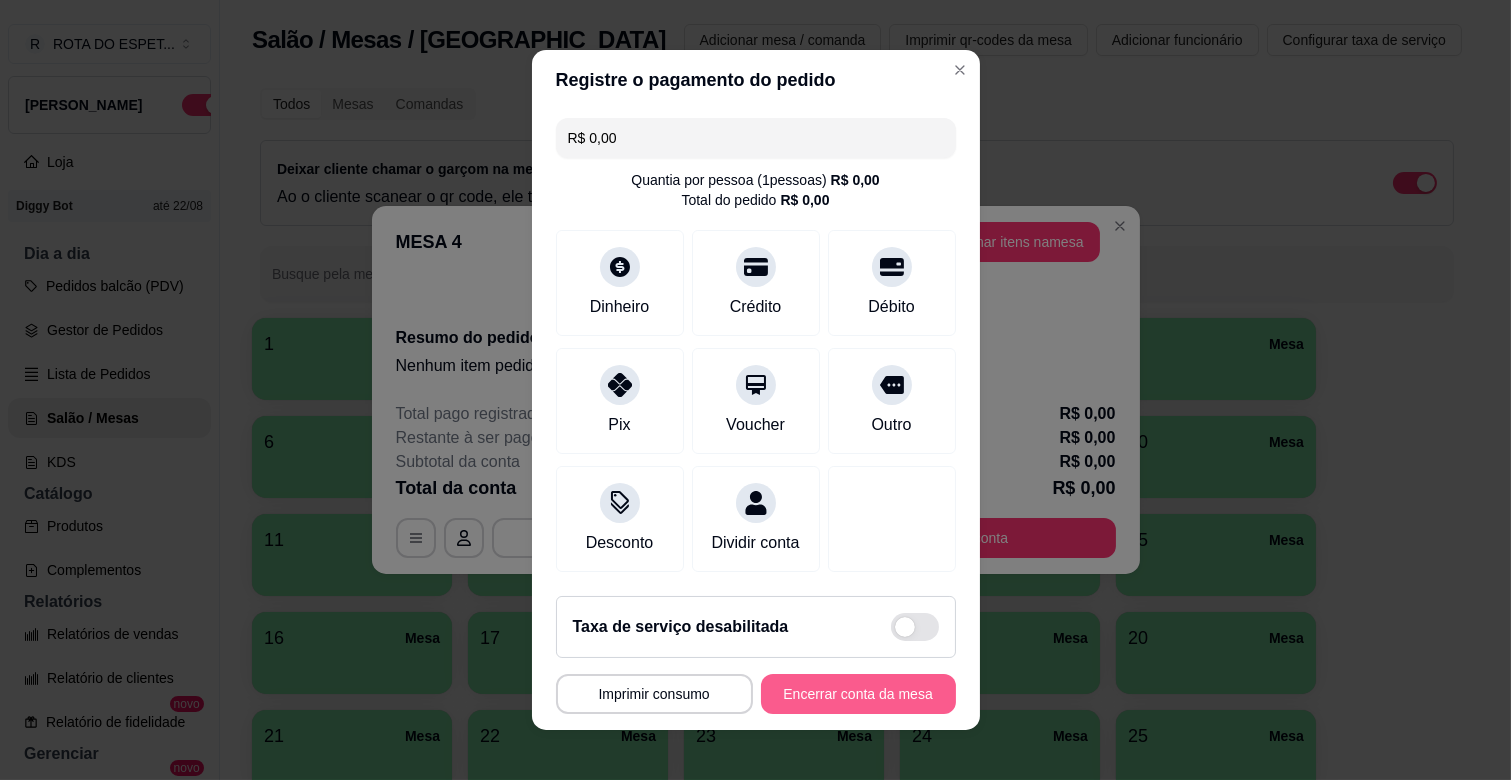 click on "Encerrar conta da mesa" at bounding box center [858, 694] 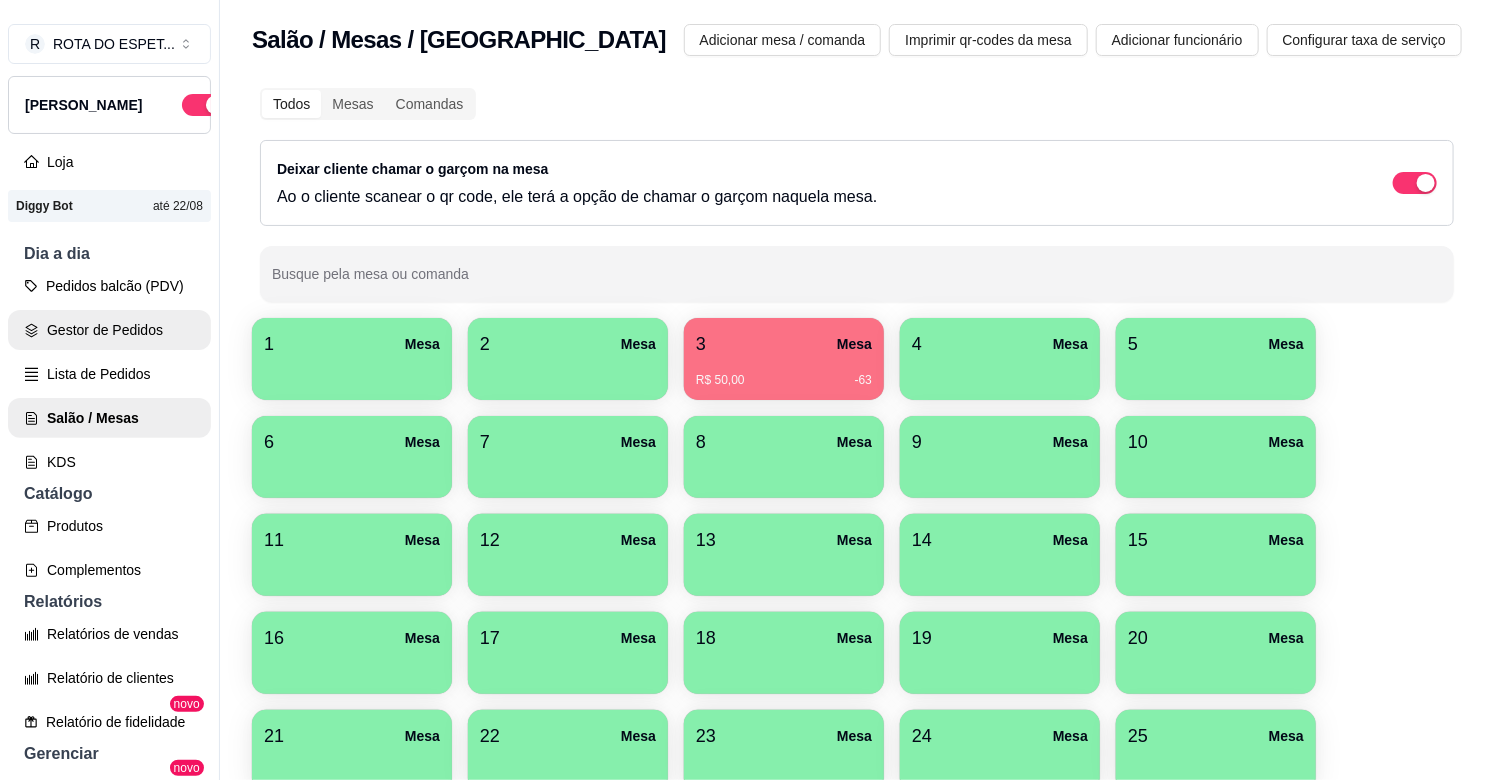 click on "Gestor de Pedidos" at bounding box center (109, 330) 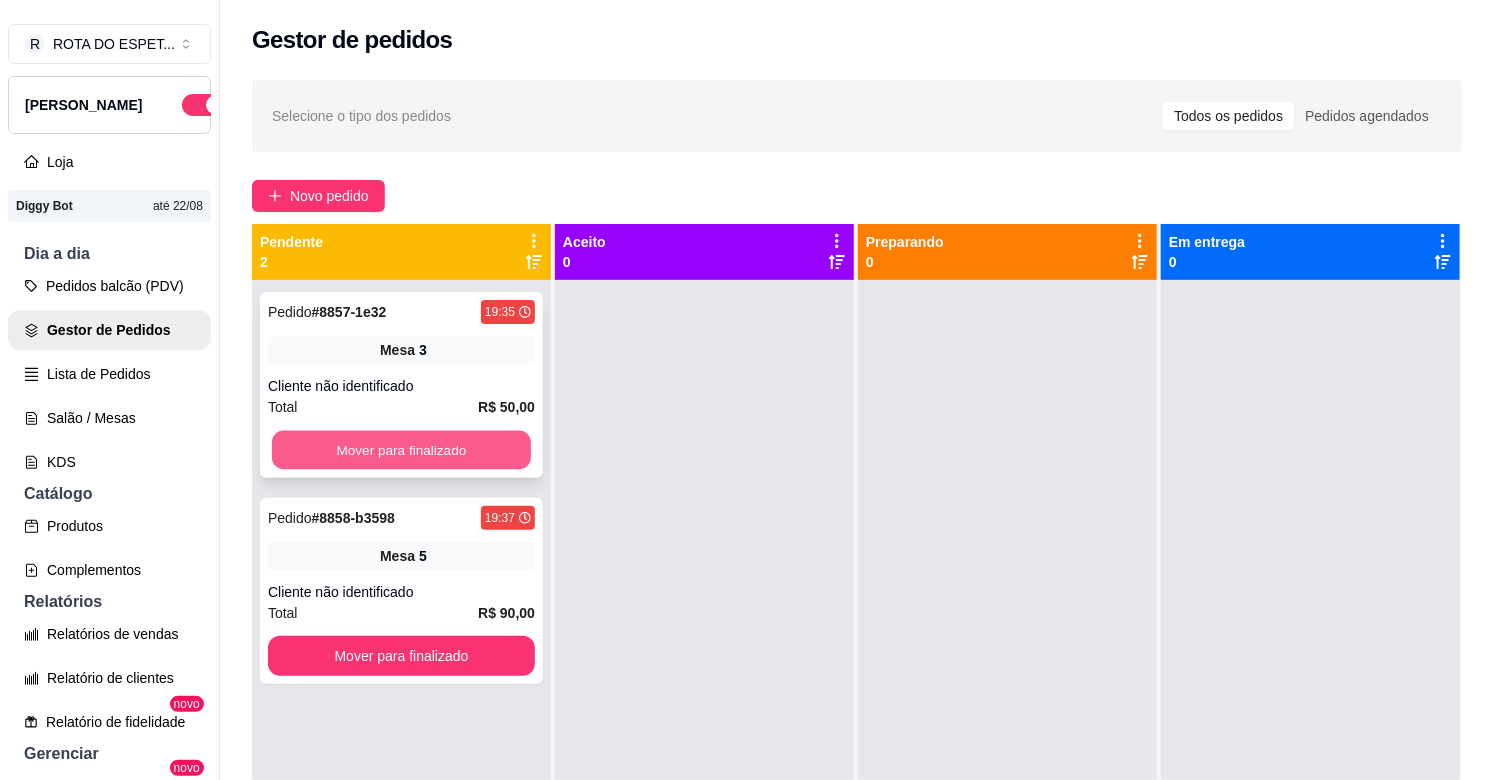 click on "Mover para finalizado" at bounding box center (401, 450) 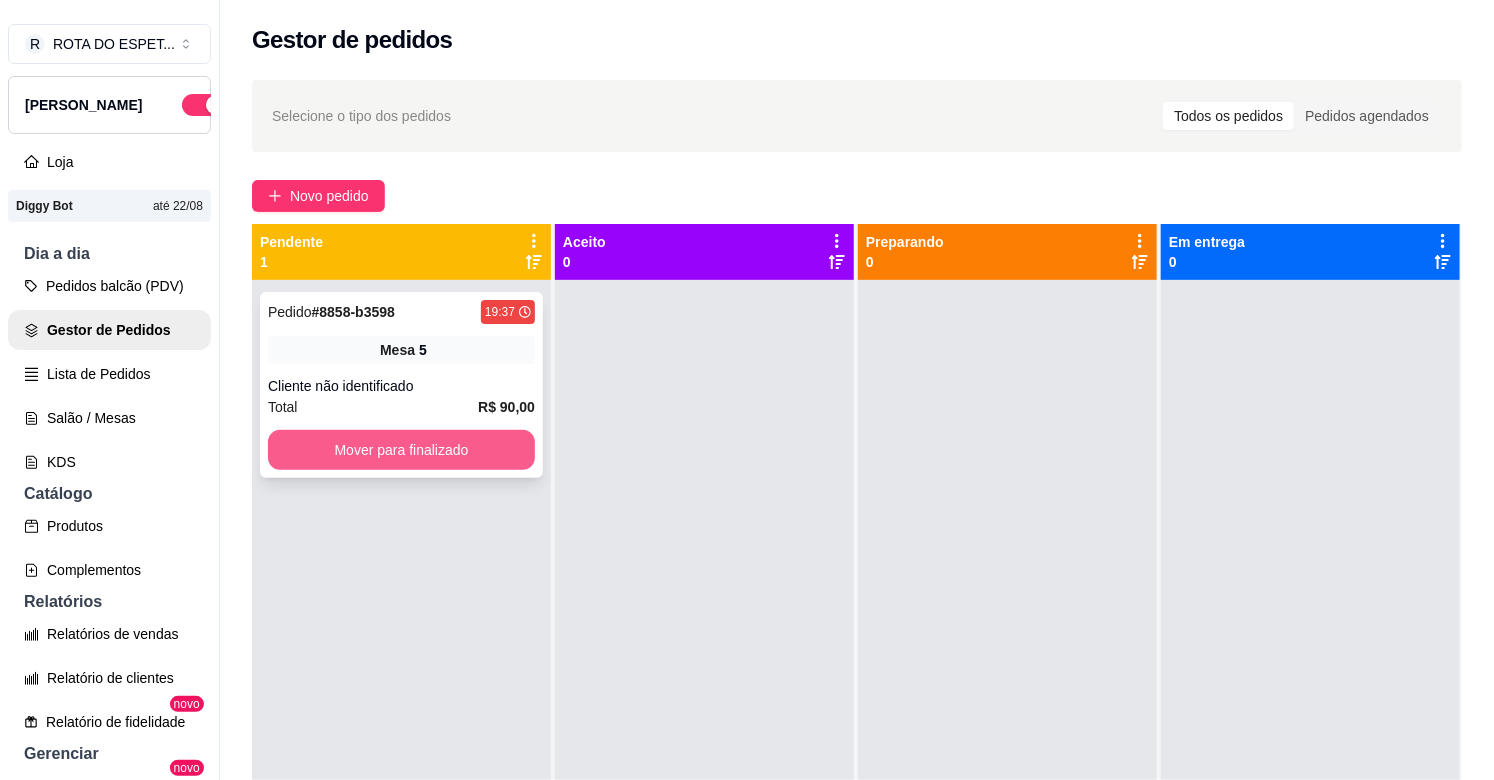 click on "Mover para finalizado" at bounding box center (401, 450) 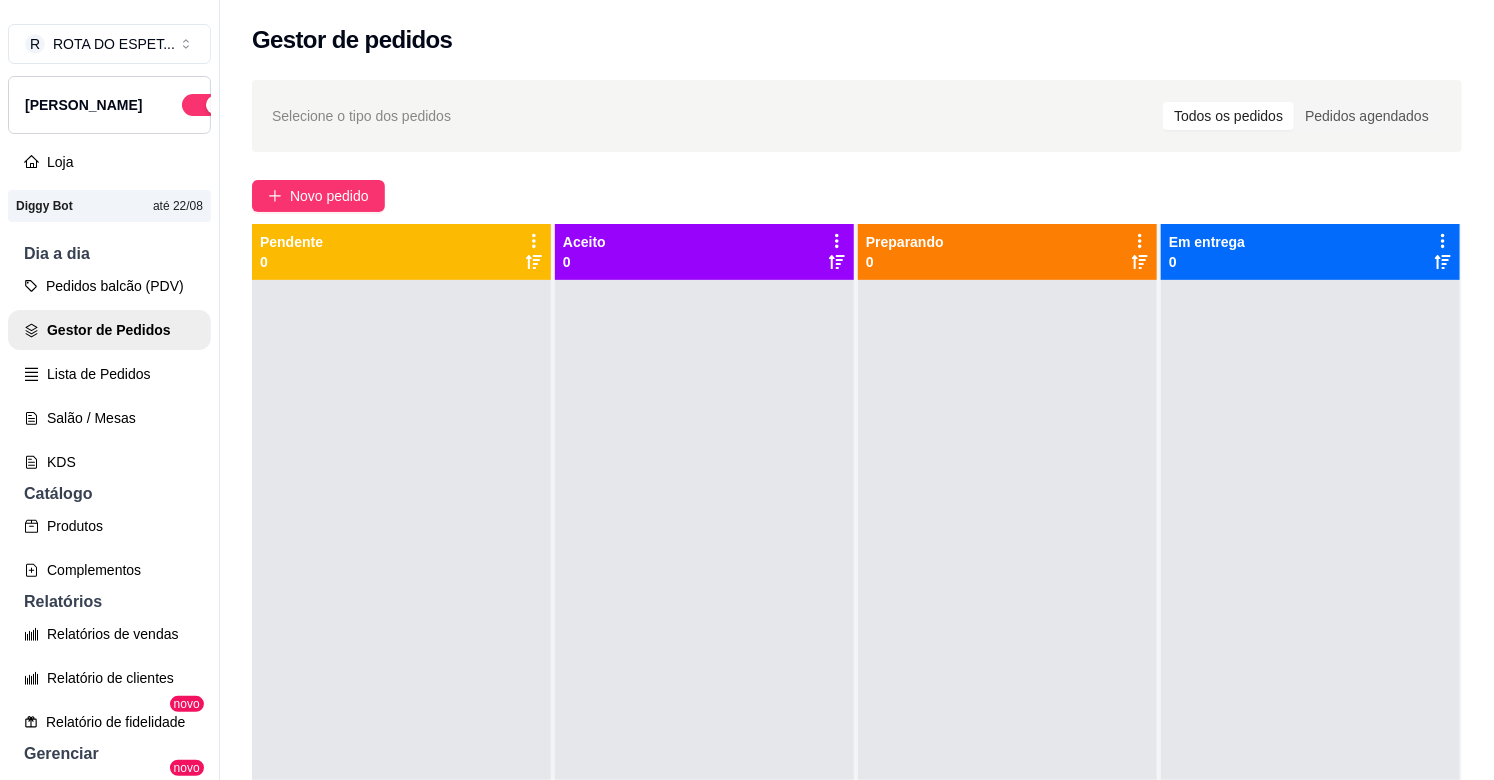 click at bounding box center [704, 670] 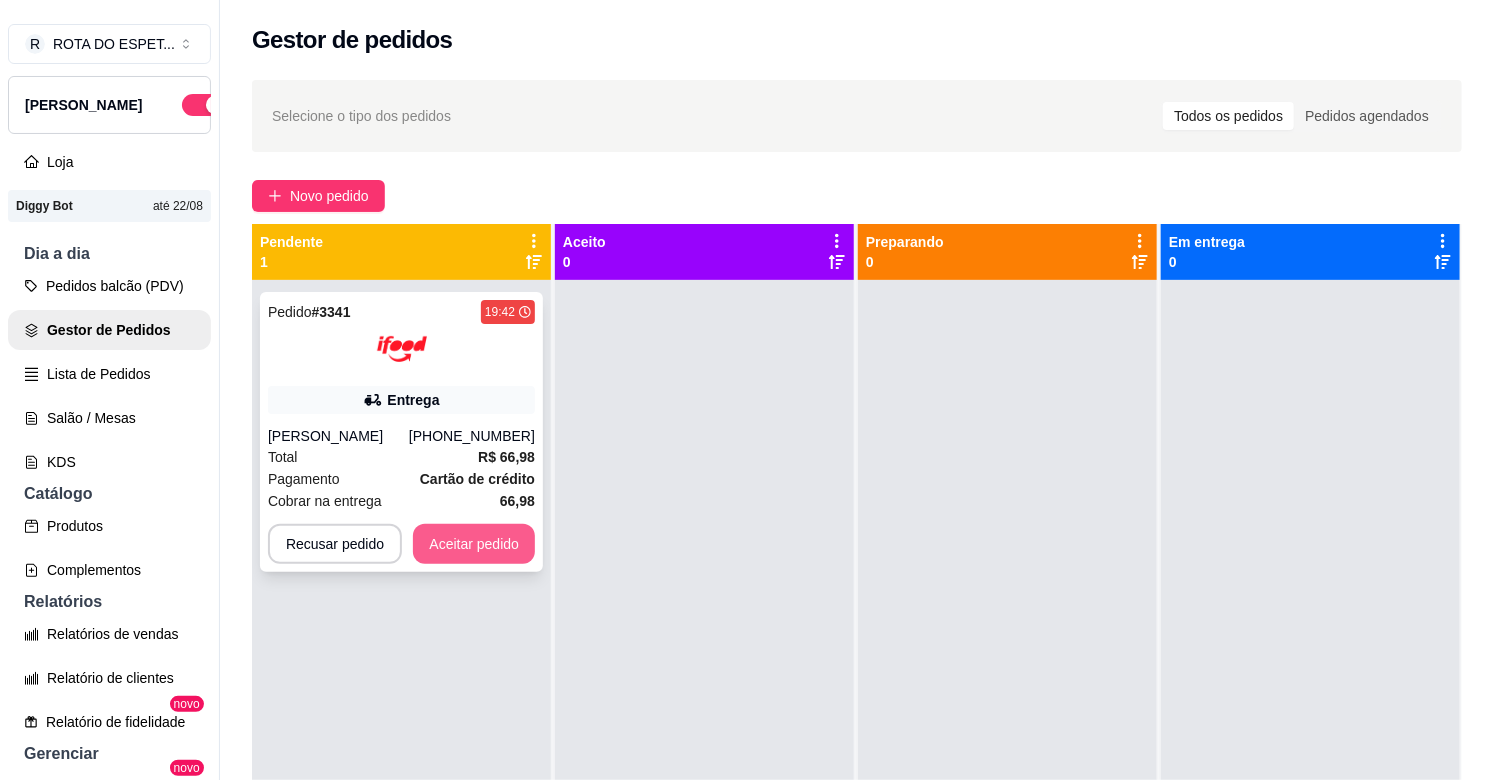 click on "Aceitar pedido" at bounding box center (474, 544) 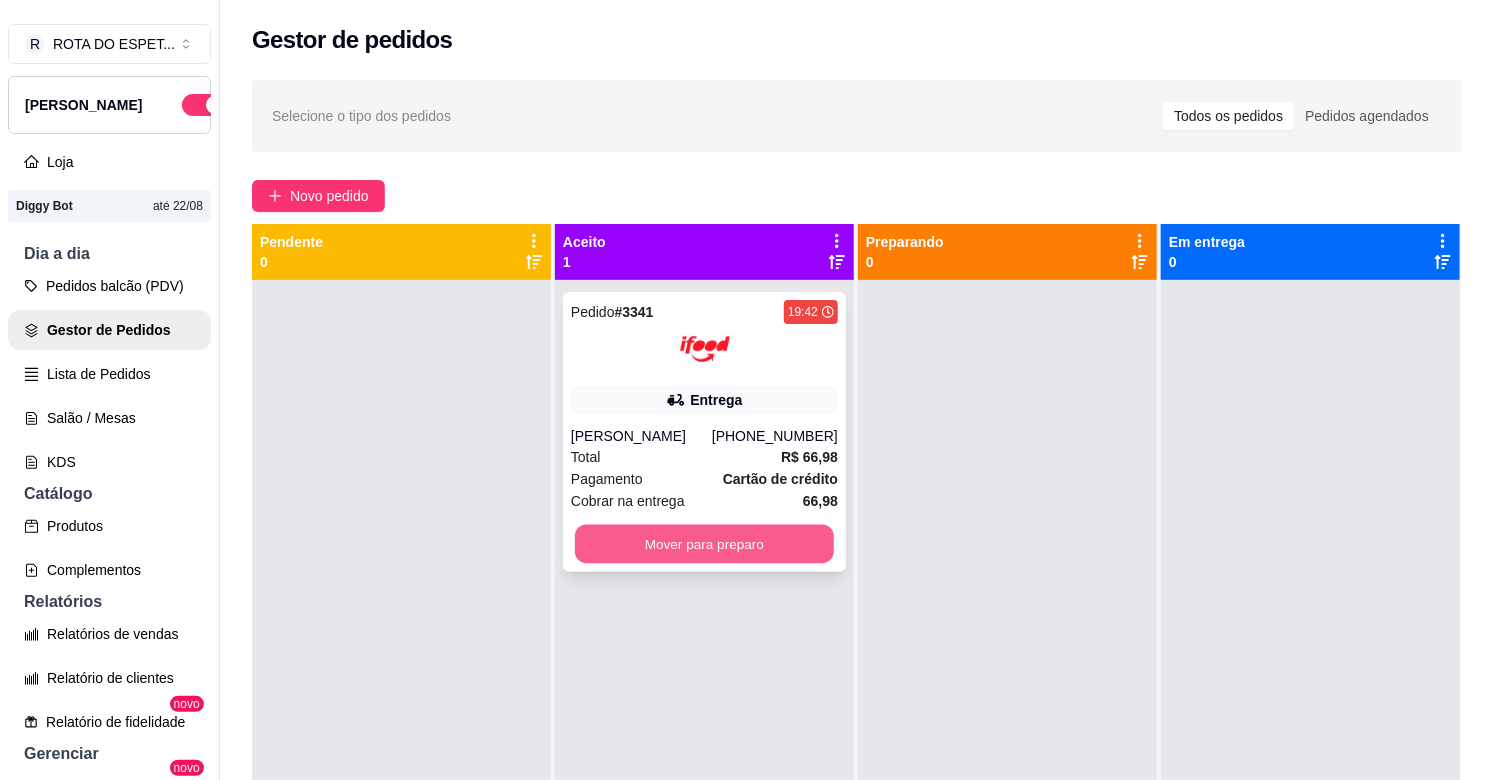 click on "Mover para preparo" at bounding box center (704, 544) 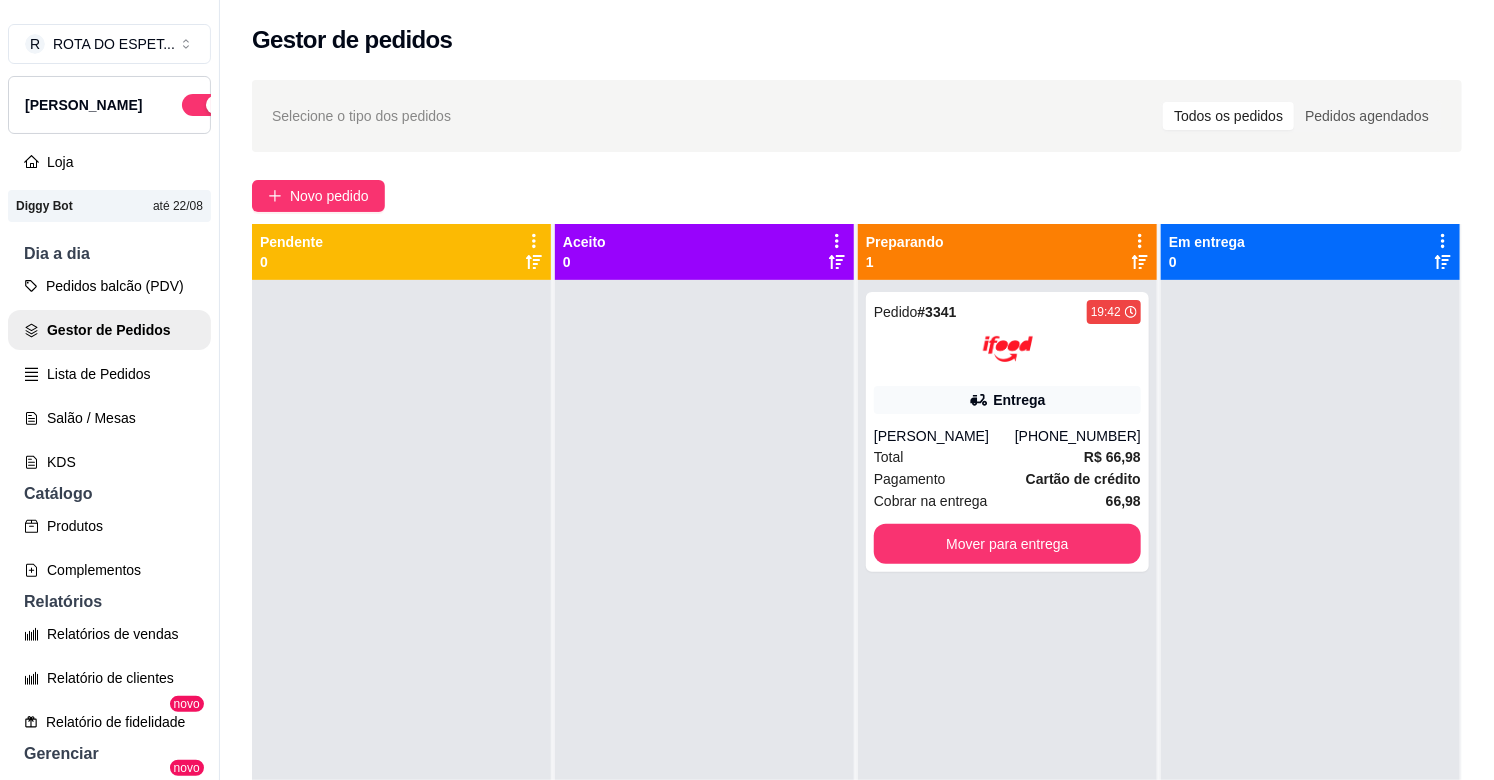 click at bounding box center (704, 670) 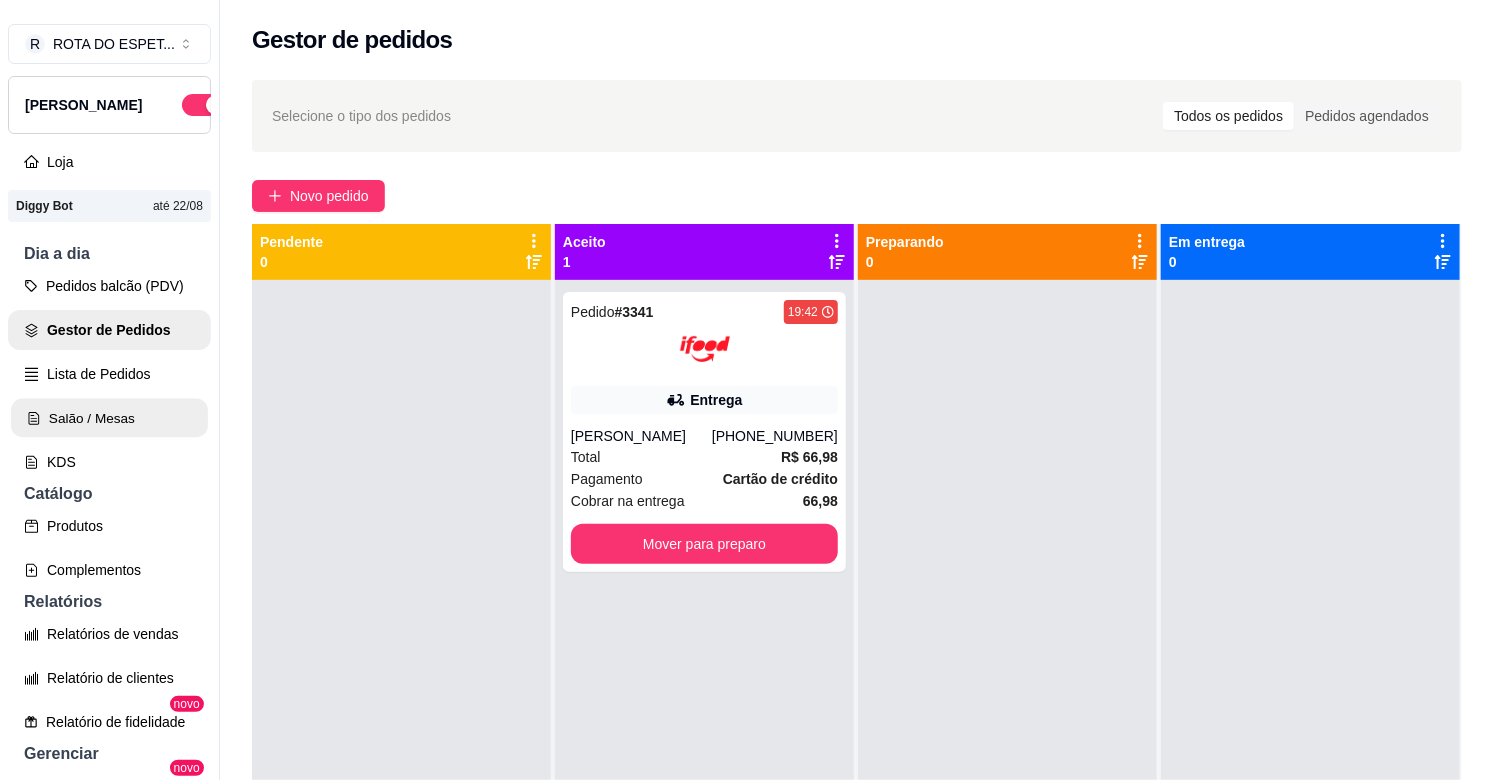 click on "Salão / Mesas" at bounding box center [109, 418] 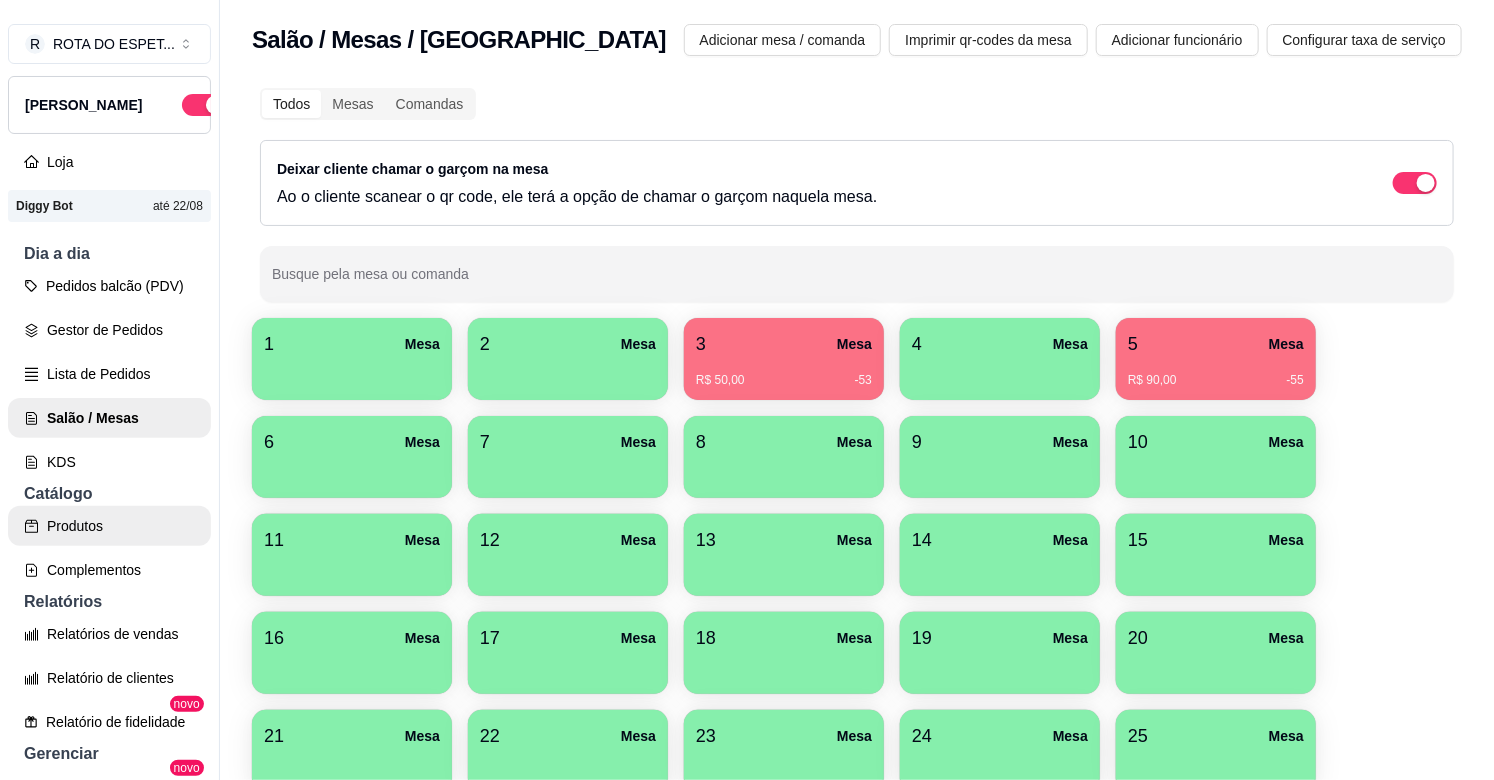 click on "Produtos" at bounding box center (109, 526) 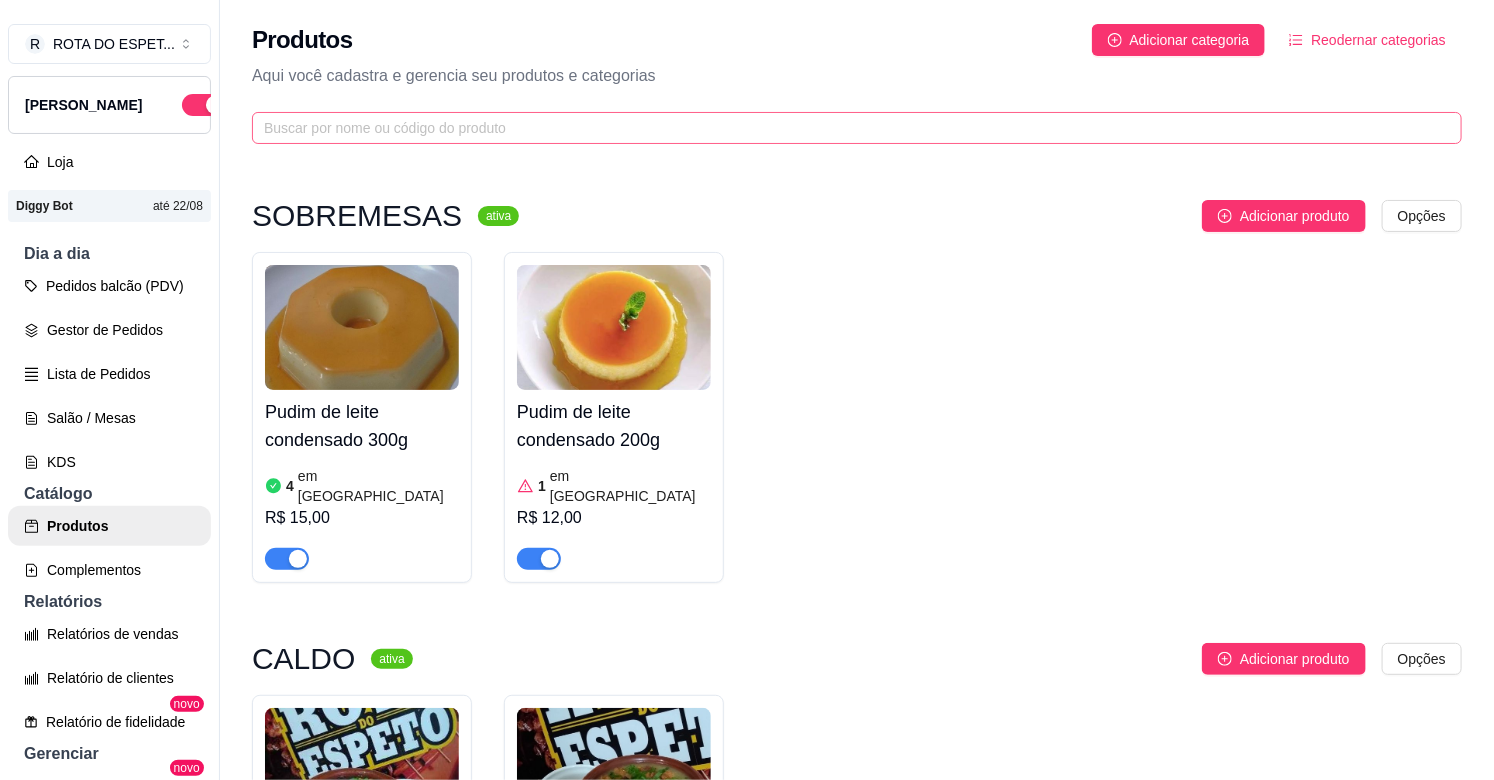 click at bounding box center [857, 128] 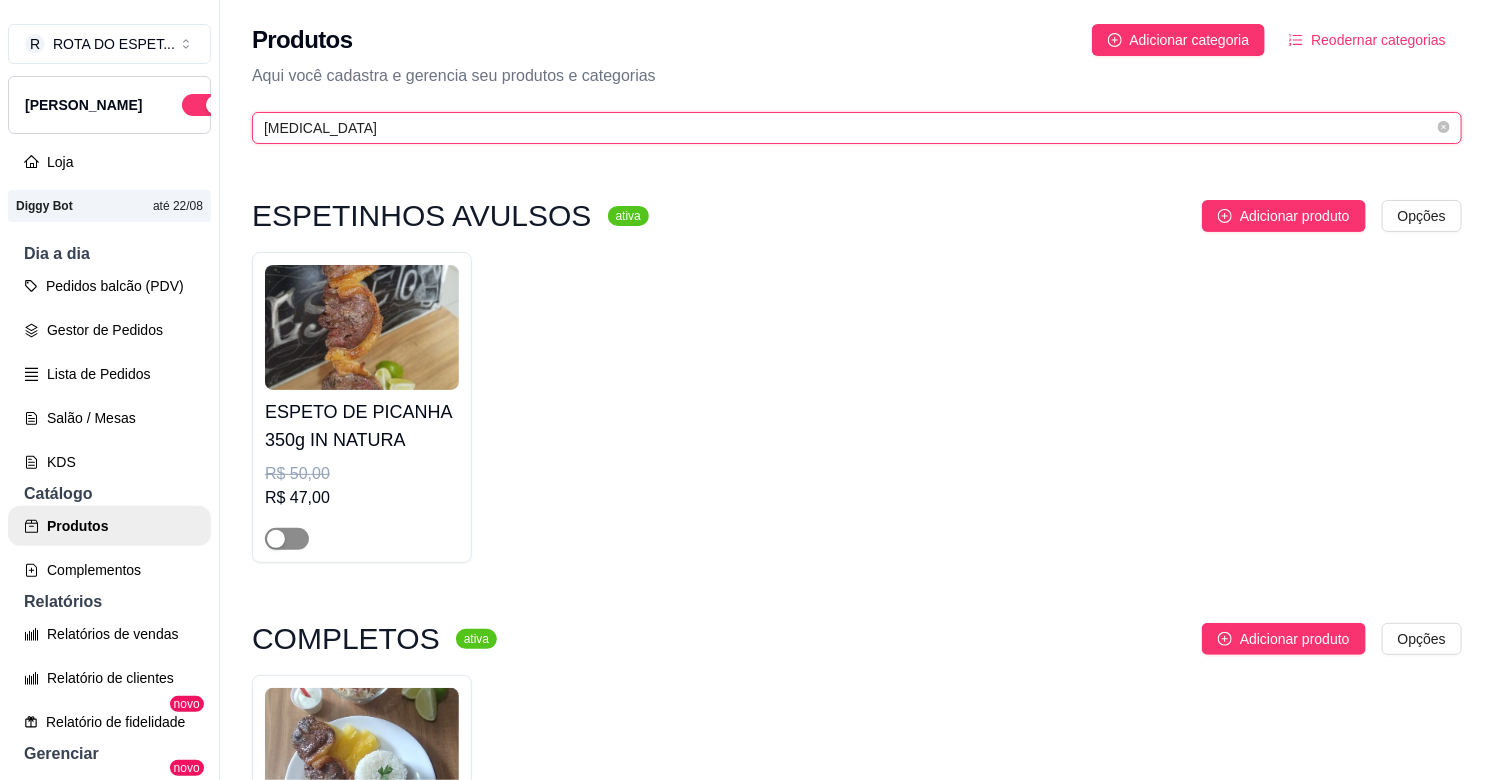 type on "PICA" 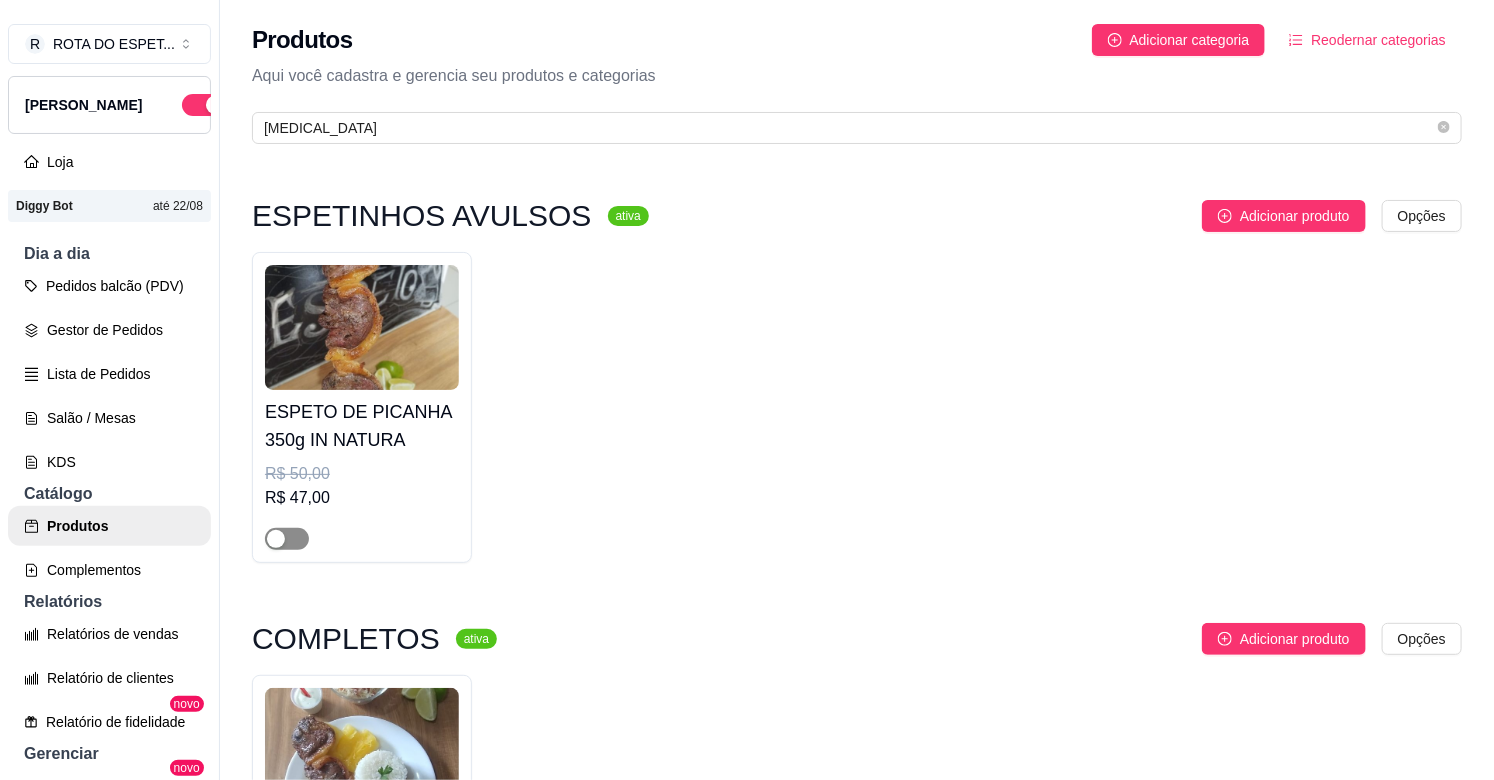 click at bounding box center (287, 539) 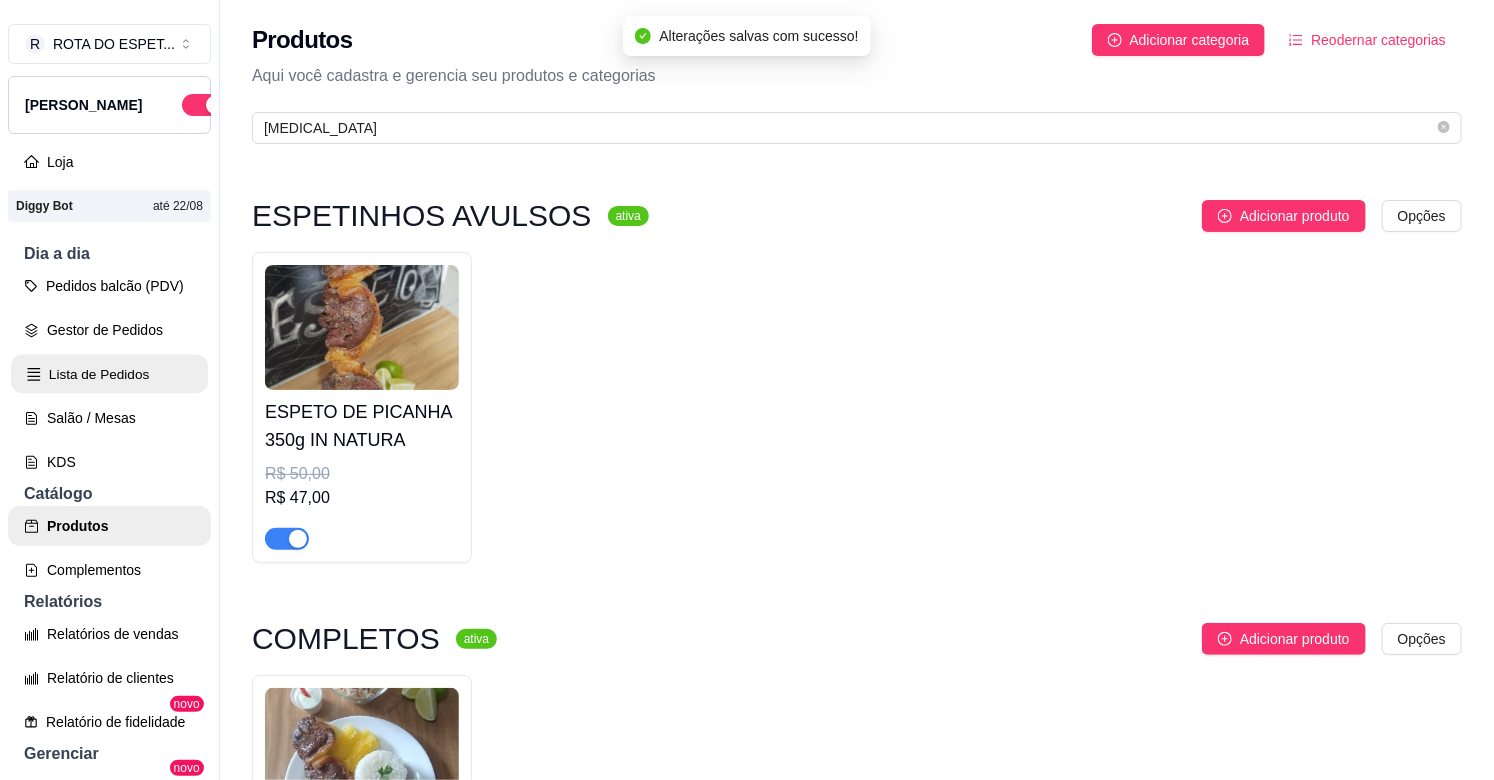 click on "Lista de Pedidos" at bounding box center (109, 374) 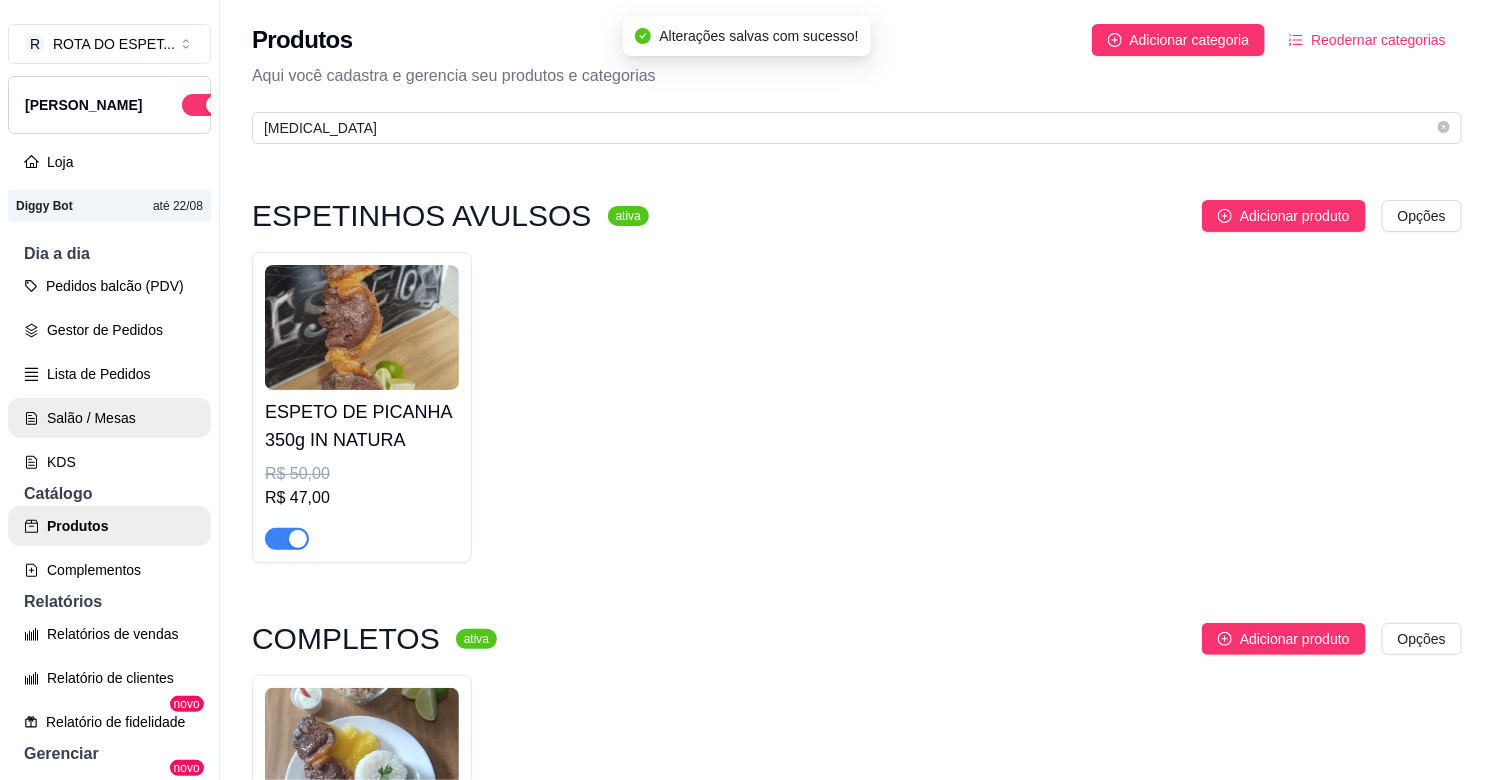 click on "Salão / Mesas" at bounding box center (109, 418) 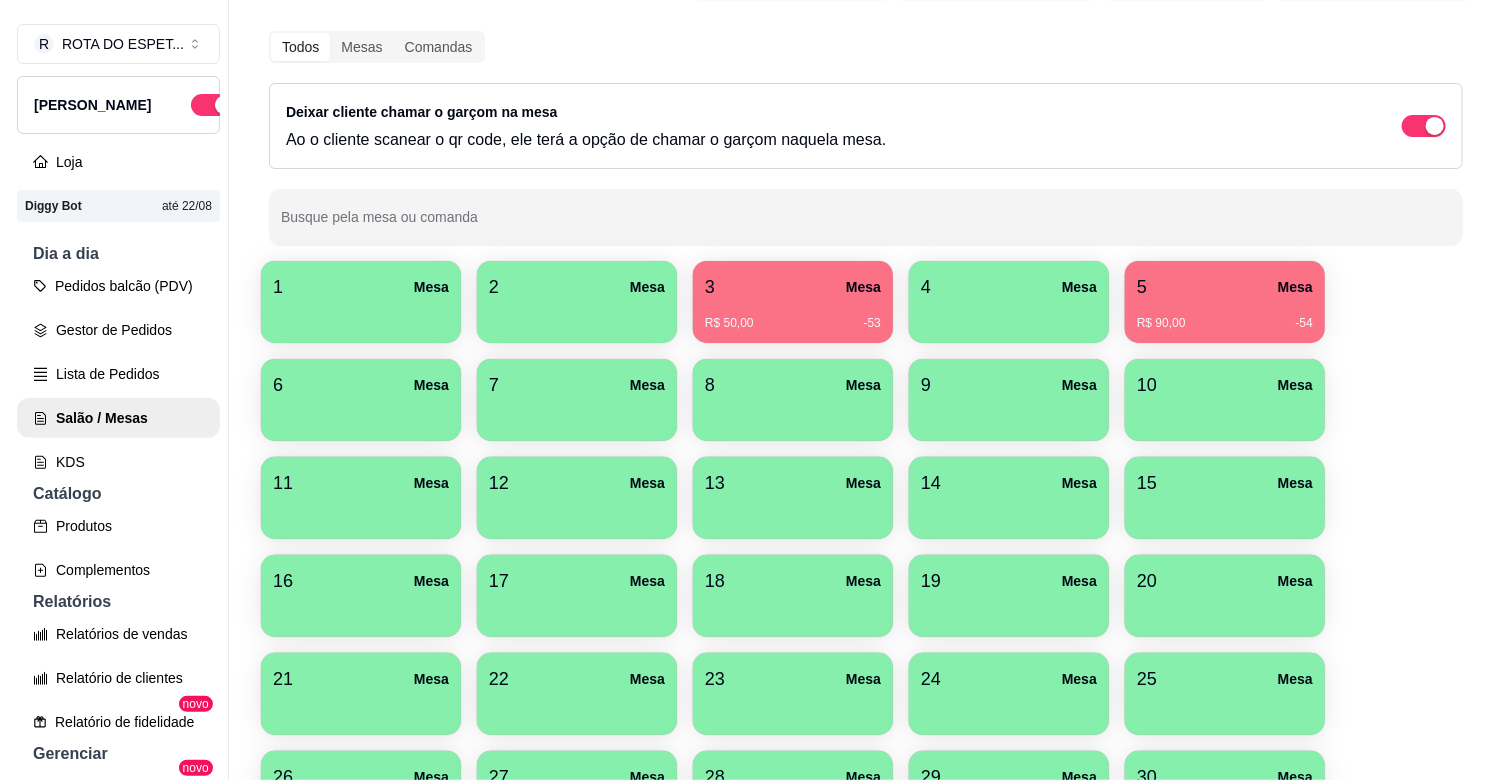 scroll, scrollTop: 111, scrollLeft: 0, axis: vertical 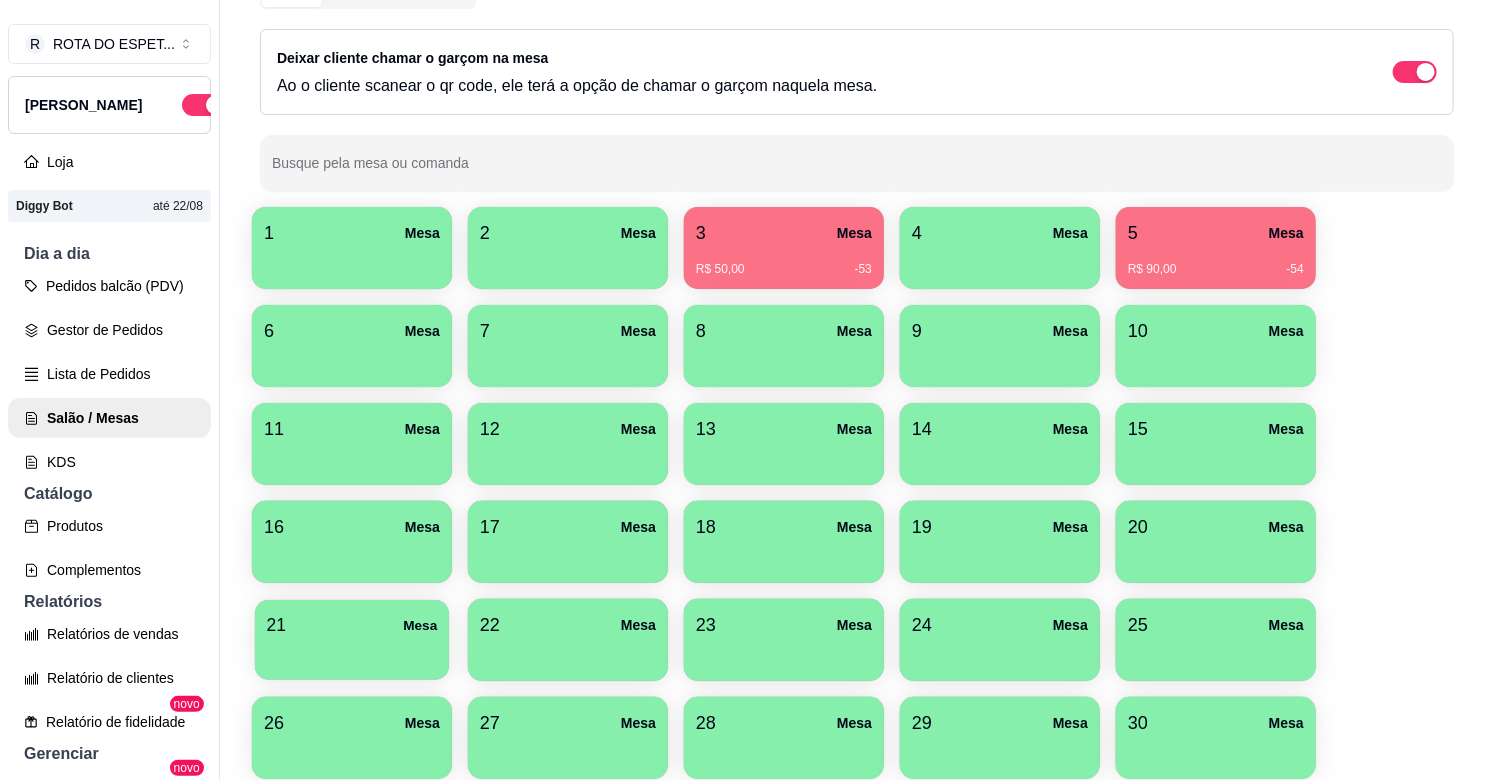 click on "21 Mesa" at bounding box center [352, 625] 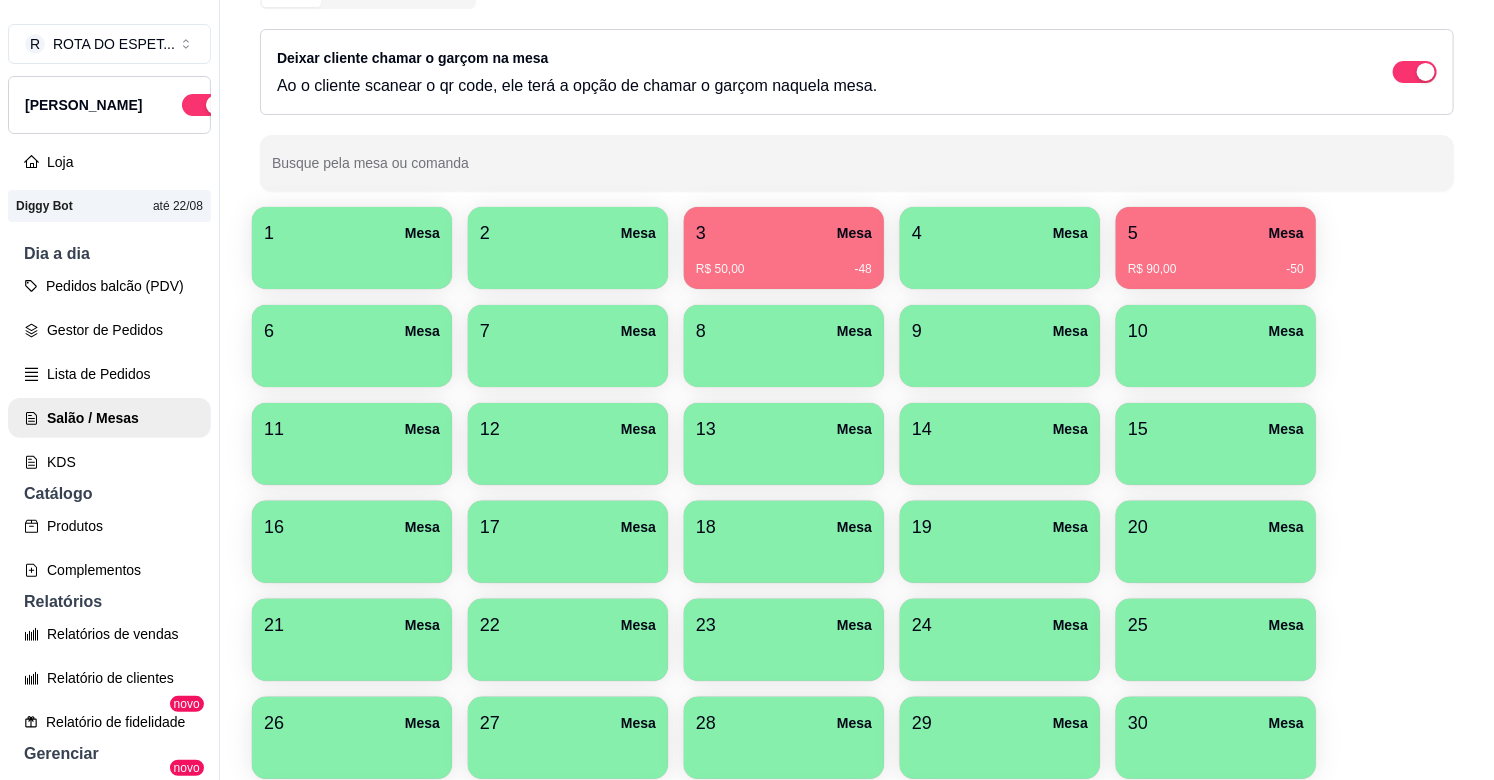 click at bounding box center (1216, 556) 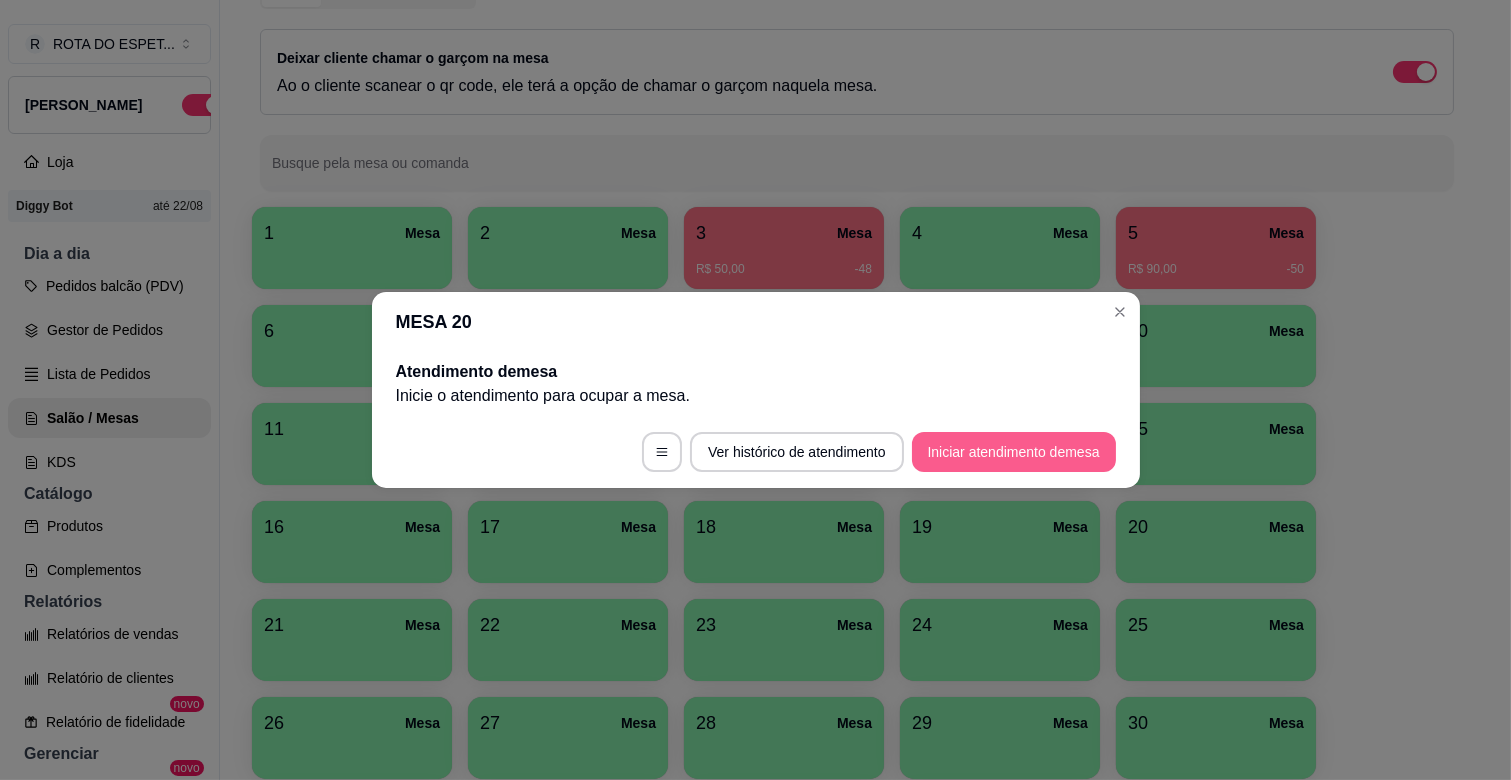 click on "Iniciar atendimento de  mesa" at bounding box center [1014, 452] 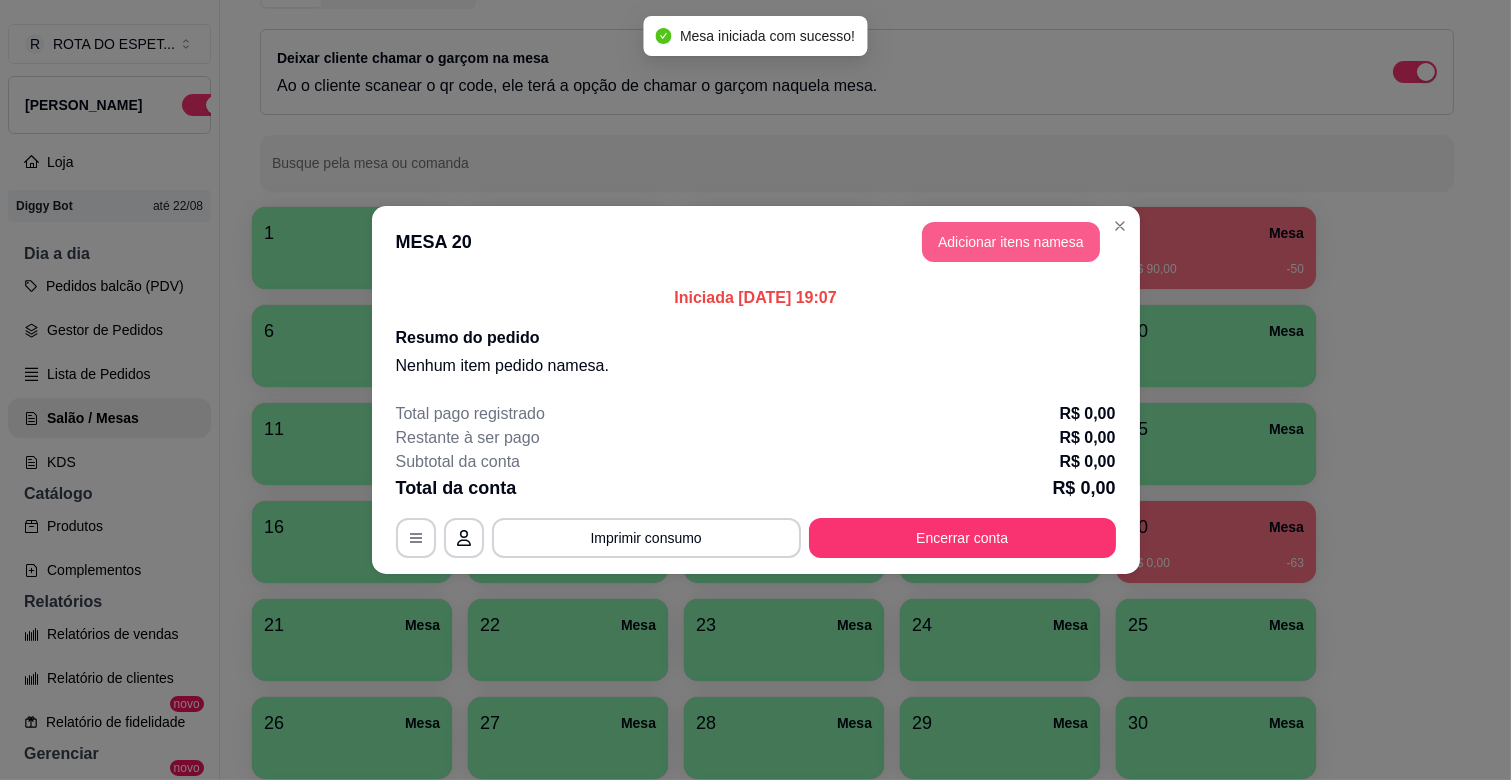 click on "Adicionar itens na  mesa" at bounding box center [1011, 242] 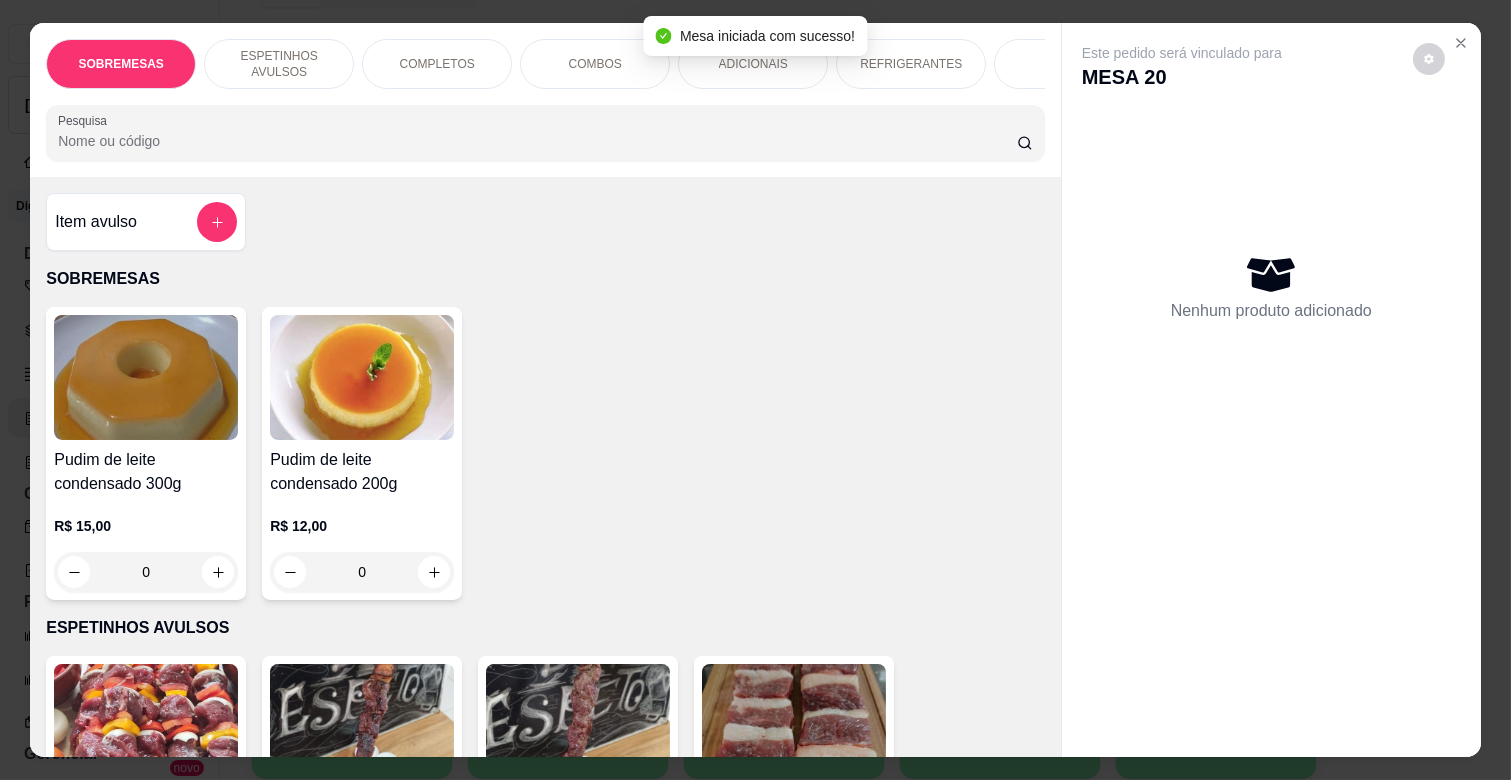 click on "COMPLETOS" at bounding box center (437, 64) 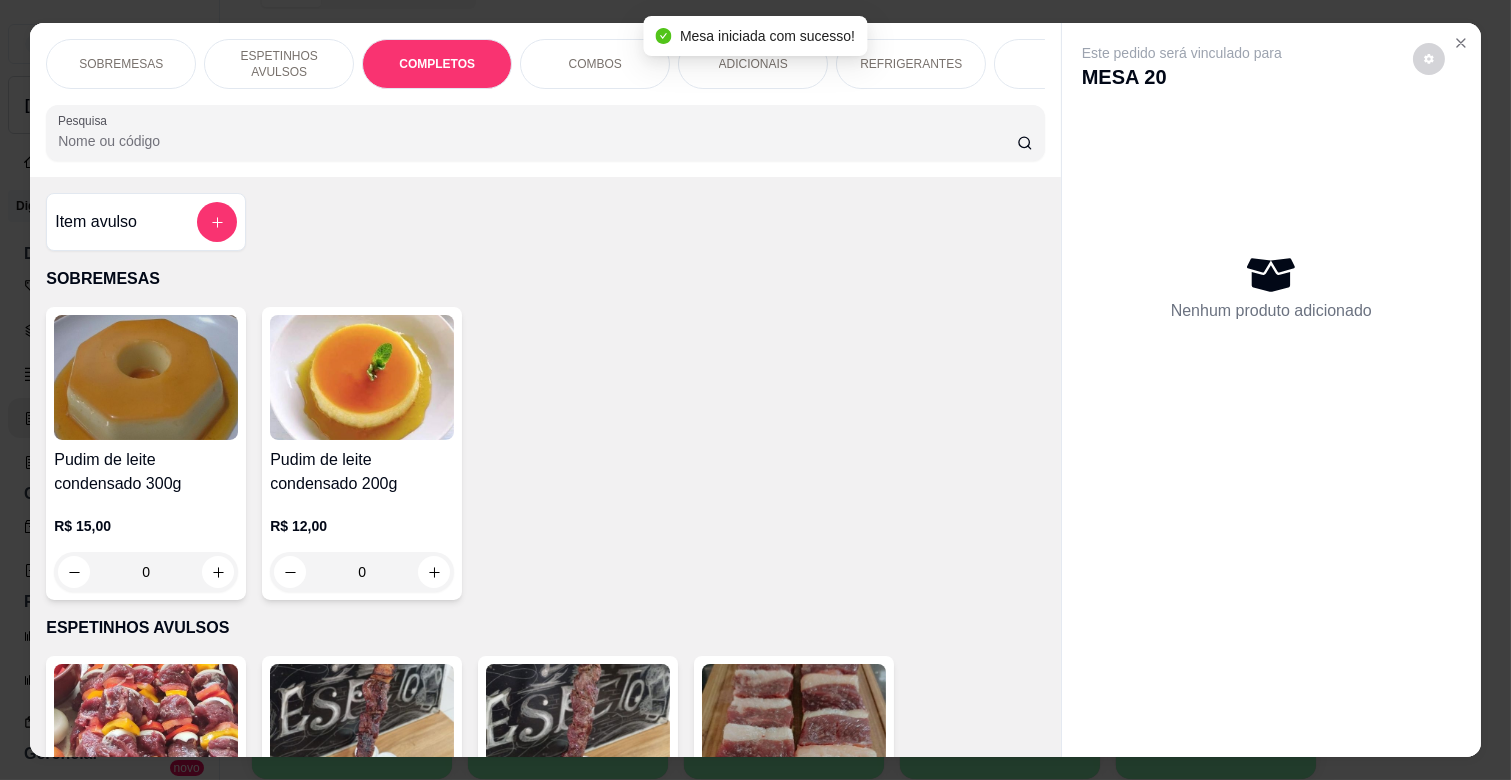 scroll, scrollTop: 1763, scrollLeft: 0, axis: vertical 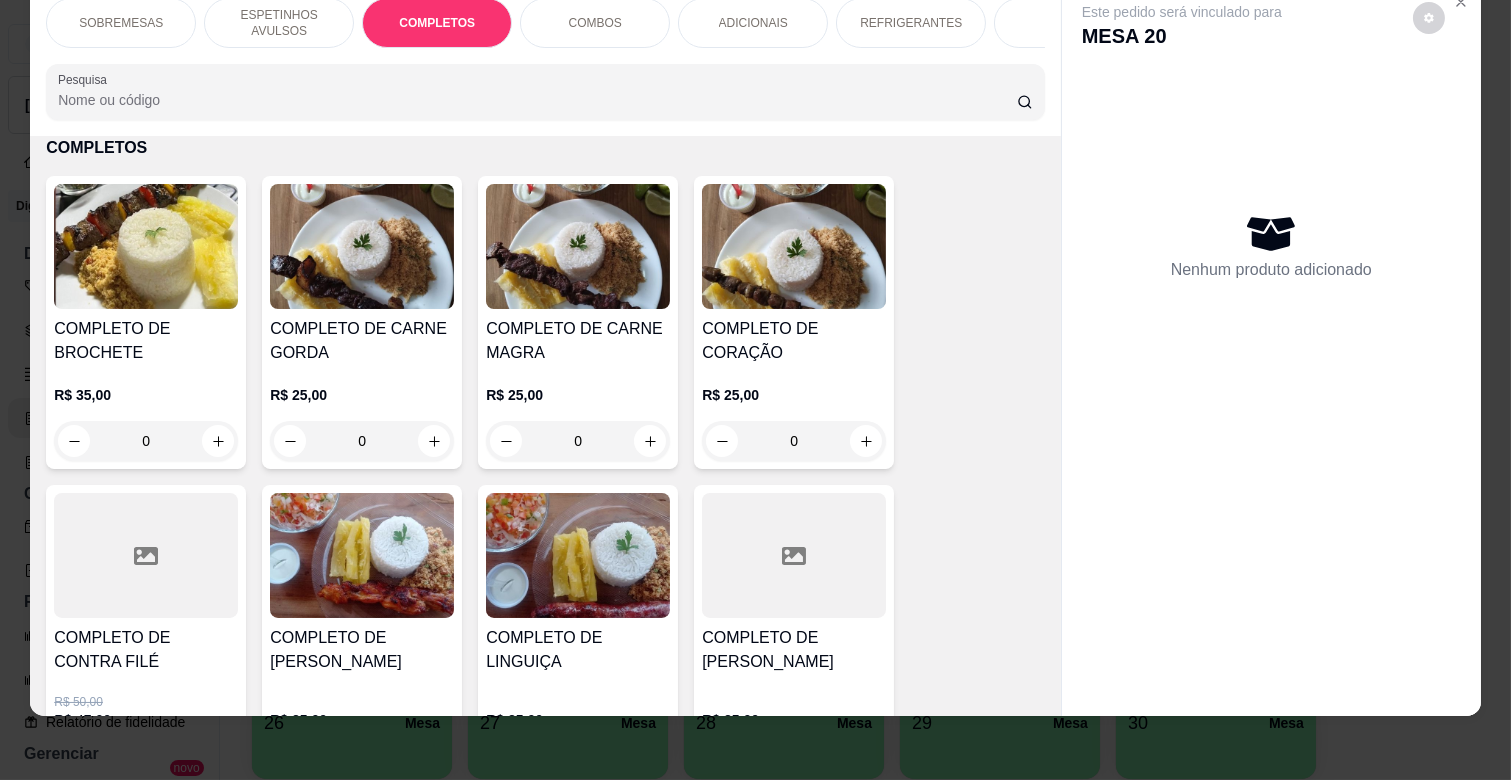 click on "0" at bounding box center [578, 441] 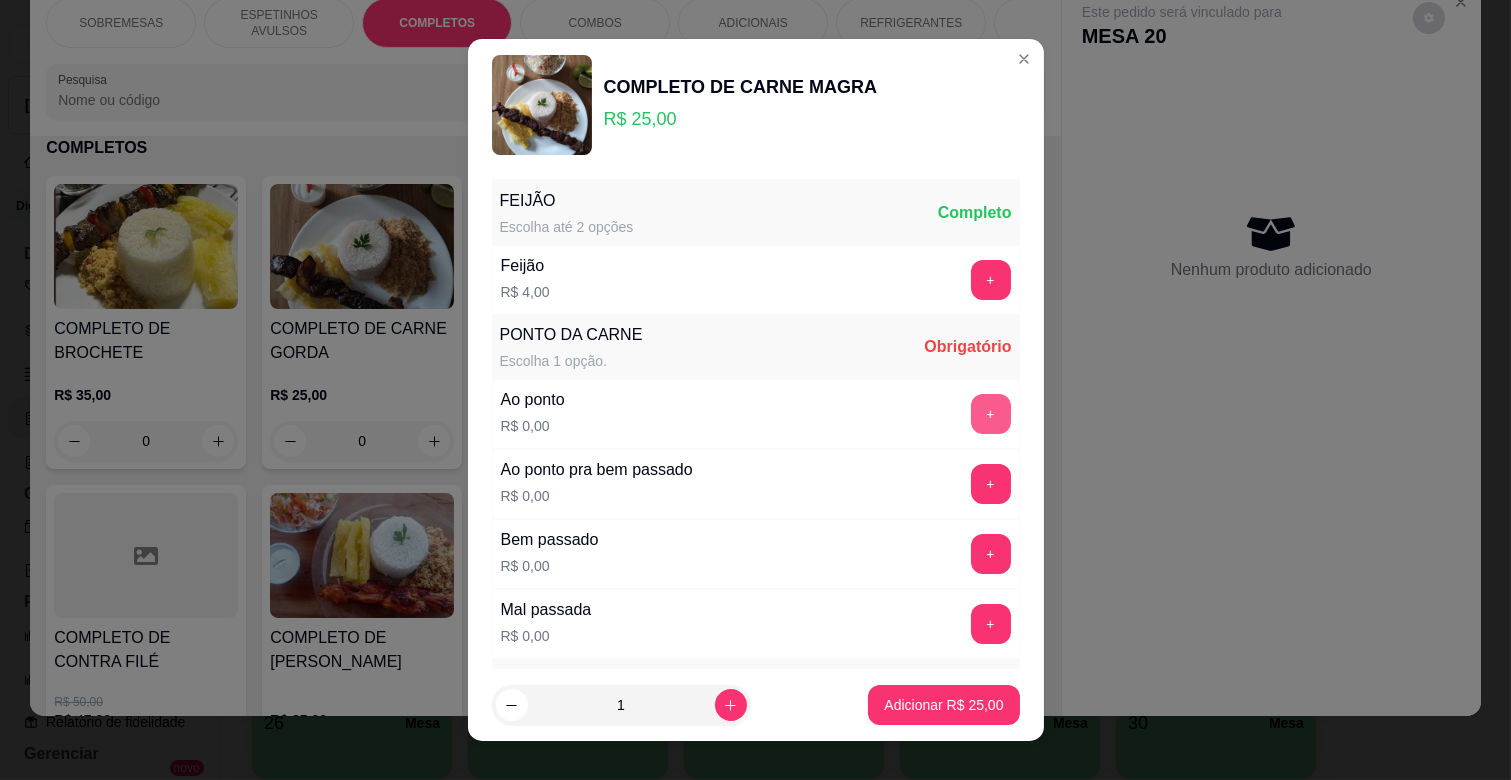 click on "+" at bounding box center (991, 414) 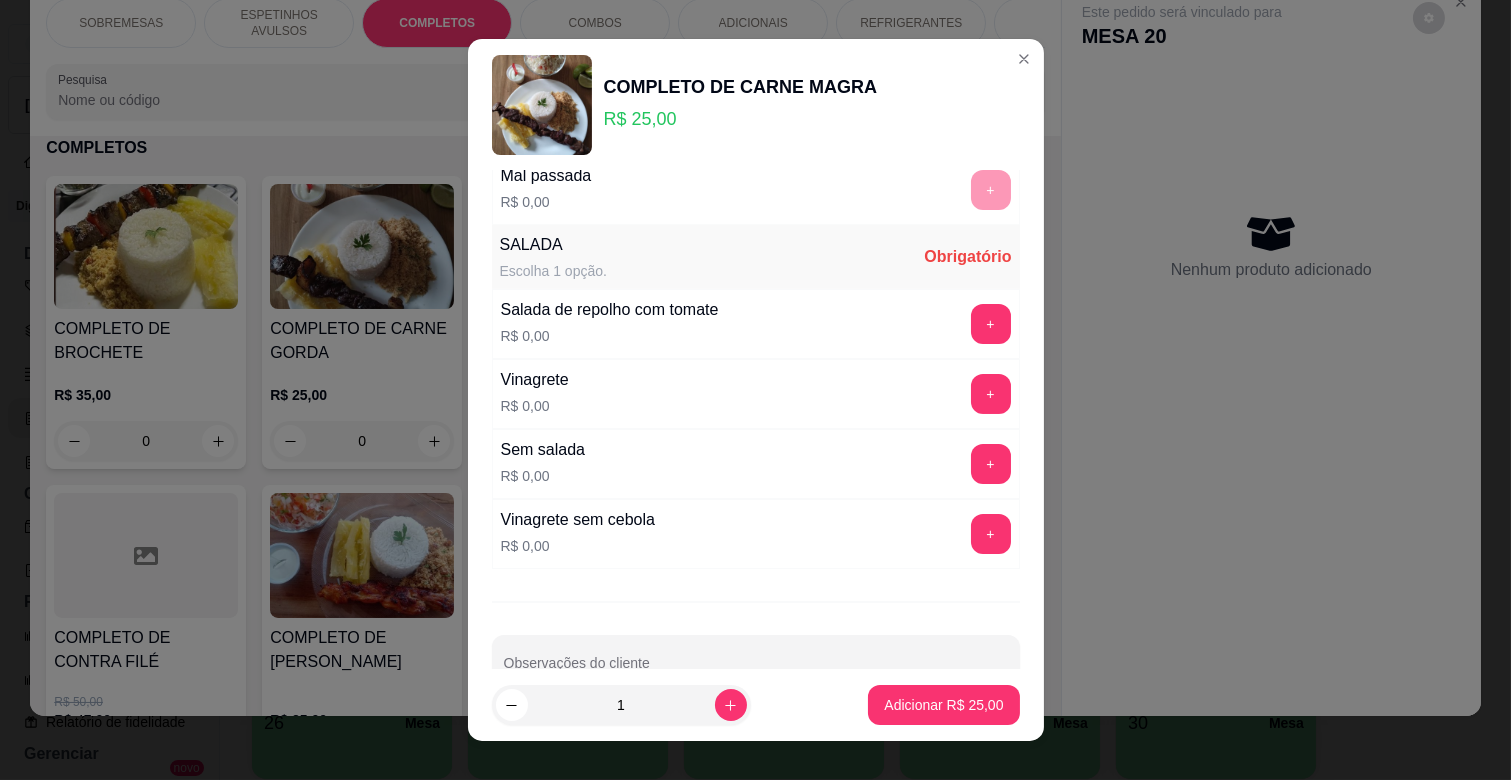 scroll, scrollTop: 486, scrollLeft: 0, axis: vertical 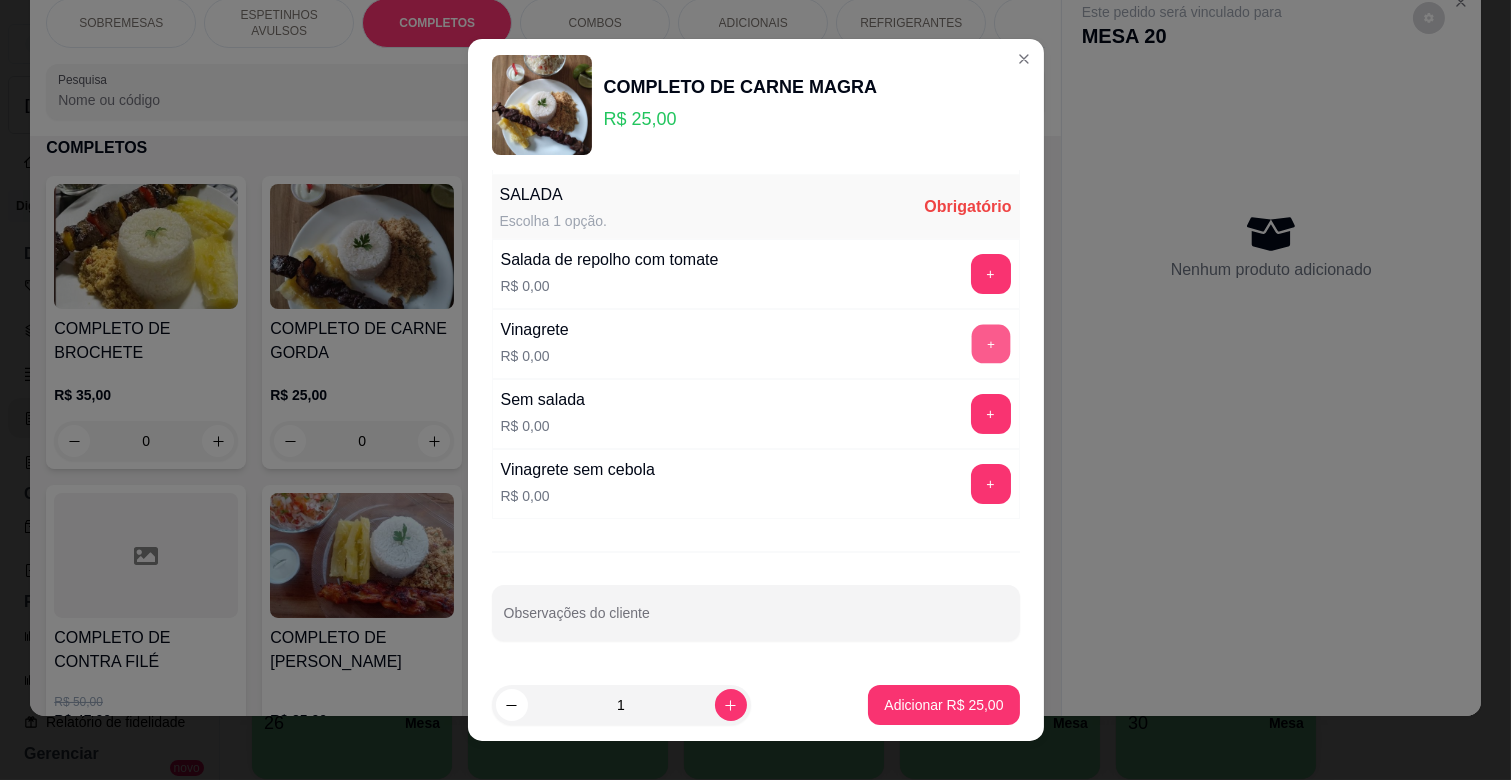 click on "+" at bounding box center (990, 344) 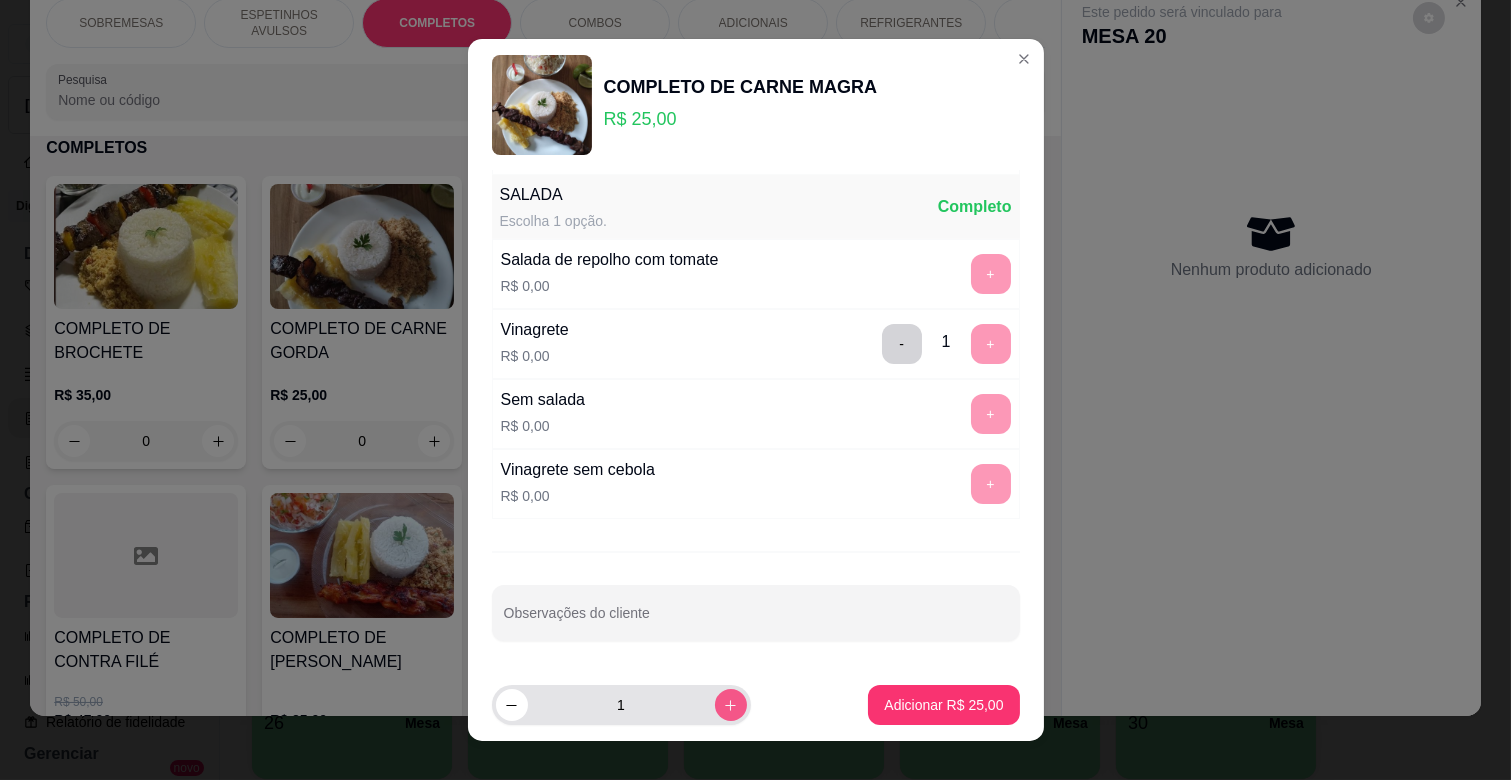 click at bounding box center [731, 705] 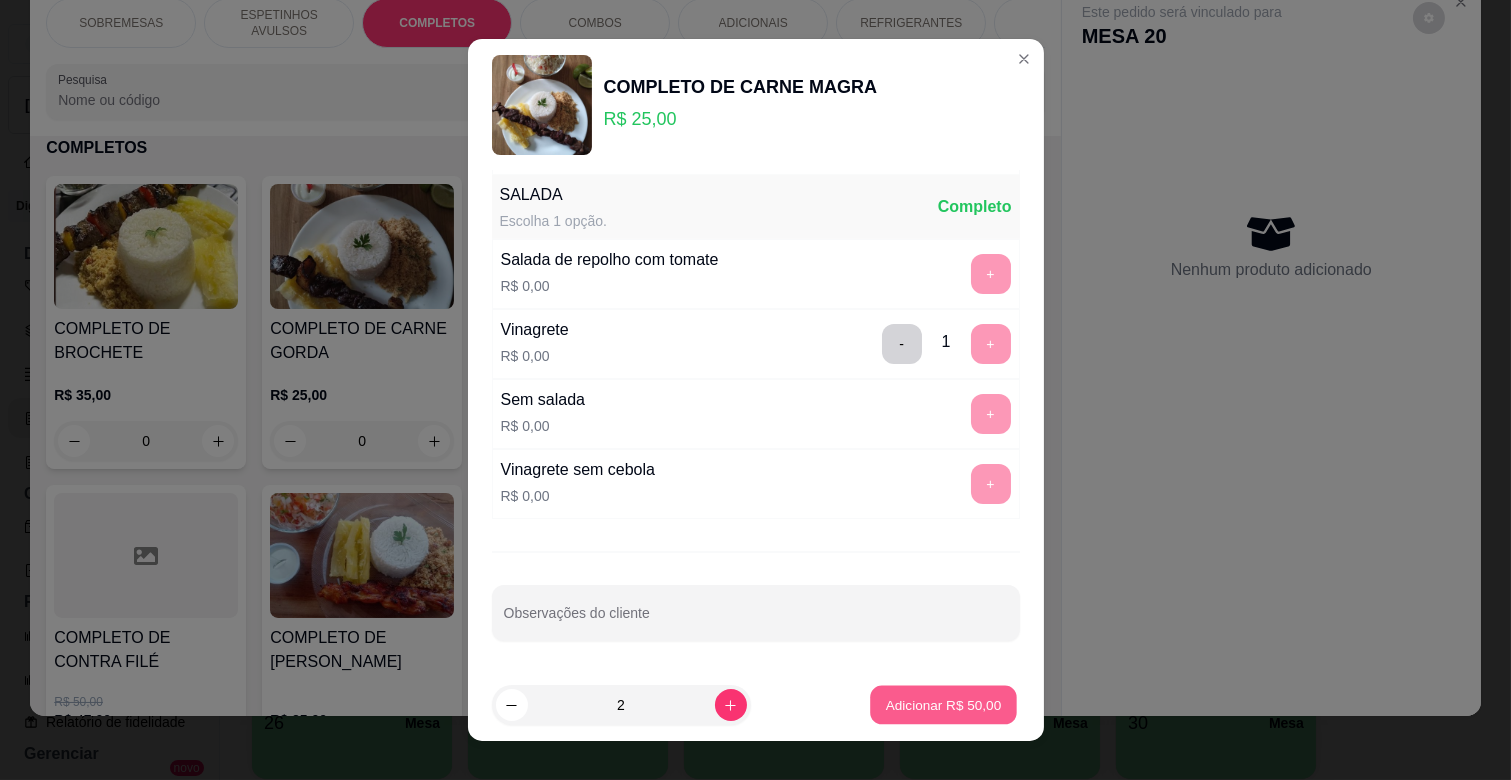 click on "Adicionar   R$ 50,00" at bounding box center [944, 704] 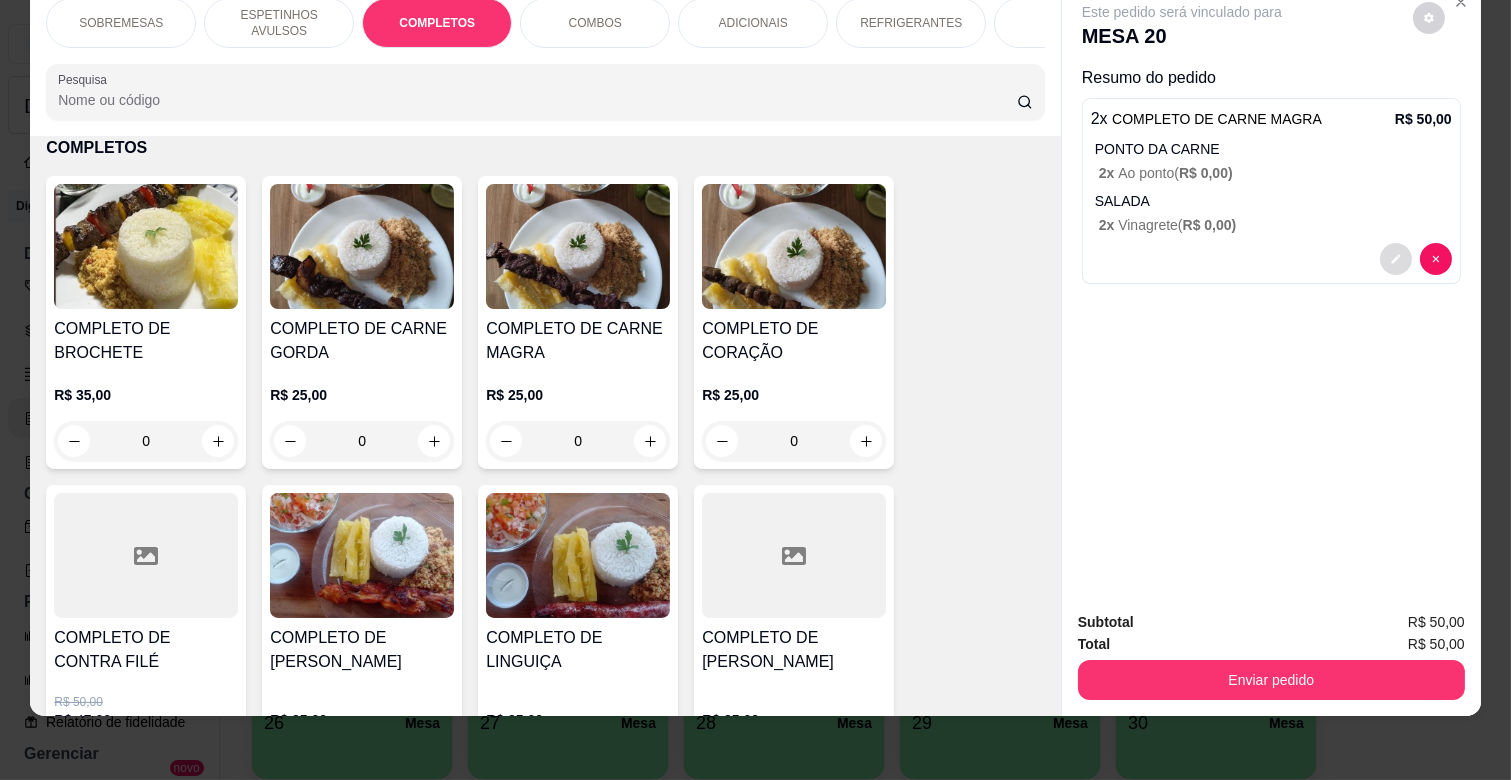 click 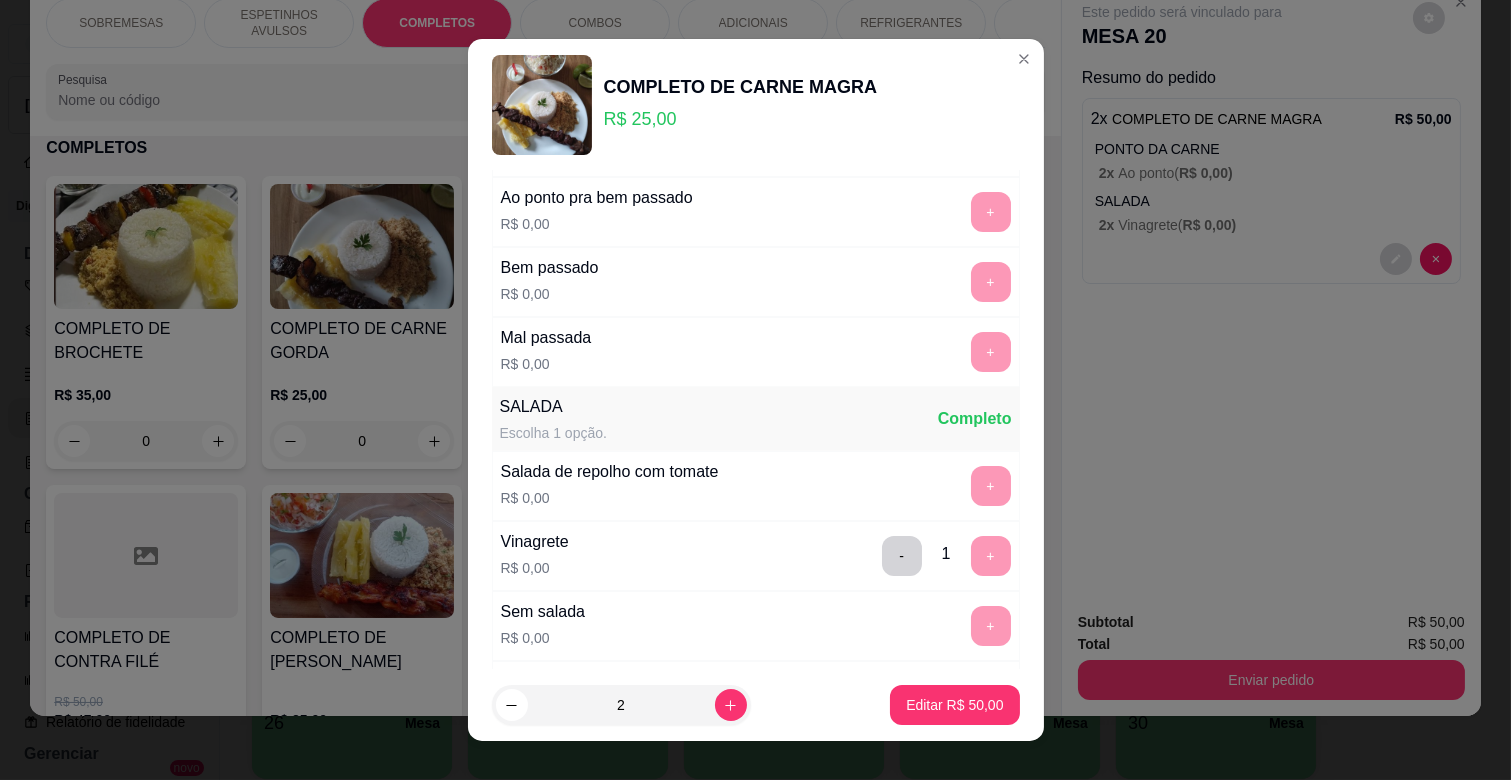 scroll, scrollTop: 486, scrollLeft: 0, axis: vertical 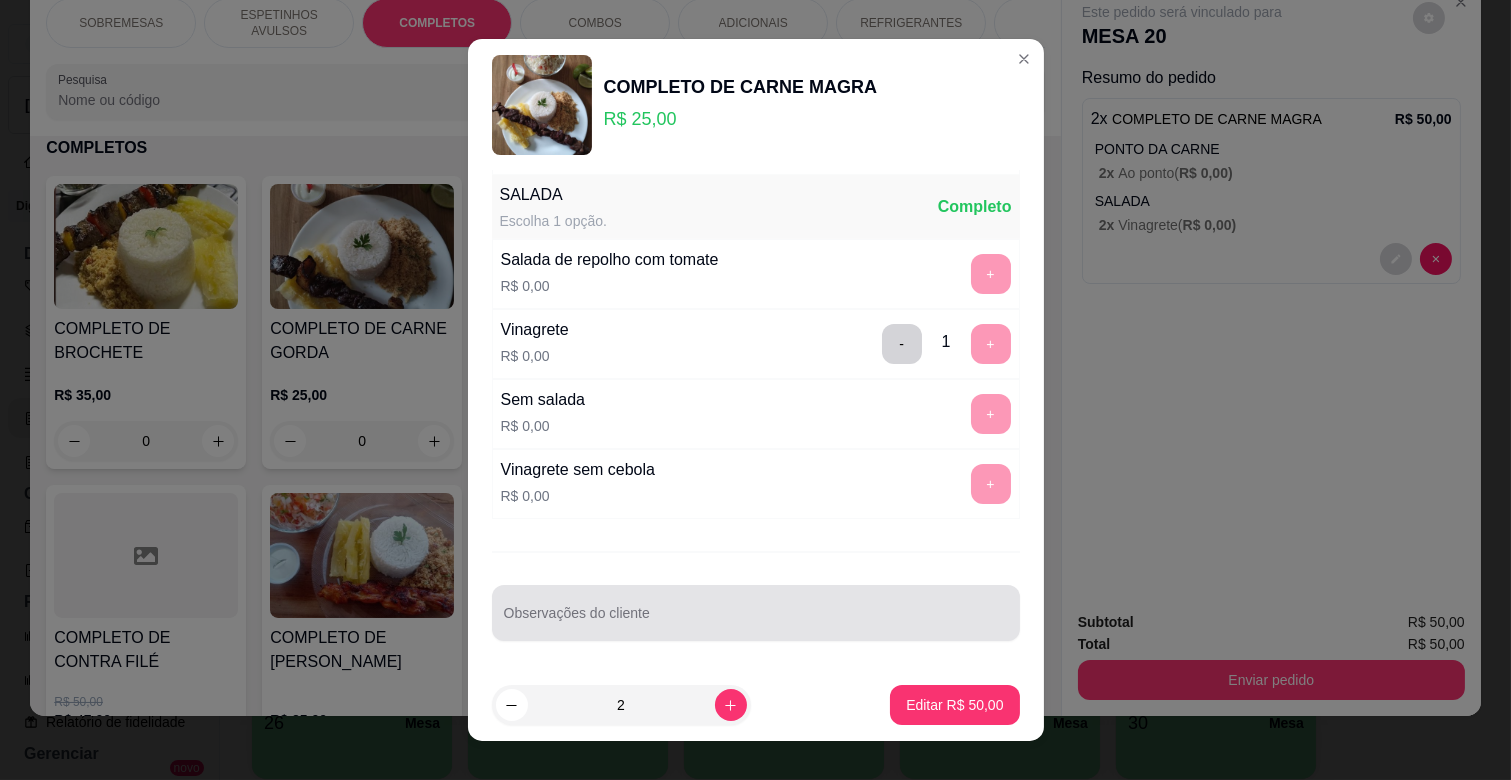 click at bounding box center (756, 613) 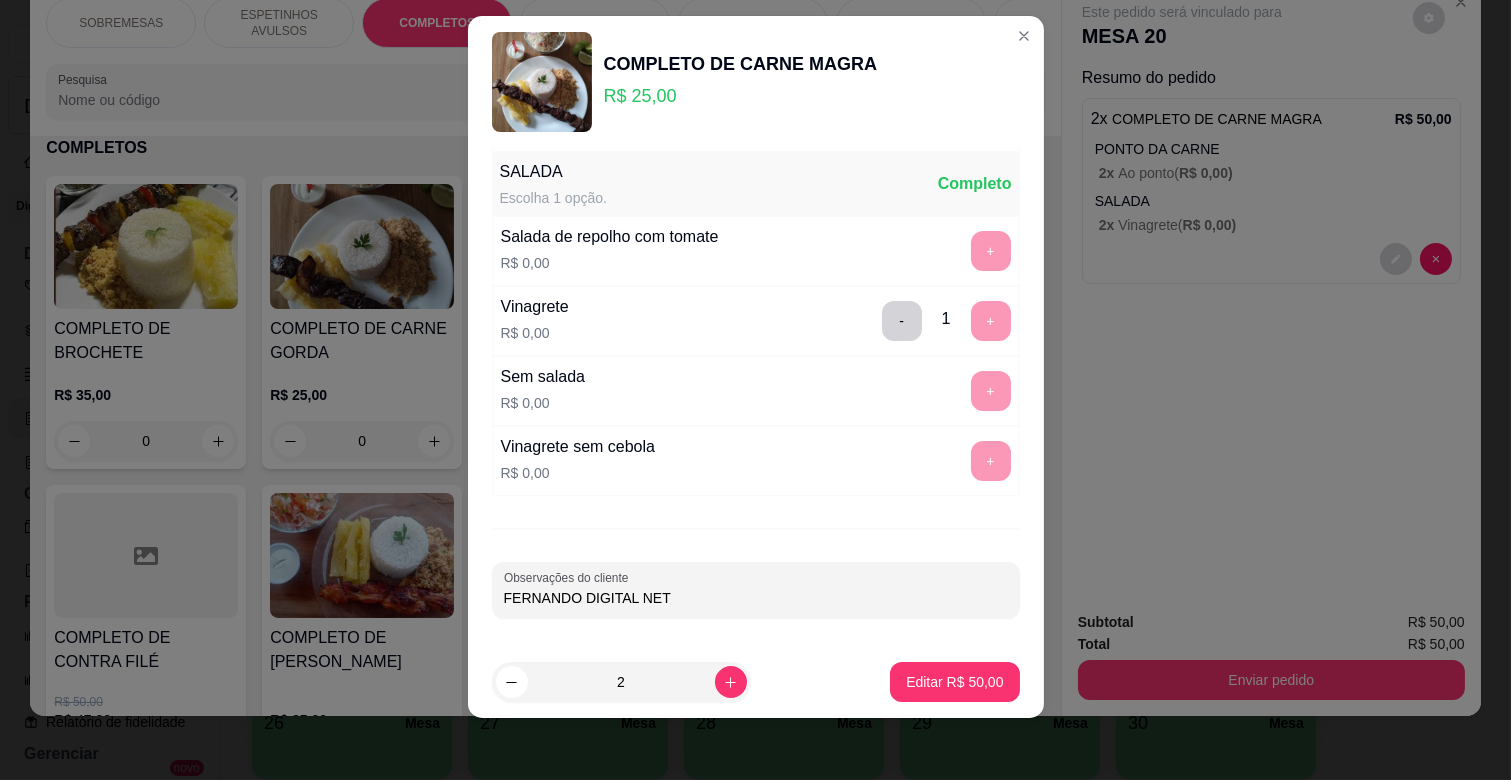 scroll, scrollTop: 25, scrollLeft: 0, axis: vertical 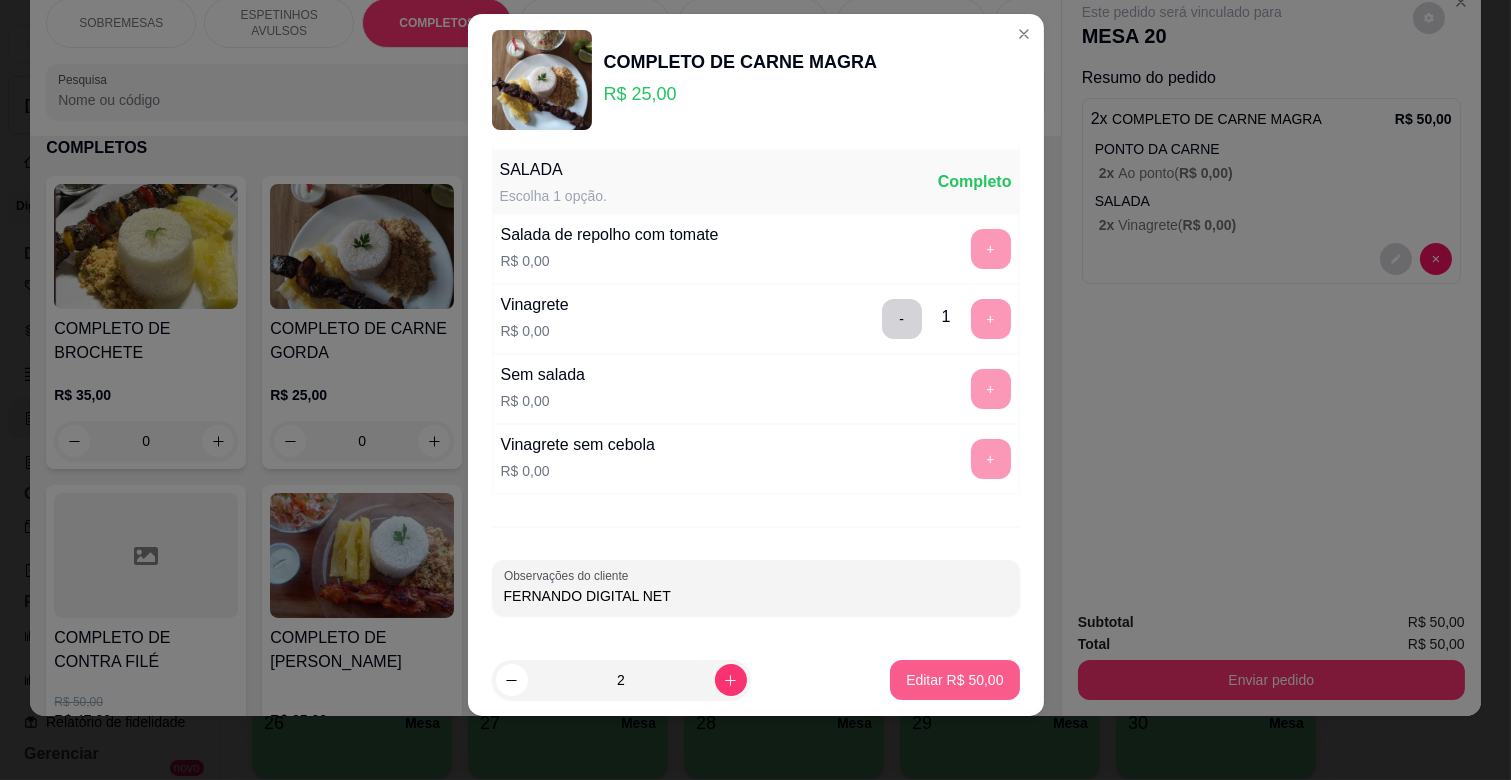 type on "FERNANDO DIGITAL NET" 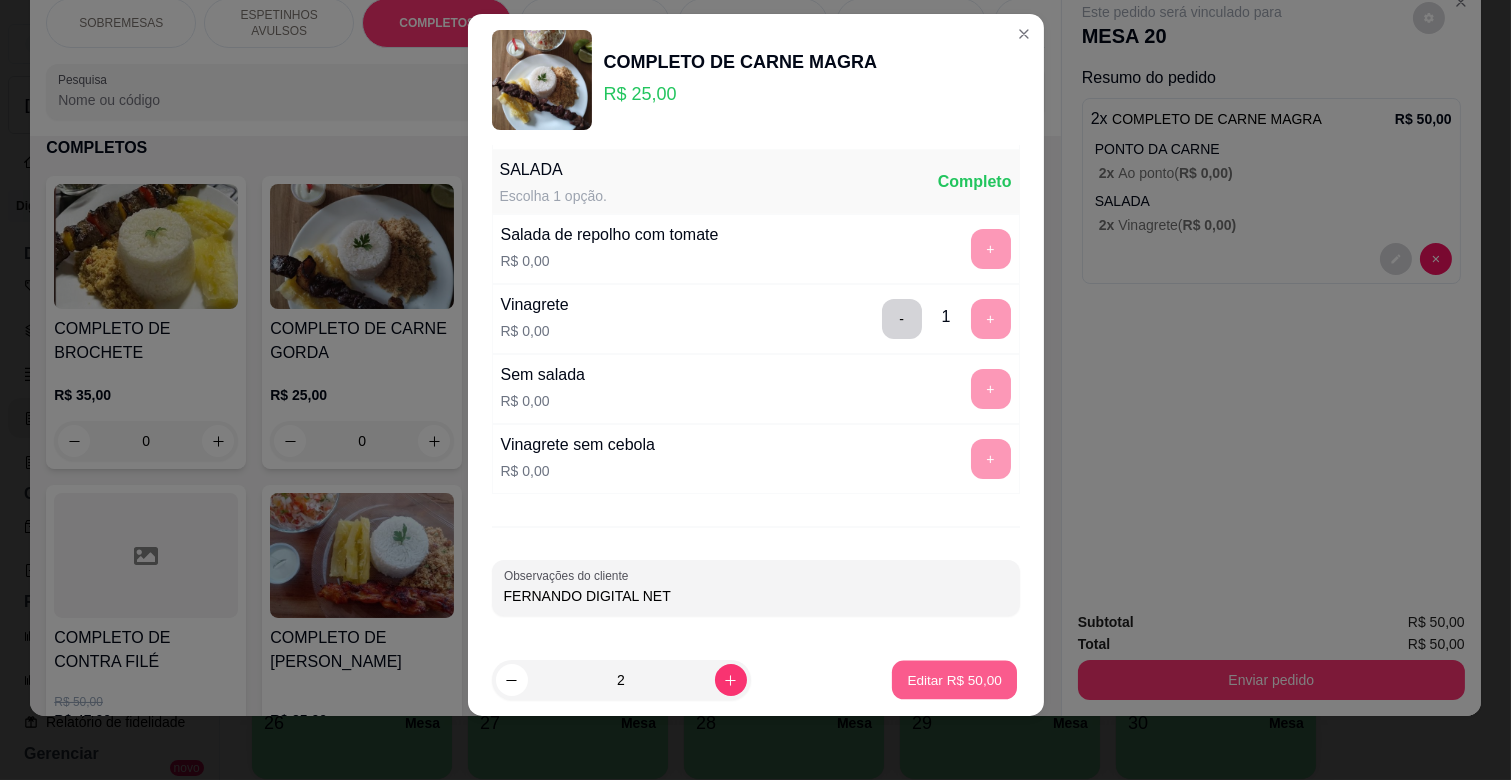 click on "Editar   R$ 50,00" at bounding box center [955, 679] 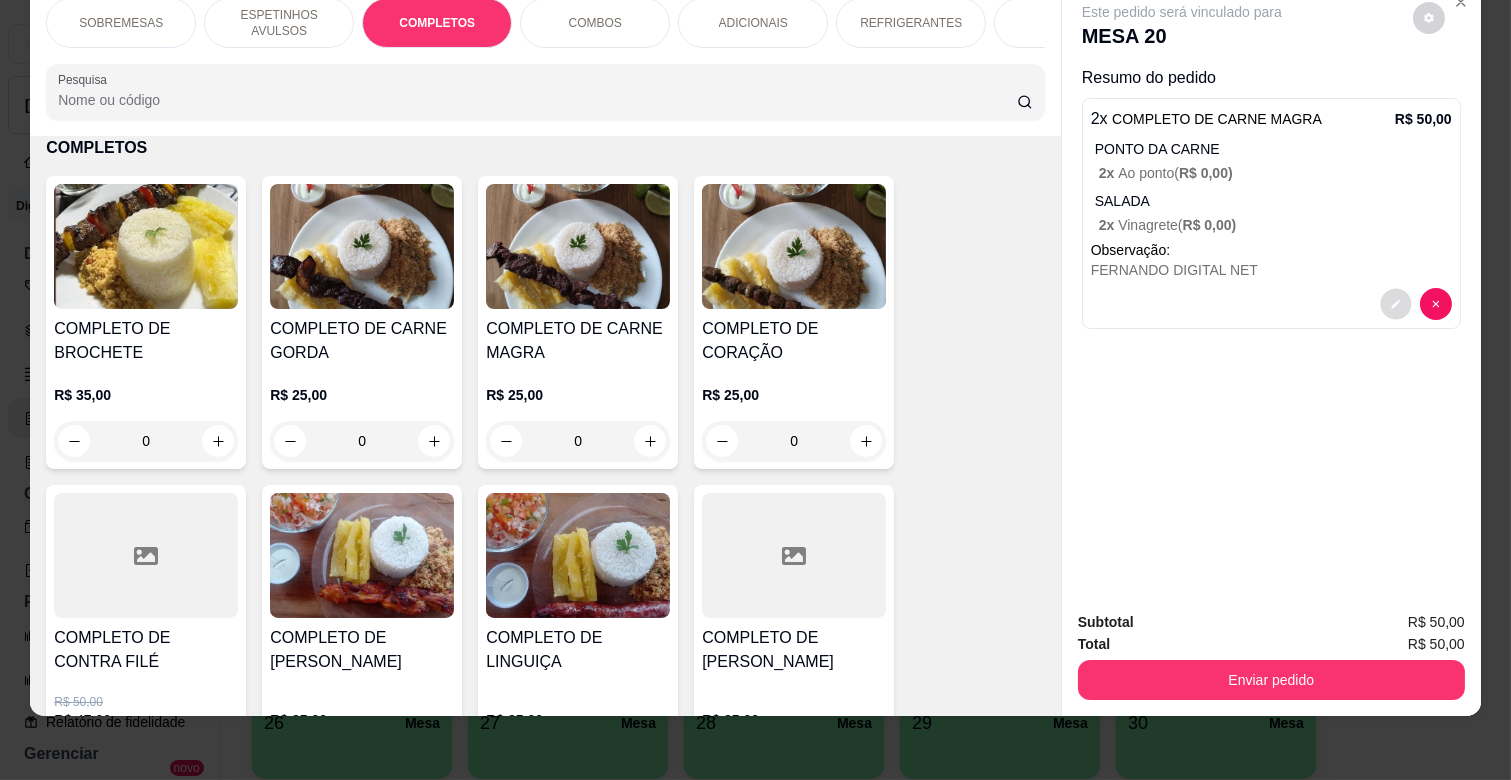click 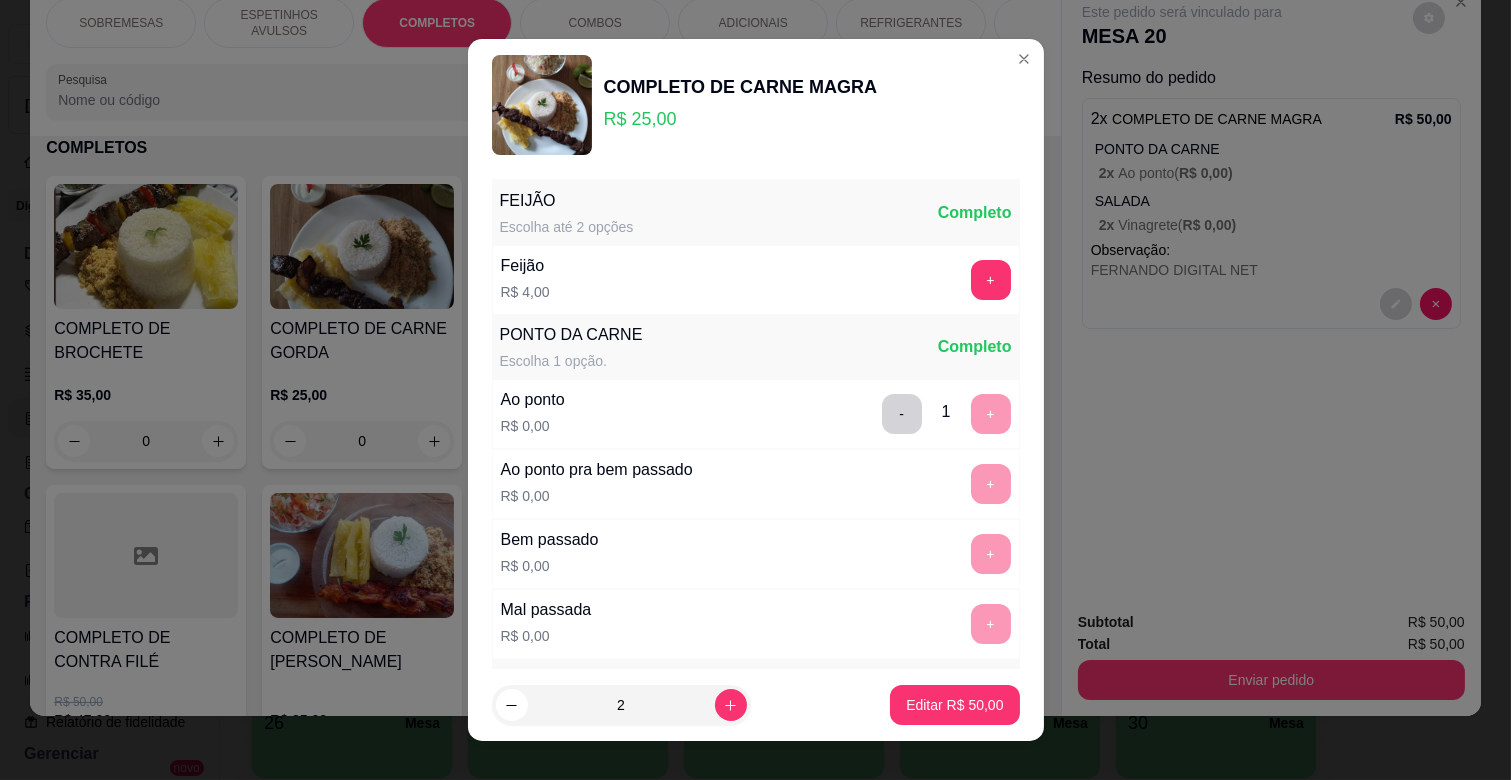 scroll, scrollTop: 486, scrollLeft: 0, axis: vertical 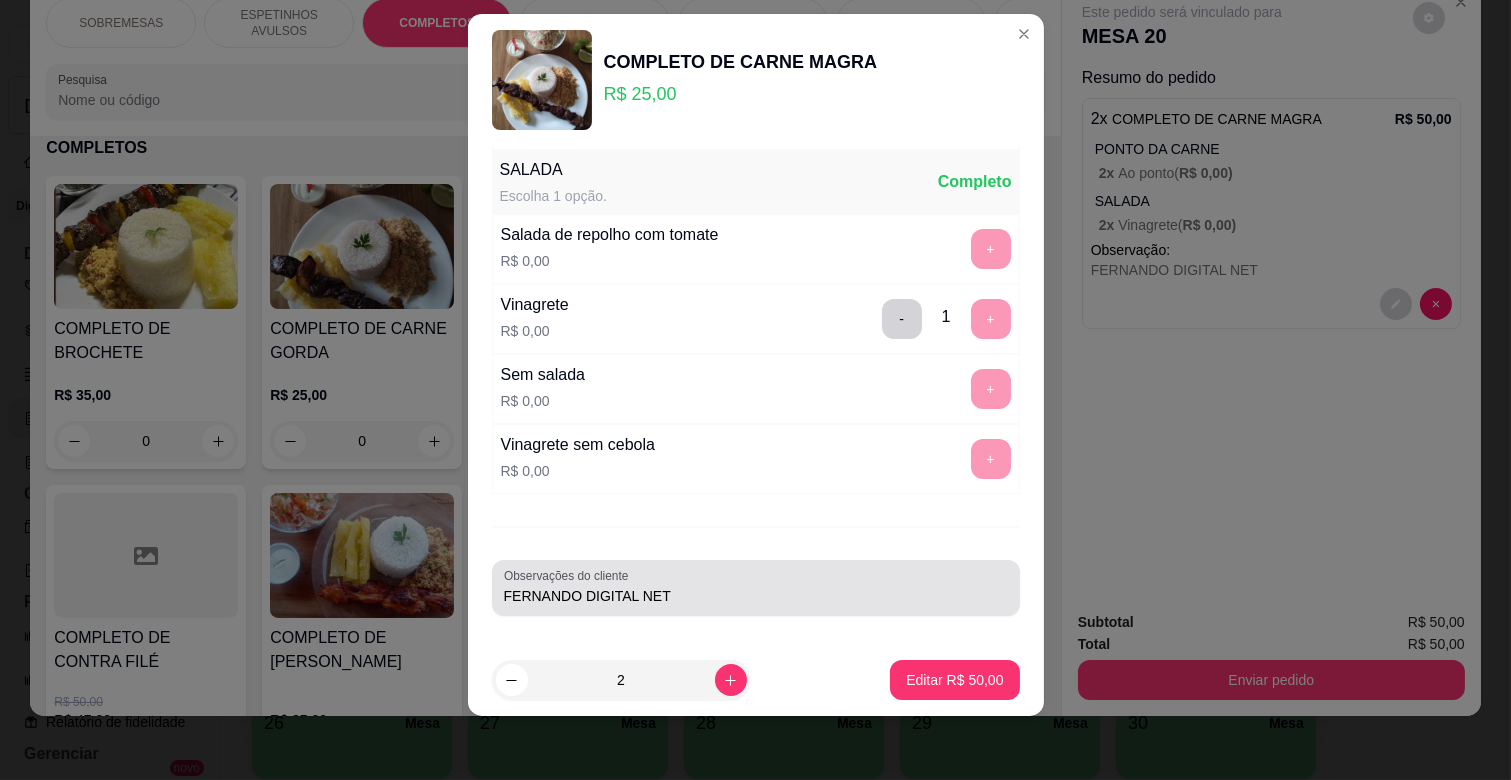 click on "FERNANDO DIGITAL NET" at bounding box center [756, 596] 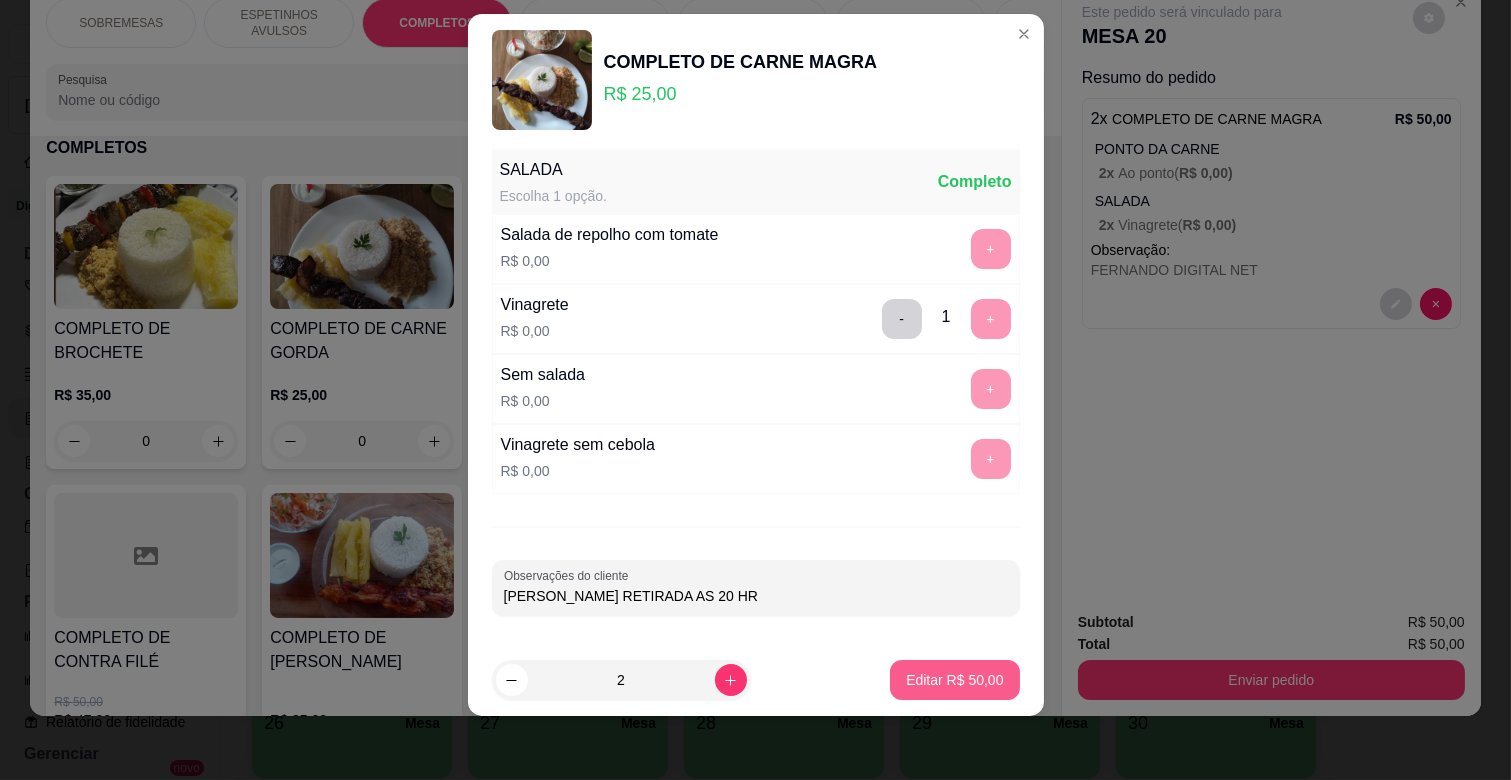 type on "[PERSON_NAME] RETIRADA AS 20 HR" 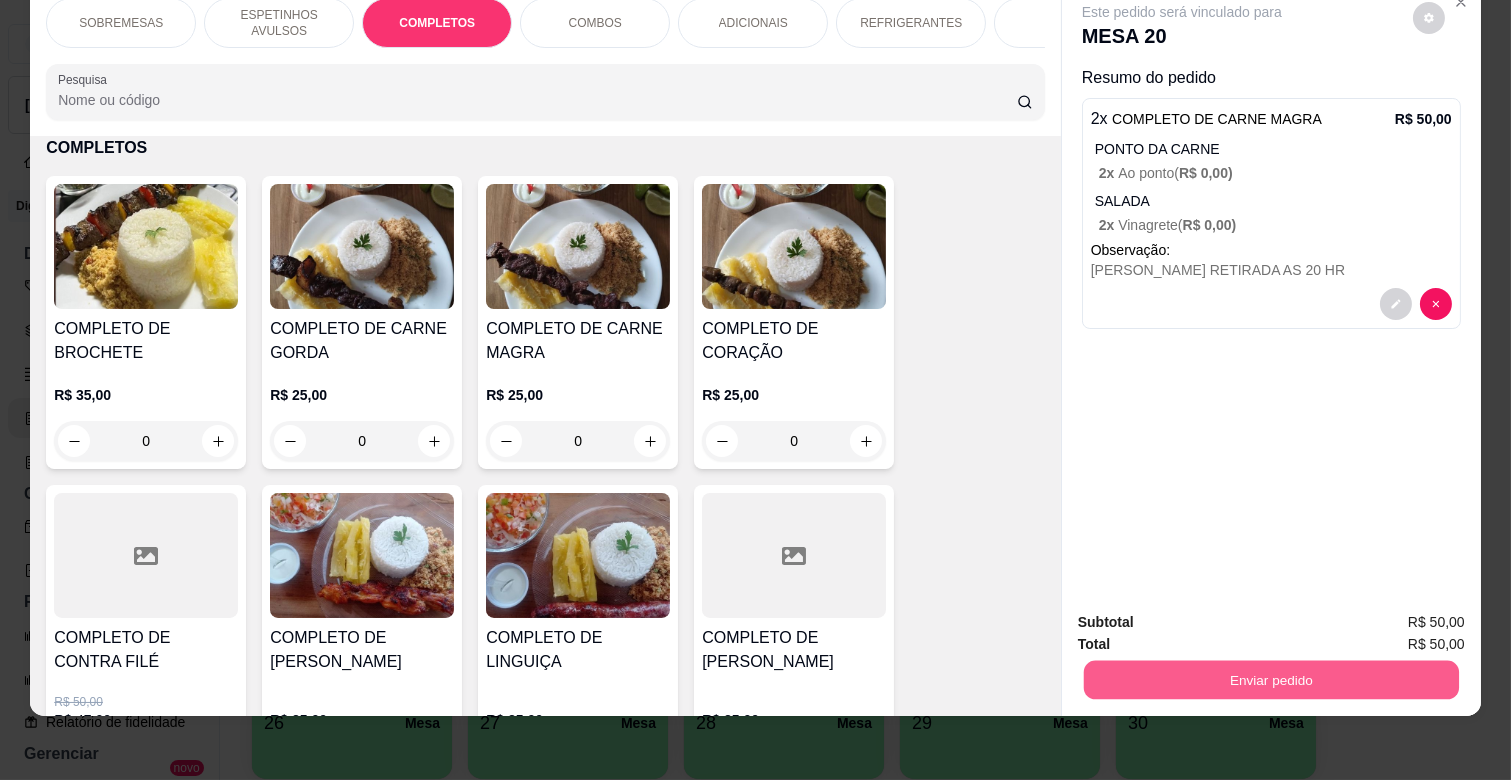 click on "Enviar pedido" at bounding box center (1271, 679) 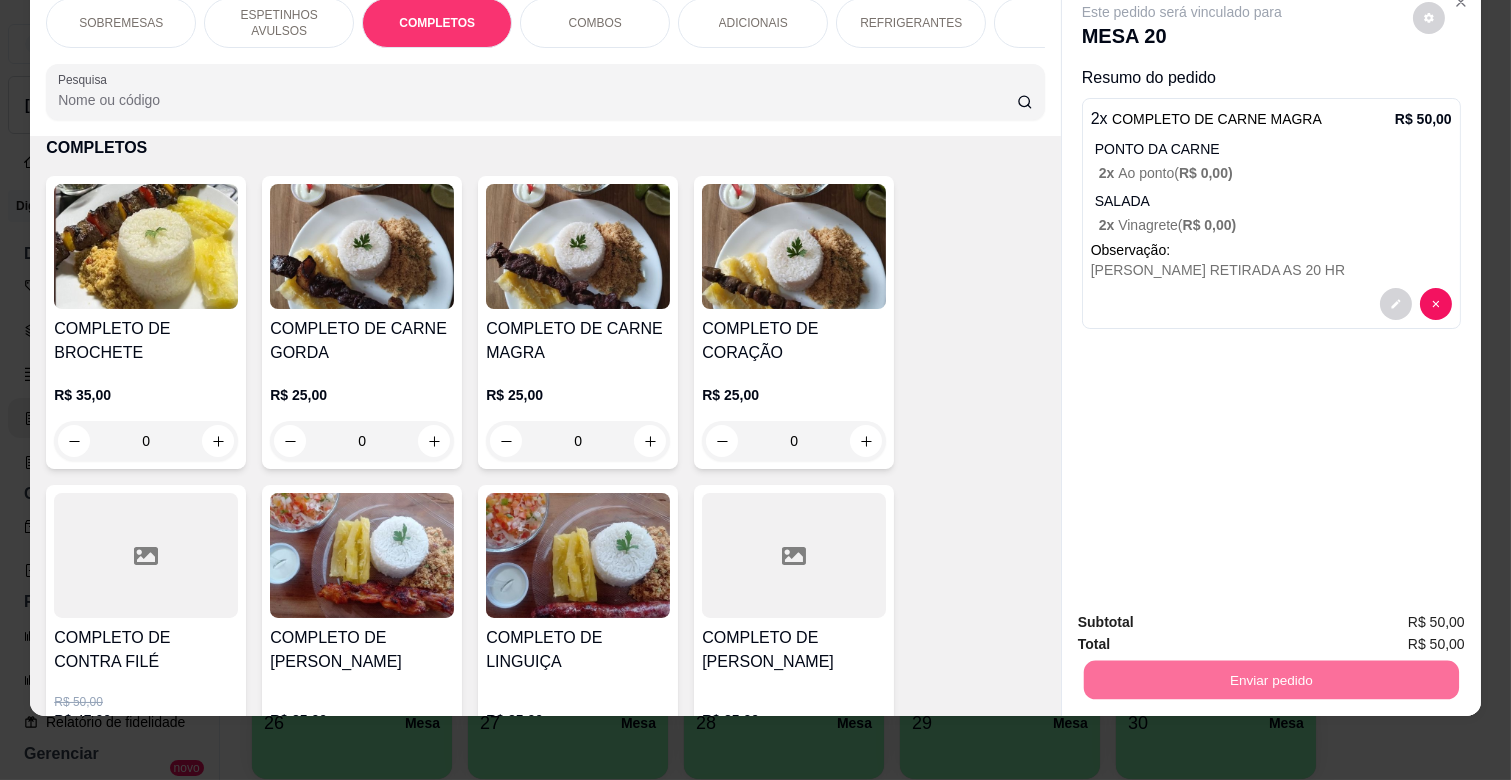 click on "Não registrar e enviar pedido" at bounding box center (1204, 614) 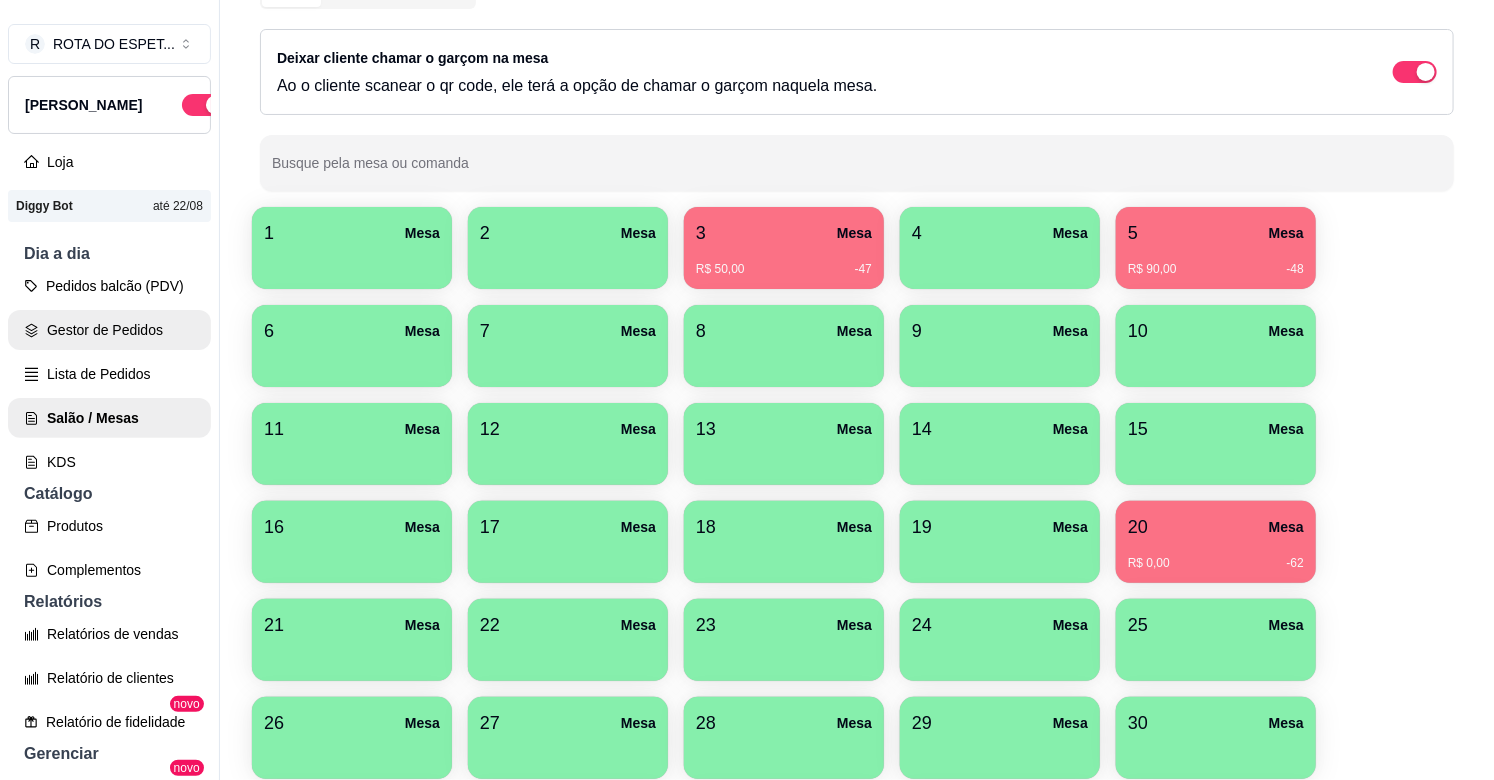 click on "Gestor de Pedidos" at bounding box center [109, 330] 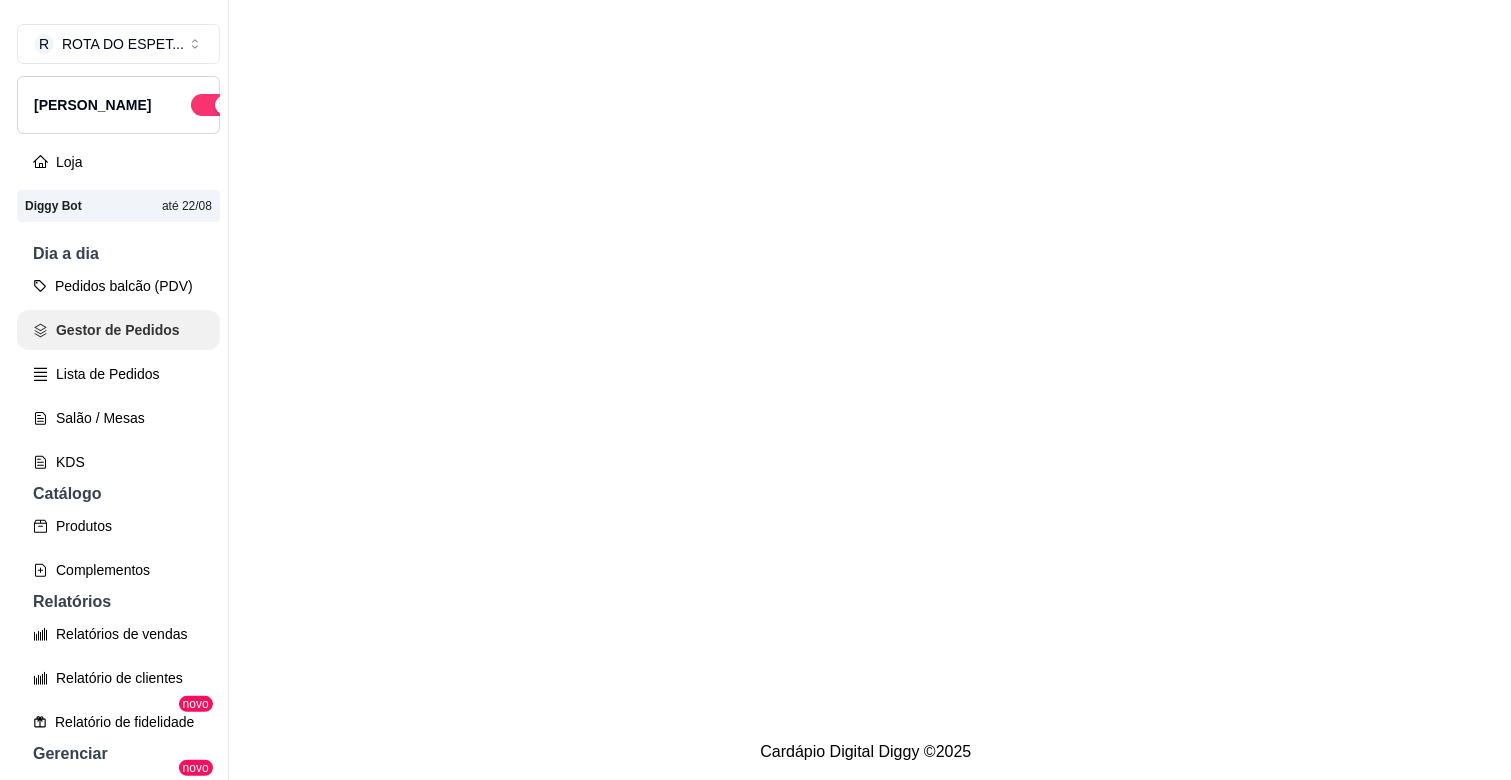 scroll, scrollTop: 0, scrollLeft: 0, axis: both 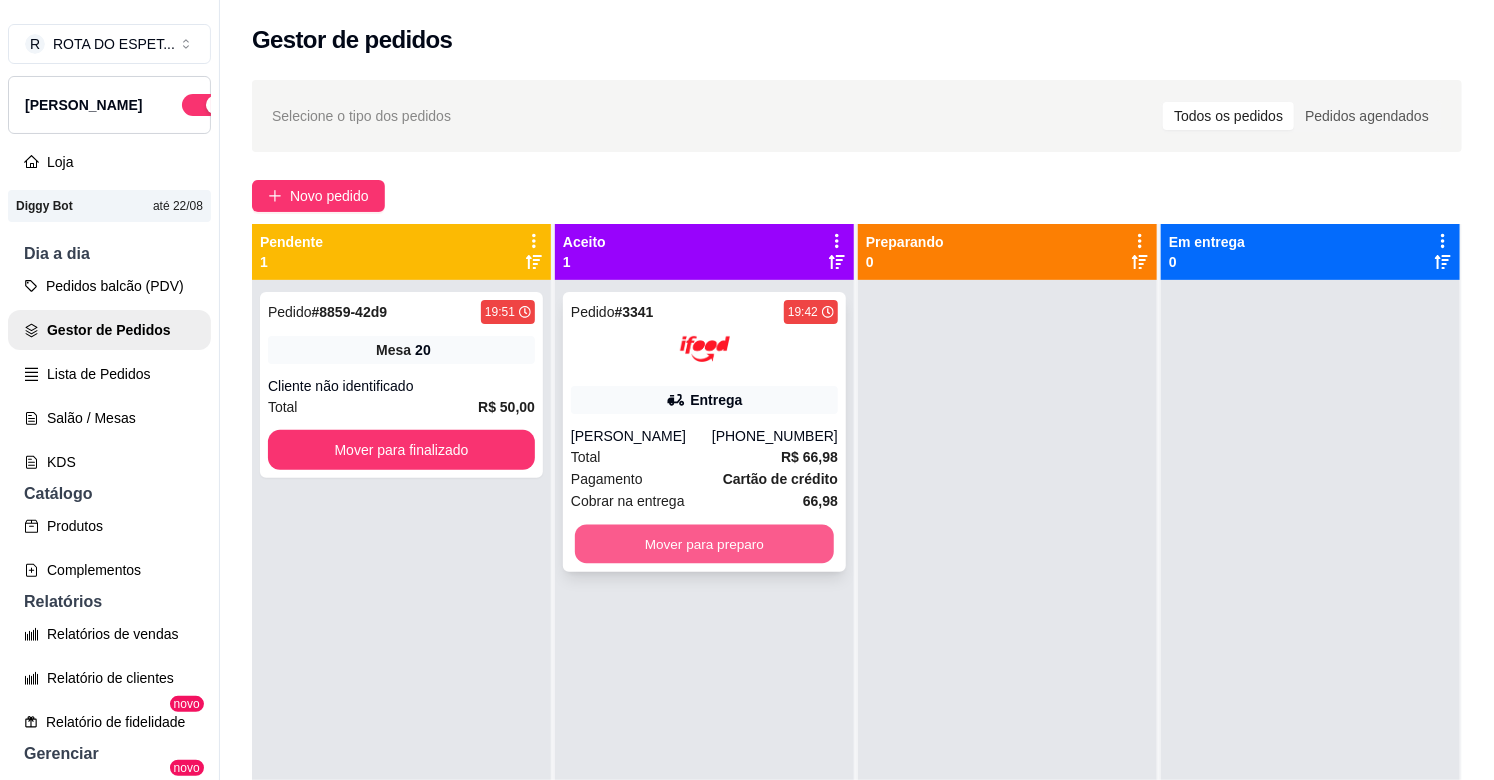 click on "Mover para preparo" at bounding box center [704, 544] 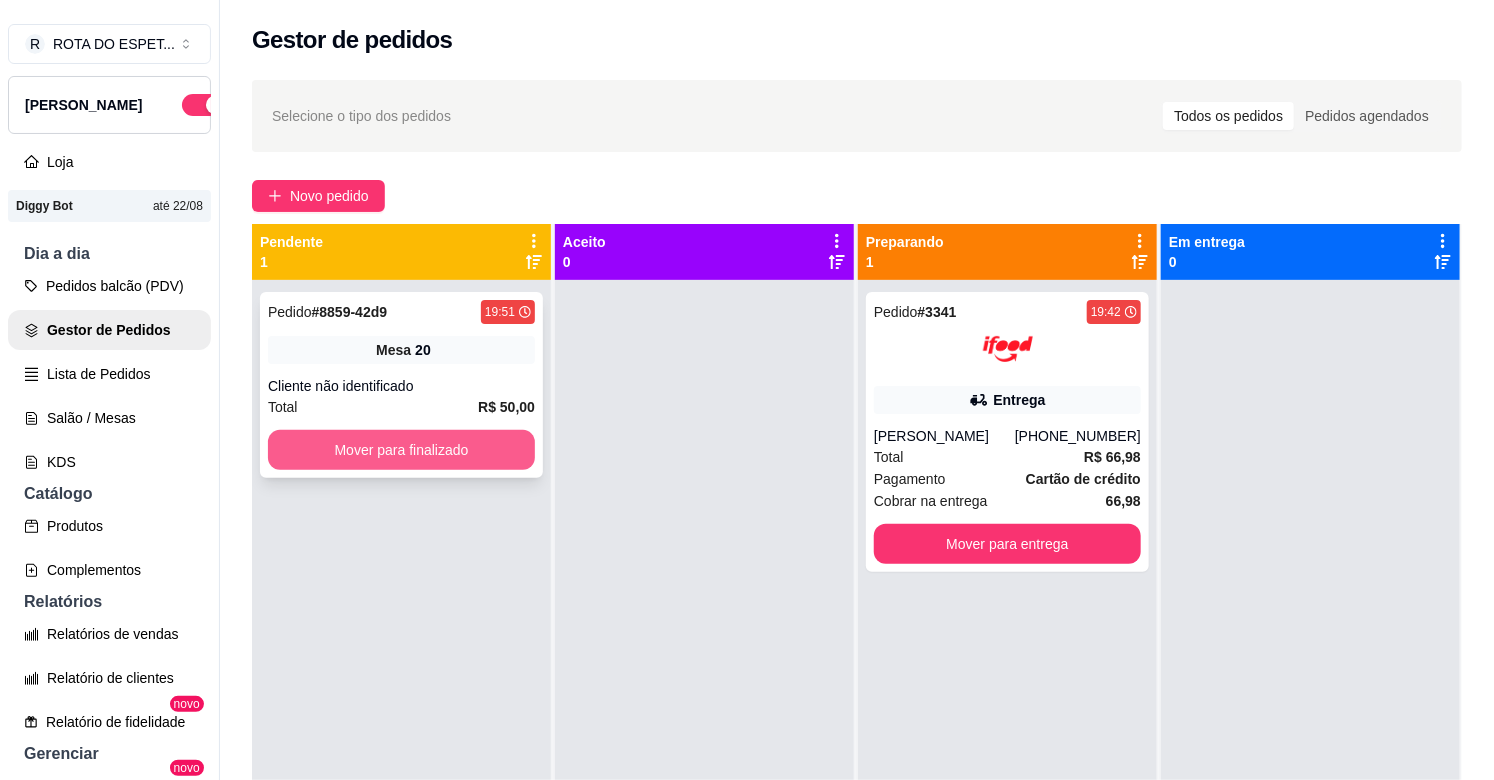 click on "Mover para finalizado" at bounding box center (401, 450) 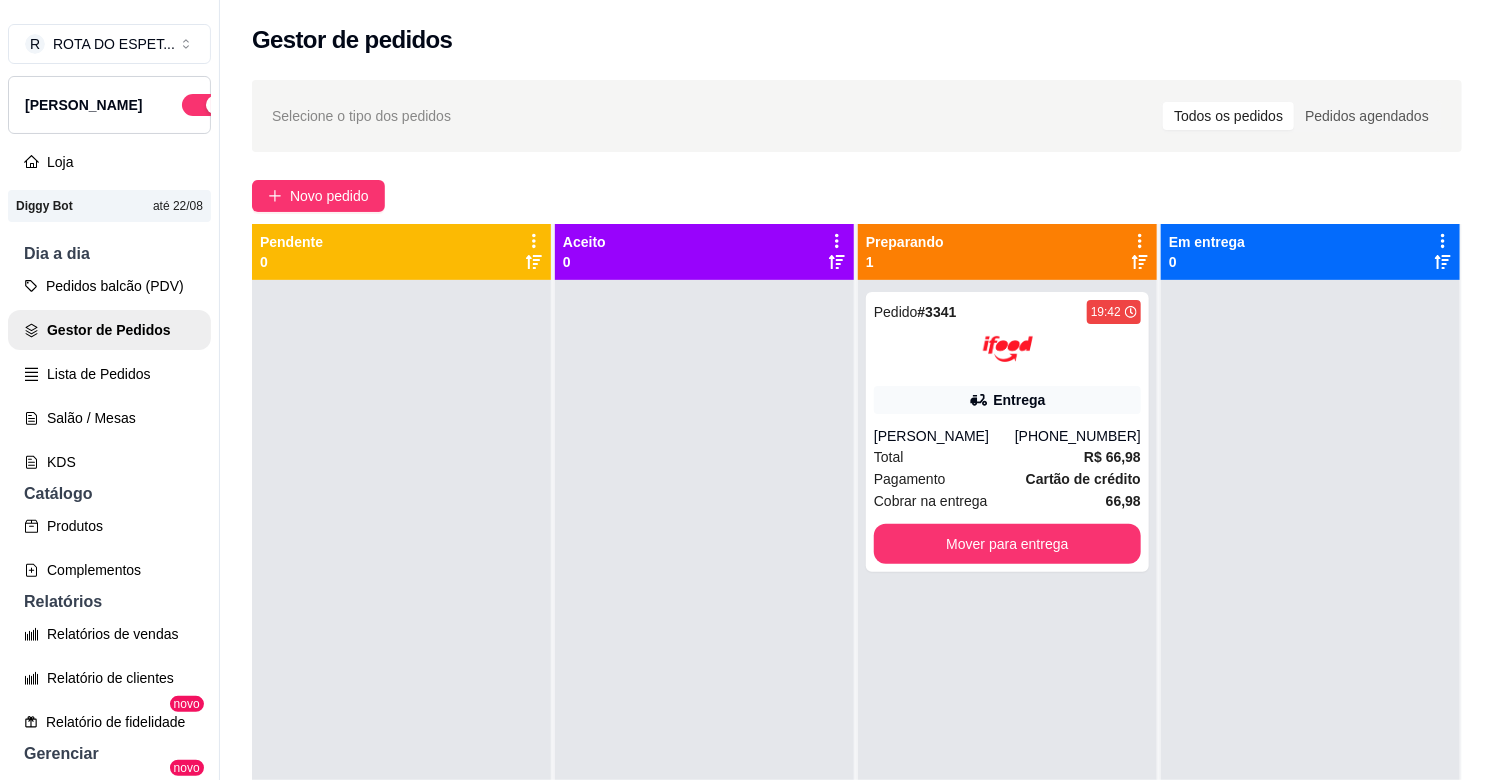 click at bounding box center (704, 670) 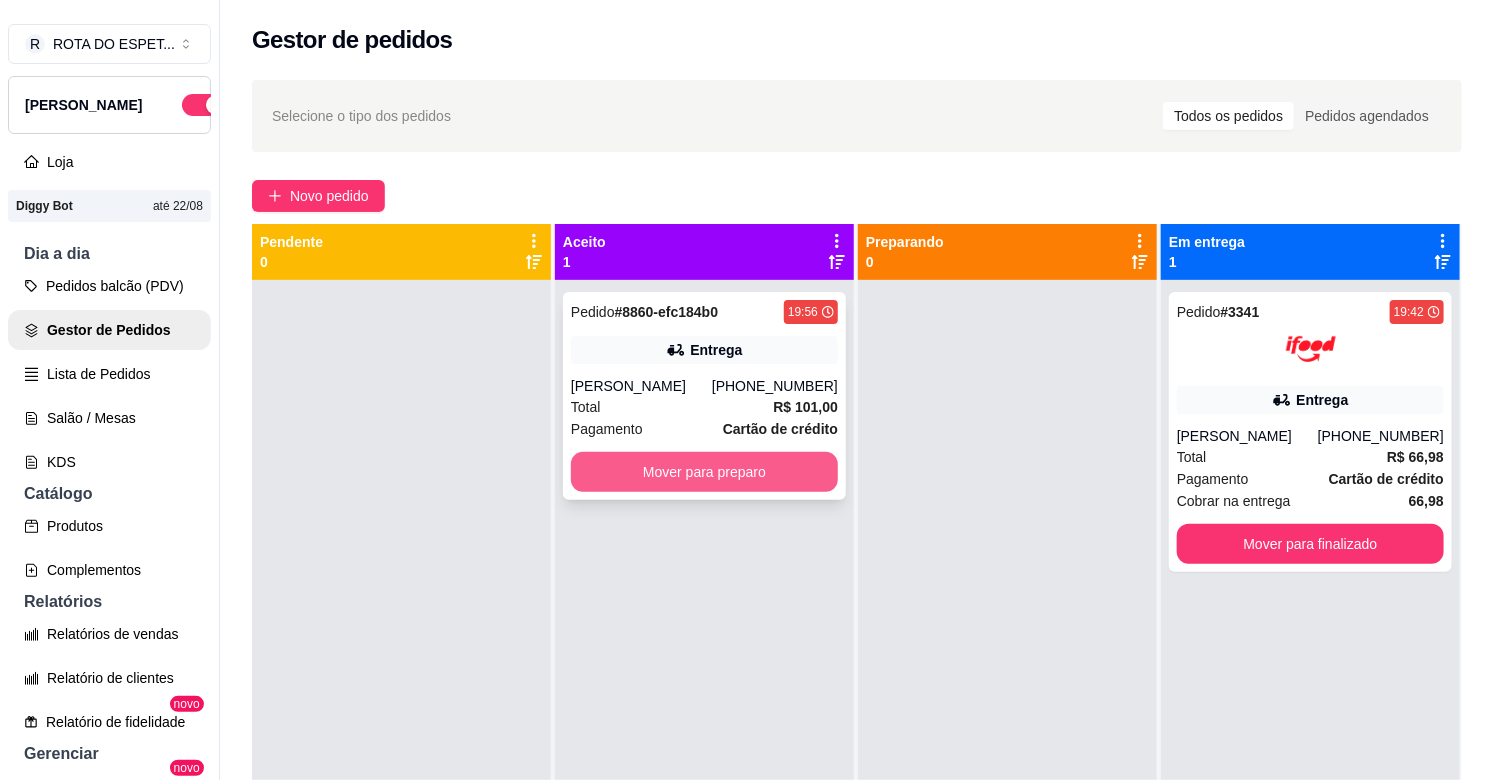 click on "Mover para preparo" at bounding box center (704, 472) 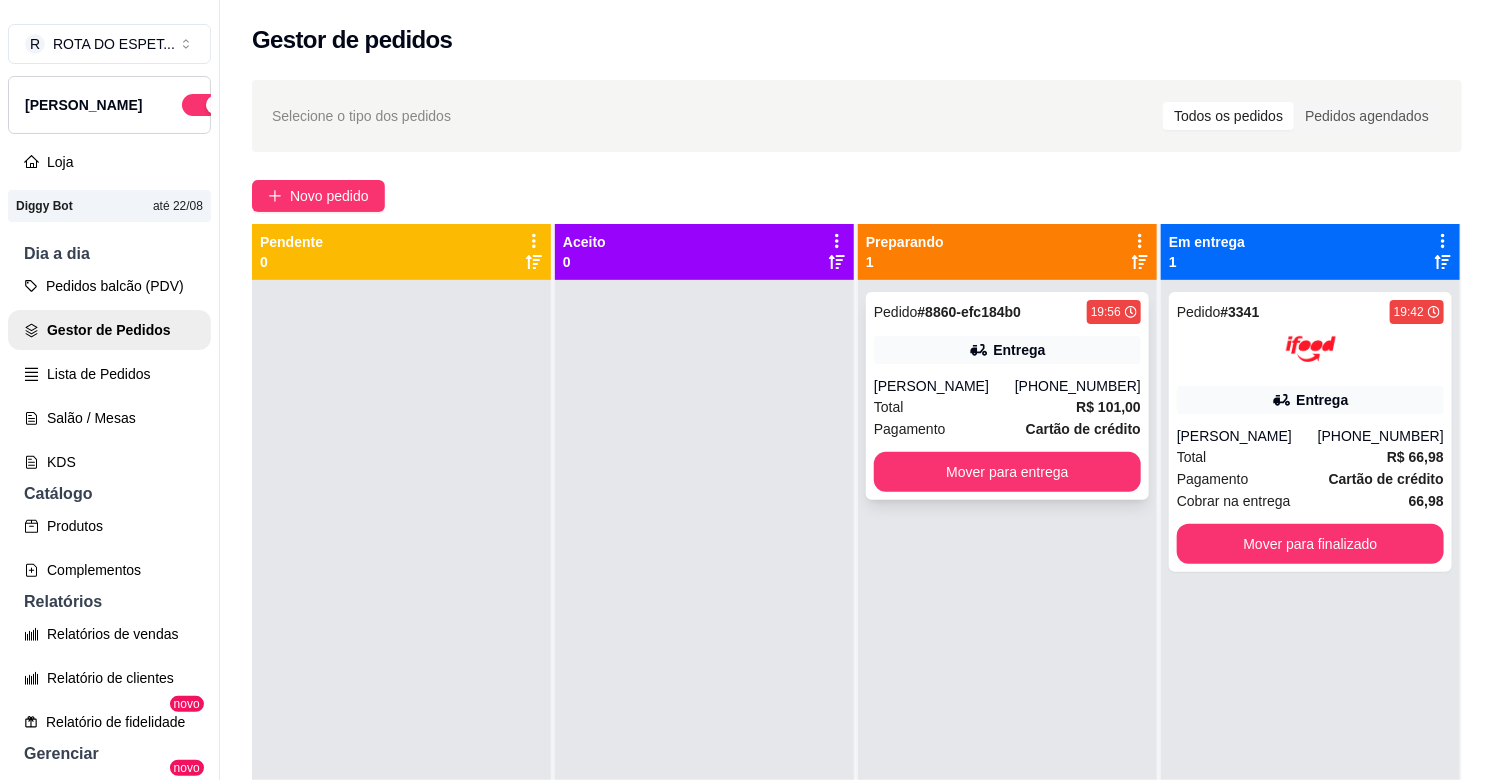 click 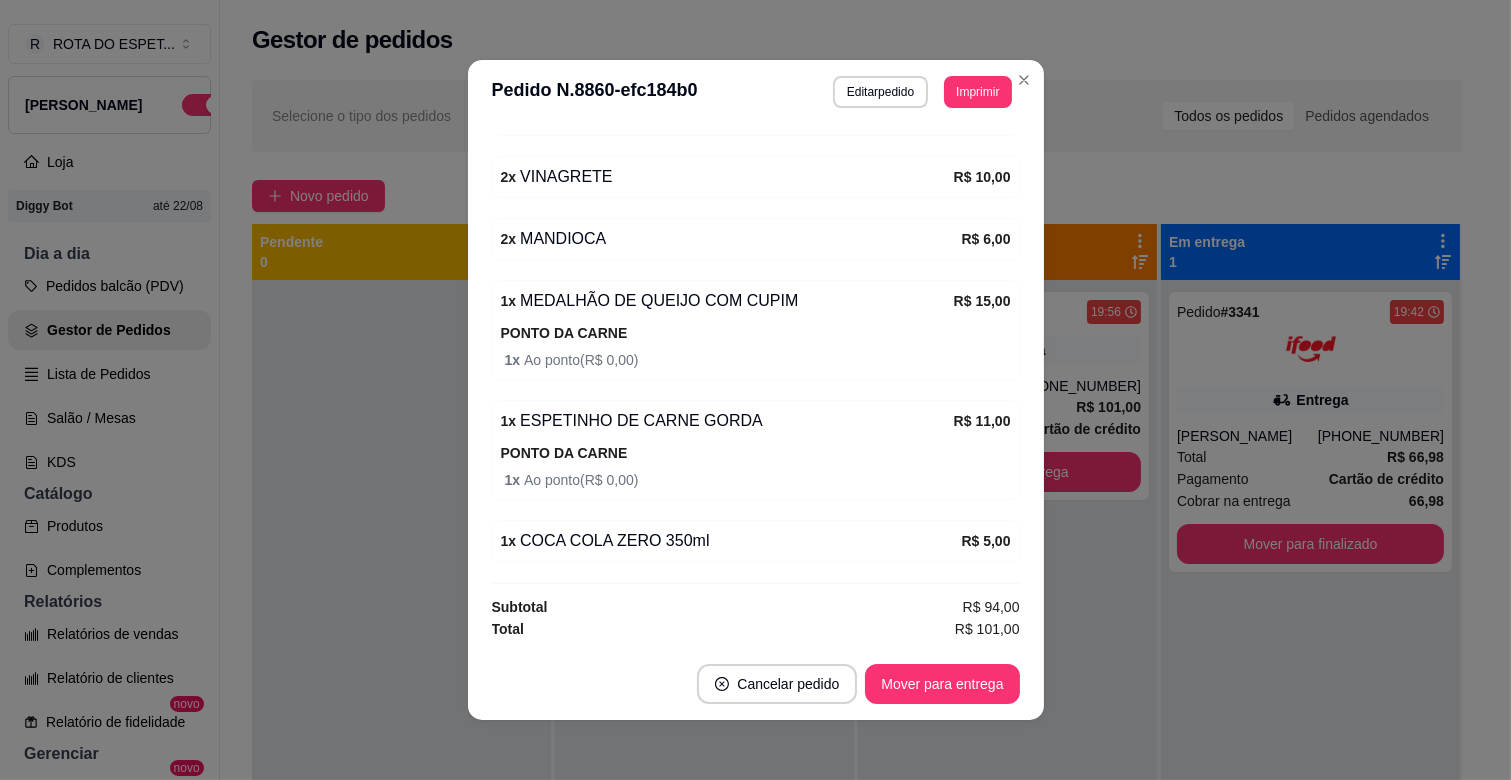 scroll, scrollTop: 781, scrollLeft: 0, axis: vertical 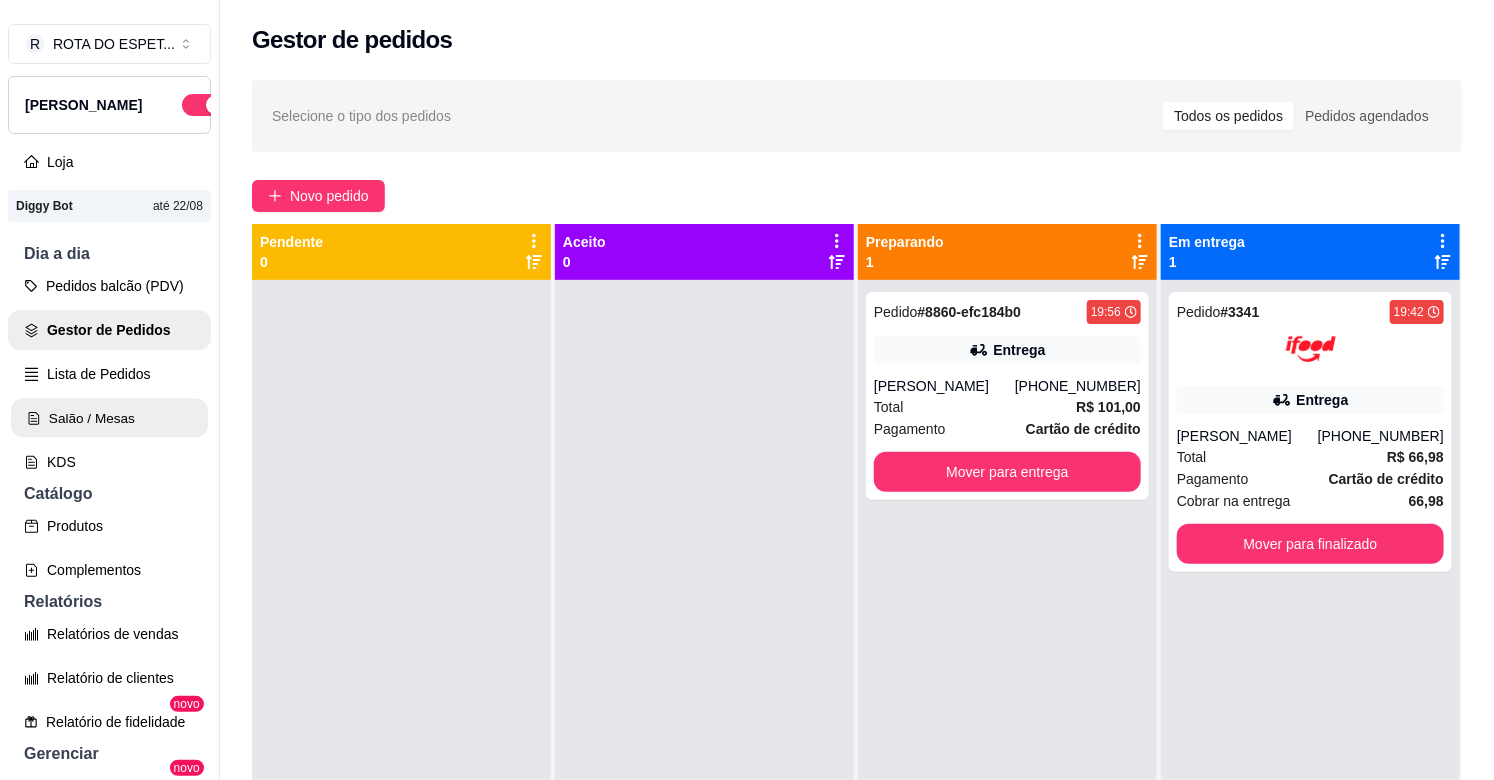 click on "Salão / Mesas" at bounding box center (109, 418) 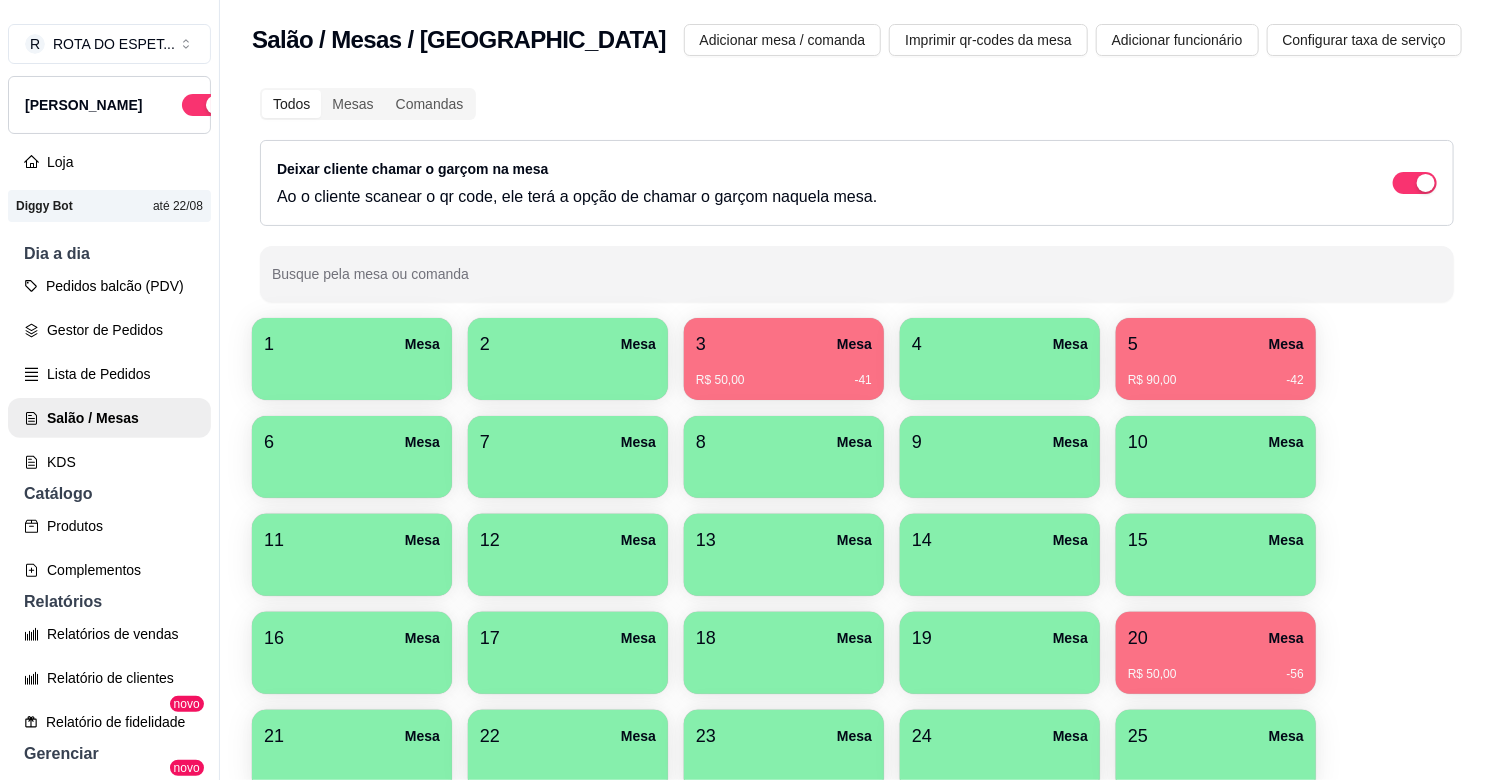 click on "3 Mesa" at bounding box center (784, 344) 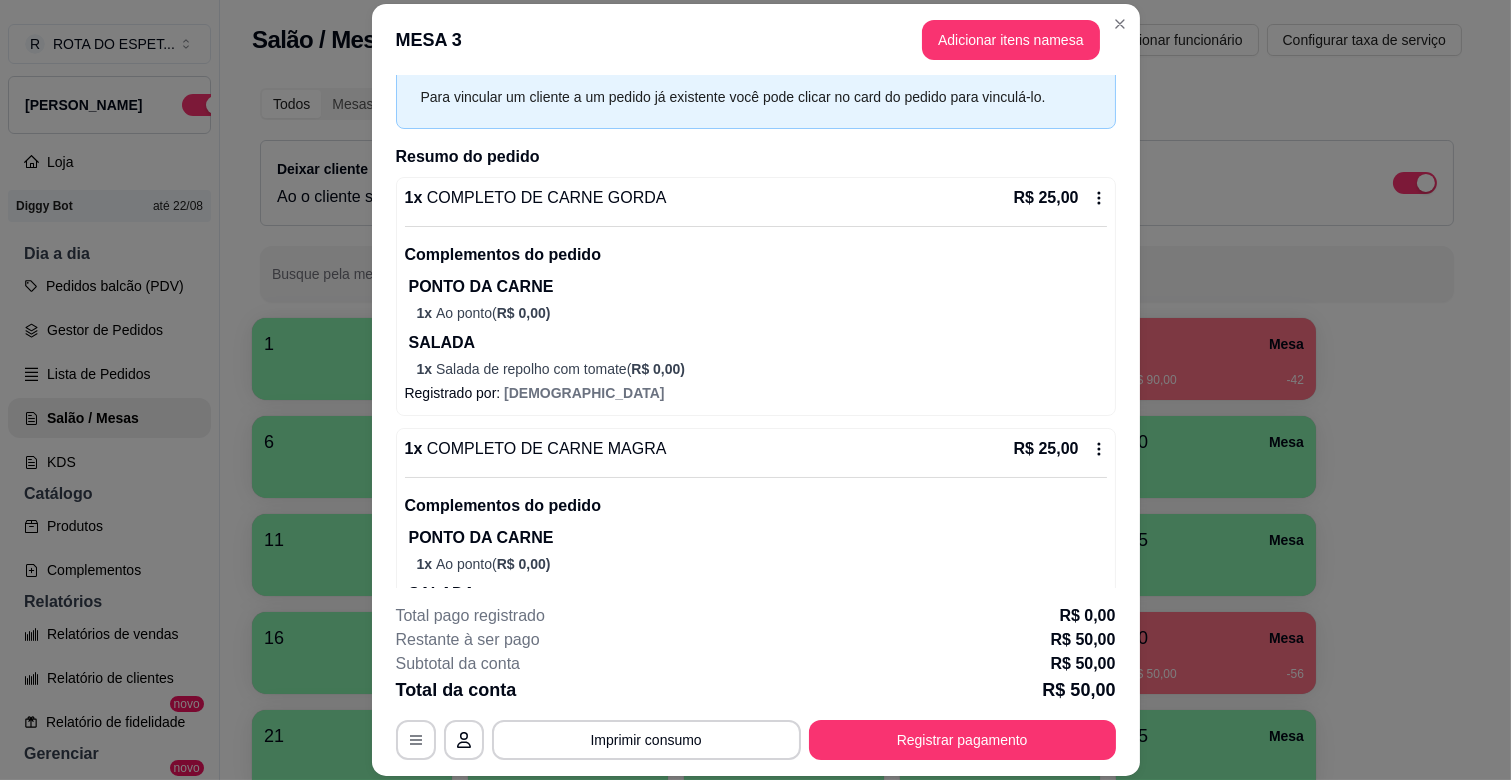 scroll, scrollTop: 175, scrollLeft: 0, axis: vertical 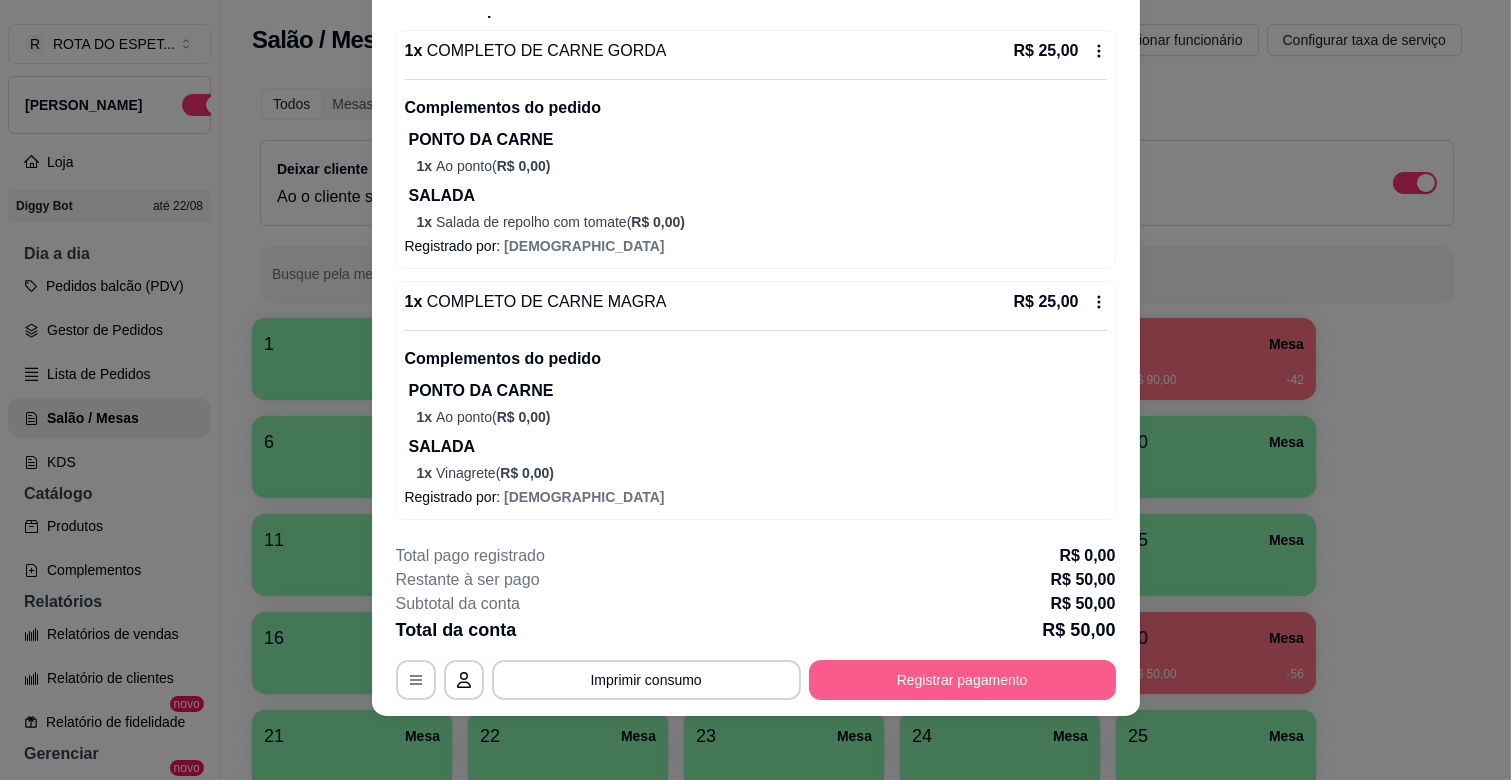 click on "Registrar pagamento" at bounding box center (962, 680) 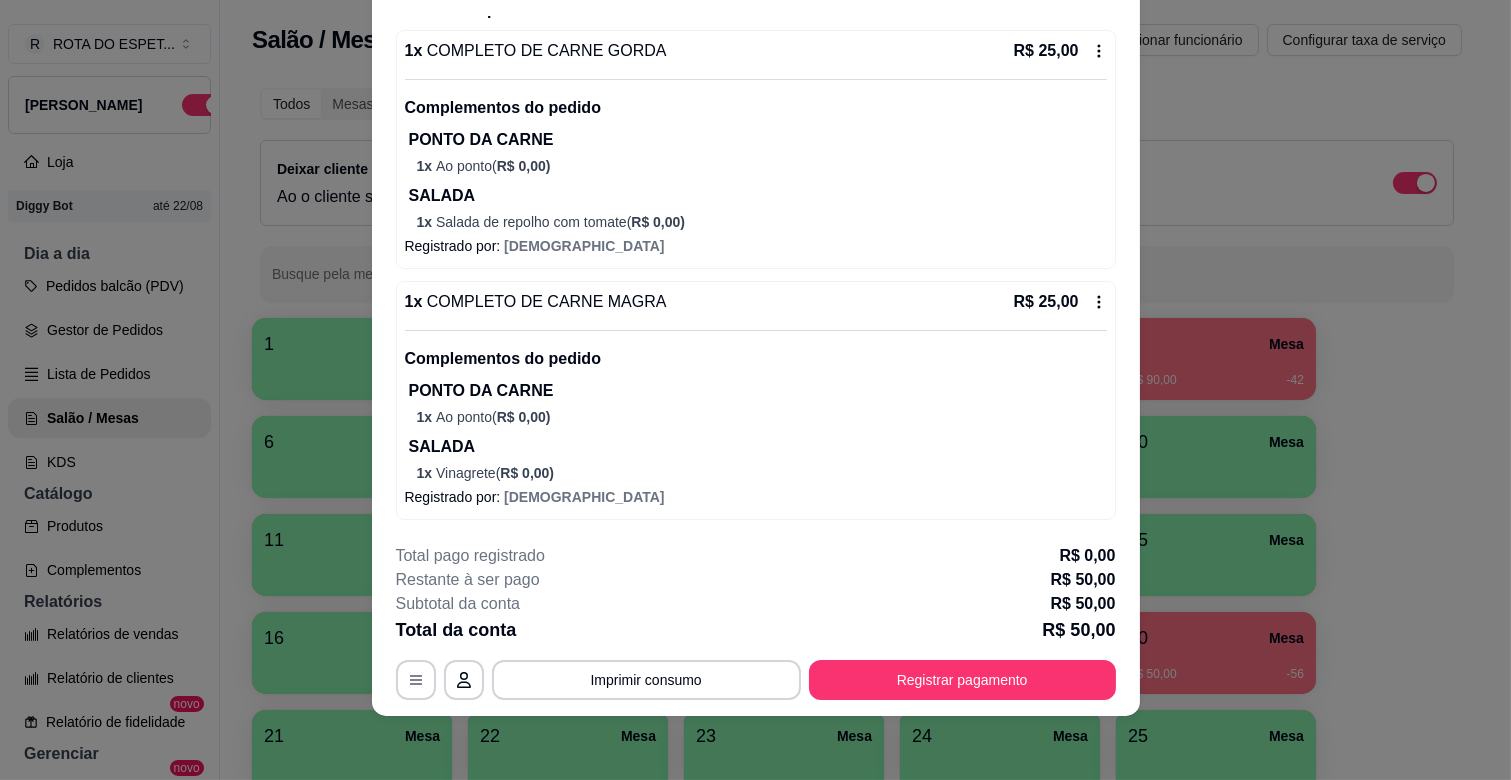 scroll, scrollTop: 0, scrollLeft: 0, axis: both 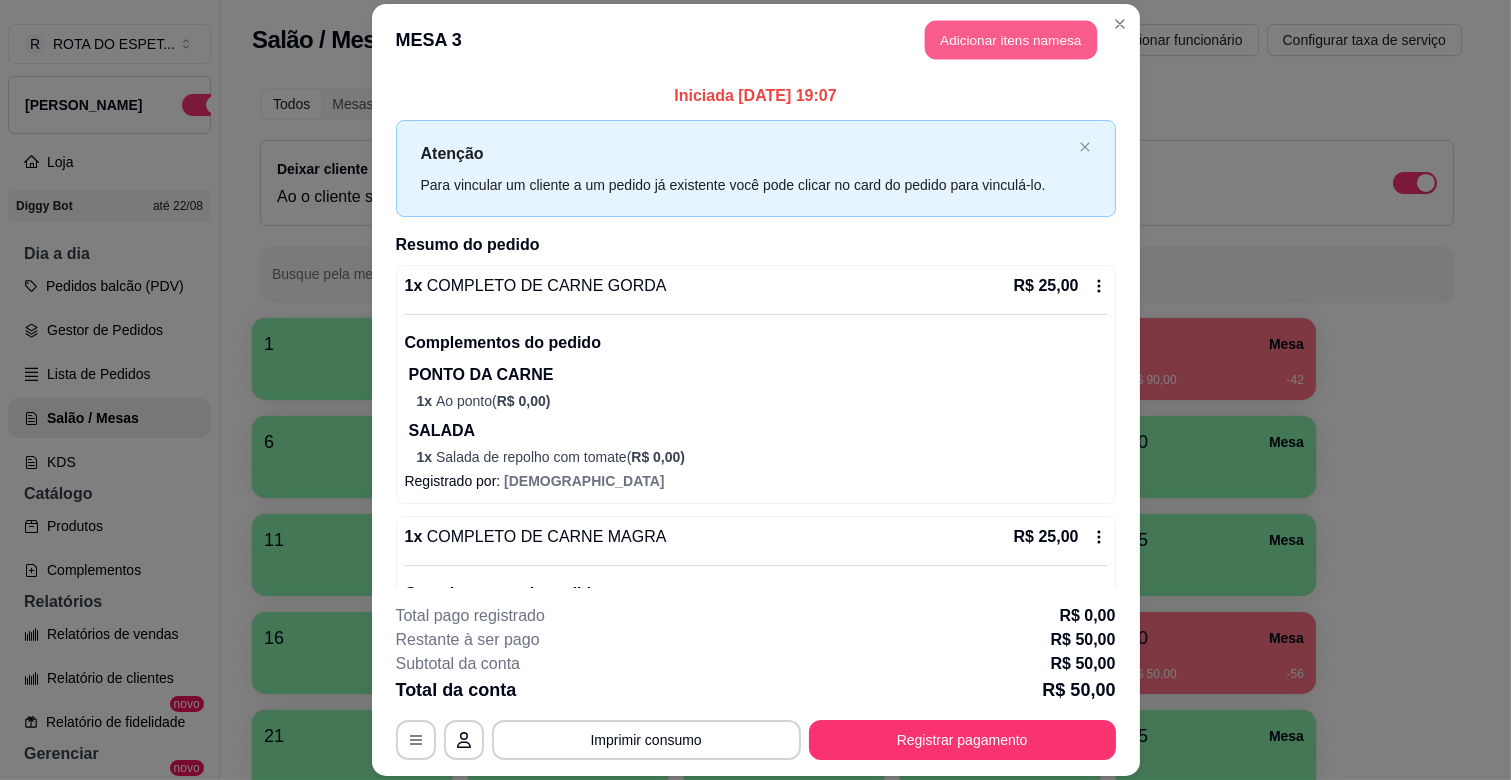click on "Adicionar itens na  mesa" at bounding box center [1011, 40] 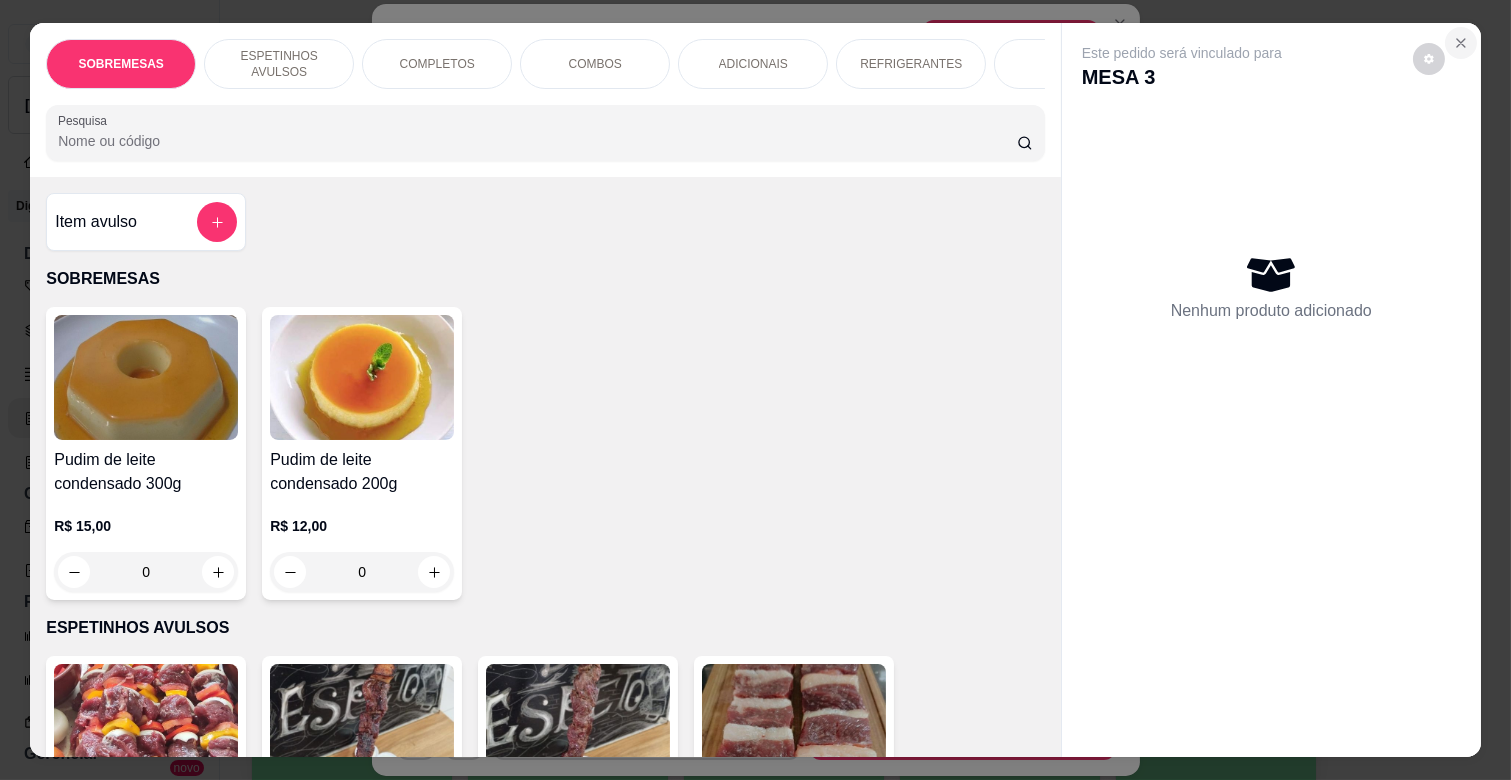 click 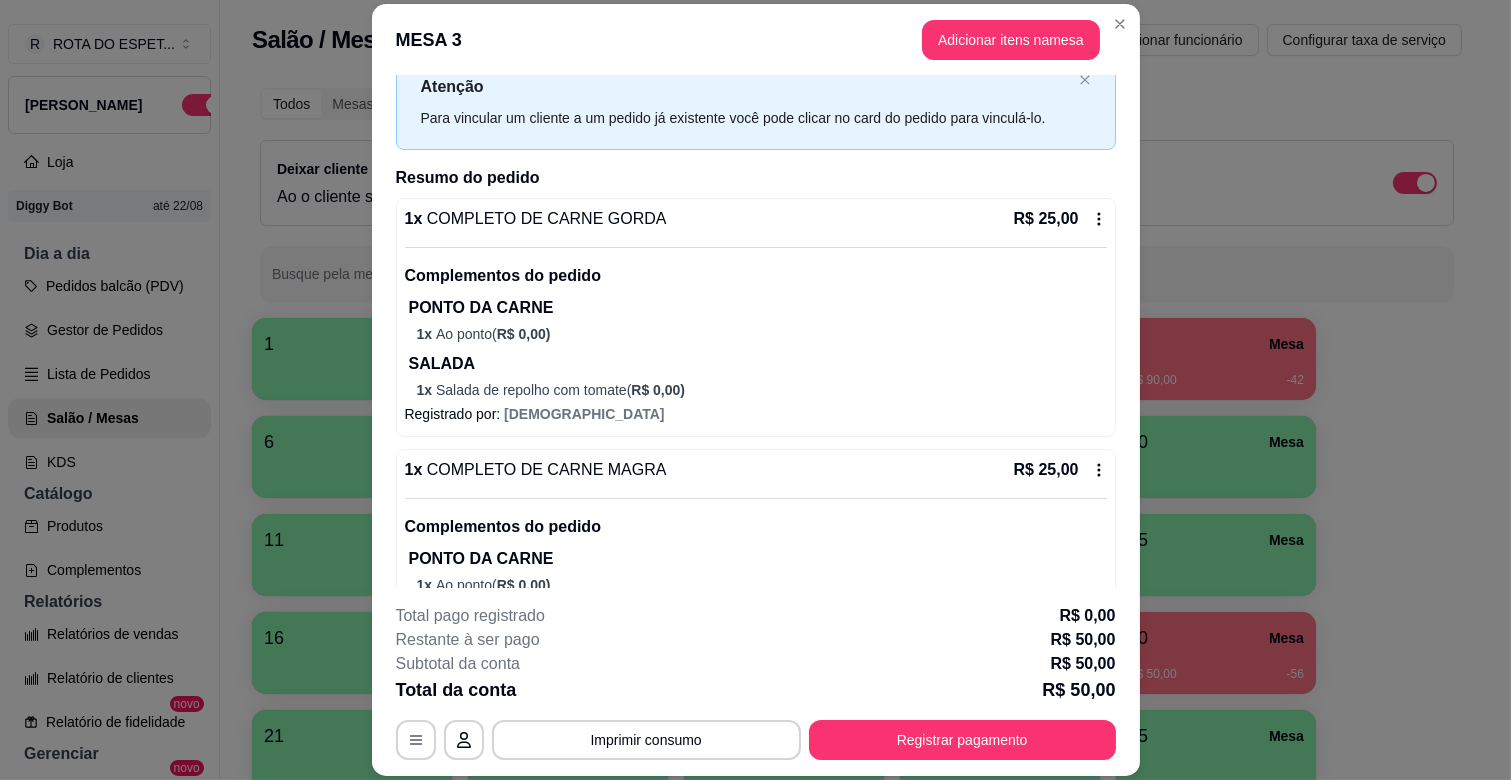 scroll, scrollTop: 175, scrollLeft: 0, axis: vertical 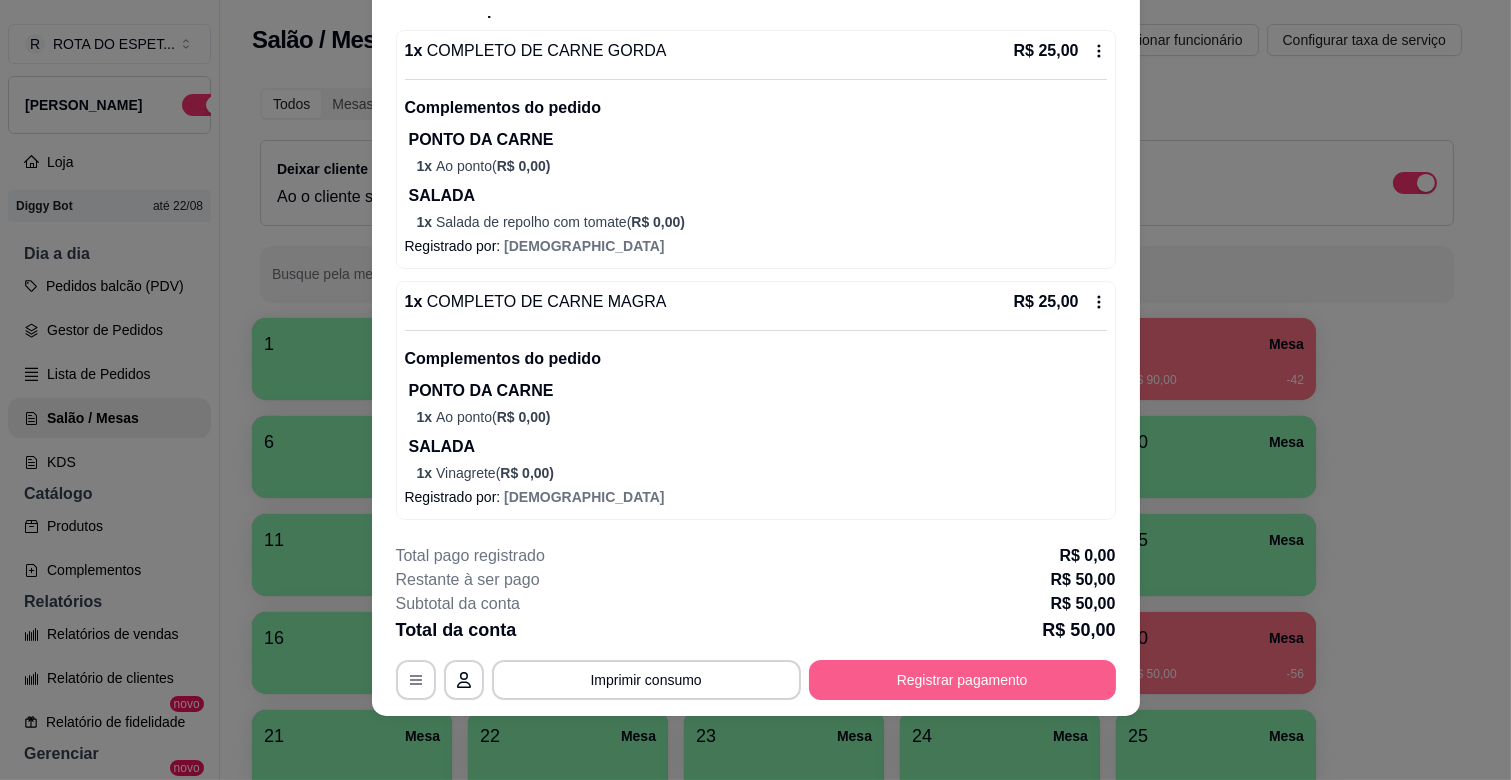 click on "Registrar pagamento" at bounding box center (962, 680) 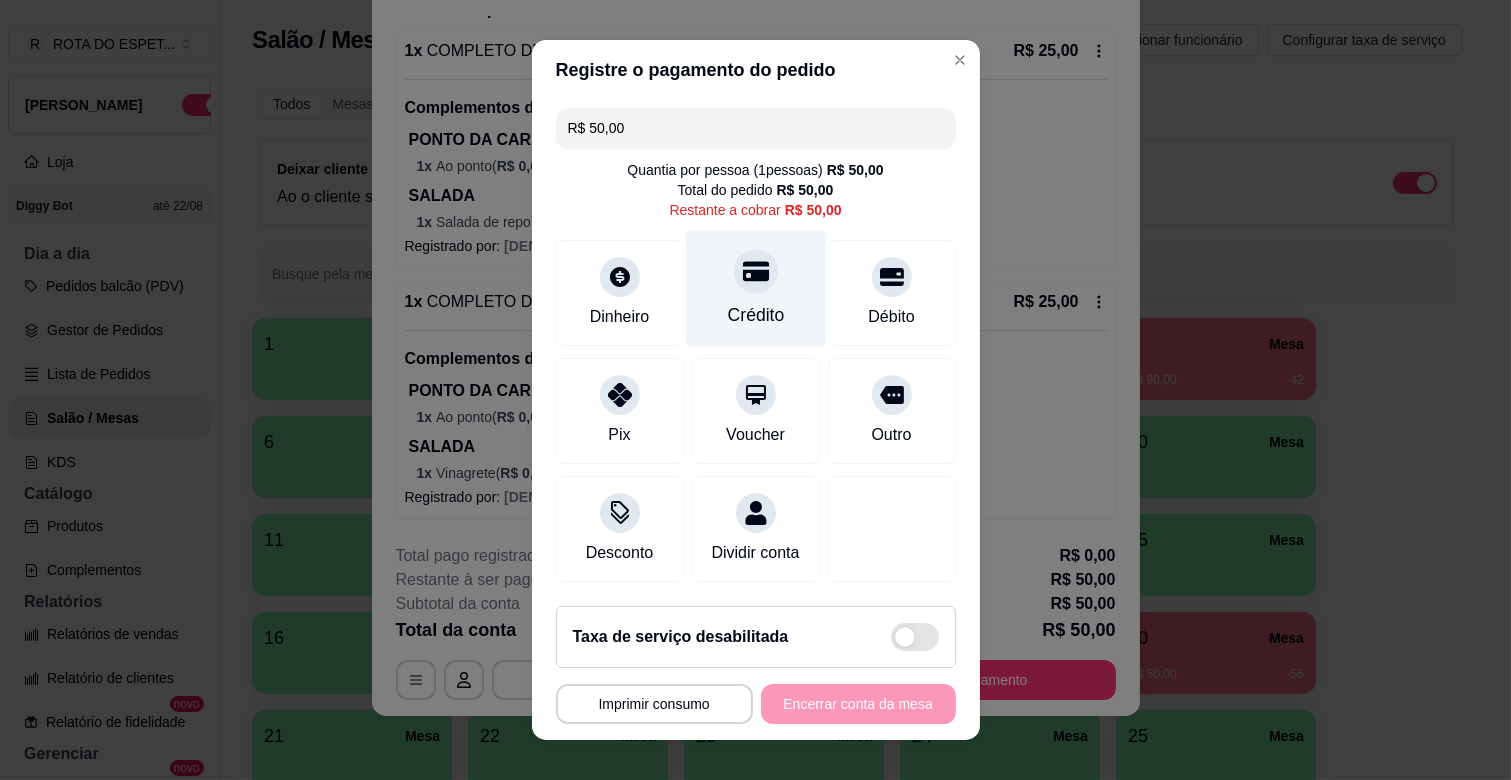 click 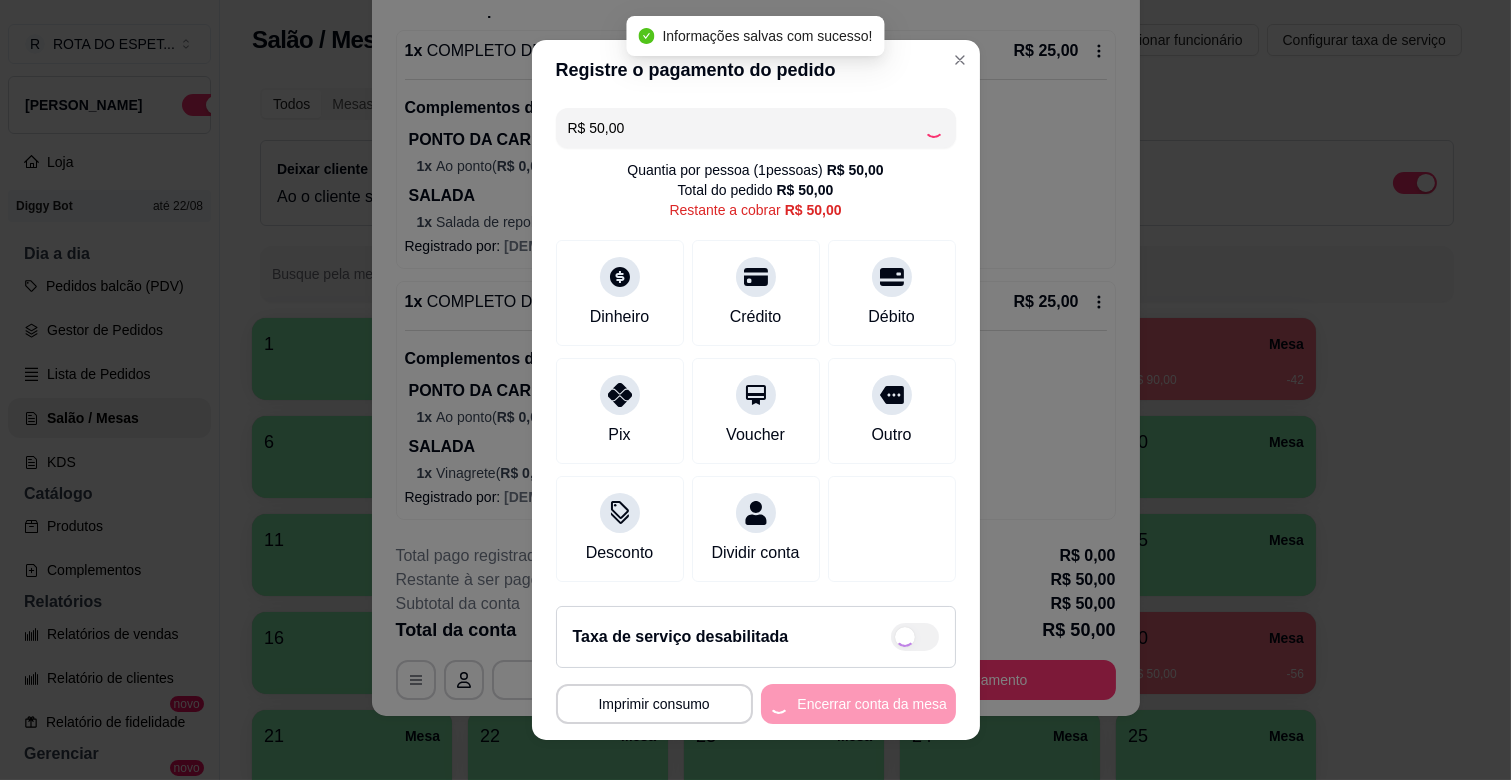 type on "R$ 0,00" 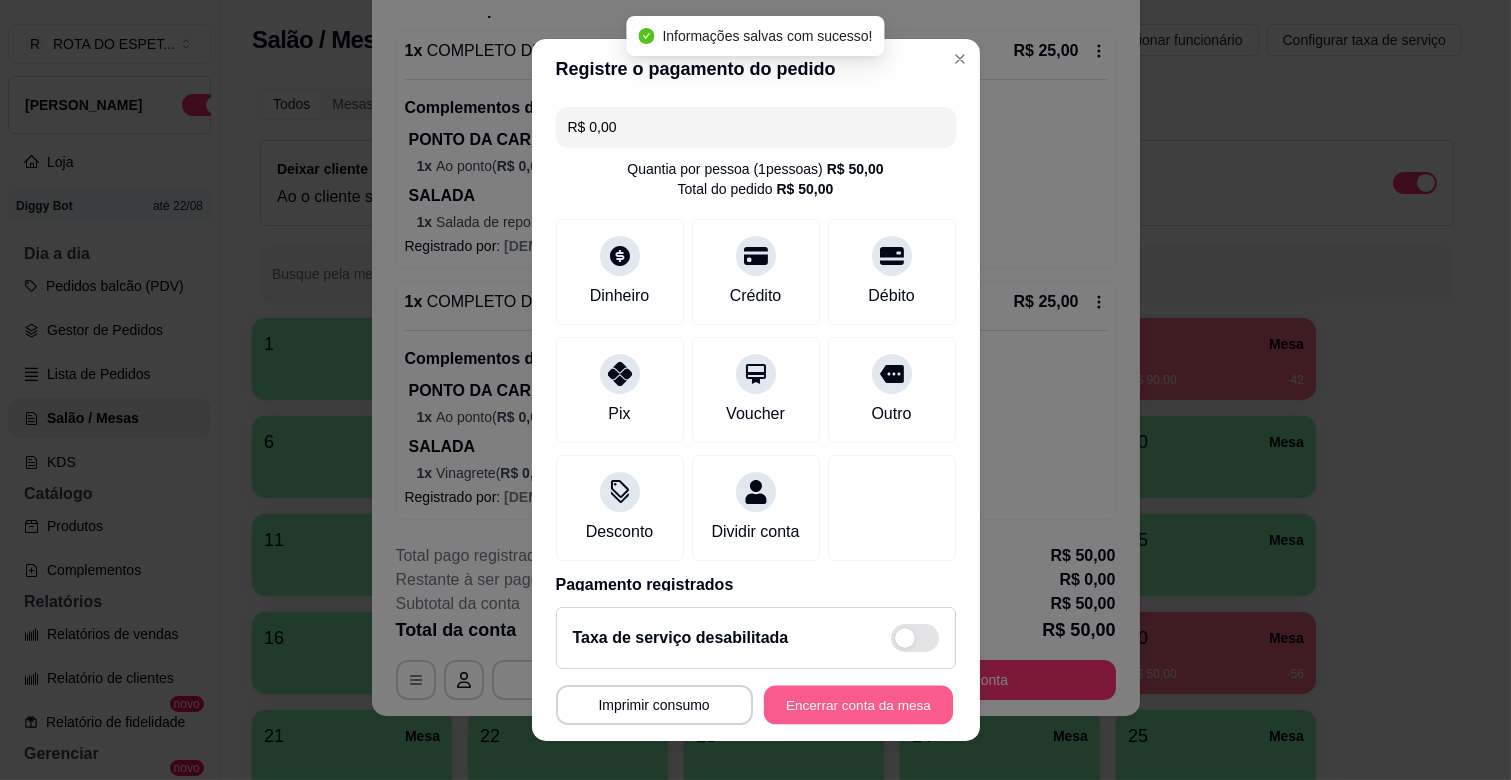 click on "Encerrar conta da mesa" at bounding box center [858, 705] 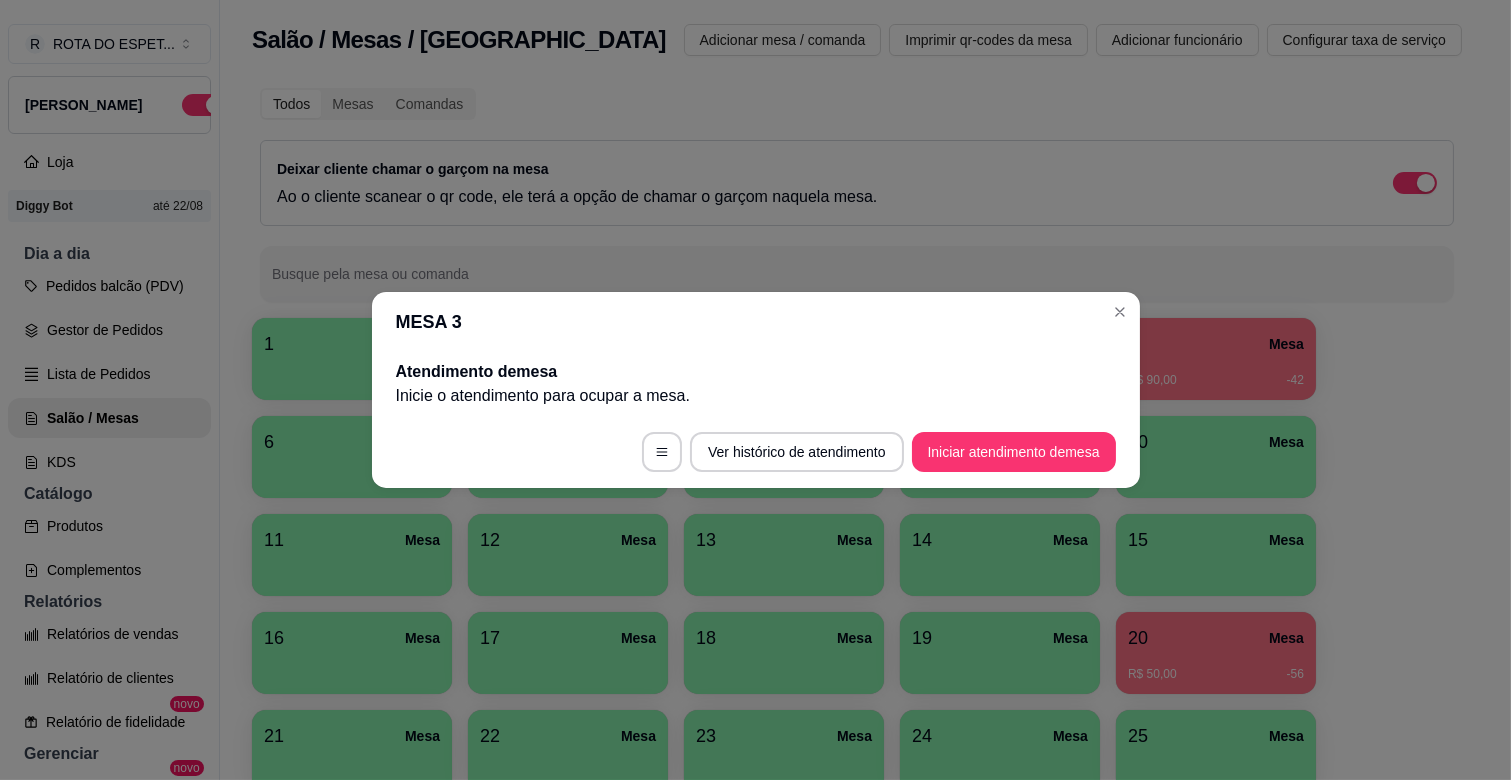 scroll, scrollTop: 0, scrollLeft: 0, axis: both 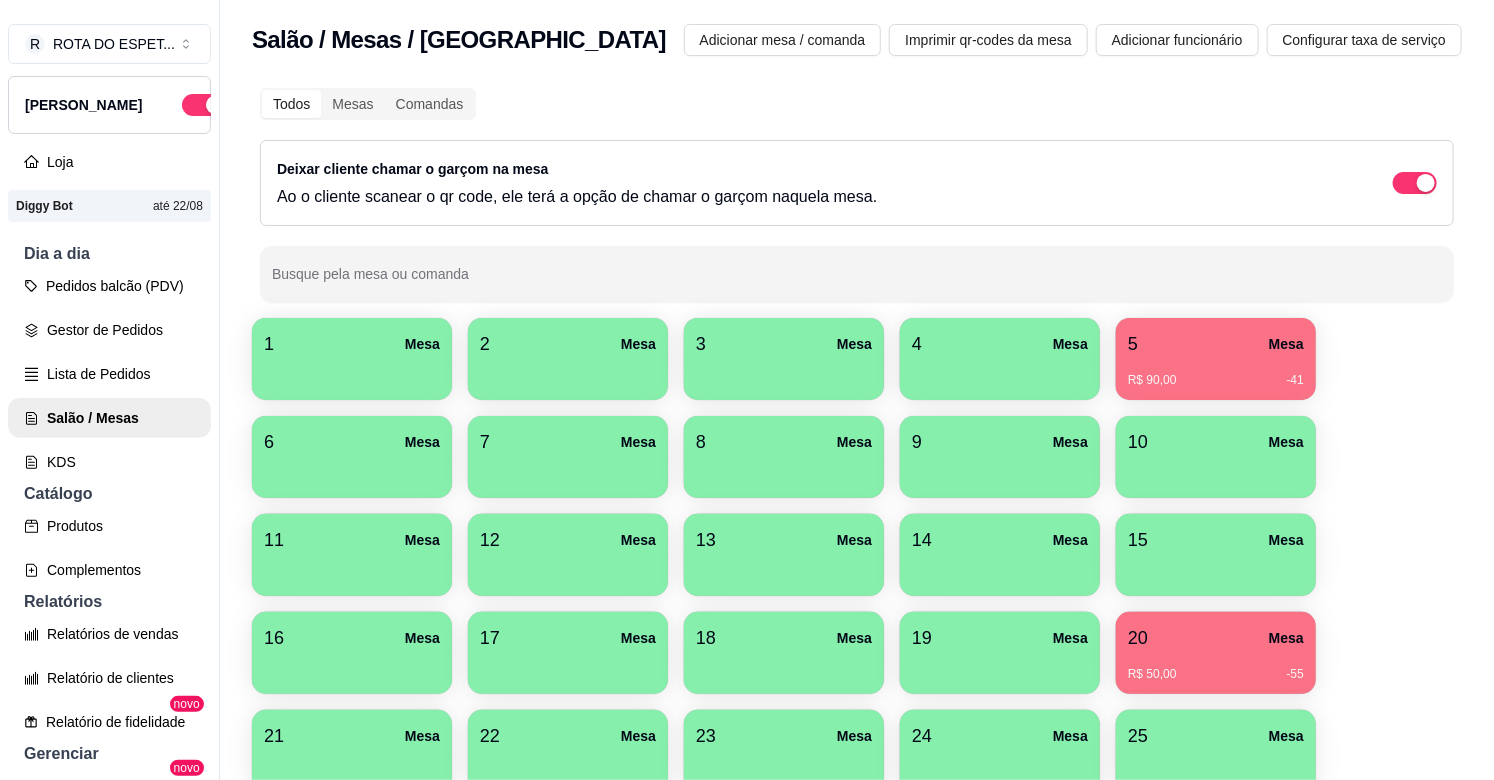 click at bounding box center (784, 373) 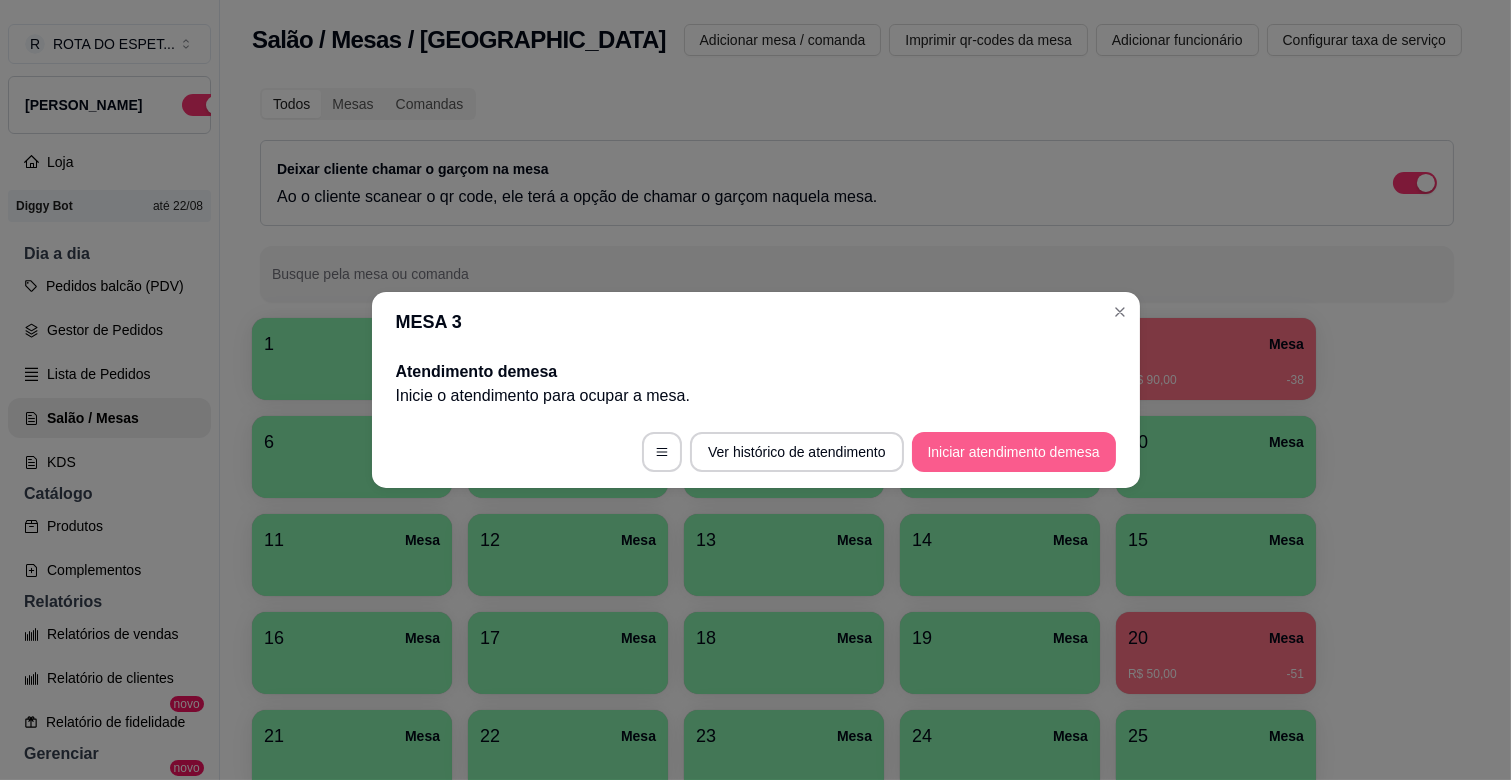 click on "Iniciar atendimento de  mesa" at bounding box center [1014, 452] 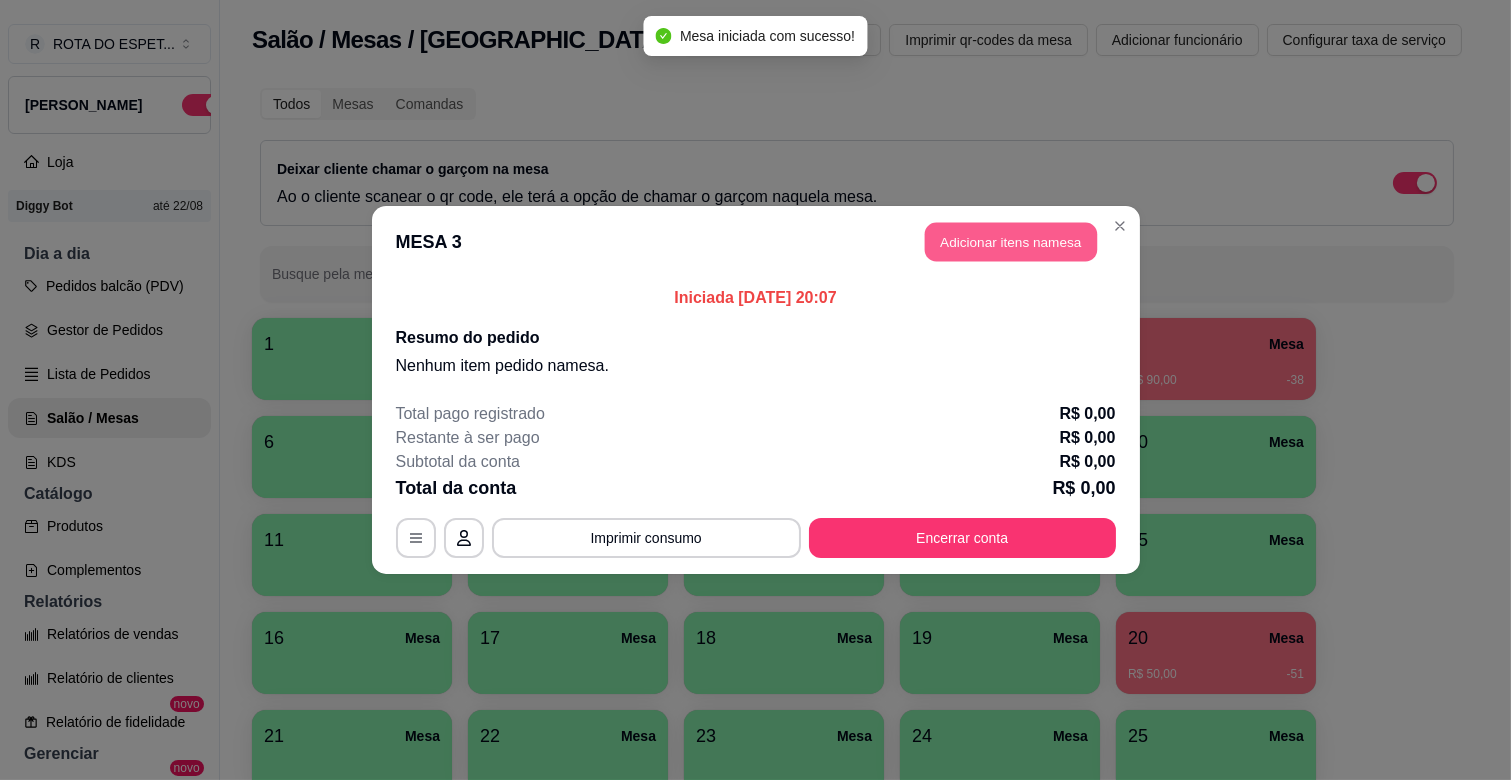 click on "Adicionar itens na  mesa" at bounding box center [1011, 242] 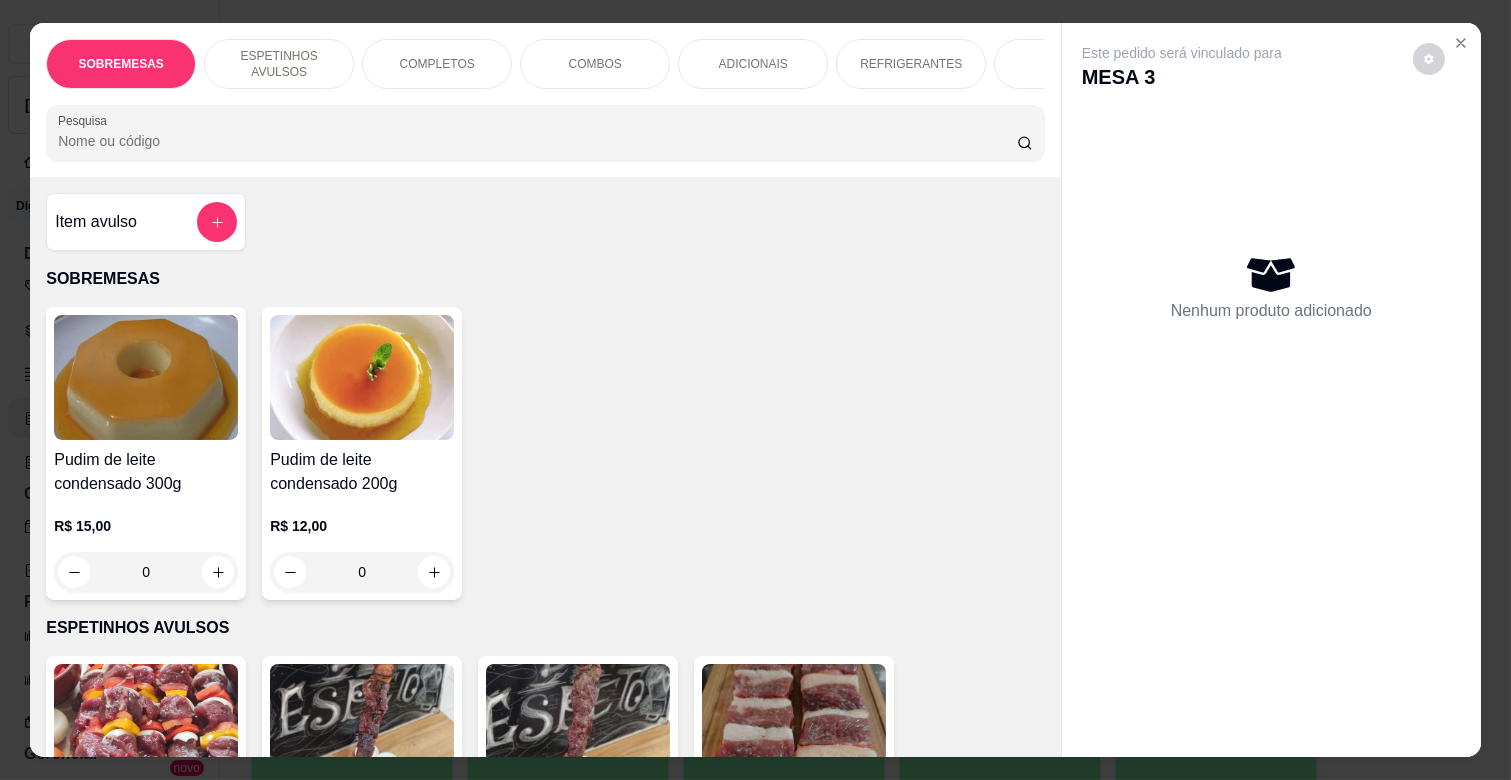 click on "COMPLETOS" at bounding box center (437, 64) 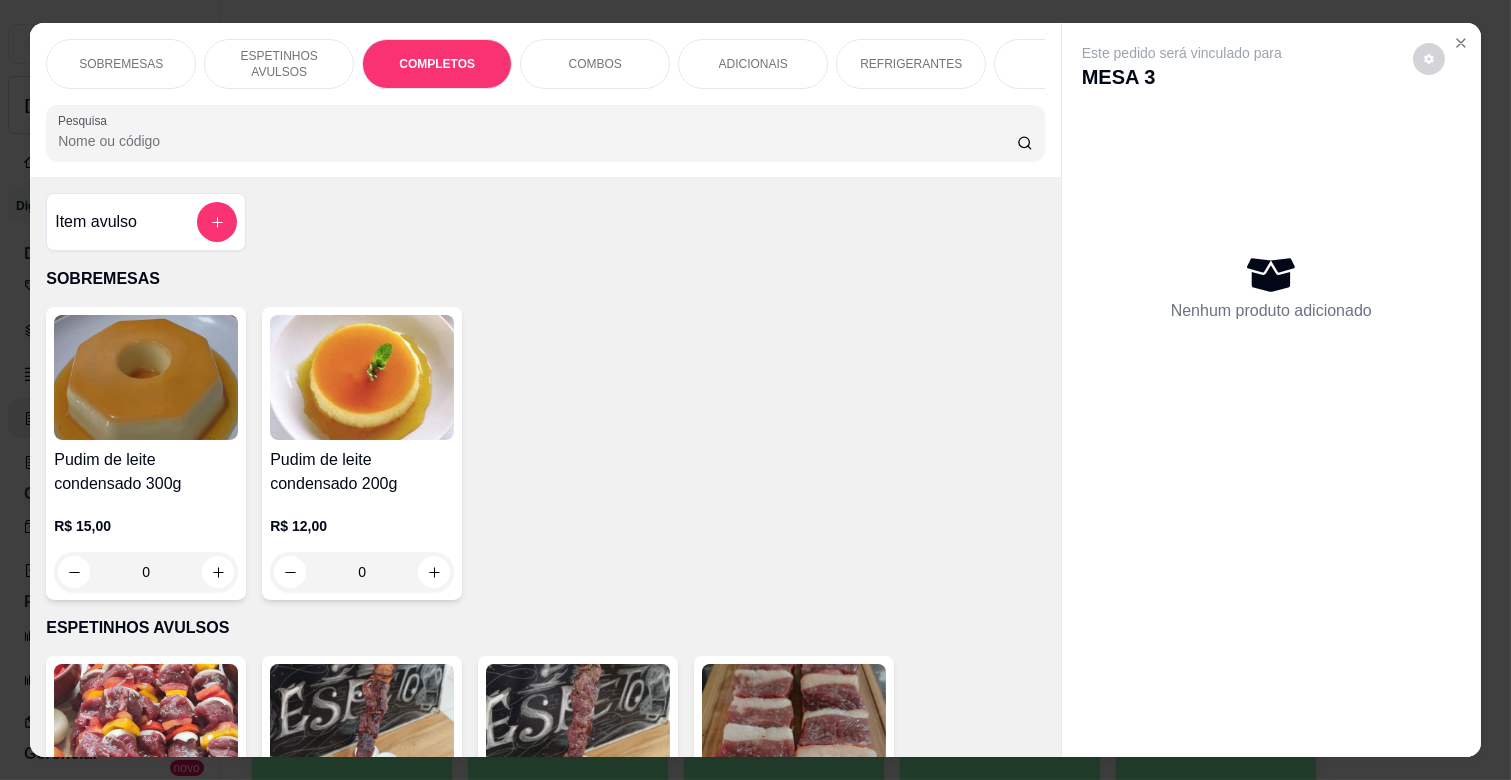 scroll, scrollTop: 1763, scrollLeft: 0, axis: vertical 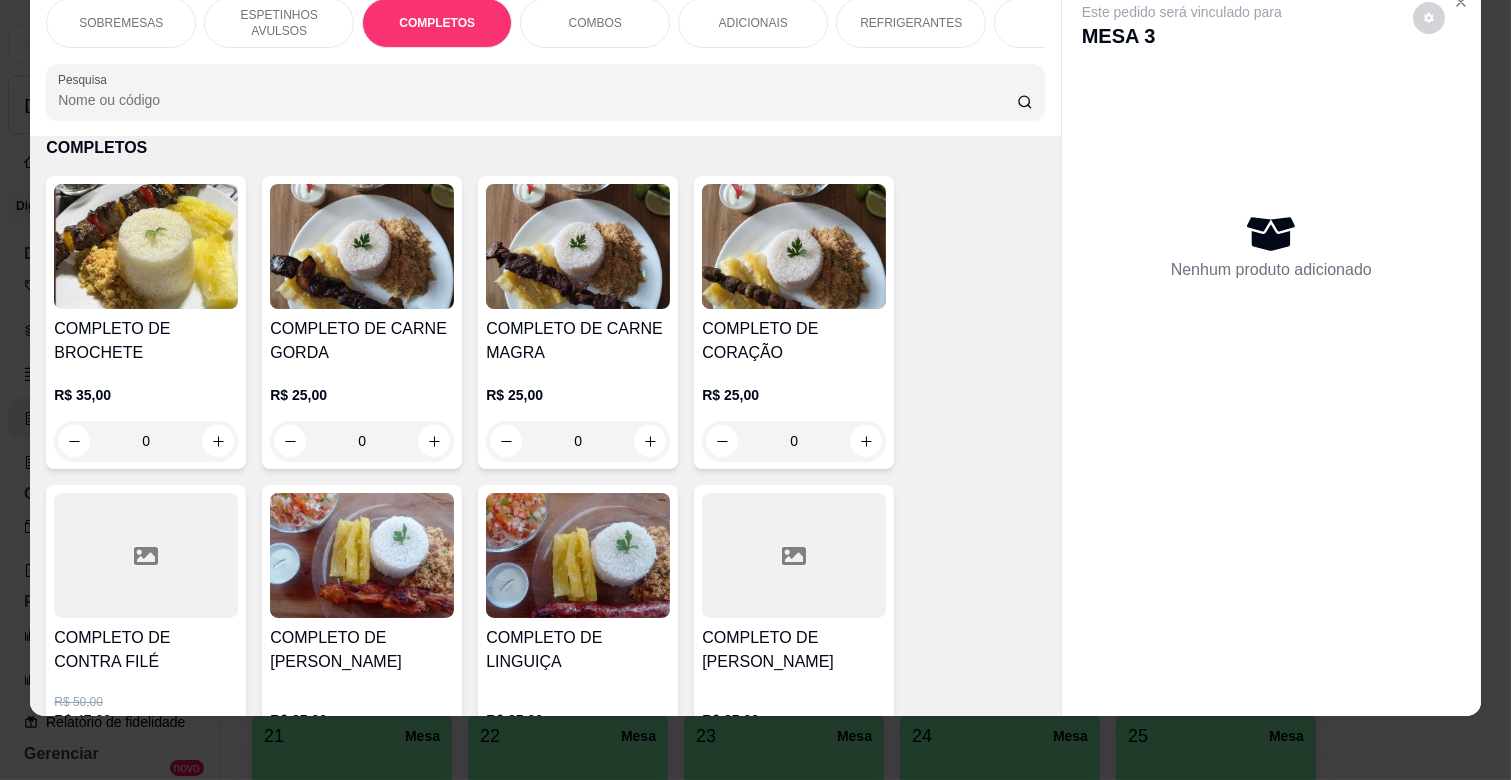 click on "0" at bounding box center (578, 441) 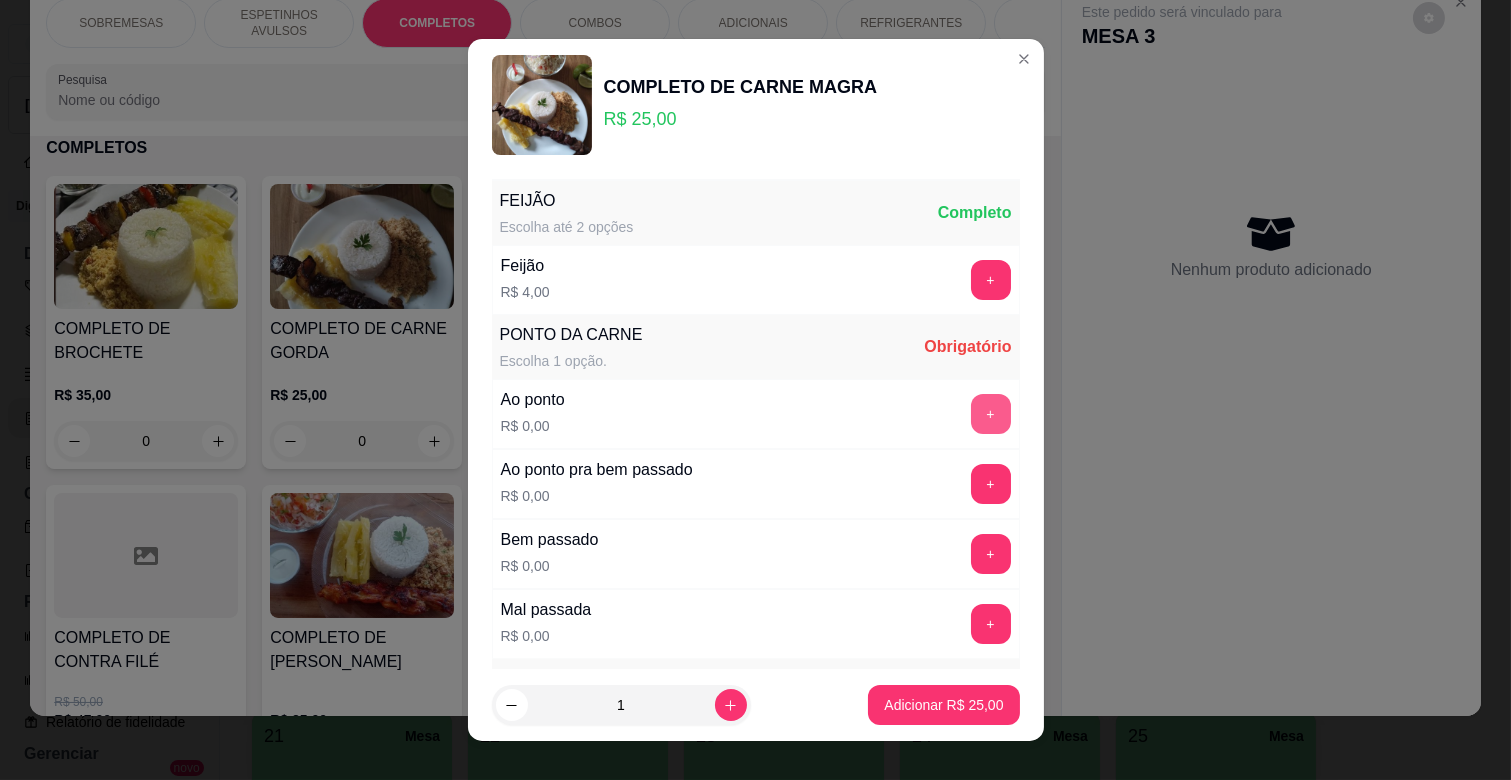 click on "+" at bounding box center [991, 414] 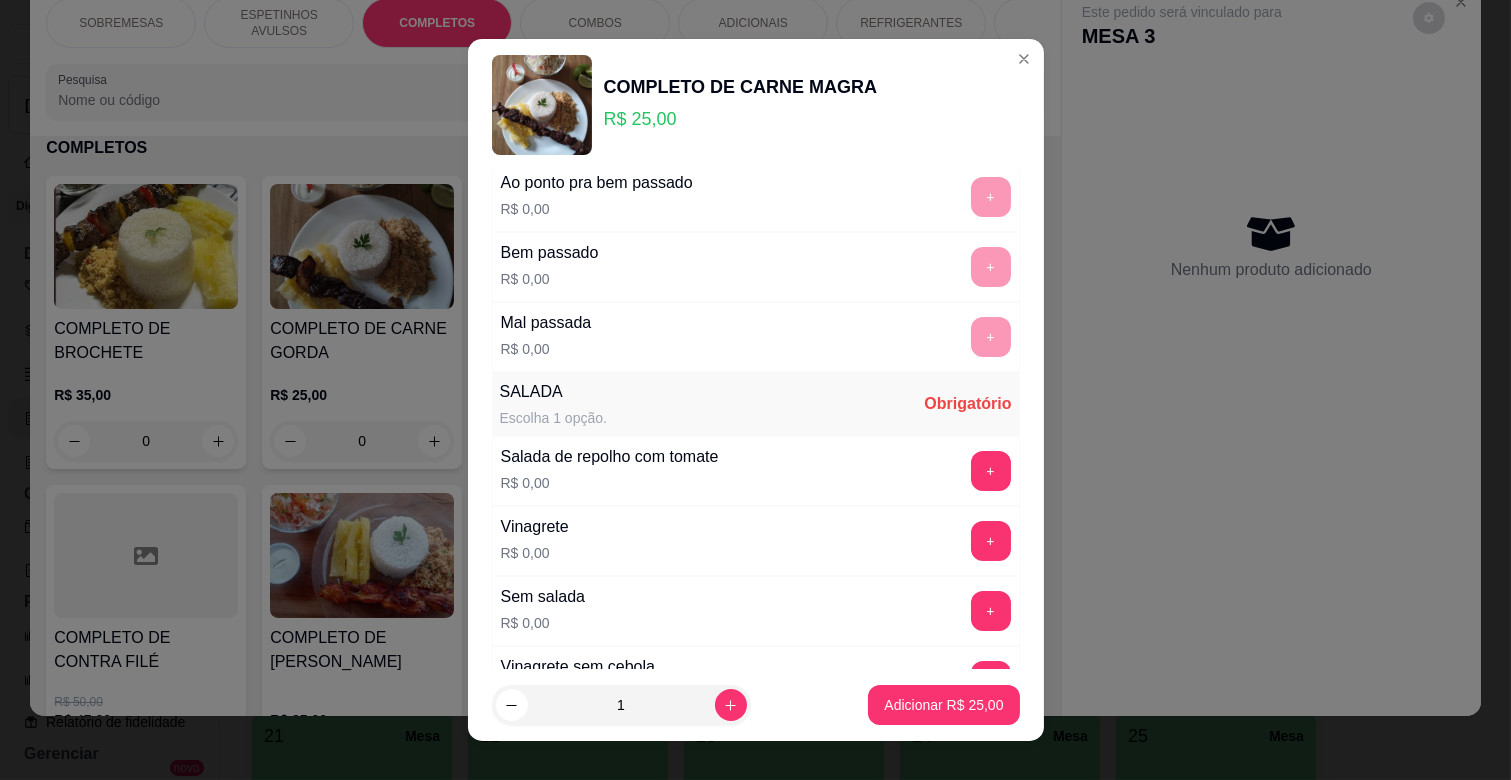 scroll, scrollTop: 333, scrollLeft: 0, axis: vertical 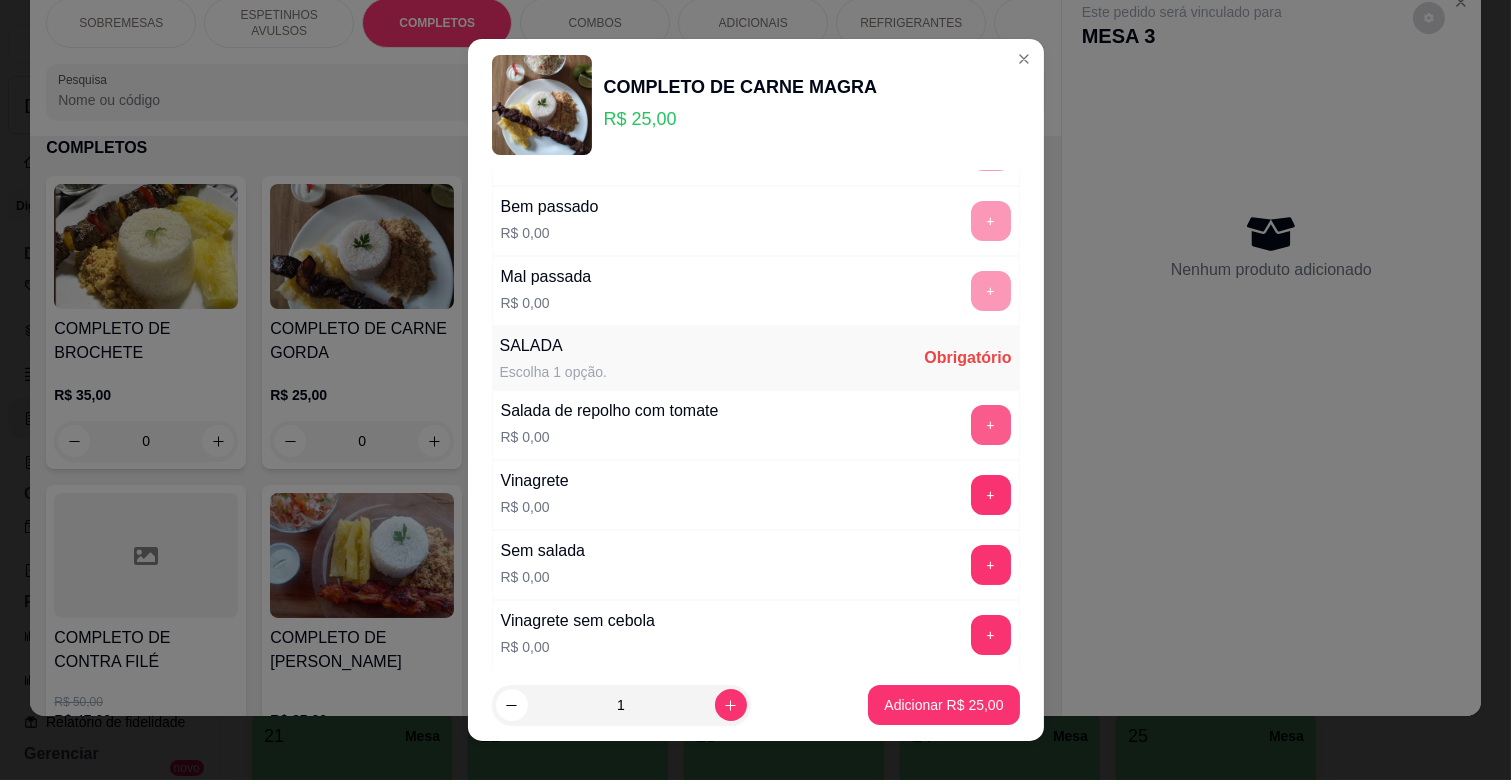 click on "+" at bounding box center [991, 425] 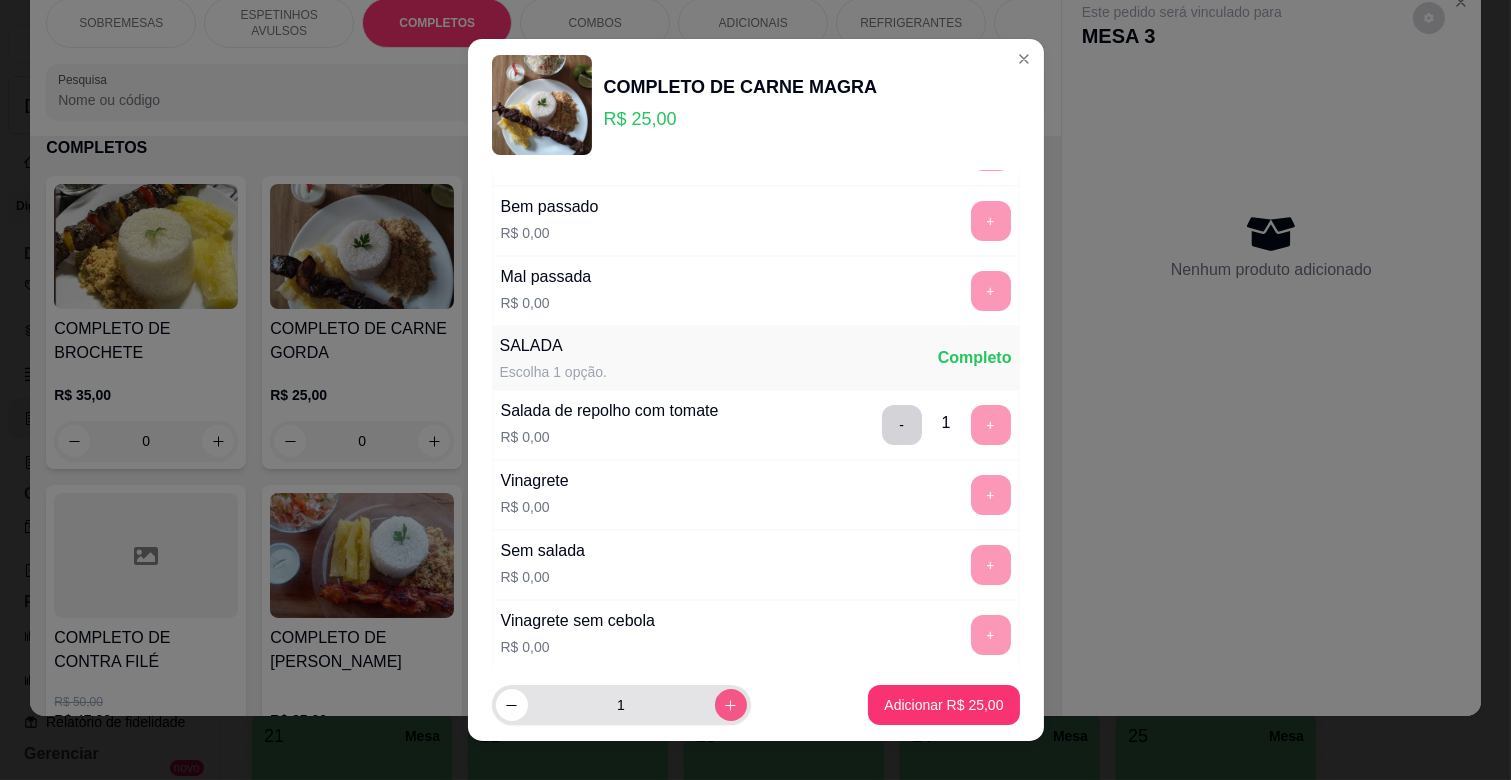 click 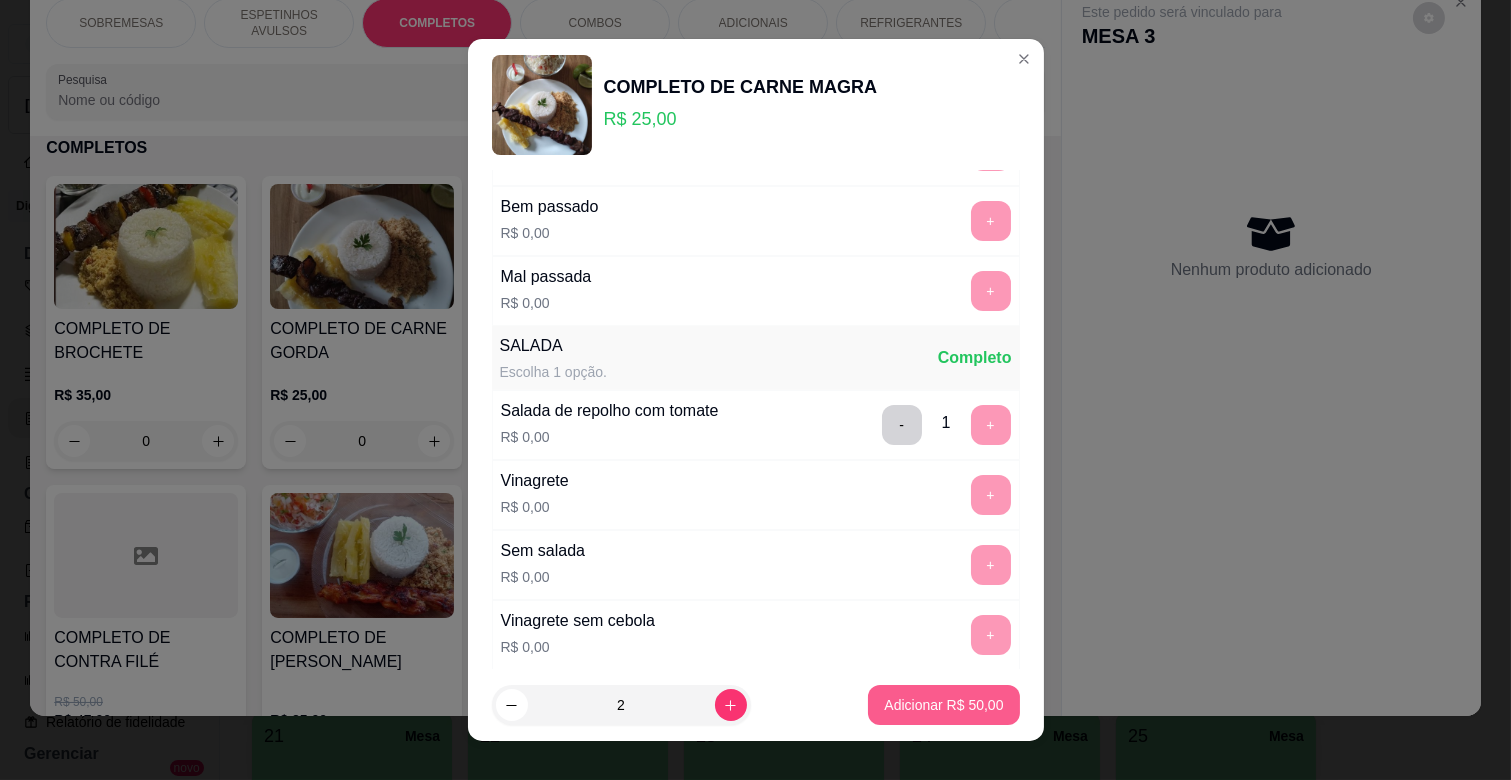 click on "Adicionar   R$ 50,00" at bounding box center (943, 705) 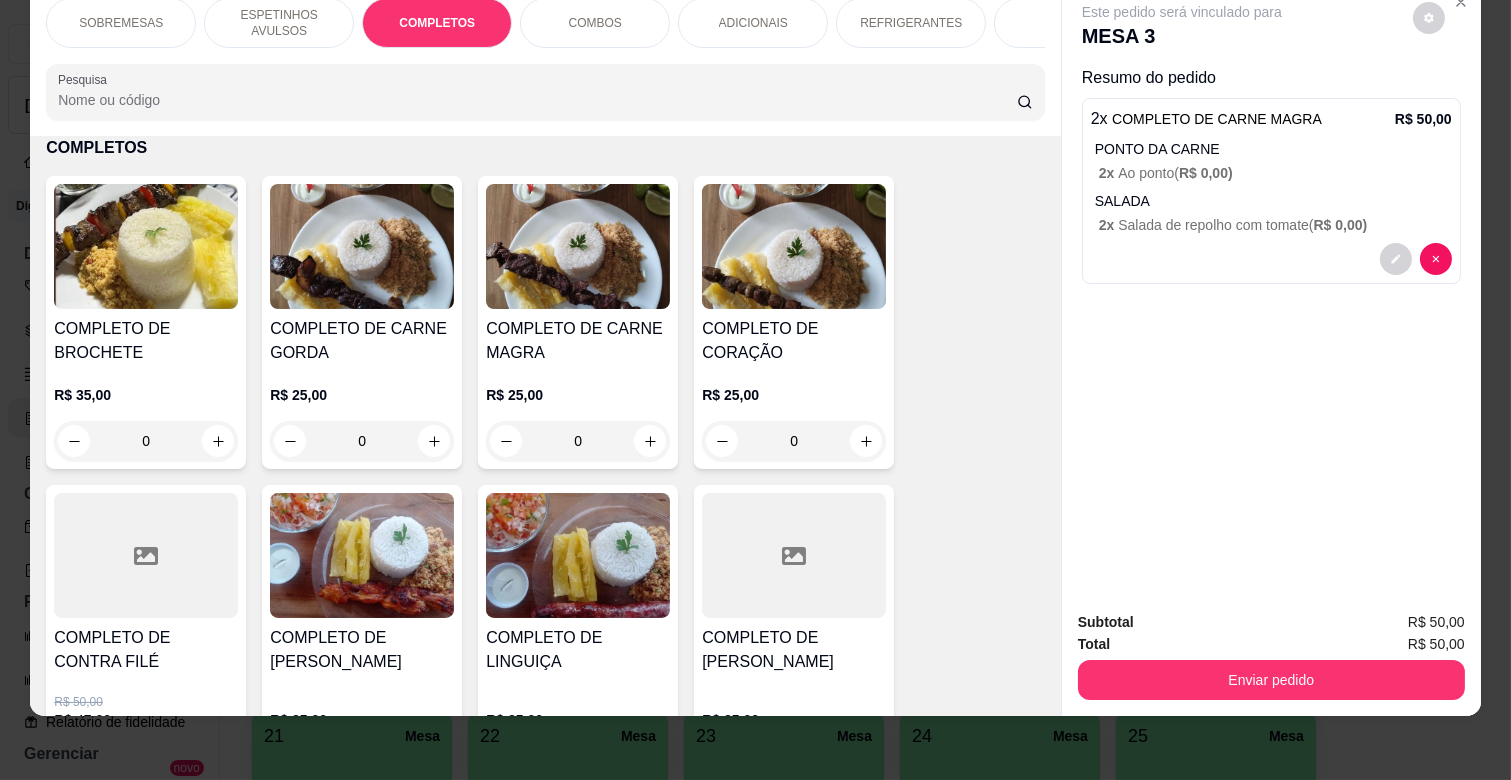 click on "ESPETINHOS AVULSOS" at bounding box center [279, 23] 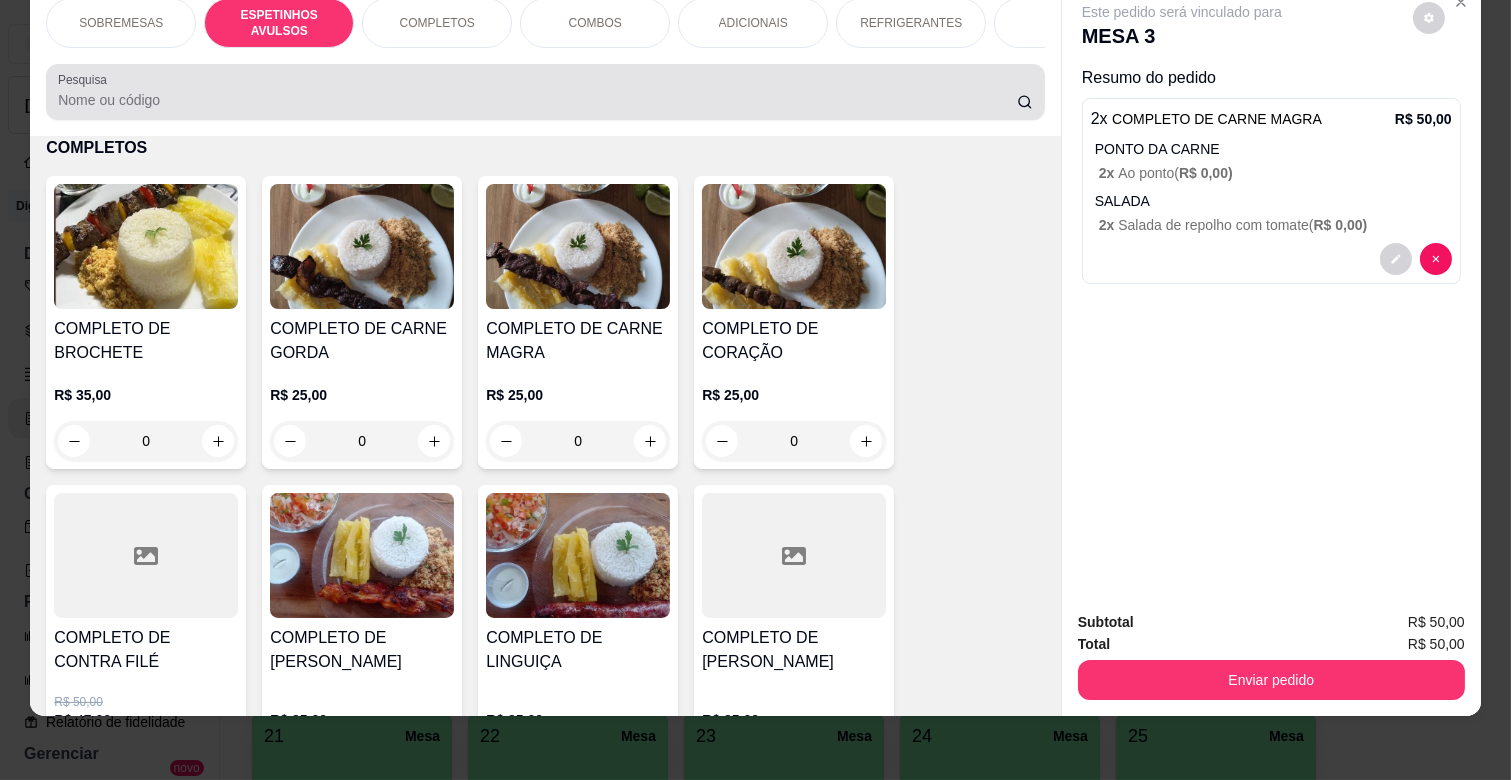 scroll, scrollTop: 438, scrollLeft: 0, axis: vertical 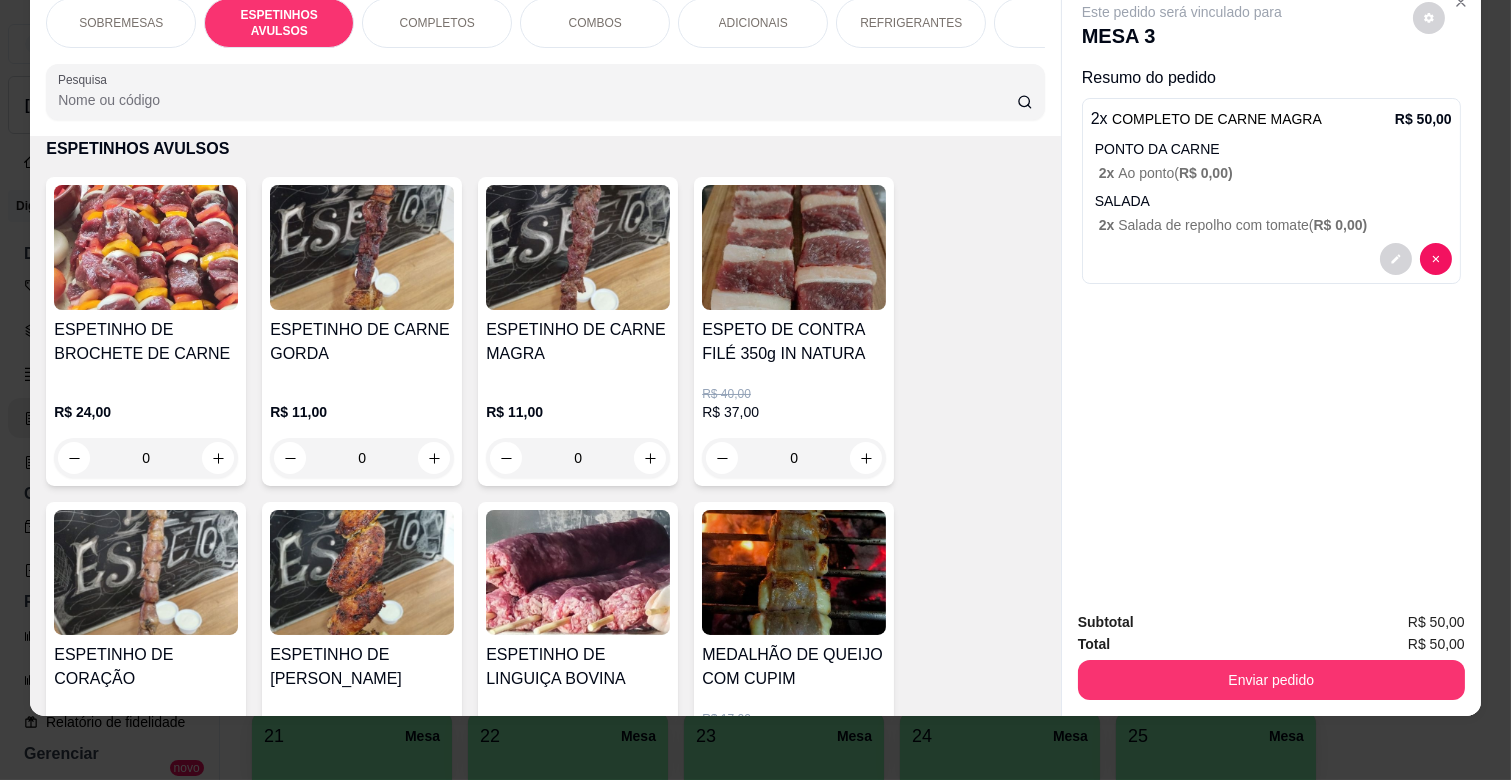 click on "0" at bounding box center (578, 458) 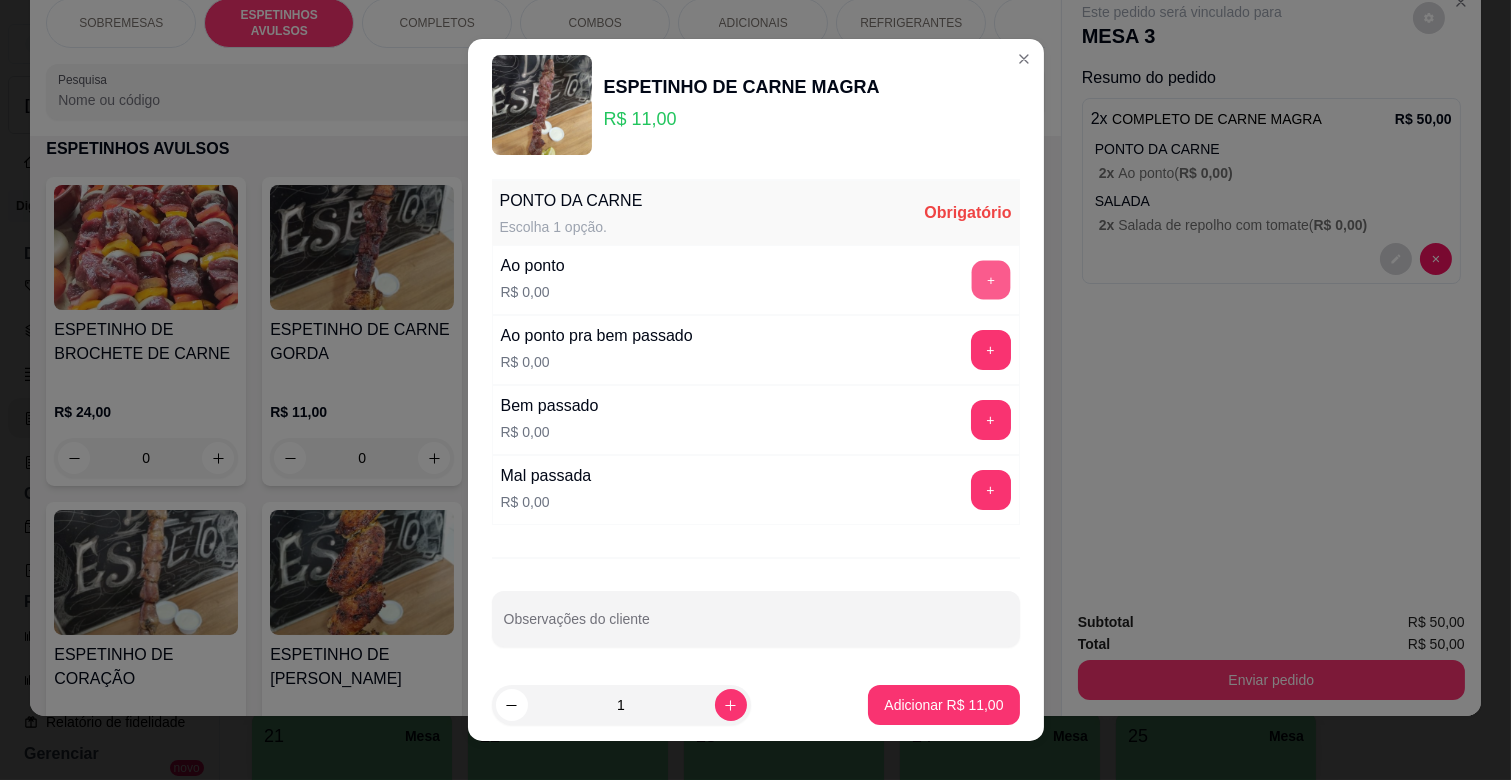 click on "+" at bounding box center (990, 280) 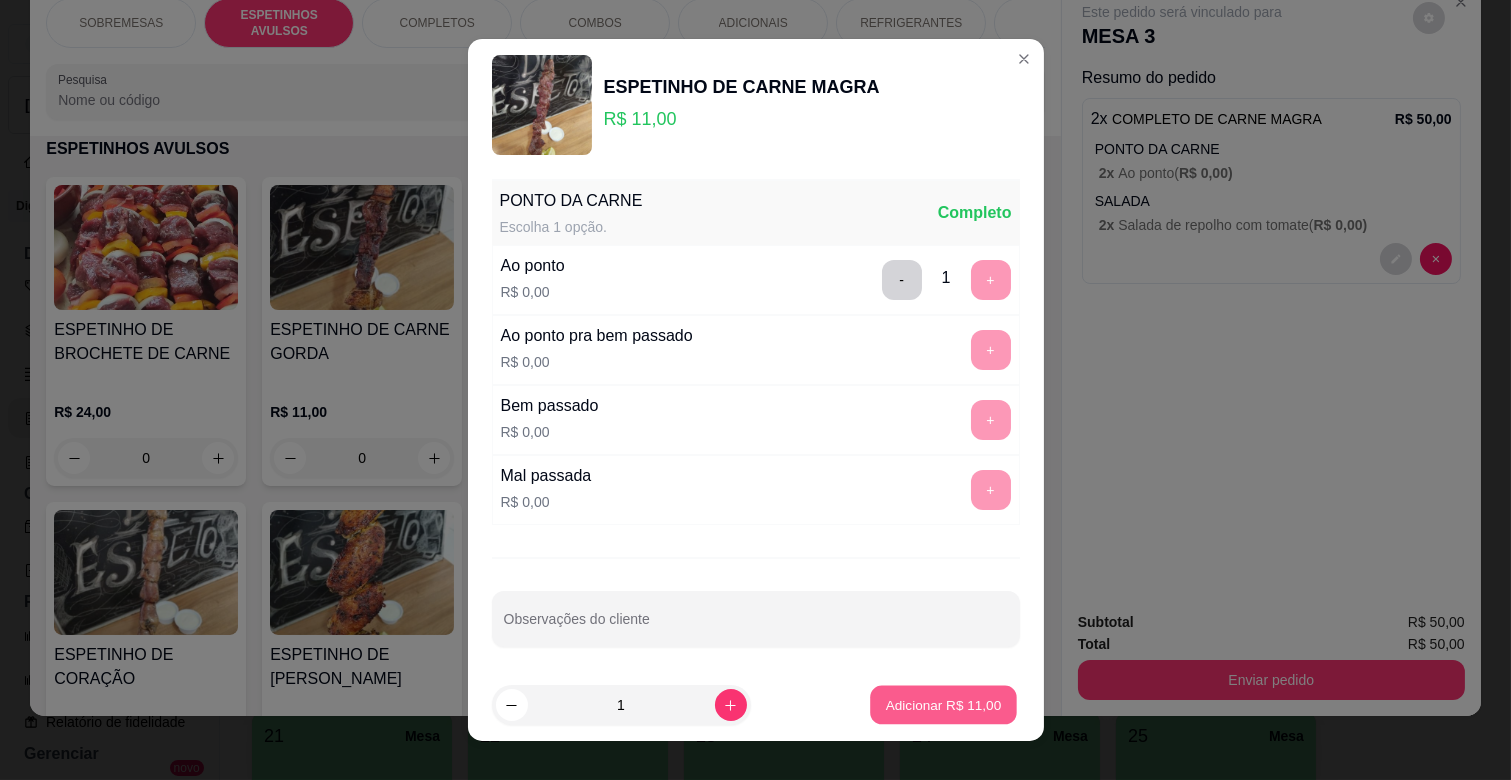 click on "Adicionar   R$ 11,00" at bounding box center [944, 704] 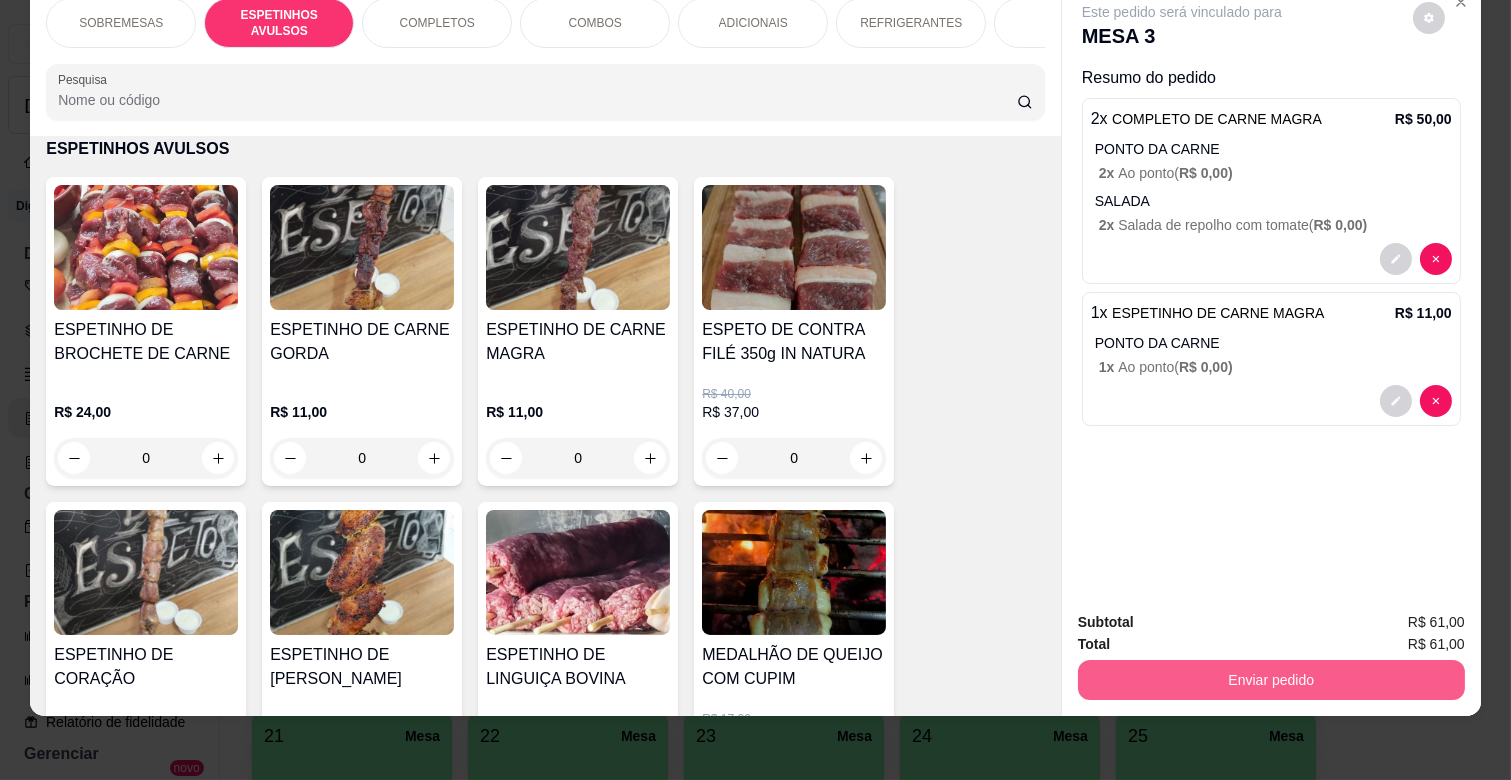 click on "Enviar pedido" at bounding box center [1271, 680] 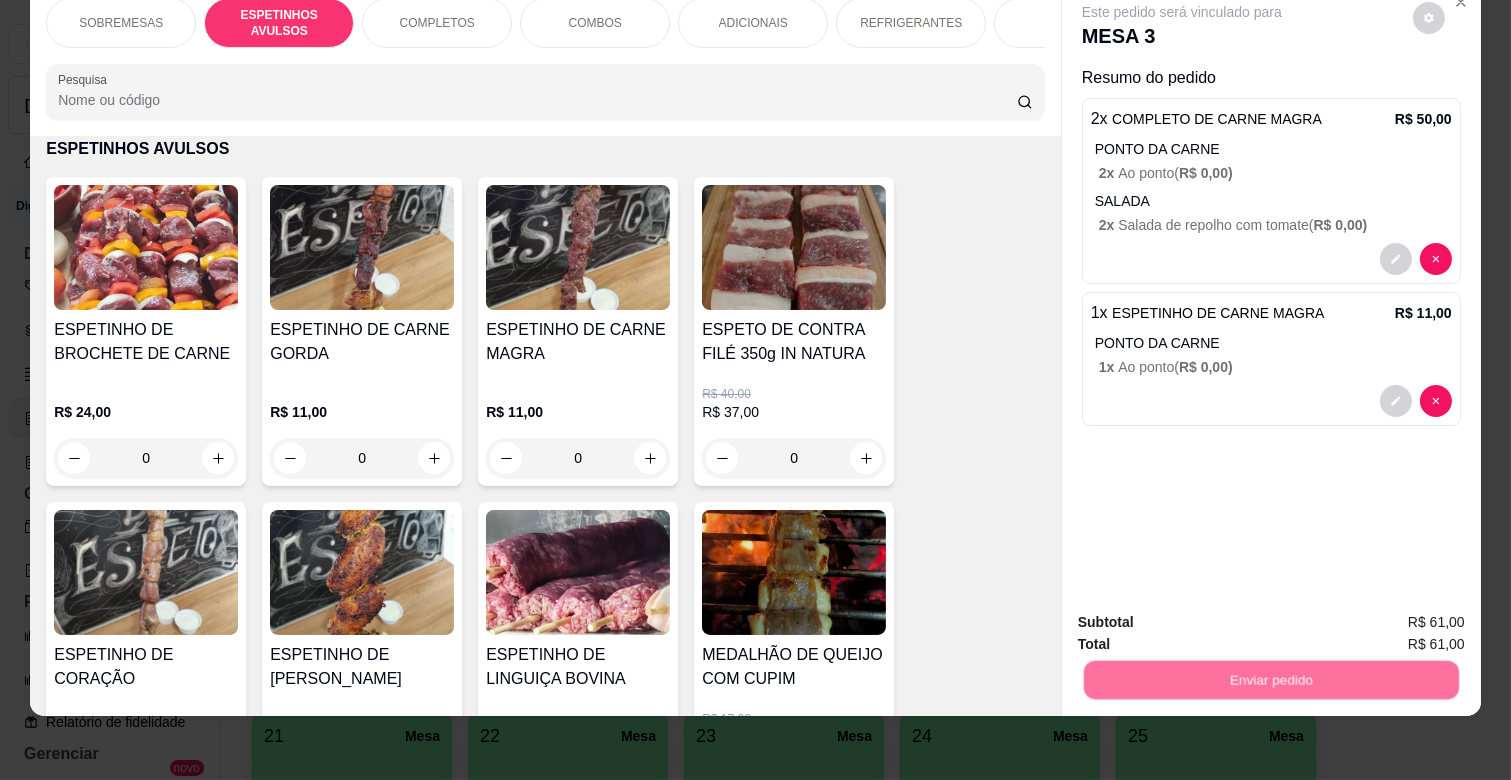 click on "Não registrar e enviar pedido" at bounding box center (1205, 613) 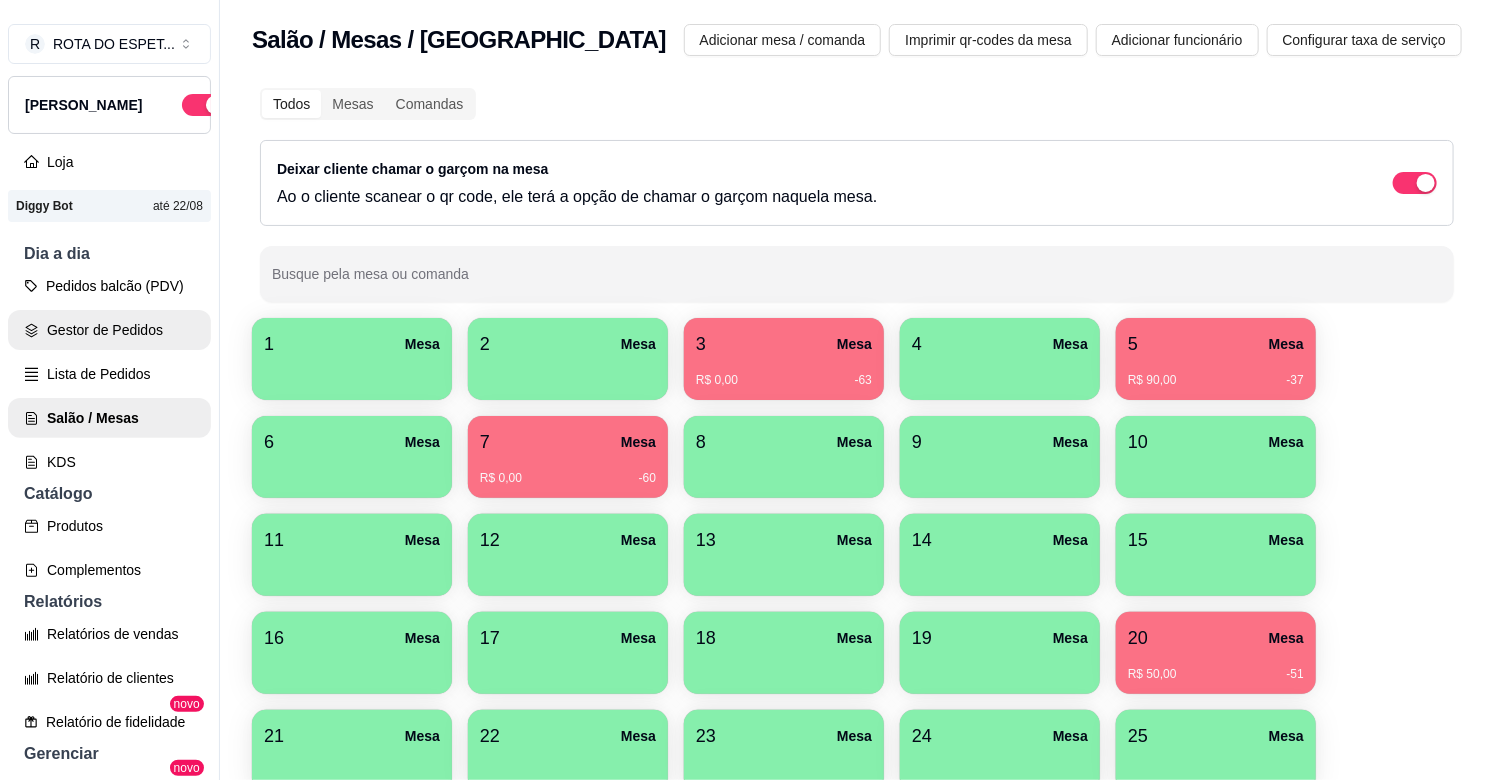 click on "Gestor de Pedidos" at bounding box center [109, 330] 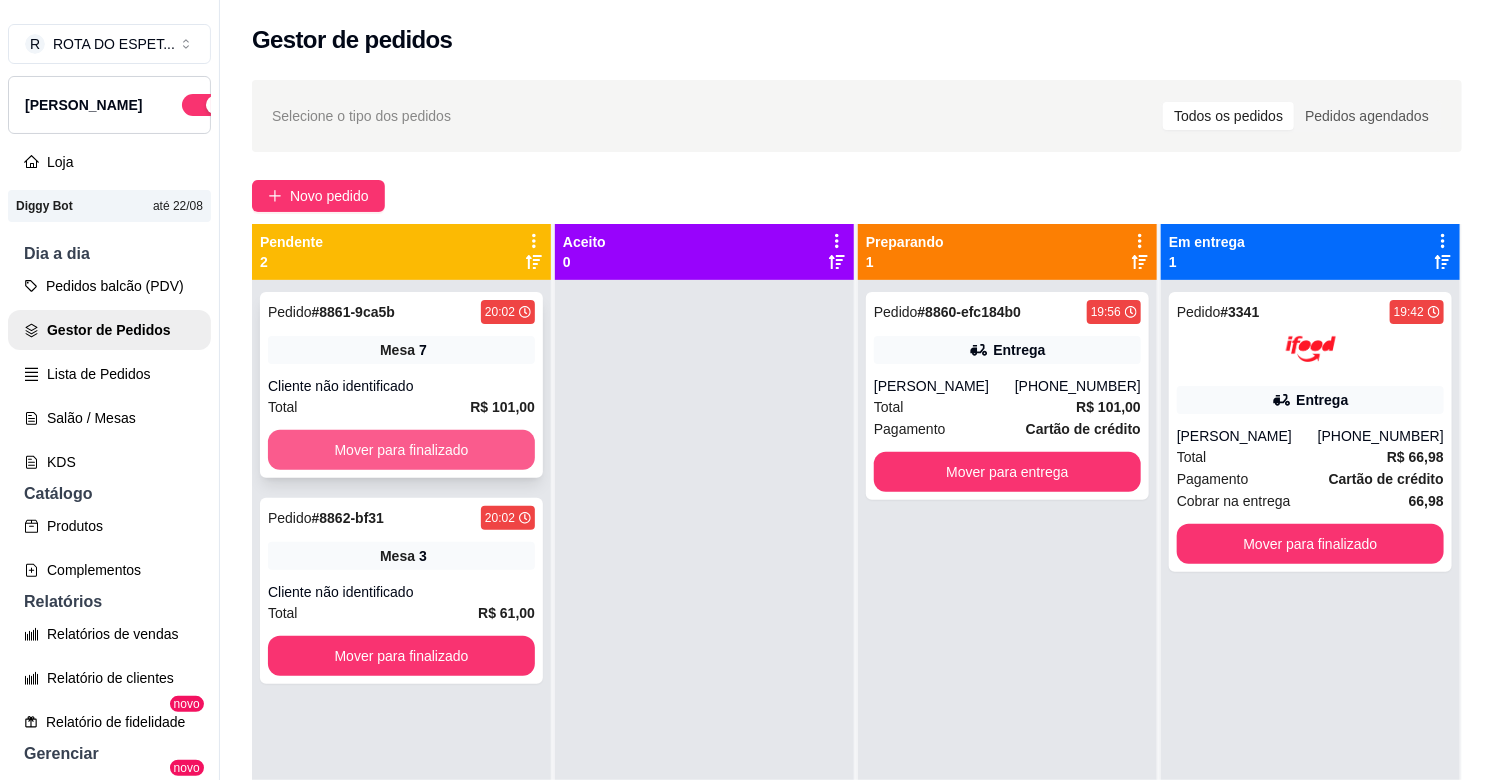 click on "Mover para finalizado" at bounding box center (401, 450) 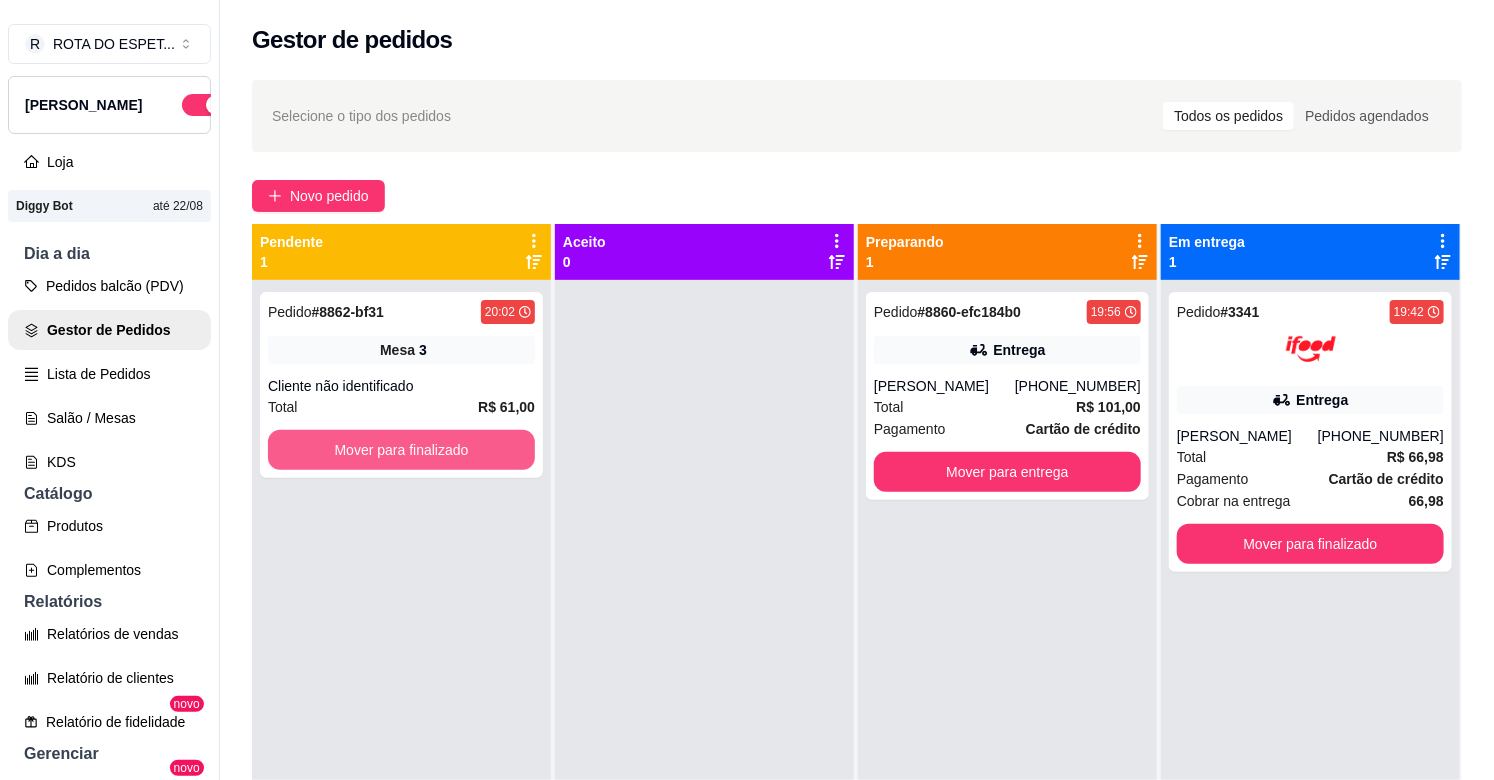 click on "Mover para finalizado" at bounding box center [401, 450] 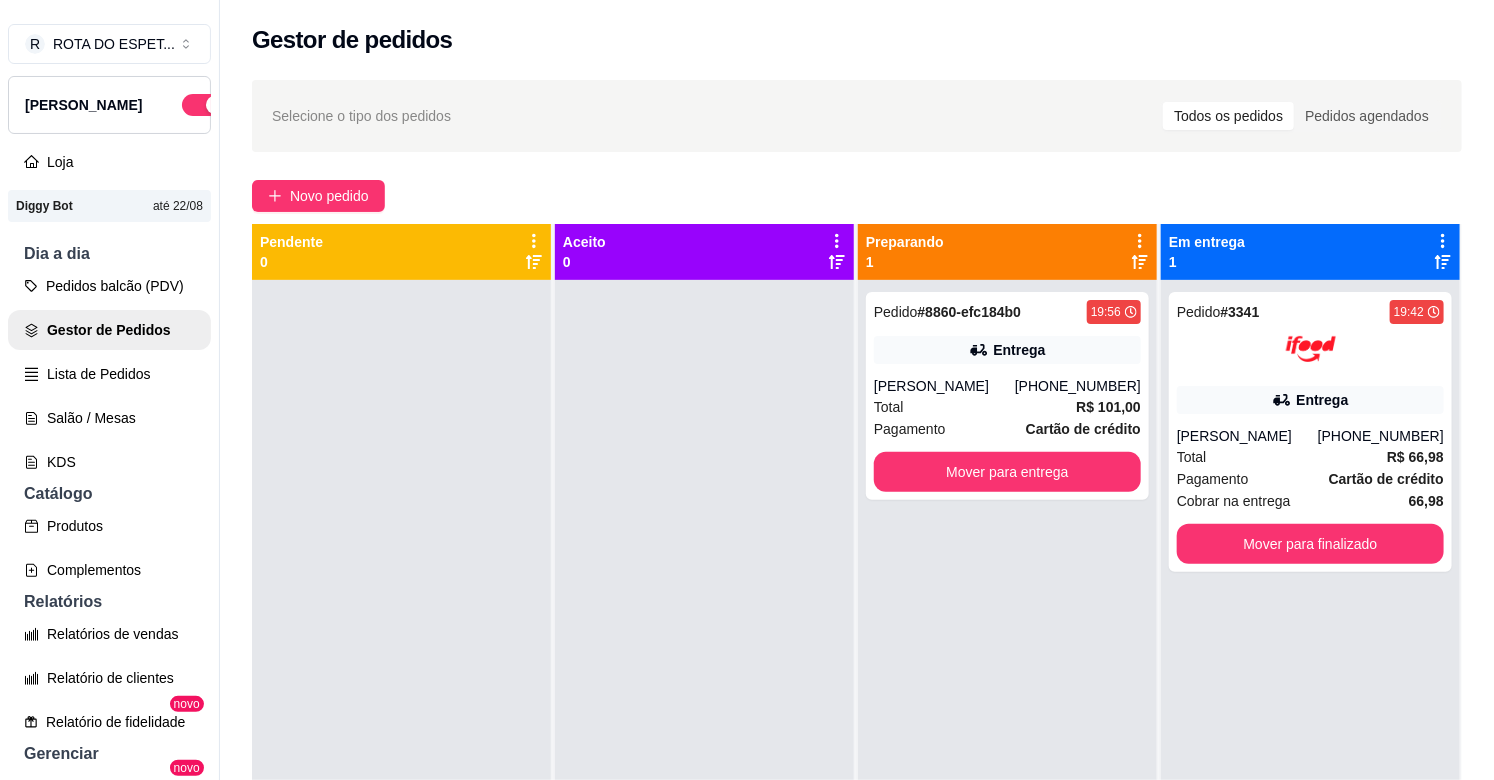 click at bounding box center [704, 670] 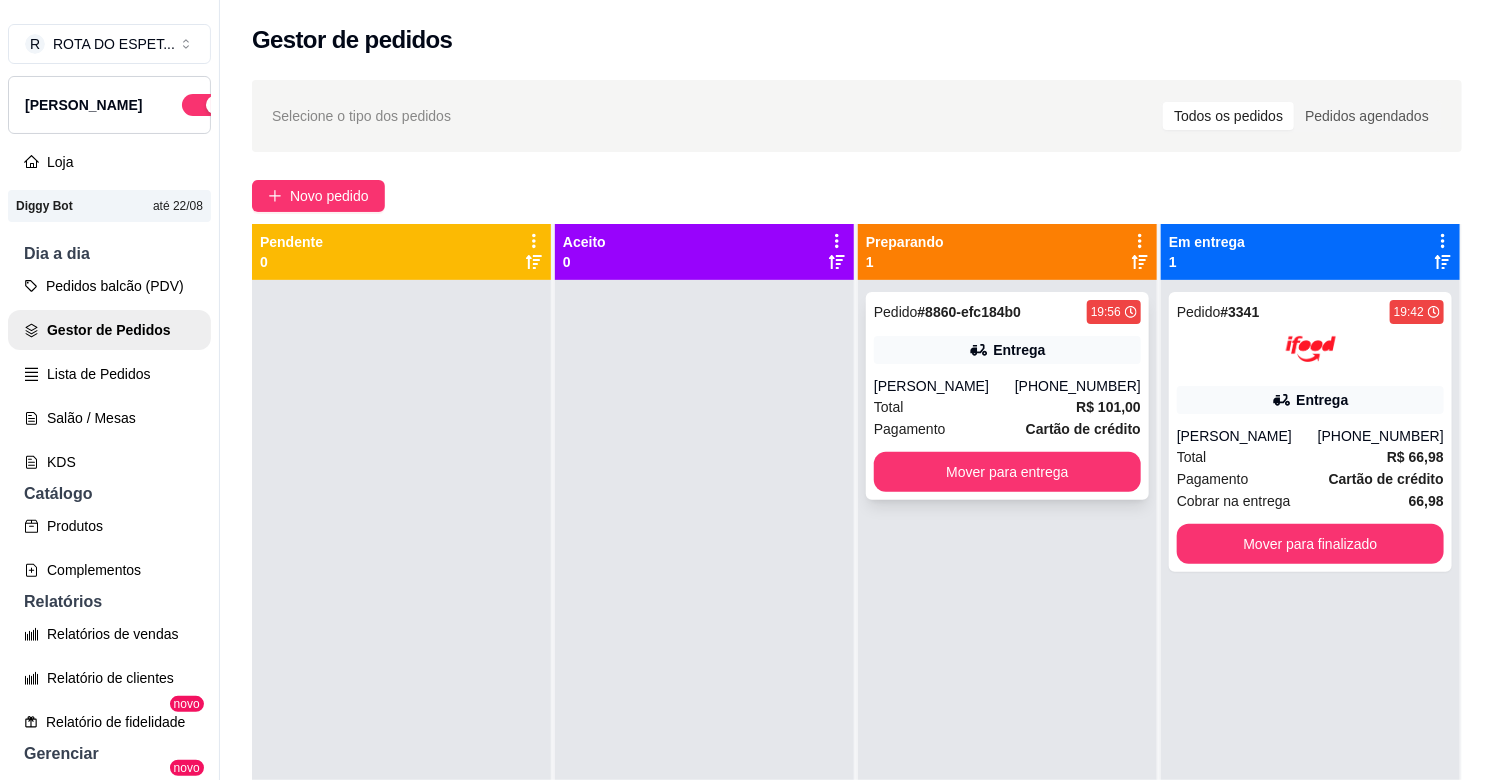 click on "[PERSON_NAME]" at bounding box center [944, 386] 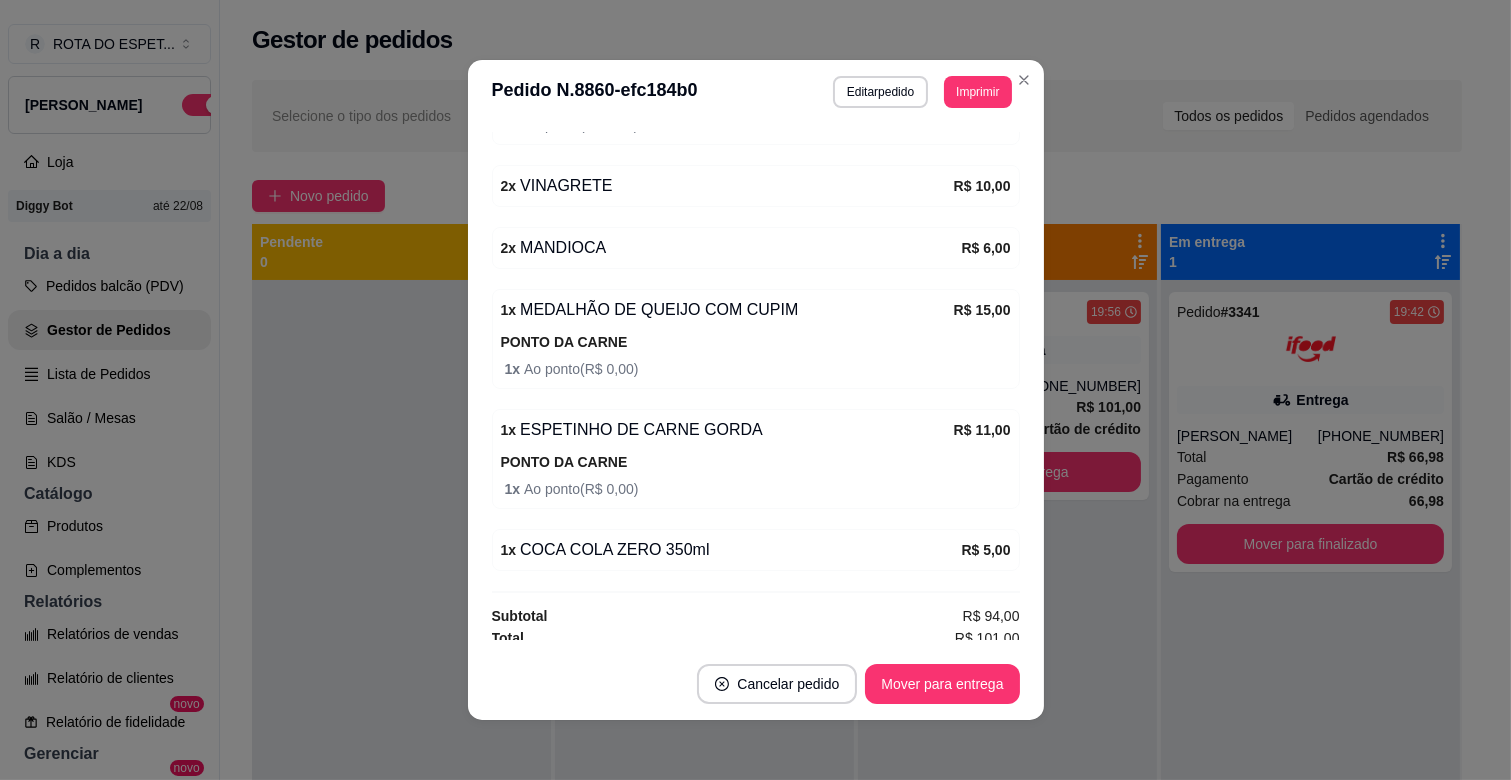 scroll, scrollTop: 781, scrollLeft: 0, axis: vertical 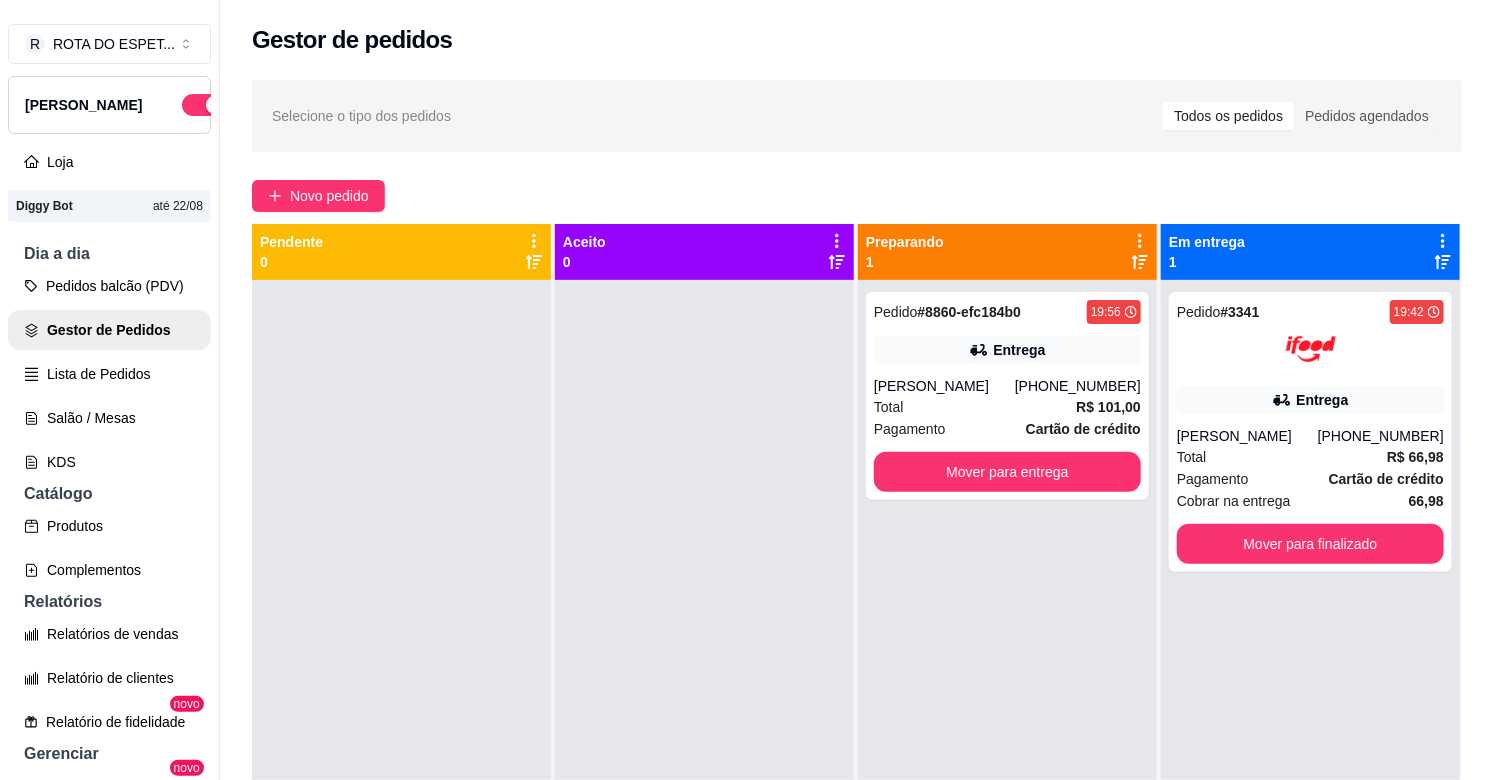 click at bounding box center [704, 670] 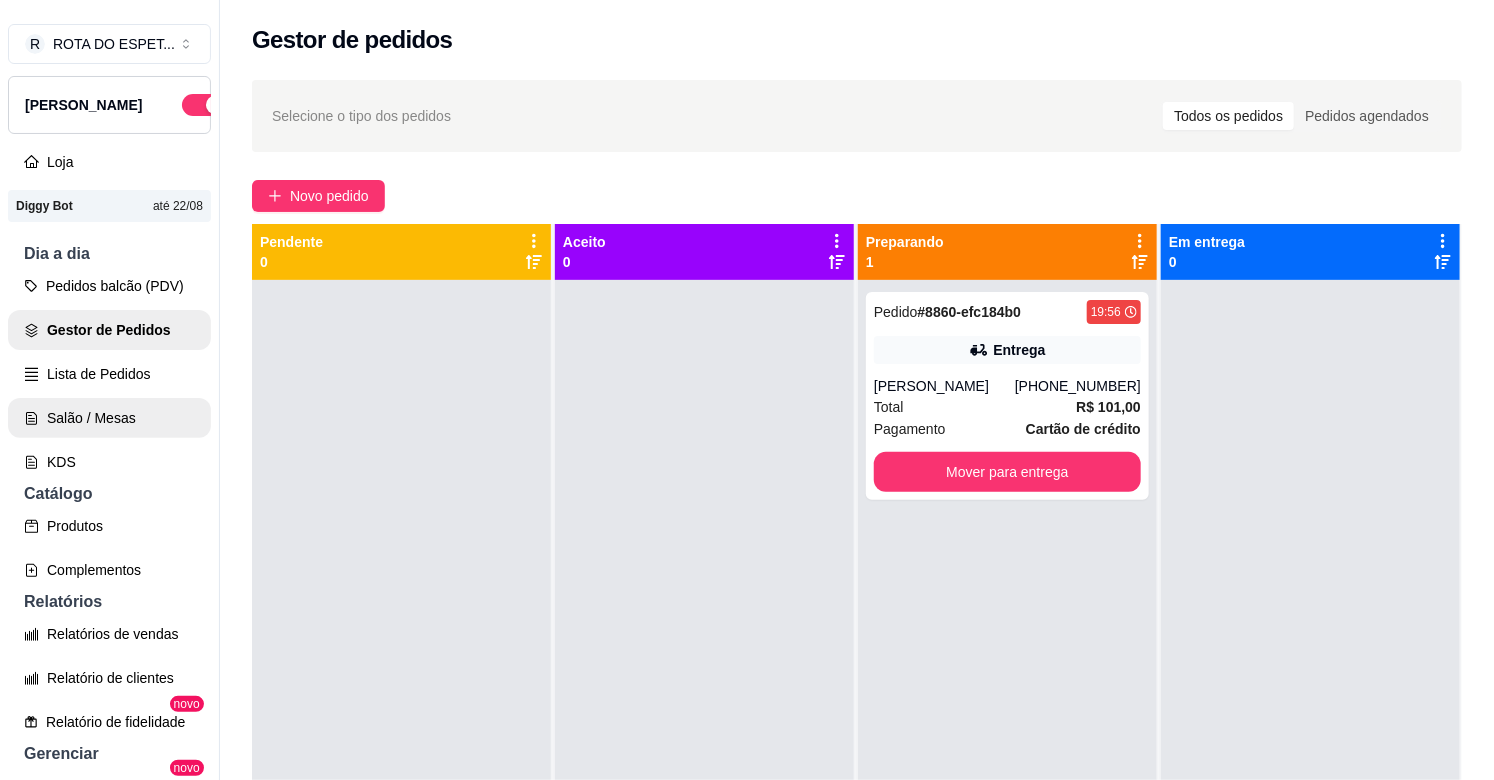 click on "Salão / Mesas" at bounding box center (109, 418) 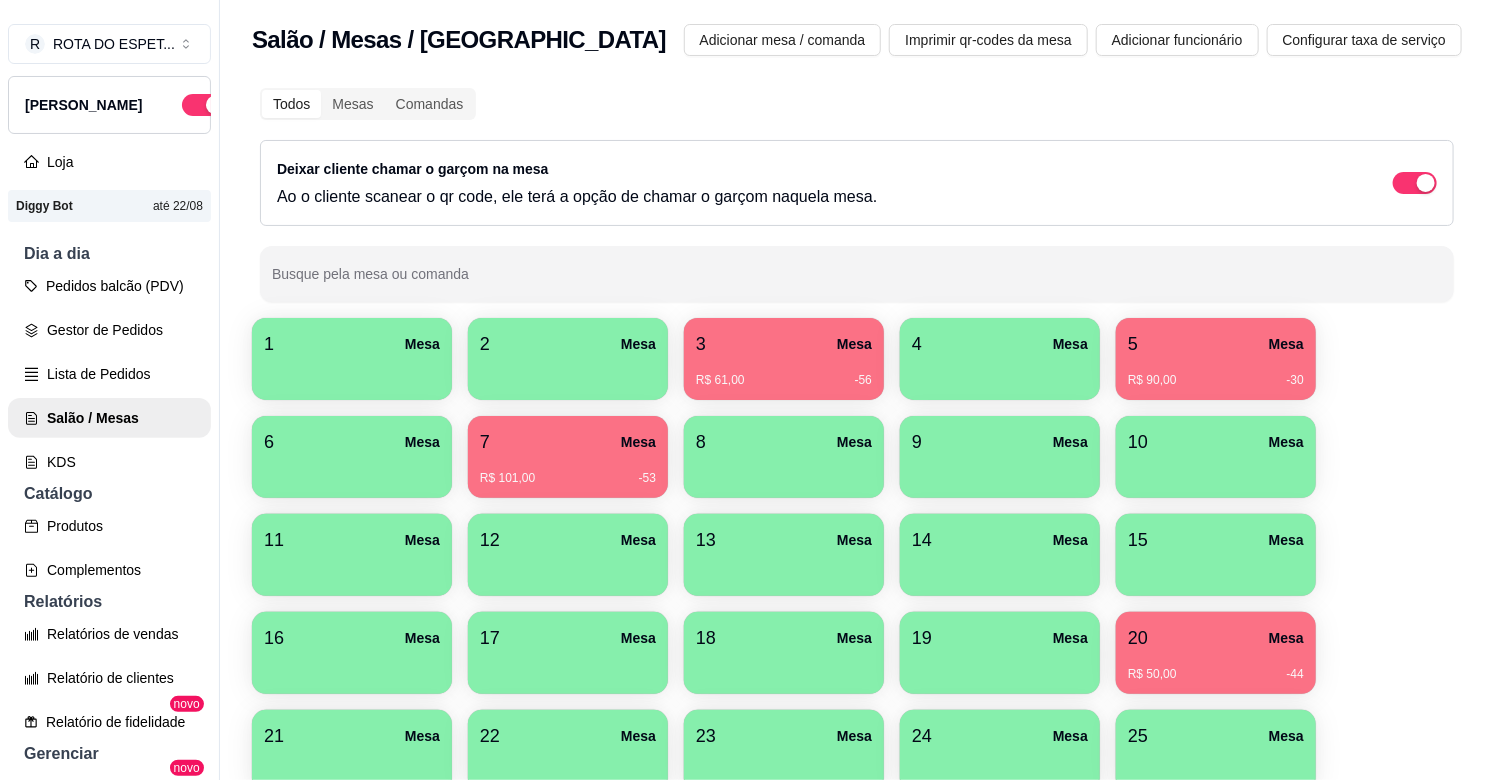 click on "R$ 61,00 -56" at bounding box center (784, 373) 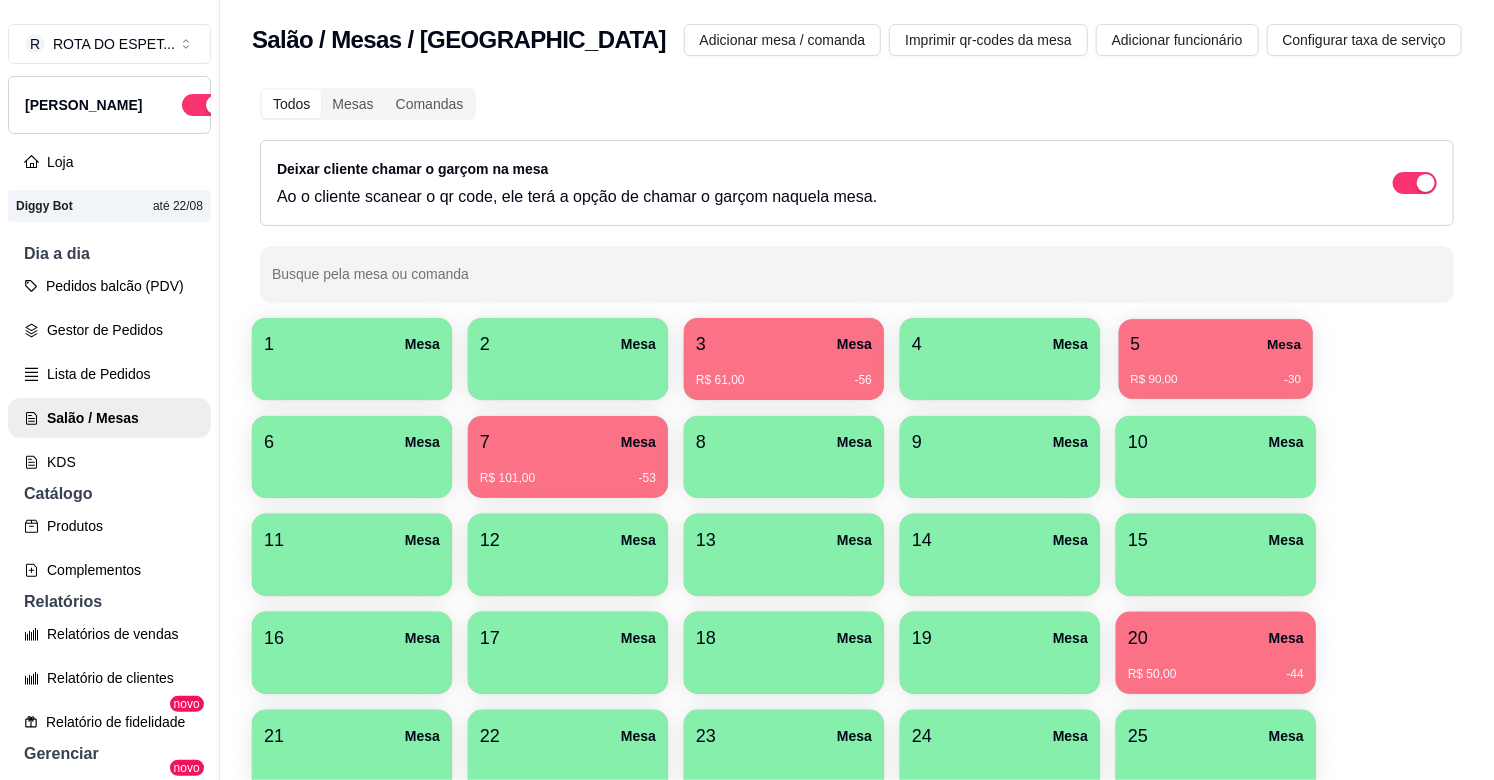 click on "5 Mesa" at bounding box center (1216, 344) 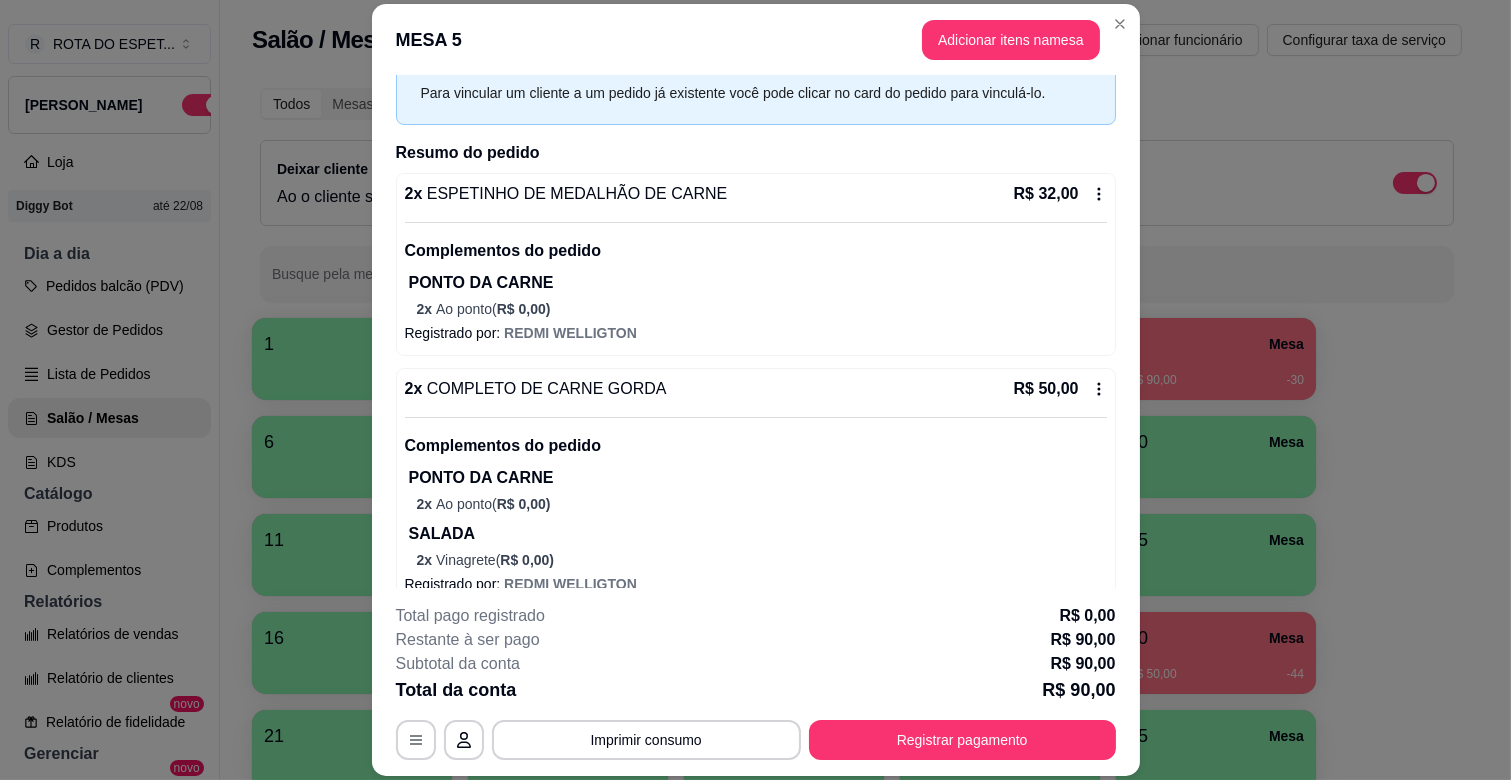scroll, scrollTop: 201, scrollLeft: 0, axis: vertical 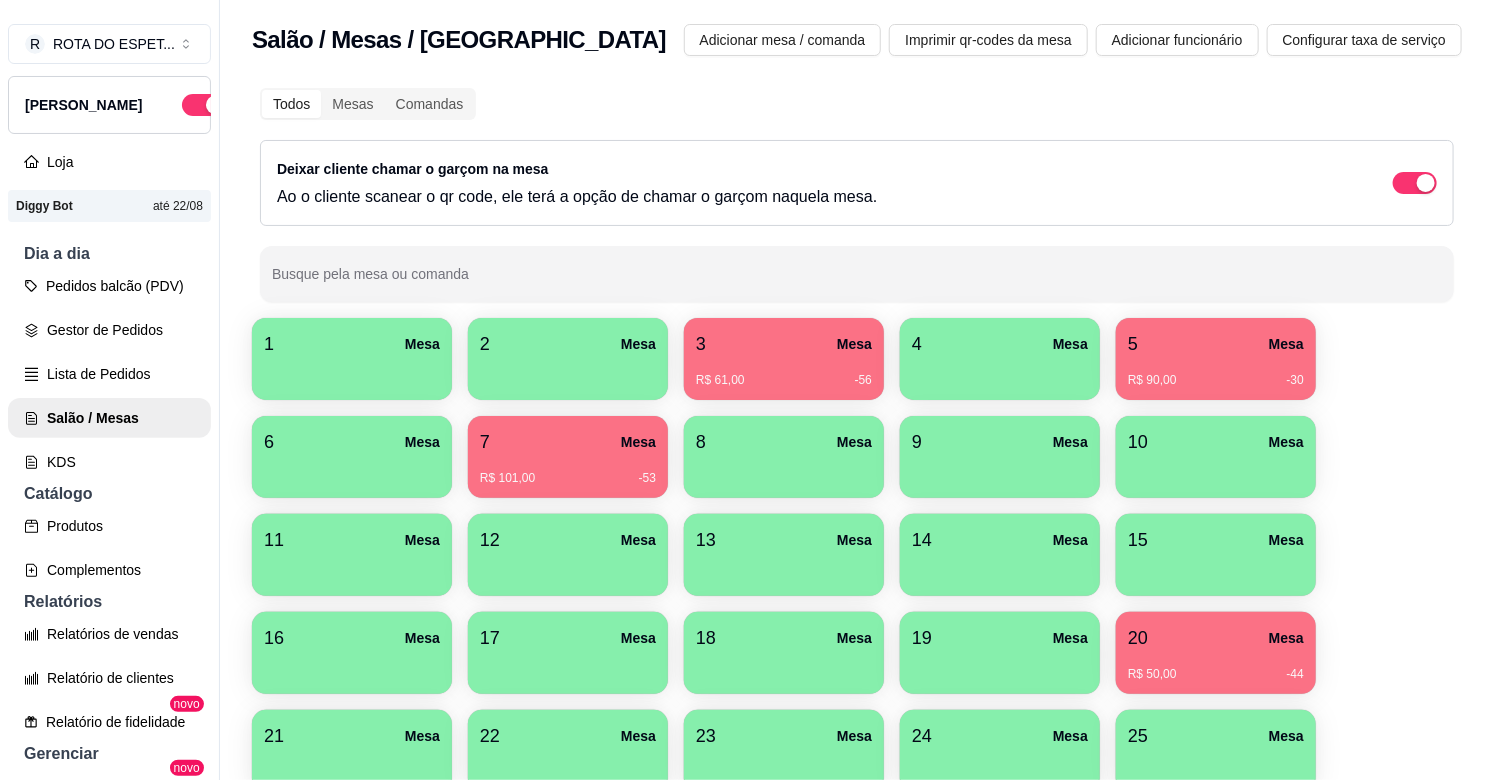 click on "5 Mesa" at bounding box center (1216, 344) 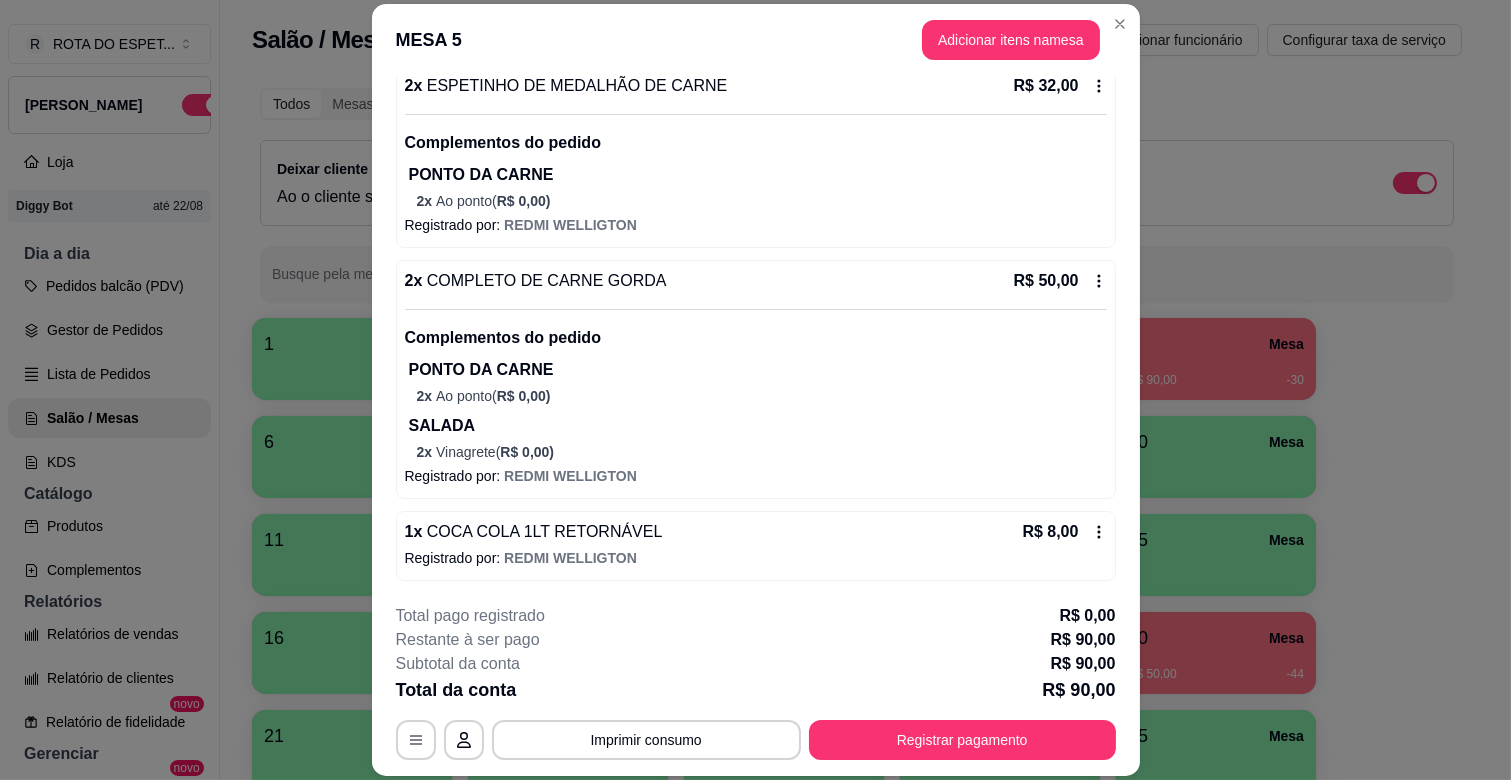 scroll, scrollTop: 201, scrollLeft: 0, axis: vertical 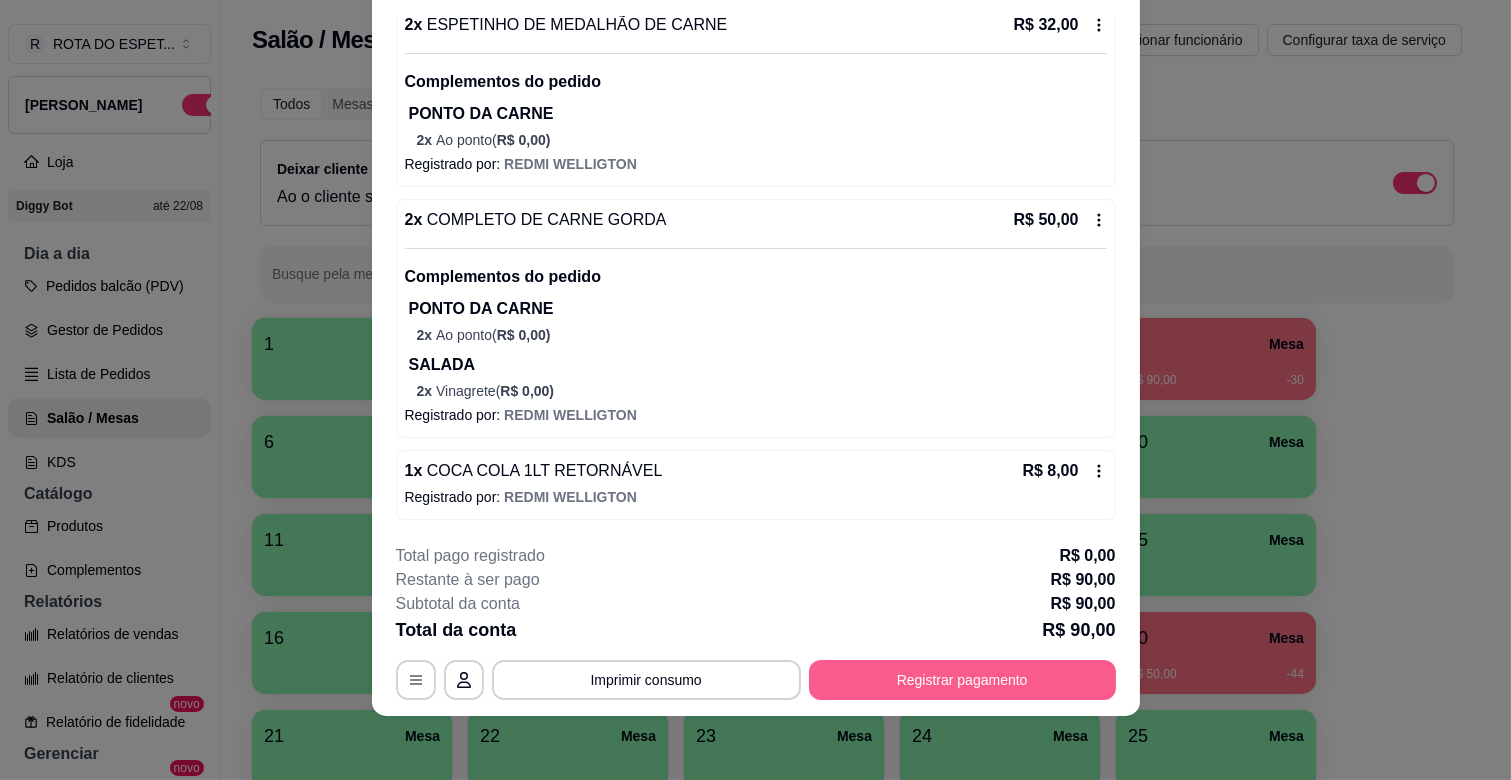 click on "Registrar pagamento" at bounding box center [962, 680] 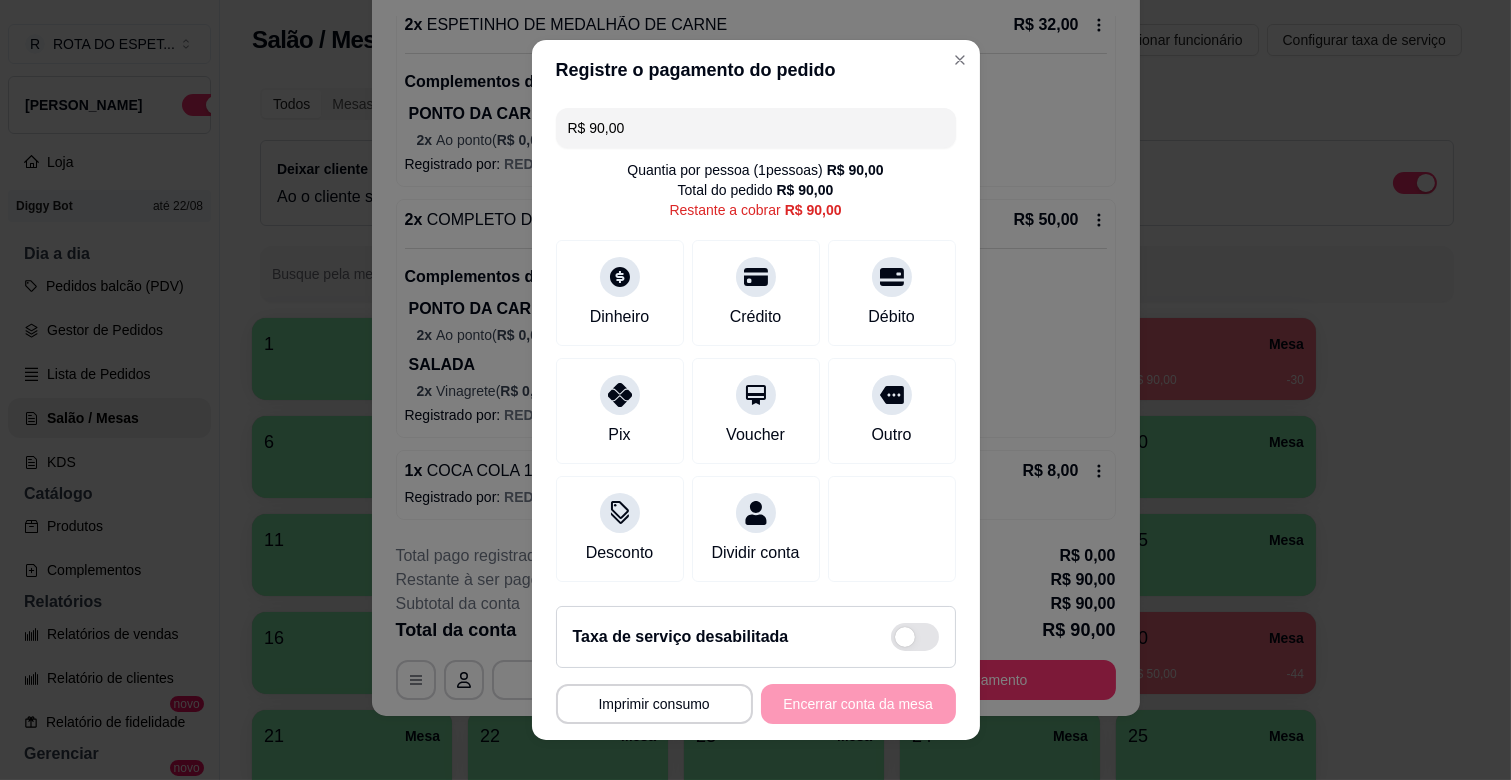 click on "R$ 90,00 Quantia por pessoa ( 1  pessoas)   R$ 90,00 Total do pedido   R$ 90,00 Restante a cobrar   R$ 90,00 Dinheiro Crédito Débito Pix Voucher Outro Desconto Dividir conta" at bounding box center [756, 345] 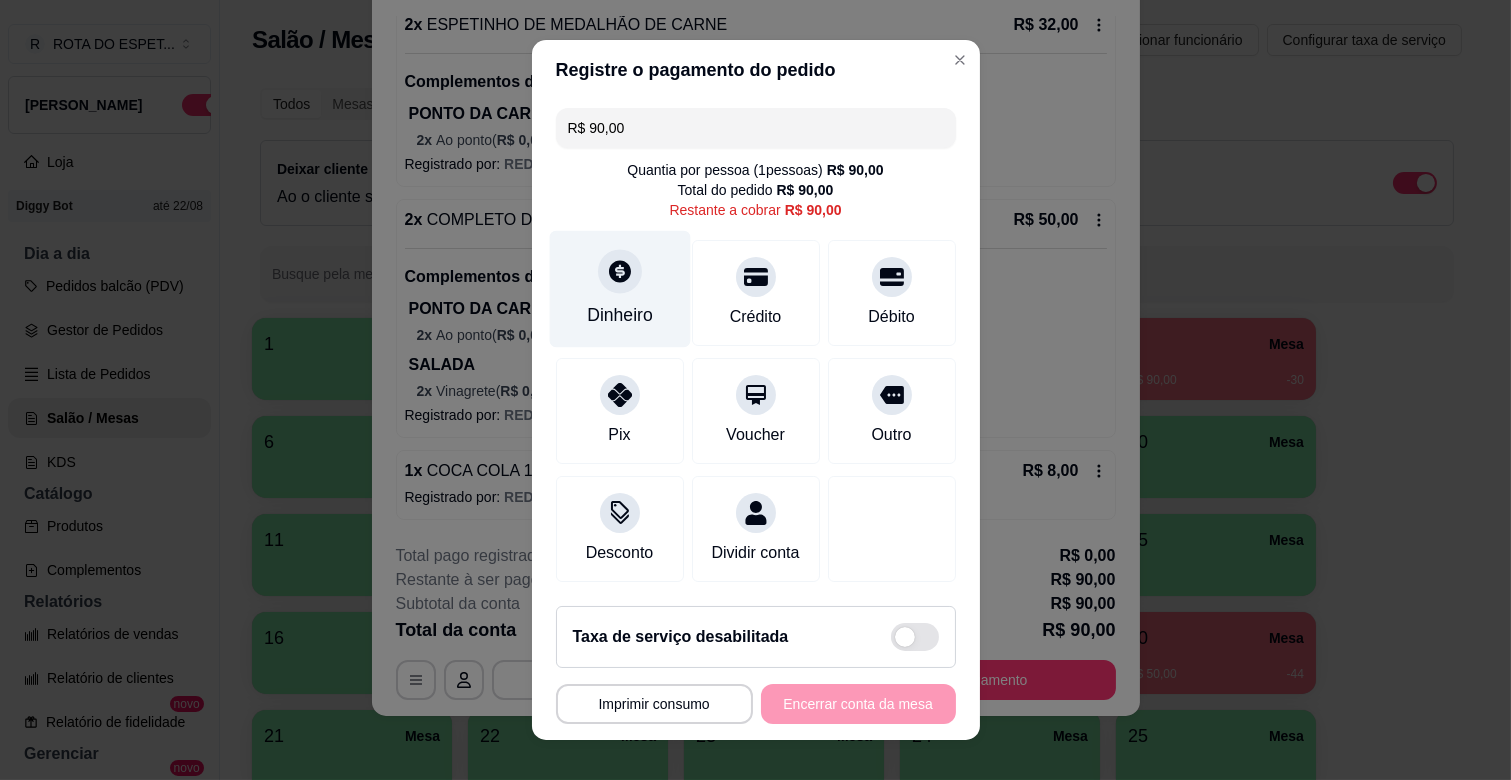 click on "Dinheiro" at bounding box center (619, 289) 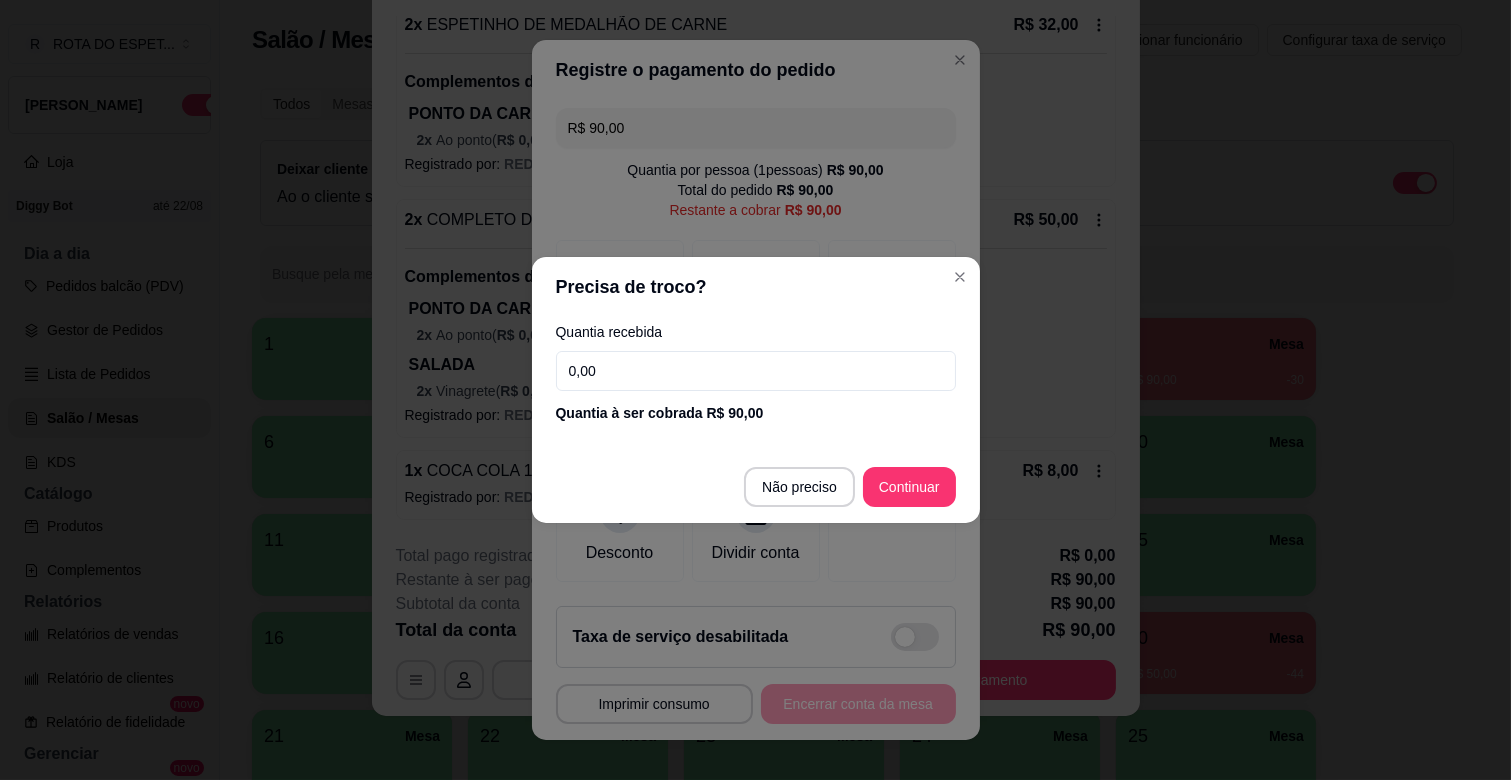 click on "0,00" at bounding box center (756, 371) 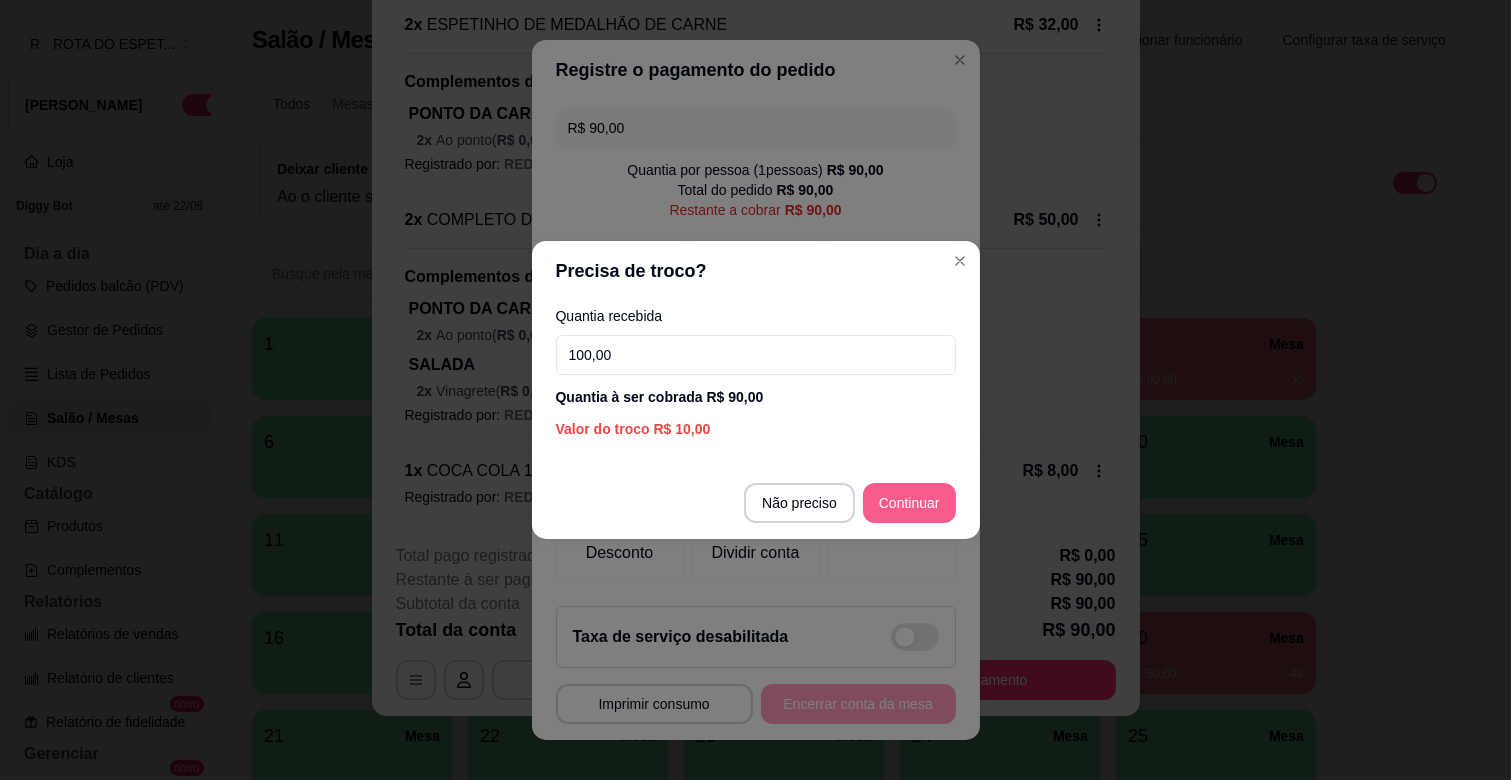 type on "100,00" 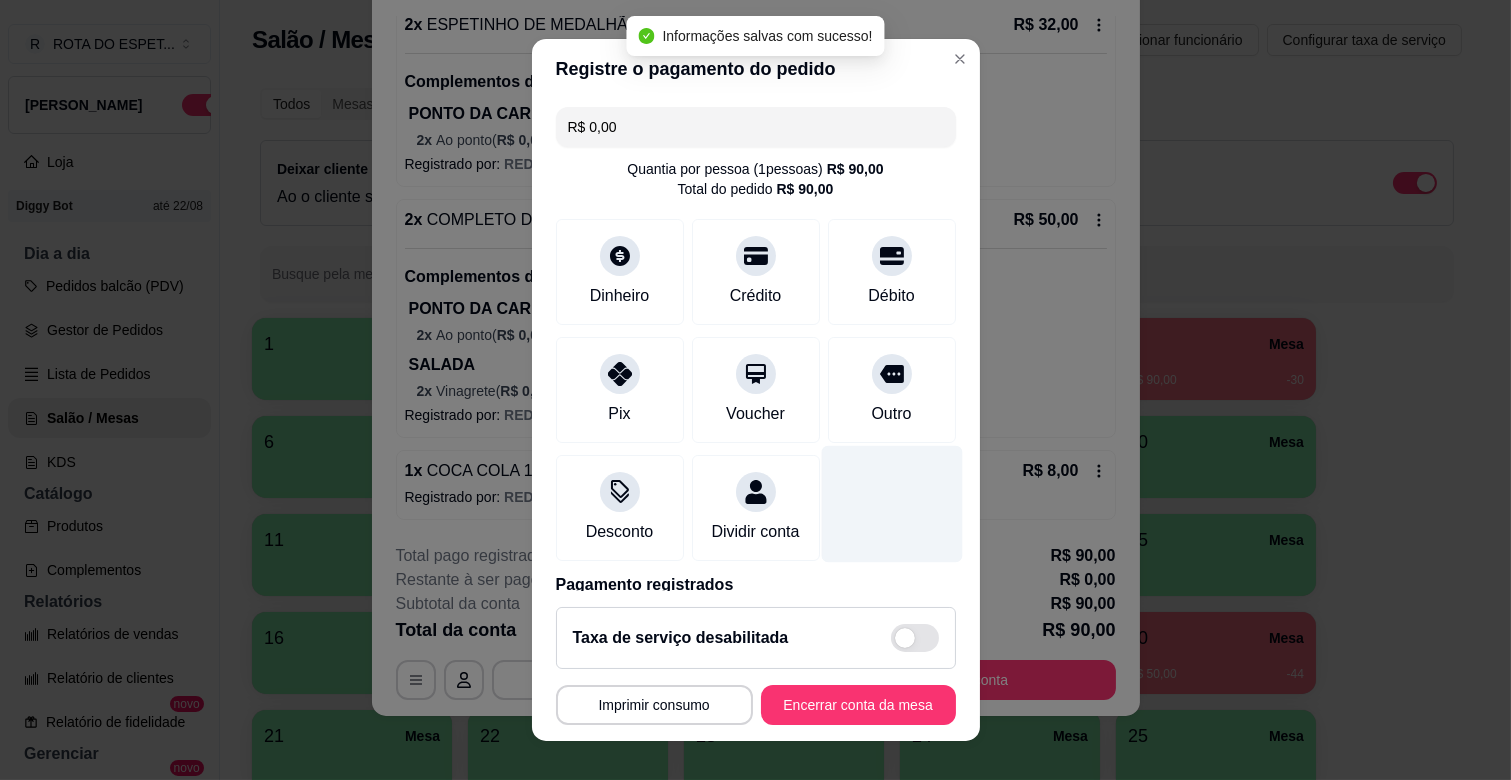 type on "R$ 0,00" 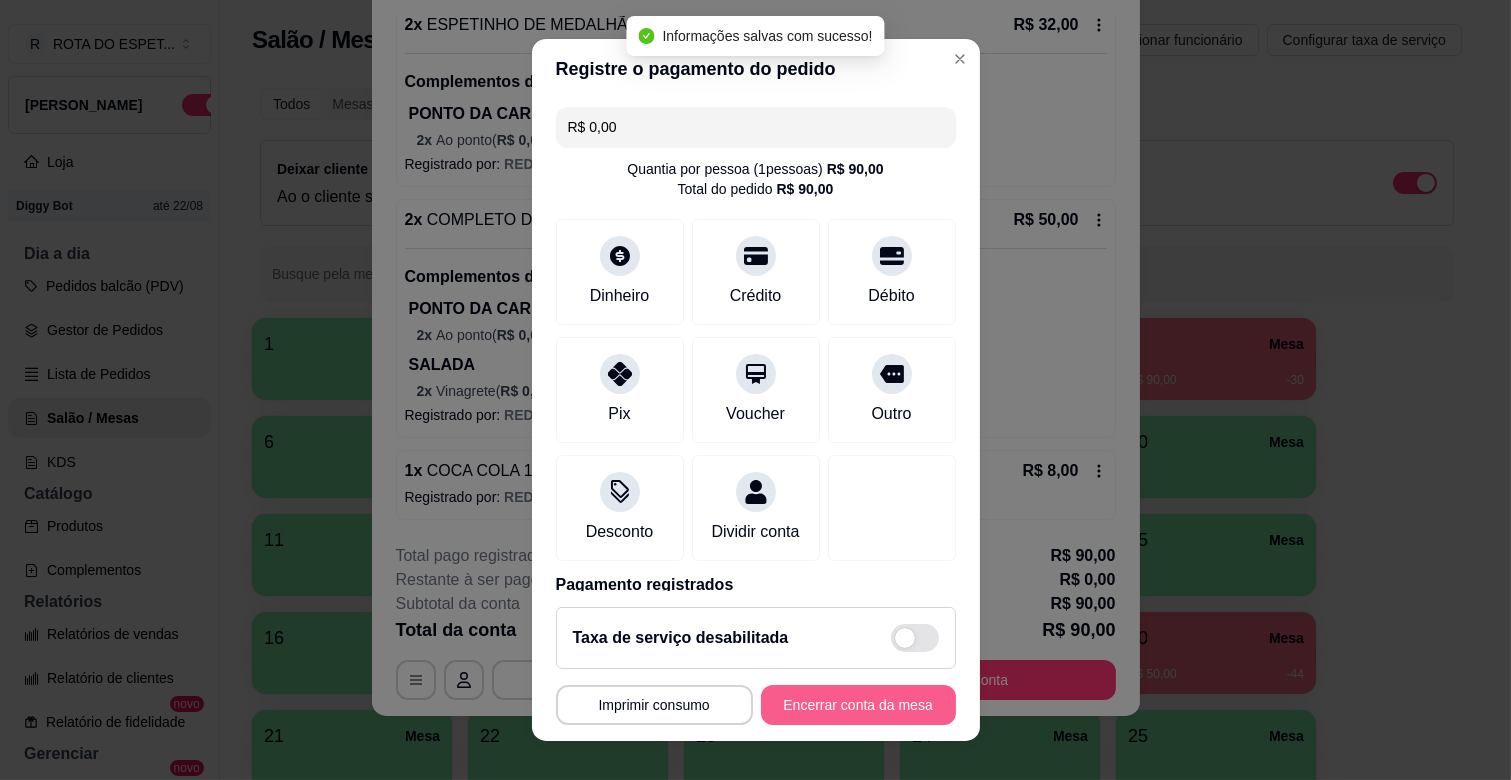 click on "Encerrar conta da mesa" at bounding box center (858, 705) 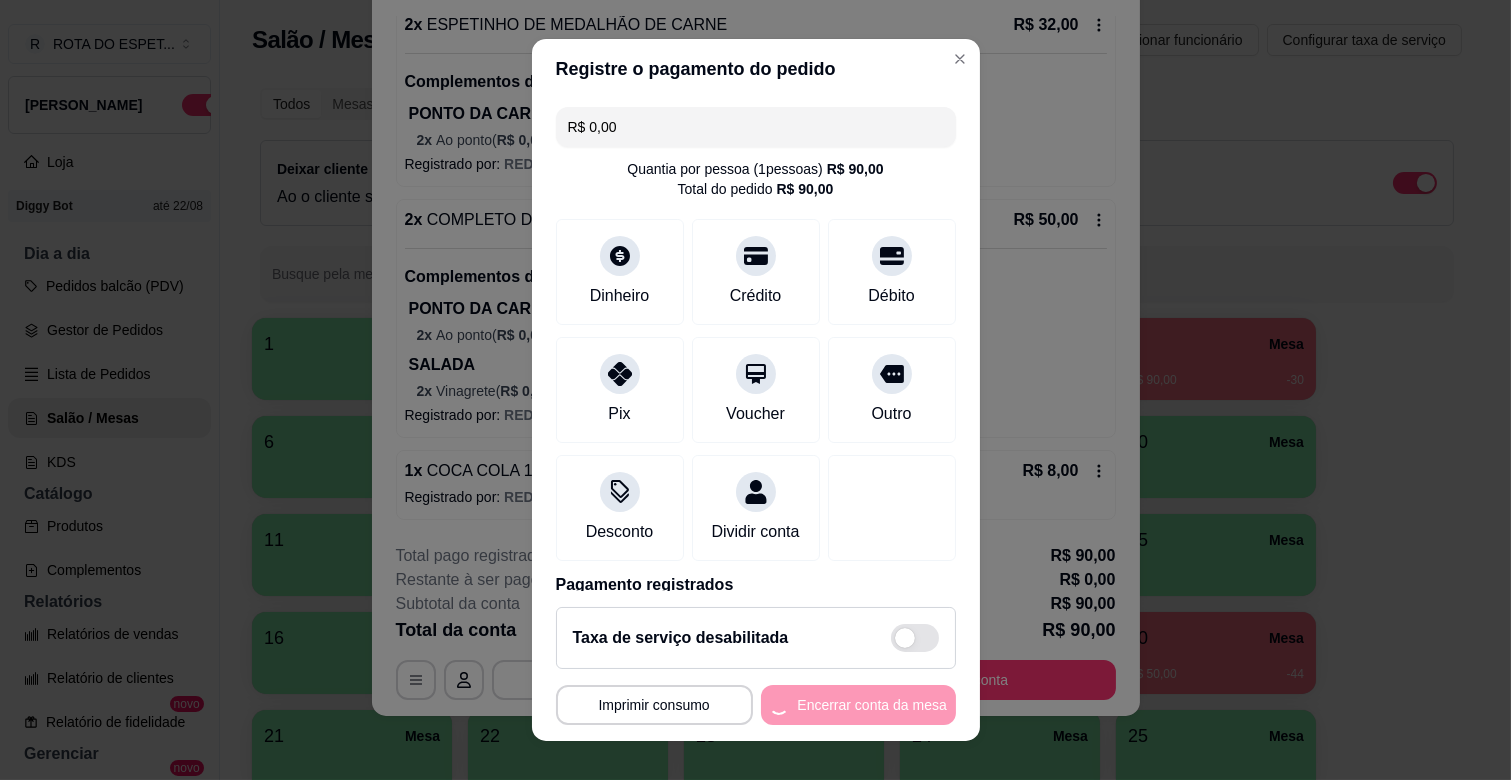 scroll, scrollTop: 0, scrollLeft: 0, axis: both 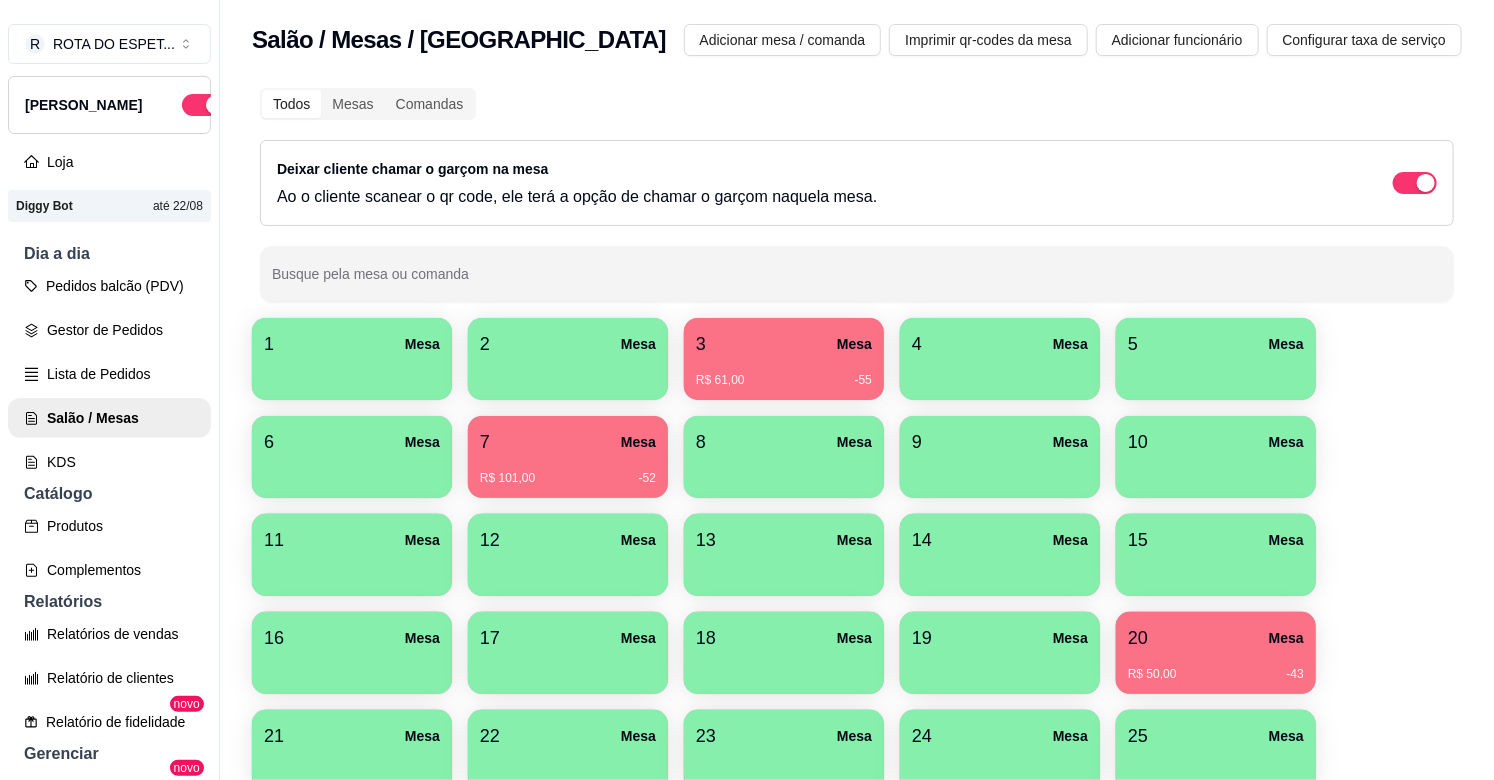 click on "3 Mesa" at bounding box center [784, 344] 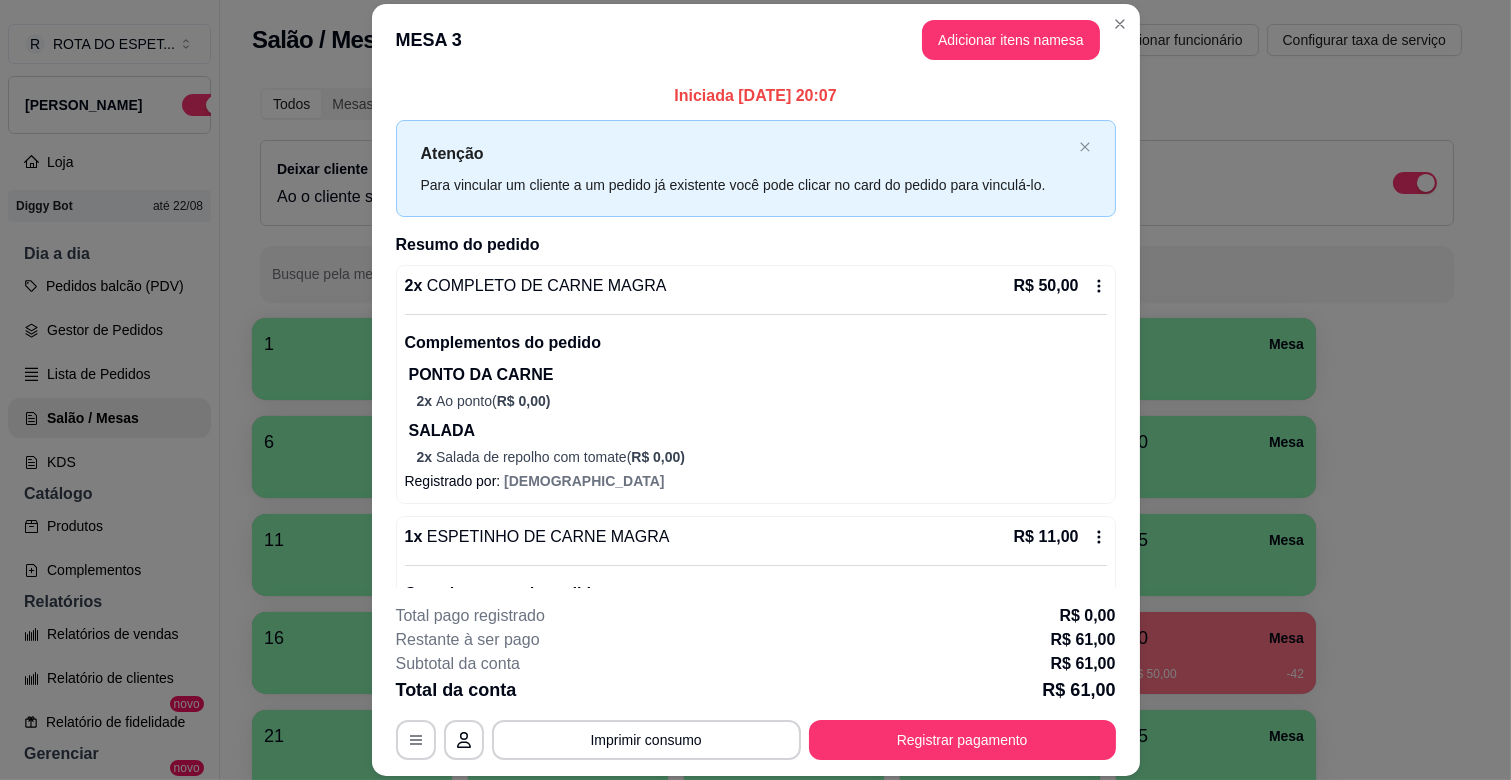 scroll, scrollTop: 118, scrollLeft: 0, axis: vertical 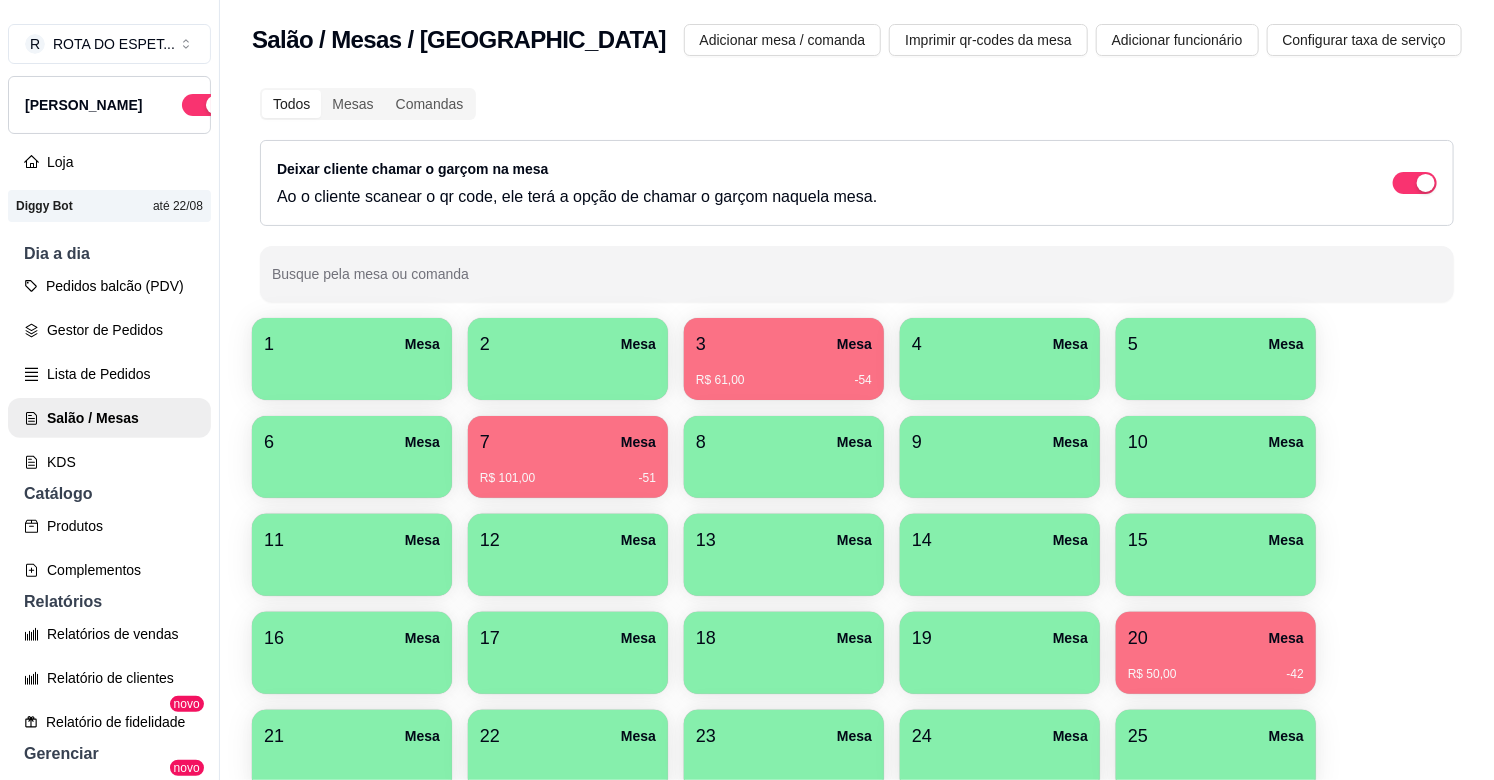 click on "7 Mesa" at bounding box center (568, 442) 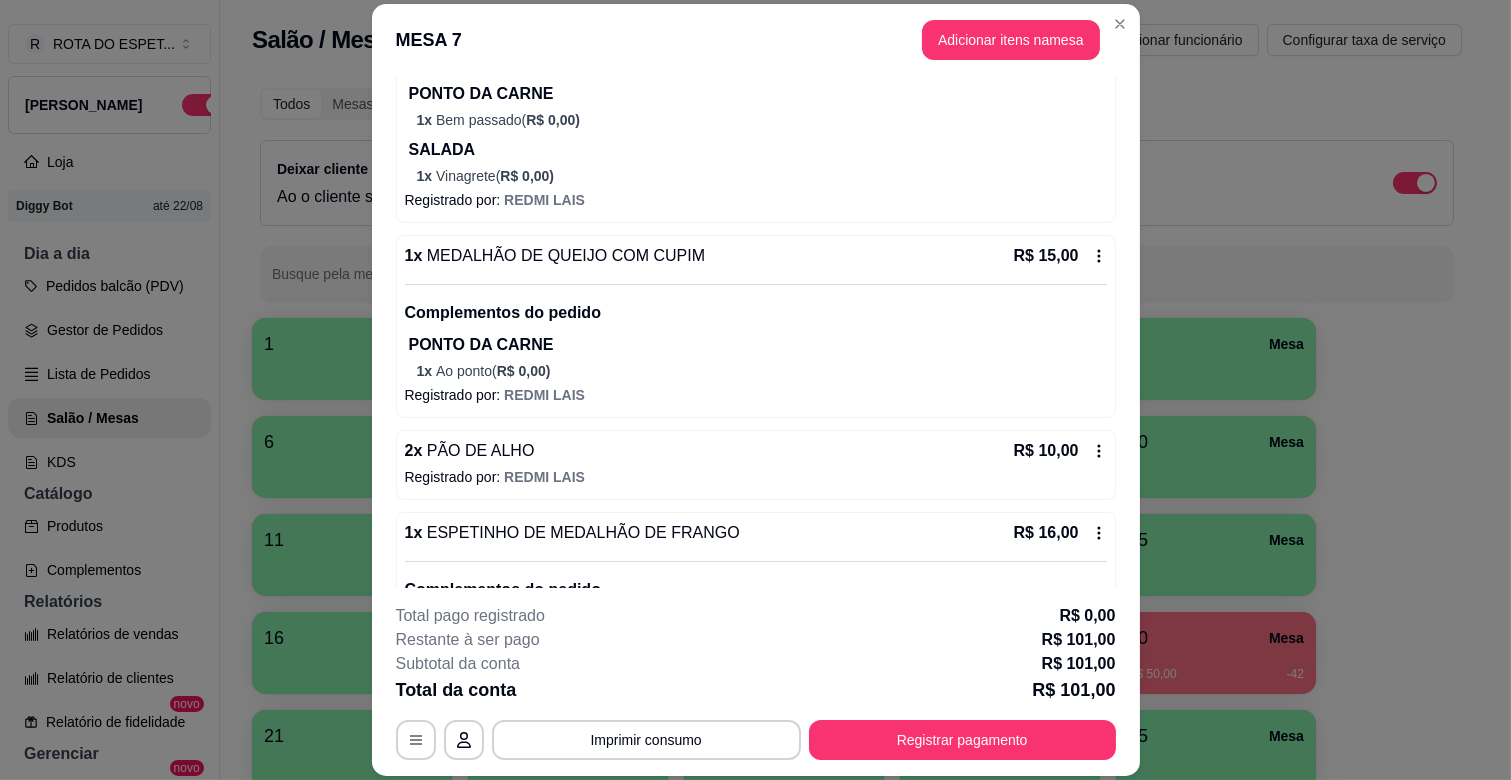 scroll, scrollTop: 868, scrollLeft: 0, axis: vertical 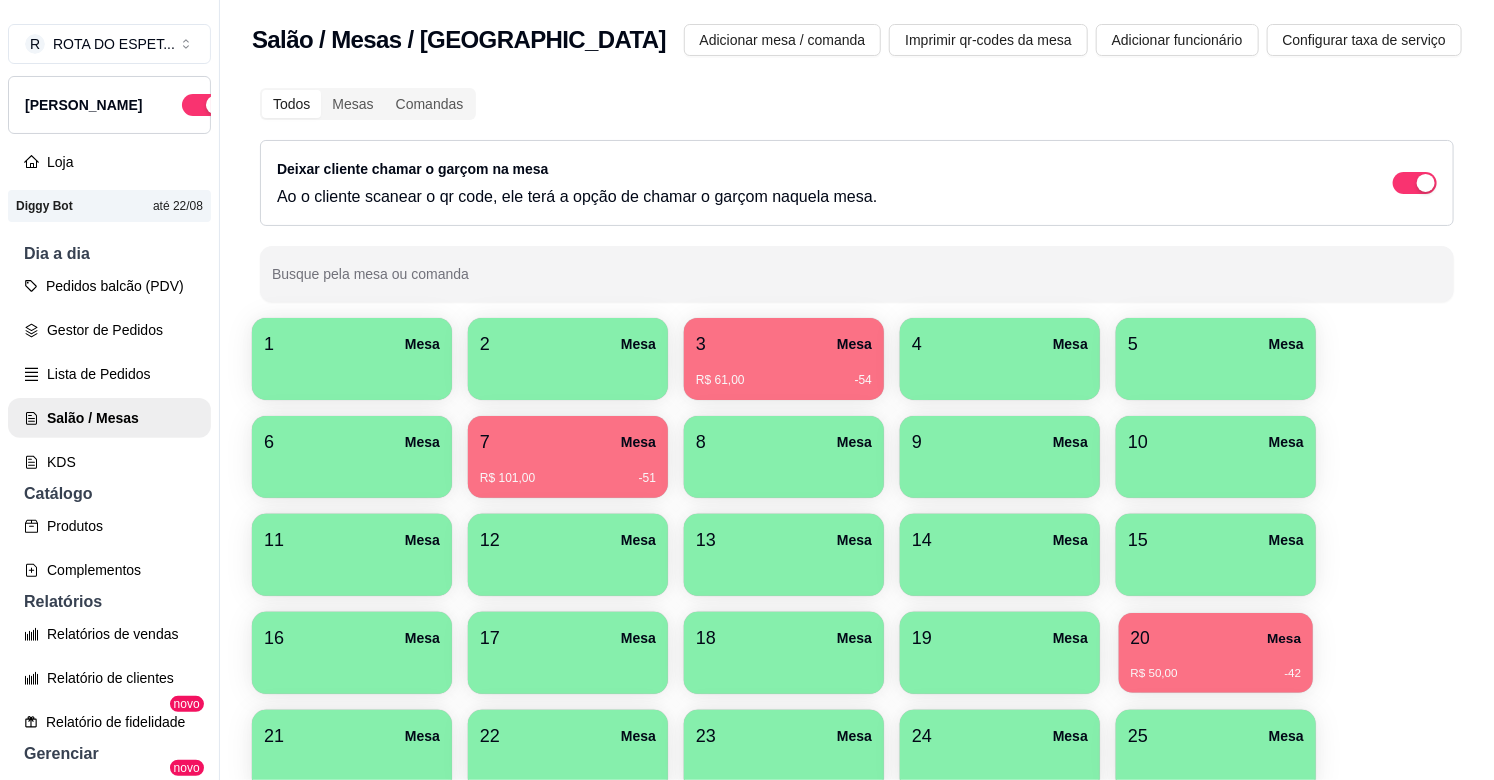 click on "20 Mesa R$ 50,00 -42" at bounding box center [1216, 653] 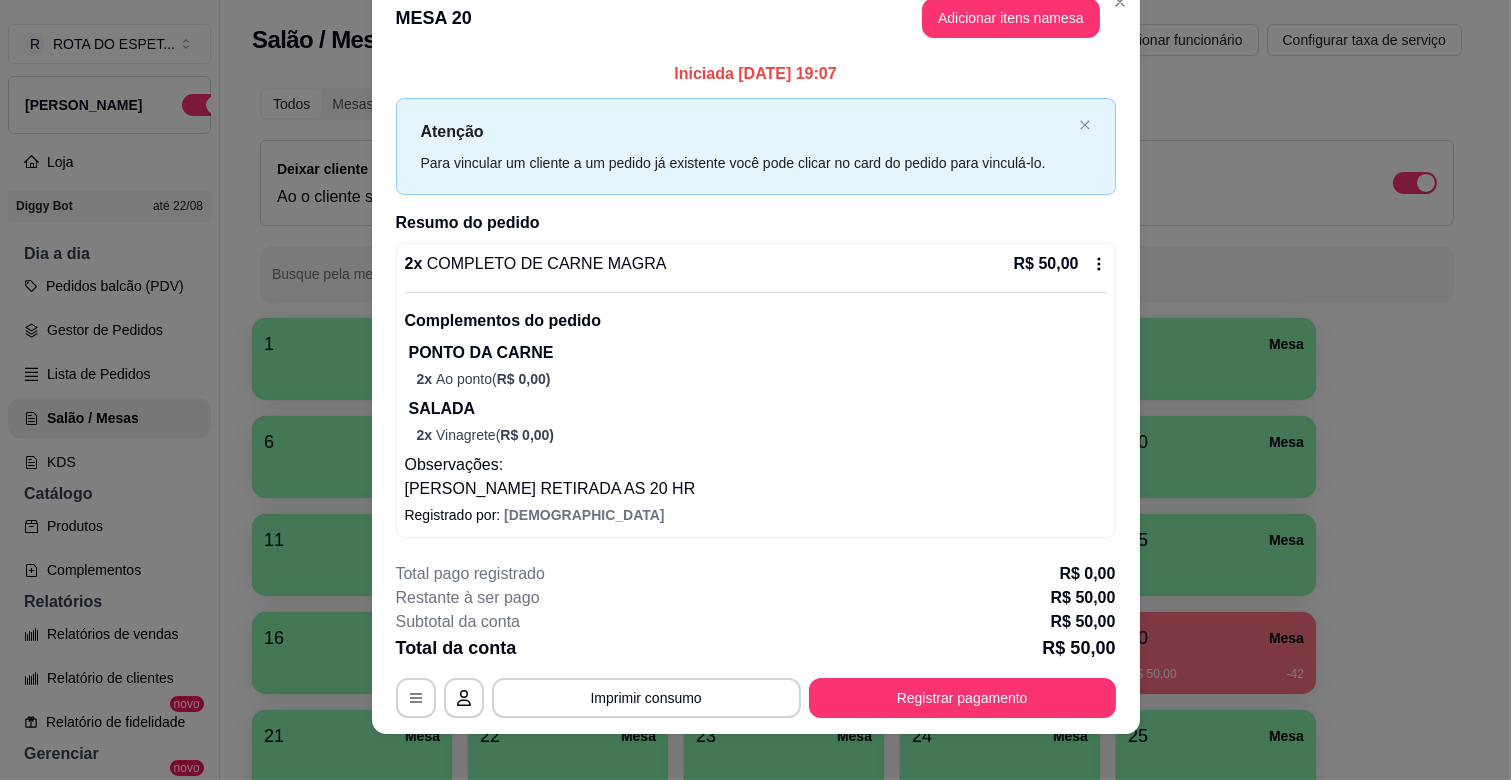 scroll, scrollTop: 50, scrollLeft: 0, axis: vertical 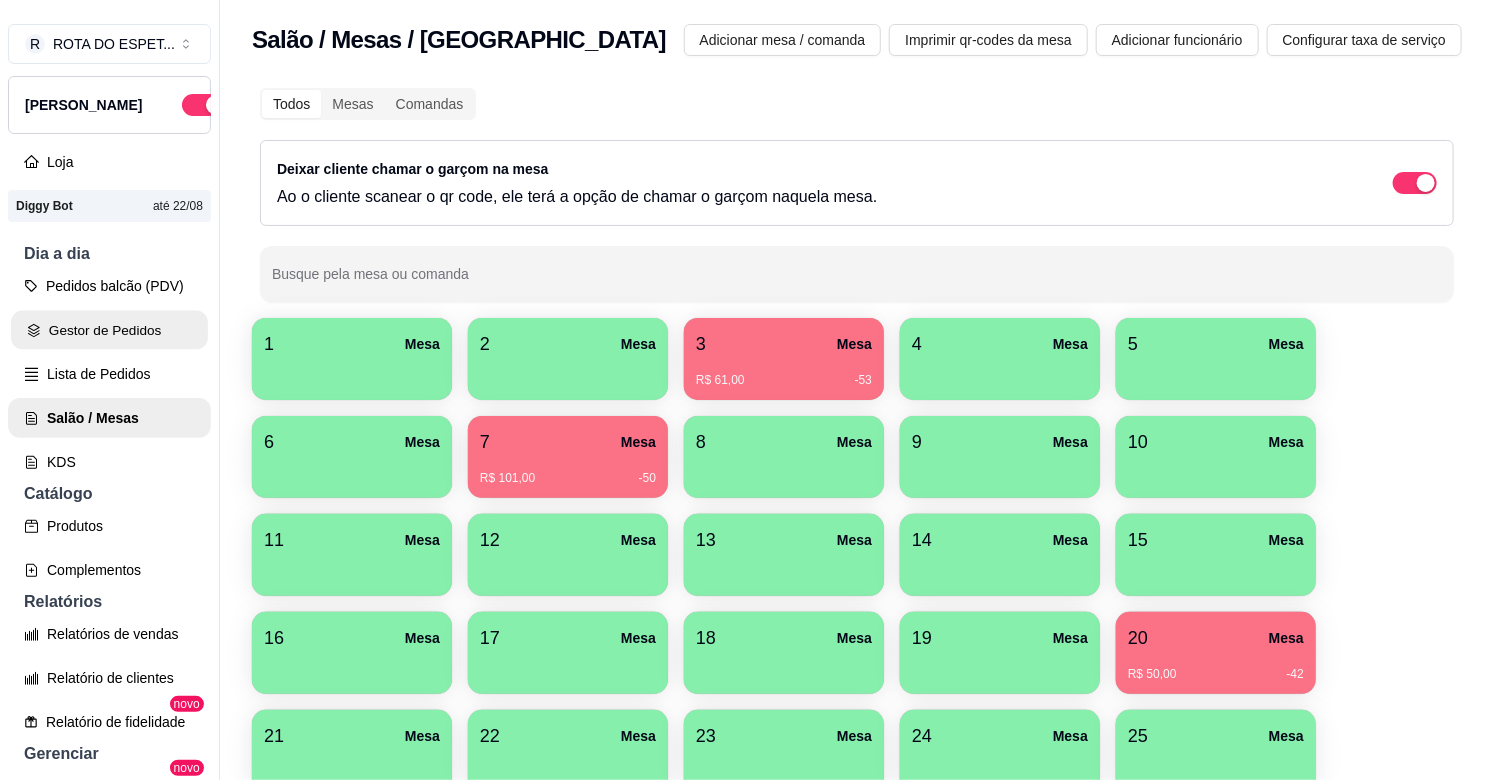 click on "Gestor de Pedidos" at bounding box center [109, 330] 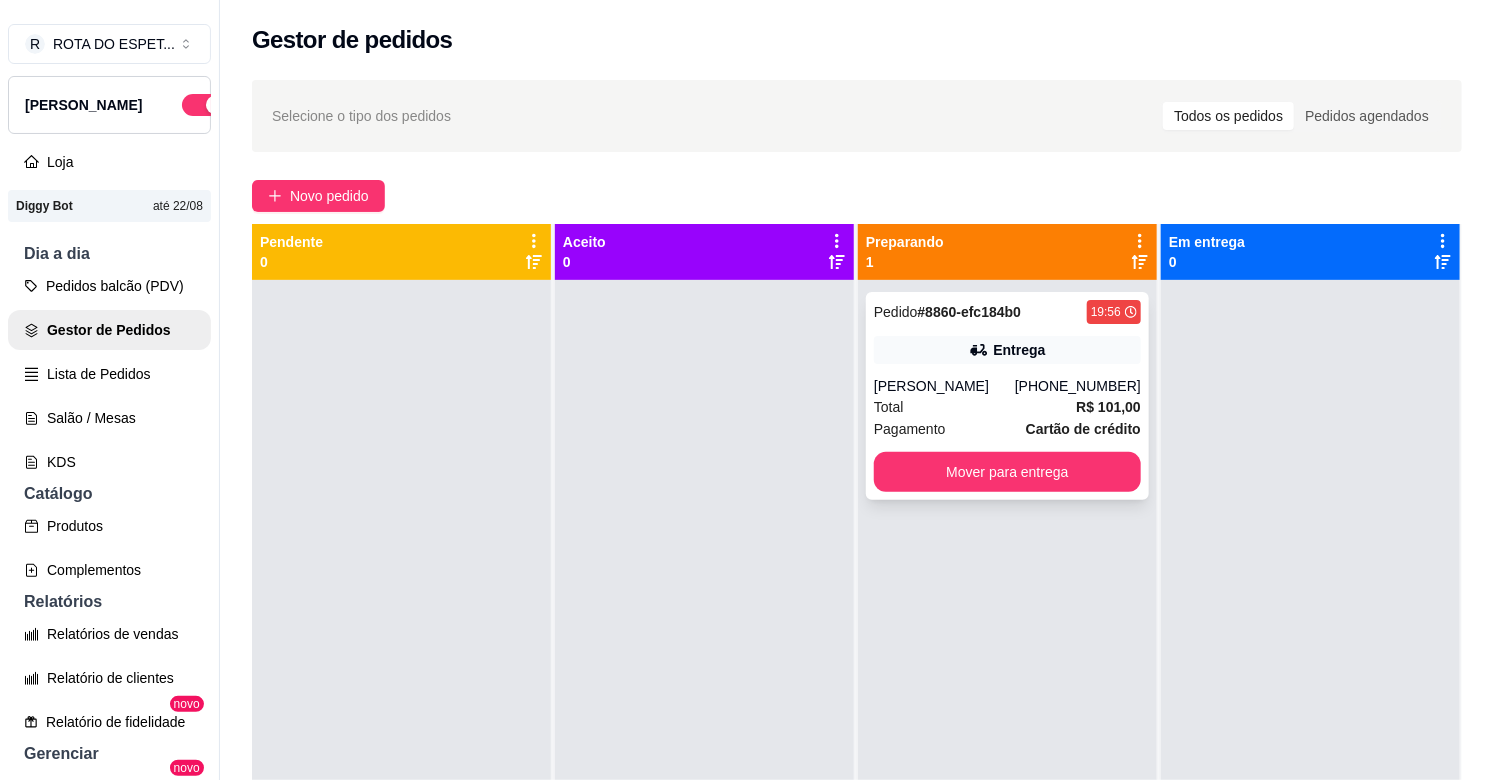 click on "Pedido  # 8860-efc184b0 19:56 Entrega Laura  (18) 99690-0610 Total R$ 101,00 Pagamento Cartão de crédito Mover para entrega" at bounding box center (1007, 396) 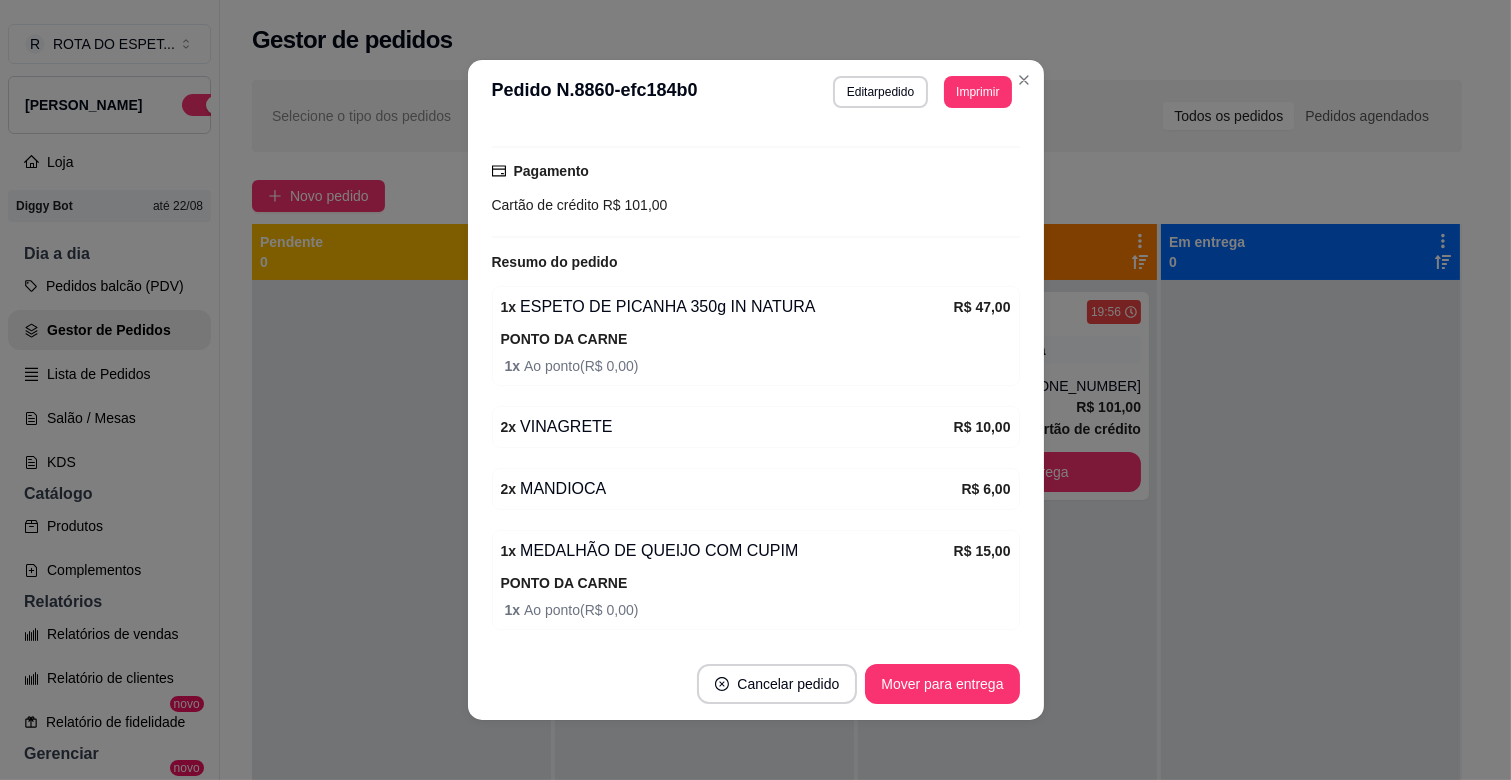 scroll, scrollTop: 781, scrollLeft: 0, axis: vertical 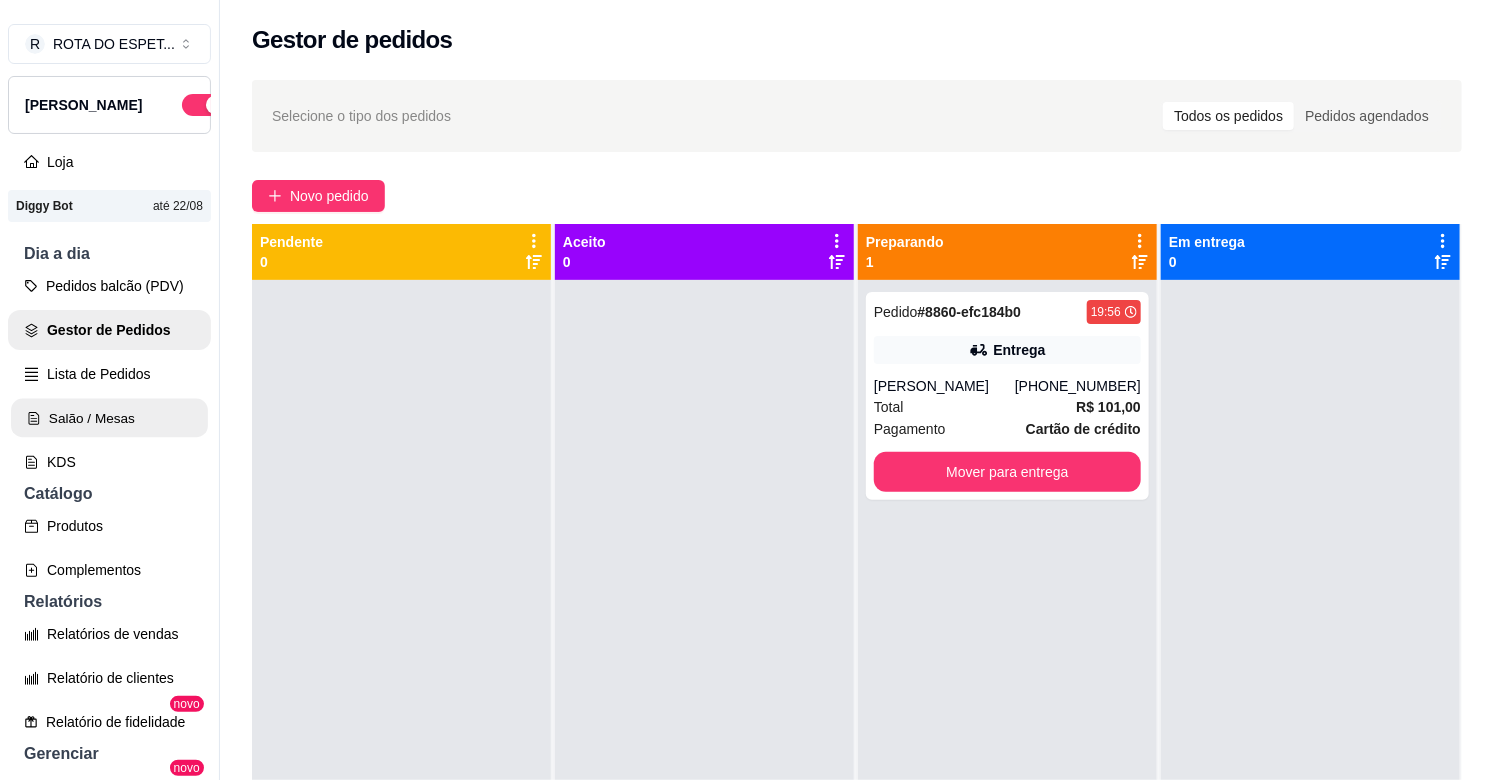 click on "Salão / Mesas" at bounding box center (109, 418) 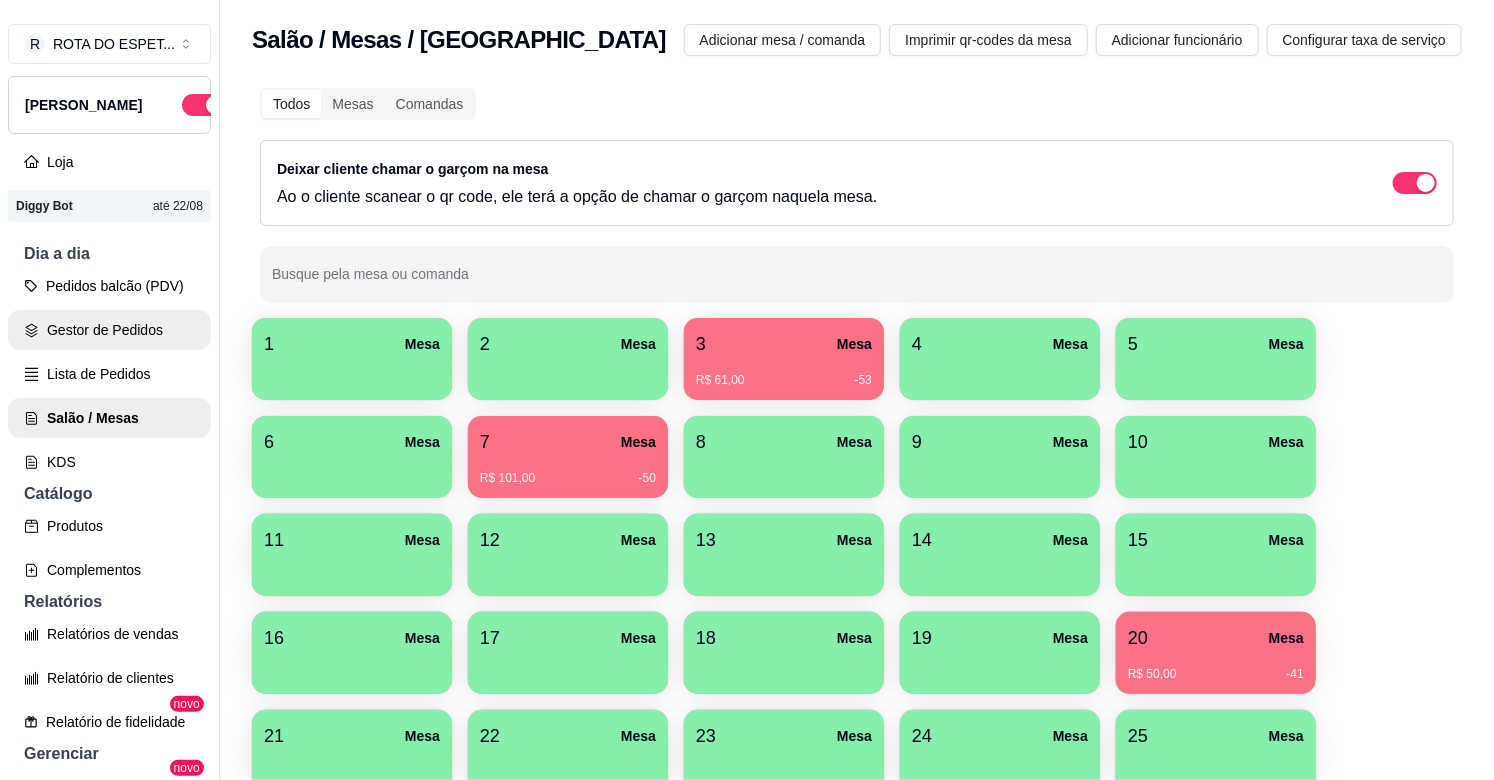 click on "Gestor de Pedidos" at bounding box center [109, 330] 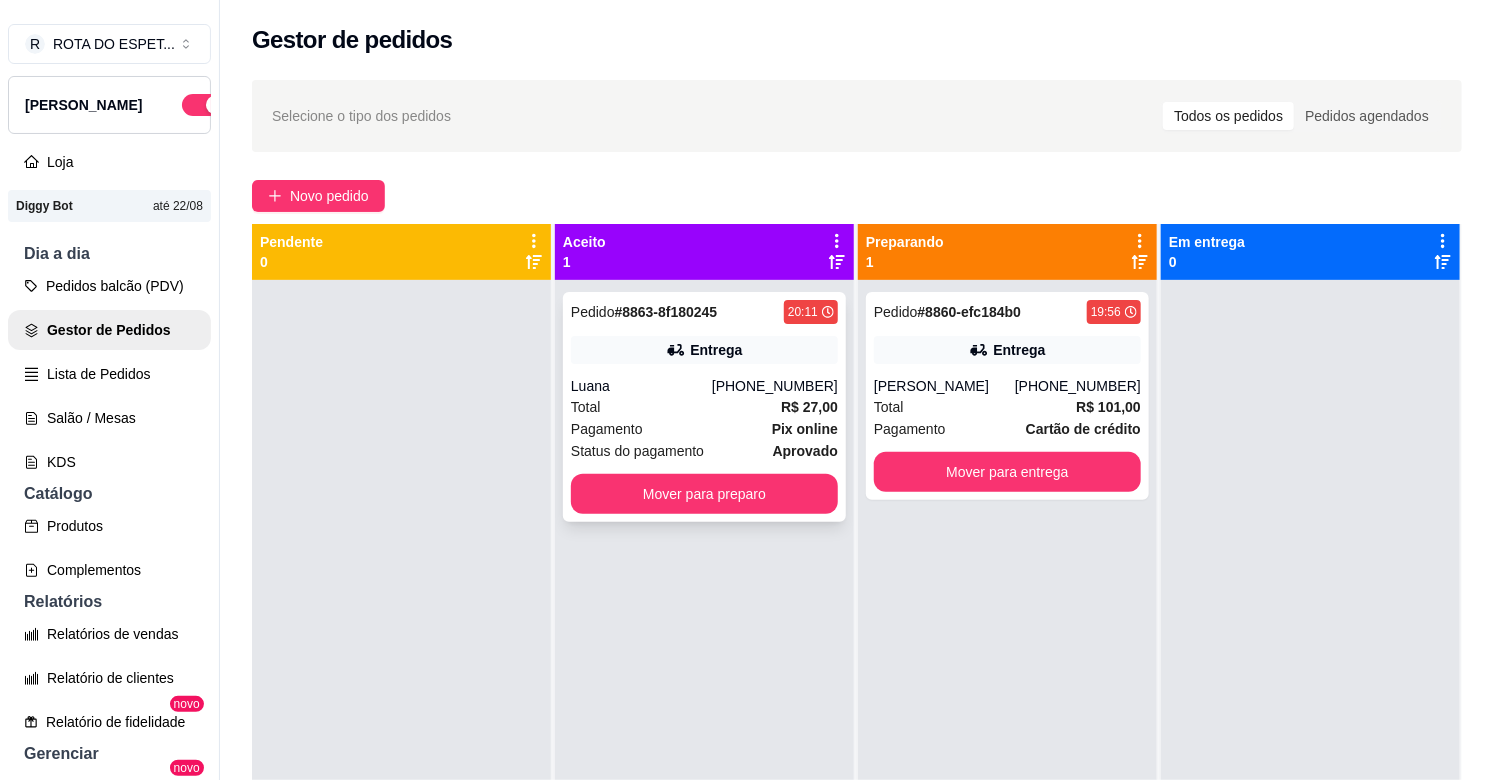 click on "Pedido  # 8863-8f180245 20:11 Entrega Luana  (67) 99229-1294 Total R$ 27,00 Pagamento Pix online Status do pagamento aprovado Mover para preparo" at bounding box center [704, 407] 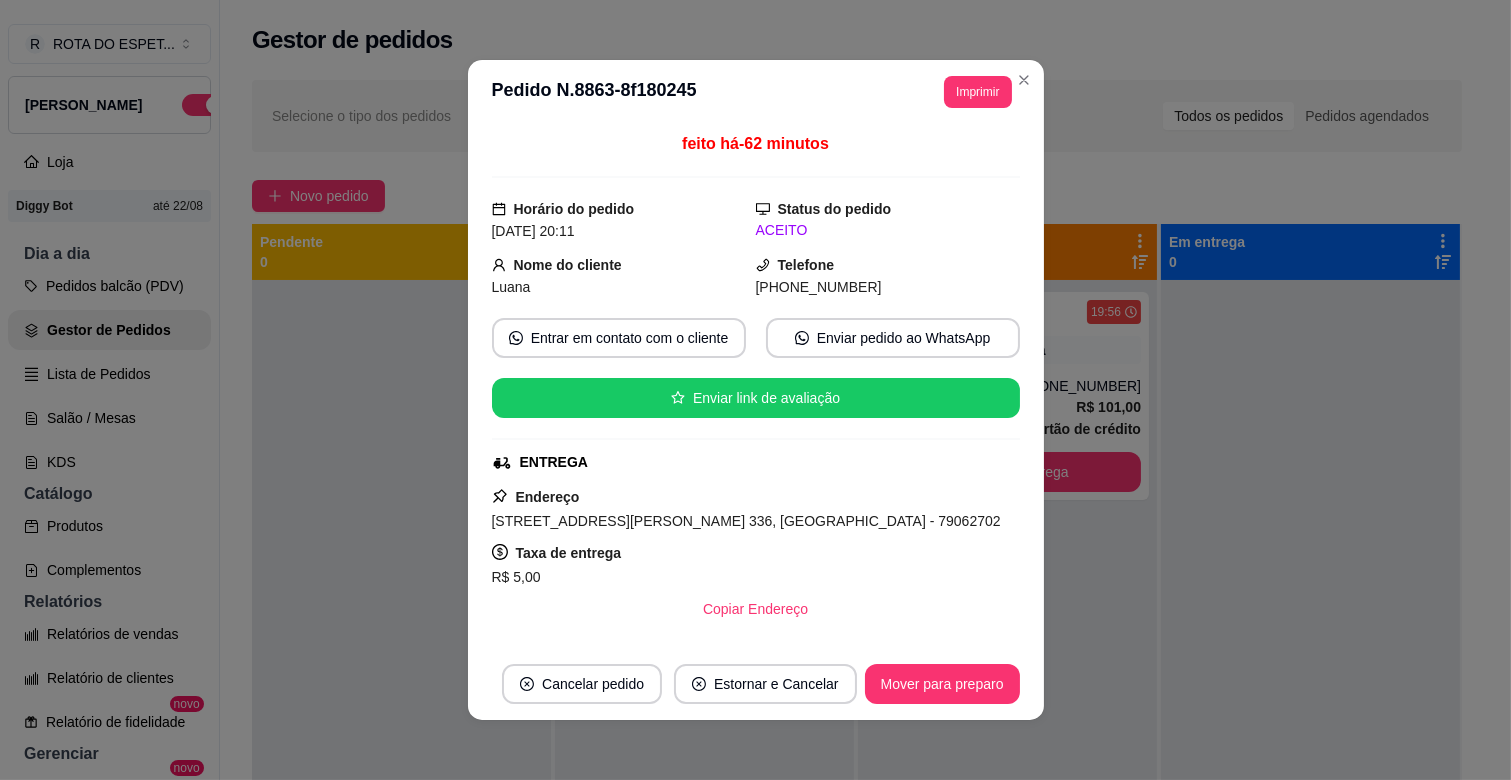 click on "feito há  -62   minutos Horário do pedido 29/07/2025 20:11 Status do pedido ACEITO Nome do cliente Luana  Telefone (67) 9 9229-1294 Entrar em contato com o cliente Enviar pedido ao WhatsApp Enviar link de avaliação ENTREGA Endereço  Rua Santina Delfino Sanches, n. 336, CAMPO ALTO - 79062702  Taxa de entrega  R$ 5,00 Copiar Endereço Pagamento Pix online   R$ 27,00   - pagamento   aprovado Resumo do pedido 1 x     ESPETINHO DE CARNE GORDA R$ 11,00 PONTO DA CARNE   1 x   Bem passado   ( R$ 0,00 ) 1 x     ESPETINHO  DE FRANGO  R$ 11,00 PONTO DA CARNE   1 x   Bem passado   ( R$ 0,00 ) Subtotal R$ 22,00 Total R$ 27,00" at bounding box center [756, 386] 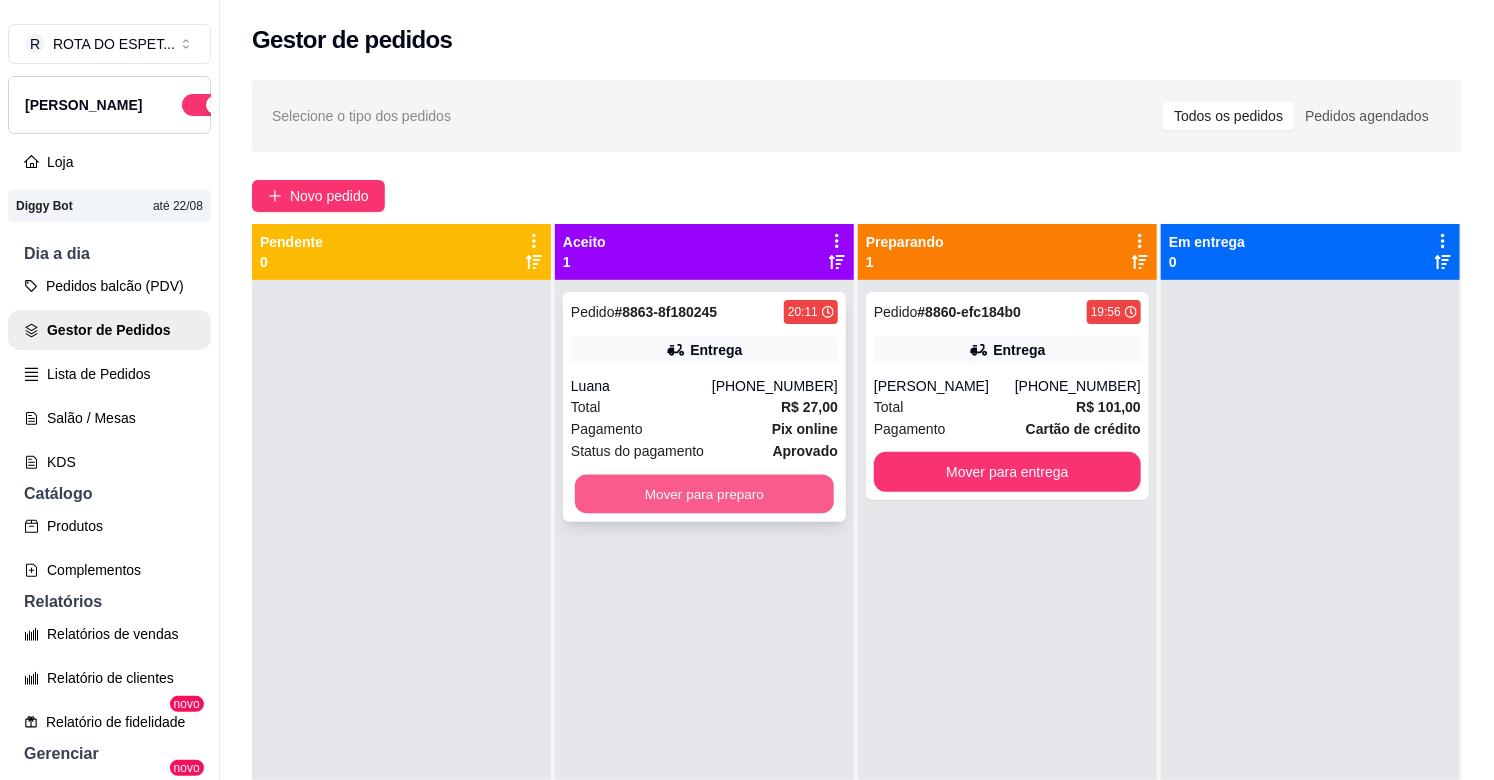 click on "Mover para preparo" at bounding box center (704, 494) 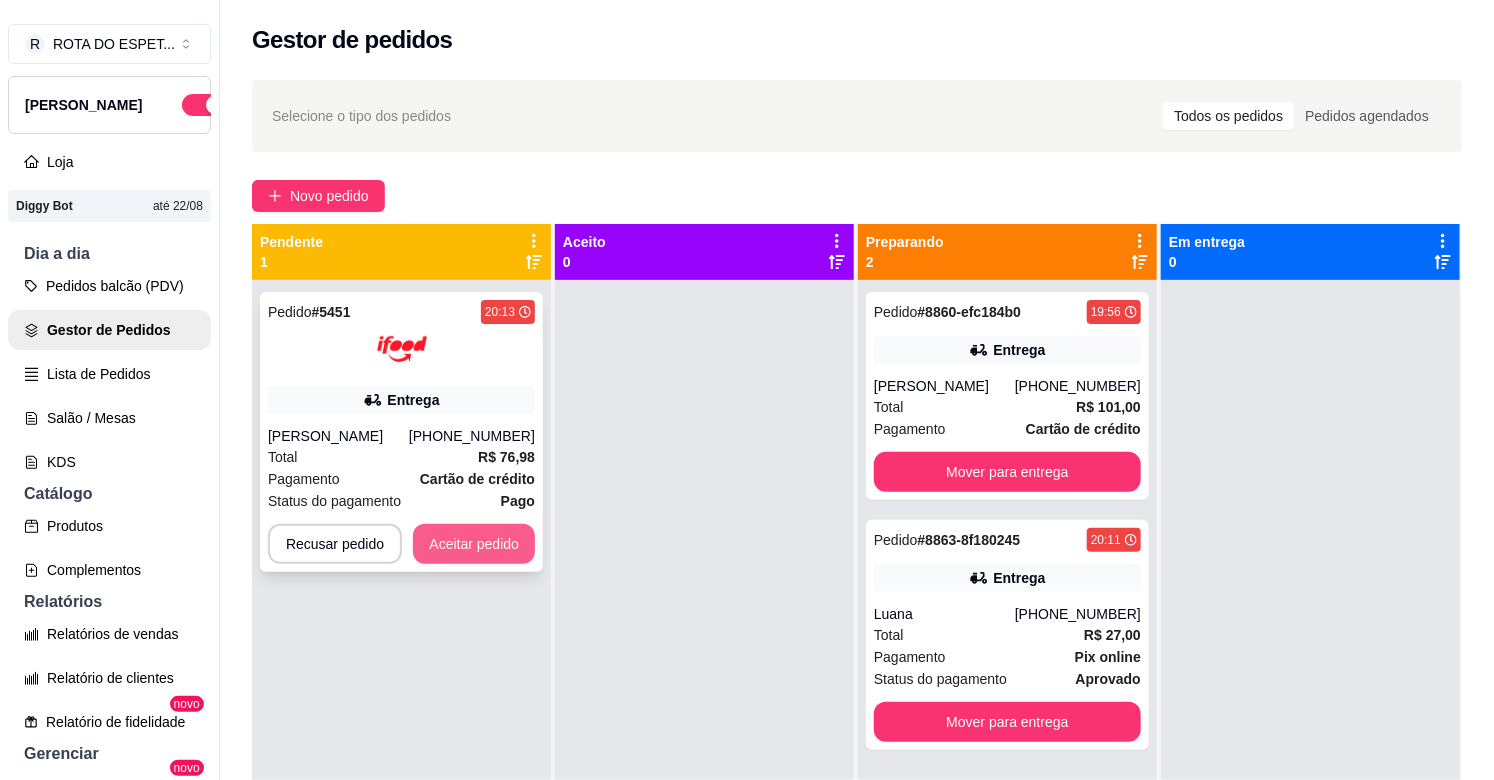 click on "Aceitar pedido" at bounding box center (474, 544) 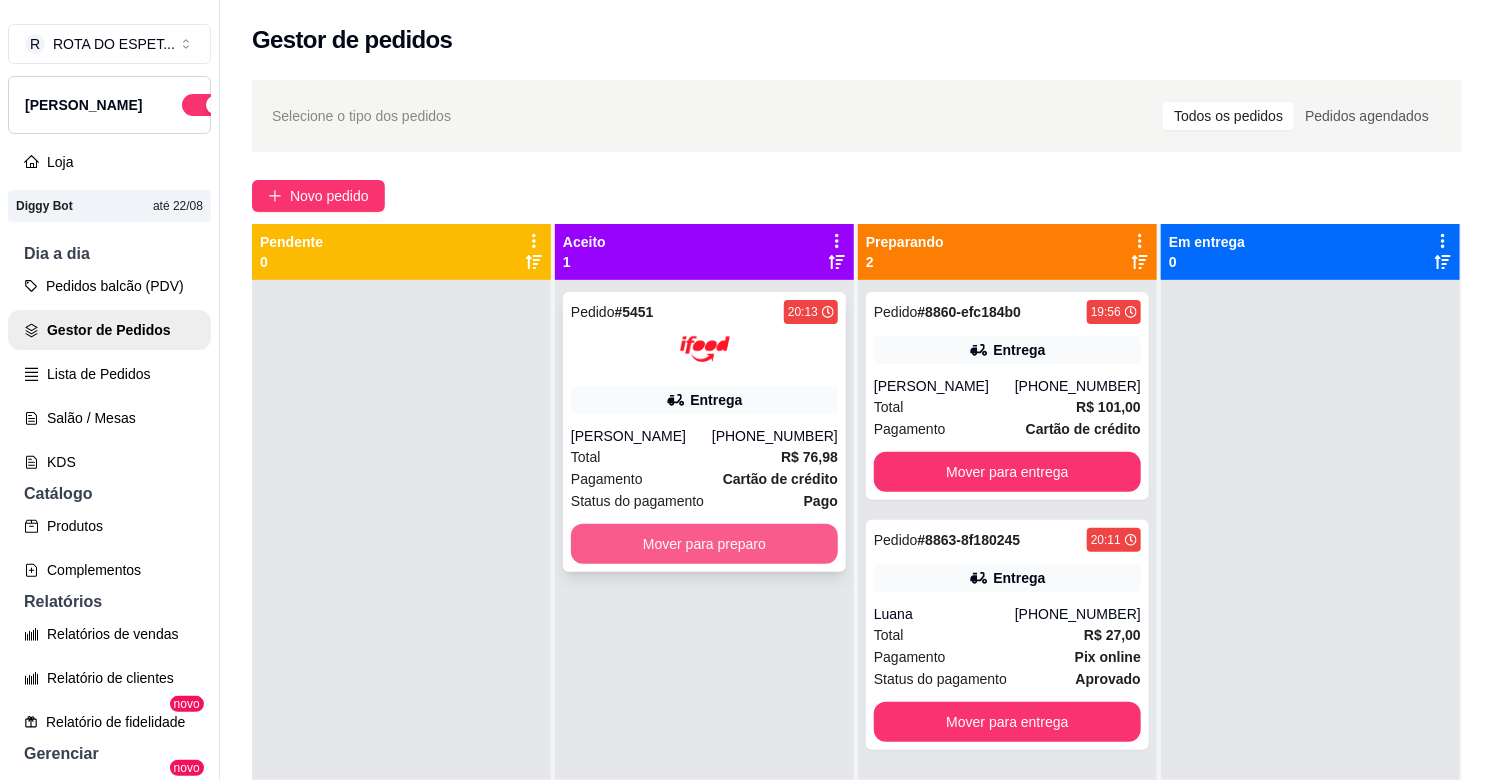 click on "Mover para preparo" at bounding box center (704, 544) 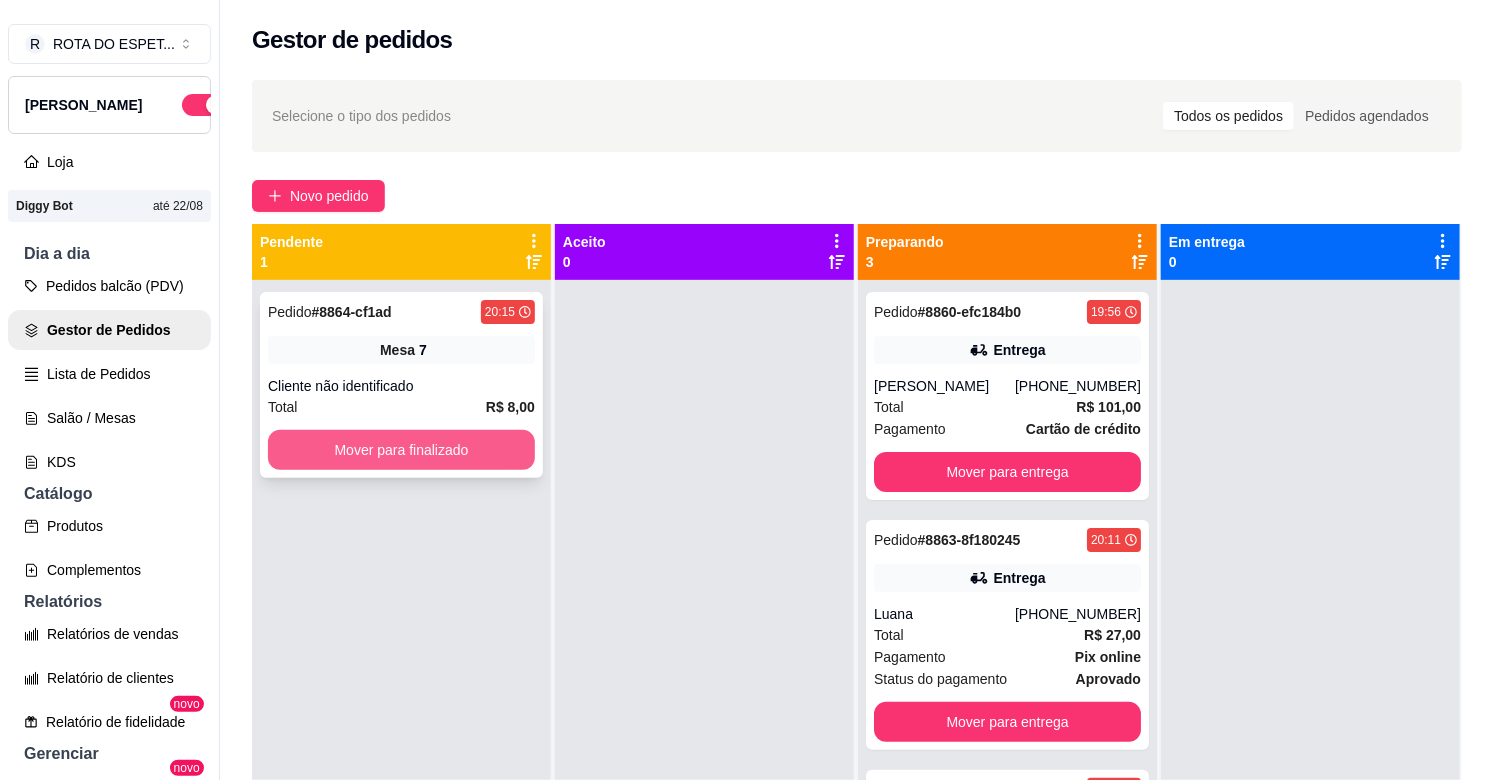 click on "Mover para finalizado" at bounding box center [401, 450] 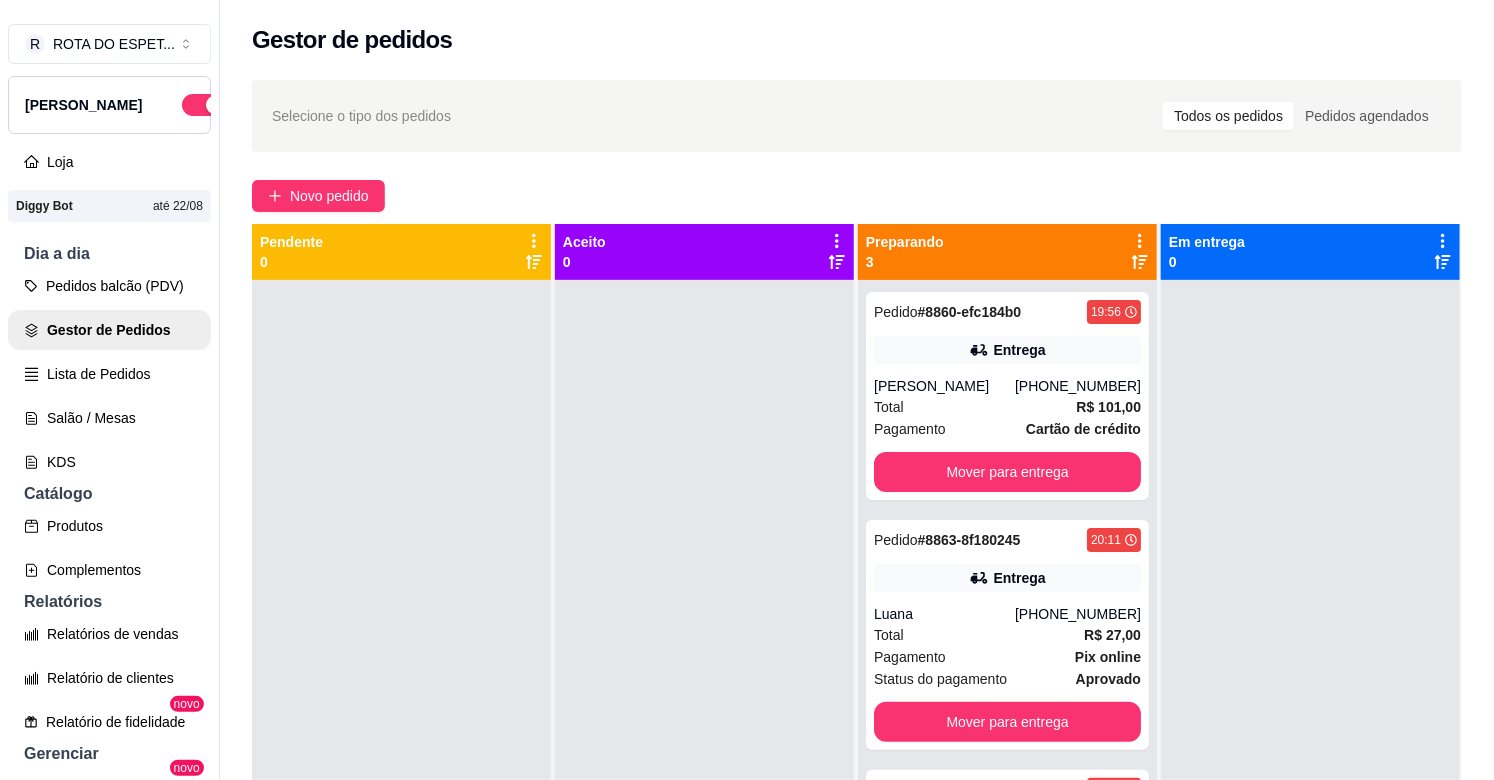 click at bounding box center (704, 670) 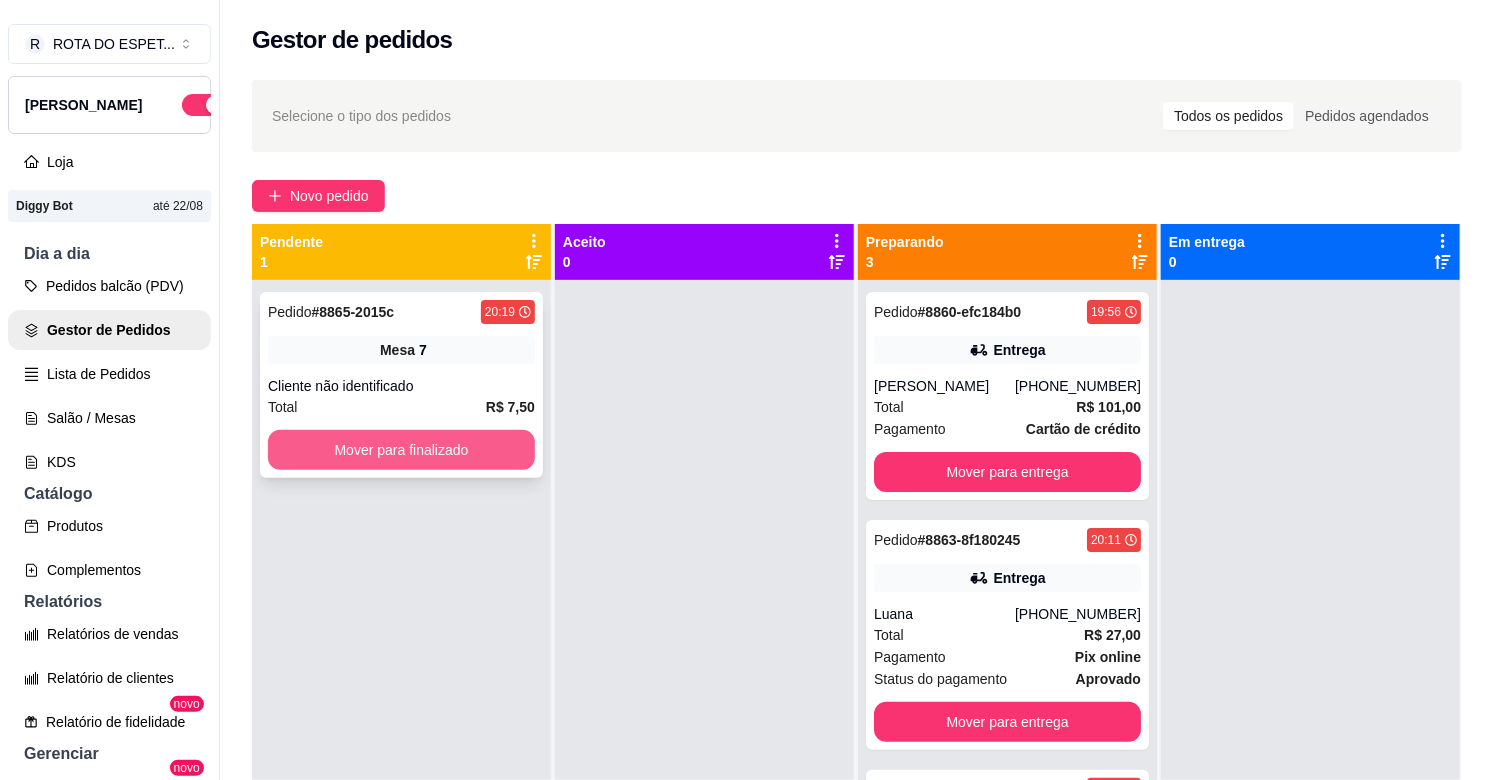 click on "Mover para finalizado" at bounding box center [401, 450] 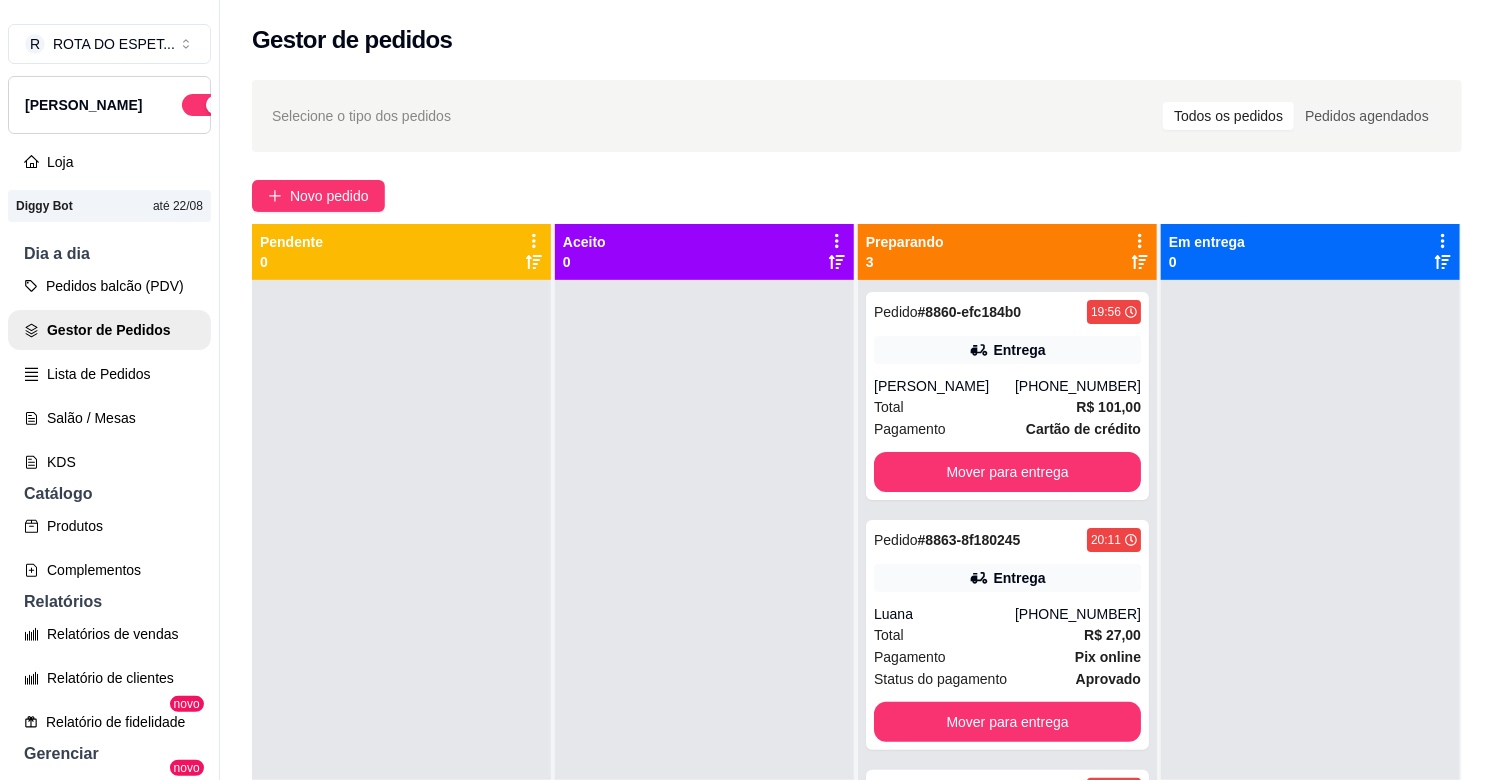 click at bounding box center (704, 670) 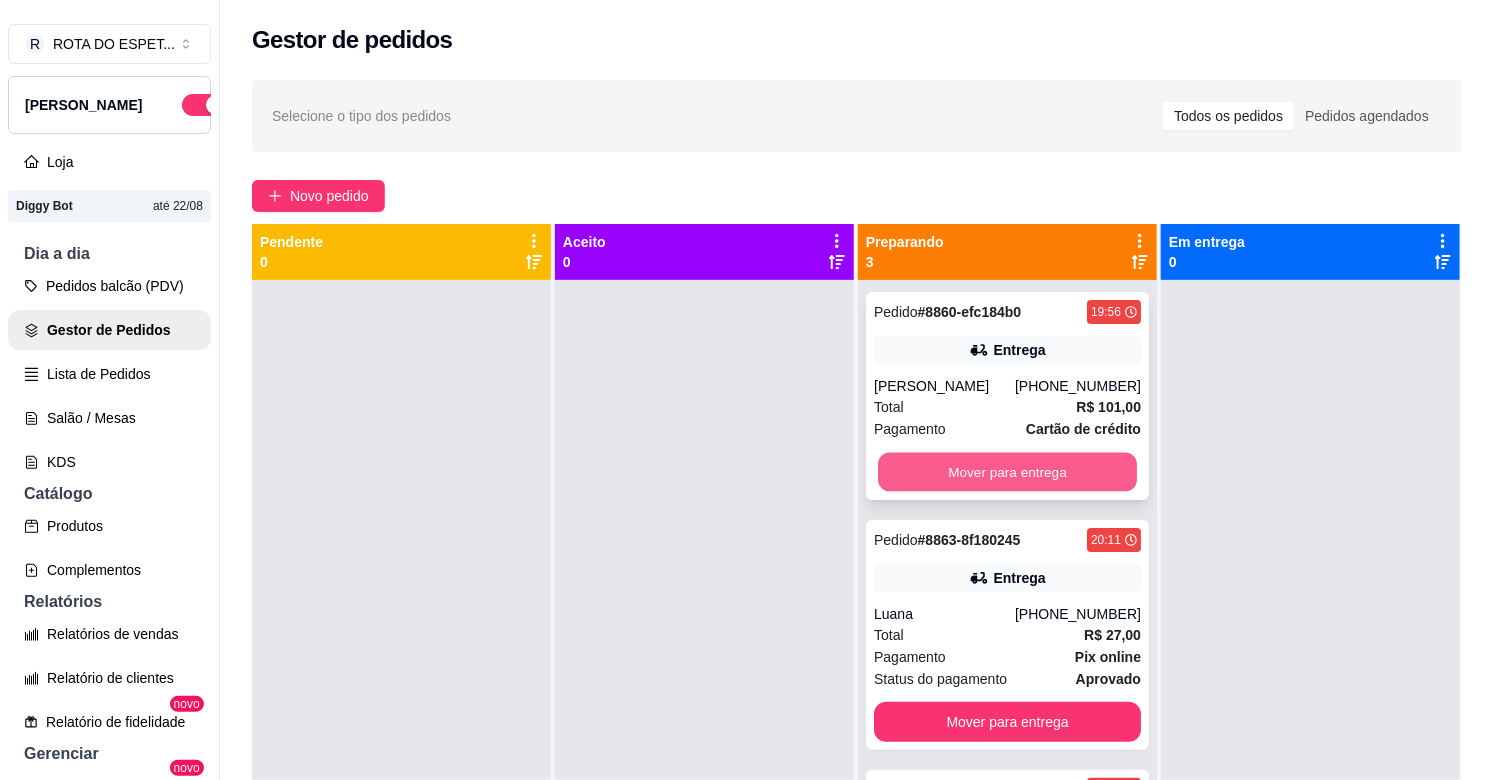 click on "Mover para entrega" at bounding box center (1007, 472) 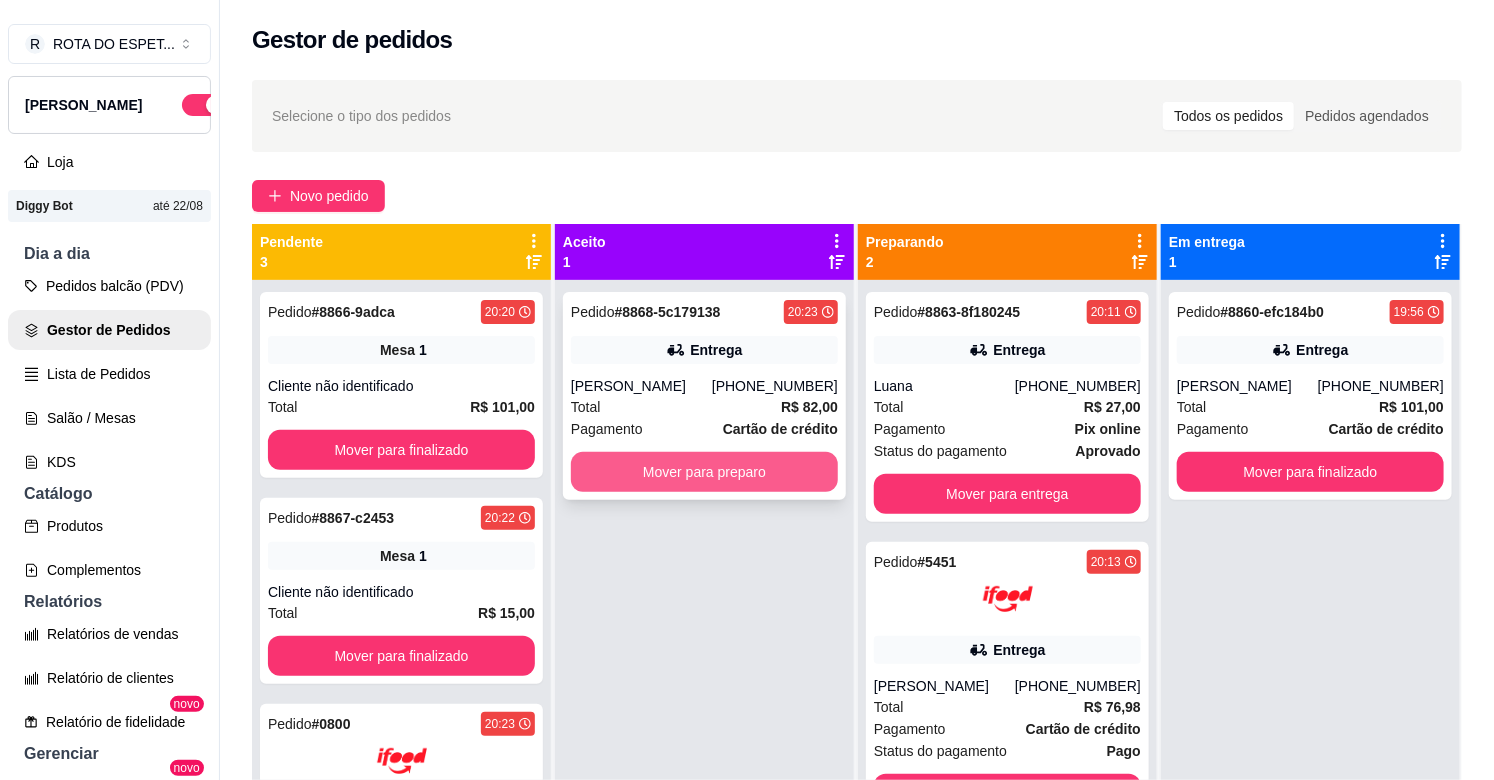 click on "Mover para preparo" at bounding box center (704, 472) 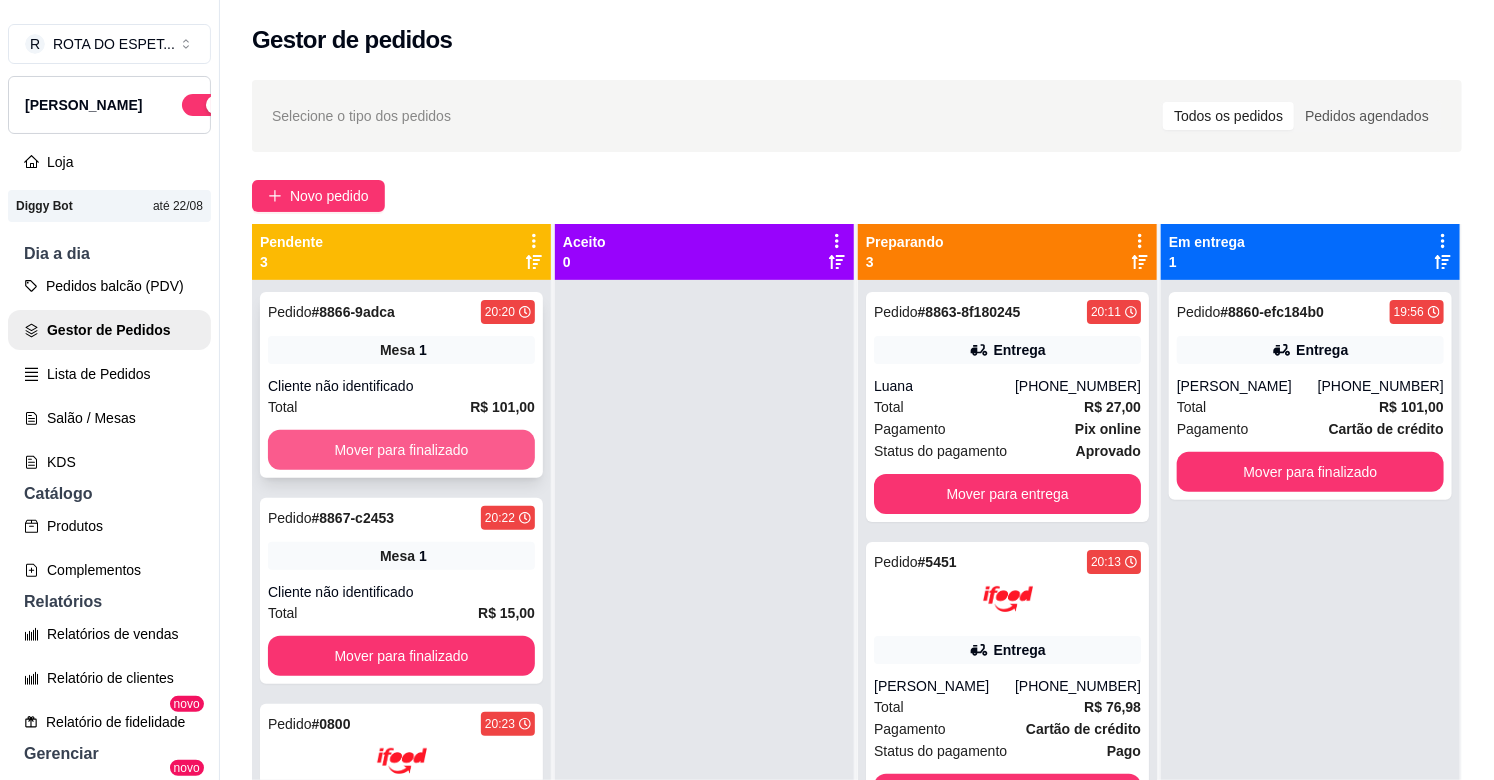 click on "Mover para finalizado" at bounding box center (401, 450) 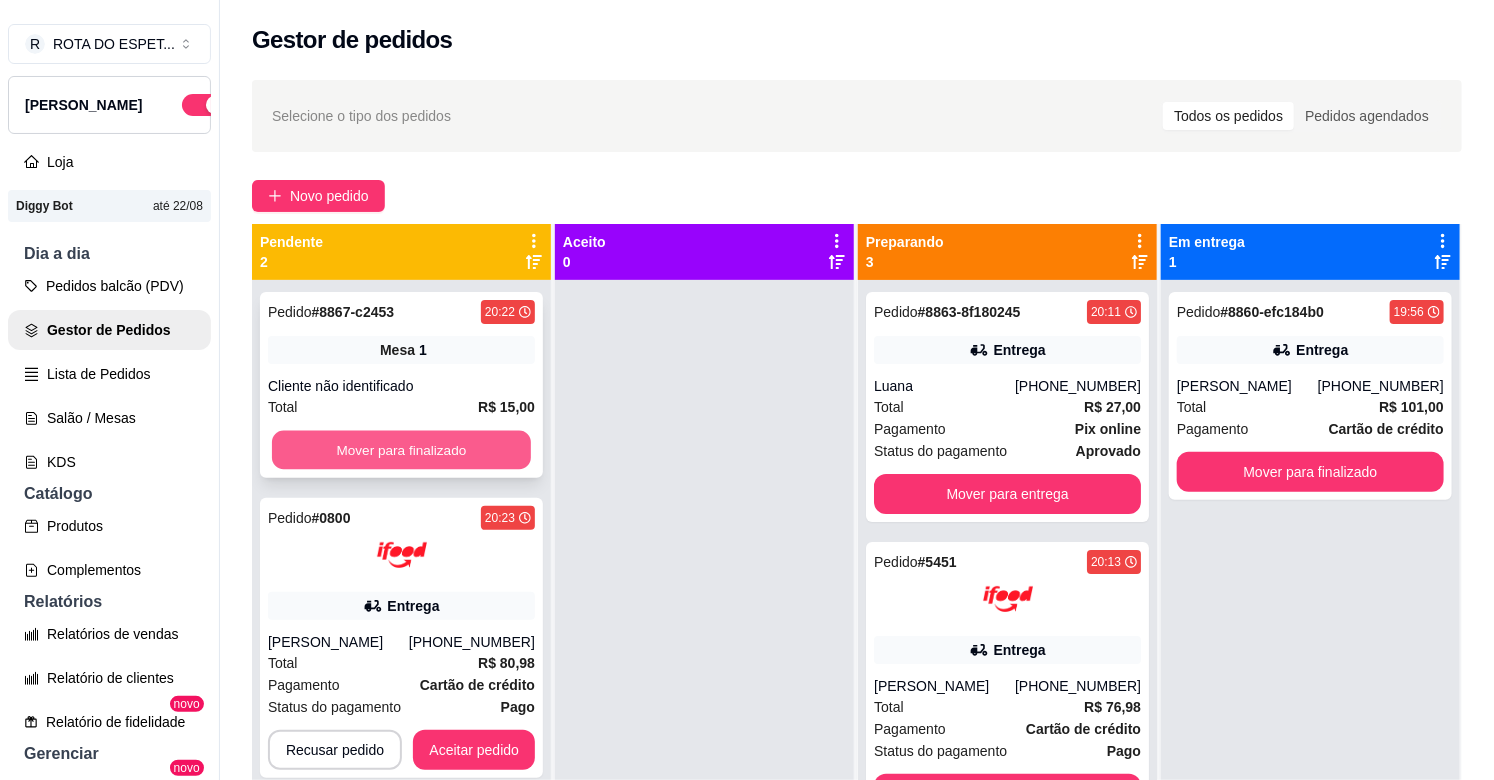 click on "Mover para finalizado" at bounding box center [401, 450] 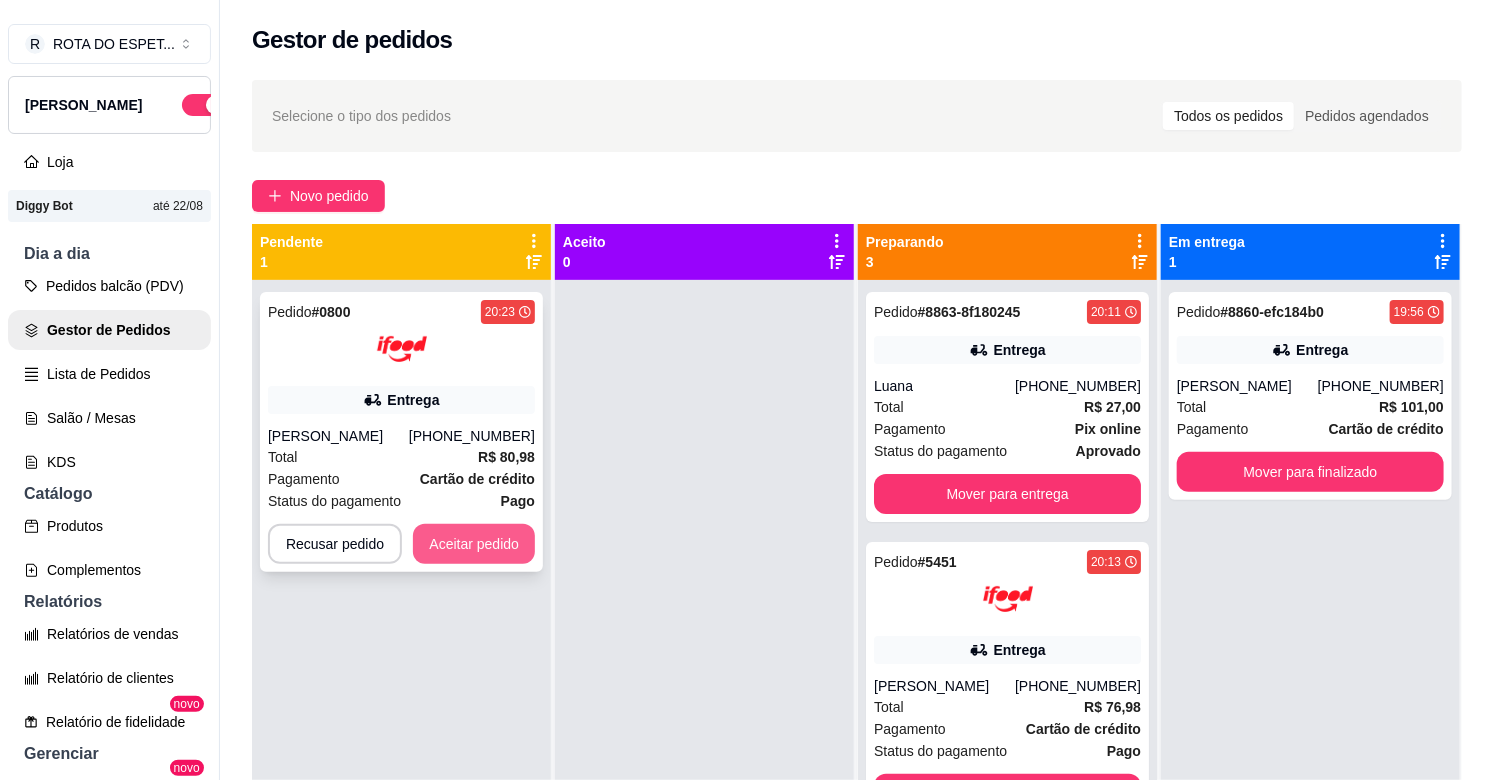 click on "Aceitar pedido" at bounding box center (474, 544) 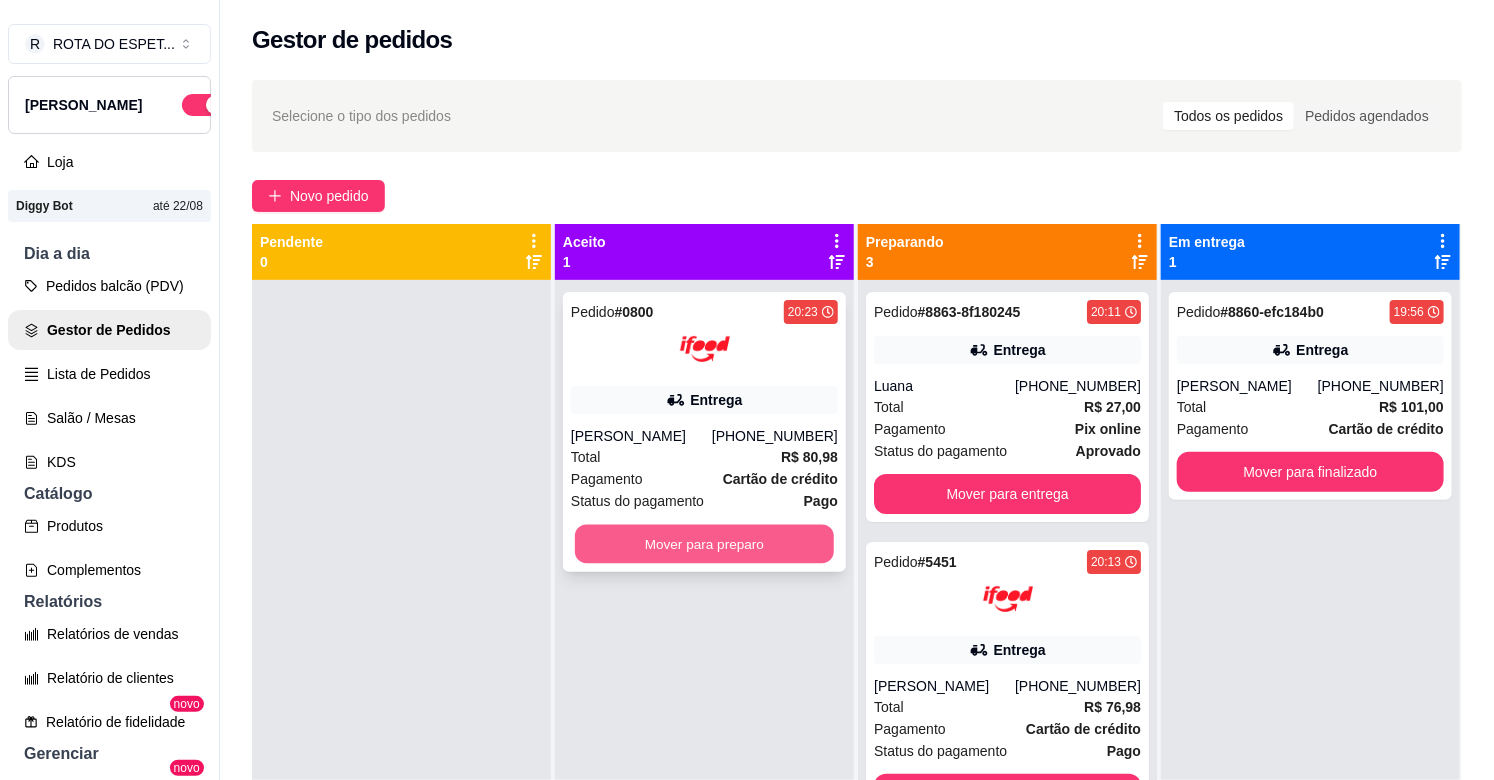 click on "Mover para preparo" at bounding box center (704, 544) 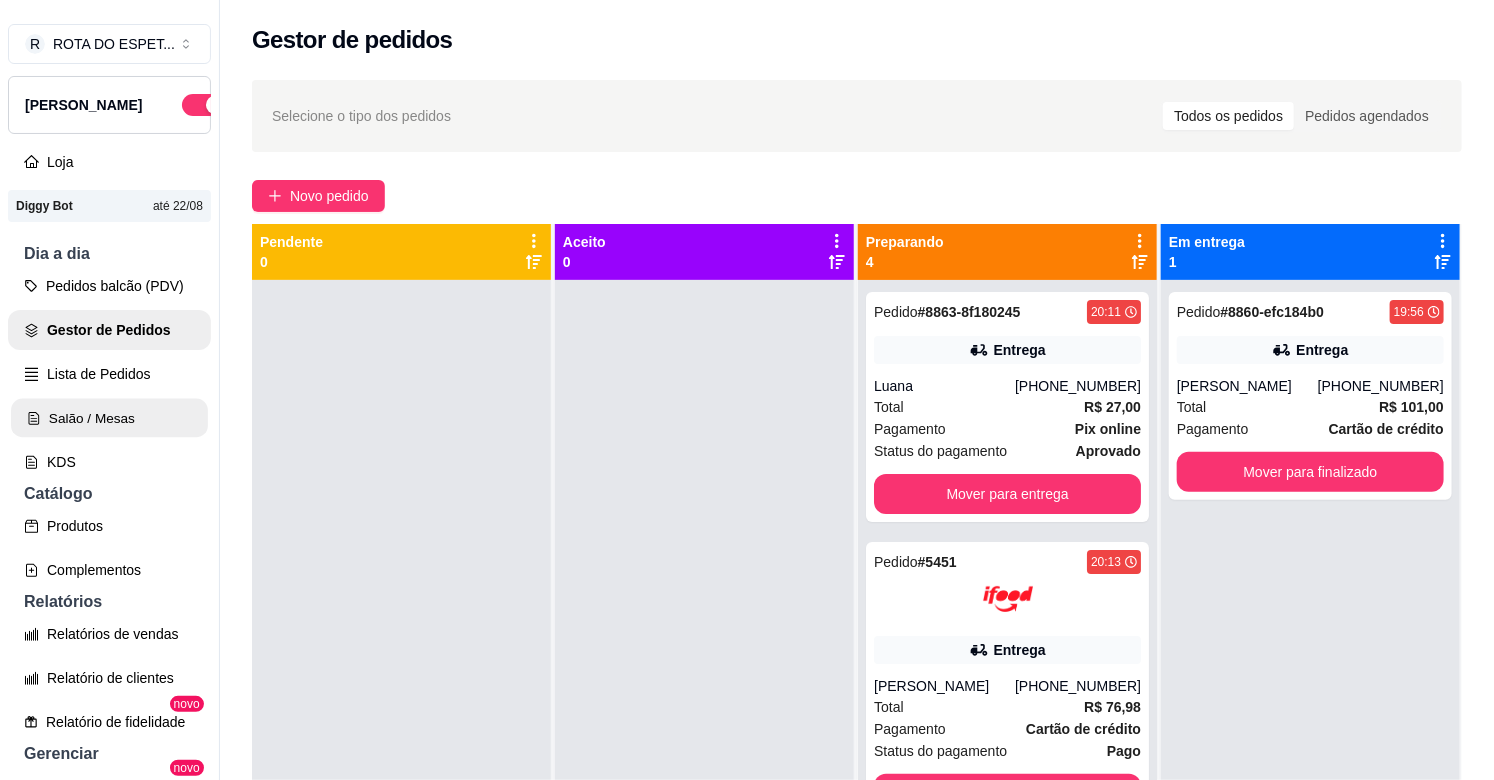 click on "Salão / Mesas" at bounding box center [109, 418] 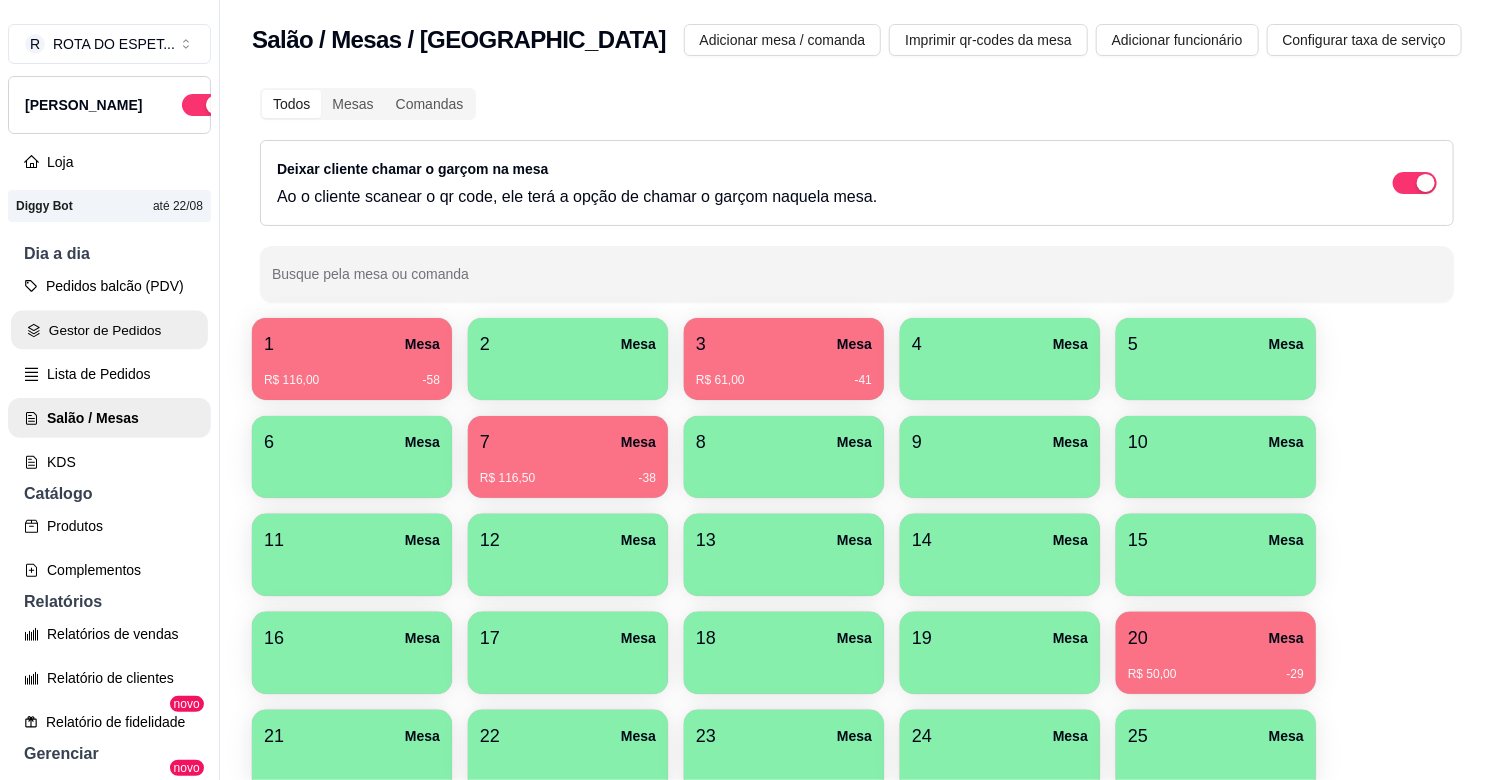 click on "Gestor de Pedidos" at bounding box center [109, 330] 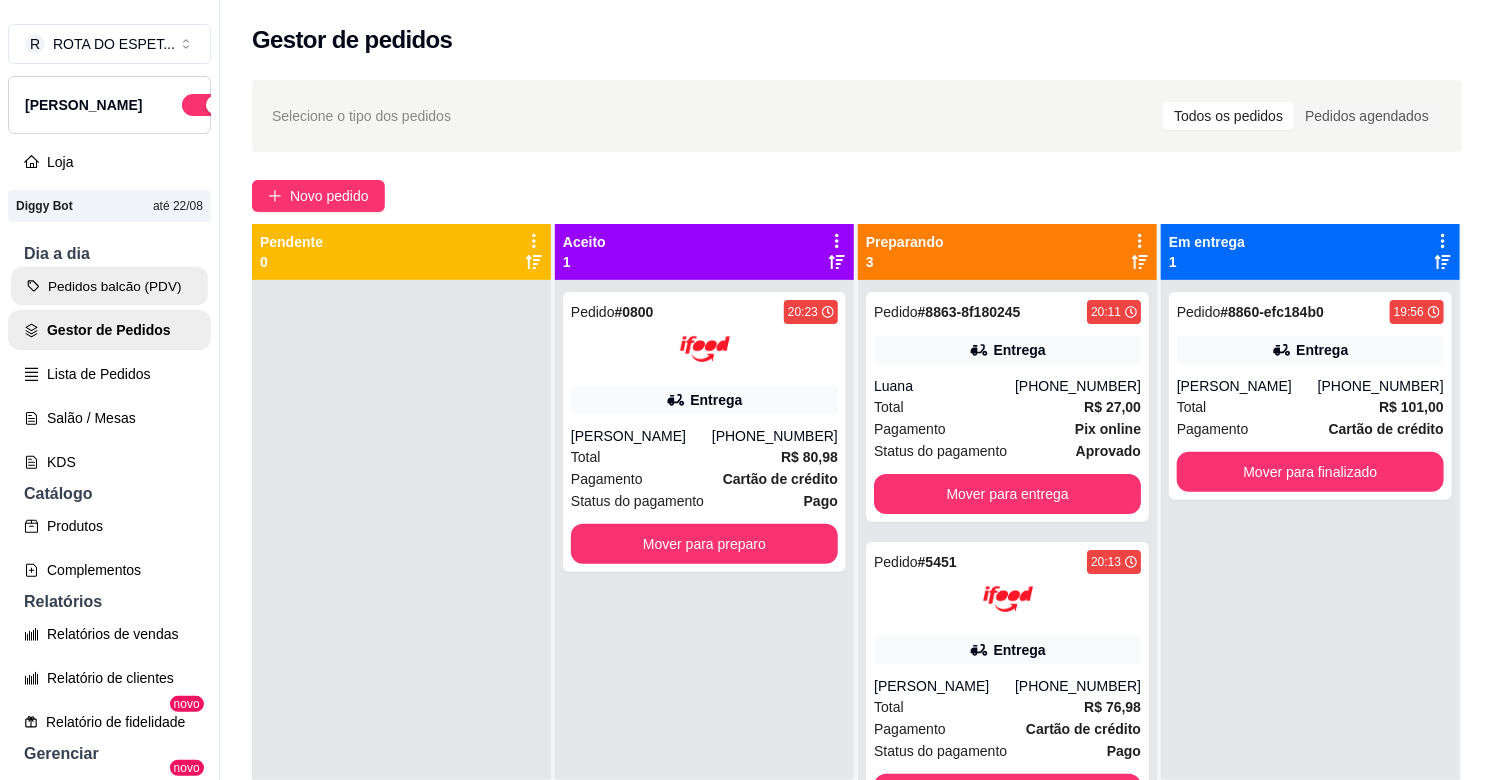 click on "Pedidos balcão (PDV)" at bounding box center [109, 286] 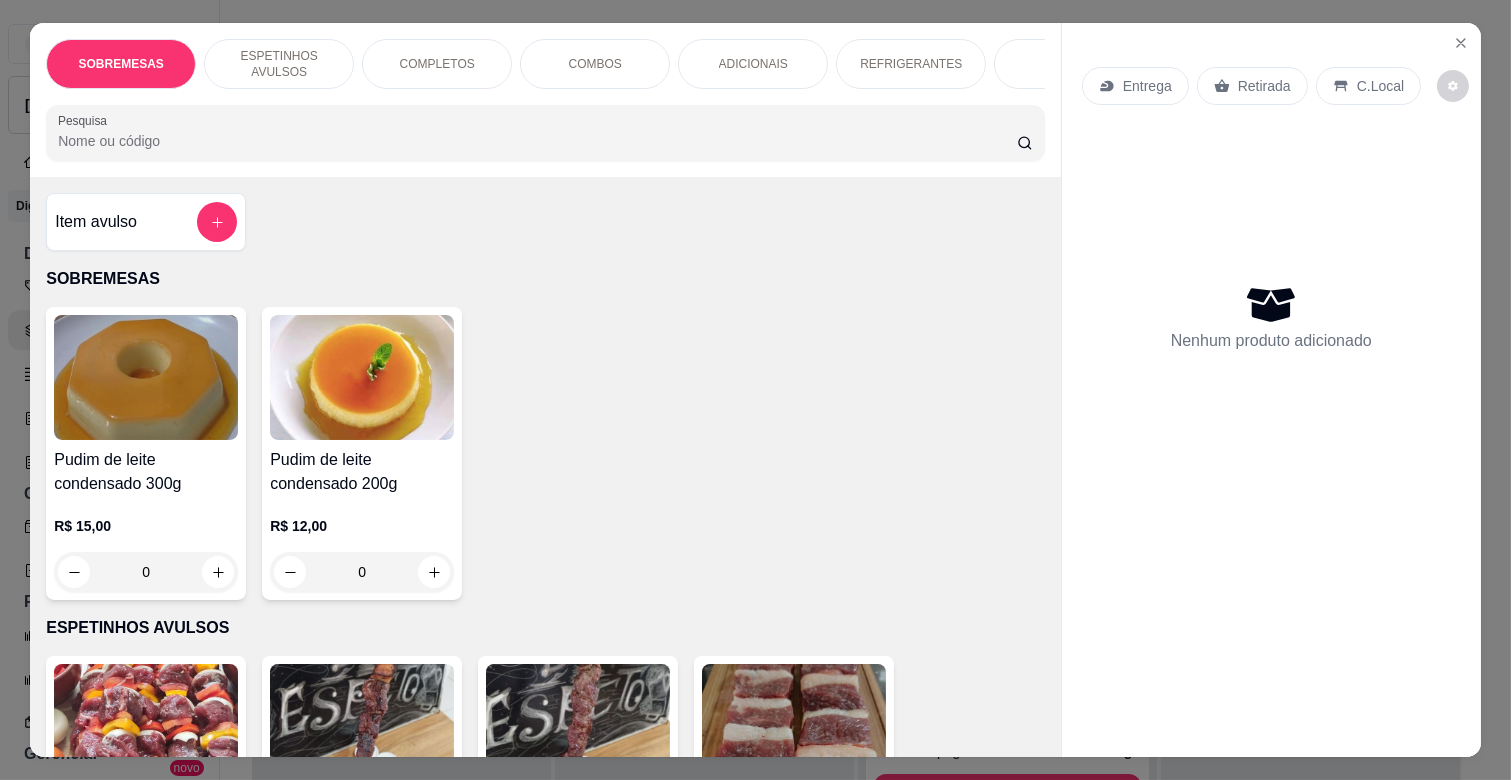 click on "COMPLETOS" at bounding box center [437, 64] 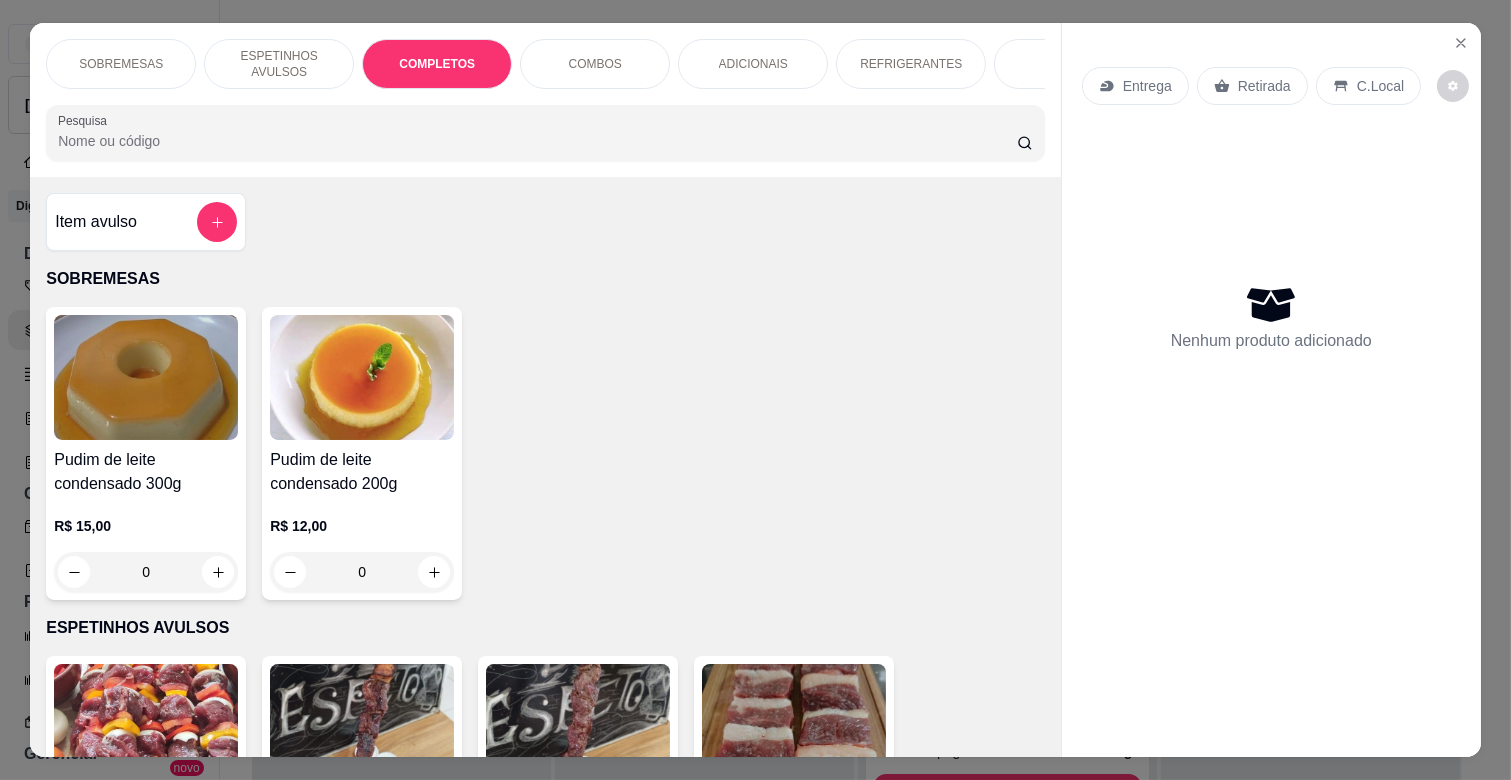 scroll, scrollTop: 1763, scrollLeft: 0, axis: vertical 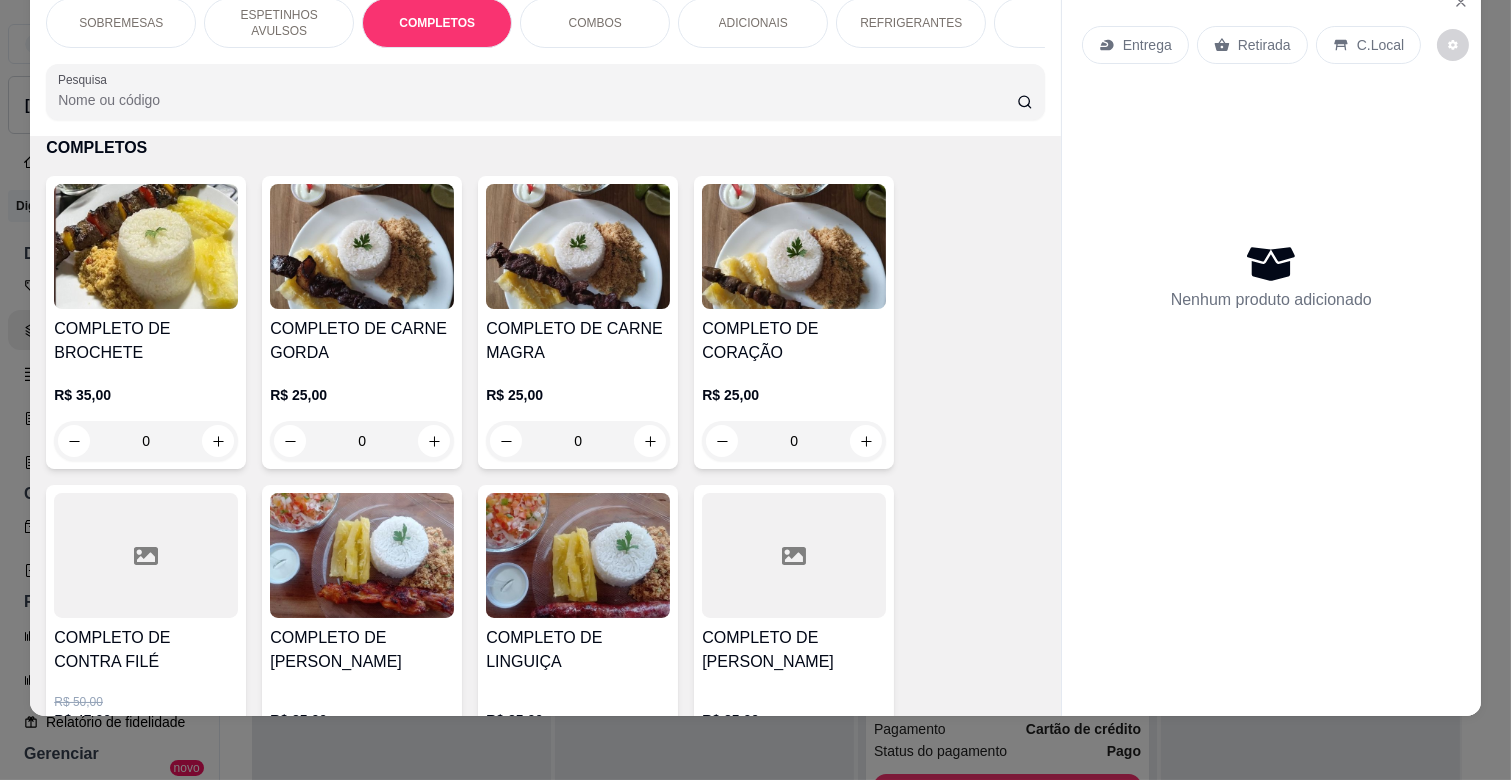 click on "0" at bounding box center (578, 441) 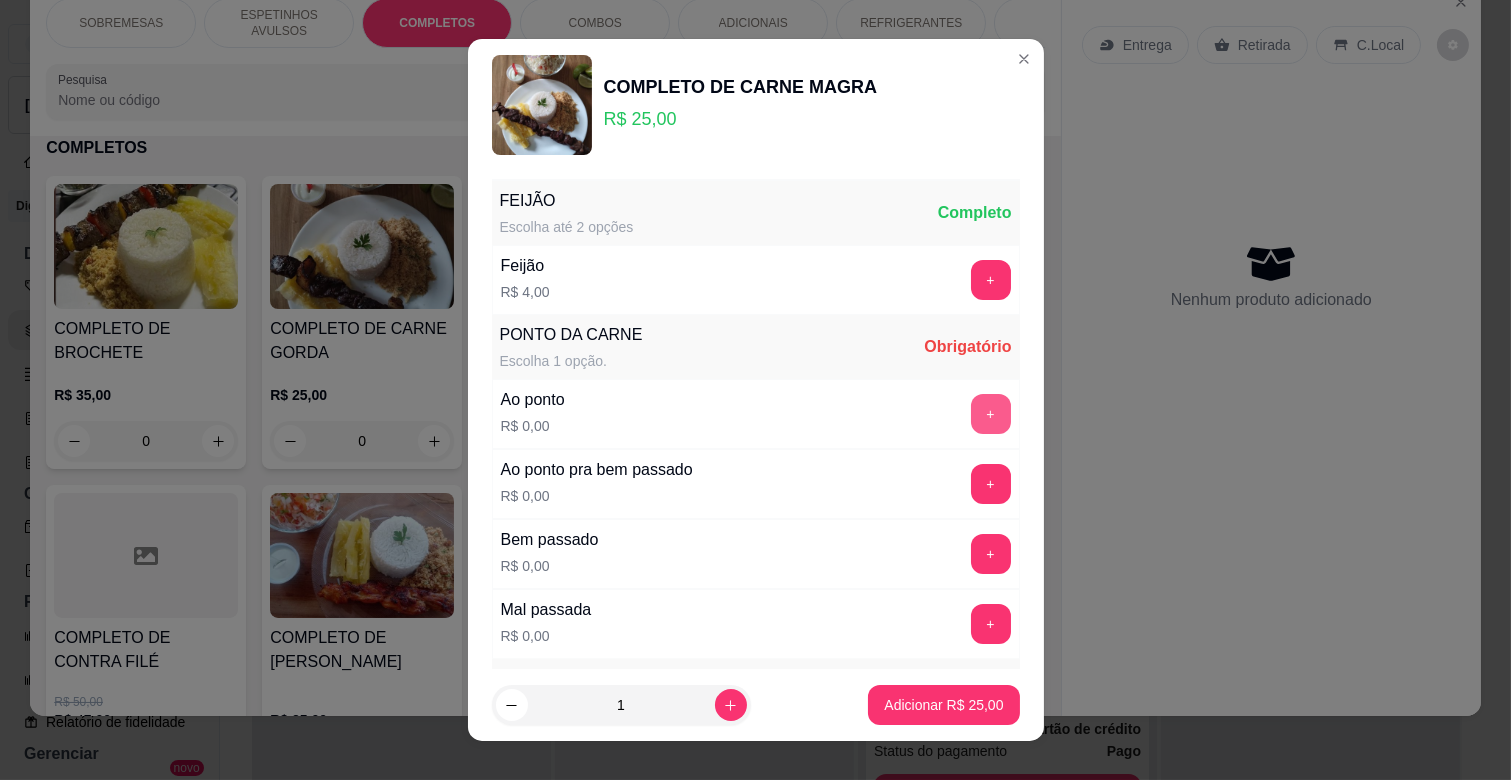 click on "+" at bounding box center [991, 414] 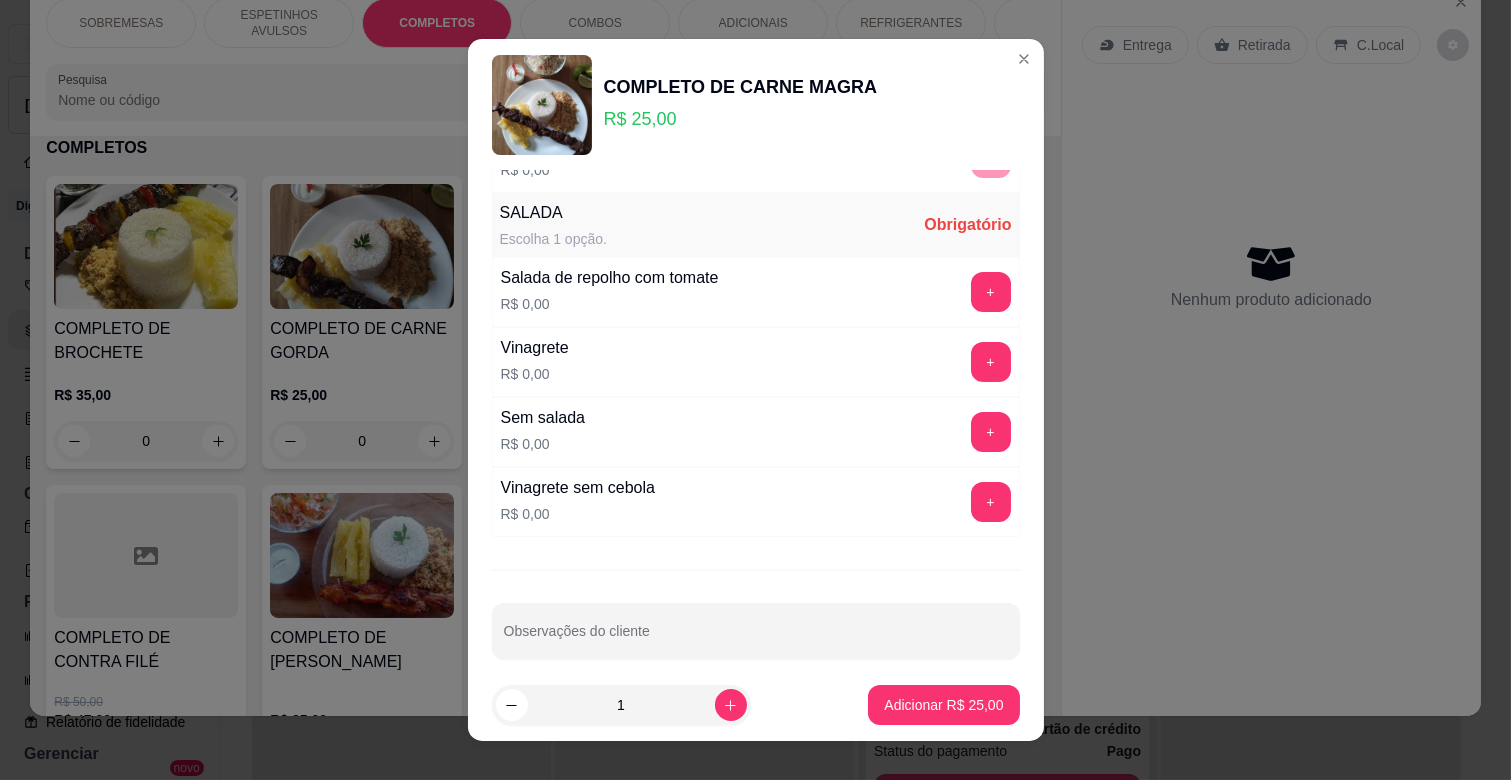 scroll, scrollTop: 486, scrollLeft: 0, axis: vertical 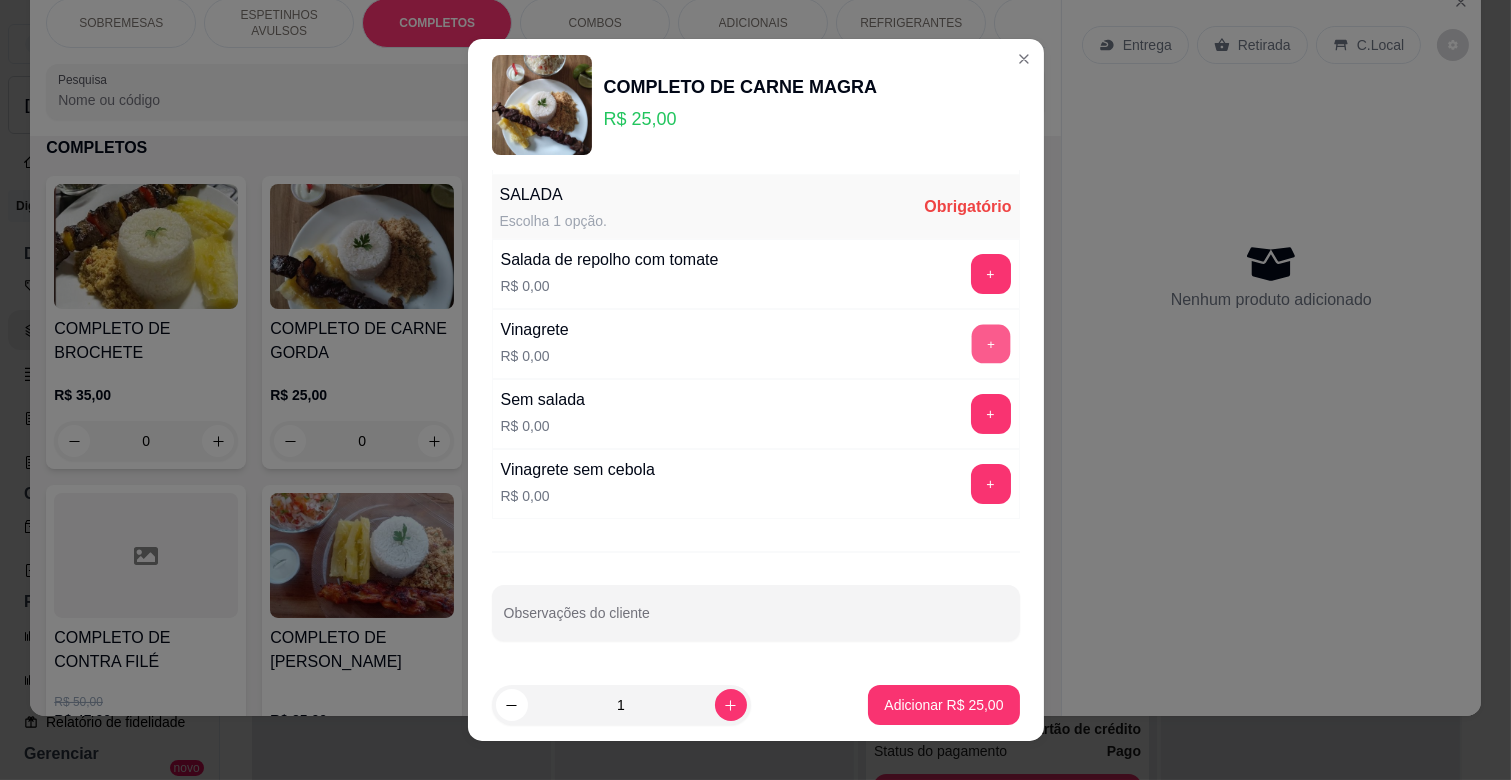 click on "+" at bounding box center [990, 344] 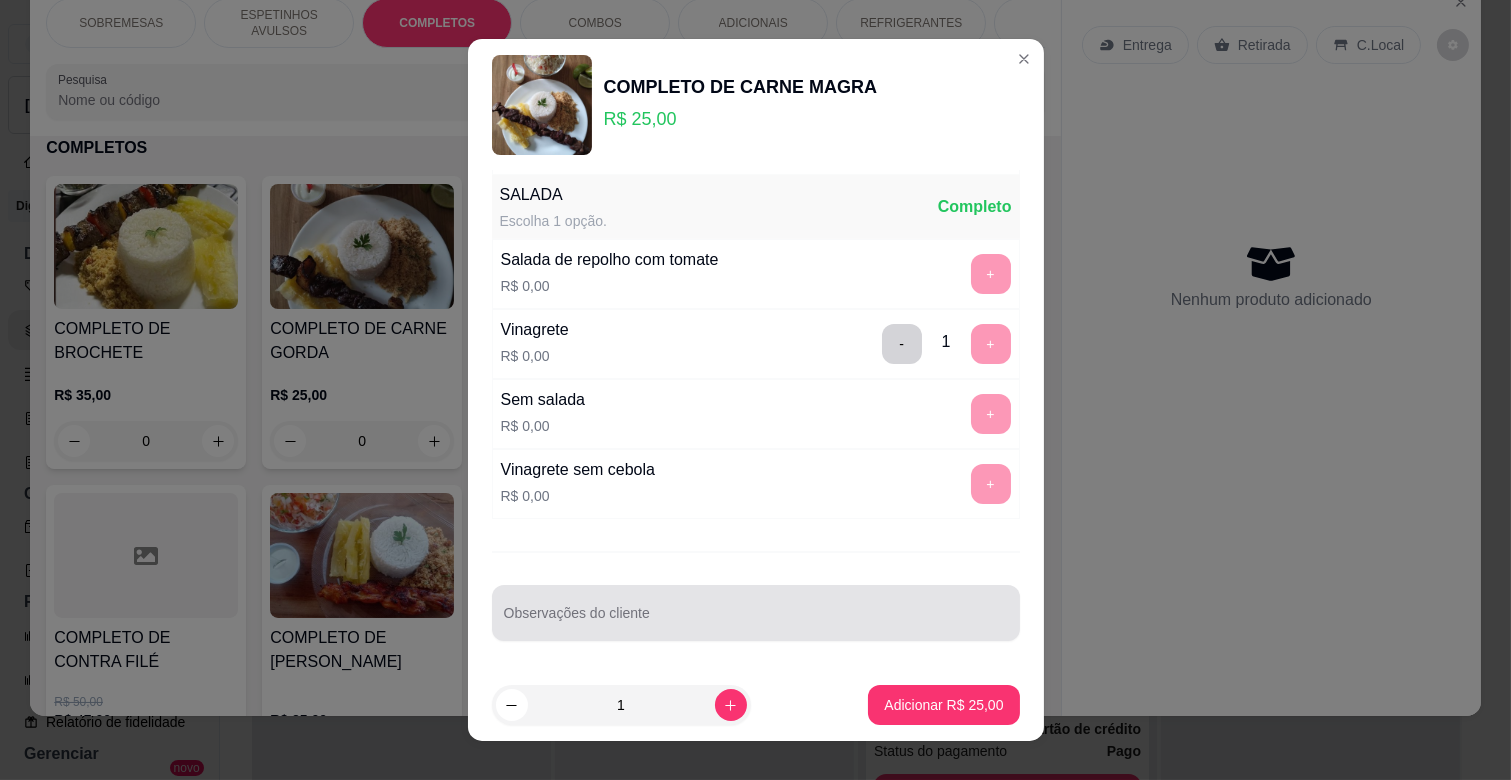 click on "Observações do cliente" at bounding box center (756, 621) 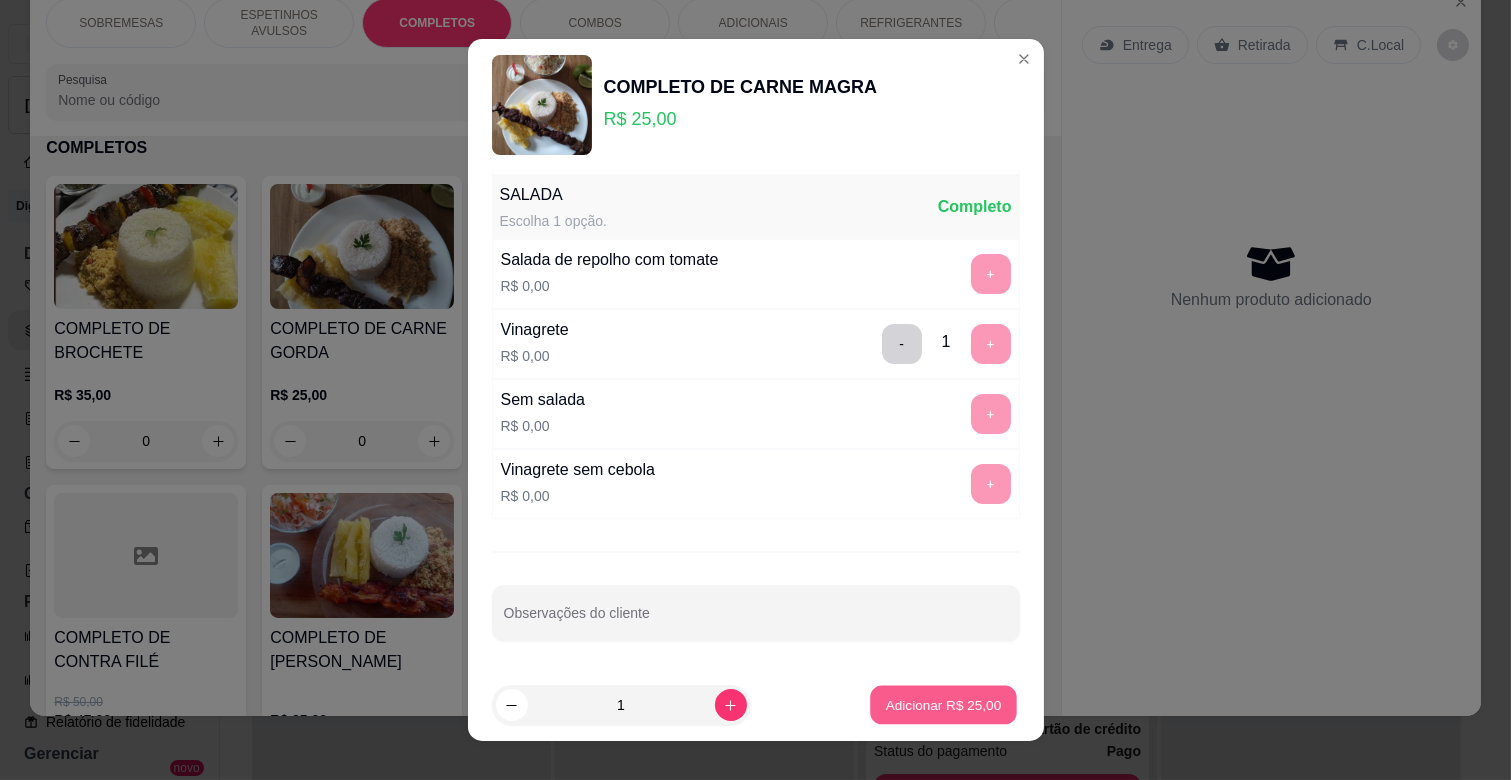 click on "Adicionar   R$ 25,00" at bounding box center (944, 704) 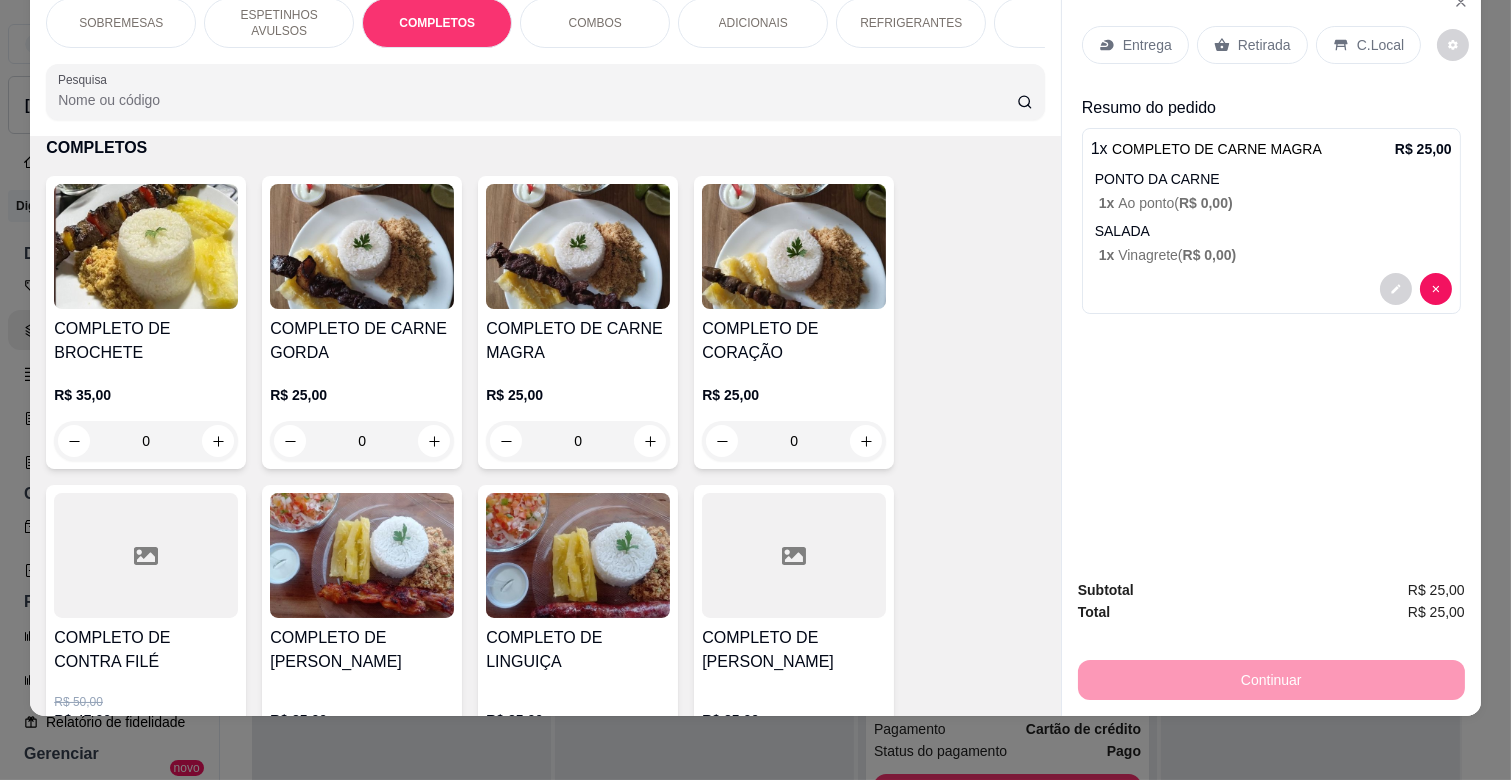 click on "REFRIGERANTES" at bounding box center (911, 23) 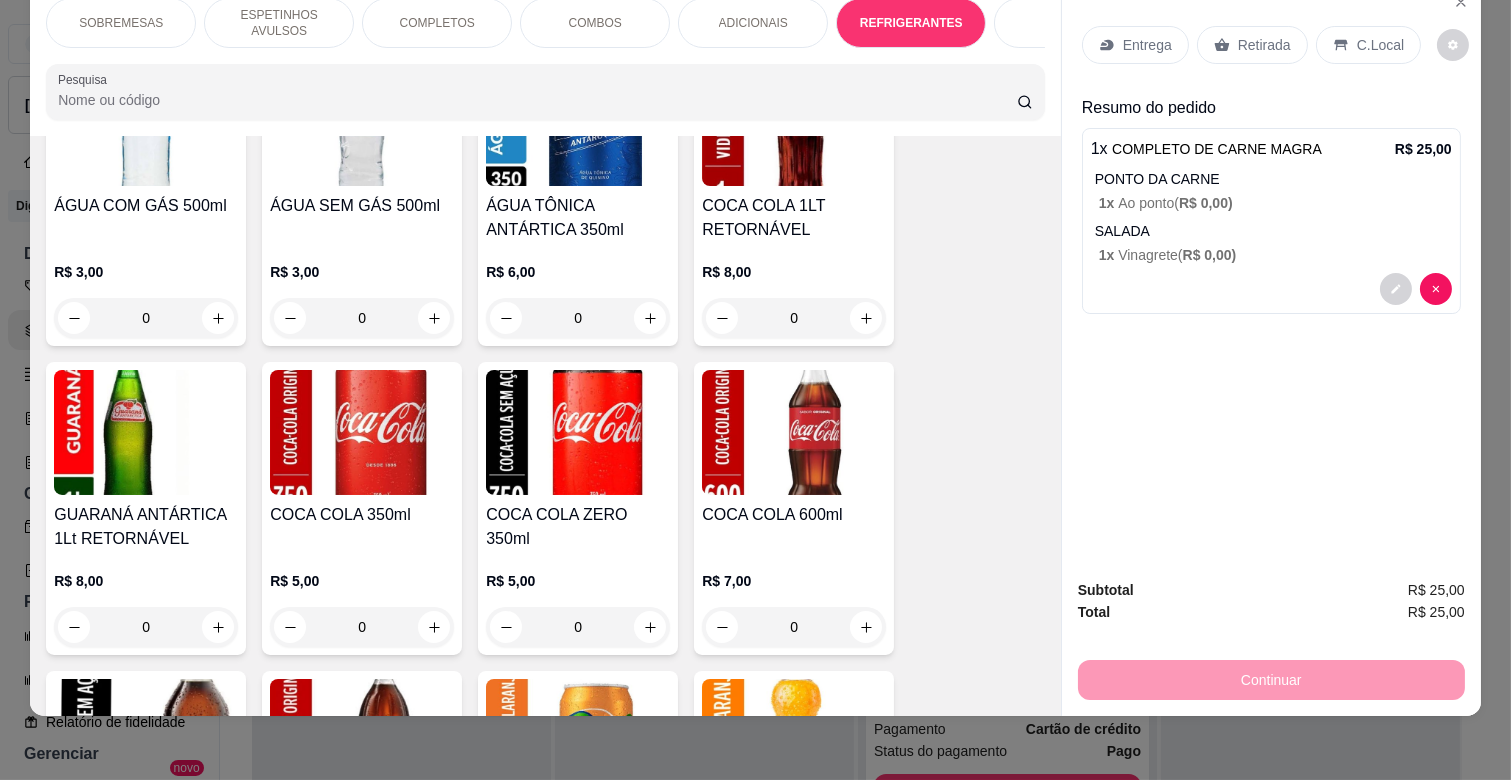 scroll, scrollTop: 4260, scrollLeft: 0, axis: vertical 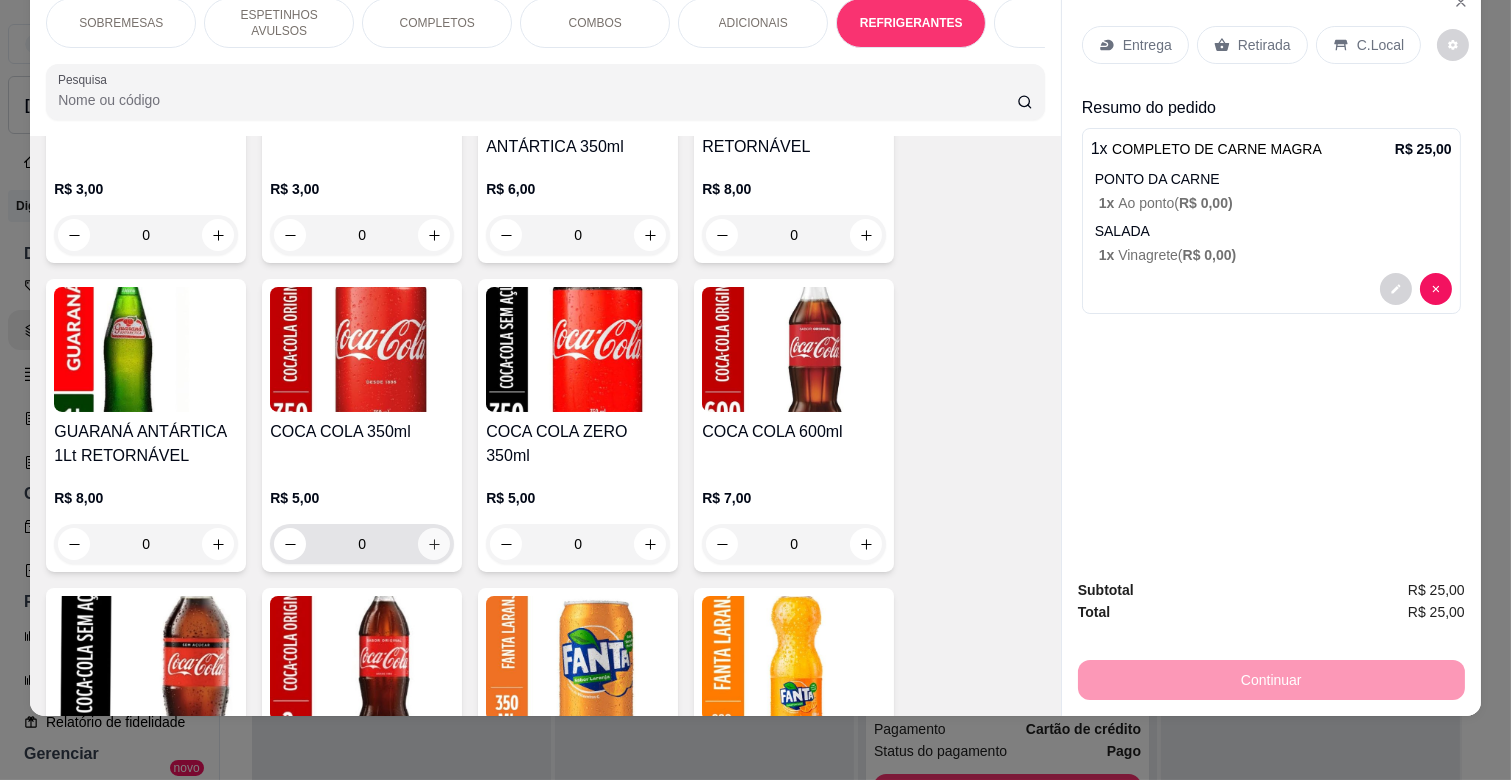 click 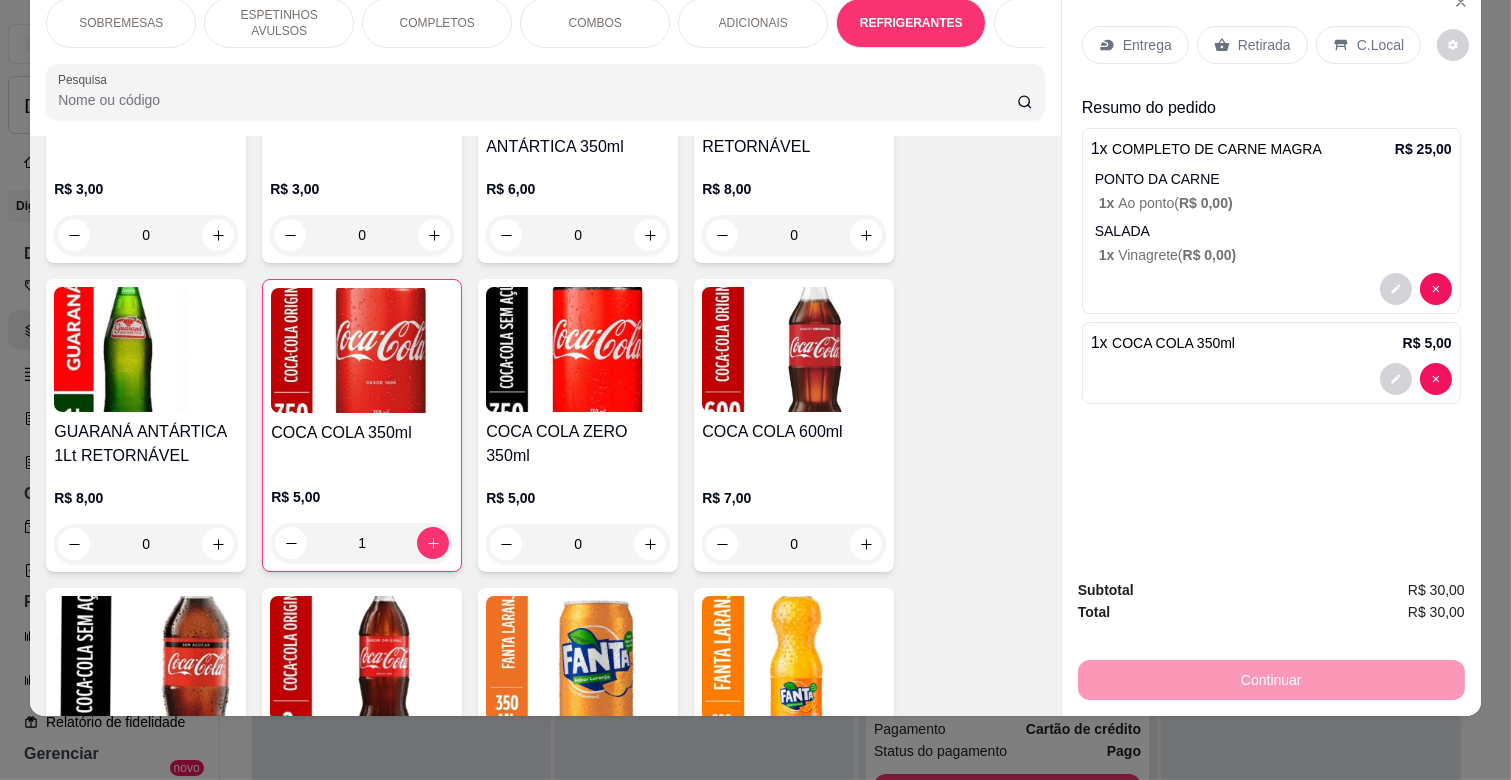 click on "Entrega" at bounding box center [1135, 45] 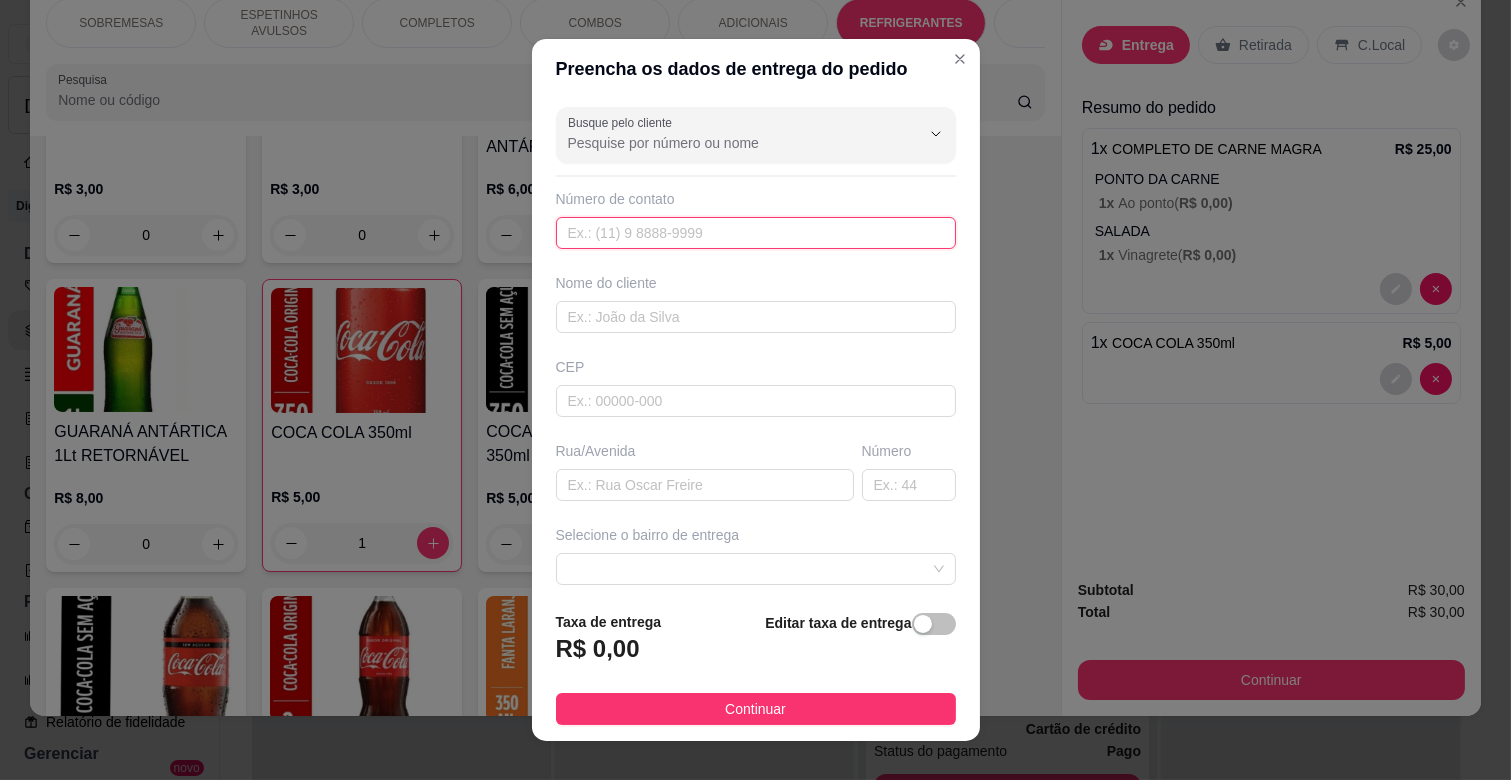 click at bounding box center [756, 233] 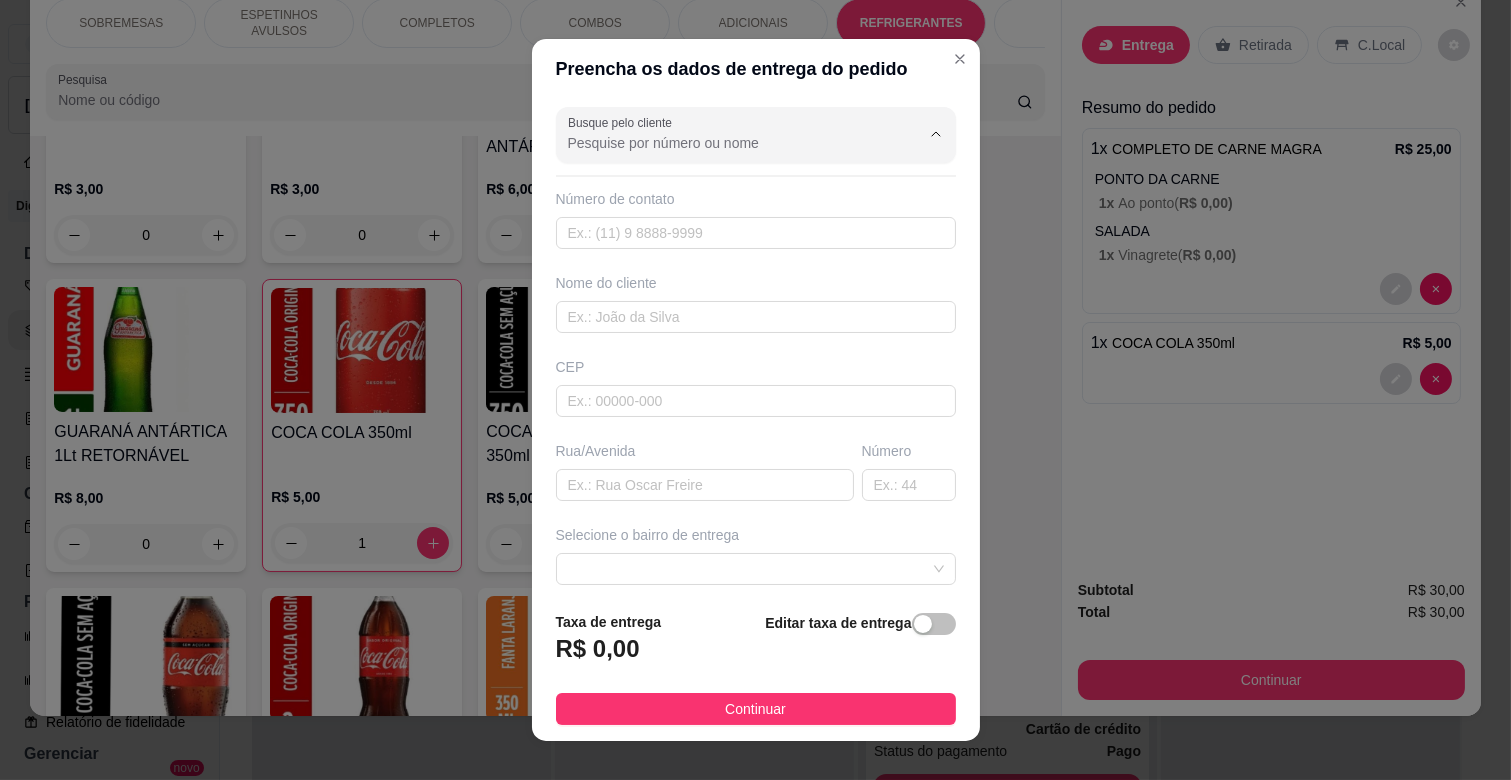 click on "Busque pelo cliente" at bounding box center (728, 143) 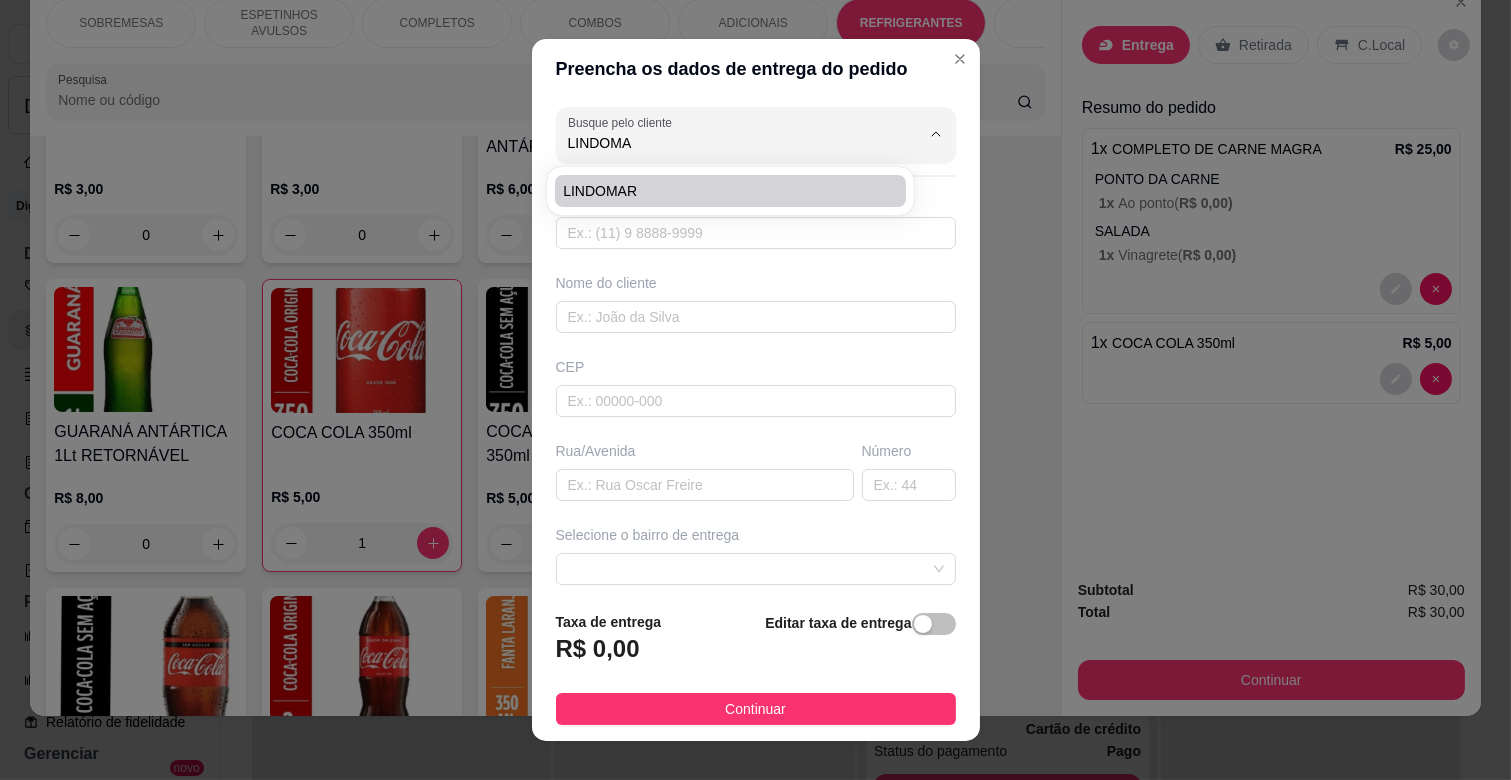 click on "LINDOMAR" at bounding box center [720, 191] 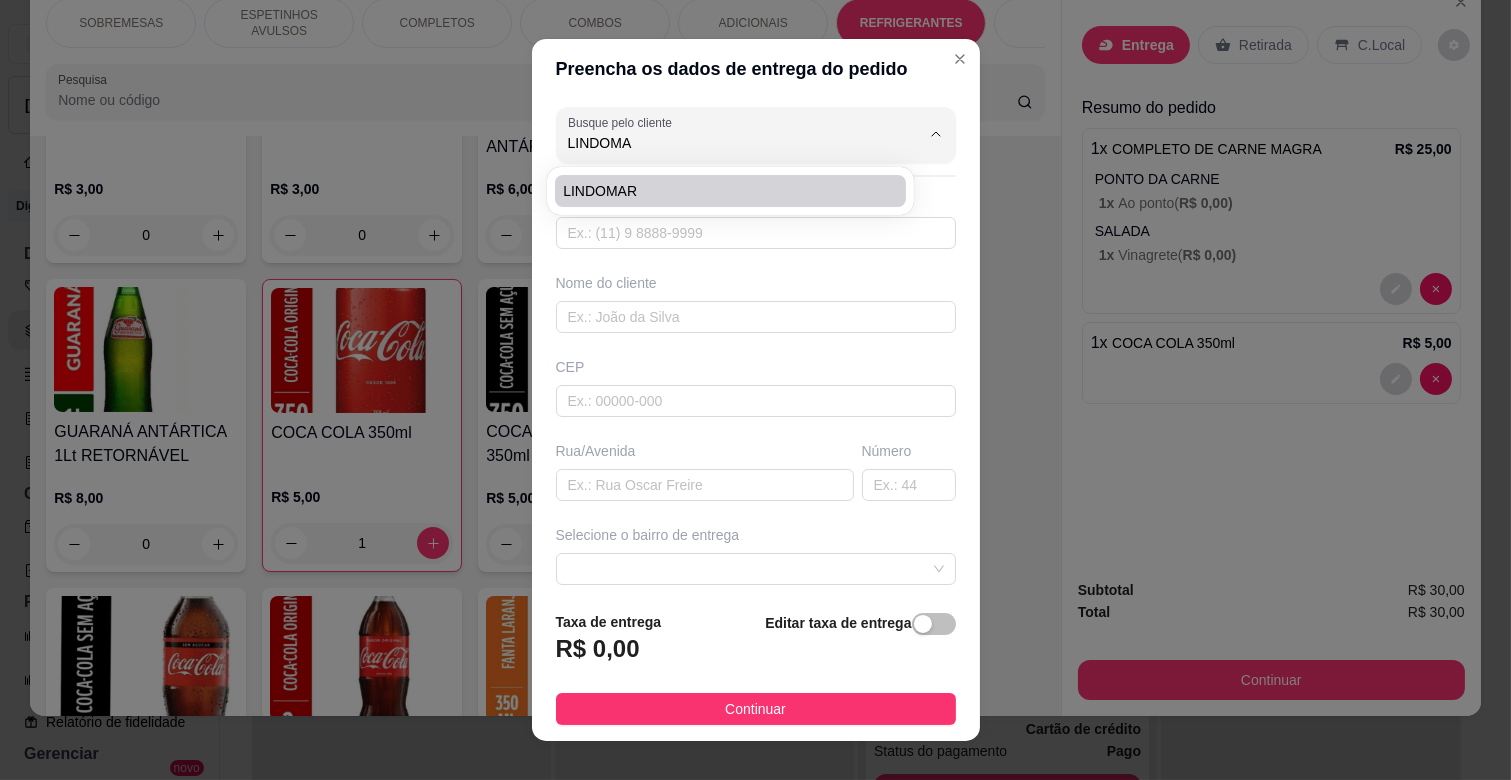 type on "LINDOMAR" 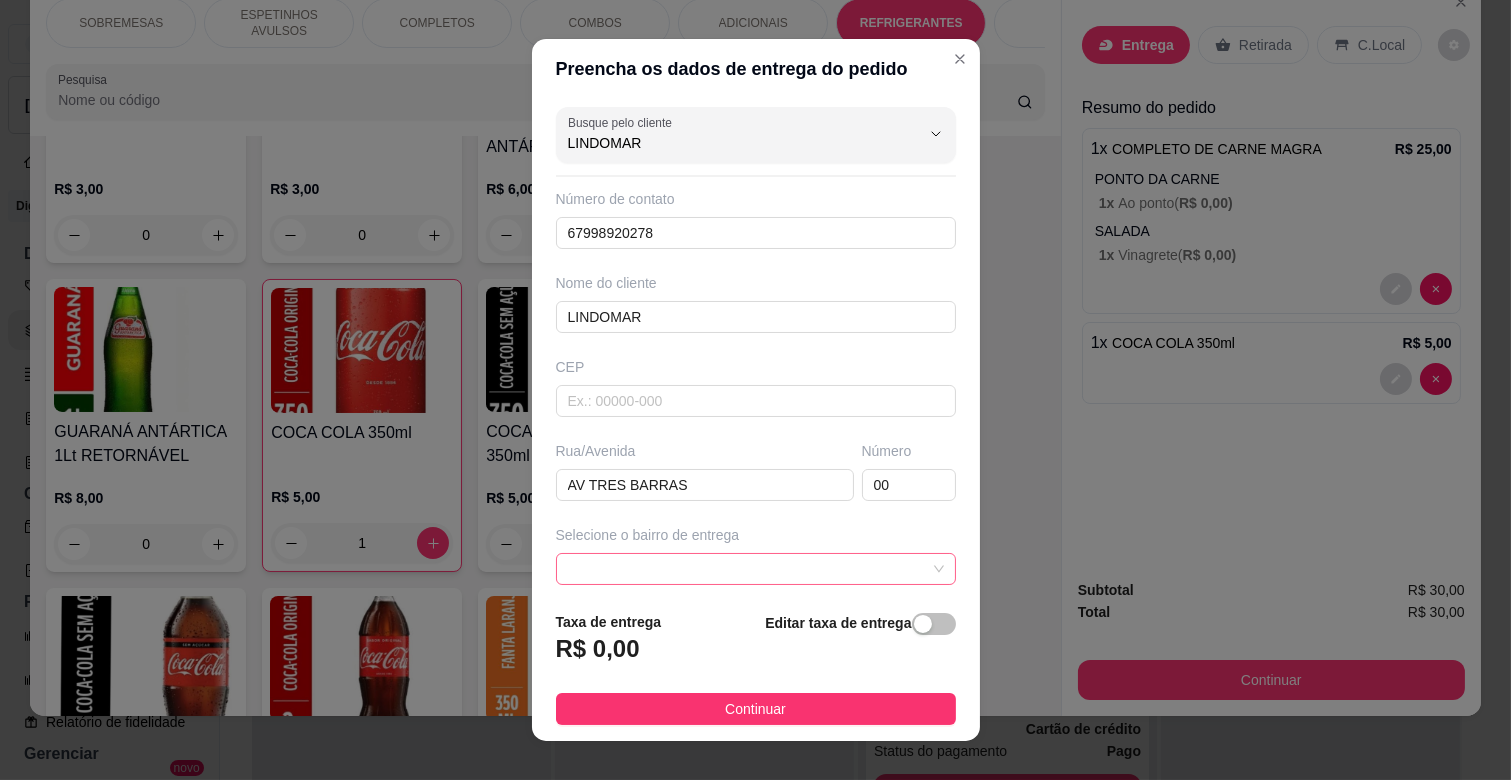 click at bounding box center (756, 569) 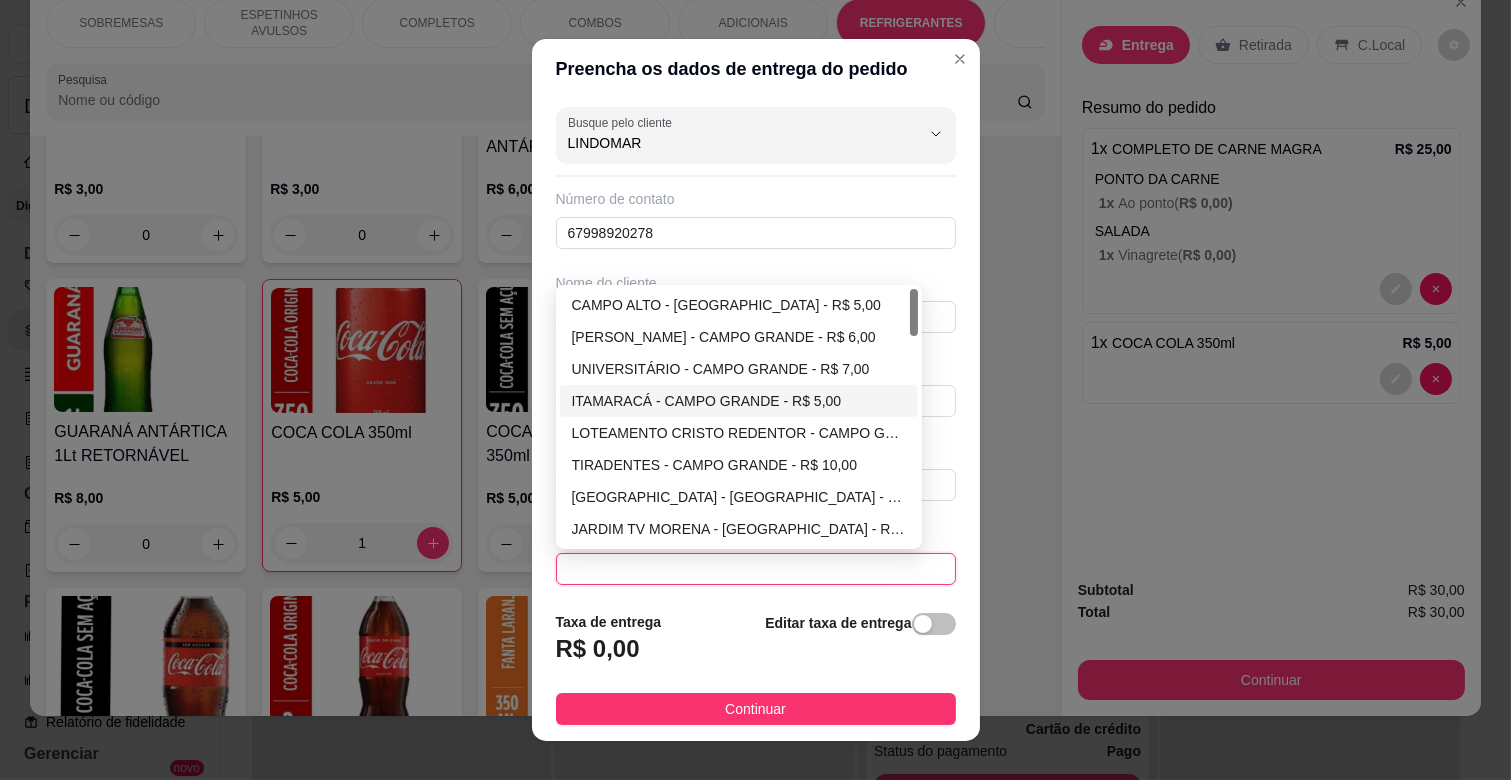 click on "ITAMARACÁ - CAMPO GRANDE  -  R$ 5,00" at bounding box center [739, 401] 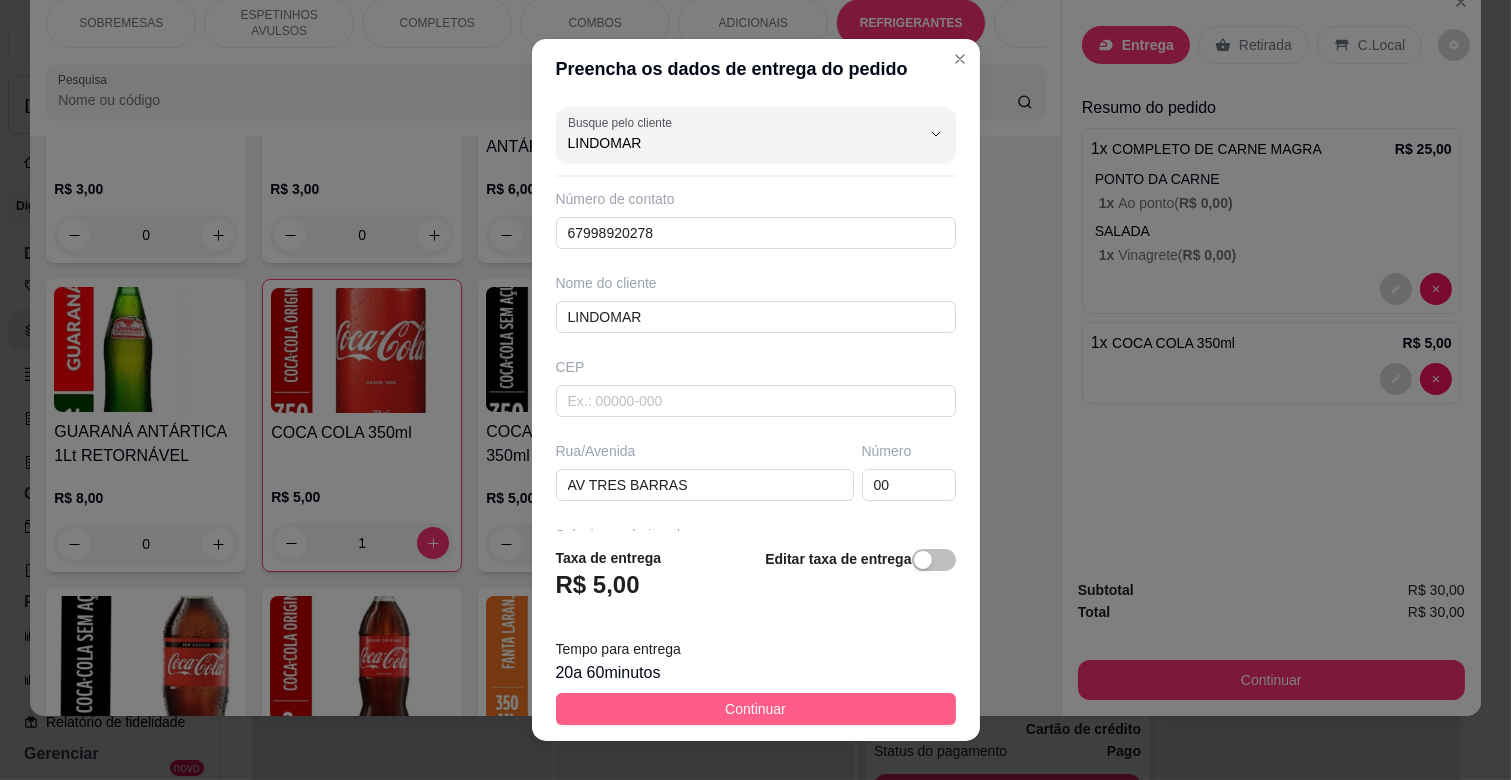 click on "Continuar" at bounding box center (756, 709) 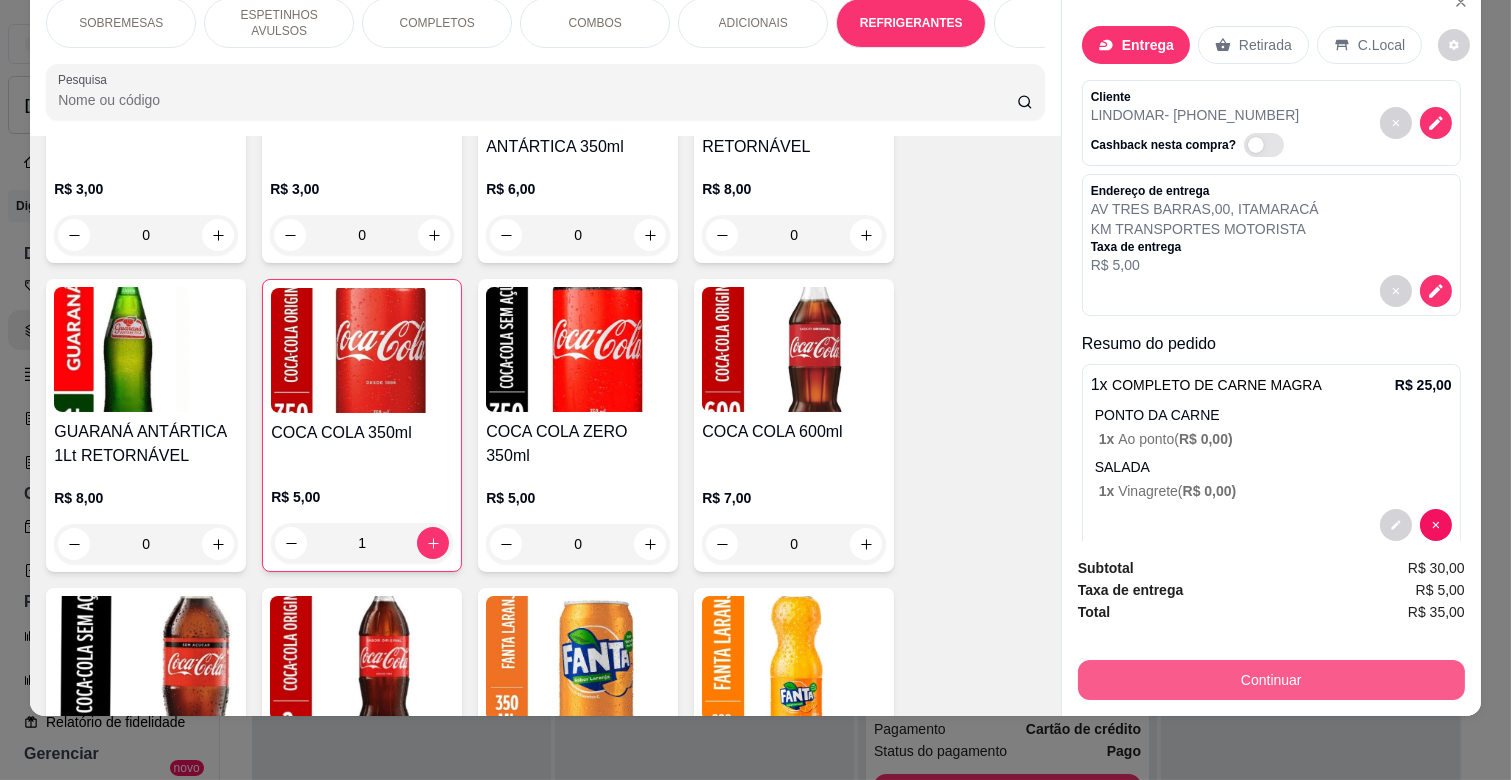 click on "Continuar" at bounding box center [1271, 680] 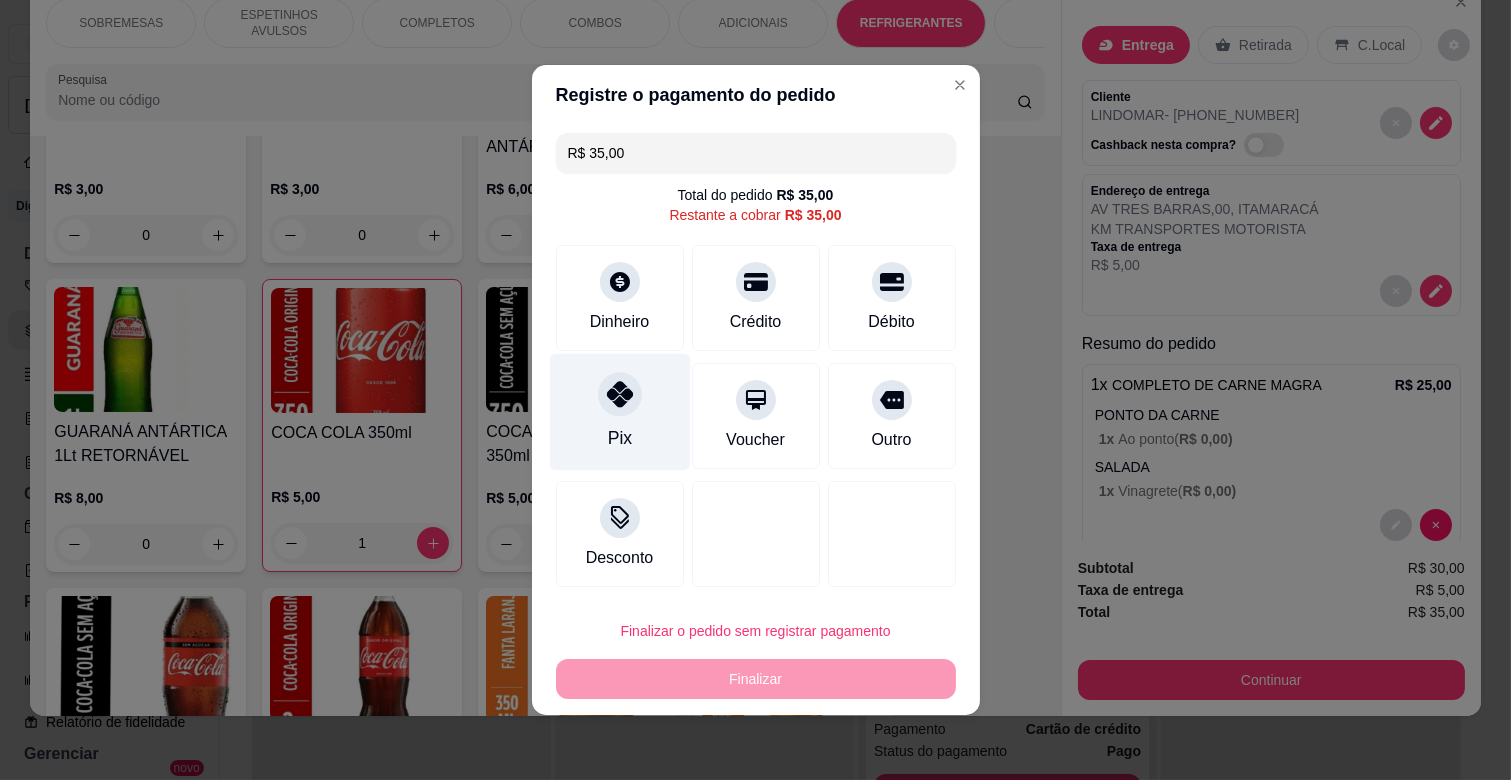 click at bounding box center [620, 394] 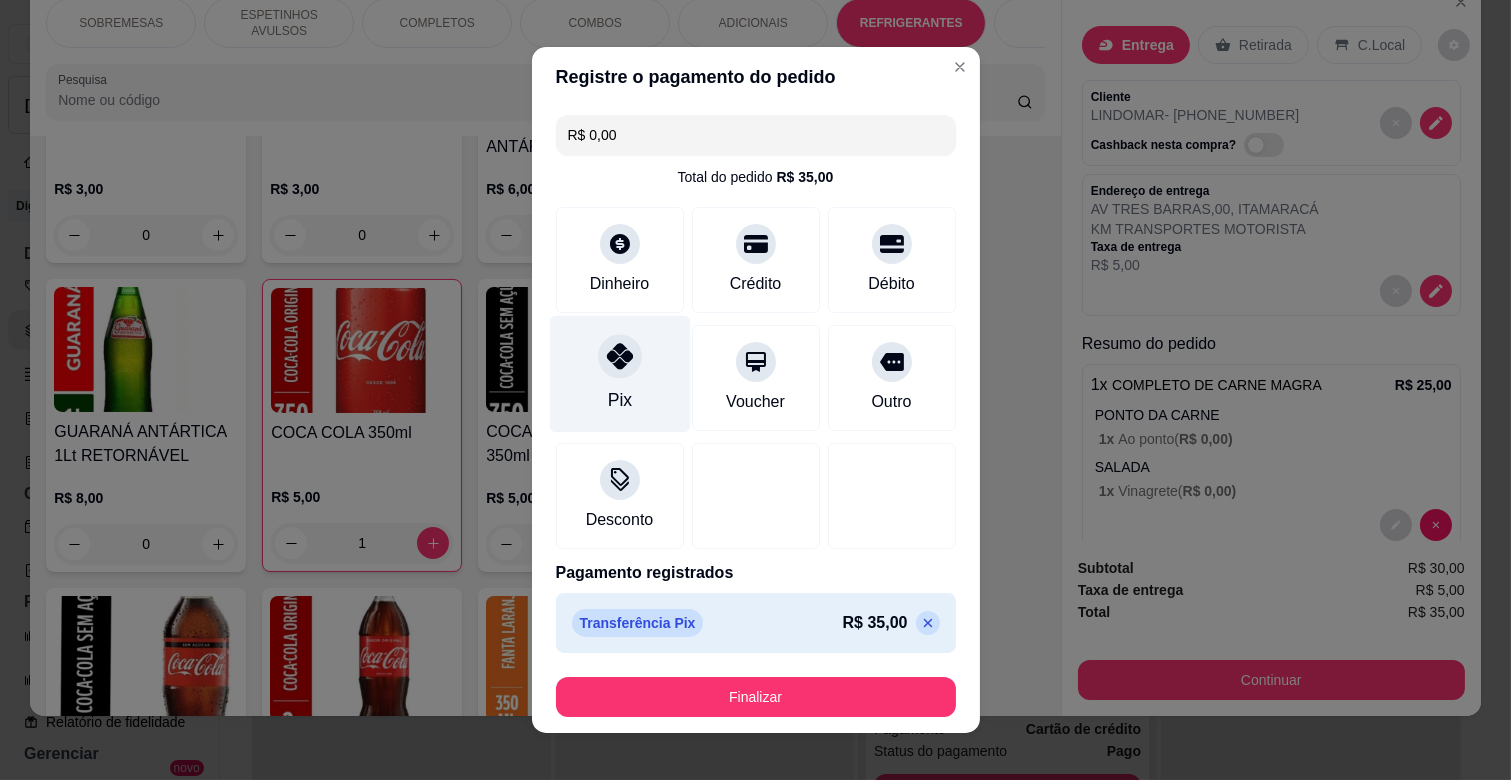 type on "R$ 0,00" 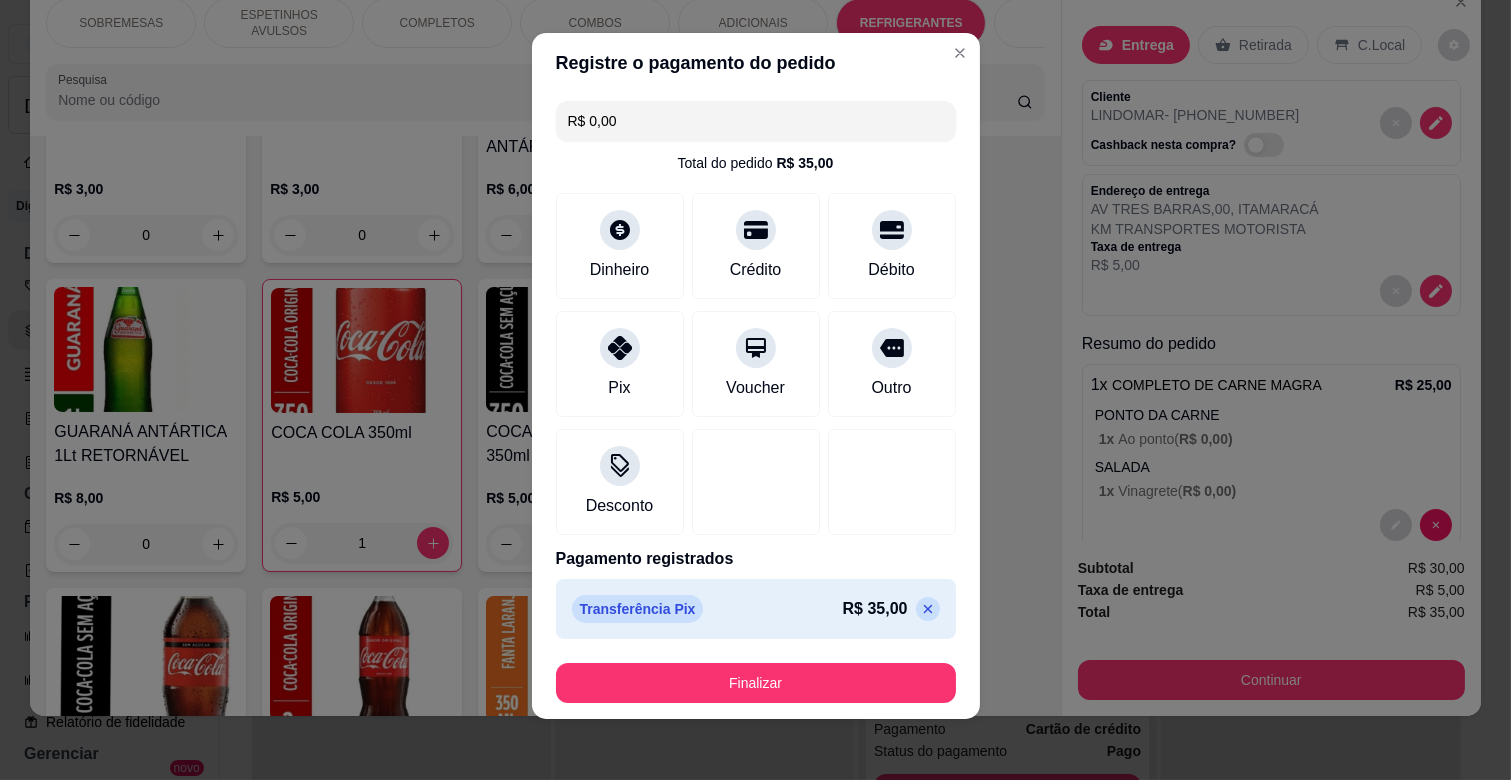 scroll, scrollTop: 16, scrollLeft: 0, axis: vertical 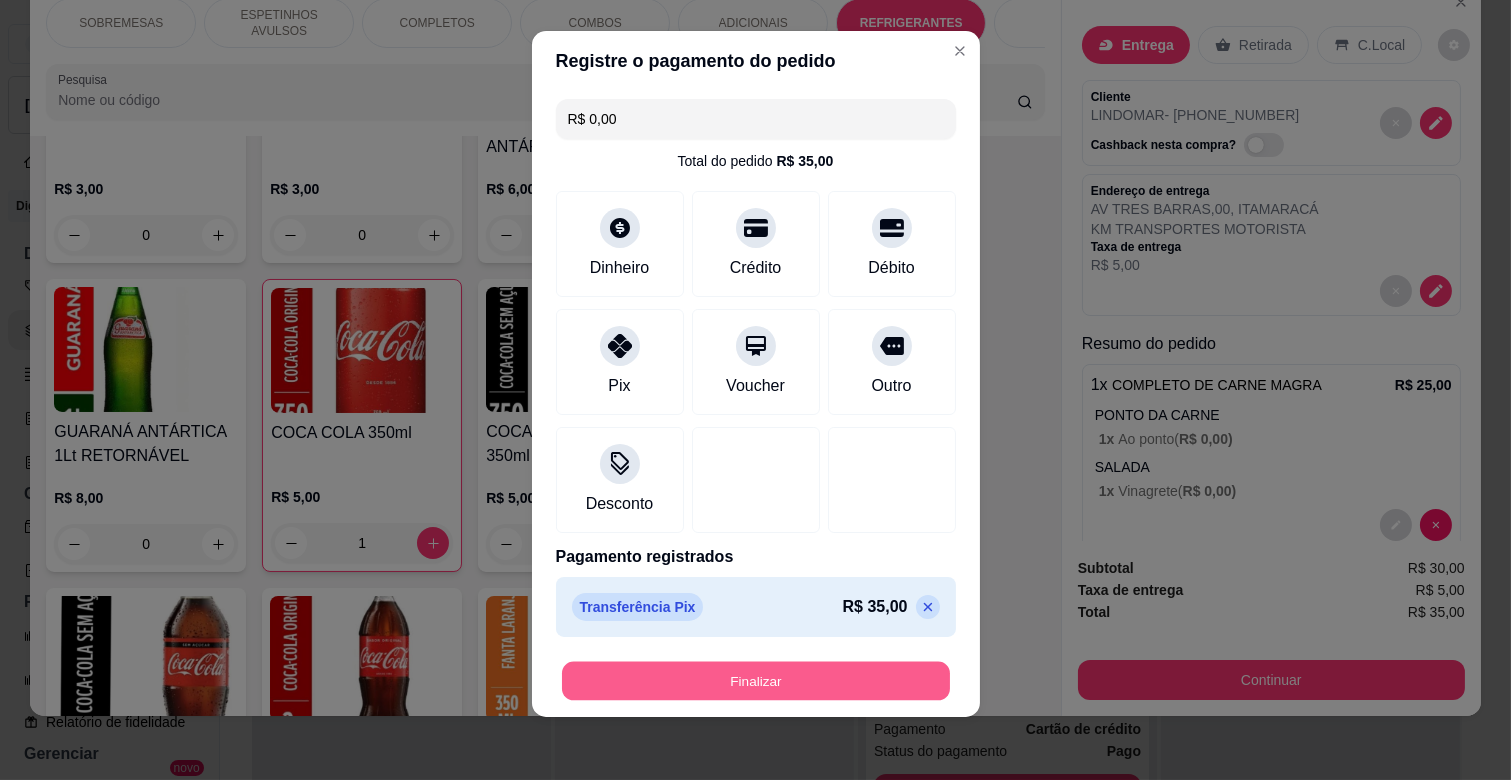 click on "Finalizar" at bounding box center [756, 681] 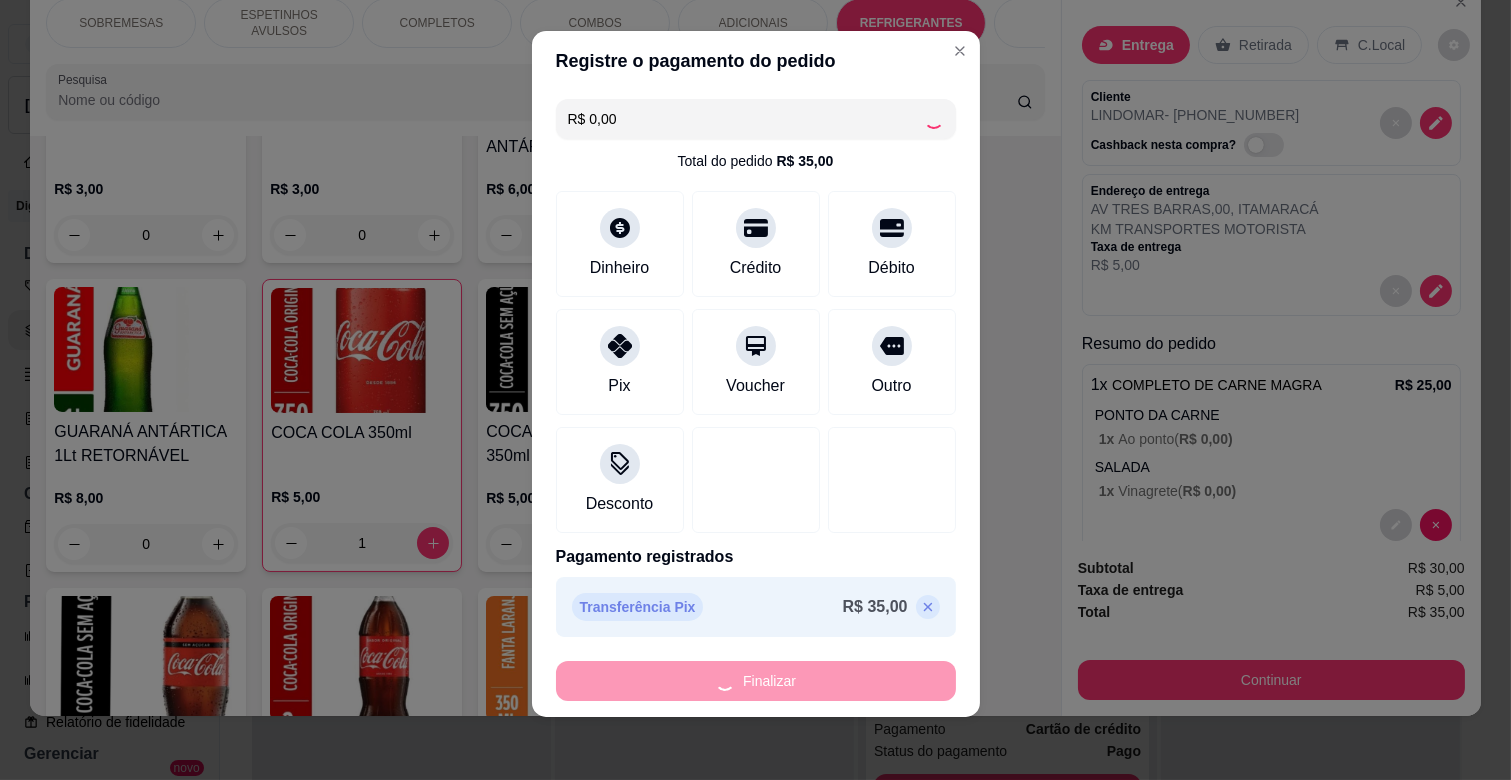 type on "0" 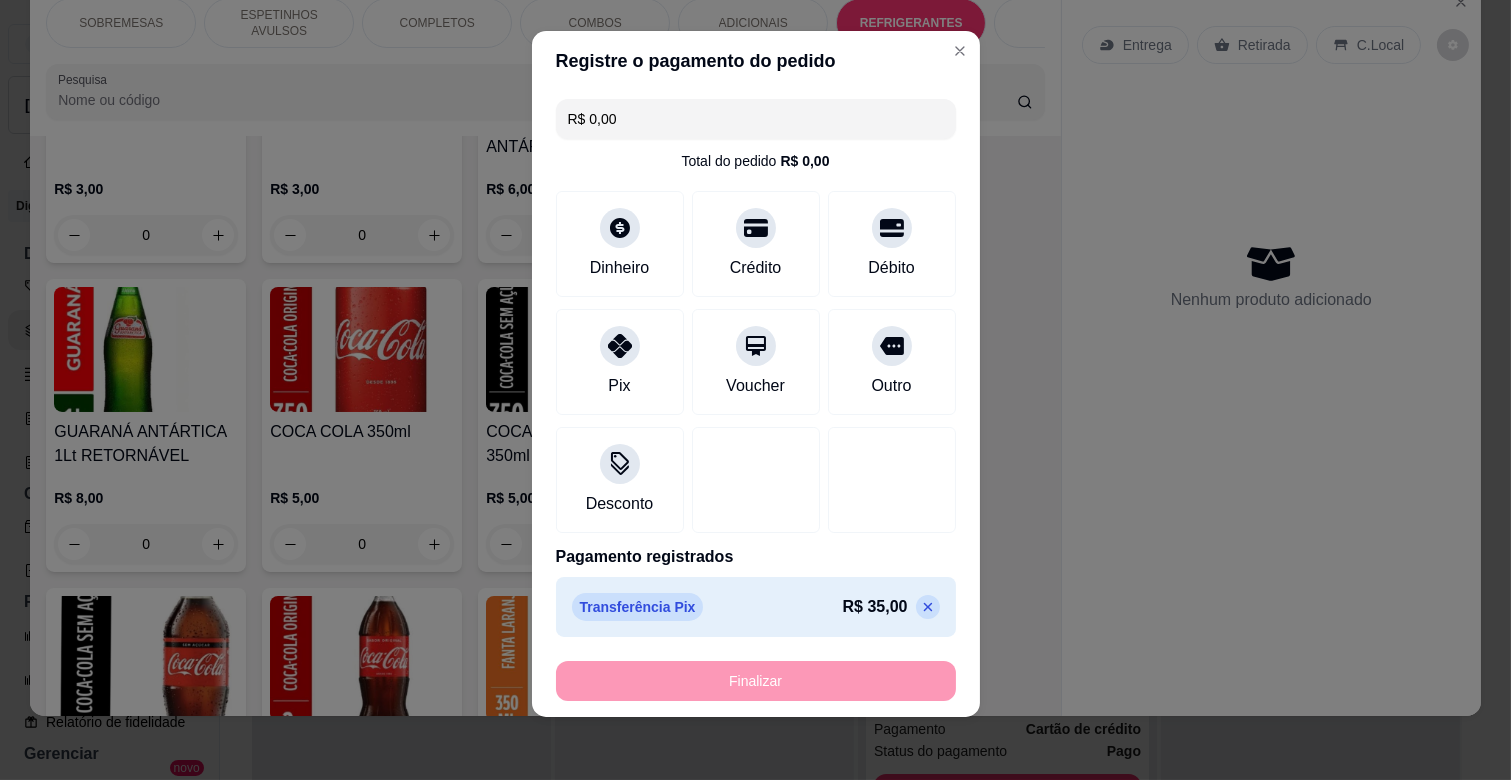 type on "-R$ 35,00" 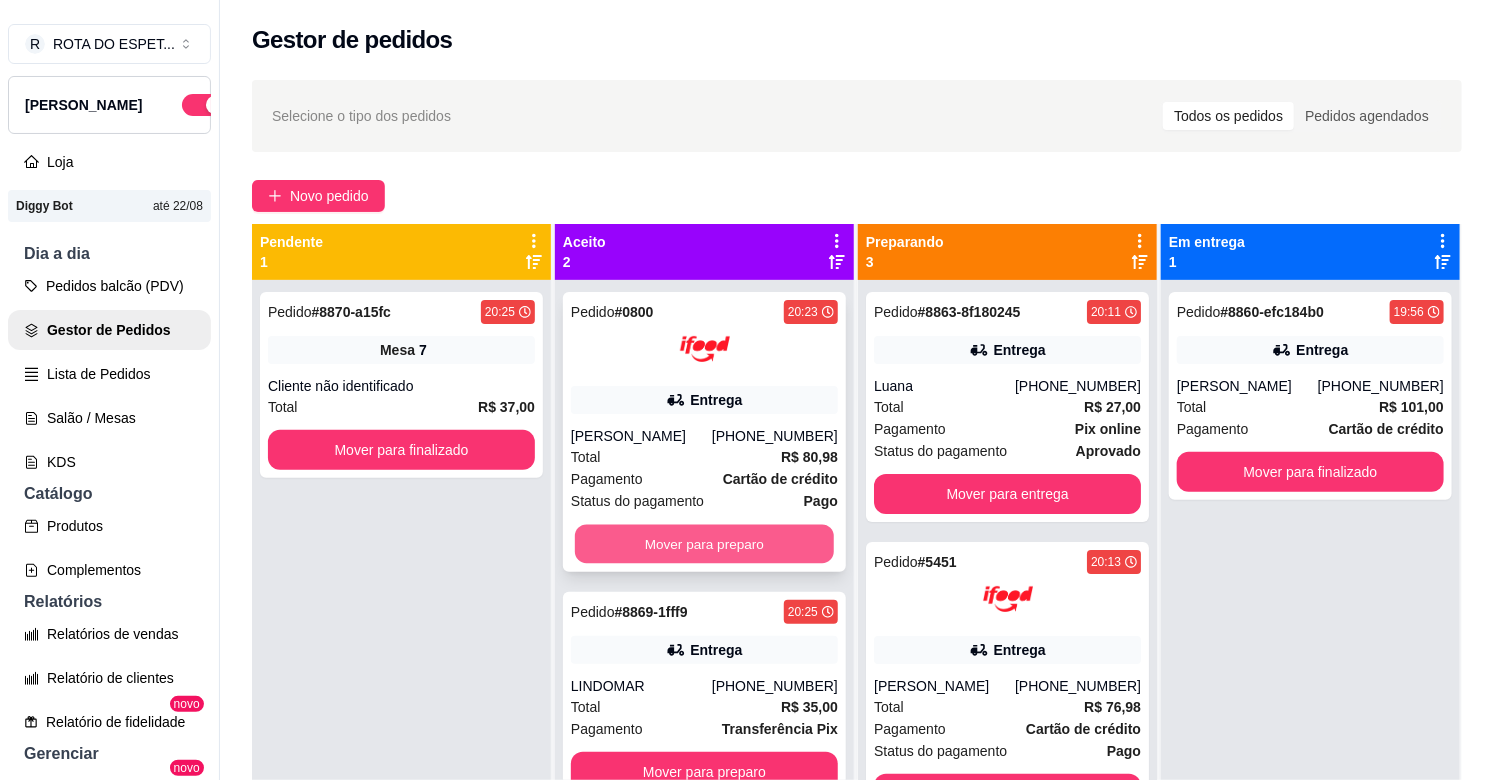 click on "Mover para preparo" at bounding box center (704, 544) 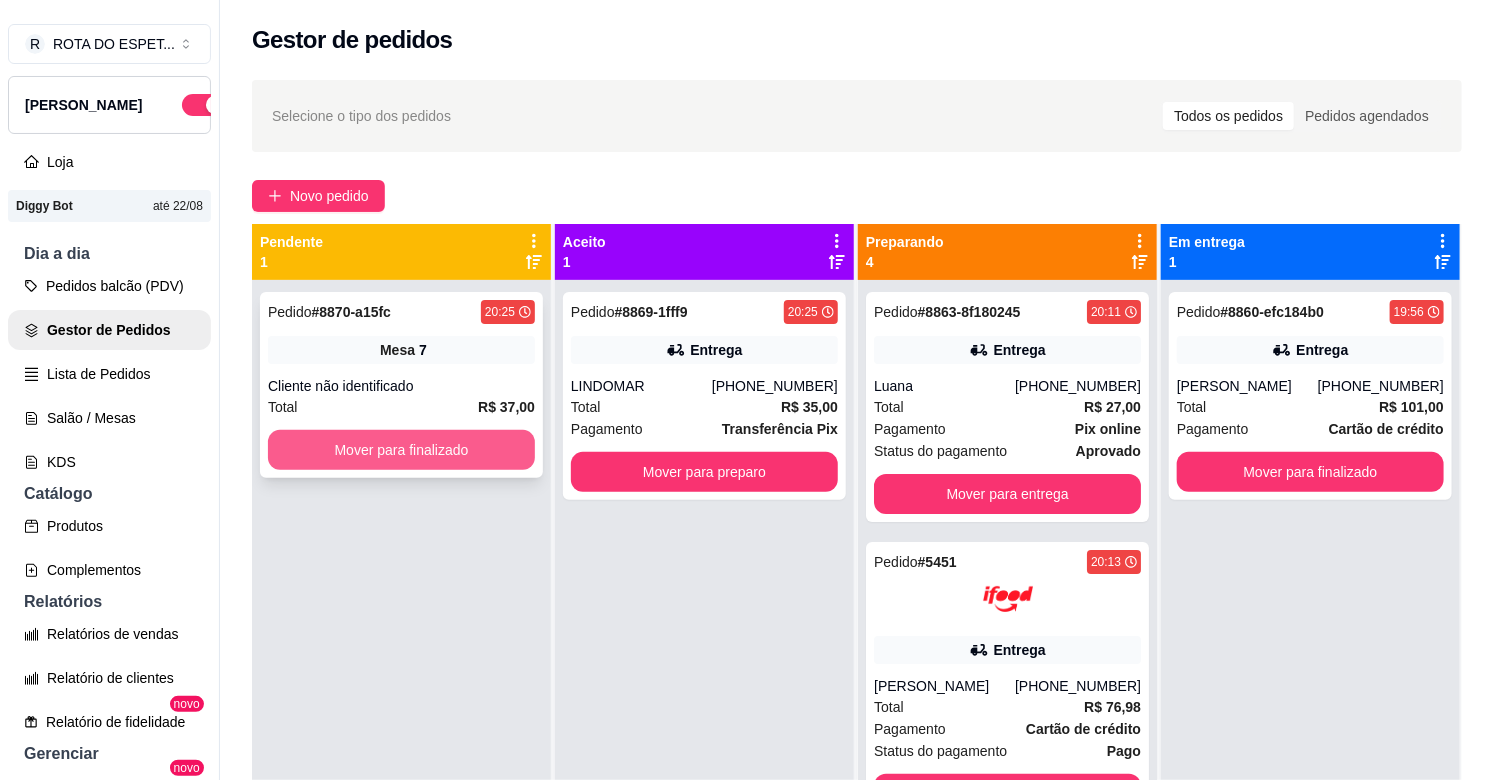 click on "Mover para finalizado" at bounding box center (401, 450) 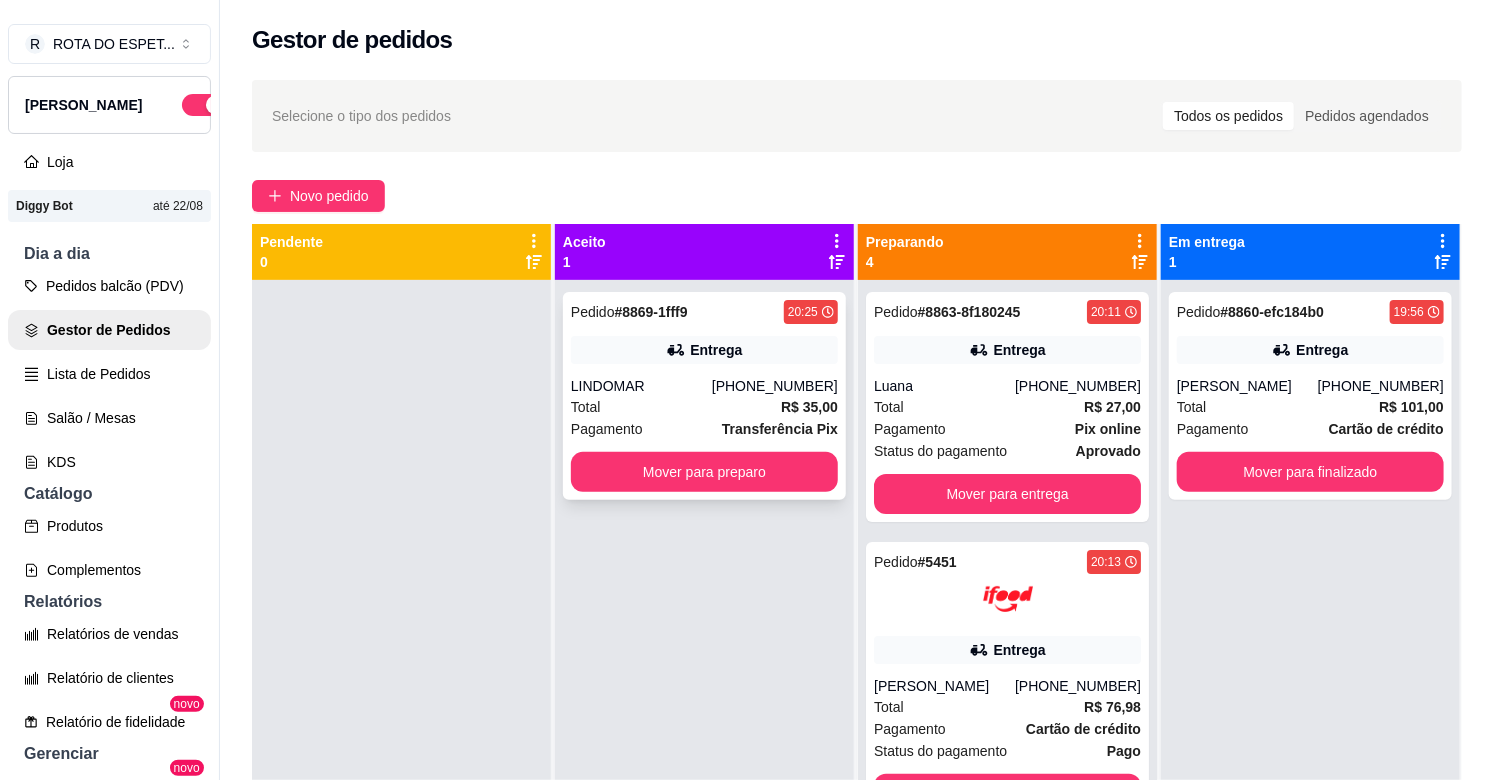 click on "LINDOMAR" at bounding box center [641, 386] 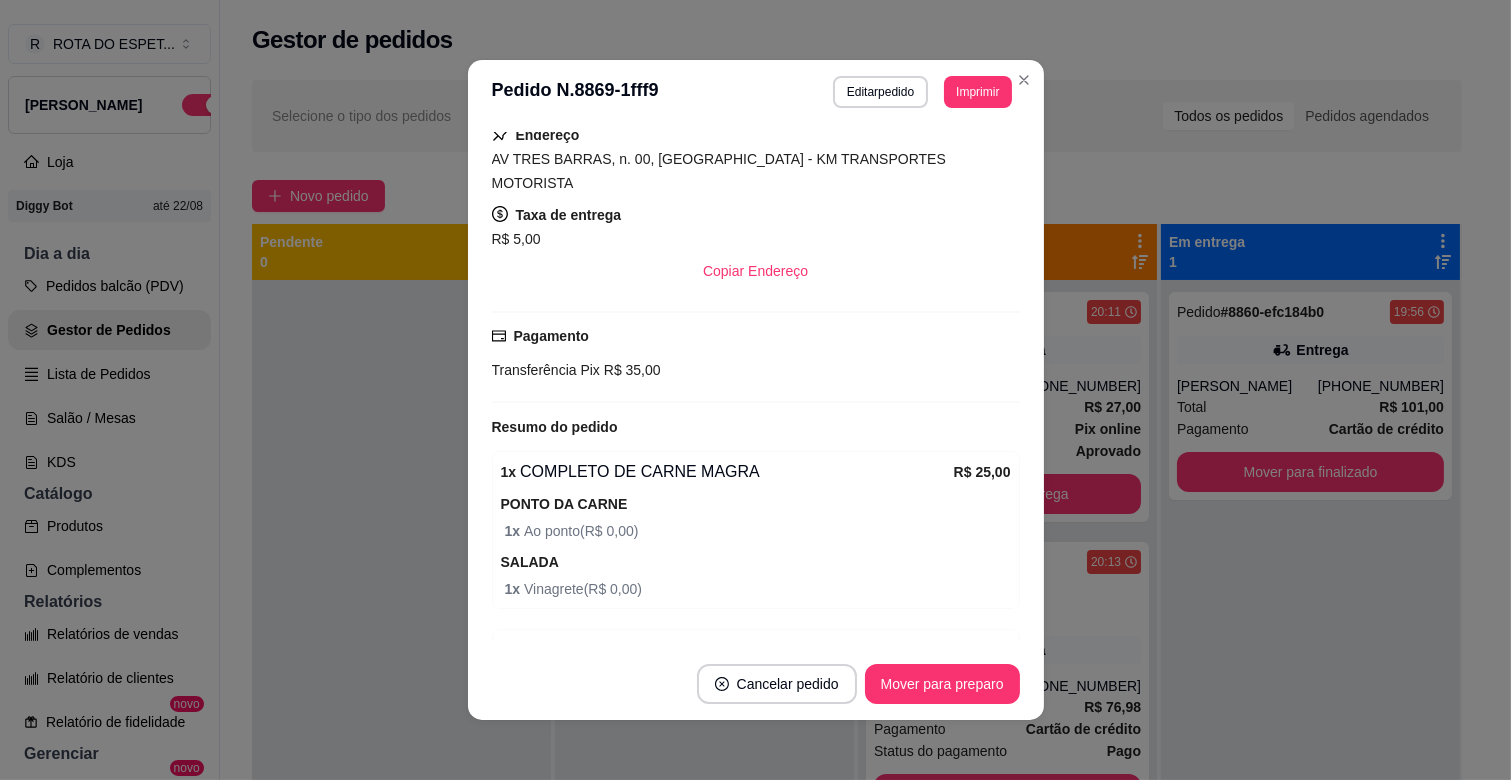 scroll, scrollTop: 390, scrollLeft: 0, axis: vertical 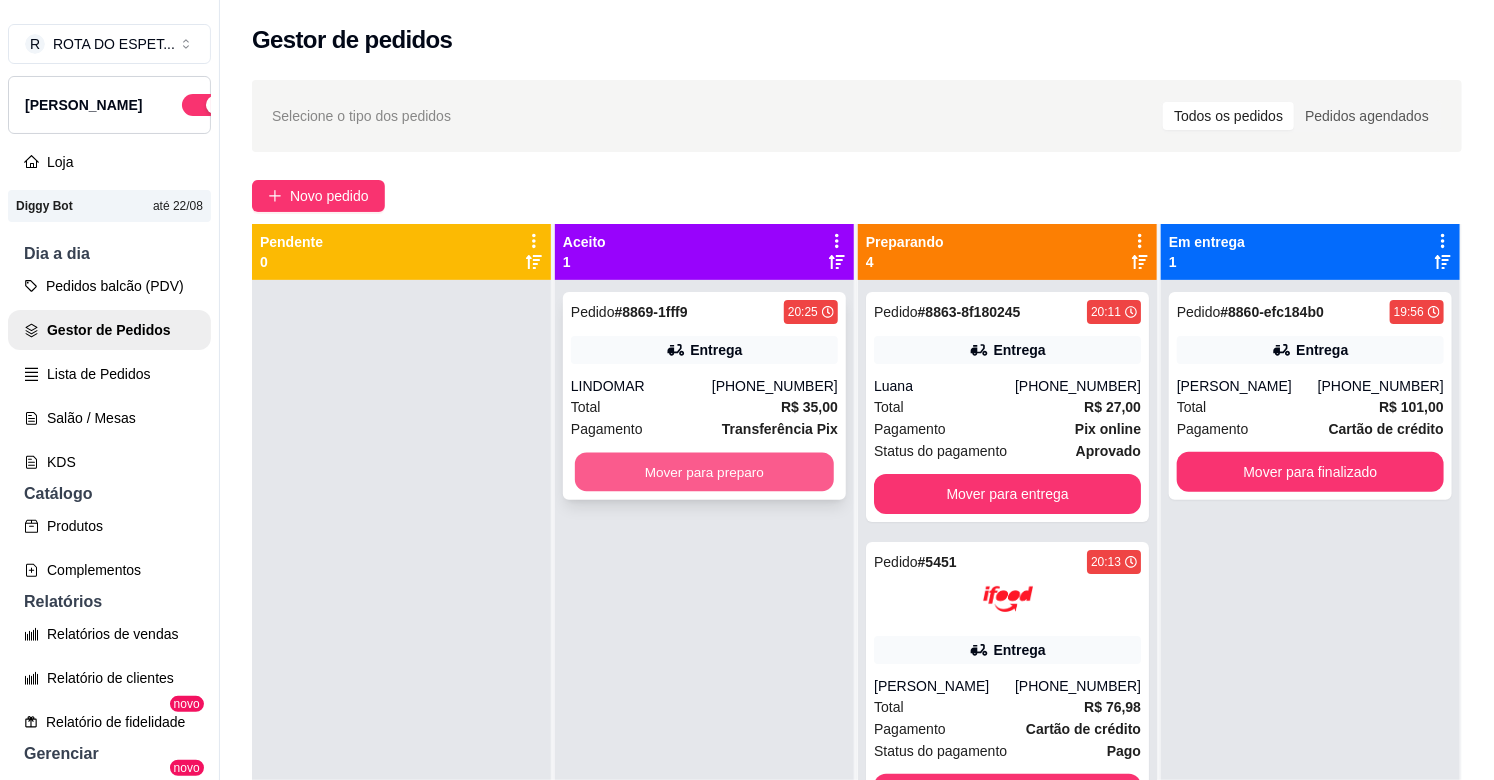click on "Mover para preparo" at bounding box center [704, 472] 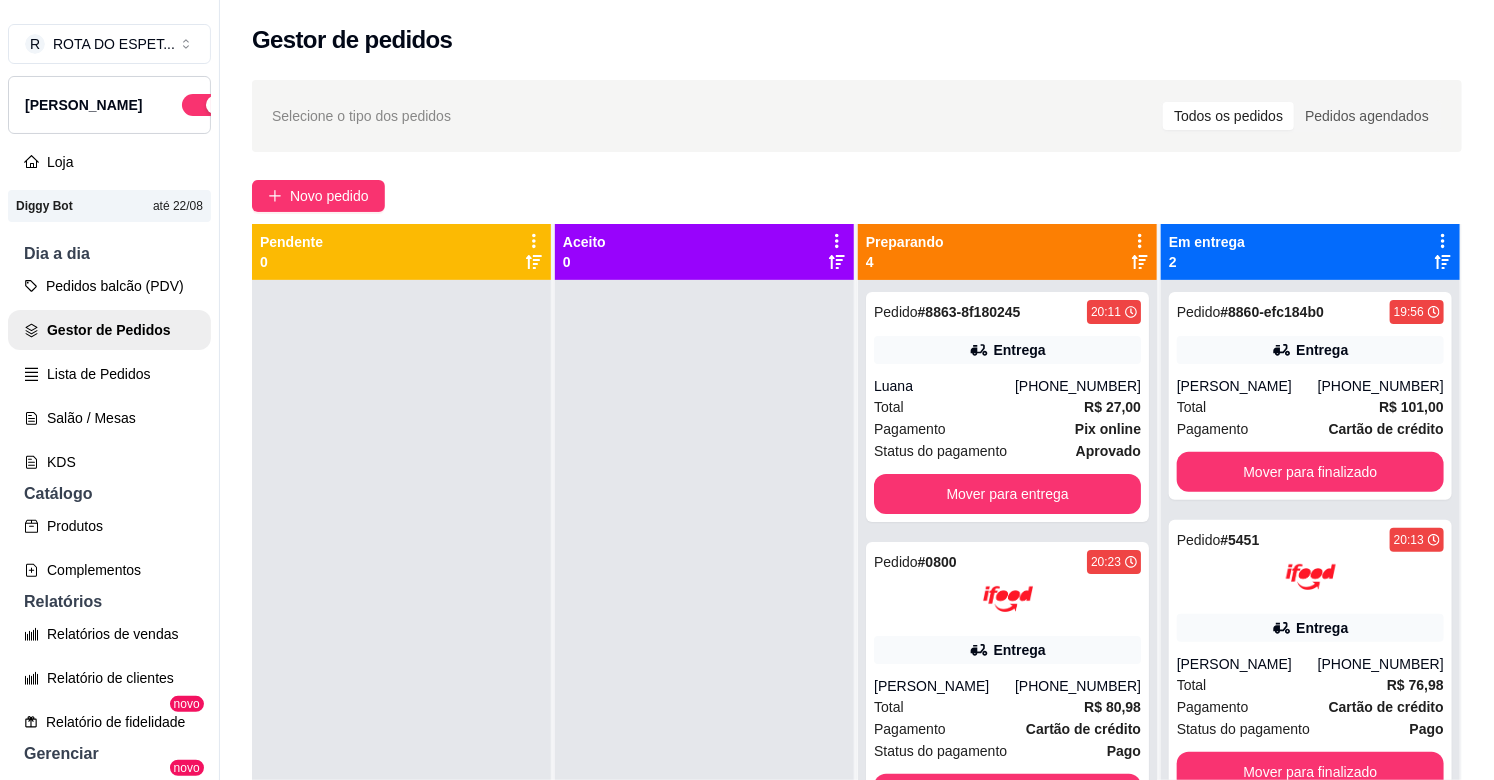 click at bounding box center (704, 670) 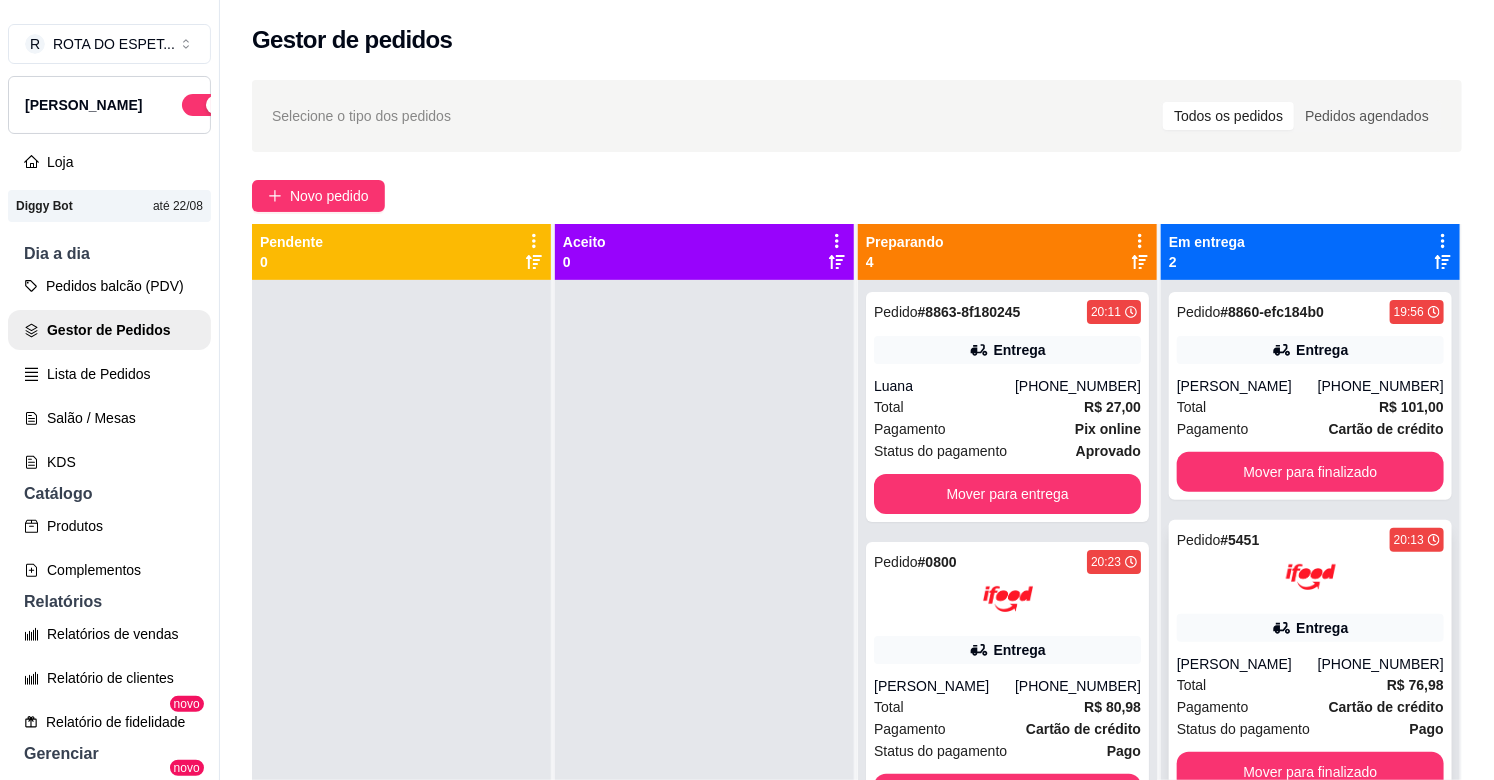 scroll, scrollTop: 55, scrollLeft: 0, axis: vertical 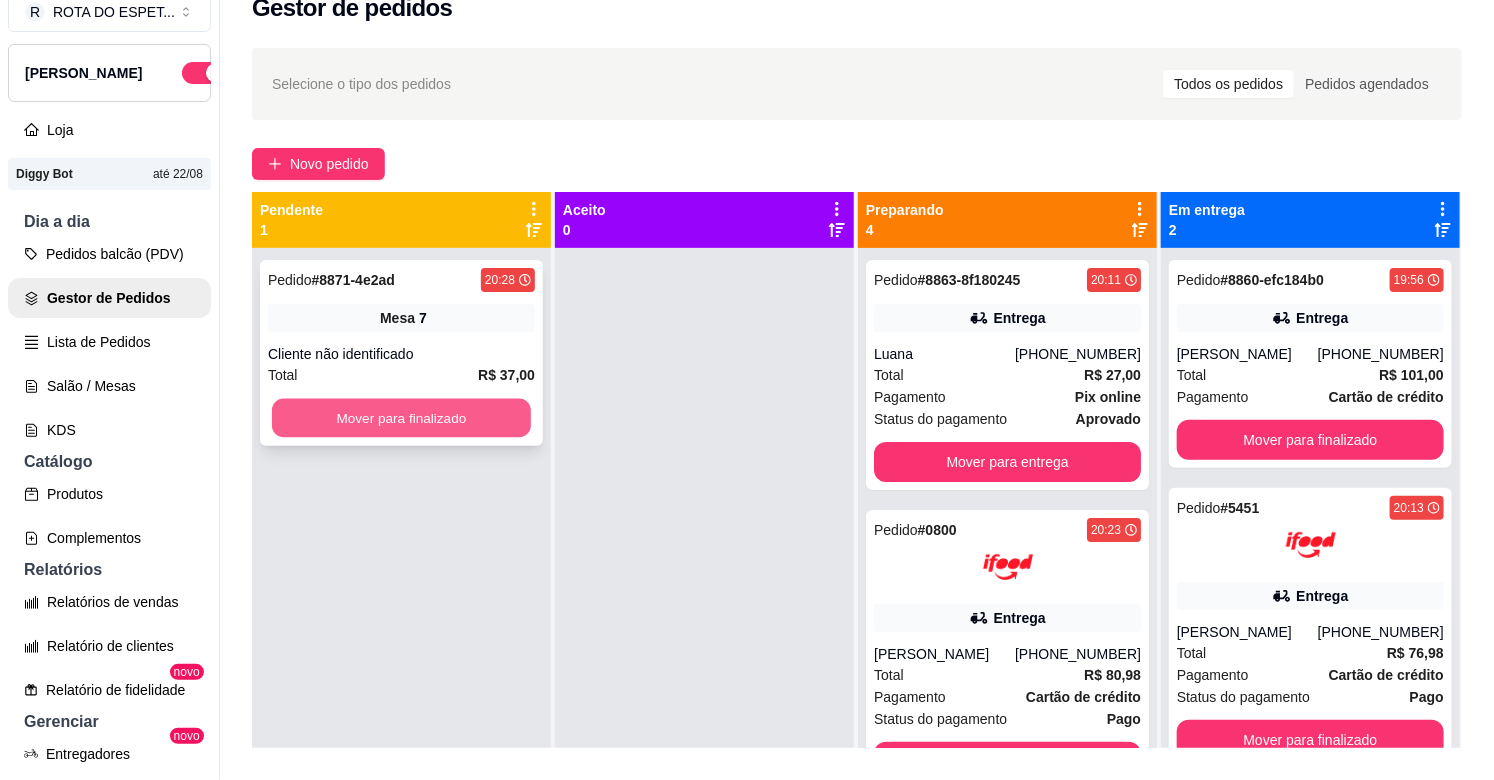 click on "Mover para finalizado" at bounding box center (401, 418) 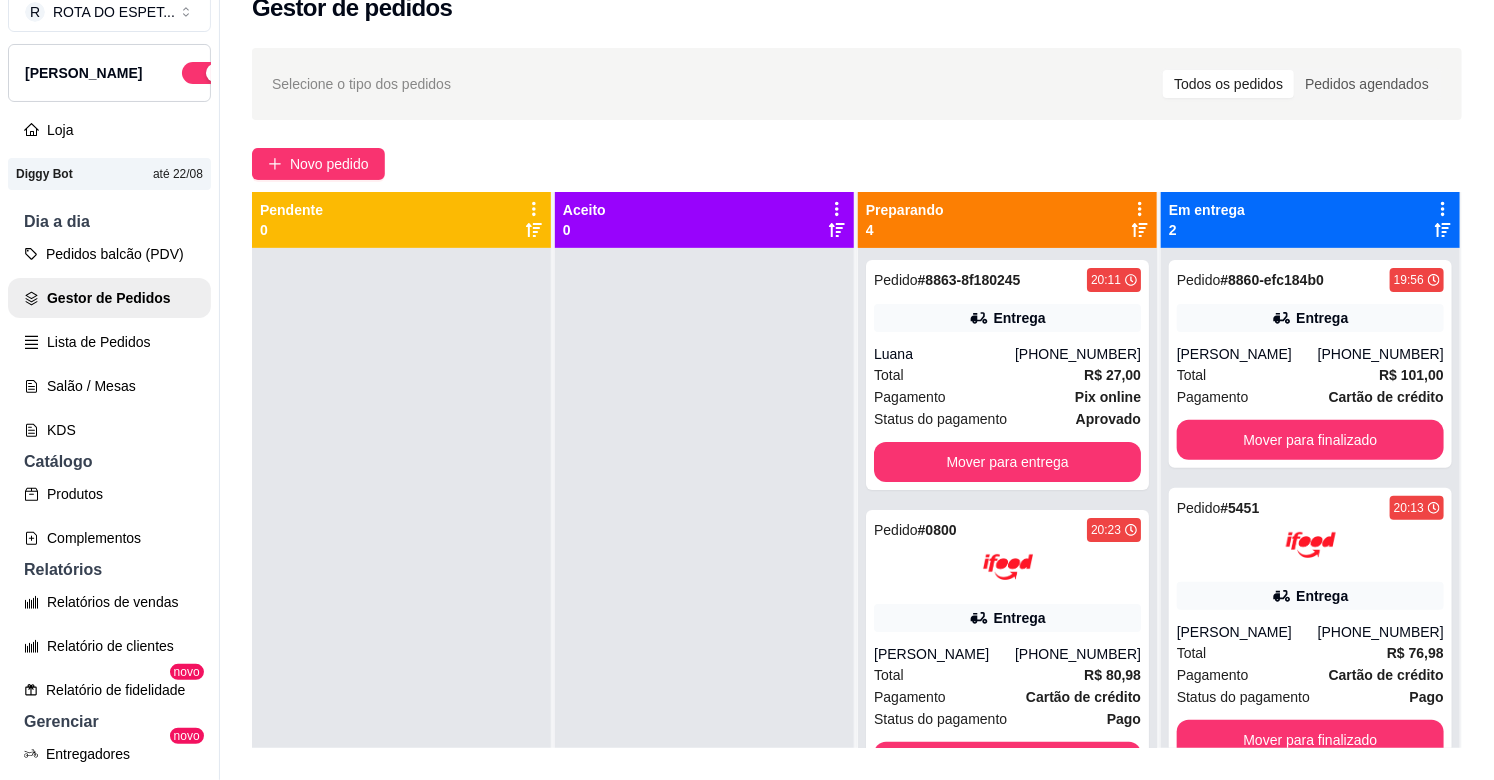 click at bounding box center (704, 638) 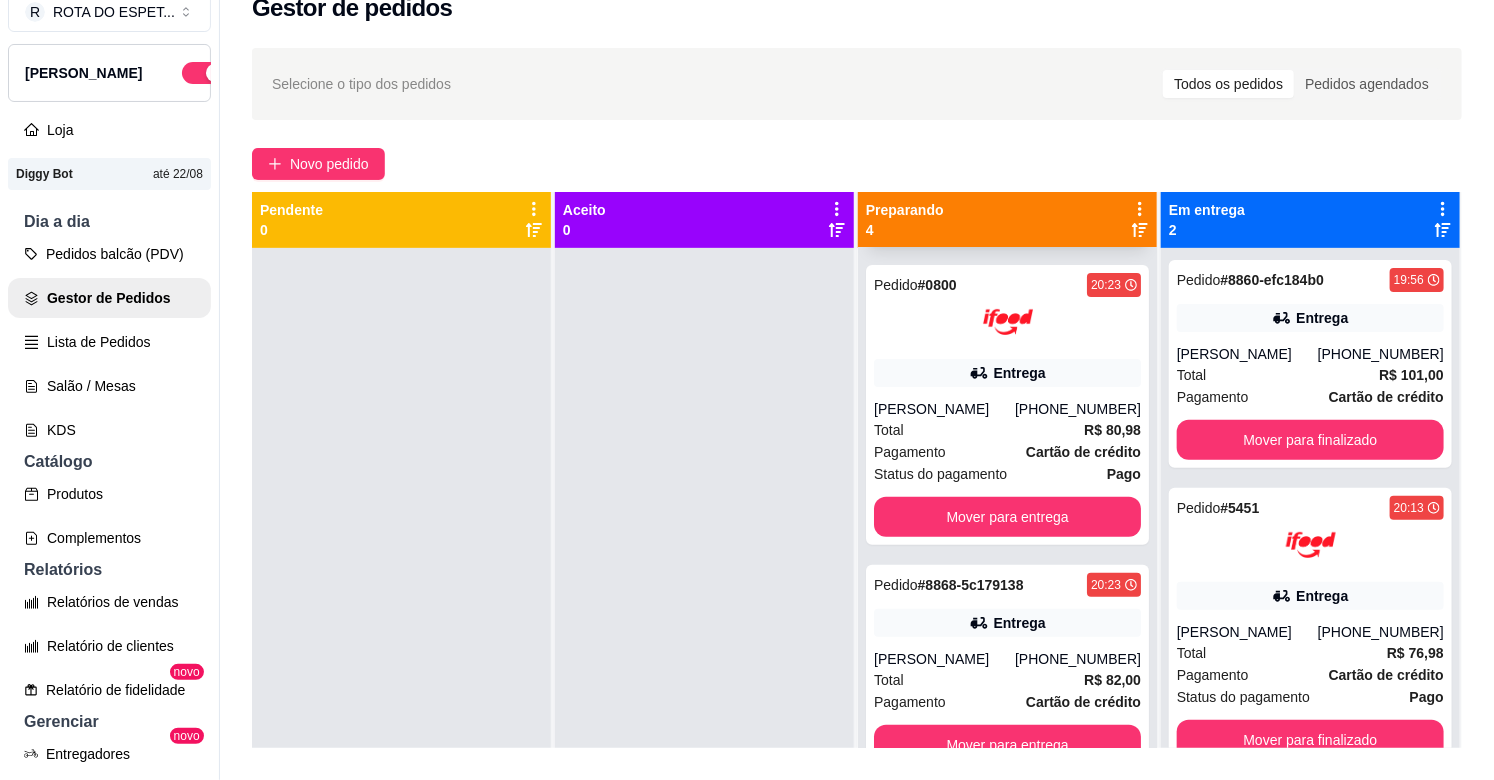 scroll, scrollTop: 0, scrollLeft: 0, axis: both 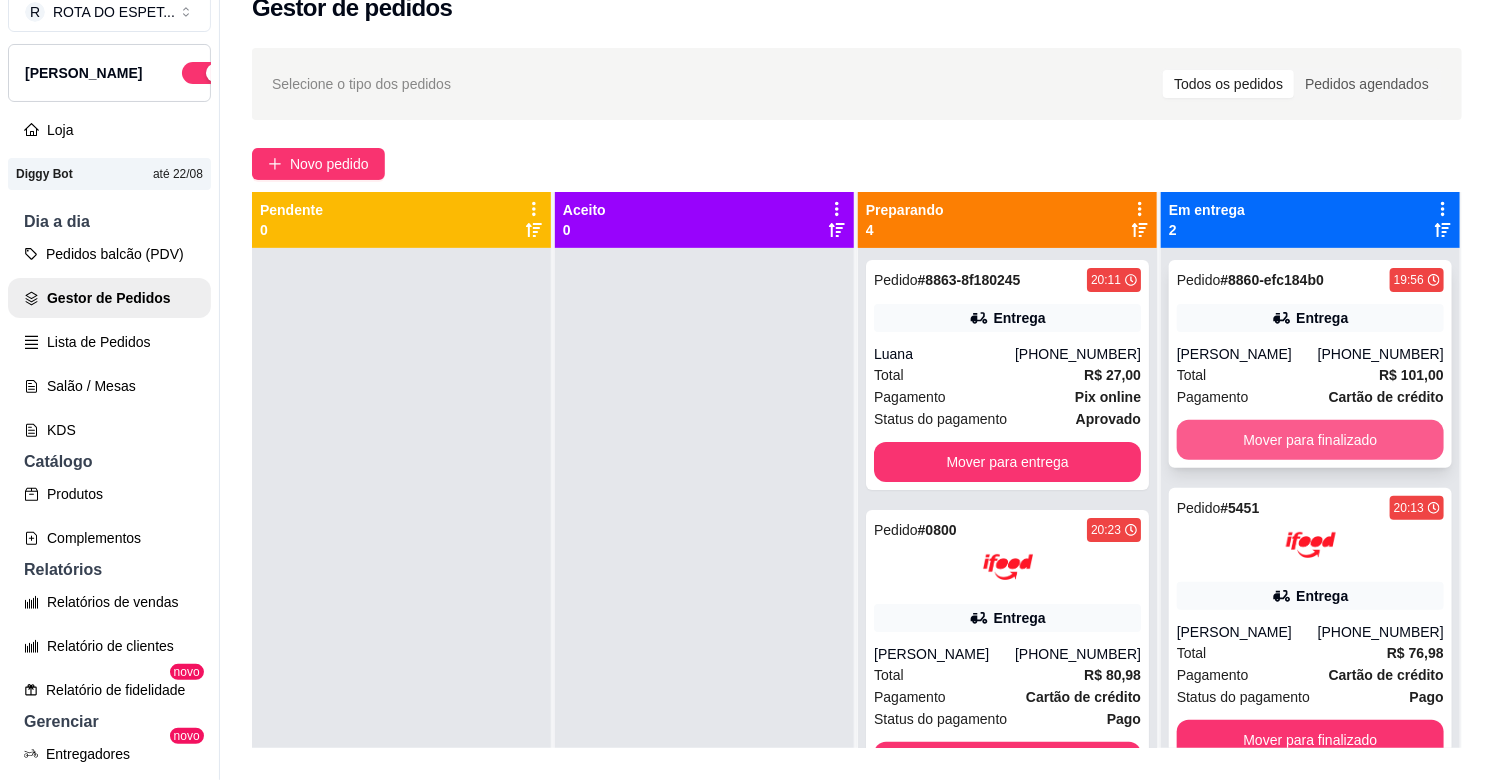 click on "Mover para finalizado" at bounding box center [1310, 440] 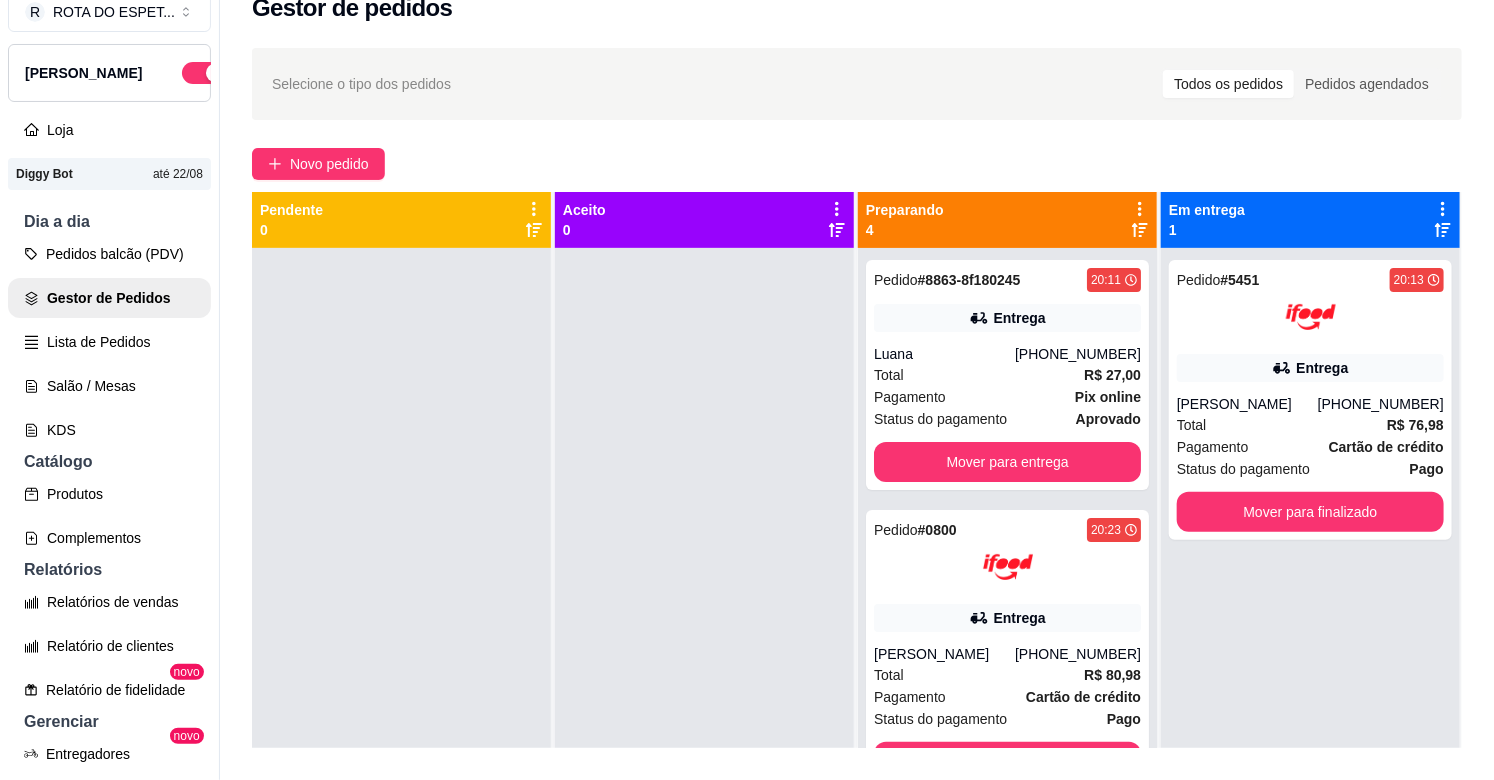click at bounding box center [704, 638] 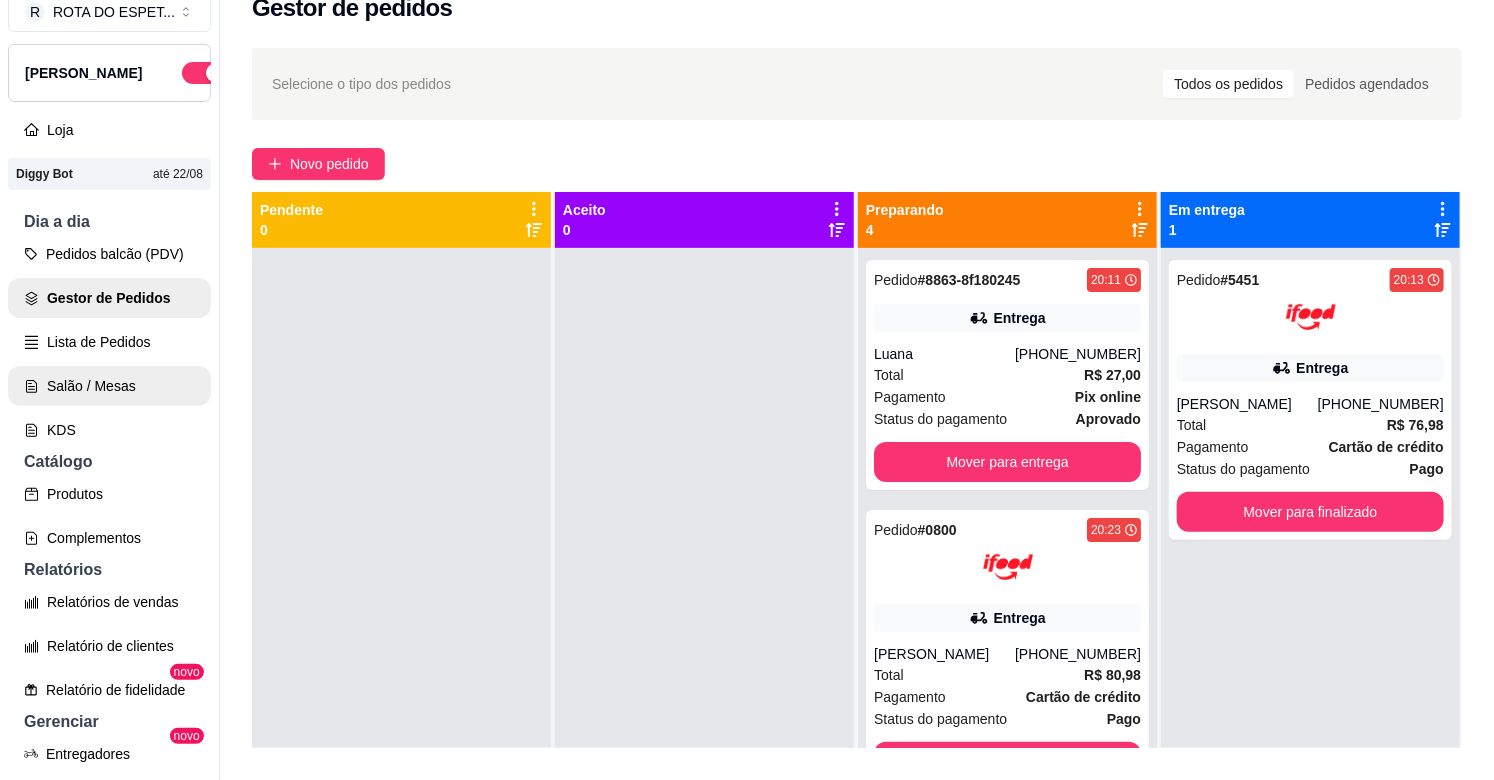 click on "Salão / Mesas" at bounding box center (109, 386) 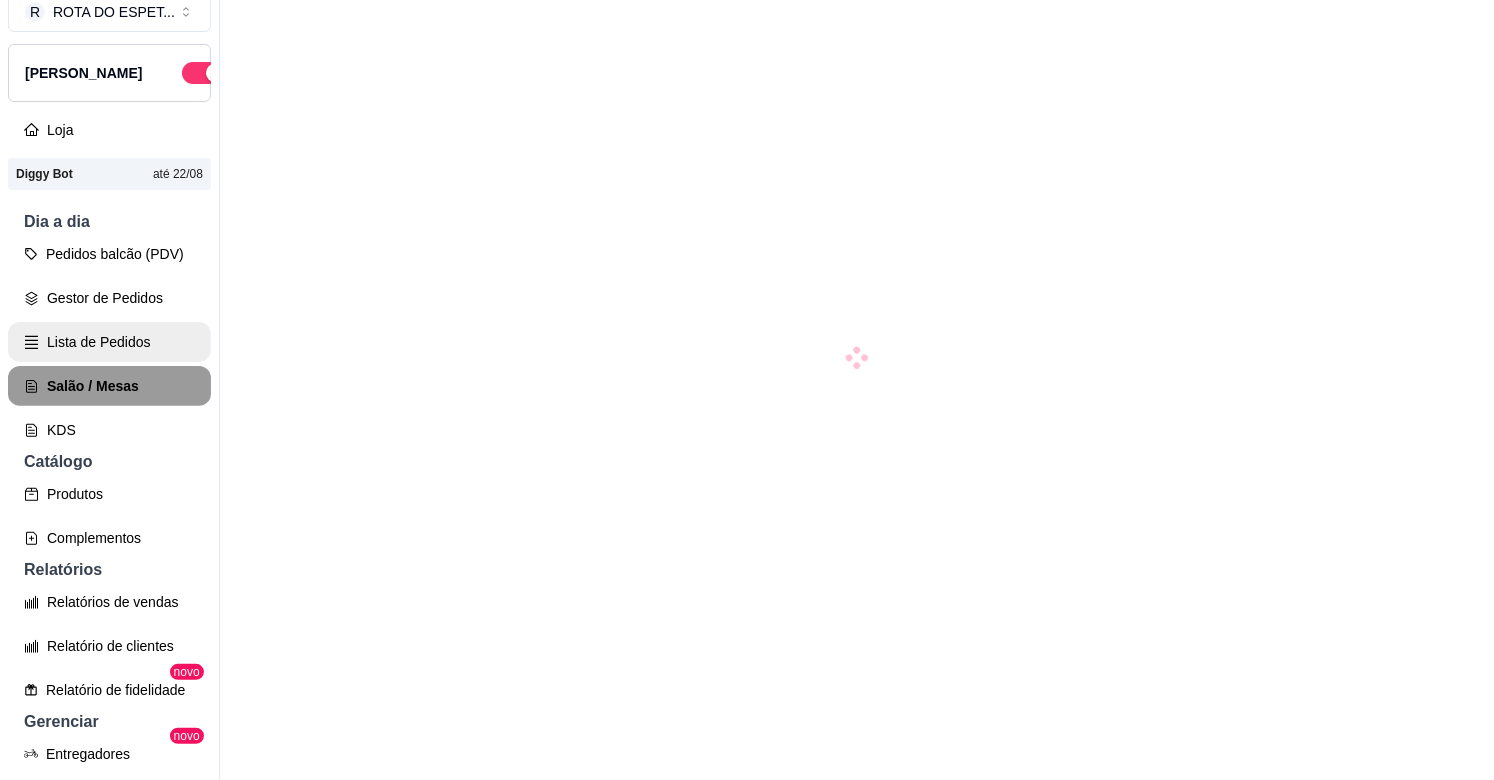 scroll, scrollTop: 0, scrollLeft: 0, axis: both 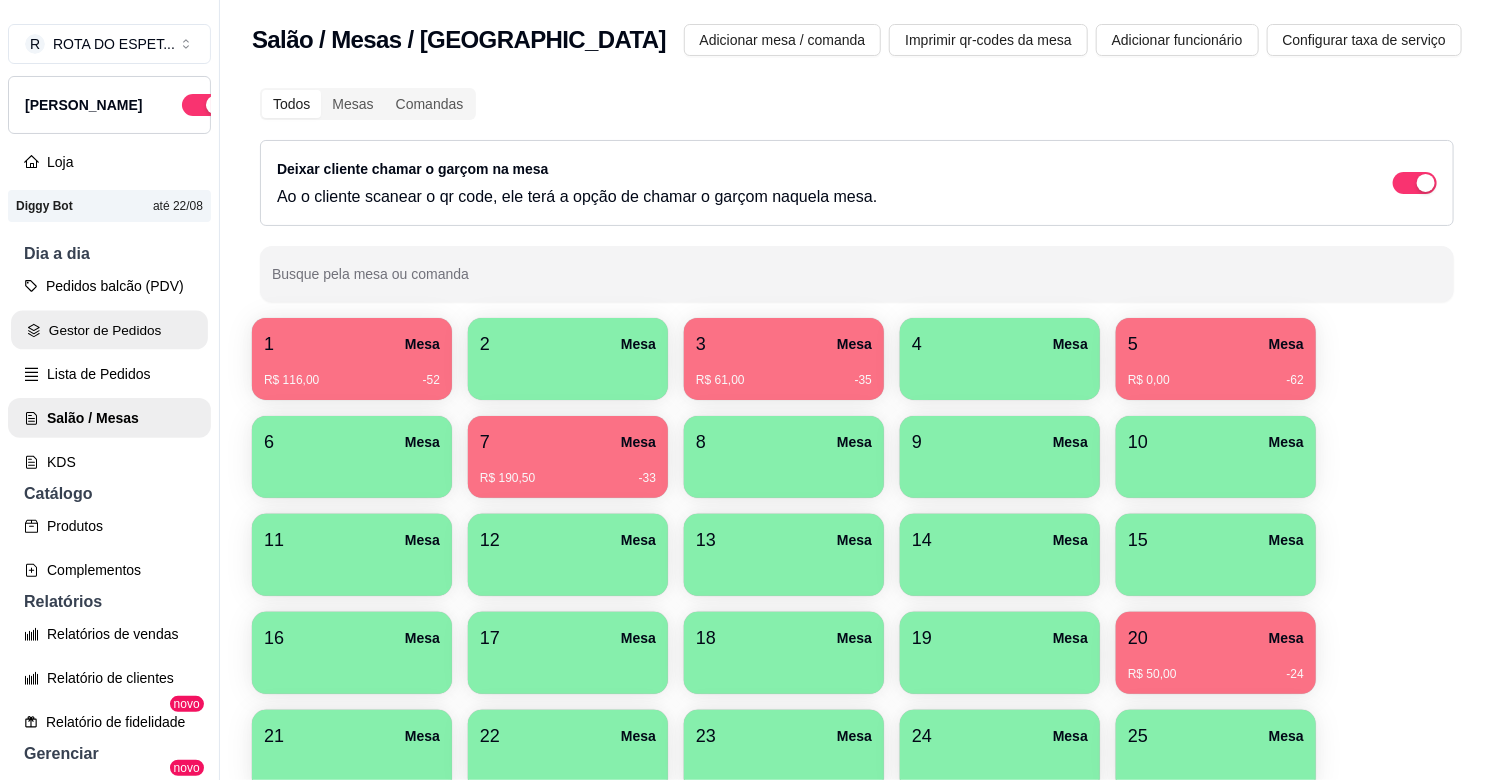 click on "Gestor de Pedidos" at bounding box center [109, 330] 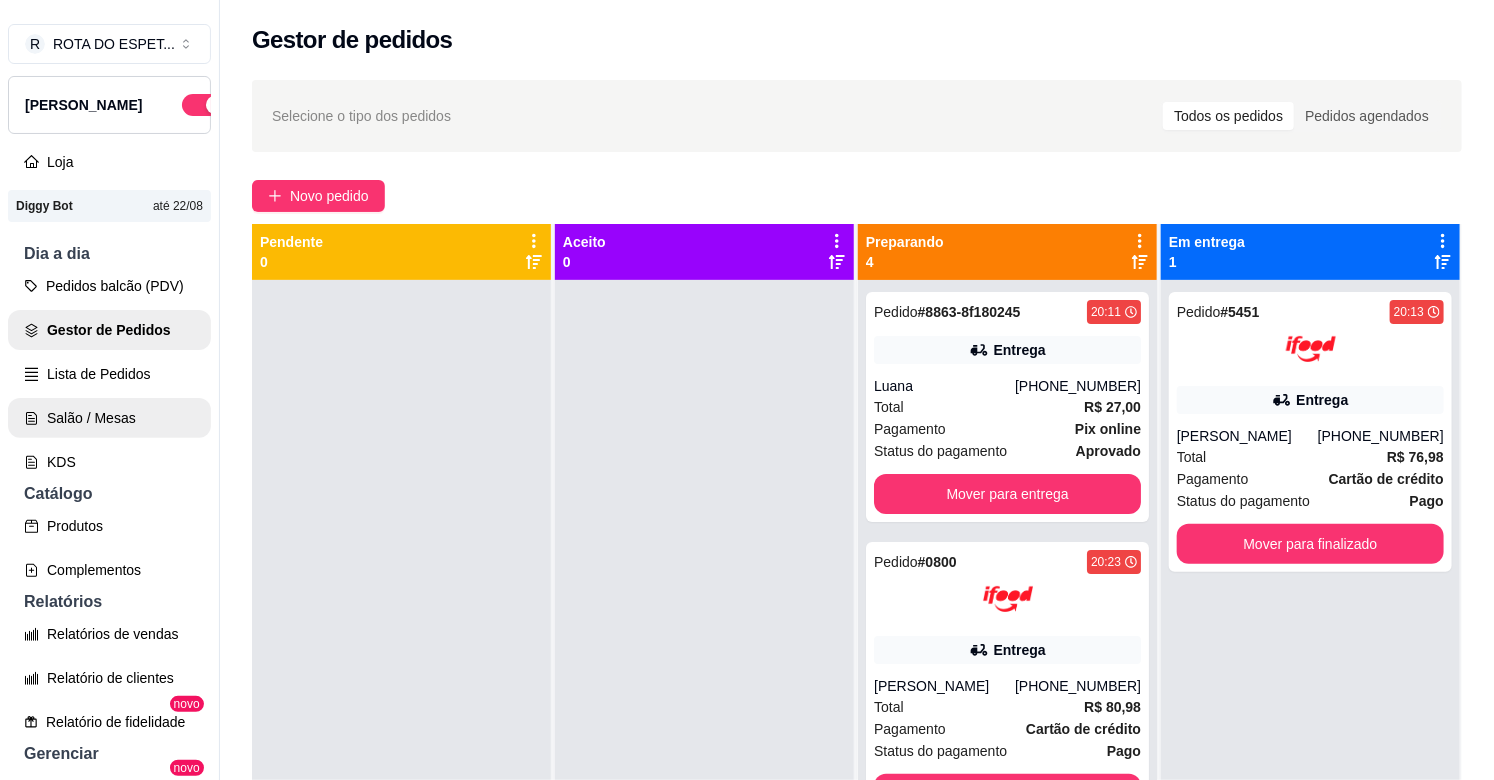 click on "Salão / Mesas" at bounding box center (109, 418) 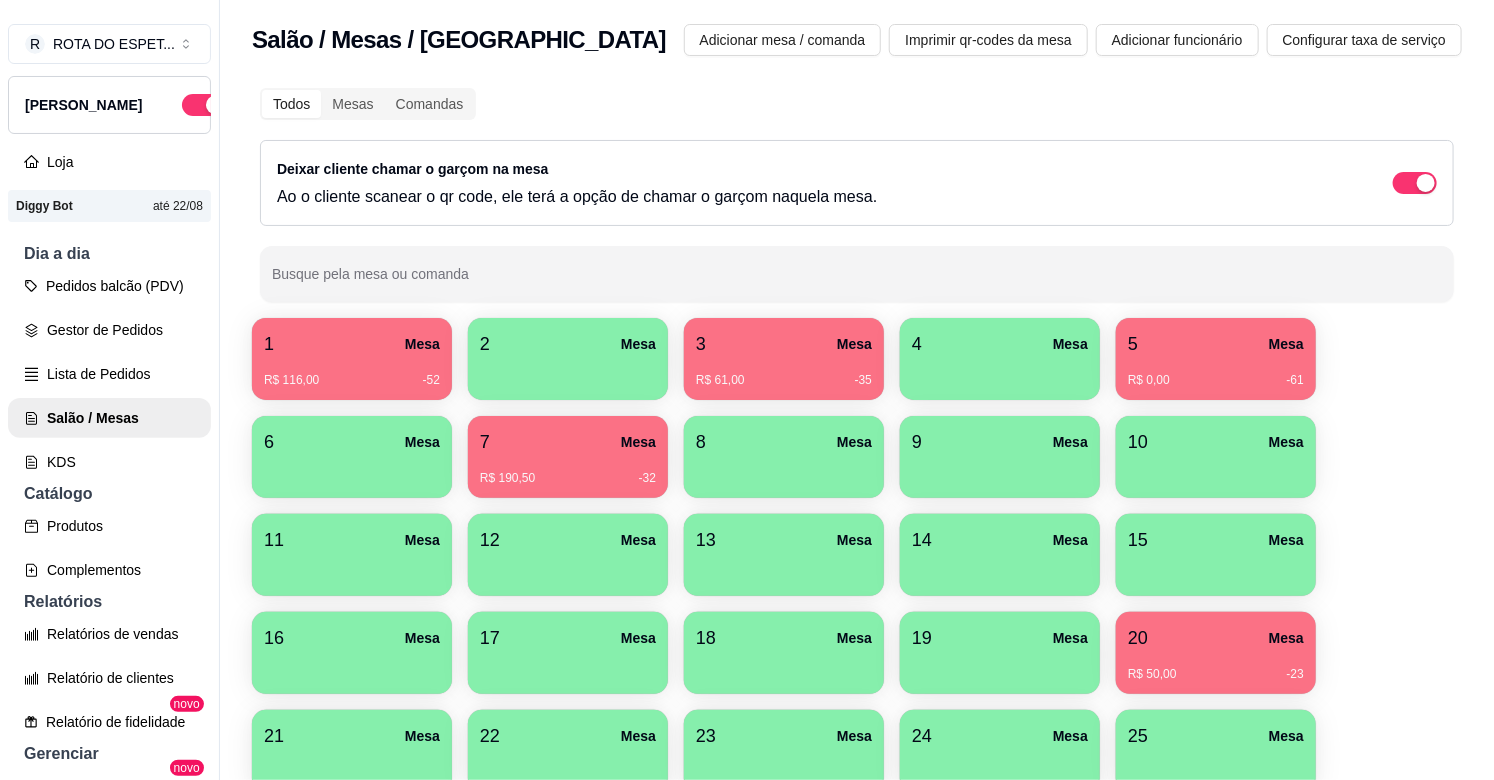 click on "1 Mesa" at bounding box center (352, 344) 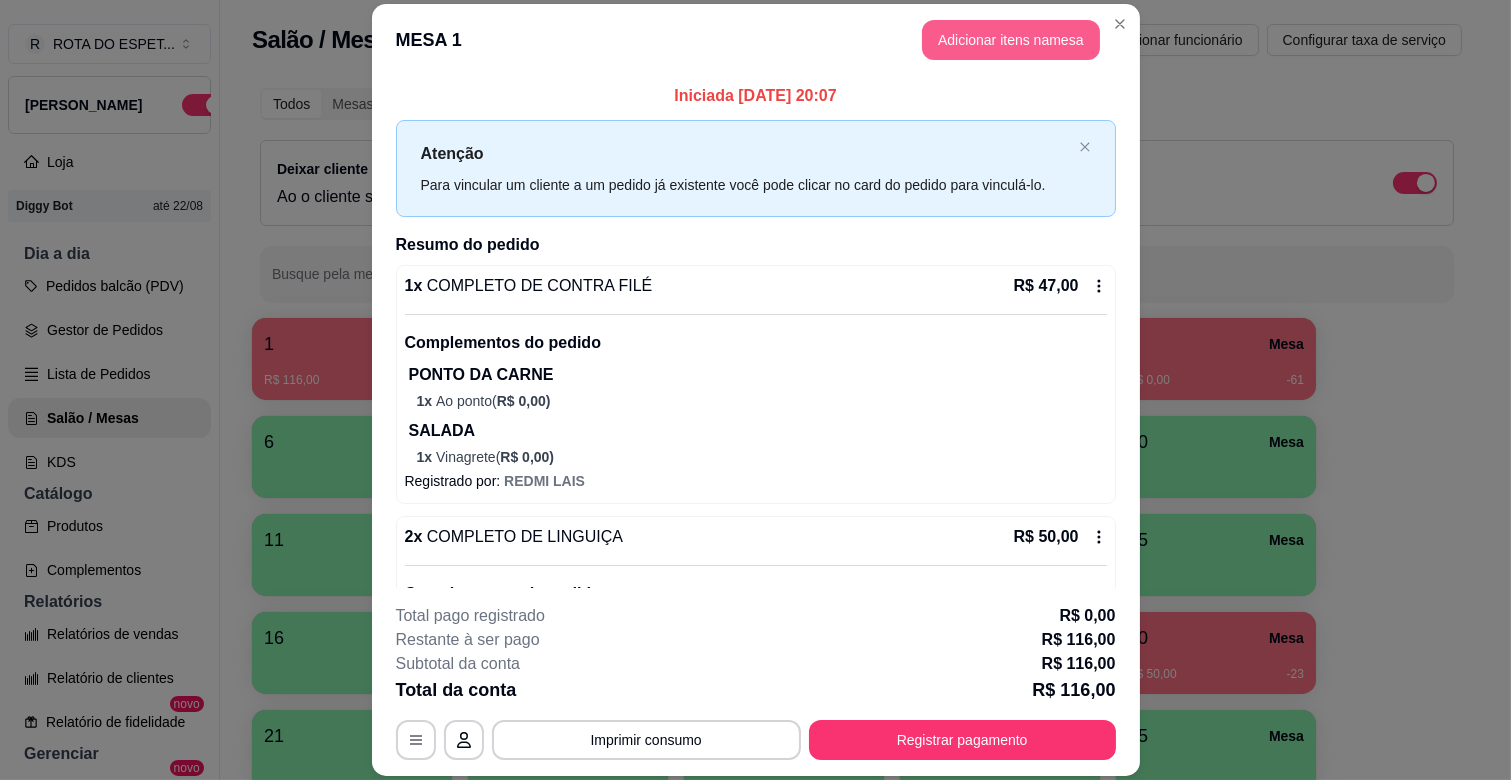 click on "Adicionar itens na  mesa" at bounding box center (1011, 40) 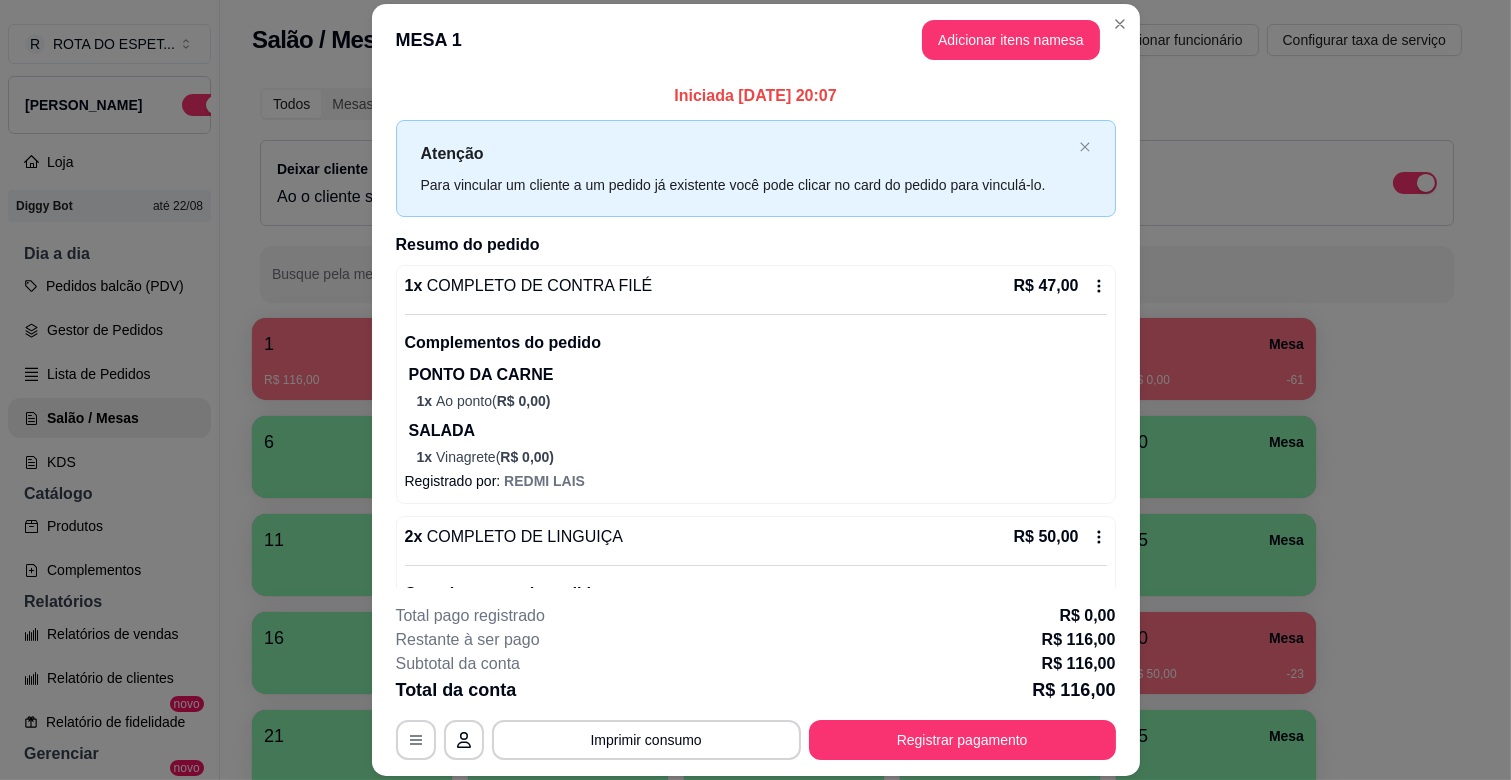 click on "Pesquisa" at bounding box center [537, 141] 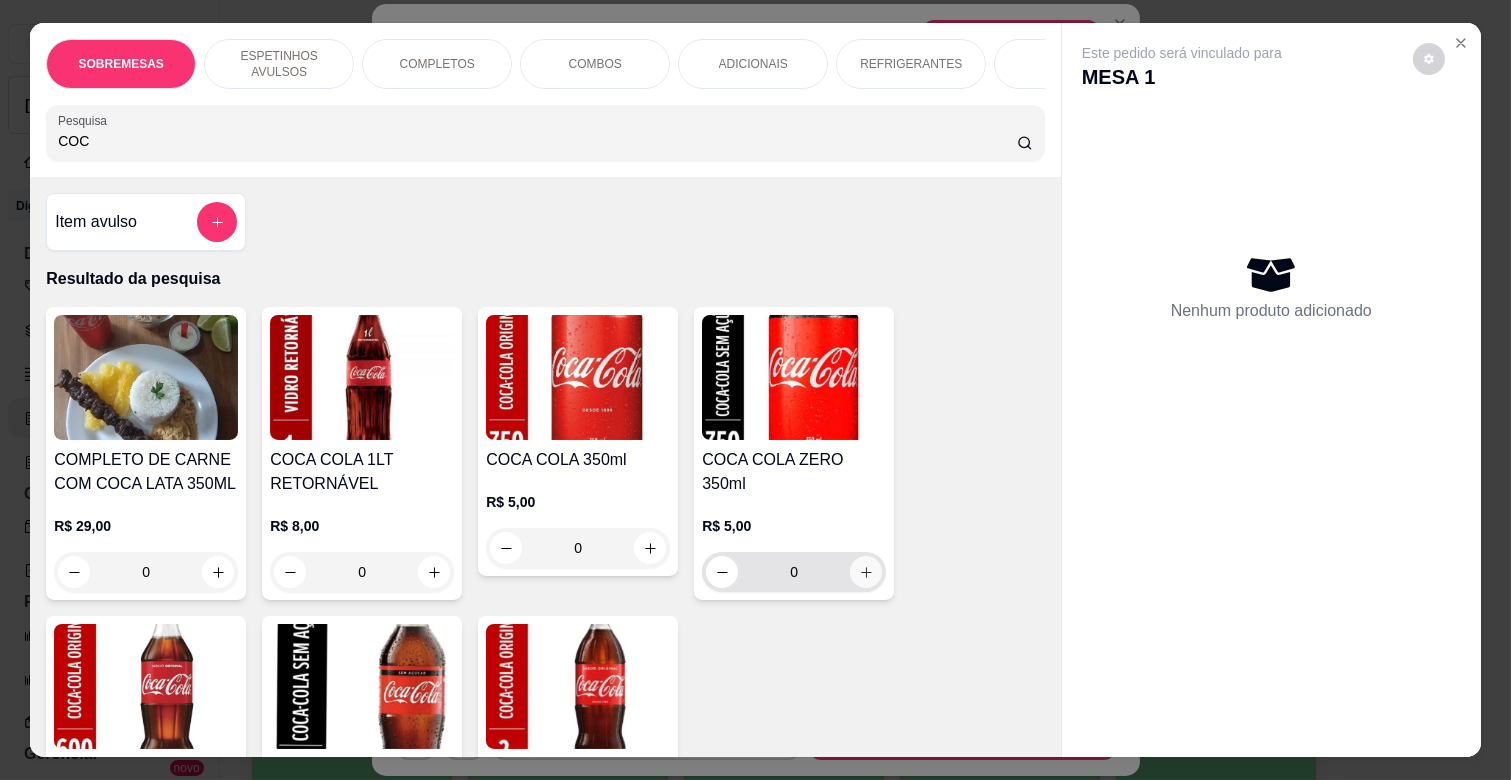 type on "COC" 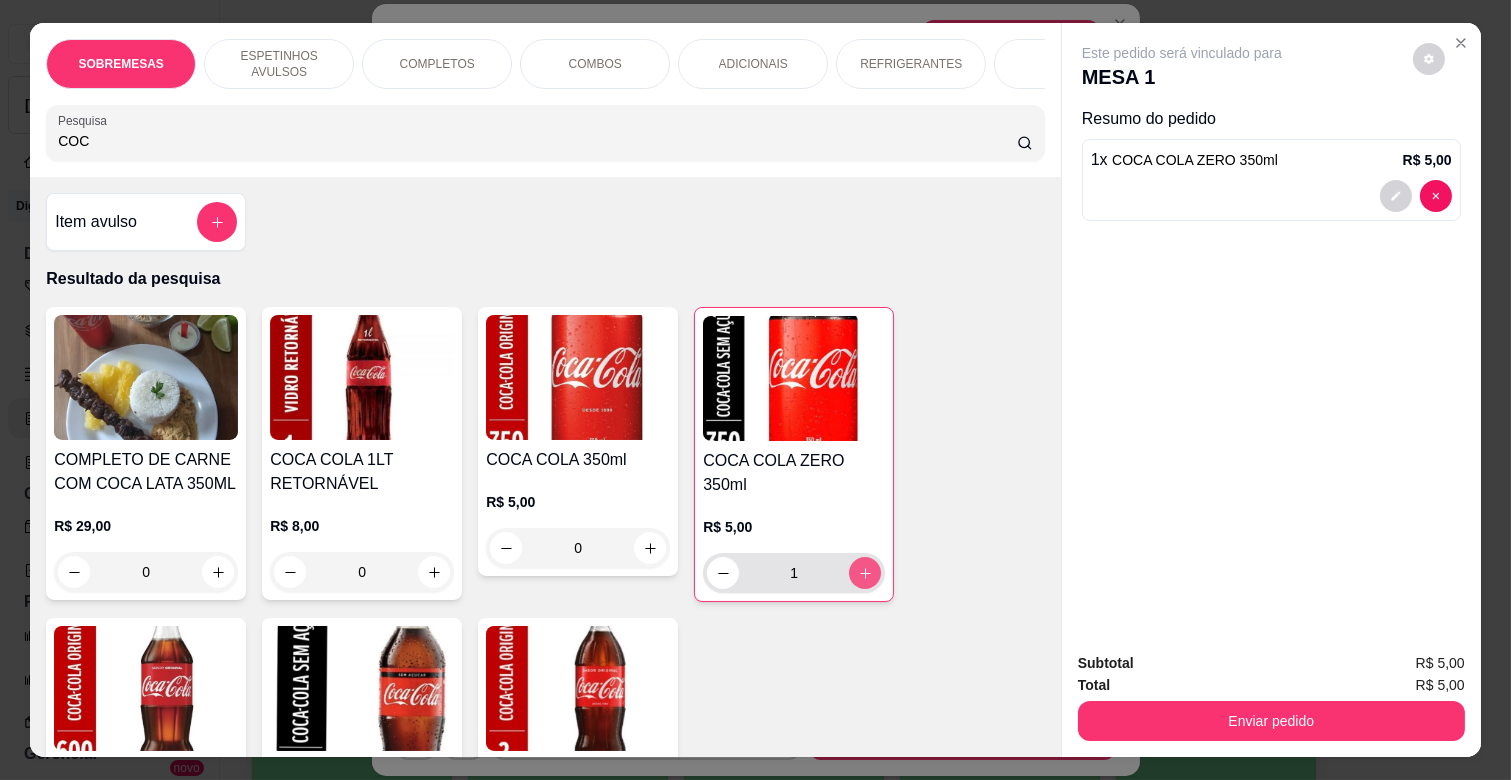 type on "1" 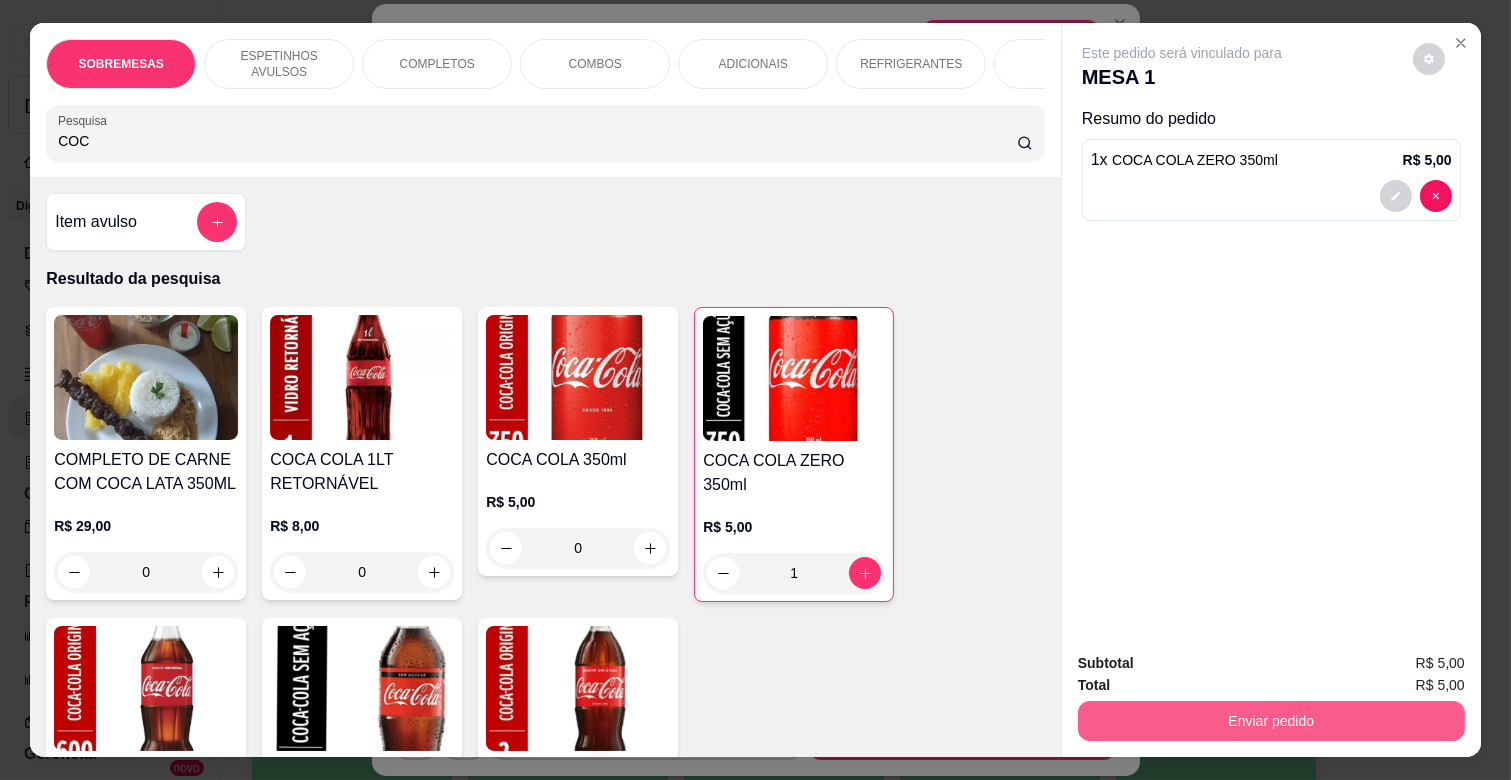 click on "Enviar pedido" at bounding box center (1271, 721) 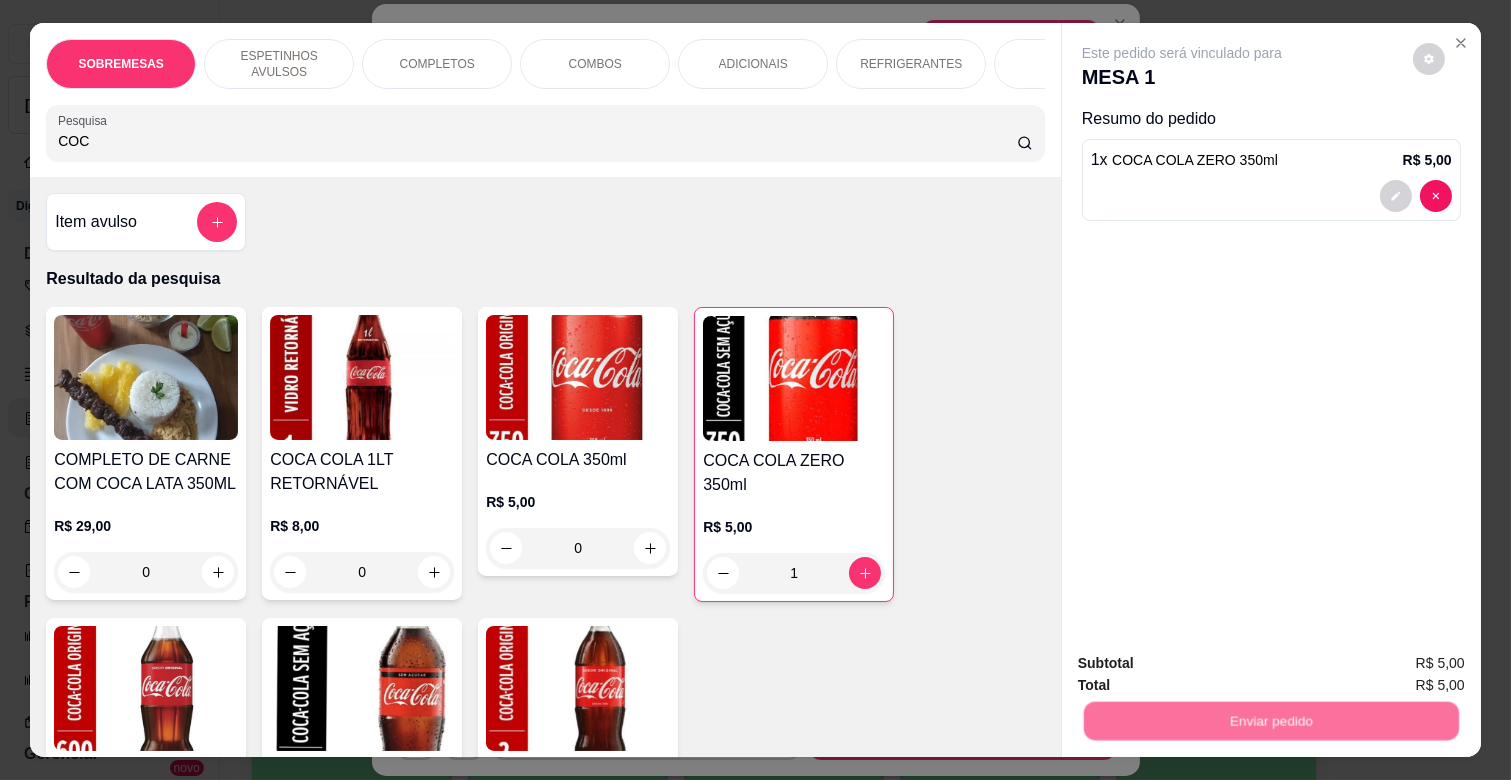 click on "Não registrar e enviar pedido" at bounding box center [1204, 663] 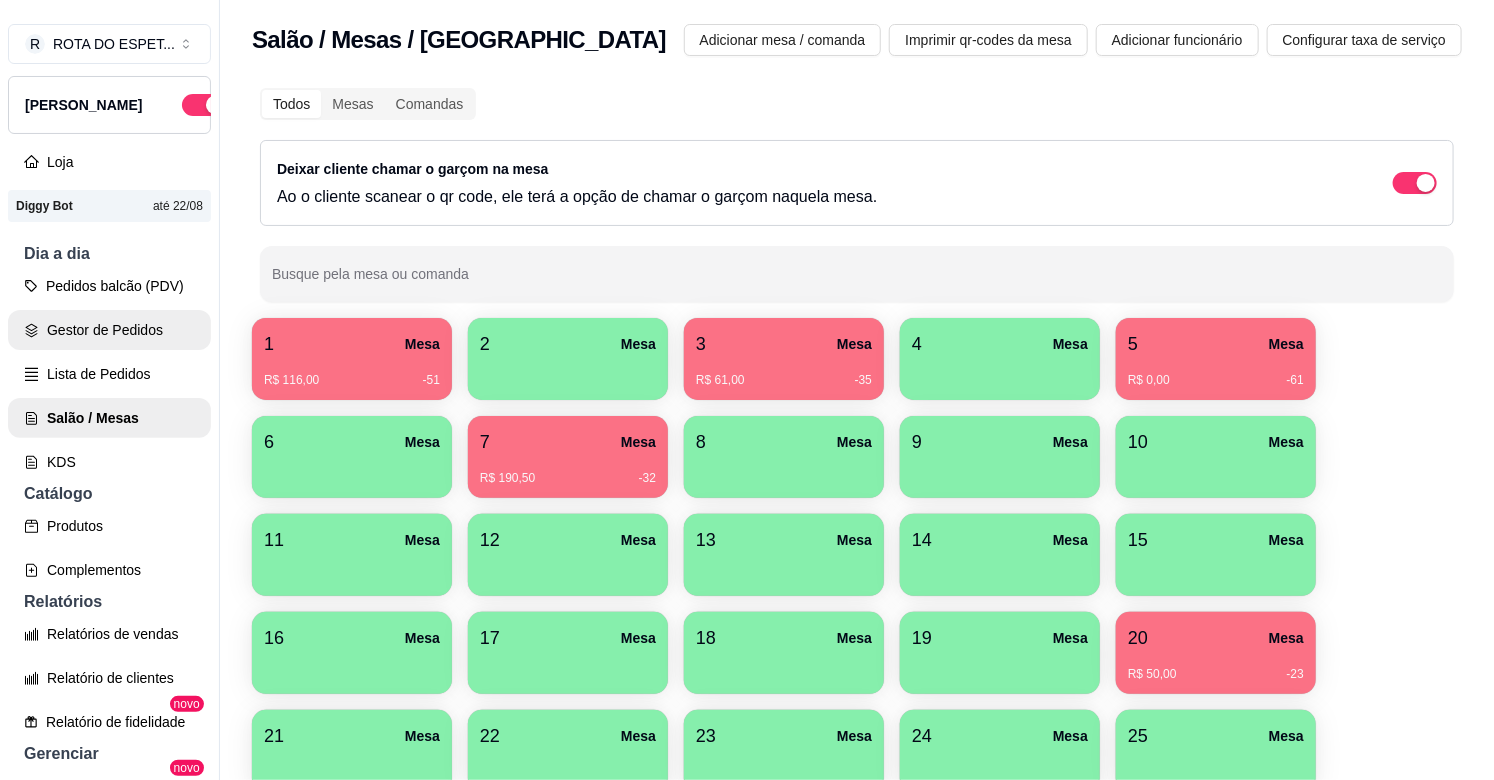 click on "Gestor de Pedidos" at bounding box center [109, 330] 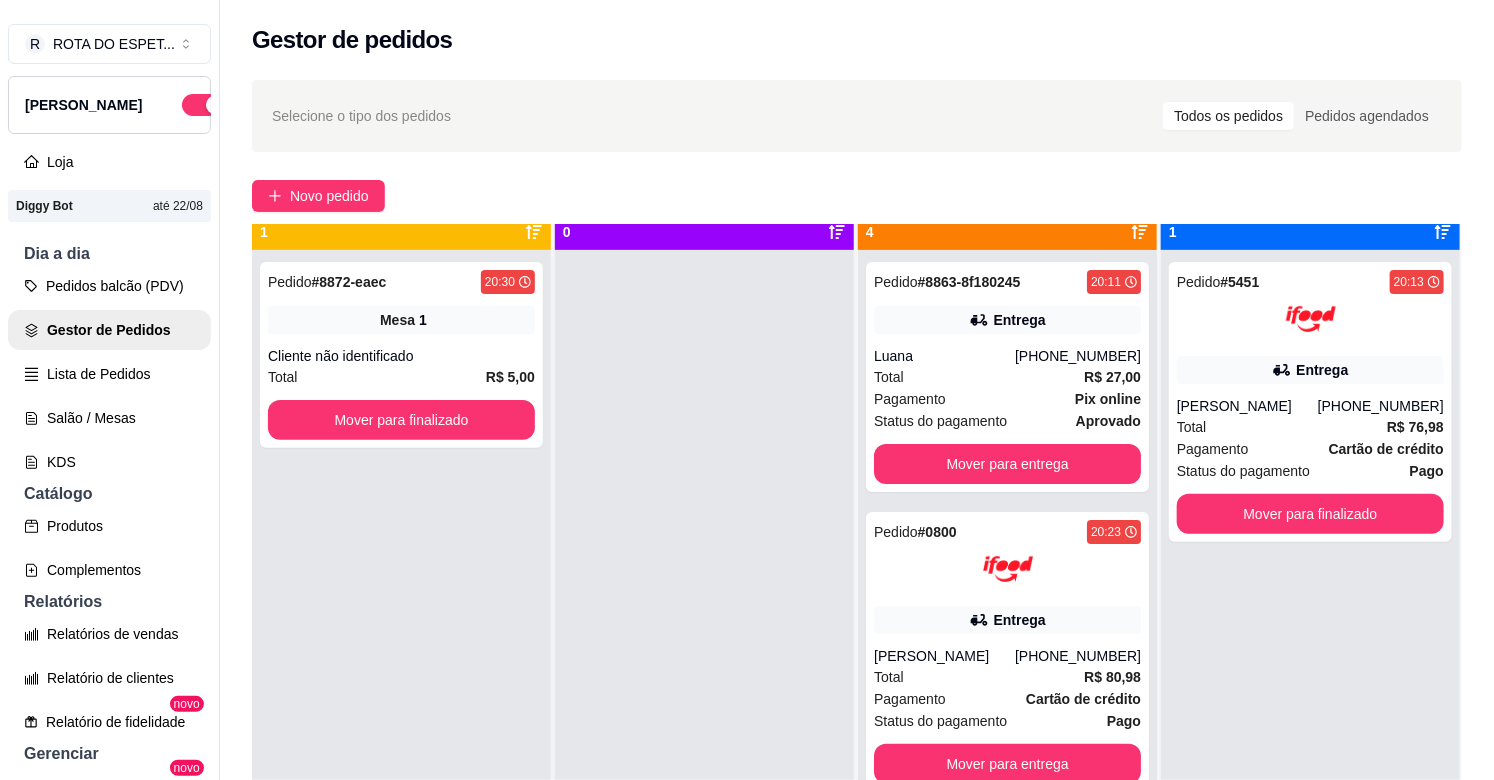 scroll, scrollTop: 55, scrollLeft: 0, axis: vertical 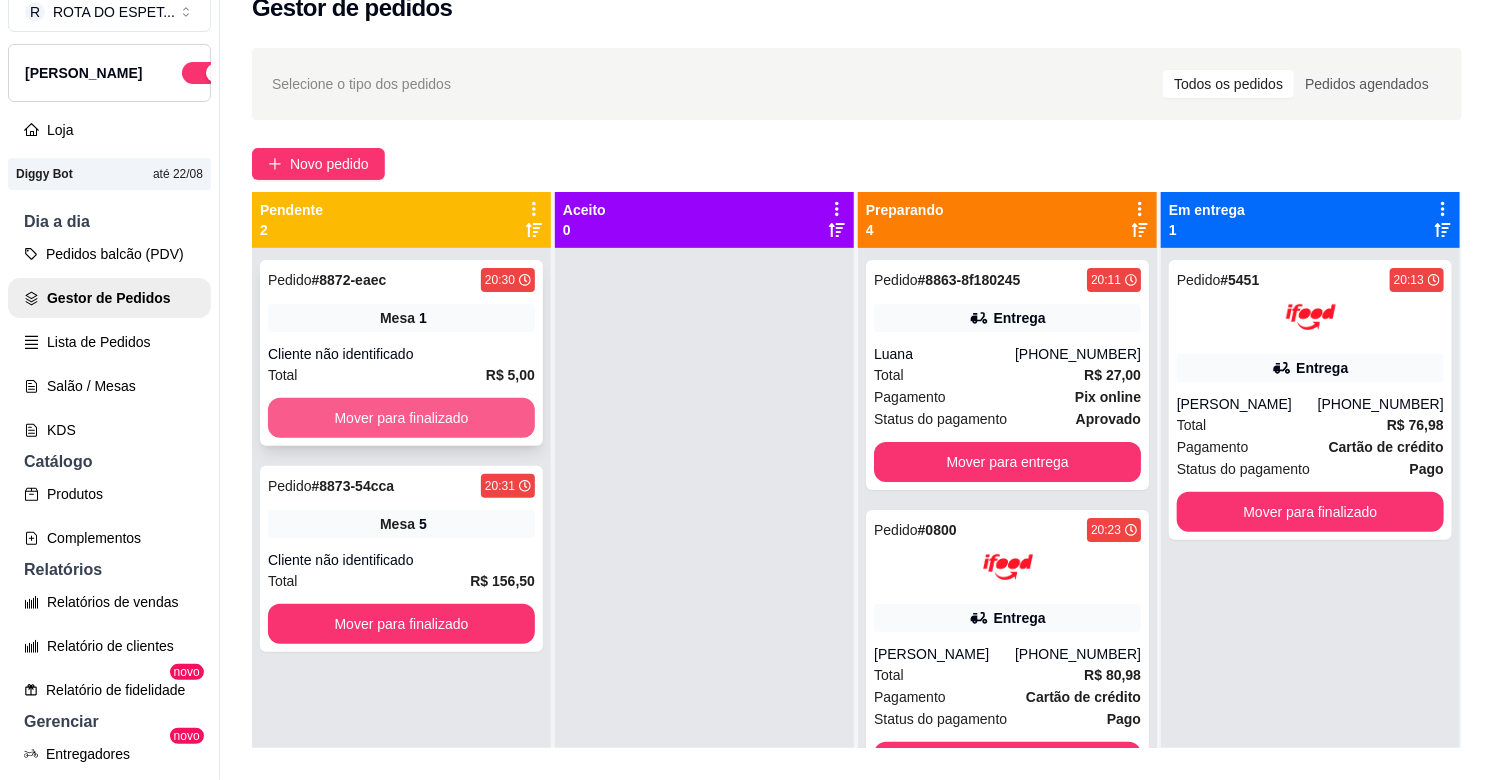click on "Mover para finalizado" at bounding box center (401, 418) 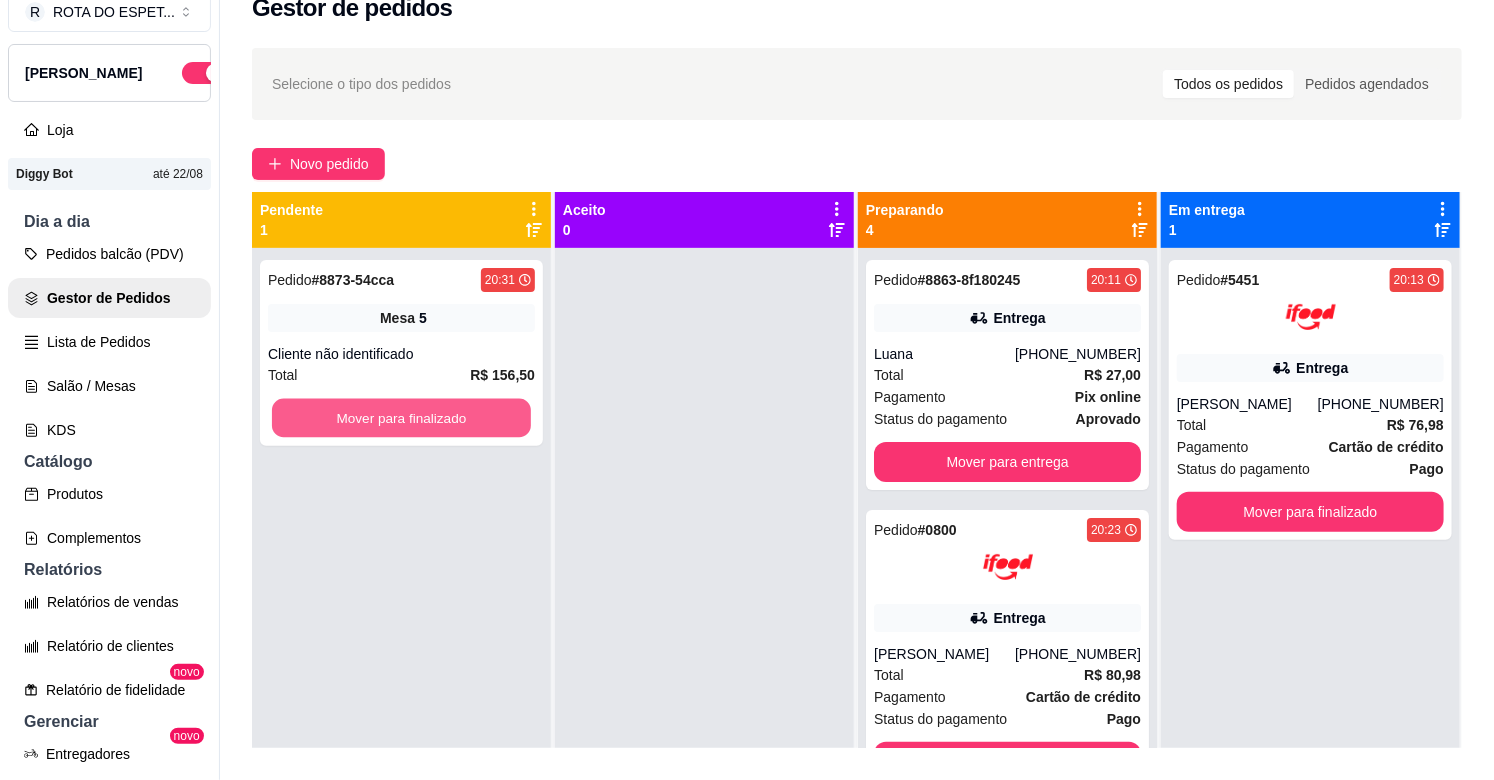 click on "Mover para finalizado" at bounding box center (401, 418) 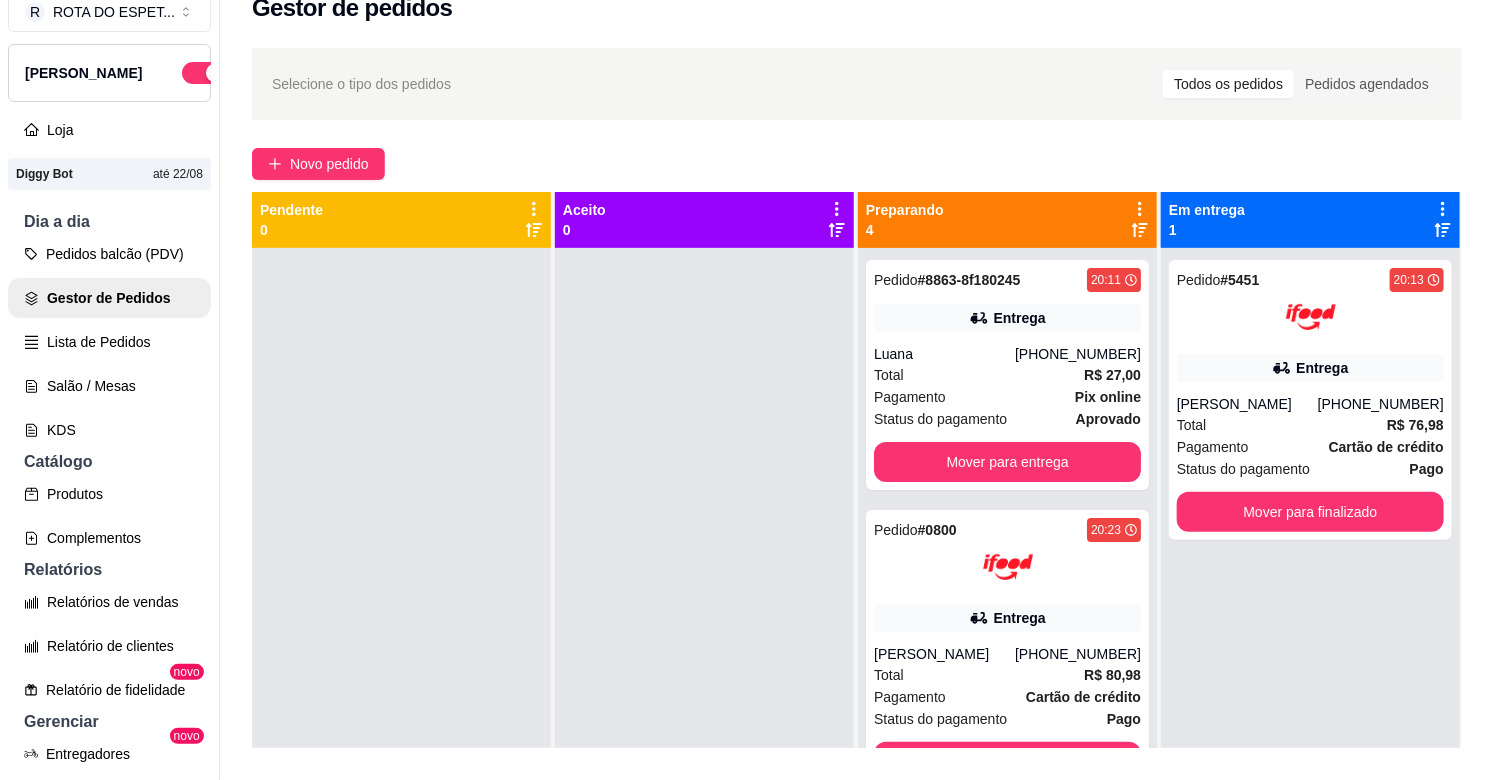 click at bounding box center [401, 638] 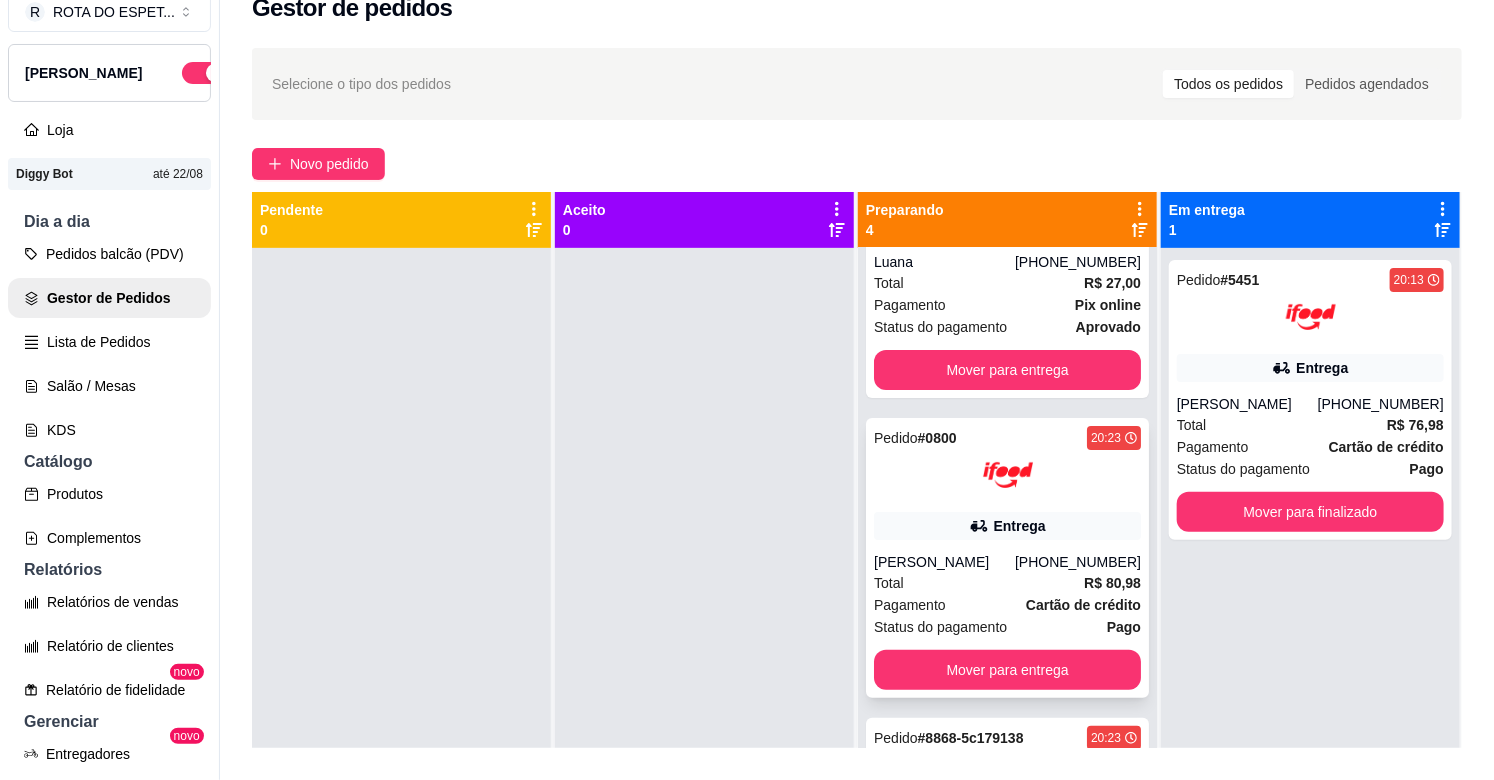 scroll, scrollTop: 245, scrollLeft: 0, axis: vertical 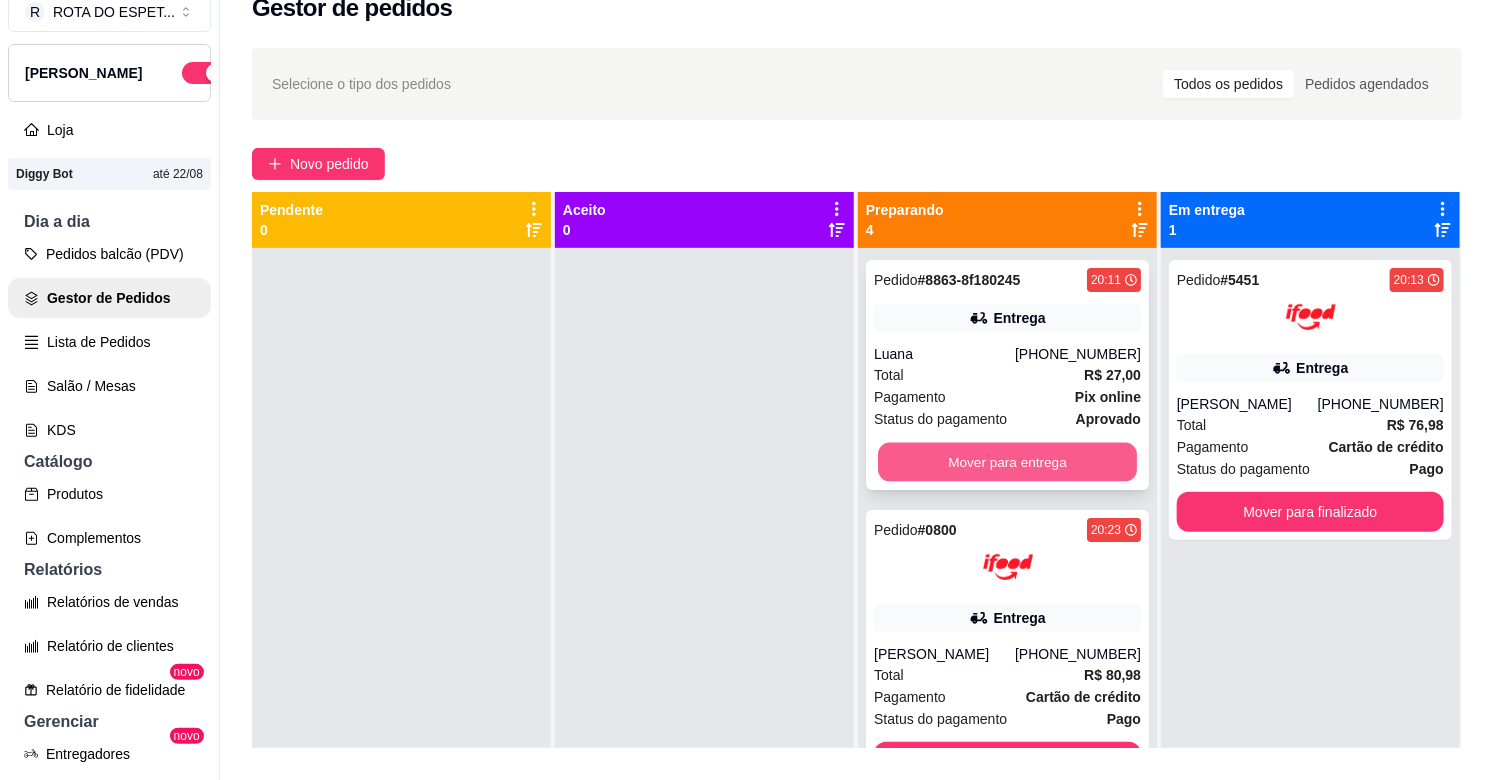 click on "Mover para entrega" at bounding box center (1007, 462) 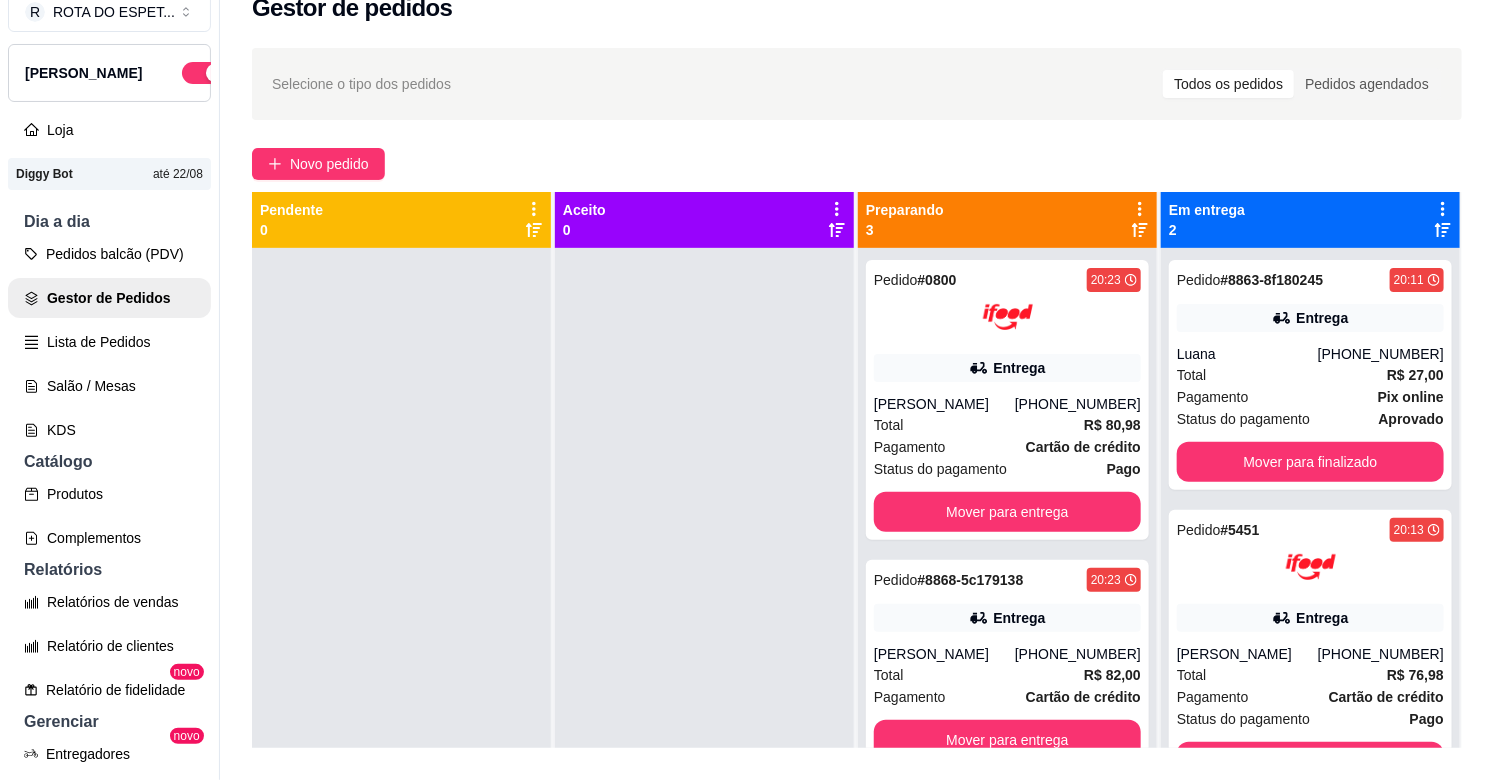 click at bounding box center (704, 638) 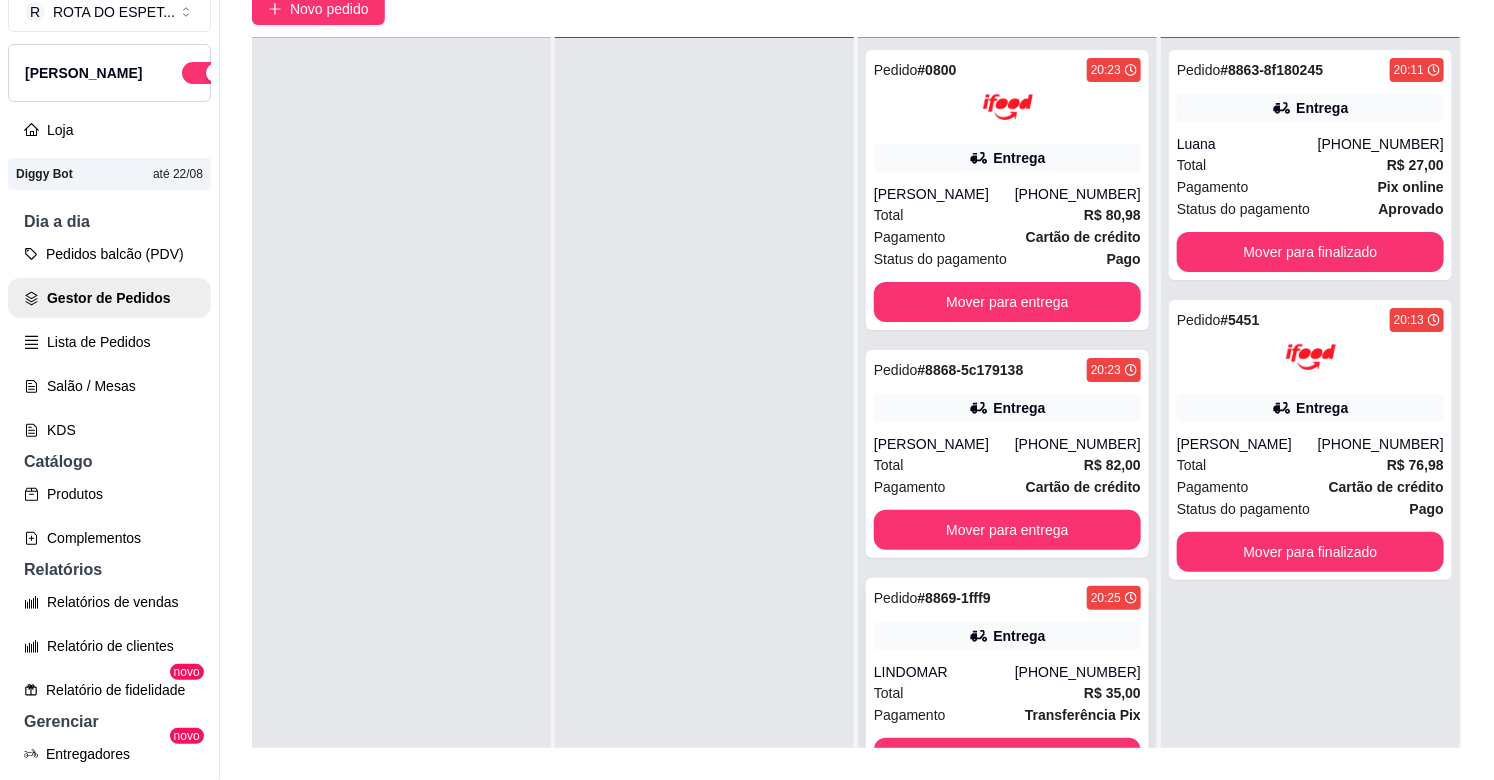 scroll, scrollTop: 321, scrollLeft: 0, axis: vertical 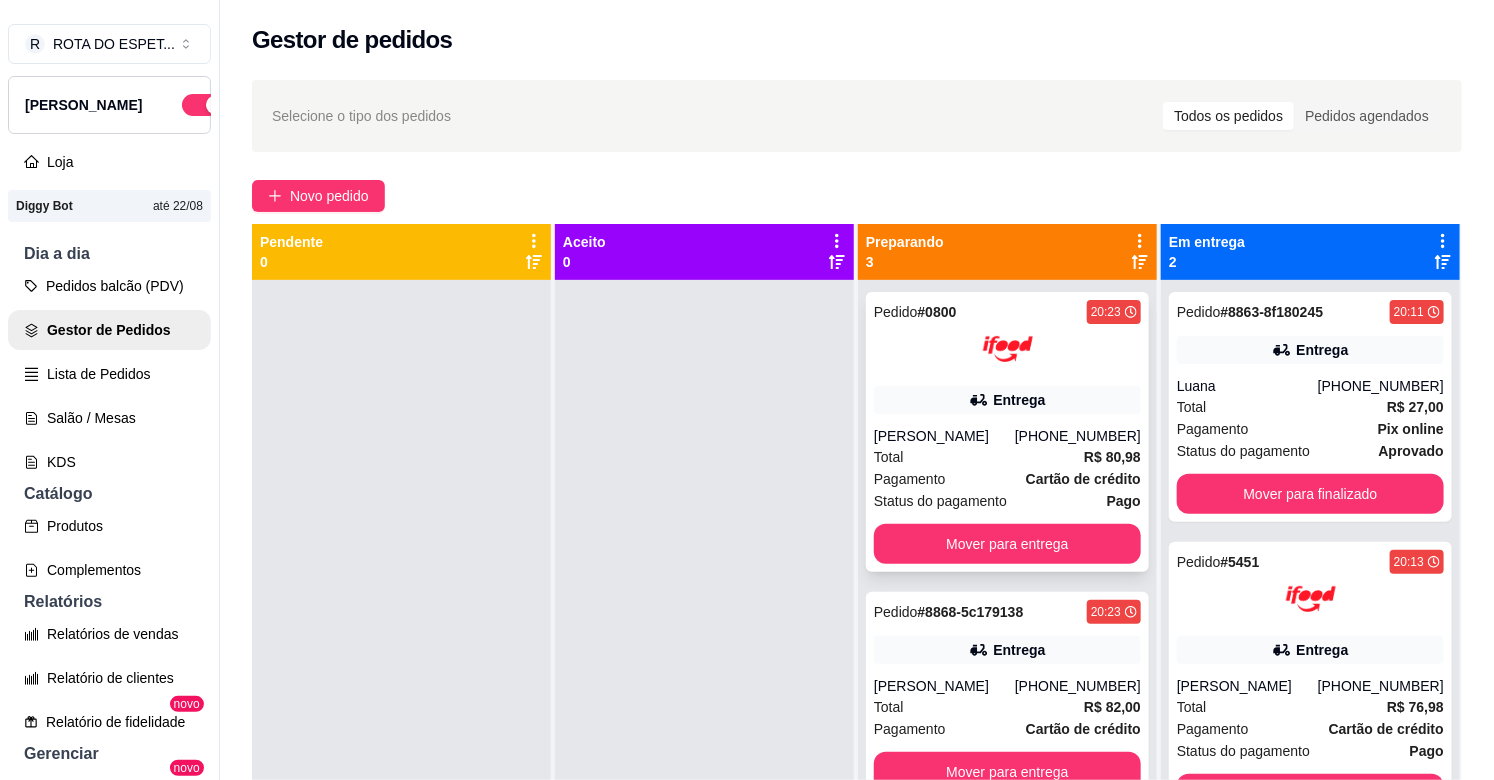 click on "Pedido  # 0800 20:23 Entrega thiago baird (08) 00705-6070 Total R$ 80,98 Pagamento Cartão de crédito Status do pagamento Pago Mover para entrega" at bounding box center (1007, 432) 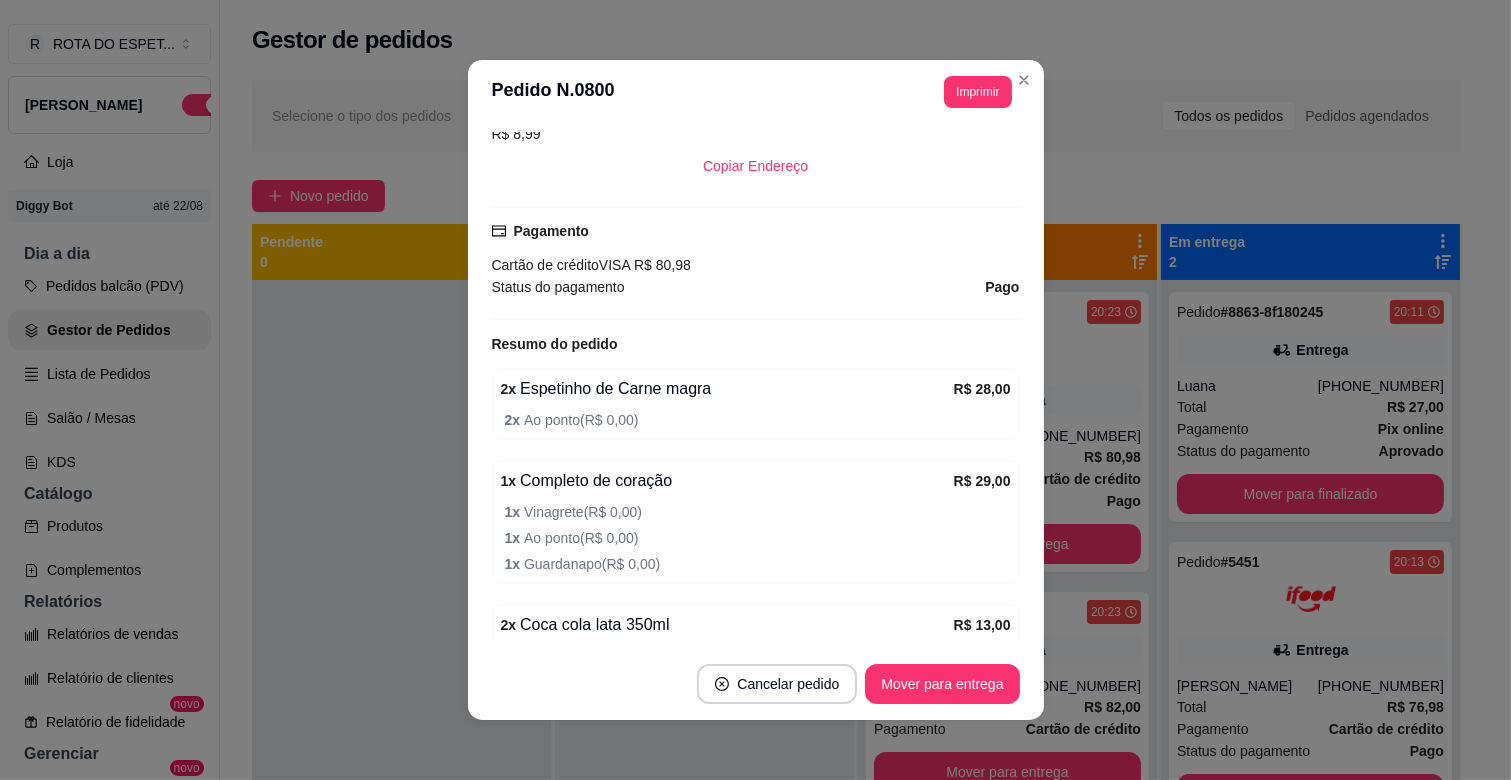 scroll, scrollTop: 617, scrollLeft: 0, axis: vertical 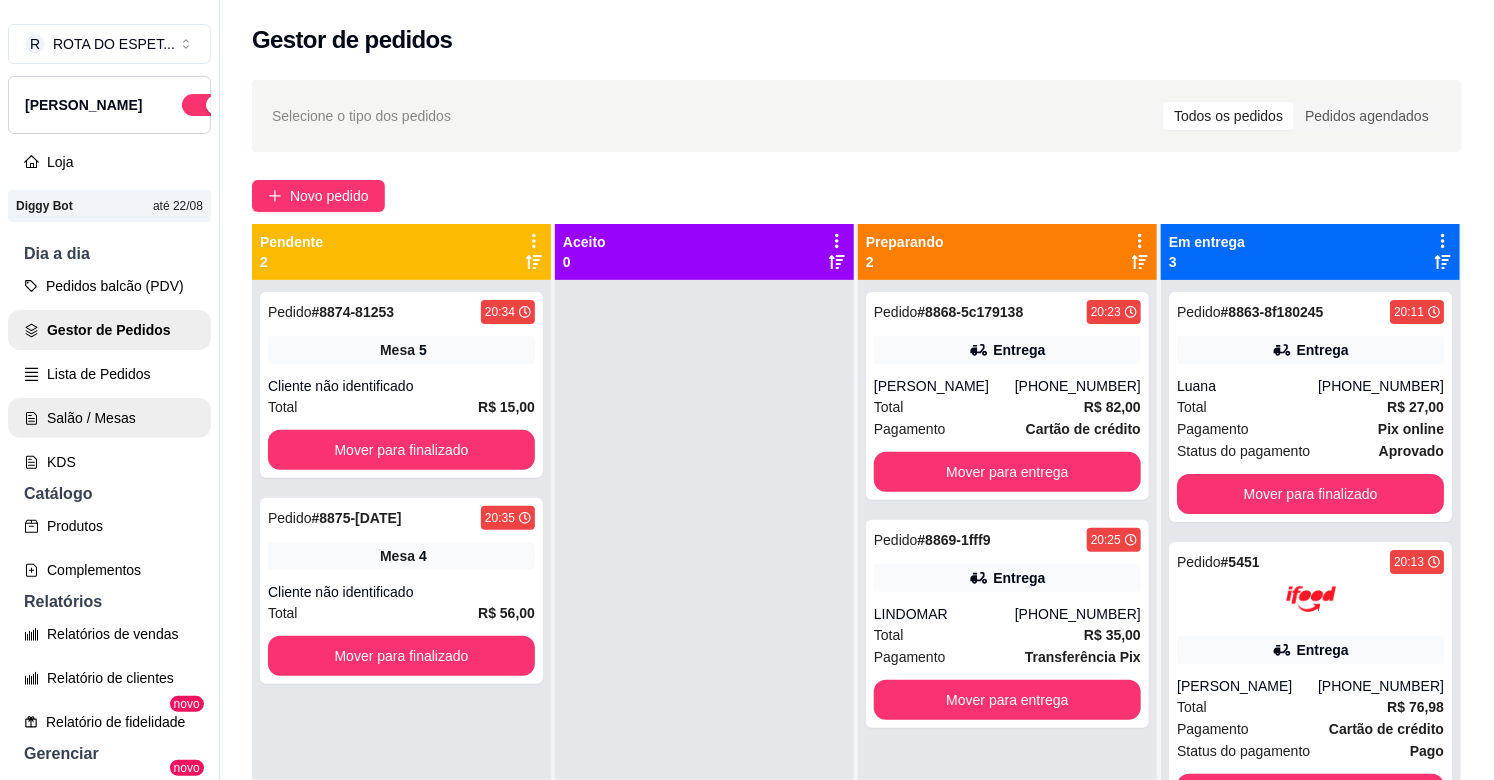 click on "Salão / Mesas" at bounding box center (109, 418) 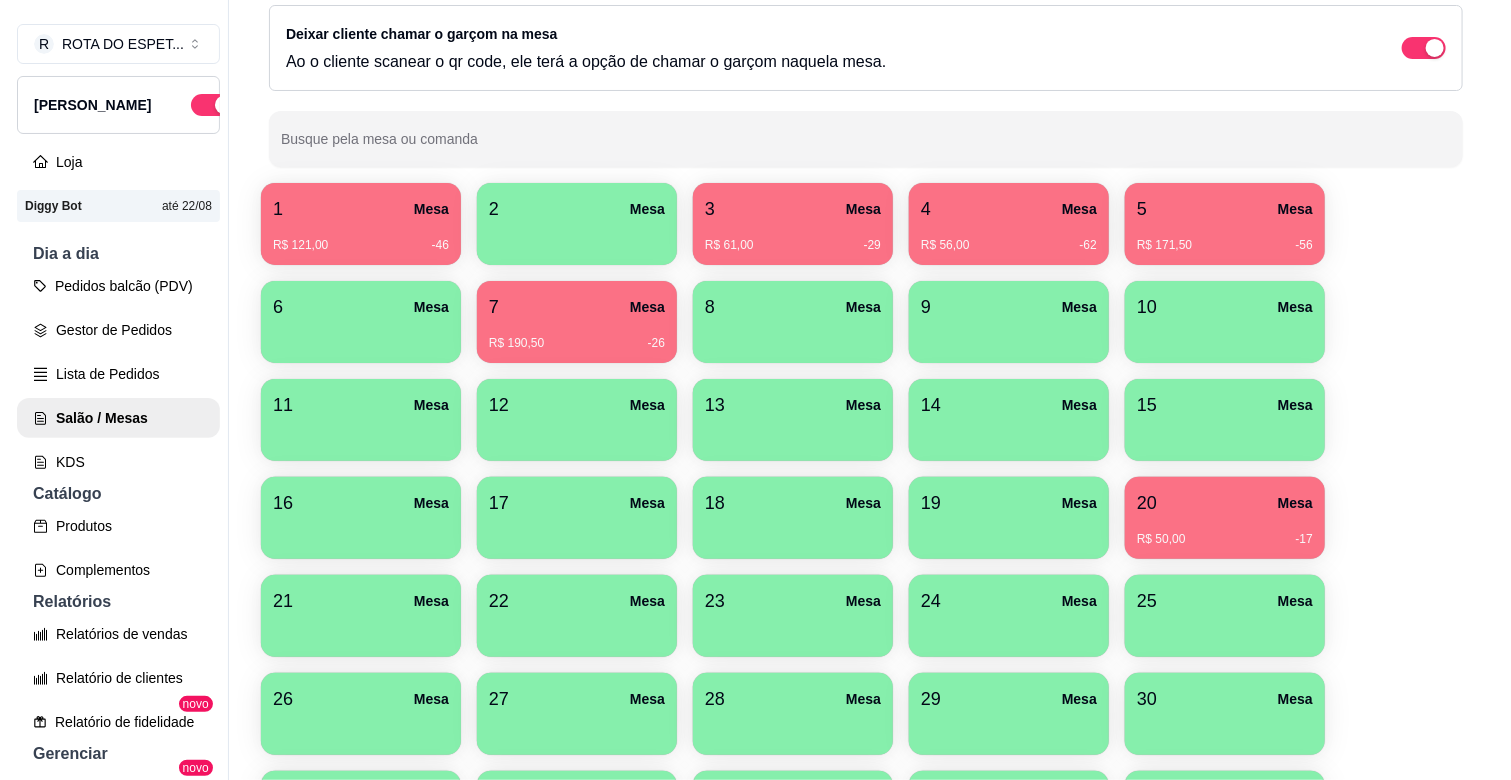 scroll, scrollTop: 183, scrollLeft: 0, axis: vertical 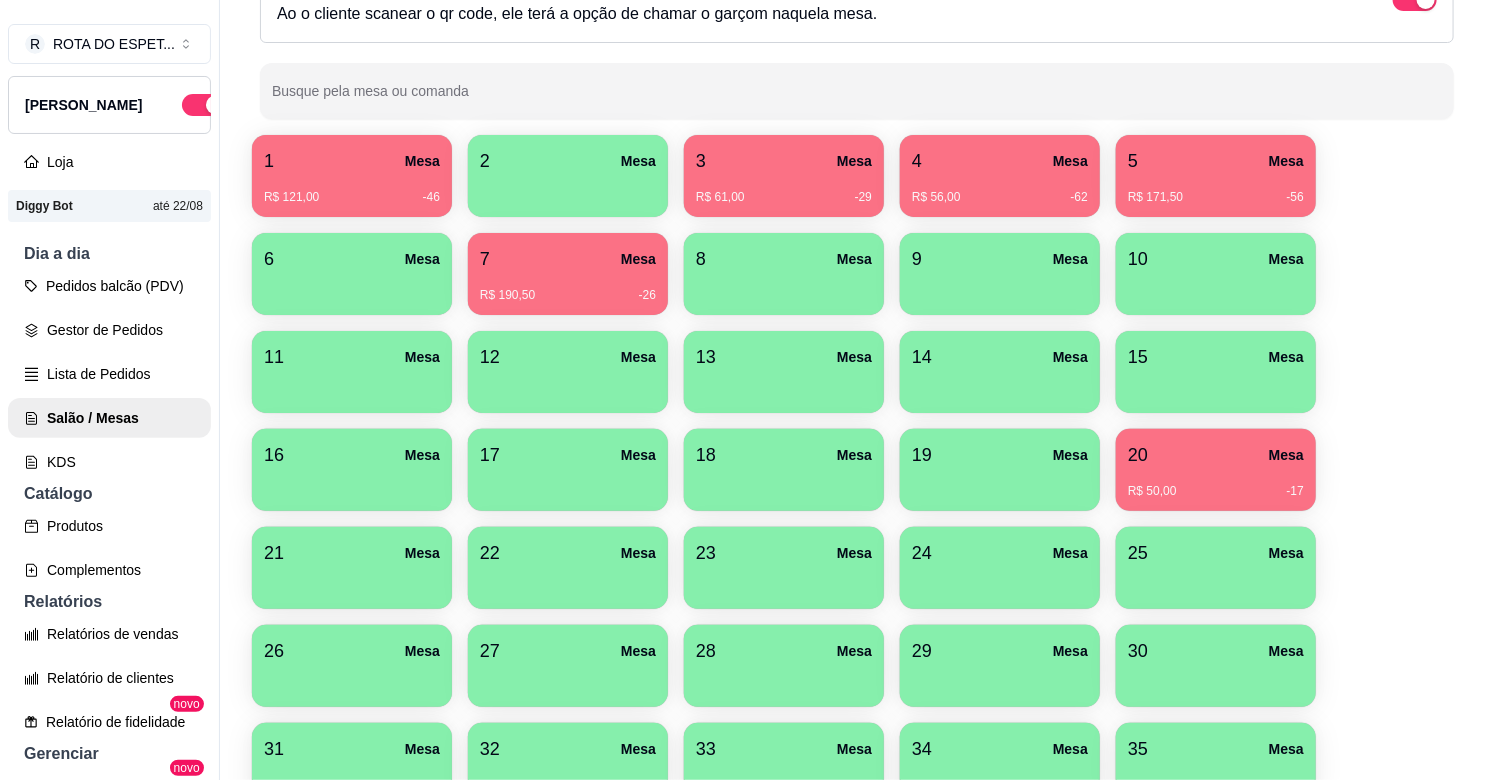 click on "R$ 190,50" at bounding box center (507, 295) 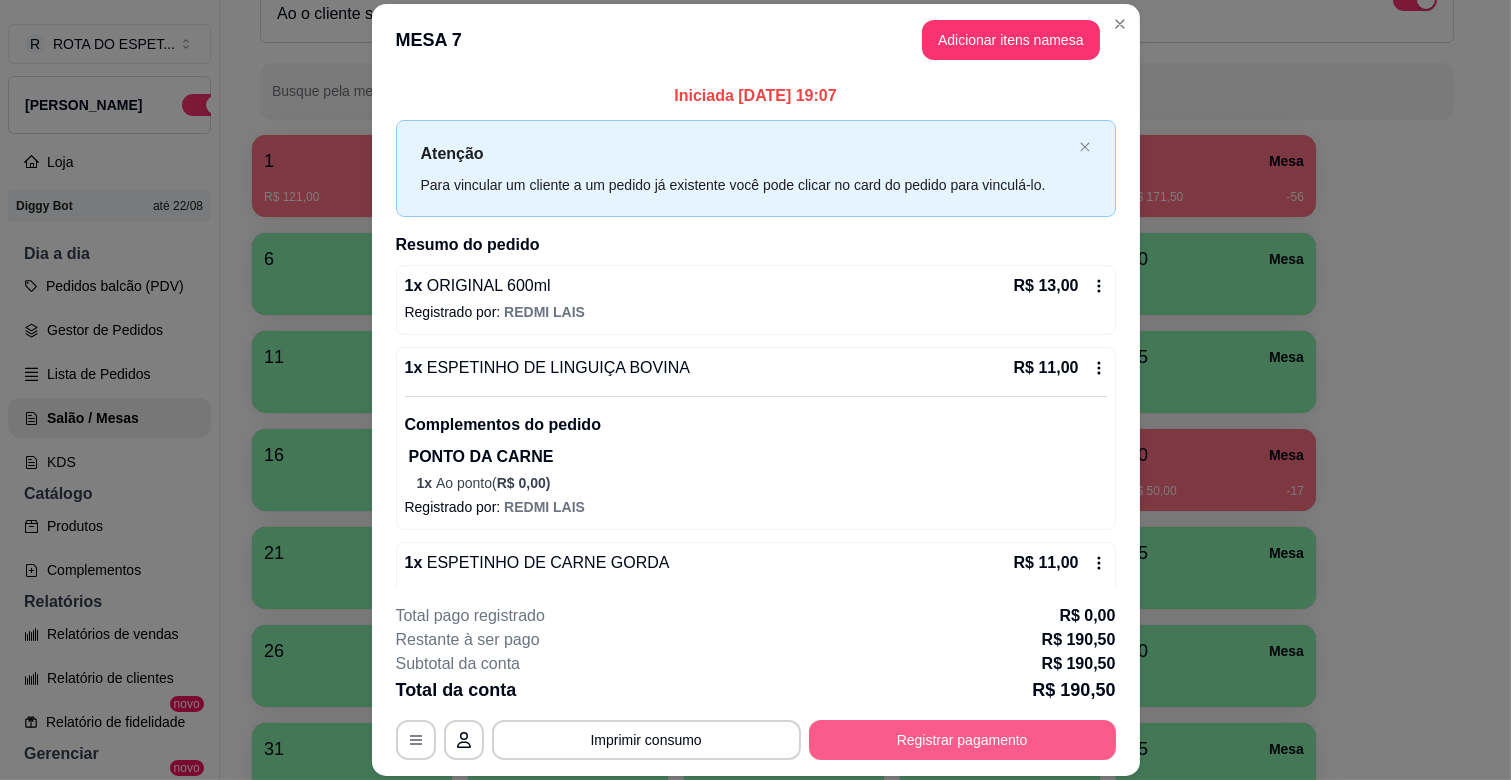 click on "Registrar pagamento" at bounding box center (962, 740) 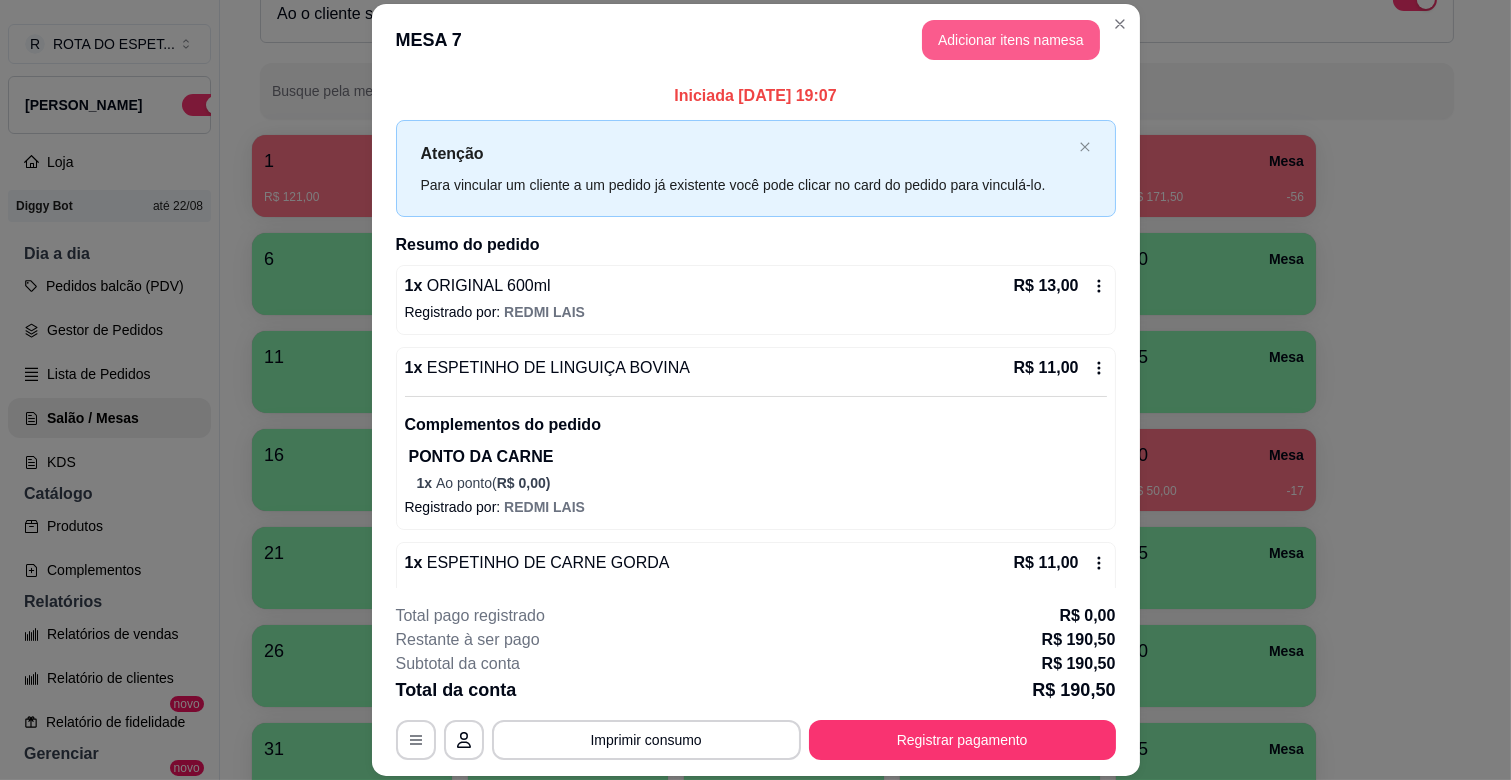 click on "Adicionar itens na  mesa" at bounding box center (1011, 40) 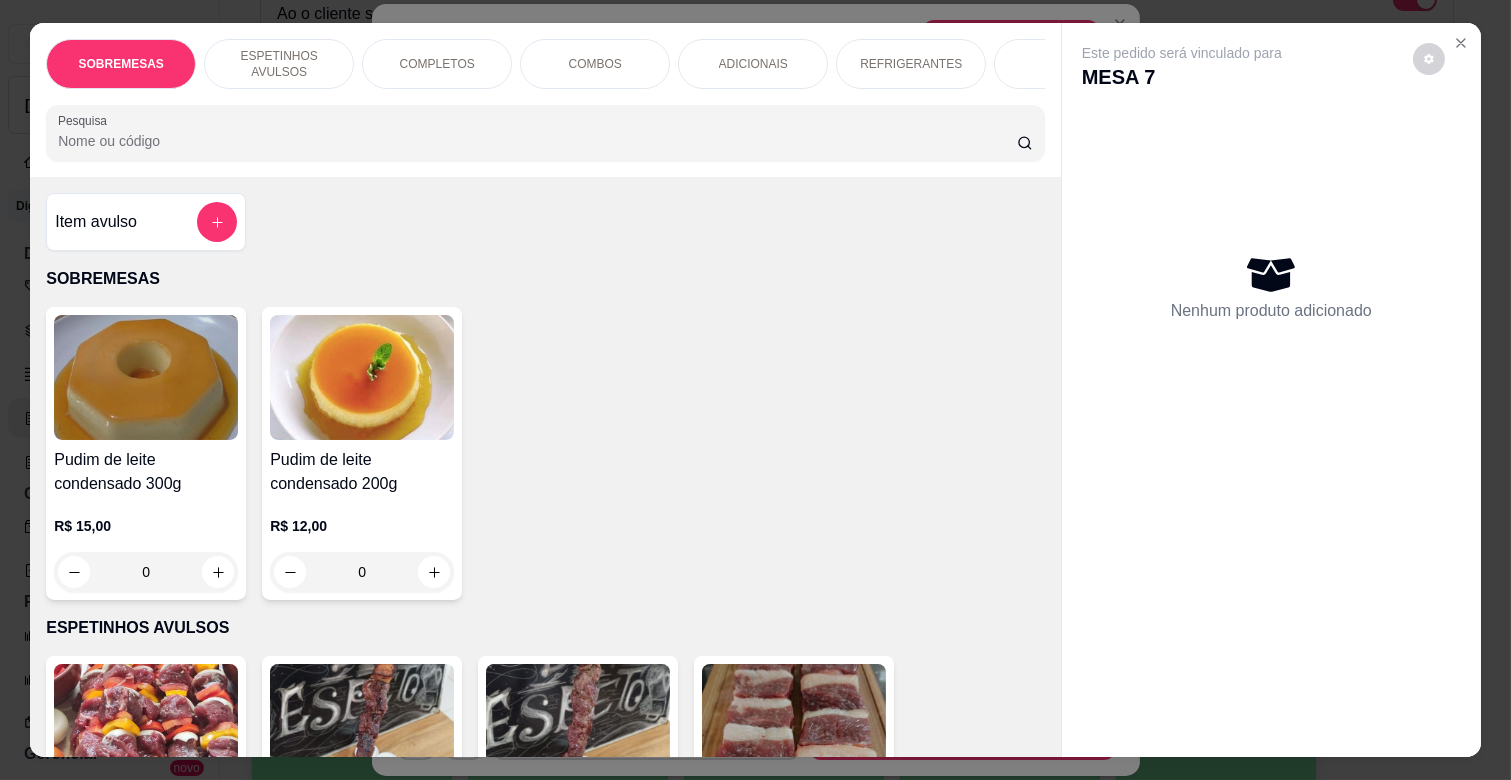click on "COMPLETOS" at bounding box center [437, 64] 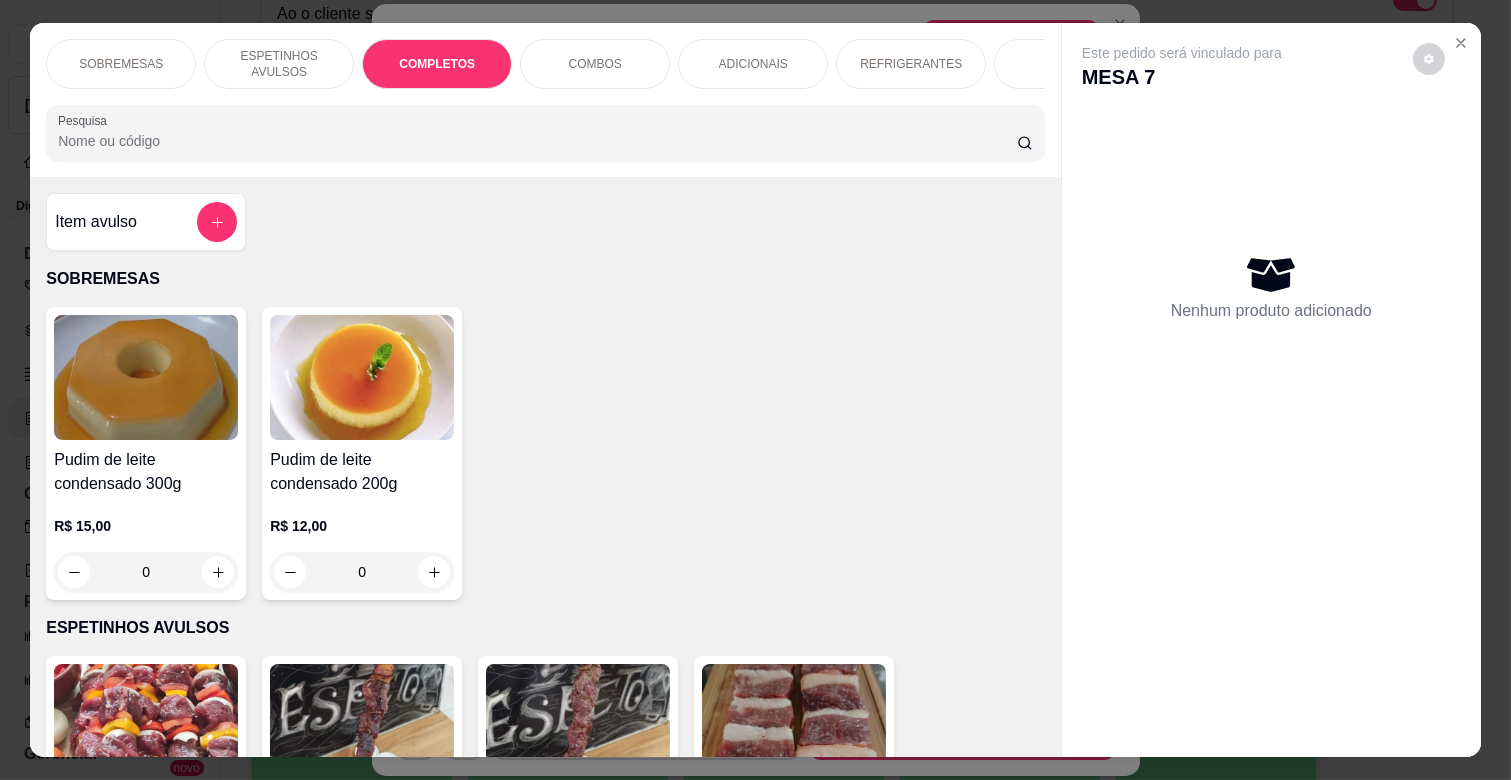 scroll, scrollTop: 1763, scrollLeft: 0, axis: vertical 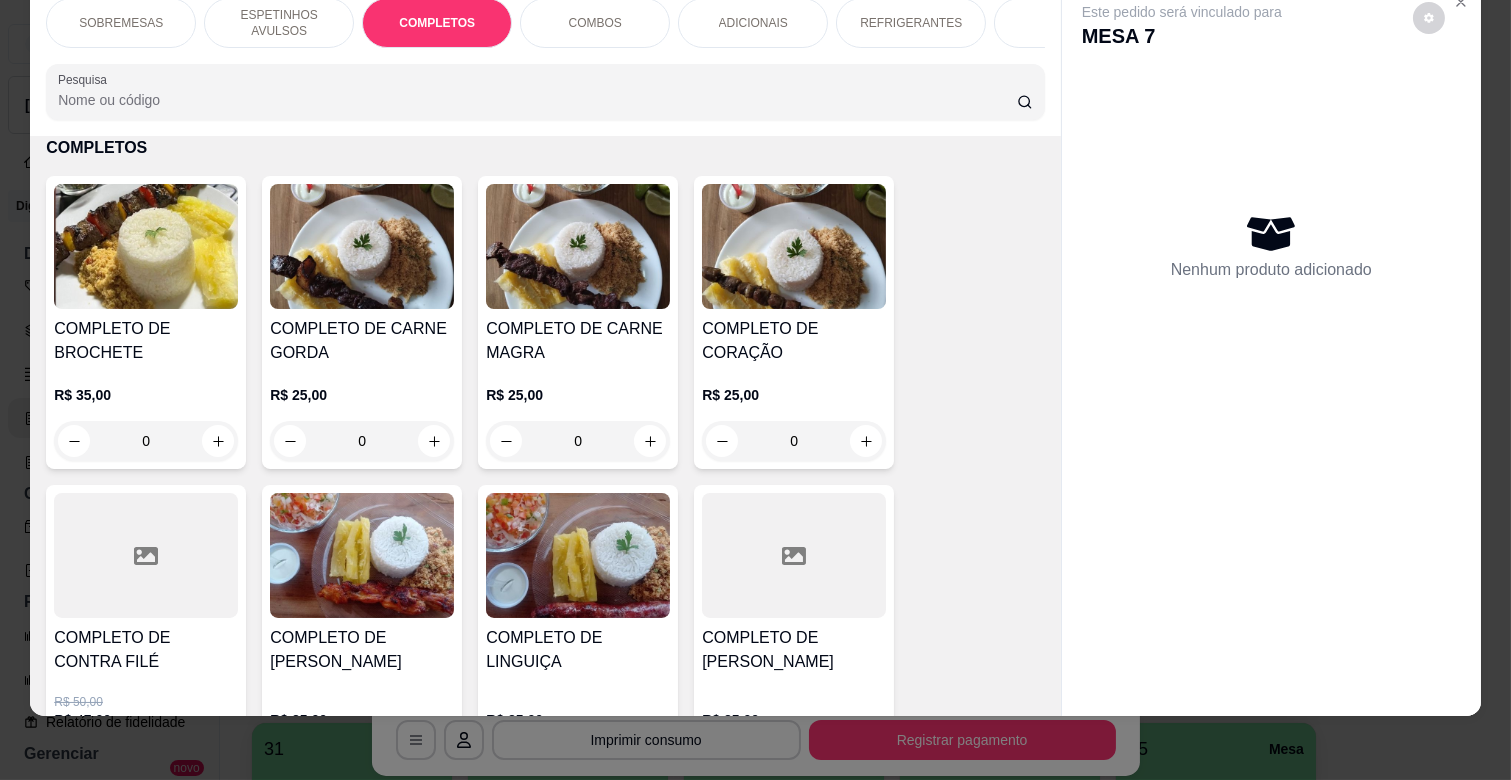 click on "0" at bounding box center [362, 441] 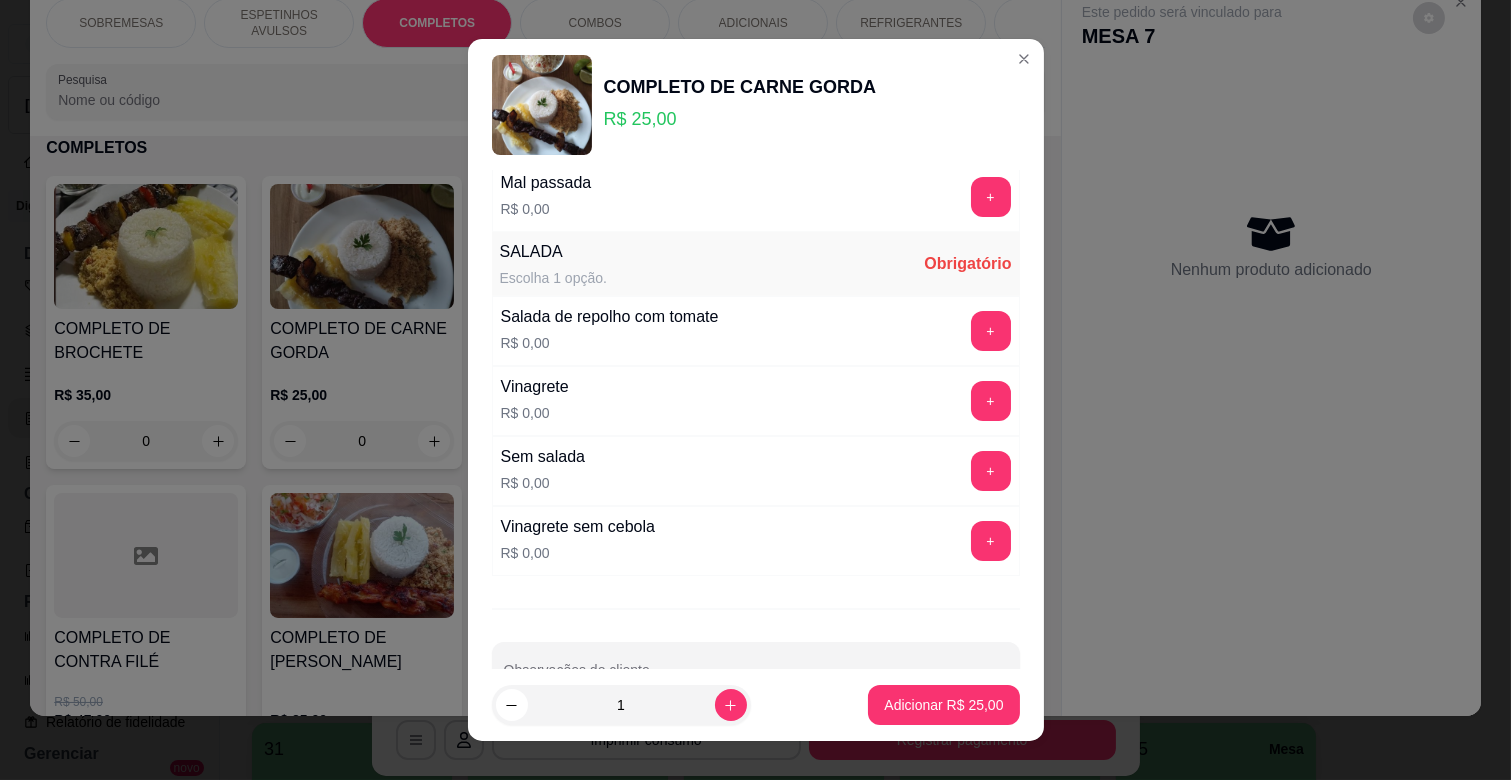 scroll, scrollTop: 486, scrollLeft: 0, axis: vertical 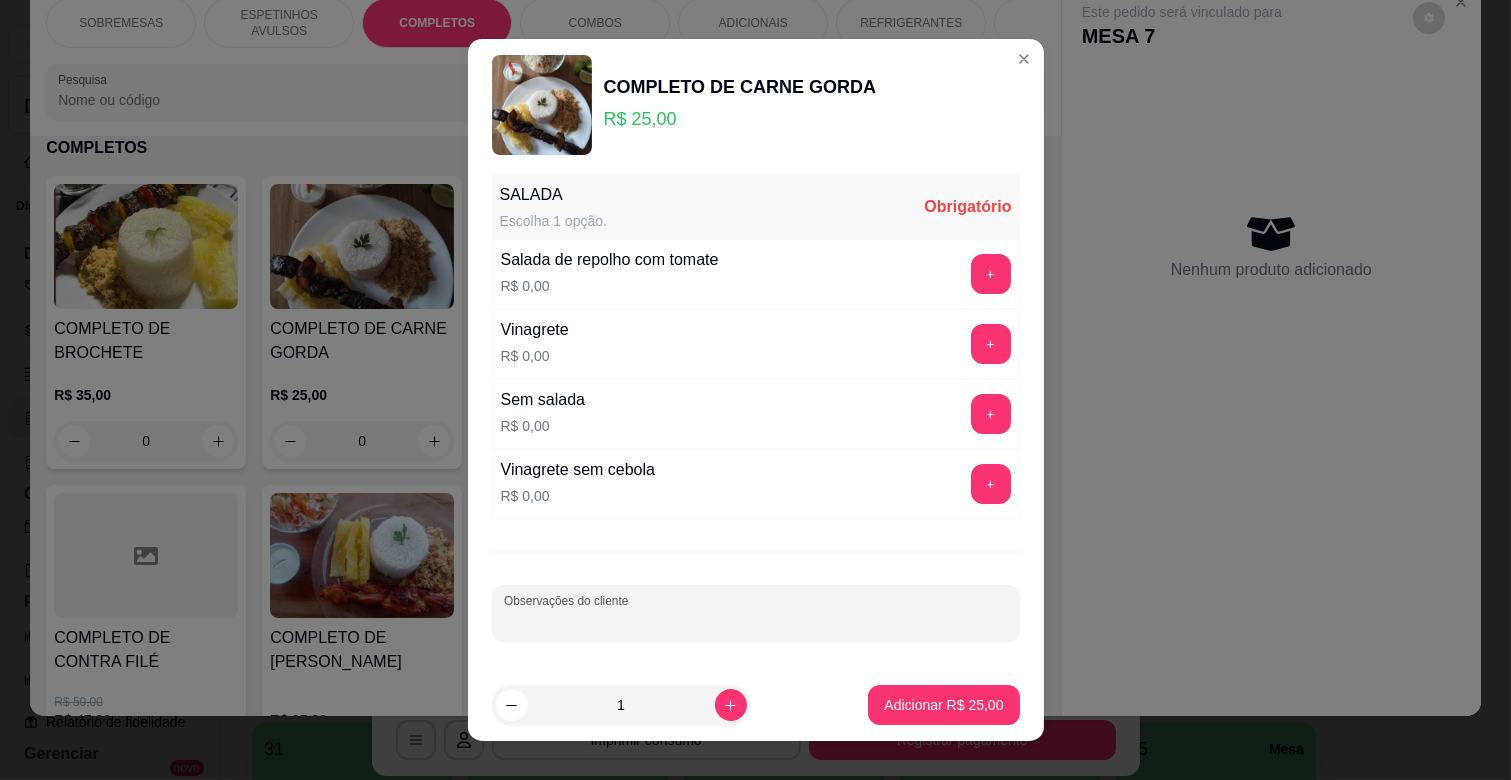 click on "Observações do cliente" at bounding box center (756, 621) 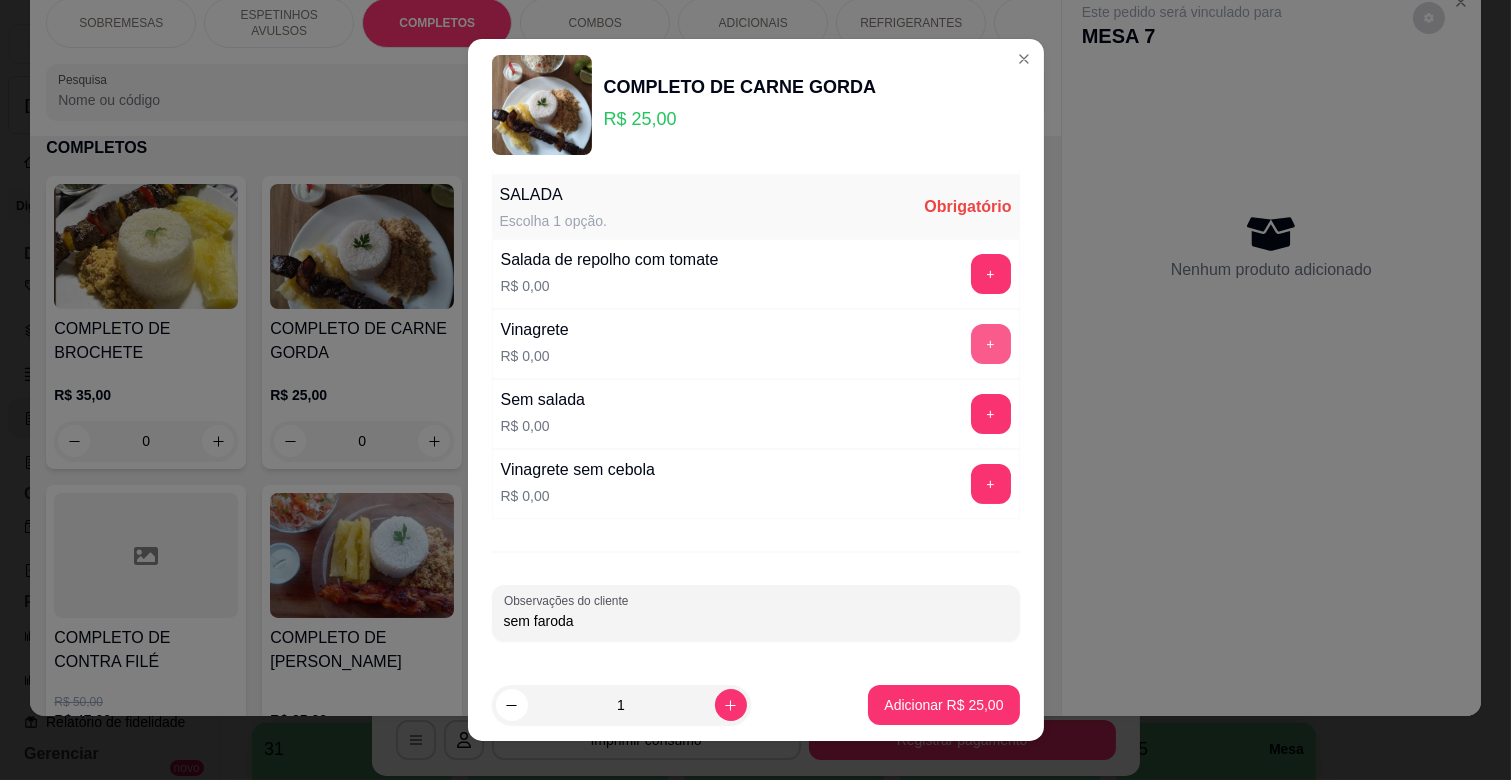 type on "sem faroda" 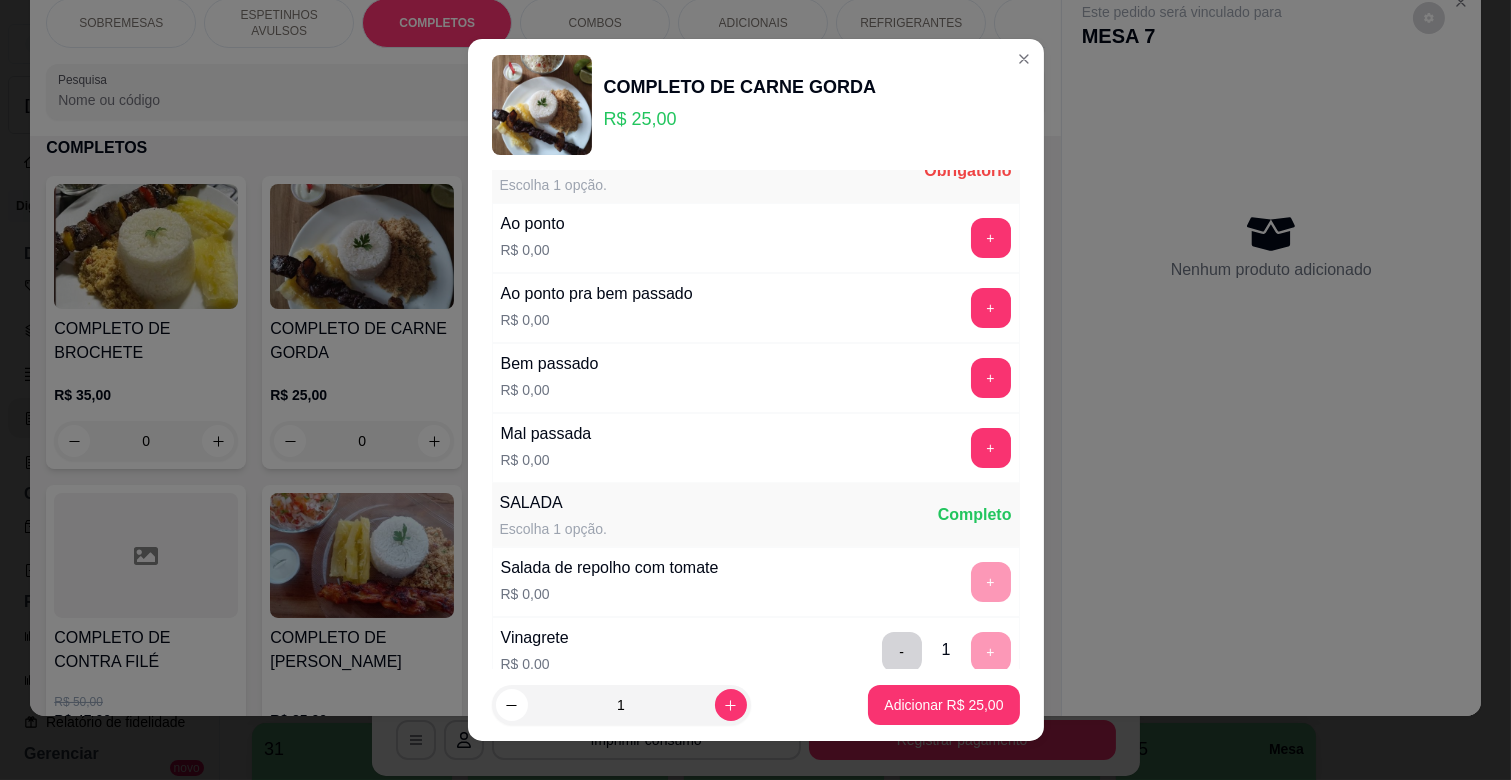 scroll, scrollTop: 42, scrollLeft: 0, axis: vertical 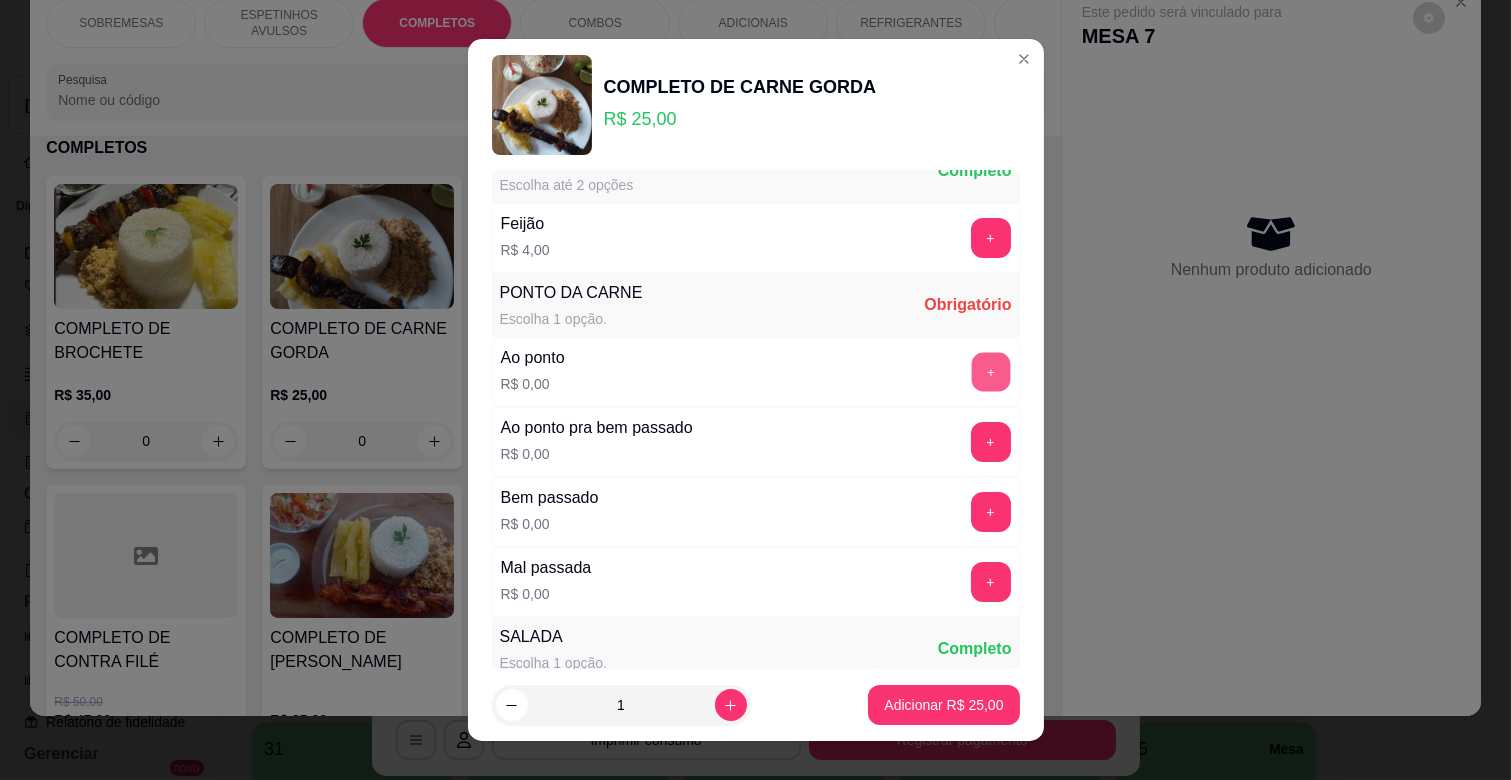click on "+" at bounding box center [990, 372] 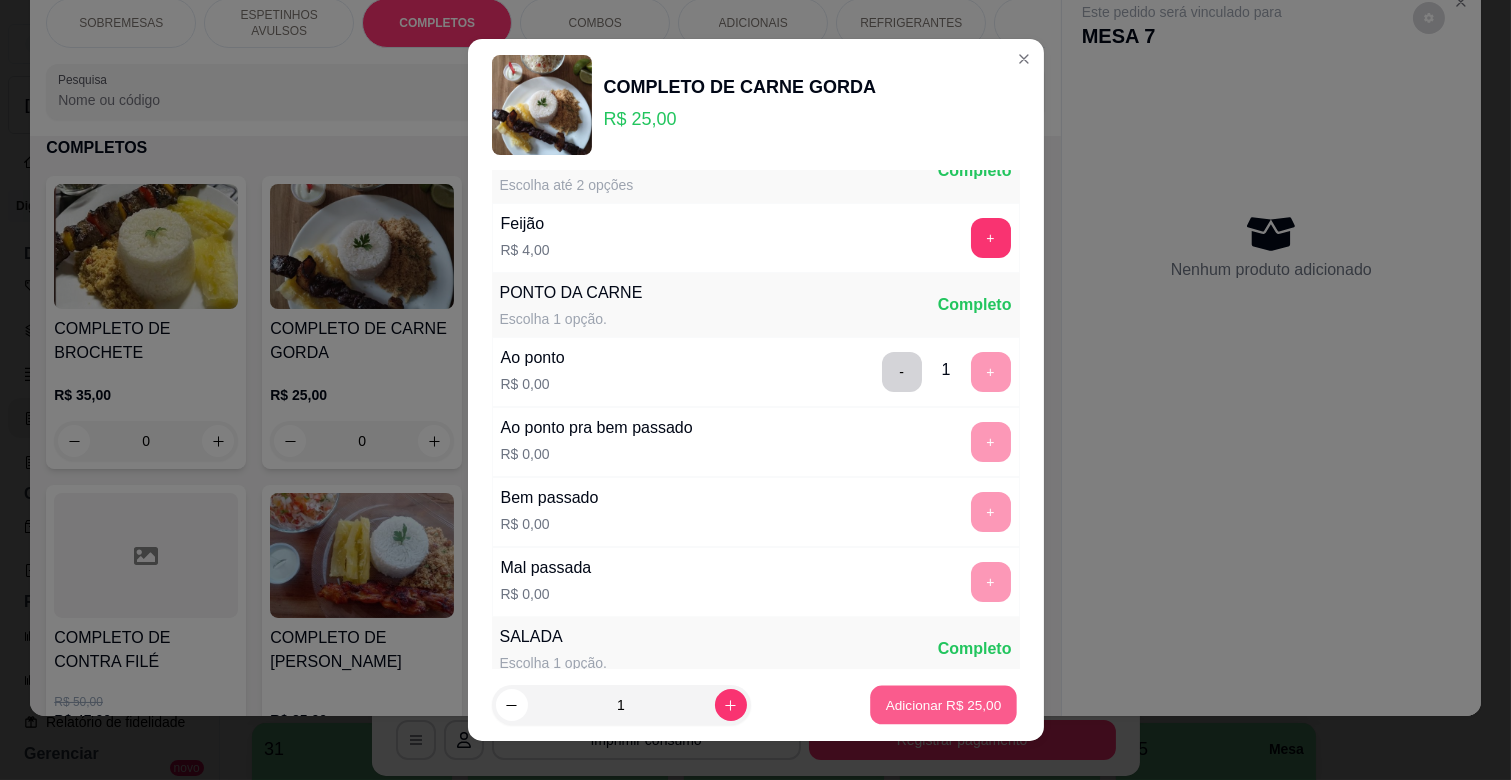 click on "Adicionar   R$ 25,00" at bounding box center [944, 705] 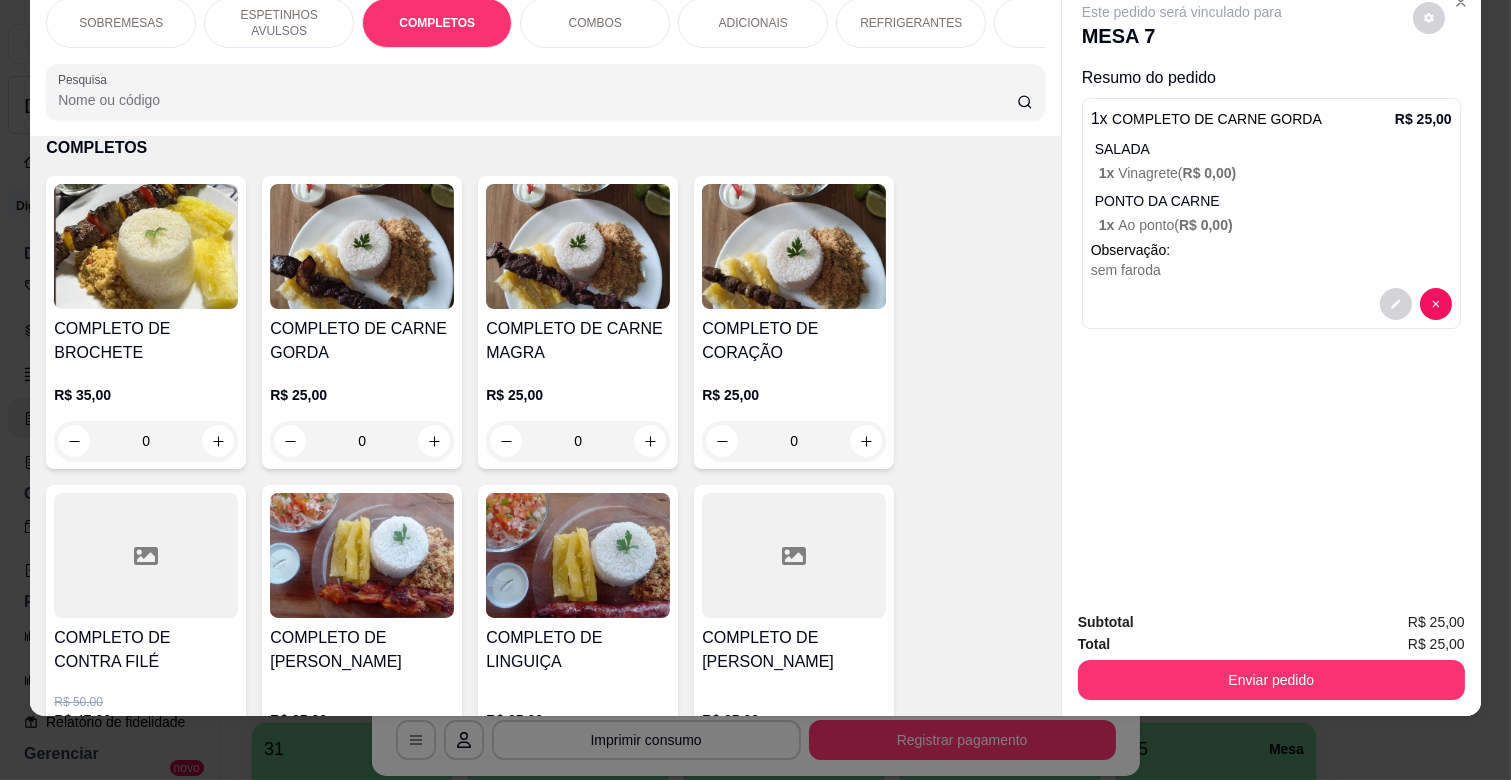 click on "ESPETINHOS AVULSOS" at bounding box center (279, 23) 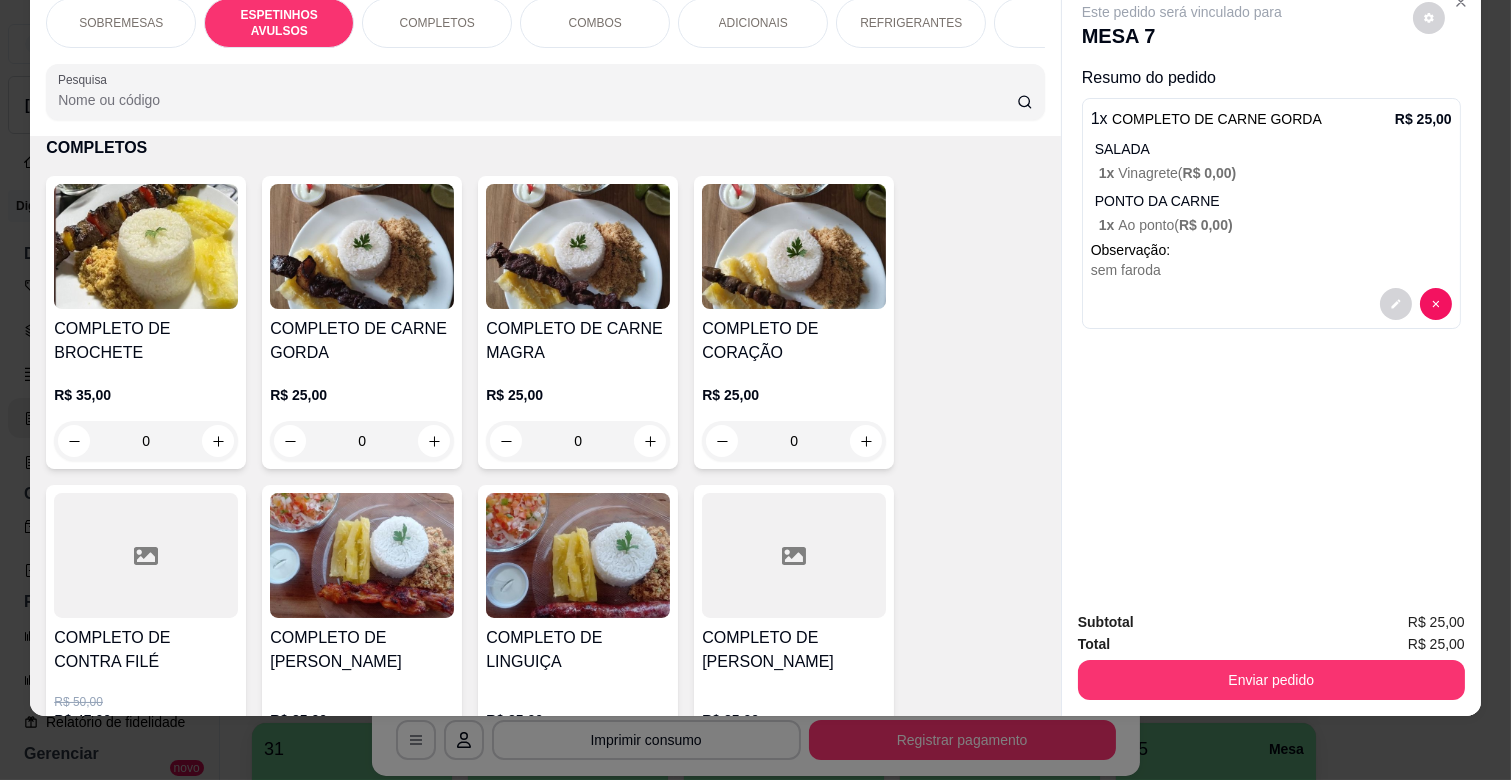 scroll, scrollTop: 438, scrollLeft: 0, axis: vertical 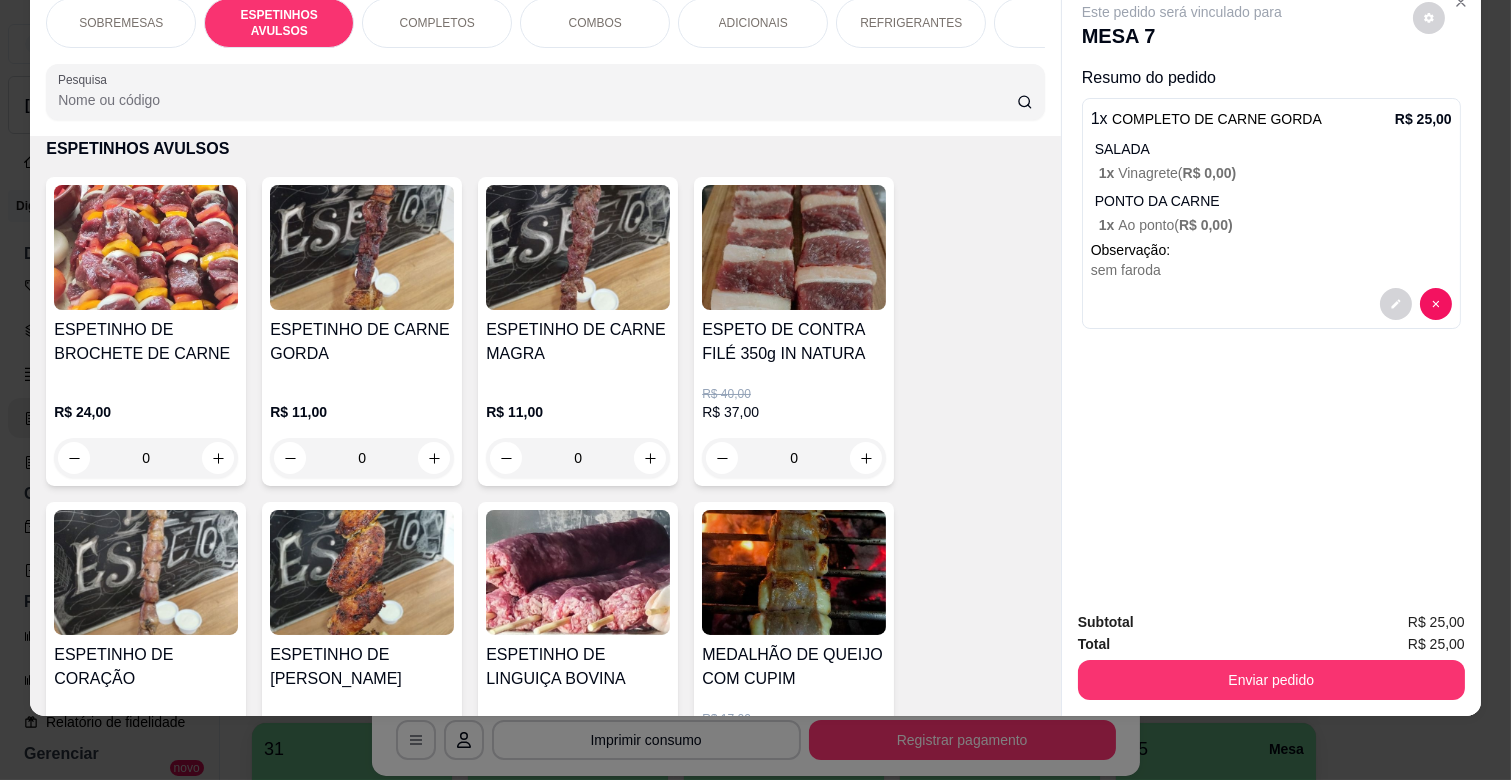 click on "0" at bounding box center [362, 458] 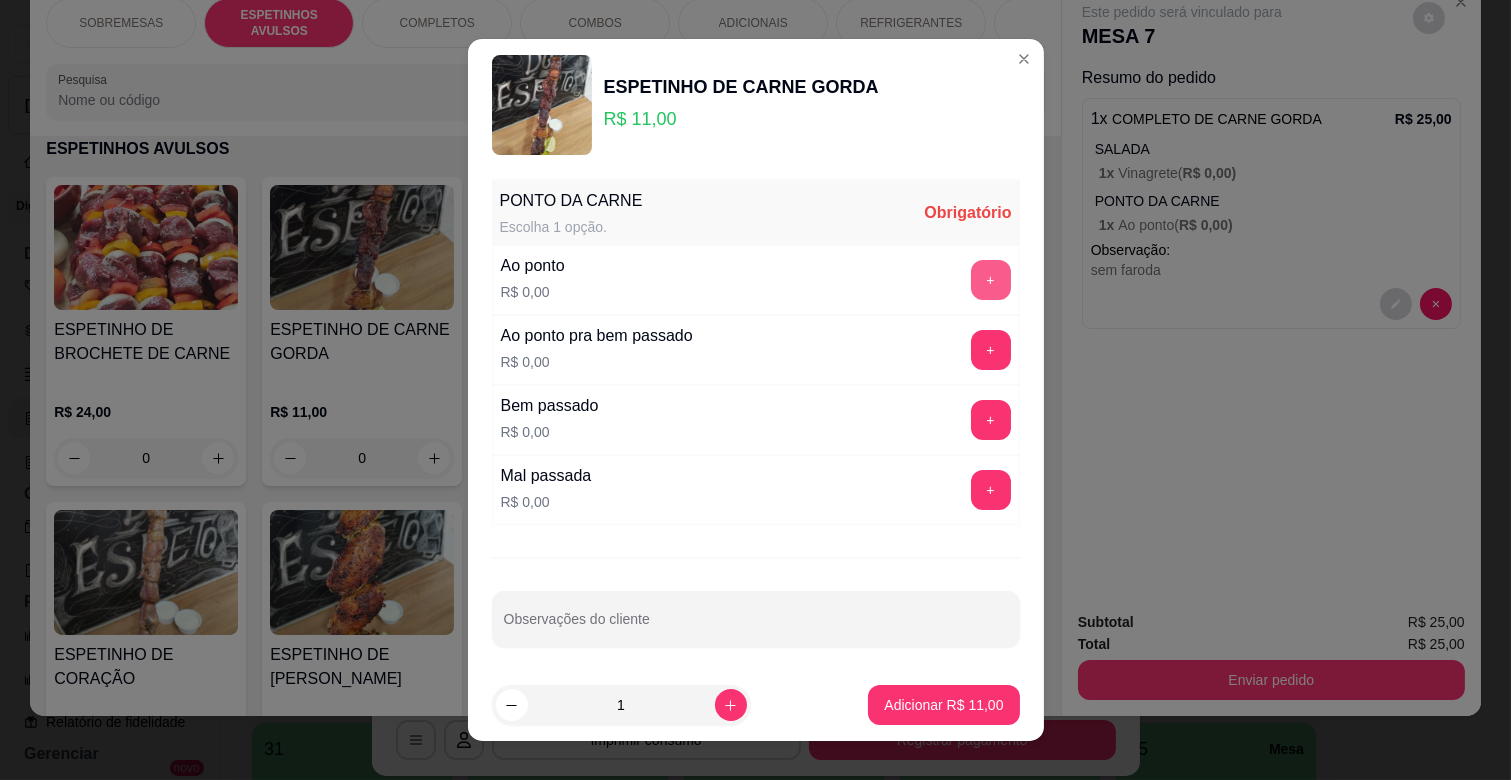 click on "+" at bounding box center (991, 280) 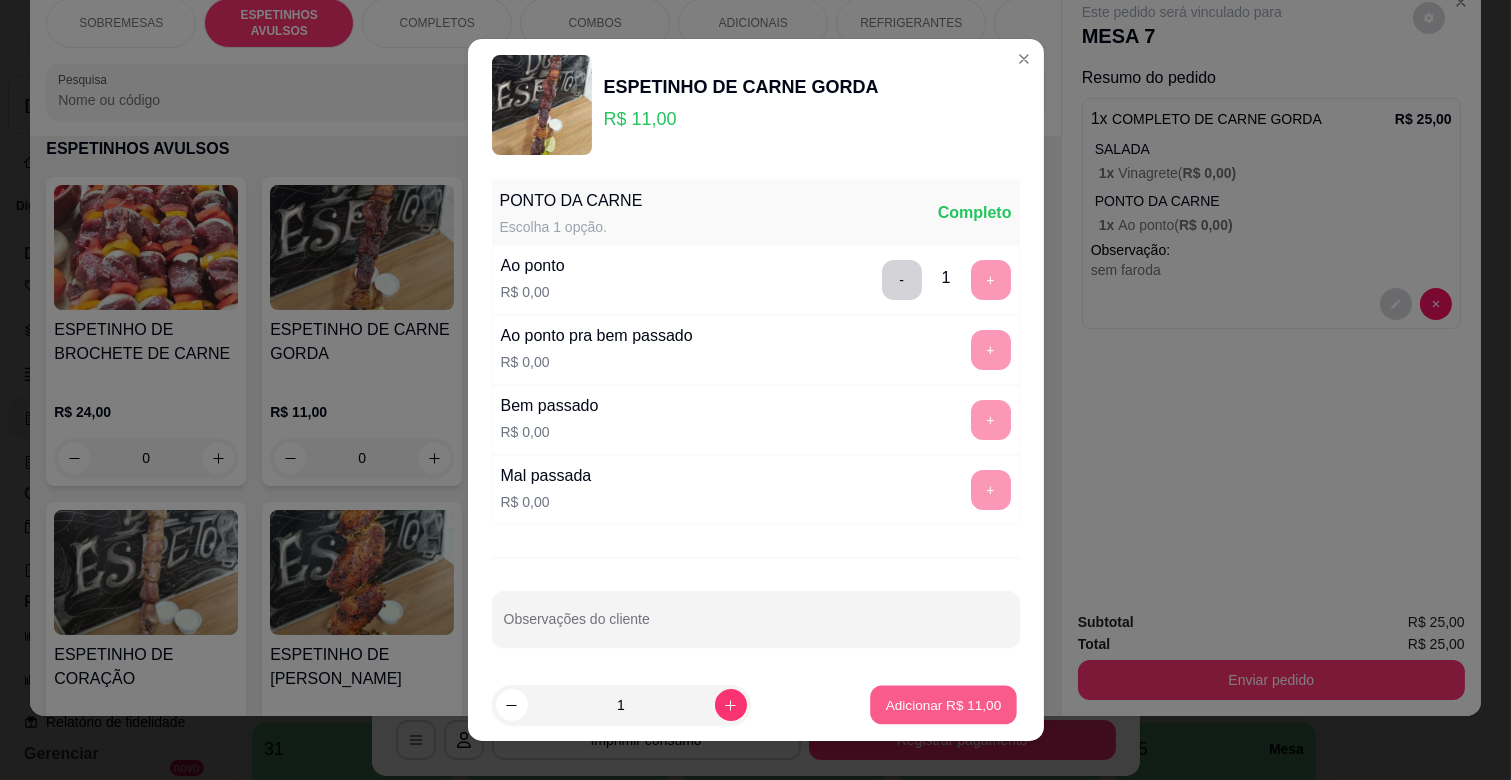 click on "Adicionar   R$ 11,00" at bounding box center [944, 704] 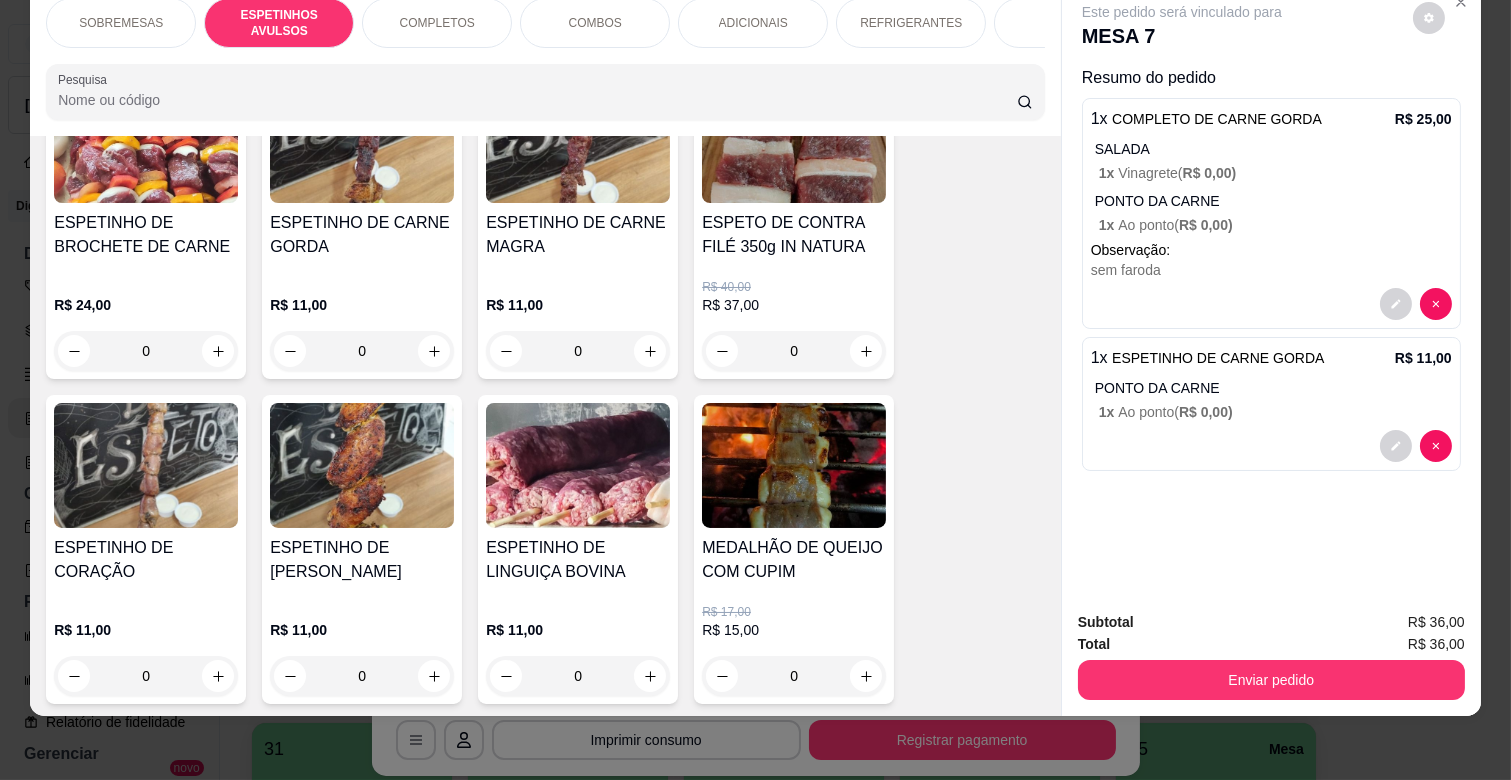 scroll, scrollTop: 550, scrollLeft: 0, axis: vertical 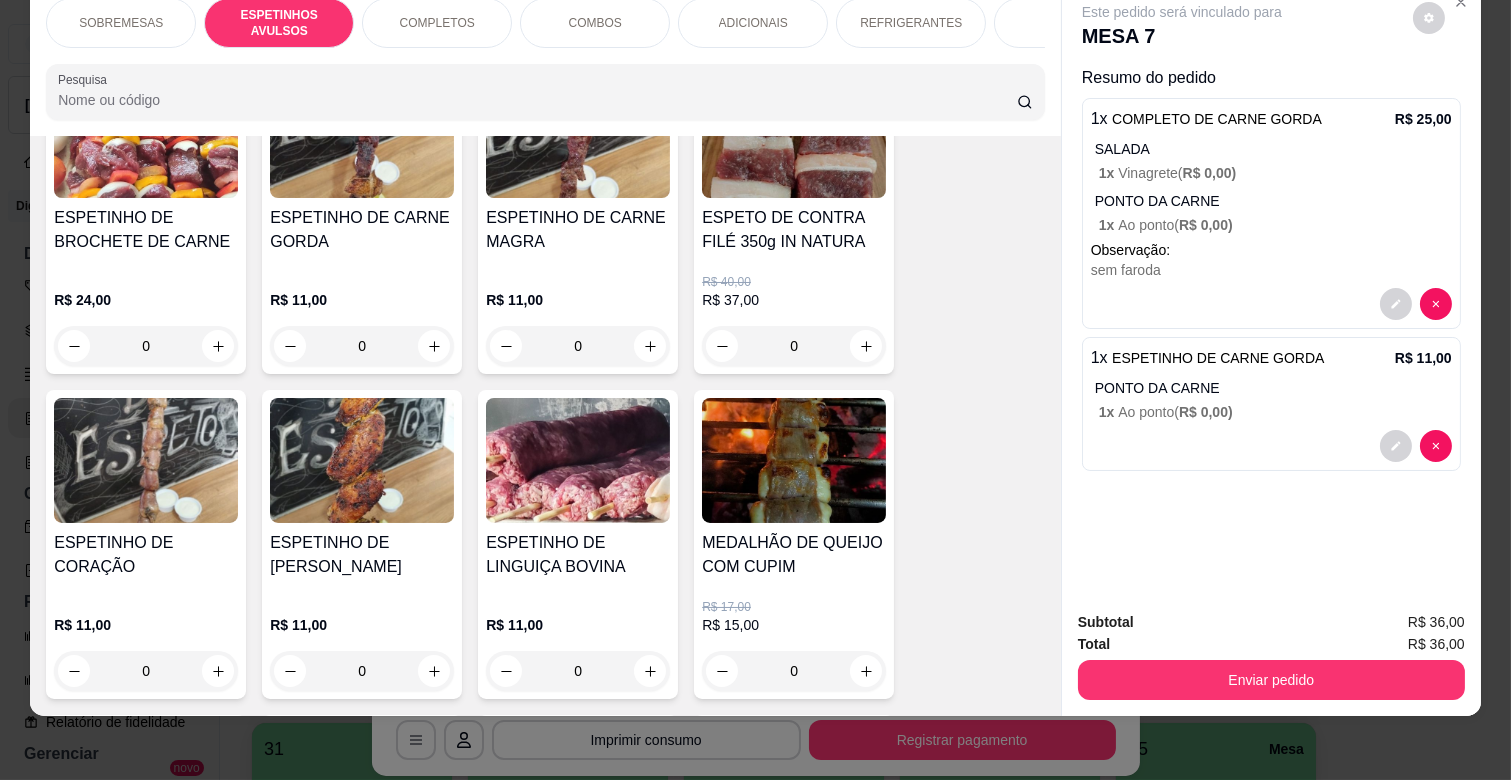 click on "0" at bounding box center [362, 346] 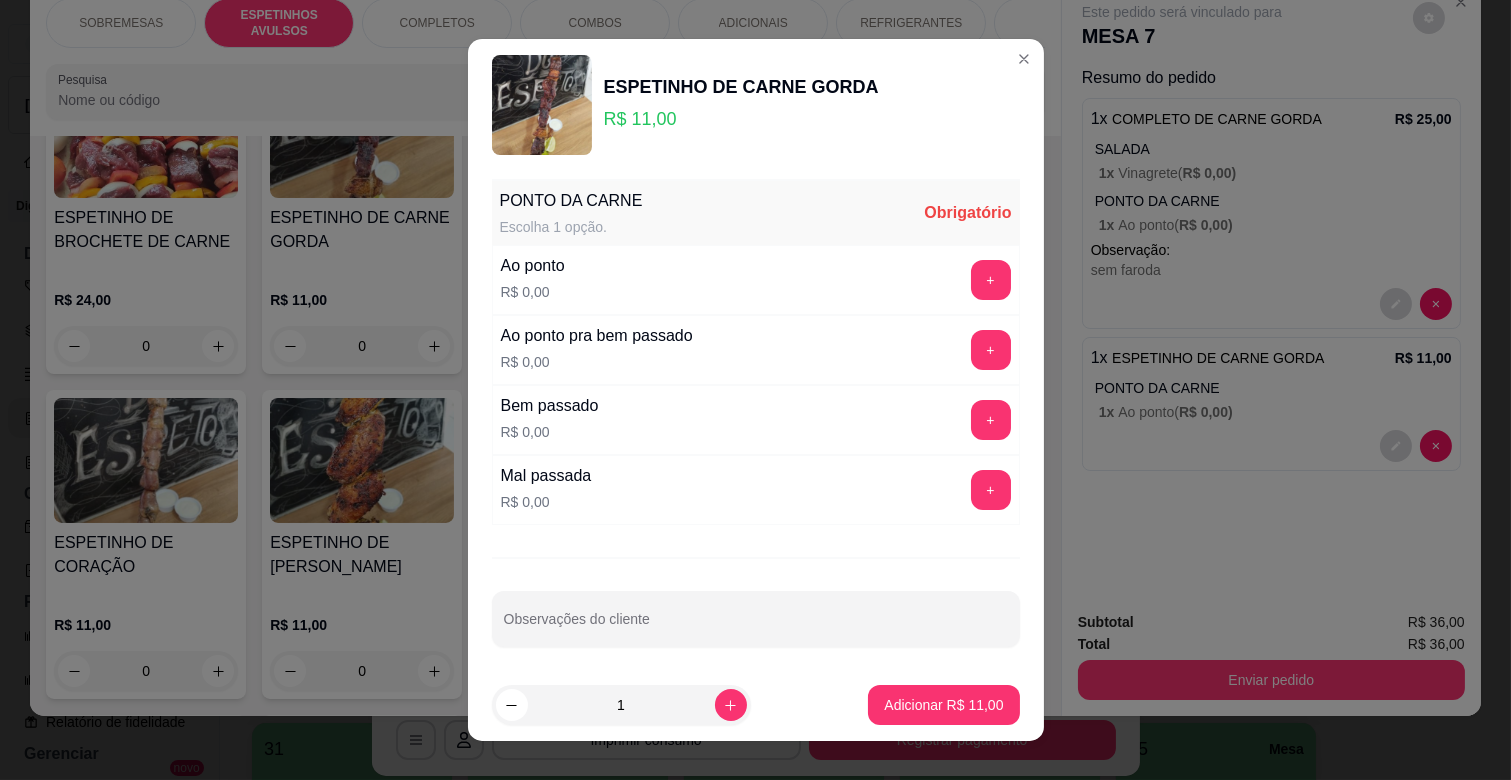 scroll, scrollTop: 7, scrollLeft: 0, axis: vertical 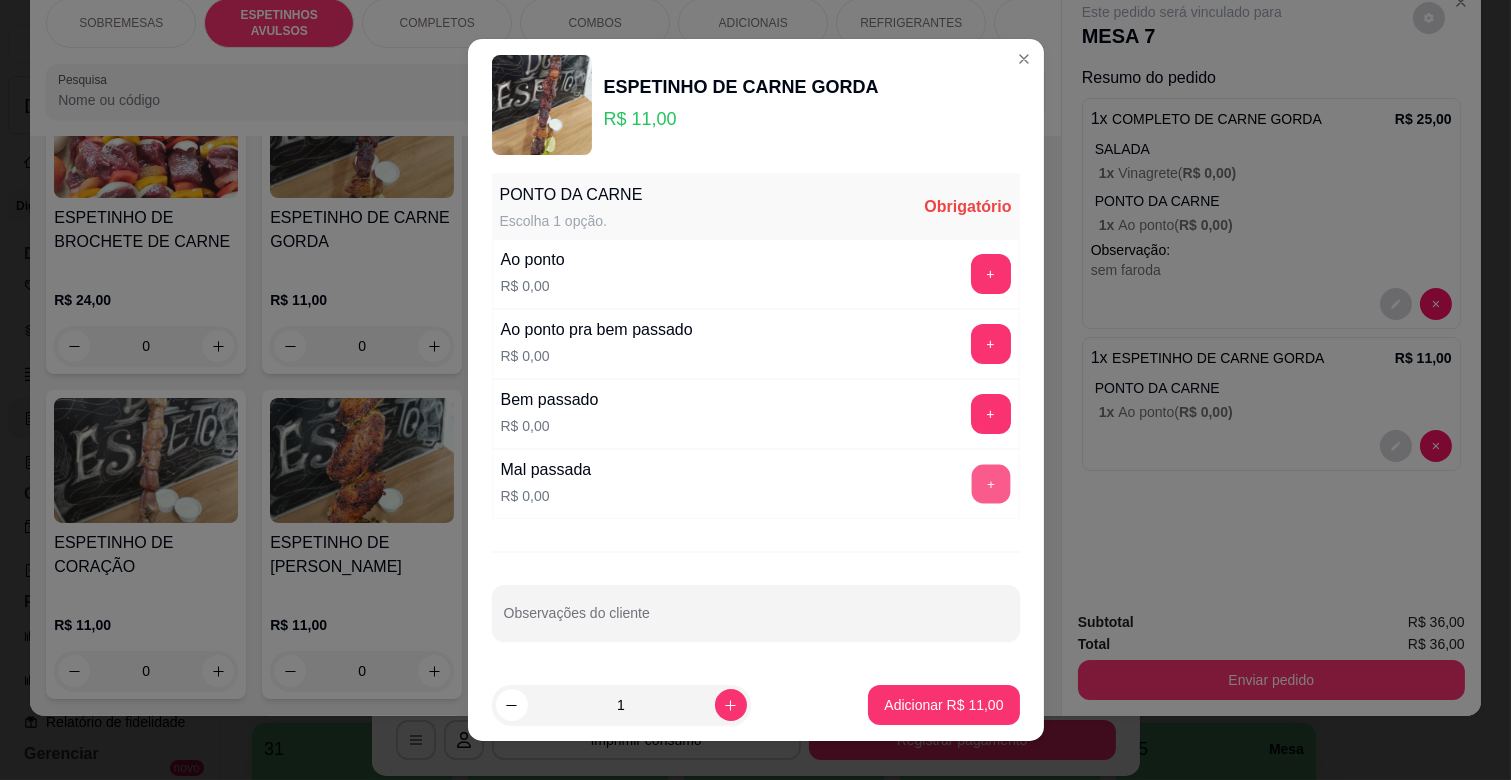click on "+" at bounding box center [990, 484] 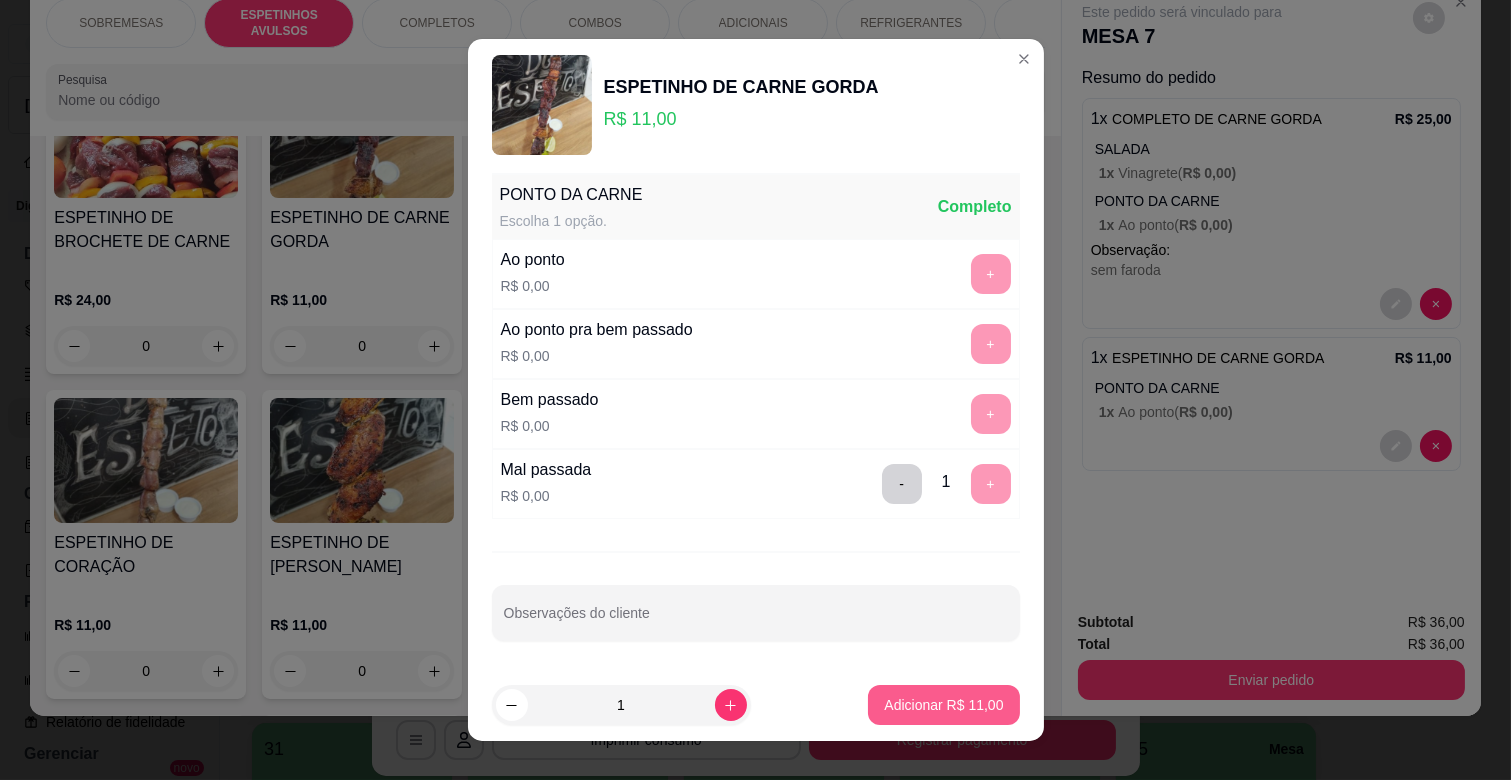 click on "Adicionar   R$ 11,00" at bounding box center (943, 705) 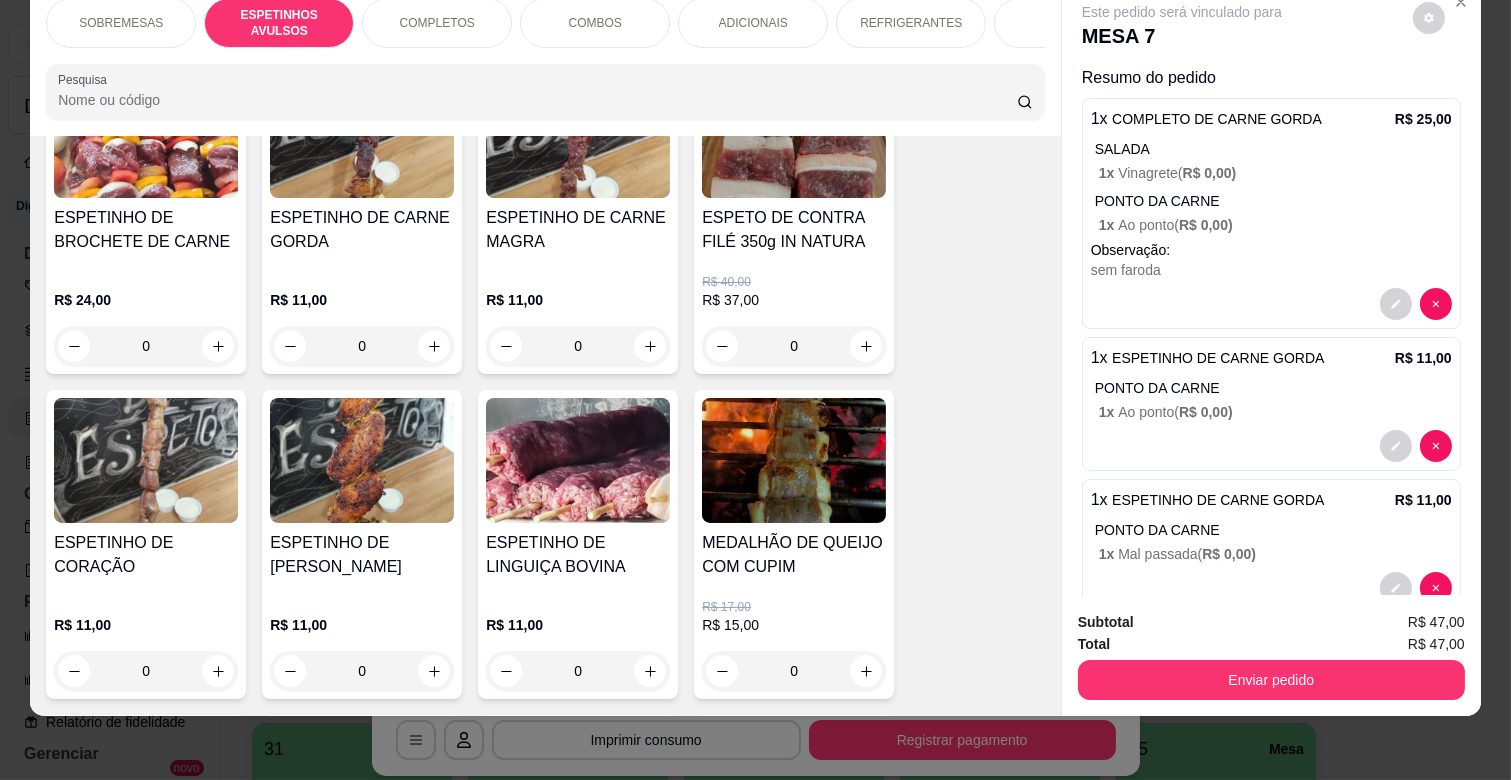 click on "COMPLETOS" at bounding box center (437, 23) 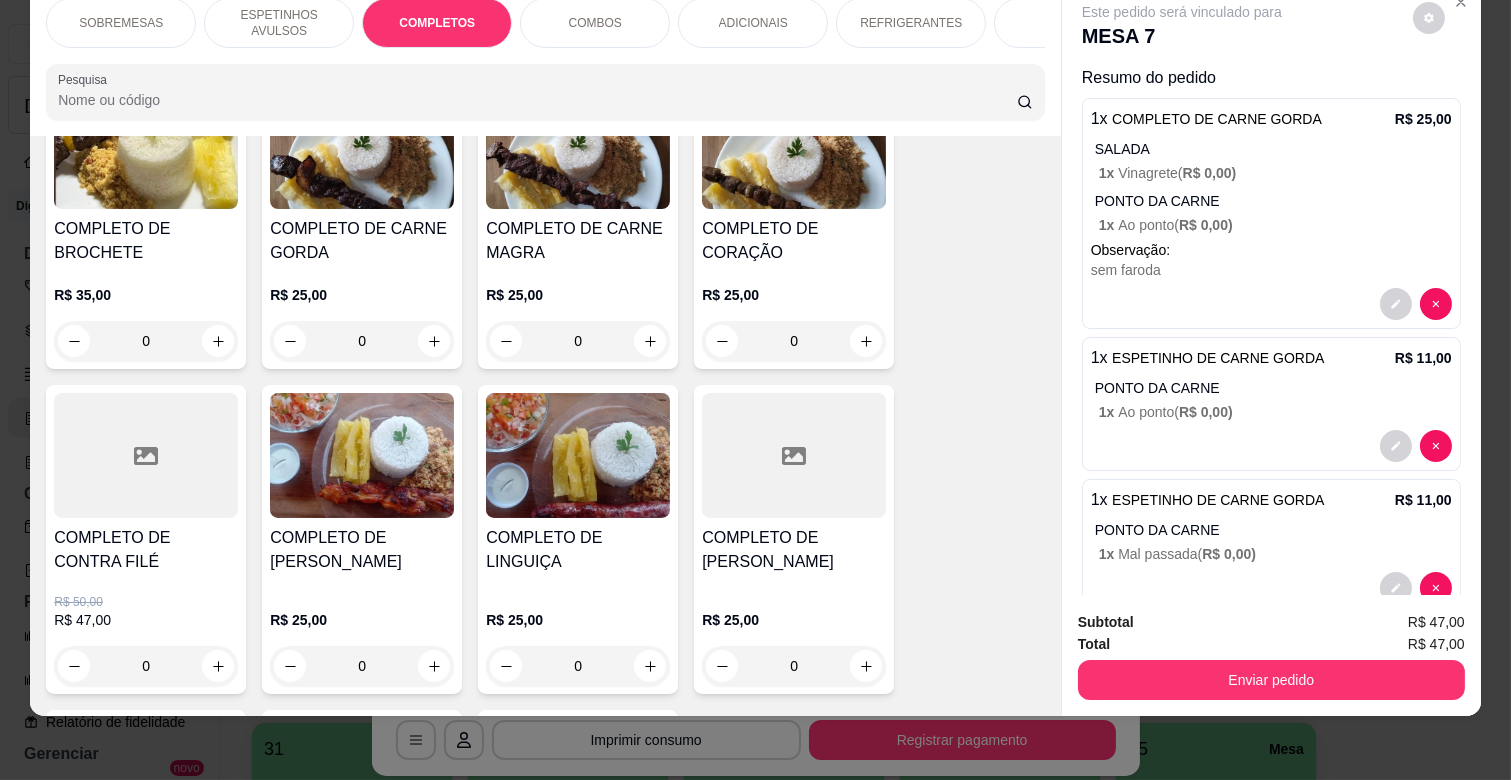 scroll, scrollTop: 1874, scrollLeft: 0, axis: vertical 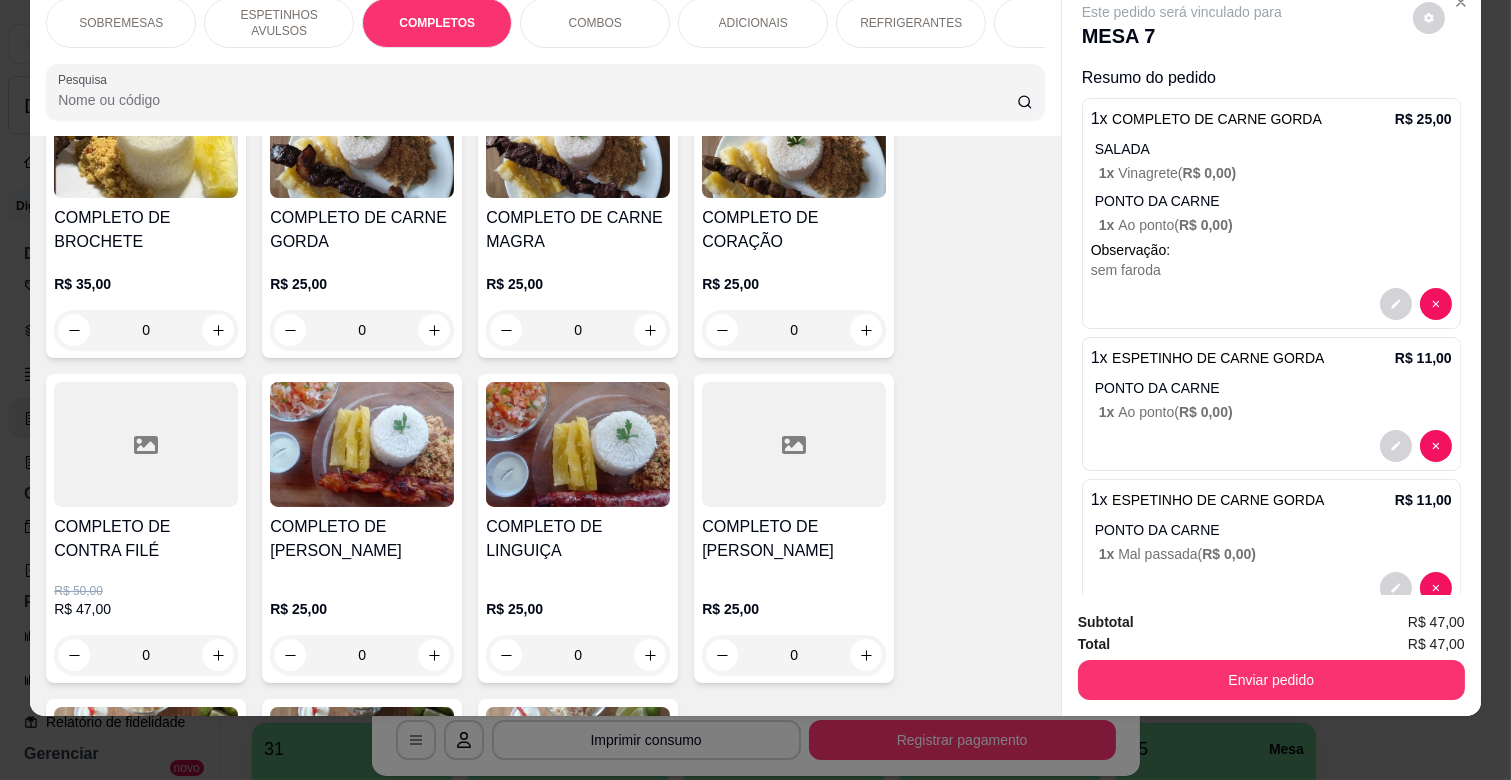 click on "0" at bounding box center [362, 330] 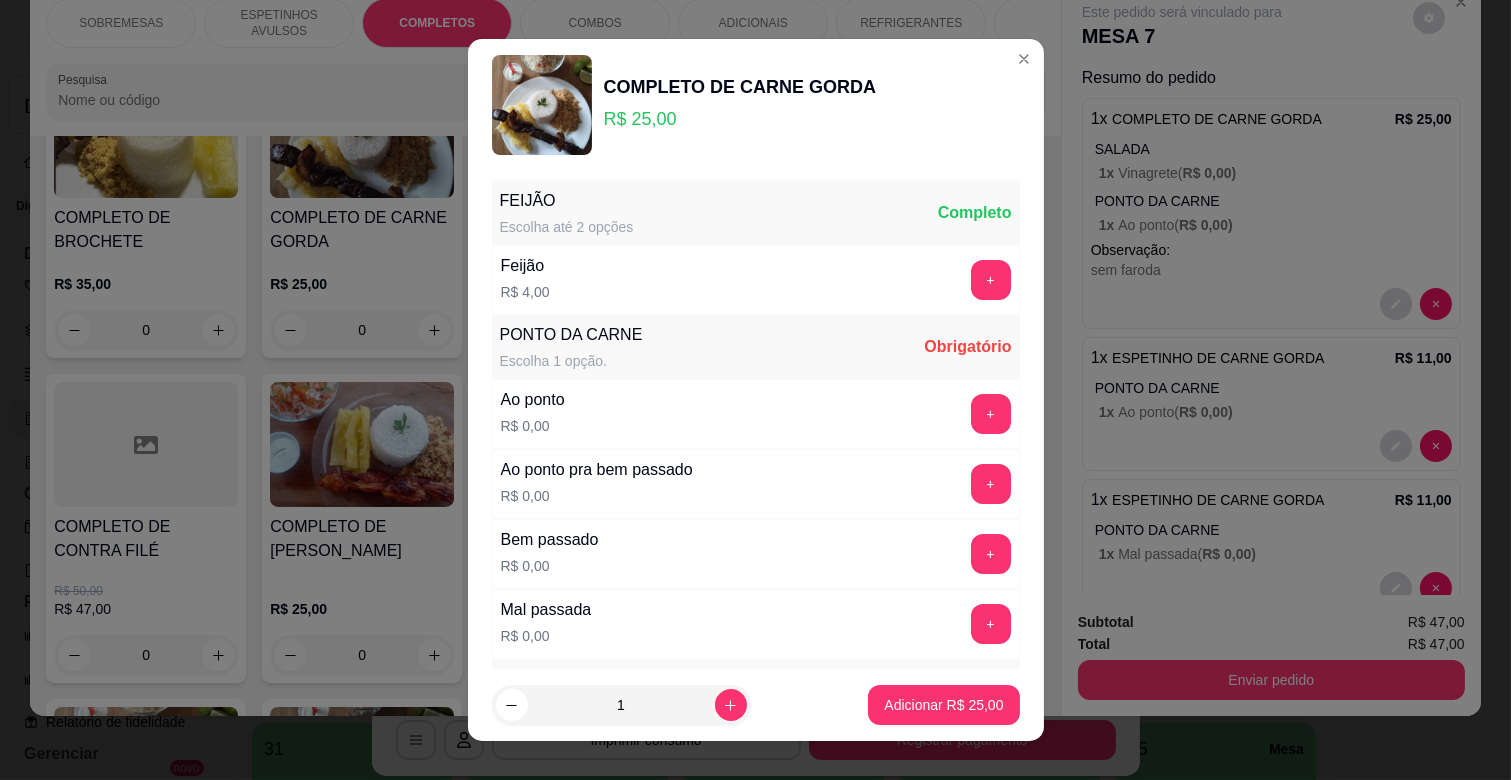click on "Ao ponto  R$ 0,00 +" at bounding box center [756, 414] 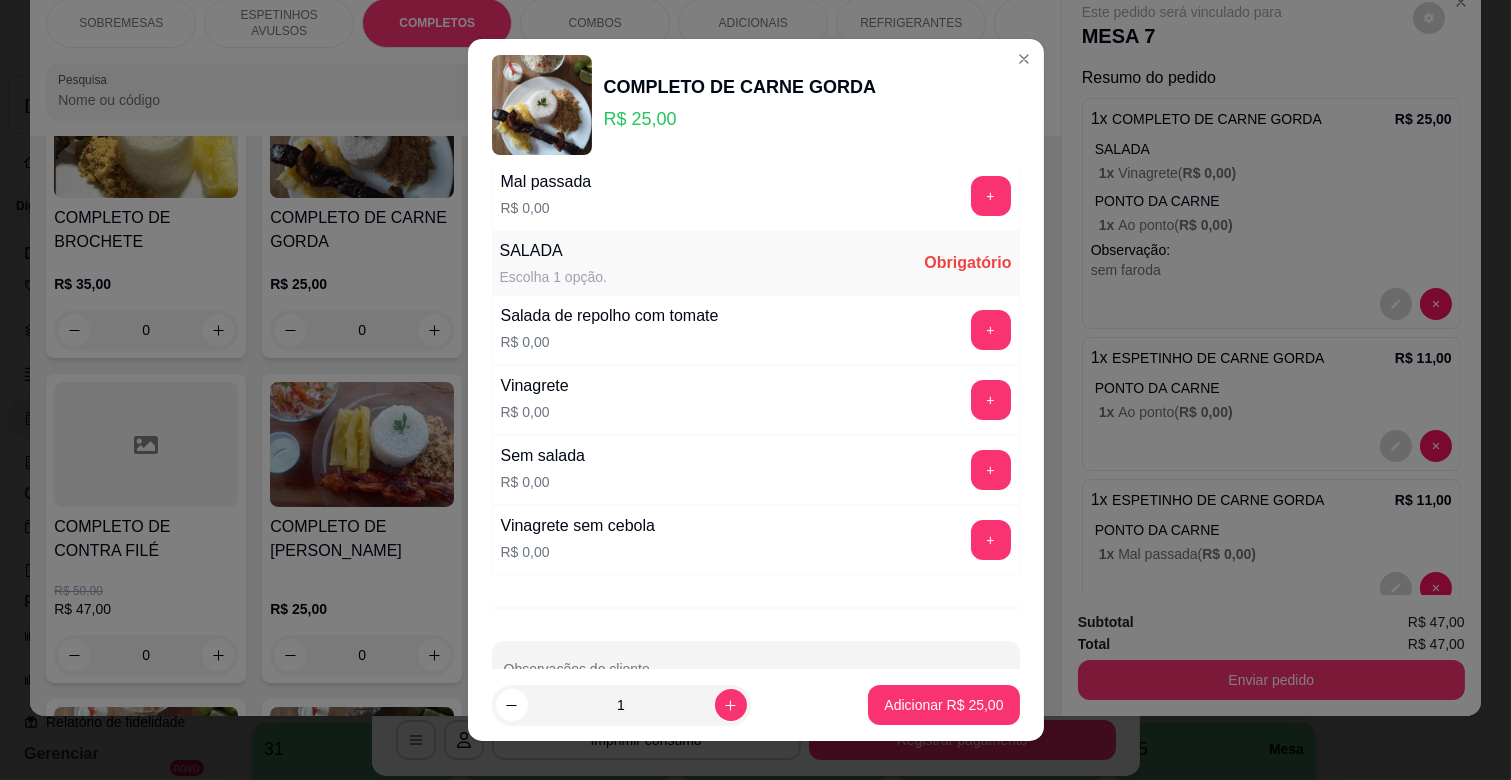 scroll, scrollTop: 375, scrollLeft: 0, axis: vertical 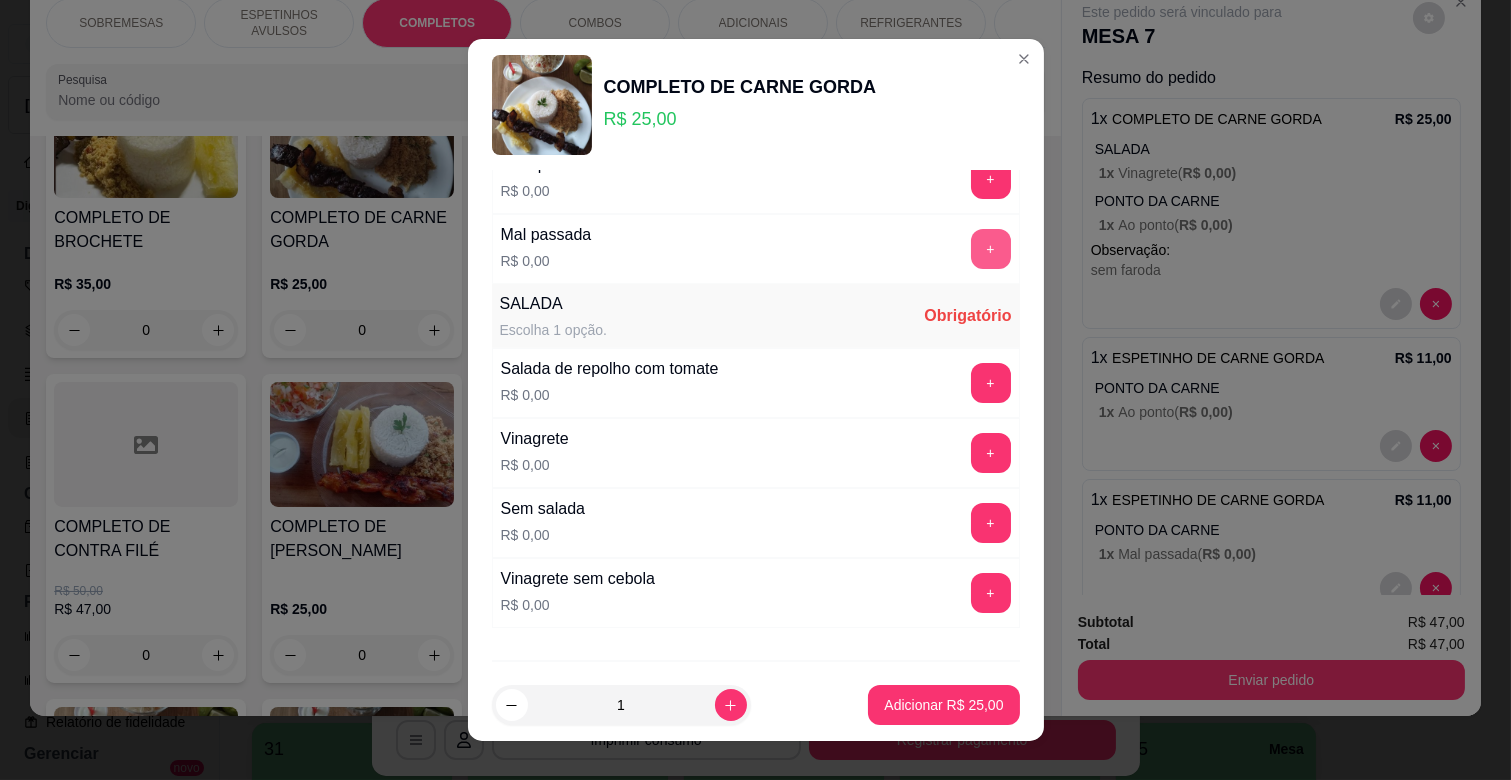 click on "+" at bounding box center (991, 249) 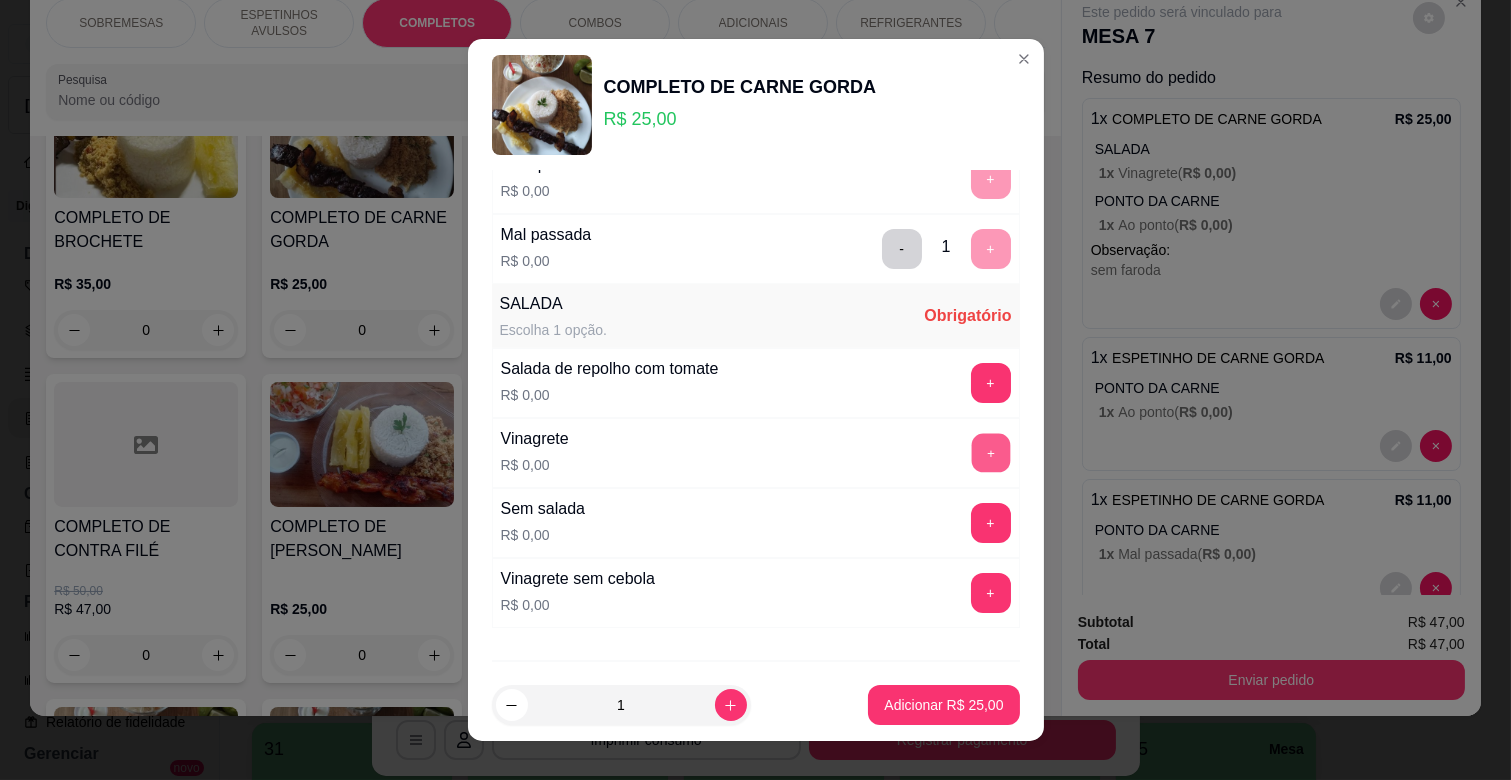 click on "+" at bounding box center [990, 453] 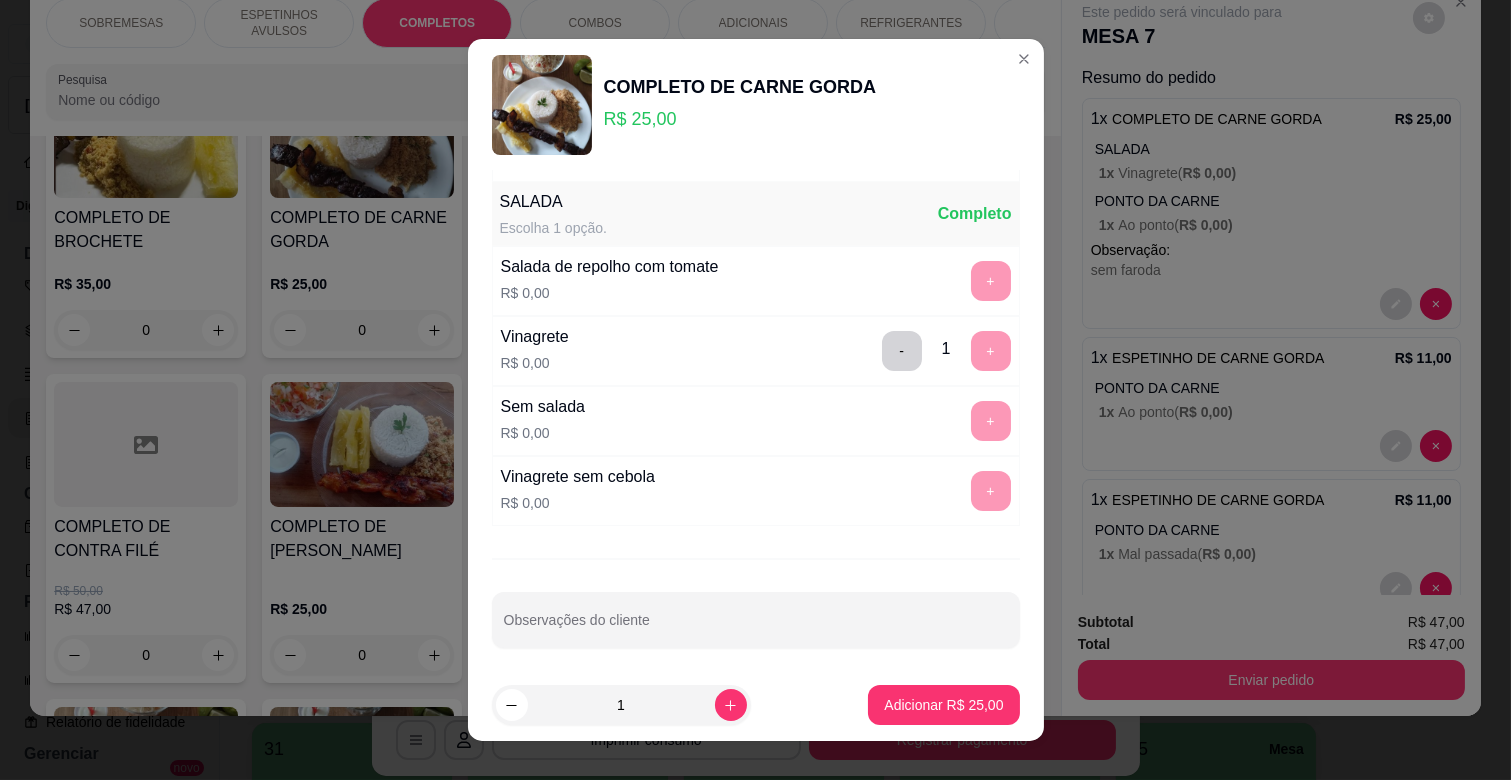 scroll, scrollTop: 486, scrollLeft: 0, axis: vertical 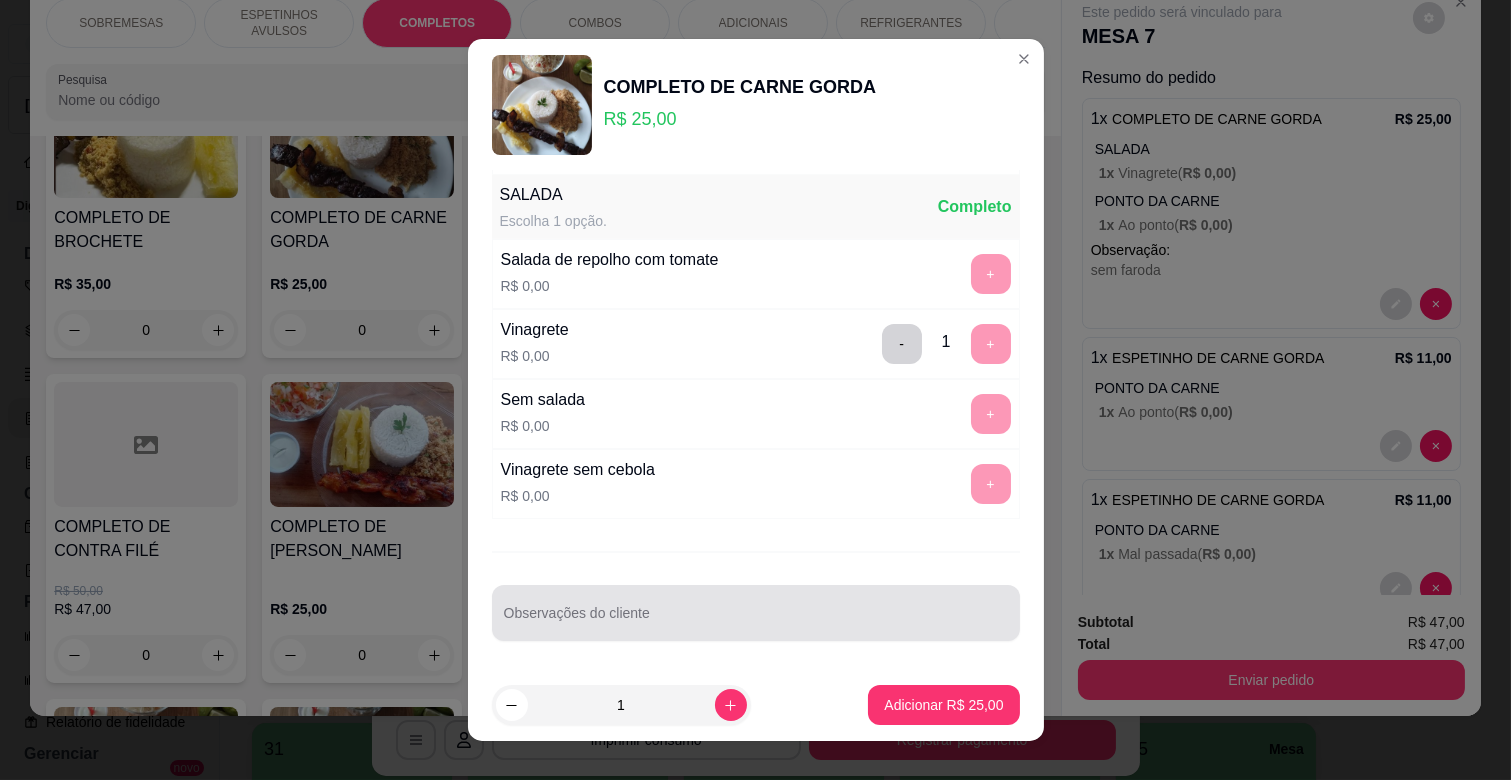 click at bounding box center (756, 613) 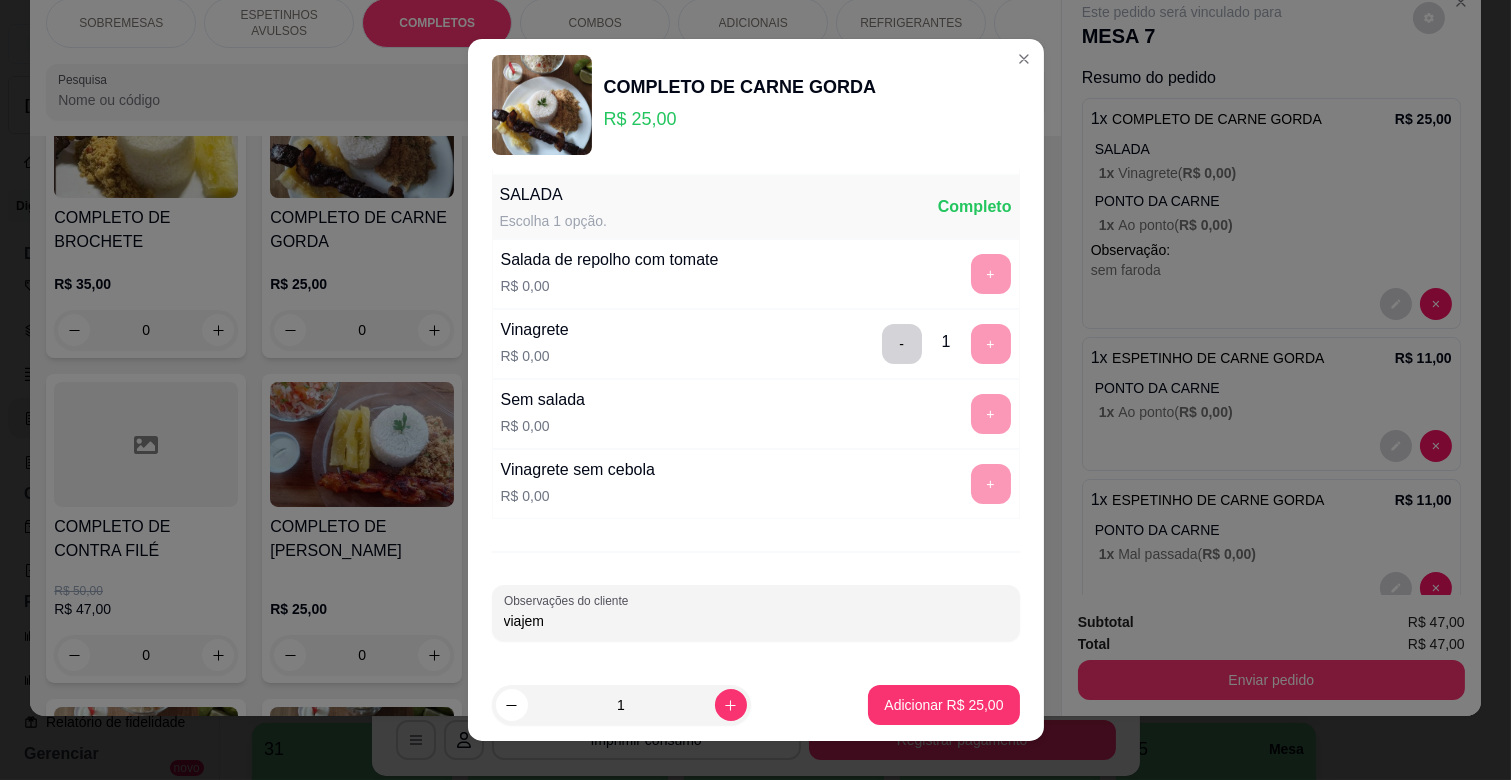 type on "viajem" 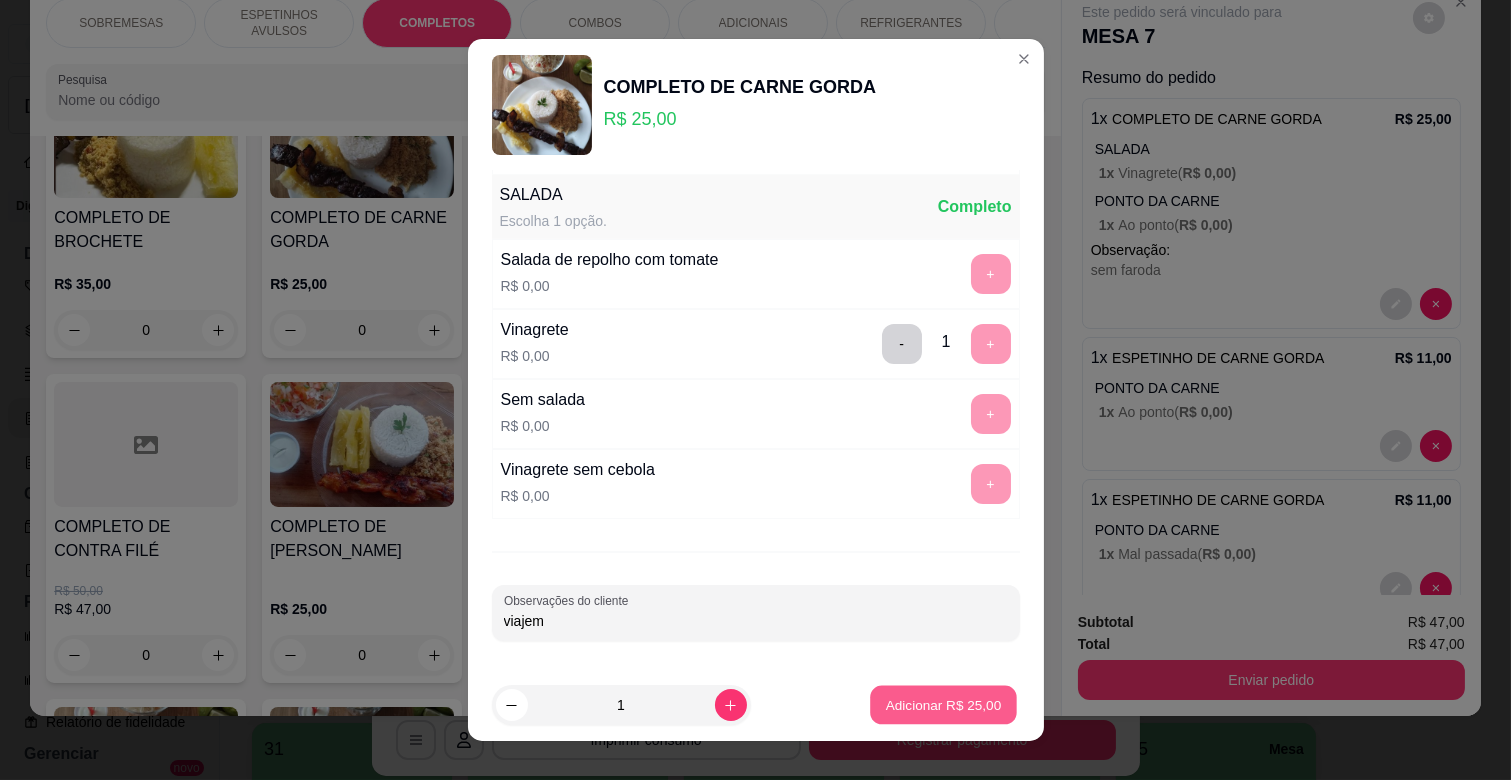 click on "Adicionar   R$ 25,00" at bounding box center [944, 705] 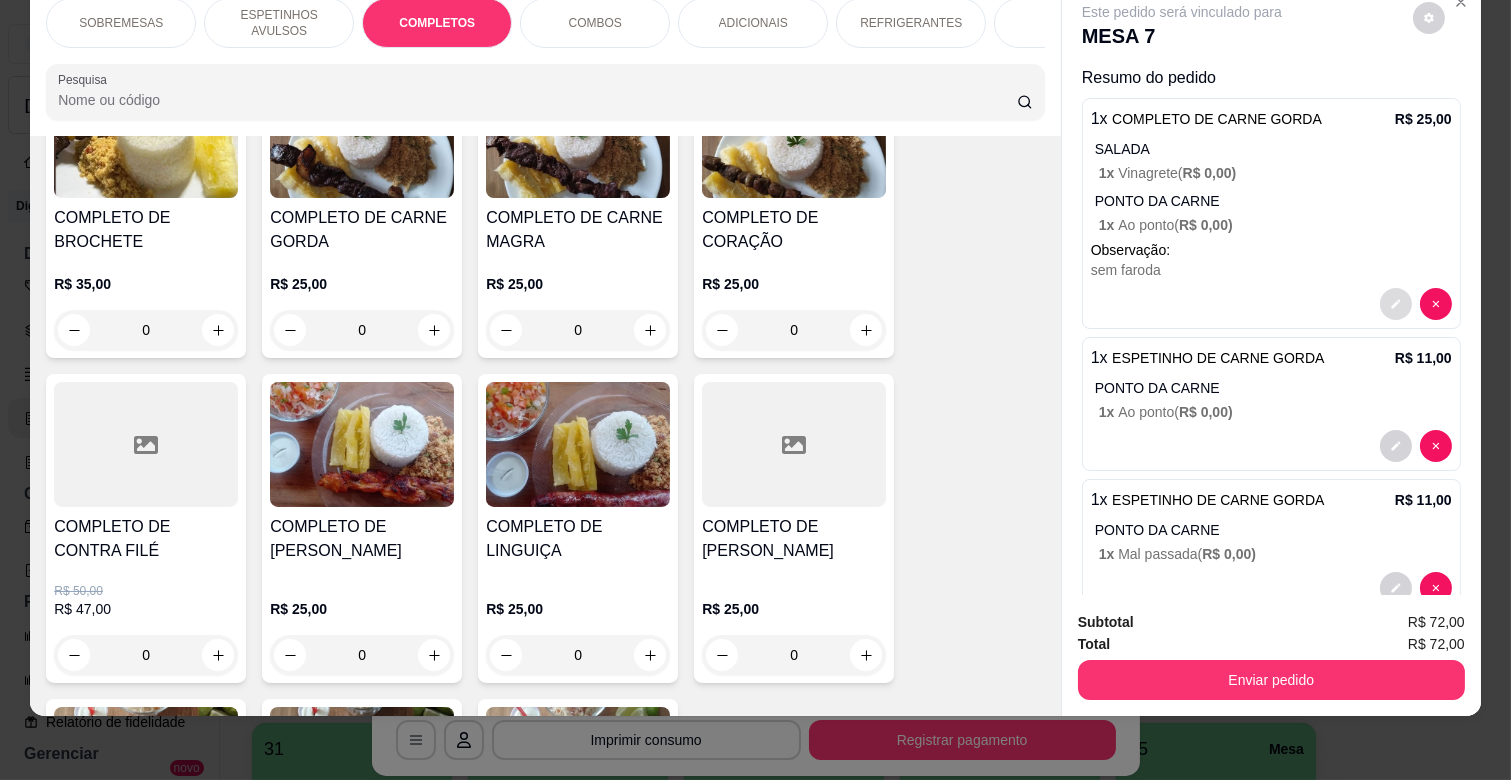 click at bounding box center (1396, 304) 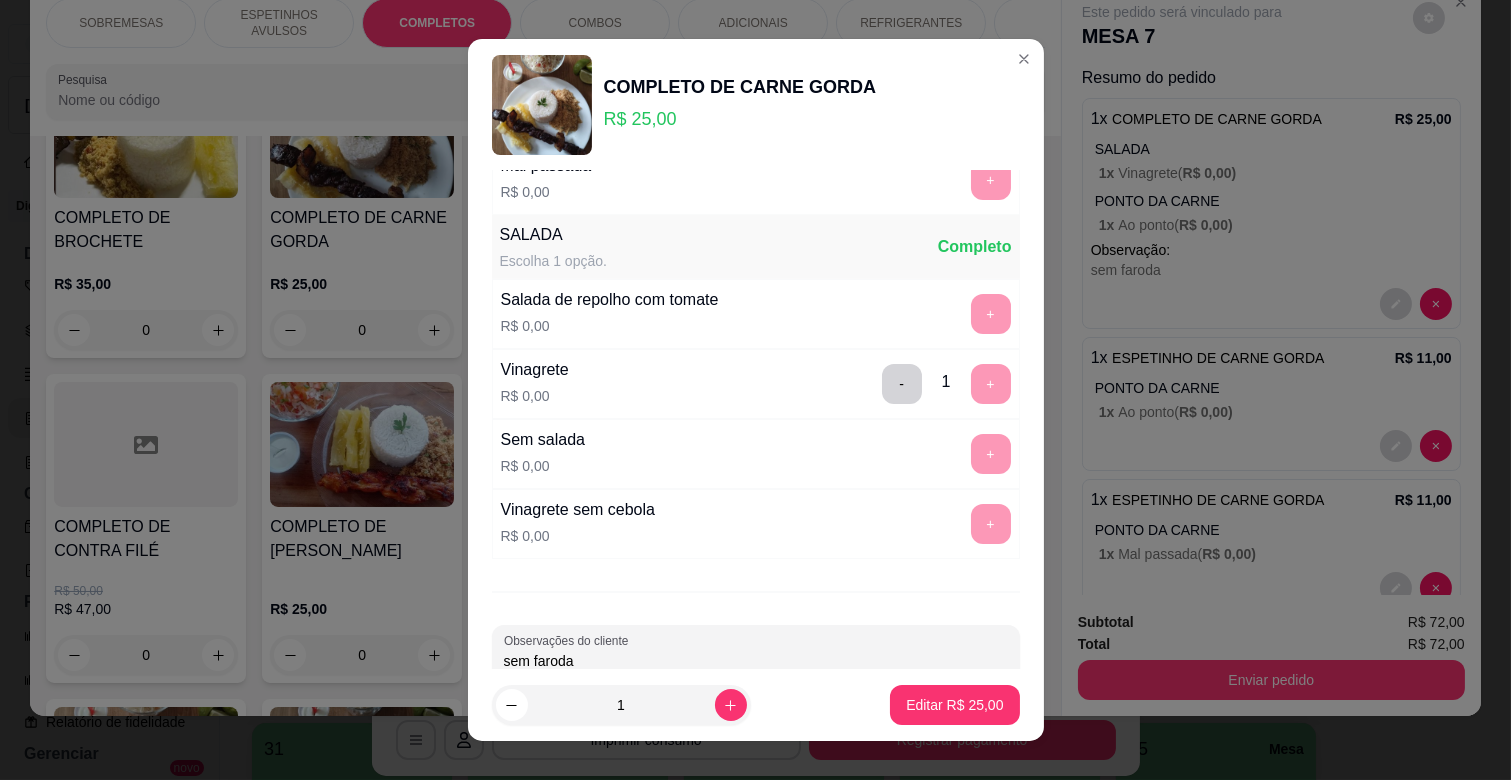 scroll, scrollTop: 486, scrollLeft: 0, axis: vertical 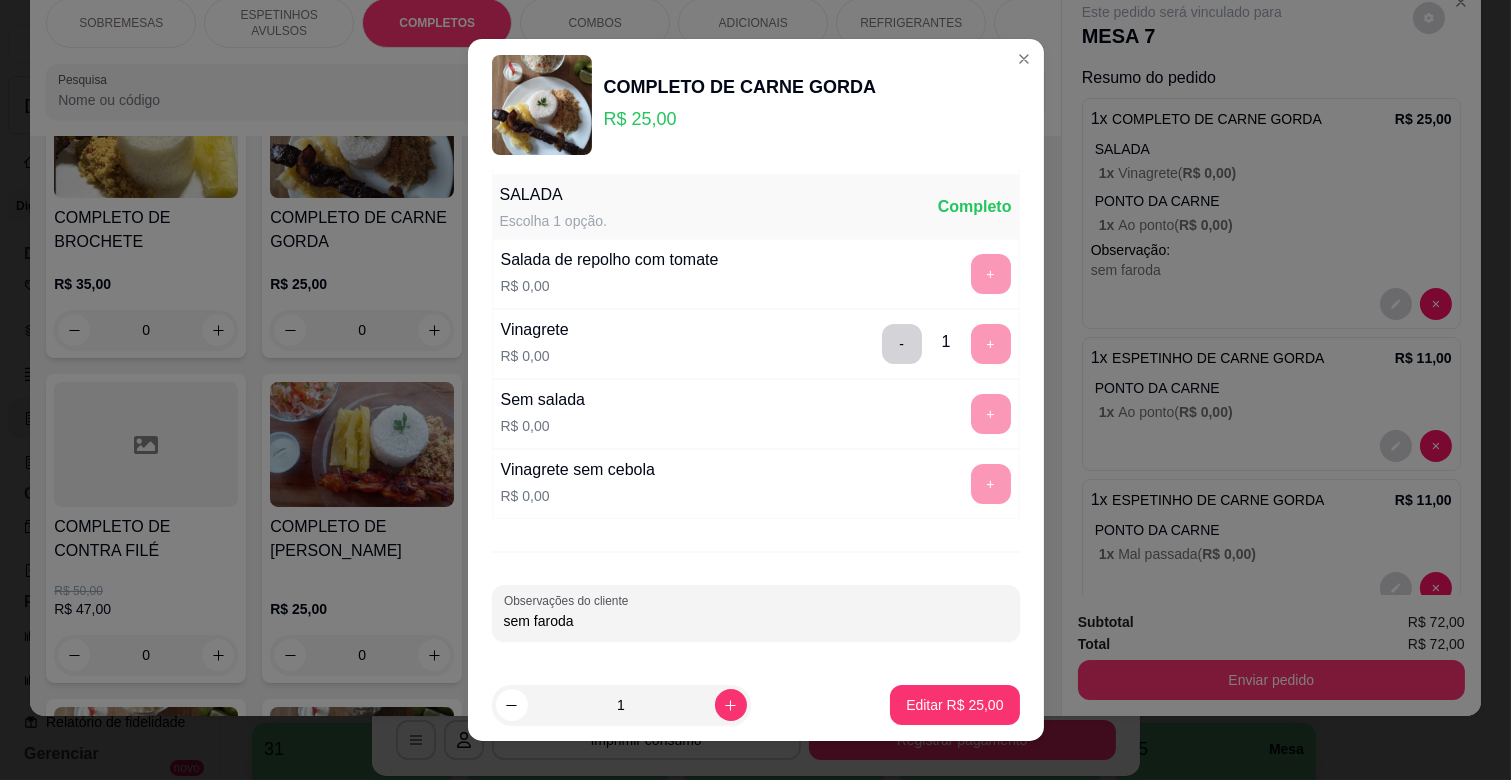 click on "sem faroda" at bounding box center [756, 621] 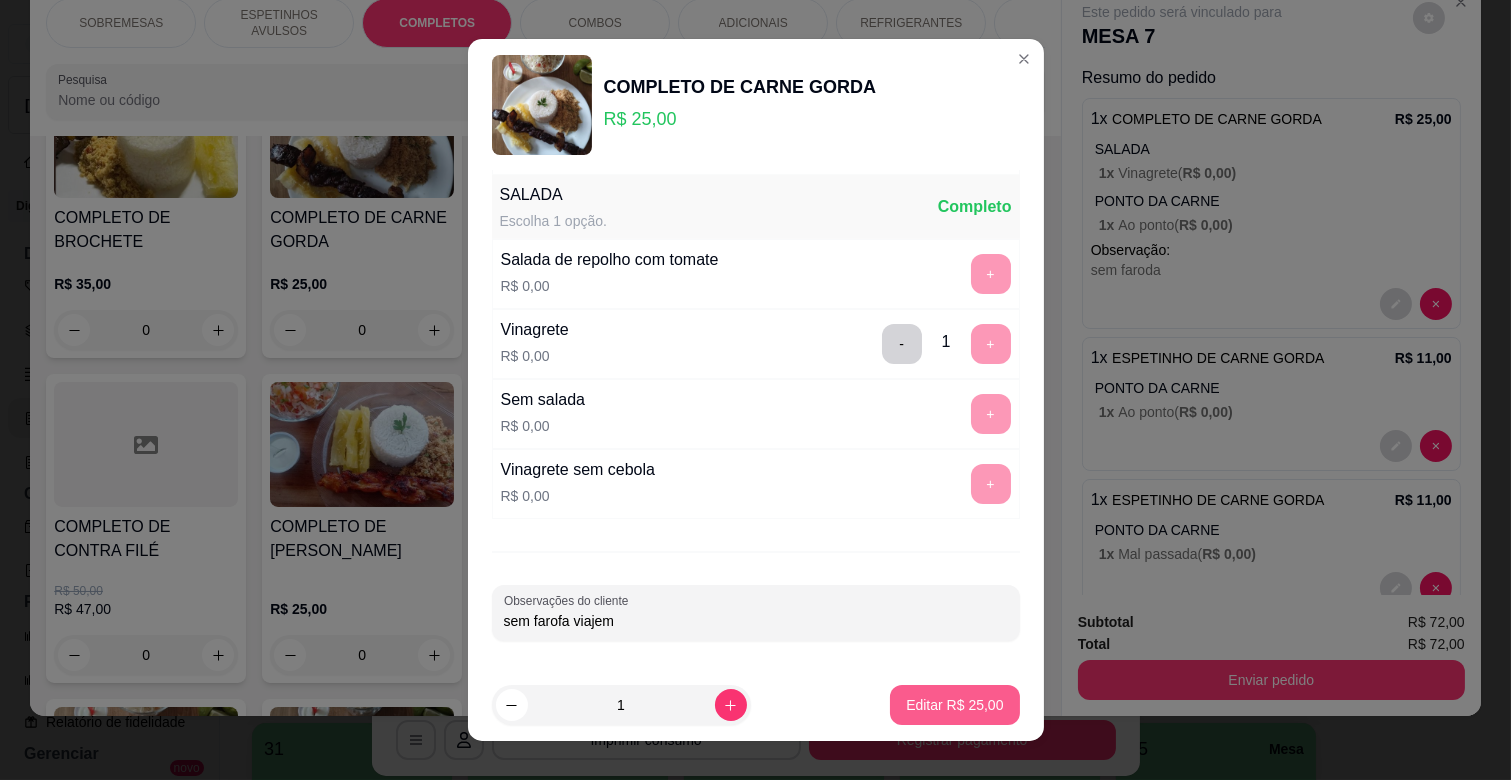 type on "sem farofa viajem" 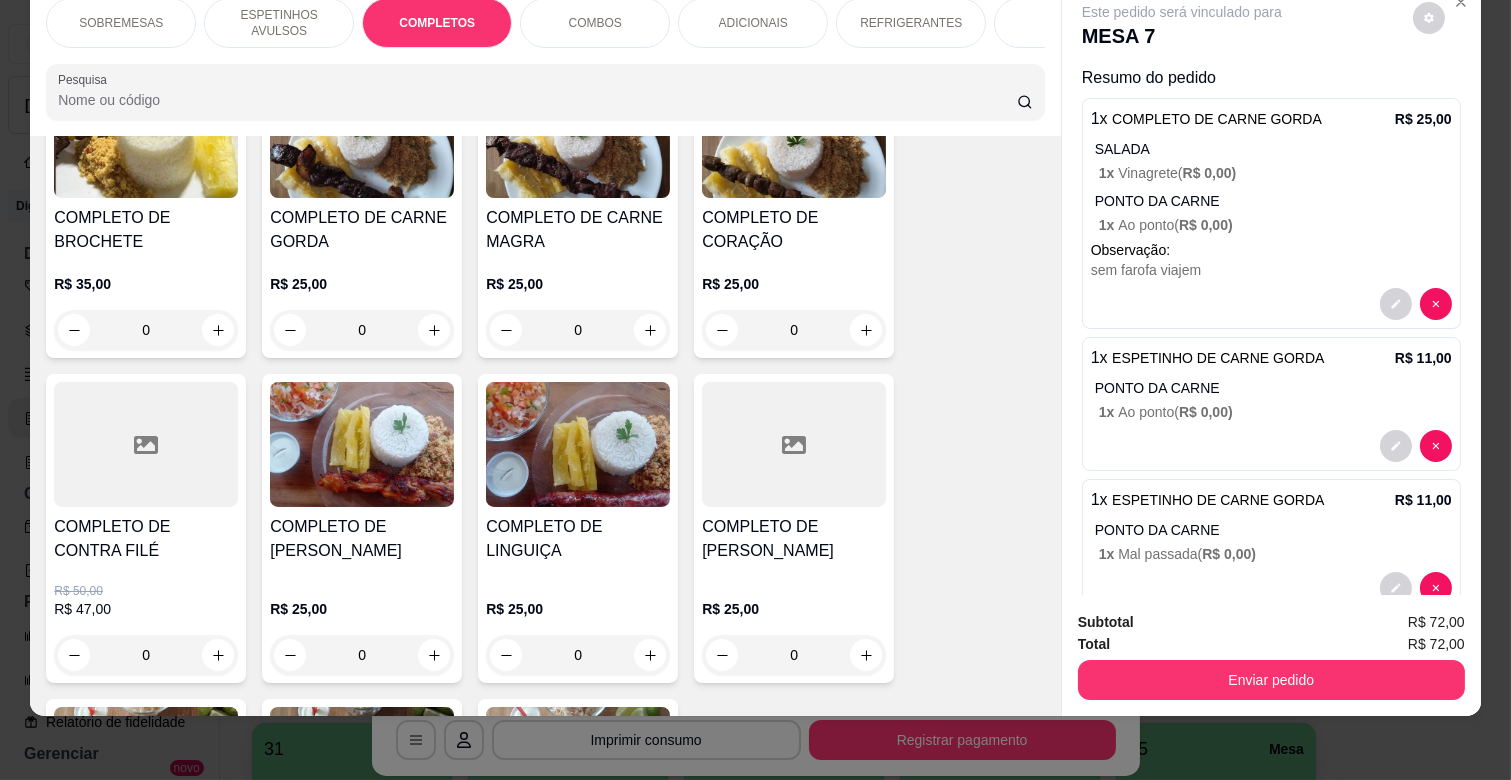 scroll, scrollTop: 285, scrollLeft: 0, axis: vertical 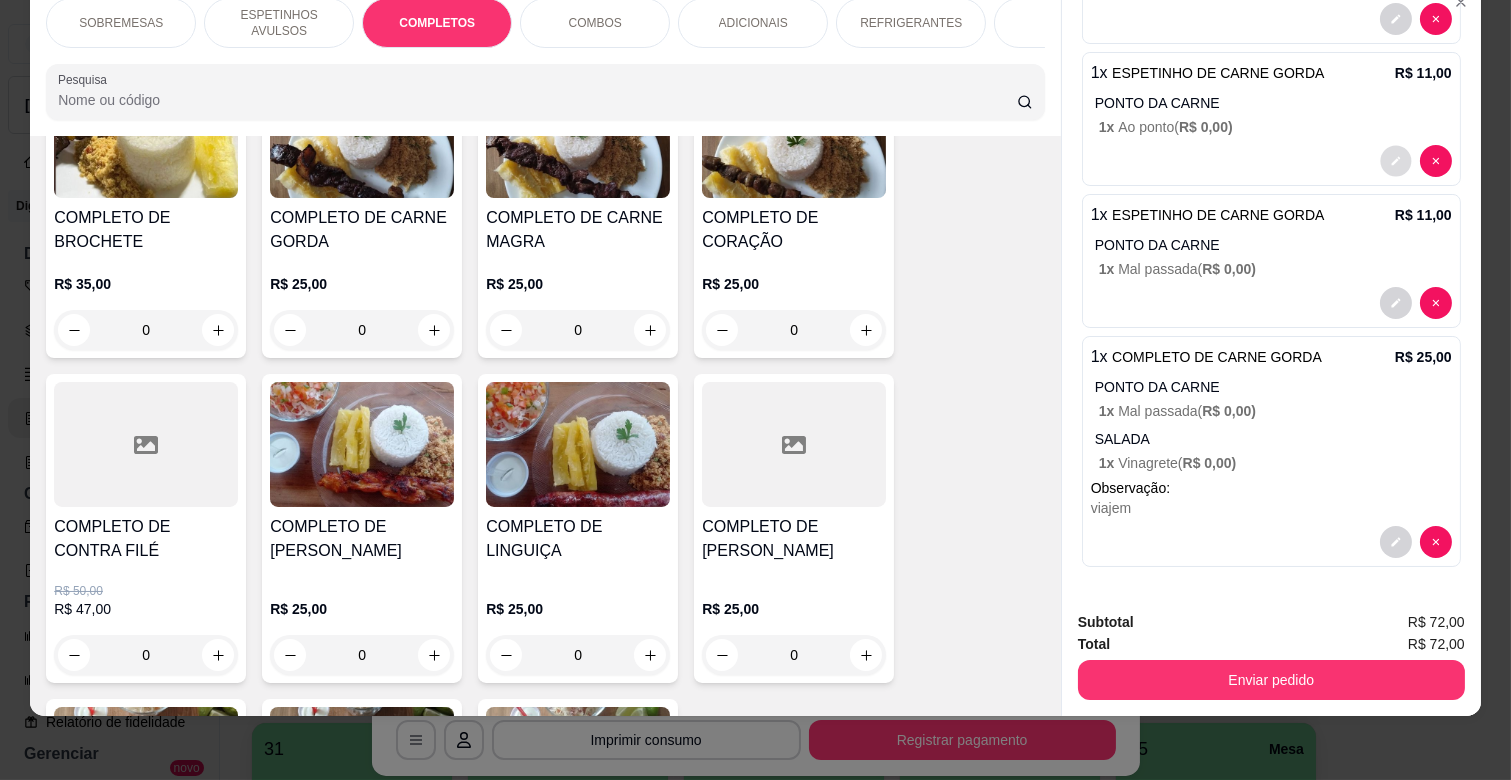 click at bounding box center (1395, 161) 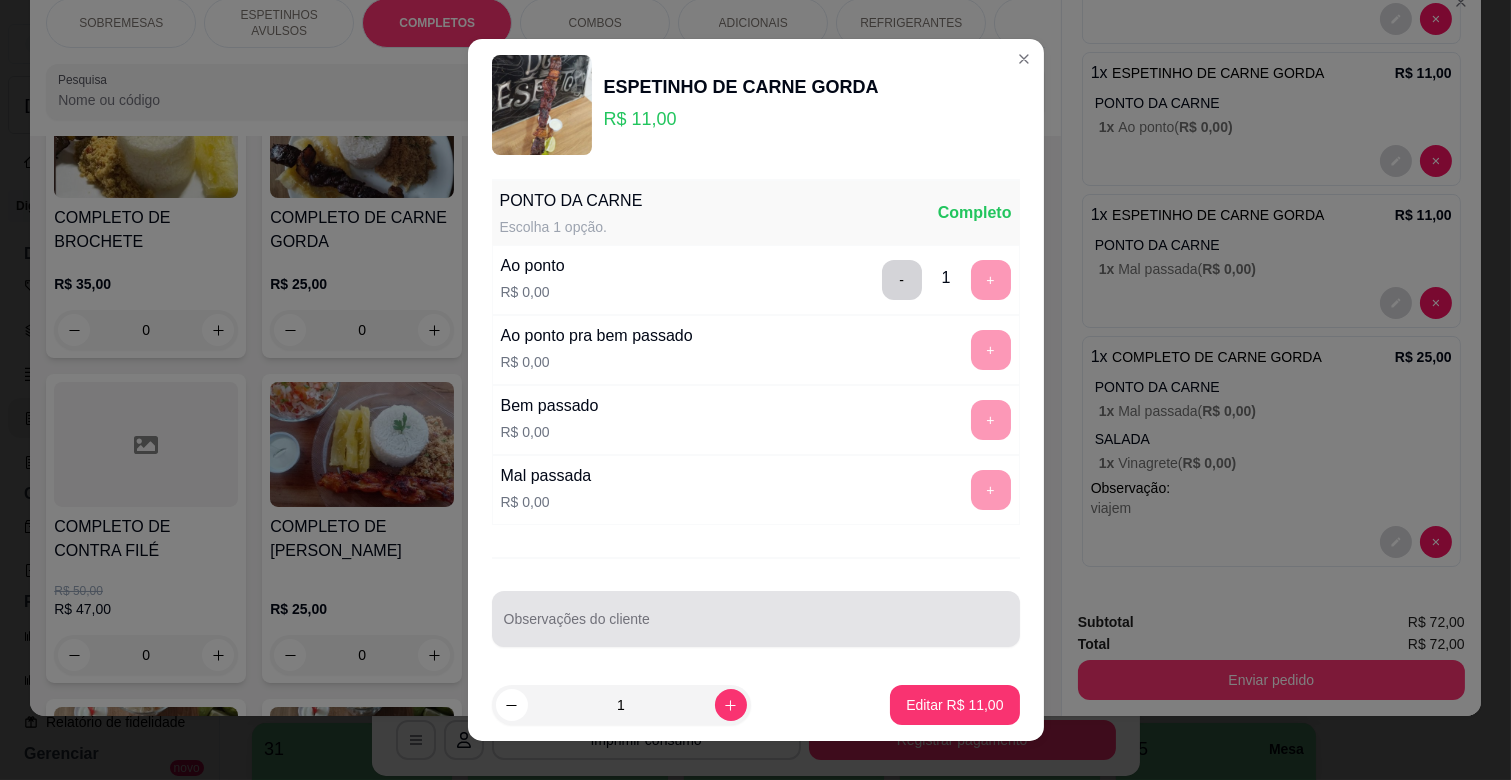 click at bounding box center (756, 619) 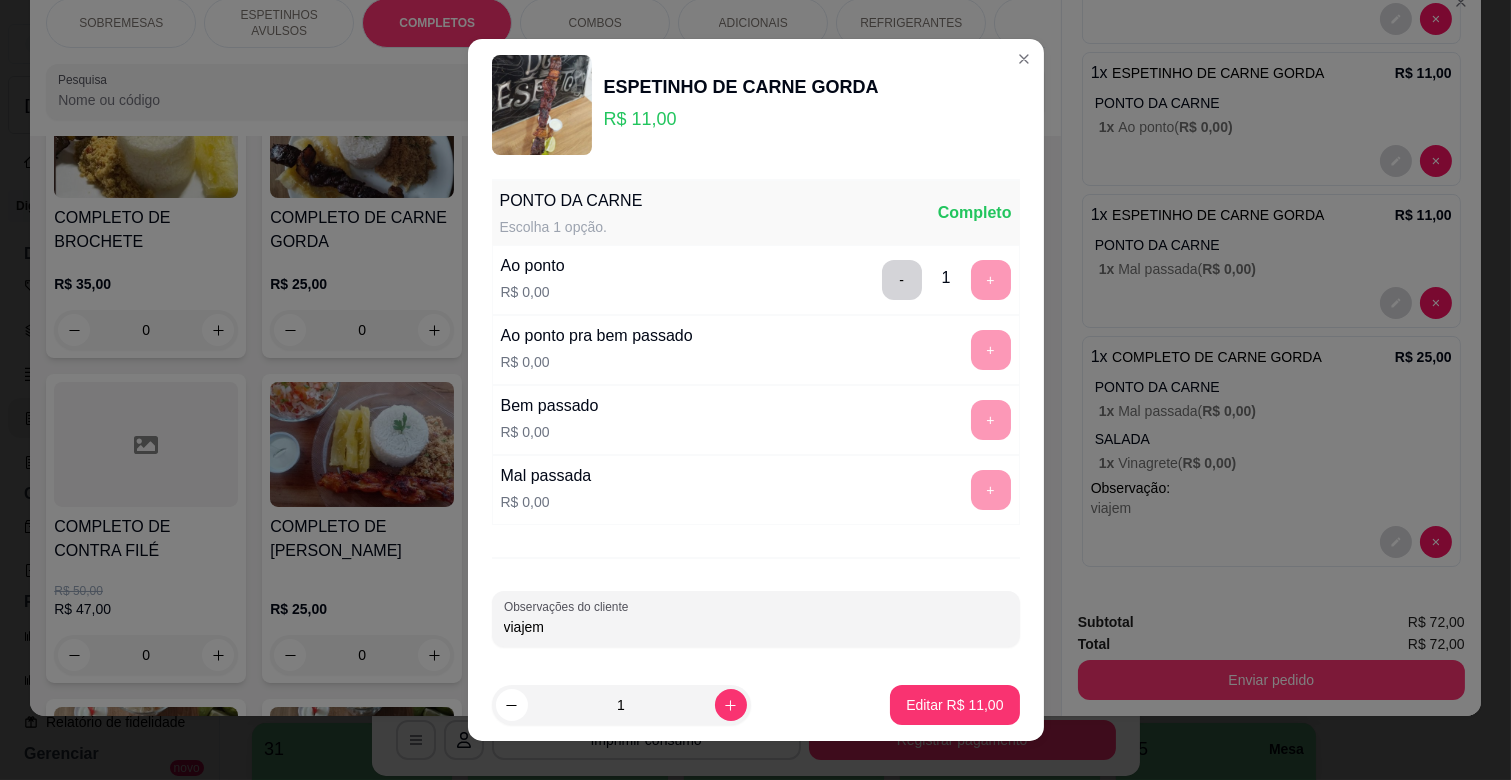 type on "viajem" 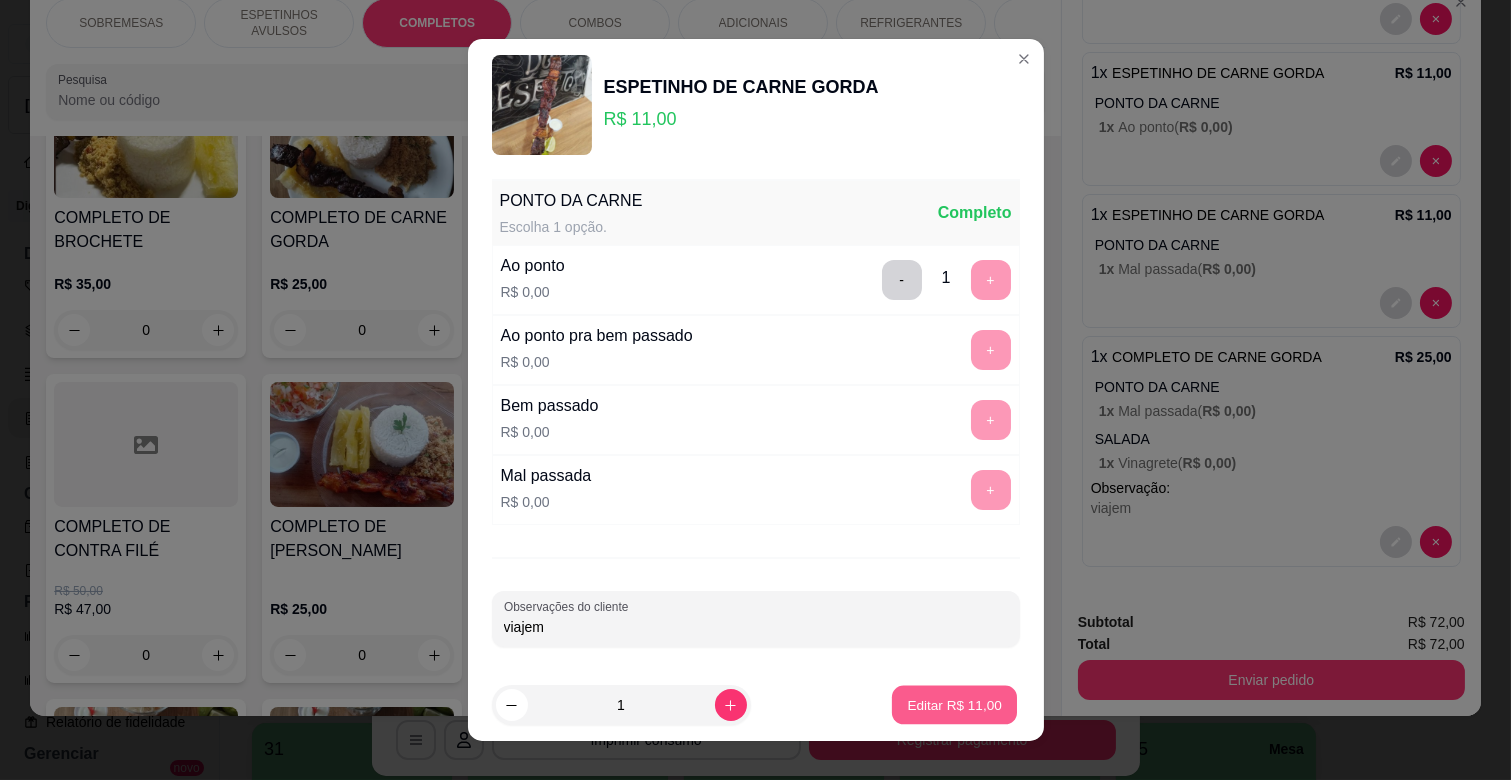 click on "Editar   R$ 11,00" at bounding box center [955, 704] 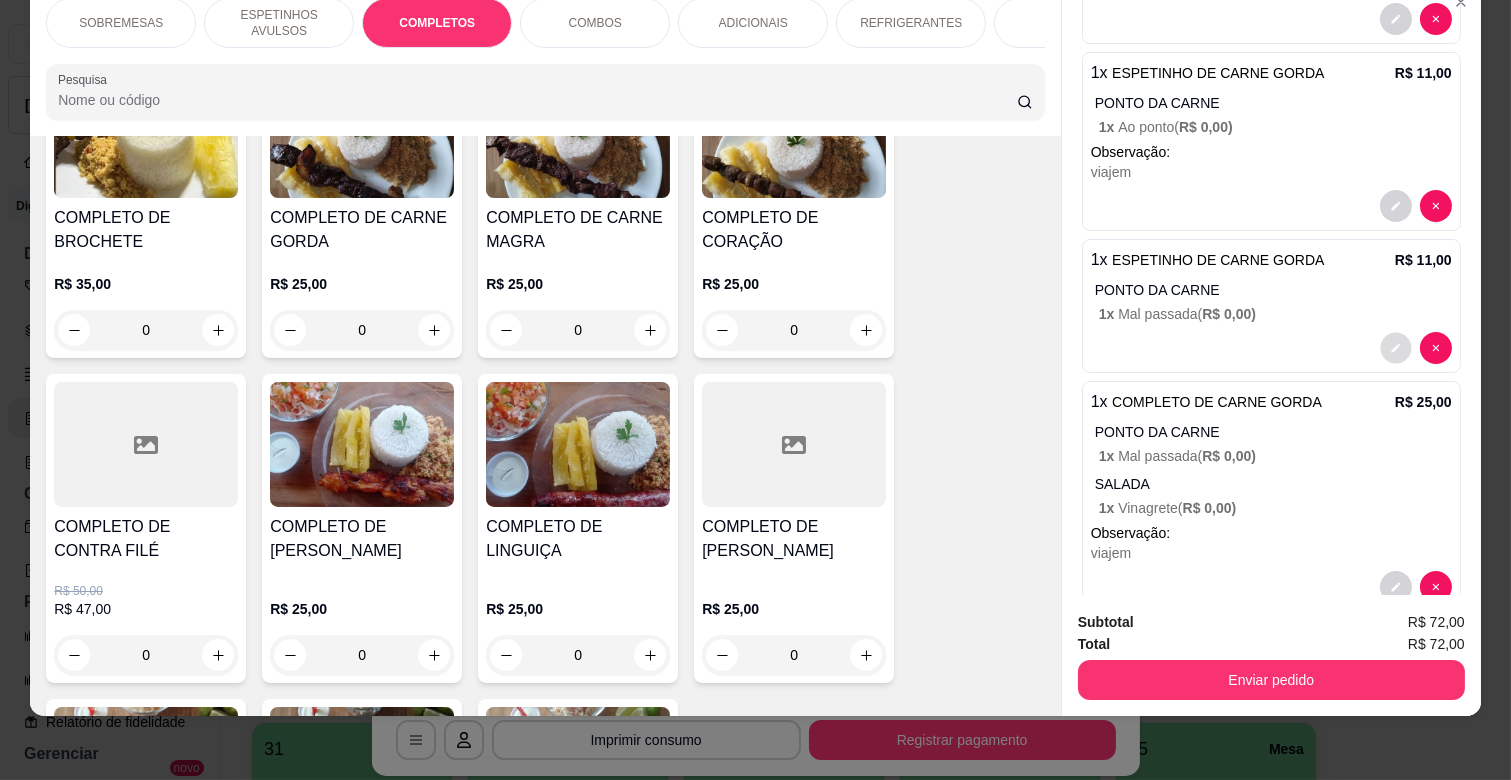 click at bounding box center [1395, 348] 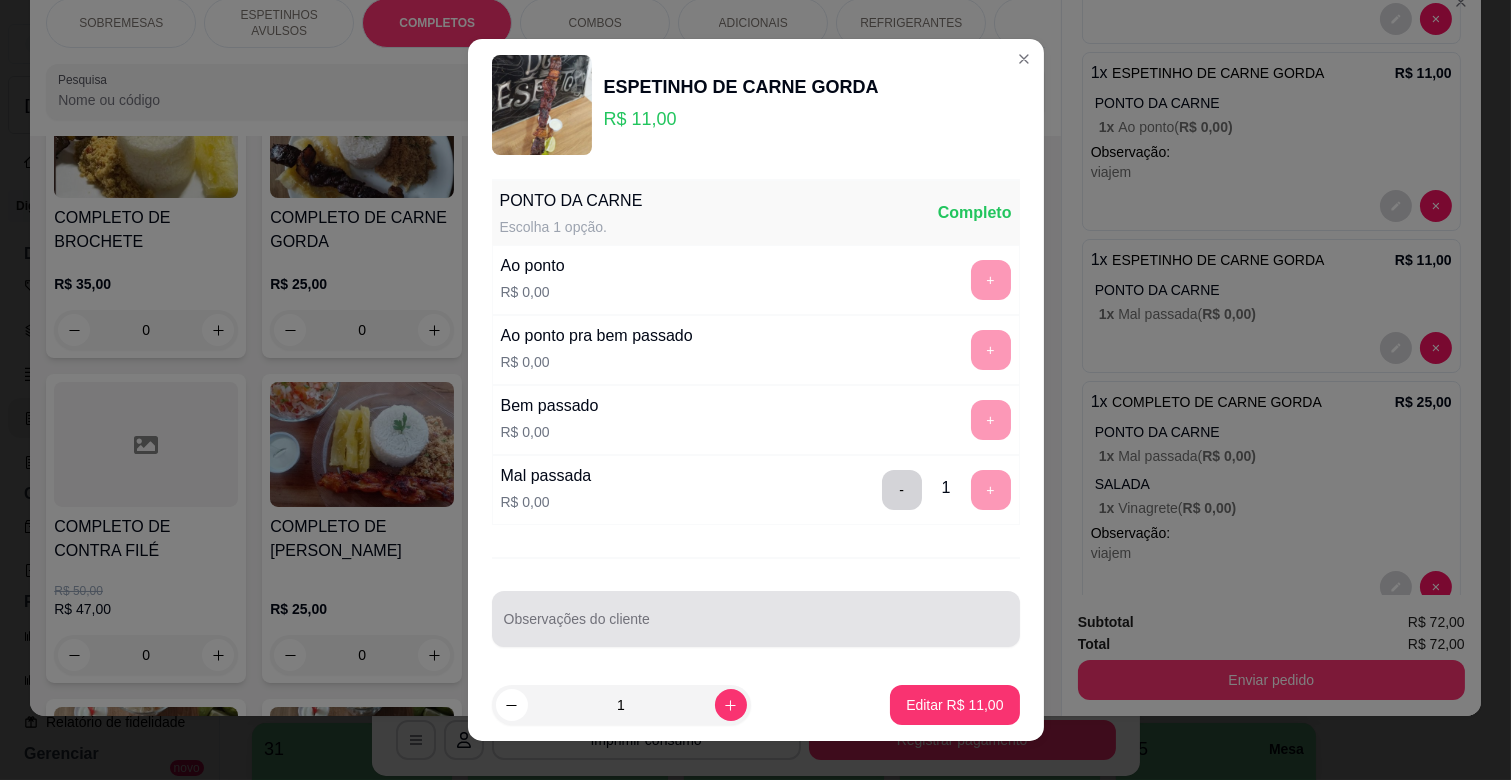 click at bounding box center [756, 619] 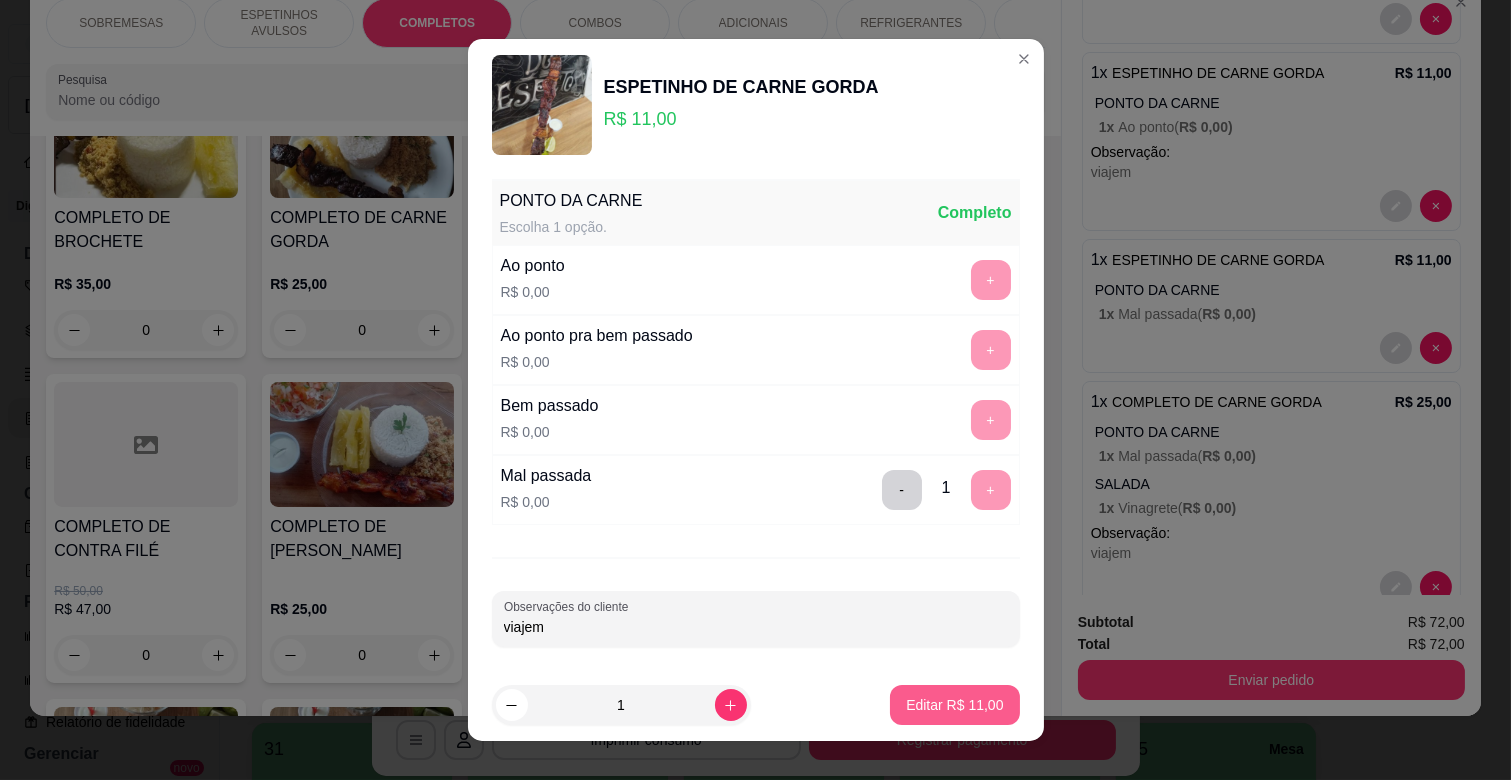 type on "viajem" 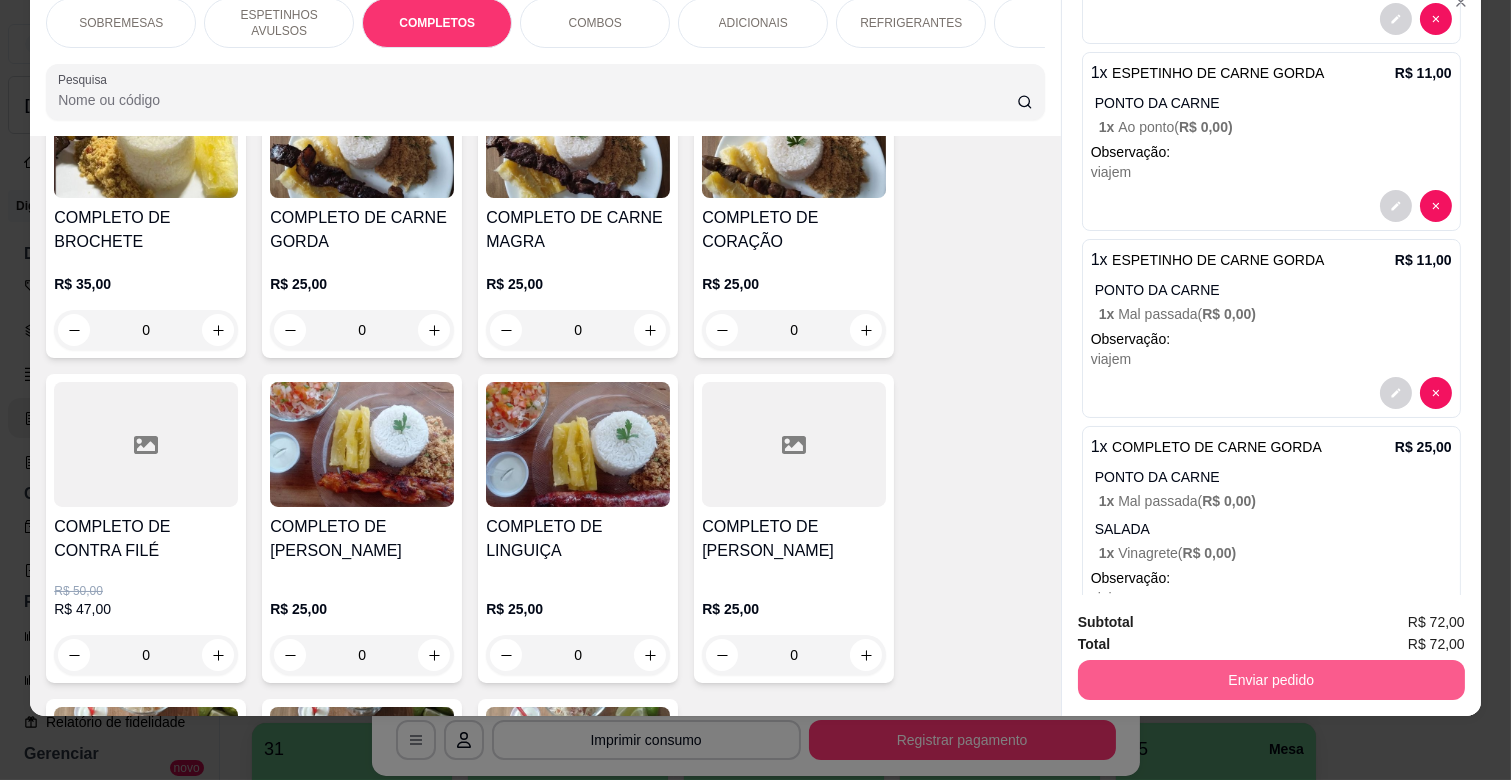 click on "Enviar pedido" at bounding box center [1271, 680] 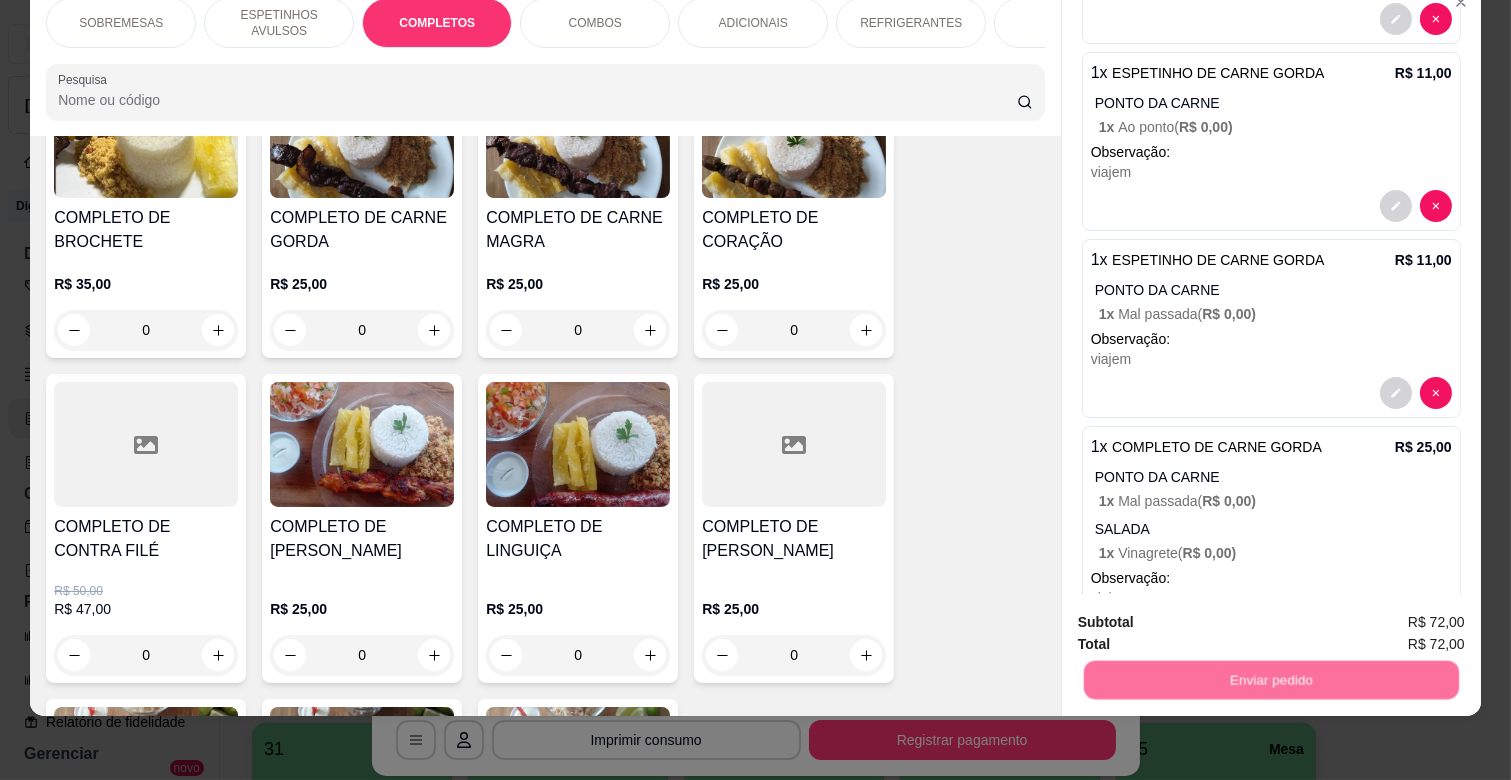 click on "Não registrar e enviar pedido" at bounding box center [1205, 613] 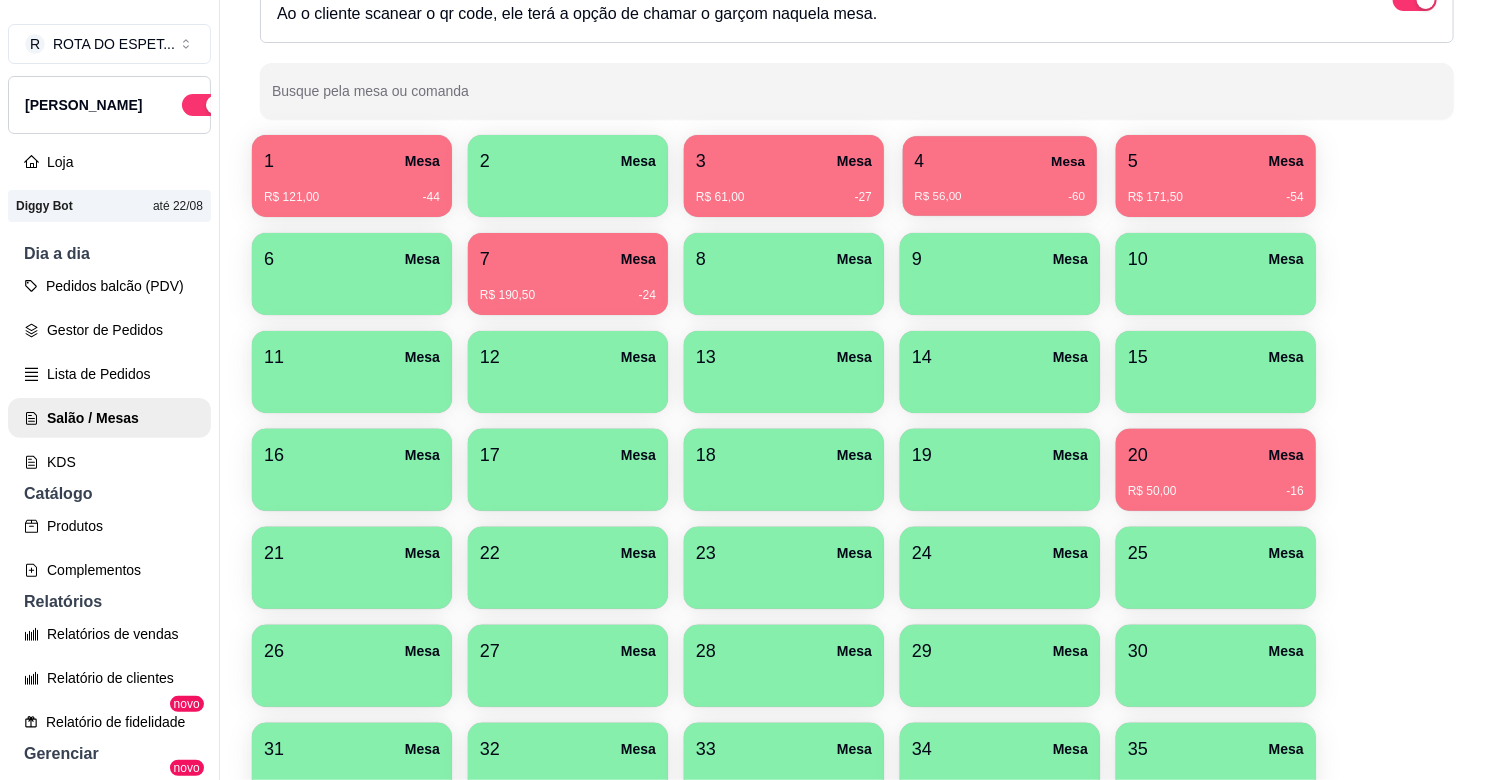 click on "4 Mesa" at bounding box center (1000, 161) 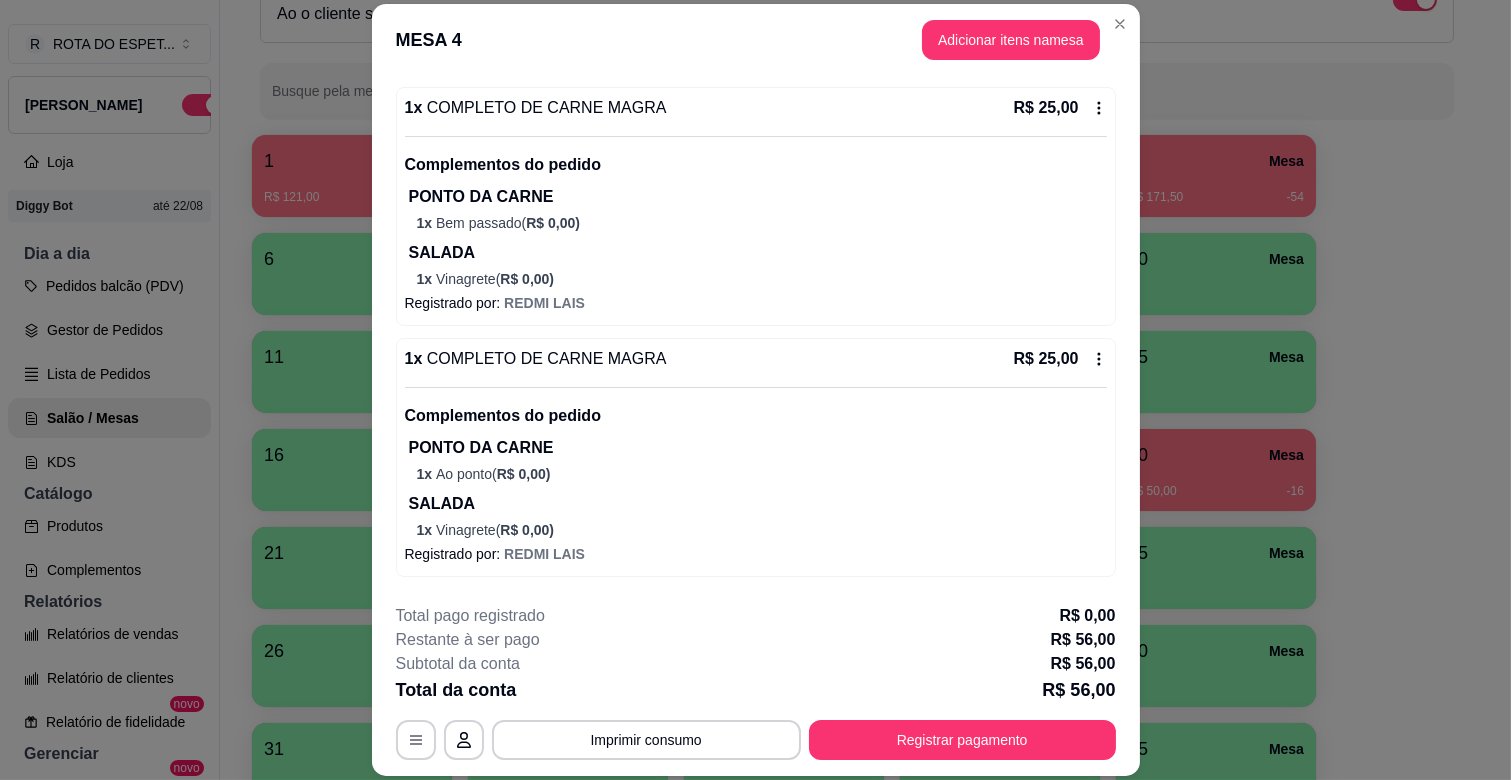 scroll, scrollTop: 257, scrollLeft: 0, axis: vertical 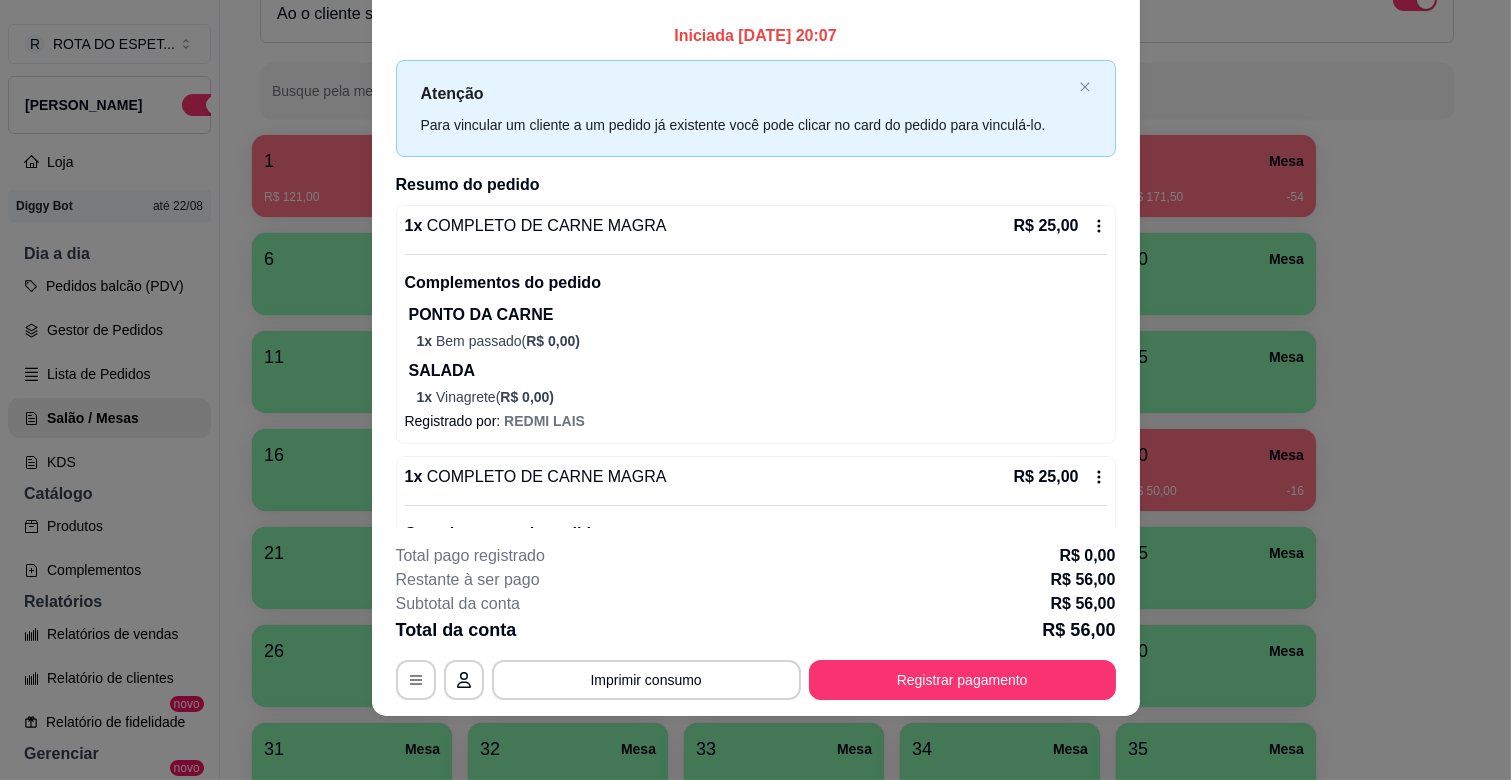 click on "Iniciada   29/07/2025 às 20:07 Atenção Para vincular um cliente a um pedido já existente você pode clicar no card do pedido para vinculá-lo. Resumo do pedido 1 x   COMPLETO DE CARNE MAGRA R$ 25,00 Complementos do pedido PONTO DA CARNE 1 x   Bem passado   ( R$ 0,00 ) SALADA 1 x   Vinagrete   ( R$ 0,00 ) Registrado por:   REDMI LAIS 1 x   COMPLETO DE CARNE MAGRA R$ 25,00 Complementos do pedido PONTO DA CARNE 1 x   Ao ponto   ( R$ 0,00 ) SALADA 1 x   Vinagrete   ( R$ 0,00 ) Registrado por:   REDMI LAIS 2 x   ÁGUA COM GÁS 500ml R$ 6,00 Registrado por:   REDMI LAIS" at bounding box center [756, 400] 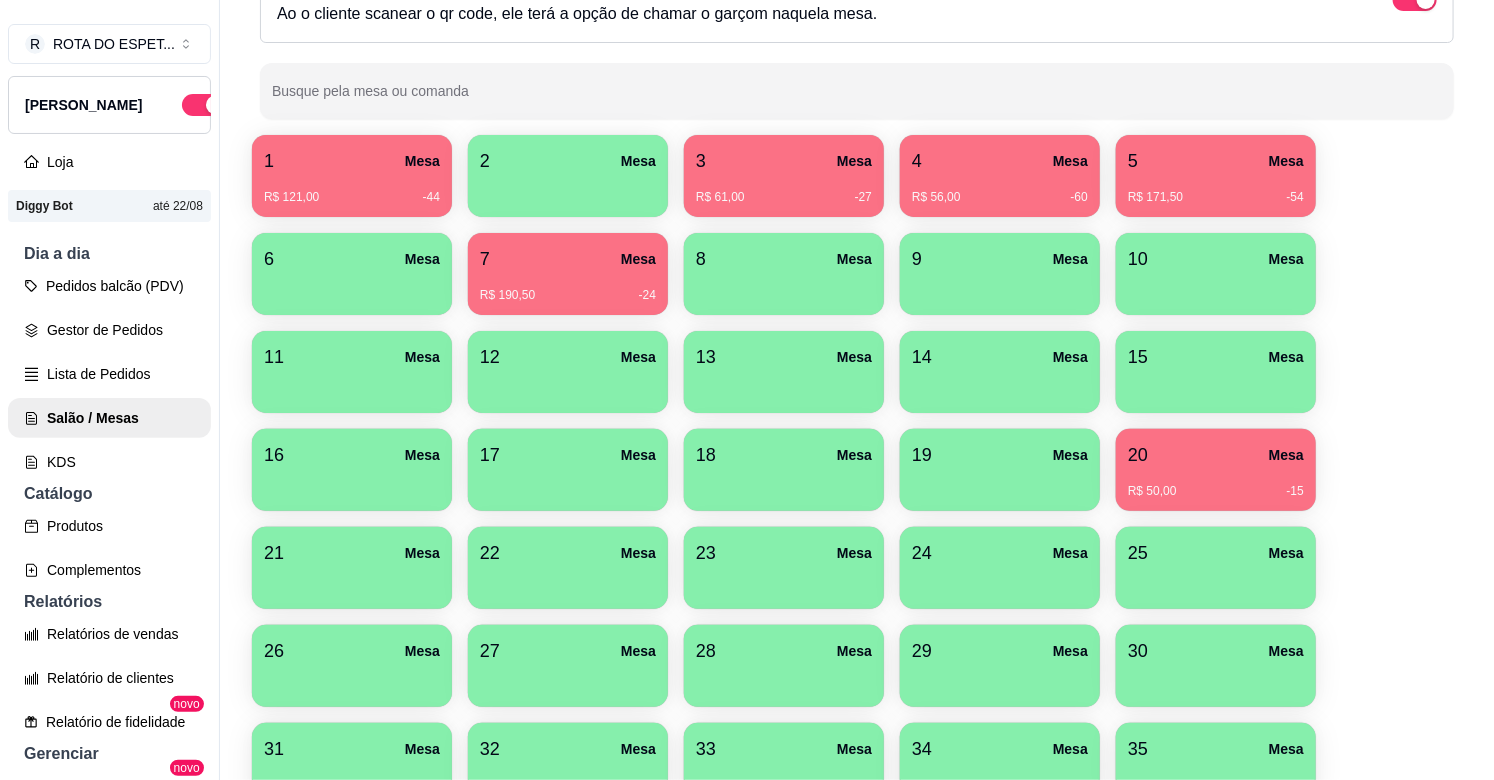 click on "3 Mesa" at bounding box center (784, 161) 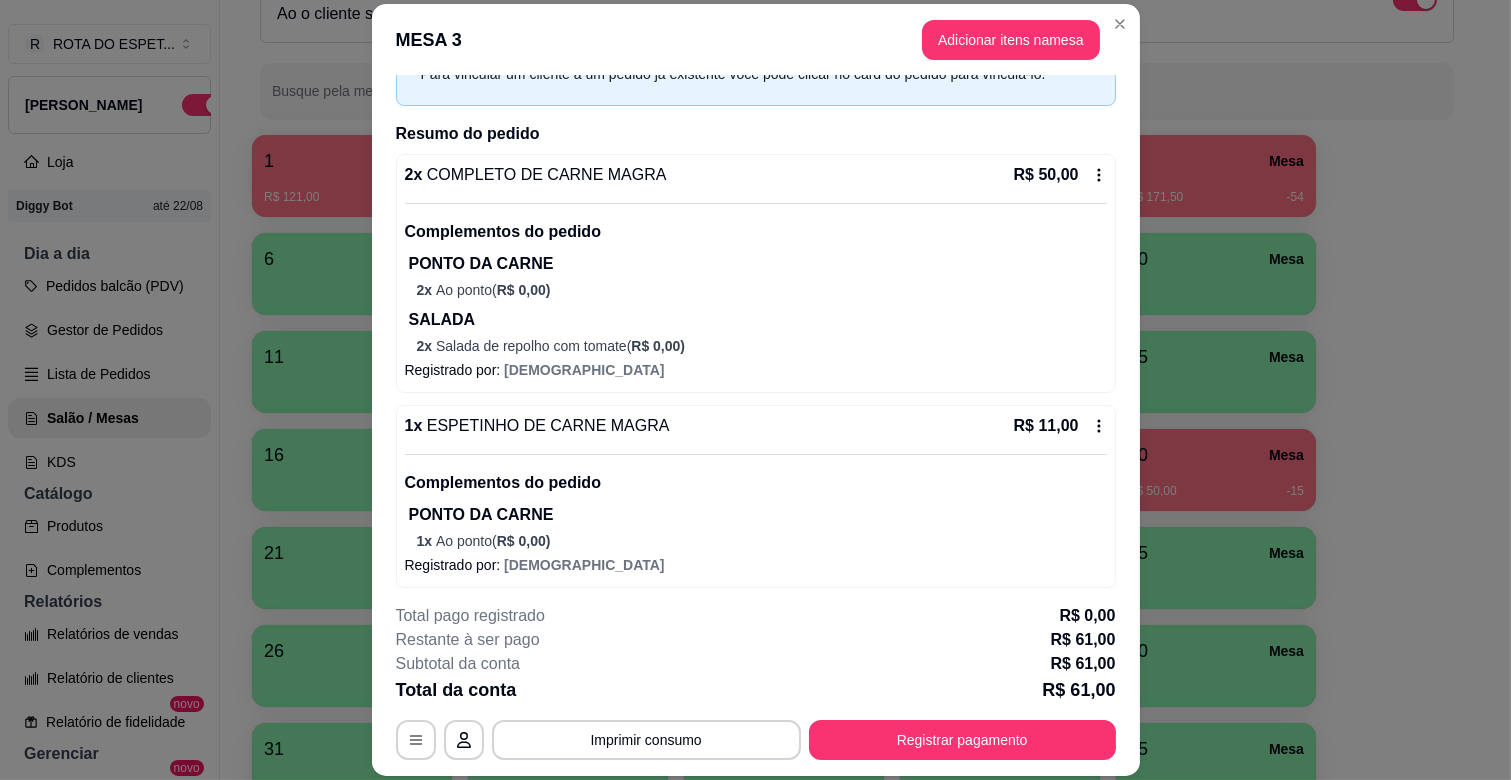 scroll, scrollTop: 118, scrollLeft: 0, axis: vertical 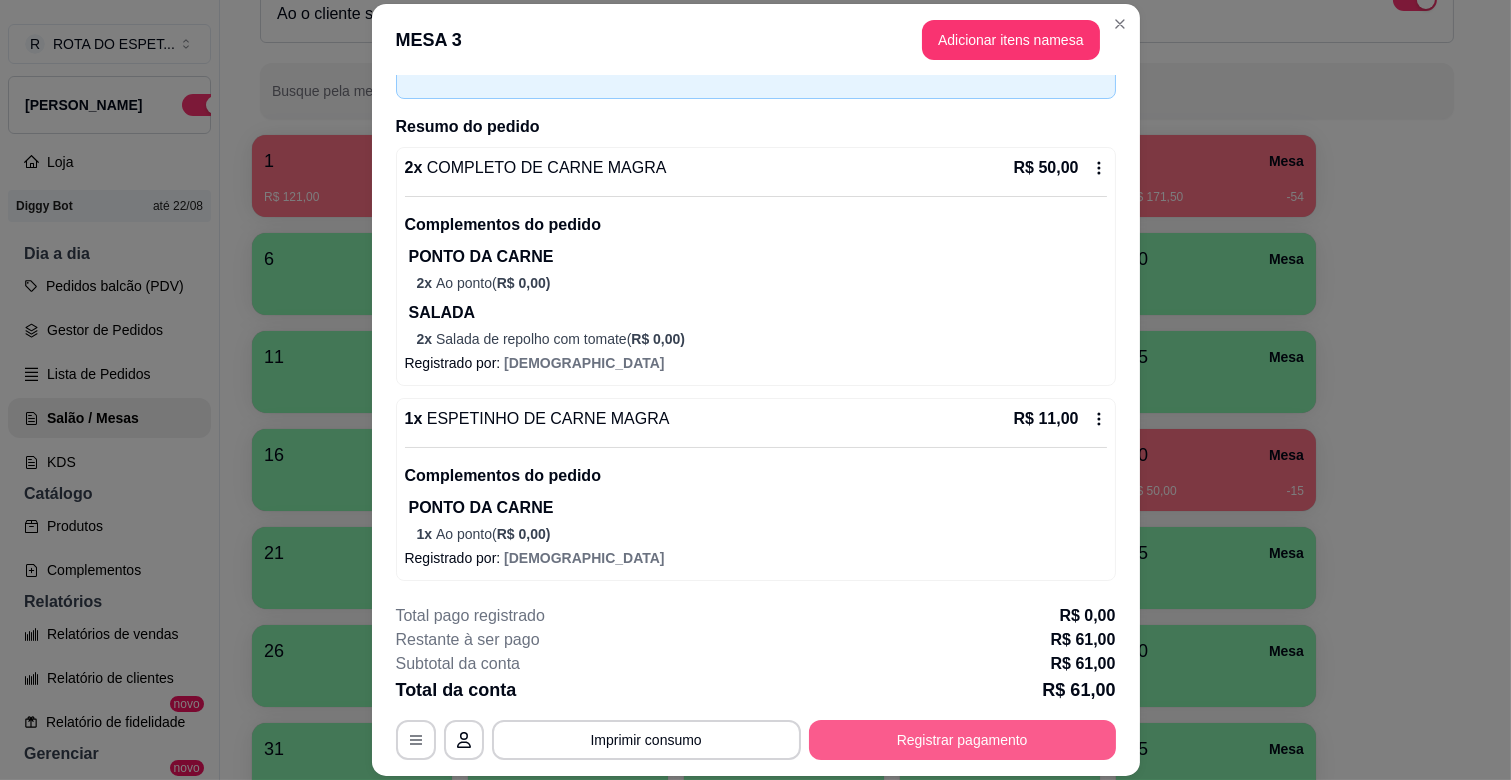 click on "Registrar pagamento" at bounding box center (962, 740) 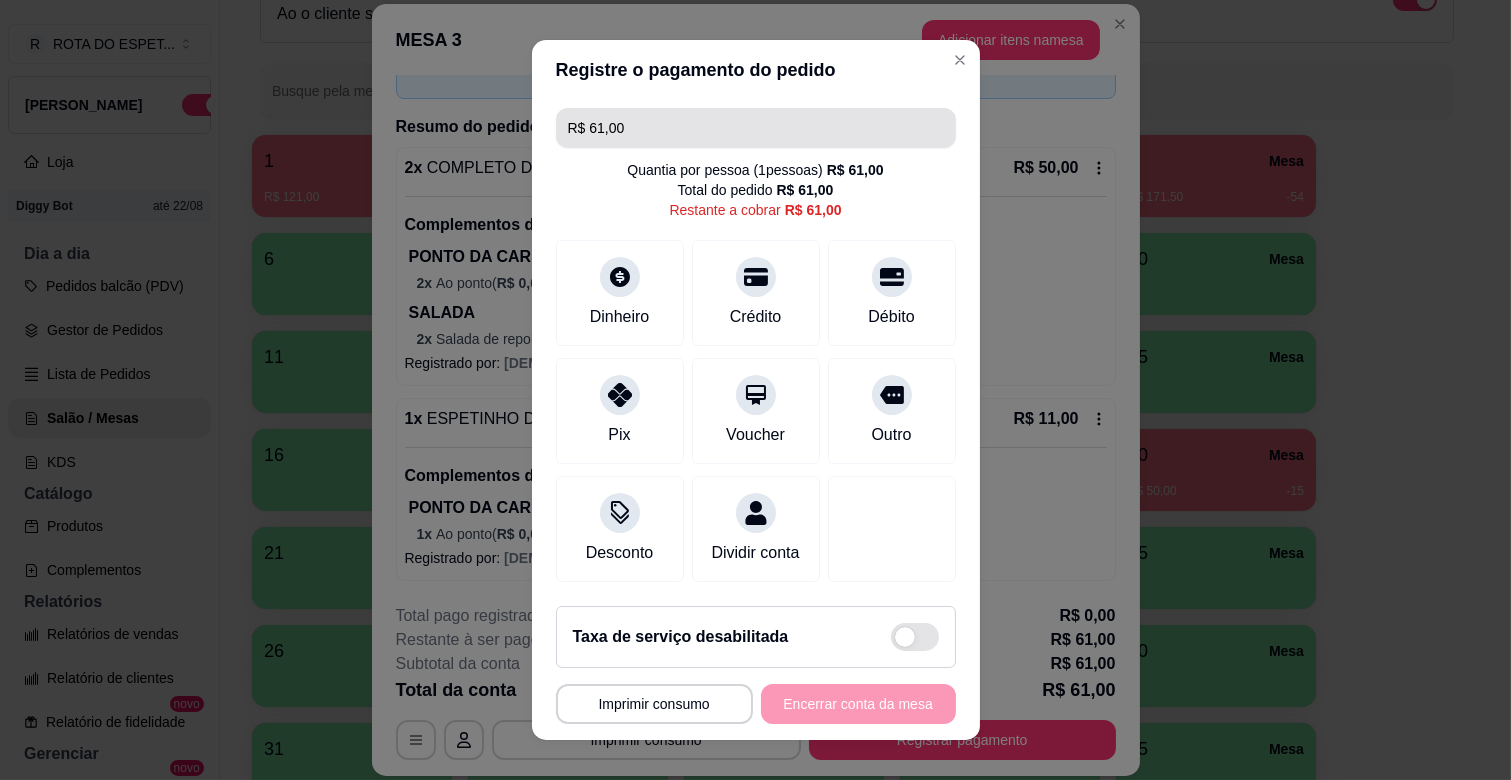 click on "R$ 61,00" at bounding box center [756, 128] 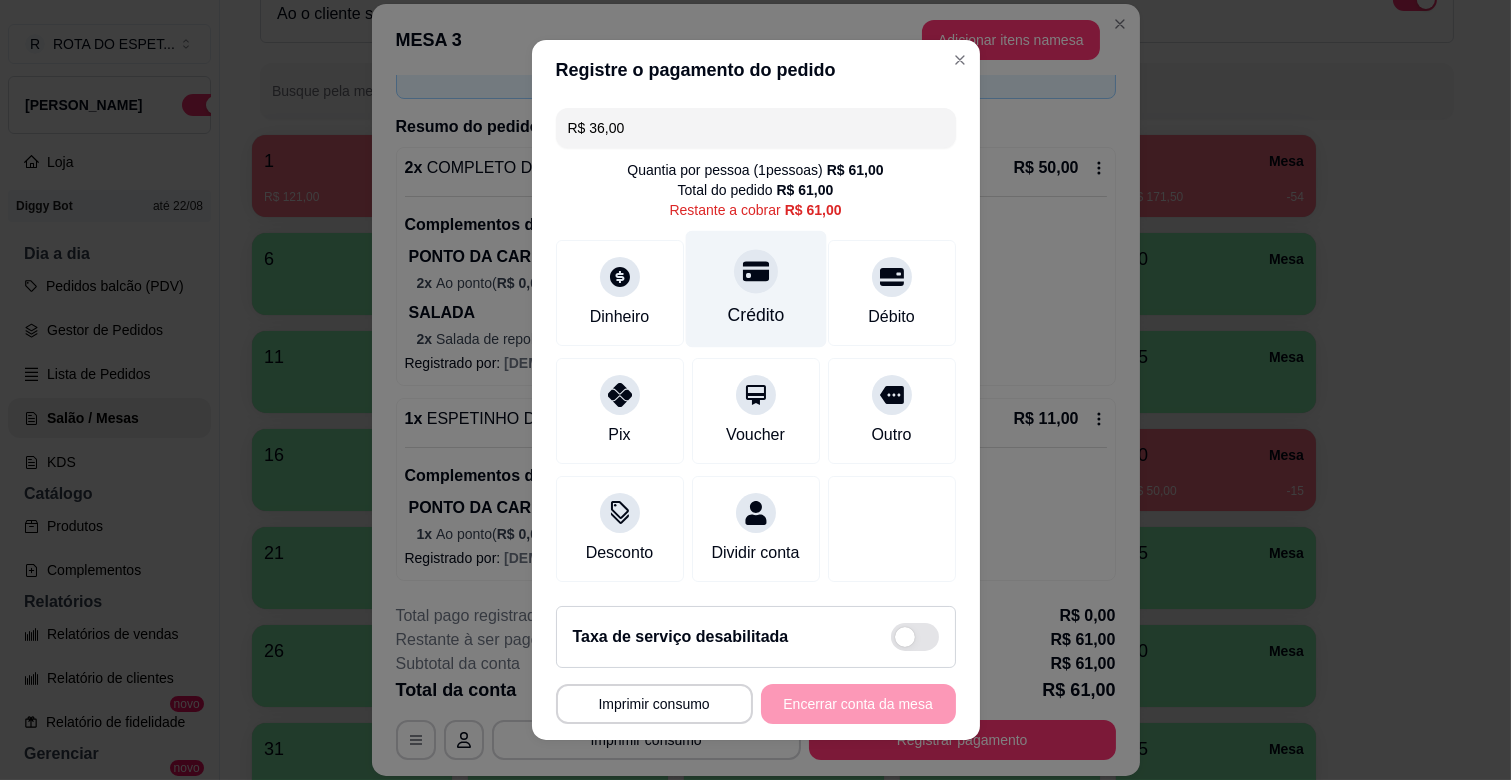 click at bounding box center (756, 271) 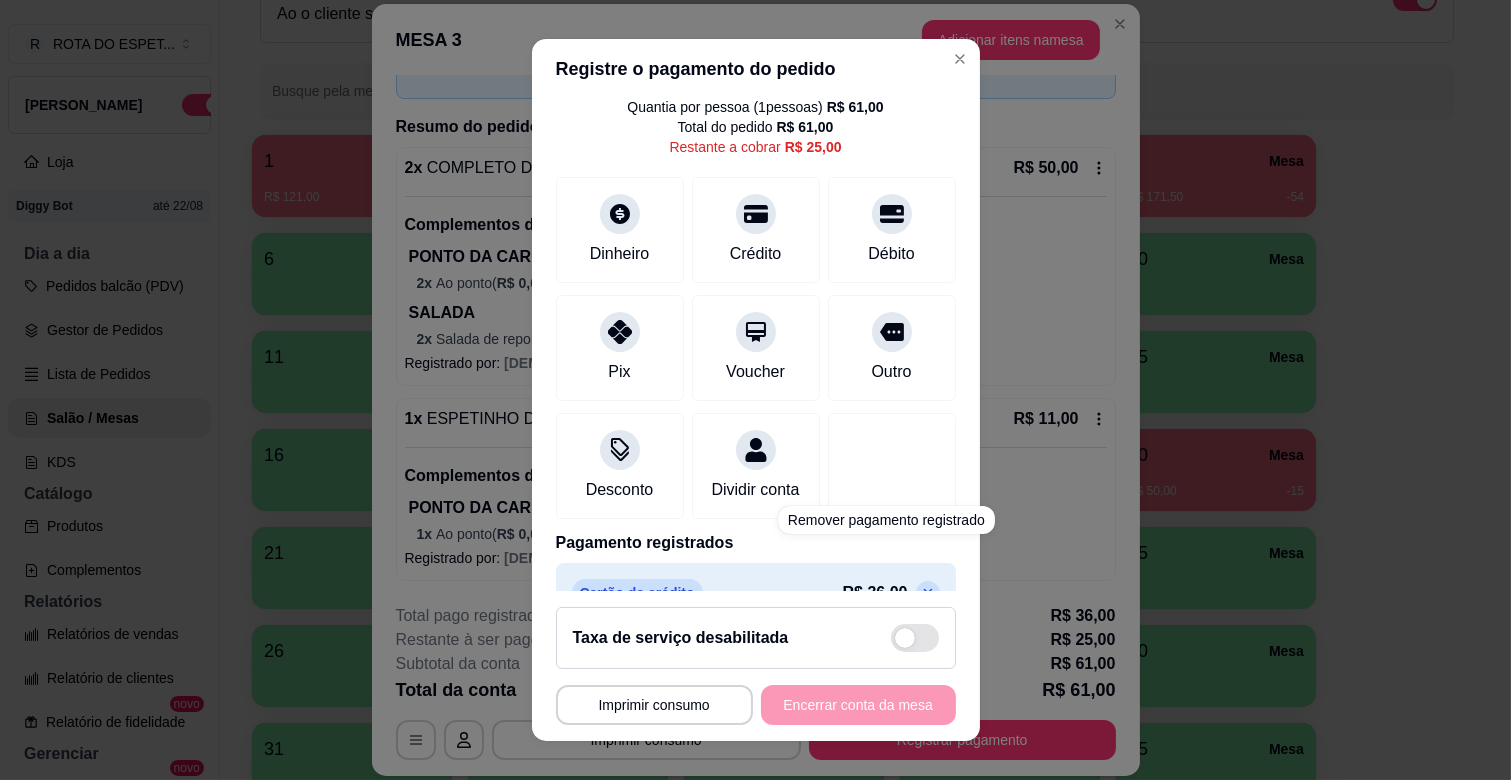 scroll, scrollTop: 0, scrollLeft: 0, axis: both 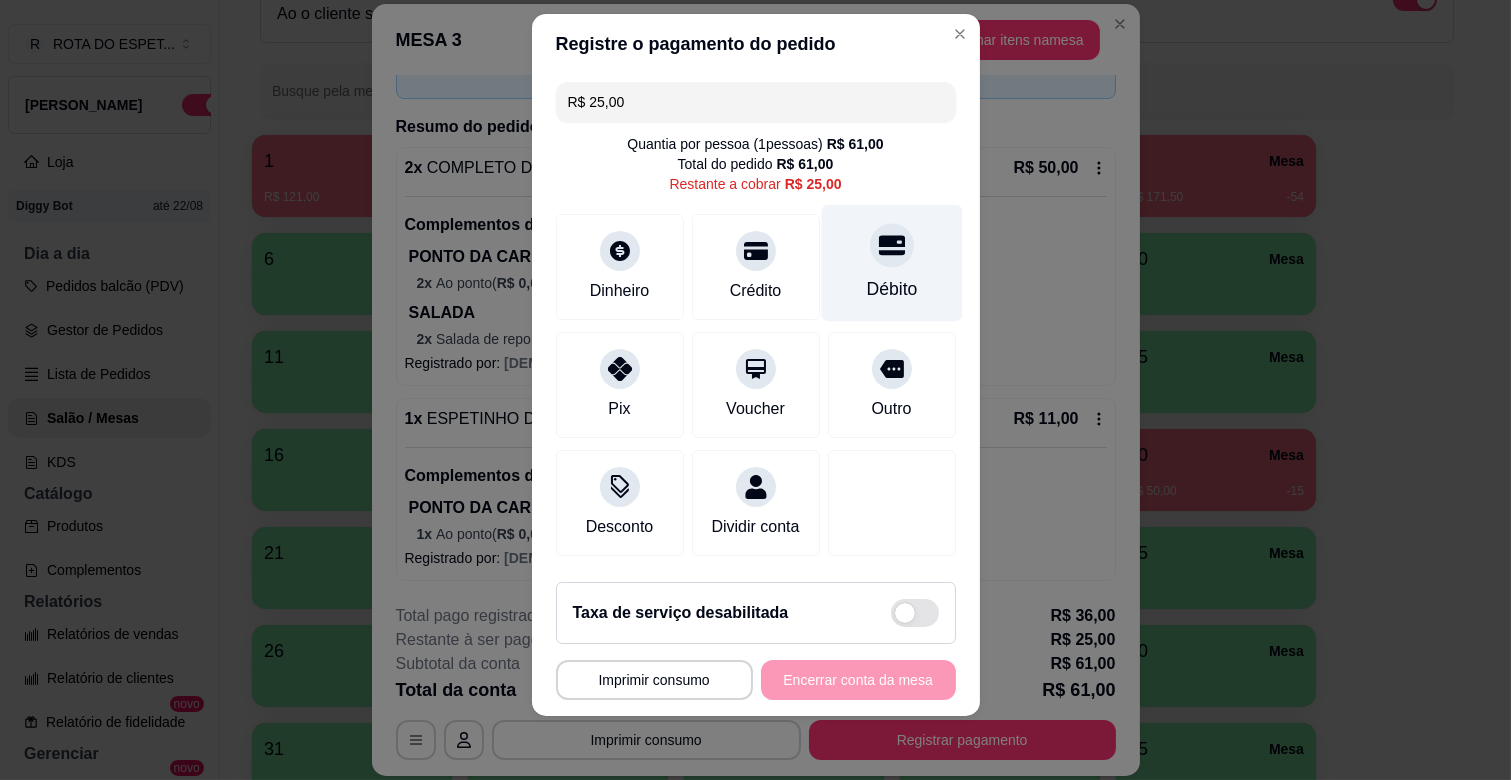 click at bounding box center (892, 245) 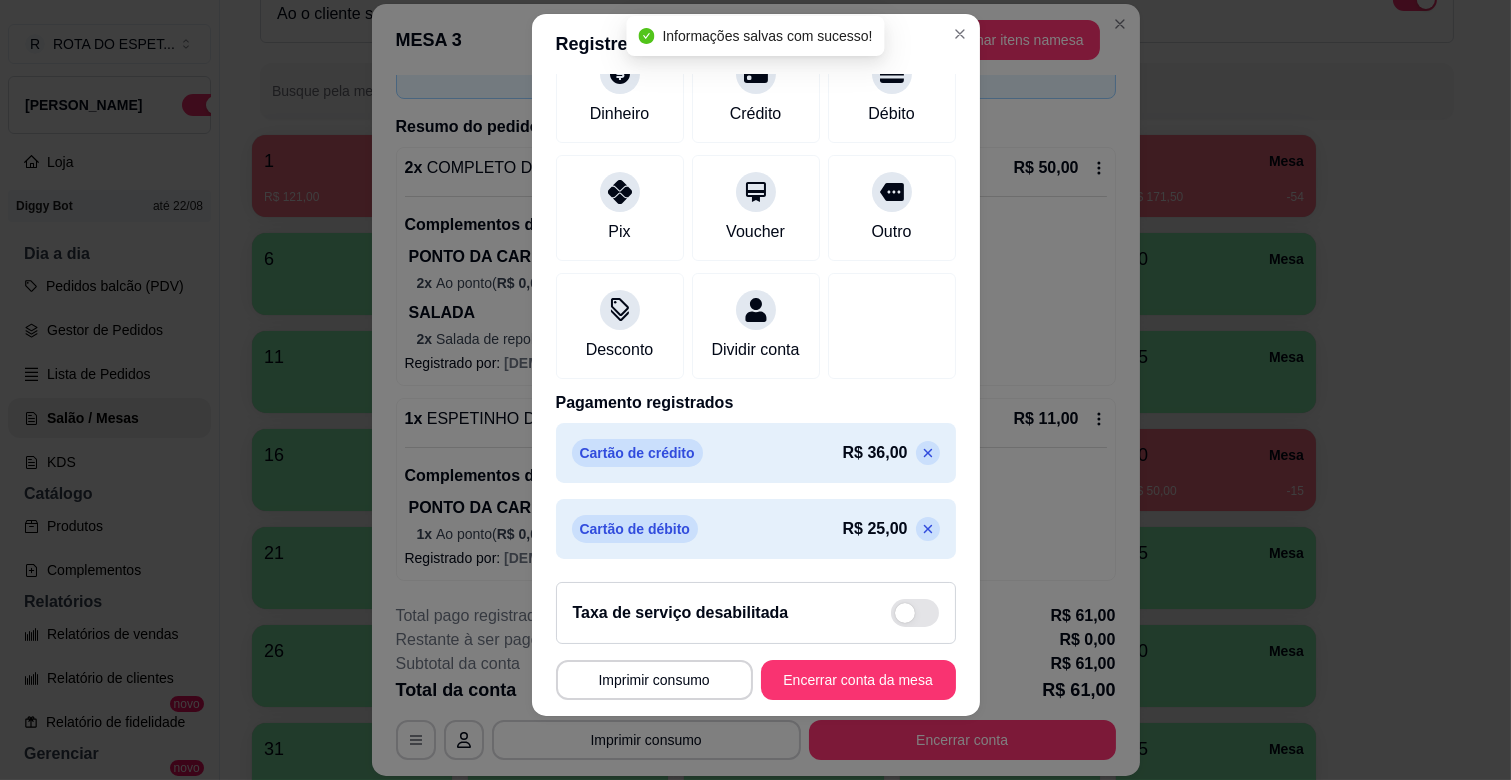scroll, scrollTop: 182, scrollLeft: 0, axis: vertical 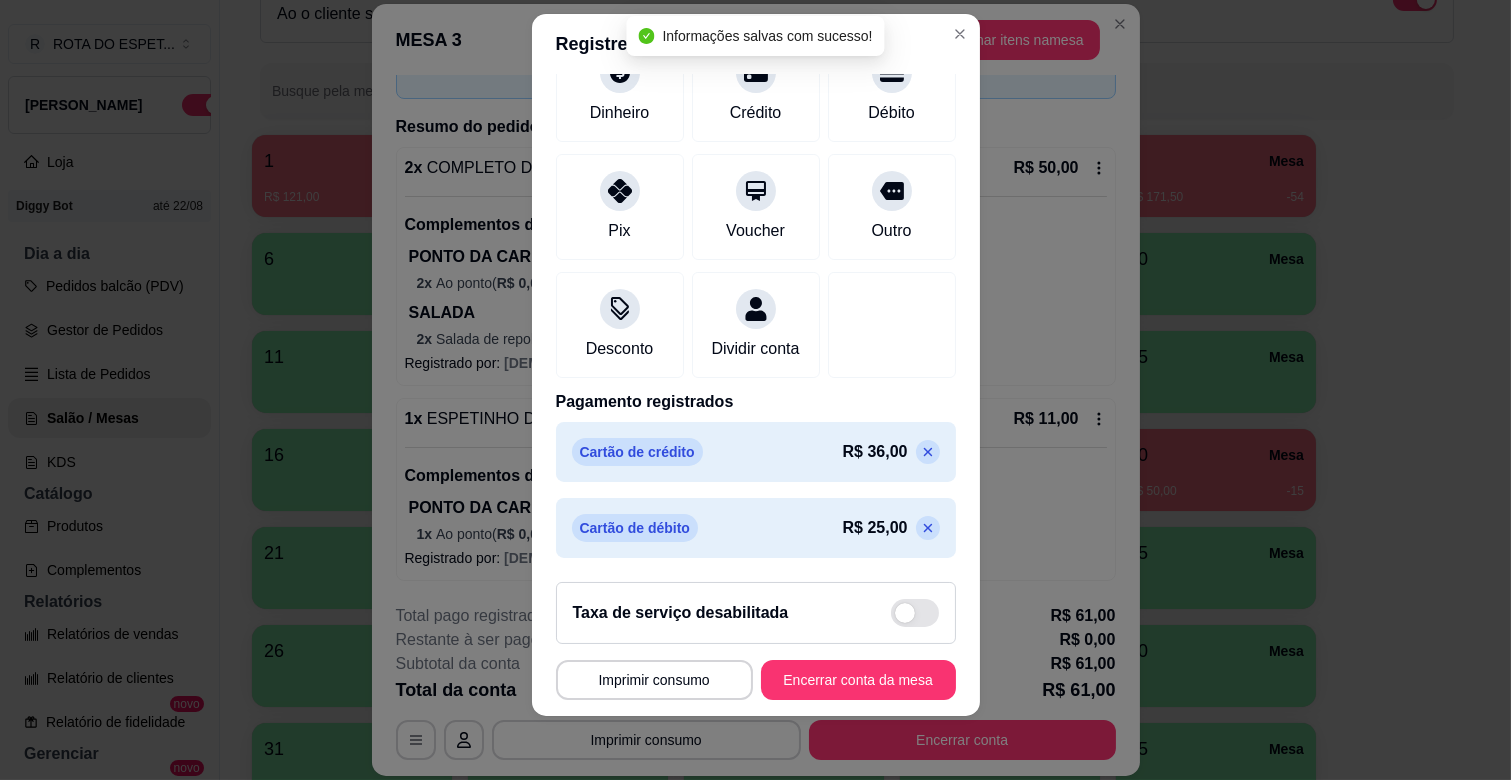 click 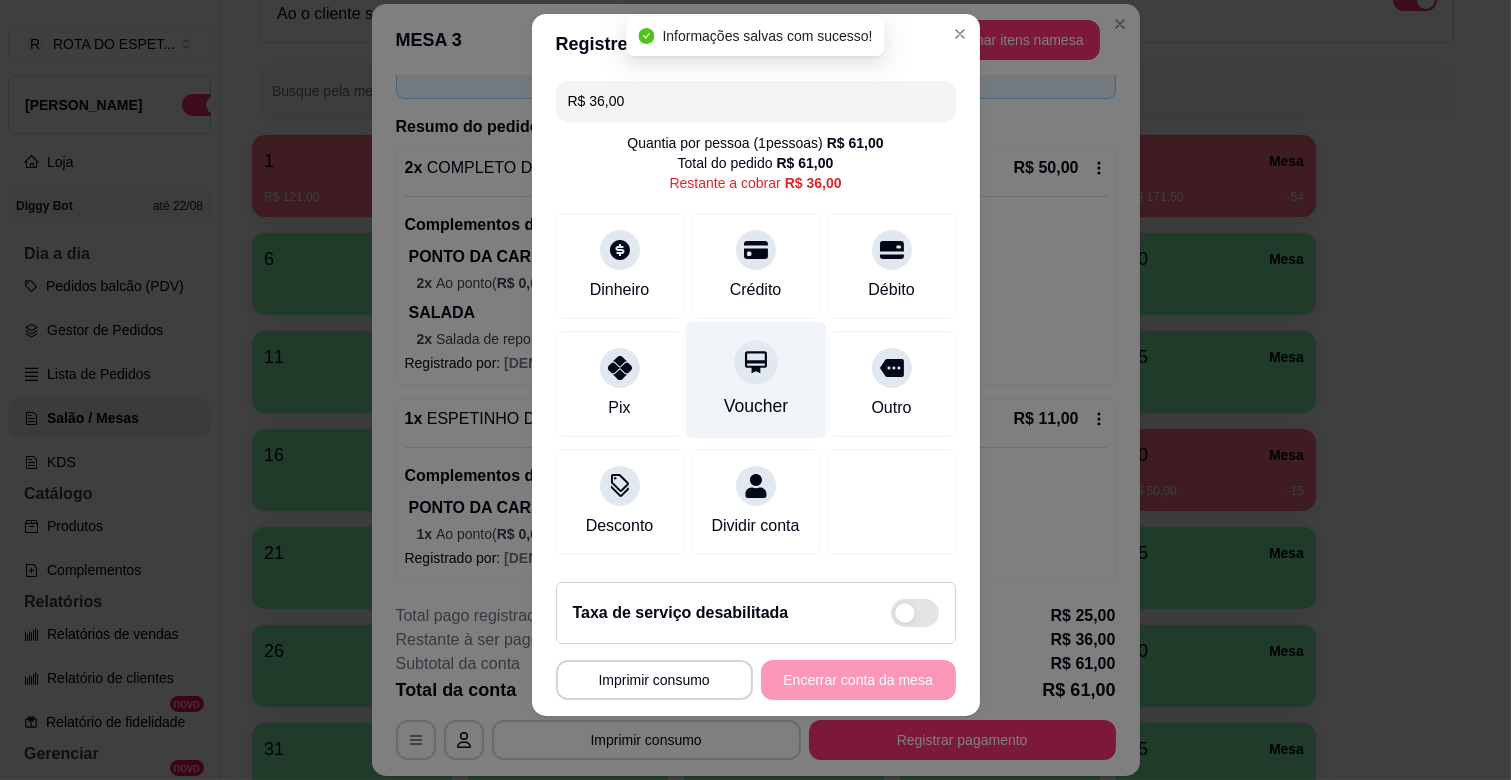 scroll, scrollTop: 0, scrollLeft: 0, axis: both 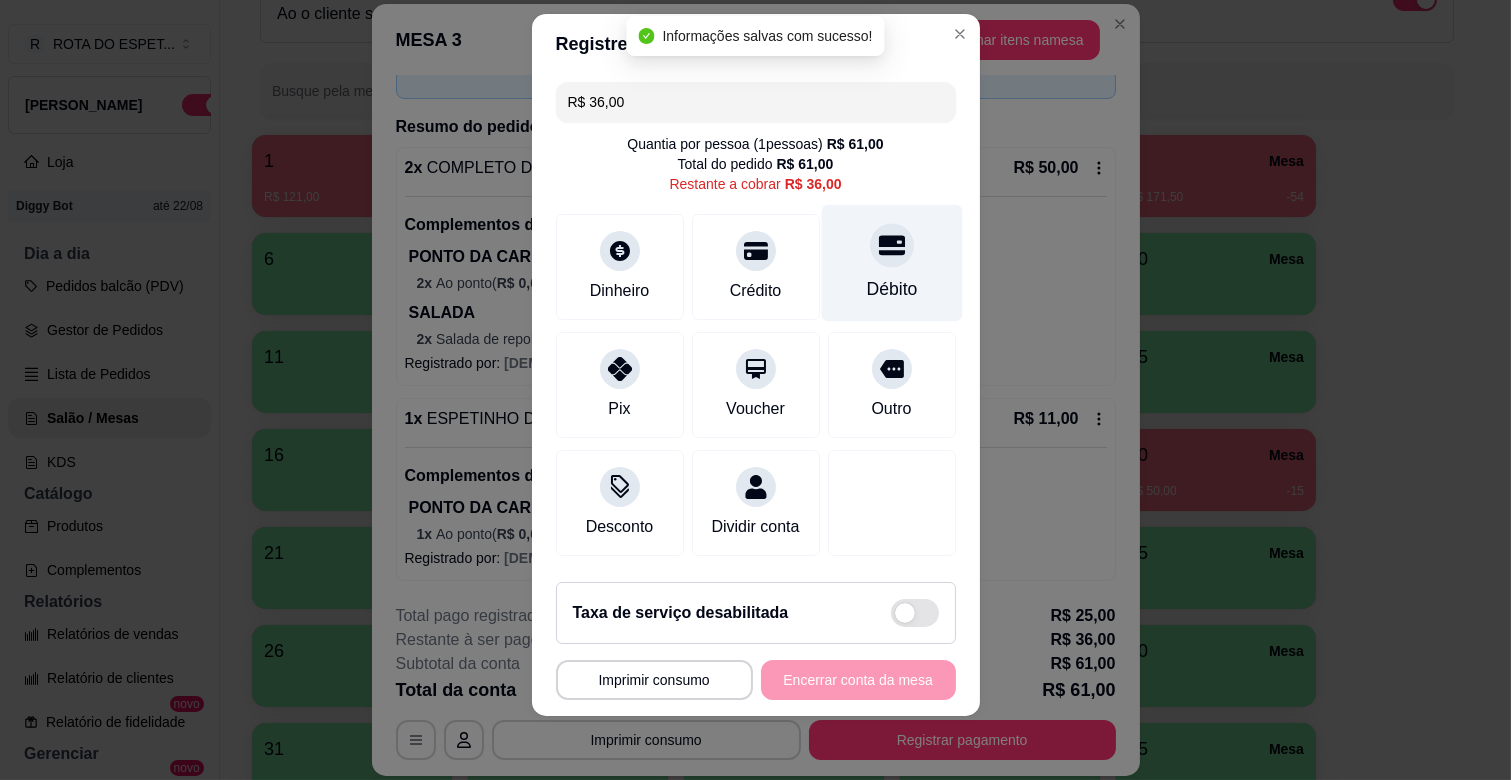 click 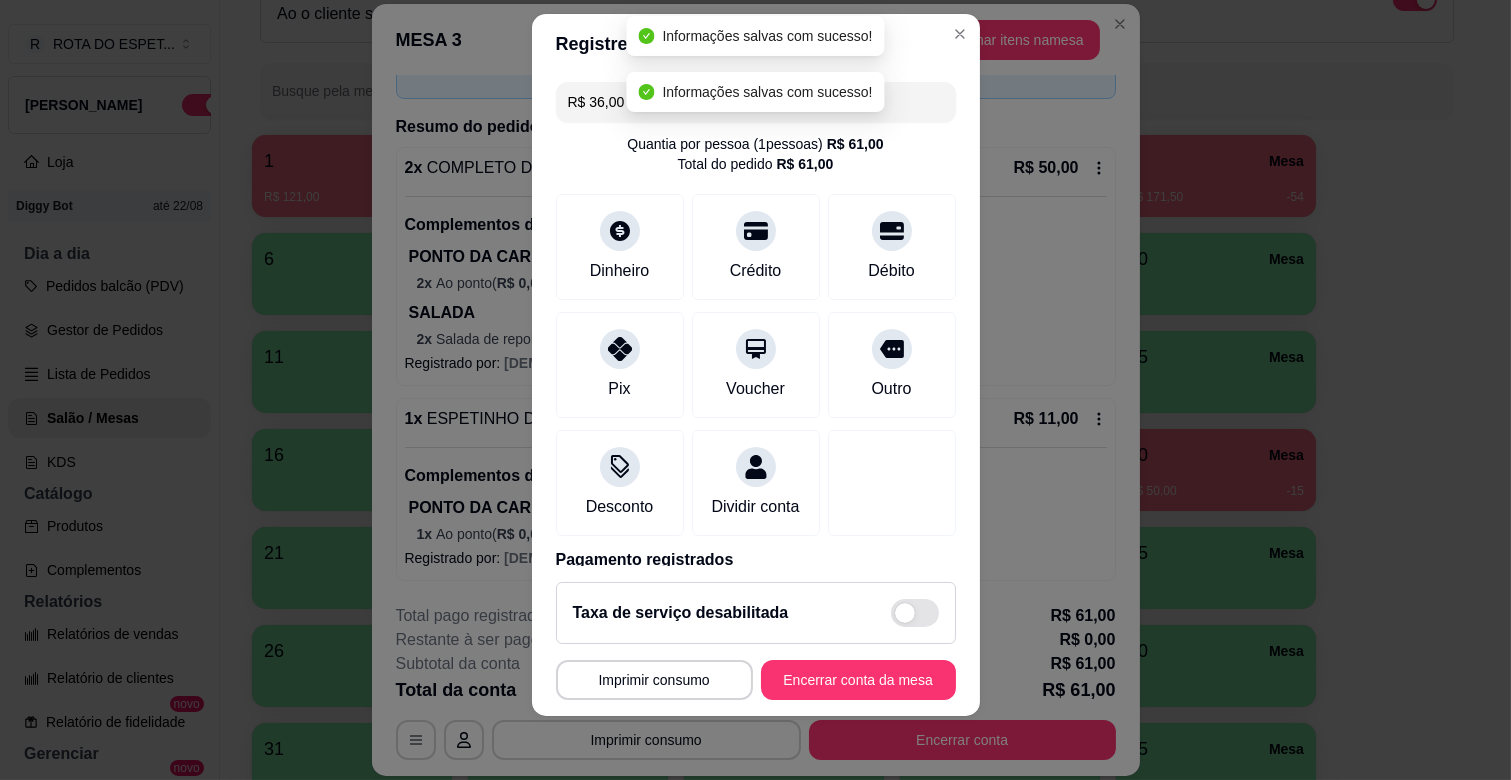 type on "R$ 0,00" 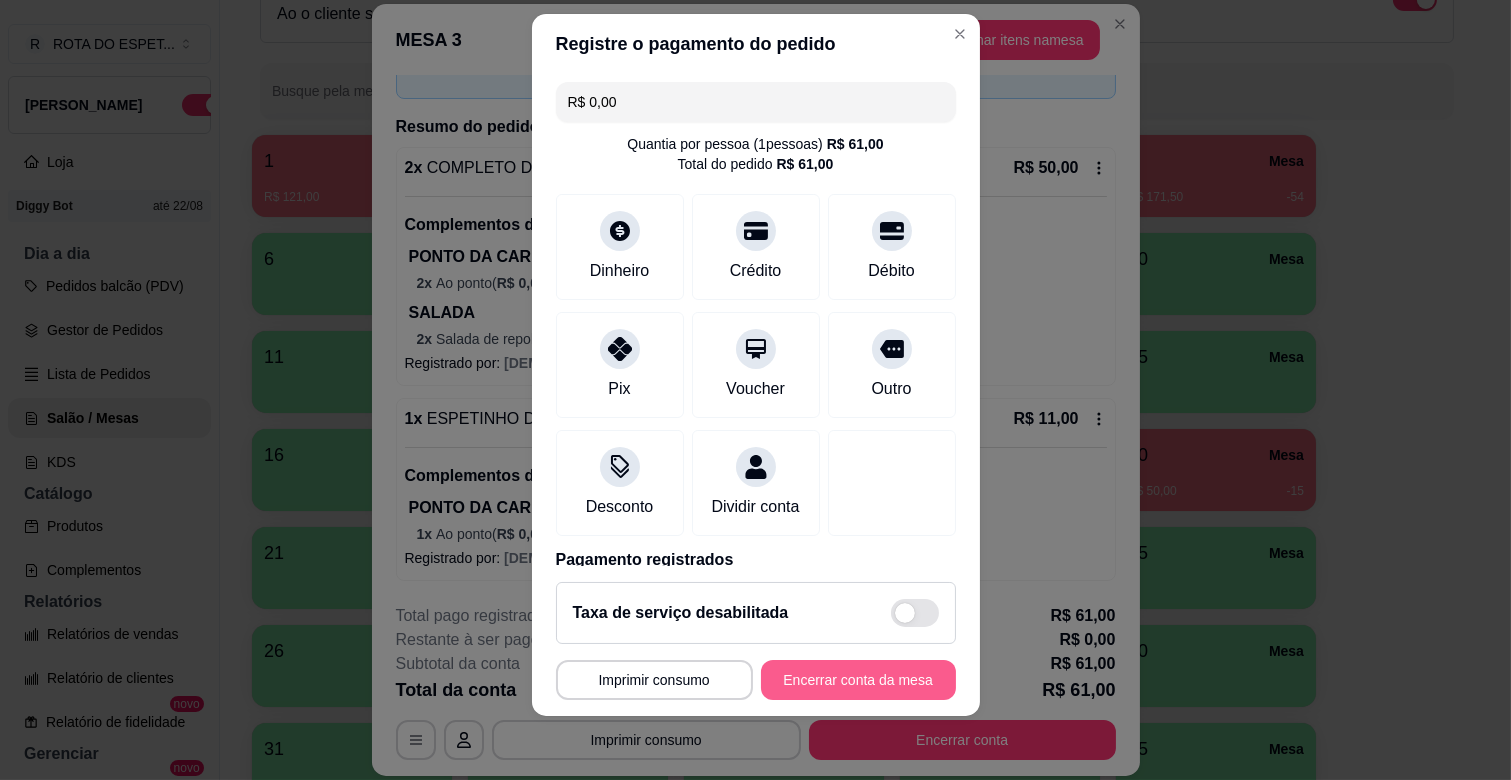 click on "Encerrar conta da mesa" at bounding box center (858, 680) 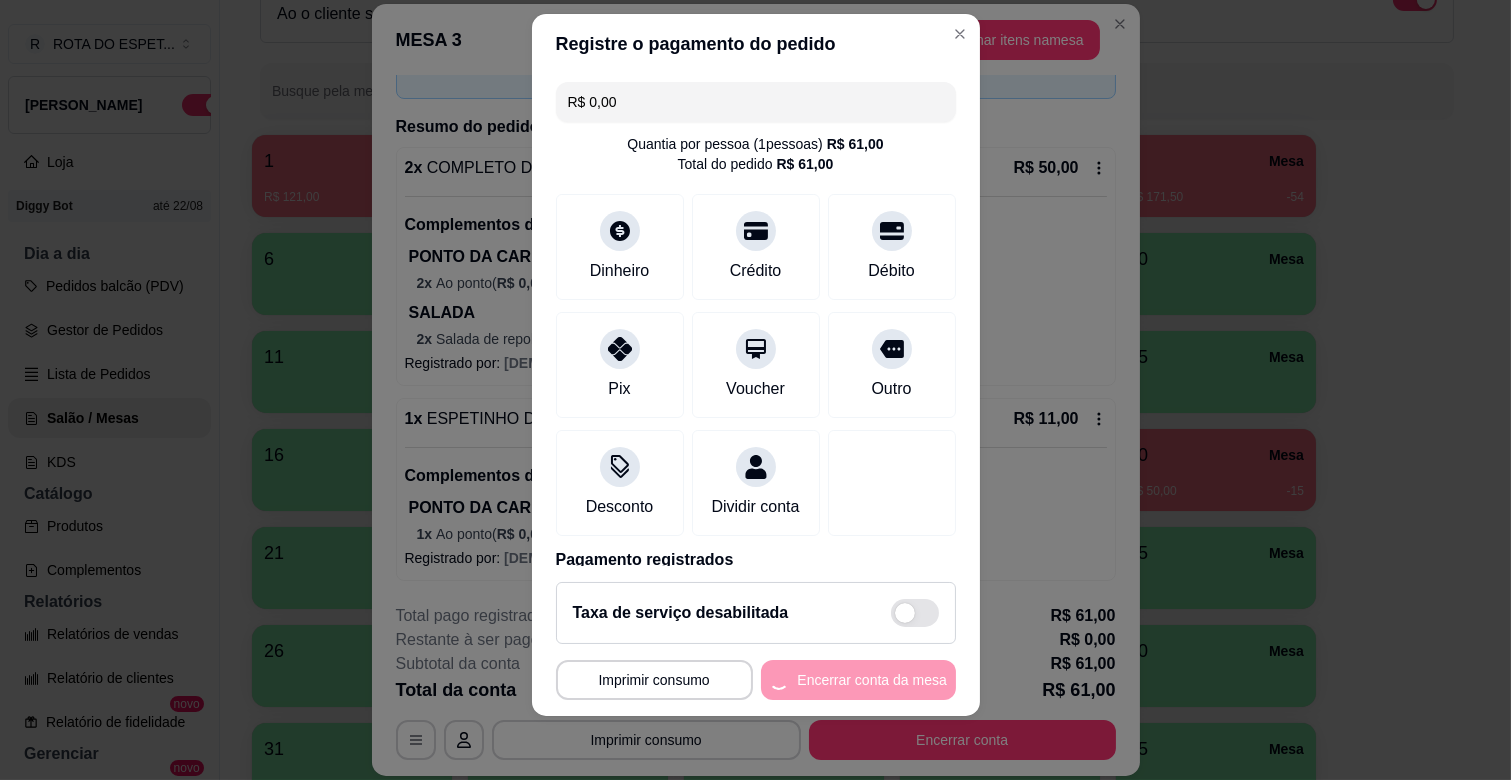 scroll, scrollTop: 0, scrollLeft: 0, axis: both 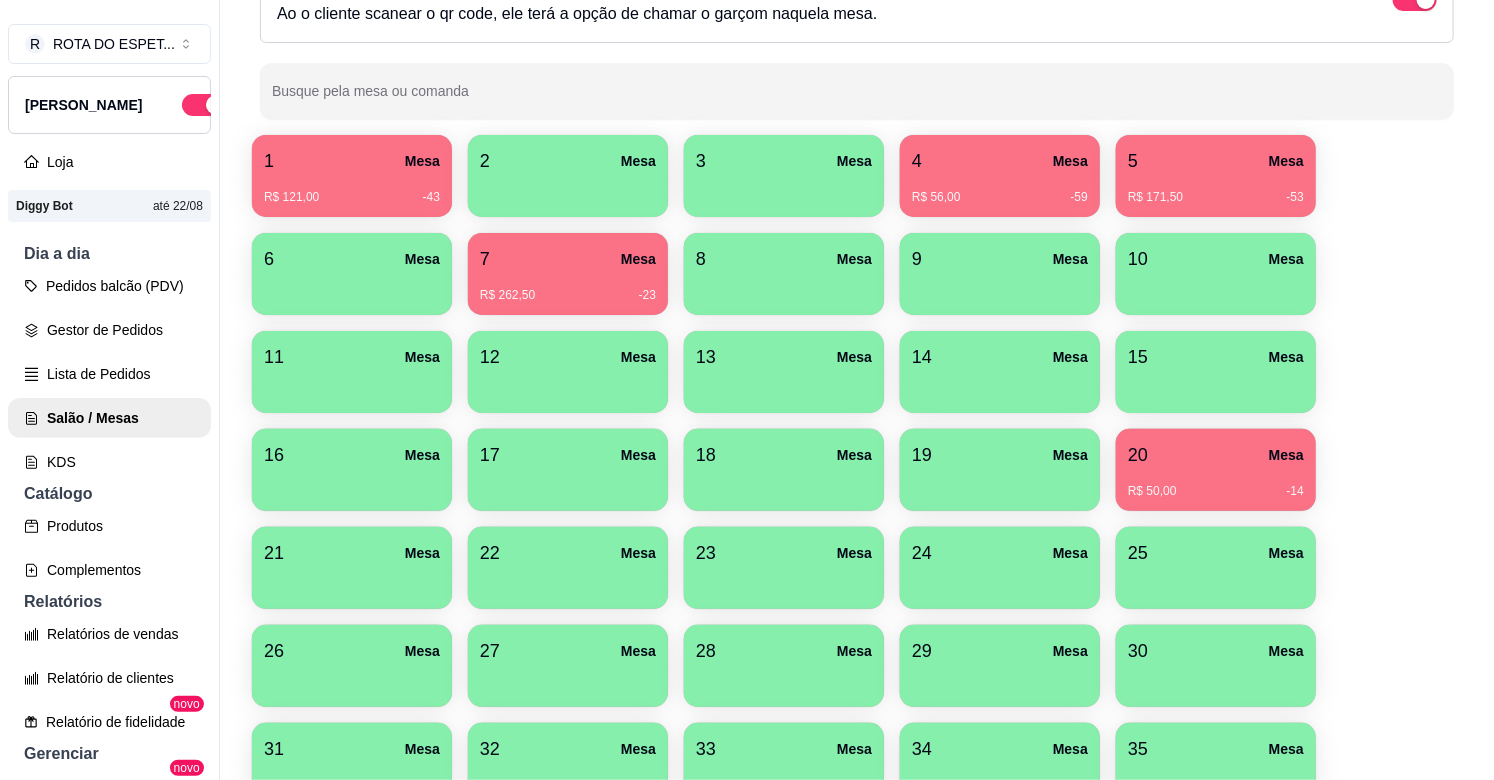 click on "R$ 262,50 -23" at bounding box center [568, 288] 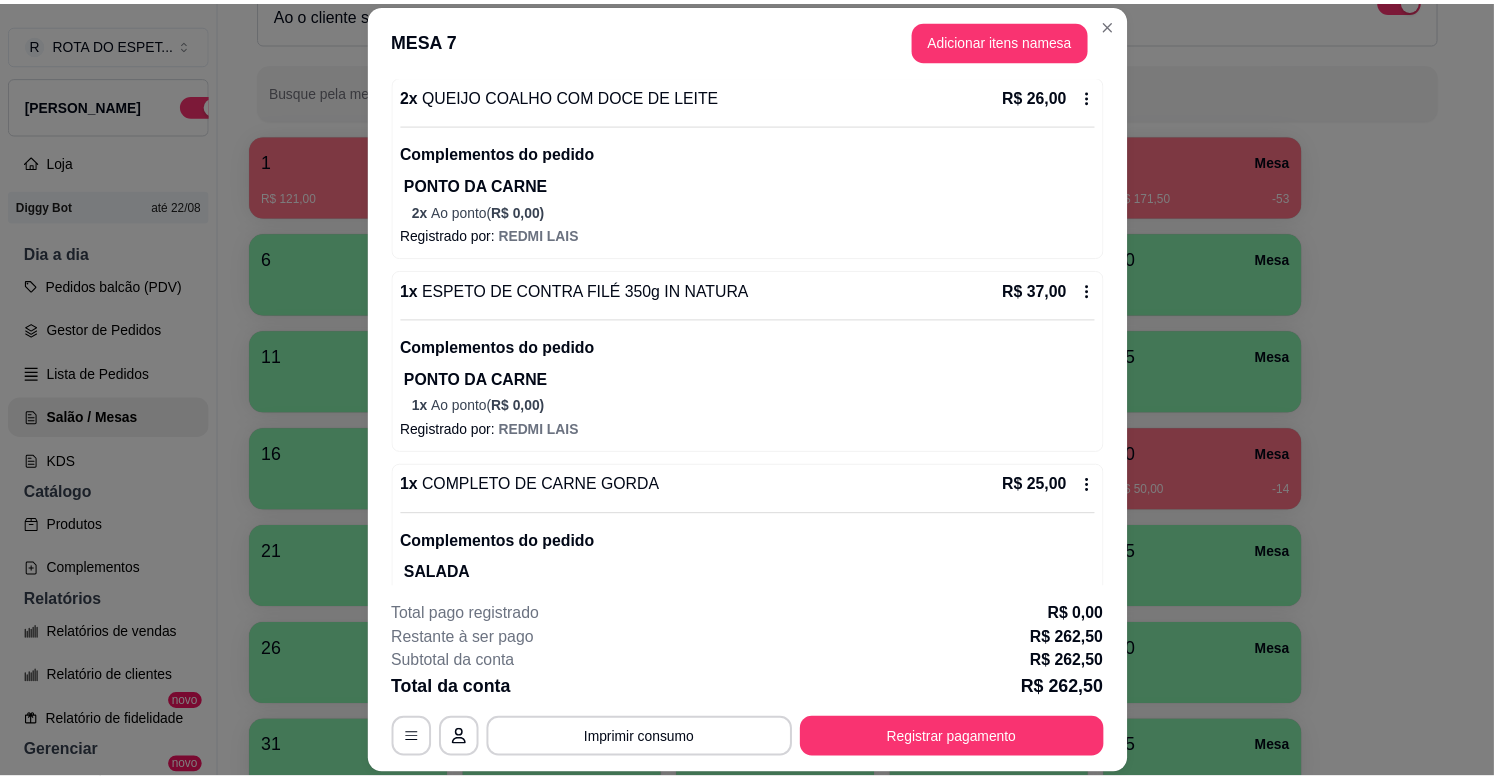 scroll, scrollTop: 1900, scrollLeft: 0, axis: vertical 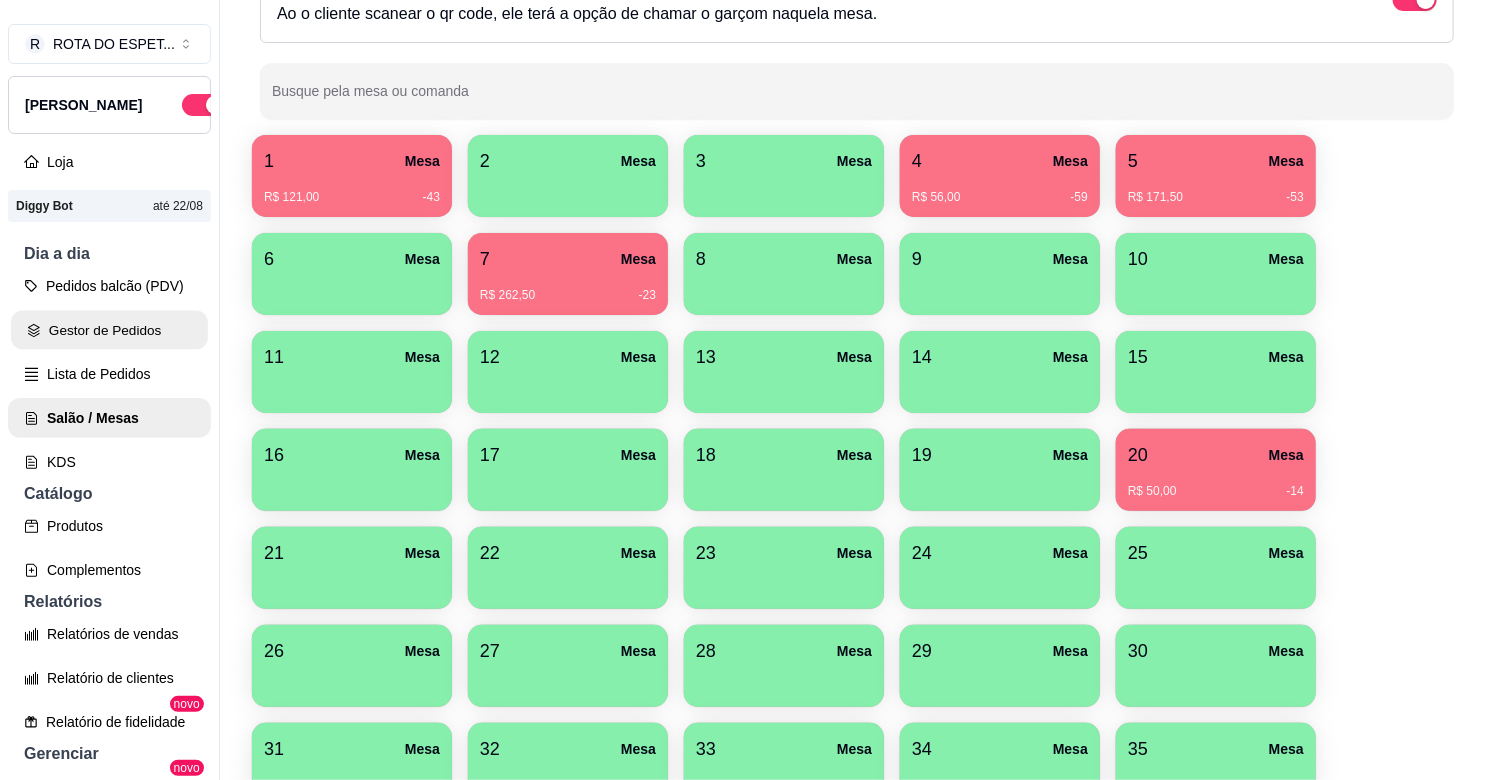 click on "Gestor de Pedidos" at bounding box center (109, 330) 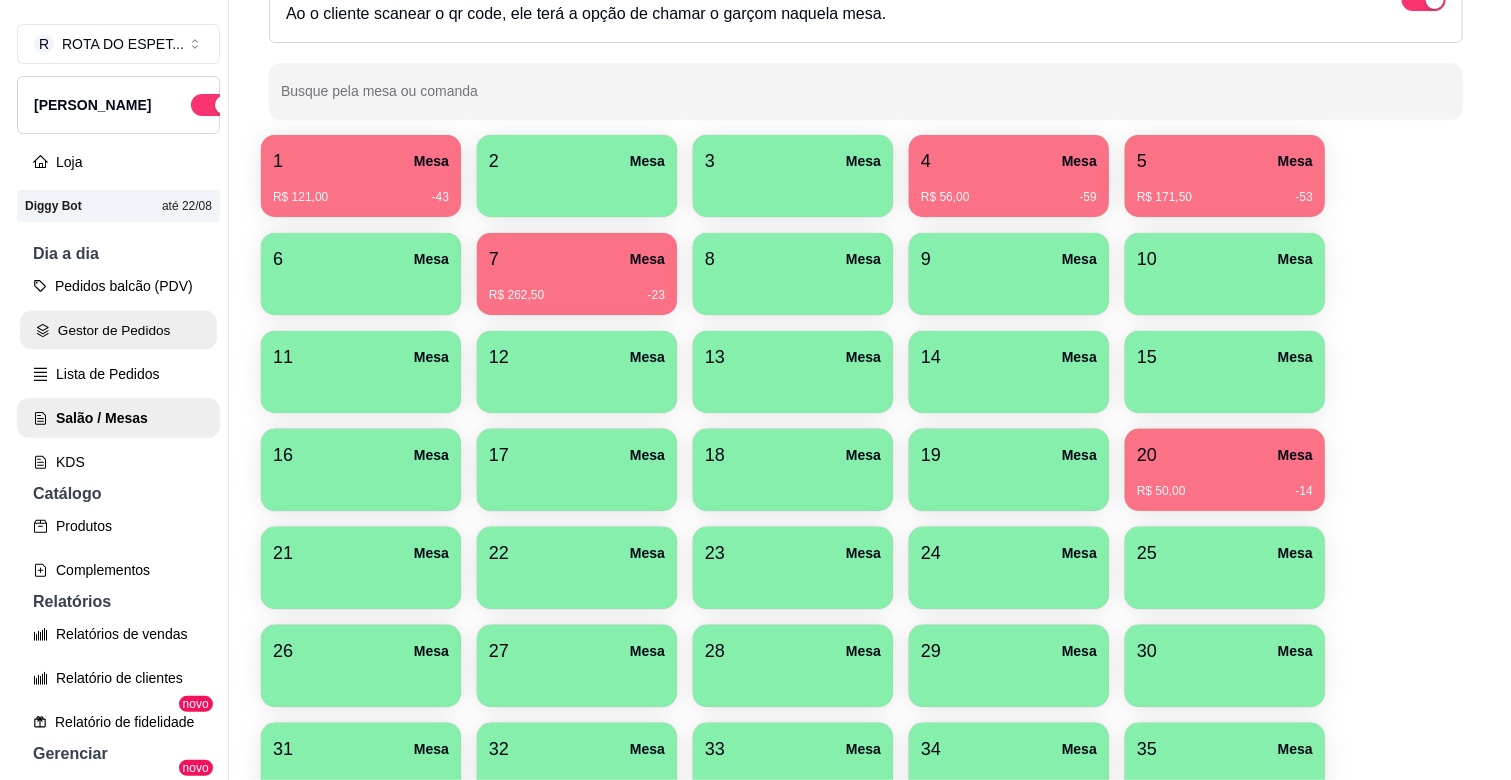 scroll, scrollTop: 0, scrollLeft: 0, axis: both 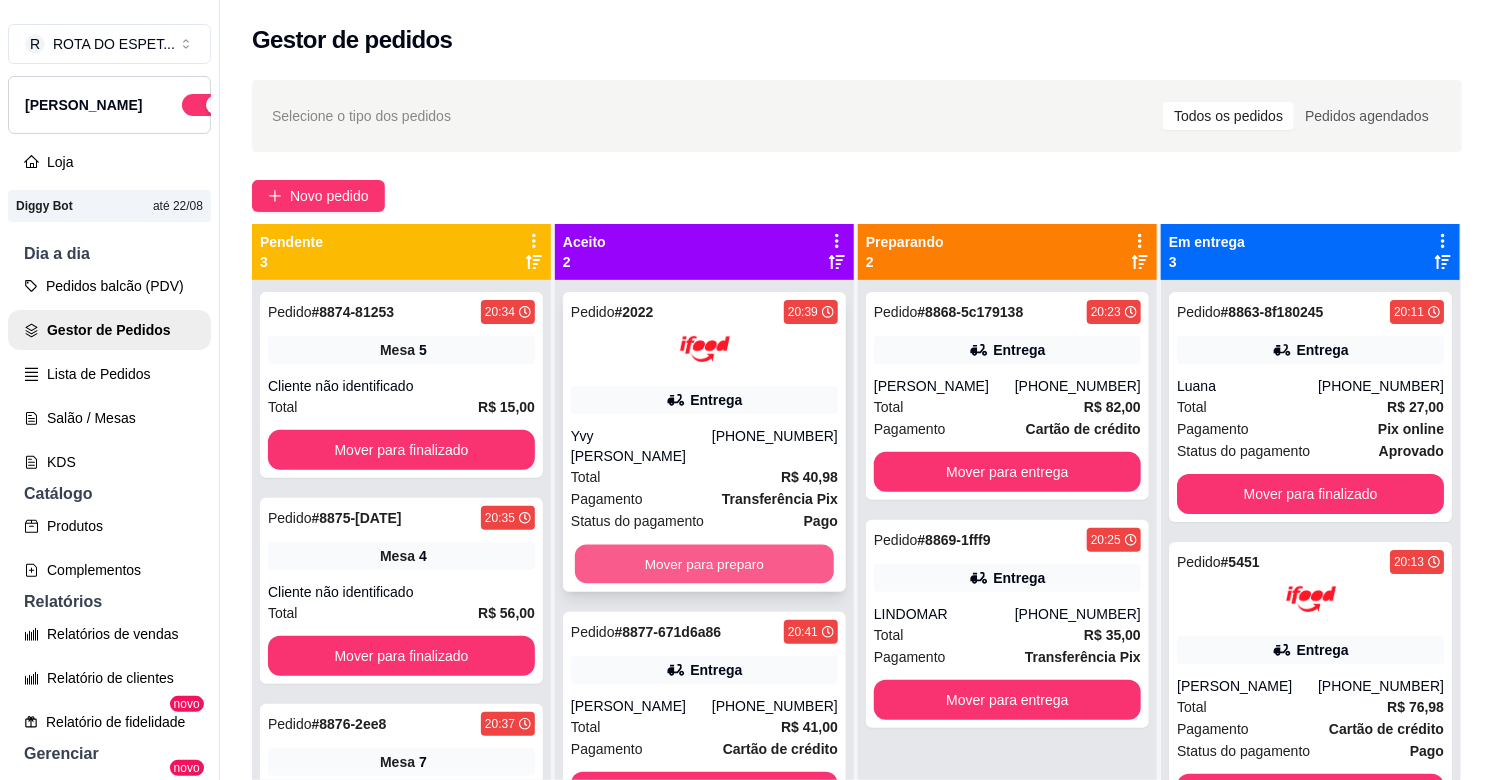 click on "Mover para preparo" at bounding box center (704, 564) 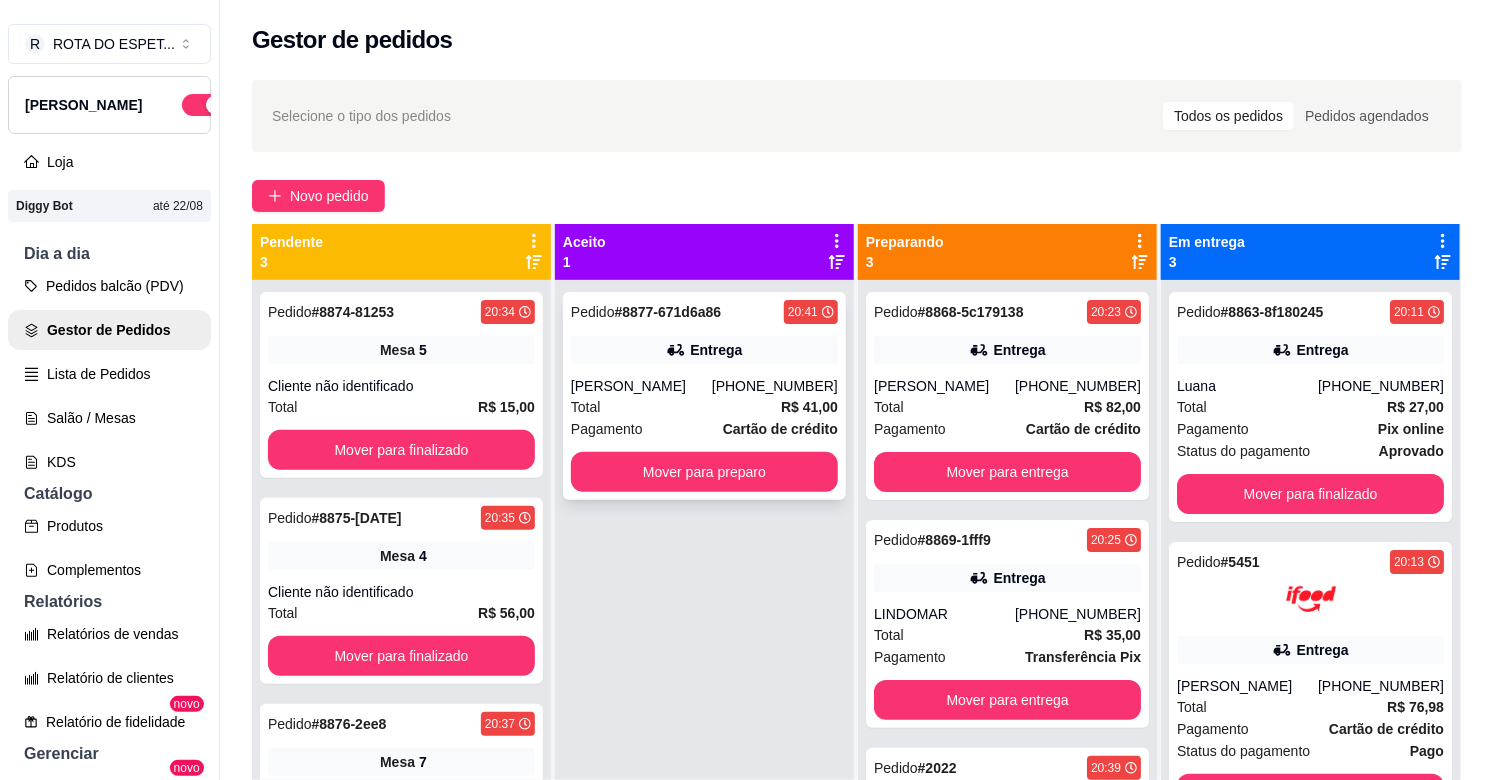 click on "Pedido  # 8877-671d6a86 20:41 Entrega Luiz  (67) 99950-5264 Total R$ 41,00 Pagamento Cartão de crédito Mover para preparo" at bounding box center [704, 396] 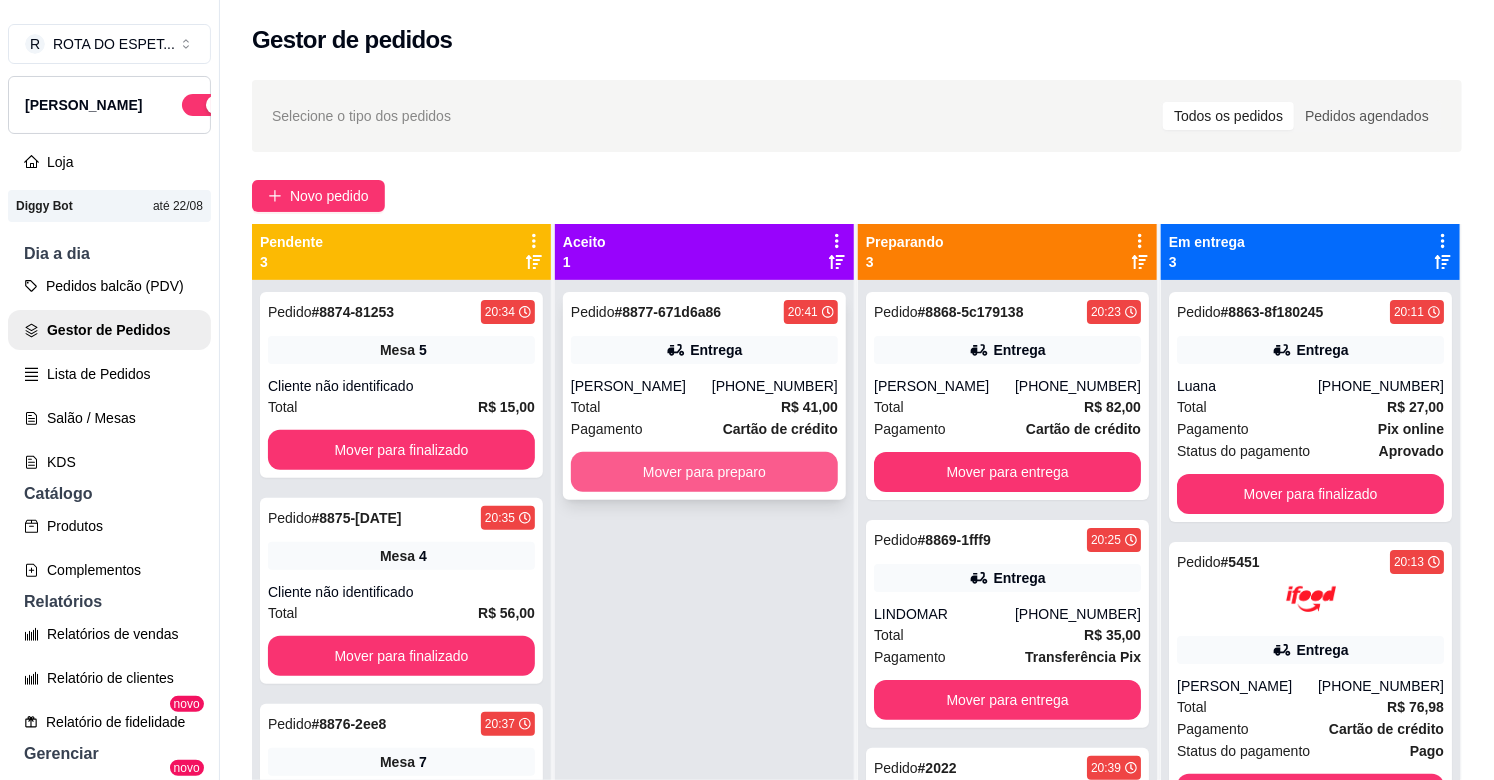click on "Mover para preparo" at bounding box center (704, 472) 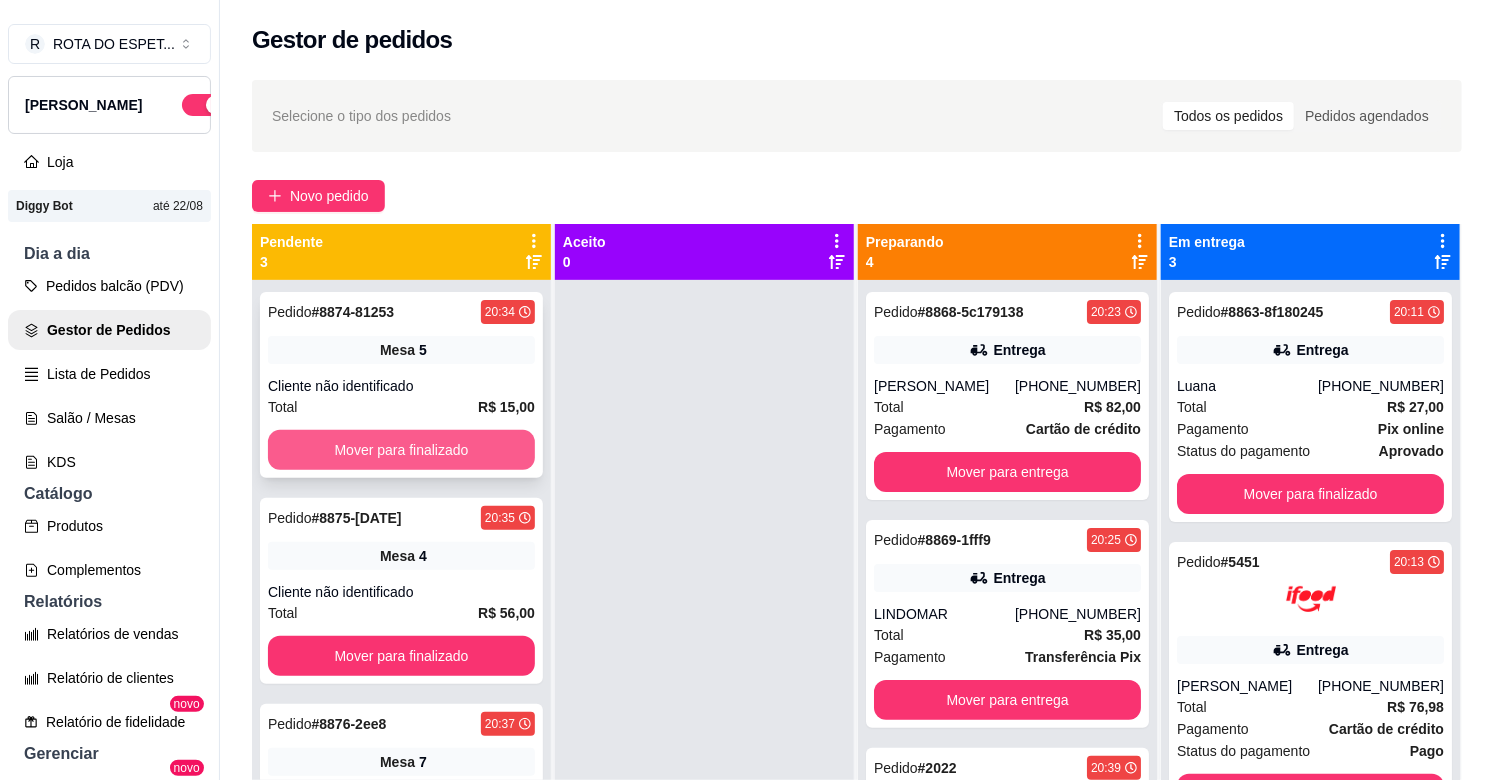 click on "Mover para finalizado" at bounding box center (401, 450) 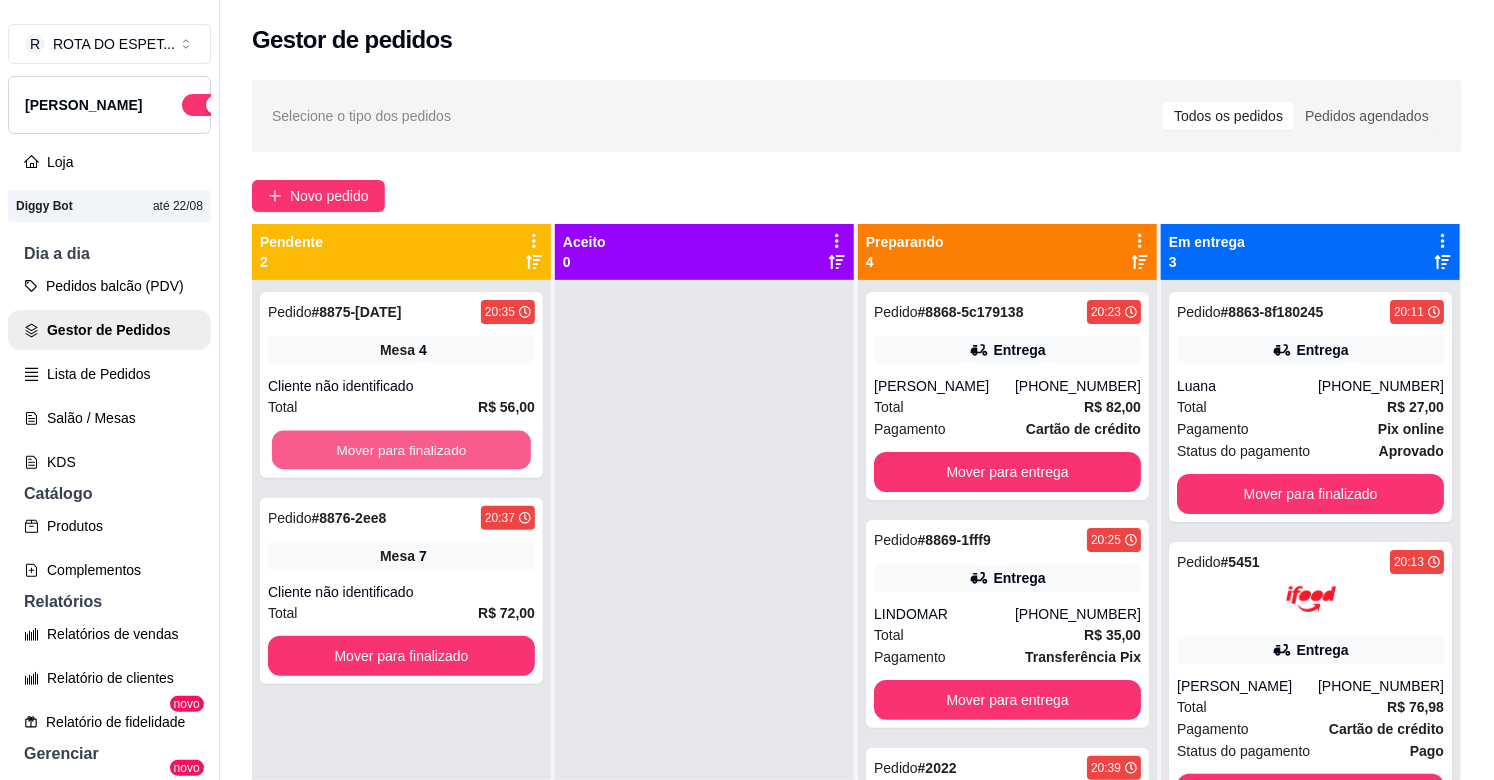 click on "Mover para finalizado" at bounding box center (401, 450) 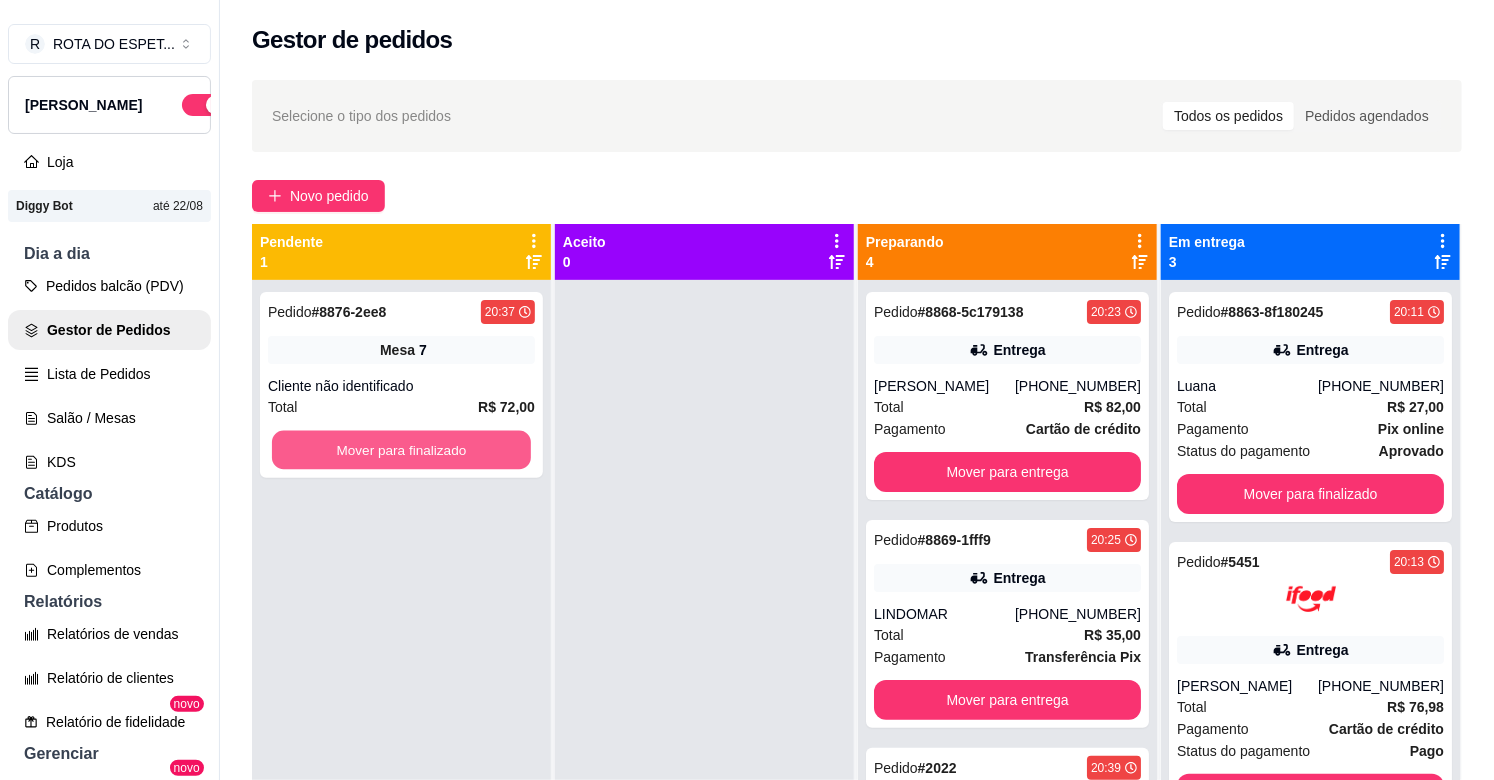 click on "Mover para finalizado" at bounding box center (401, 450) 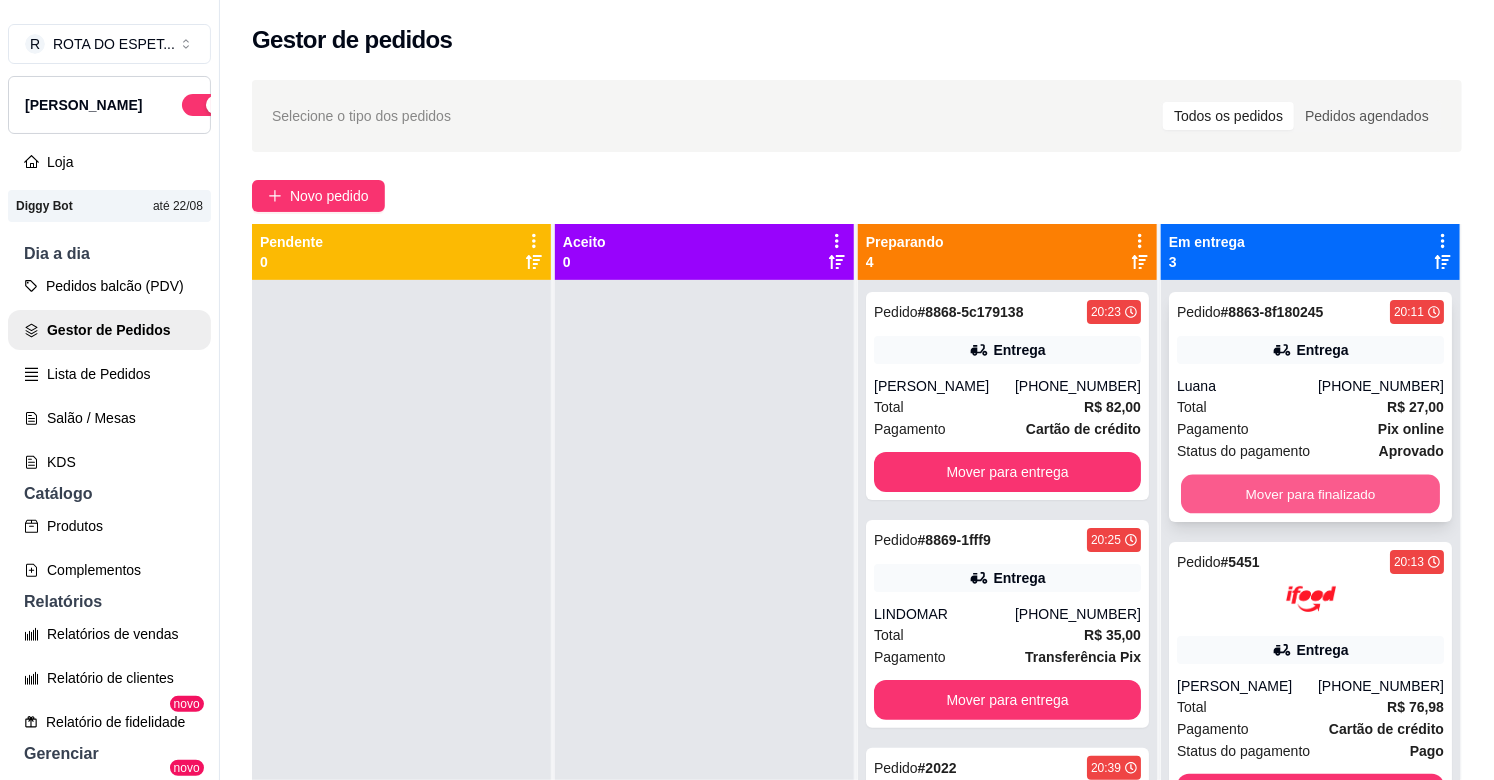click on "Mover para finalizado" at bounding box center [1310, 494] 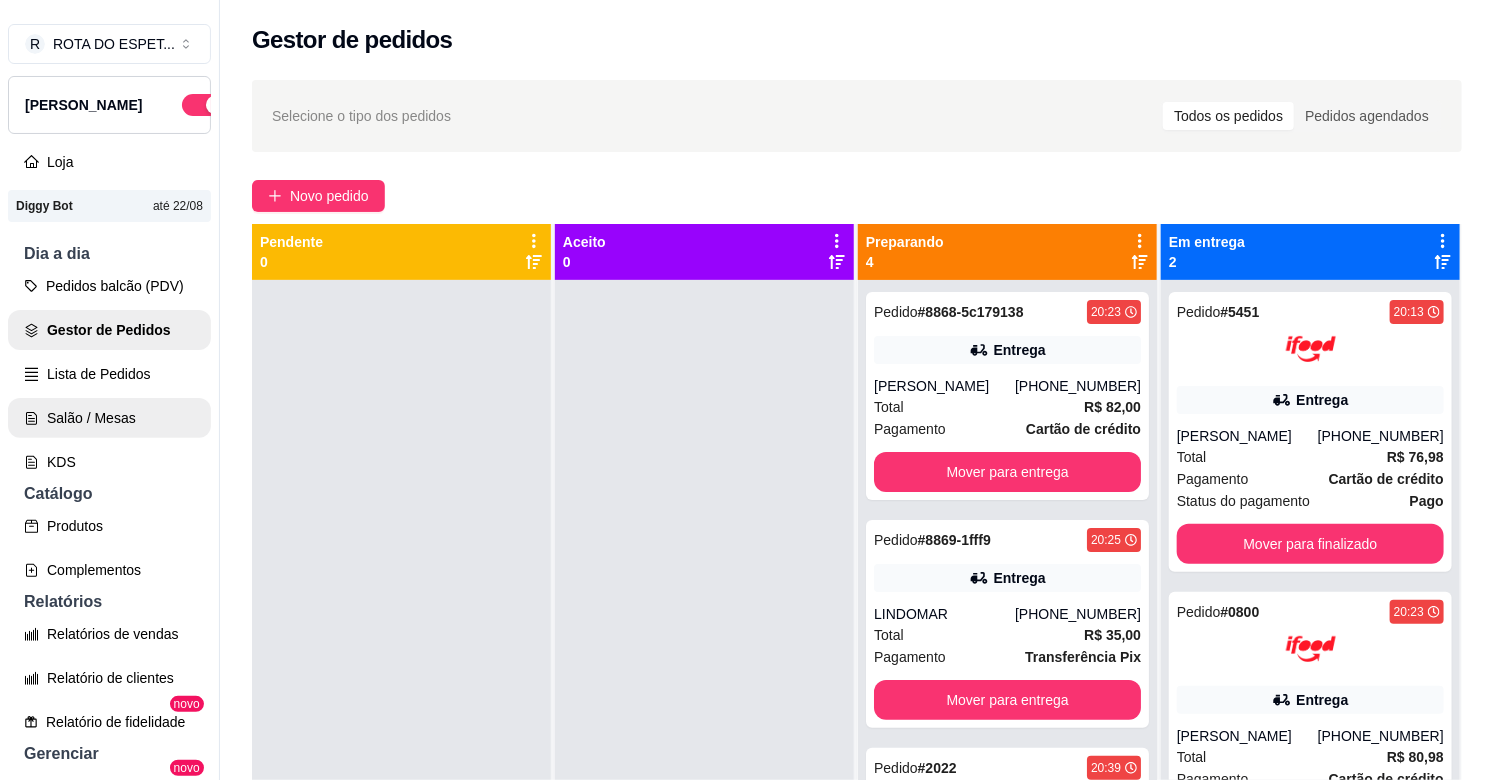 click on "Salão / Mesas" at bounding box center [109, 418] 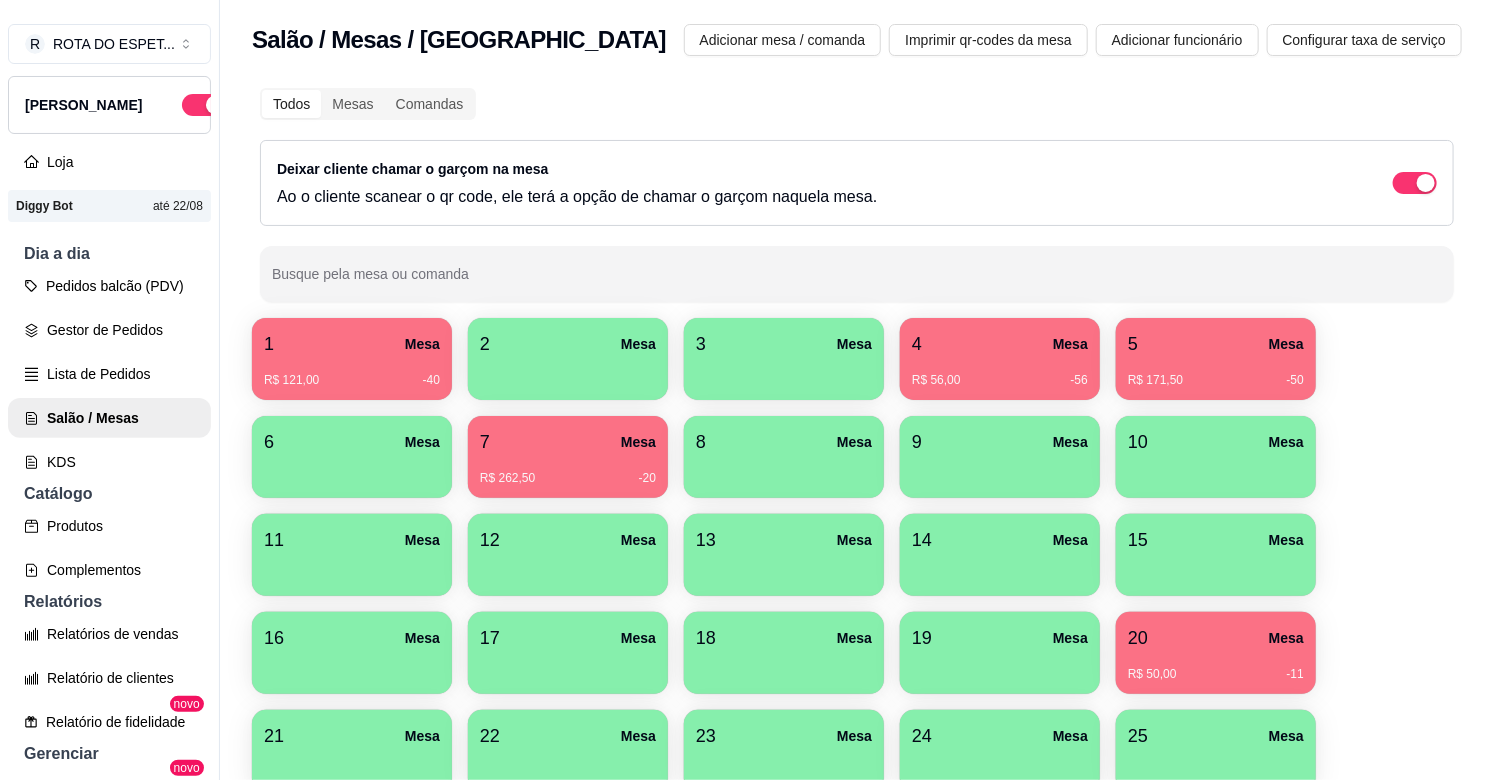 click on "20 Mesa" at bounding box center [1216, 638] 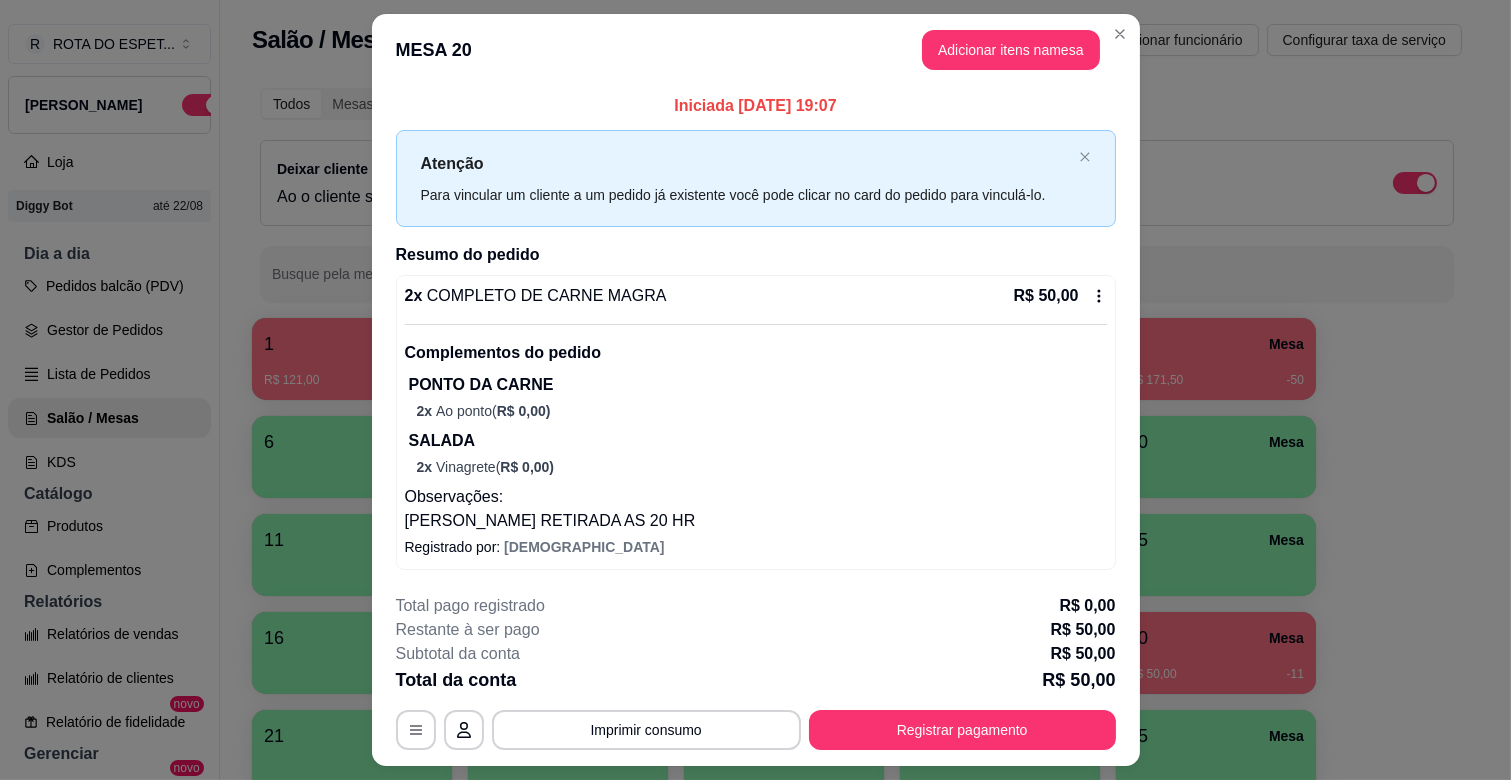 click on "2 x   COMPLETO DE CARNE MAGRA R$ 50,00 Complementos do pedido PONTO DA CARNE 2 x   Ao ponto   ( R$ 0,00 ) SALADA 2 x   Vinagrete   ( R$ 0,00 ) Observações: FERNANDO RETIRADA AS 20 HR Registrado por:   CRISTIANO" at bounding box center (756, 422) 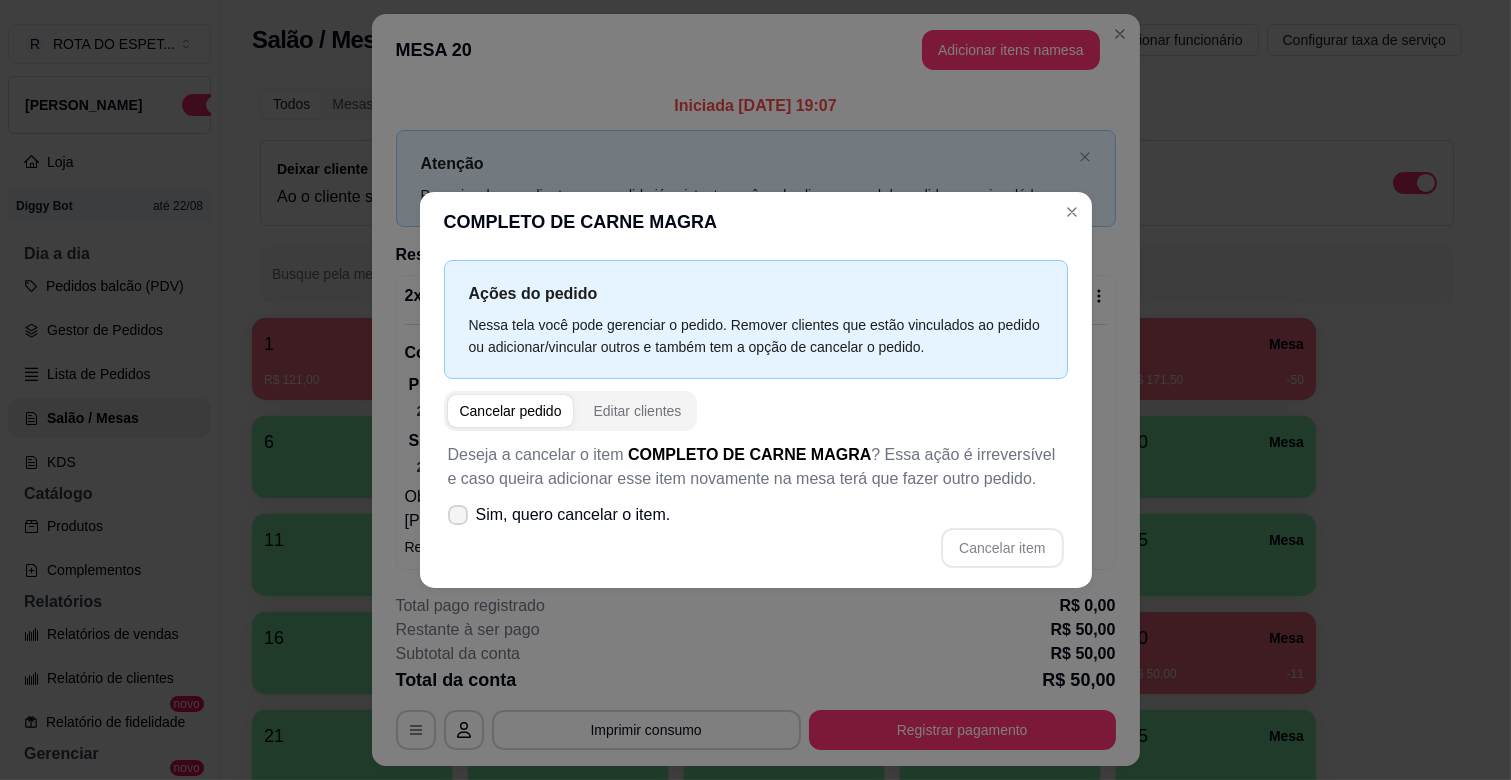 click on "Sim, quero cancelar o item." at bounding box center (573, 515) 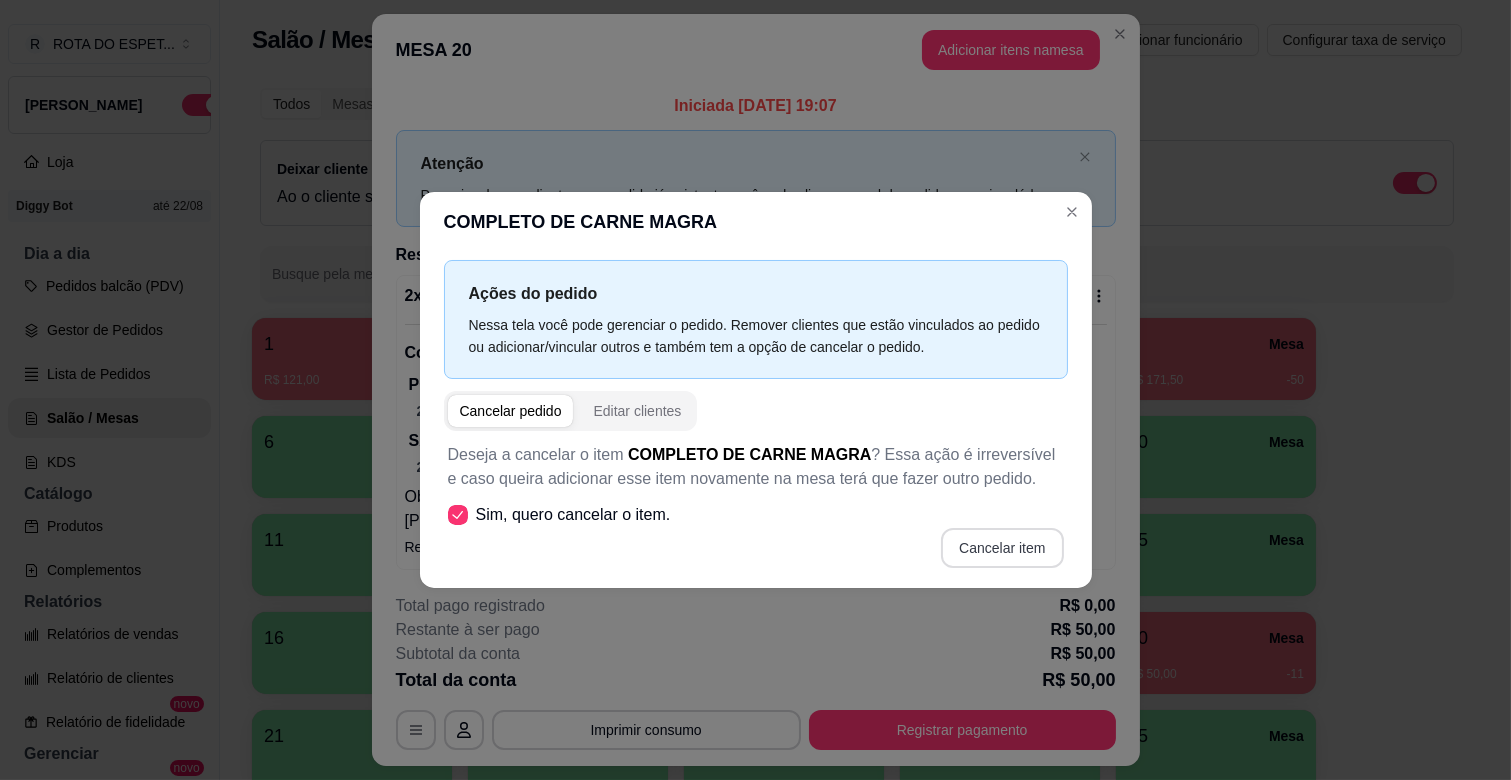 click on "Cancelar item" at bounding box center [1002, 548] 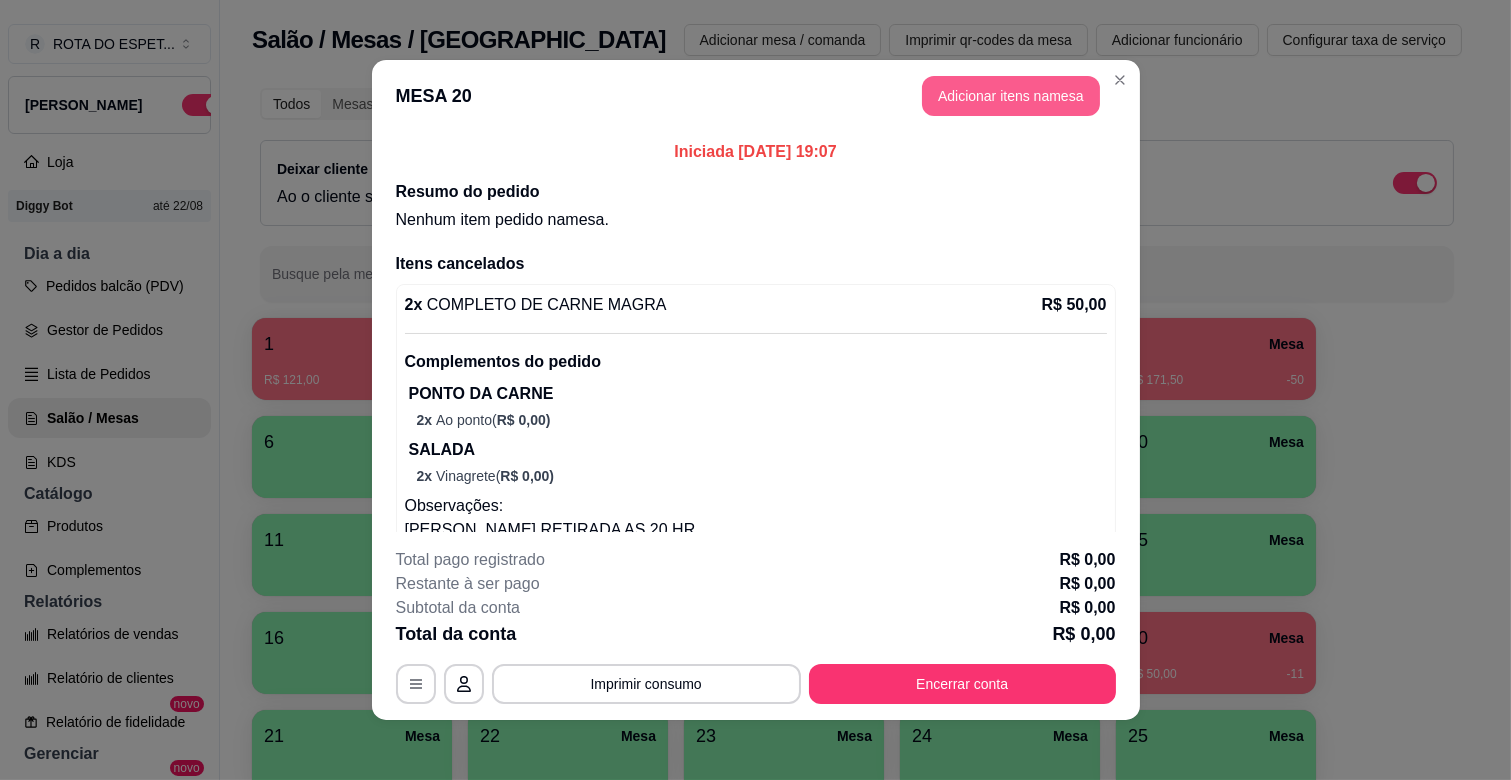 click on "Adicionar itens na  mesa" at bounding box center [1011, 96] 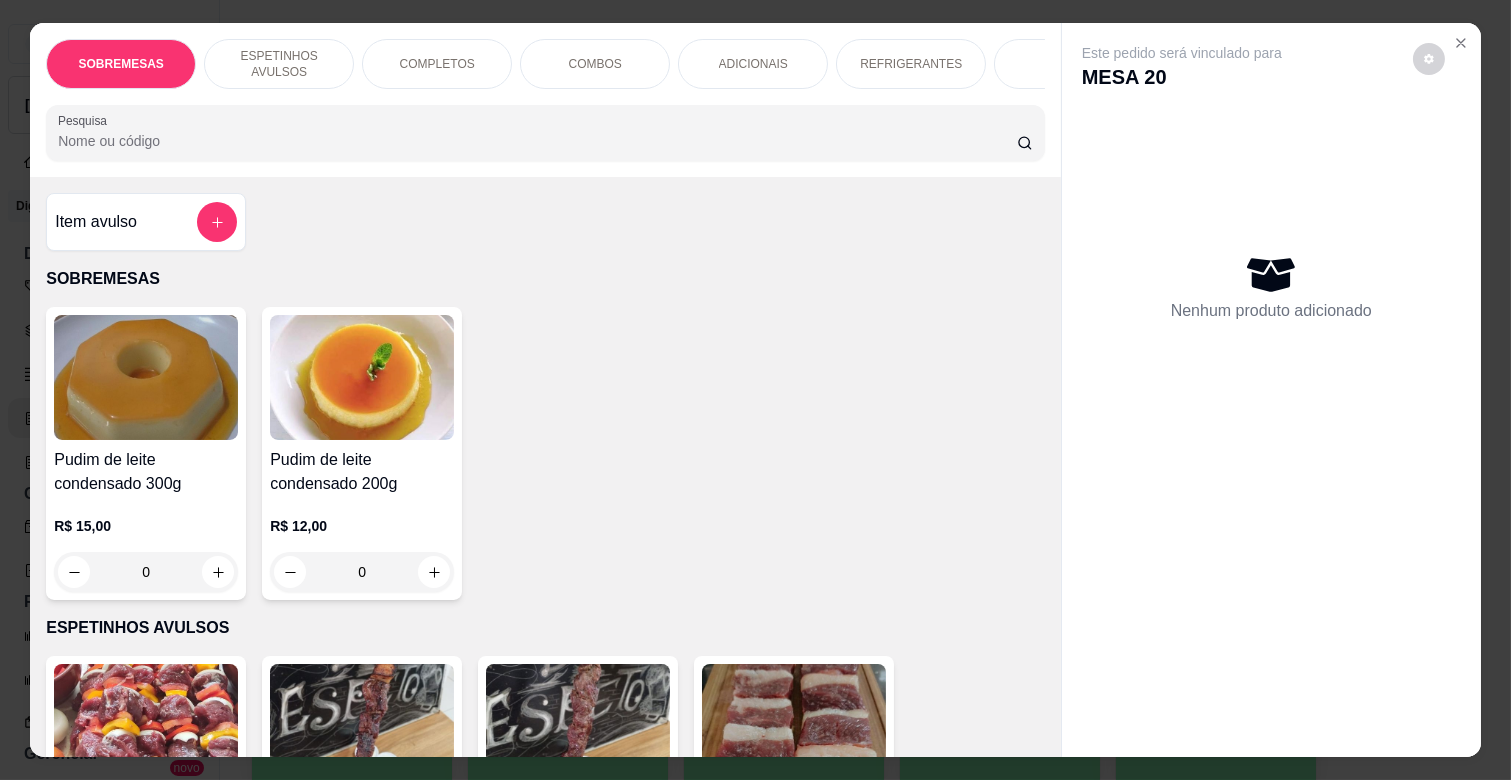 drag, startPoint x: 450, startPoint y: 58, endPoint x: 445, endPoint y: 238, distance: 180.06943 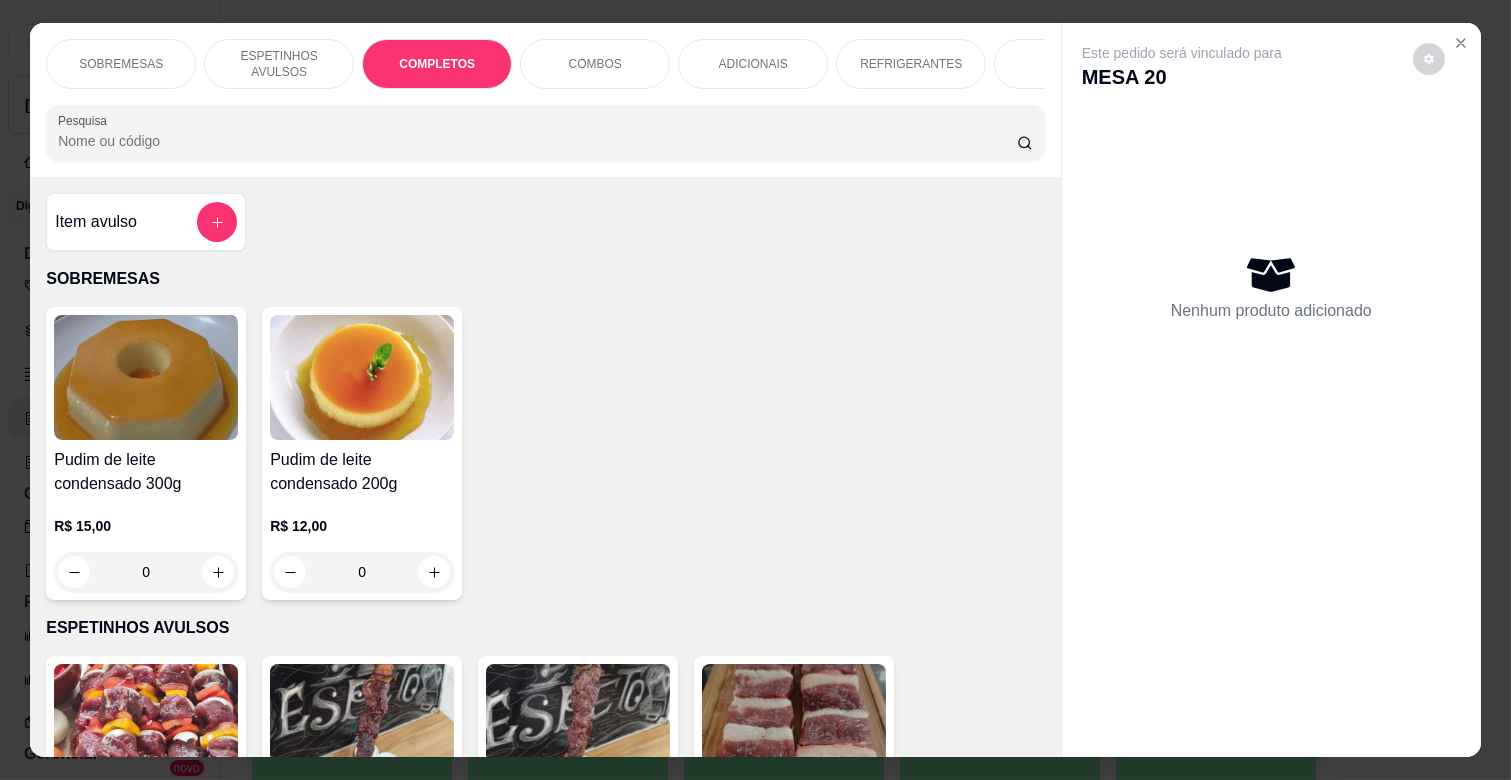 scroll, scrollTop: 1763, scrollLeft: 0, axis: vertical 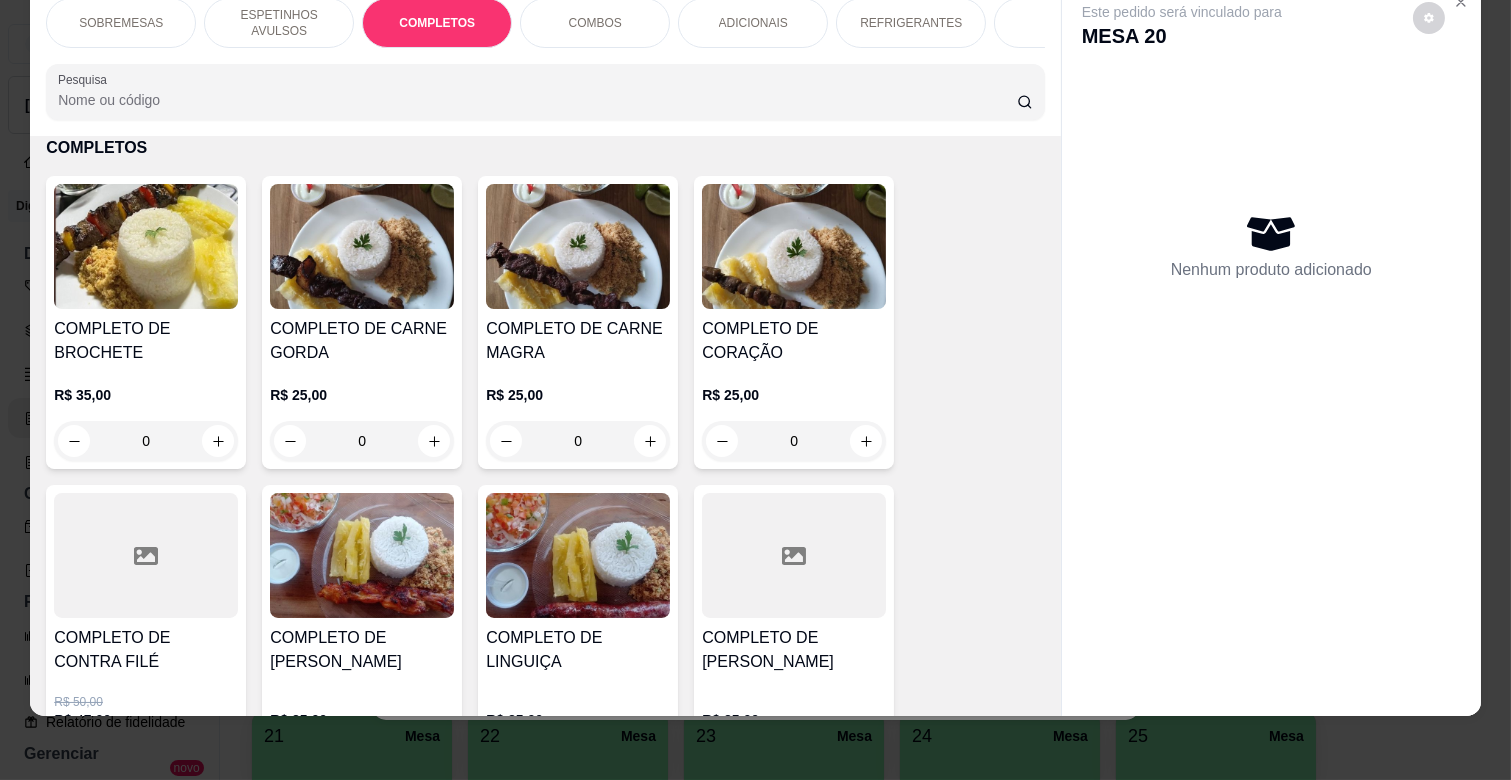 click on "0" at bounding box center [578, 441] 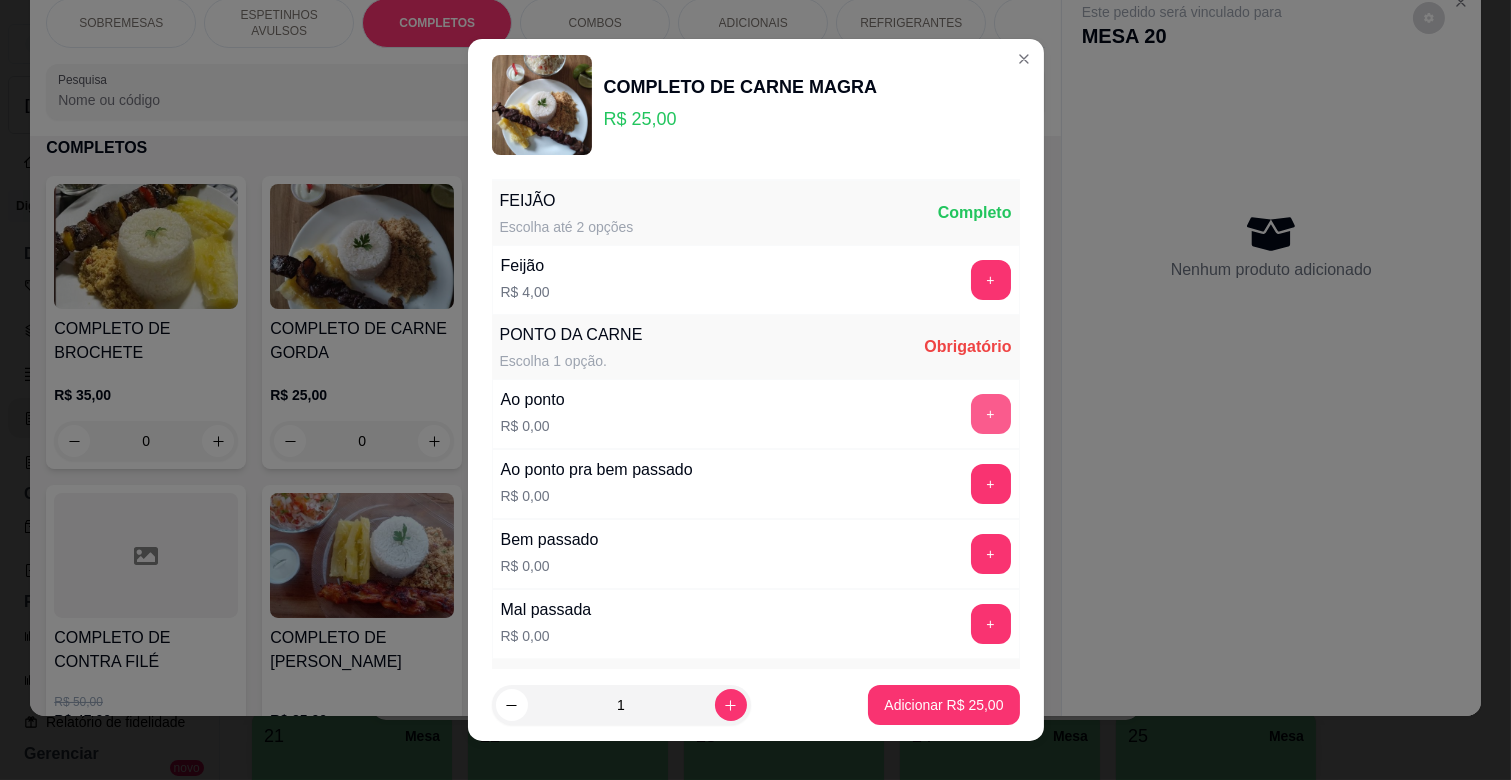 click on "+" at bounding box center [991, 414] 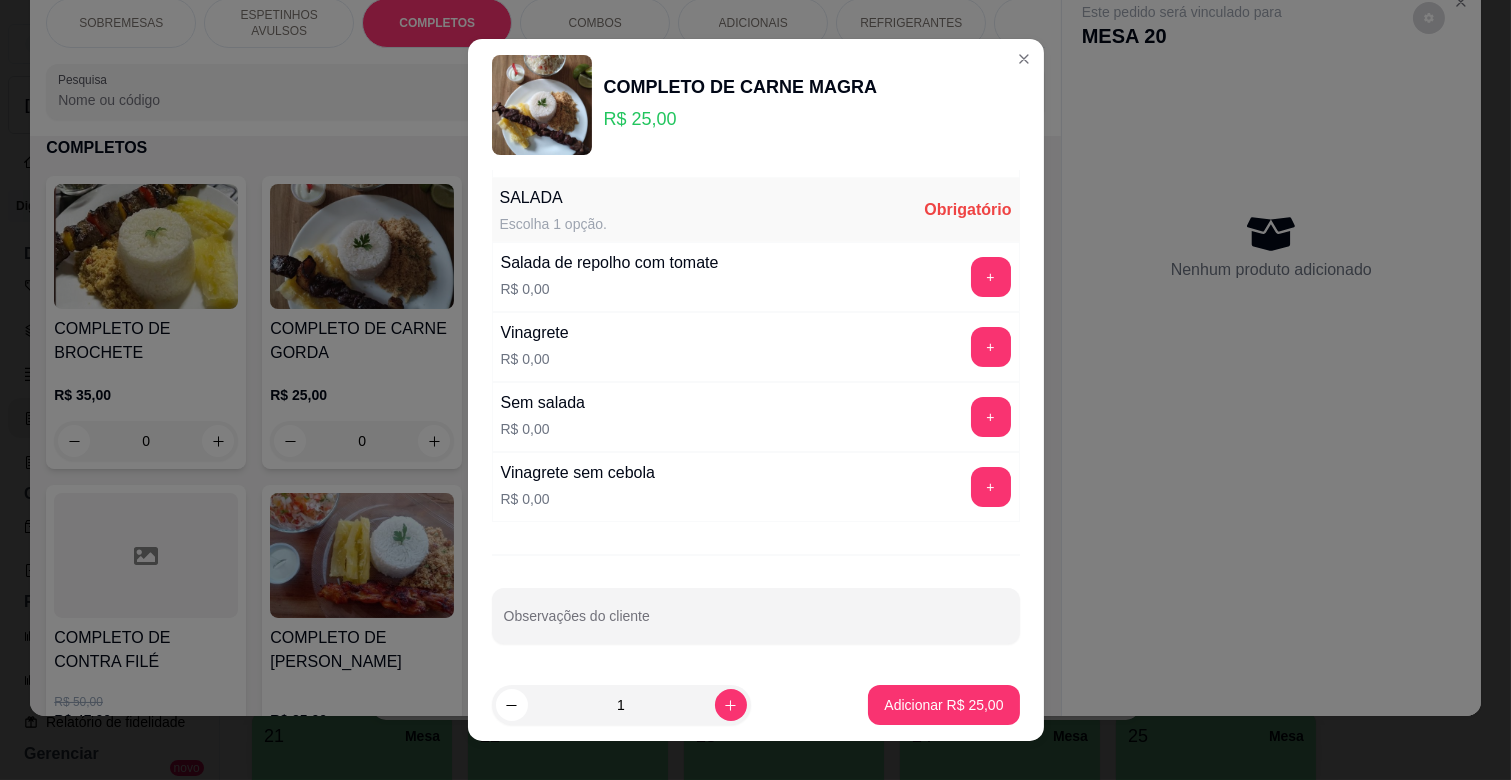scroll, scrollTop: 486, scrollLeft: 0, axis: vertical 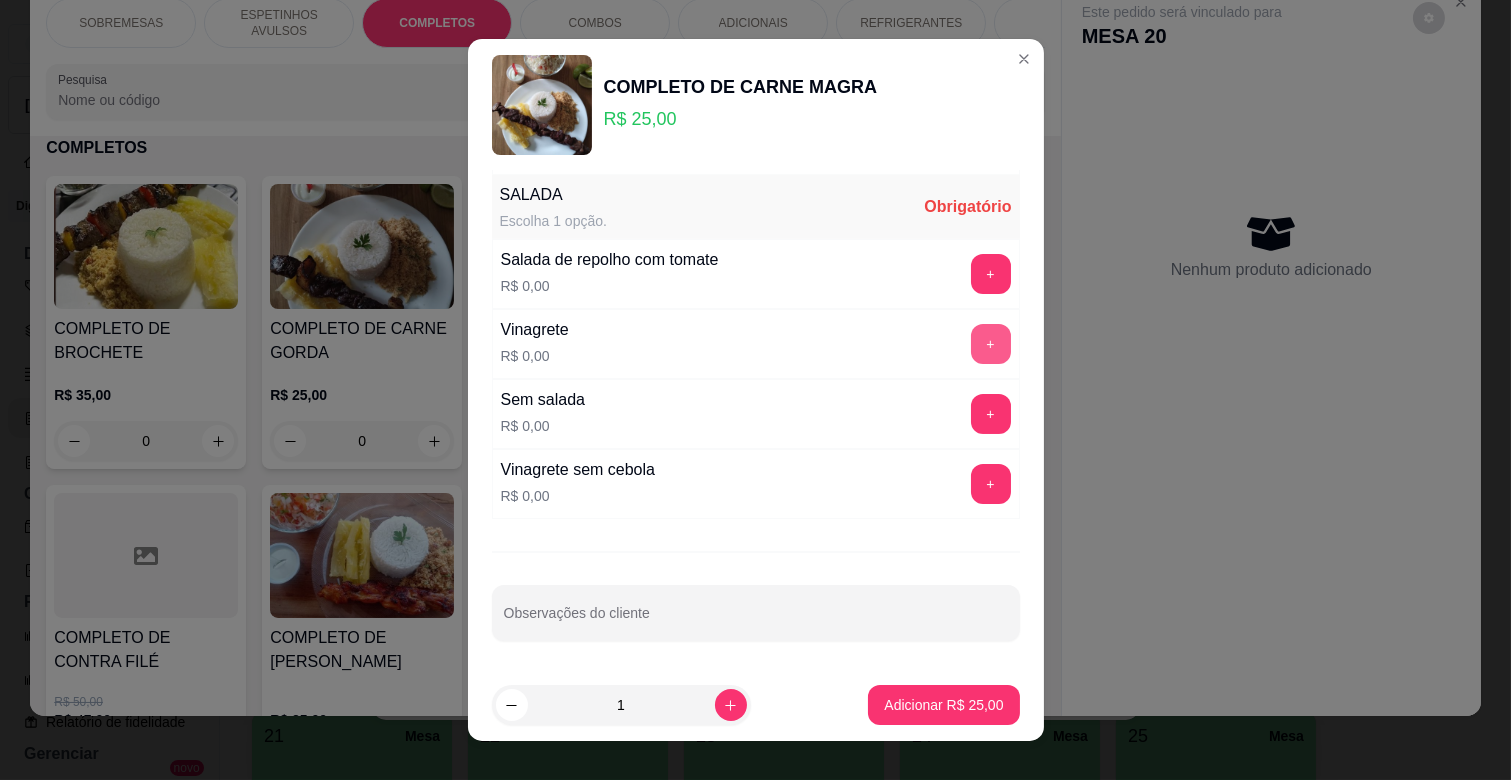 click on "+" at bounding box center (991, 344) 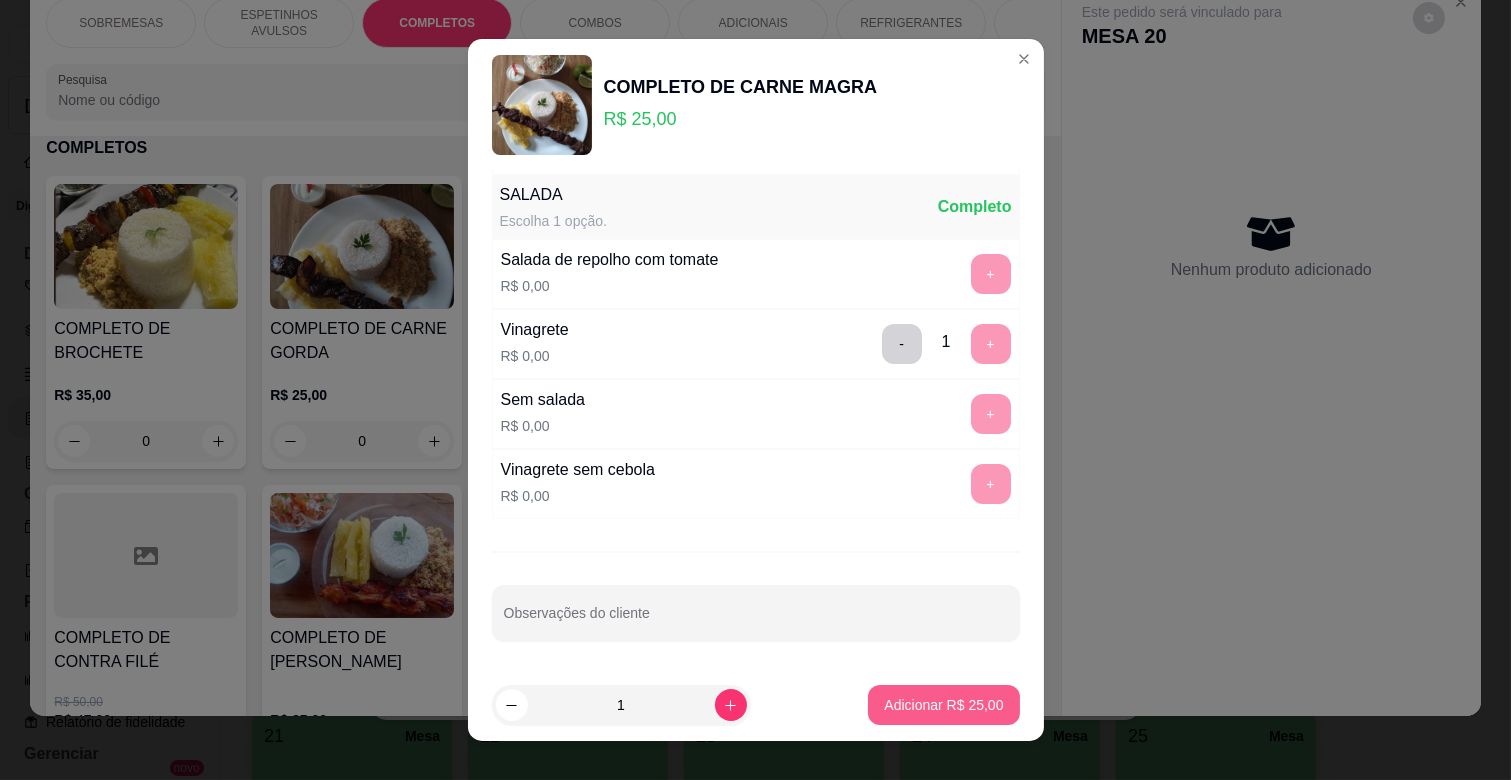 click on "Adicionar   R$ 25,00" at bounding box center [943, 705] 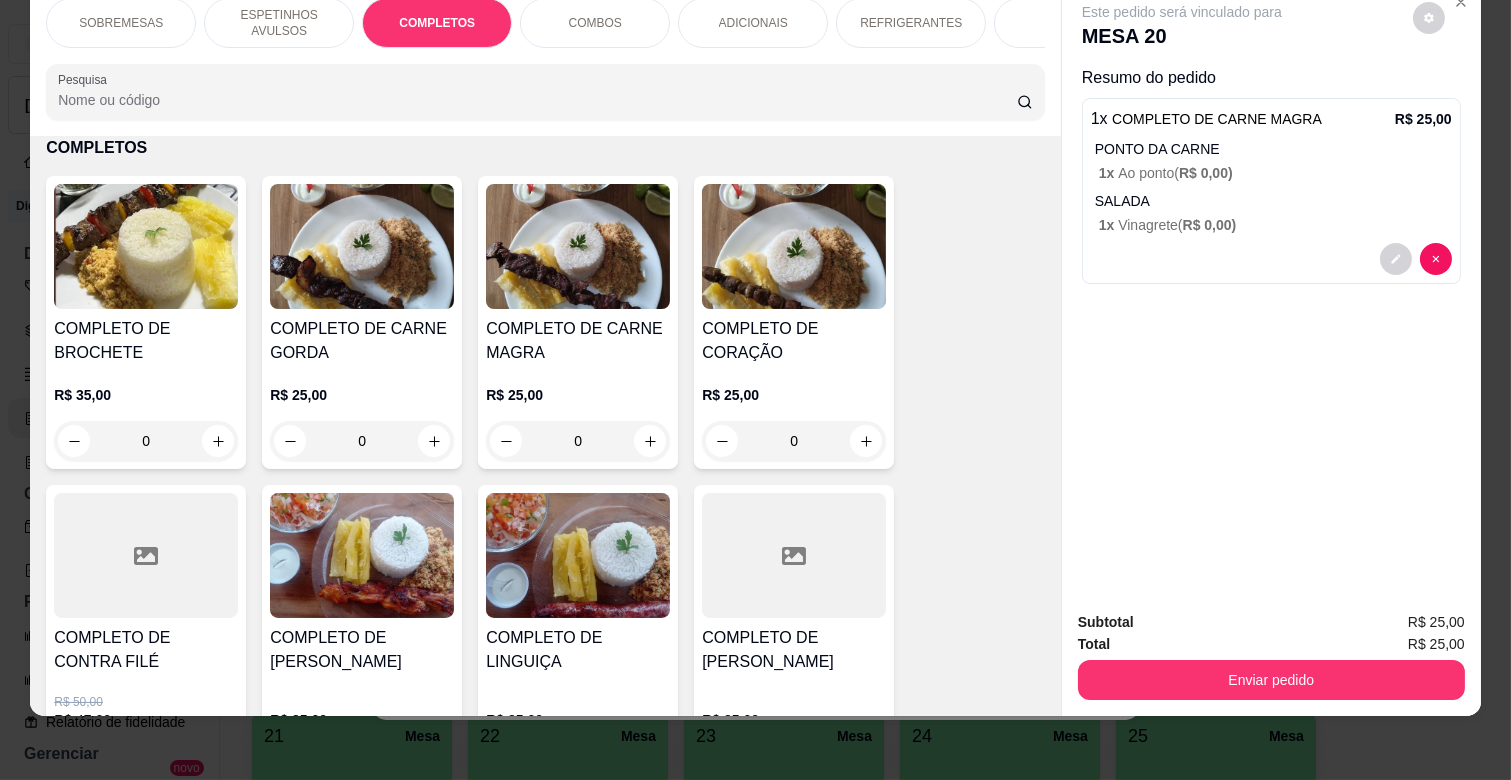 click on "ESPETINHOS AVULSOS" at bounding box center (279, 23) 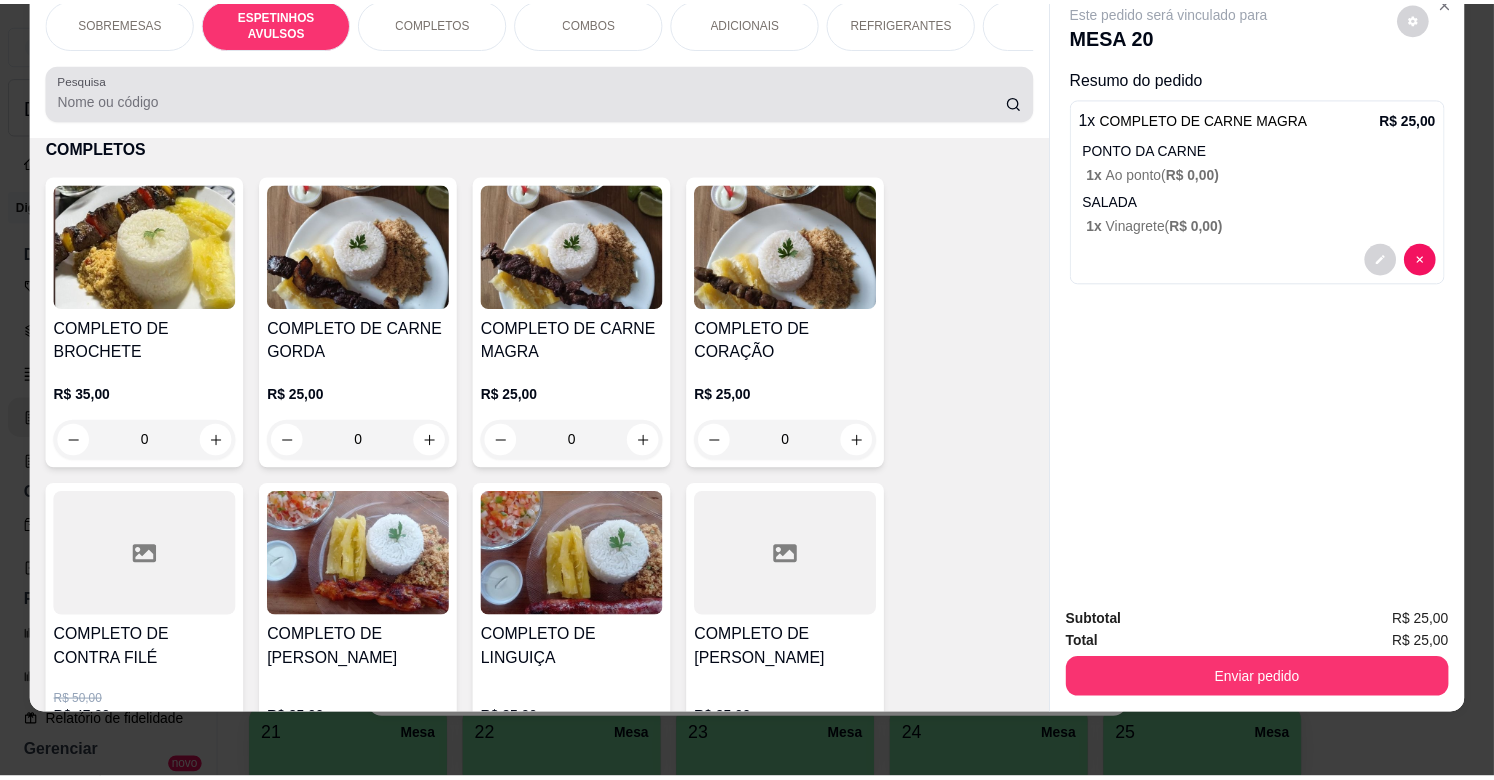 scroll, scrollTop: 438, scrollLeft: 0, axis: vertical 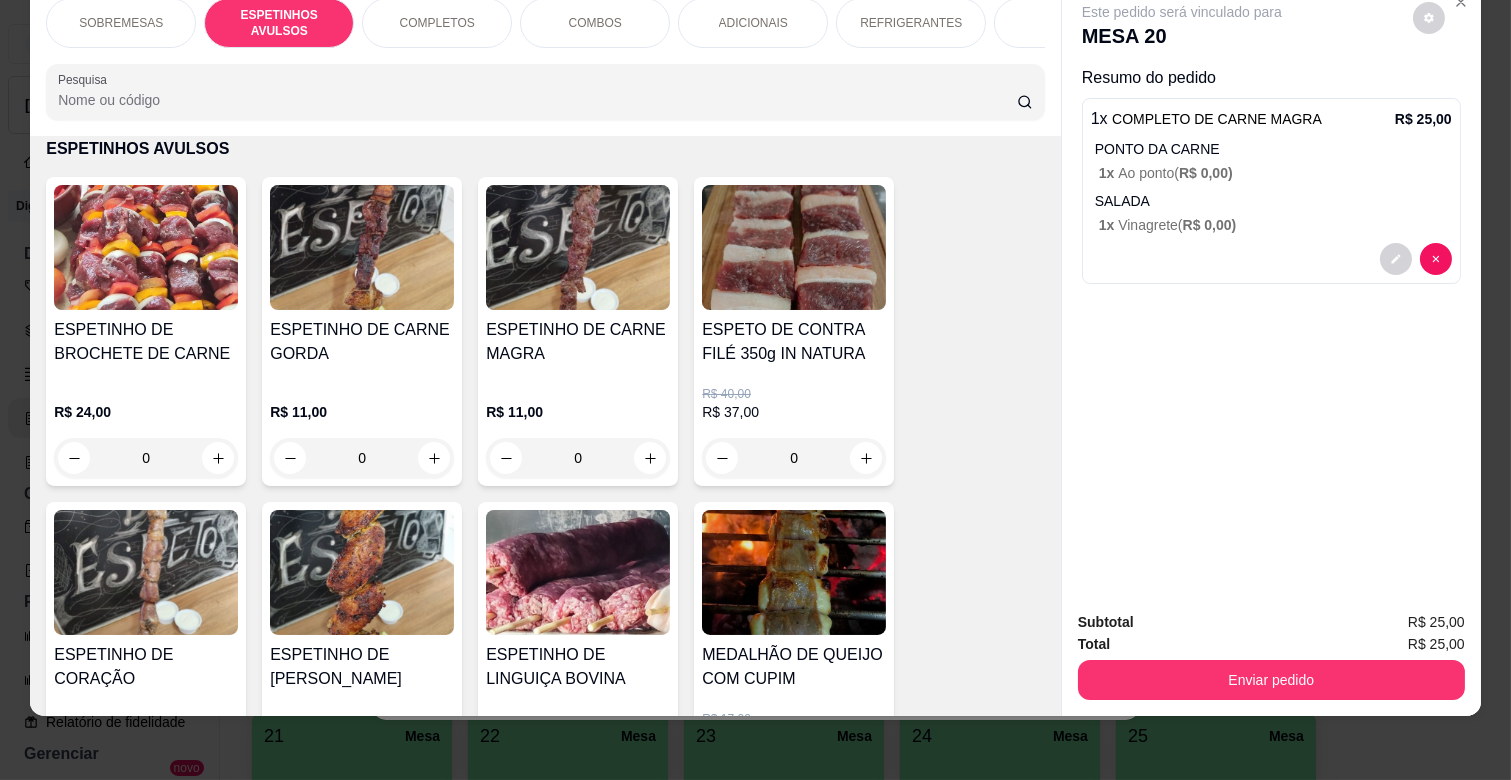 click on "0" at bounding box center [578, 458] 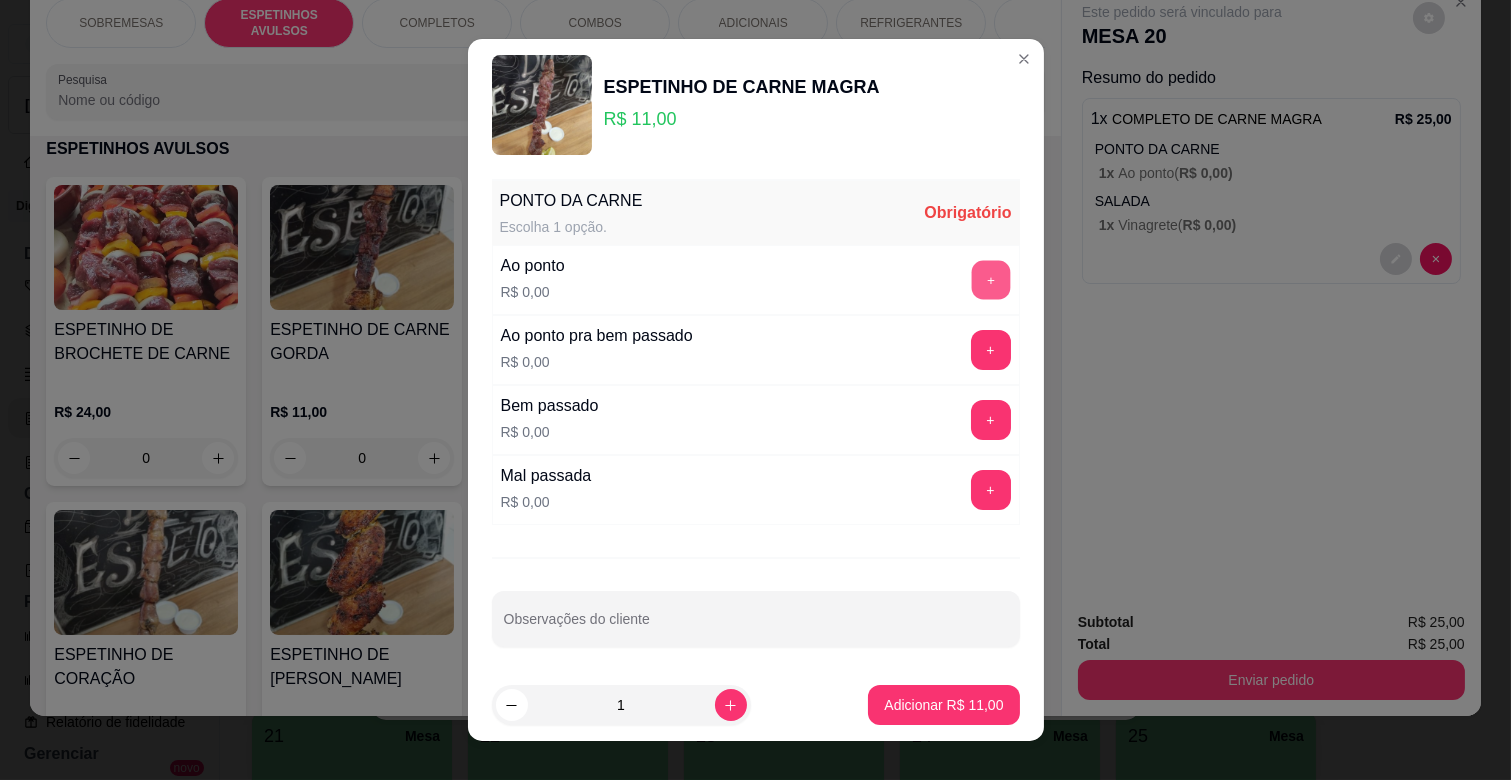 click on "+" at bounding box center (990, 280) 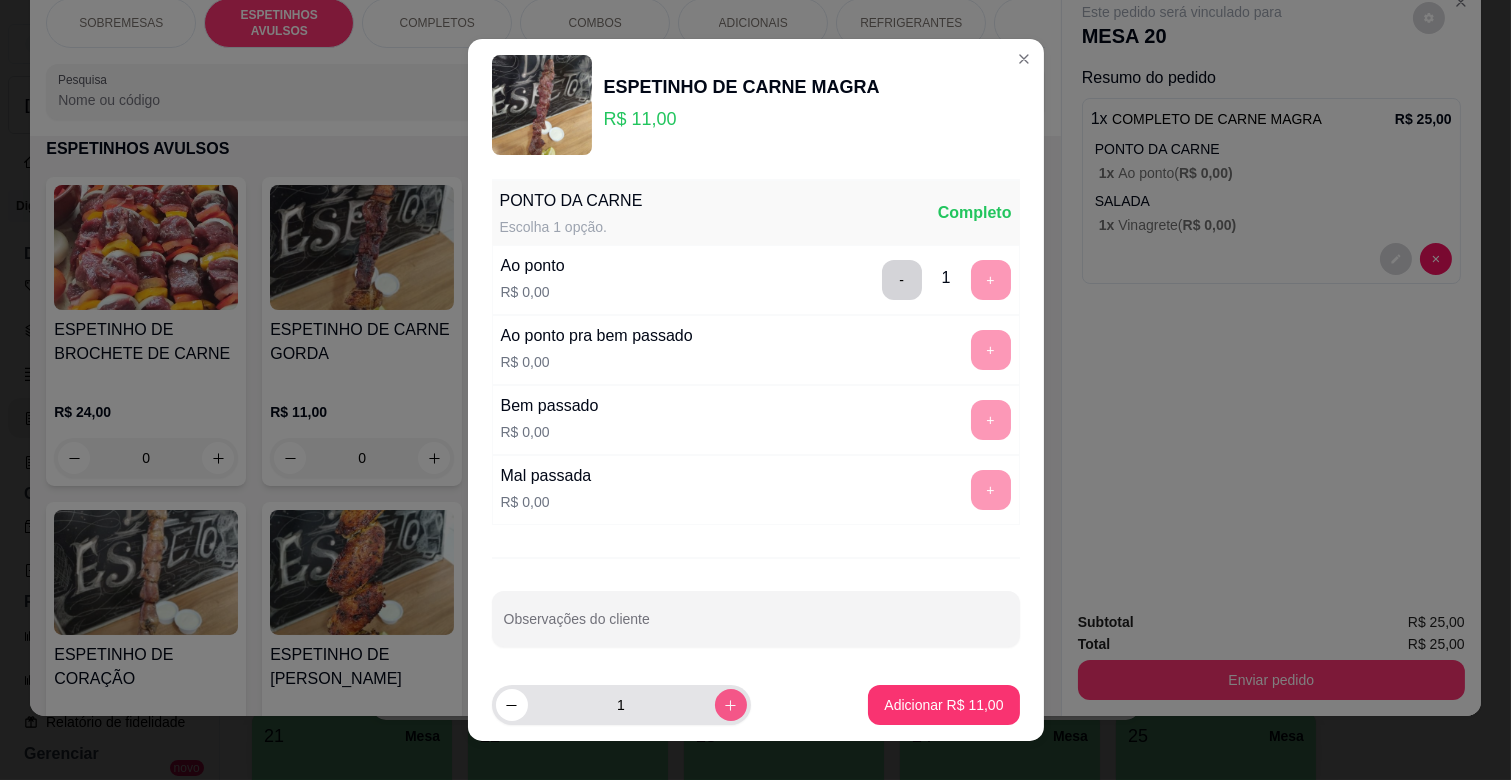 click 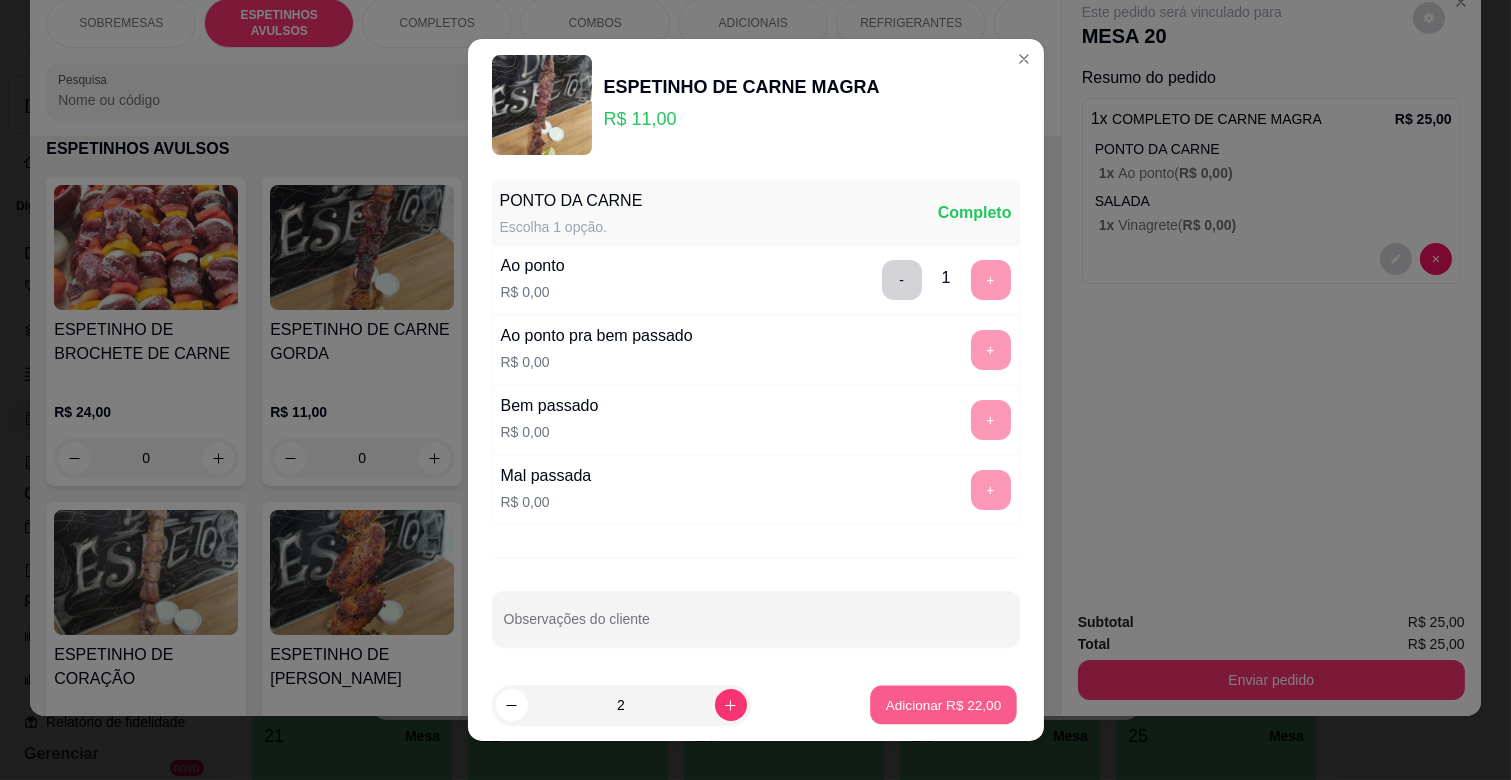click on "Adicionar   R$ 22,00" at bounding box center [944, 704] 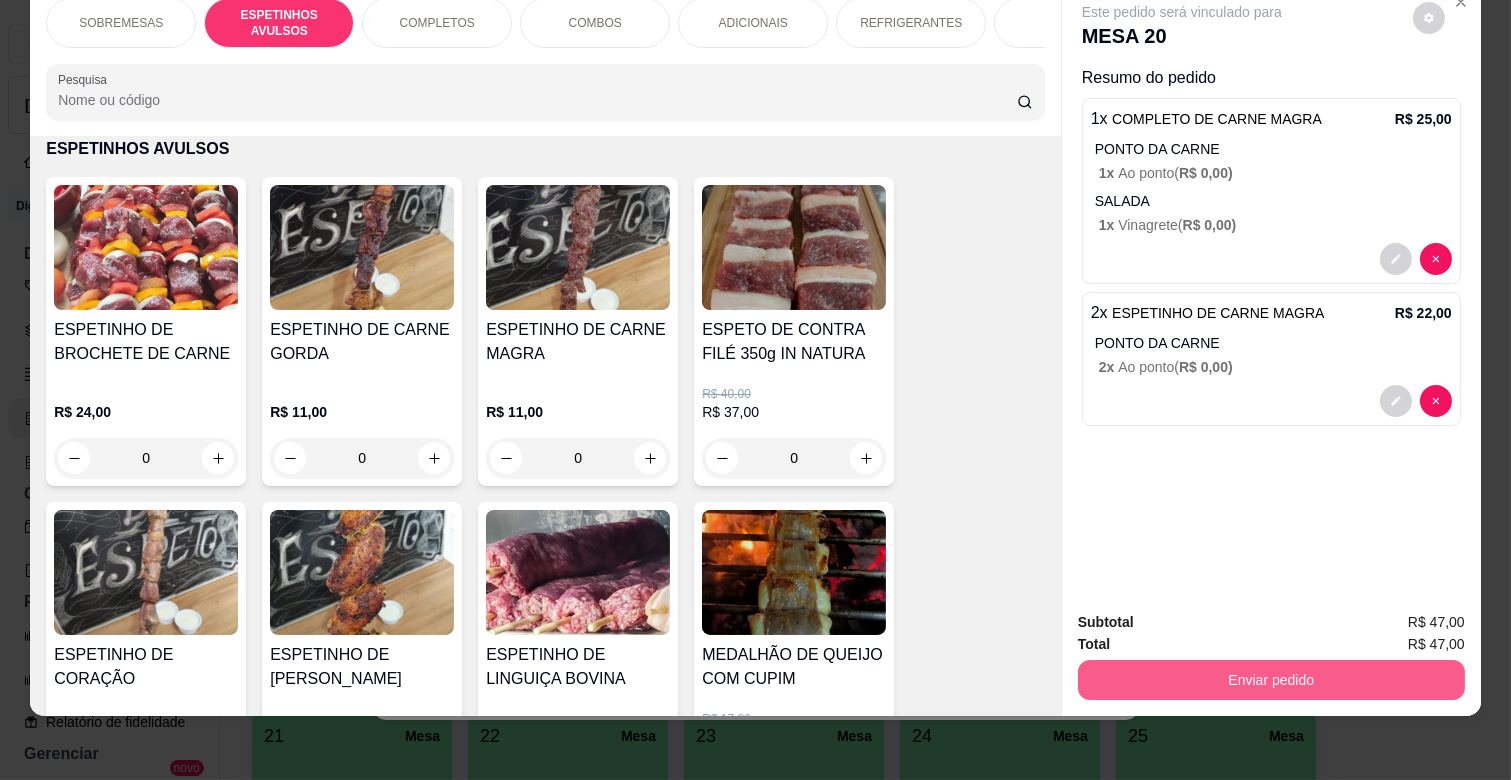 click on "Enviar pedido" at bounding box center [1271, 680] 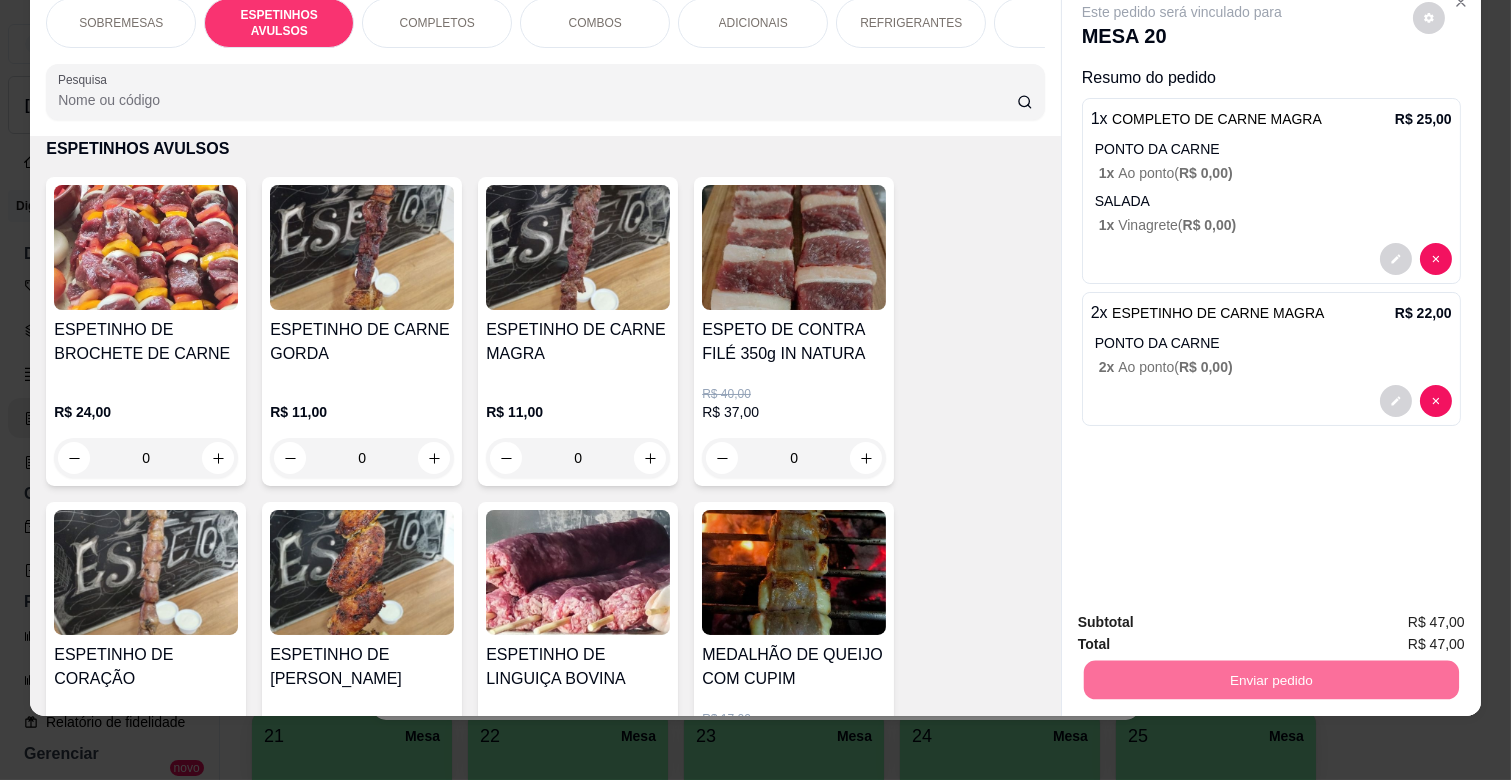 click on "Não registrar e enviar pedido" at bounding box center (1204, 614) 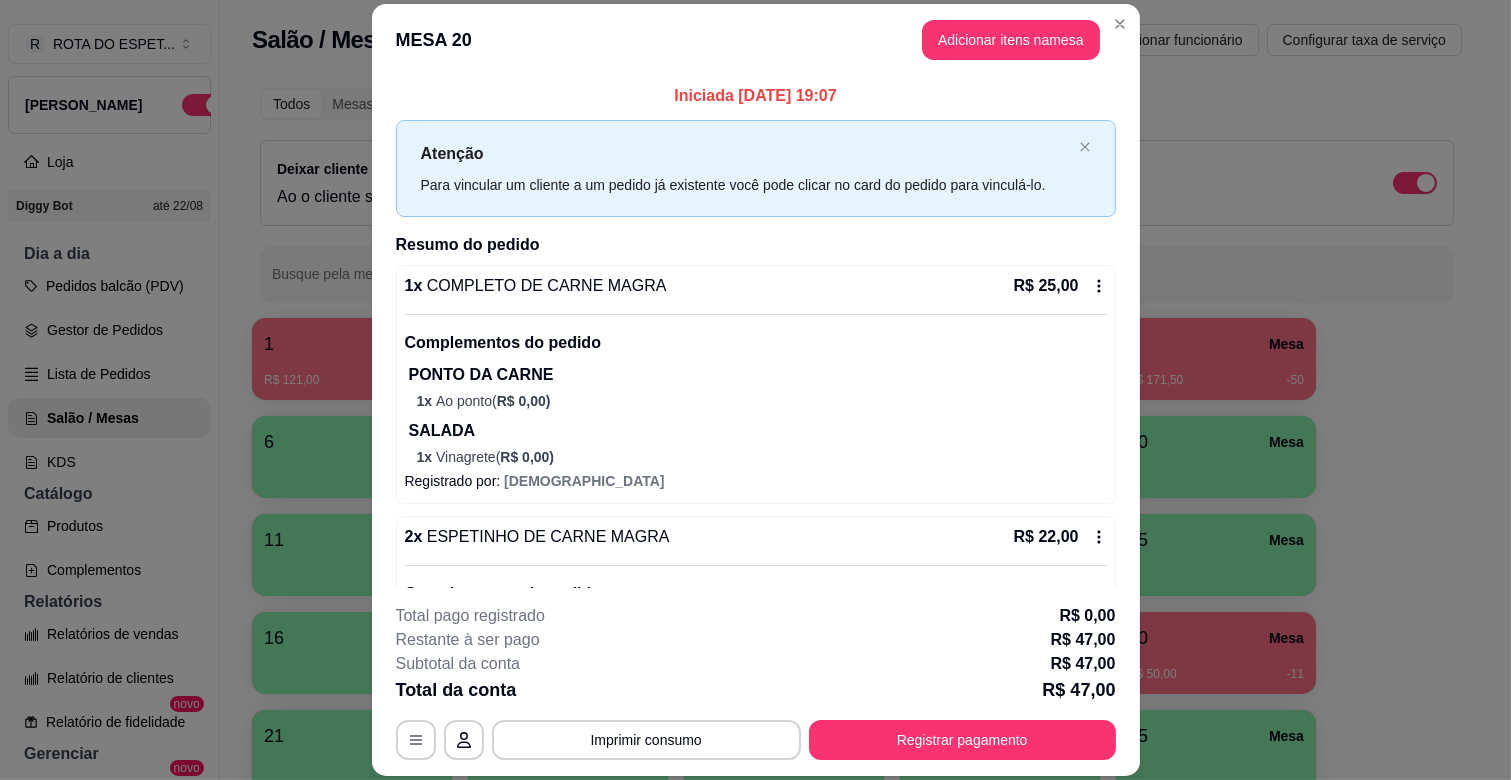 click on "SALADA" at bounding box center [758, 431] 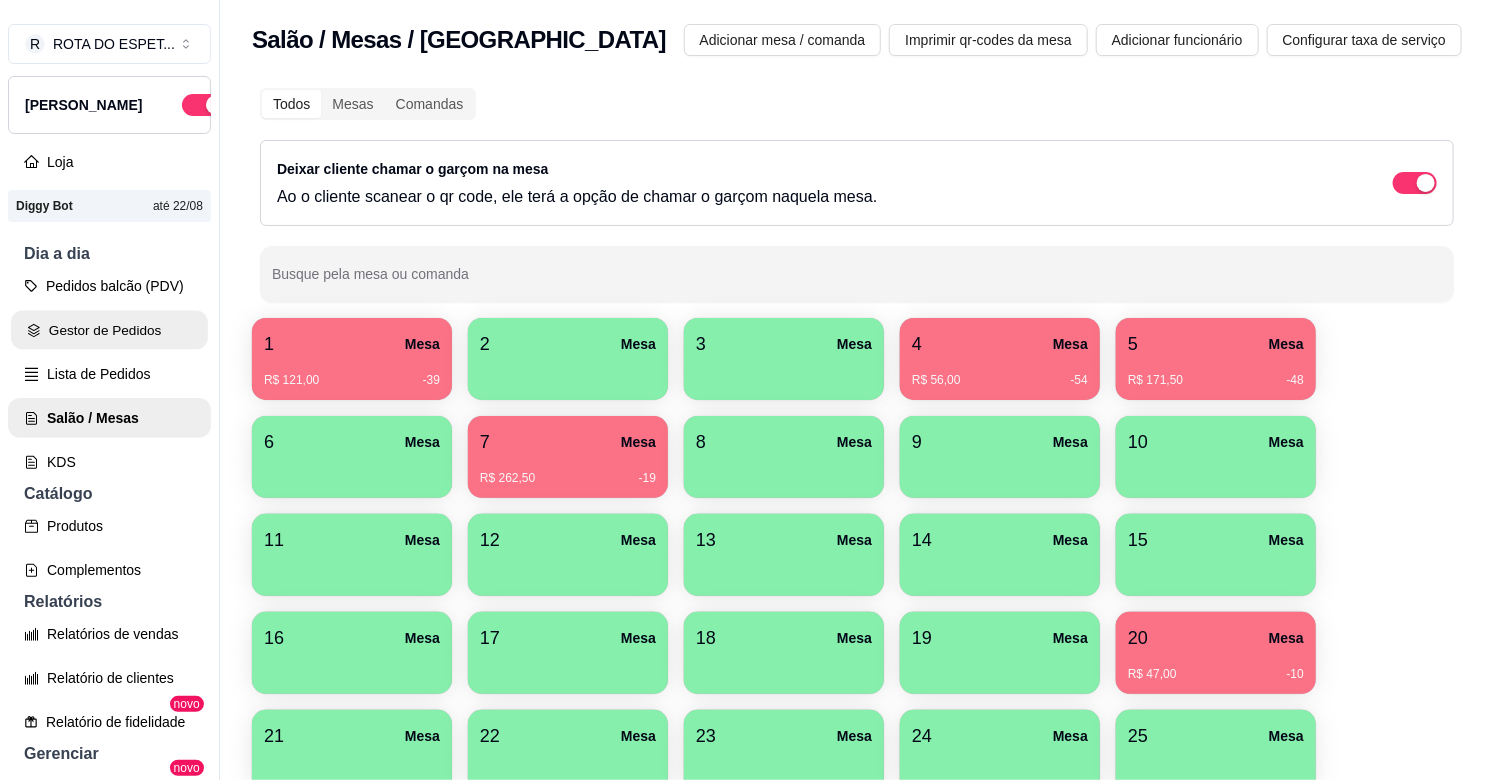 click on "Gestor de Pedidos" at bounding box center [109, 330] 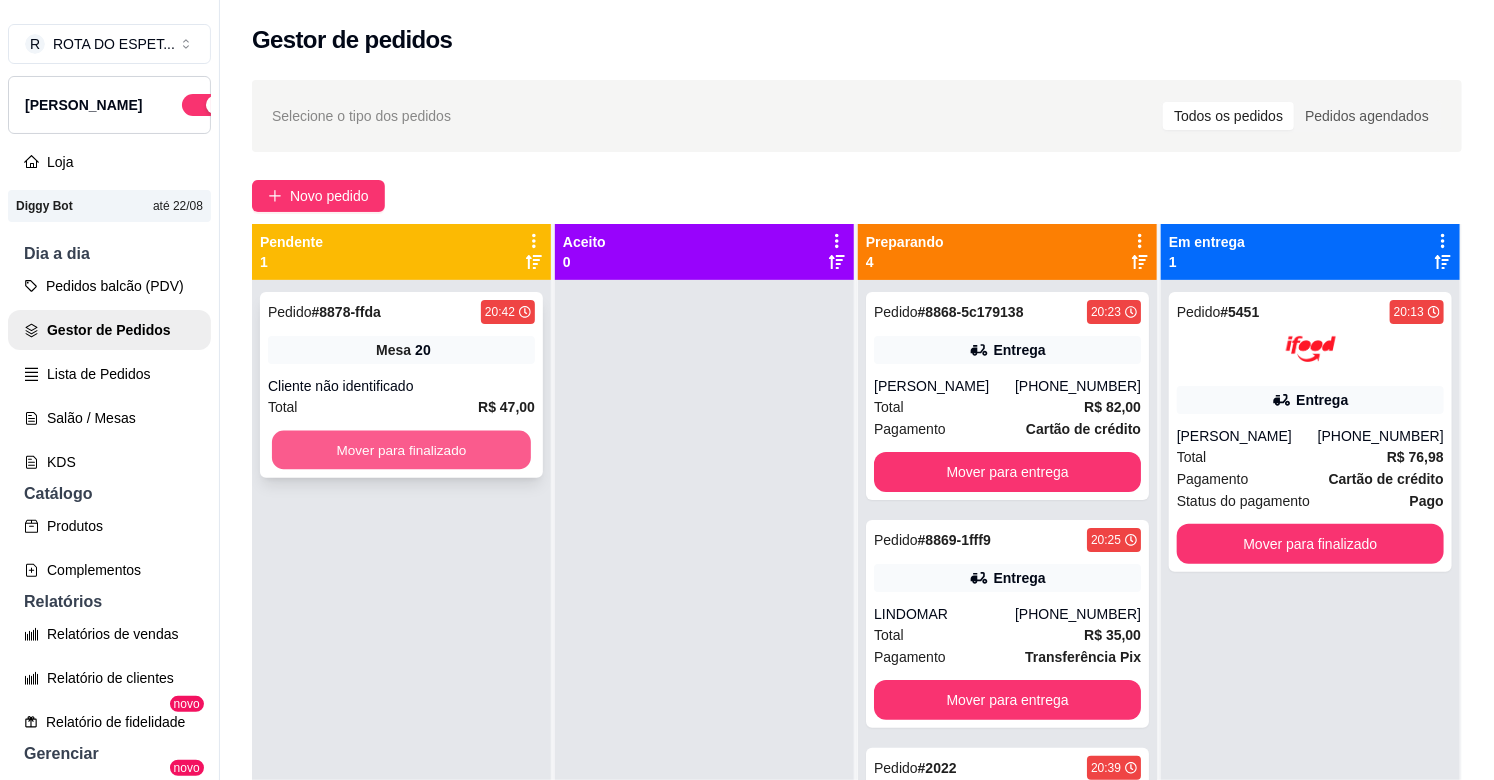 click on "Mover para finalizado" at bounding box center (401, 450) 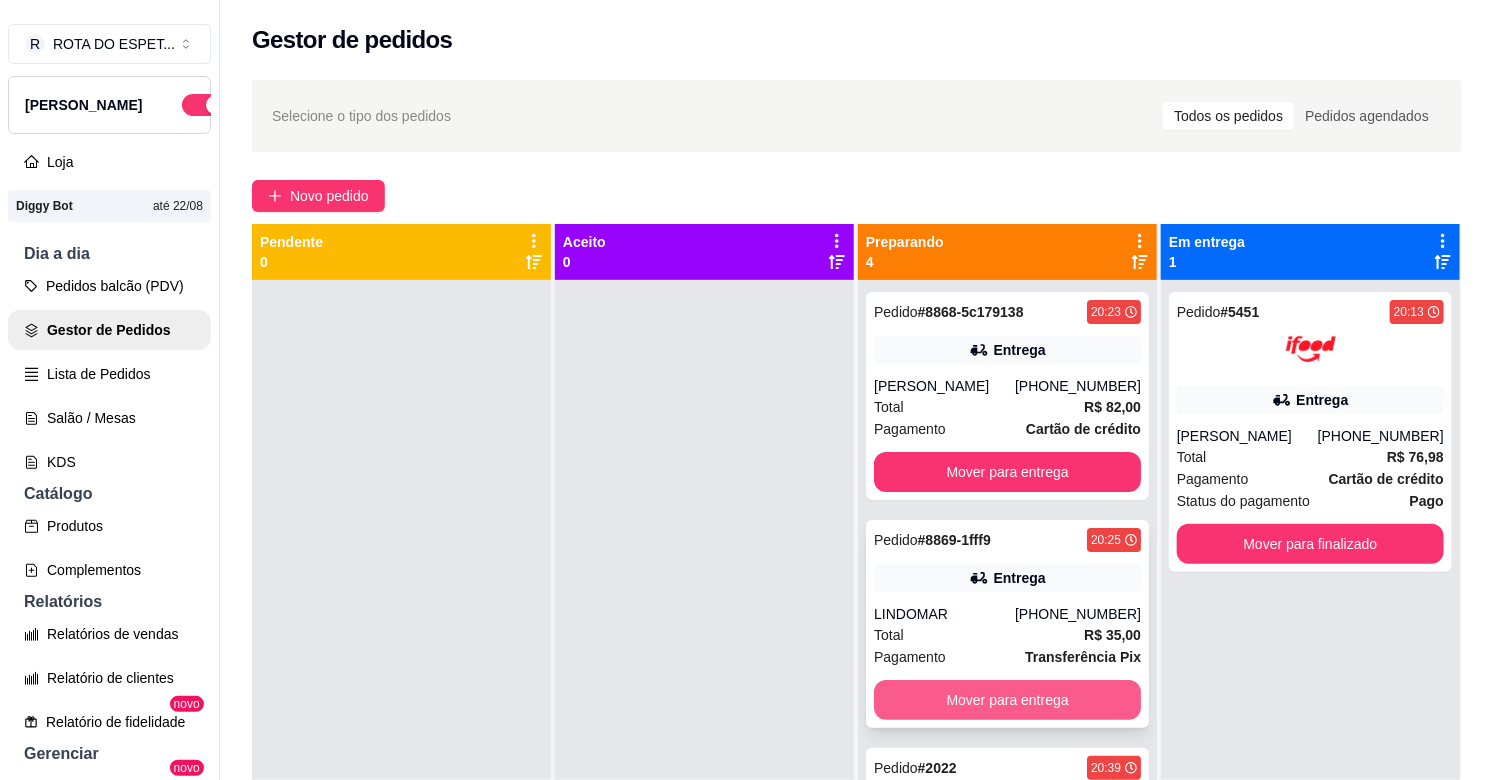 click on "Mover para entrega" at bounding box center (1007, 700) 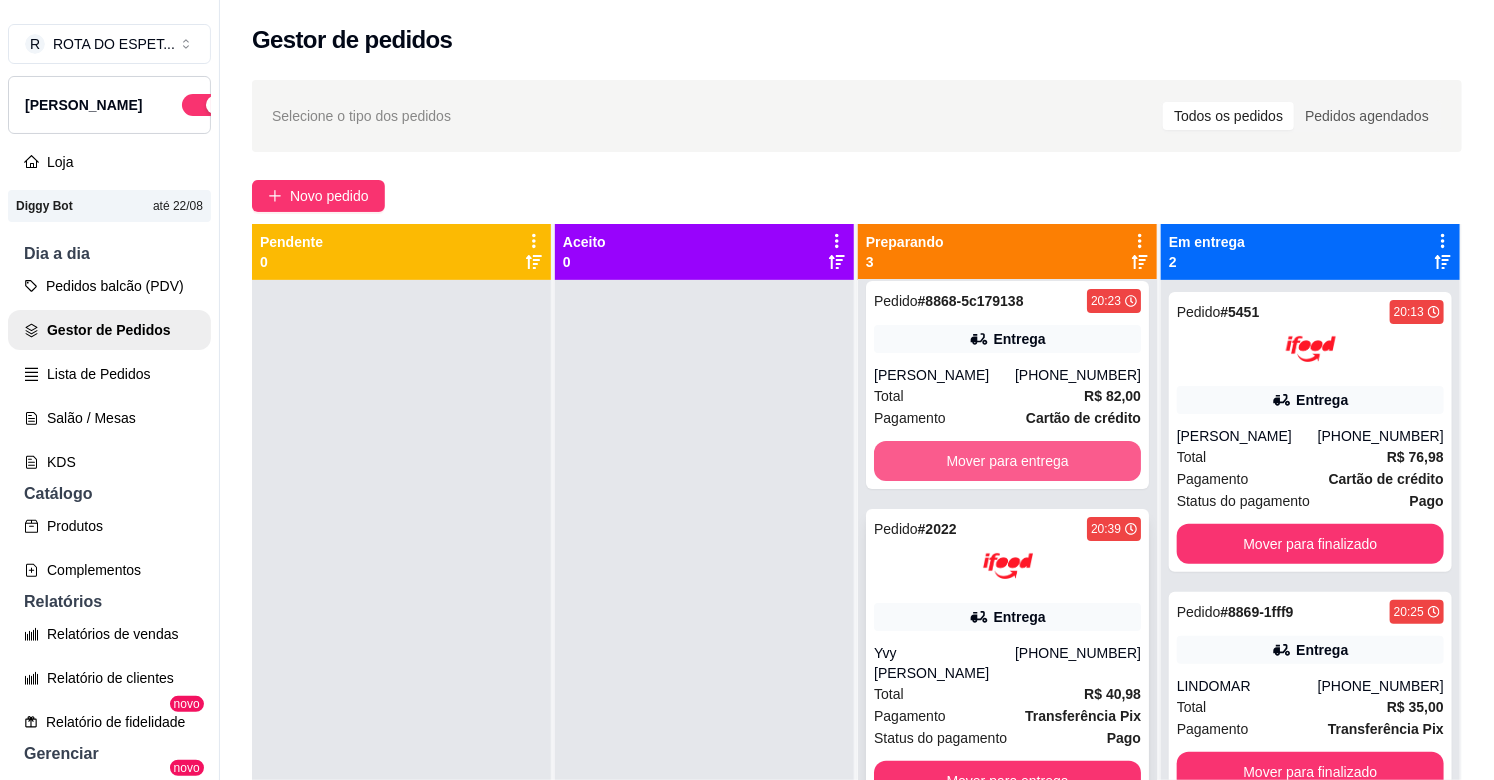 scroll, scrollTop: 15, scrollLeft: 0, axis: vertical 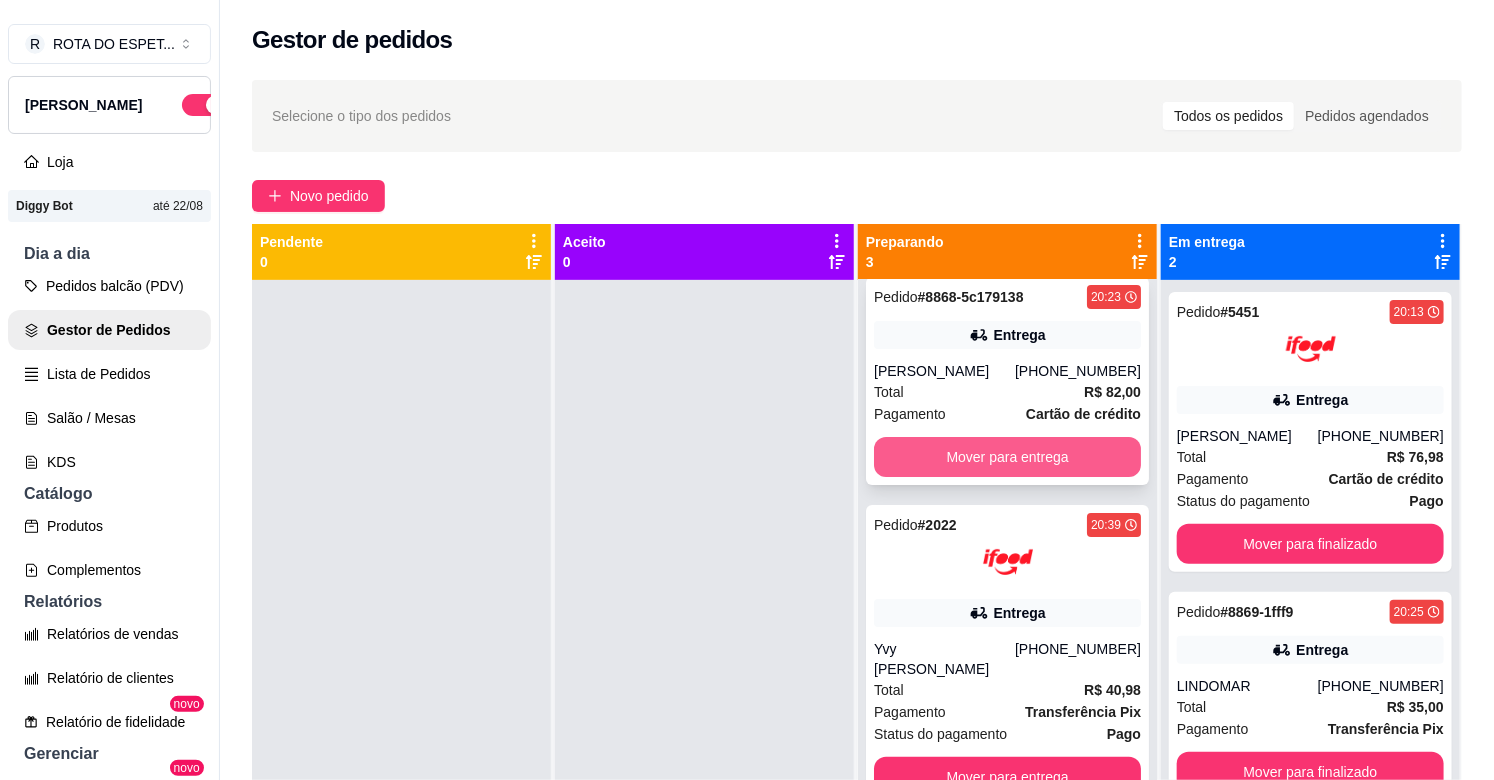 click on "Mover para entrega" at bounding box center (1007, 457) 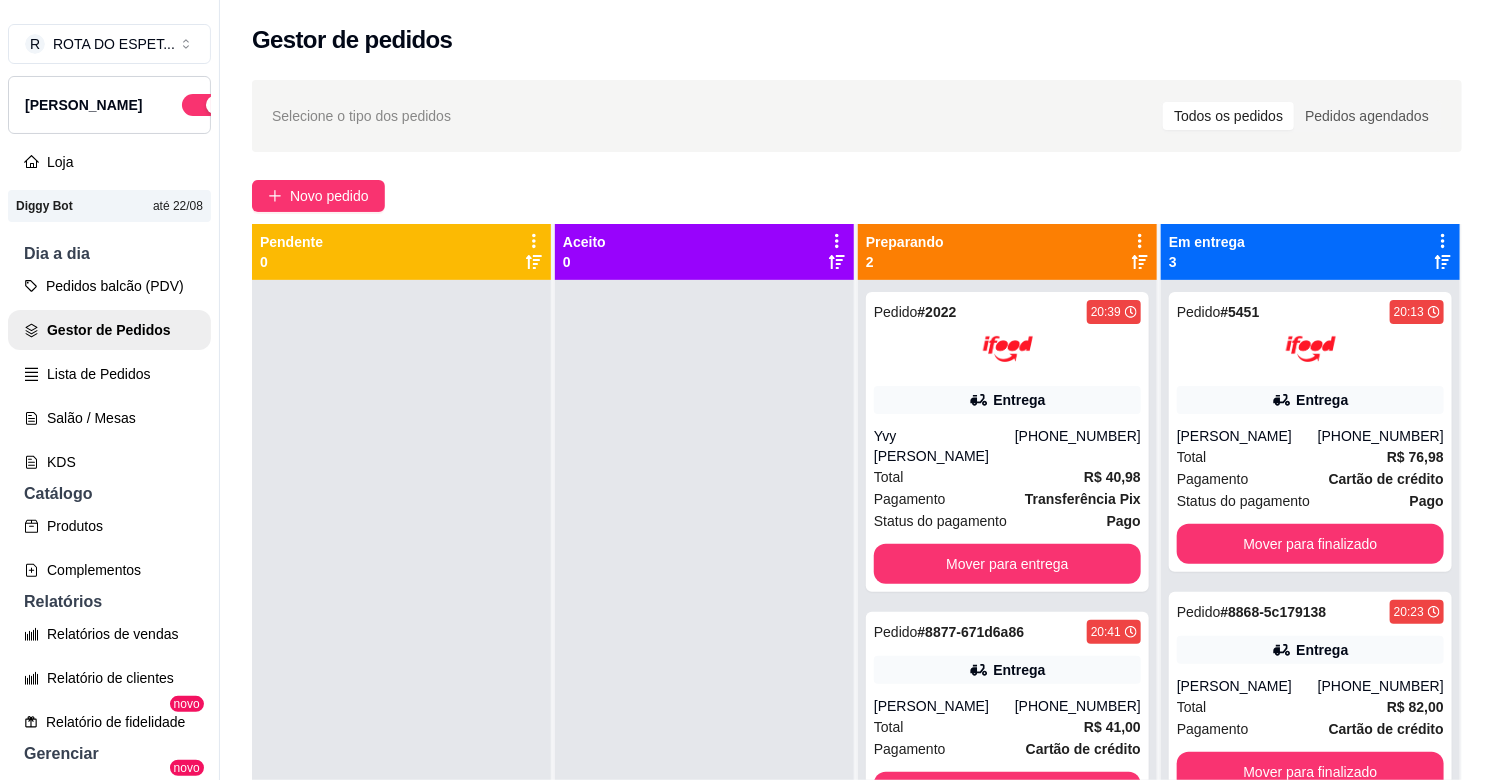 scroll, scrollTop: 0, scrollLeft: 0, axis: both 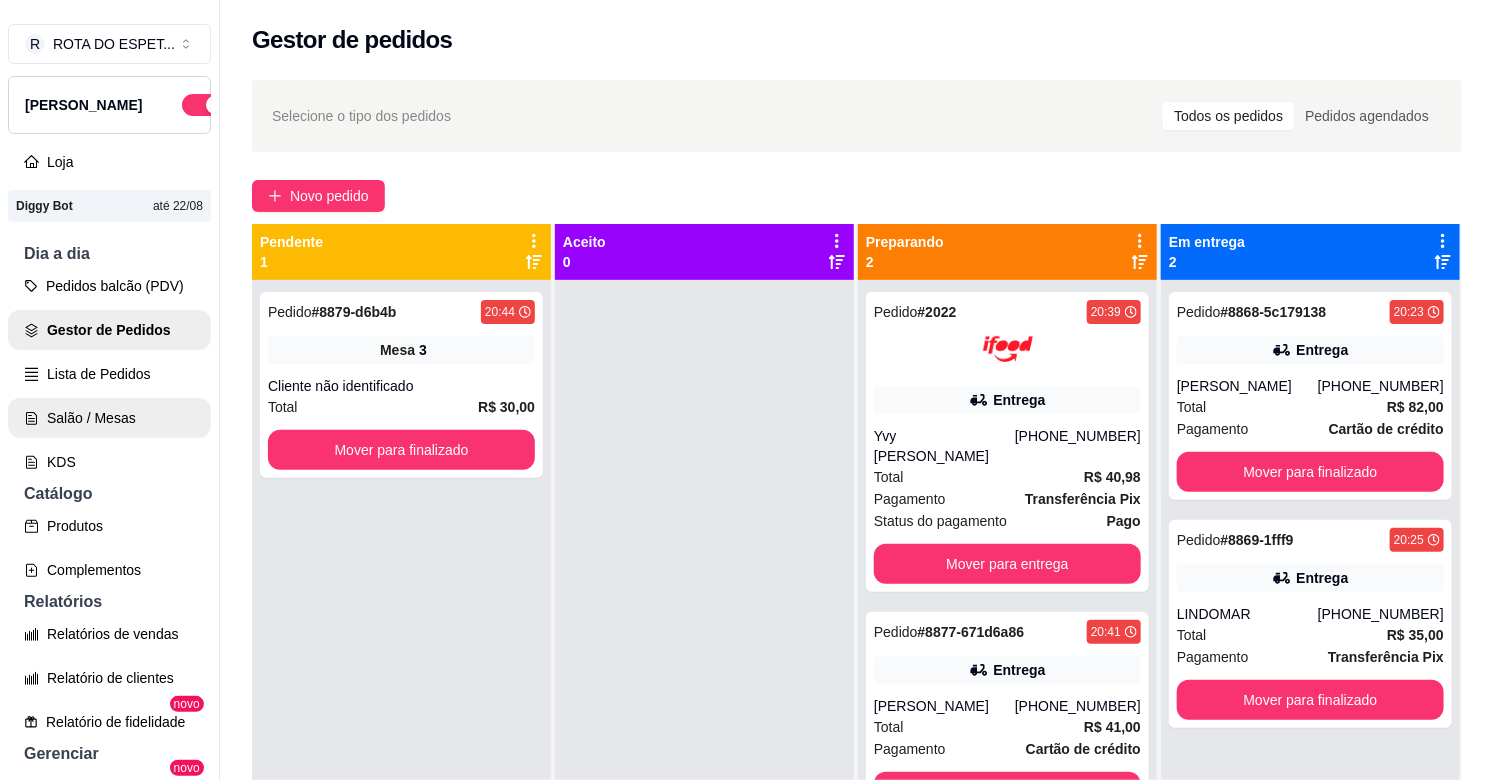 click on "Salão / Mesas" at bounding box center [109, 418] 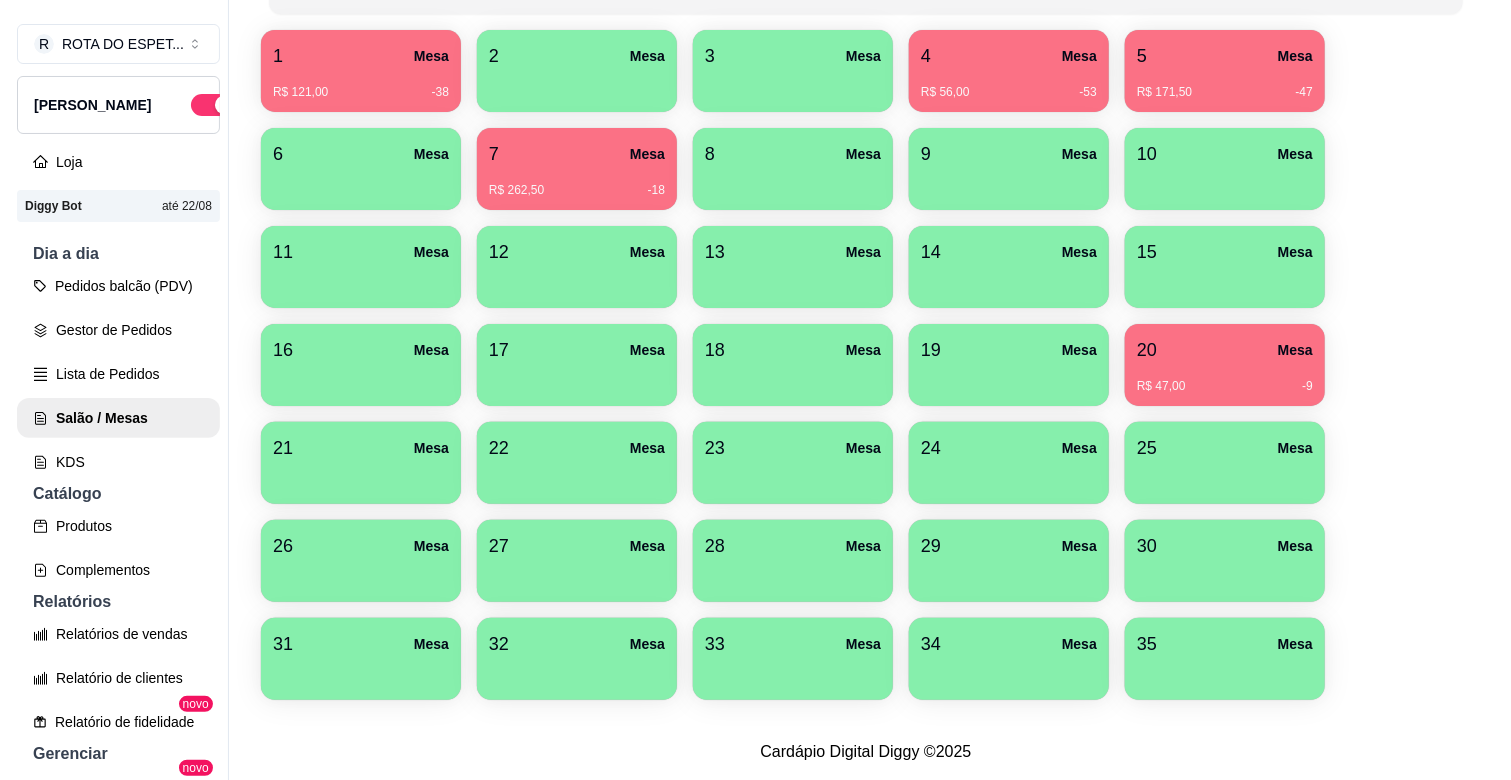 scroll, scrollTop: 304, scrollLeft: 0, axis: vertical 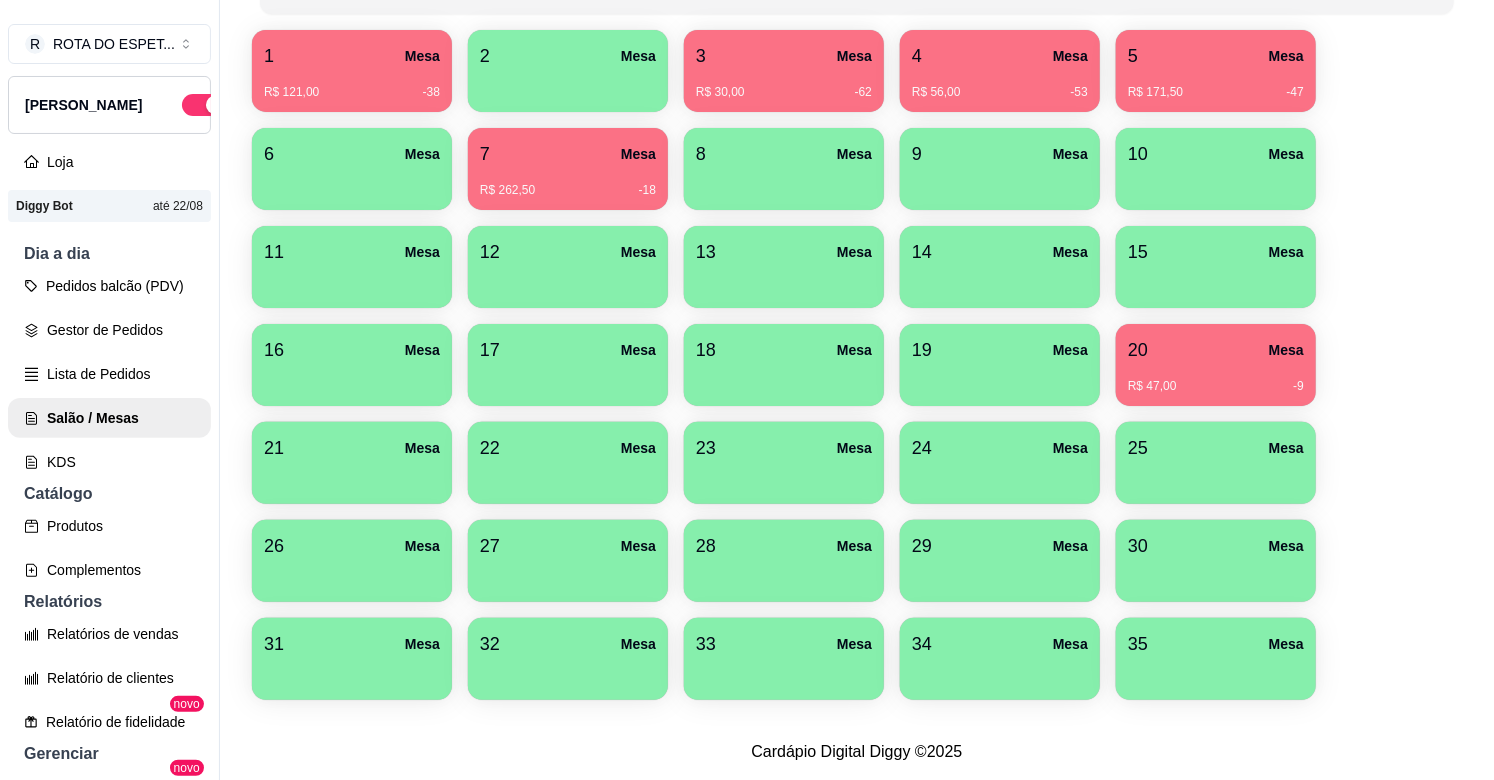 click on "R$ 47,00 -9" at bounding box center (1216, 386) 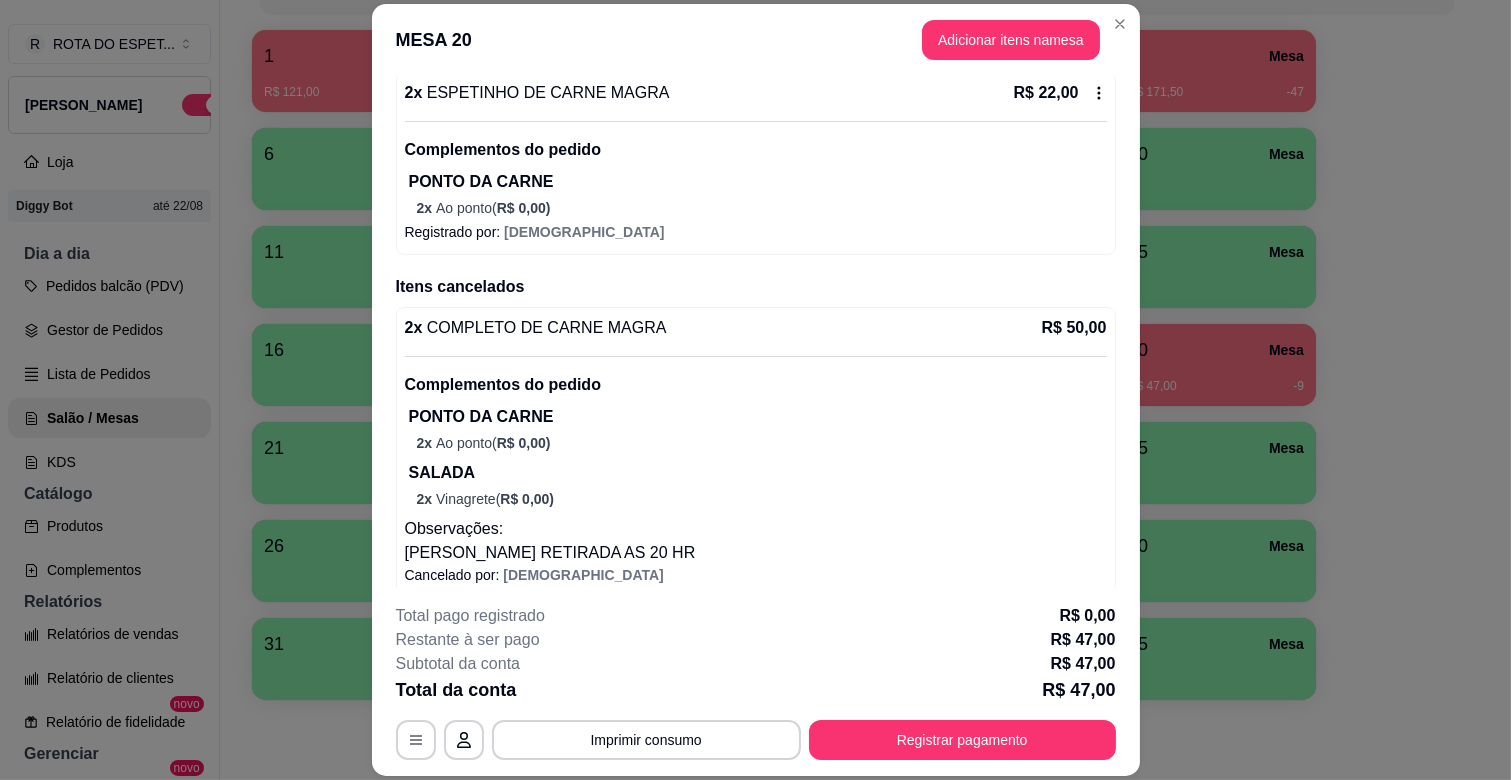 scroll, scrollTop: 458, scrollLeft: 0, axis: vertical 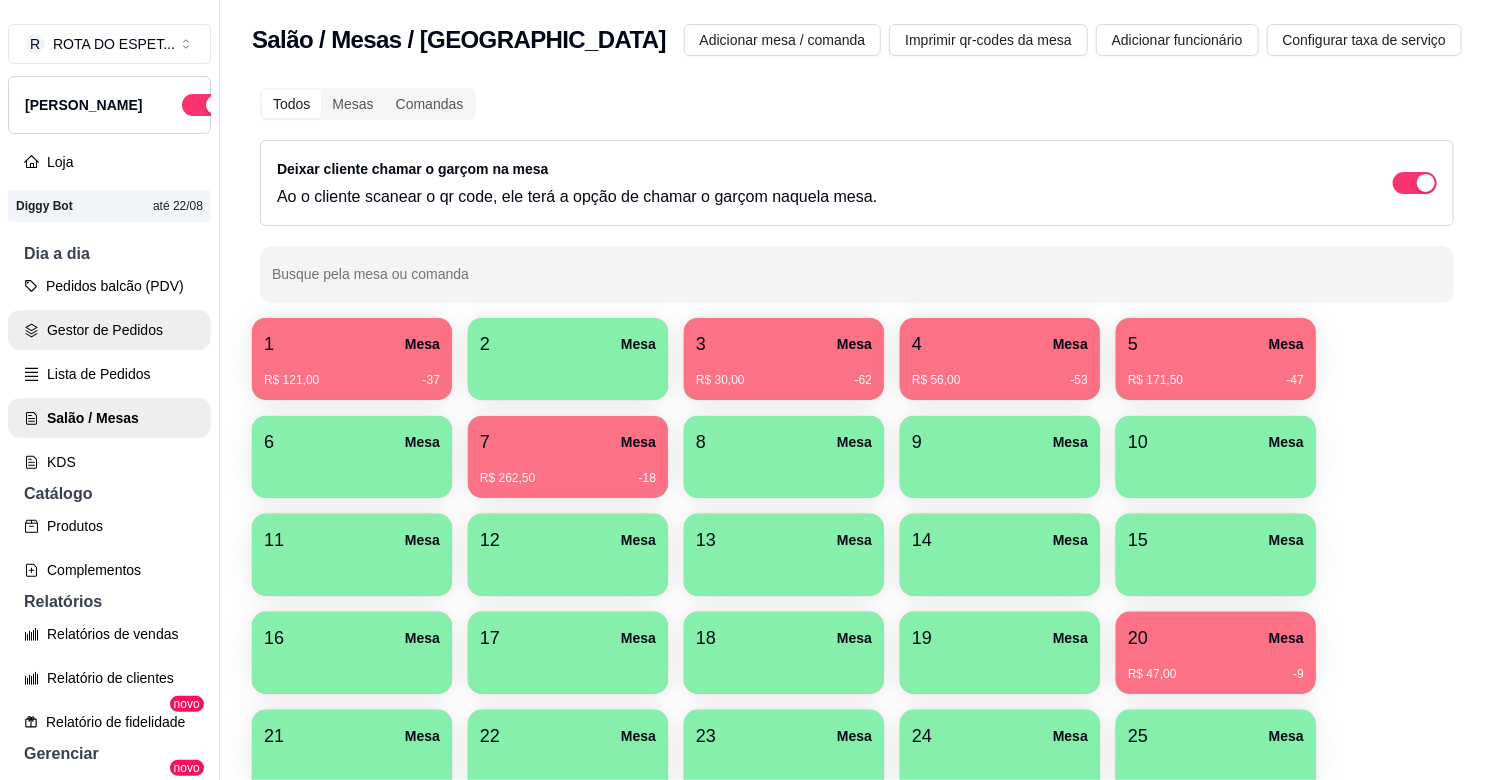 click on "Gestor de Pedidos" at bounding box center (109, 330) 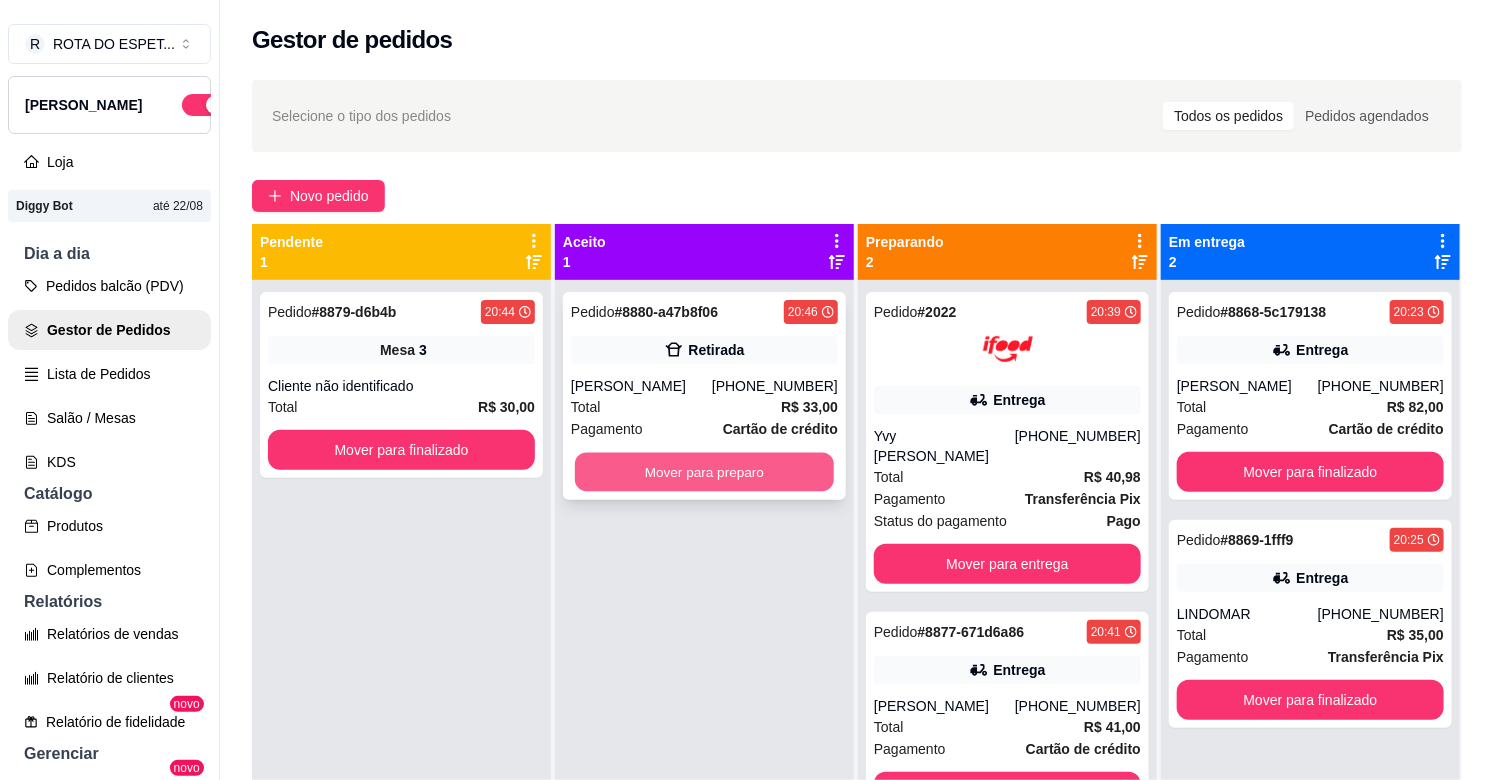 click on "Mover para preparo" at bounding box center [704, 472] 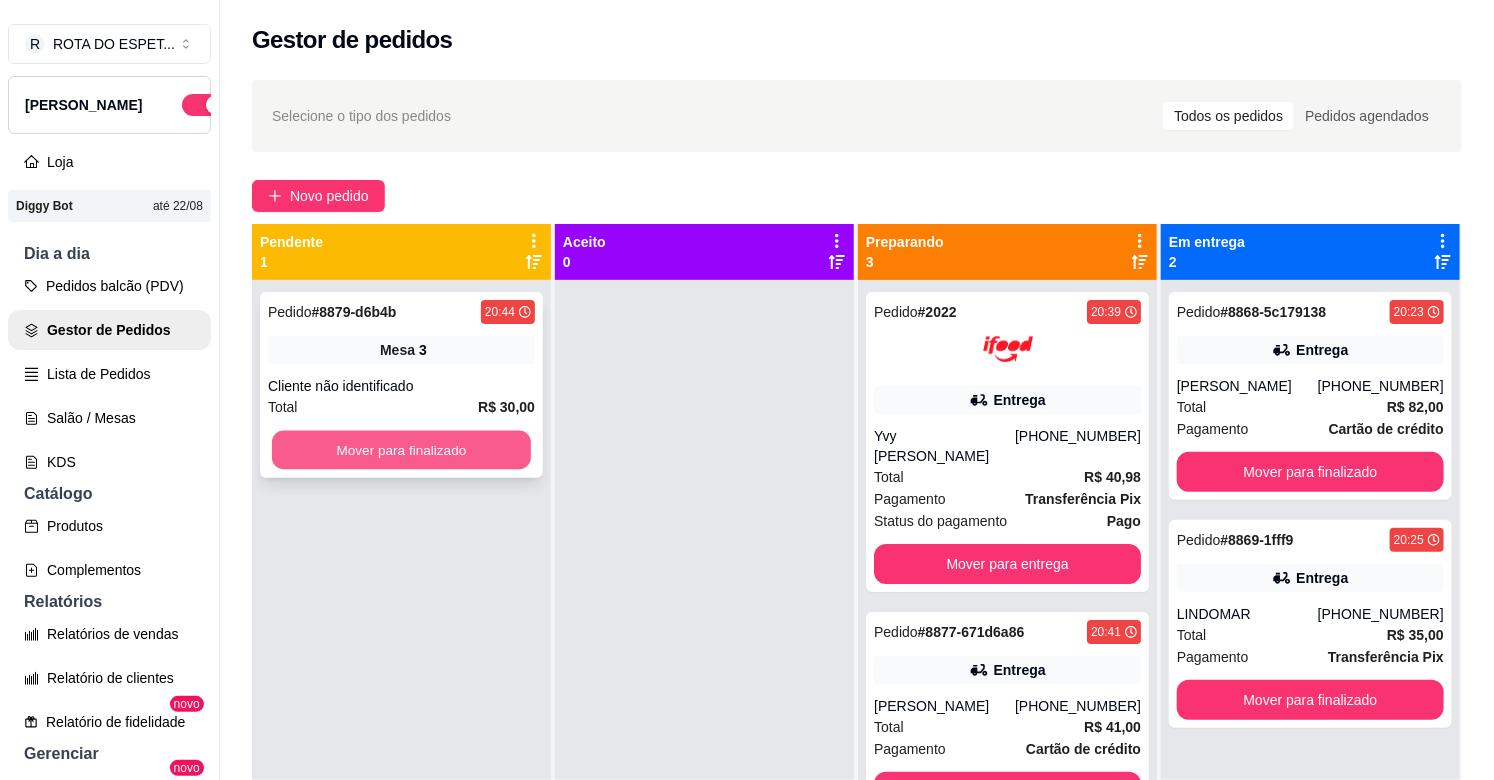 click on "Mover para finalizado" at bounding box center [401, 450] 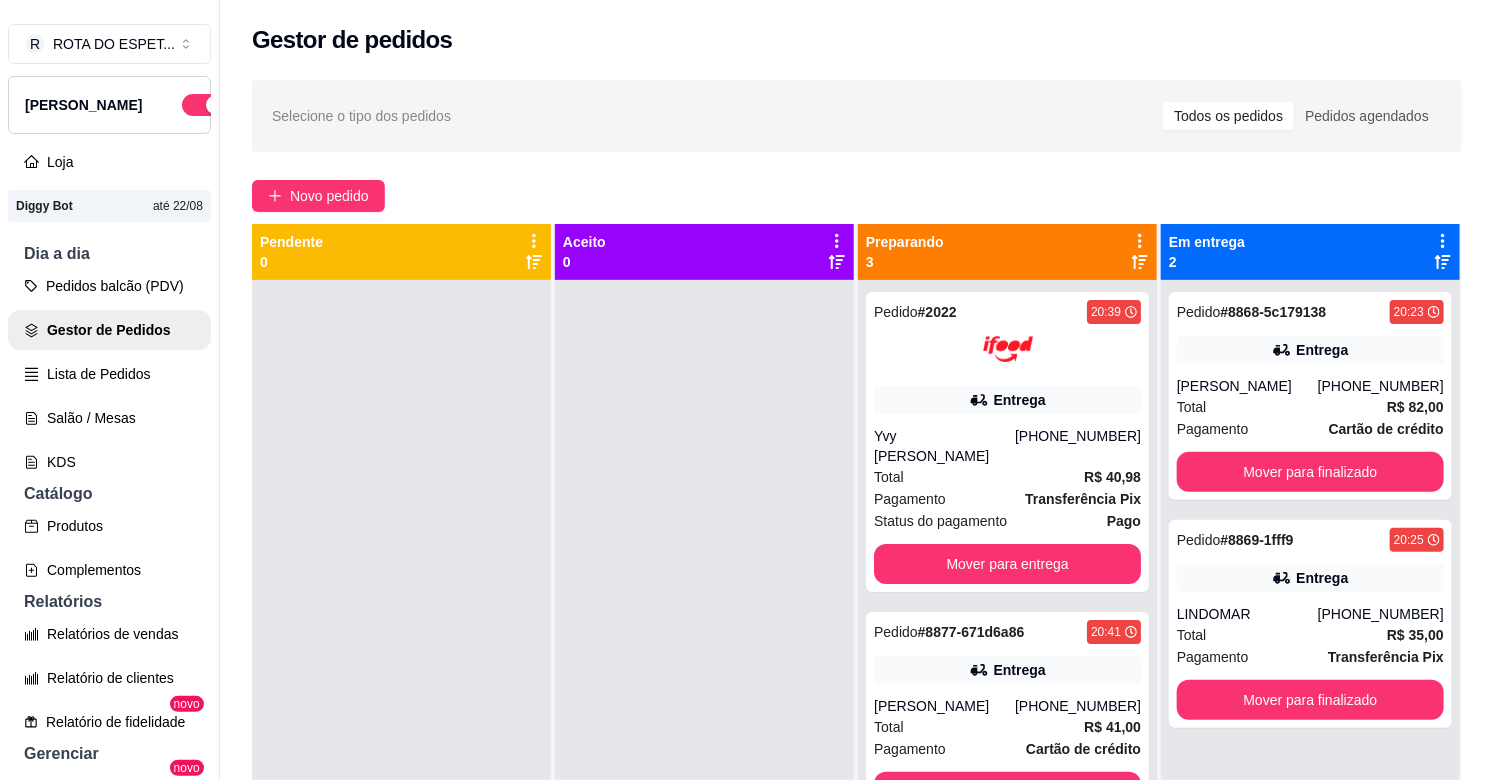 click at bounding box center [704, 670] 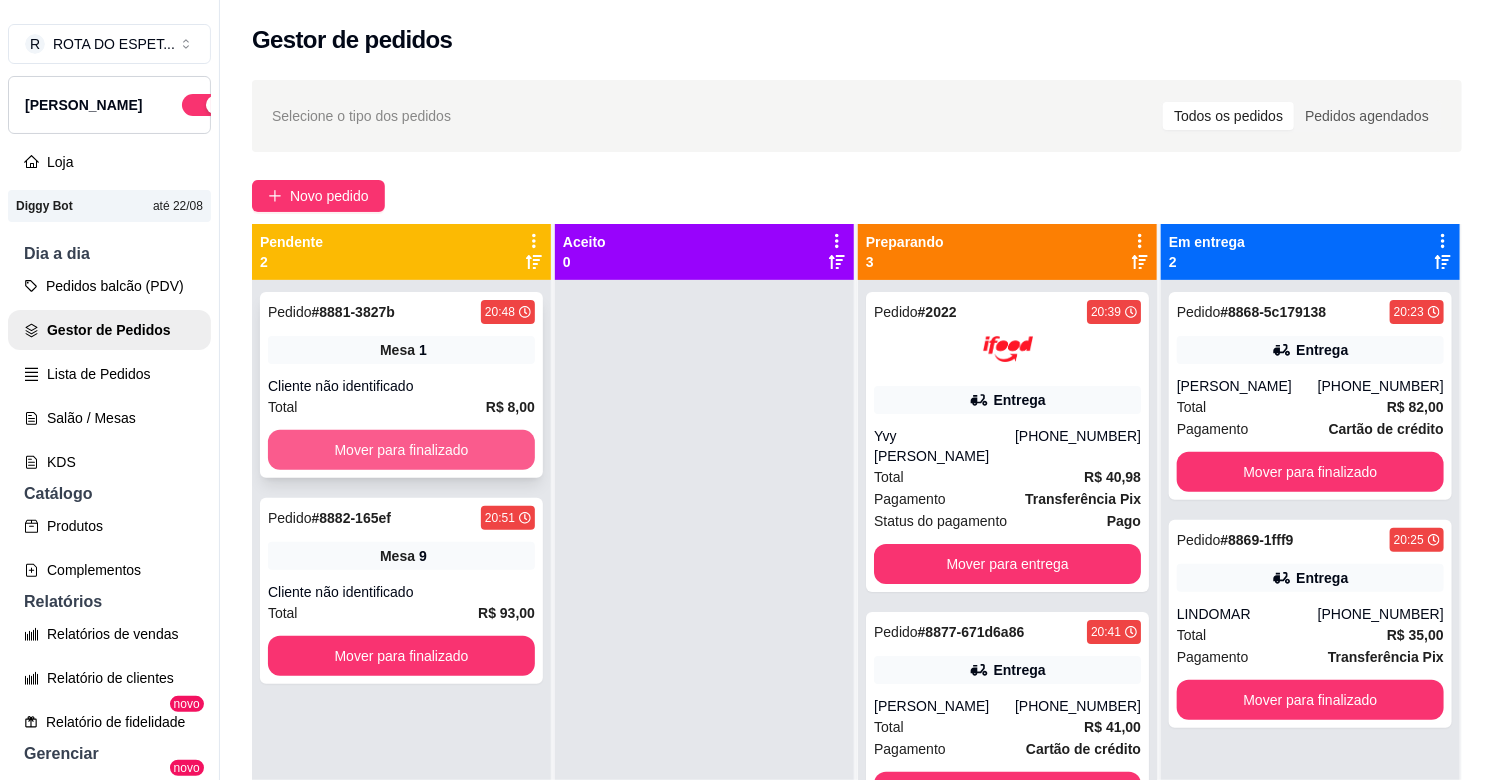 click on "Mover para finalizado" at bounding box center [401, 450] 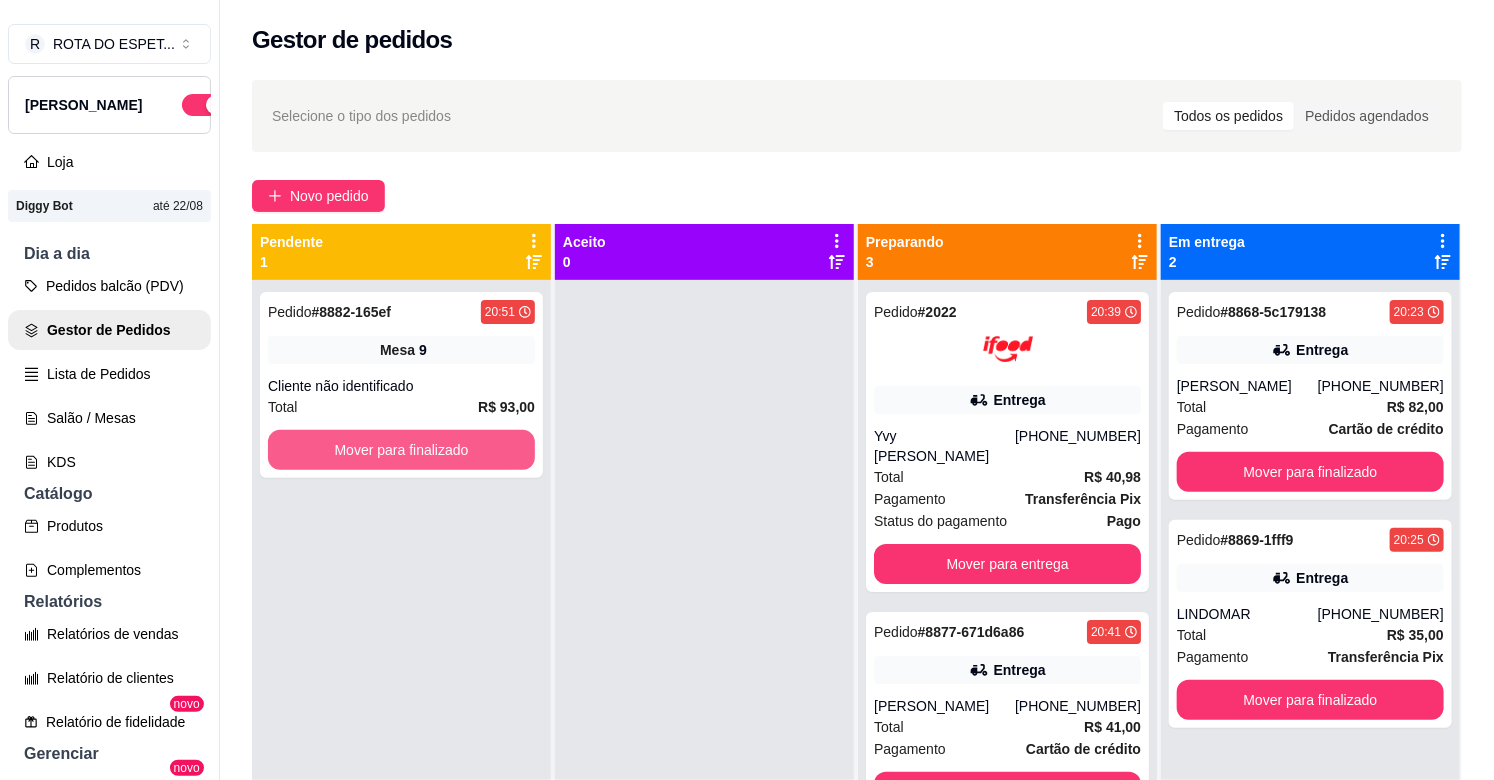 click on "Mover para finalizado" at bounding box center [401, 450] 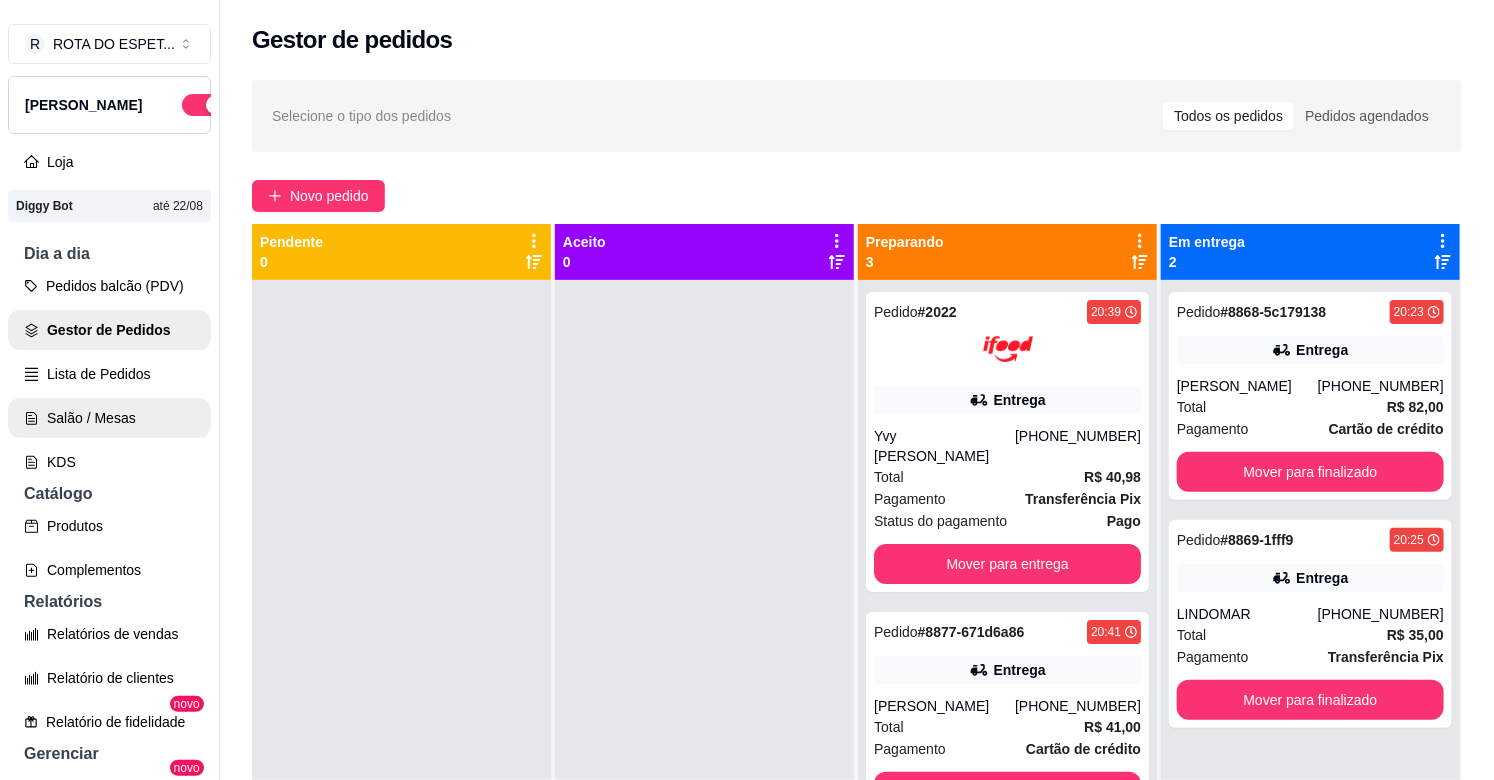 click on "Salão / Mesas" at bounding box center [109, 418] 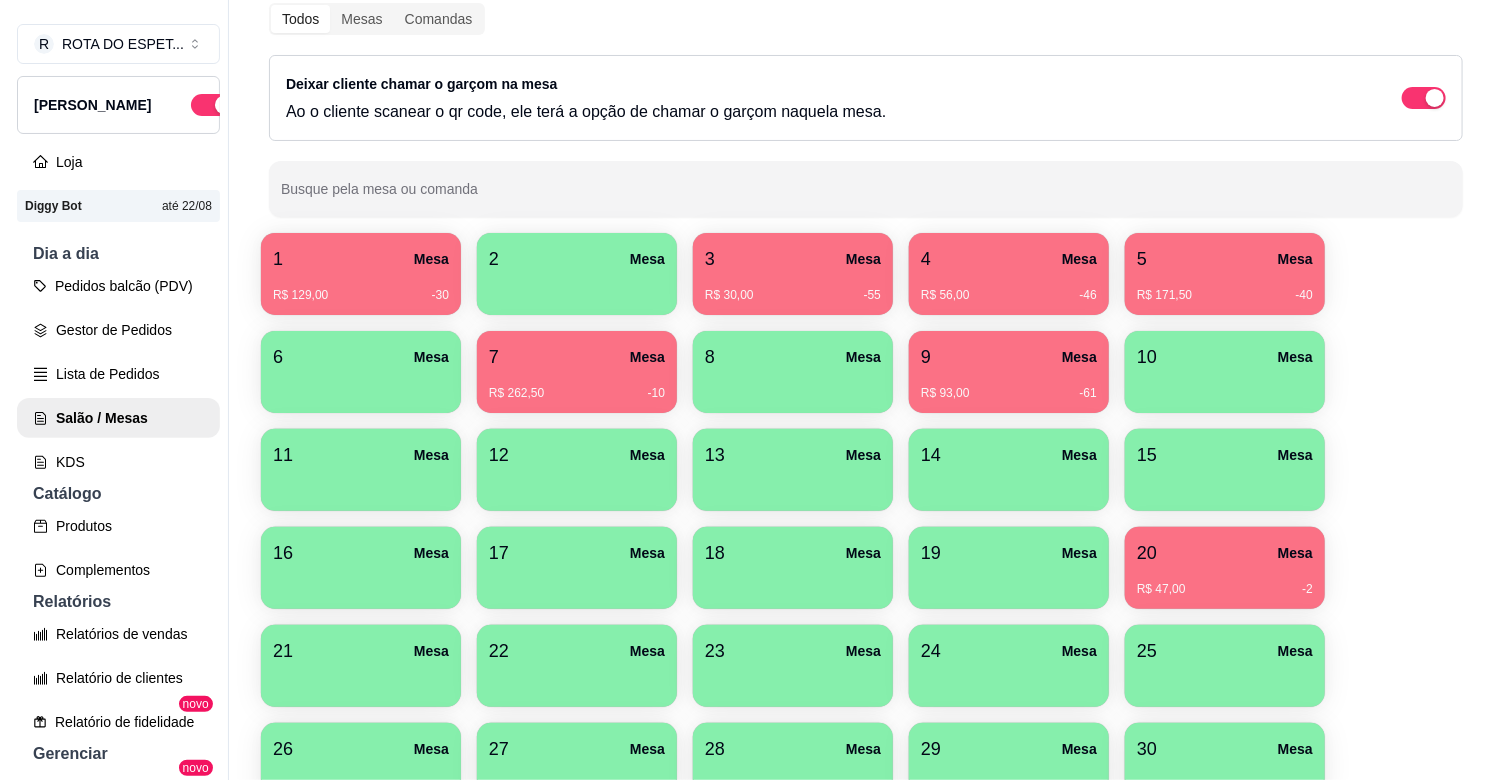 scroll, scrollTop: 111, scrollLeft: 0, axis: vertical 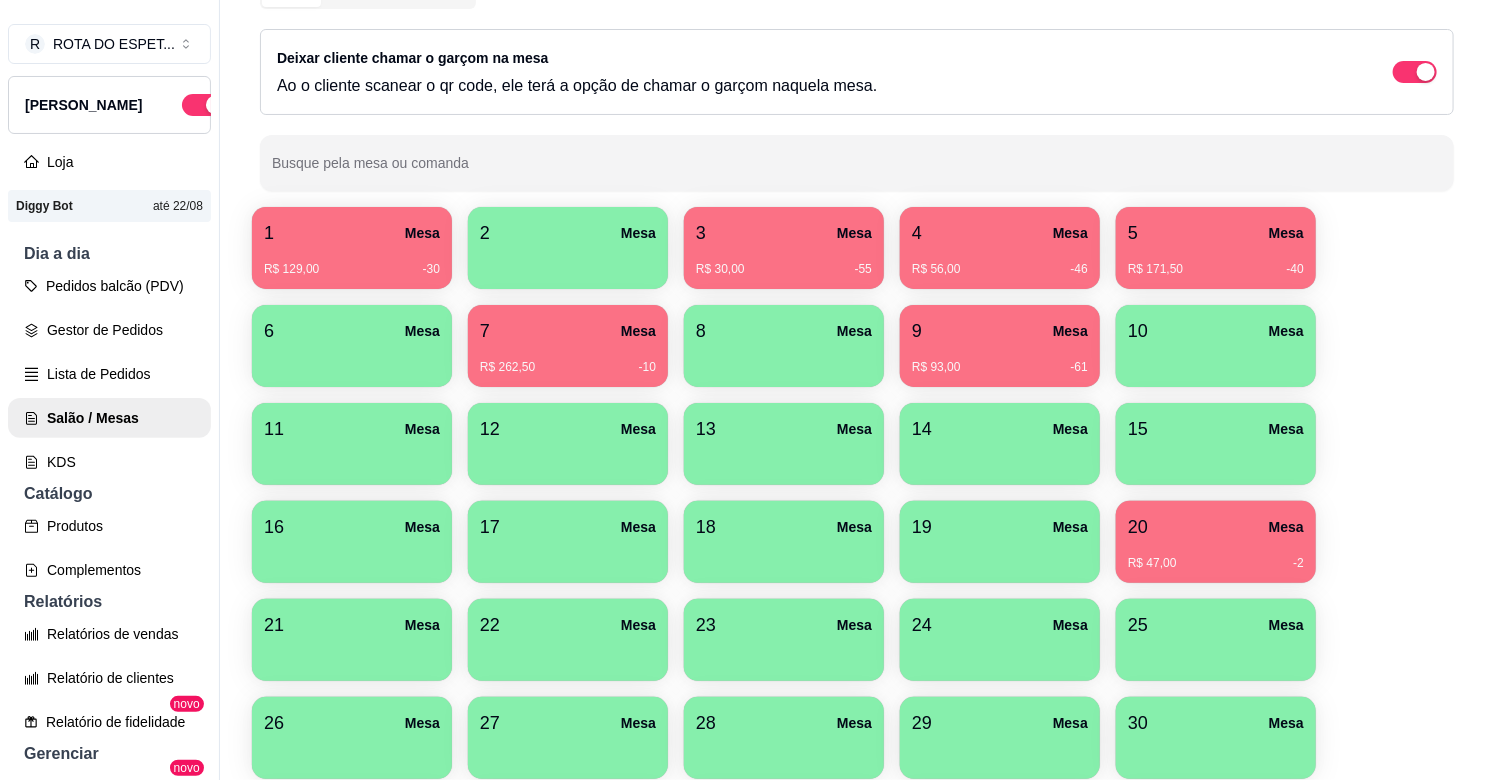click on "21 Mesa" at bounding box center [352, 625] 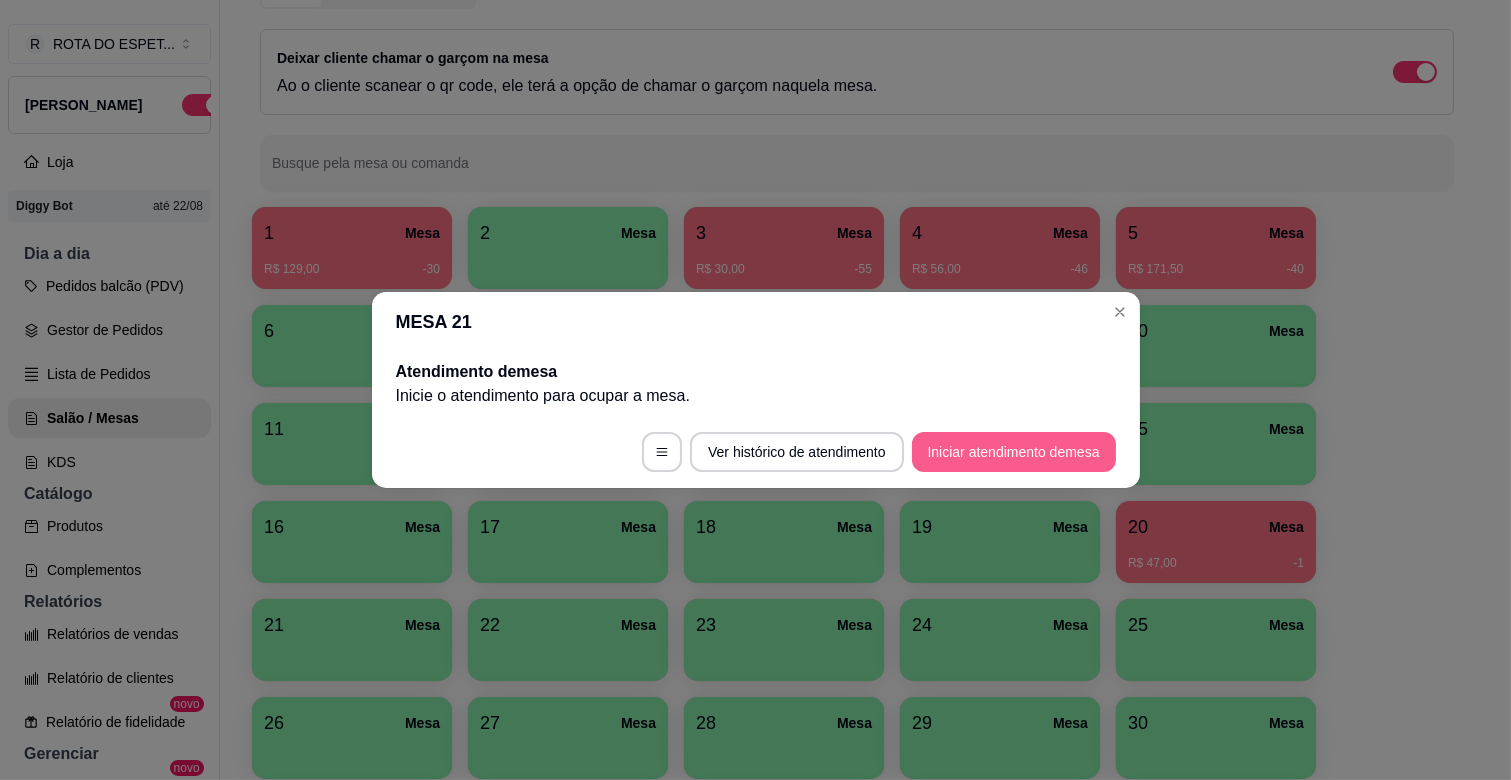 click on "Iniciar atendimento de  mesa" at bounding box center [1014, 452] 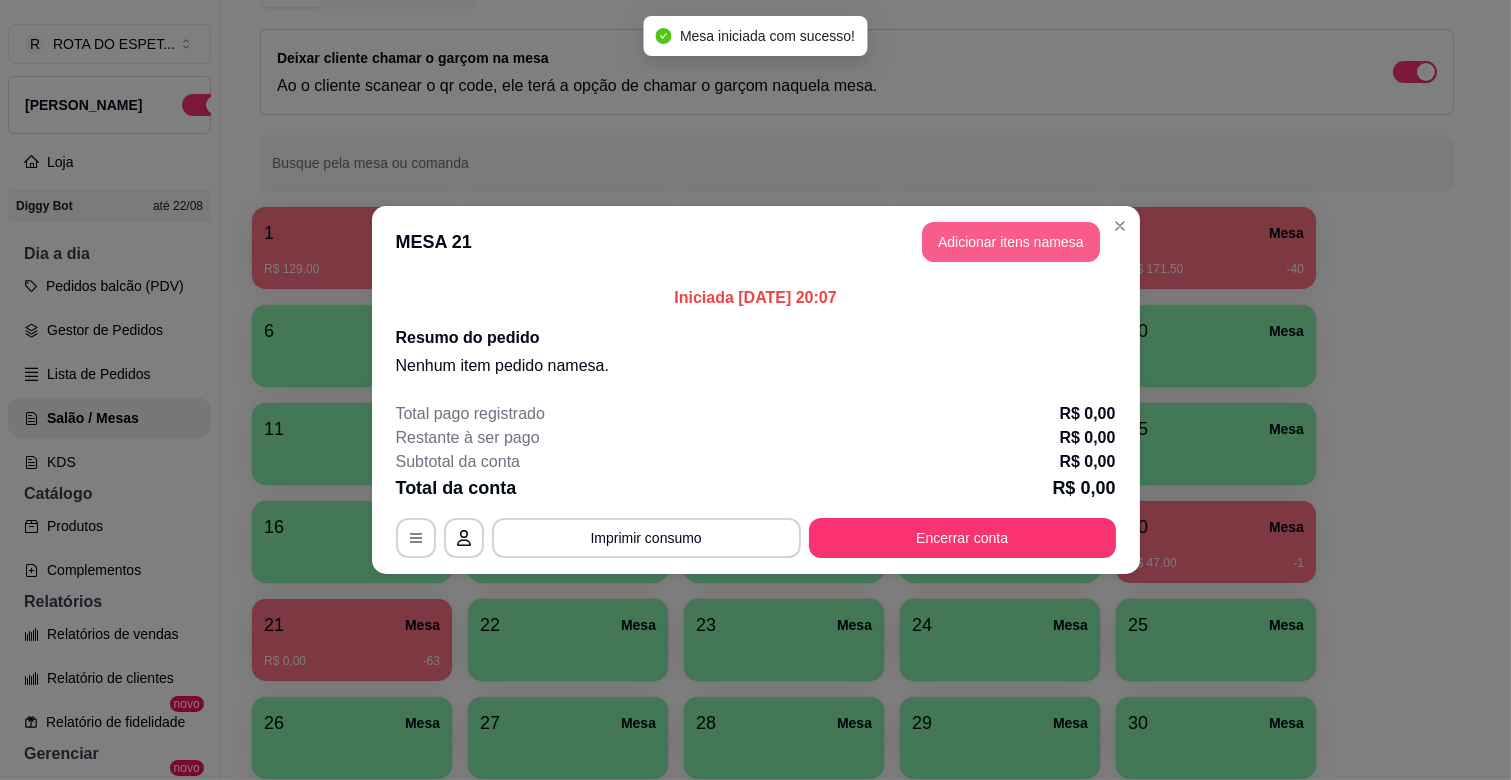click on "Adicionar itens na  mesa" at bounding box center [1011, 242] 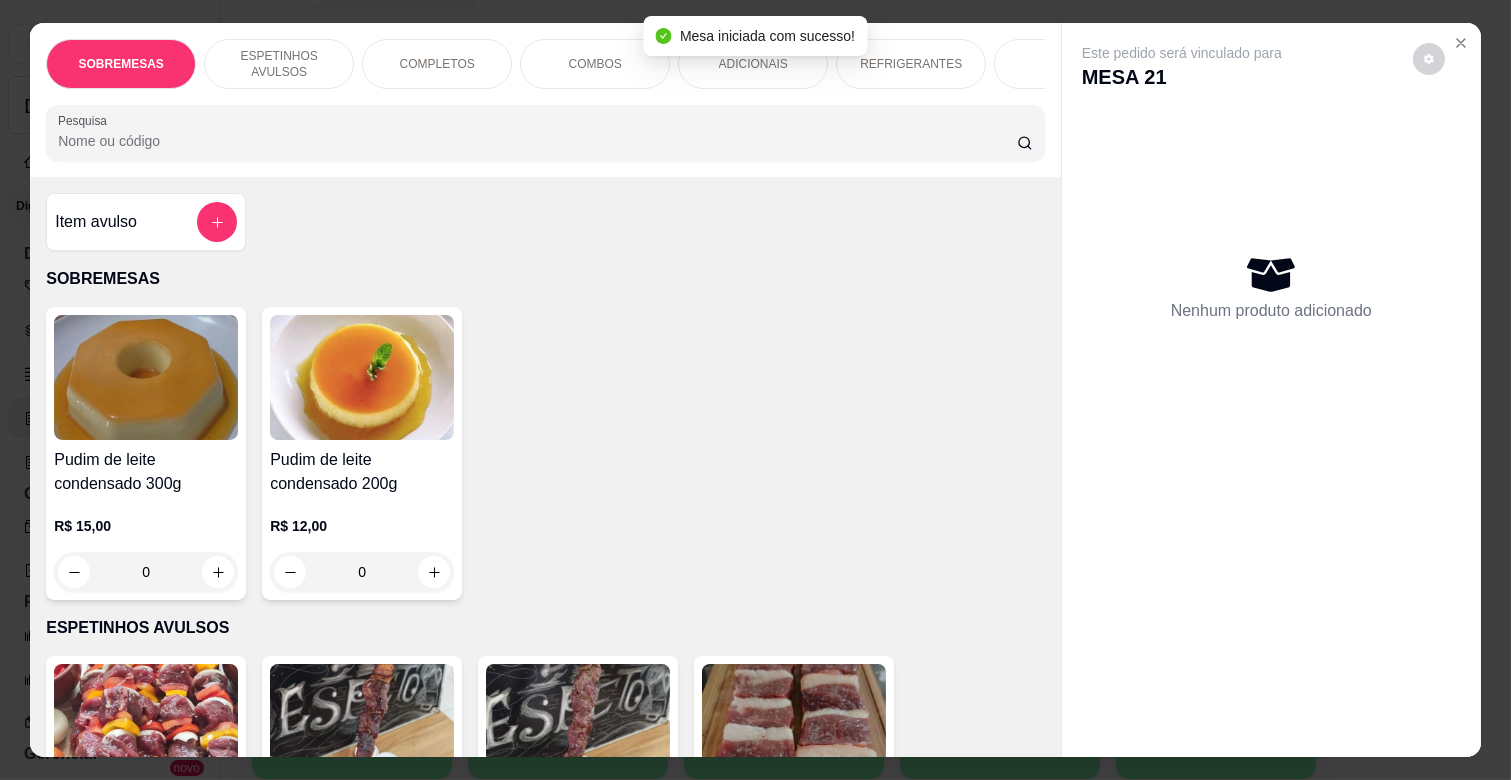 click on "COMPLETOS" at bounding box center [437, 64] 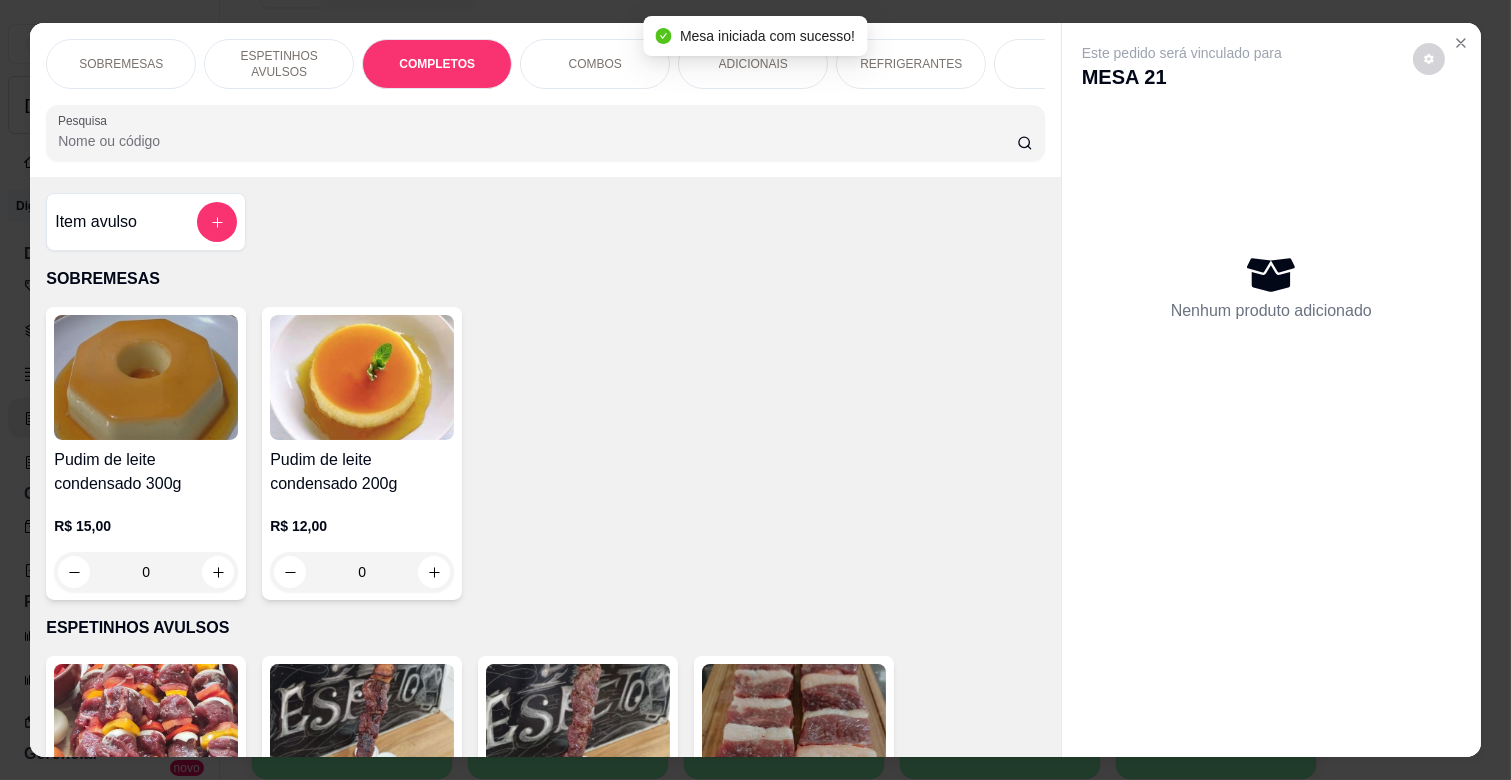 scroll, scrollTop: 1763, scrollLeft: 0, axis: vertical 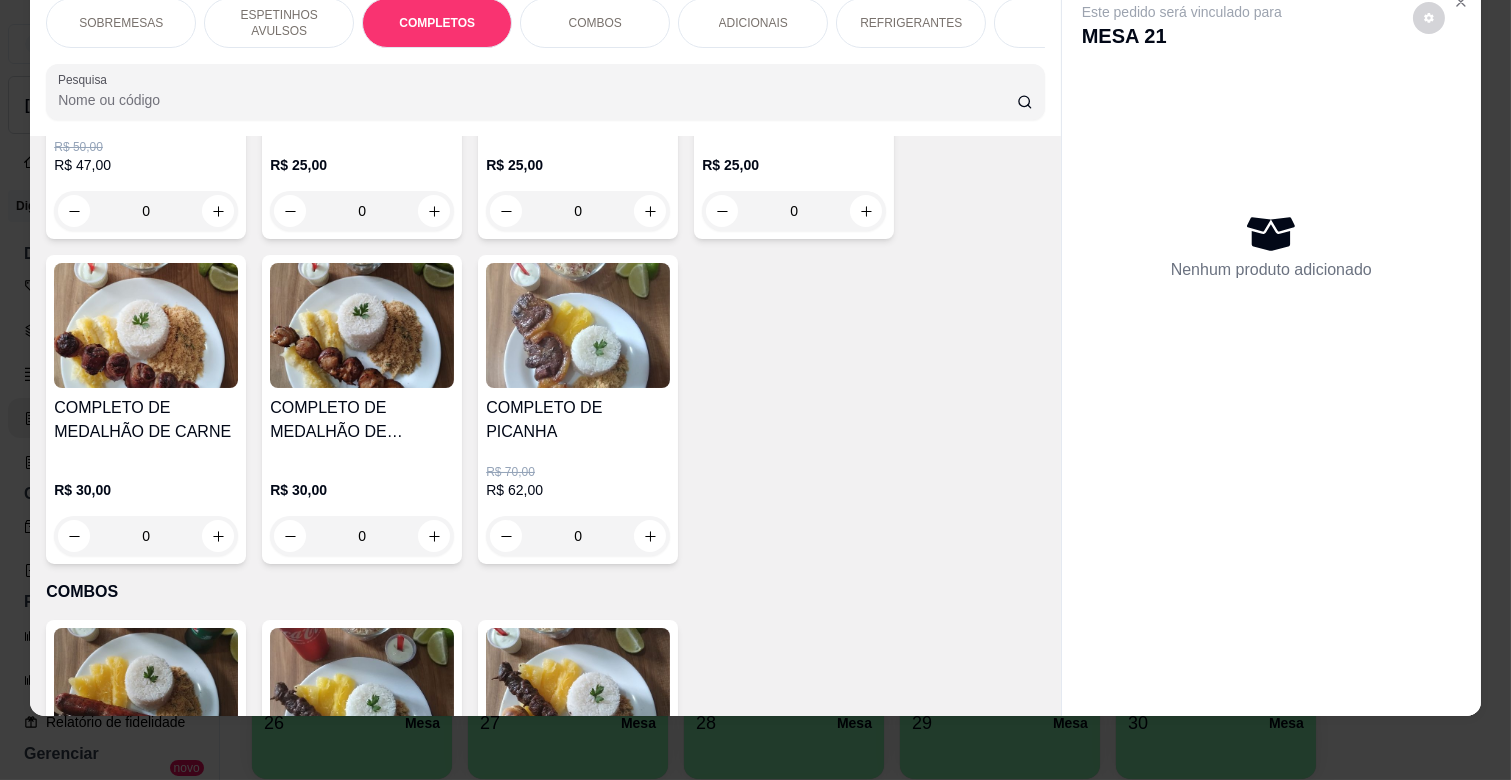 click on "0" at bounding box center (362, 536) 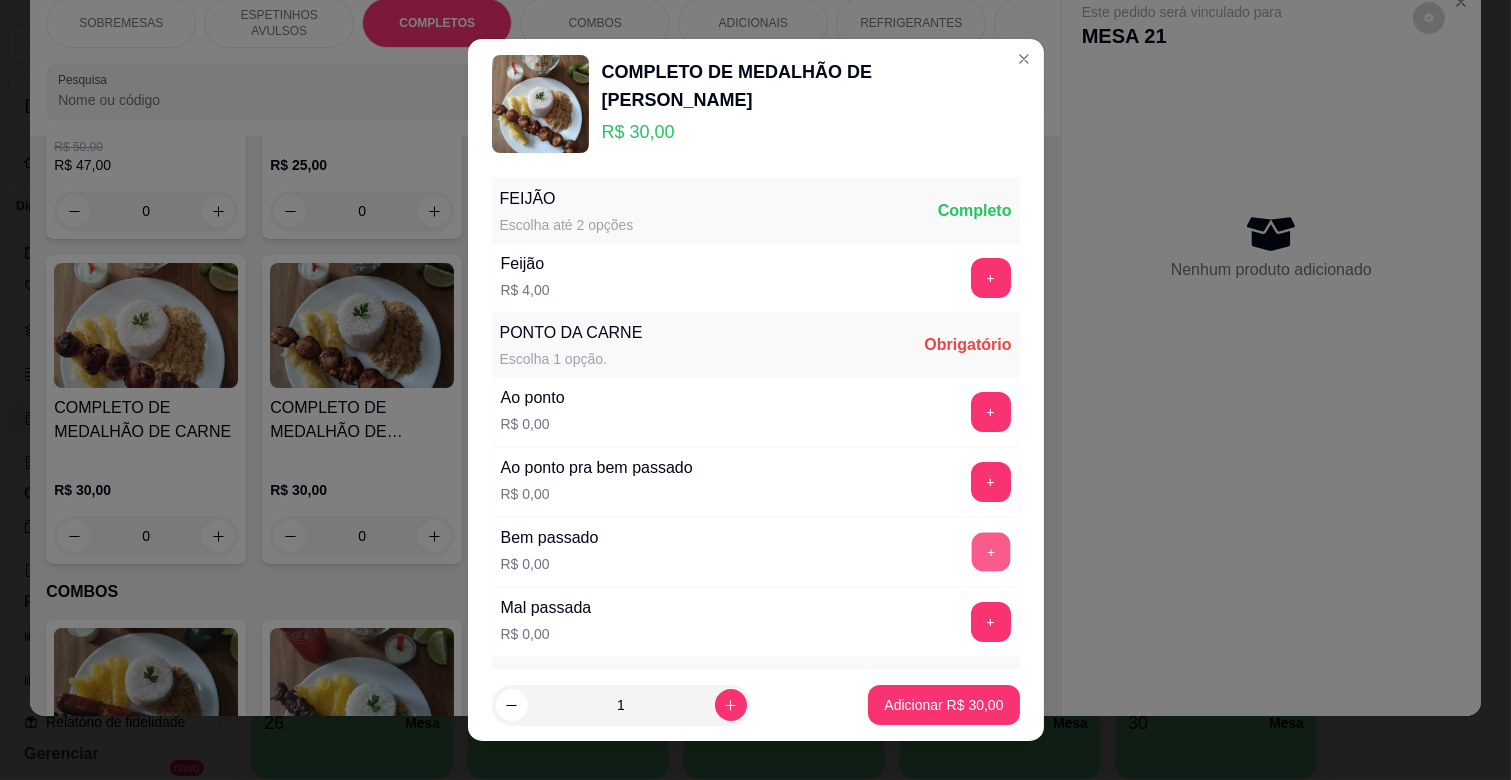 click on "+" at bounding box center [990, 552] 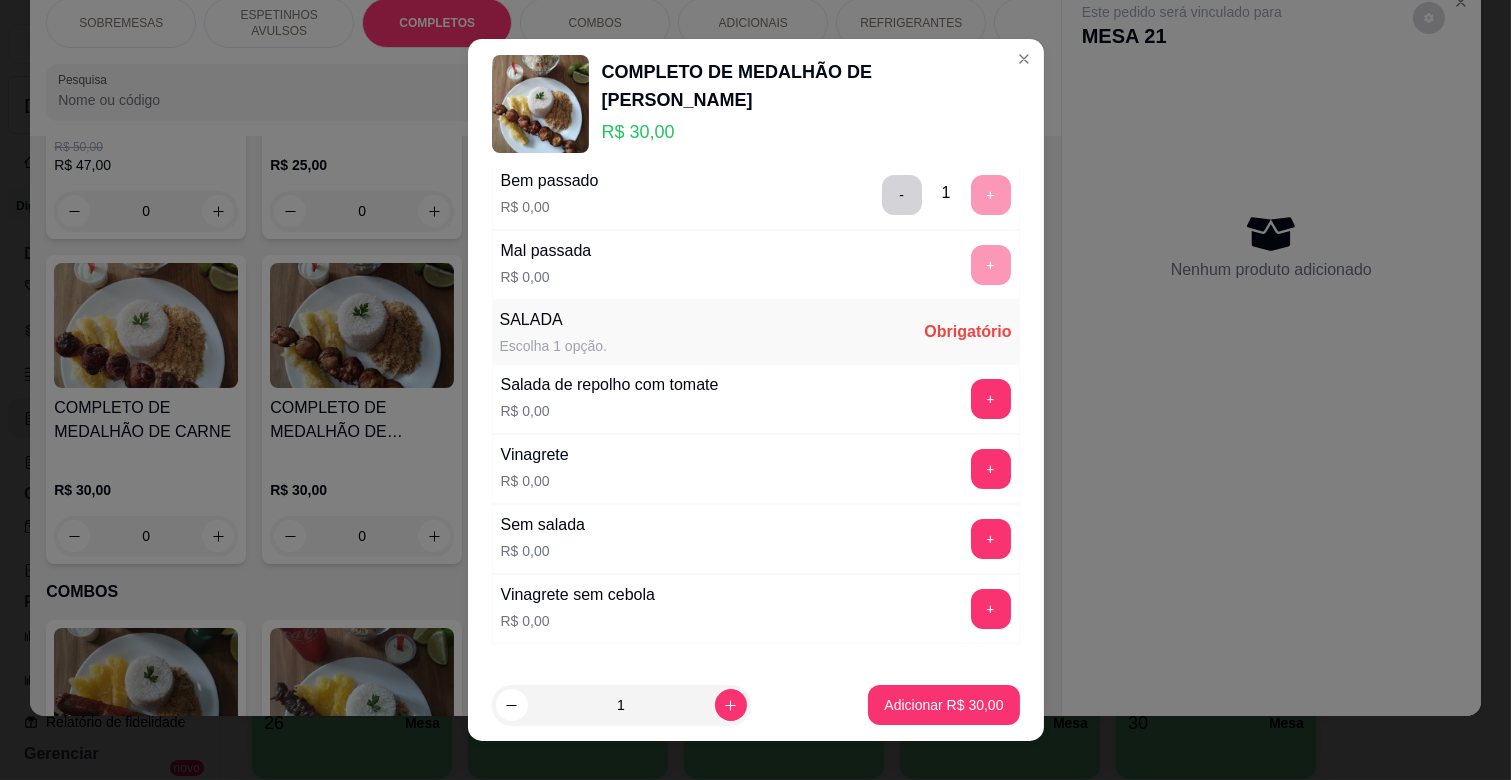 scroll, scrollTop: 444, scrollLeft: 0, axis: vertical 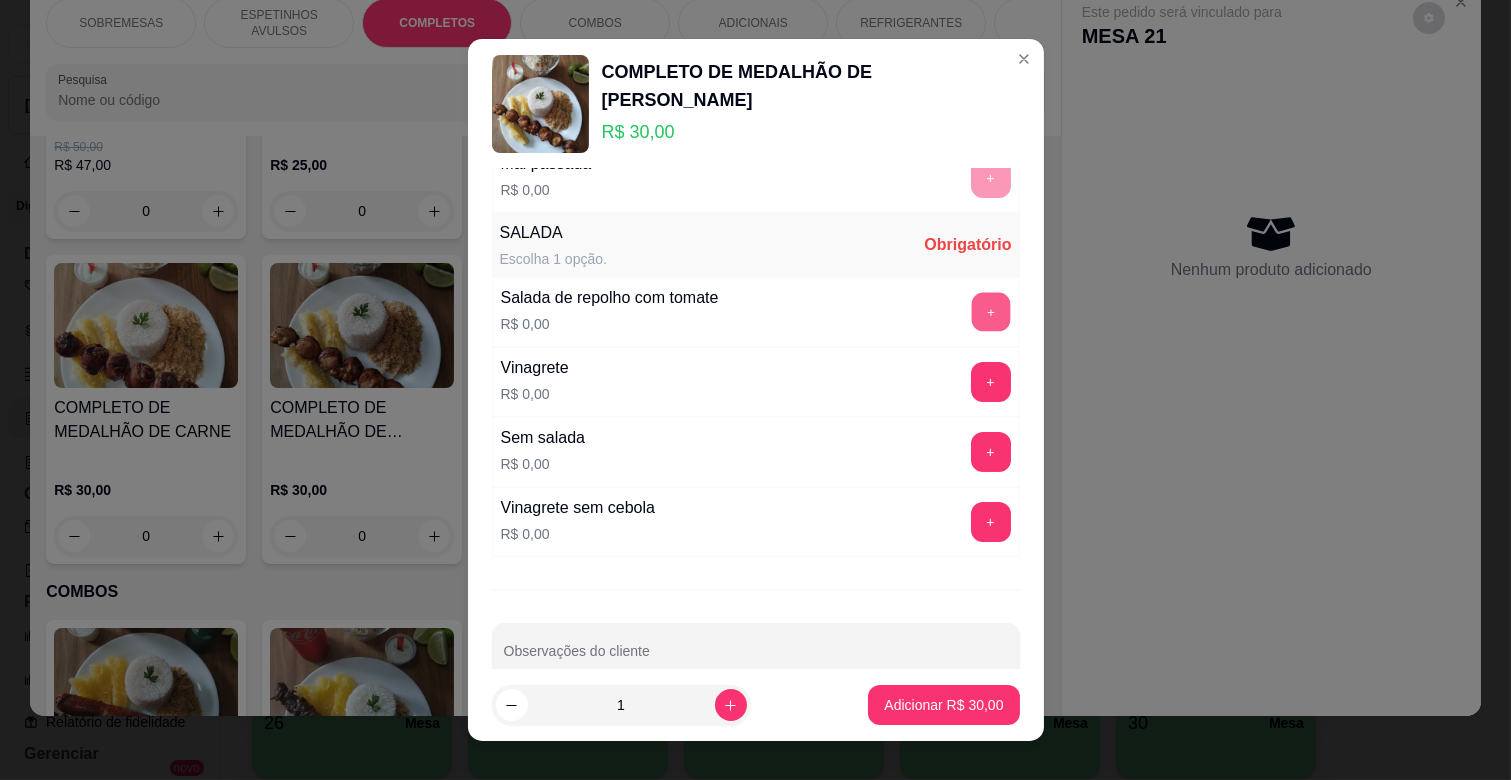 click on "+" at bounding box center (990, 312) 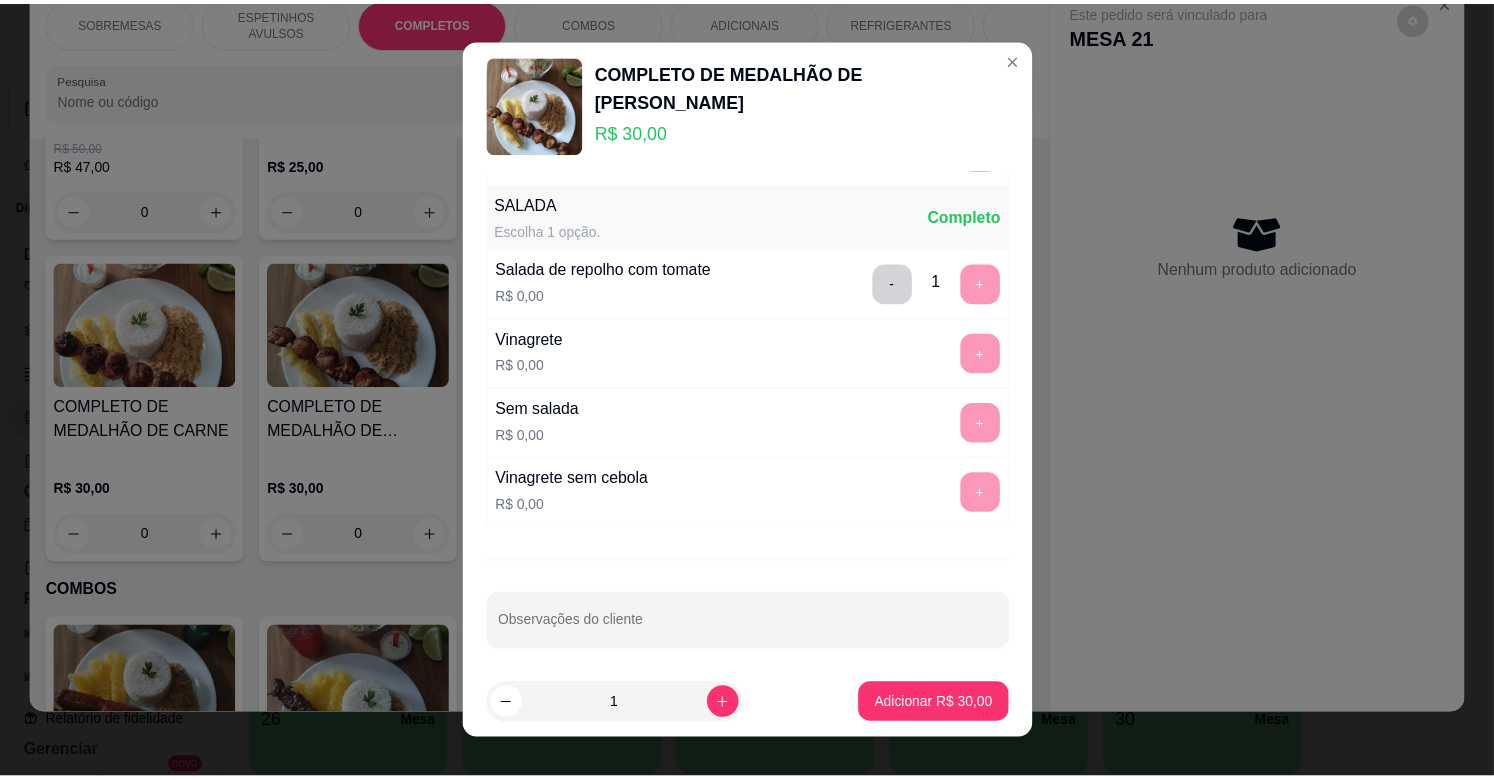 scroll, scrollTop: 486, scrollLeft: 0, axis: vertical 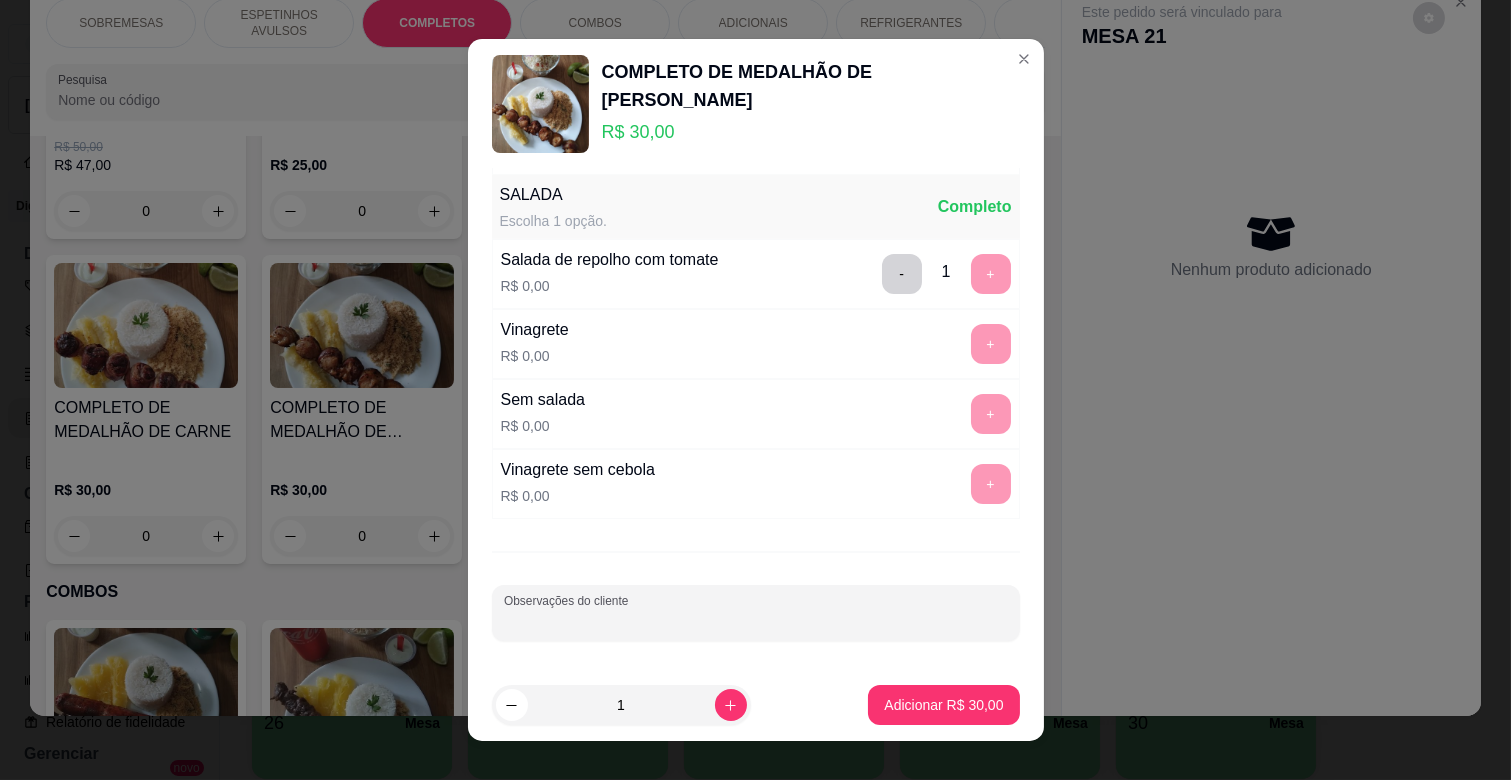 click on "Observações do cliente" at bounding box center [756, 621] 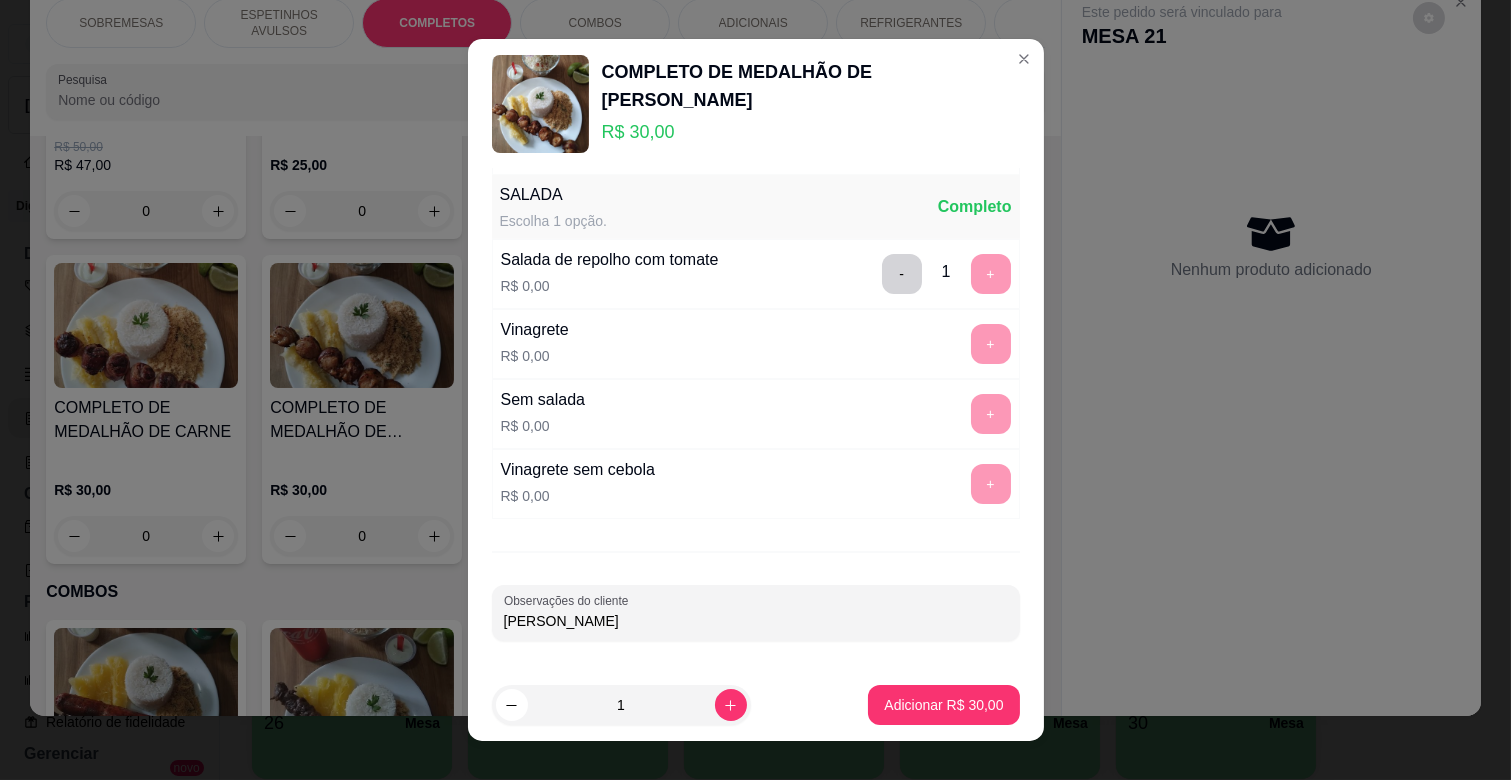 type on "[PERSON_NAME]" 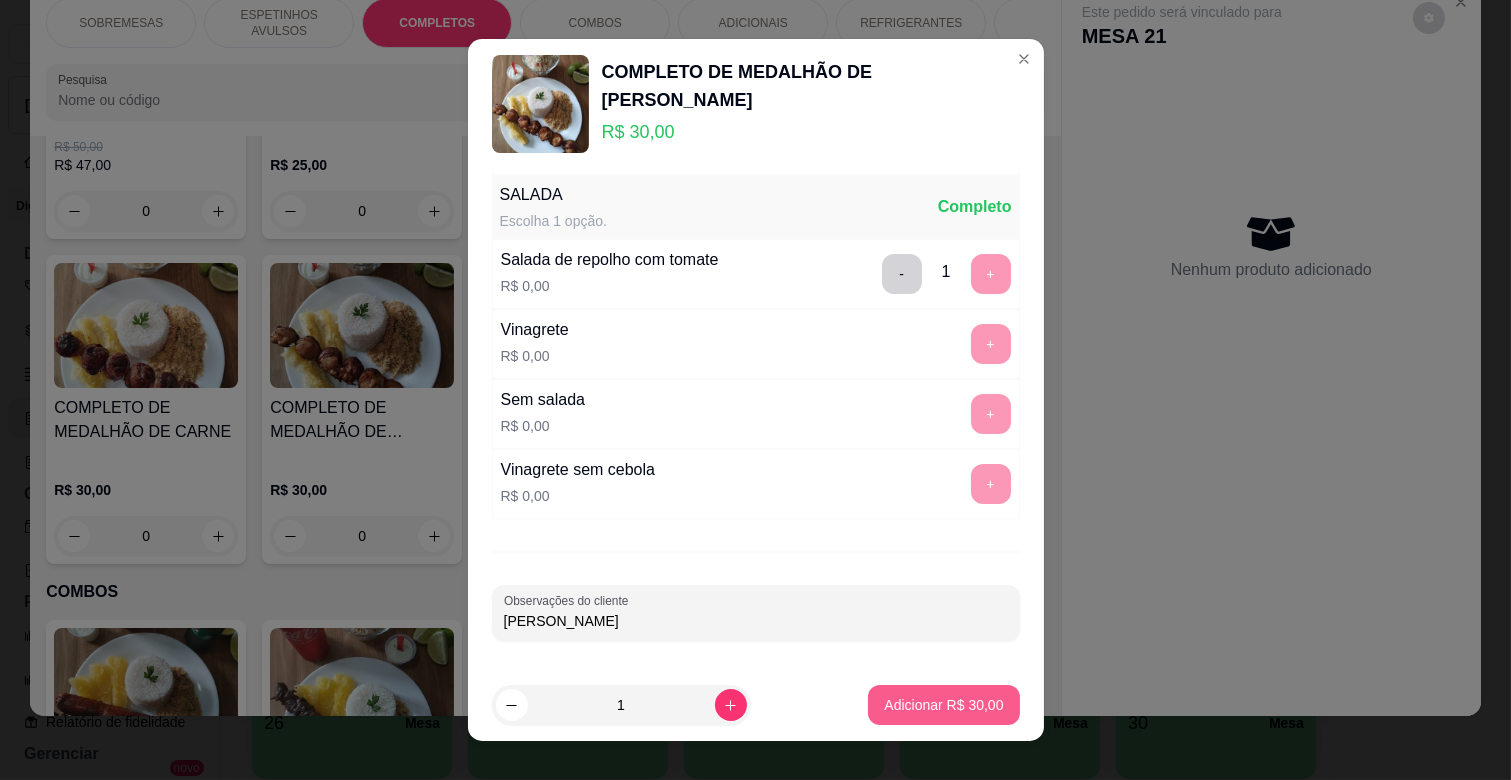 click on "Adicionar   R$ 30,00" at bounding box center (943, 705) 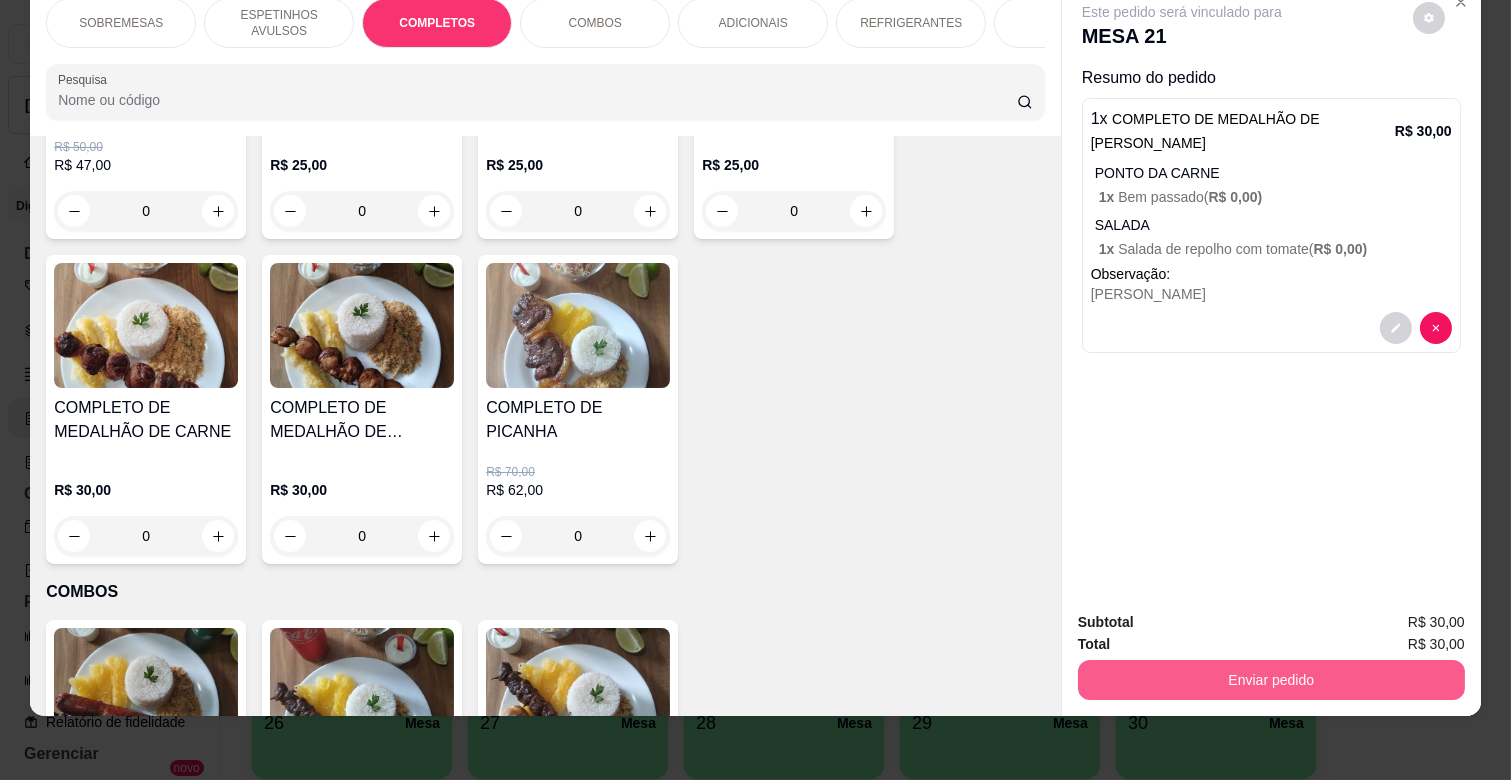 click on "Enviar pedido" at bounding box center [1271, 680] 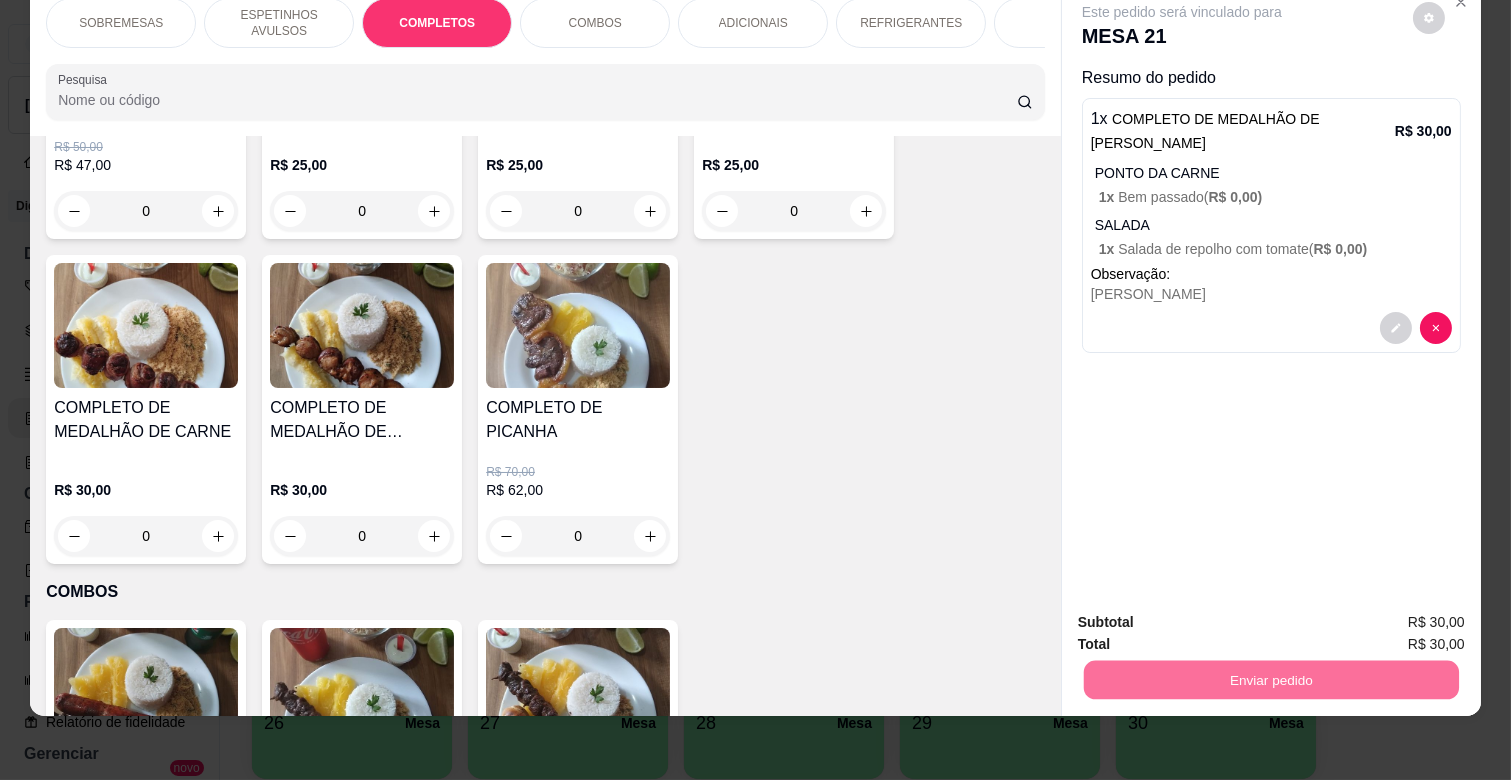 click on "Não registrar e enviar pedido" at bounding box center [1205, 613] 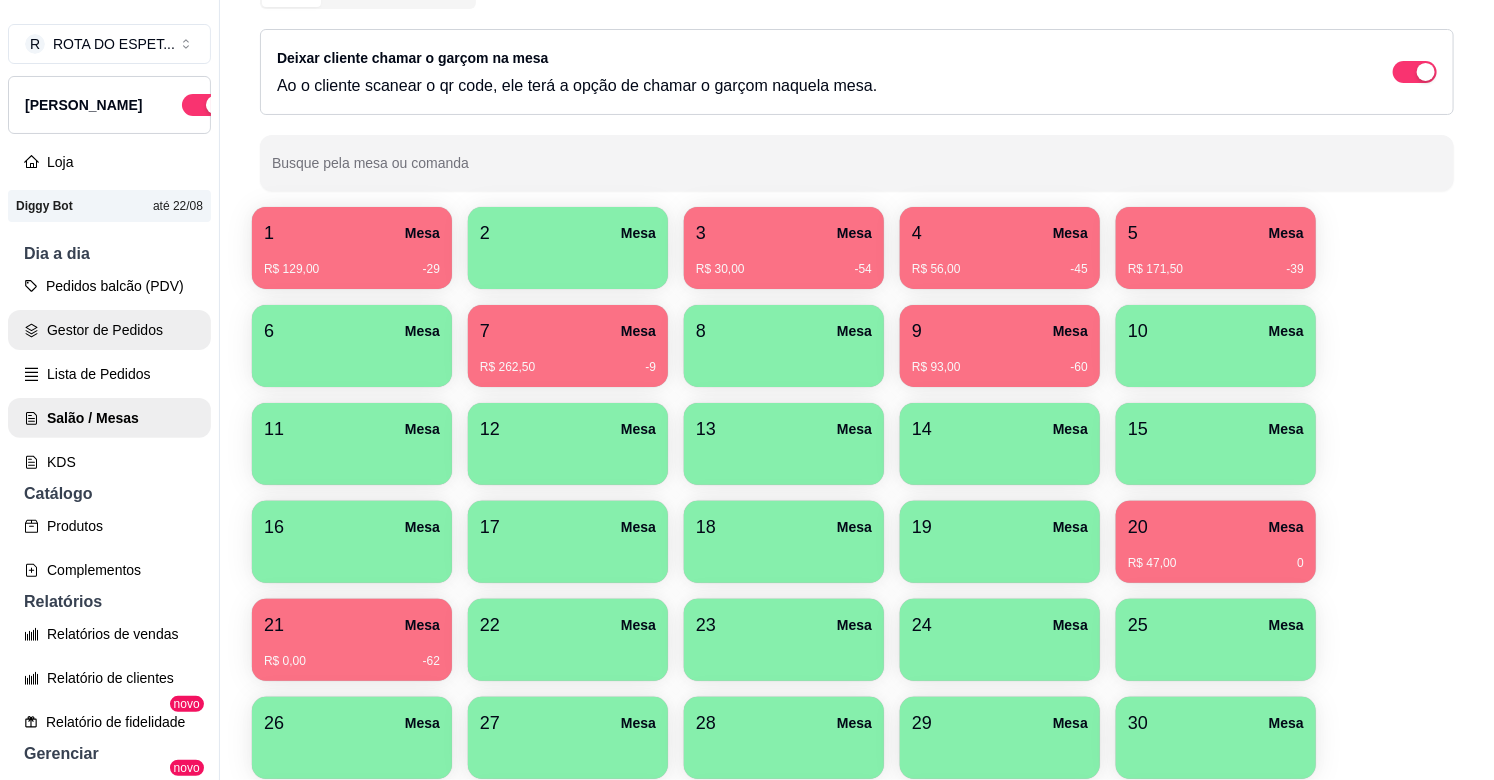 click on "Gestor de Pedidos" at bounding box center (109, 330) 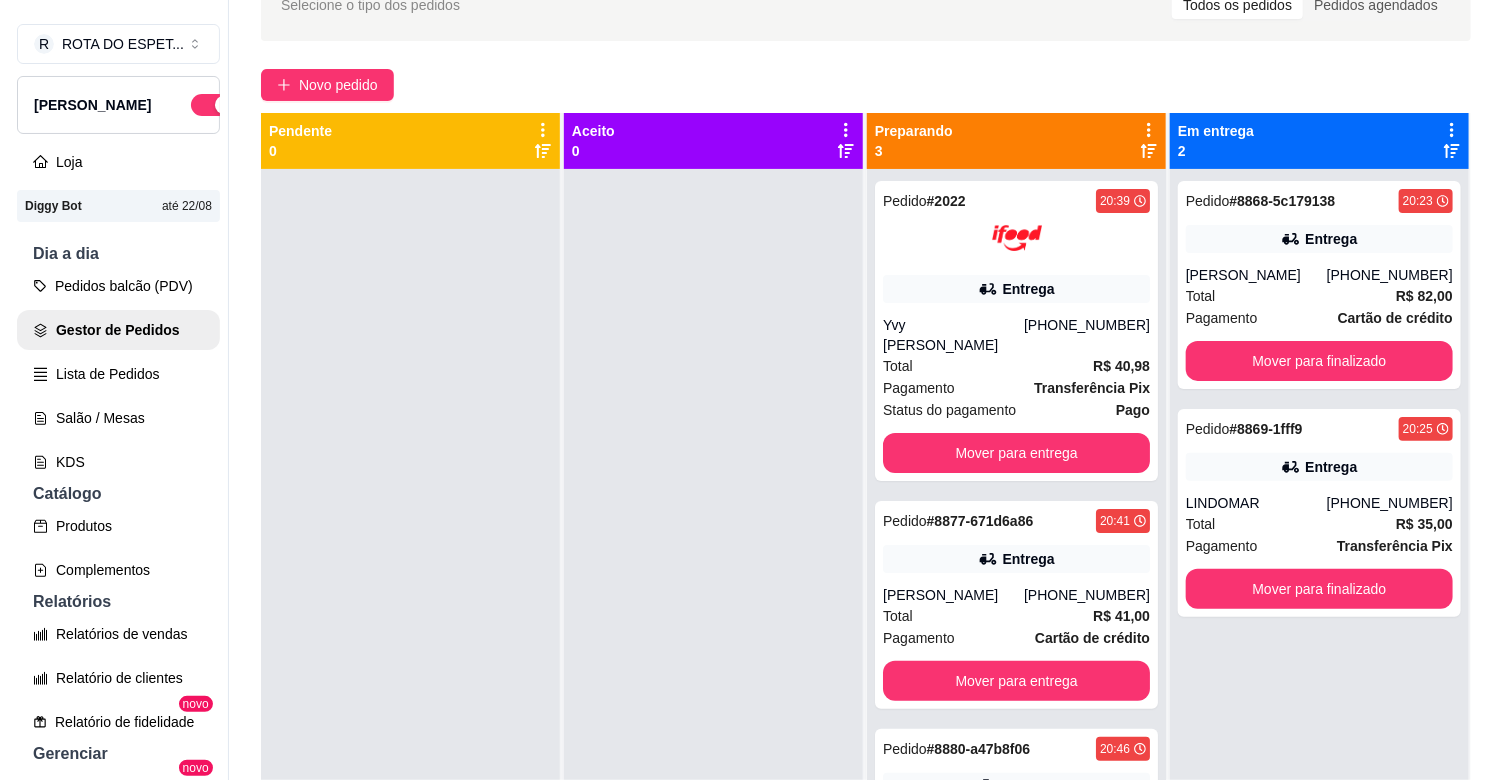 scroll, scrollTop: 0, scrollLeft: 0, axis: both 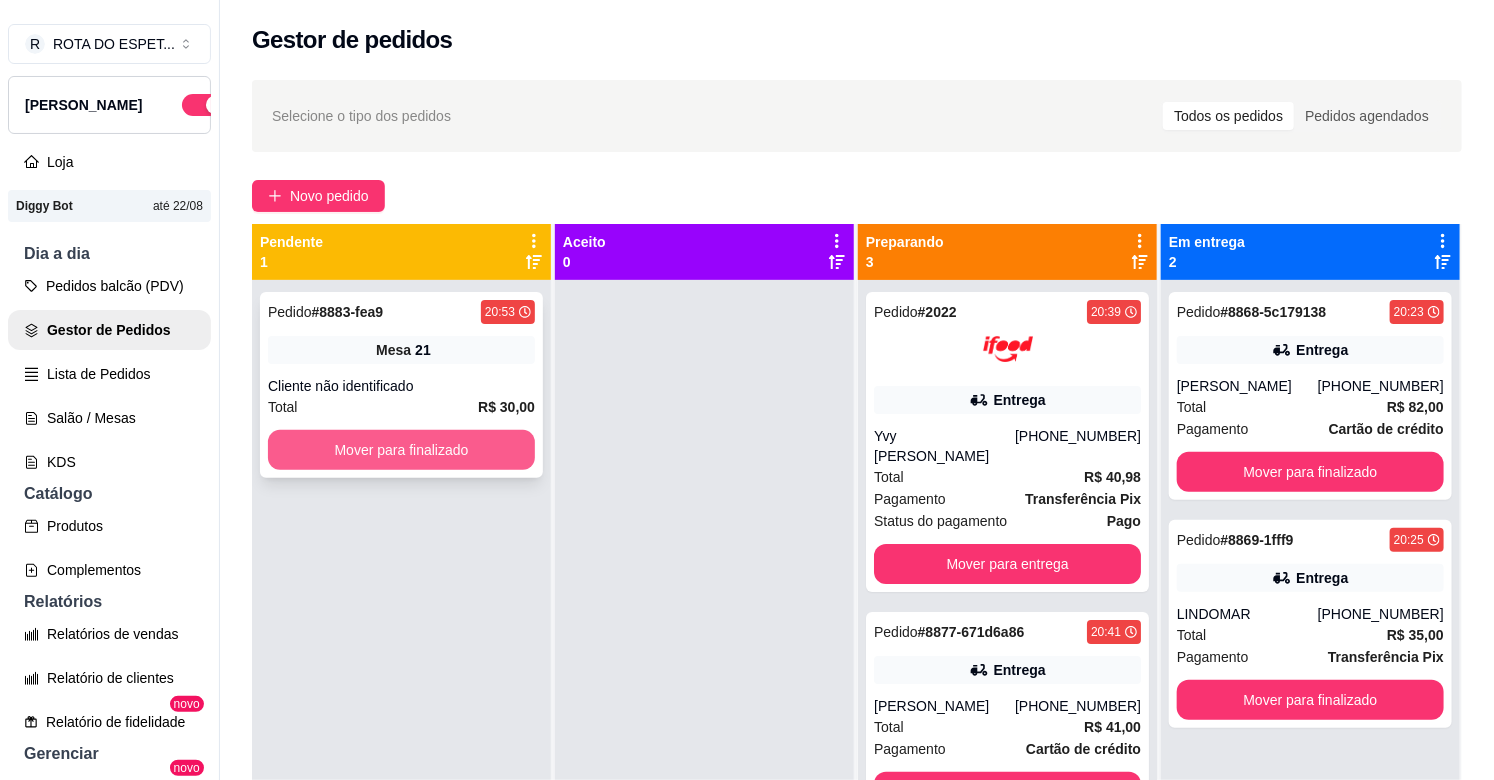 click on "Mover para finalizado" at bounding box center (401, 450) 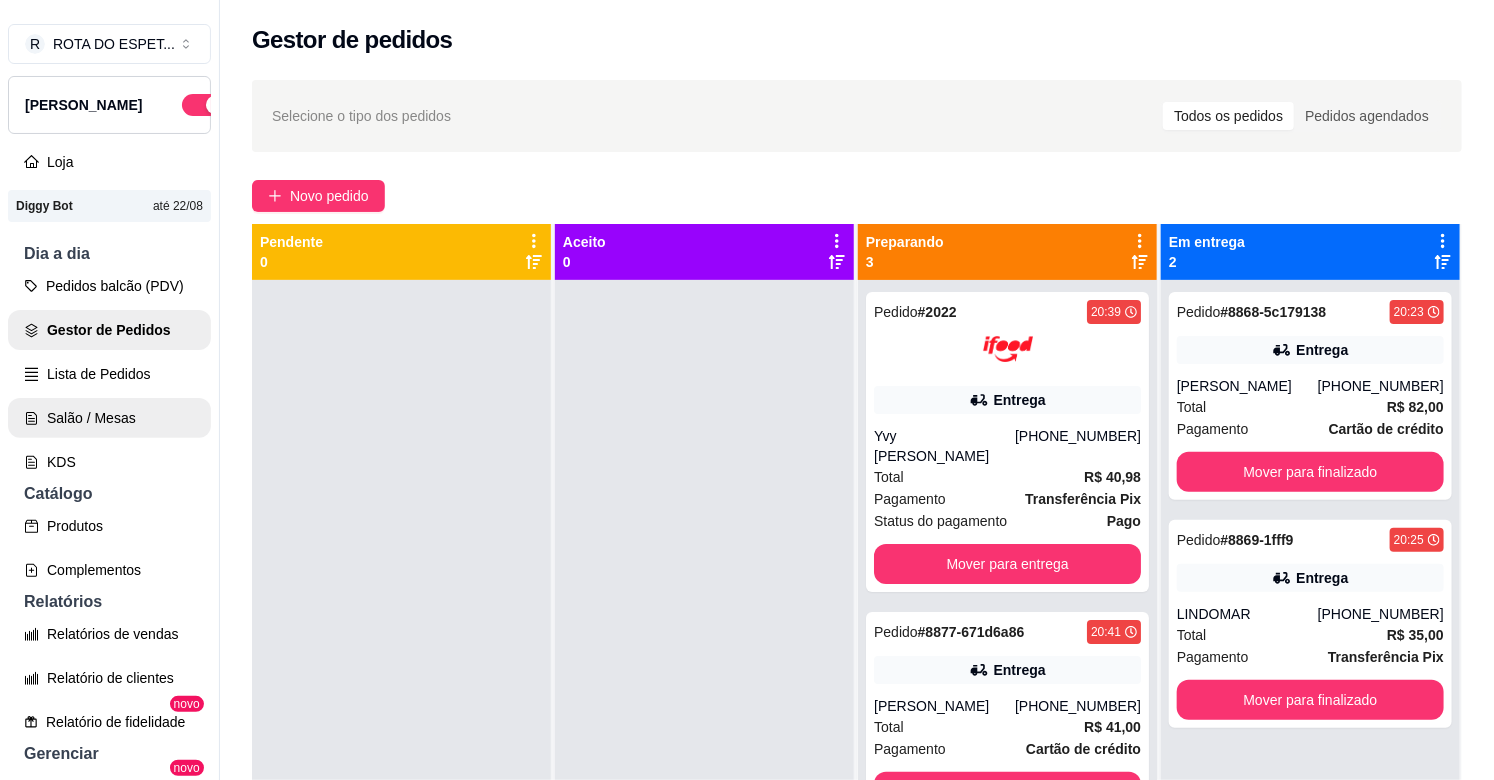 click on "Salão / Mesas" at bounding box center (109, 418) 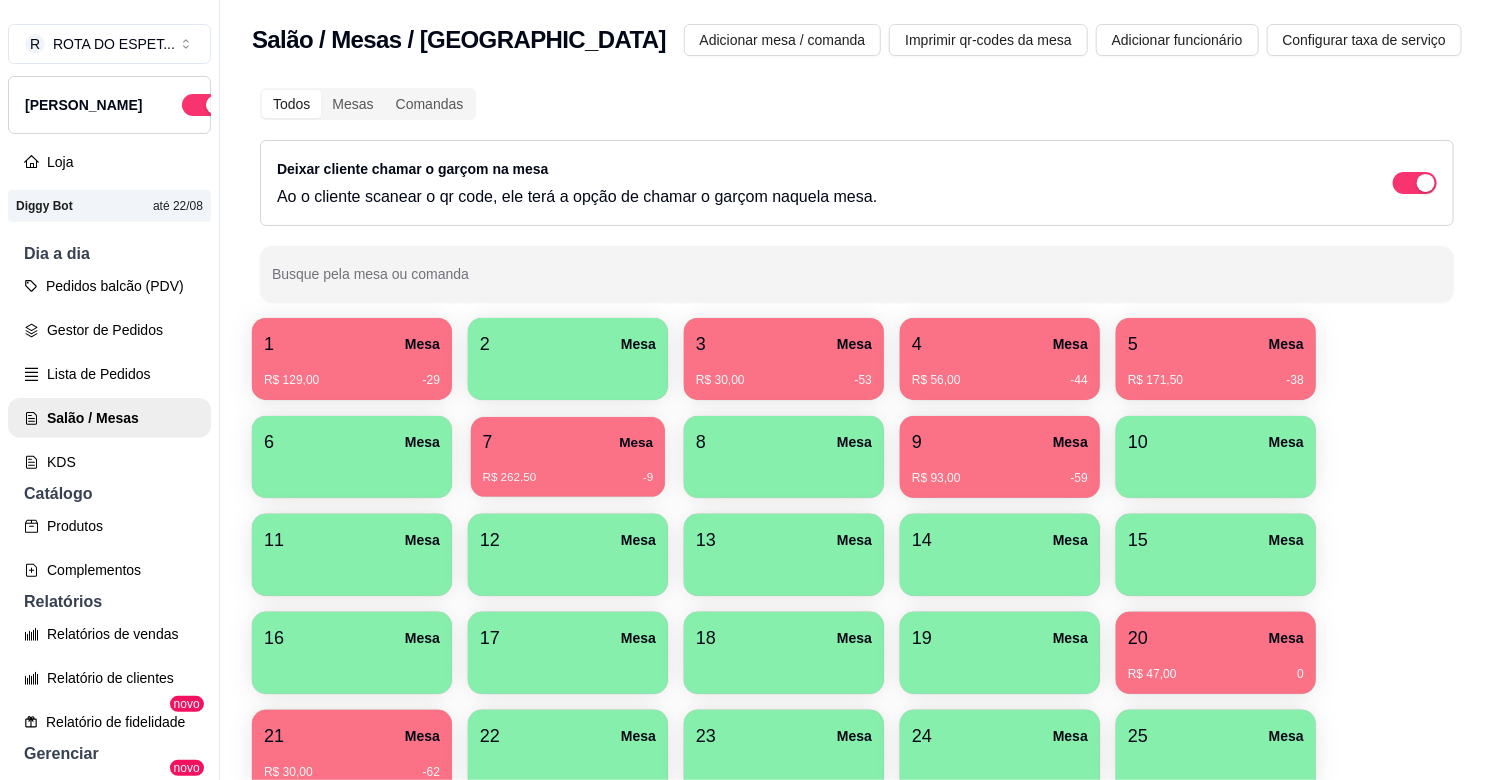 click on "7 Mesa R$ 262,50 -9" at bounding box center [568, 457] 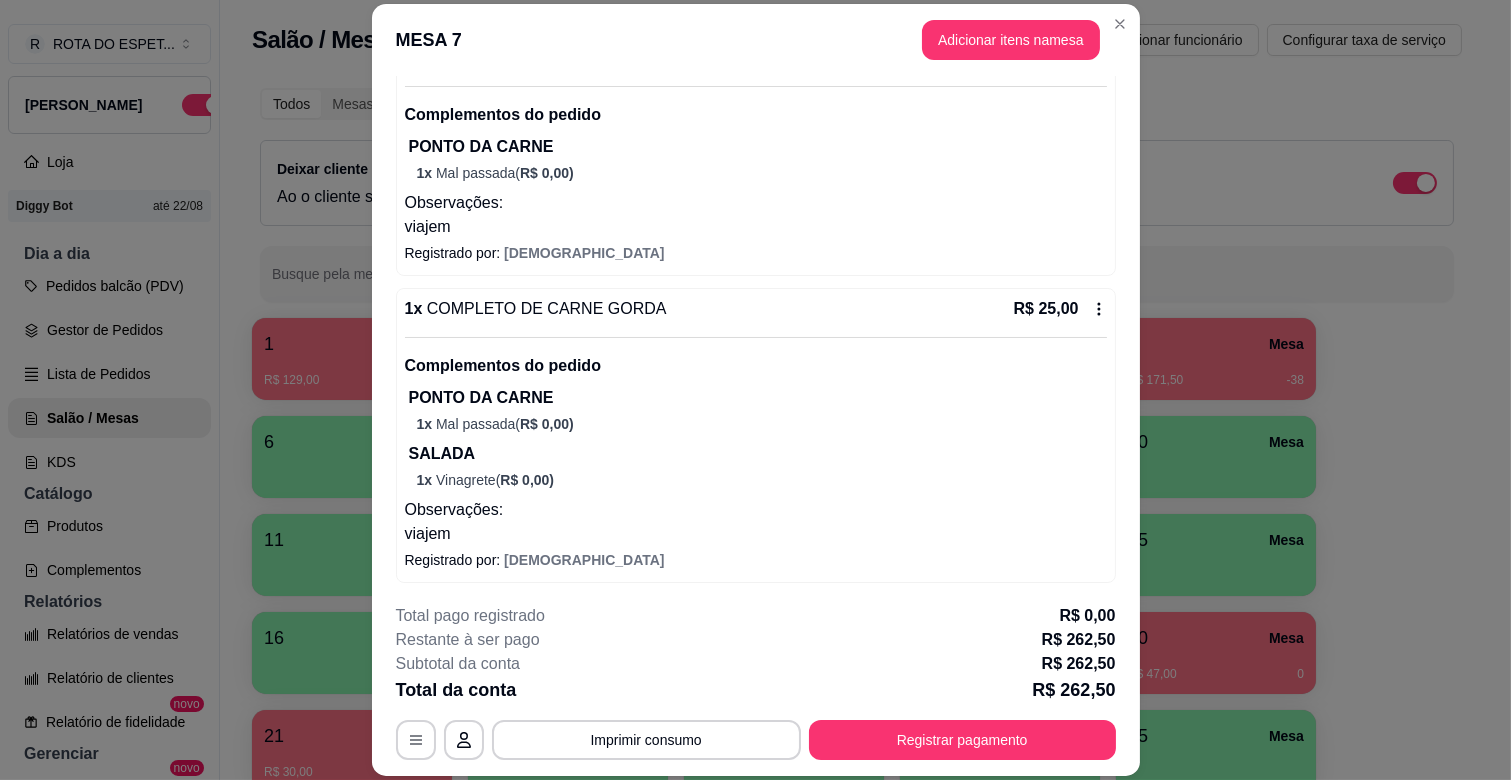 scroll, scrollTop: 2900, scrollLeft: 0, axis: vertical 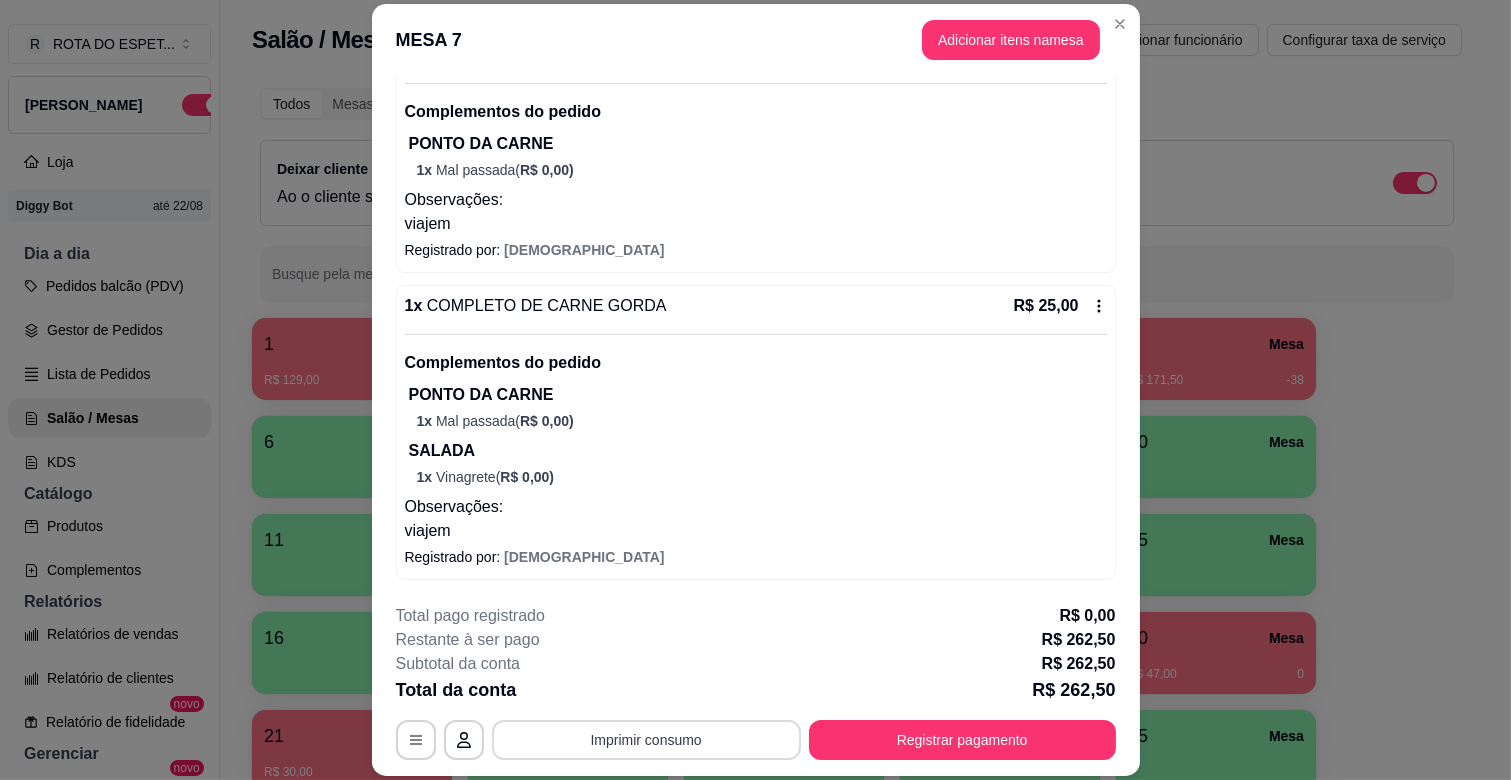 click on "Imprimir consumo" at bounding box center (646, 740) 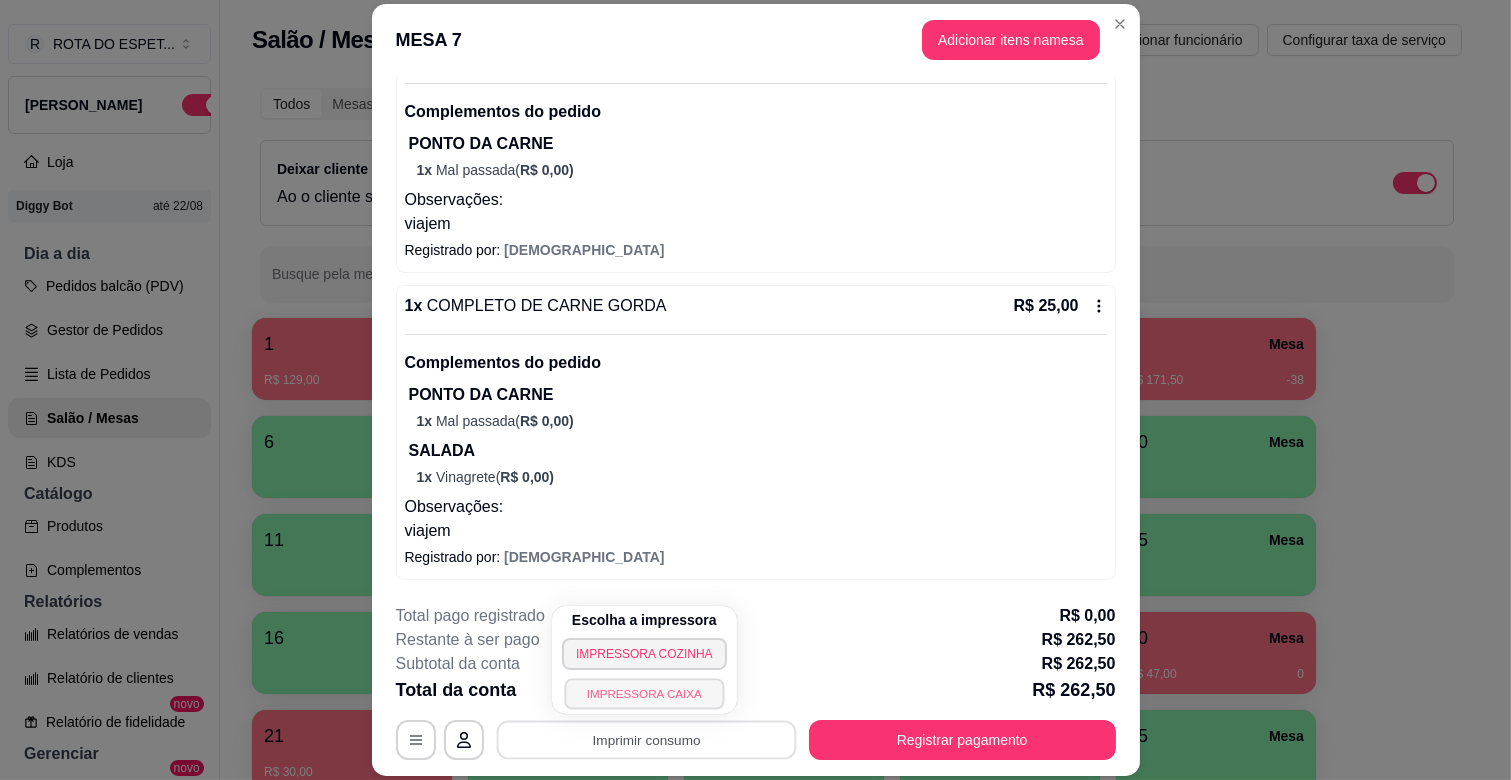 click on "IMPRESSORA CAIXA" at bounding box center (644, 693) 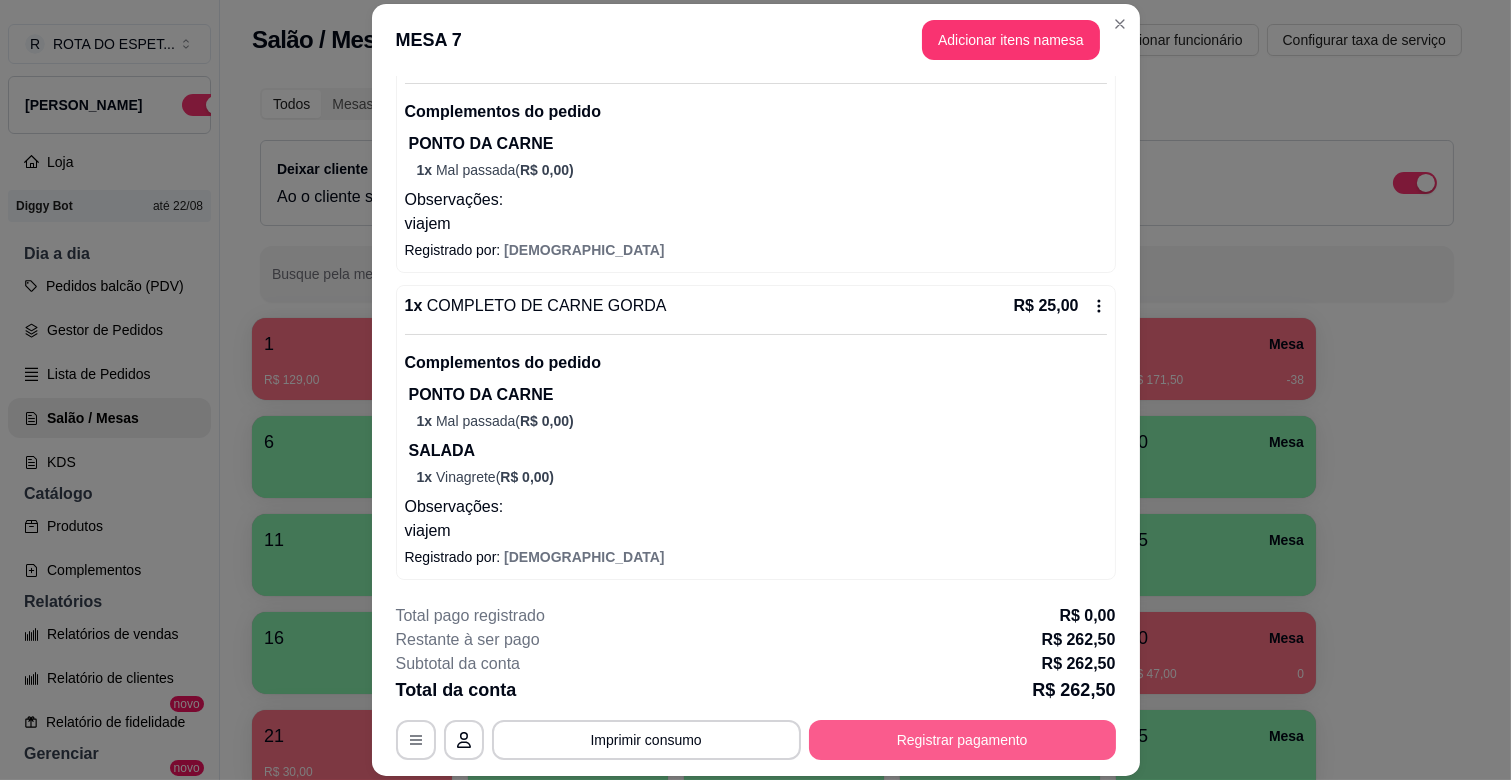 click on "Registrar pagamento" at bounding box center (962, 740) 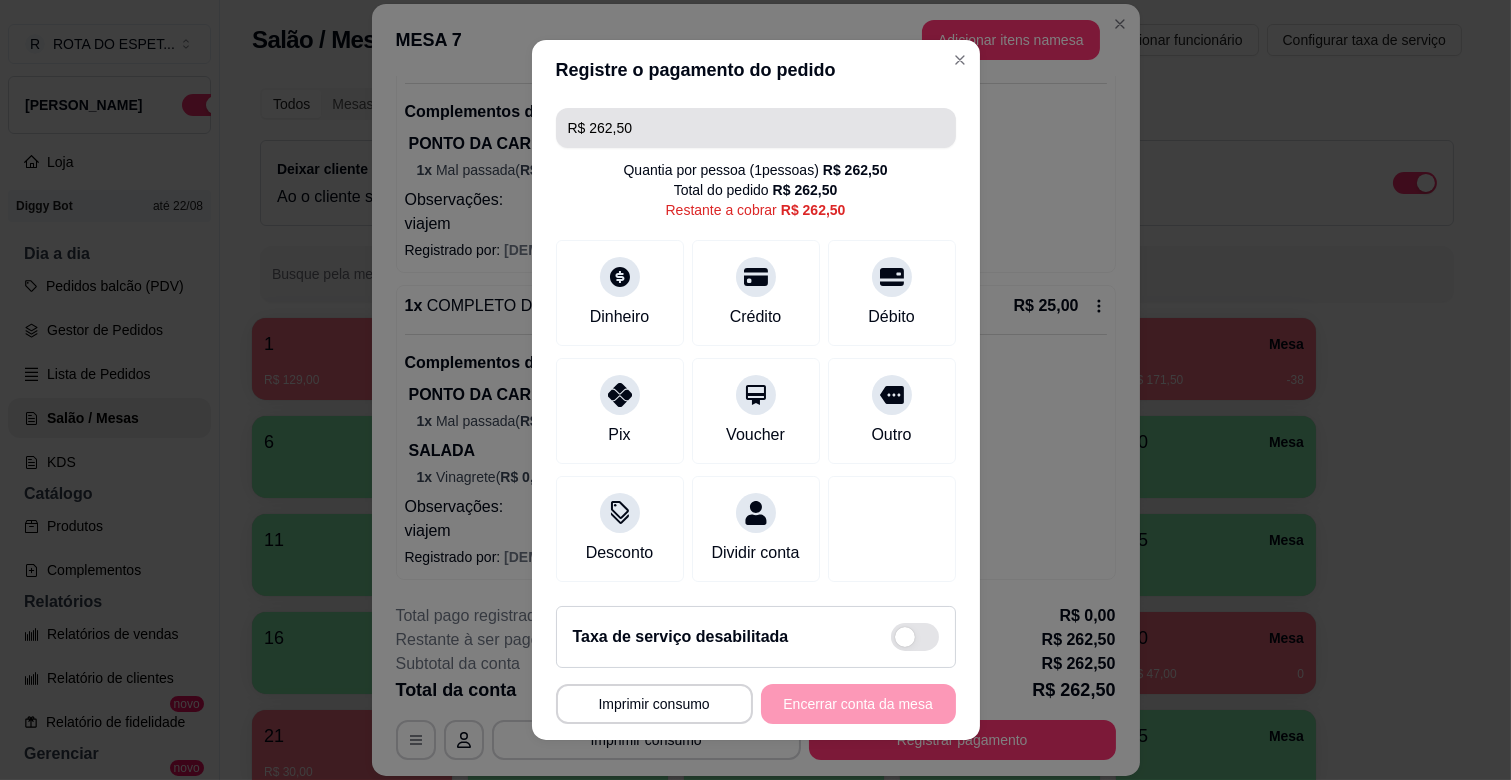 click on "R$ 262,50" at bounding box center (756, 128) 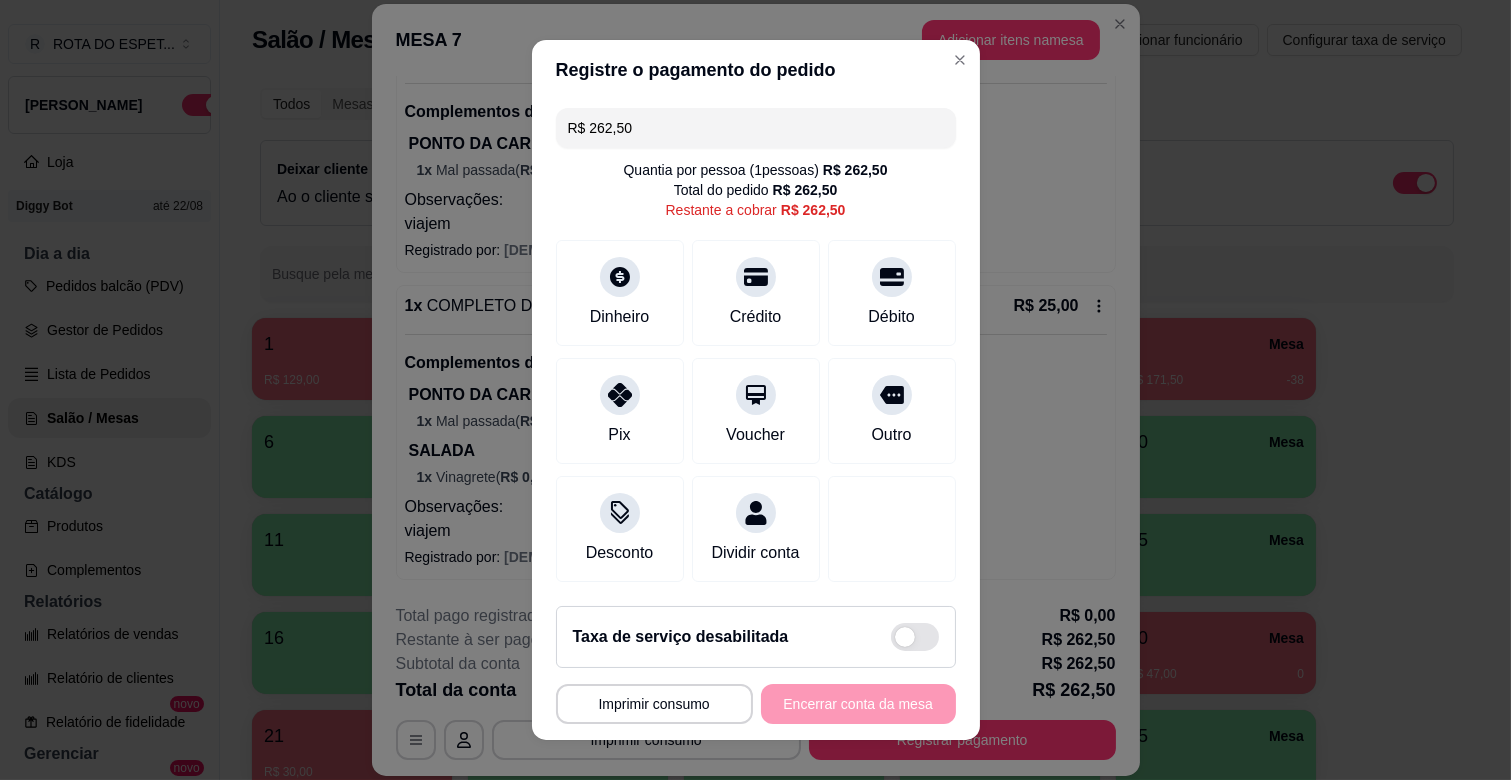 click on "R$ 262,50" at bounding box center [756, 128] 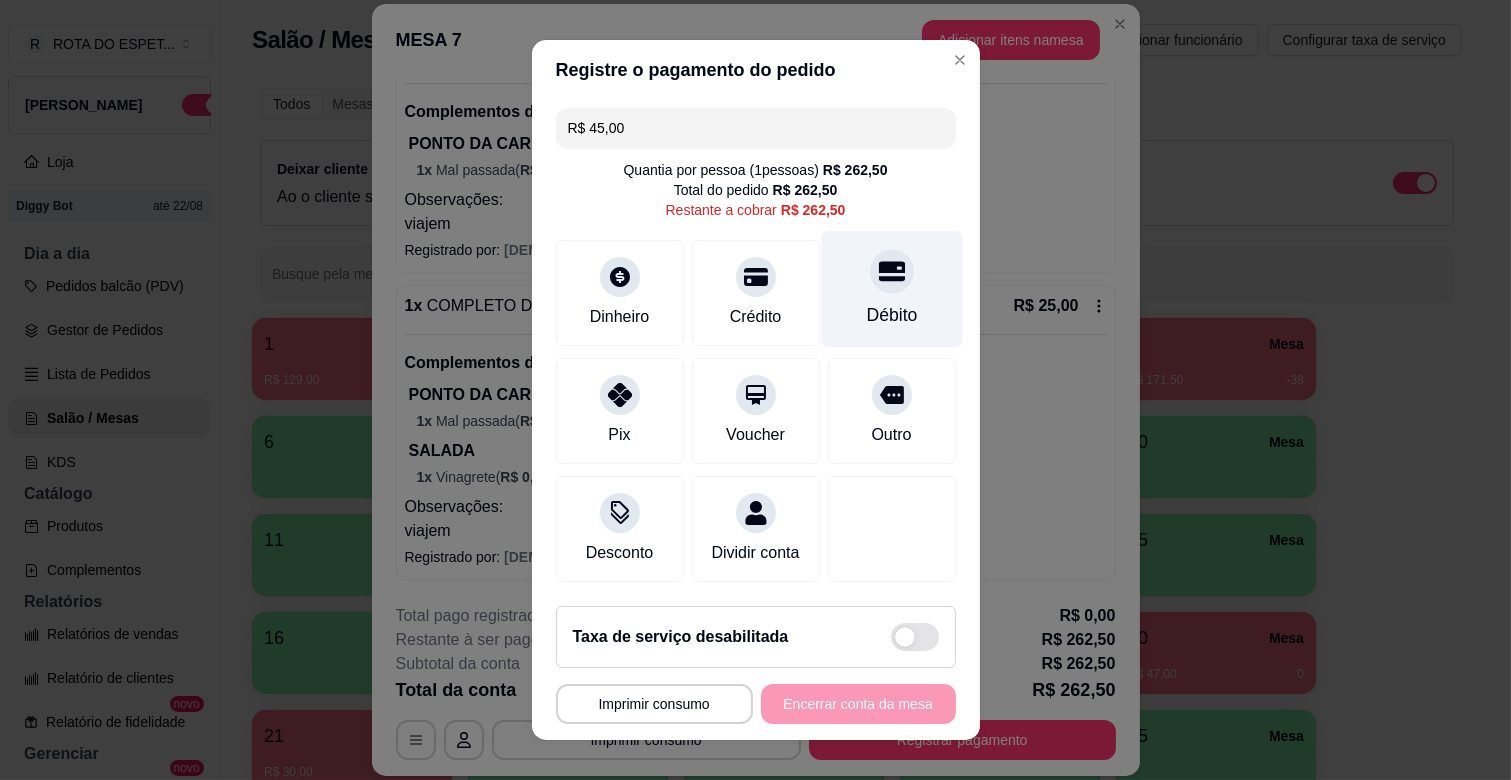 click on "Débito" at bounding box center [891, 289] 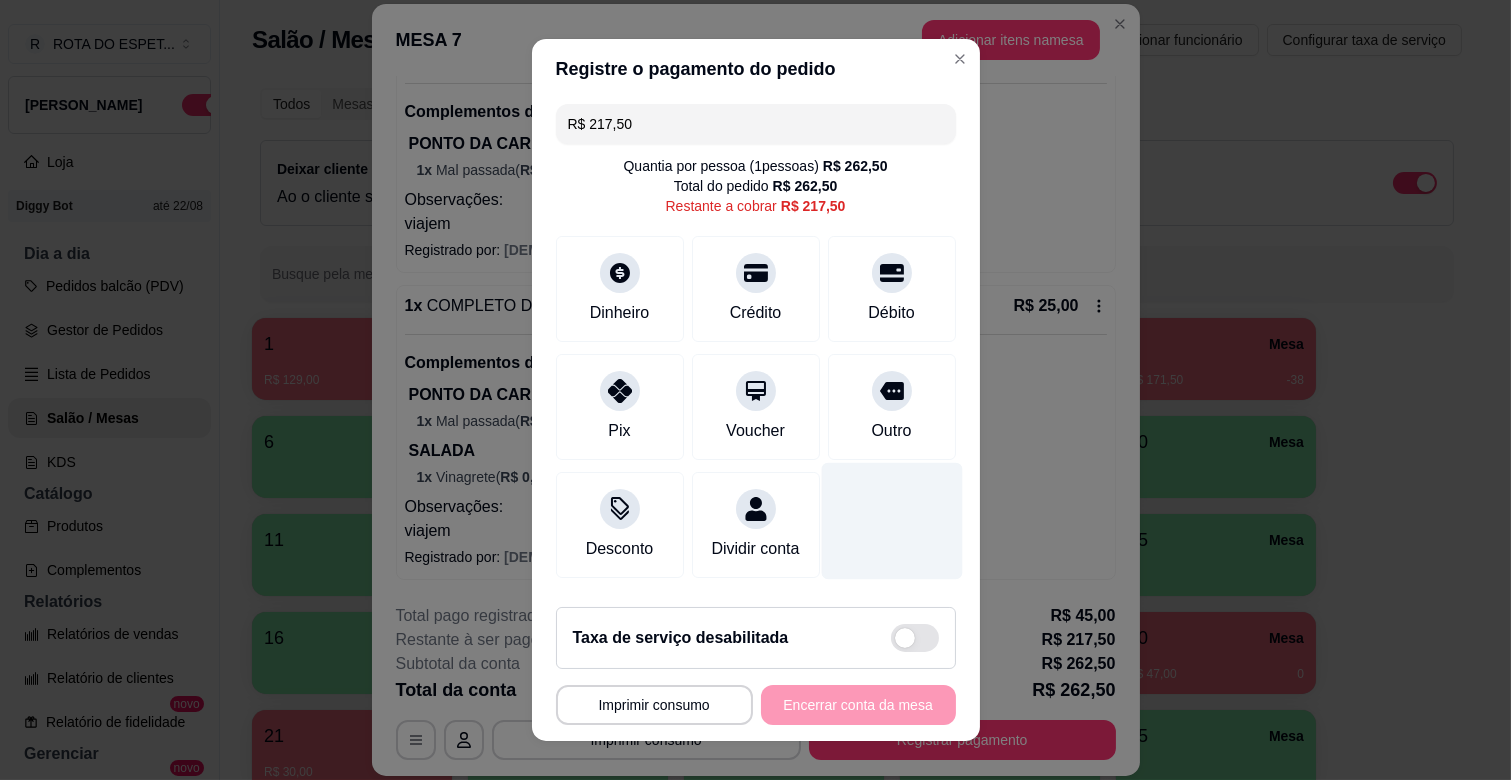 scroll, scrollTop: 0, scrollLeft: 0, axis: both 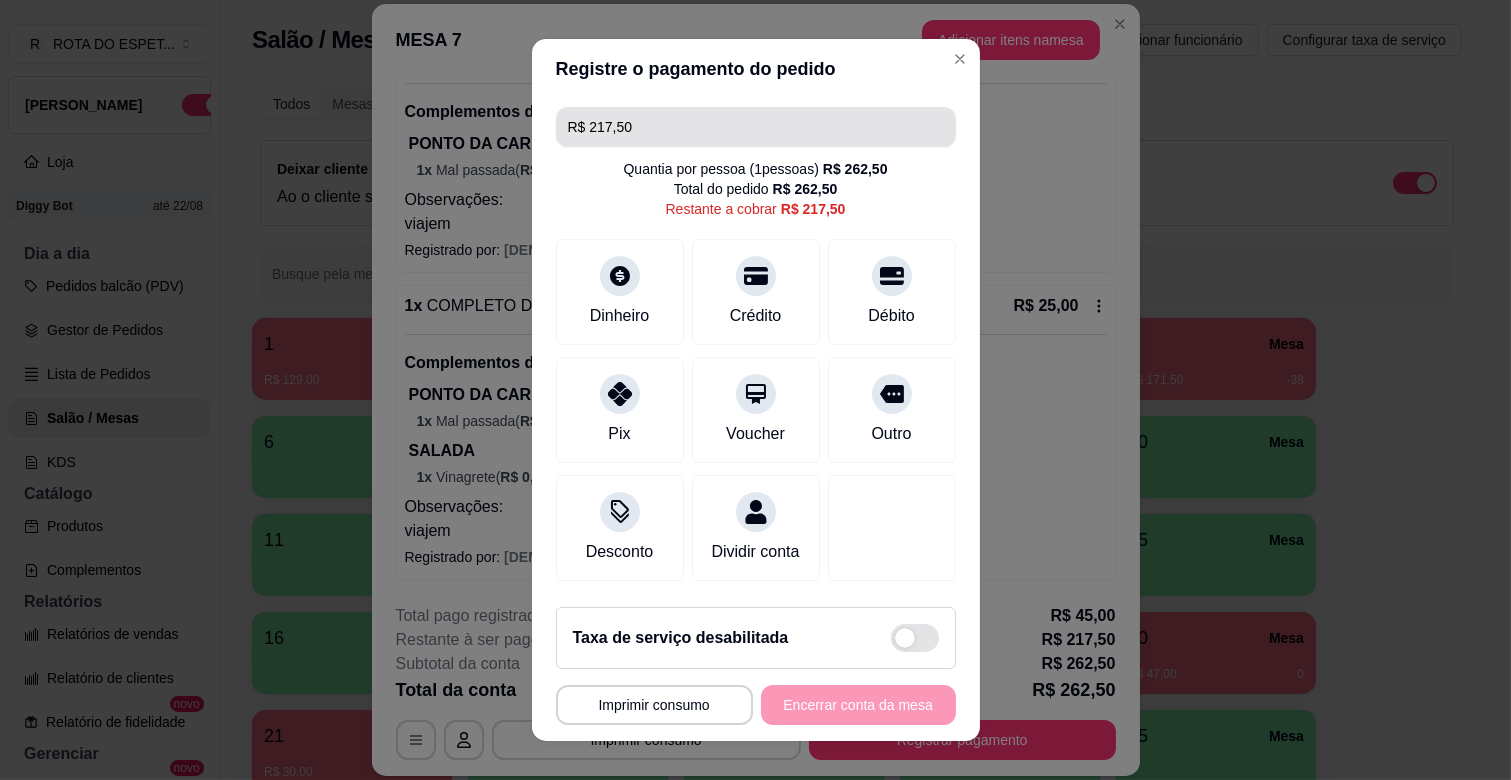 click on "R$ 217,50" at bounding box center (756, 127) 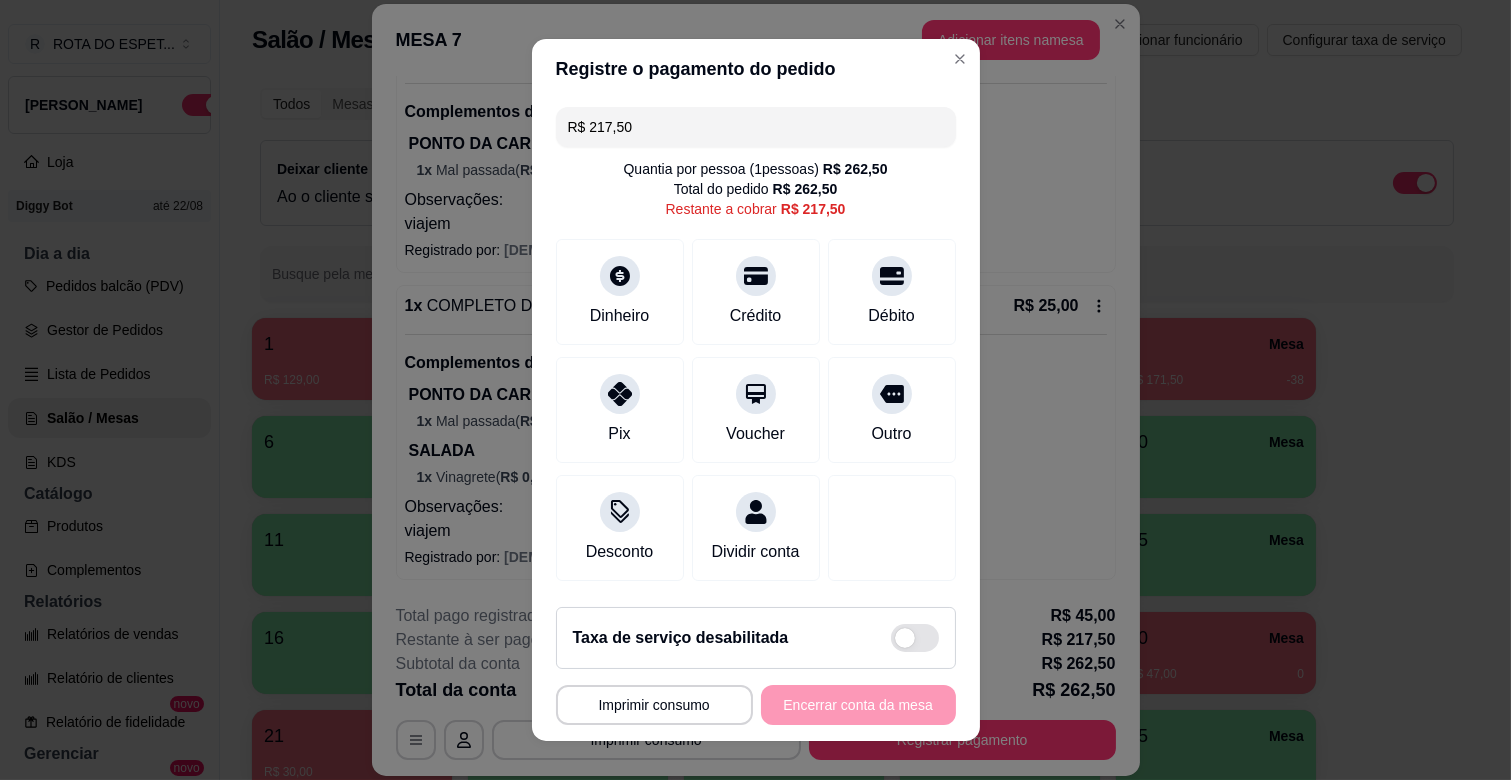 click on "R$ 217,50" at bounding box center [756, 127] 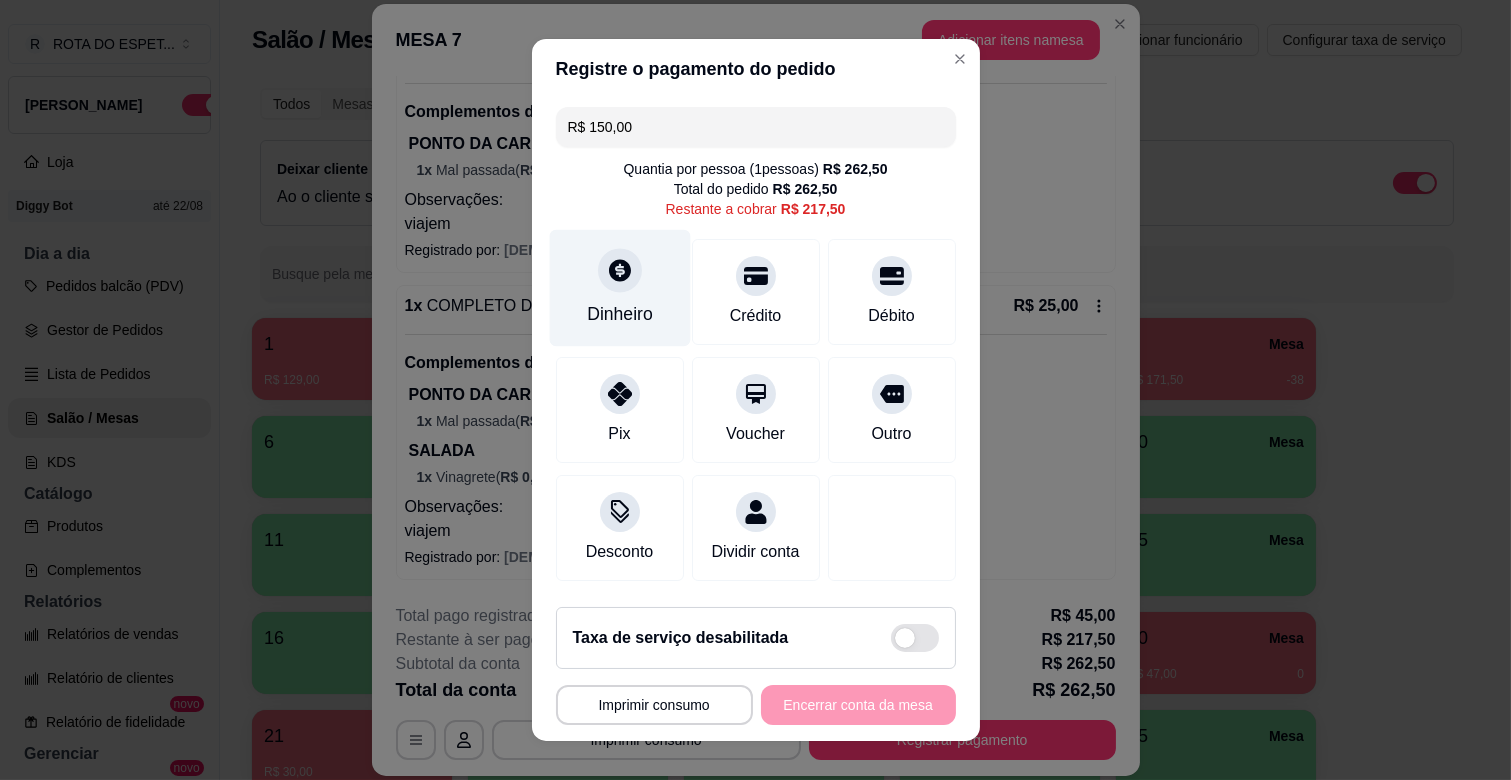click 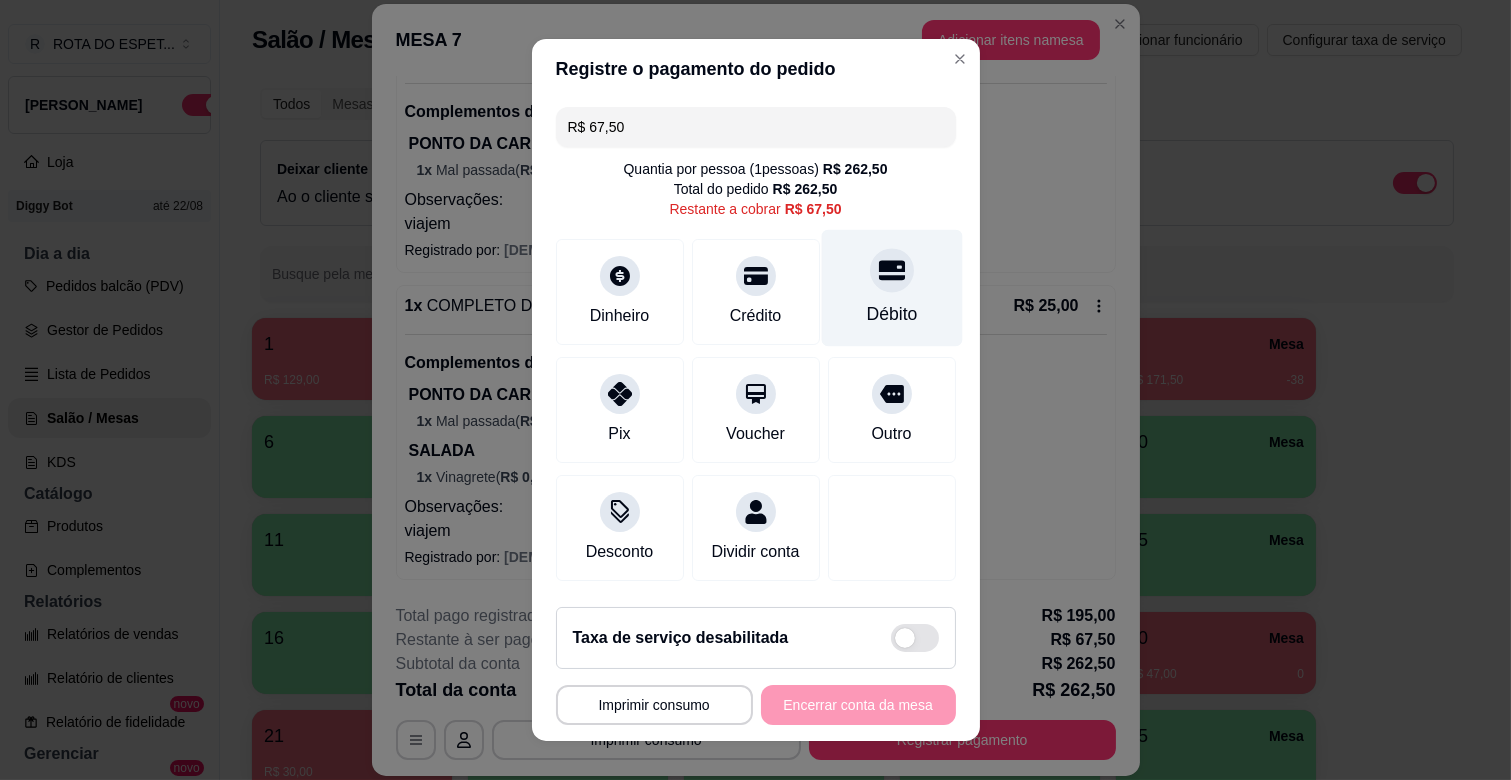 click on "Débito" at bounding box center (891, 288) 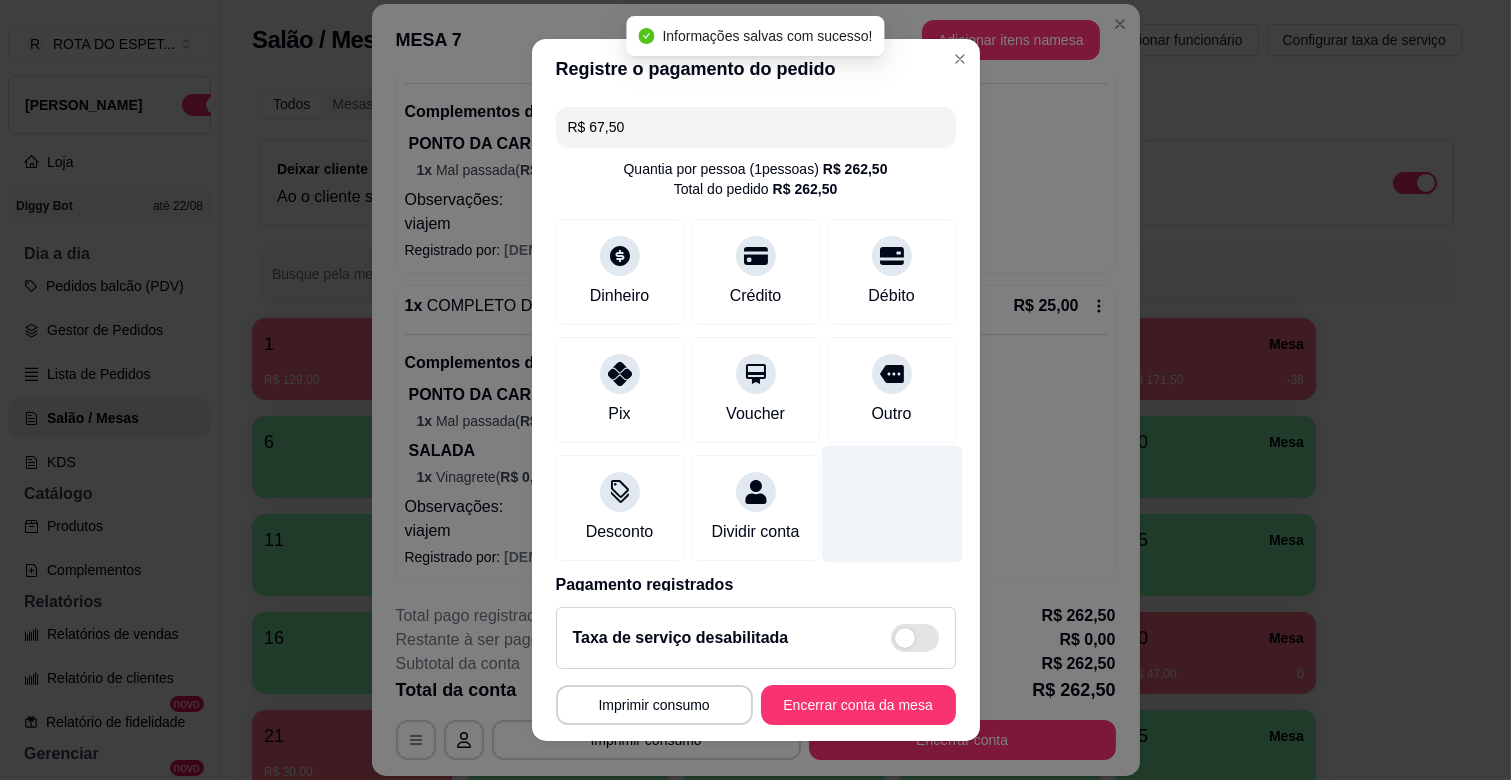 type on "R$ 0,00" 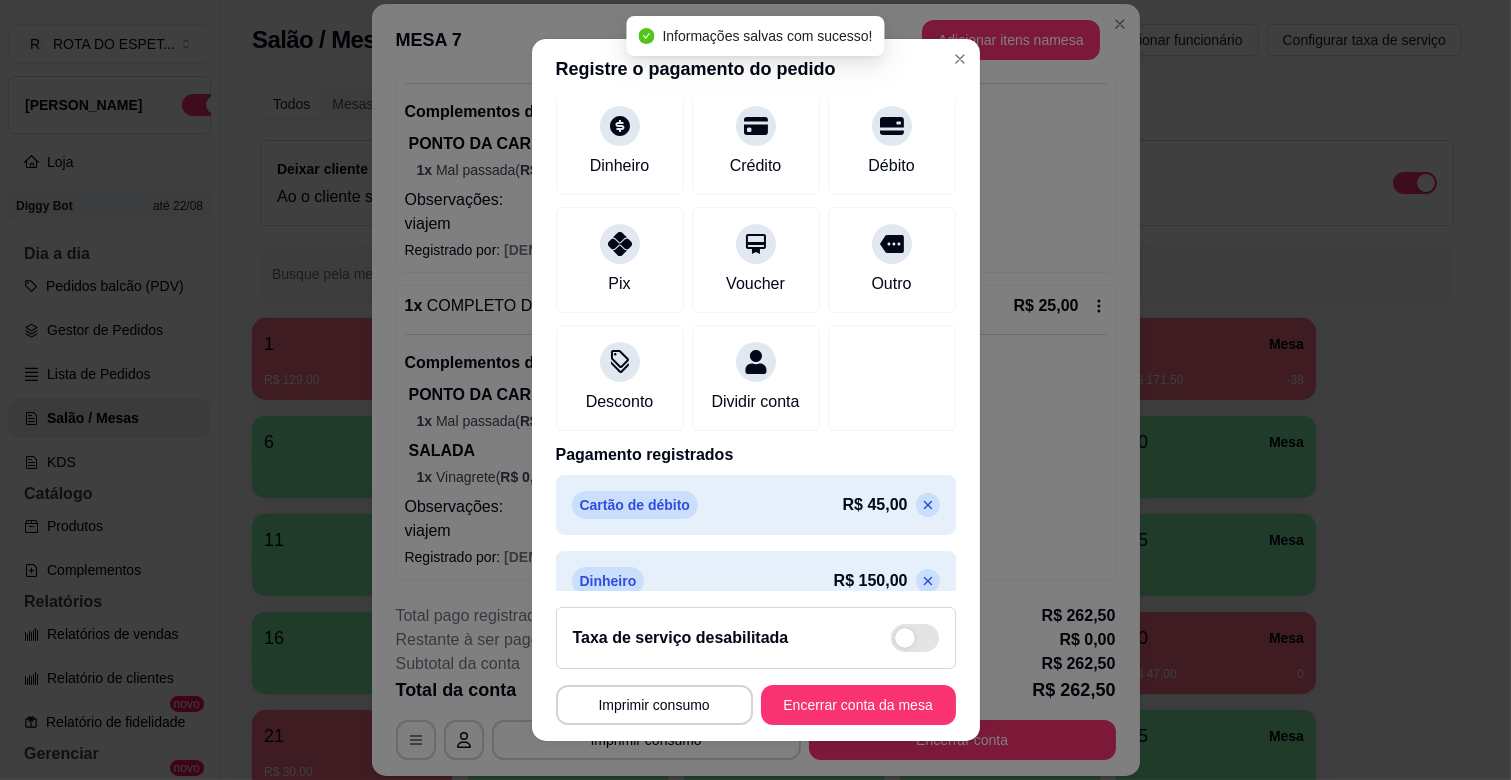 scroll, scrollTop: 257, scrollLeft: 0, axis: vertical 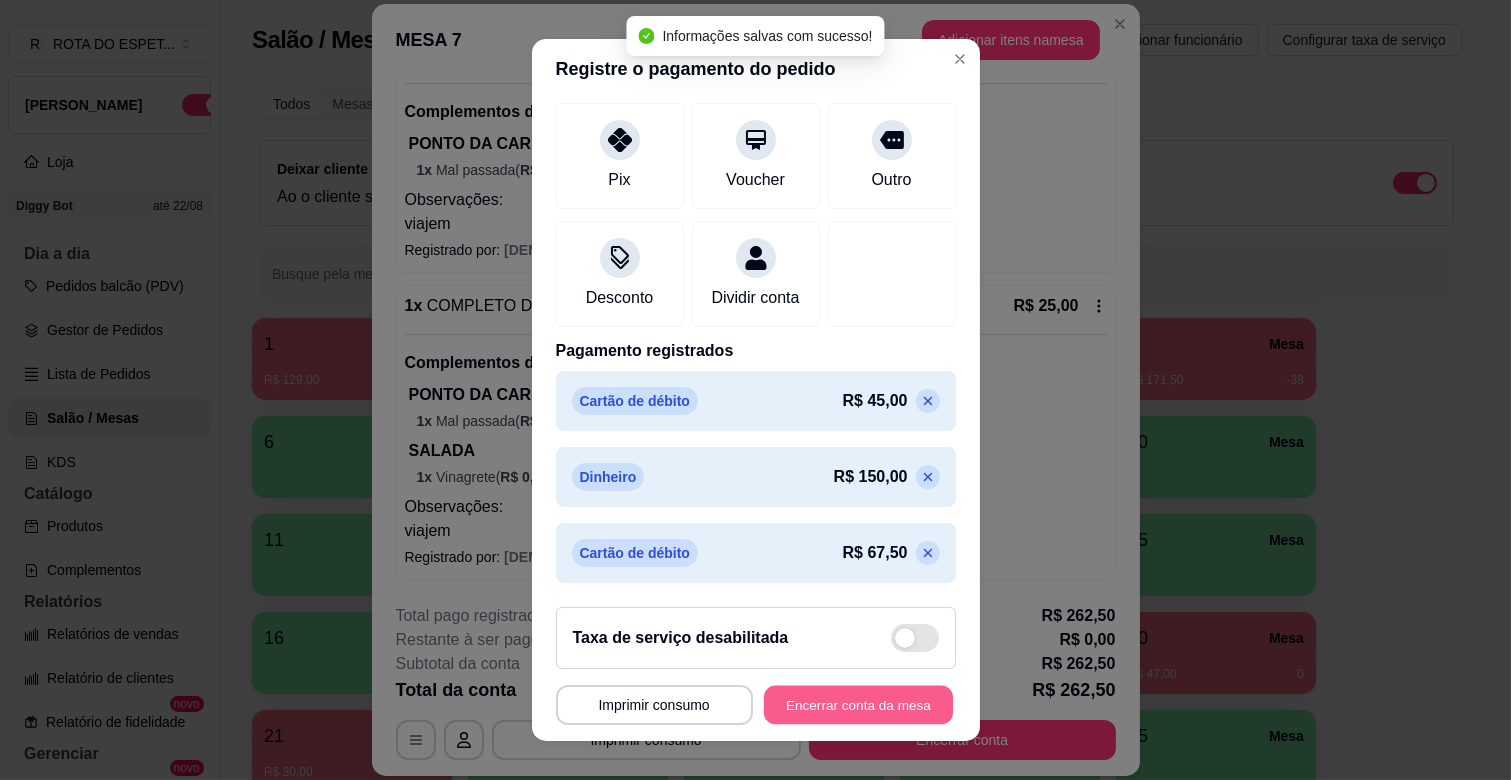 click on "Encerrar conta da mesa" at bounding box center [858, 705] 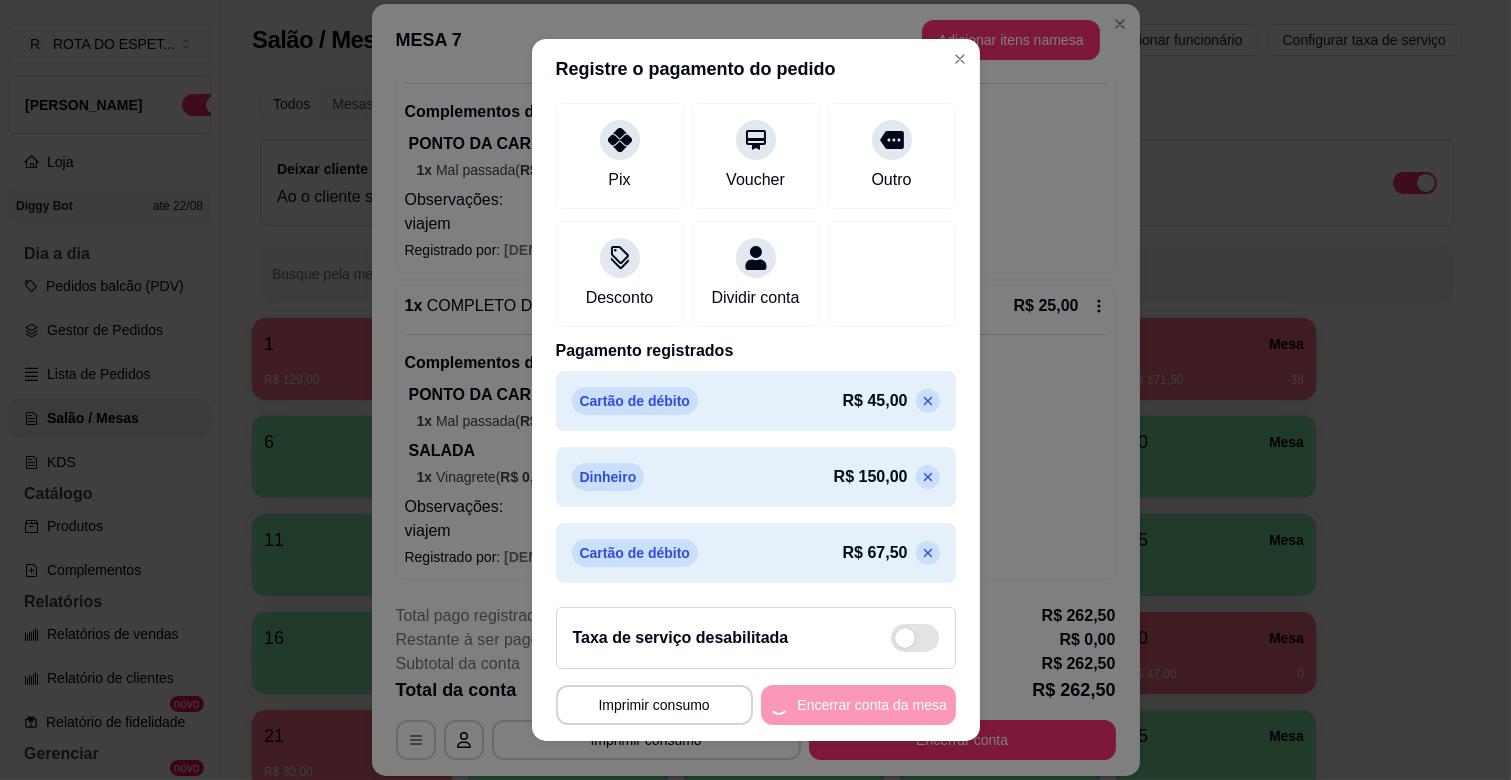 scroll, scrollTop: 0, scrollLeft: 0, axis: both 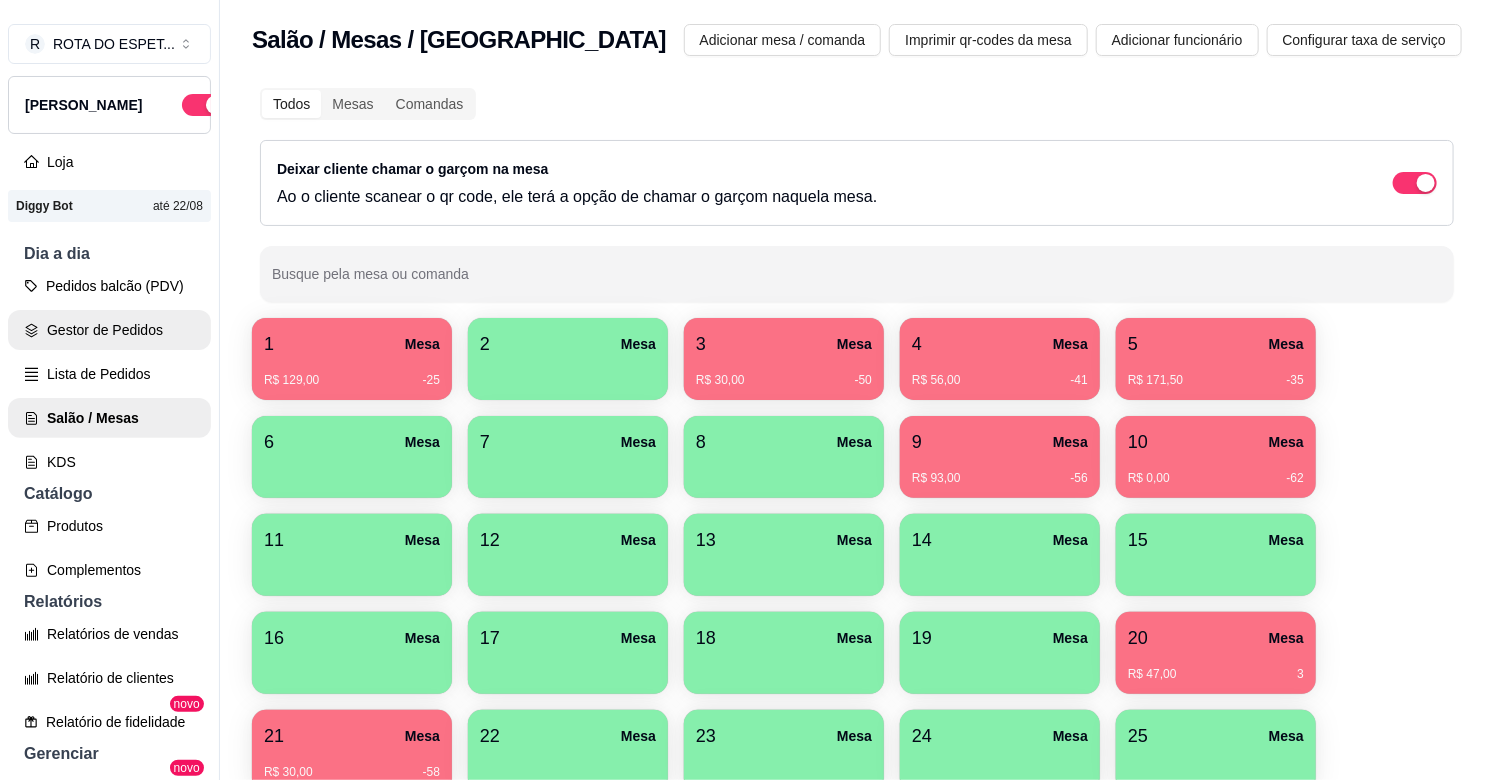 click on "Gestor de Pedidos" at bounding box center (109, 330) 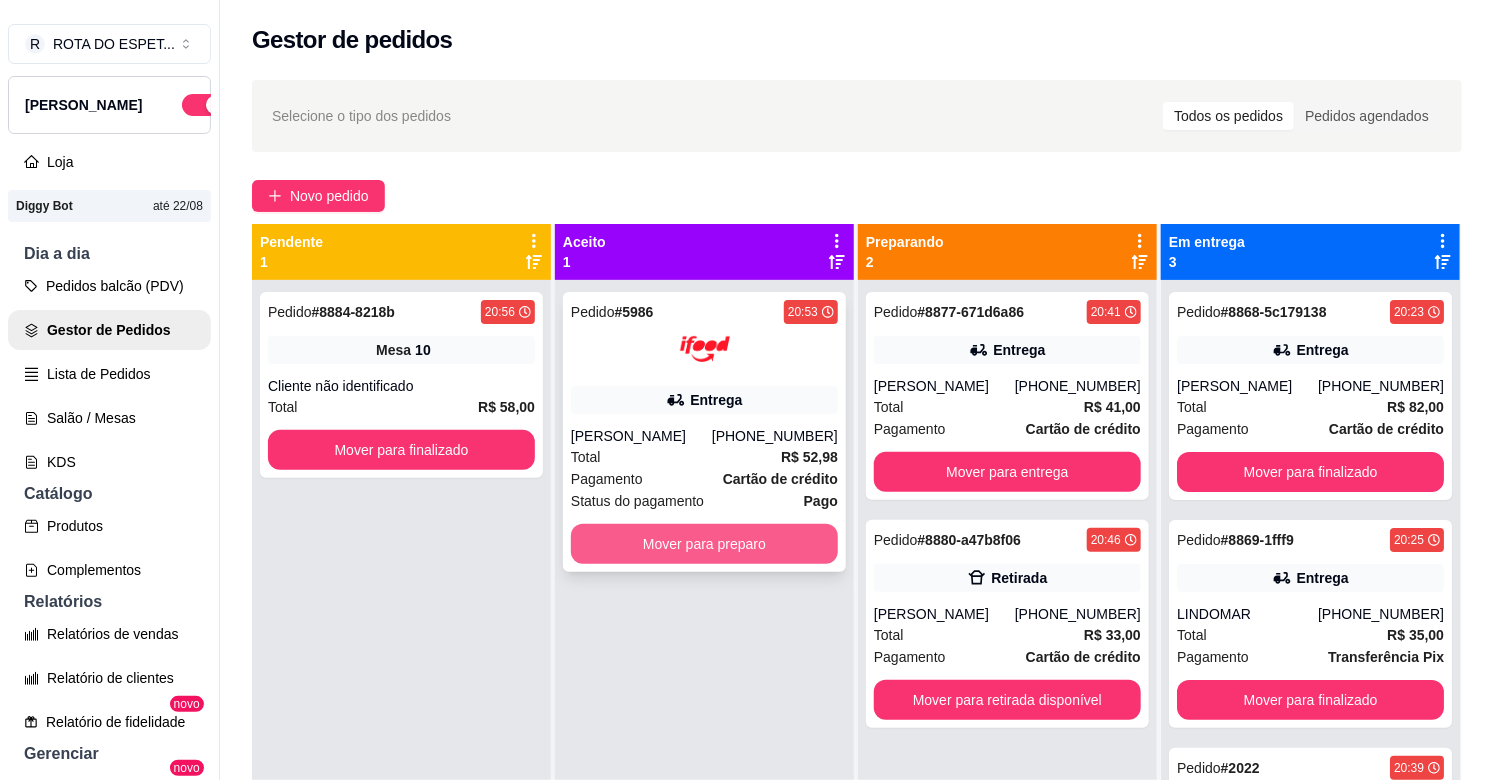 click on "Mover para preparo" at bounding box center [704, 544] 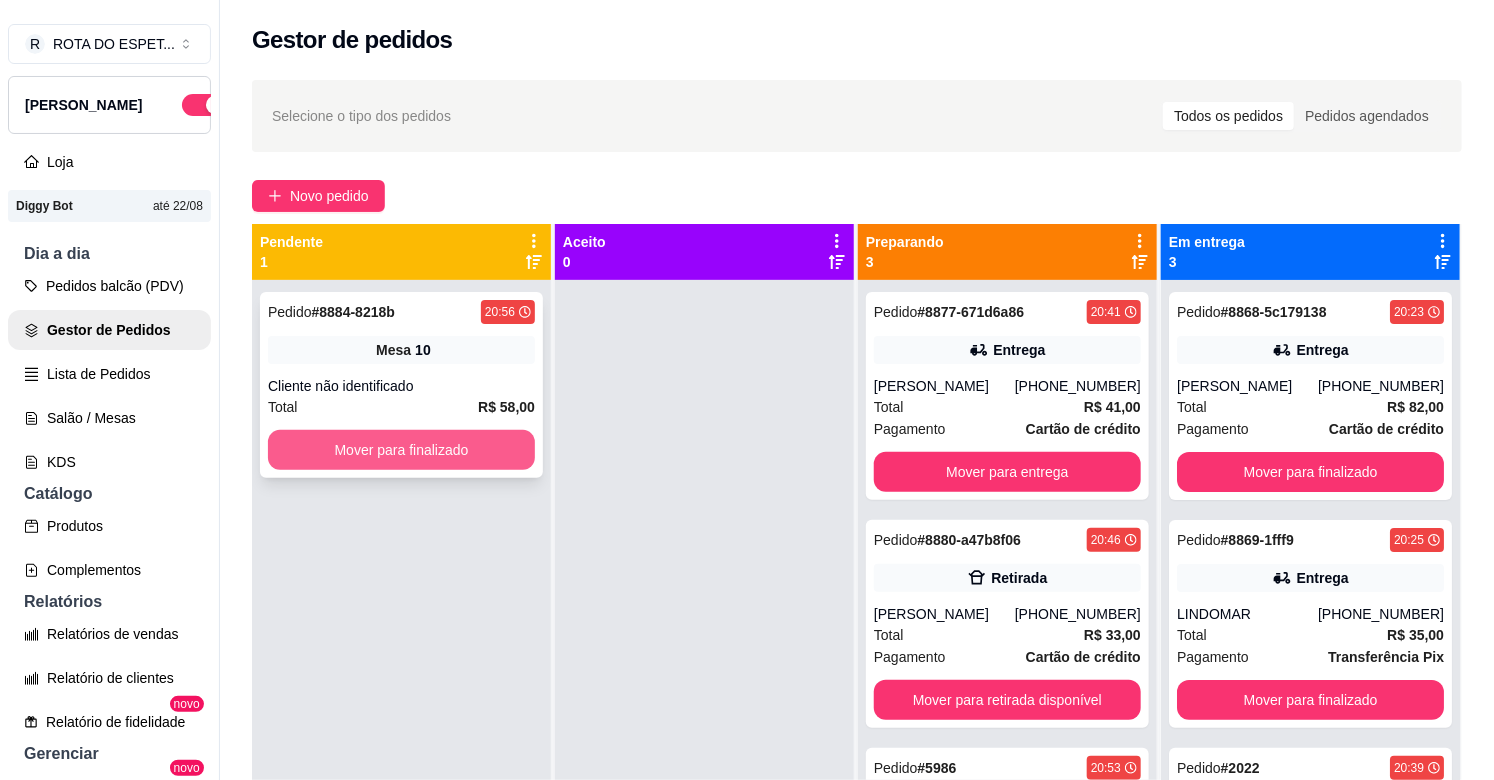 click on "Mover para finalizado" at bounding box center (401, 450) 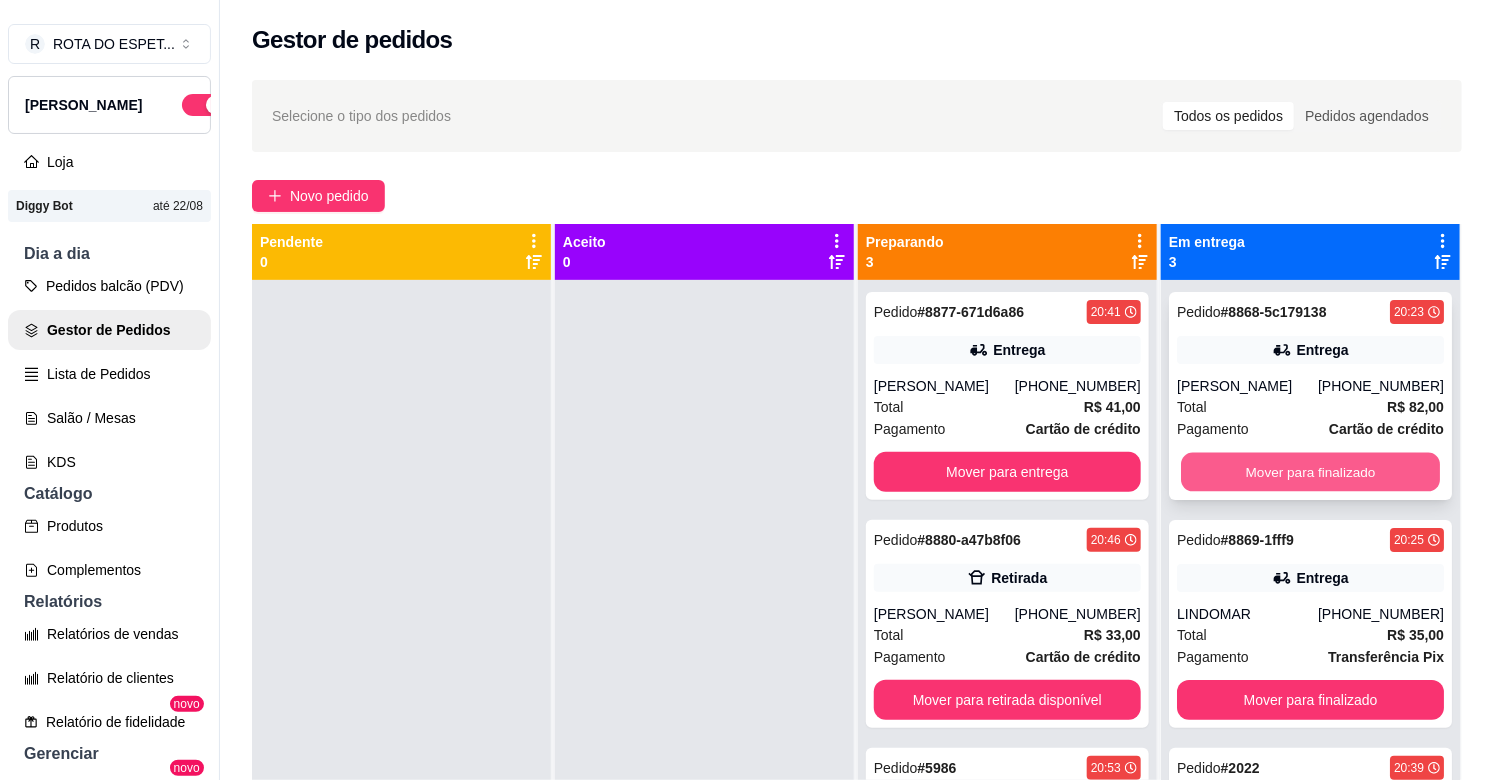 click on "Mover para finalizado" at bounding box center [1310, 472] 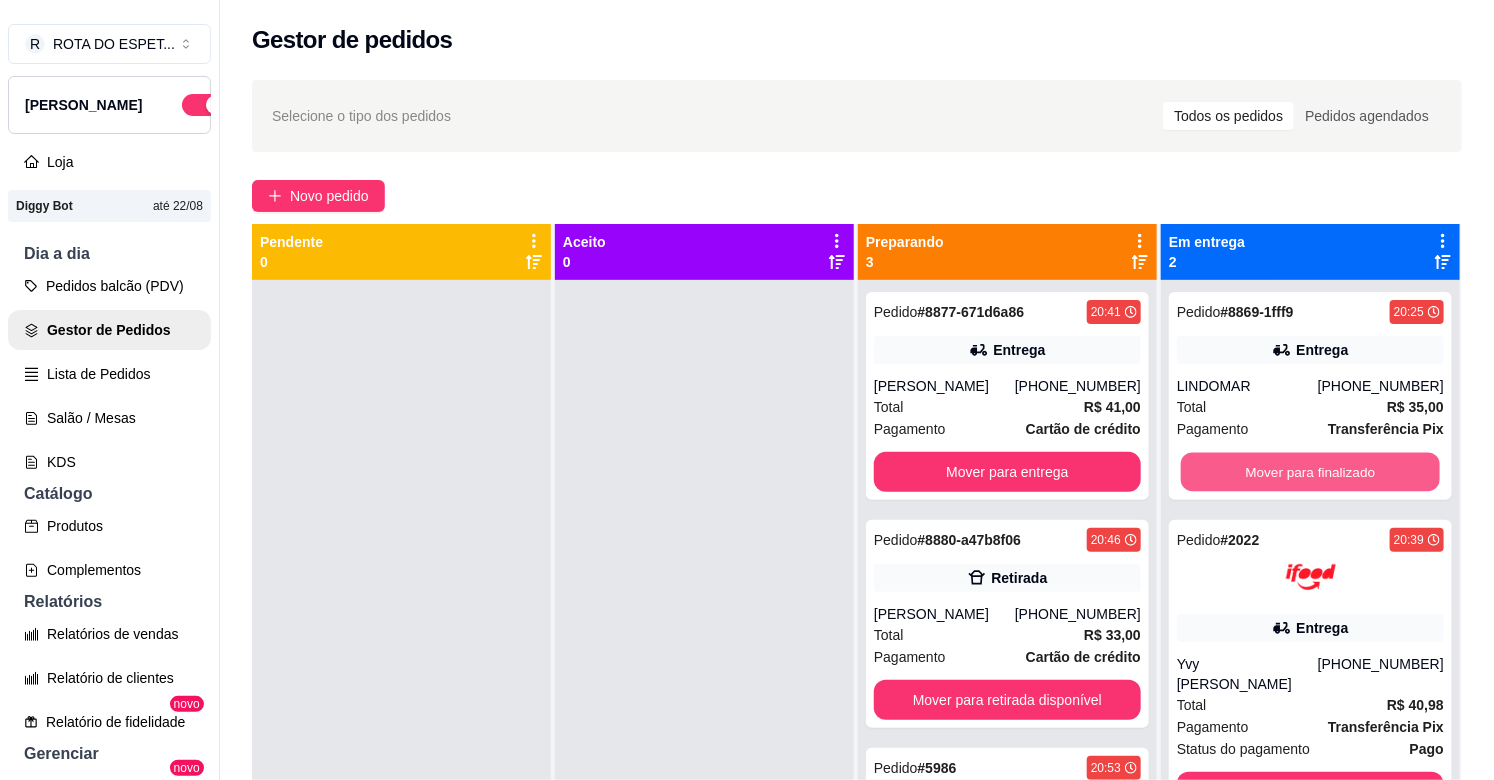 click on "Mover para finalizado" at bounding box center (1310, 472) 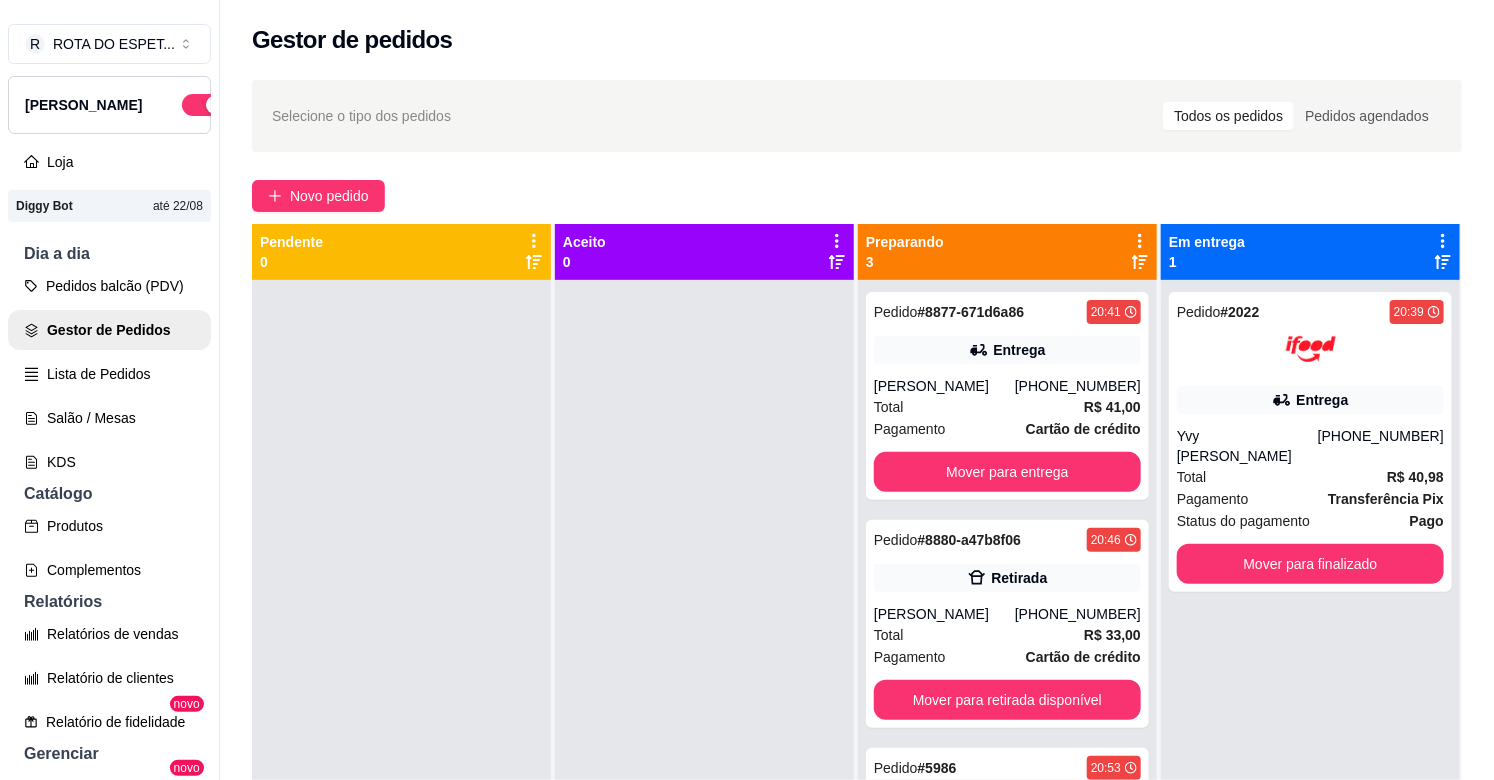 click at bounding box center [704, 670] 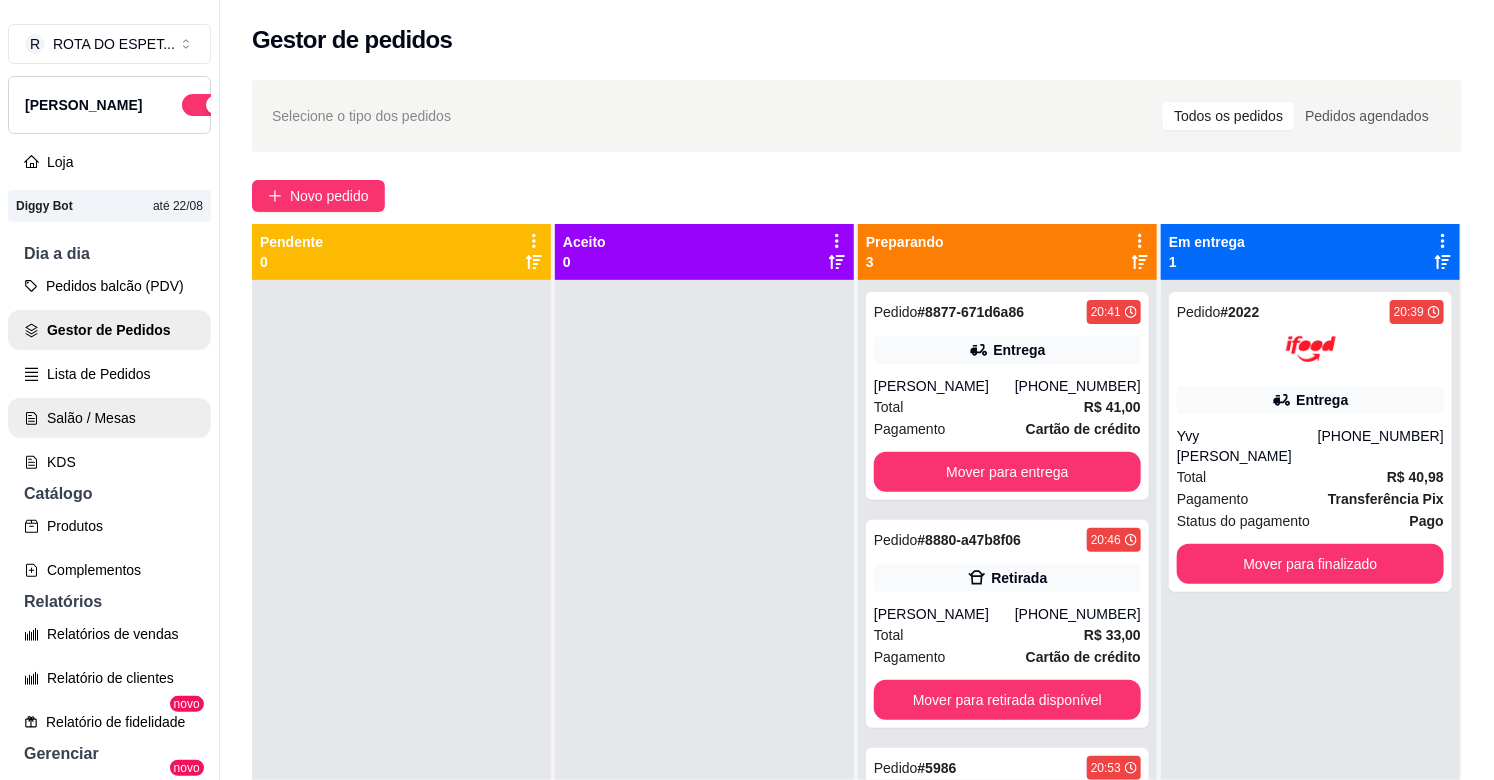 click on "Salão / Mesas" at bounding box center (109, 418) 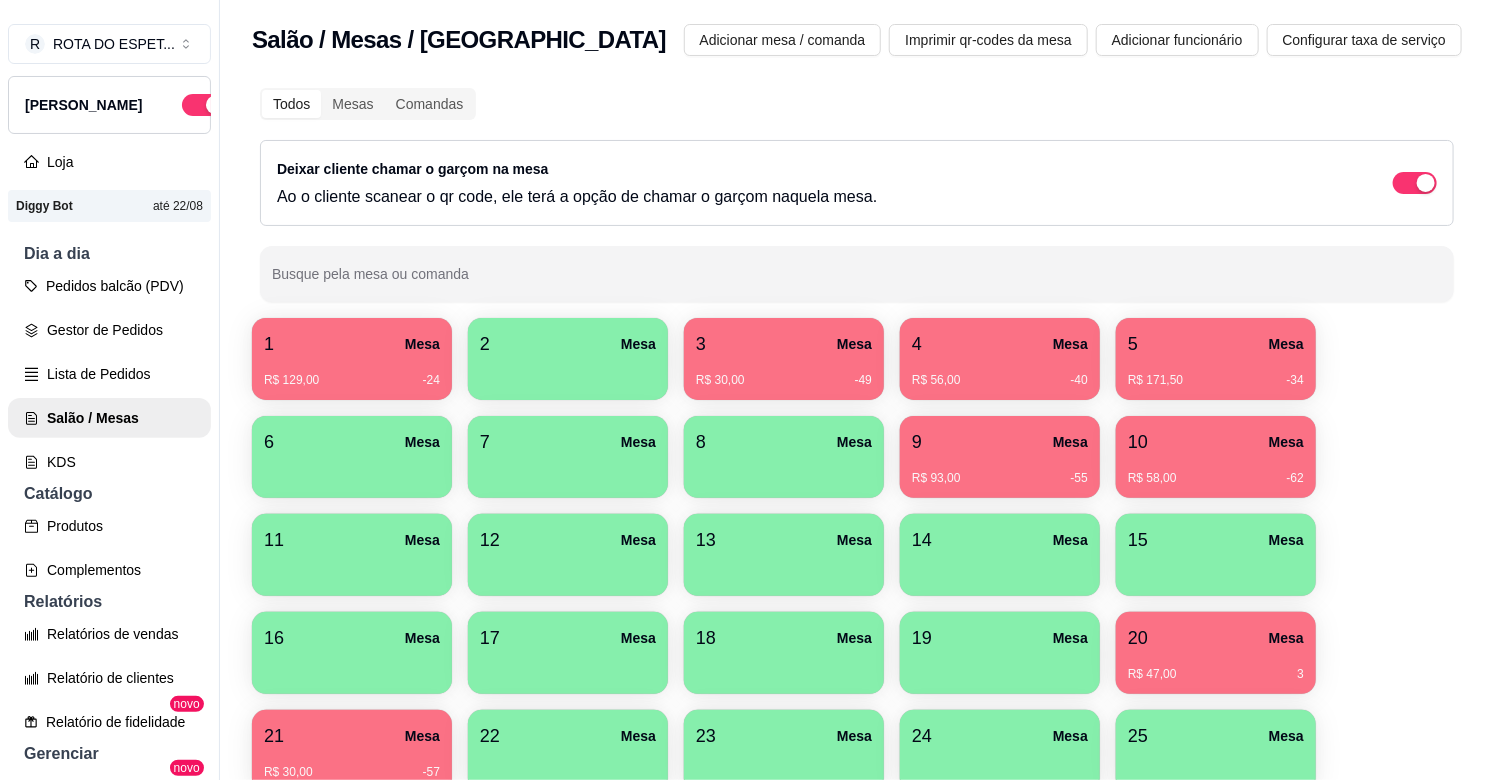 click on "R$ 129,00 -24" at bounding box center (352, 380) 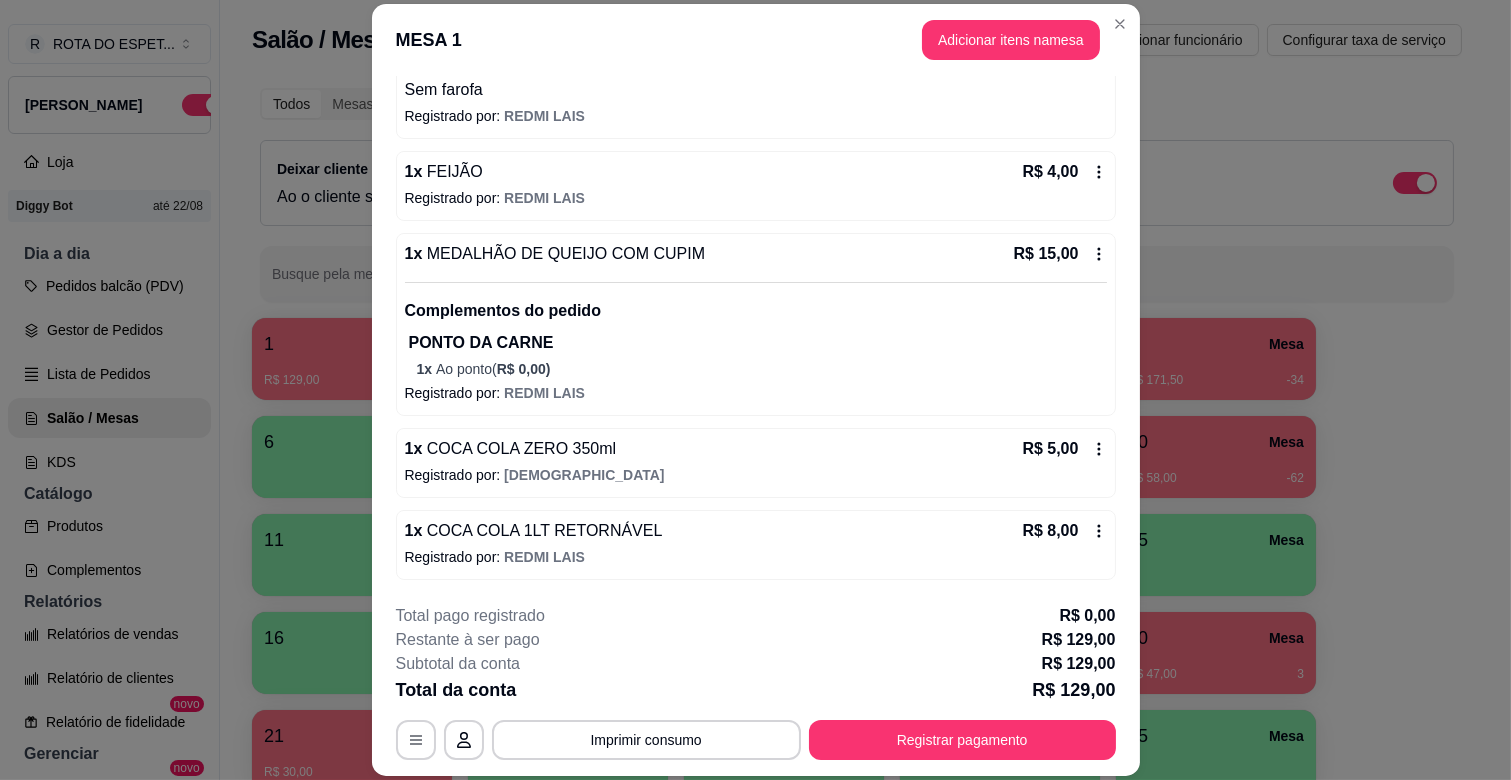 scroll, scrollTop: 673, scrollLeft: 0, axis: vertical 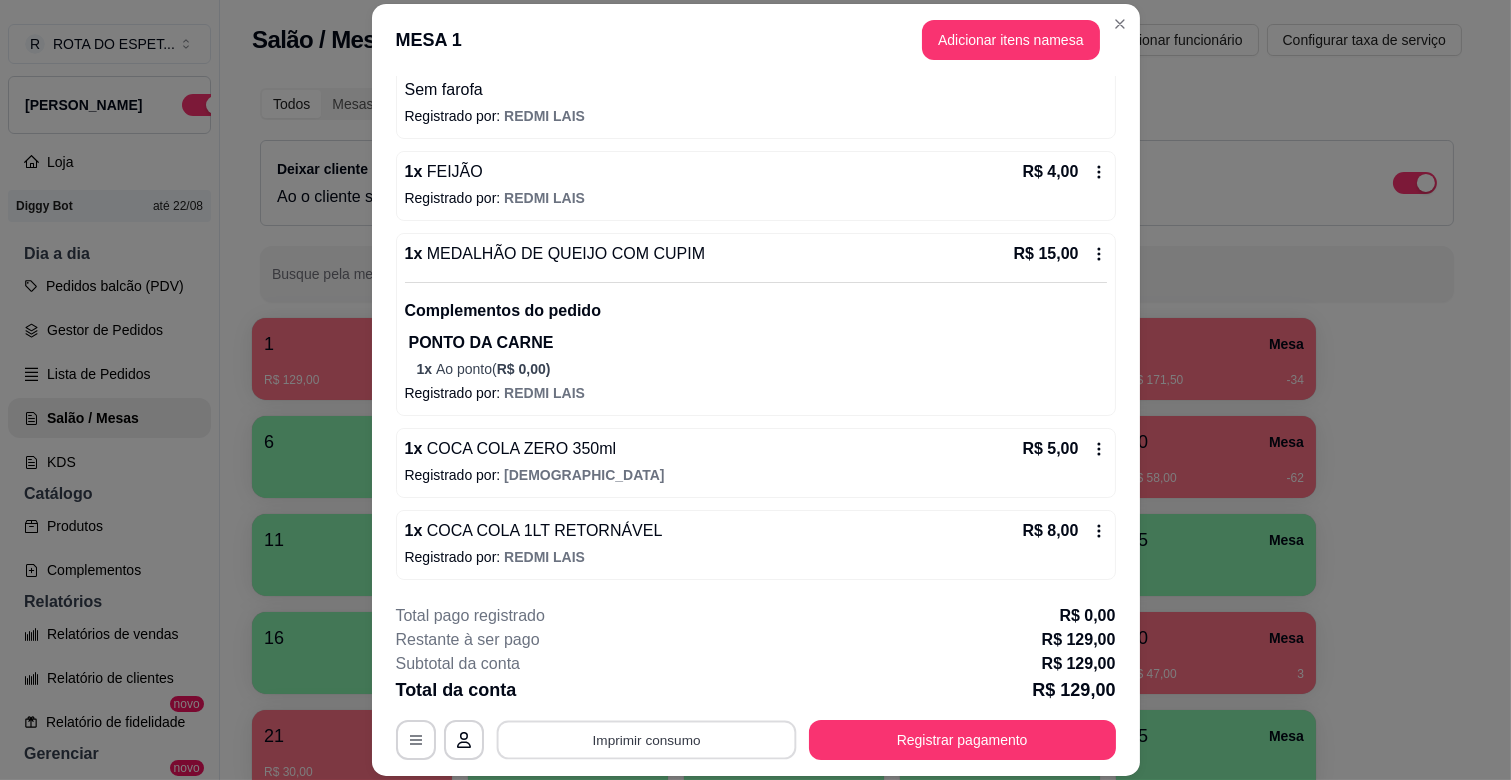 click on "Imprimir consumo" at bounding box center [646, 740] 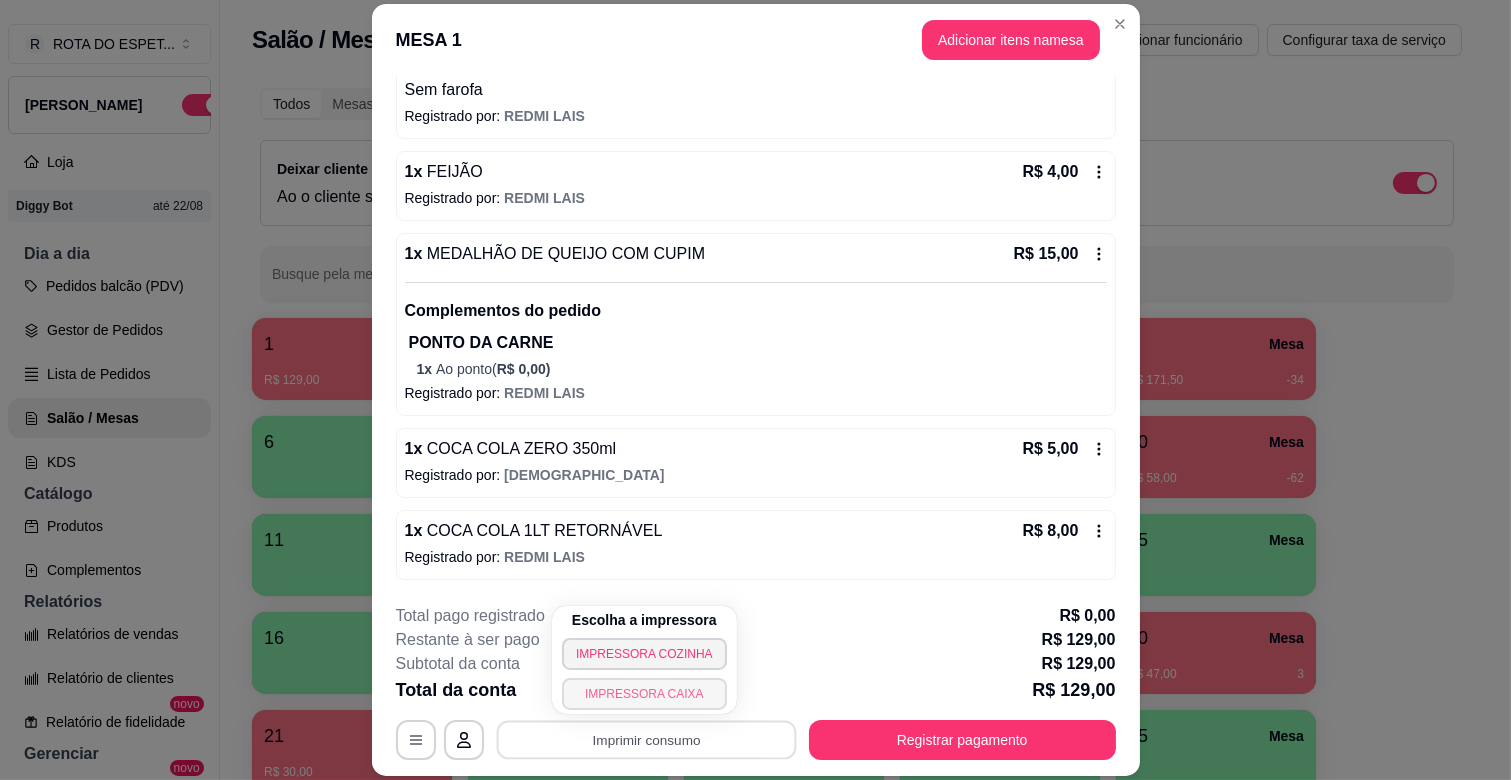 click on "IMPRESSORA CAIXA" at bounding box center (644, 694) 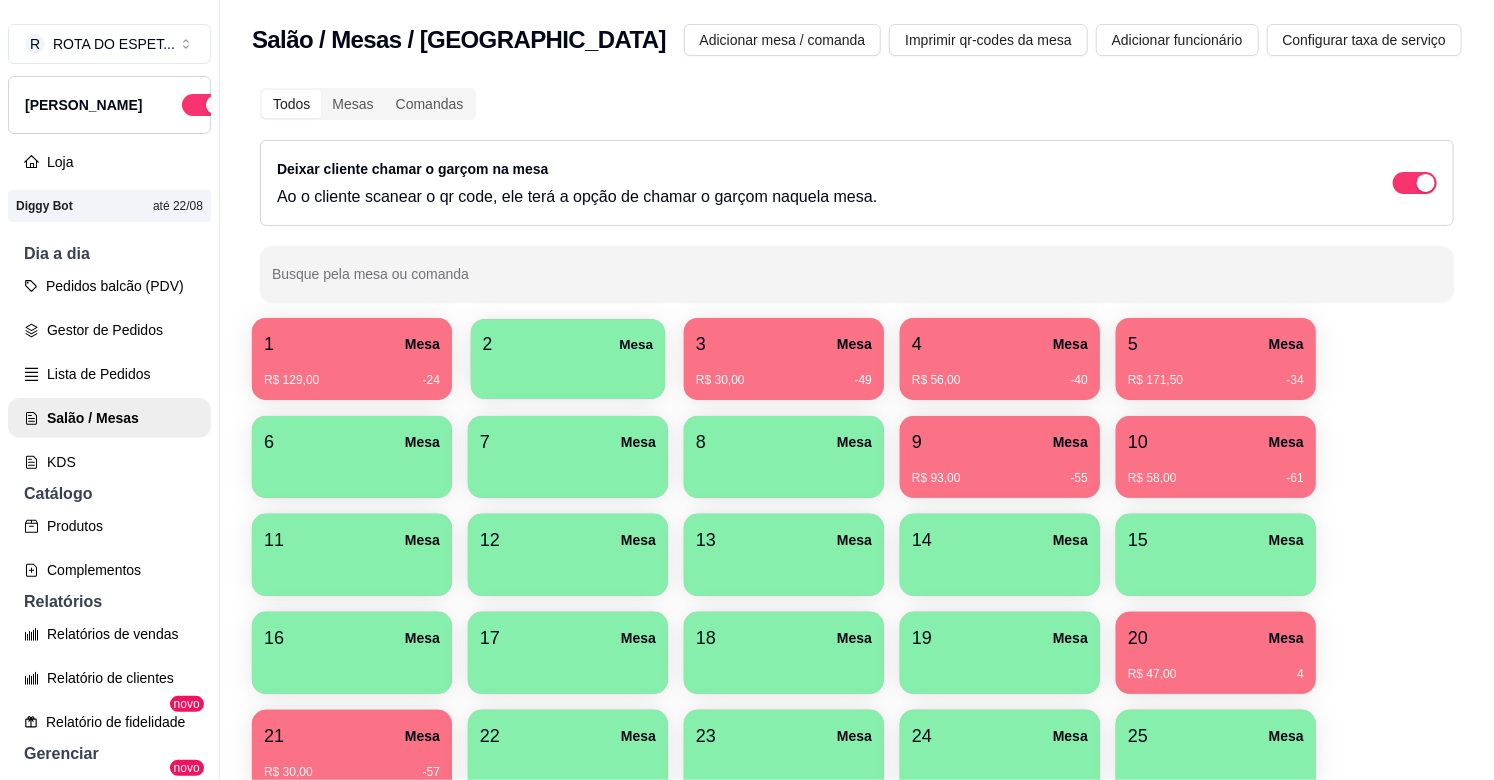 click on "2 Mesa" at bounding box center [568, 344] 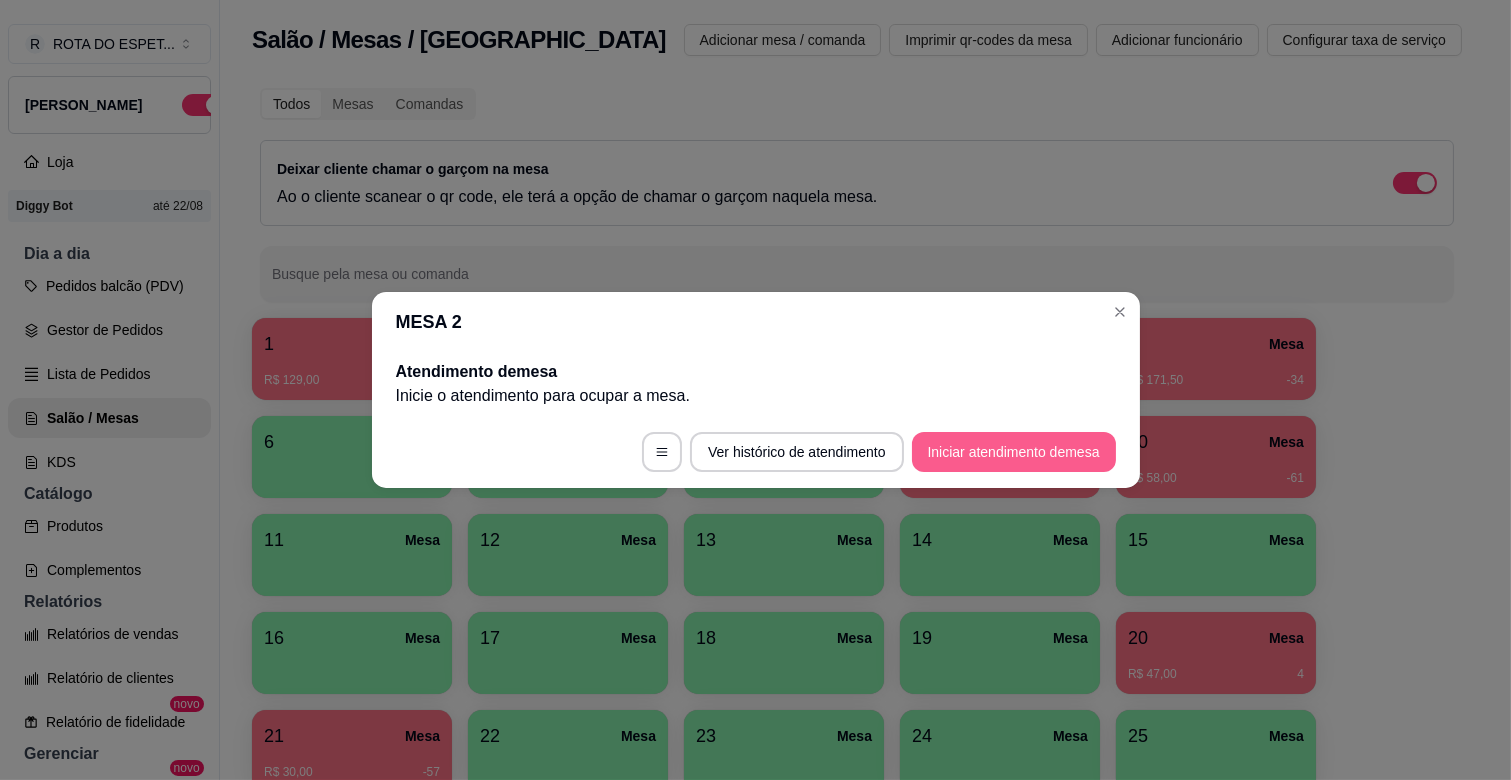 click on "Iniciar atendimento de  mesa" at bounding box center [1014, 452] 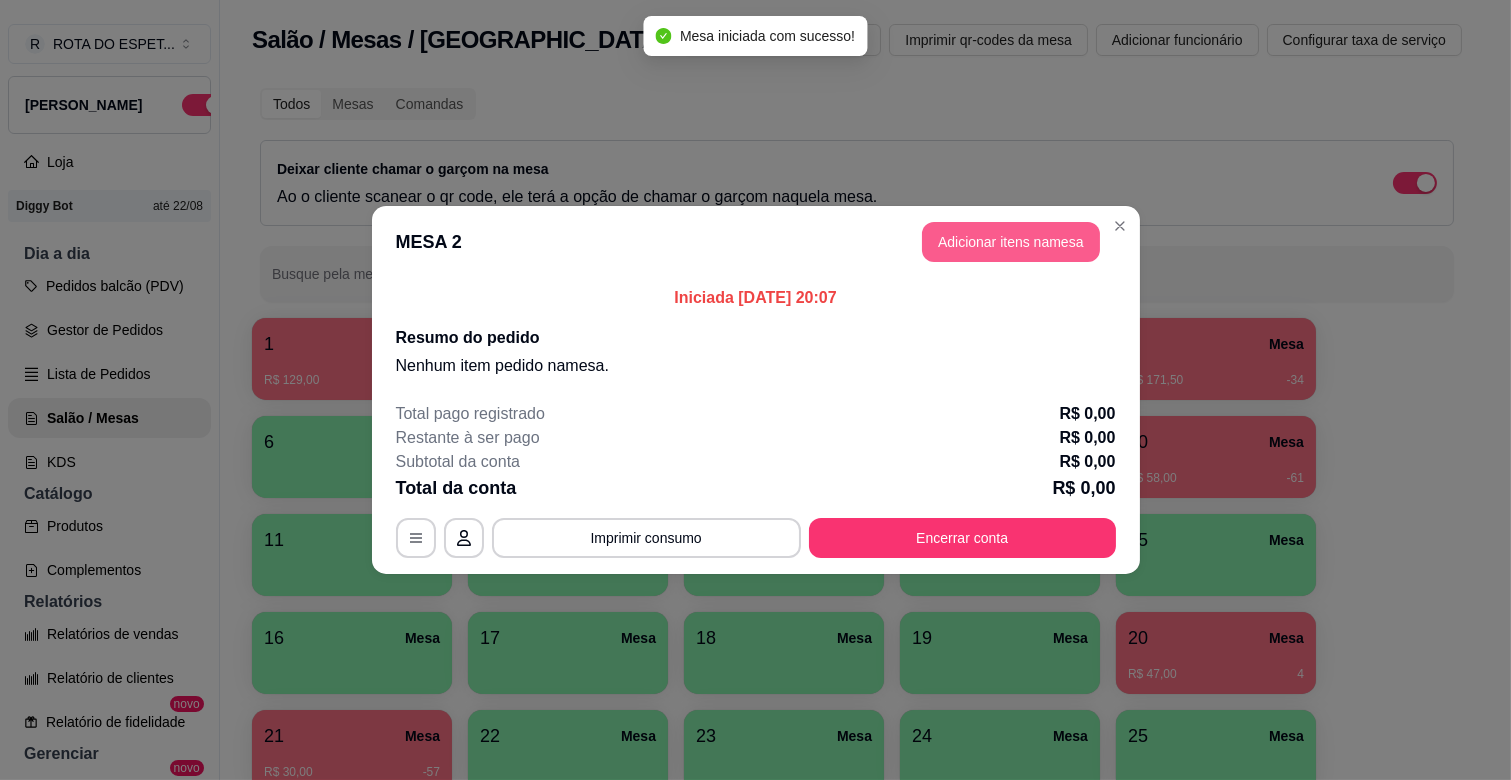click on "Adicionar itens na  mesa" at bounding box center (1011, 242) 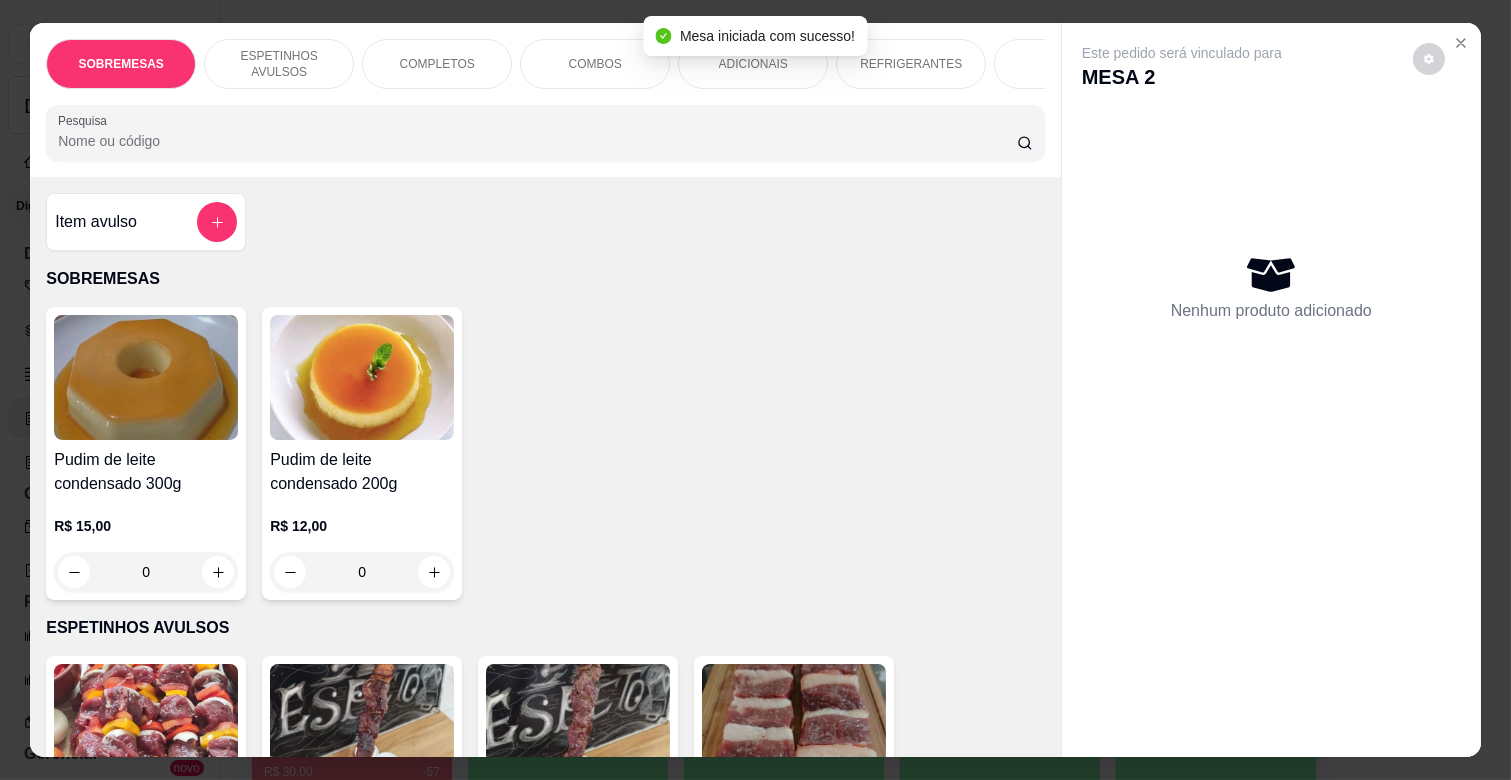 click on "COMPLETOS" at bounding box center (437, 64) 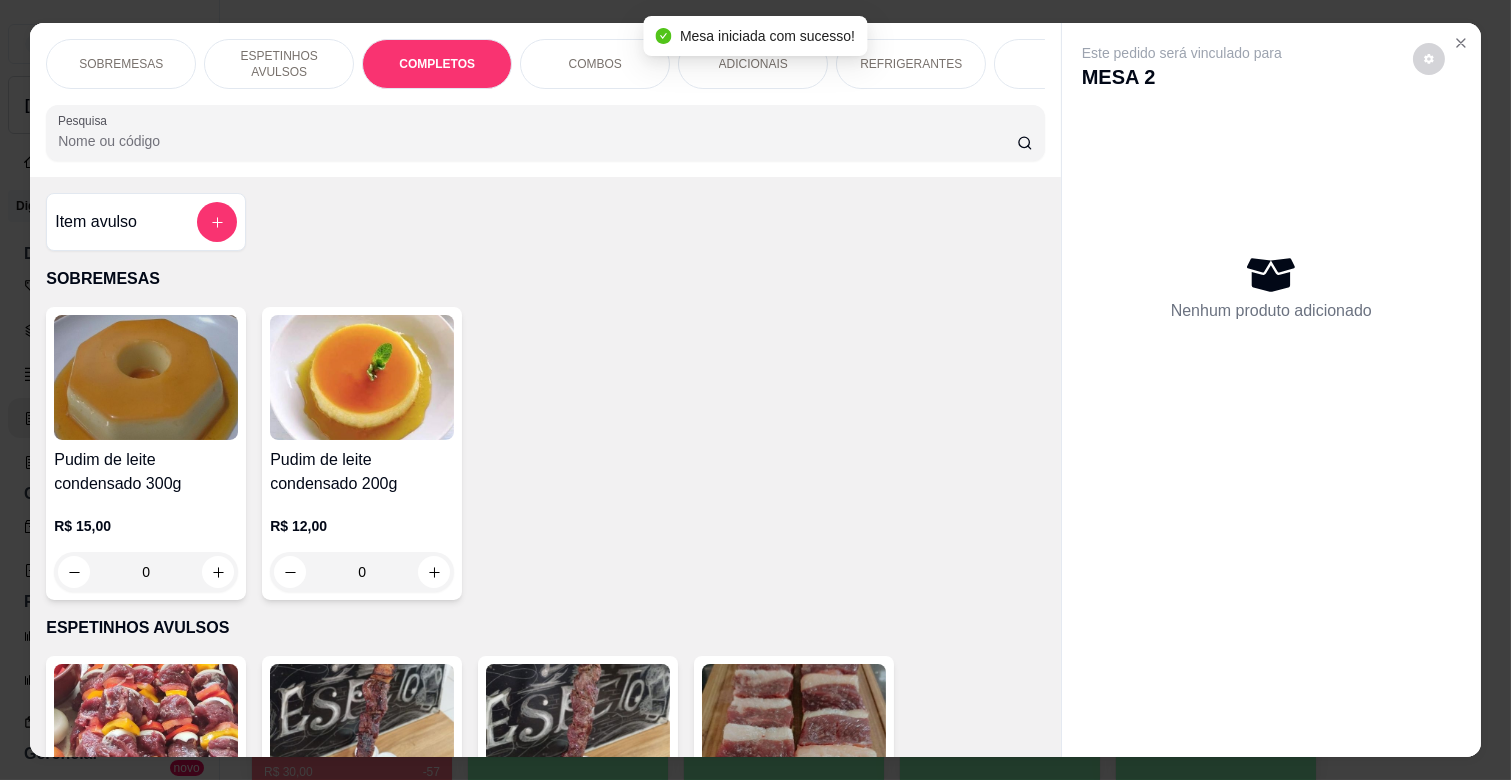 scroll, scrollTop: 1763, scrollLeft: 0, axis: vertical 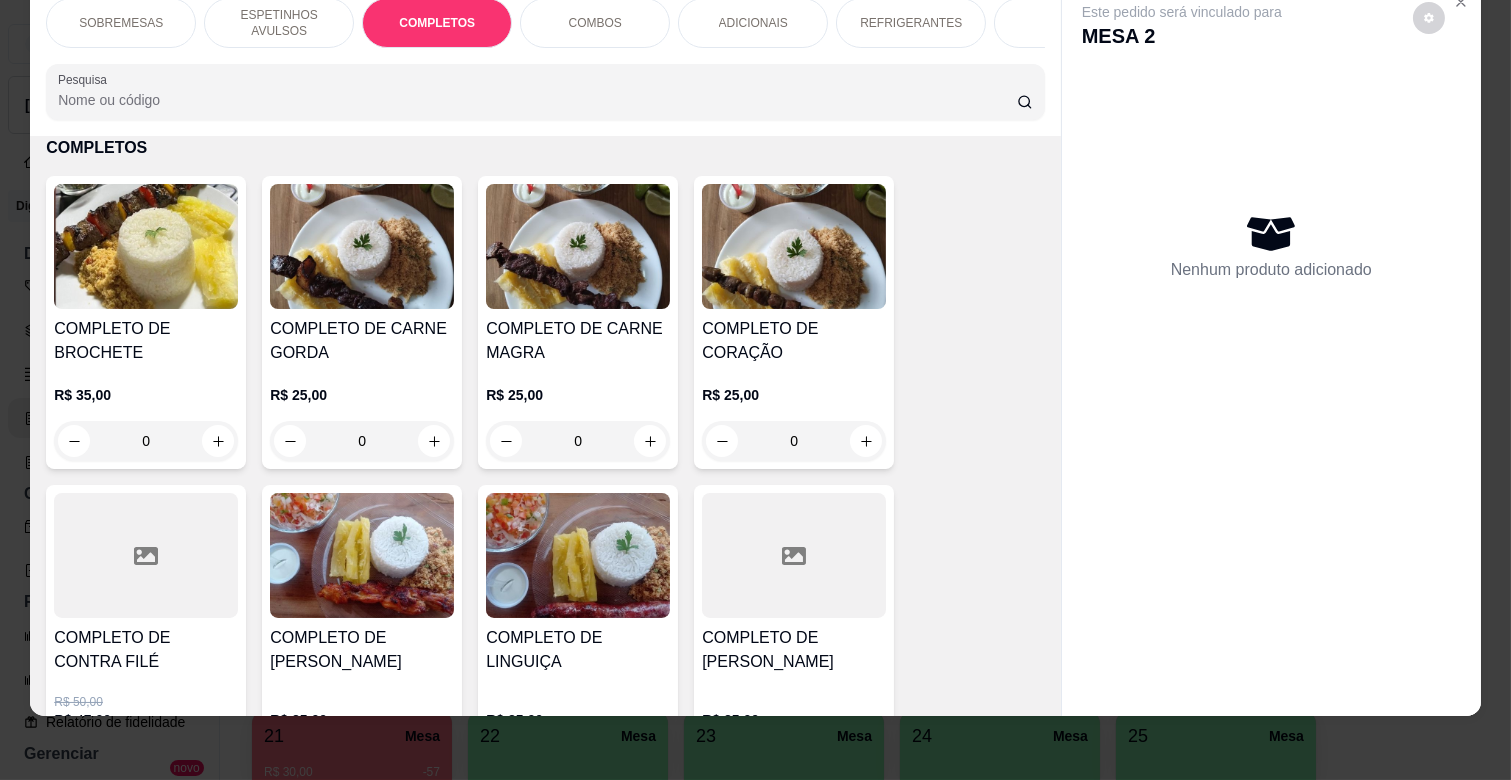 click on "0" at bounding box center [362, 441] 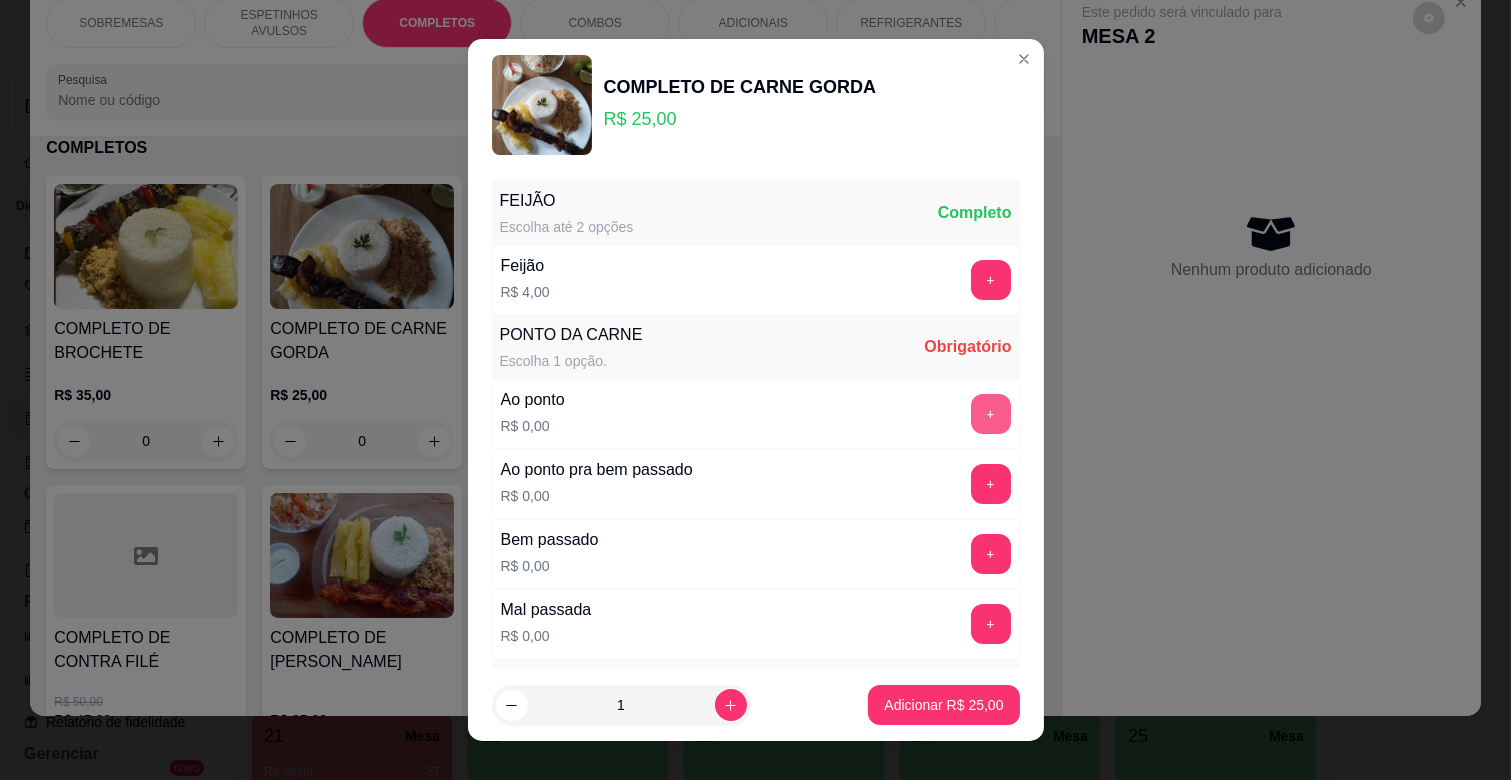 click on "+" at bounding box center [991, 414] 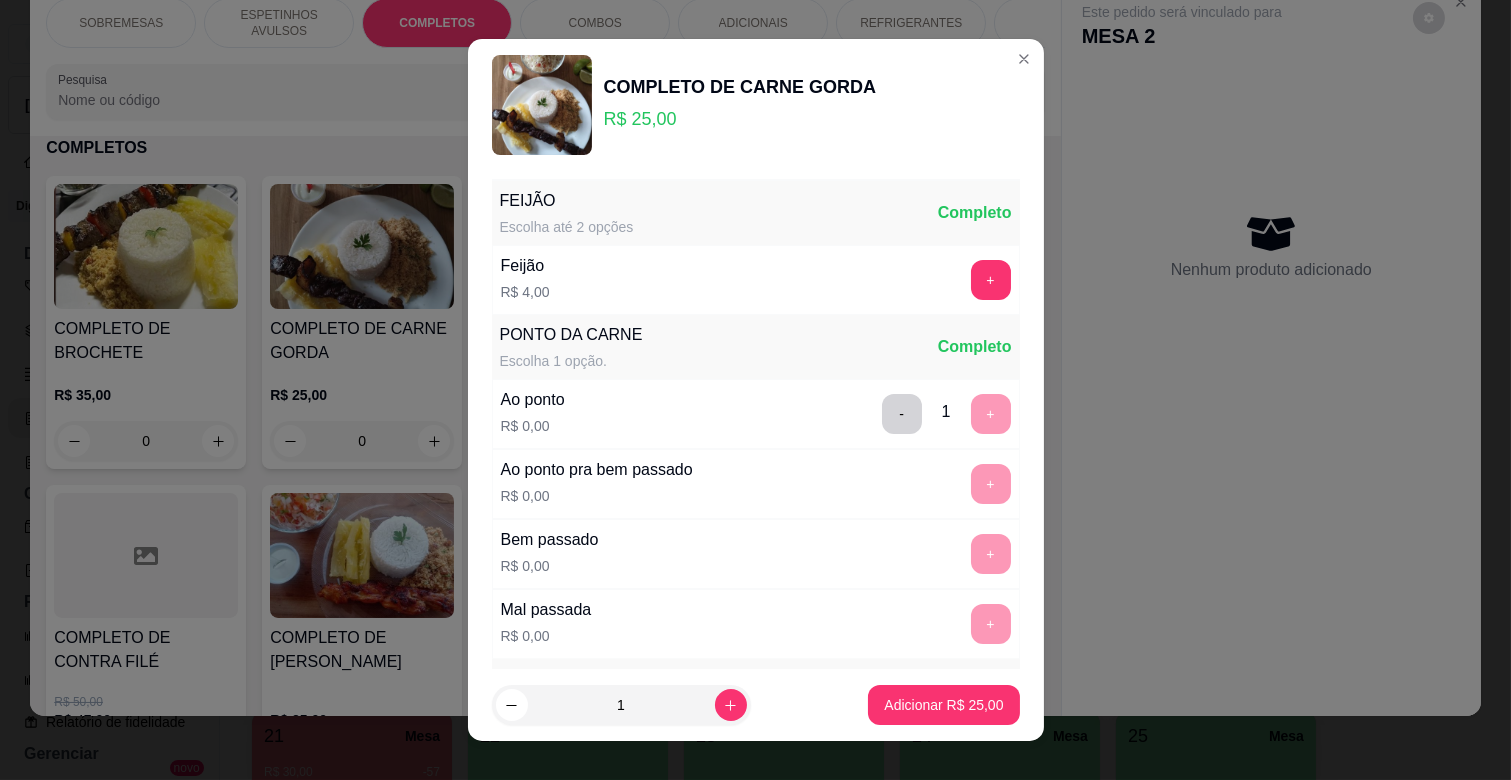 scroll, scrollTop: 486, scrollLeft: 0, axis: vertical 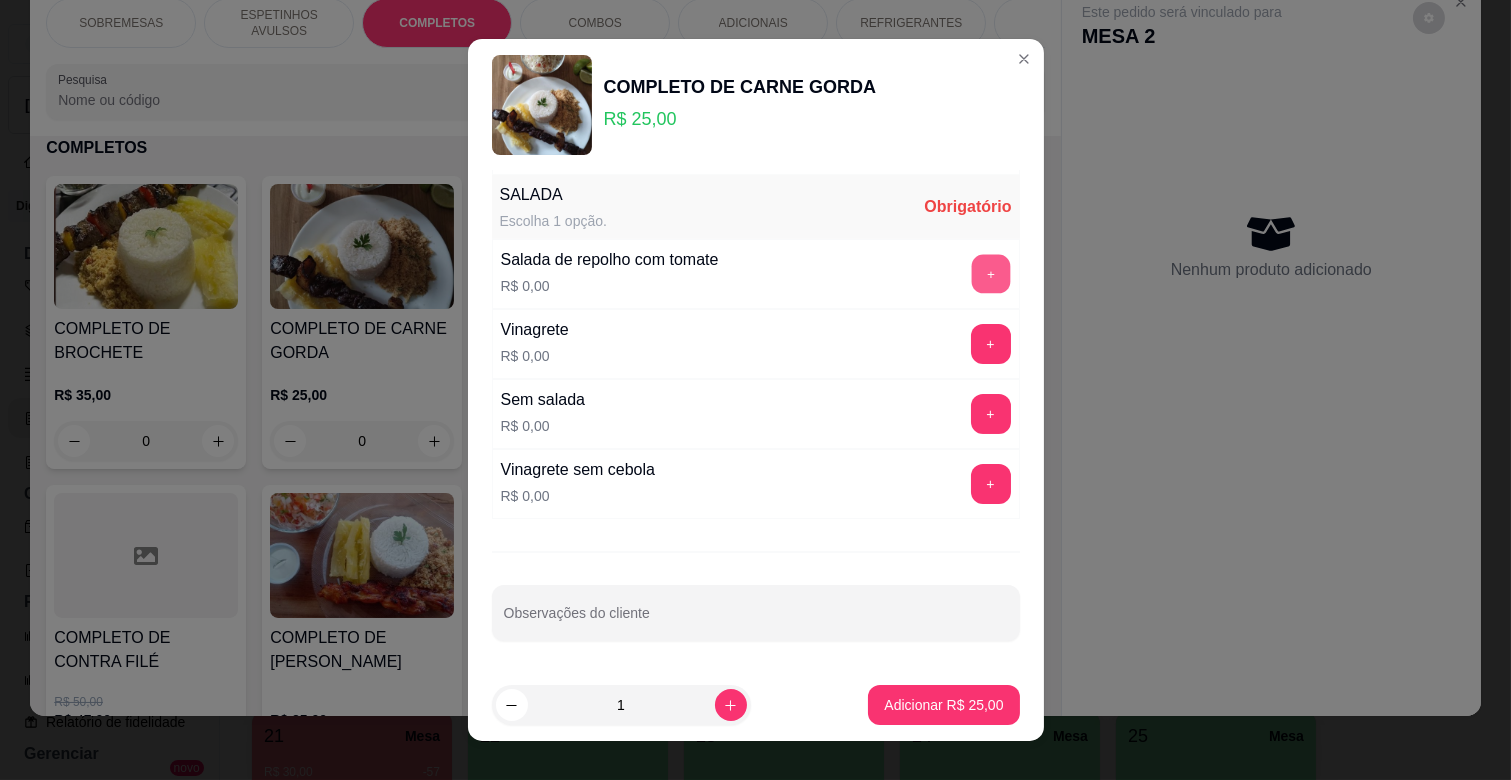 click on "+" at bounding box center [990, 274] 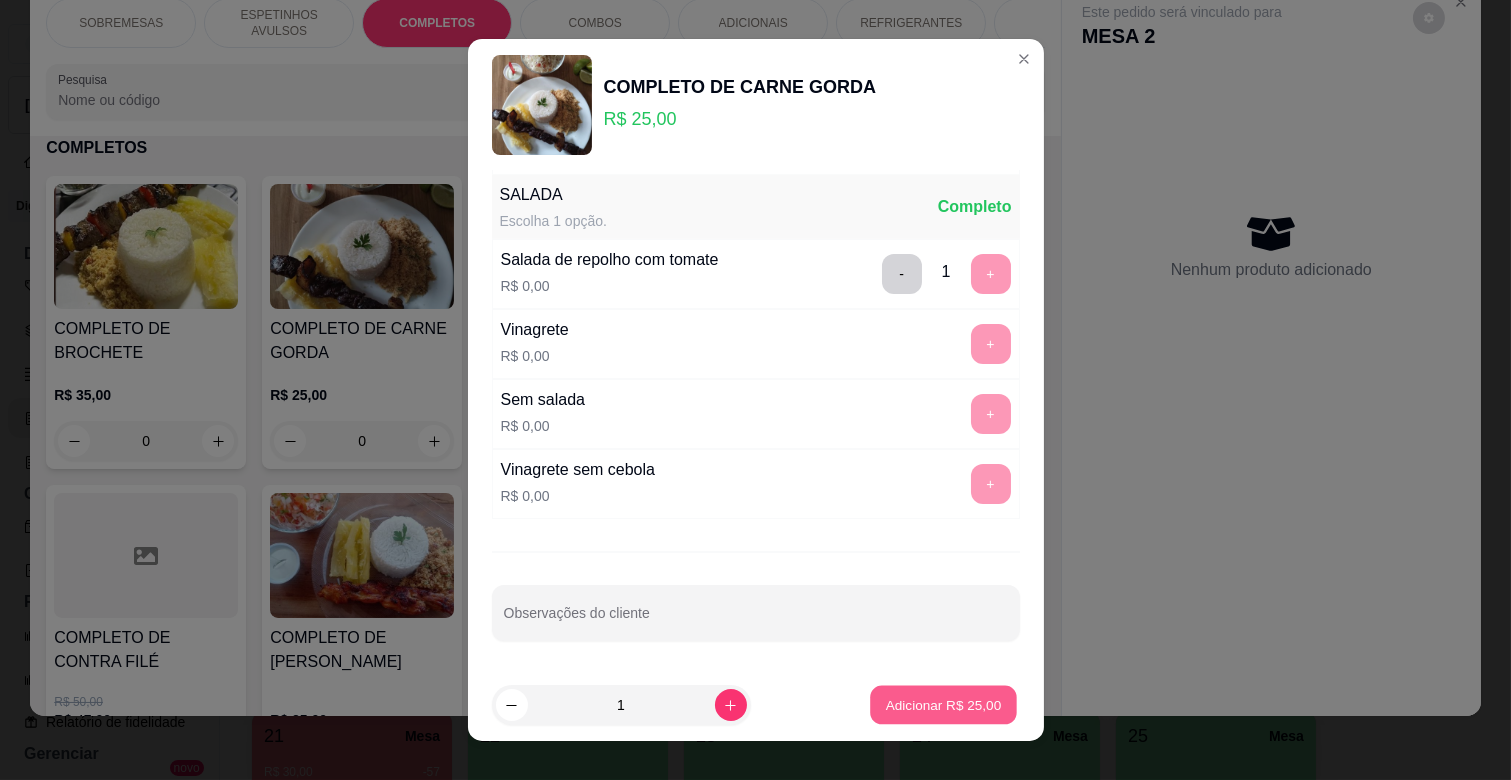 click on "Adicionar   R$ 25,00" at bounding box center [944, 704] 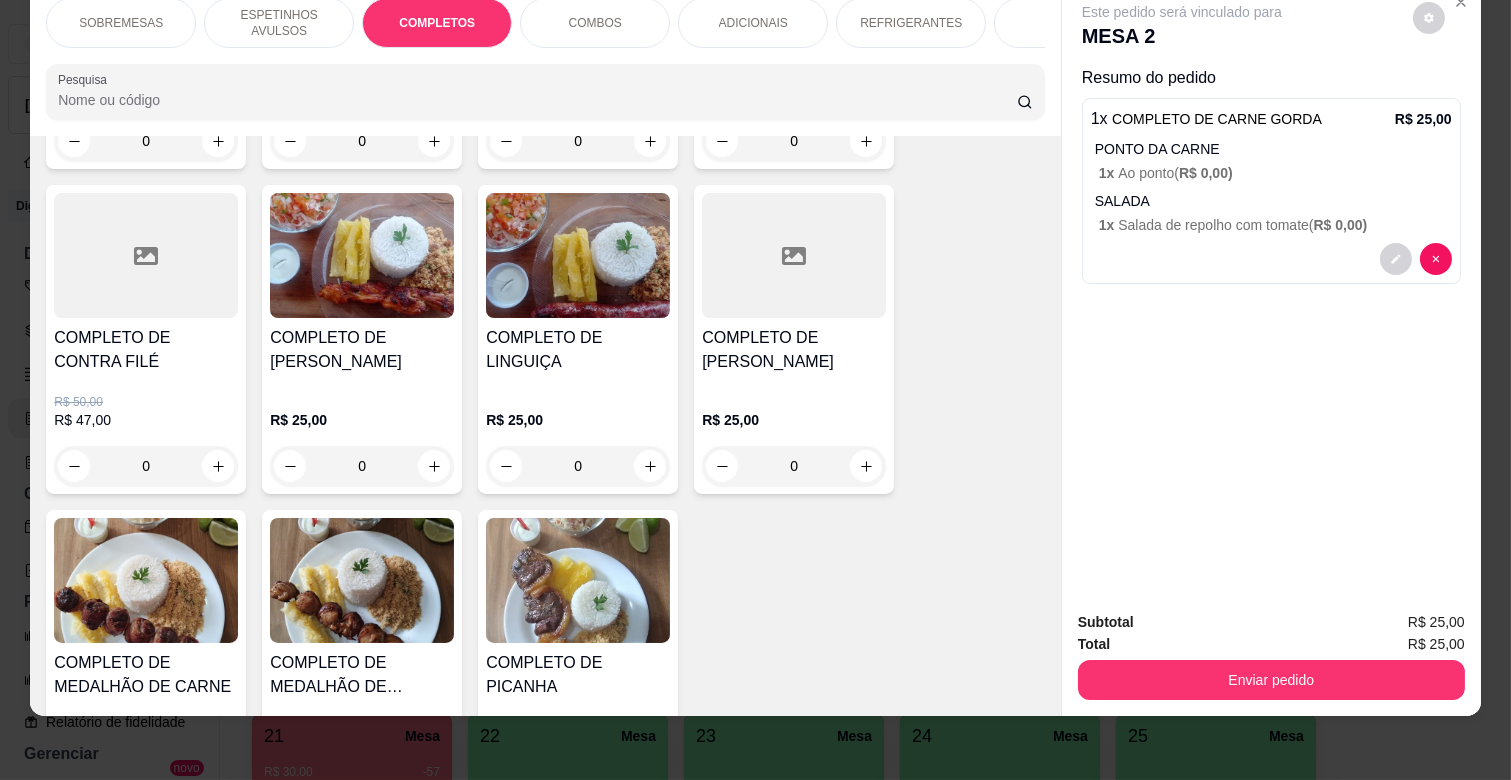scroll, scrollTop: 2207, scrollLeft: 0, axis: vertical 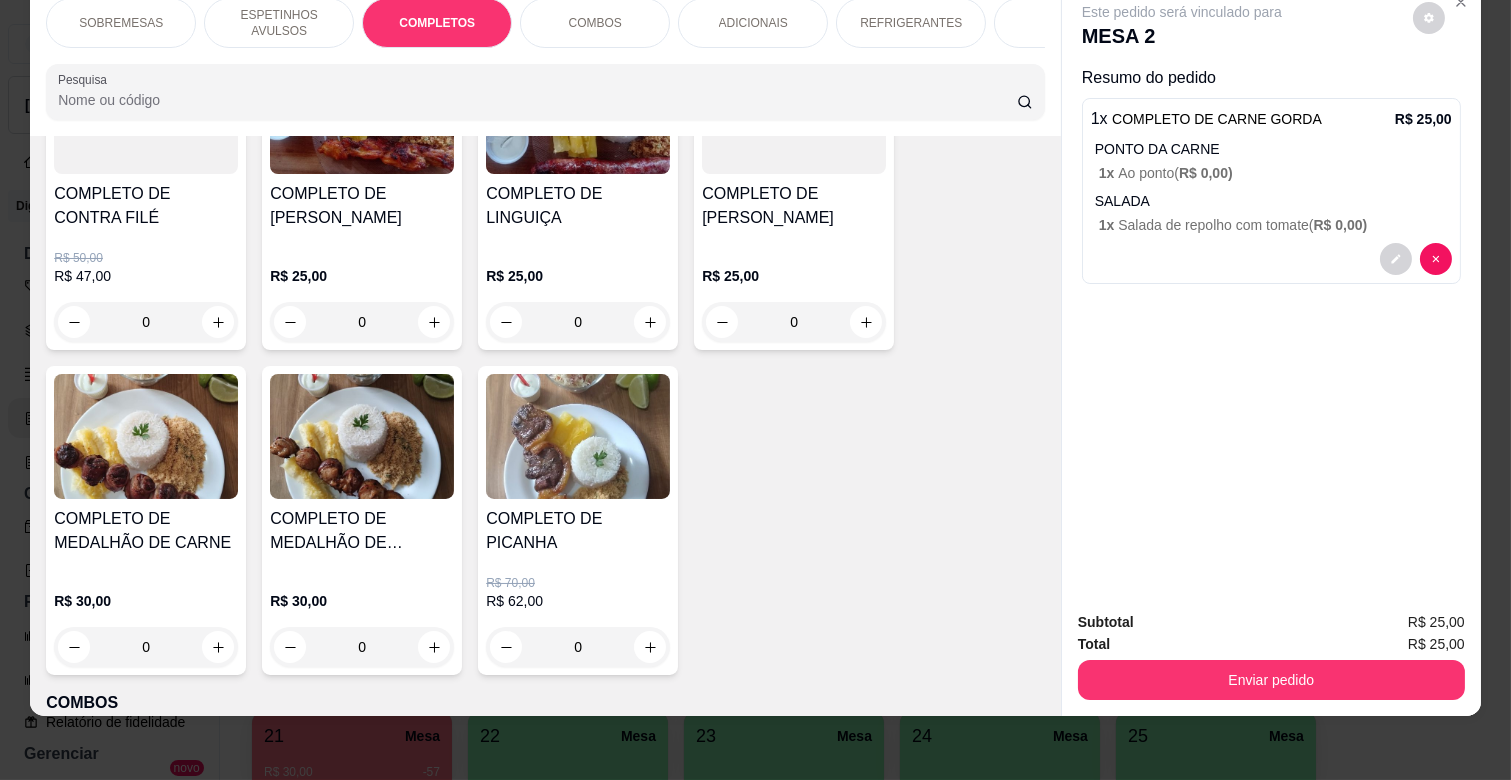 click on "0" at bounding box center (146, 647) 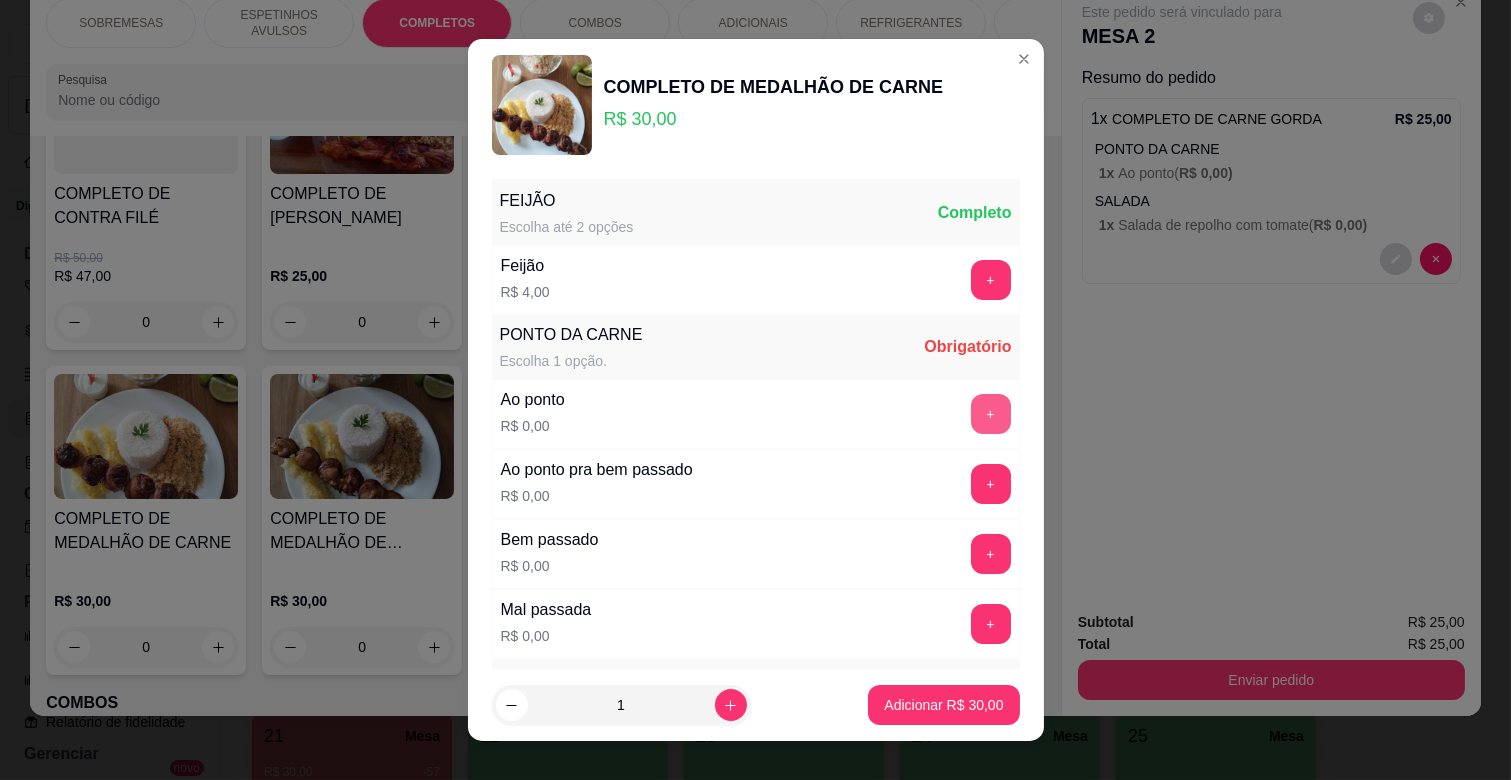 click on "+" at bounding box center [991, 414] 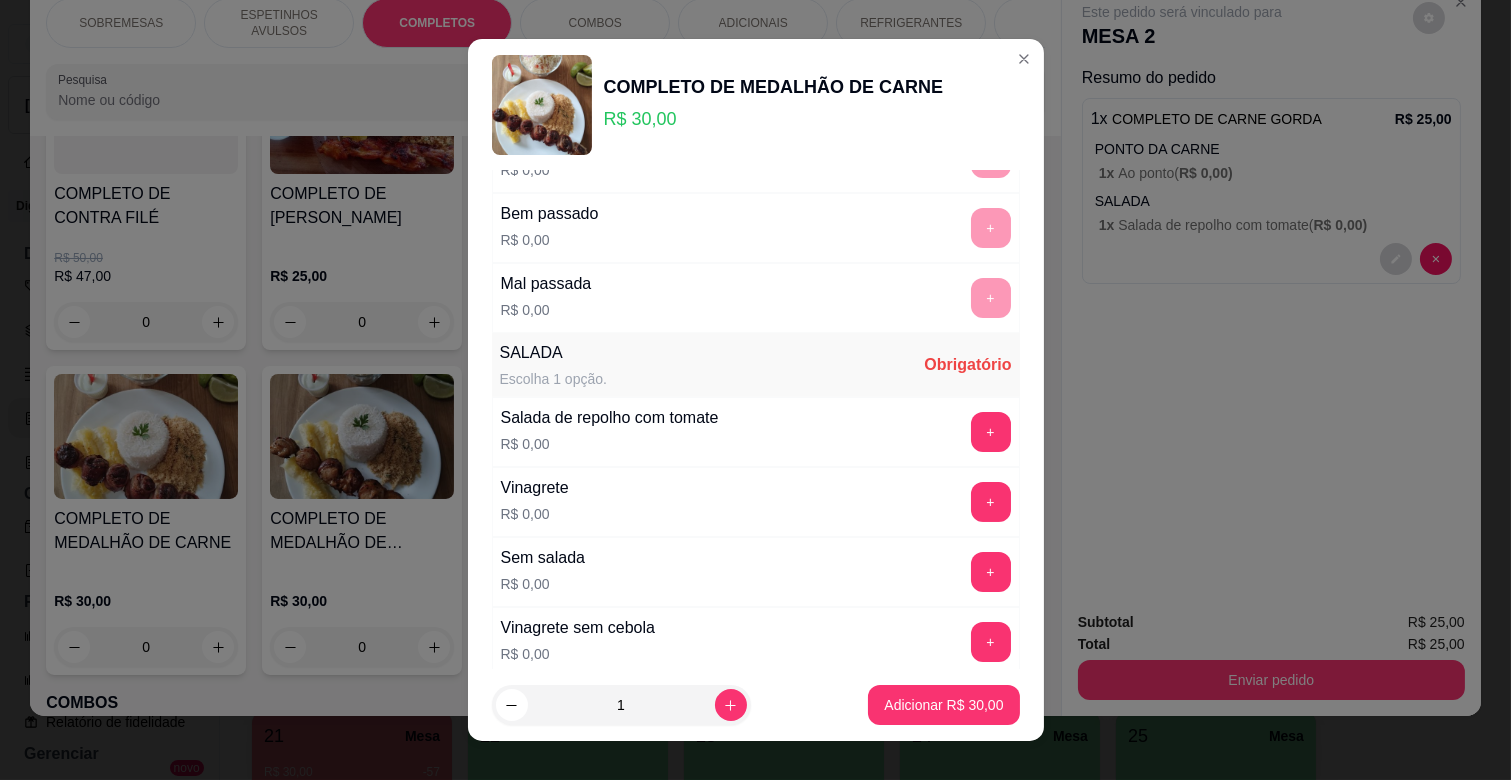 scroll, scrollTop: 333, scrollLeft: 0, axis: vertical 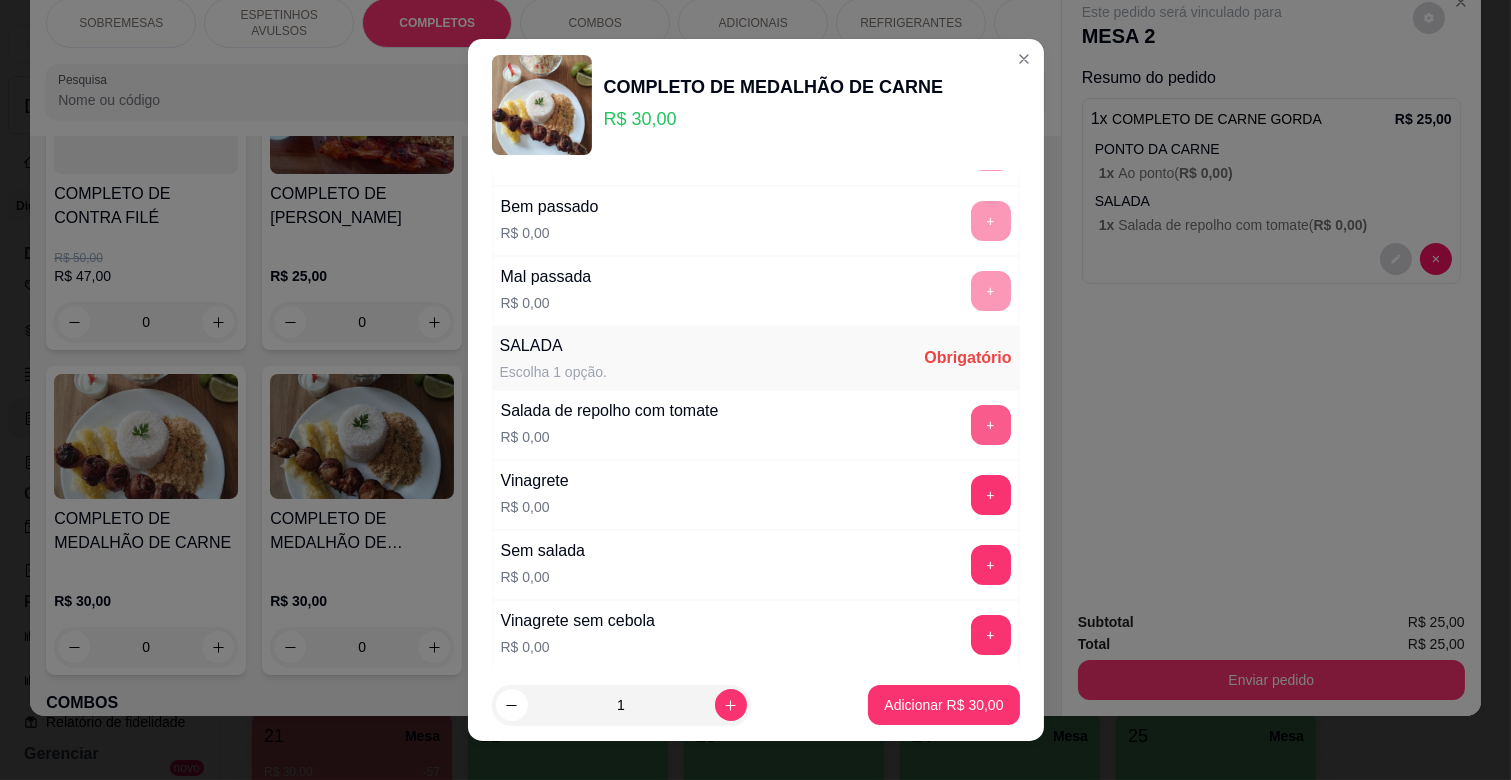 click on "+" at bounding box center [991, 425] 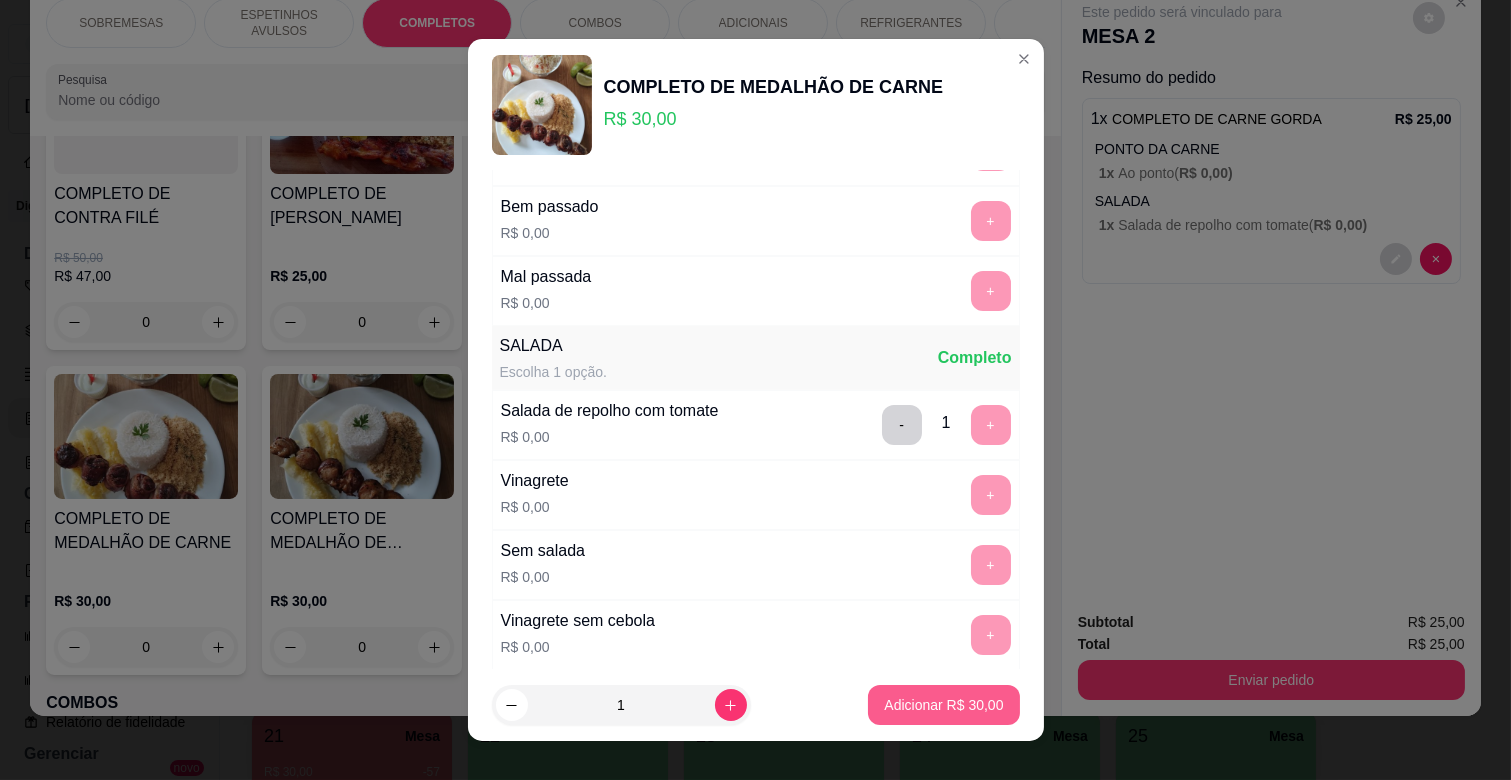 click on "Adicionar   R$ 30,00" at bounding box center (943, 705) 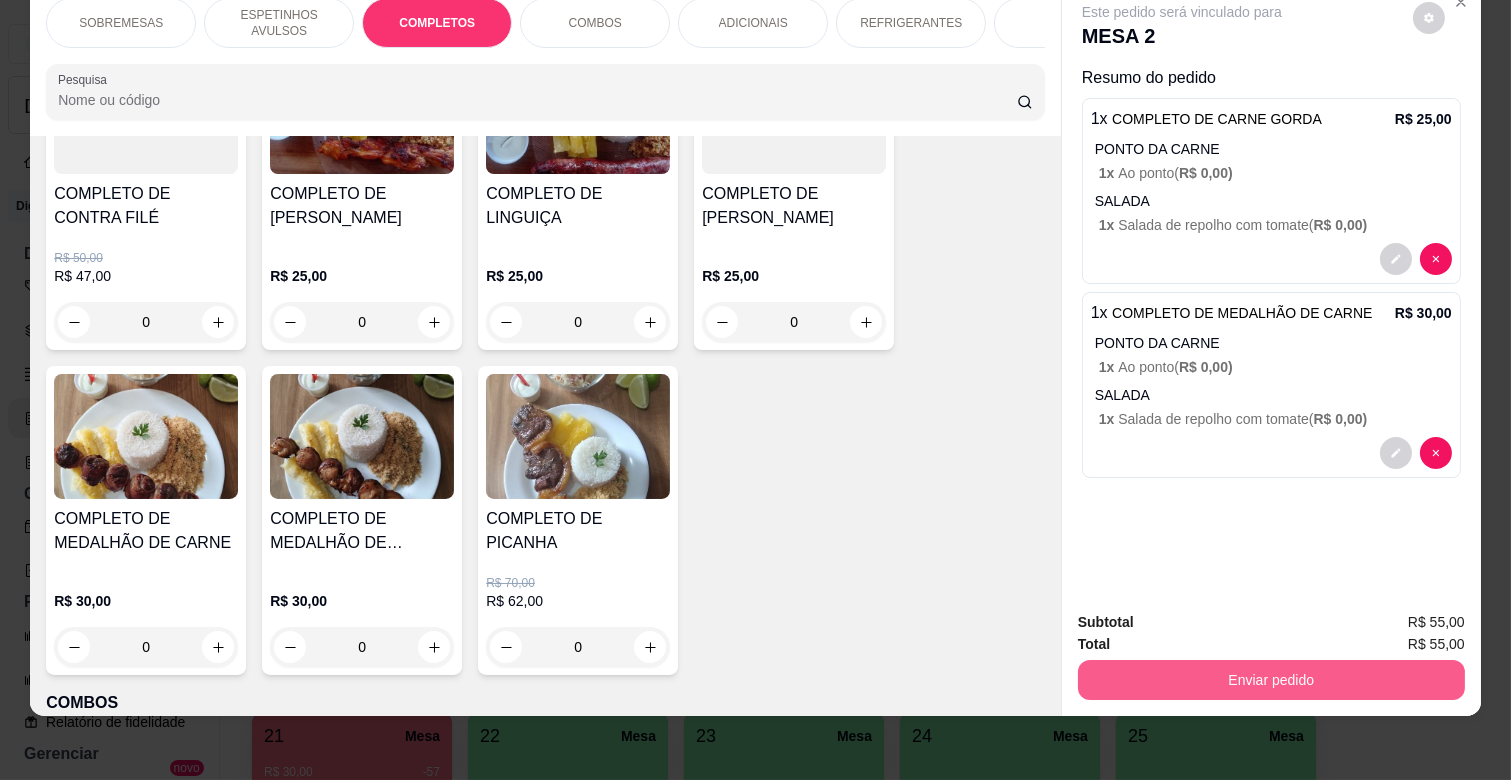 click on "Enviar pedido" at bounding box center [1271, 680] 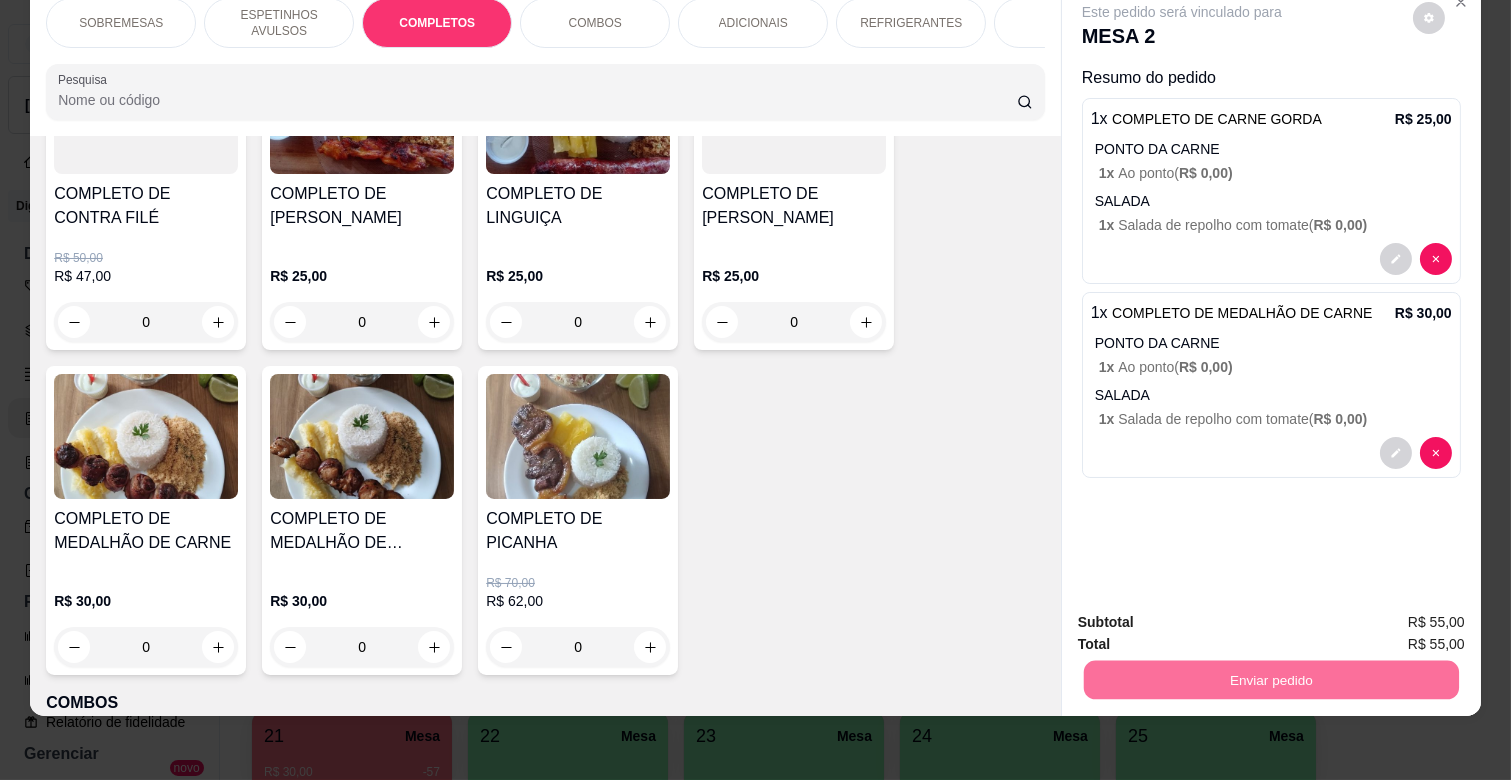 click on "Não registrar e enviar pedido" at bounding box center (1204, 614) 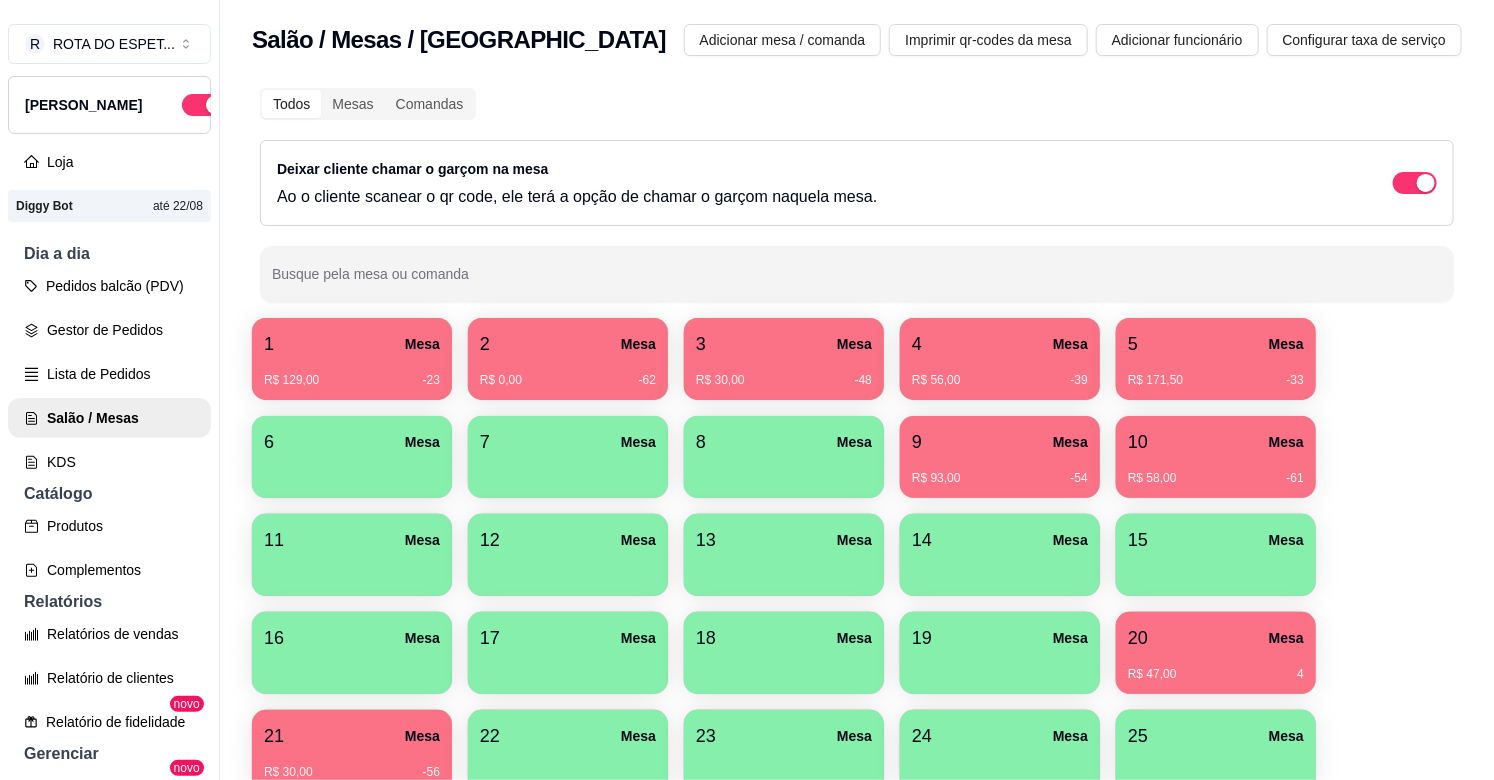 click on "1 Mesa" at bounding box center (352, 344) 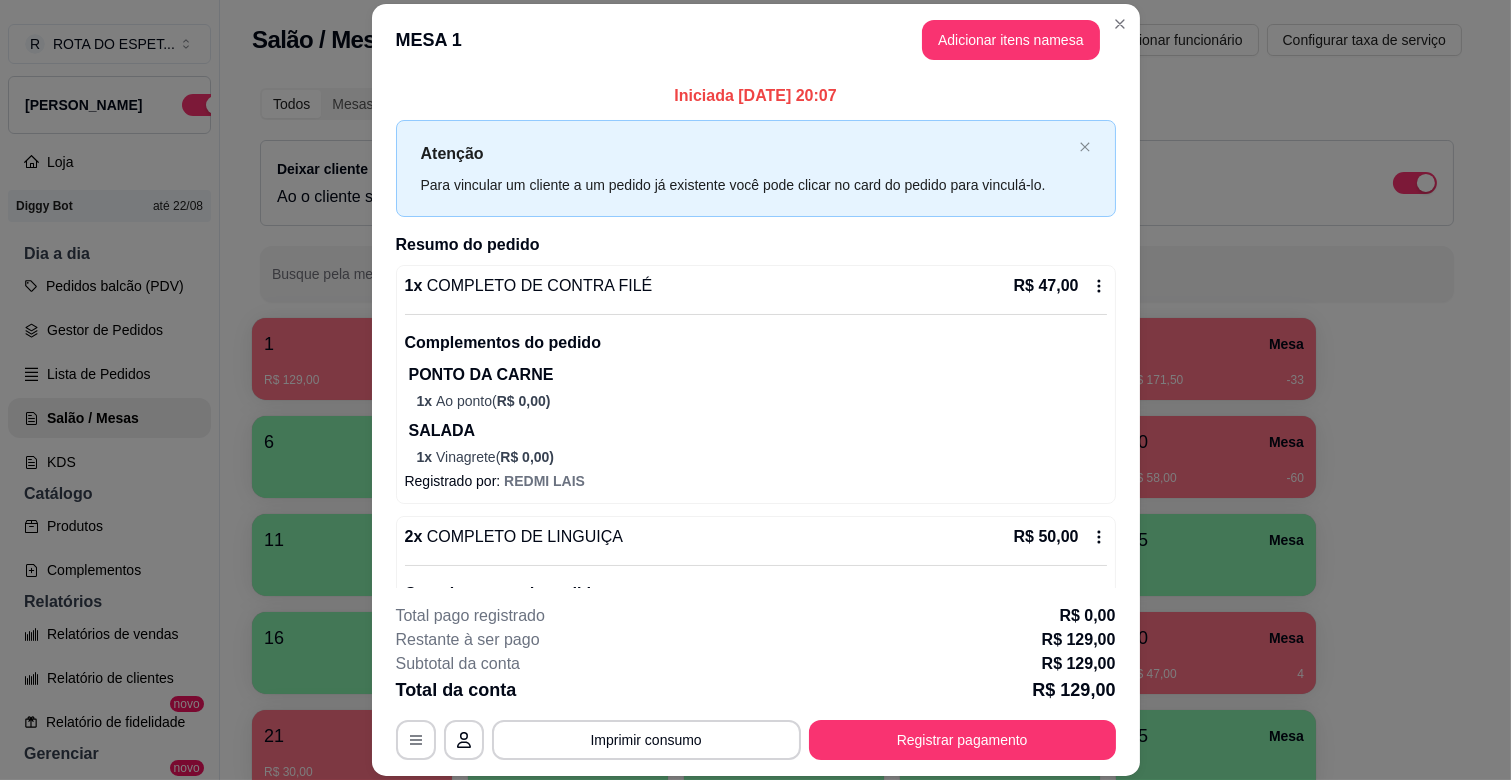 click on "**********" at bounding box center [756, 682] 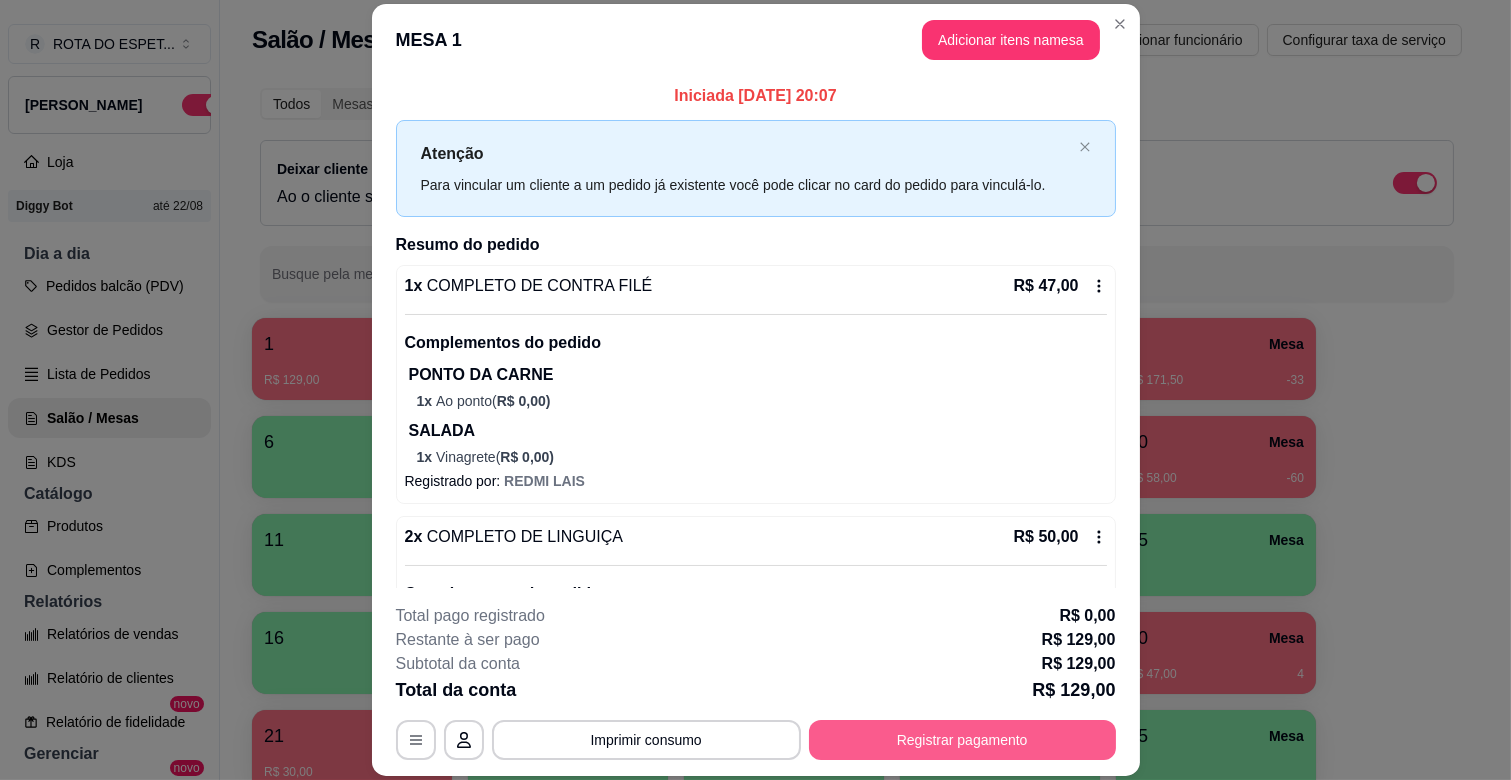 click on "Registrar pagamento" at bounding box center [962, 740] 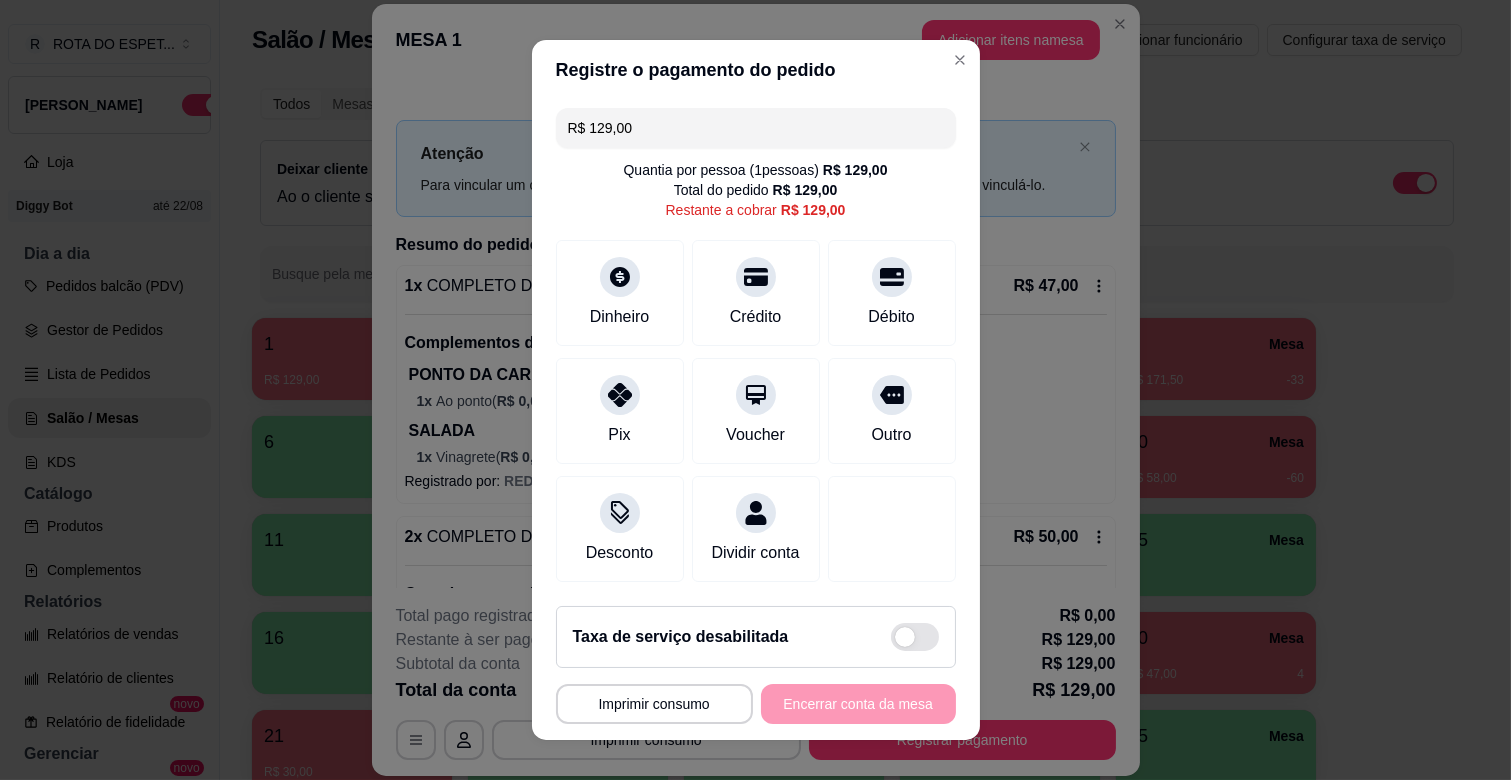 click on "R$ 129,00" at bounding box center [756, 128] 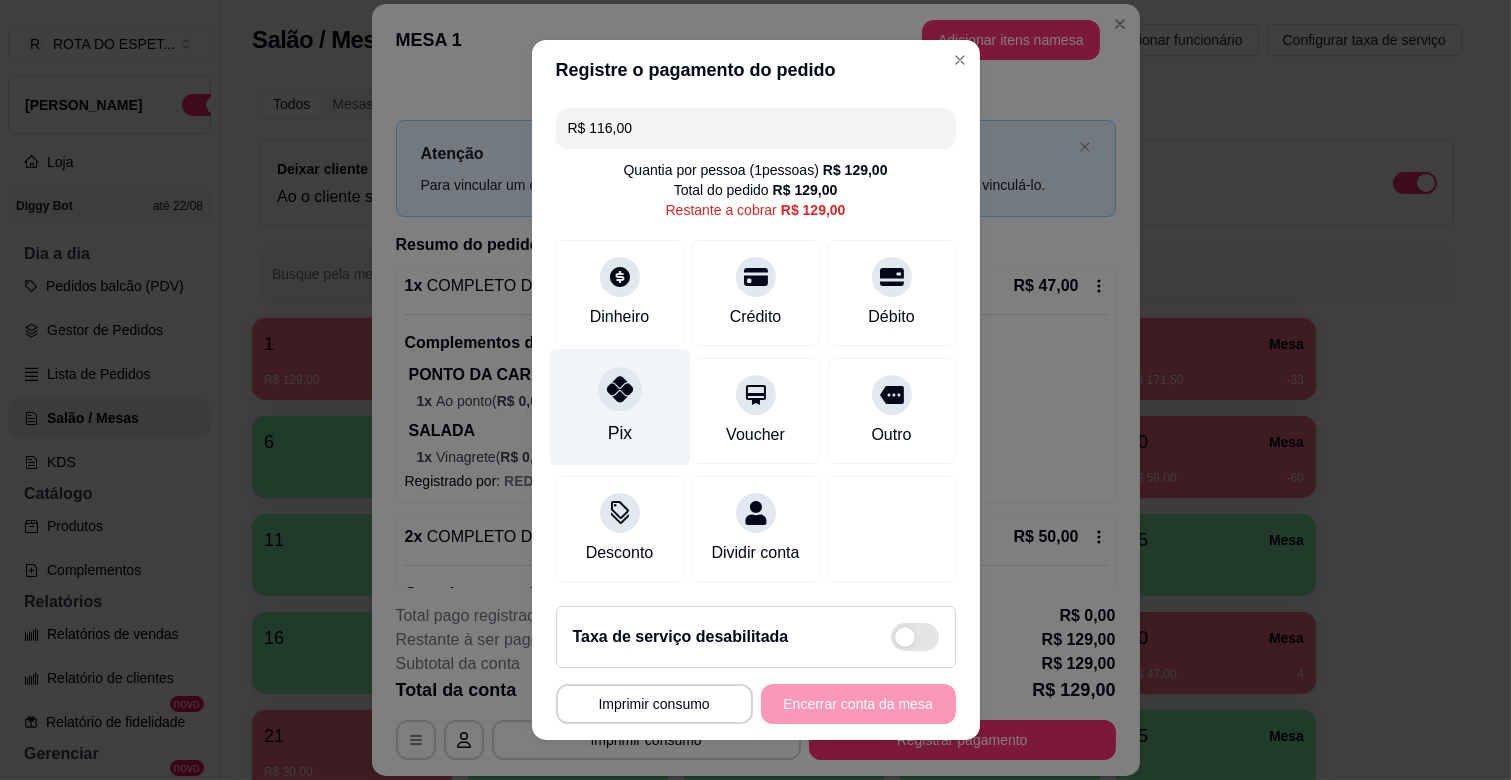 click on "Pix" at bounding box center [619, 407] 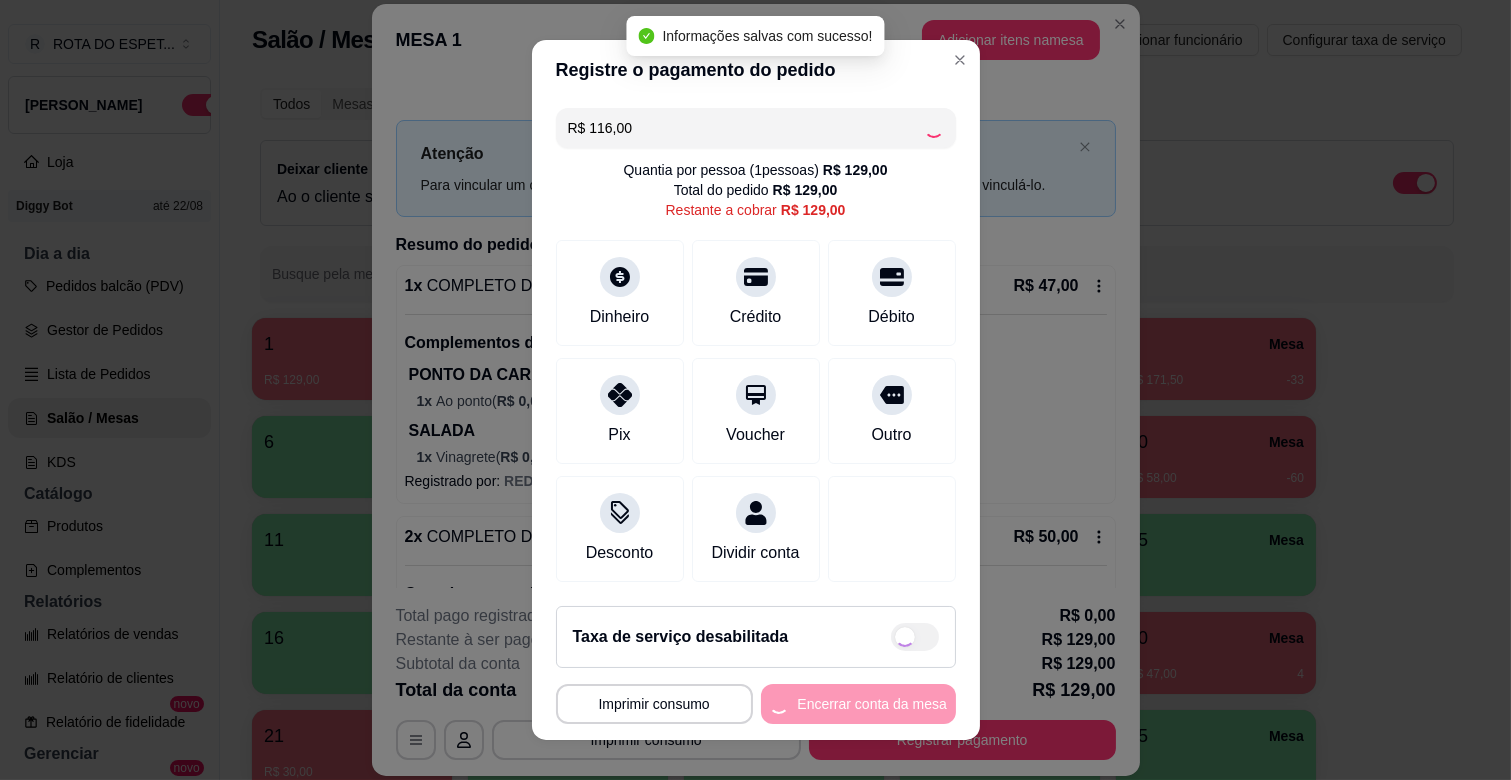 type on "R$ 13,00" 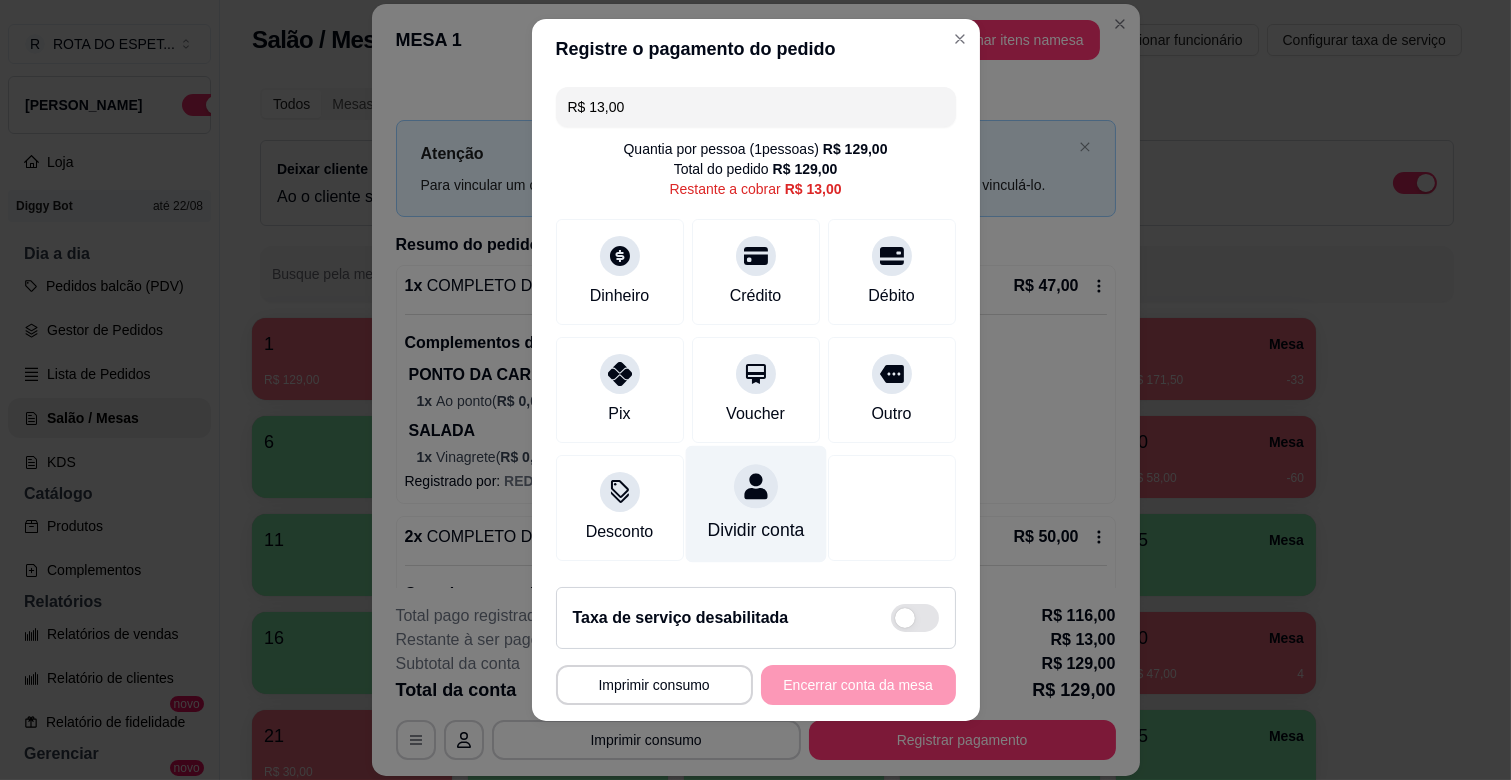 scroll, scrollTop: 25, scrollLeft: 0, axis: vertical 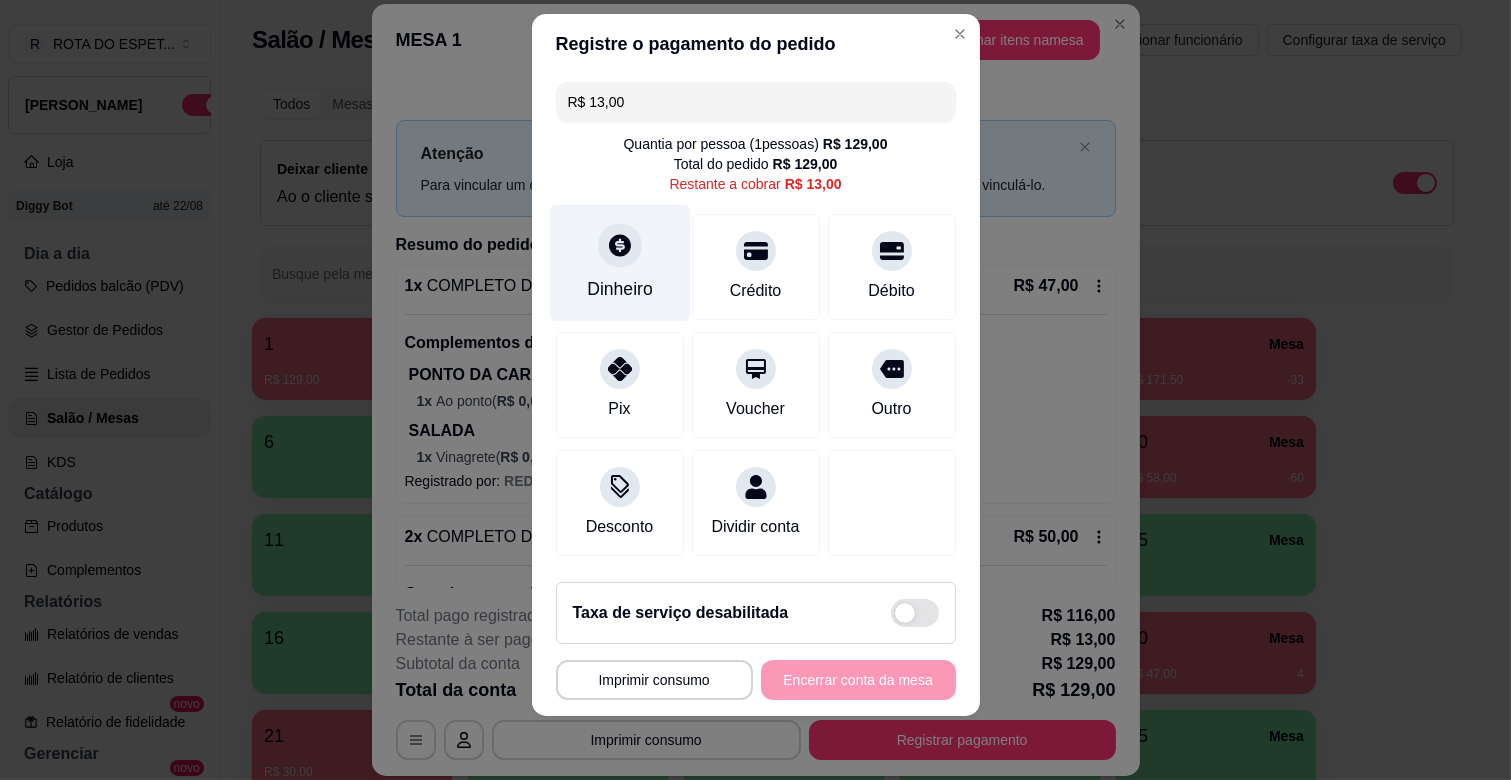 click 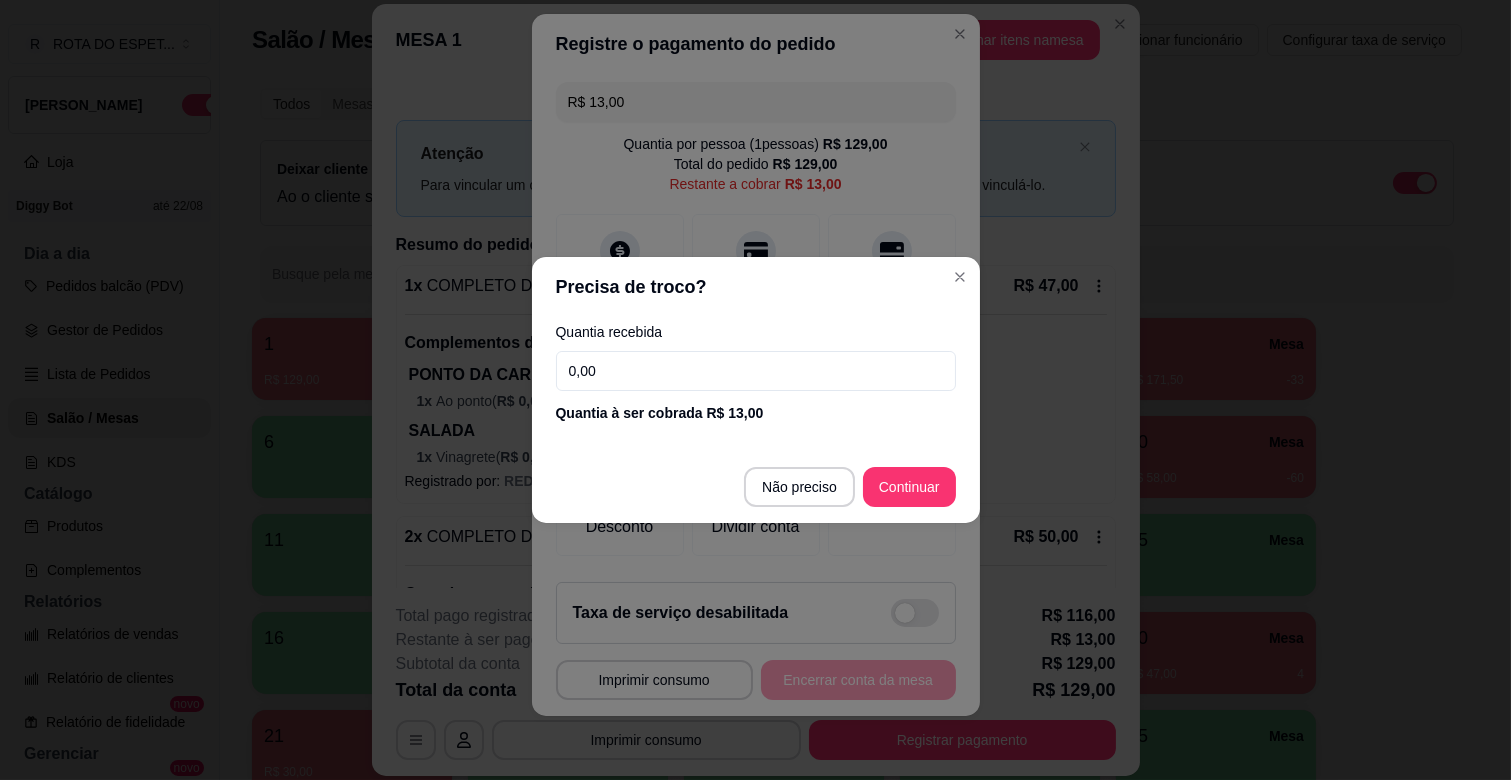 click on "0,00" at bounding box center [756, 371] 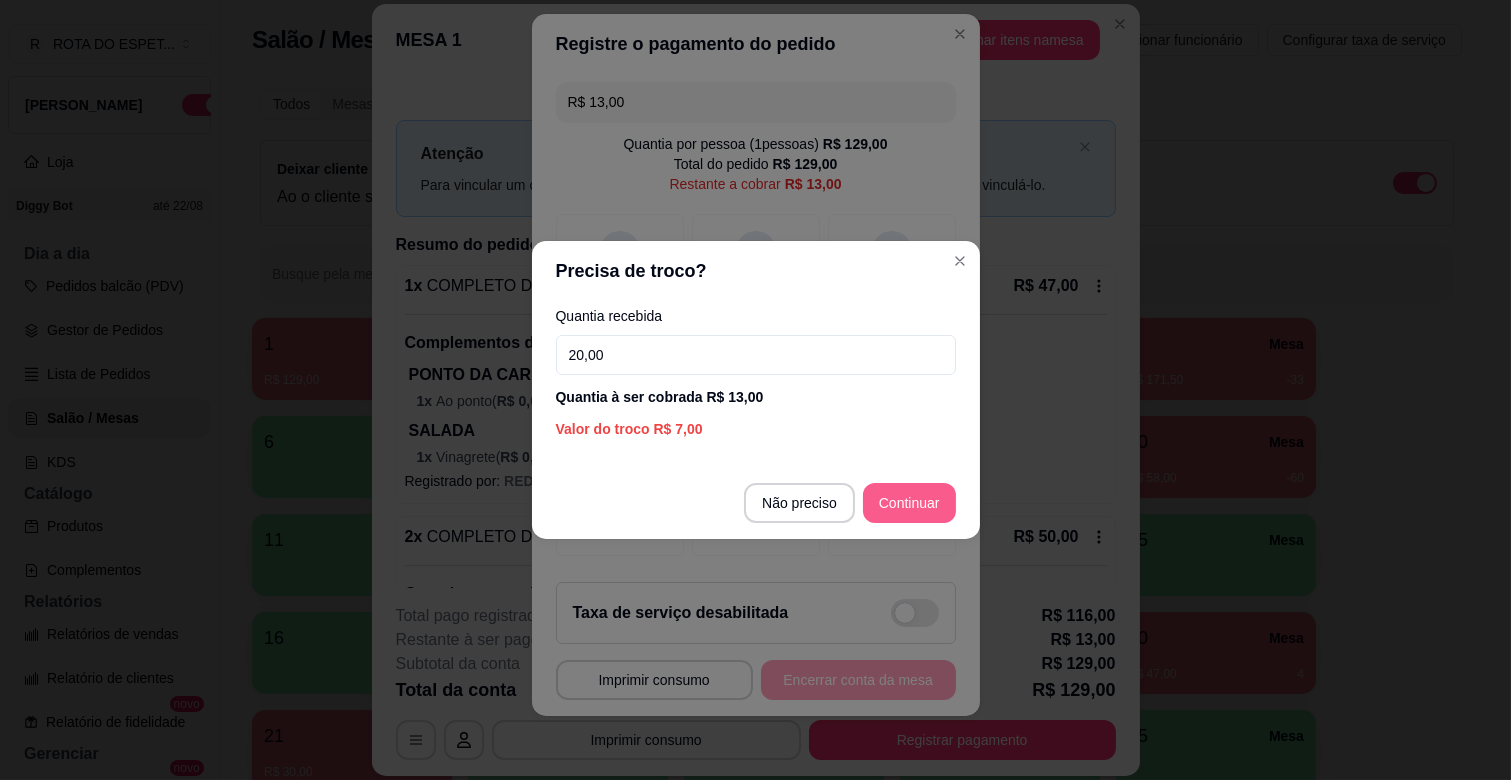 type on "20,00" 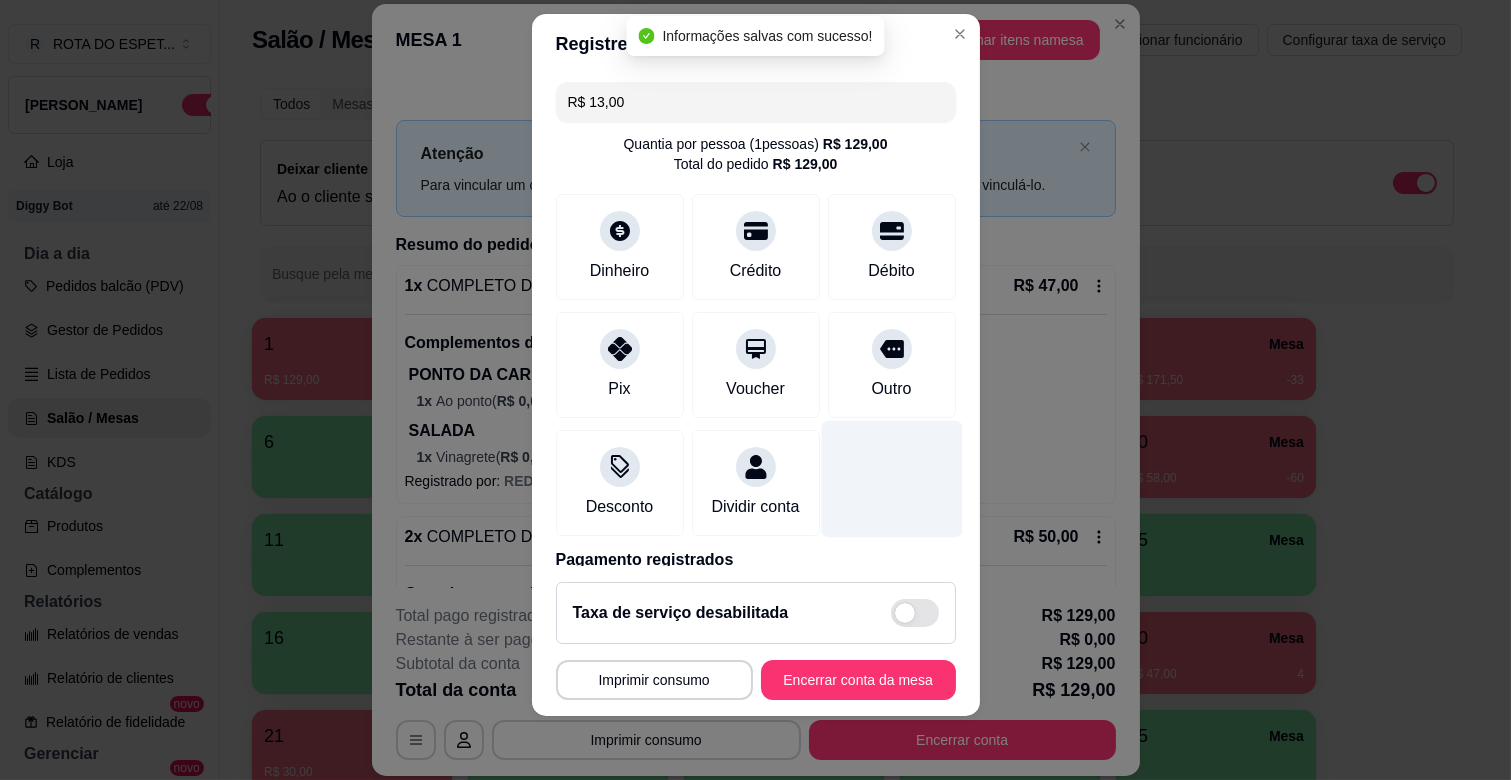 type on "R$ 0,00" 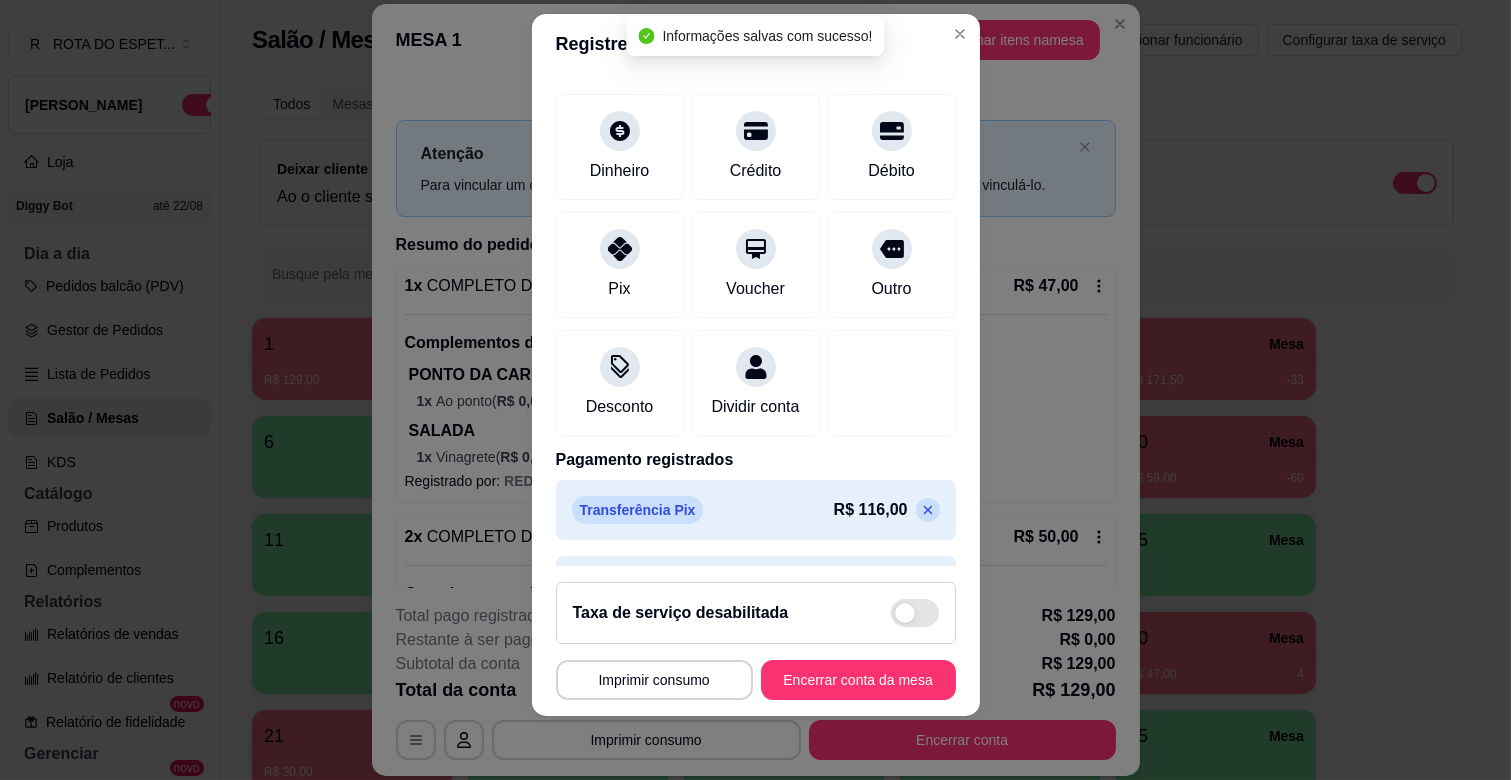 scroll, scrollTop: 182, scrollLeft: 0, axis: vertical 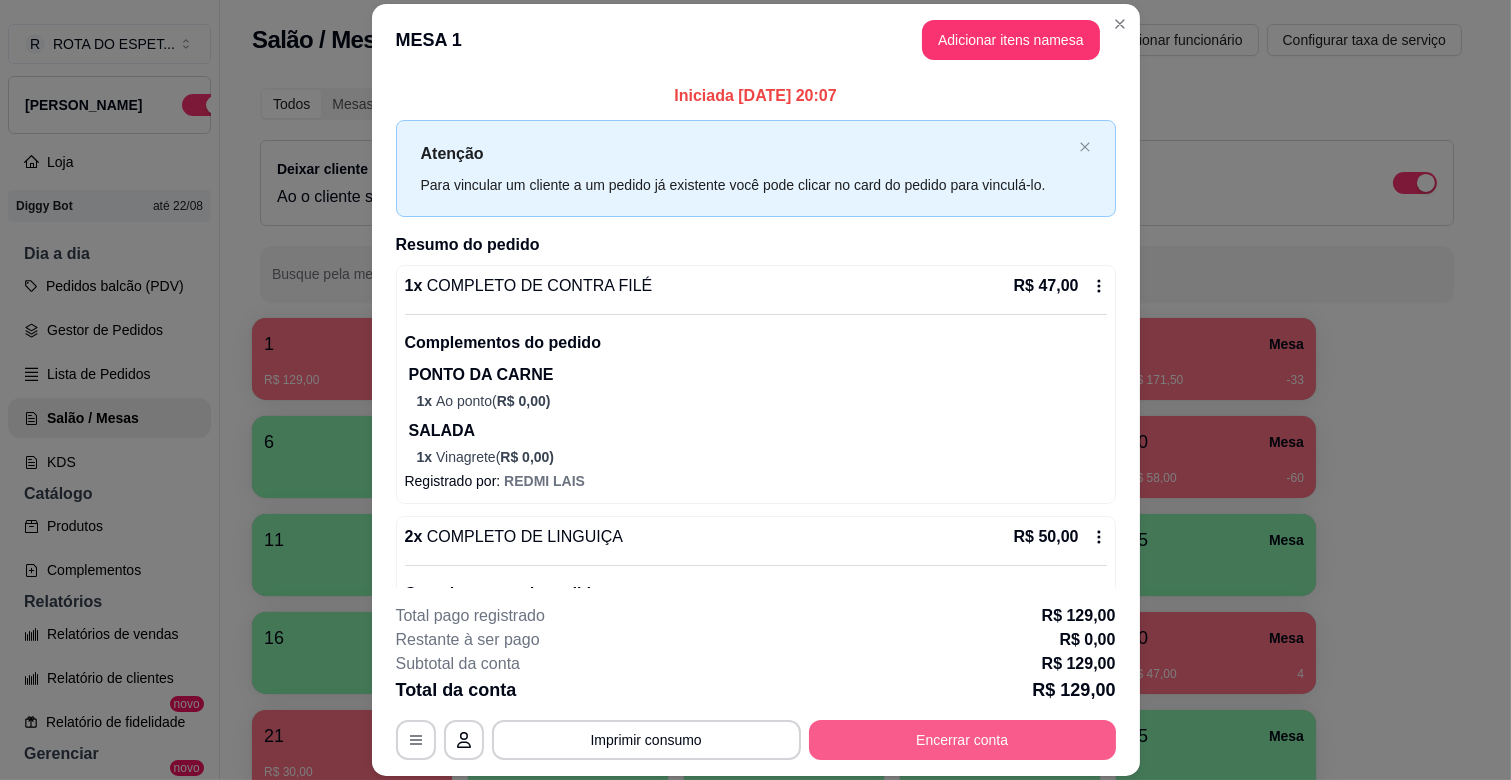 click on "Encerrar conta" at bounding box center [962, 740] 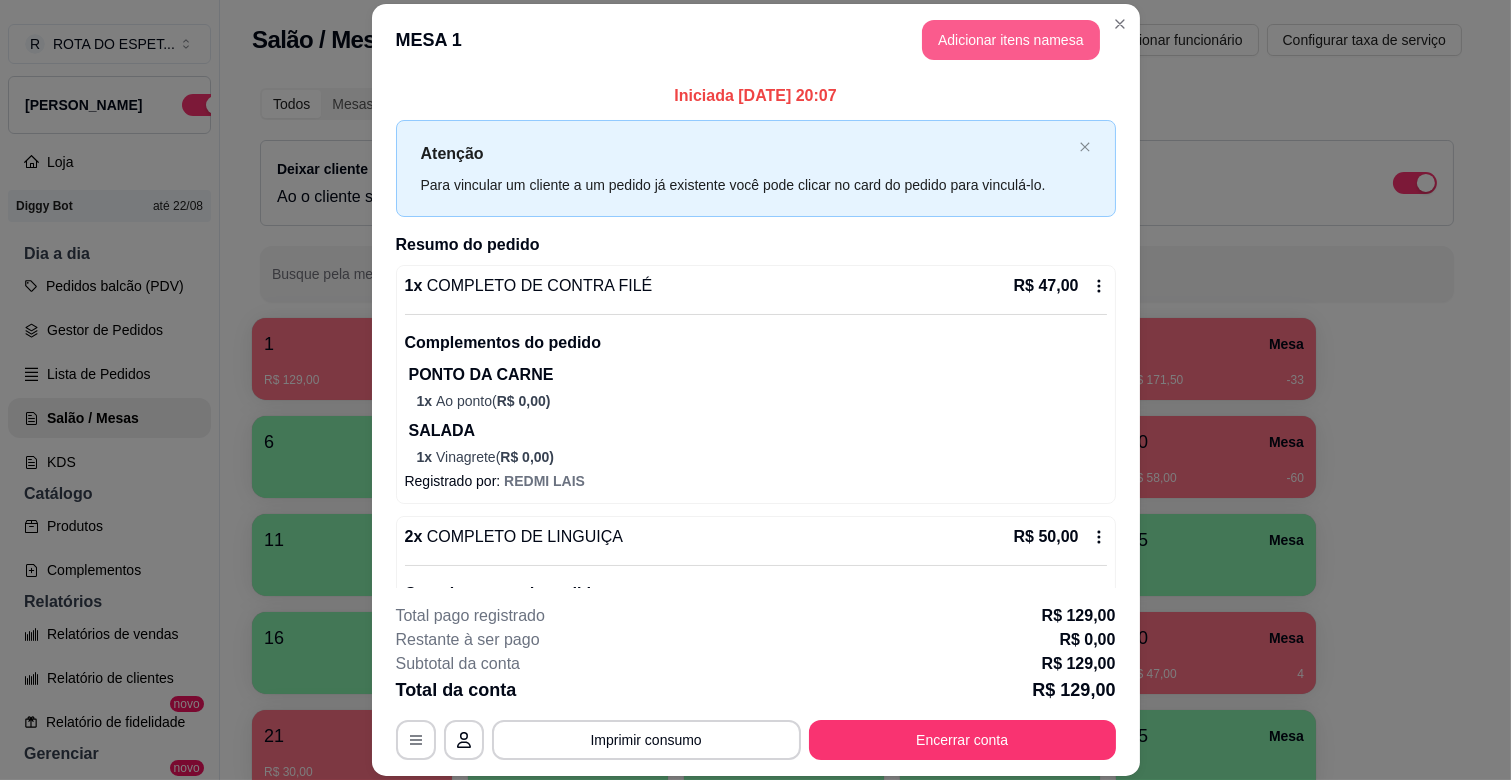 click on "Adicionar itens na  mesa" at bounding box center (1011, 40) 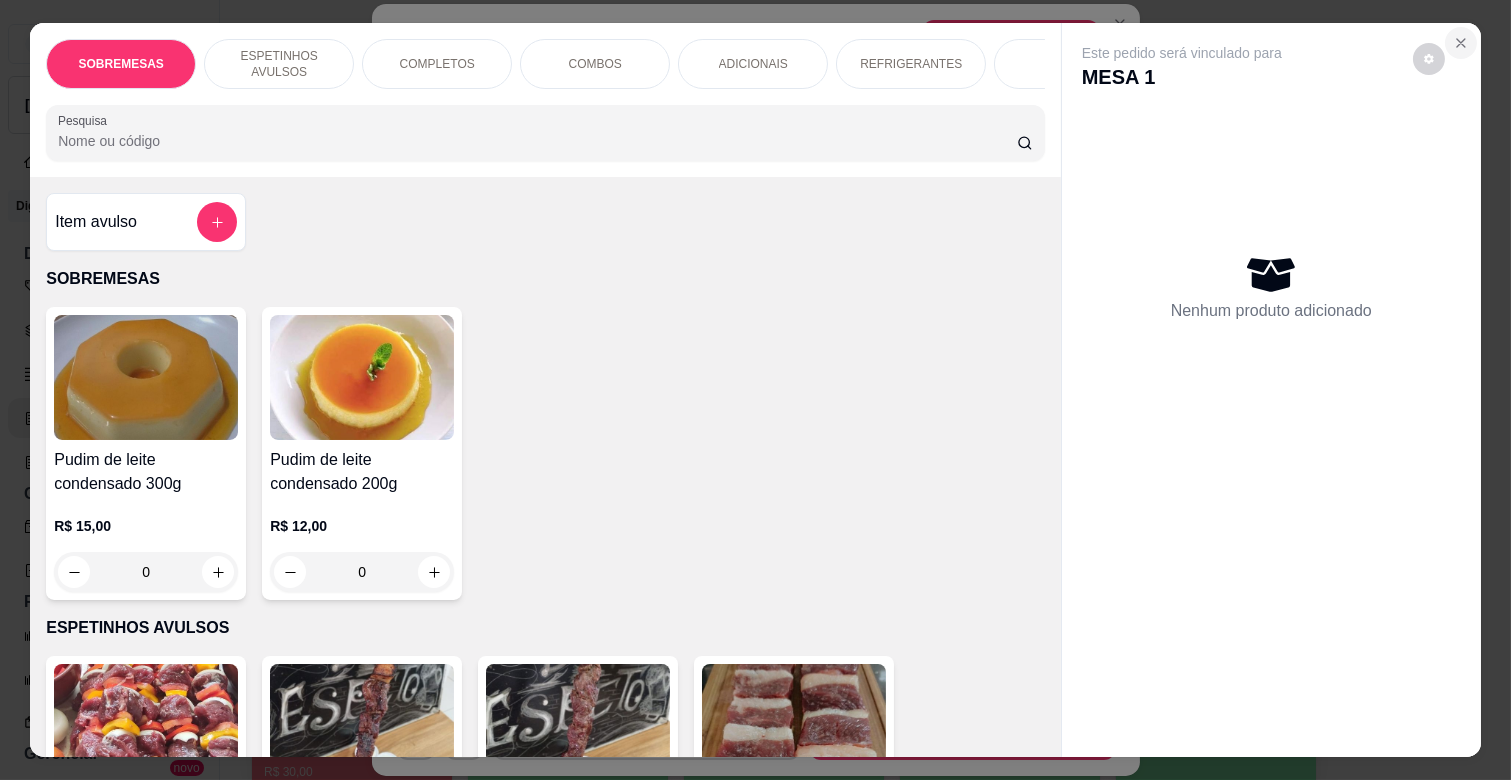 click 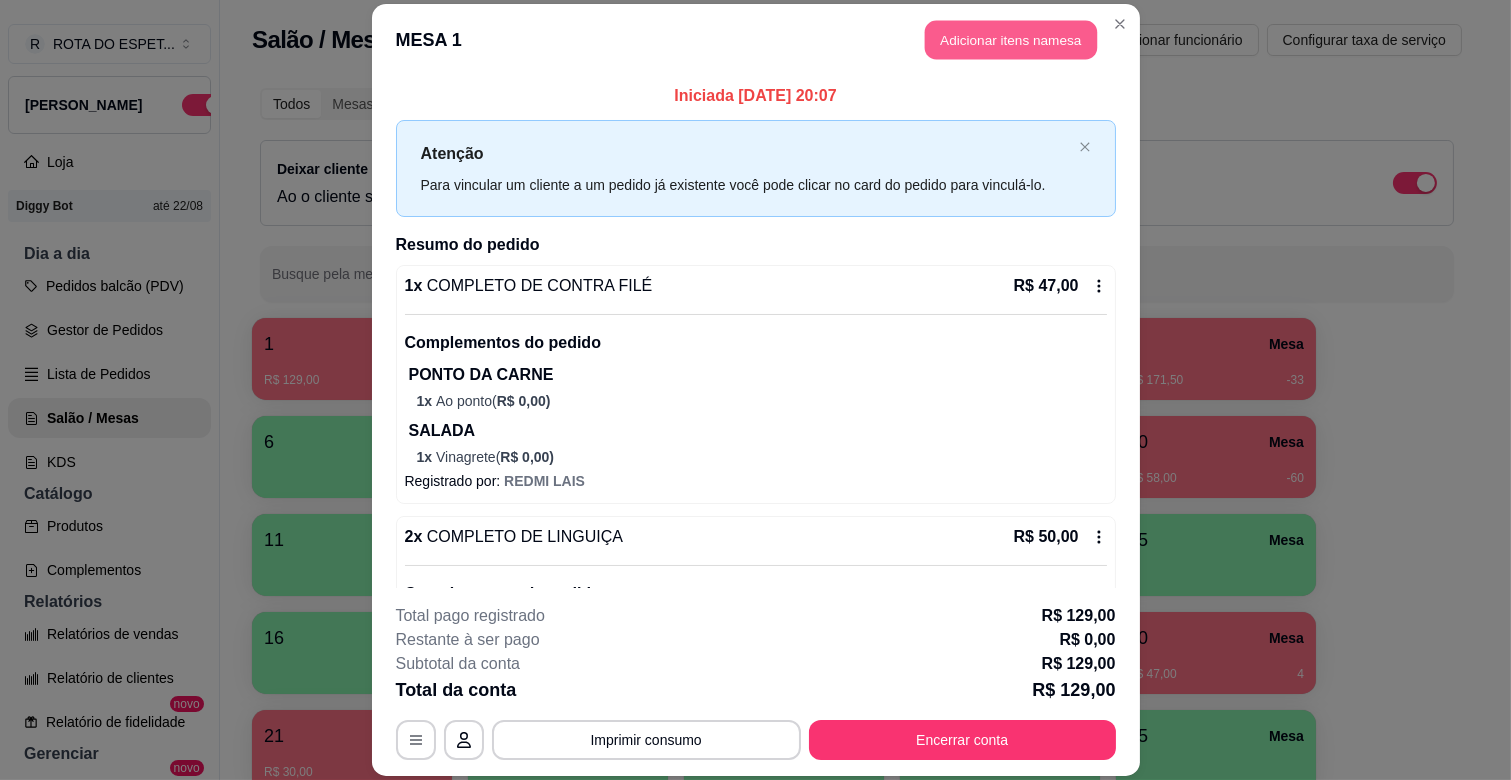 click on "Adicionar itens na  mesa" at bounding box center [1011, 40] 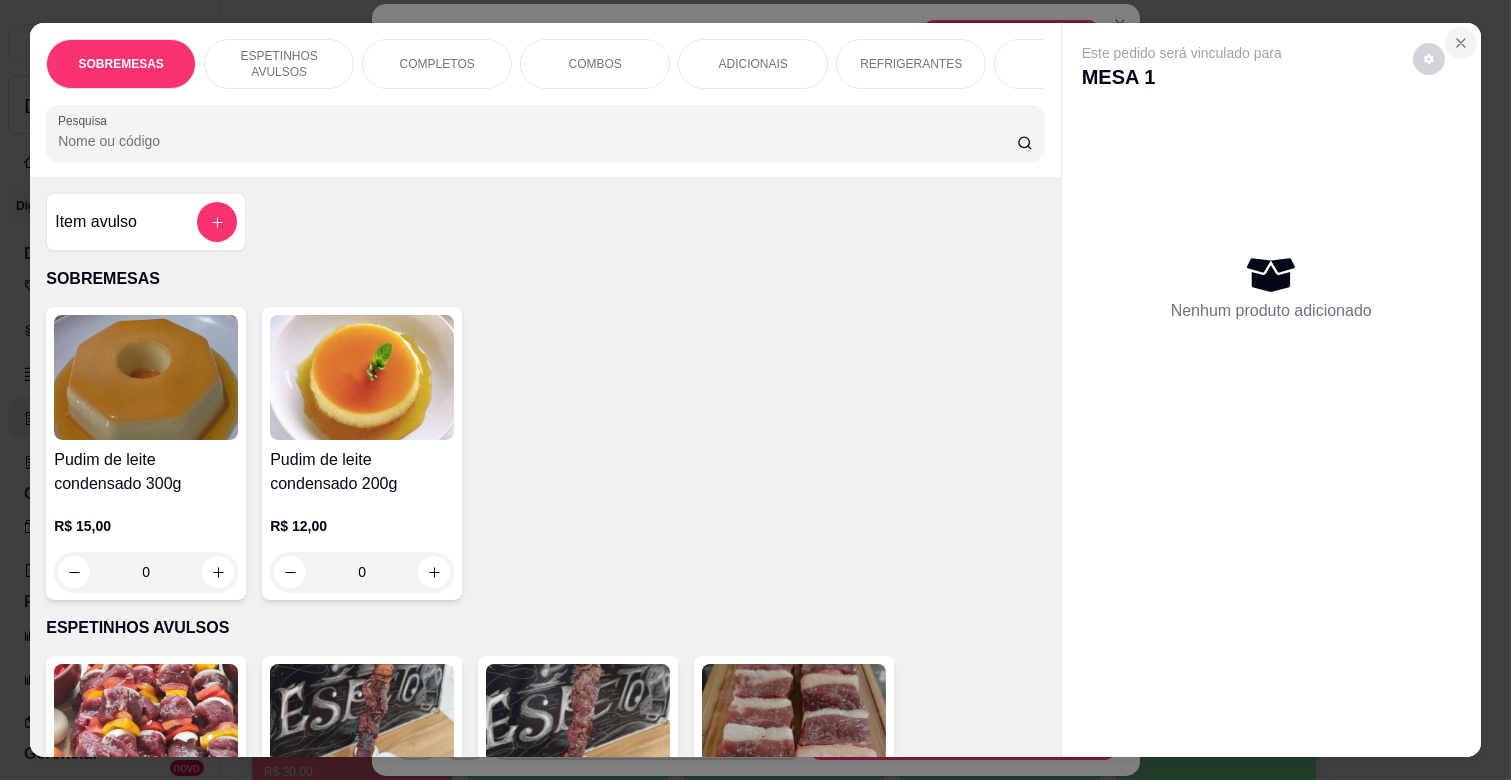 click 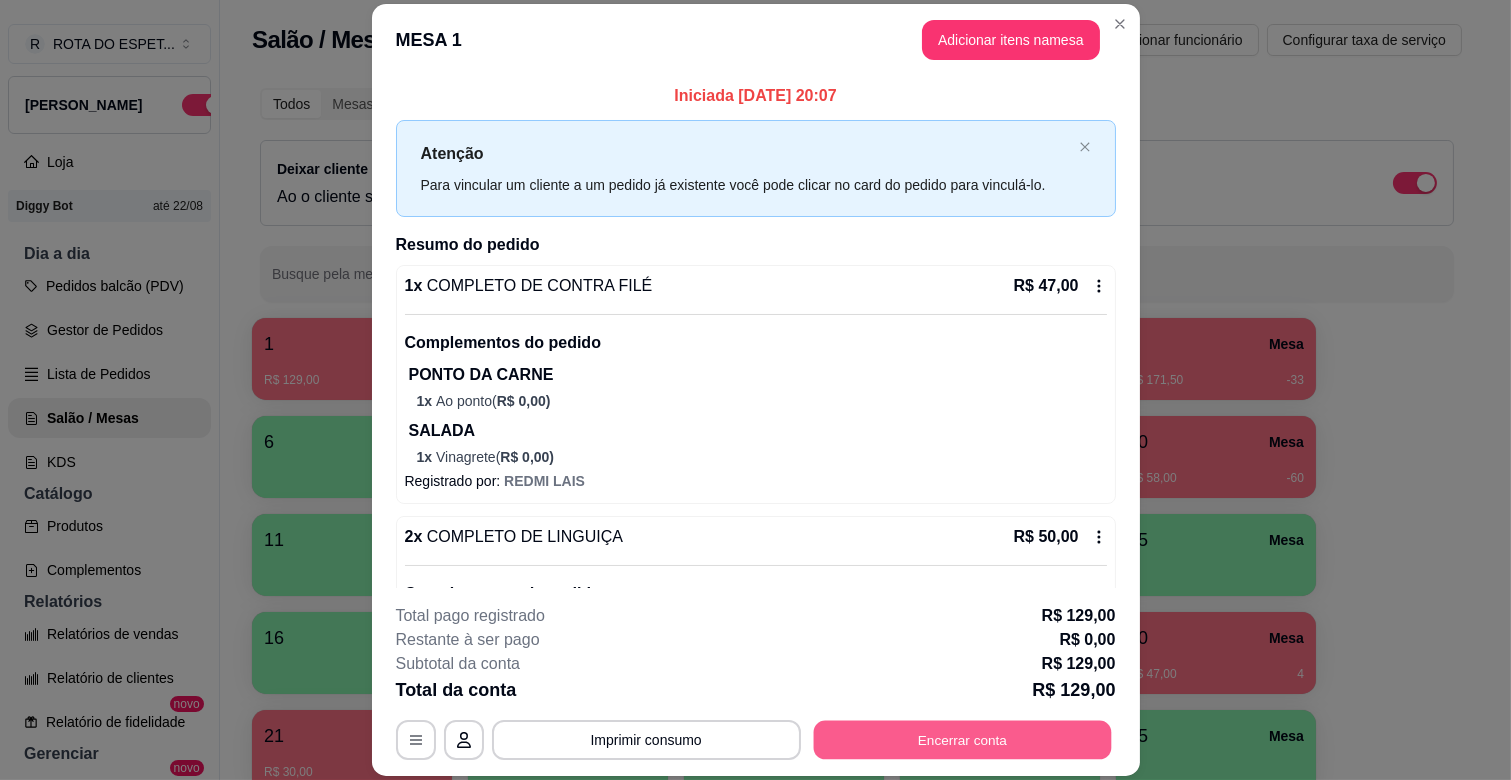click on "Encerrar conta" at bounding box center (962, 740) 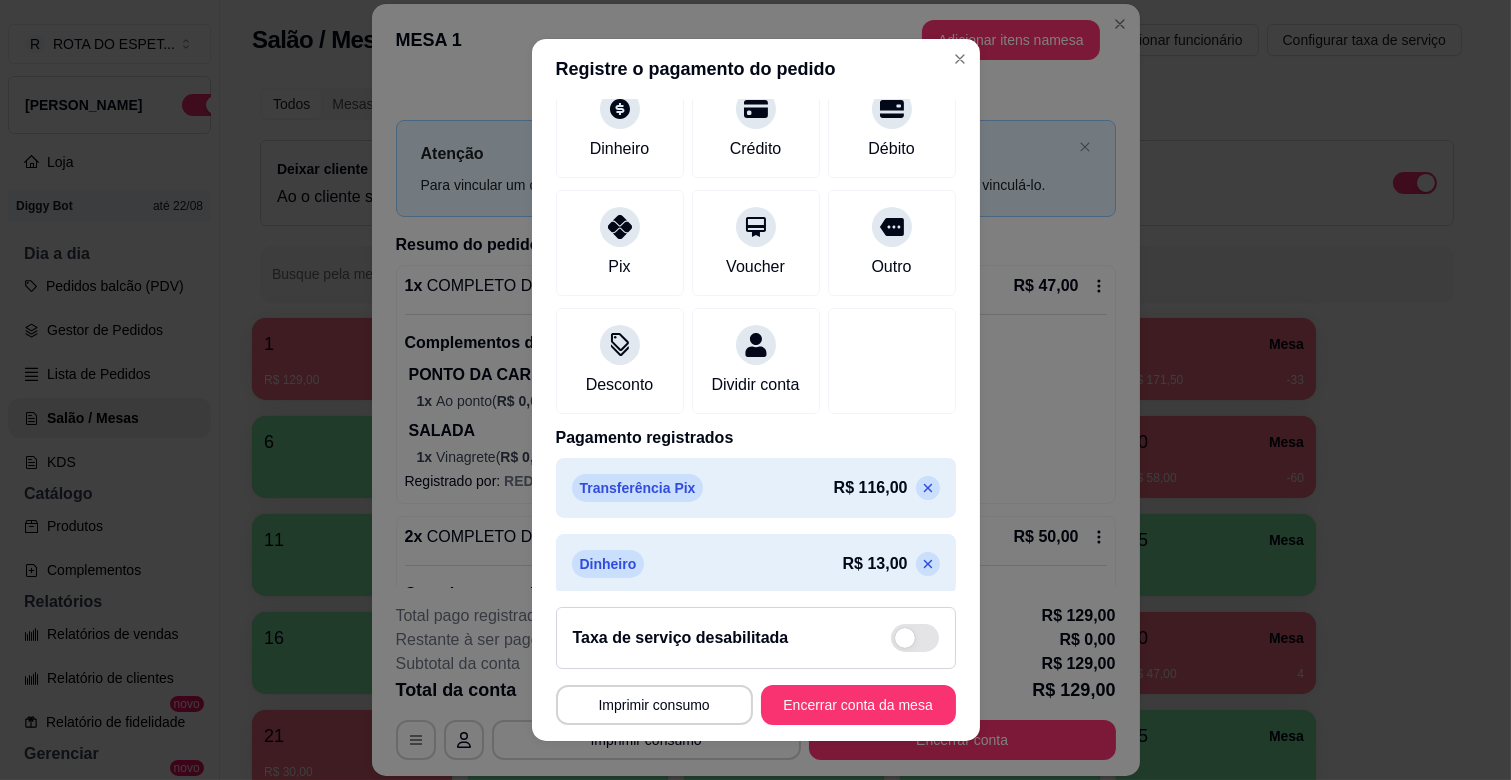 scroll, scrollTop: 182, scrollLeft: 0, axis: vertical 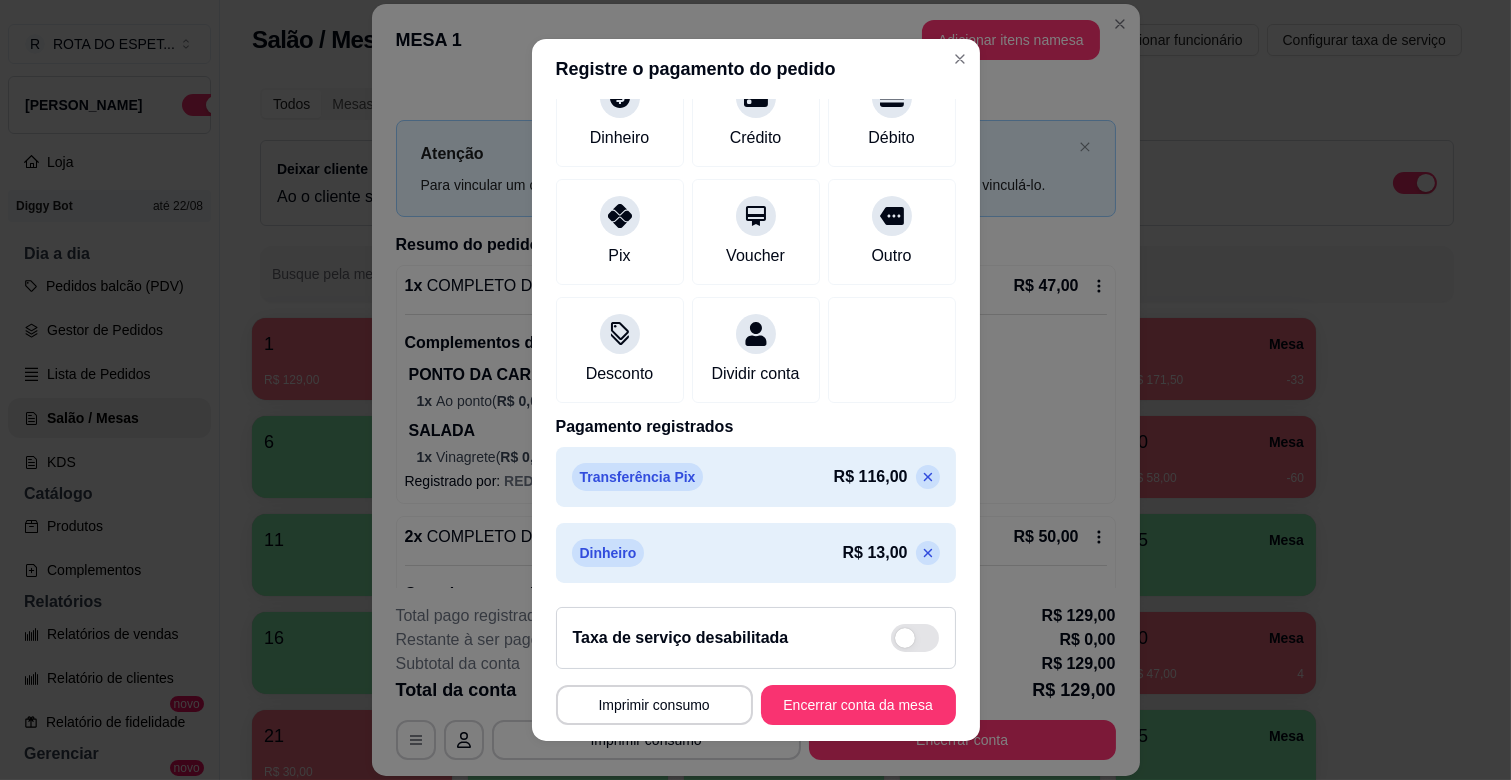 click 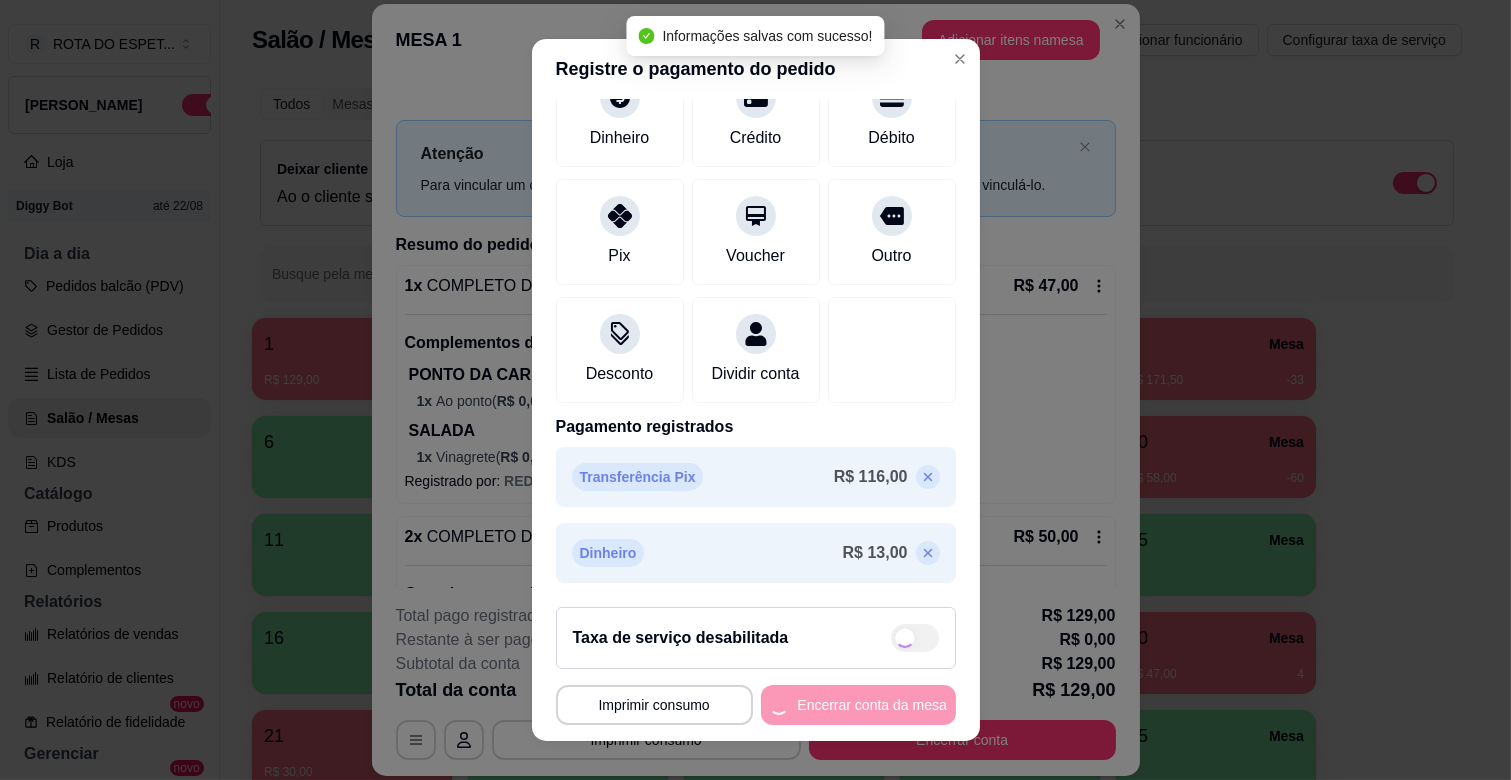scroll, scrollTop: 0, scrollLeft: 0, axis: both 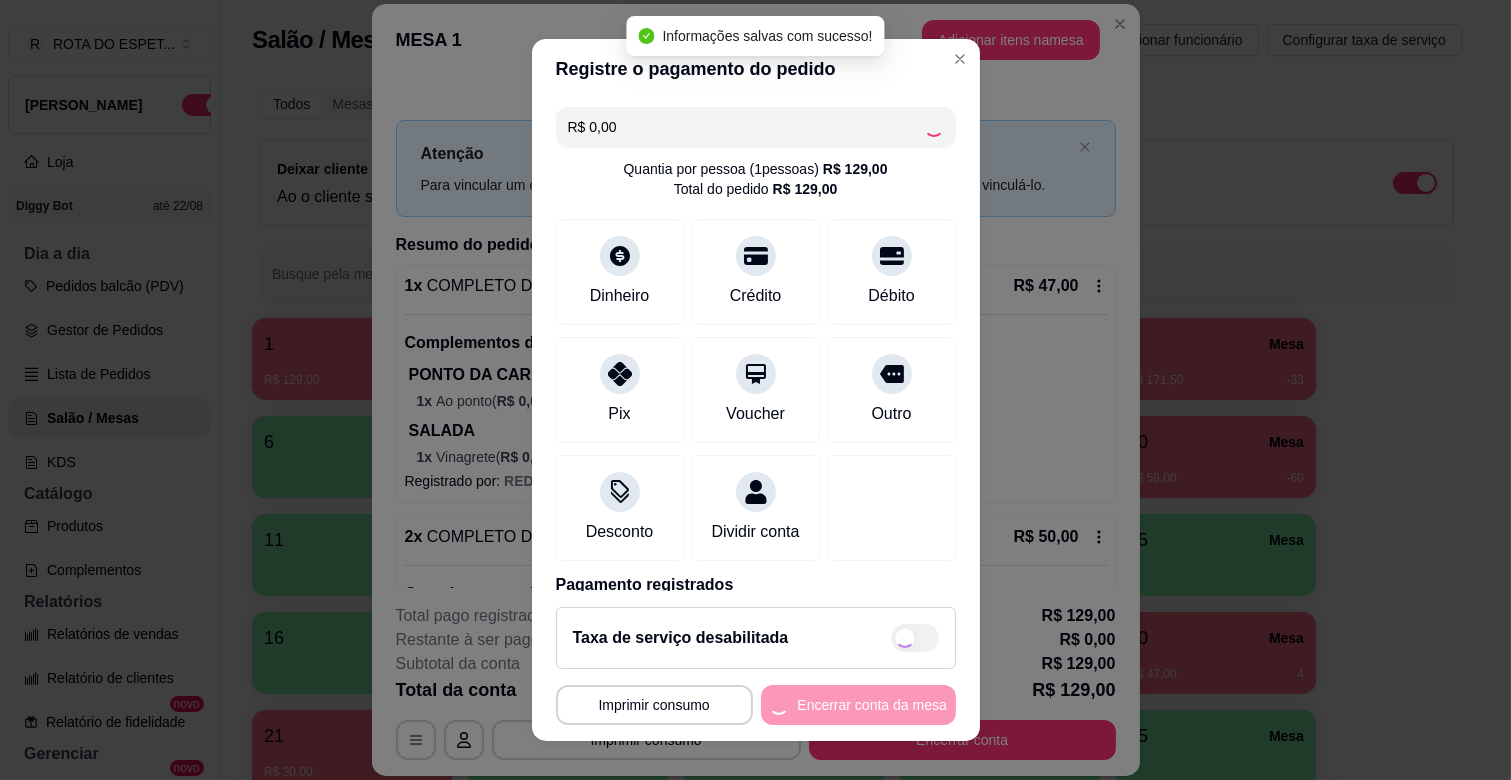 type on "R$ 116,00" 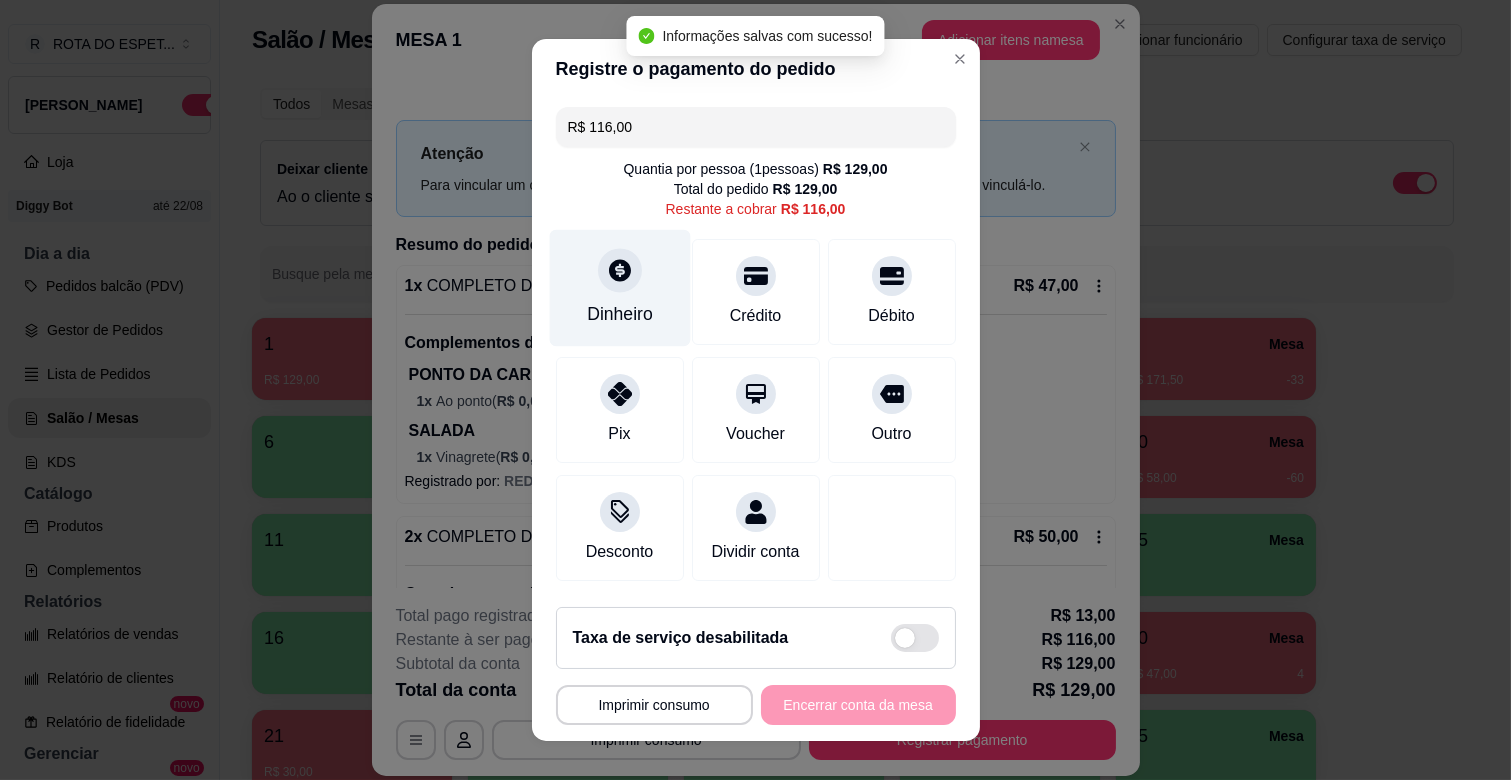 click on "Dinheiro" at bounding box center (619, 288) 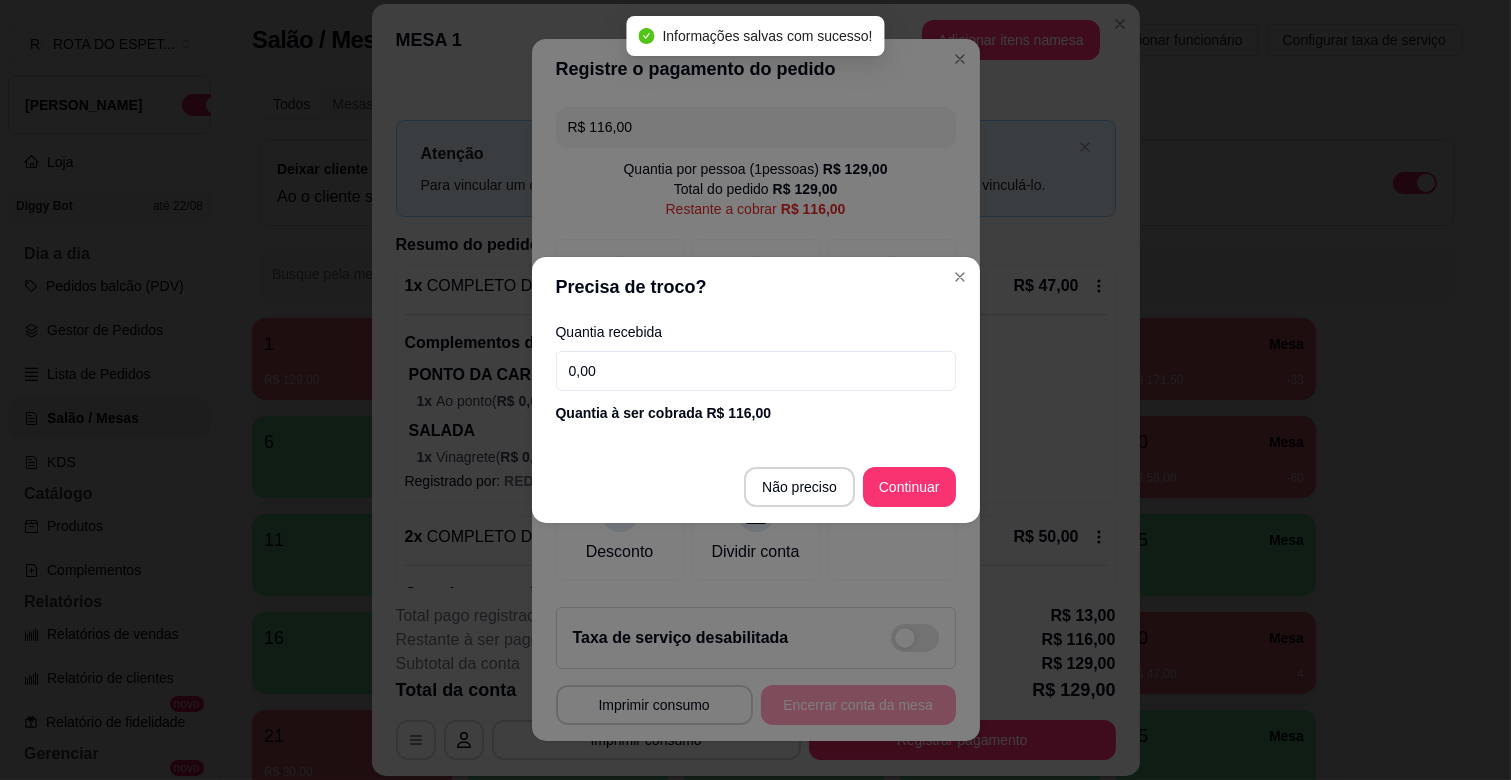 click on "0,00" at bounding box center [756, 371] 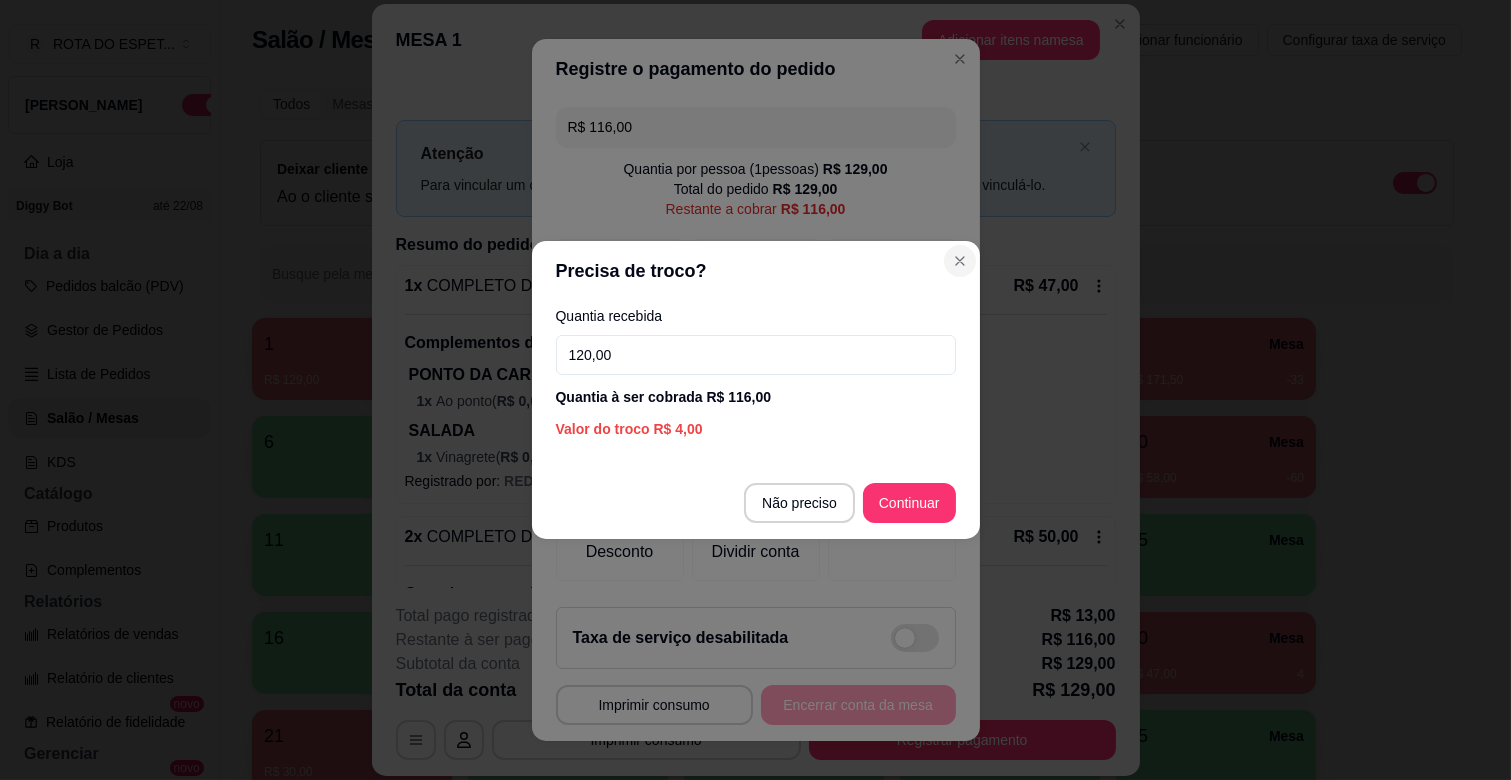 type on "120,00" 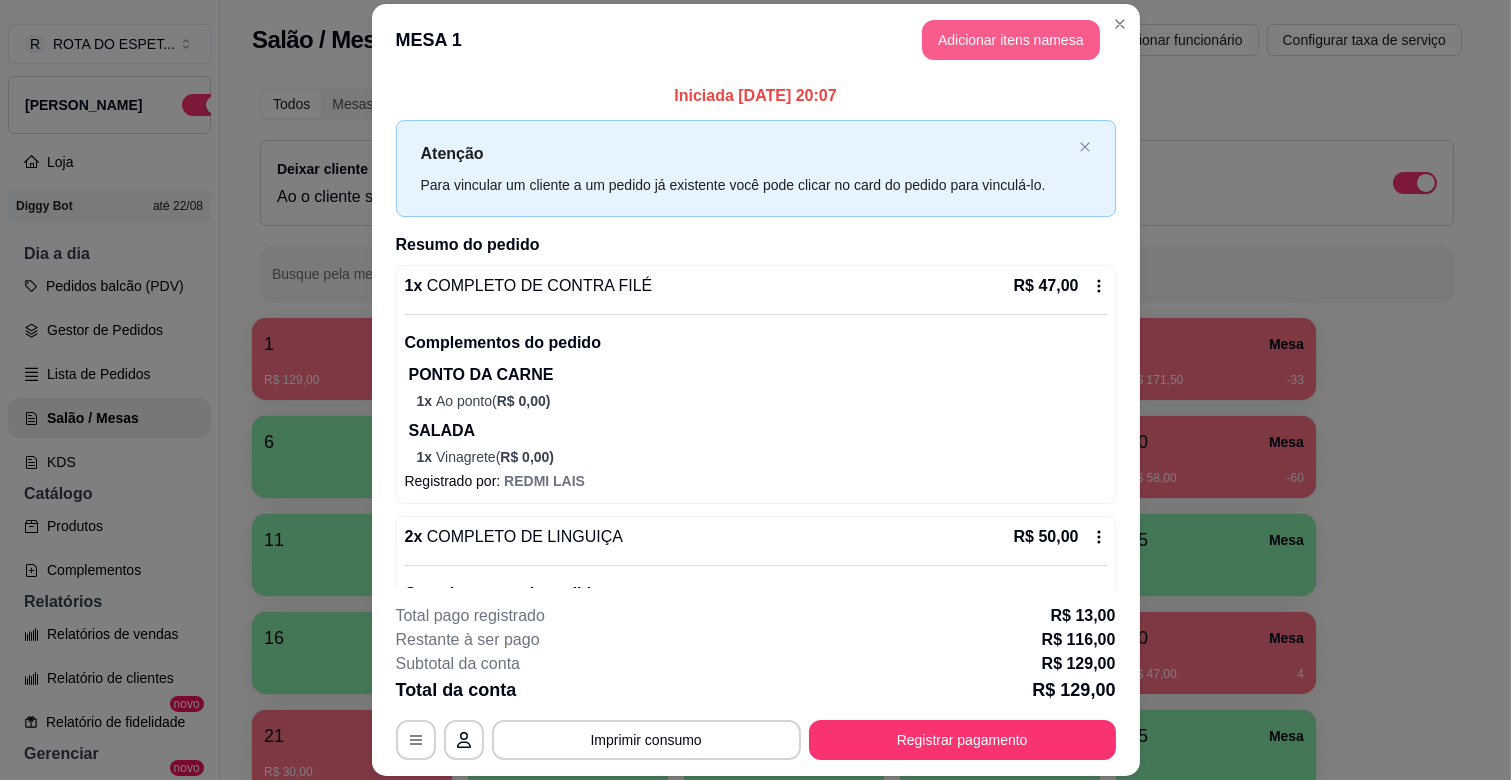 click on "Adicionar itens na  mesa" at bounding box center (1011, 40) 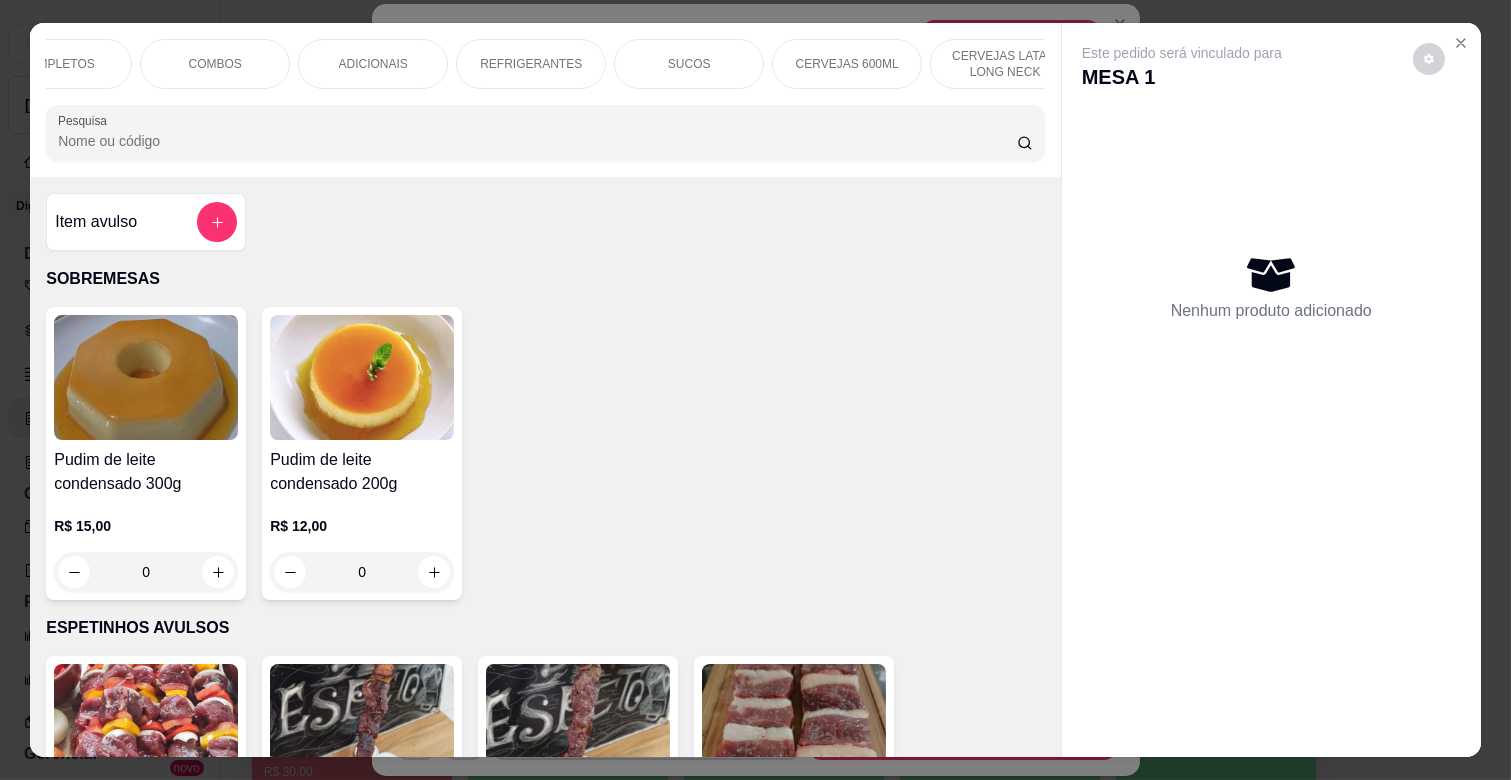scroll, scrollTop: 0, scrollLeft: 573, axis: horizontal 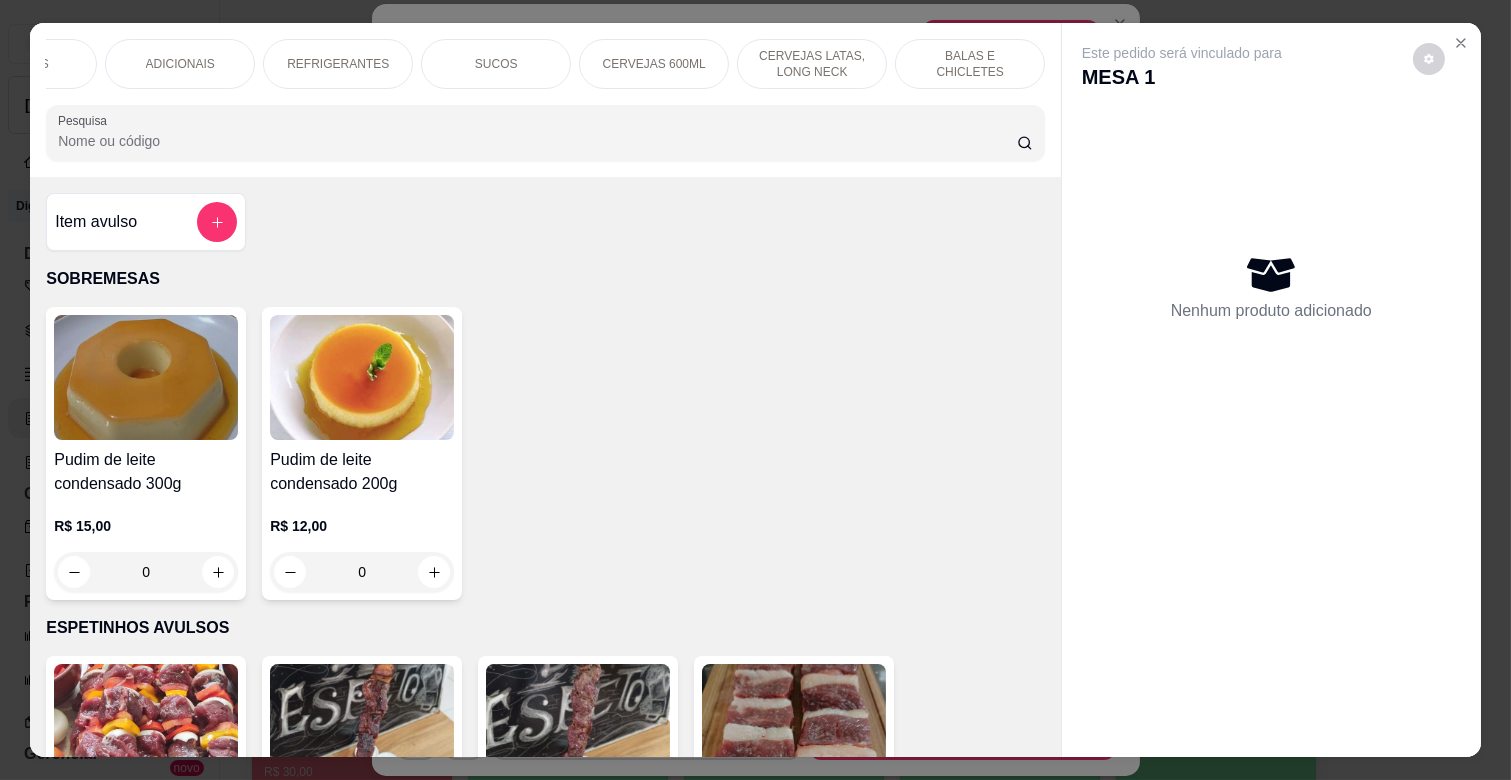 click on "BALAS E CHICLETES" at bounding box center (970, 64) 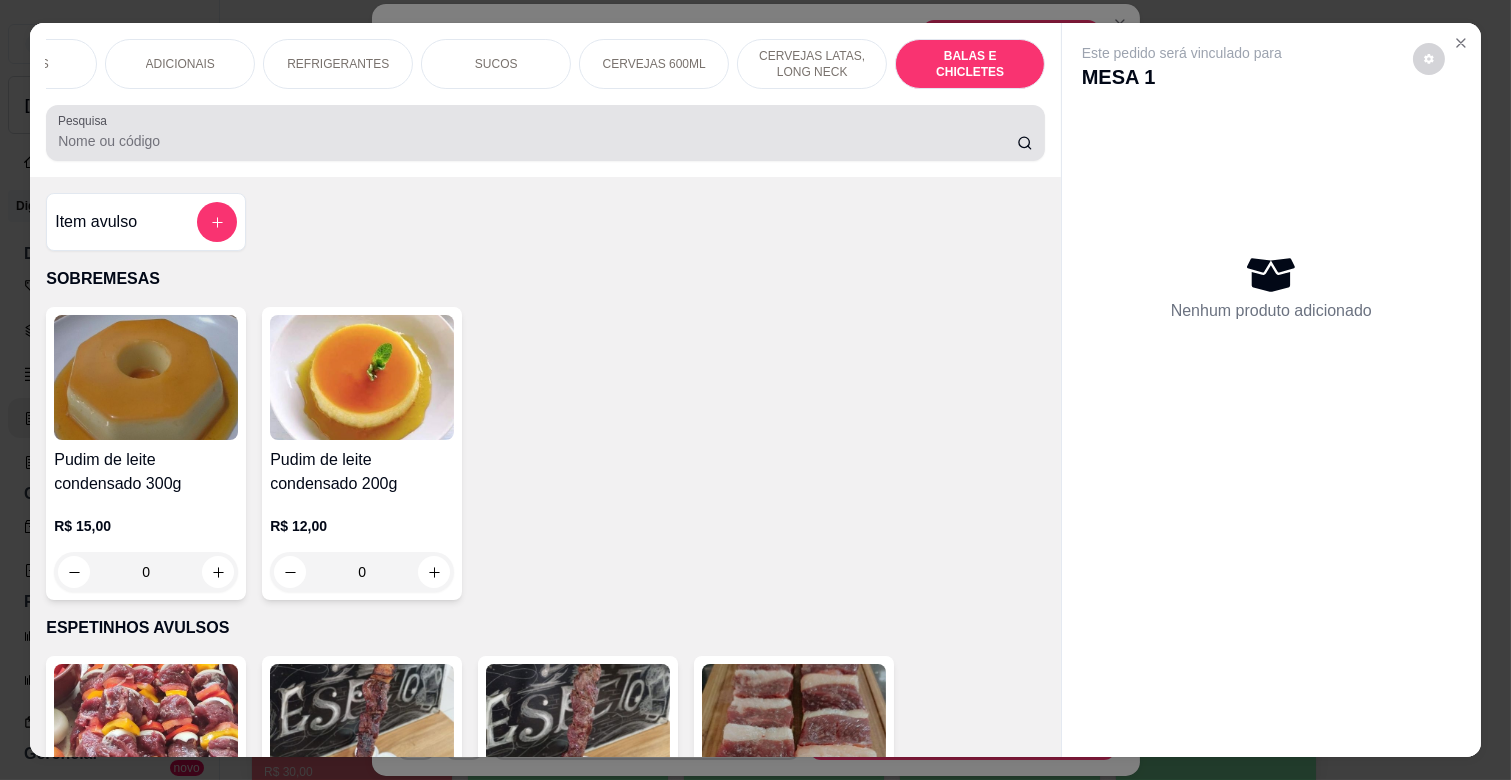 scroll, scrollTop: 7761, scrollLeft: 0, axis: vertical 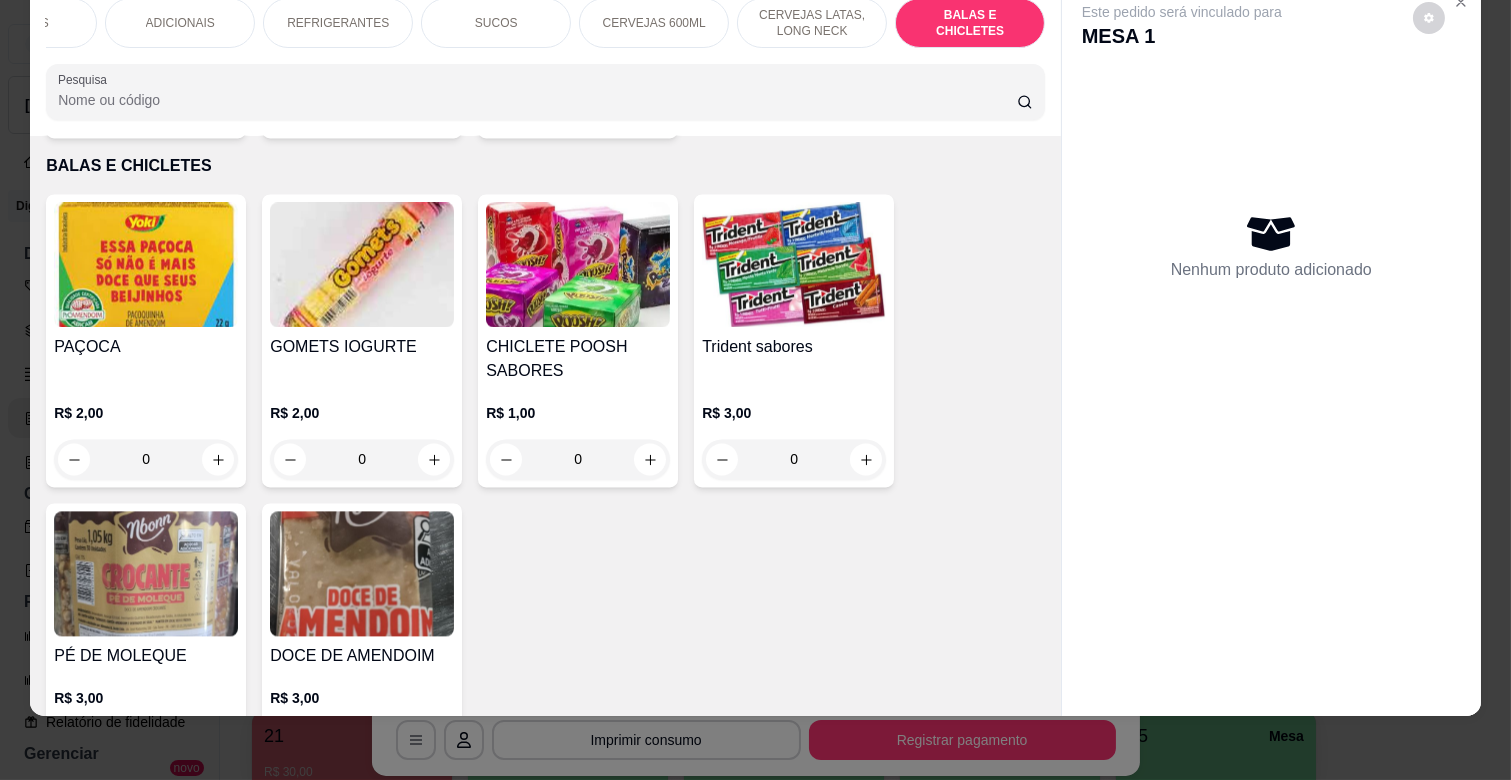 click 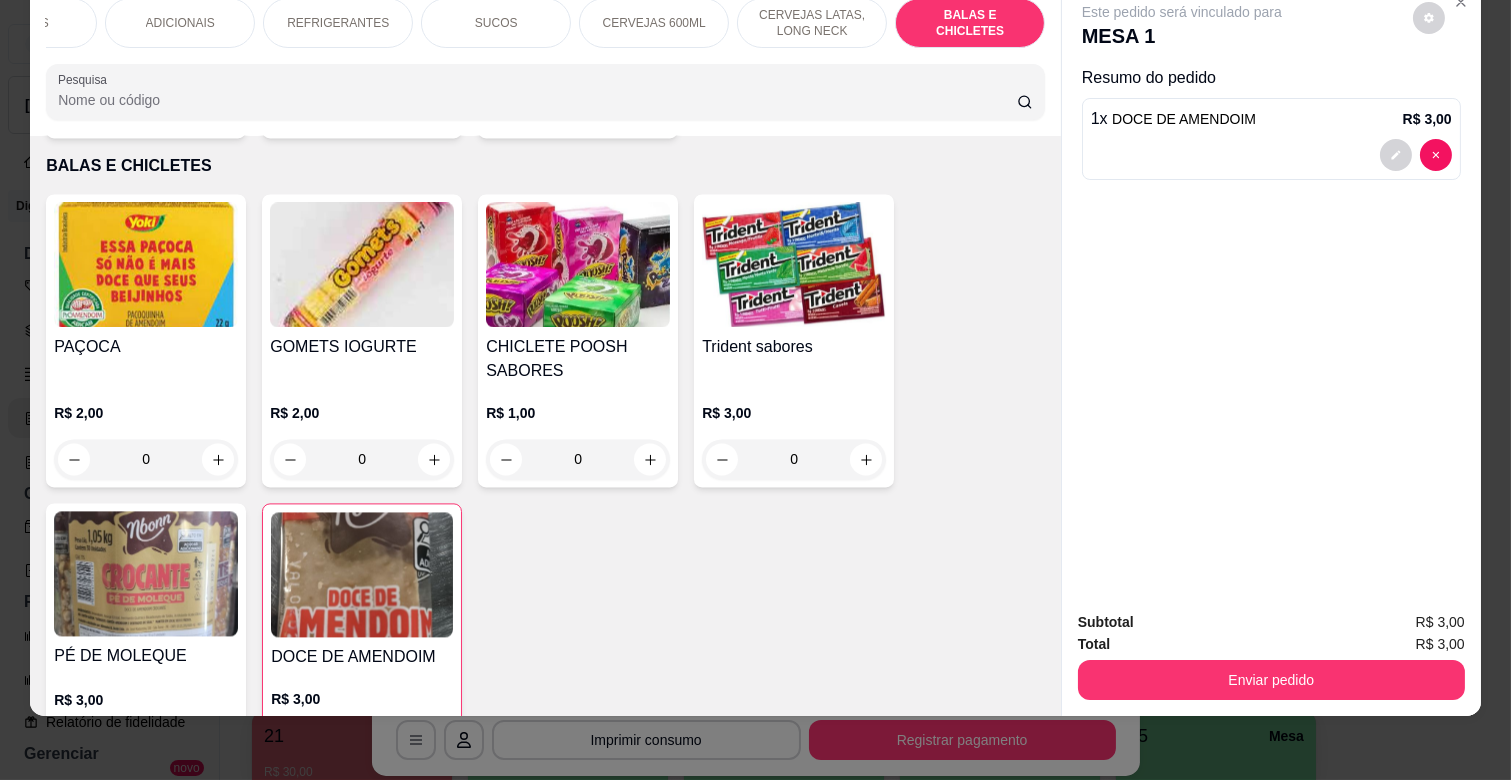 click 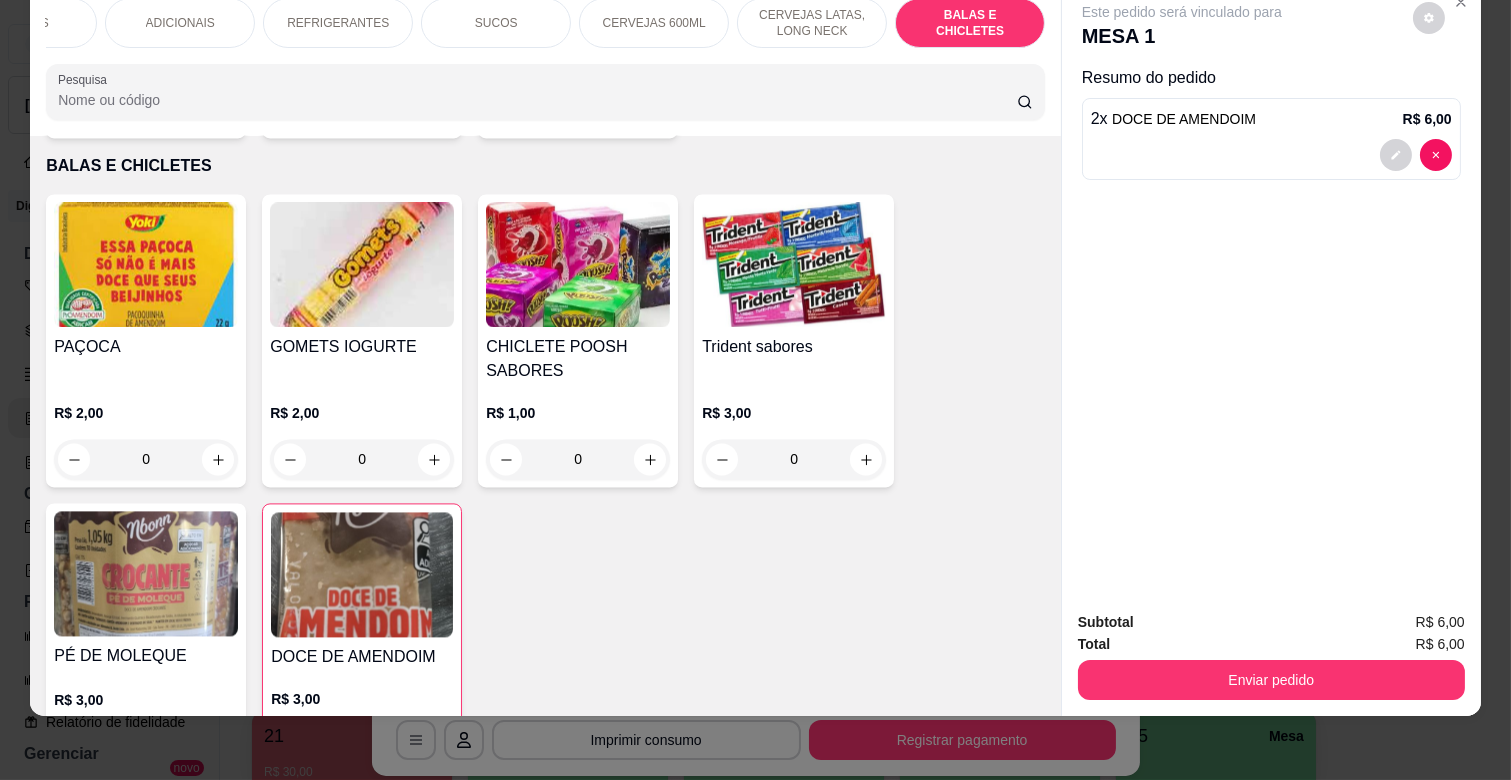 type on "2" 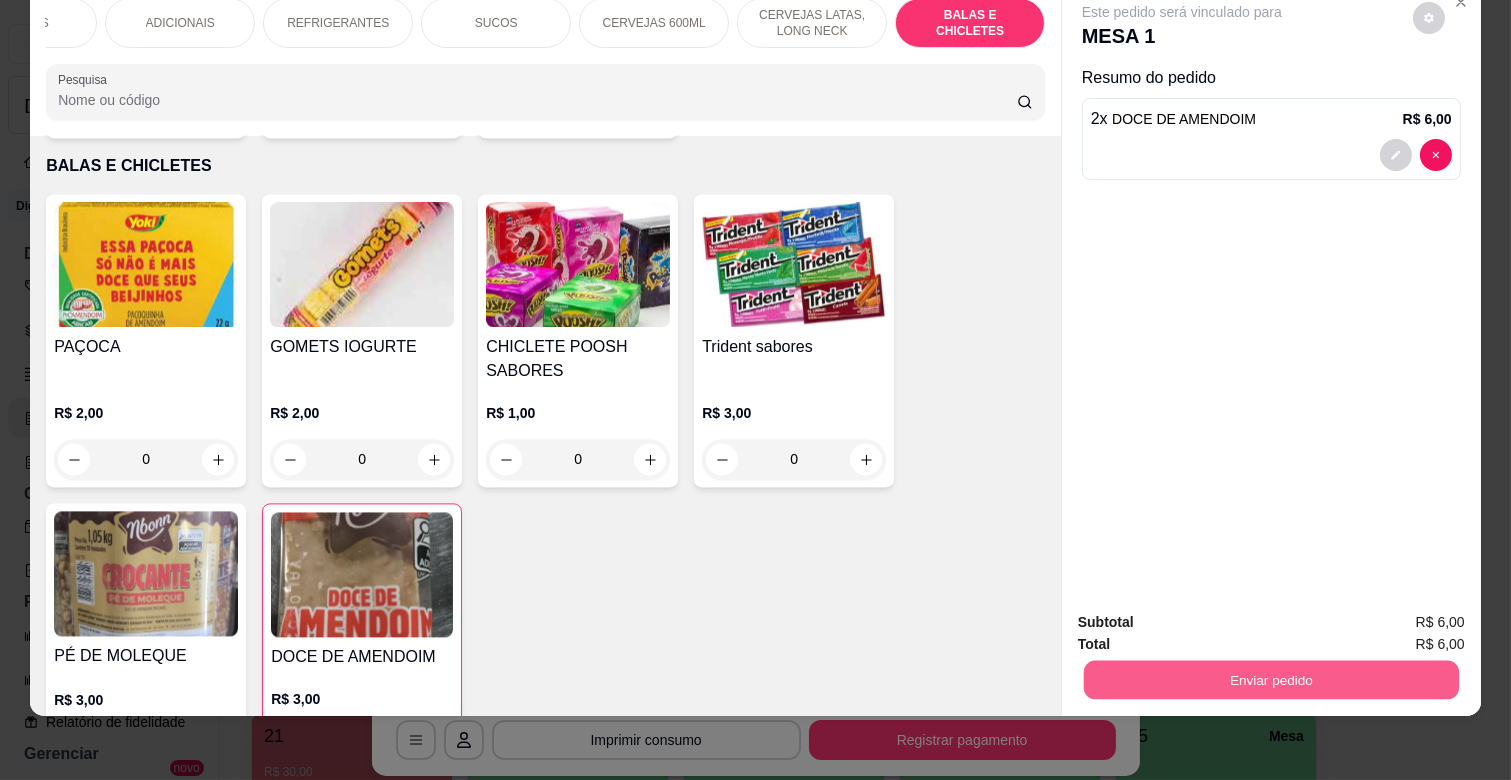 click on "Enviar pedido" at bounding box center [1271, 679] 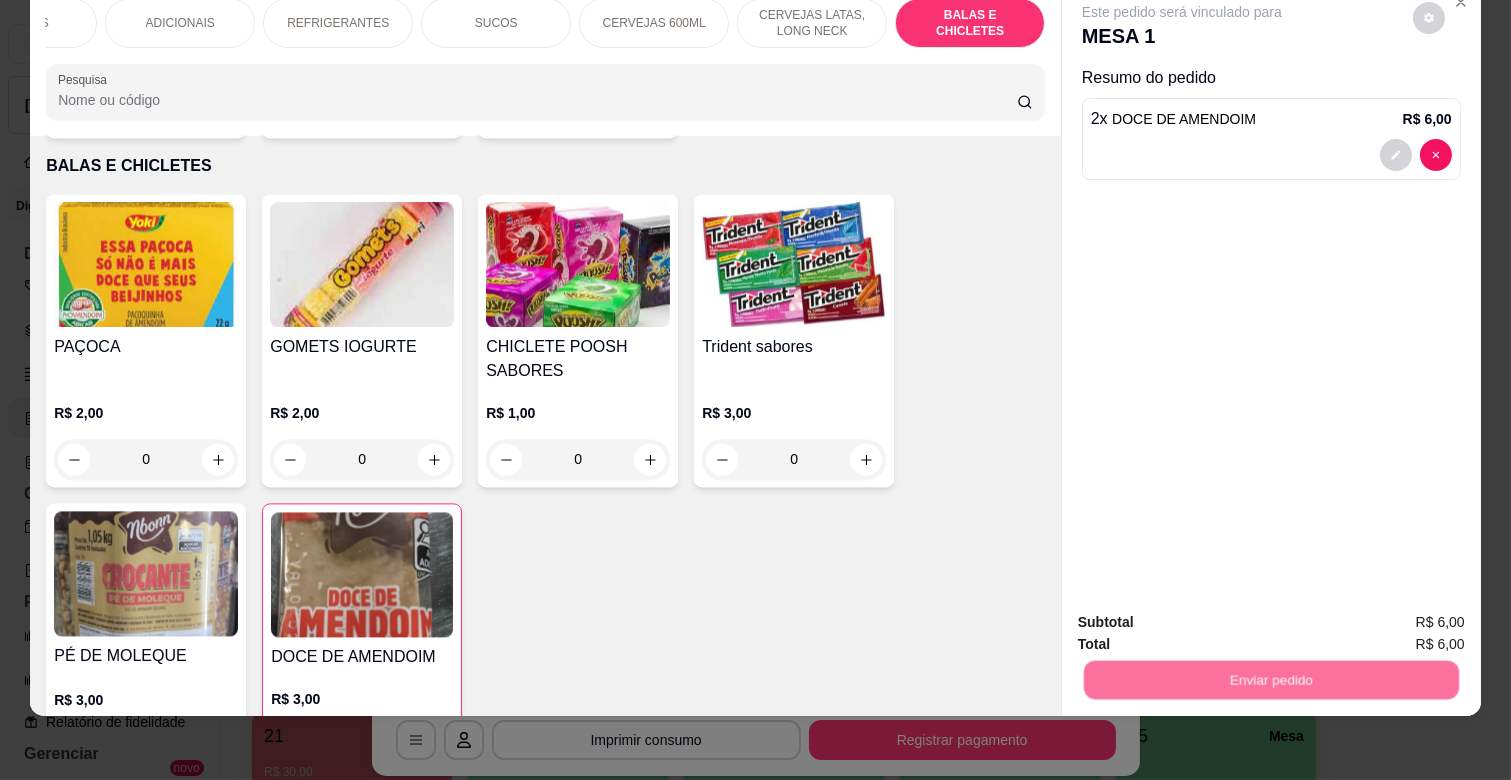 click on "Não registrar e enviar pedido" at bounding box center (1205, 613) 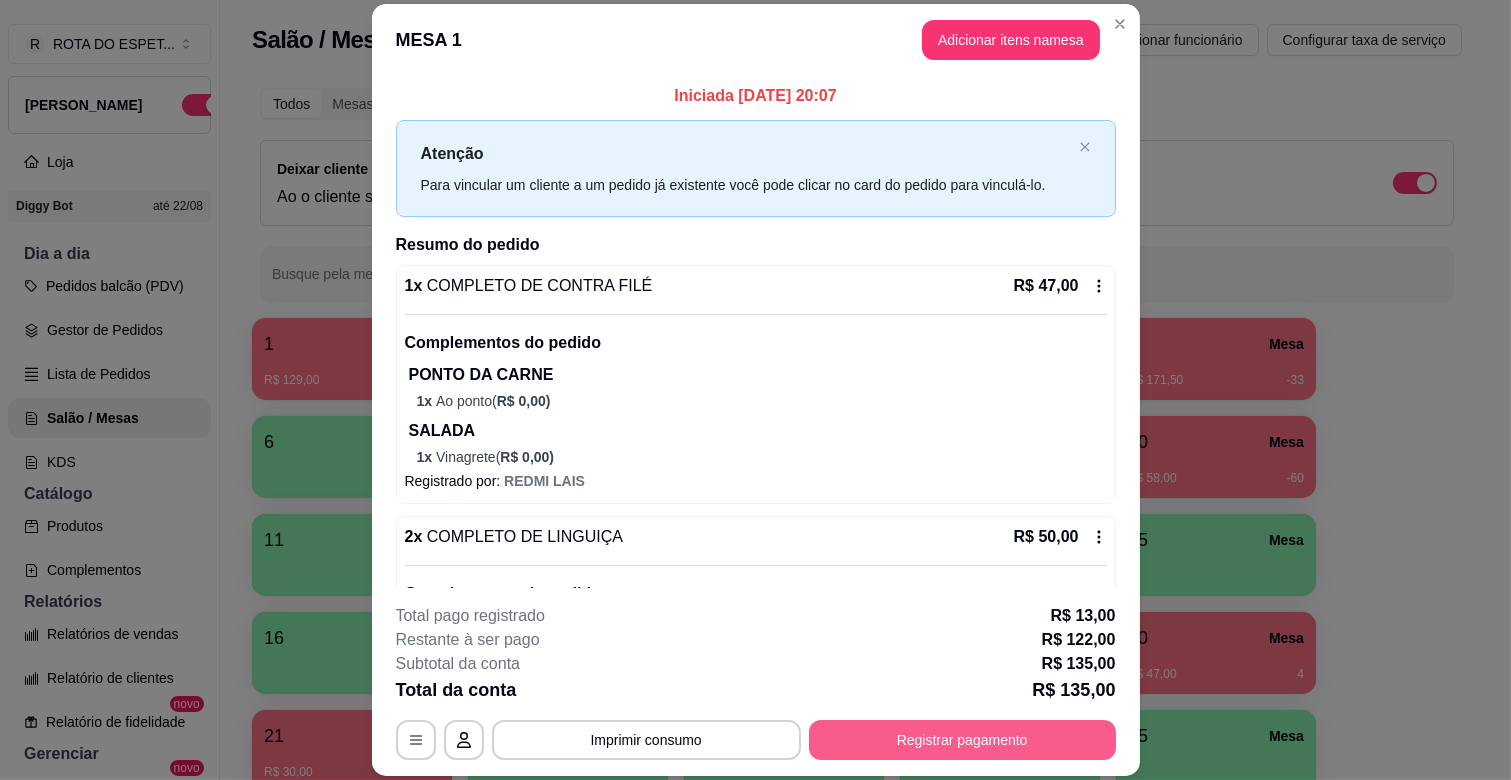 click on "Registrar pagamento" at bounding box center (962, 740) 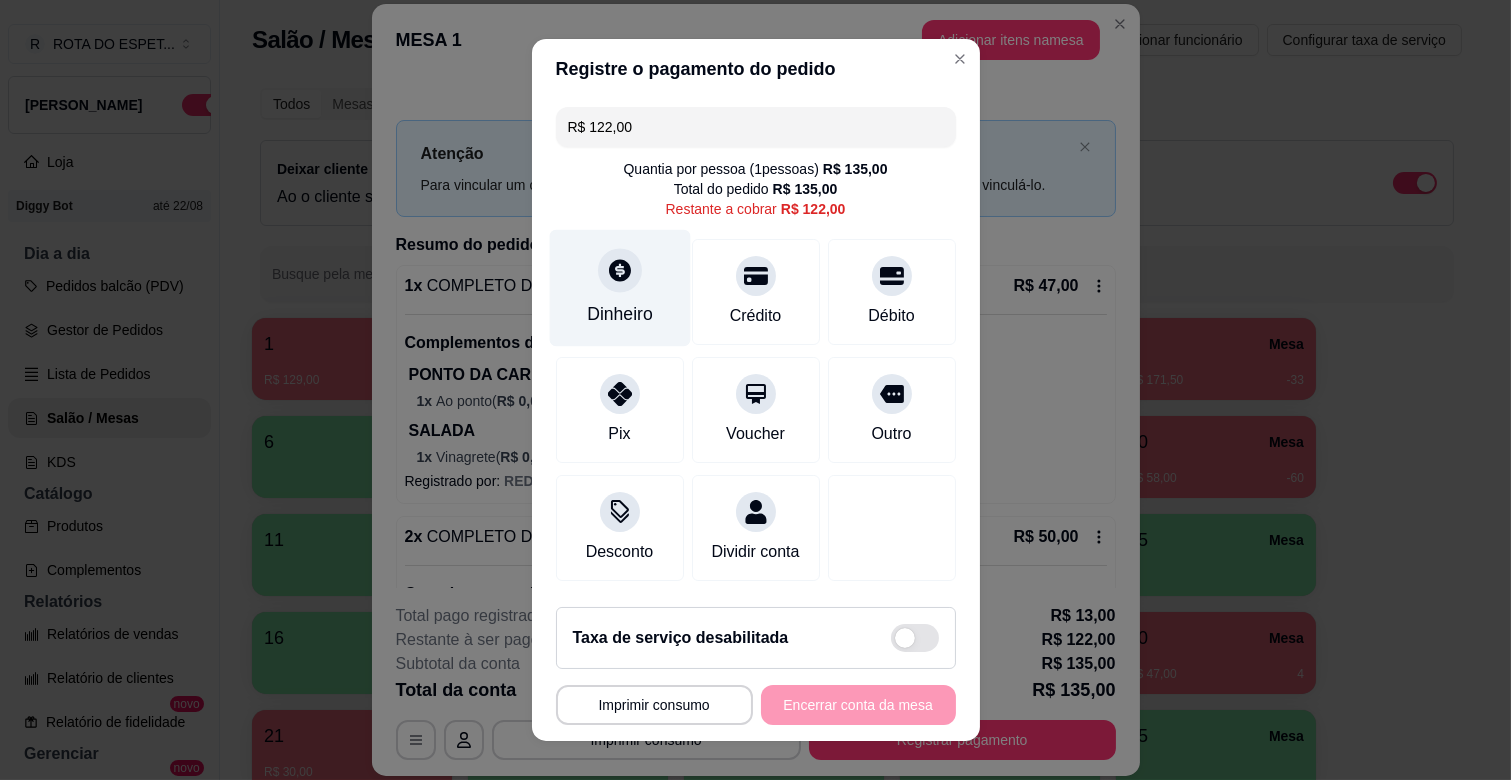click 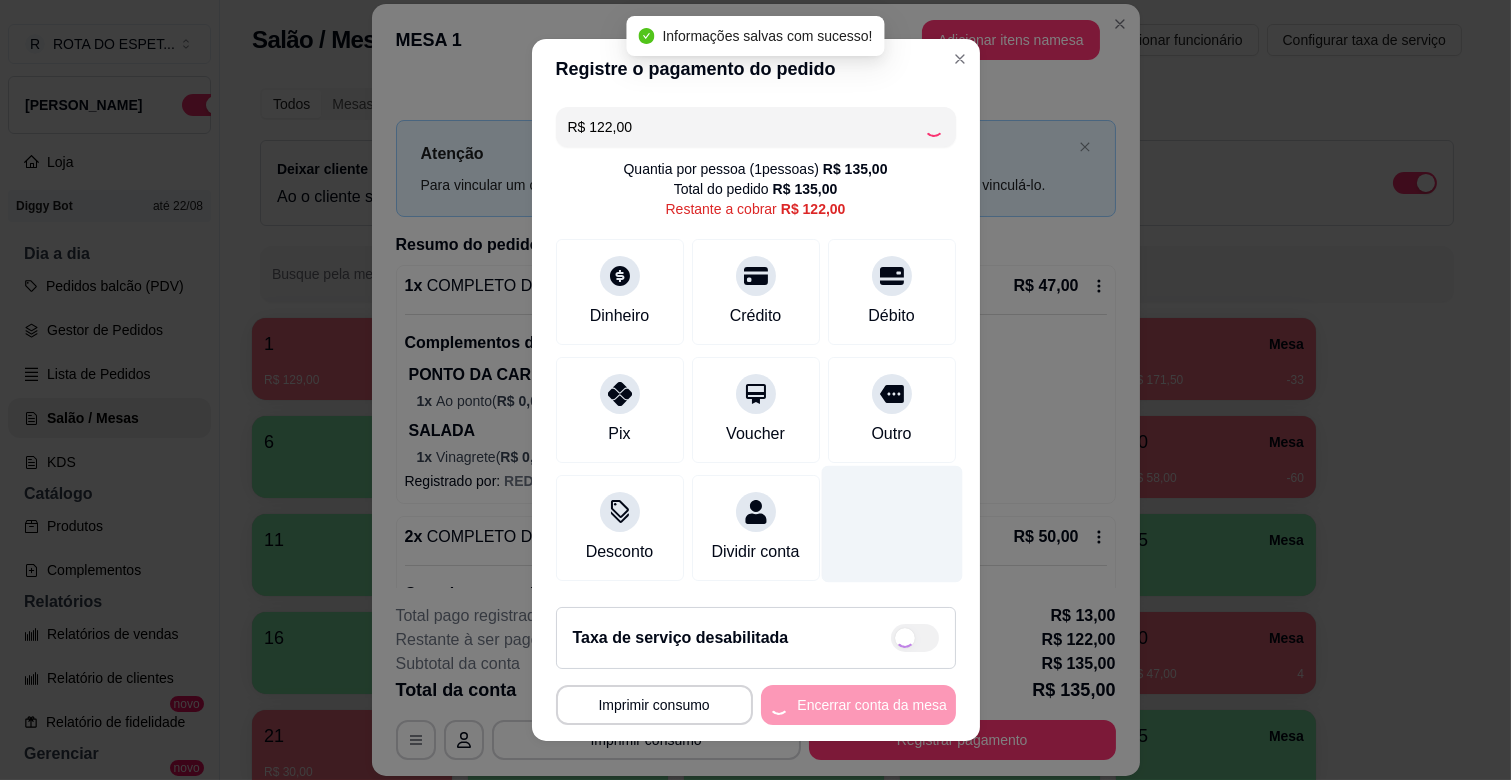 type on "R$ 0,00" 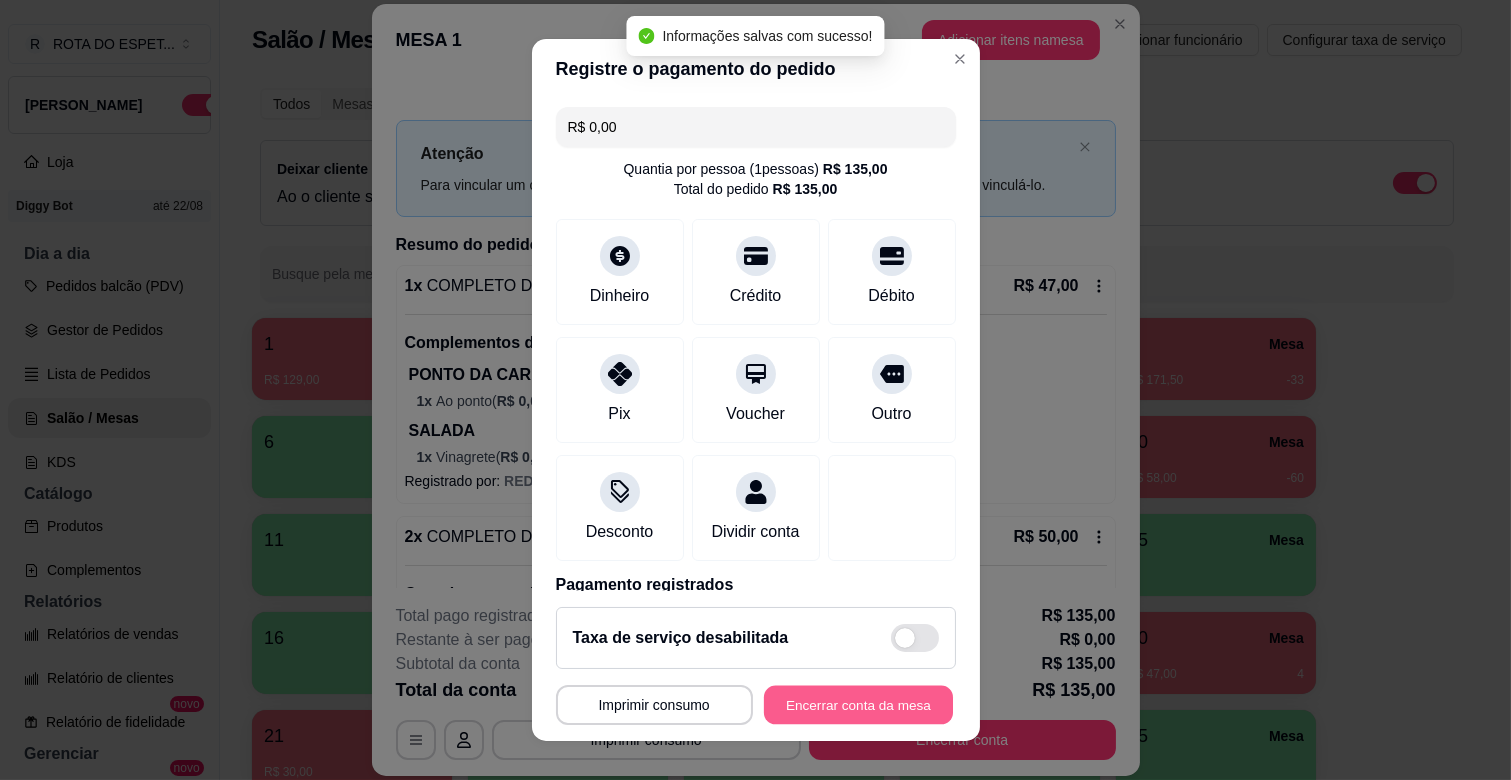 click on "Encerrar conta da mesa" at bounding box center [858, 705] 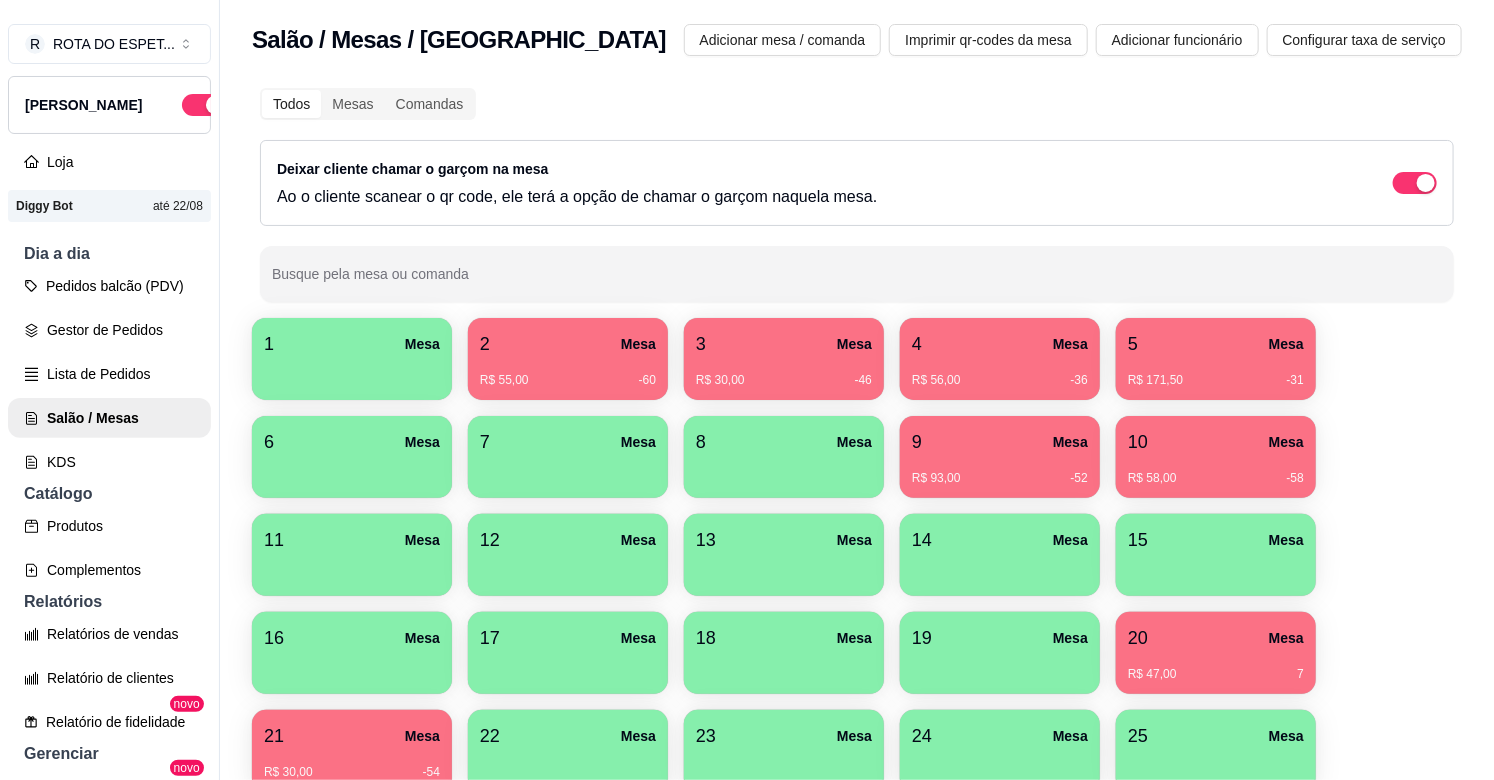 scroll, scrollTop: 304, scrollLeft: 0, axis: vertical 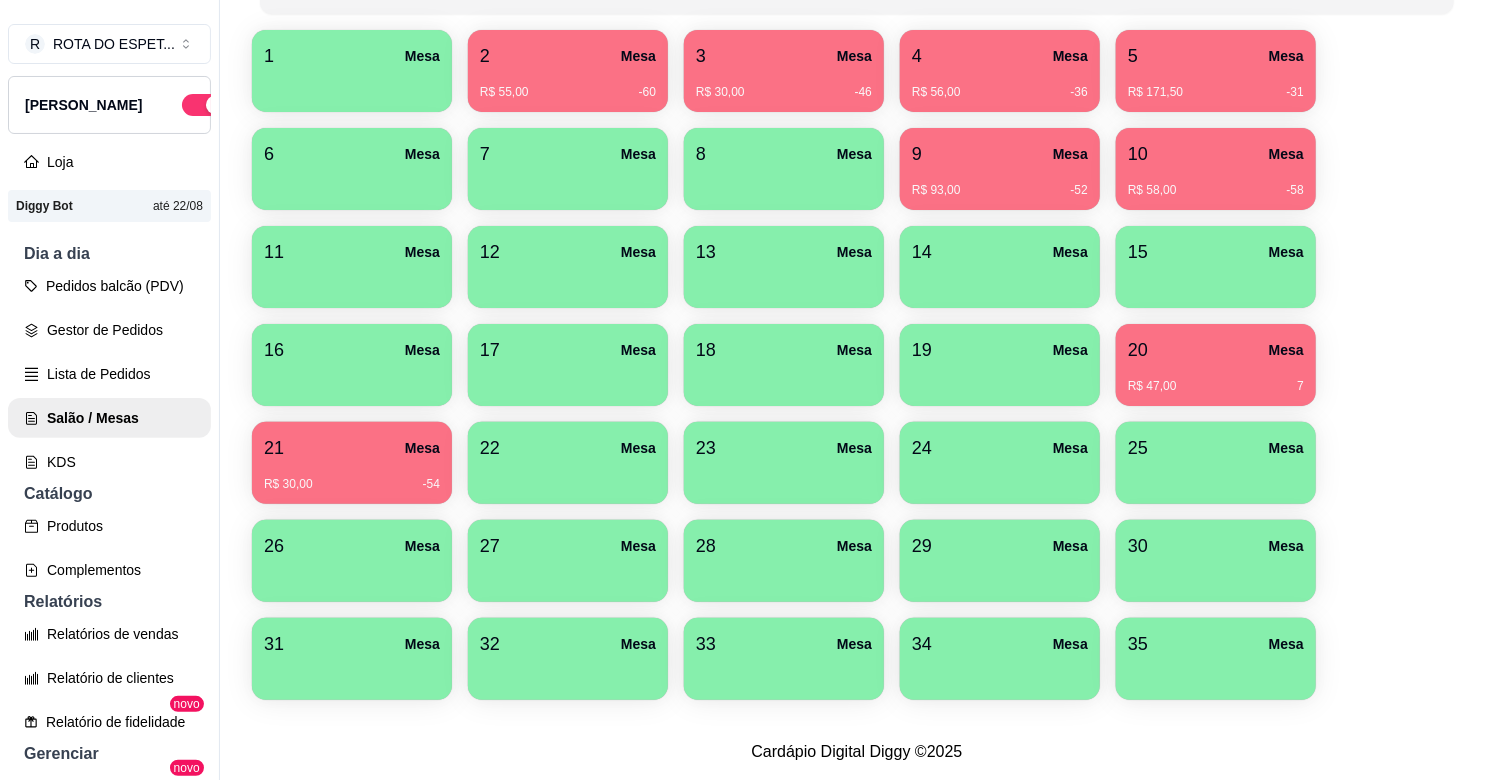 click at bounding box center (1000, 477) 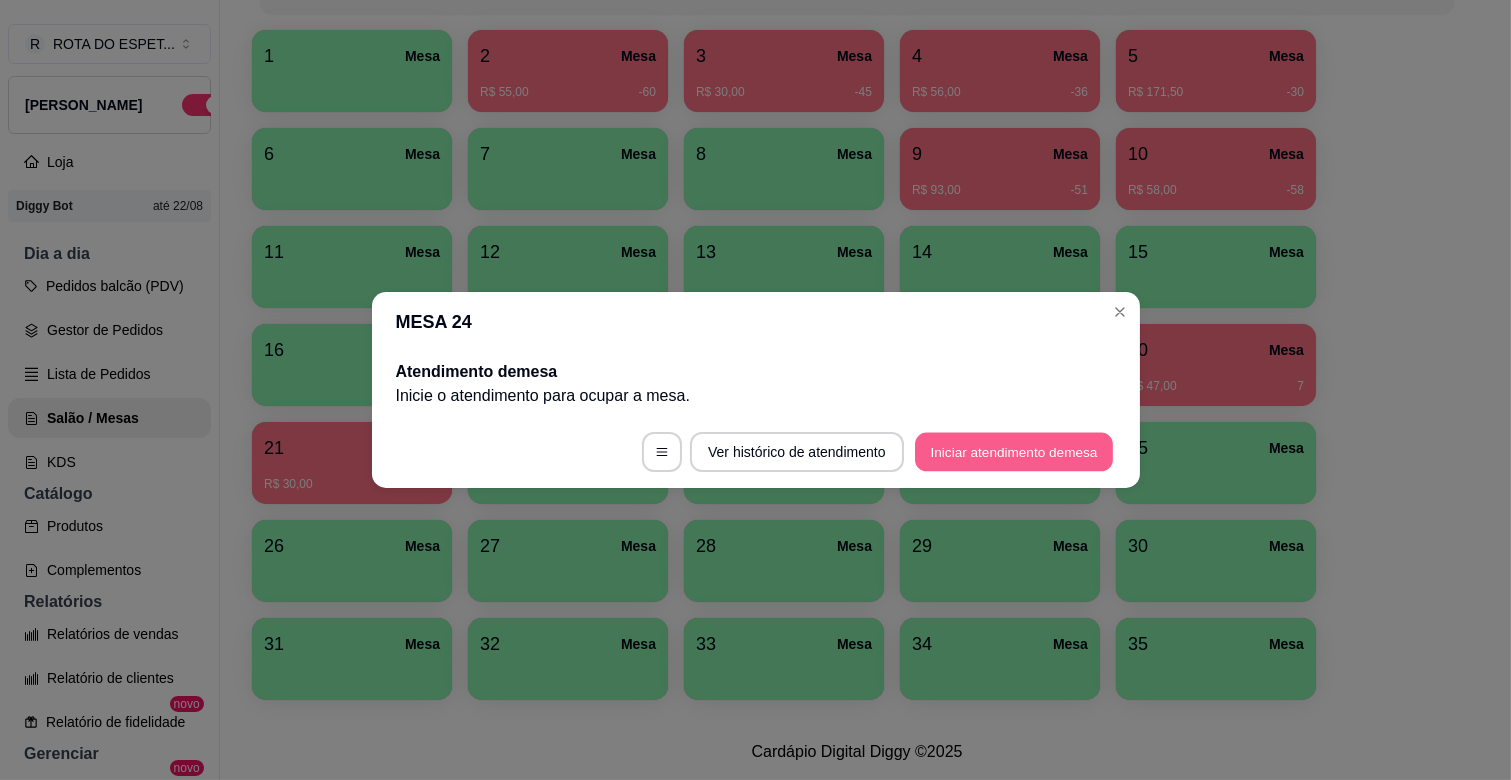 click on "Iniciar atendimento de  mesa" at bounding box center (1014, 452) 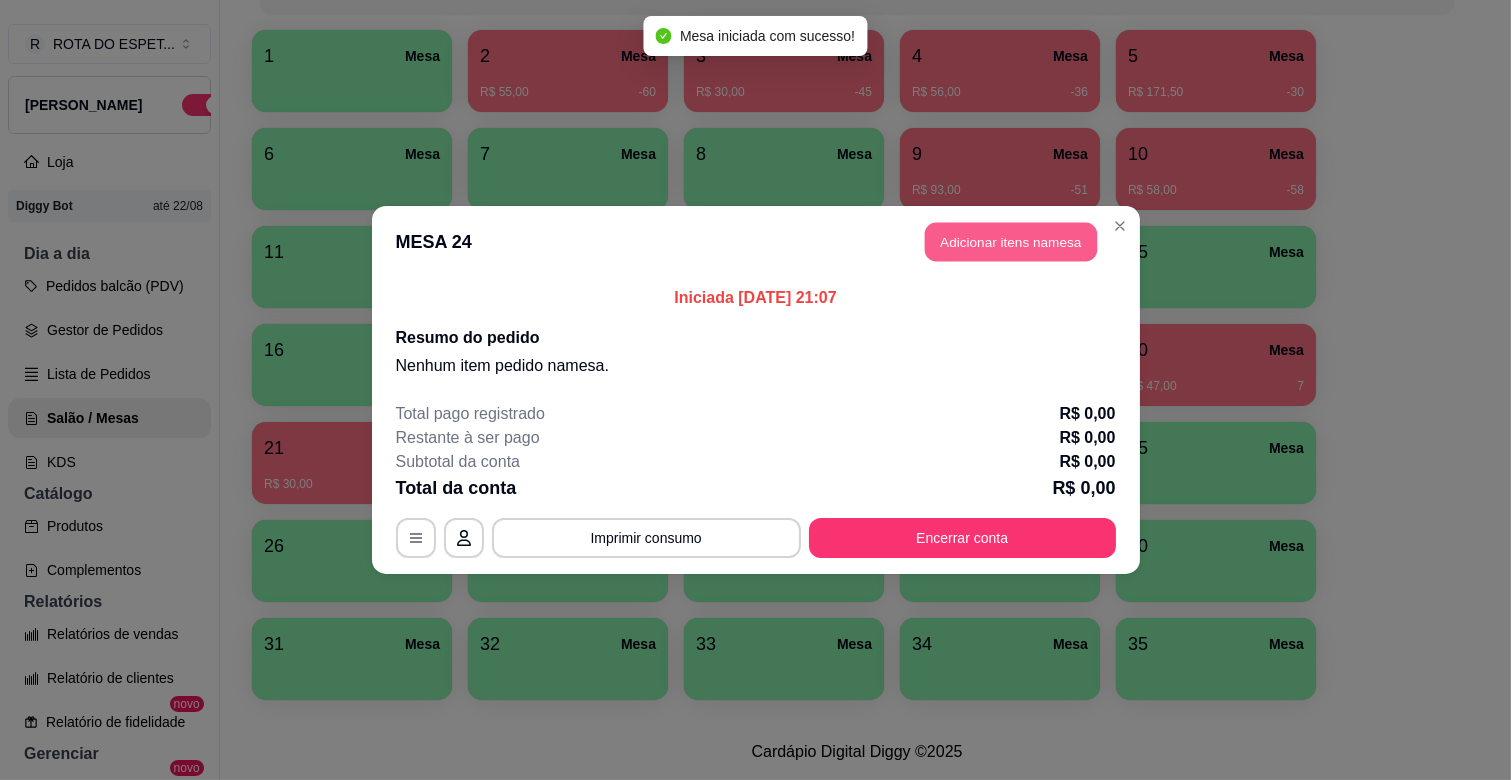 click on "Adicionar itens na  mesa" at bounding box center (1011, 242) 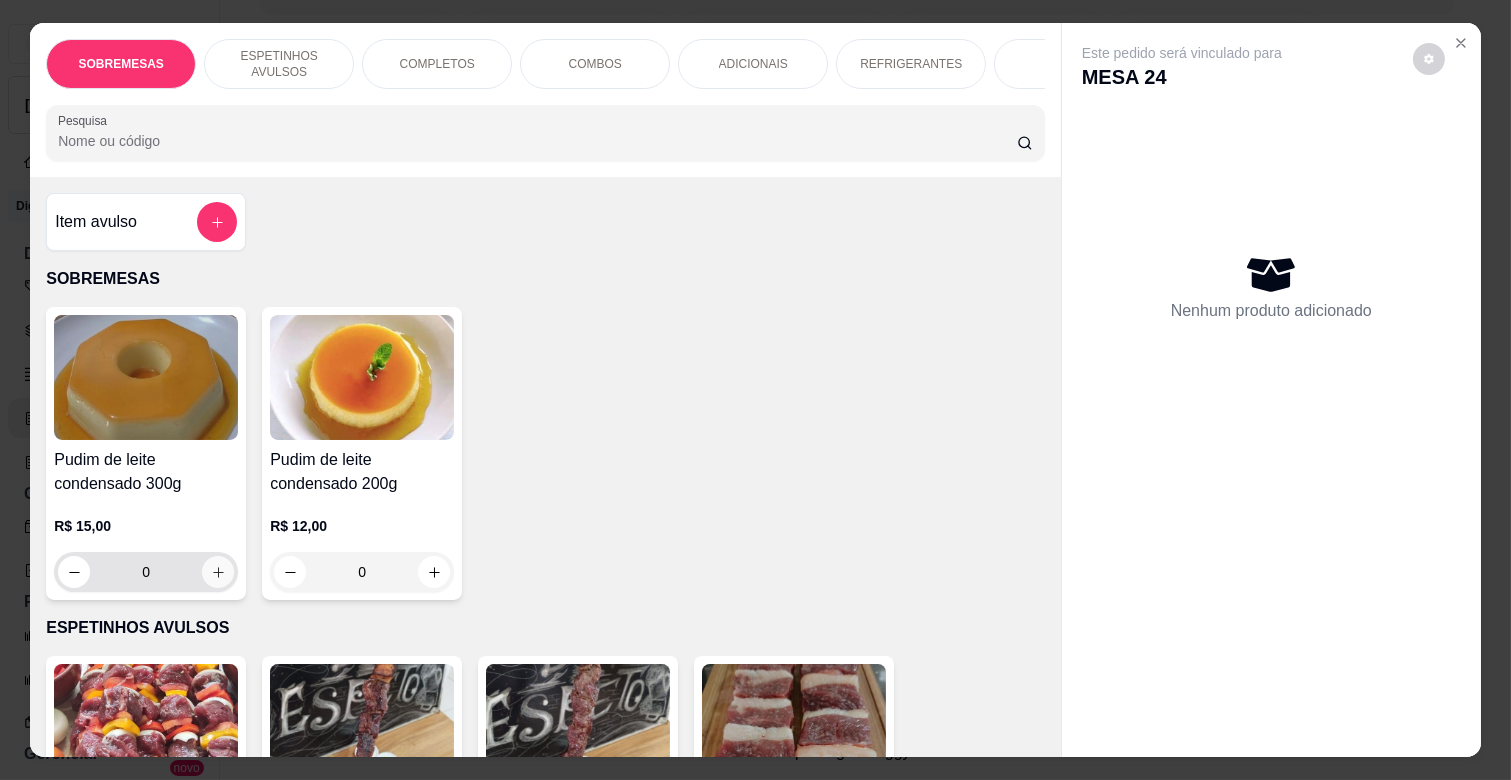 click at bounding box center (218, 572) 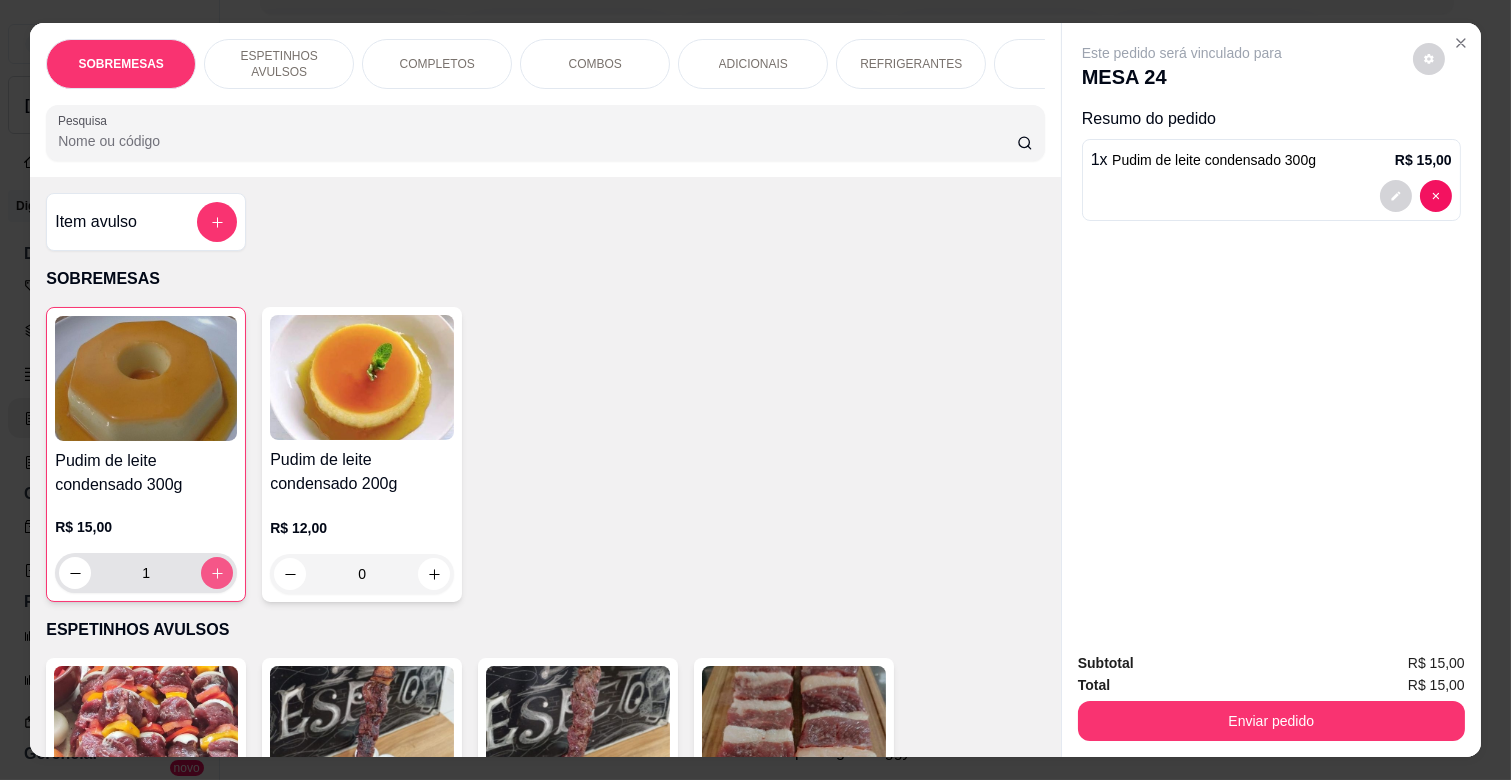 type on "1" 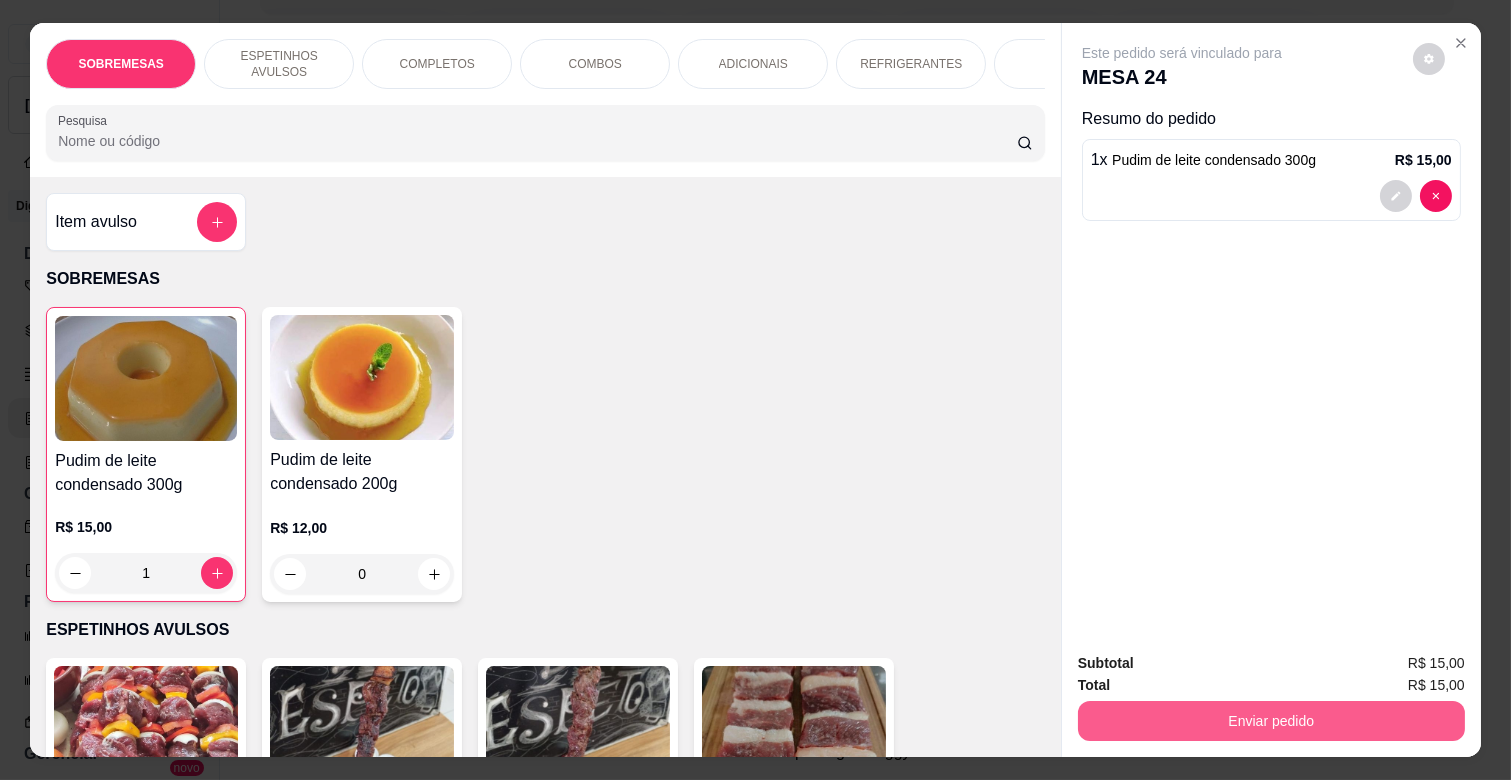 click on "Enviar pedido" at bounding box center (1271, 721) 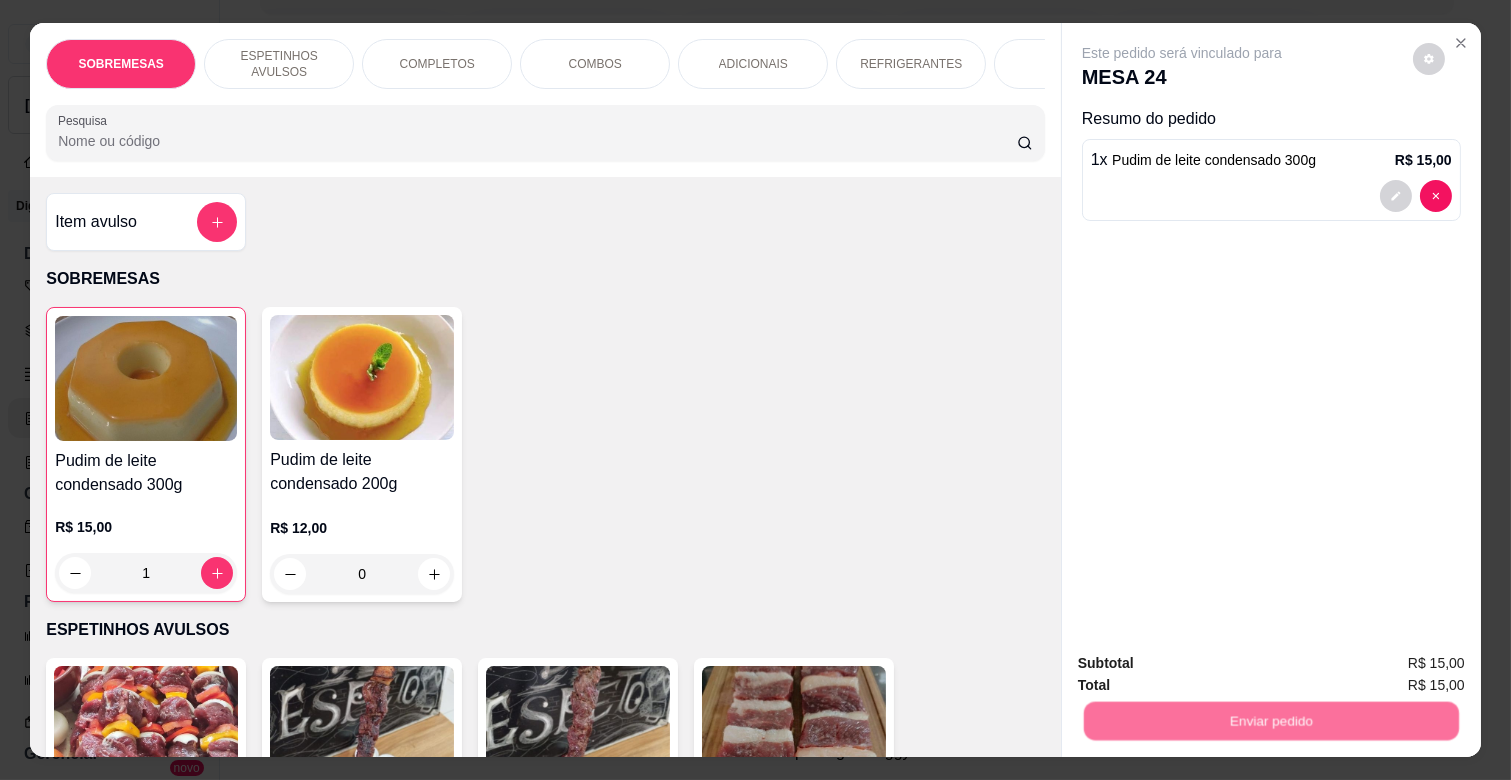 click on "Não registrar e enviar pedido" at bounding box center (1204, 663) 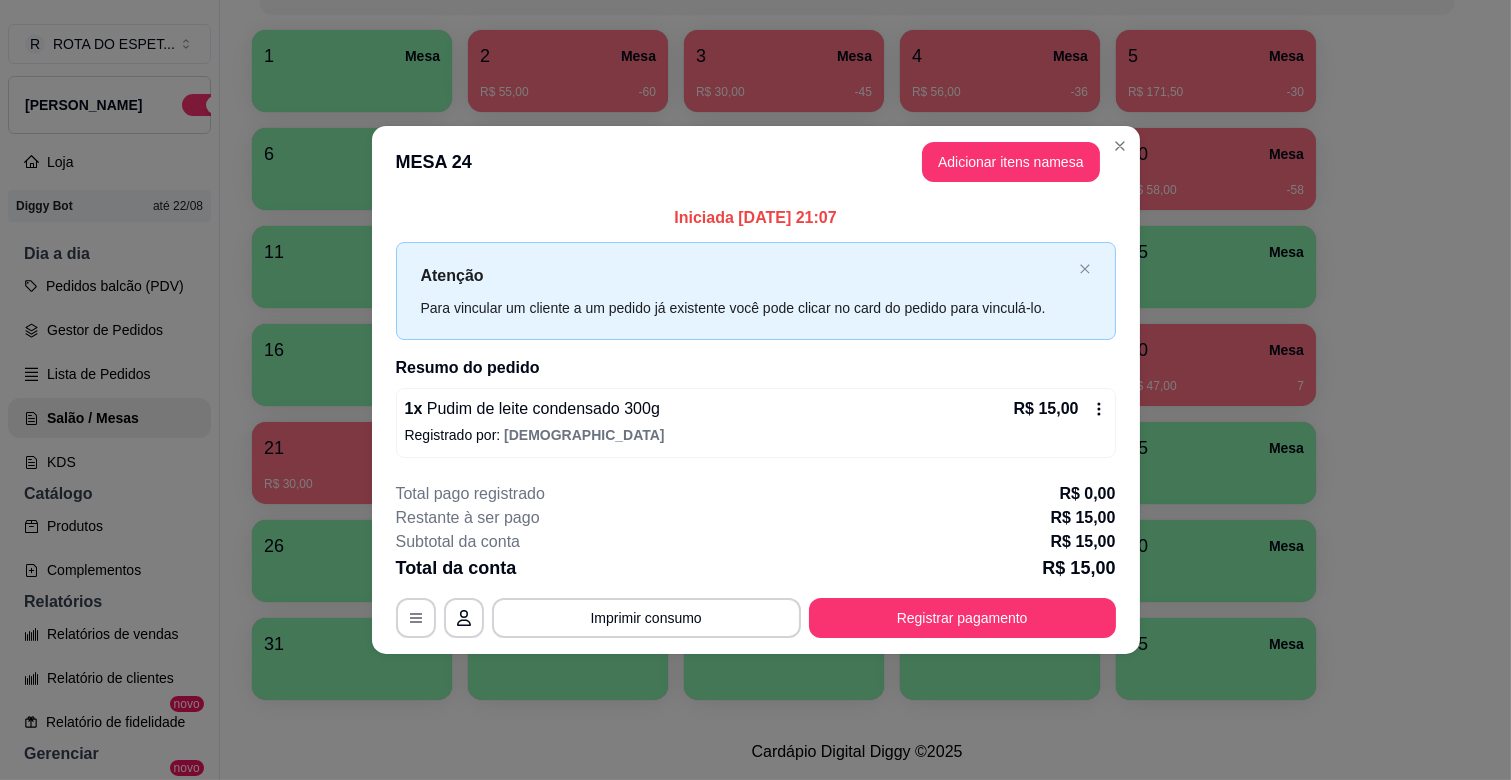 click on "Total da conta R$ 15,00" at bounding box center (756, 568) 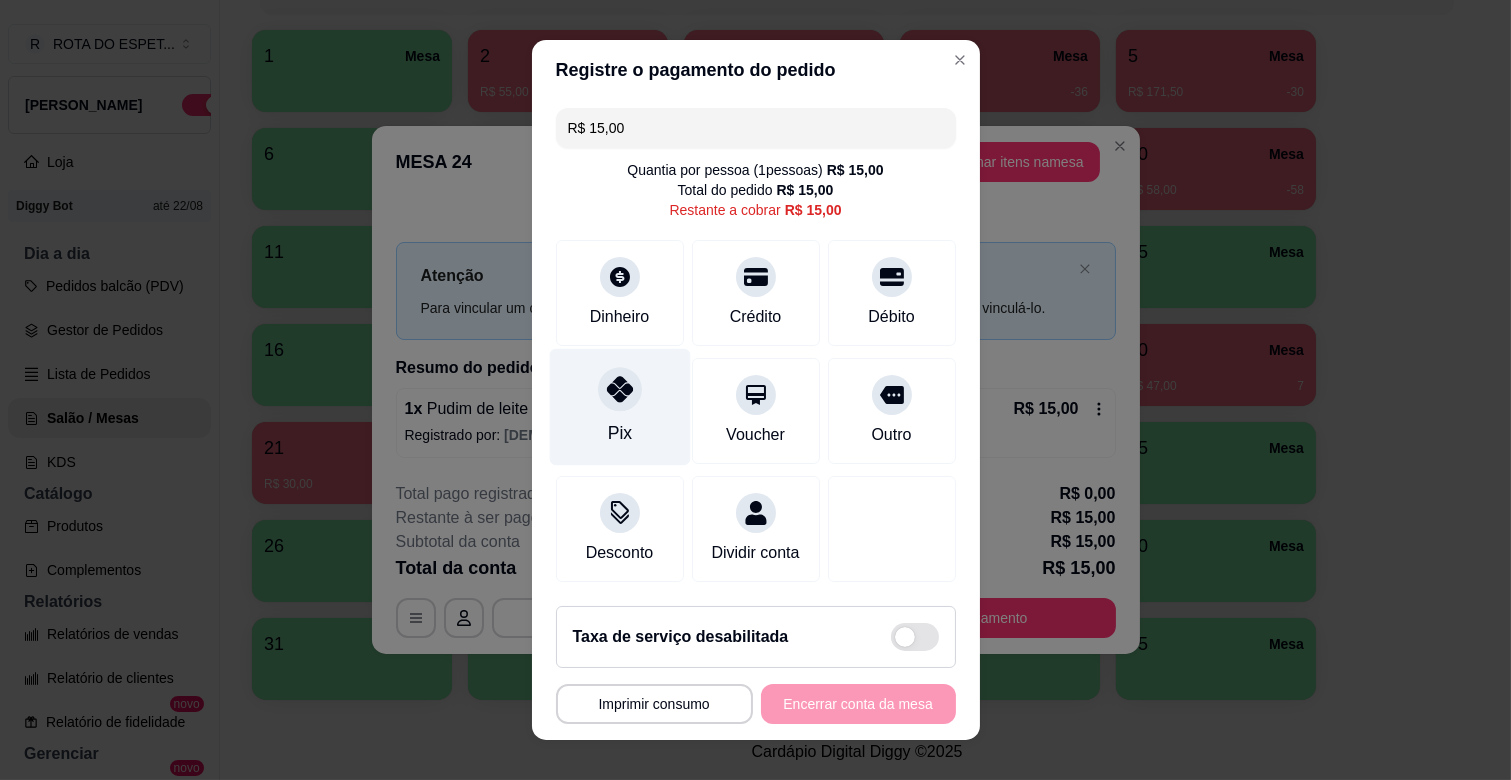 click 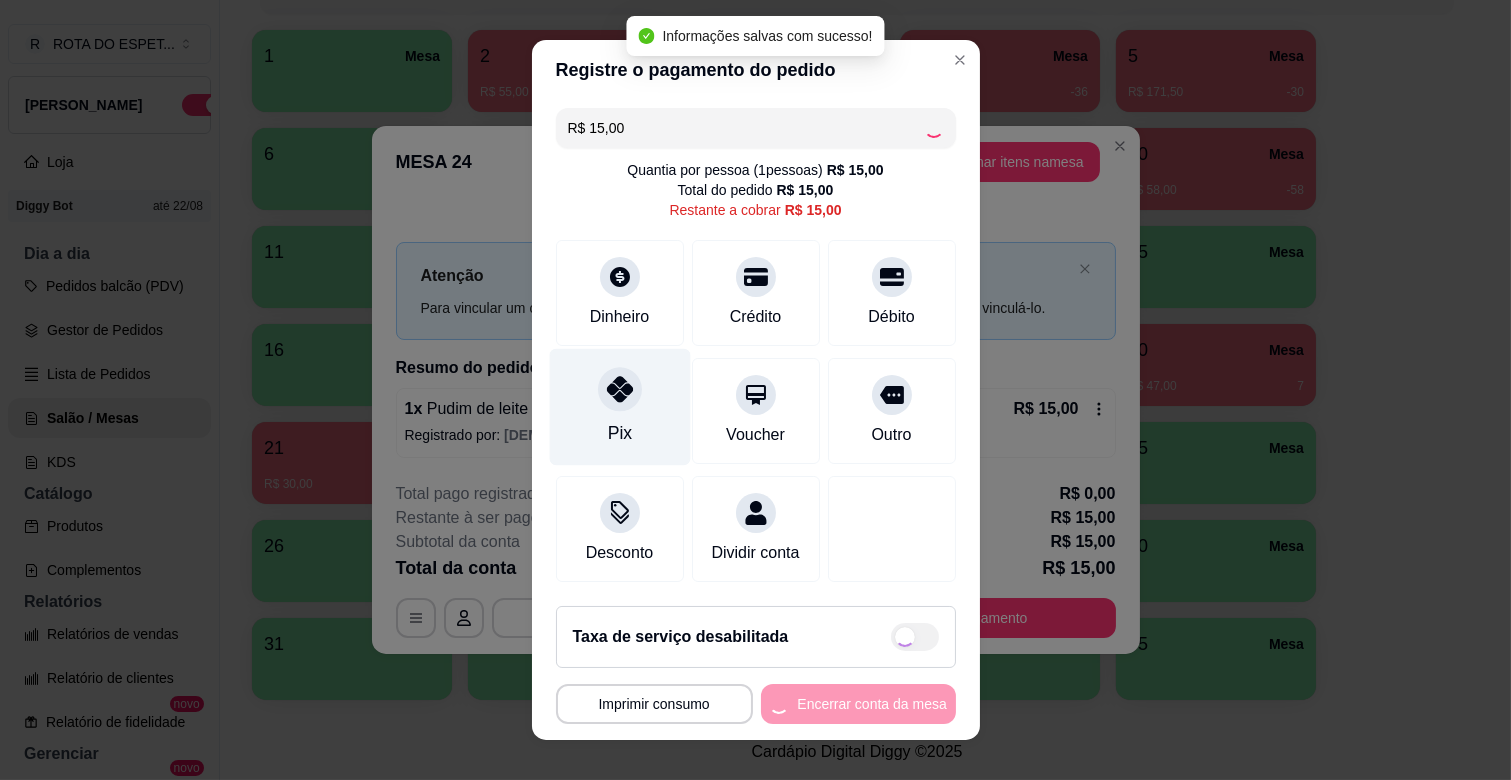 type on "R$ 0,00" 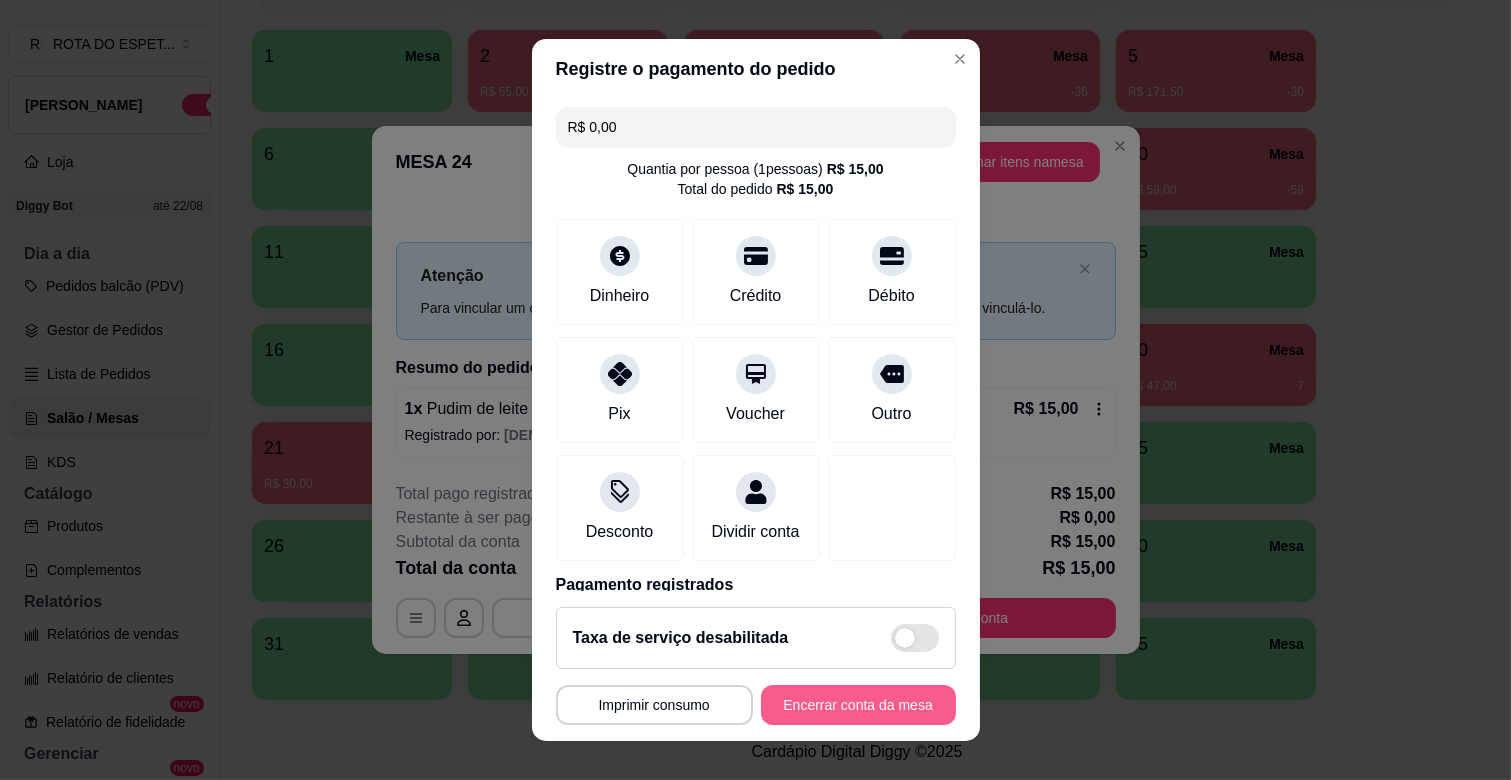 click on "Encerrar conta da mesa" at bounding box center (858, 705) 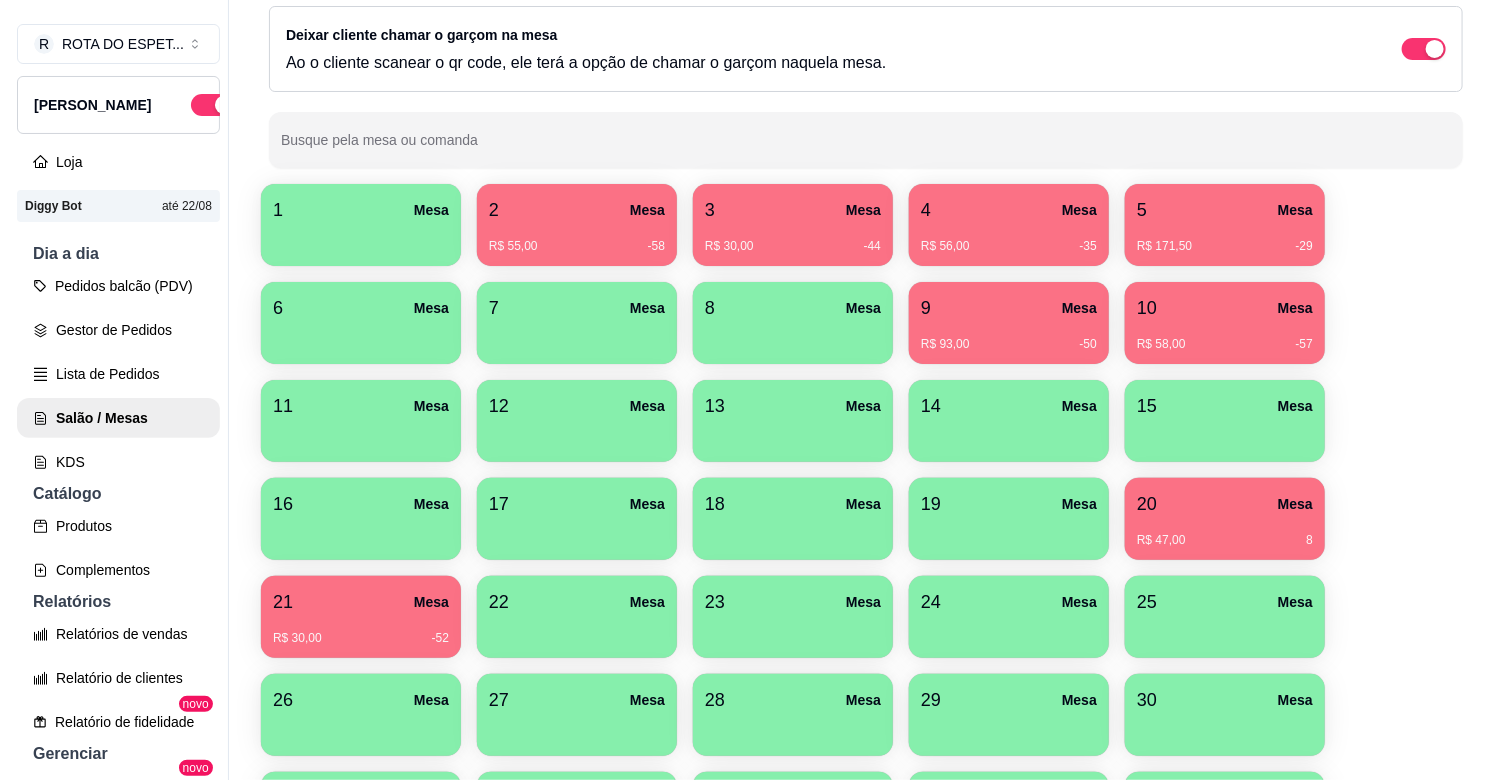 scroll, scrollTop: 0, scrollLeft: 0, axis: both 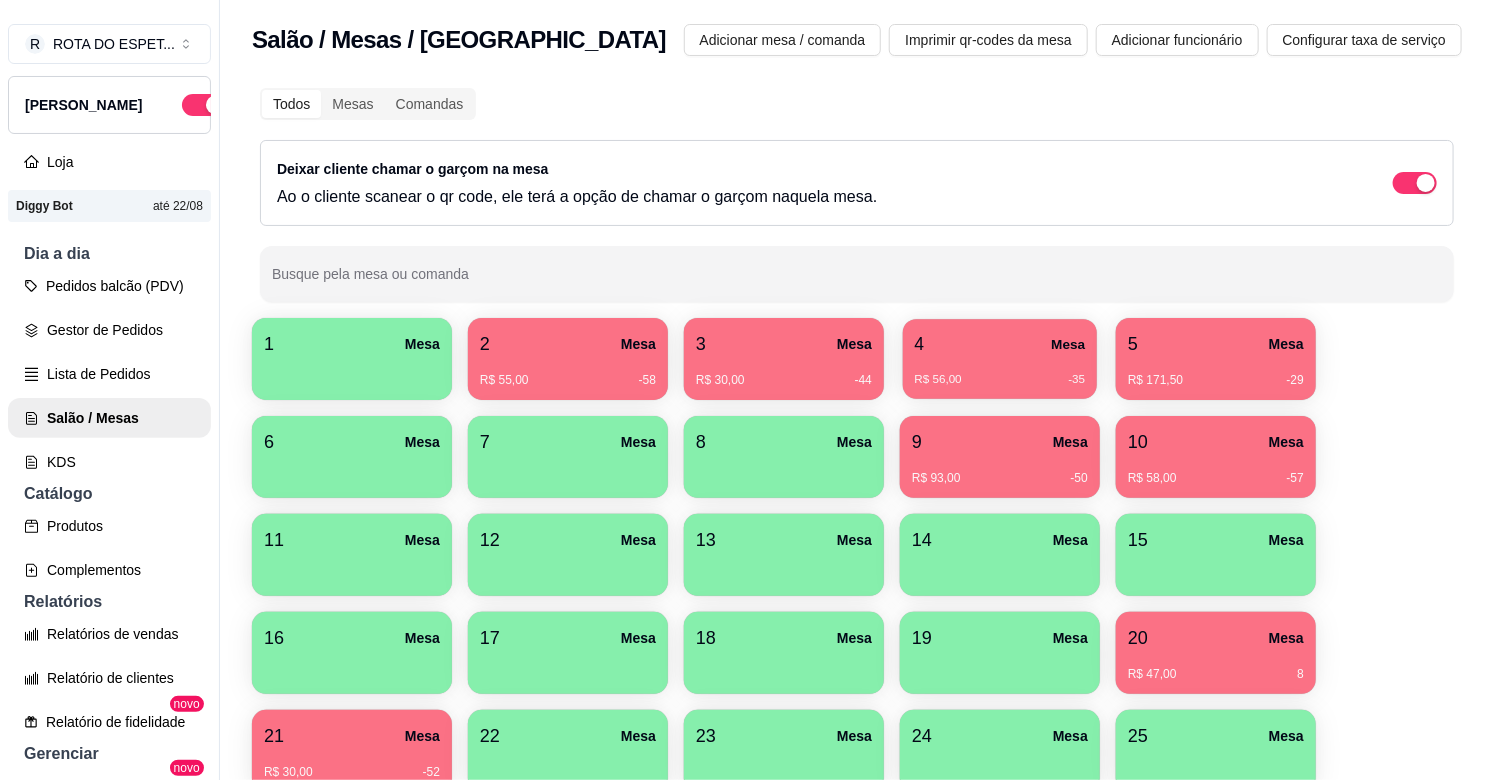 click on "4 Mesa" at bounding box center [1000, 344] 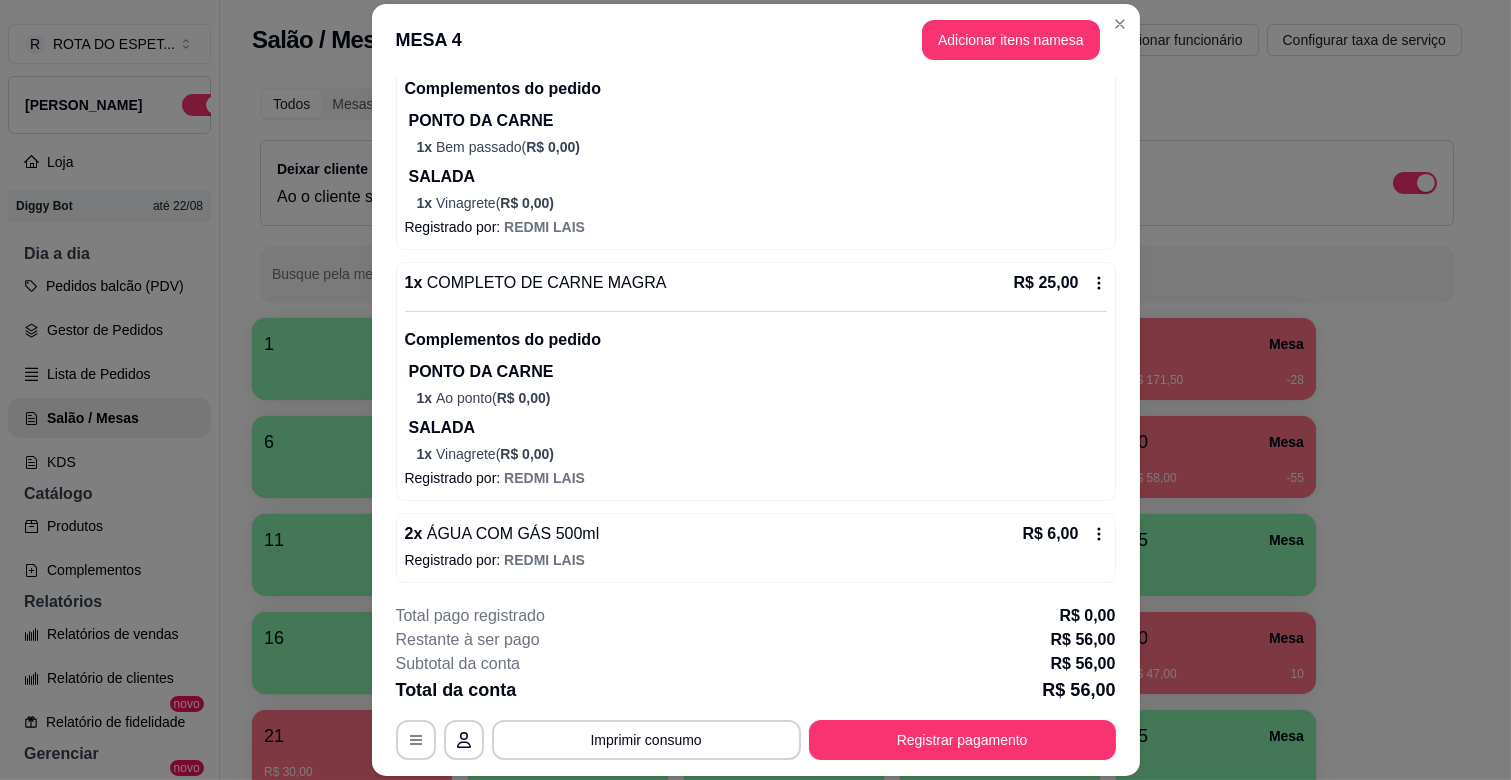 scroll, scrollTop: 257, scrollLeft: 0, axis: vertical 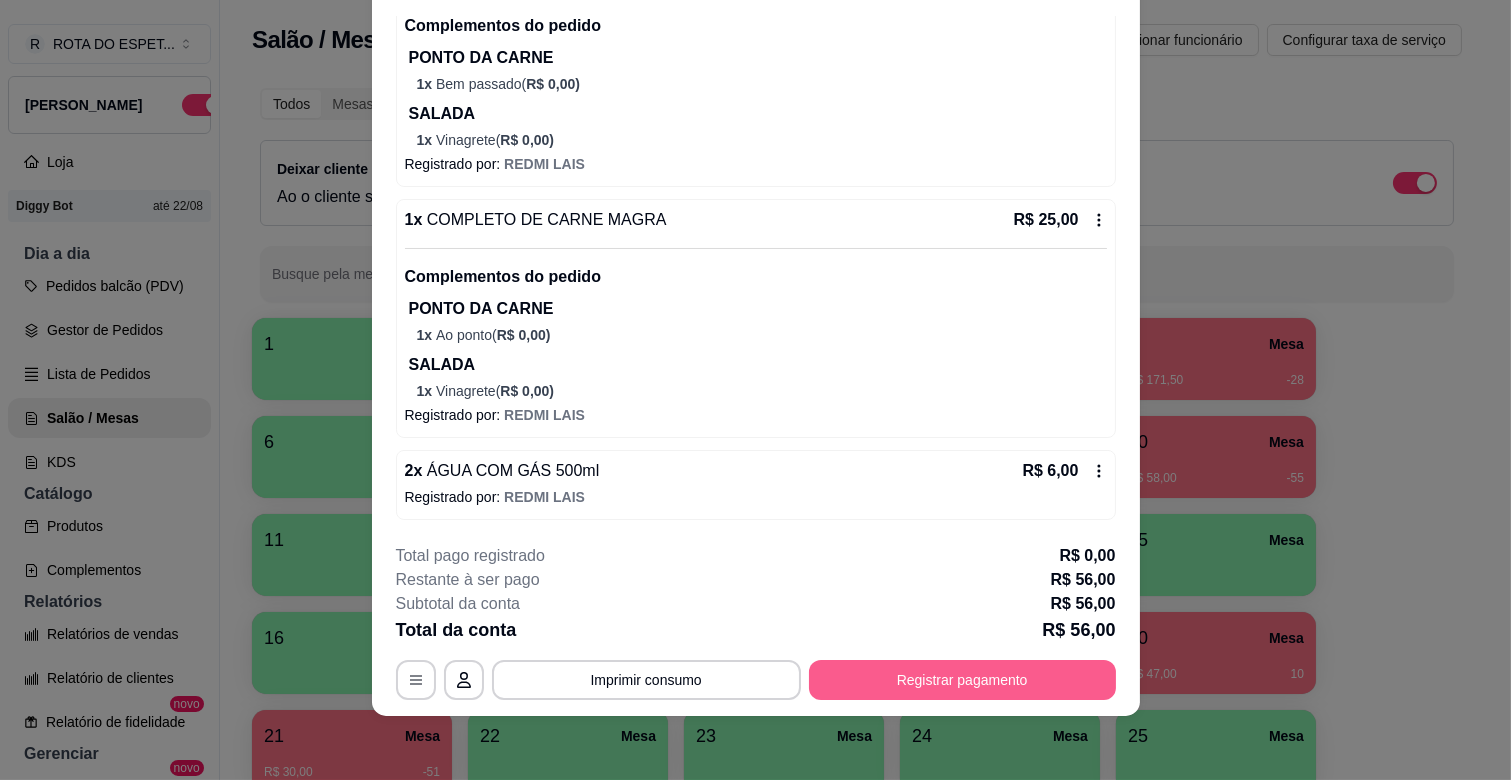 click on "Registrar pagamento" at bounding box center [962, 680] 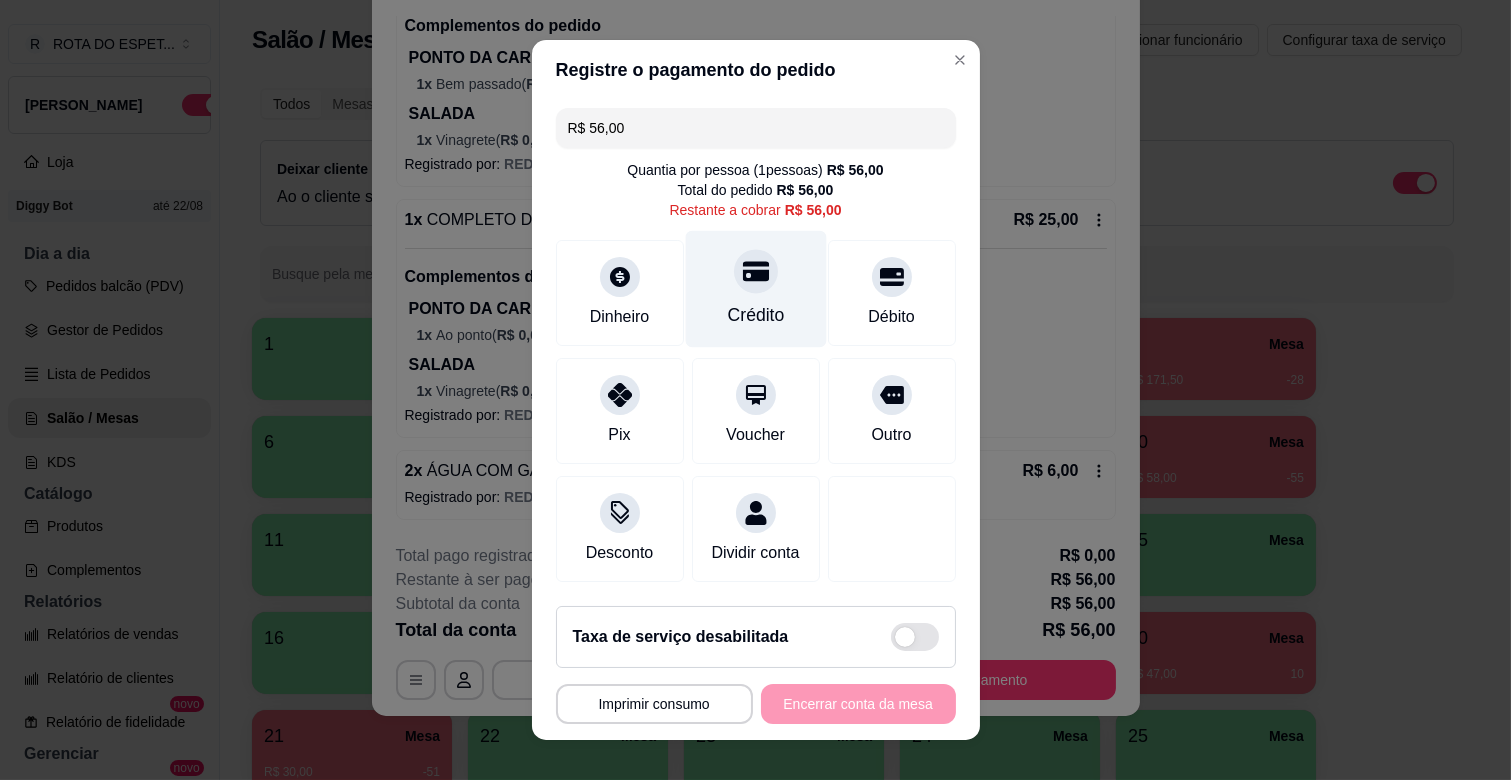 click on "Crédito" at bounding box center [755, 289] 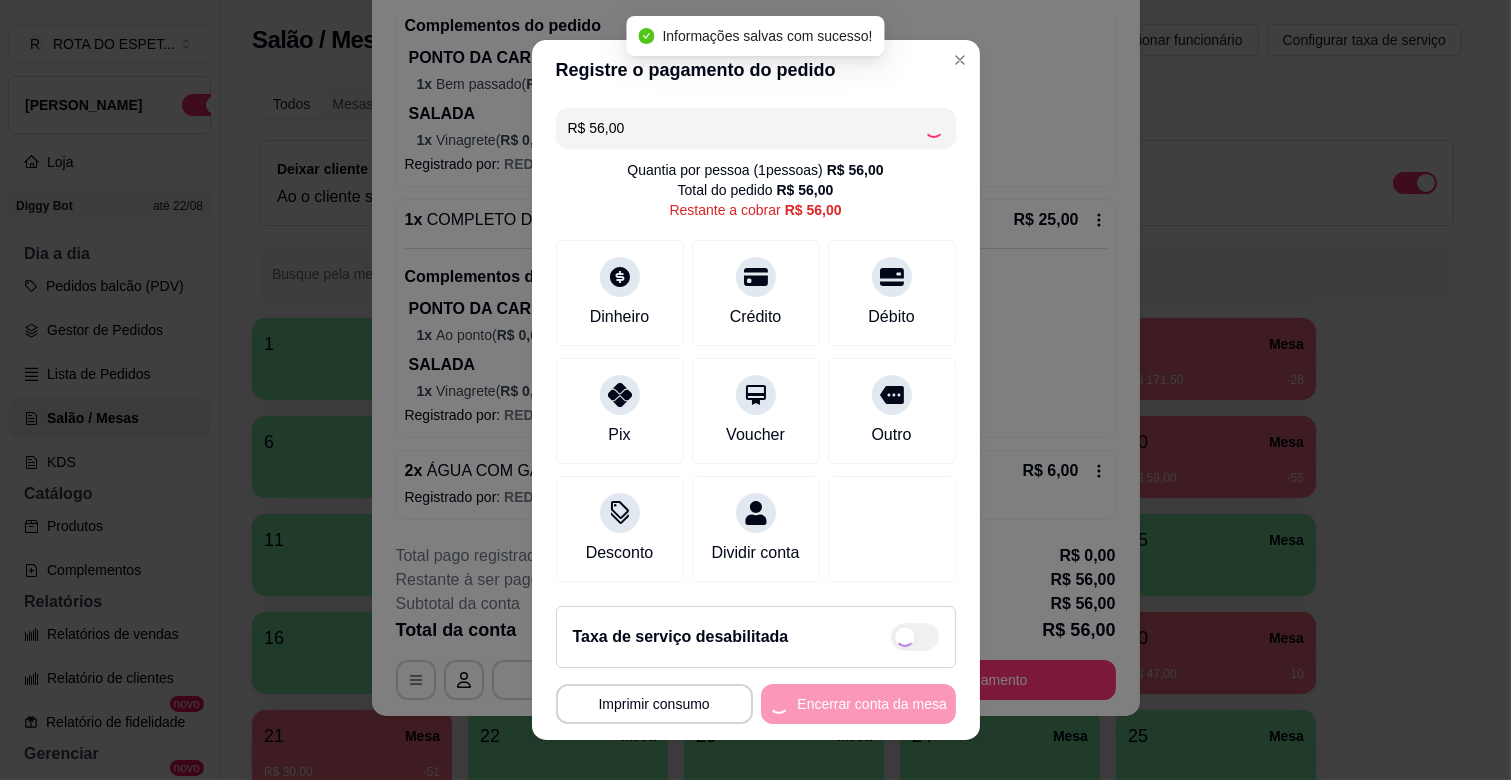 type on "R$ 0,00" 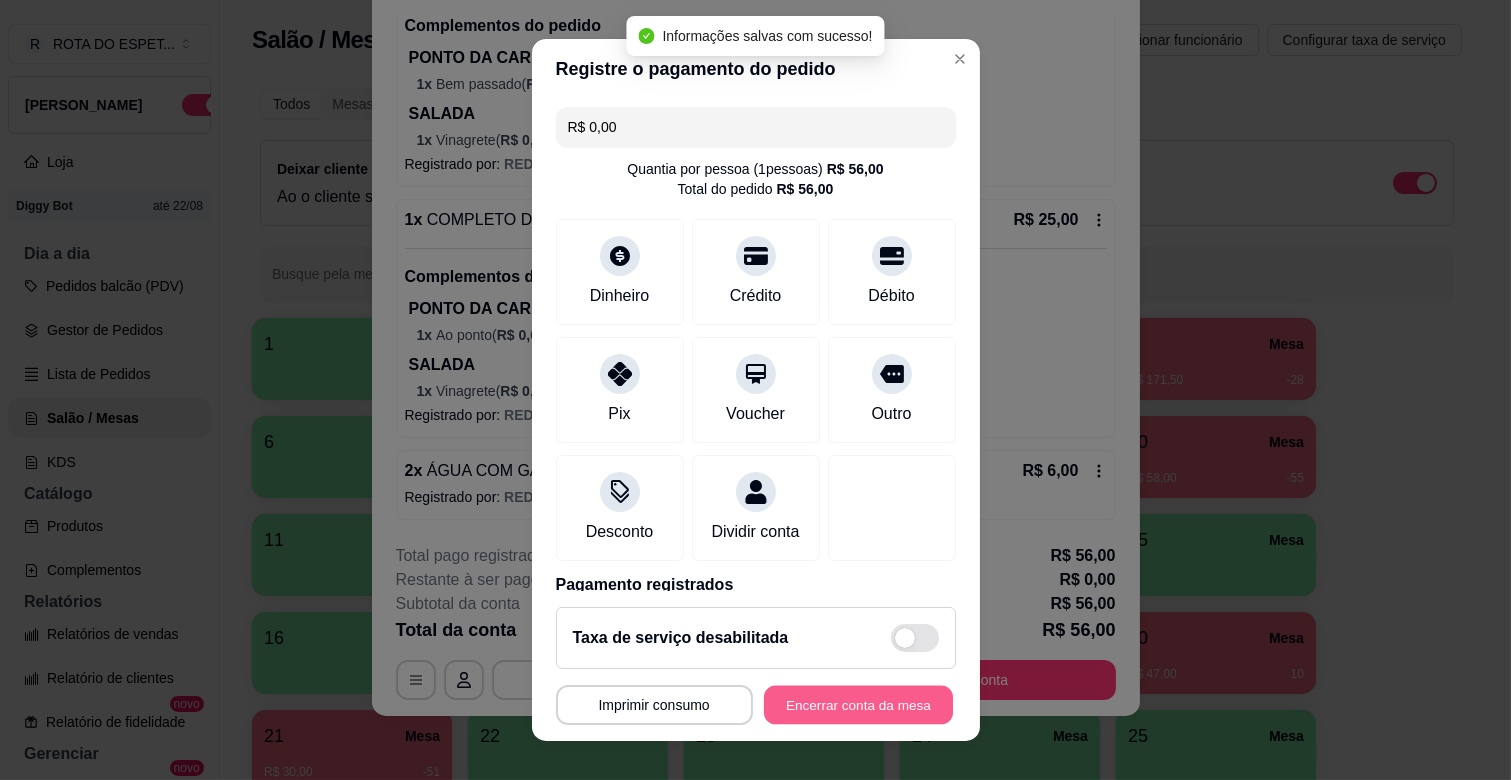 click on "Encerrar conta da mesa" at bounding box center [858, 705] 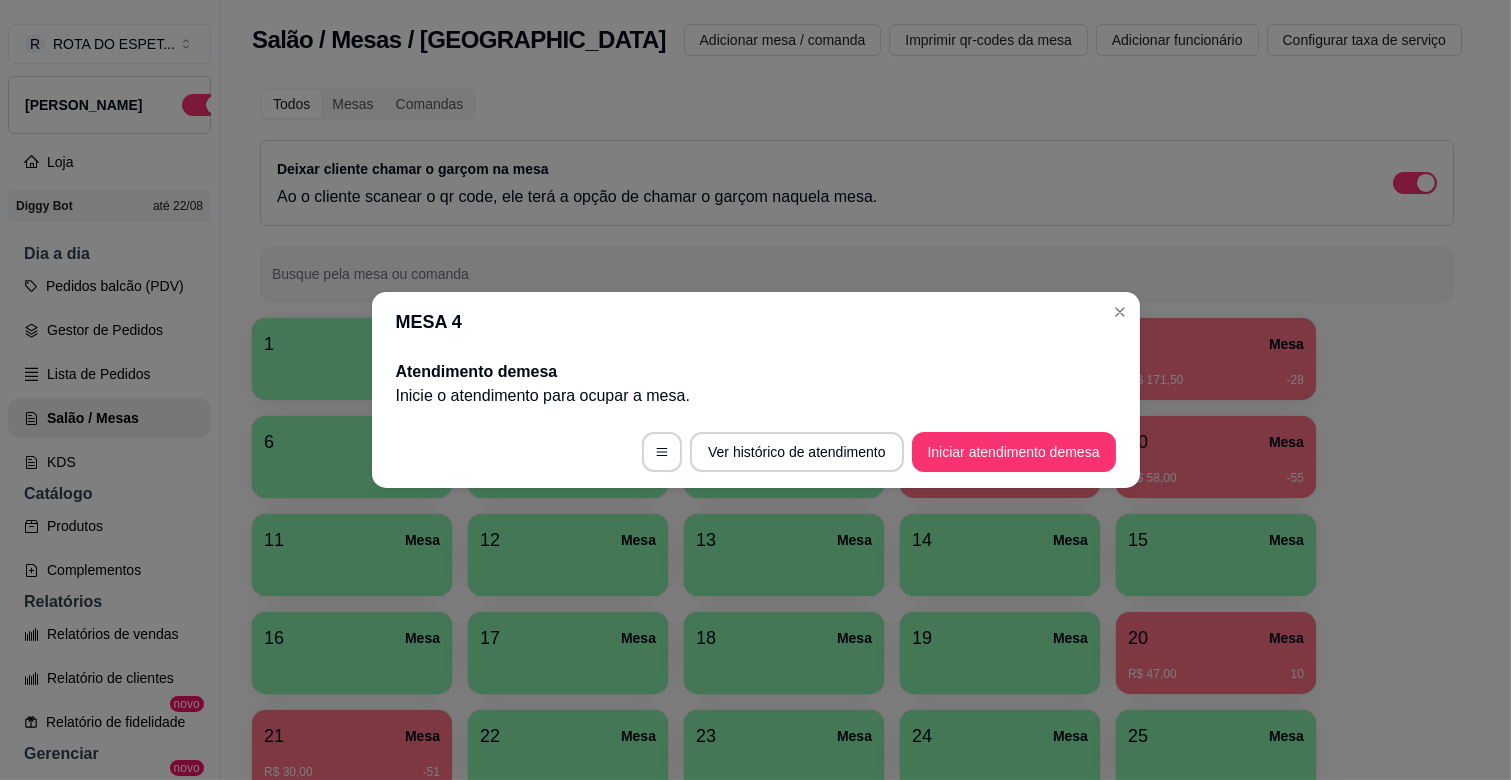 scroll, scrollTop: 0, scrollLeft: 0, axis: both 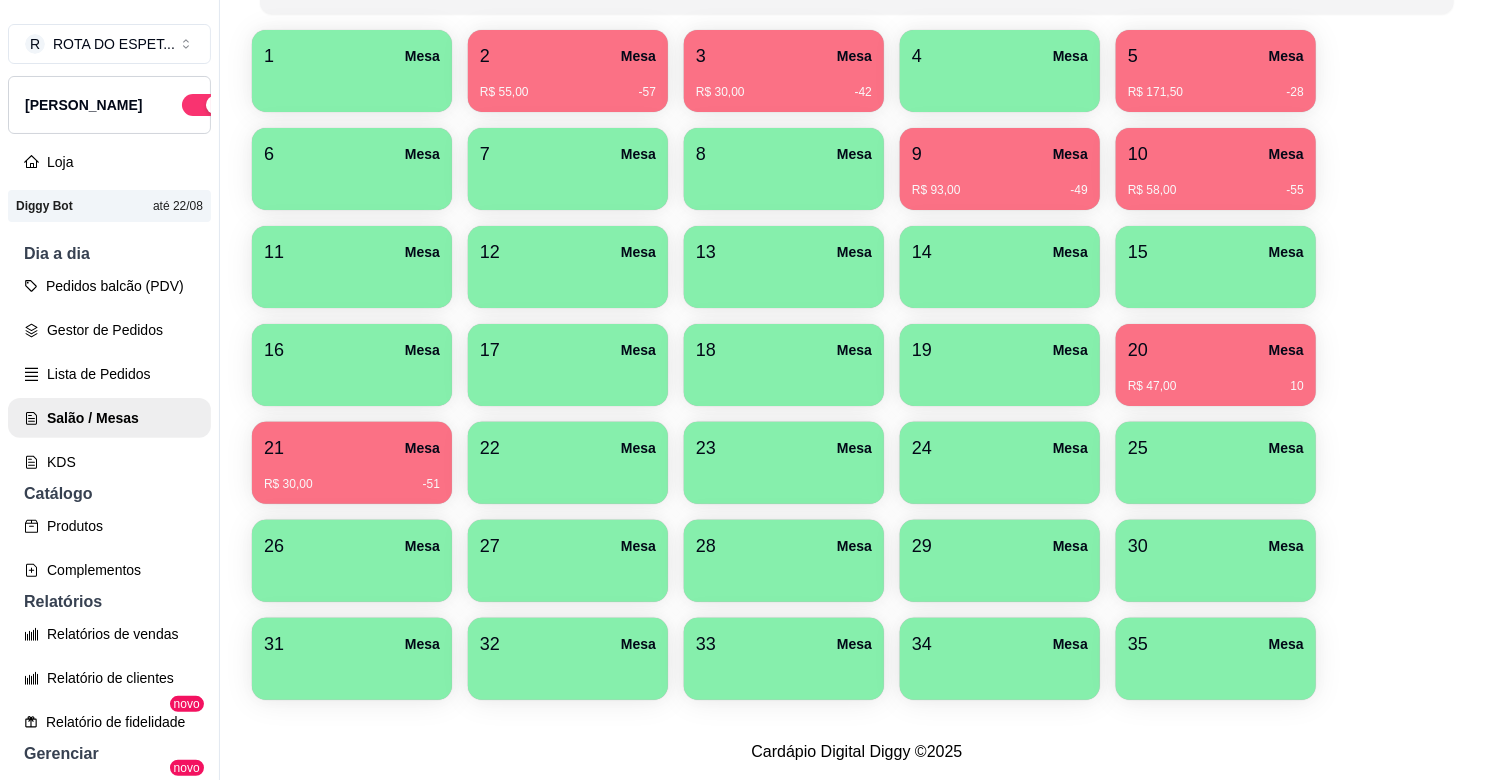 click on "20 Mesa" at bounding box center (1216, 350) 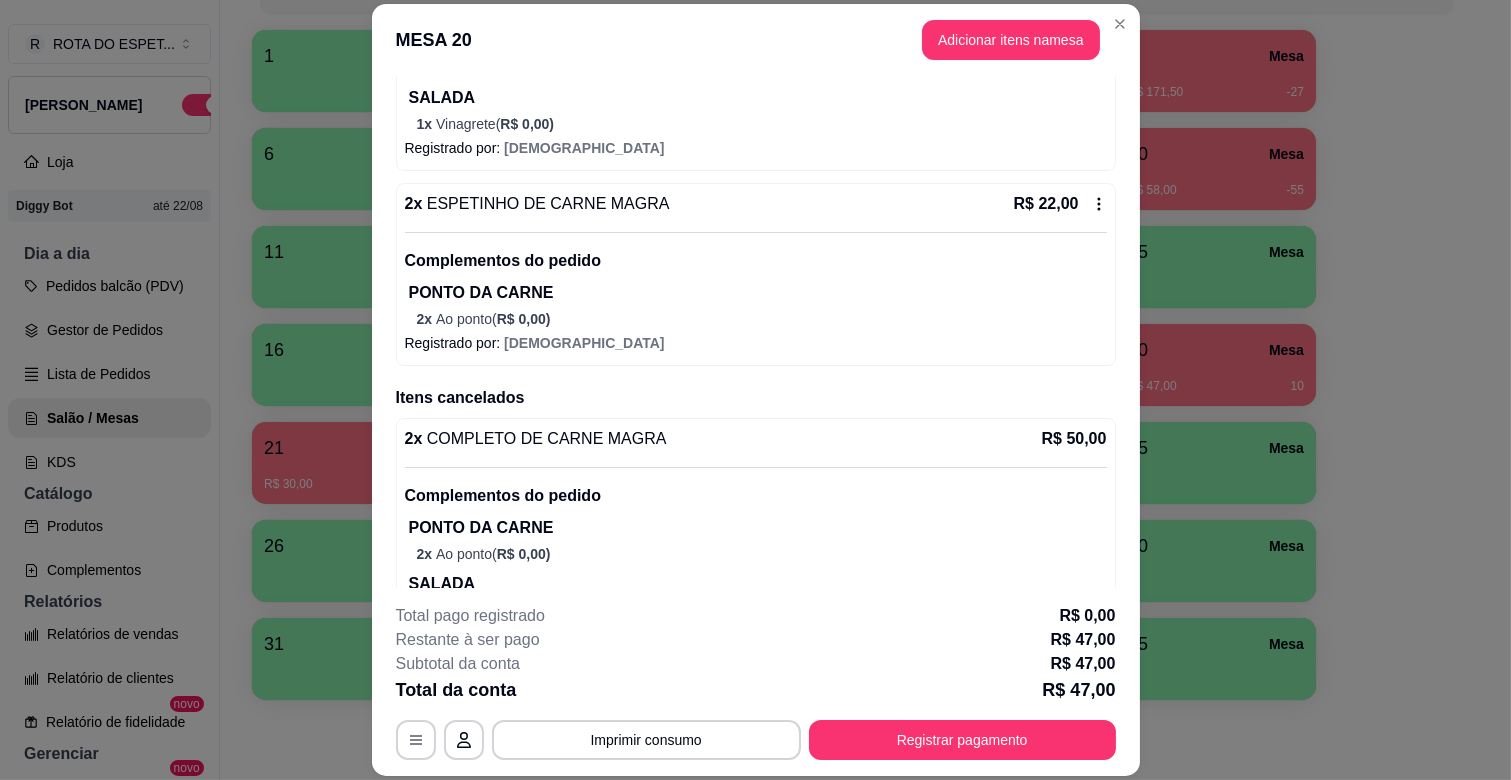 scroll, scrollTop: 458, scrollLeft: 0, axis: vertical 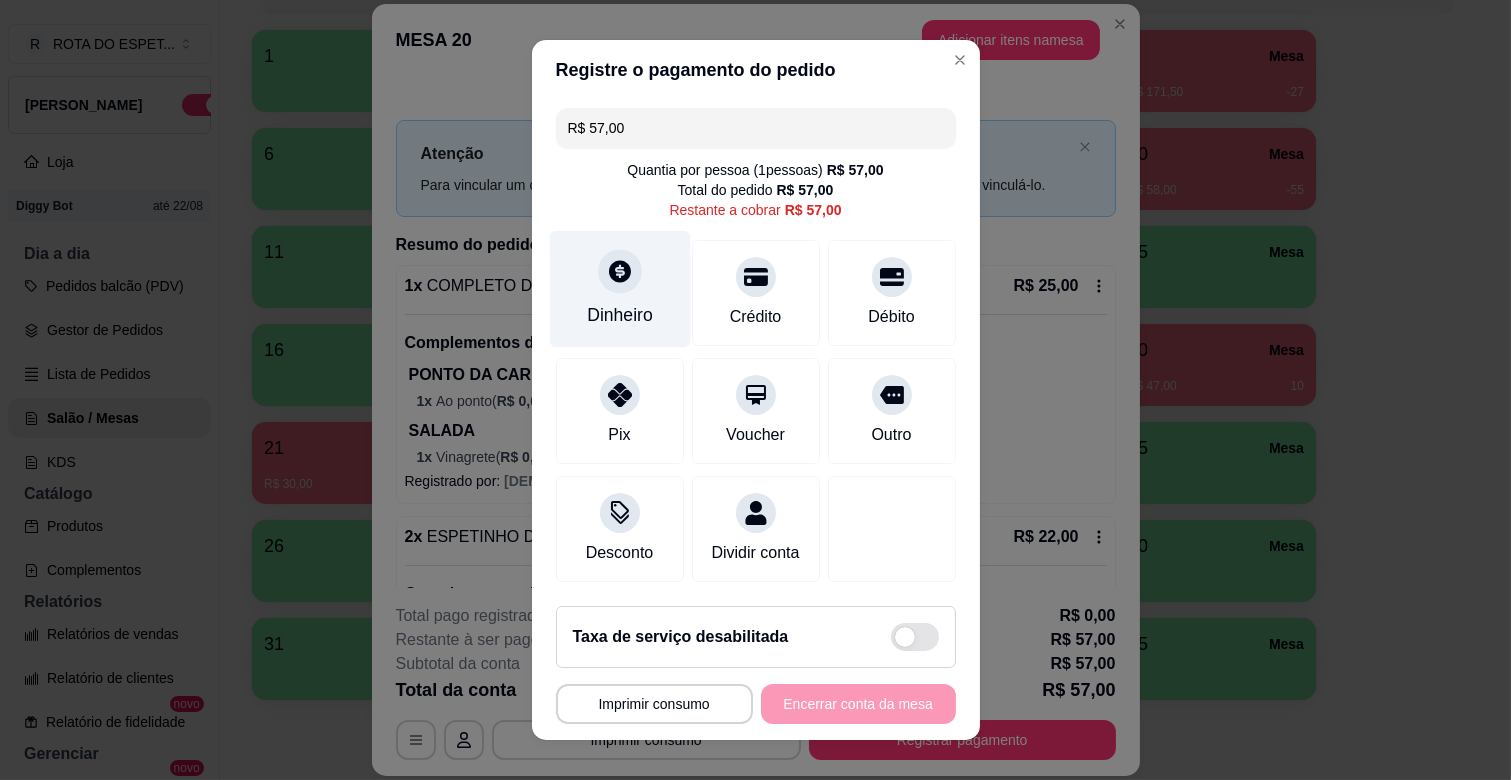 click on "Dinheiro" at bounding box center [619, 289] 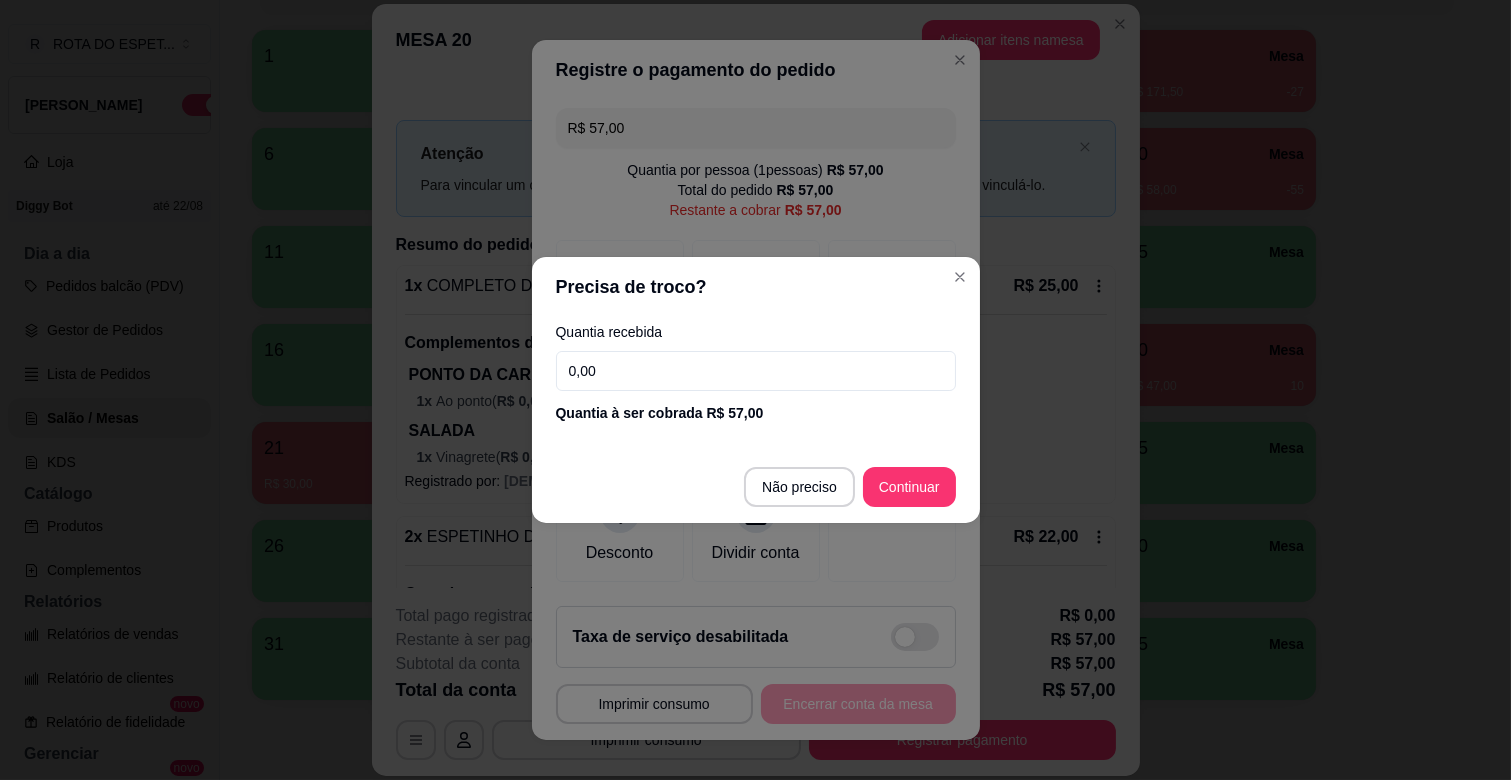 click on "0,00" at bounding box center [756, 371] 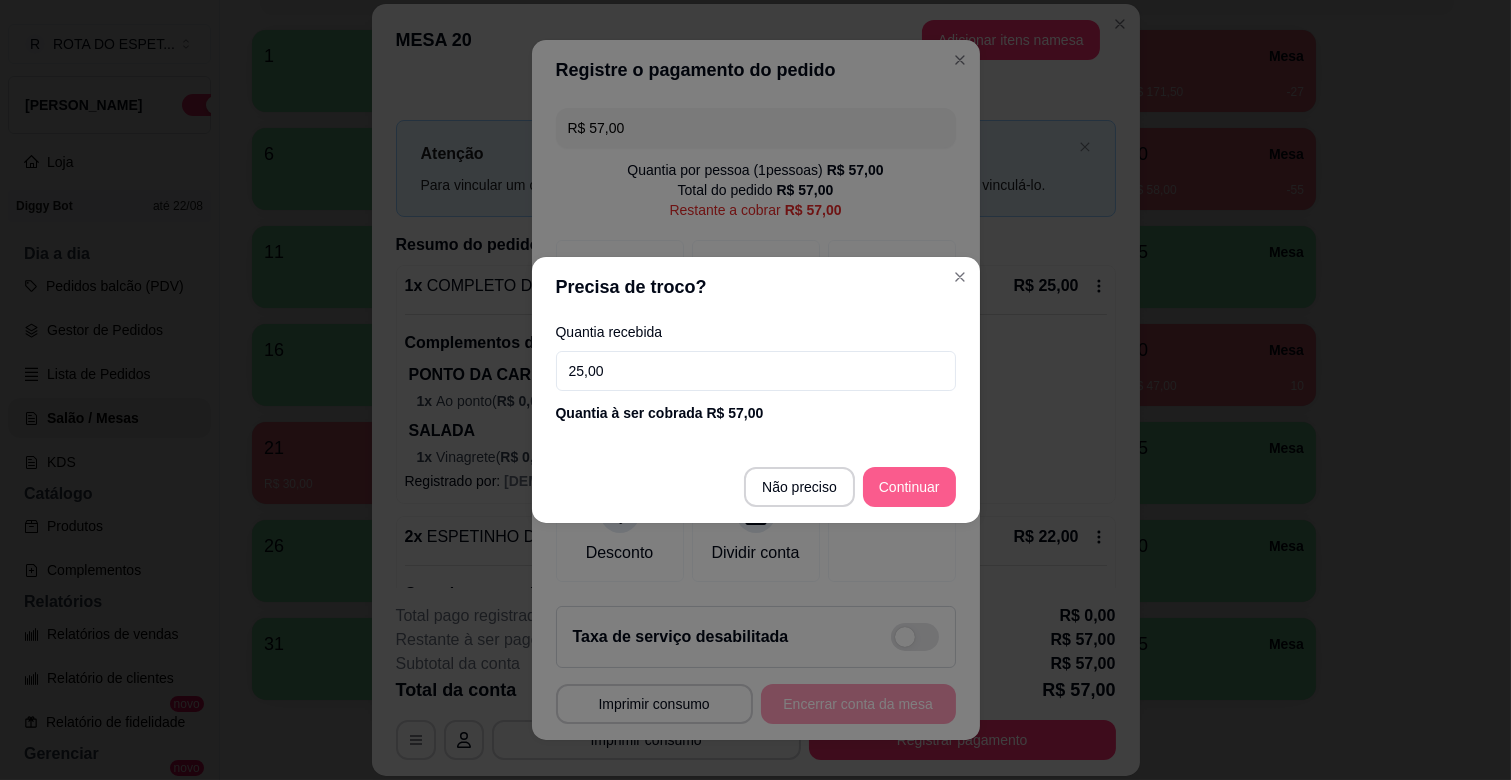 type on "25,00" 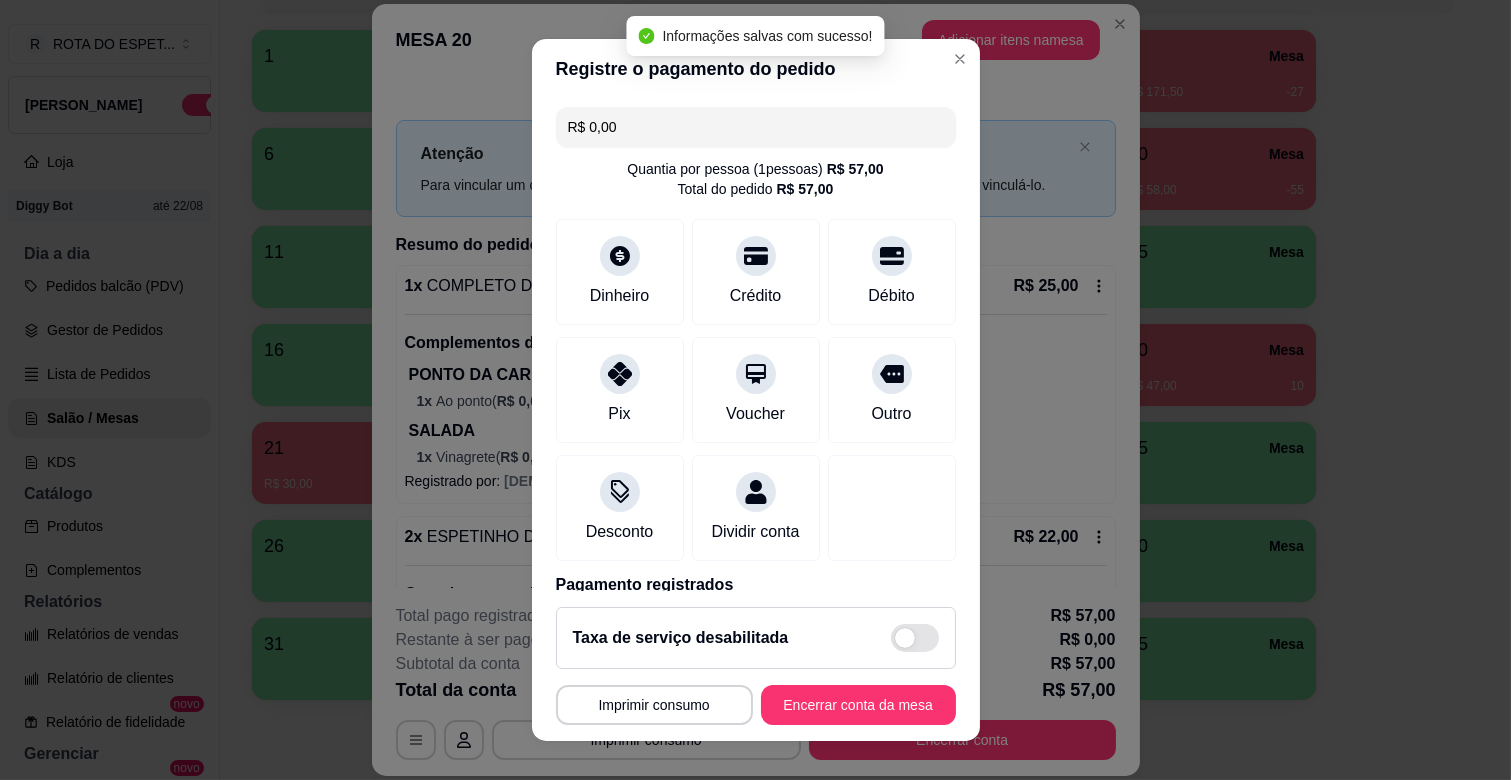 scroll, scrollTop: 106, scrollLeft: 0, axis: vertical 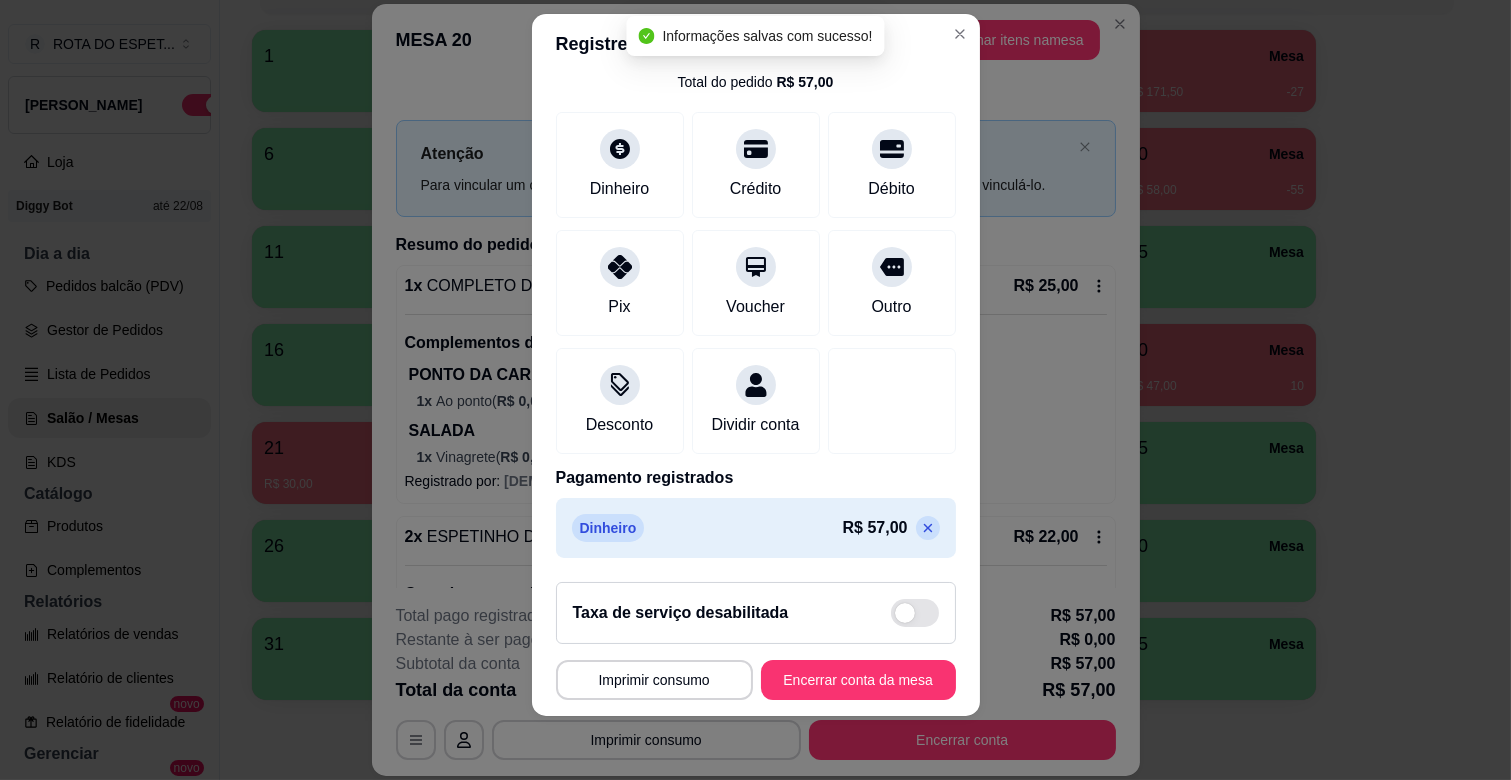 click 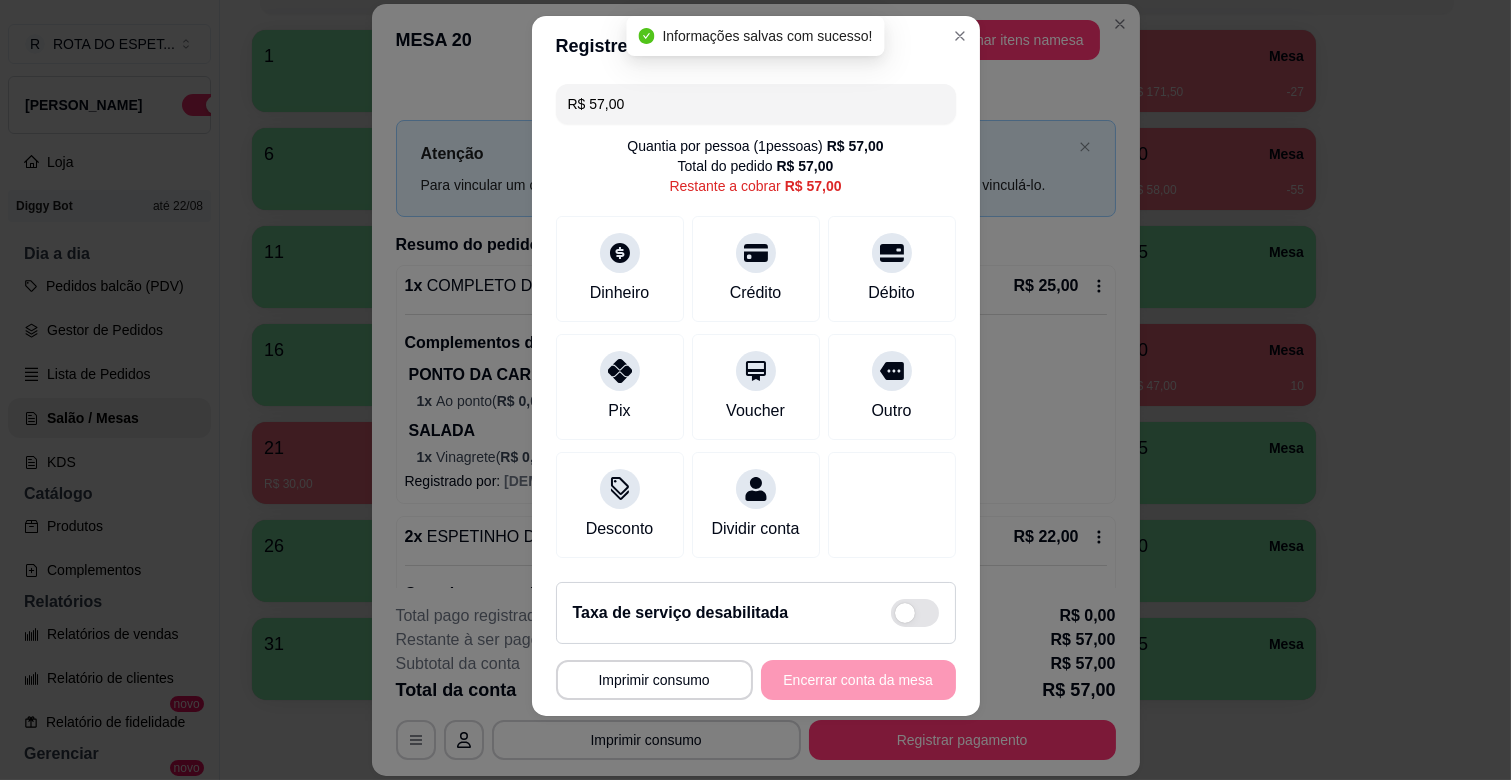 scroll, scrollTop: 0, scrollLeft: 0, axis: both 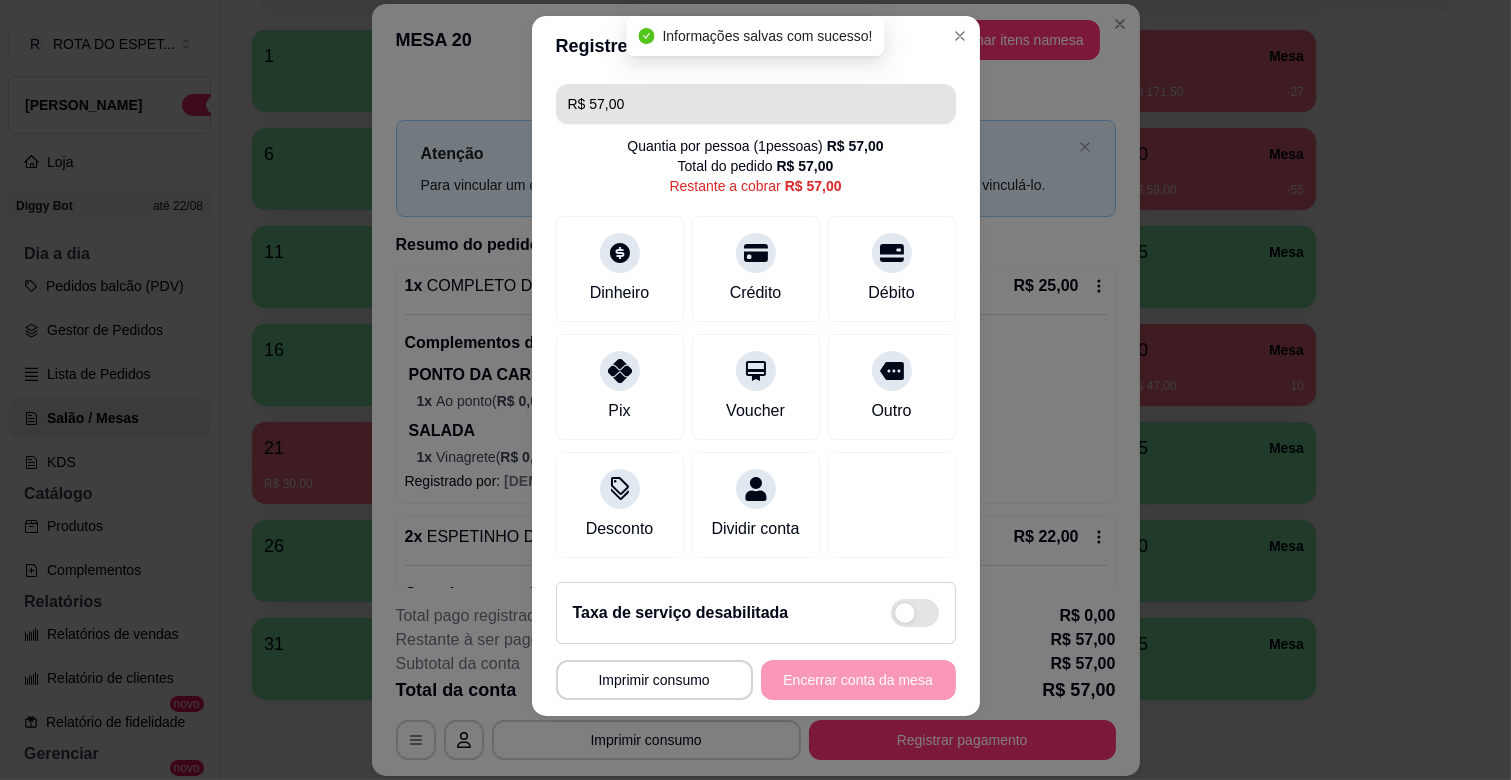 click on "R$ 57,00" at bounding box center (756, 104) 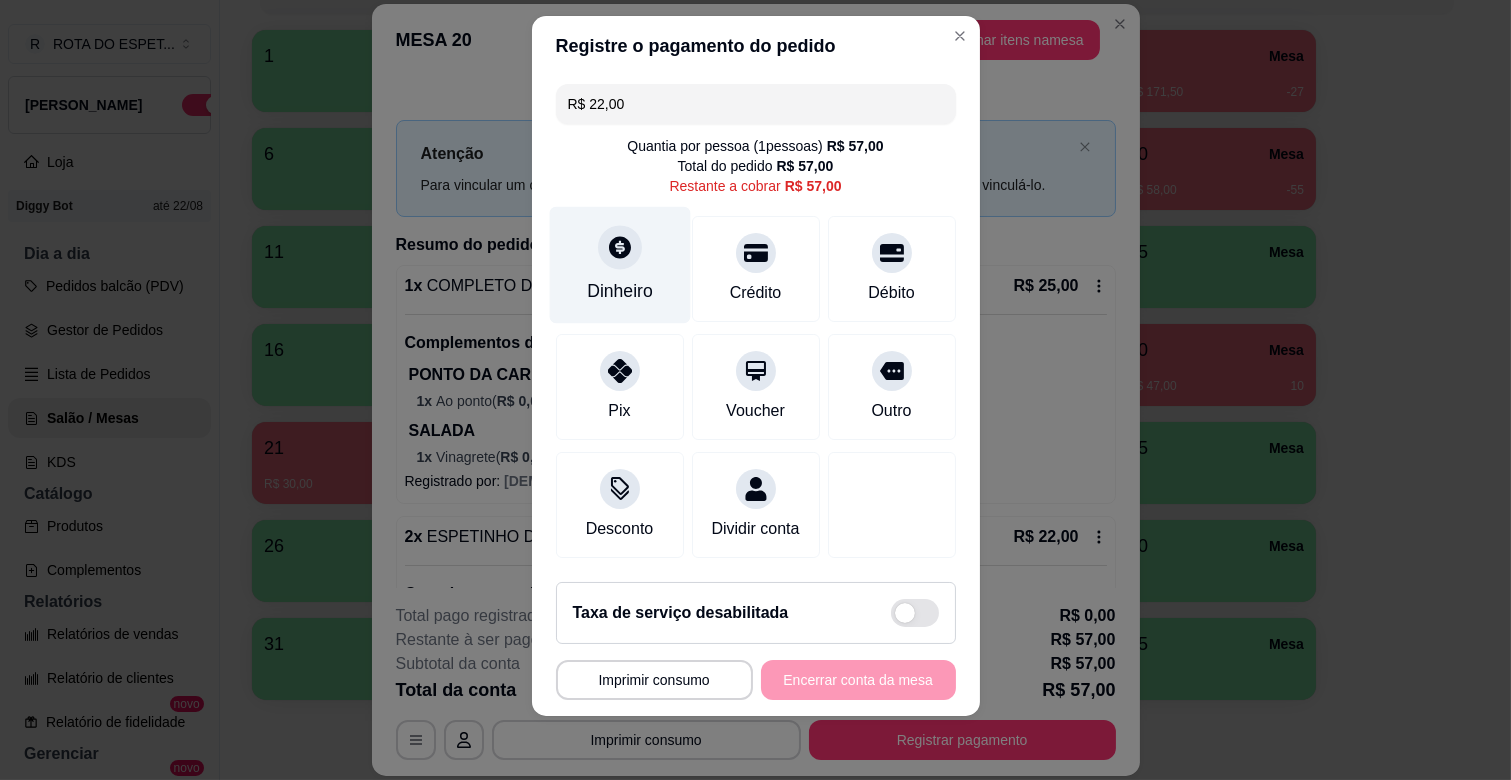 click on "Dinheiro" at bounding box center [619, 265] 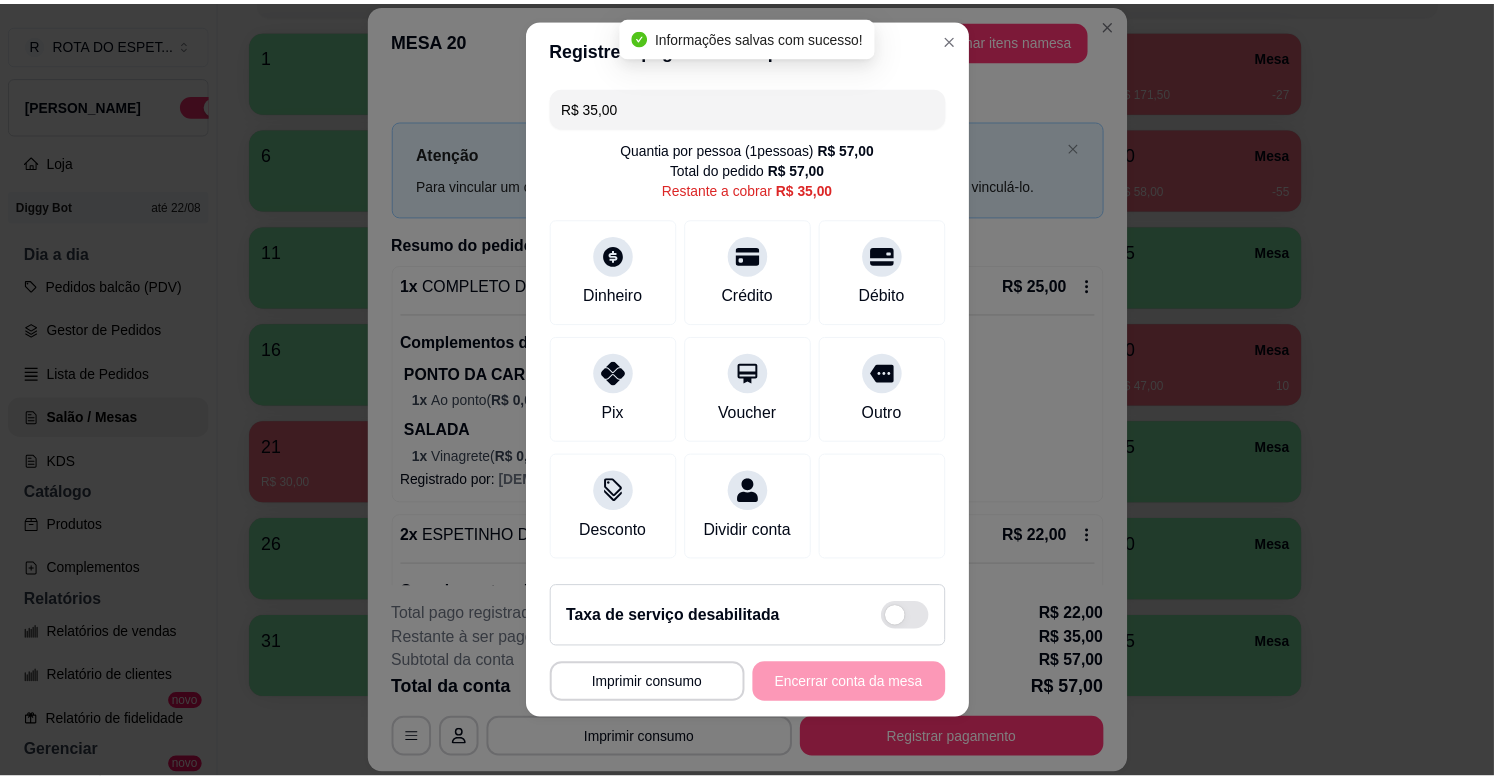 scroll, scrollTop: 25, scrollLeft: 0, axis: vertical 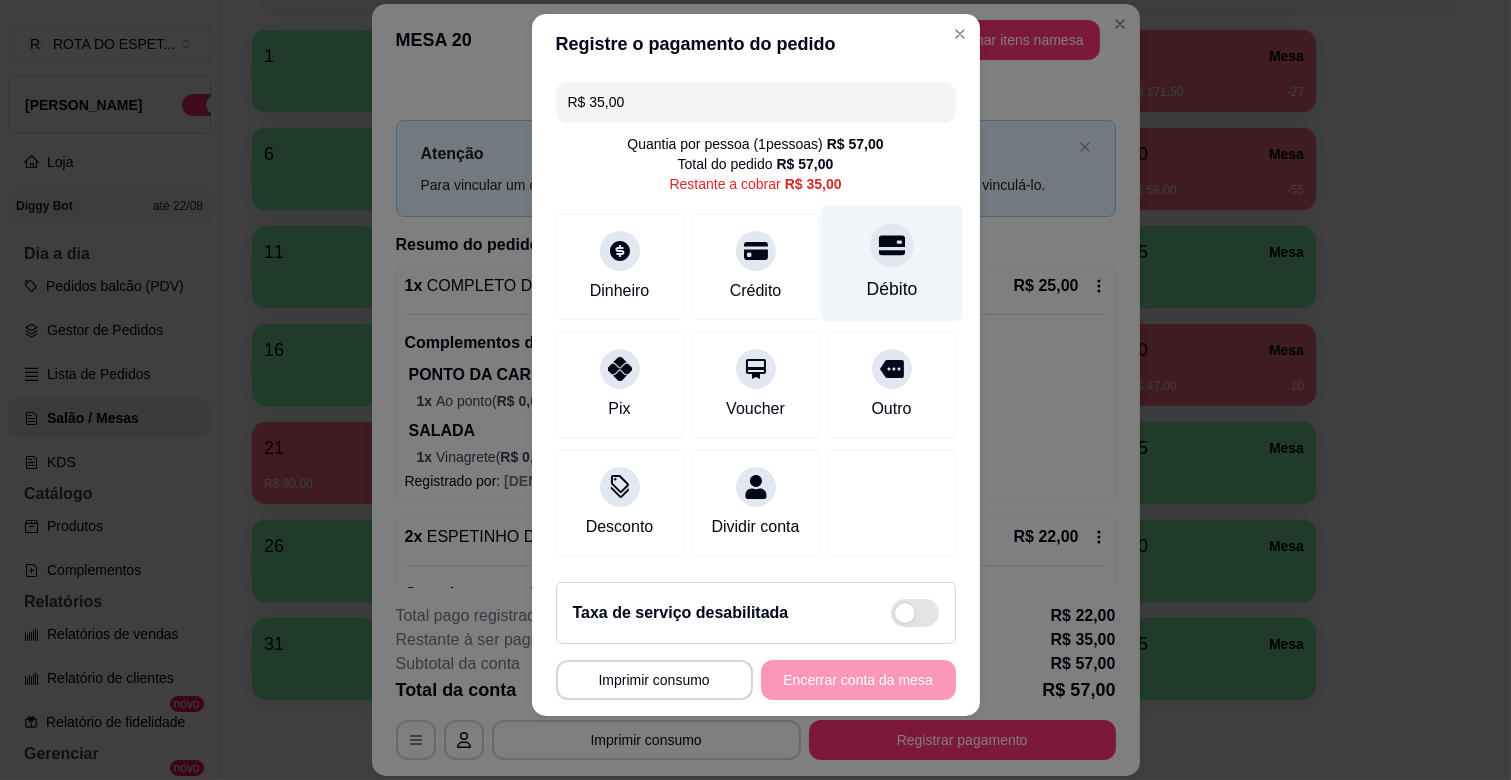 click on "Débito" at bounding box center [891, 263] 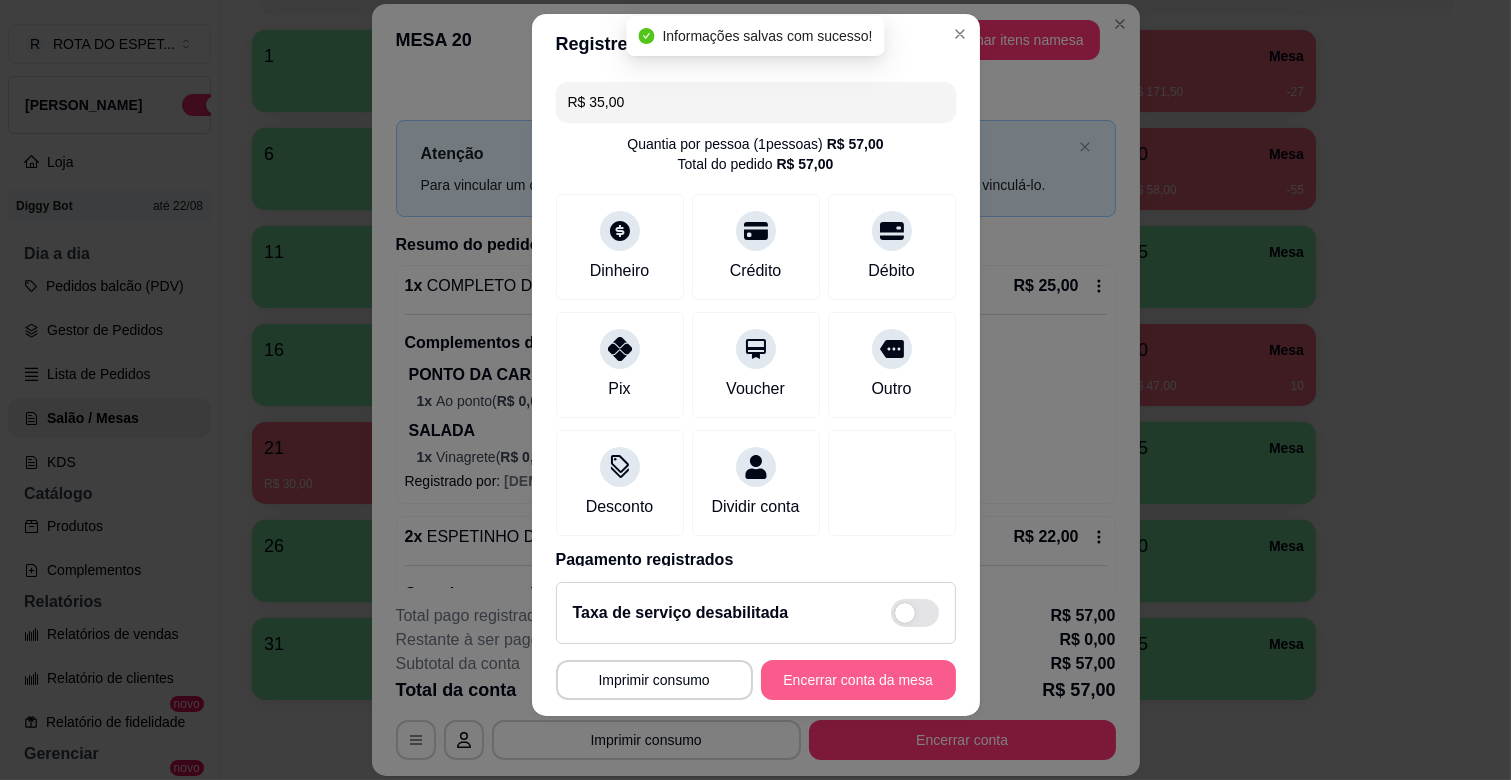 type on "R$ 0,00" 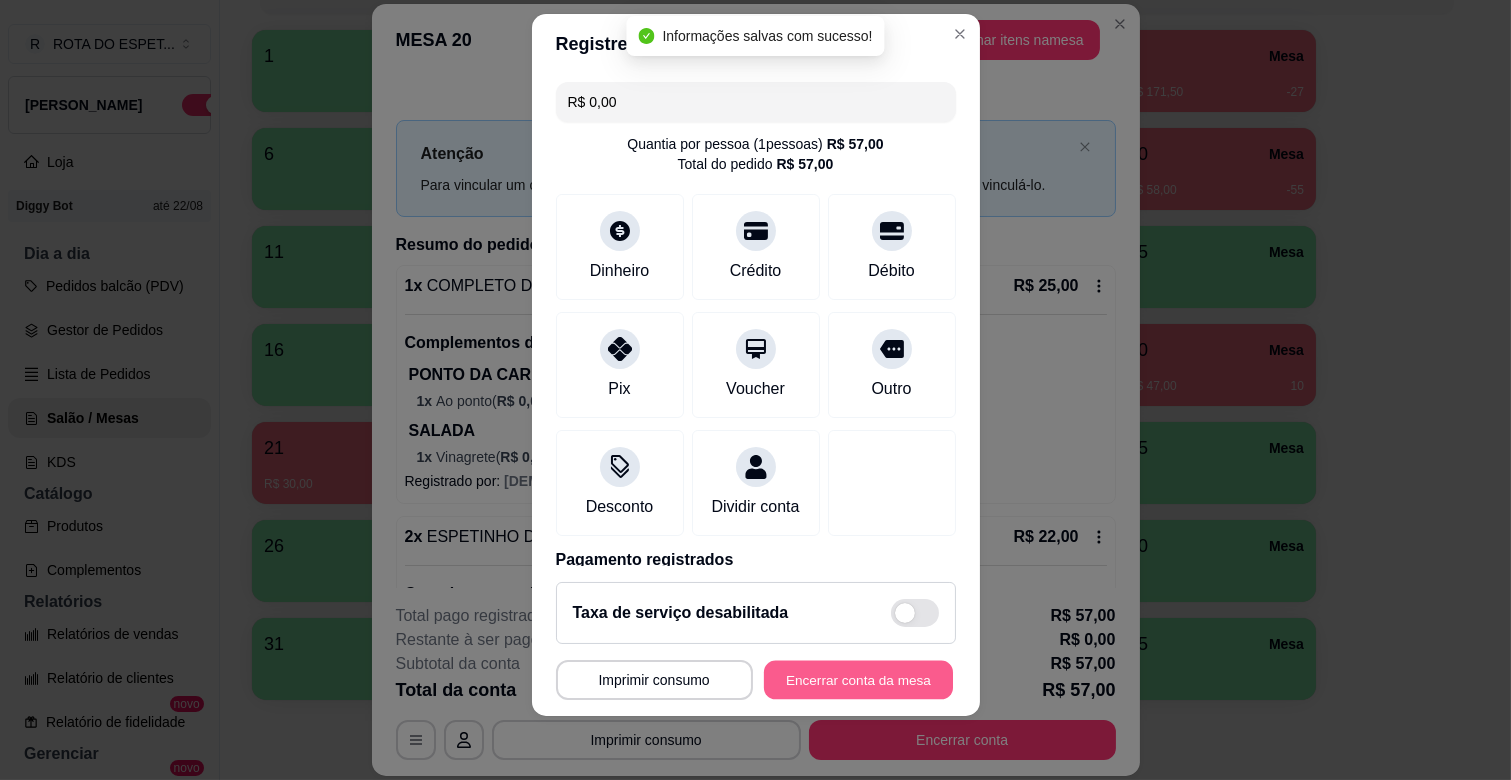 click on "Encerrar conta da mesa" at bounding box center [858, 680] 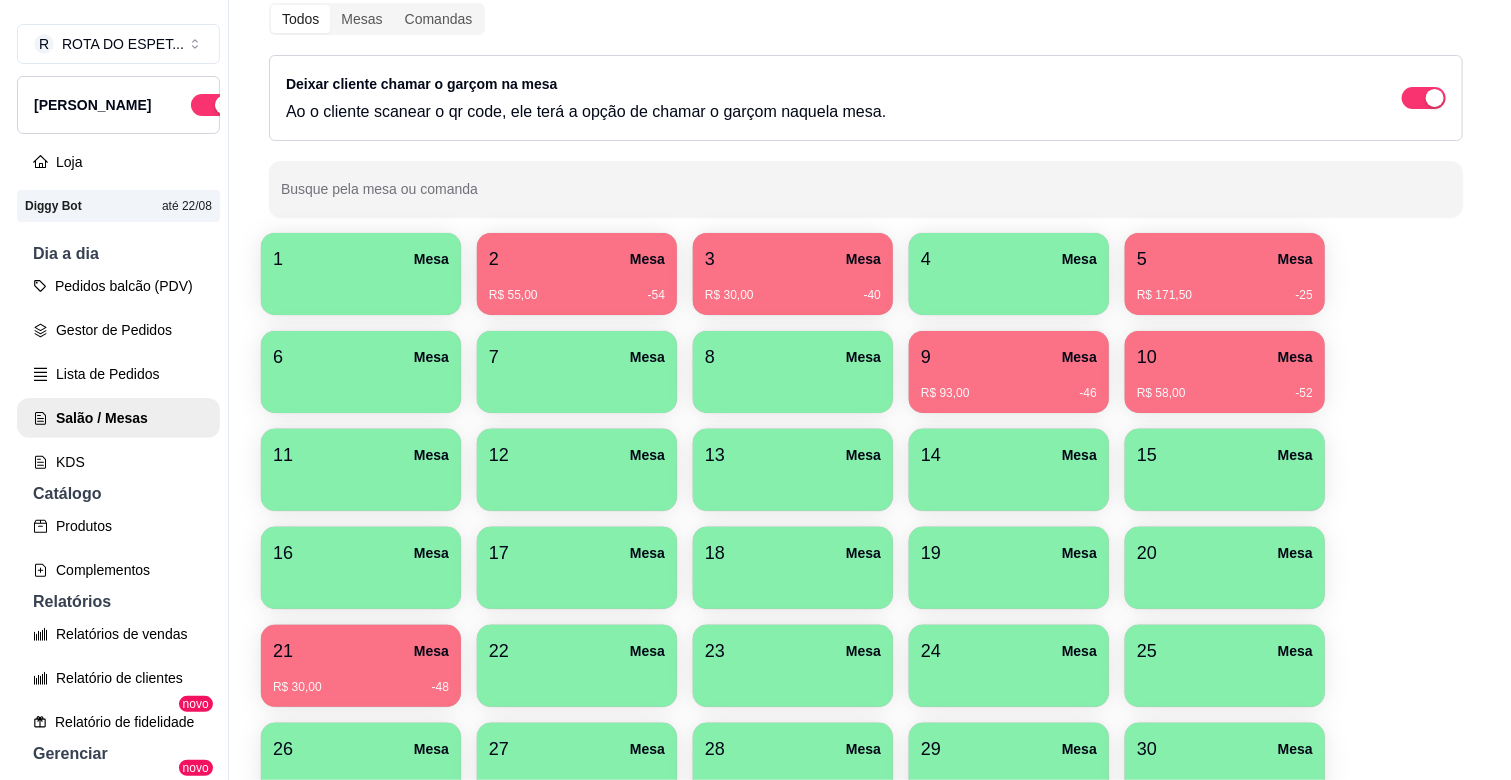 scroll, scrollTop: 222, scrollLeft: 0, axis: vertical 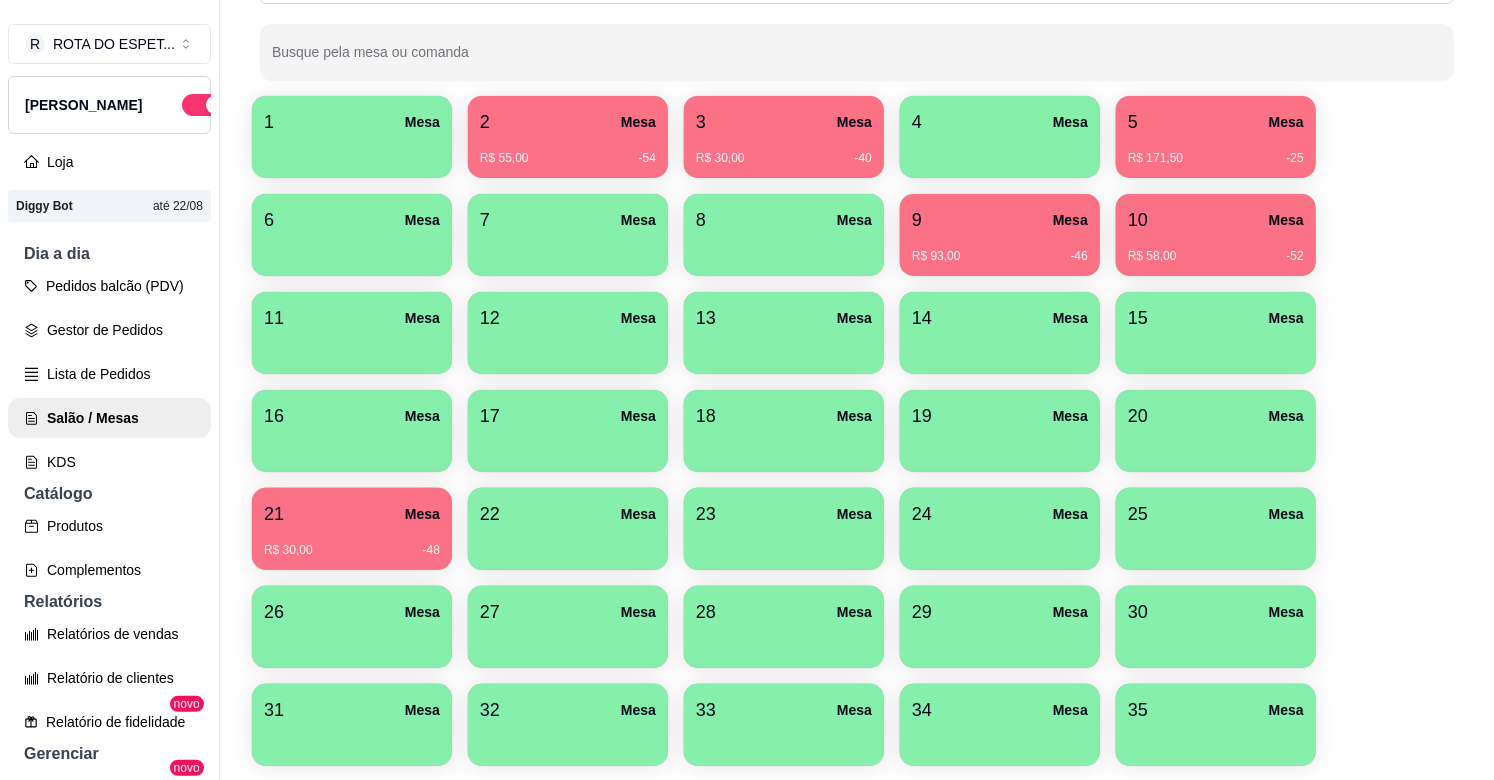 click on "2 Mesa" at bounding box center (568, 122) 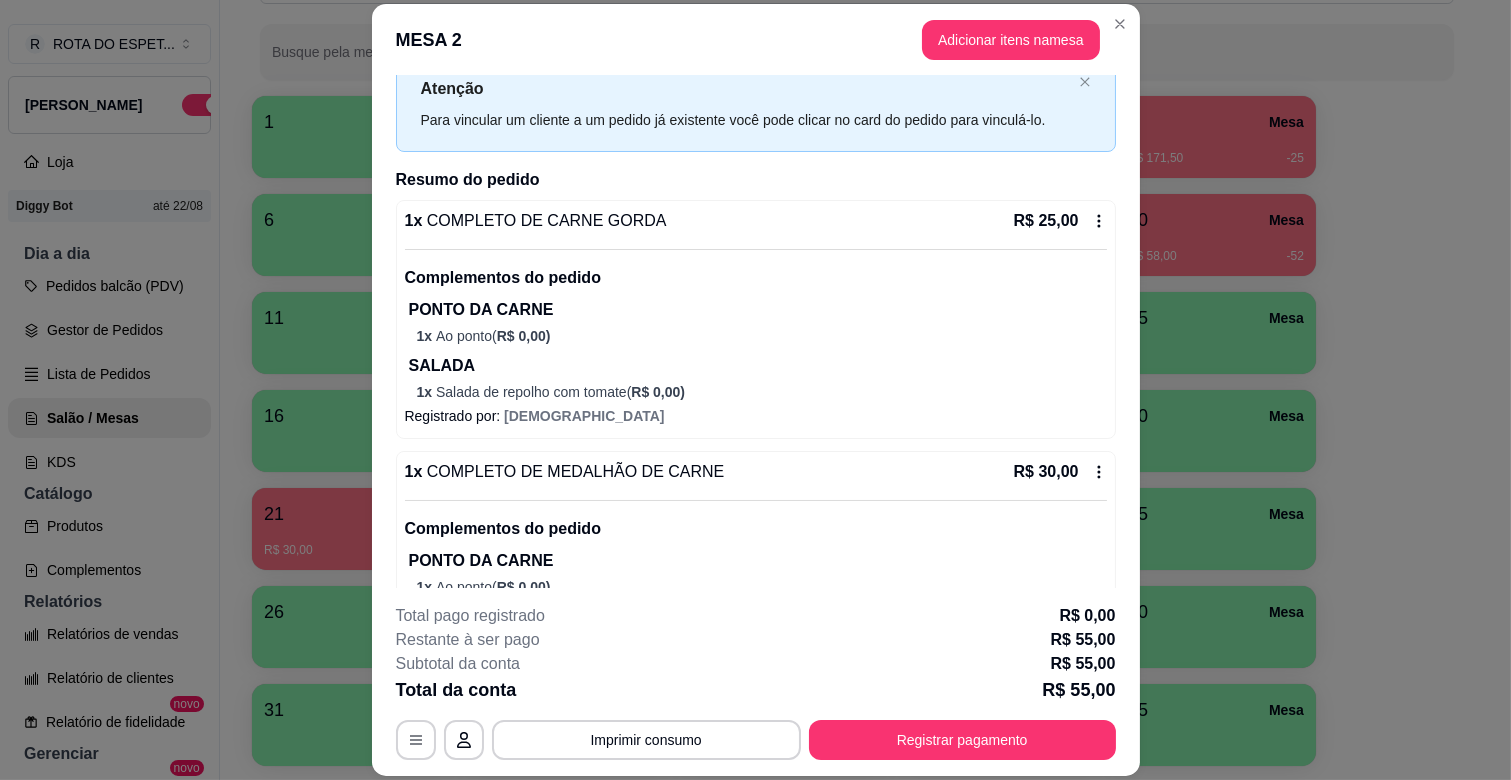 scroll, scrollTop: 175, scrollLeft: 0, axis: vertical 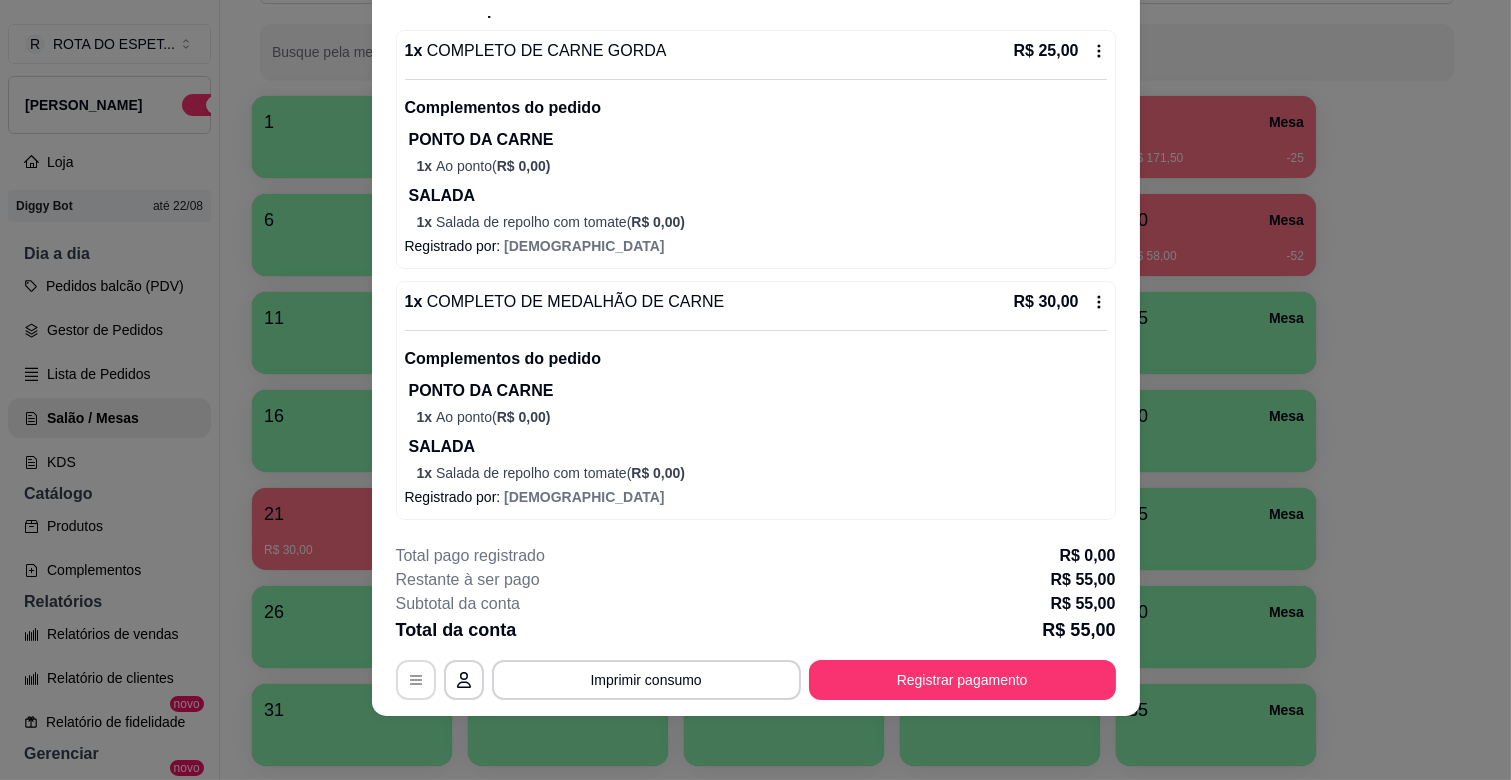 click at bounding box center [416, 680] 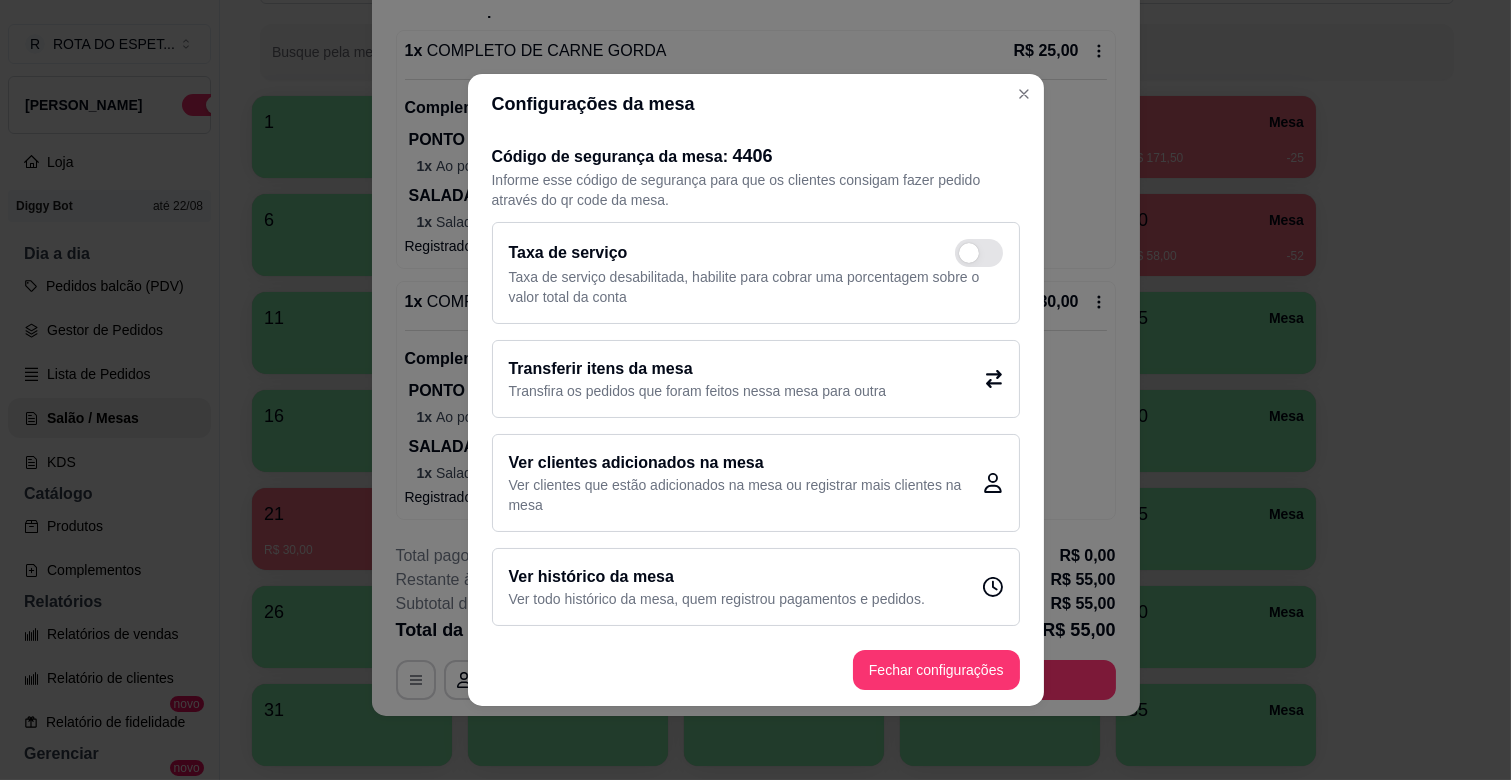 click on "Transferir itens da mesa" at bounding box center (698, 369) 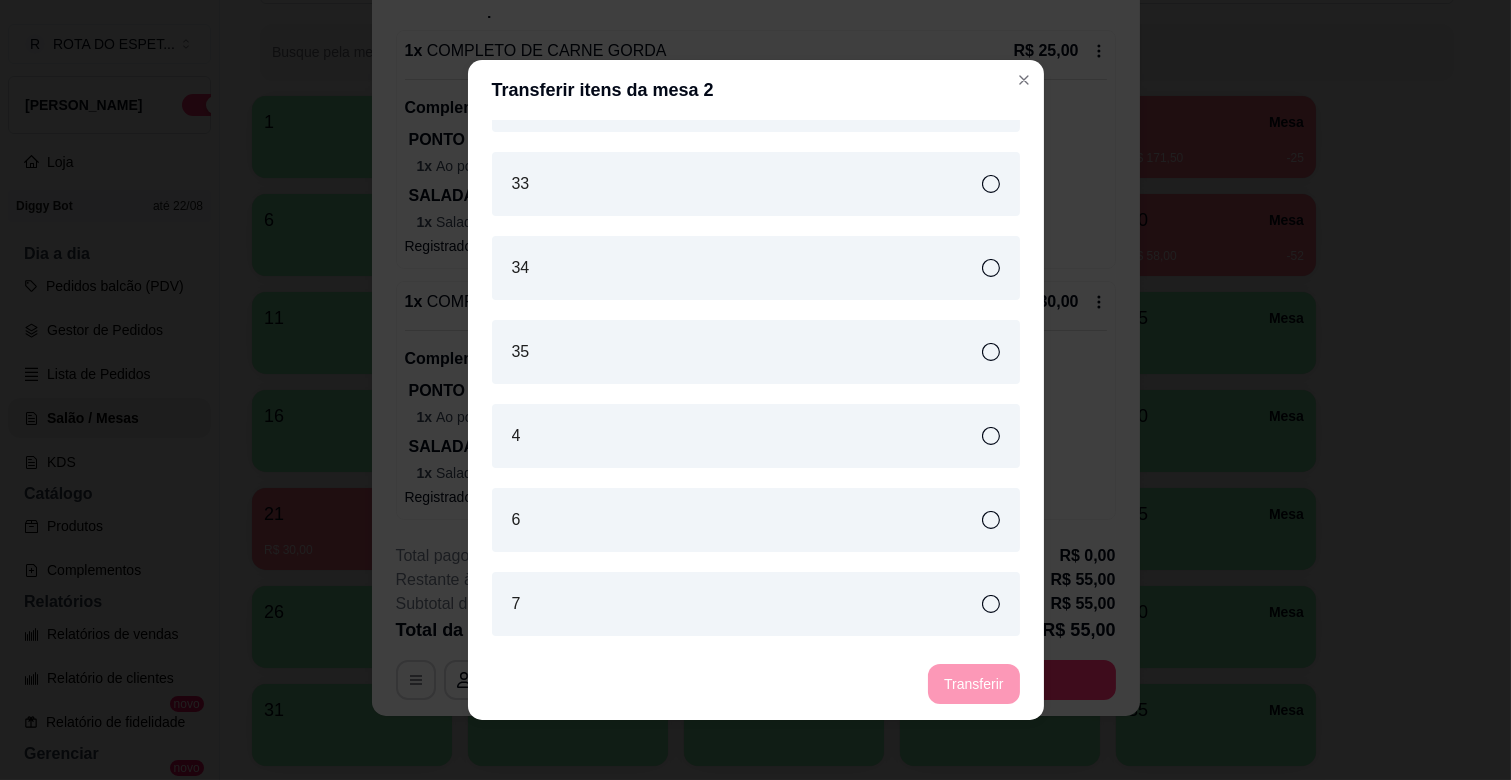 scroll, scrollTop: 1904, scrollLeft: 0, axis: vertical 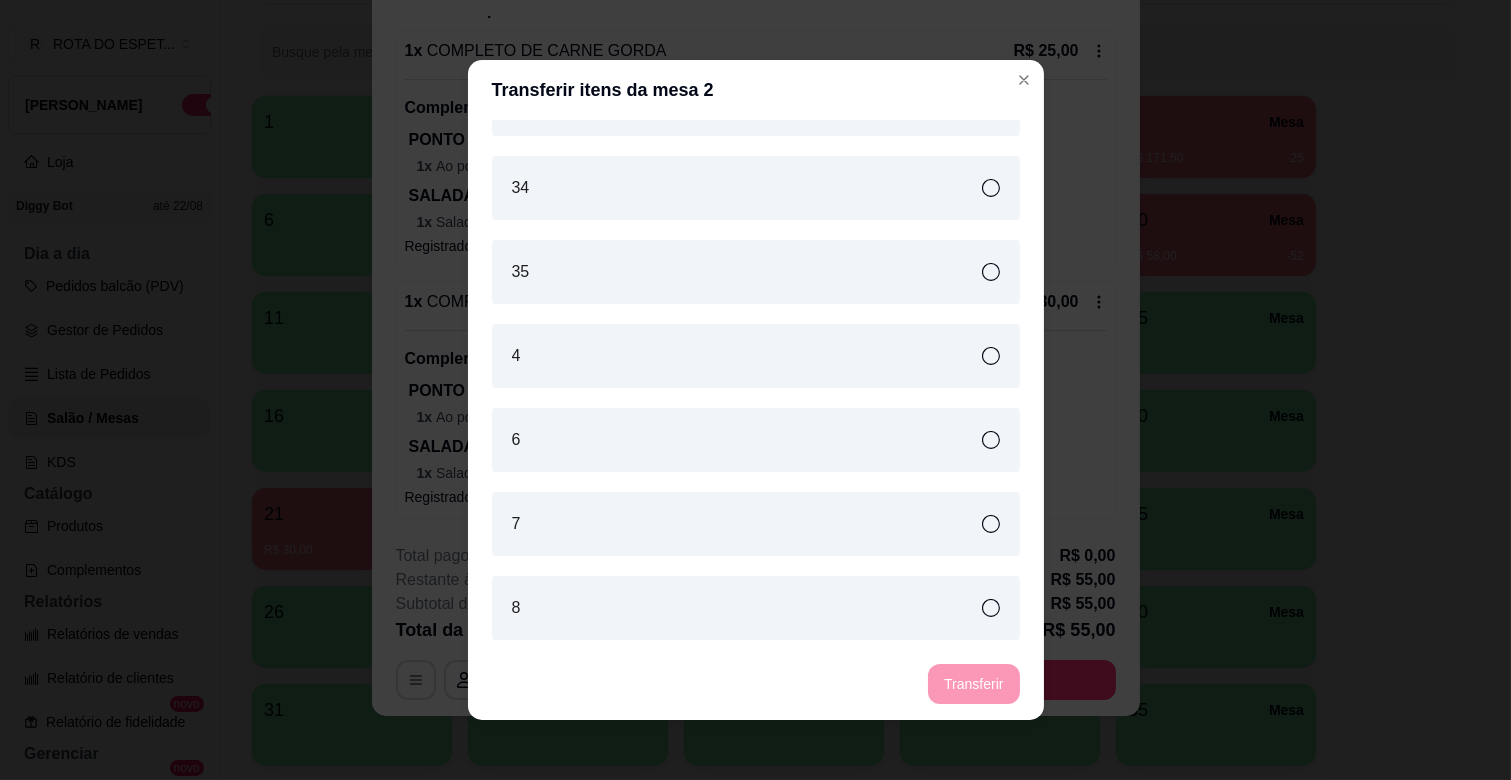 click on "7" at bounding box center (756, 524) 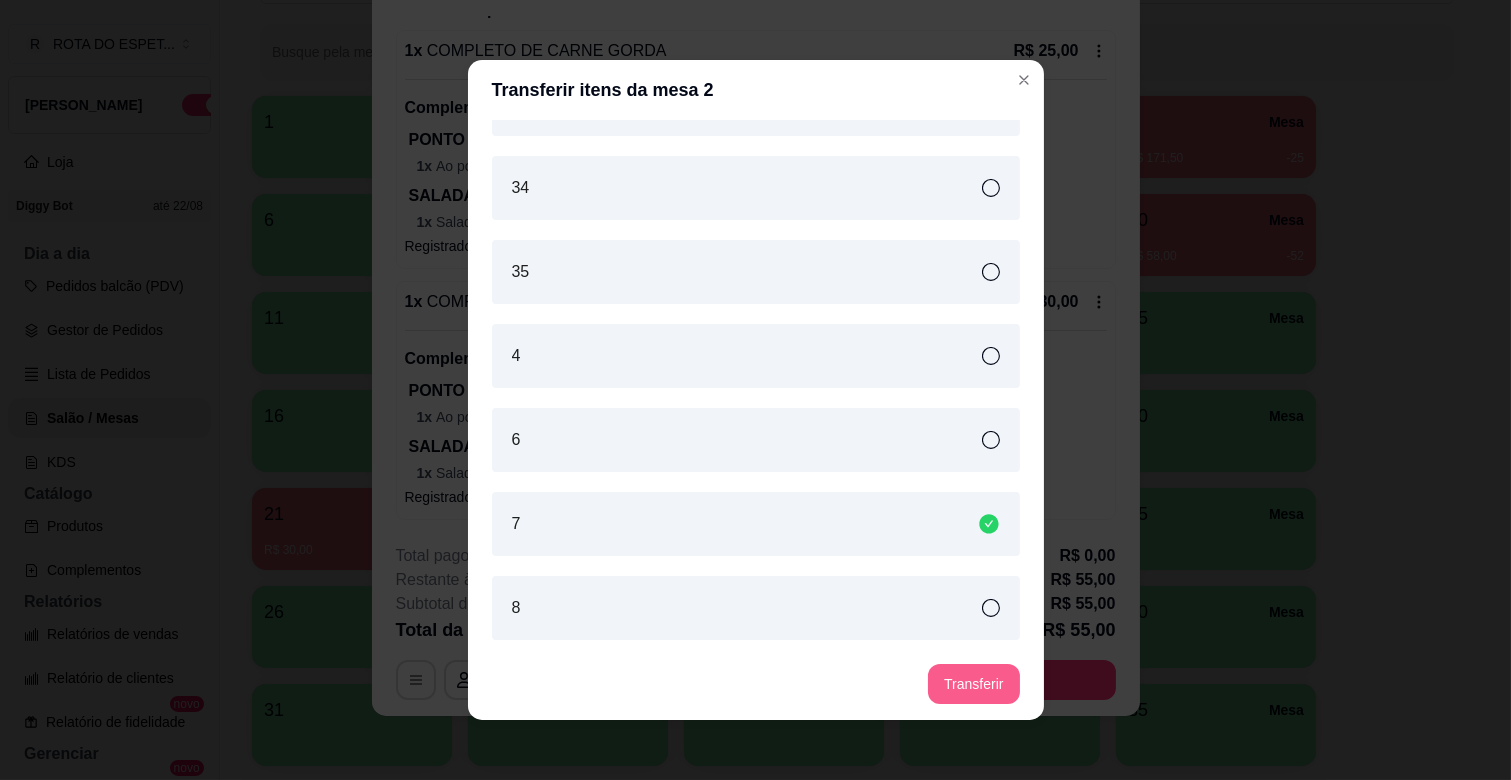 click on "Transferir" at bounding box center [973, 684] 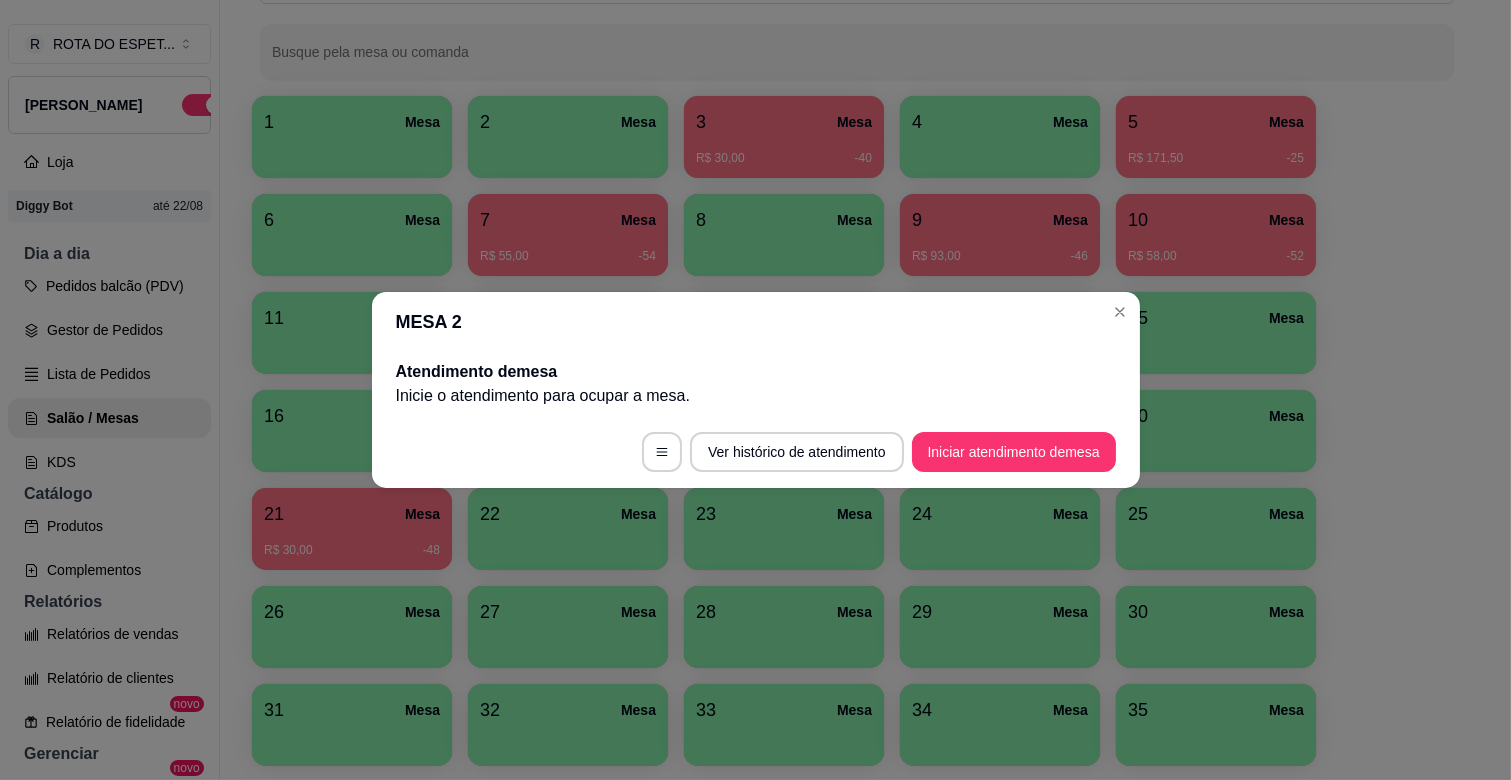scroll, scrollTop: 0, scrollLeft: 0, axis: both 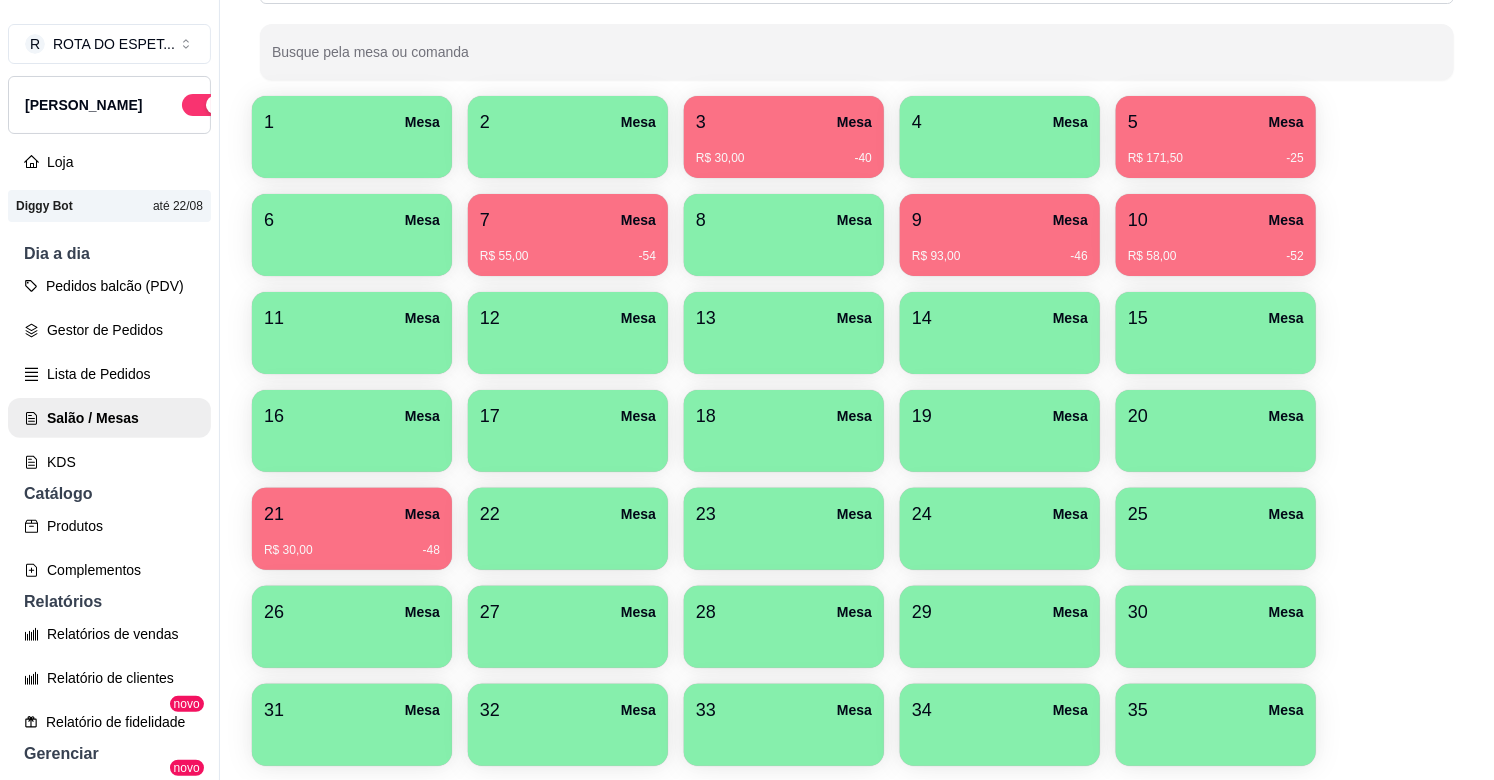 click on "1 [GEOGRAPHIC_DATA]$ 30,00 -40 4 Mesa 5 Mesa R$ 171,50 -25 6 [GEOGRAPHIC_DATA]$ 55,00 -54 8 [GEOGRAPHIC_DATA]$ 93,00 -46 [GEOGRAPHIC_DATA]$ 58,00 -52 11 [GEOGRAPHIC_DATA] 13 [GEOGRAPHIC_DATA] 14 [GEOGRAPHIC_DATA] 15 [GEOGRAPHIC_DATA] 16 [GEOGRAPHIC_DATA] 17 [GEOGRAPHIC_DATA] 19 [GEOGRAPHIC_DATA] 20 [GEOGRAPHIC_DATA] 21 [GEOGRAPHIC_DATA]$ 30,00 -48 22 [GEOGRAPHIC_DATA] 24 [GEOGRAPHIC_DATA] 26 [GEOGRAPHIC_DATA] 27 [GEOGRAPHIC_DATA] 28 [GEOGRAPHIC_DATA] 29 [GEOGRAPHIC_DATA] 30 [GEOGRAPHIC_DATA] 31 [GEOGRAPHIC_DATA] 32 [GEOGRAPHIC_DATA] 34 [GEOGRAPHIC_DATA]" at bounding box center [857, 431] 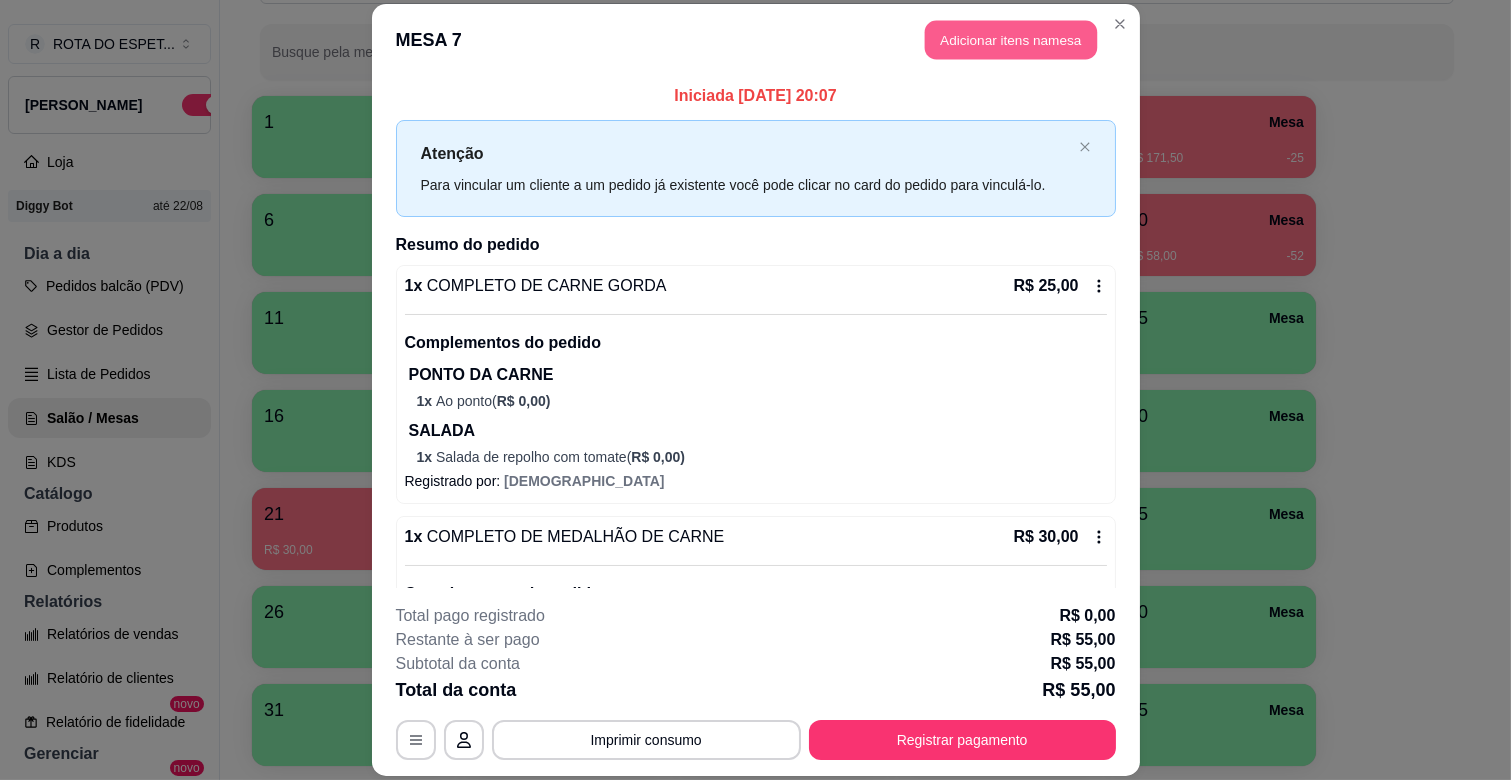 click on "Adicionar itens na  mesa" at bounding box center [1011, 40] 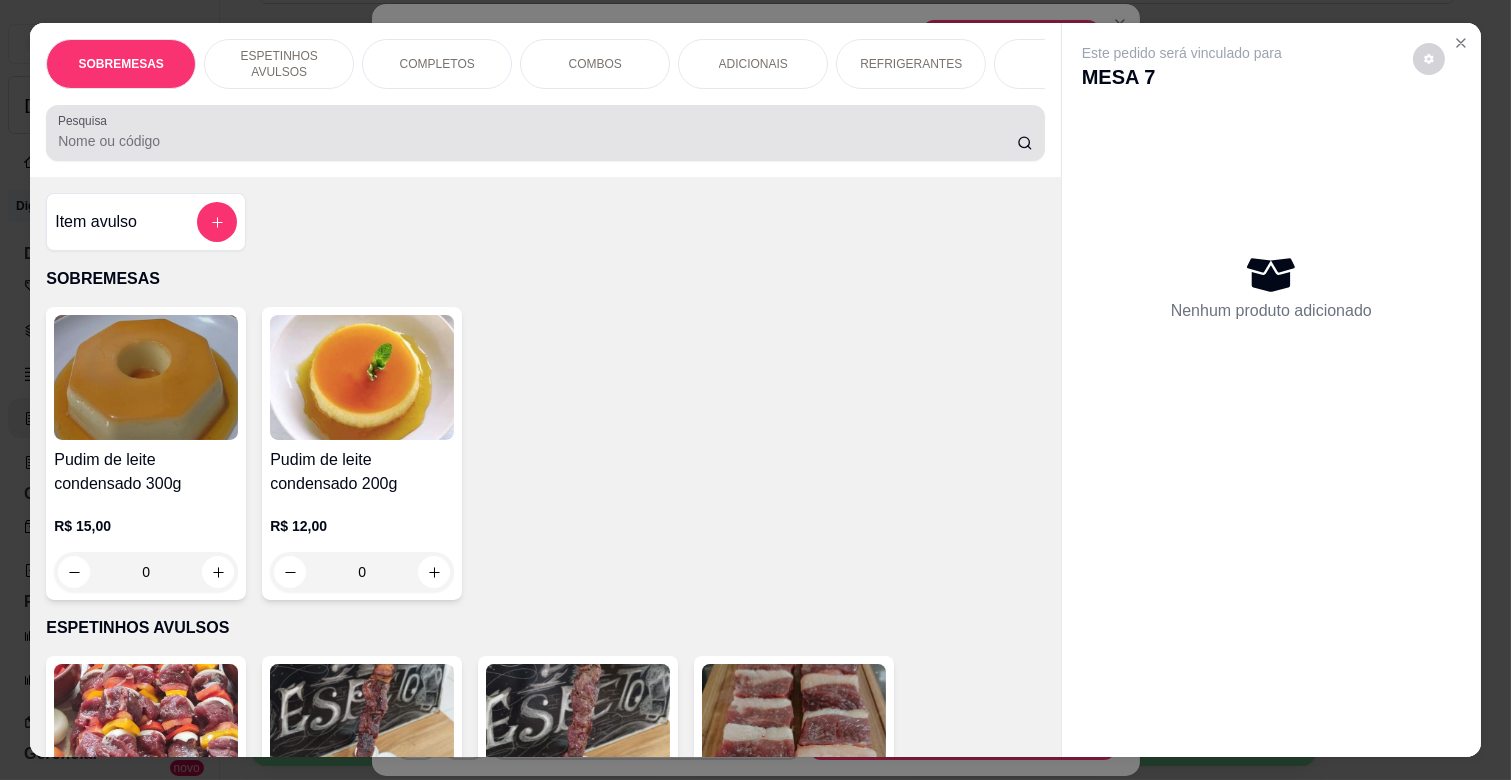 click on "Pesquisa" at bounding box center [537, 141] 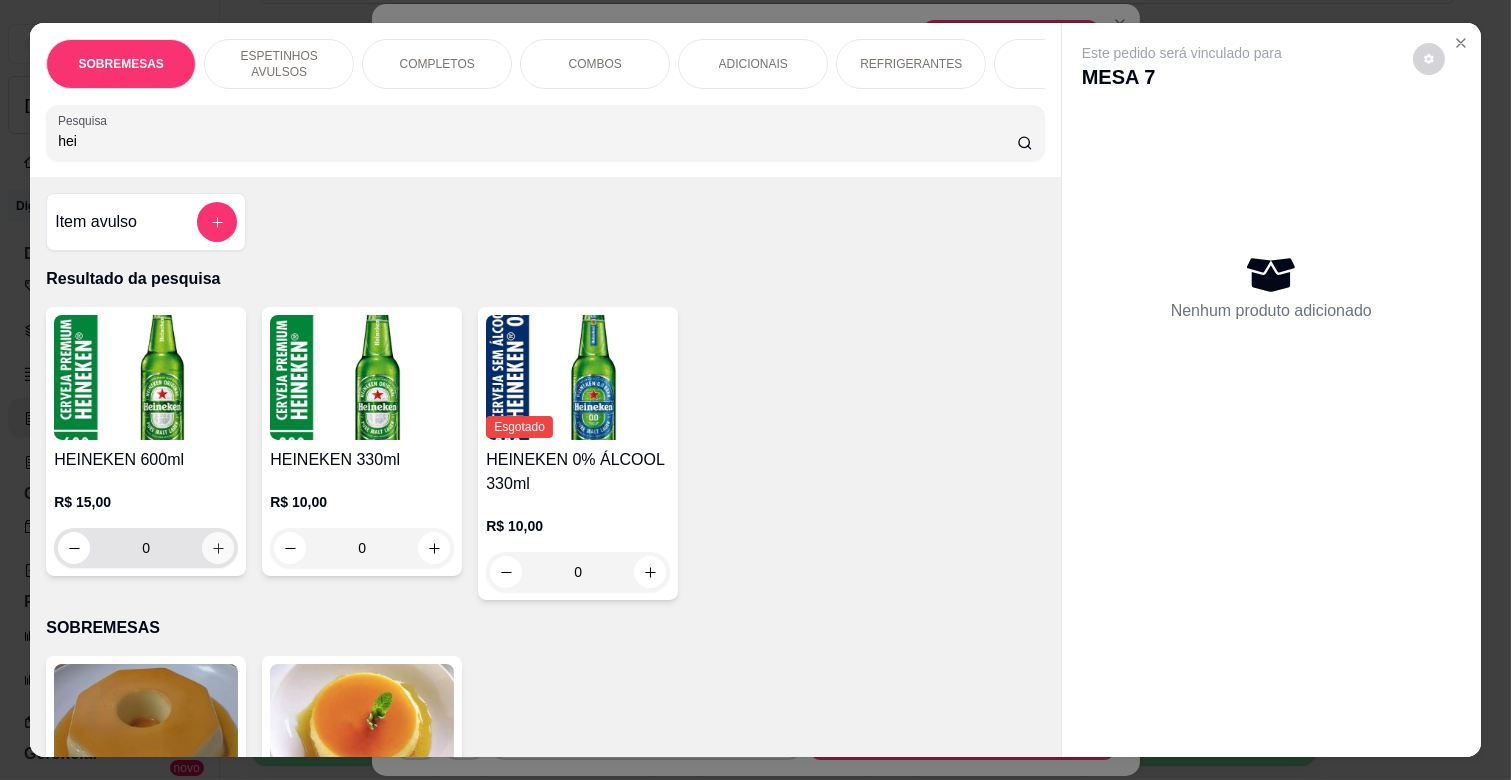 type on "hei" 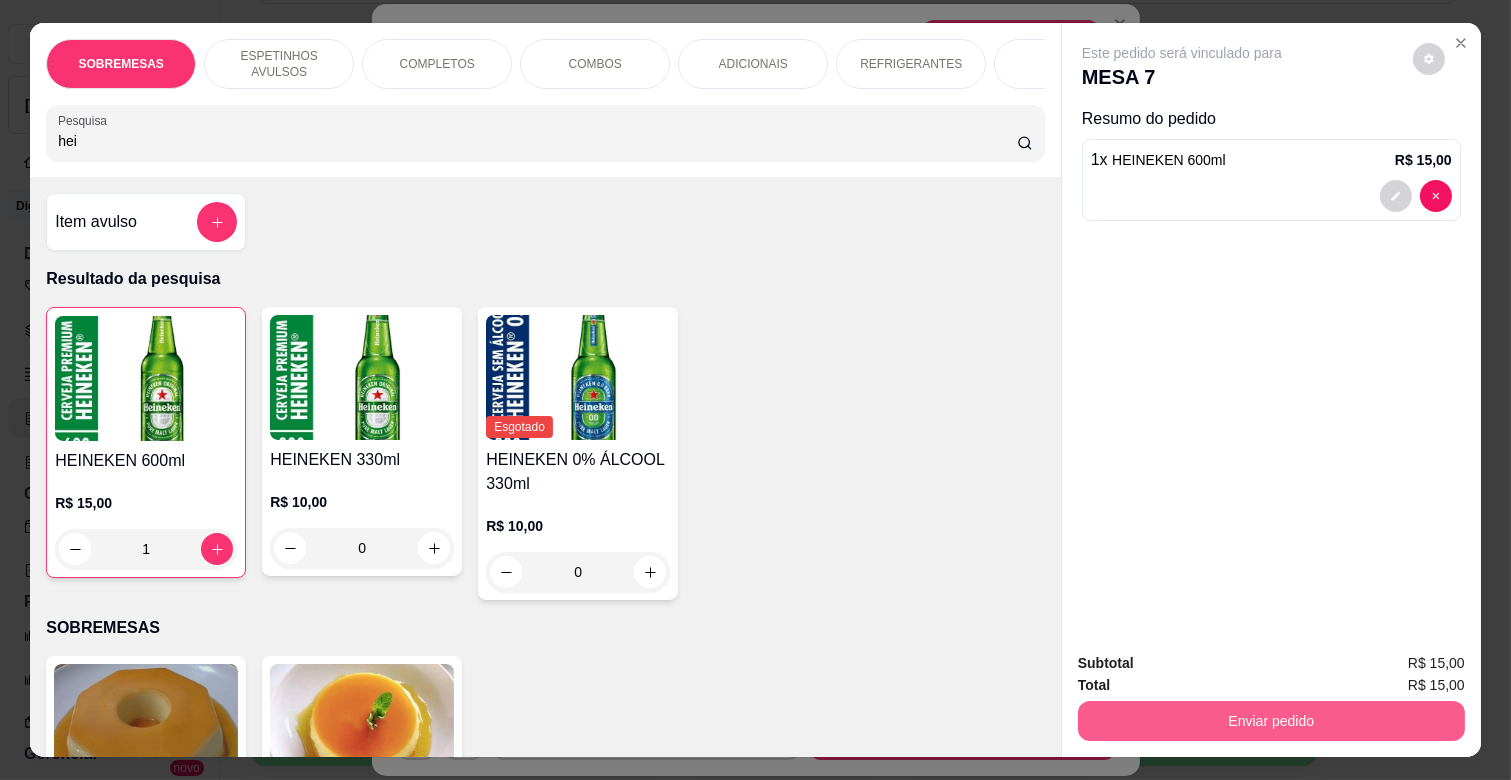 click on "Enviar pedido" at bounding box center (1271, 721) 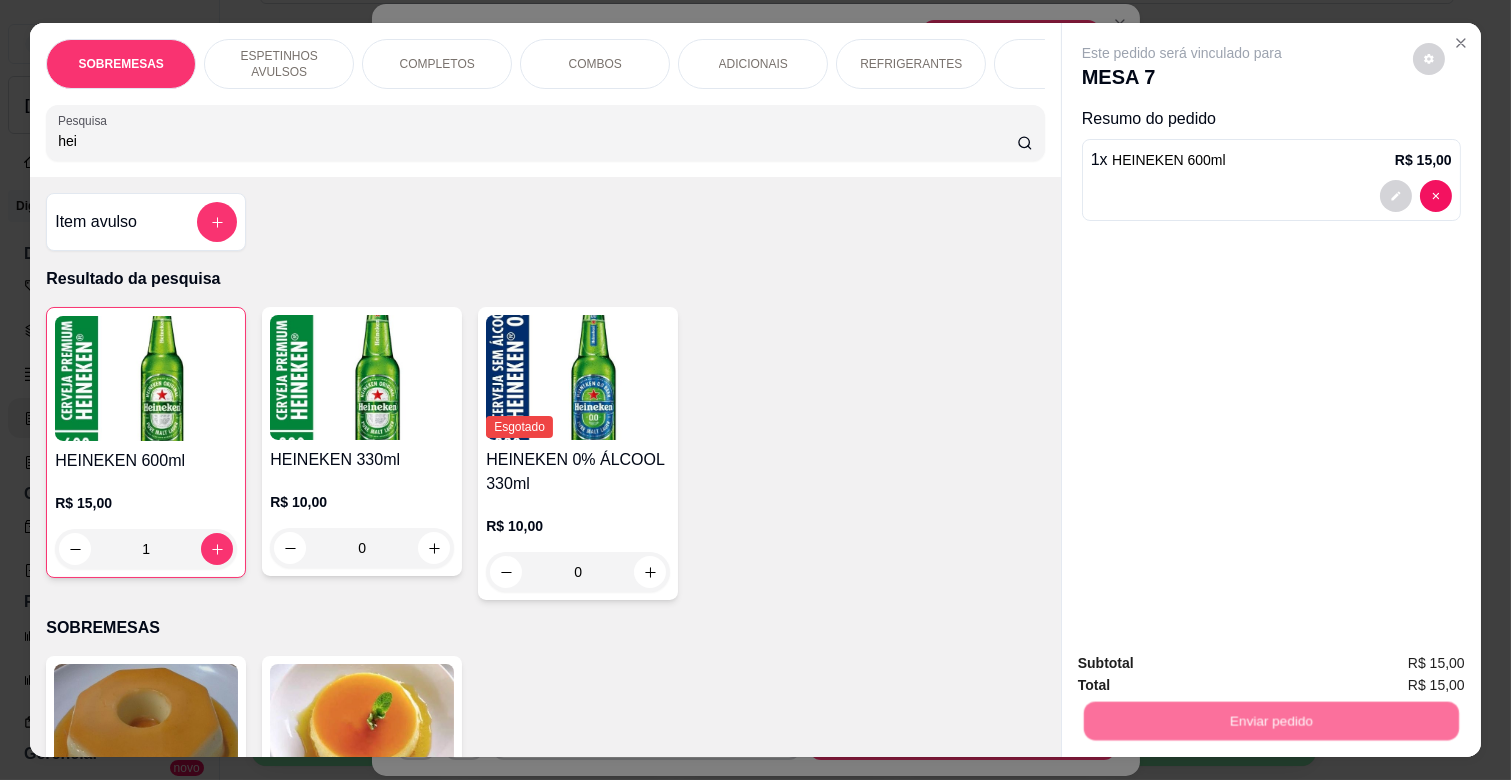 click on "Não registrar e enviar pedido" at bounding box center [1205, 662] 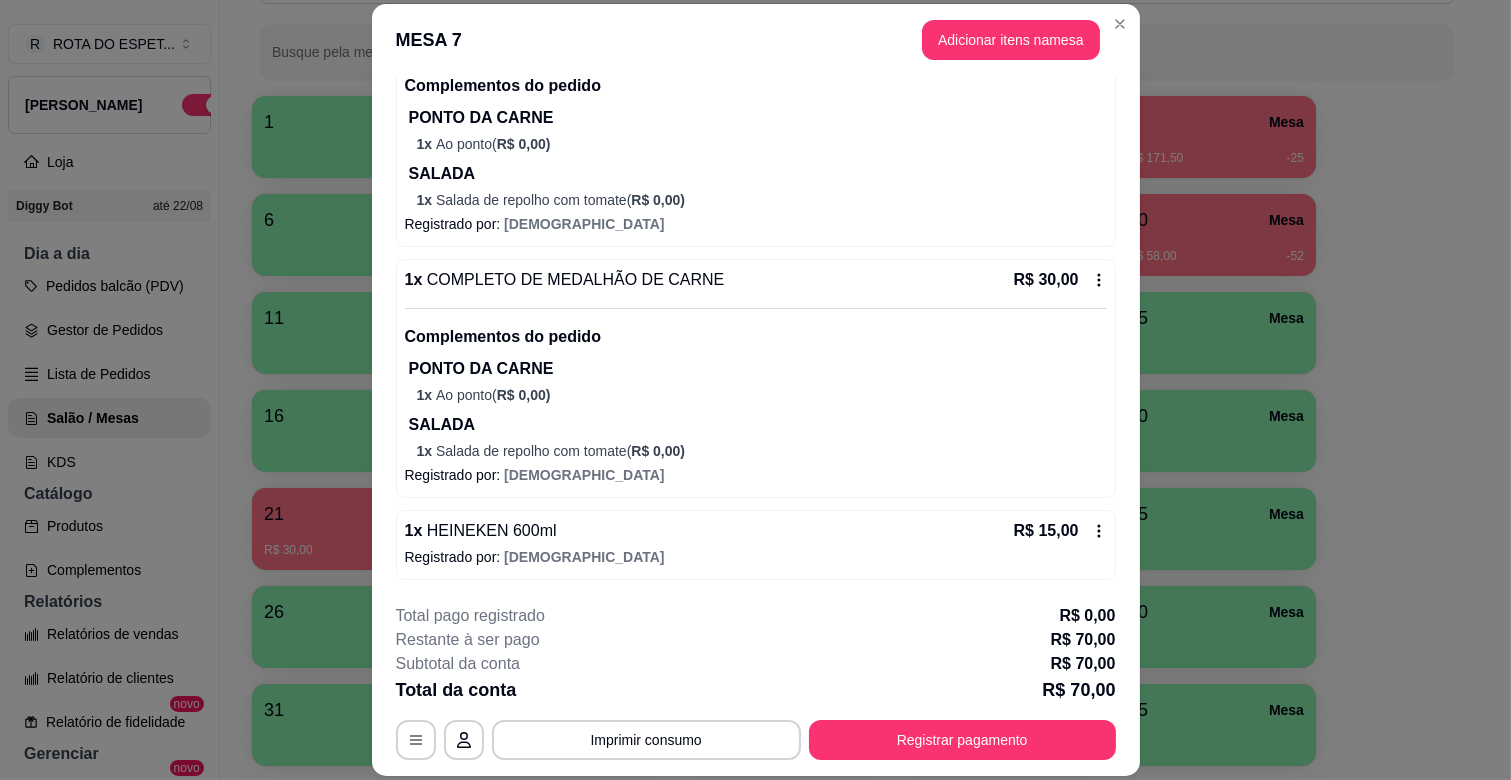 scroll, scrollTop: 0, scrollLeft: 0, axis: both 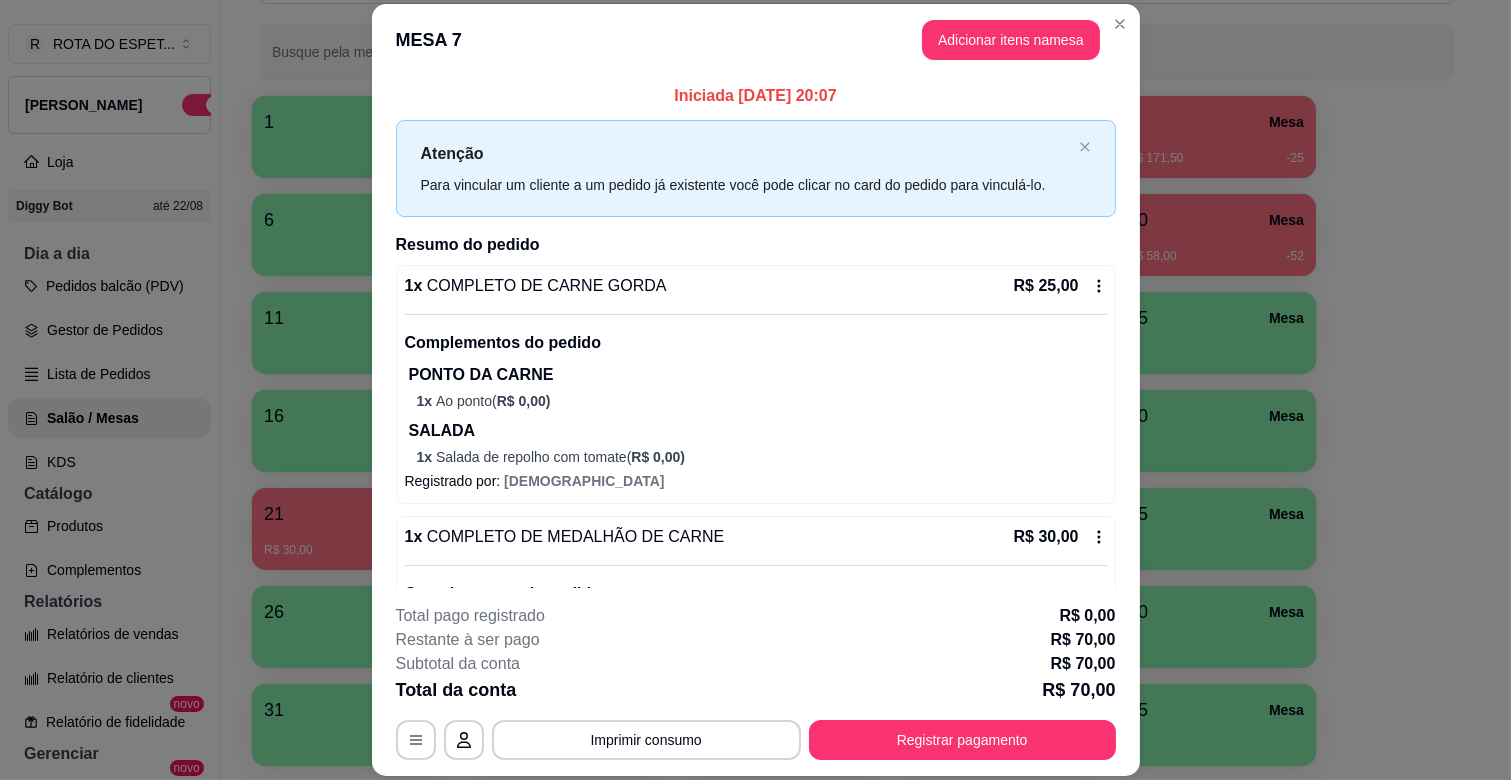 click 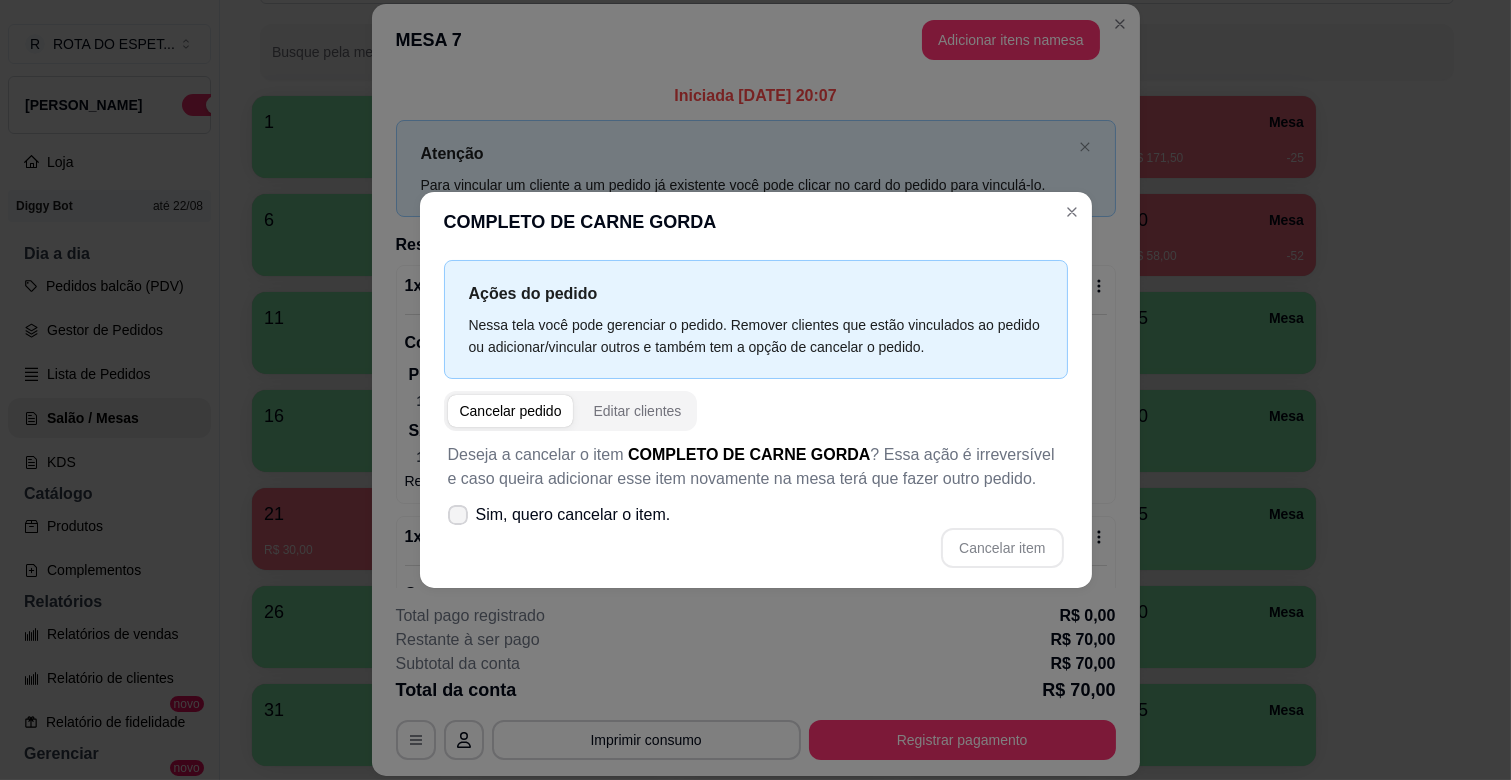 click on "Sim, quero cancelar o item." at bounding box center (573, 515) 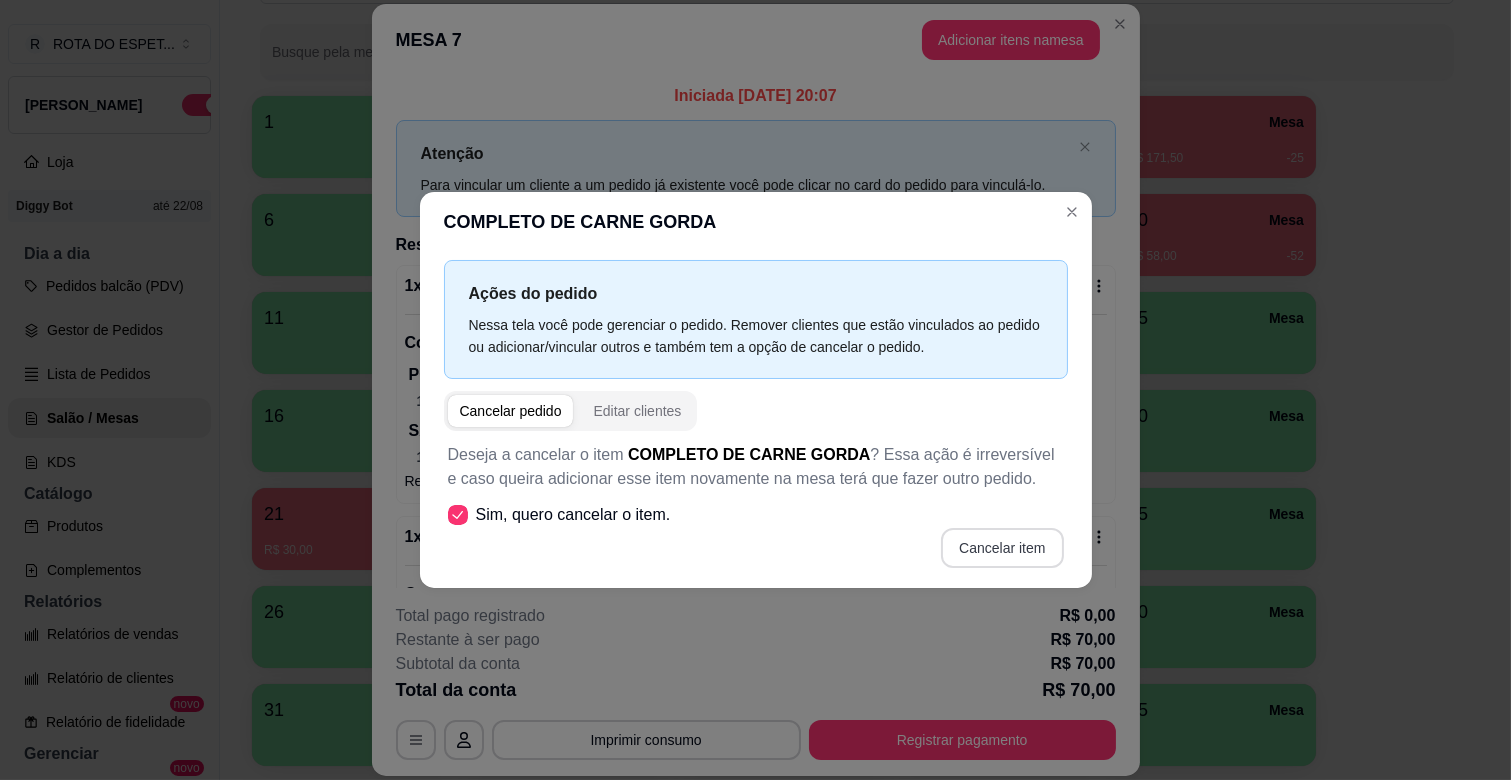 click on "Cancelar item" at bounding box center (1002, 548) 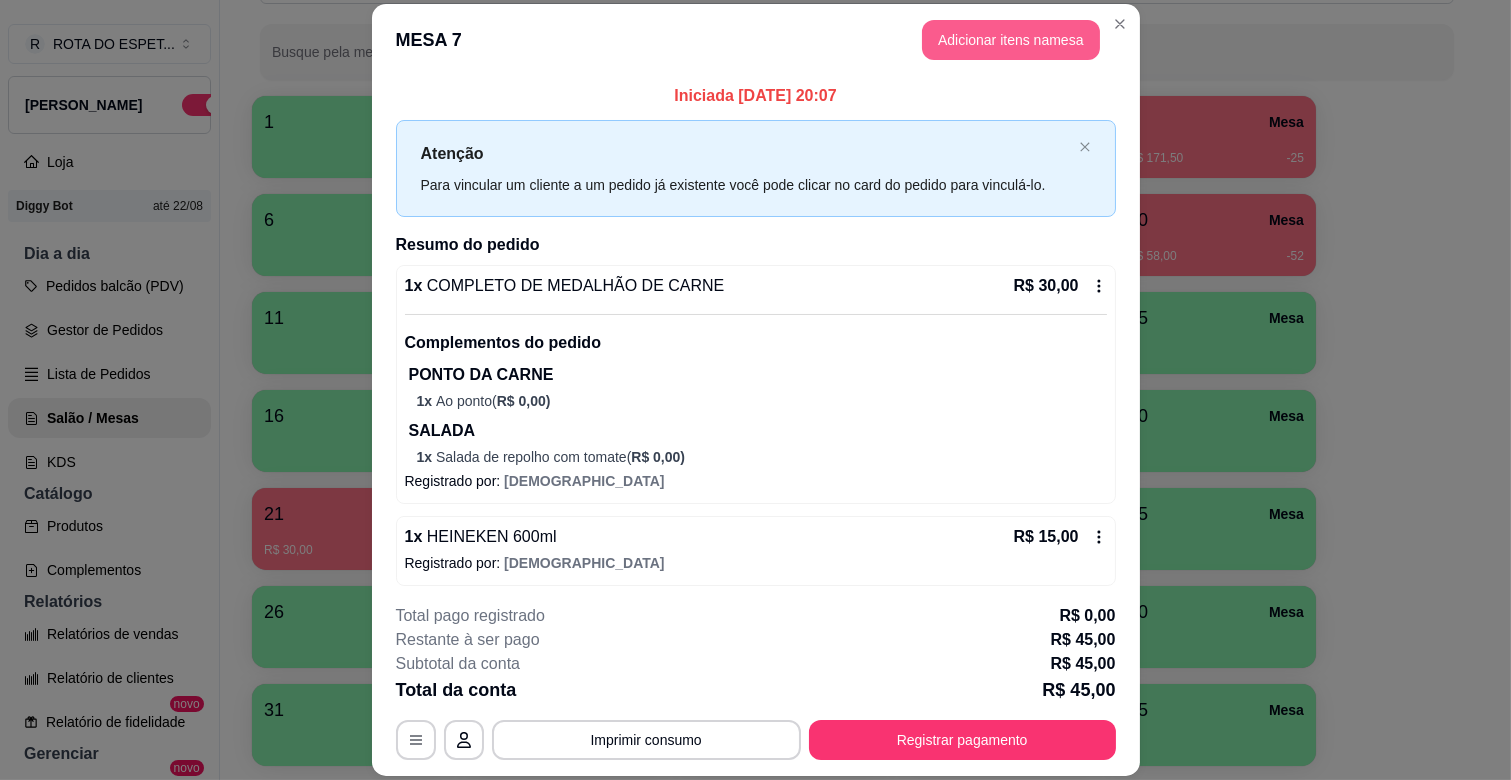click on "Adicionar itens na  mesa" at bounding box center [1011, 40] 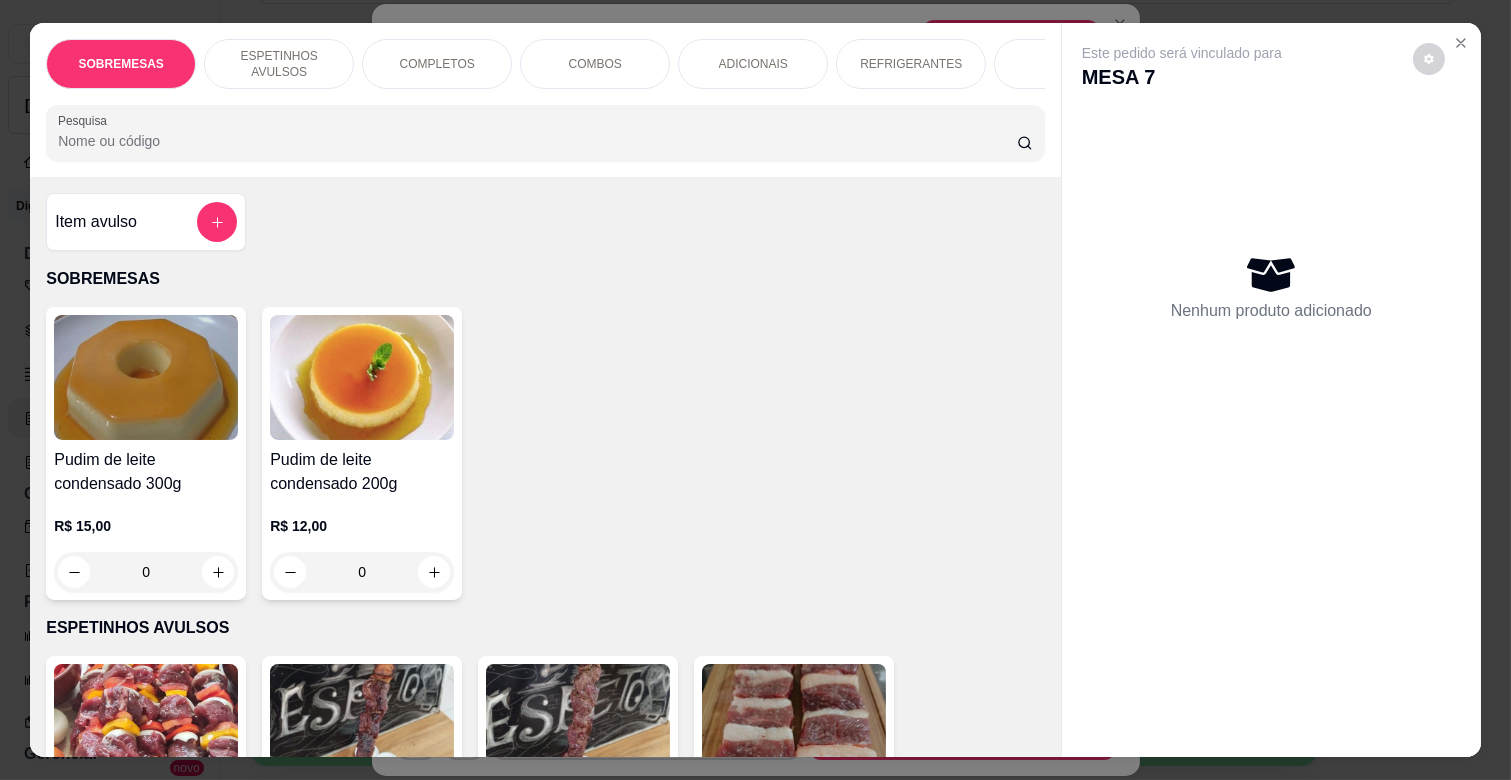 click on "COMPLETOS" at bounding box center (437, 64) 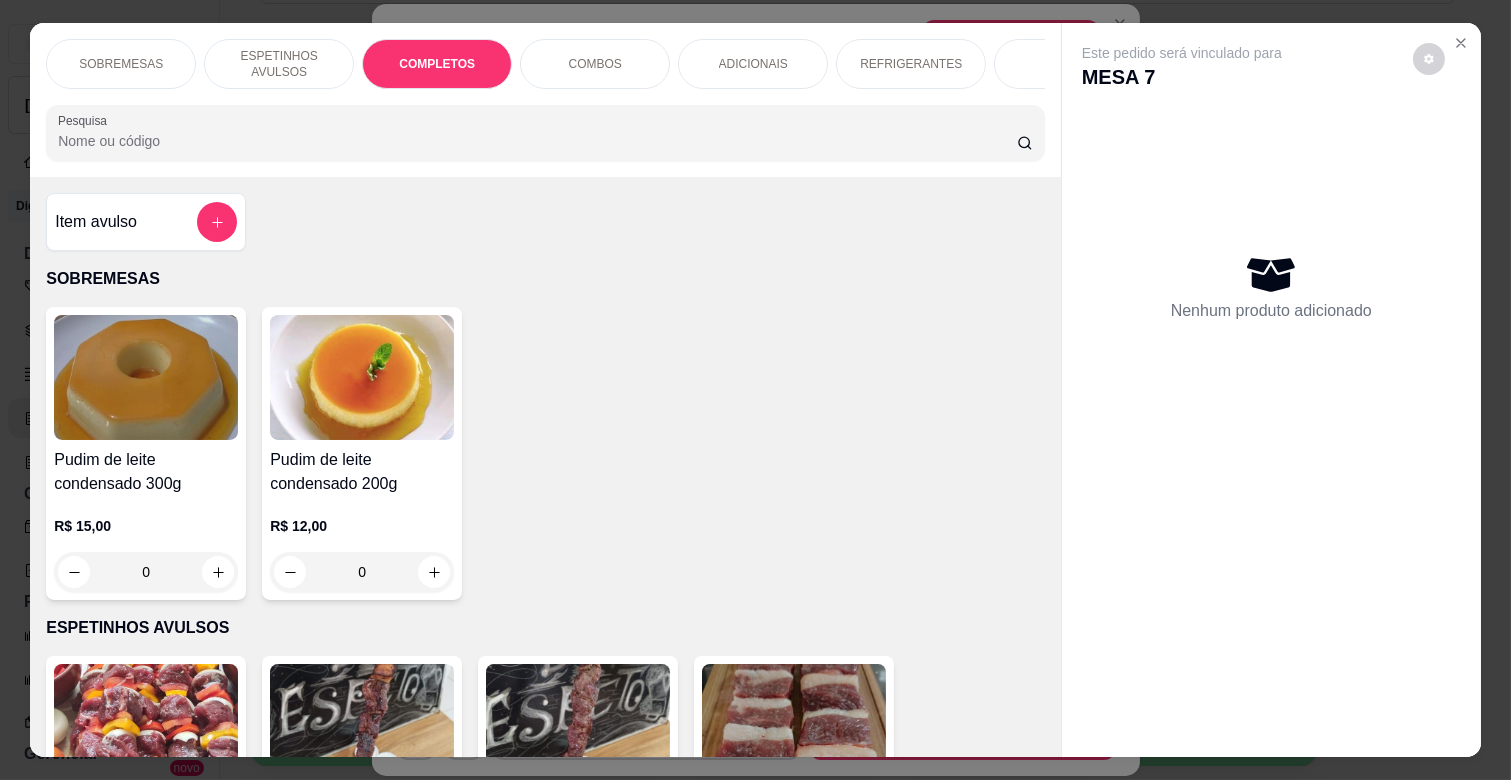 scroll, scrollTop: 1763, scrollLeft: 0, axis: vertical 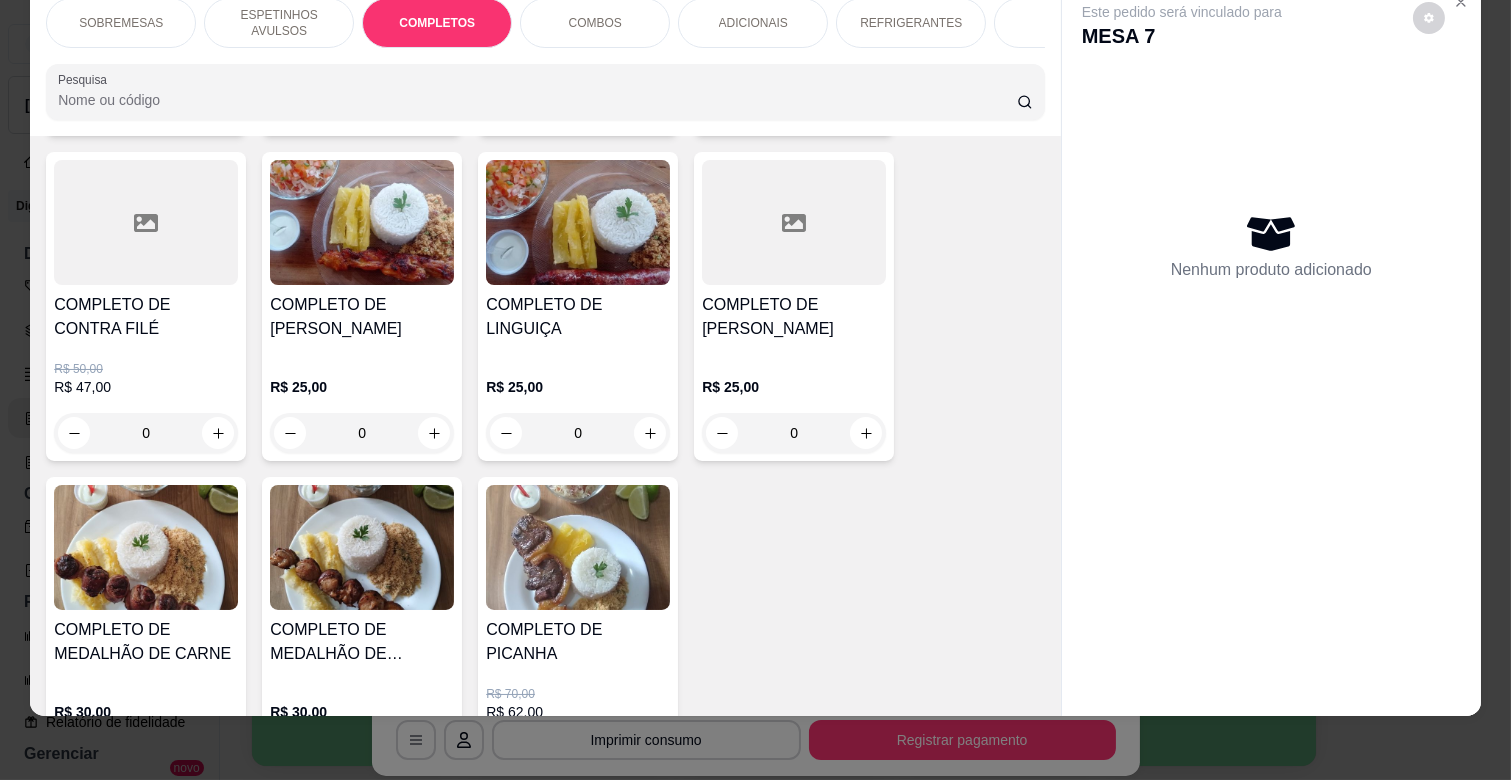 click on "0" at bounding box center [146, 433] 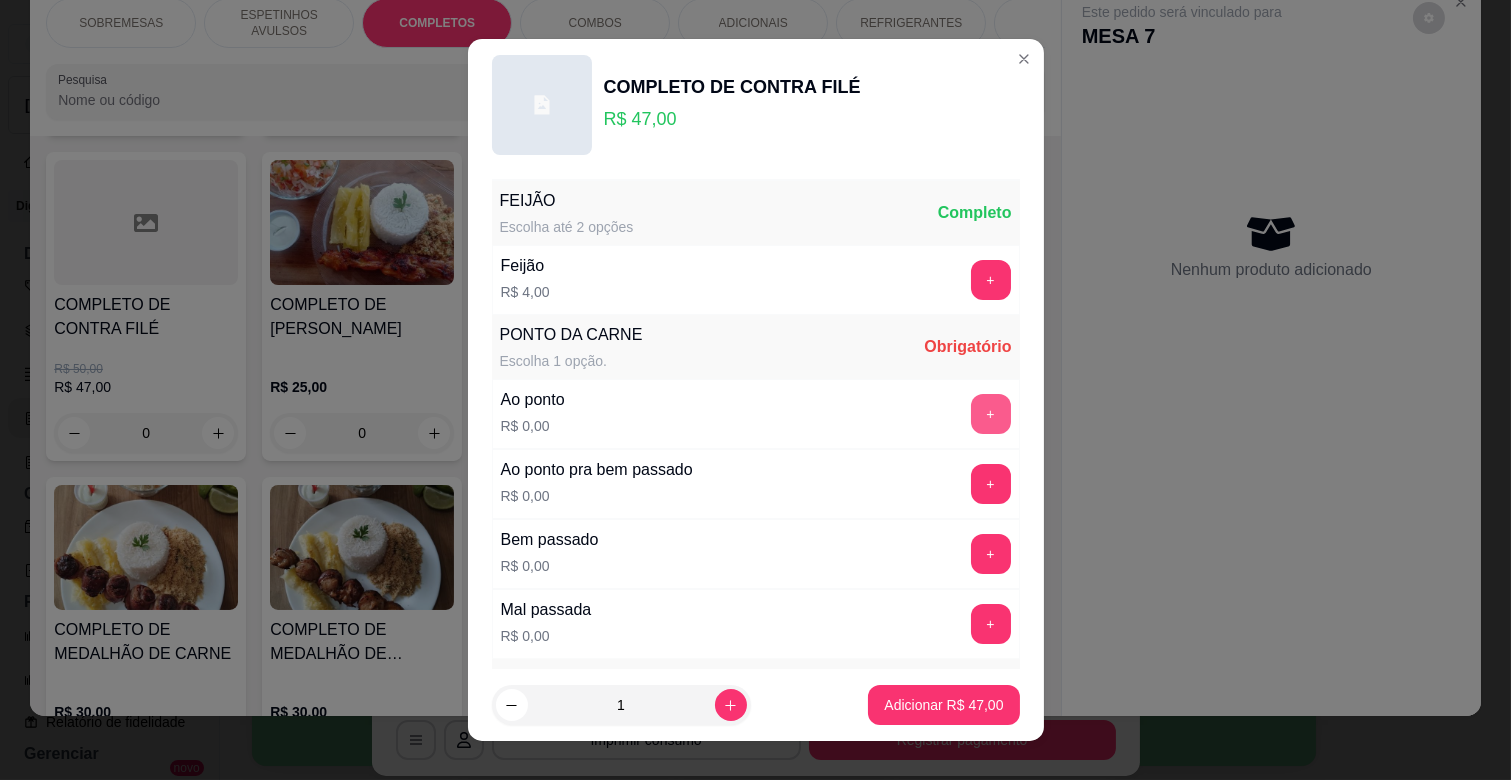 click on "+" at bounding box center [991, 414] 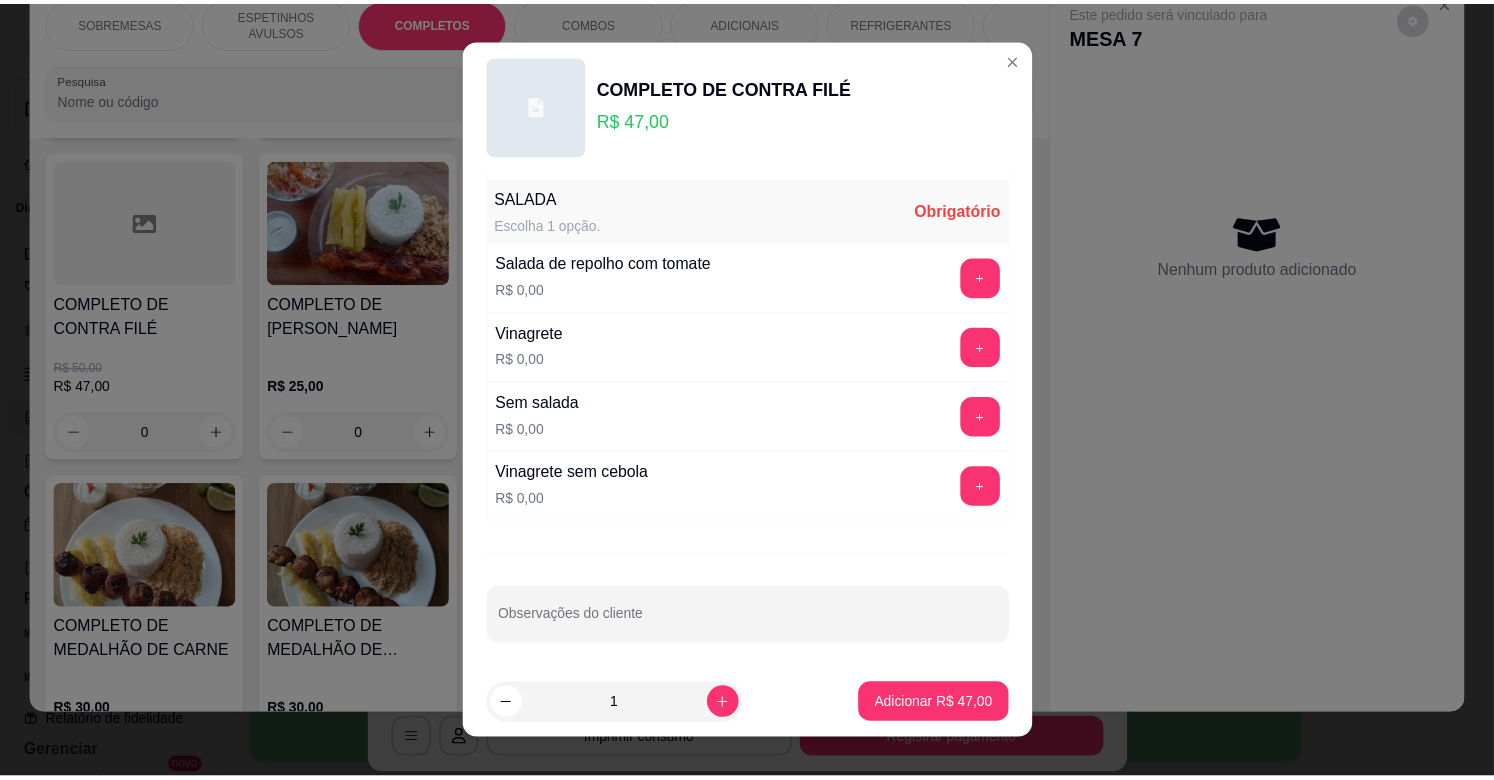 scroll, scrollTop: 486, scrollLeft: 0, axis: vertical 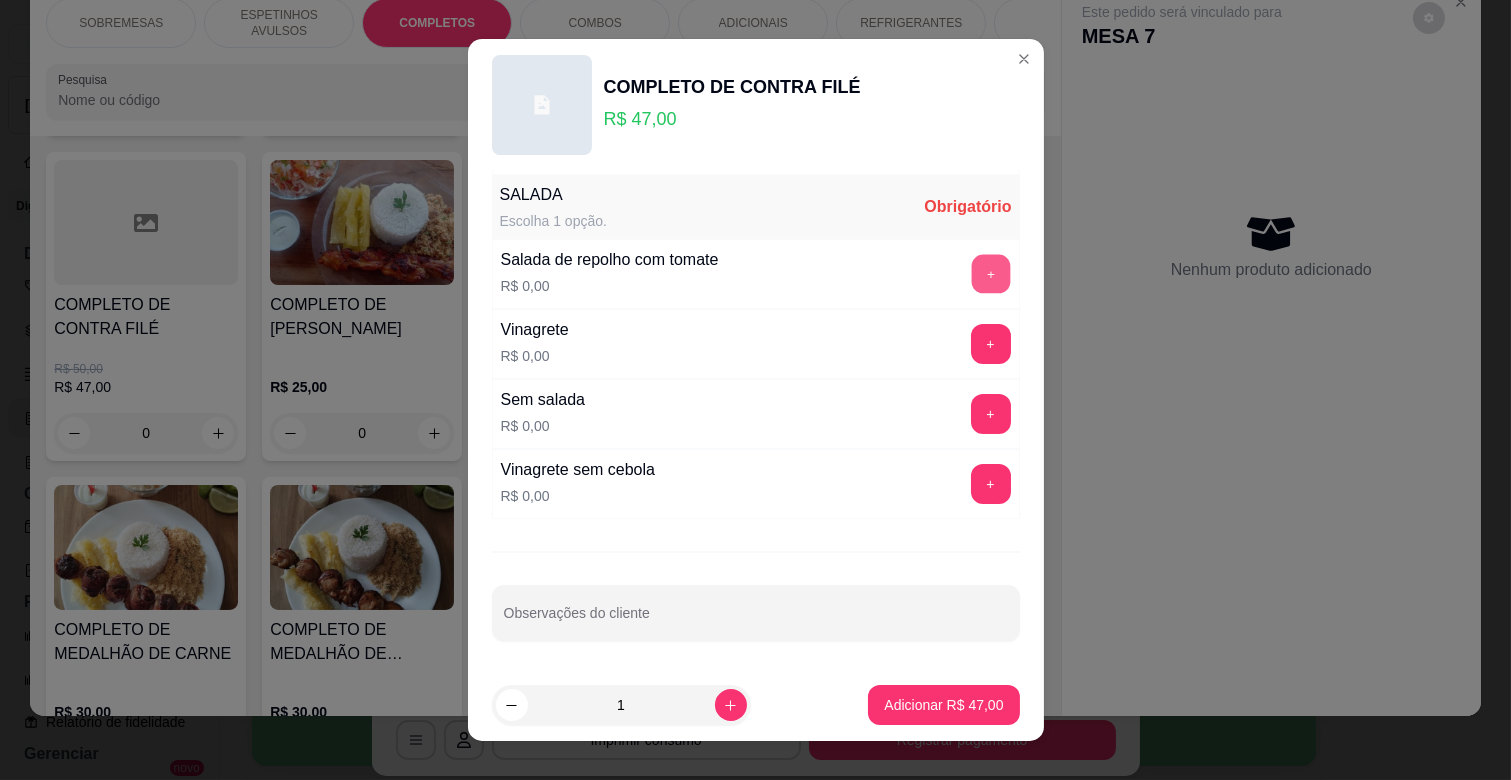 click on "+" at bounding box center [990, 274] 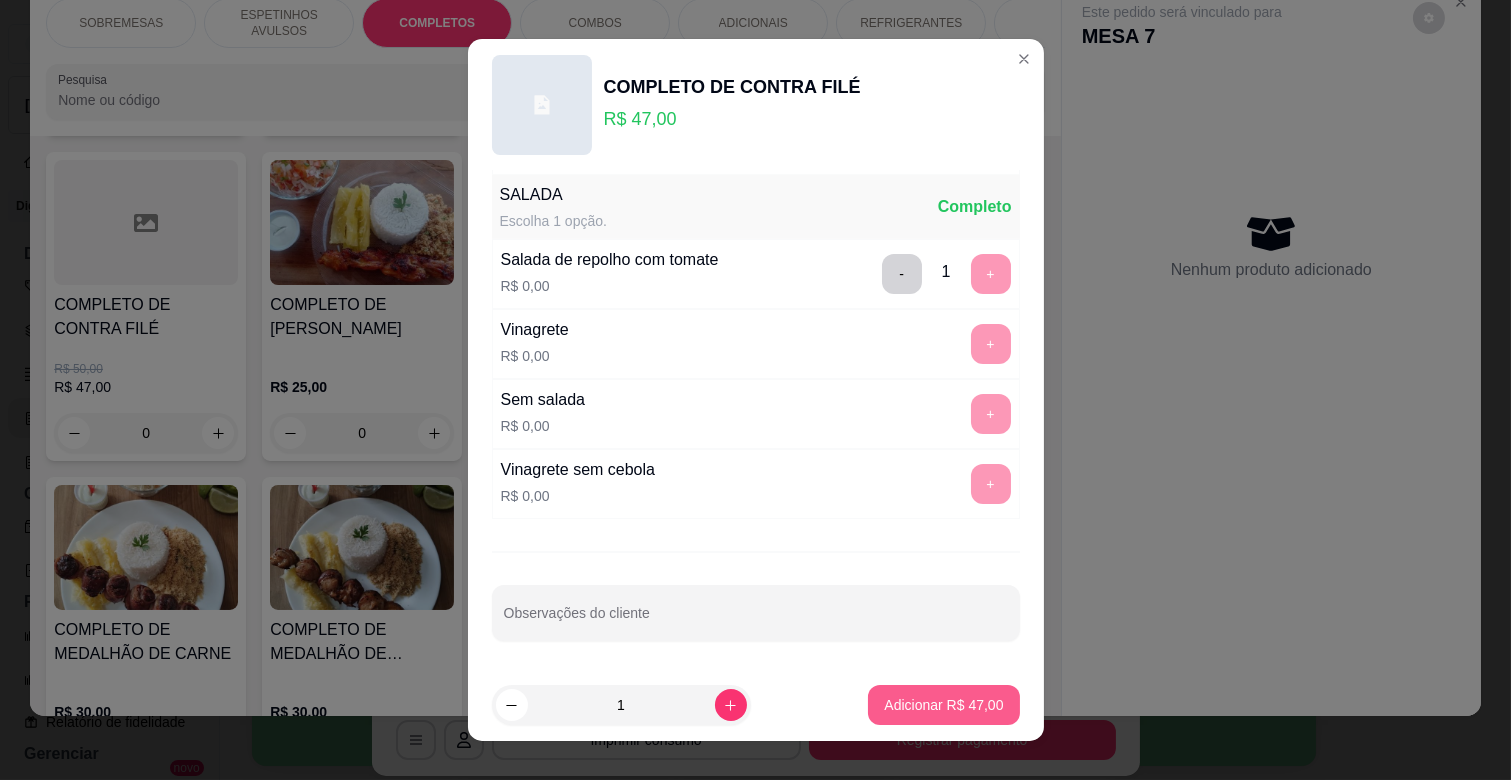 click on "Adicionar   R$ 47,00" at bounding box center (943, 705) 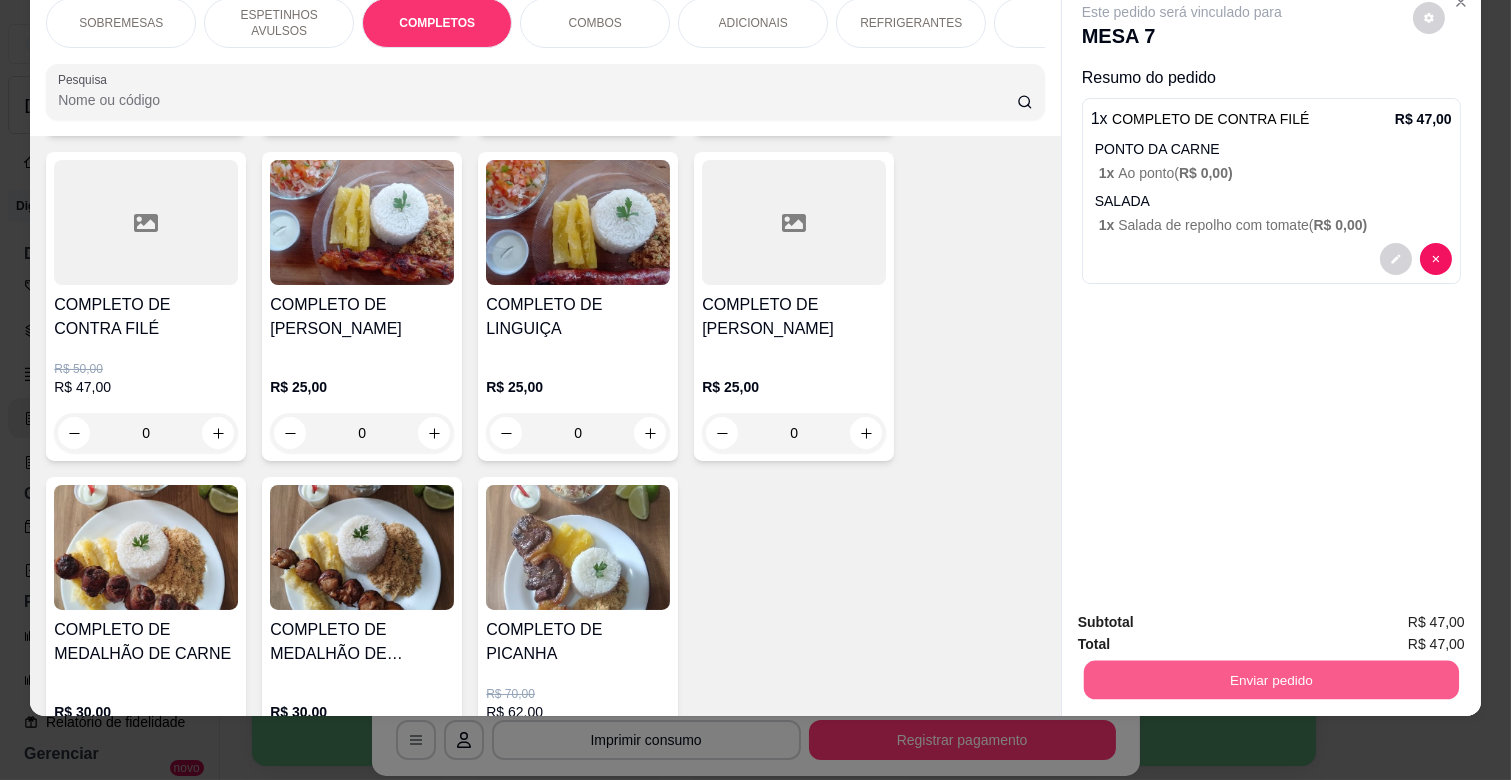 click on "Enviar pedido" at bounding box center (1271, 679) 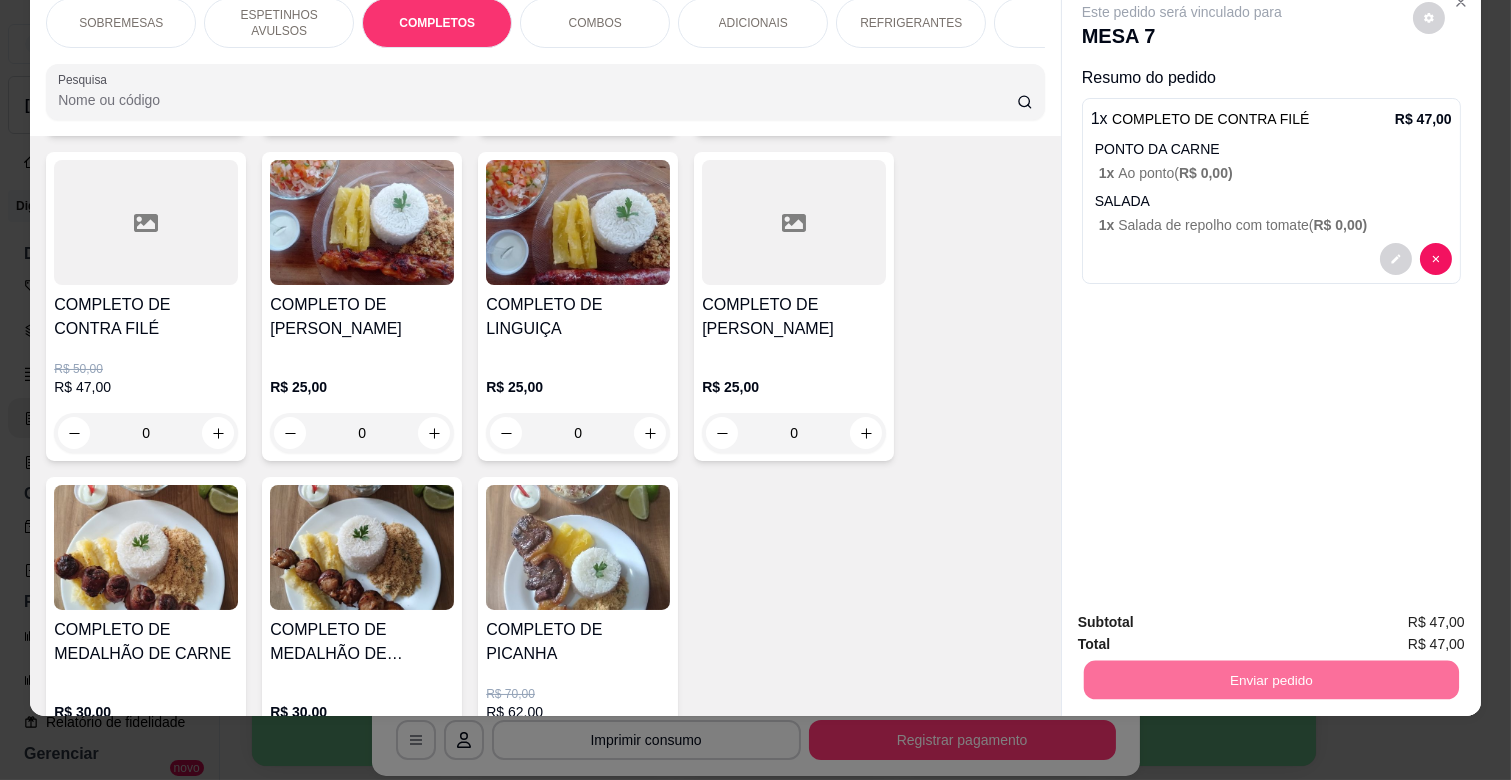 click on "Não registrar e enviar pedido" at bounding box center (1204, 614) 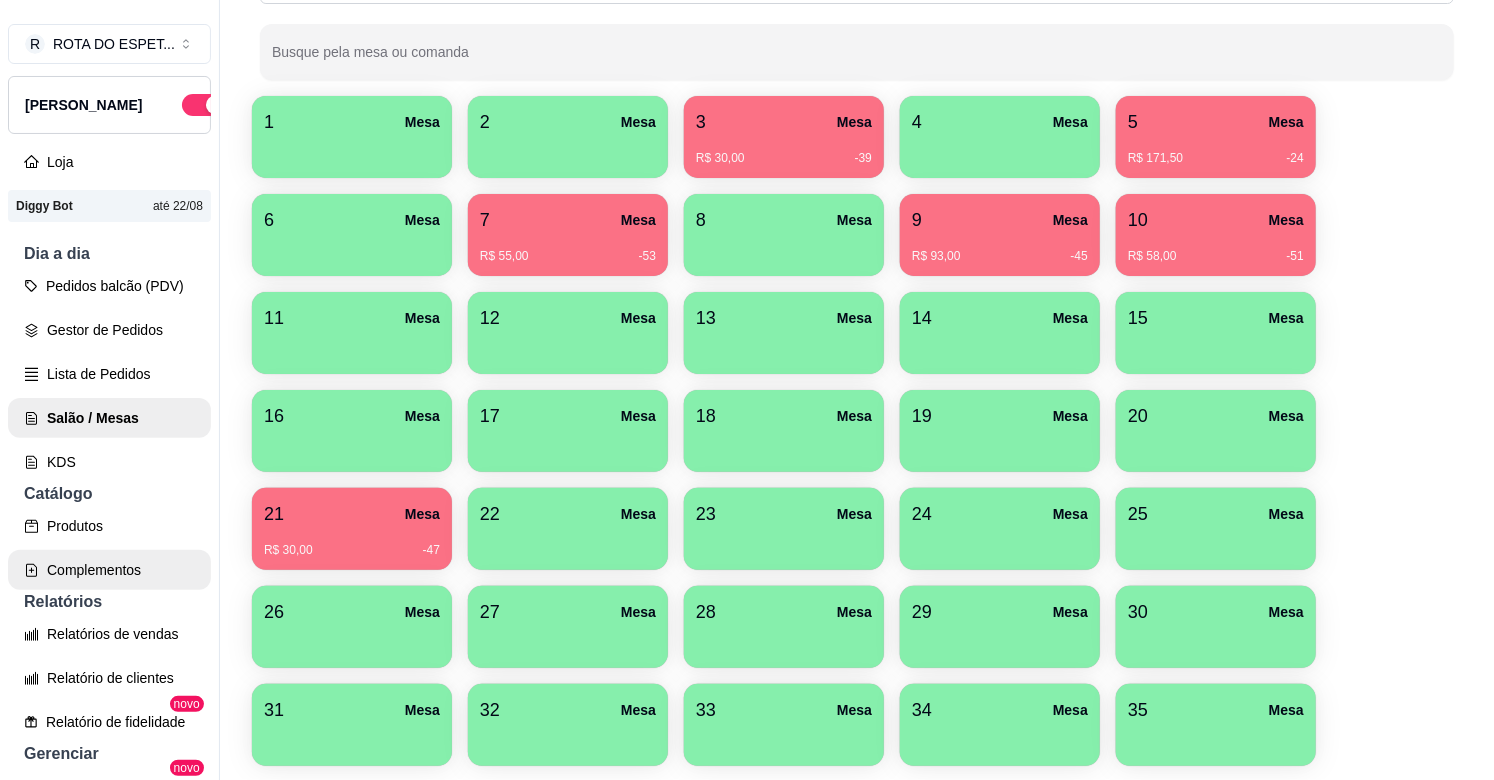 click on "Complementos" at bounding box center [109, 570] 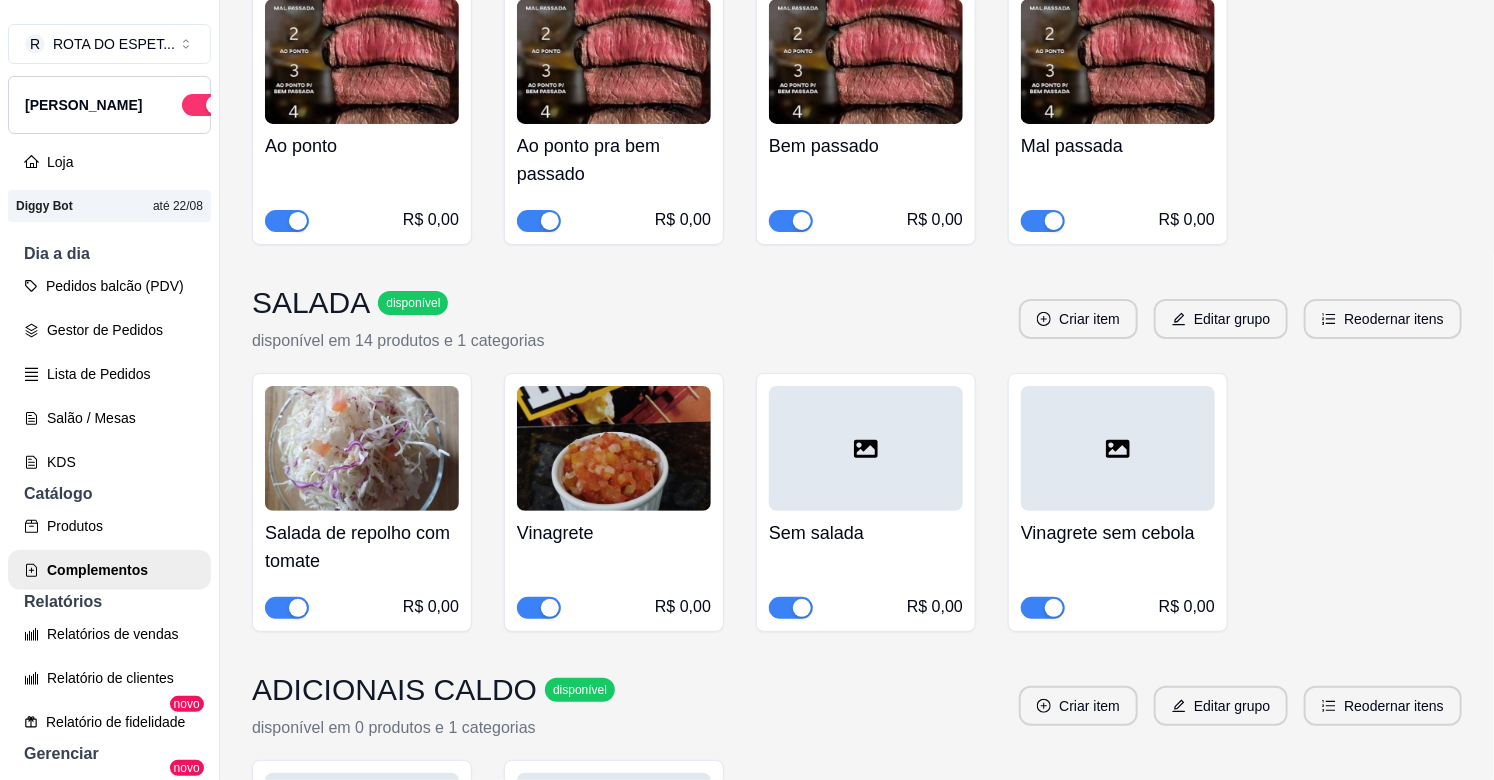 scroll, scrollTop: 1222, scrollLeft: 0, axis: vertical 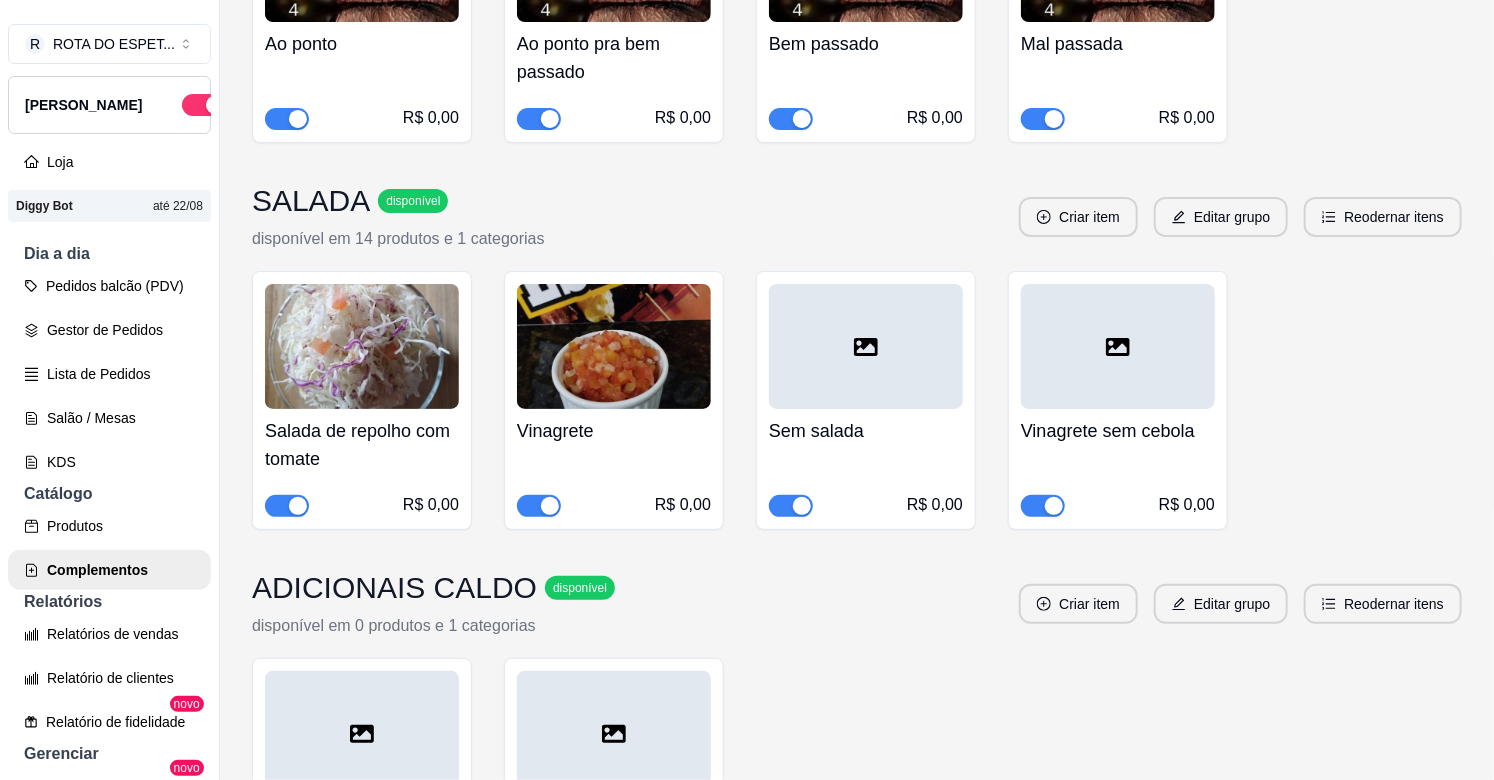 click at bounding box center [287, 506] 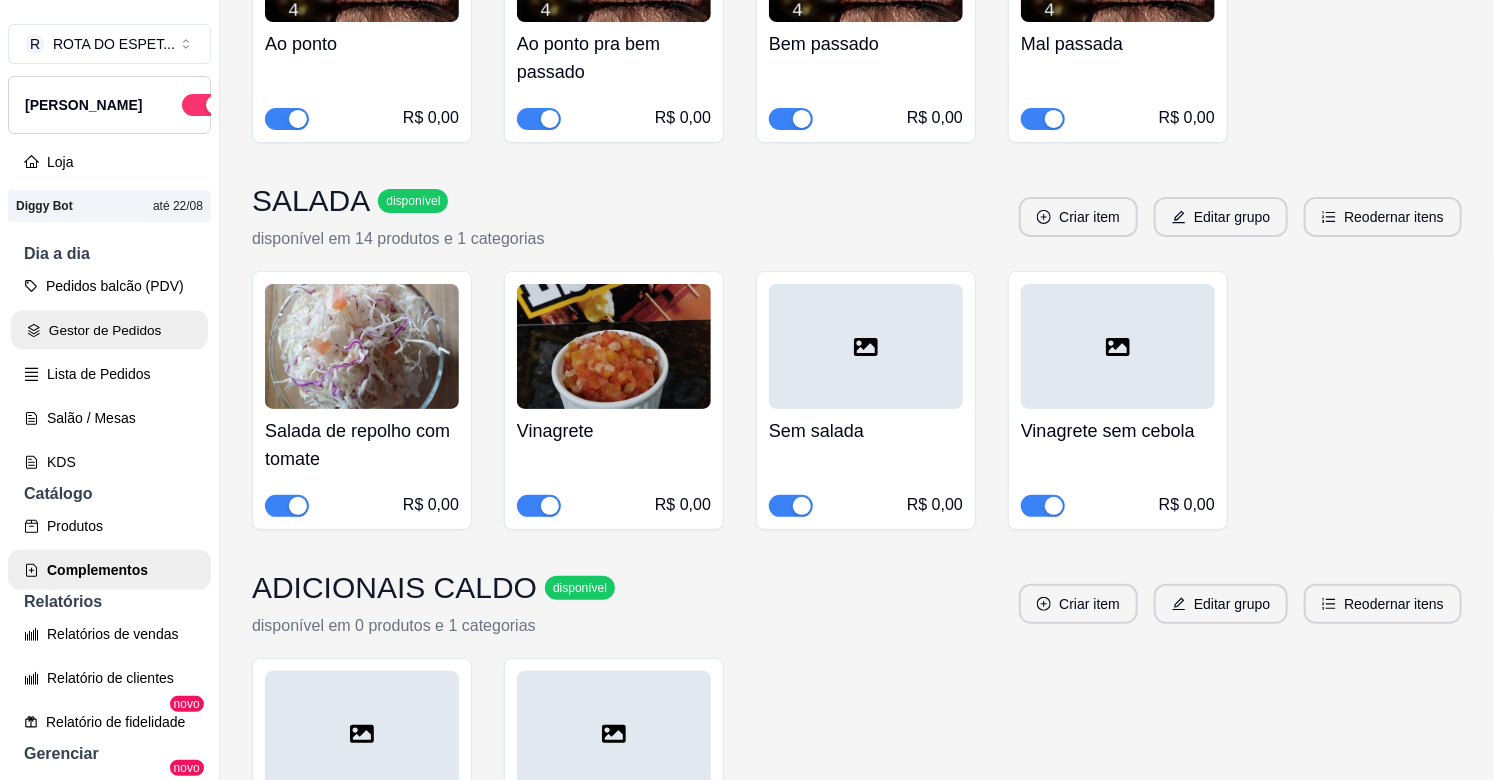 click on "Gestor de Pedidos" at bounding box center [109, 330] 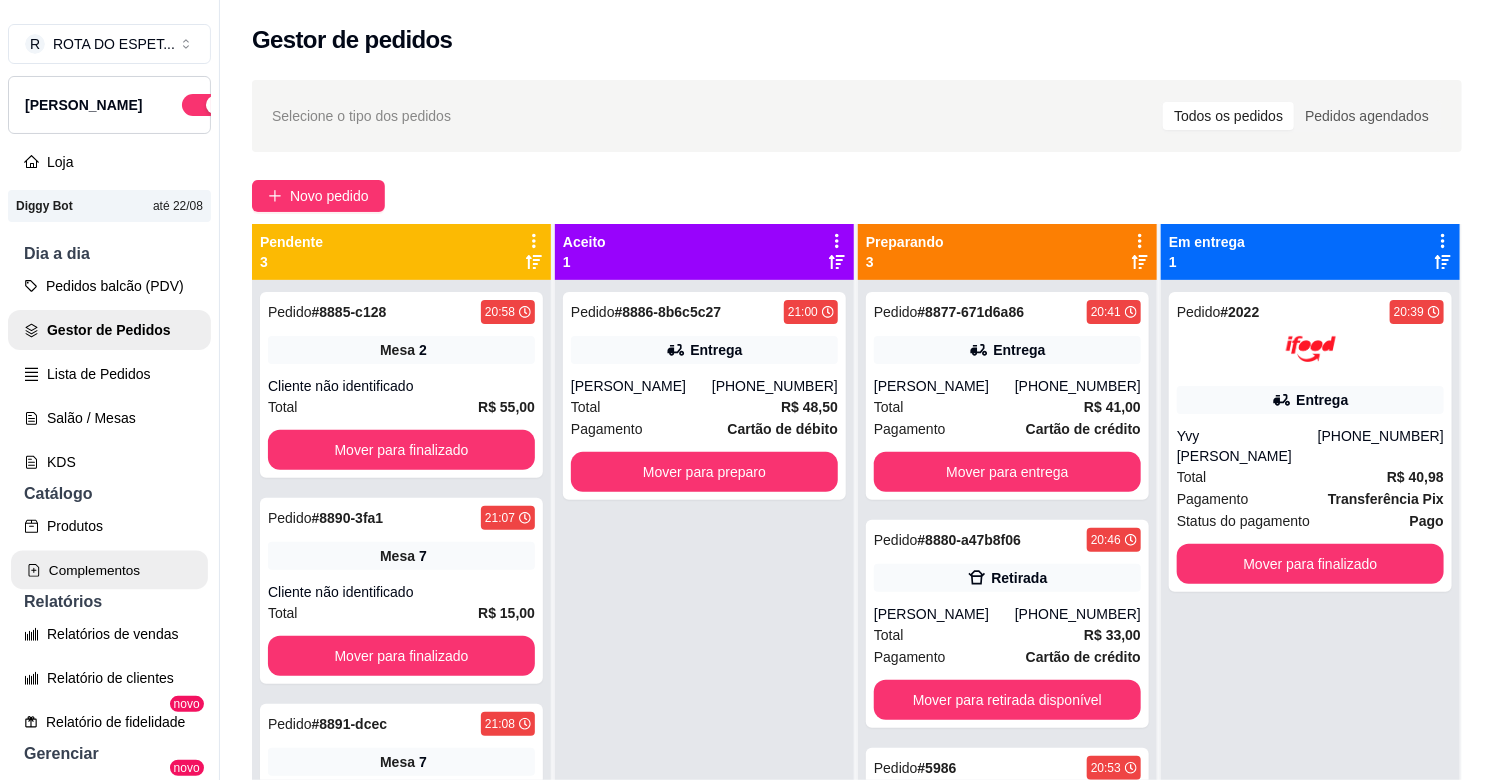 click on "Complementos" at bounding box center (109, 570) 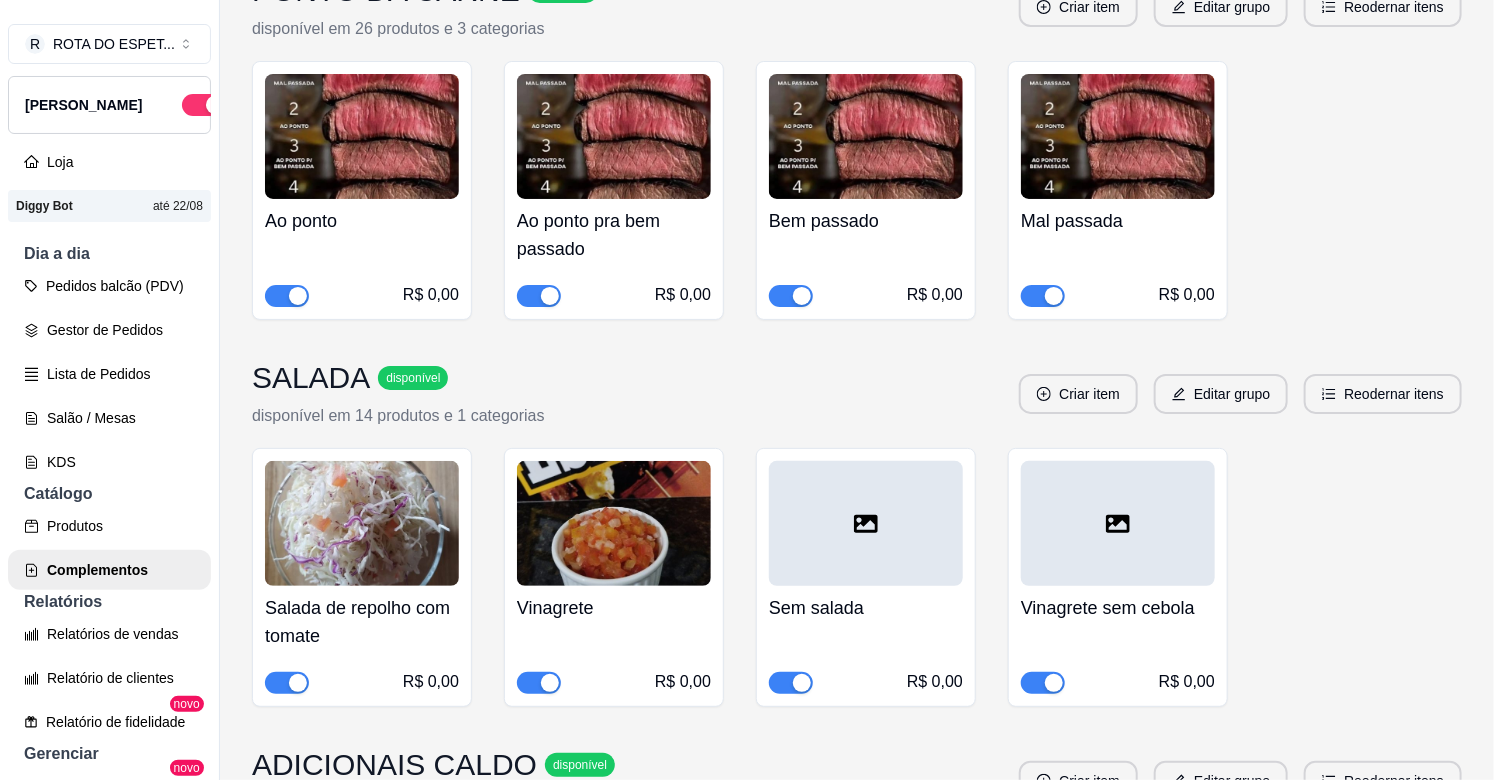 scroll, scrollTop: 1111, scrollLeft: 0, axis: vertical 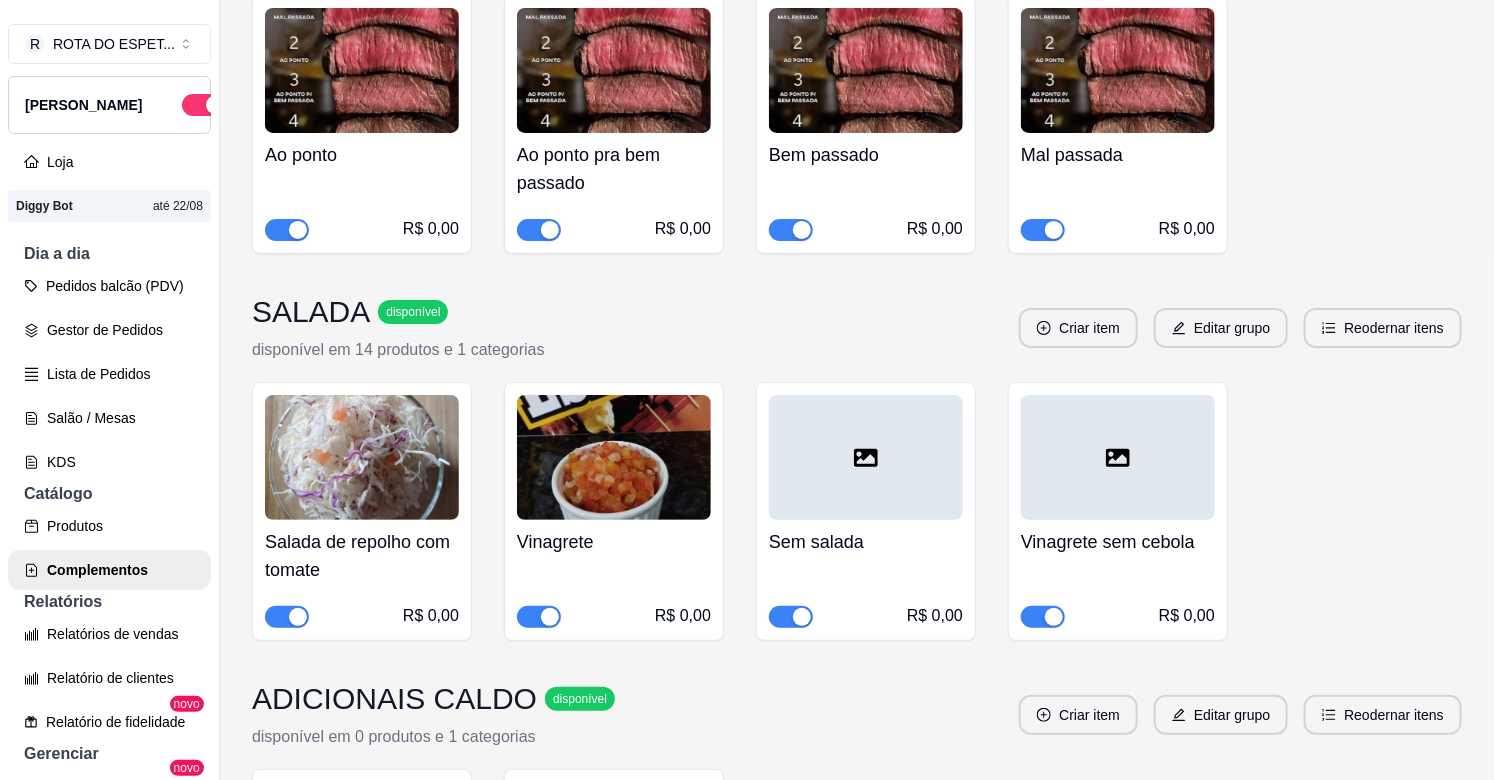 click at bounding box center [287, 617] 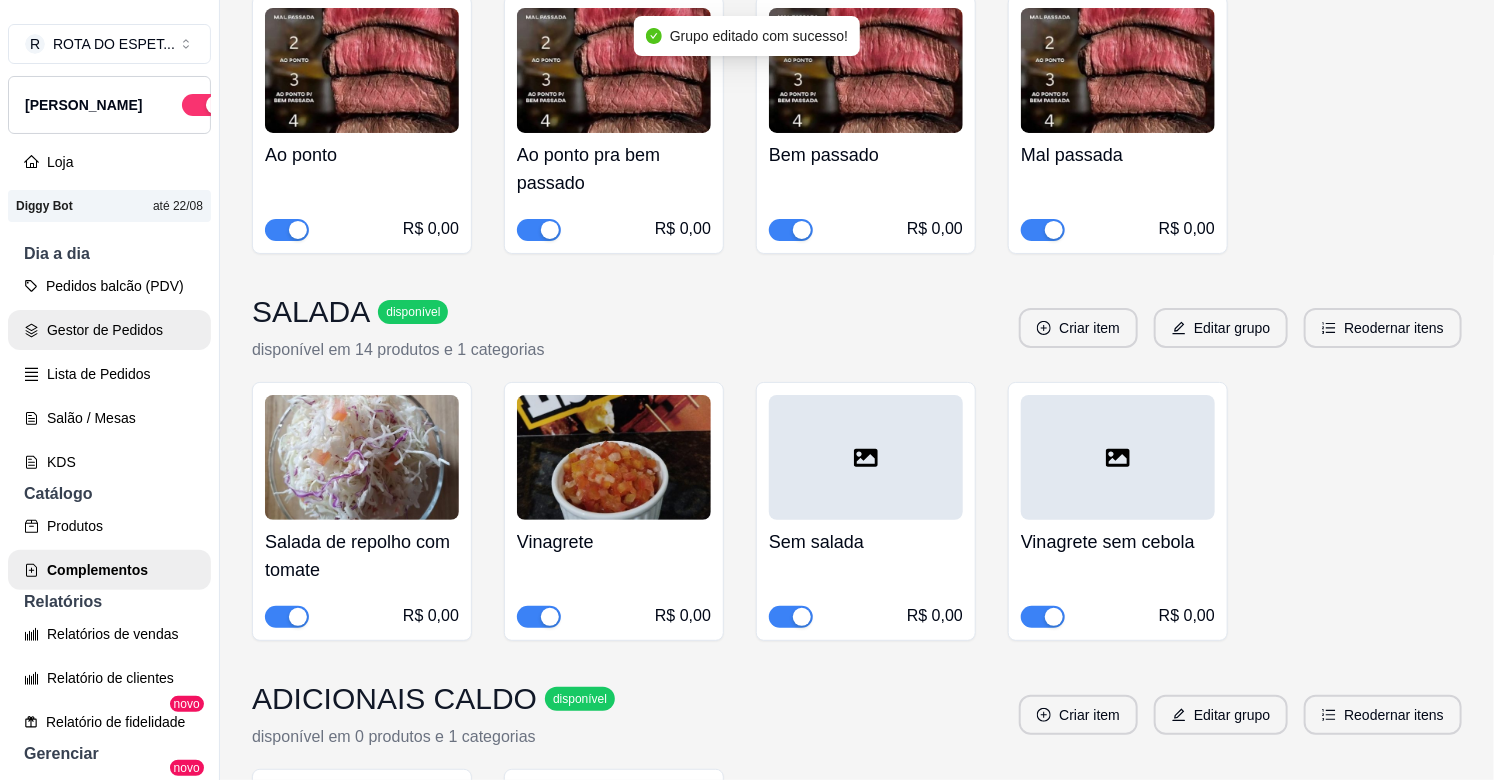click on "Gestor de Pedidos" at bounding box center [109, 330] 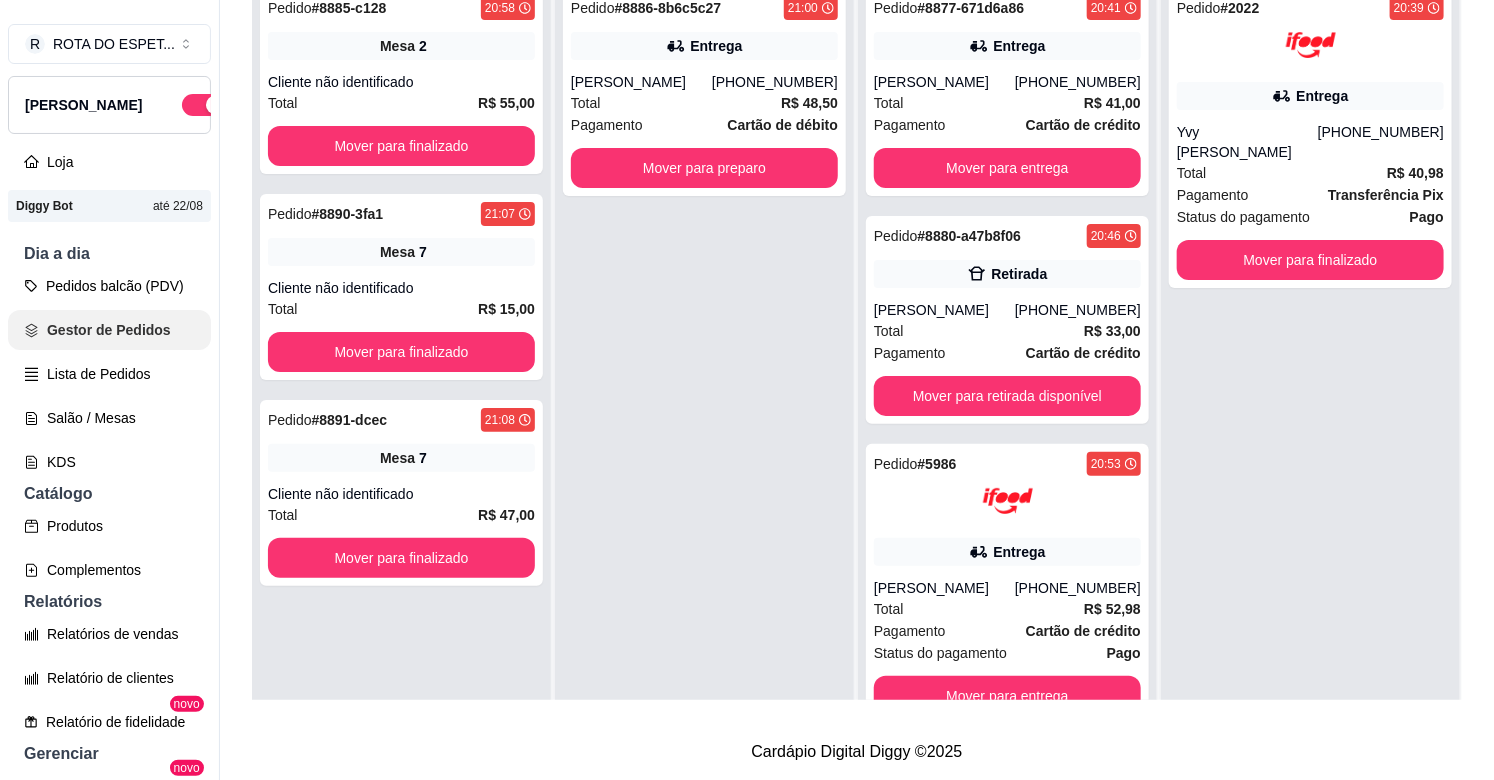scroll, scrollTop: 0, scrollLeft: 0, axis: both 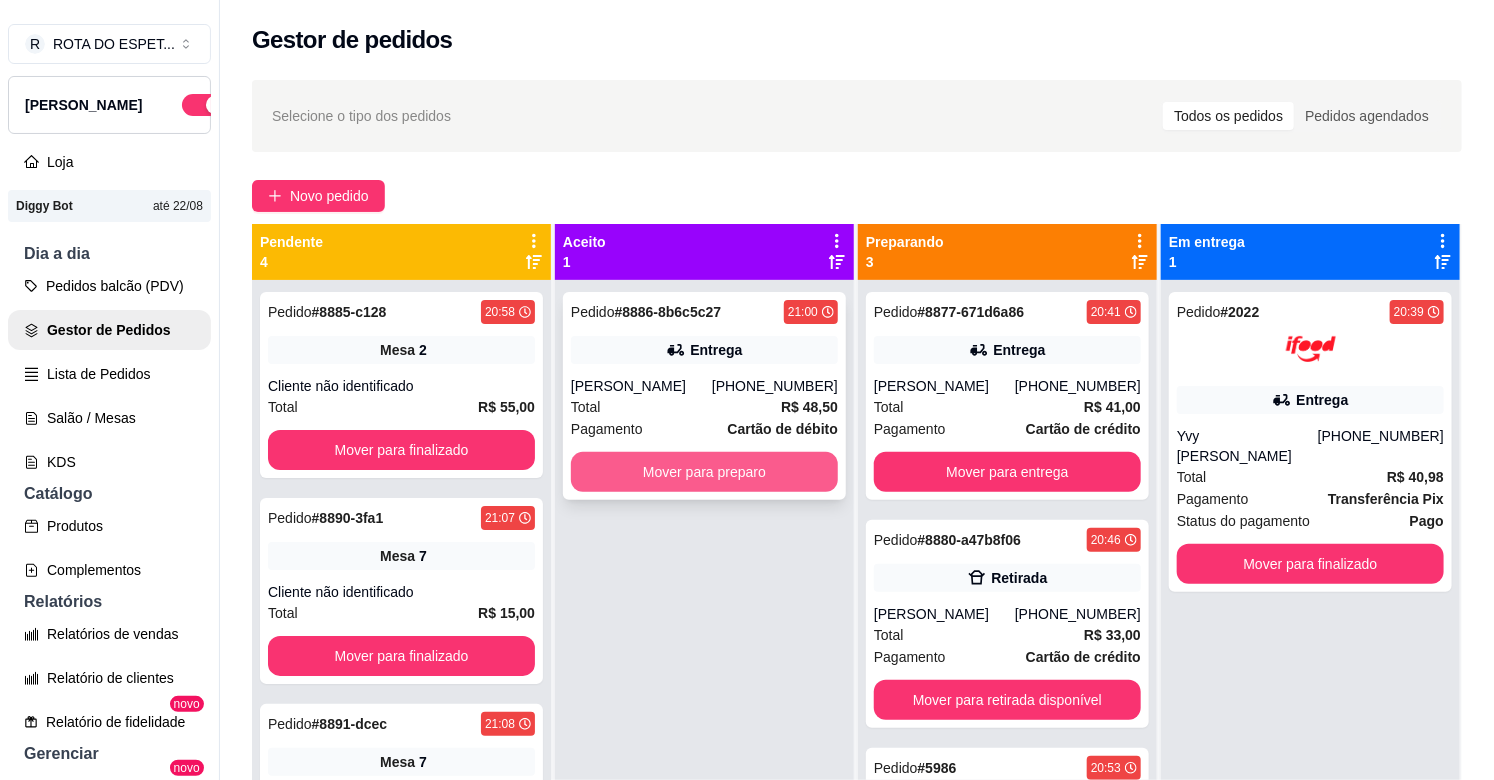 click on "Mover para preparo" at bounding box center (704, 472) 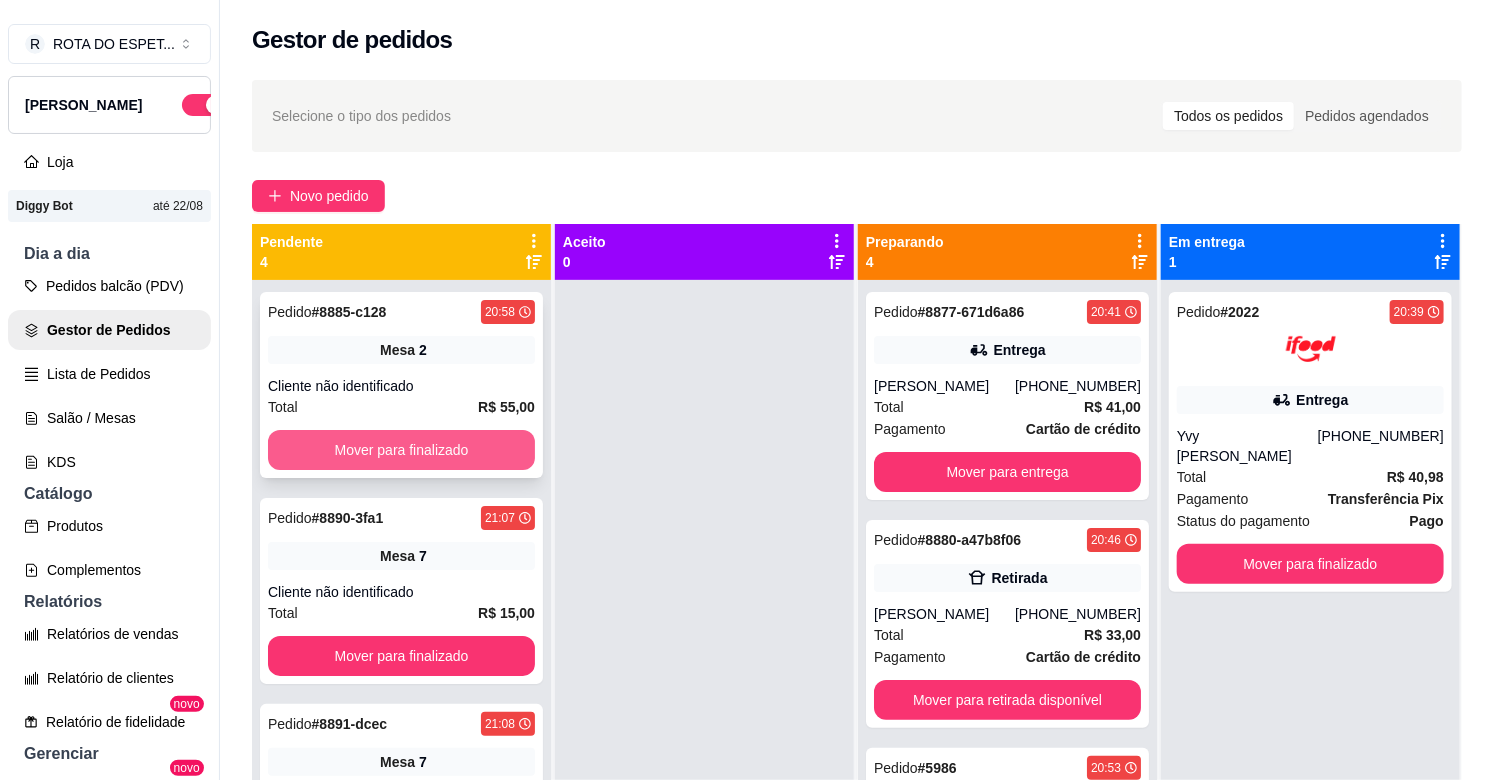 click on "Mover para finalizado" at bounding box center (401, 450) 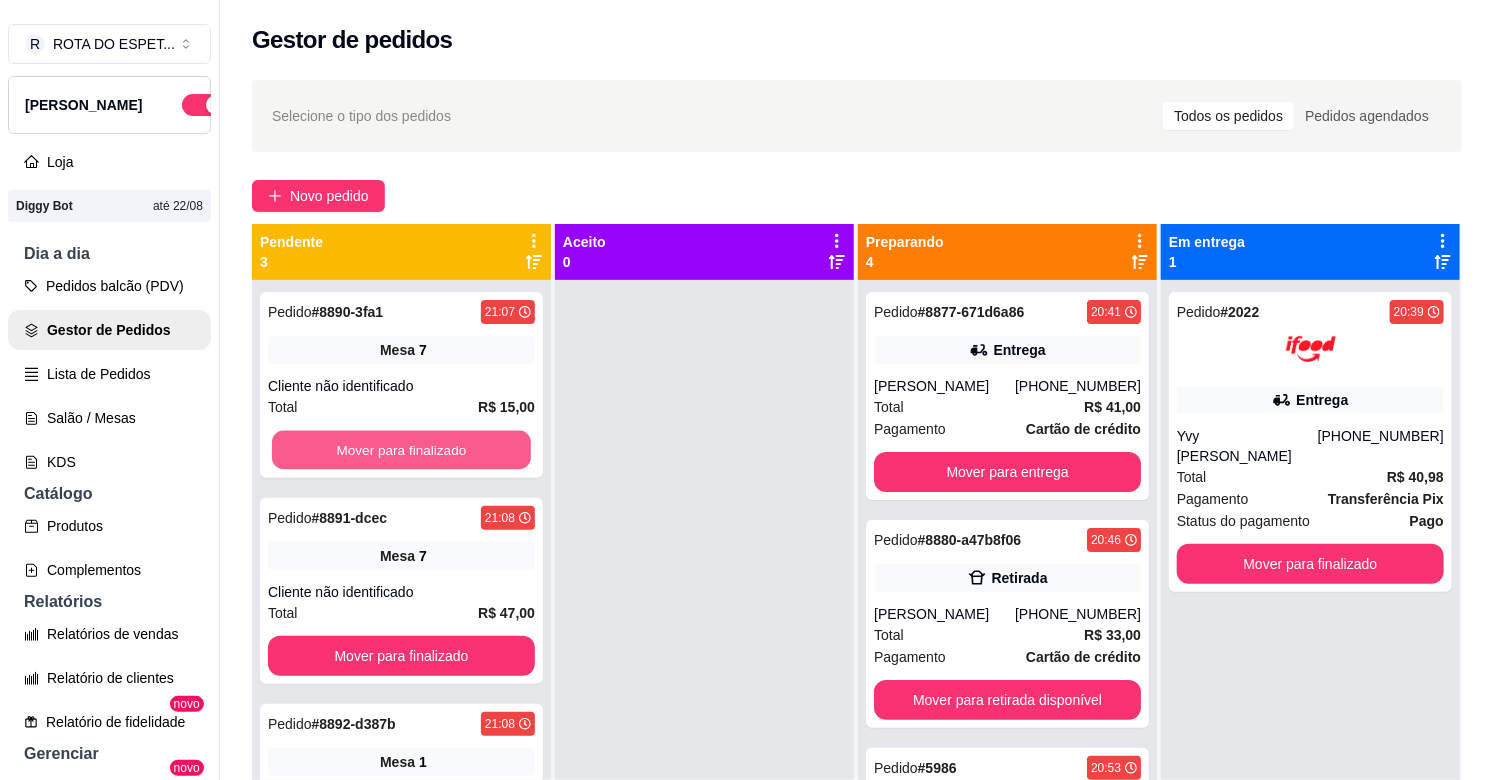 click on "Mover para finalizado" at bounding box center [401, 450] 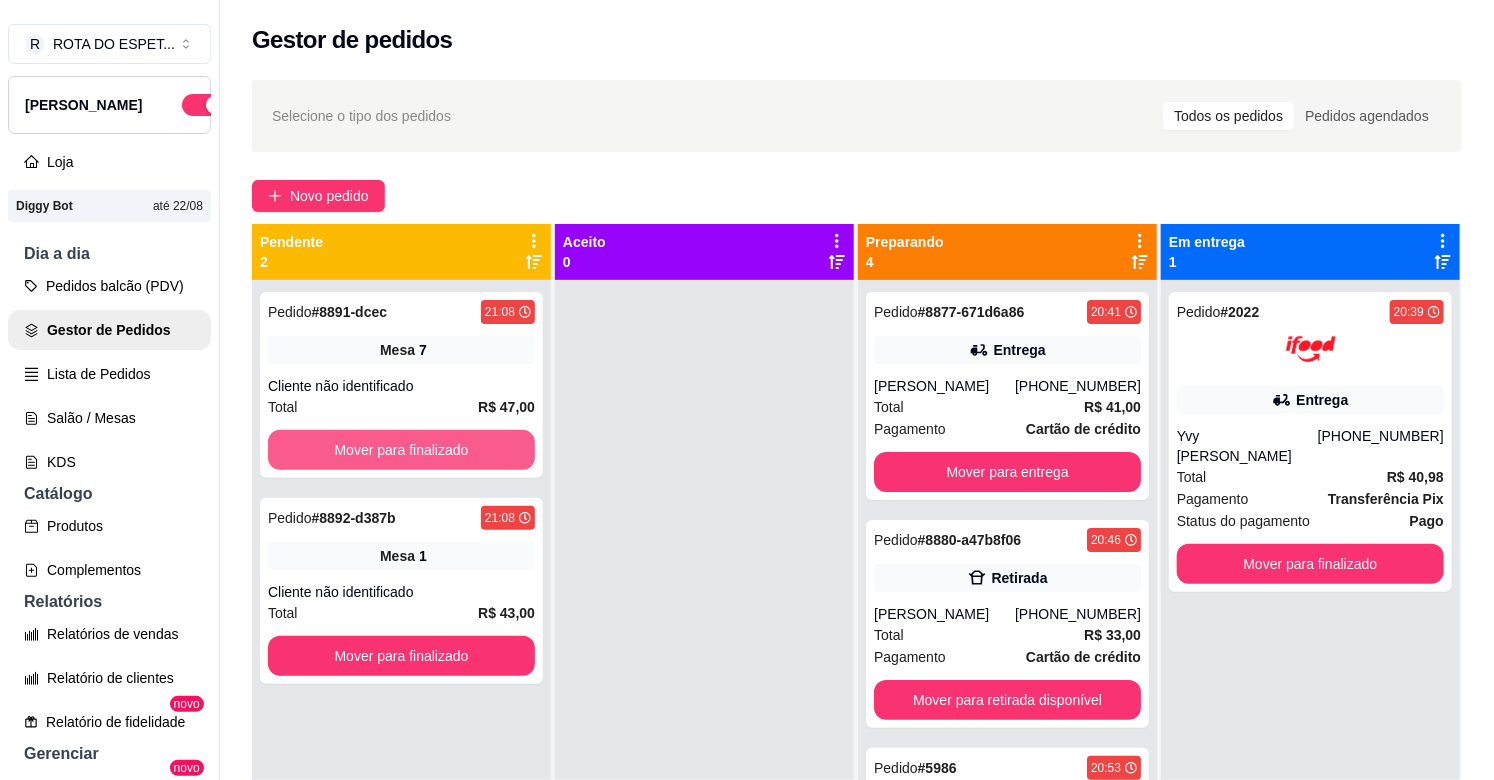 click on "Mover para finalizado" at bounding box center (401, 450) 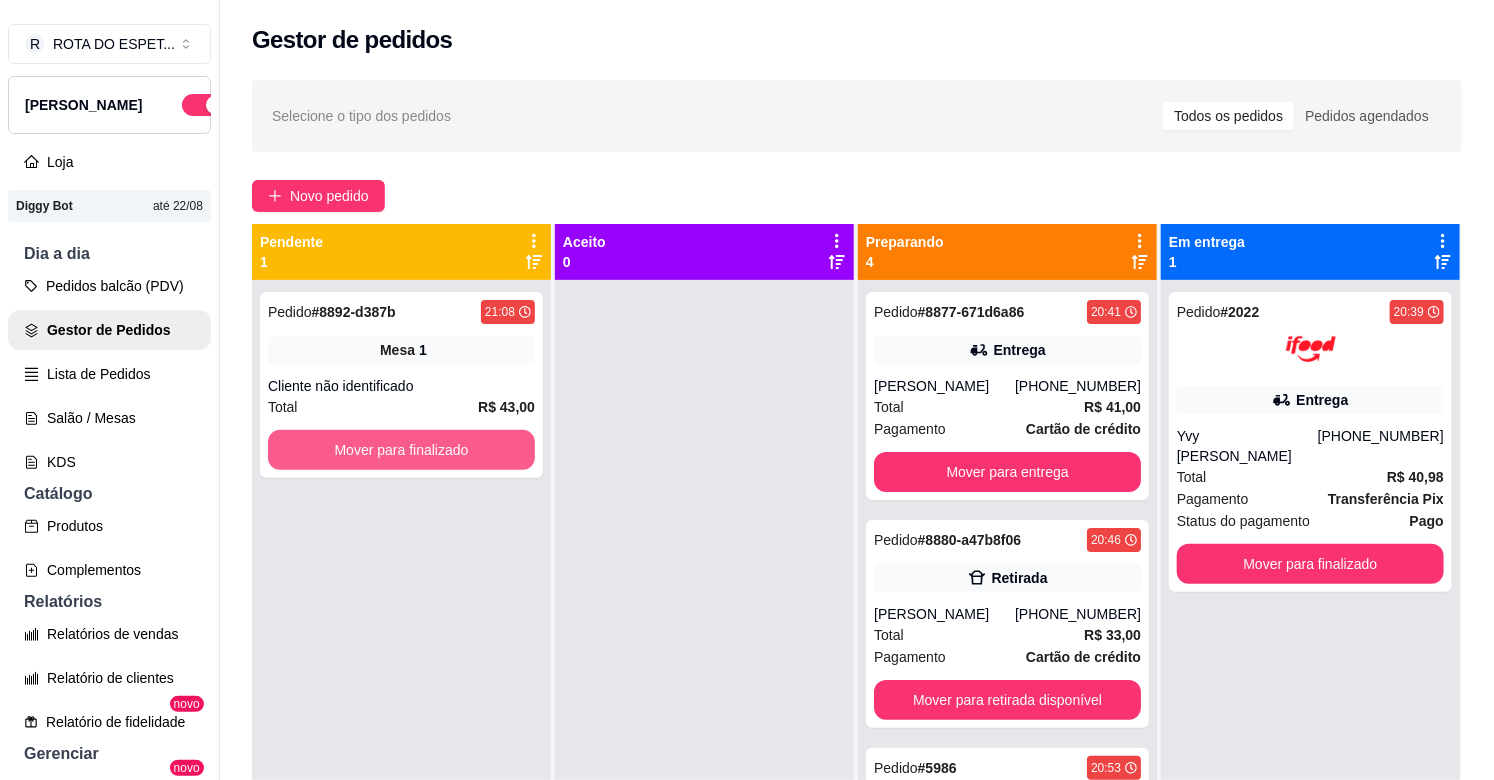 click on "Mover para finalizado" at bounding box center [401, 450] 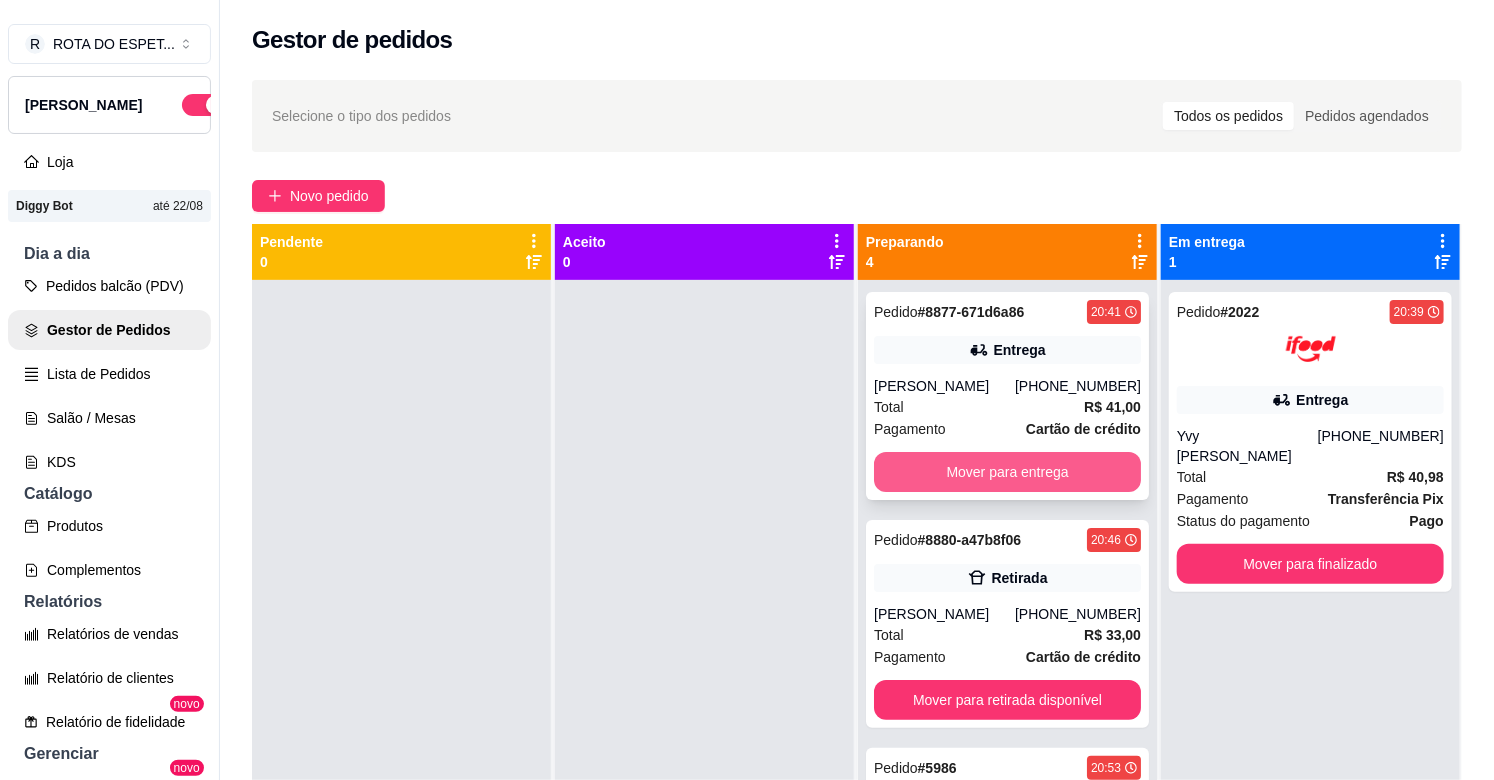click on "Mover para entrega" at bounding box center (1007, 472) 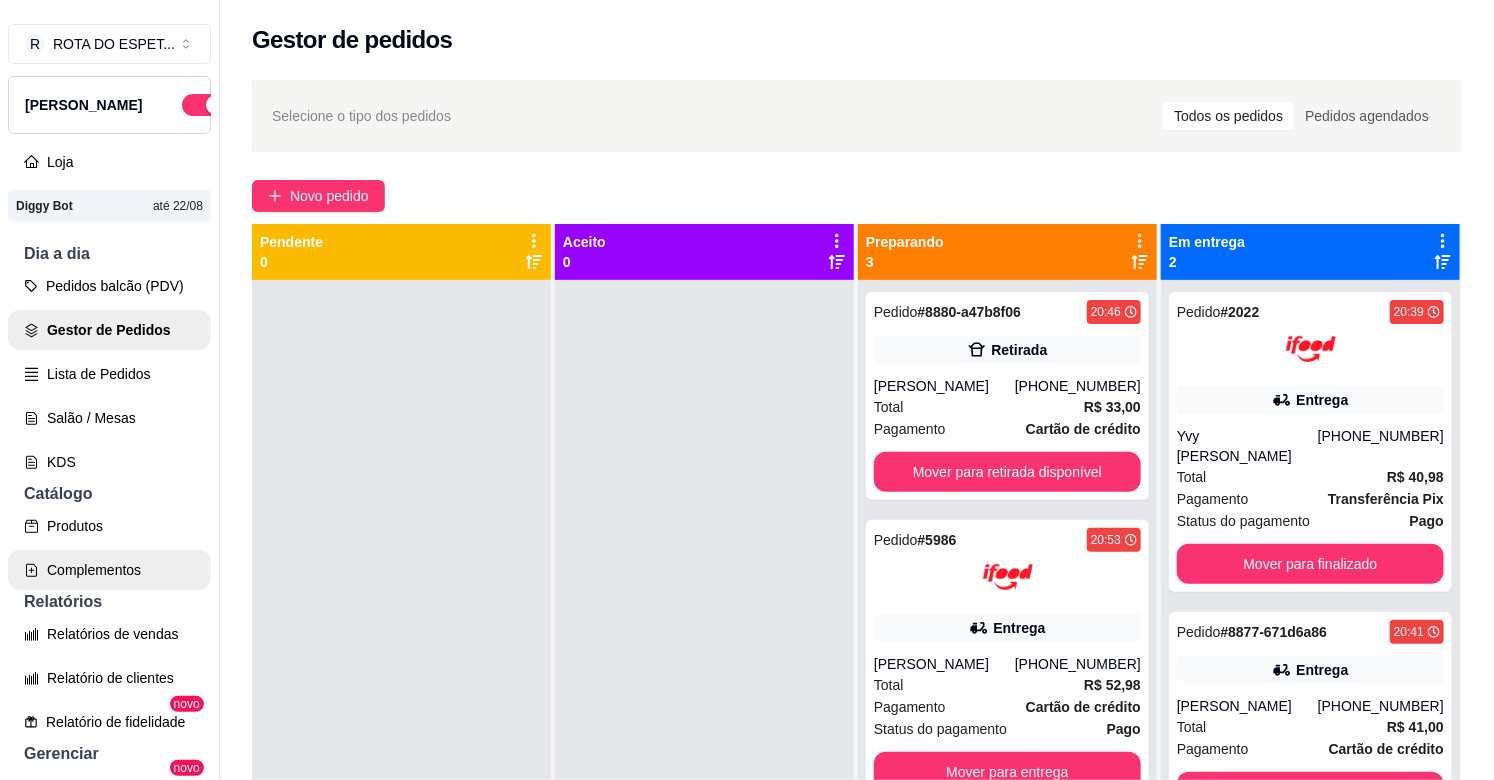 click on "Complementos" at bounding box center [109, 570] 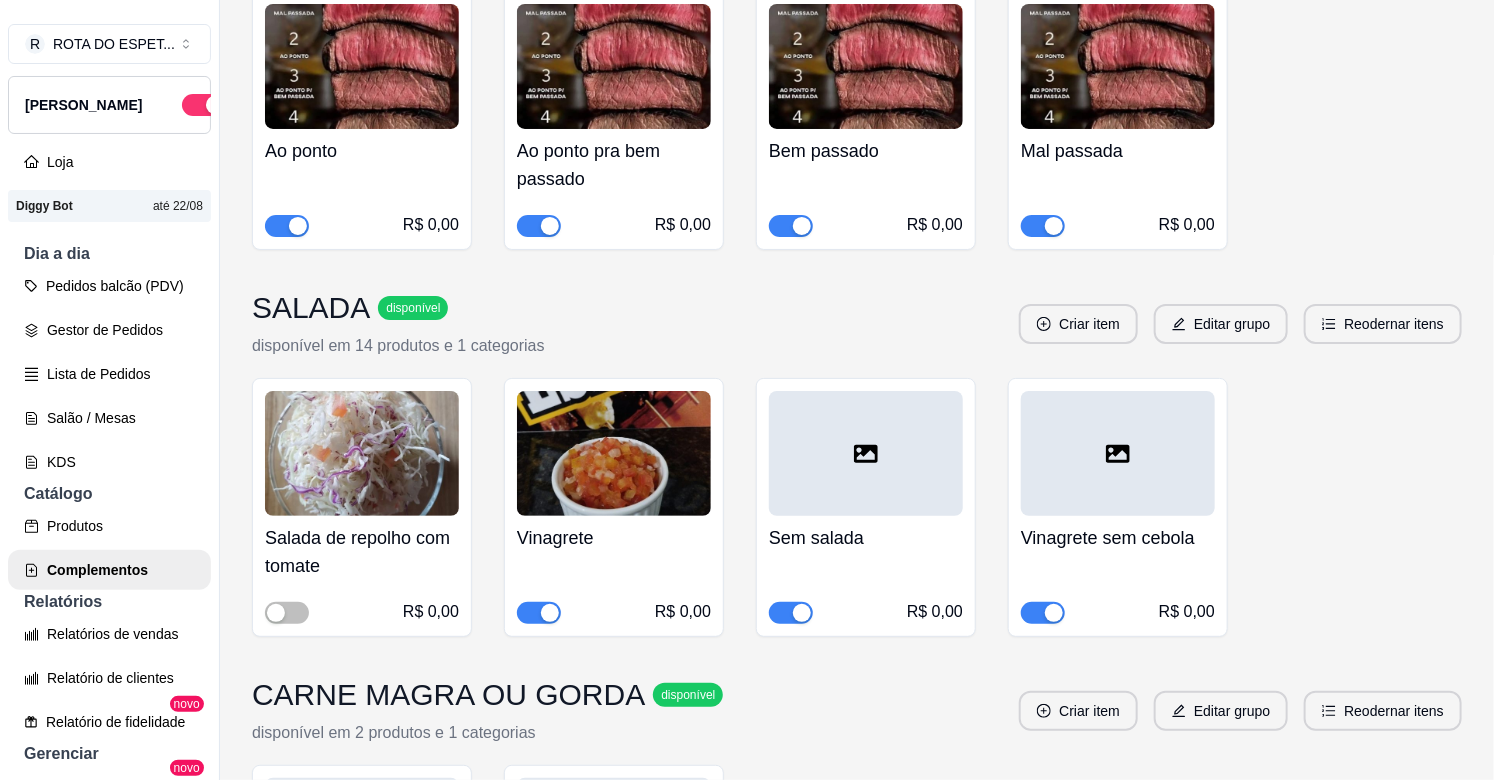 scroll, scrollTop: 444, scrollLeft: 0, axis: vertical 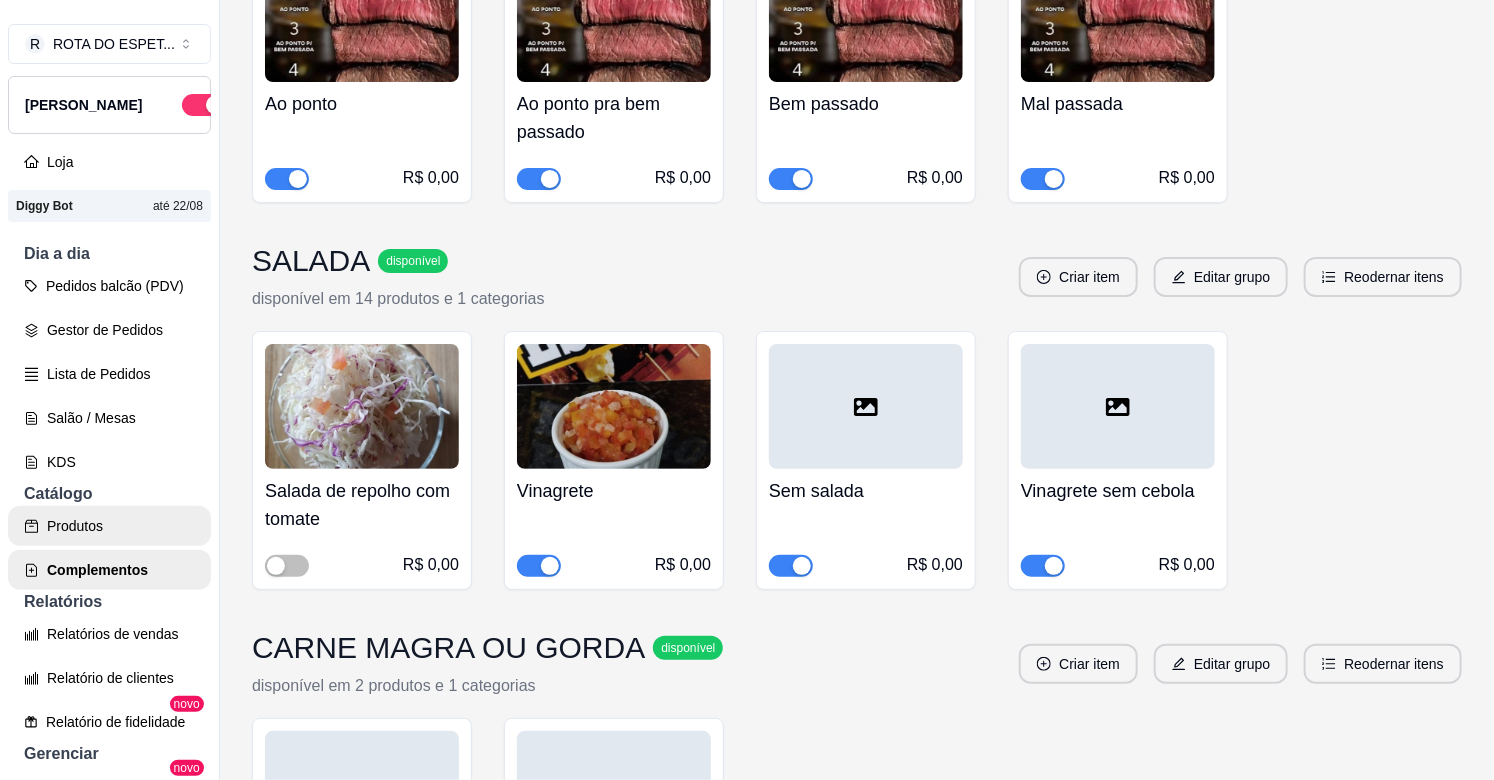 click on "Produtos" at bounding box center (109, 526) 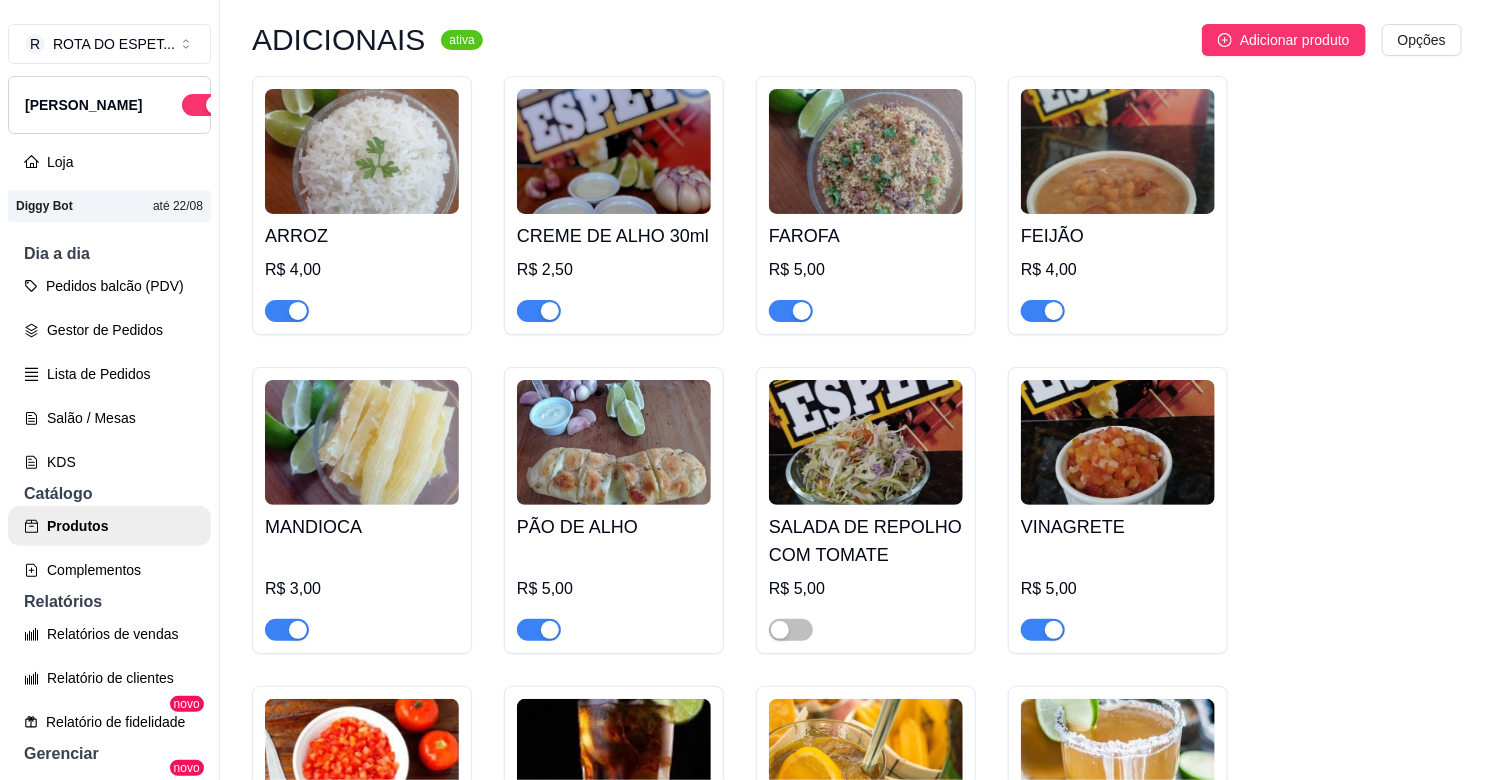 scroll, scrollTop: 4111, scrollLeft: 0, axis: vertical 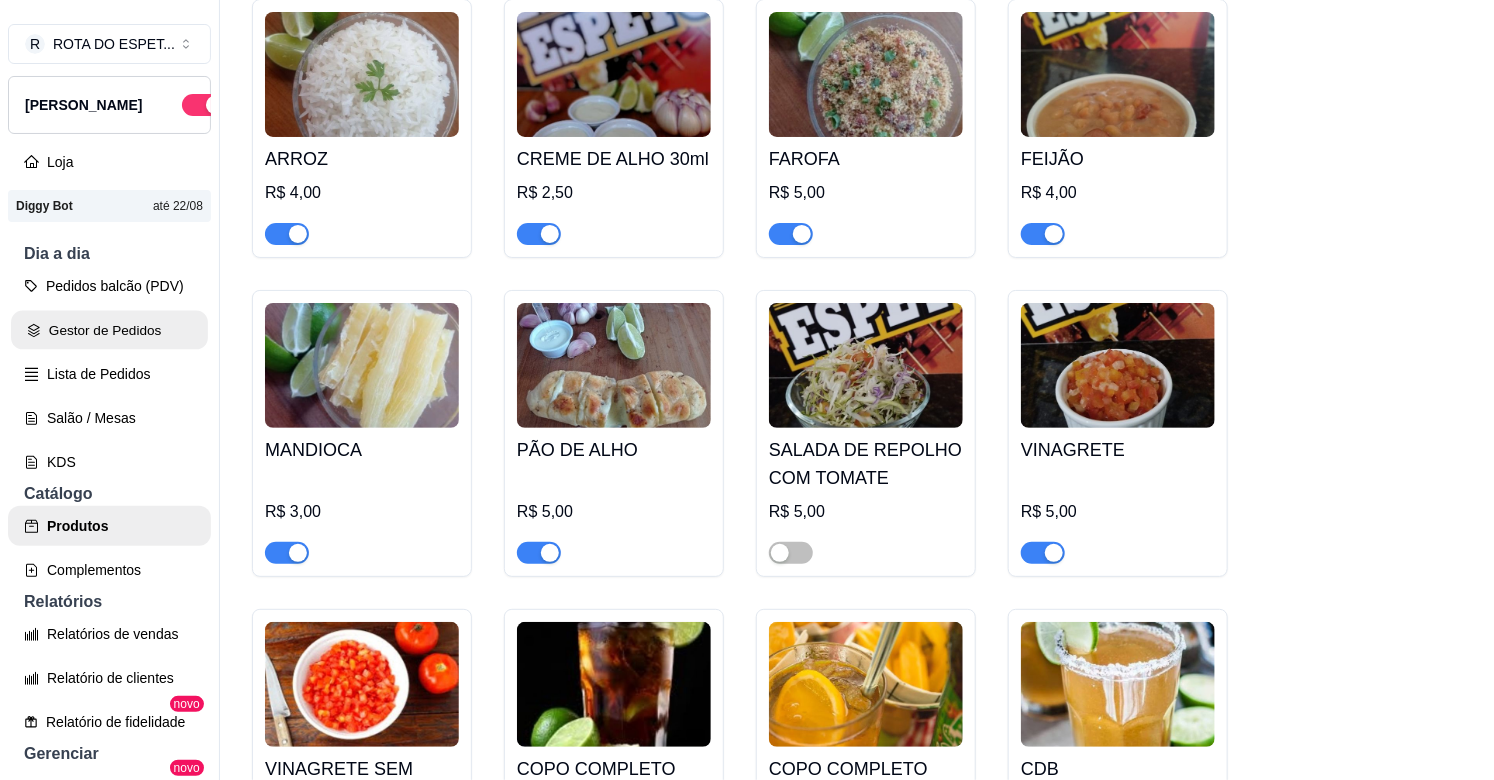 click on "Gestor de Pedidos" at bounding box center [109, 330] 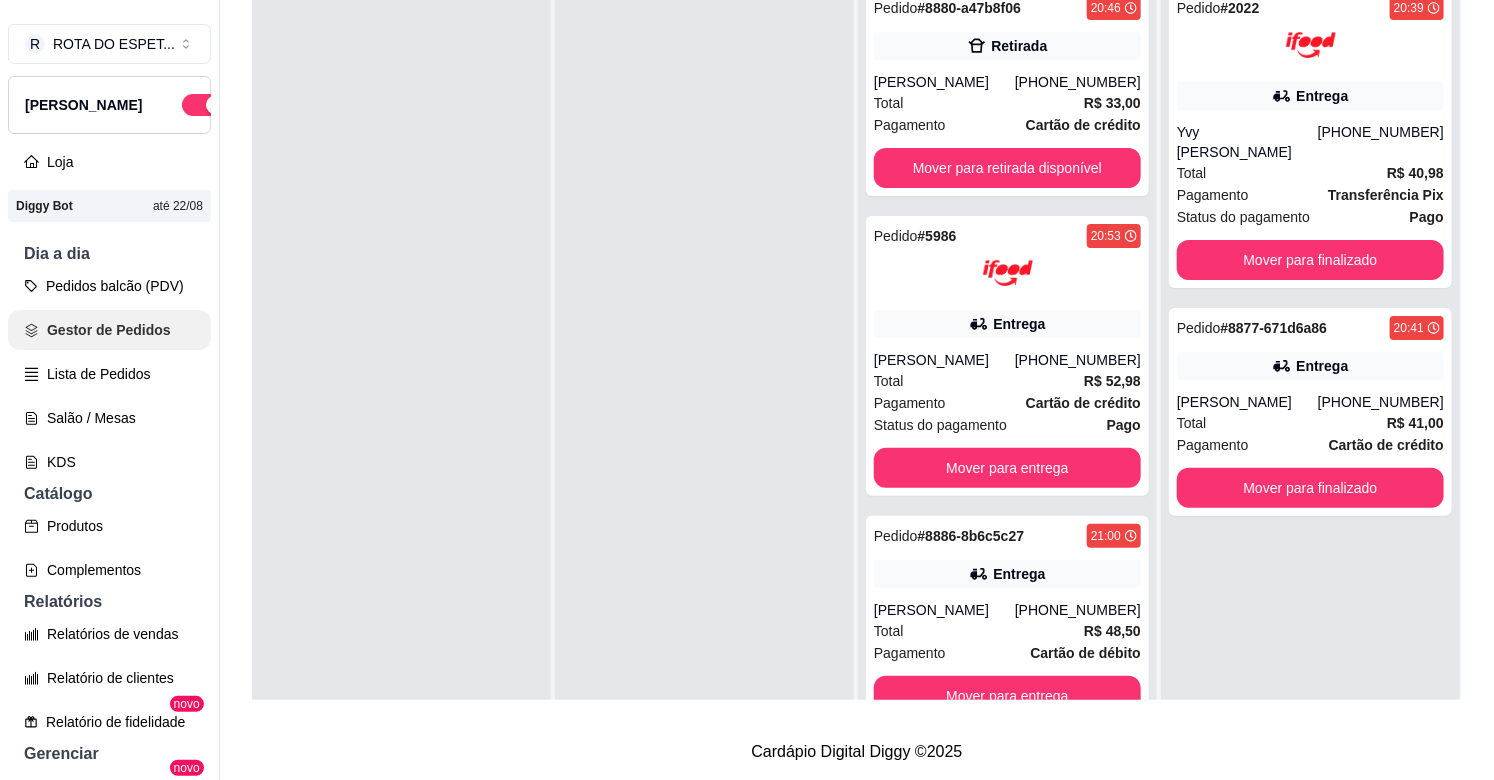 scroll, scrollTop: 0, scrollLeft: 0, axis: both 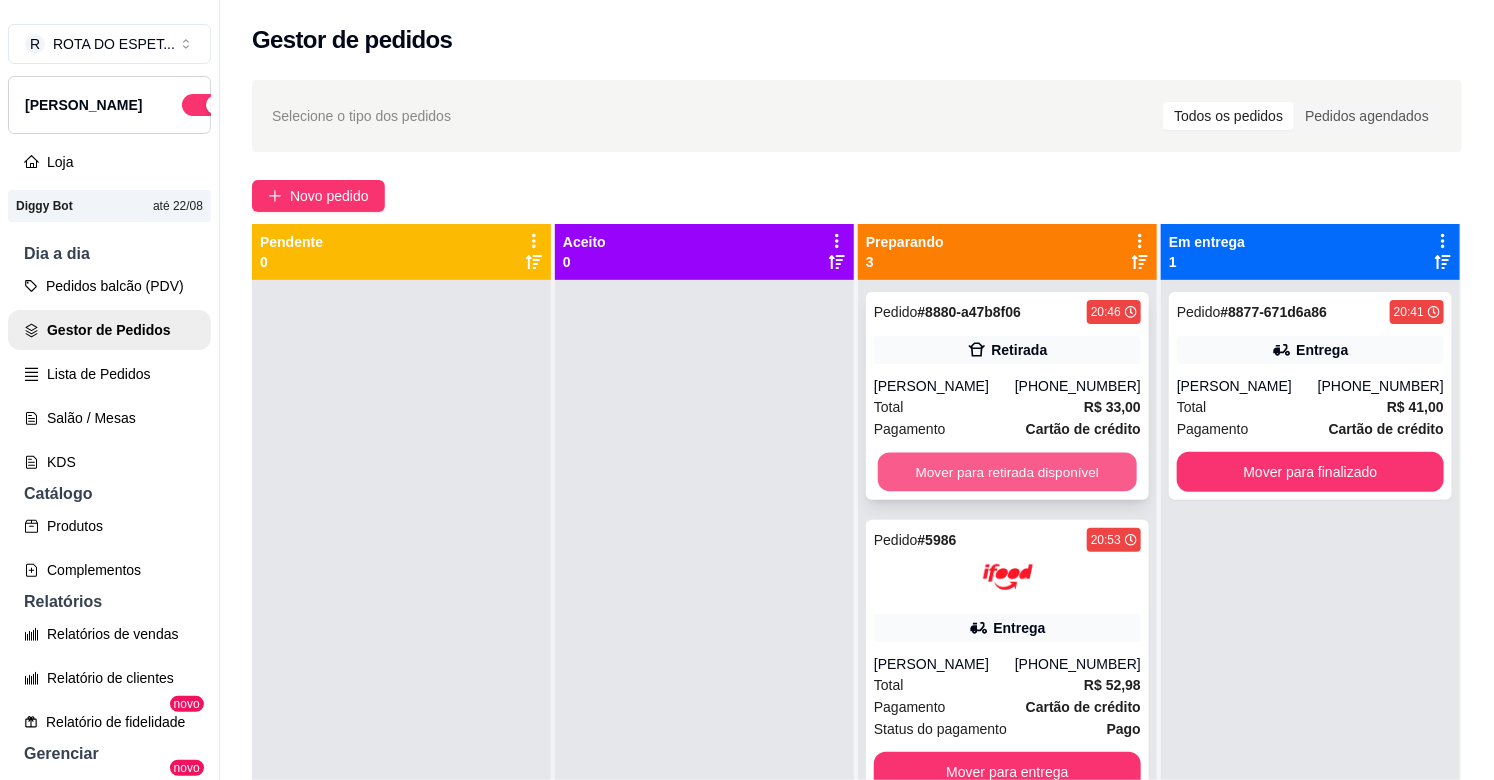 click on "Mover para retirada disponível" at bounding box center (1007, 472) 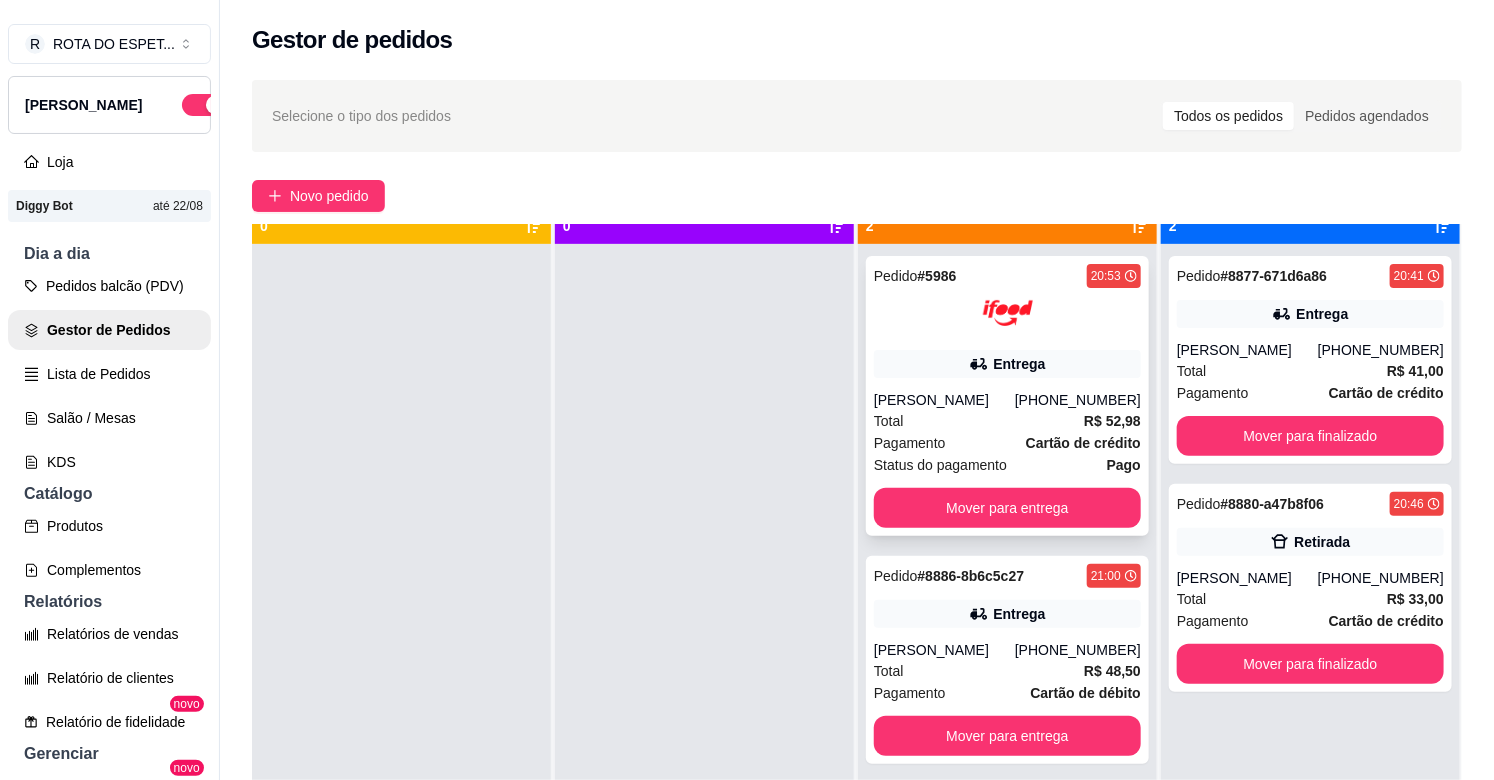 scroll, scrollTop: 55, scrollLeft: 0, axis: vertical 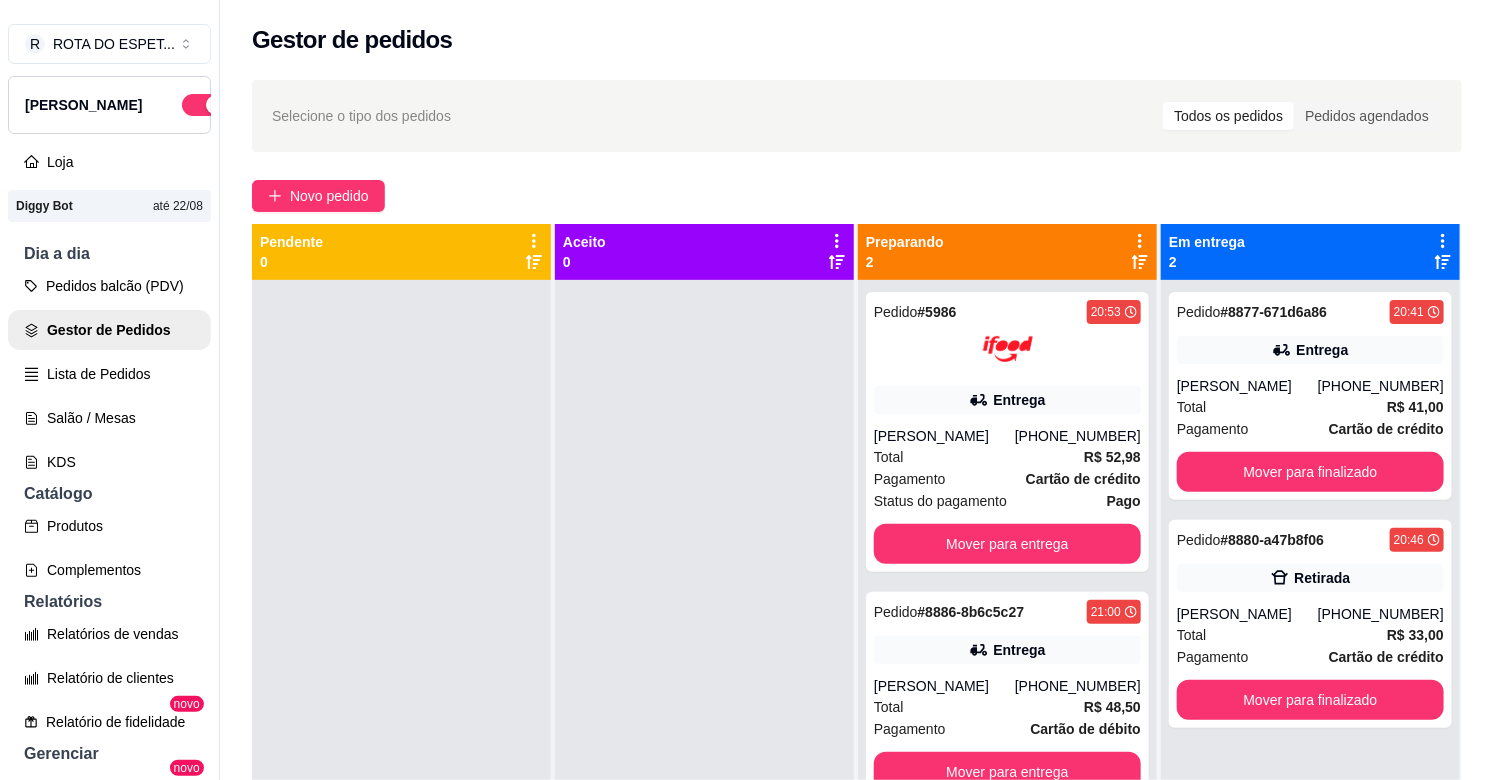 click at bounding box center (704, 670) 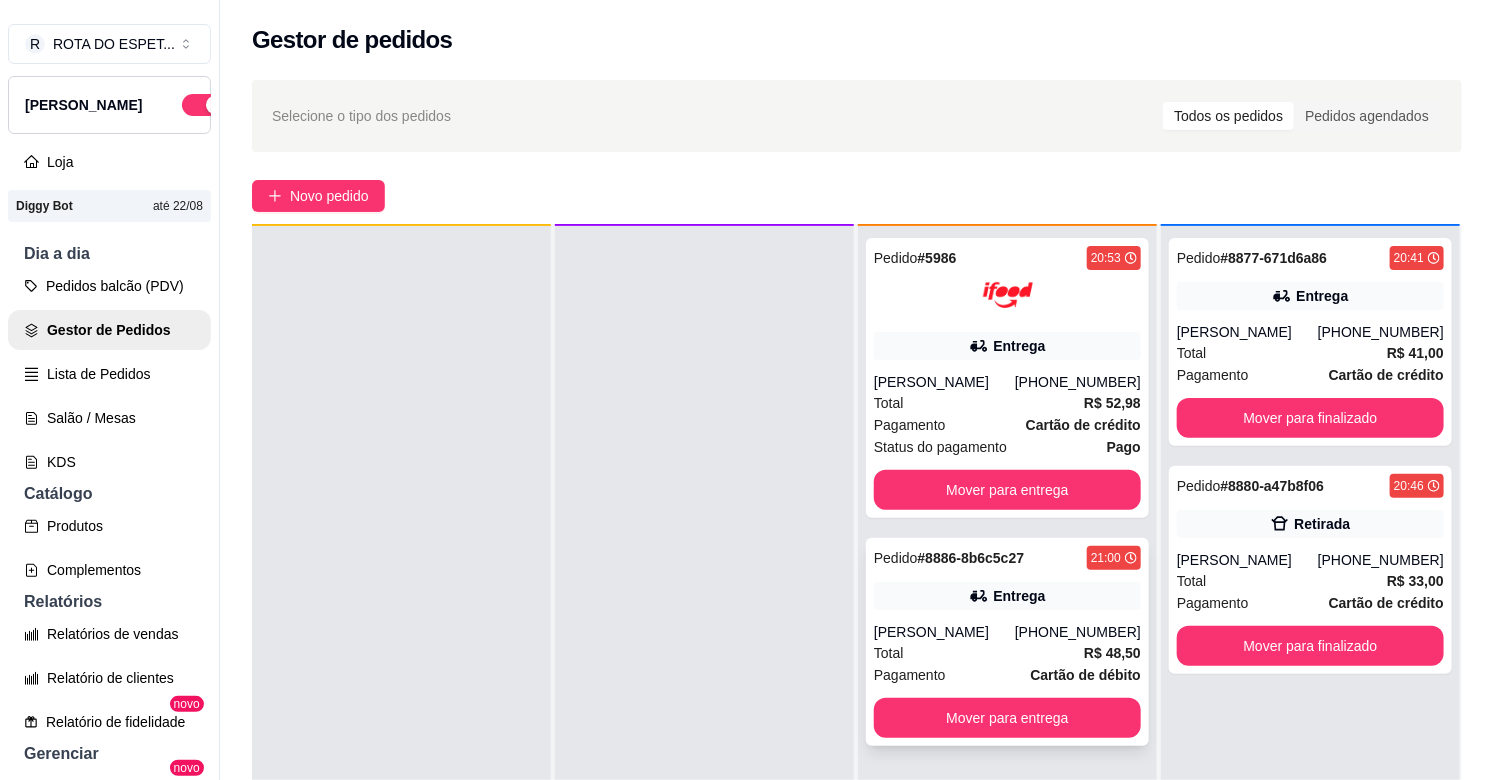 scroll, scrollTop: 55, scrollLeft: 0, axis: vertical 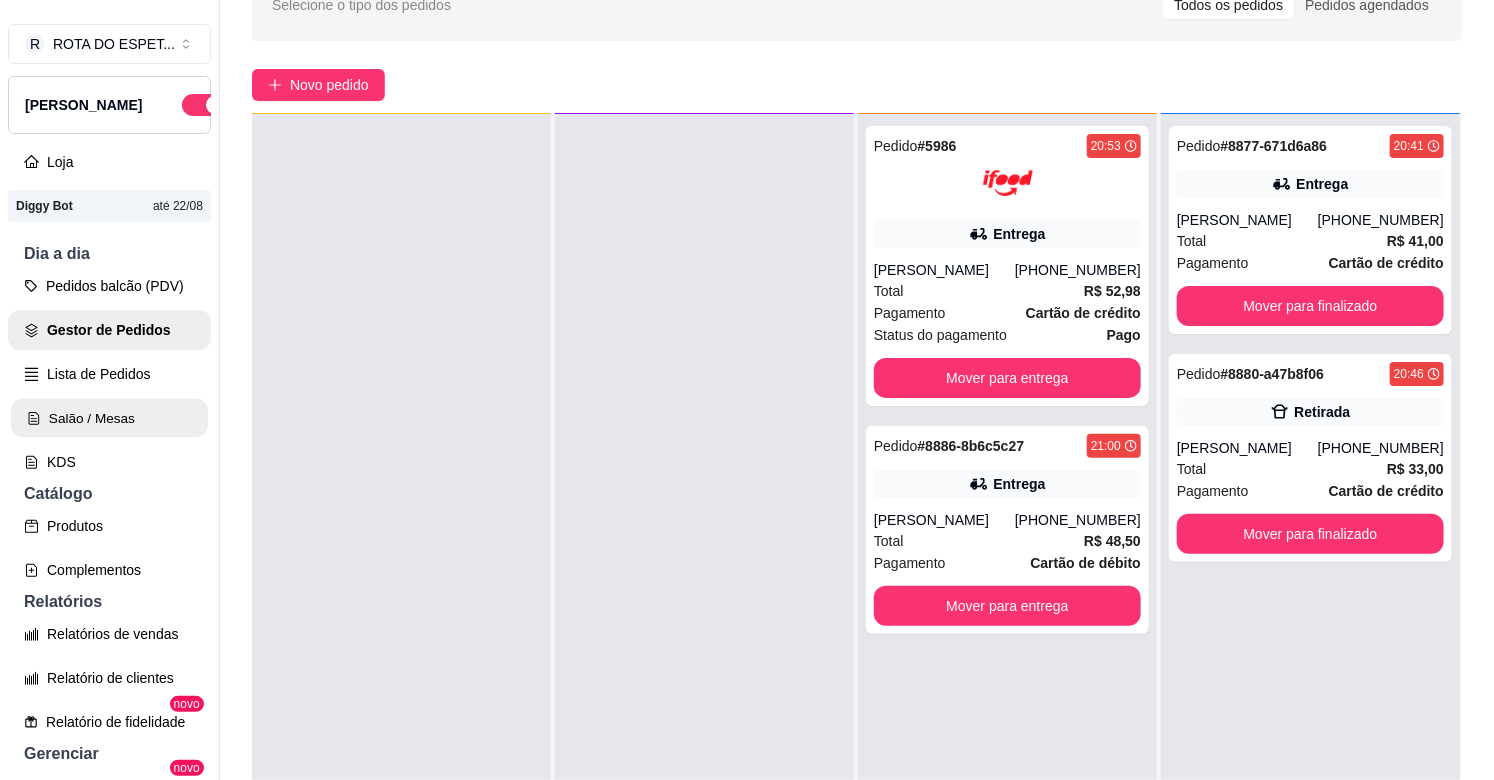 click on "Salão / Mesas" at bounding box center [109, 418] 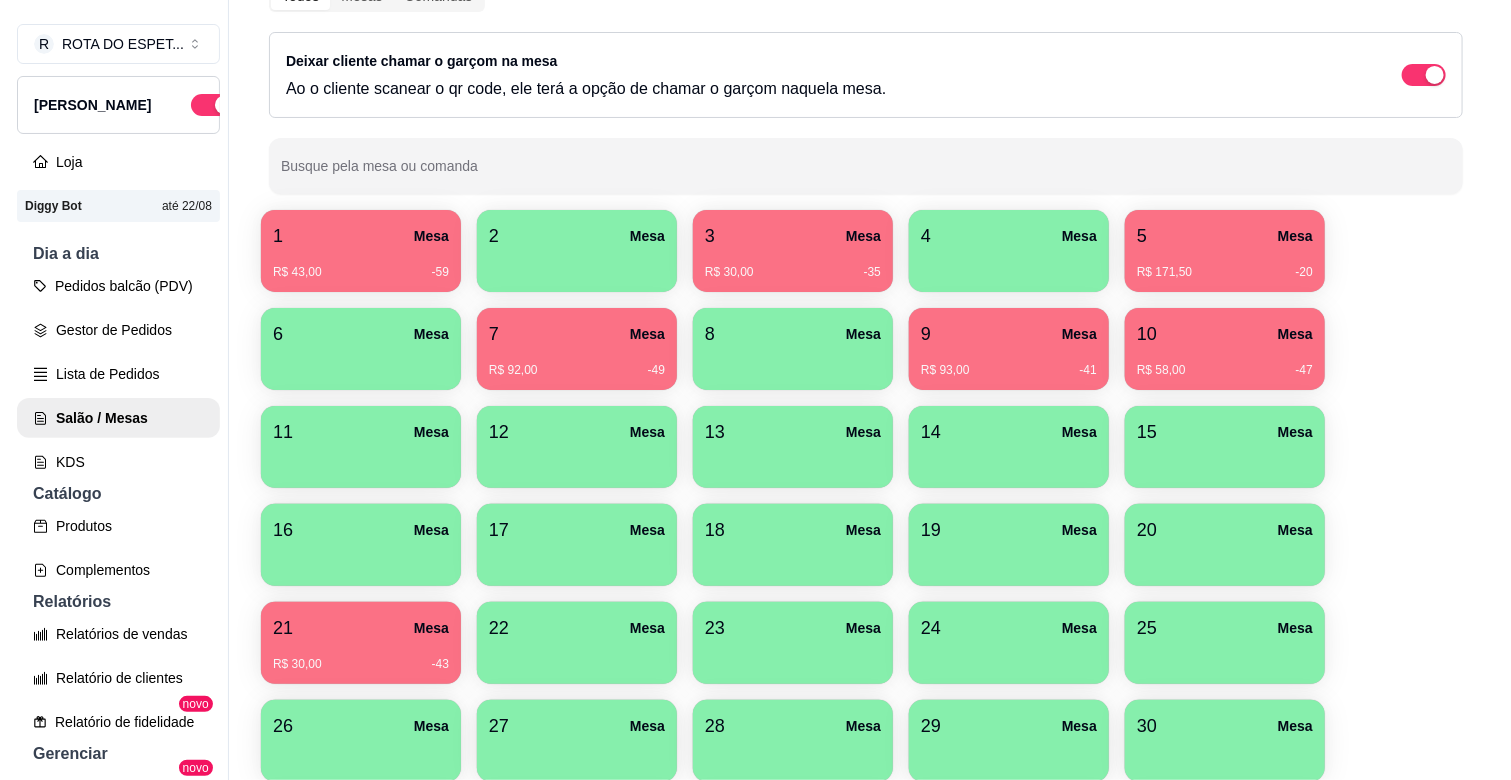 scroll, scrollTop: 304, scrollLeft: 0, axis: vertical 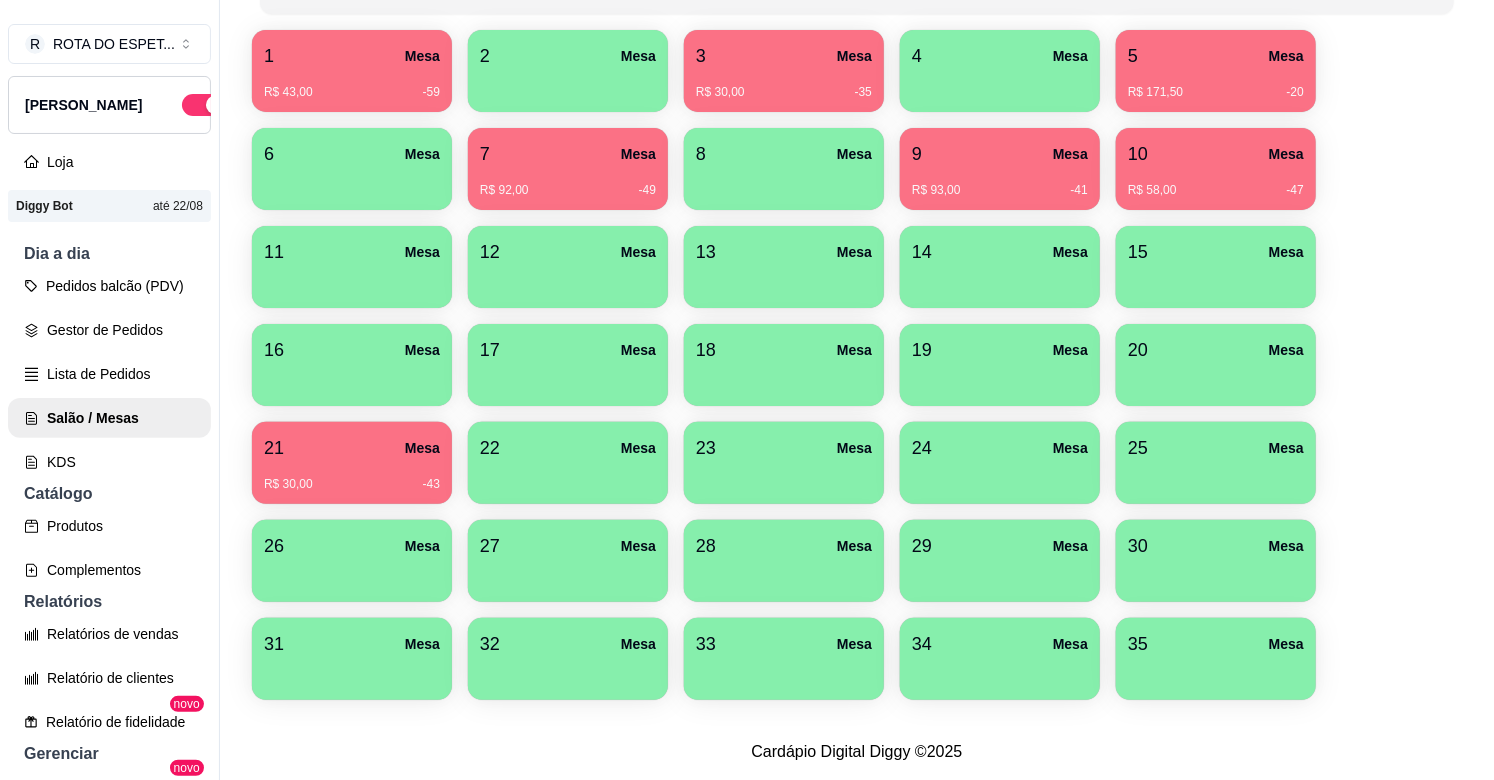 click on "R$ 30,00 -43" at bounding box center (352, 477) 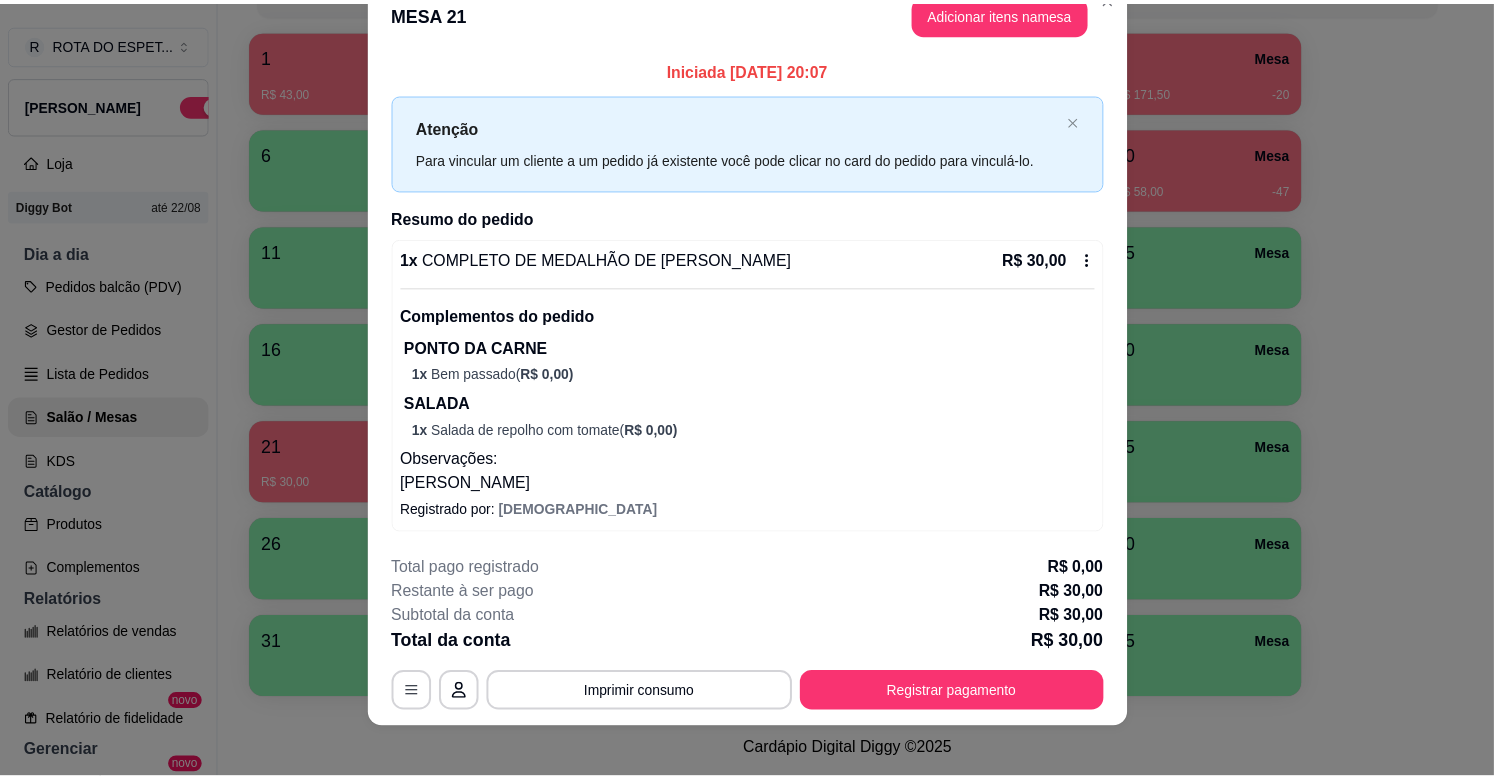 scroll, scrollTop: 0, scrollLeft: 0, axis: both 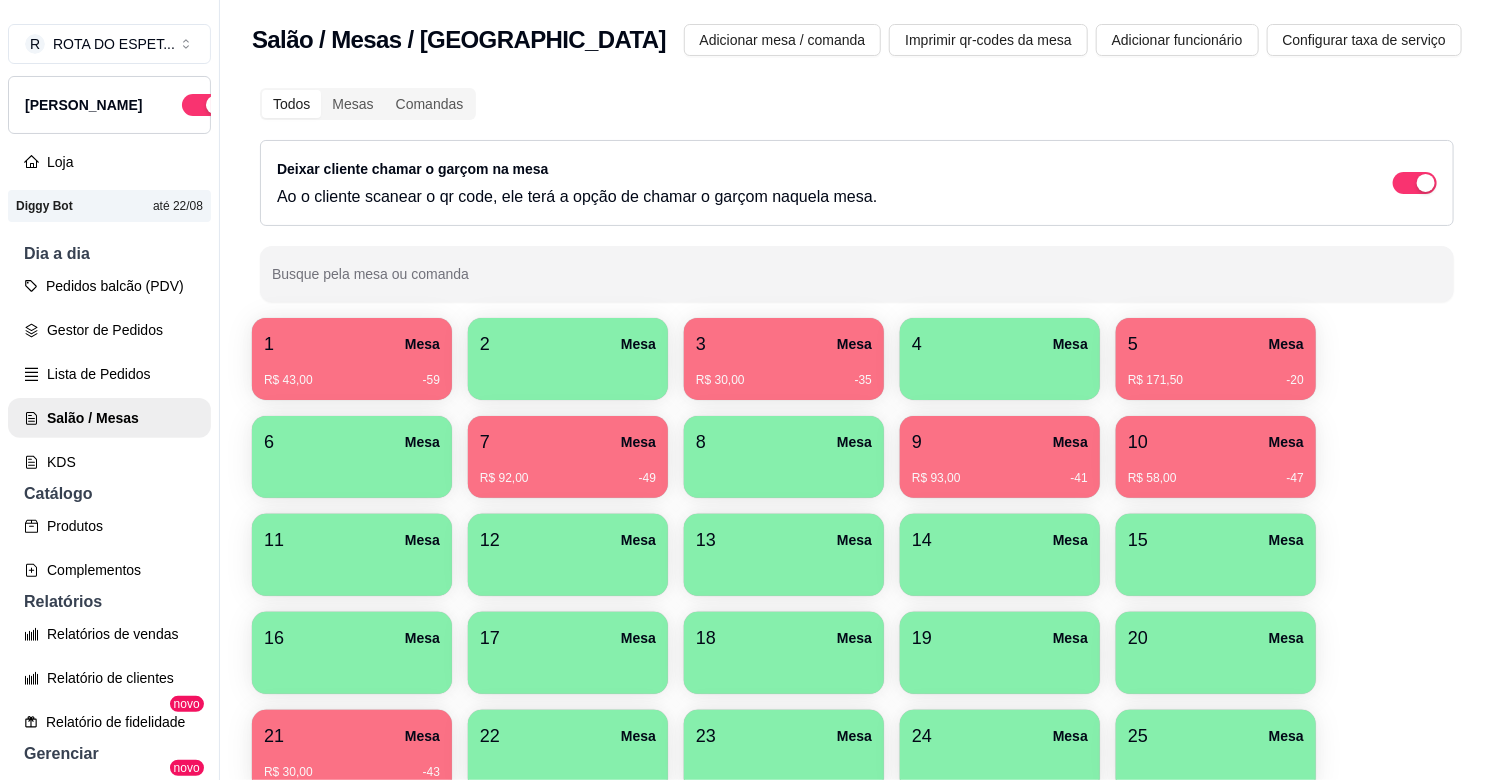 click on "1 Mesa R$ 43,00 -59 2 [GEOGRAPHIC_DATA]$ 30,00 -35 4 [GEOGRAPHIC_DATA]$ 171,50 -20 6 [GEOGRAPHIC_DATA]$ 92,00 -49 [GEOGRAPHIC_DATA]$ 93,00 -41 [GEOGRAPHIC_DATA]$ 58,00 -47 11 [GEOGRAPHIC_DATA] 13 [GEOGRAPHIC_DATA] 14 [GEOGRAPHIC_DATA] [GEOGRAPHIC_DATA] 16 [GEOGRAPHIC_DATA] 17 [GEOGRAPHIC_DATA] 18 [GEOGRAPHIC_DATA] 19 [GEOGRAPHIC_DATA] 20 [GEOGRAPHIC_DATA]$ 30,00 -43 22 [GEOGRAPHIC_DATA] 24 [GEOGRAPHIC_DATA] 26 [GEOGRAPHIC_DATA] 27 [GEOGRAPHIC_DATA] 28 [GEOGRAPHIC_DATA] 29 [GEOGRAPHIC_DATA] 30 [GEOGRAPHIC_DATA] 31 [GEOGRAPHIC_DATA] 32 [GEOGRAPHIC_DATA] 33 [GEOGRAPHIC_DATA] 34 Mesa 35 Mesa" at bounding box center (857, 653) 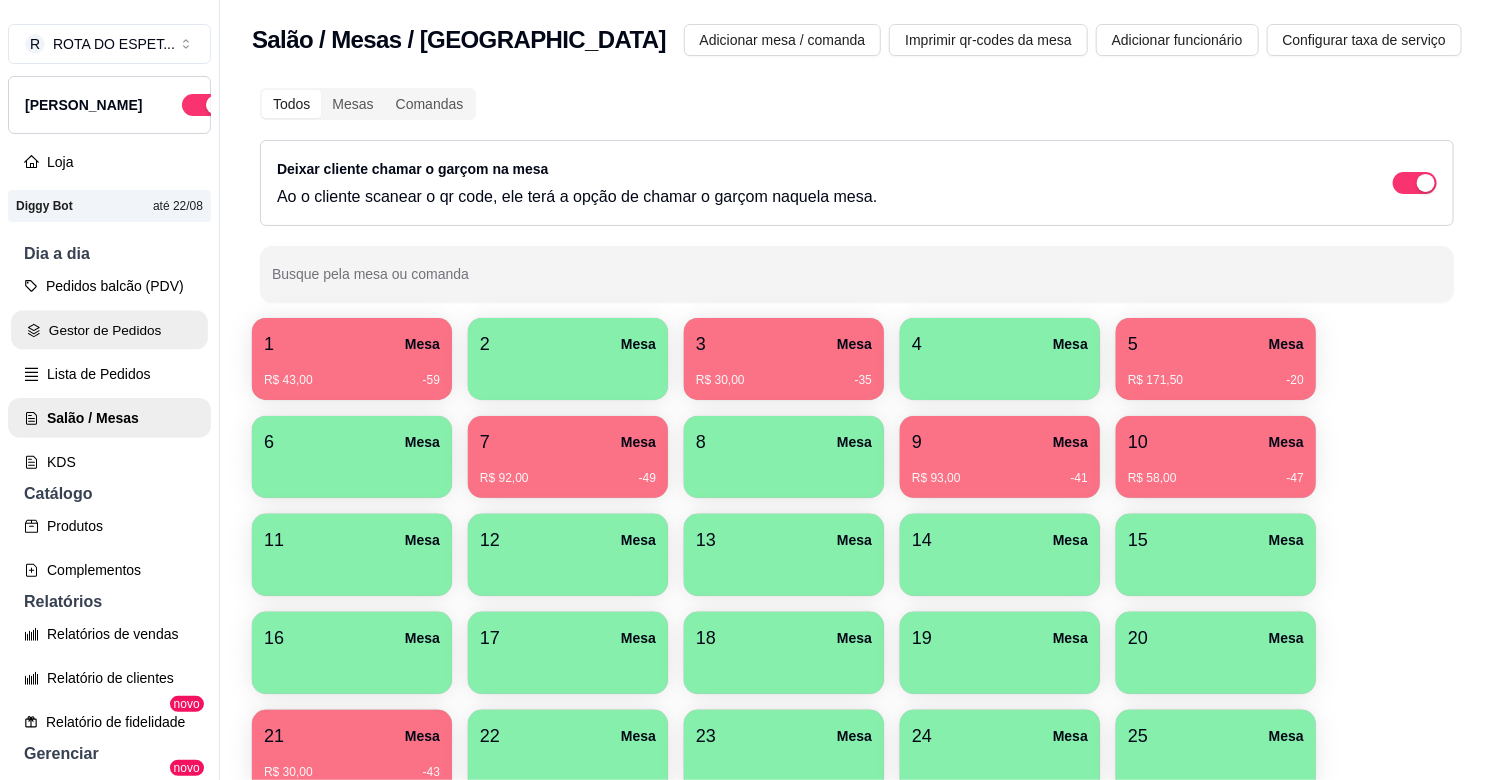 click on "Gestor de Pedidos" at bounding box center [109, 330] 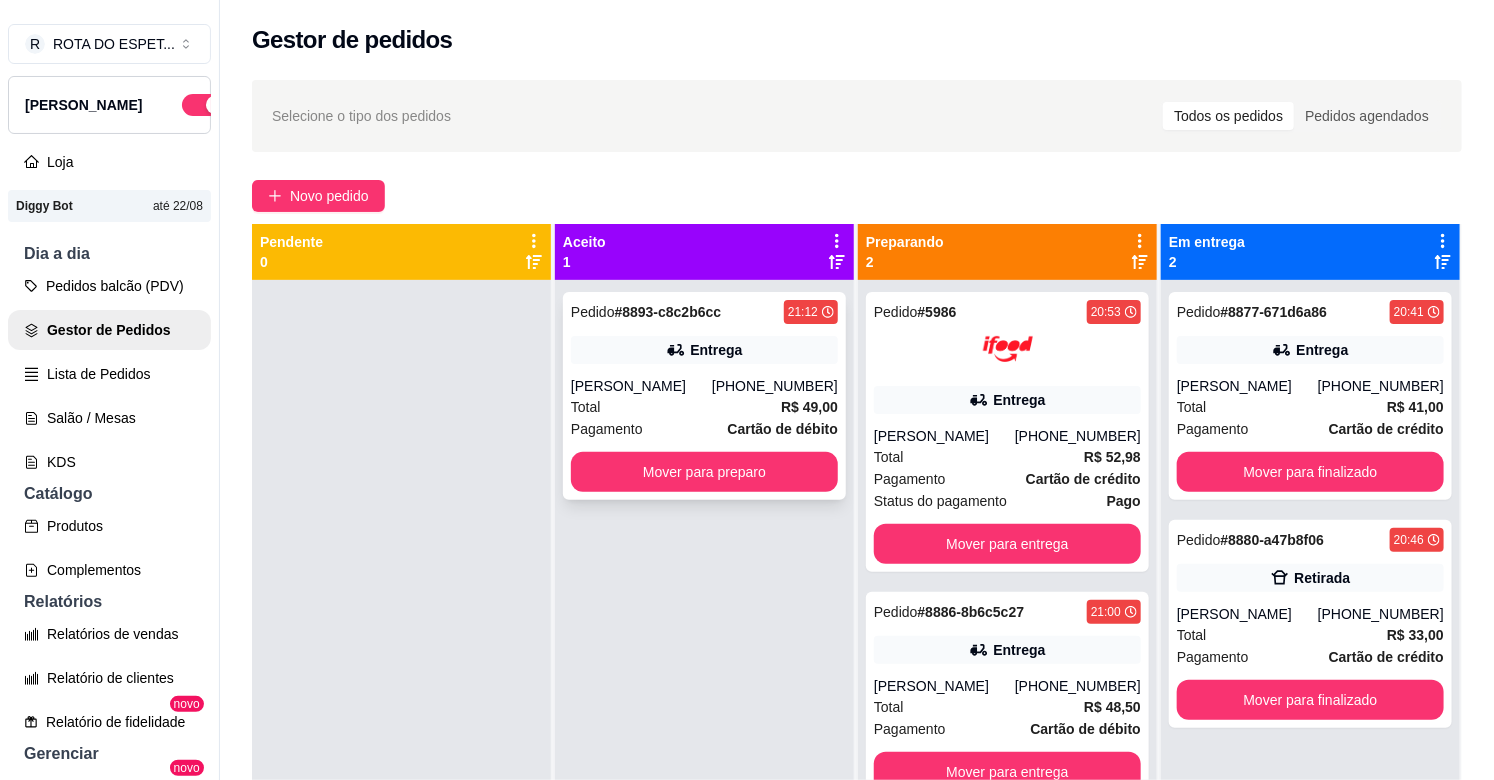 click on "[PERSON_NAME]" at bounding box center (641, 386) 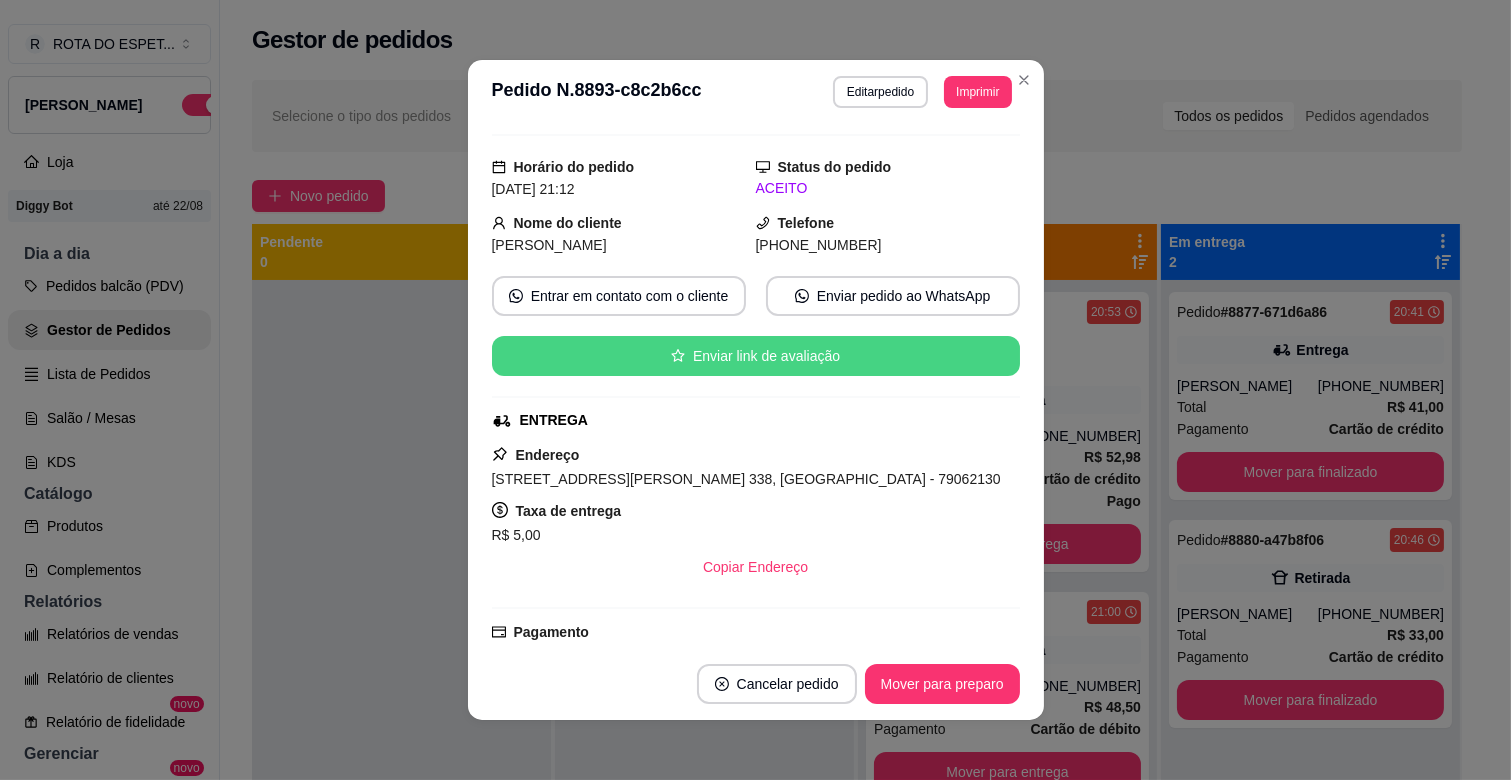 scroll, scrollTop: 330, scrollLeft: 0, axis: vertical 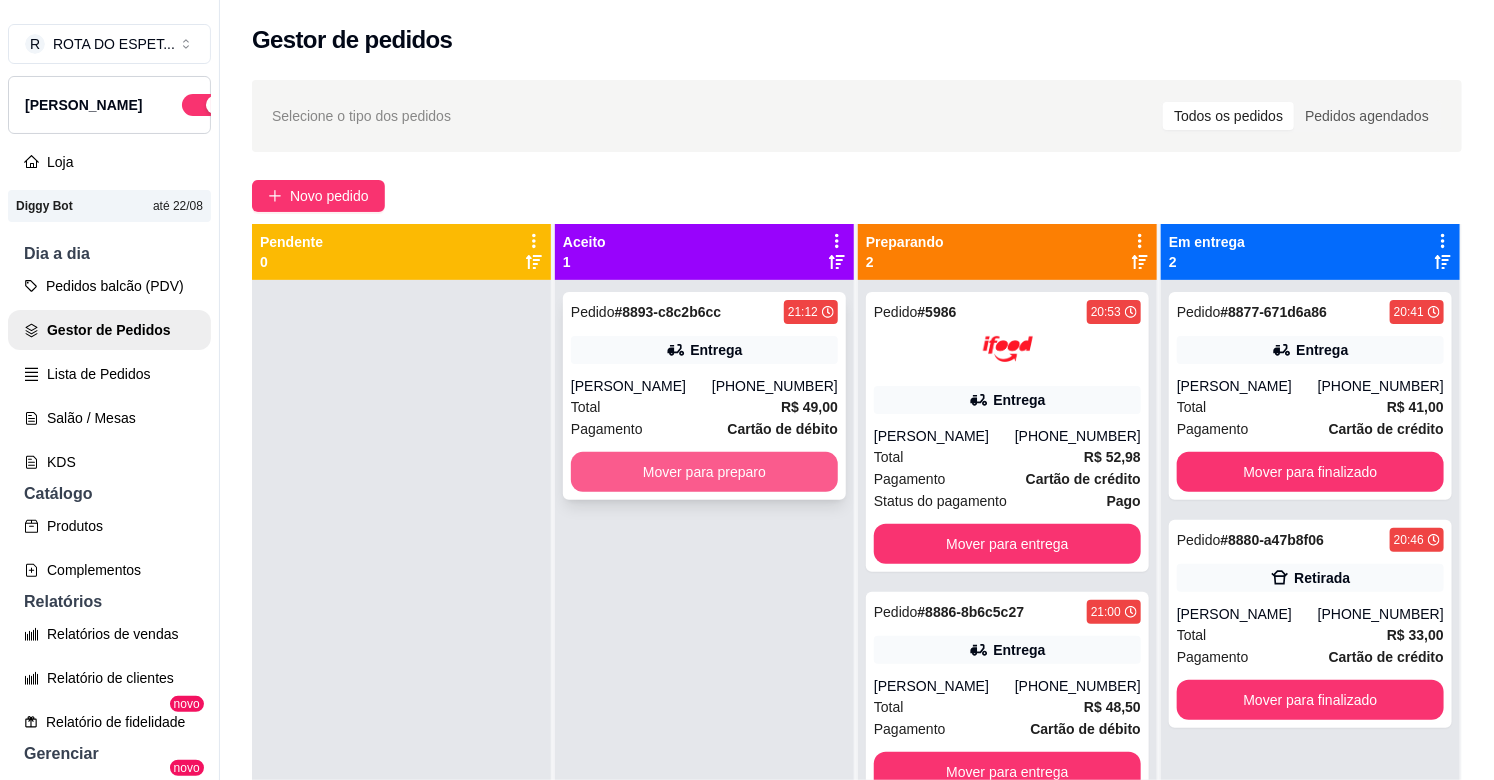 click on "Mover para preparo" at bounding box center [704, 472] 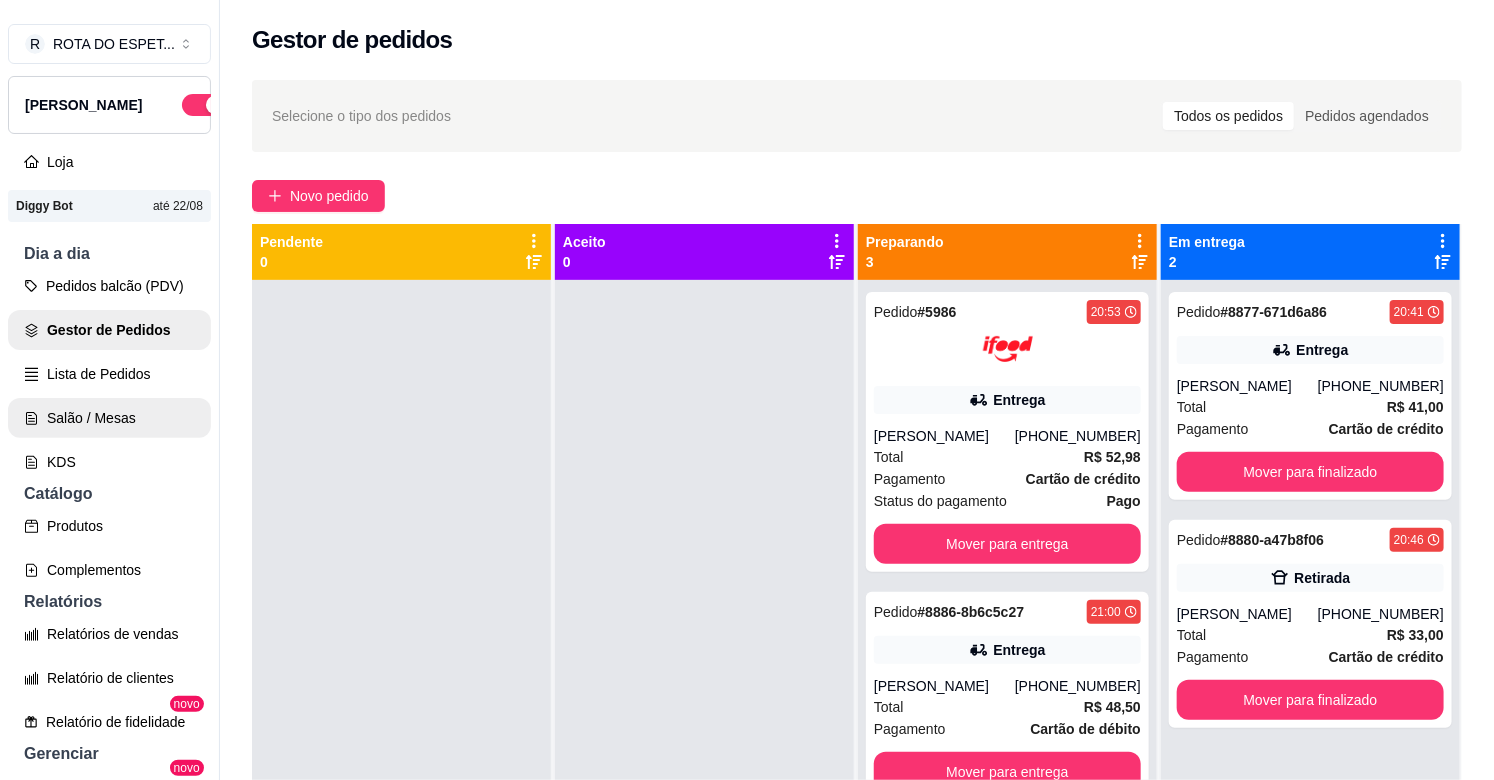 click on "Salão / Mesas" at bounding box center [109, 418] 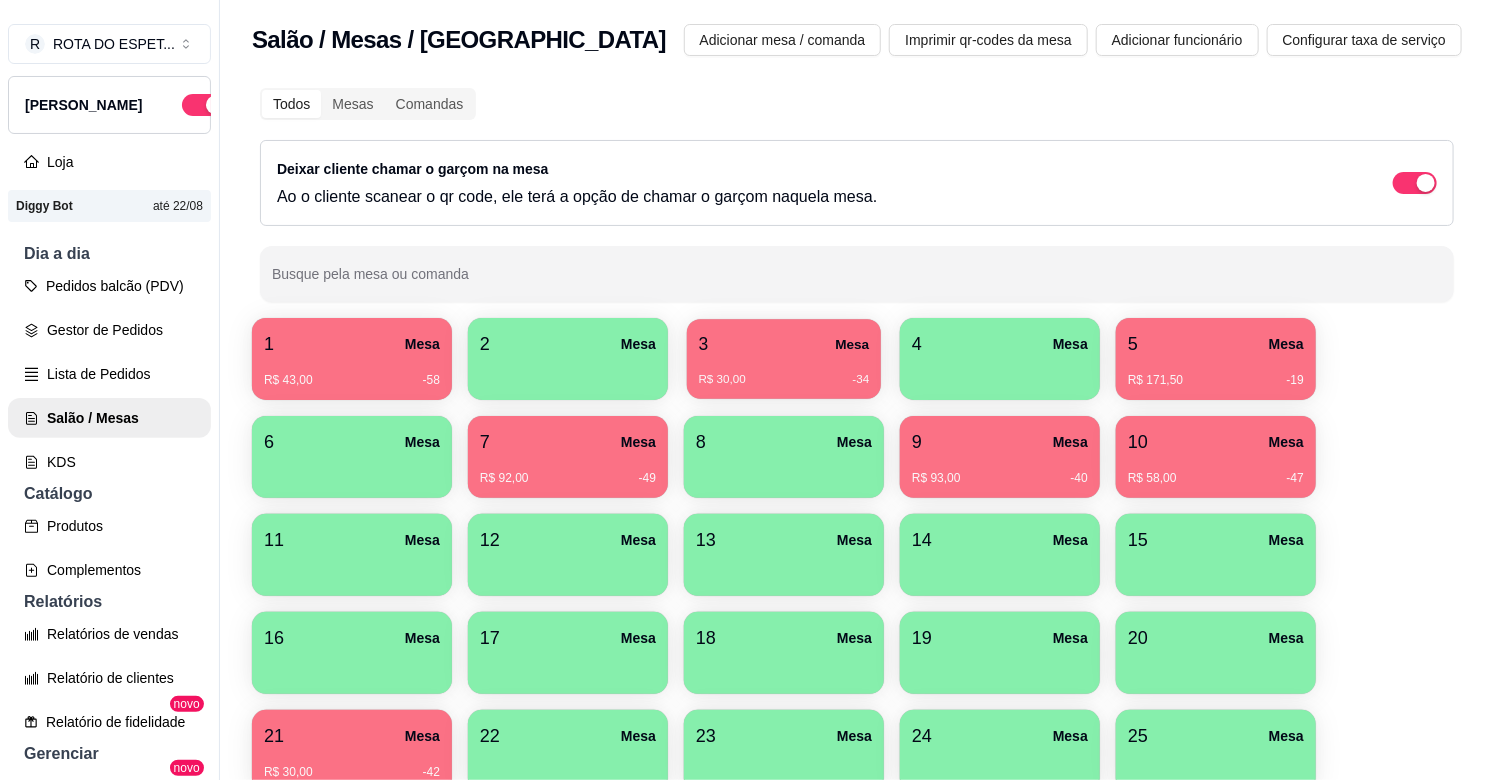 click on "3 Mesa" at bounding box center (784, 344) 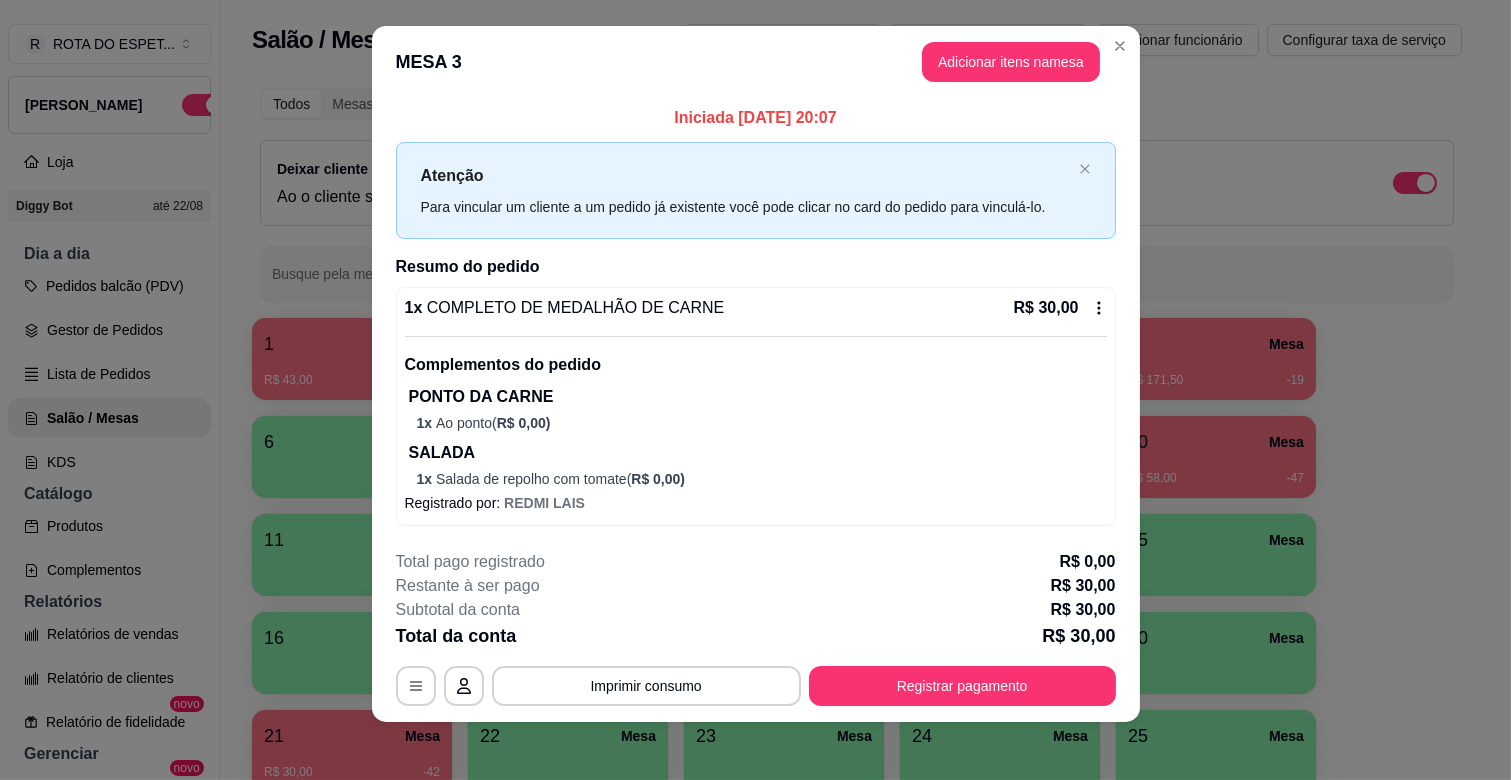 scroll, scrollTop: 22, scrollLeft: 0, axis: vertical 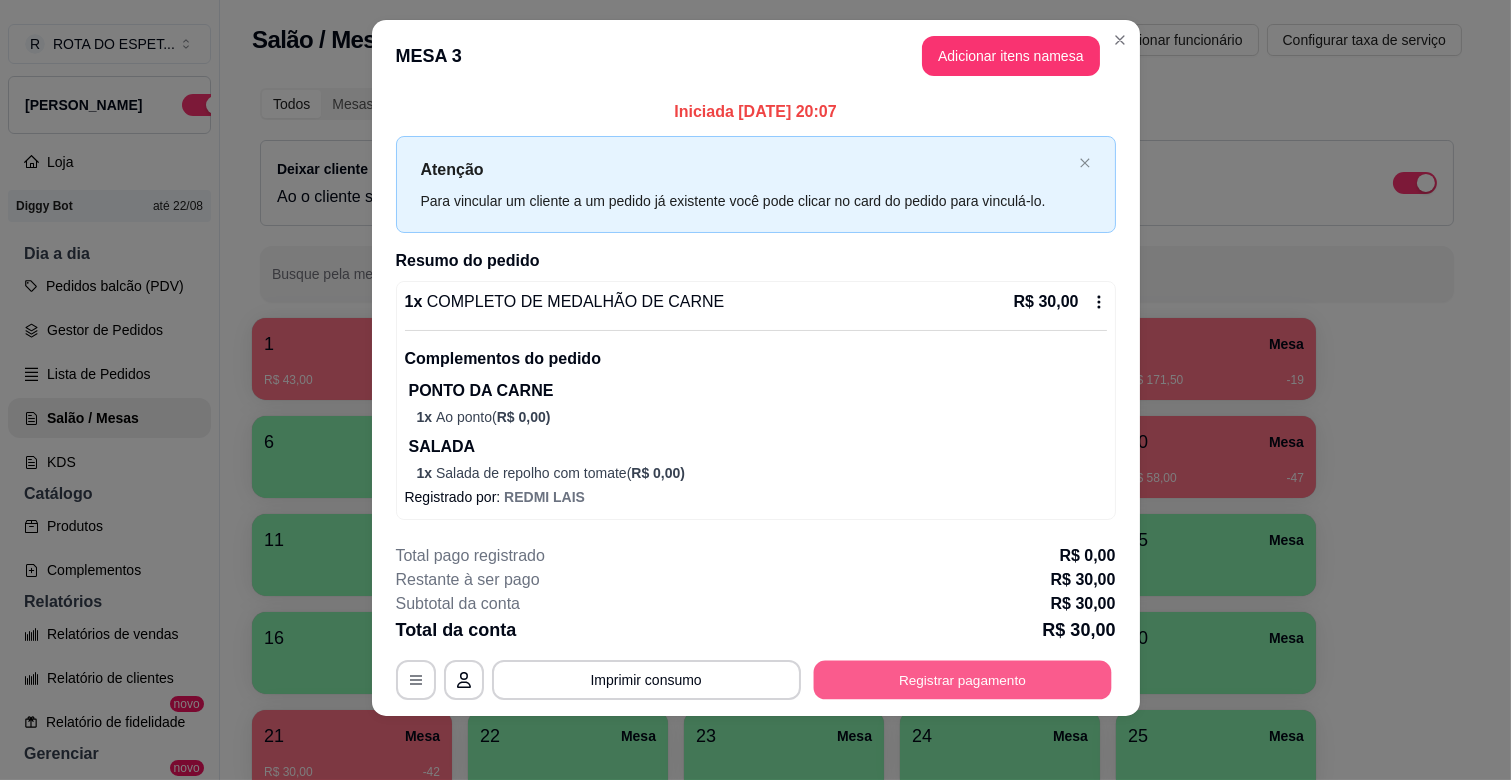 click on "Registrar pagamento" at bounding box center [962, 680] 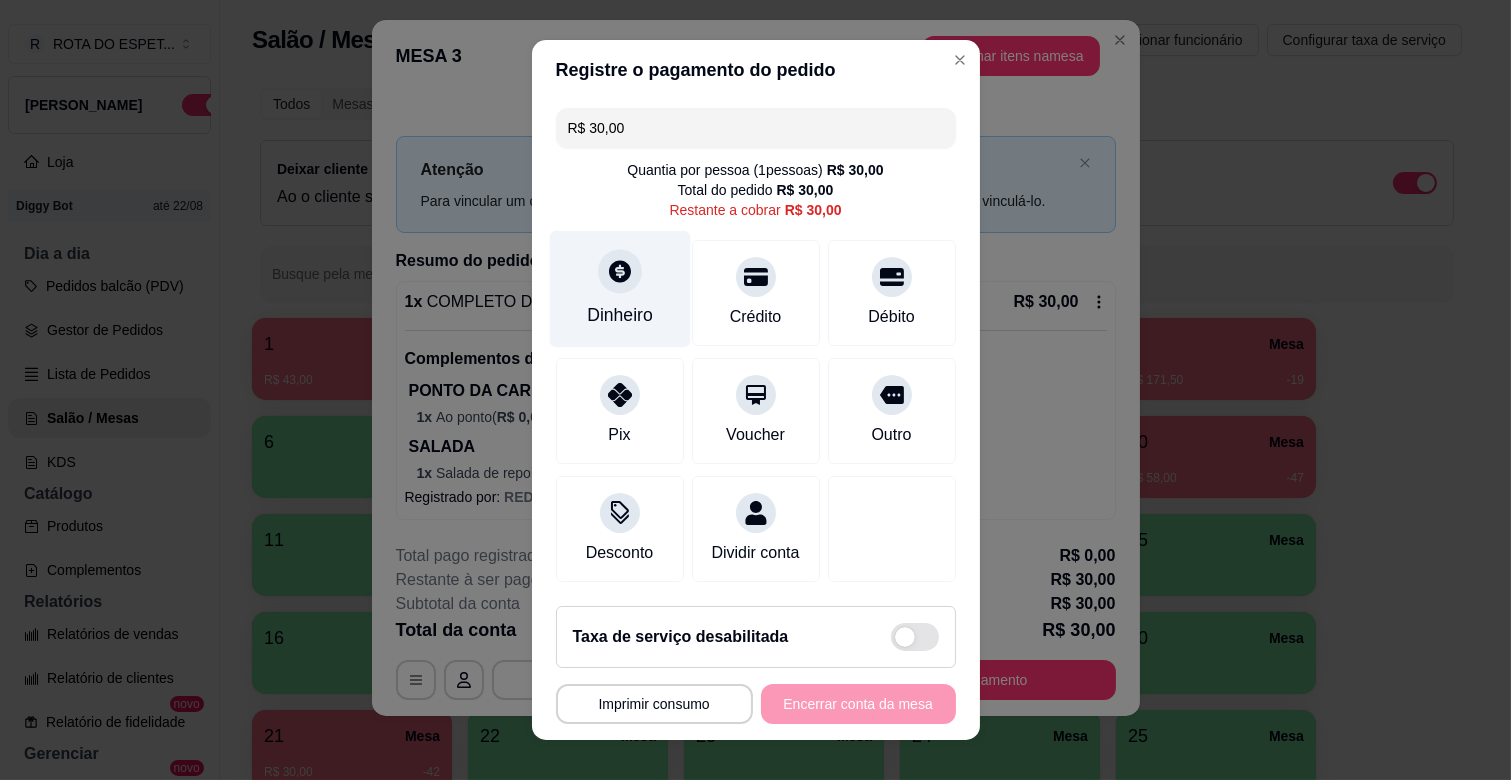 click at bounding box center [620, 271] 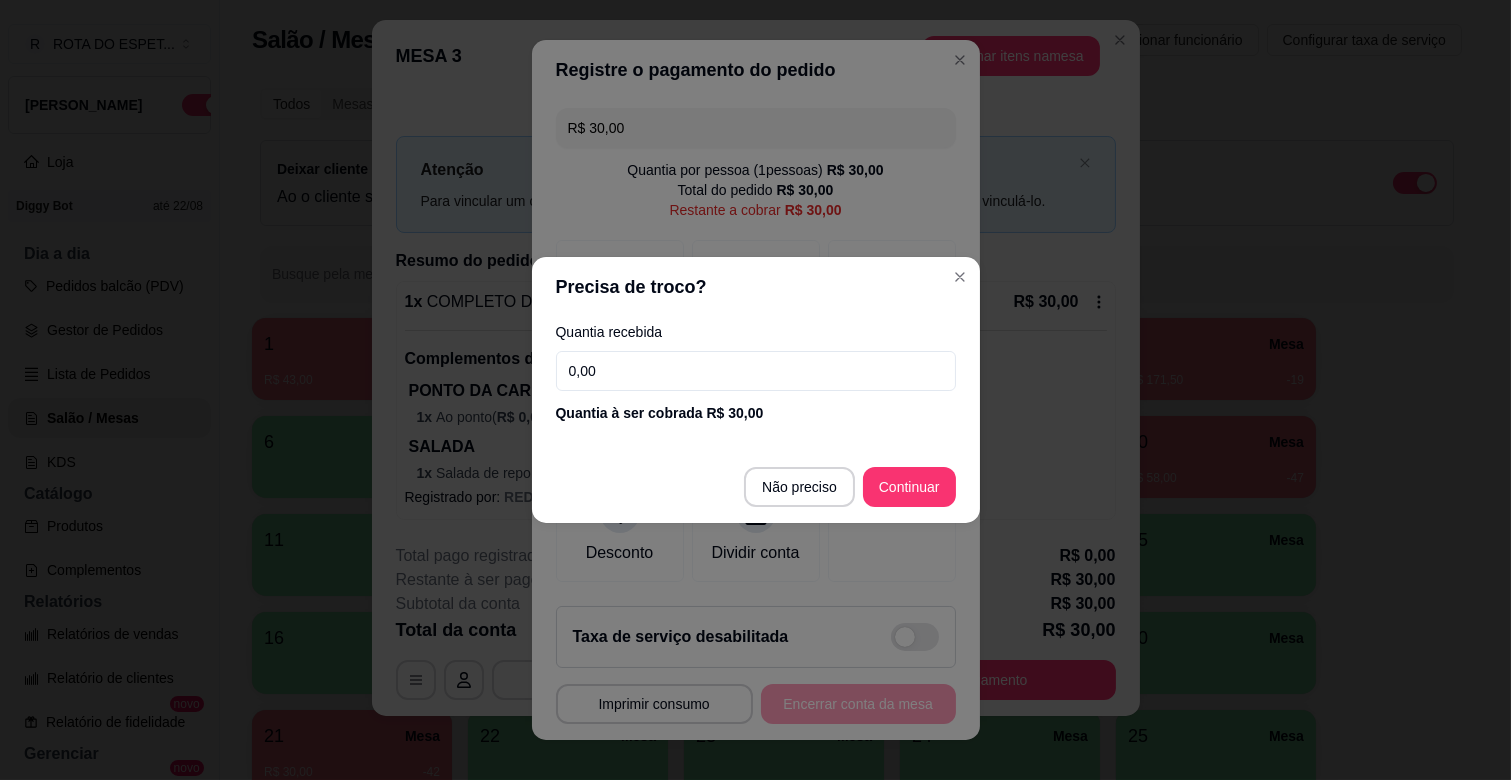 click on "0,00" at bounding box center [756, 371] 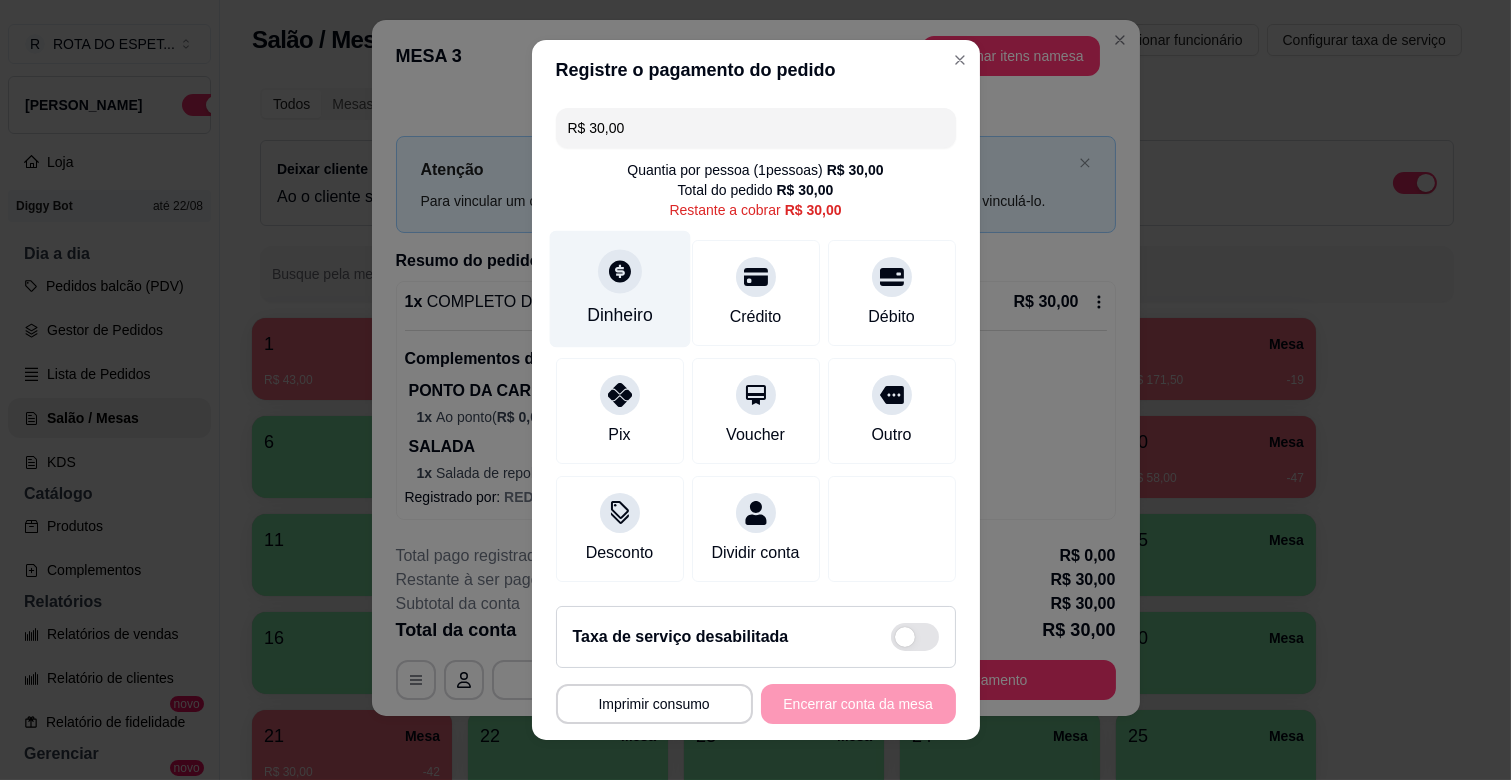 click on "Dinheiro" at bounding box center [619, 289] 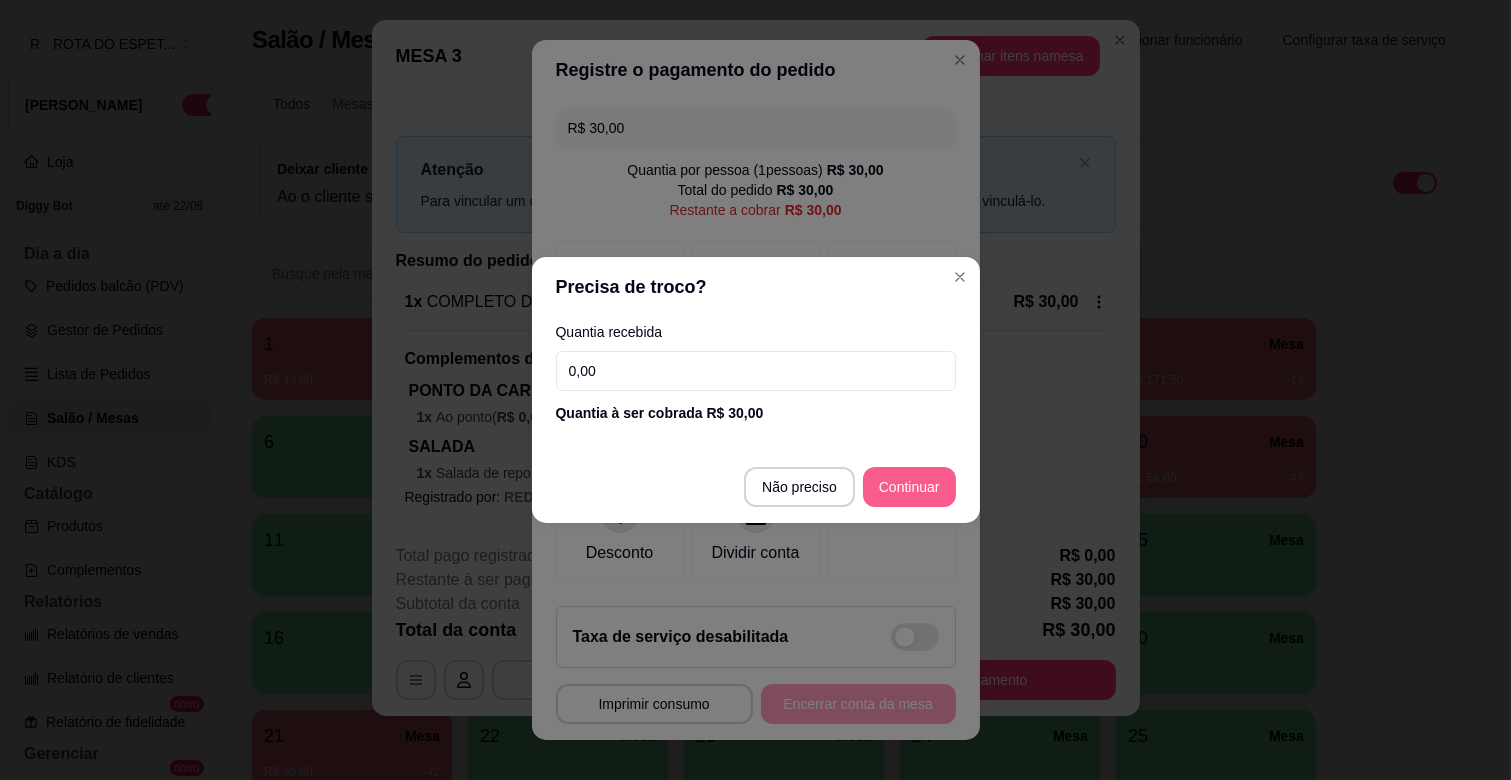 click on "Não preciso Continuar" at bounding box center (756, 487) 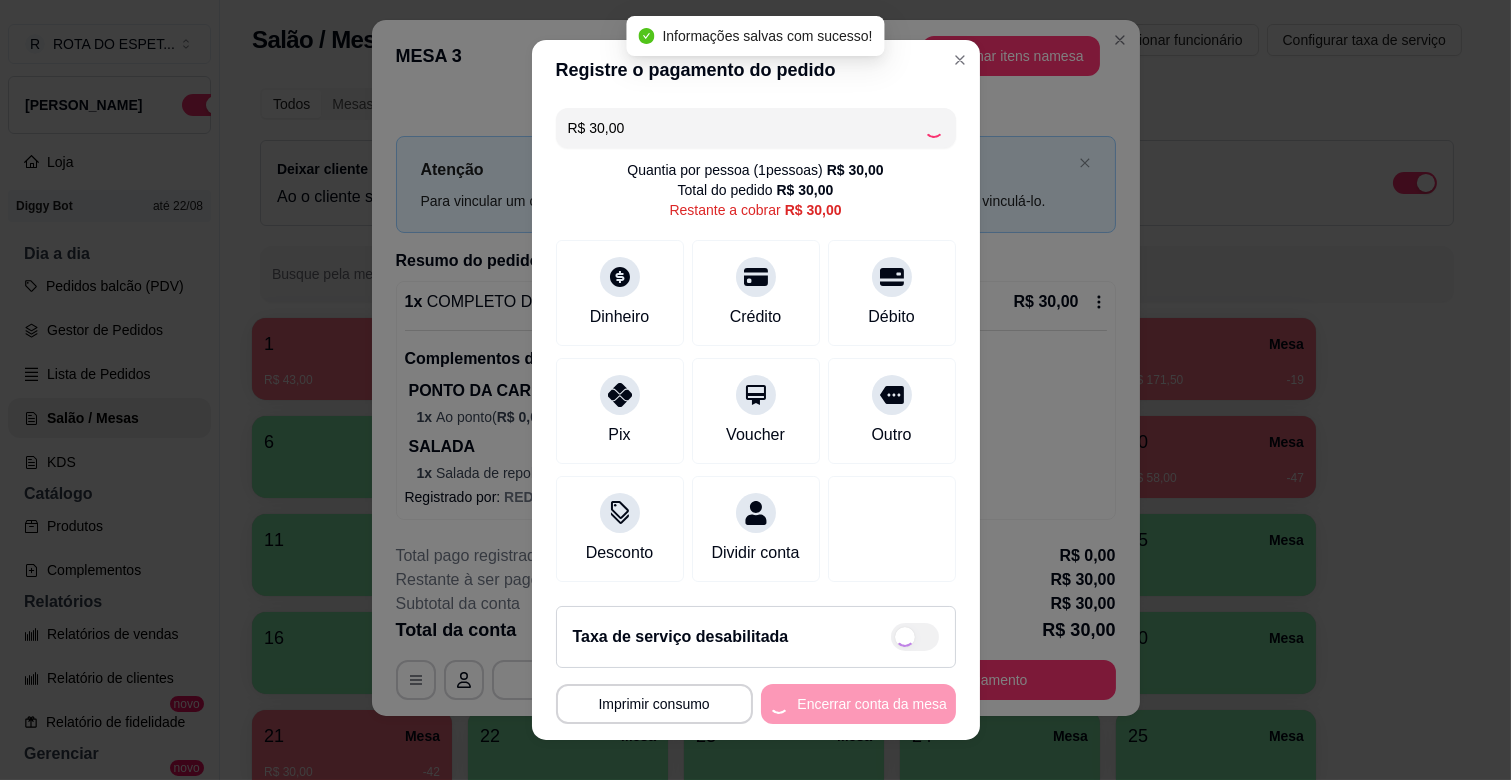 type on "R$ 0,00" 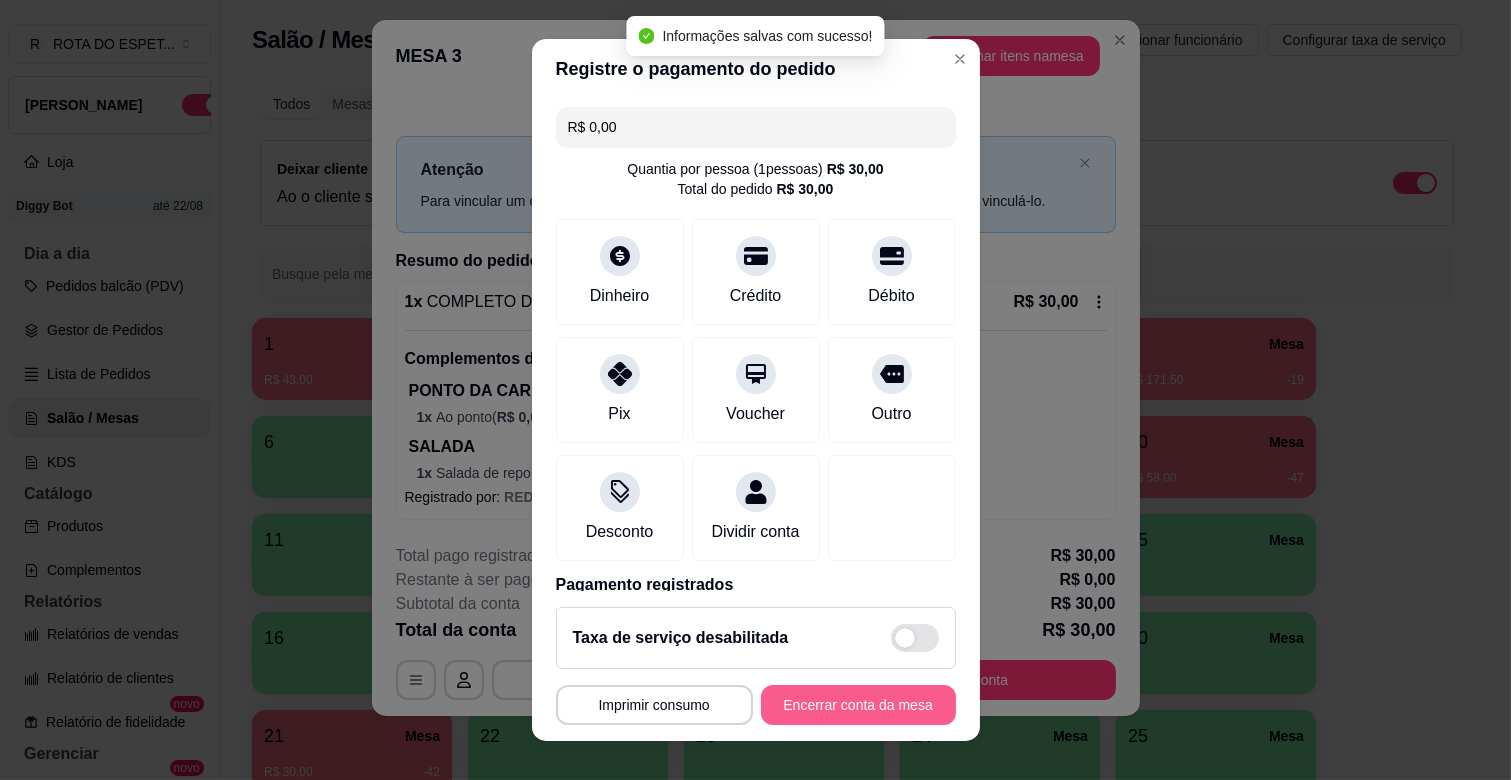 click on "Encerrar conta da mesa" at bounding box center (858, 705) 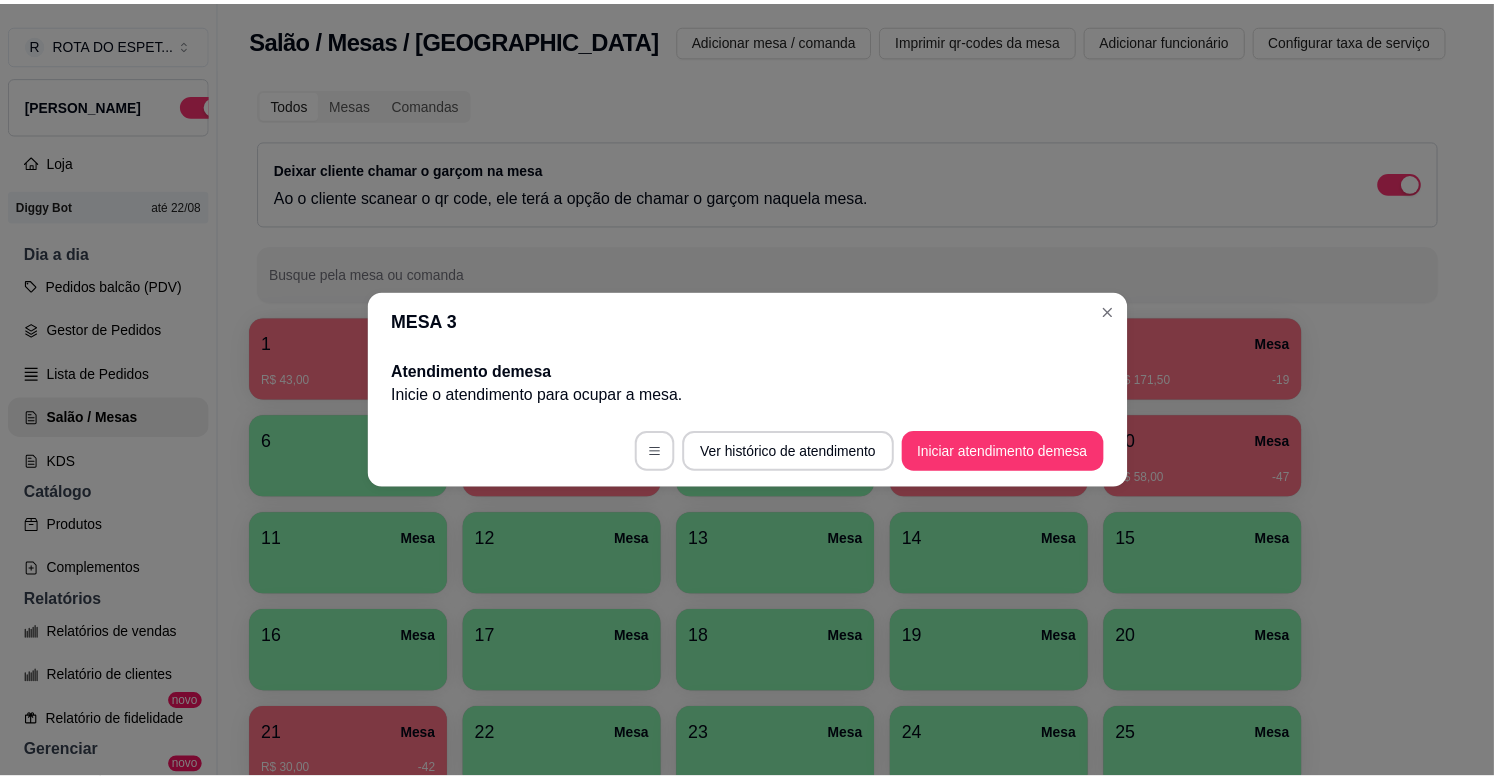 scroll, scrollTop: 0, scrollLeft: 0, axis: both 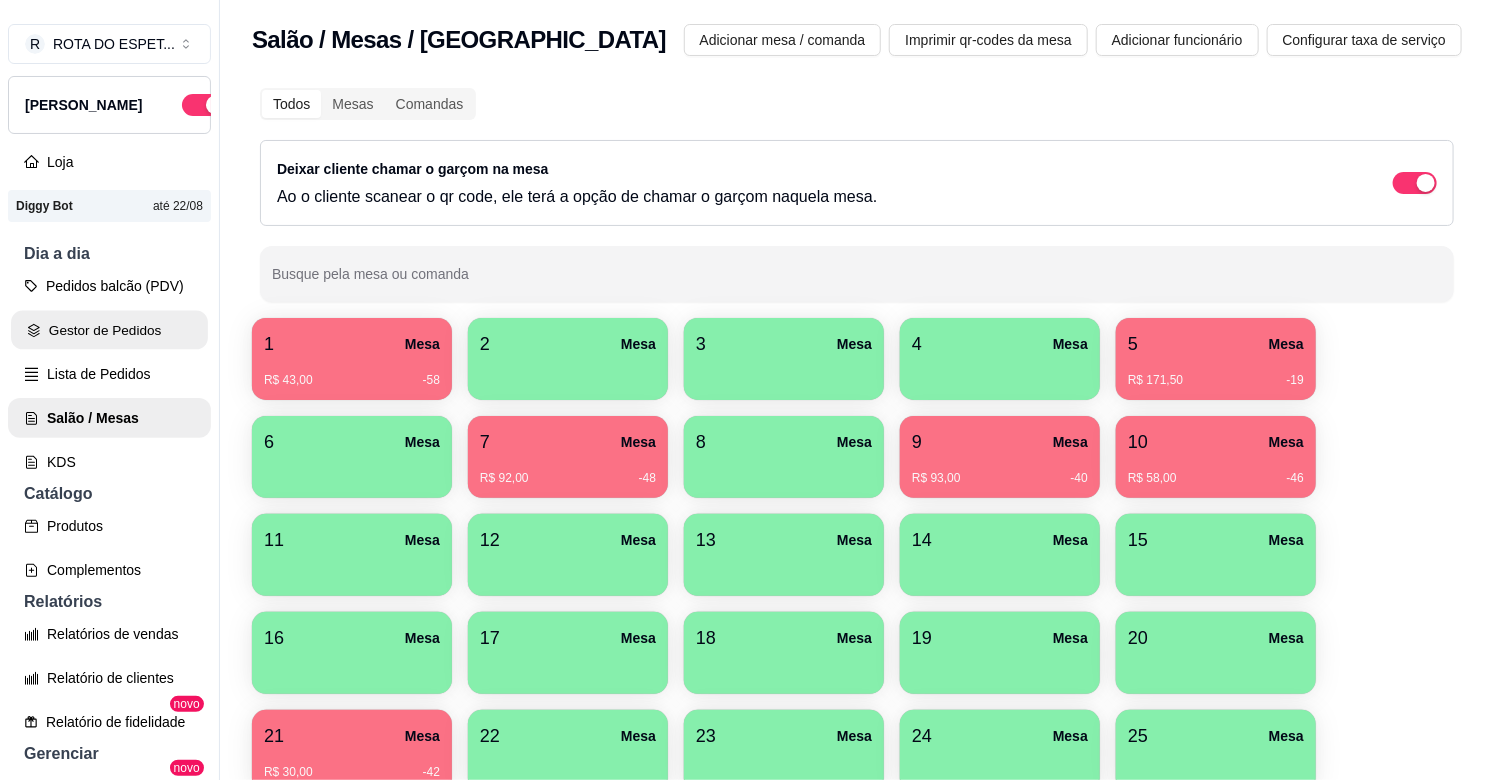 click on "Gestor de Pedidos" at bounding box center [109, 330] 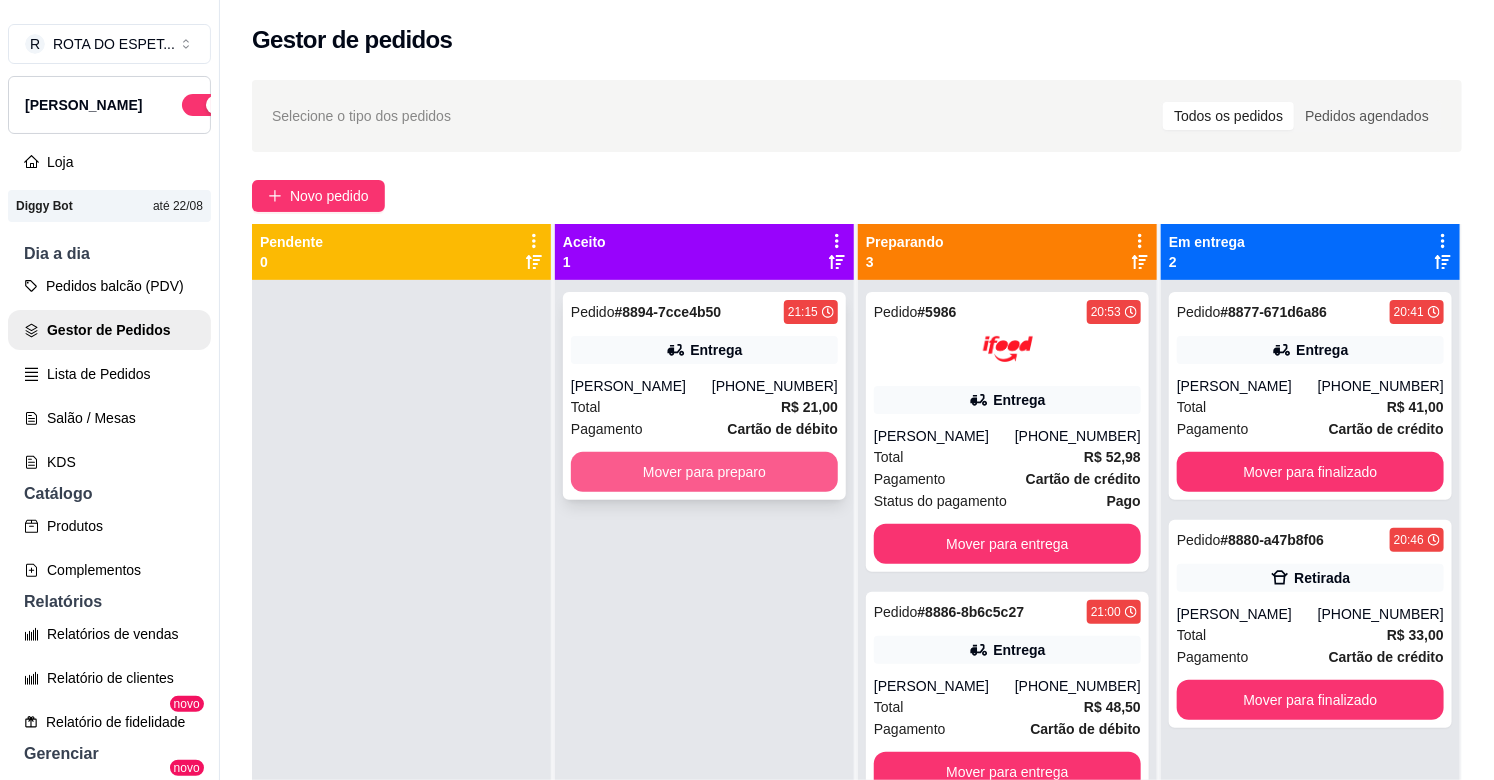 click on "Mover para preparo" at bounding box center (704, 472) 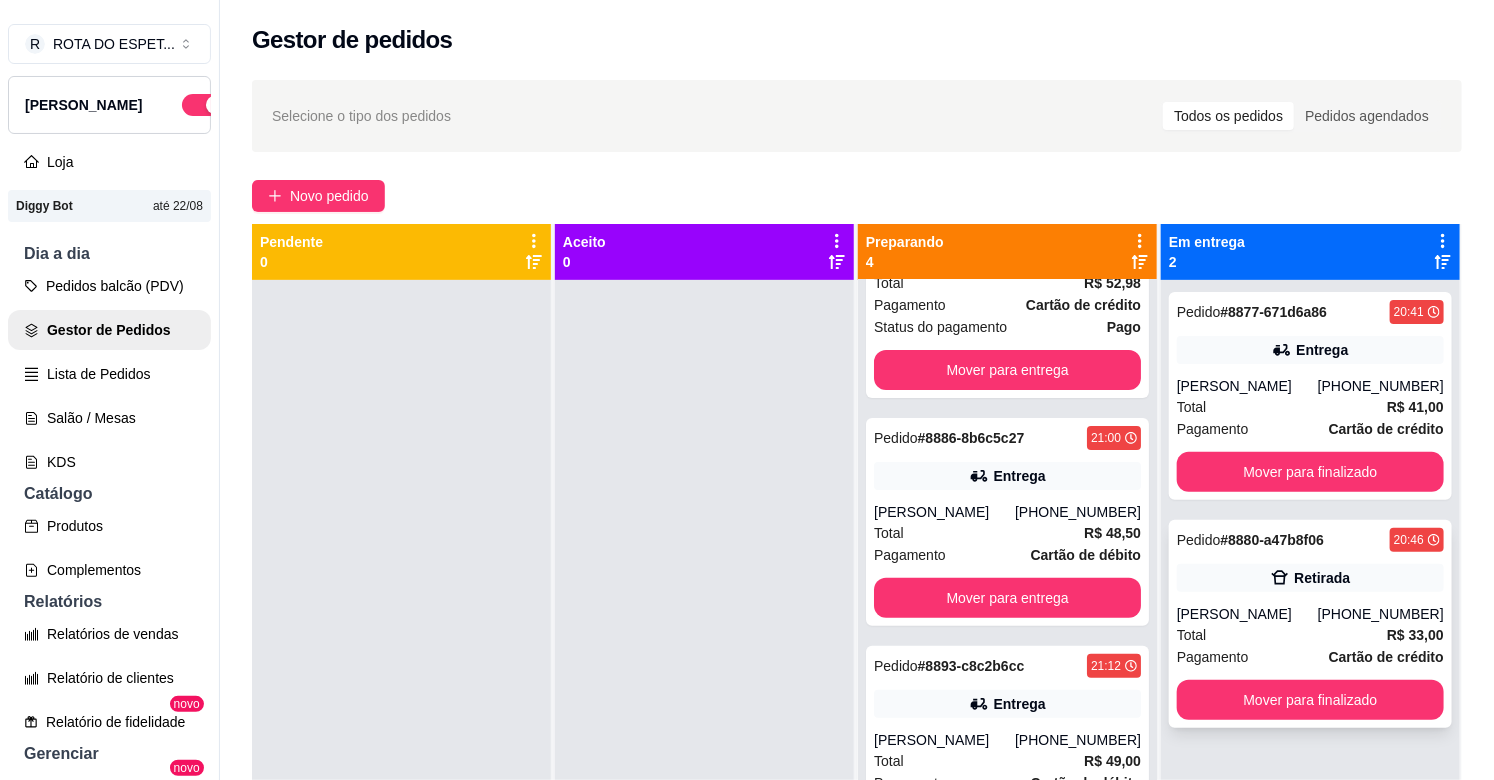 scroll, scrollTop: 222, scrollLeft: 0, axis: vertical 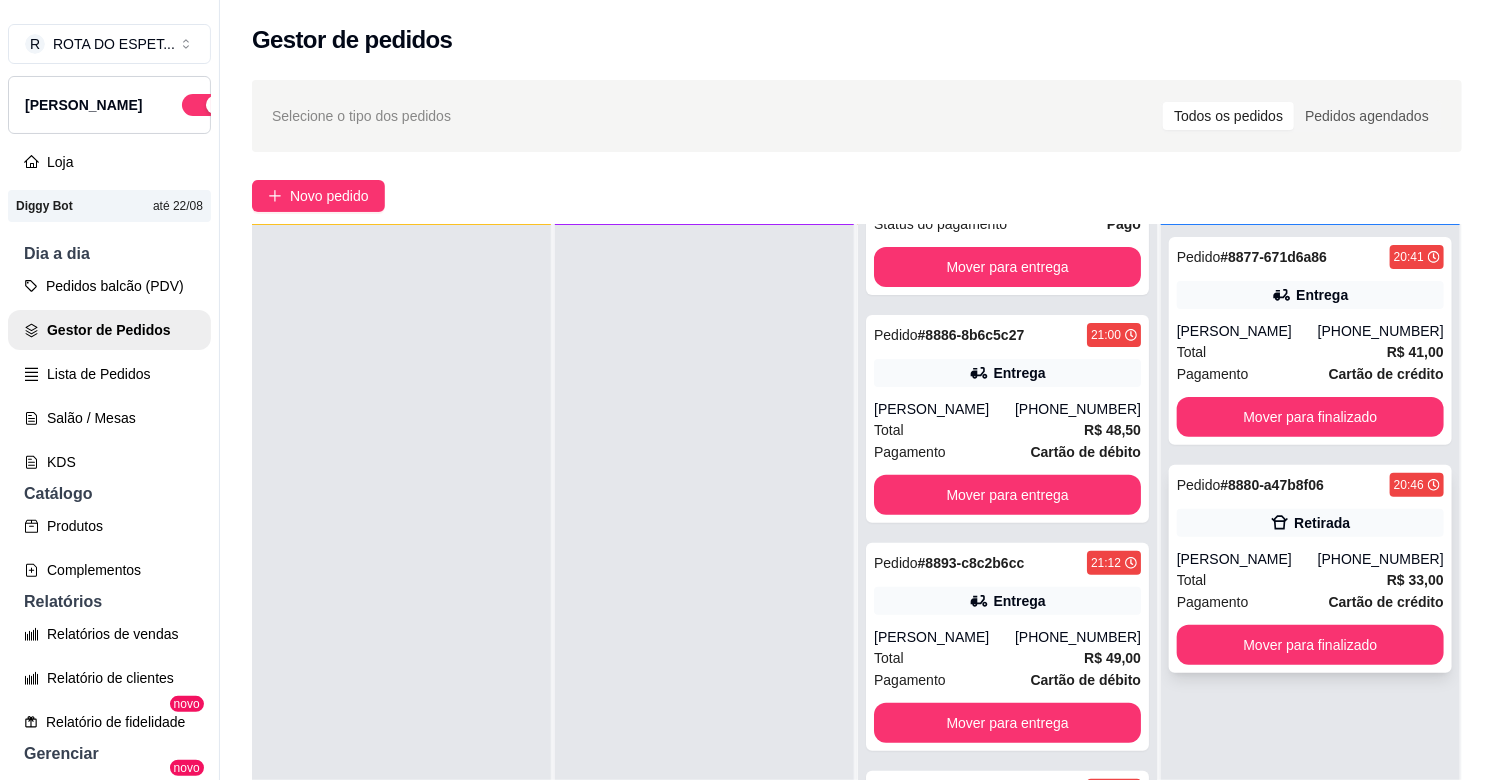 click on "[PERSON_NAME]" at bounding box center (1247, 559) 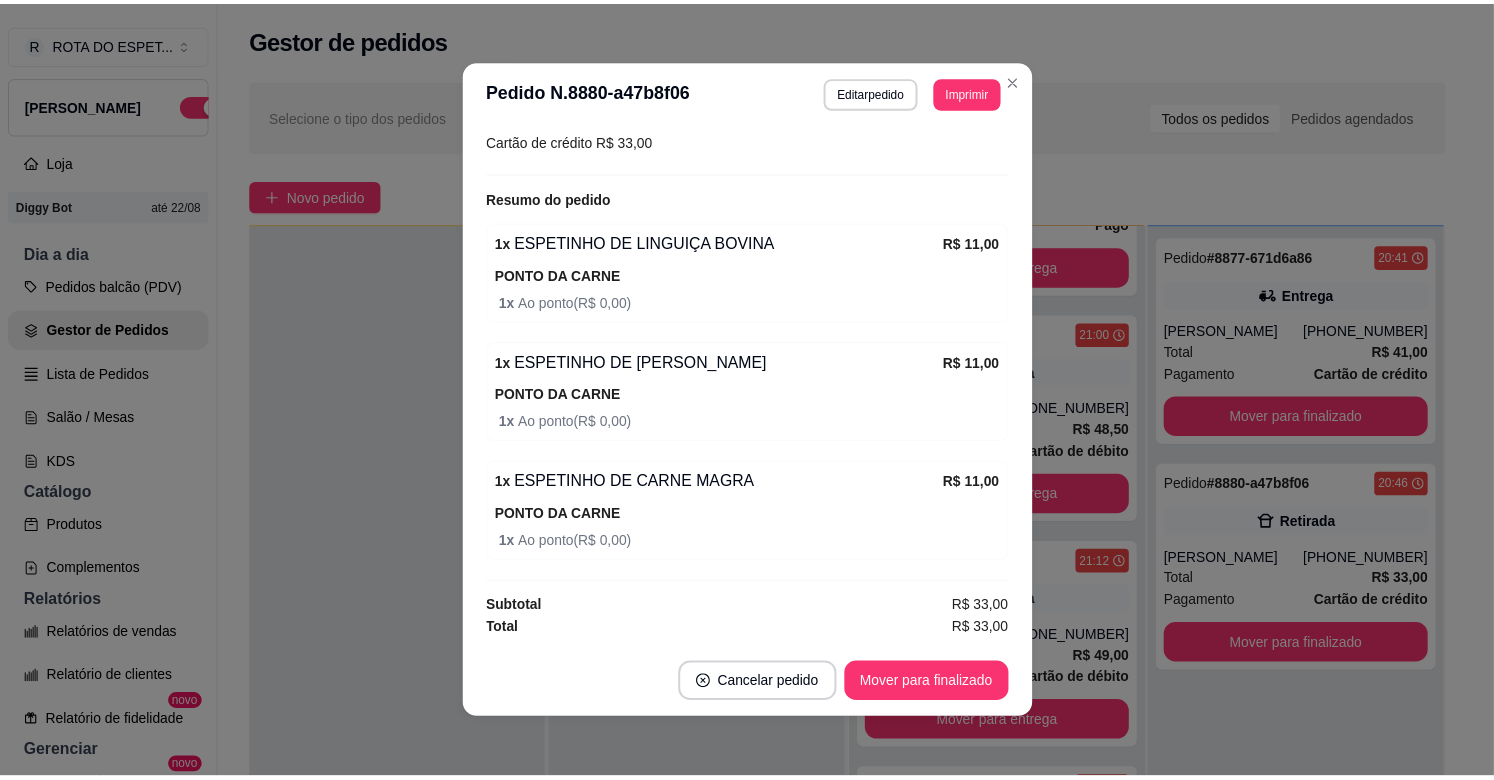 scroll, scrollTop: 192, scrollLeft: 0, axis: vertical 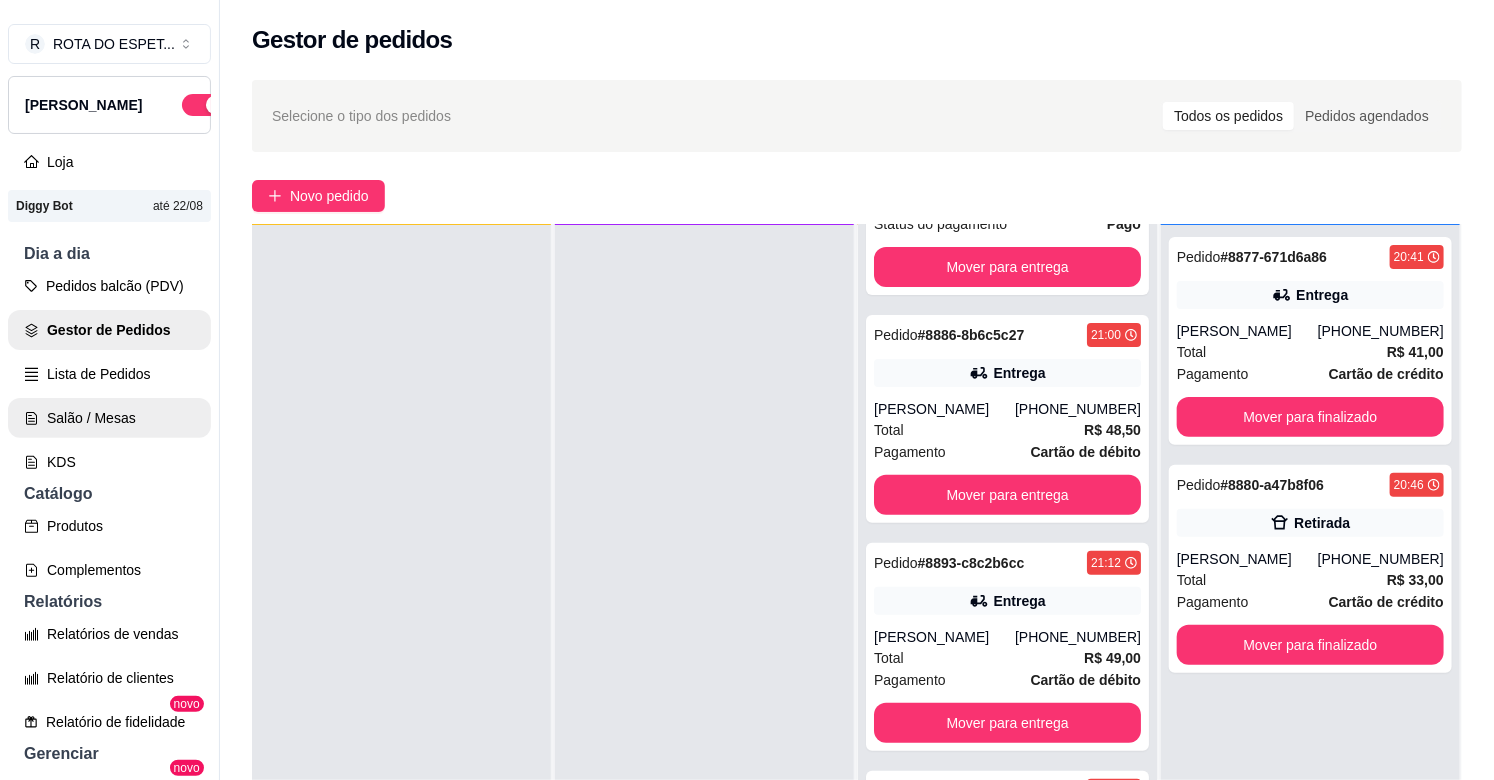 click on "Salão / Mesas" at bounding box center (109, 418) 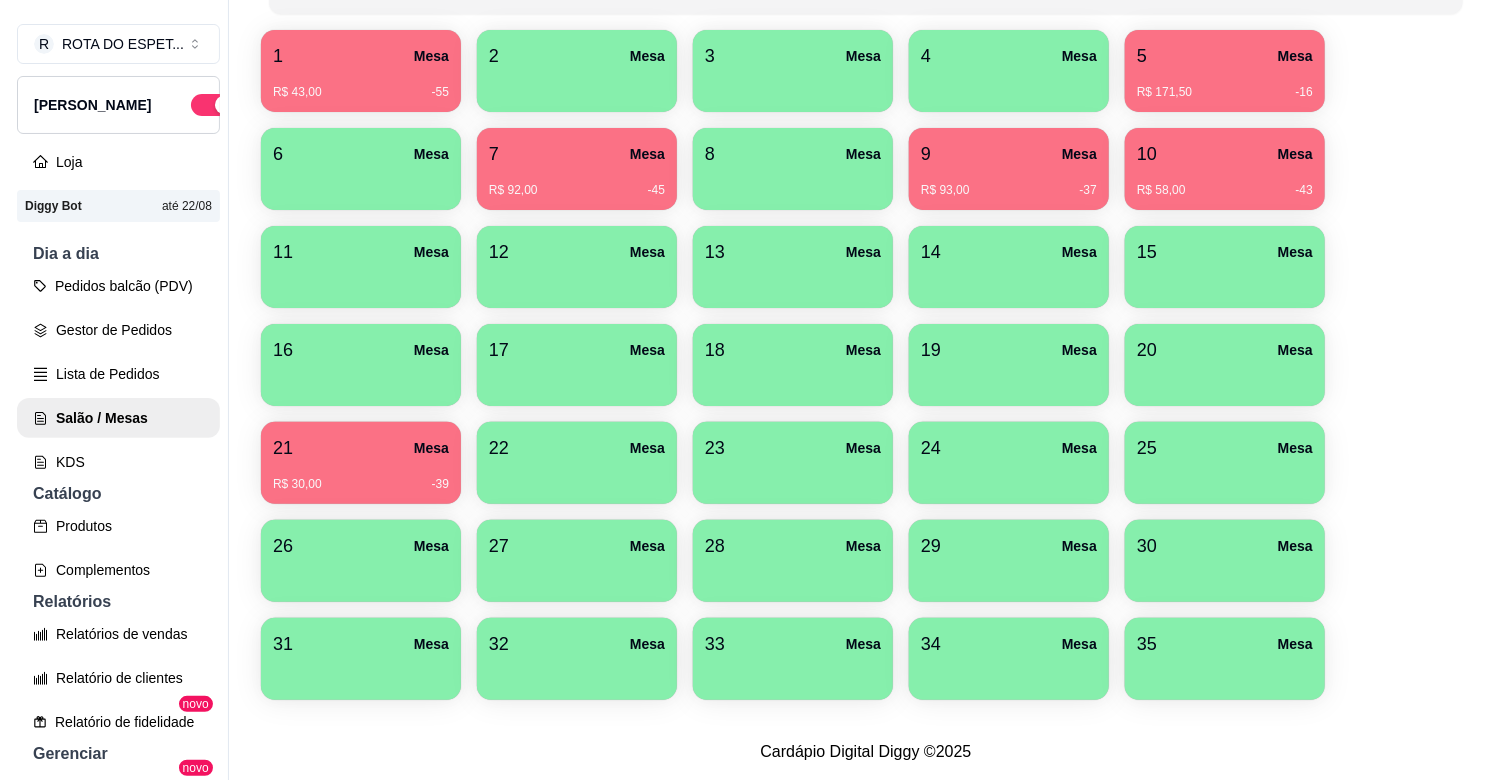 scroll, scrollTop: 304, scrollLeft: 0, axis: vertical 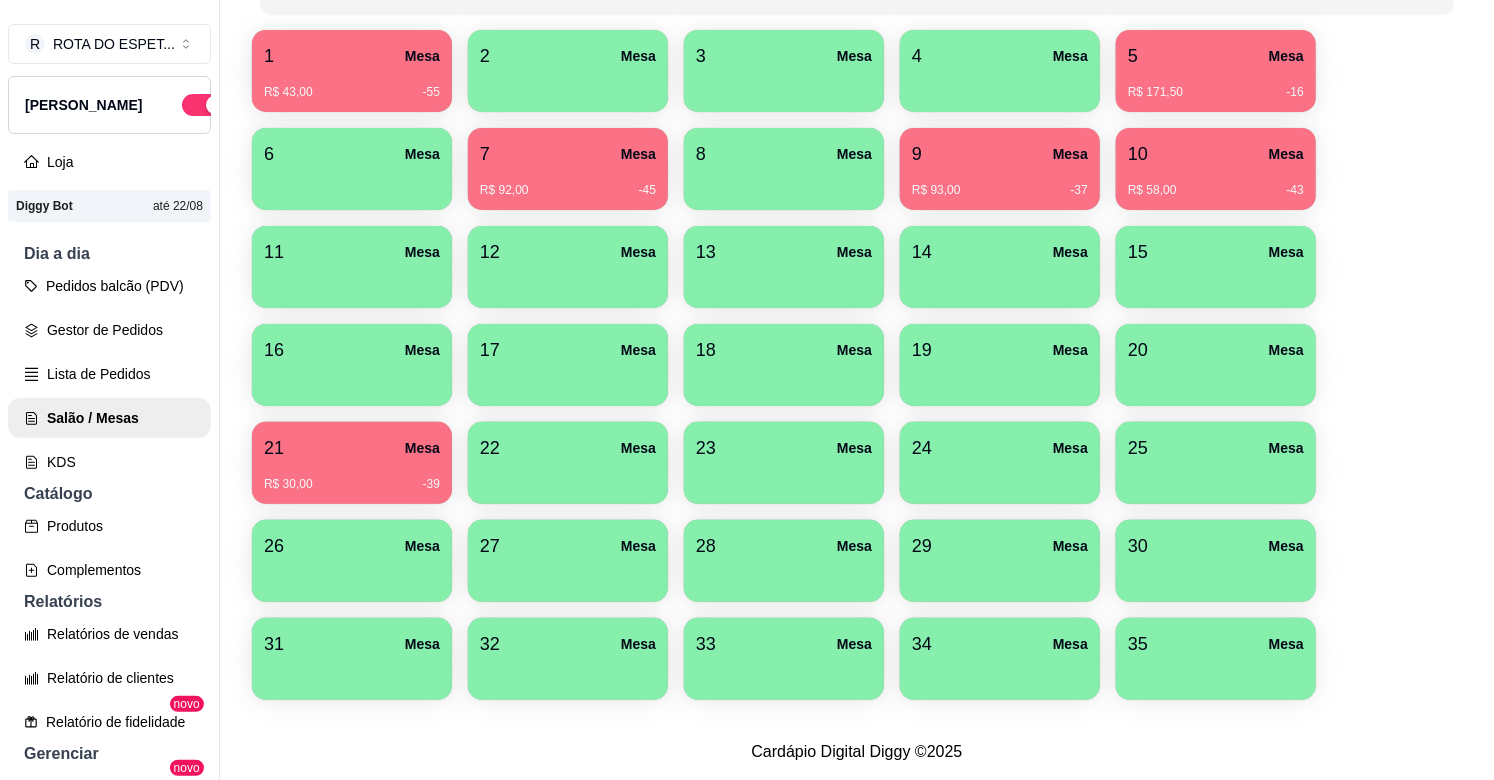 click on "23 Mesa" at bounding box center [784, 448] 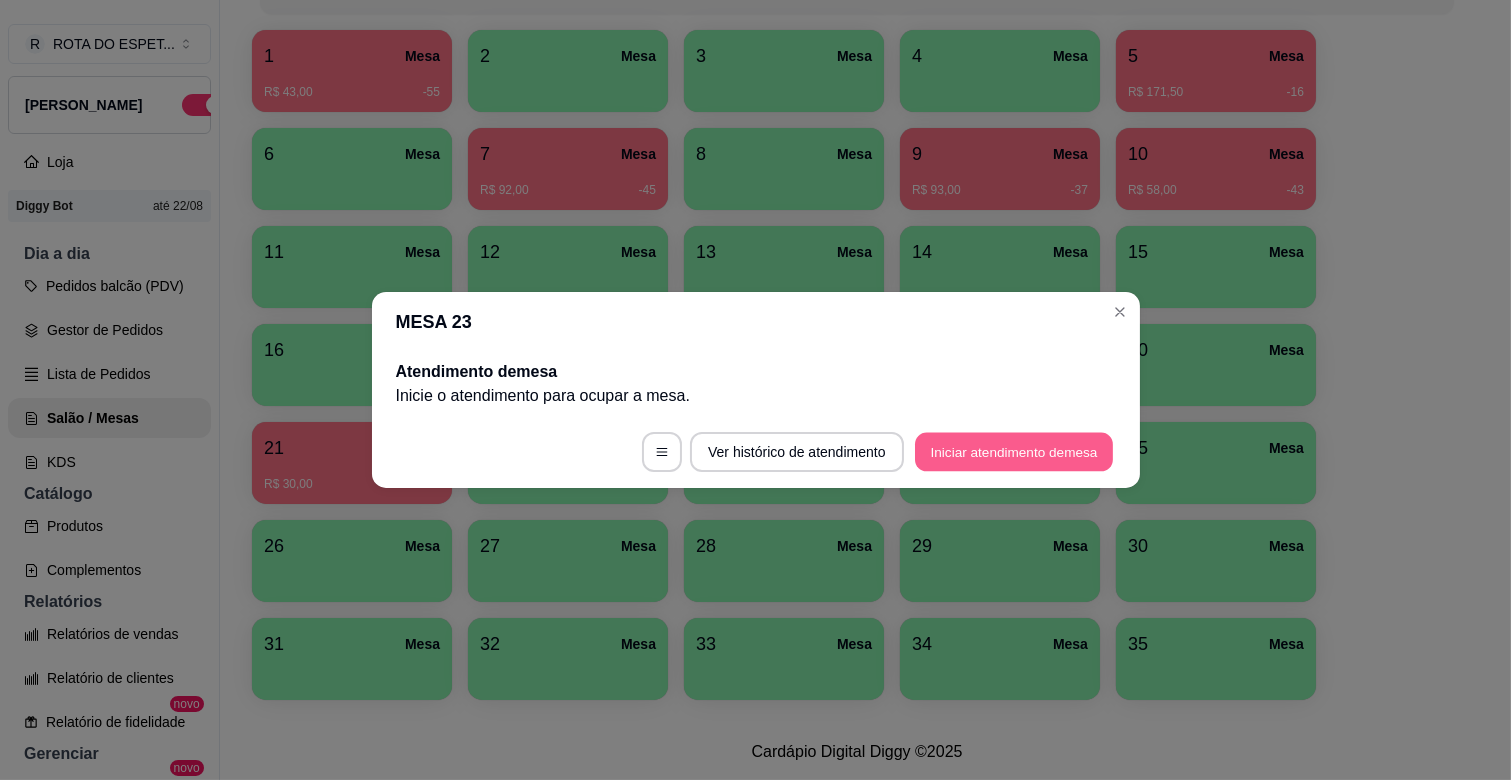 click on "Iniciar atendimento de  mesa" at bounding box center (1014, 452) 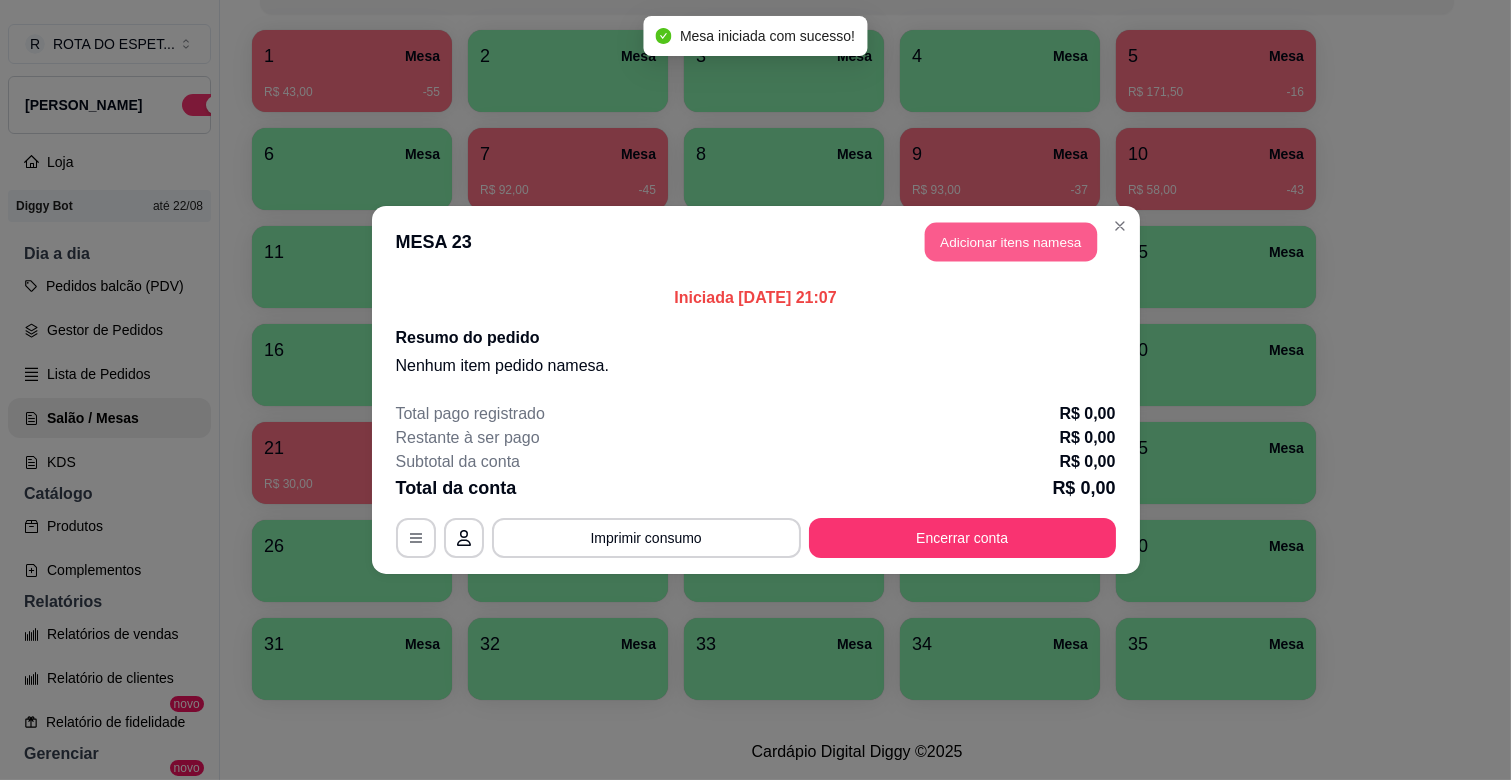 click on "Adicionar itens na  mesa" at bounding box center [1011, 242] 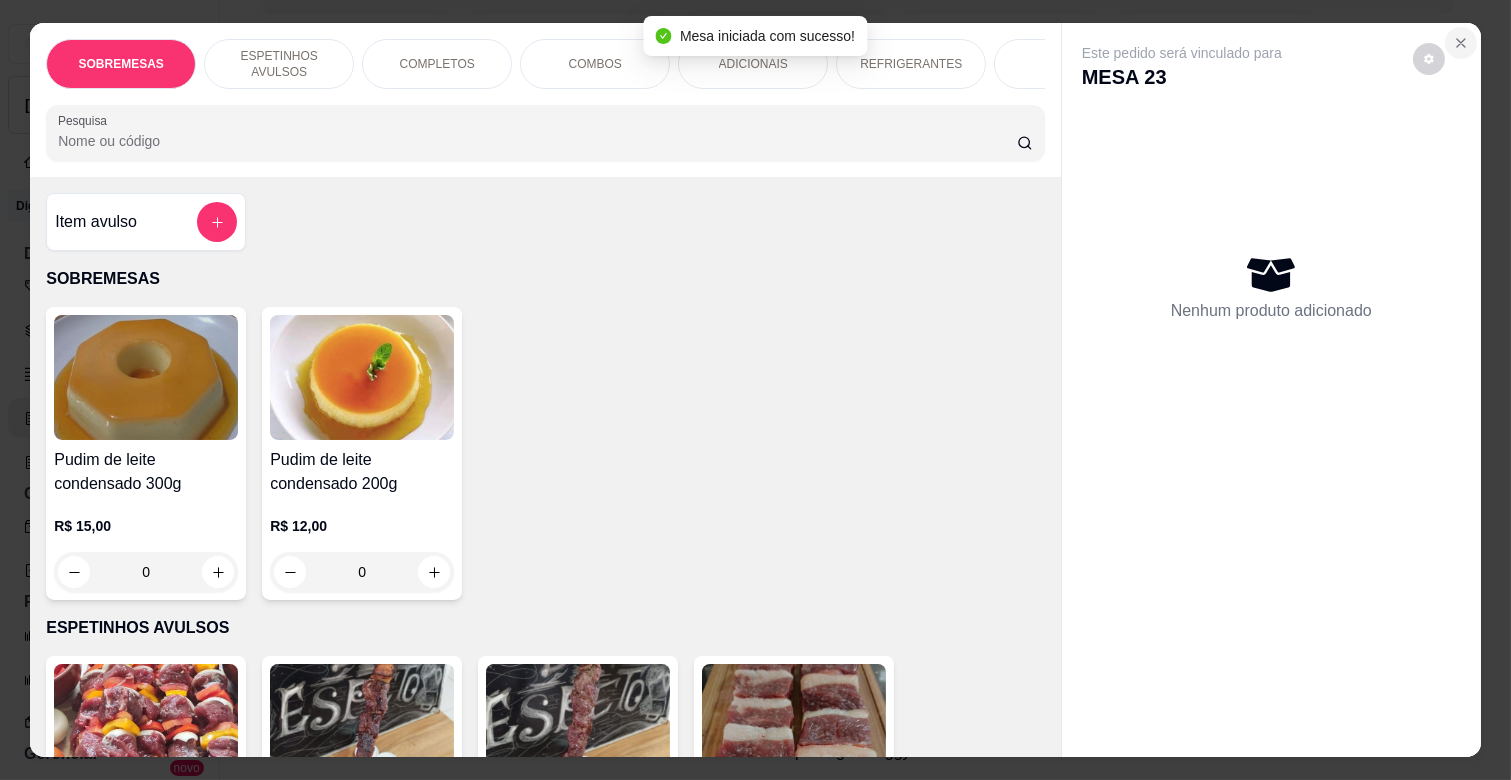 click 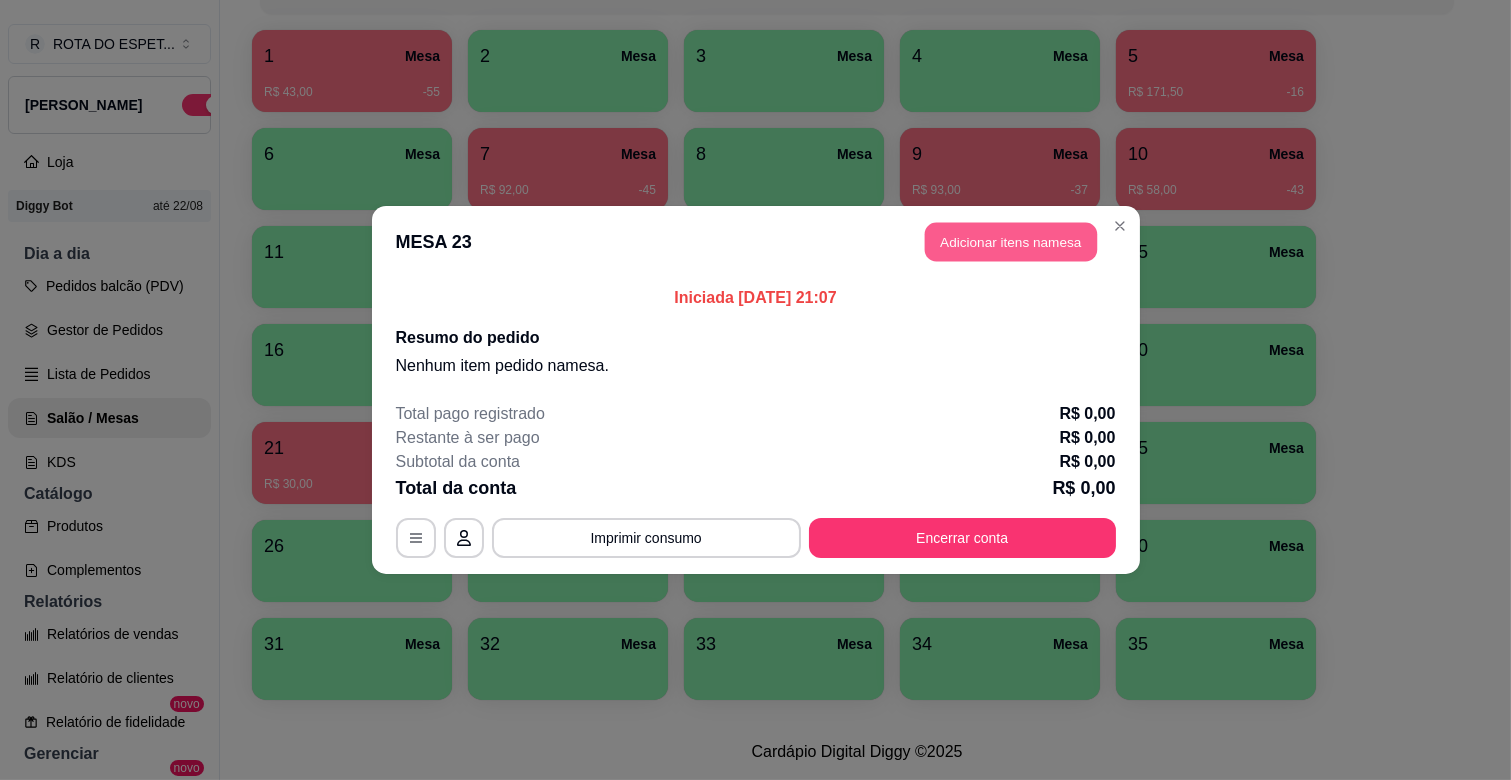 click on "Adicionar itens na  mesa" at bounding box center (1011, 242) 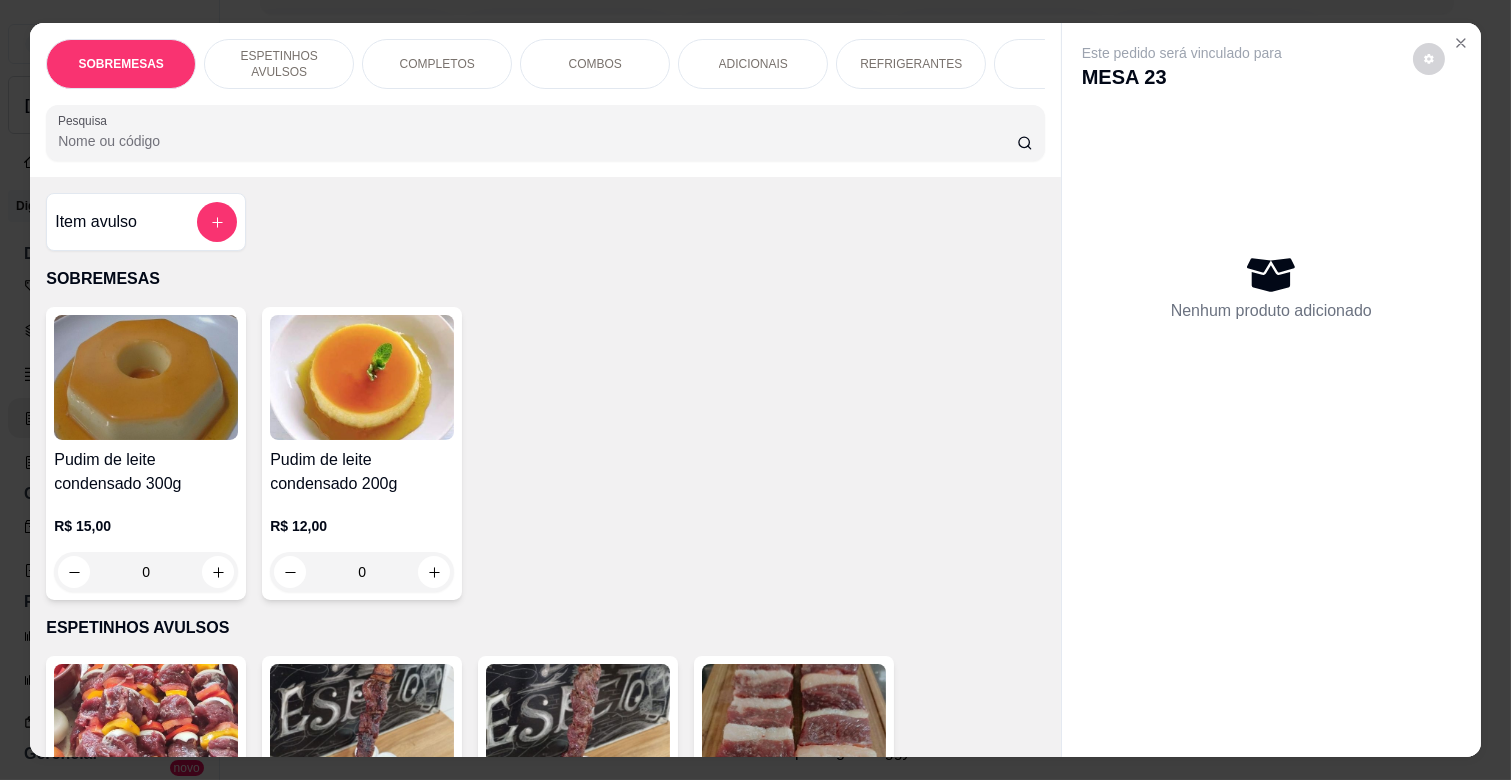 scroll, scrollTop: 0, scrollLeft: 447, axis: horizontal 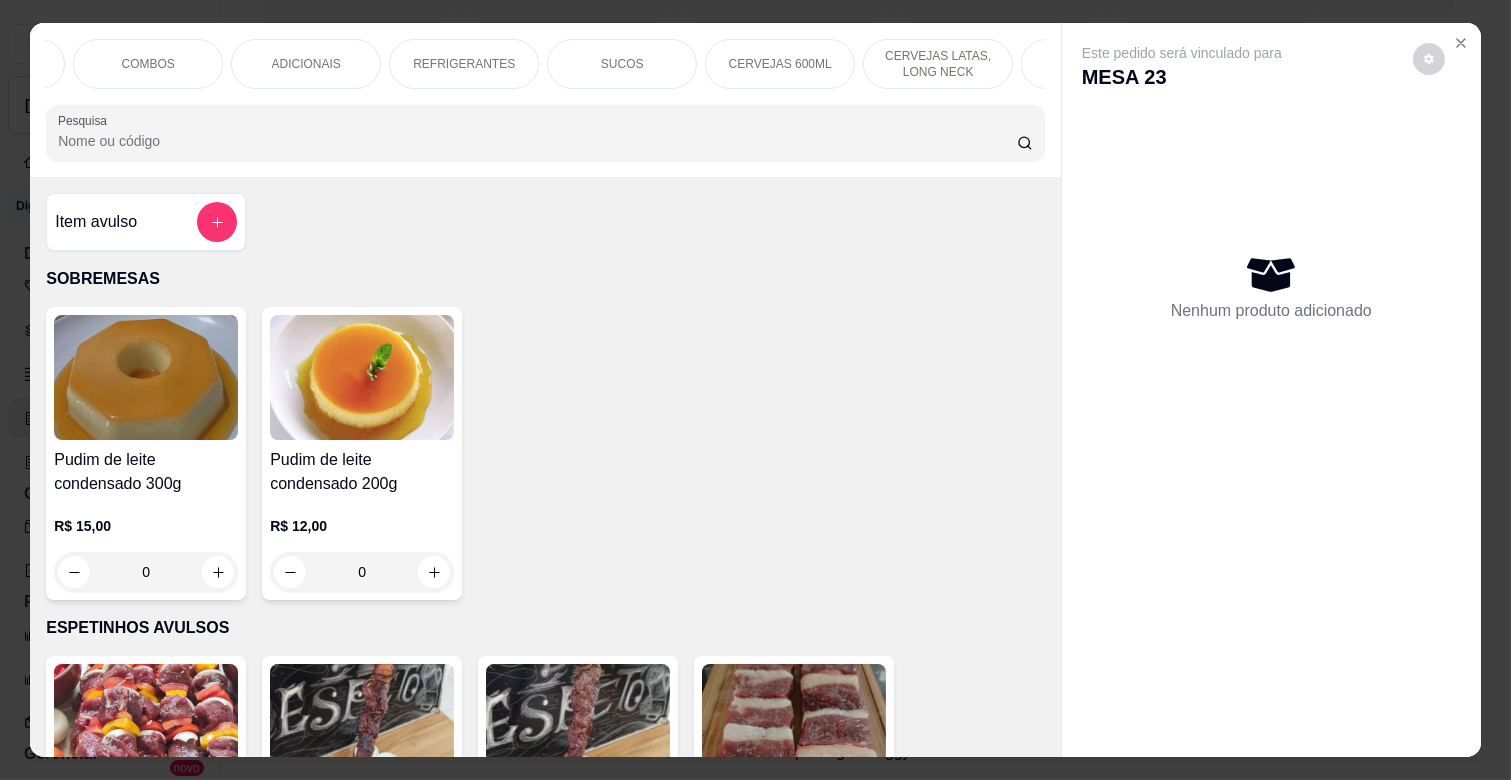 click on "CERVEJAS LATAS, LONG NECK" at bounding box center [938, 64] 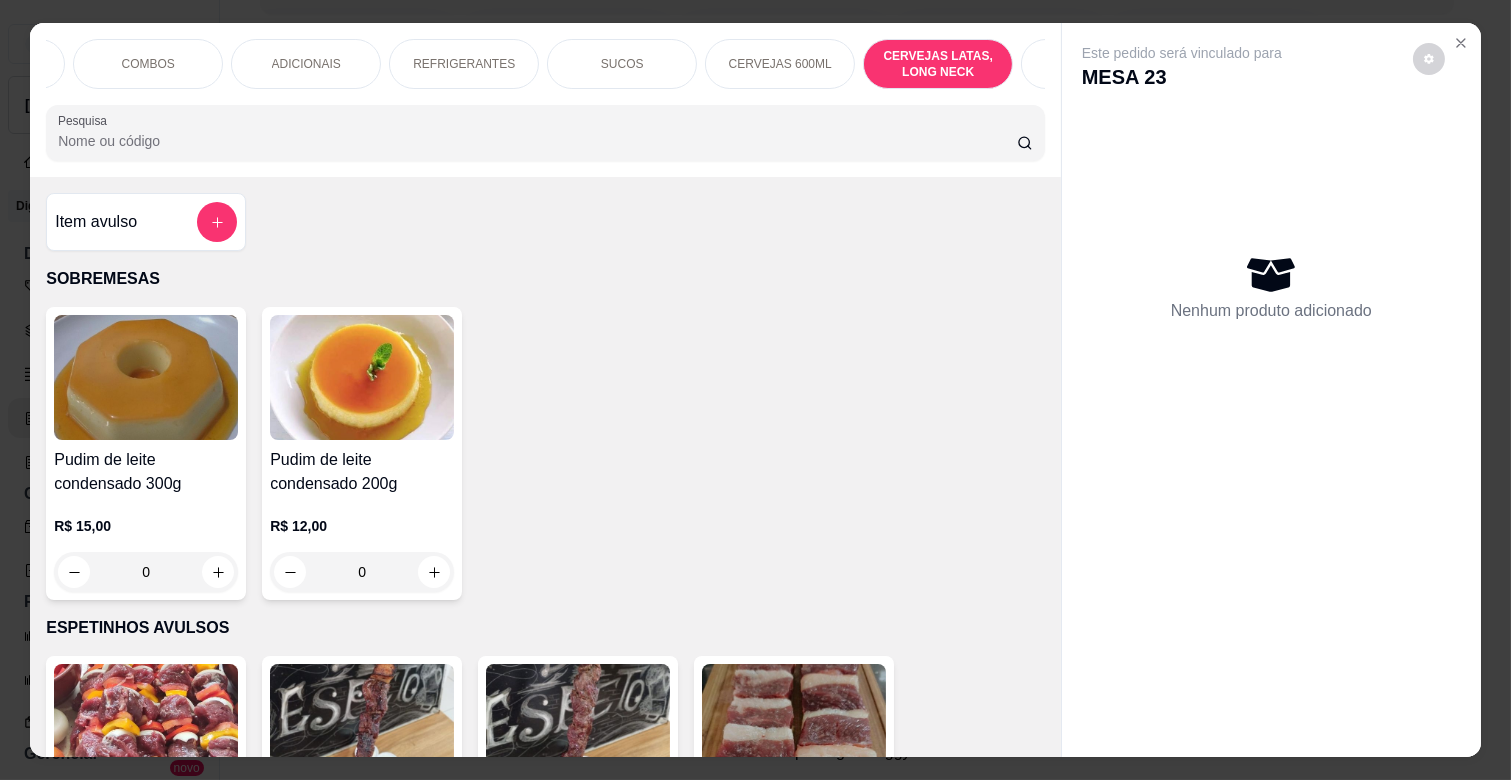 scroll, scrollTop: 6794, scrollLeft: 0, axis: vertical 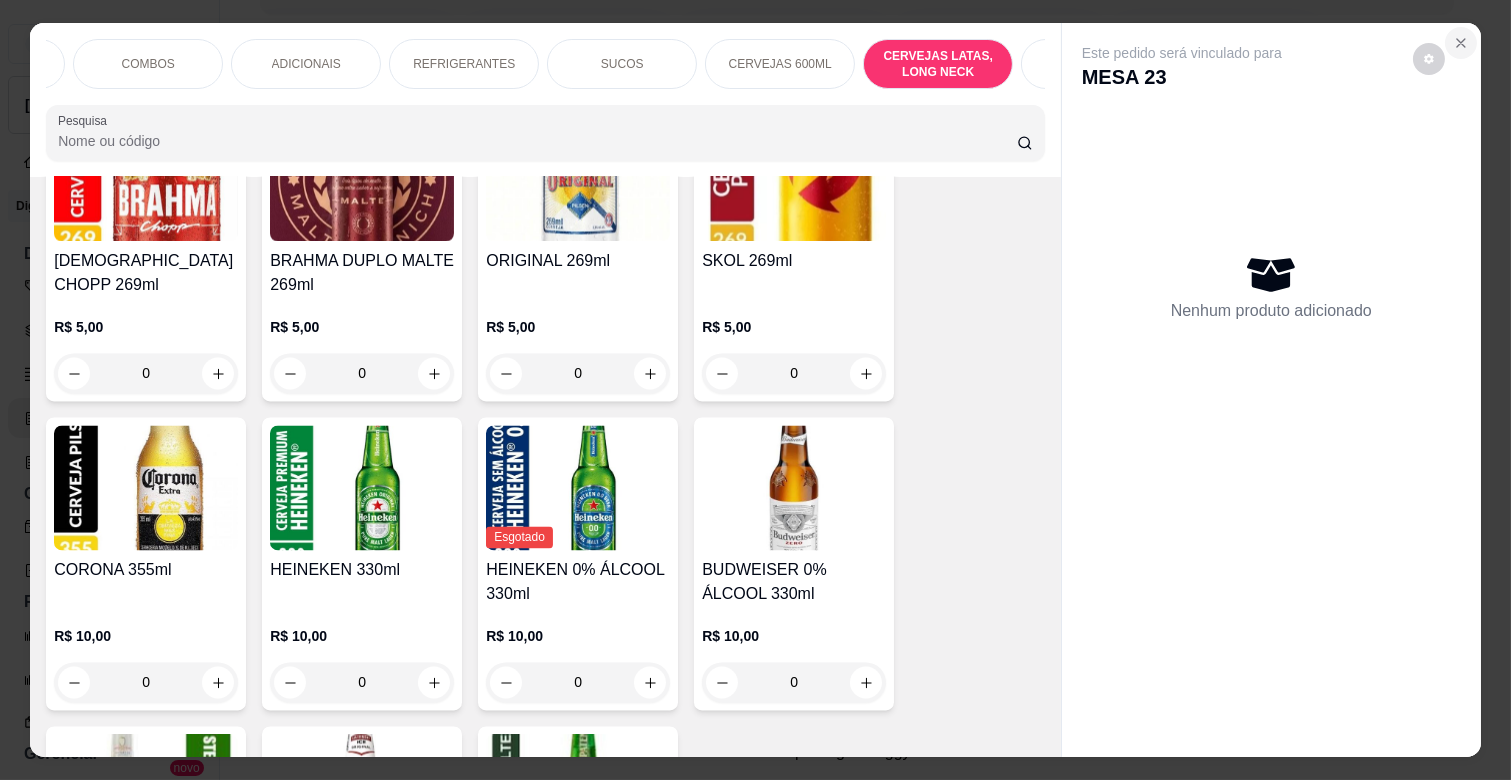 click at bounding box center (1461, 43) 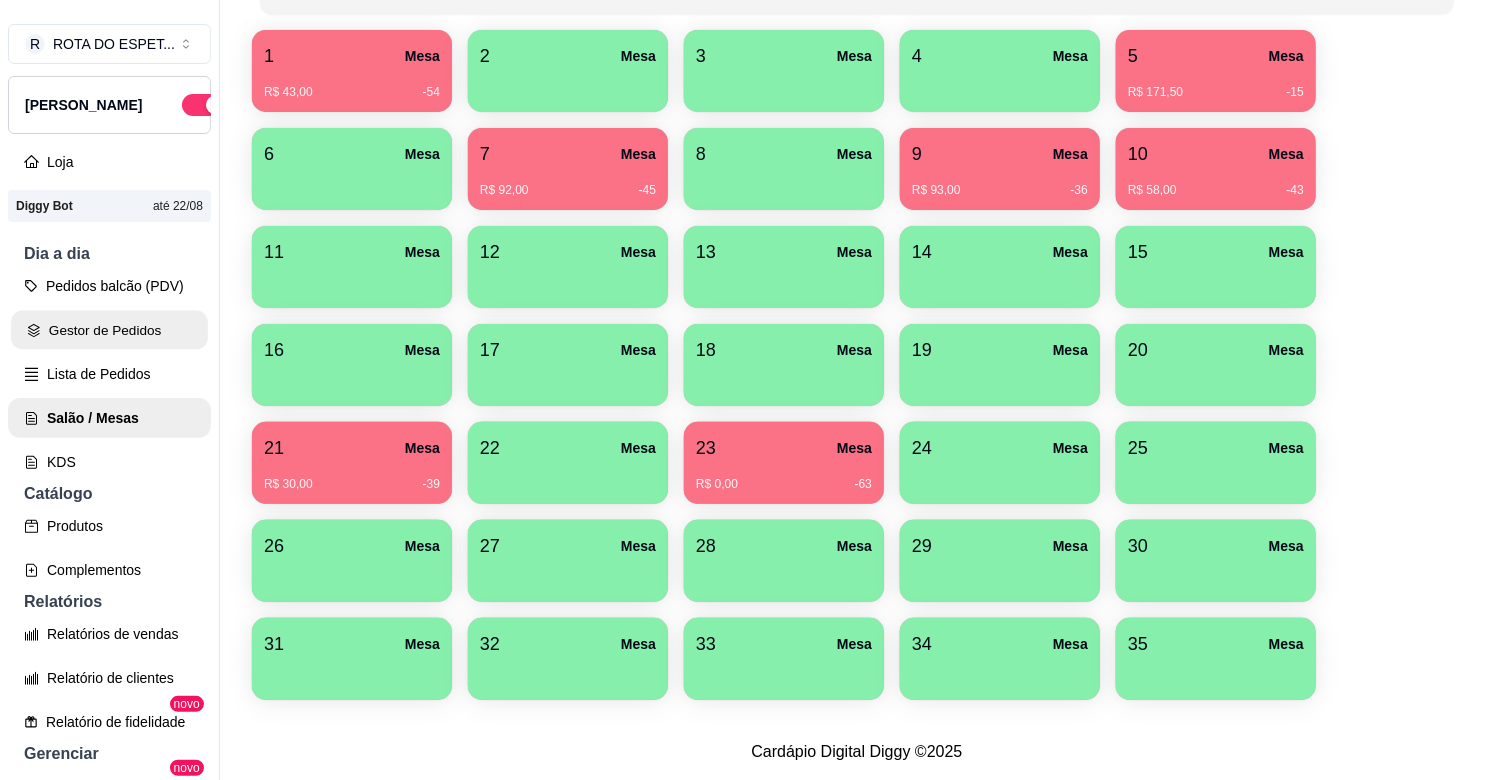 click on "Gestor de Pedidos" at bounding box center [109, 330] 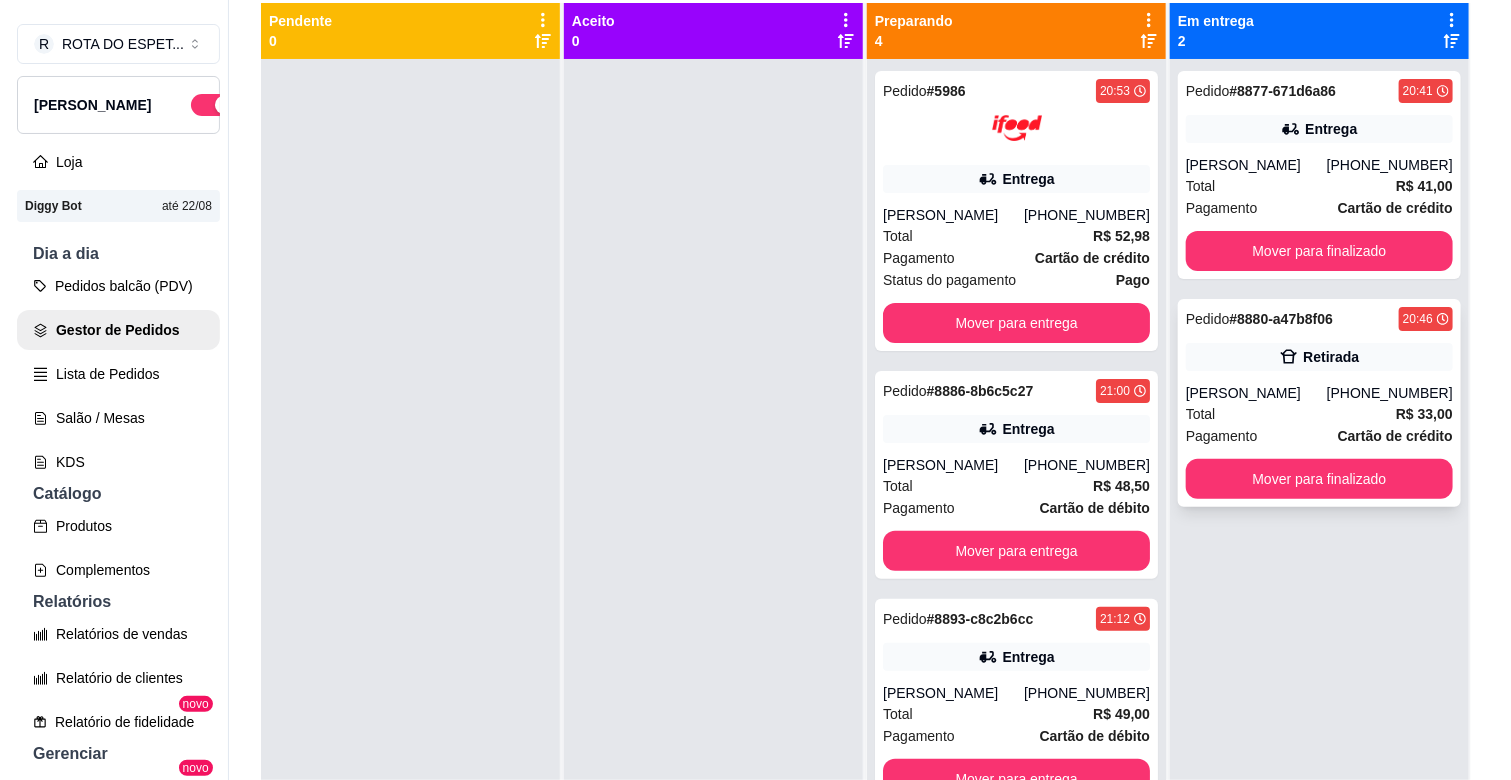 scroll, scrollTop: 222, scrollLeft: 0, axis: vertical 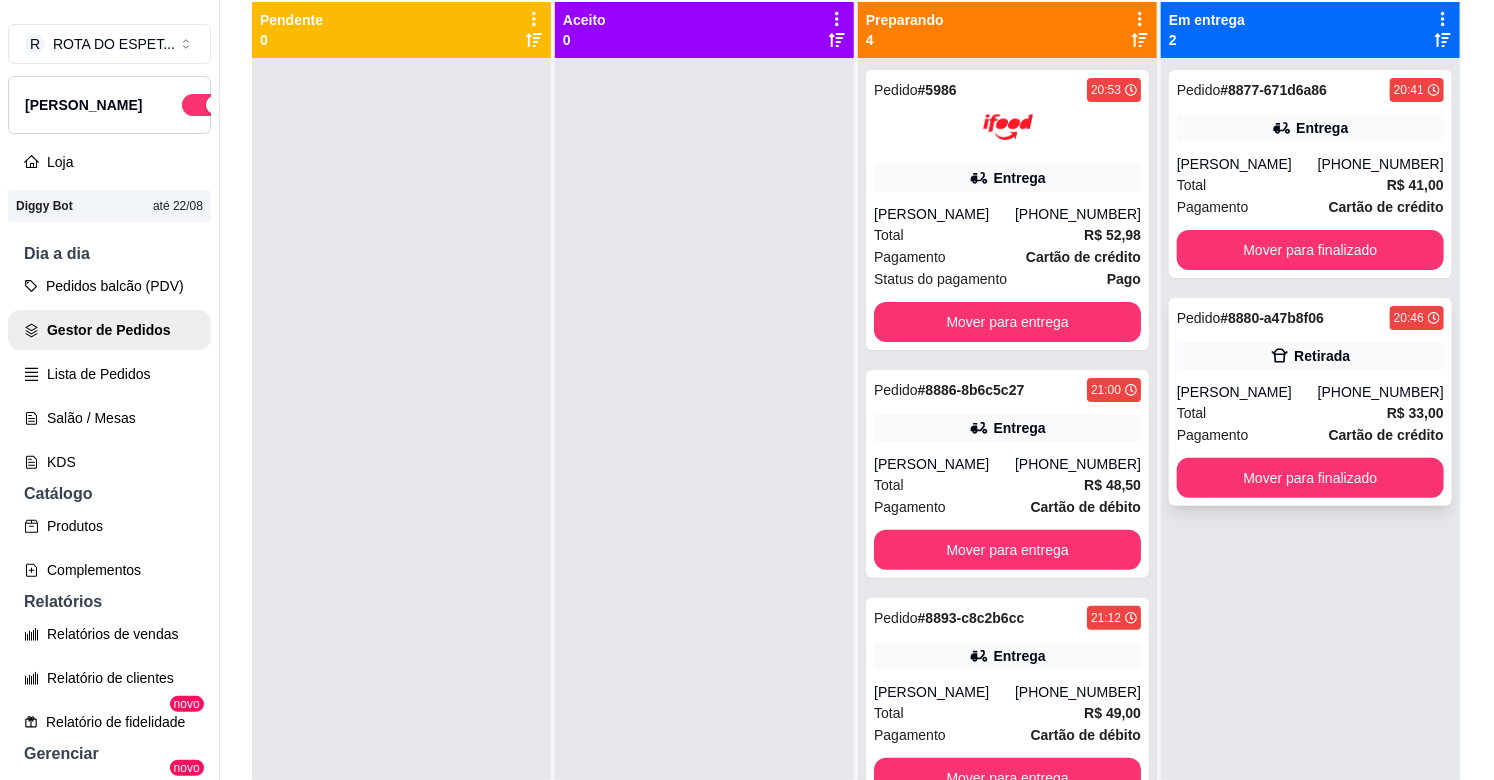 click on "[PERSON_NAME]" at bounding box center [1247, 392] 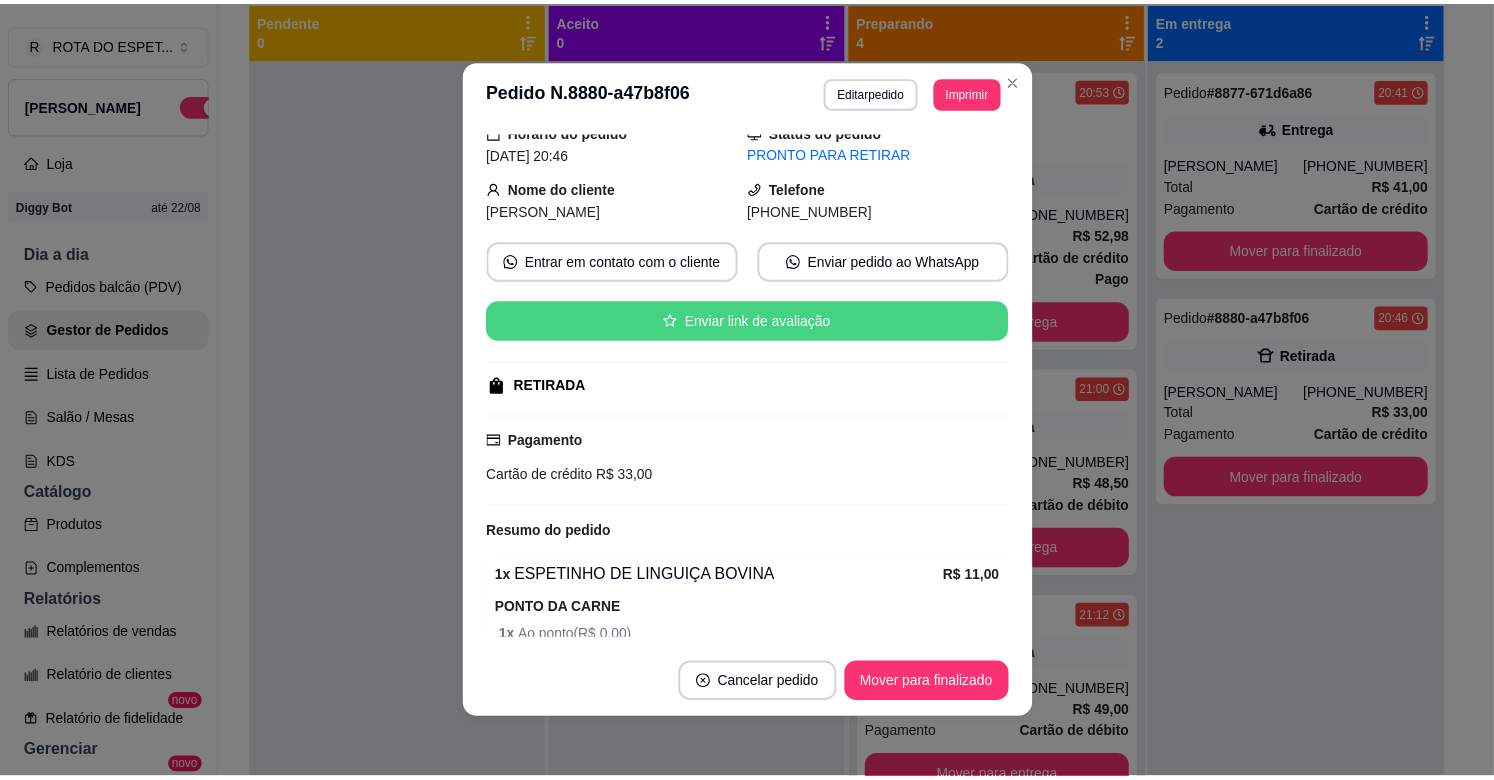 scroll, scrollTop: 111, scrollLeft: 0, axis: vertical 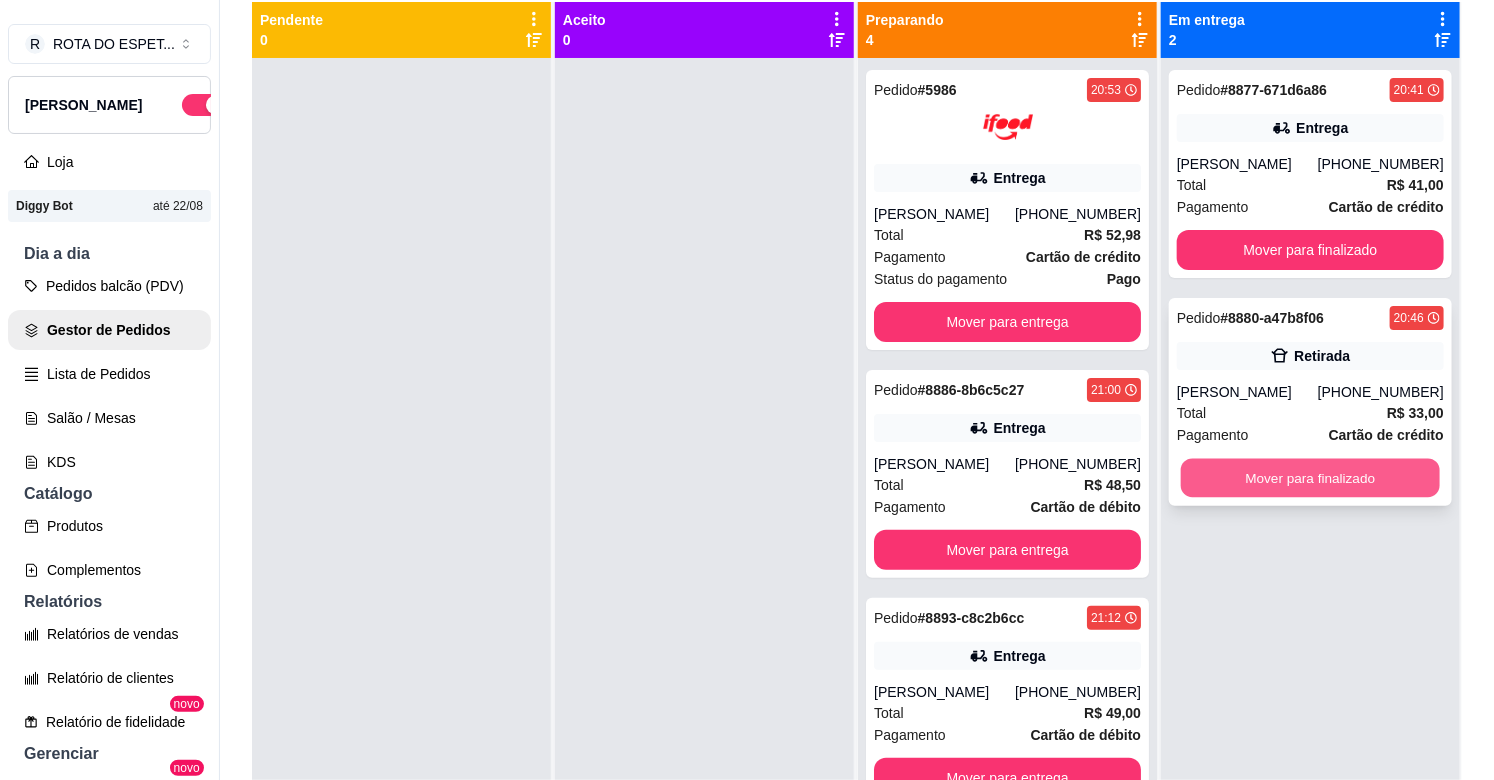 click on "Mover para finalizado" at bounding box center (1310, 478) 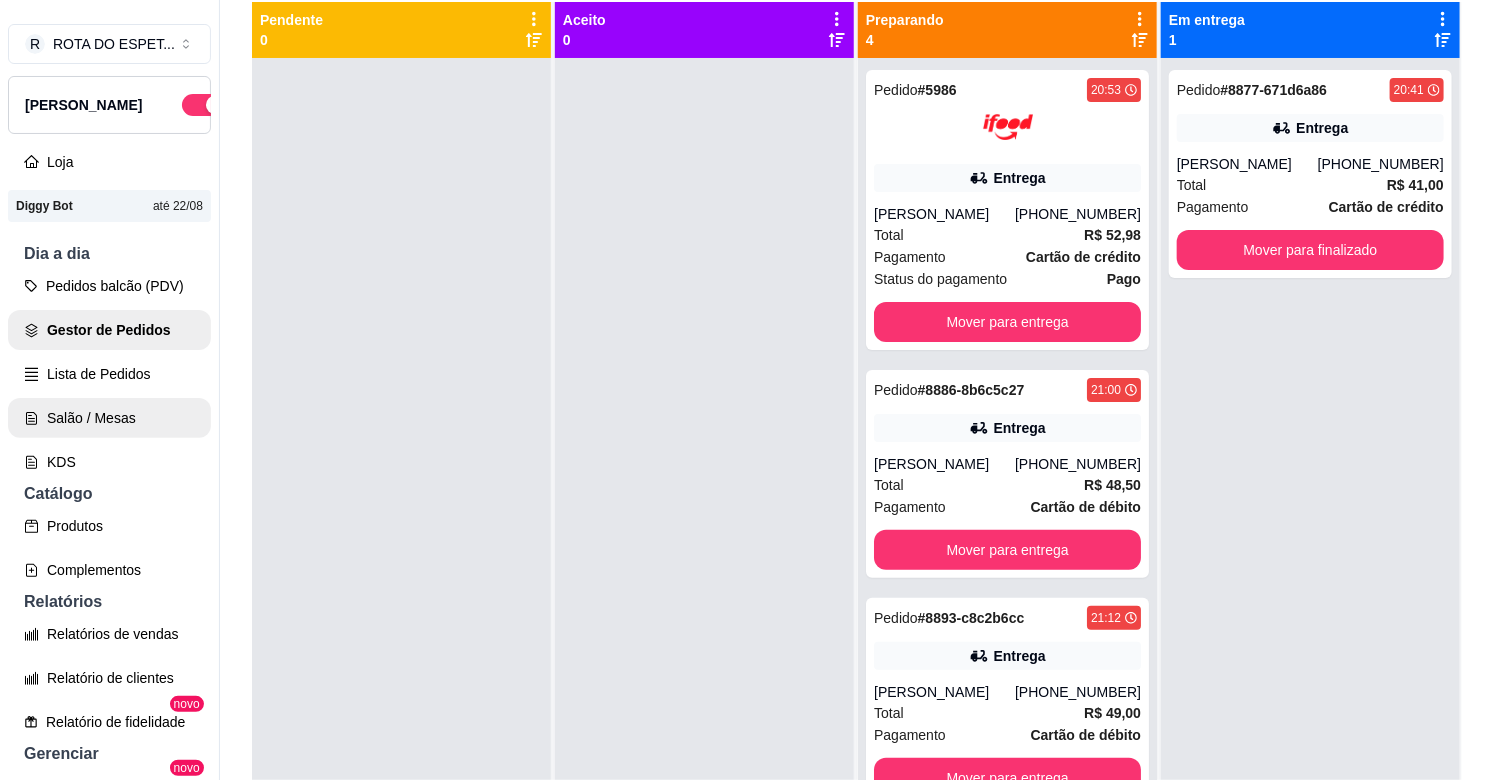 click on "Salão / Mesas" at bounding box center (109, 418) 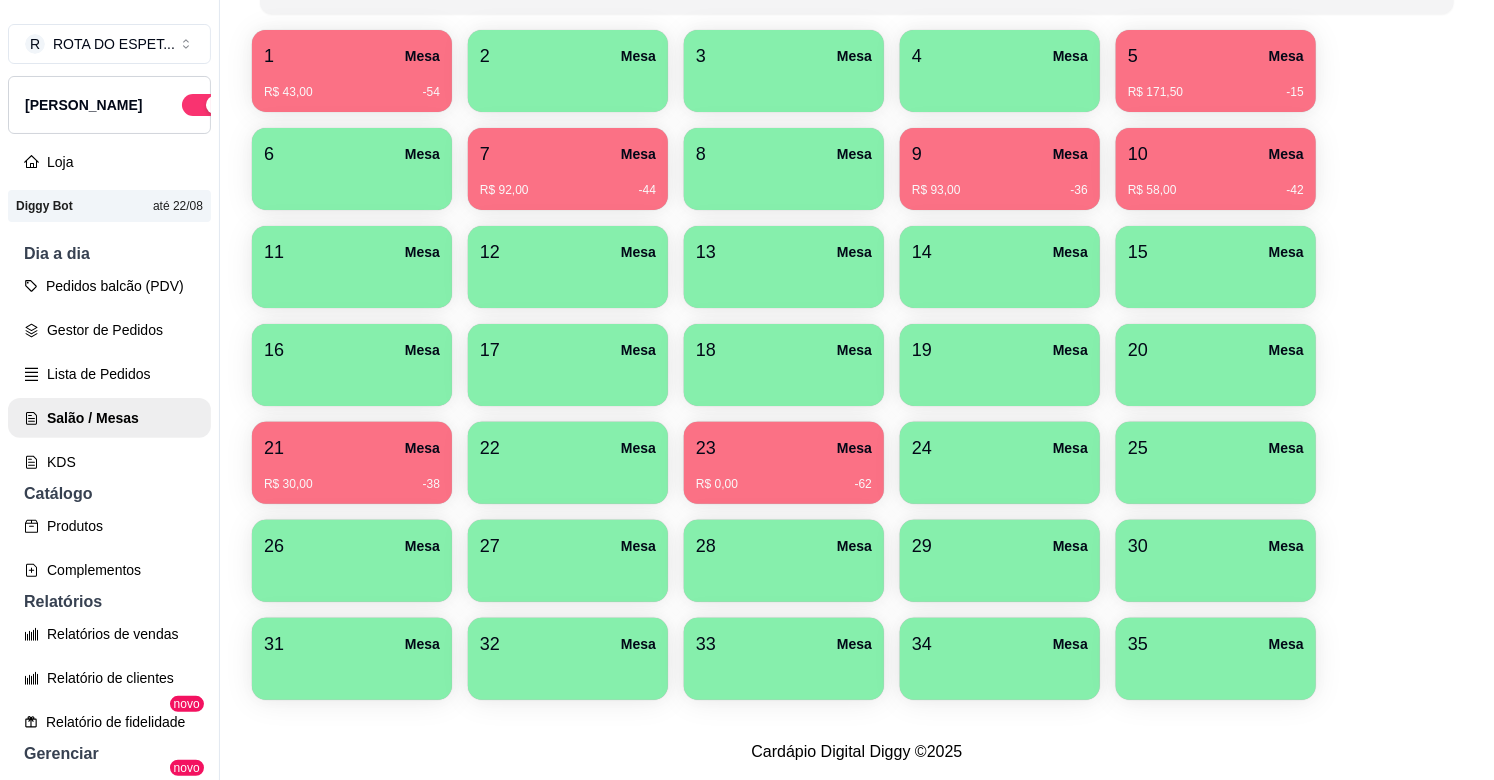 scroll, scrollTop: 304, scrollLeft: 0, axis: vertical 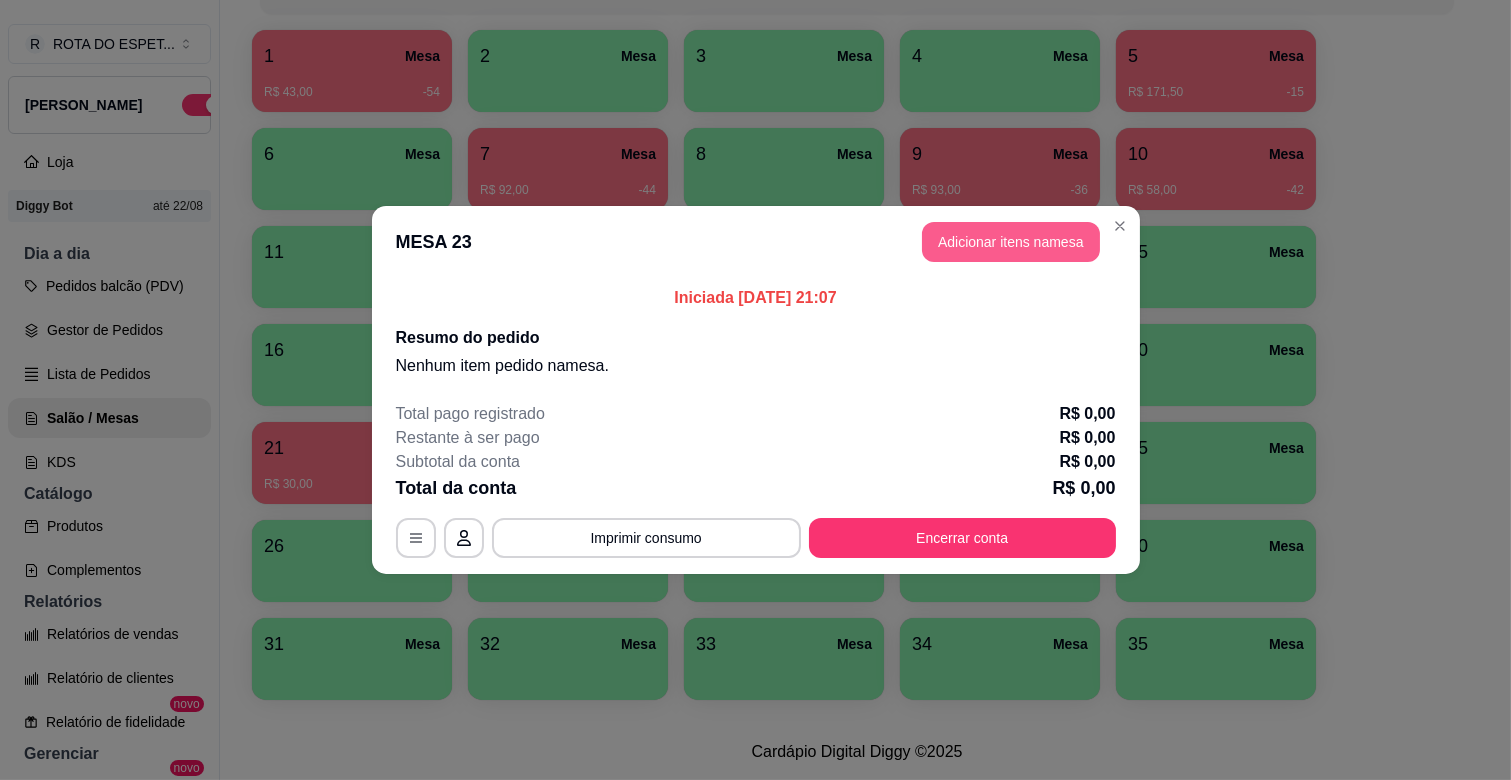 click on "Adicionar itens na  mesa" at bounding box center (1011, 242) 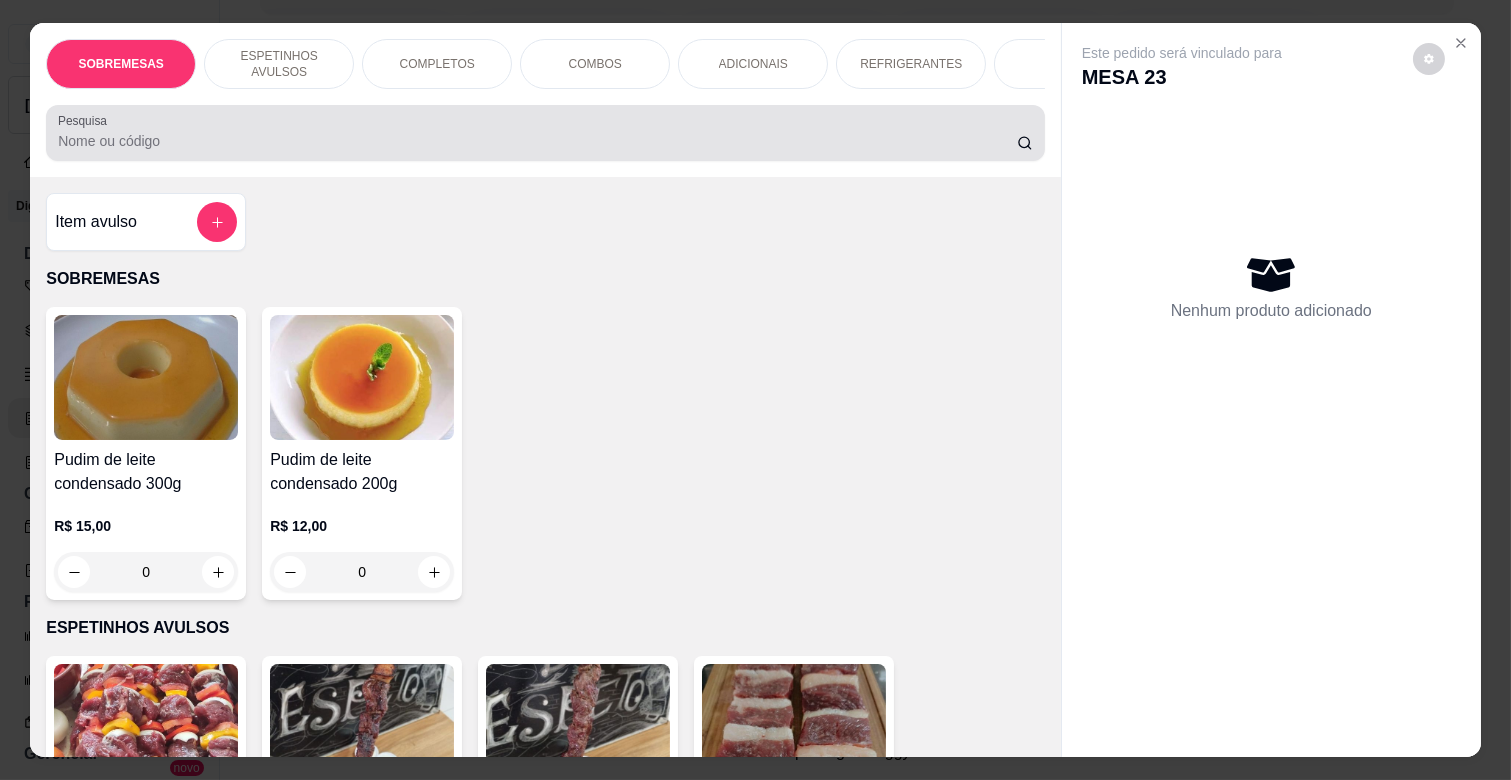 click on "Pesquisa" at bounding box center [537, 141] 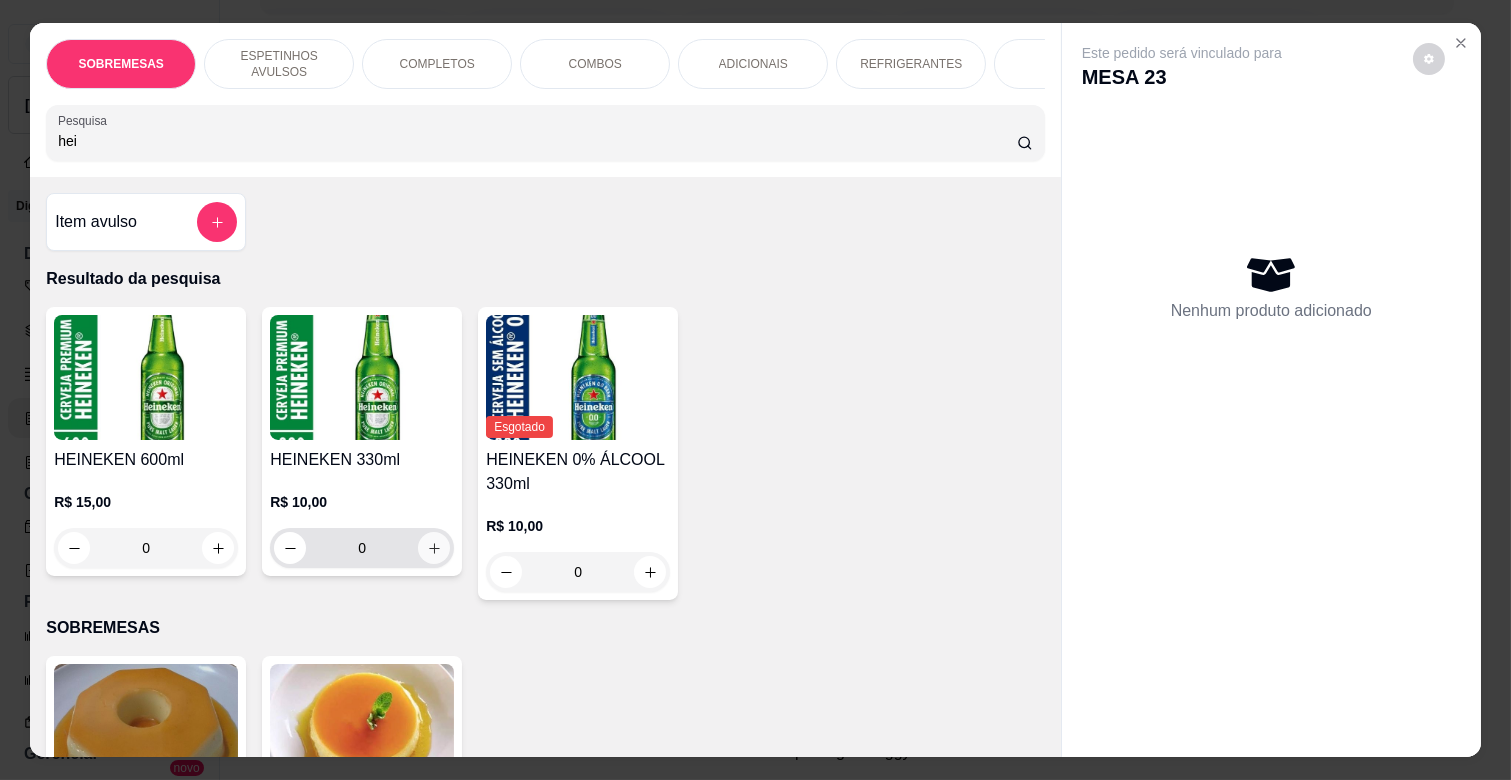 type on "hei" 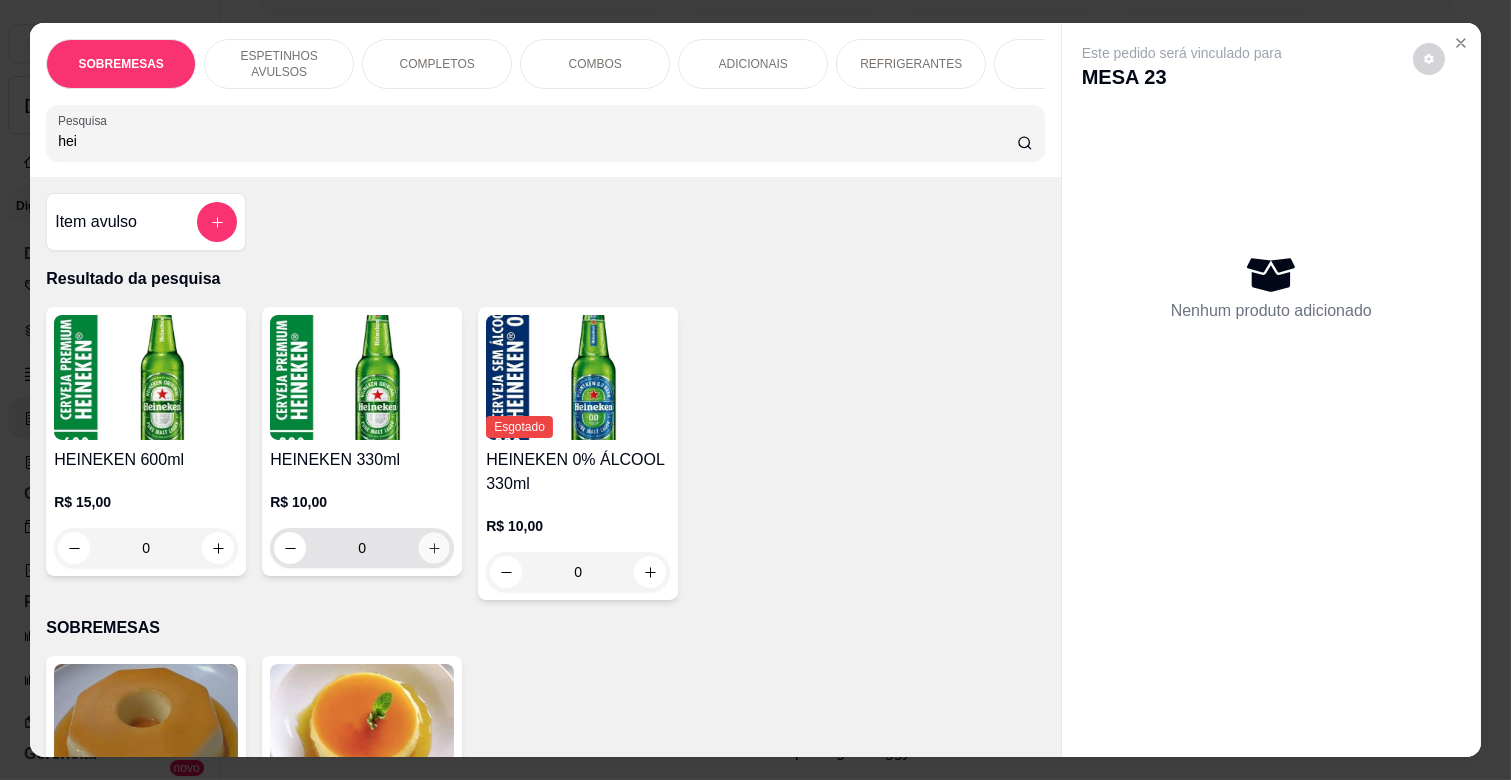 click 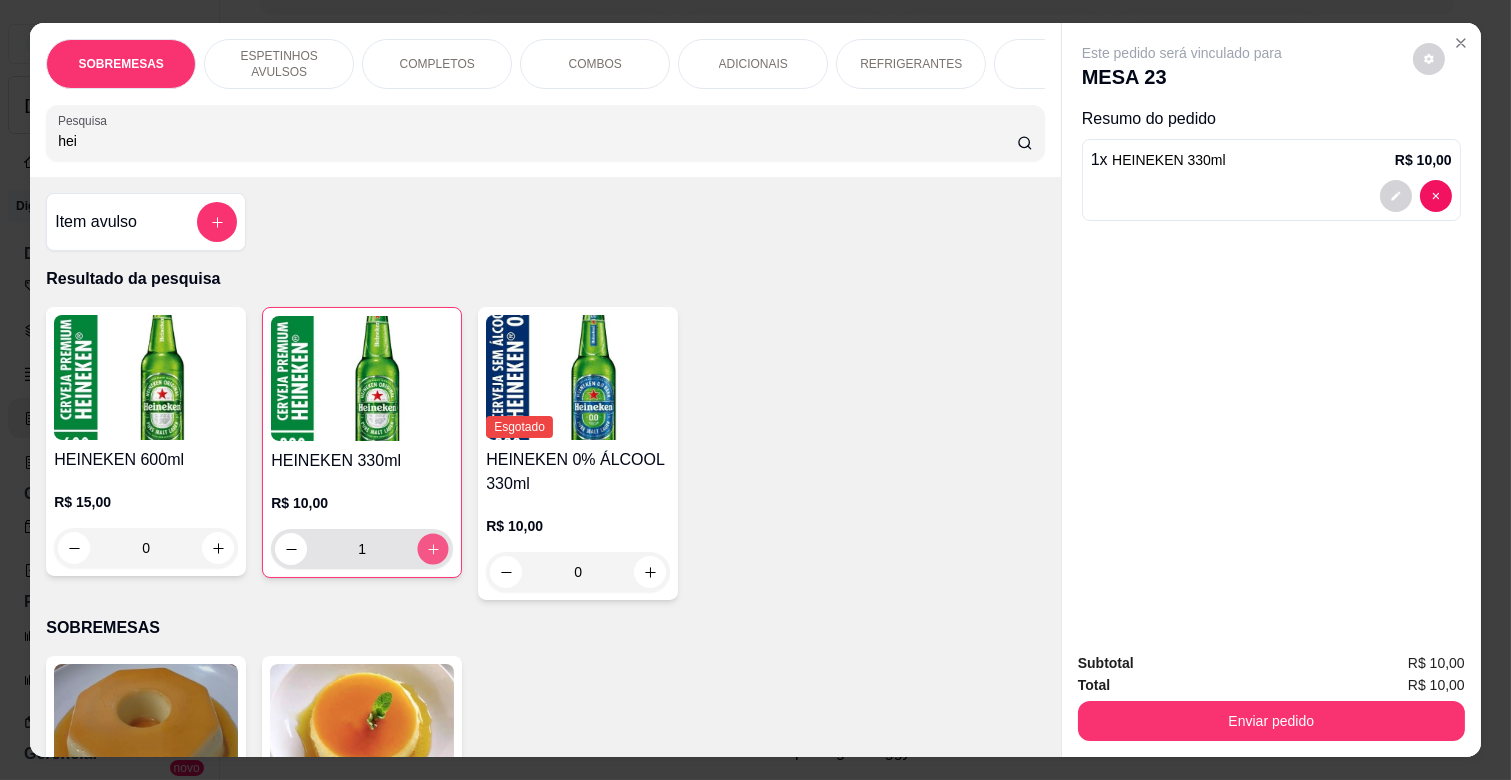 click at bounding box center [433, 549] 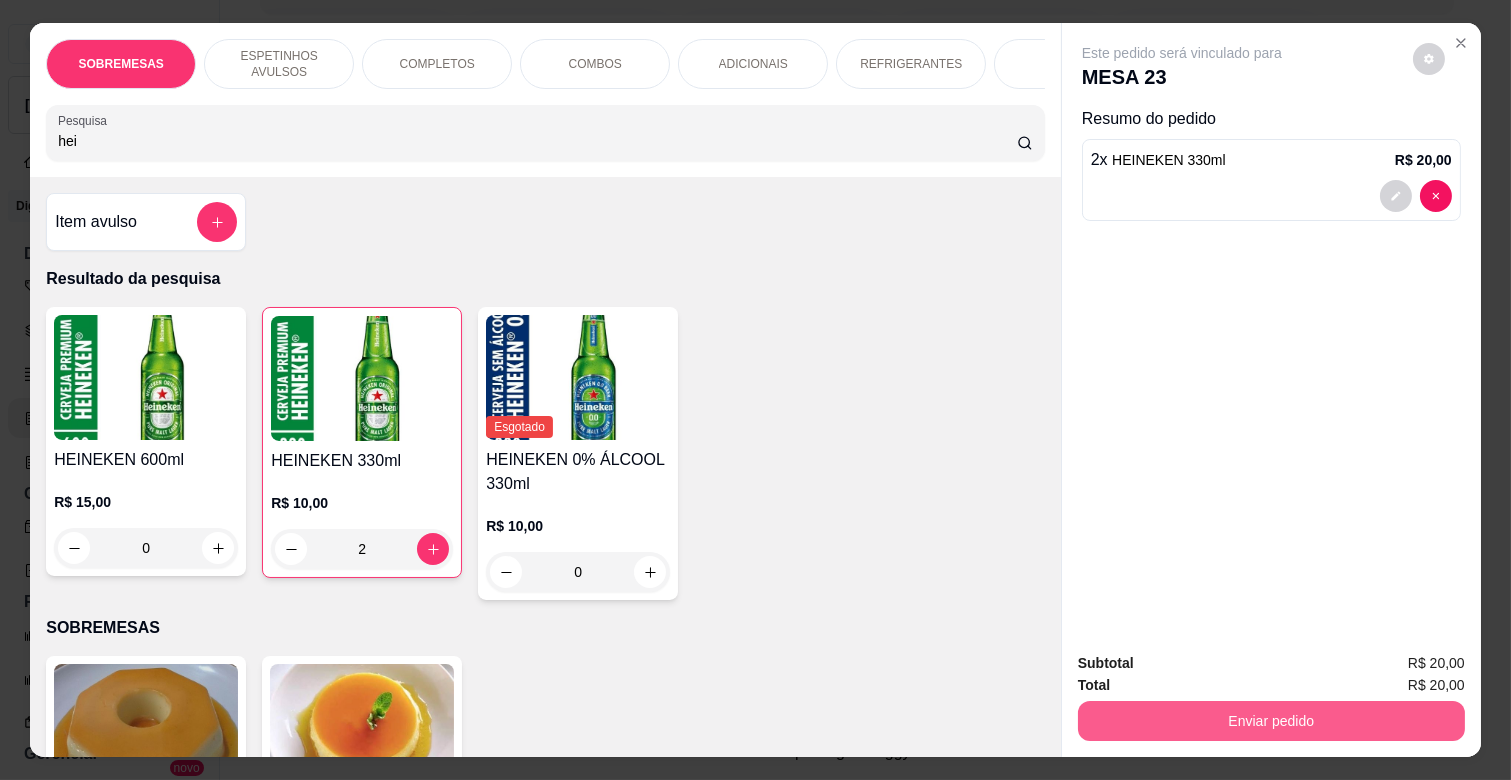 click on "Enviar pedido" at bounding box center (1271, 721) 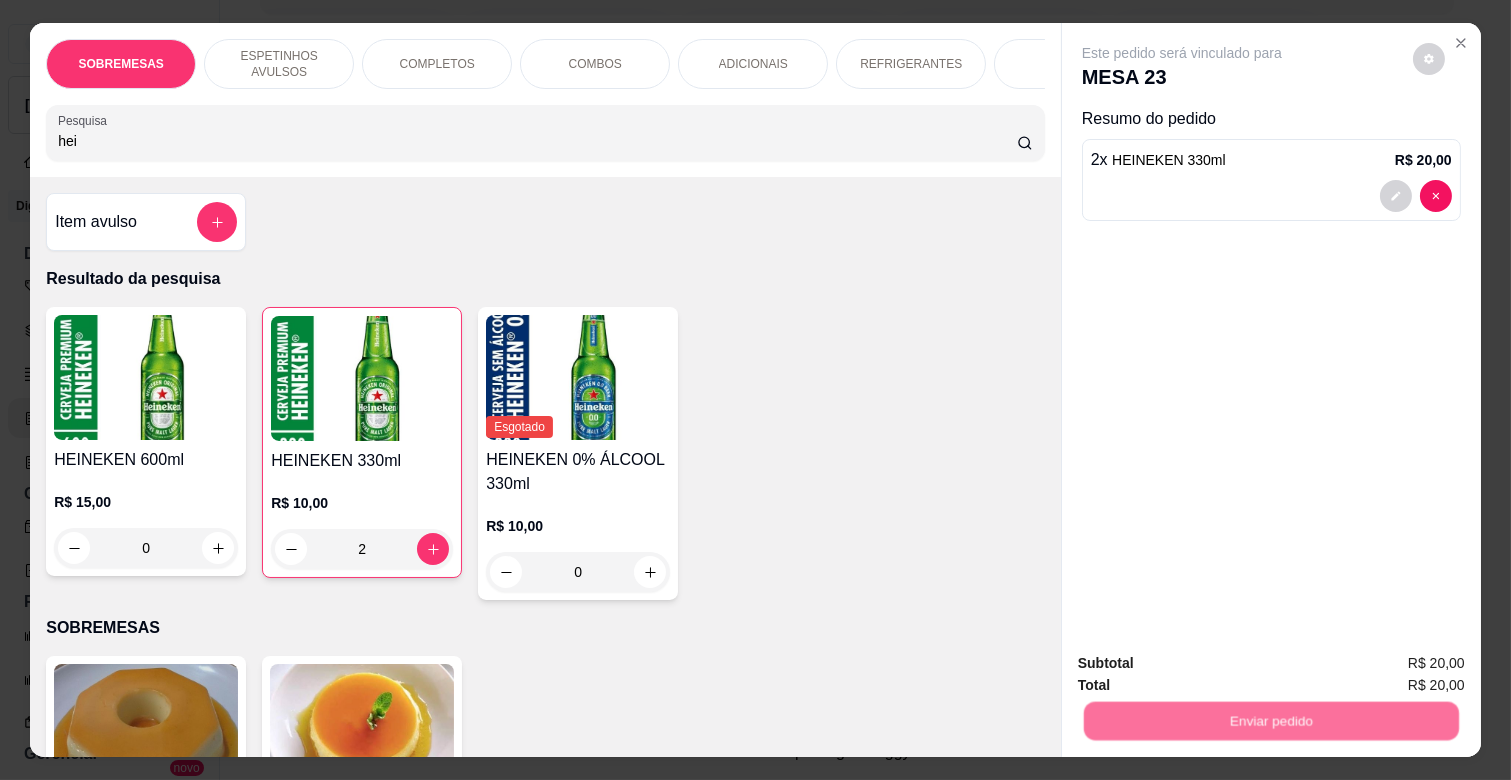 click on "Não registrar e enviar pedido" at bounding box center (1205, 662) 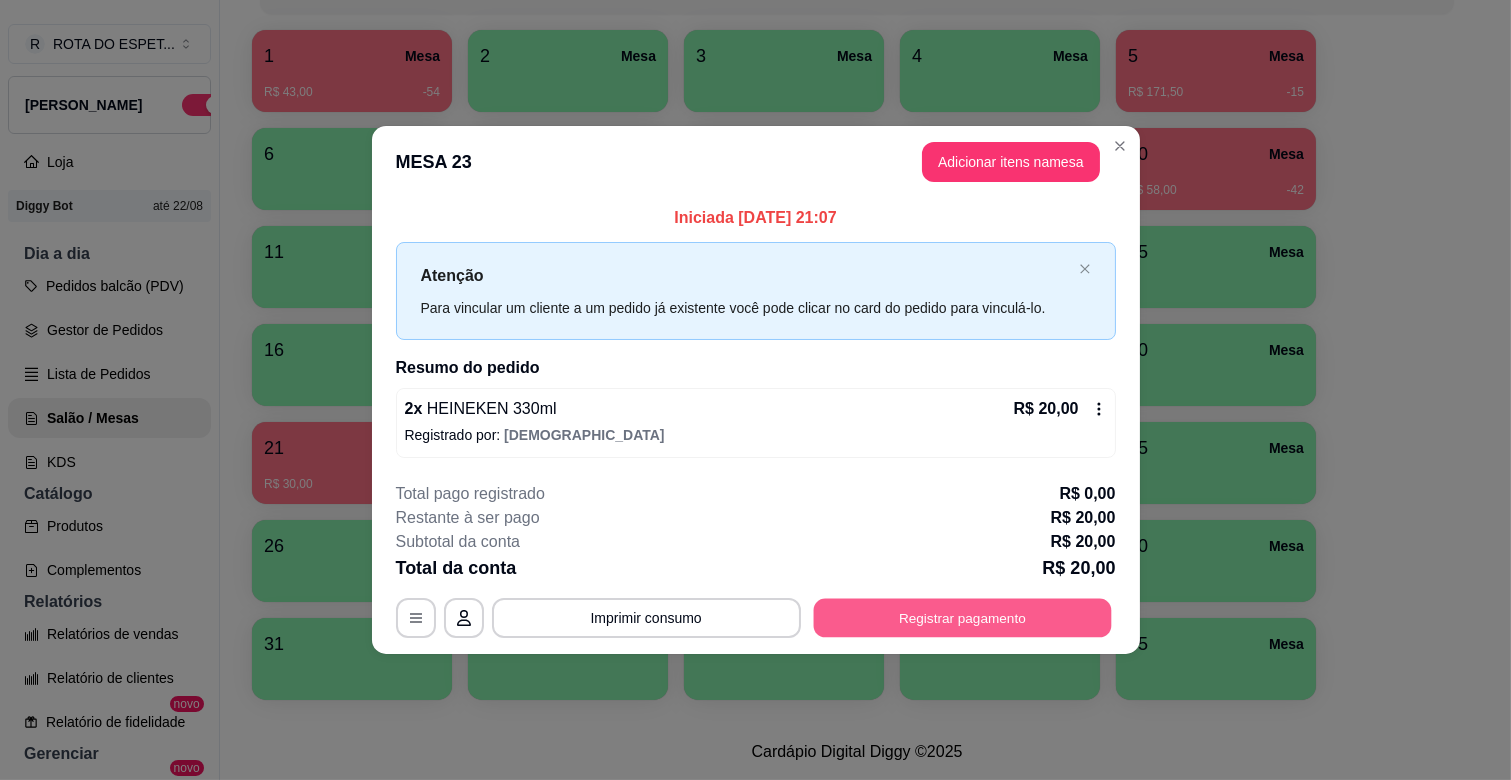 click on "Registrar pagamento" at bounding box center [962, 617] 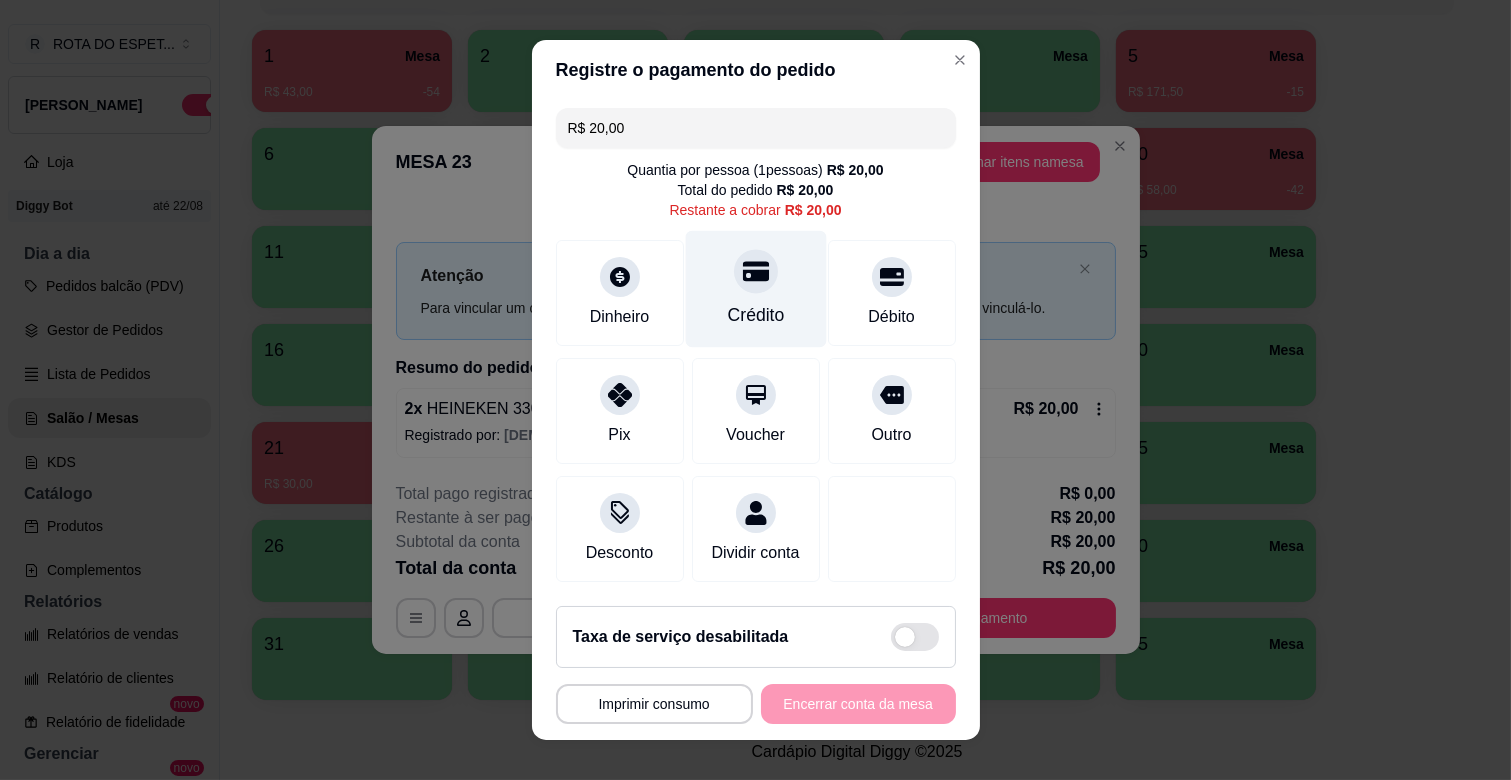 click at bounding box center (756, 271) 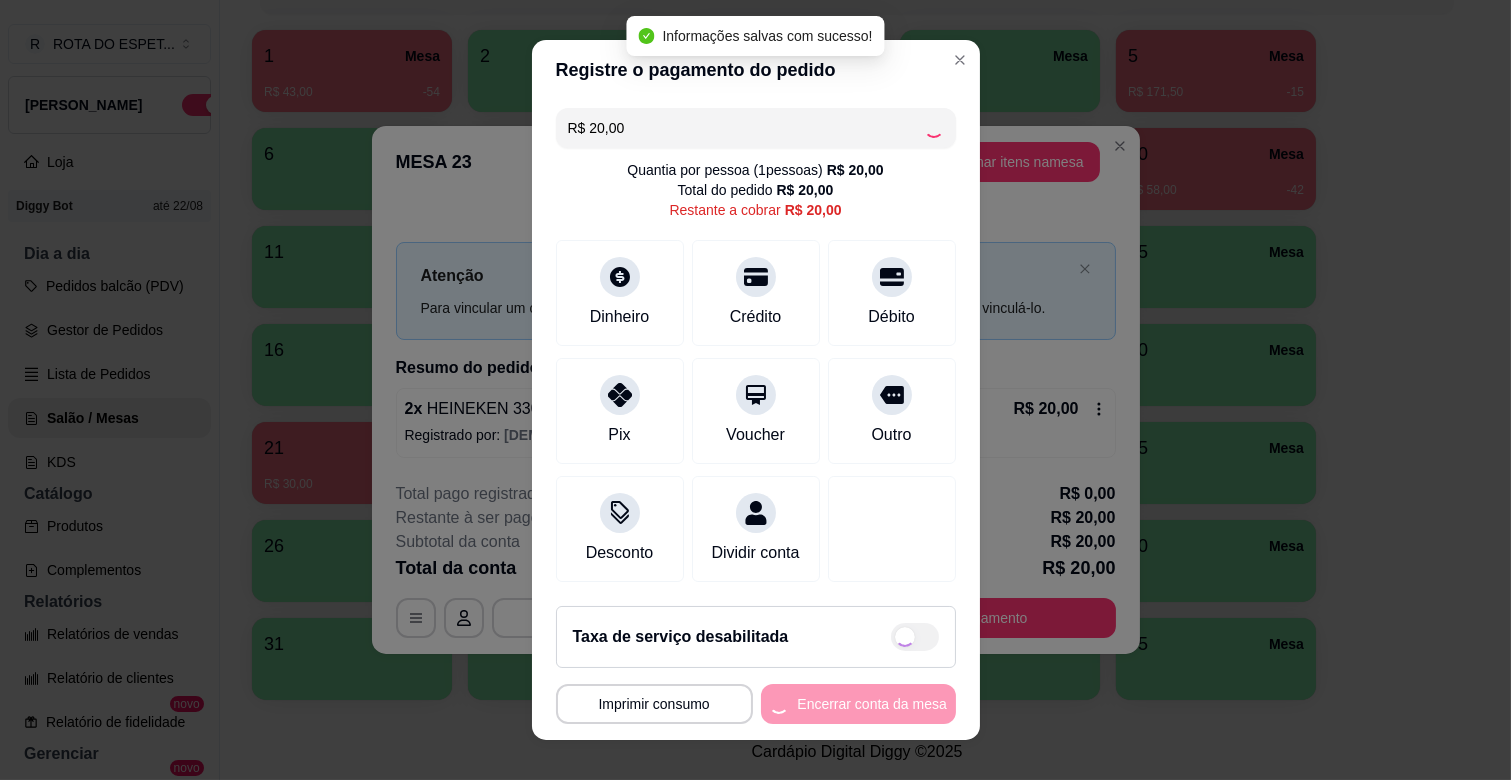 type on "R$ 0,00" 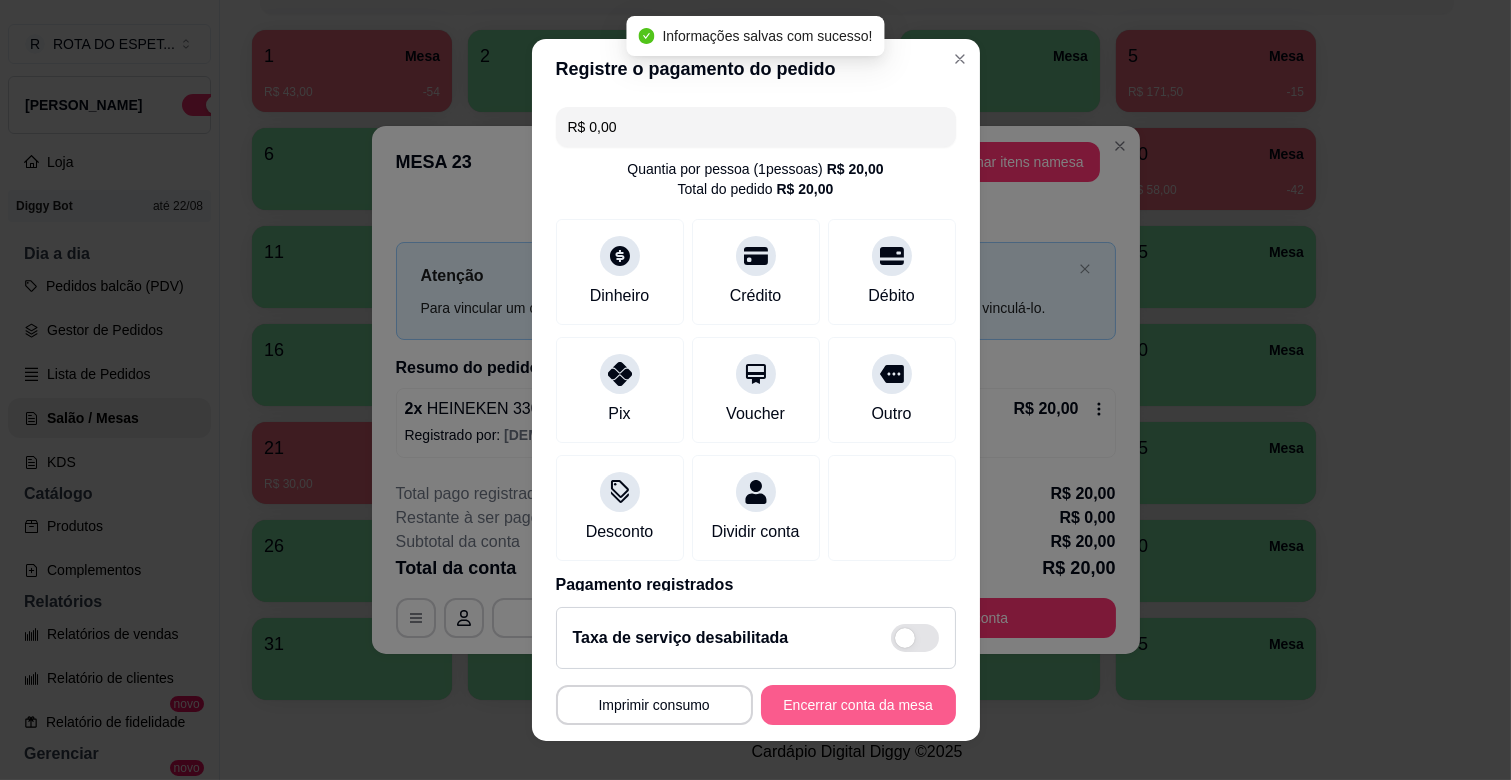 click on "Encerrar conta da mesa" at bounding box center (858, 705) 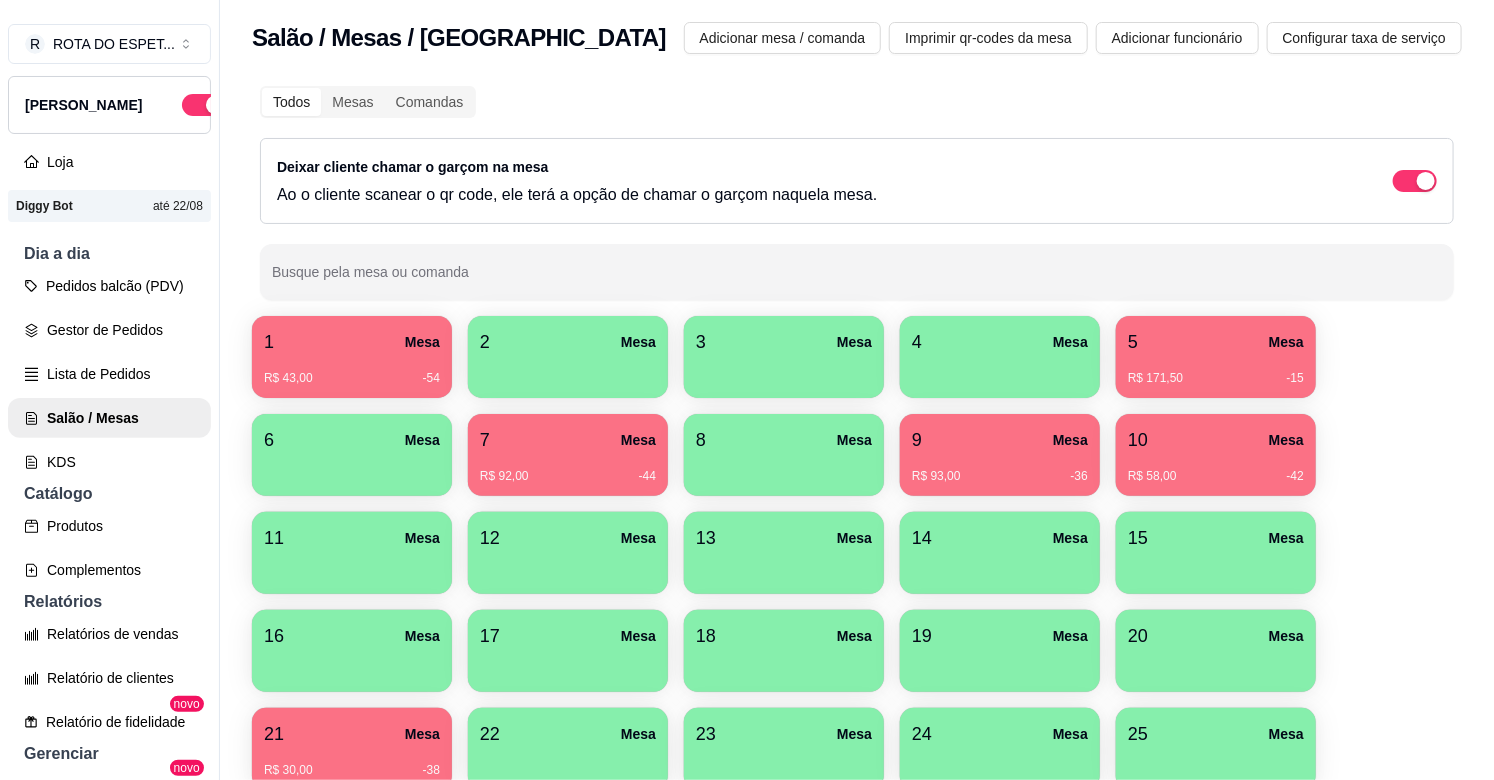 scroll, scrollTop: 0, scrollLeft: 0, axis: both 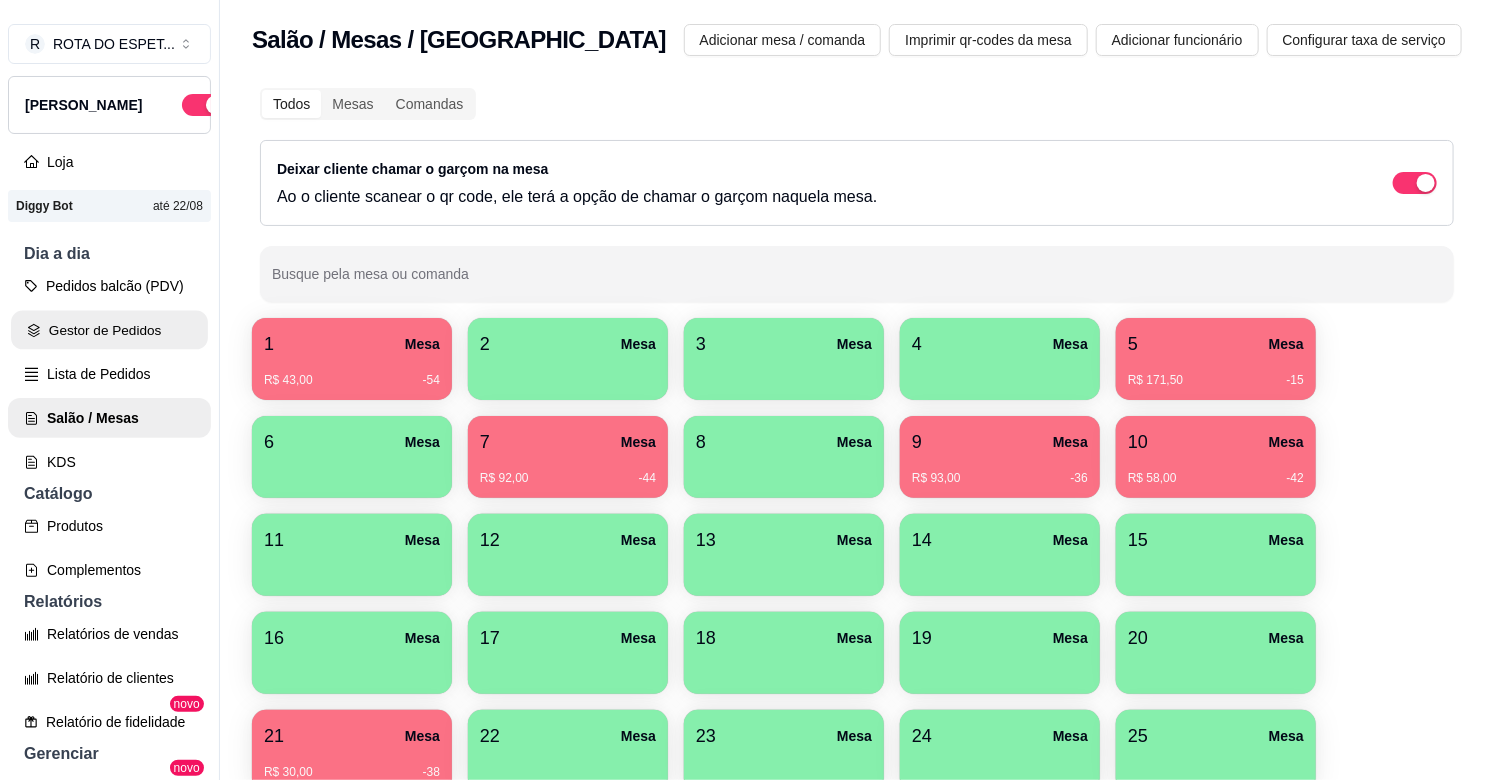 click on "Gestor de Pedidos" at bounding box center [109, 330] 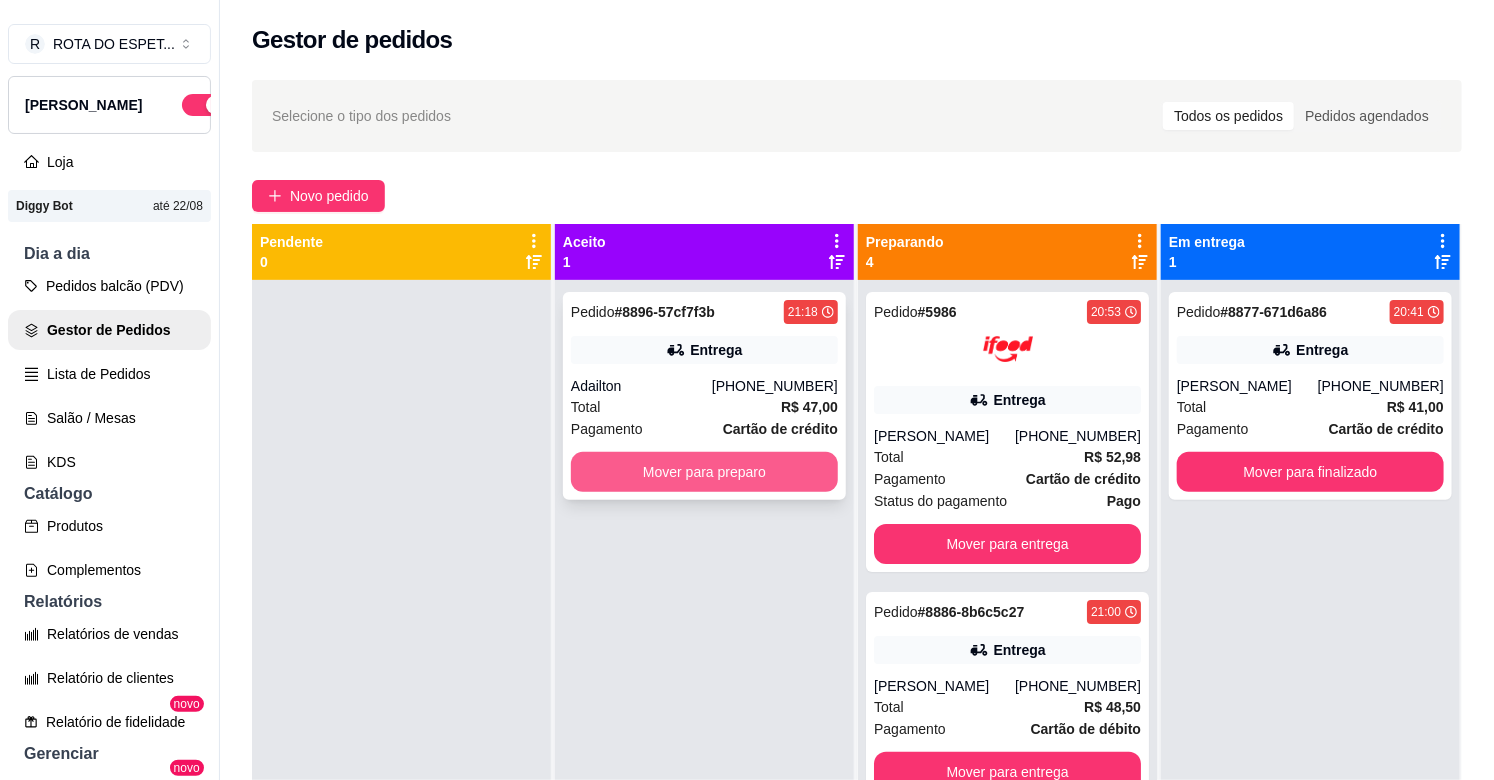 click on "Mover para preparo" at bounding box center (704, 472) 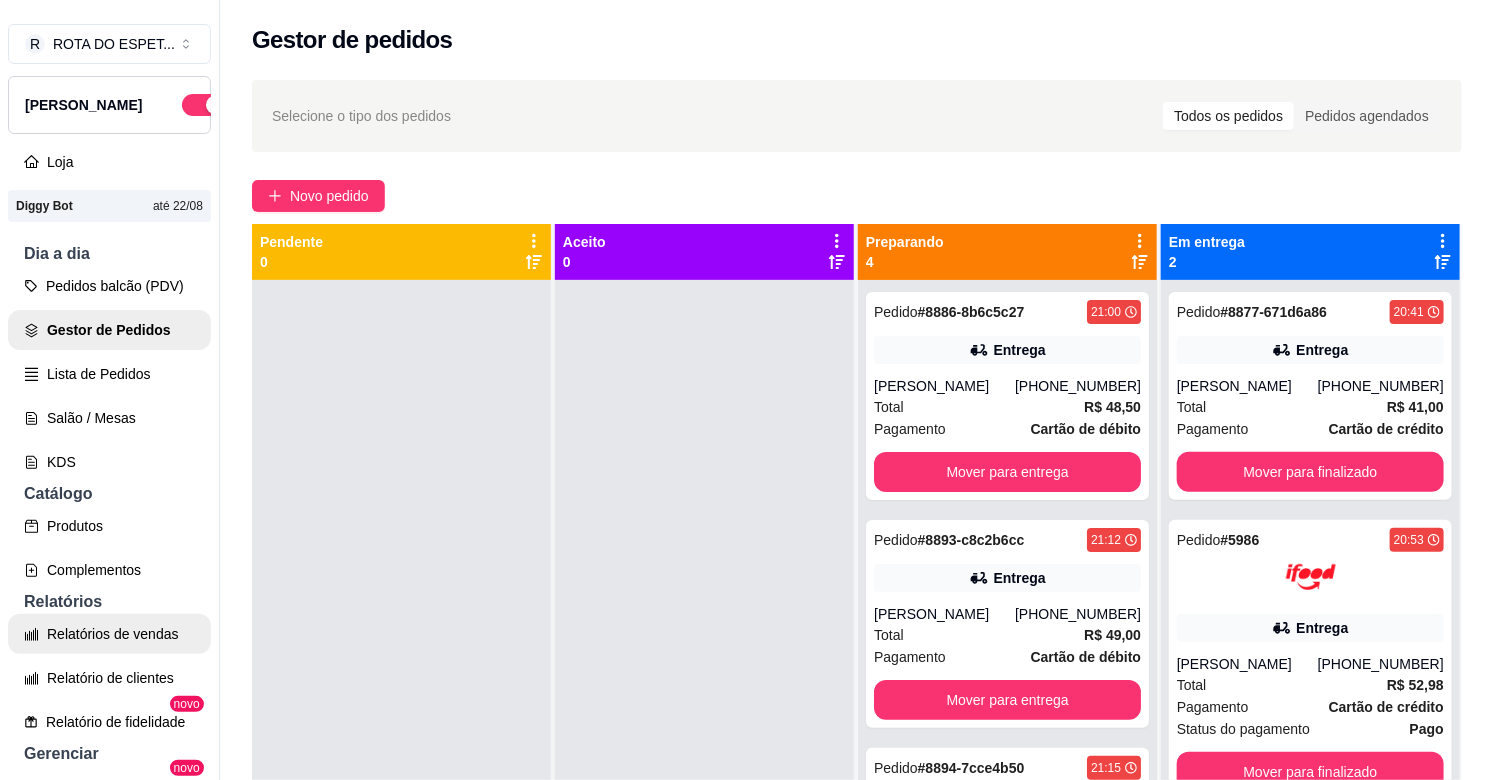 click on "Relatórios de vendas" at bounding box center [109, 634] 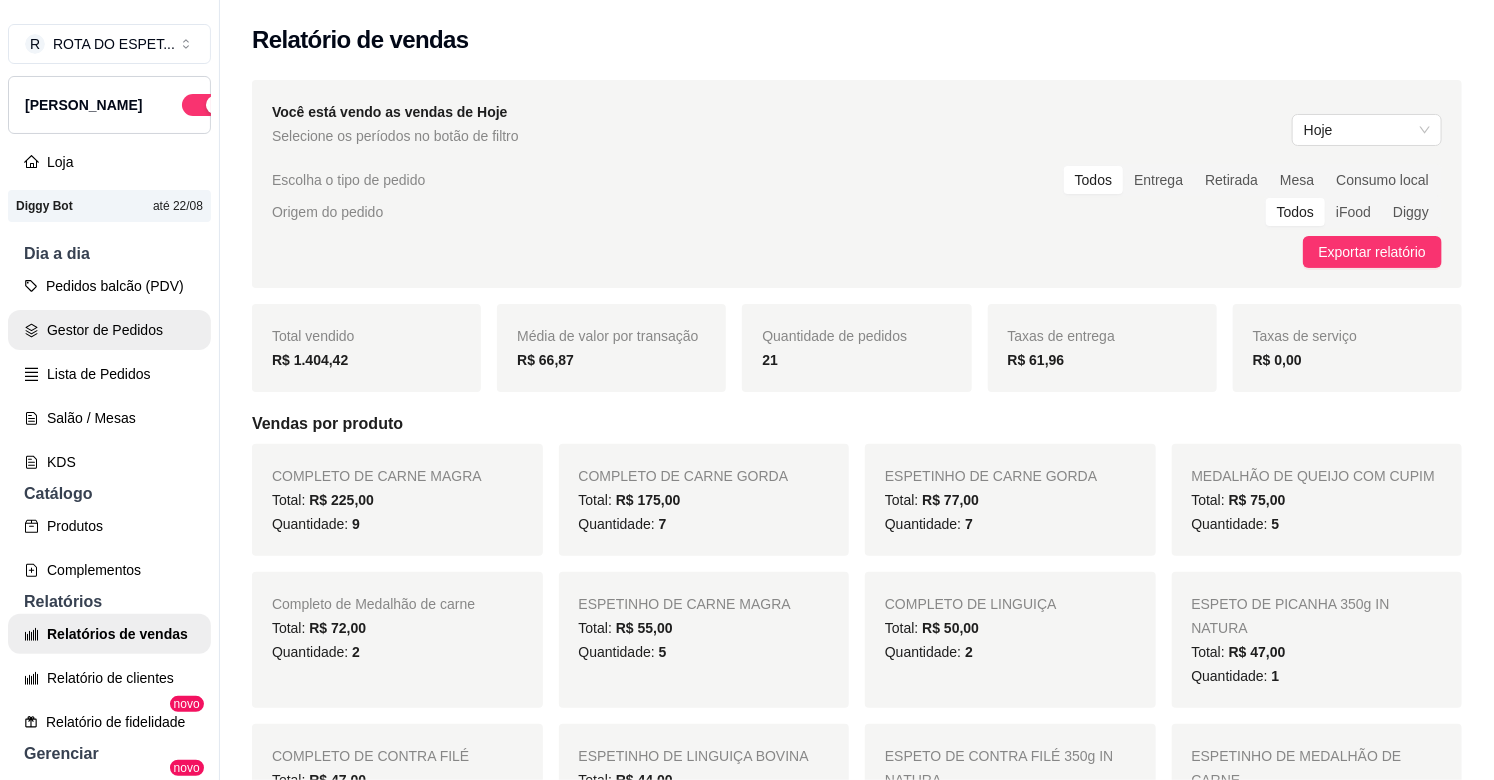 click on "Gestor de Pedidos" at bounding box center (109, 330) 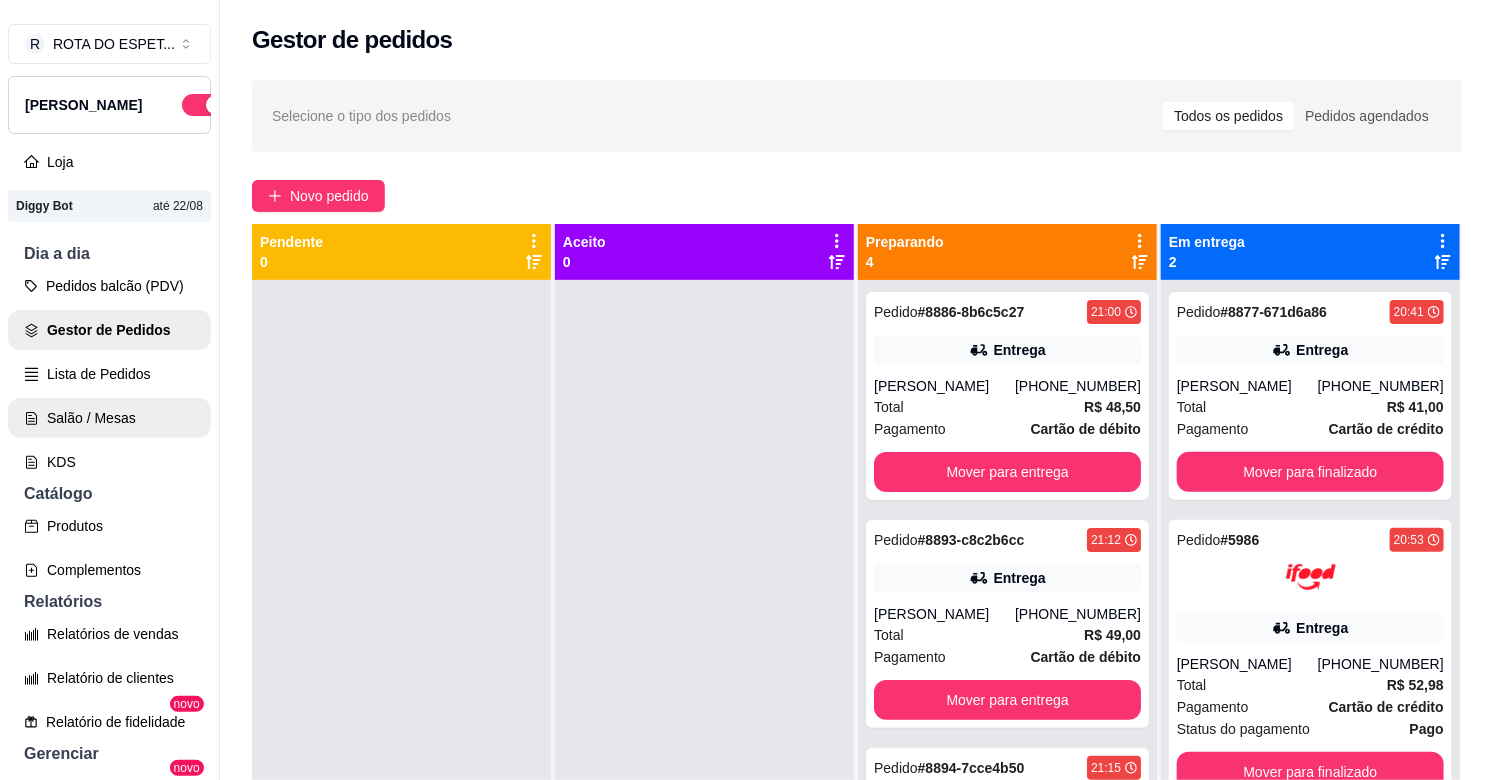 click on "Salão / Mesas" at bounding box center (109, 418) 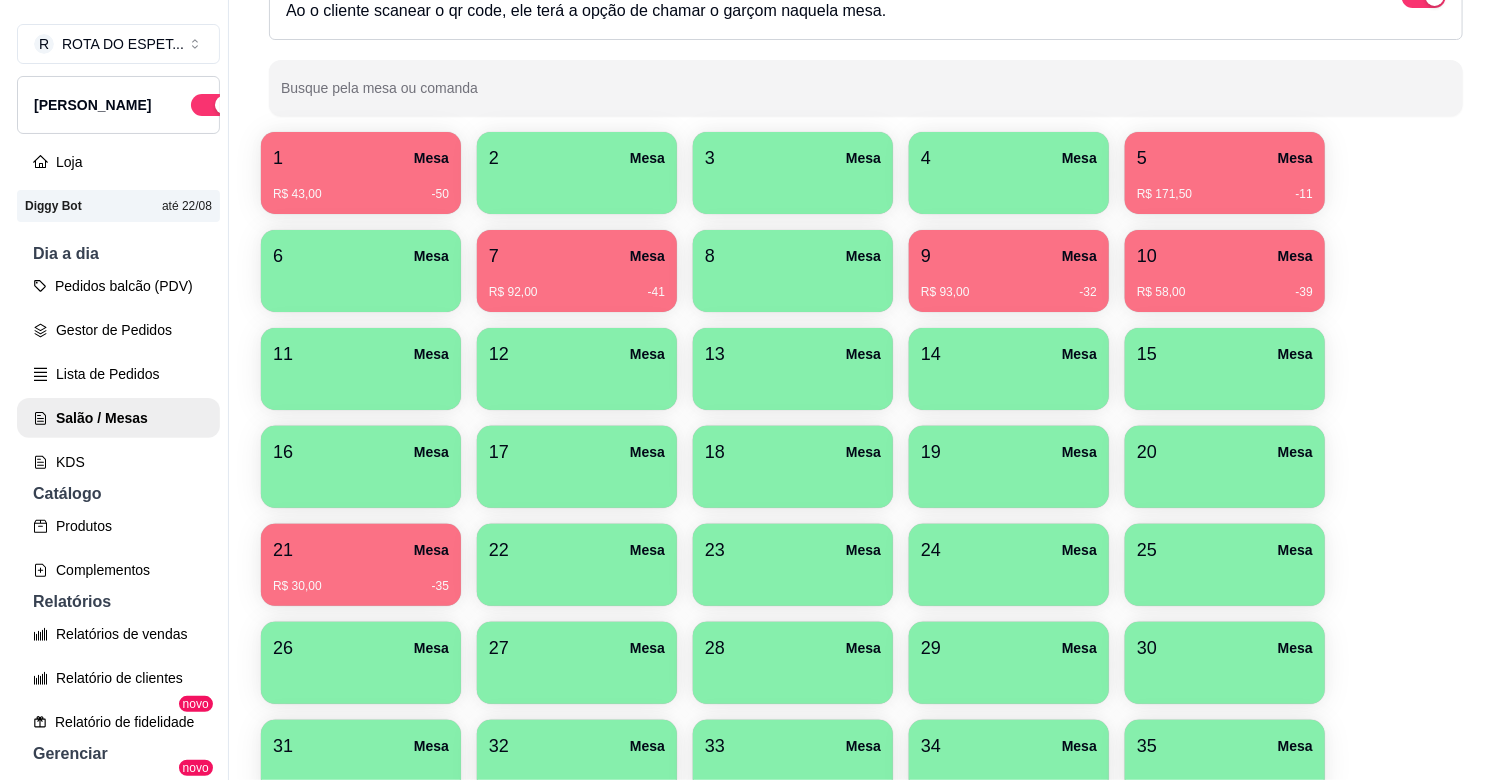 scroll, scrollTop: 304, scrollLeft: 0, axis: vertical 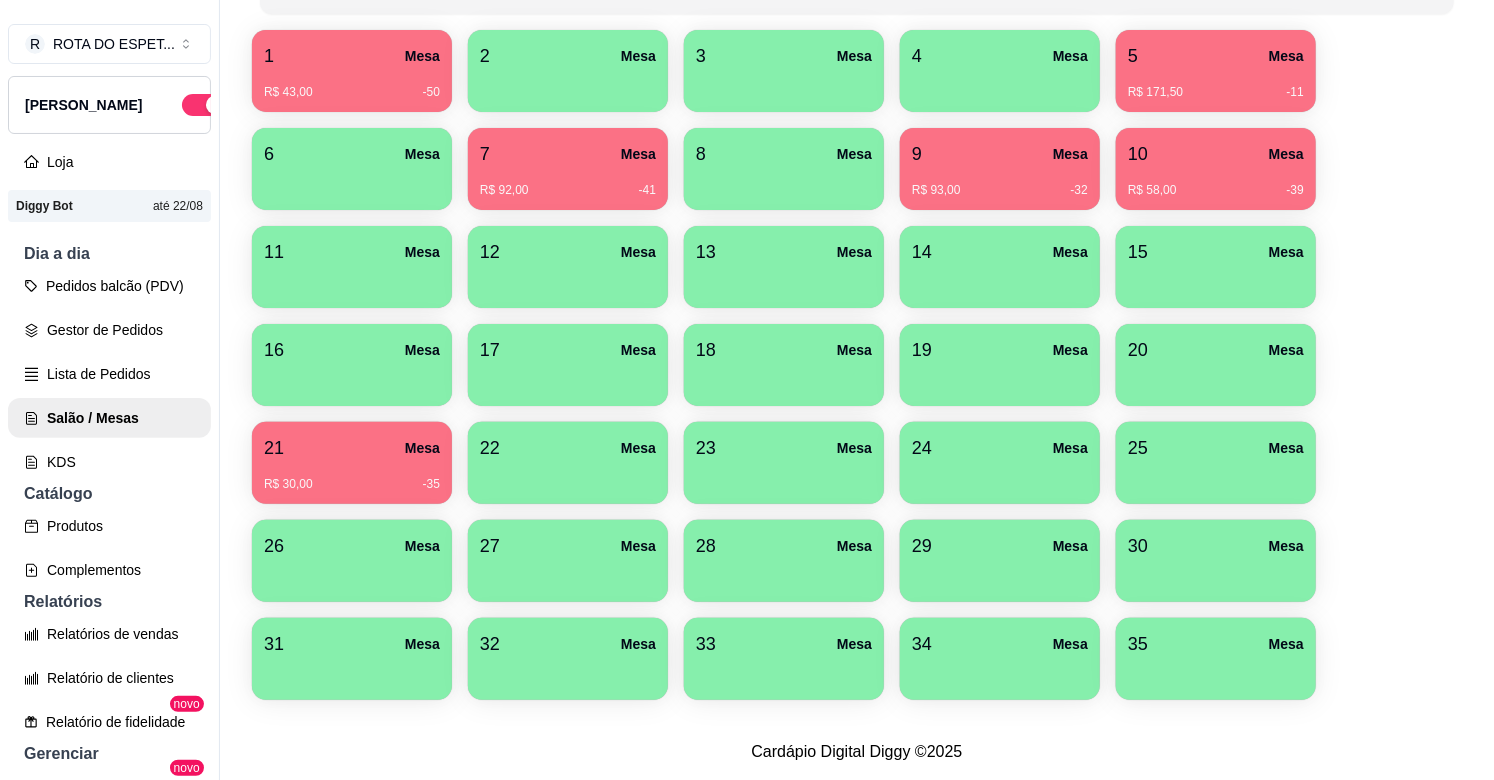 click on "R$ 30,00 -35" at bounding box center (352, 477) 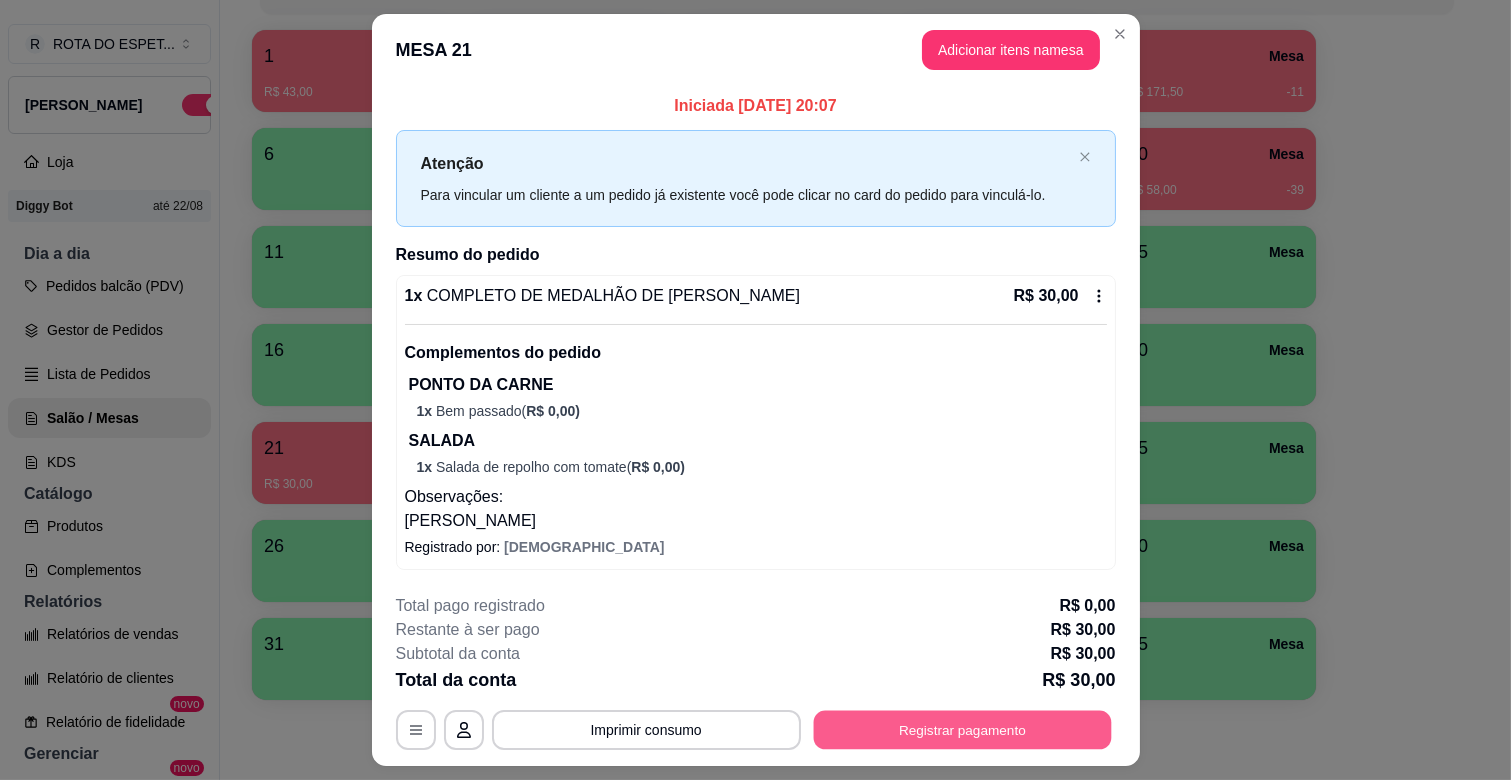 click on "Registrar pagamento" at bounding box center [962, 730] 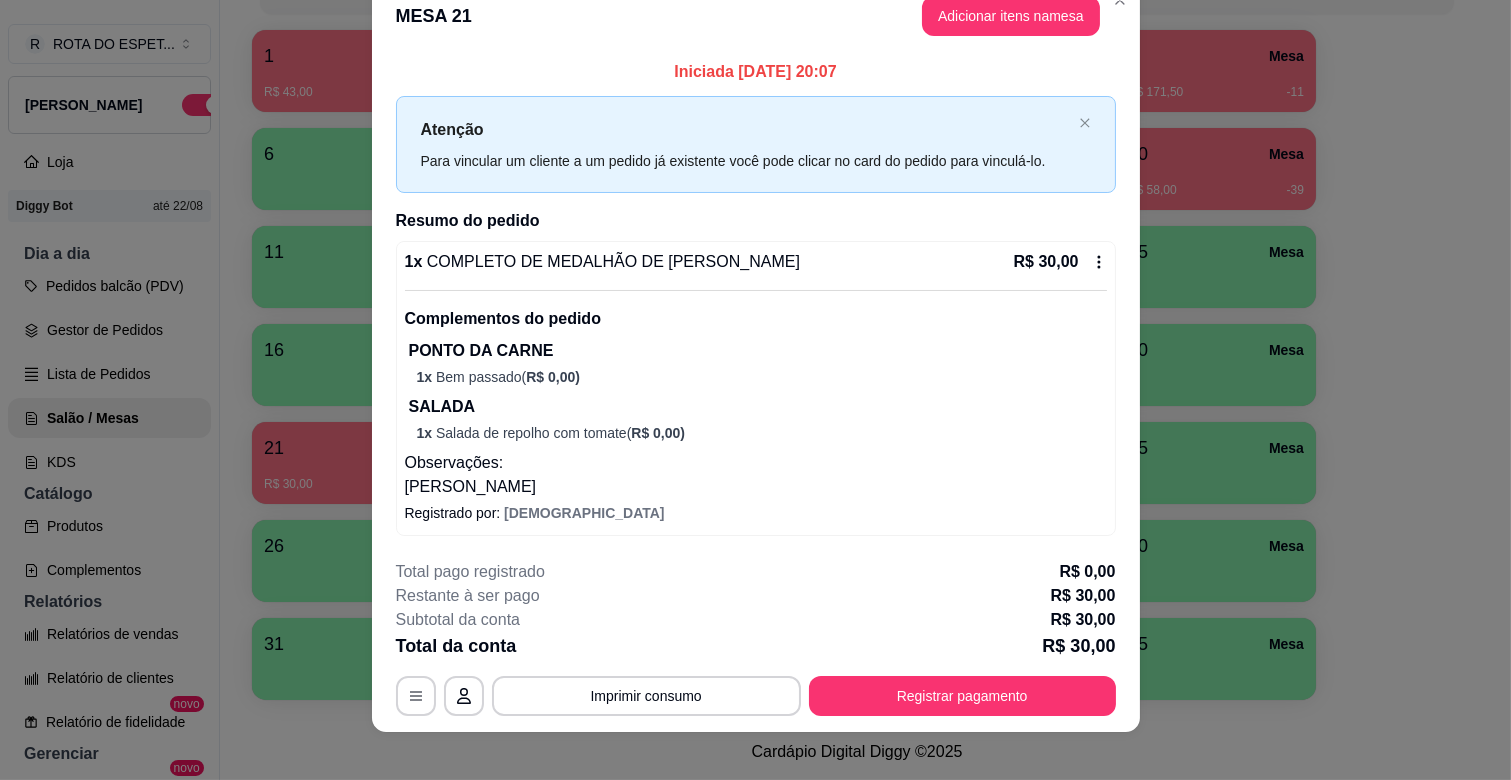 scroll, scrollTop: 50, scrollLeft: 0, axis: vertical 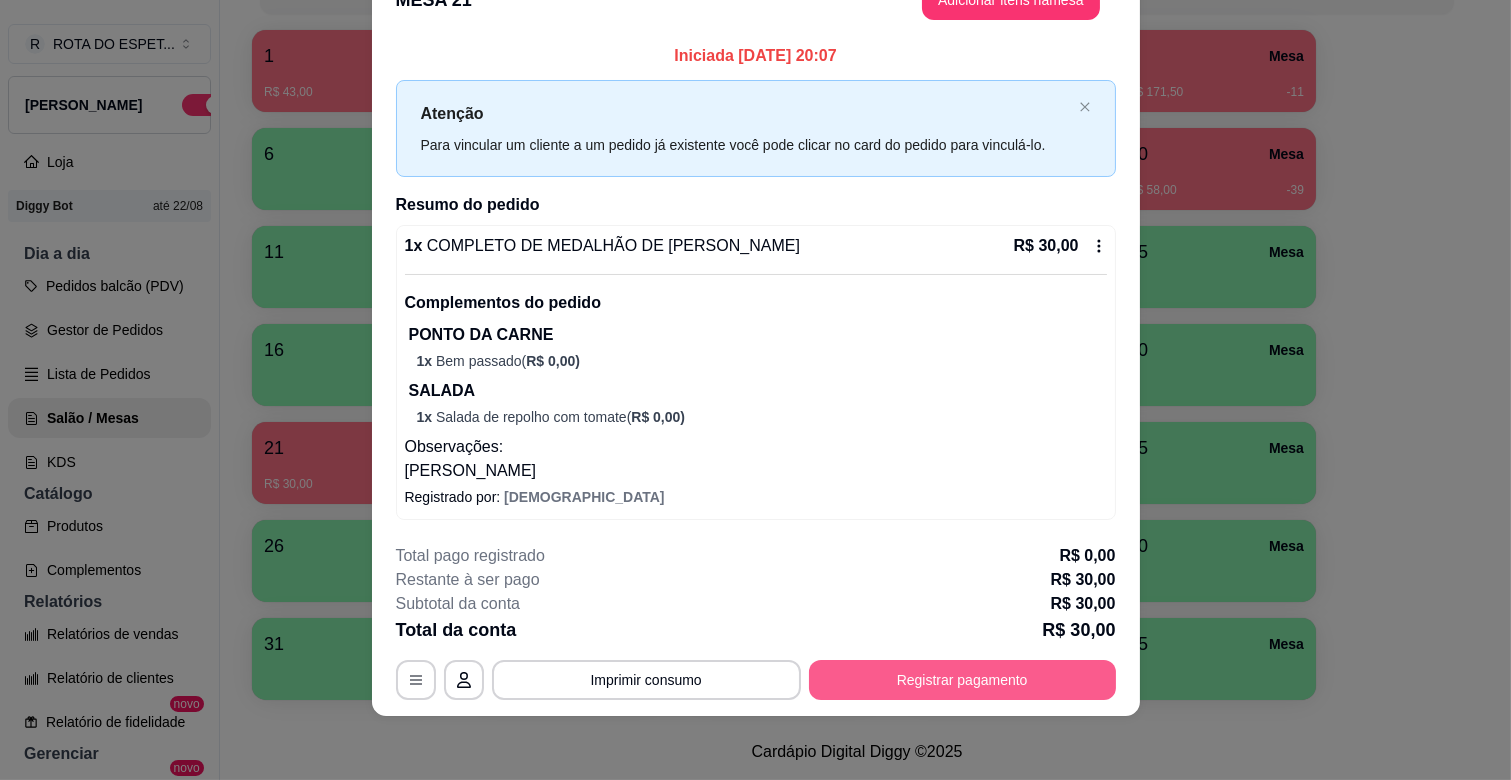 click on "Registrar pagamento" at bounding box center (962, 680) 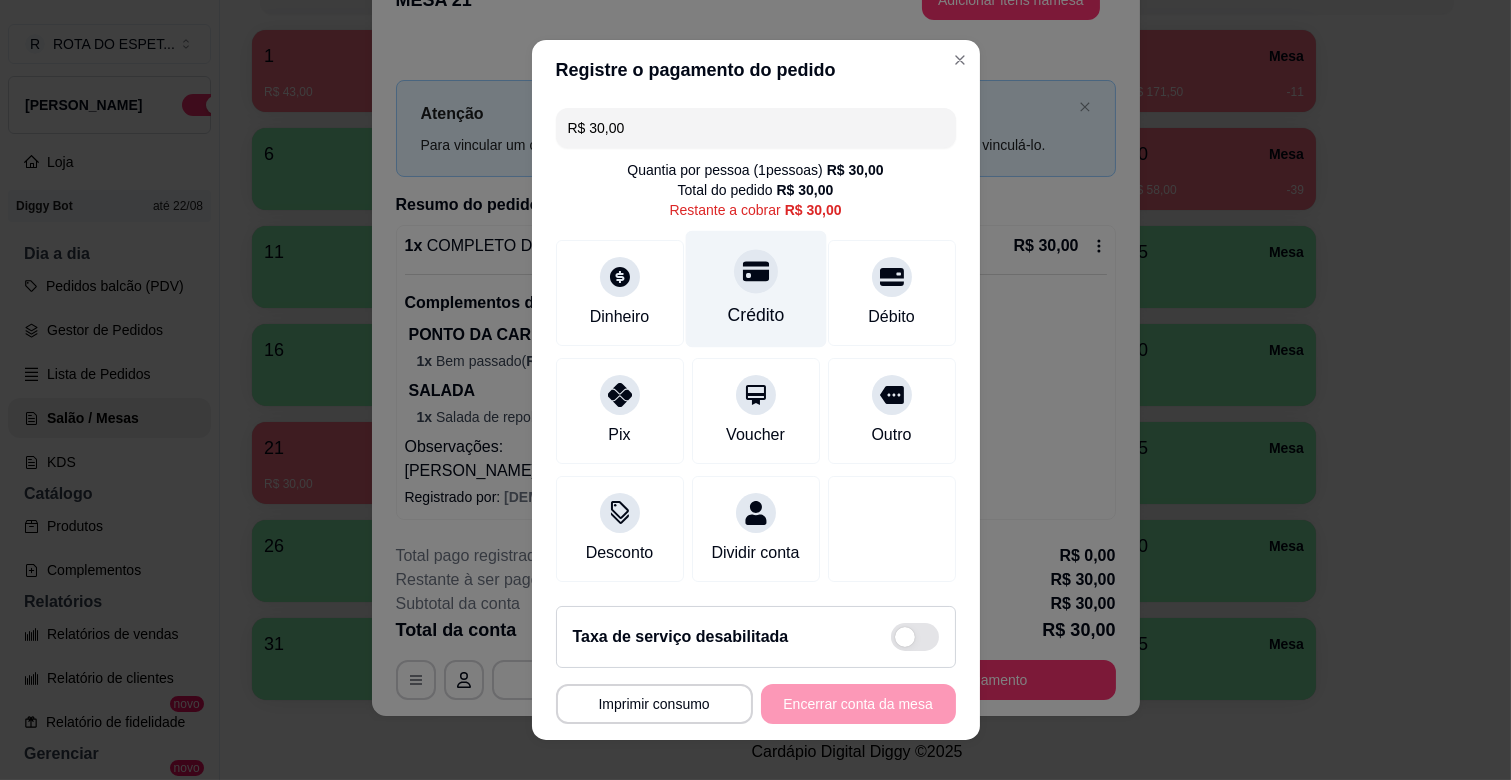 click on "Crédito" at bounding box center [755, 289] 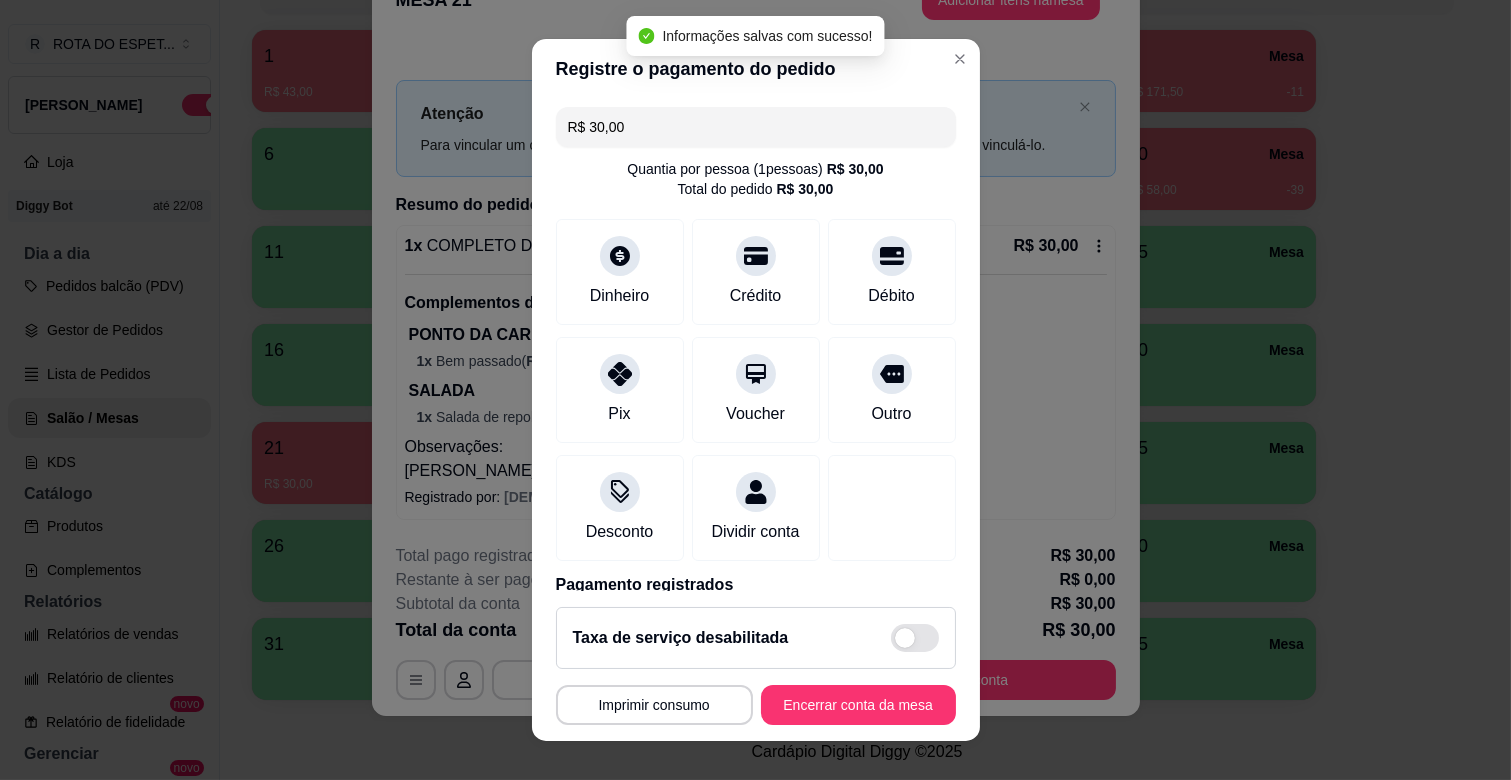 type on "R$ 0,00" 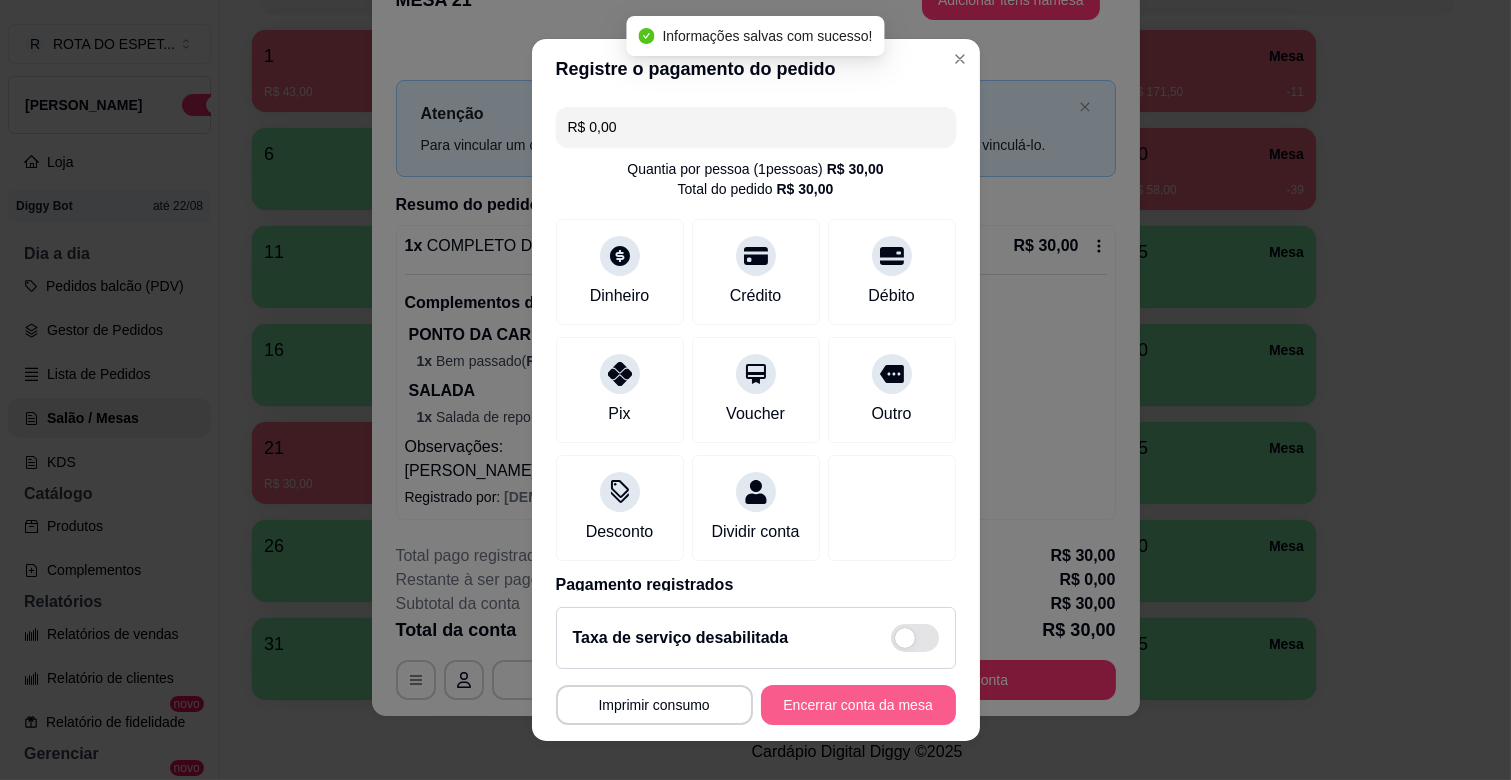 click on "Encerrar conta da mesa" at bounding box center [858, 705] 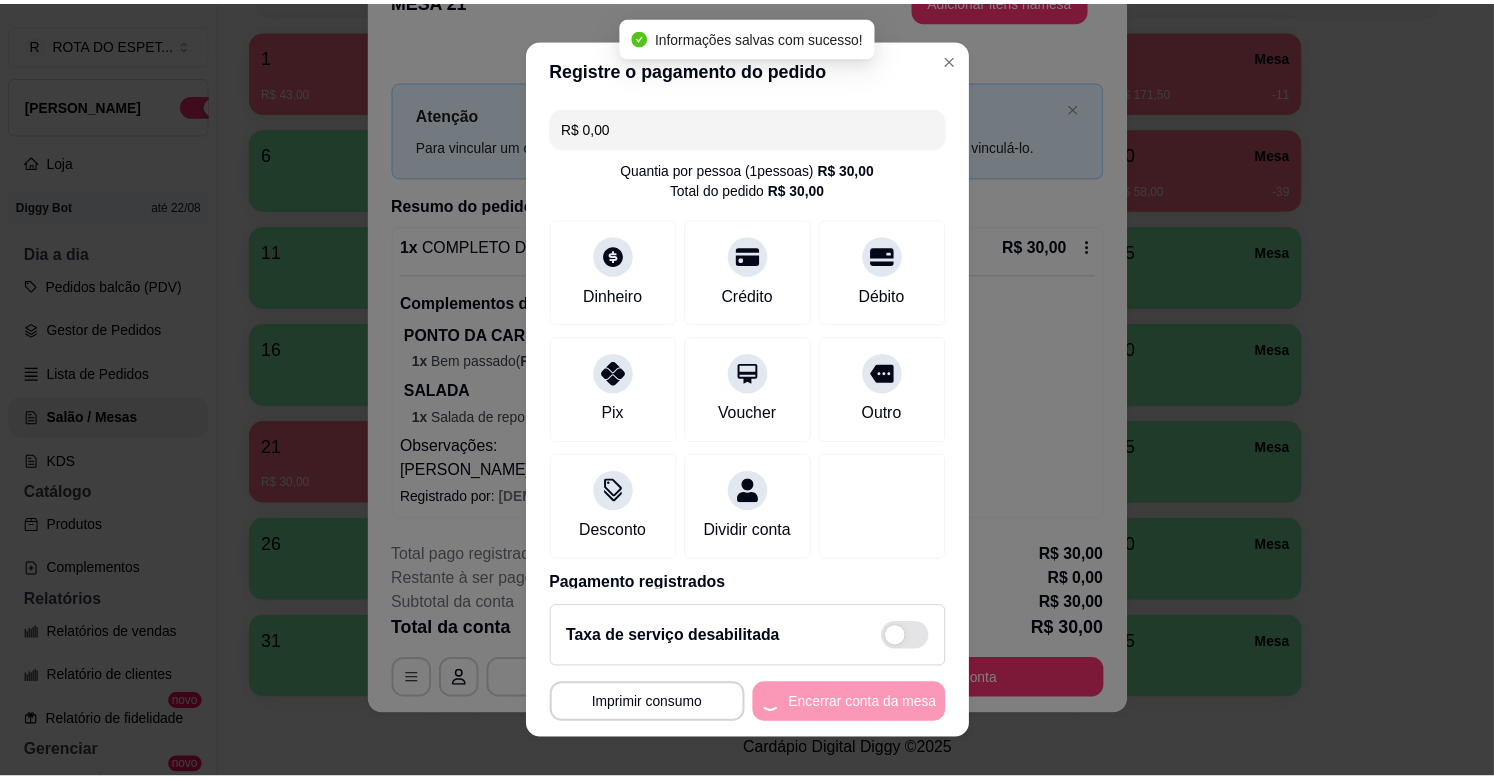 scroll, scrollTop: 0, scrollLeft: 0, axis: both 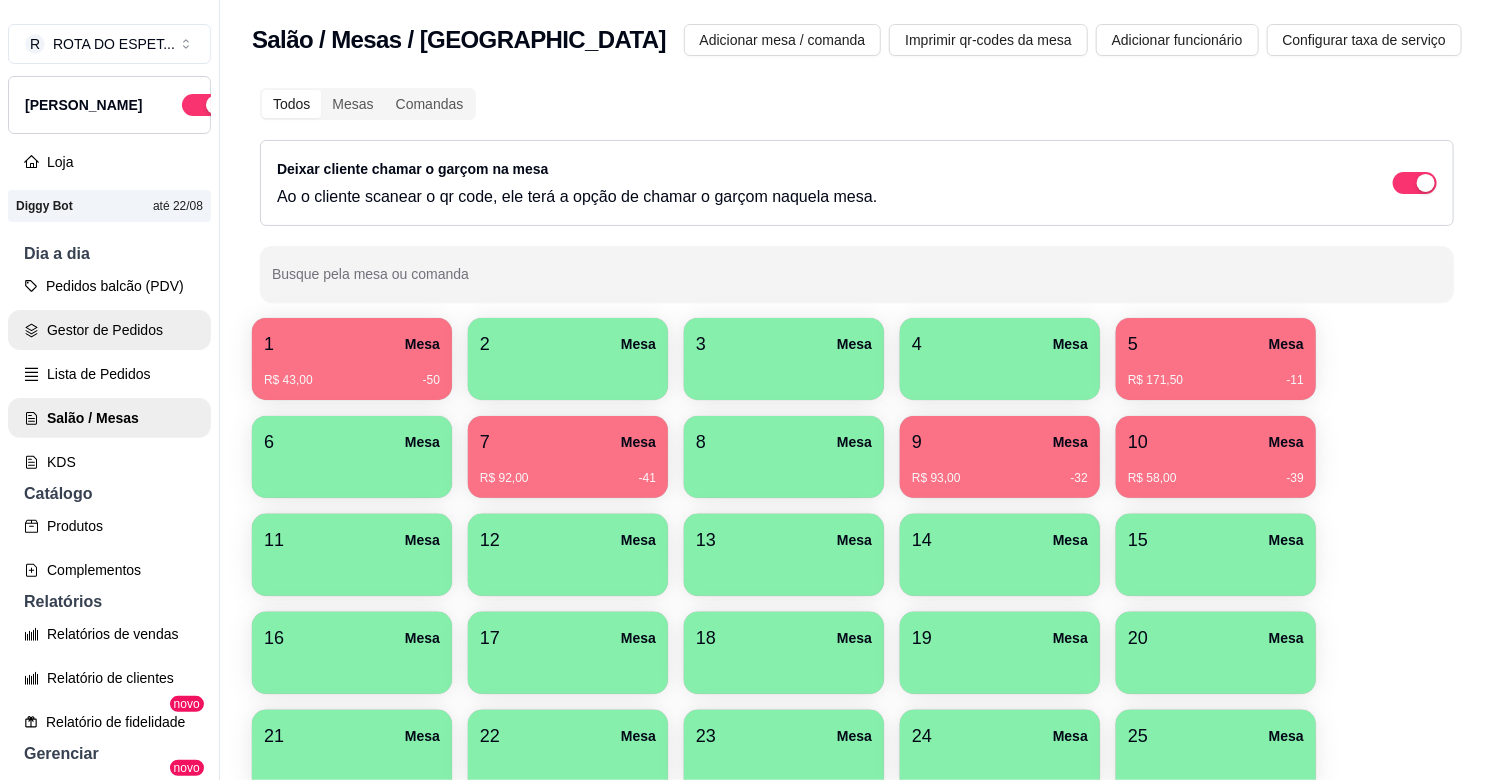 click on "Gestor de Pedidos" at bounding box center [109, 330] 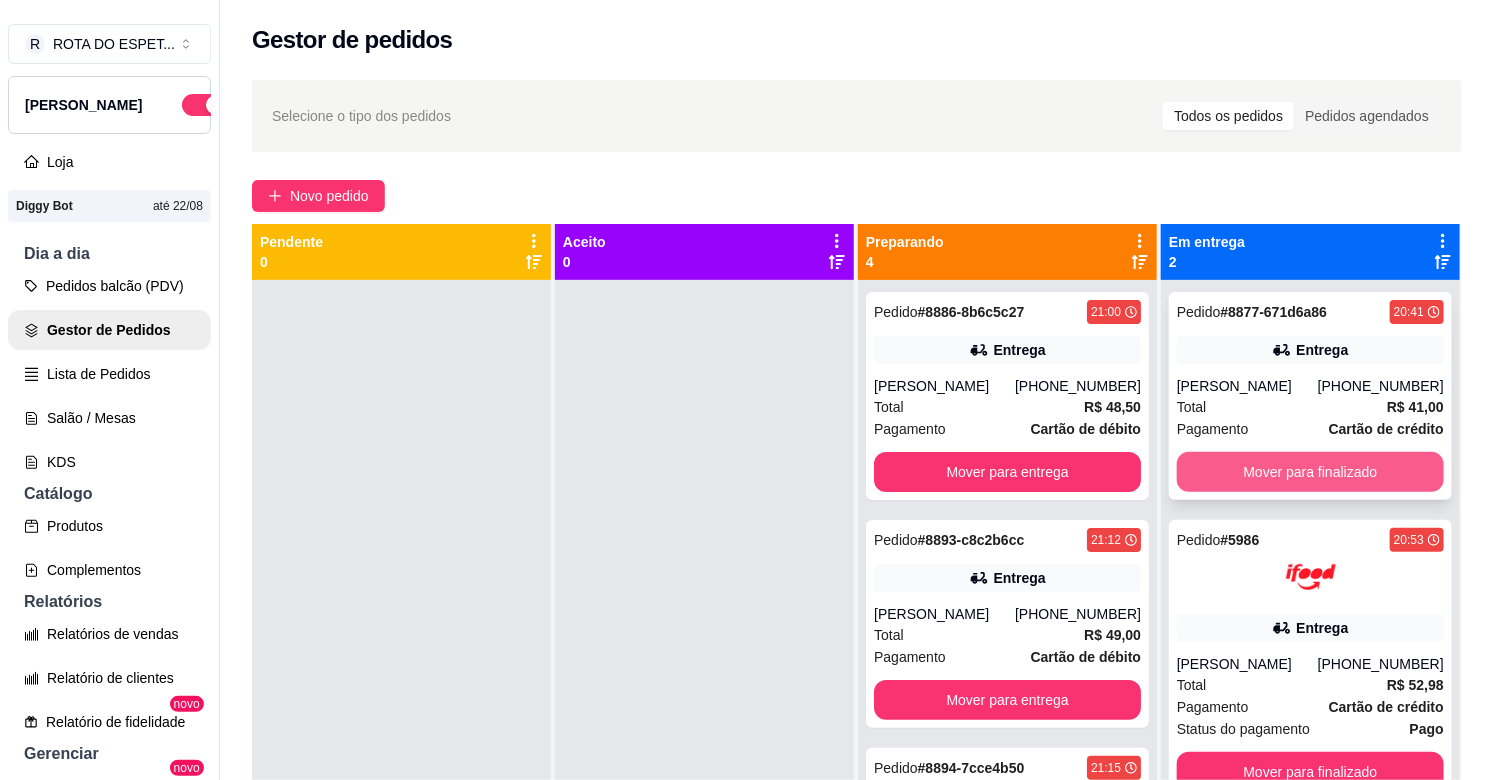 click on "Mover para finalizado" at bounding box center (1310, 472) 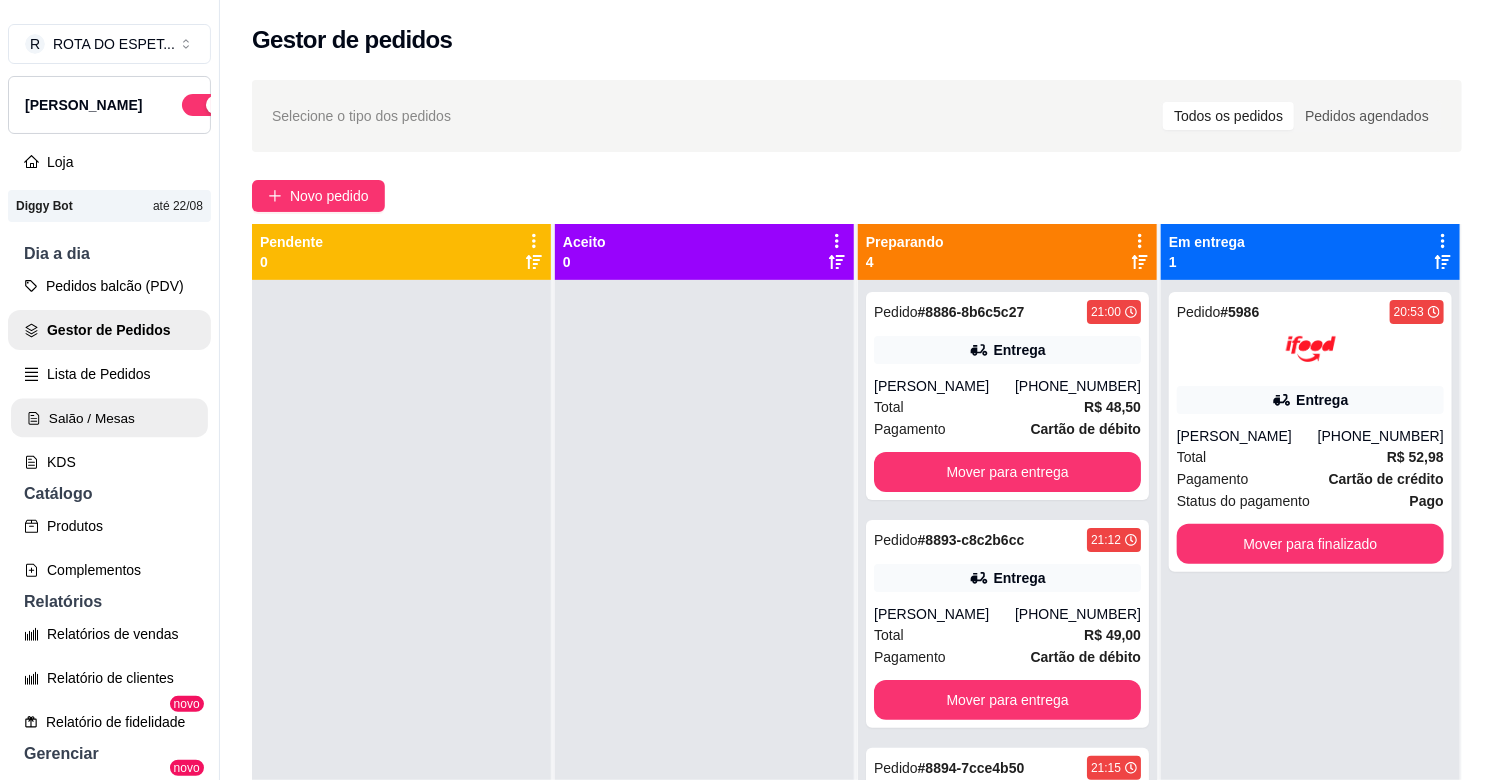 click on "Salão / Mesas" at bounding box center (109, 418) 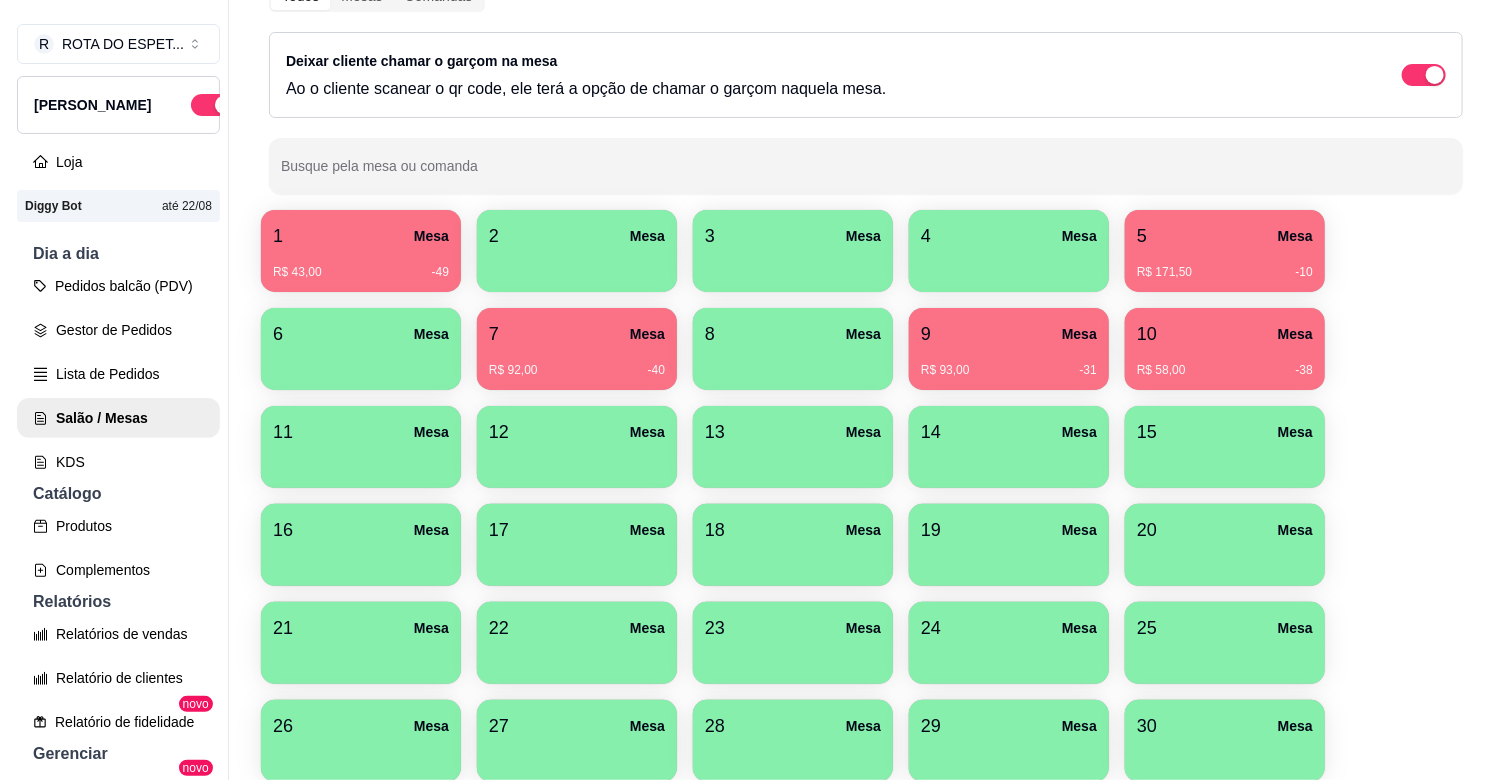 scroll, scrollTop: 111, scrollLeft: 0, axis: vertical 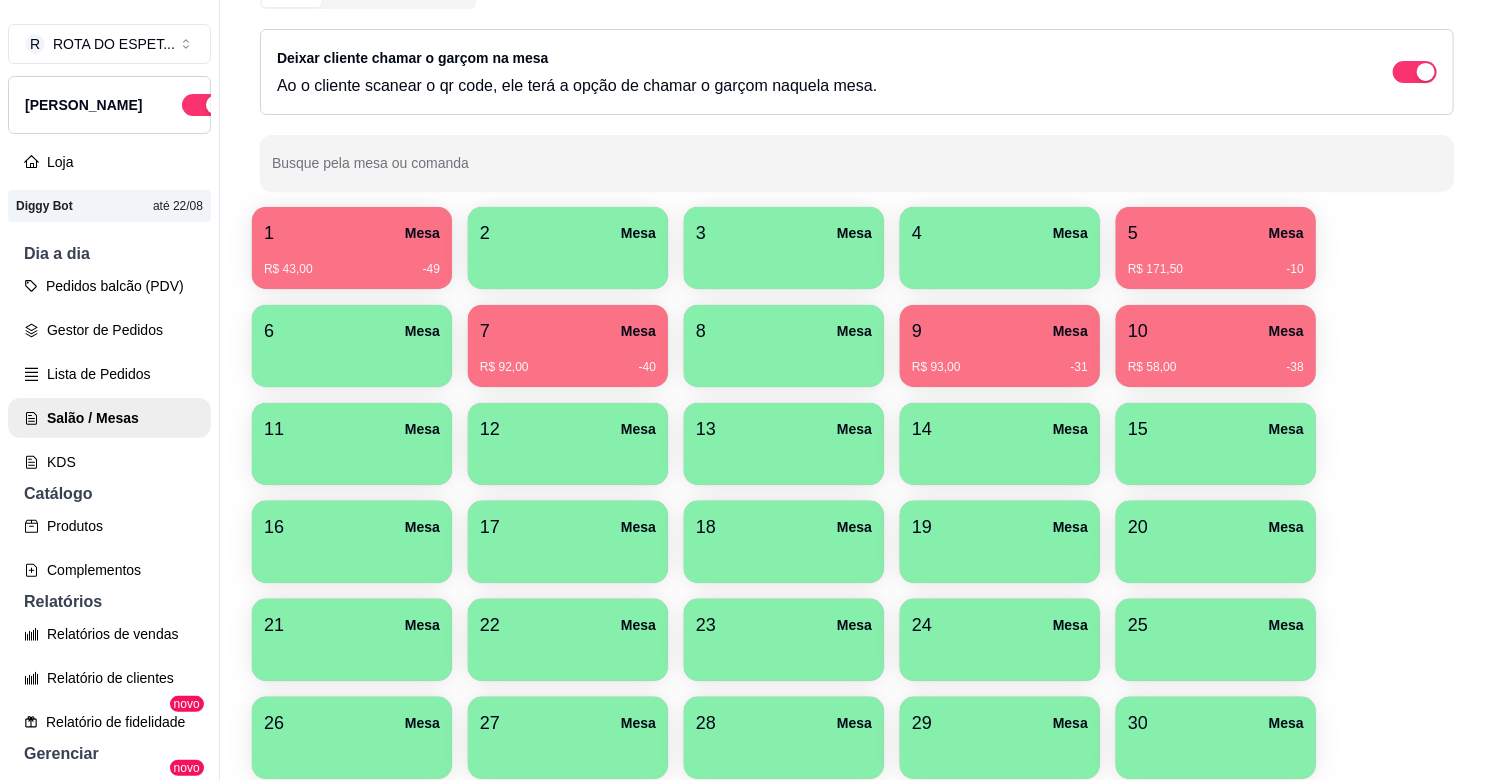 click on "22 Mesa" at bounding box center [568, 625] 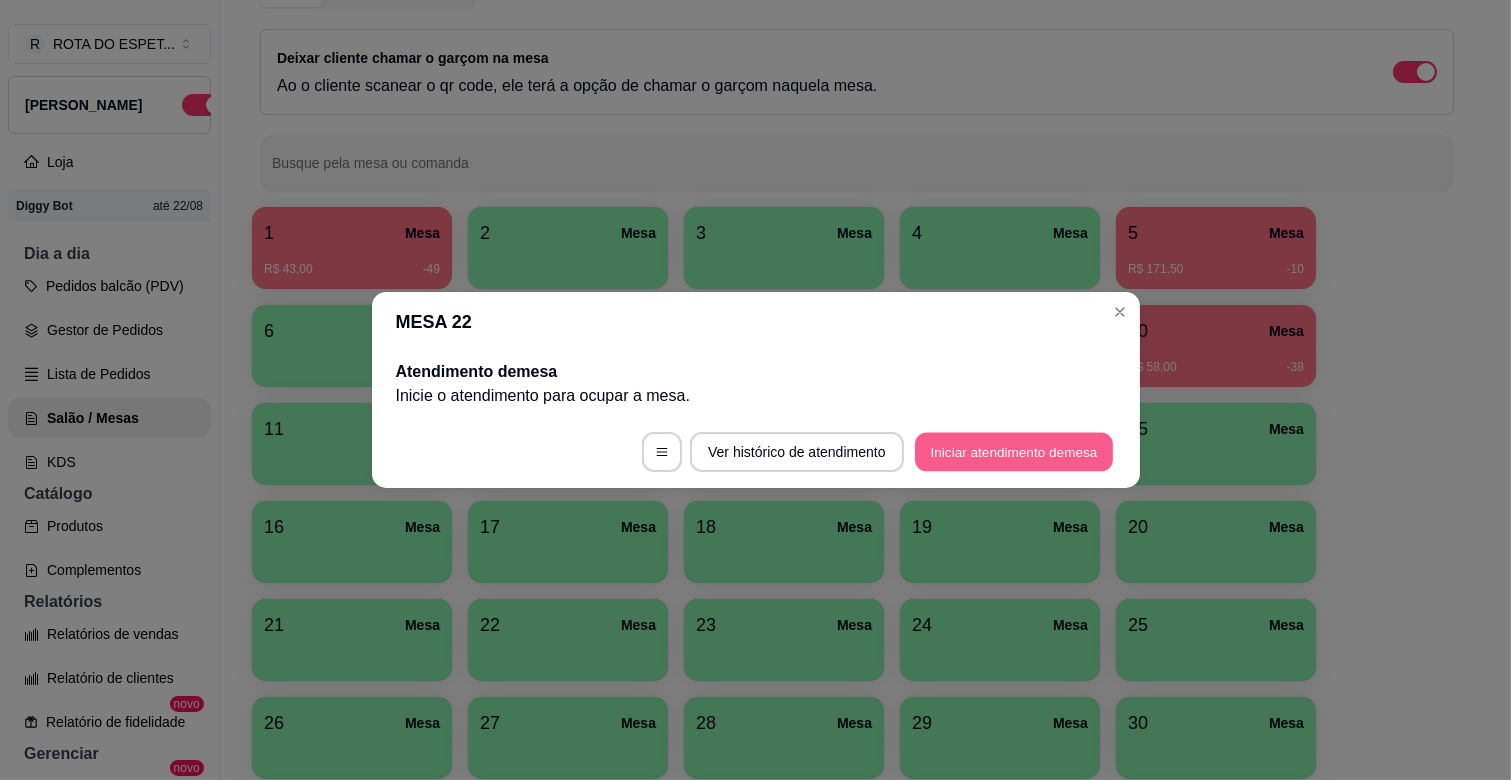click on "Iniciar atendimento de  mesa" at bounding box center (1014, 452) 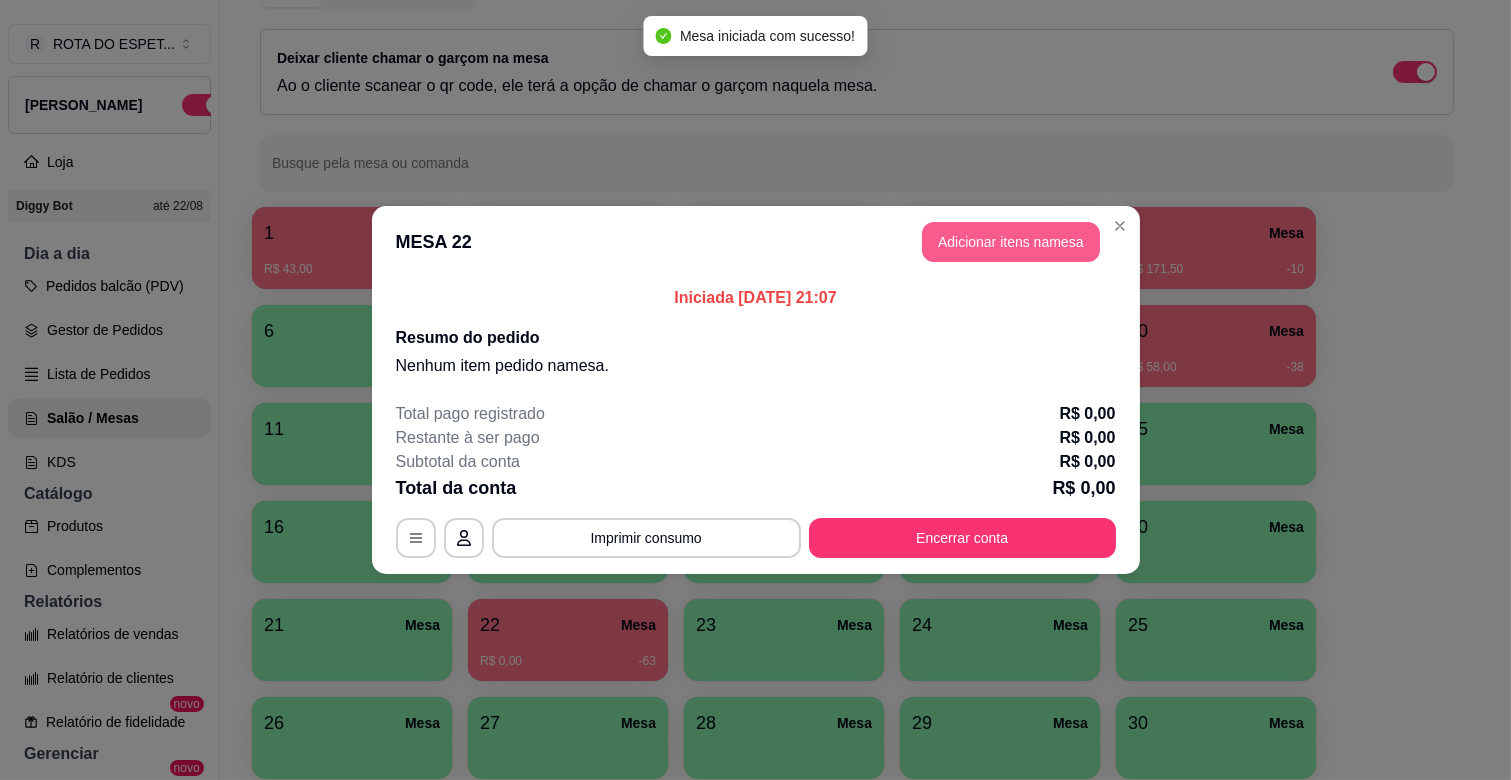 click on "Adicionar itens na  mesa" at bounding box center (1011, 242) 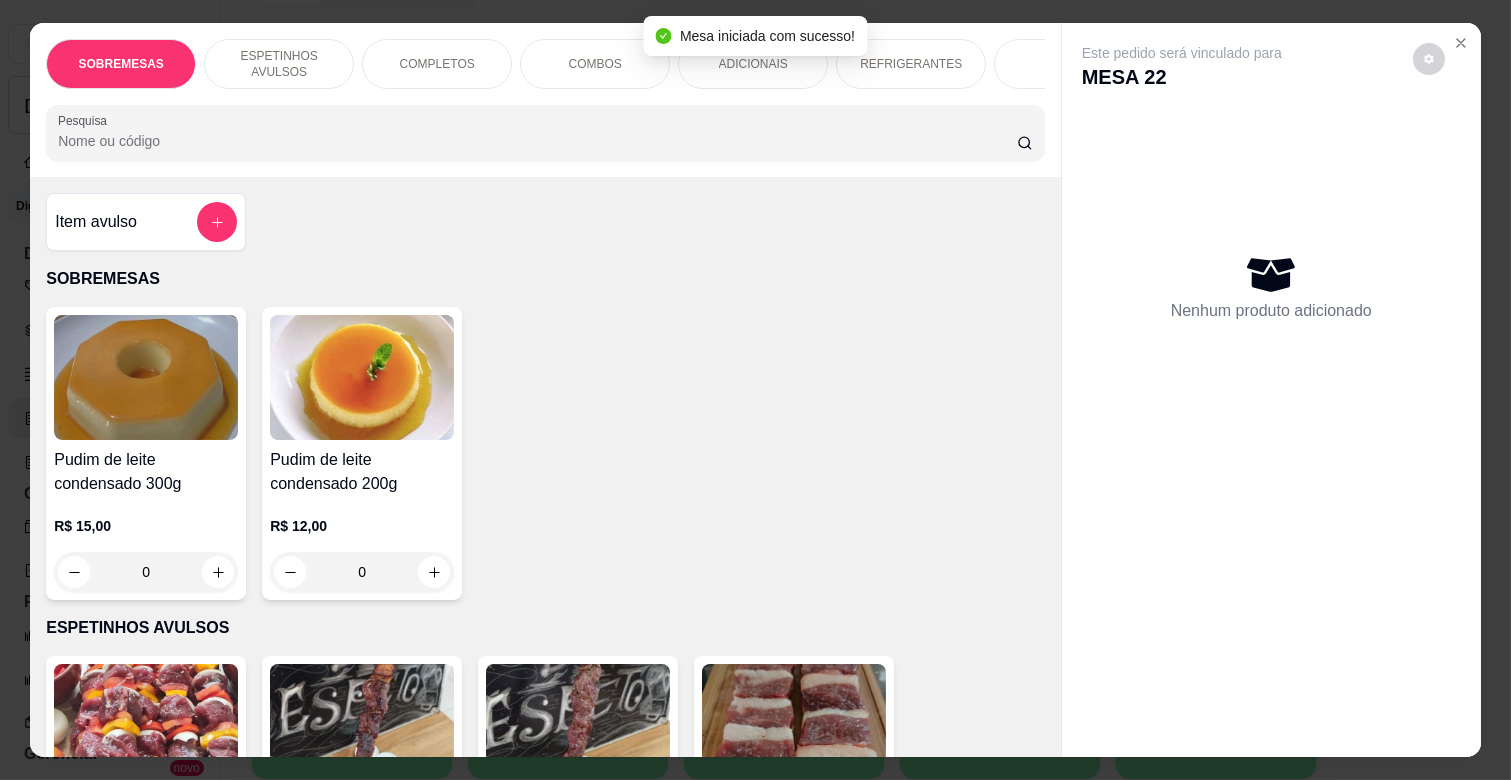 click on "ESPETINHOS AVULSOS" at bounding box center (279, 64) 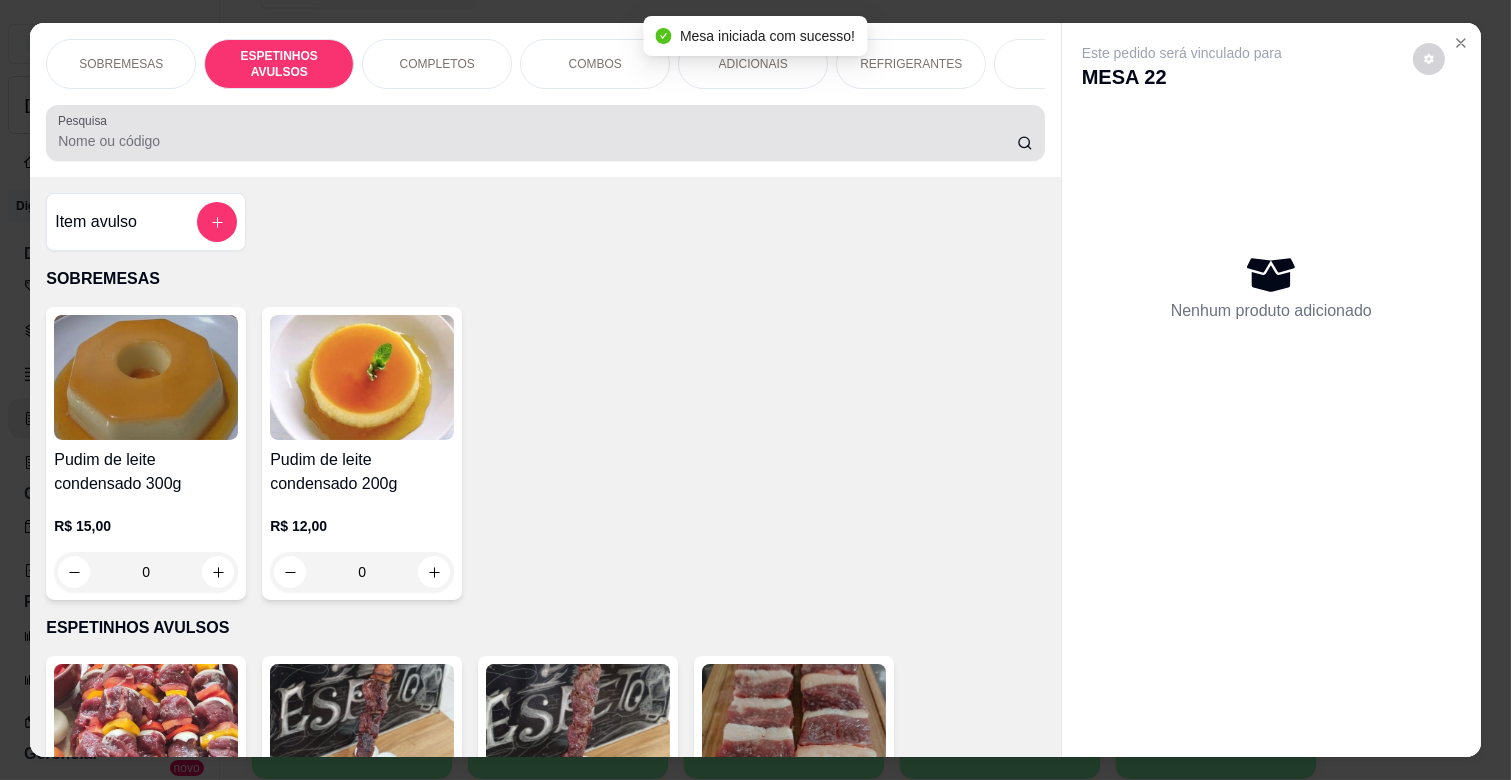 scroll, scrollTop: 438, scrollLeft: 0, axis: vertical 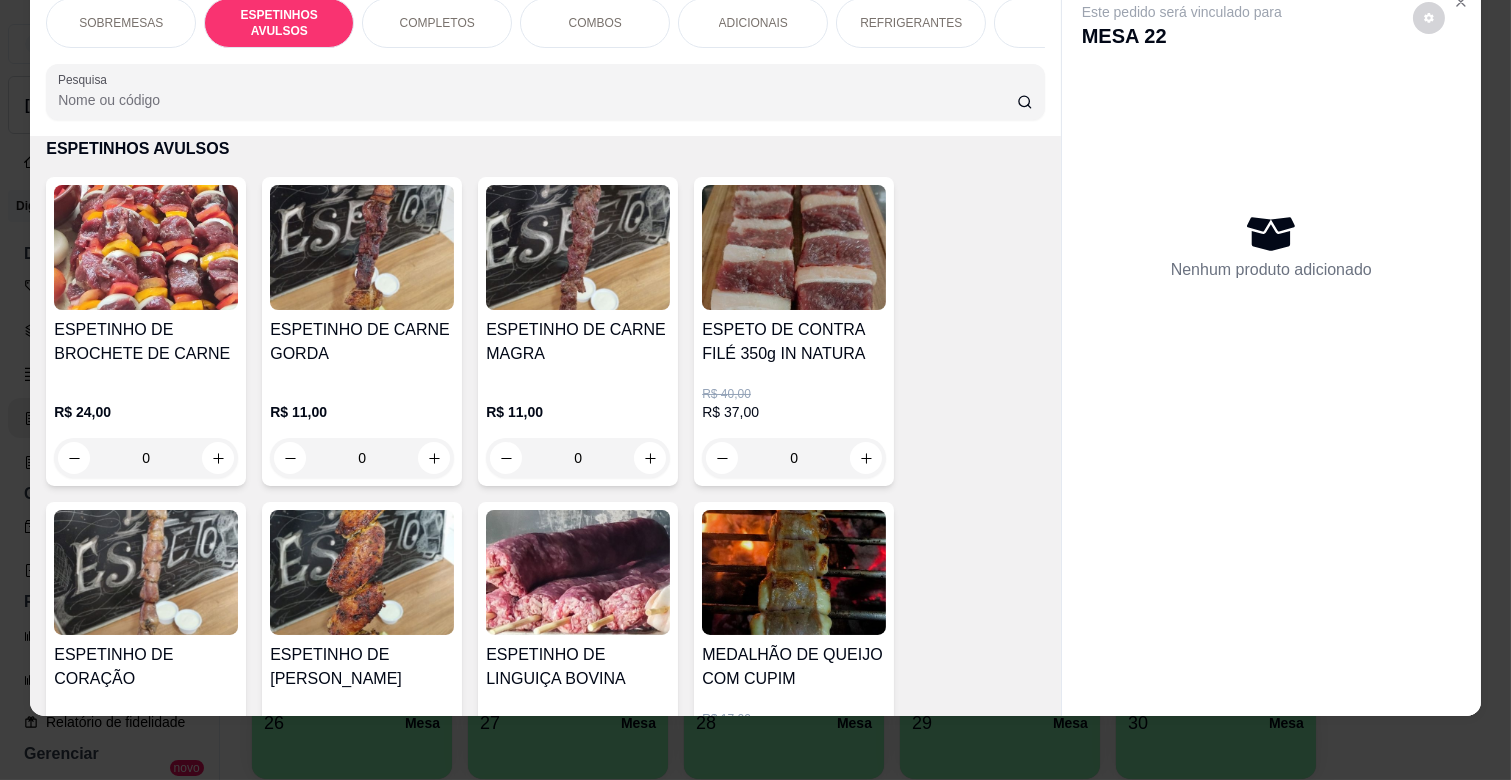 click on "0" at bounding box center (362, 458) 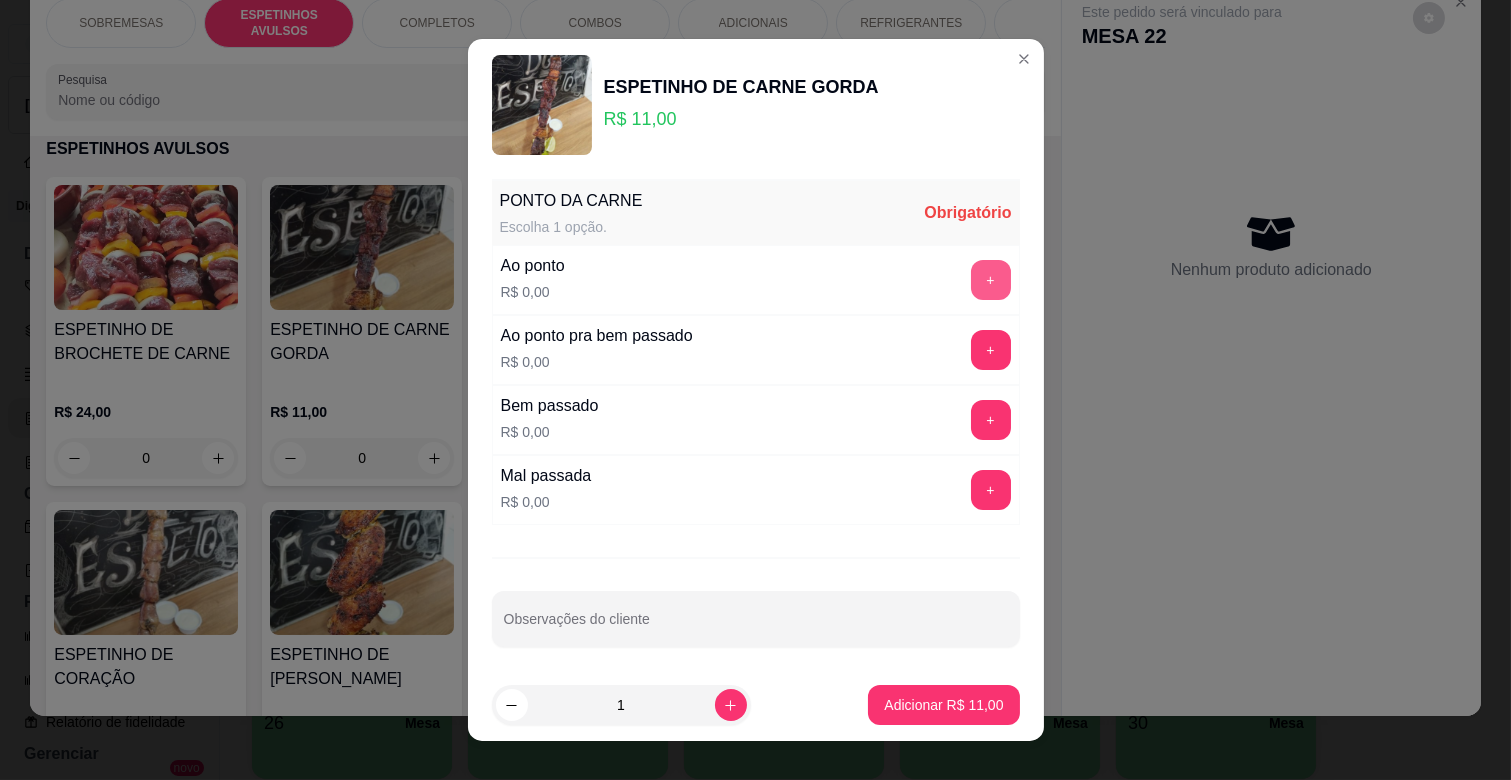 click on "+" at bounding box center [991, 280] 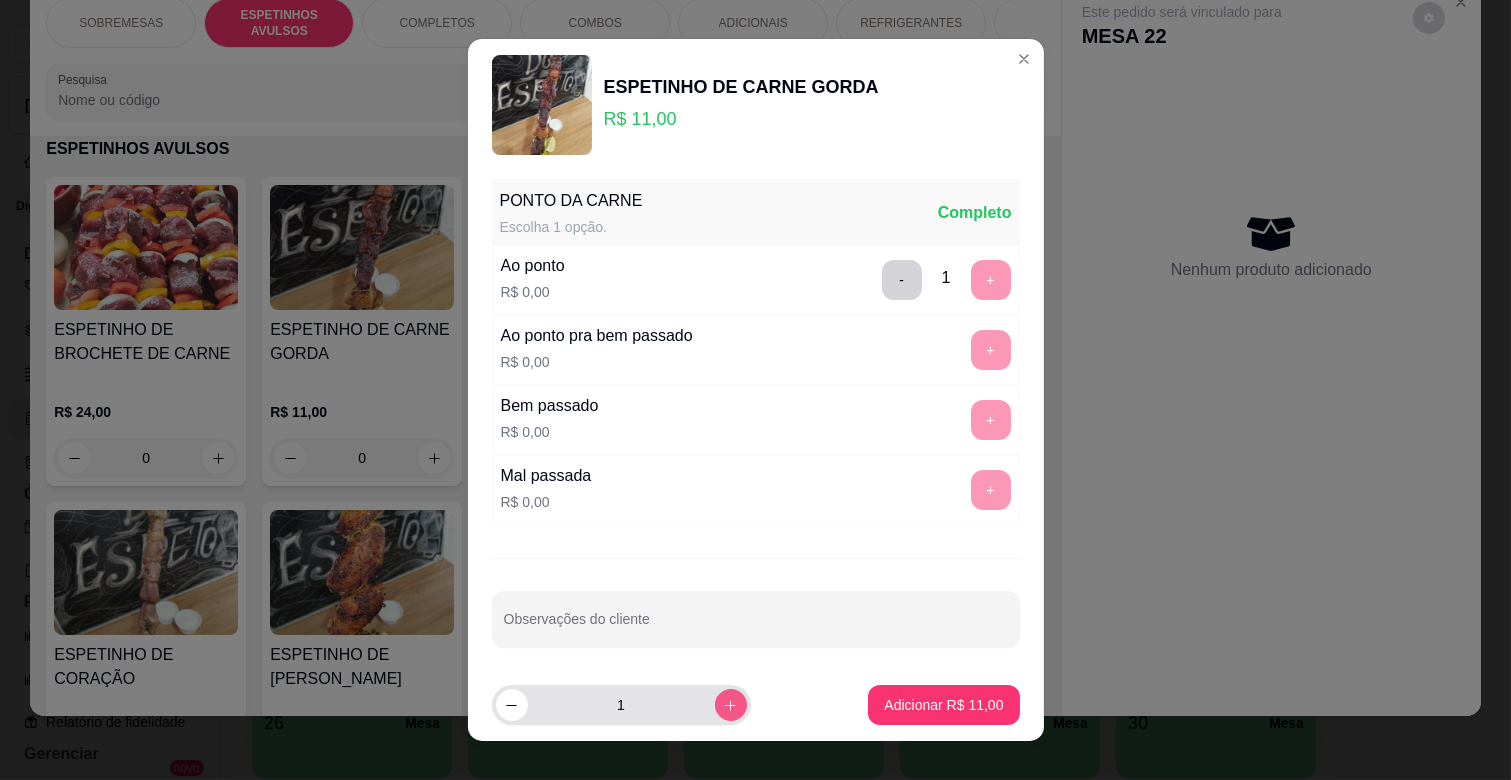 click 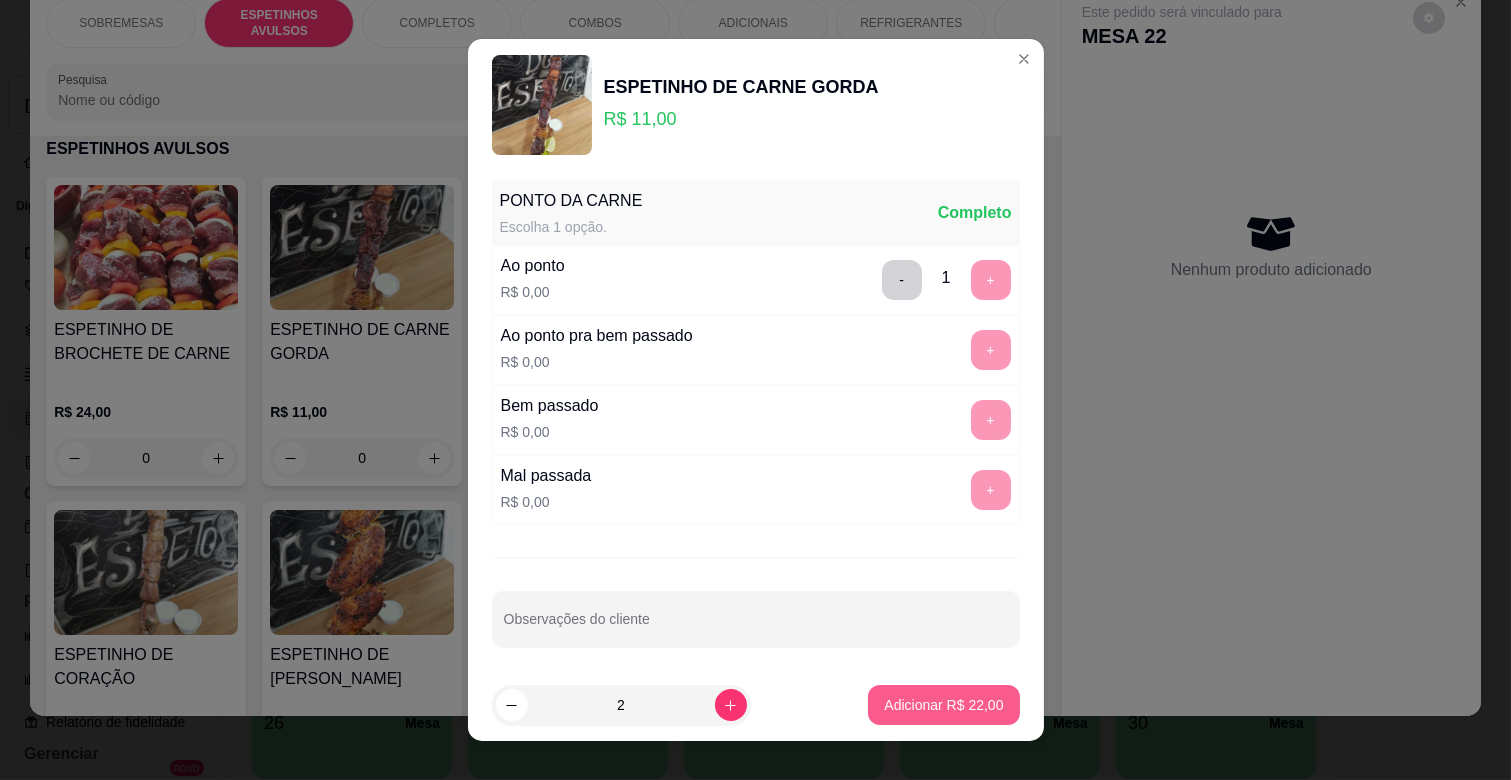 click on "Adicionar   R$ 22,00" at bounding box center (943, 705) 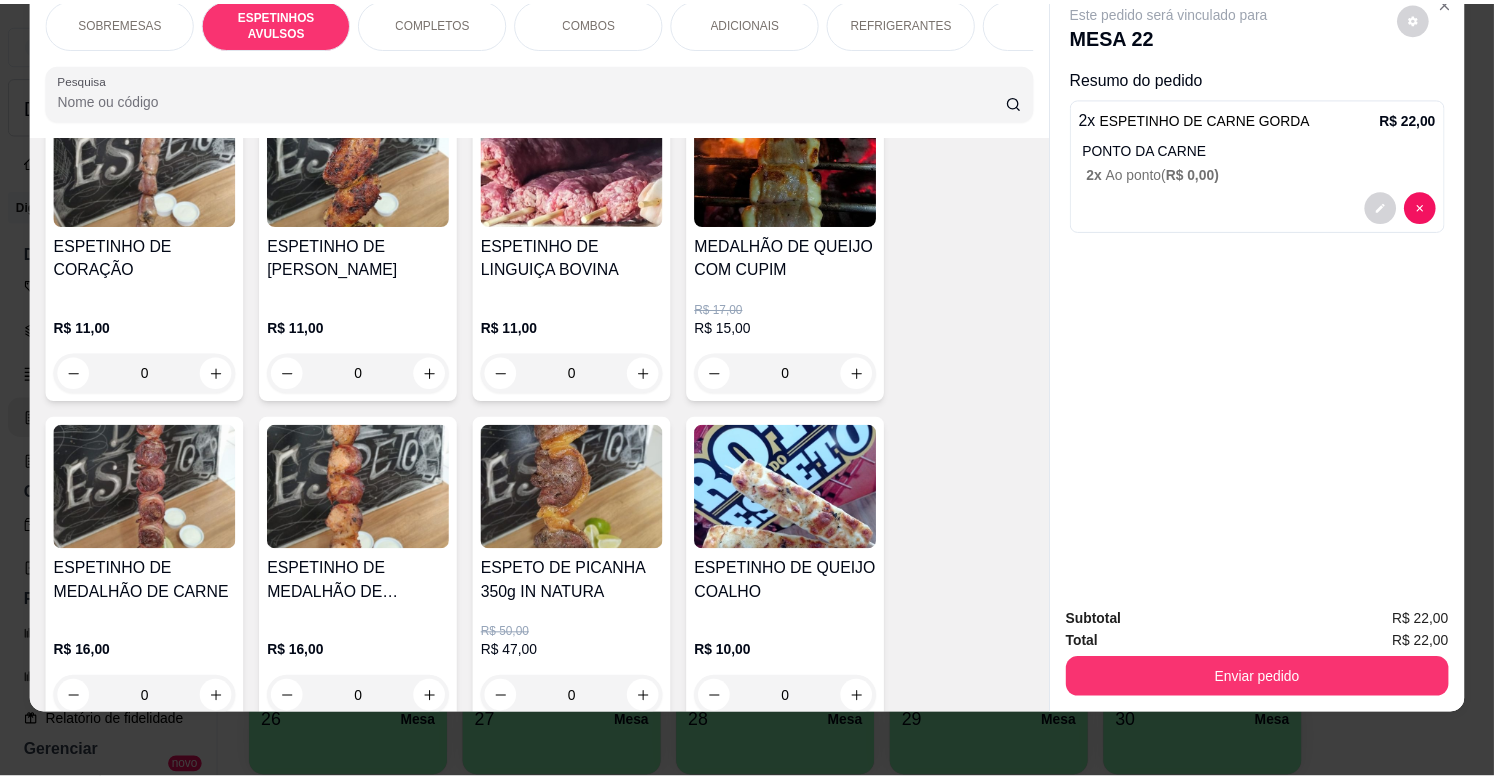 scroll, scrollTop: 994, scrollLeft: 0, axis: vertical 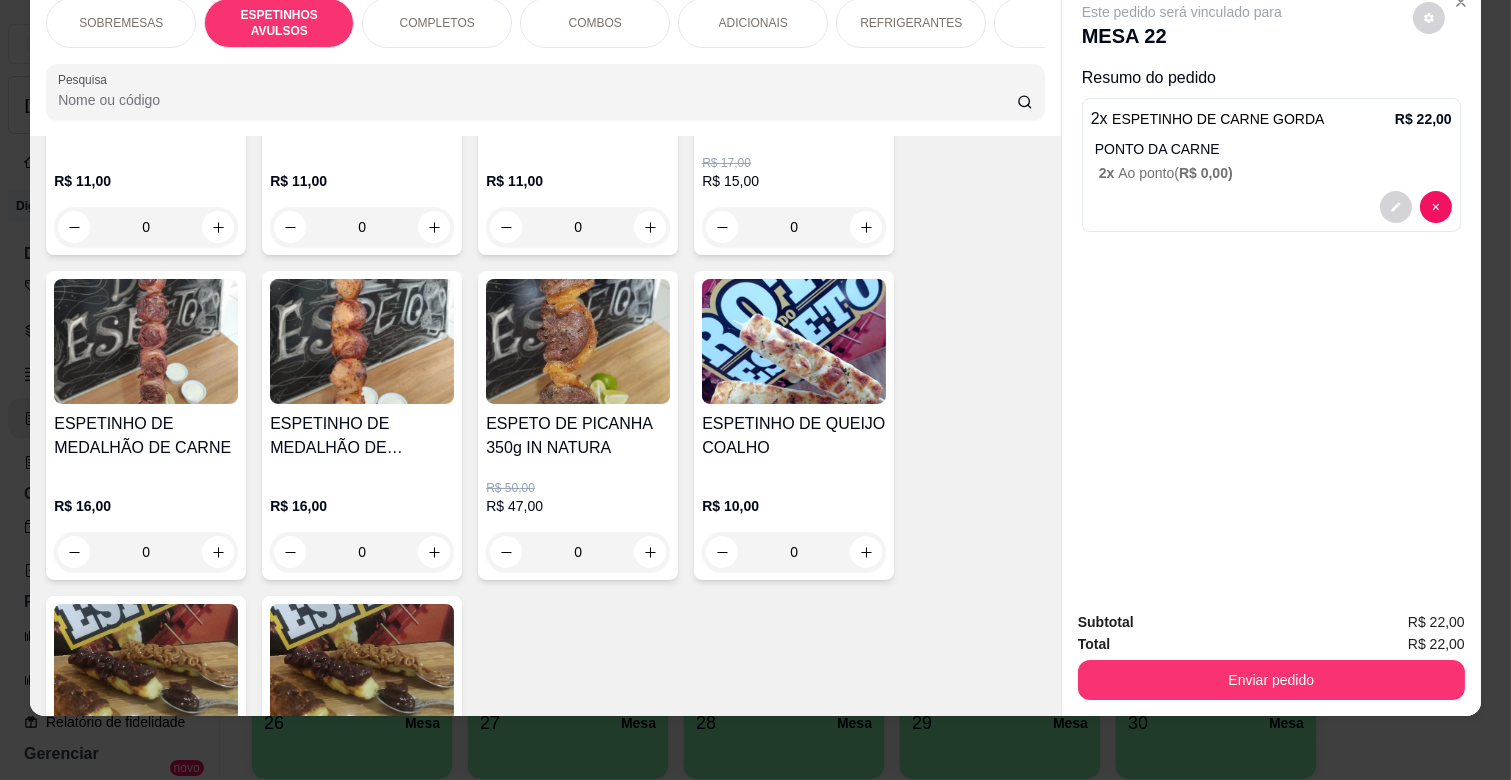 click on "0" at bounding box center (146, 552) 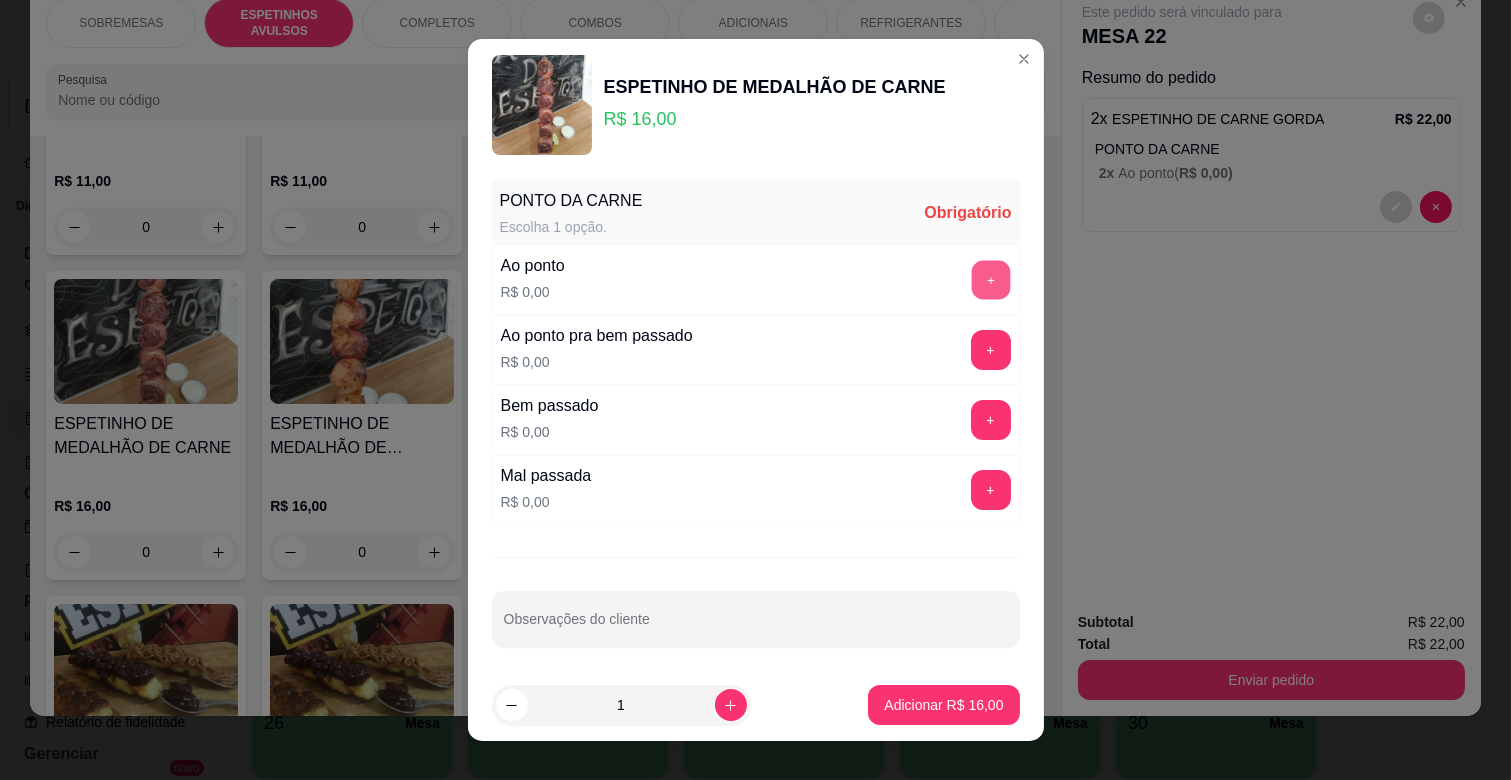 click on "+" at bounding box center [990, 280] 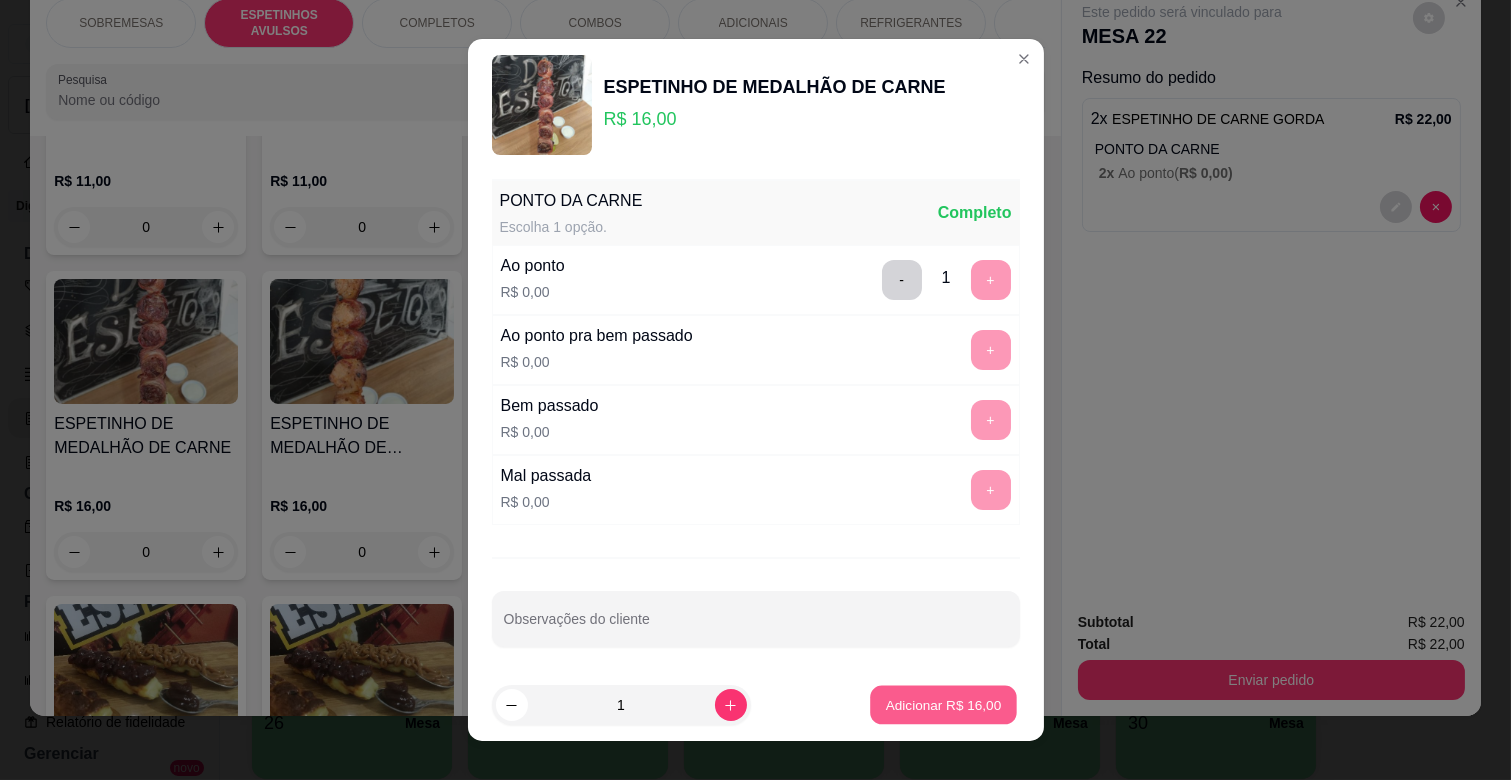 click on "Adicionar   R$ 16,00" at bounding box center [944, 704] 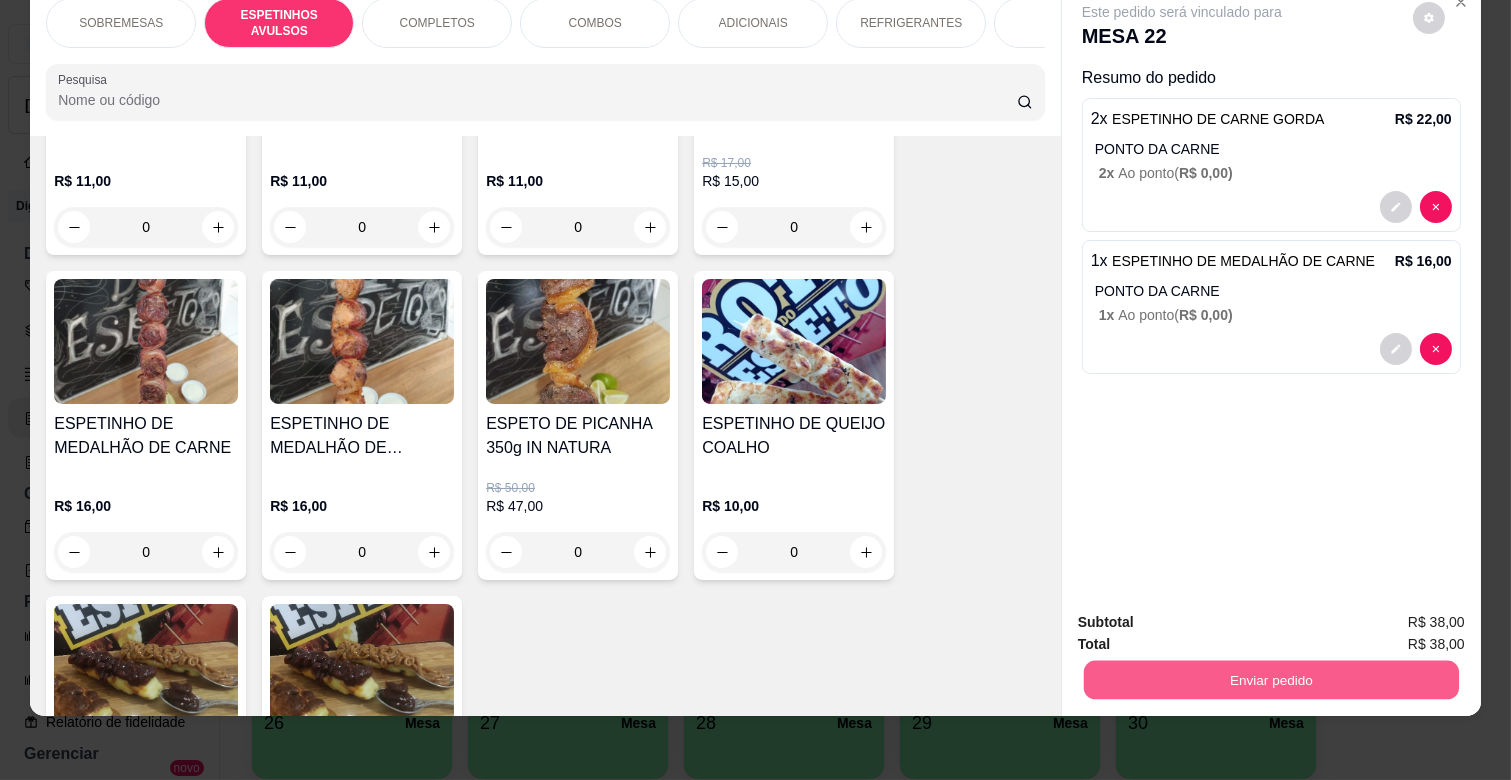 click on "Enviar pedido" at bounding box center [1271, 679] 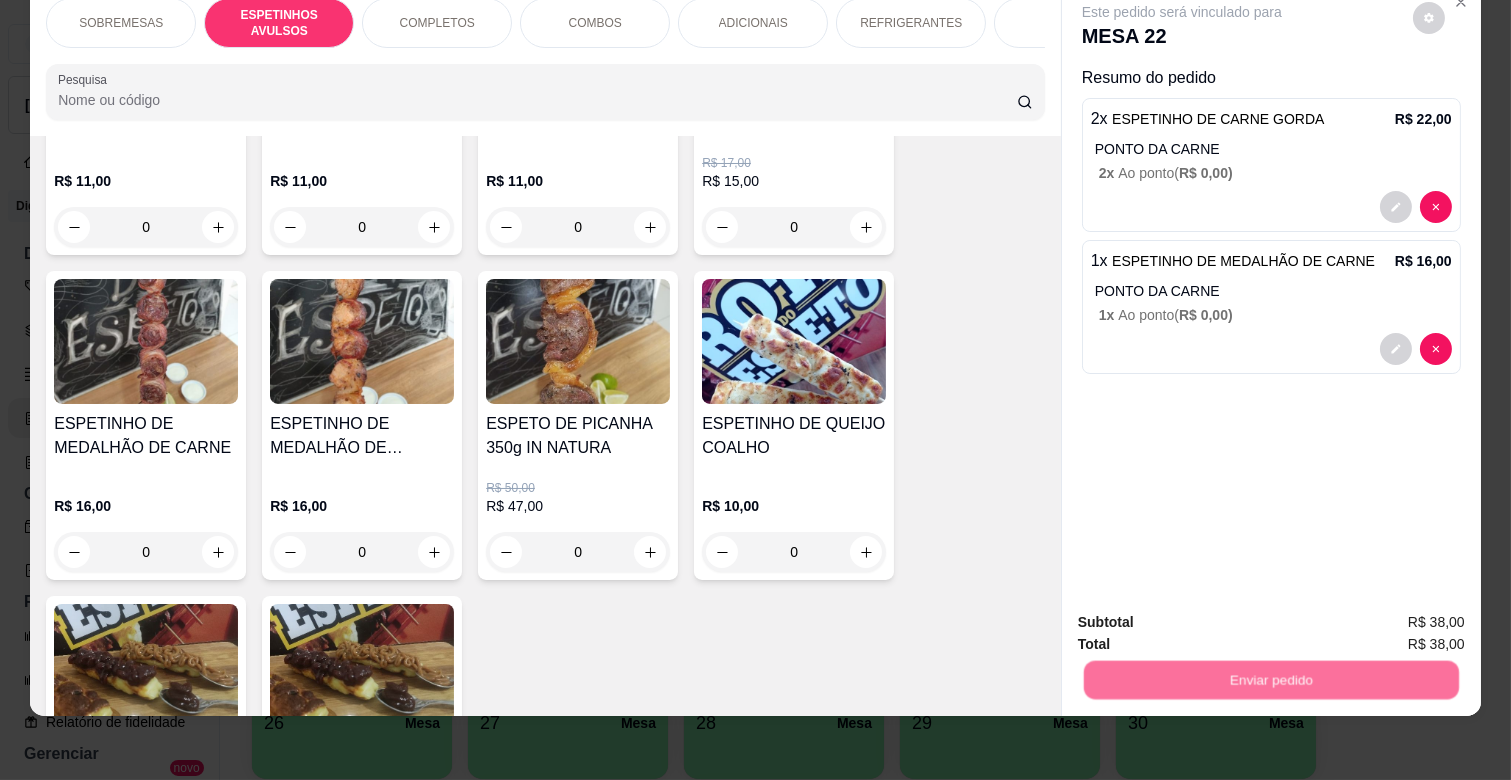 click on "Não registrar e enviar pedido" at bounding box center (1205, 613) 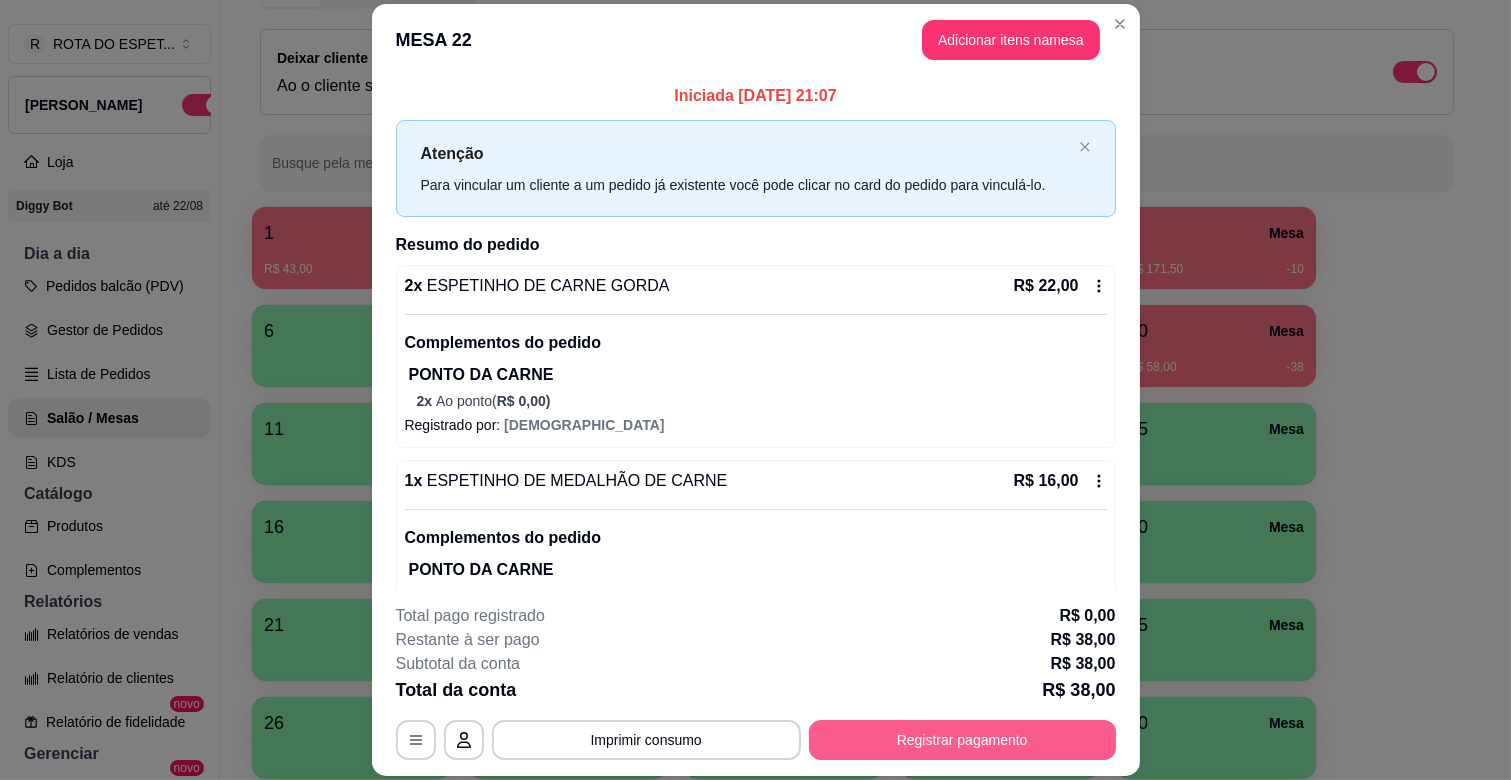 click on "Registrar pagamento" at bounding box center (962, 740) 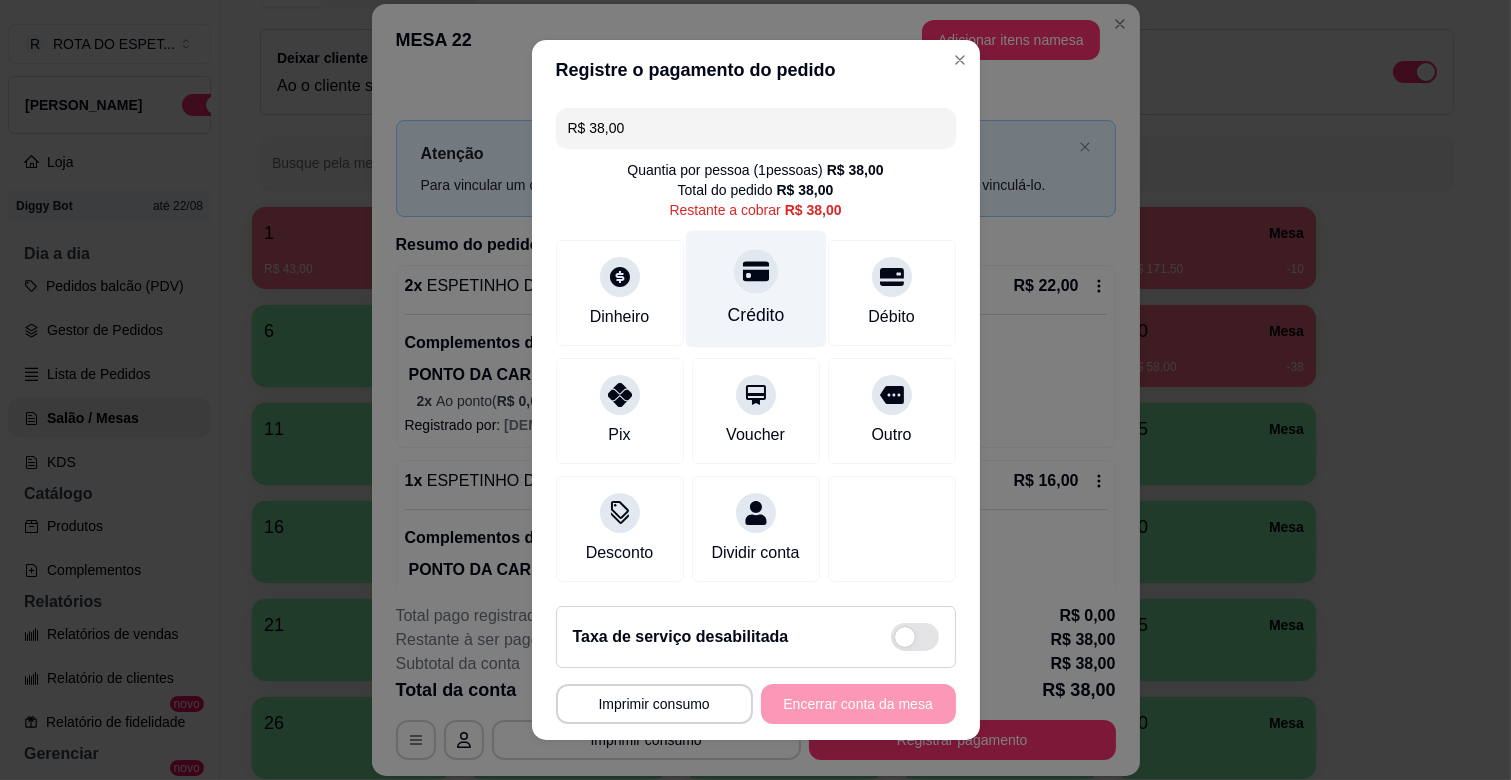 click on "Crédito" at bounding box center [755, 289] 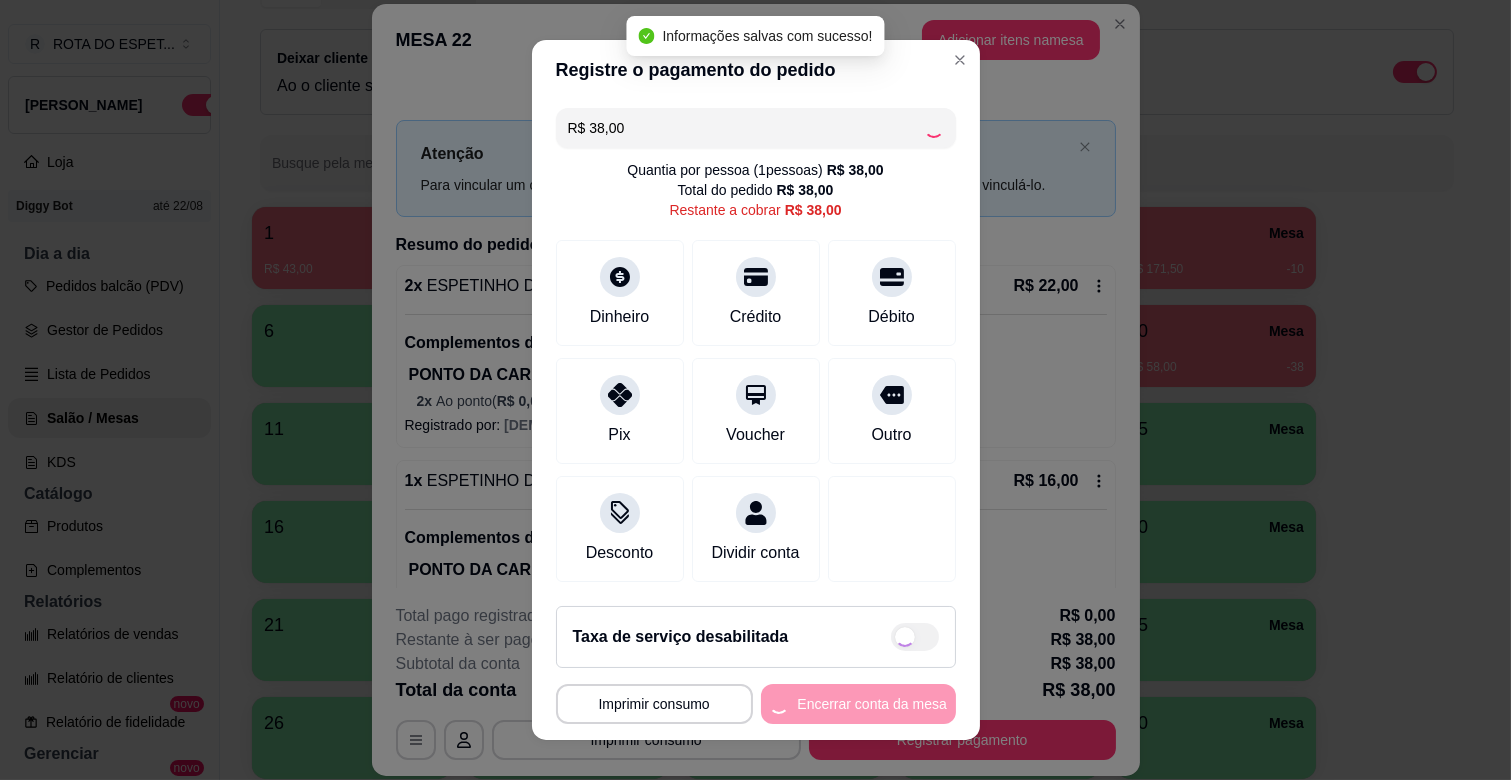 type on "R$ 0,00" 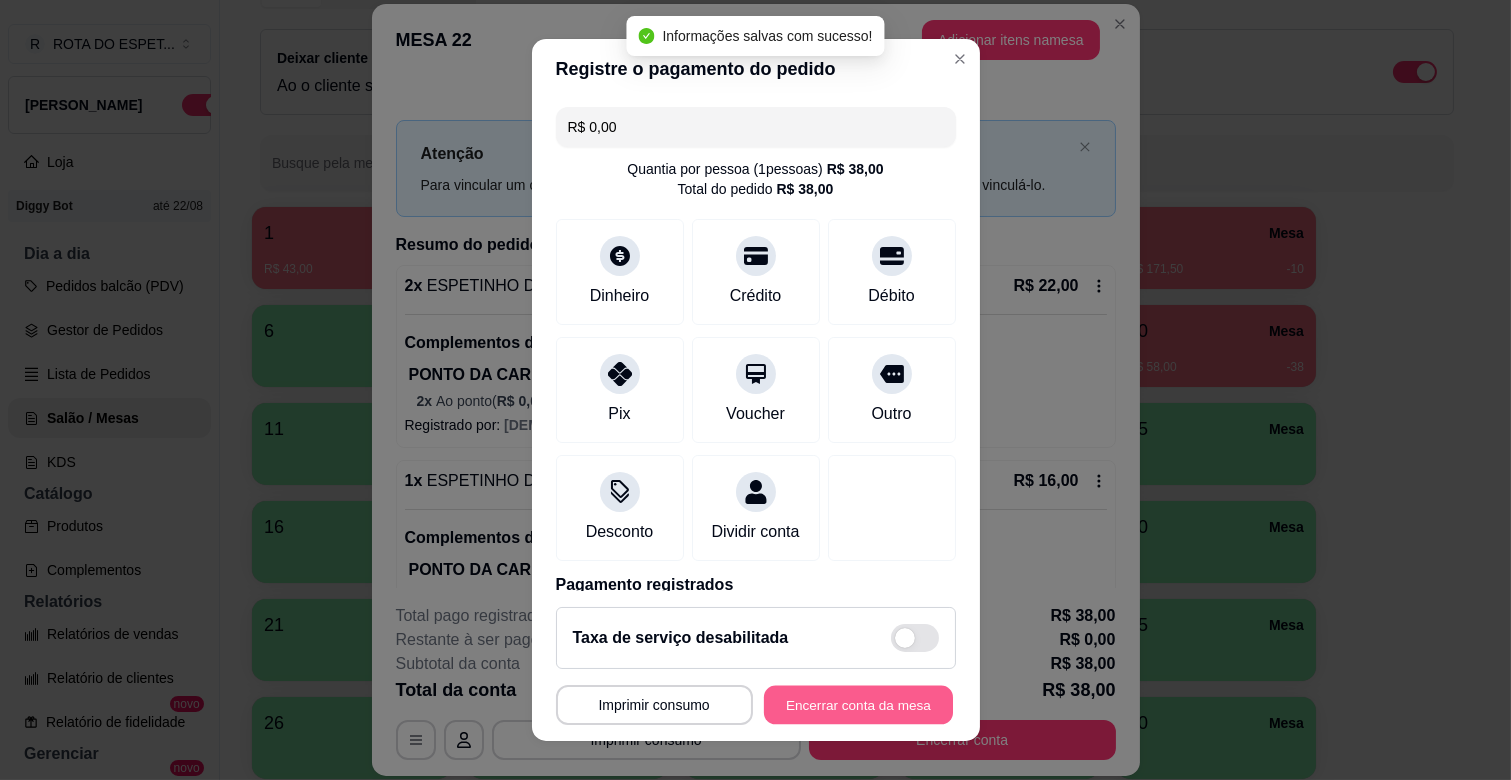 click on "Encerrar conta da mesa" at bounding box center [858, 705] 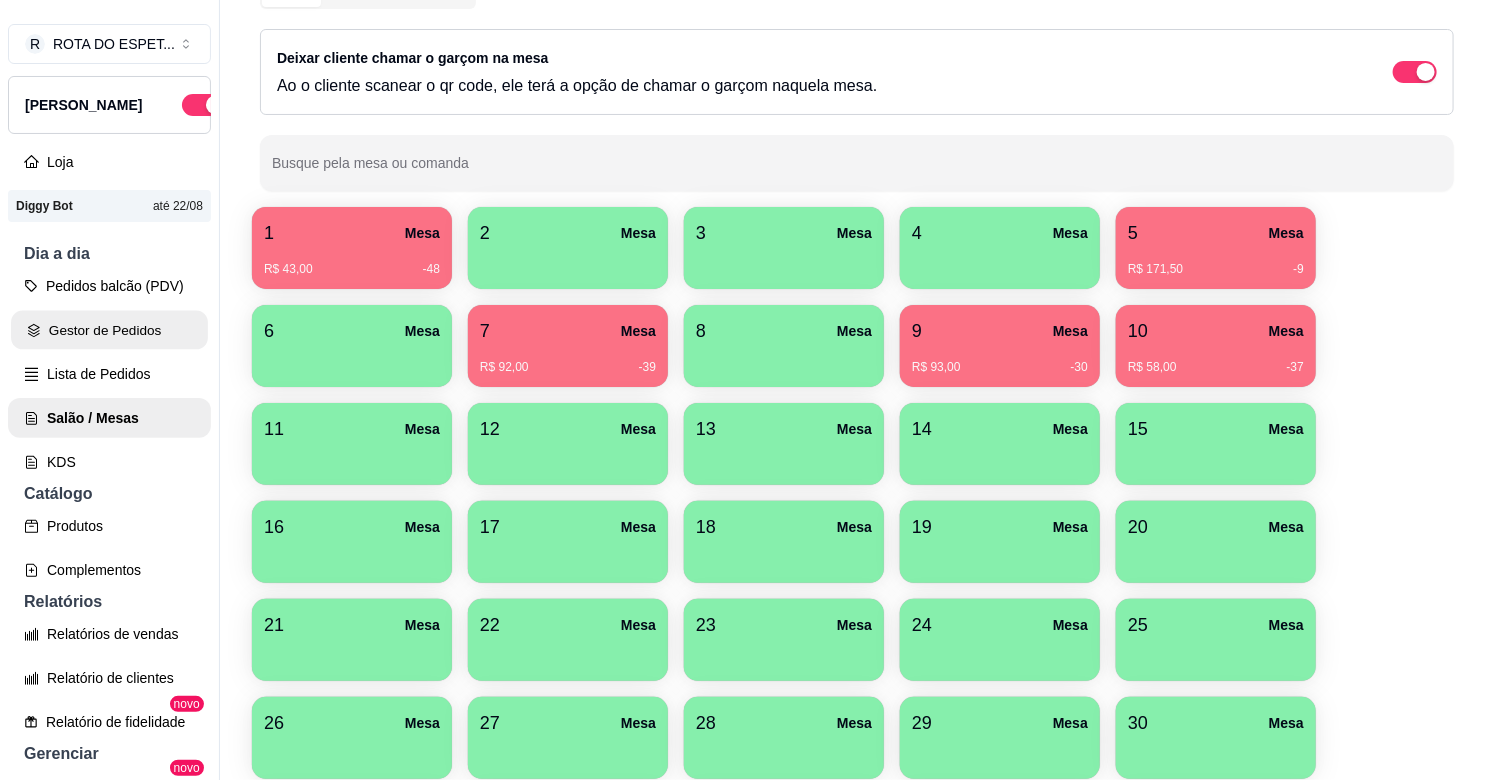 click on "Gestor de Pedidos" at bounding box center [109, 330] 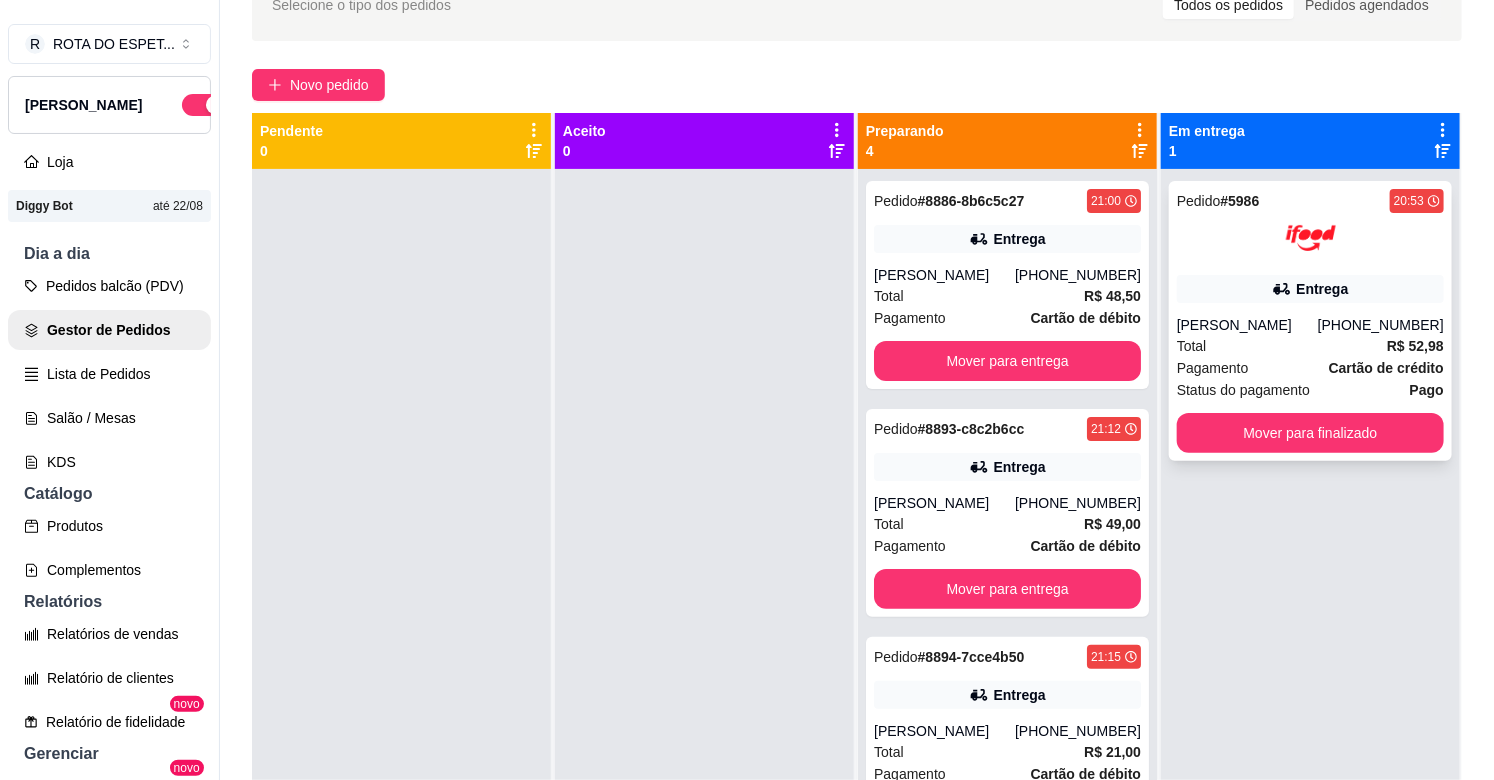 scroll, scrollTop: 0, scrollLeft: 0, axis: both 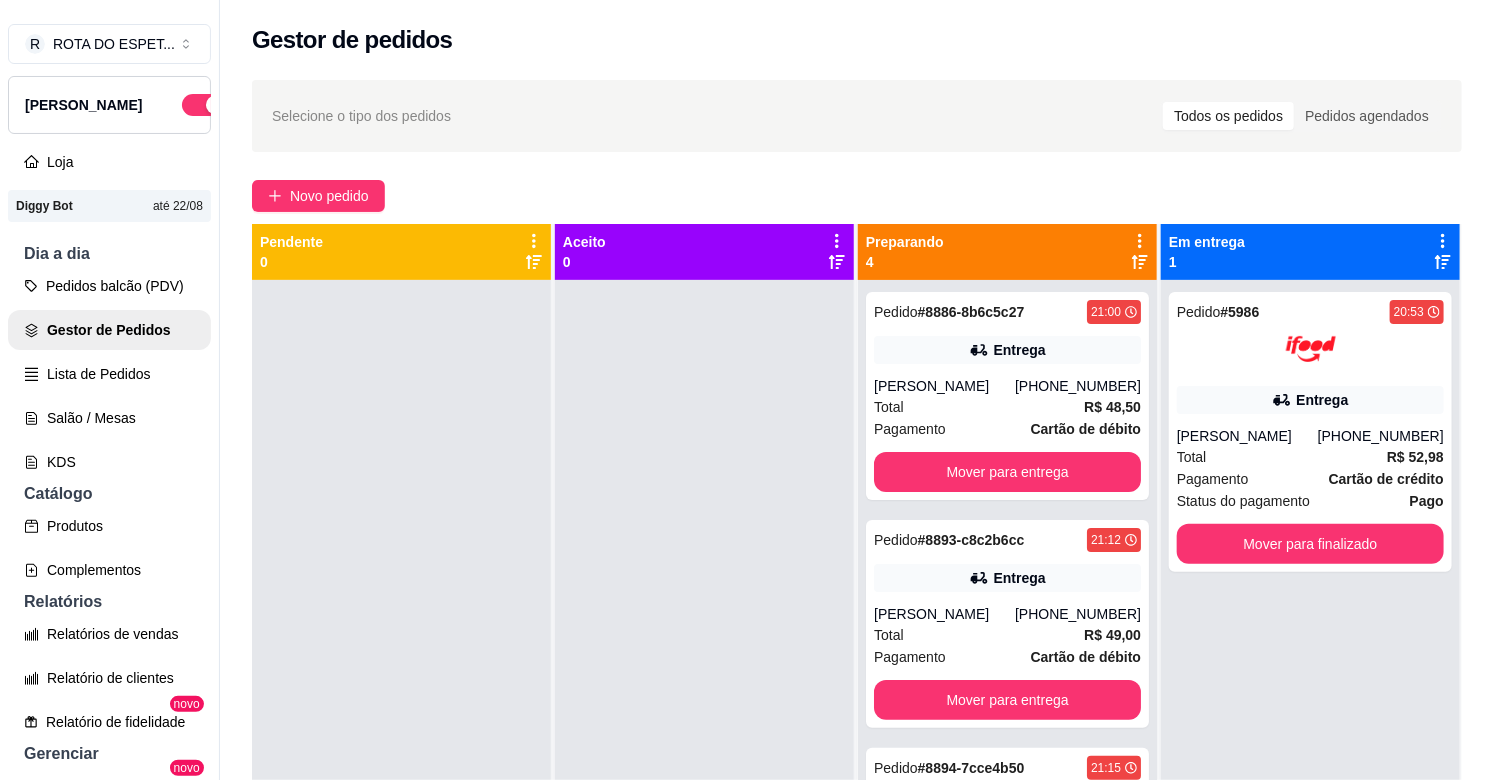 click at bounding box center (704, 670) 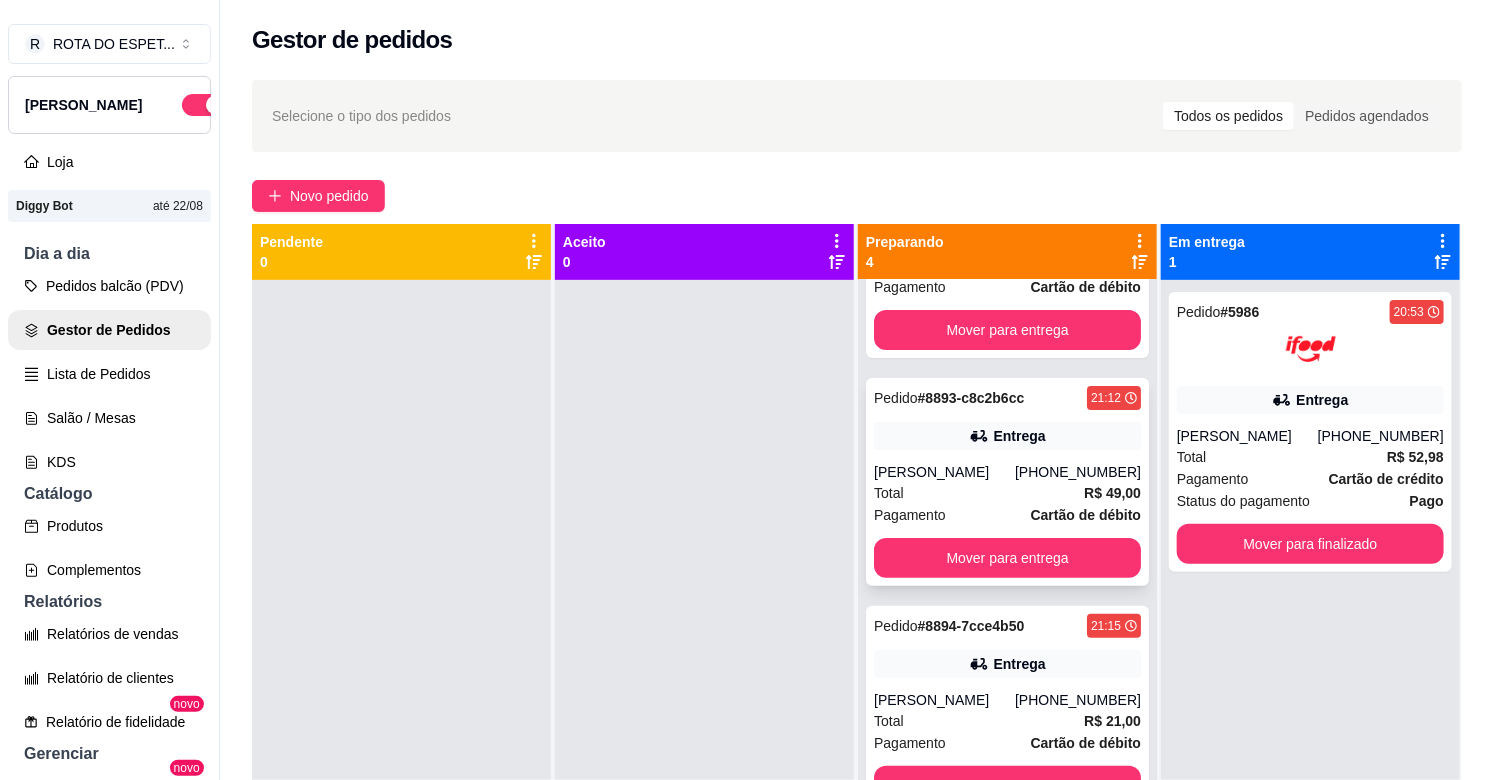 scroll, scrollTop: 151, scrollLeft: 0, axis: vertical 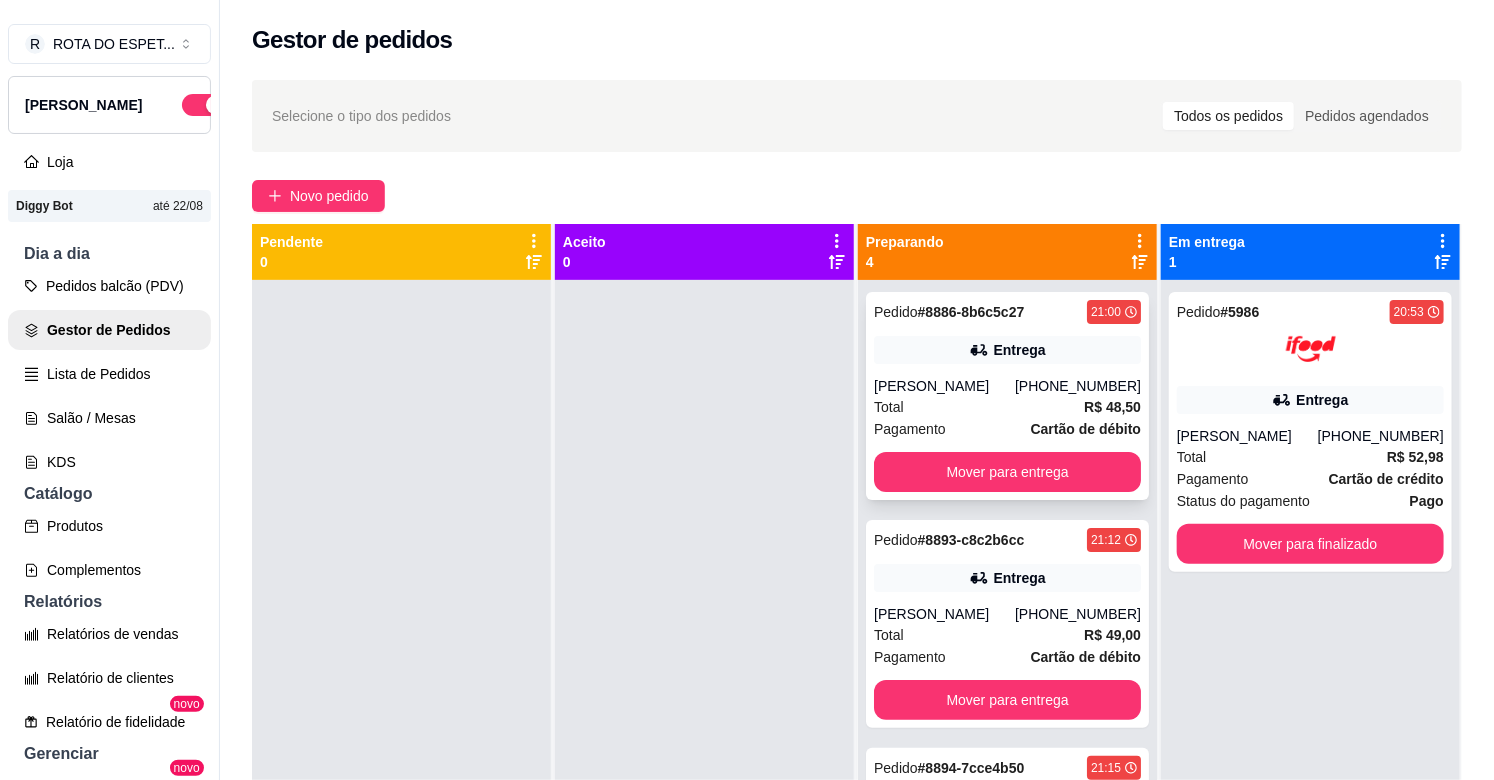 click on "Total R$ 48,50" at bounding box center [1007, 407] 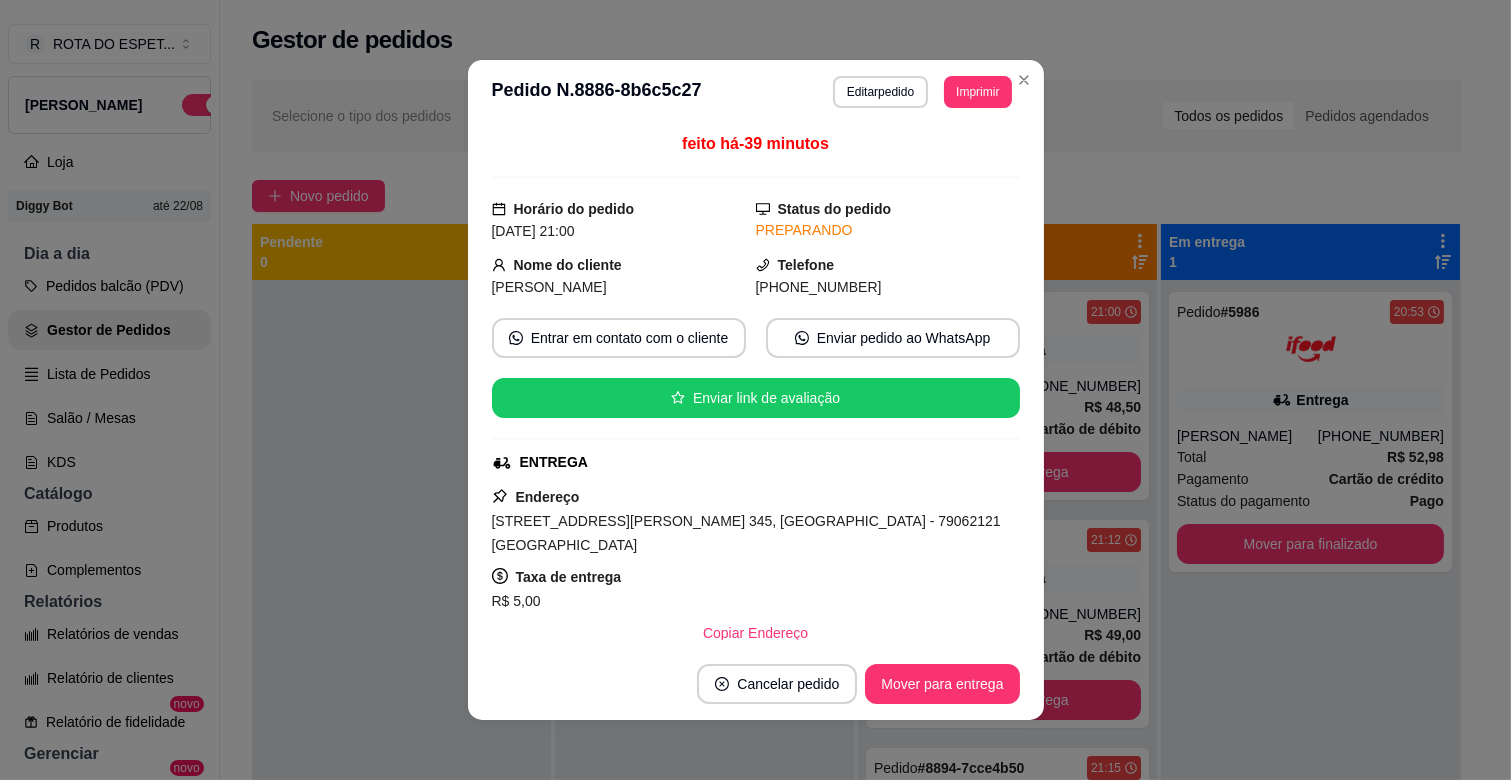 click on "[STREET_ADDRESS][PERSON_NAME] 345, [GEOGRAPHIC_DATA] - 79062121 [GEOGRAPHIC_DATA]" at bounding box center (746, 533) 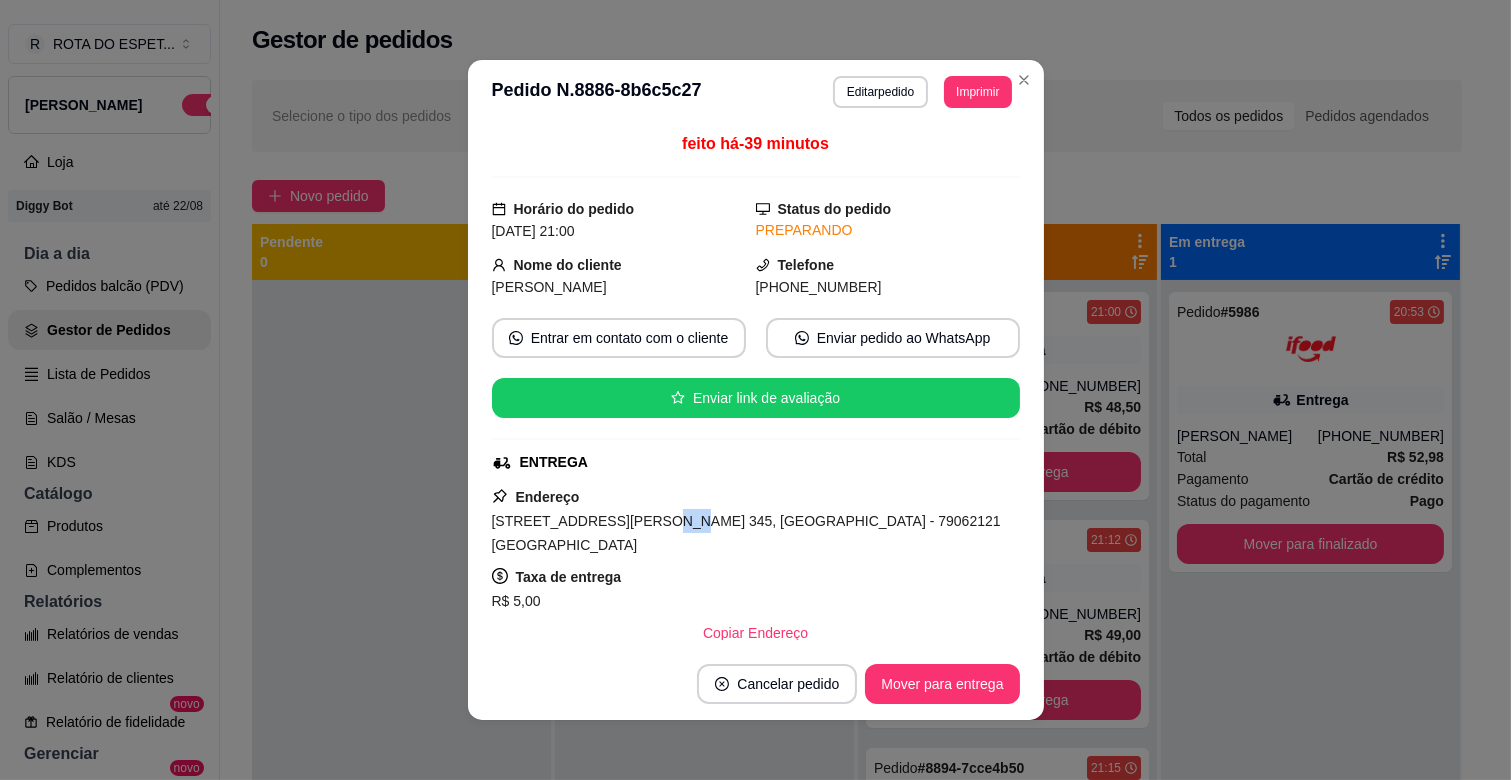 click on "[STREET_ADDRESS][PERSON_NAME] 345, [GEOGRAPHIC_DATA] - 79062121 [GEOGRAPHIC_DATA]" at bounding box center [746, 533] 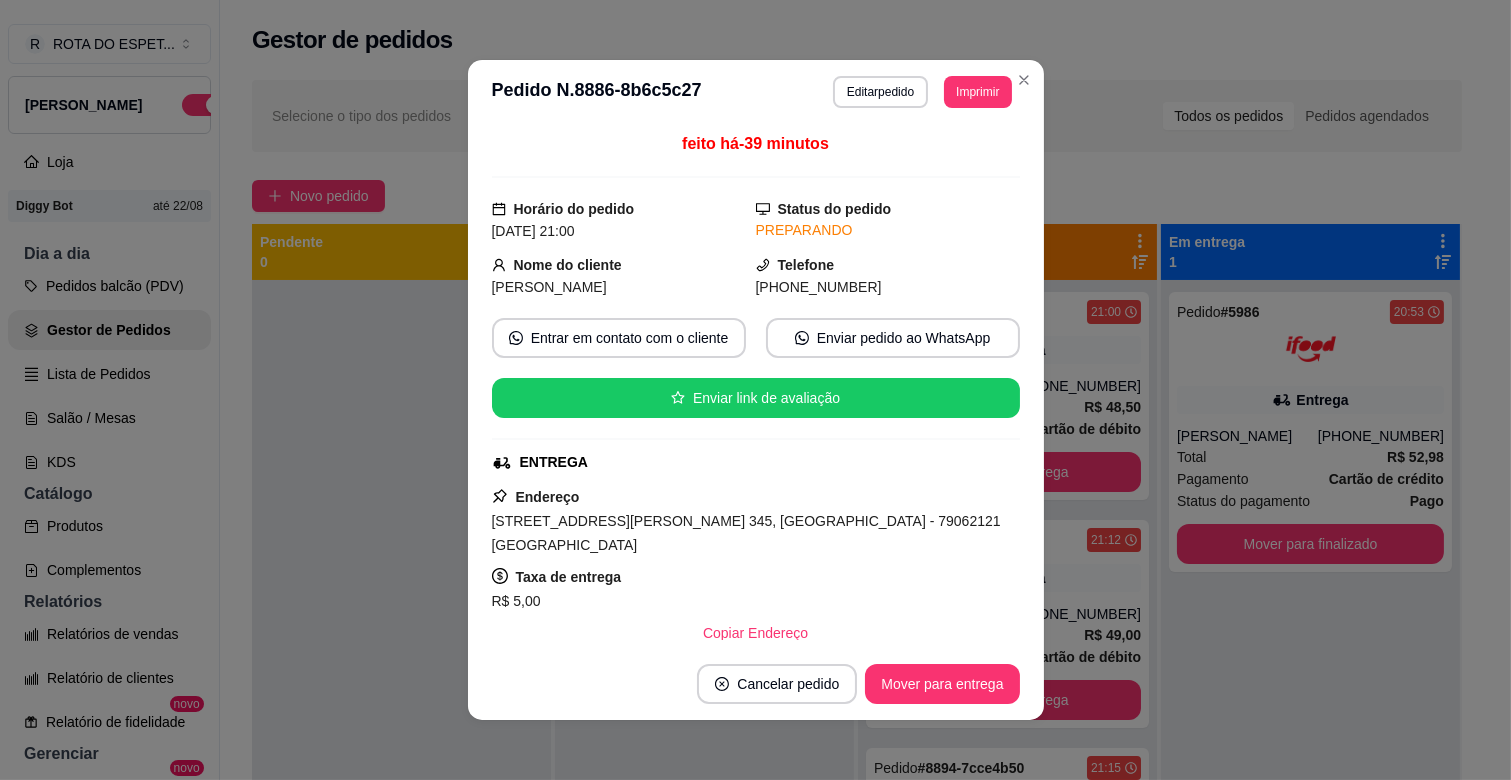 click on "ENTREGA" at bounding box center (754, 462) 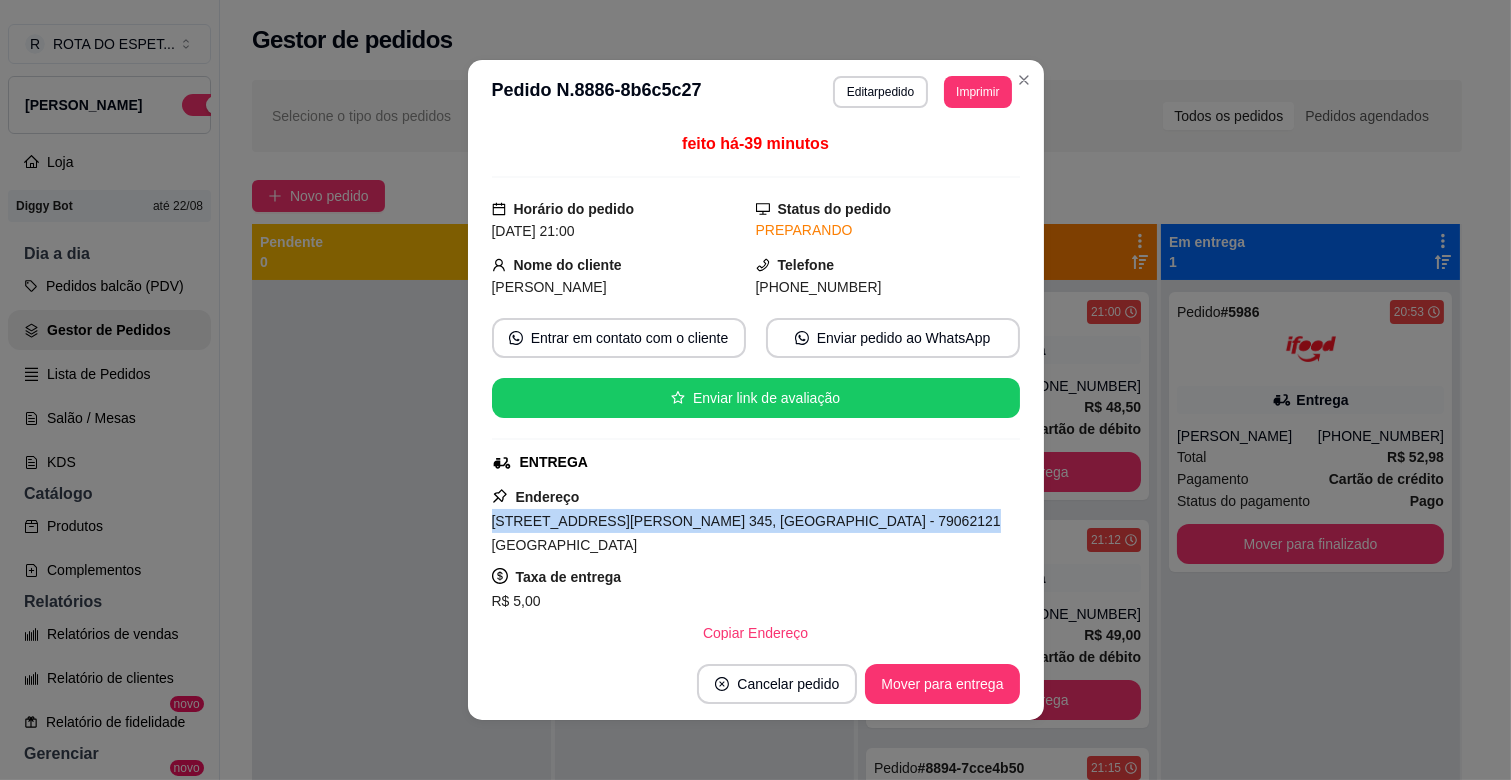 drag, startPoint x: 914, startPoint y: 521, endPoint x: 472, endPoint y: 534, distance: 442.19113 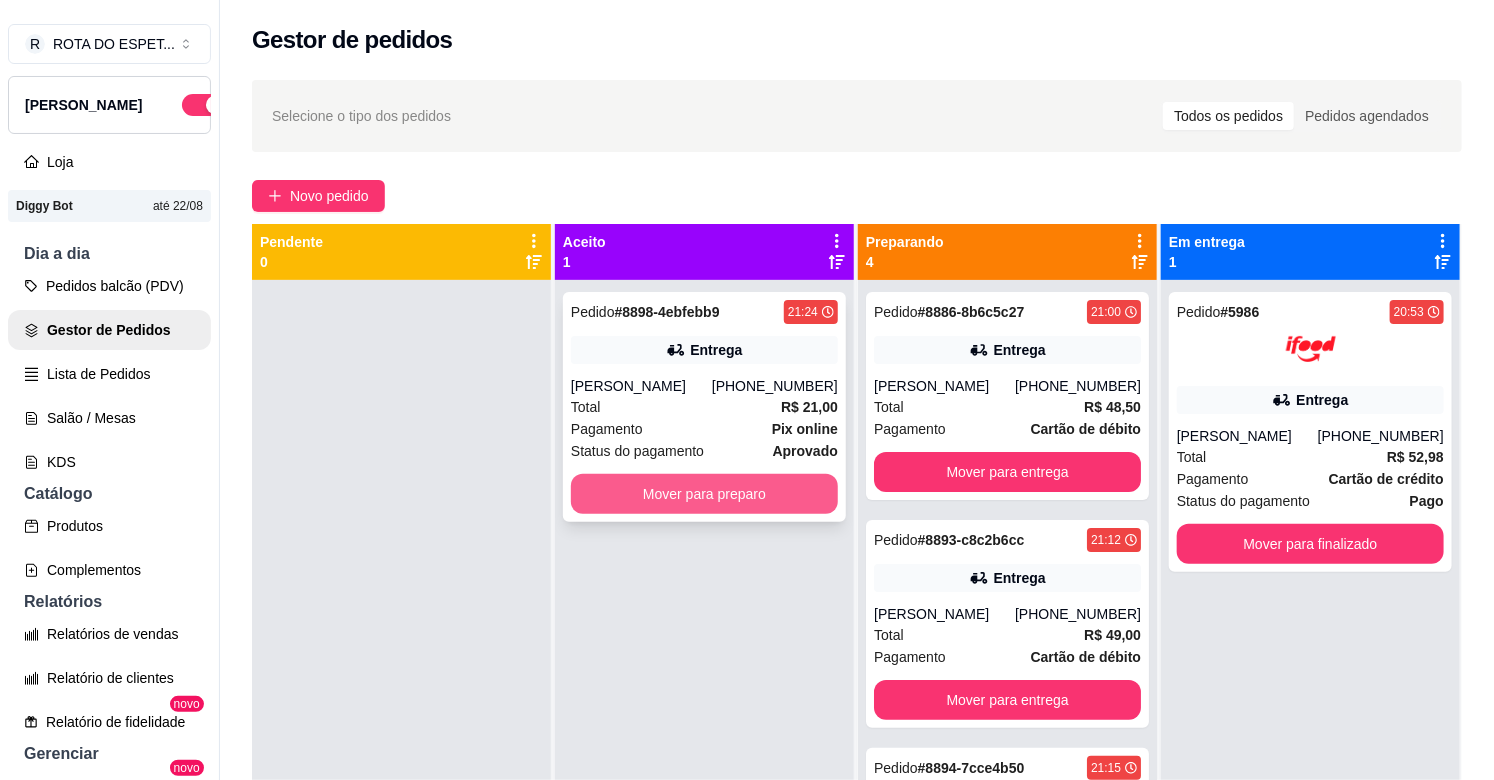 click on "Mover para preparo" at bounding box center [704, 494] 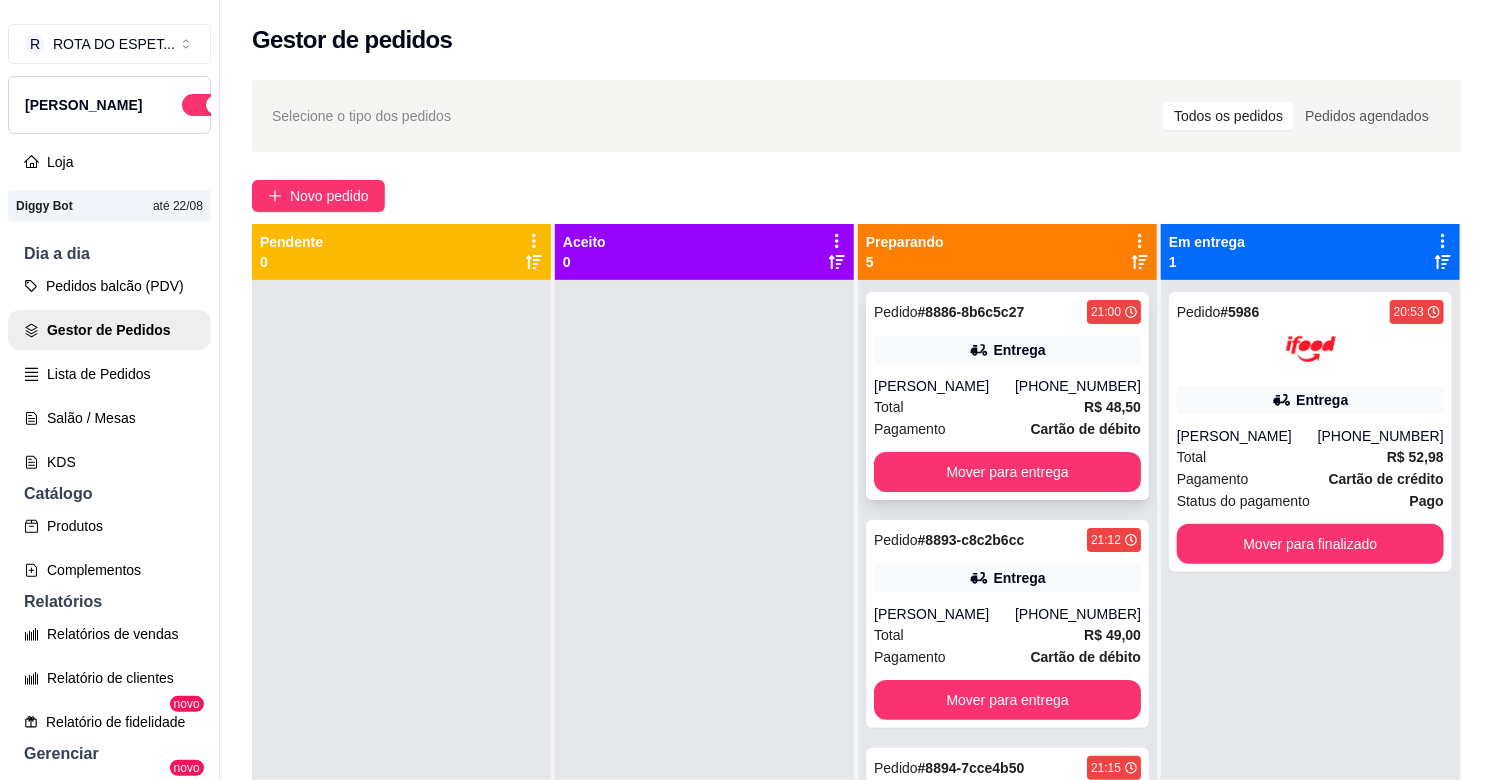 click on "Total R$ 48,50" at bounding box center [1007, 407] 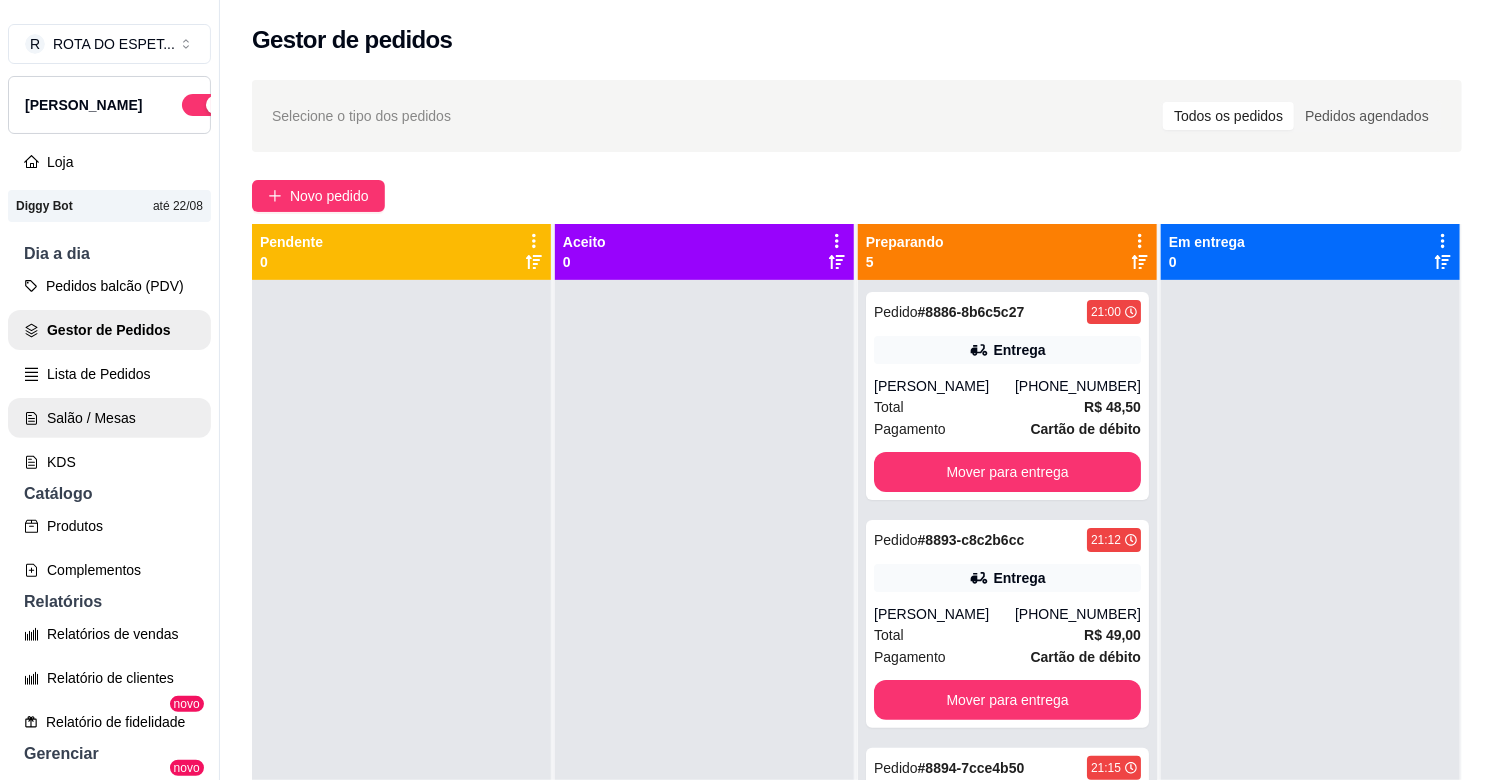 click on "Salão / Mesas" at bounding box center (109, 418) 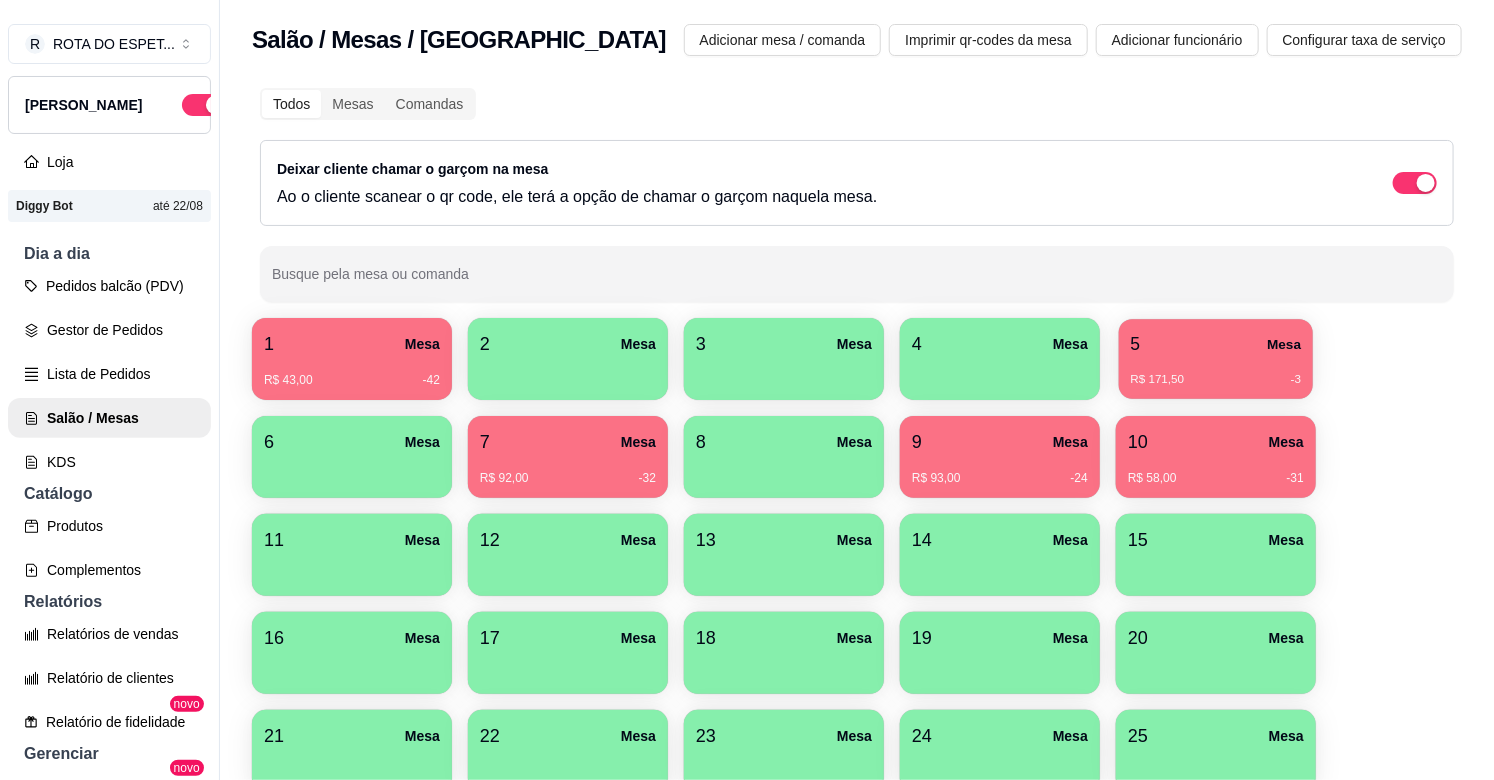 click on "5 Mesa" at bounding box center [1216, 344] 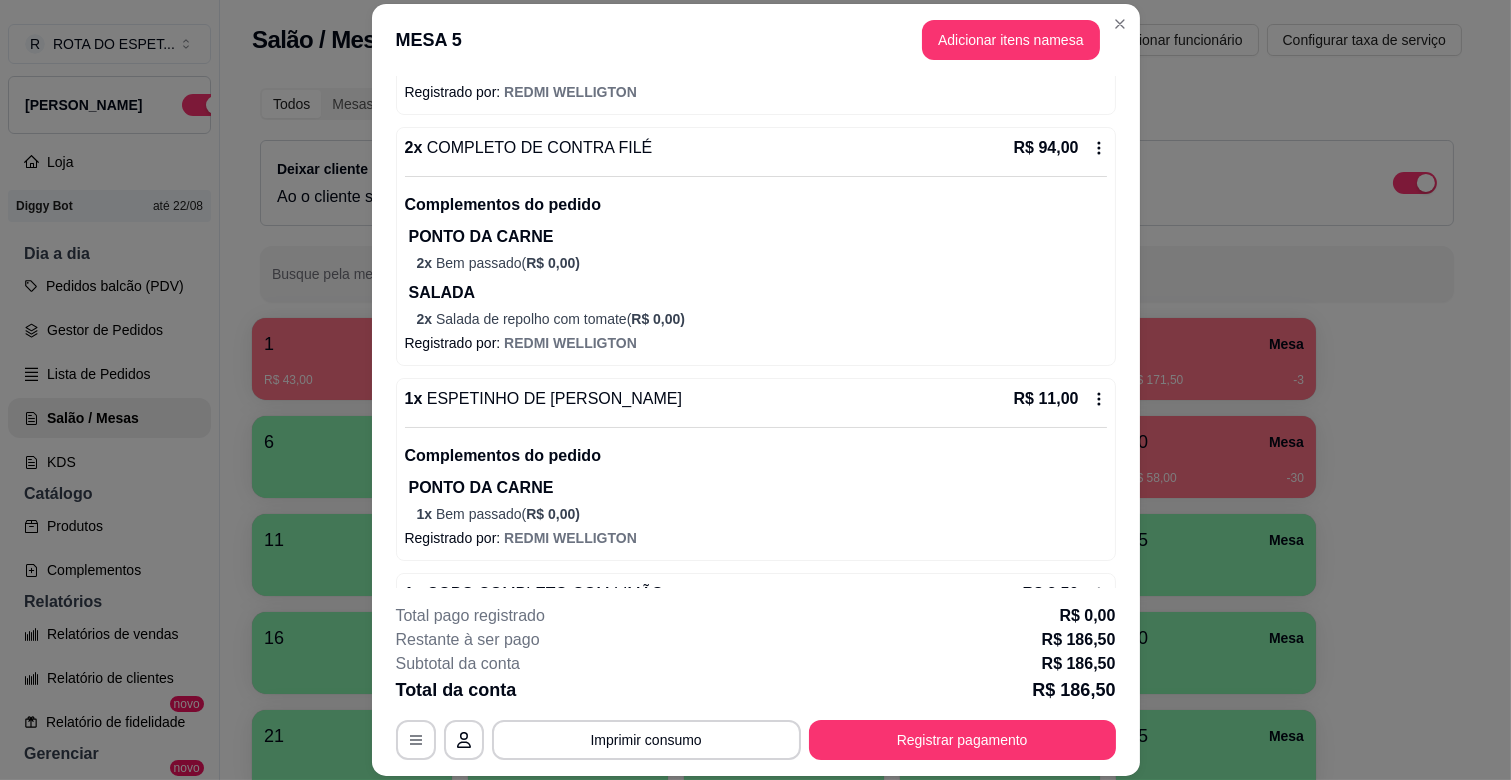 scroll, scrollTop: 1172, scrollLeft: 0, axis: vertical 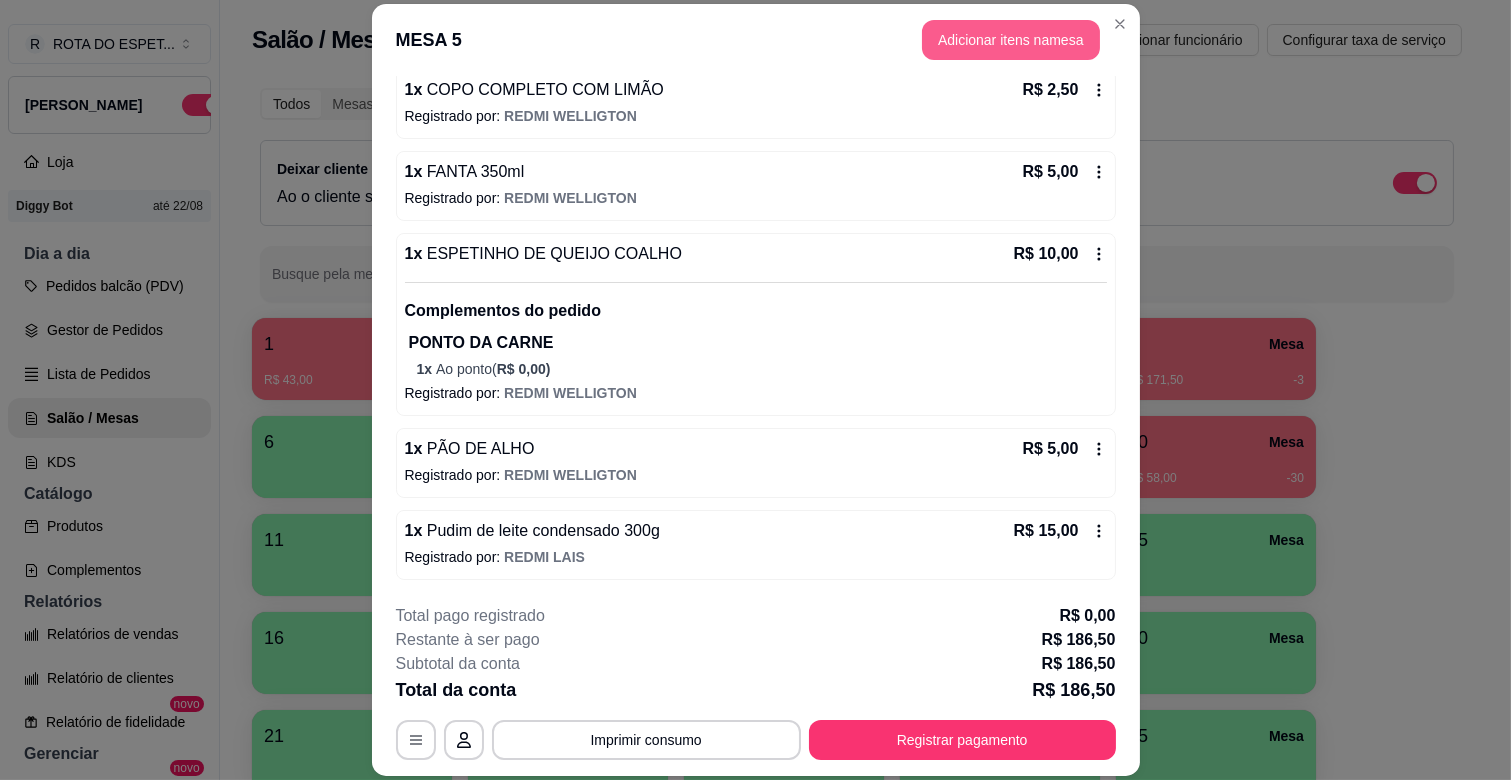 click on "Adicionar itens na  mesa" at bounding box center [1011, 40] 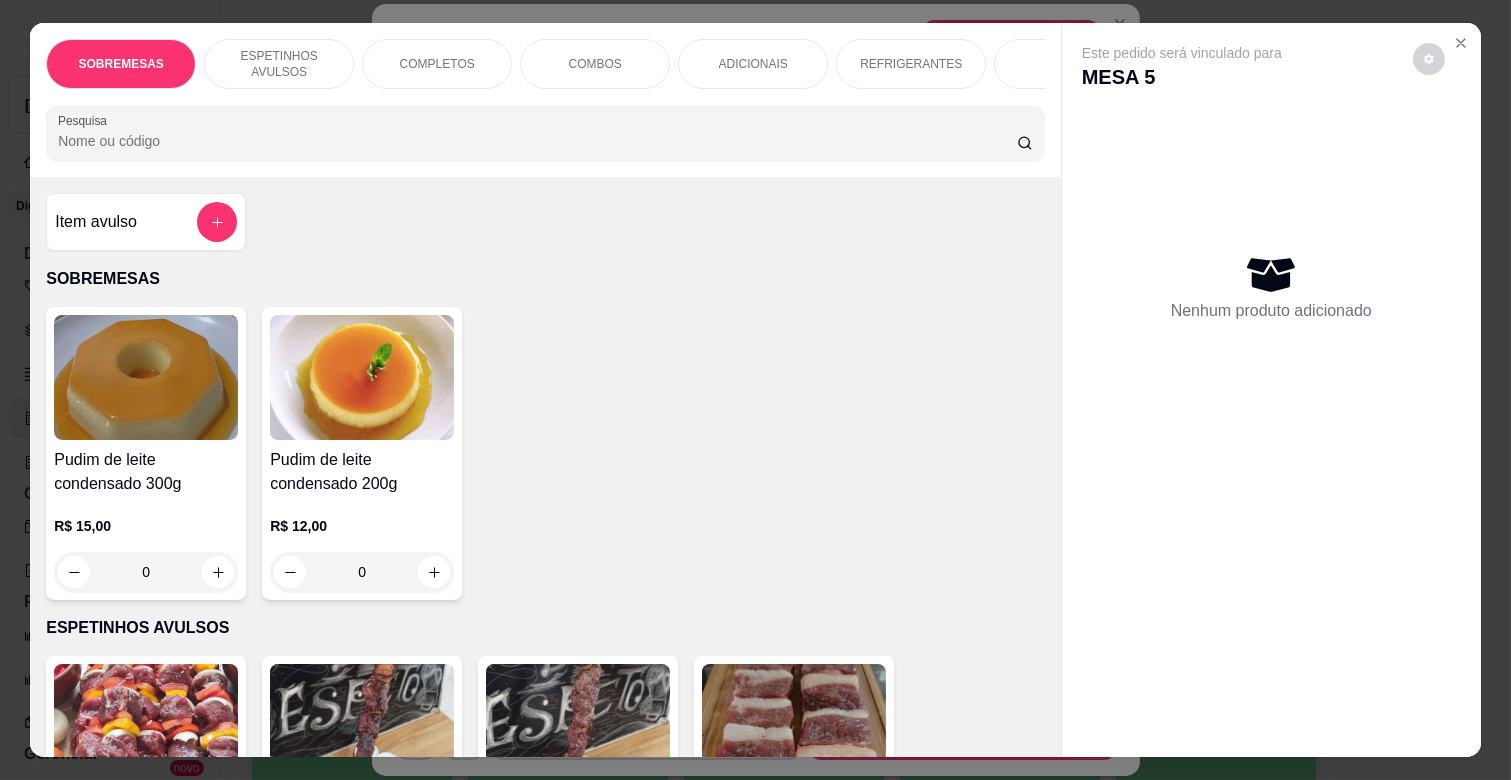 click on "SOBREMESAS ESPETINHOS AVULSOS COMPLETOS  COMBOS ADICIONAIS  REFRIGERANTES SUCOS CERVEJAS 600ML CERVEJAS LATAS, LONG NECK BALAS E CHICLETES Pesquisa" at bounding box center (545, 100) 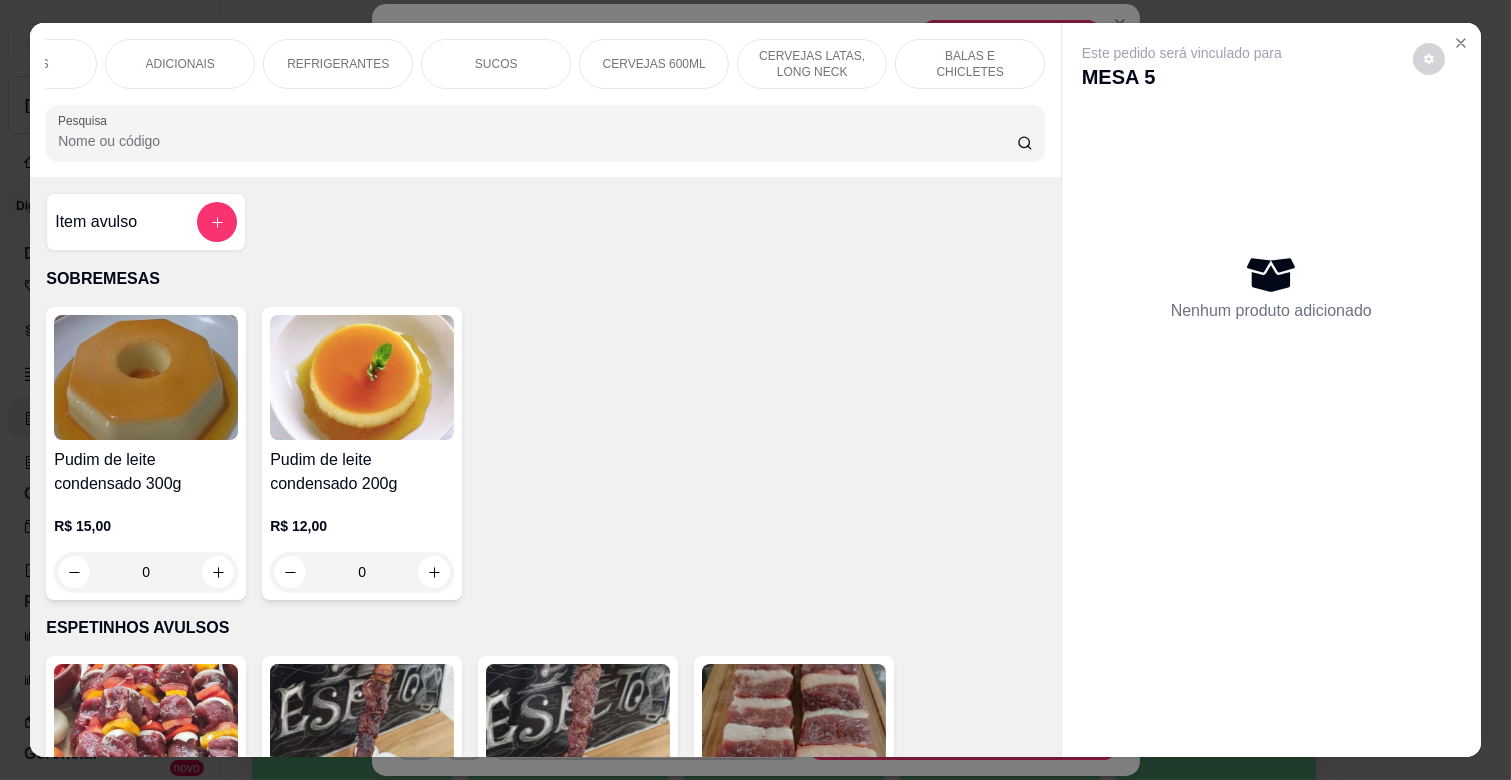 click on "BALAS E CHICLETES" at bounding box center [970, 64] 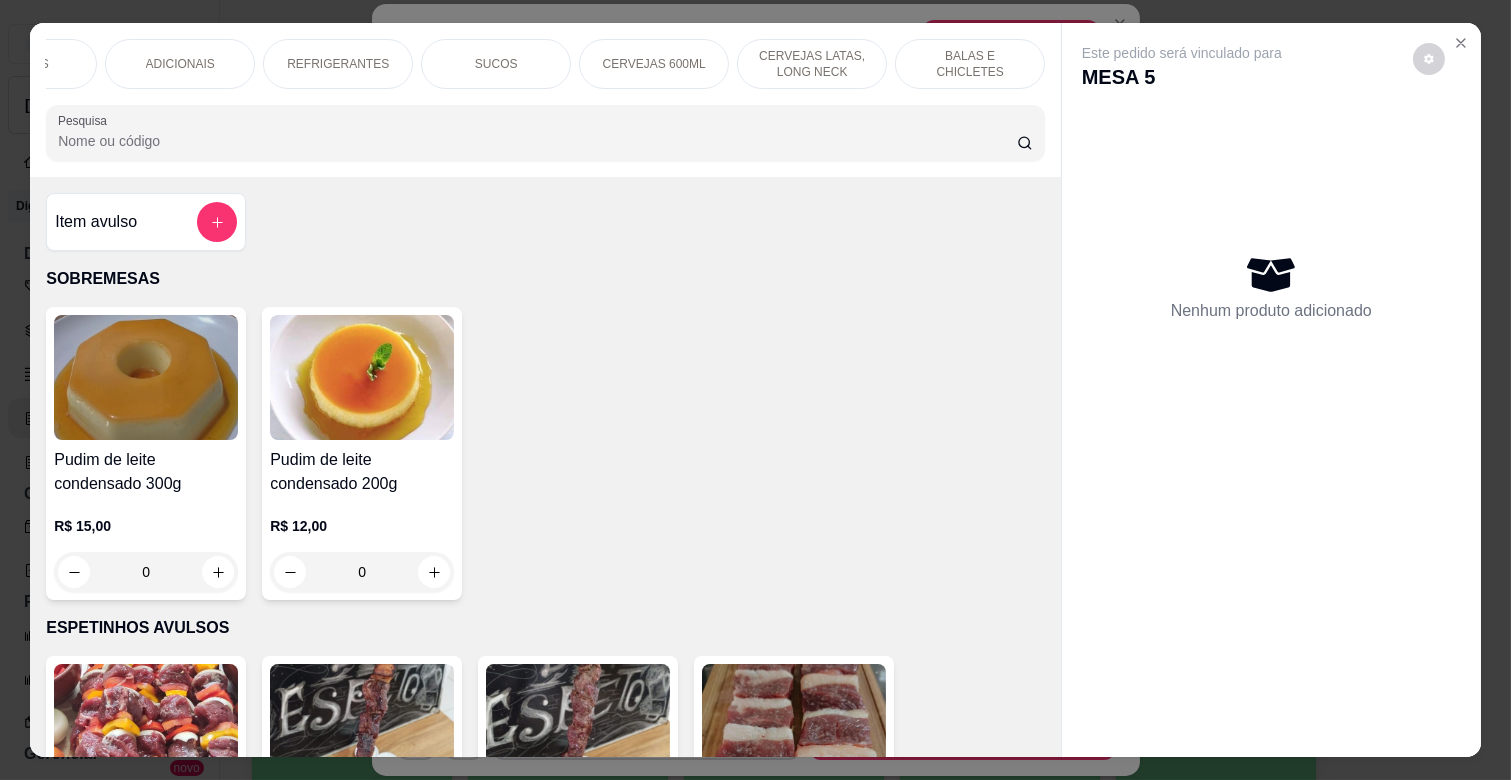 scroll, scrollTop: 7736, scrollLeft: 0, axis: vertical 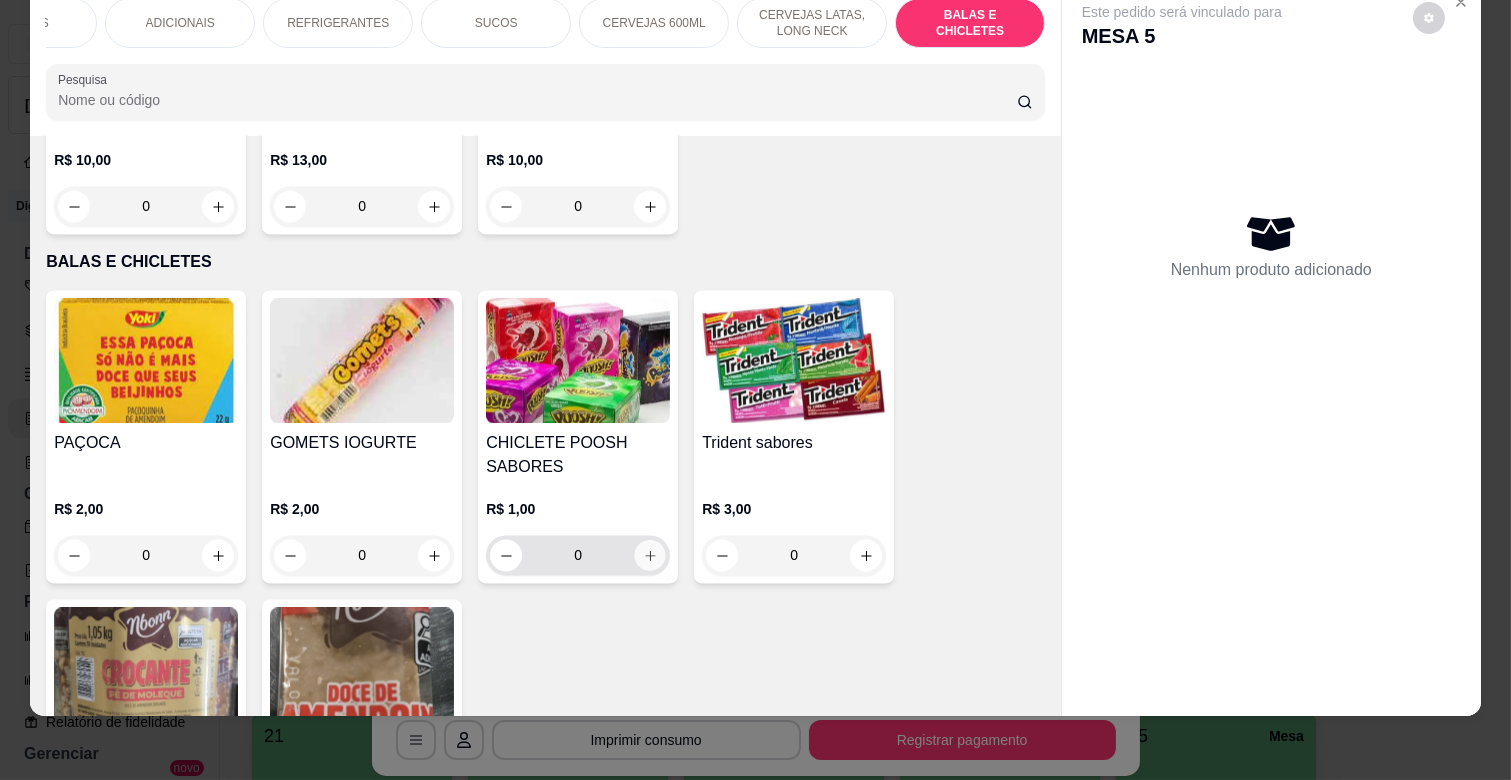 click 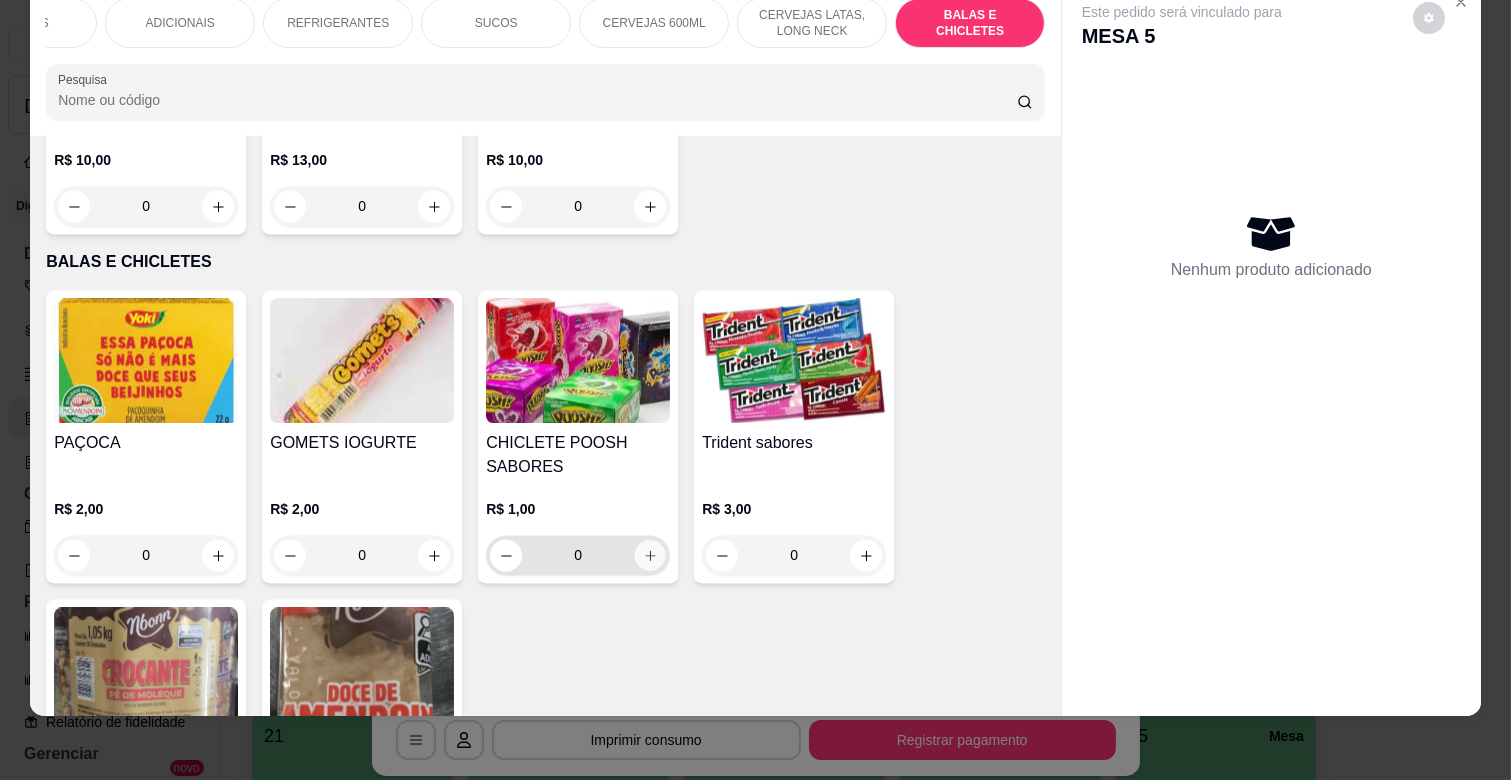 click 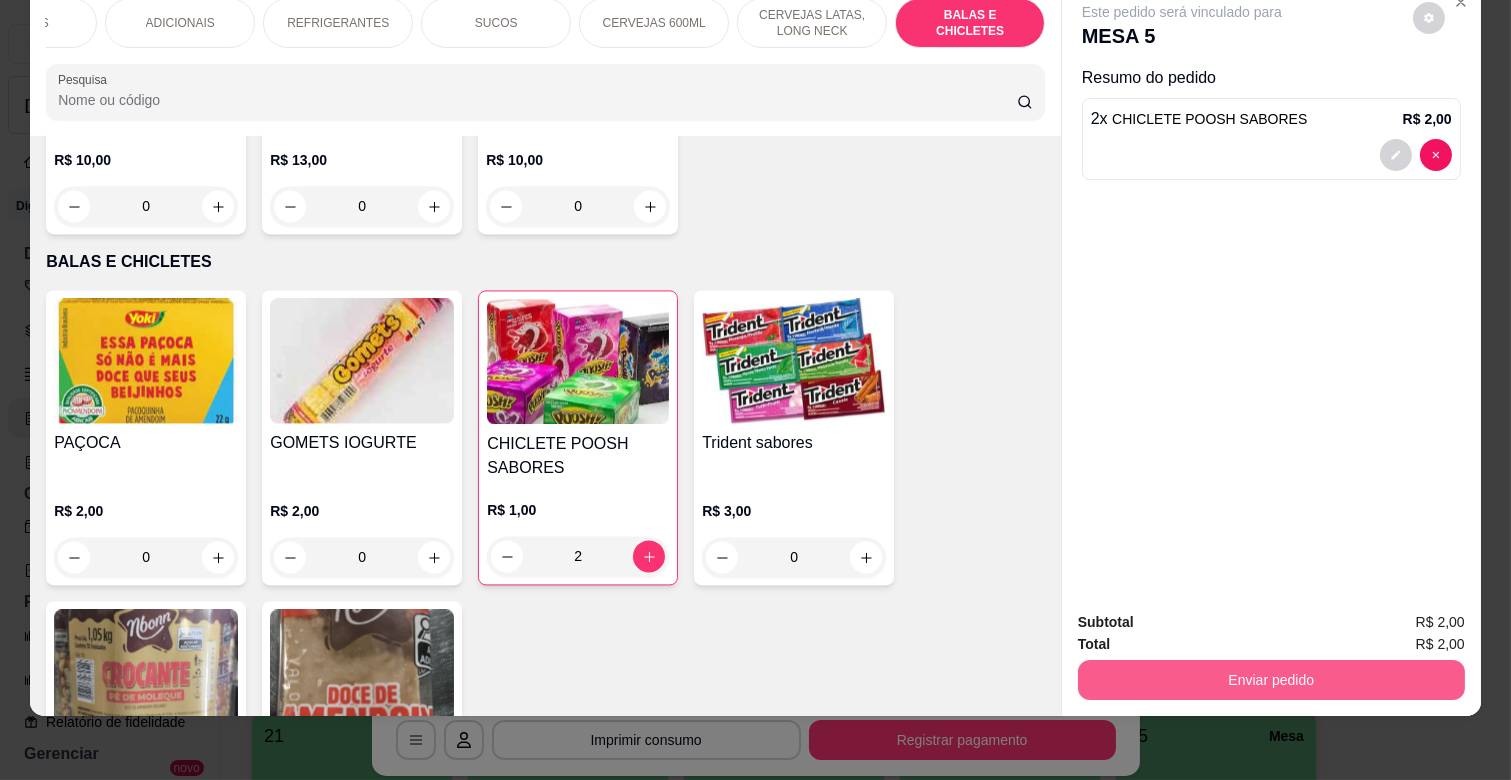 click on "Enviar pedido" at bounding box center (1271, 680) 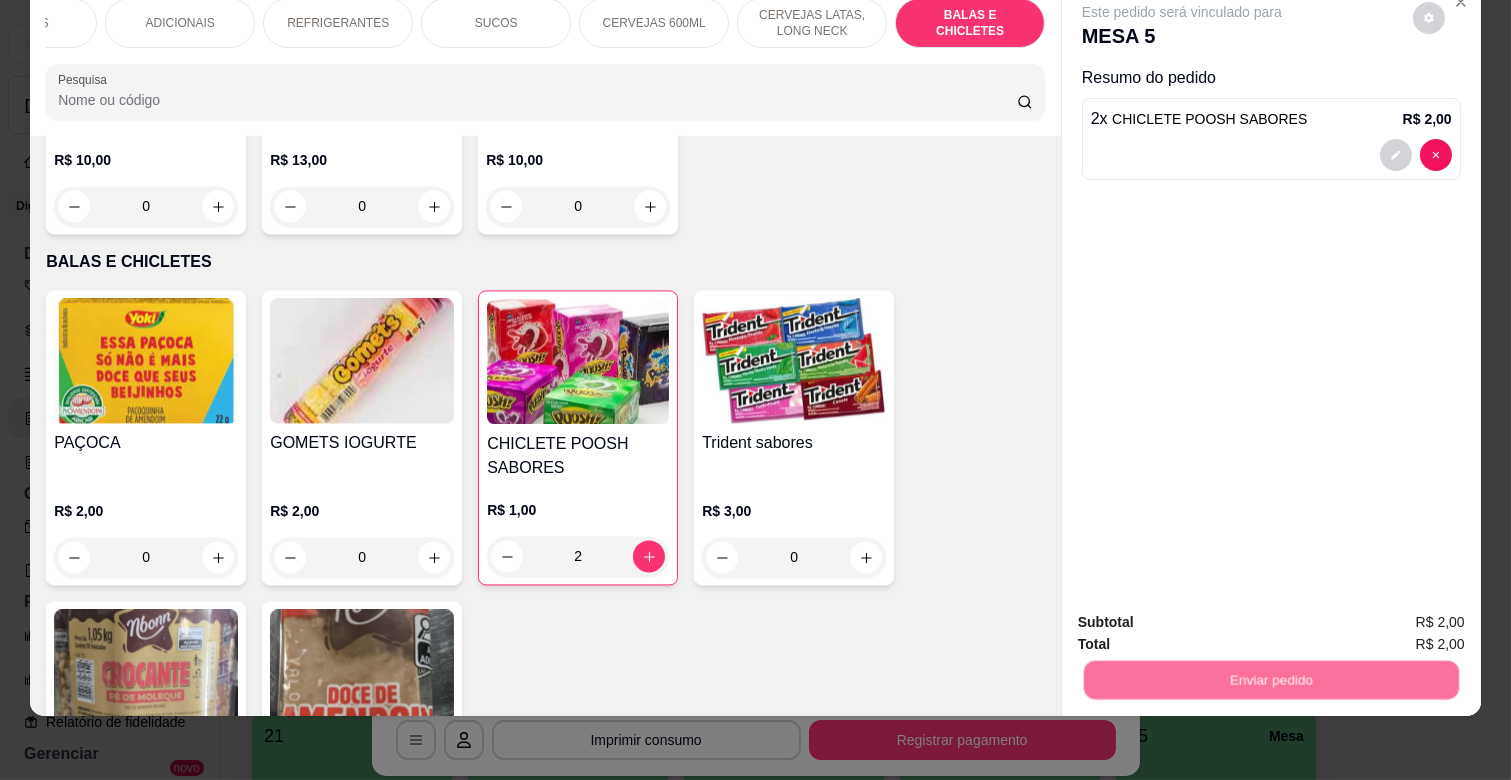 click on "Não registrar e enviar pedido" at bounding box center [1204, 614] 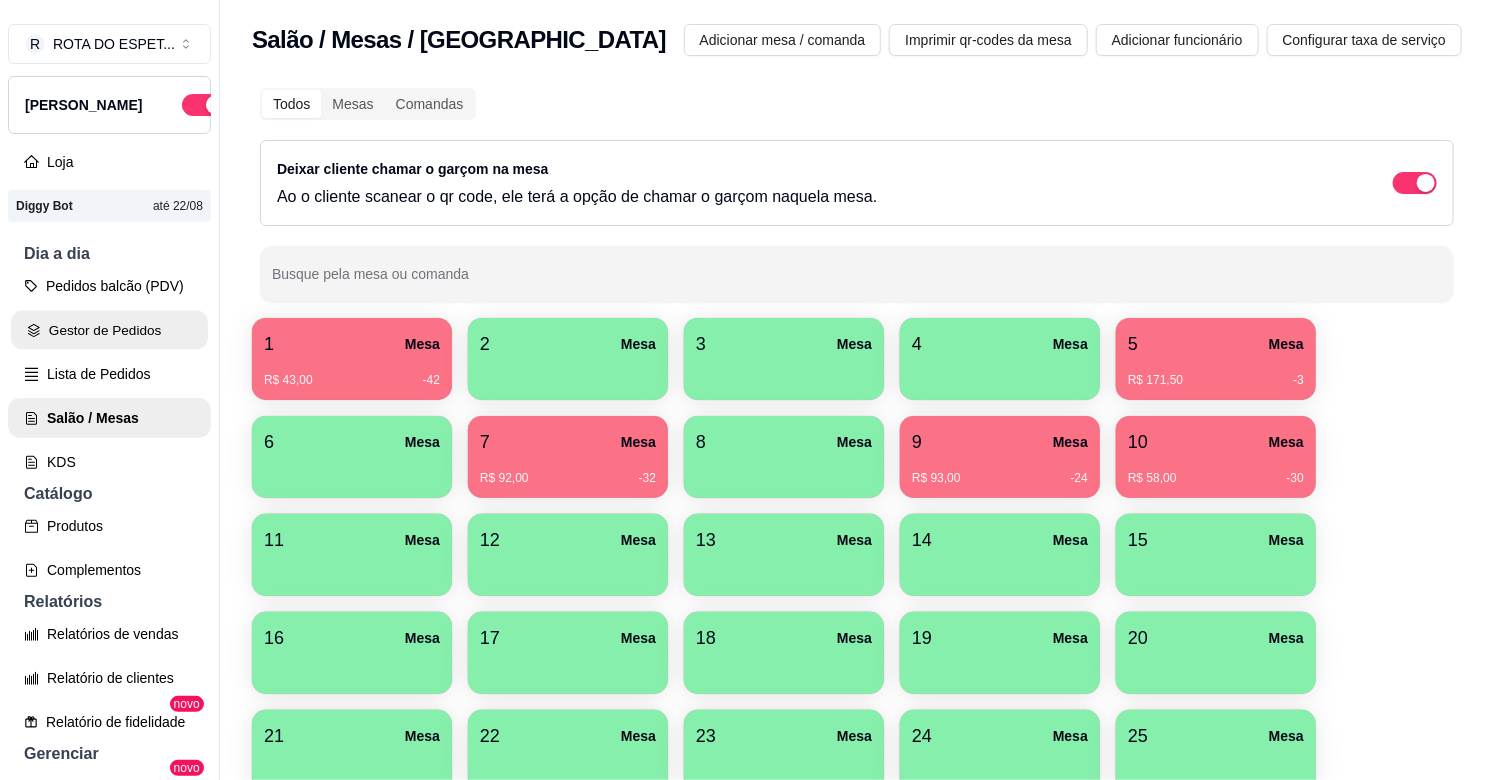 click on "Gestor de Pedidos" at bounding box center [109, 330] 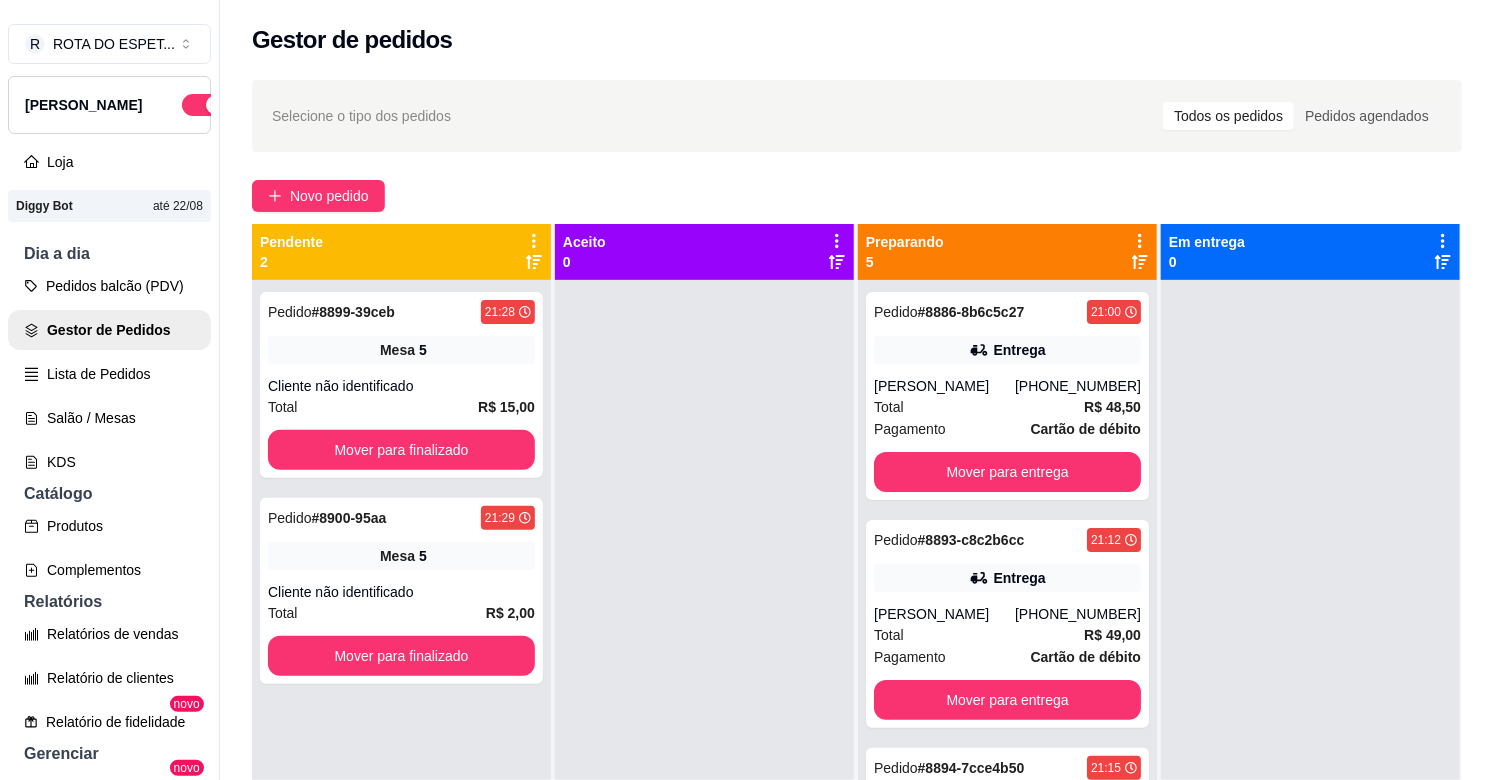 drag, startPoint x: 691, startPoint y: 538, endPoint x: 636, endPoint y: 571, distance: 64.14047 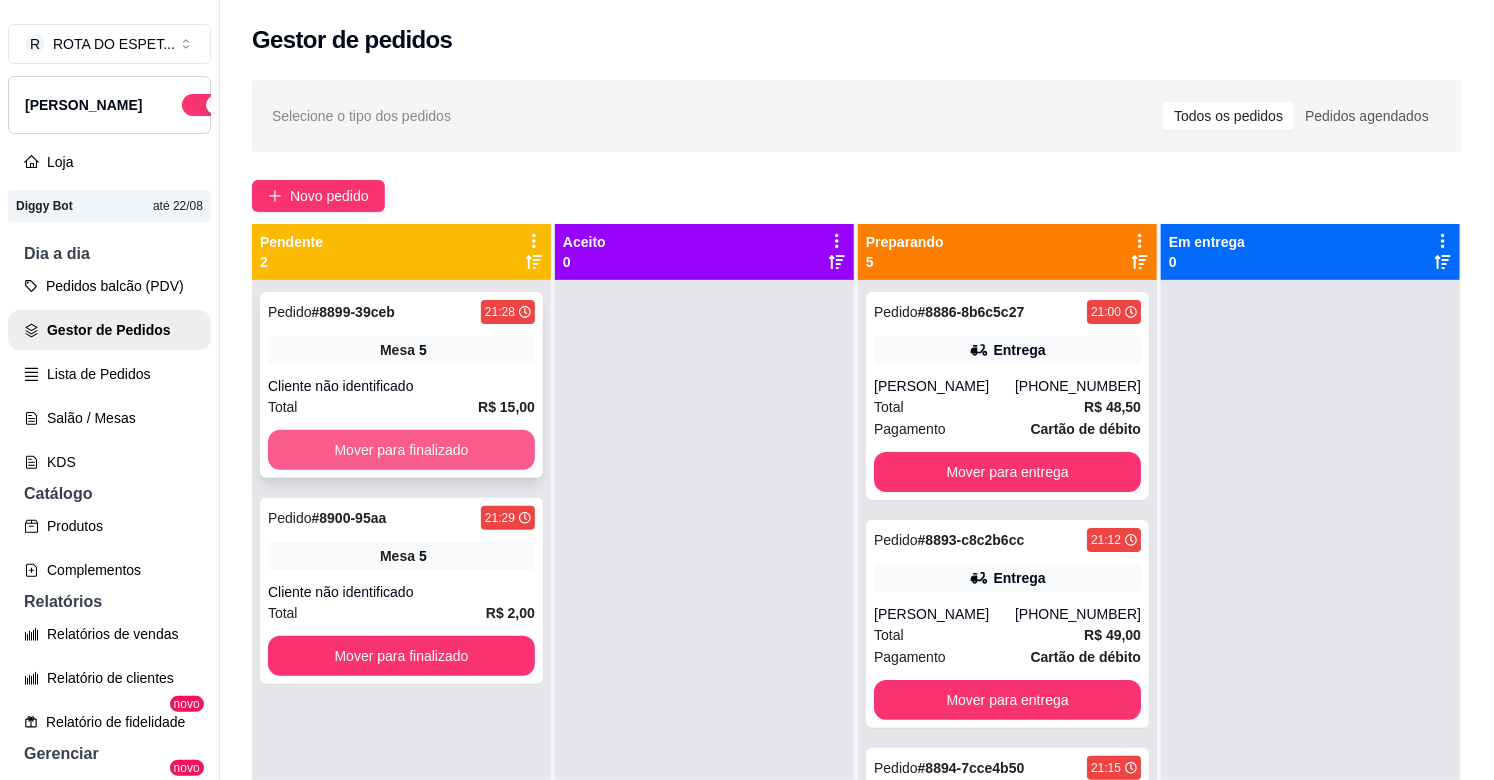 click on "Mover para finalizado" at bounding box center (401, 450) 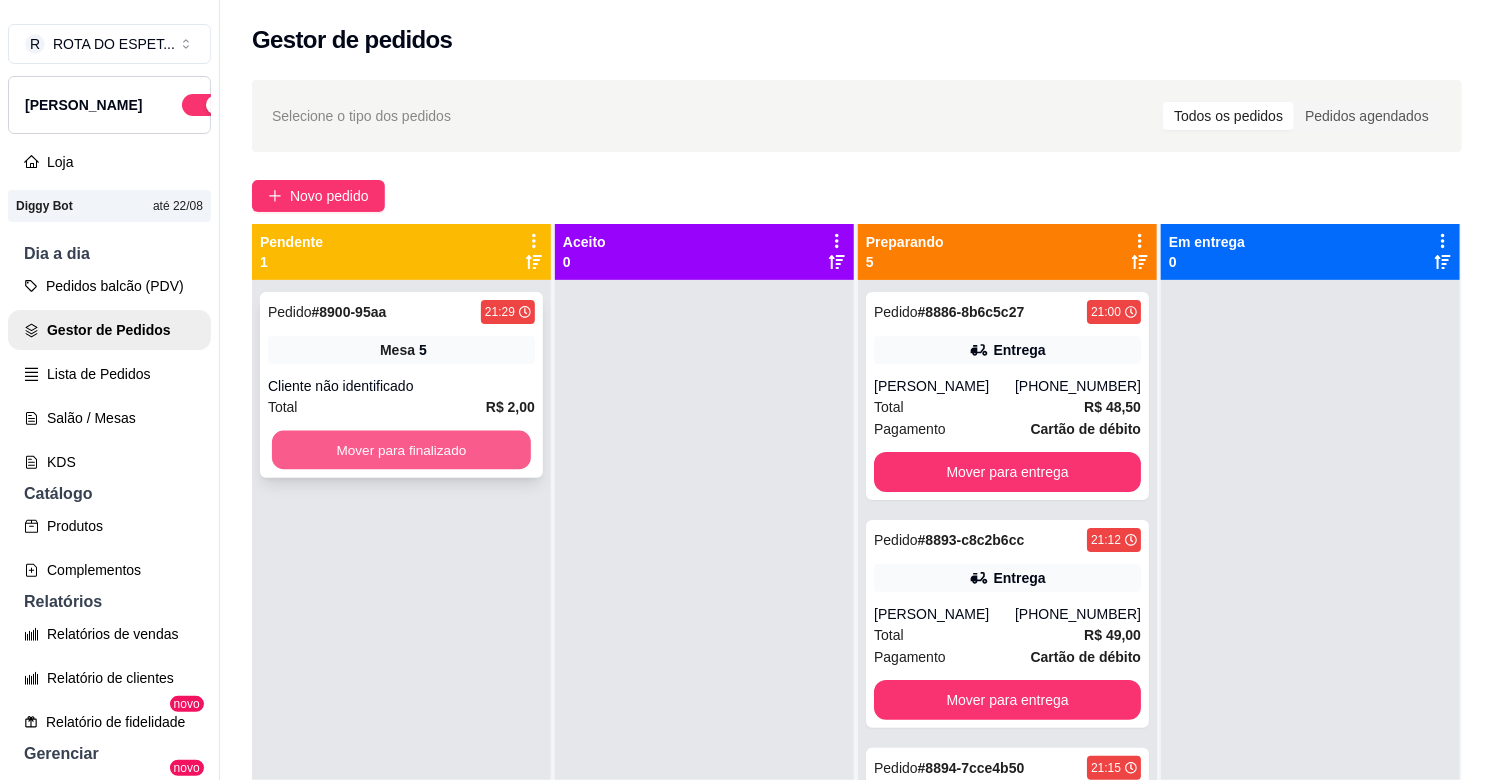 click on "Mover para finalizado" at bounding box center [401, 450] 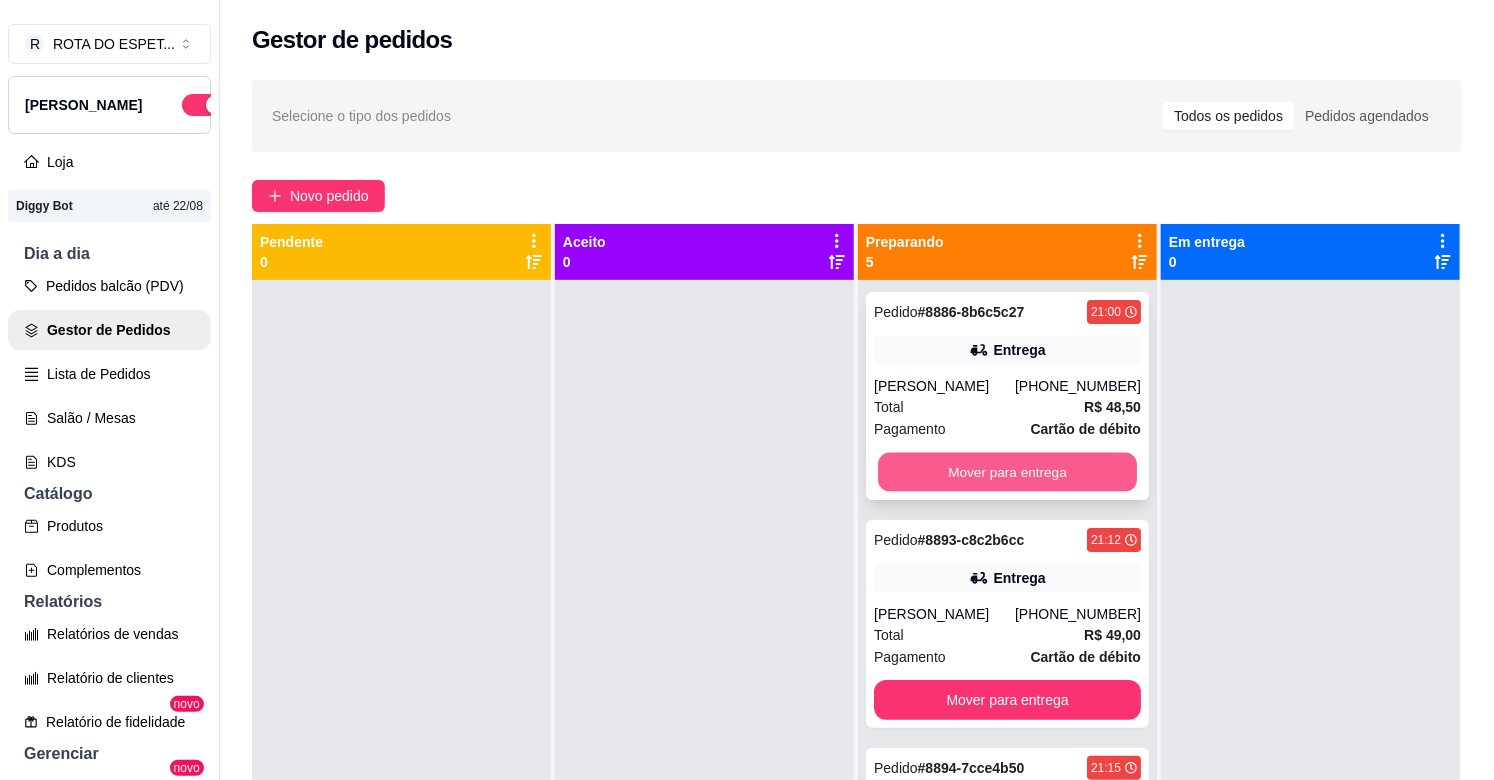 click on "Mover para entrega" at bounding box center (1007, 472) 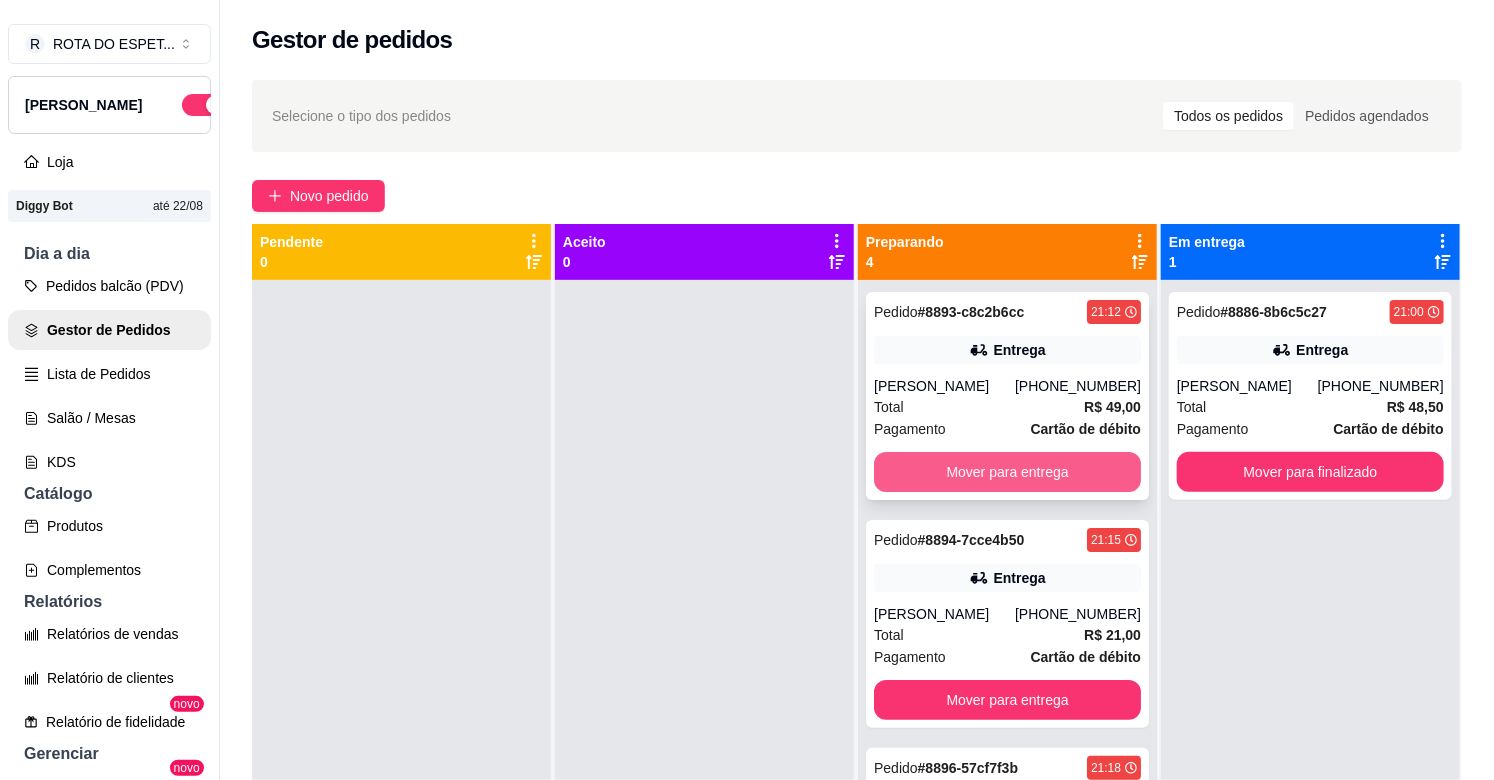 click on "Mover para entrega" at bounding box center (1007, 472) 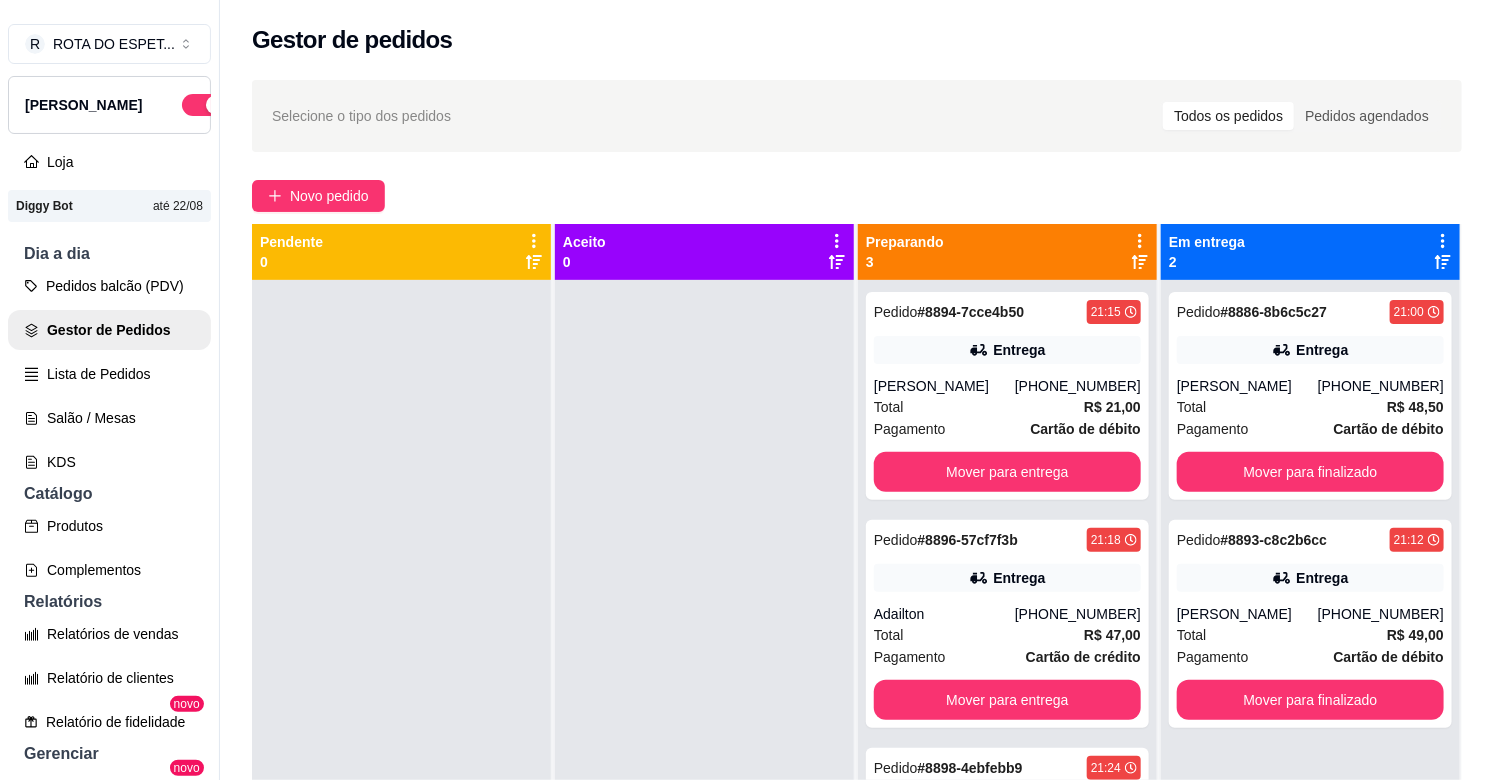 click at bounding box center [704, 670] 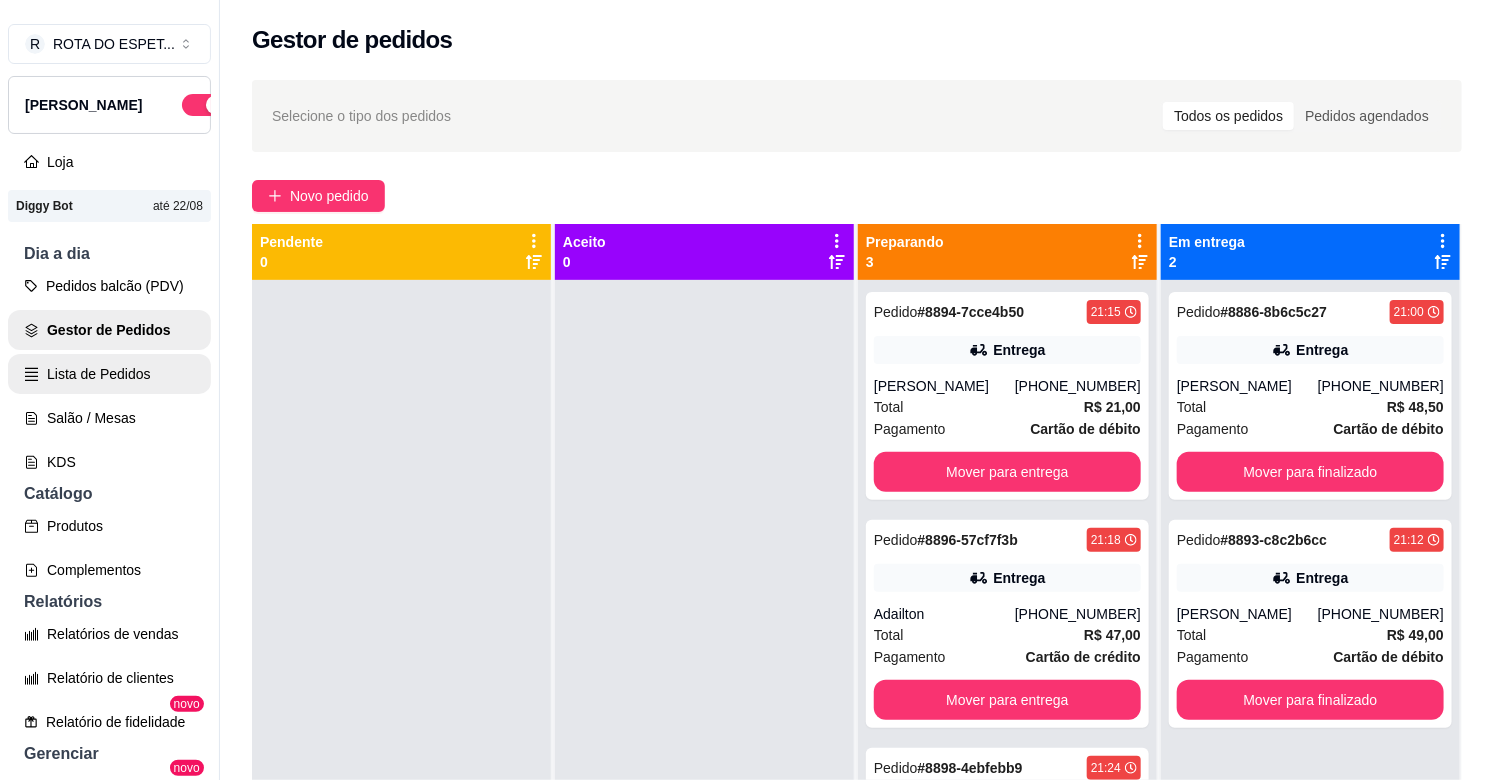 click on "Lista de Pedidos" at bounding box center [109, 374] 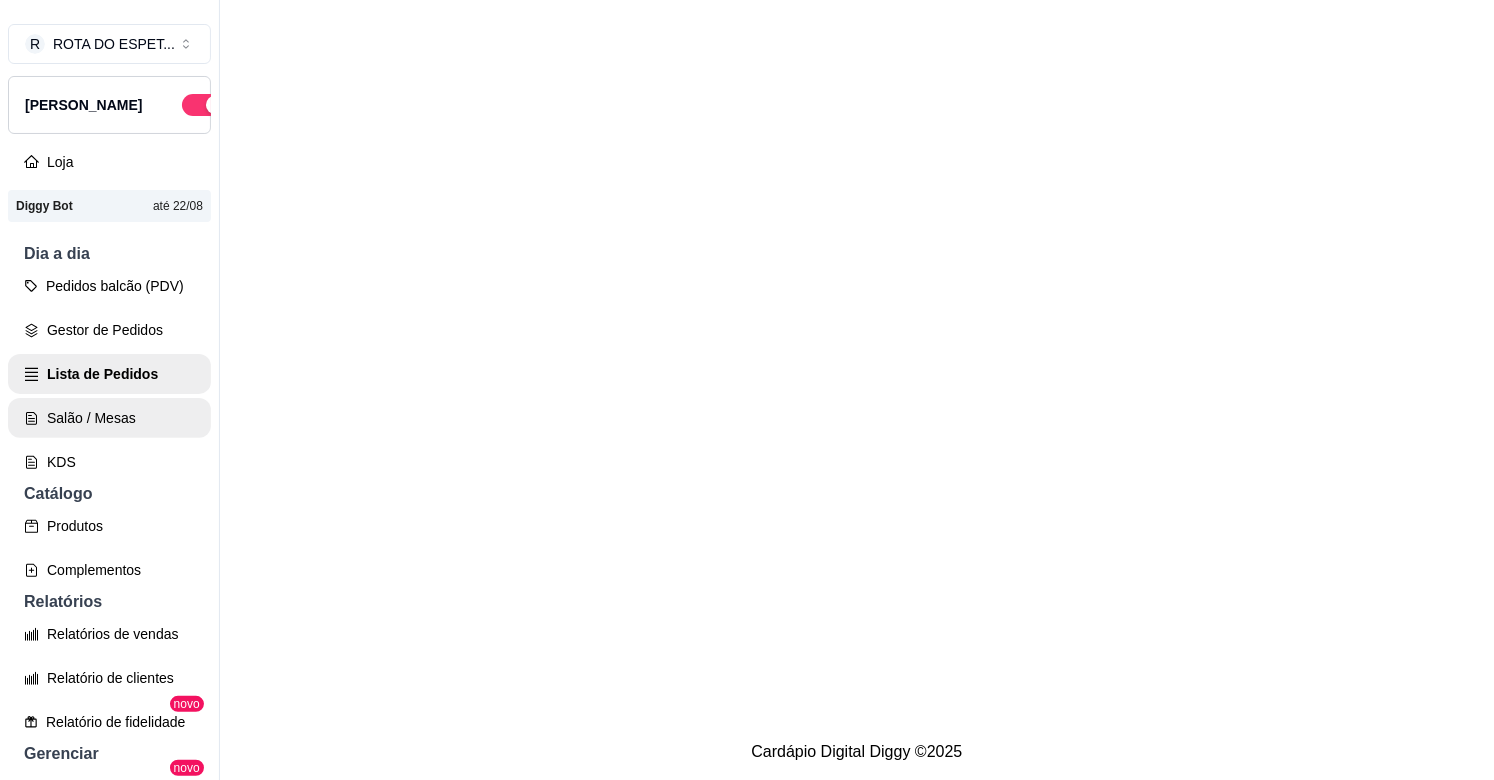 click on "Salão / Mesas" at bounding box center (109, 418) 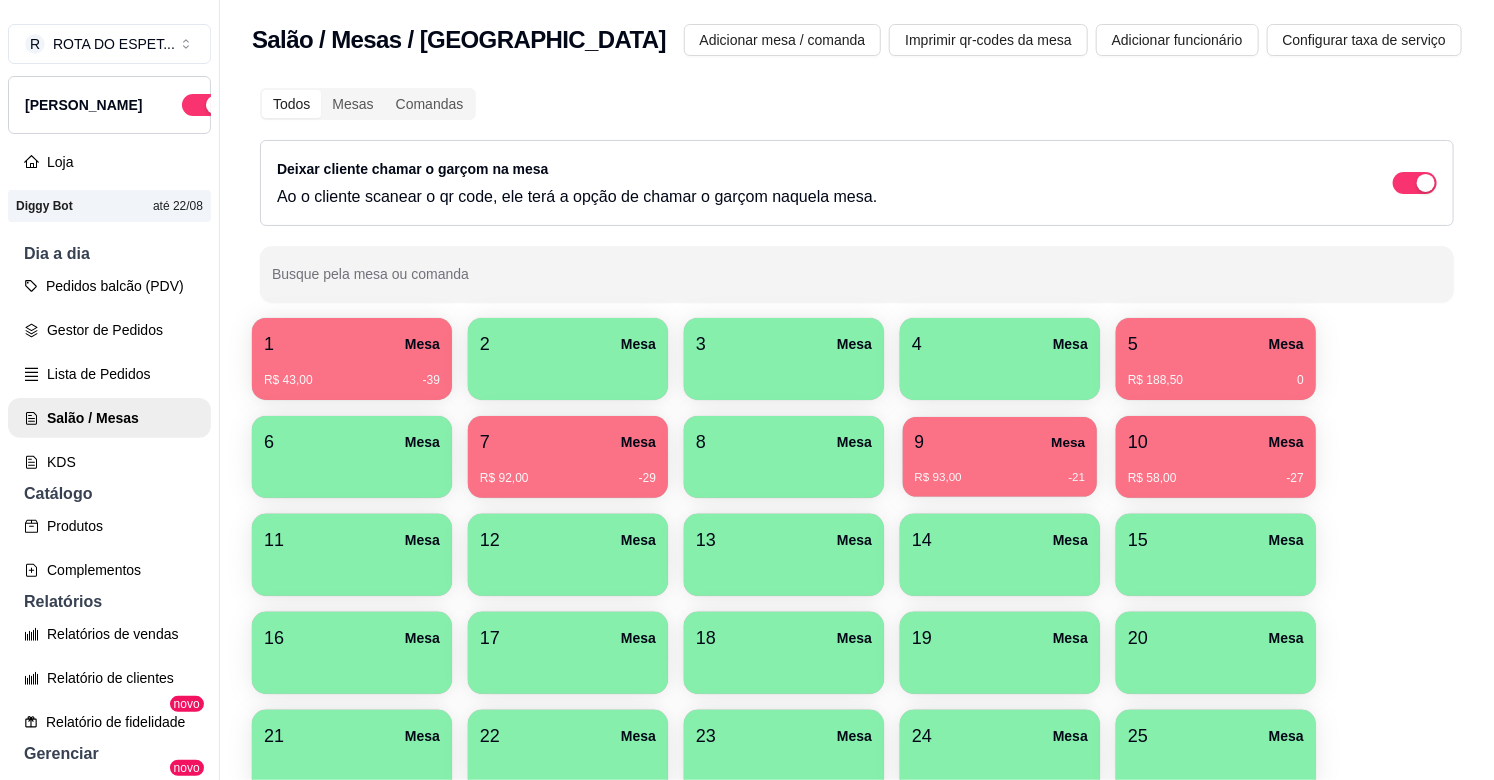 click on "9 Mesa R$ 93,00 -21" at bounding box center (1000, 457) 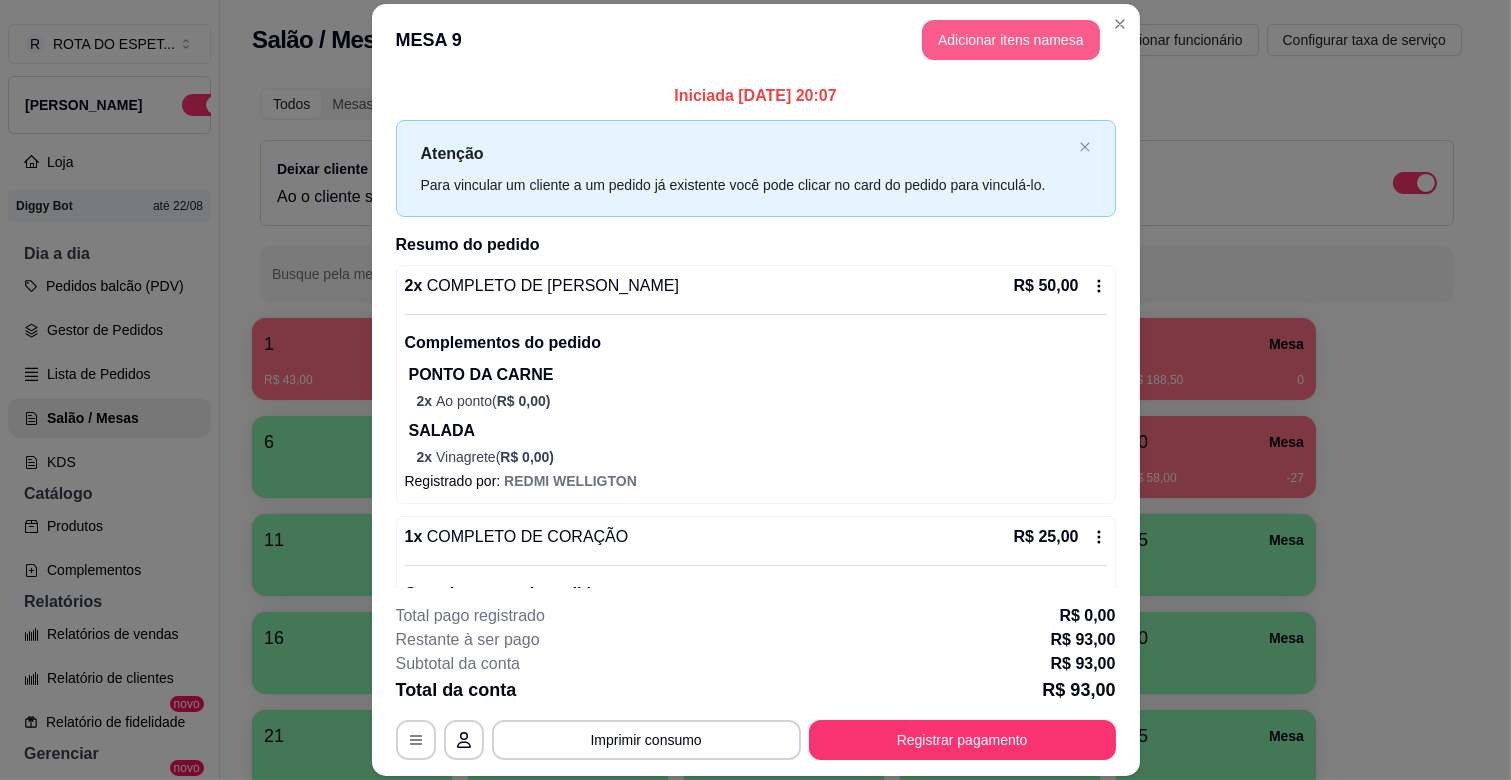 click on "Adicionar itens na  mesa" at bounding box center (1011, 40) 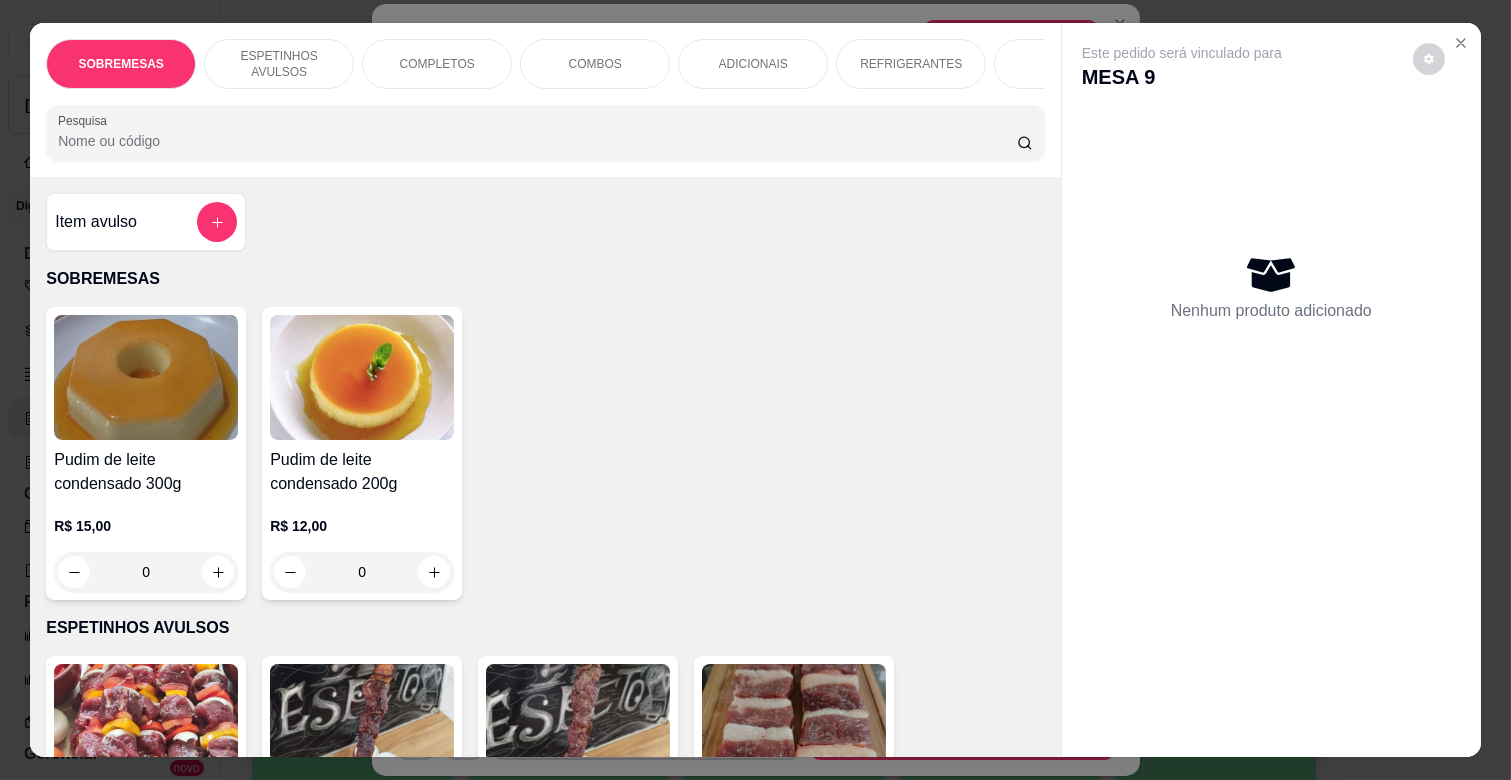 scroll, scrollTop: 0, scrollLeft: 573, axis: horizontal 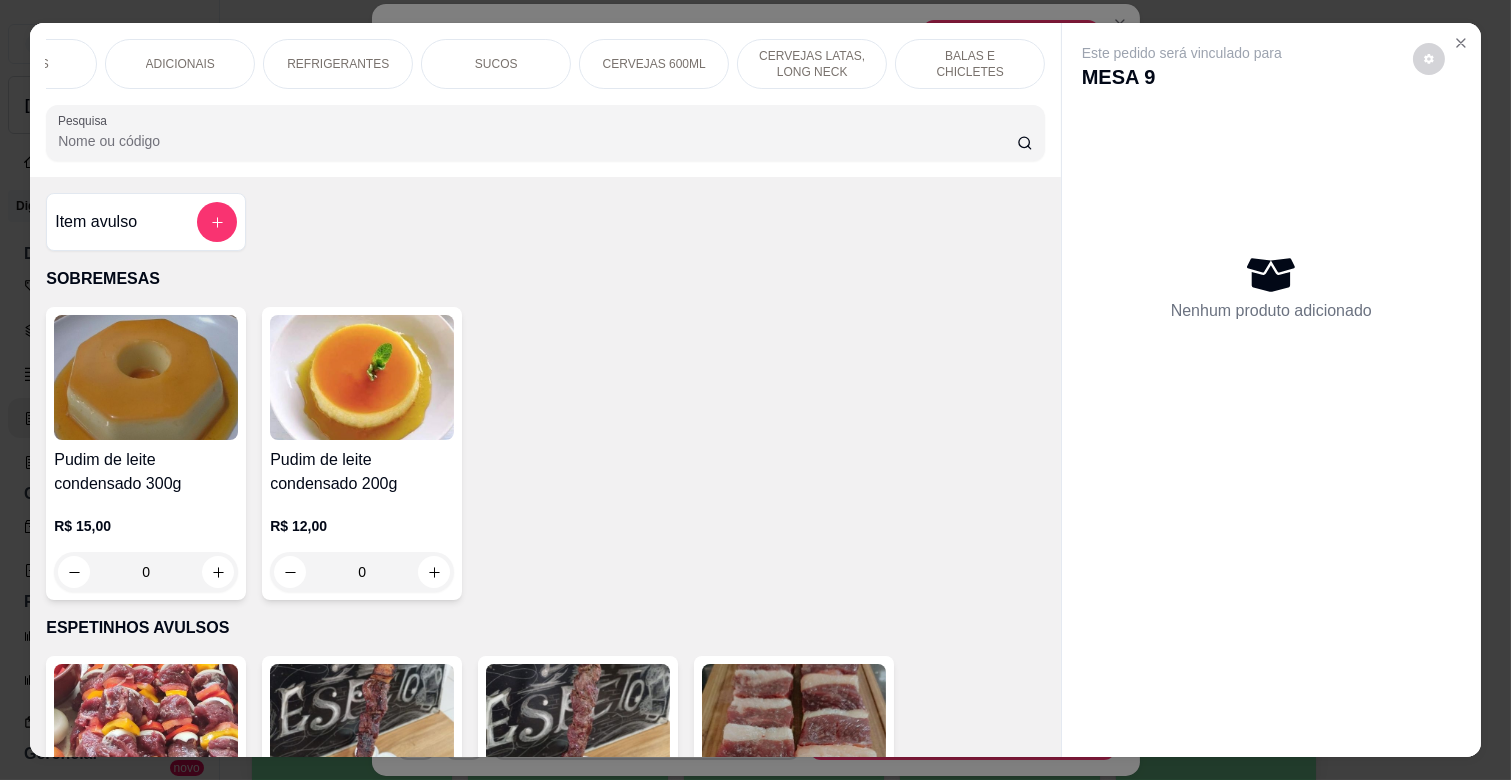 click on "BALAS E CHICLETES" at bounding box center [970, 64] 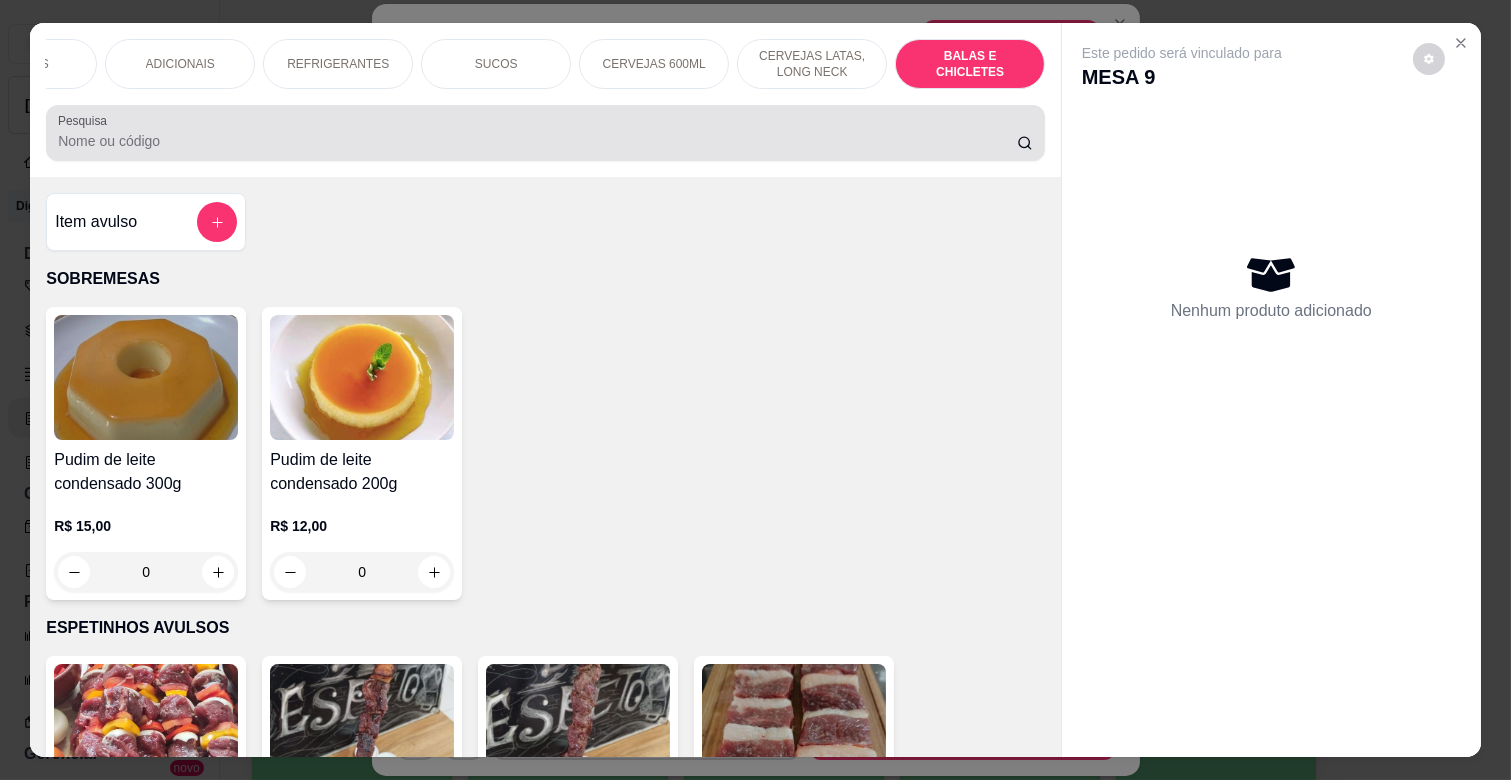scroll, scrollTop: 7736, scrollLeft: 0, axis: vertical 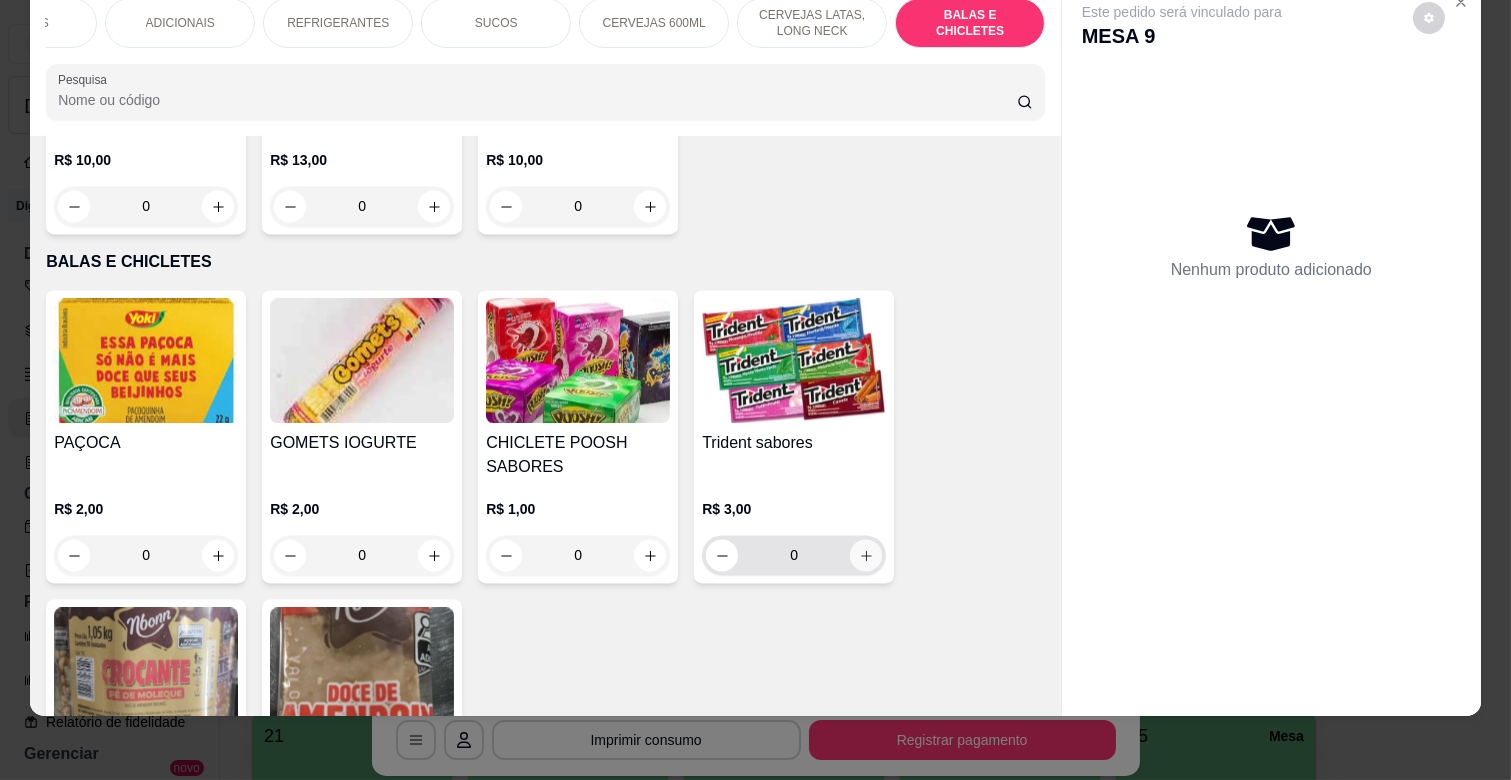 click 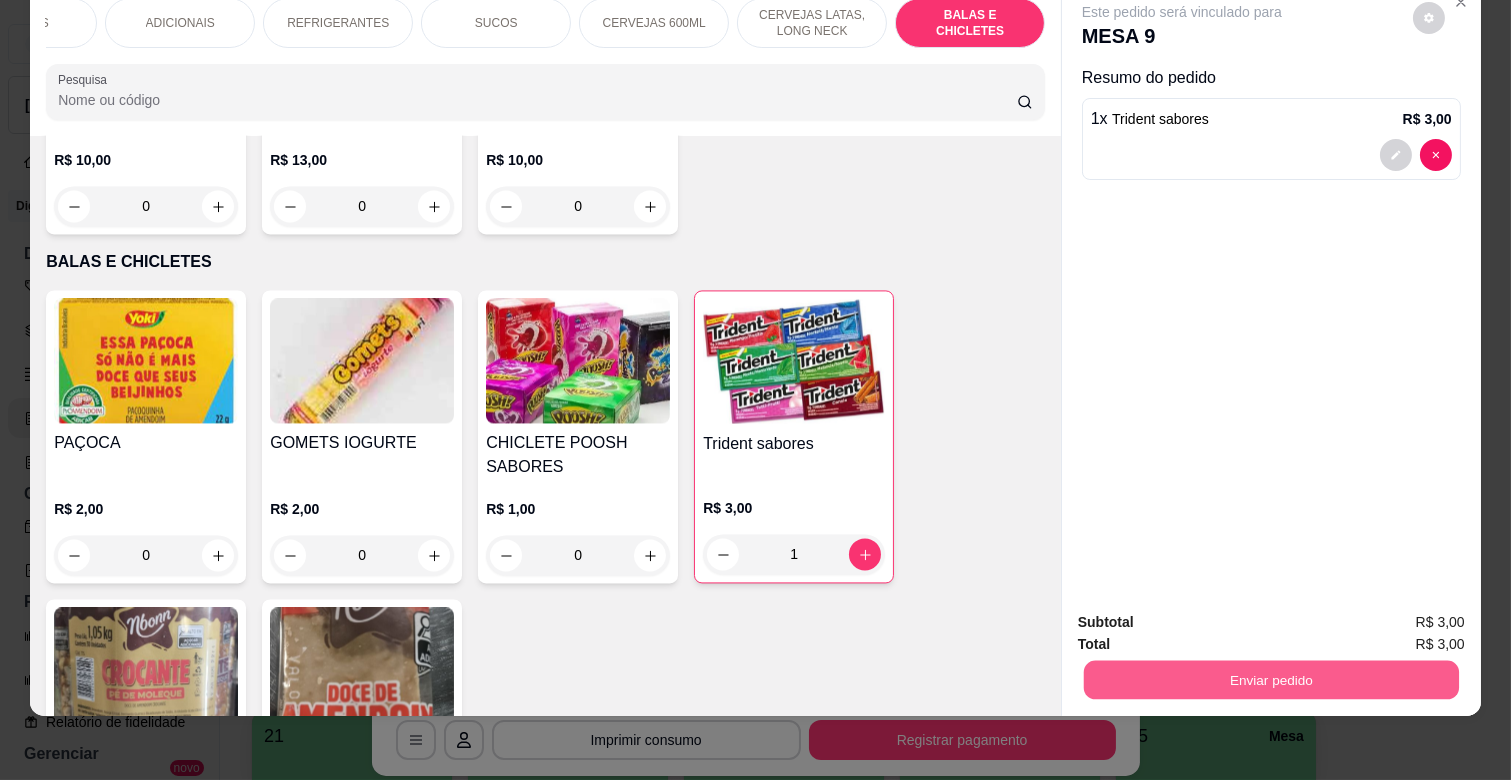 click on "Enviar pedido" at bounding box center (1271, 679) 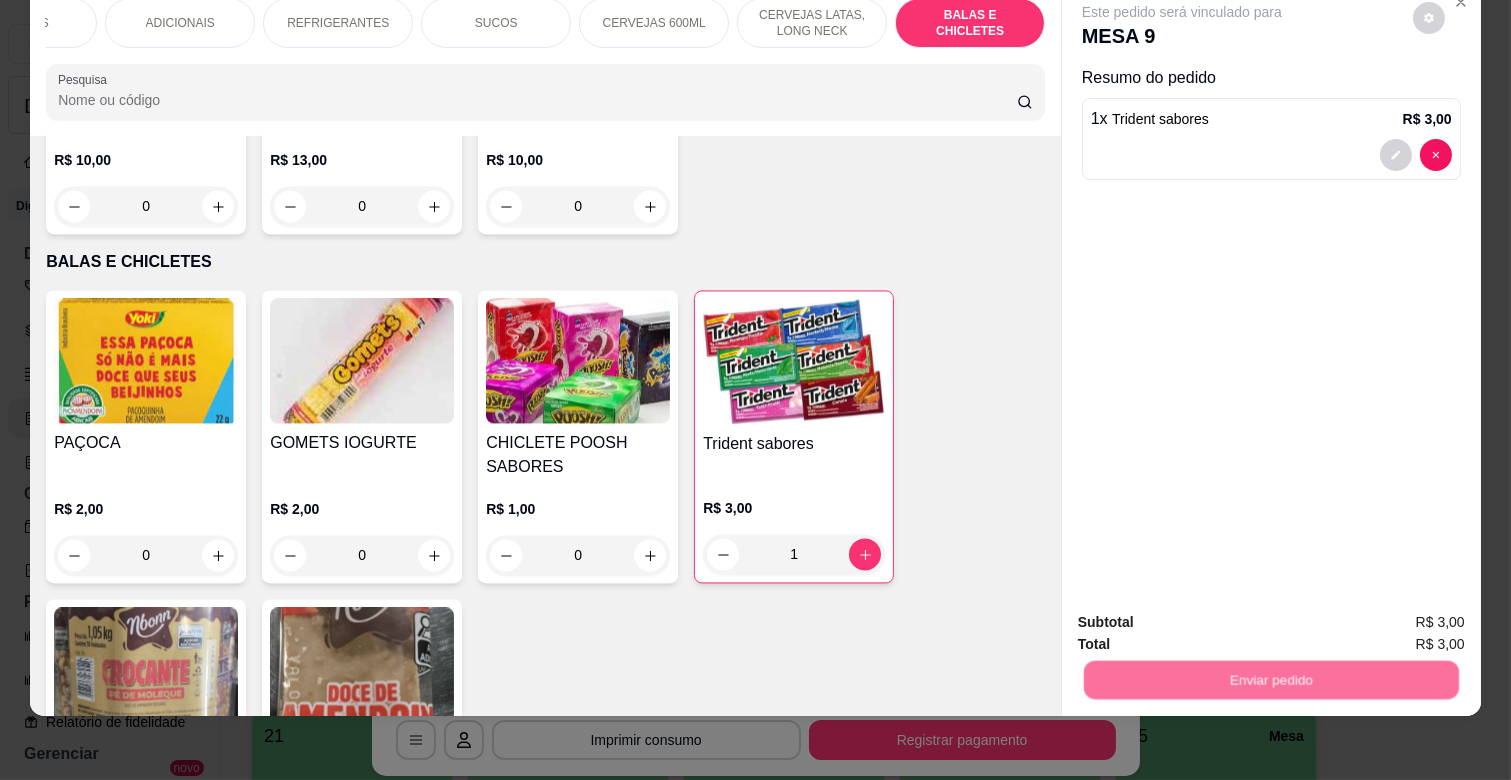 click on "Não registrar e enviar pedido" at bounding box center (1205, 613) 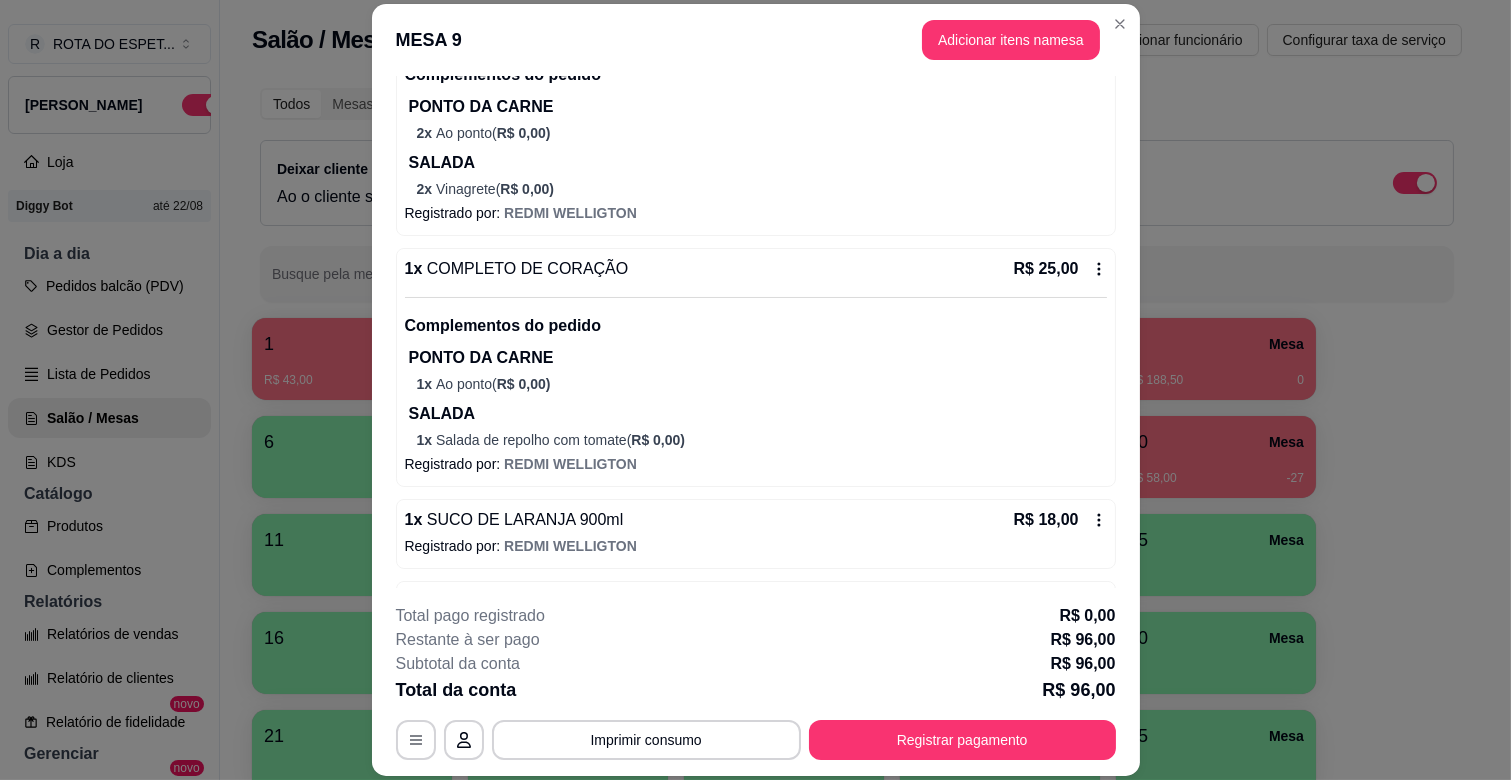 scroll, scrollTop: 340, scrollLeft: 0, axis: vertical 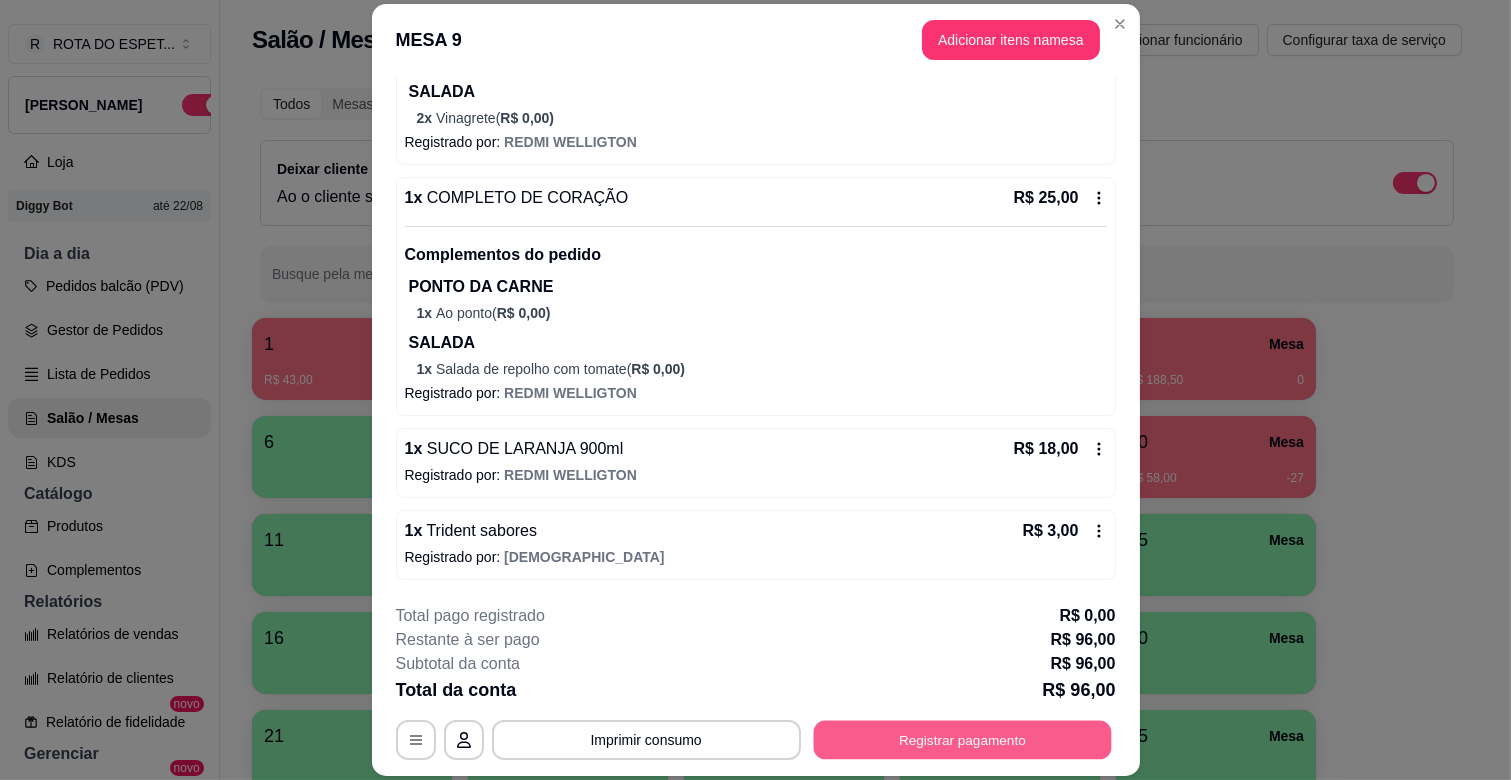 click on "Registrar pagamento" at bounding box center [962, 740] 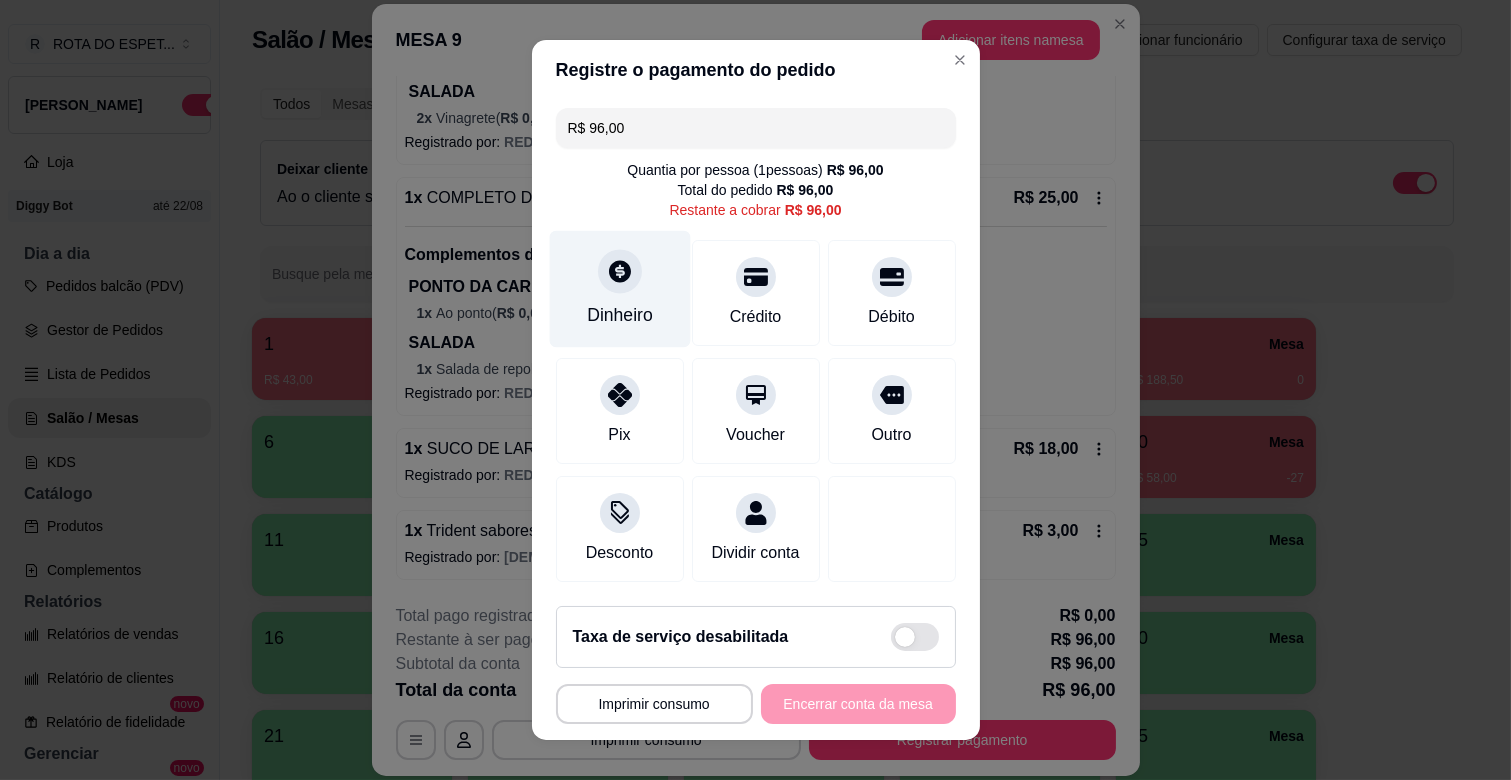 click on "Dinheiro" at bounding box center [619, 289] 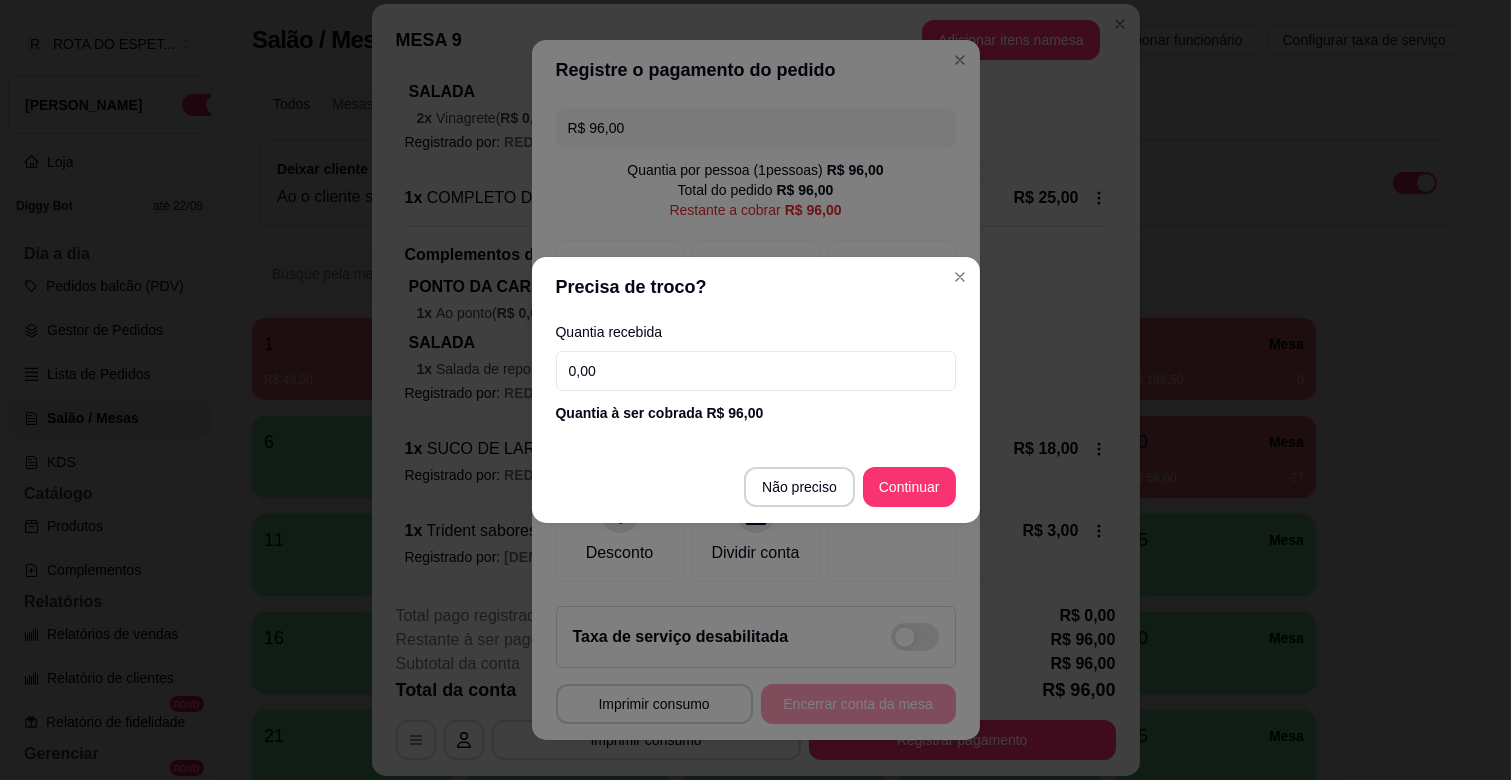 click on "0,00" at bounding box center (756, 371) 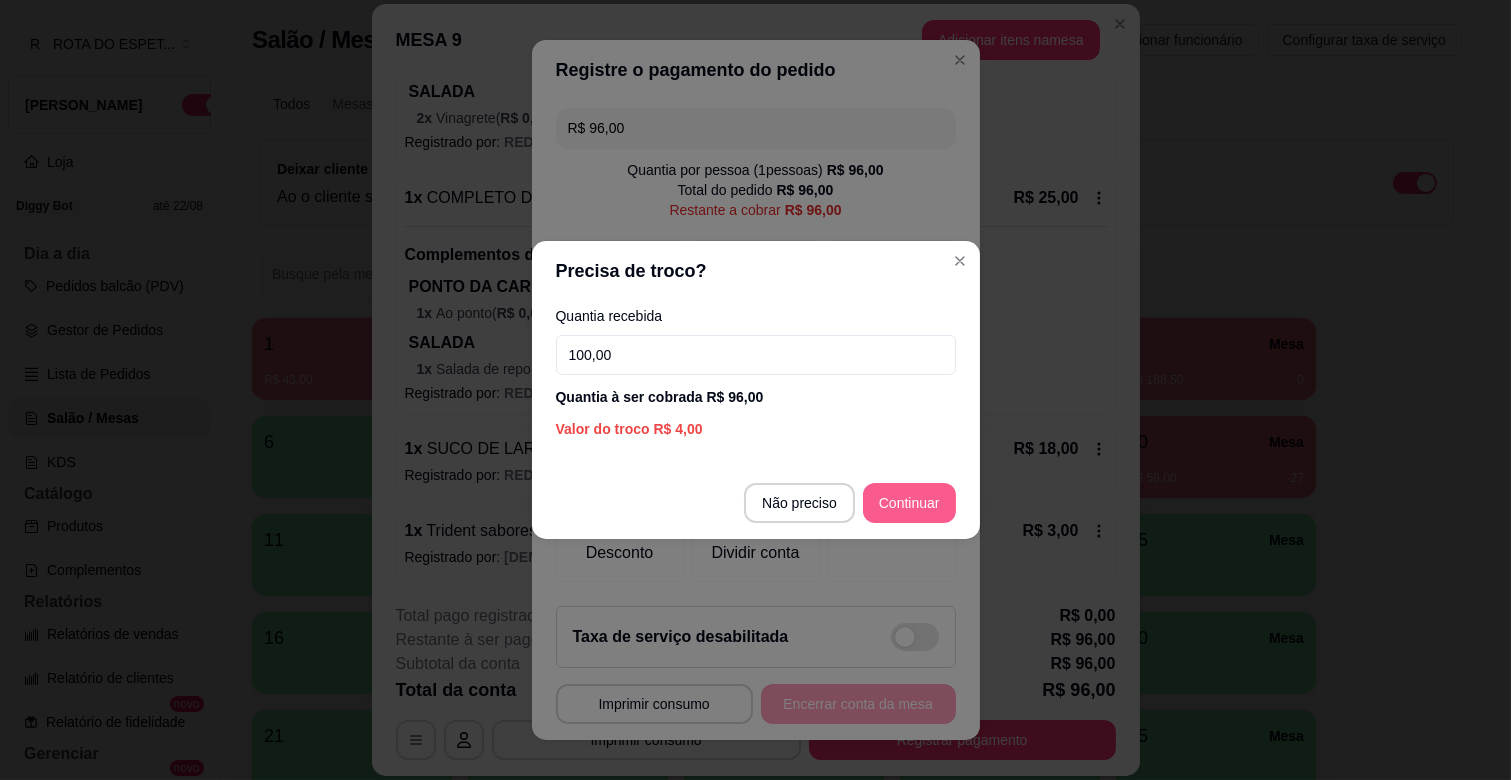 type on "100,00" 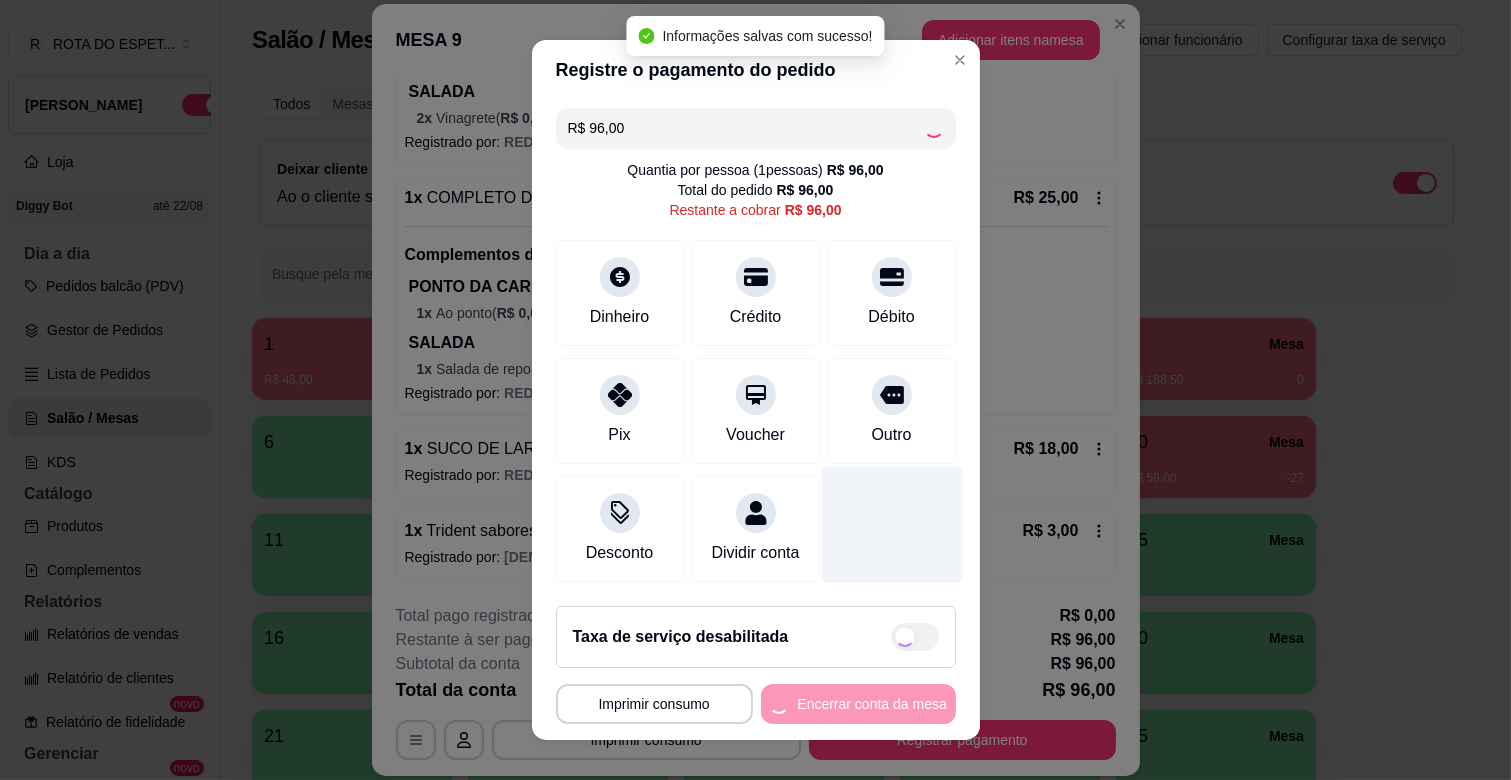 type on "R$ 0,00" 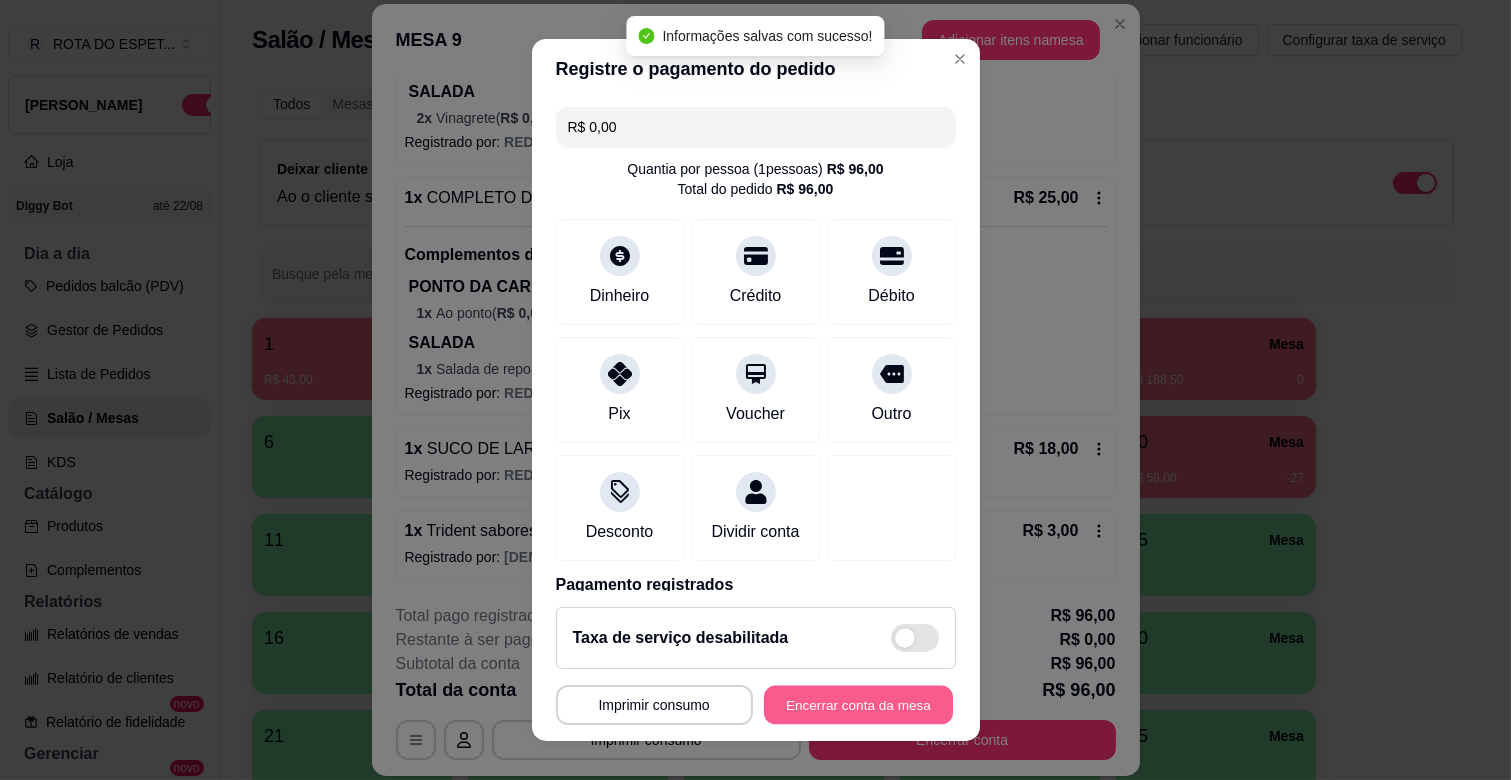 click on "Encerrar conta da mesa" at bounding box center (858, 705) 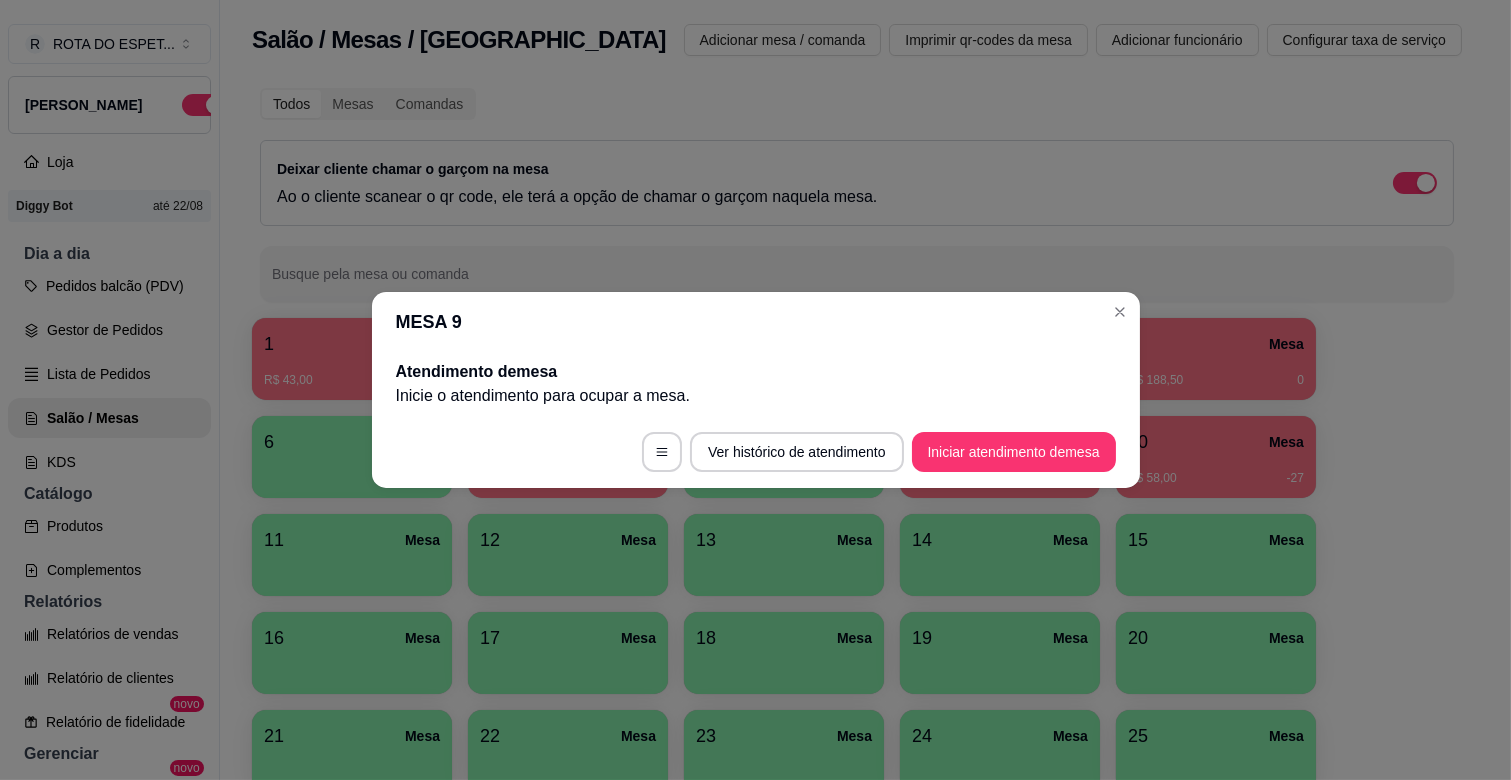 scroll, scrollTop: 0, scrollLeft: 0, axis: both 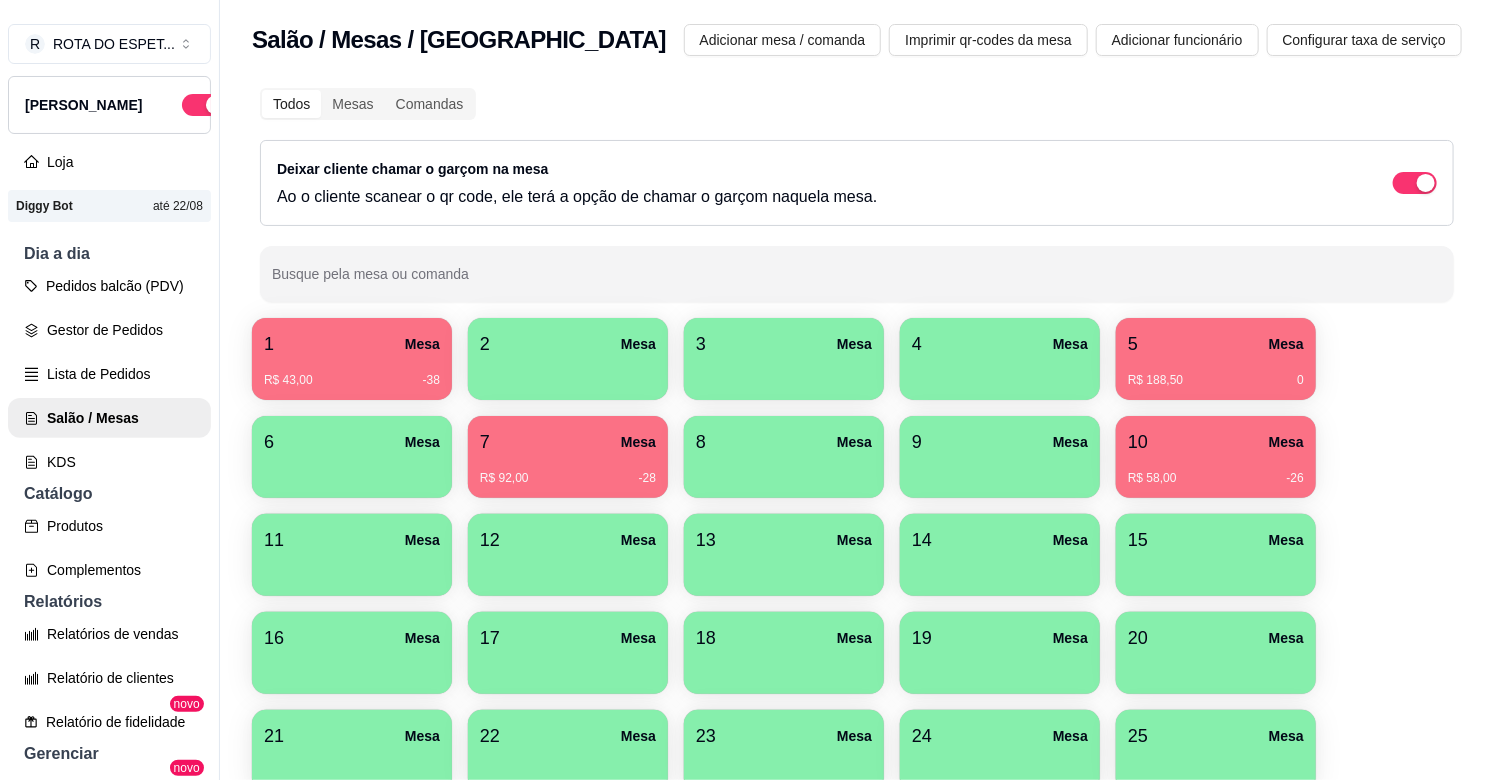 click on "Mesa" at bounding box center [1286, 344] 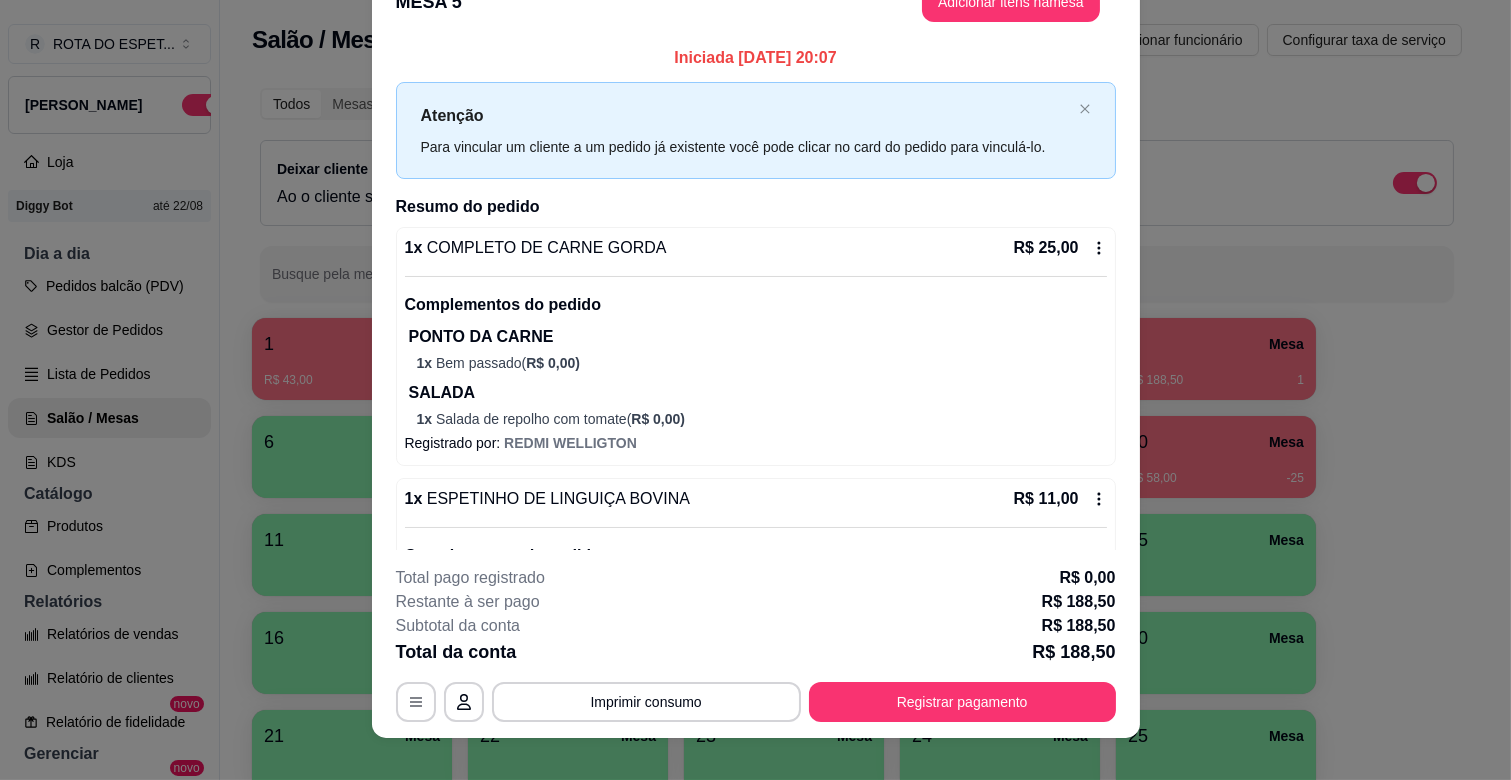 scroll, scrollTop: 60, scrollLeft: 0, axis: vertical 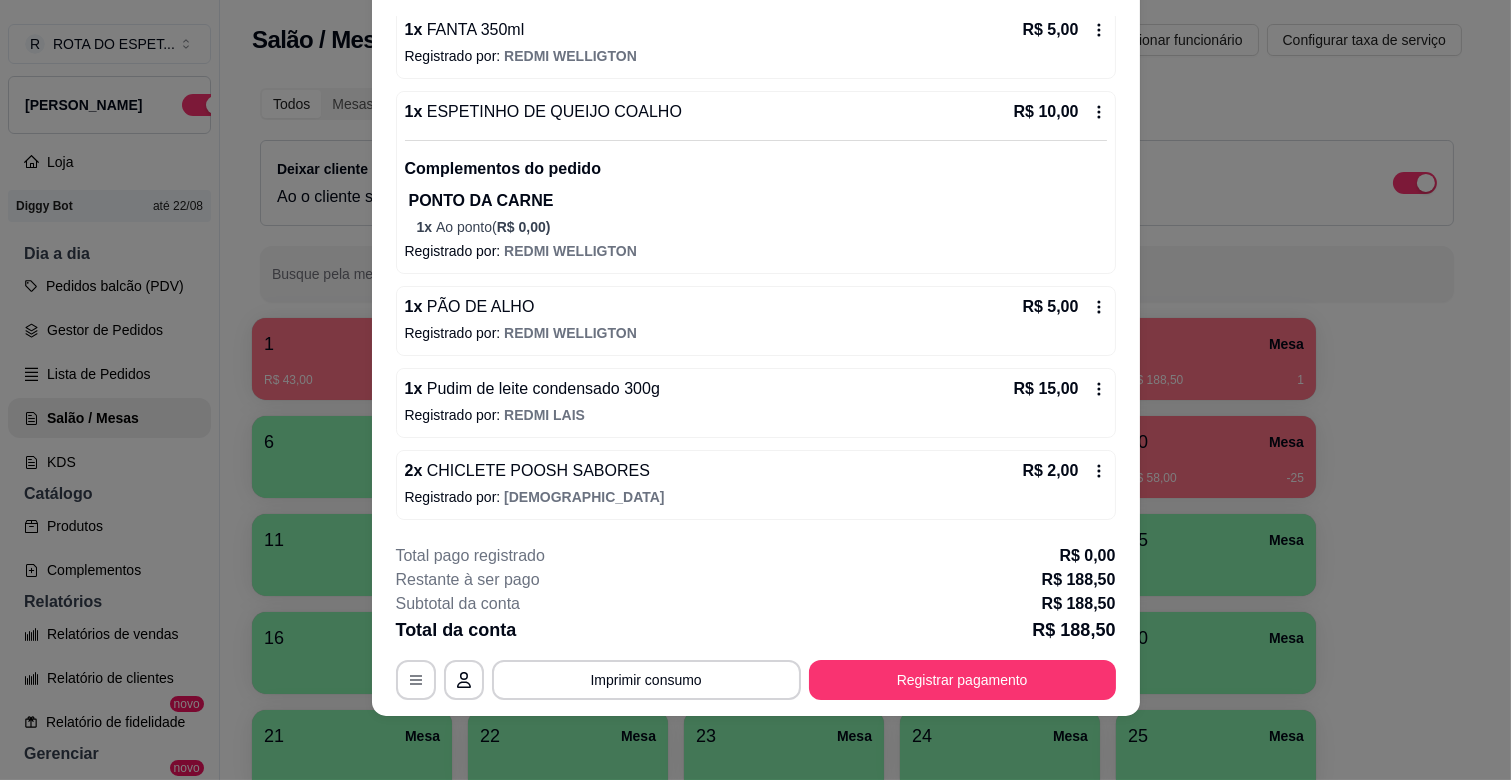 click on "MESA 5 Adicionar itens na  mesa Iniciada   [DATE] 20:07 Atenção Para vincular um cliente a um pedido já existente você pode clicar no card do pedido para vinculá-lo. Resumo do pedido 1 x   COMPLETO DE CARNE GORDA R$ 25,00 Complementos do pedido PONTO DA CARNE 1 x   Bem passado   ( R$ 0,00 ) SALADA 1 x   Salada de repolho com tomate   ( R$ 0,00 ) Registrado por:   REDMI WELLIGTON 1 x   ESPETINHO DE LINGUIÇA BOVINA  R$ 11,00 Complementos do pedido PONTO DA CARNE 1 x   Bem passado   ( R$ 0,00 ) Registrado por:   REDMI WELLIGTON 1 x   COCA COLA 1LT RETORNÁVEL  R$ 8,00 Registrado por:   REDMI WELLIGTON 2 x   COMPLETO DE CONTRA FILÉ  R$ 94,00 Complementos do pedido PONTO DA CARNE 2 x   Bem passado   ( R$ 0,00 ) SALADA 2 x   Salada de repolho com tomate   ( R$ 0,00 ) Registrado por:   REDMI WELLIGTON 1 x   ESPETINHO  DE FRANGO  R$ 11,00 Complementos do pedido PONTO DA CARNE 1 x   Bem passado   ( R$ 0,00 ) Registrado por:   REDMI WELLIGTON 1 x   COPO COMPLETO COM LIMÃO  R$ 2,50   1 x" at bounding box center [756, 330] 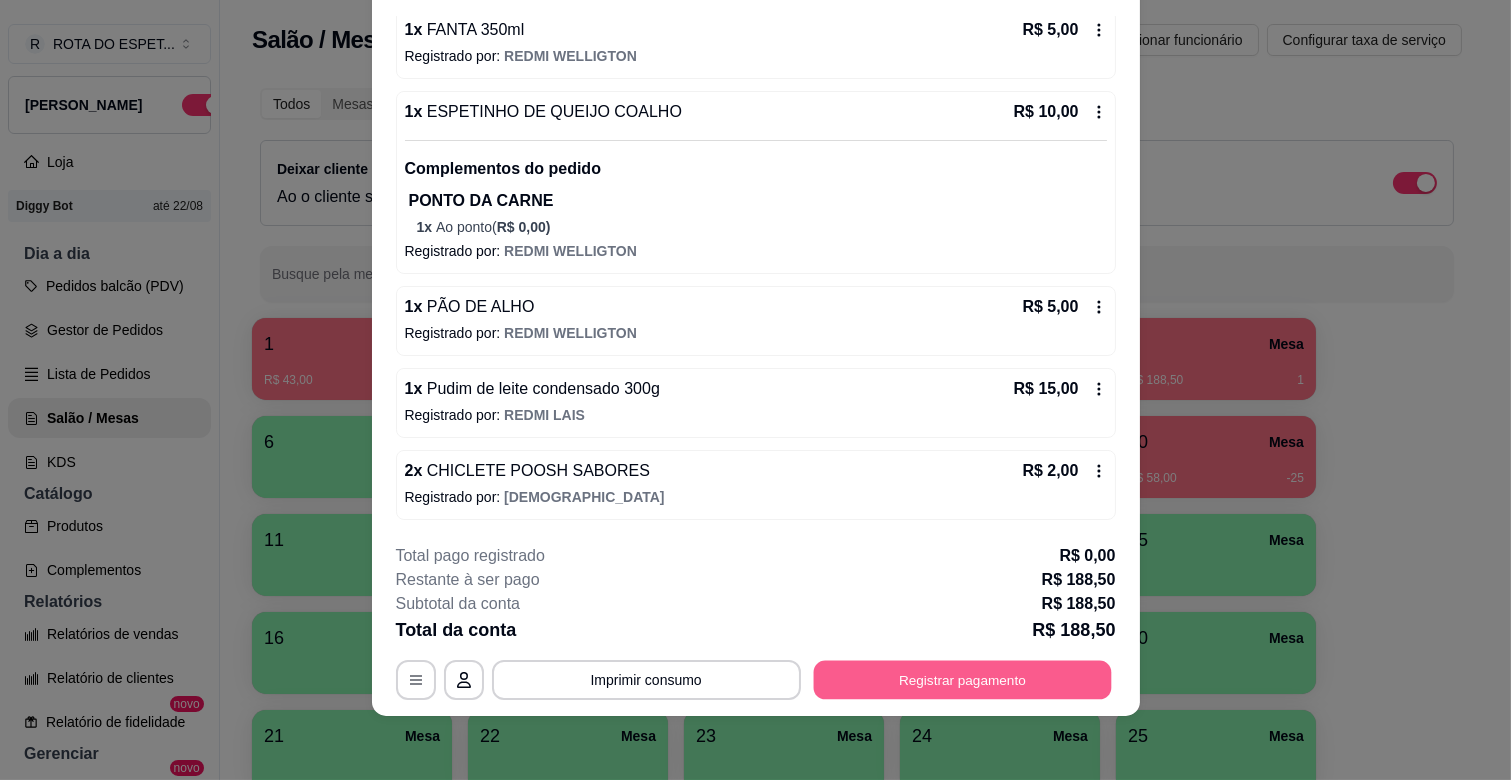 click on "Registrar pagamento" at bounding box center [962, 680] 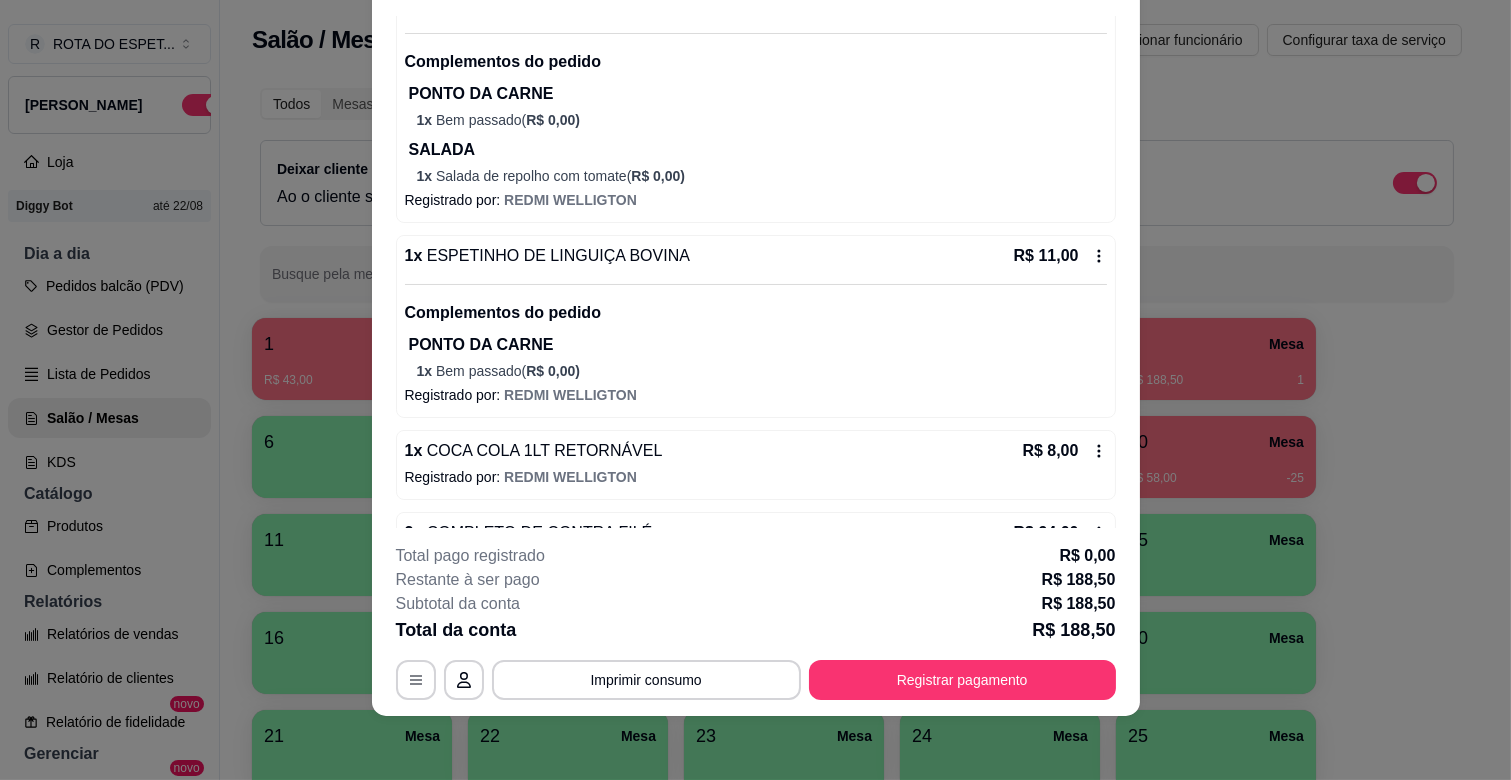 scroll, scrollTop: 143, scrollLeft: 0, axis: vertical 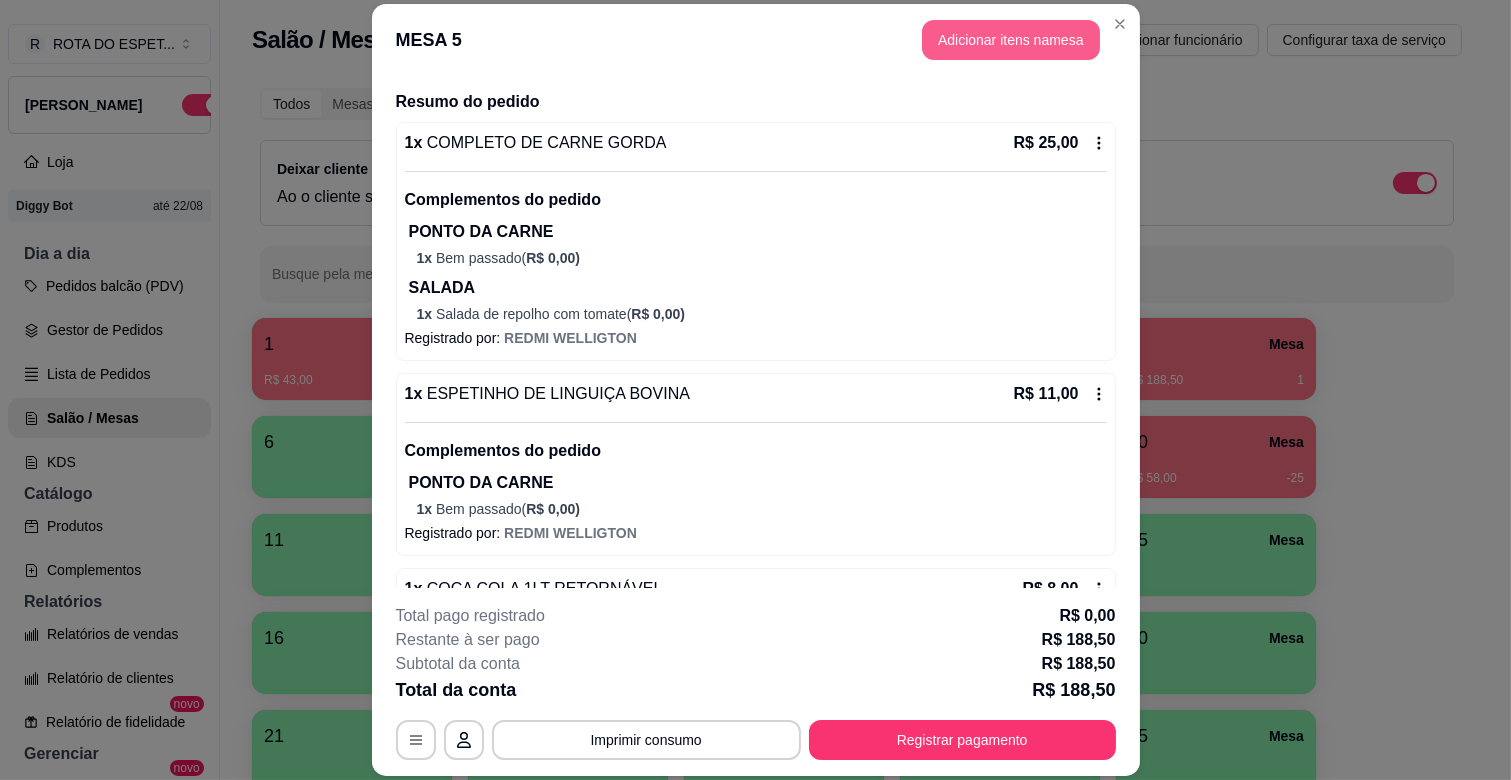 click on "Adicionar itens na  mesa" at bounding box center [1011, 40] 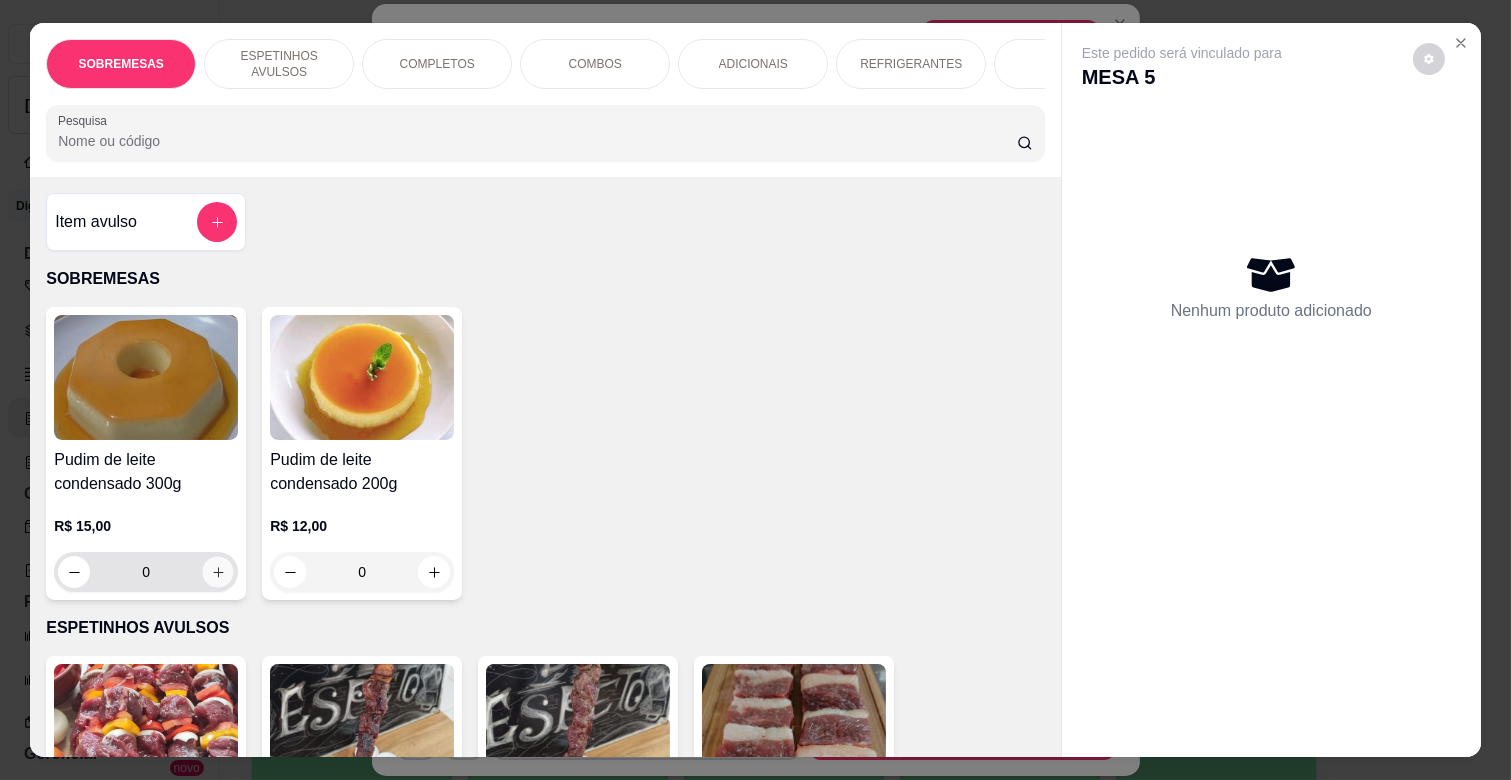 click at bounding box center [218, 572] 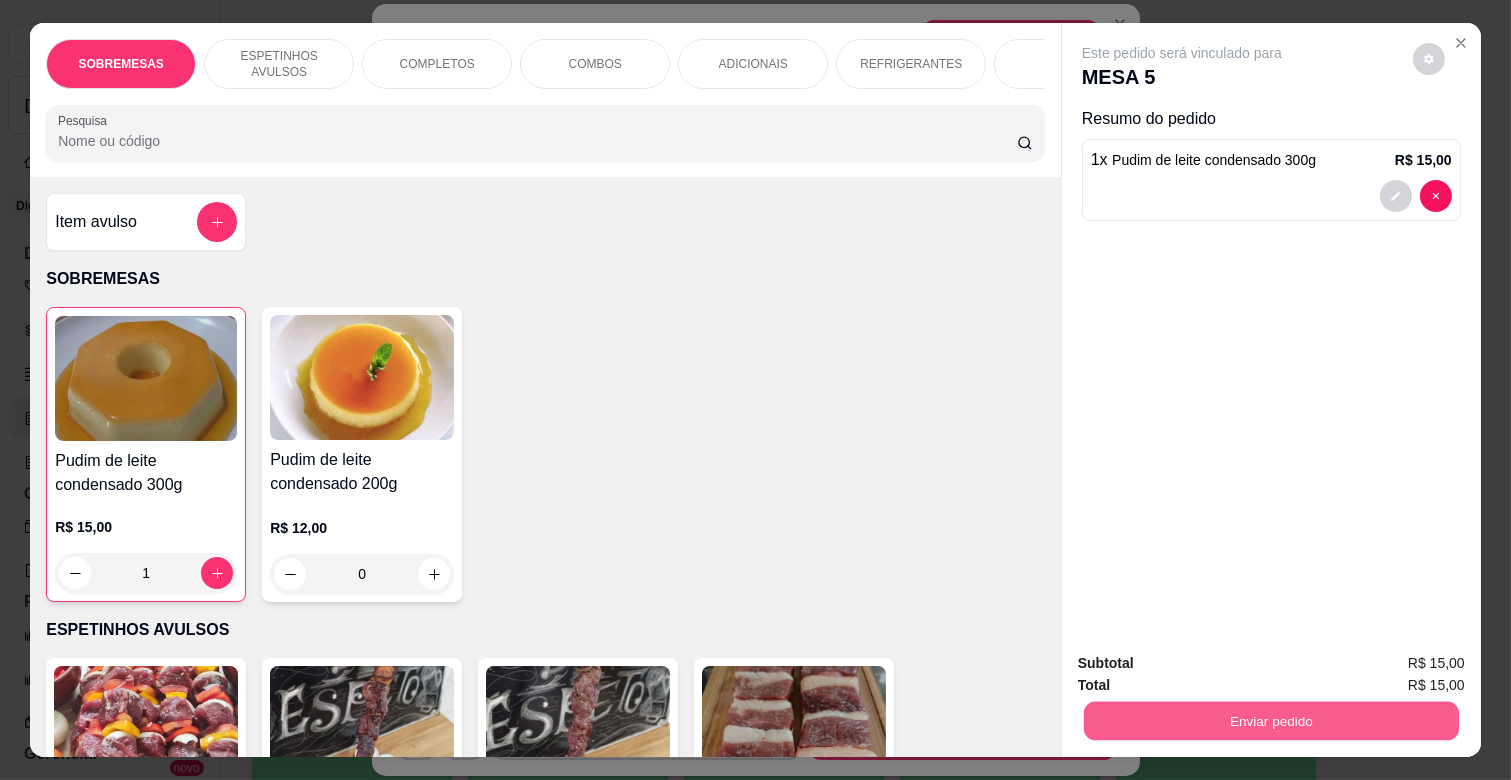 click on "Enviar pedido" at bounding box center [1271, 720] 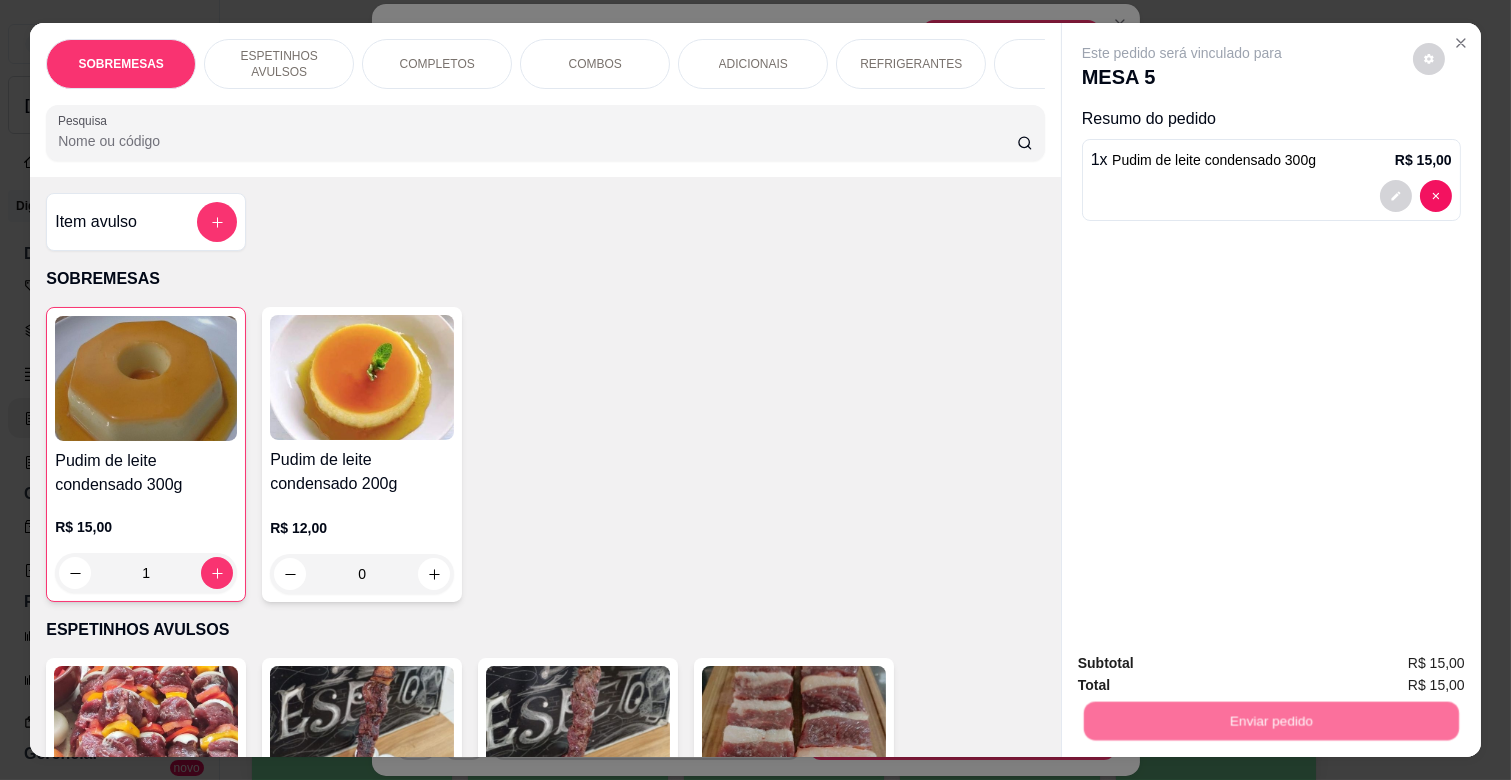 click on "Não registrar e enviar pedido" at bounding box center [1204, 663] 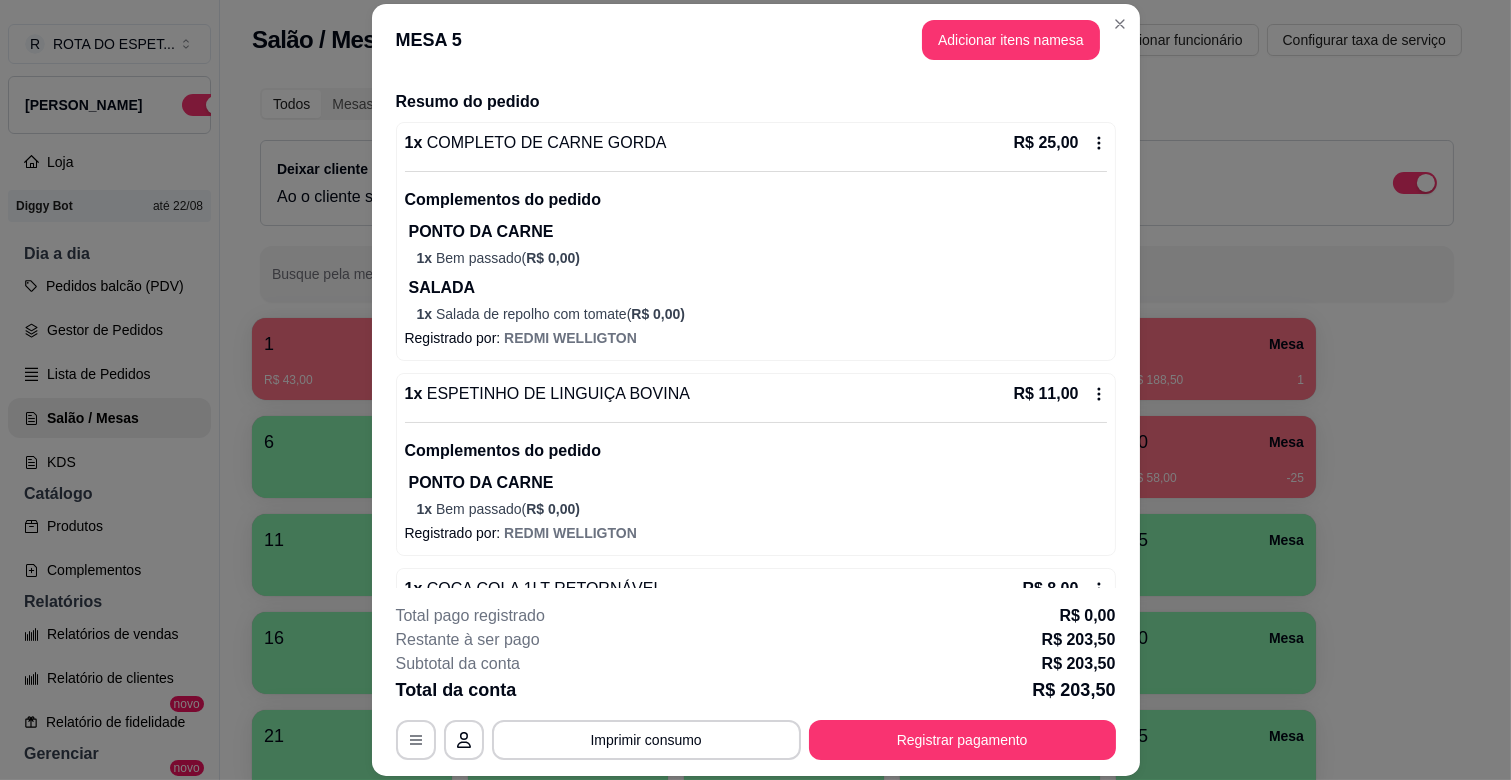 scroll, scrollTop: 587, scrollLeft: 0, axis: vertical 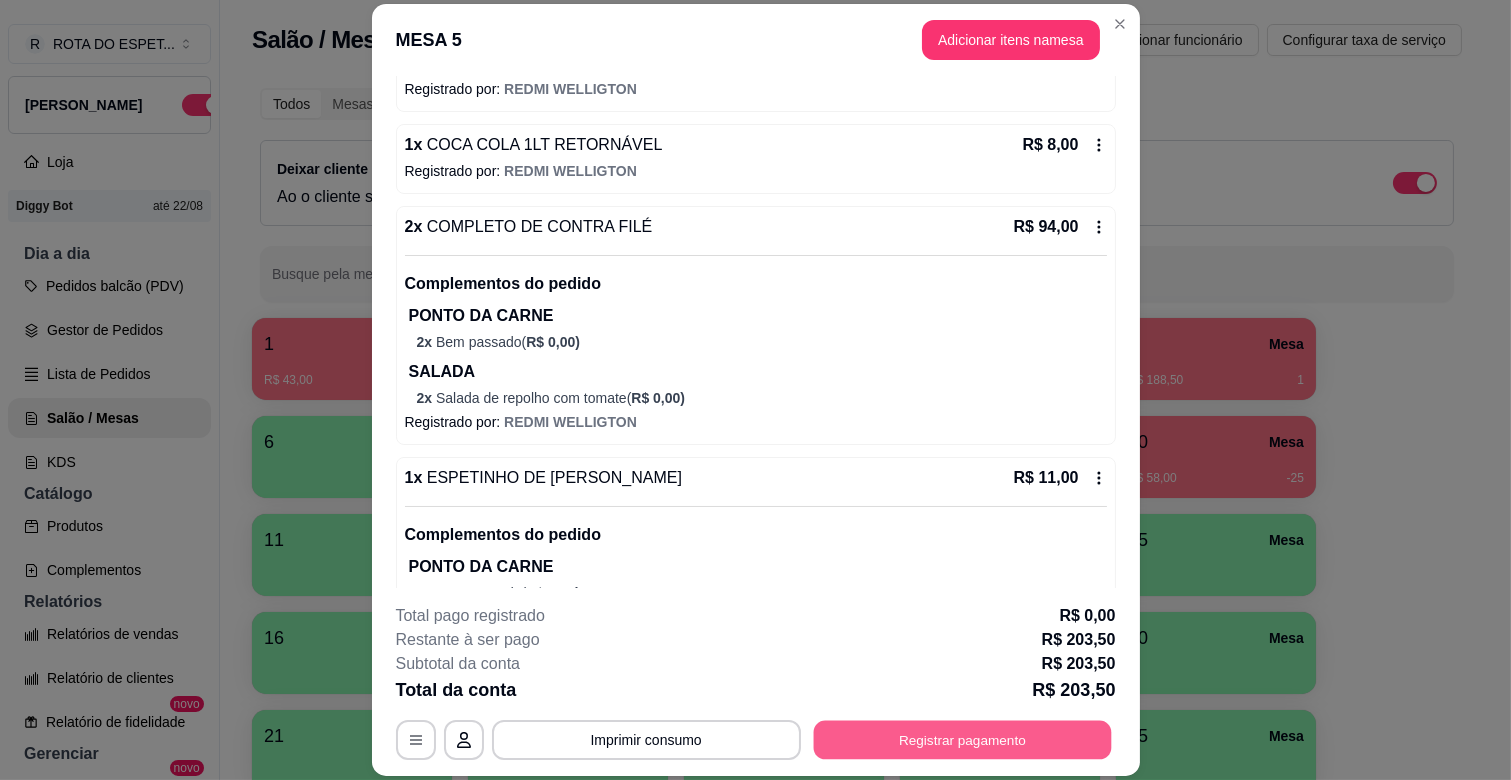 click on "Registrar pagamento" at bounding box center [962, 740] 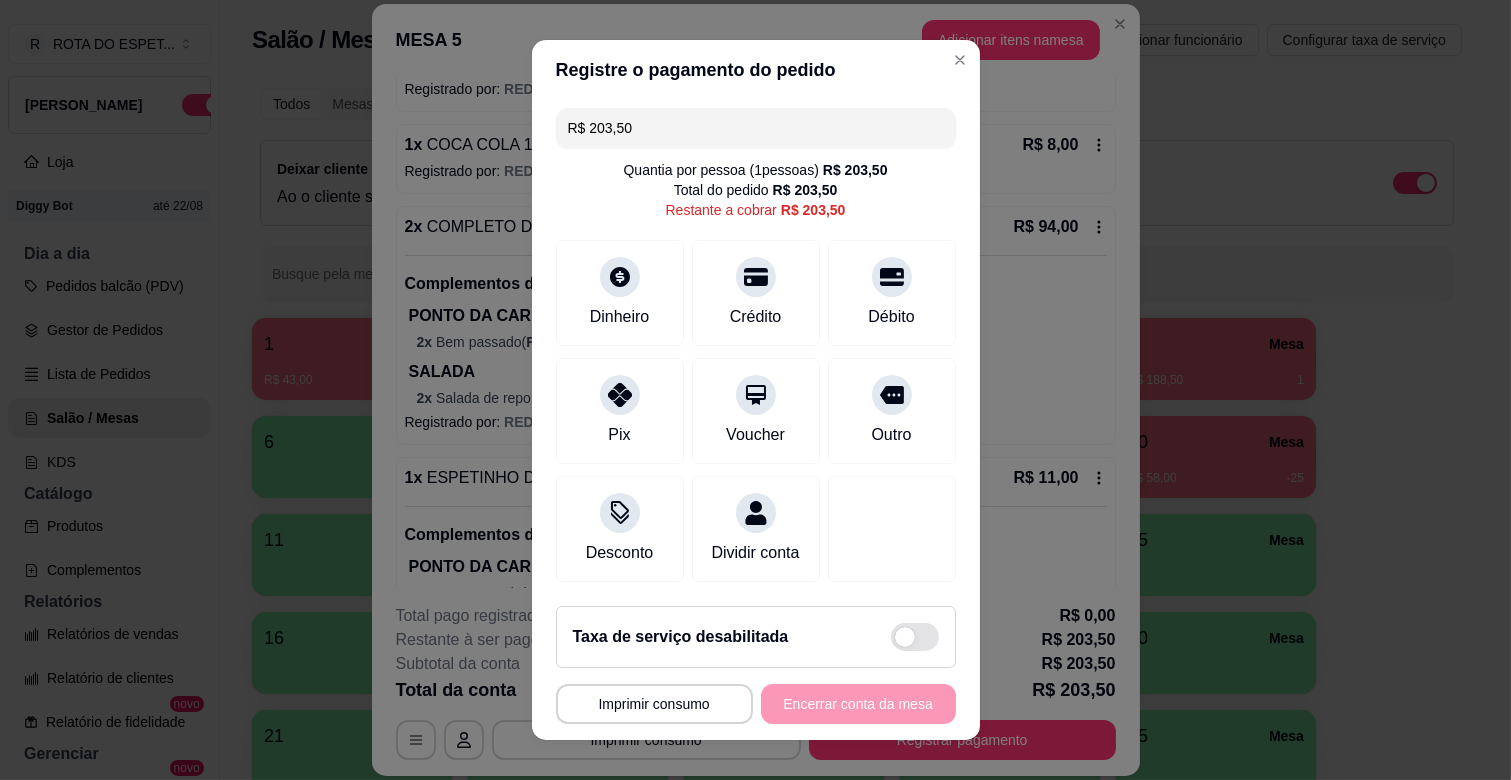 click on "R$ 203,50" at bounding box center [756, 128] 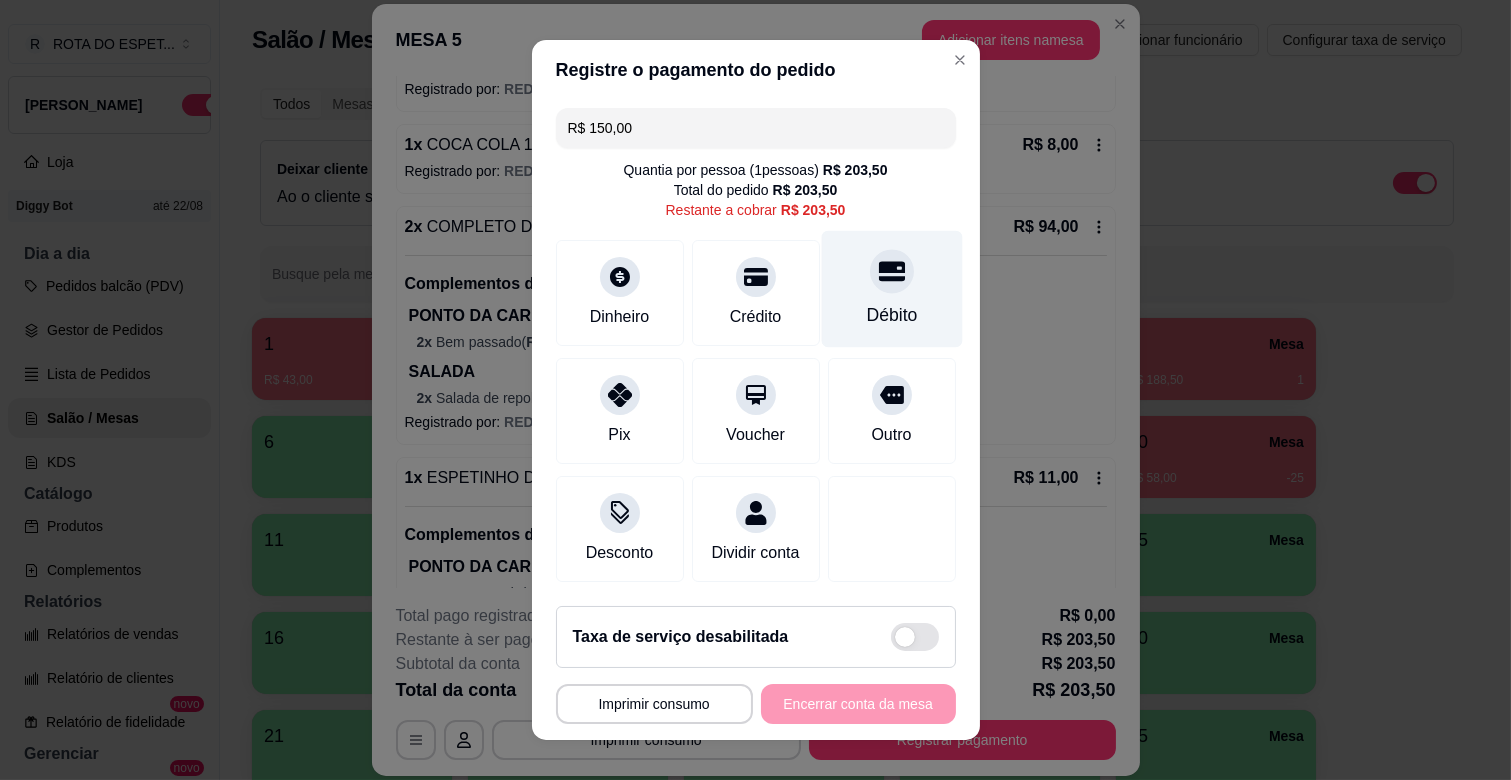 click at bounding box center [892, 271] 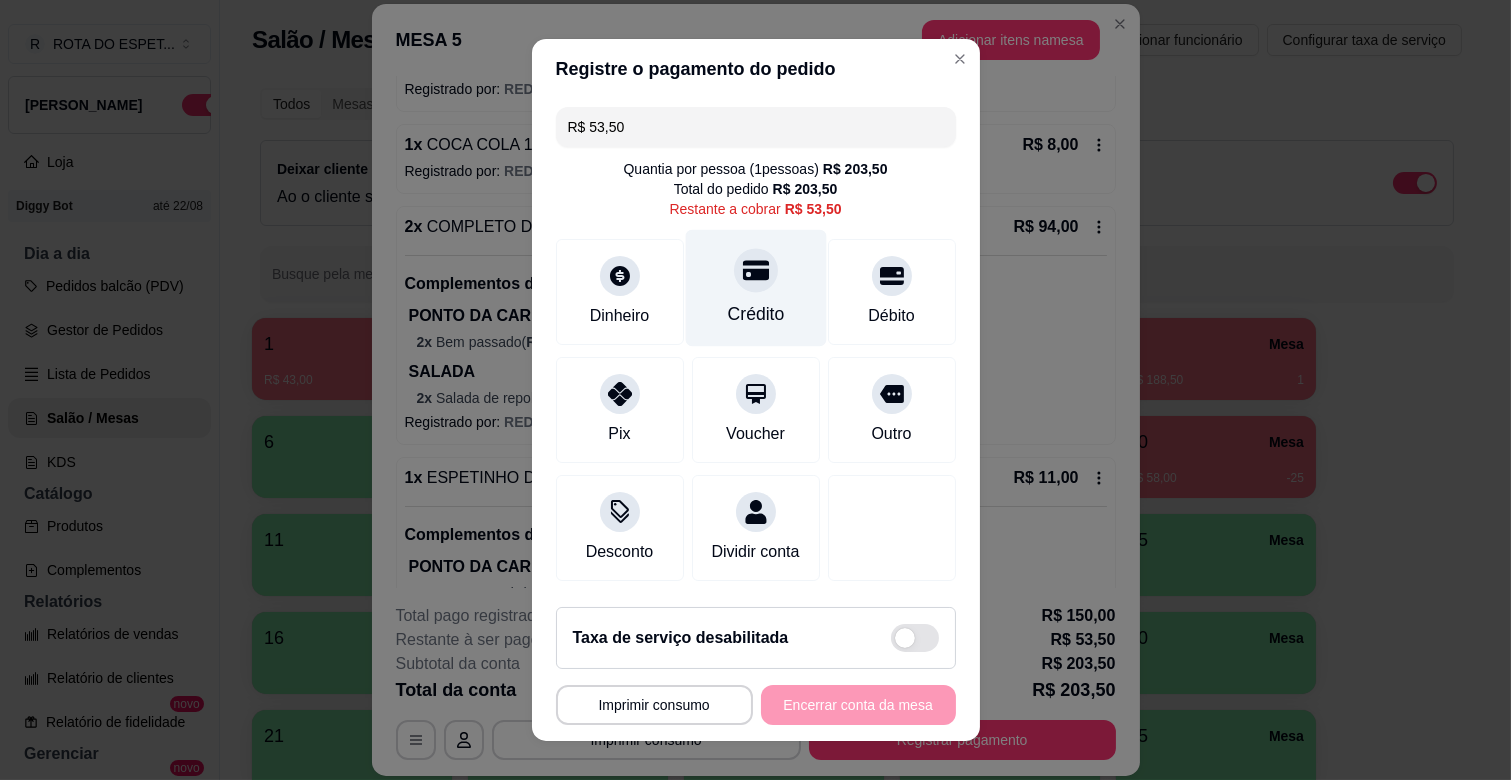 click at bounding box center (756, 270) 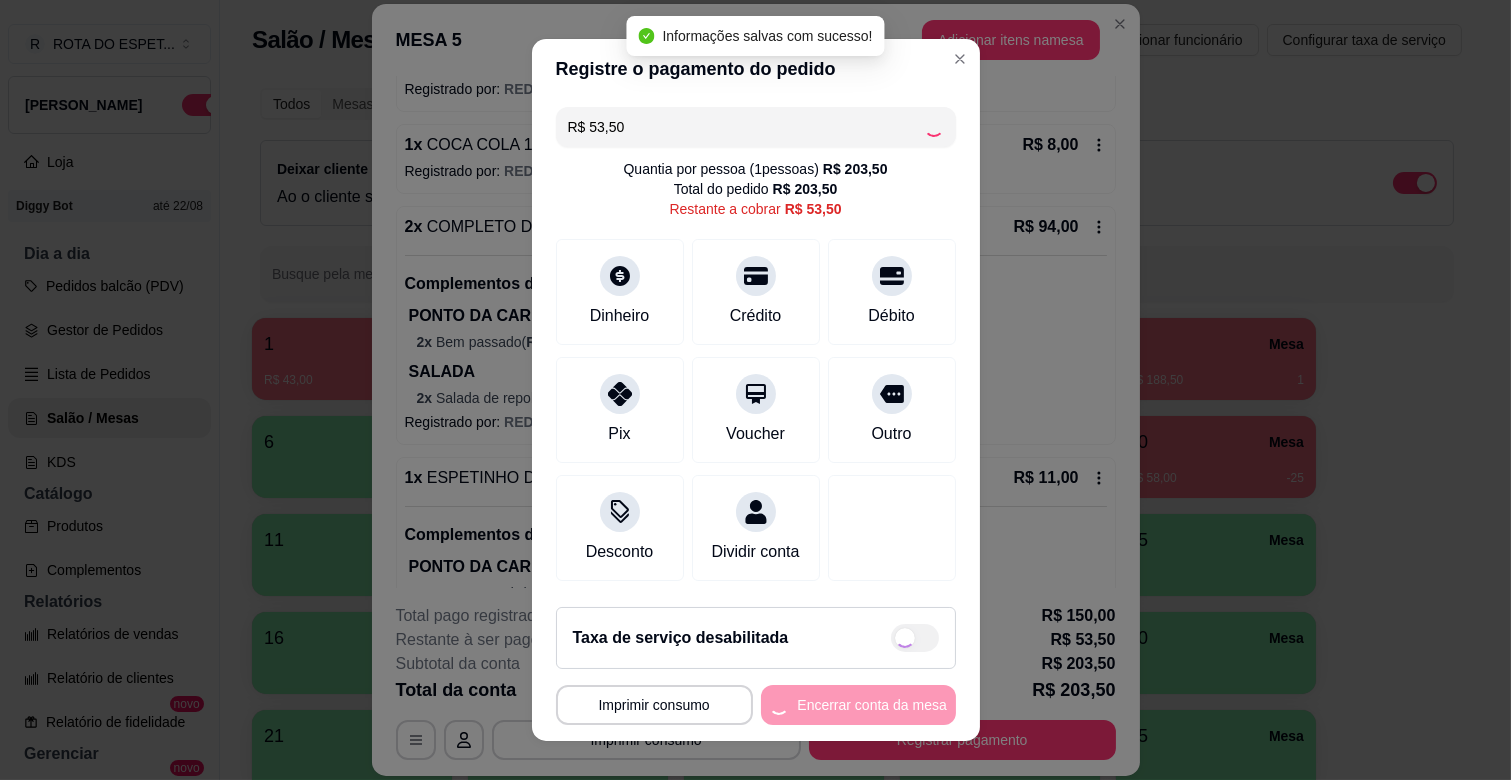 type on "R$ 0,00" 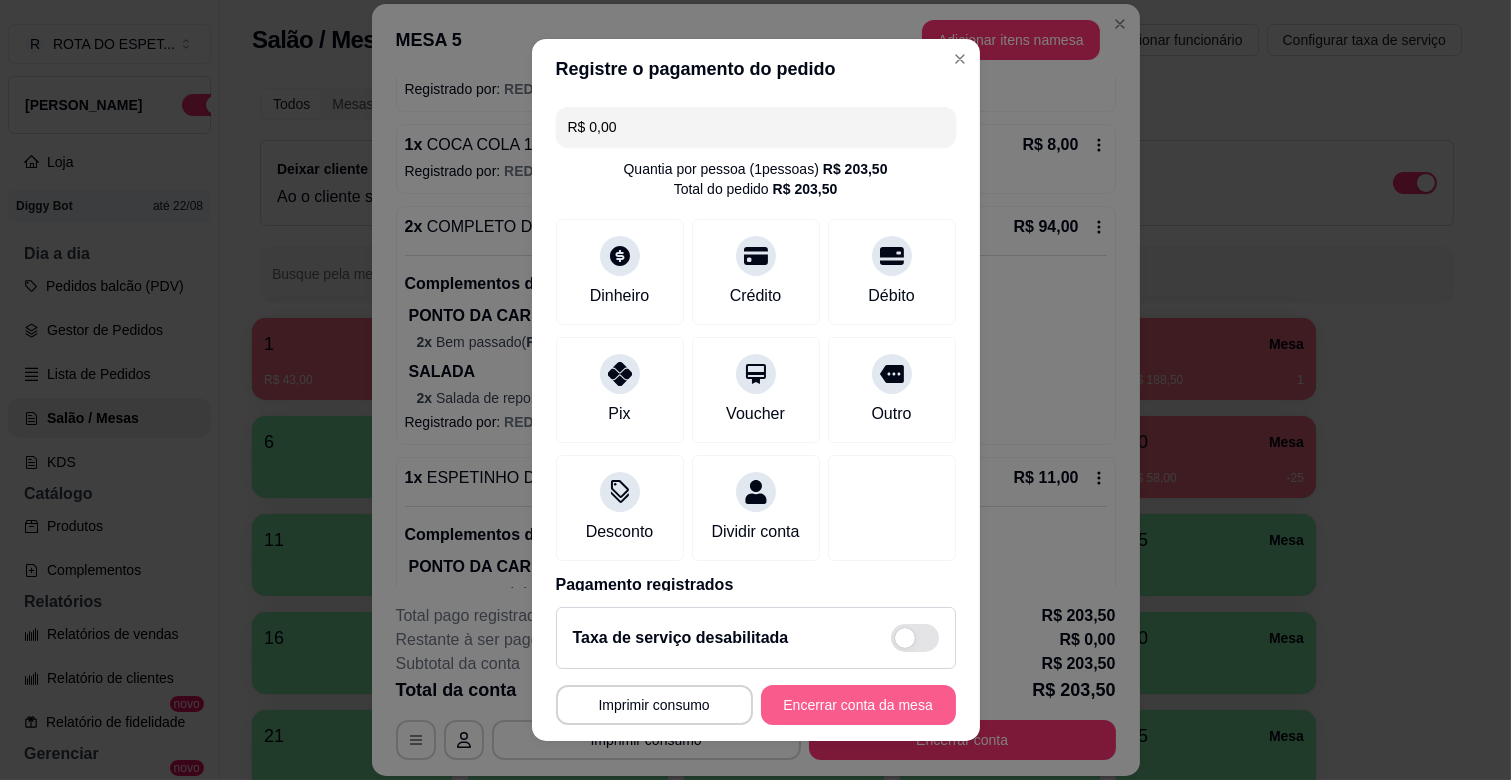click on "Encerrar conta da mesa" at bounding box center (858, 705) 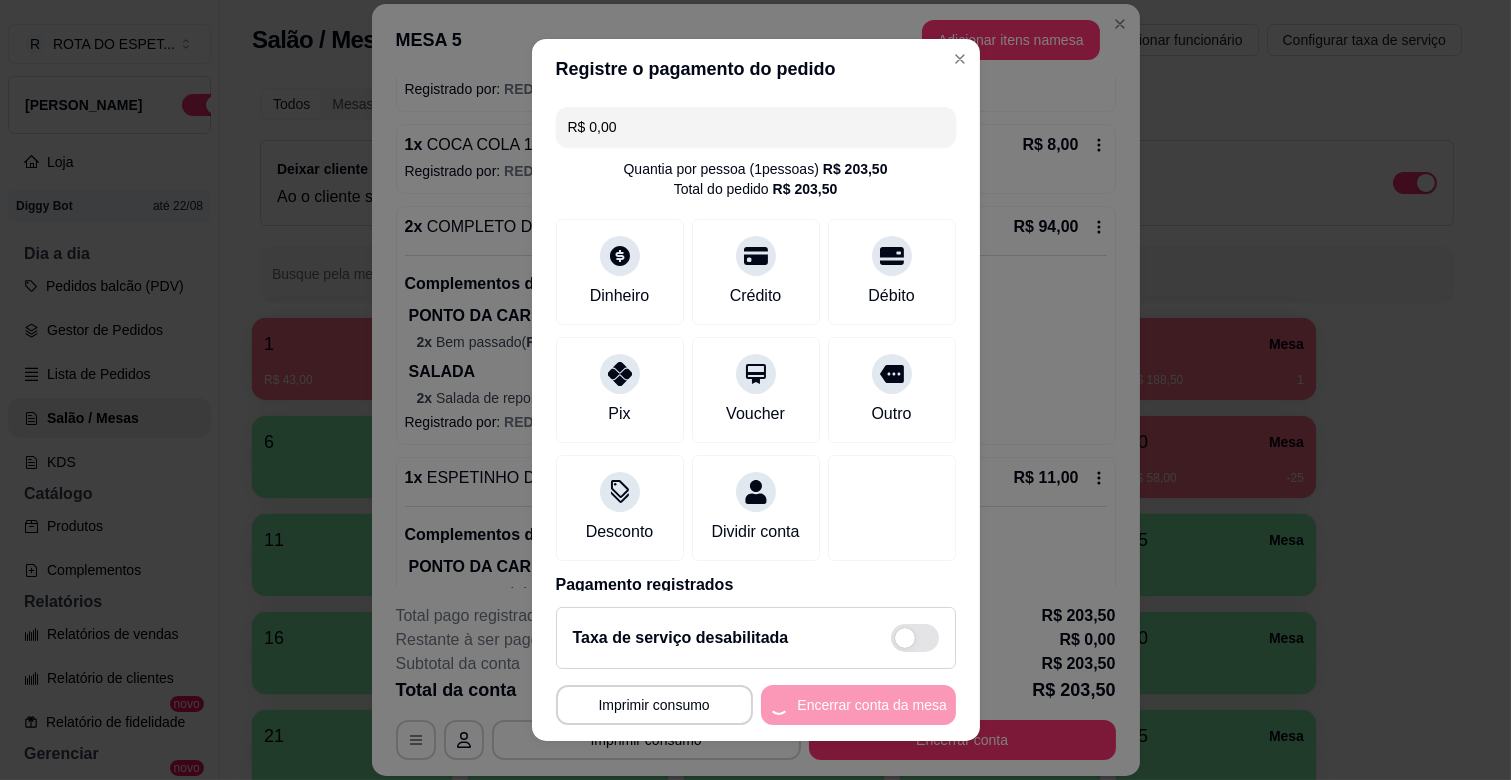 scroll, scrollTop: 0, scrollLeft: 0, axis: both 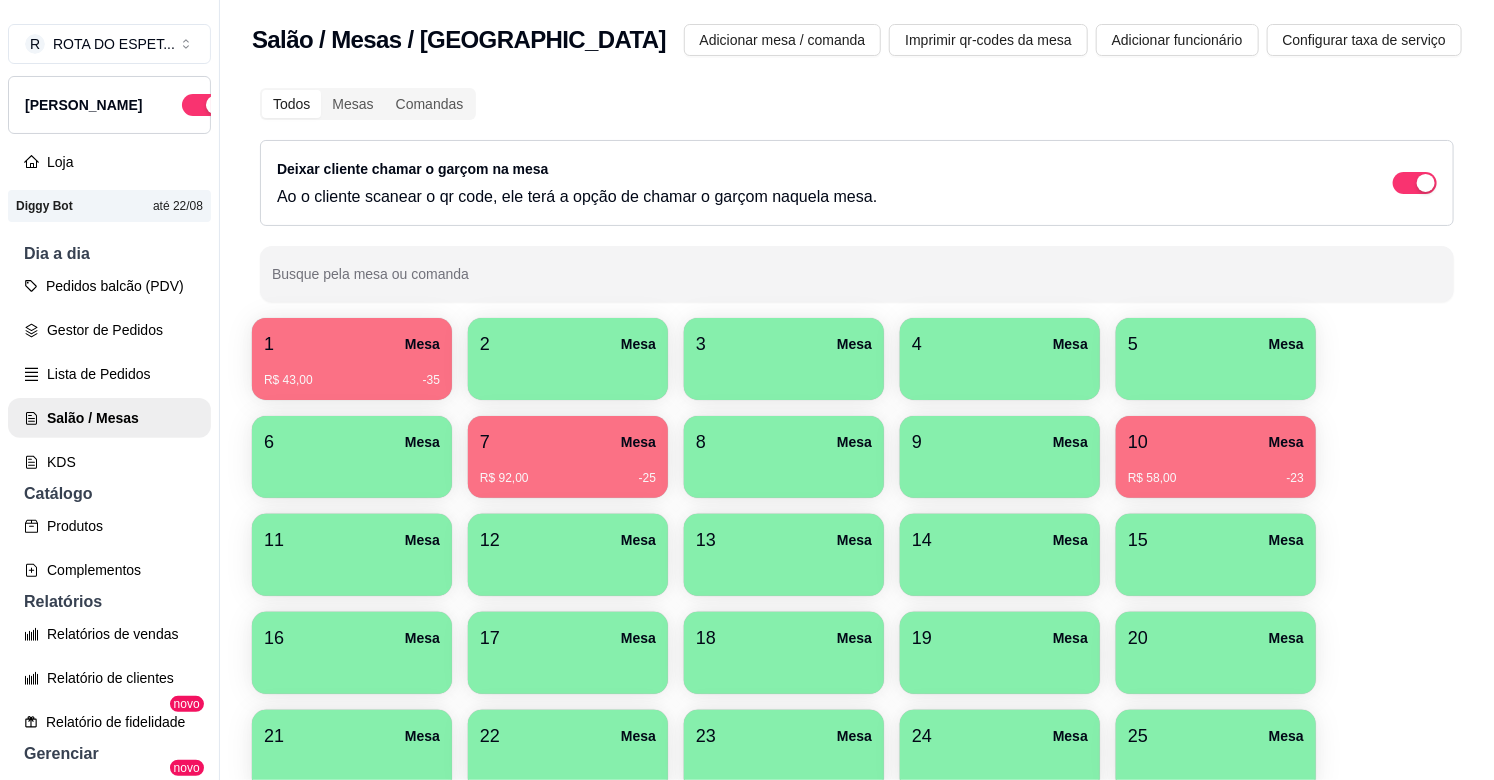 click on "10 Mesa" at bounding box center (1216, 442) 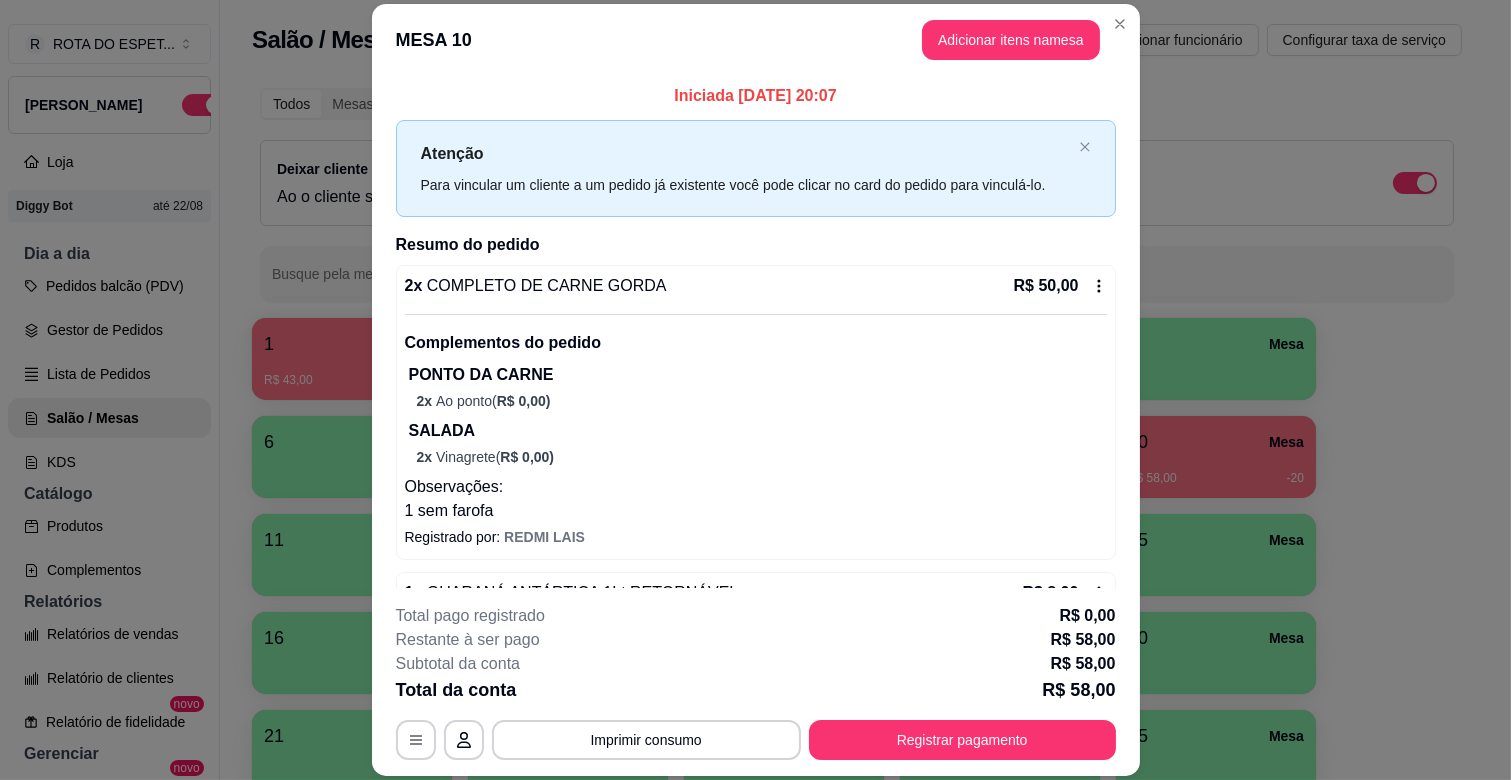 scroll, scrollTop: 62, scrollLeft: 0, axis: vertical 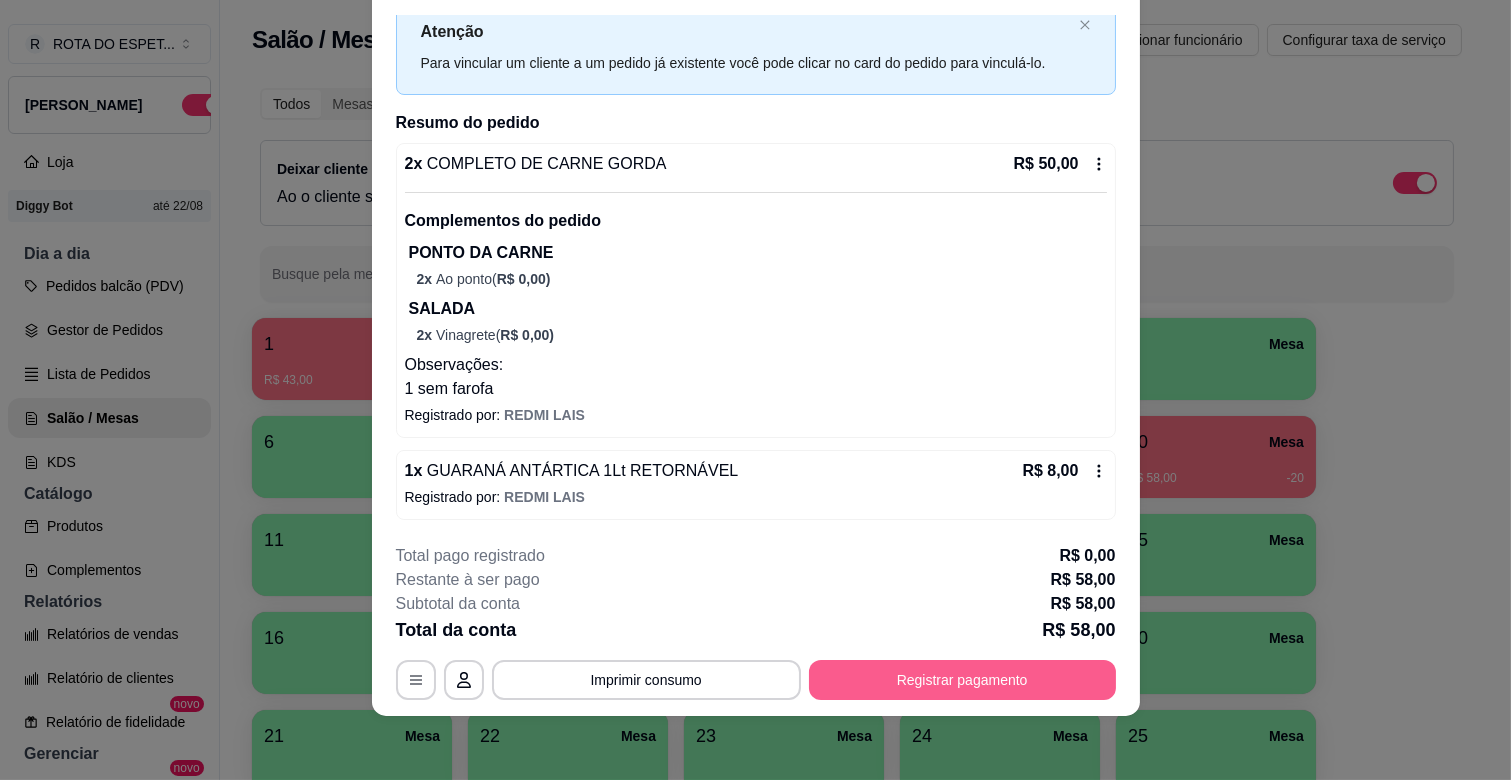 click on "Registrar pagamento" at bounding box center [962, 680] 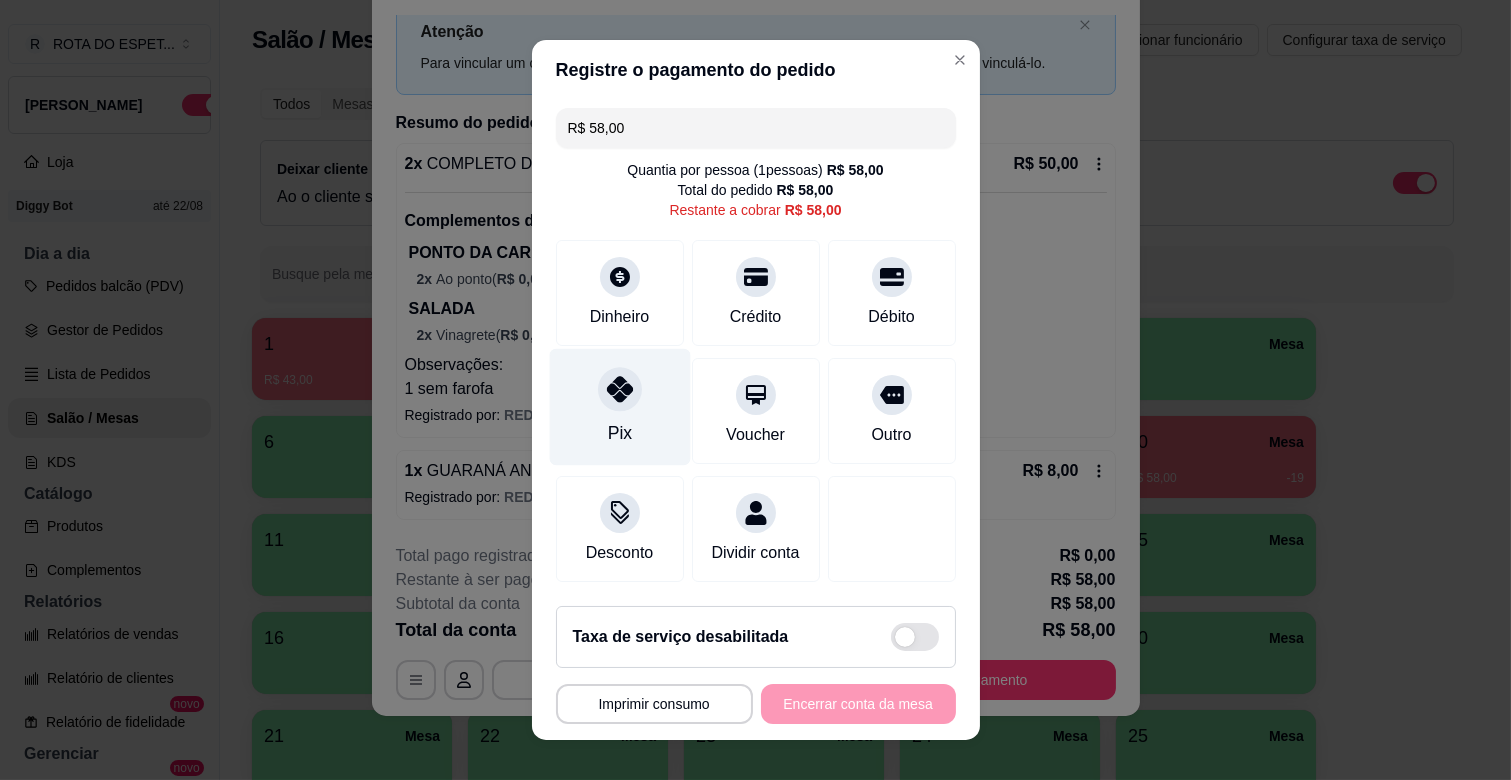 click 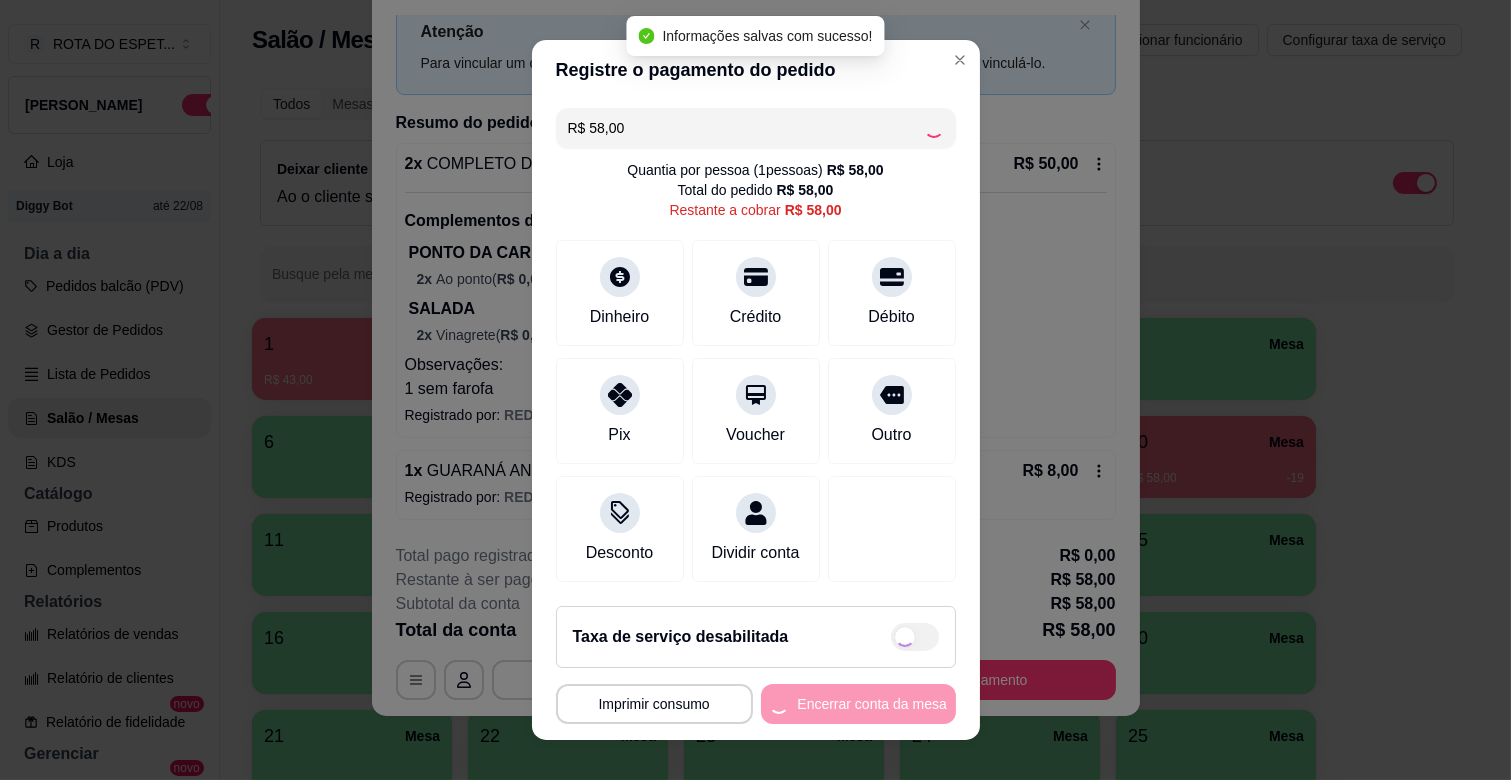 type on "R$ 0,00" 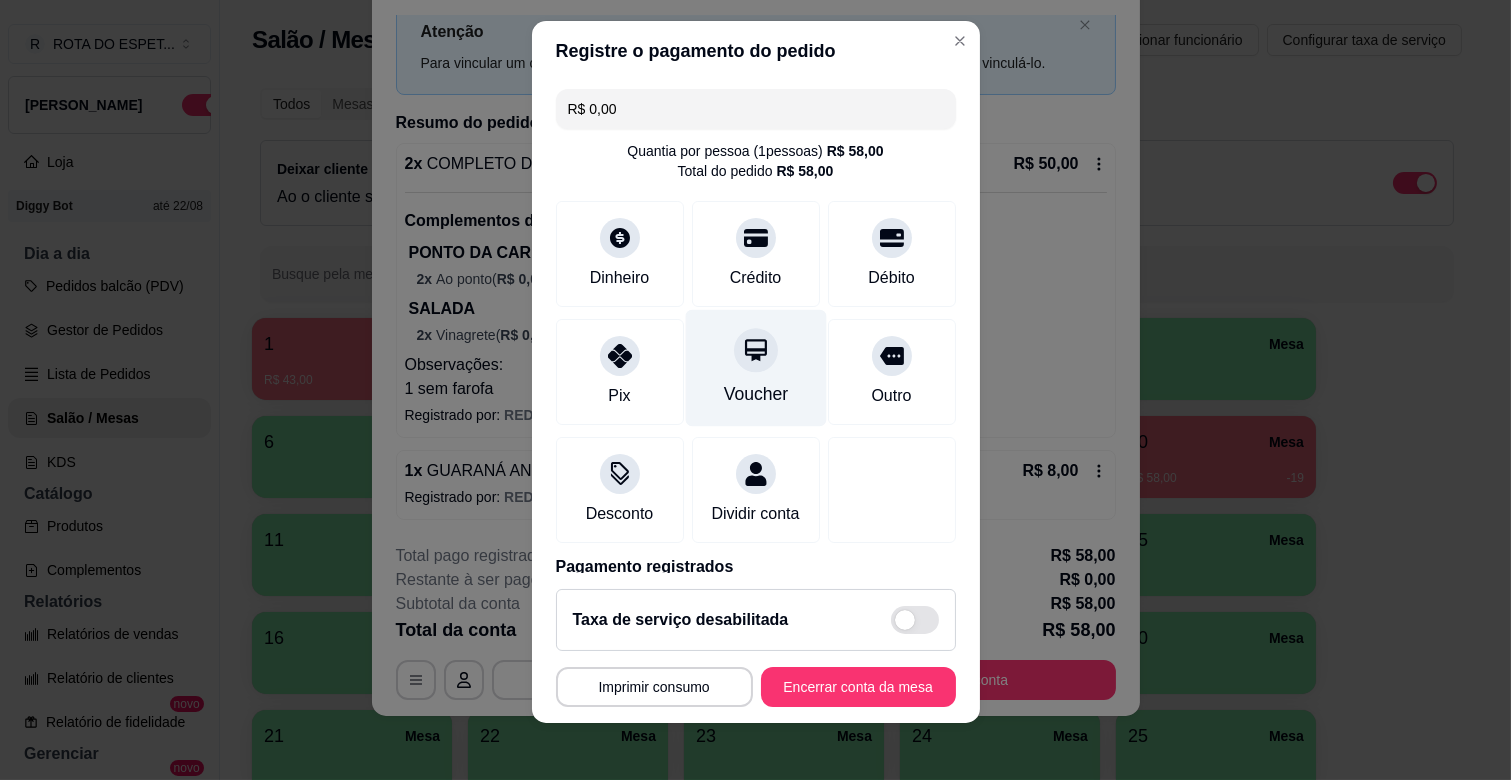 scroll, scrollTop: 25, scrollLeft: 0, axis: vertical 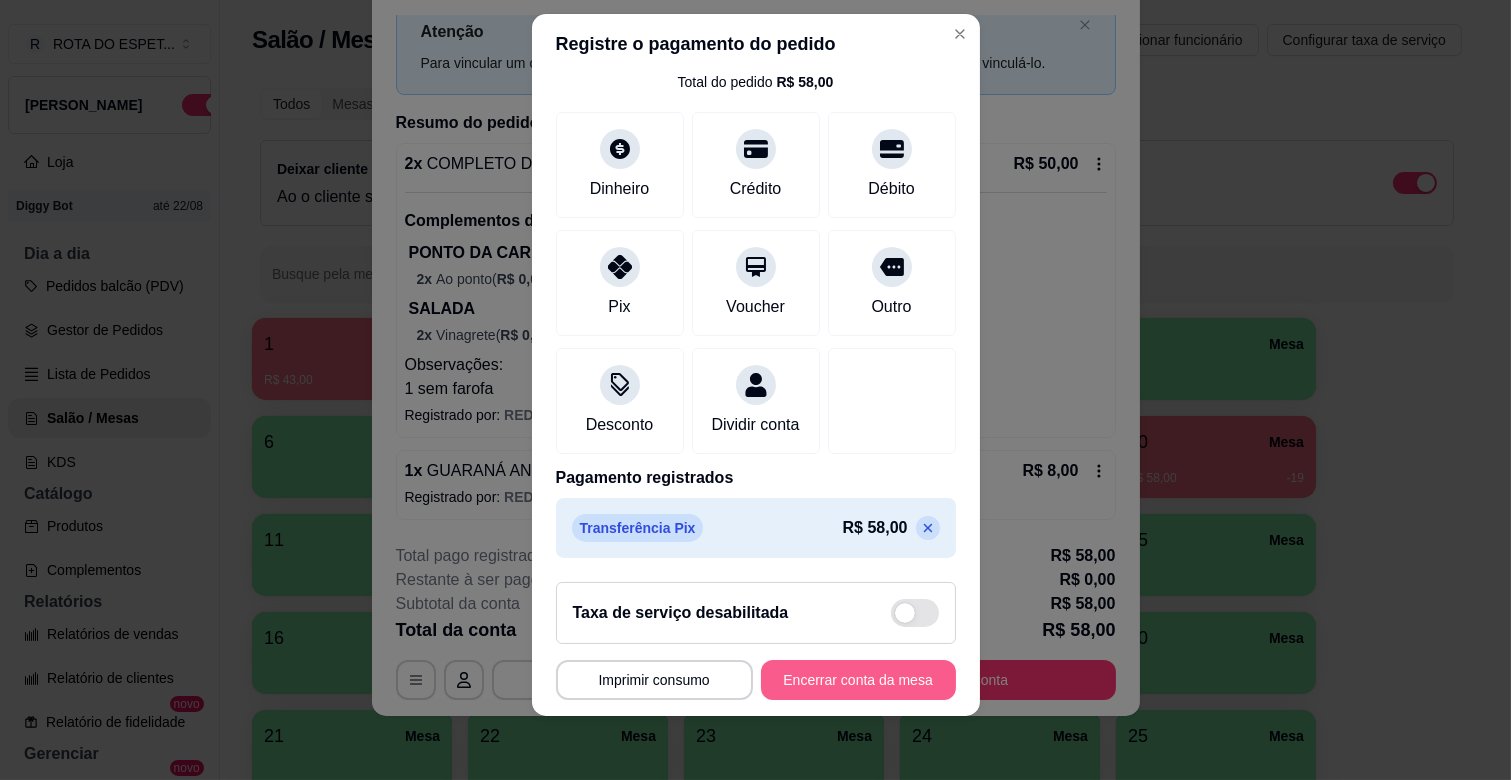 click on "Encerrar conta da mesa" at bounding box center (858, 680) 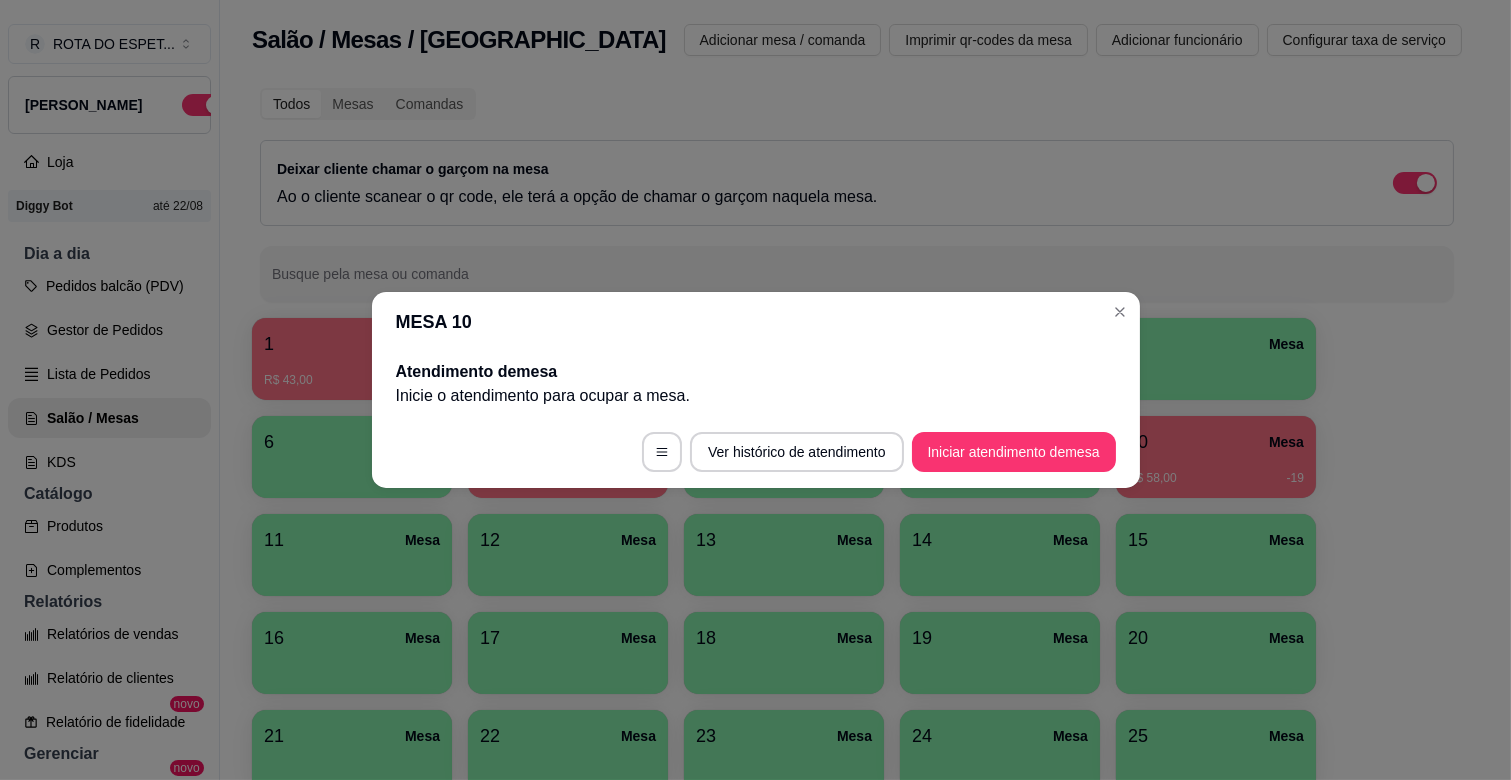 scroll, scrollTop: 0, scrollLeft: 0, axis: both 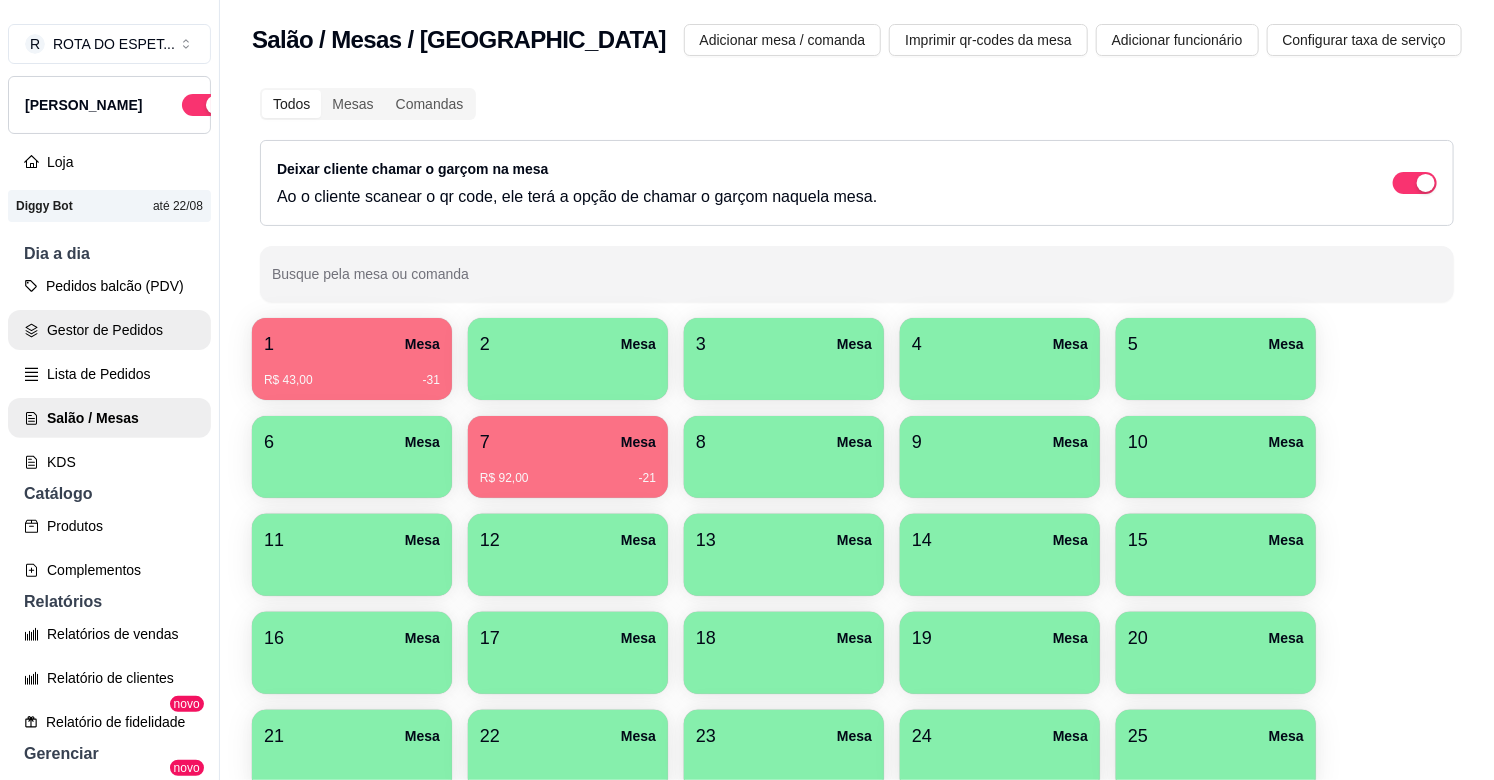 click on "Gestor de Pedidos" at bounding box center [109, 330] 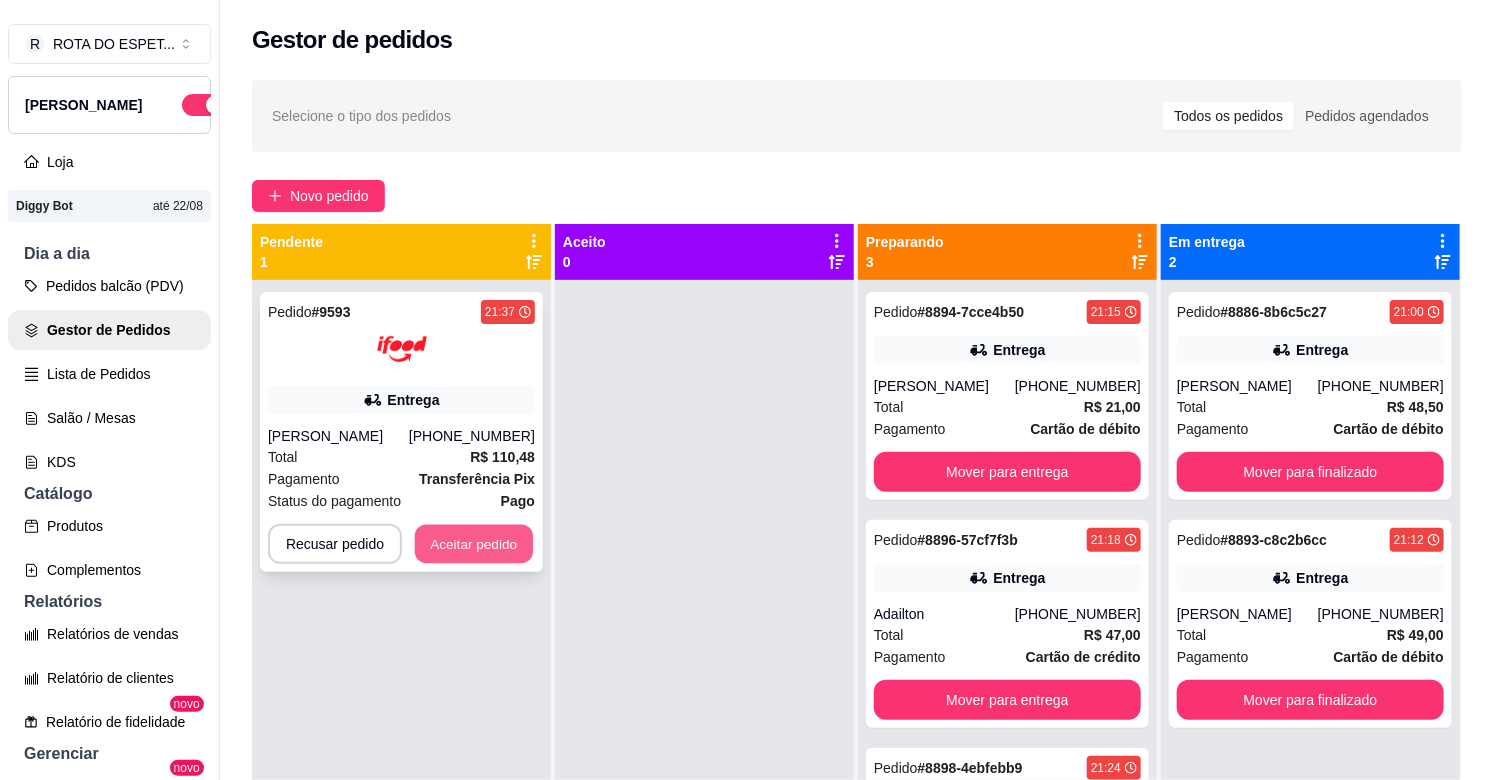 click on "Aceitar pedido" at bounding box center [474, 544] 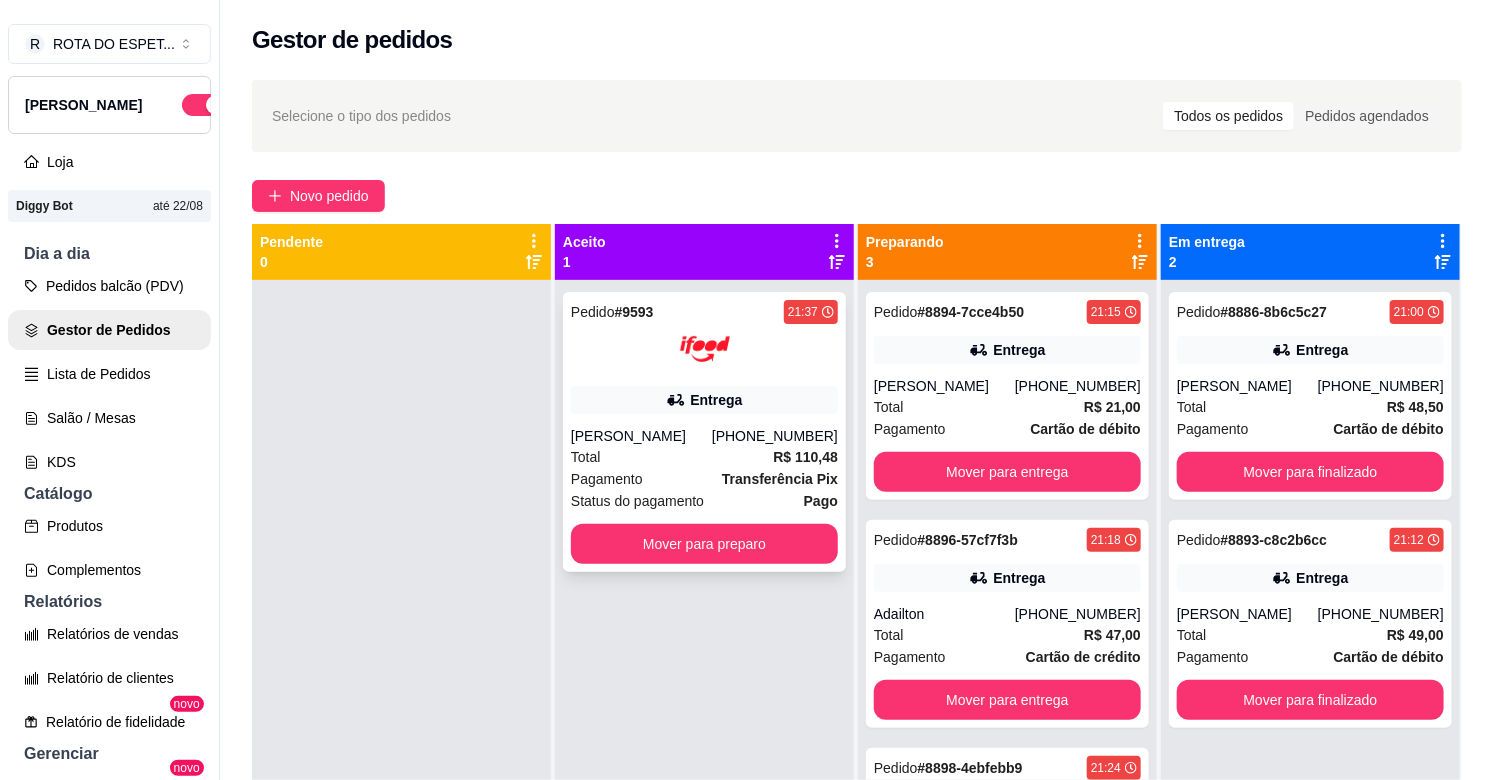 click on "Pedido  # 9593 21:37 Entrega [PERSON_NAME] [PHONE_NUMBER] Total R$ 110,48 Pagamento Transferência Pix Status do pagamento Pago Mover para preparo" at bounding box center [704, 432] 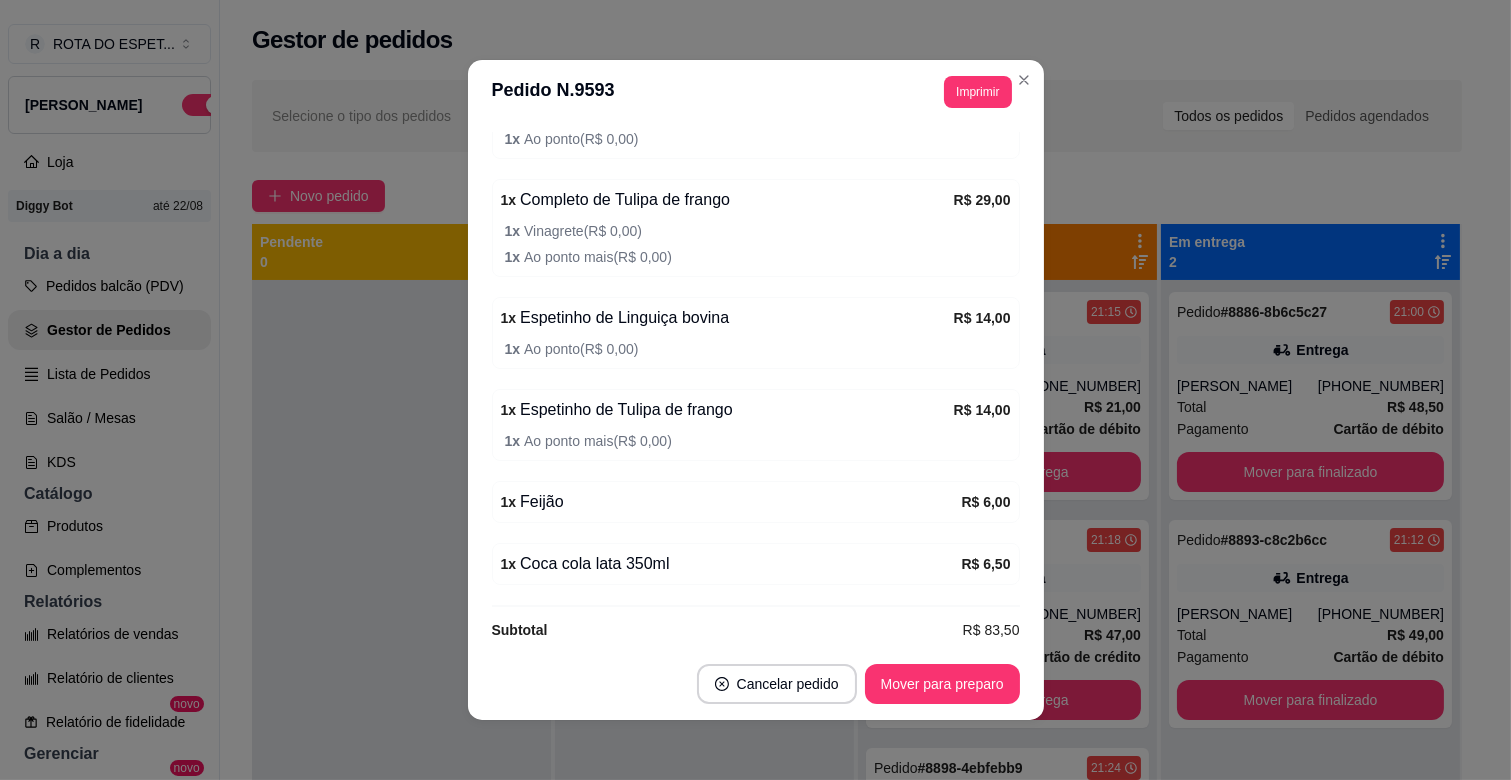 scroll, scrollTop: 838, scrollLeft: 0, axis: vertical 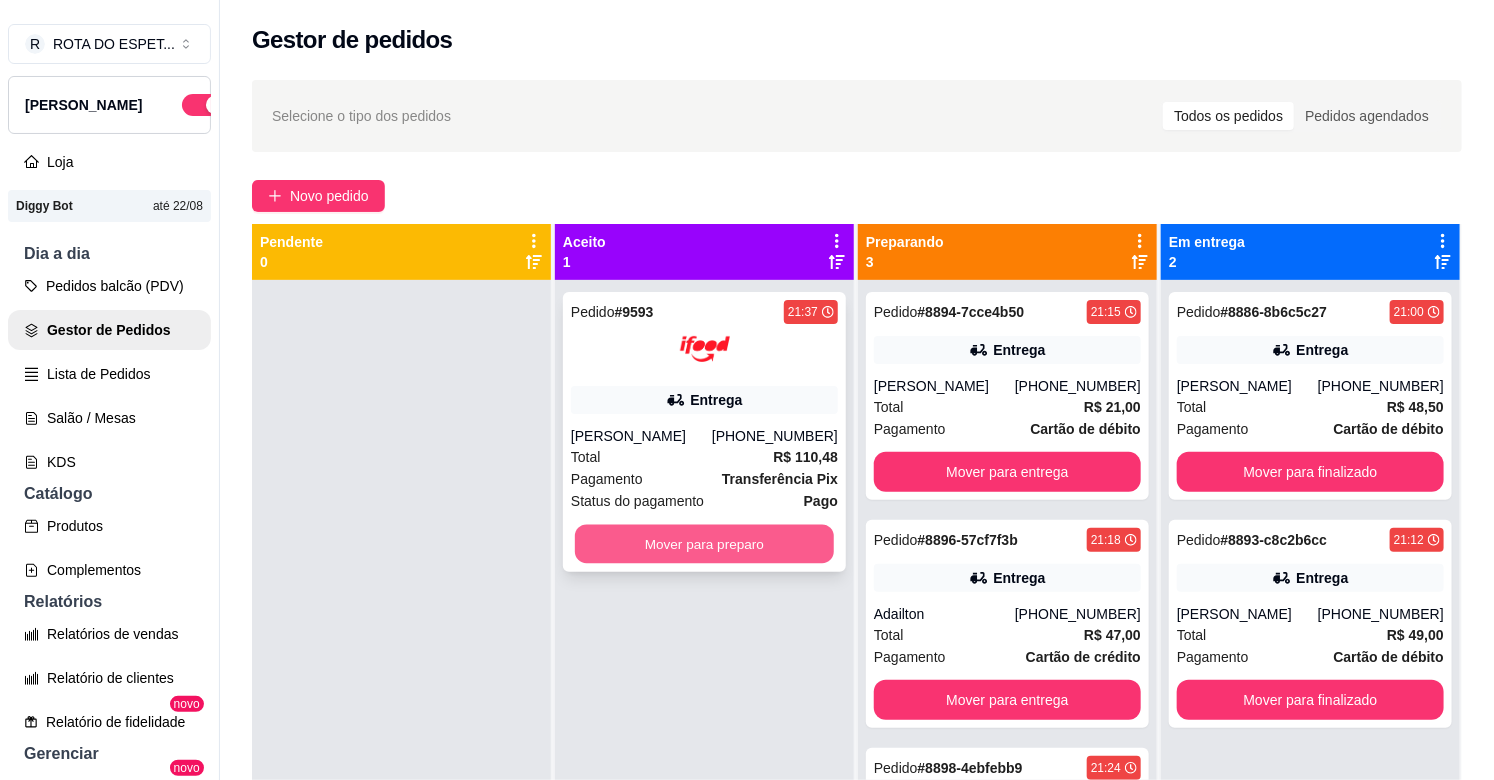 click on "Mover para preparo" at bounding box center (704, 544) 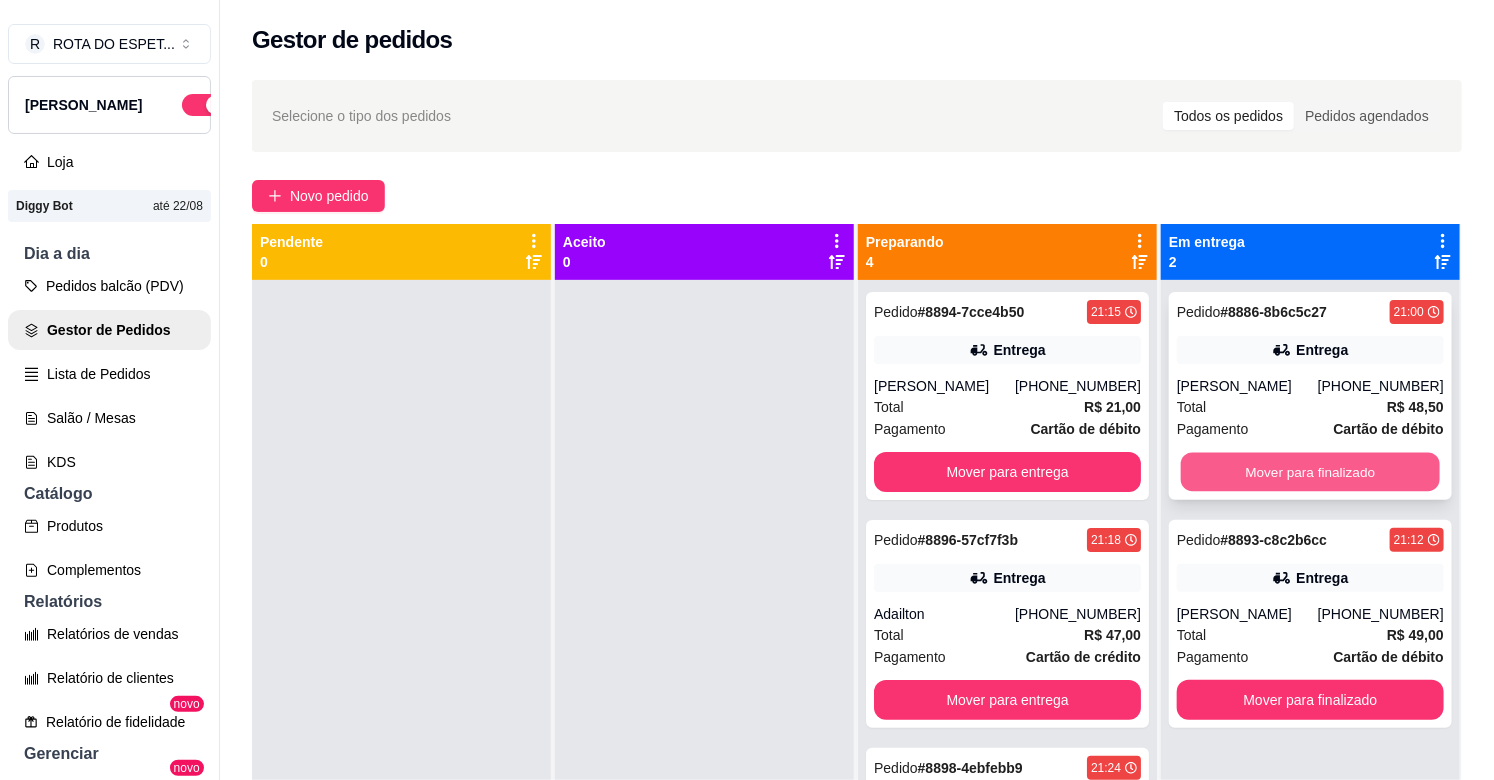 click on "Mover para finalizado" at bounding box center [1310, 472] 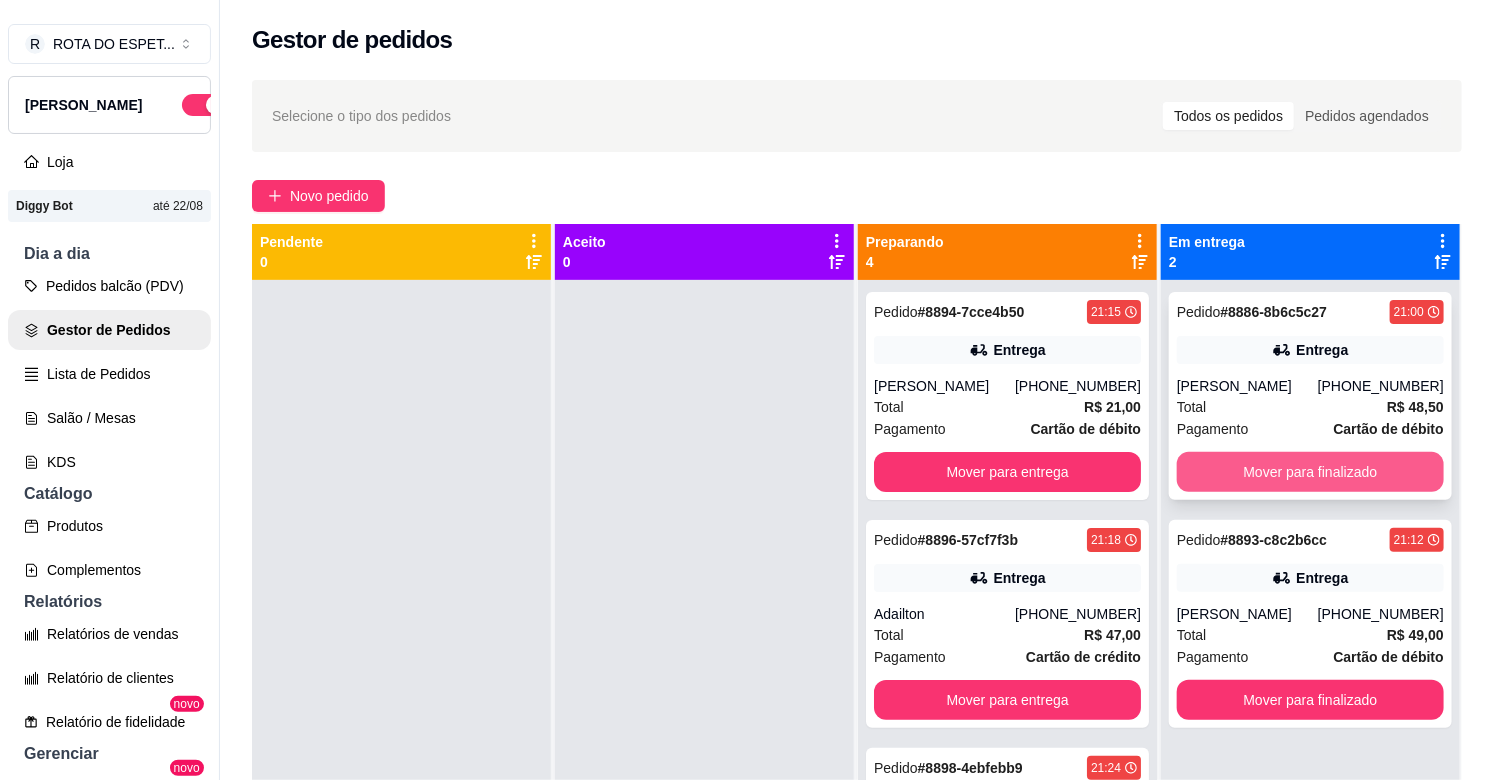 click on "Mover para finalizado" at bounding box center (1310, 472) 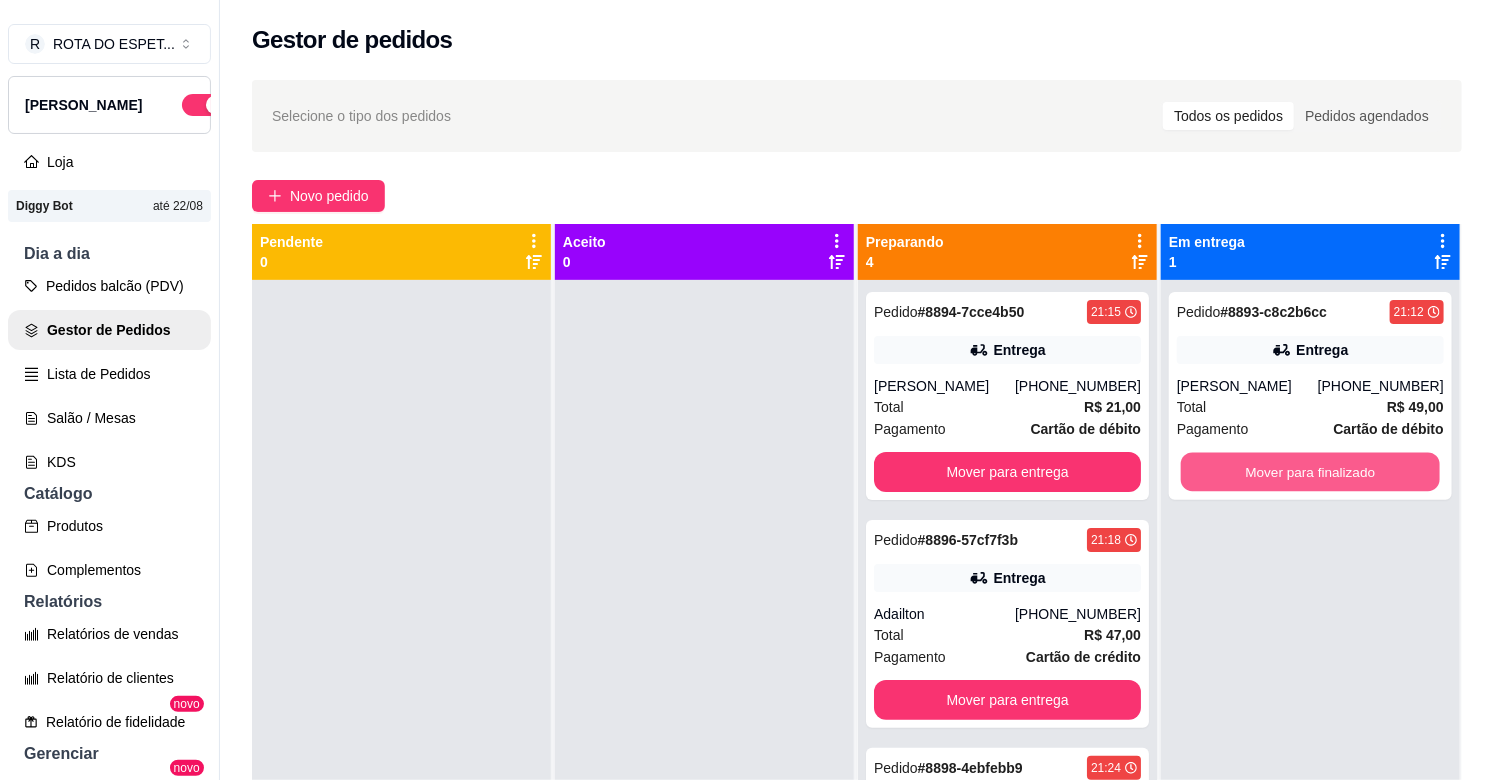 click on "Mover para finalizado" at bounding box center [1310, 472] 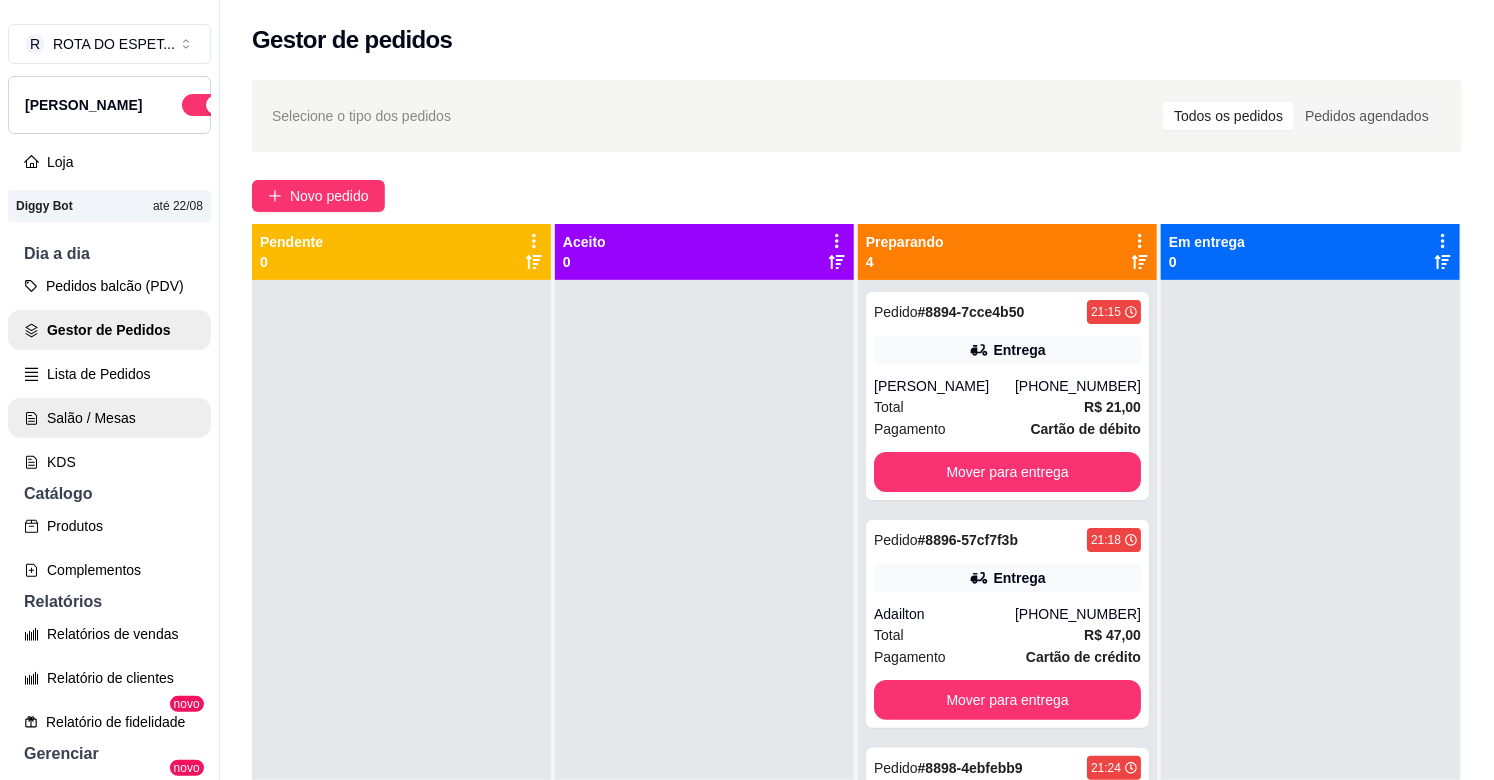 click on "Salão / Mesas" at bounding box center [109, 418] 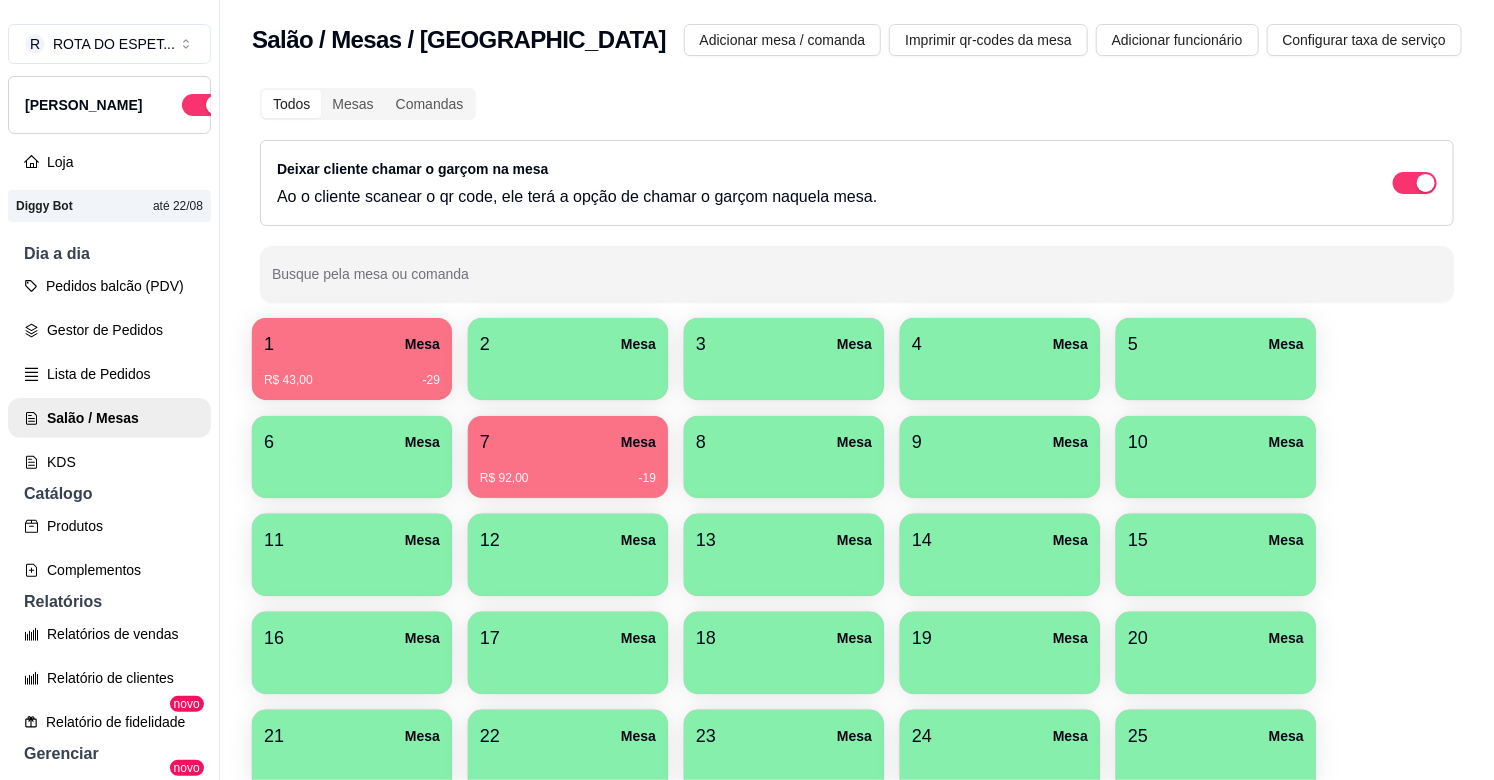 click on "R$ 43,00 -29" at bounding box center [352, 373] 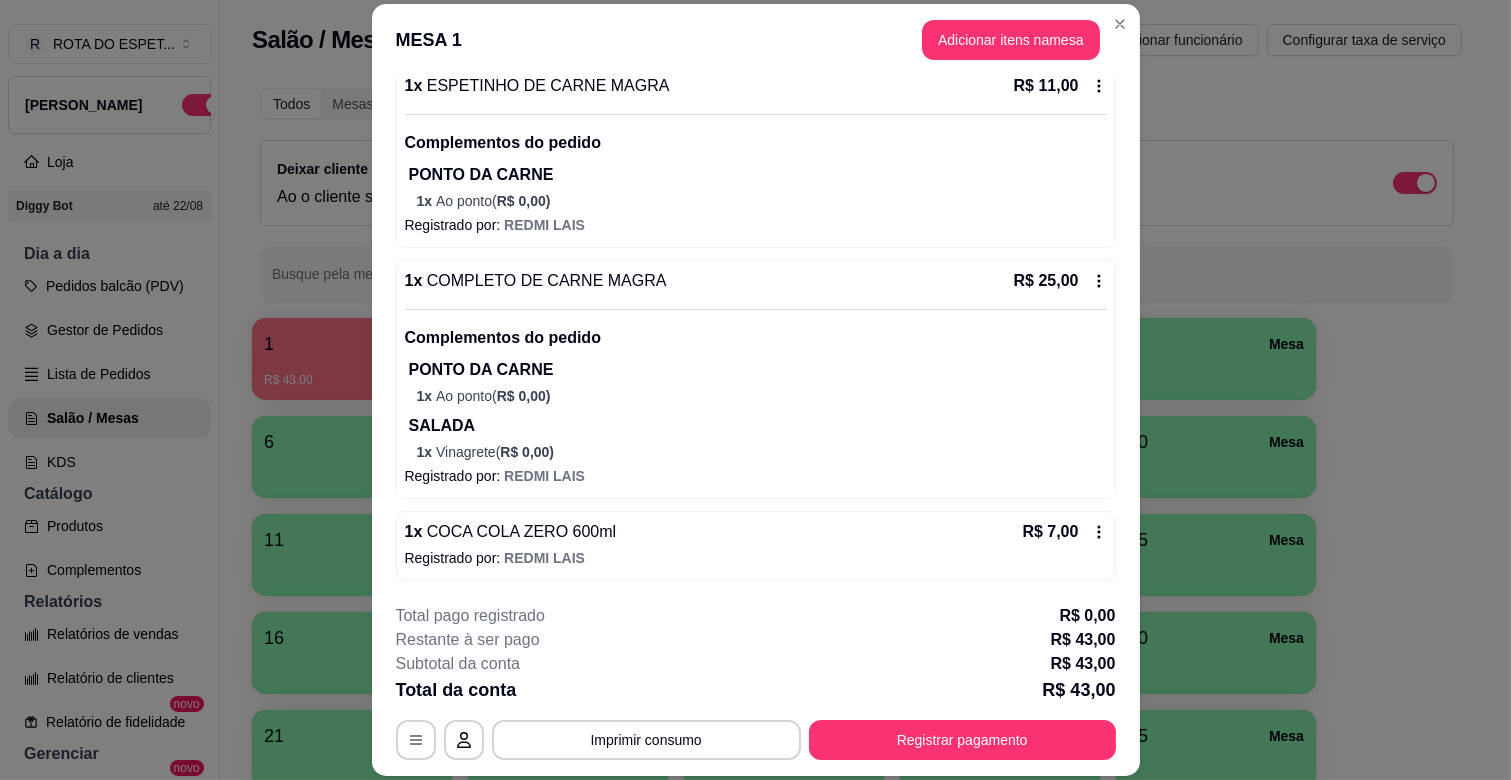 scroll, scrollTop: 201, scrollLeft: 0, axis: vertical 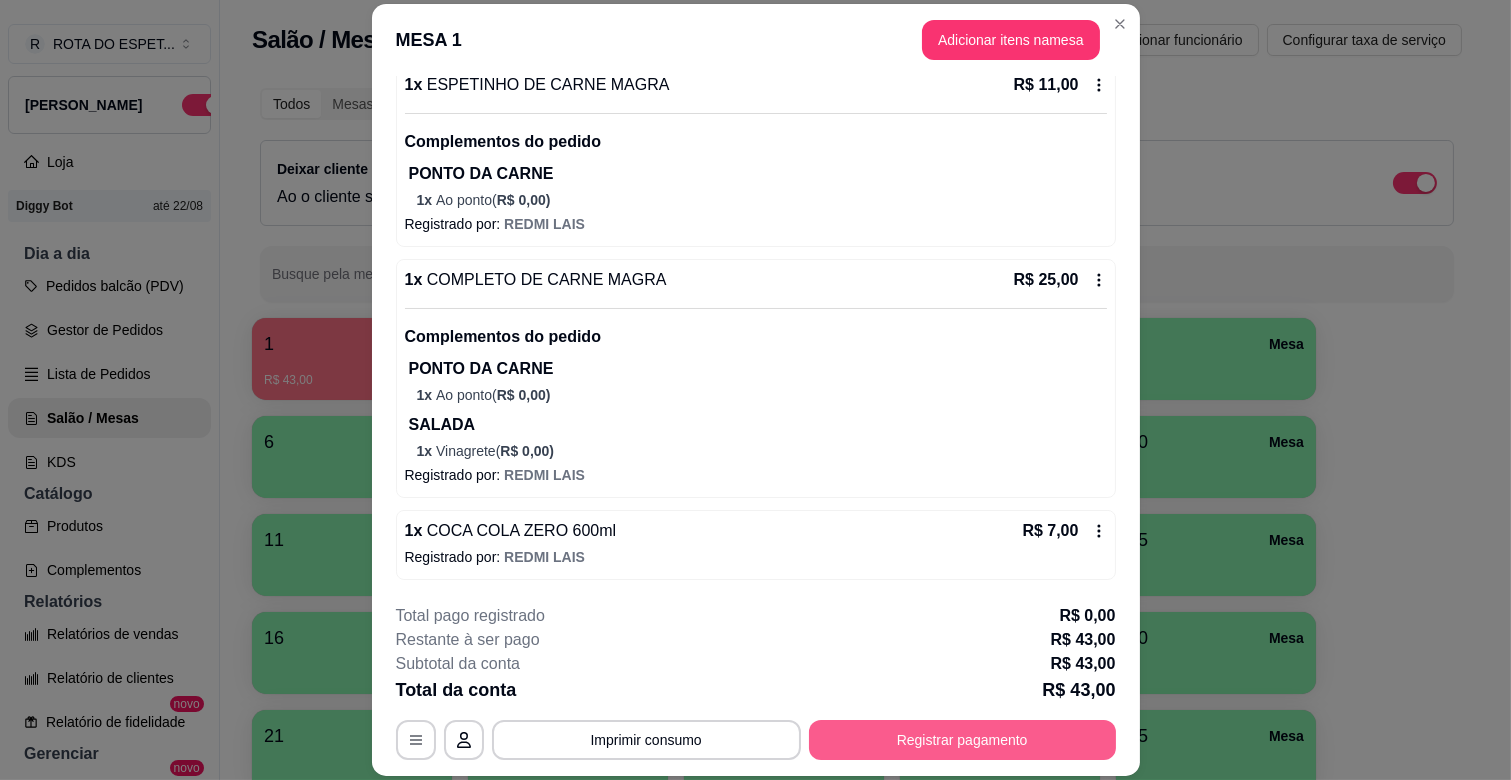 click on "Registrar pagamento" at bounding box center [962, 740] 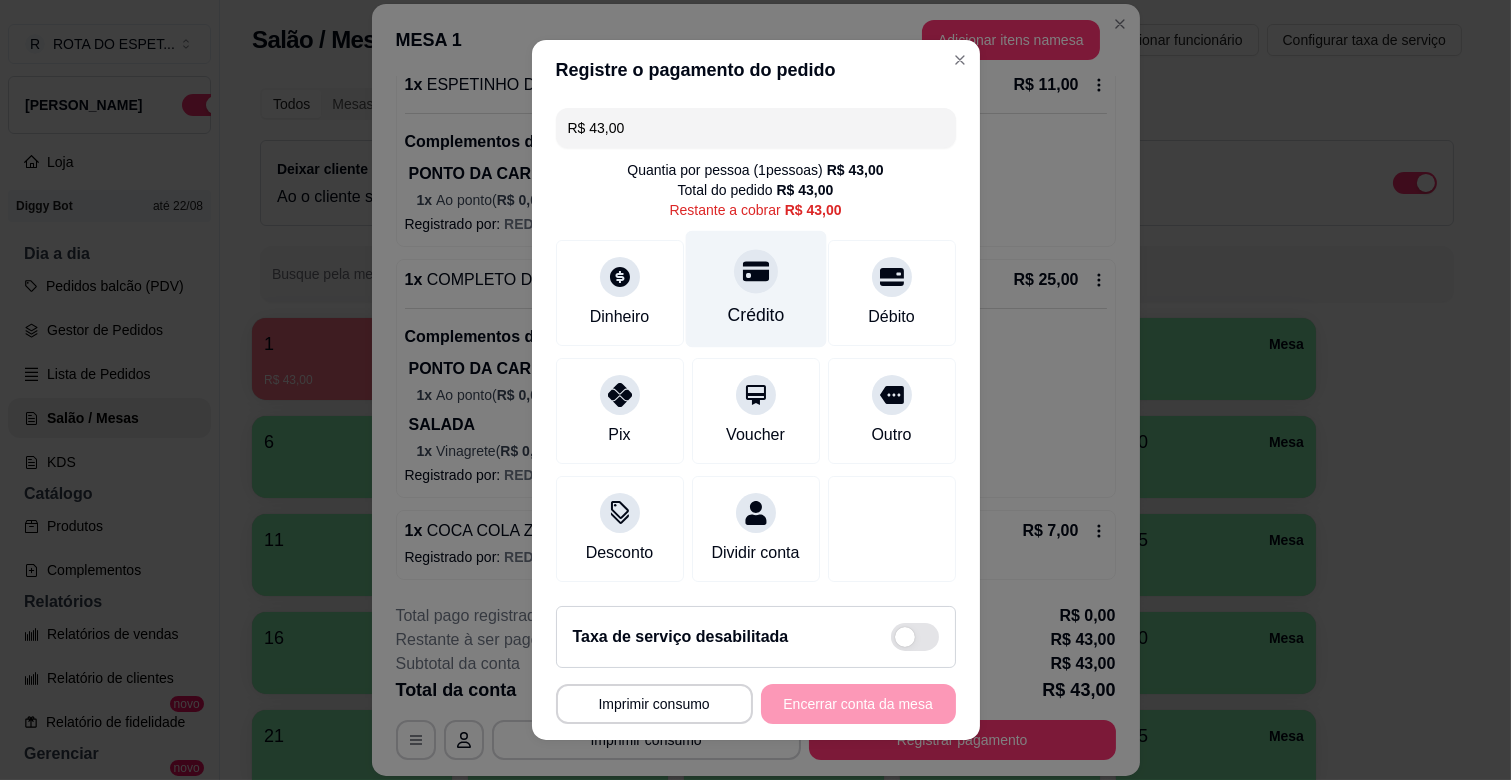 click on "Crédito" at bounding box center [755, 315] 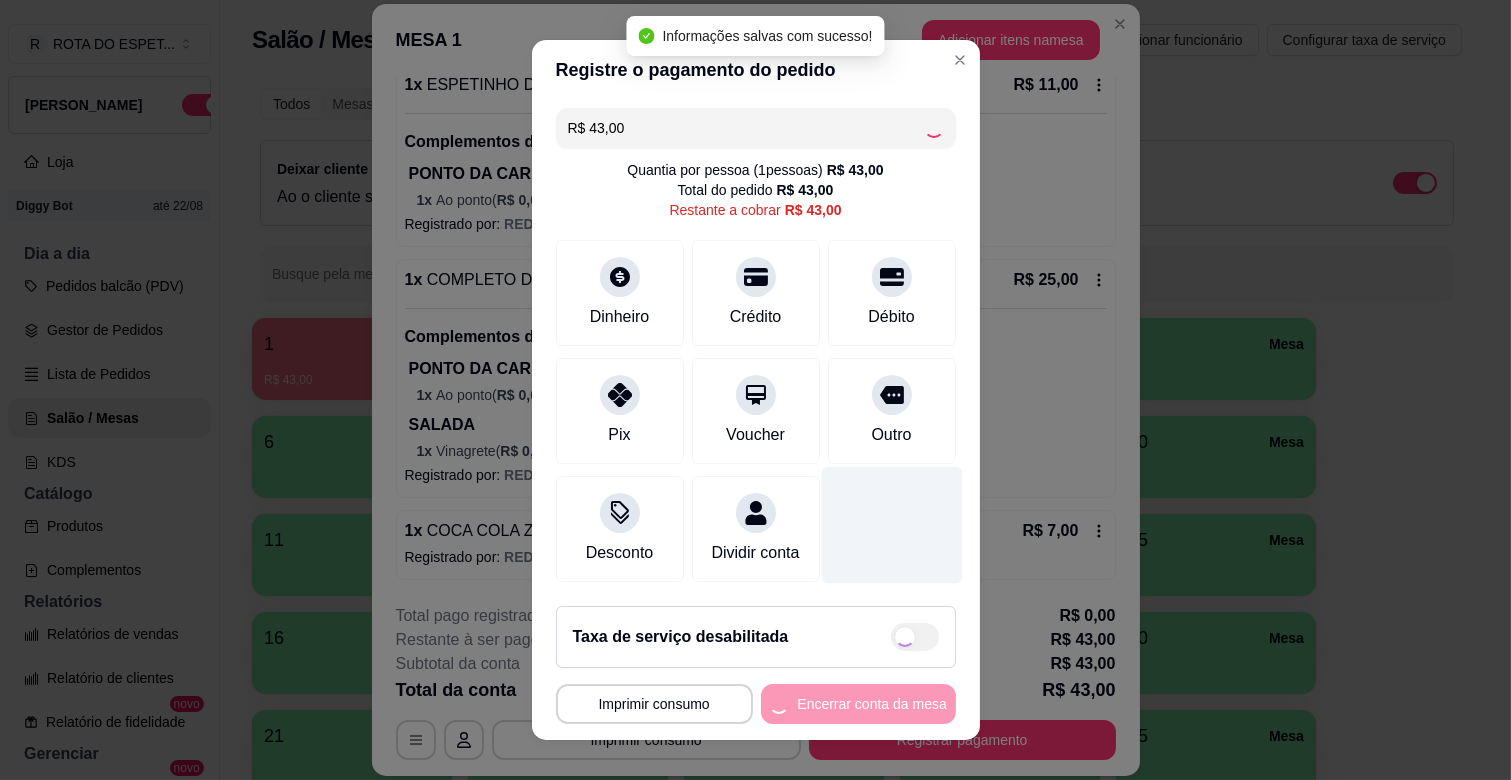 type on "R$ 0,00" 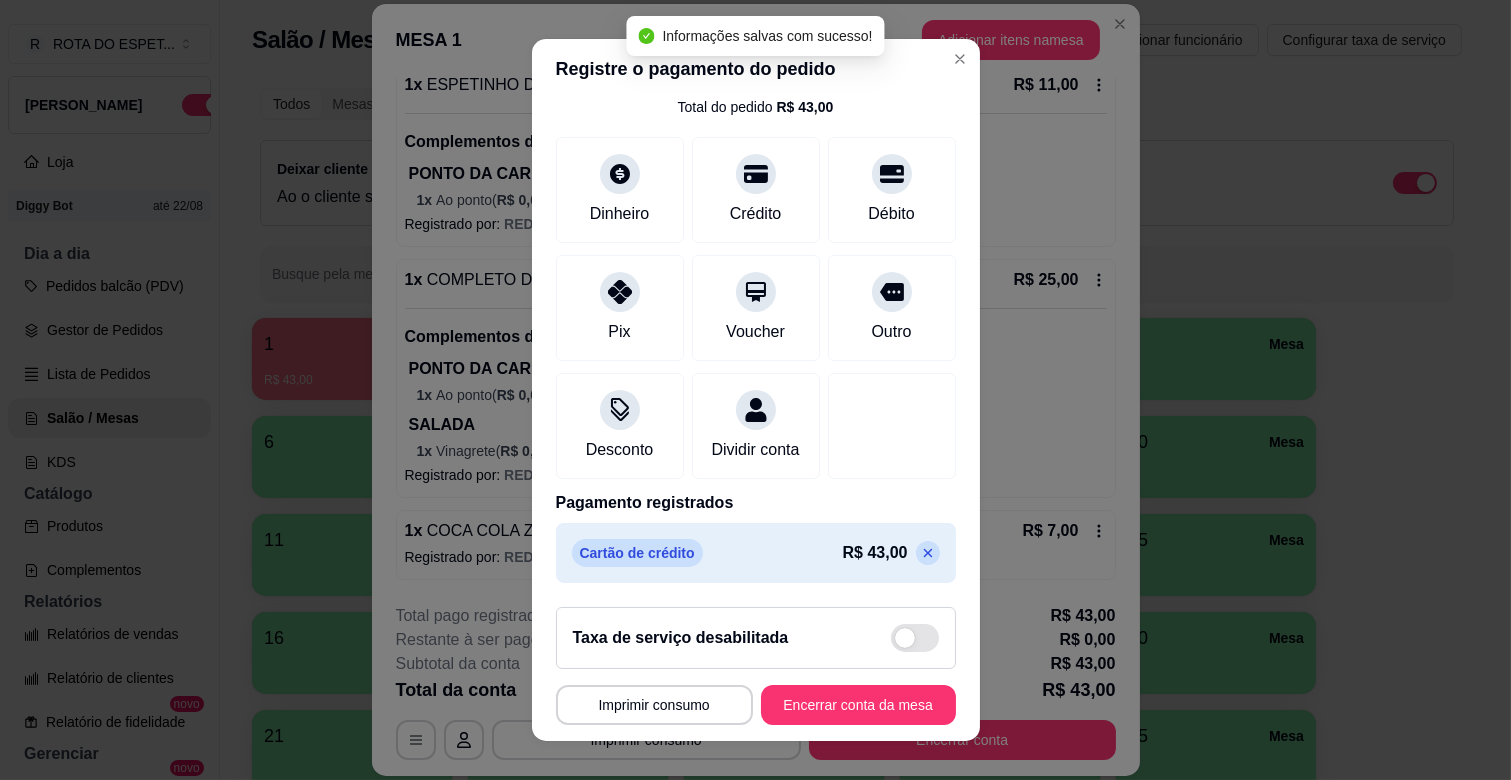 scroll, scrollTop: 106, scrollLeft: 0, axis: vertical 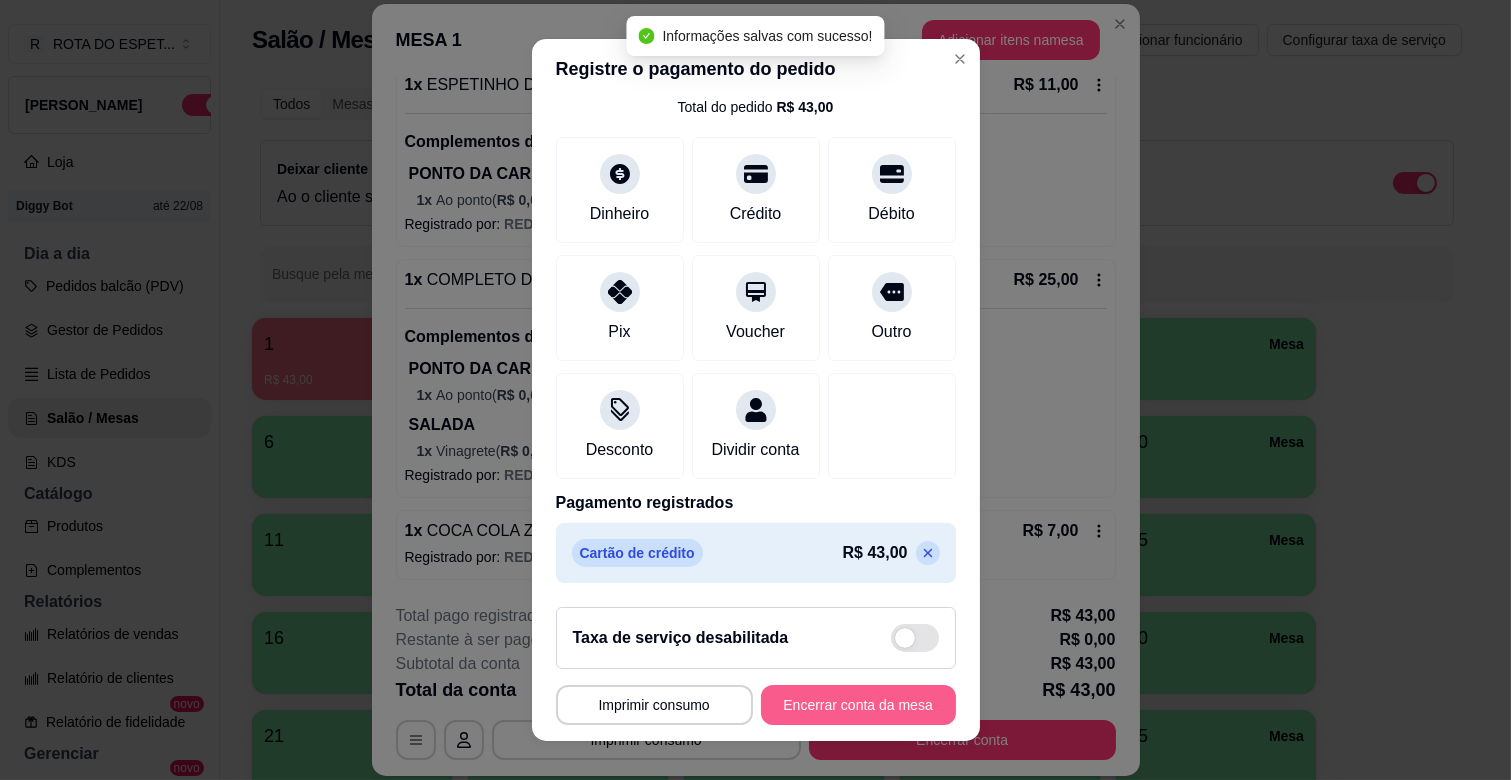 click on "Encerrar conta da mesa" at bounding box center (858, 705) 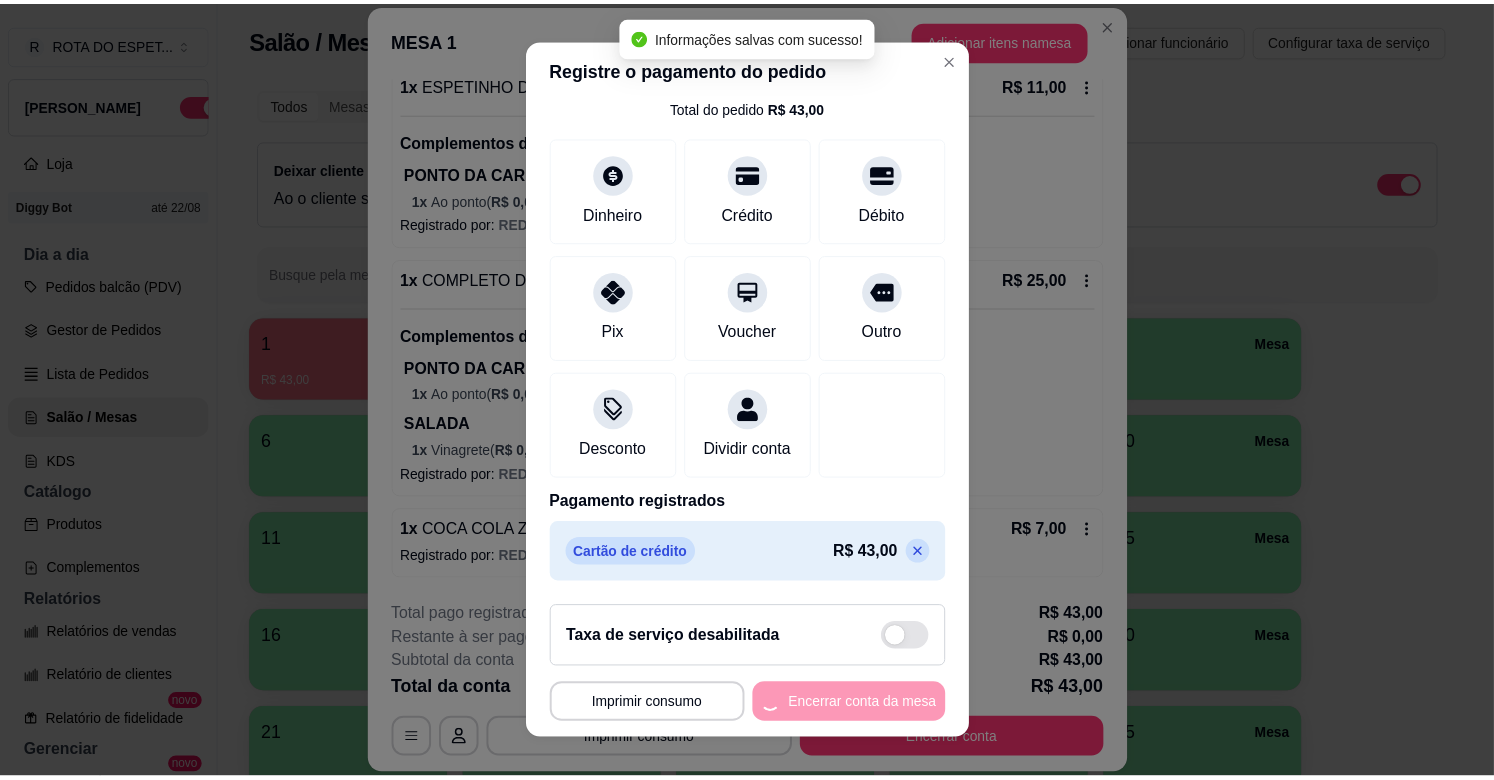 scroll, scrollTop: 0, scrollLeft: 0, axis: both 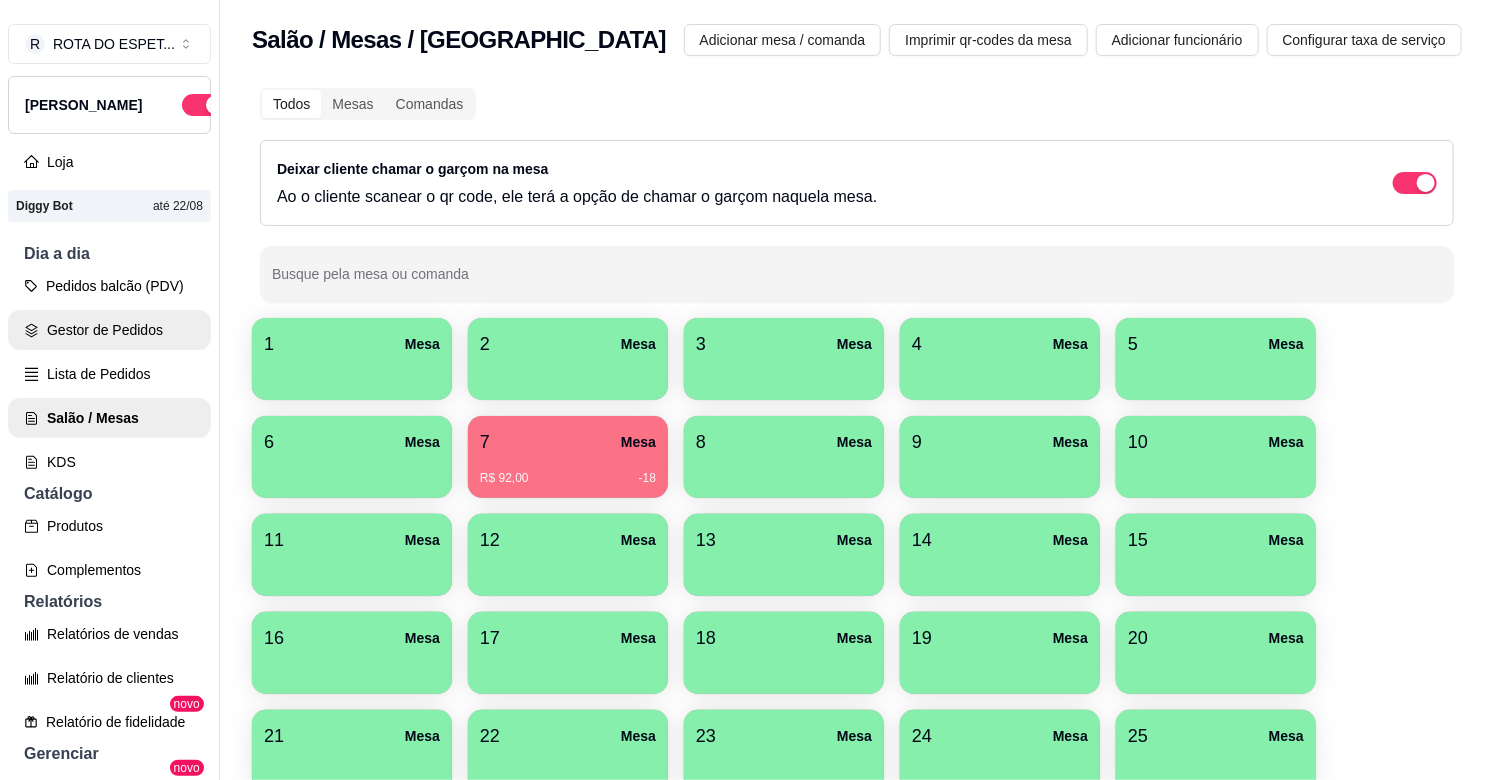 click on "Gestor de Pedidos" at bounding box center (109, 330) 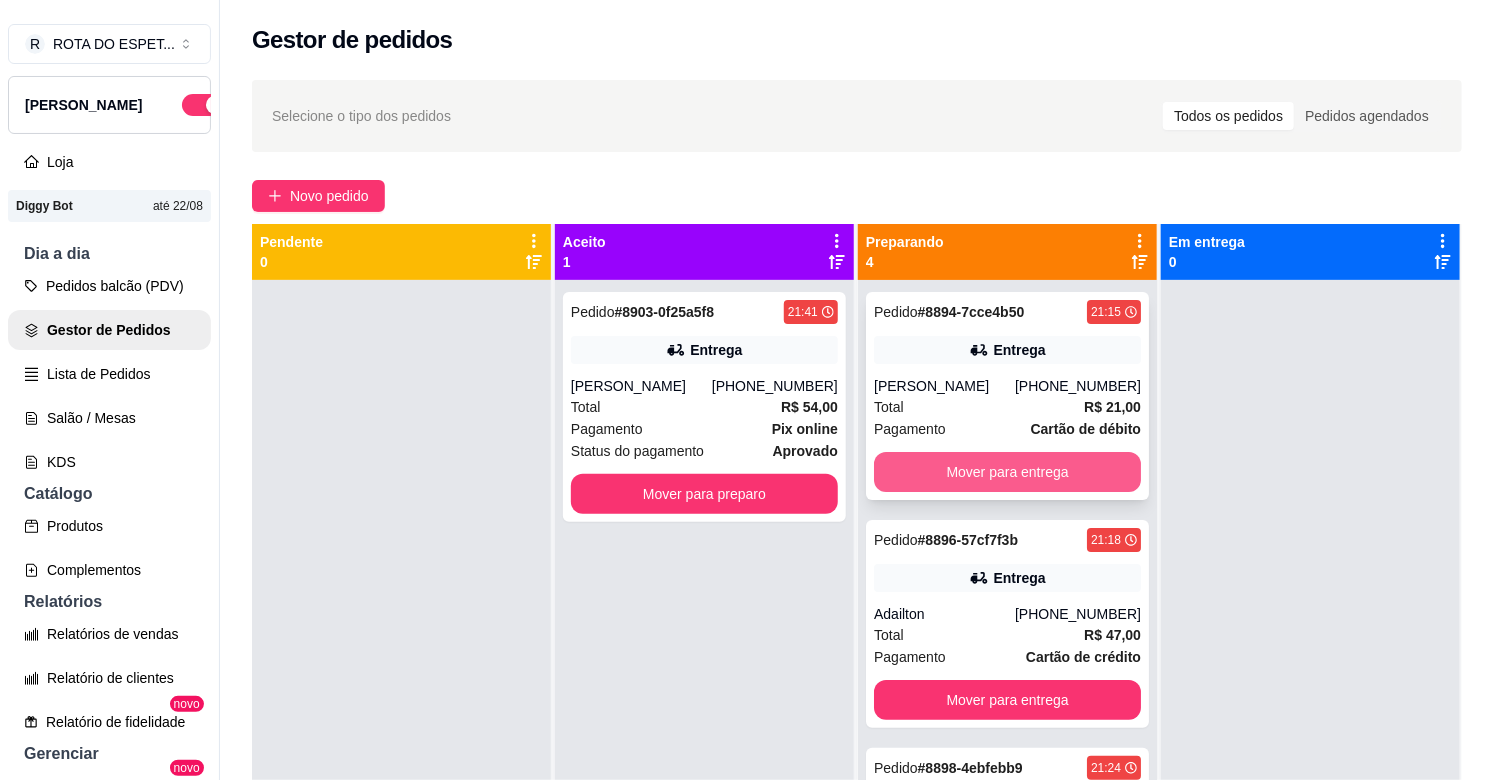 click on "Mover para entrega" at bounding box center (1007, 472) 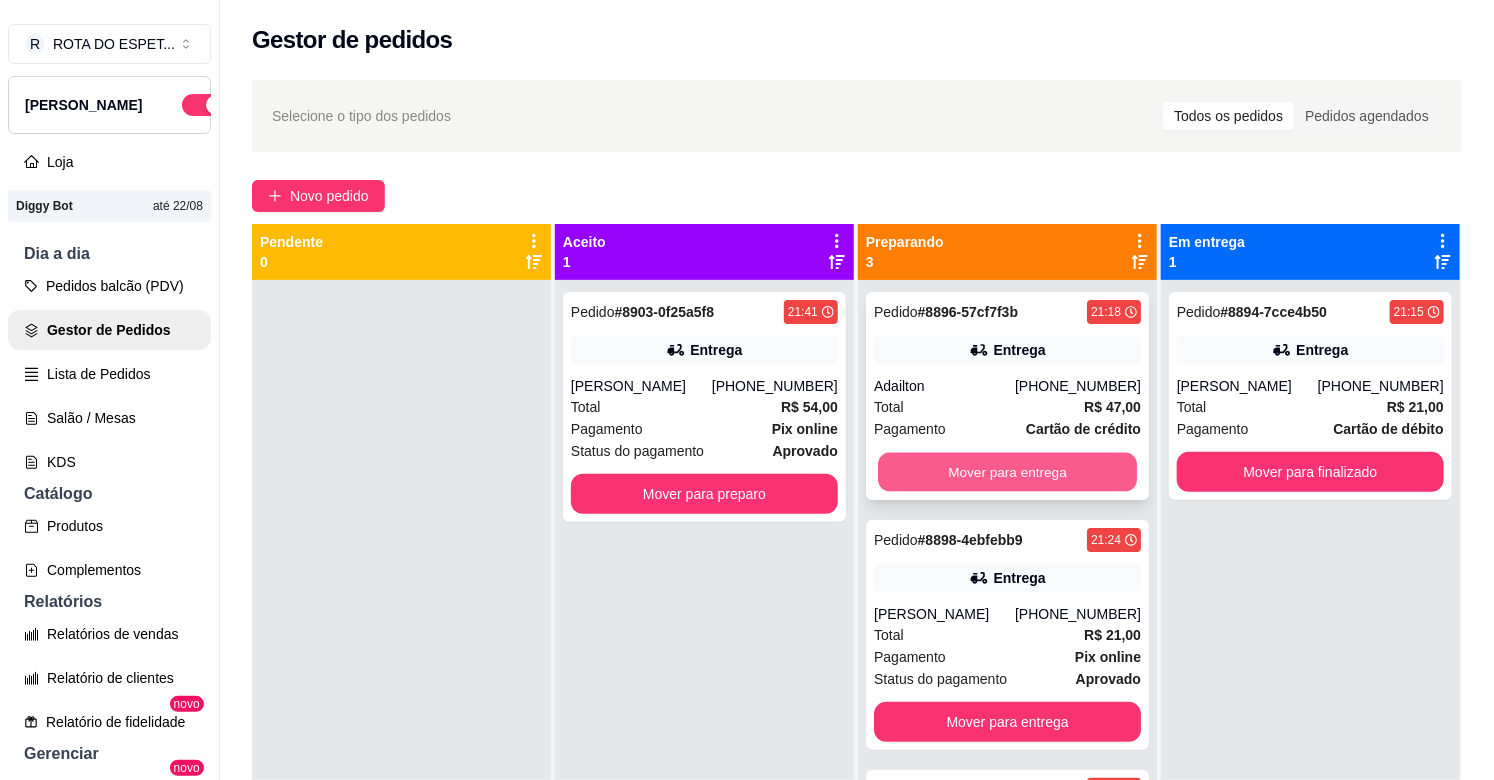 click on "Mover para entrega" at bounding box center [1007, 472] 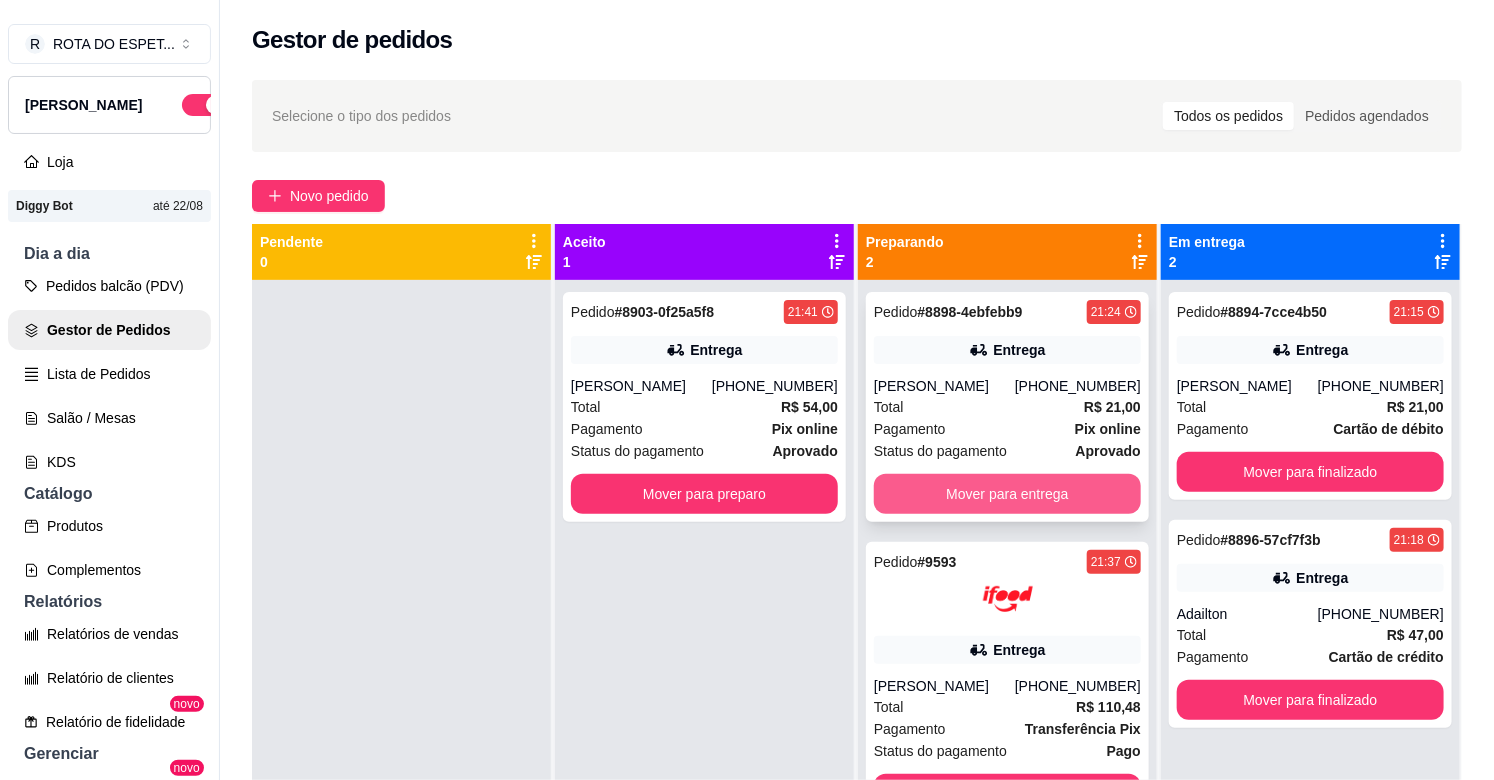 click on "Mover para entrega" at bounding box center [1007, 494] 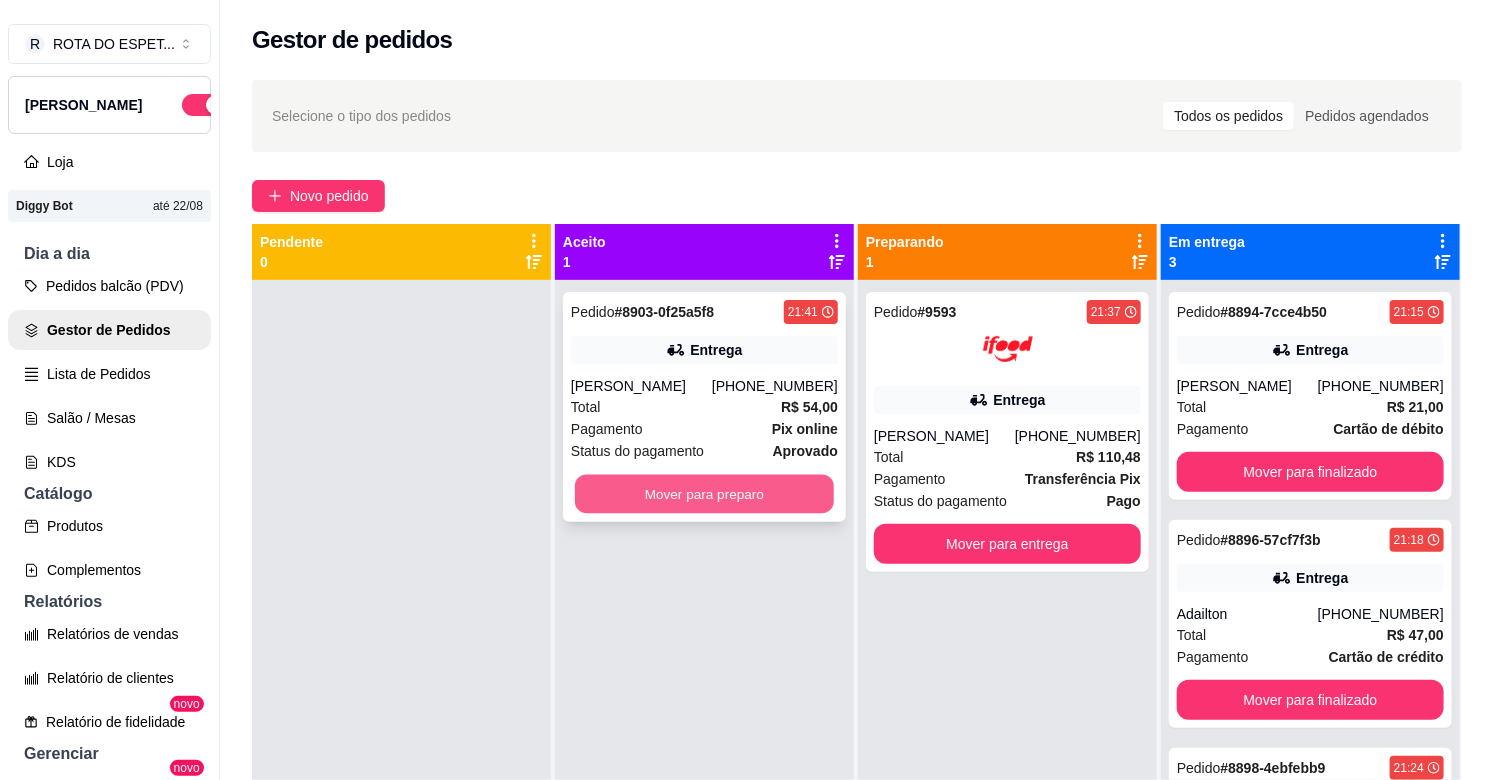 click on "Mover para preparo" at bounding box center [704, 494] 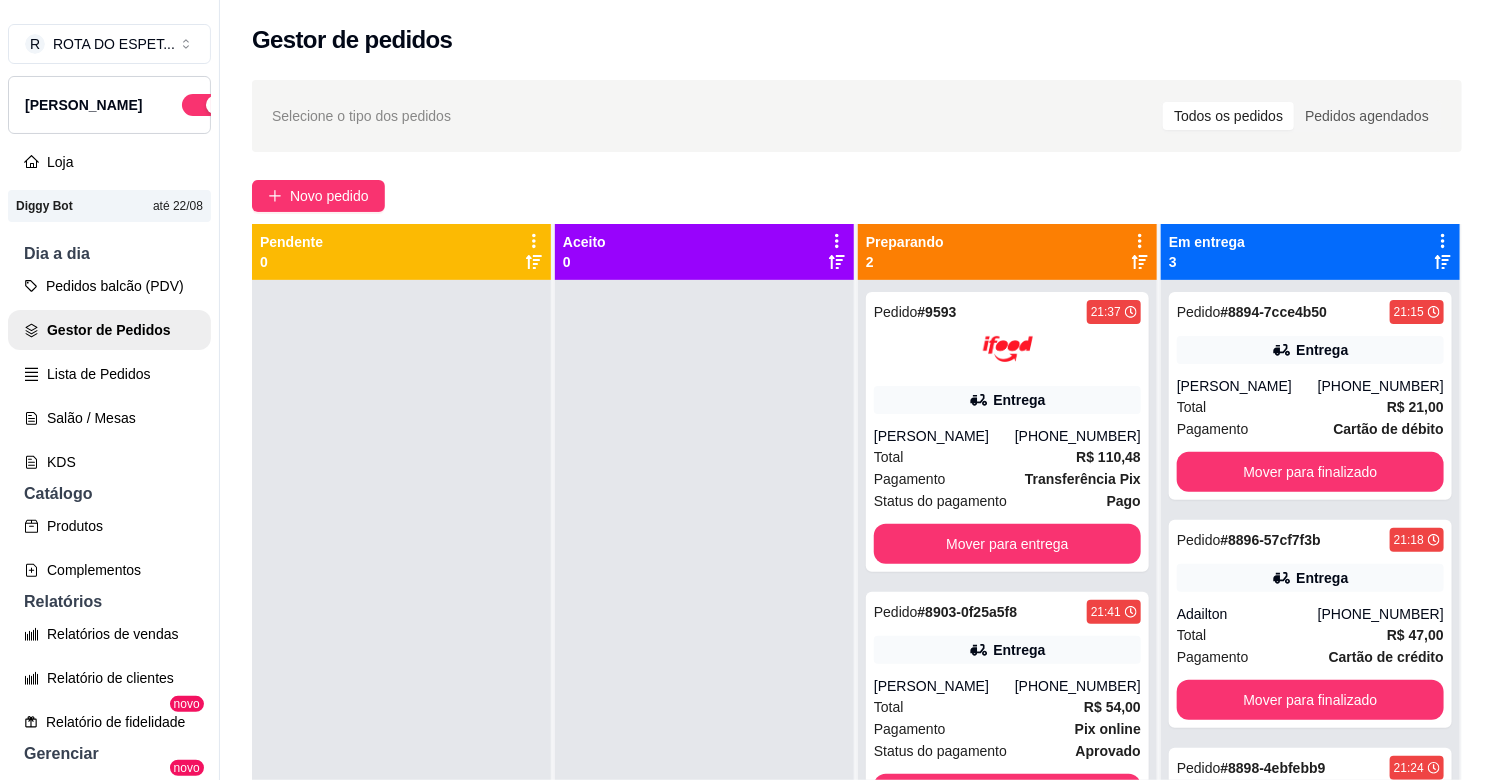 scroll, scrollTop: 55, scrollLeft: 0, axis: vertical 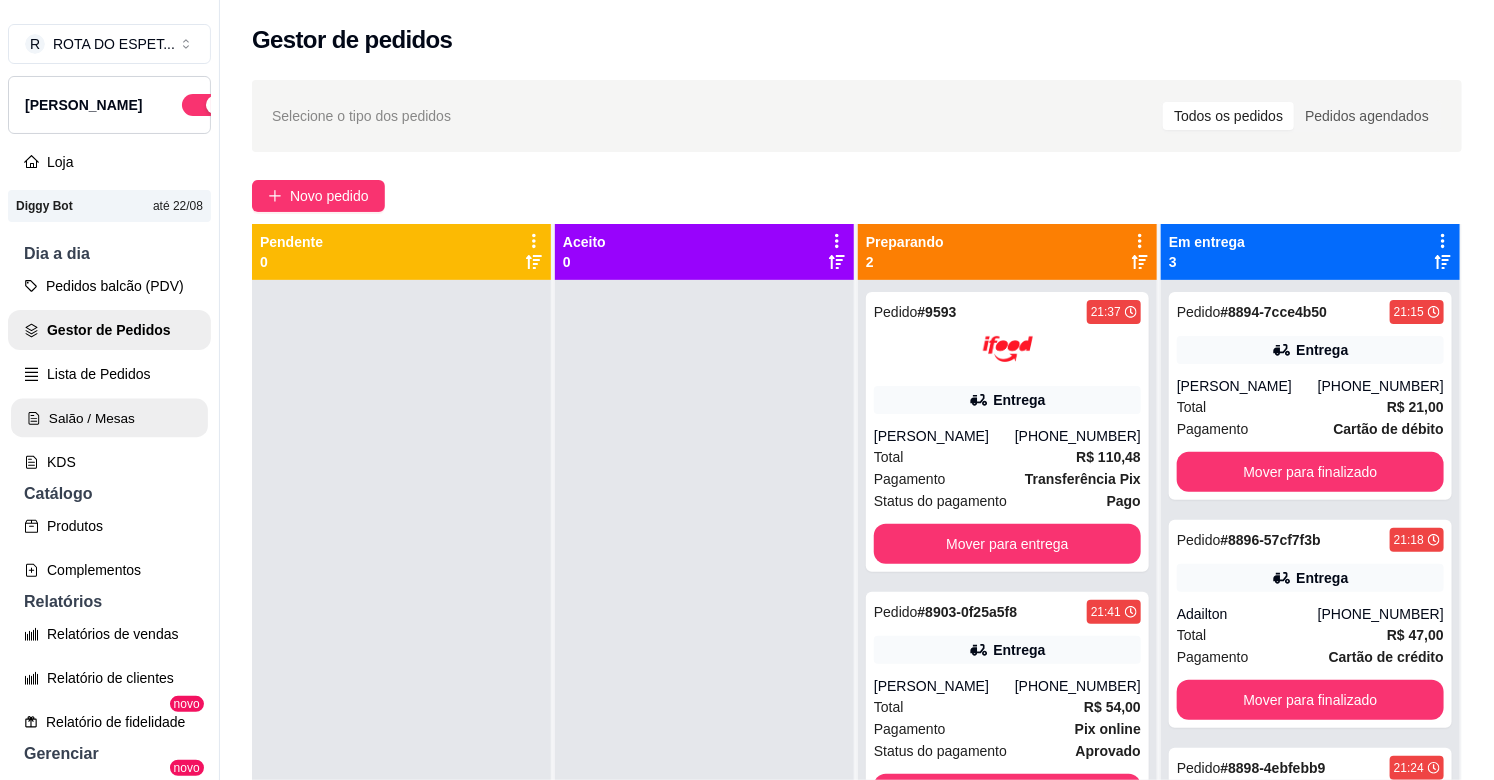 click 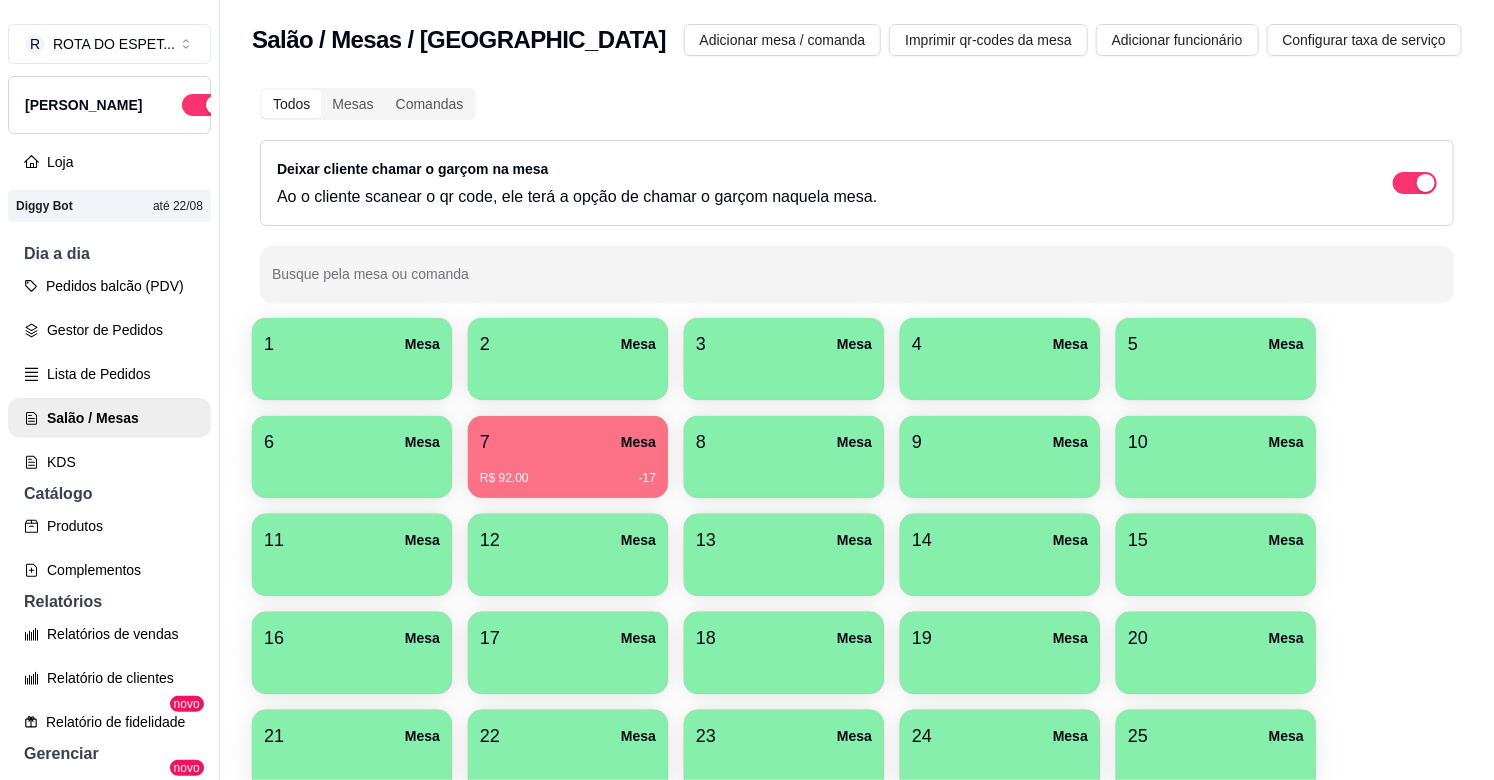 click on "1 Mesa 2 Mesa 3 Mesa 4 Mesa 5 Mesa 6 Mesa 7 Mesa R$ 92,00 -17 8 [GEOGRAPHIC_DATA] 10 Mesa 11 [GEOGRAPHIC_DATA] 13 [GEOGRAPHIC_DATA] 15 [GEOGRAPHIC_DATA] 17 [GEOGRAPHIC_DATA] 18 [GEOGRAPHIC_DATA] 19 [GEOGRAPHIC_DATA] 21 [GEOGRAPHIC_DATA] 22 [GEOGRAPHIC_DATA] 23 [GEOGRAPHIC_DATA] 24 [GEOGRAPHIC_DATA] [GEOGRAPHIC_DATA] 26 [GEOGRAPHIC_DATA] 27 [GEOGRAPHIC_DATA] 28 [GEOGRAPHIC_DATA] 29 [GEOGRAPHIC_DATA] 30 [GEOGRAPHIC_DATA] 31 [GEOGRAPHIC_DATA] 33 [GEOGRAPHIC_DATA] 35 [GEOGRAPHIC_DATA]" at bounding box center [857, 653] 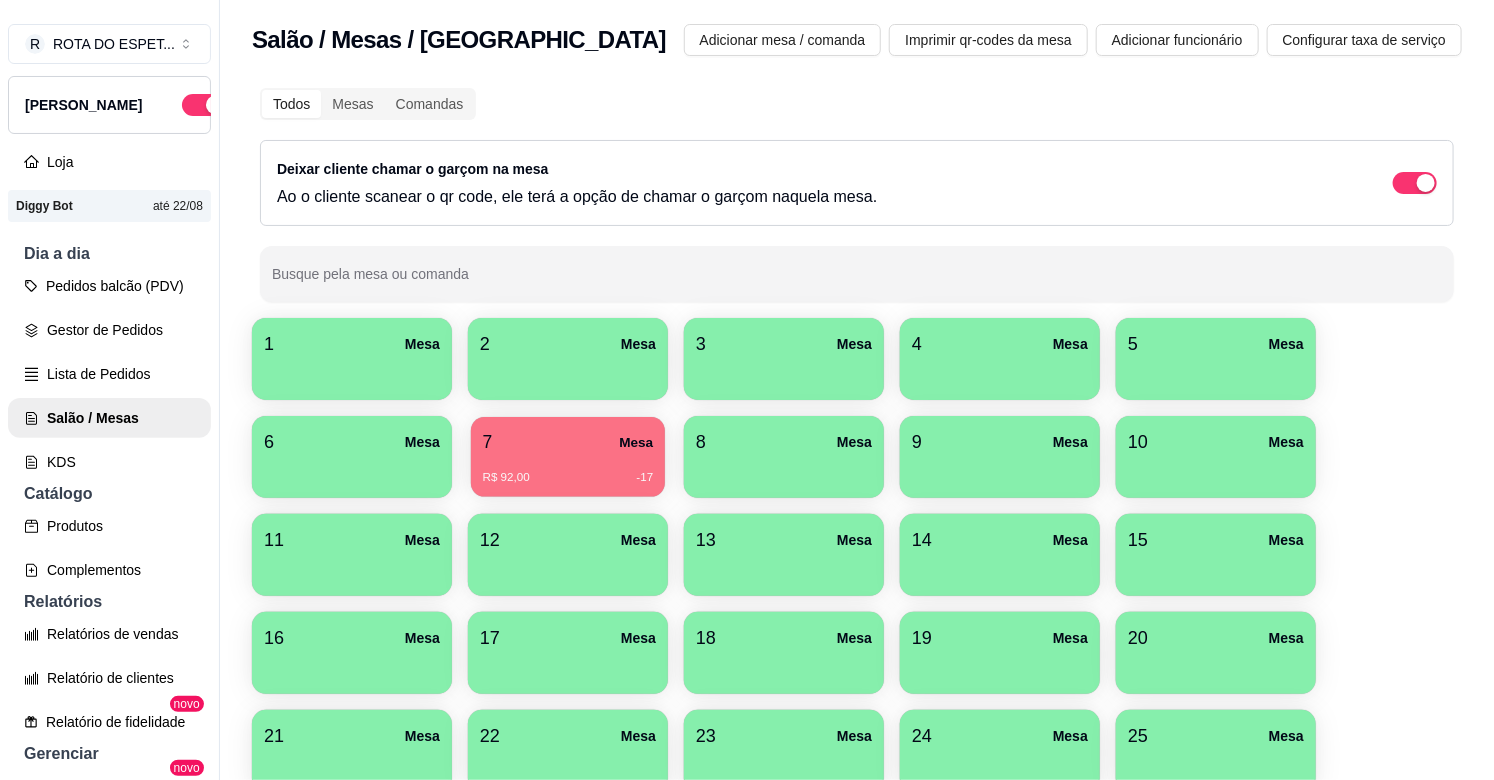 click on "7 Mesa R$ 92,00 -17" at bounding box center (568, 457) 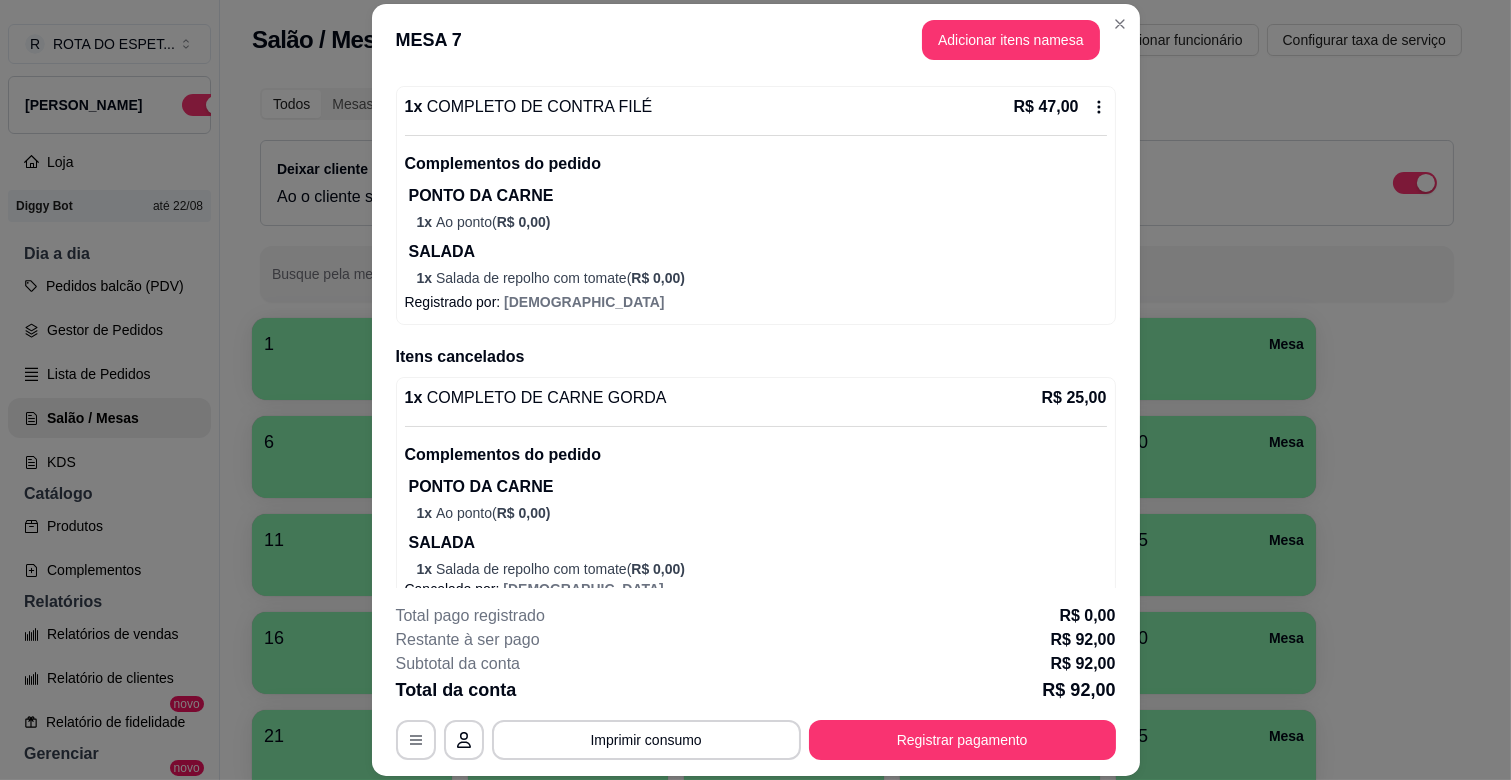 scroll, scrollTop: 541, scrollLeft: 0, axis: vertical 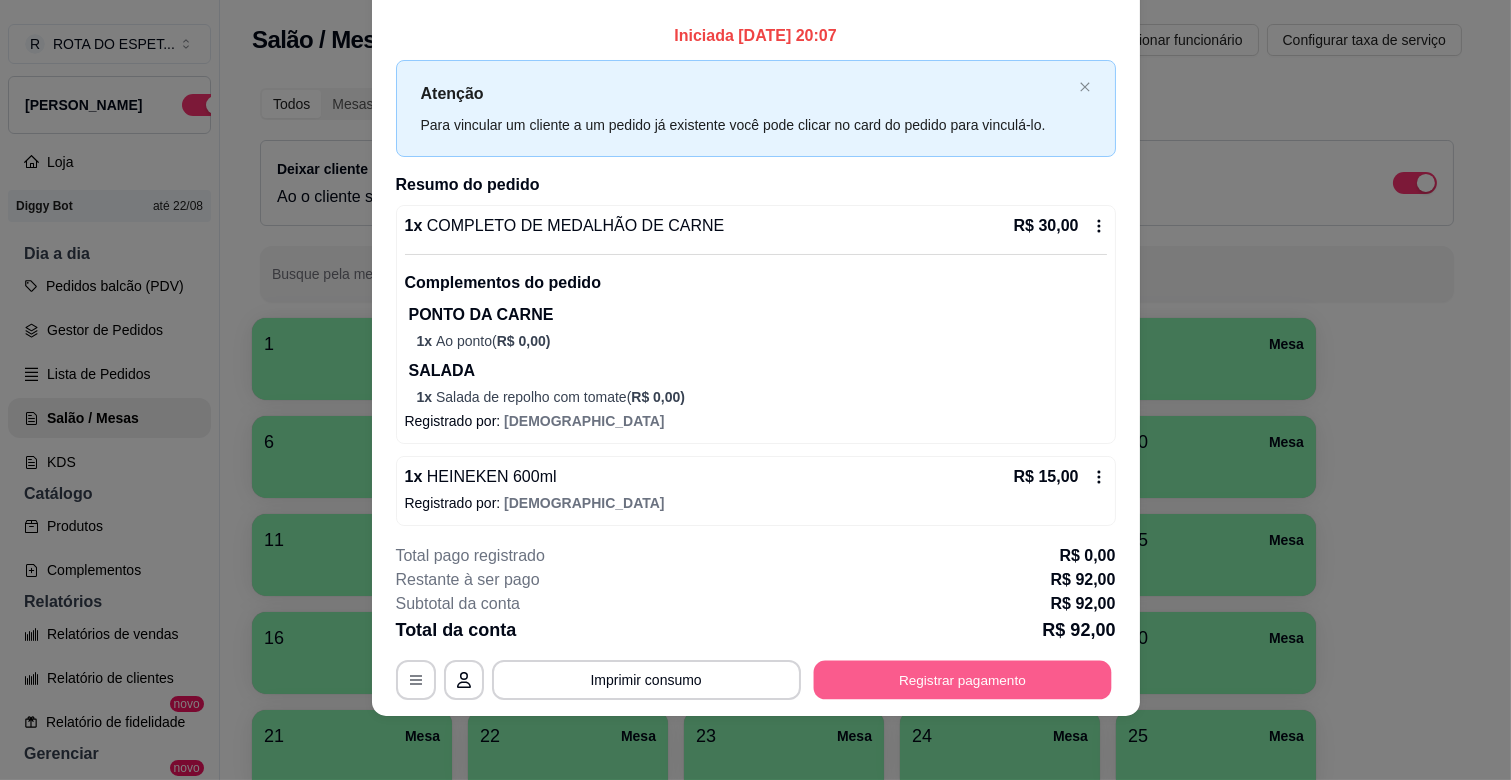 click on "Registrar pagamento" at bounding box center [962, 680] 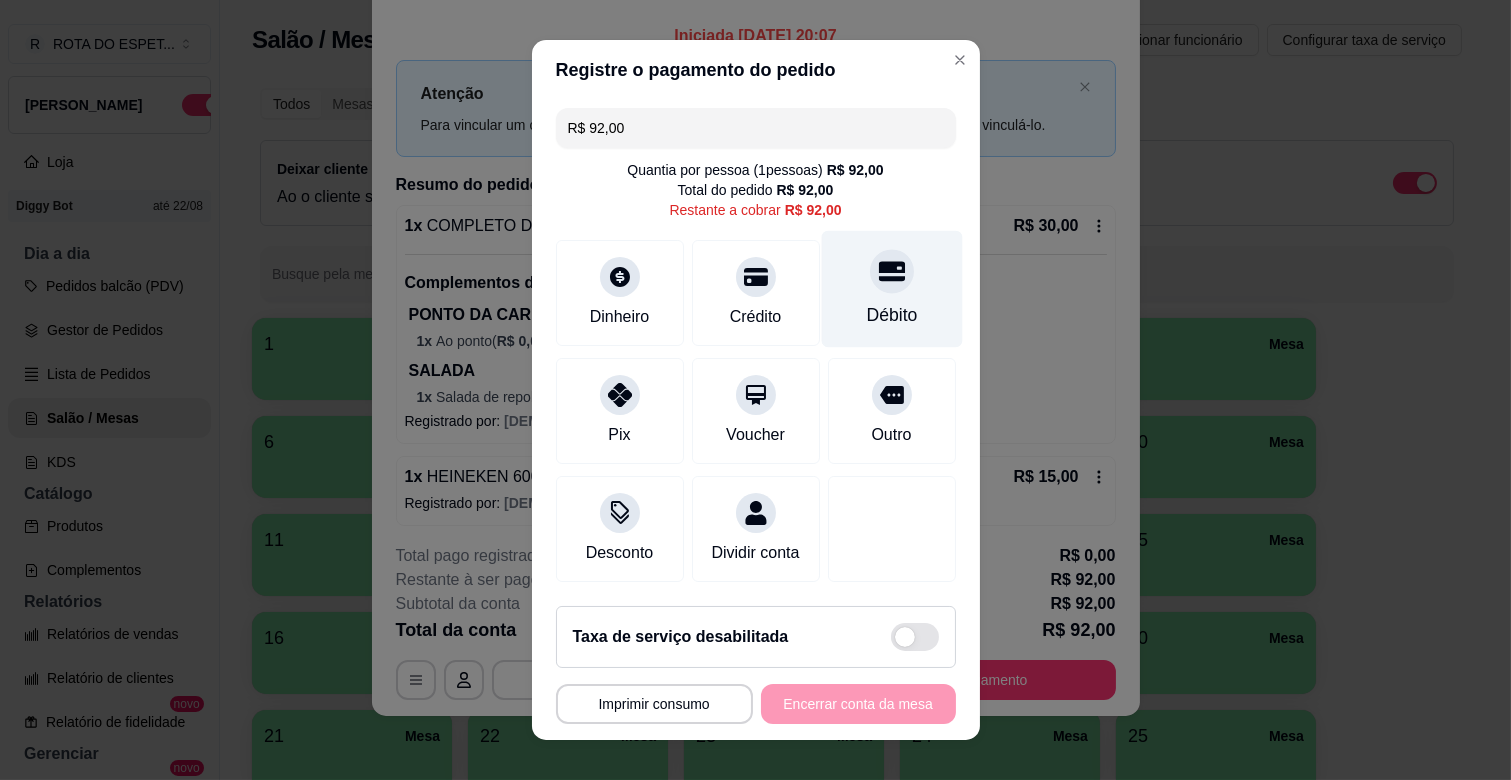 click on "Débito" at bounding box center [891, 315] 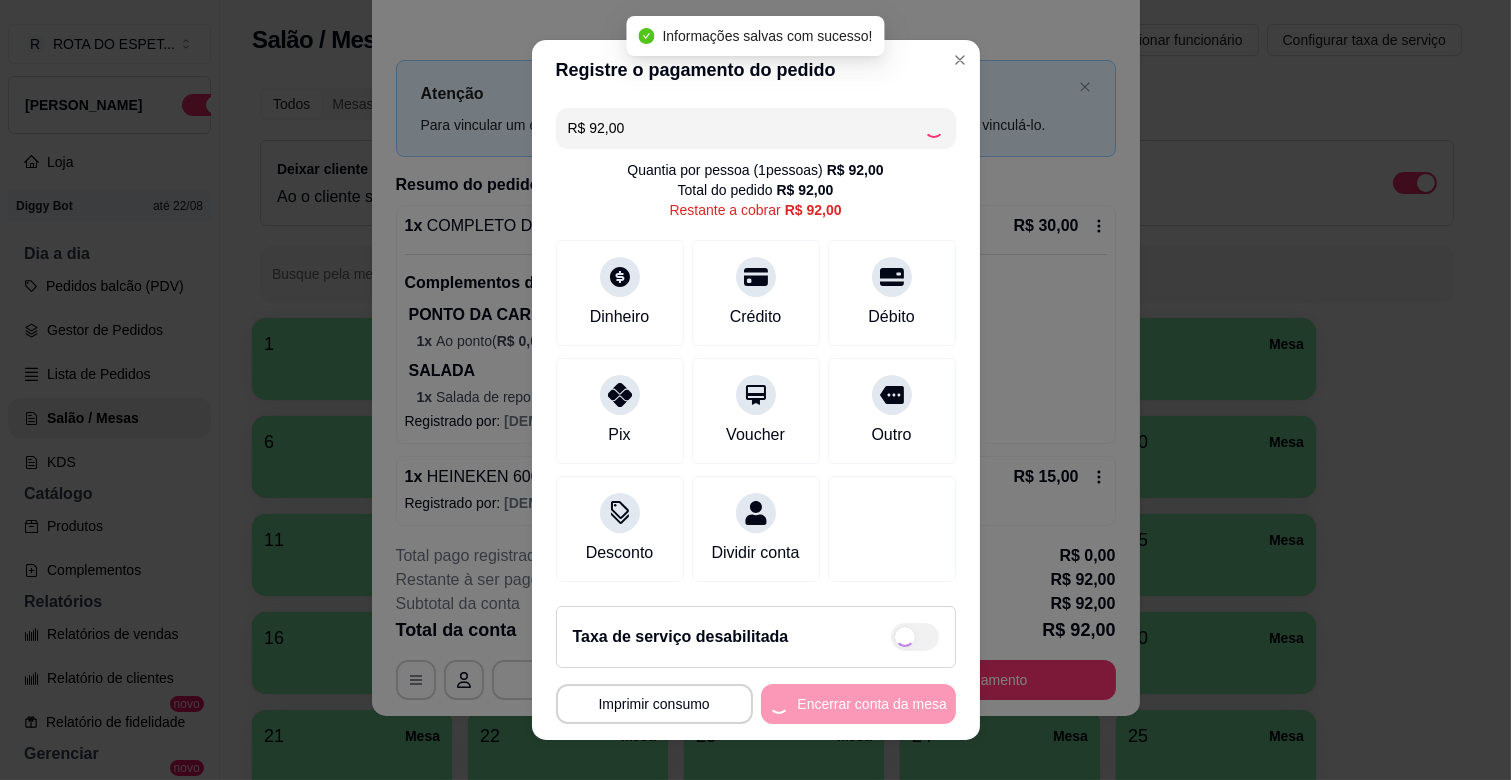type on "R$ 0,00" 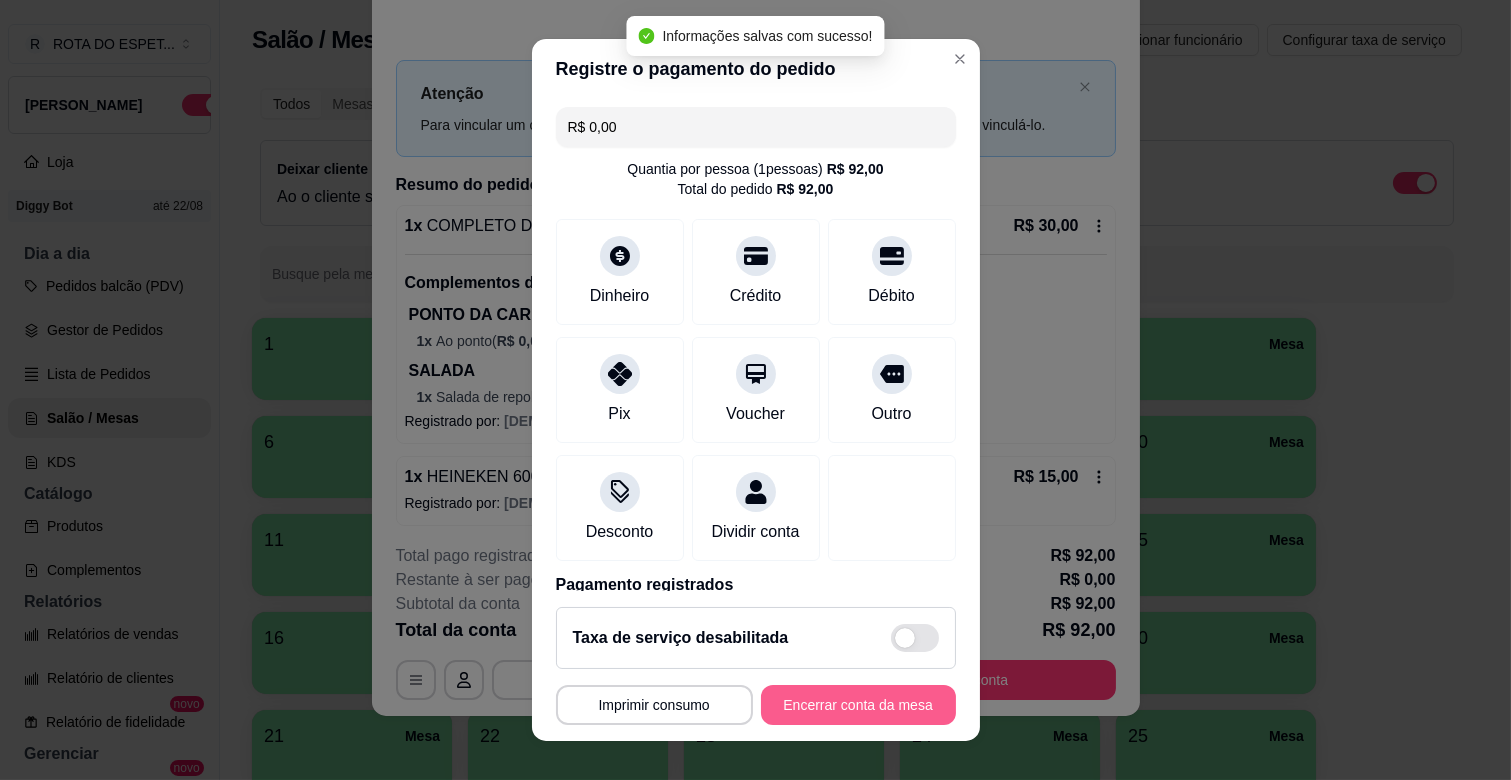 click on "Encerrar conta da mesa" at bounding box center [858, 705] 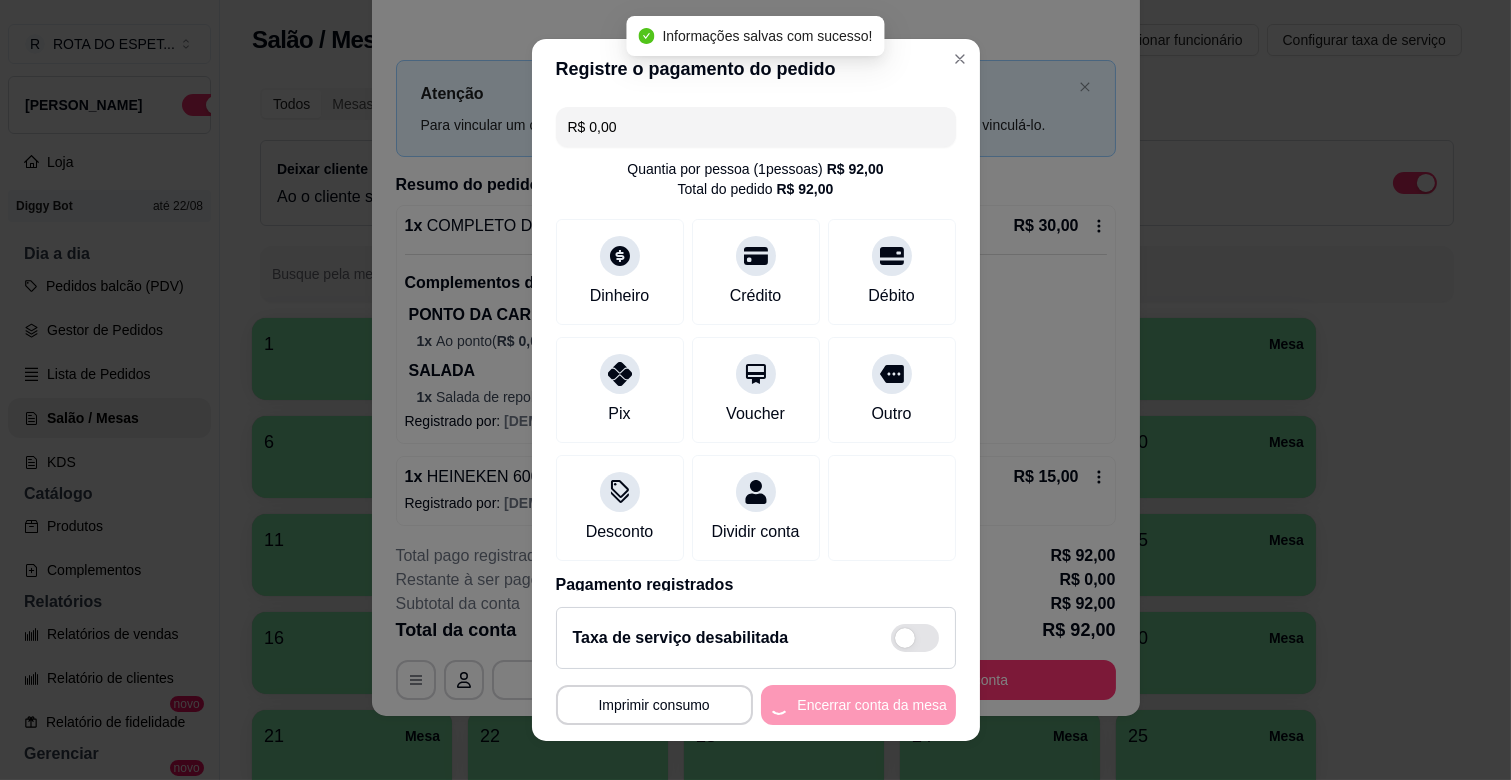 scroll, scrollTop: 0, scrollLeft: 0, axis: both 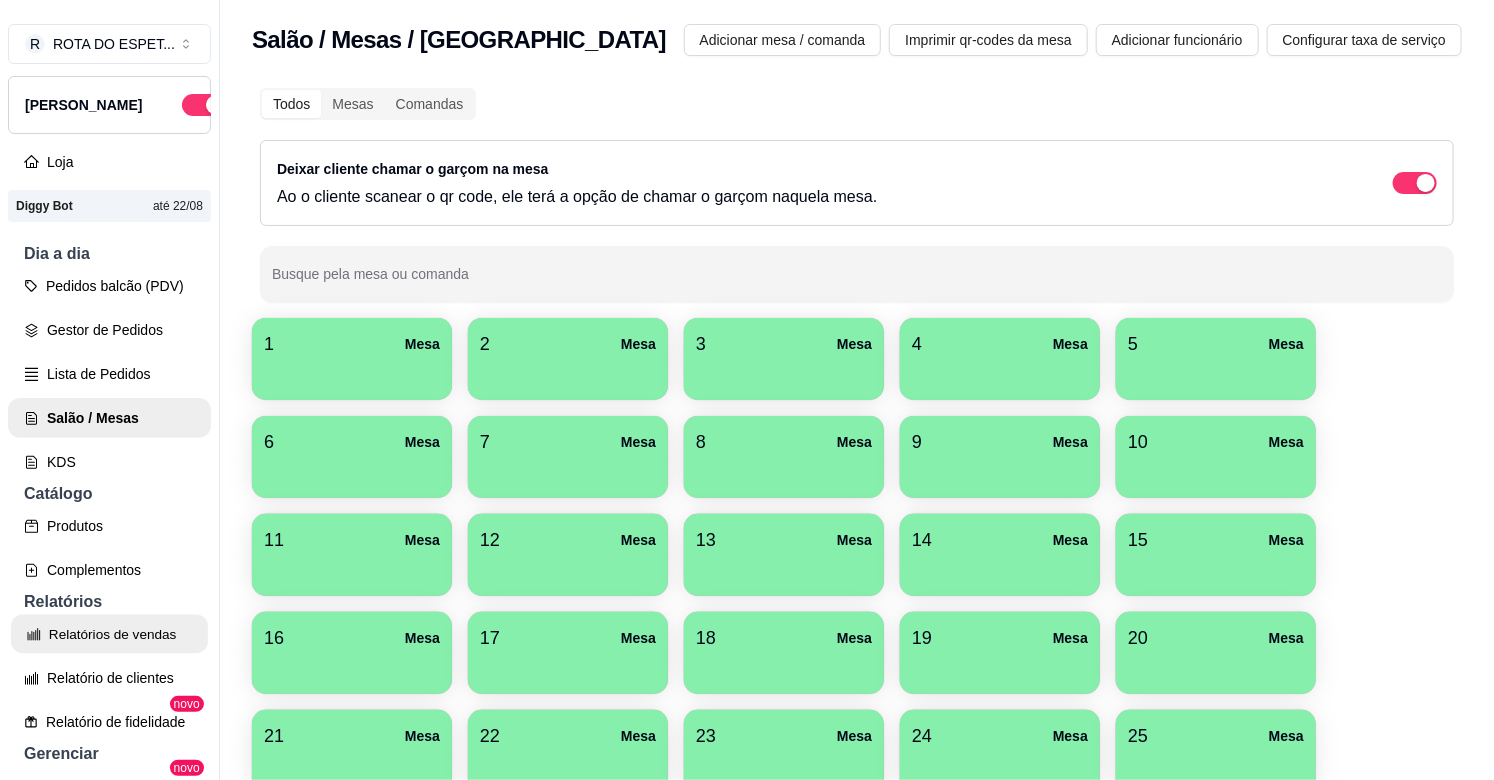 click on "Relatórios de vendas" at bounding box center [109, 634] 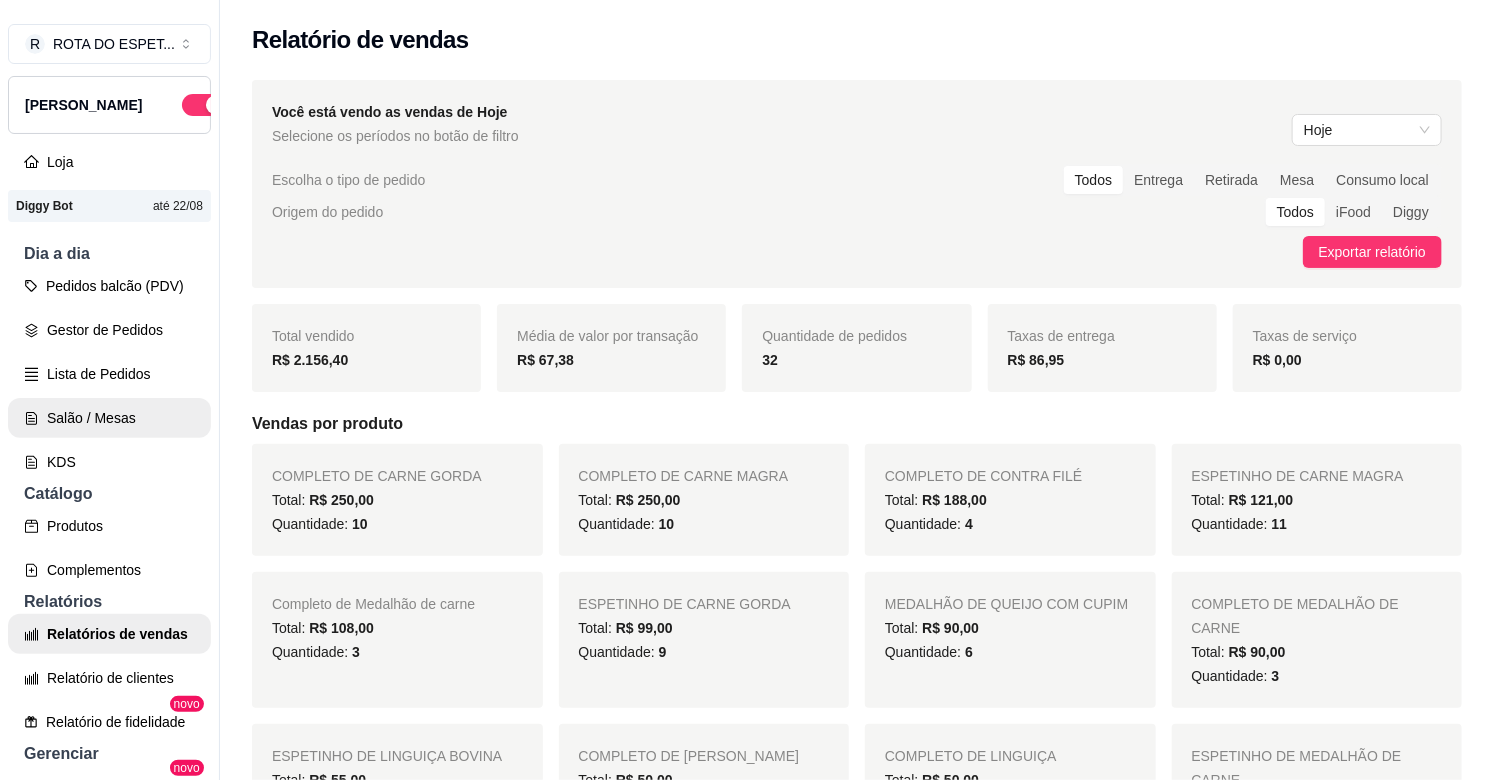 click on "Salão / Mesas" at bounding box center (109, 418) 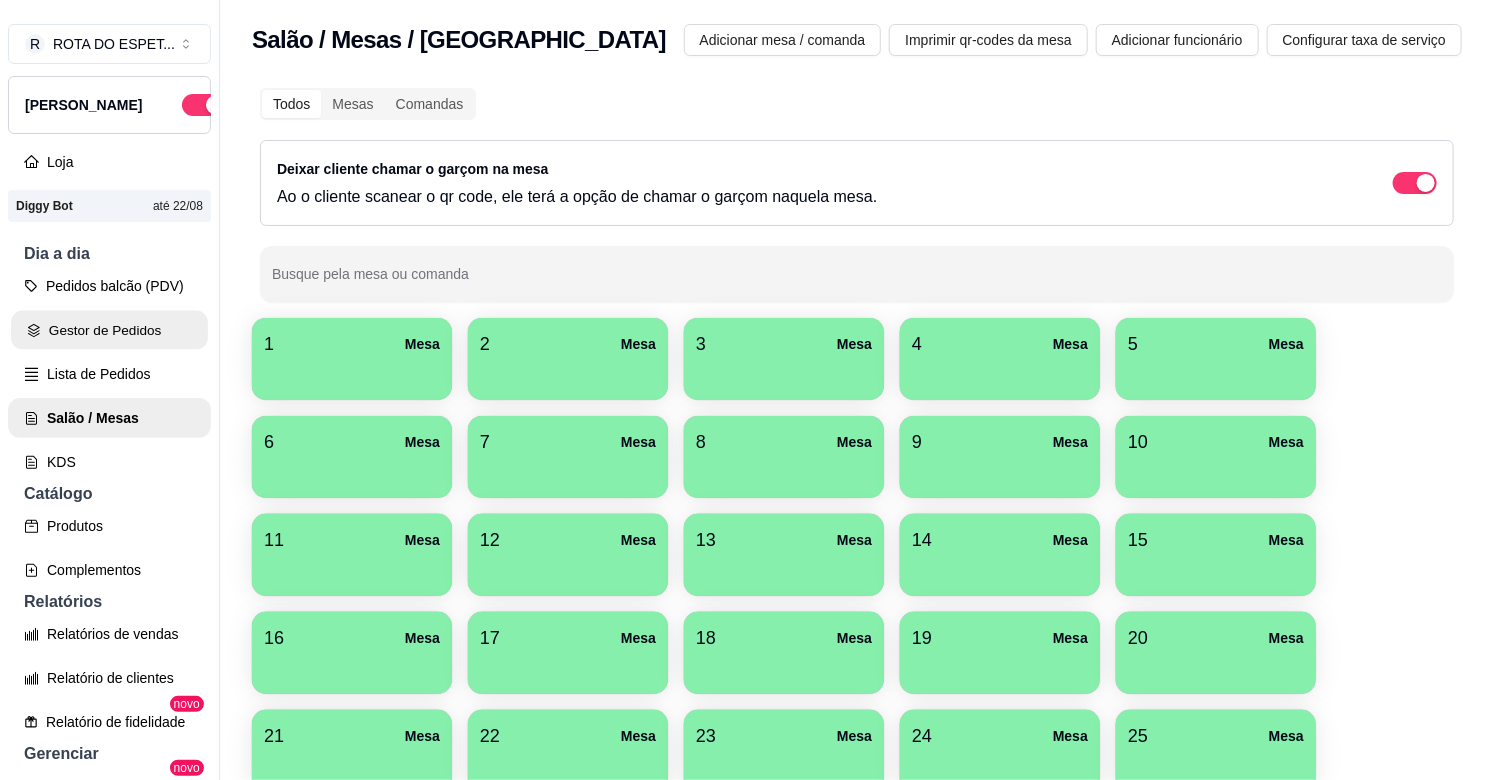 click on "Gestor de Pedidos" at bounding box center [109, 330] 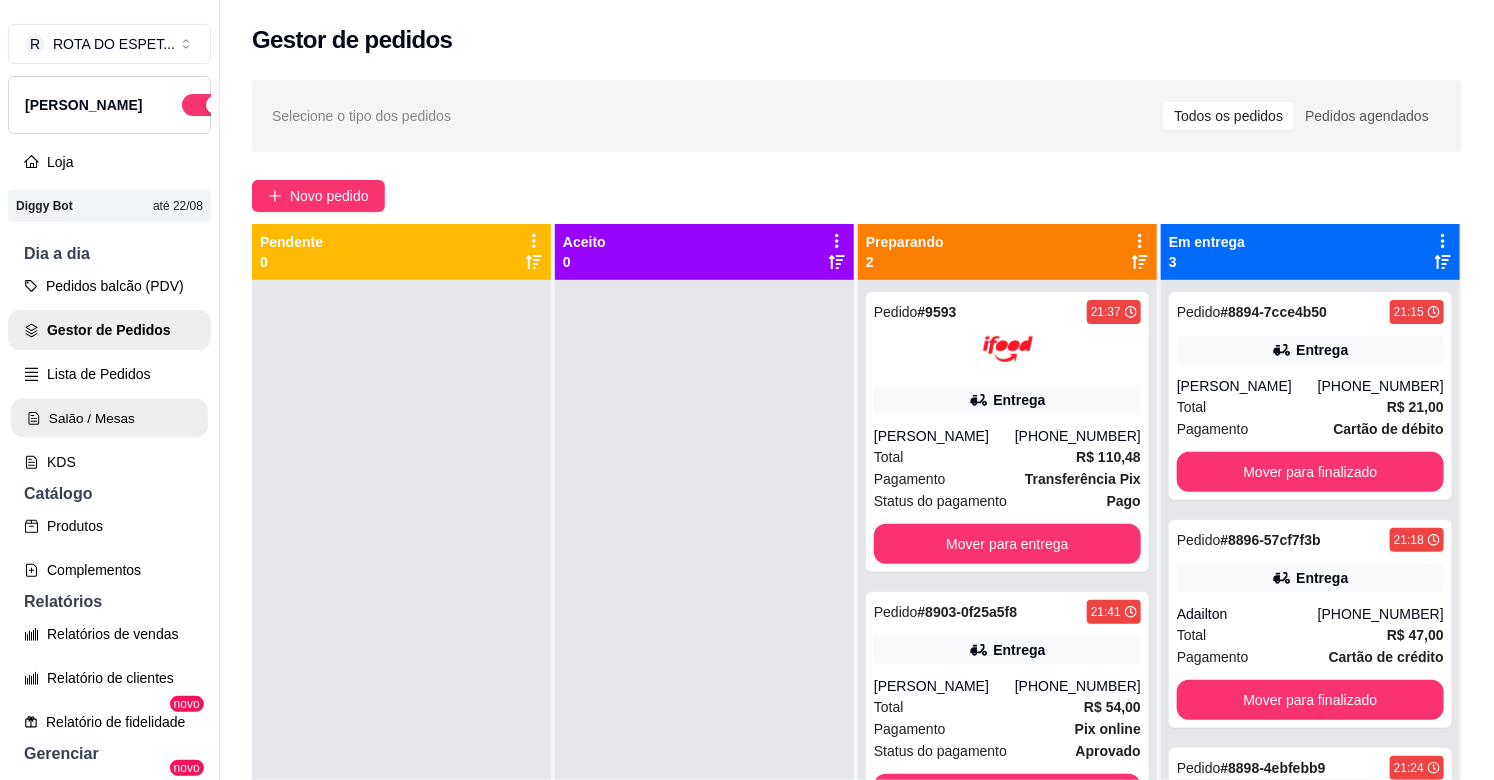 click on "Salão / Mesas" at bounding box center [109, 418] 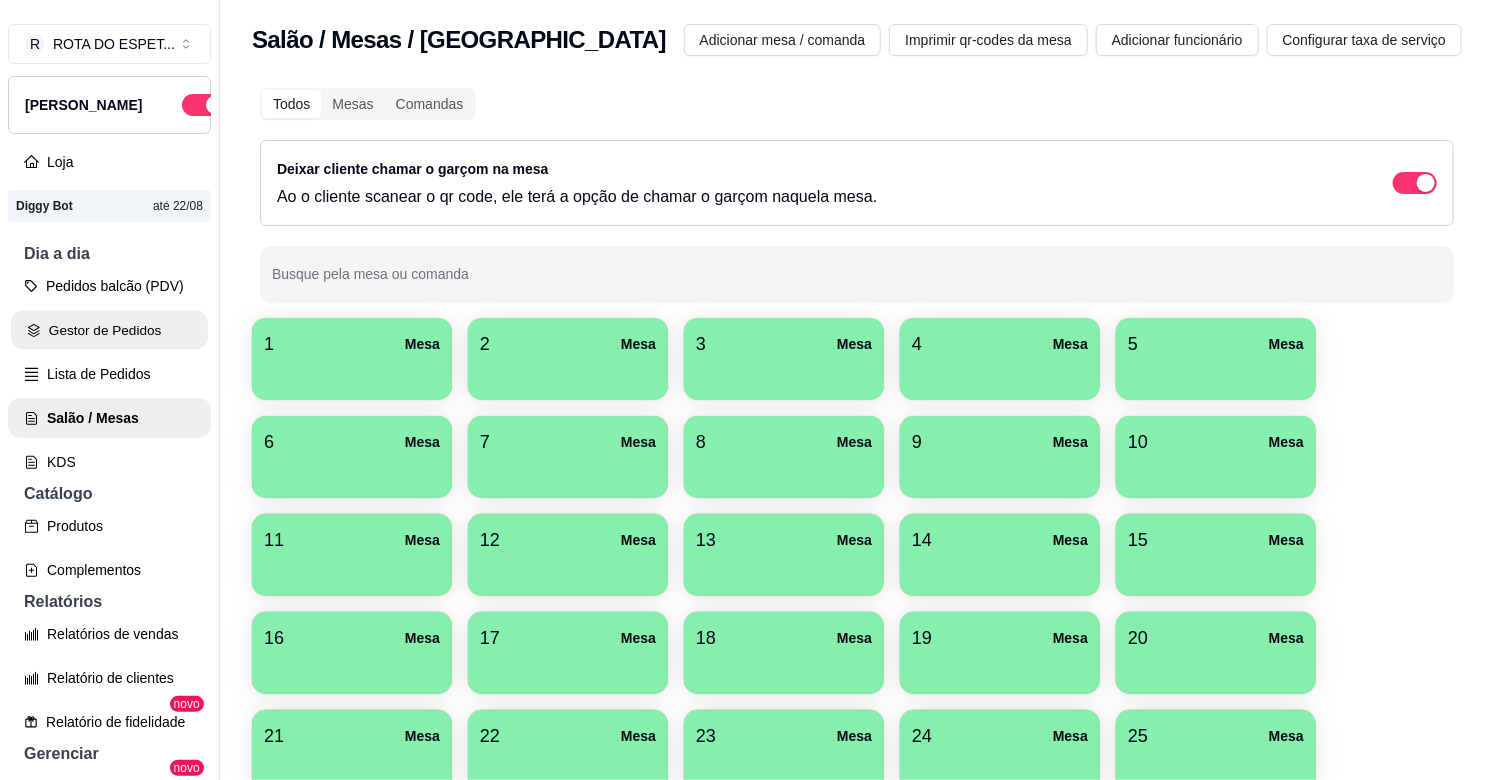 click on "Gestor de Pedidos" at bounding box center [109, 330] 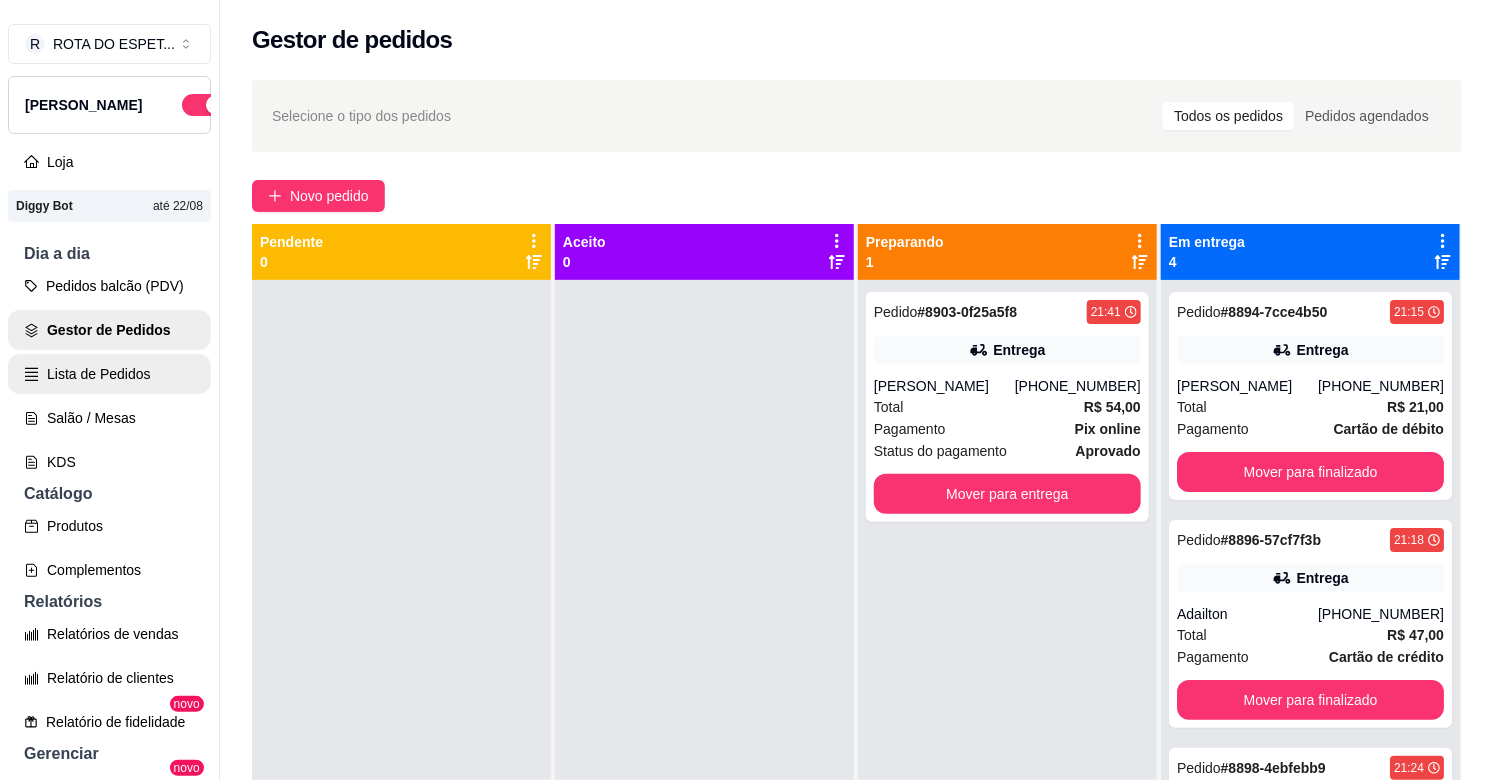 click on "Salão / Mesas" at bounding box center [109, 418] 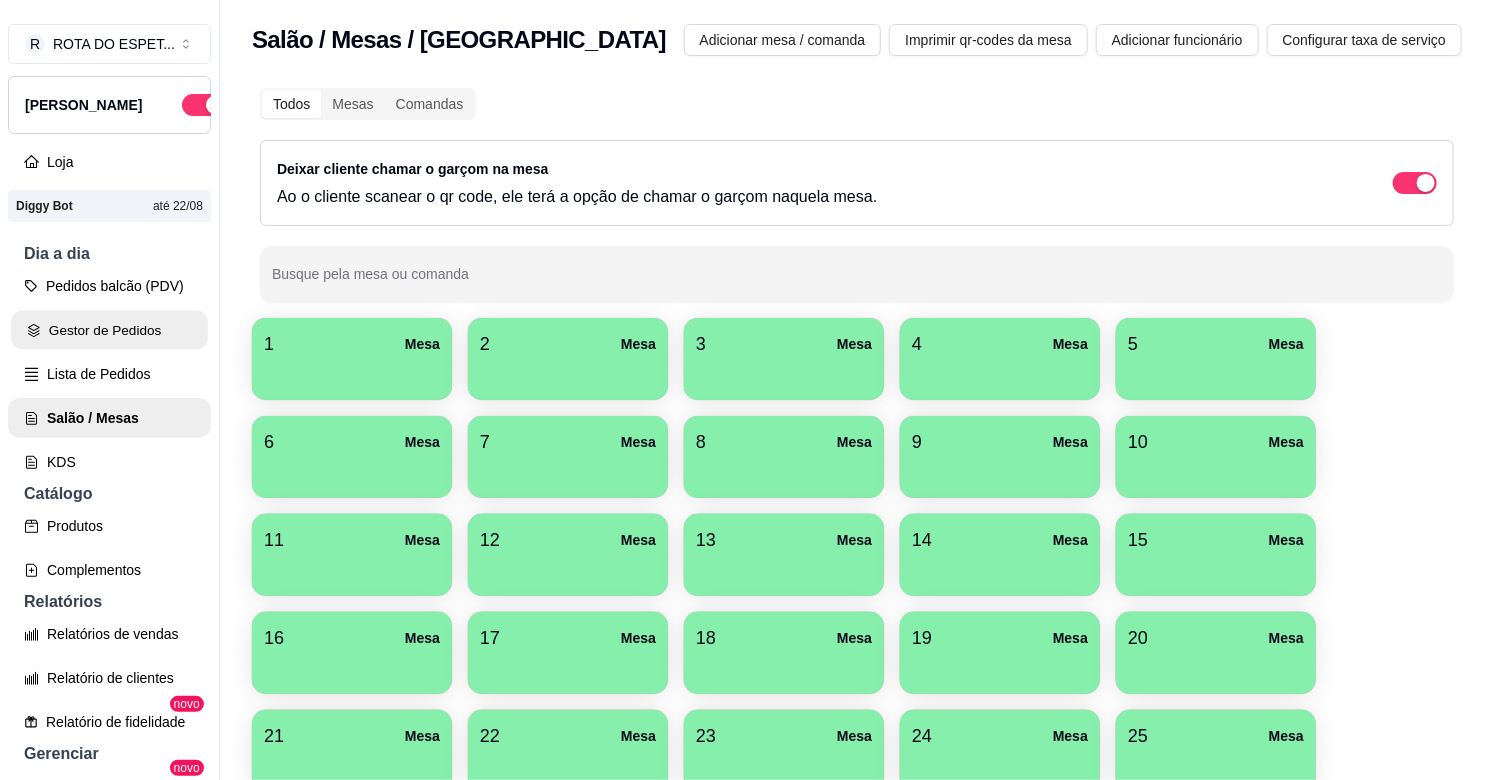 click on "Gestor de Pedidos" at bounding box center (109, 330) 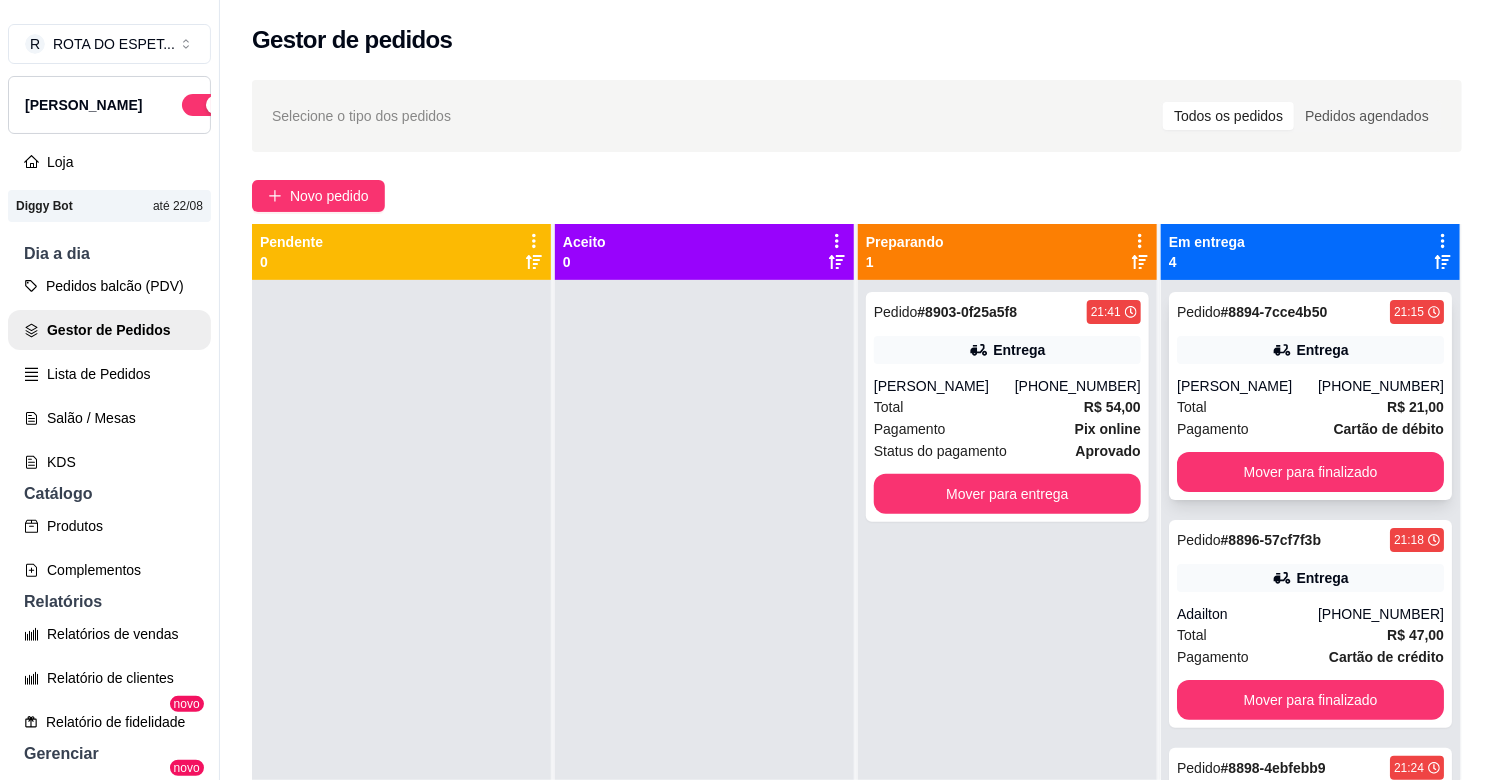 click on "Total R$ 21,00" at bounding box center [1310, 407] 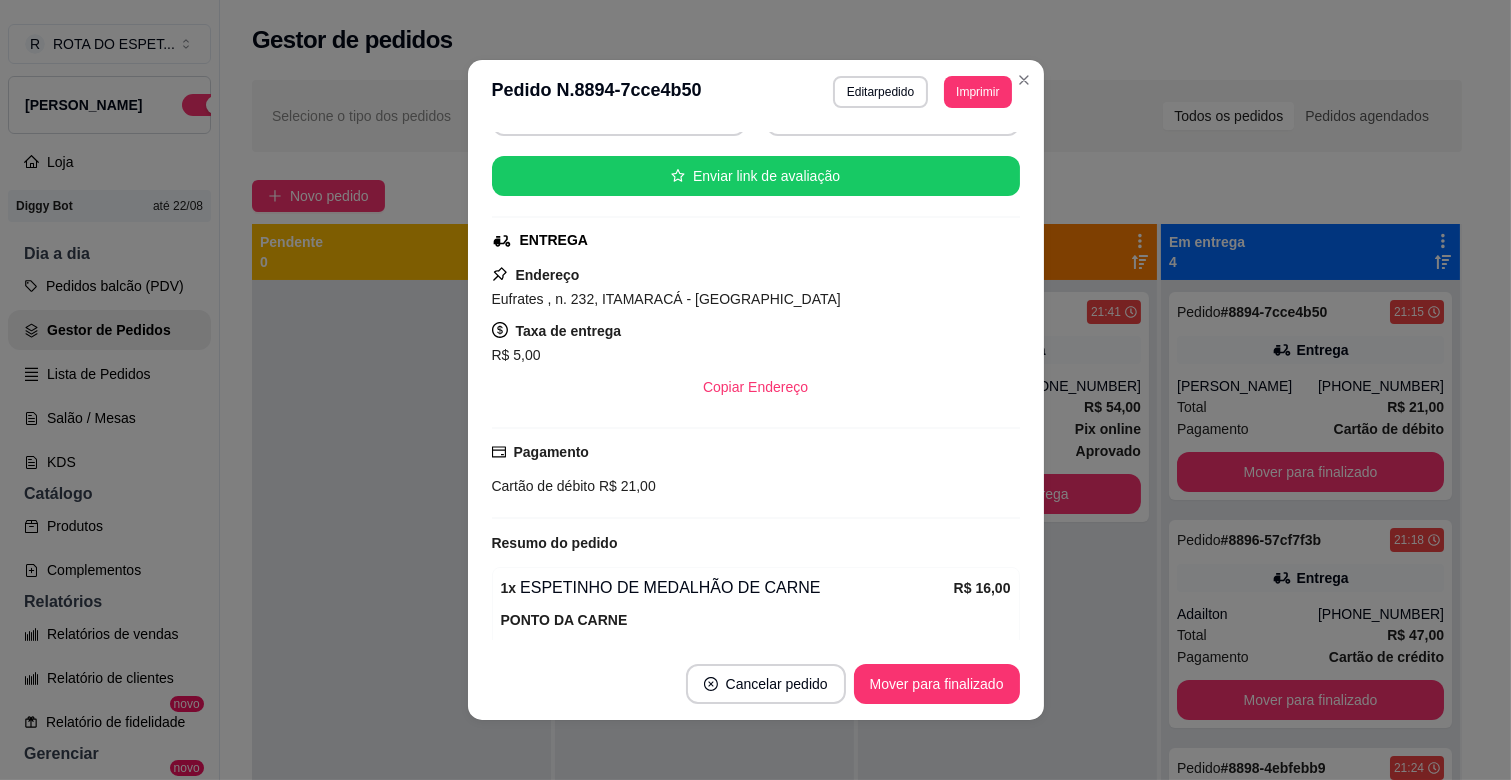 scroll, scrollTop: 330, scrollLeft: 0, axis: vertical 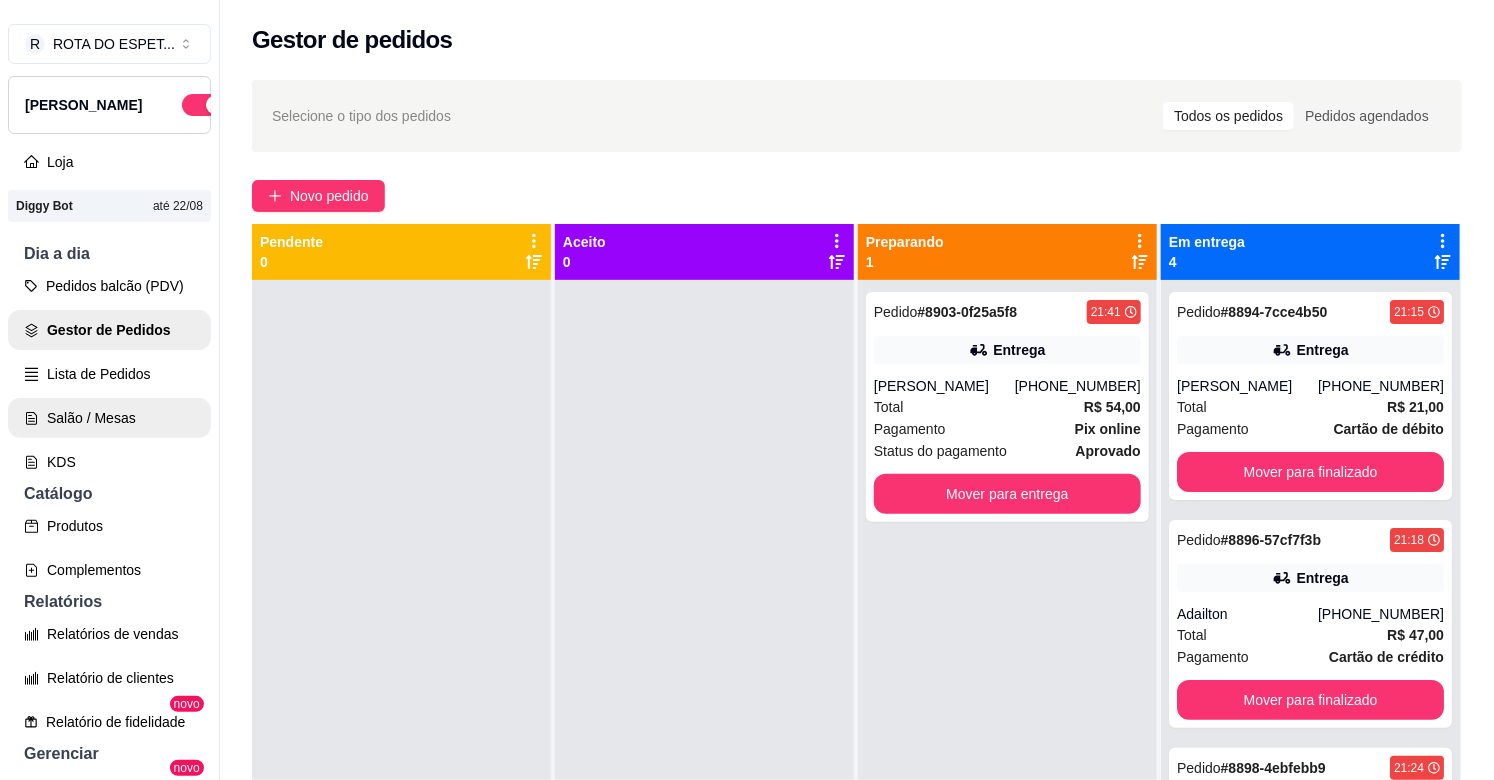 click on "Salão / Mesas" at bounding box center (109, 418) 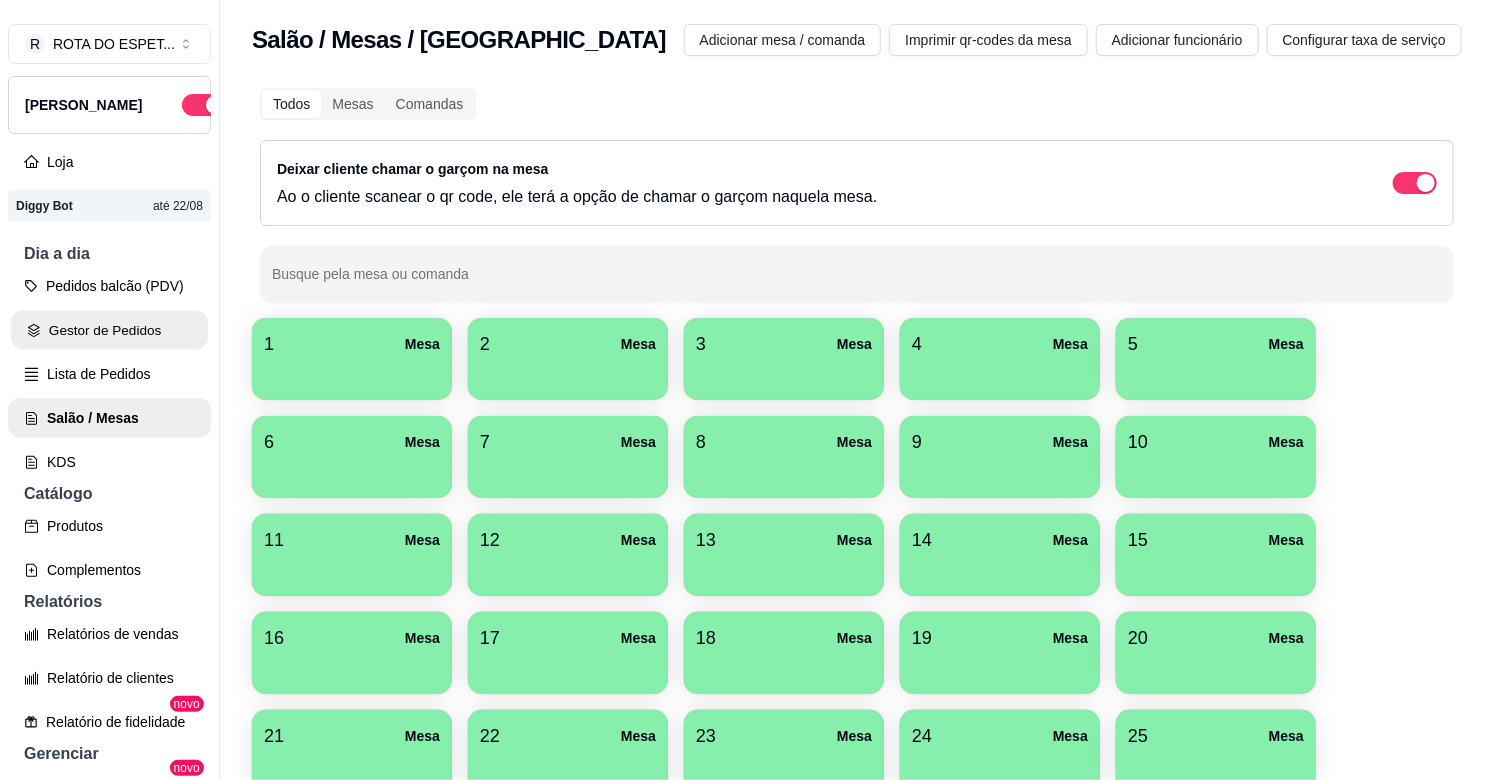 click on "Gestor de Pedidos" at bounding box center (109, 330) 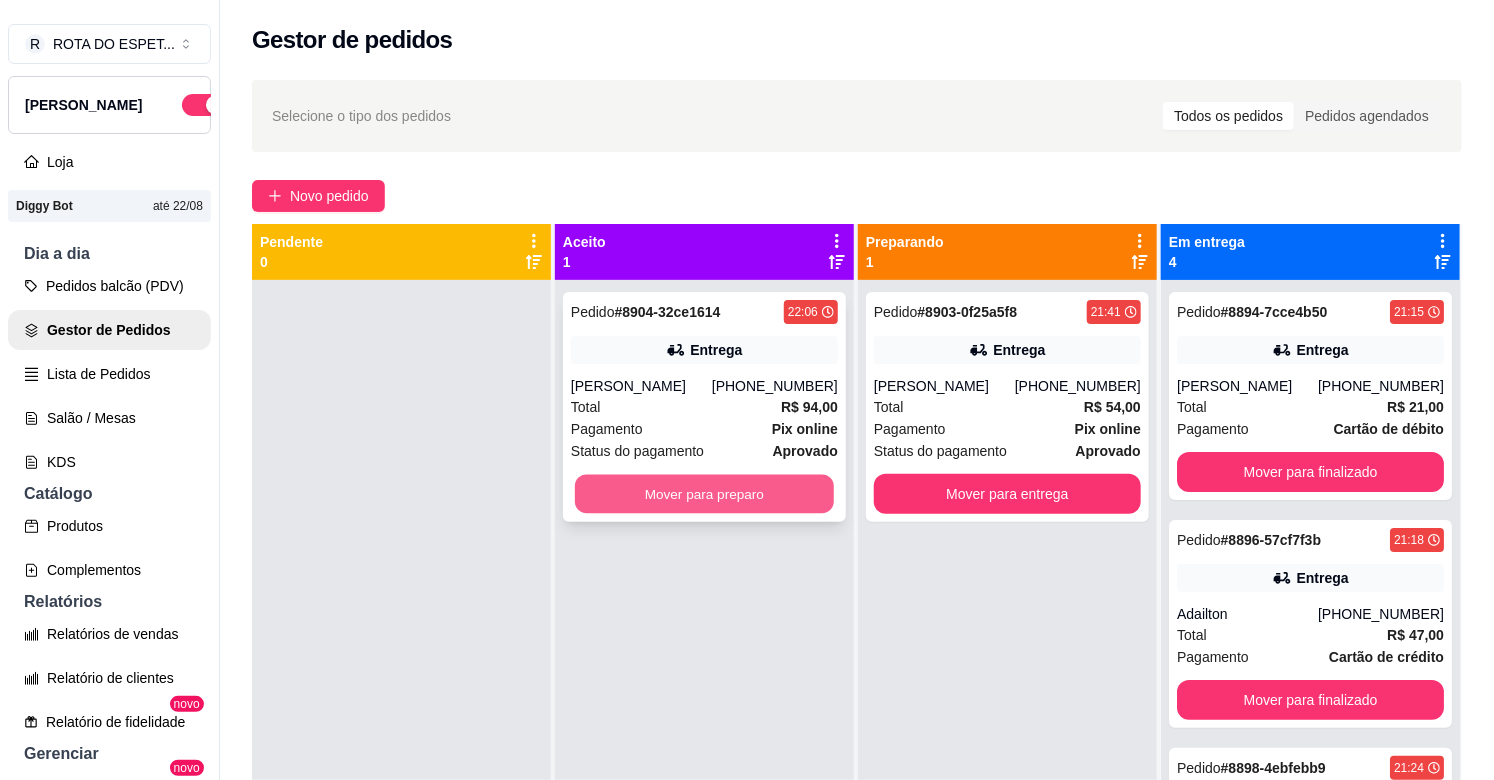 click on "Mover para preparo" at bounding box center [704, 494] 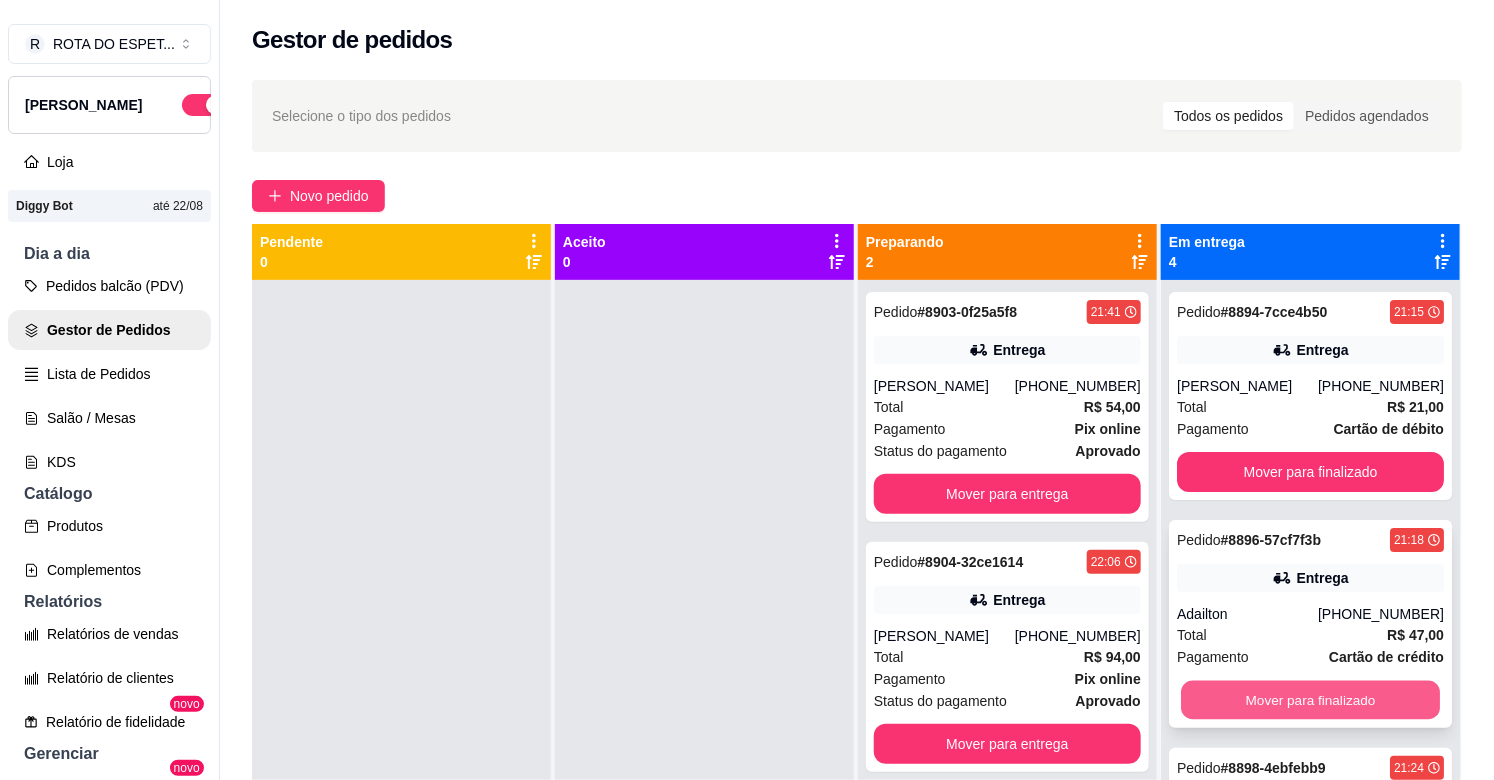 click on "Mover para finalizado" at bounding box center [1310, 700] 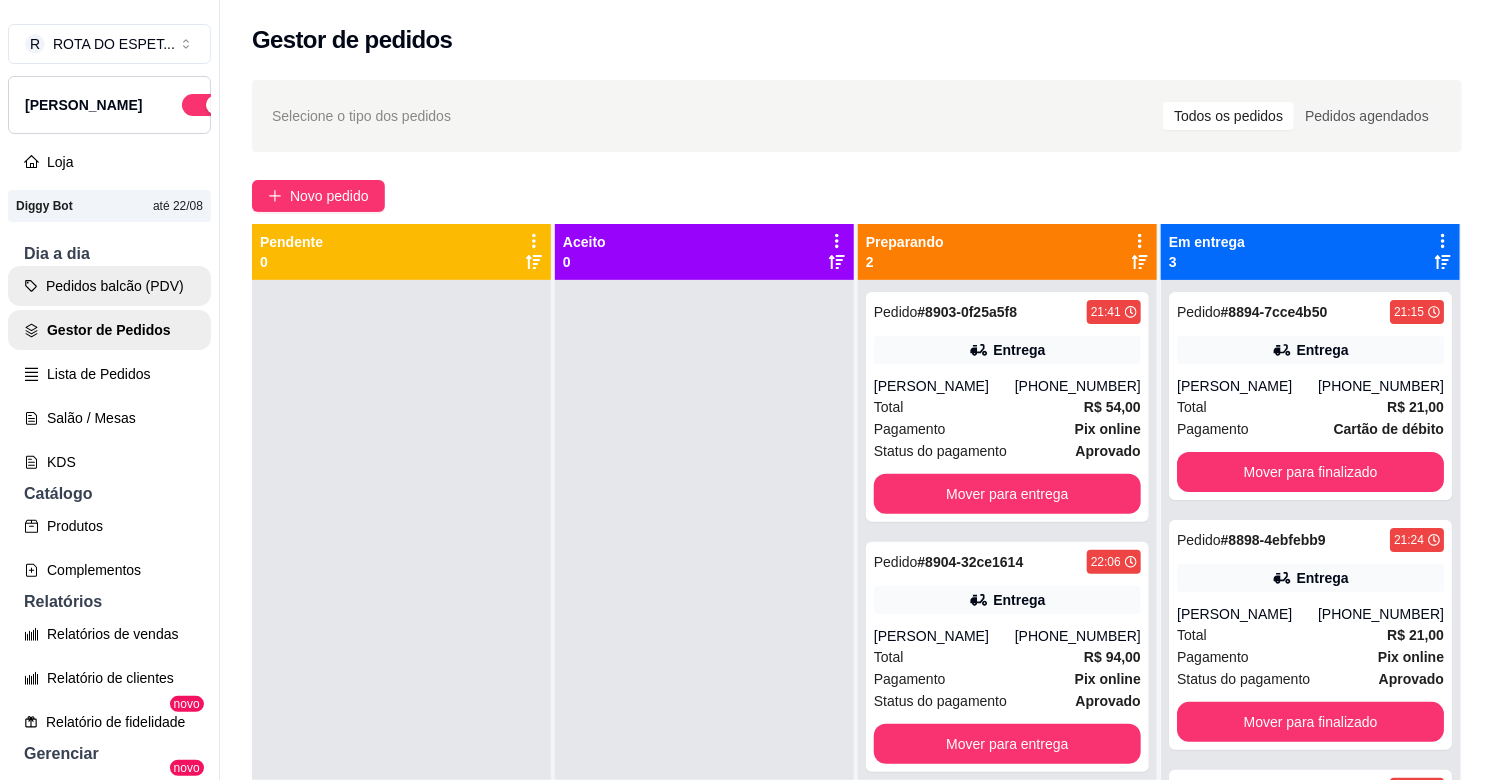 click on "Pedidos balcão (PDV)" at bounding box center (109, 286) 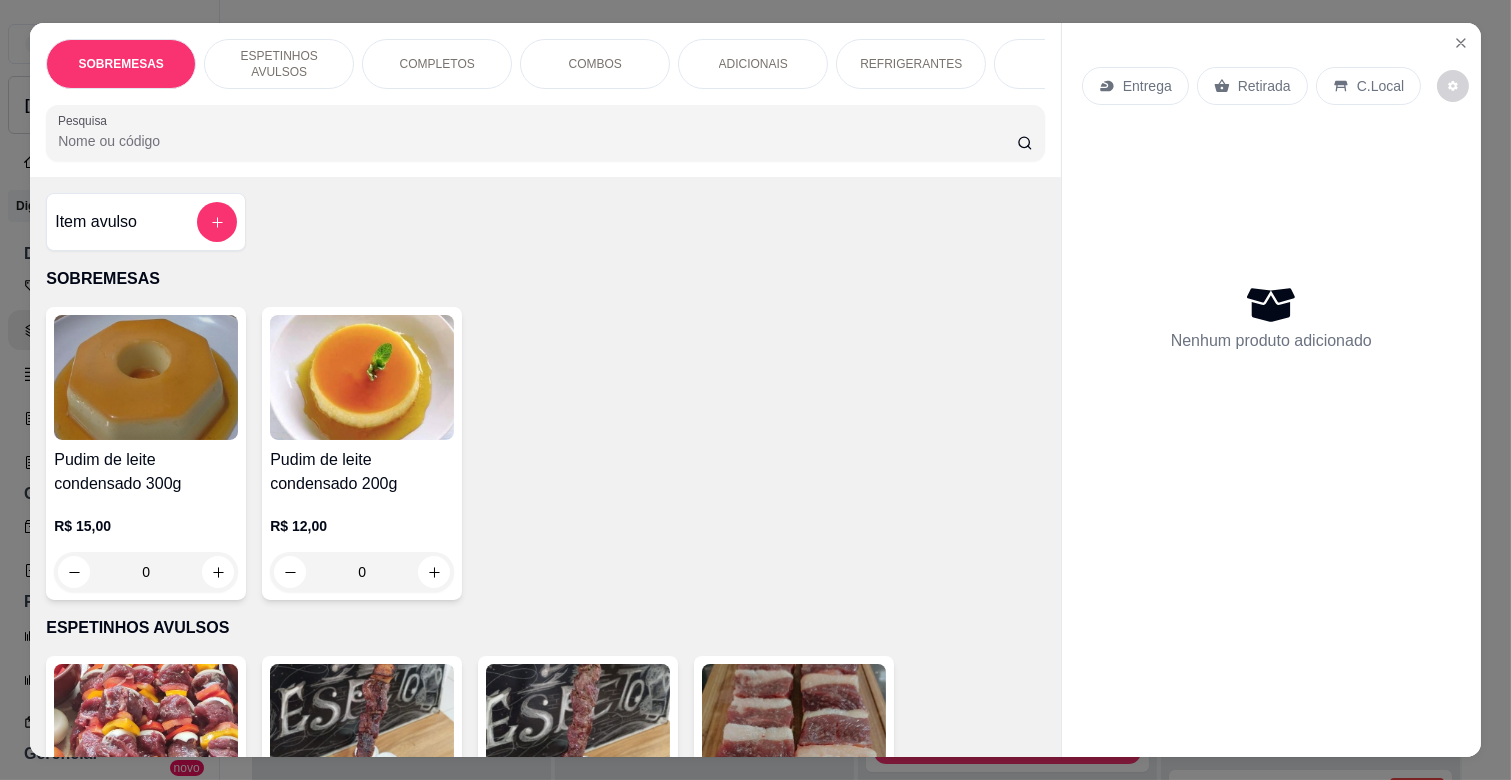 click on "ESPETINHOS AVULSOS" at bounding box center (279, 64) 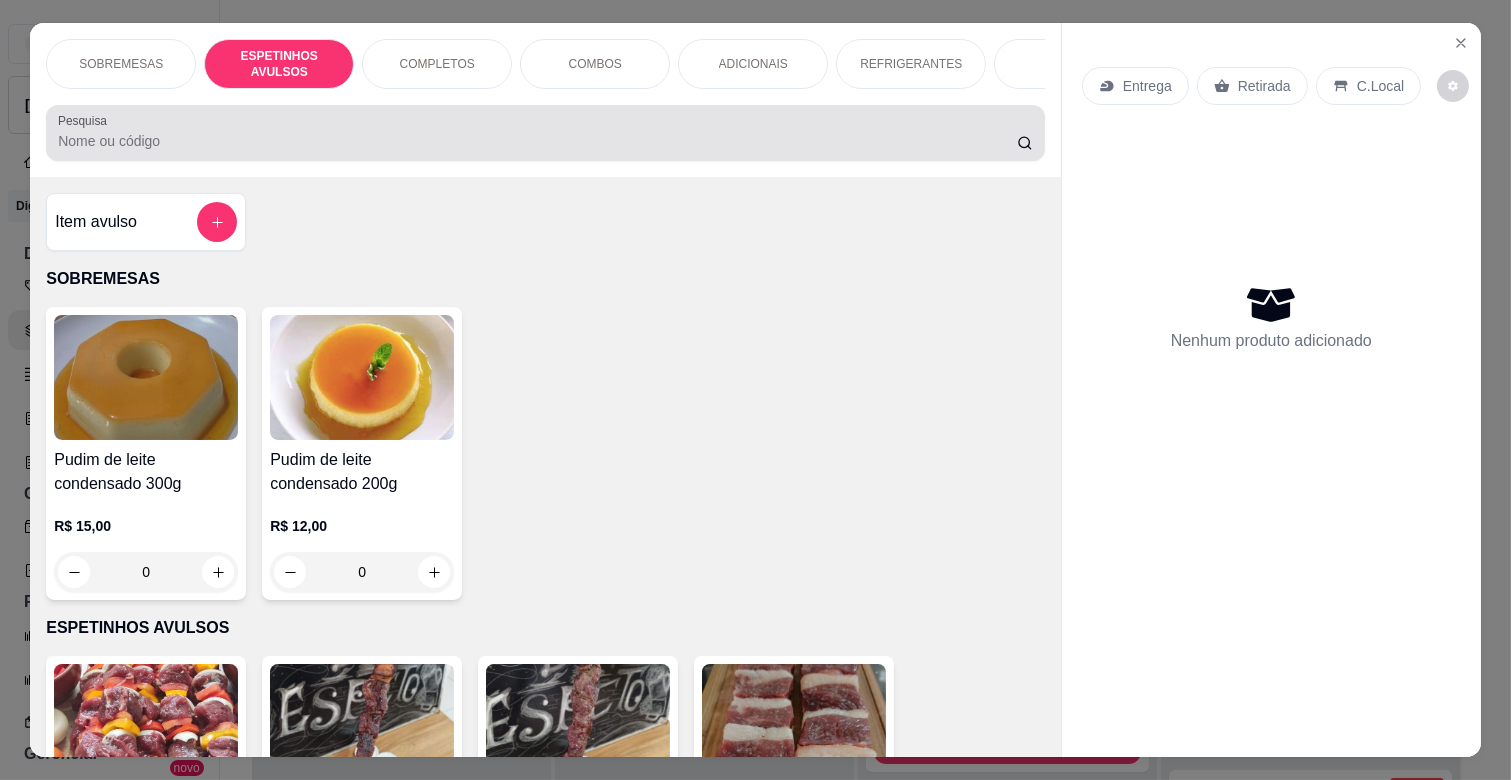 scroll, scrollTop: 438, scrollLeft: 0, axis: vertical 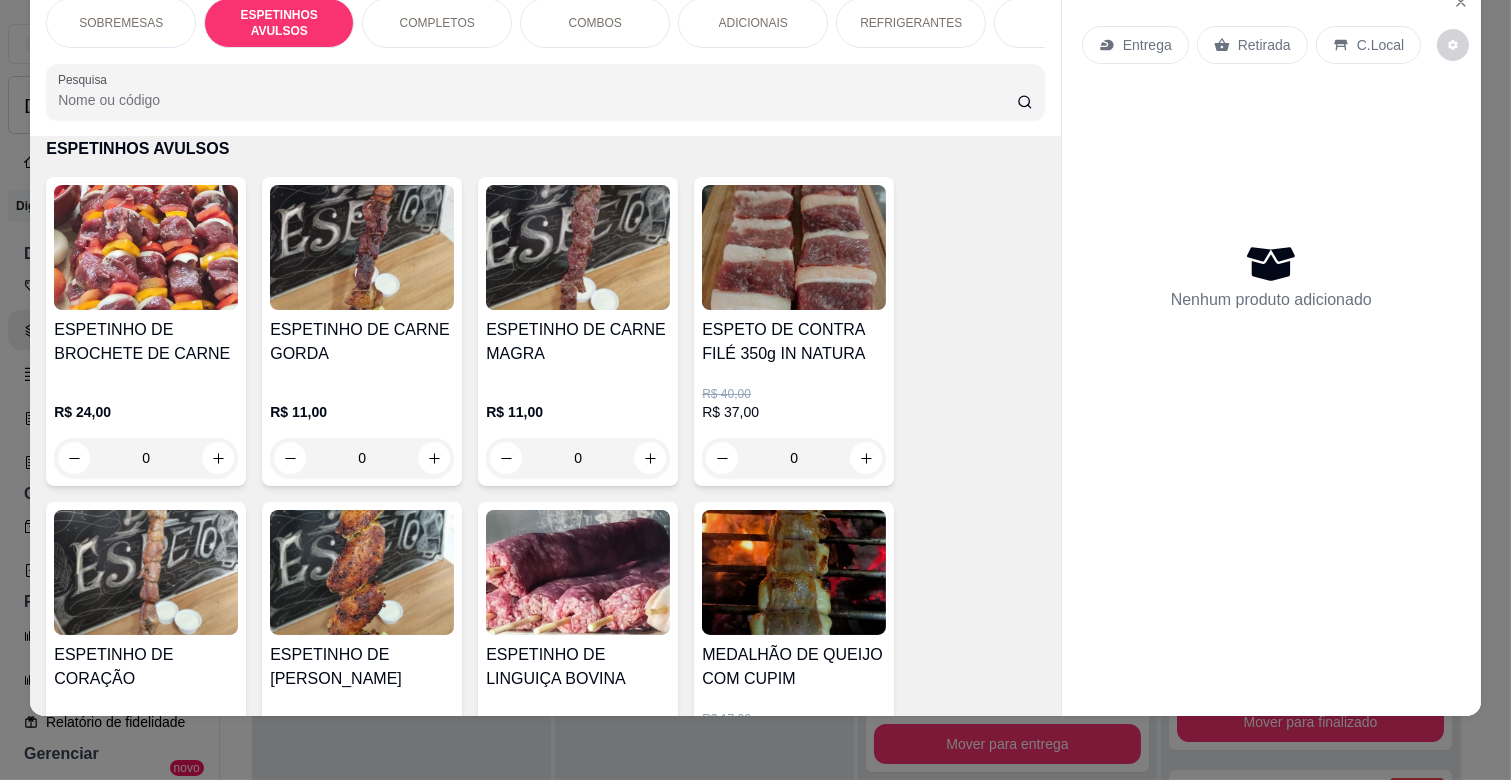 click on "0" at bounding box center [578, 458] 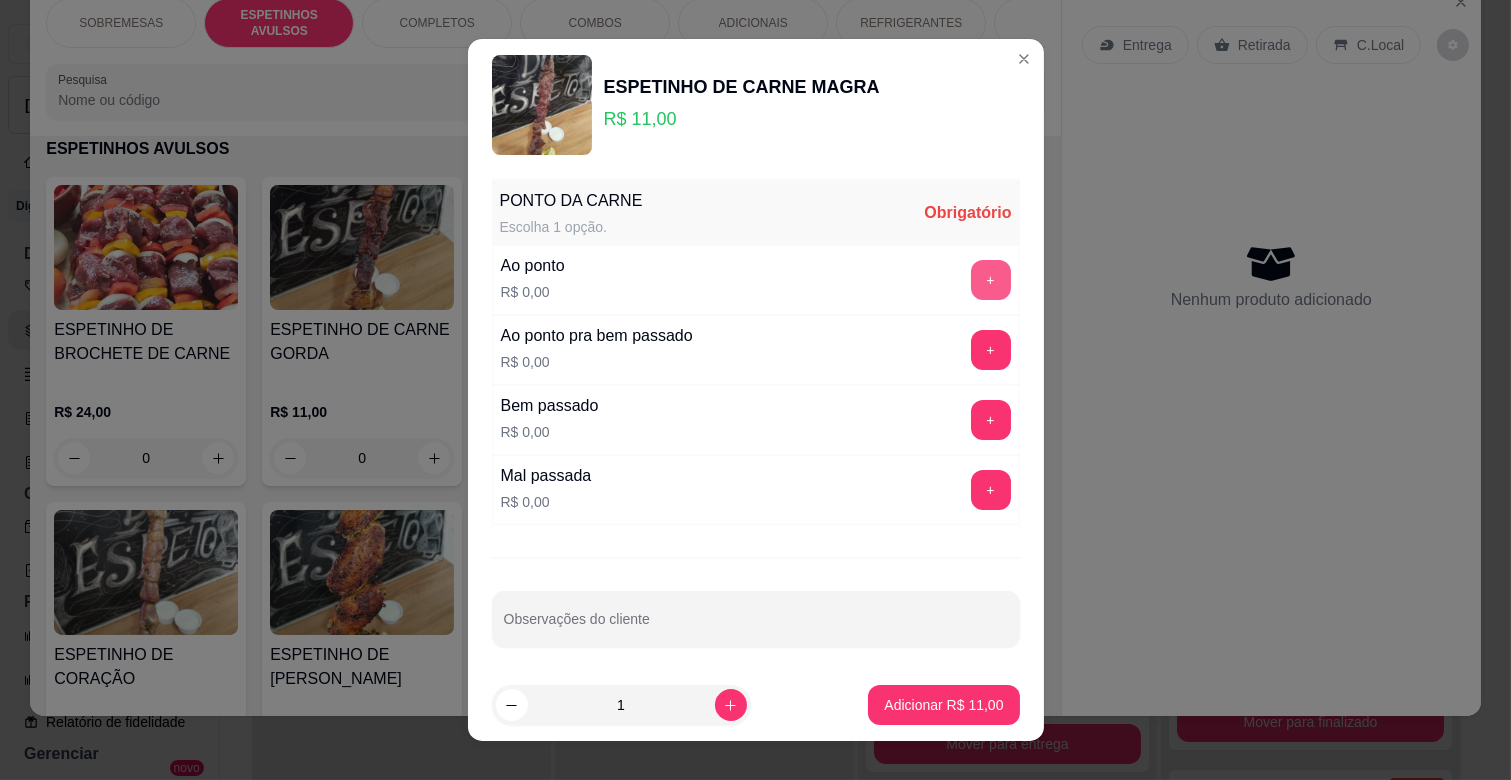click on "+" at bounding box center (991, 280) 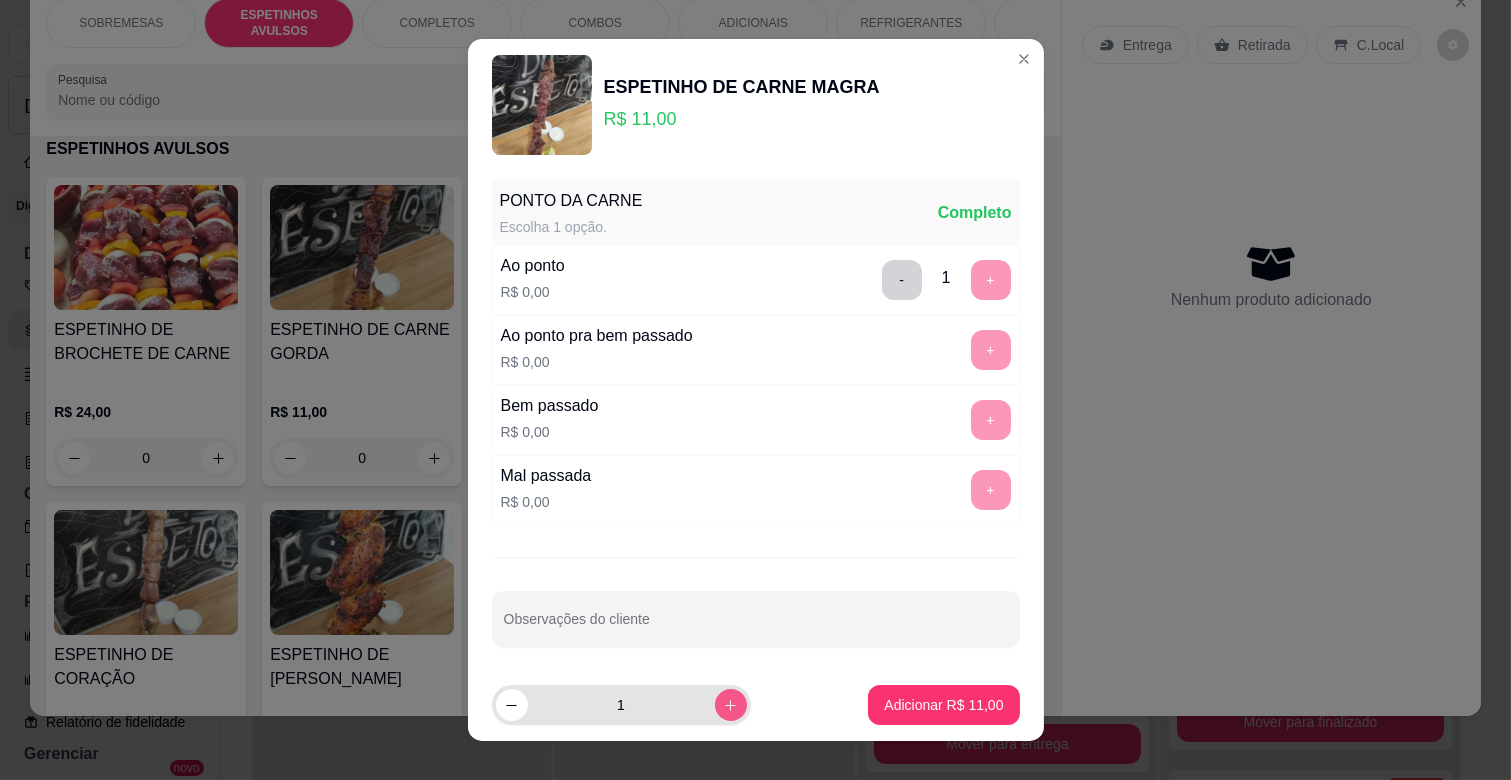click 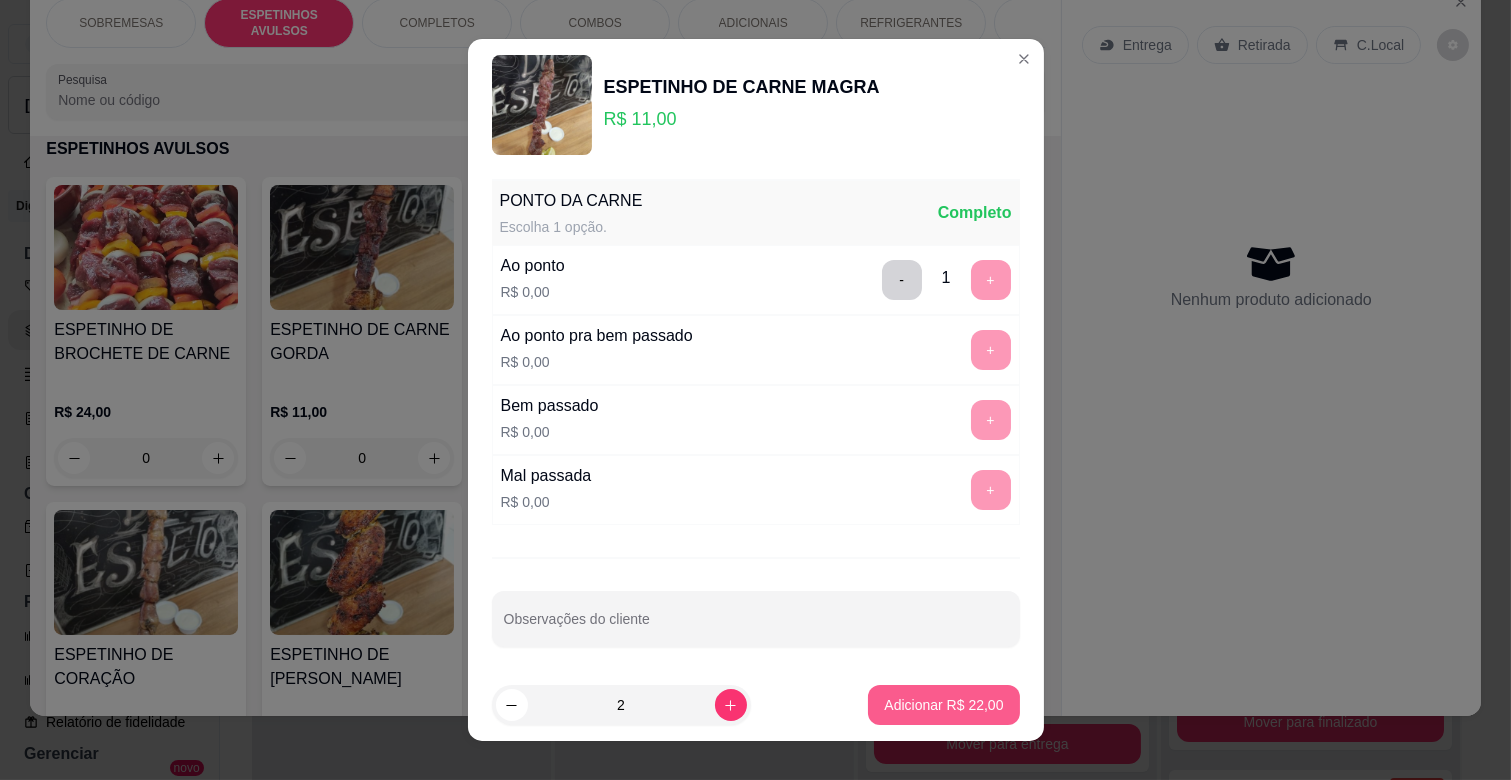 click on "Adicionar   R$ 22,00" at bounding box center (943, 705) 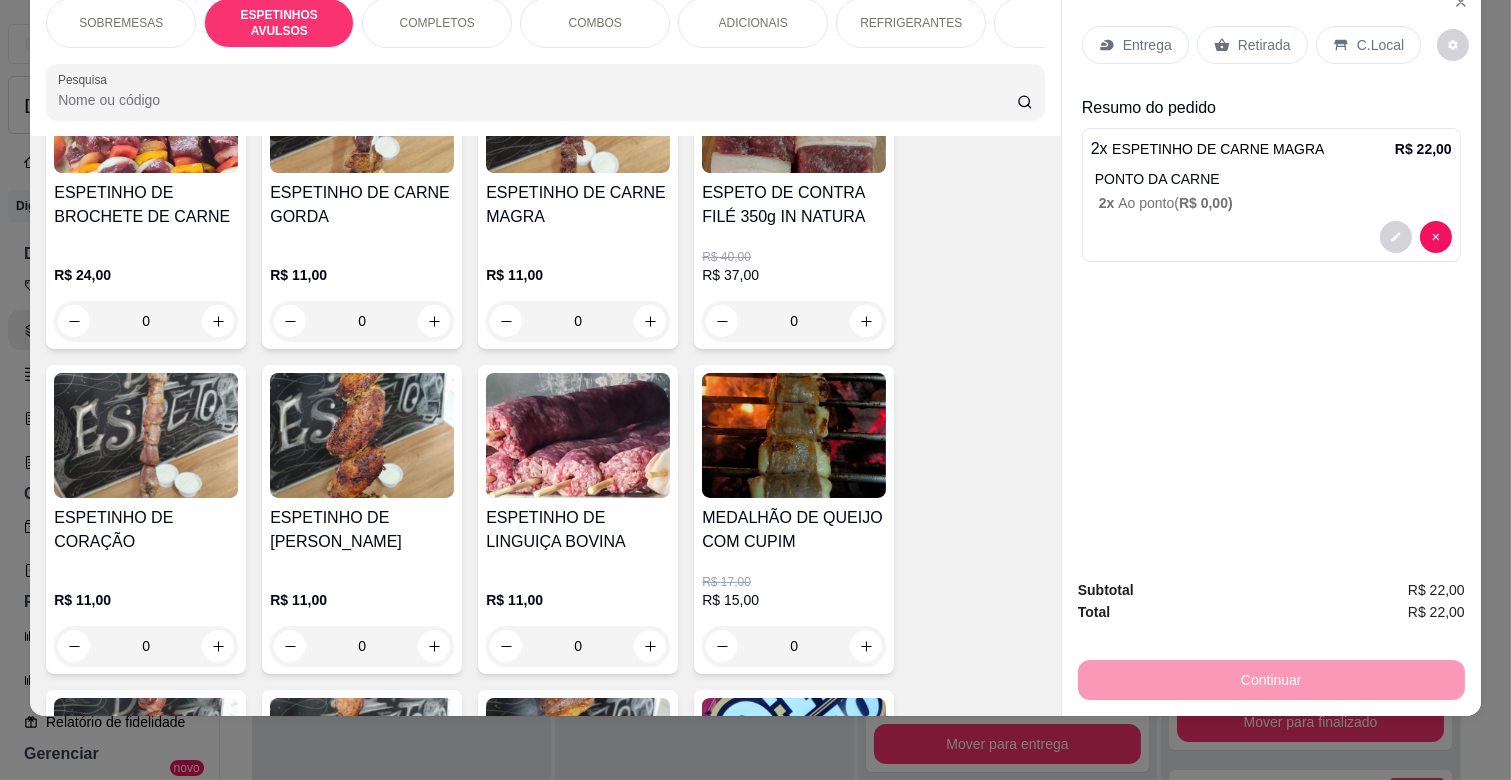 scroll, scrollTop: 661, scrollLeft: 0, axis: vertical 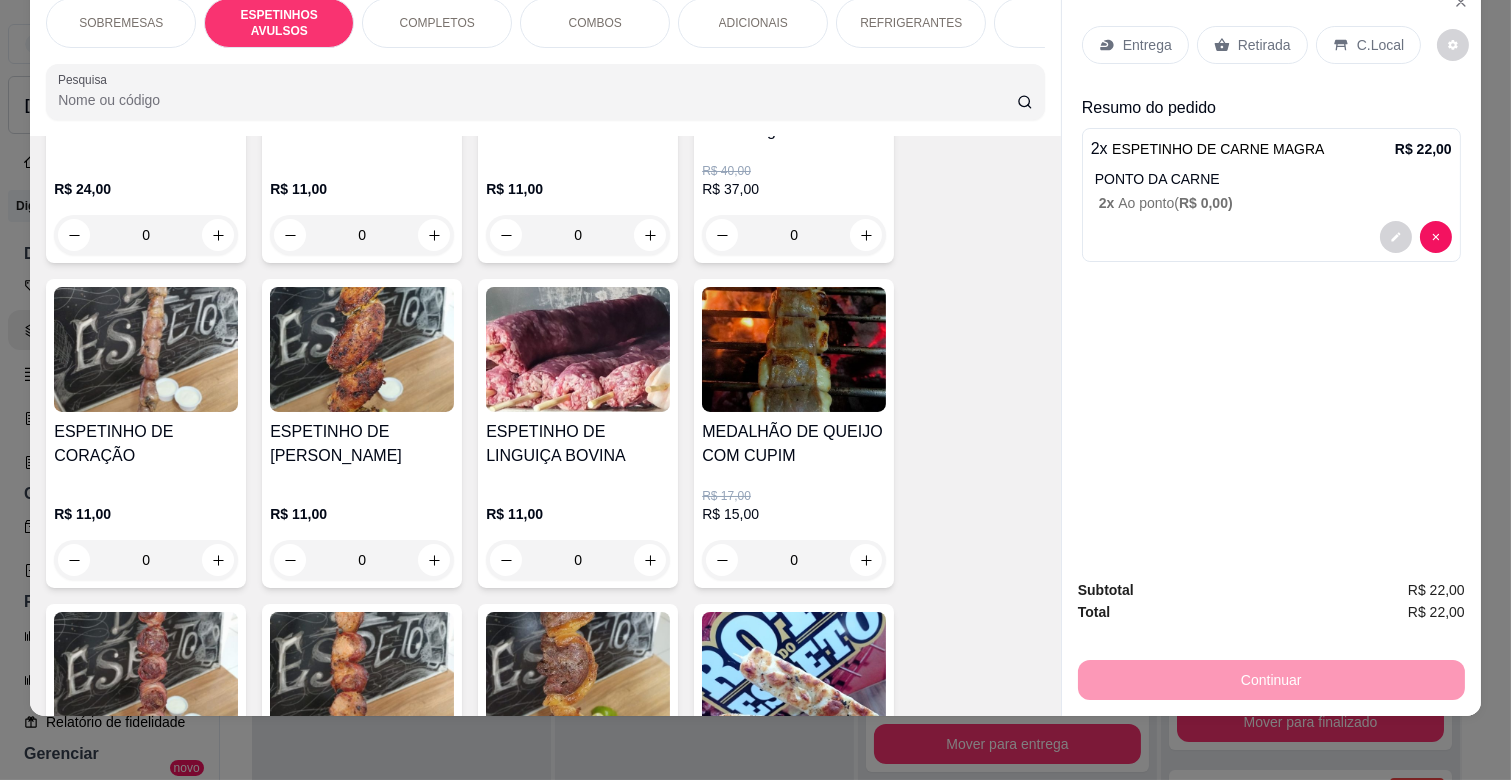 click on "0" at bounding box center (362, 560) 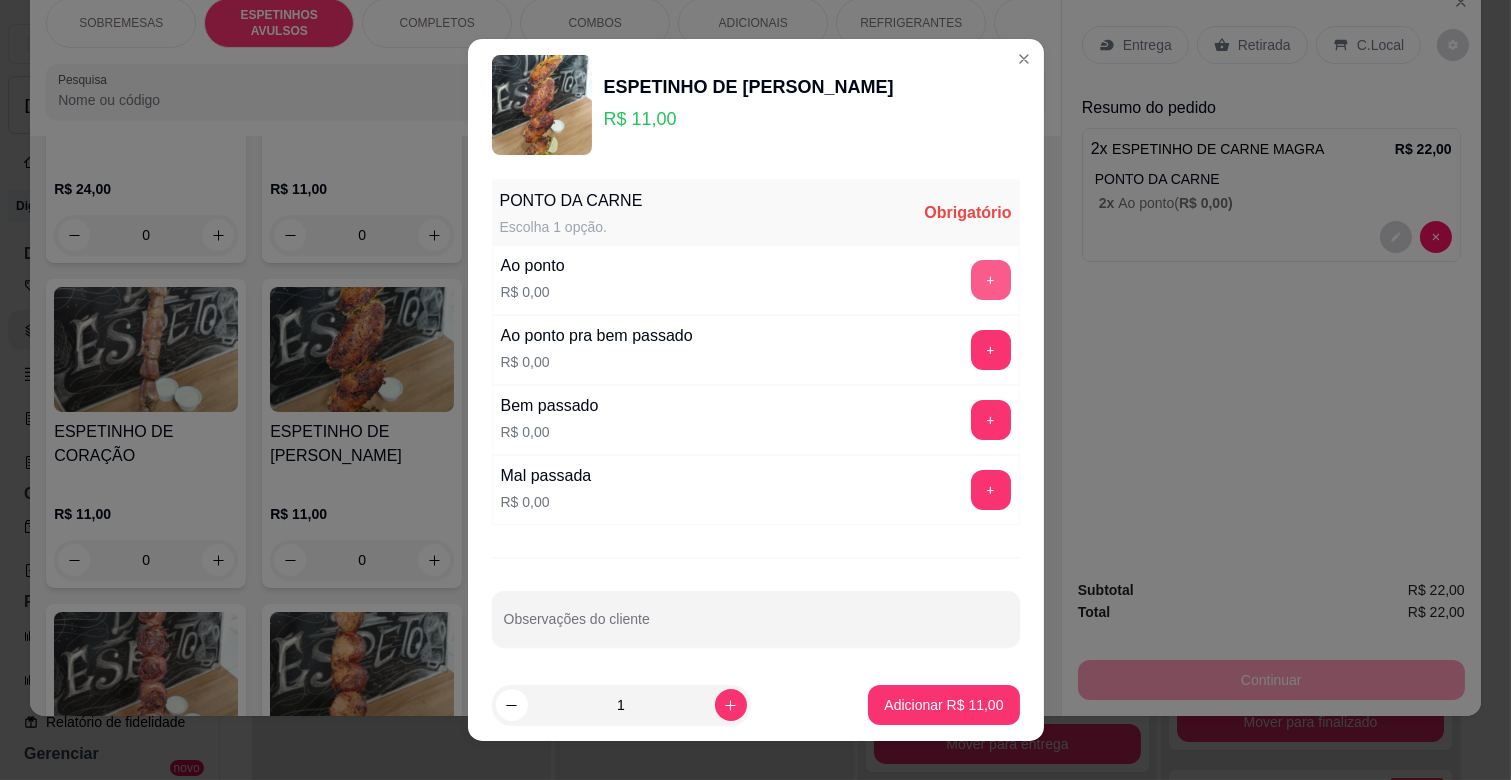 click on "+" at bounding box center [991, 280] 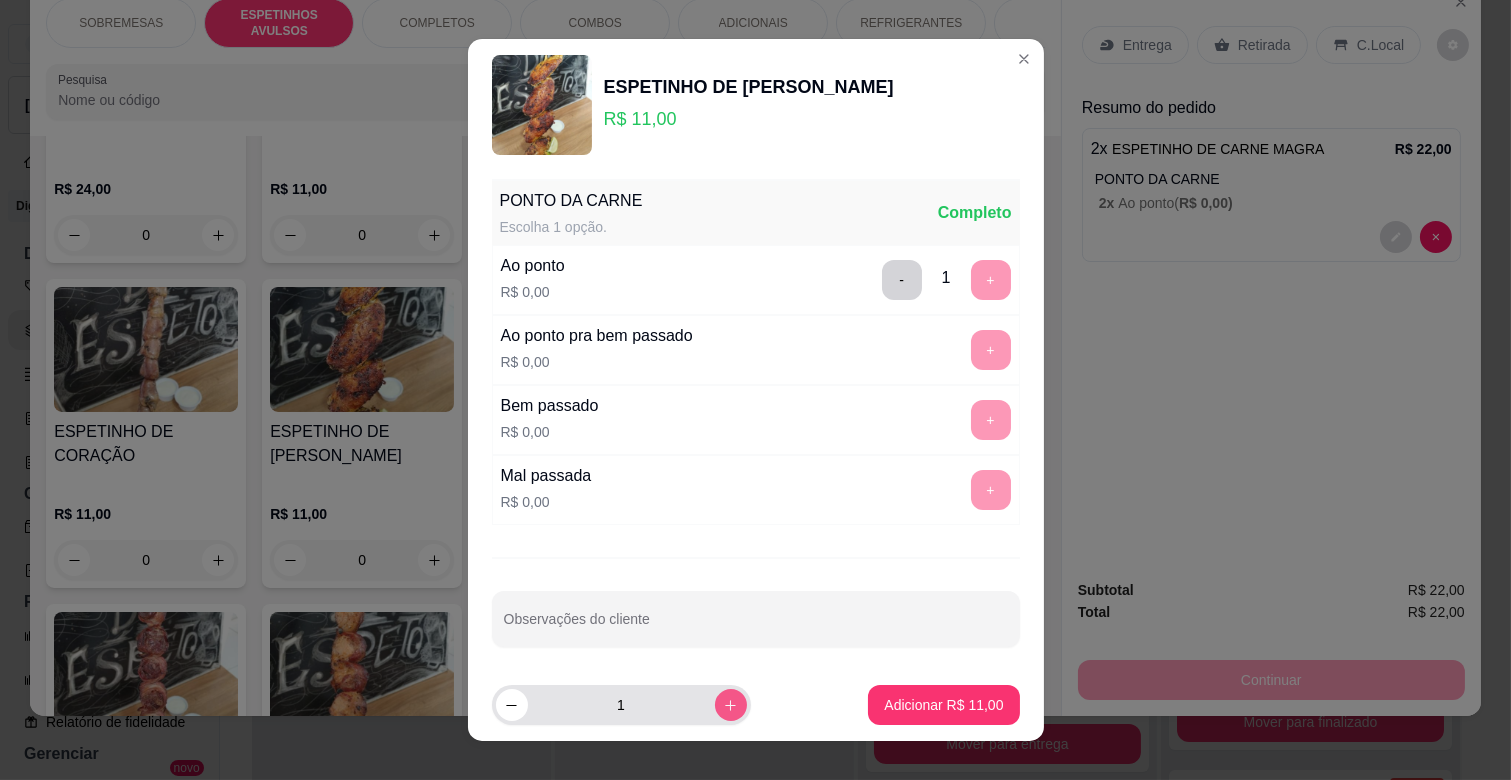 click 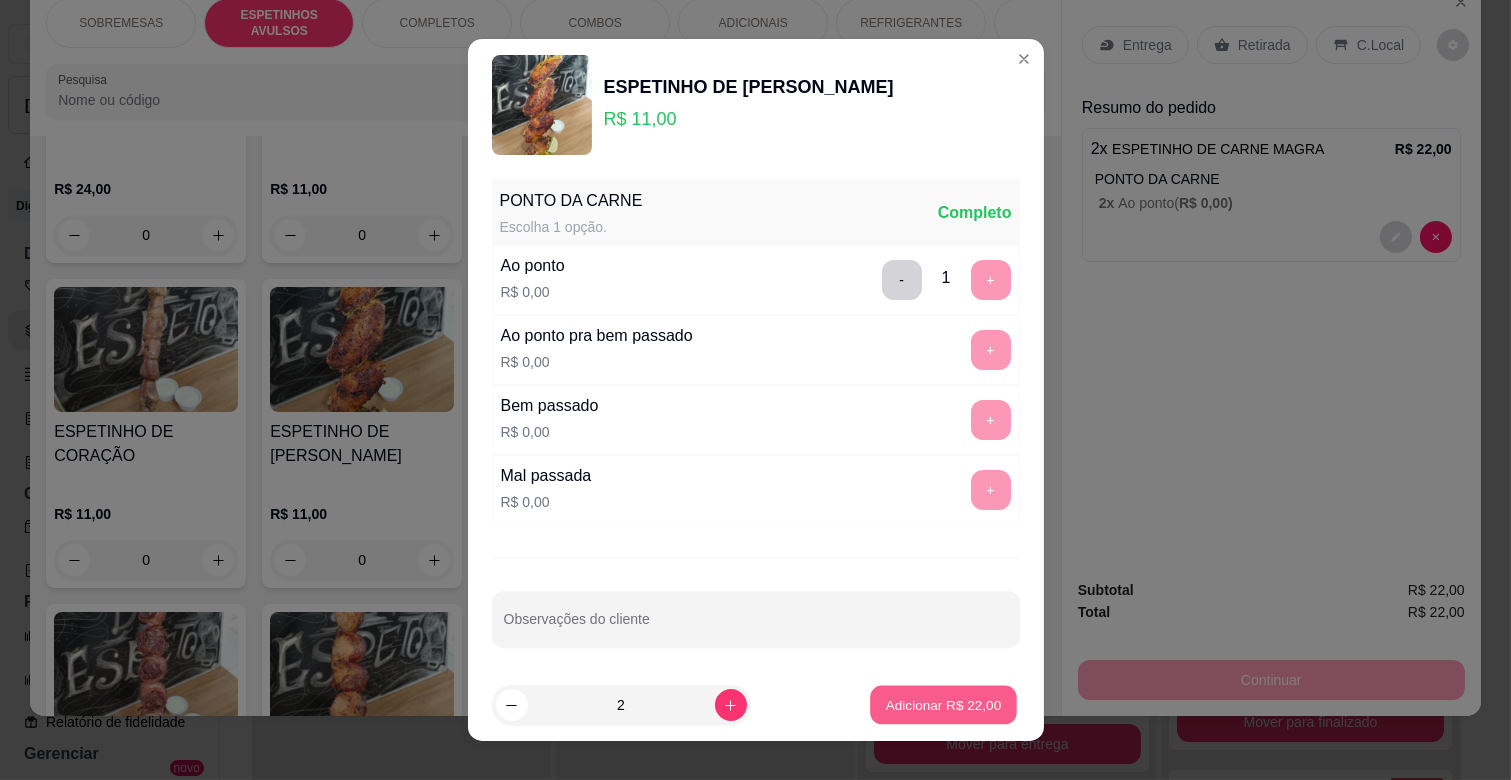 click on "Adicionar   R$ 22,00" at bounding box center [944, 704] 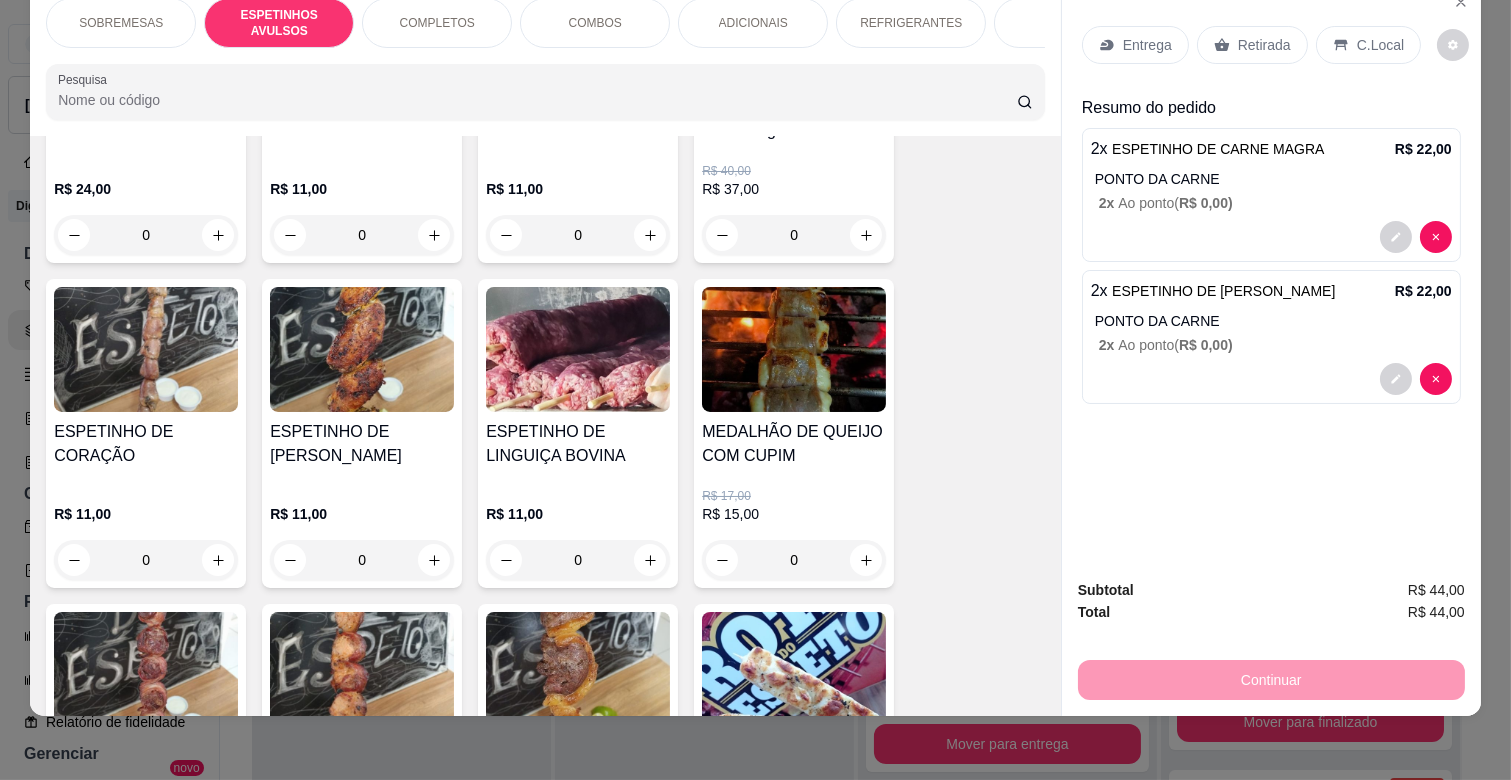 click on "ADICIONAIS" at bounding box center (753, 23) 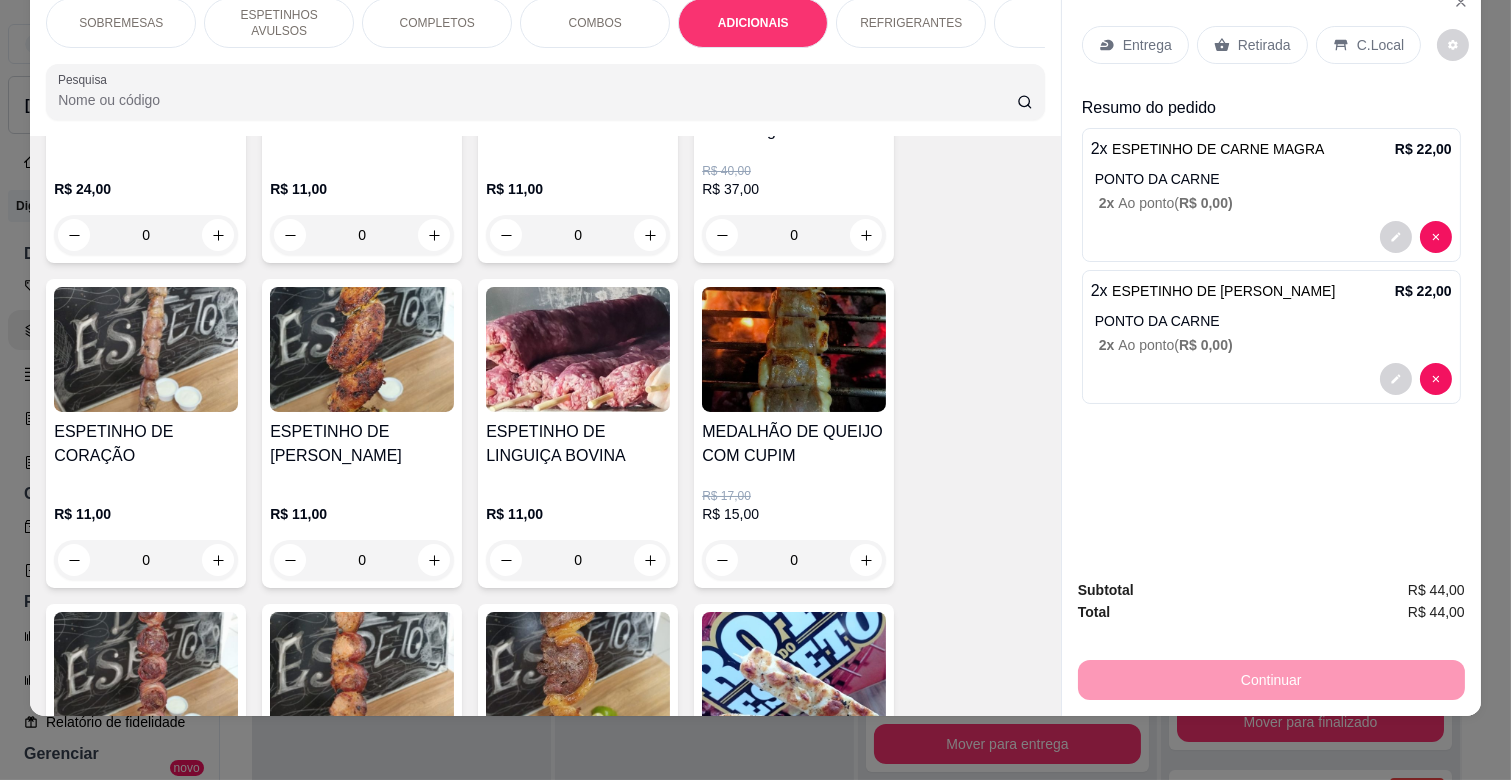 scroll, scrollTop: 3094, scrollLeft: 0, axis: vertical 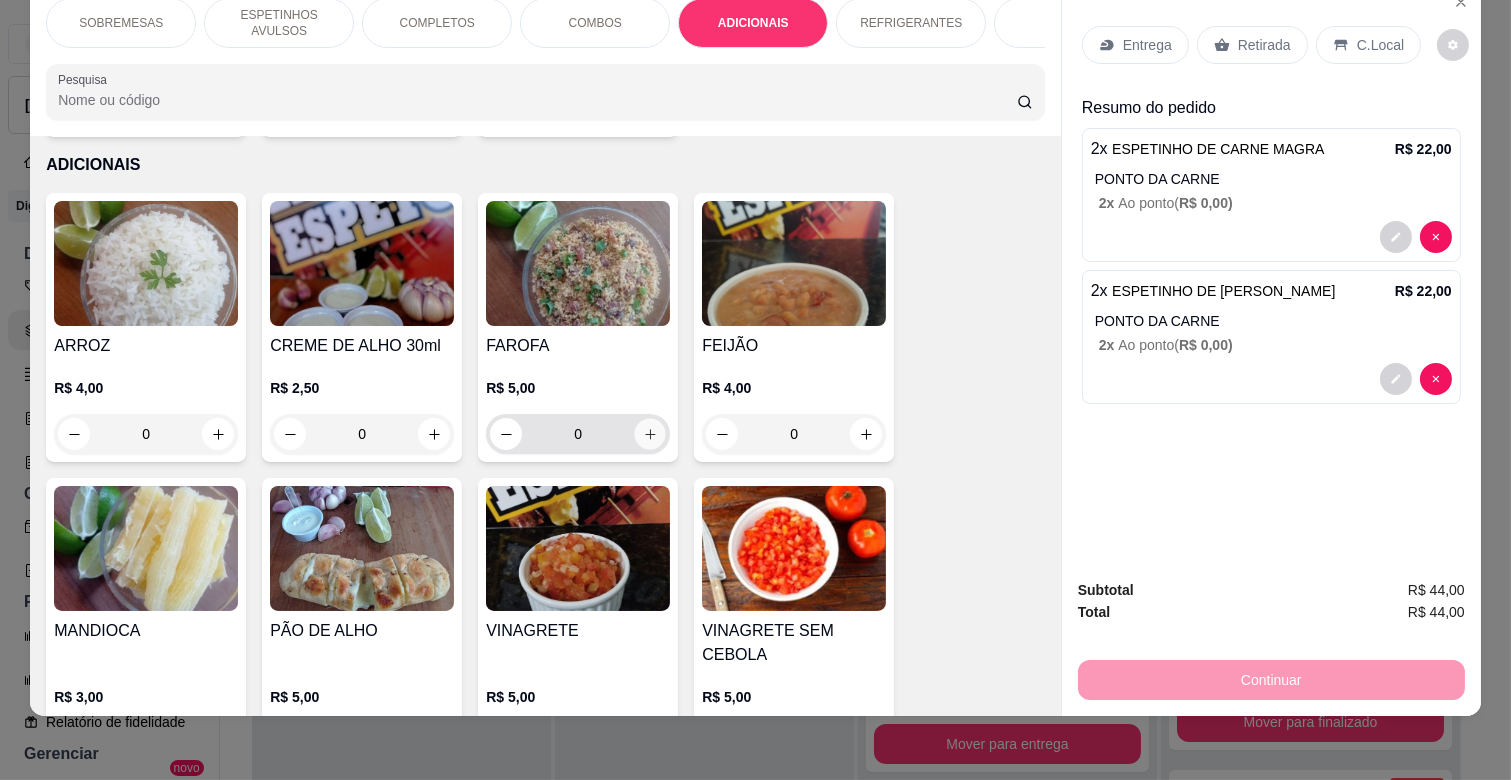 click 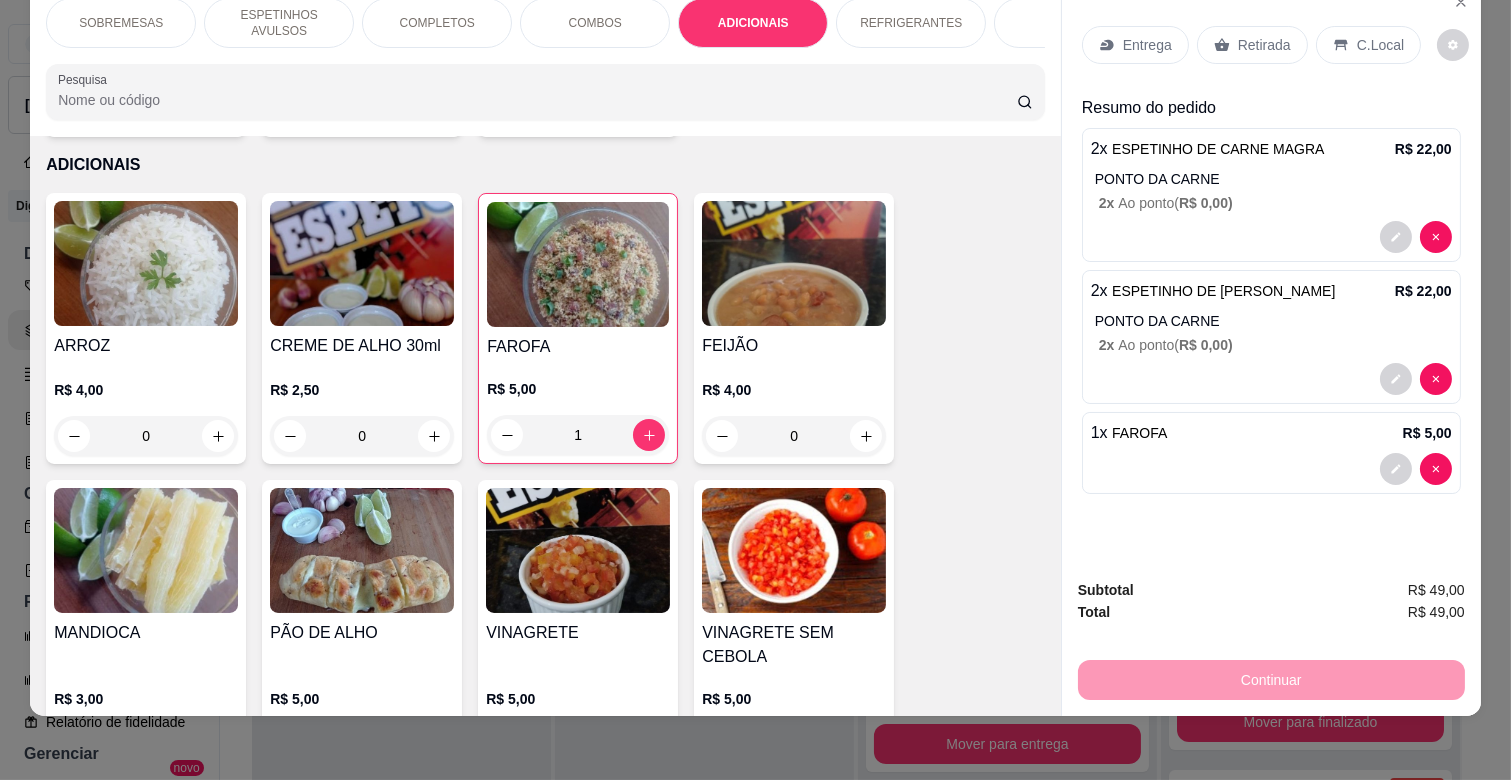 click on "Entrega" at bounding box center [1147, 45] 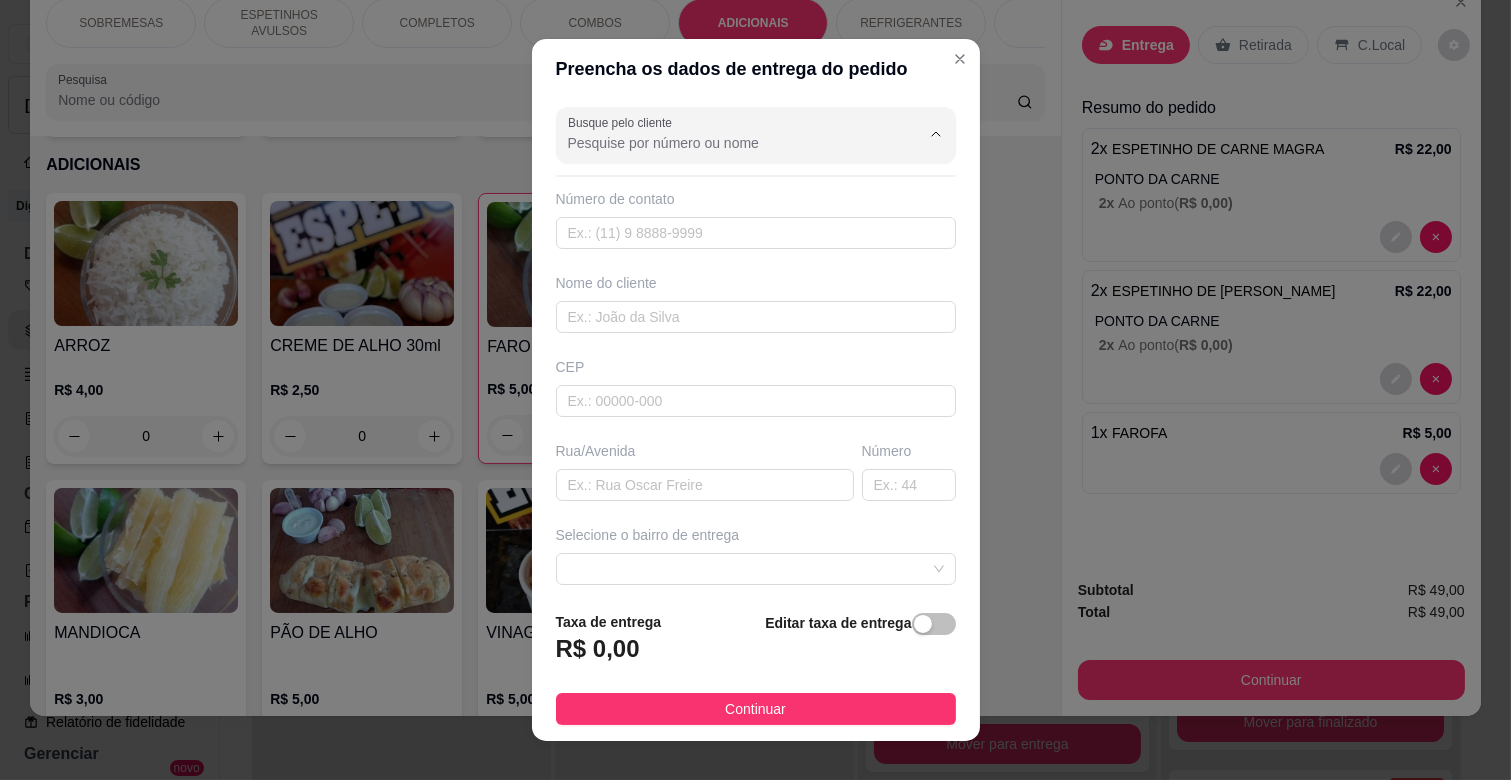 click on "Busque pelo cliente" at bounding box center [728, 143] 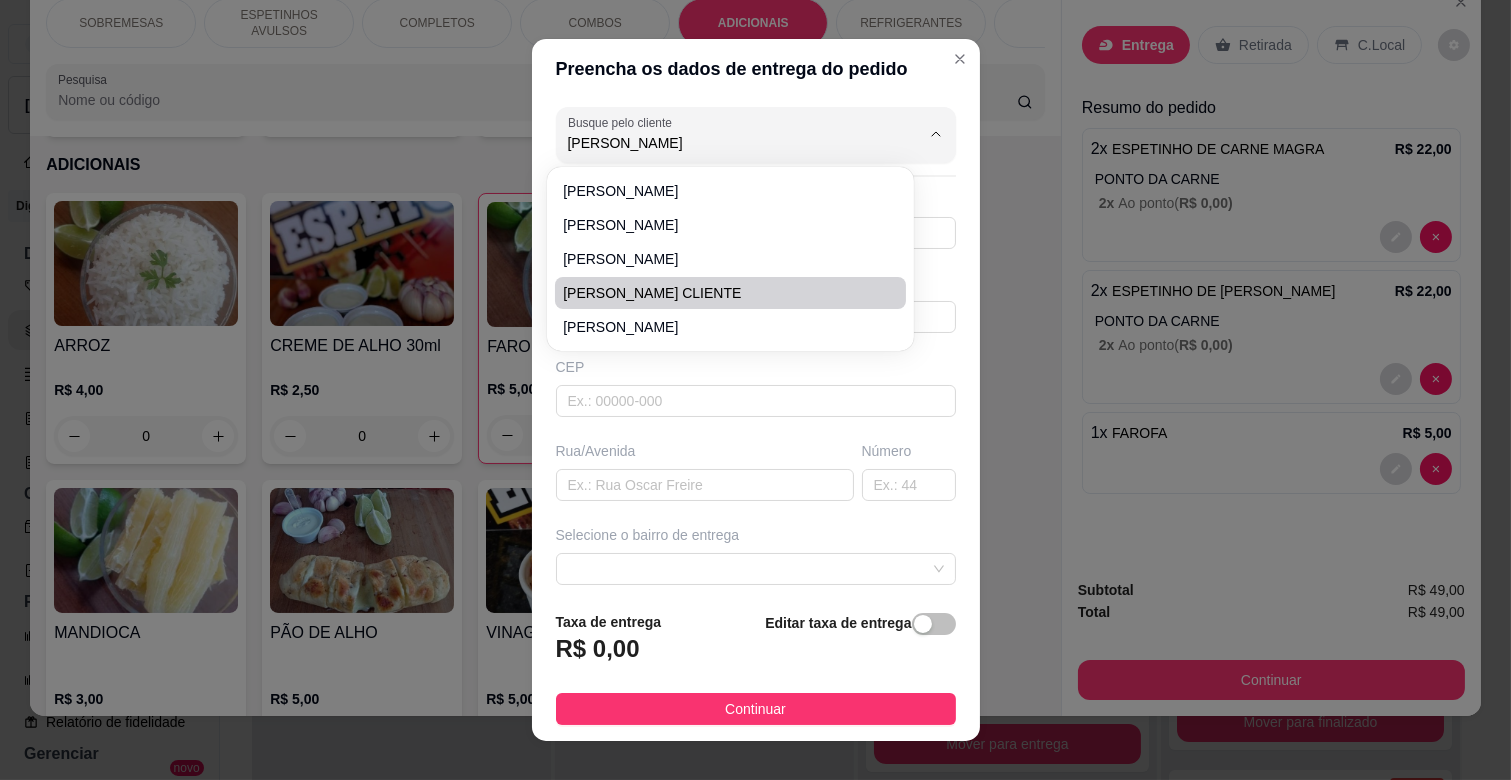 click on "[PERSON_NAME] CLIENTE" at bounding box center [720, 293] 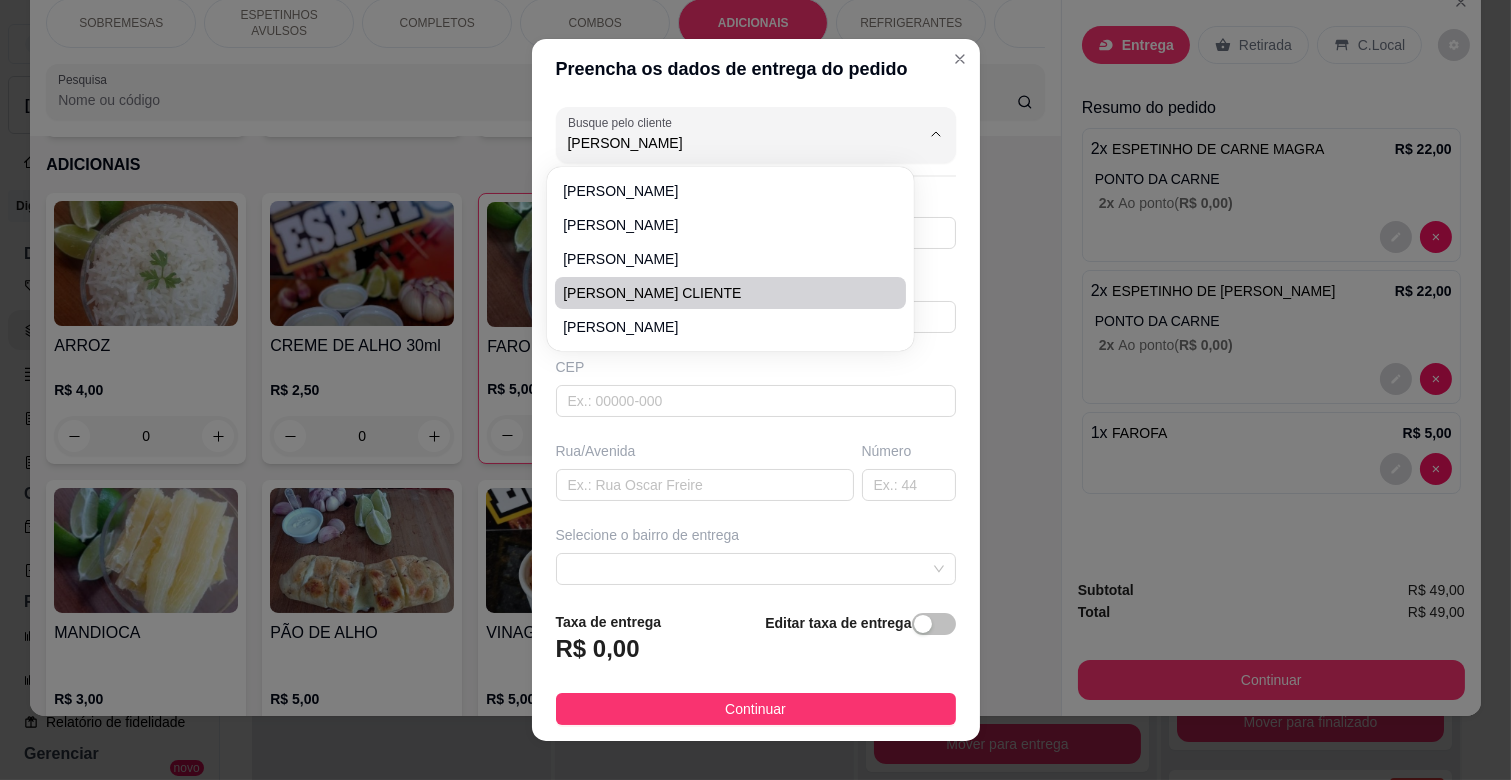 type on "[PERSON_NAME] CLIENTE" 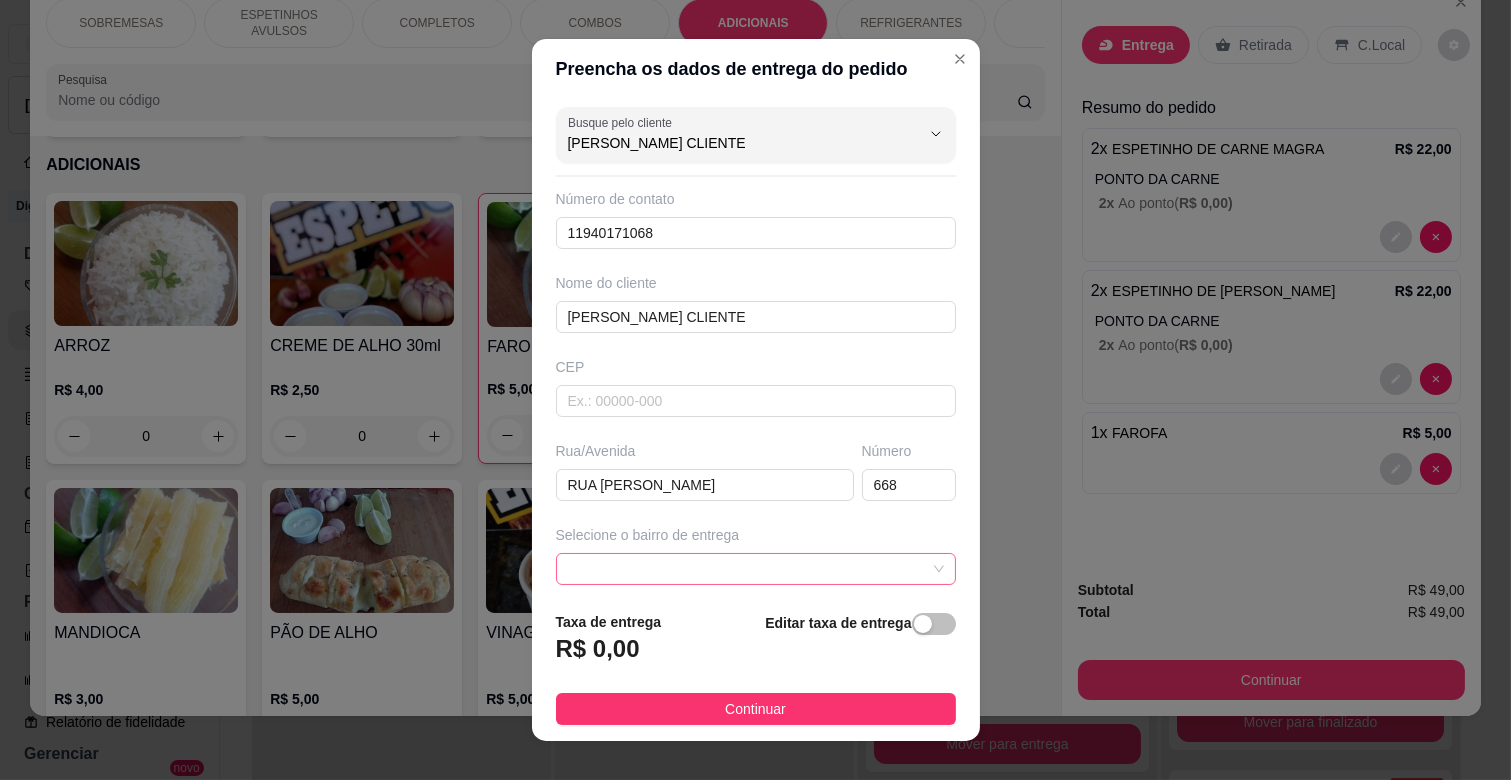 click at bounding box center [756, 569] 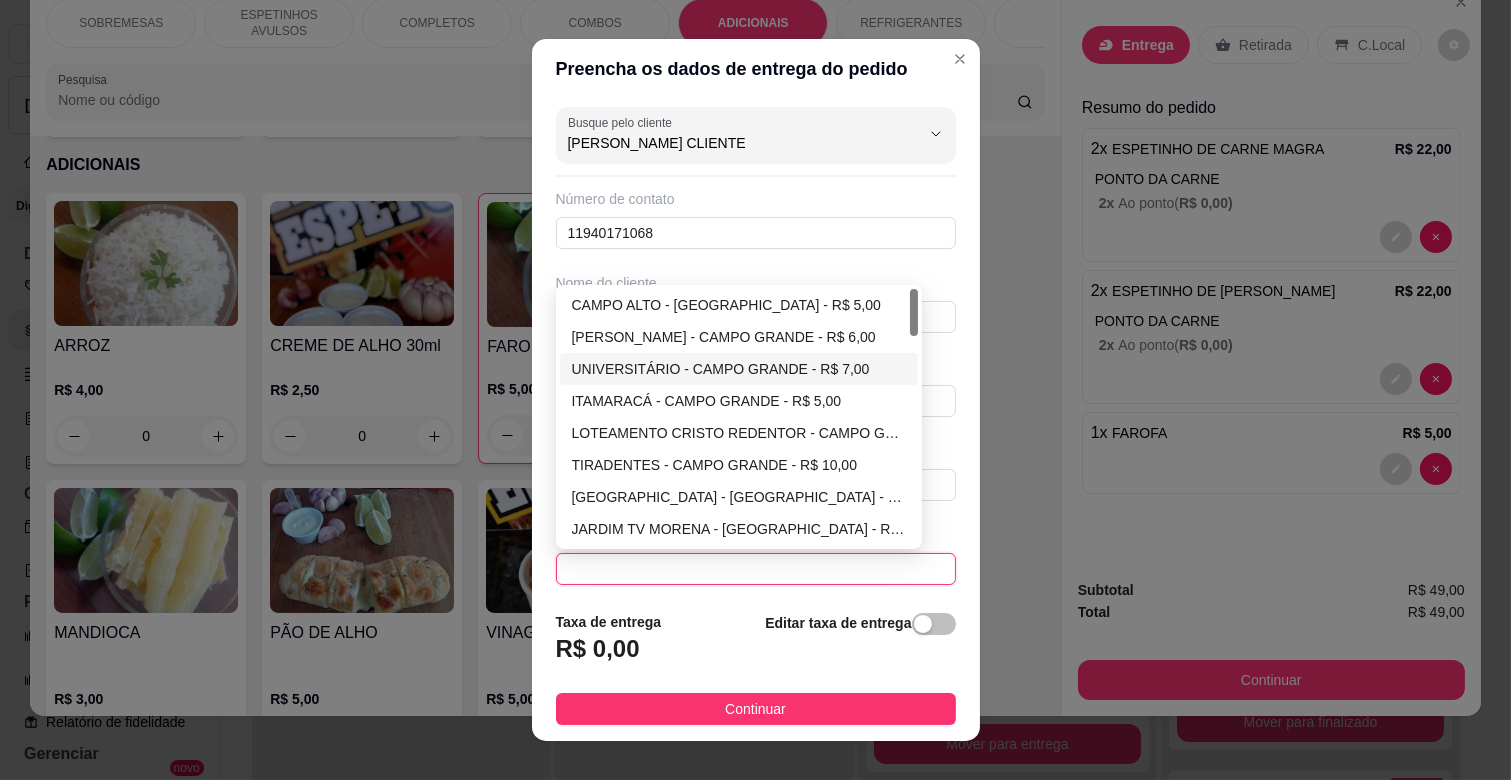click on "UNIVERSITÁRIO - CAMPO GRANDE  -  R$ 7,00" at bounding box center (739, 369) 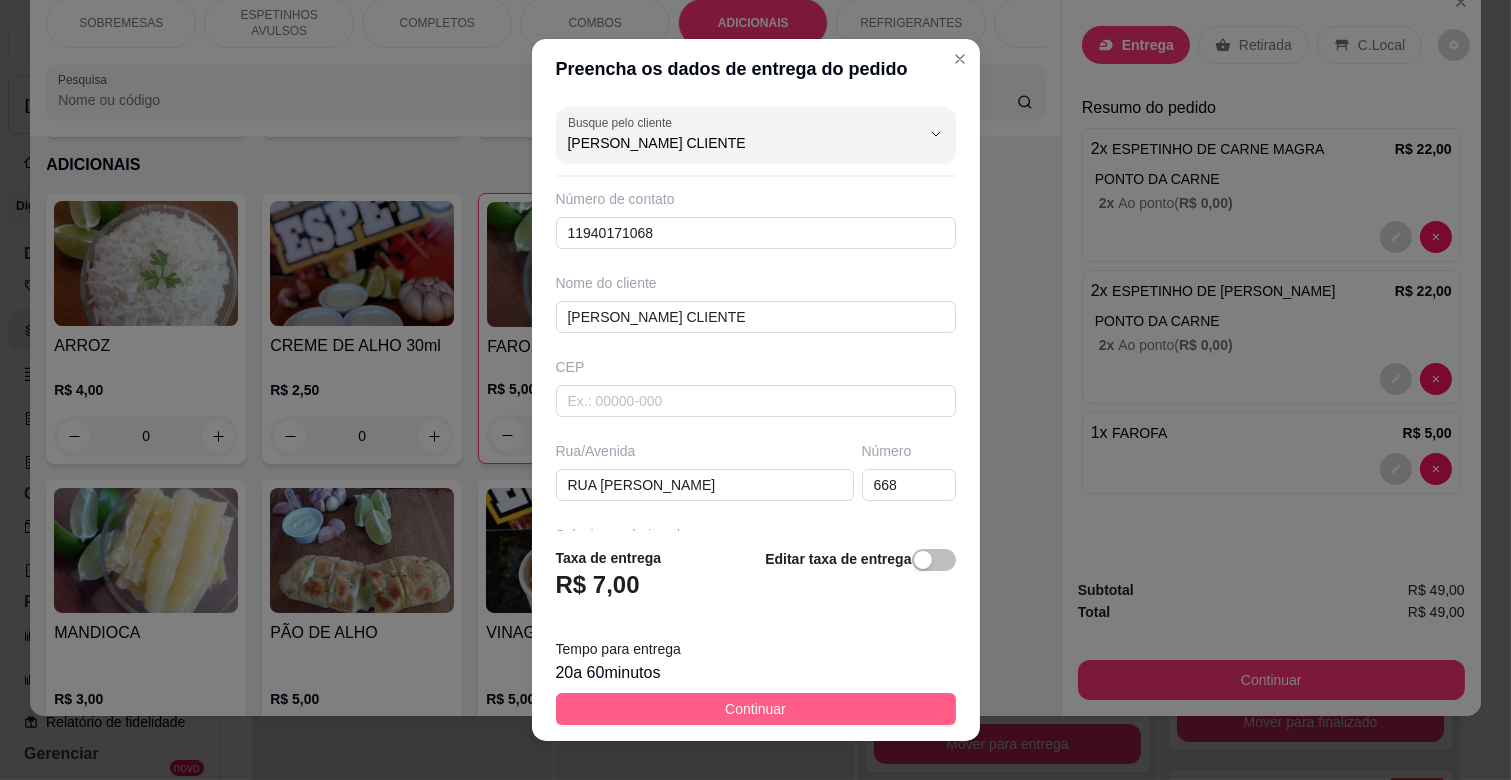 click on "Continuar" at bounding box center [755, 709] 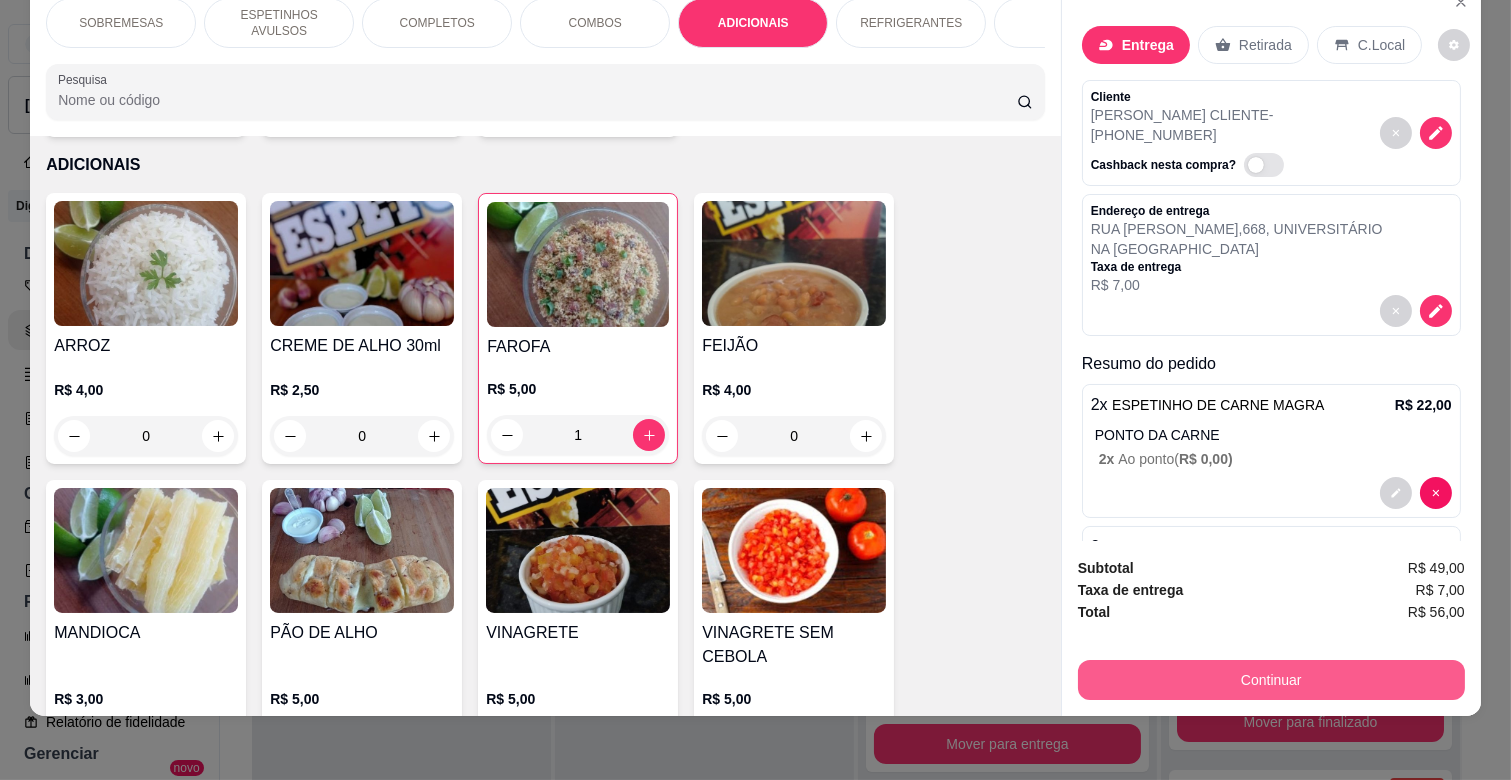 click on "Continuar" at bounding box center [1271, 680] 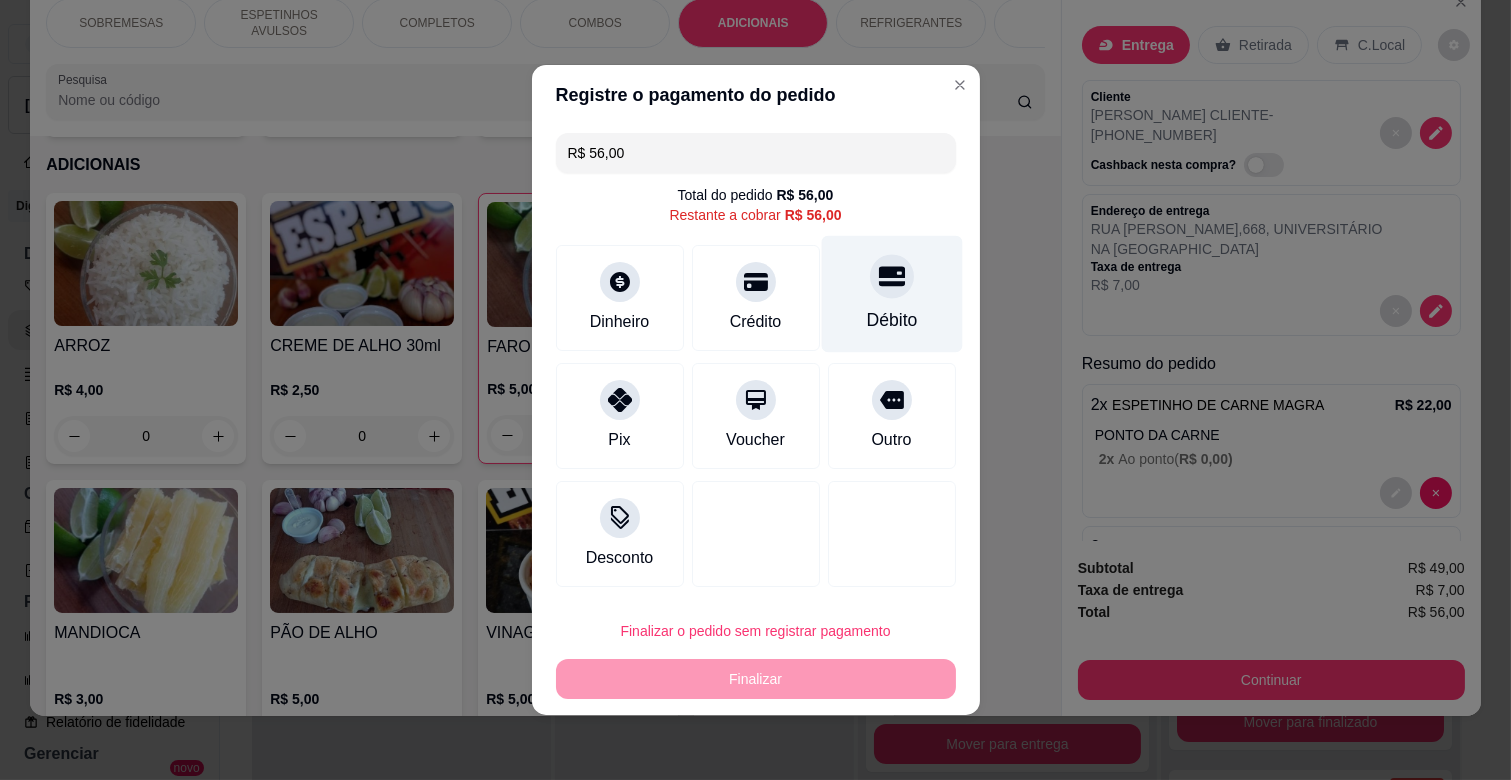 click on "Débito" at bounding box center (891, 294) 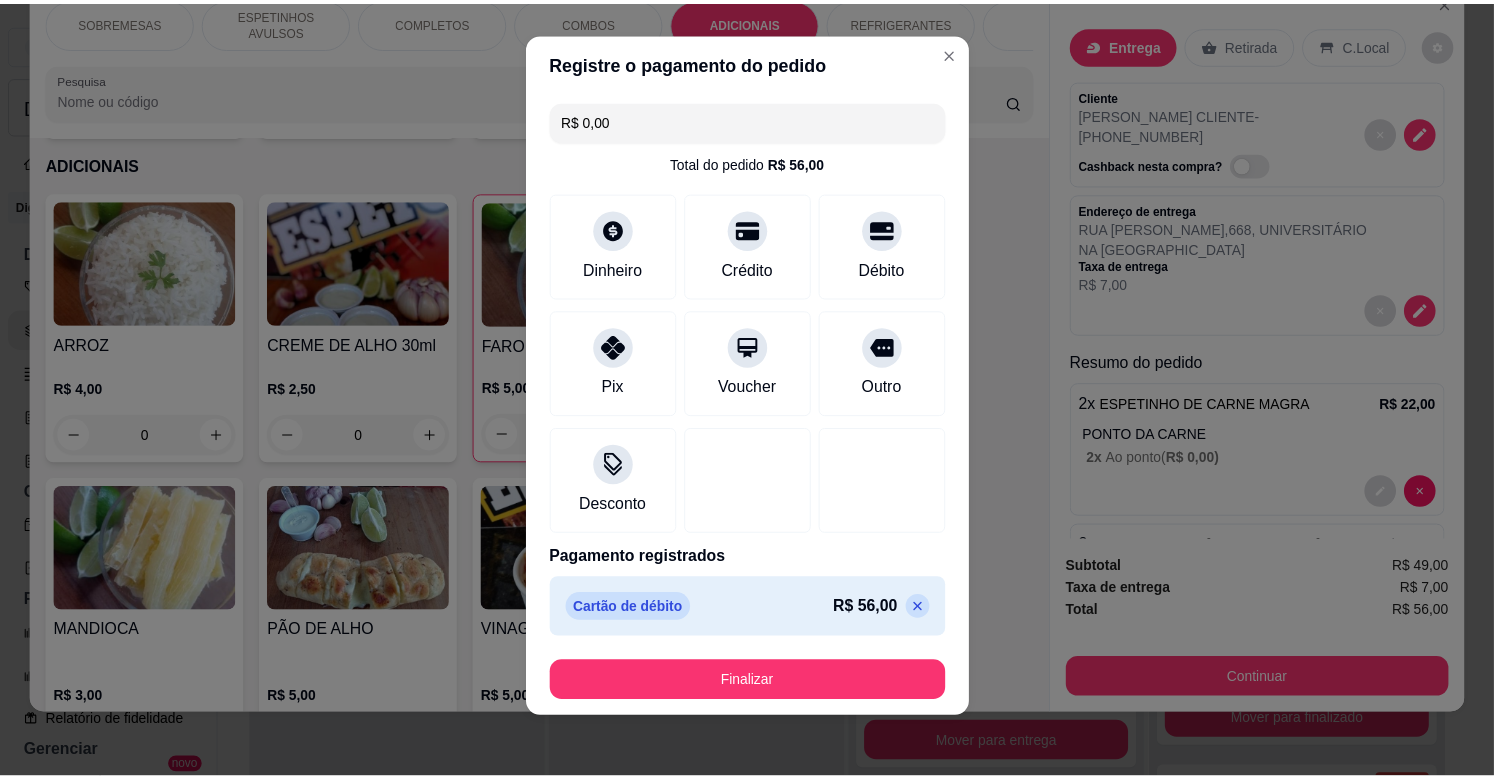 scroll, scrollTop: 16, scrollLeft: 0, axis: vertical 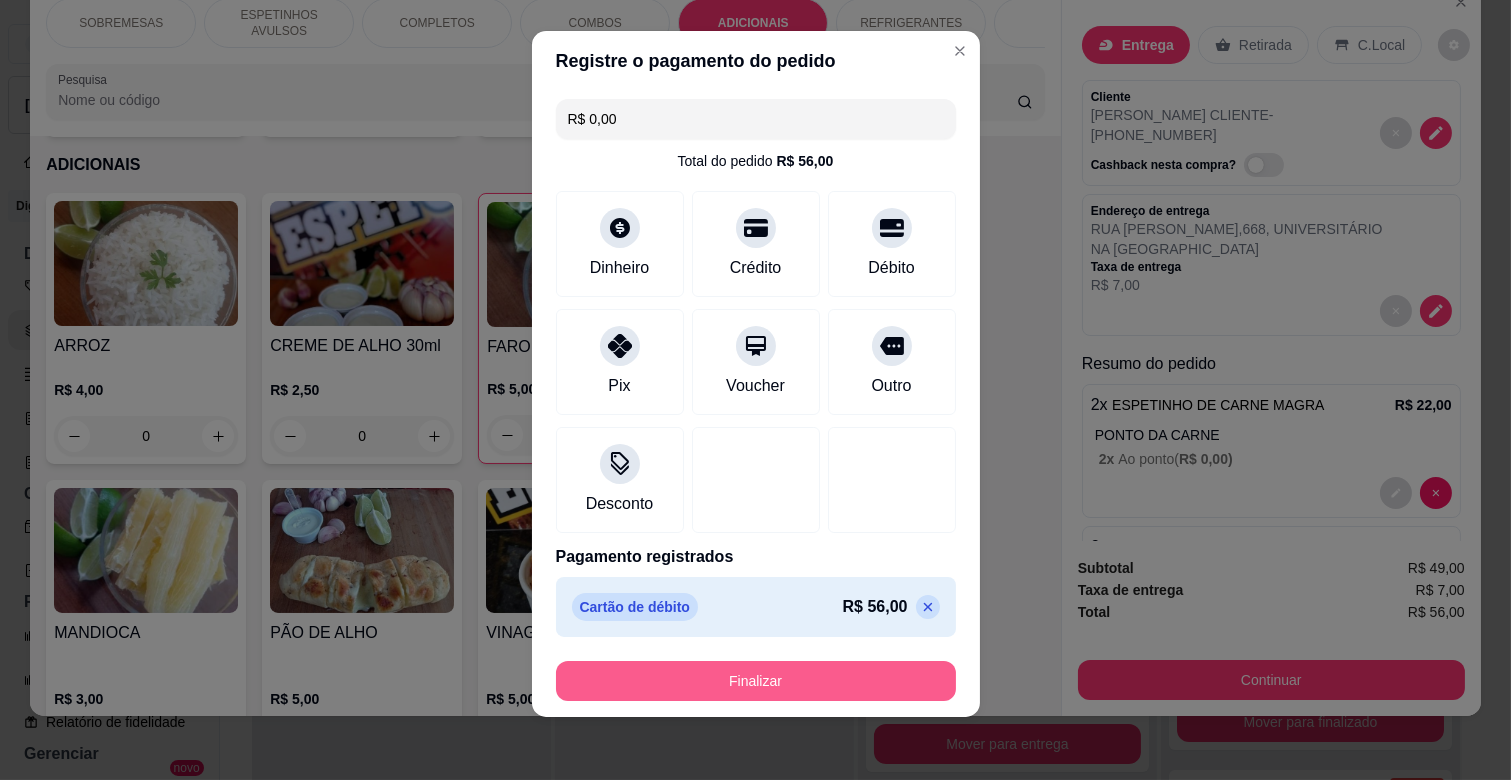 click on "Finalizar" at bounding box center (756, 681) 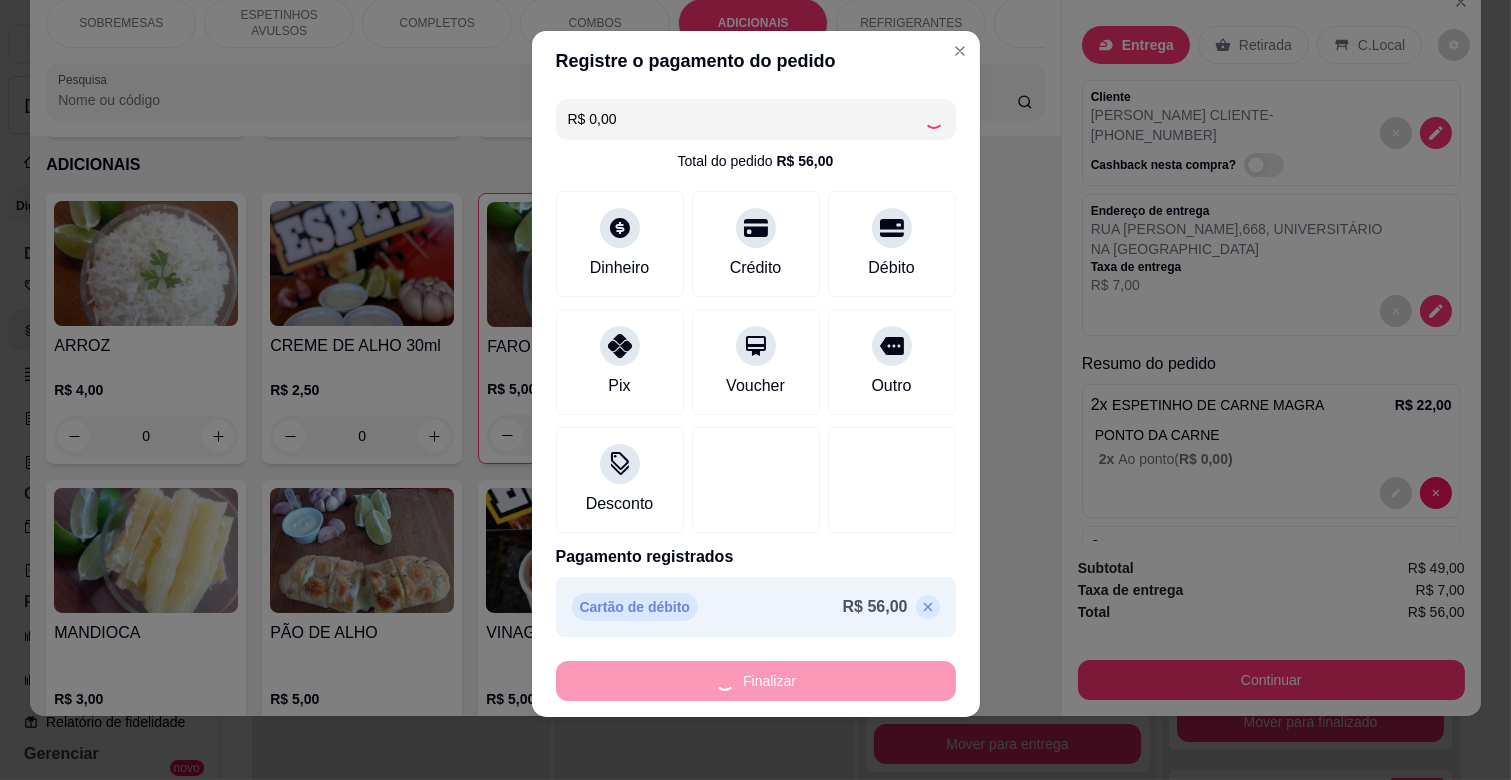type on "0" 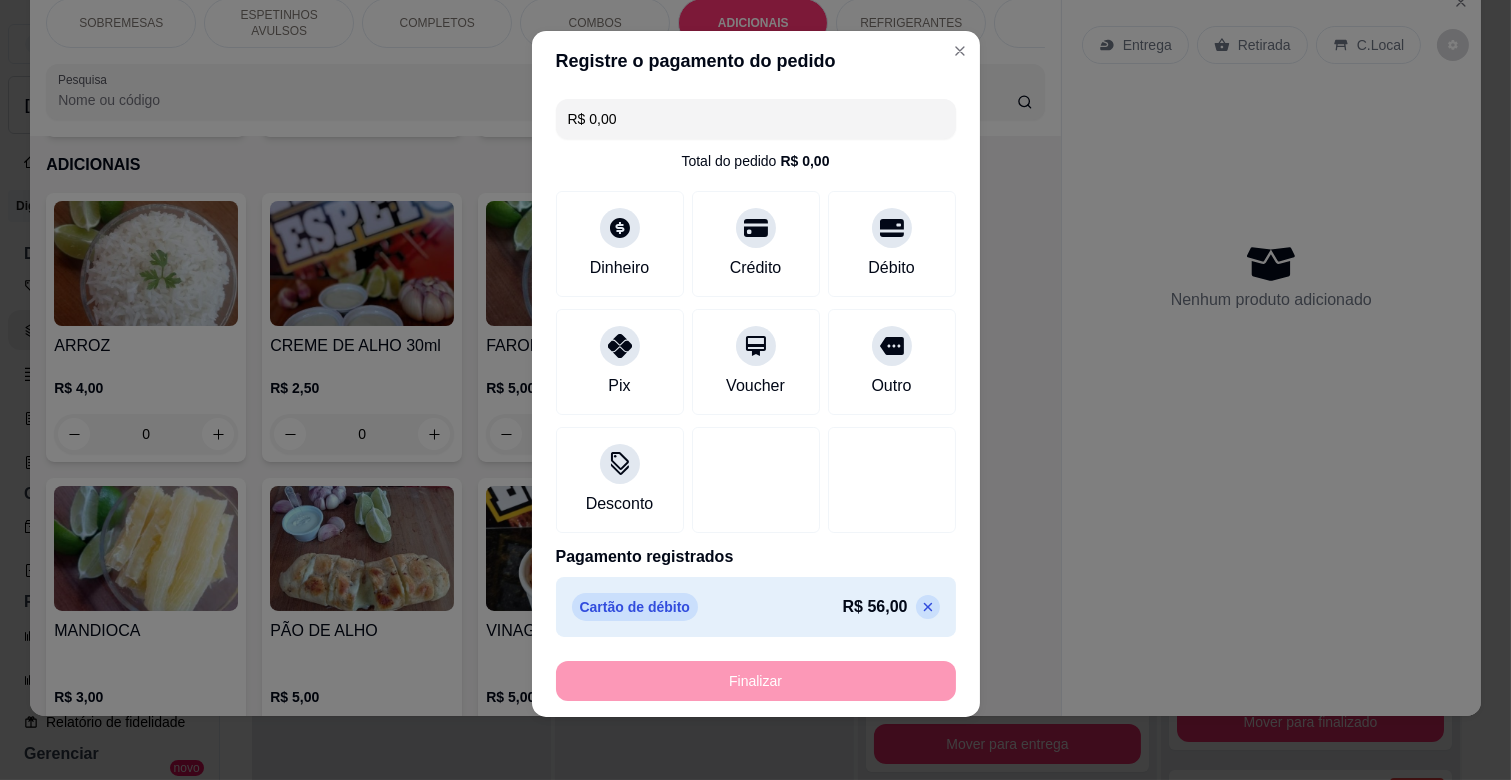 type on "-R$ 56,00" 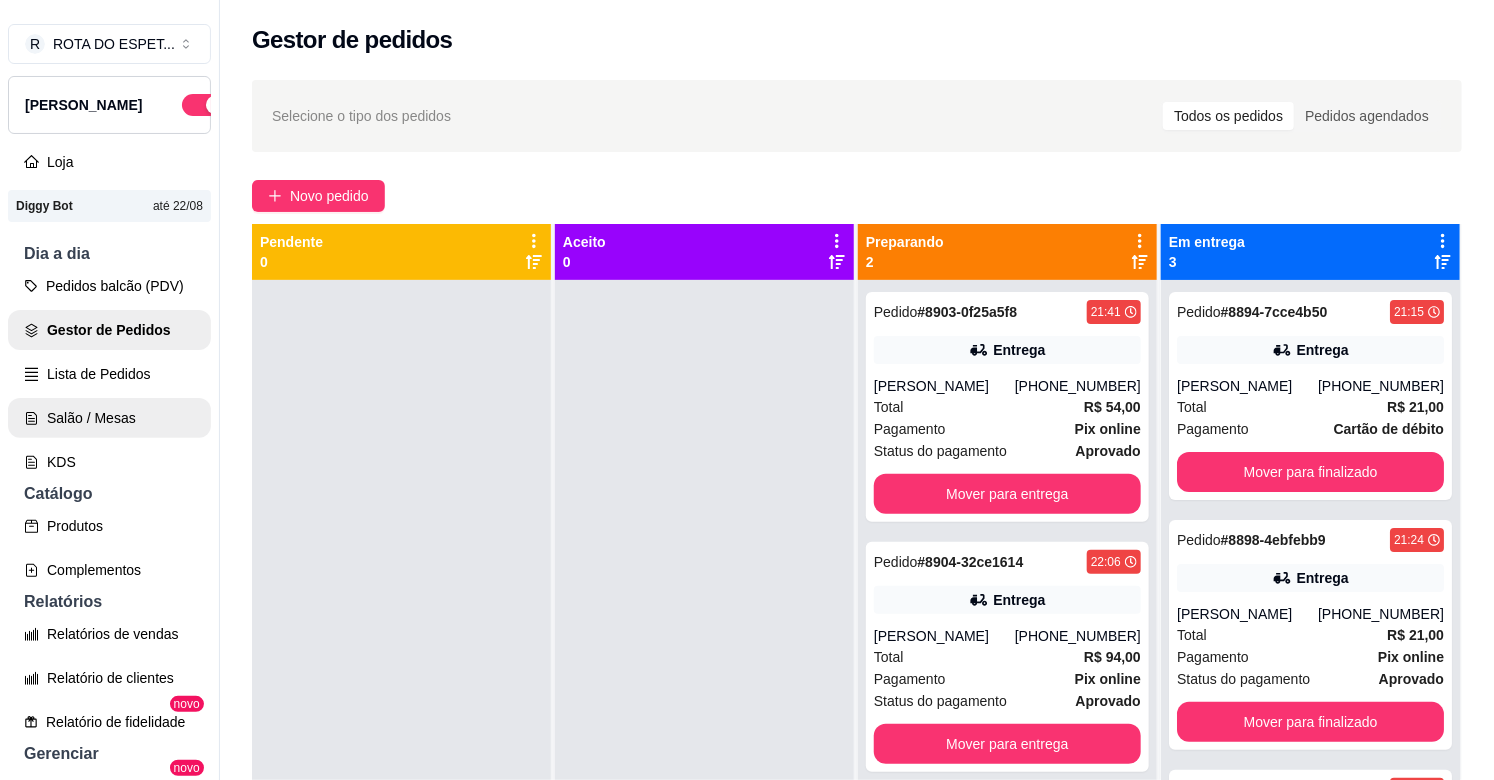 click on "Salão / Mesas" at bounding box center [109, 418] 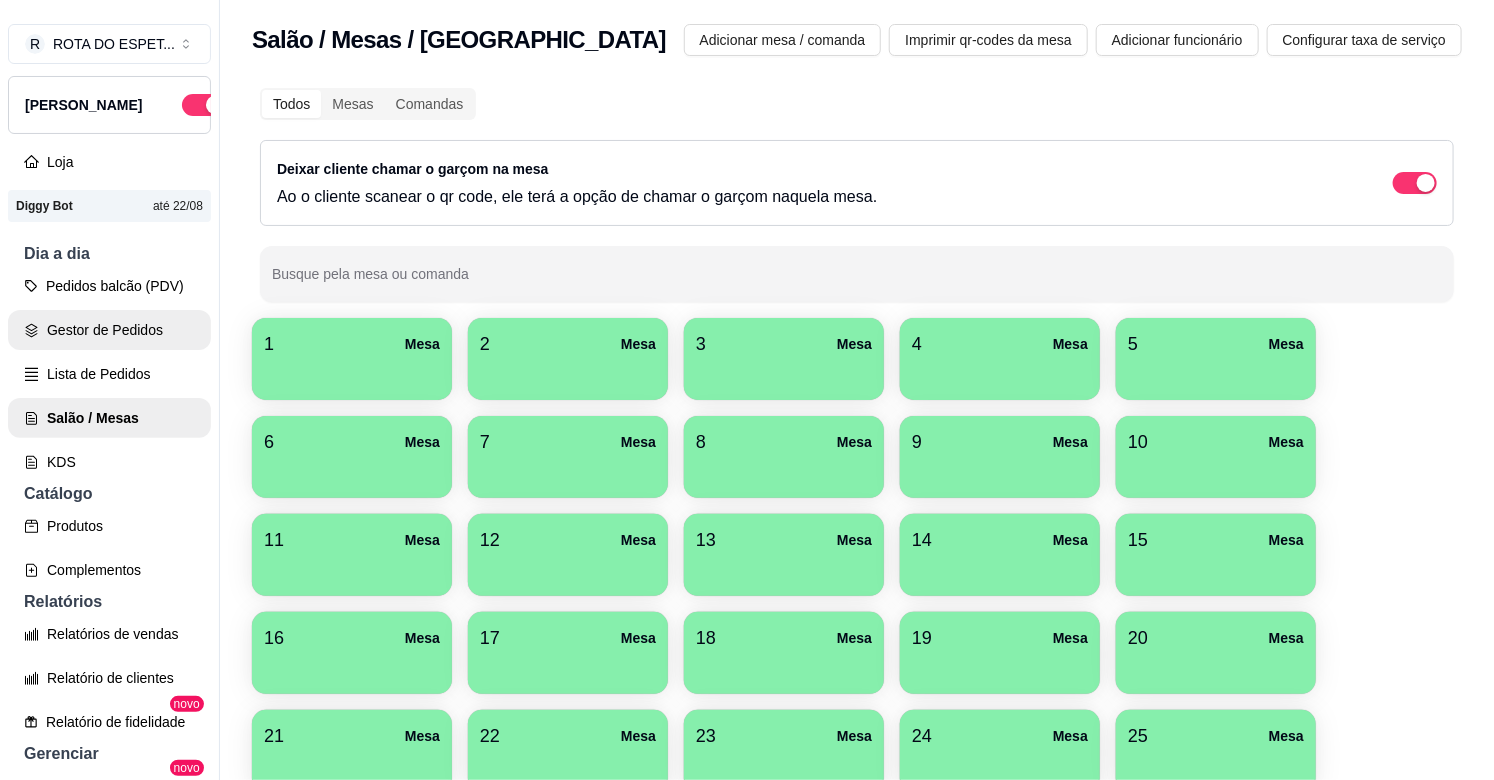 click on "Gestor de Pedidos" at bounding box center [109, 330] 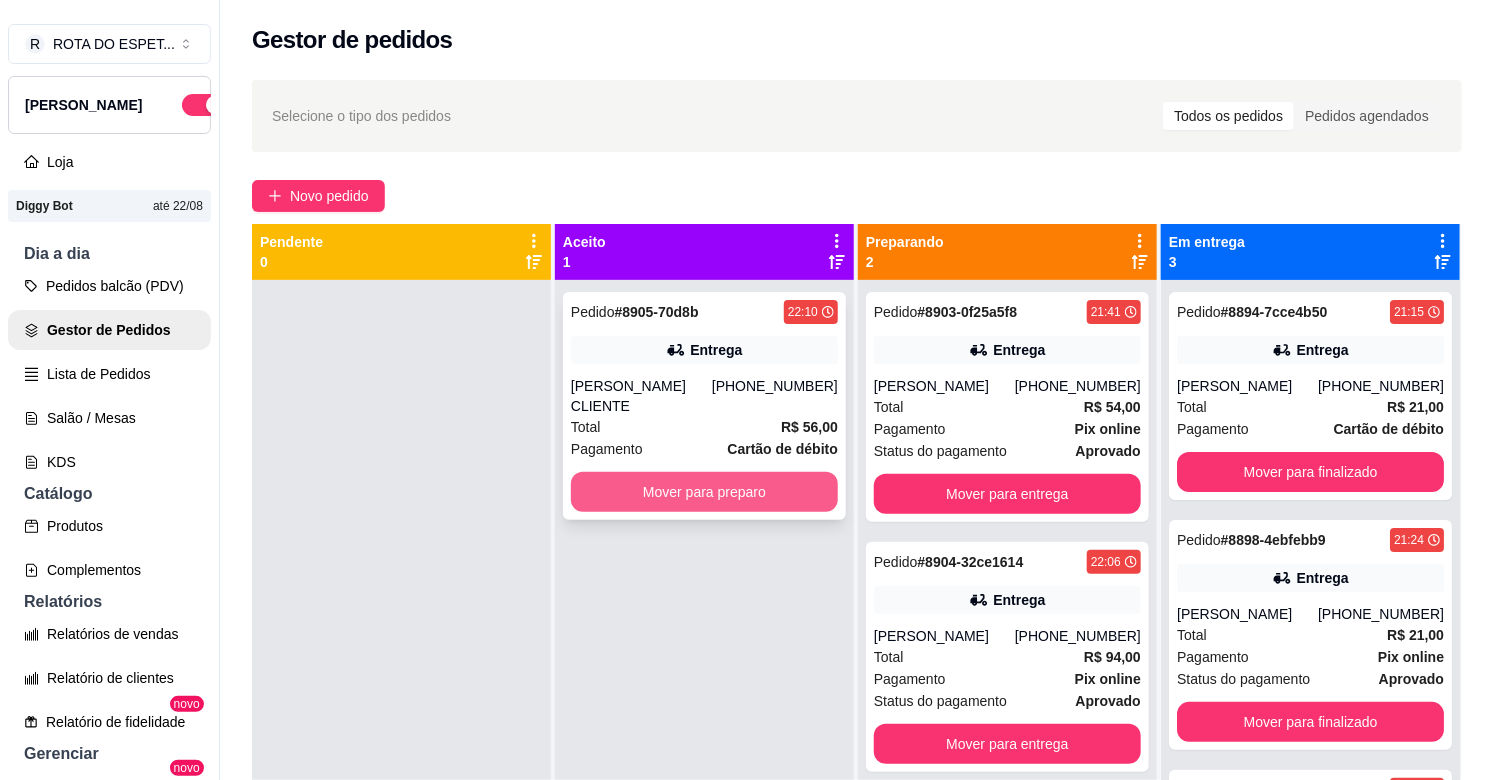 click on "Mover para preparo" at bounding box center [704, 492] 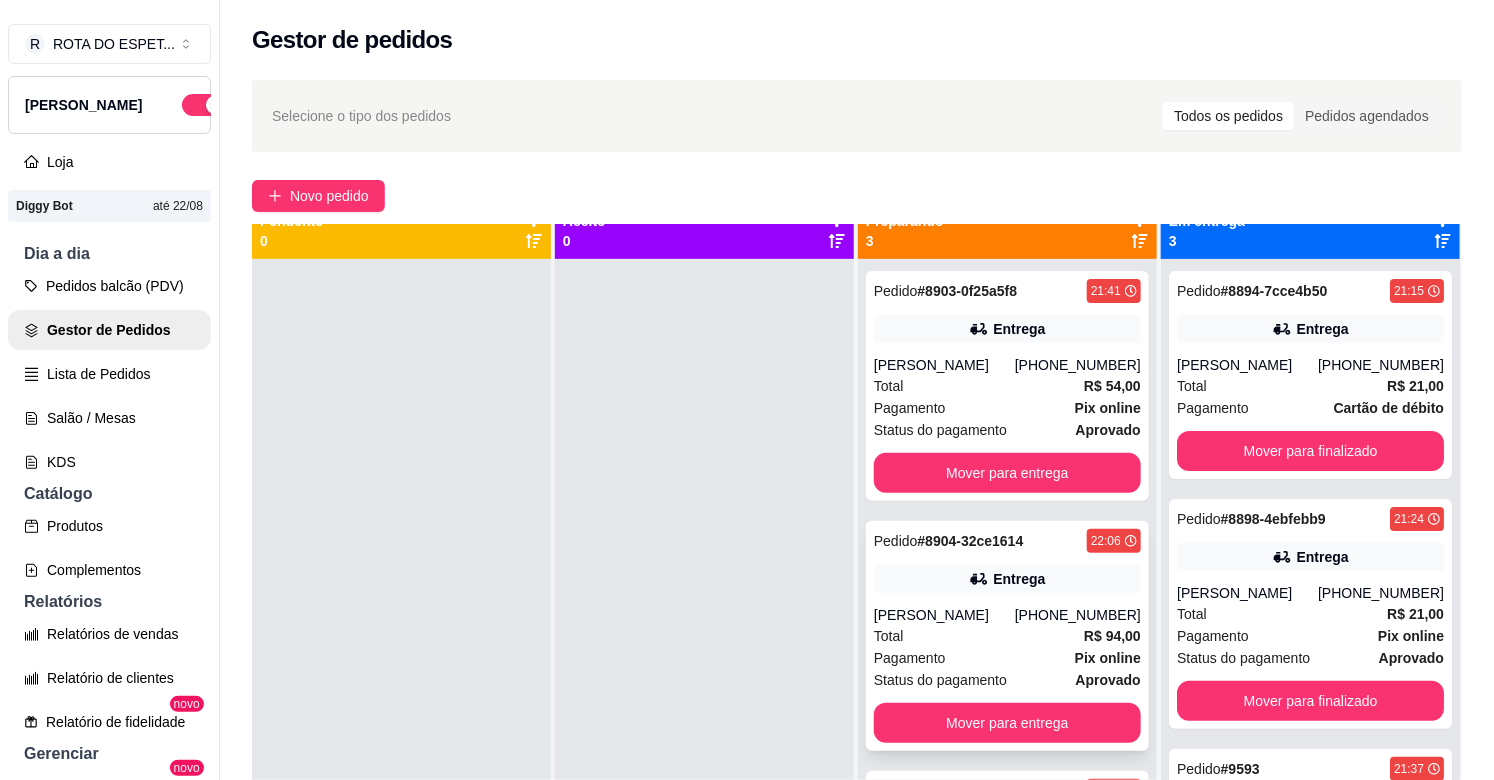 scroll, scrollTop: 55, scrollLeft: 0, axis: vertical 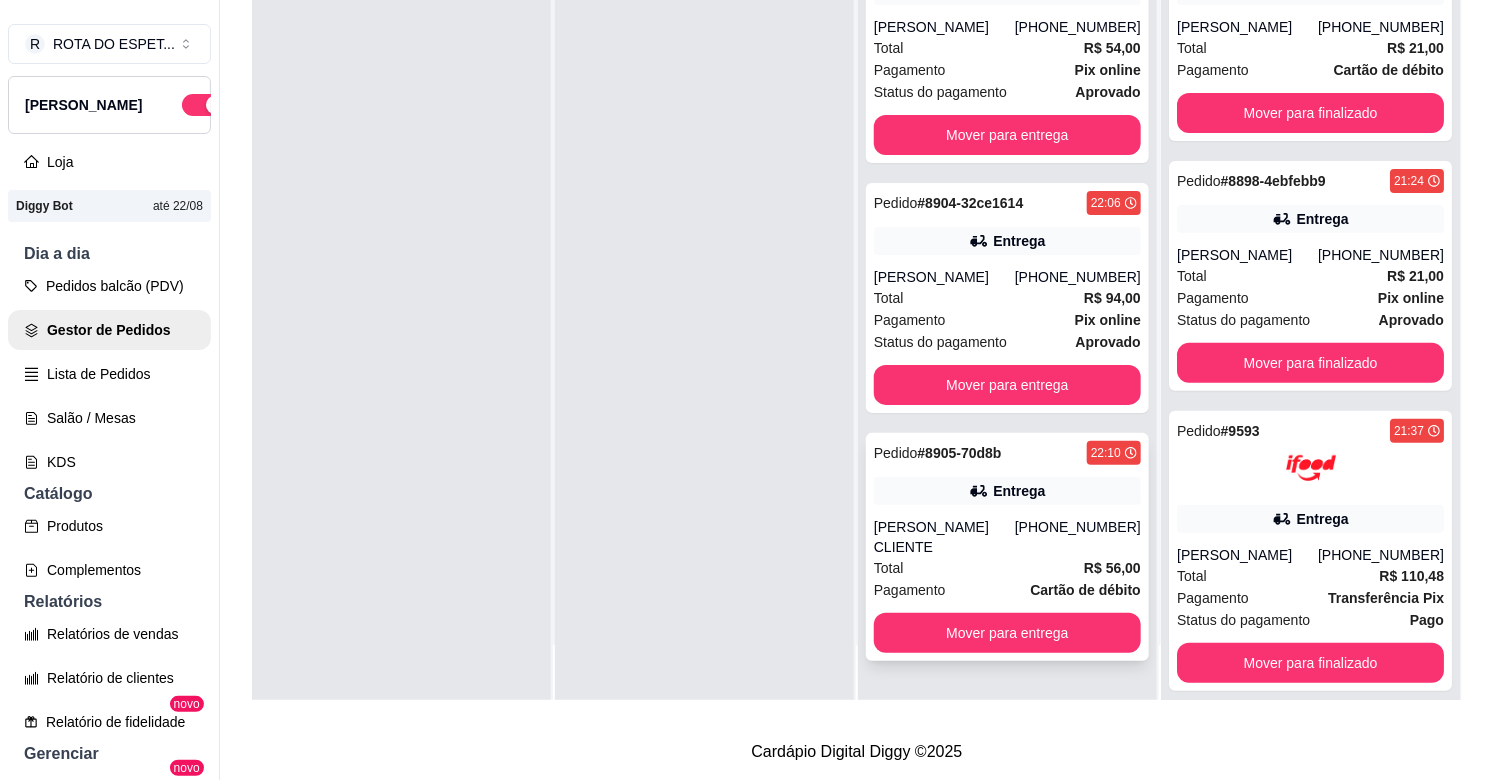click on "Total R$ 56,00" at bounding box center [1007, 568] 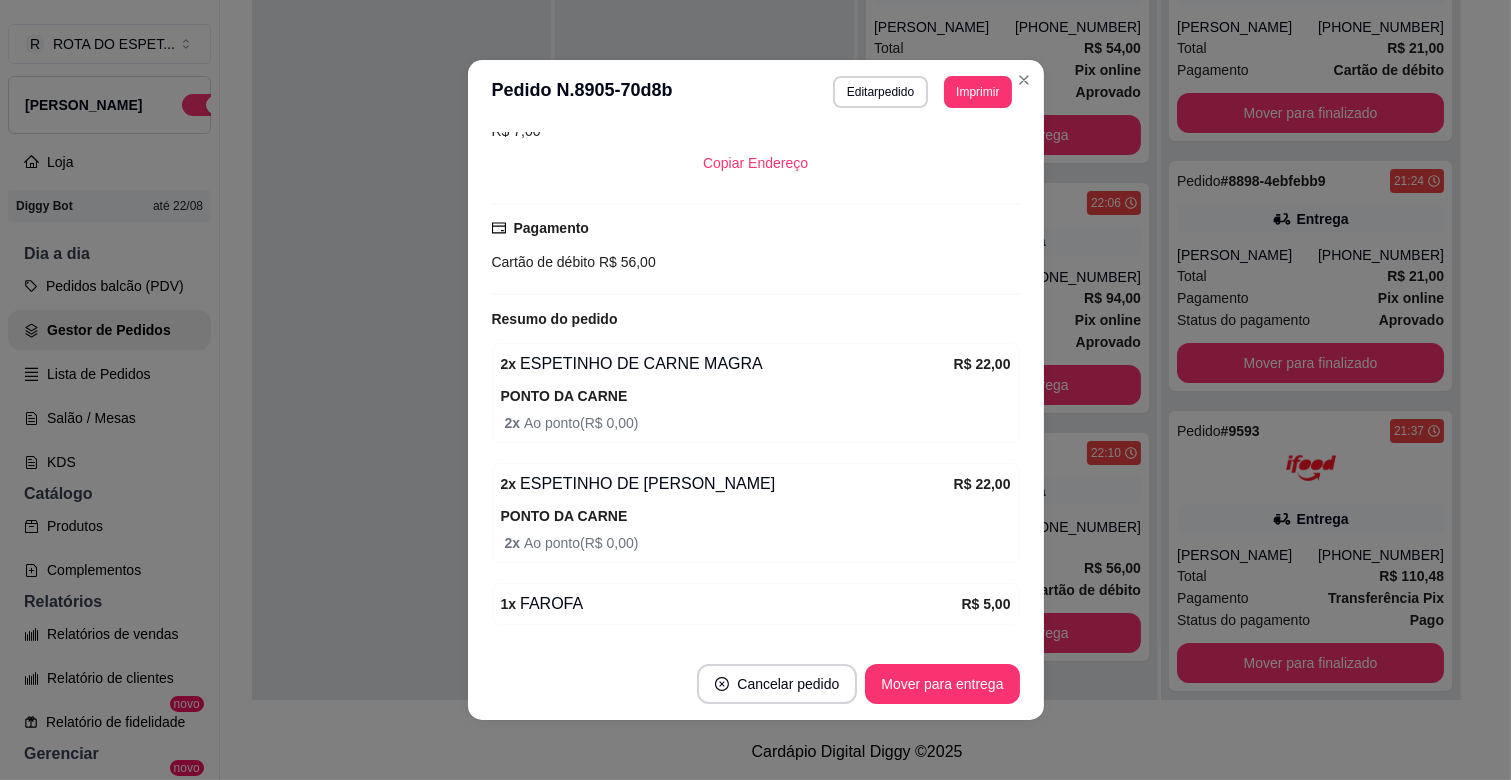 scroll, scrollTop: 452, scrollLeft: 0, axis: vertical 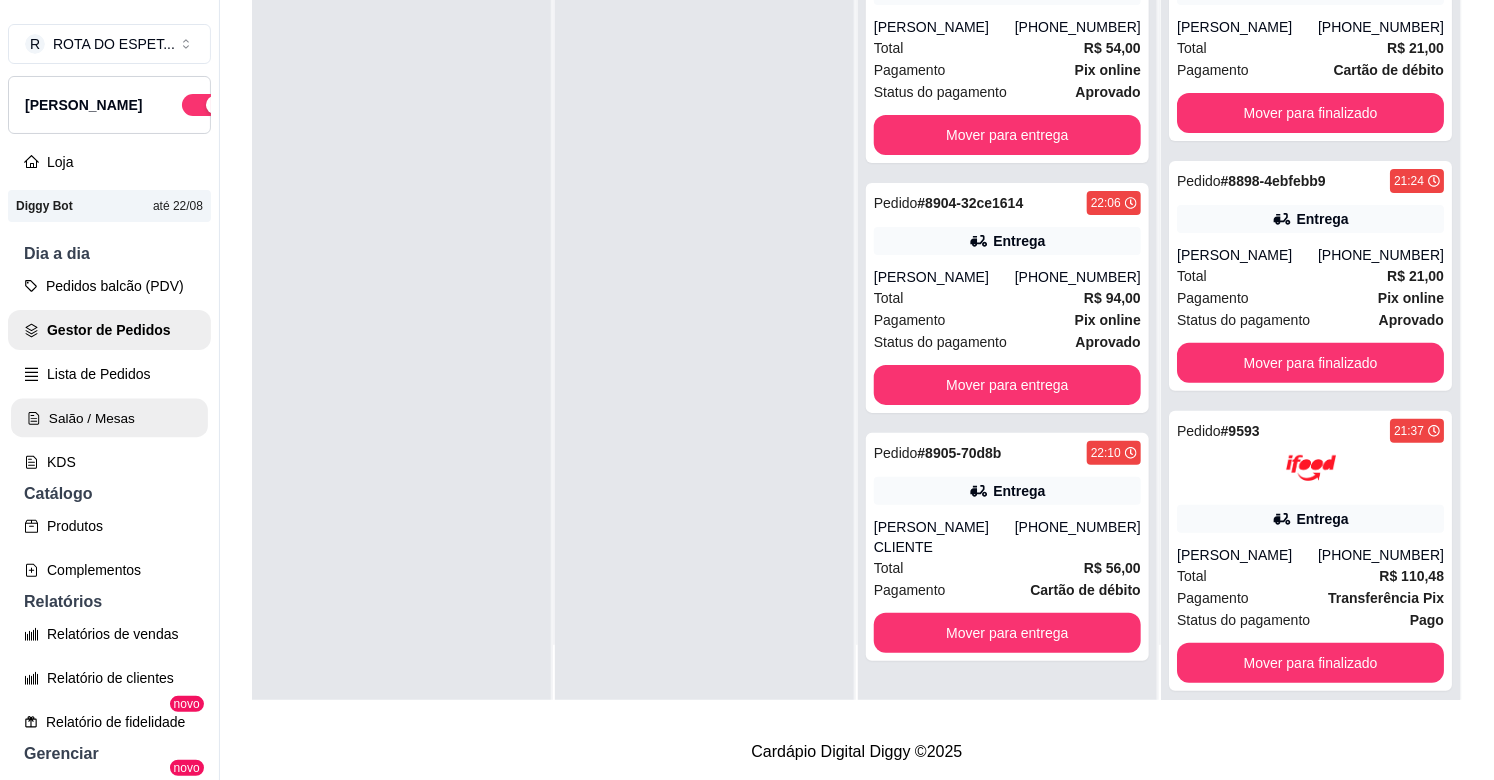 click on "Salão / Mesas" at bounding box center (109, 418) 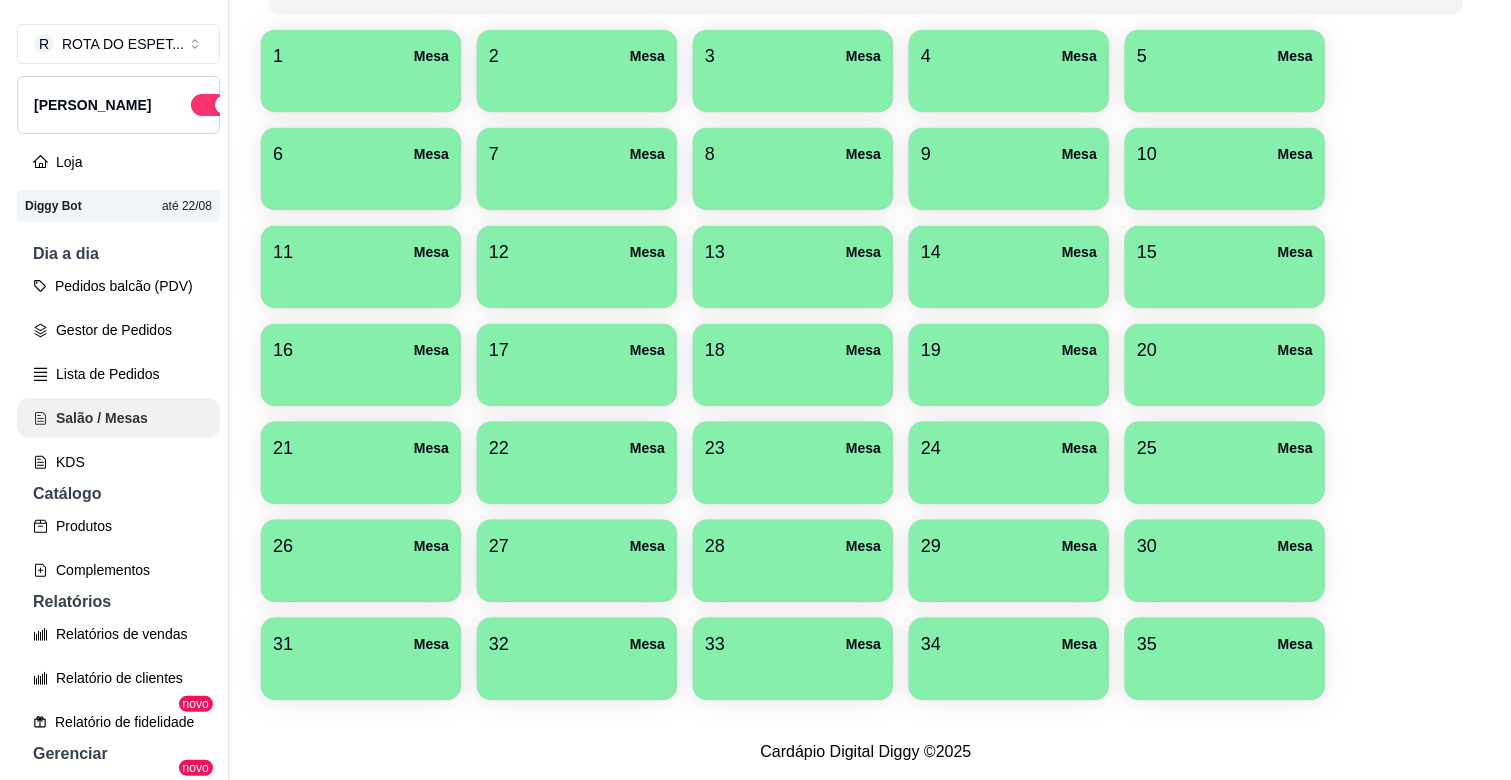 scroll, scrollTop: 0, scrollLeft: 0, axis: both 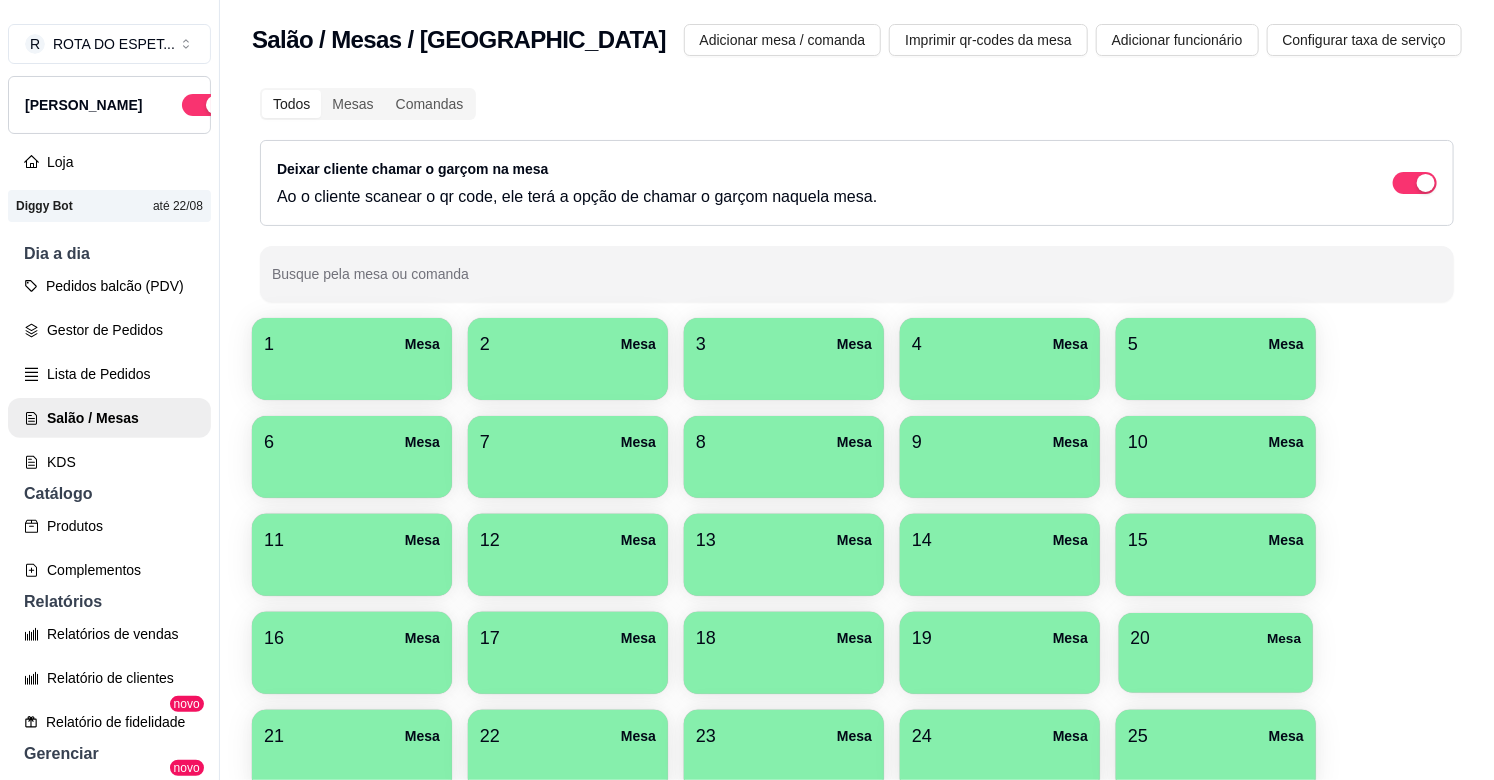 click on "20 Mesa" at bounding box center (1216, 638) 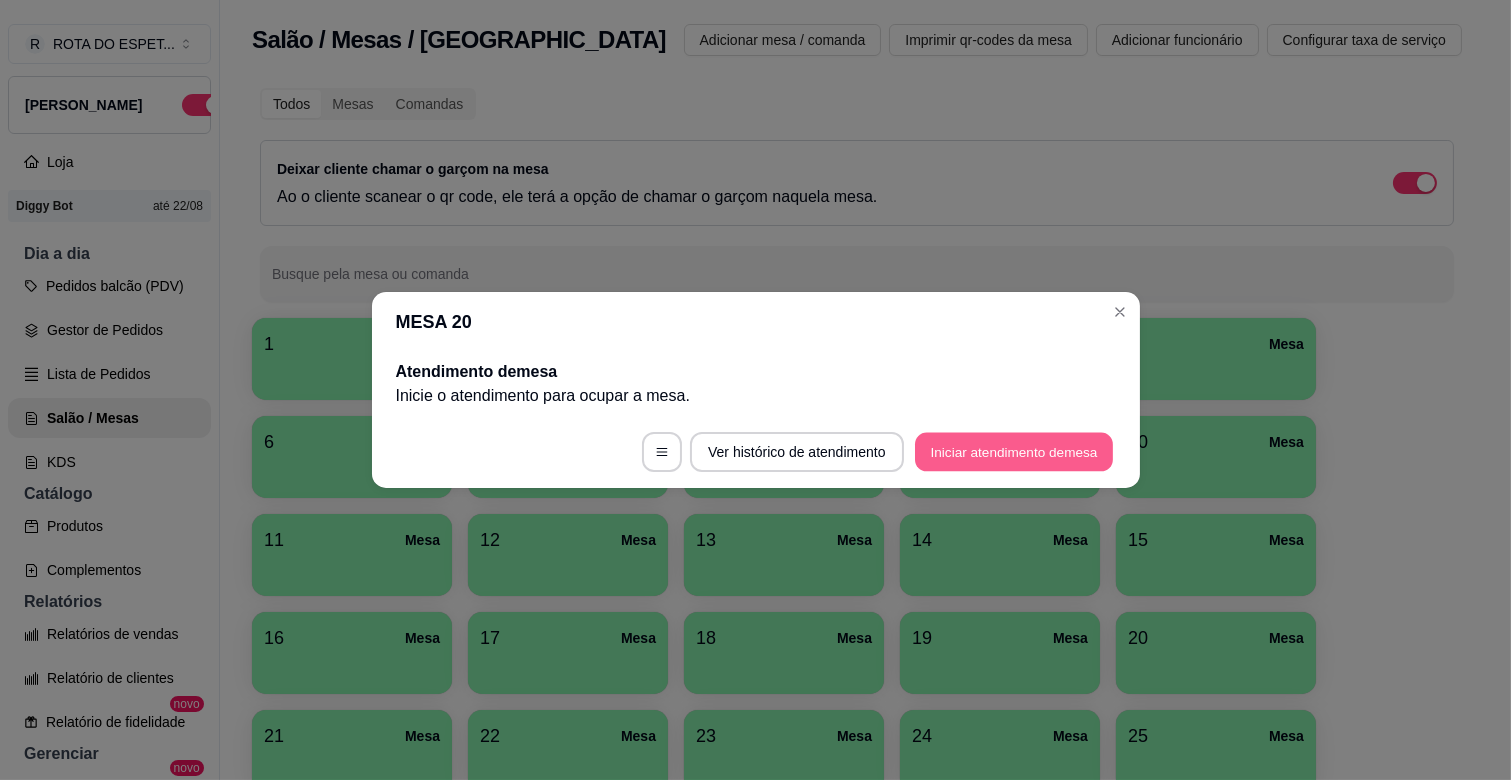 click on "Iniciar atendimento de  mesa" at bounding box center (1014, 452) 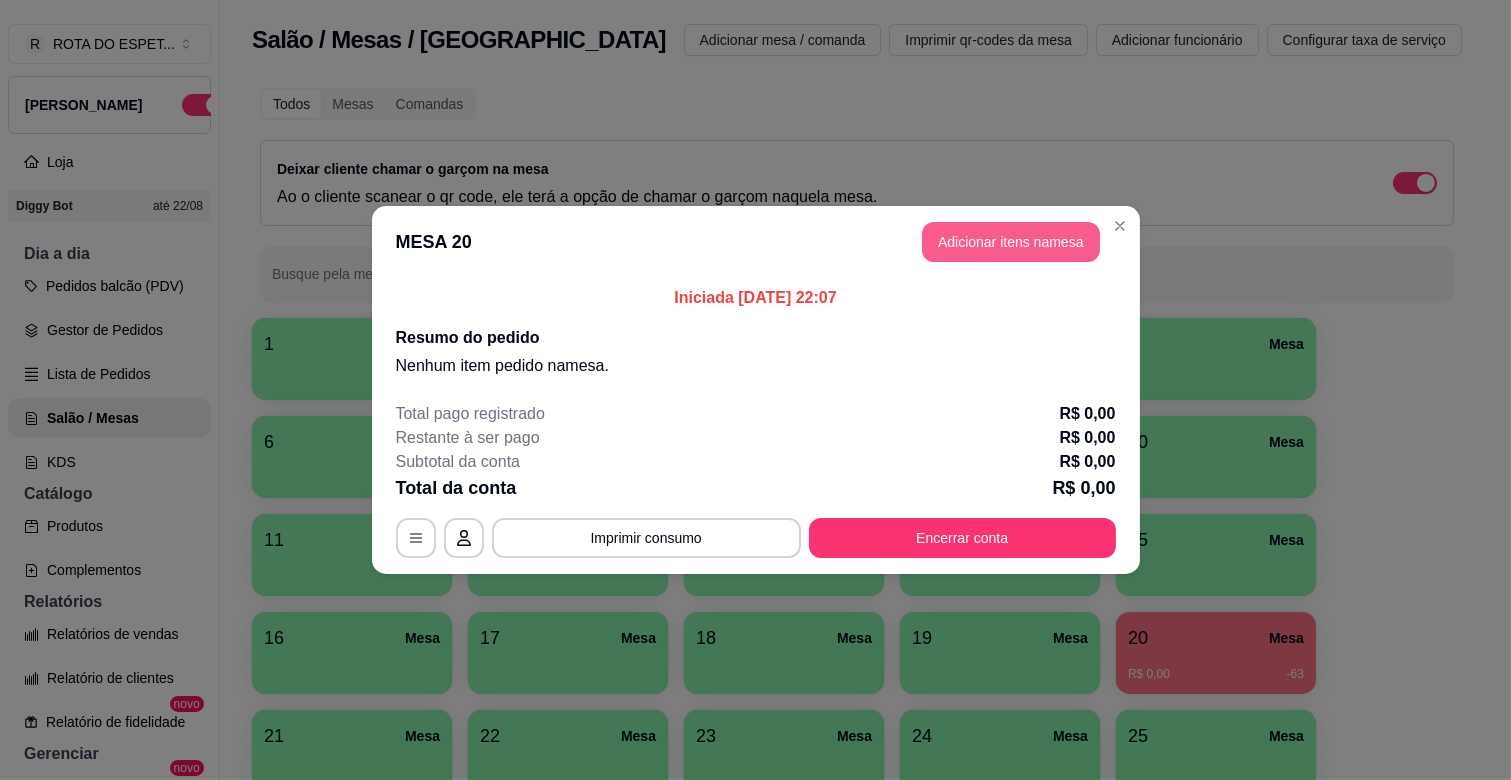 click on "Adicionar itens na  mesa" at bounding box center [1011, 242] 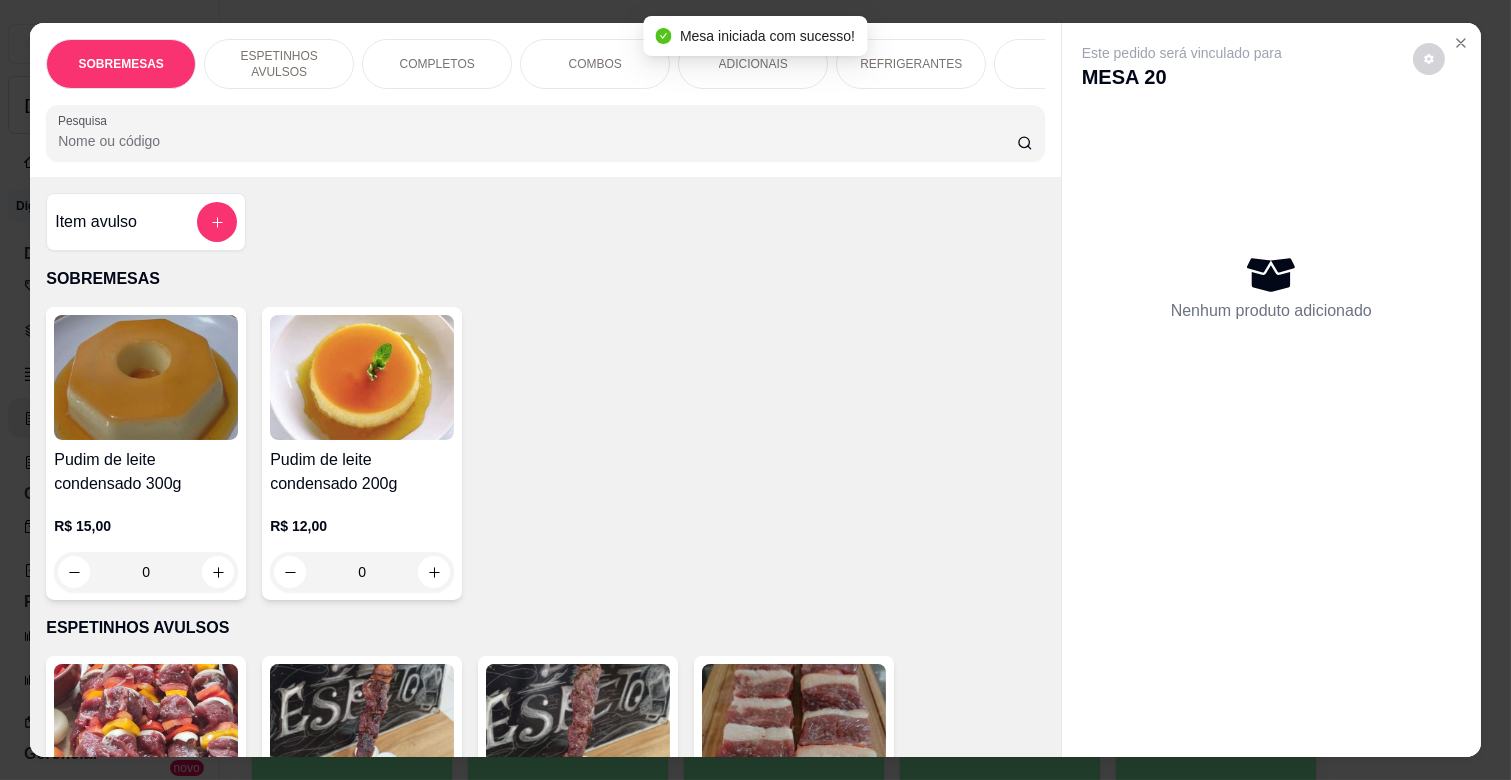 click on "COMPLETOS" at bounding box center (437, 64) 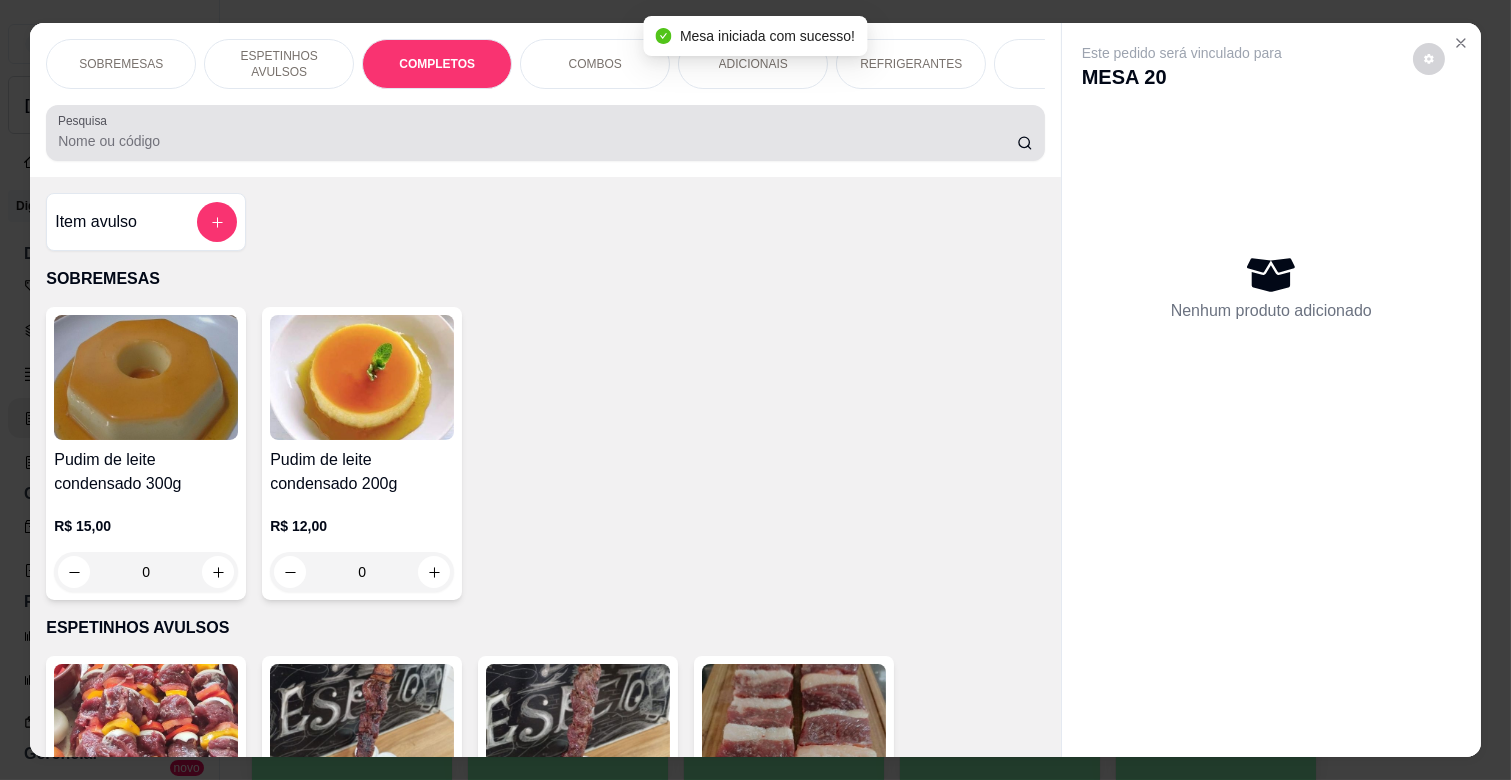 scroll, scrollTop: 1763, scrollLeft: 0, axis: vertical 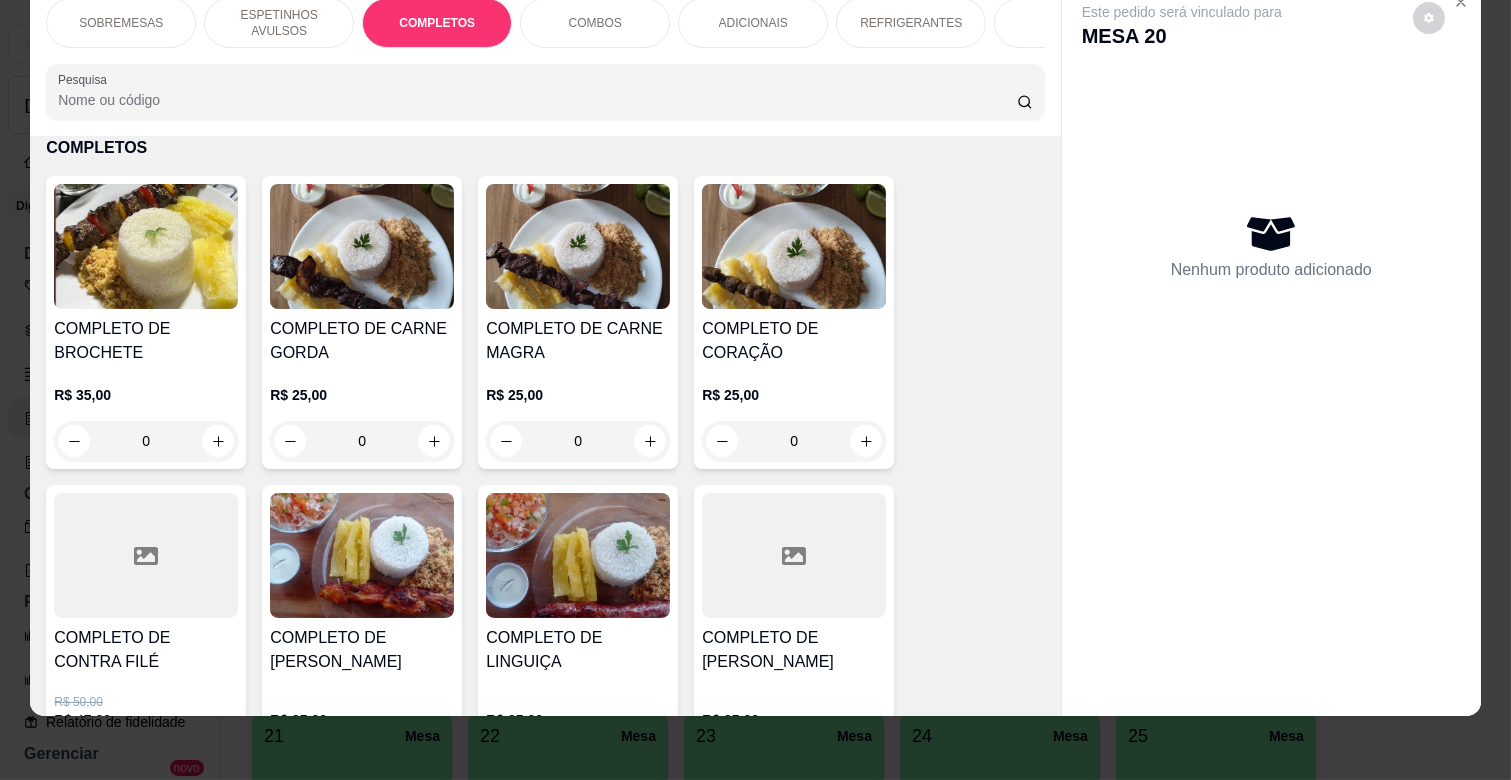 click on "COMPLETO DE CARNE MAGRA" at bounding box center (578, 341) 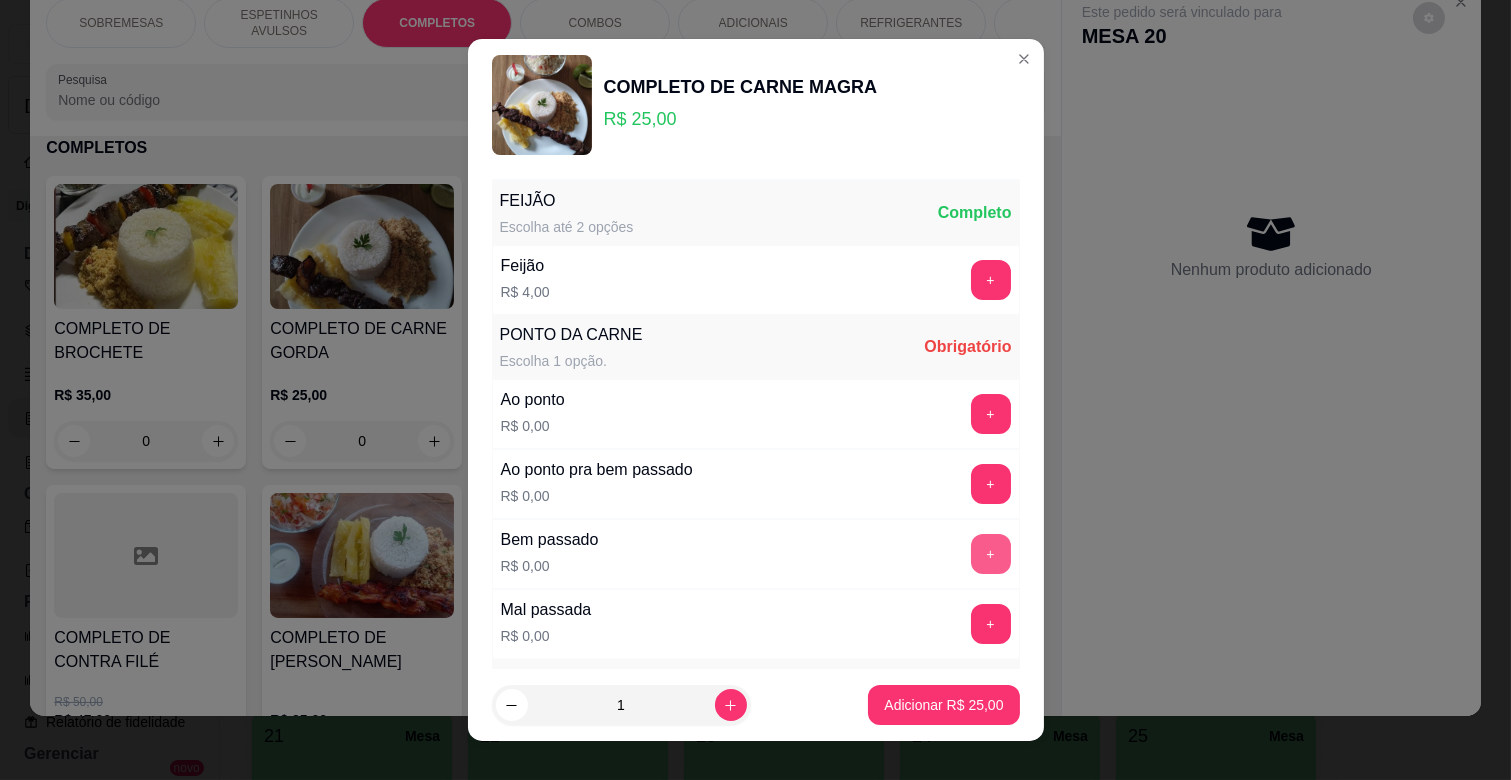 click on "+" at bounding box center [991, 554] 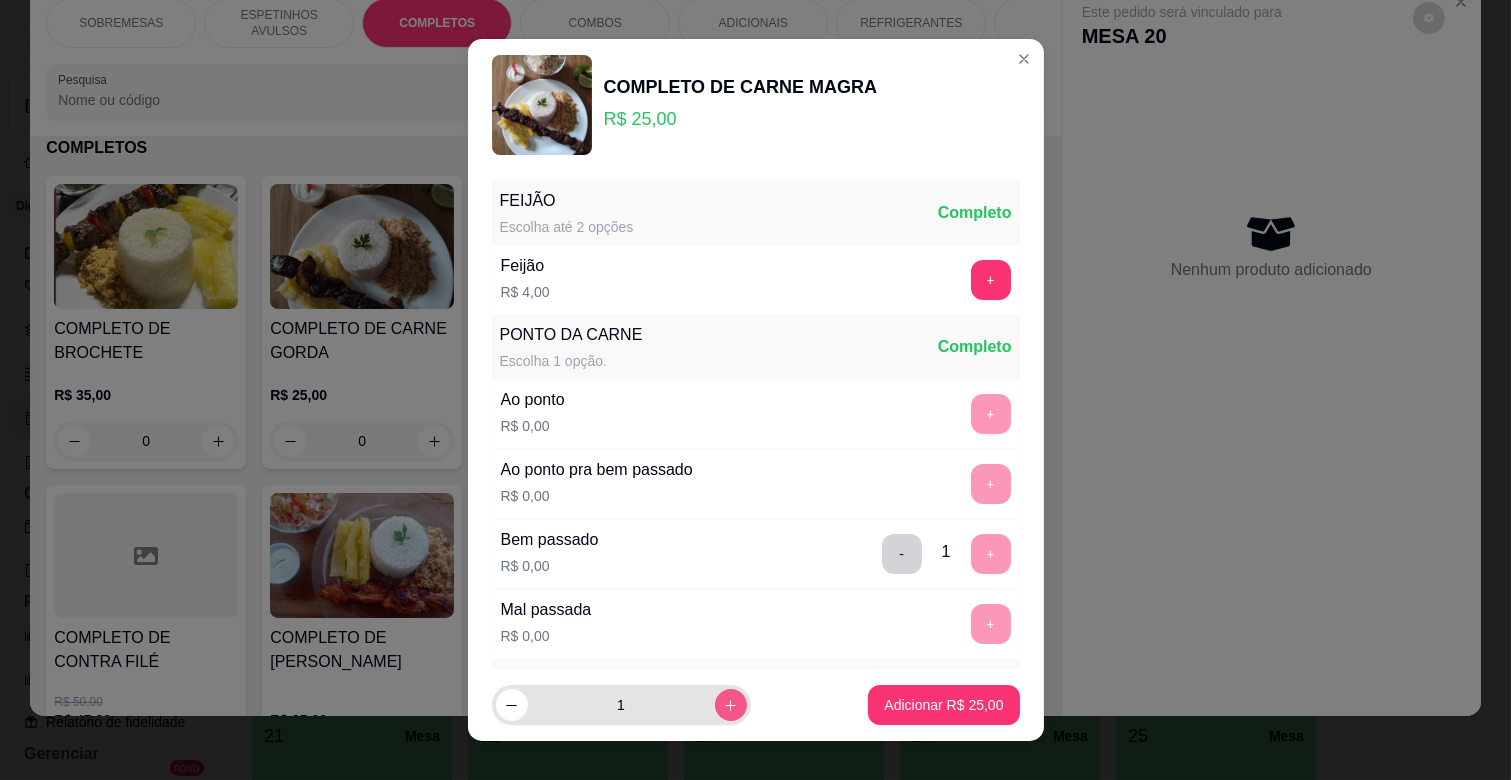 click 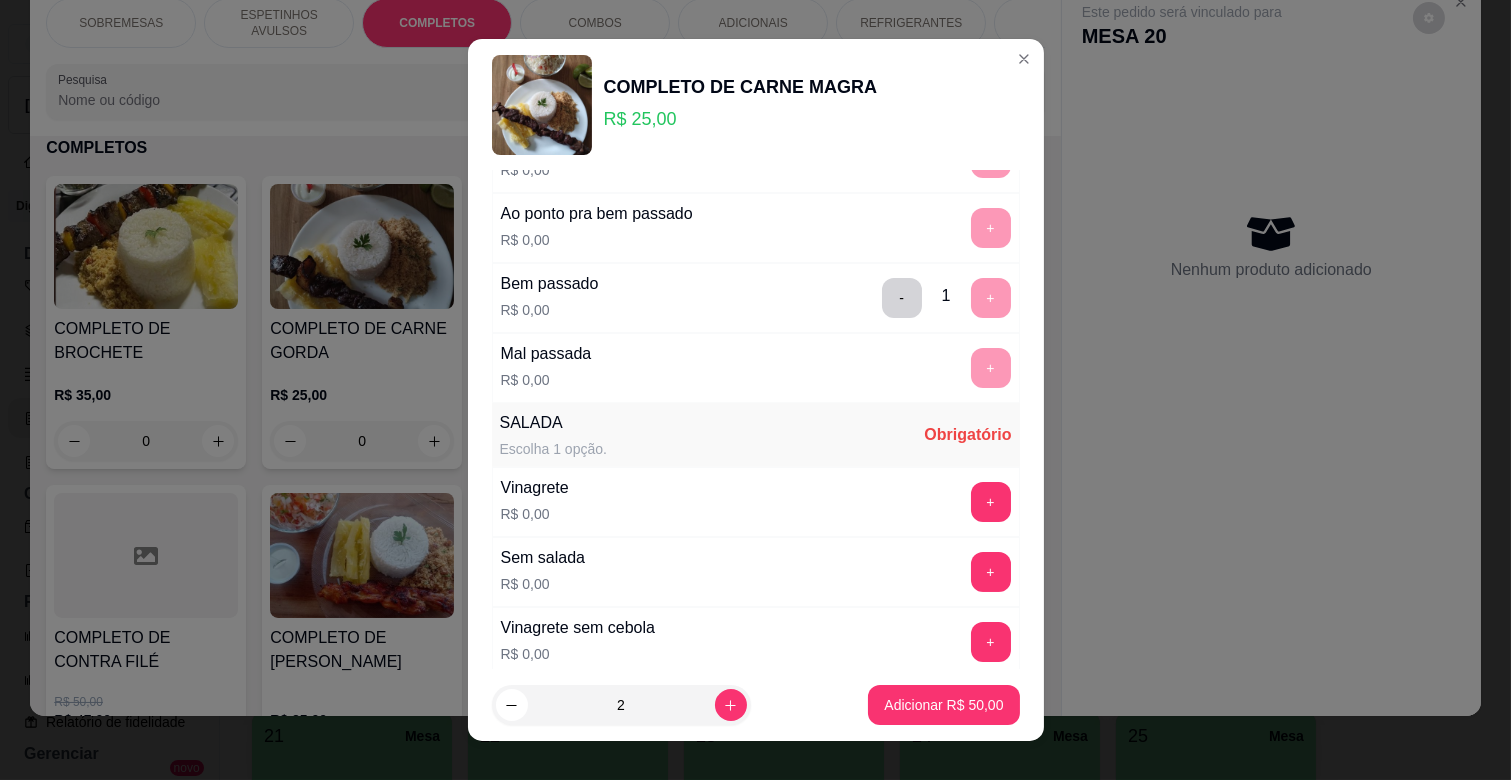 scroll, scrollTop: 333, scrollLeft: 0, axis: vertical 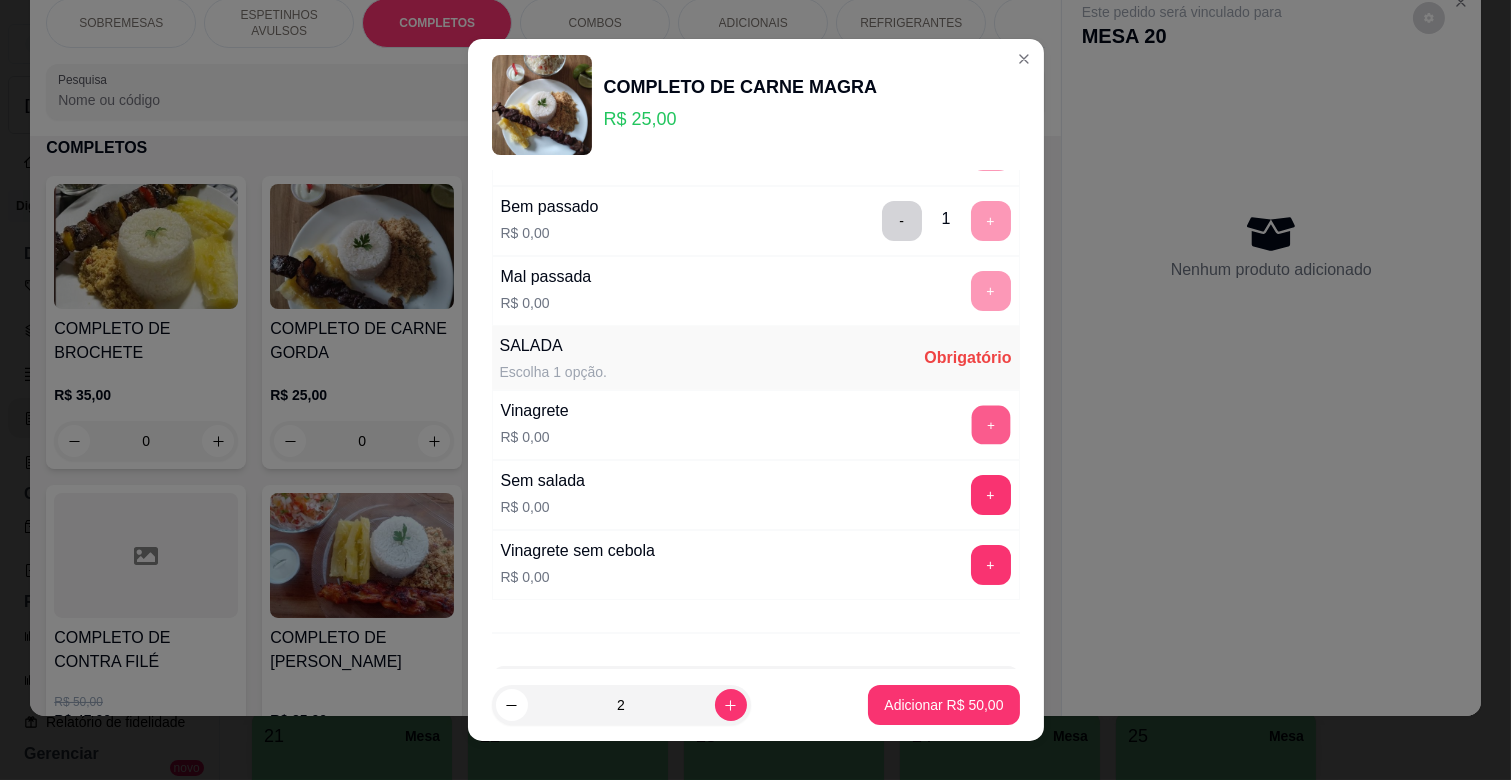 click on "+" at bounding box center (990, 425) 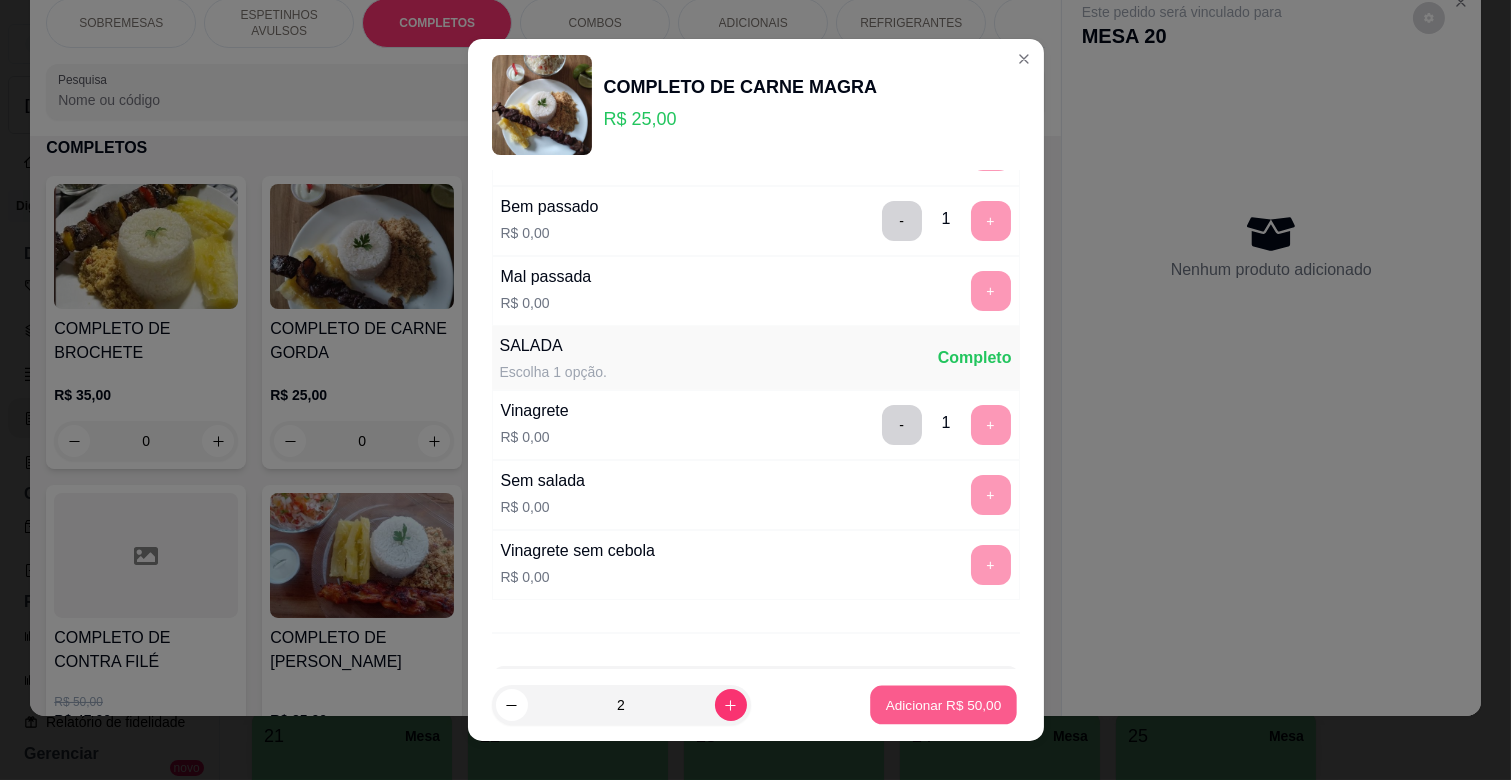 click on "Adicionar   R$ 50,00" at bounding box center [944, 705] 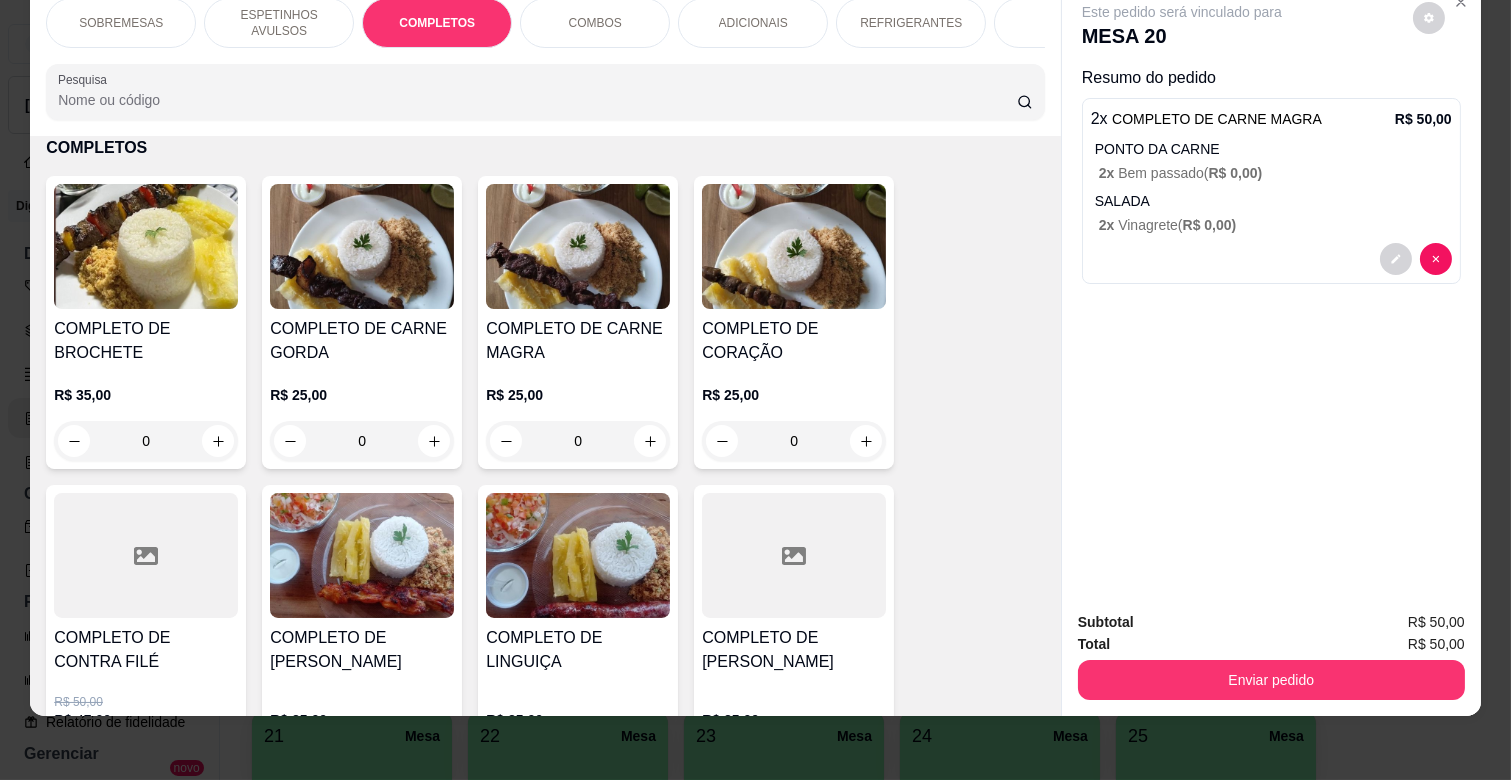 click on "ESPETINHOS AVULSOS" at bounding box center [279, 23] 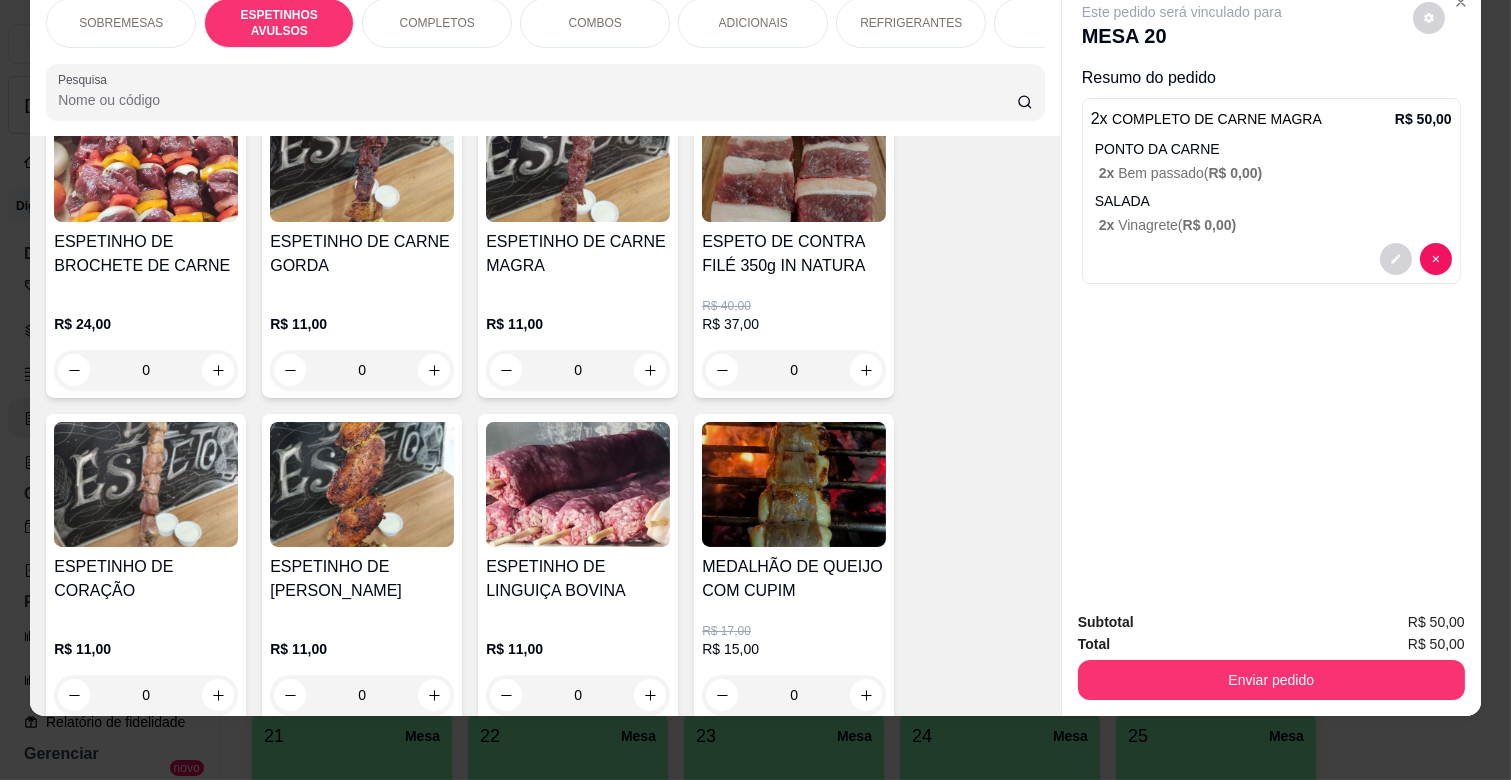 scroll, scrollTop: 772, scrollLeft: 0, axis: vertical 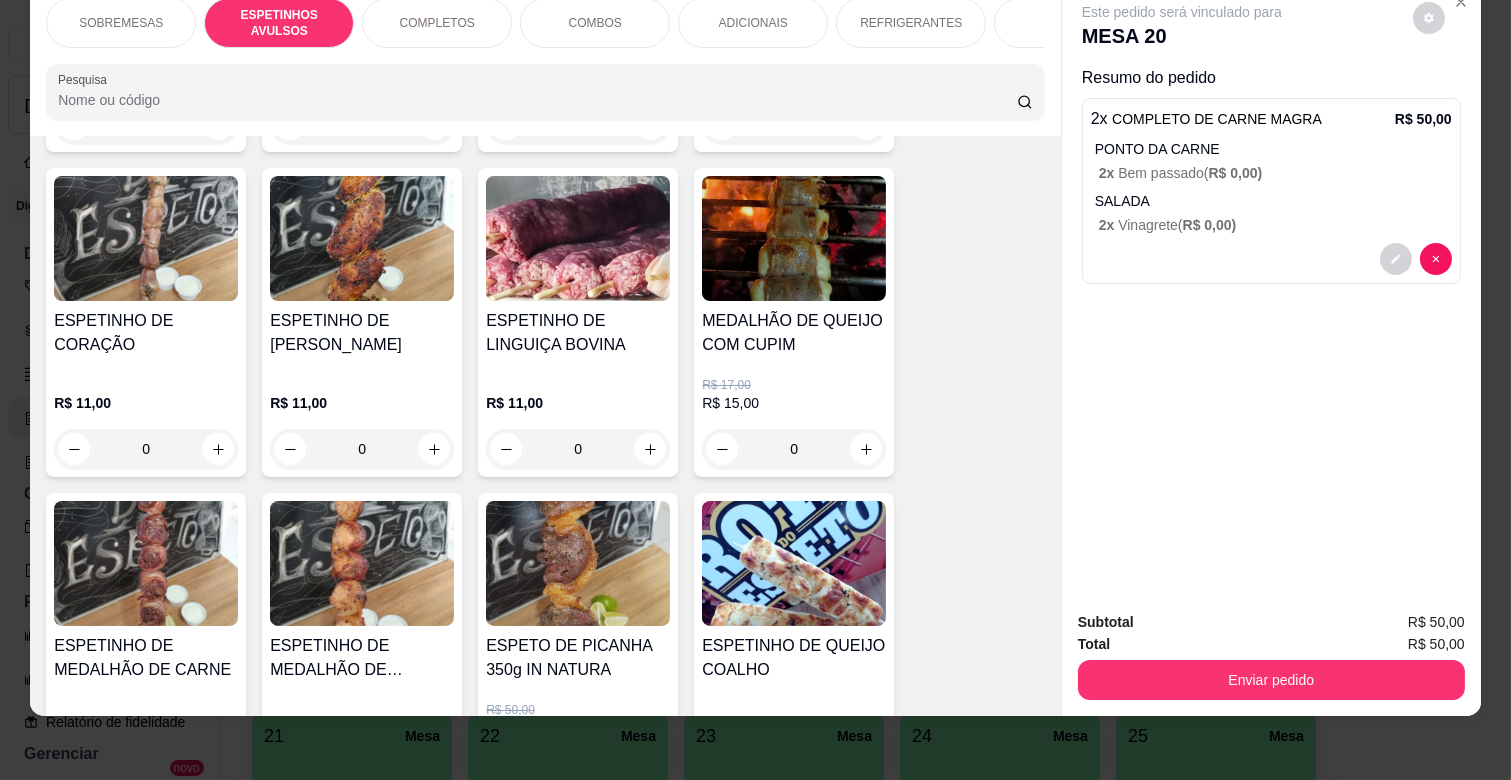 click on "0" at bounding box center (578, 449) 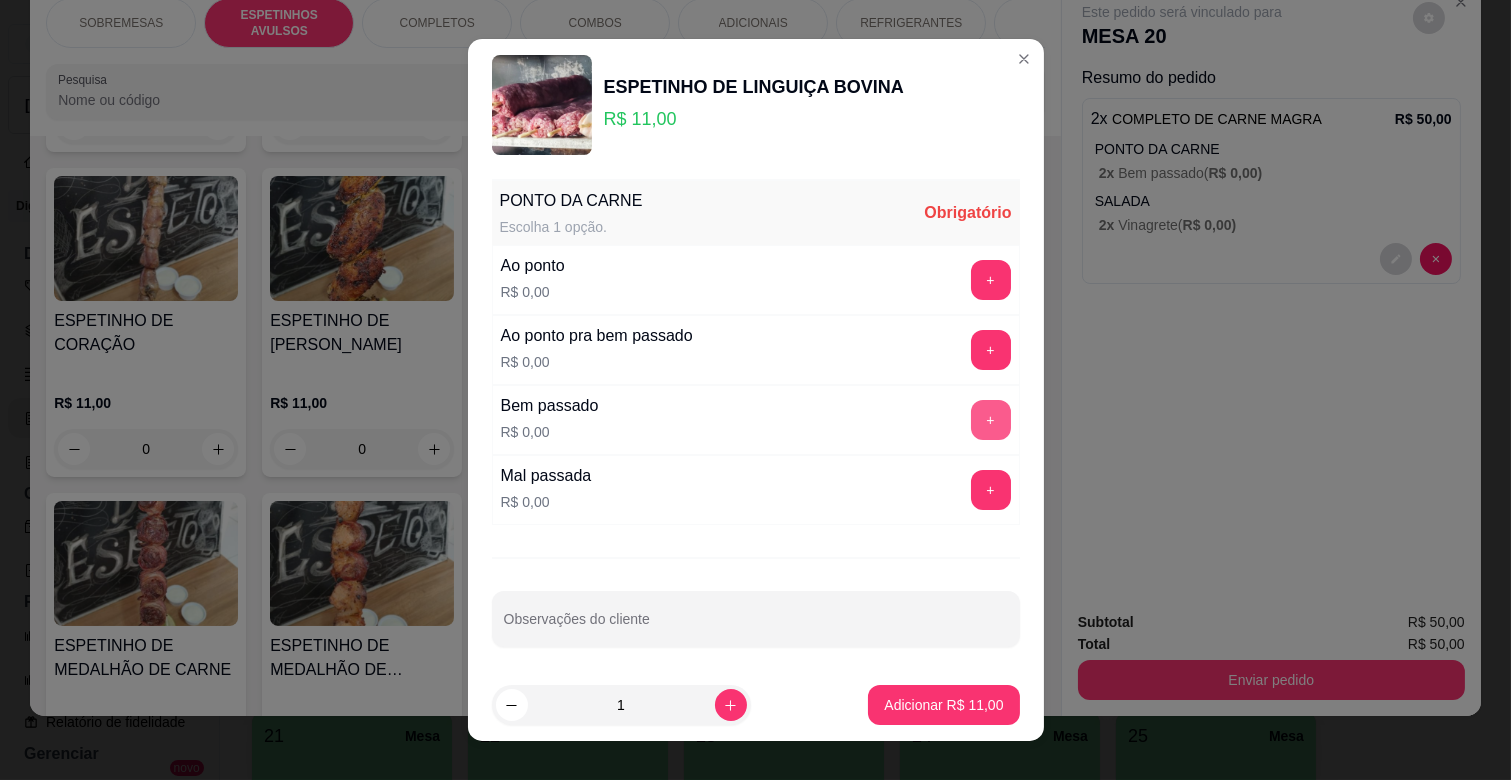 click on "+" at bounding box center (991, 420) 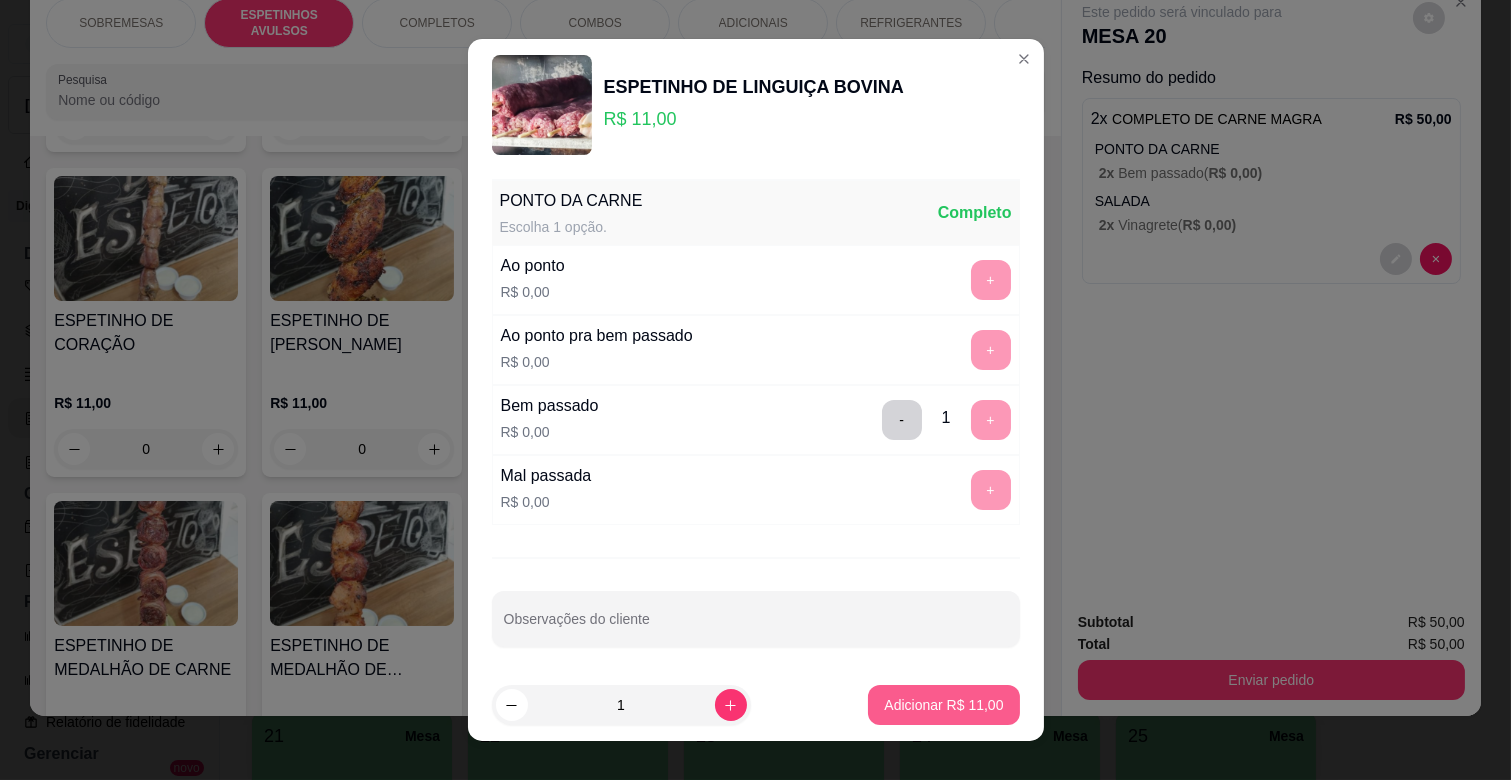 click on "Adicionar   R$ 11,00" at bounding box center [943, 705] 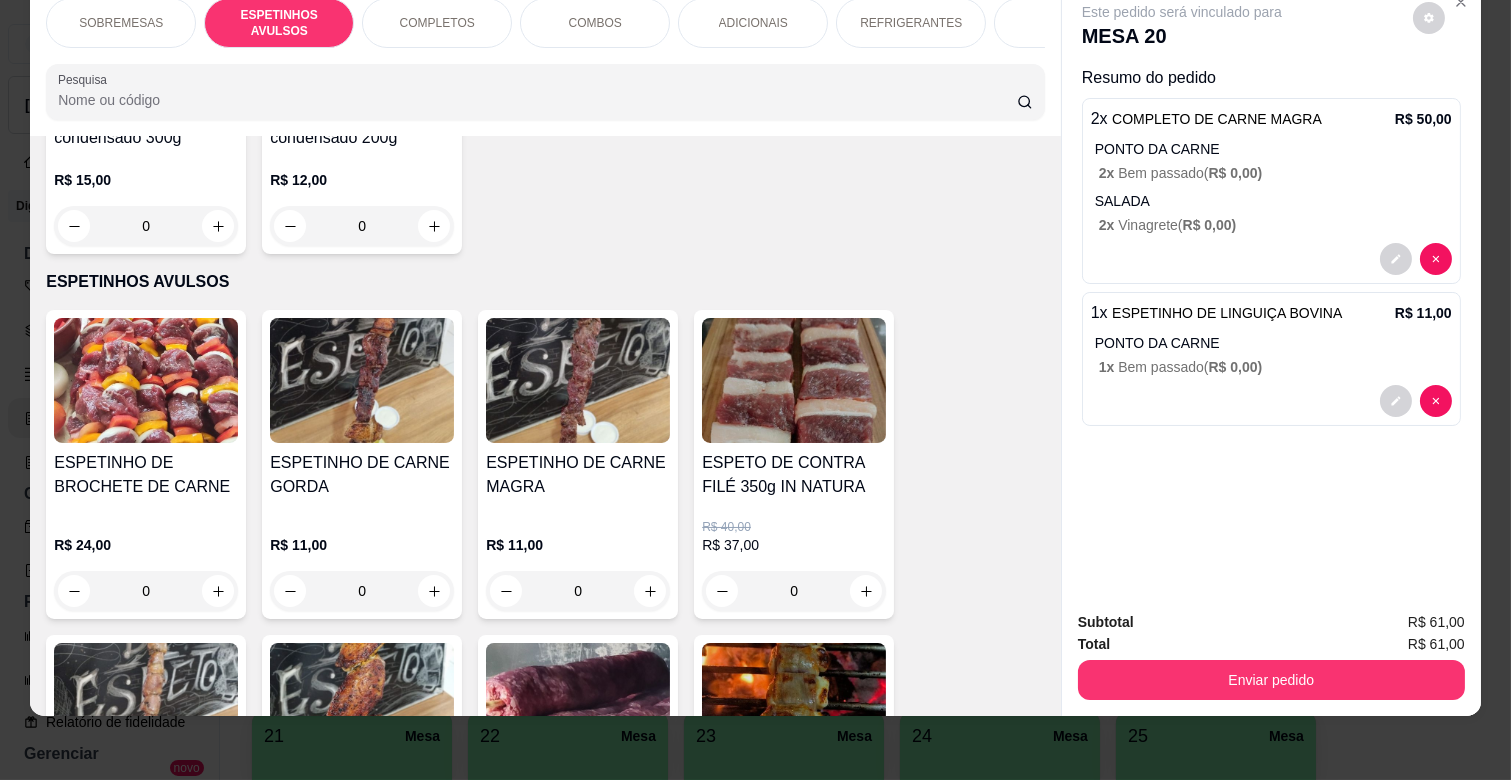 scroll, scrollTop: 327, scrollLeft: 0, axis: vertical 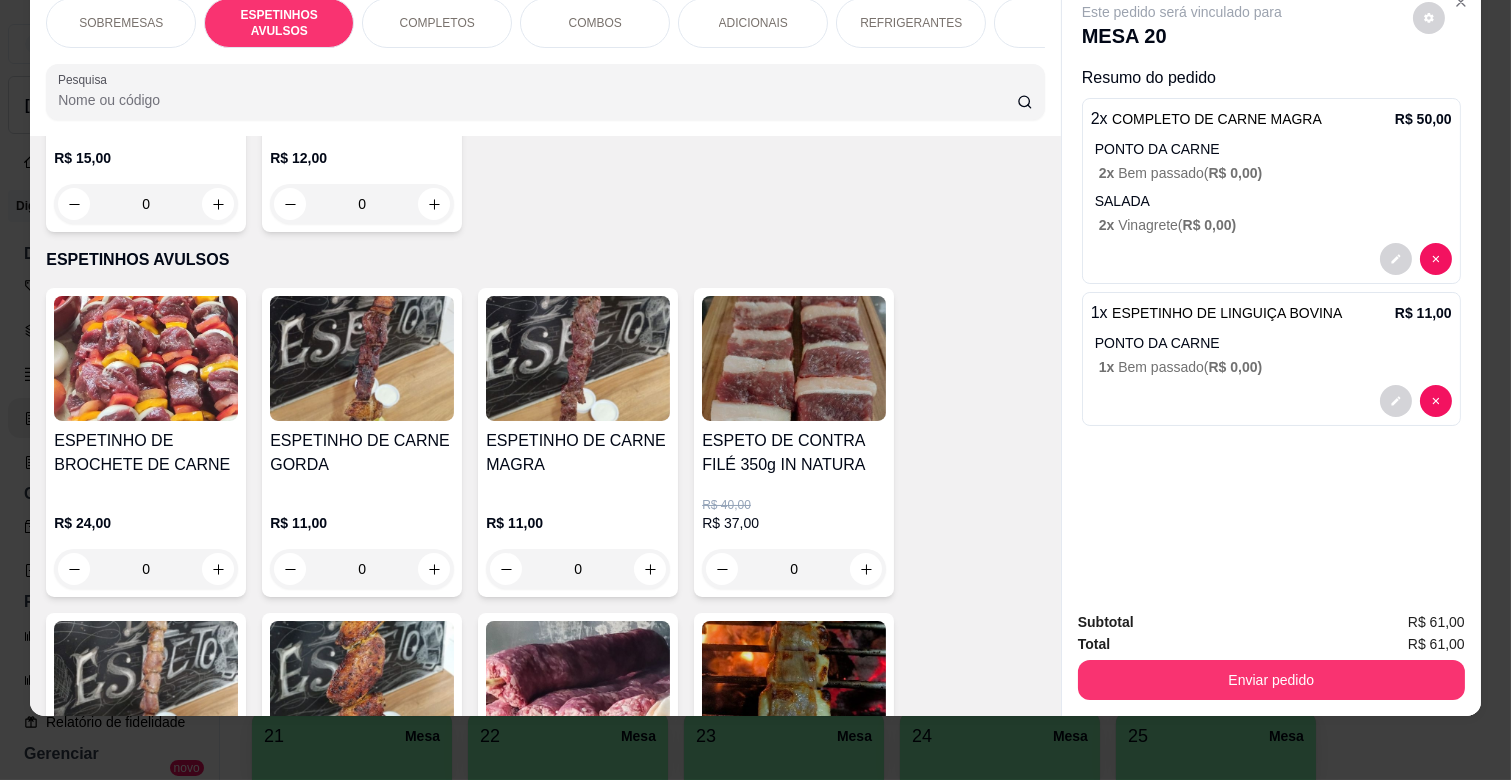 click on "0" at bounding box center [362, 569] 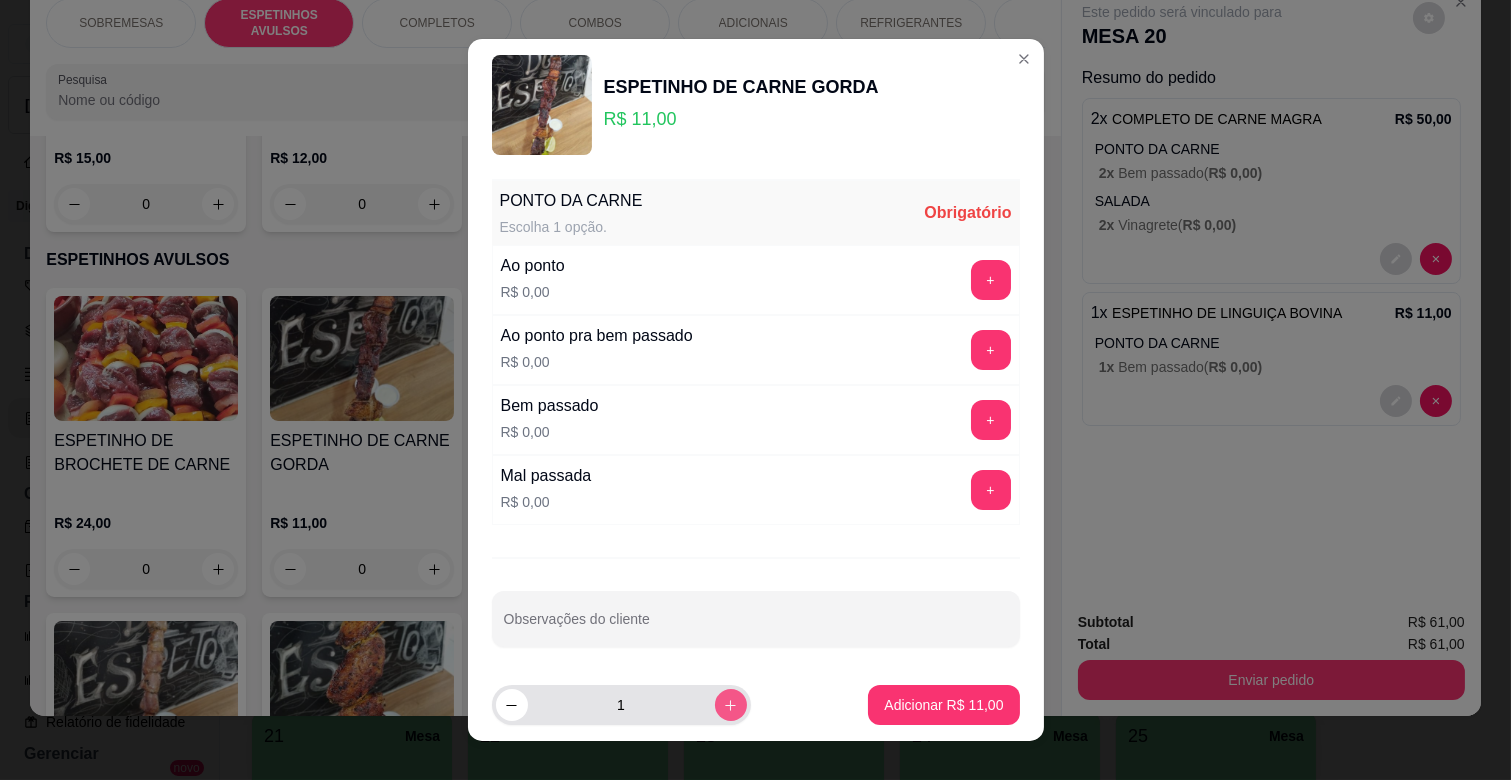click 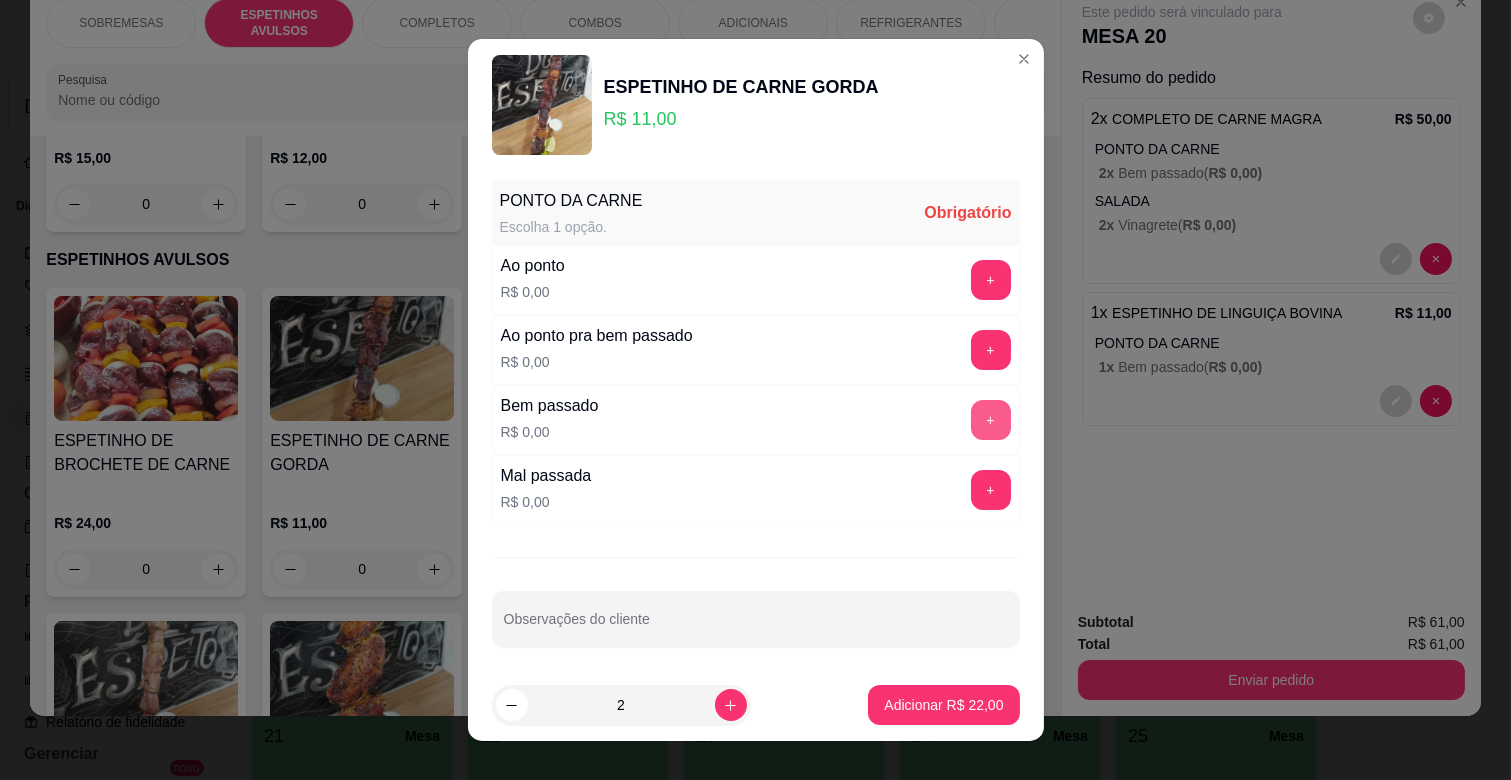 click on "+" at bounding box center (991, 420) 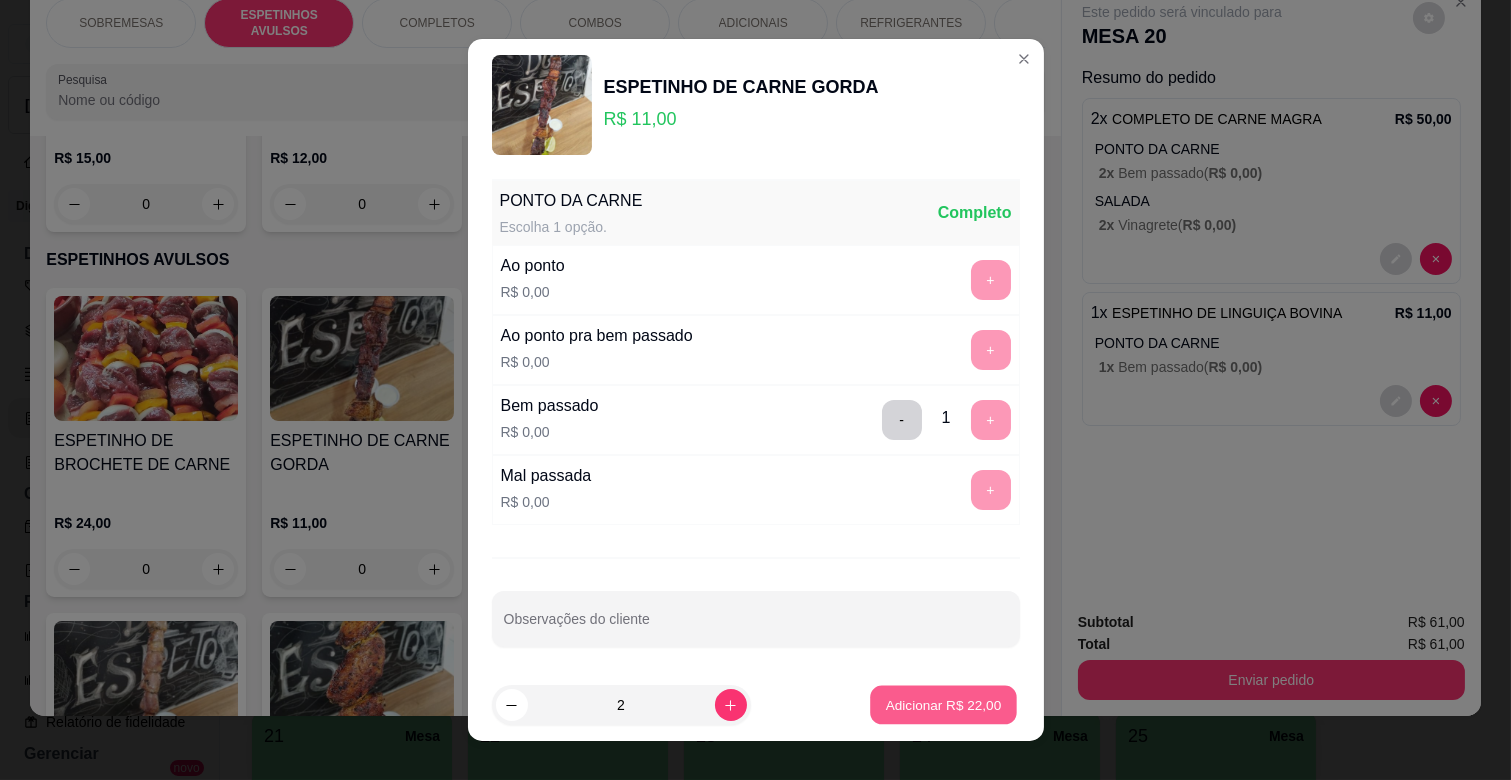 click on "Adicionar   R$ 22,00" at bounding box center [944, 704] 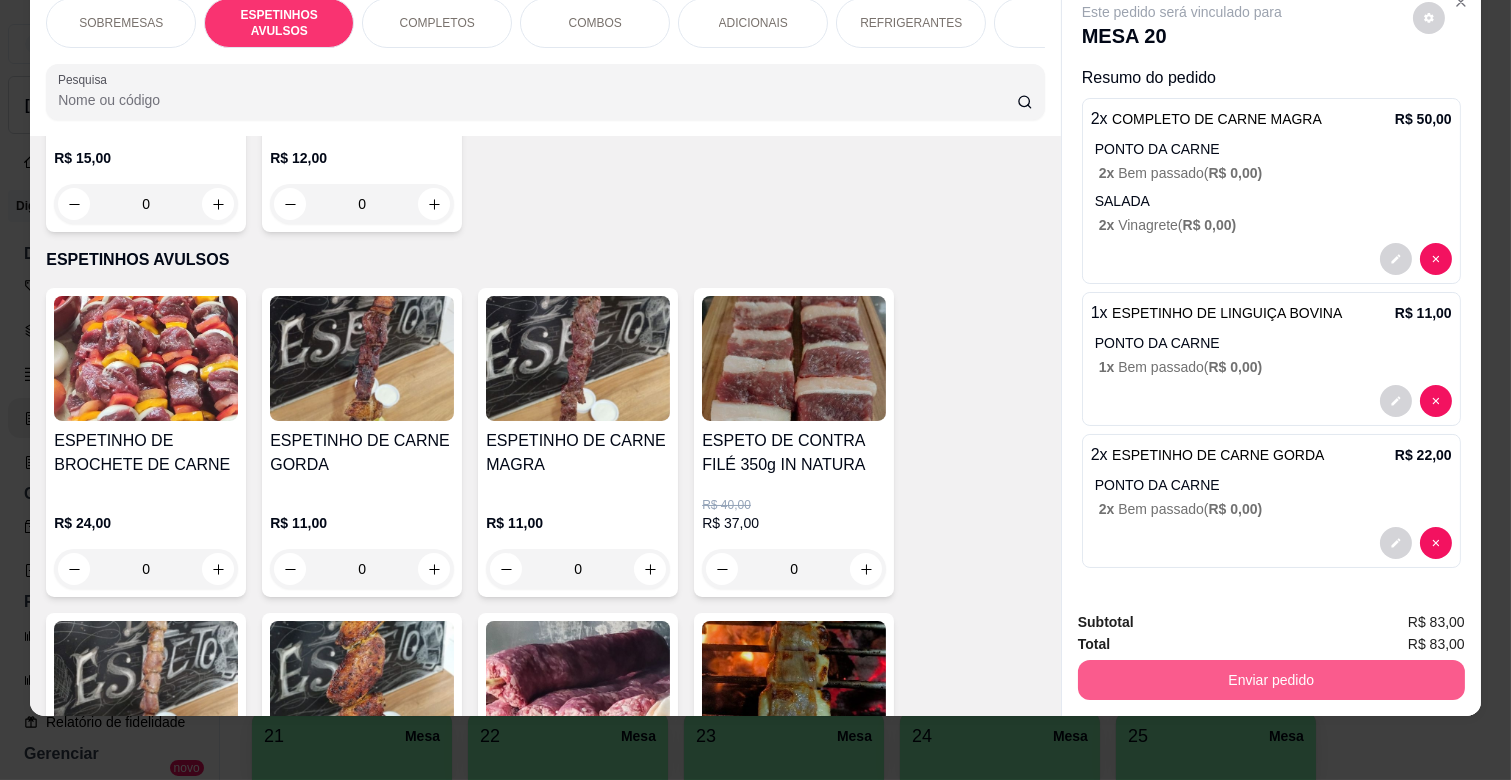 click on "Enviar pedido" at bounding box center [1271, 680] 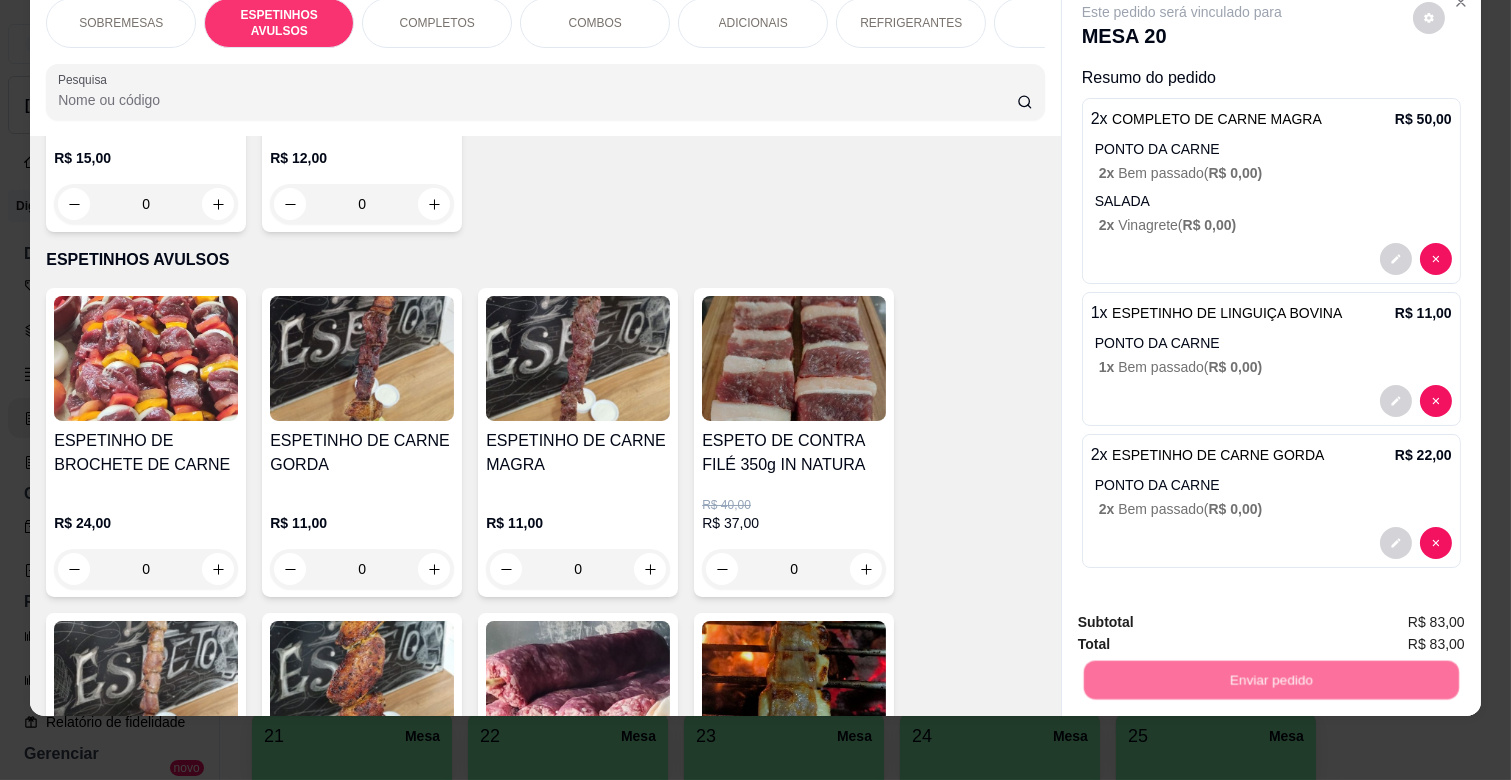click on "Não registrar e enviar pedido" at bounding box center (1204, 614) 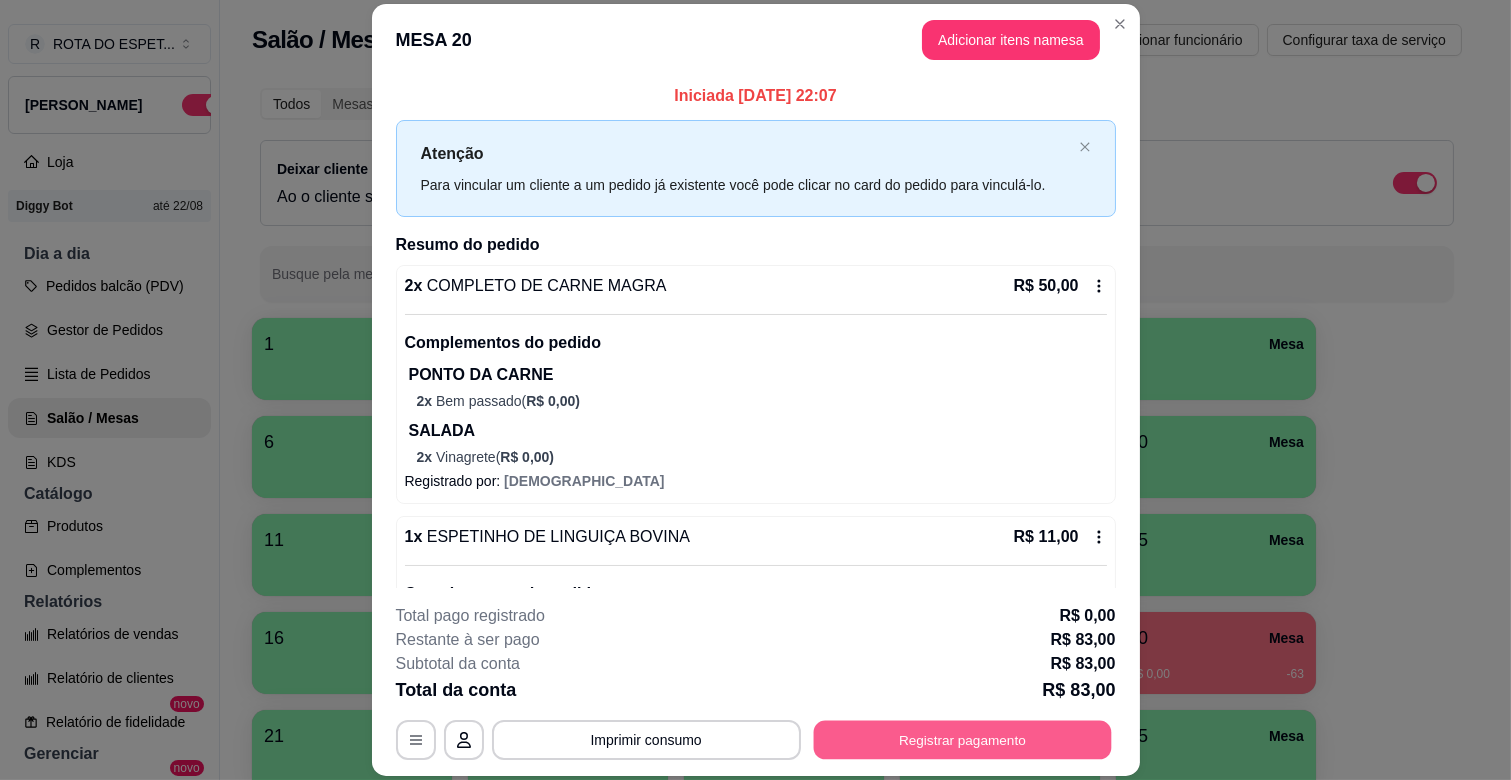 click on "Registrar pagamento" at bounding box center [962, 740] 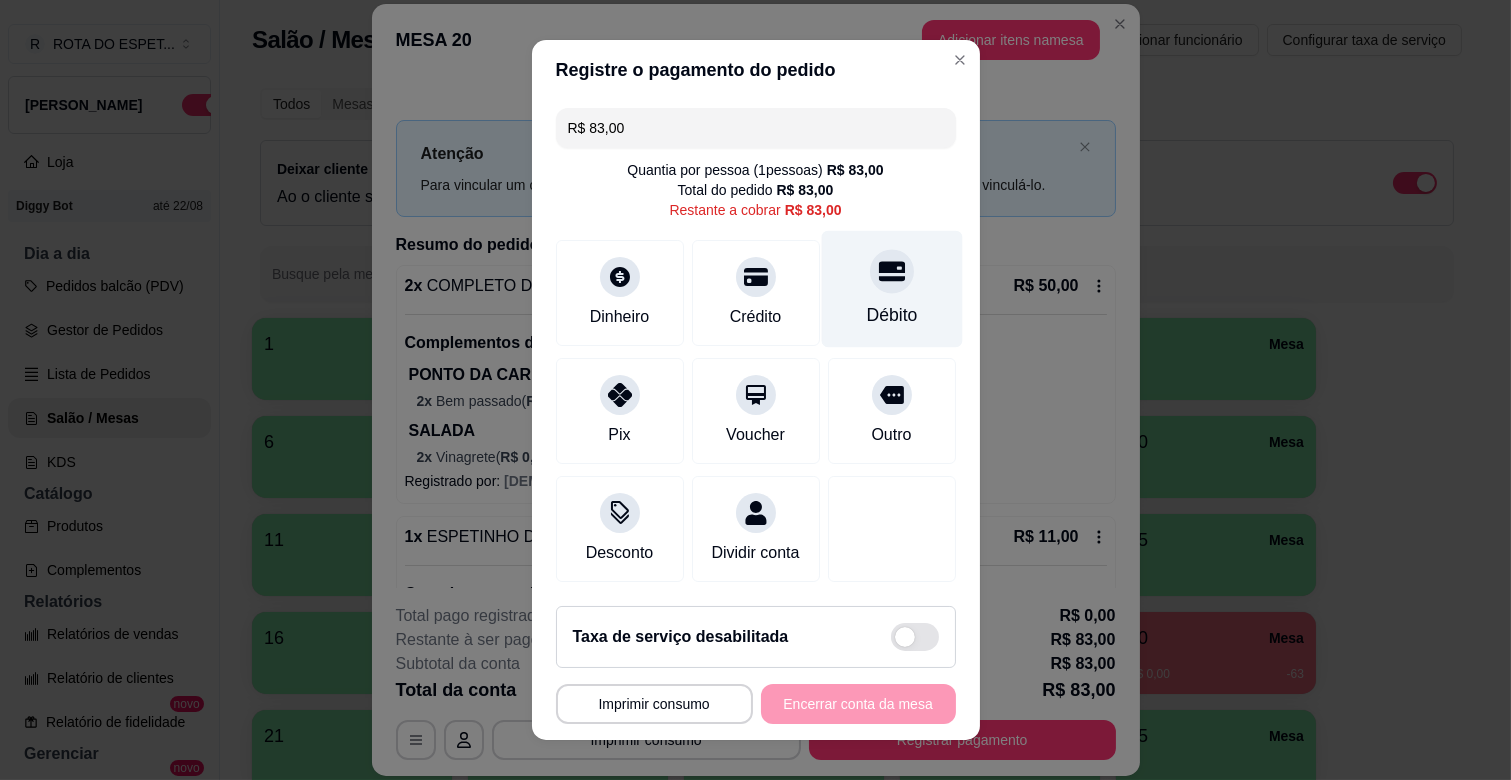 click 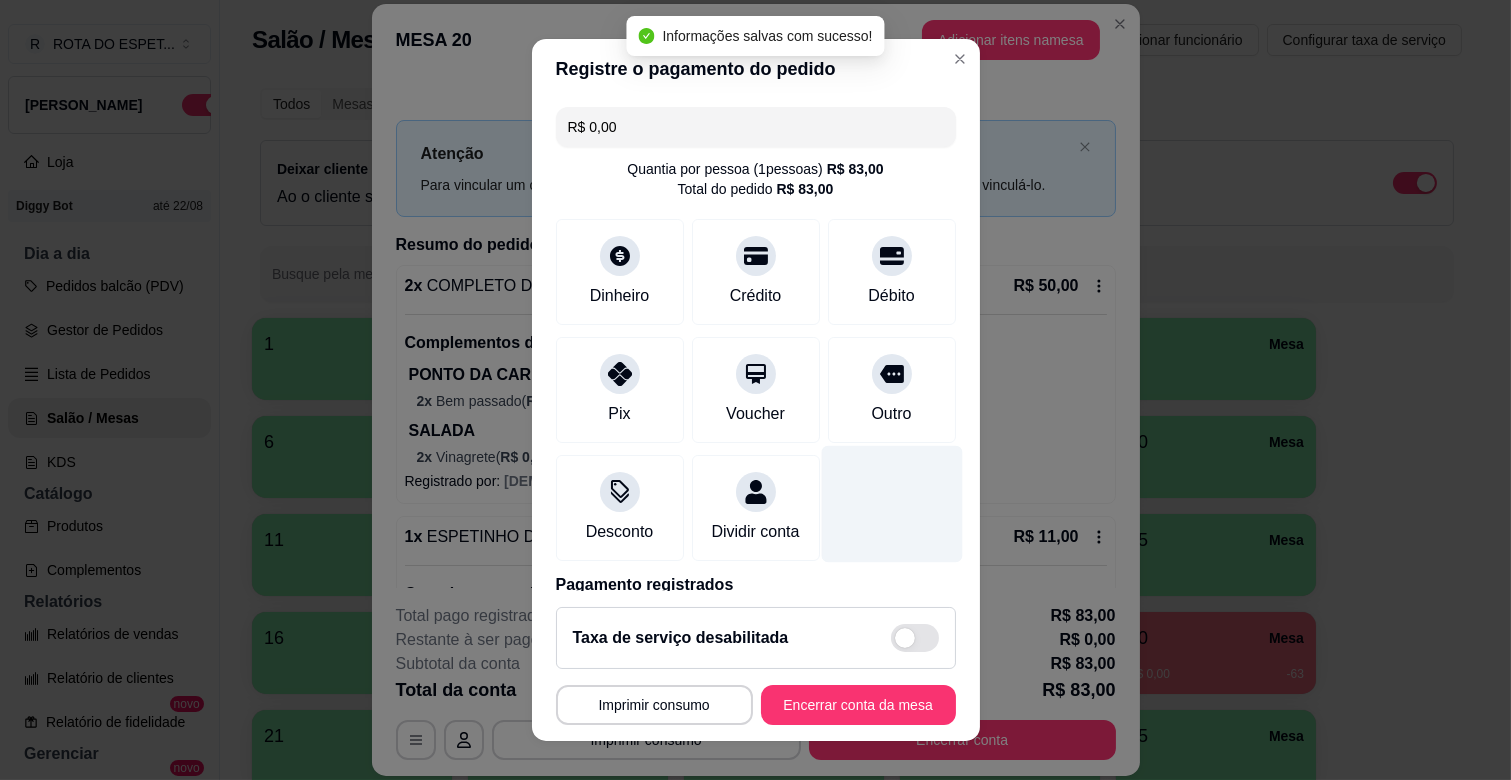 type on "R$ 0,00" 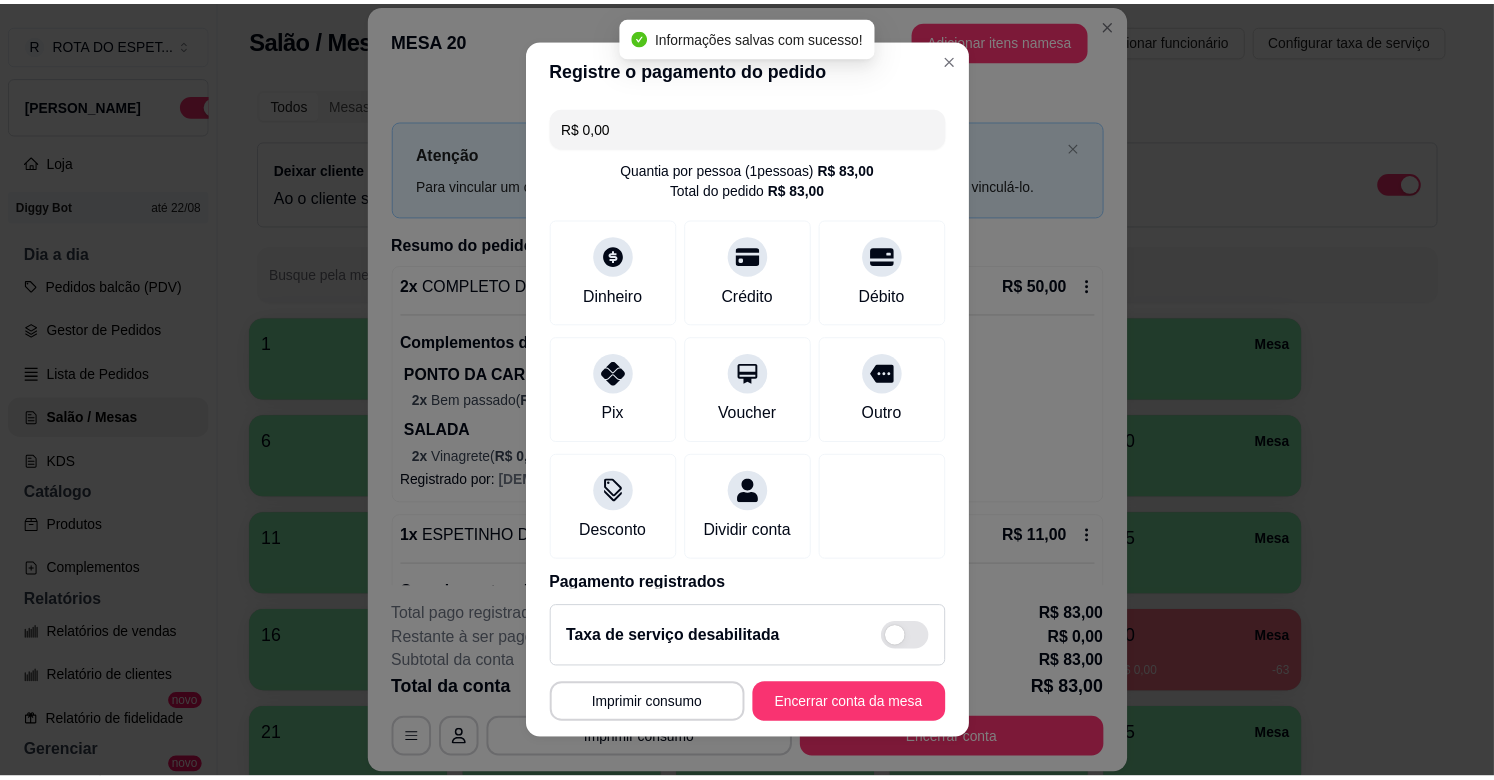 scroll, scrollTop: 106, scrollLeft: 0, axis: vertical 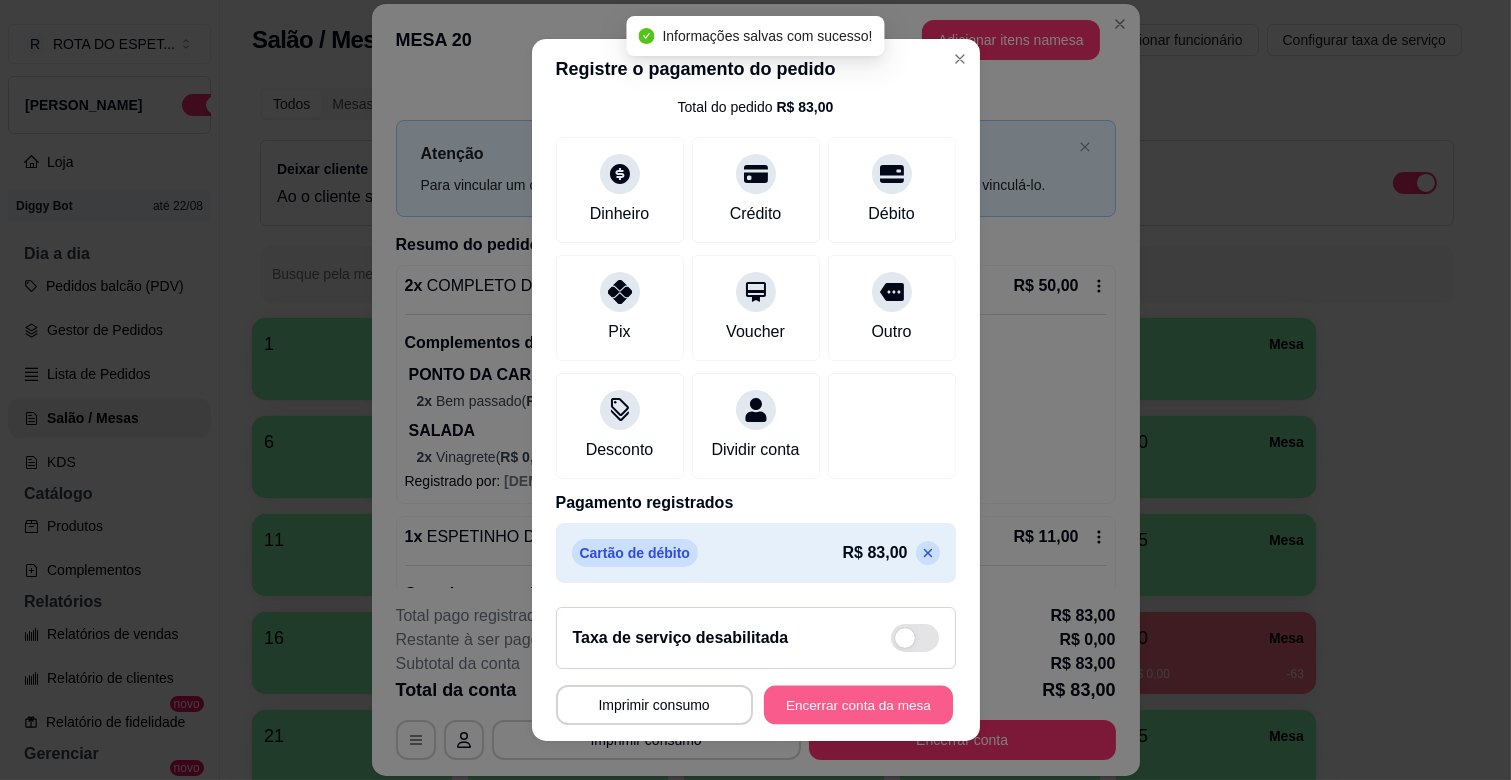 click on "Encerrar conta da mesa" at bounding box center [858, 705] 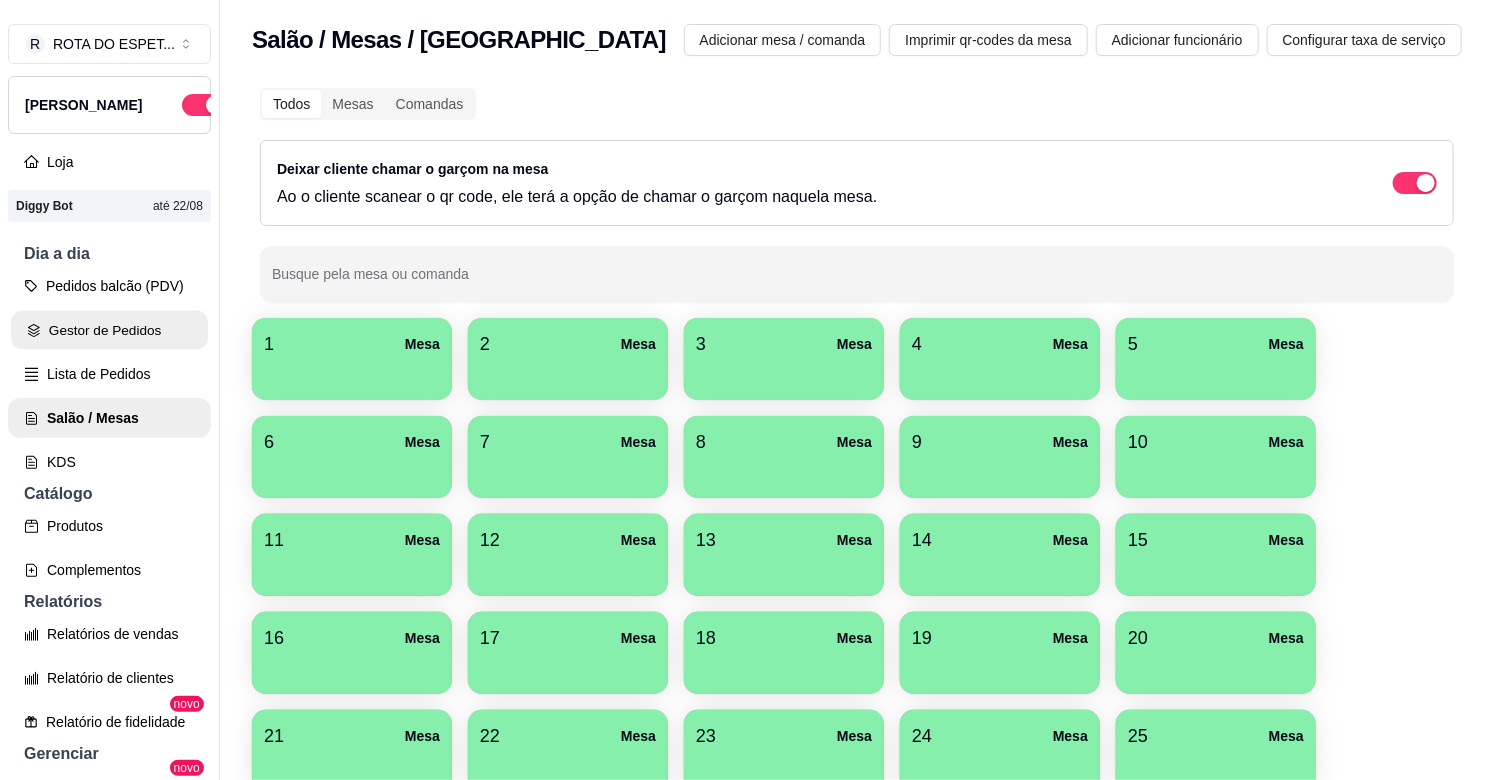 click on "Gestor de Pedidos" at bounding box center (109, 330) 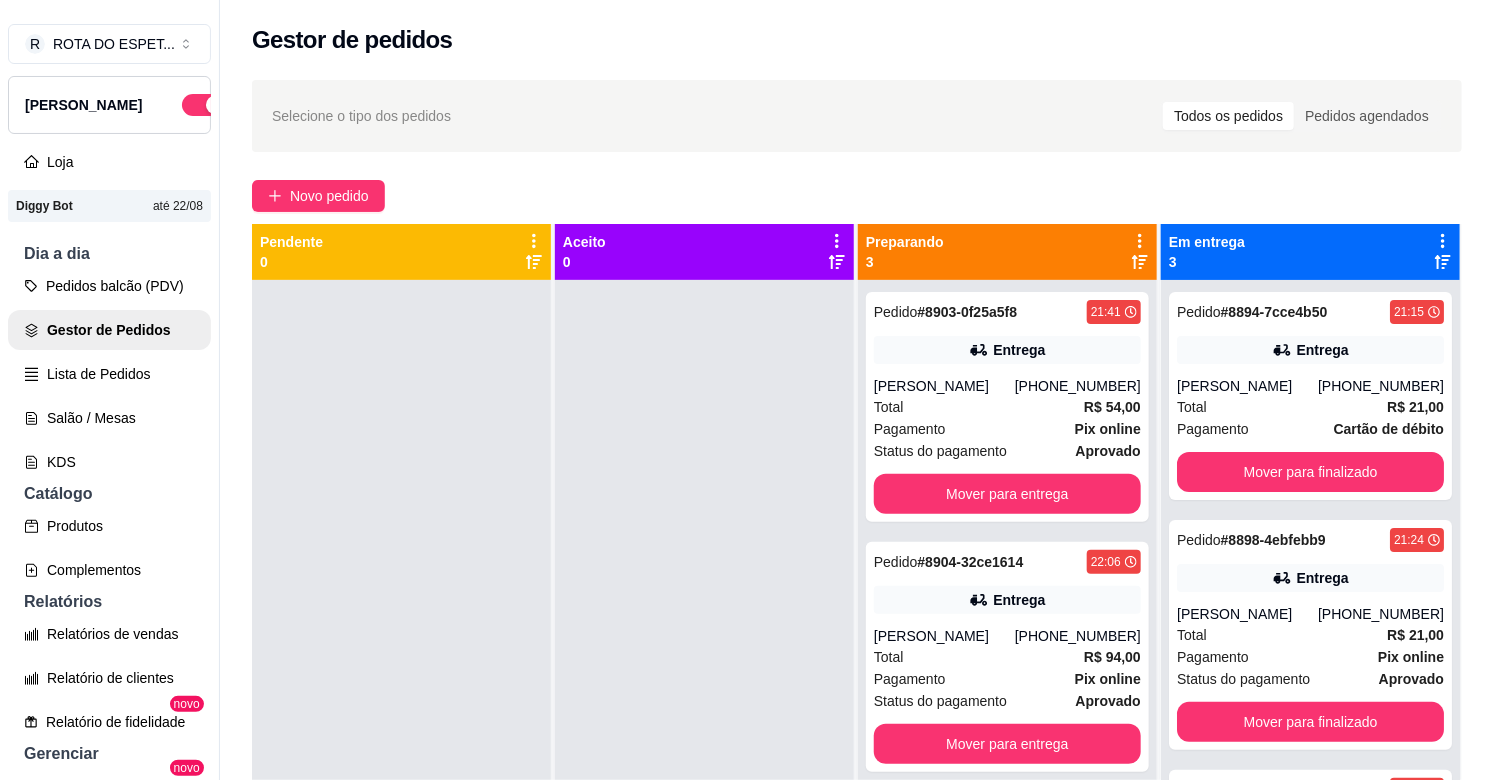 click at bounding box center [704, 670] 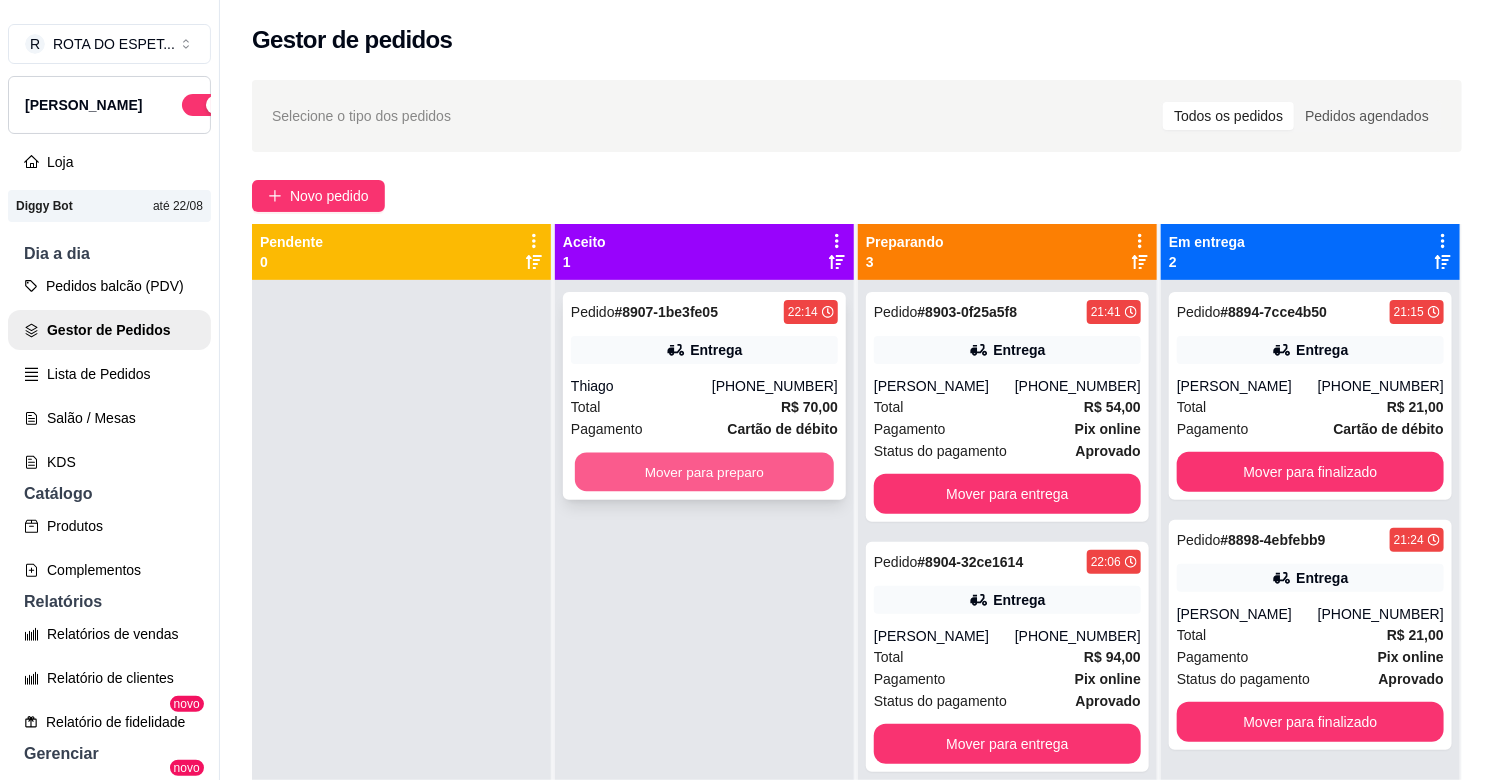 click on "Mover para preparo" at bounding box center (704, 472) 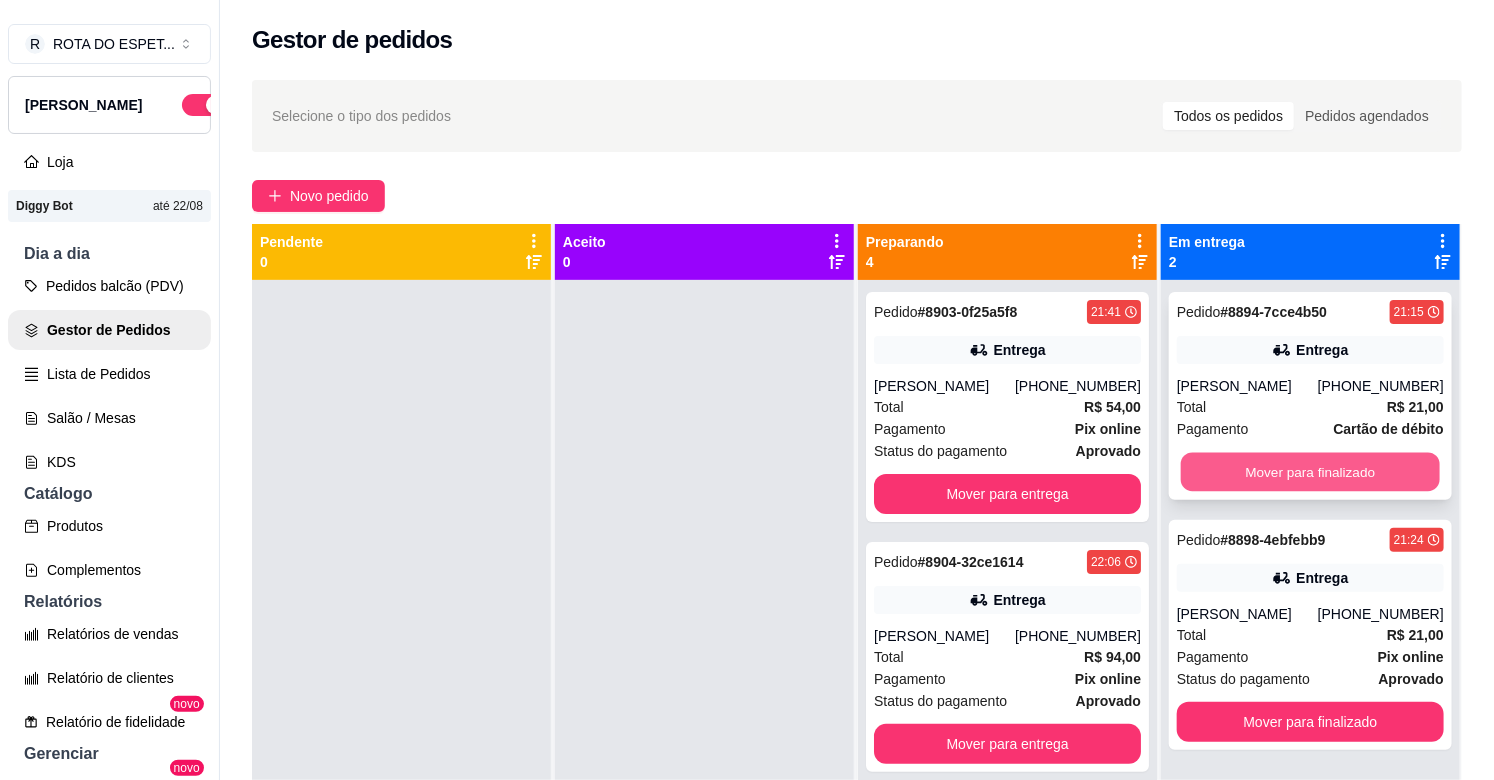 click on "Mover para finalizado" at bounding box center (1310, 472) 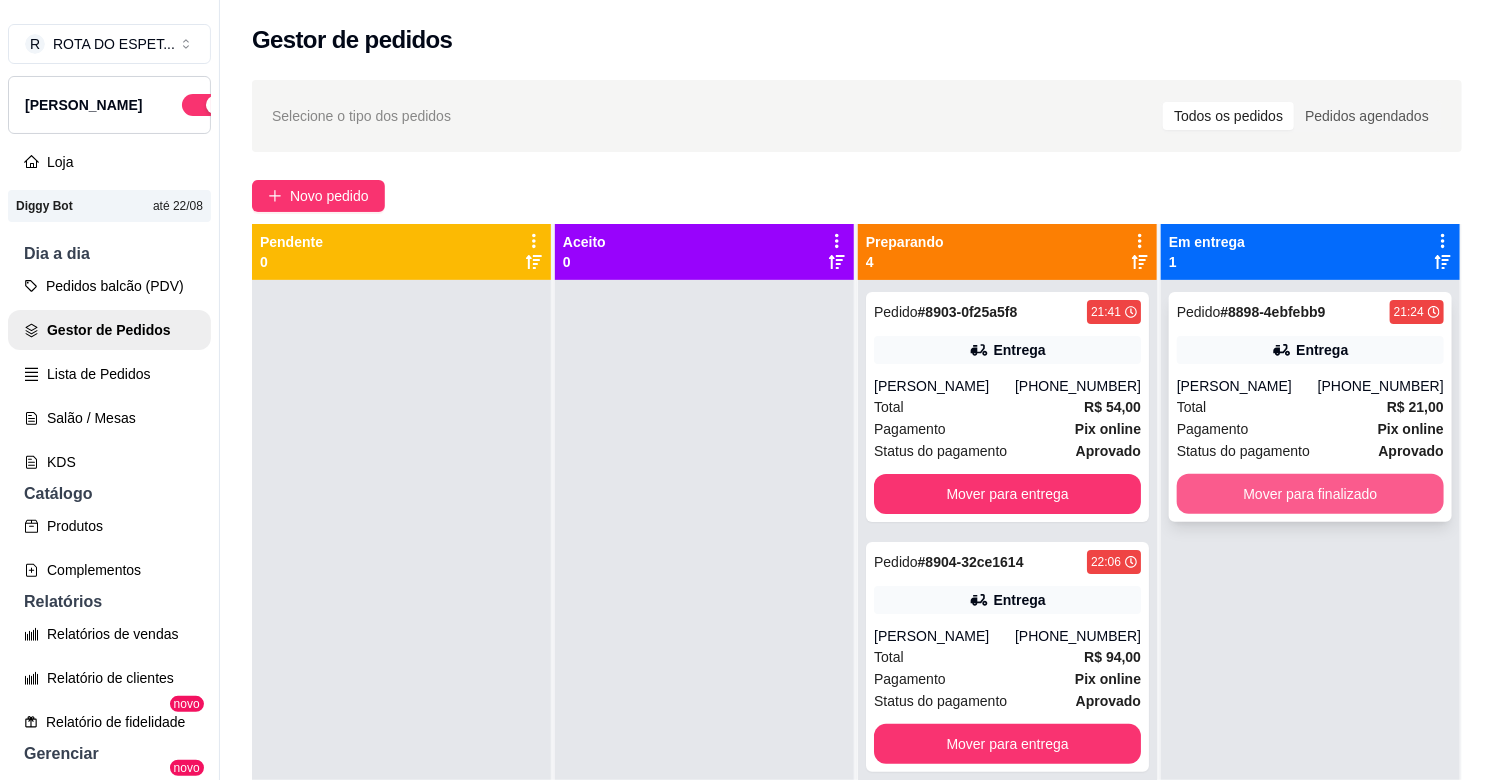 click on "Mover para finalizado" at bounding box center (1310, 494) 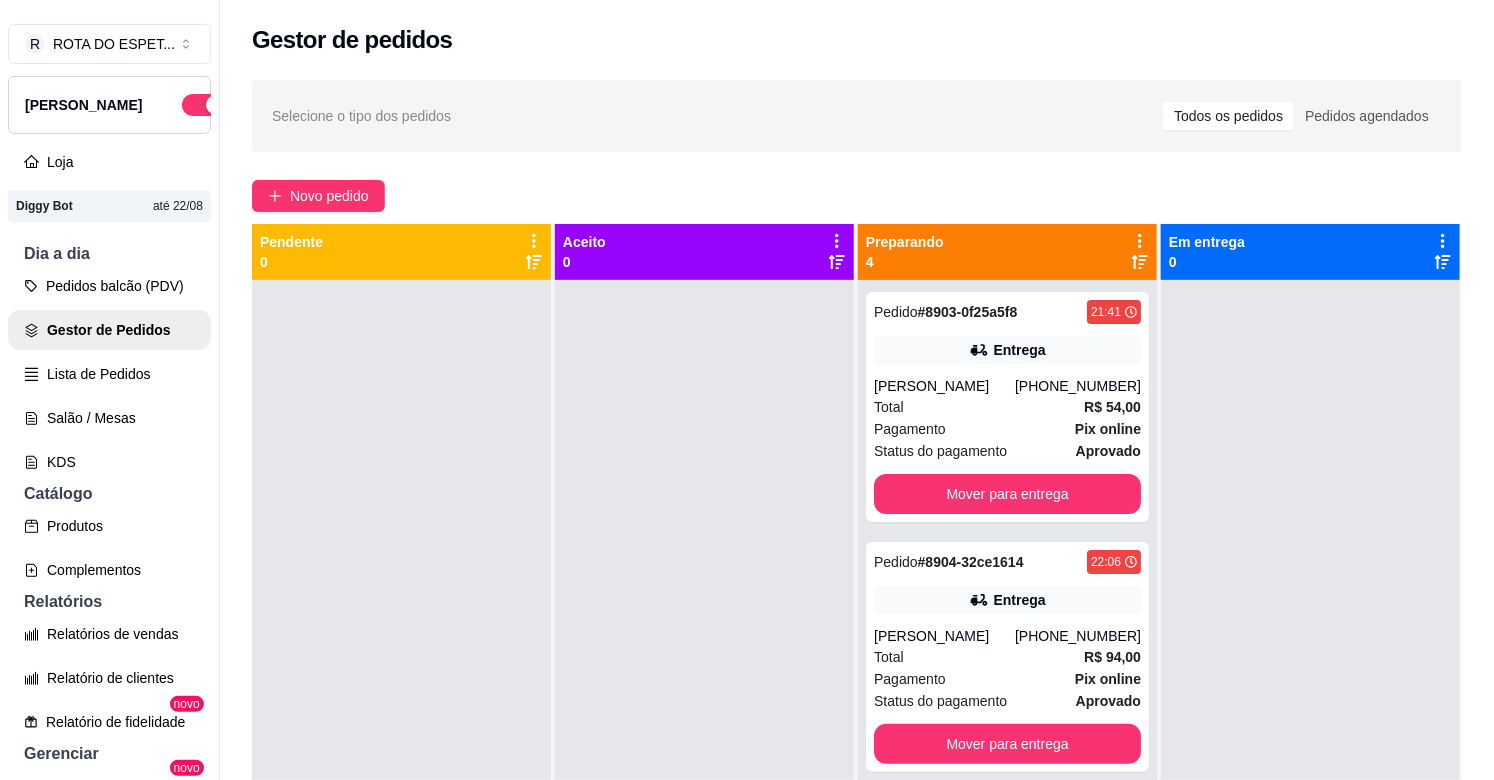 click at bounding box center [704, 670] 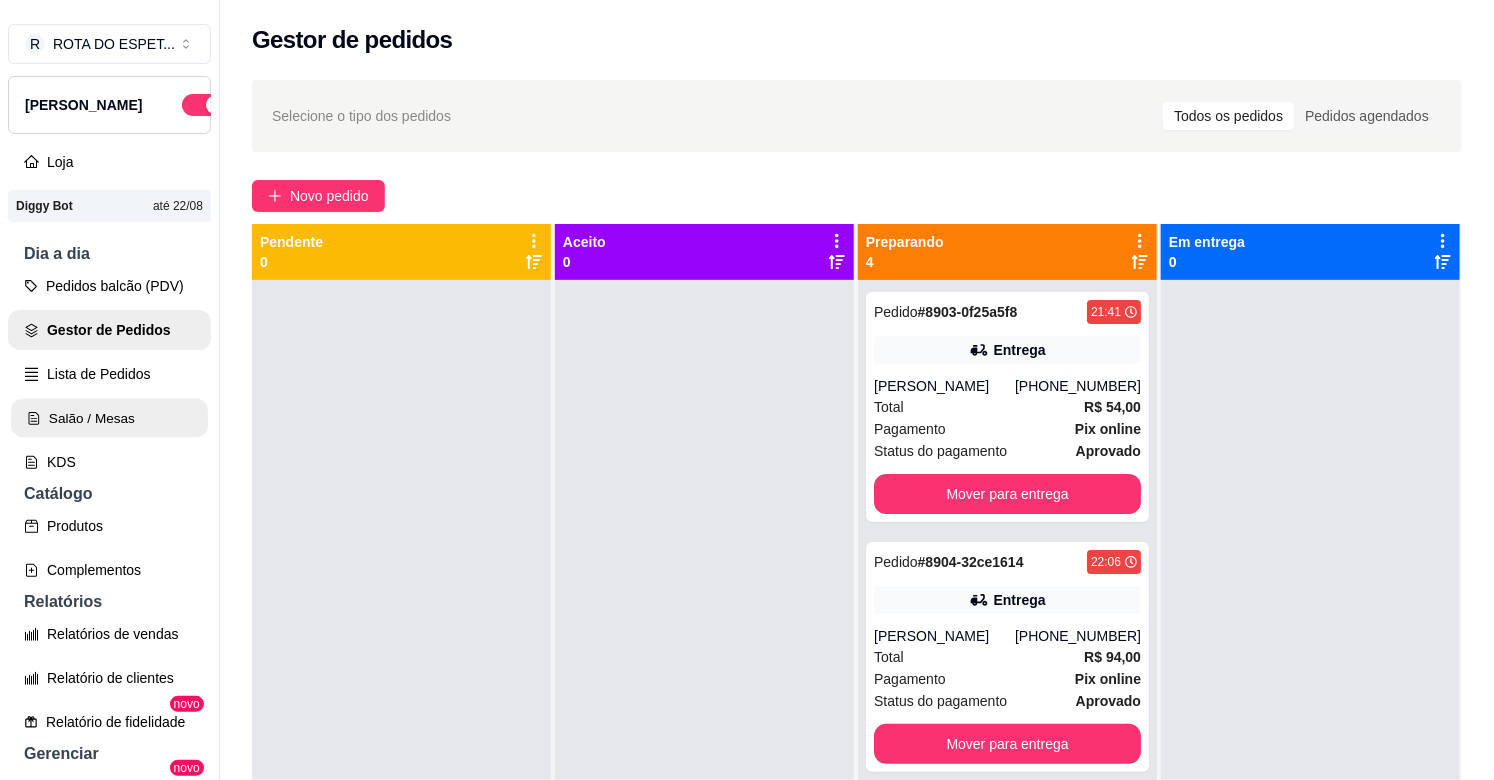 click on "Salão / Mesas" at bounding box center (109, 418) 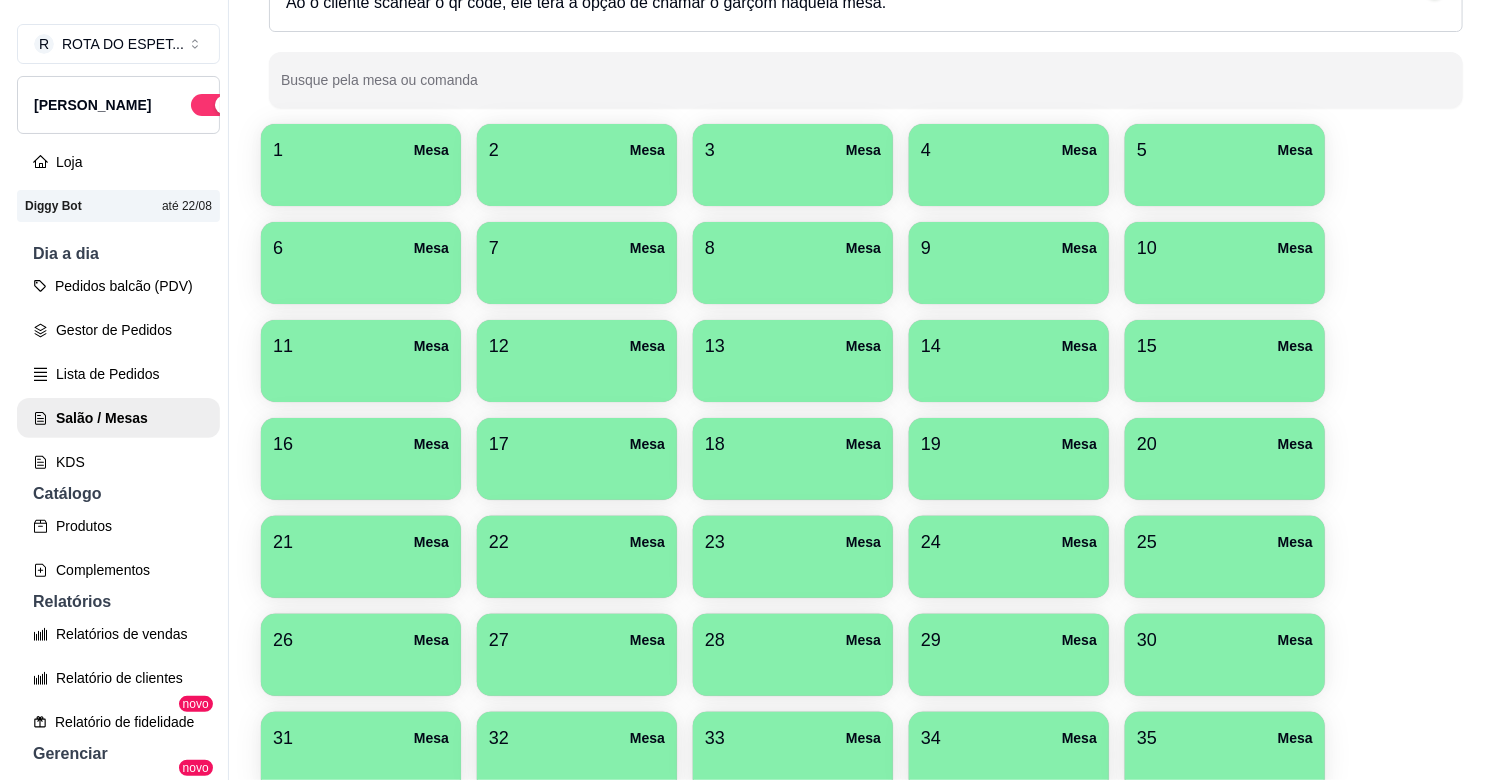 scroll, scrollTop: 304, scrollLeft: 0, axis: vertical 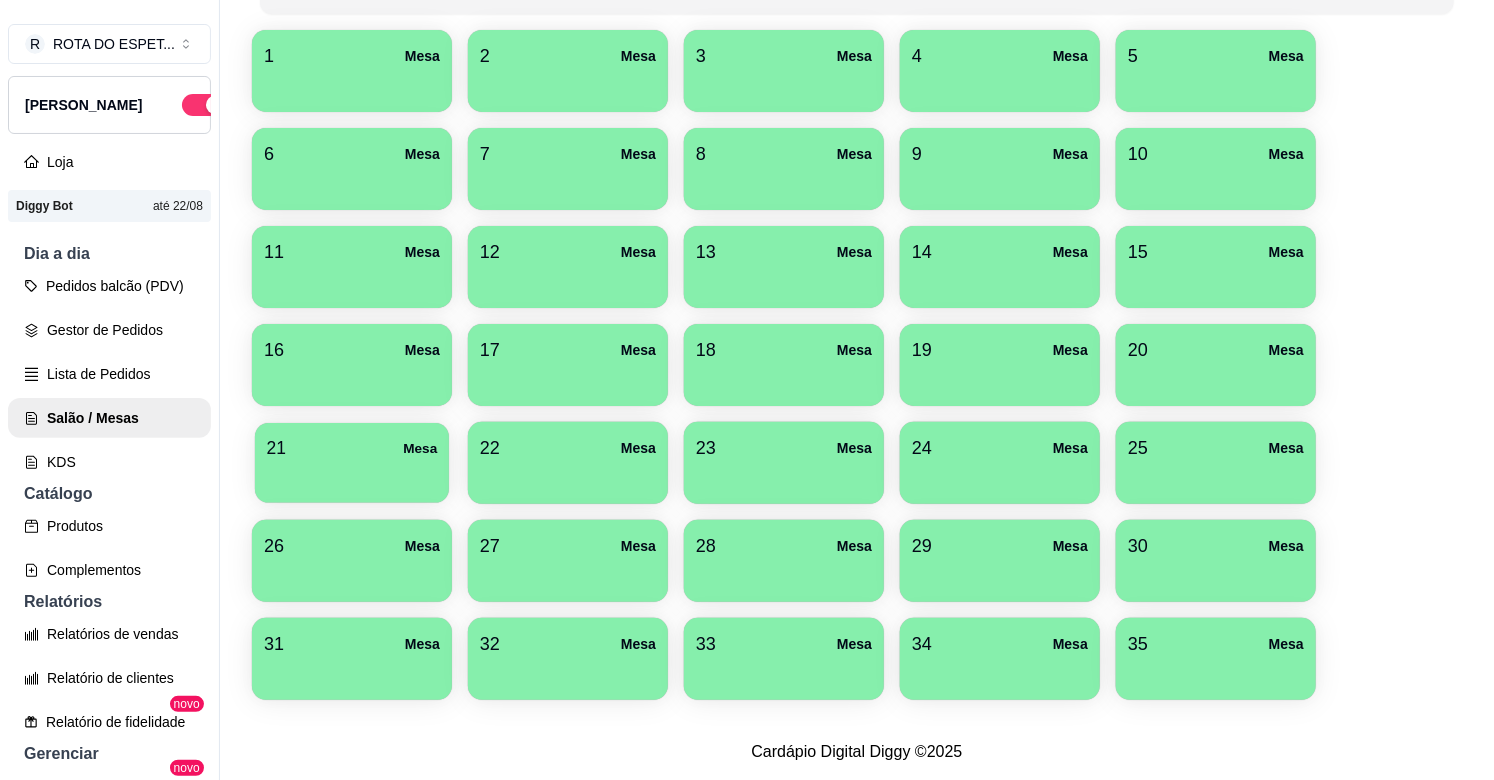 click on "21 Mesa" at bounding box center [352, 448] 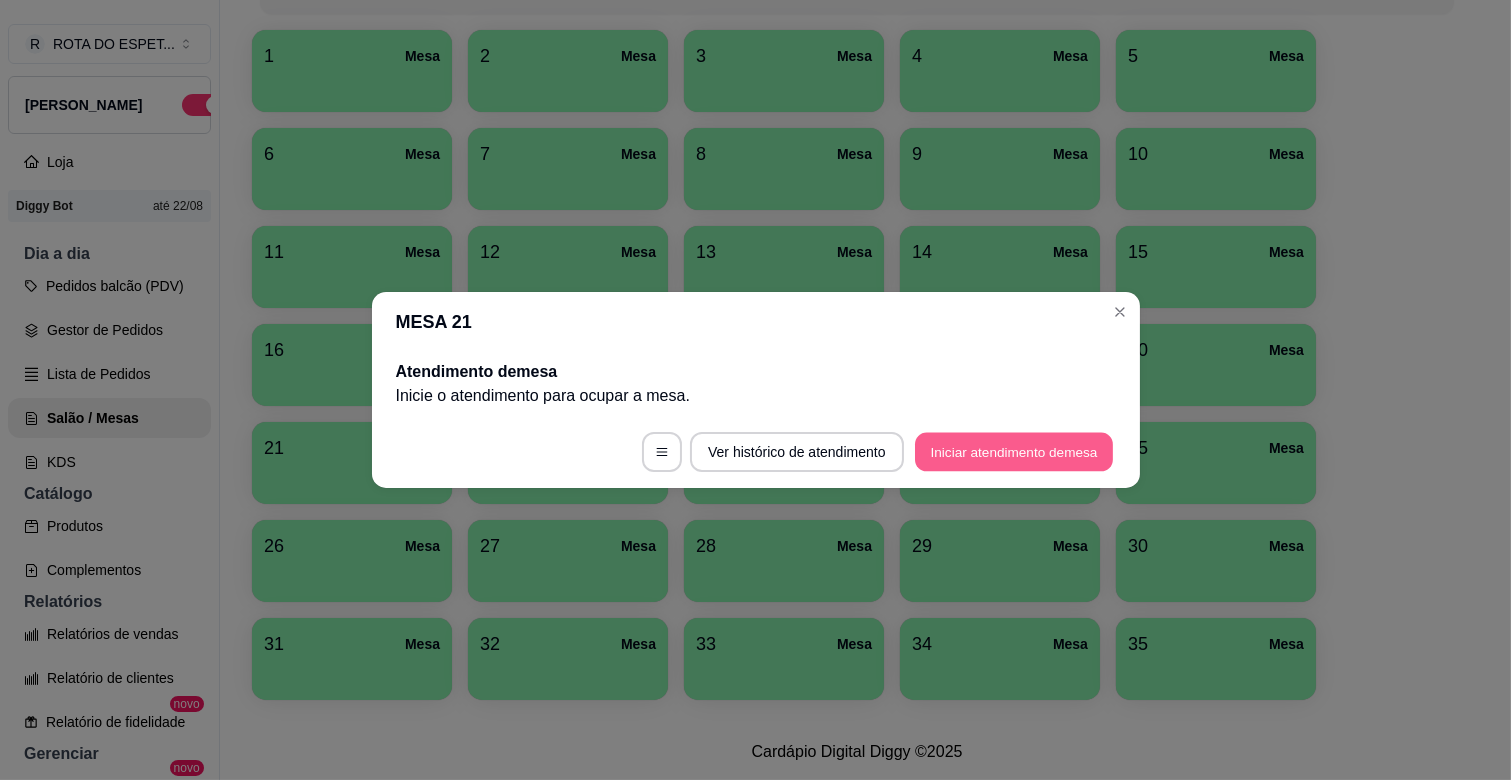 click on "Iniciar atendimento de  mesa" at bounding box center [1014, 452] 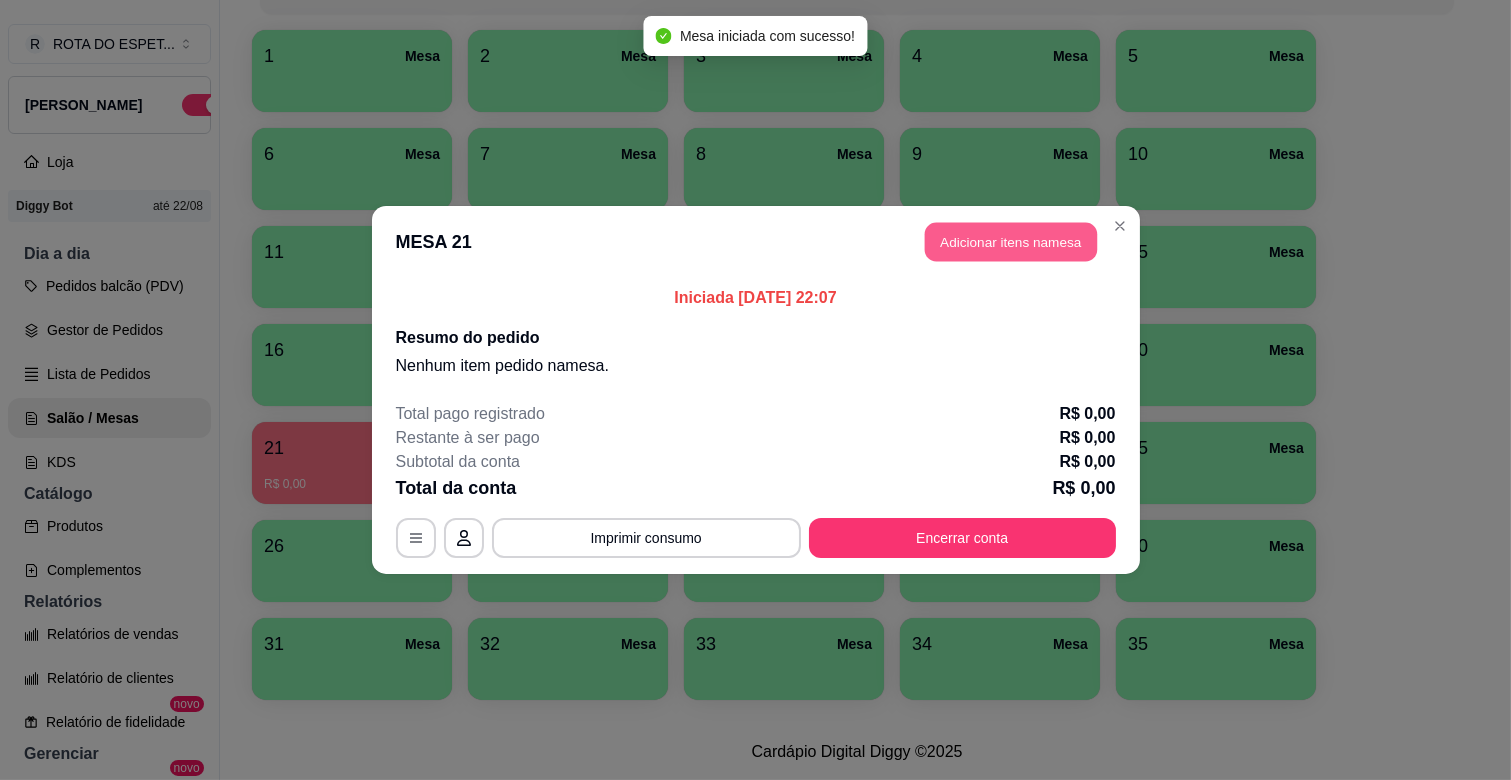 click on "Adicionar itens na  mesa" at bounding box center (1011, 242) 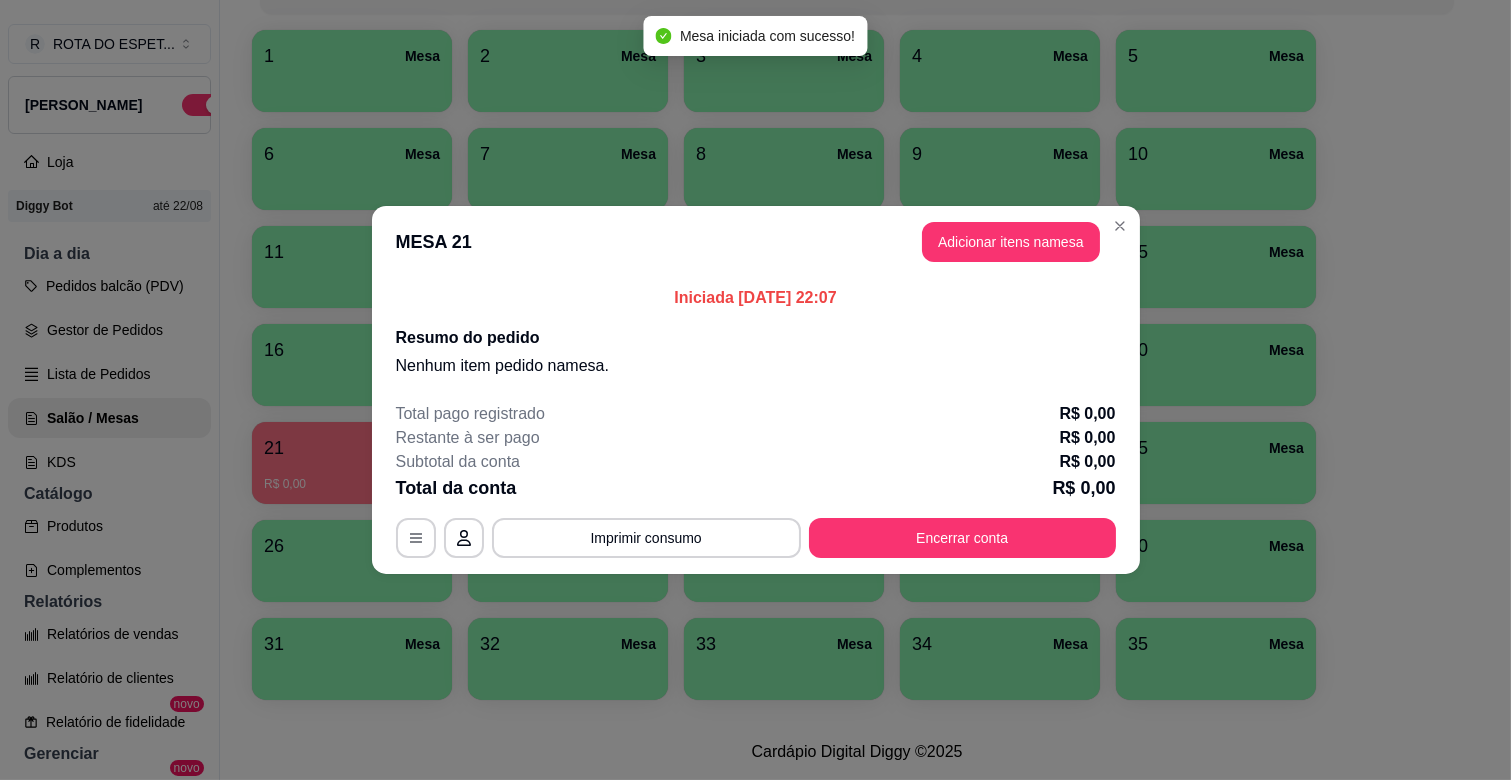 click on "ESPETINHOS AVULSOS" at bounding box center [279, 64] 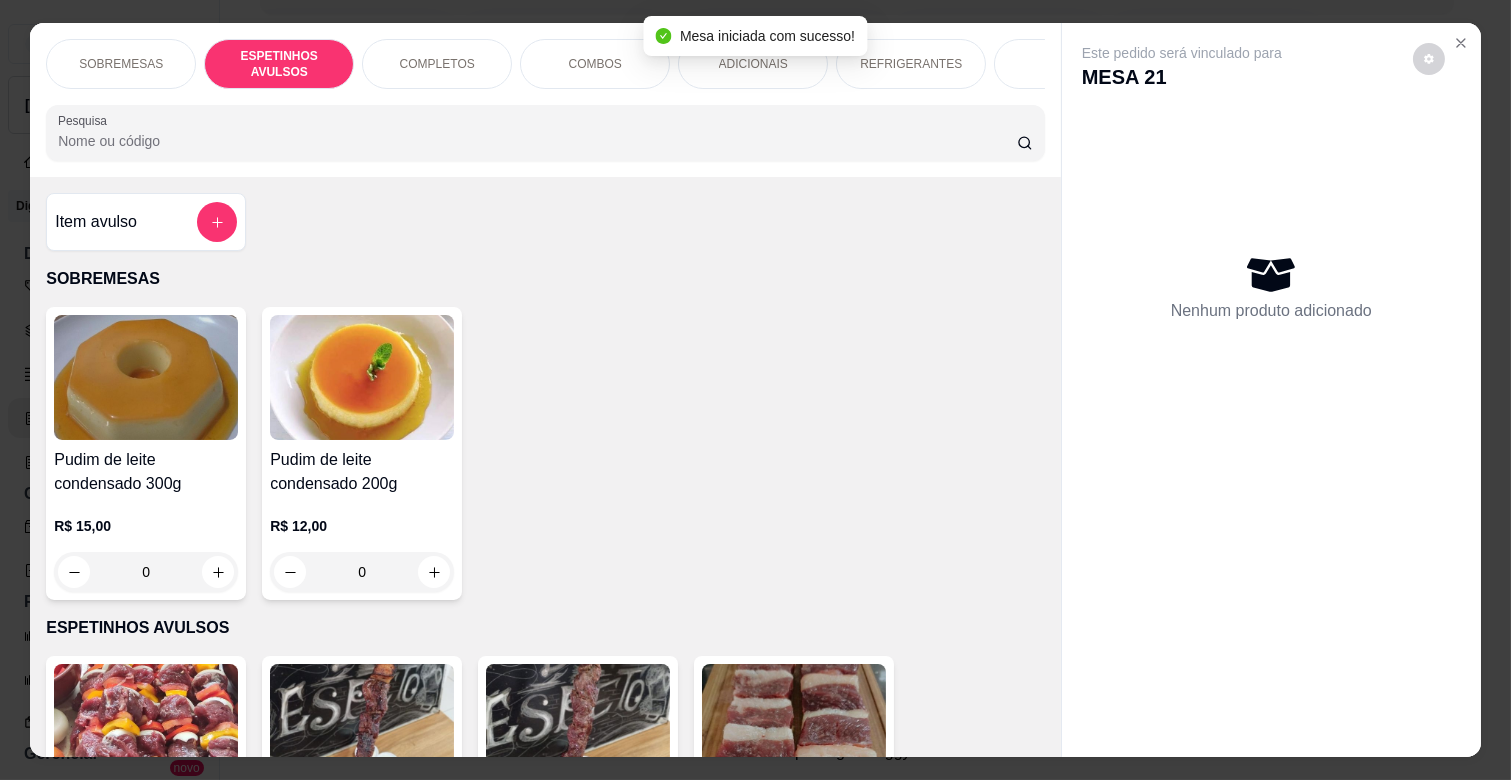 scroll, scrollTop: 438, scrollLeft: 0, axis: vertical 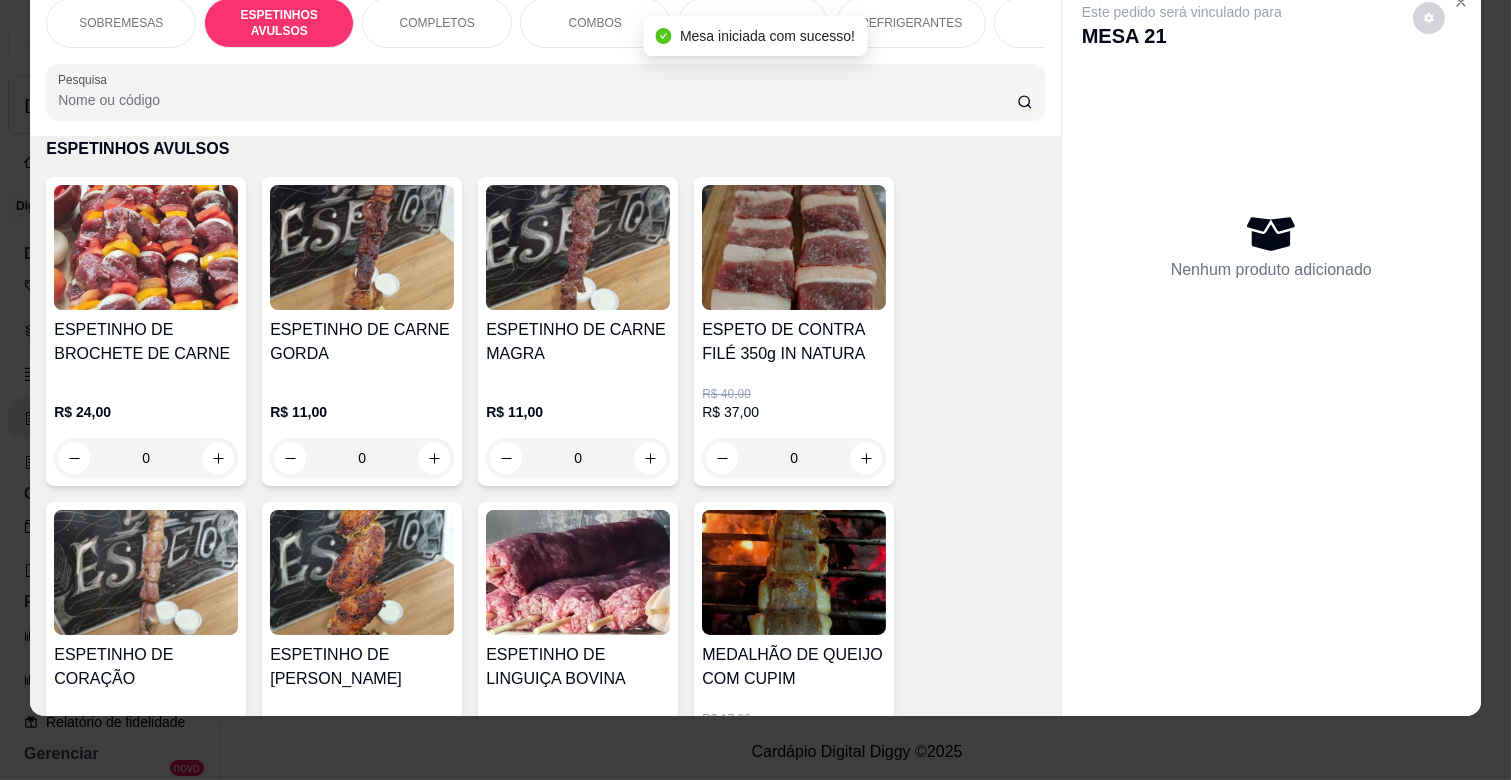 click on "0" at bounding box center [578, 458] 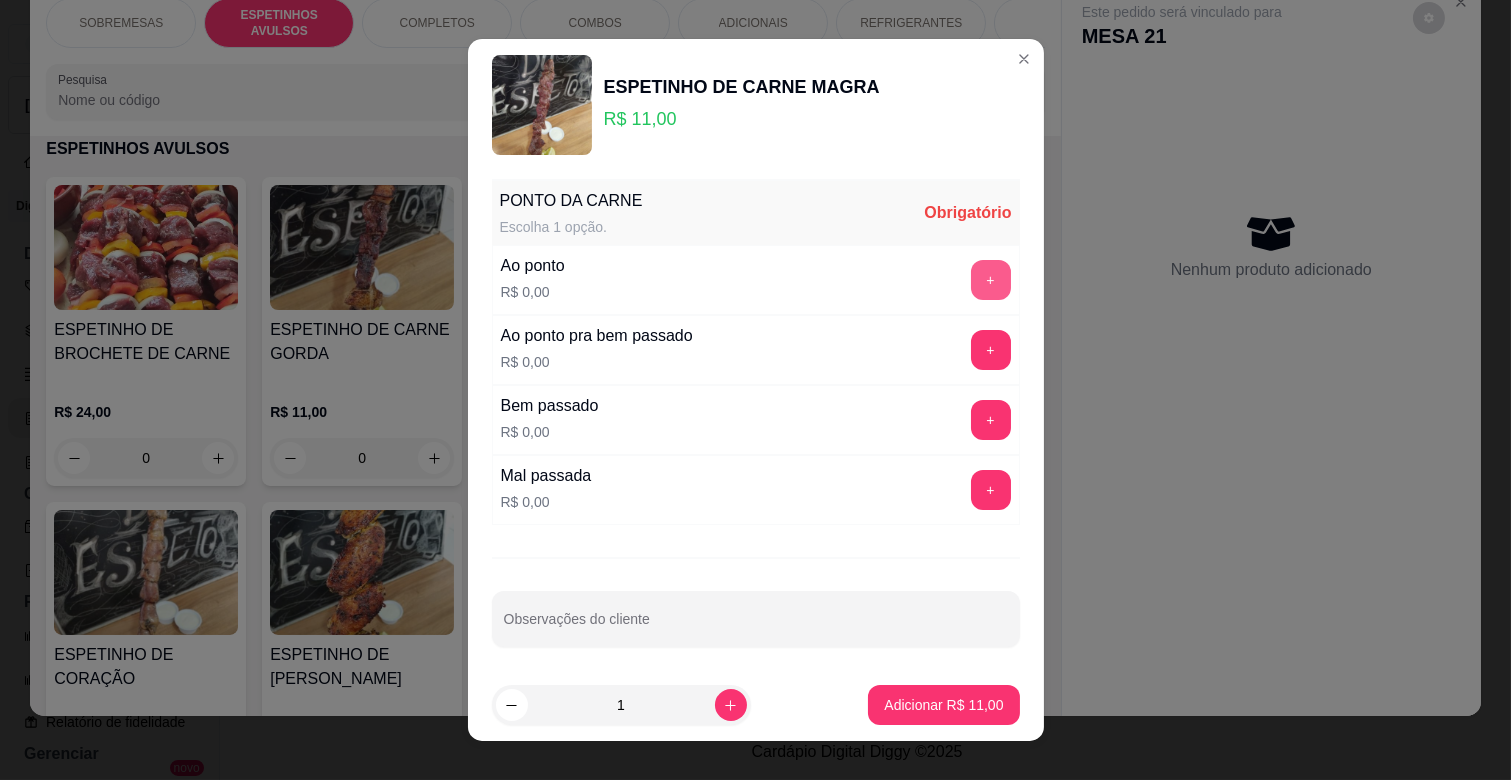 click on "+" at bounding box center (991, 280) 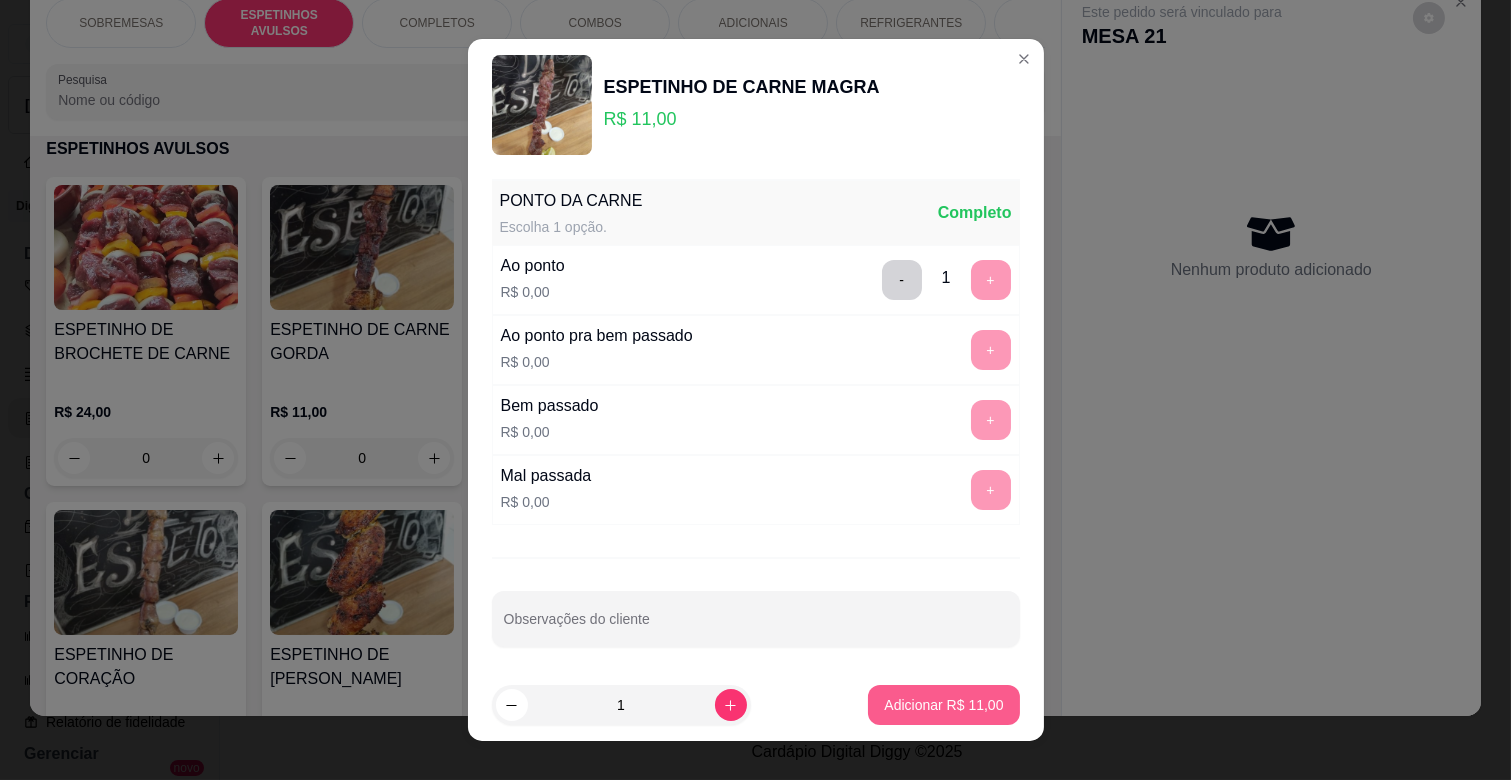 click on "Adicionar   R$ 11,00" at bounding box center [943, 705] 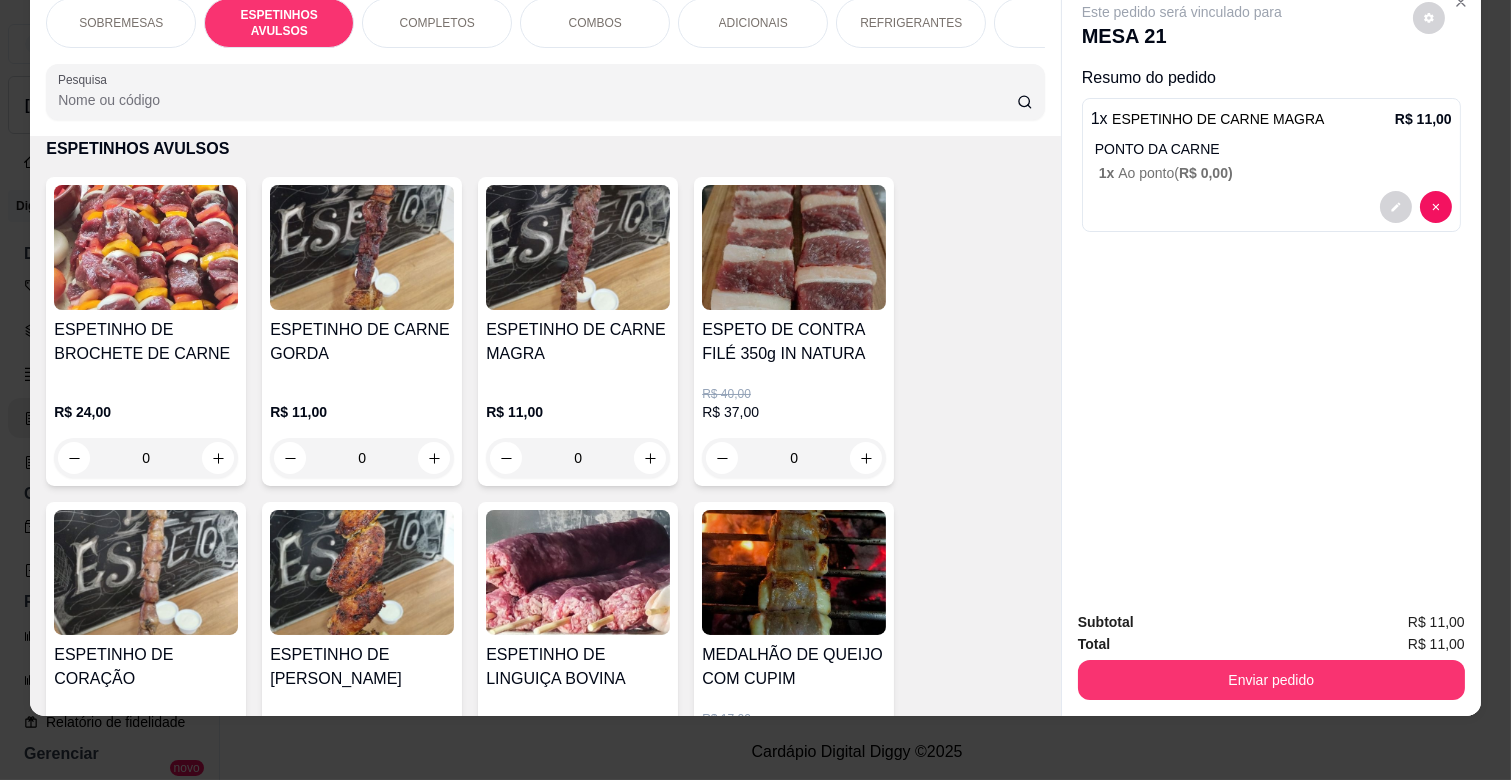 scroll, scrollTop: 0, scrollLeft: 340, axis: horizontal 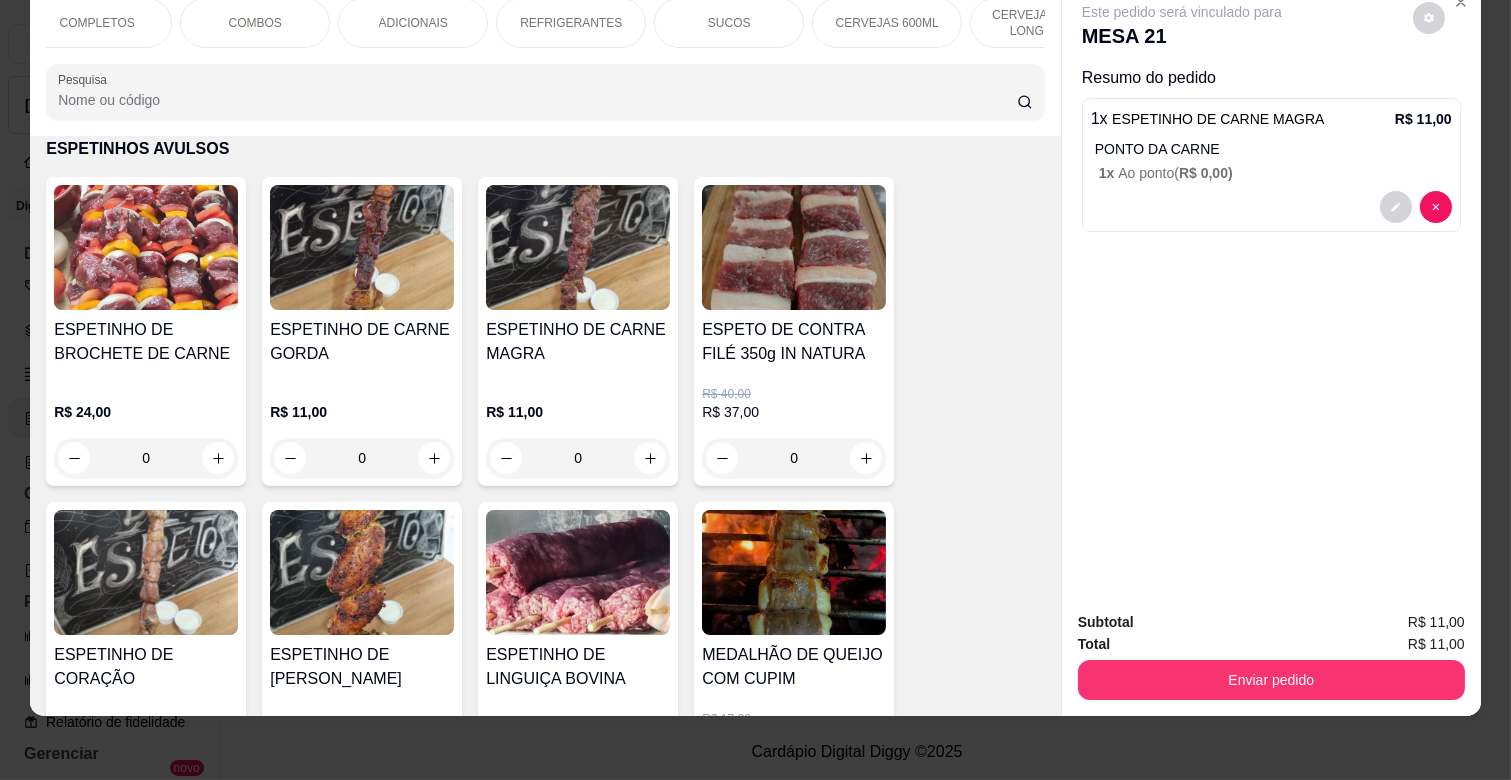click on "ADICIONAIS" at bounding box center (413, 23) 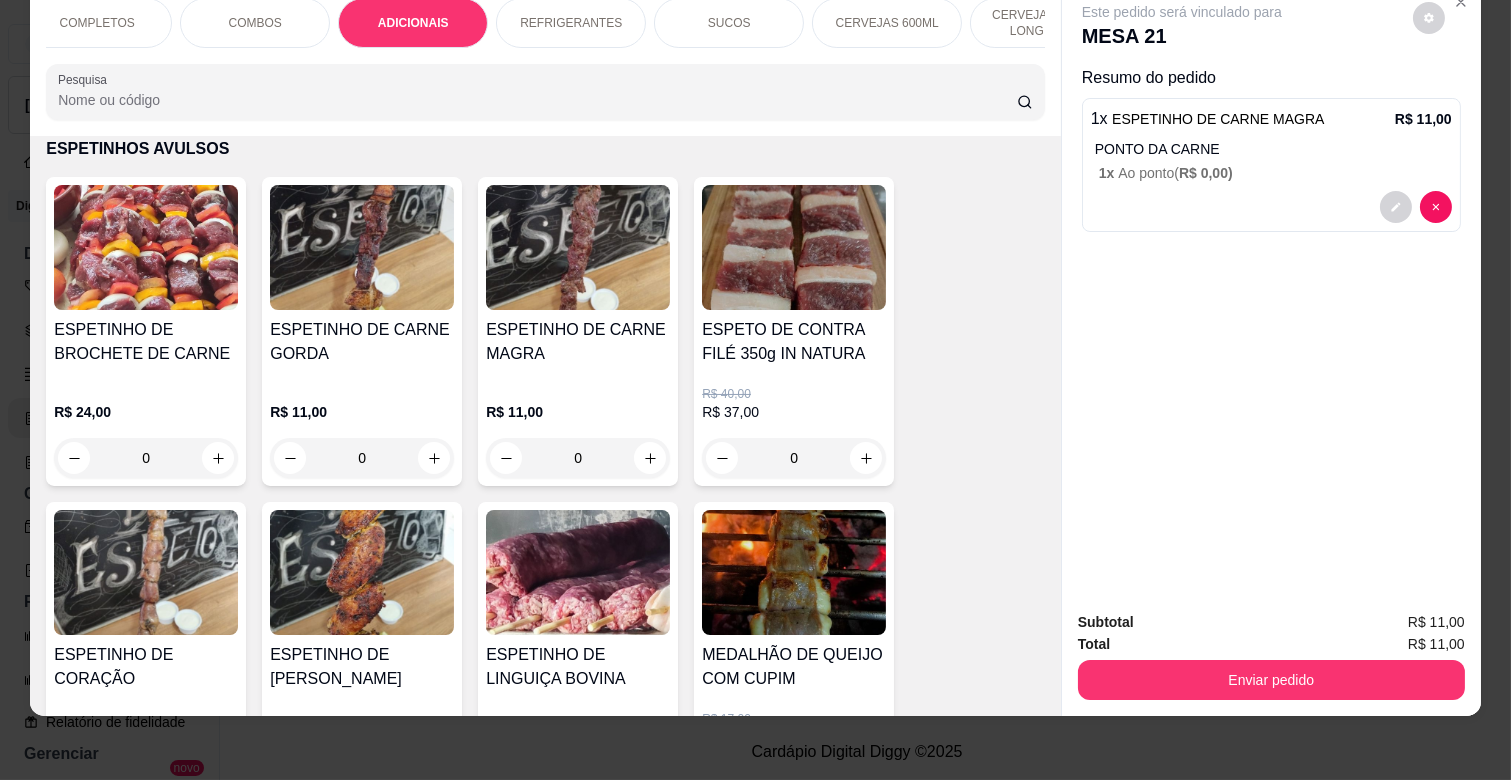 scroll, scrollTop: 3078, scrollLeft: 0, axis: vertical 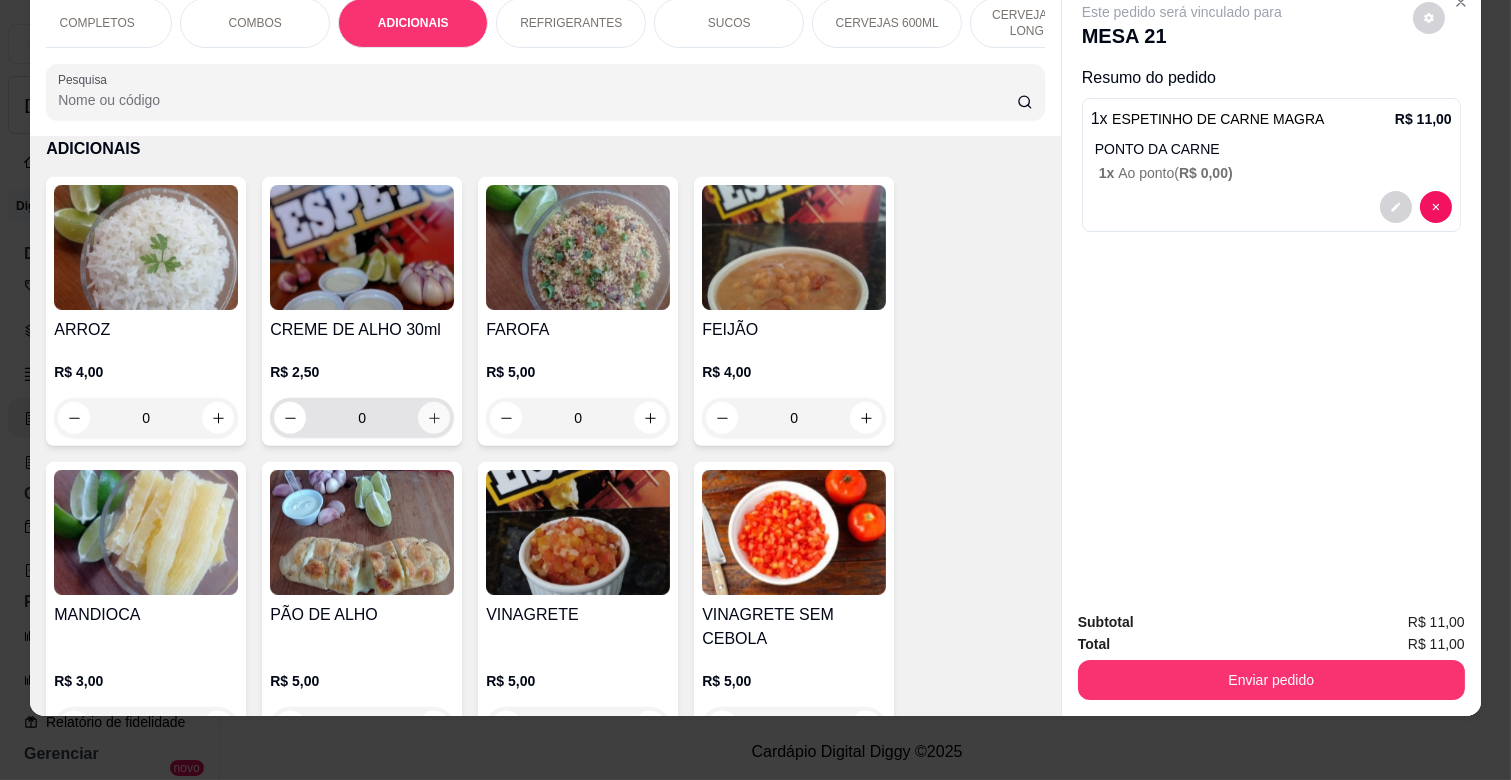 click 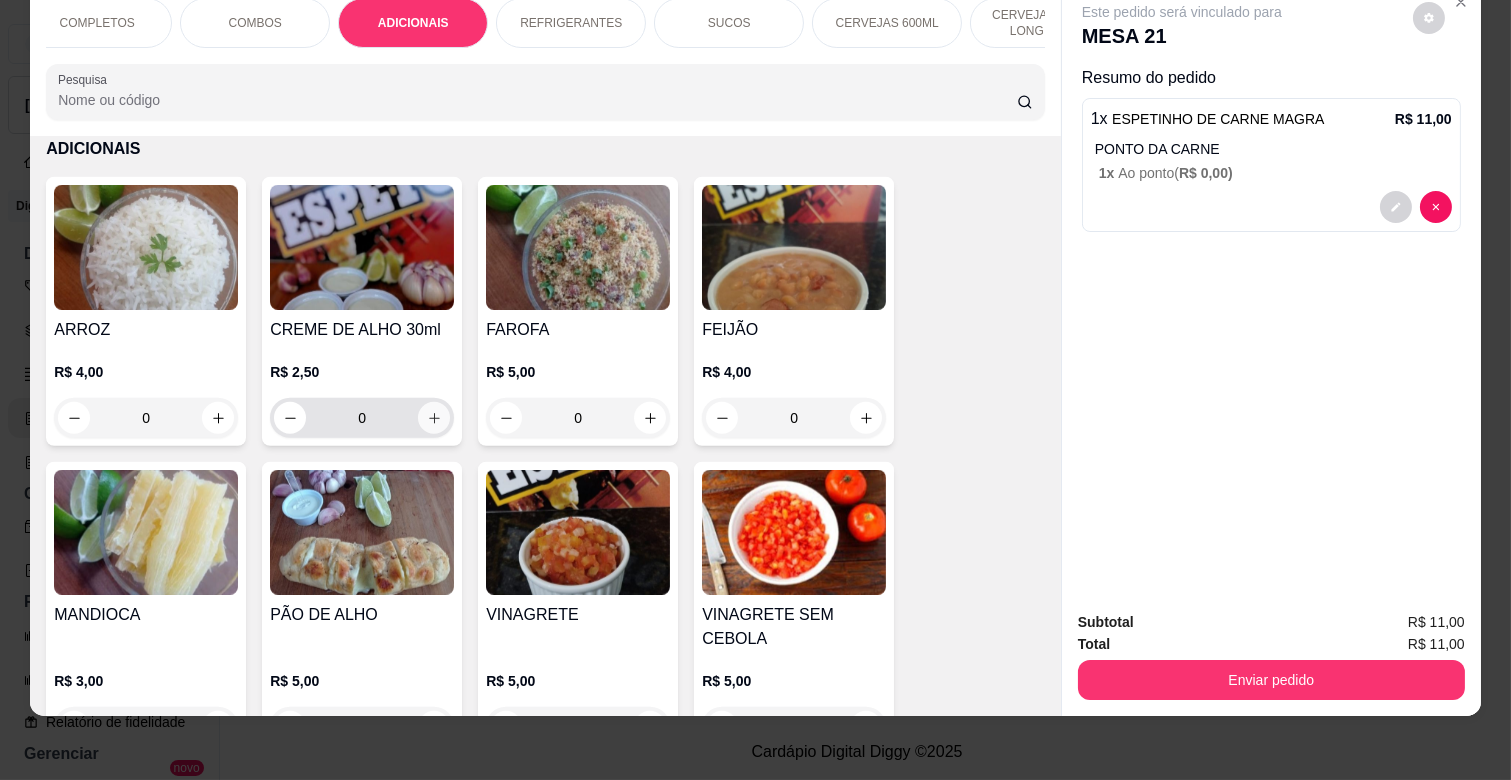 type on "1" 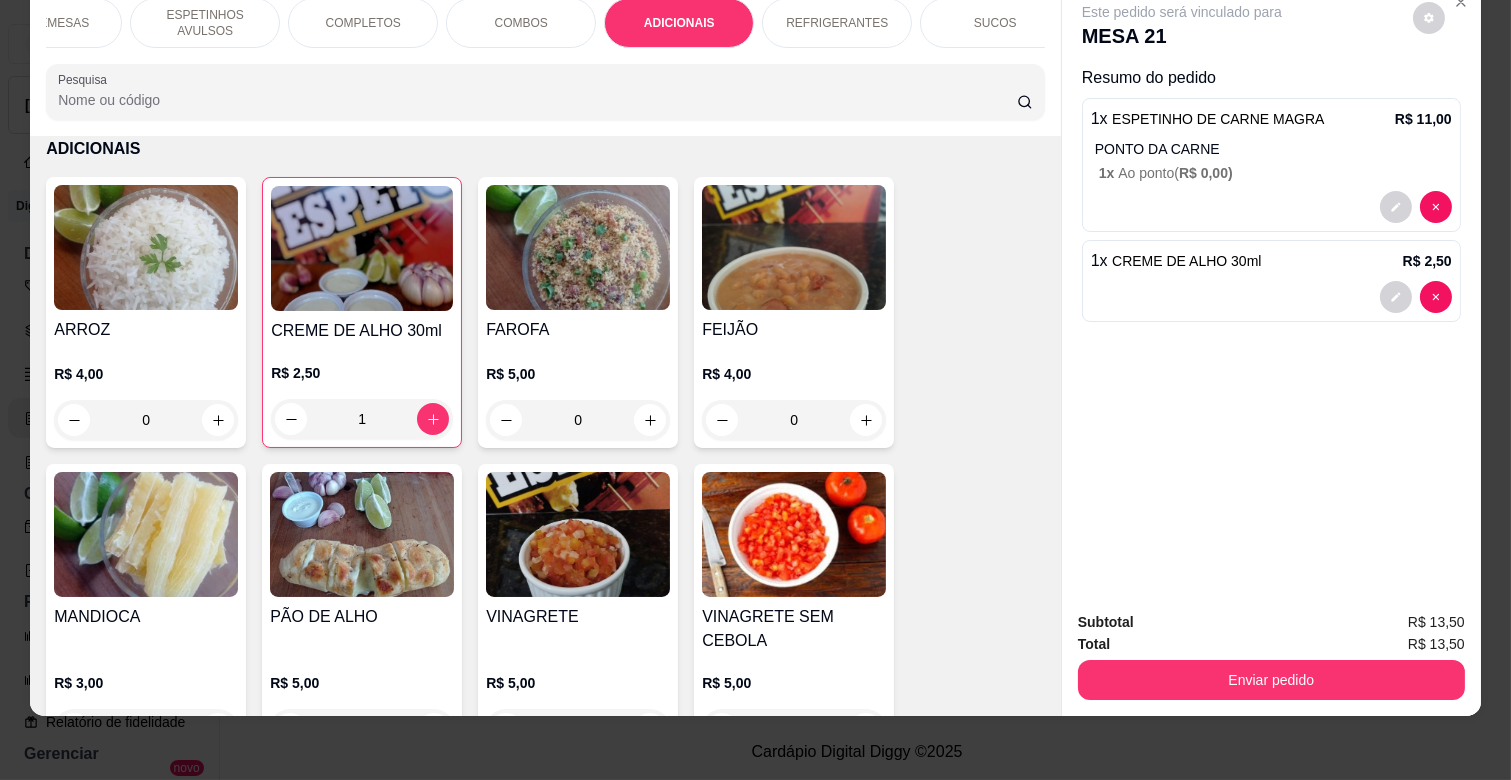 scroll, scrollTop: 0, scrollLeft: 0, axis: both 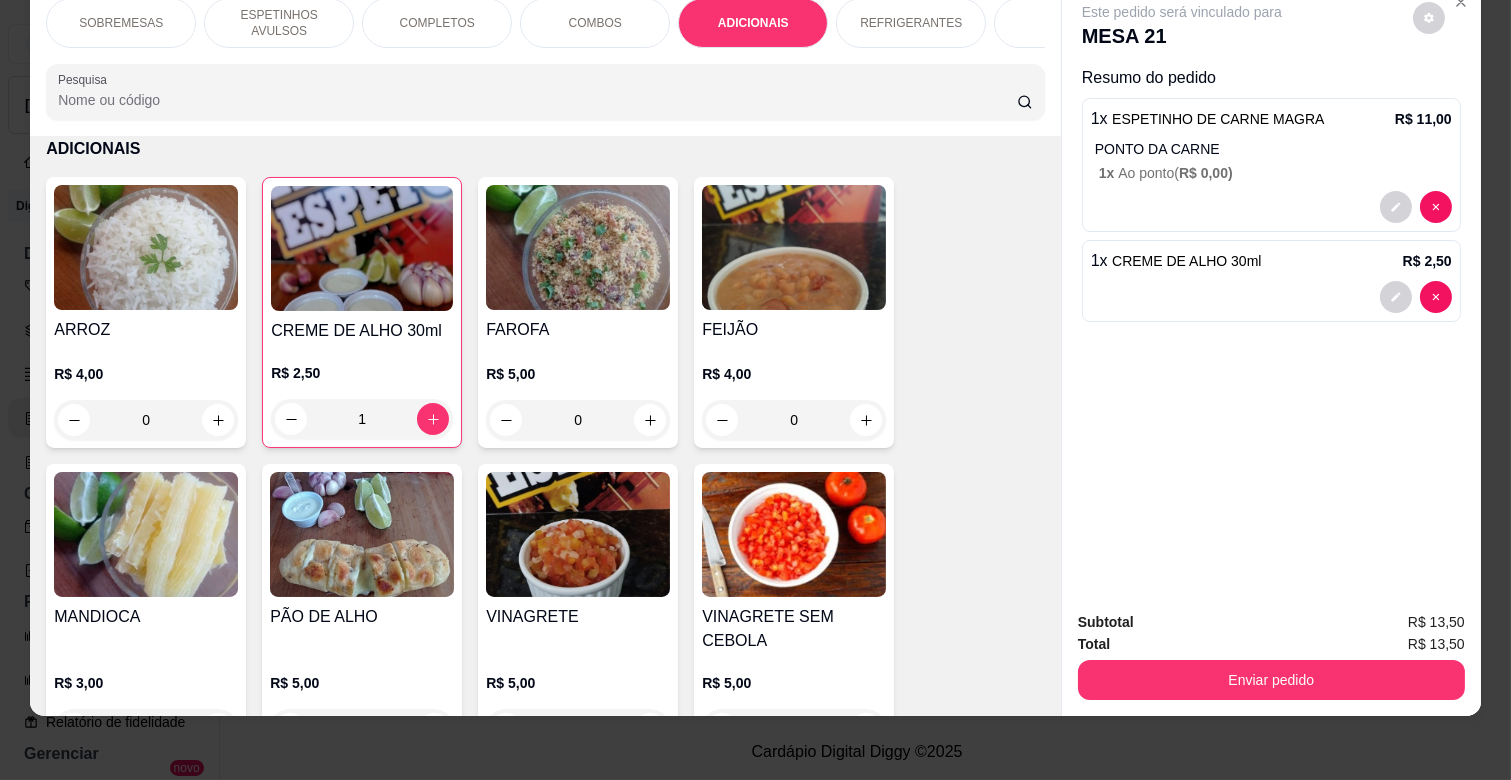 click on "SOBREMESAS" at bounding box center (121, 23) 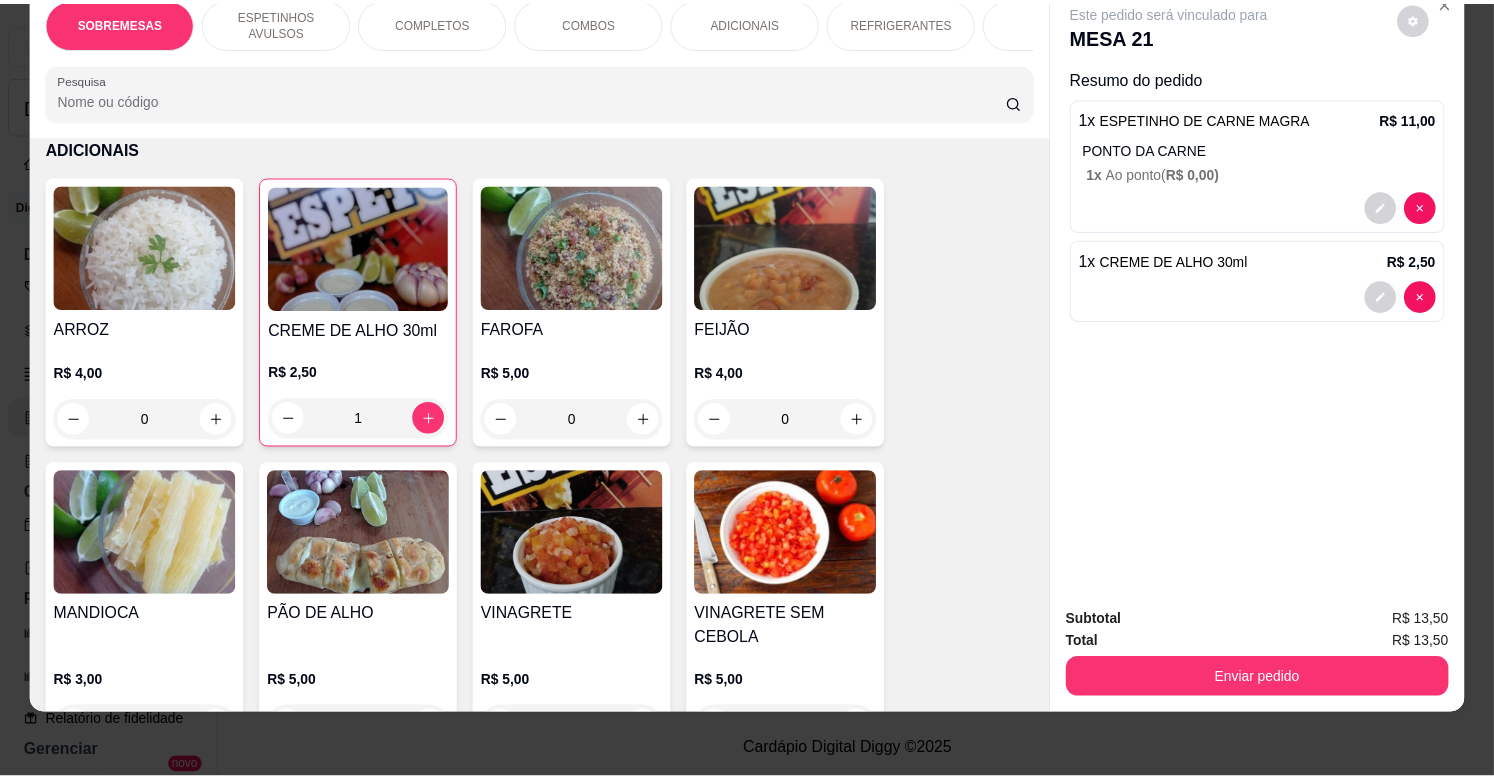 scroll, scrollTop: 90, scrollLeft: 0, axis: vertical 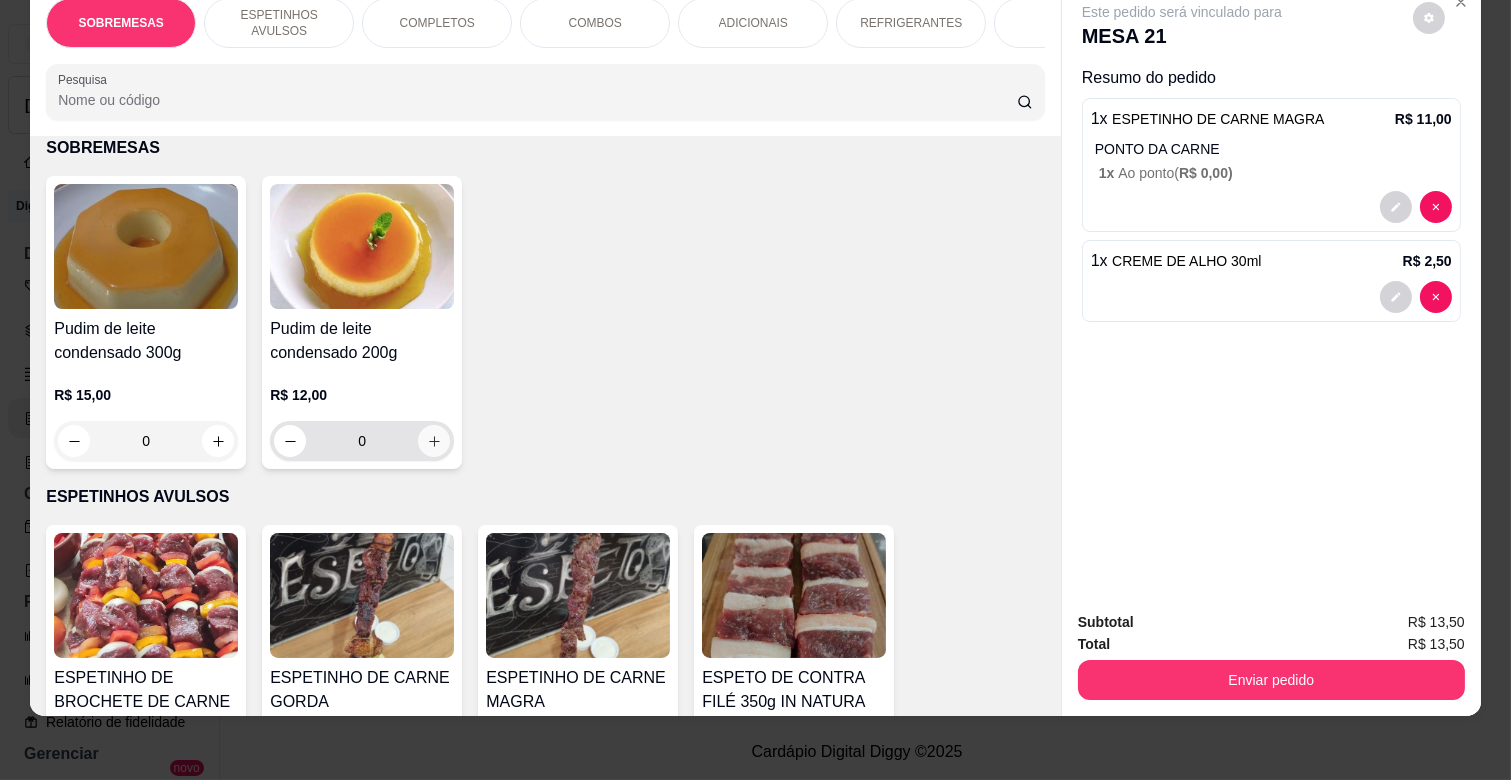click 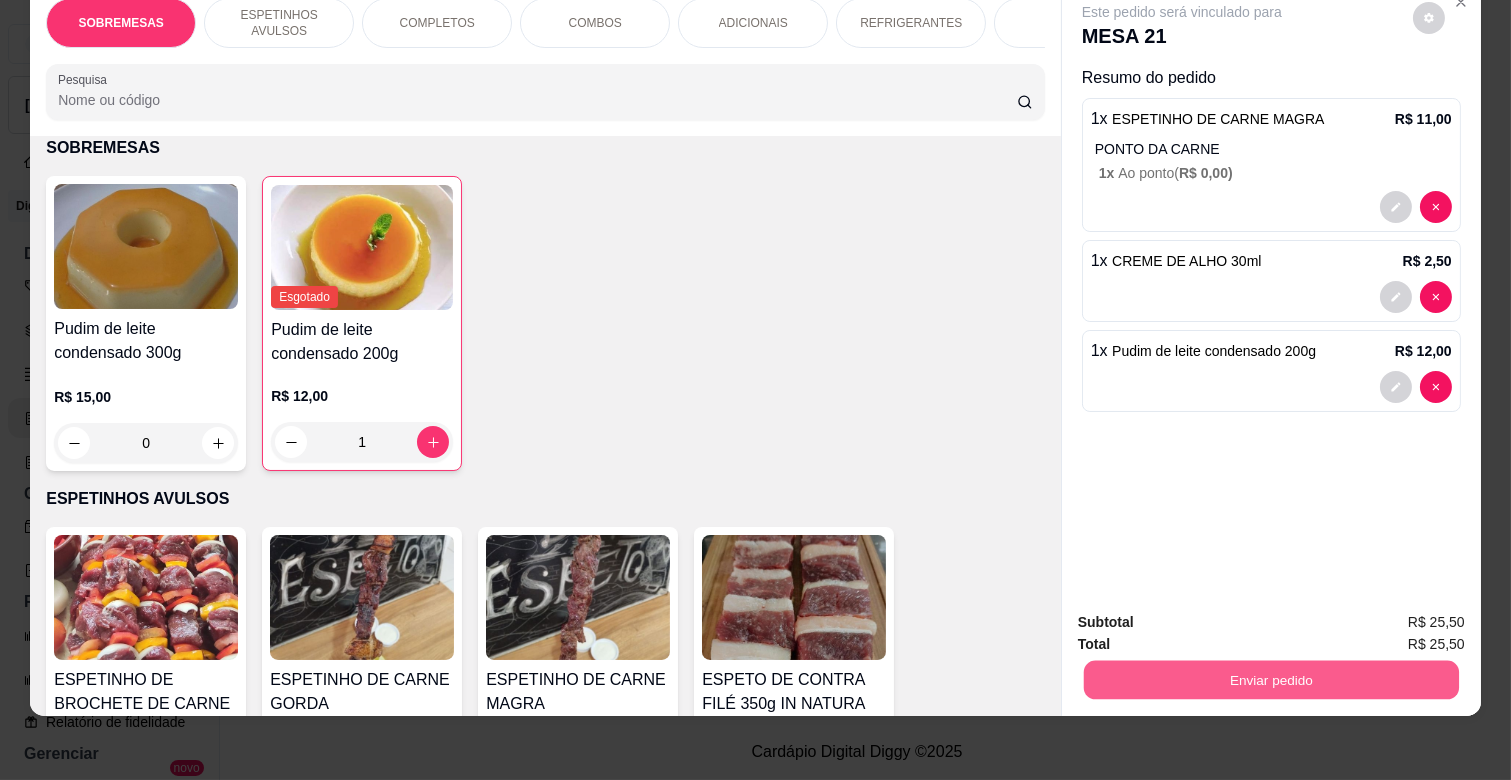 click on "Enviar pedido" at bounding box center (1271, 679) 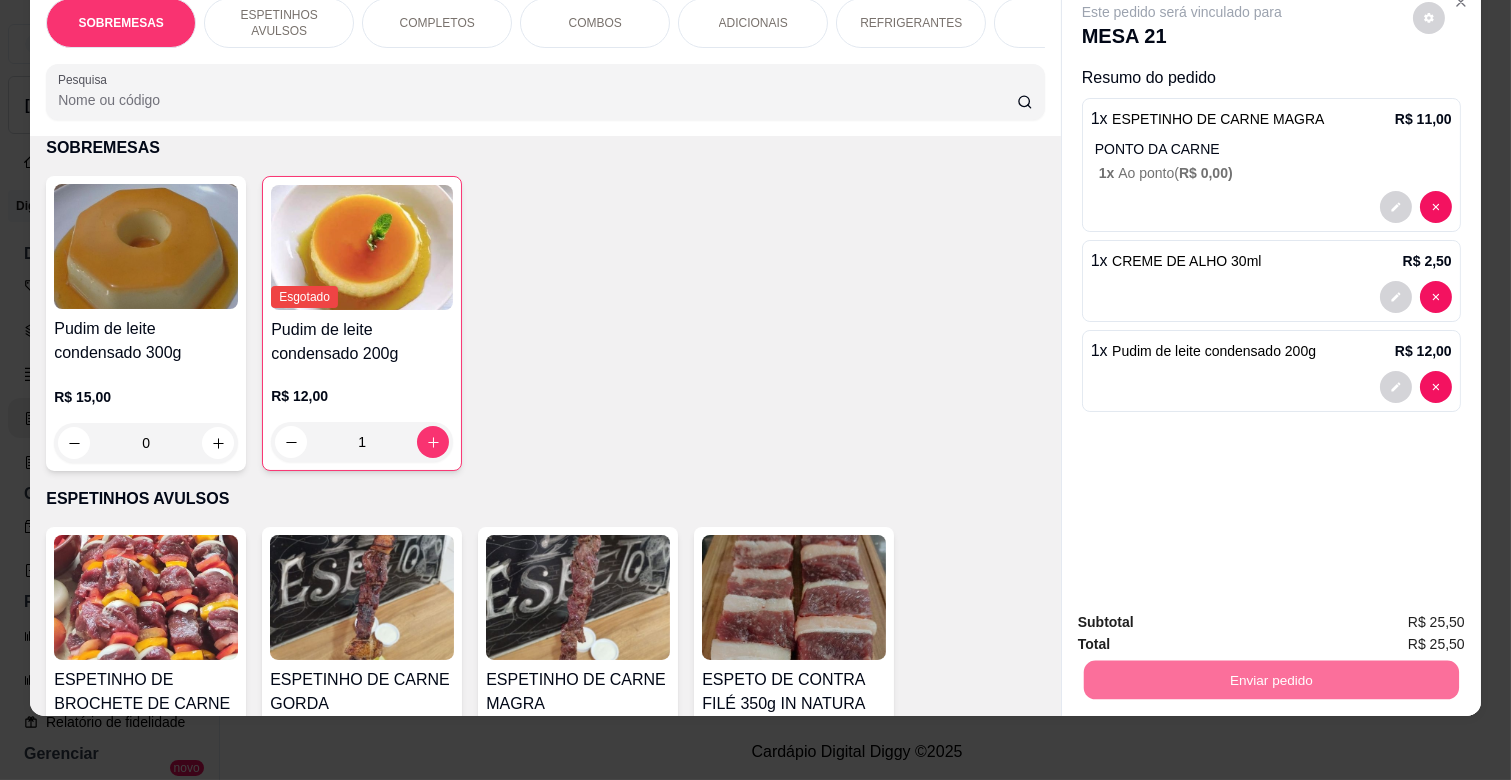click on "Não registrar e enviar pedido" at bounding box center (1205, 613) 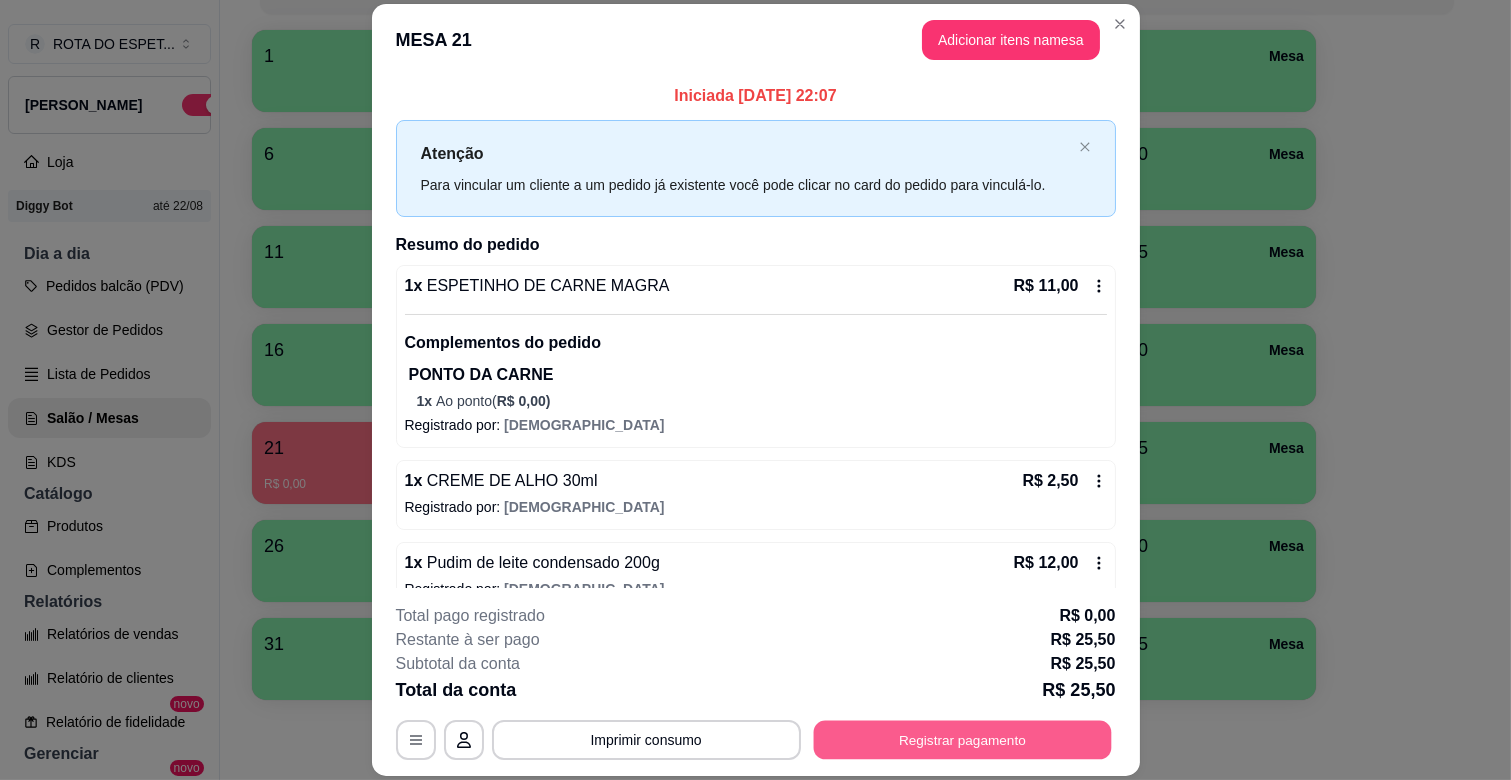 click on "Registrar pagamento" at bounding box center [962, 740] 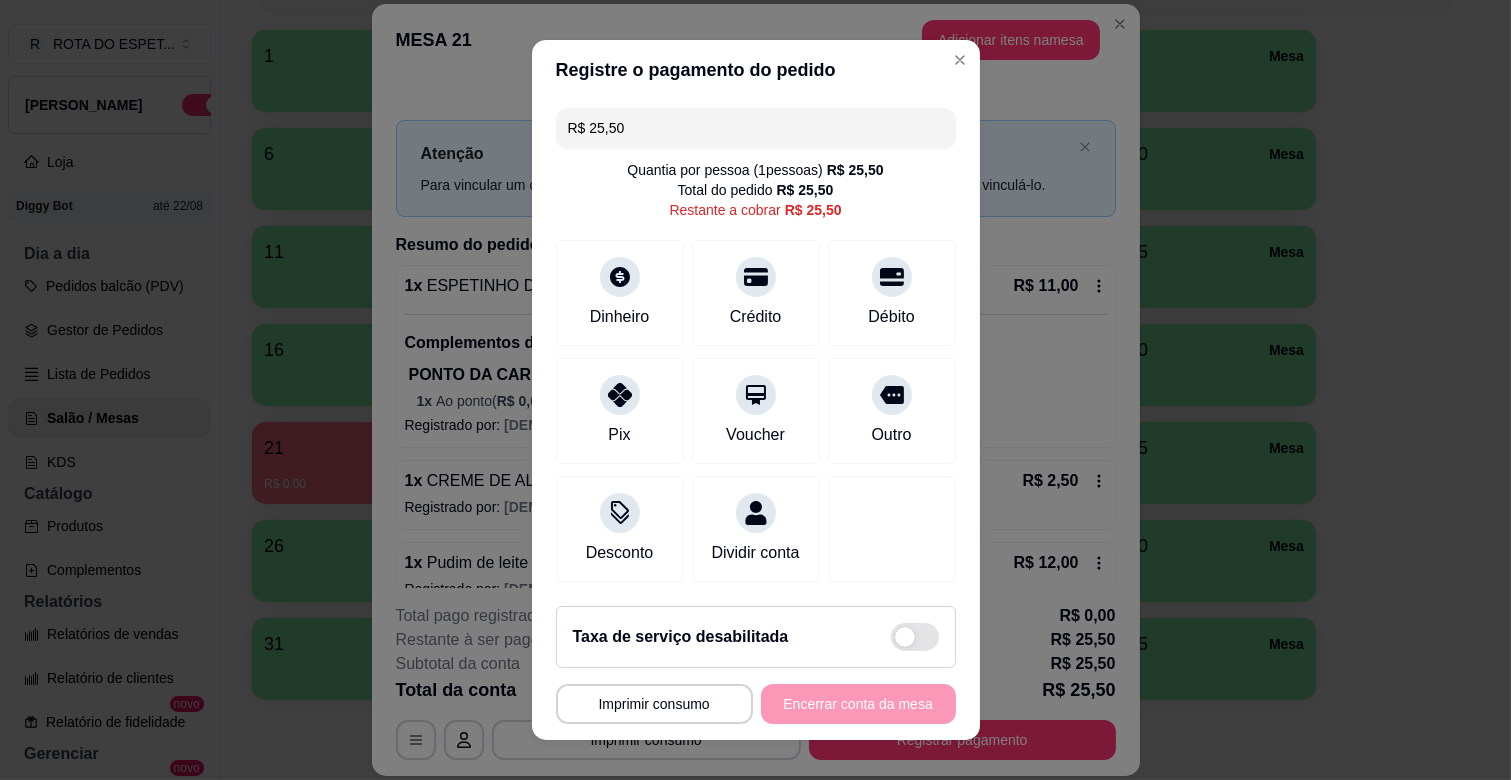click on "R$ 25,50" at bounding box center (756, 128) 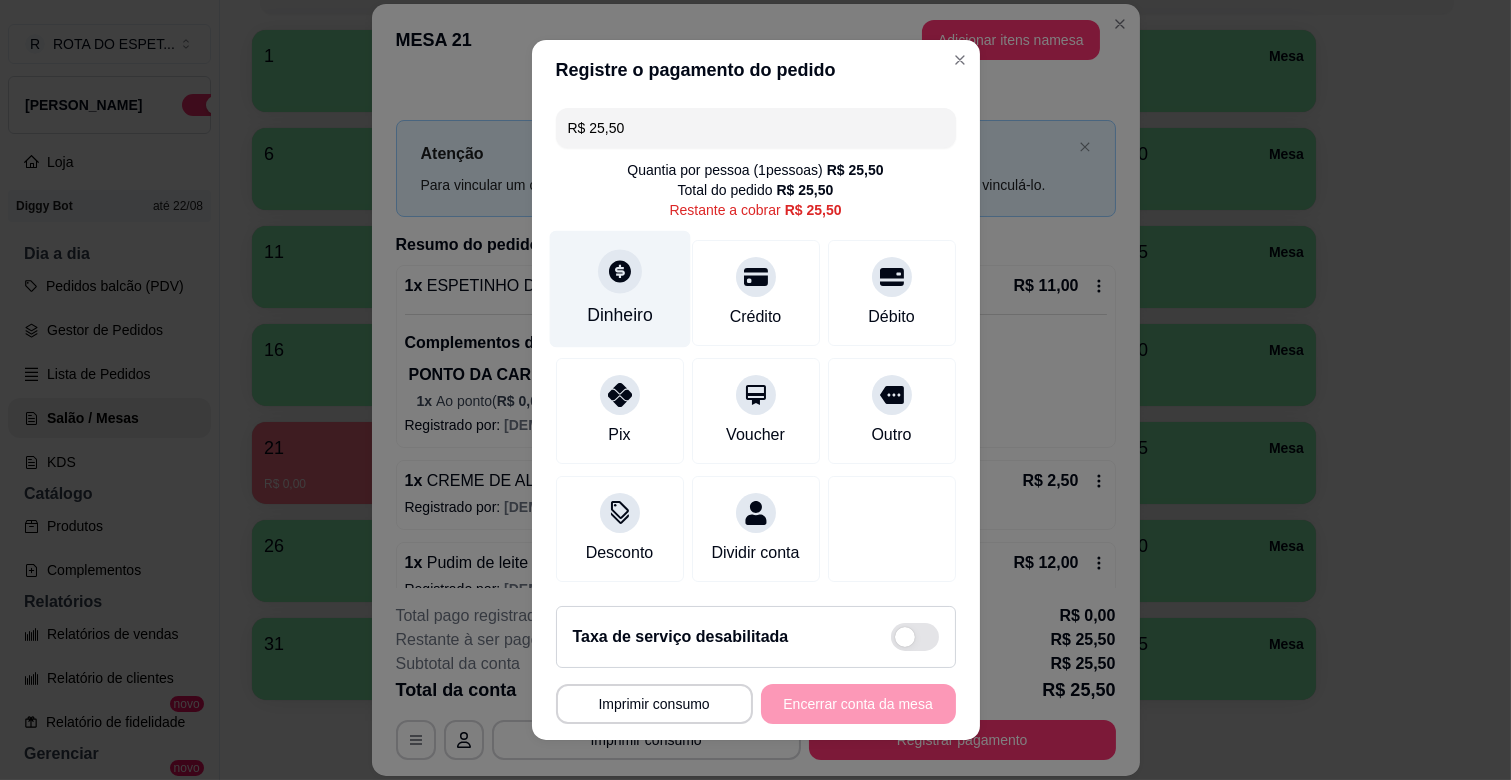 click on "Dinheiro" at bounding box center (619, 289) 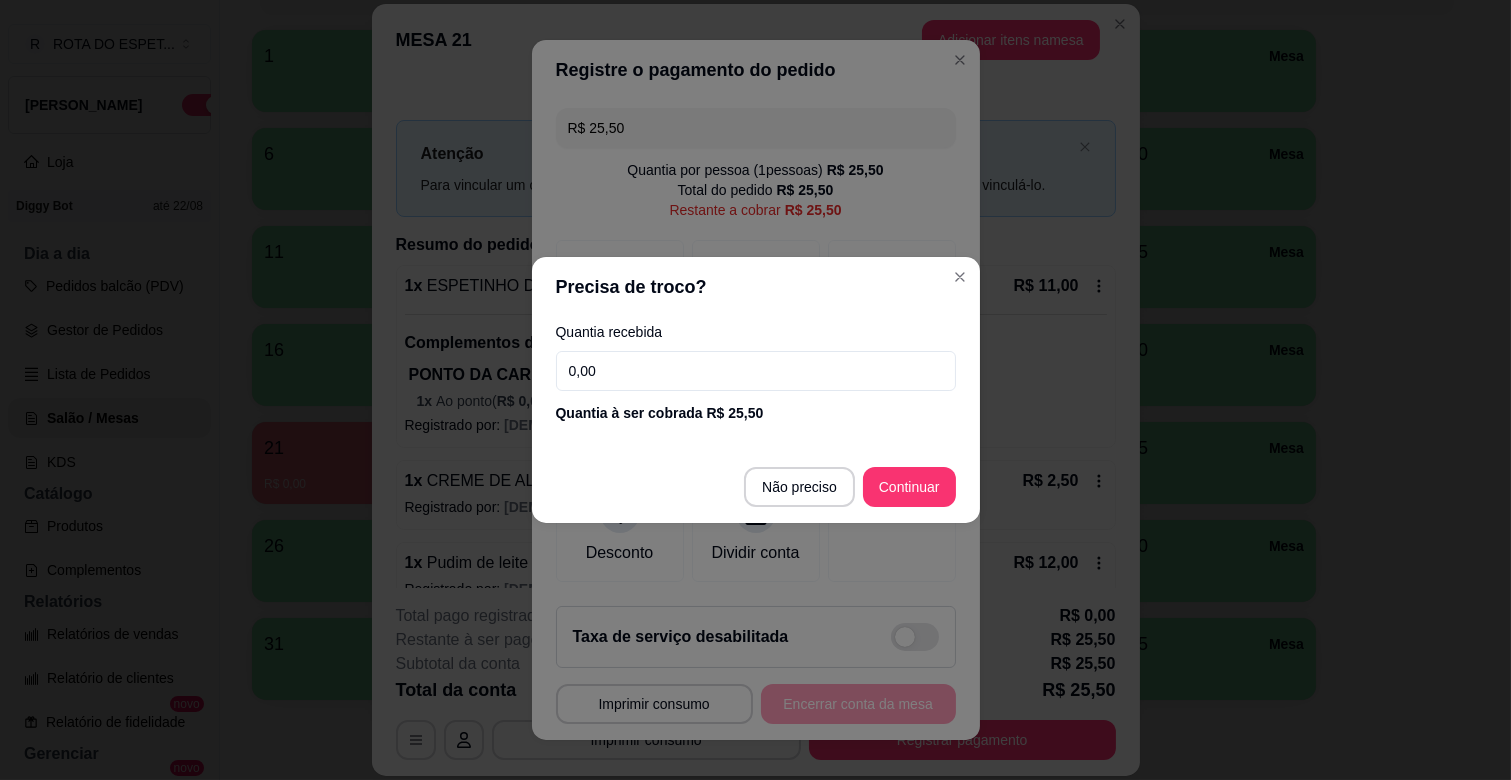 click on "0,00" at bounding box center [756, 371] 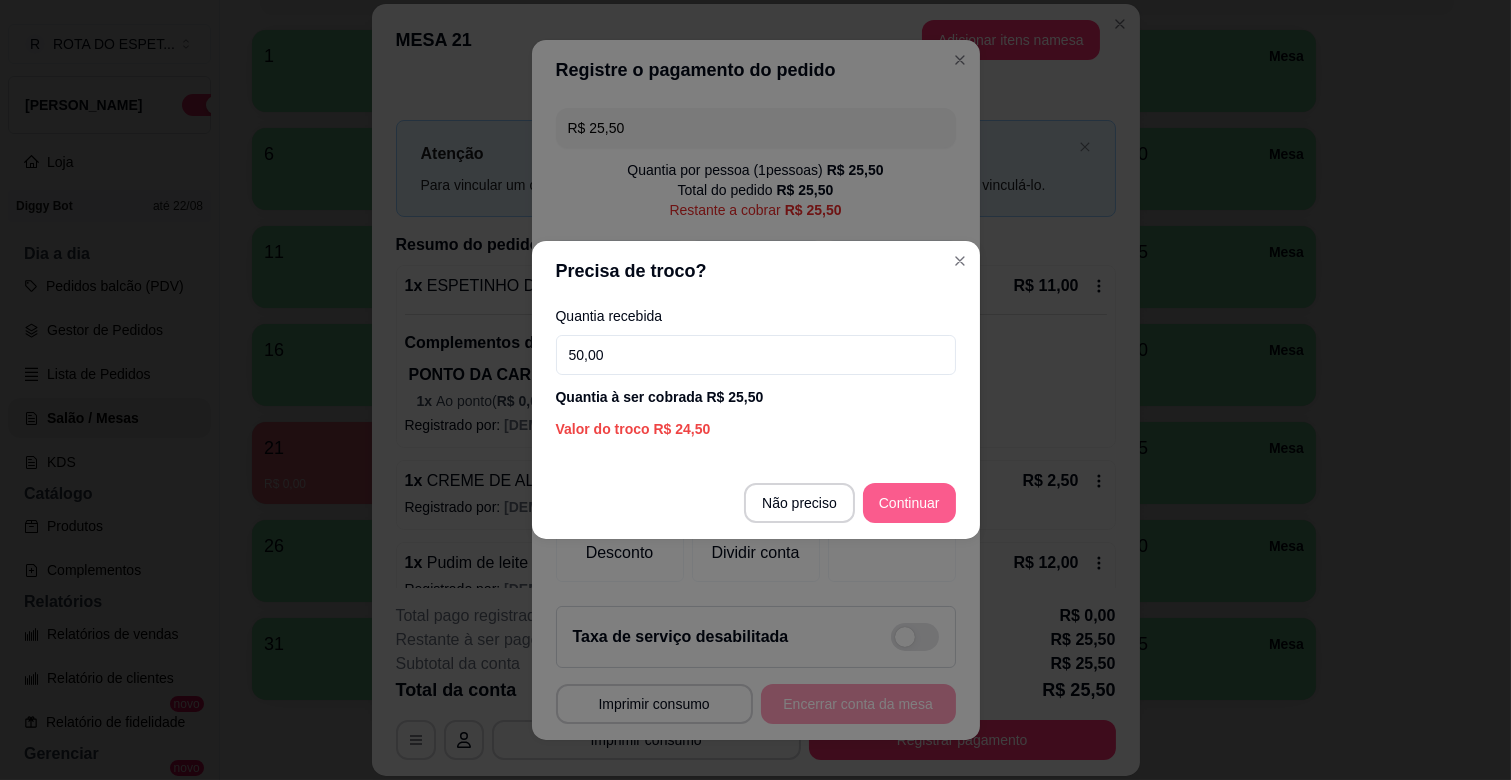 type on "50,00" 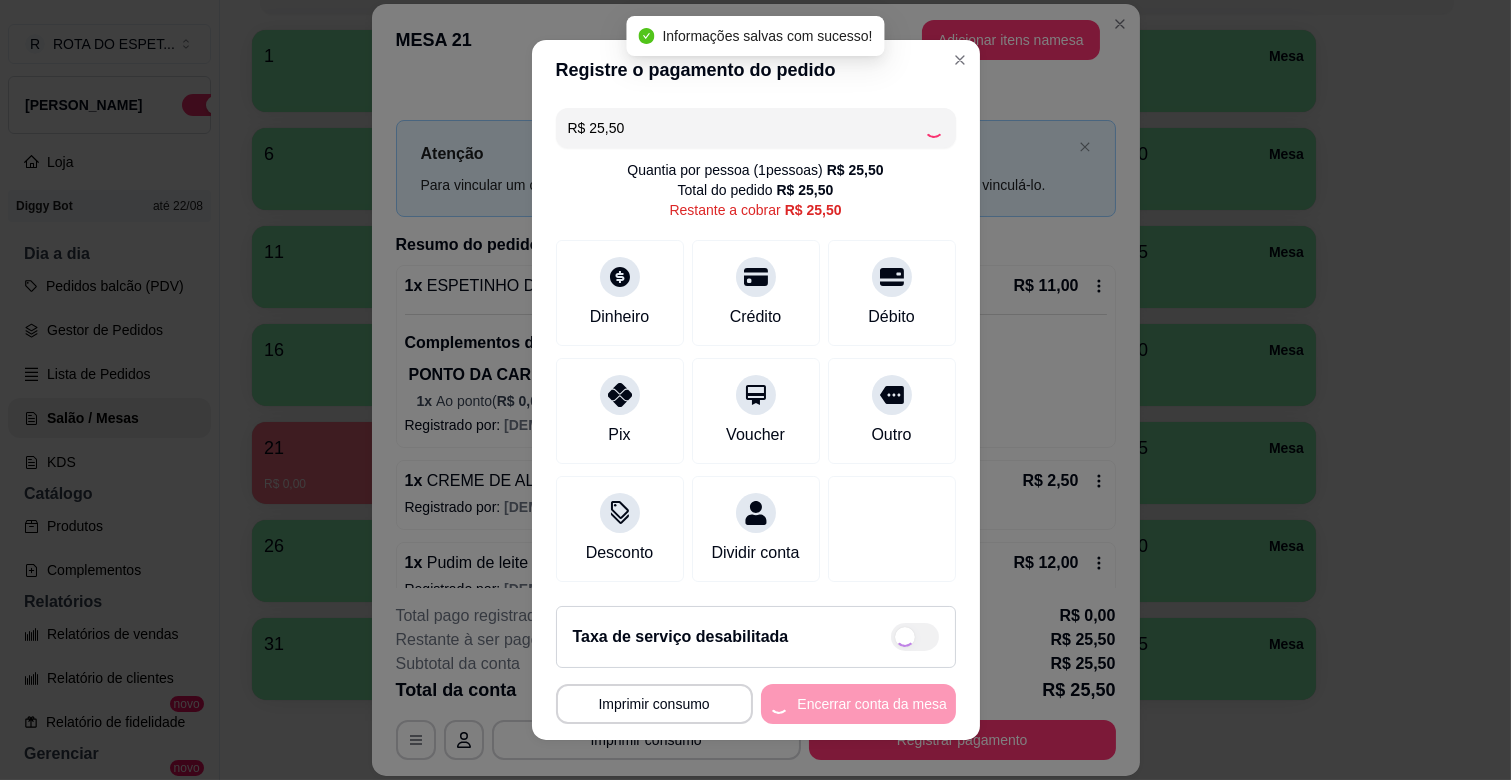 type on "R$ 0,00" 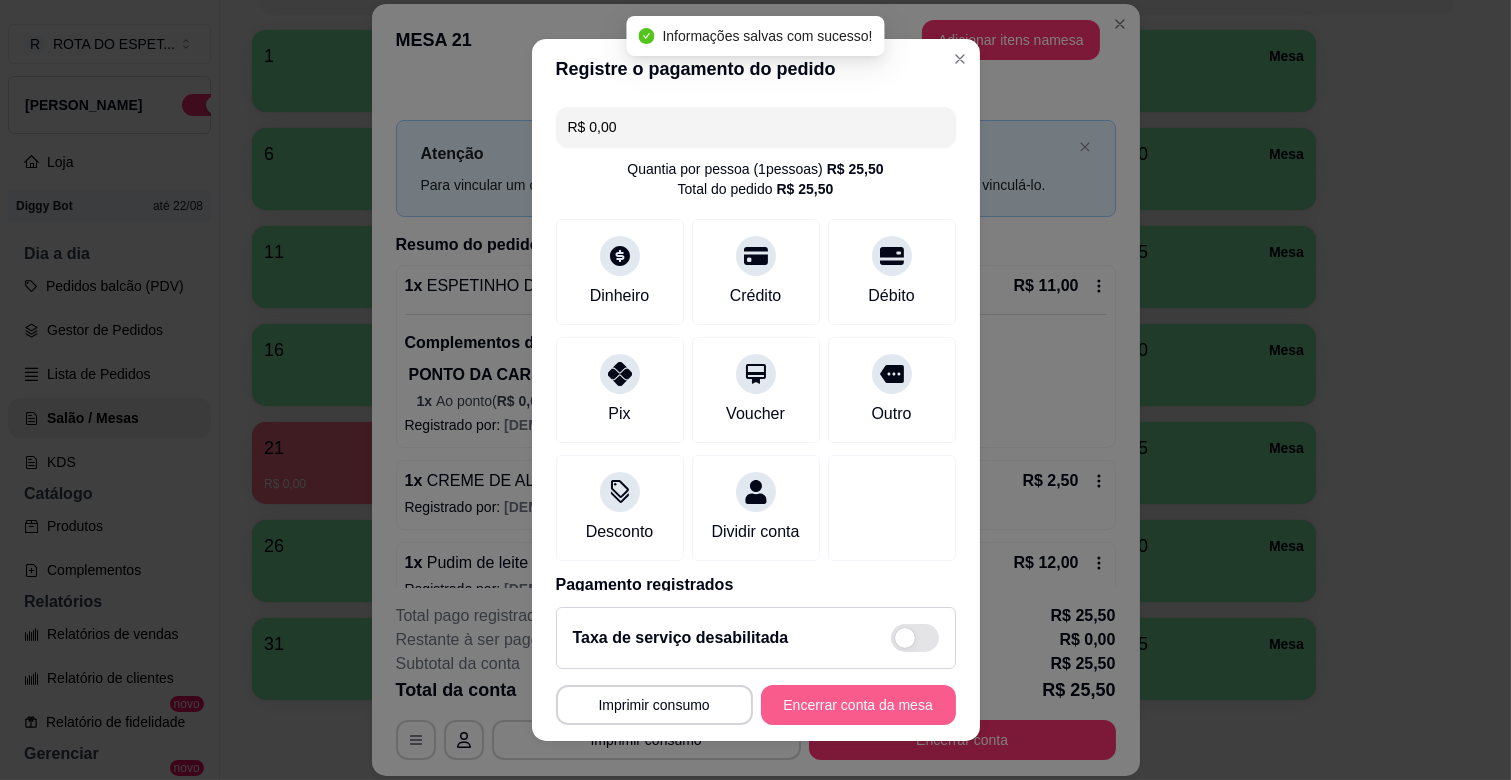 click on "Encerrar conta da mesa" at bounding box center (858, 705) 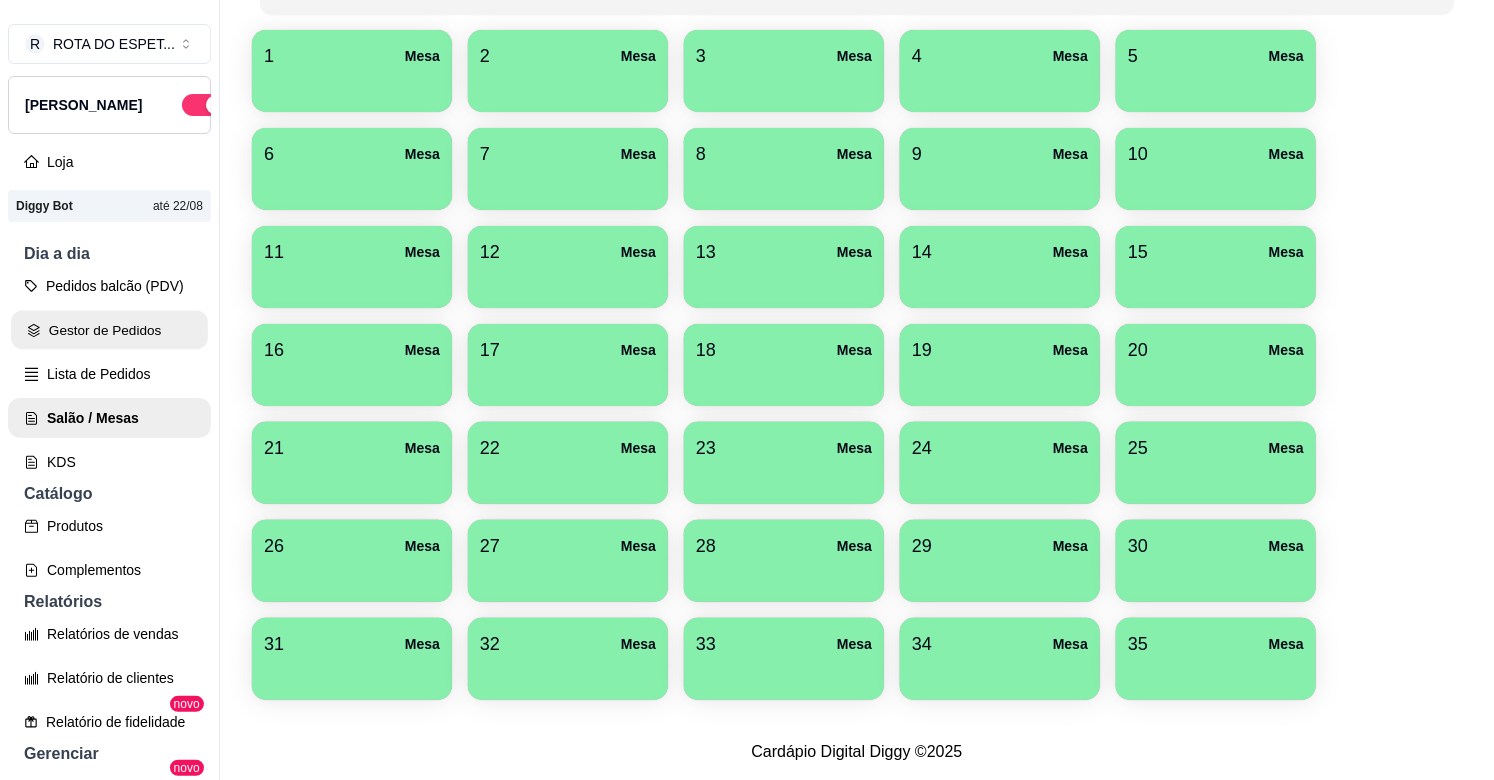 click on "Gestor de Pedidos" at bounding box center (109, 330) 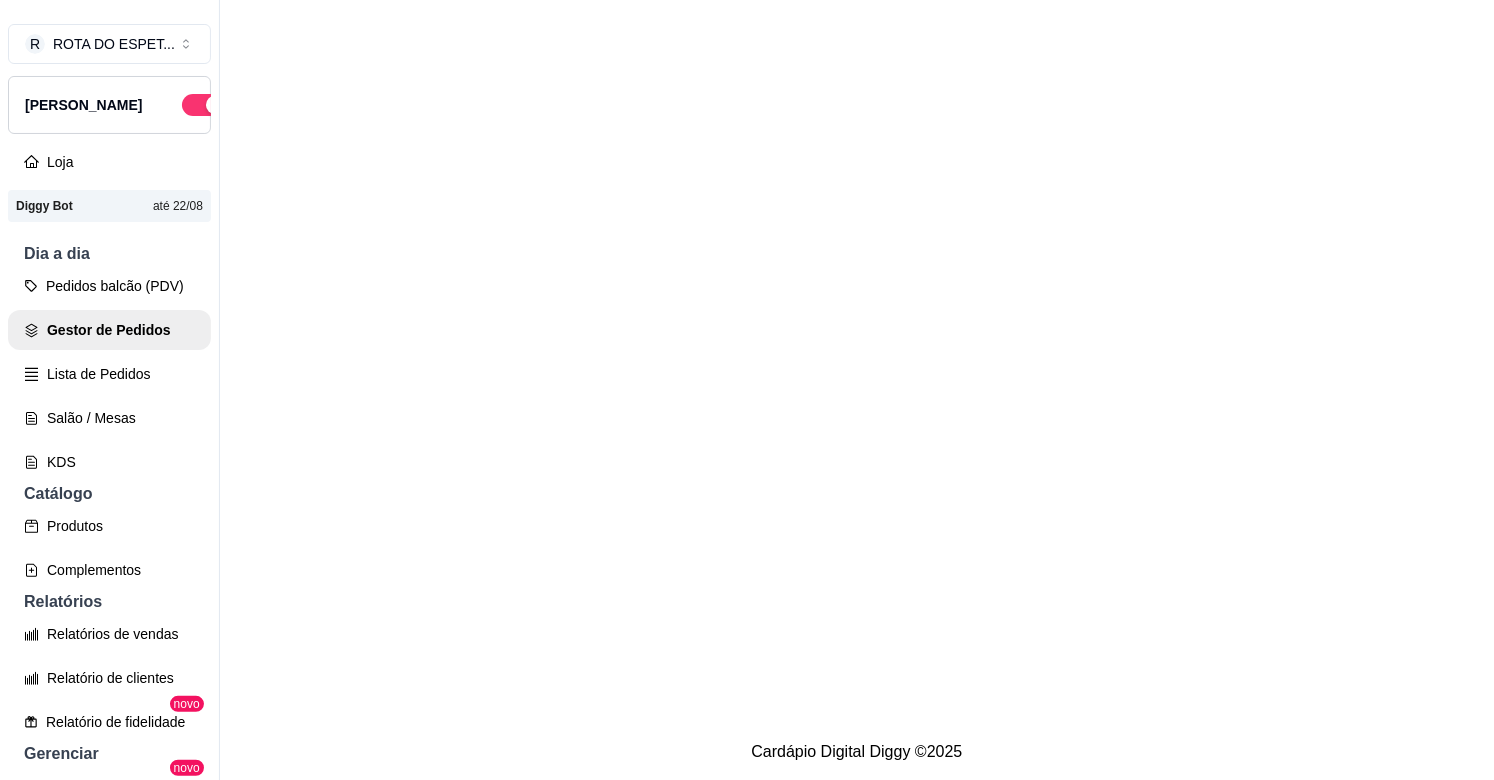 scroll, scrollTop: 0, scrollLeft: 0, axis: both 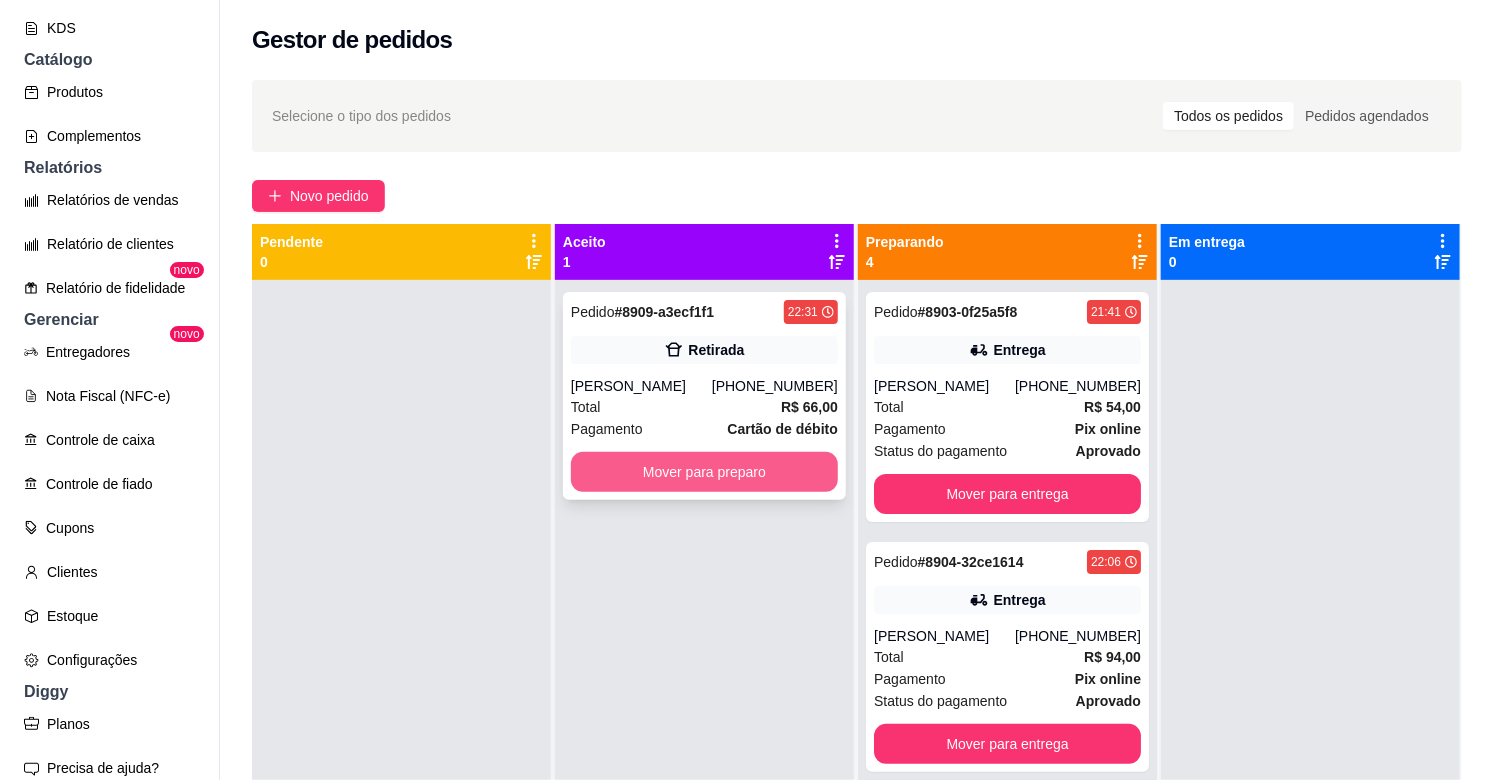 click on "Mover para preparo" at bounding box center [704, 472] 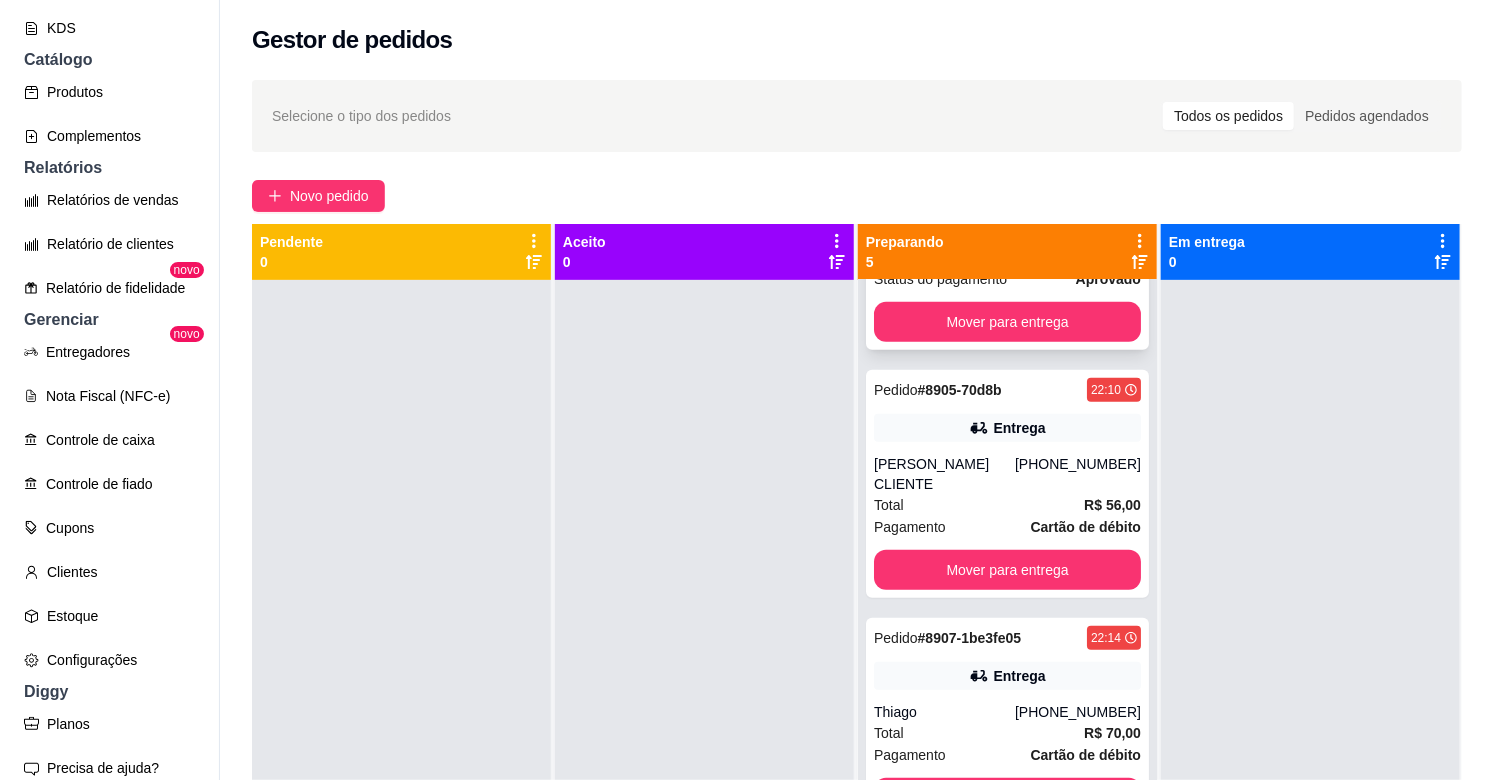scroll, scrollTop: 423, scrollLeft: 0, axis: vertical 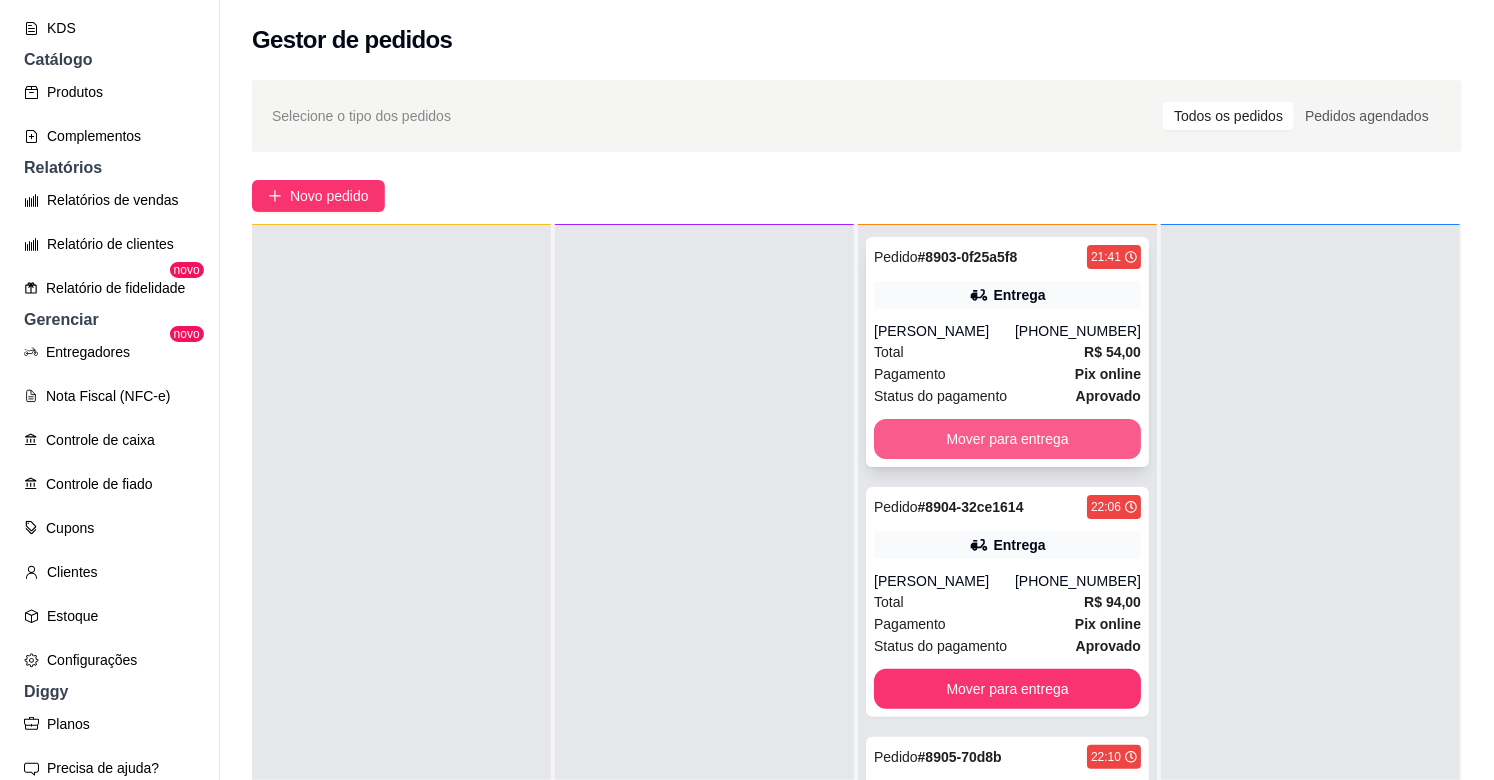 click on "Mover para entrega" at bounding box center (1007, 439) 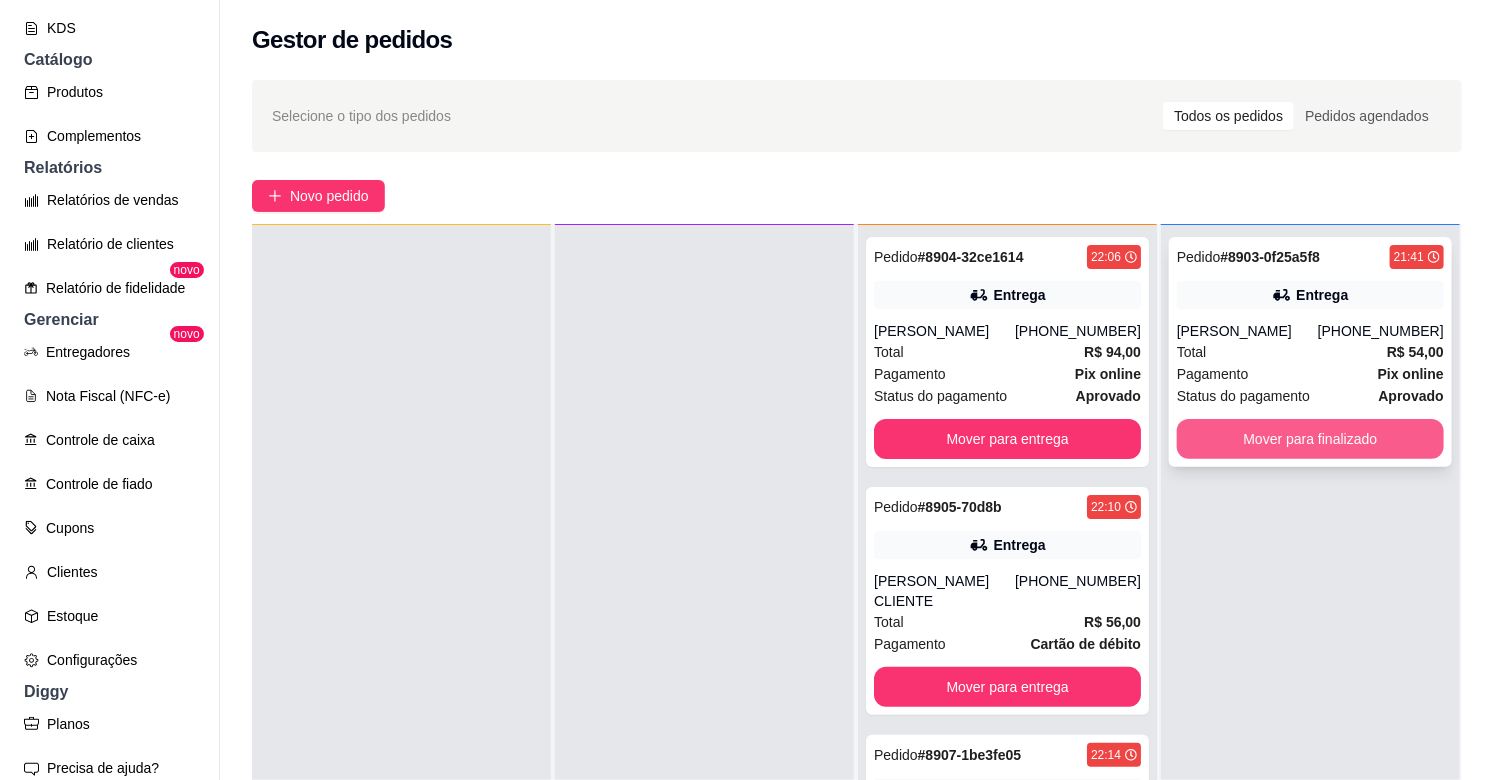 click on "Mover para finalizado" at bounding box center (1310, 439) 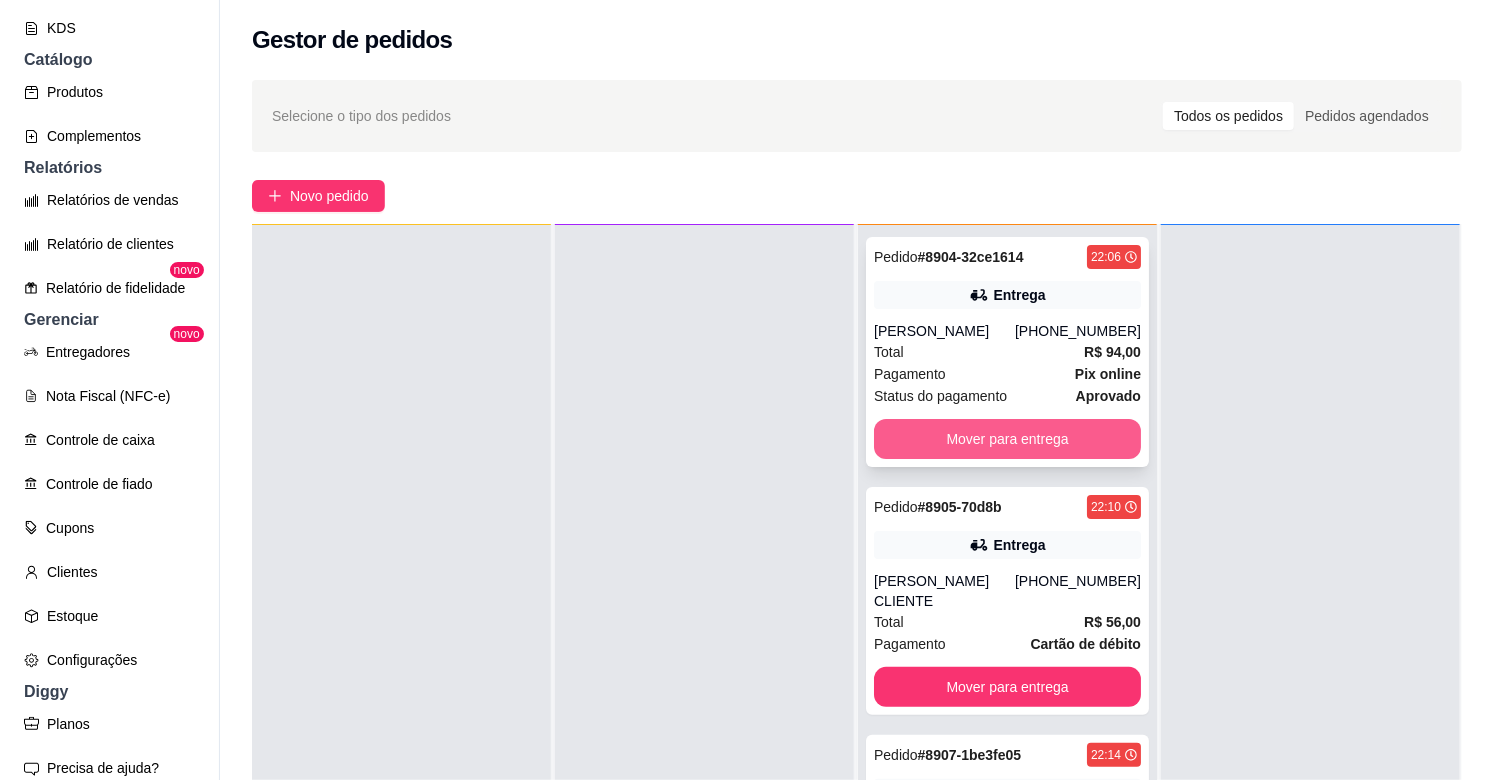click on "Mover para entrega" at bounding box center [1007, 439] 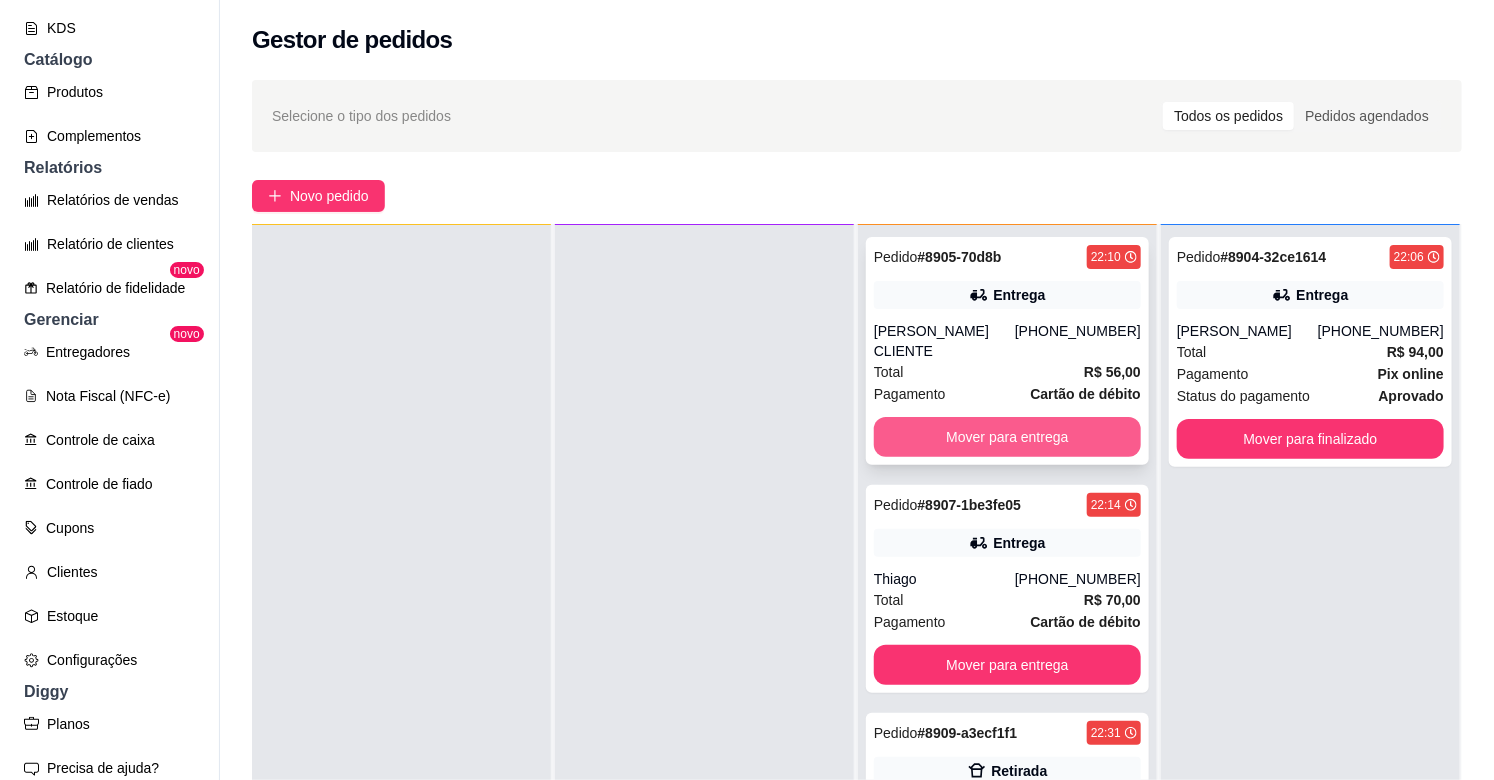 click on "Mover para entrega" at bounding box center [1007, 437] 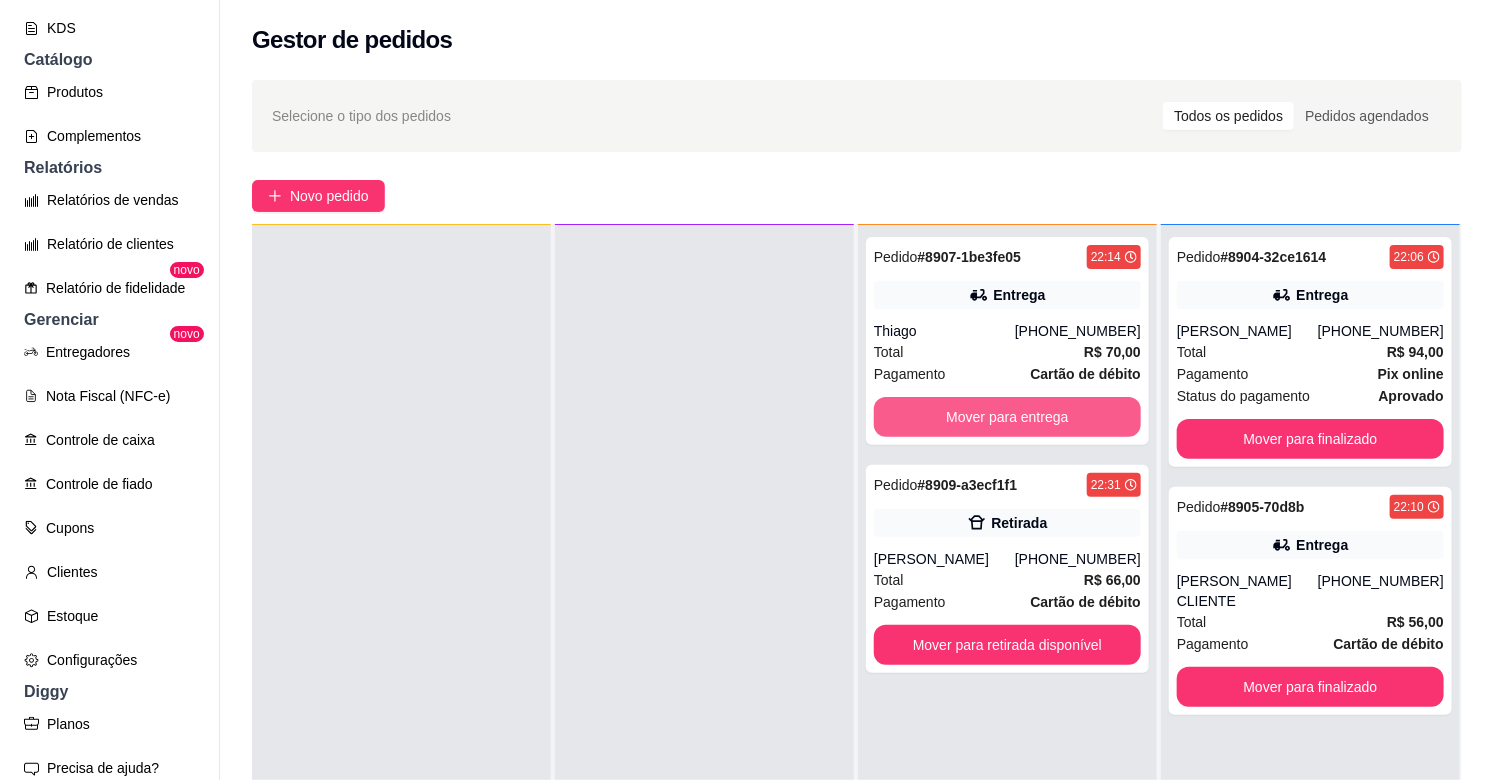click on "Mover para entrega" at bounding box center (1007, 417) 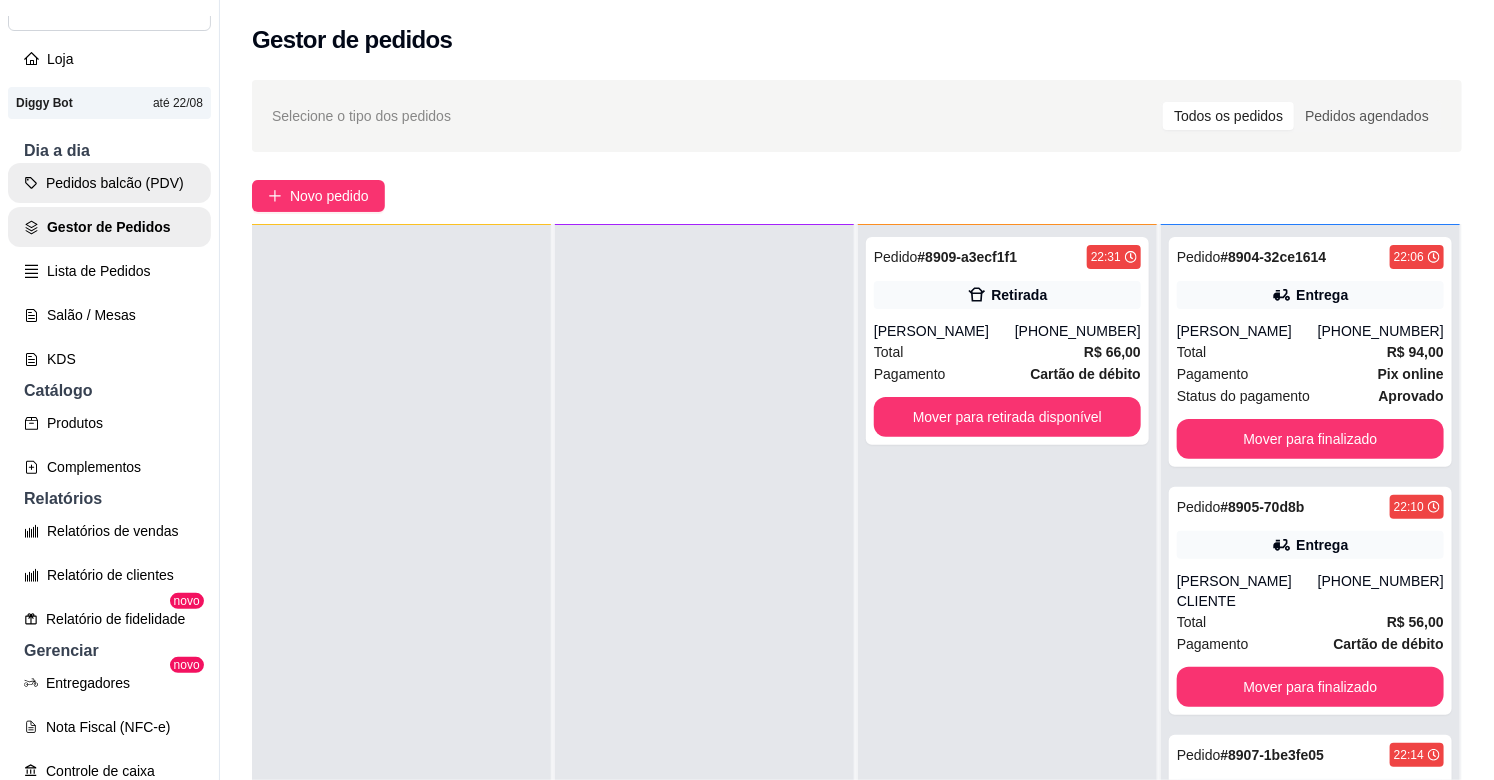 scroll, scrollTop: 0, scrollLeft: 0, axis: both 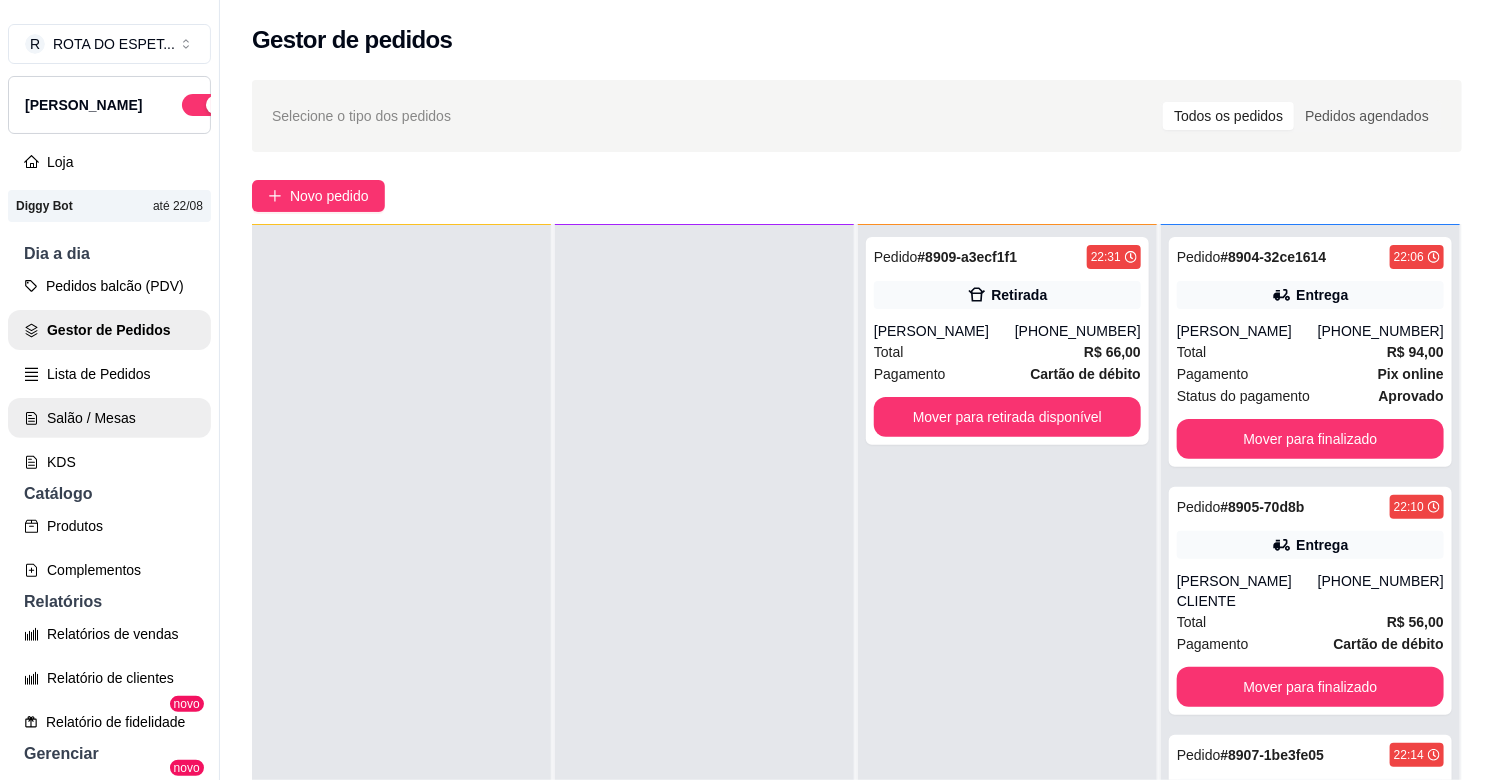 click on "Salão / Mesas" at bounding box center (109, 418) 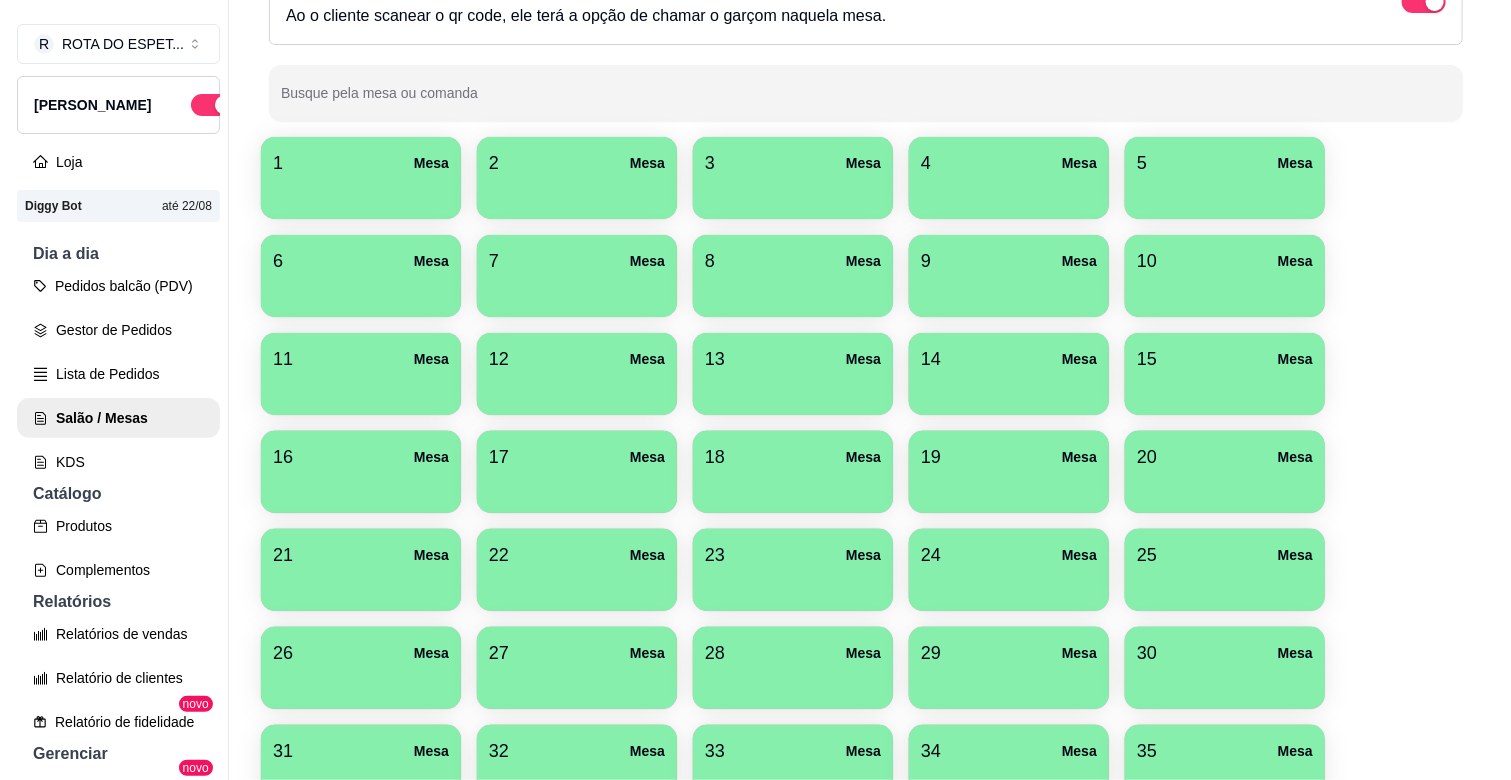 scroll, scrollTop: 222, scrollLeft: 0, axis: vertical 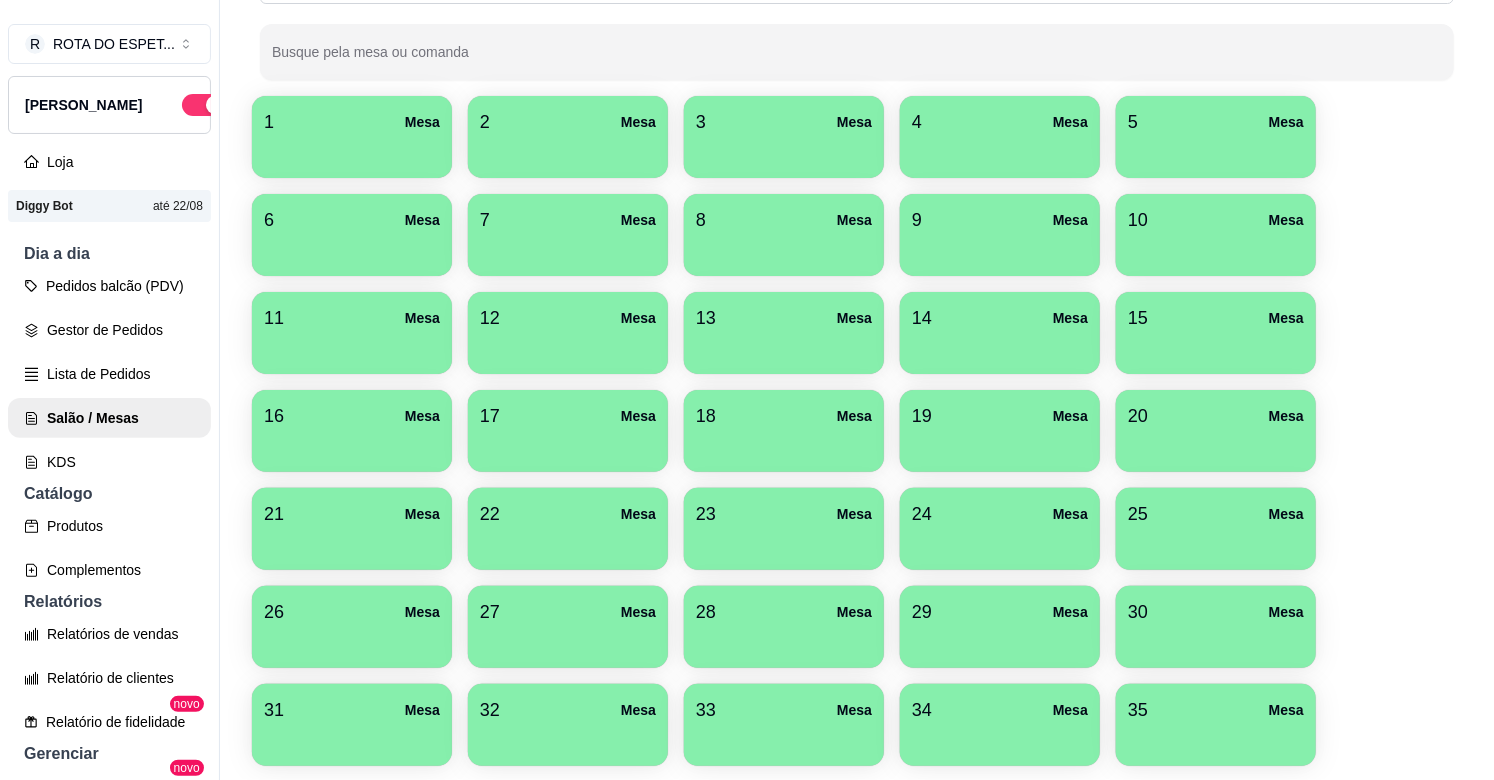 click at bounding box center (1216, 445) 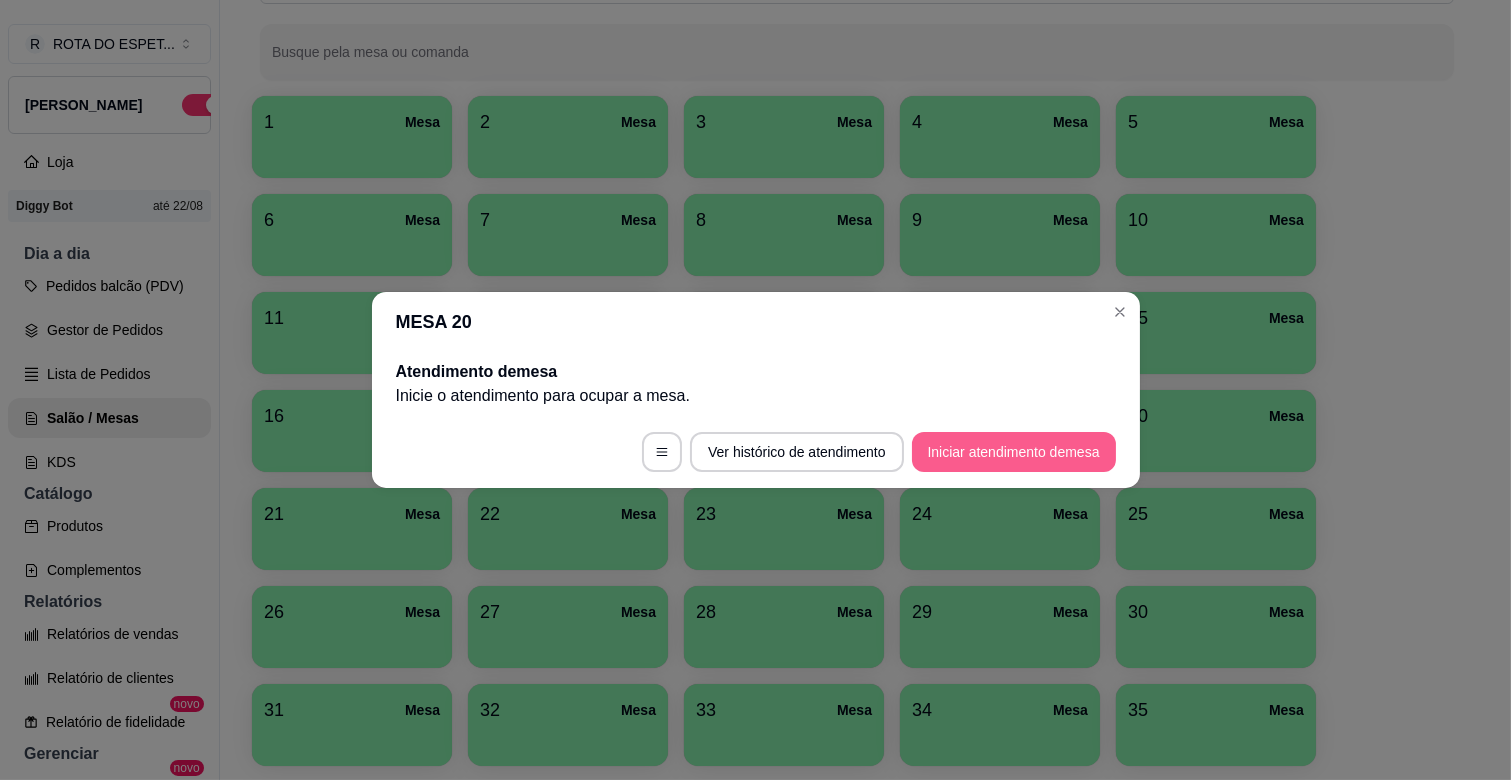 click on "Iniciar atendimento de  mesa" at bounding box center [1014, 452] 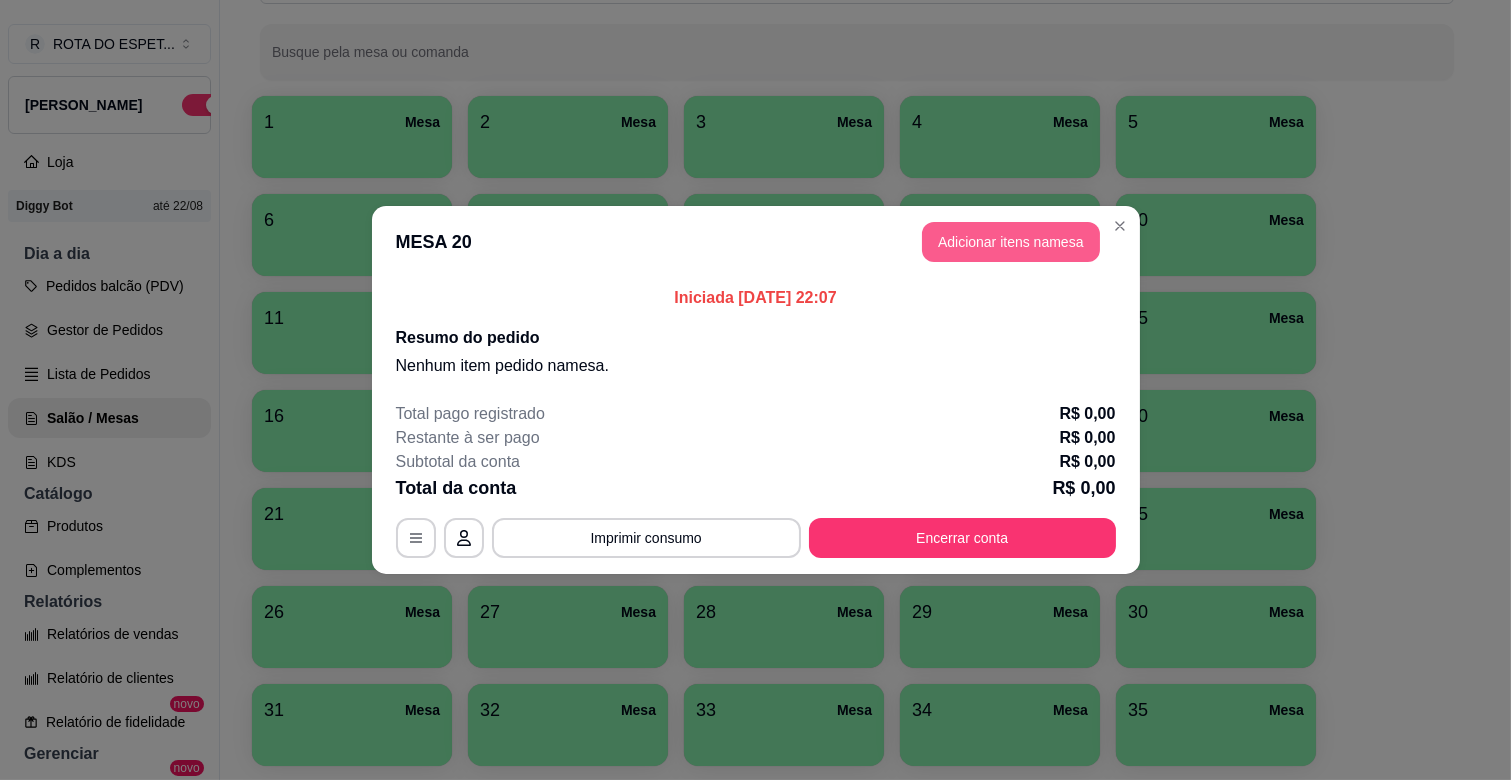 click on "Adicionar itens na  mesa" at bounding box center (1011, 242) 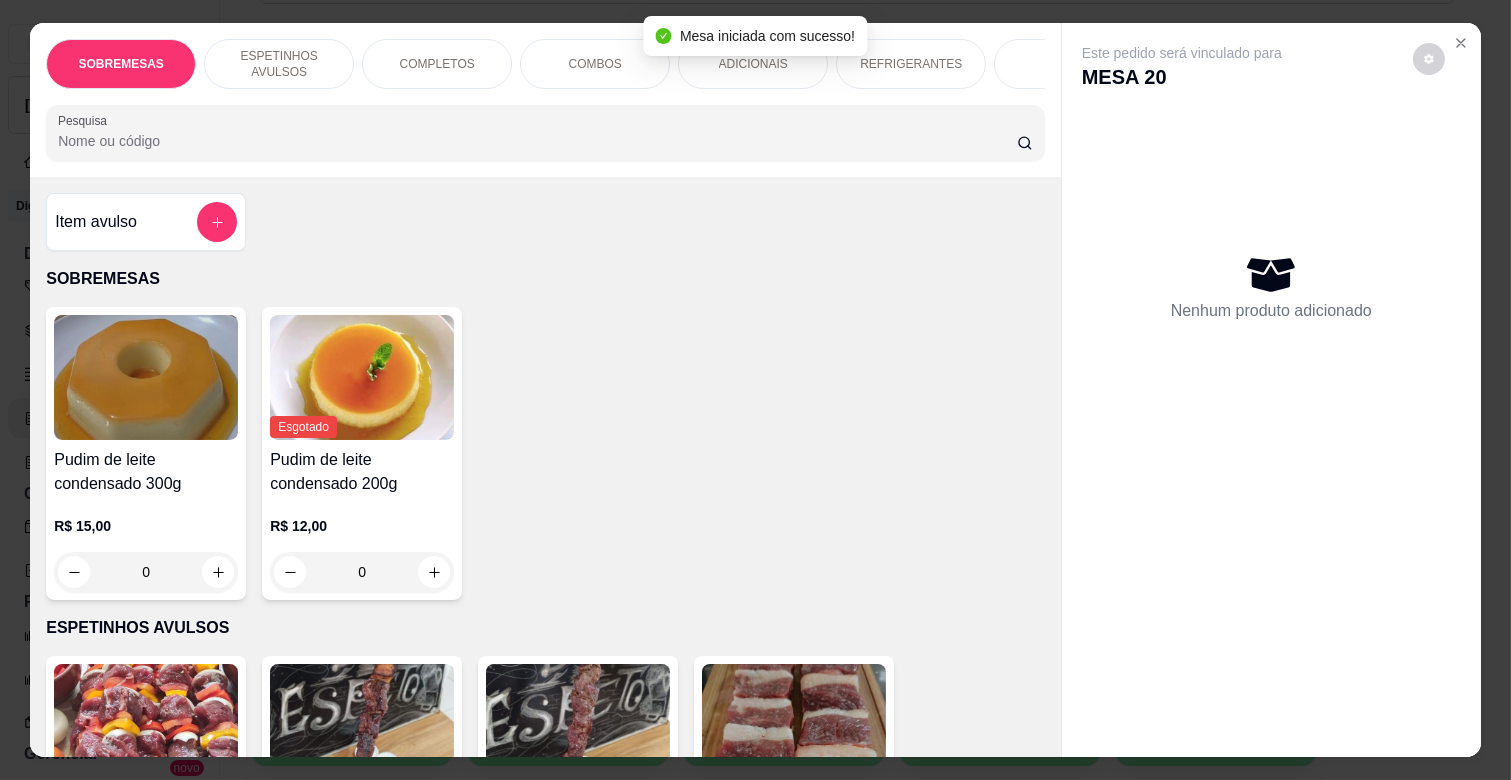 click on "COMPLETOS" at bounding box center (437, 64) 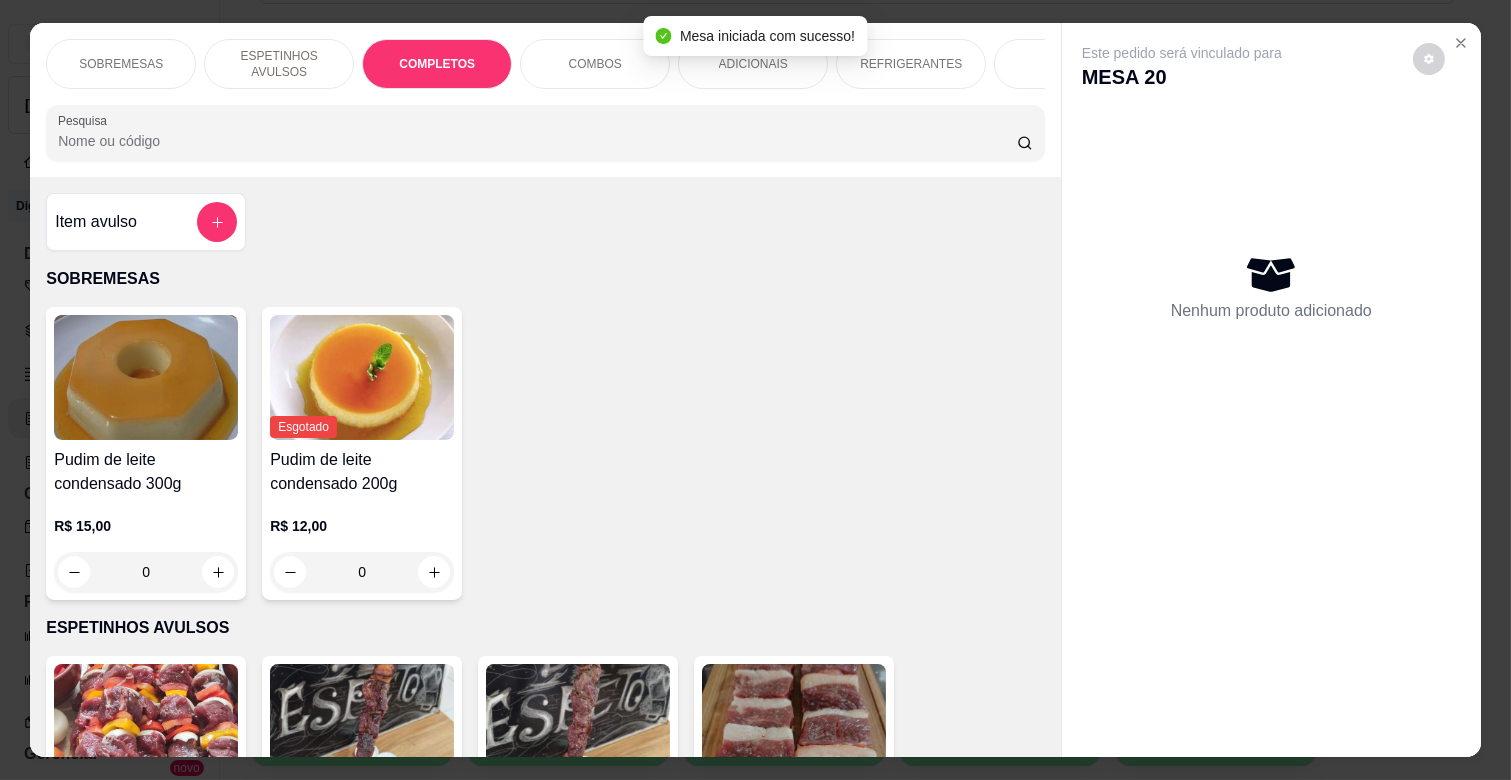 scroll, scrollTop: 1746, scrollLeft: 0, axis: vertical 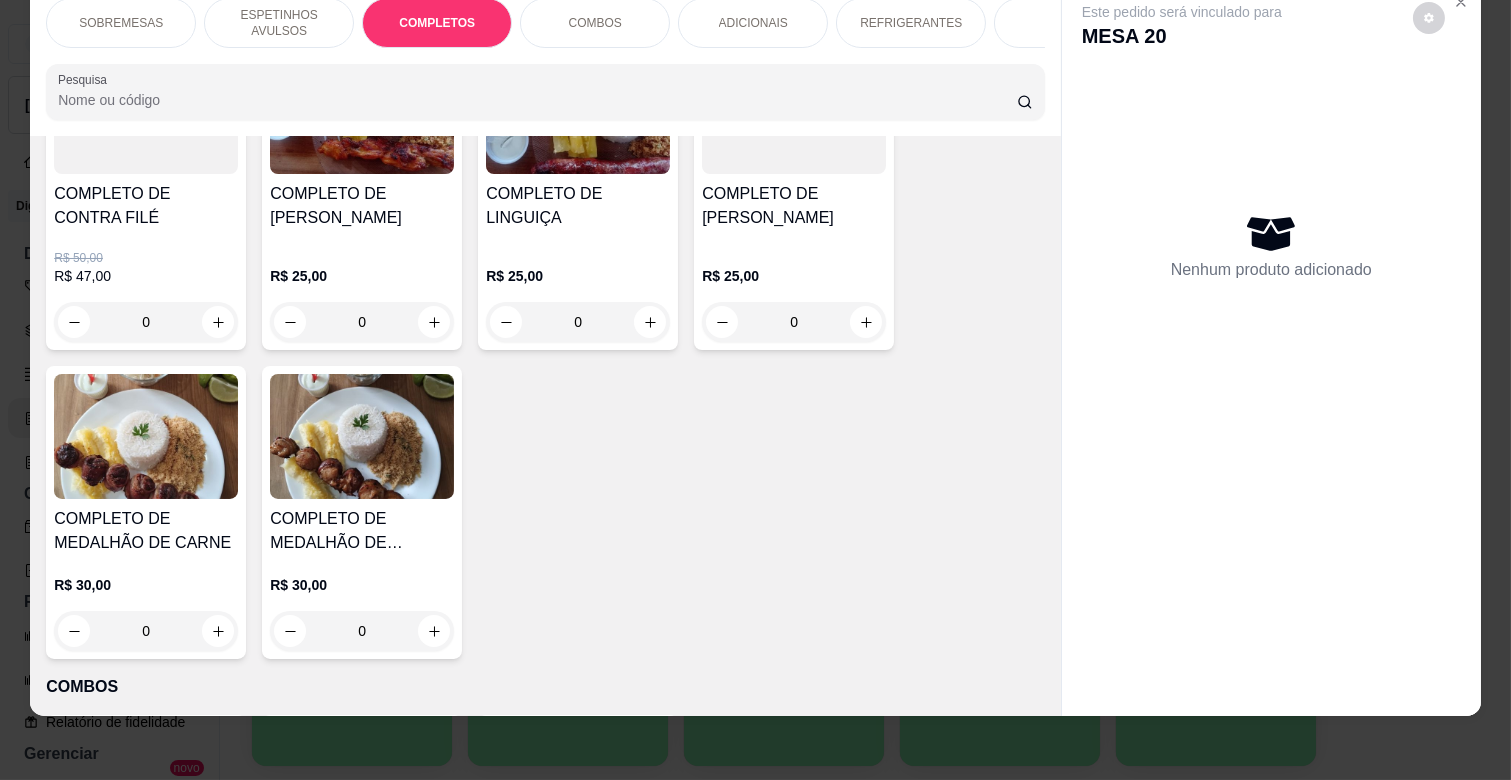 click on "0" at bounding box center (146, 631) 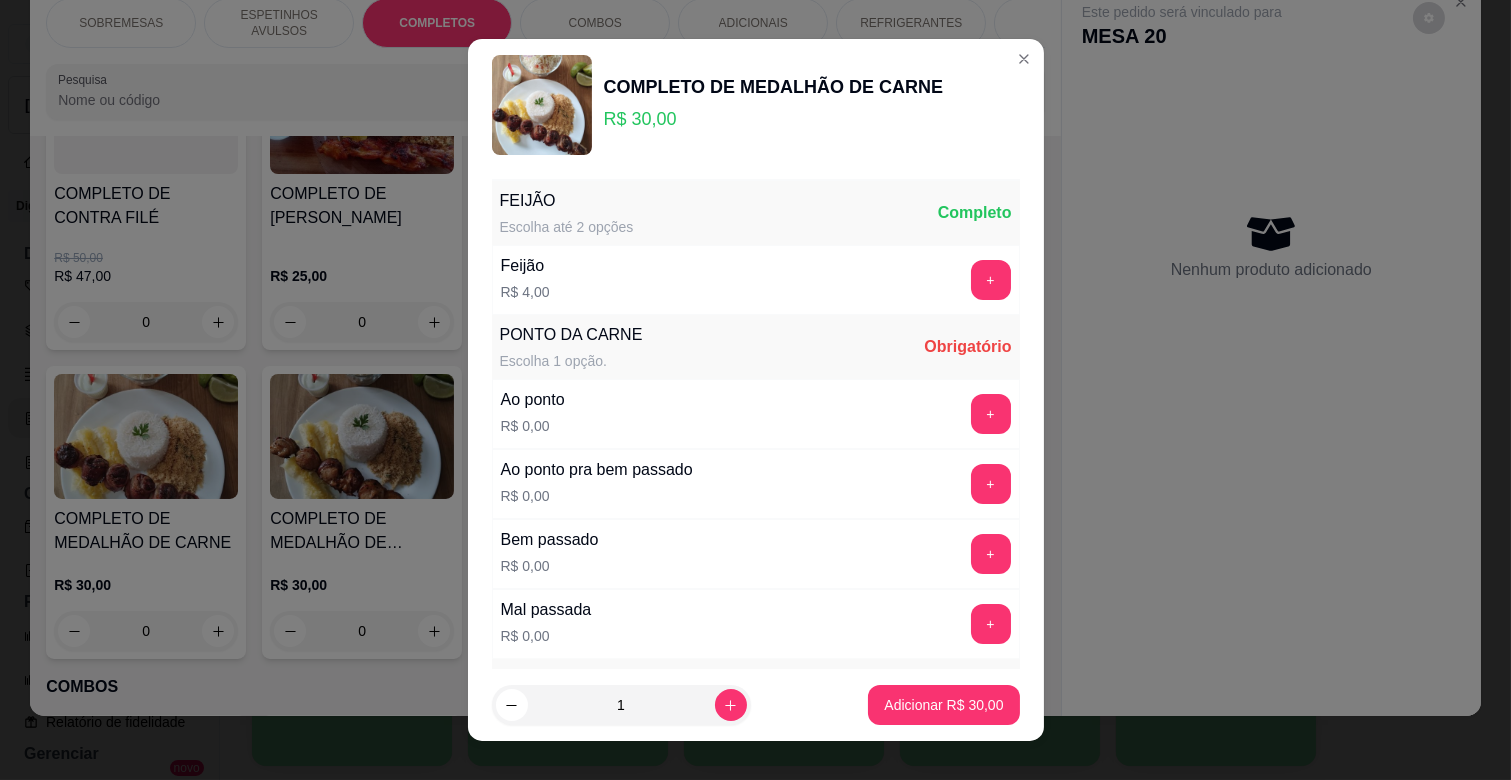 click on "Ao ponto  R$ 0,00 +" at bounding box center [756, 414] 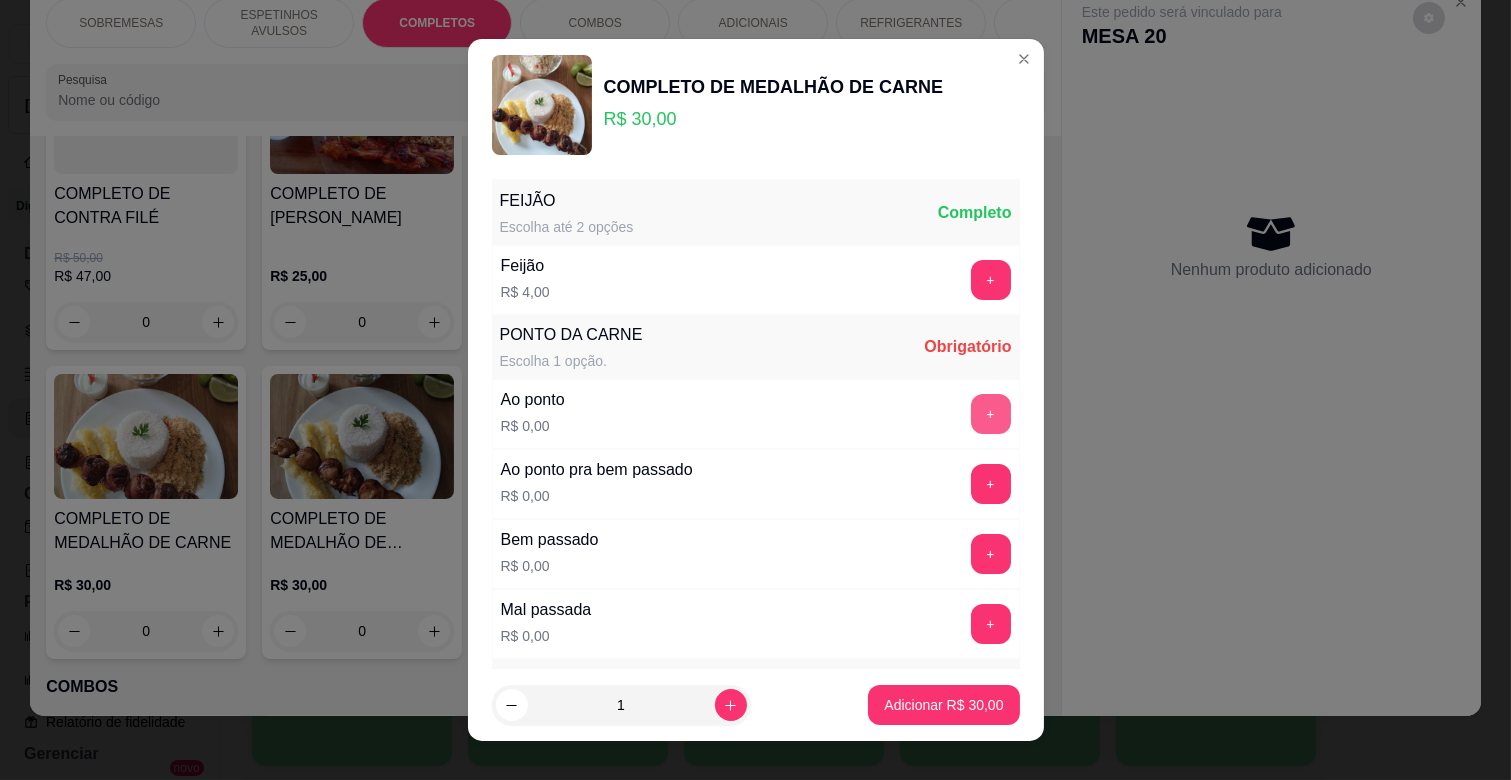 click on "+" at bounding box center (991, 414) 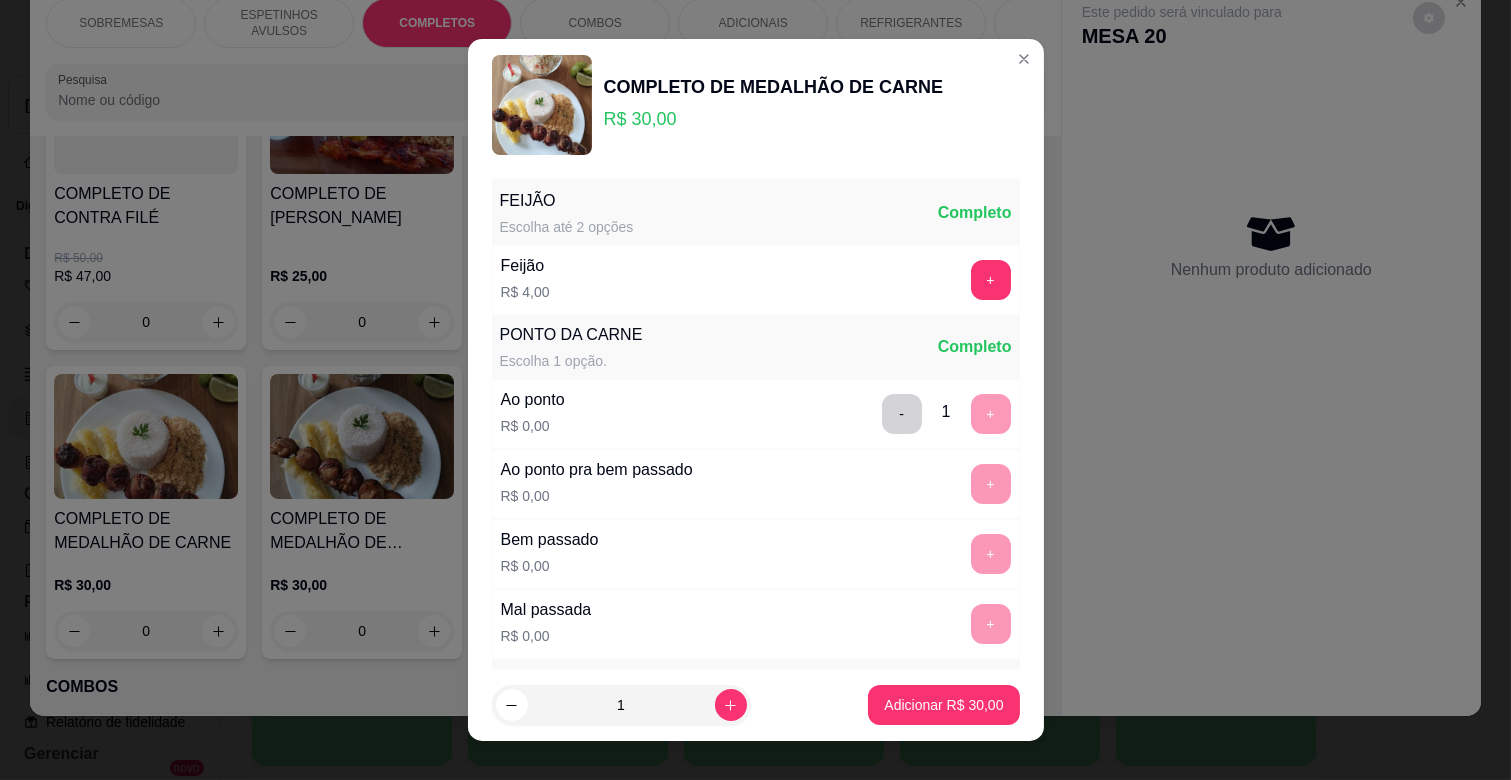 scroll, scrollTop: 415, scrollLeft: 0, axis: vertical 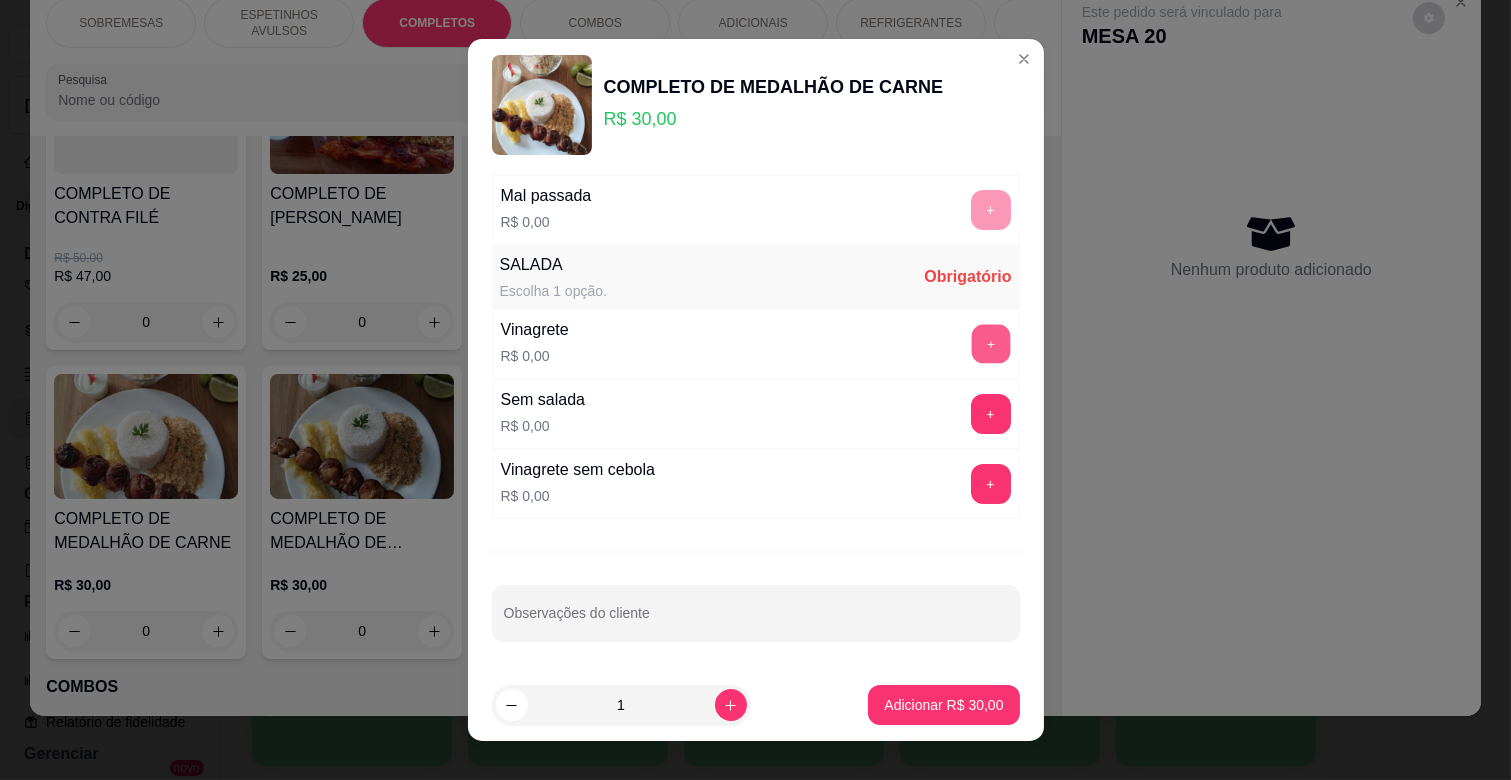 click on "+" at bounding box center [990, 344] 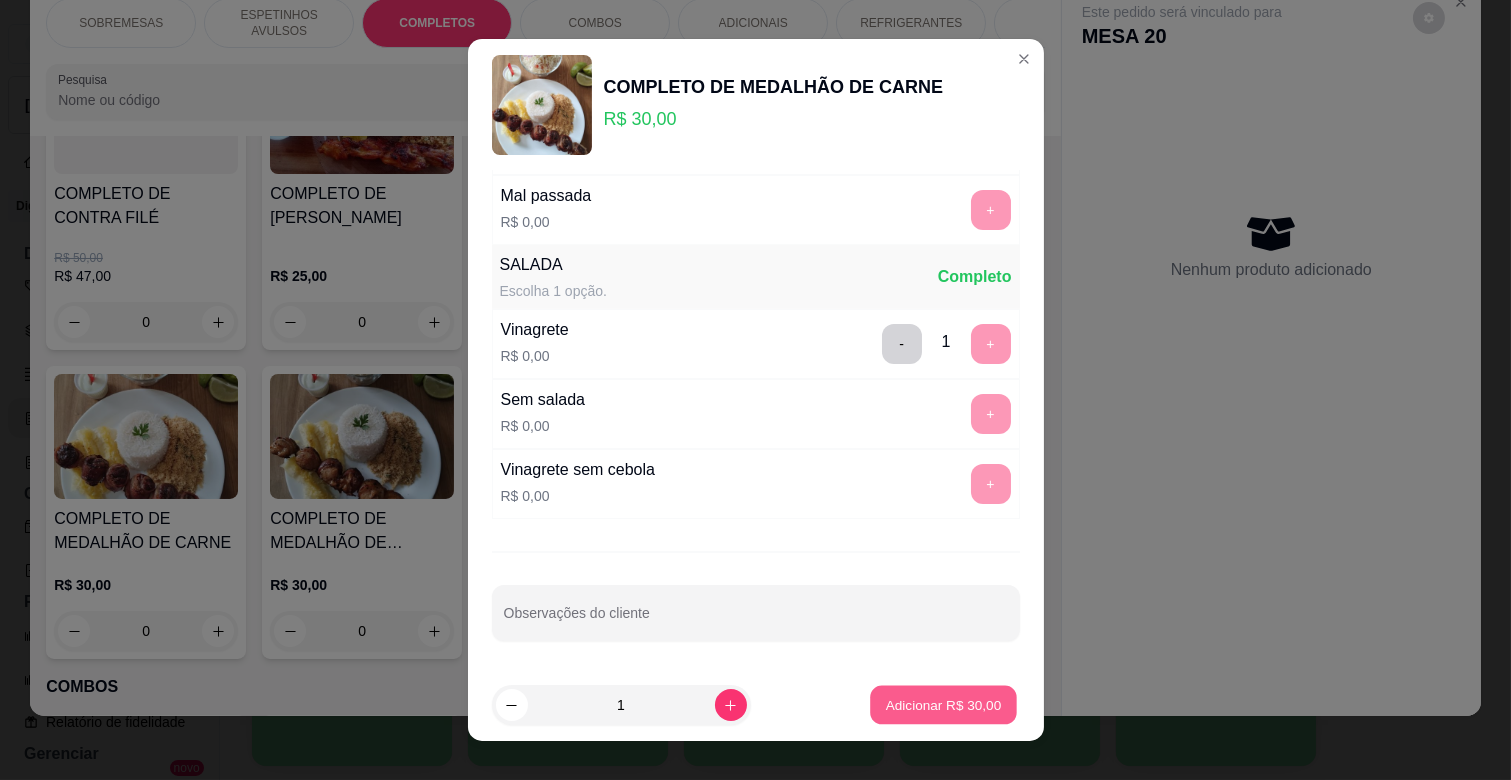 click on "Adicionar   R$ 30,00" at bounding box center [944, 704] 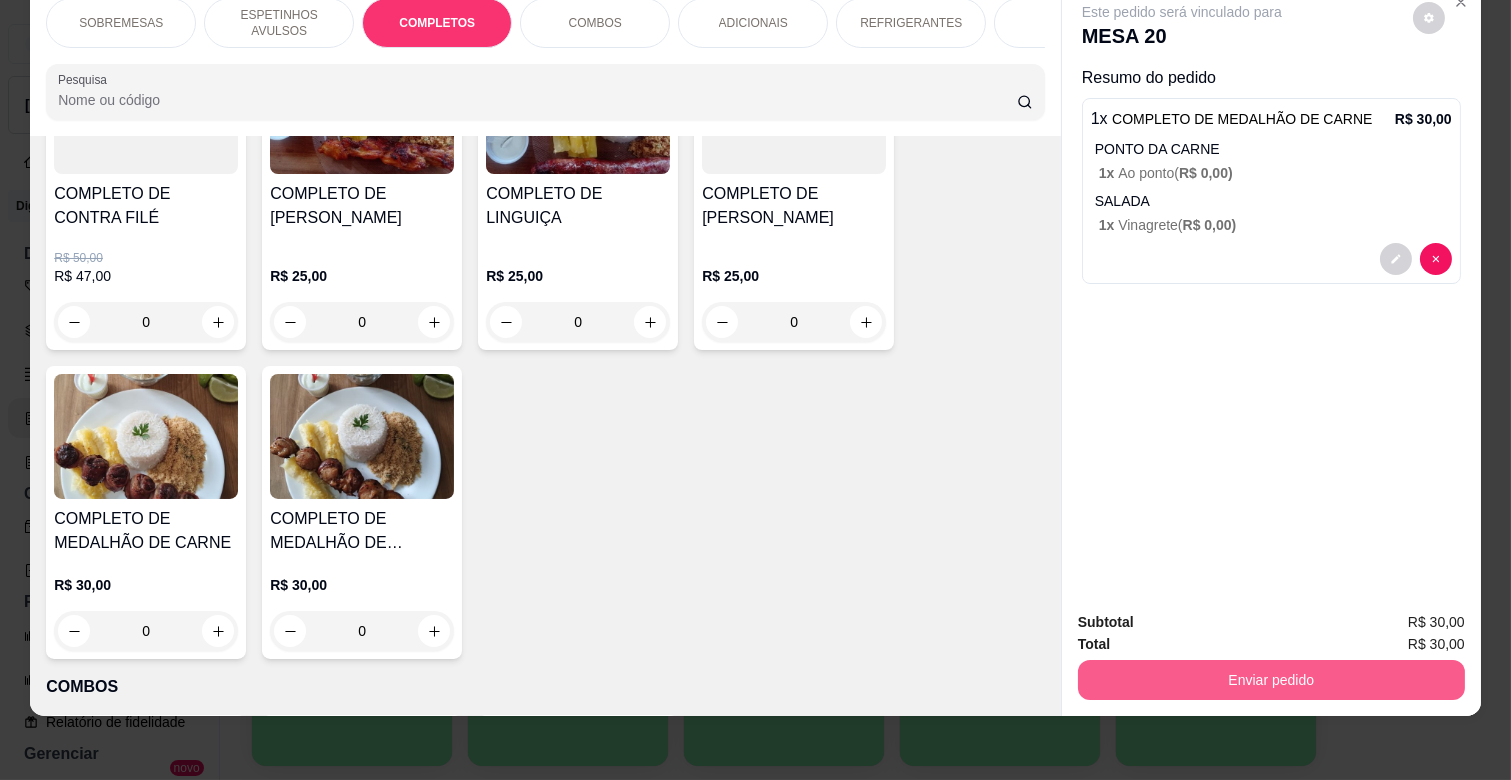 click on "Enviar pedido" at bounding box center [1271, 680] 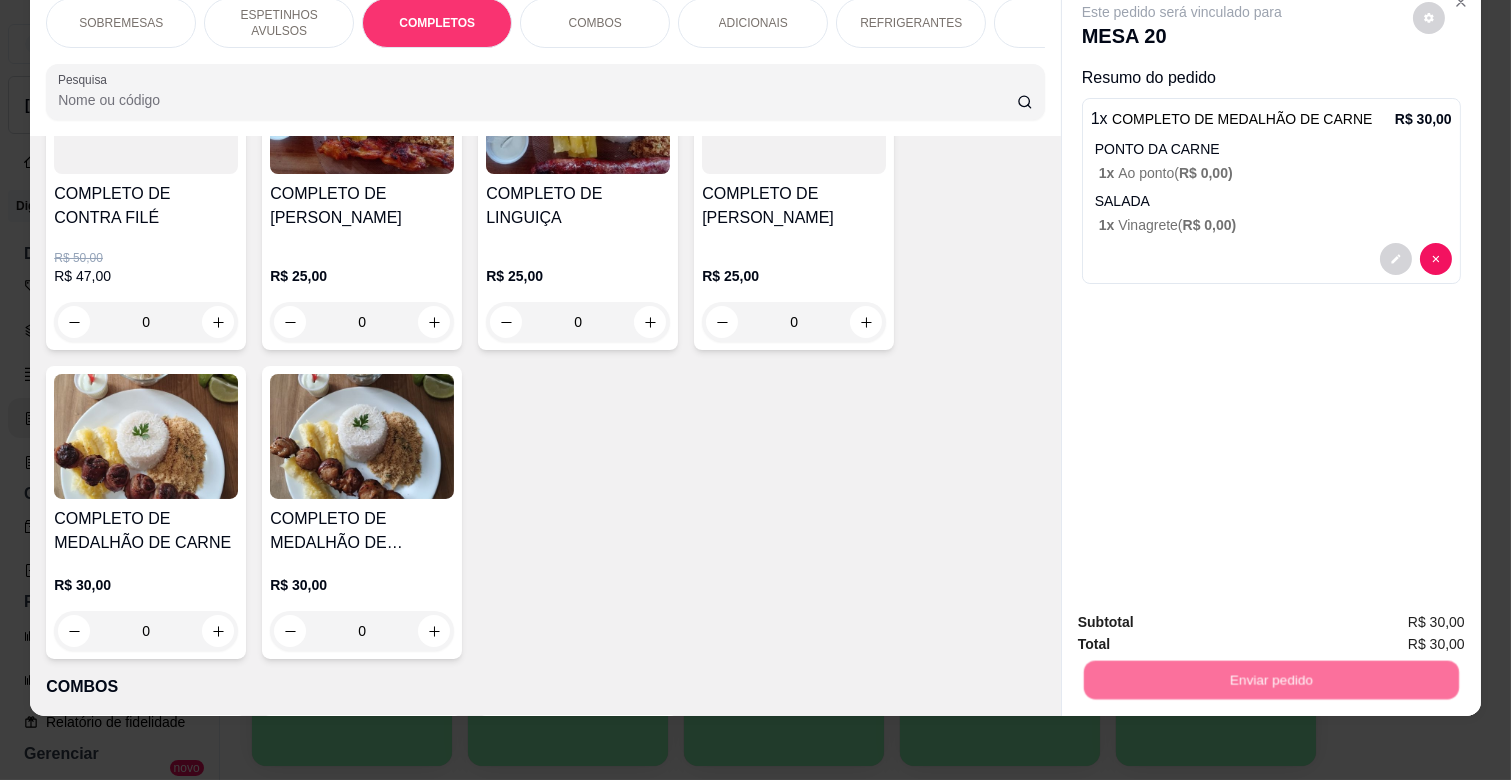 click on "Não registrar e enviar pedido" at bounding box center [1204, 614] 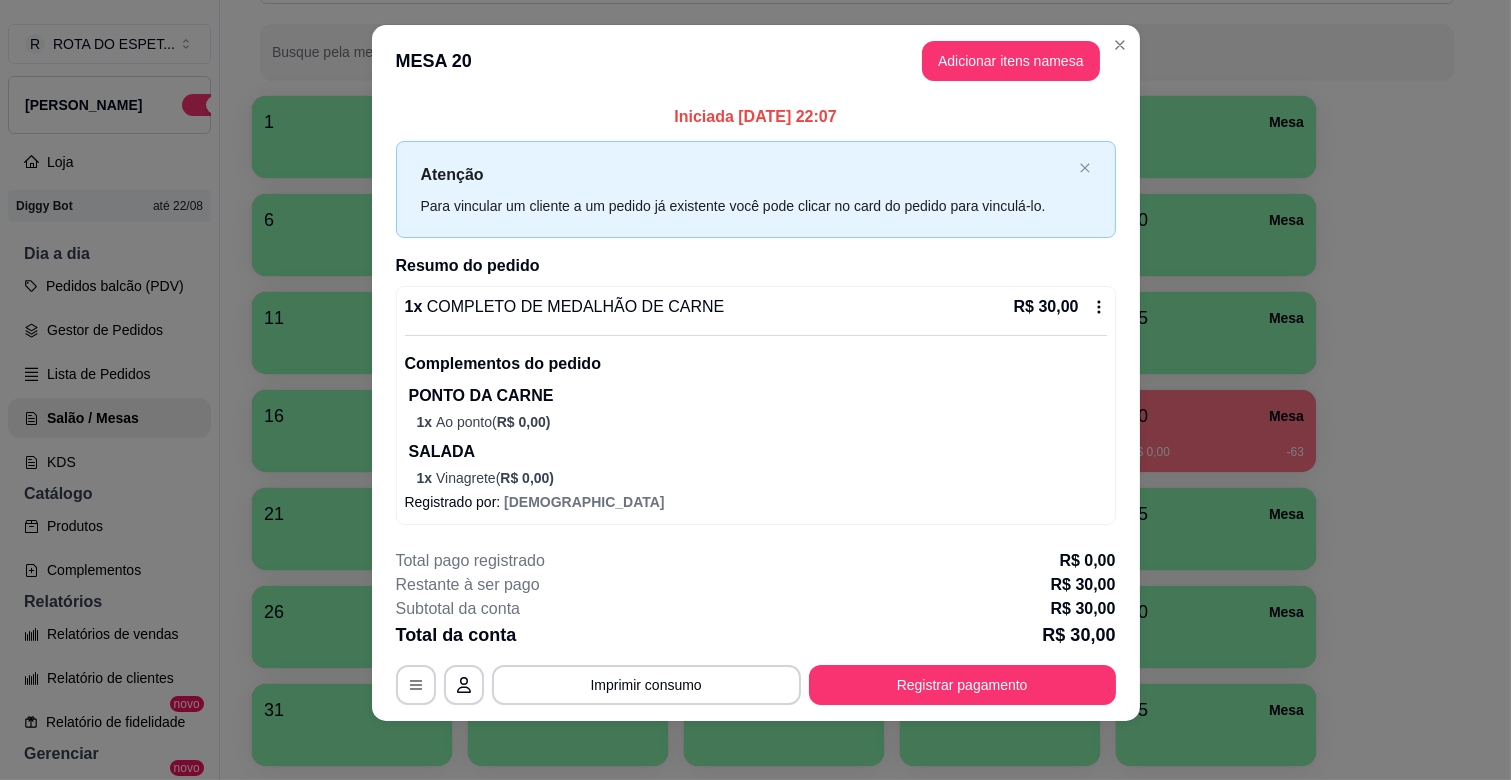 scroll, scrollTop: 22, scrollLeft: 0, axis: vertical 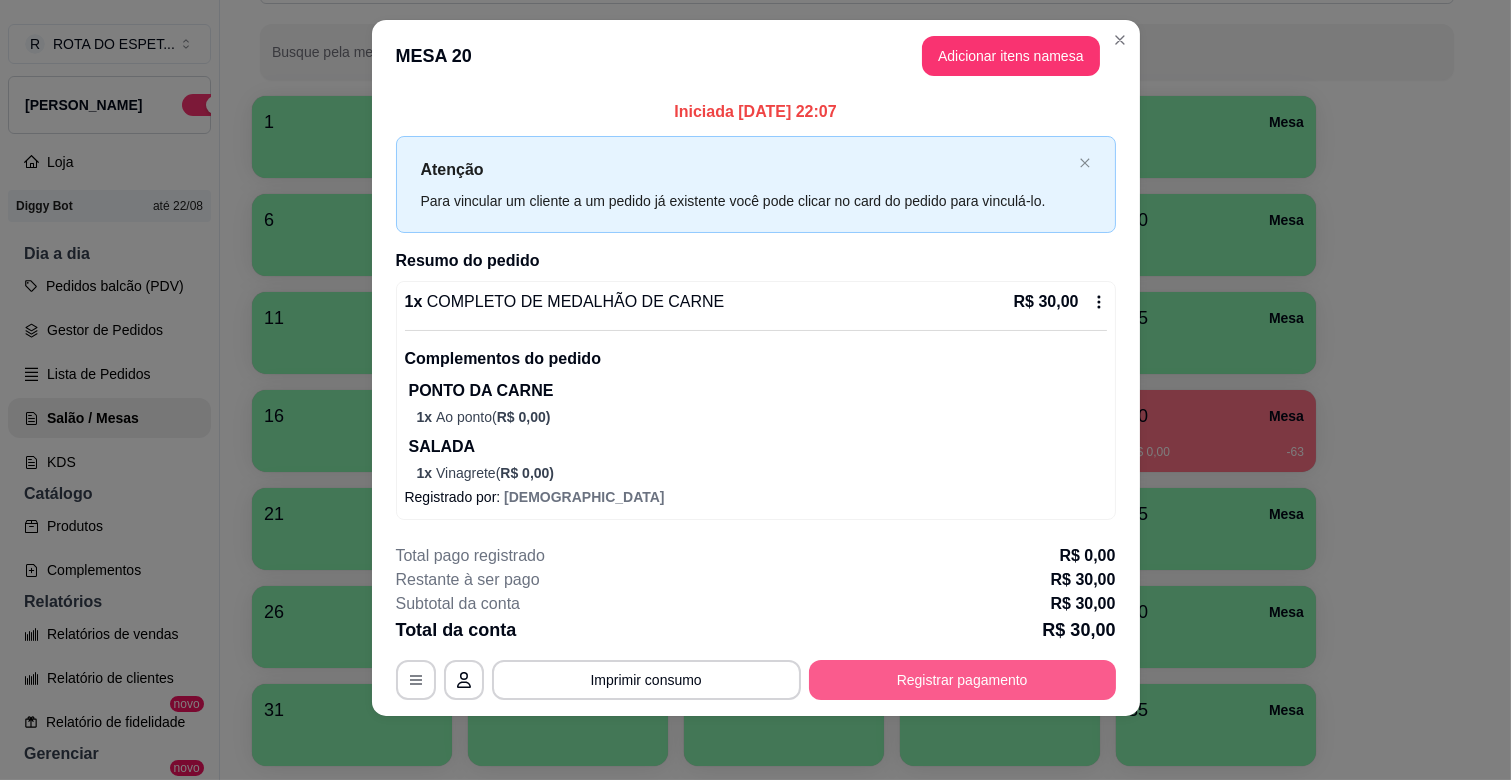 click on "Registrar pagamento" at bounding box center [962, 680] 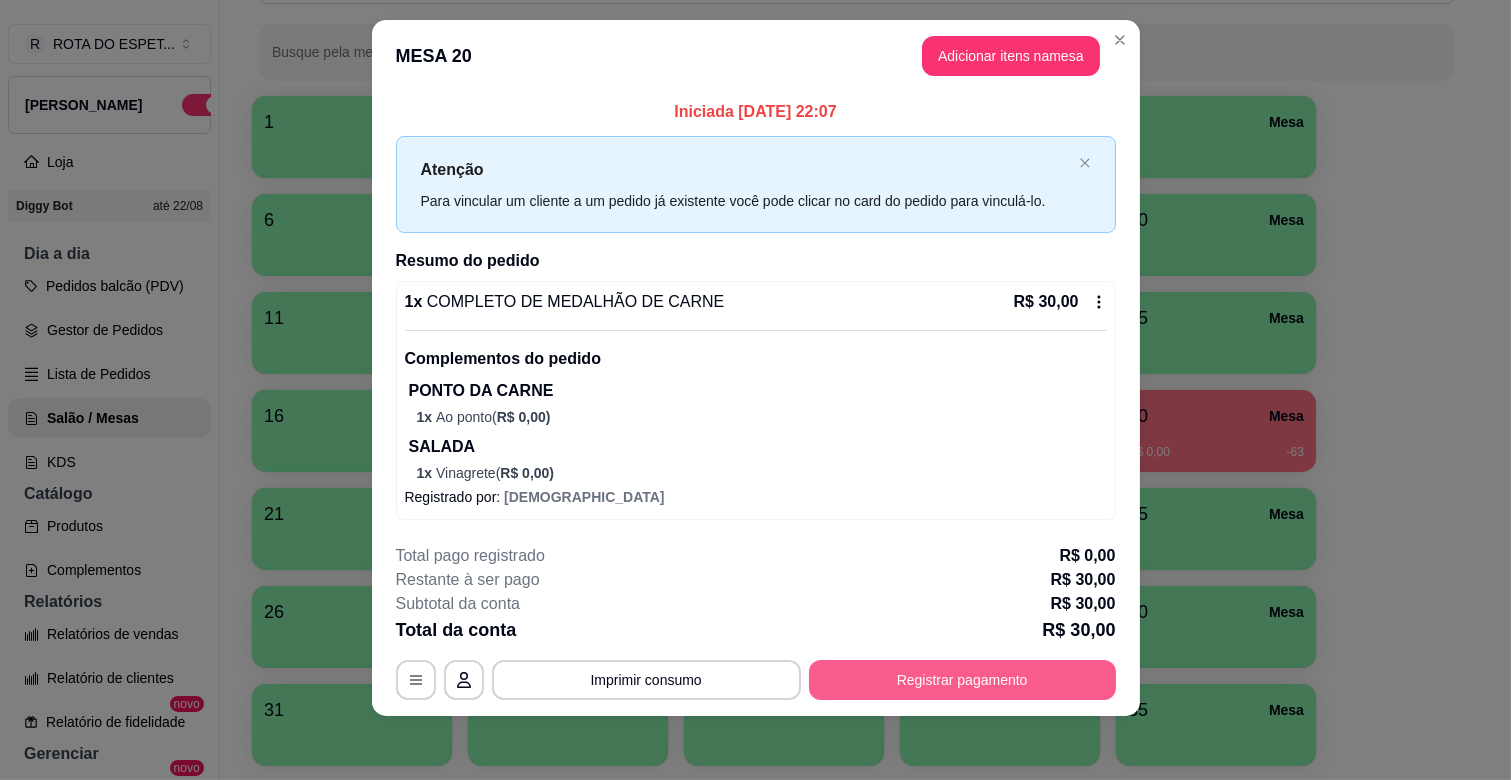click on "Registrar pagamento" at bounding box center [962, 680] 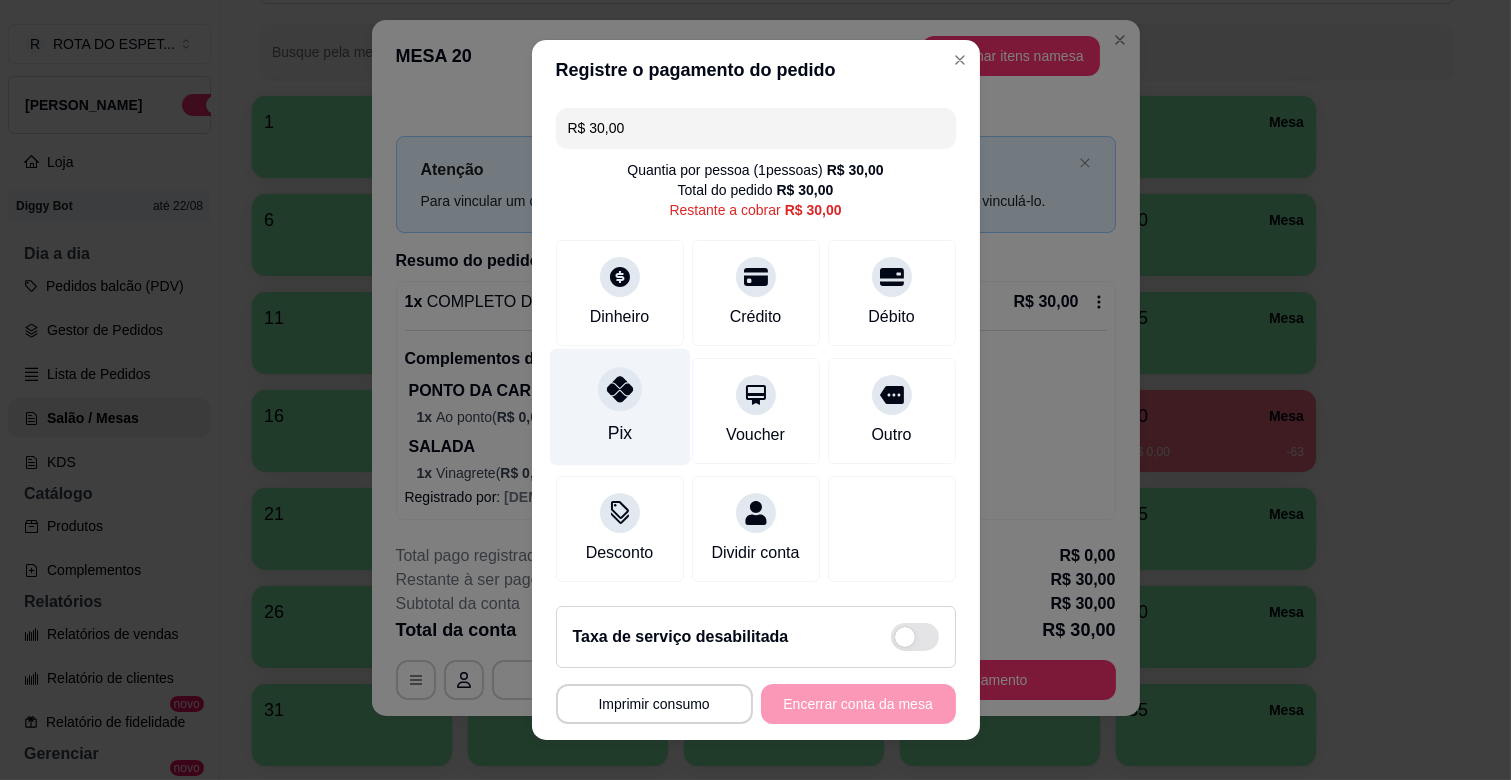 click at bounding box center (620, 389) 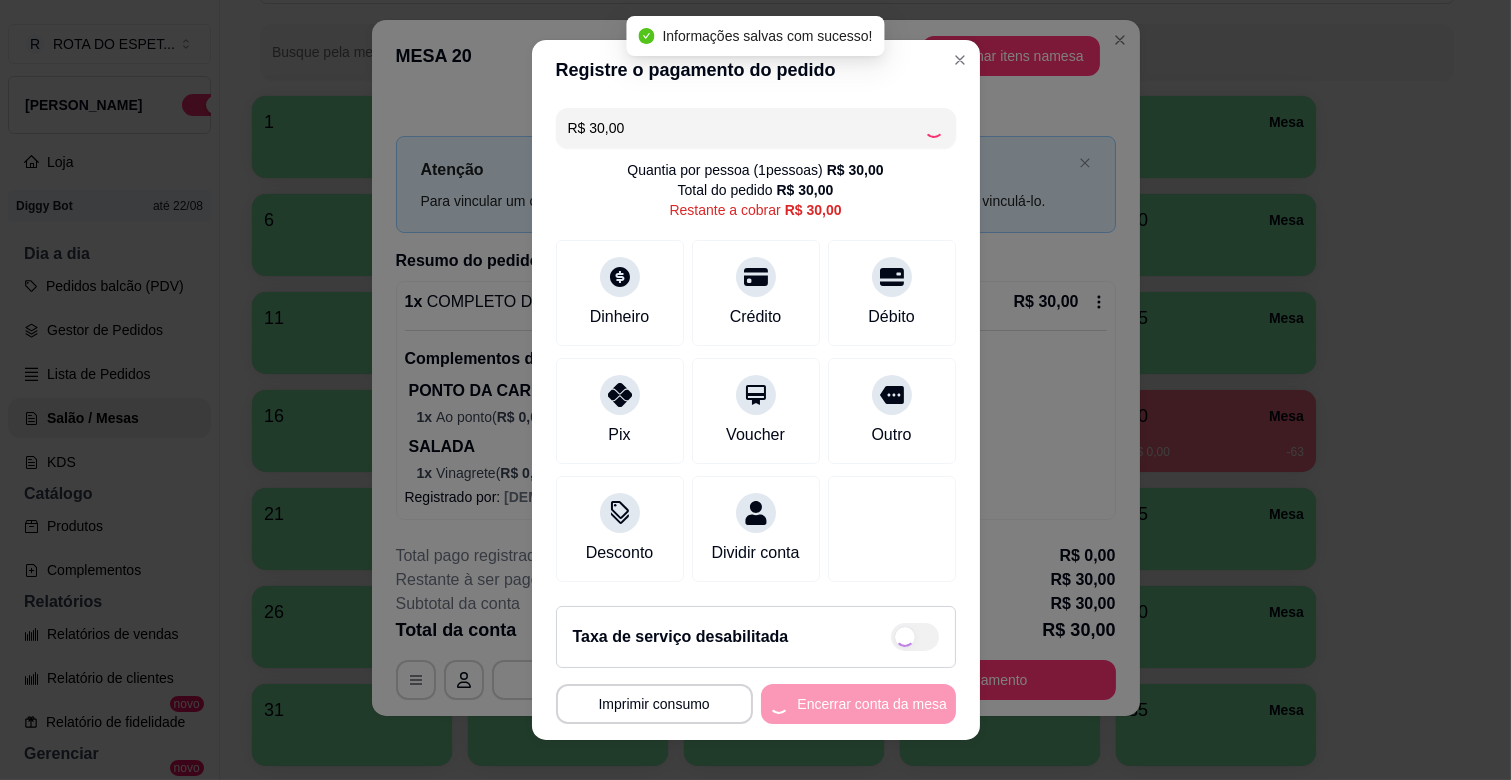 type on "R$ 0,00" 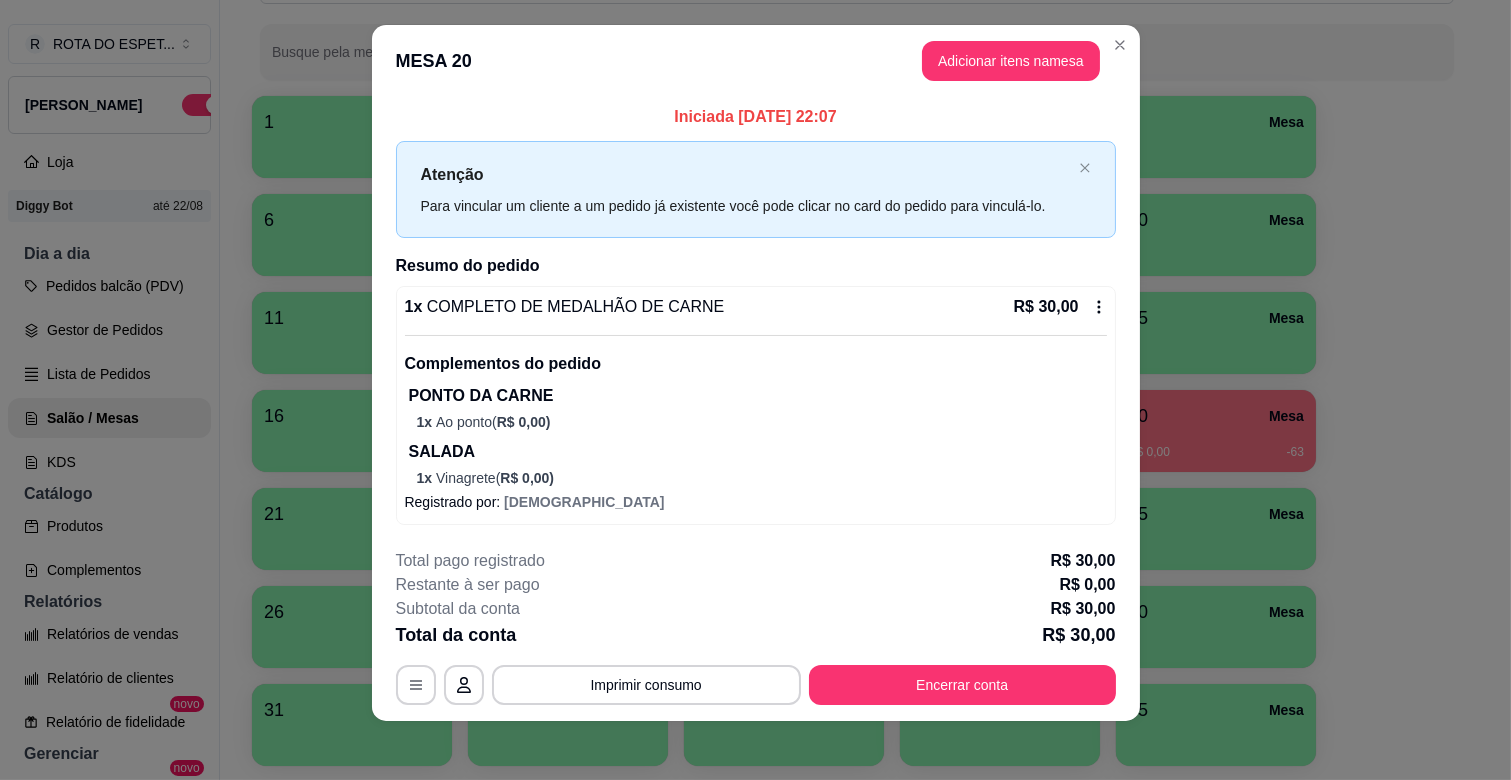 scroll, scrollTop: 22, scrollLeft: 0, axis: vertical 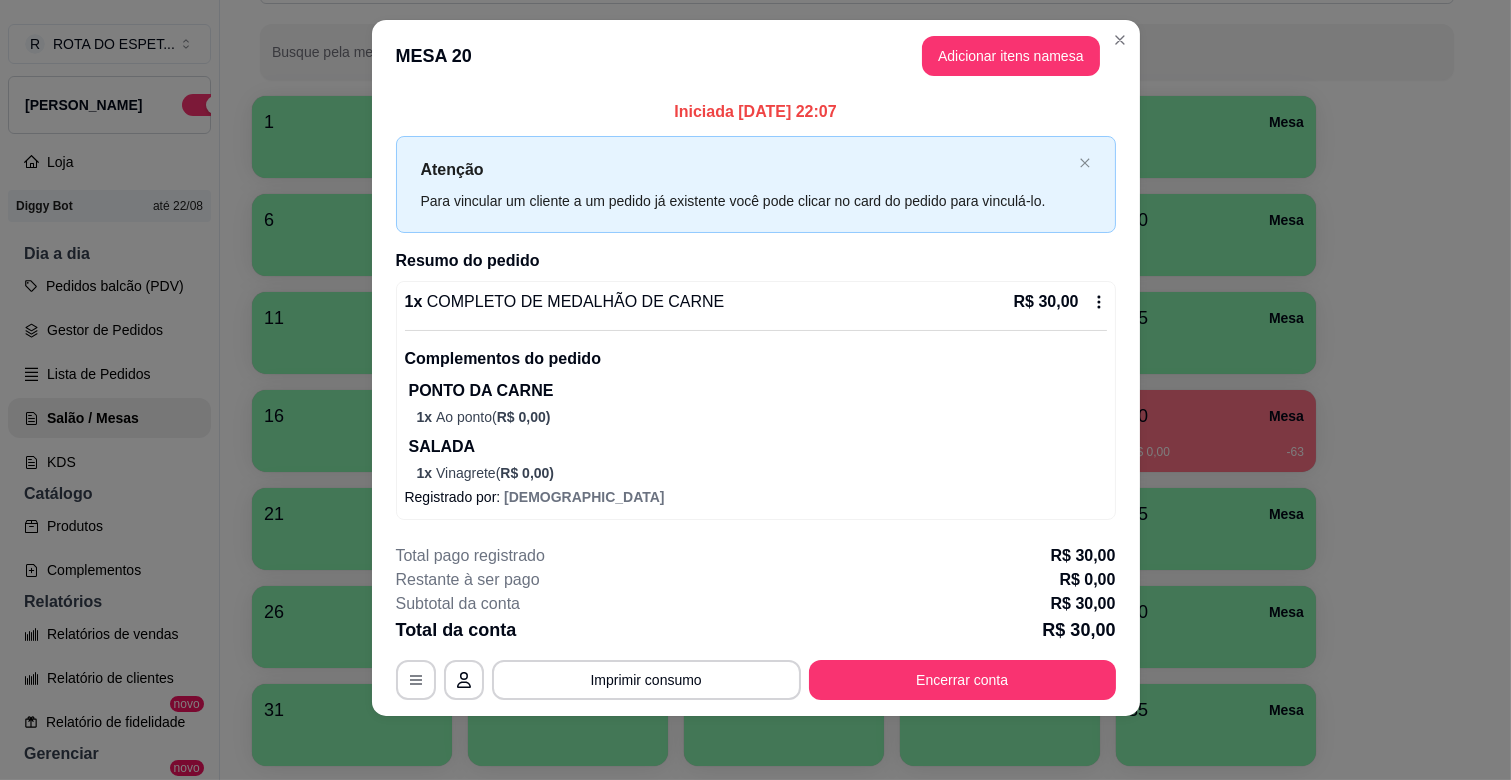 click on "MESA 20 Adicionar itens na  mesa" at bounding box center [756, 56] 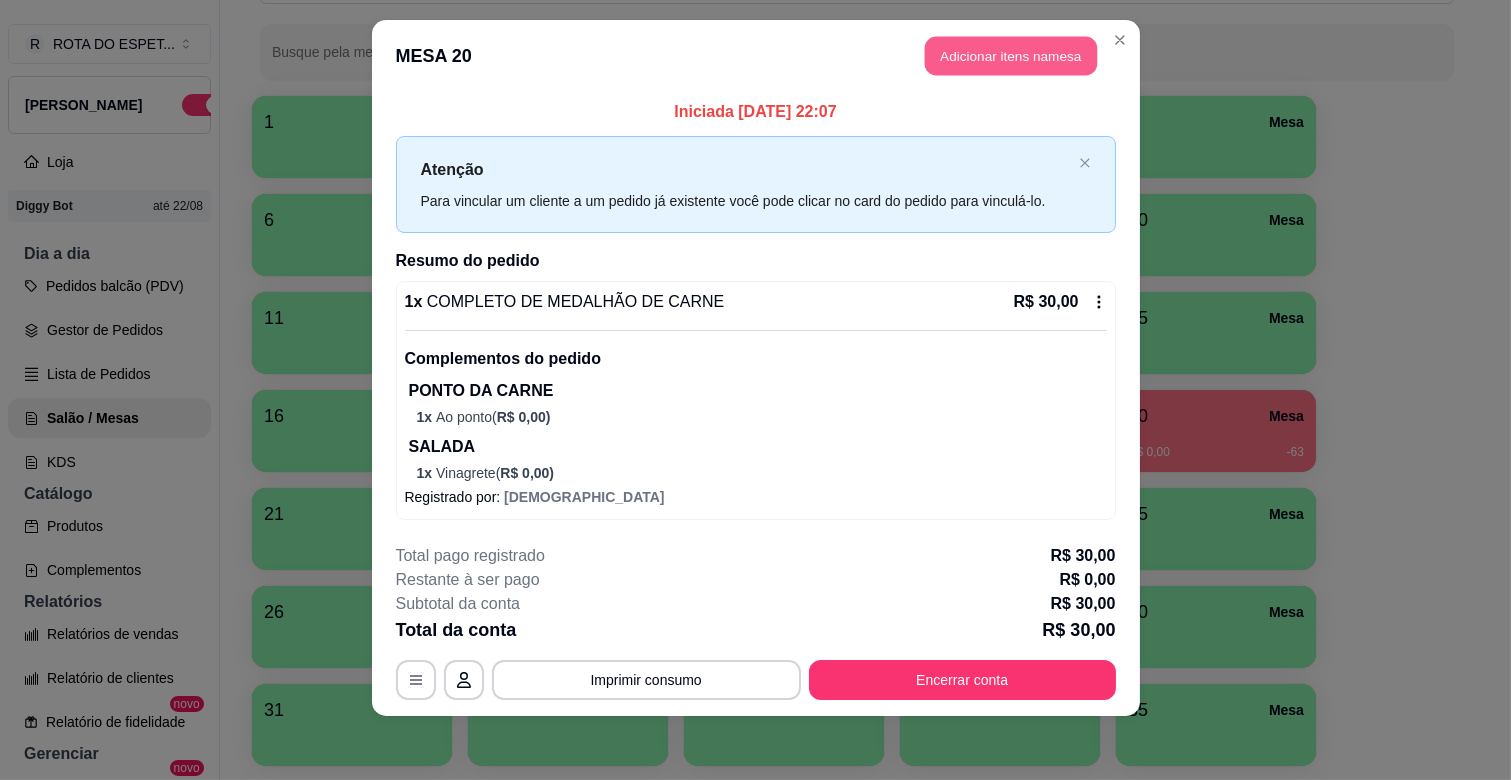 click on "Adicionar itens na  mesa" at bounding box center (1011, 56) 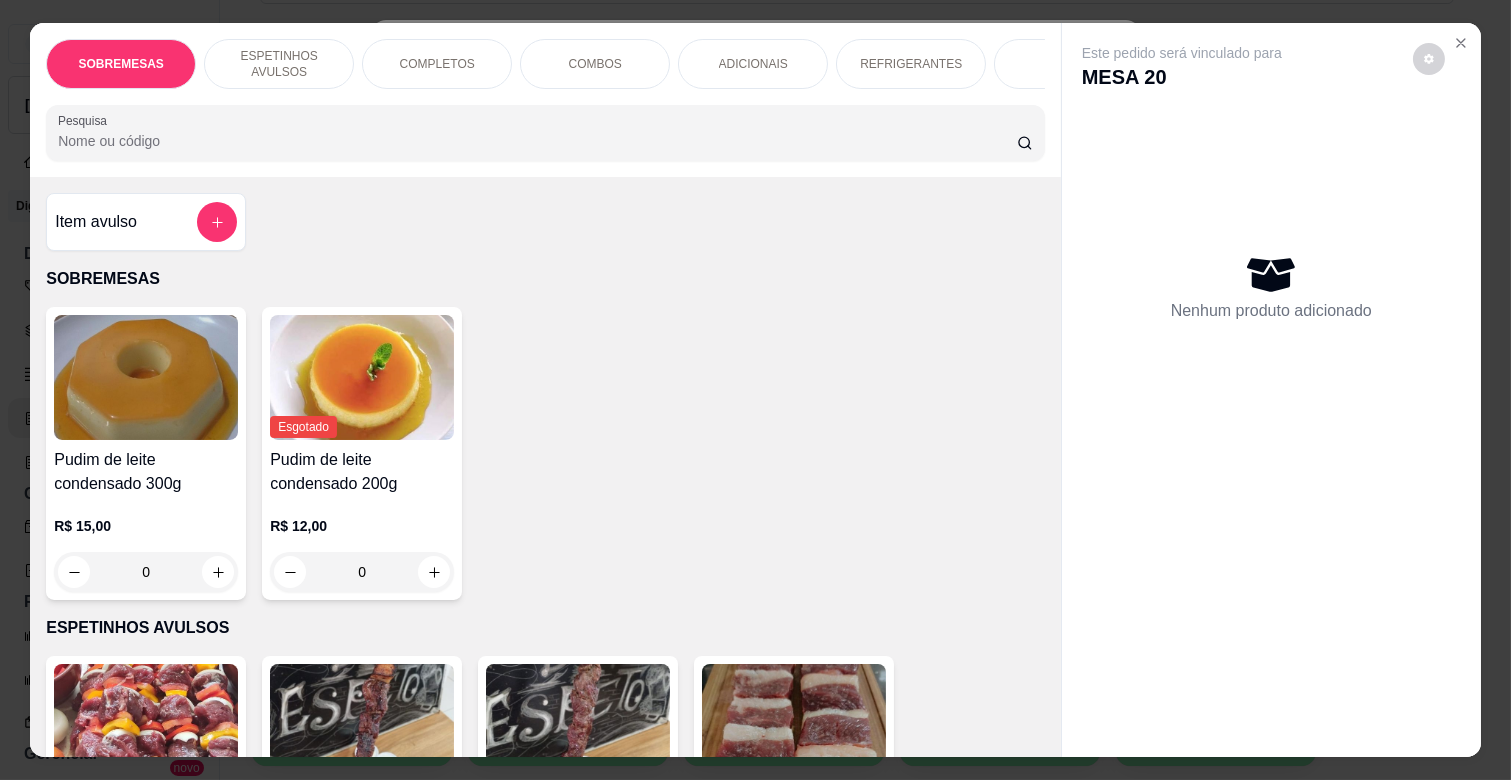 click on "REFRIGERANTES" at bounding box center (911, 64) 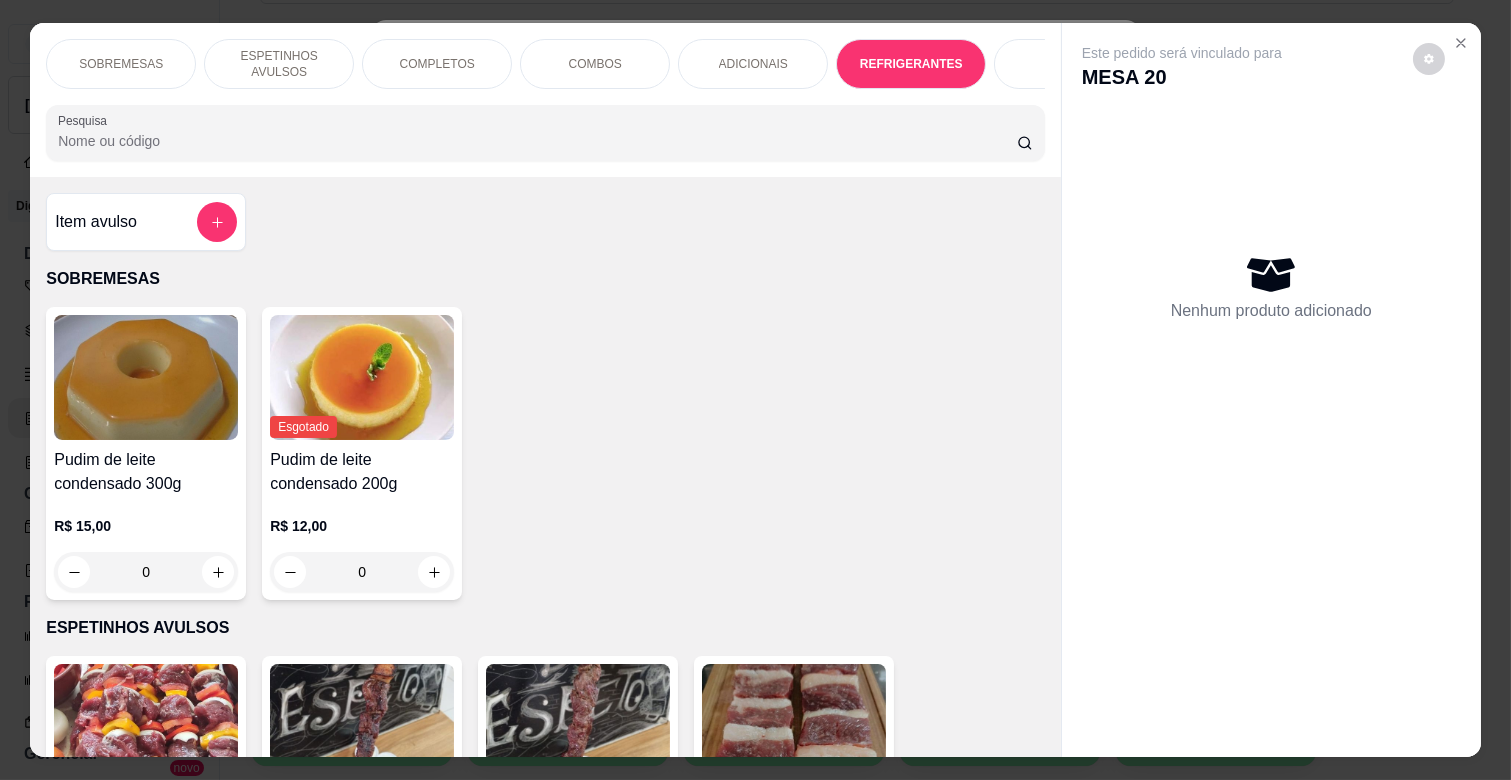 scroll, scrollTop: 3997, scrollLeft: 0, axis: vertical 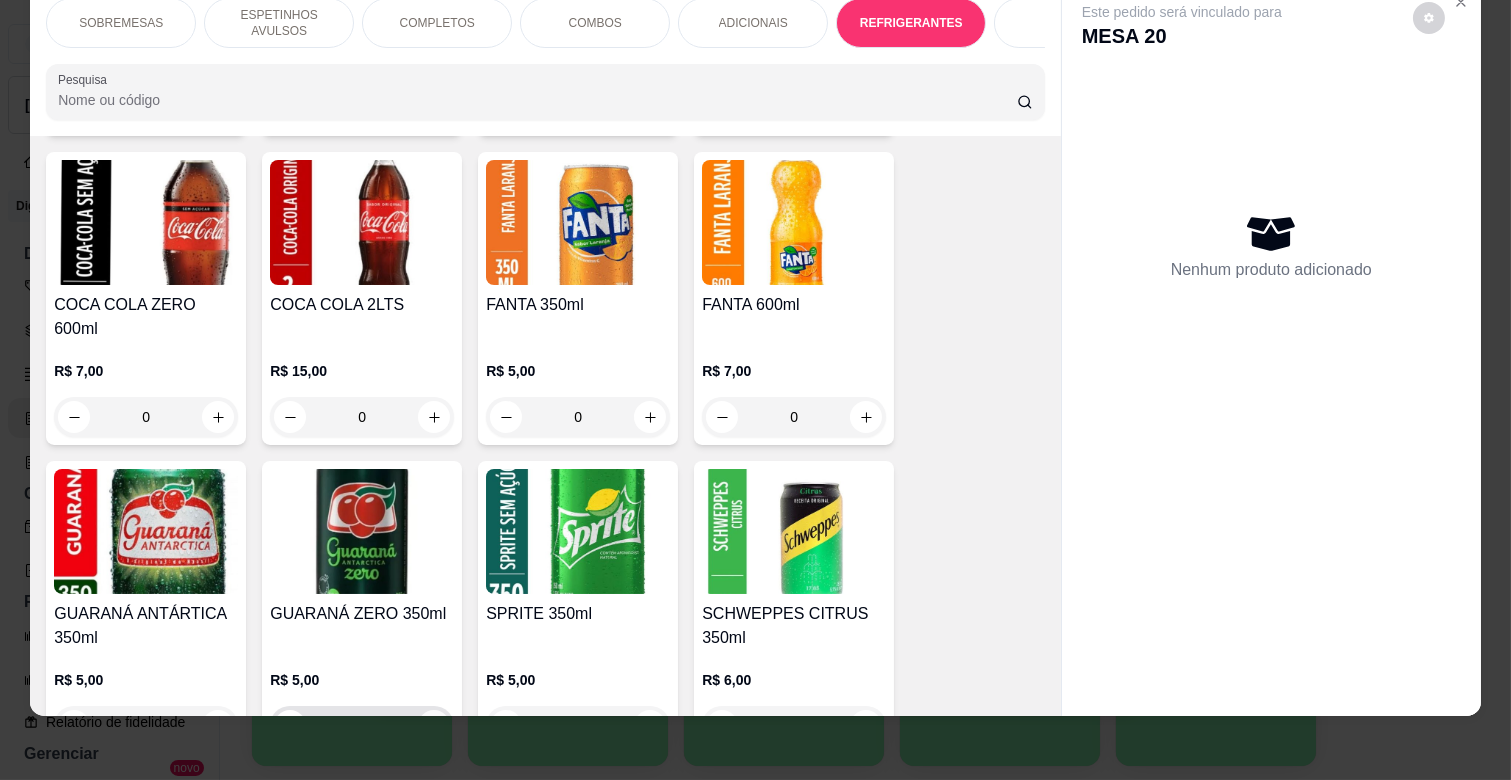click at bounding box center (434, 726) 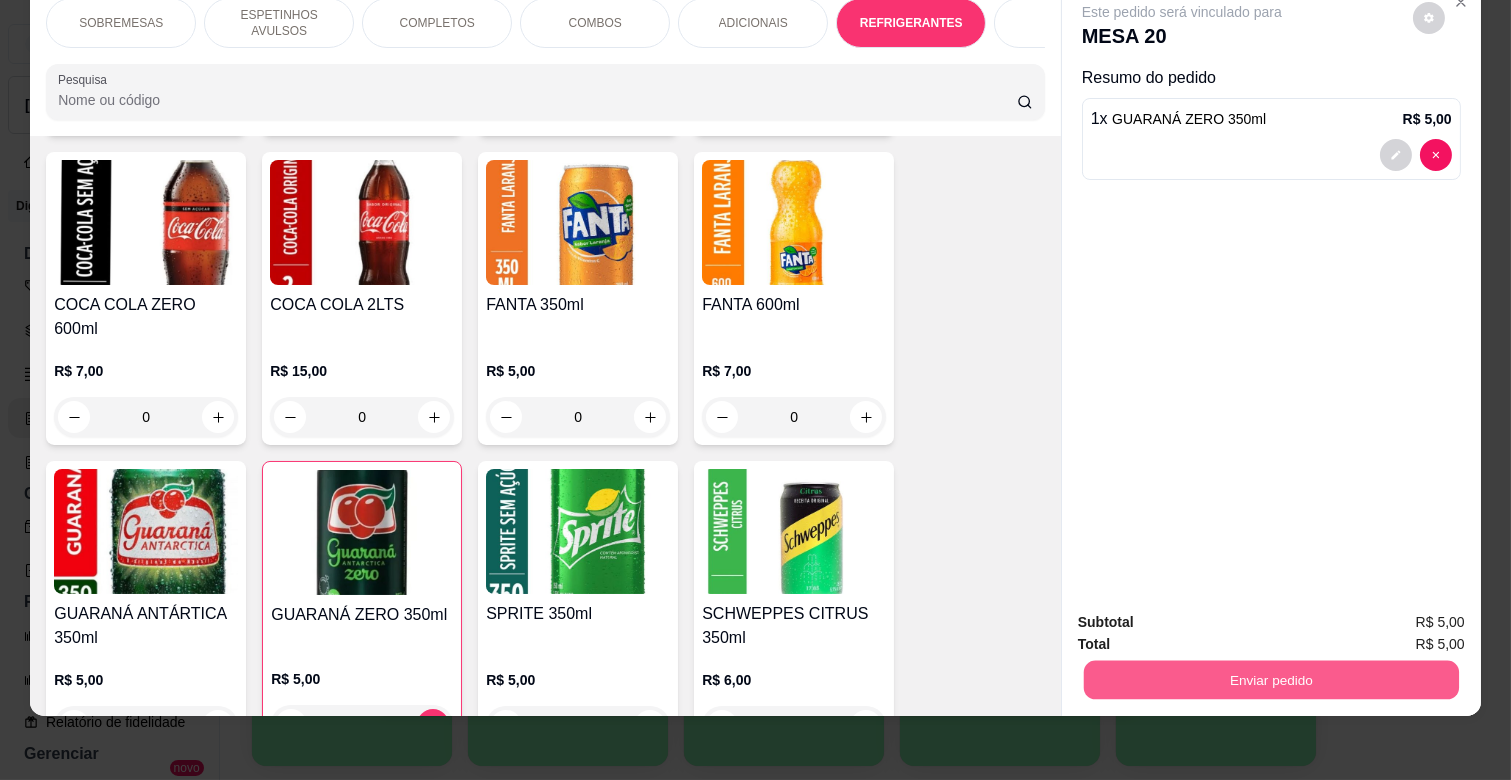 click on "Enviar pedido" at bounding box center [1271, 679] 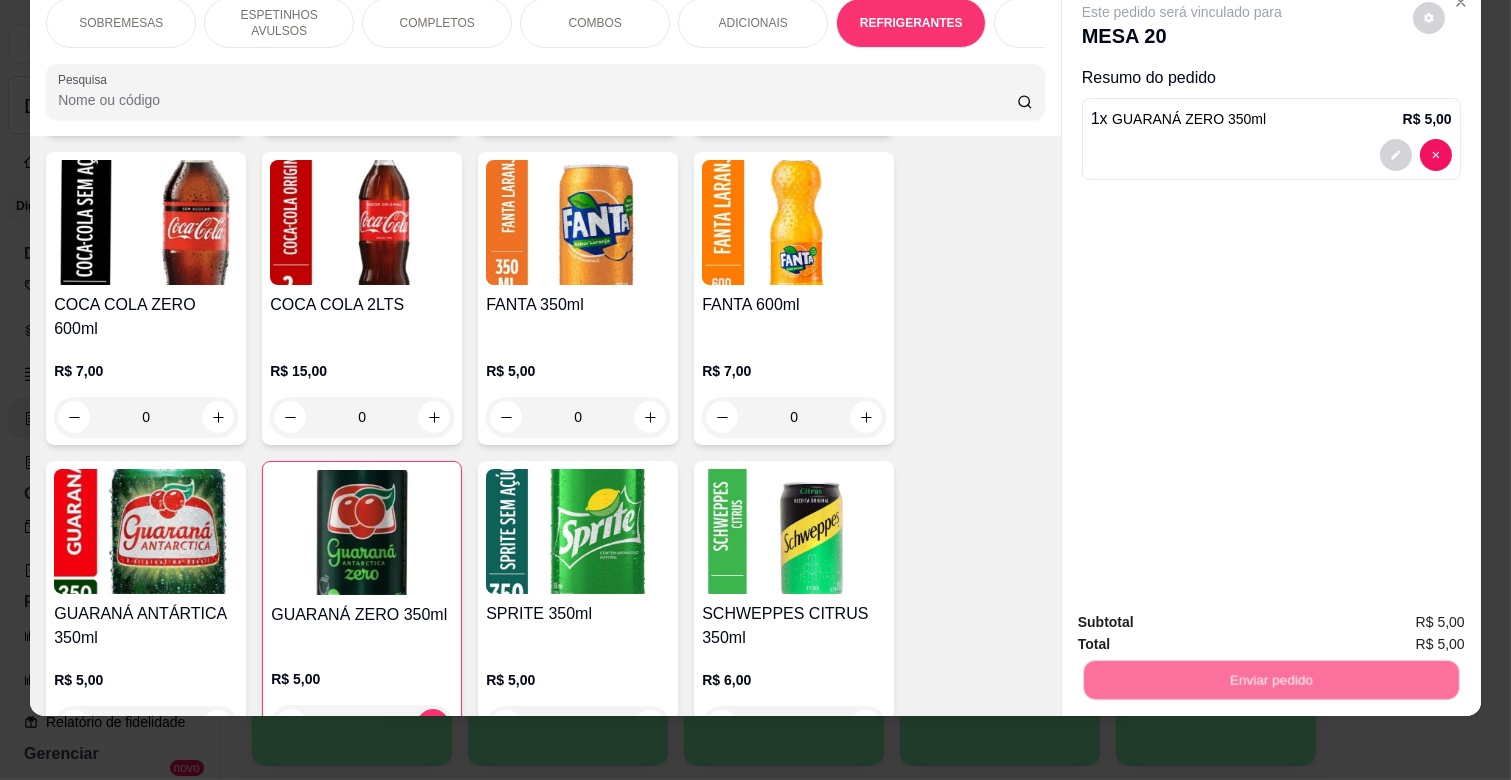 click on "Não registrar e enviar pedido" at bounding box center [1204, 614] 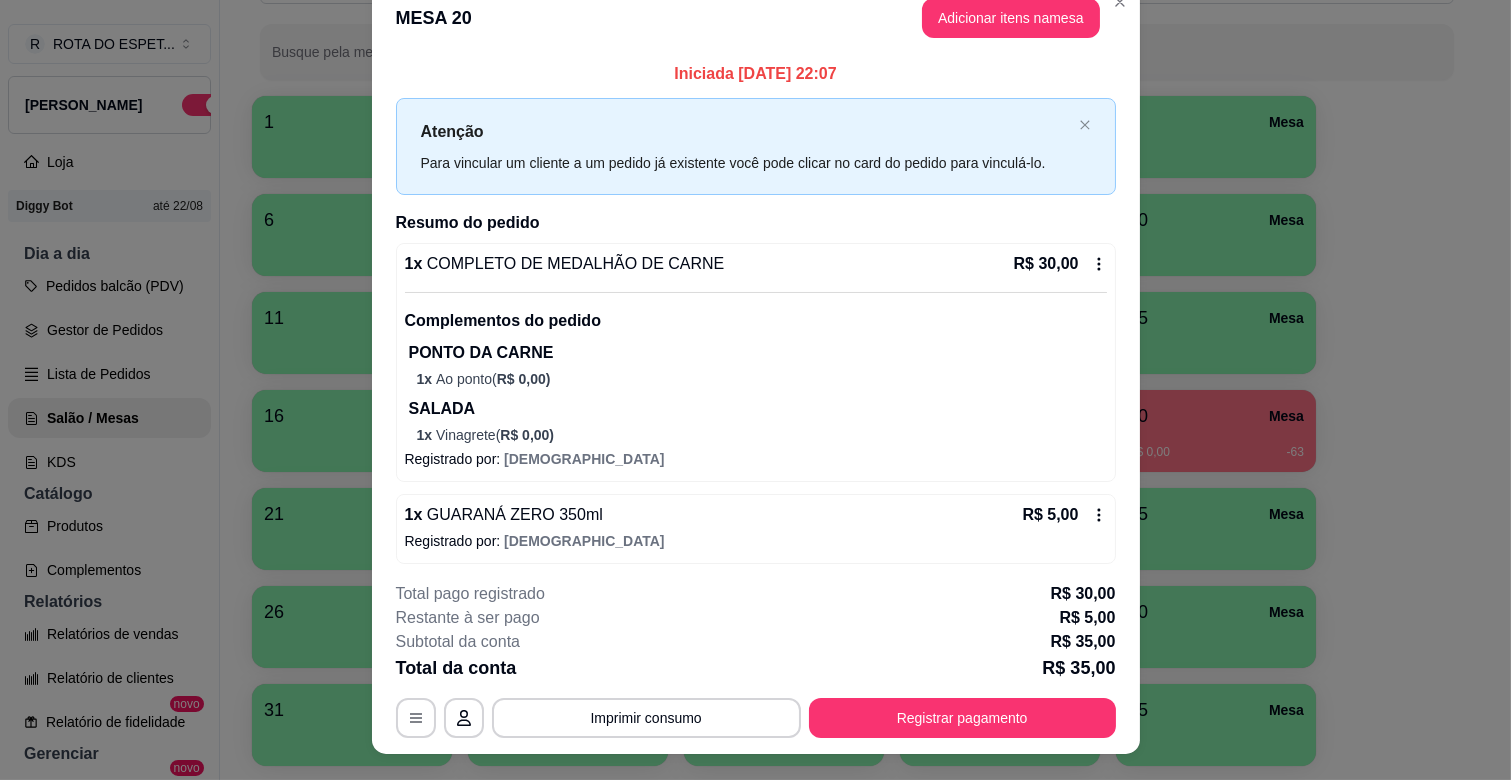 scroll, scrollTop: 0, scrollLeft: 0, axis: both 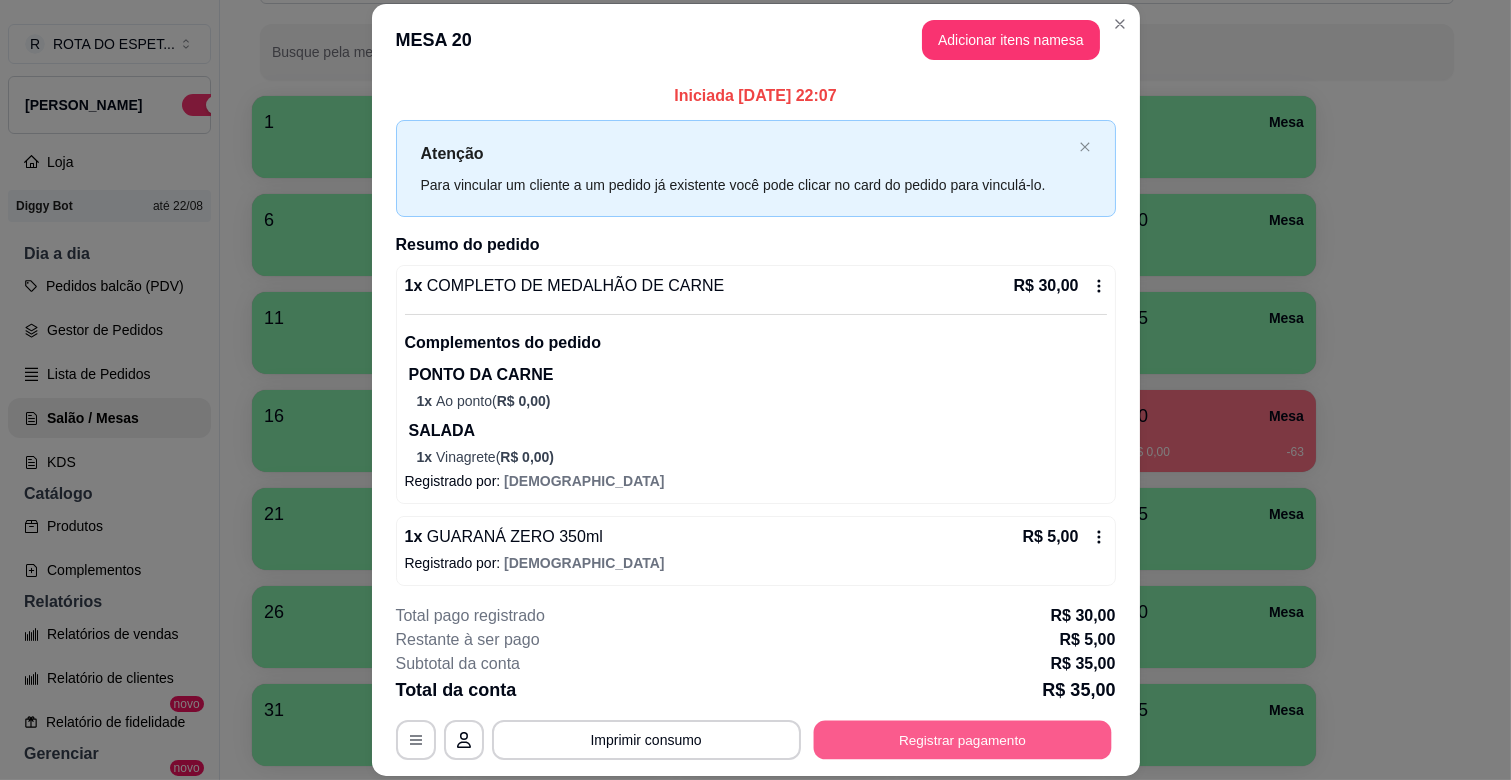 click on "Registrar pagamento" at bounding box center [962, 740] 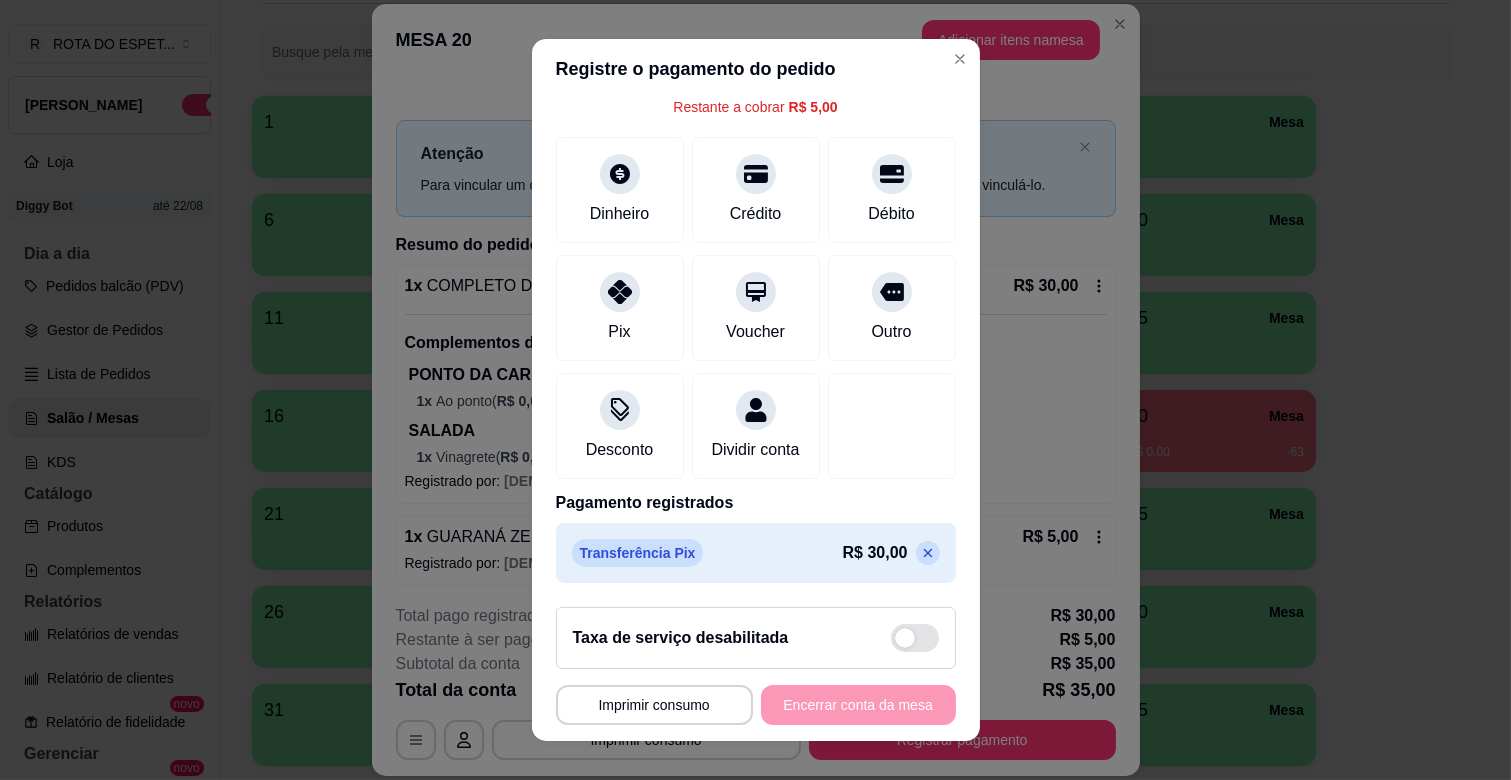 scroll, scrollTop: 126, scrollLeft: 0, axis: vertical 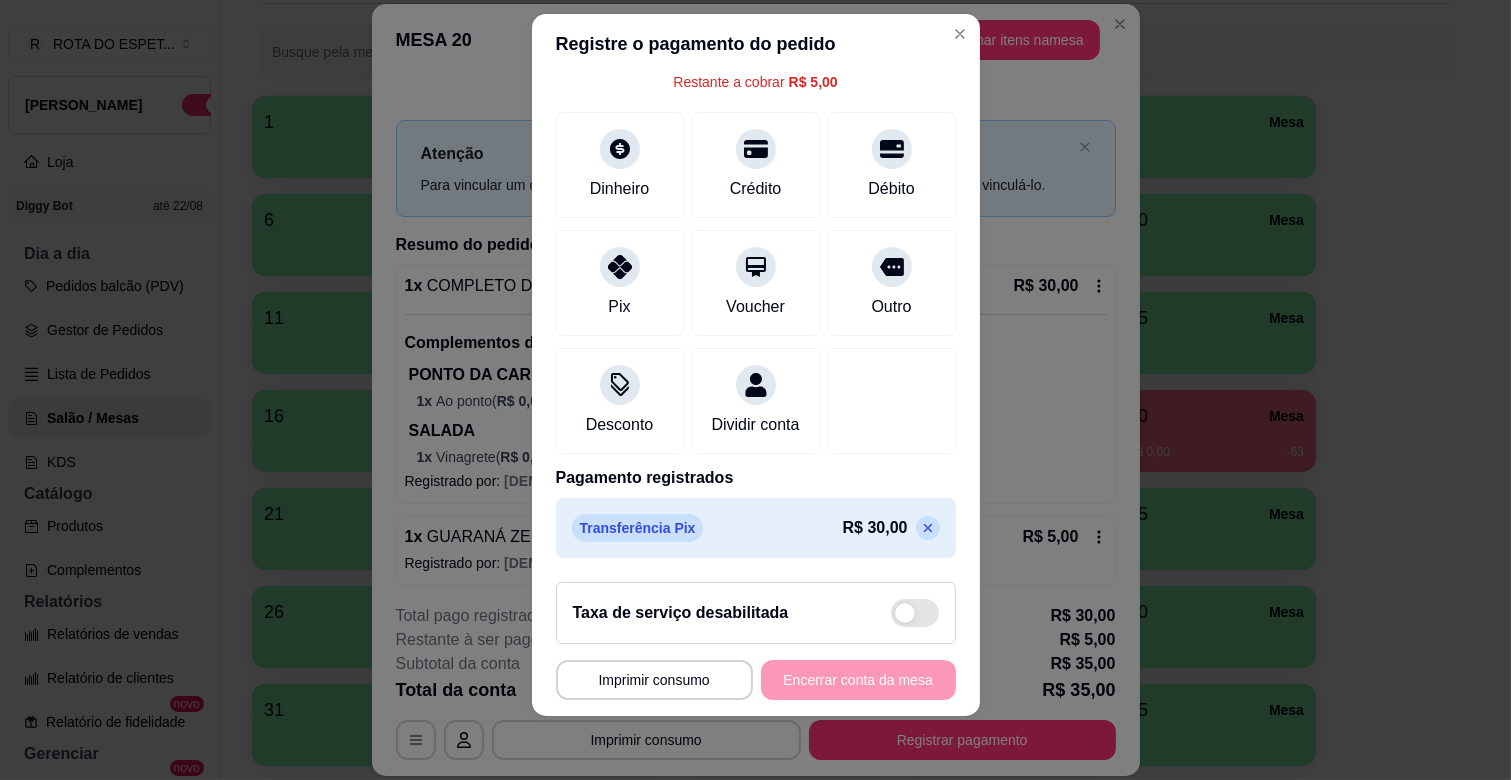 click on "R$ 30,00" at bounding box center [891, 528] 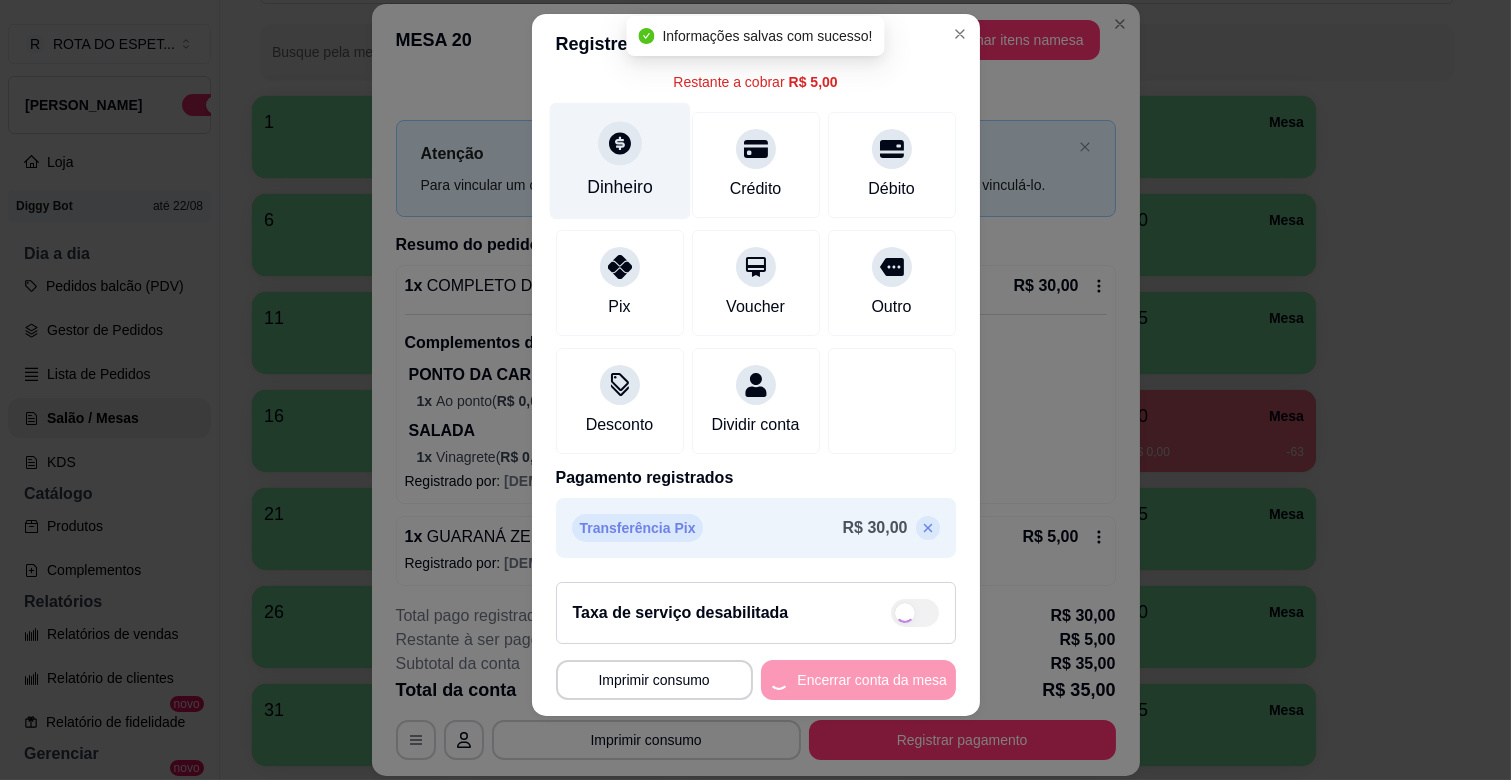 scroll, scrollTop: 22, scrollLeft: 0, axis: vertical 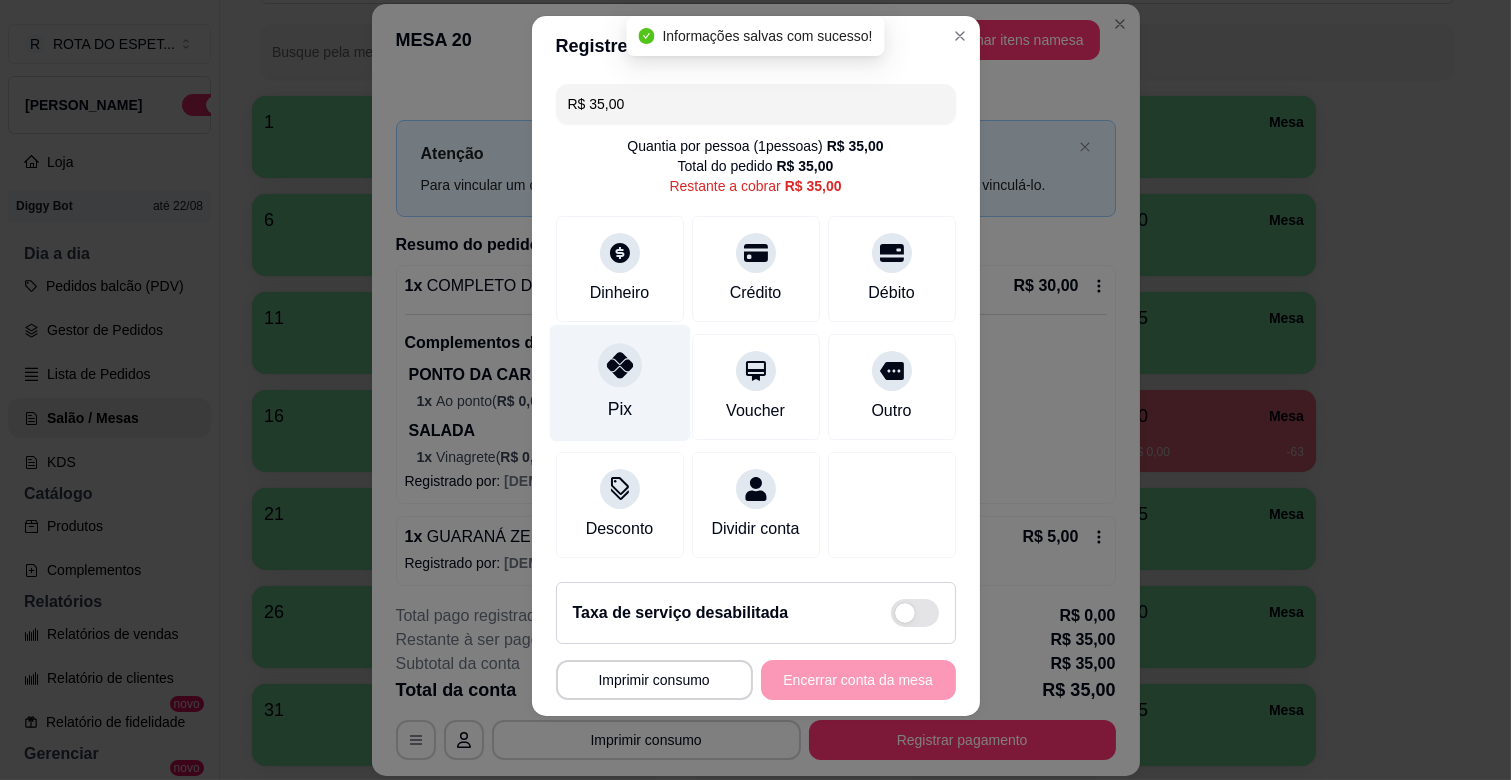 click on "Pix" at bounding box center (619, 383) 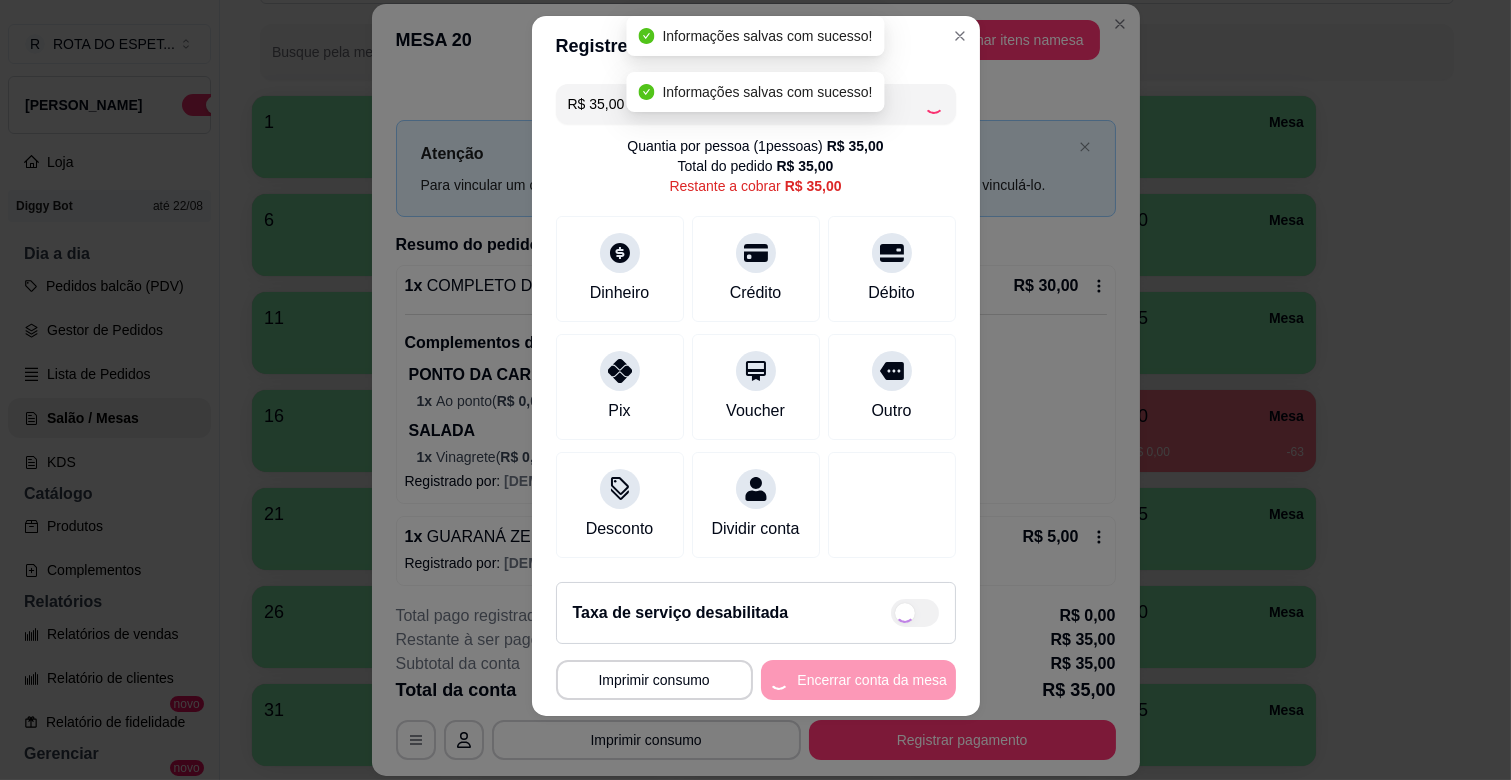 type on "R$ 0,00" 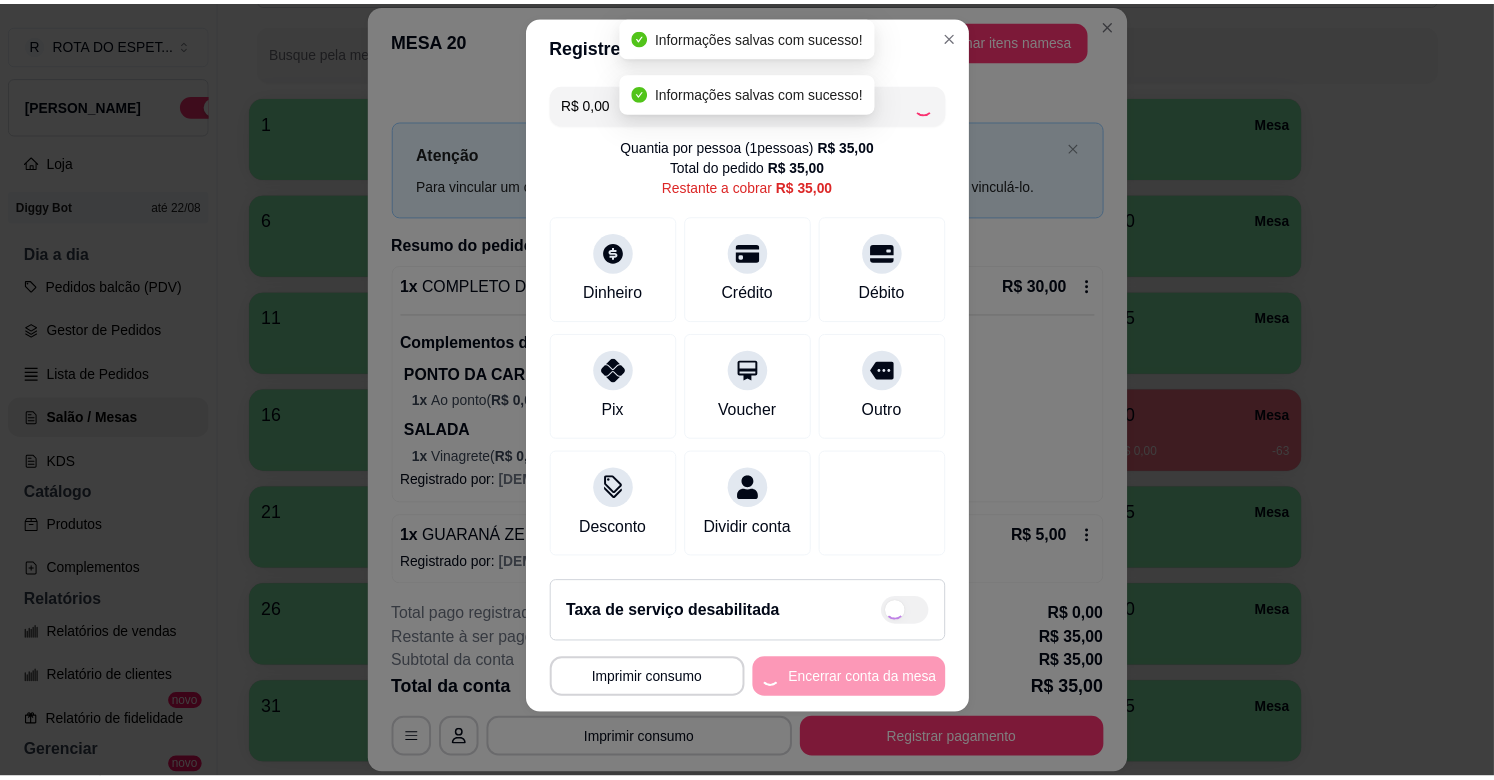 scroll, scrollTop: 106, scrollLeft: 0, axis: vertical 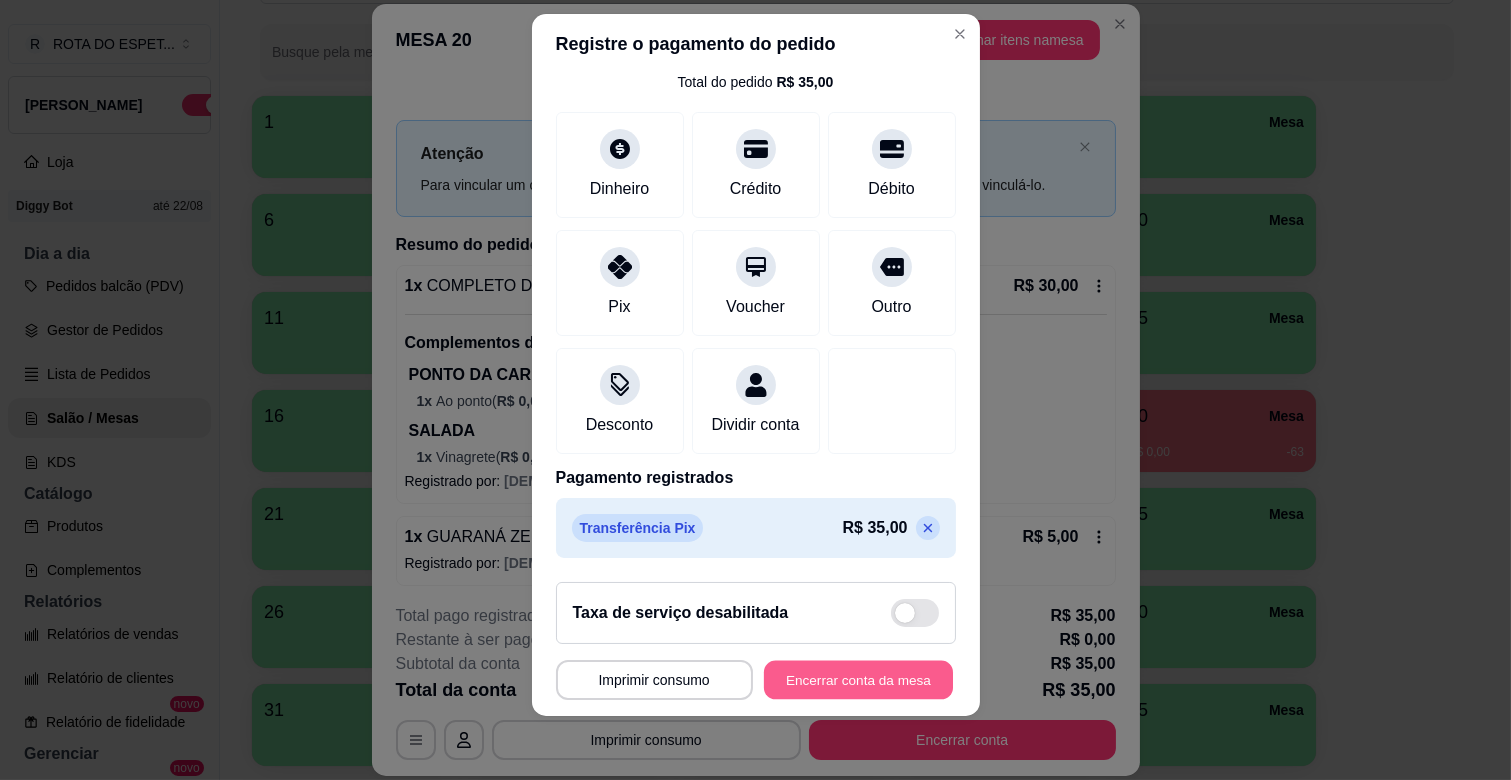 click on "Encerrar conta da mesa" at bounding box center [858, 680] 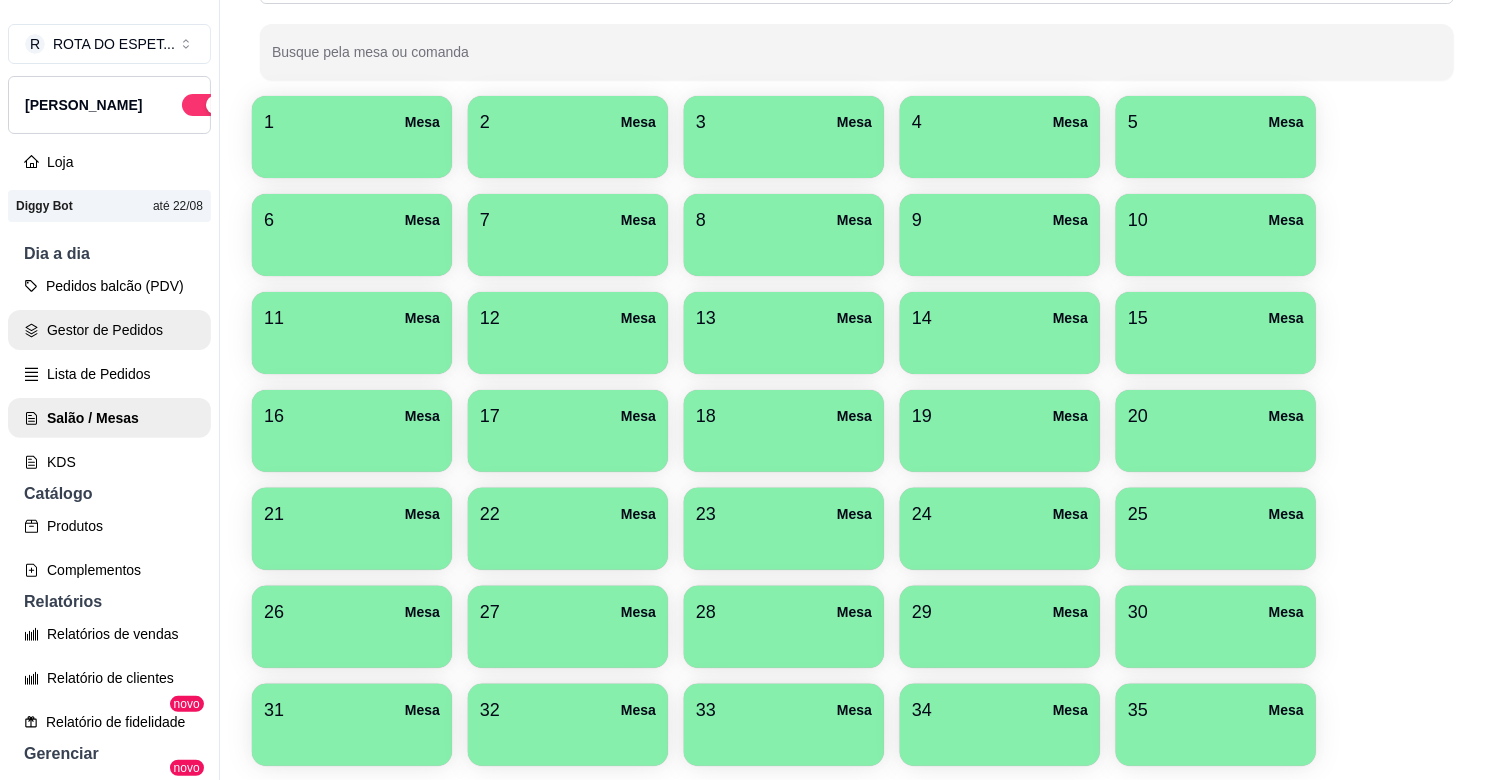 click on "Gestor de Pedidos" at bounding box center [109, 330] 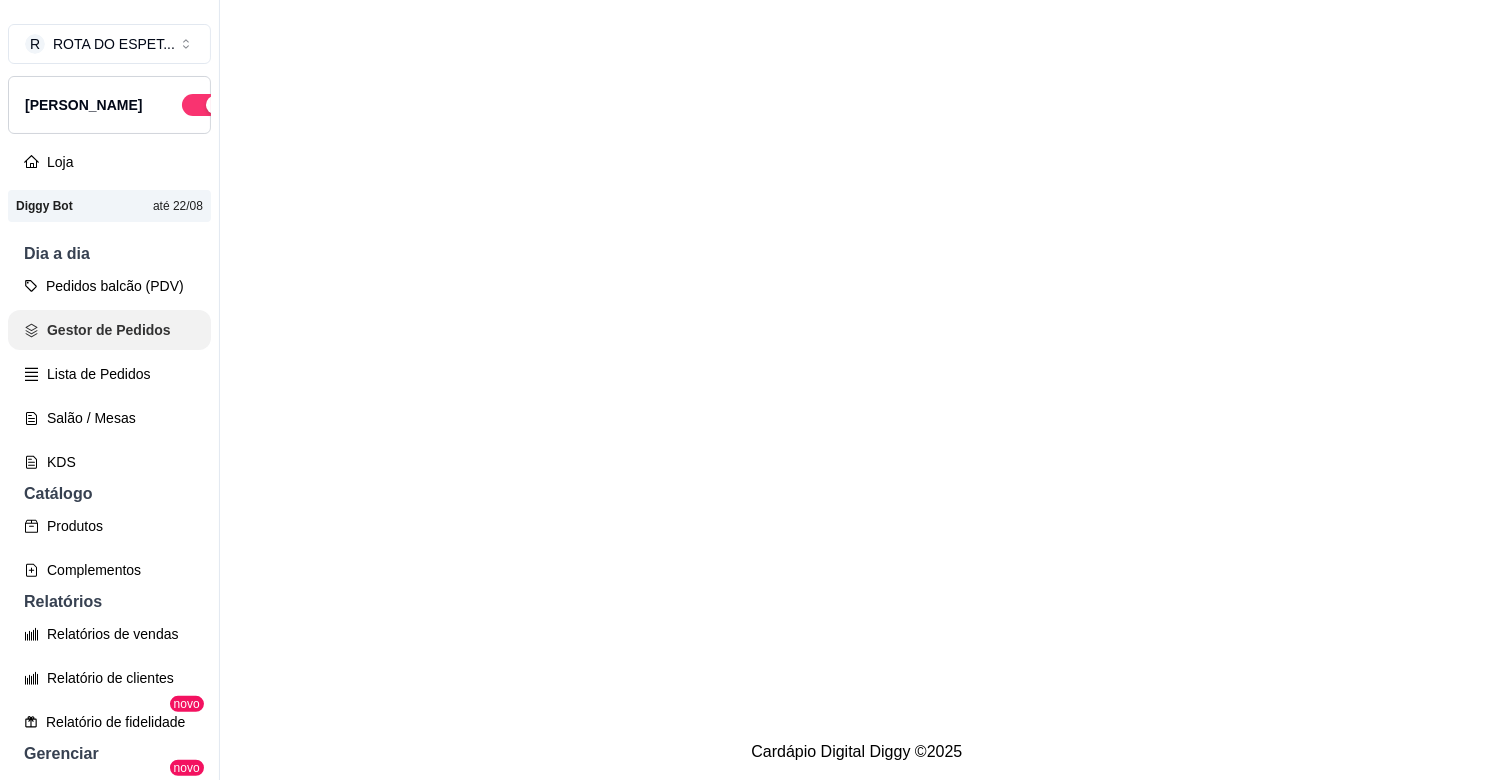 scroll, scrollTop: 0, scrollLeft: 0, axis: both 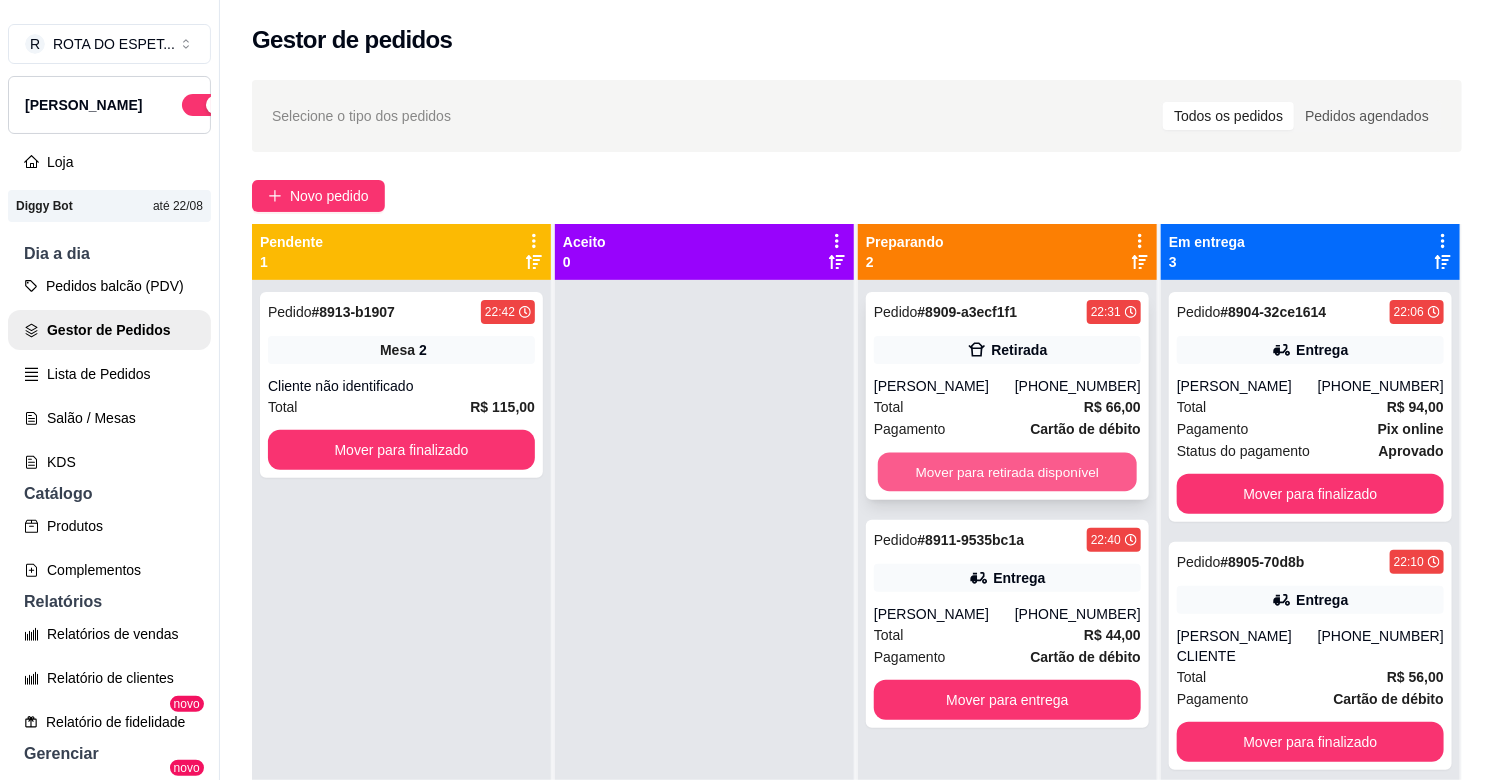 click on "Mover para retirada disponível" at bounding box center (1007, 472) 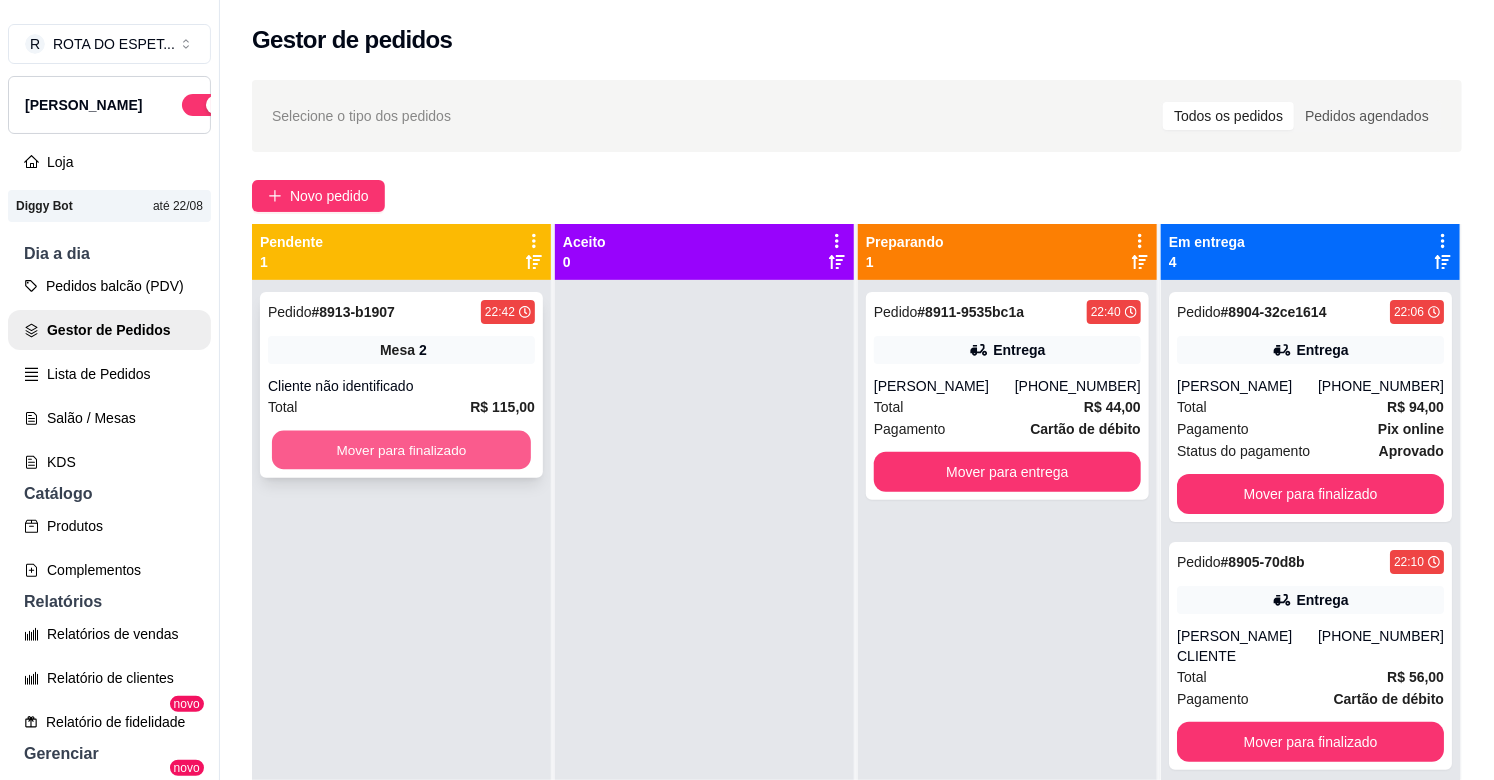 click on "Mover para finalizado" at bounding box center [401, 450] 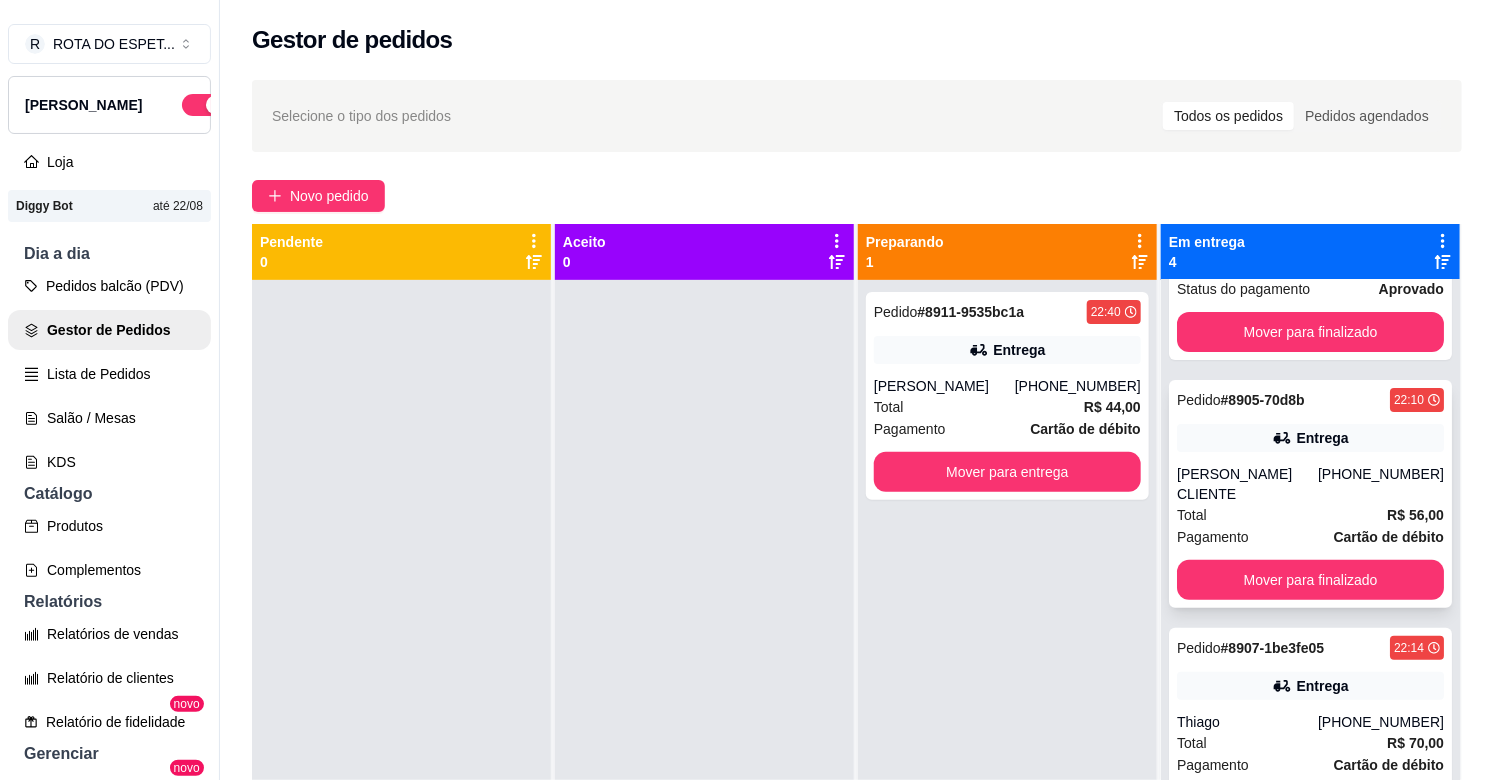 scroll, scrollTop: 173, scrollLeft: 0, axis: vertical 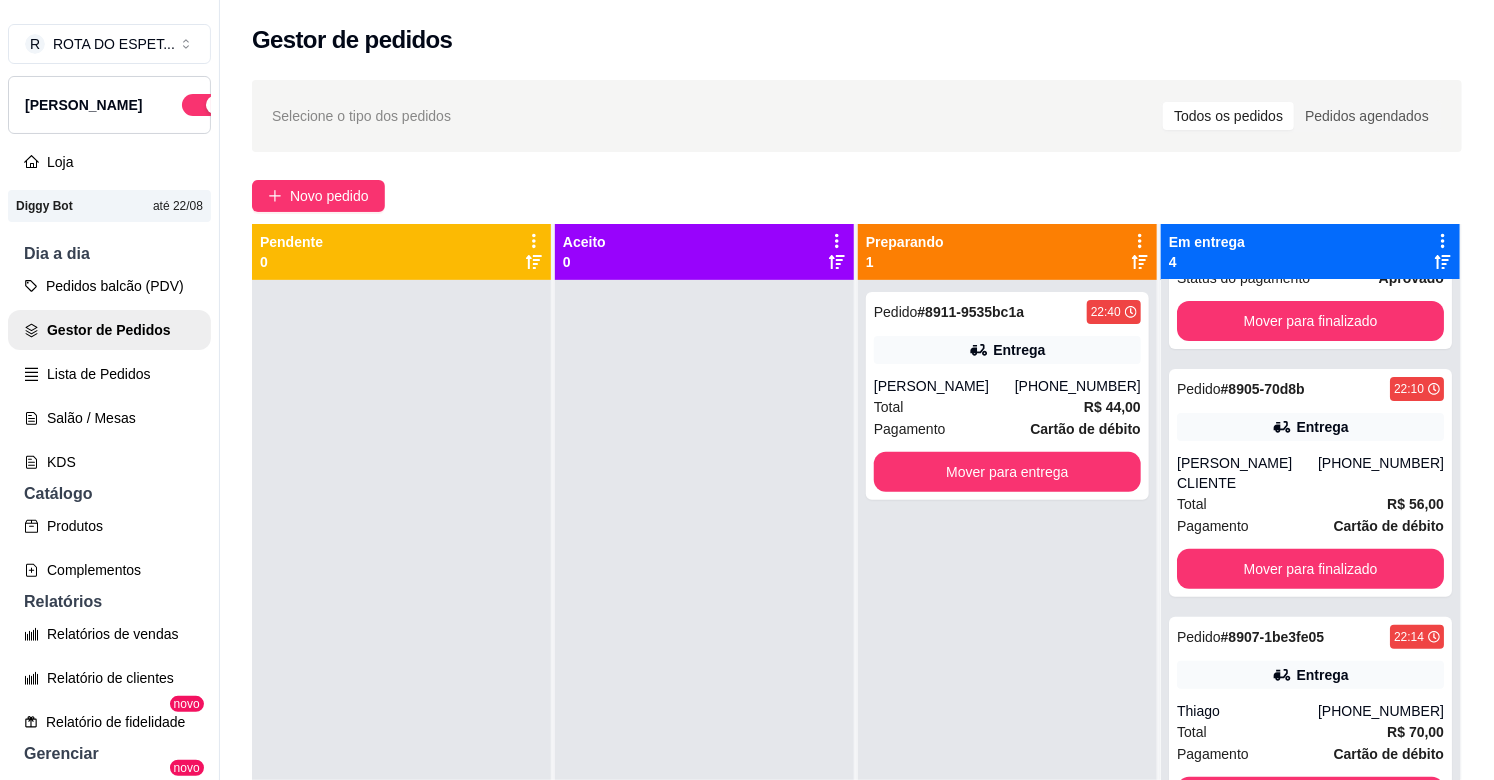 click at bounding box center (704, 670) 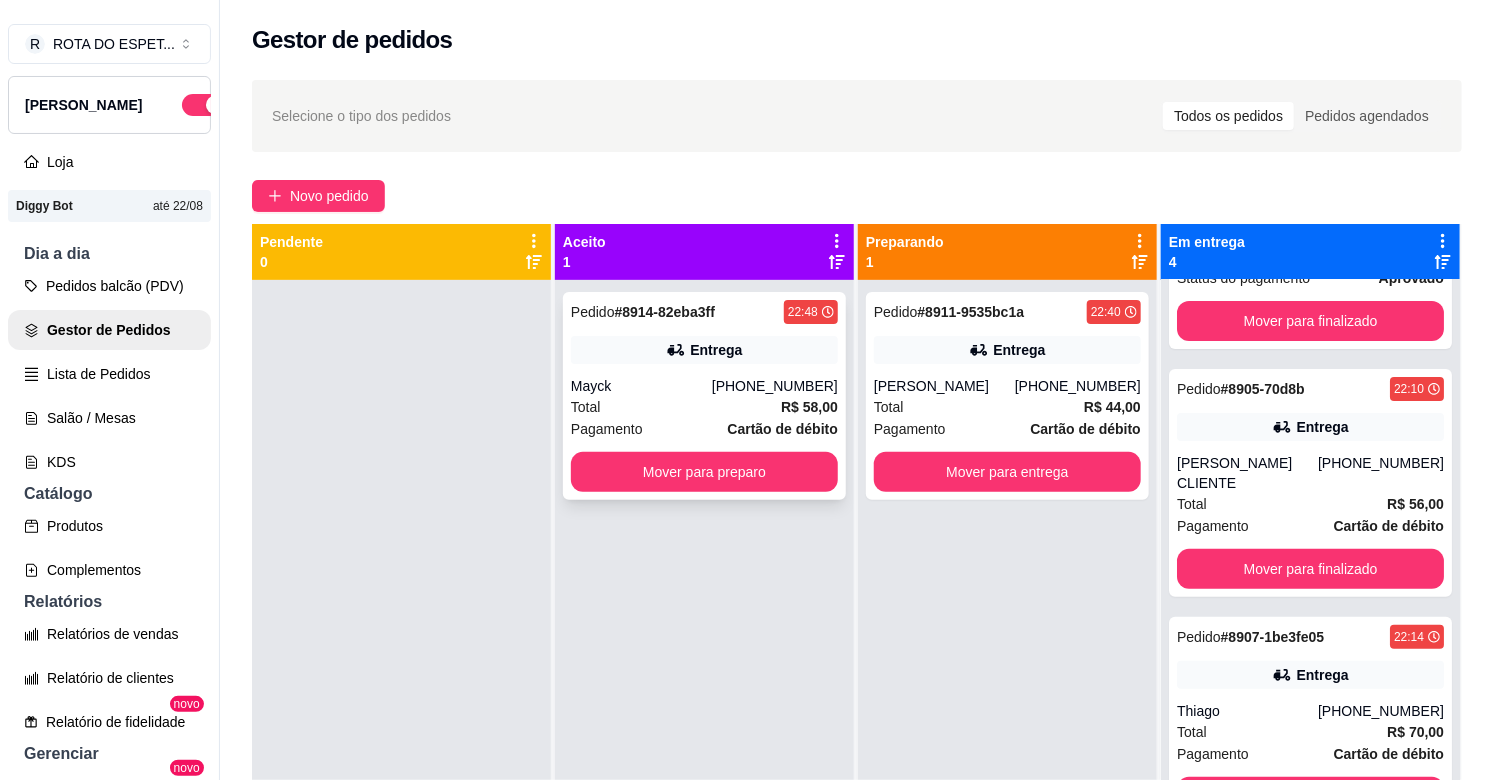 click on "Mayck" at bounding box center (641, 386) 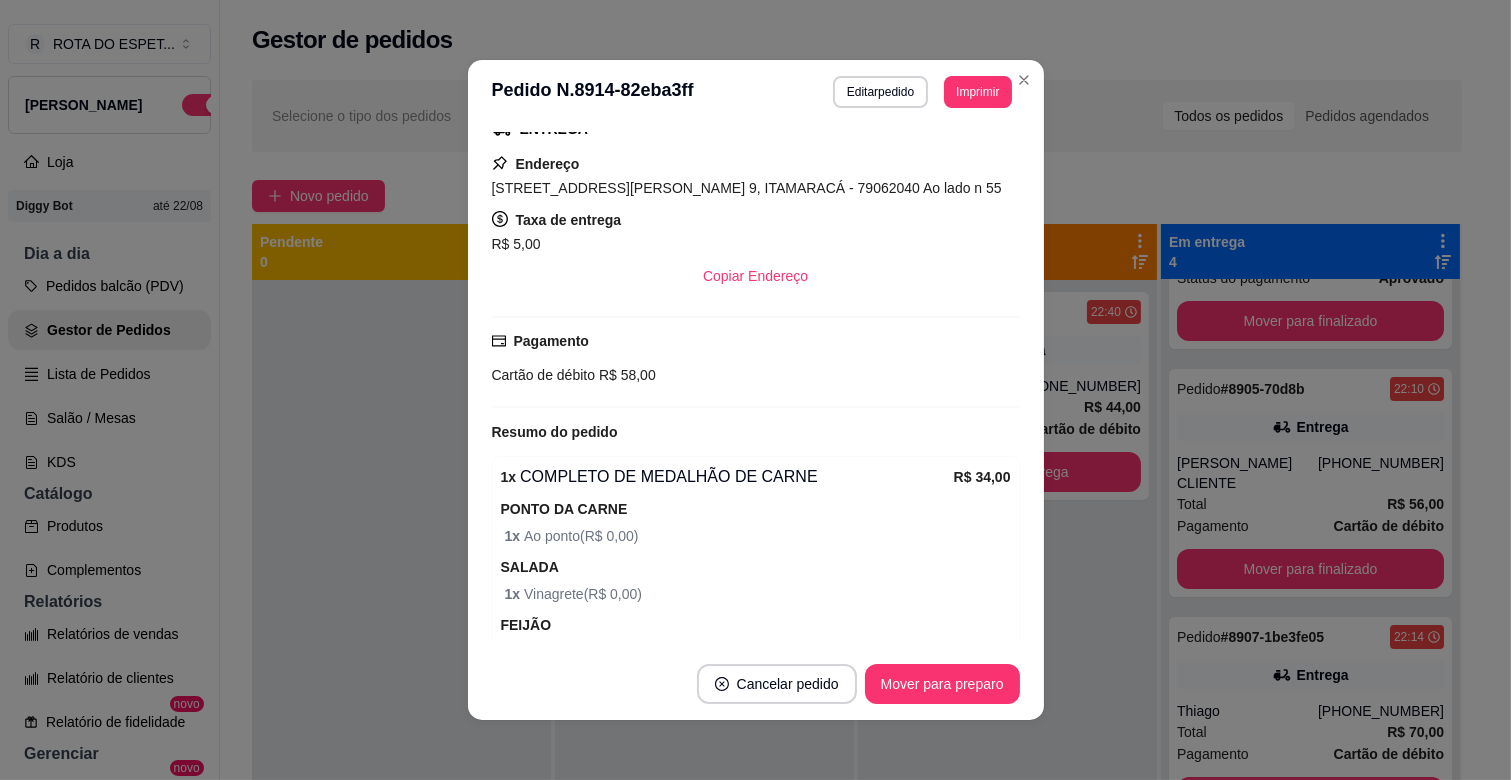 scroll, scrollTop: 627, scrollLeft: 0, axis: vertical 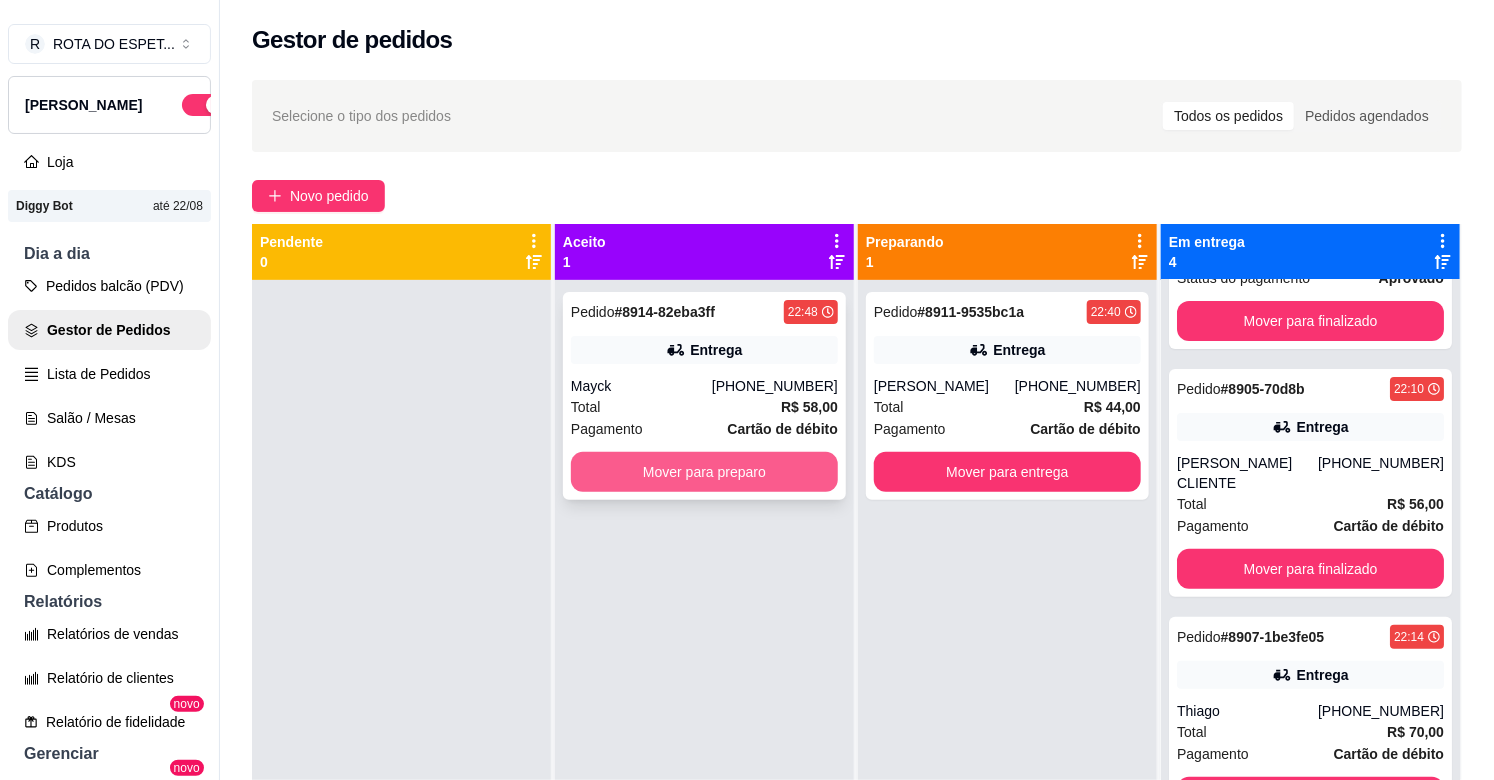click on "Mover para preparo" at bounding box center (704, 472) 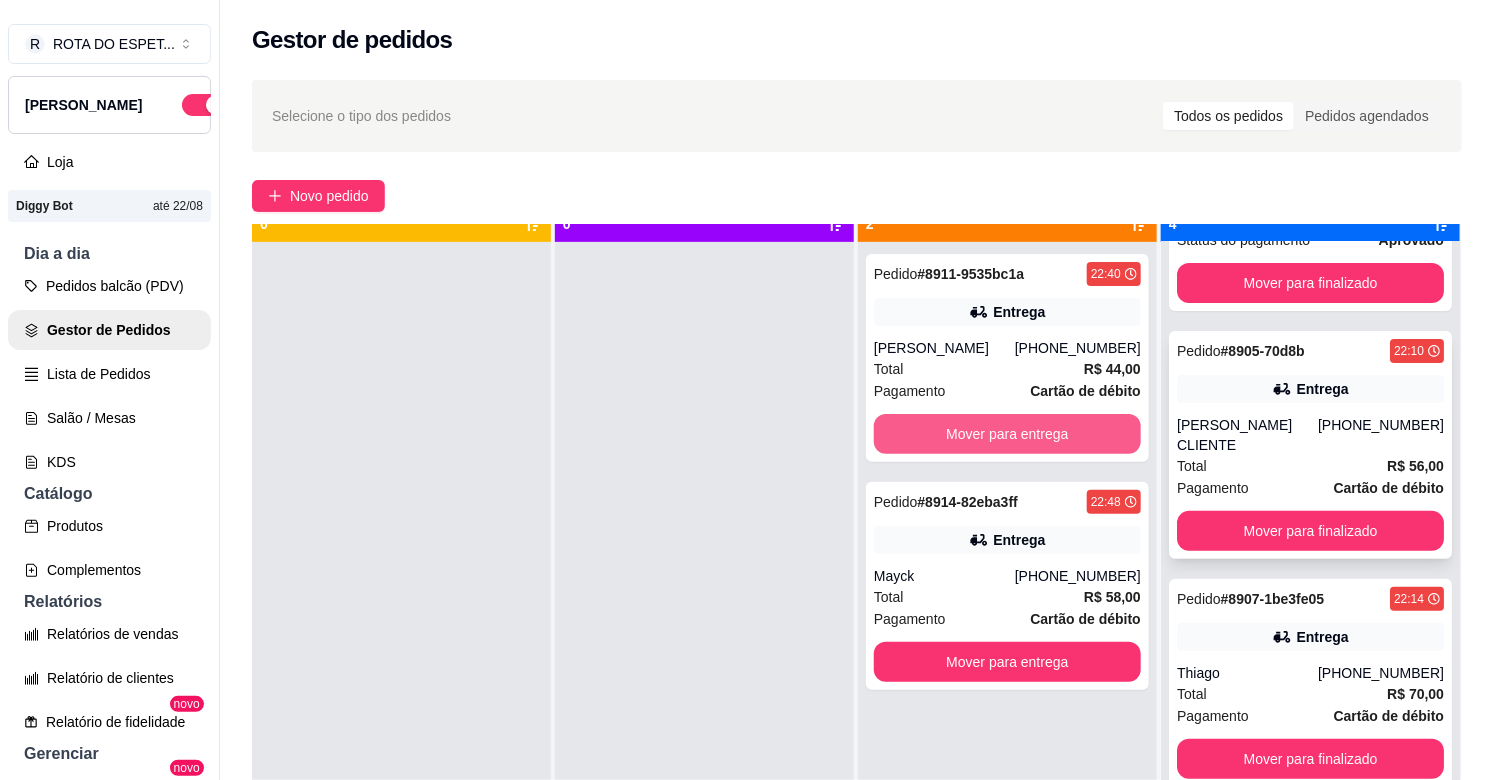 scroll, scrollTop: 55, scrollLeft: 0, axis: vertical 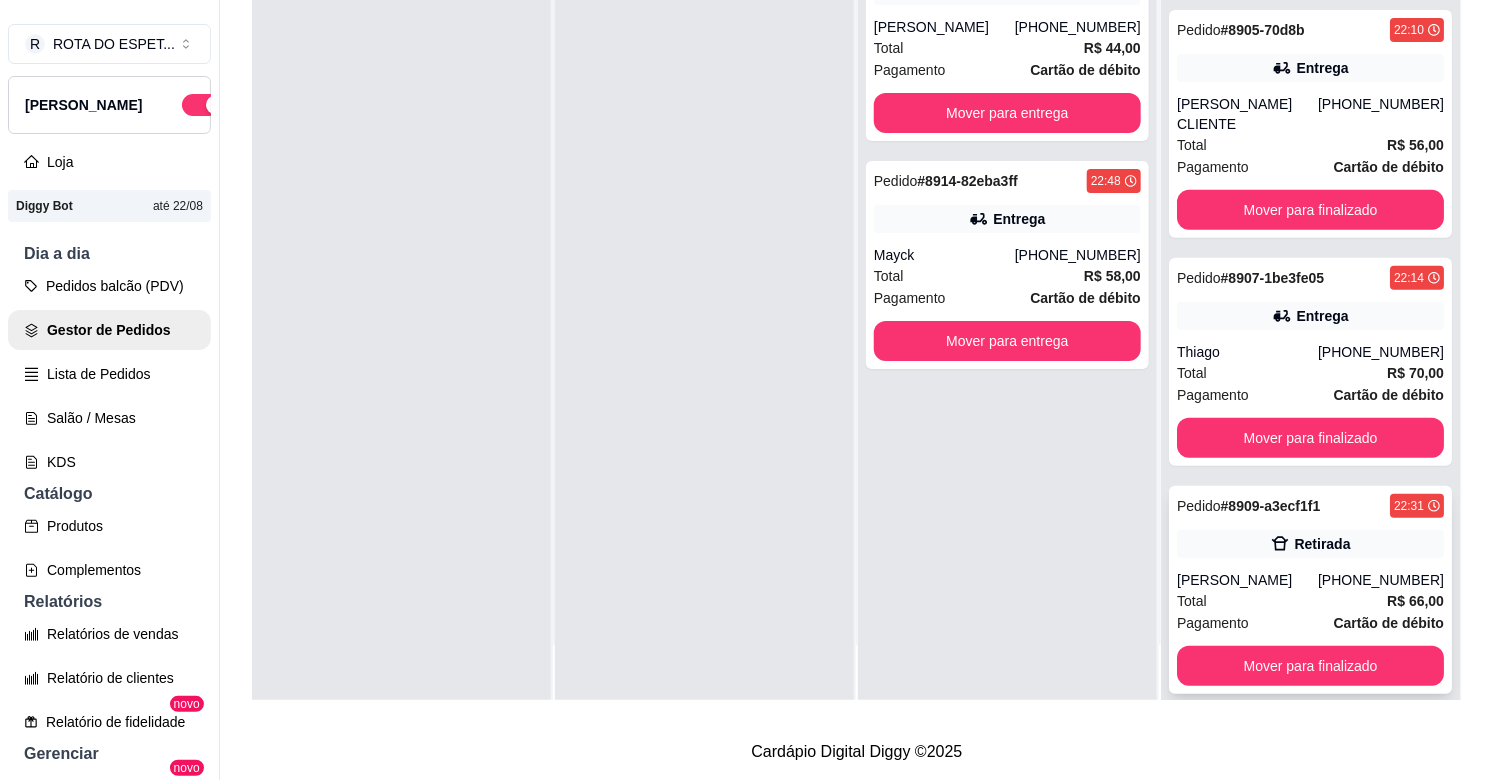 click on "[PERSON_NAME]" at bounding box center [1247, 580] 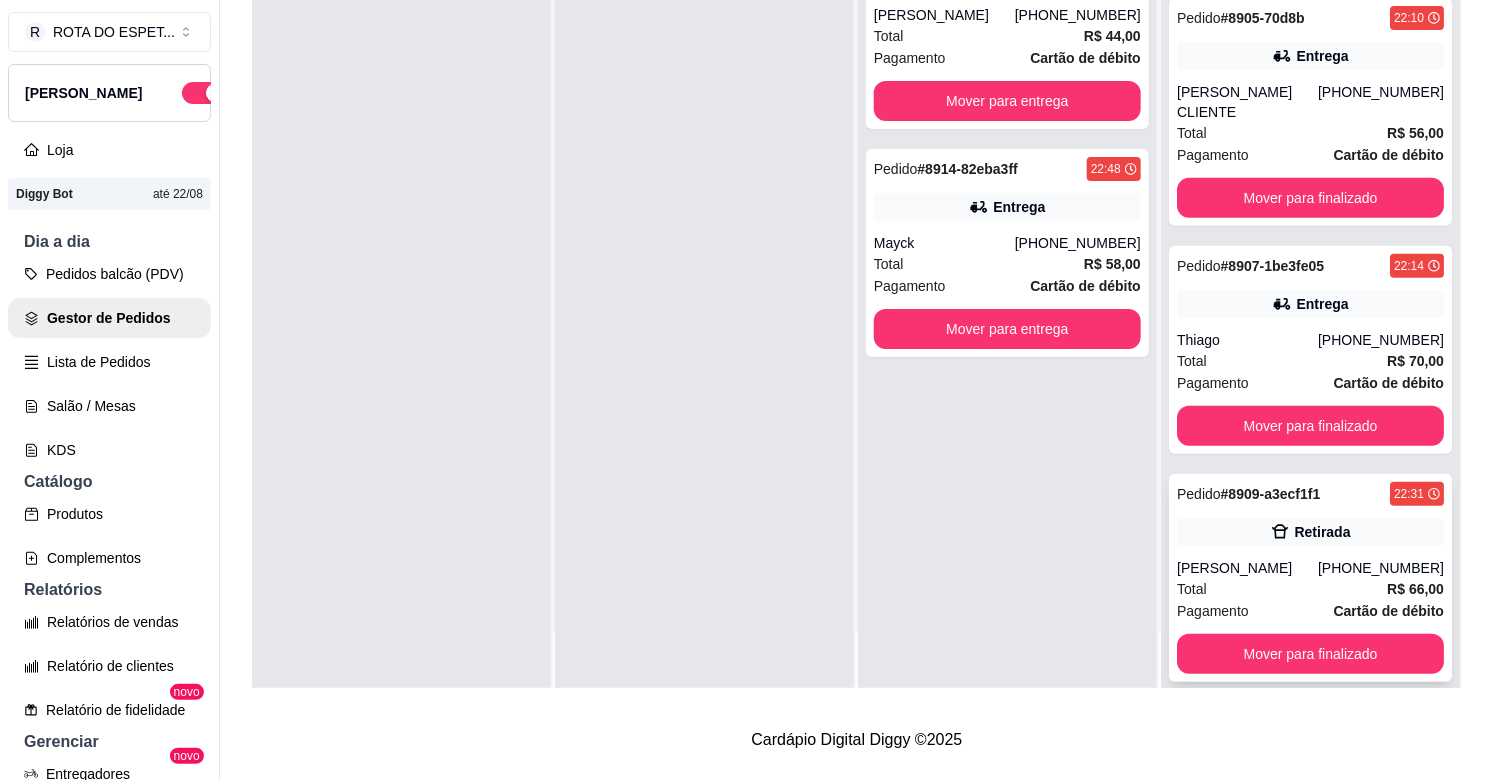 scroll, scrollTop: 32, scrollLeft: 0, axis: vertical 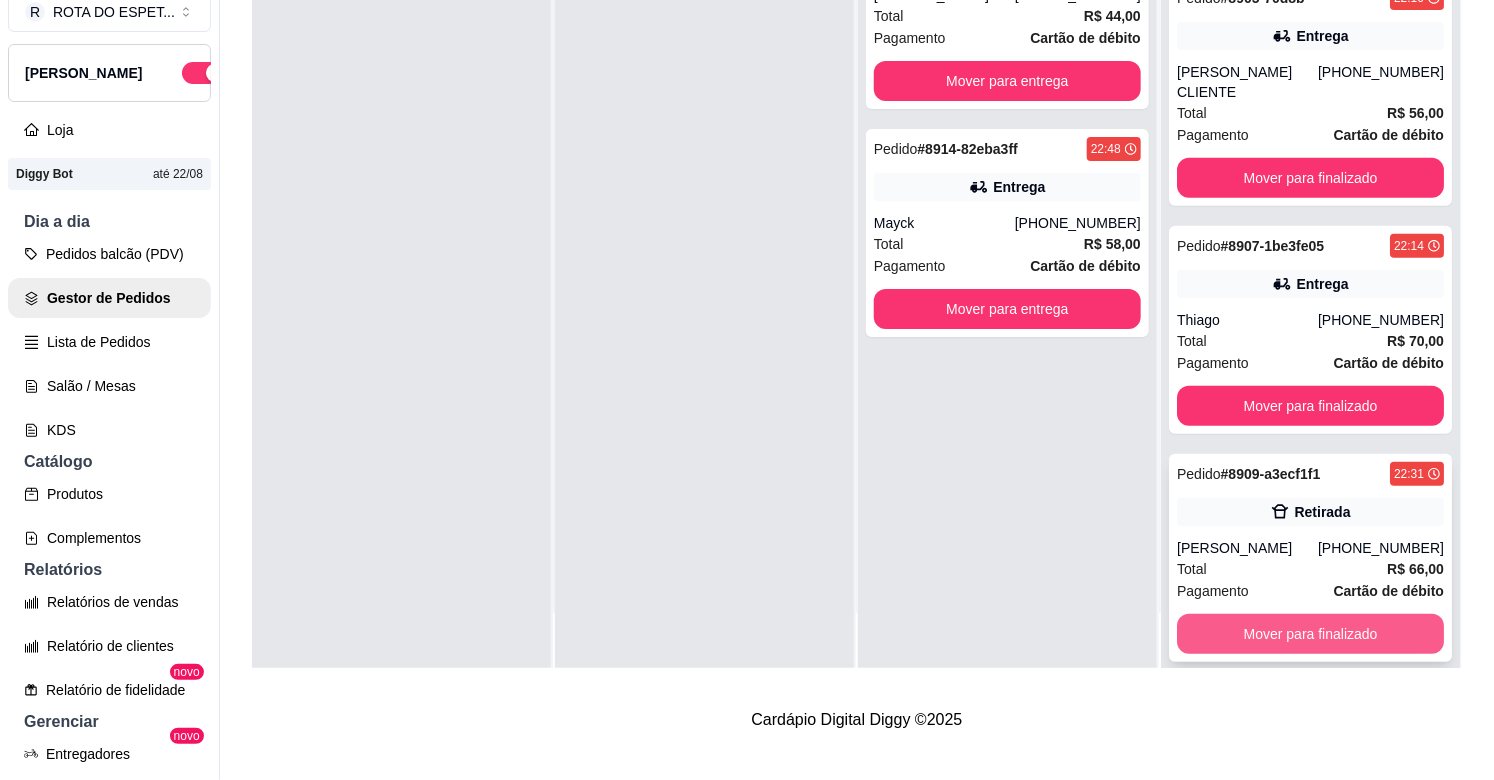 click on "Mover para finalizado" at bounding box center [1310, 634] 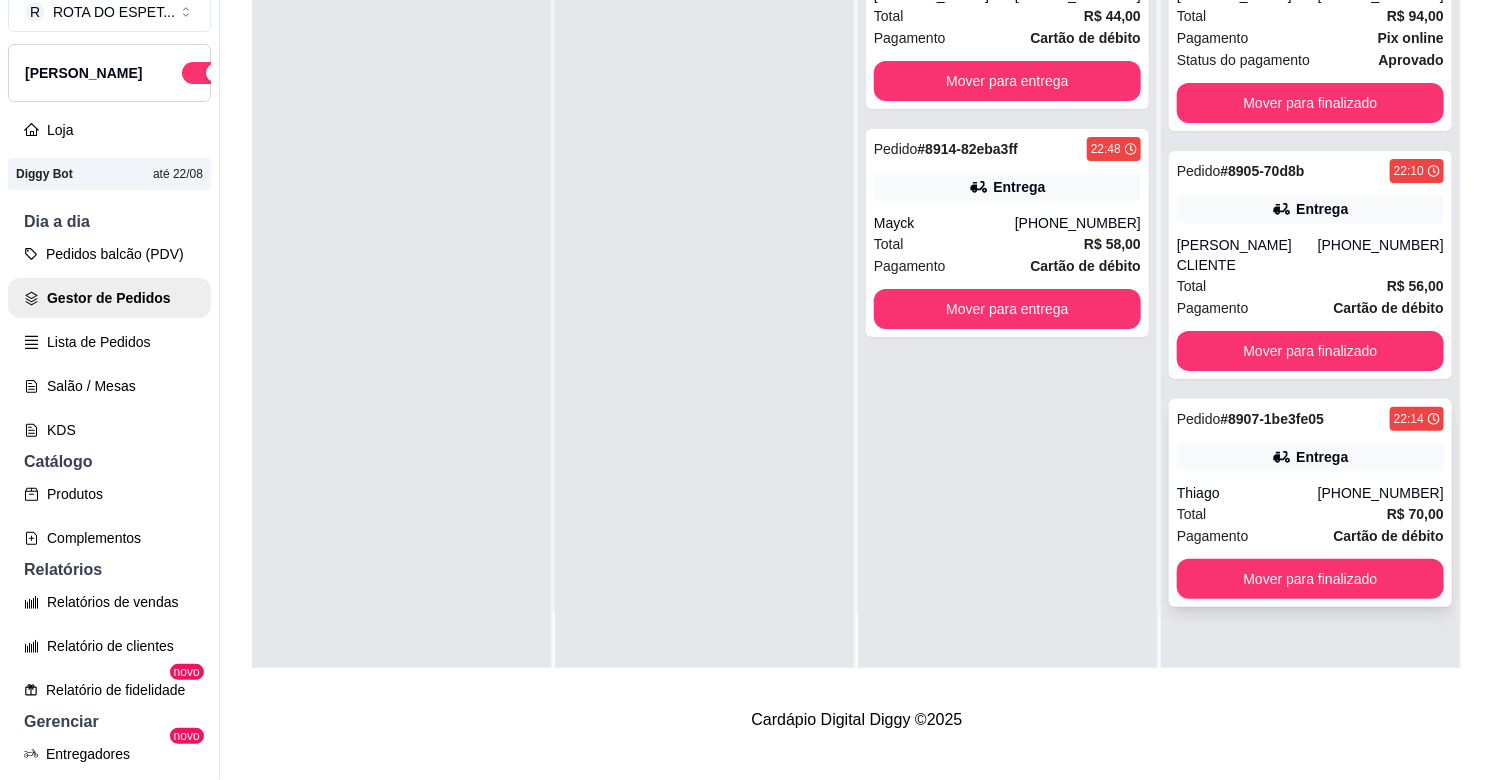 scroll, scrollTop: 0, scrollLeft: 0, axis: both 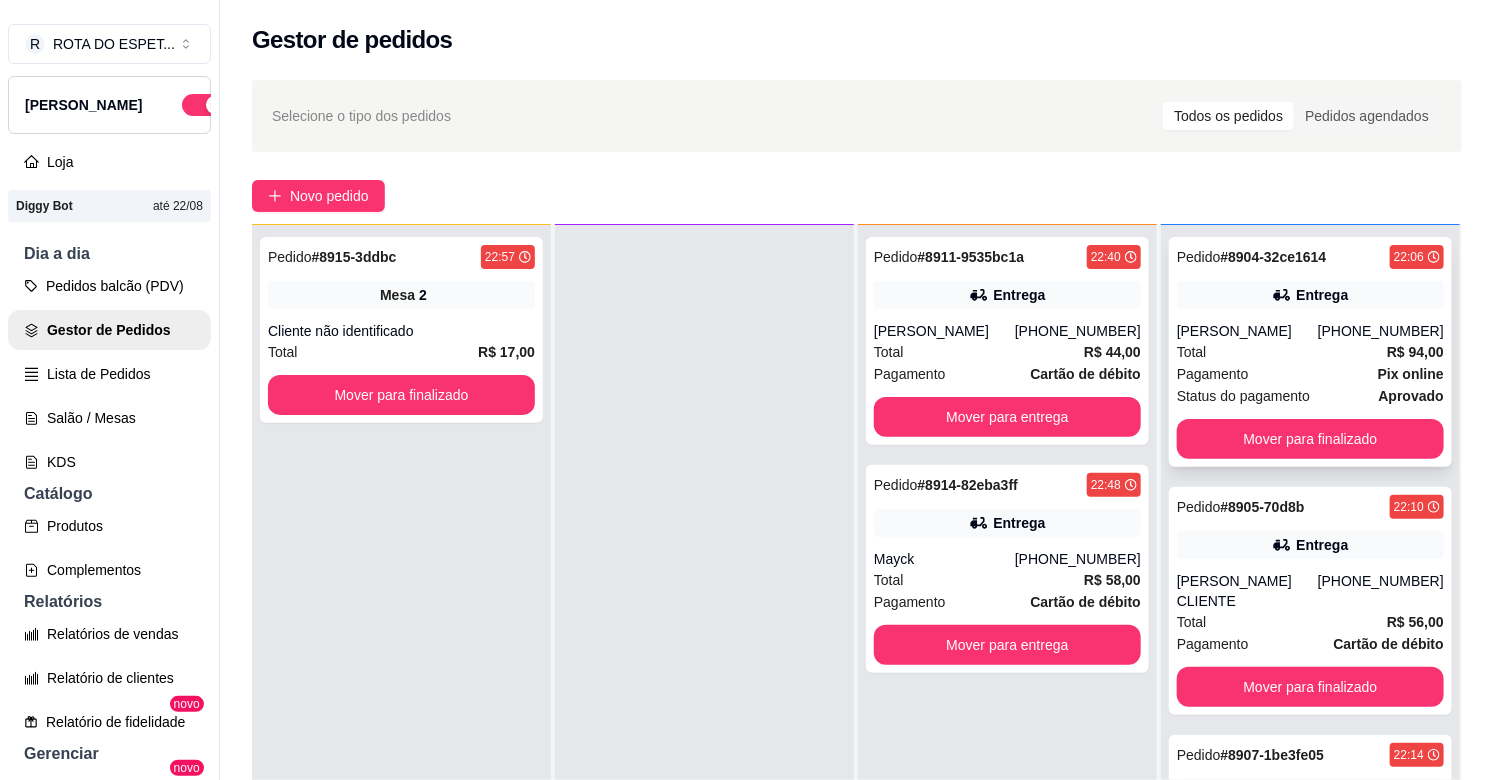 click on "Total R$ 94,00" at bounding box center [1310, 352] 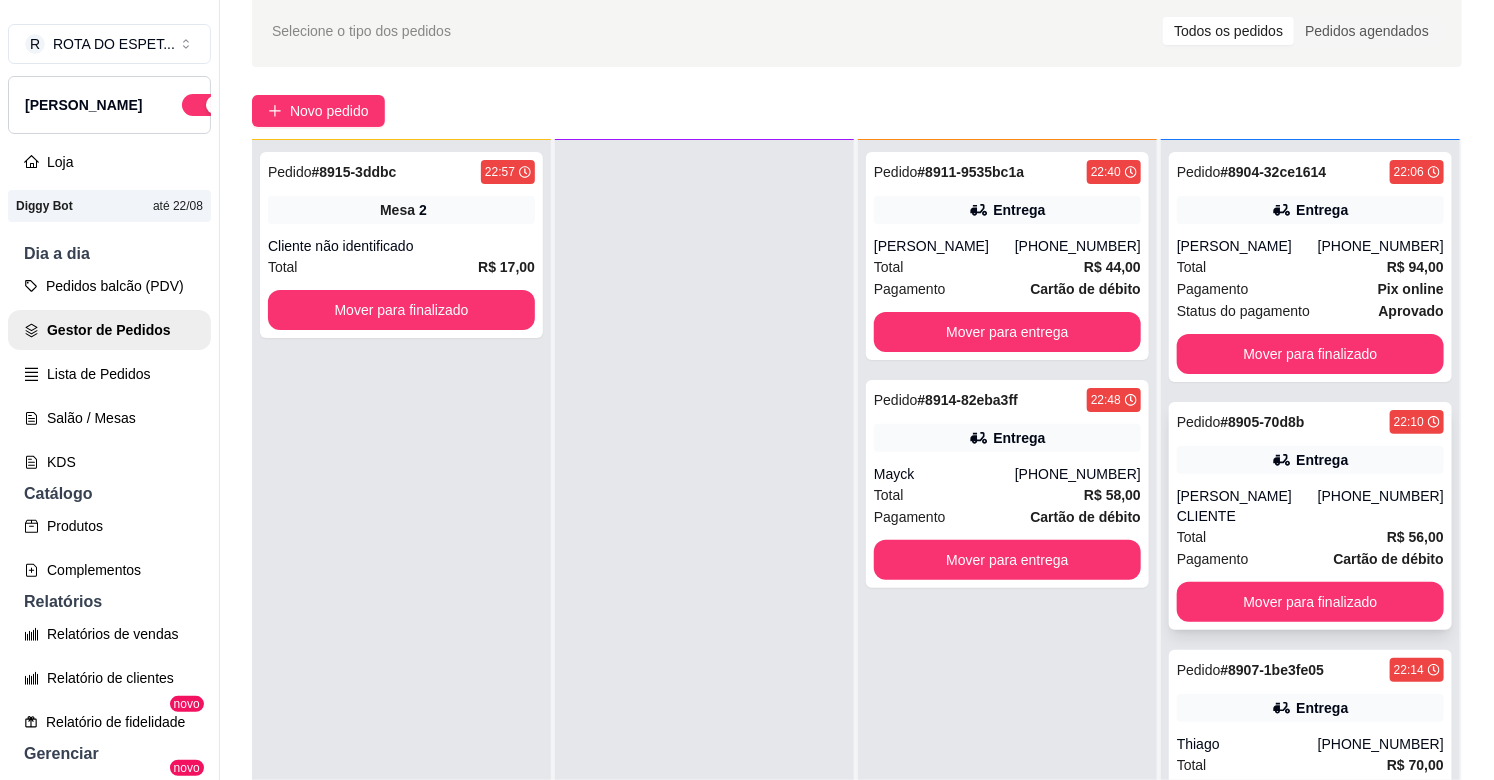 scroll, scrollTop: 321, scrollLeft: 0, axis: vertical 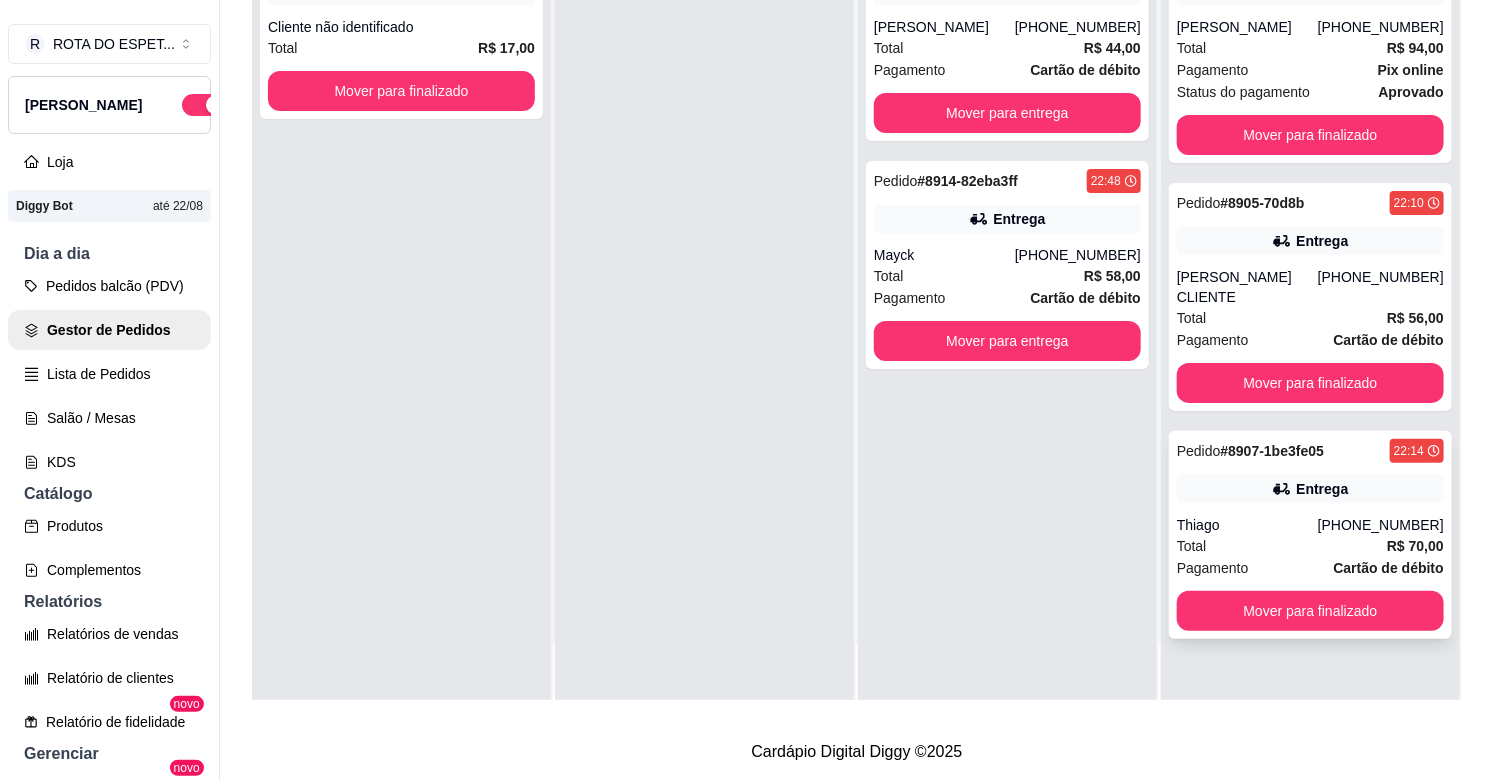 click on "Pedido  # 8907-1be3fe05 22:14 Entrega Thiago [PHONE_NUMBER] Total R$ 70,00 Pagamento Cartão de débito Mover para finalizado" at bounding box center [1310, 535] 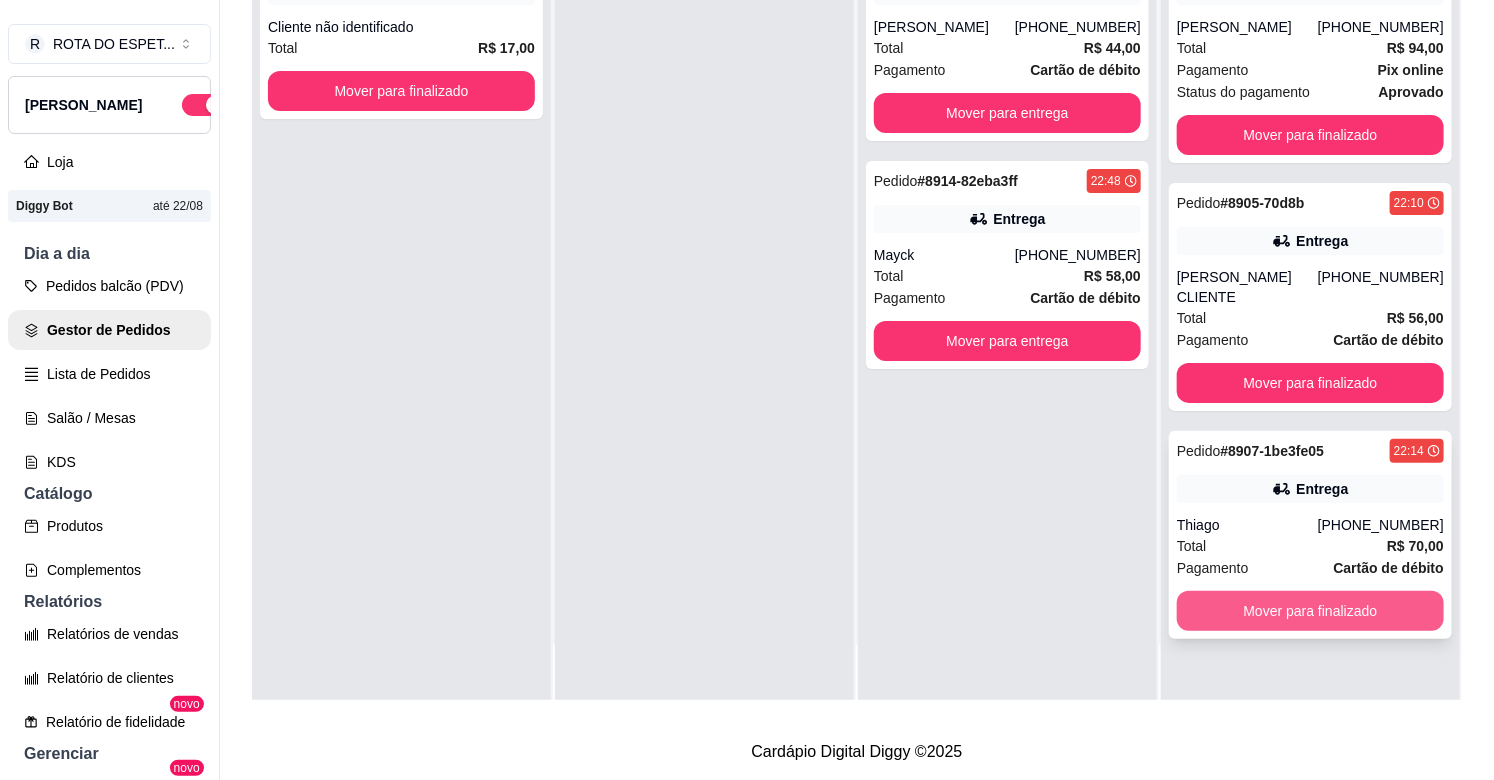 click on "Mover para finalizado" at bounding box center [1310, 611] 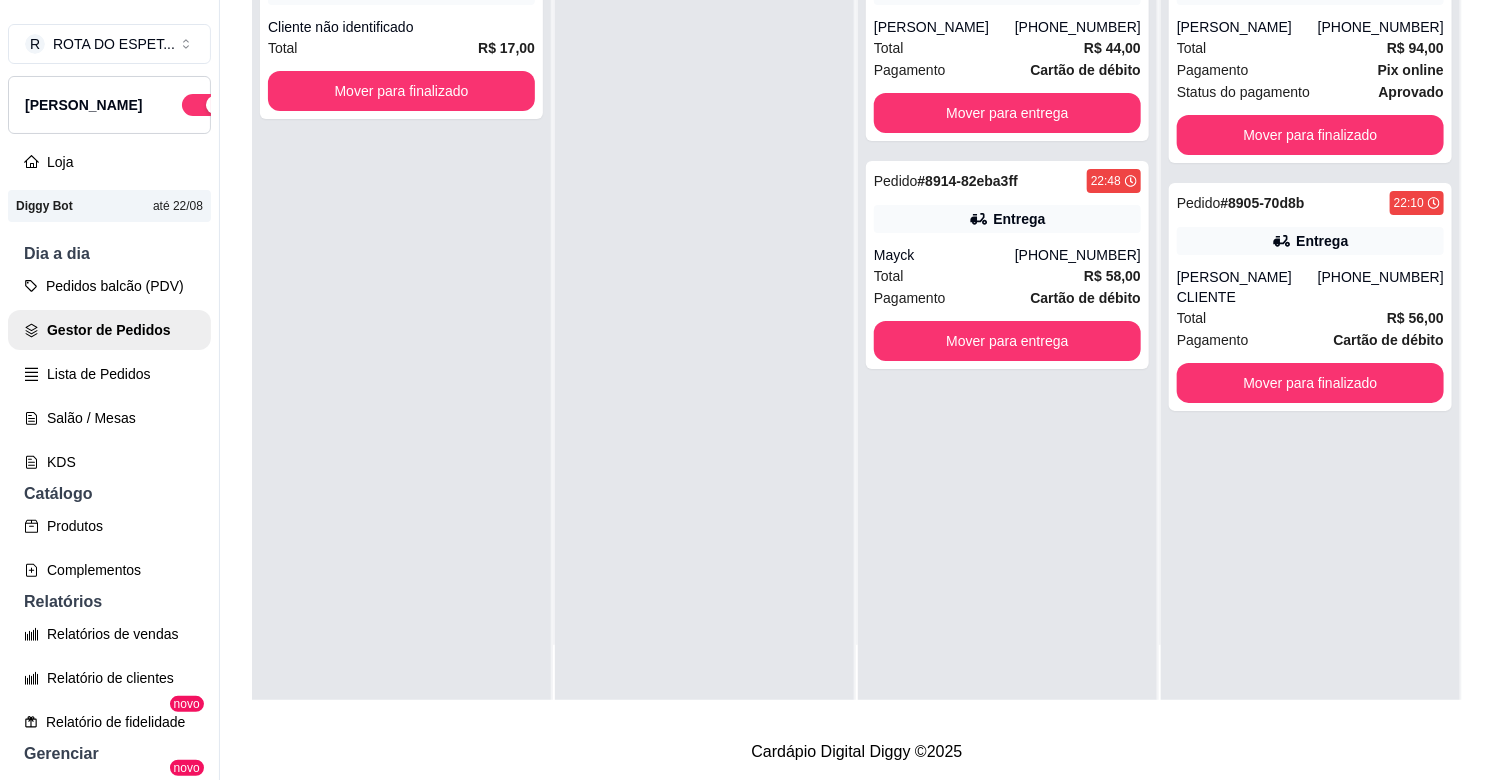 scroll, scrollTop: 0, scrollLeft: 0, axis: both 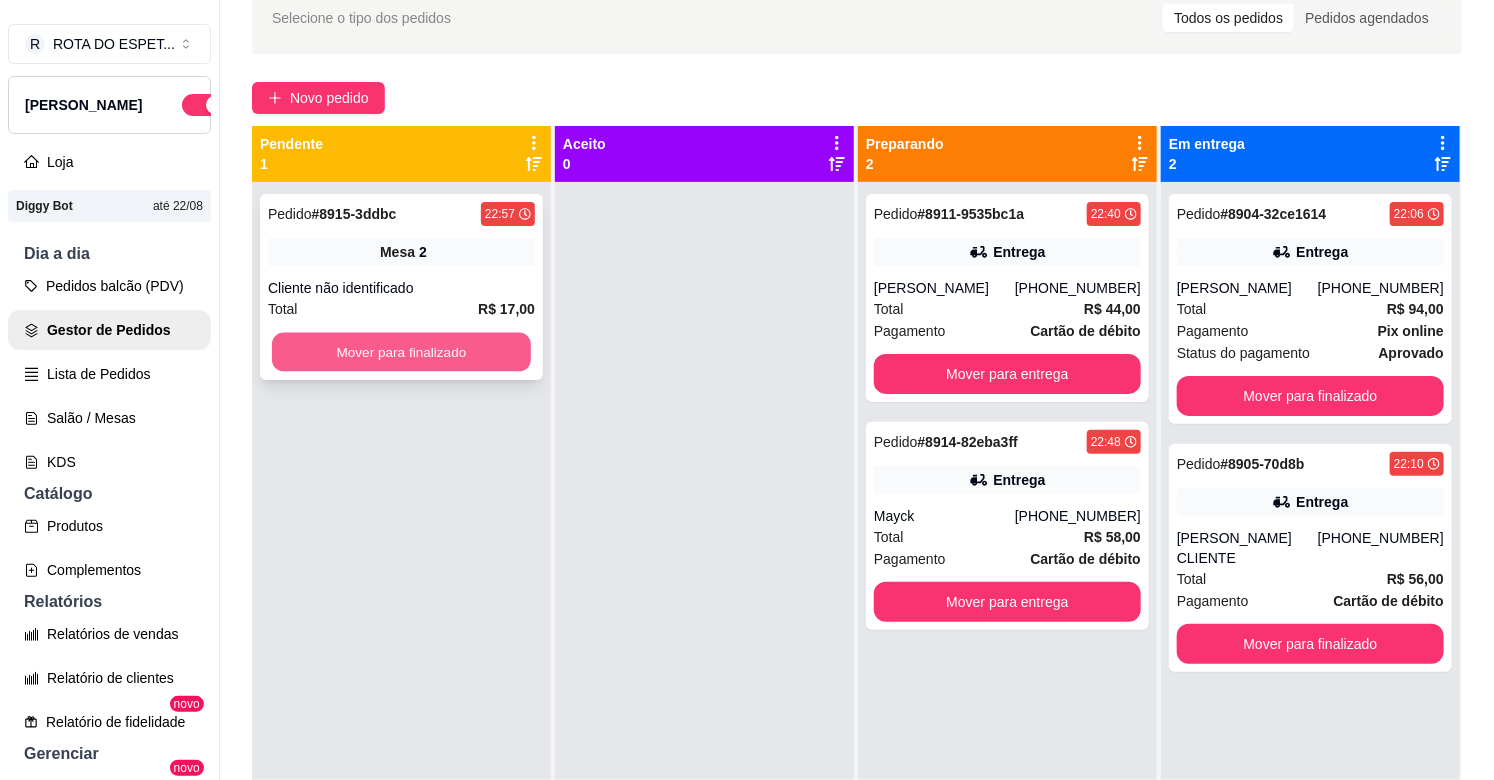 click on "Mover para finalizado" at bounding box center [401, 352] 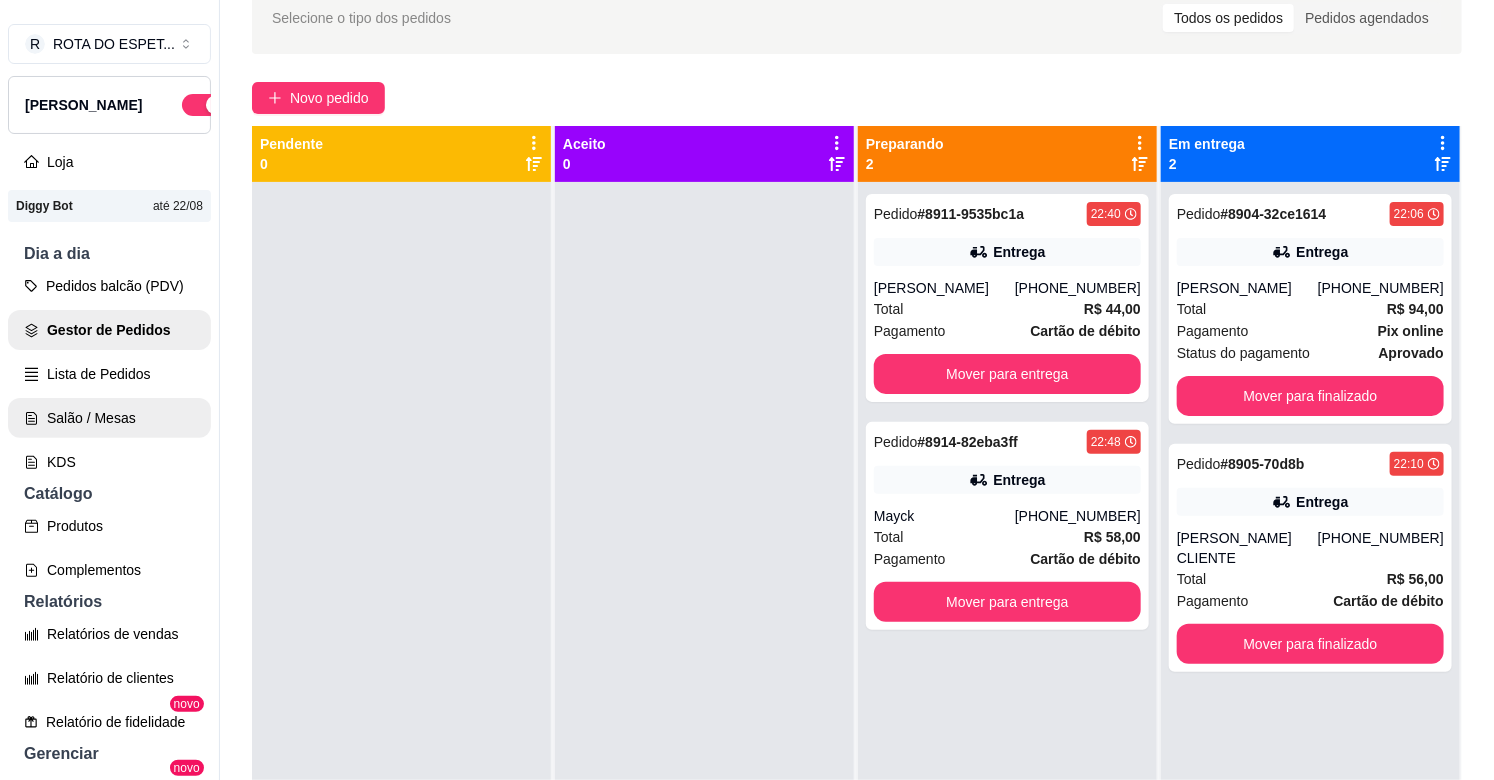 click on "Salão / Mesas" at bounding box center [109, 418] 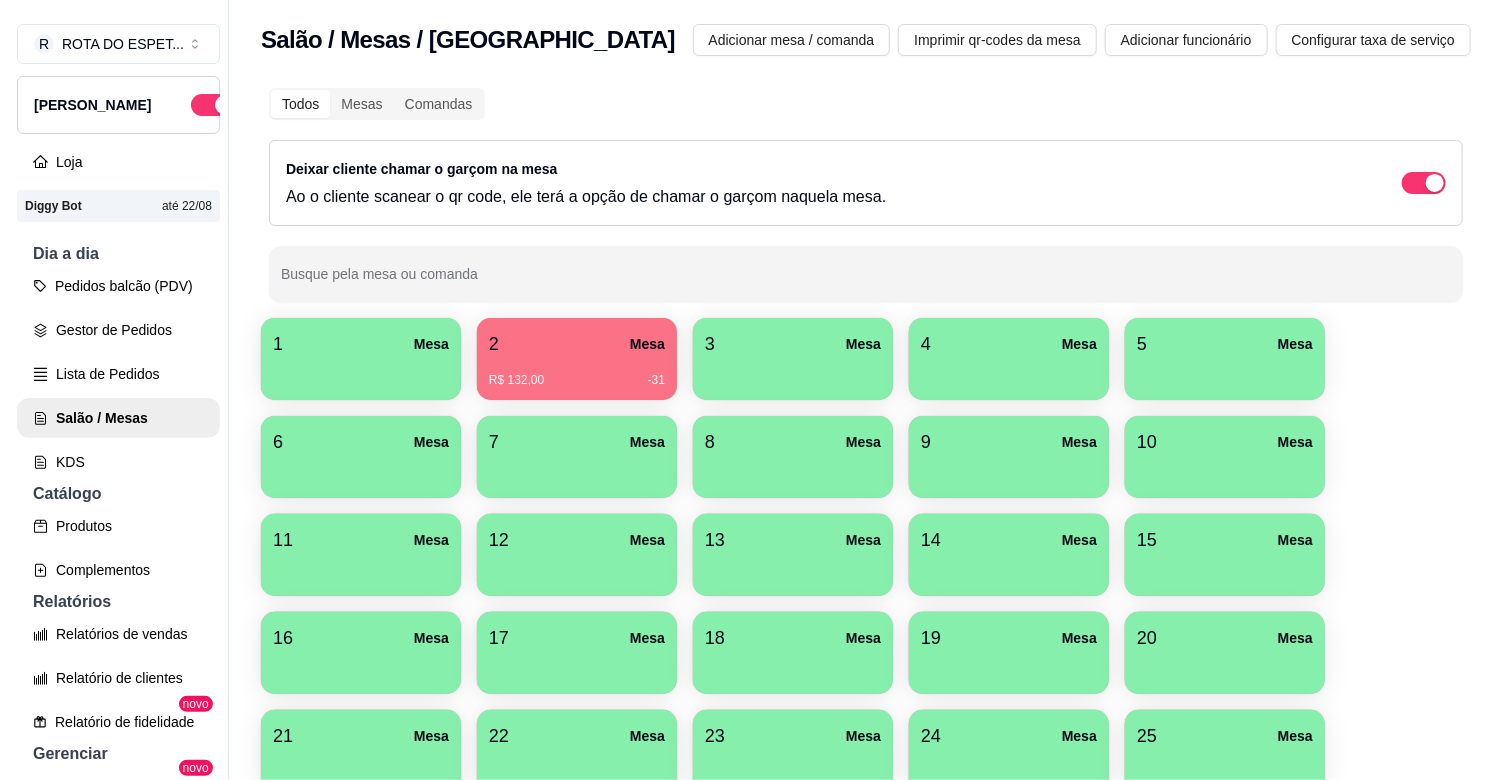 scroll, scrollTop: 183, scrollLeft: 0, axis: vertical 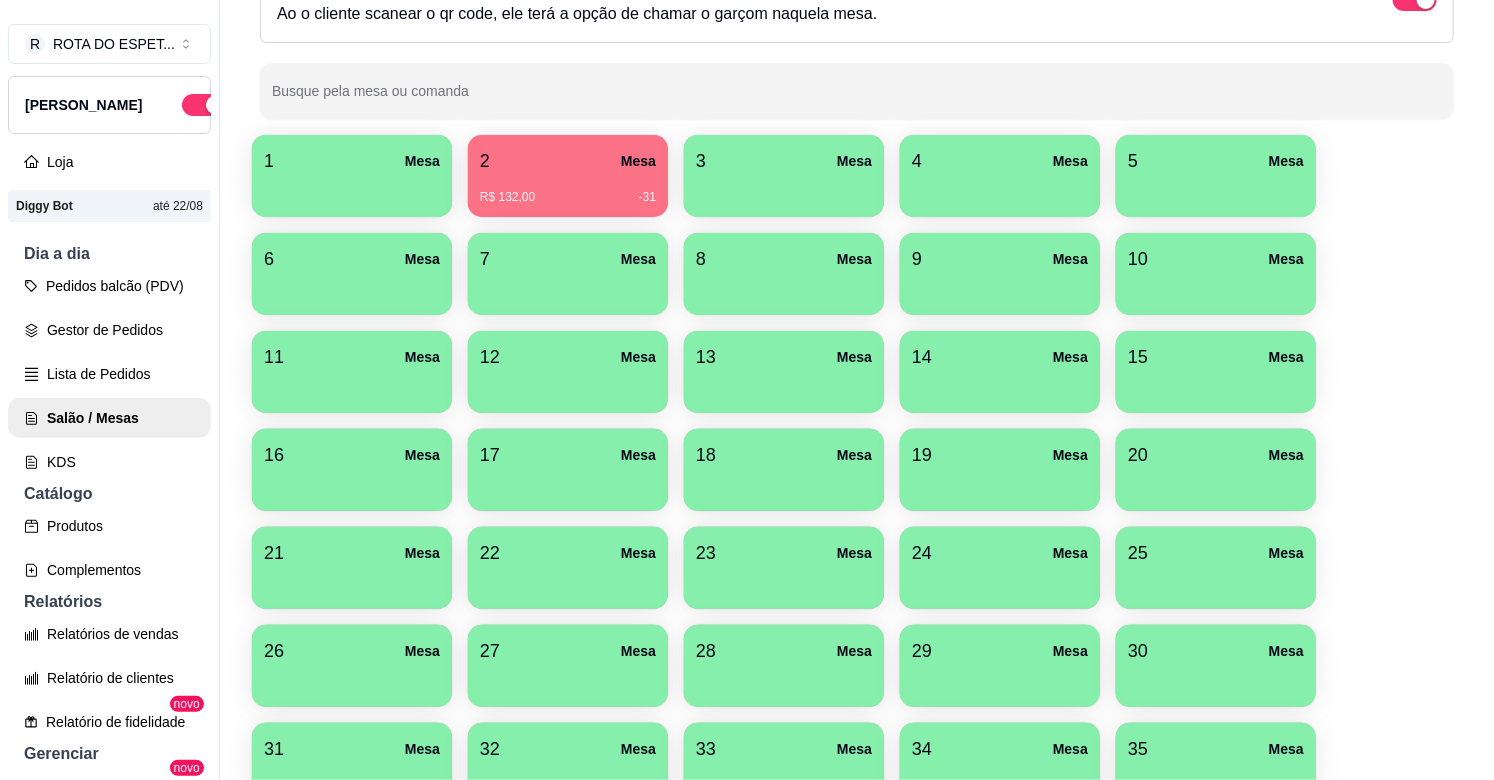 click at bounding box center (1216, 484) 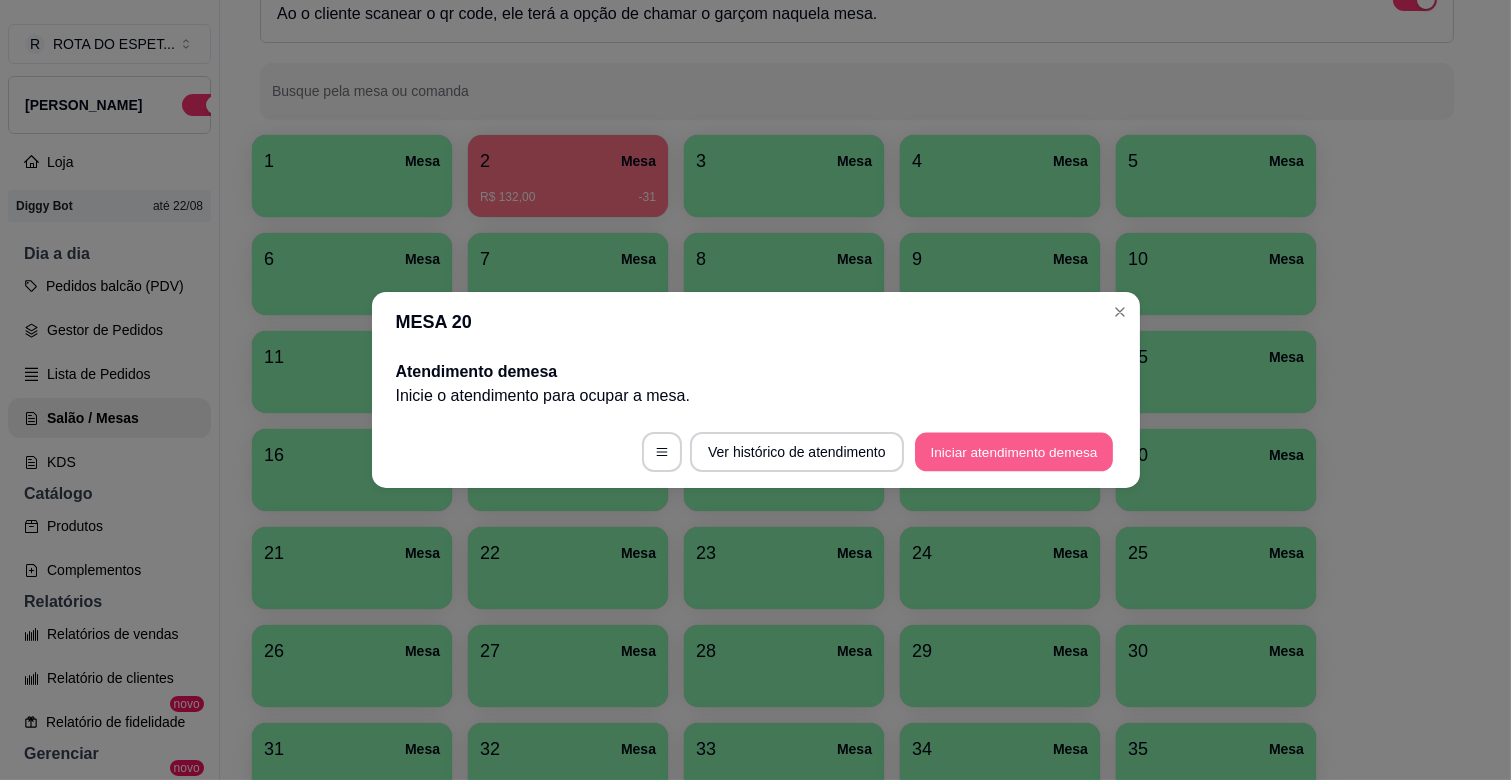 click on "Iniciar atendimento de  mesa" at bounding box center (1014, 452) 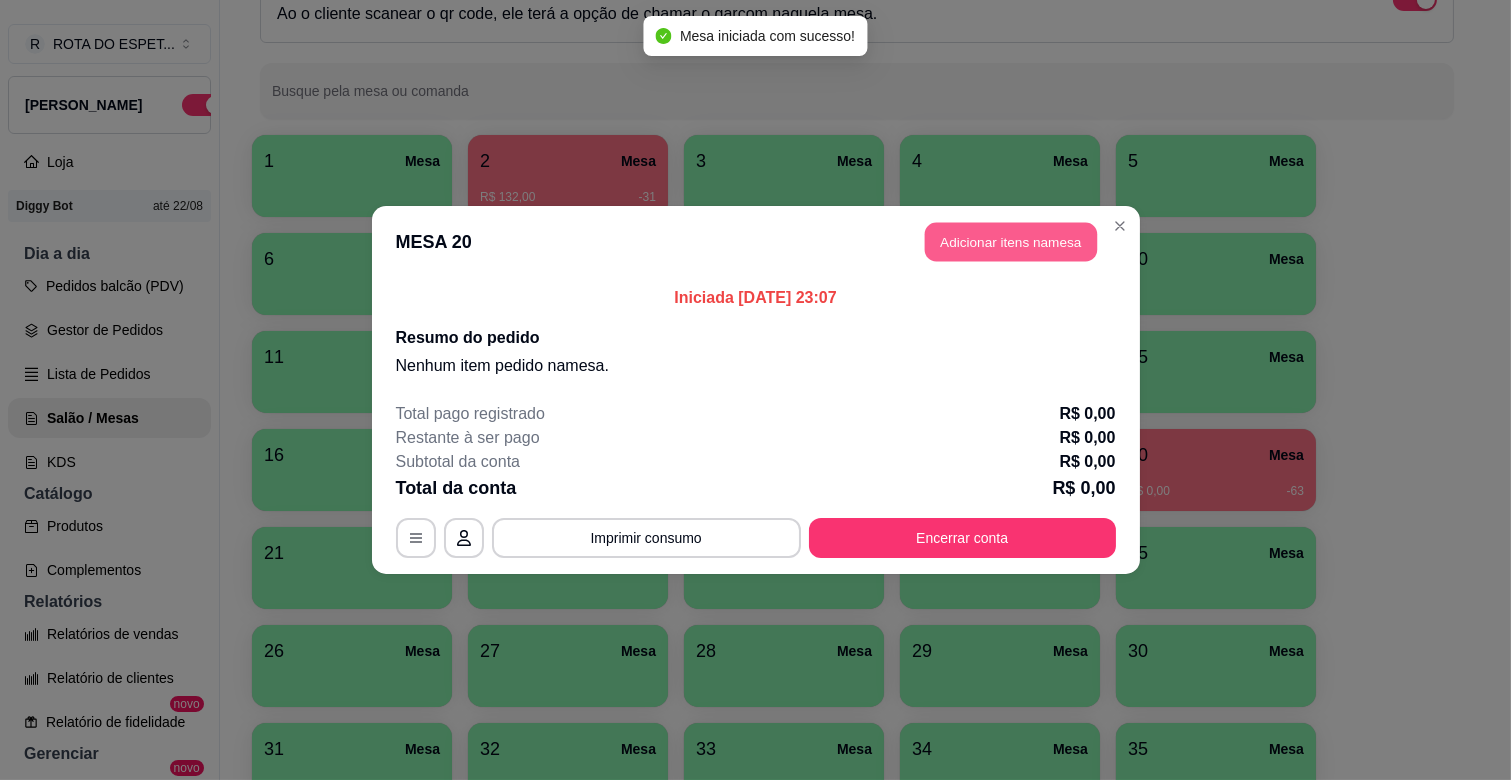 click on "Adicionar itens na  mesa" at bounding box center (1011, 242) 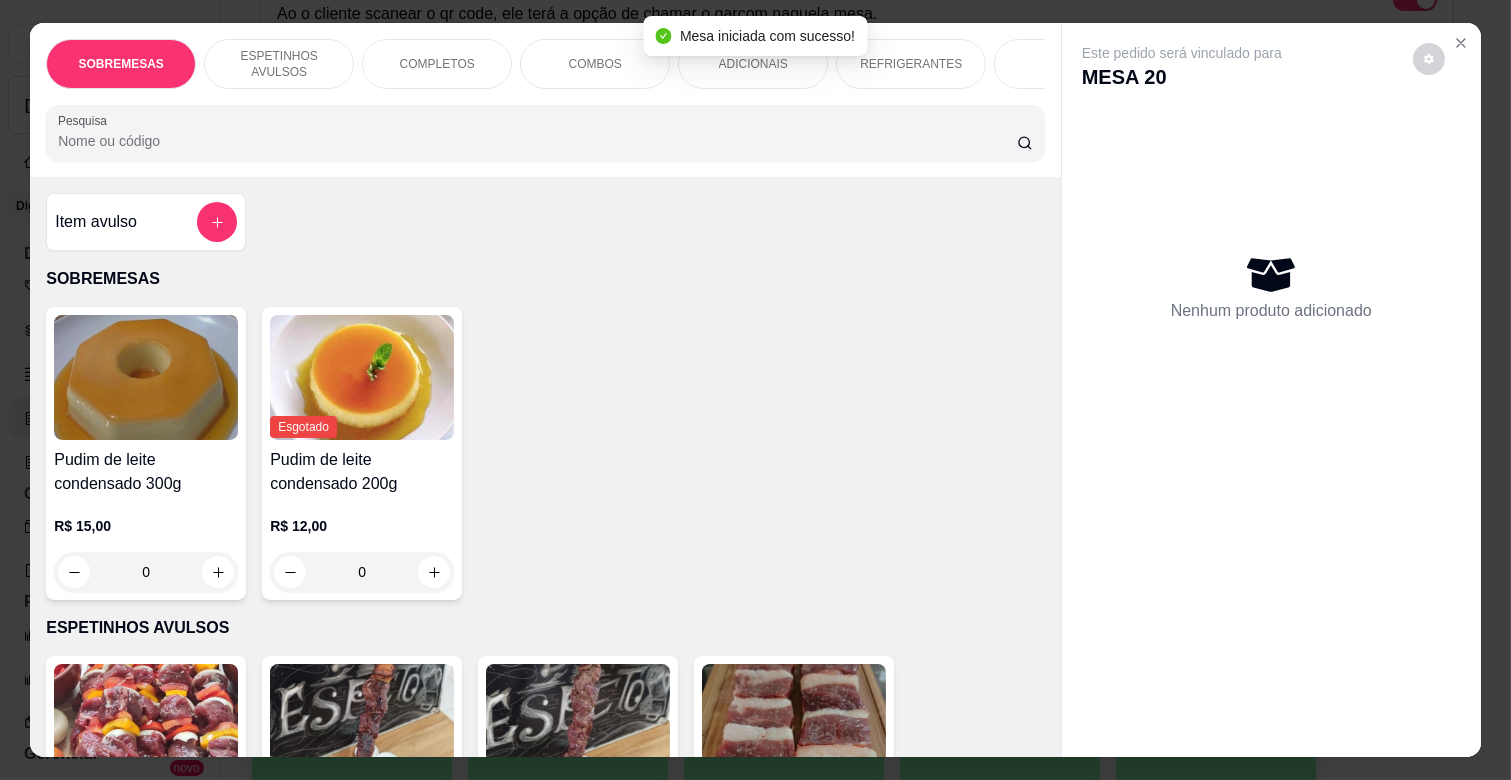 click on "ESPETINHOS AVULSOS" at bounding box center (279, 64) 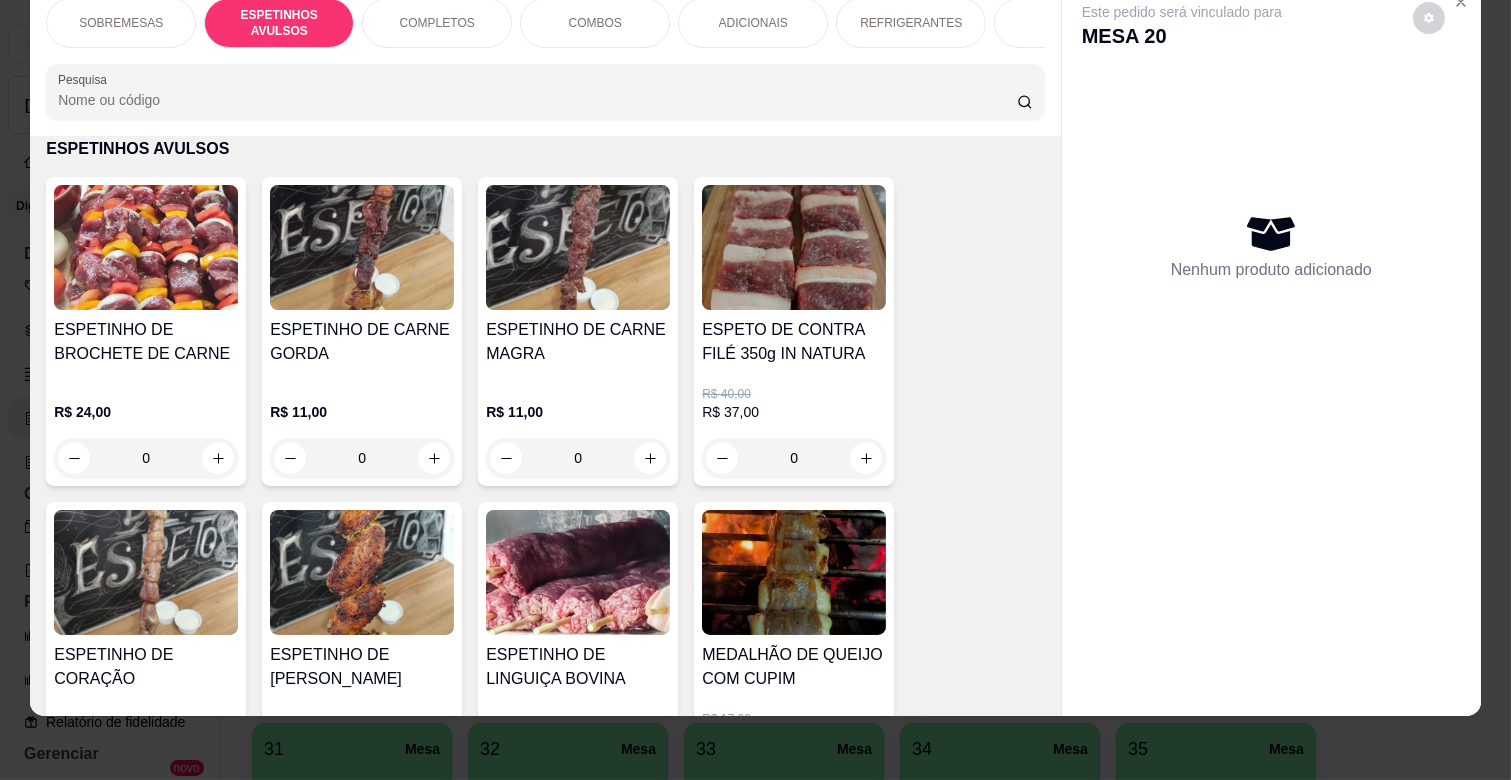 click on "0" at bounding box center (578, 458) 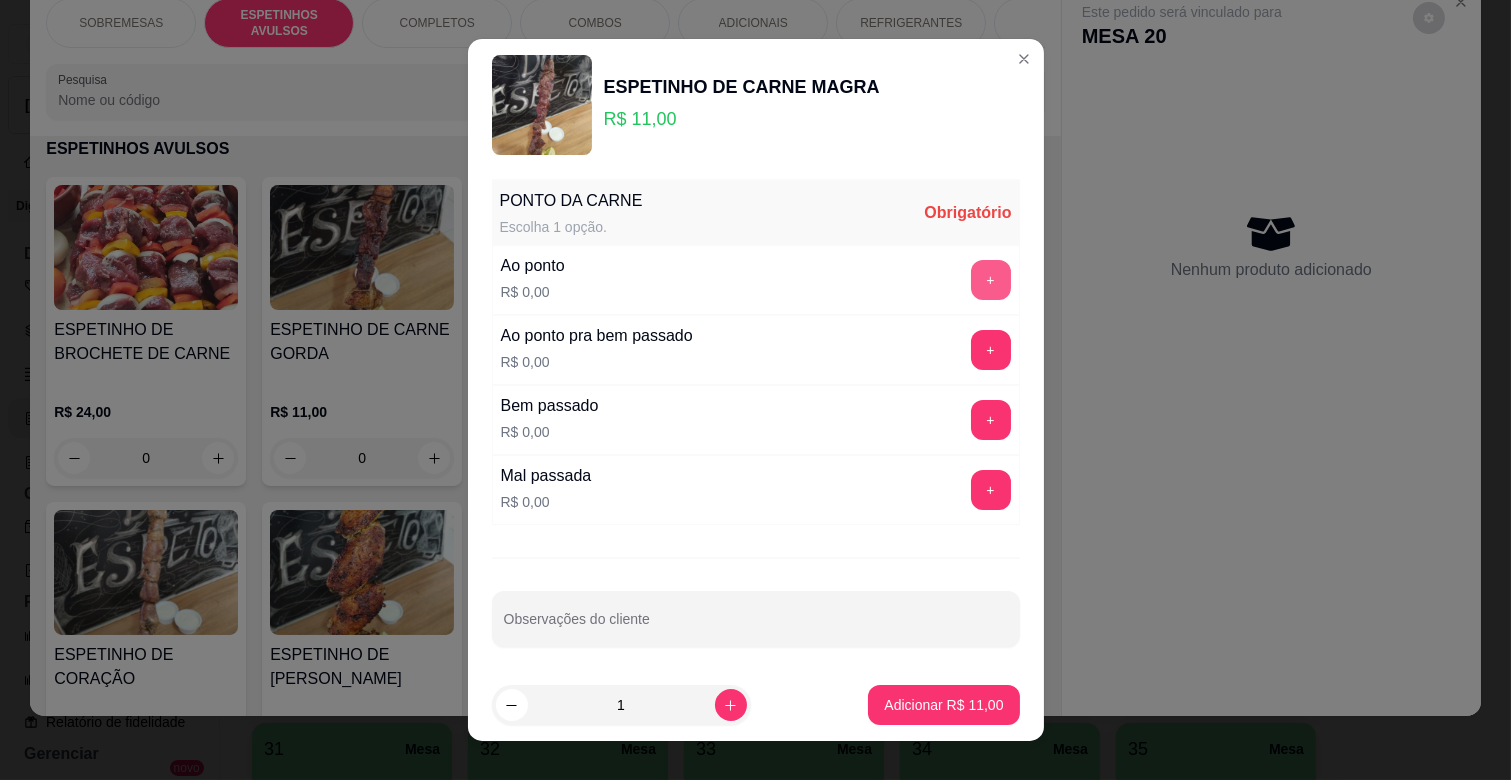 click on "+" at bounding box center [991, 280] 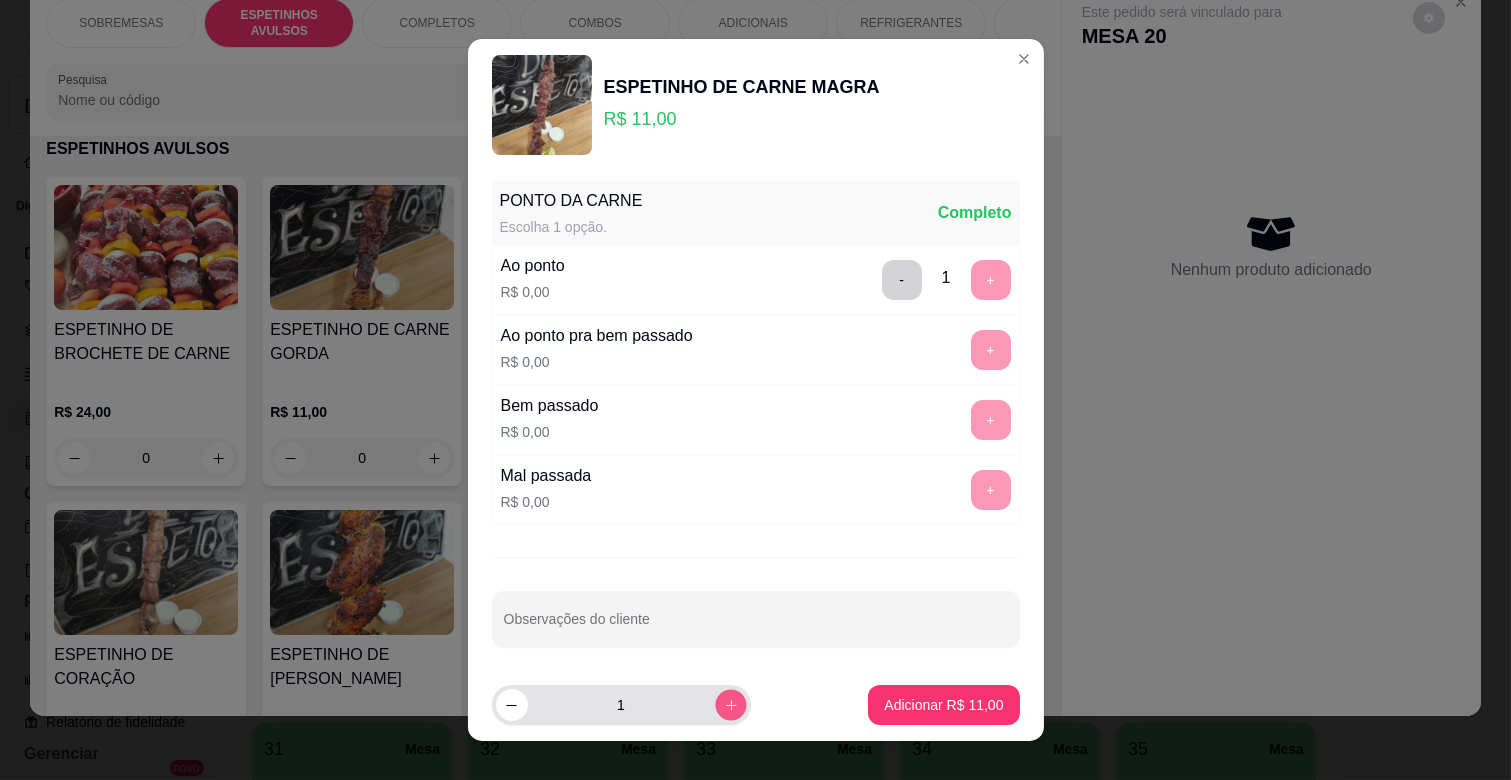 click 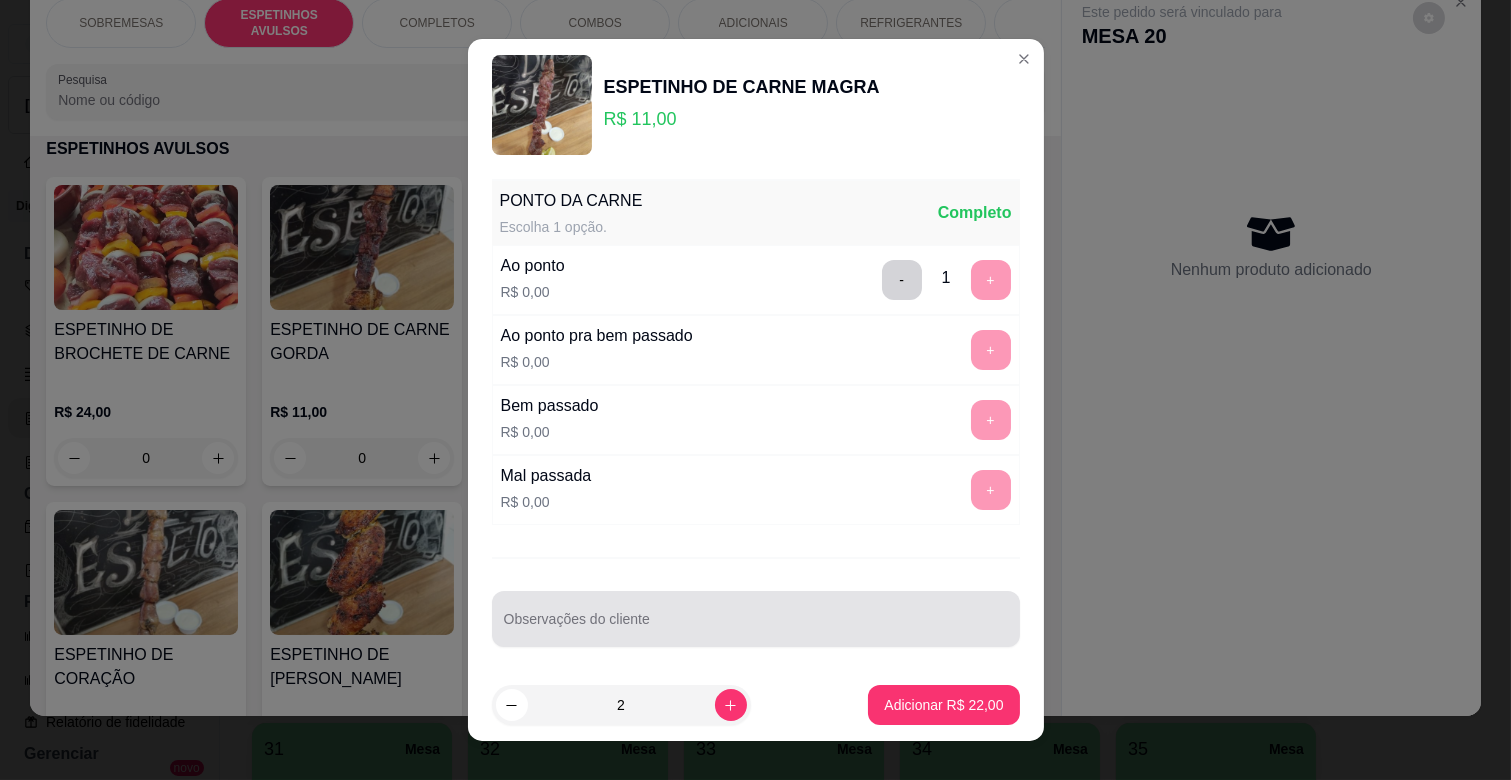 click at bounding box center [756, 619] 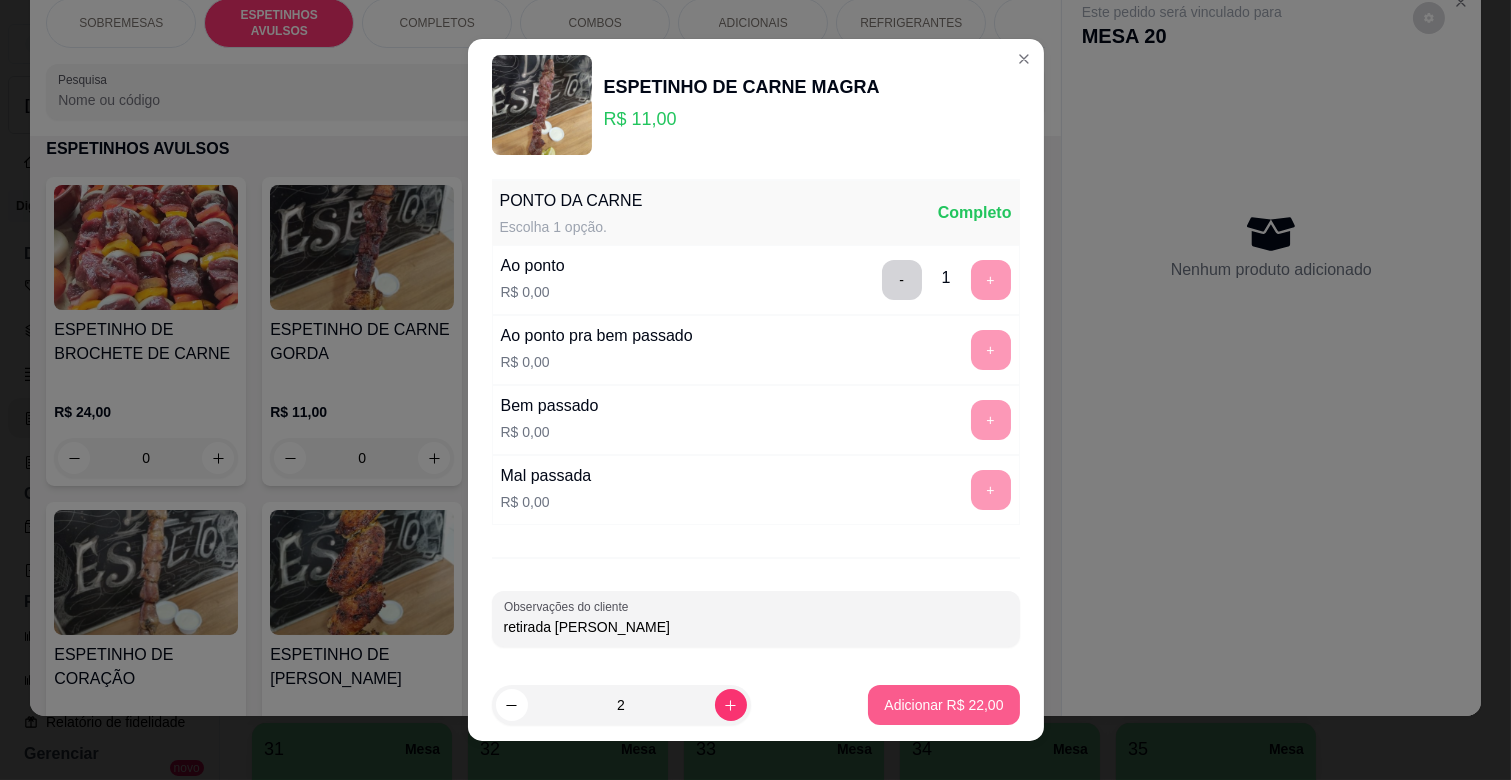 type on "retirada [PERSON_NAME]" 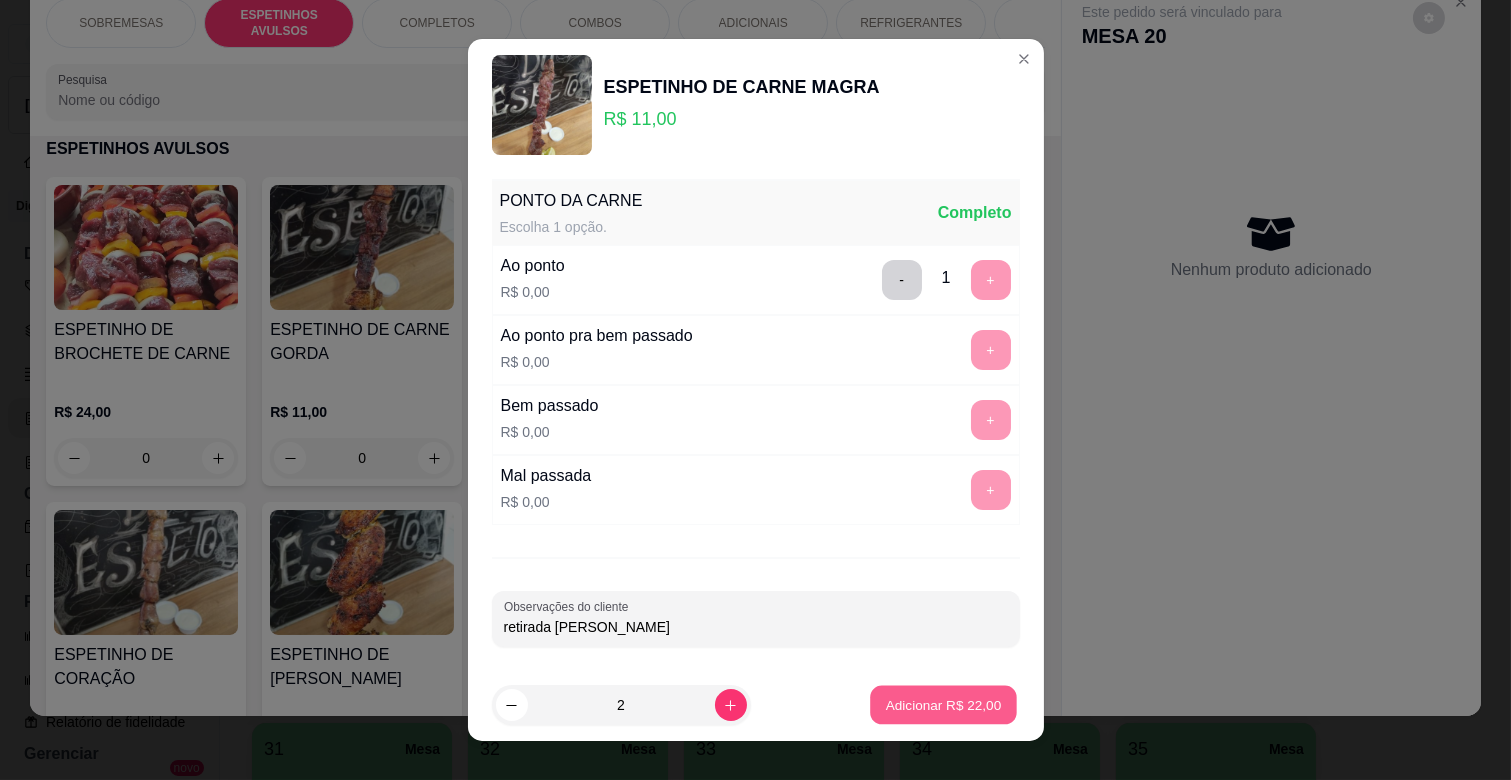 click on "Adicionar   R$ 22,00" at bounding box center [944, 704] 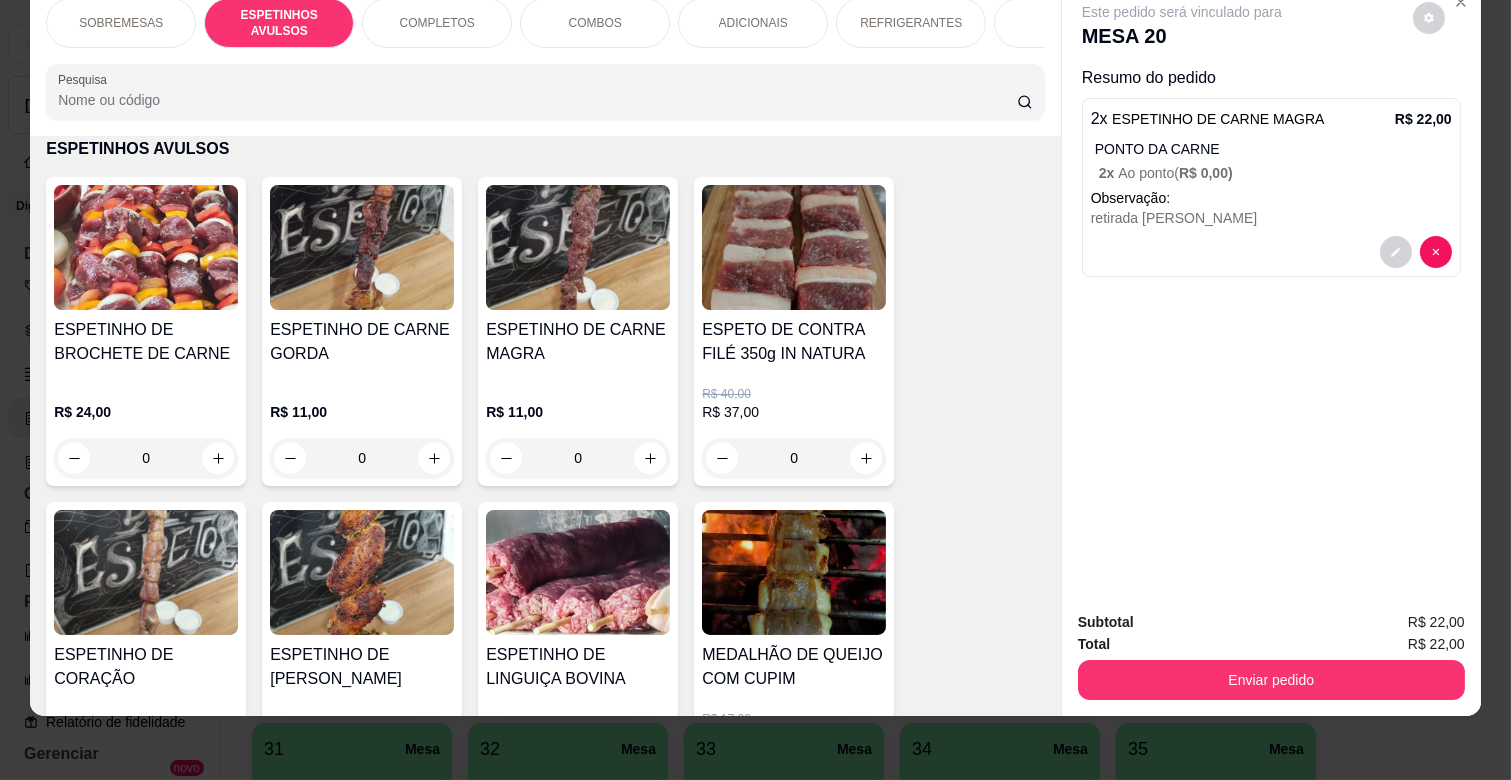 click on "ADICIONAIS" at bounding box center (753, 23) 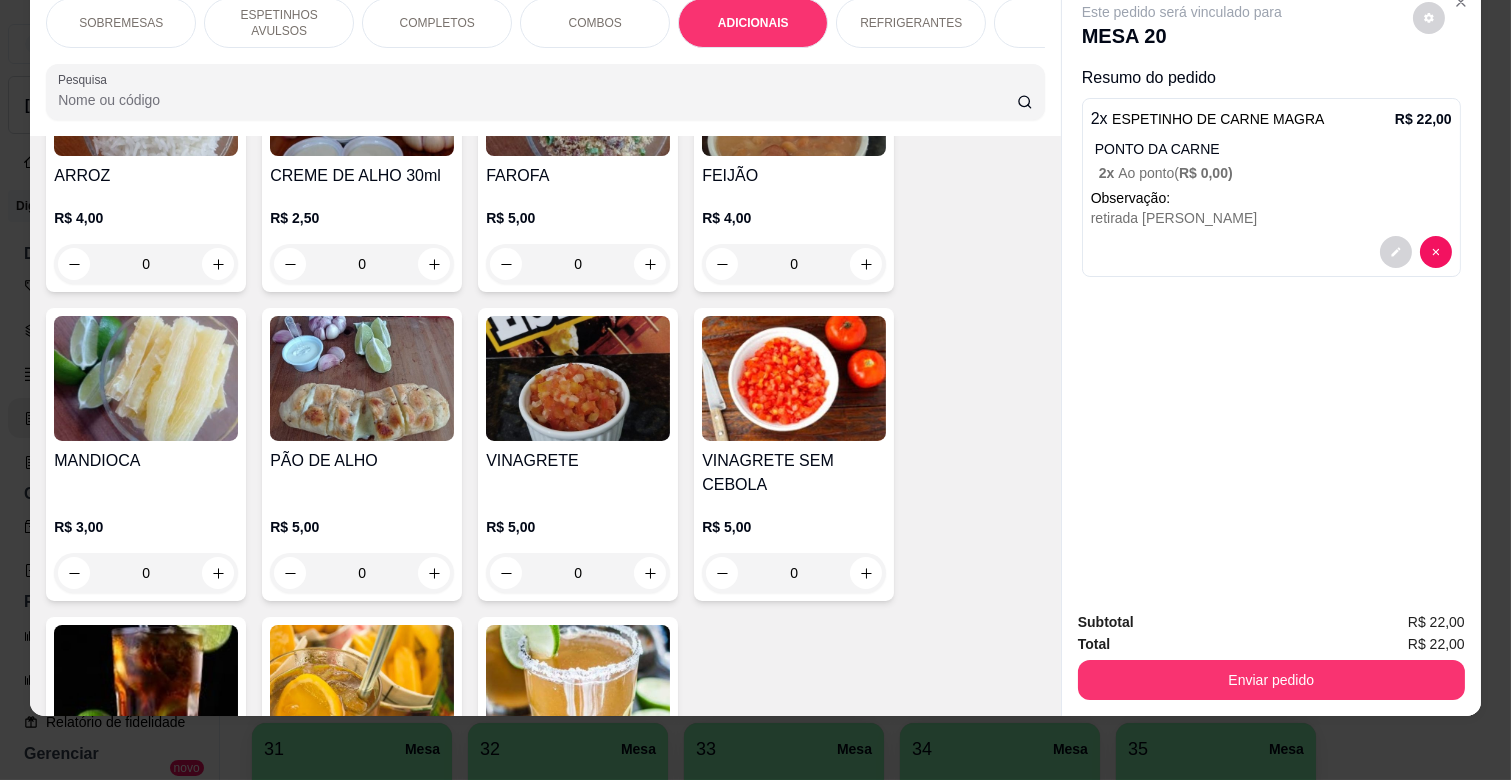 scroll, scrollTop: 3412, scrollLeft: 0, axis: vertical 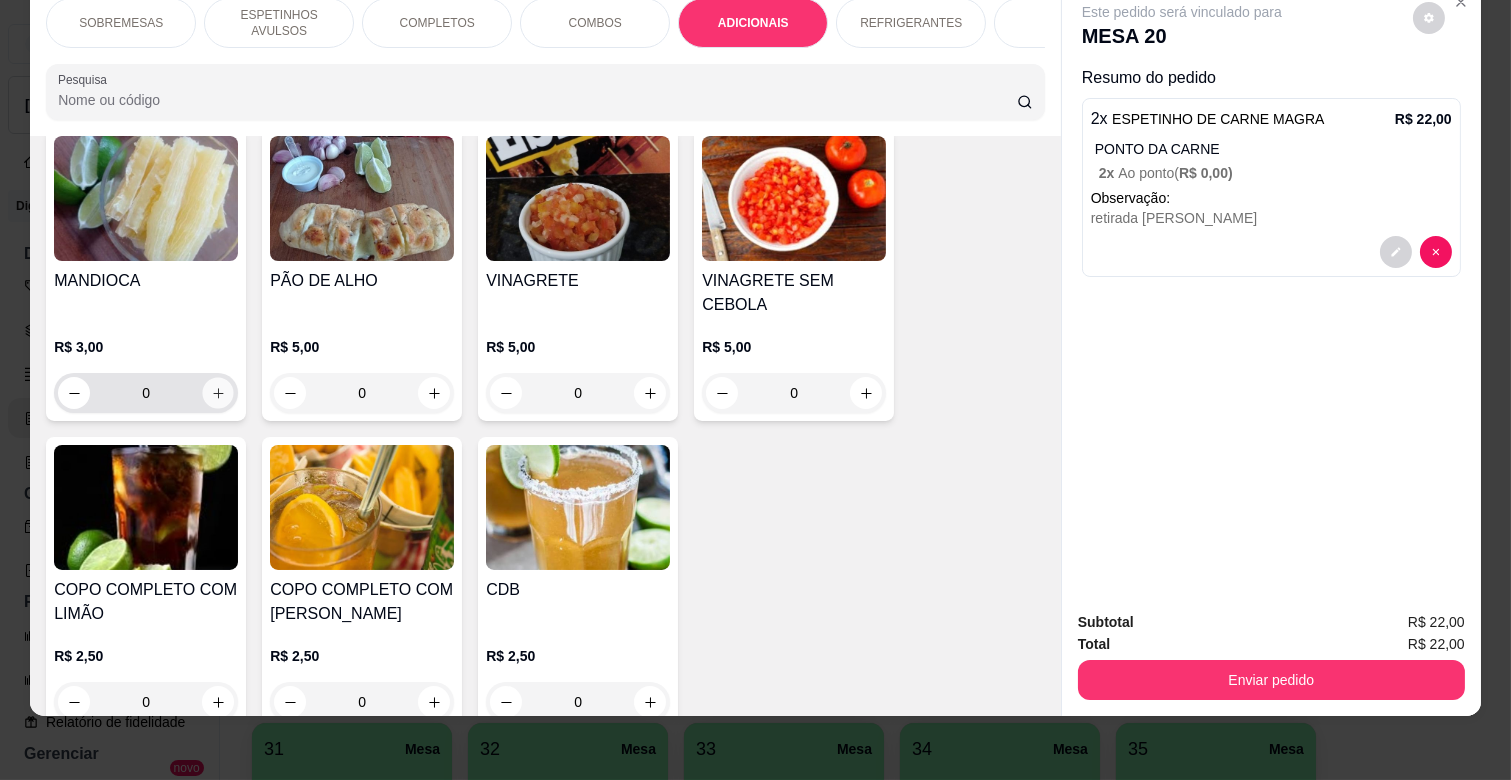 click at bounding box center (218, 393) 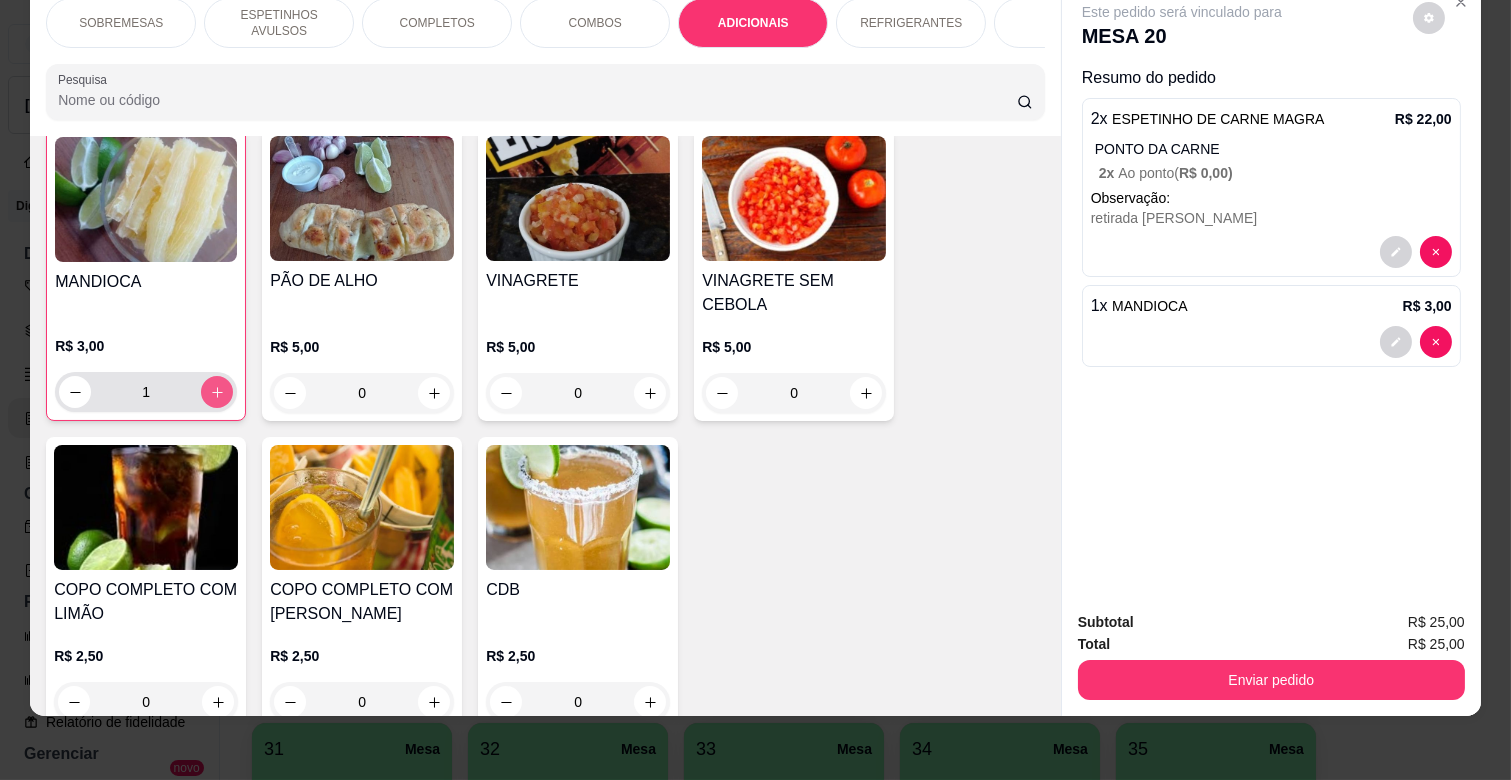 scroll, scrollTop: 3413, scrollLeft: 0, axis: vertical 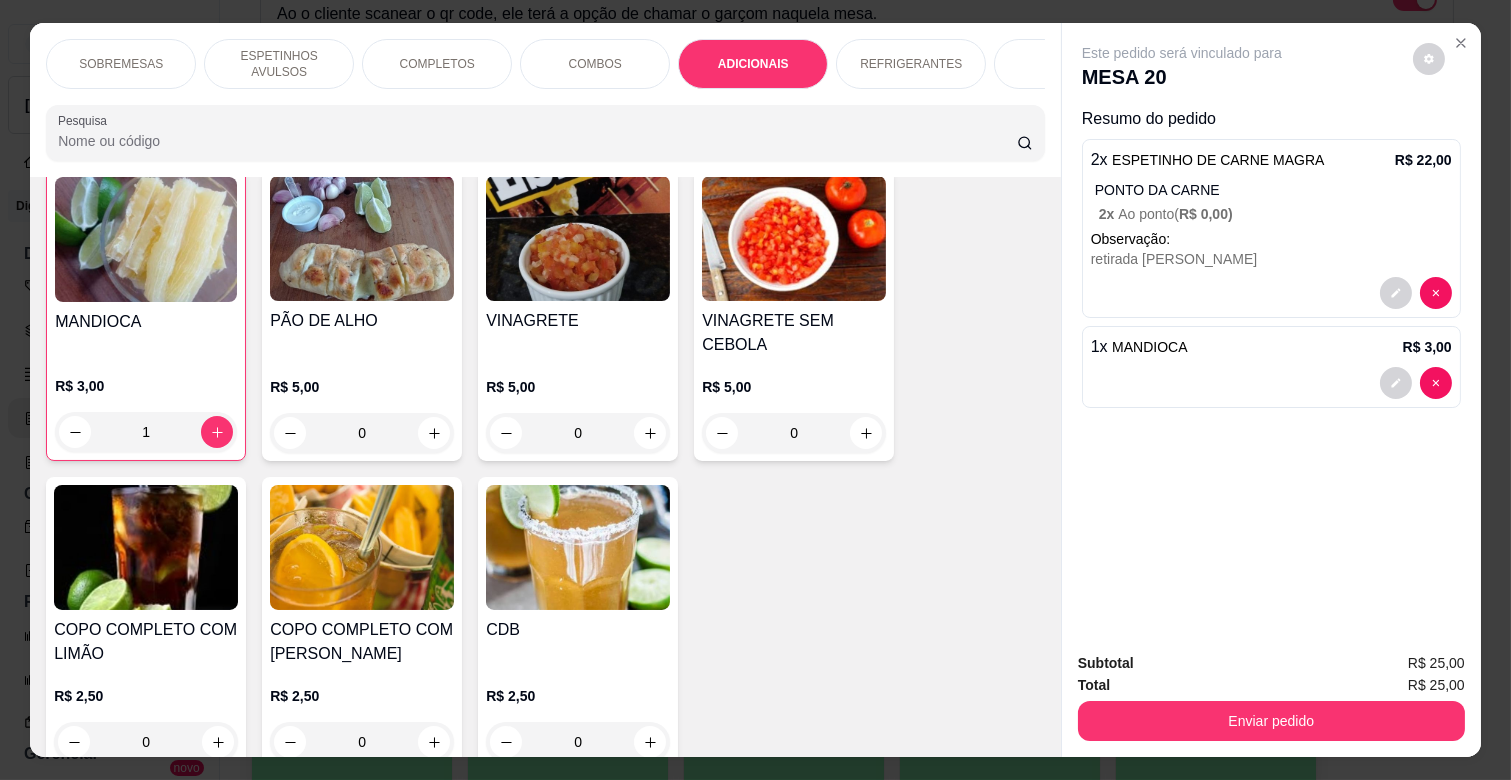 click on "ESPETINHOS AVULSOS" at bounding box center [279, 64] 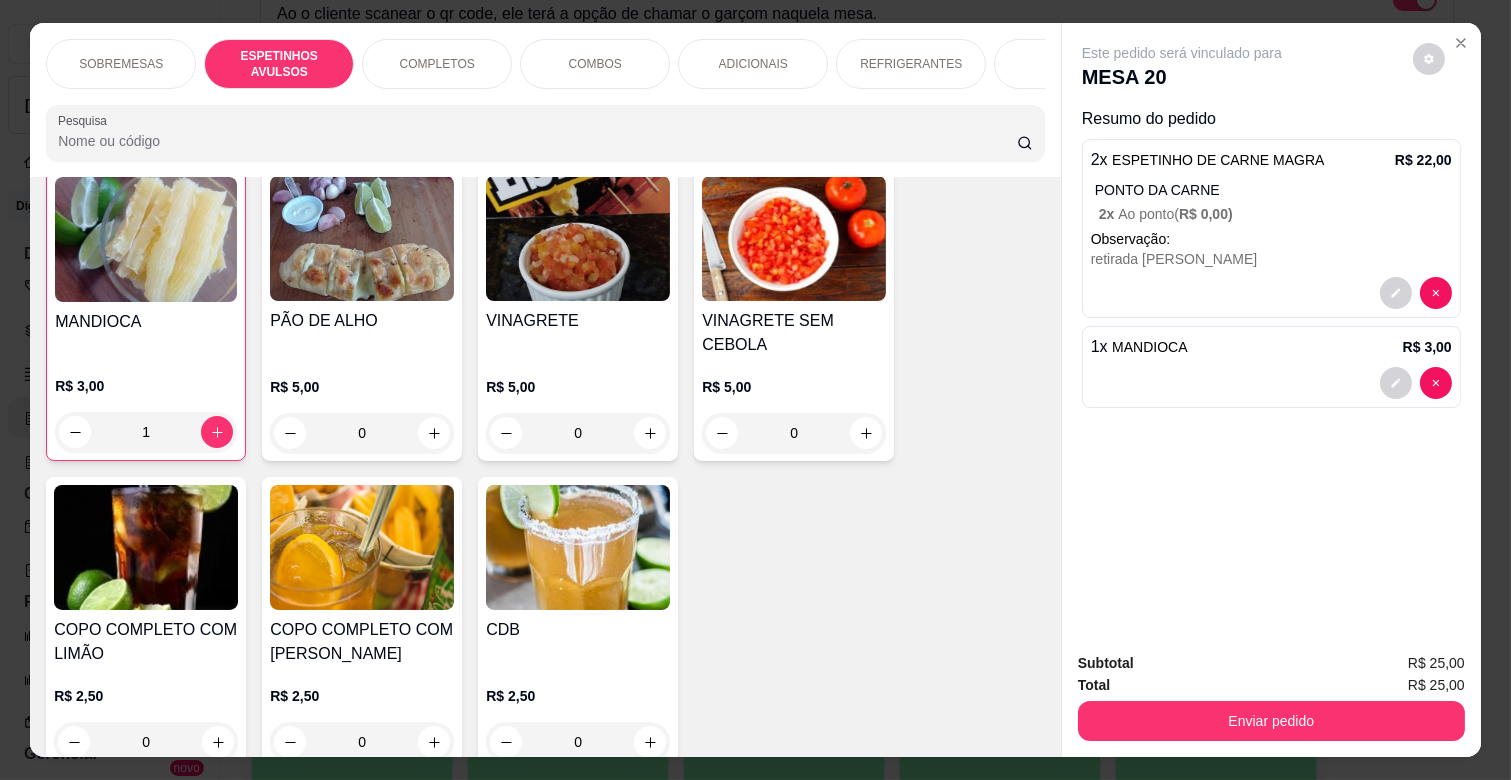 scroll, scrollTop: 438, scrollLeft: 0, axis: vertical 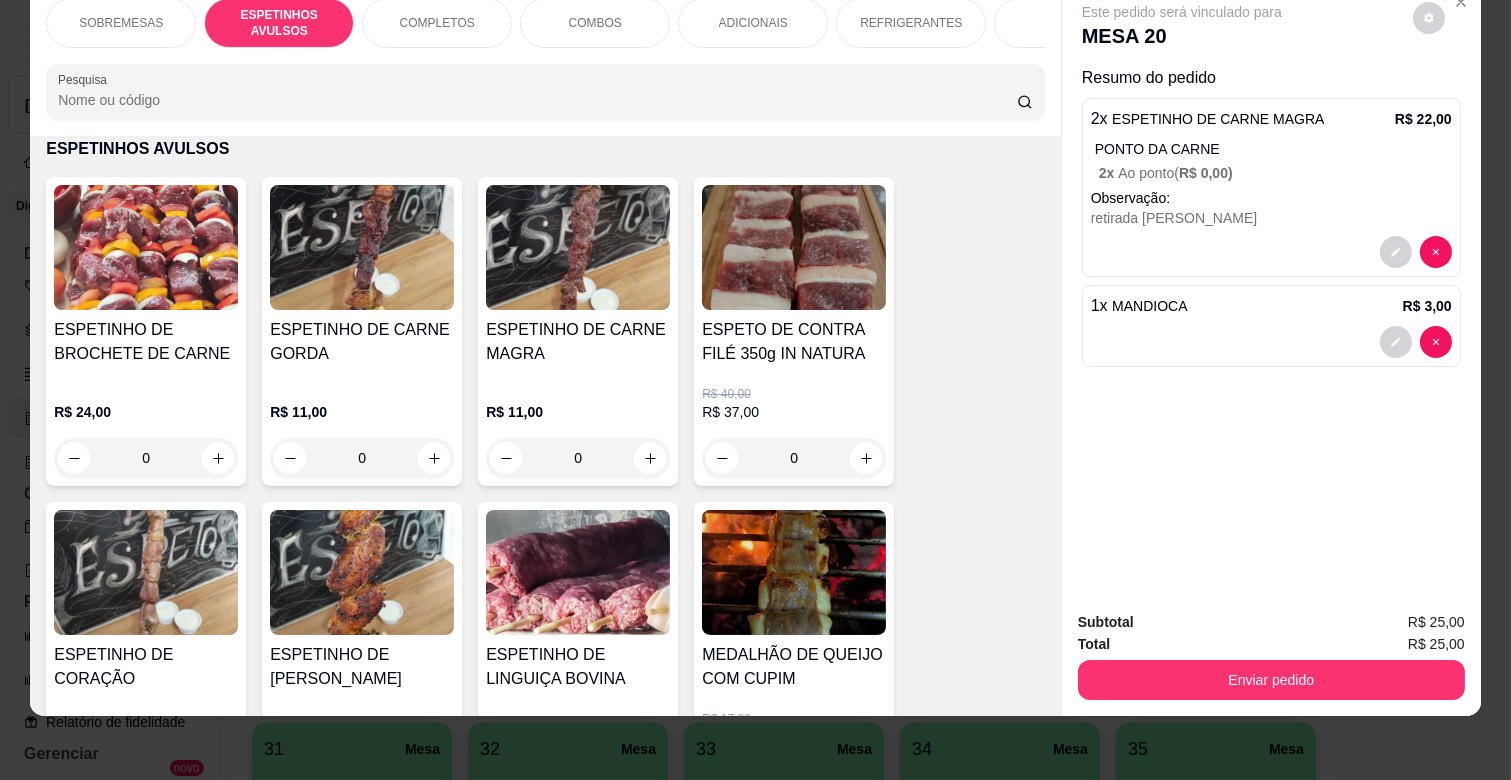 click on "REFRIGERANTES" at bounding box center [911, 23] 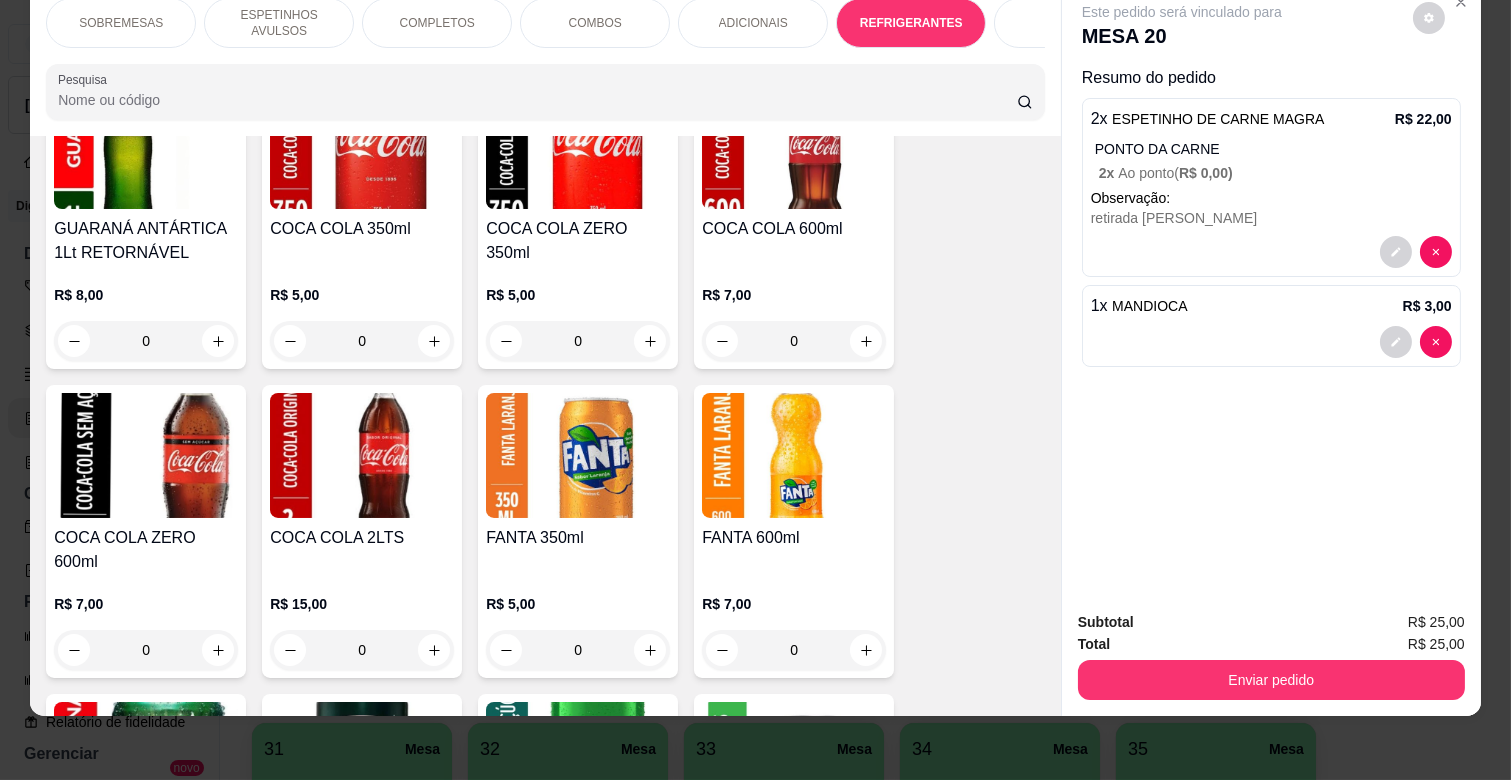 scroll, scrollTop: 4444, scrollLeft: 0, axis: vertical 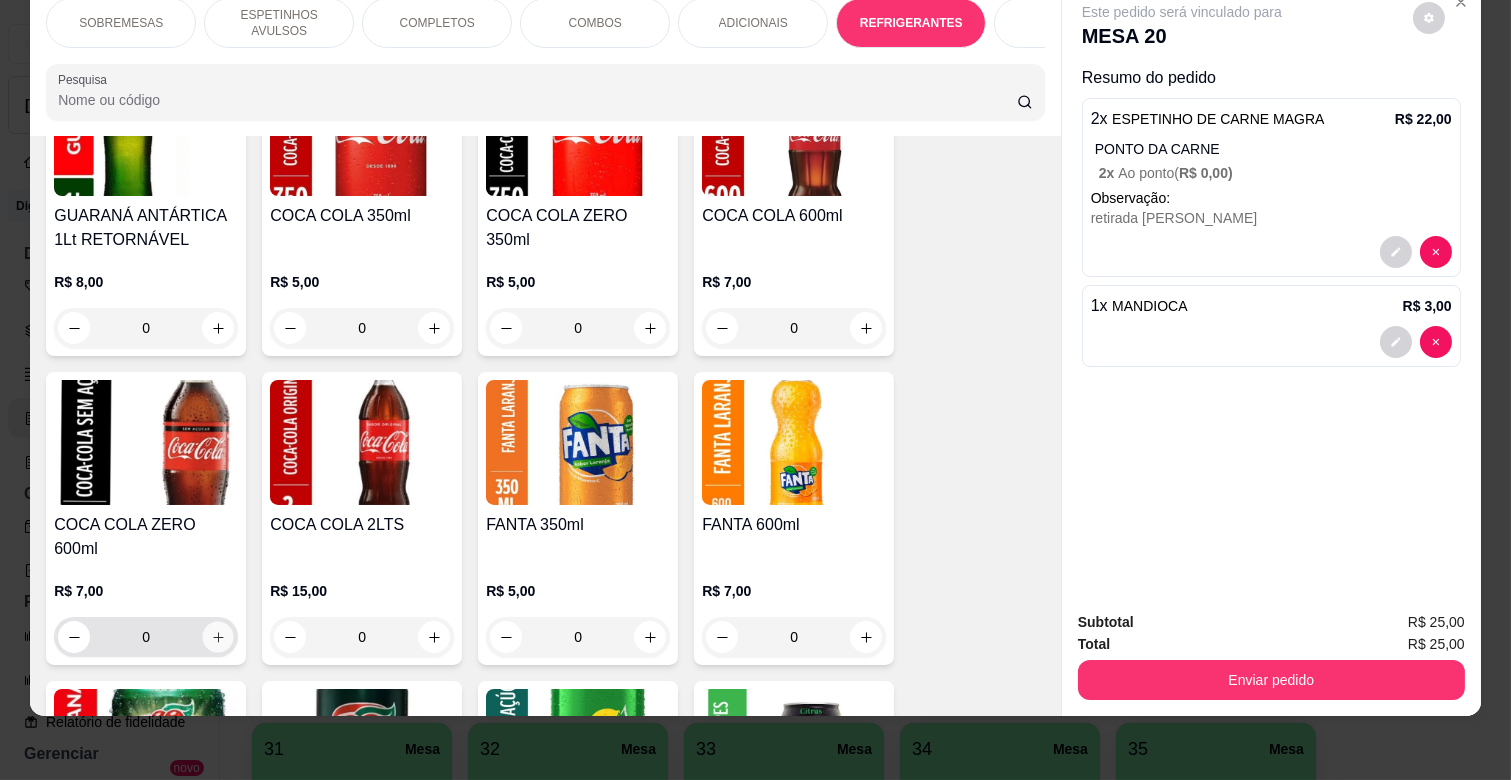 click at bounding box center [218, 637] 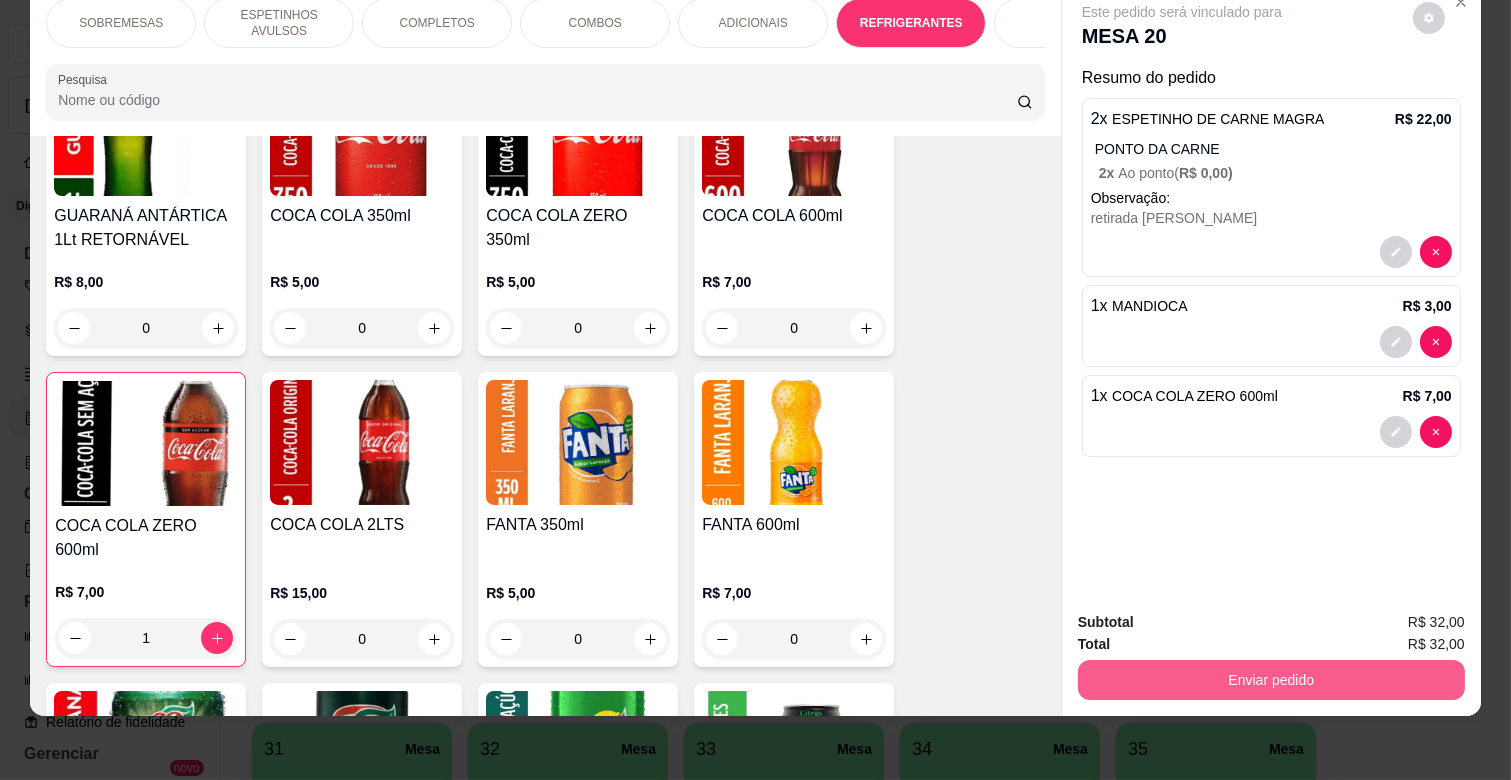 click on "Enviar pedido" at bounding box center [1271, 680] 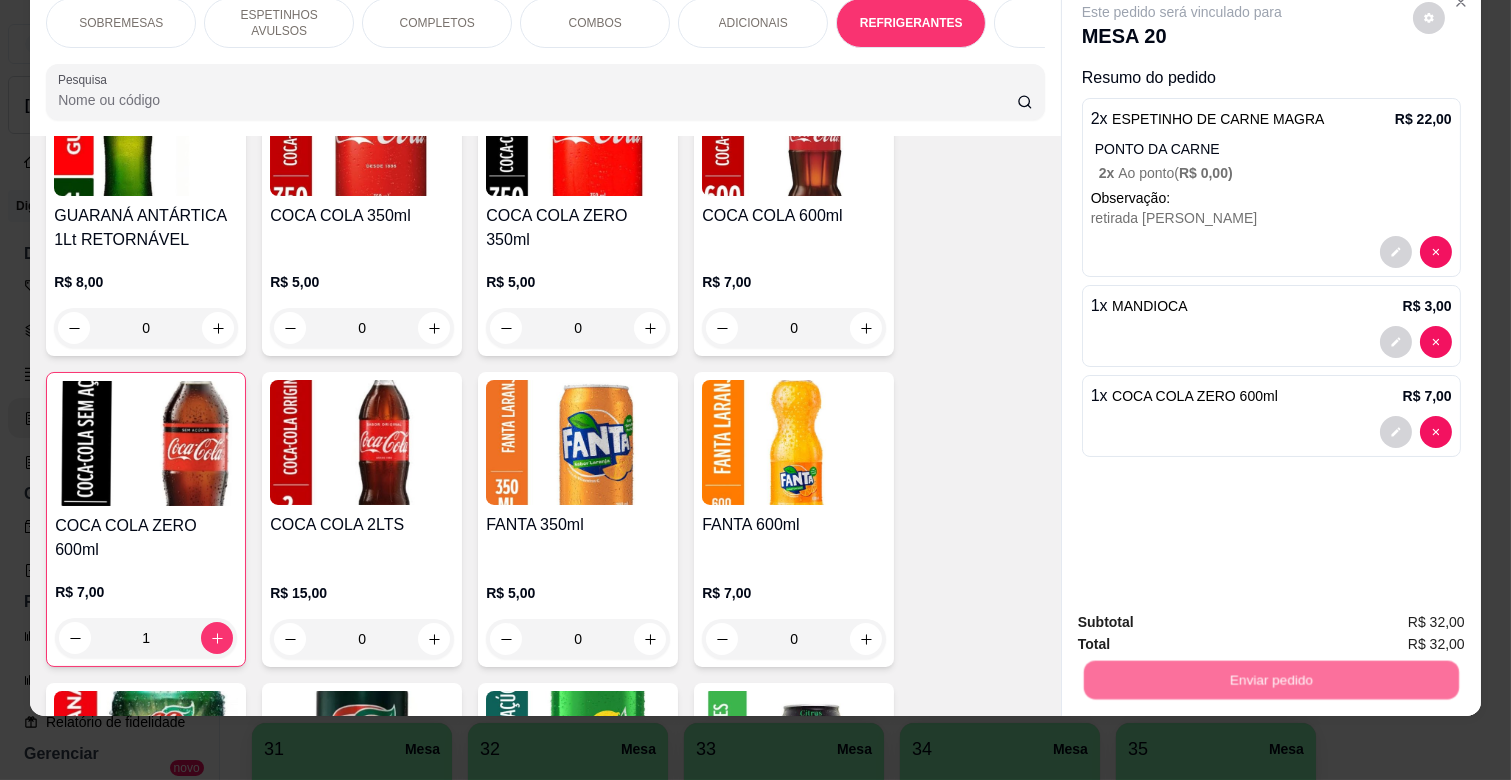 click on "Não registrar e enviar pedido" at bounding box center [1205, 613] 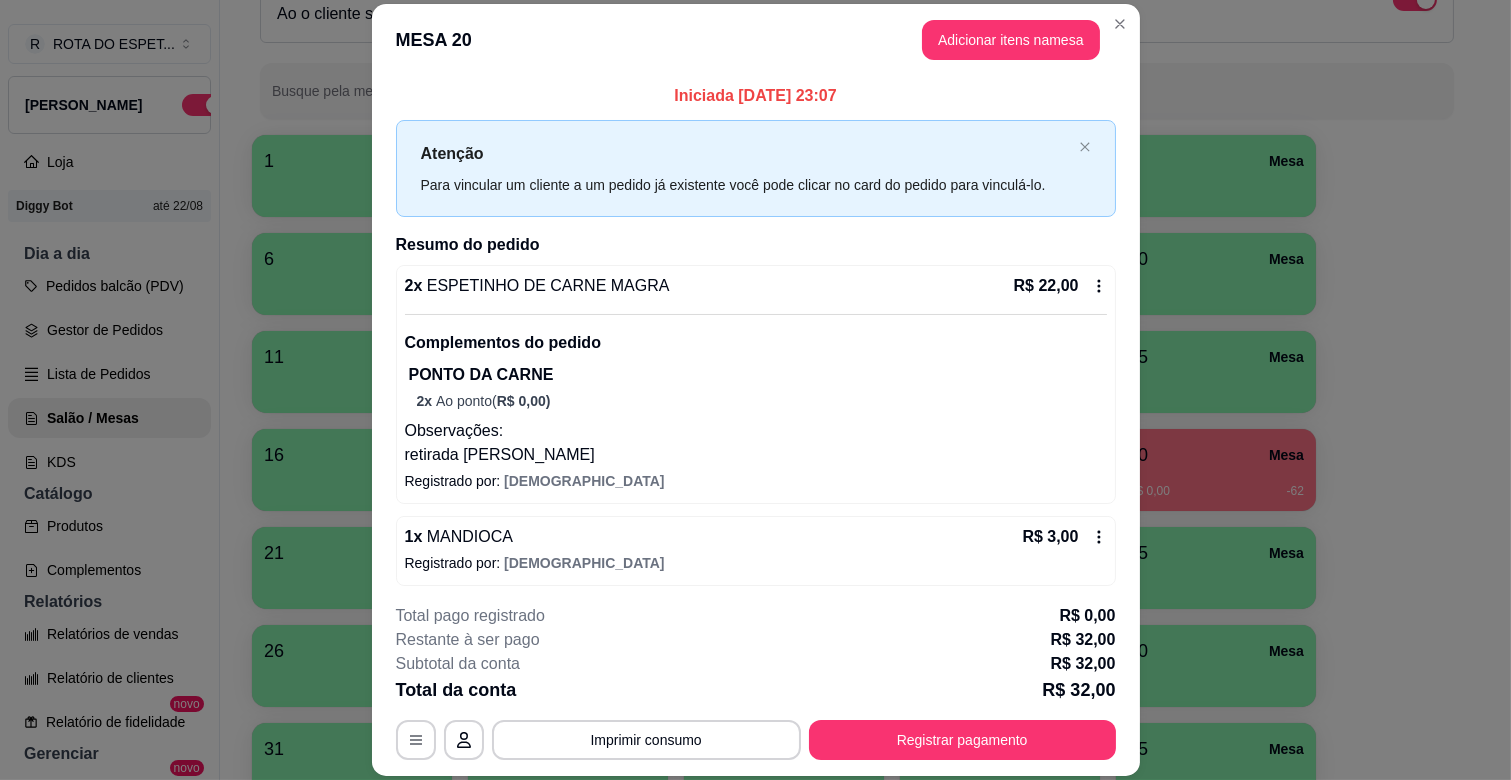 scroll, scrollTop: 88, scrollLeft: 0, axis: vertical 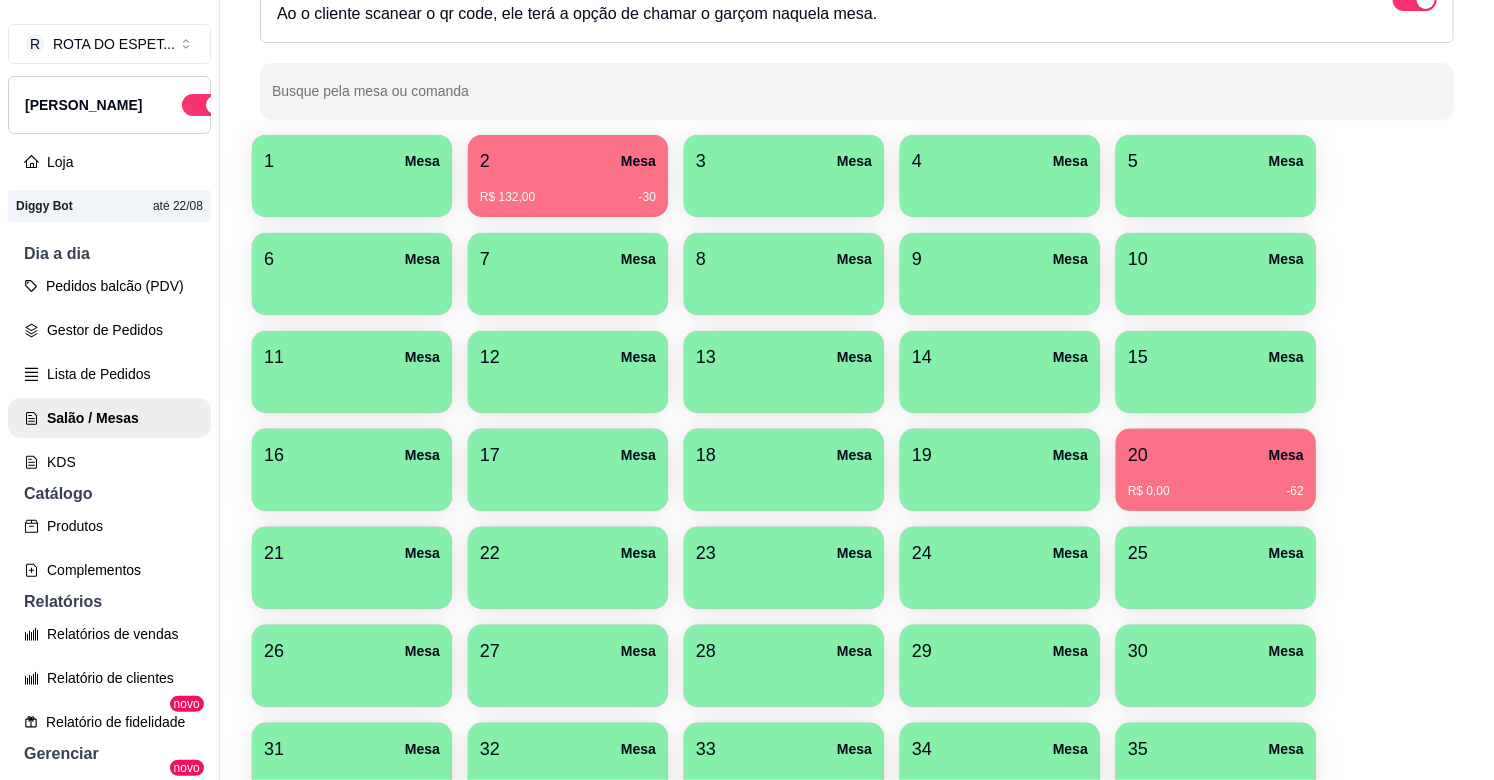 click on "R$ 132,00 -30" at bounding box center (568, 197) 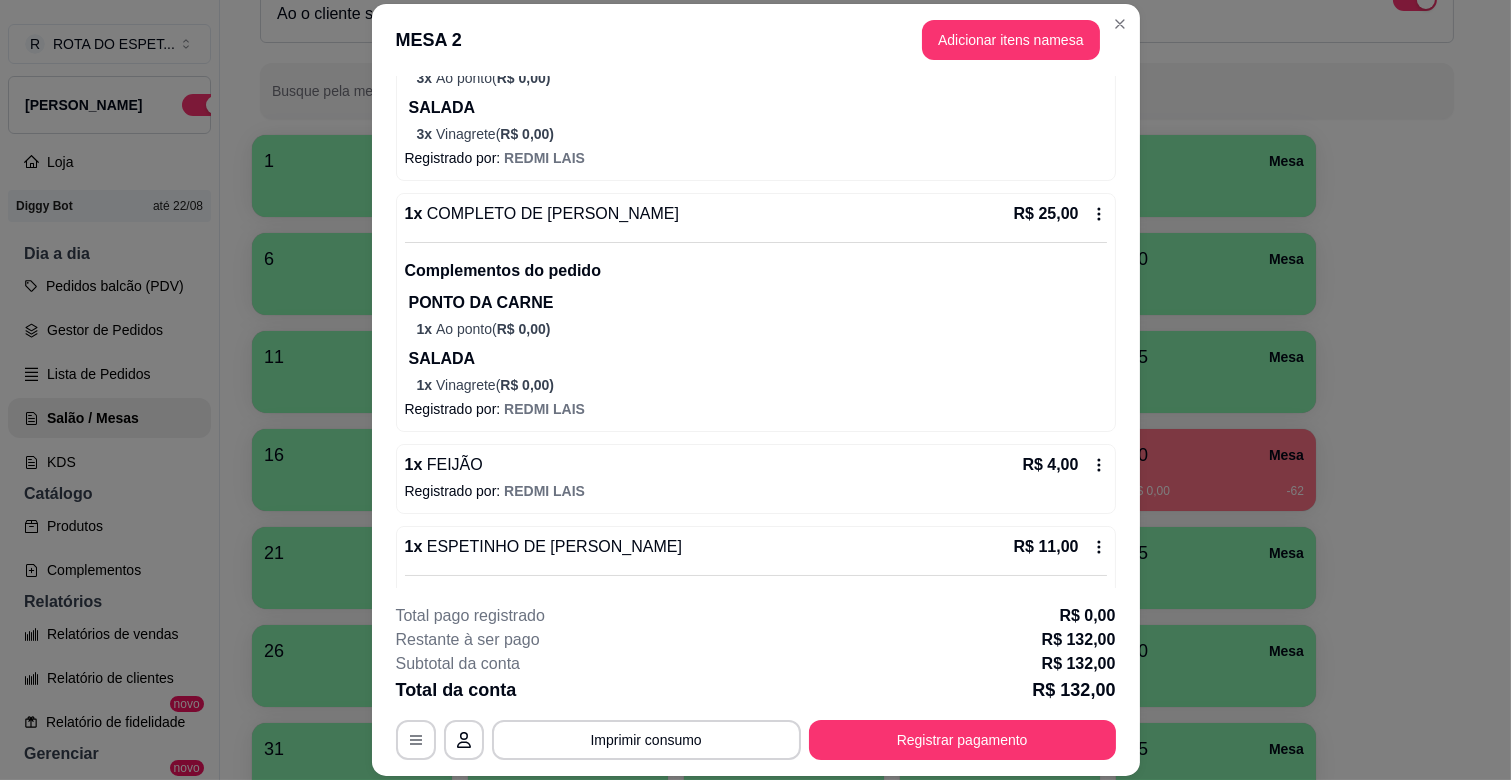 scroll, scrollTop: 333, scrollLeft: 0, axis: vertical 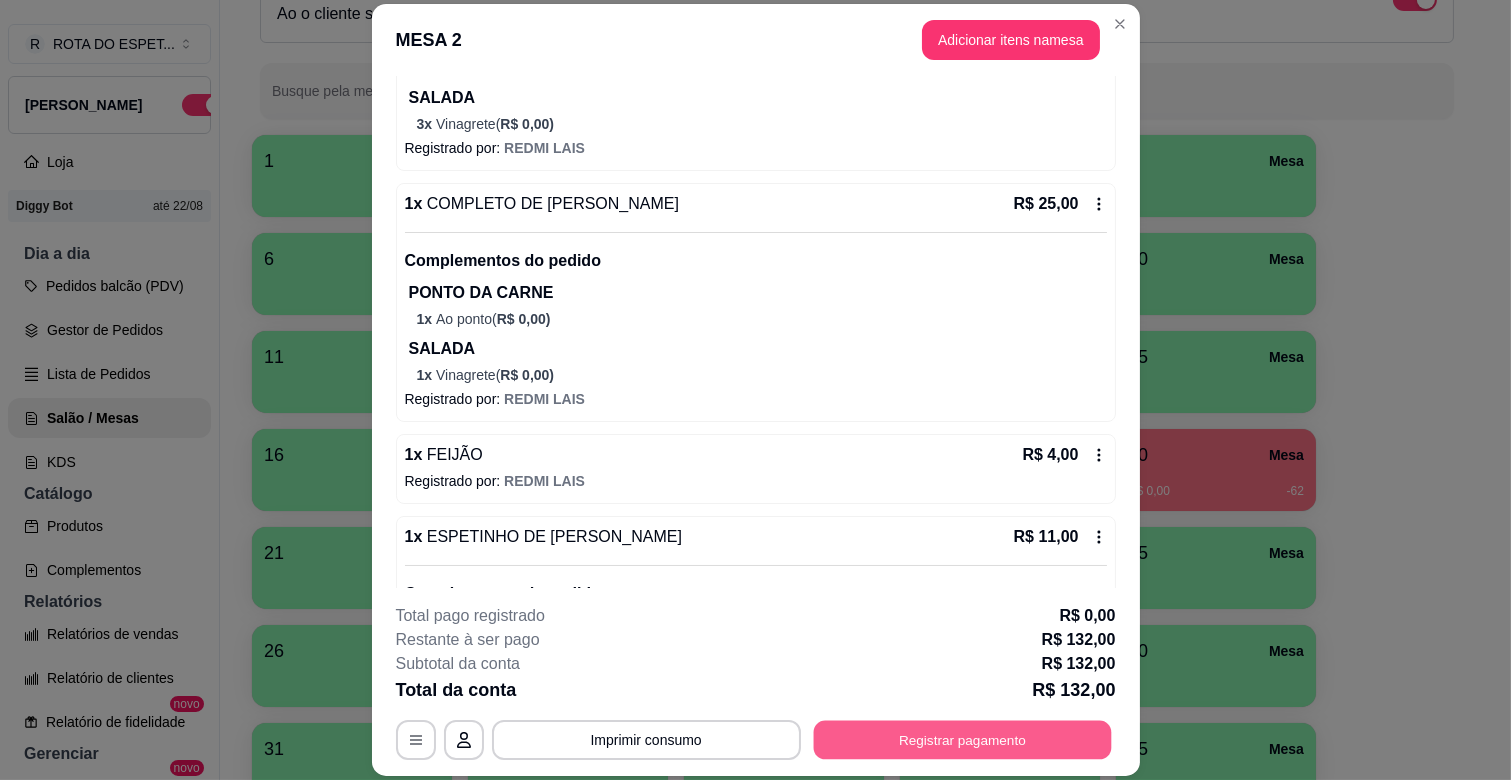 click on "Registrar pagamento" at bounding box center (962, 740) 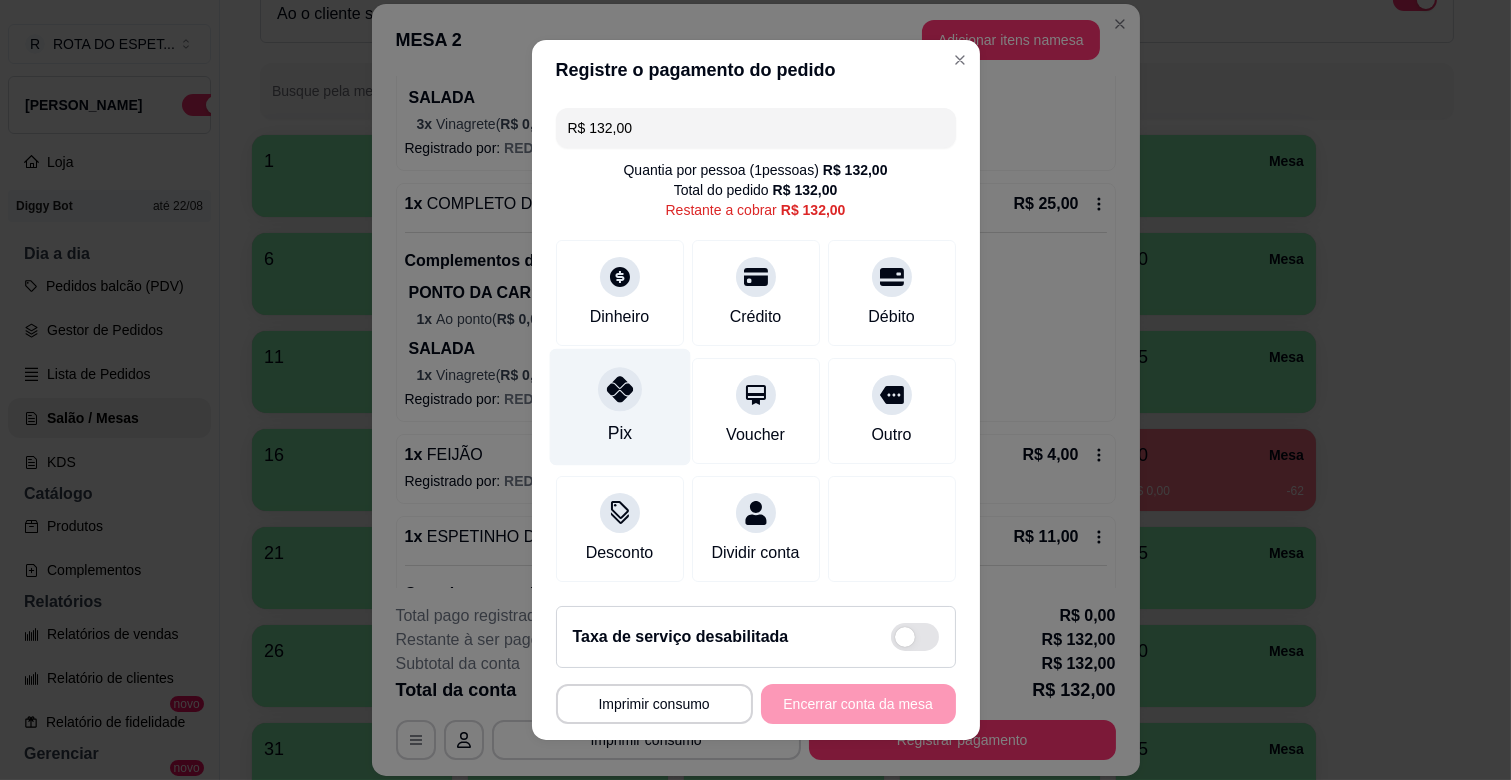 click on "Pix" at bounding box center [619, 407] 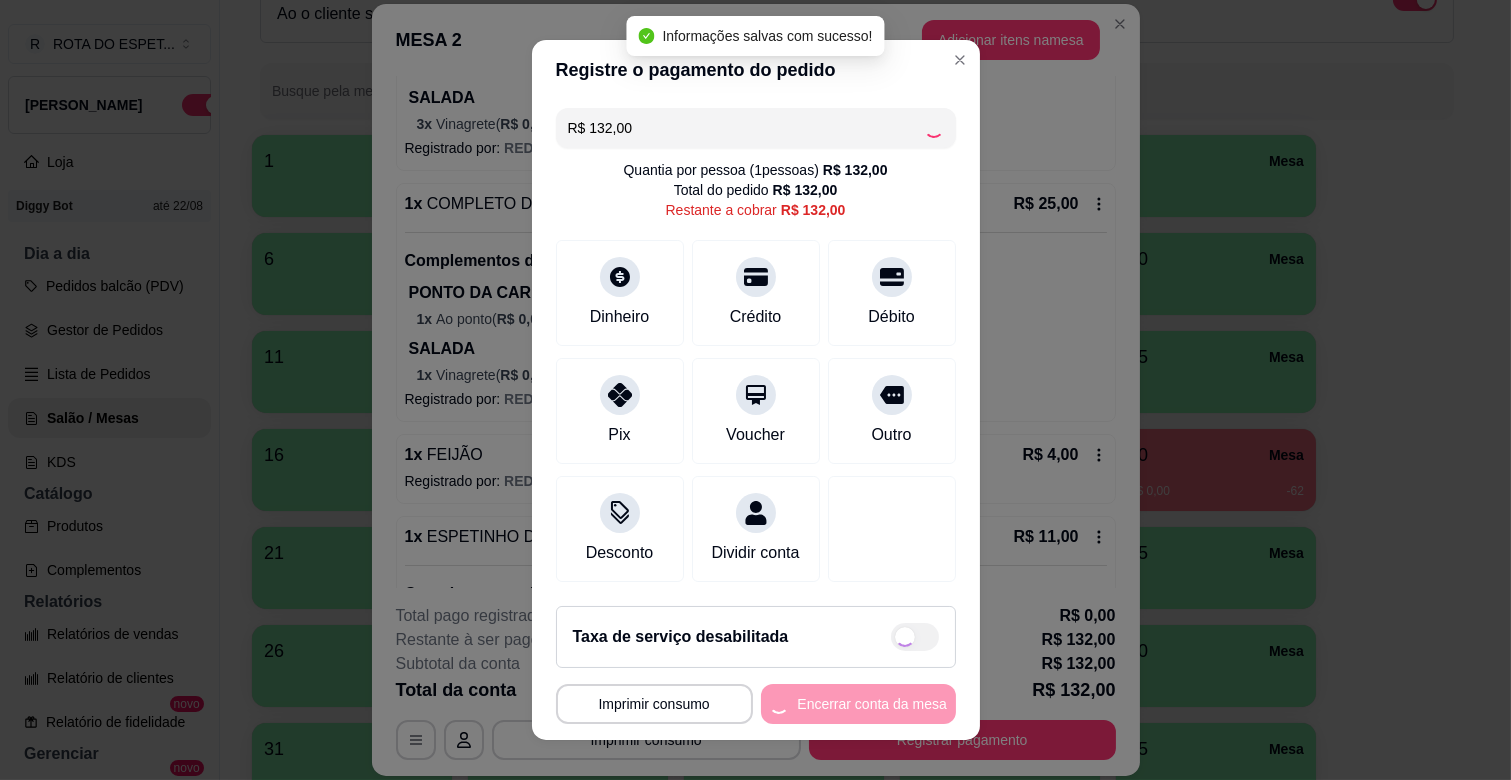 type on "R$ 0,00" 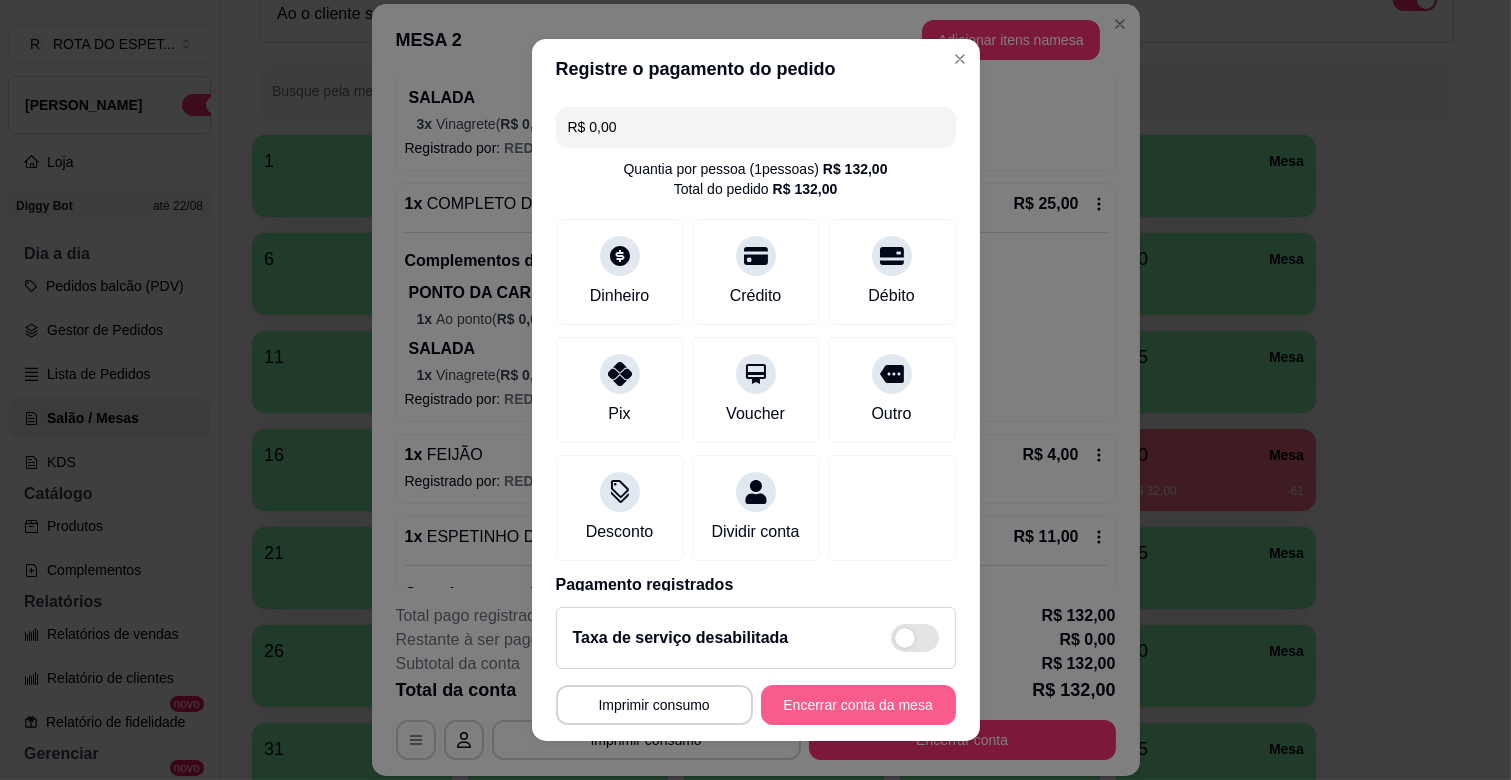 click on "Encerrar conta da mesa" at bounding box center [858, 705] 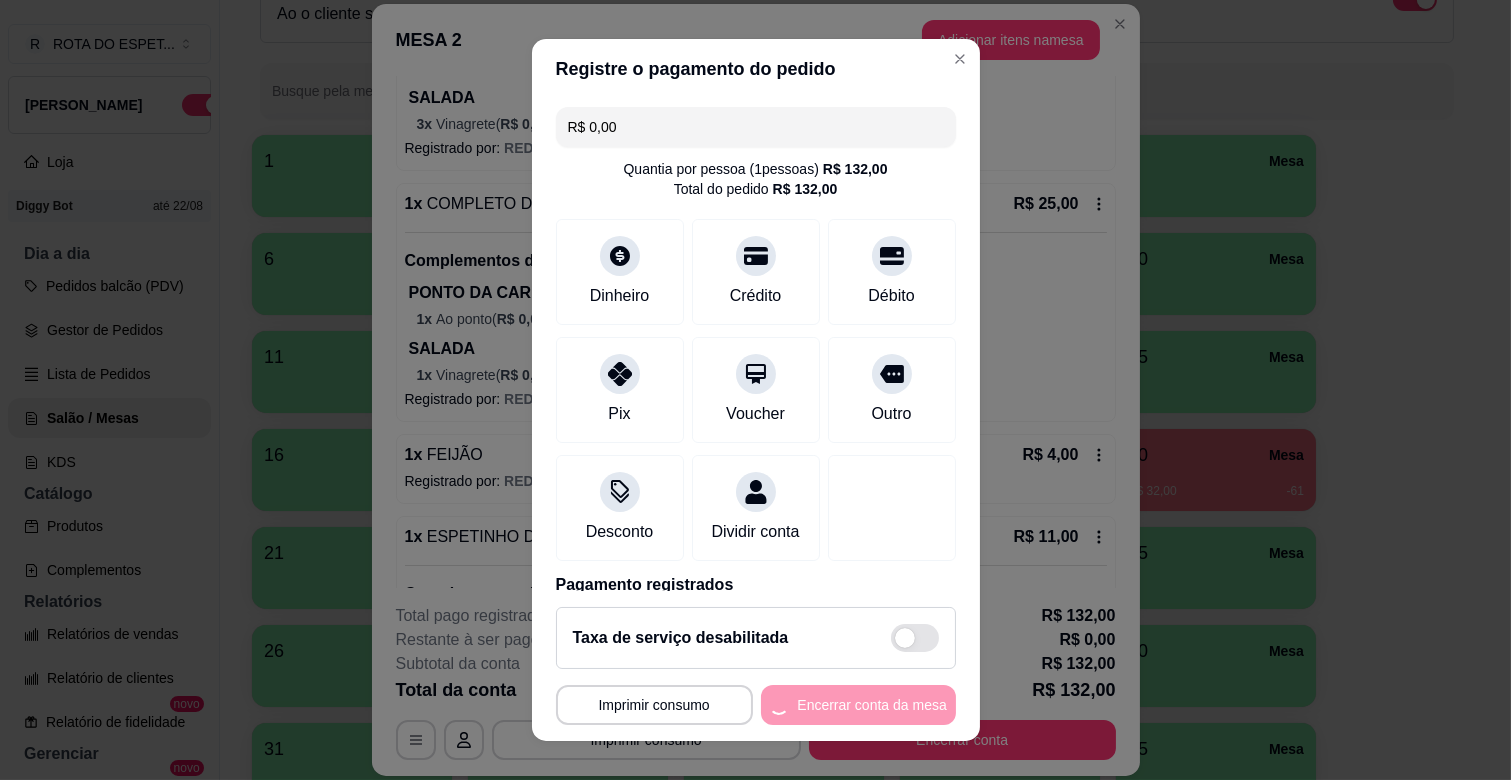 scroll, scrollTop: 0, scrollLeft: 0, axis: both 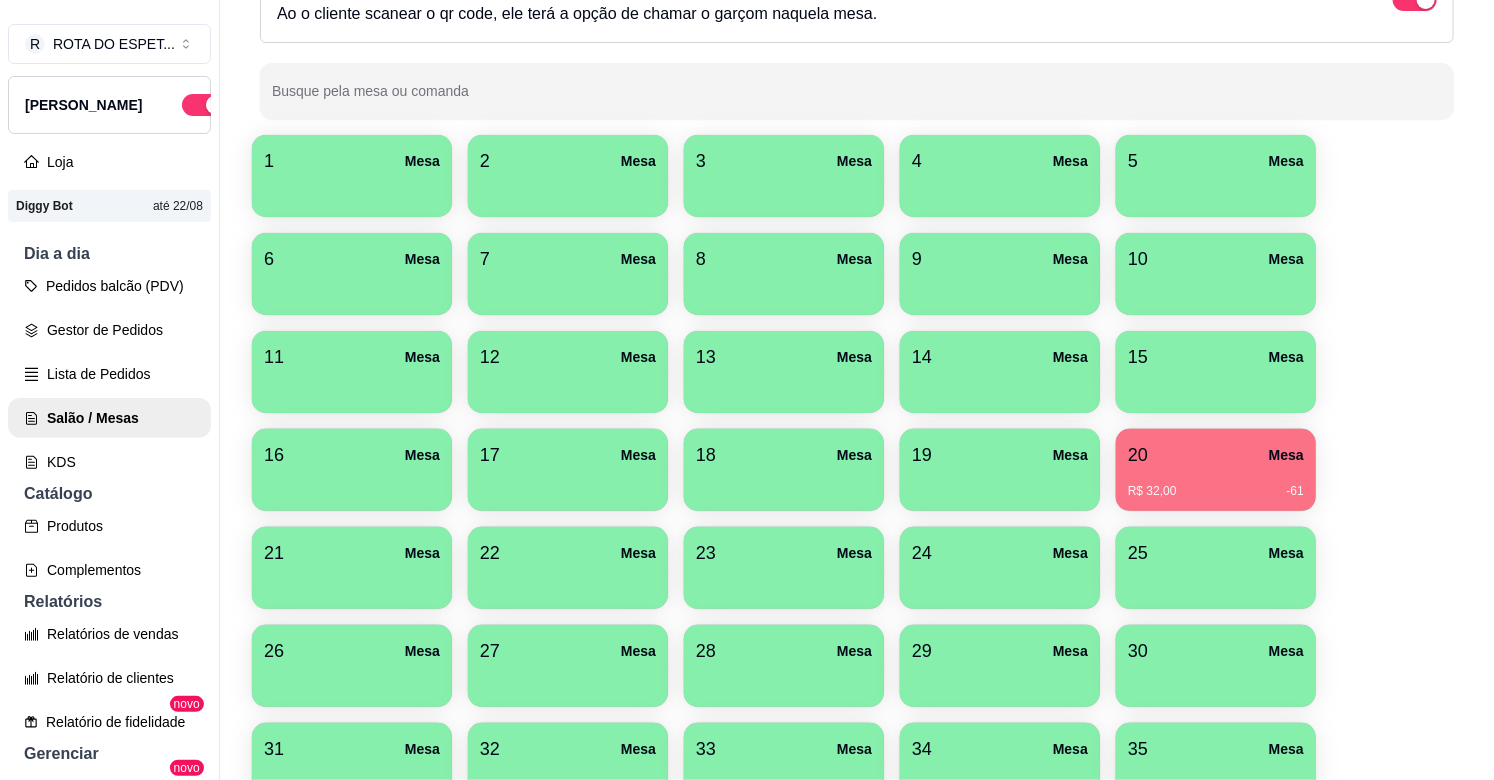 click on "R$ 32,00 -61" at bounding box center [1216, 484] 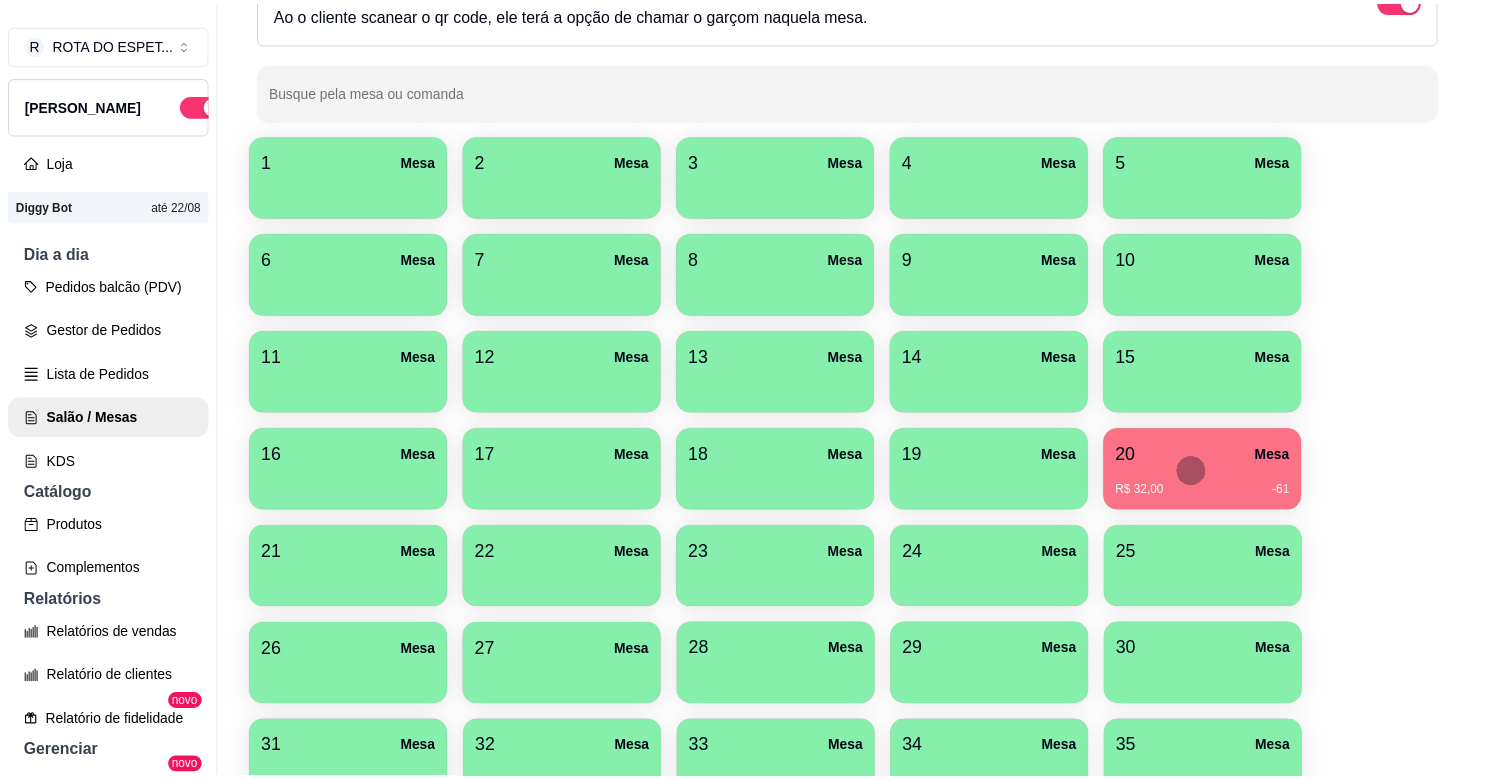scroll, scrollTop: 88, scrollLeft: 0, axis: vertical 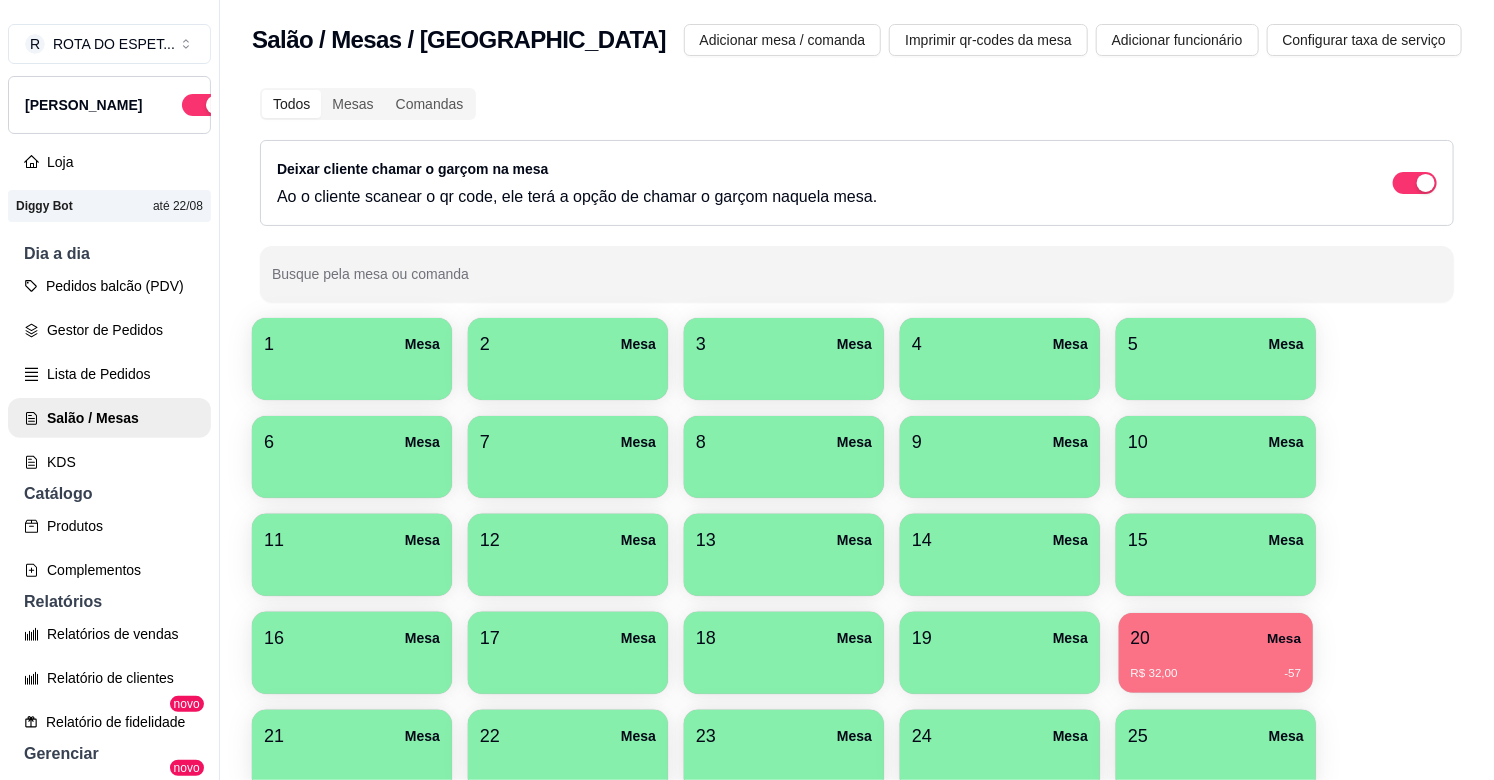 click on "R$ 32,00 -57" at bounding box center (1216, 666) 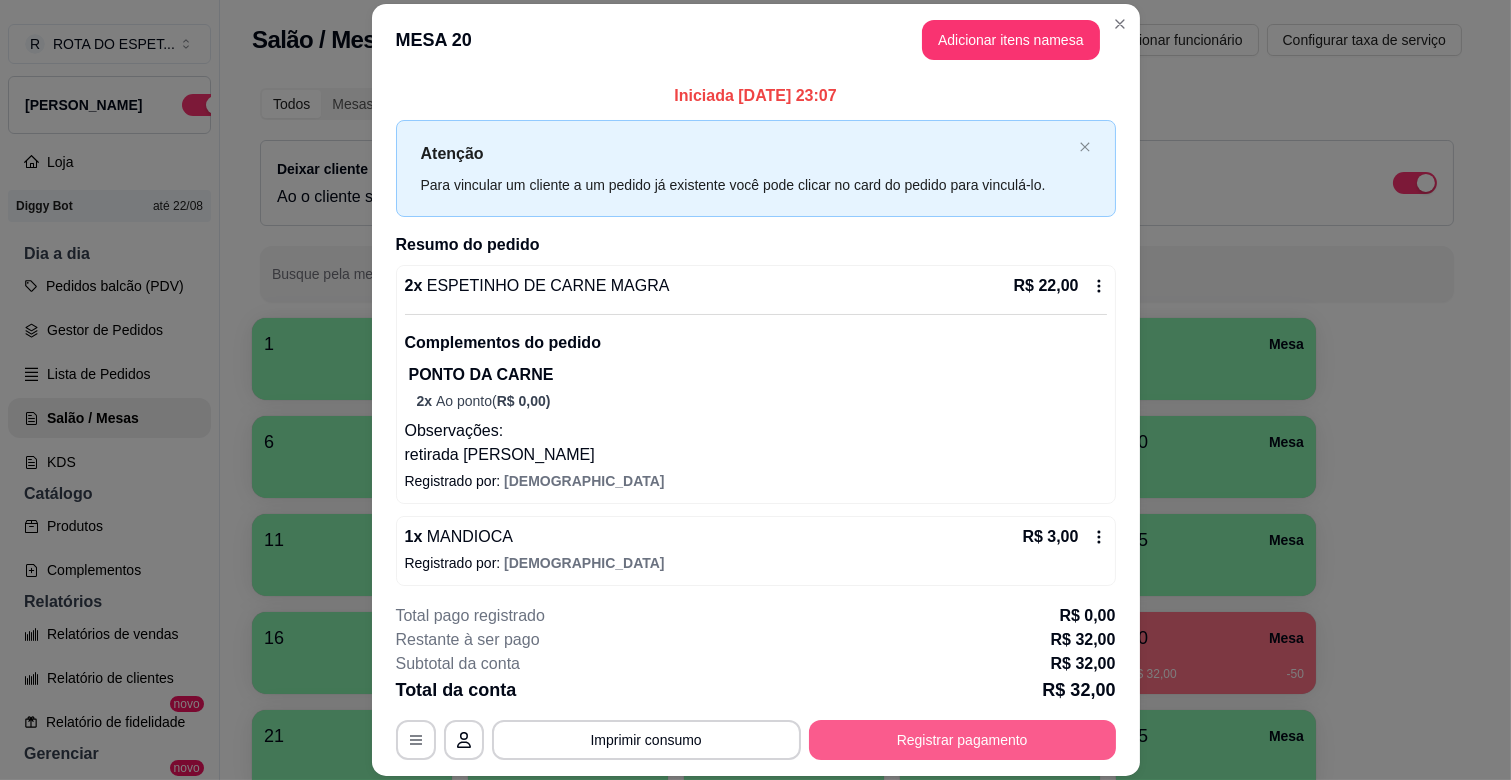 click on "Registrar pagamento" at bounding box center [962, 740] 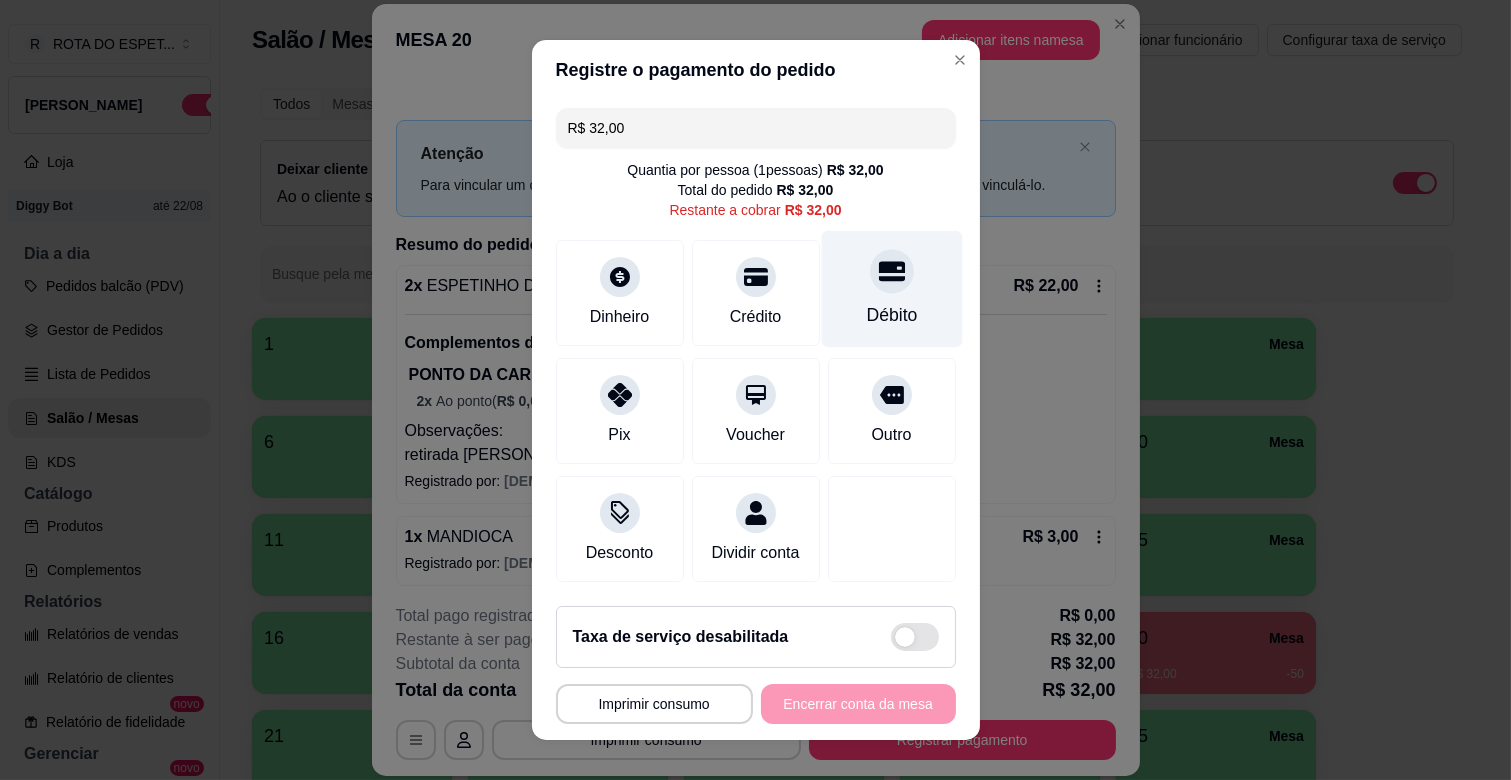 click on "Débito" at bounding box center (891, 315) 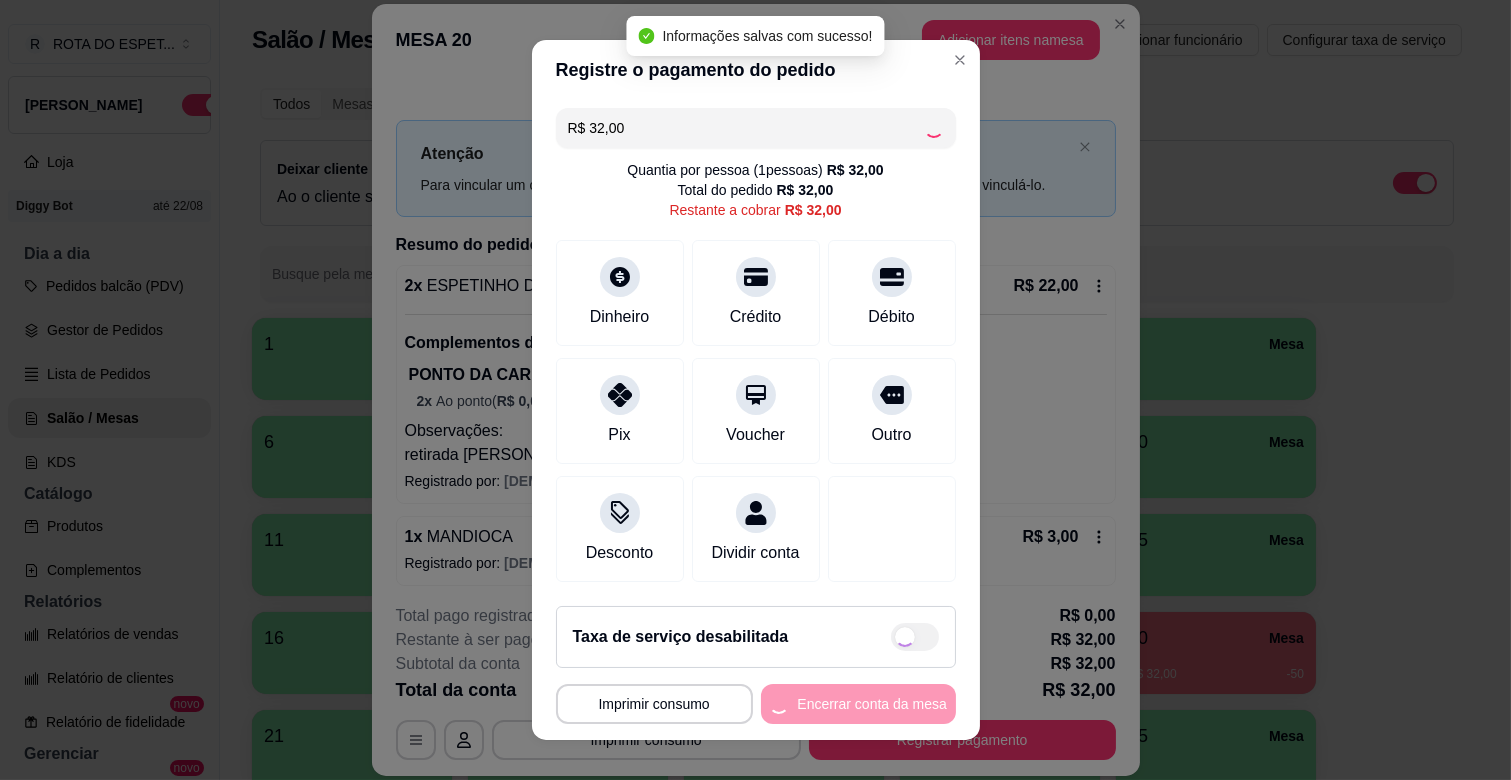 type on "R$ 0,00" 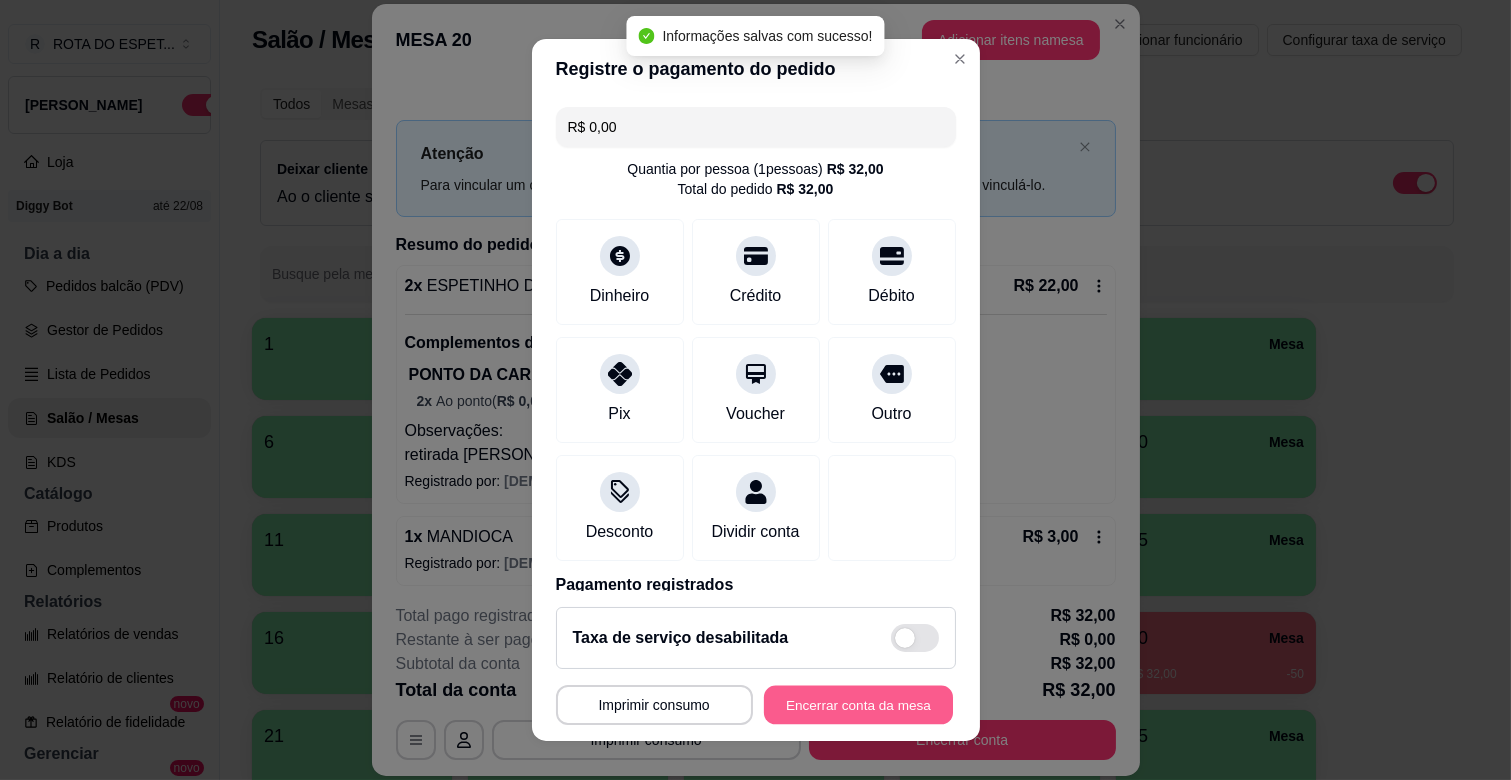 click on "Encerrar conta da mesa" at bounding box center (858, 705) 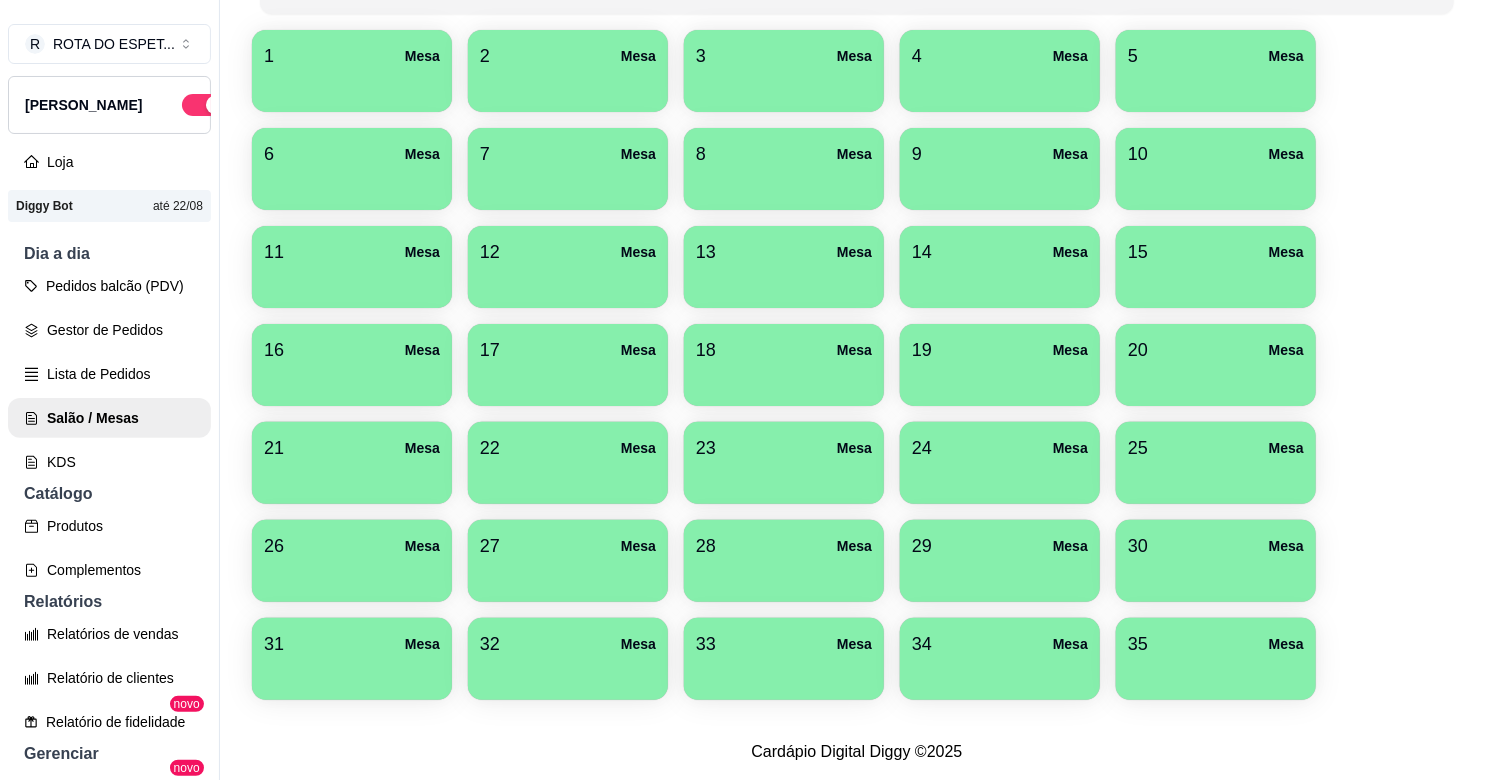 scroll, scrollTop: 0, scrollLeft: 0, axis: both 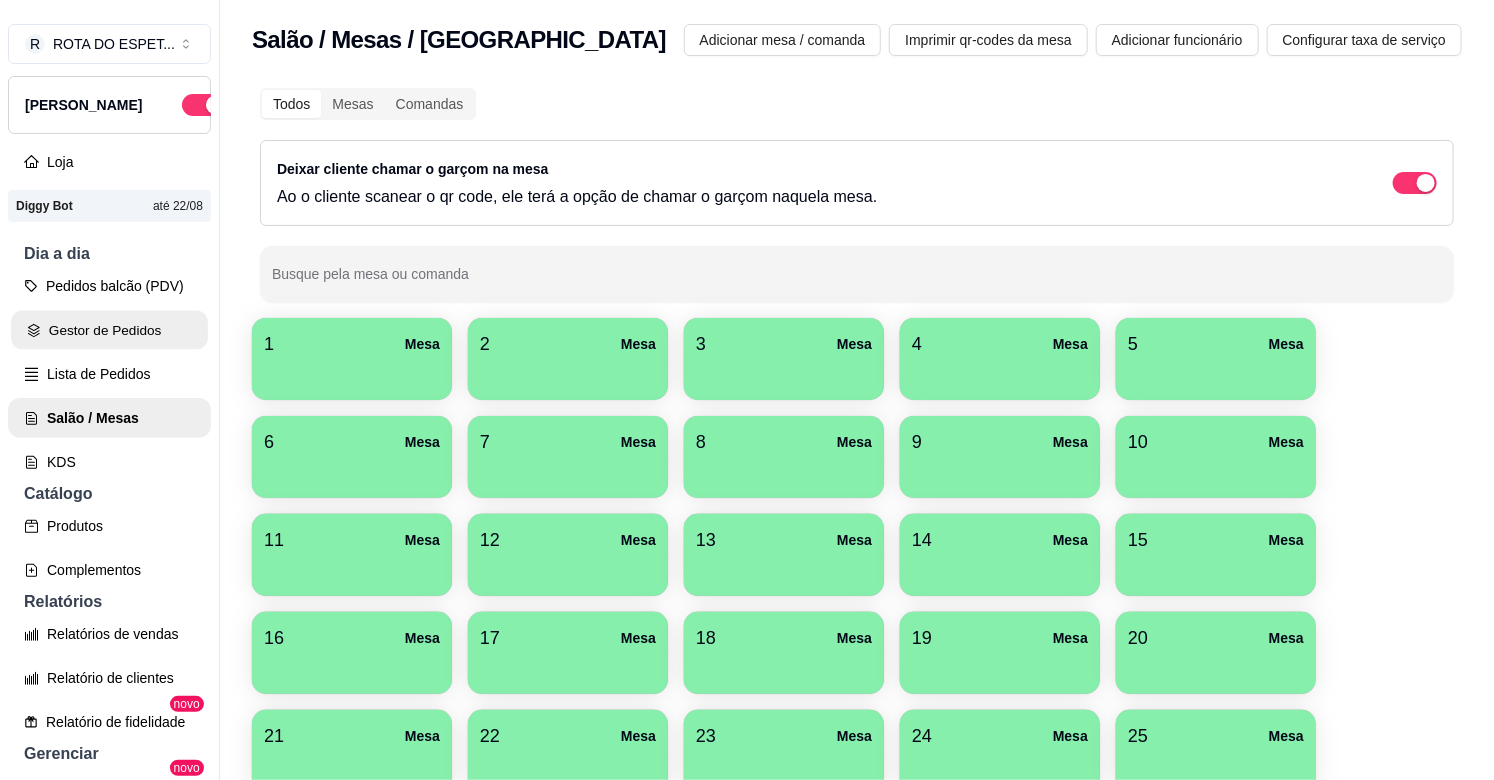click on "Gestor de Pedidos" at bounding box center [109, 330] 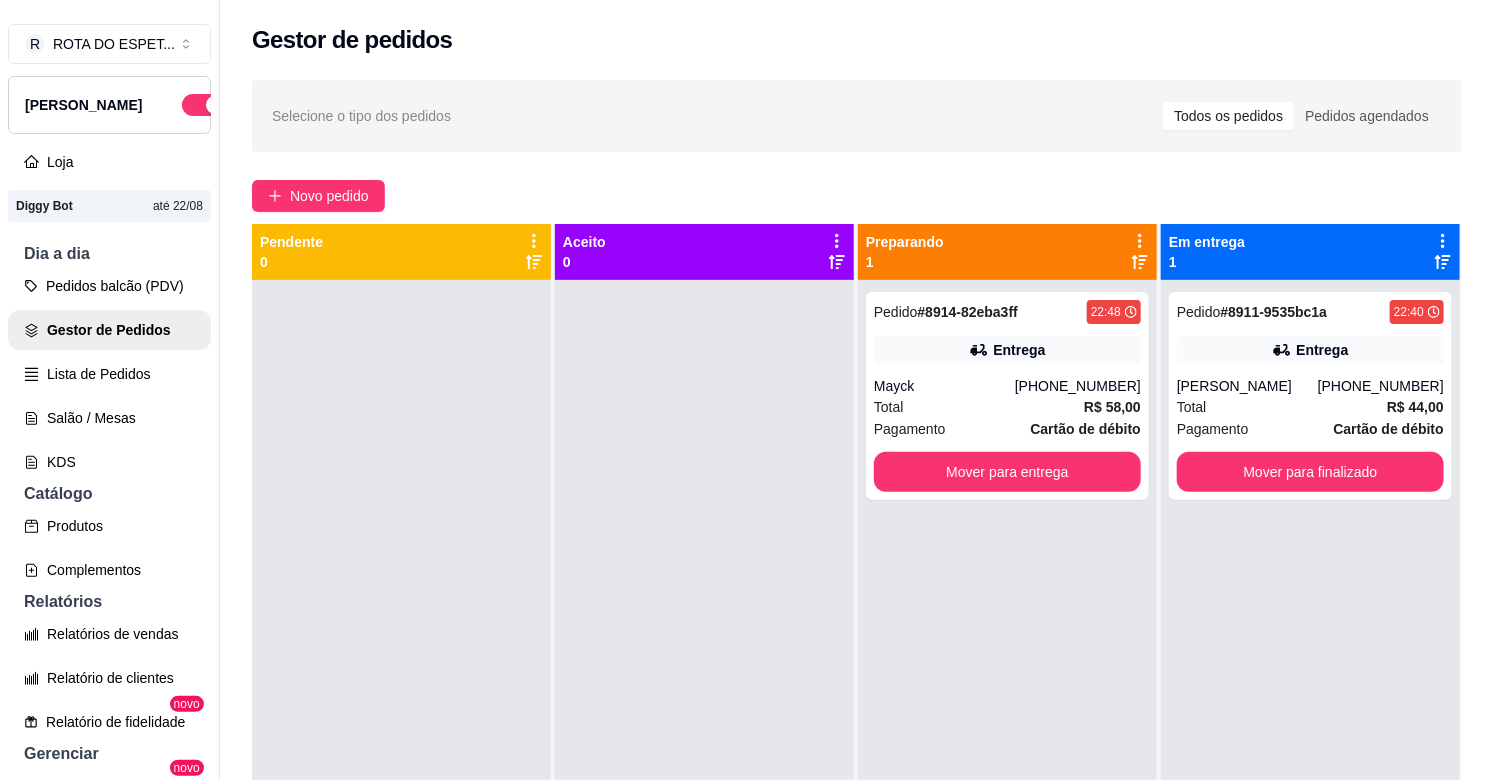 click at bounding box center (704, 670) 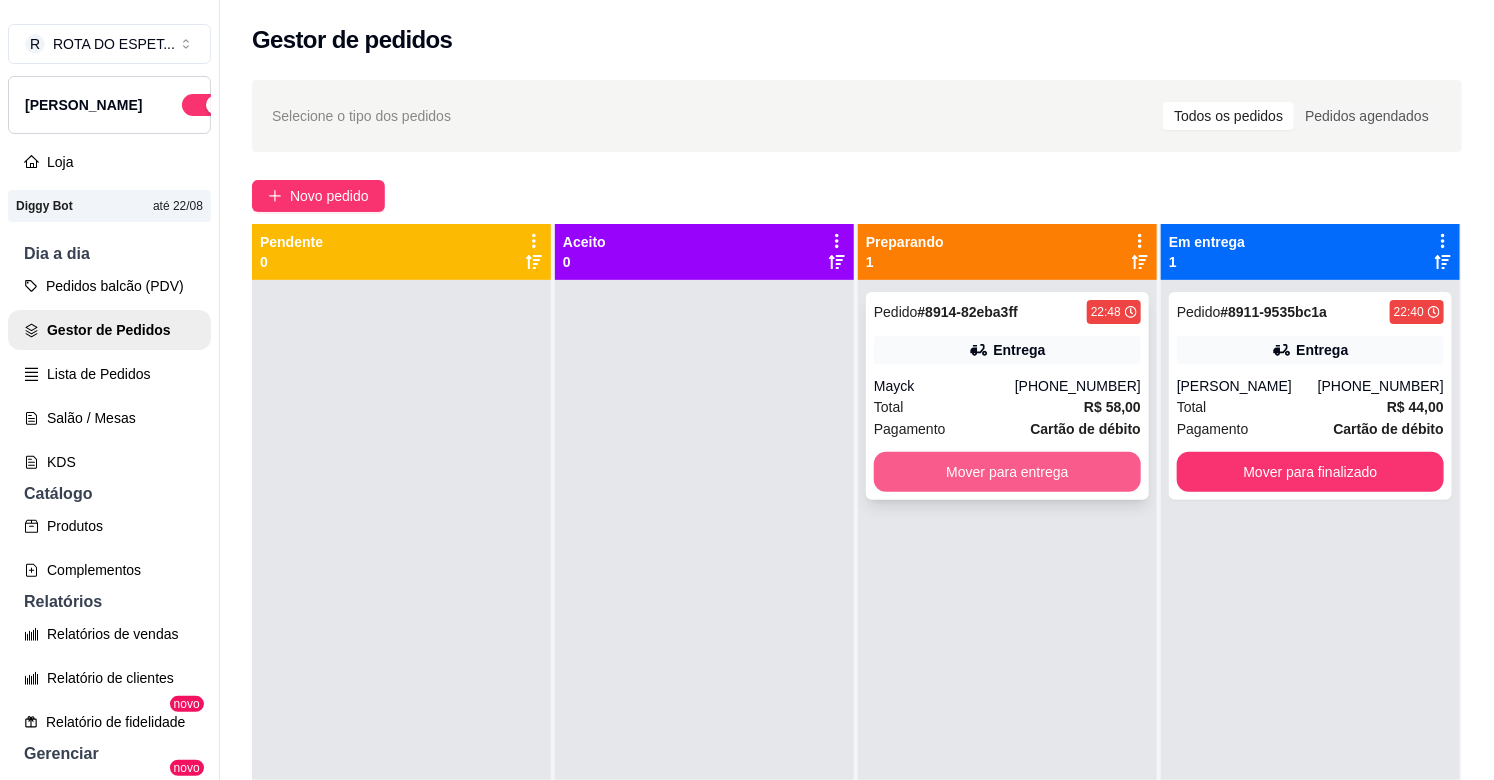 click on "Mover para entrega" at bounding box center (1007, 472) 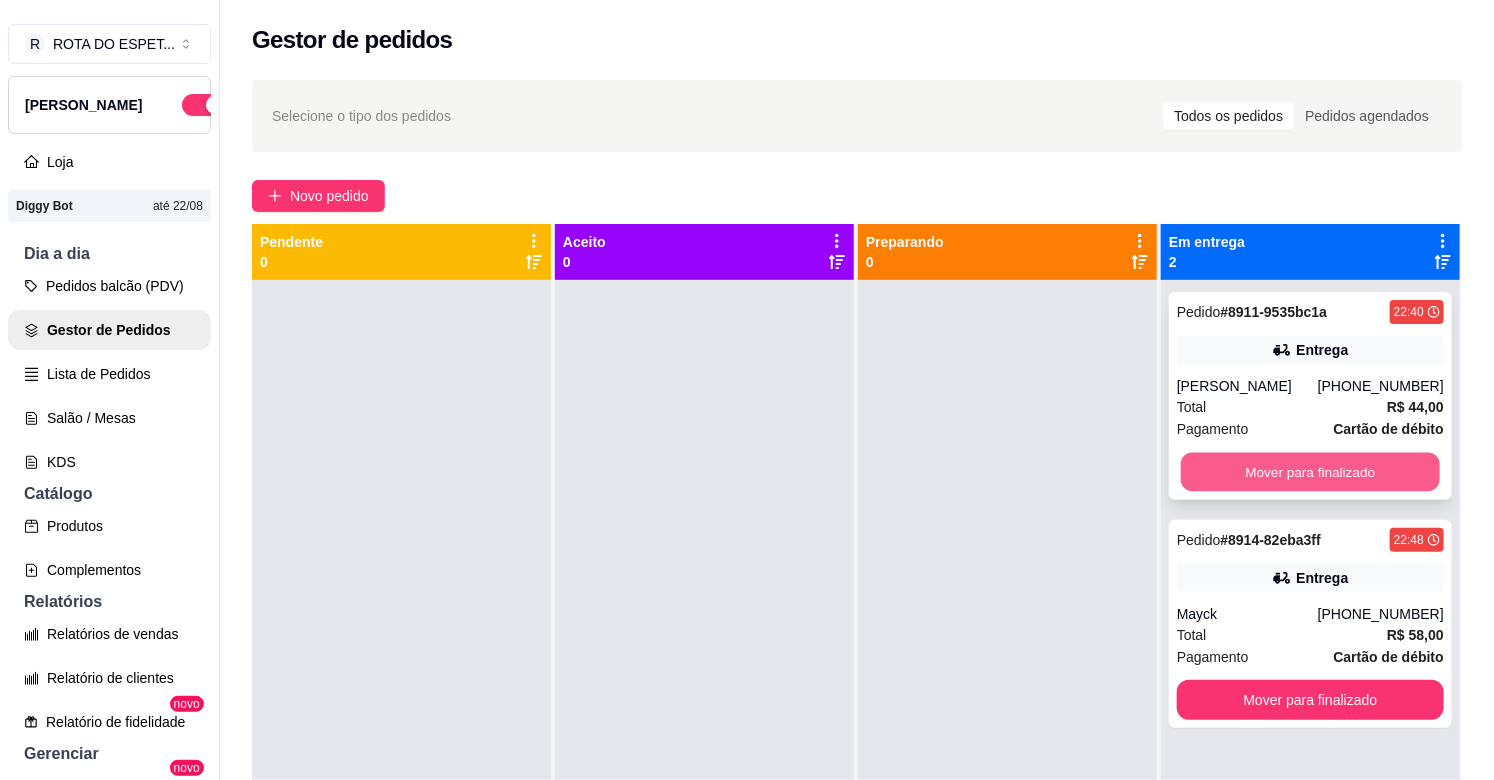 click on "Mover para finalizado" at bounding box center [1310, 472] 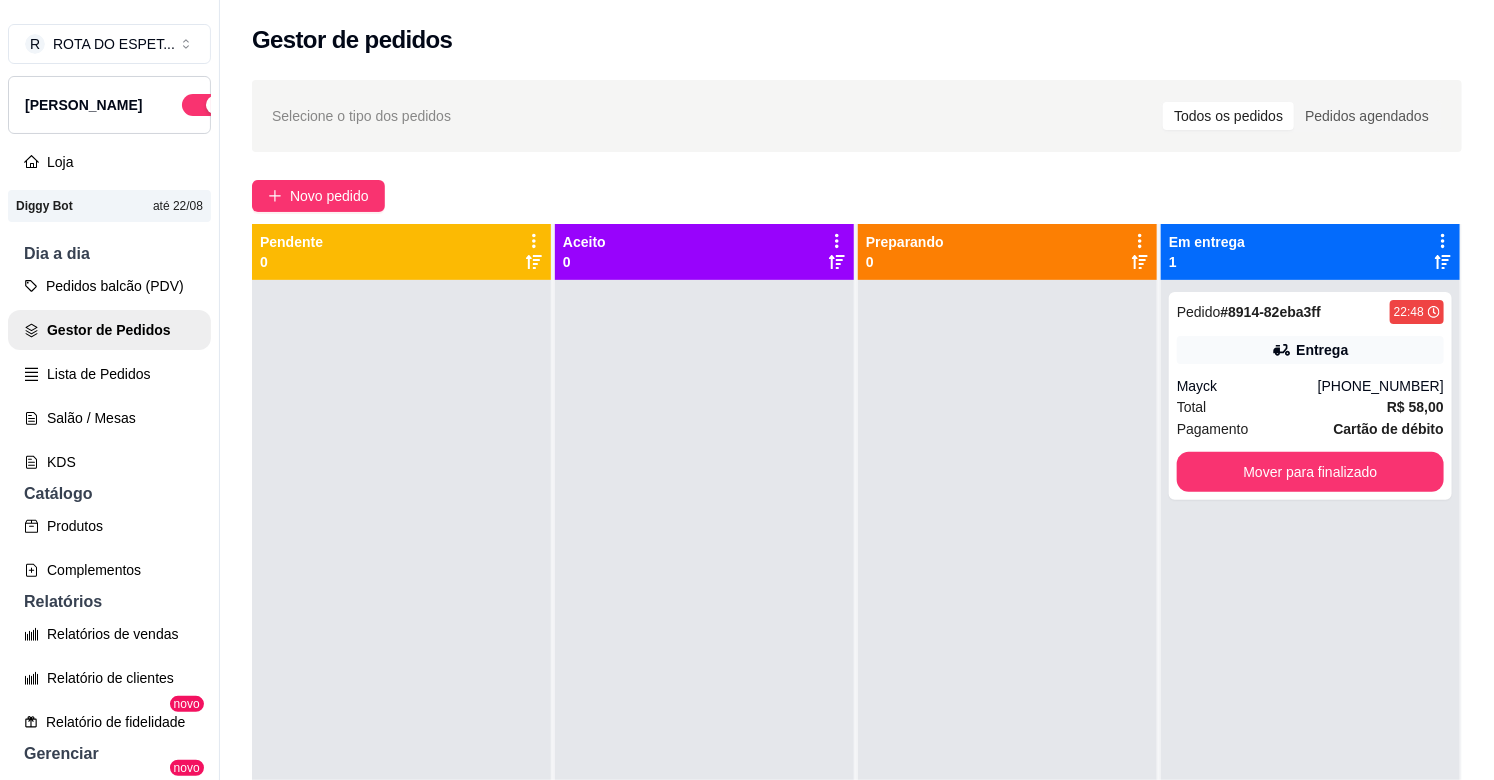click at bounding box center [704, 670] 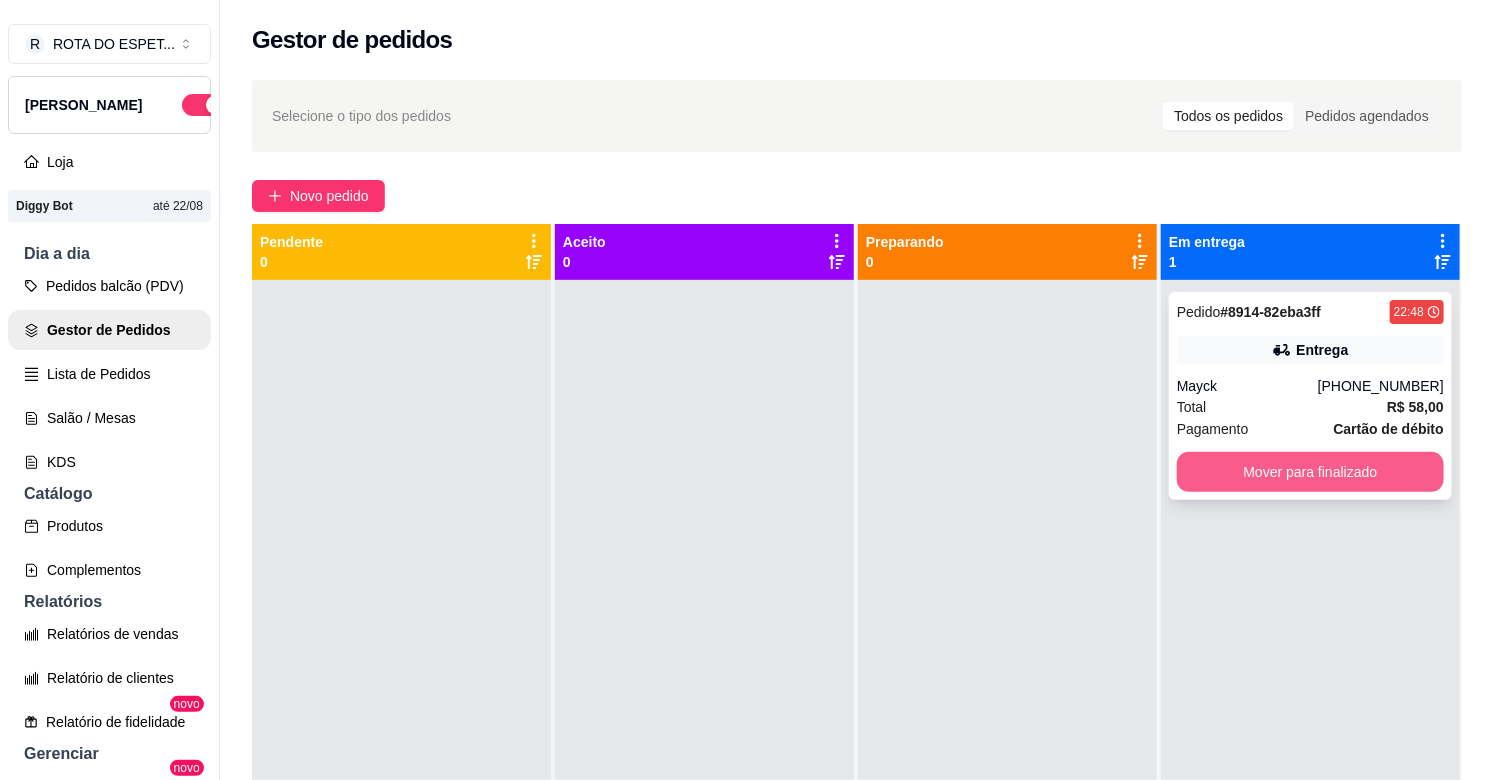 click on "Mover para finalizado" at bounding box center (1310, 472) 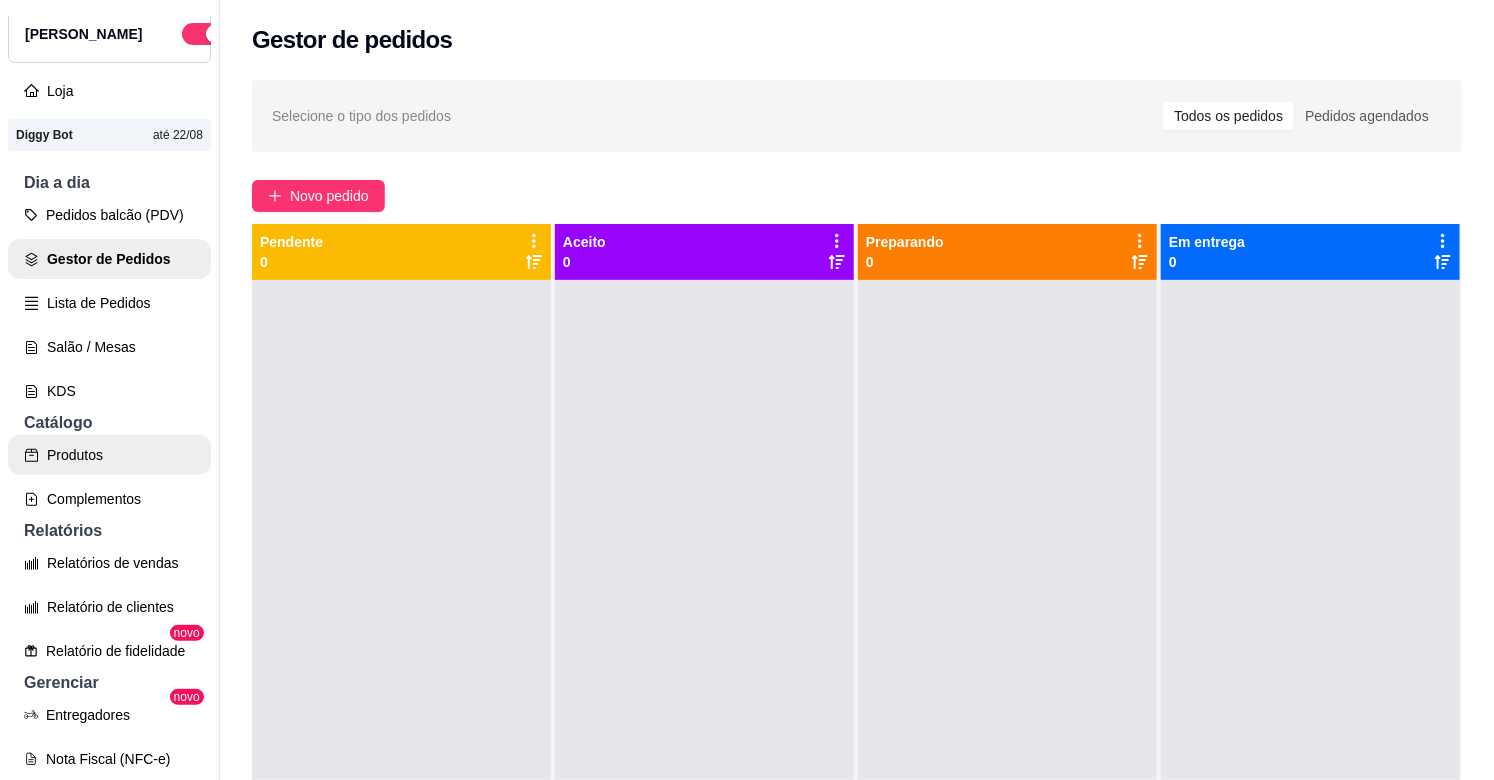 scroll, scrollTop: 111, scrollLeft: 0, axis: vertical 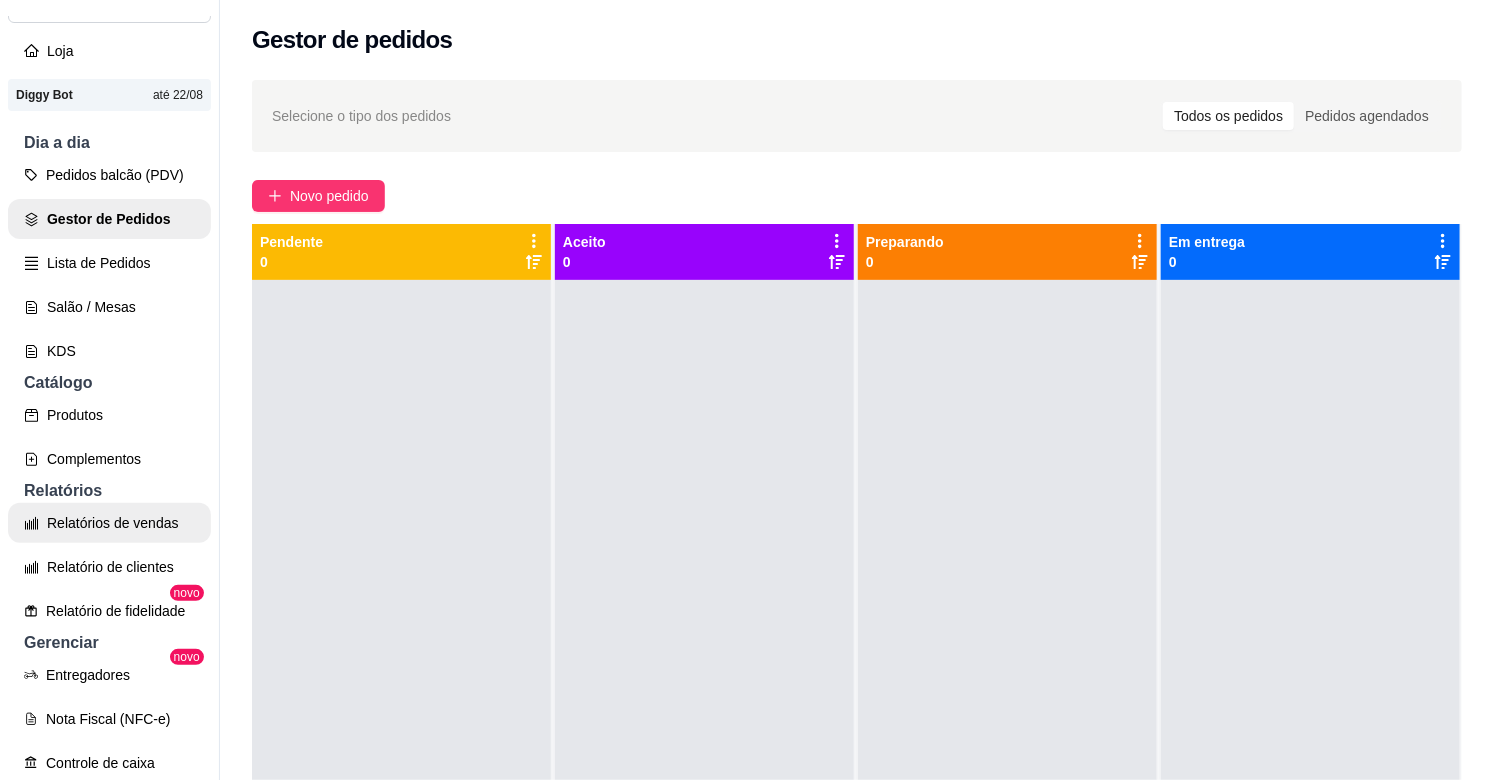click on "Relatórios de vendas" at bounding box center [109, 523] 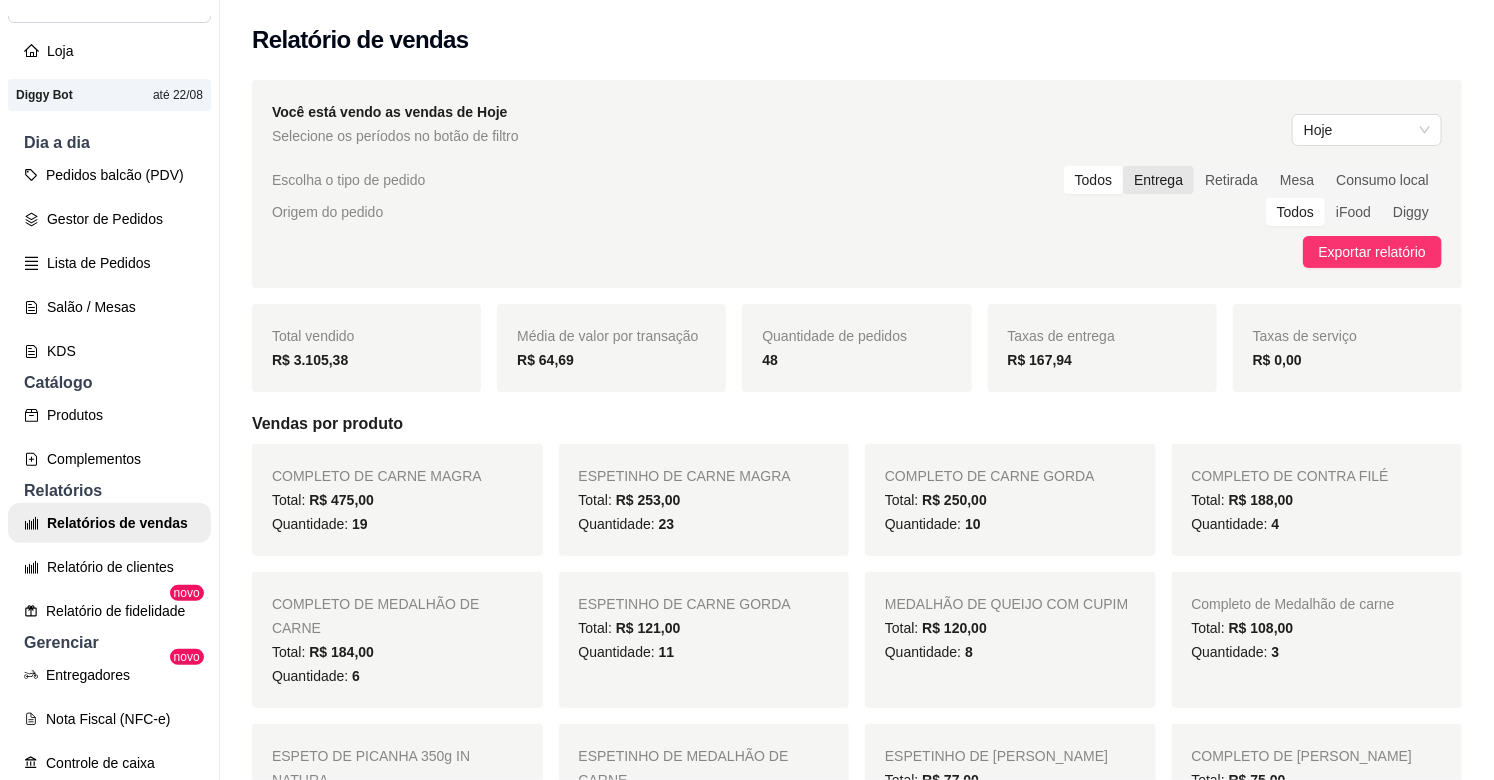 click on "Entrega" at bounding box center (1158, 180) 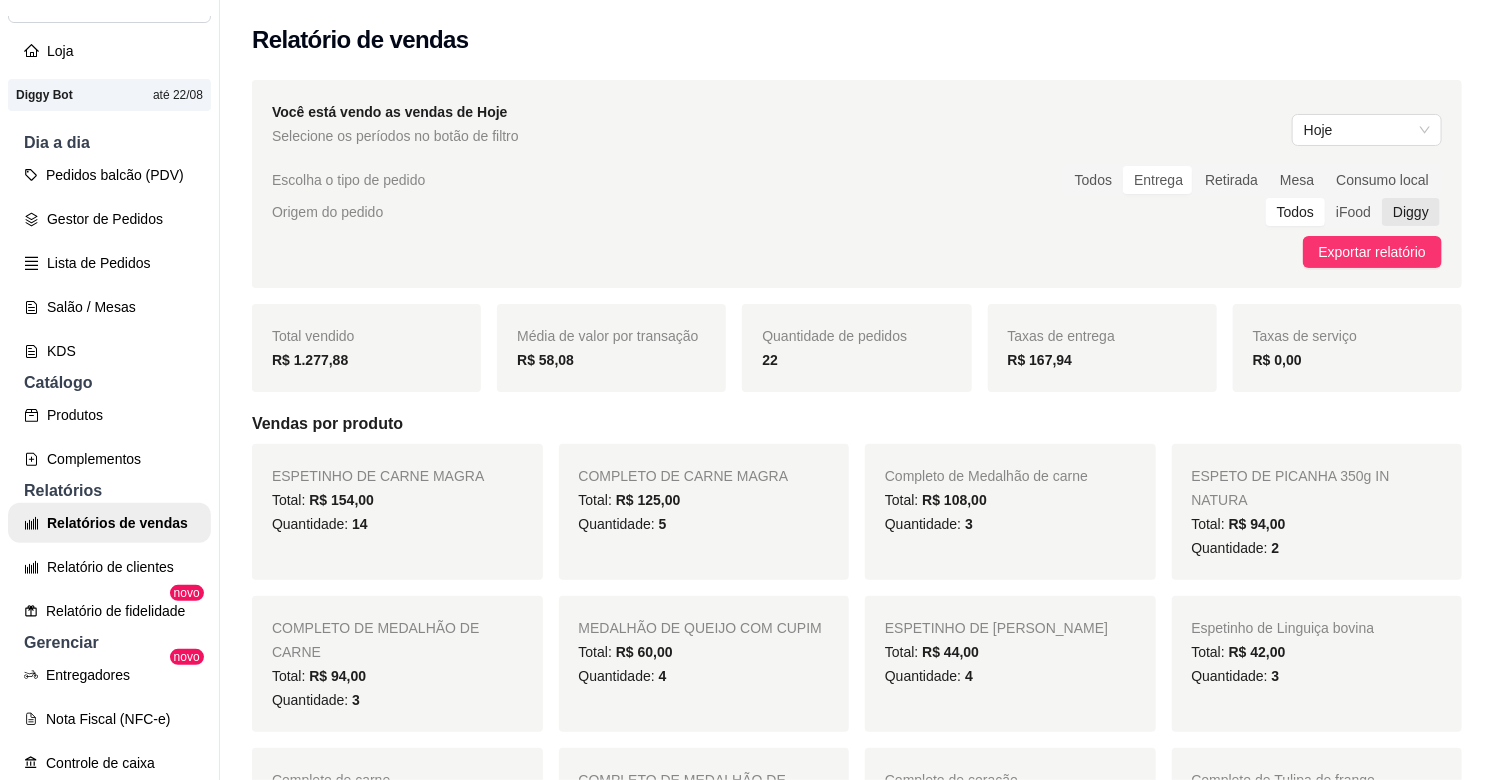 click on "Diggy" at bounding box center [1411, 212] 